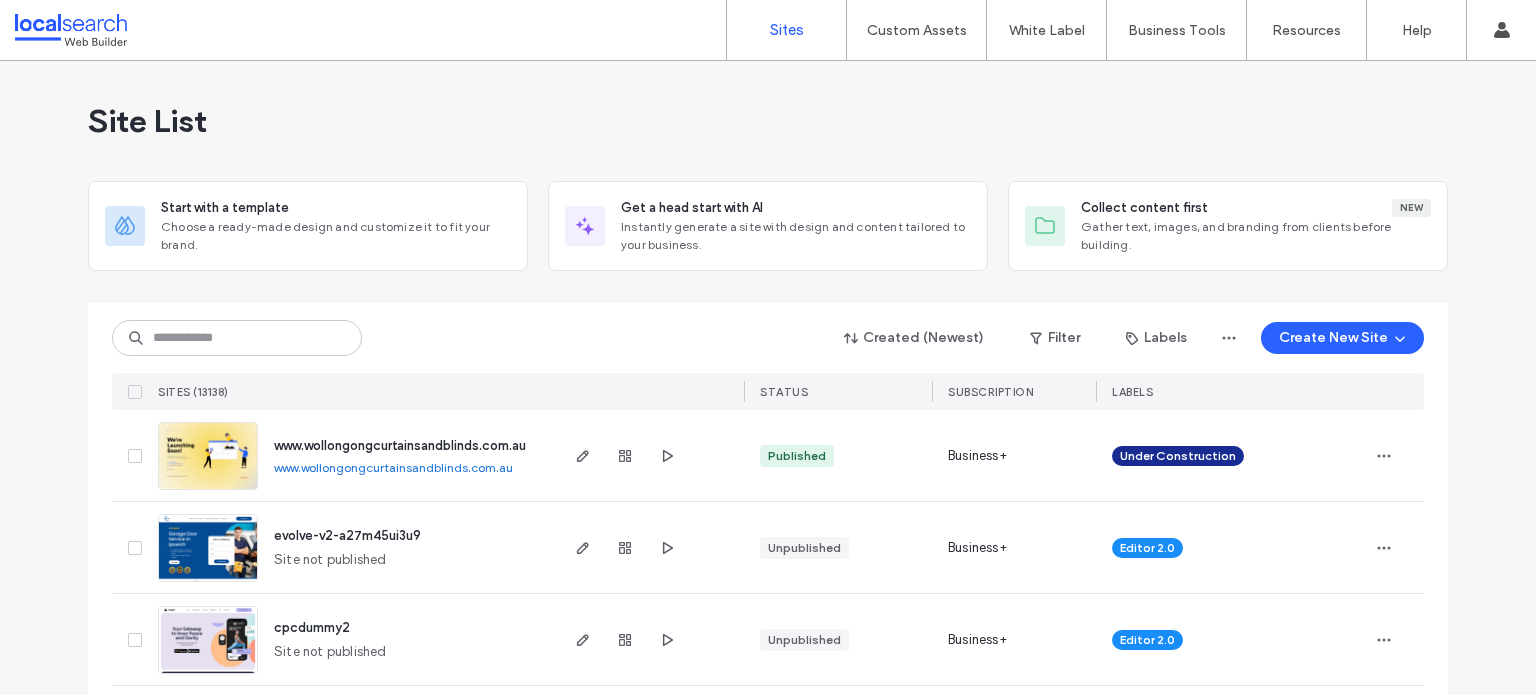 scroll, scrollTop: 0, scrollLeft: 0, axis: both 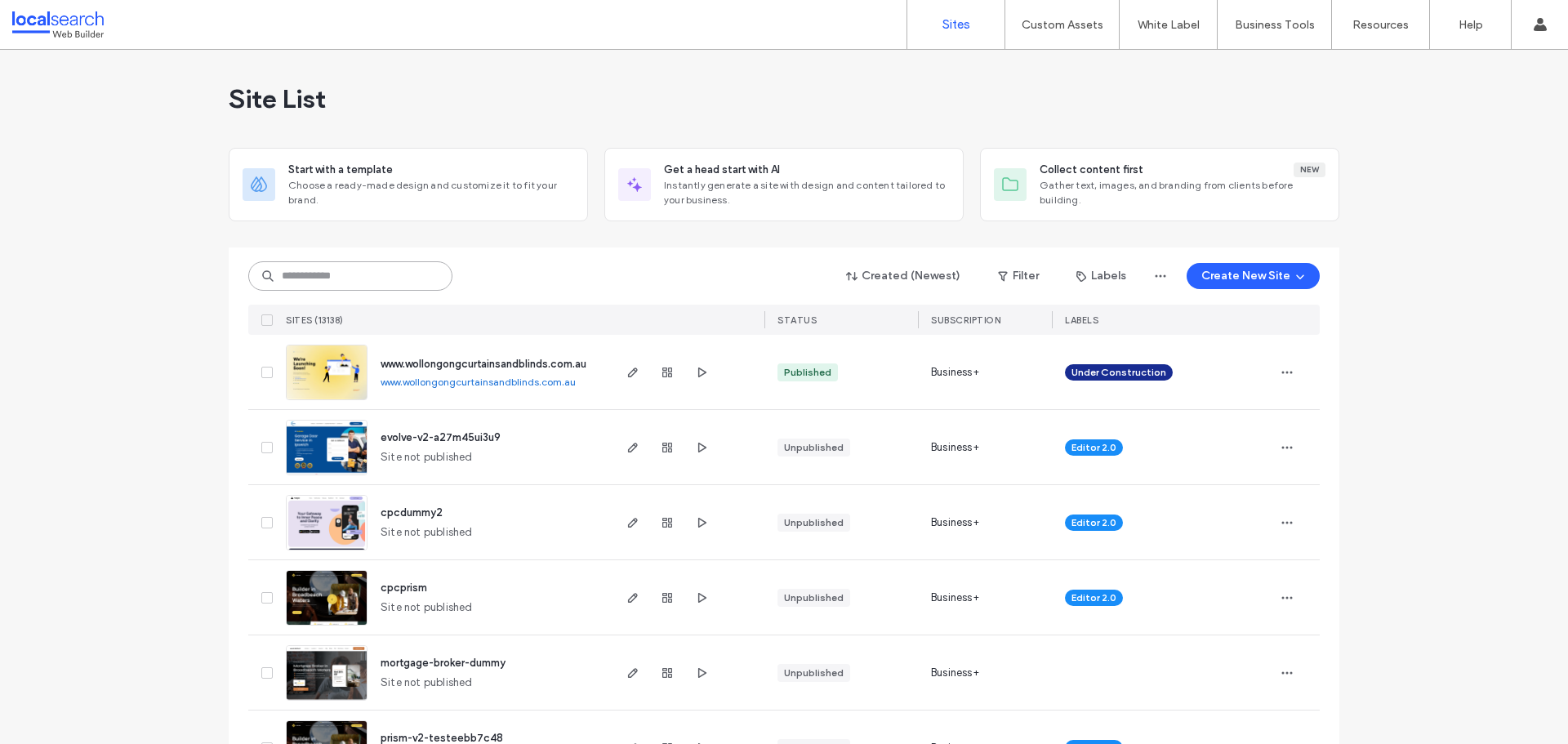 click at bounding box center [350, 276] 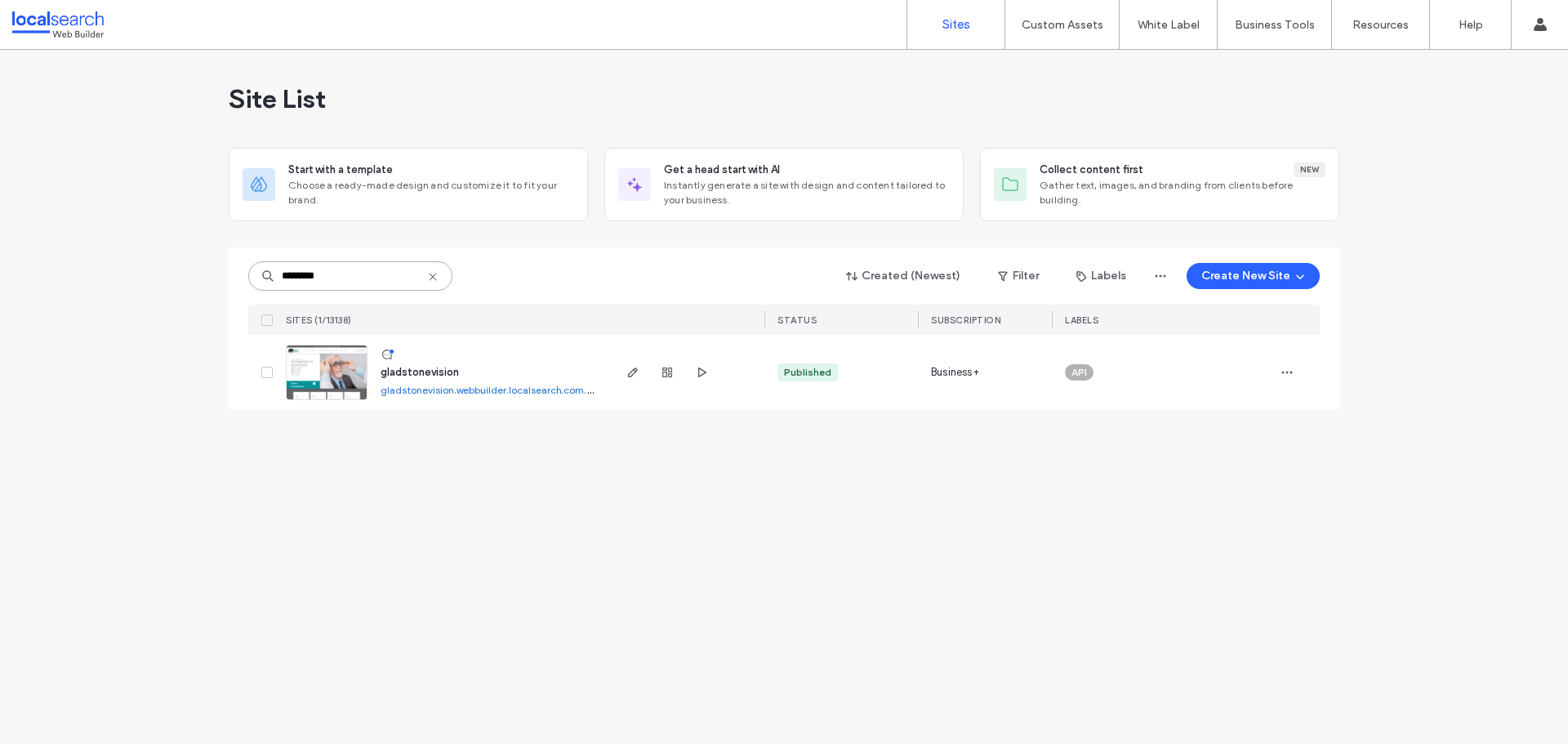 type on "********" 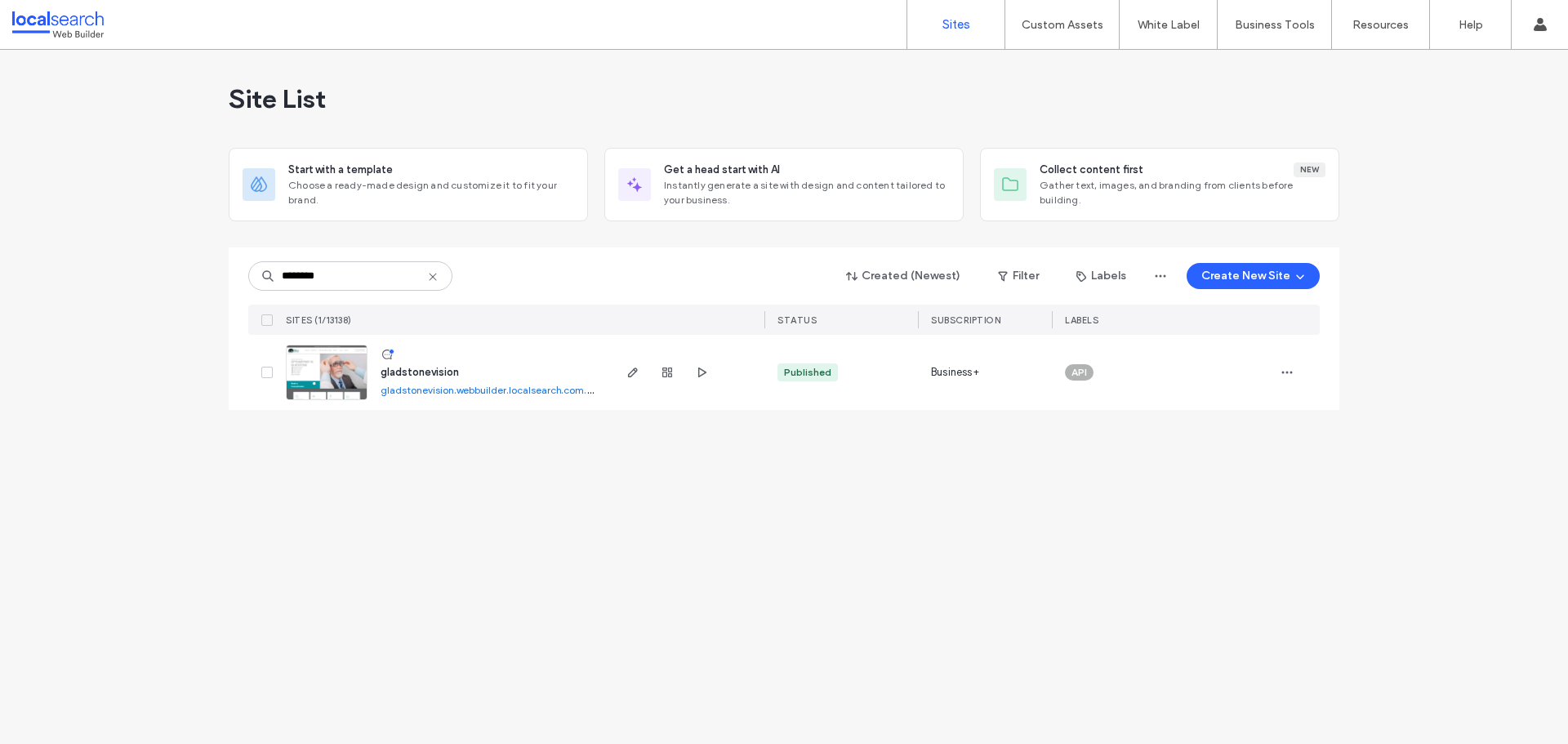 click at bounding box center [327, 372] 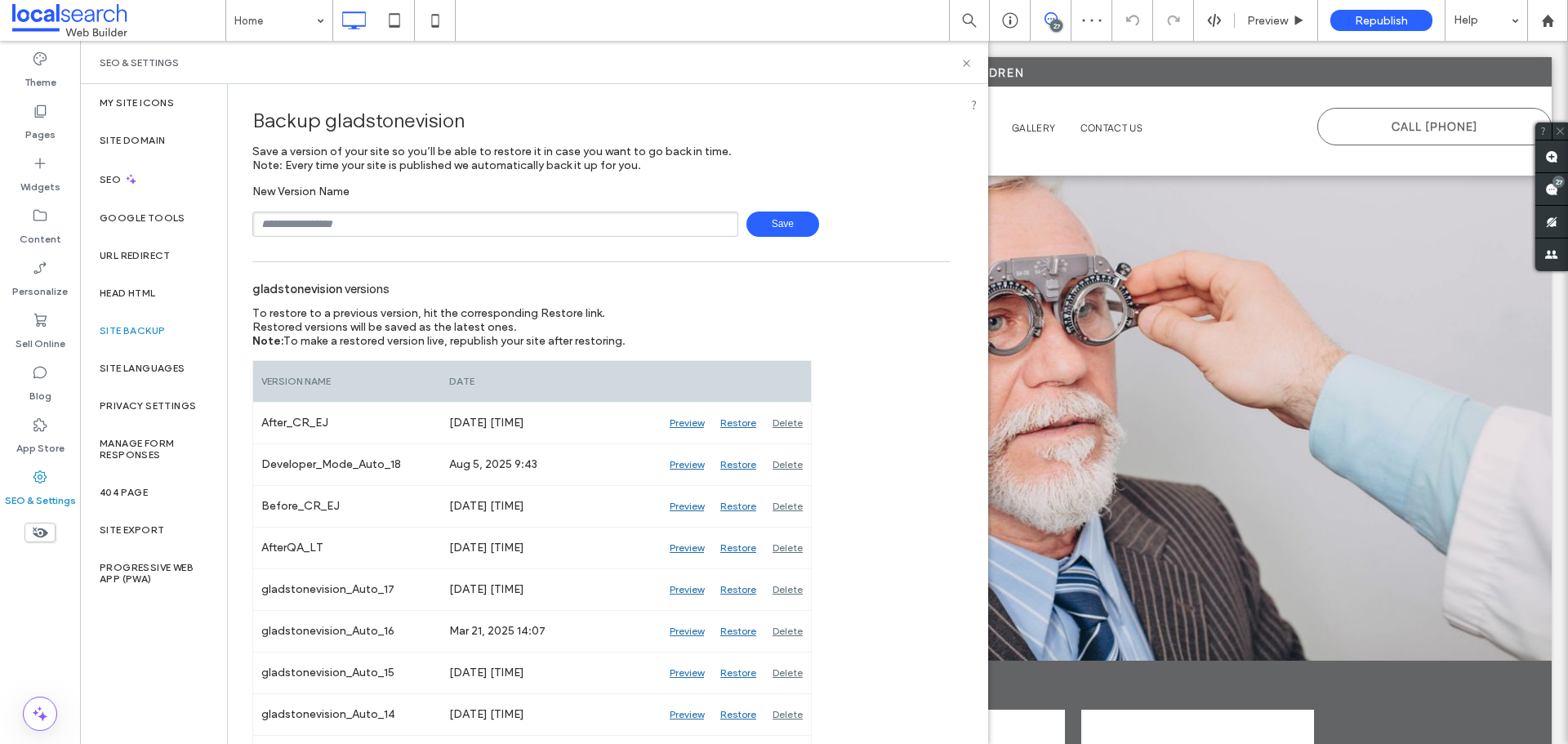 scroll, scrollTop: 0, scrollLeft: 0, axis: both 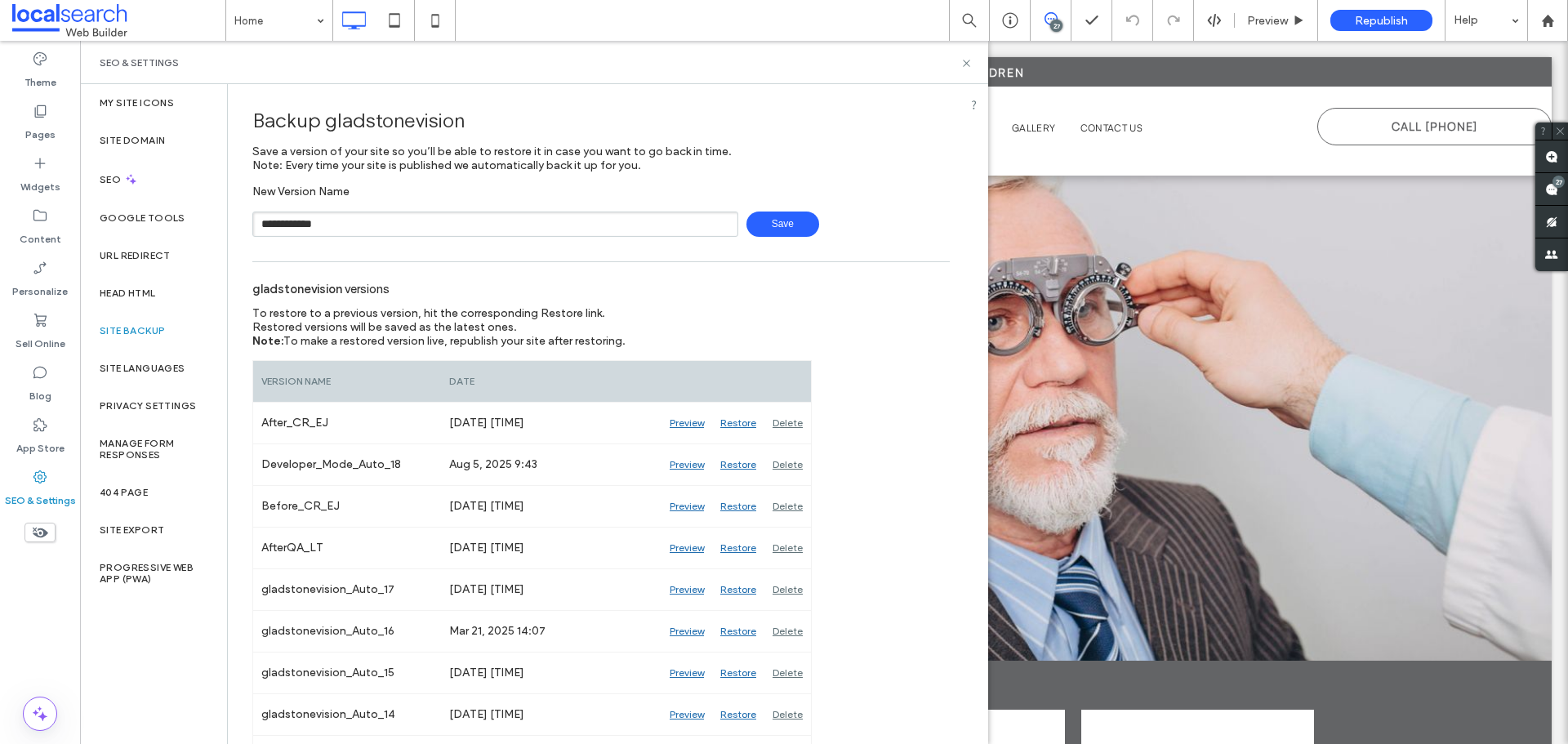 click on "Save" at bounding box center [782, 224] 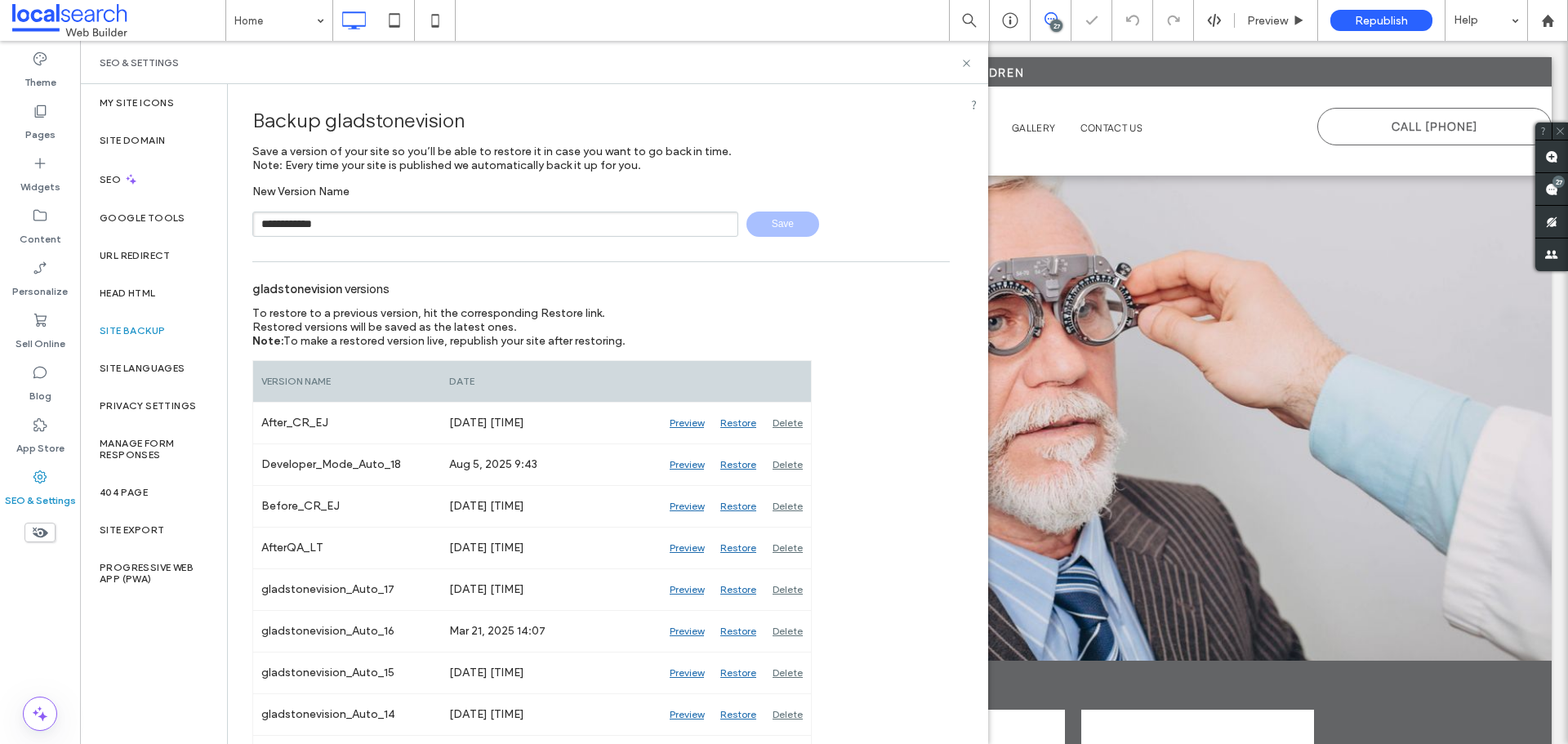 type 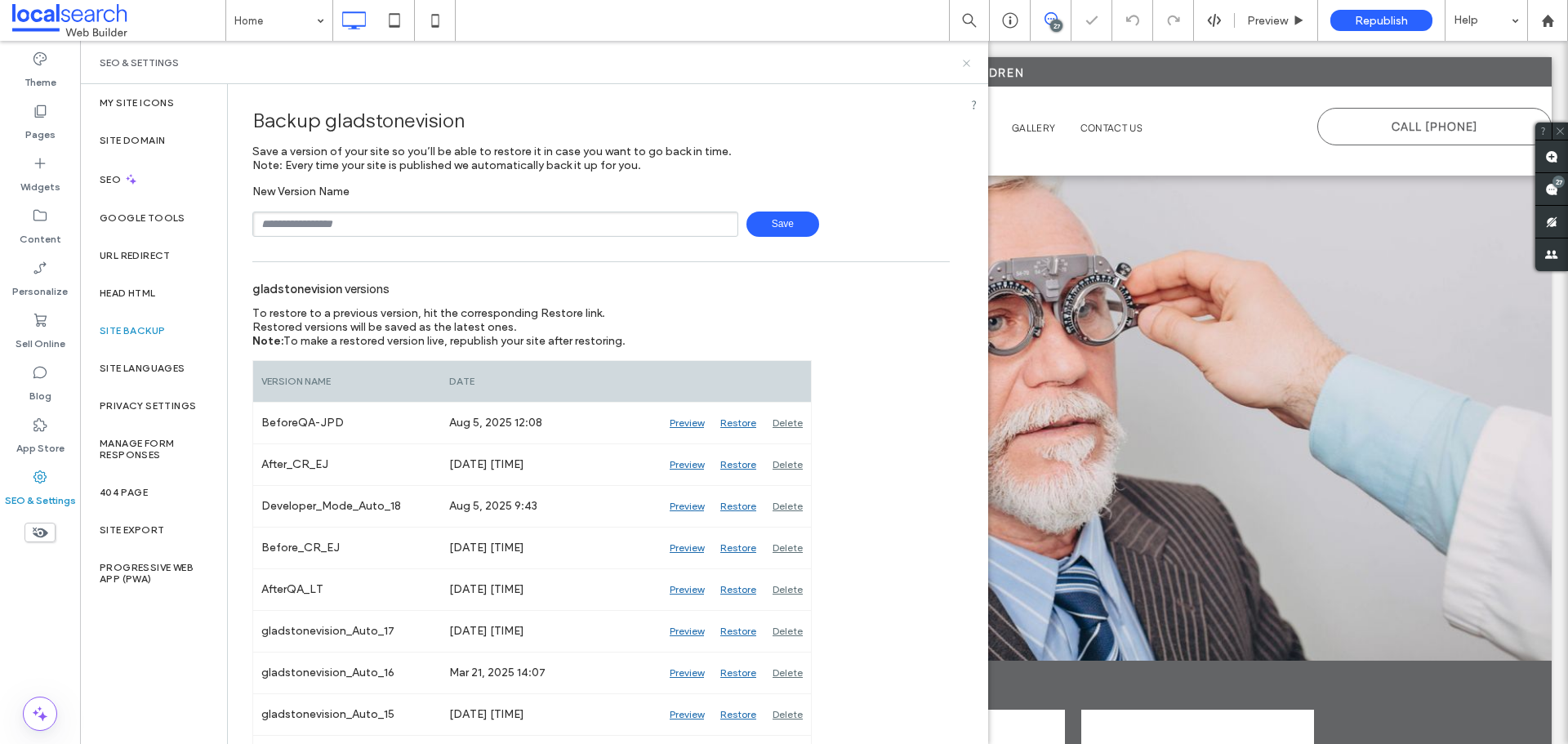 click 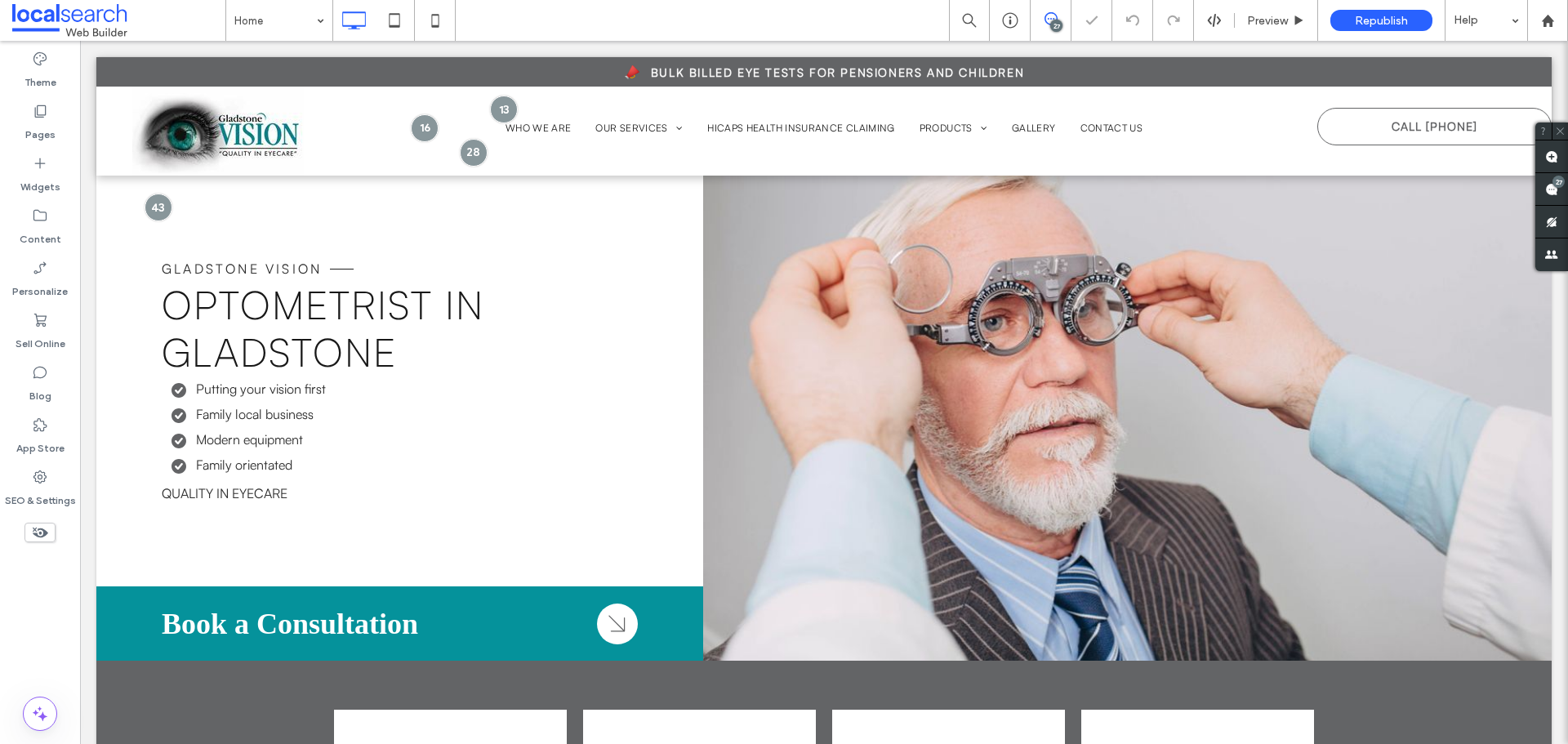 click 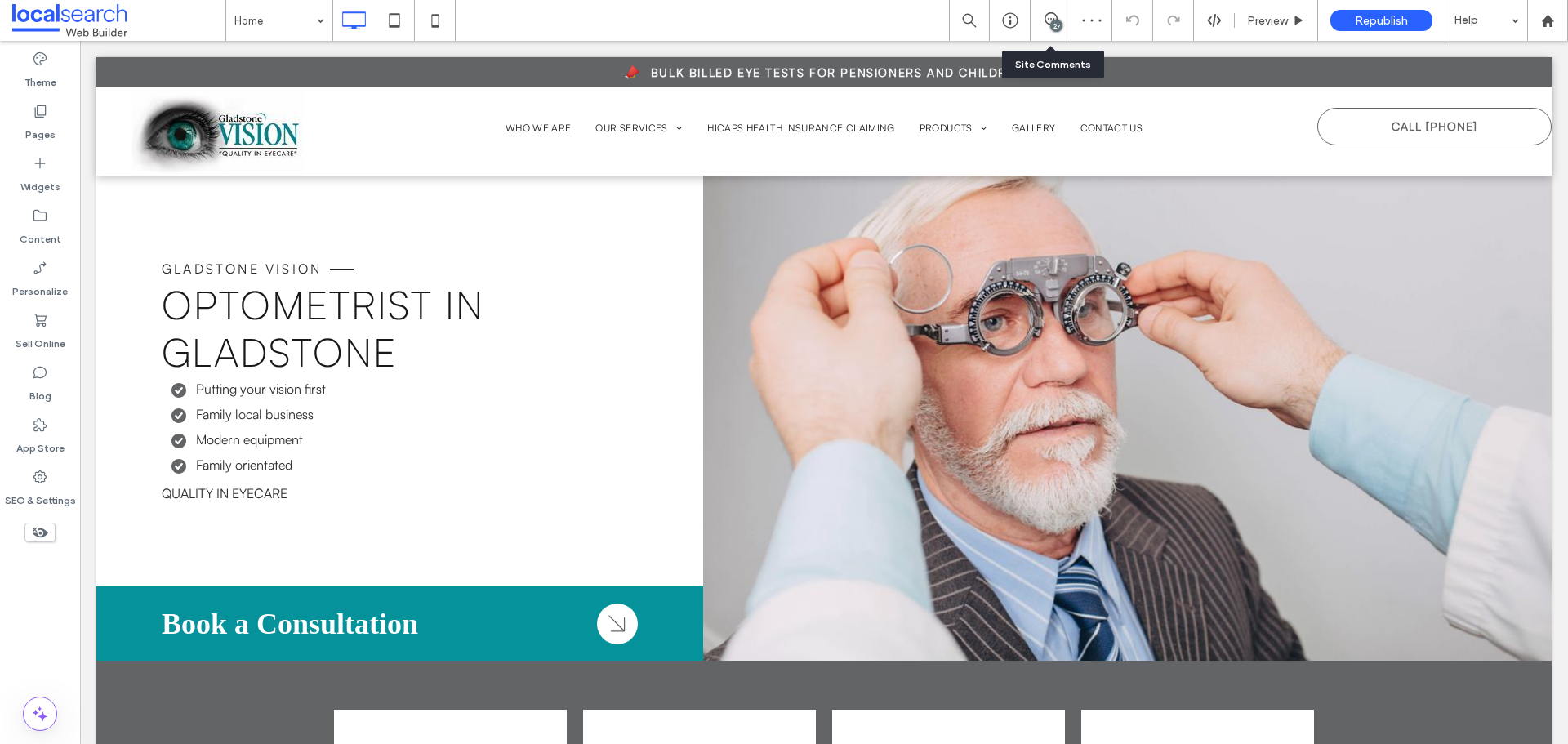 click on "27" at bounding box center [1056, 25] 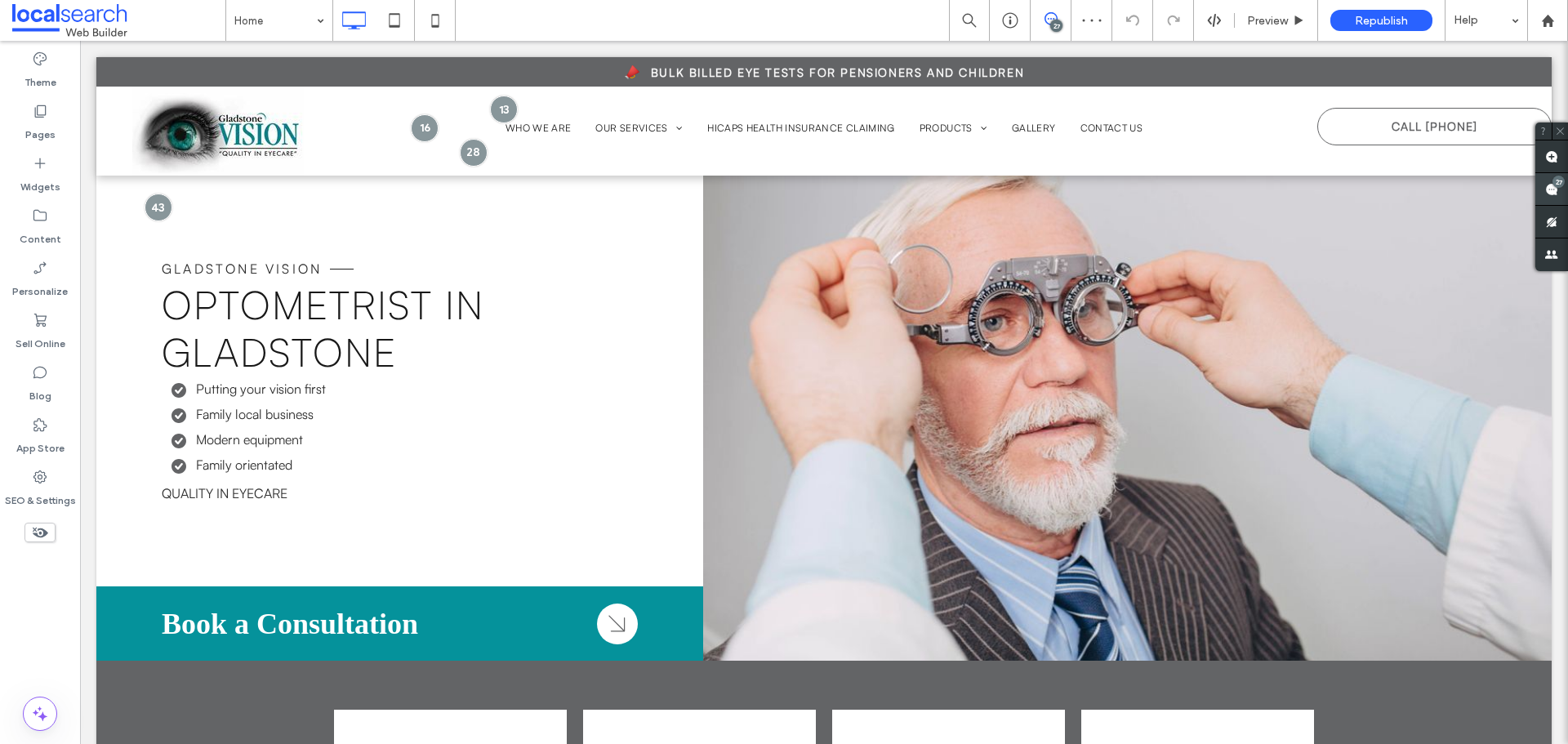 click 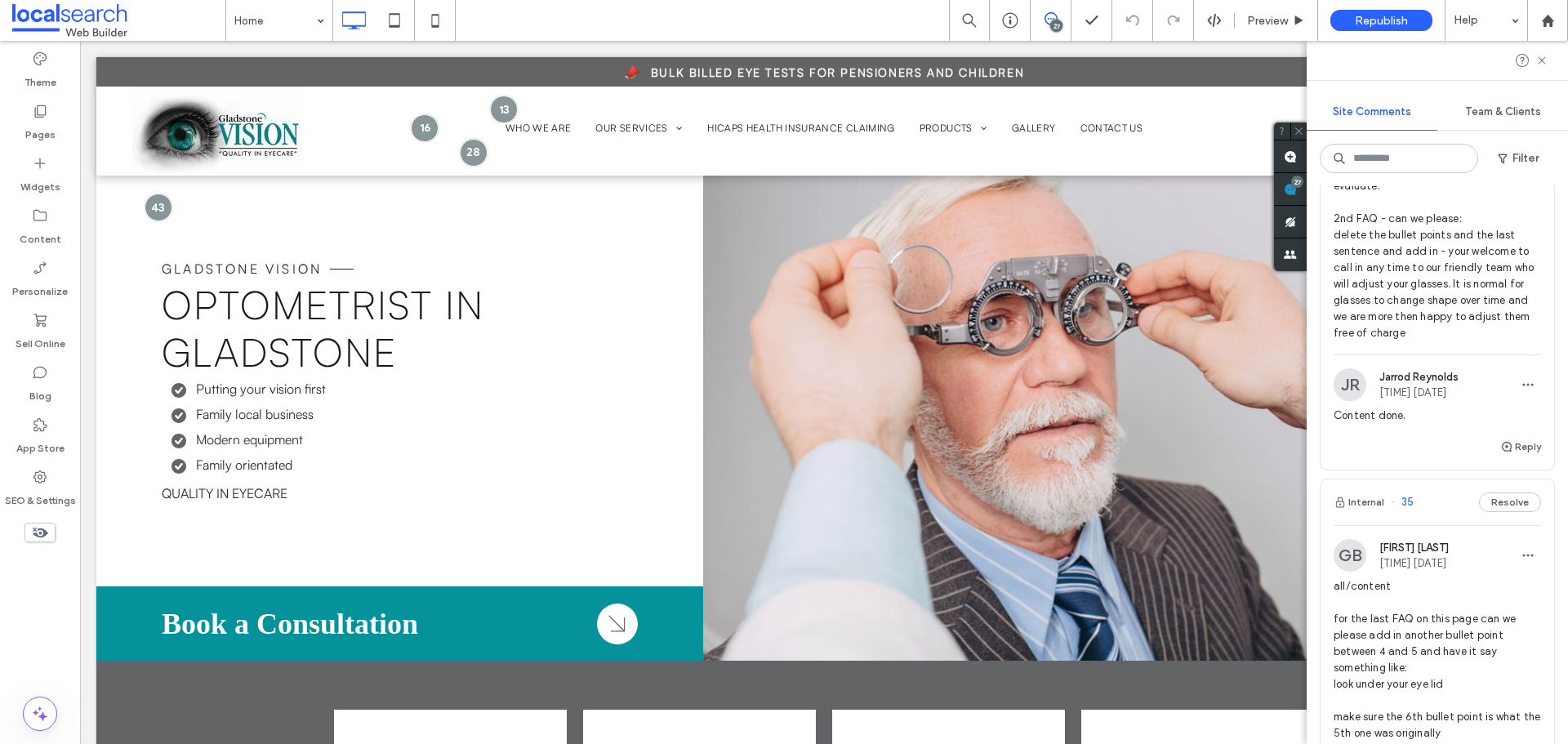 scroll, scrollTop: 2613, scrollLeft: 0, axis: vertical 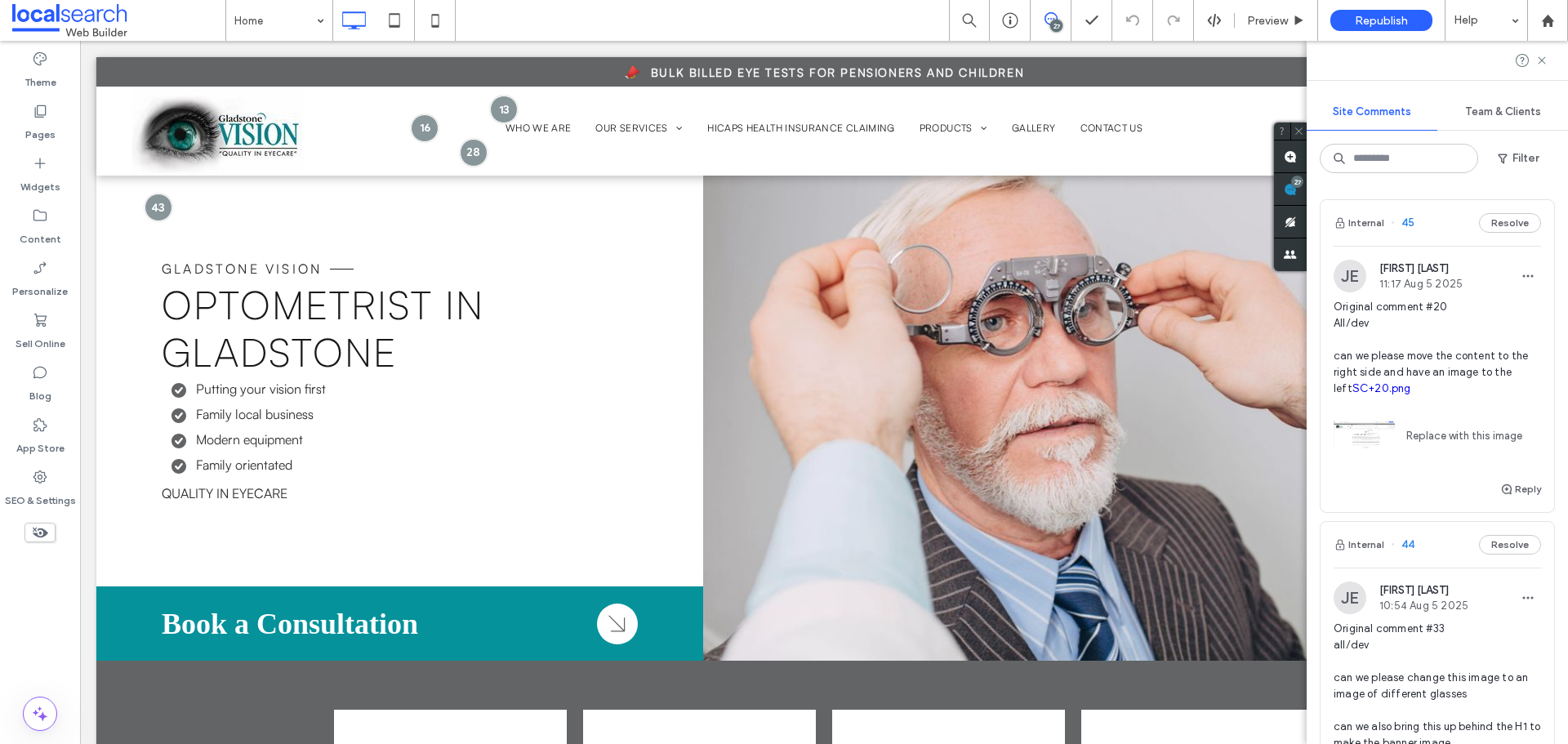 click on "Internal 45 Resolve" at bounding box center (1437, 223) 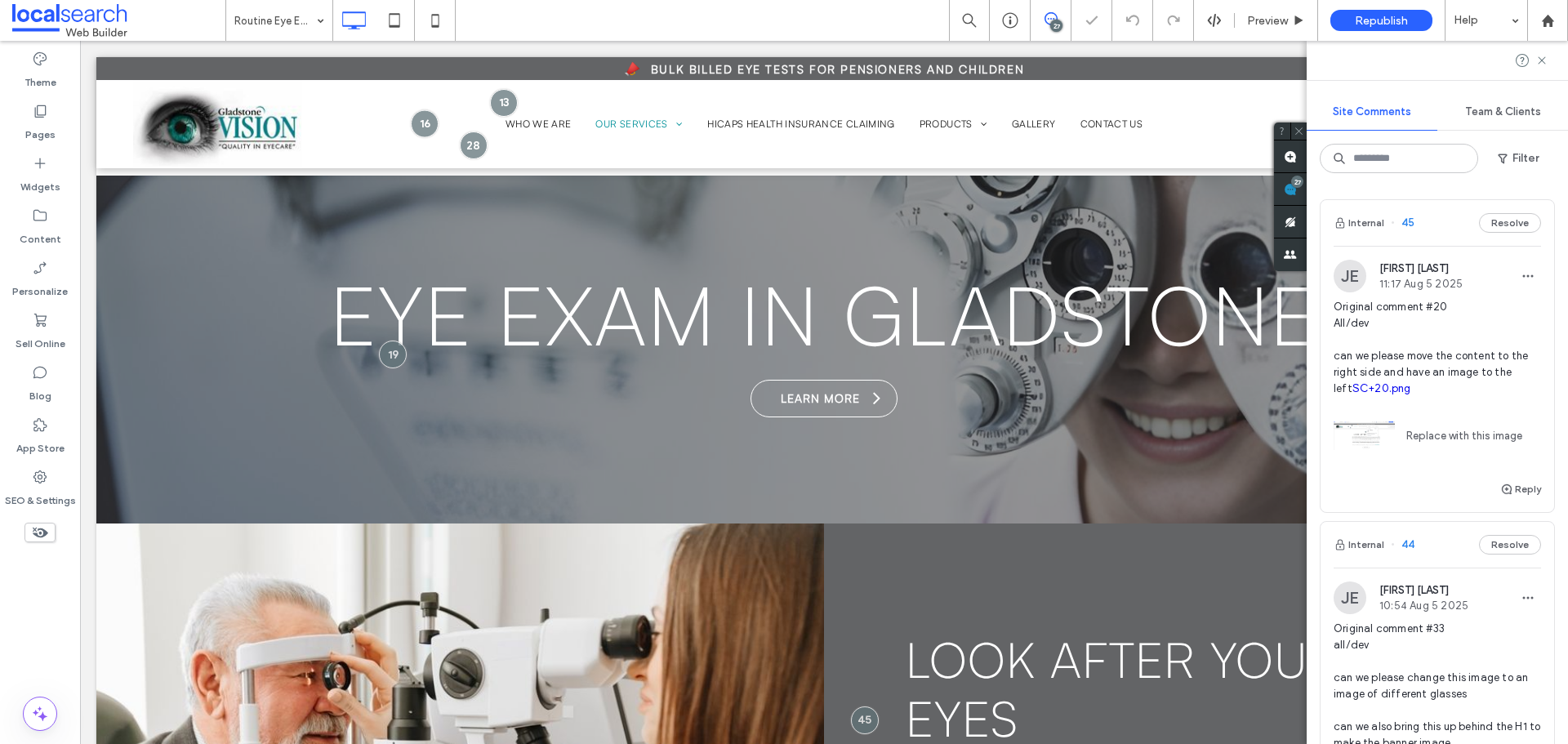 scroll, scrollTop: 417, scrollLeft: 0, axis: vertical 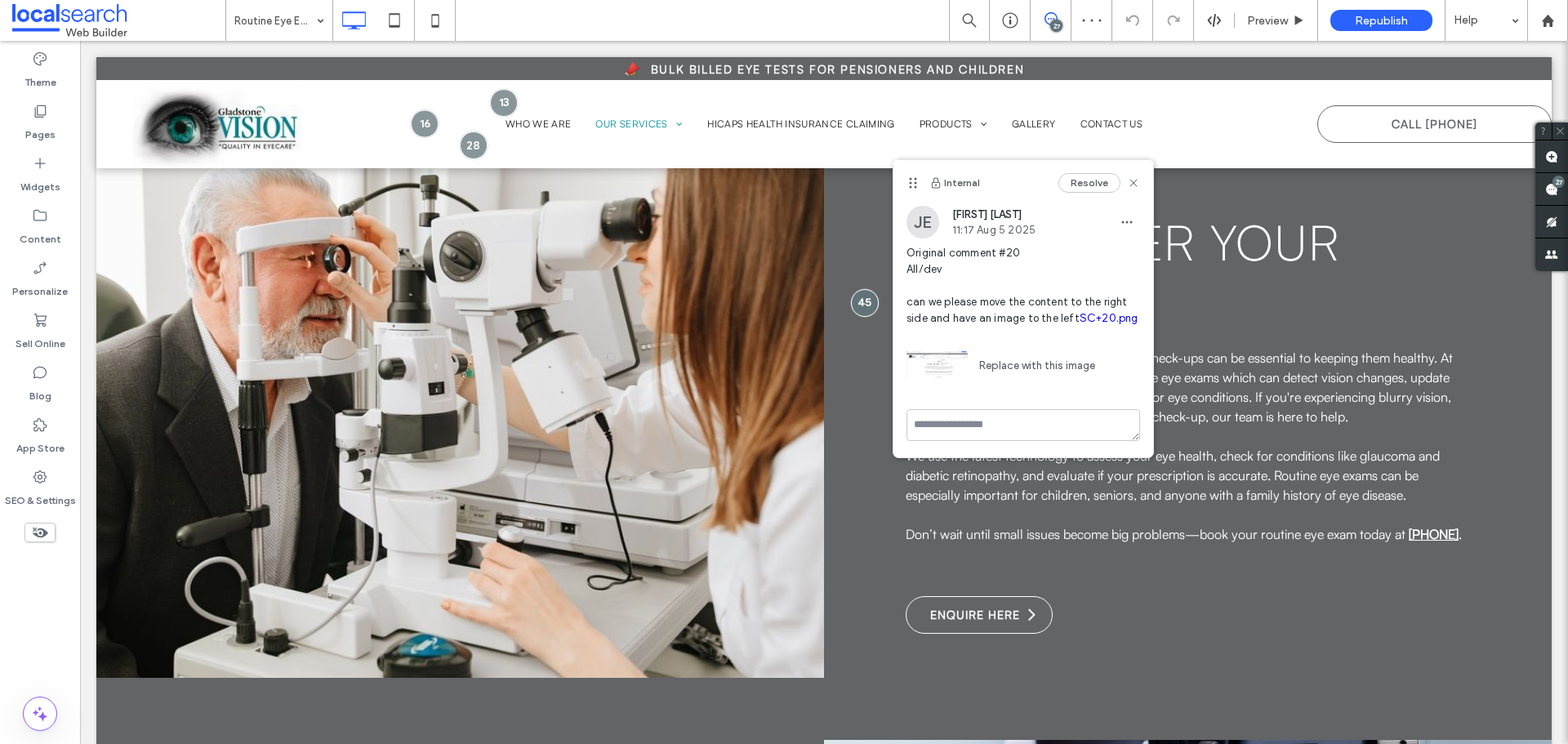 click on "SC+20.png" at bounding box center (1109, 318) 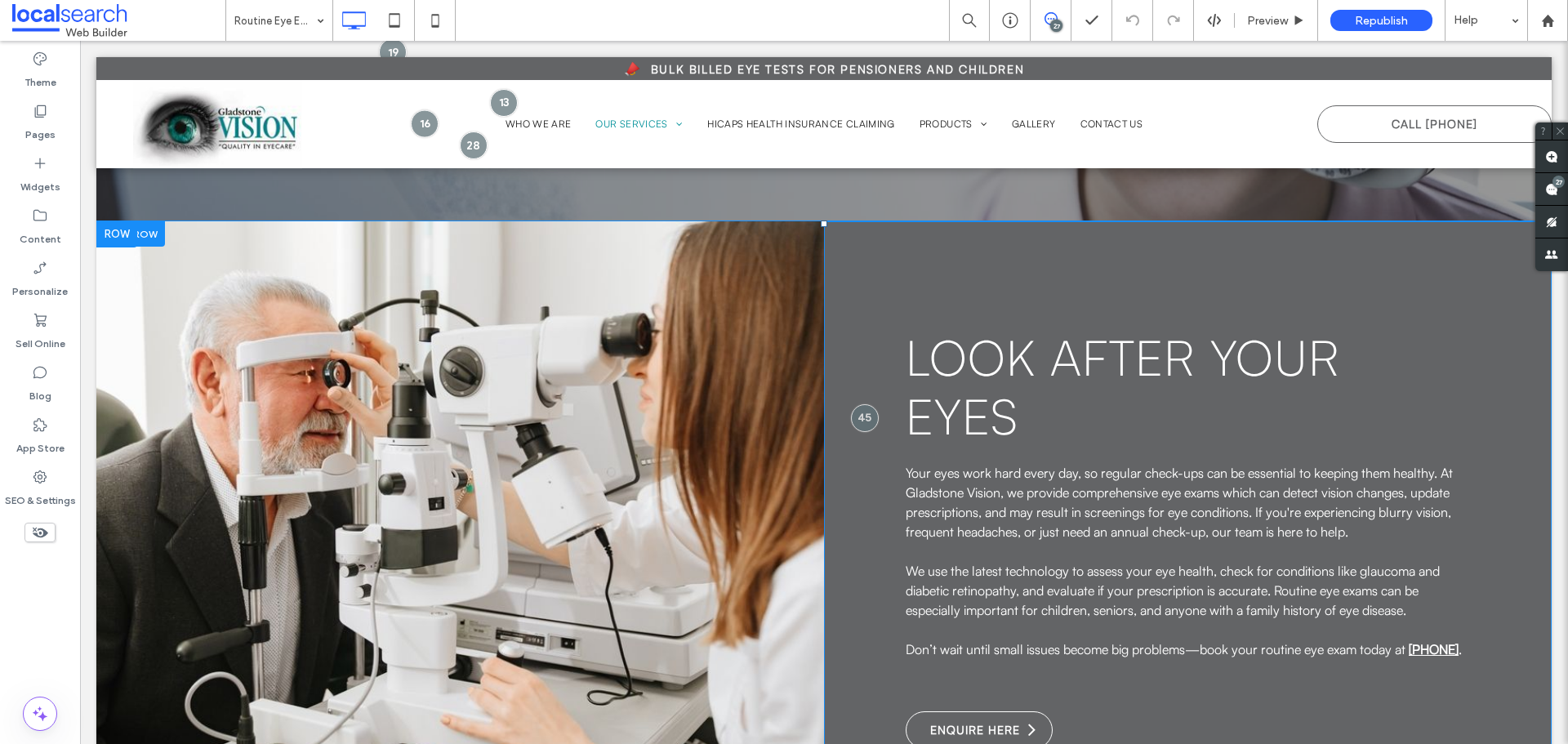 scroll, scrollTop: 163, scrollLeft: 0, axis: vertical 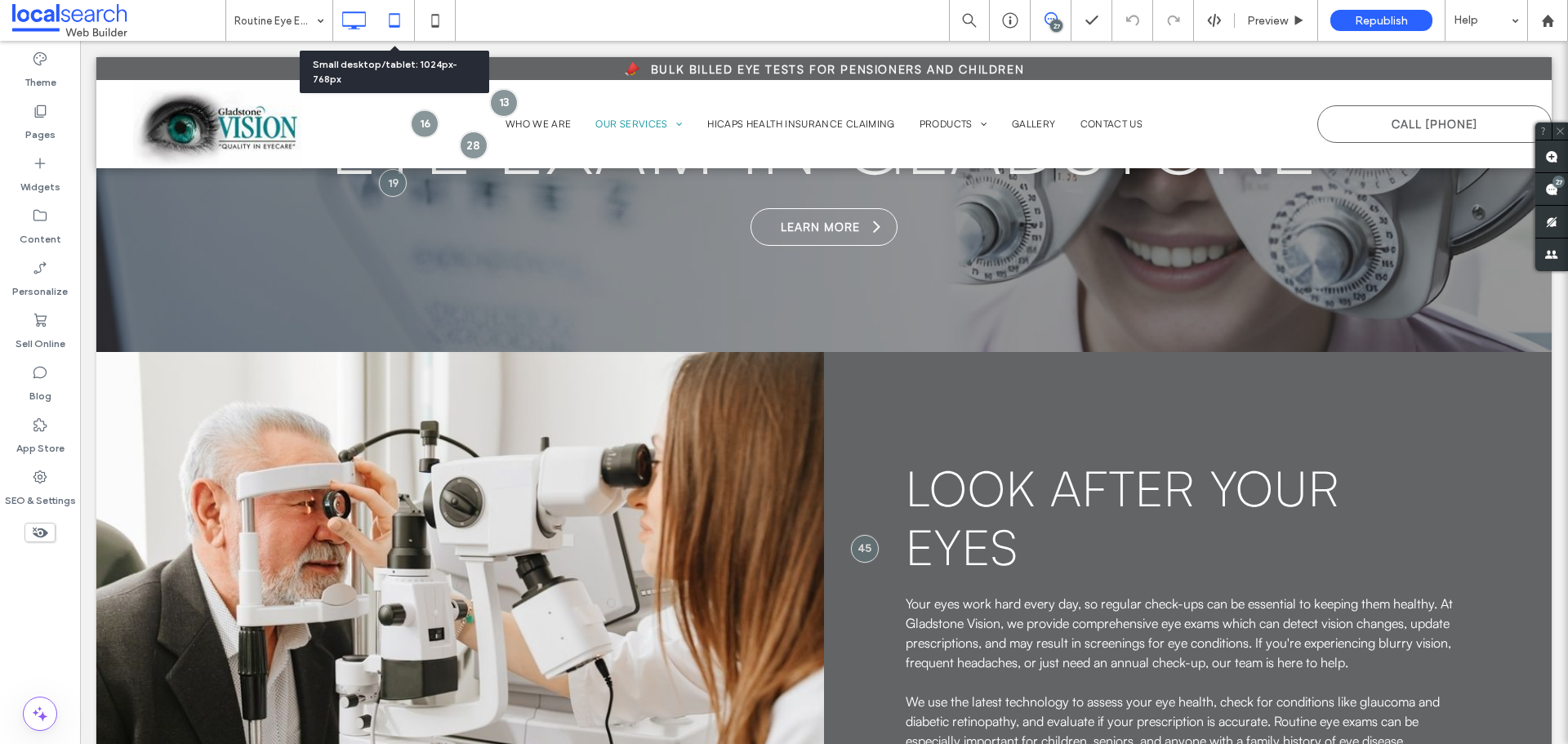 click 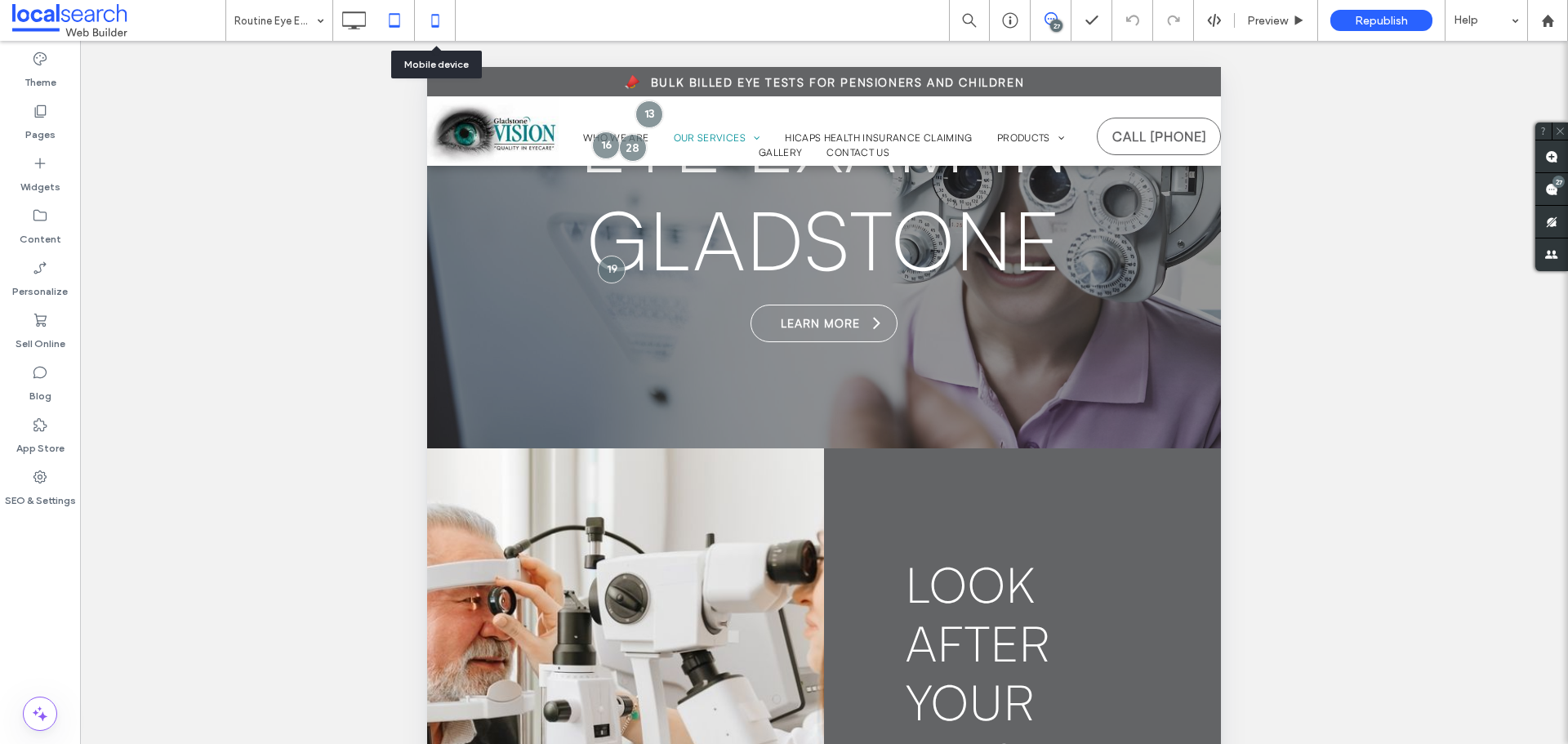 click 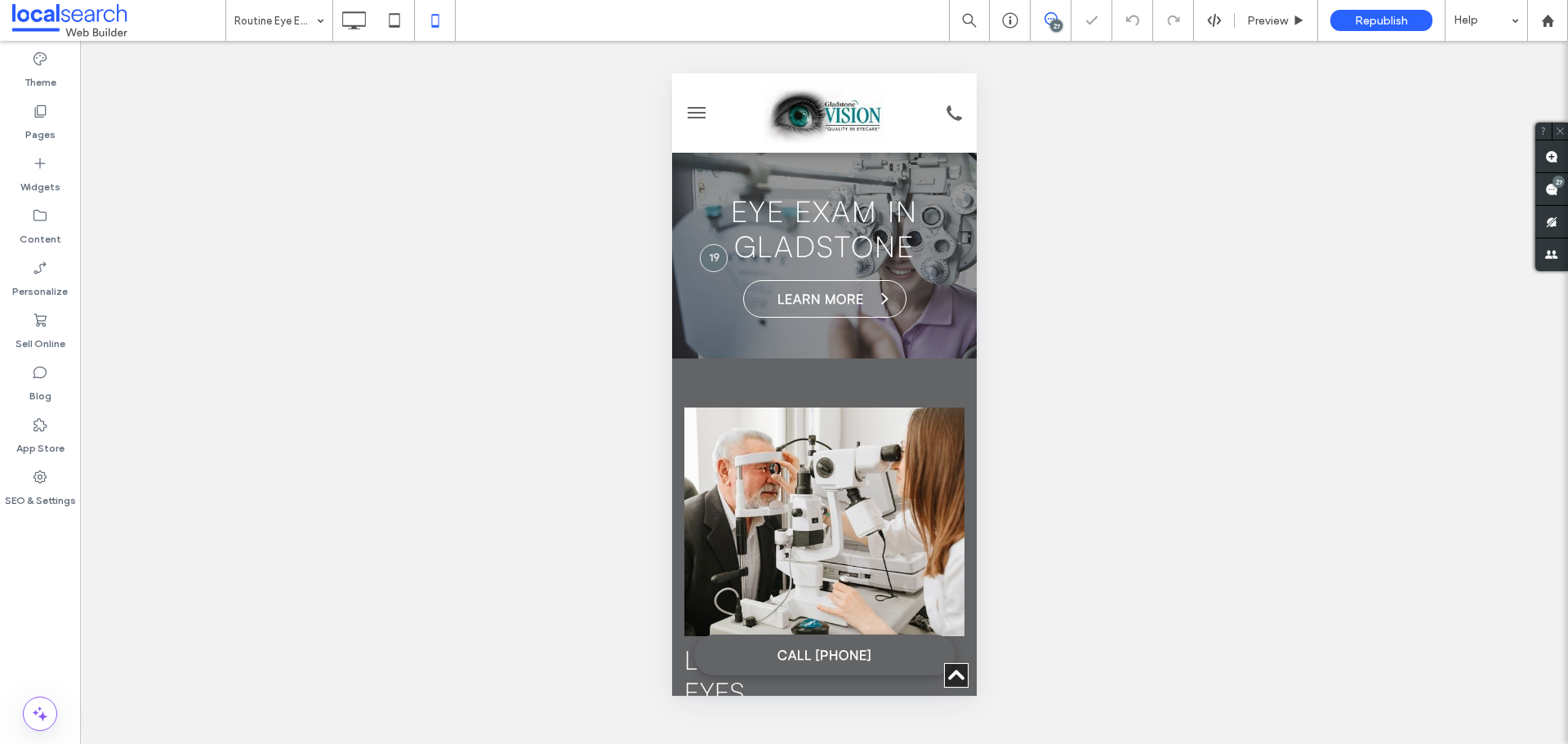 scroll, scrollTop: 327, scrollLeft: 0, axis: vertical 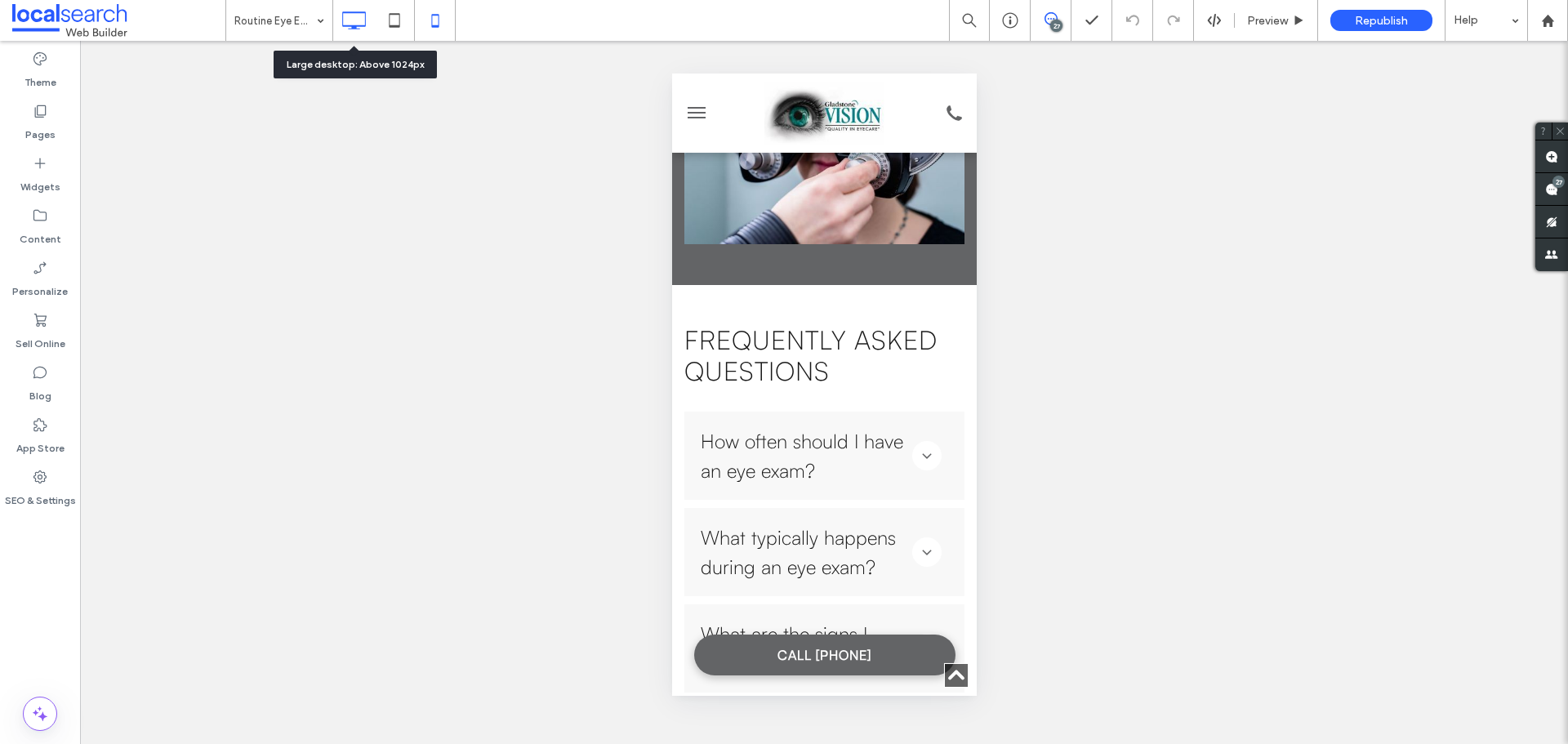 click 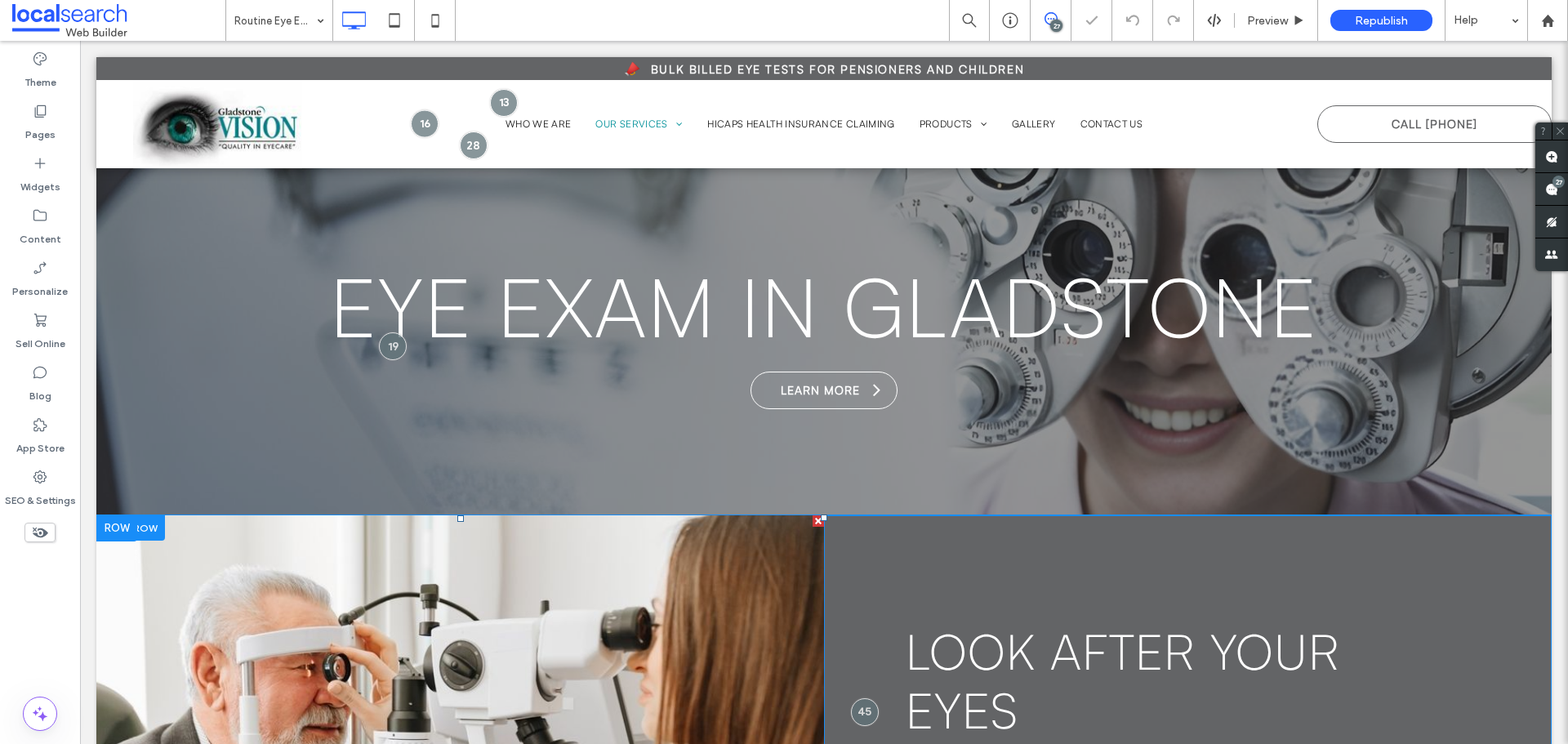 scroll, scrollTop: 327, scrollLeft: 0, axis: vertical 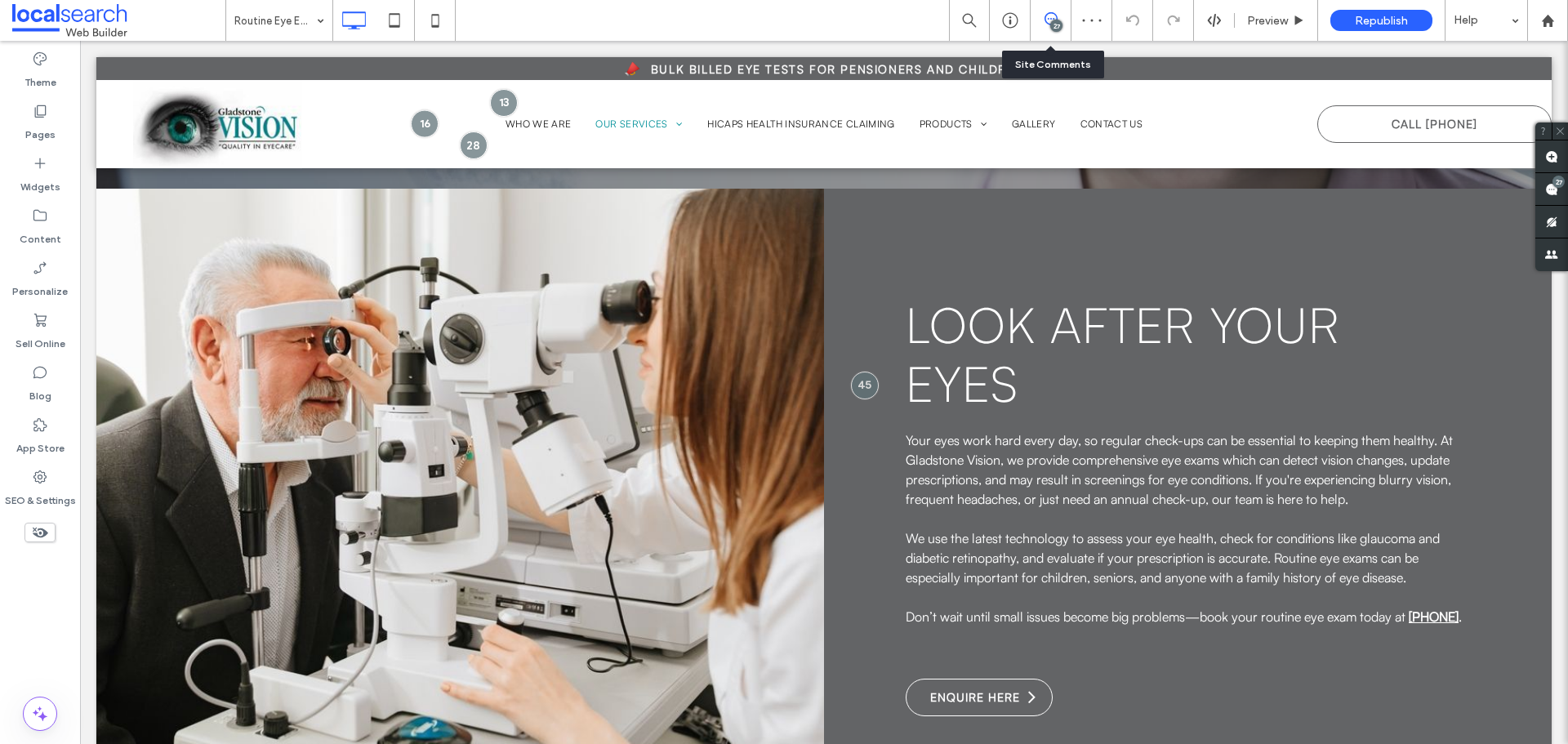 click on "27" at bounding box center (1050, 20) 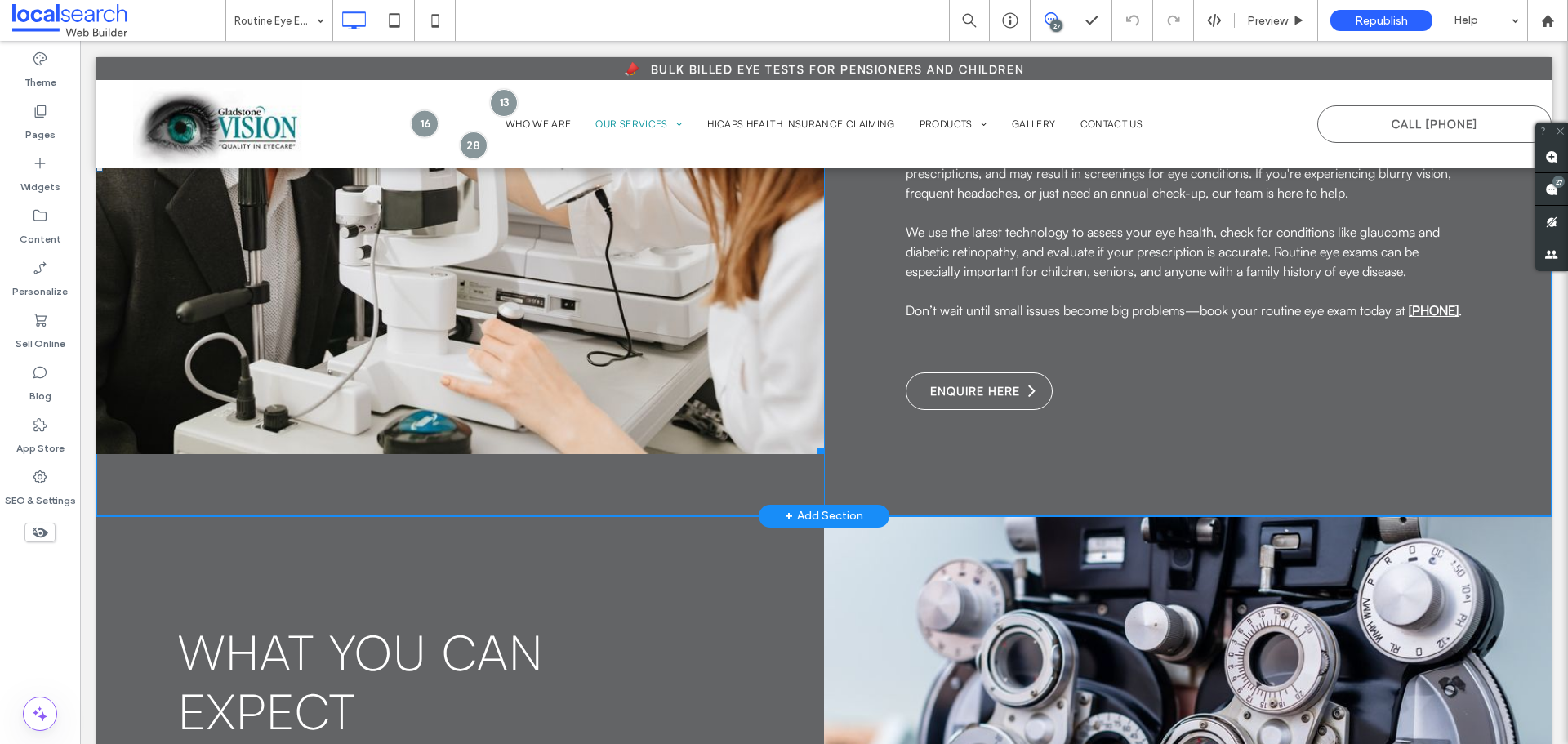 scroll, scrollTop: 735, scrollLeft: 0, axis: vertical 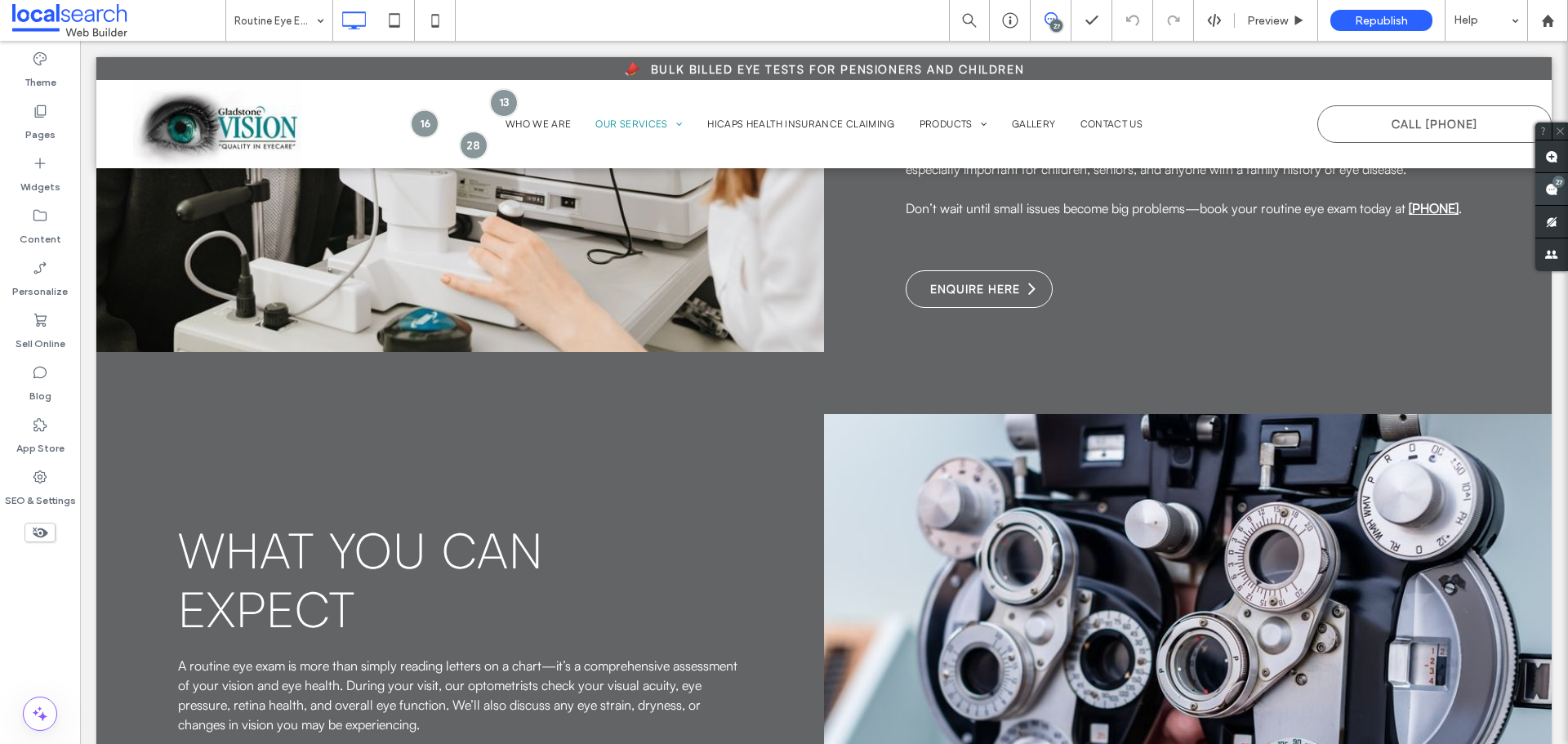 click 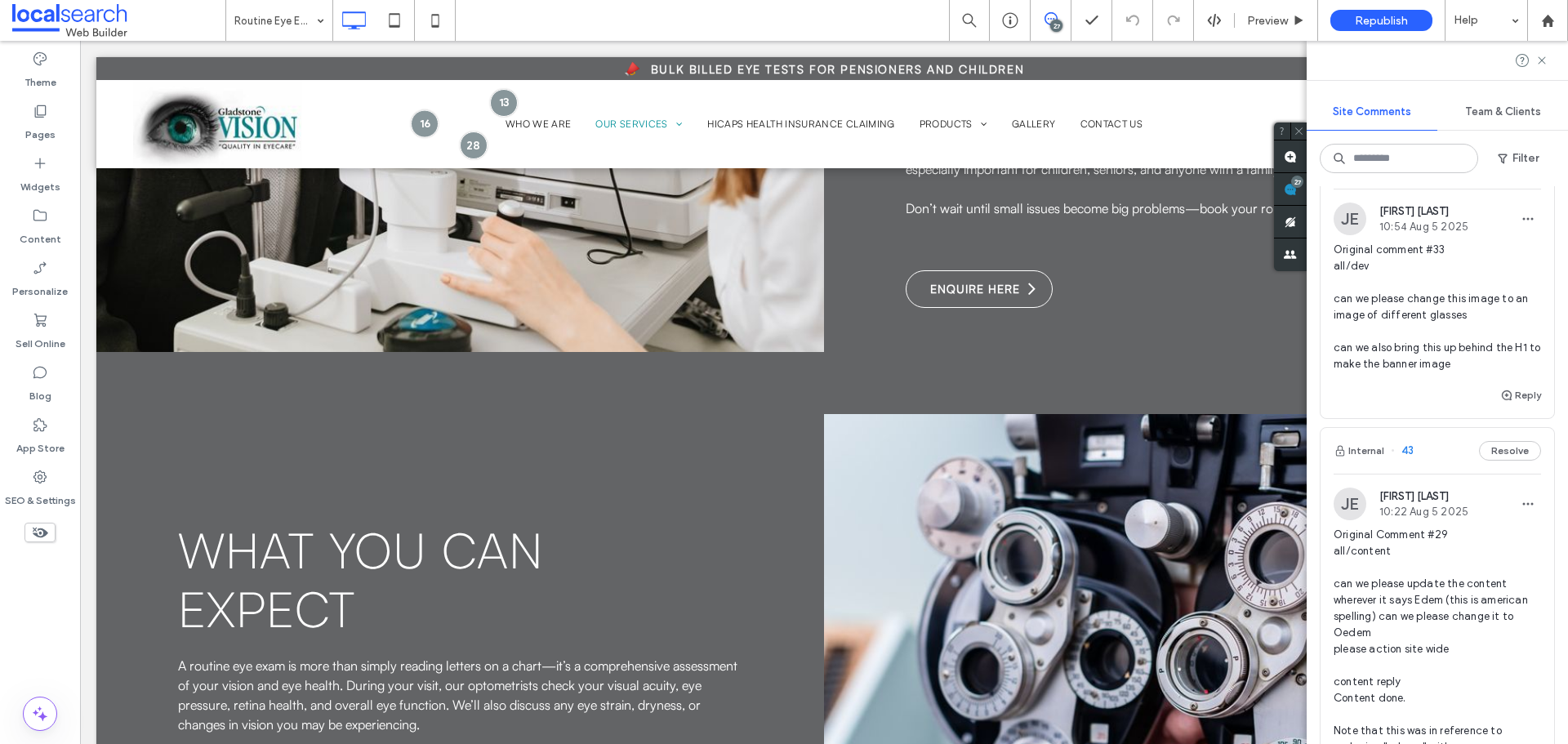 scroll, scrollTop: 327, scrollLeft: 0, axis: vertical 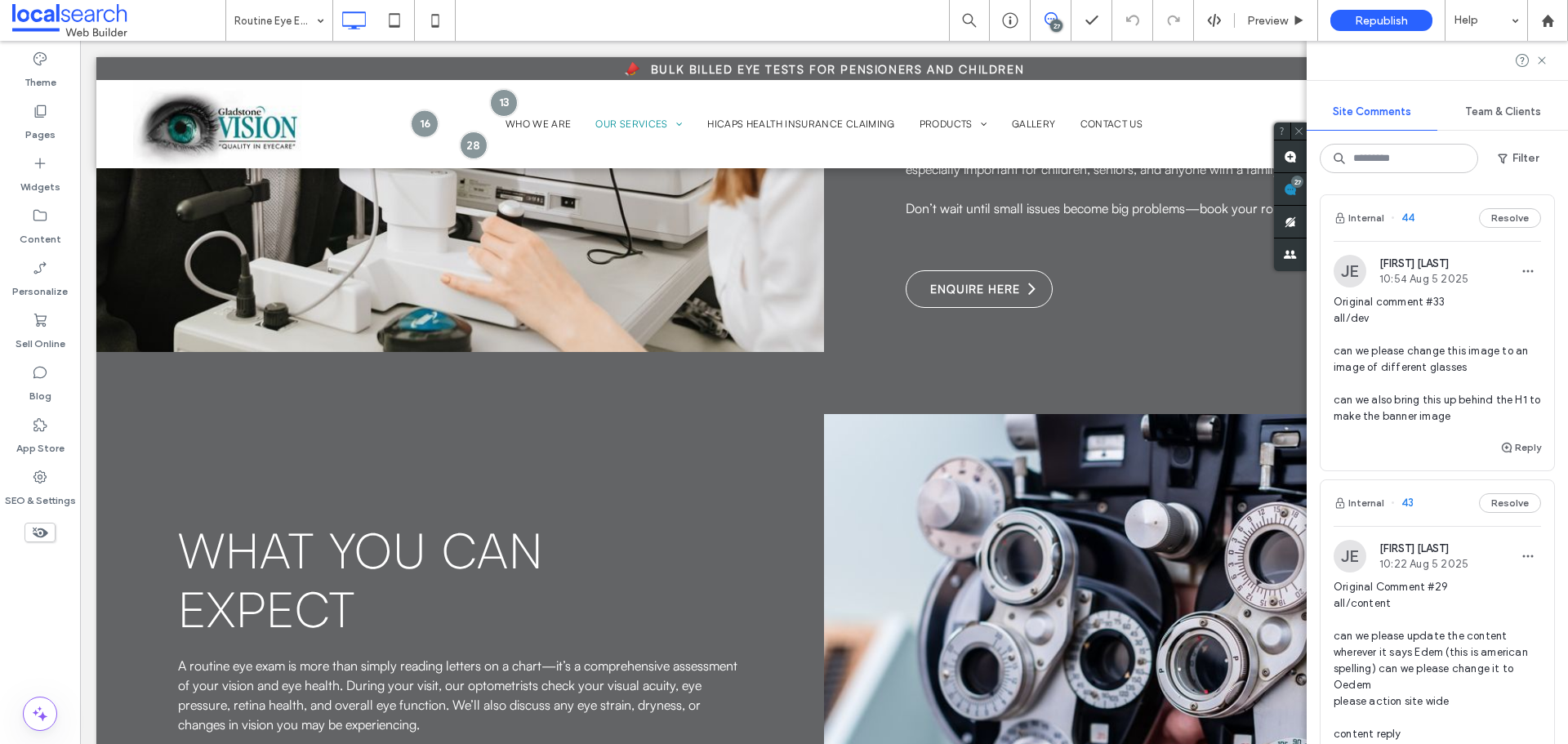 click on "Internal 44 Resolve" at bounding box center (1437, 218) 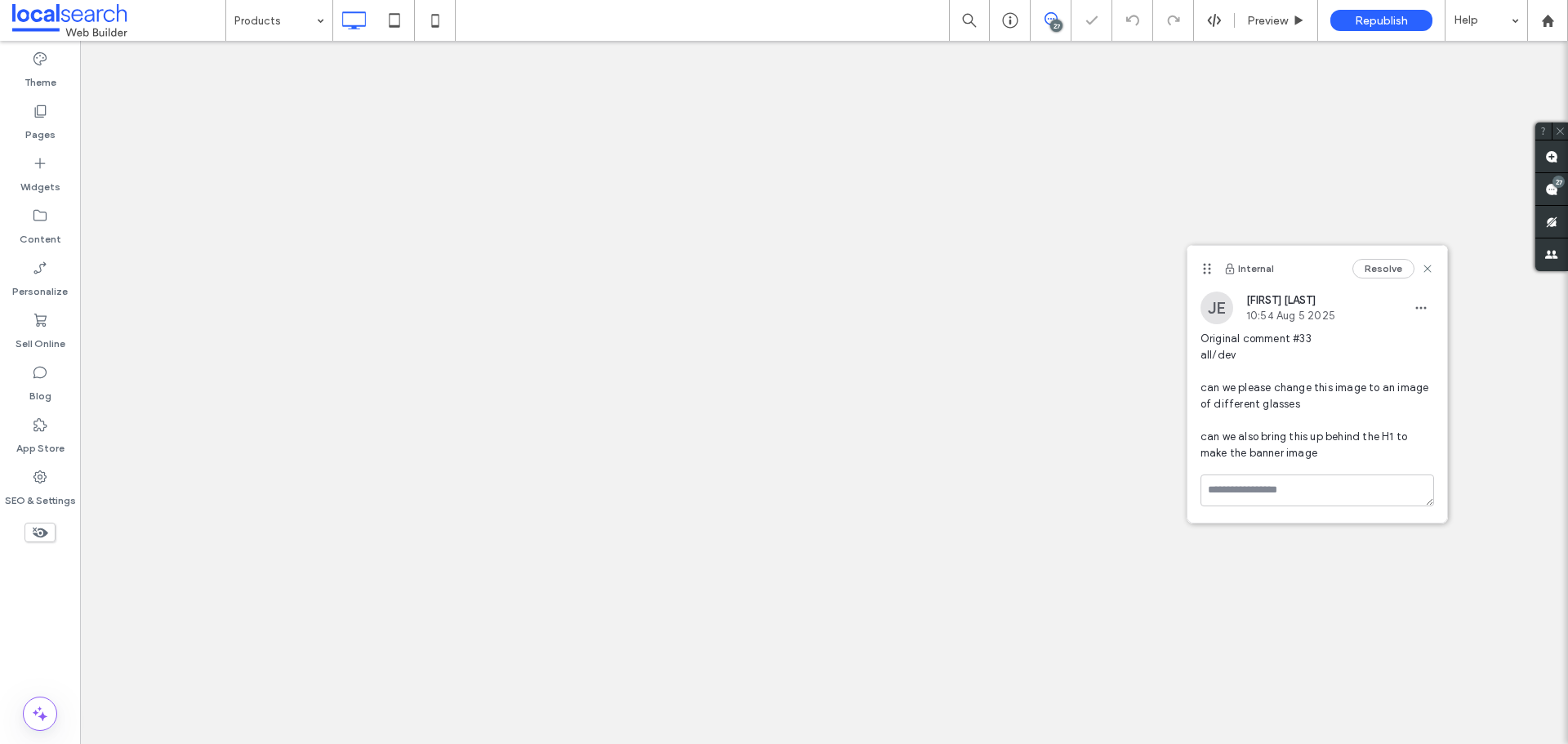 scroll, scrollTop: 0, scrollLeft: 0, axis: both 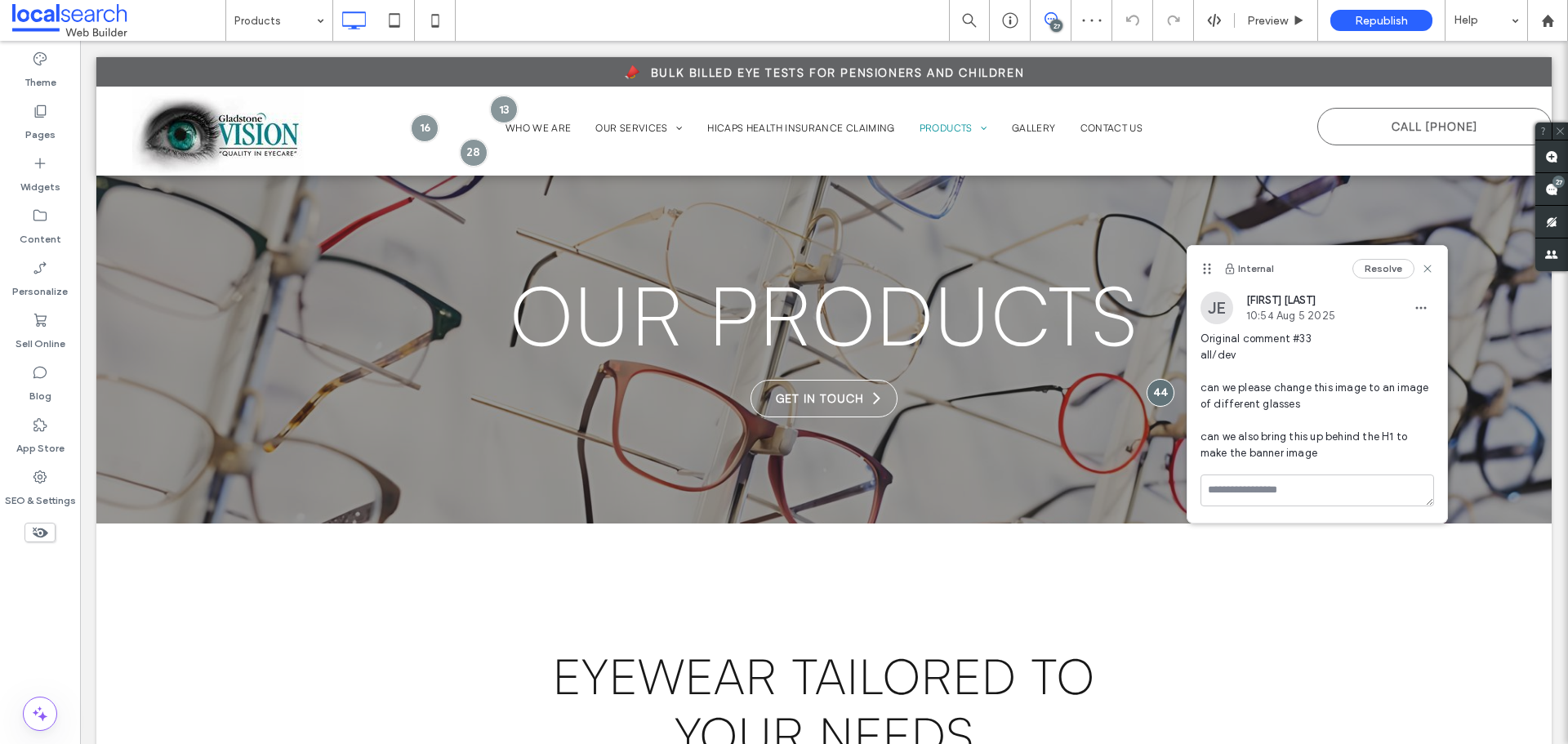 click on "27" at bounding box center (1056, 25) 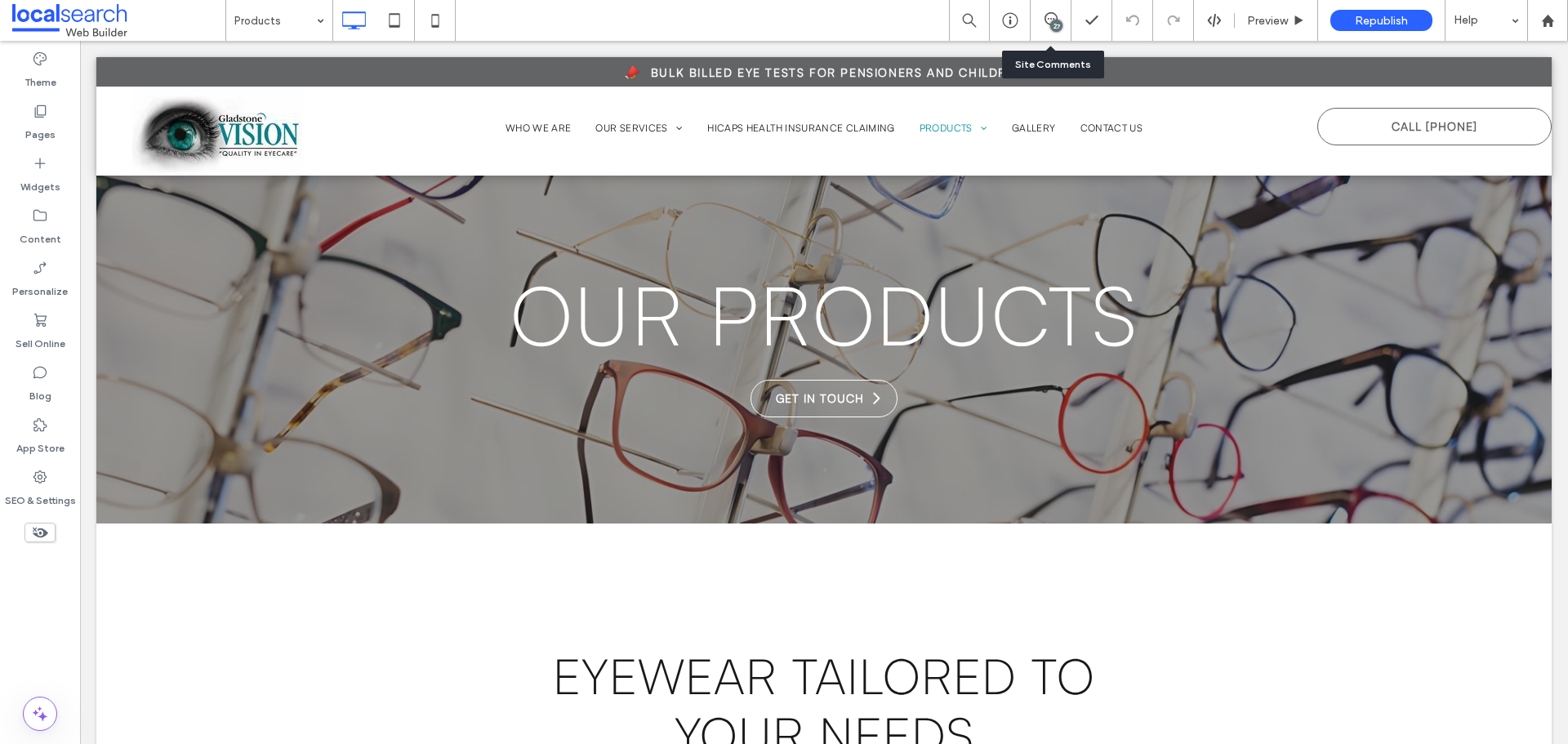click on "27" at bounding box center (1056, 25) 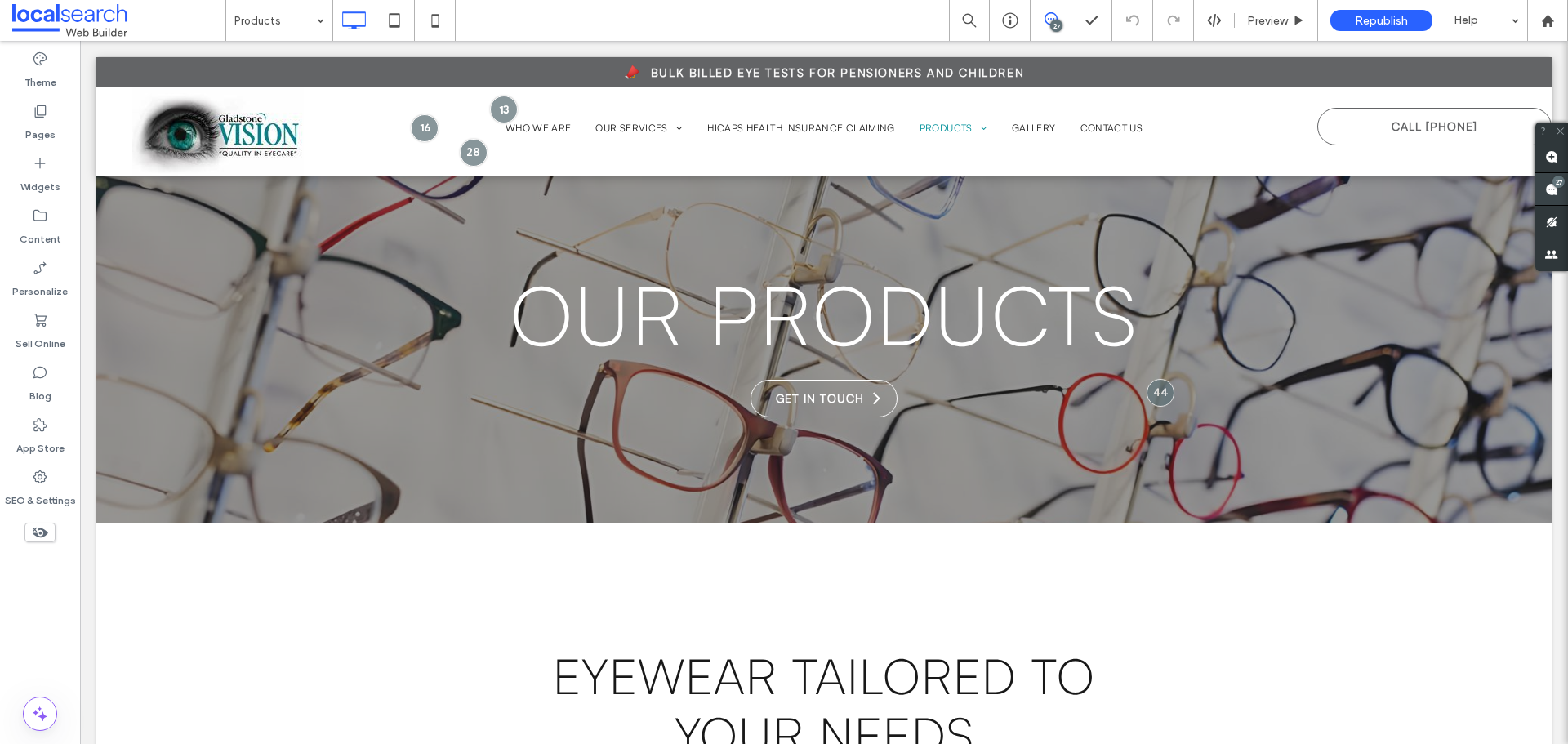click 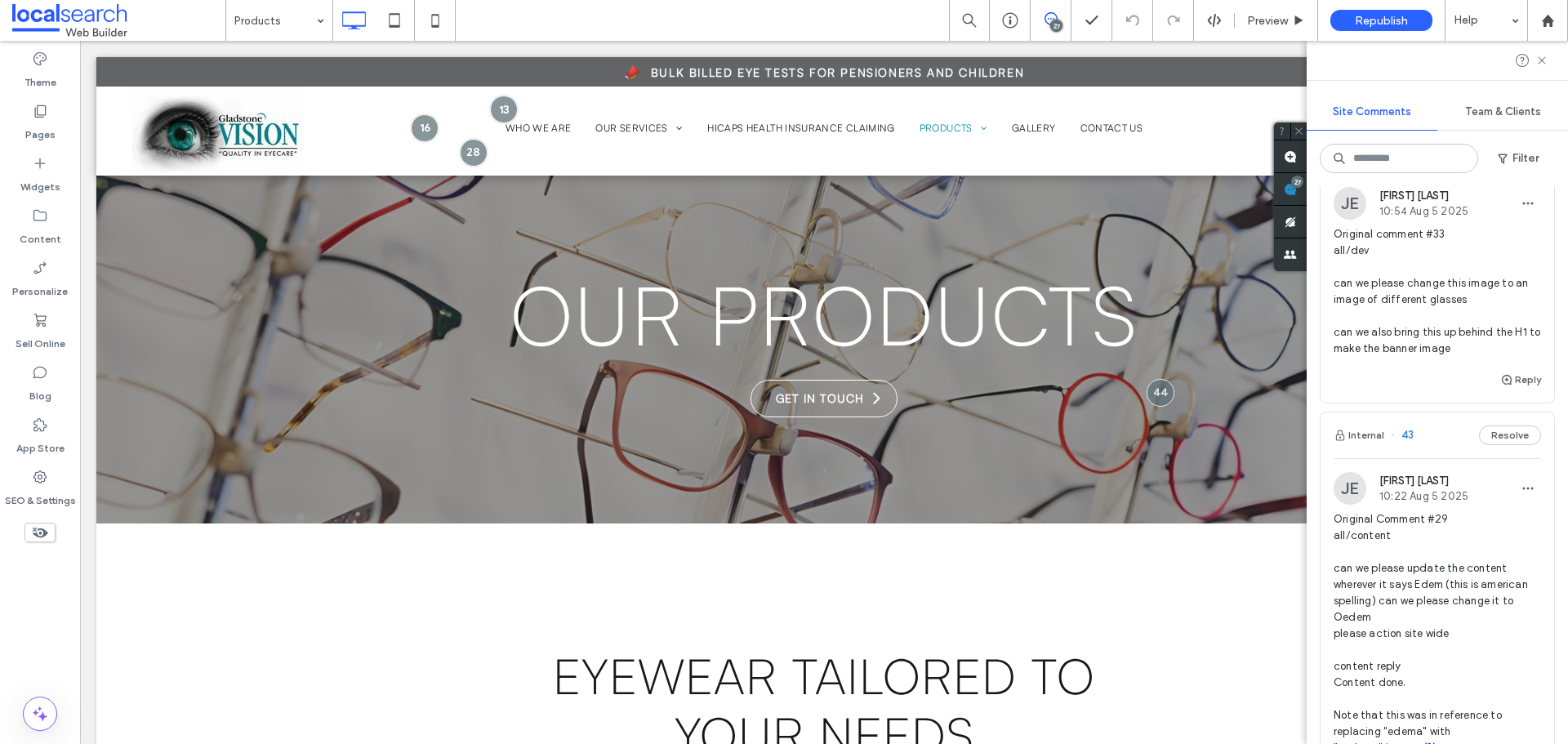 scroll, scrollTop: 572, scrollLeft: 0, axis: vertical 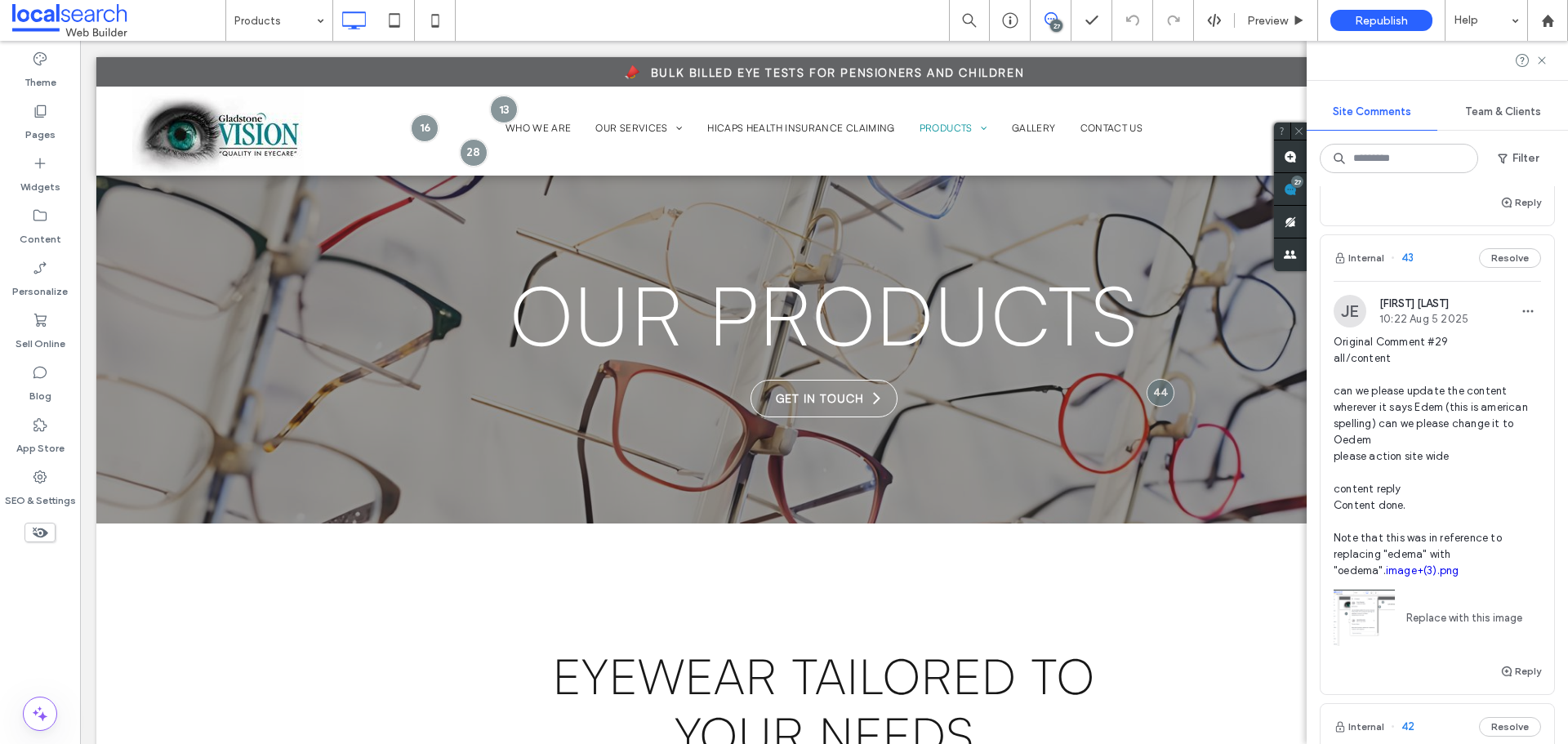 click on "JE Jorge Espeleta 10:22 Aug 5 2025 Original Comment #29
all/content
can we please update the content wherever it says Edem (this is american spelling) can we please change it to Oedem
please action site wide
content reply
Content done.
Note that this was in reference to replacing "edema" with "oedema".  image+(3).png Replace with this image" at bounding box center (1437, 471) 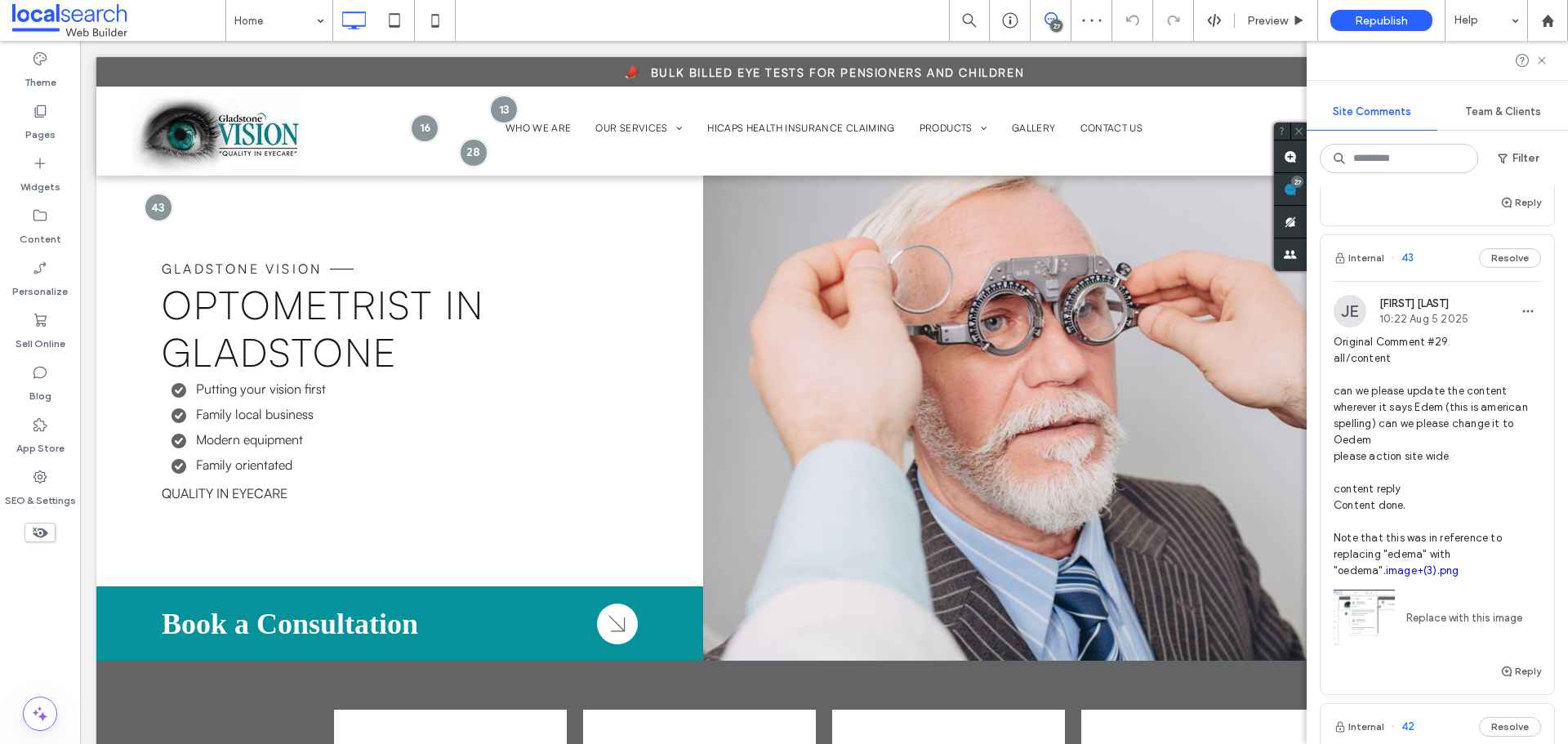 scroll, scrollTop: 0, scrollLeft: 0, axis: both 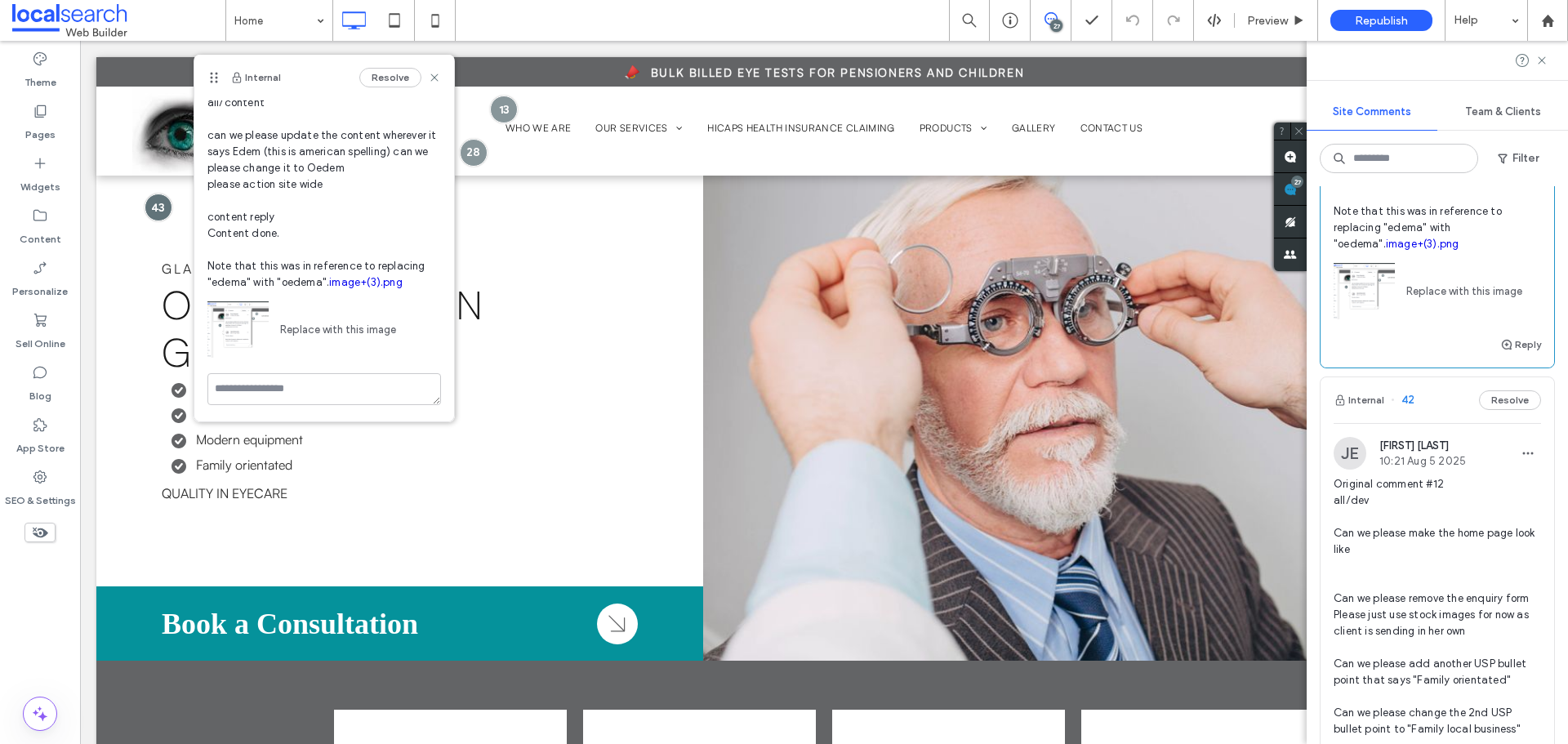 click on "Internal 42 Resolve" at bounding box center [1437, 400] 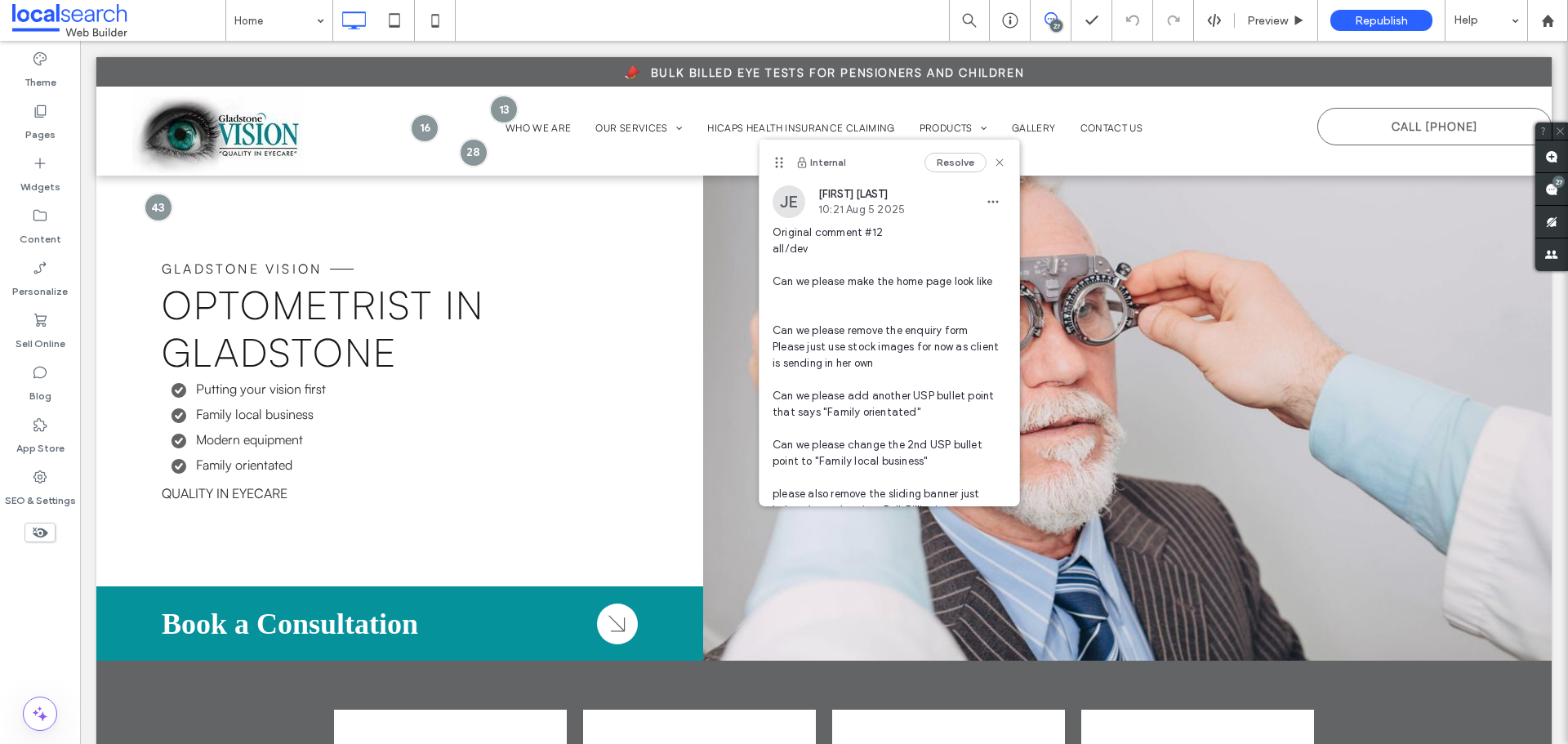 scroll, scrollTop: 0, scrollLeft: 0, axis: both 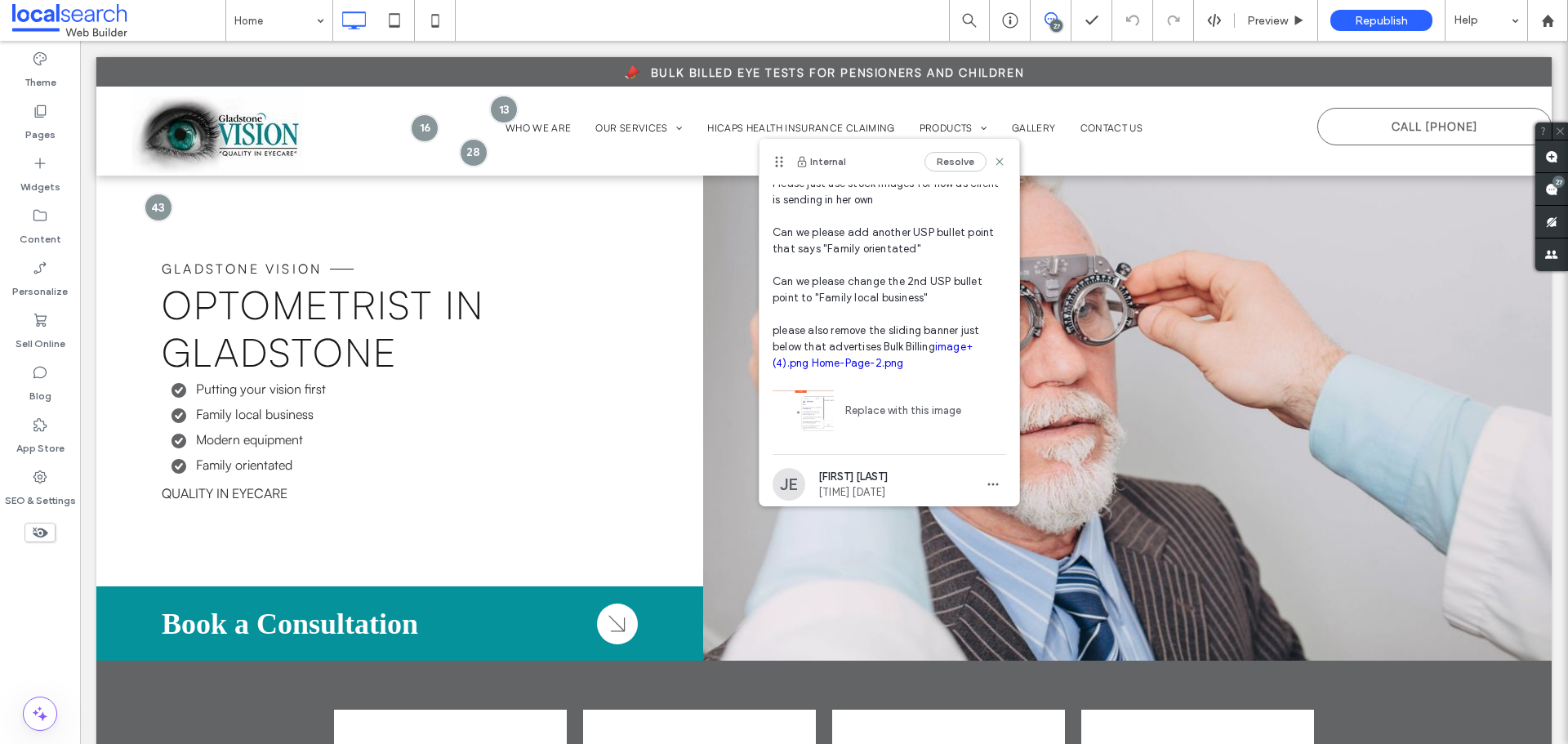 click on "Home-Page-2.png" at bounding box center [858, 363] 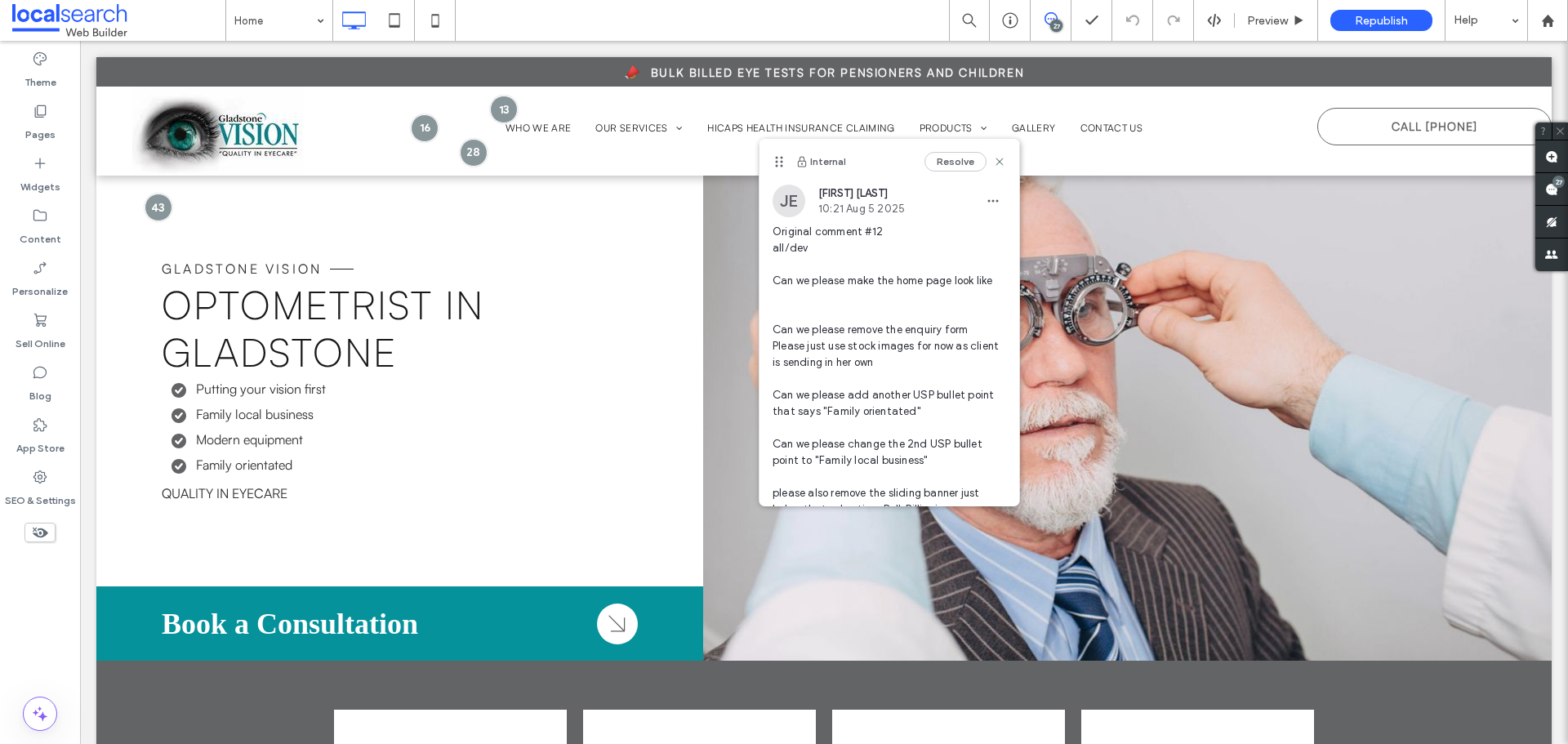 scroll, scrollTop: 0, scrollLeft: 0, axis: both 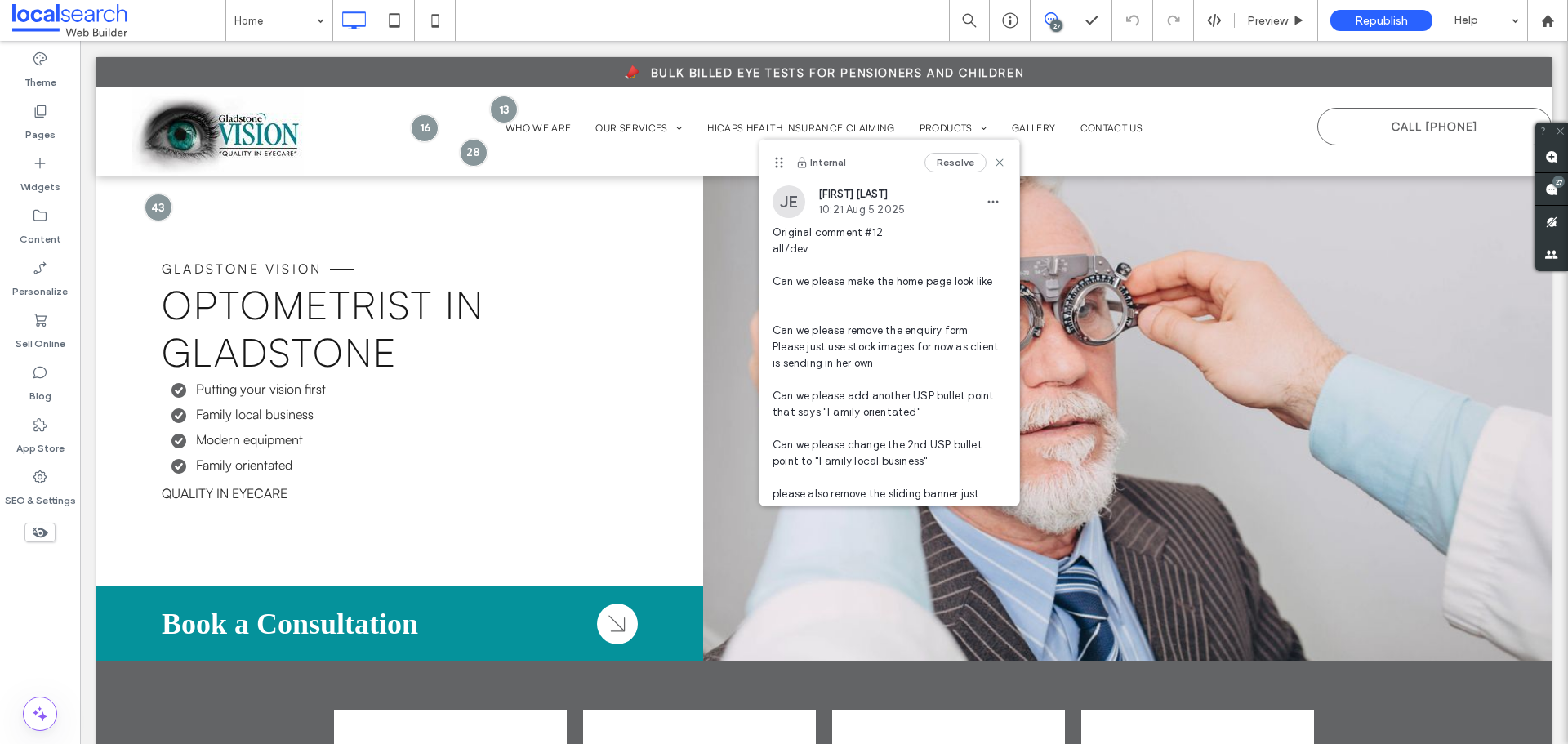 click on "27" at bounding box center [1056, 25] 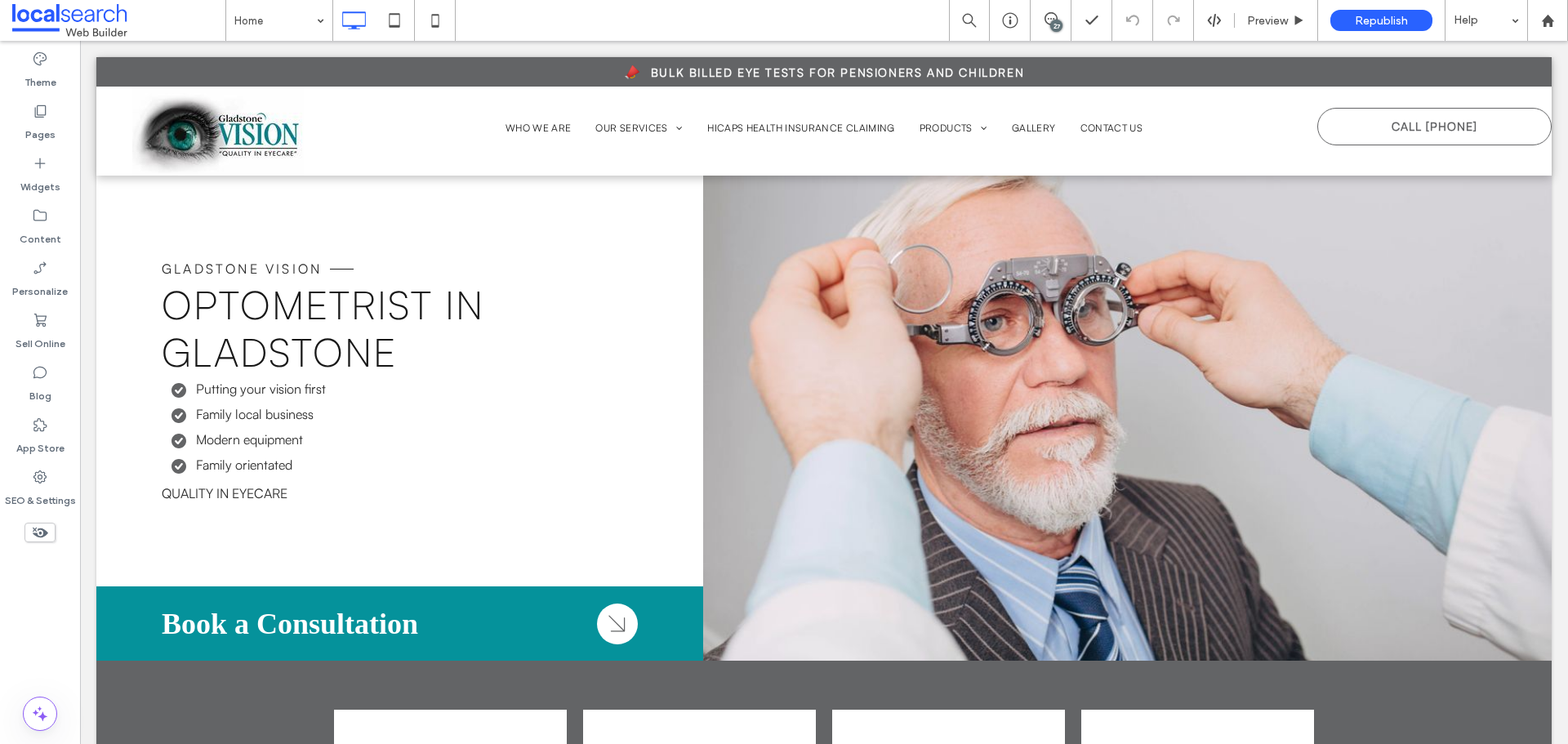 click on "27" at bounding box center (1056, 25) 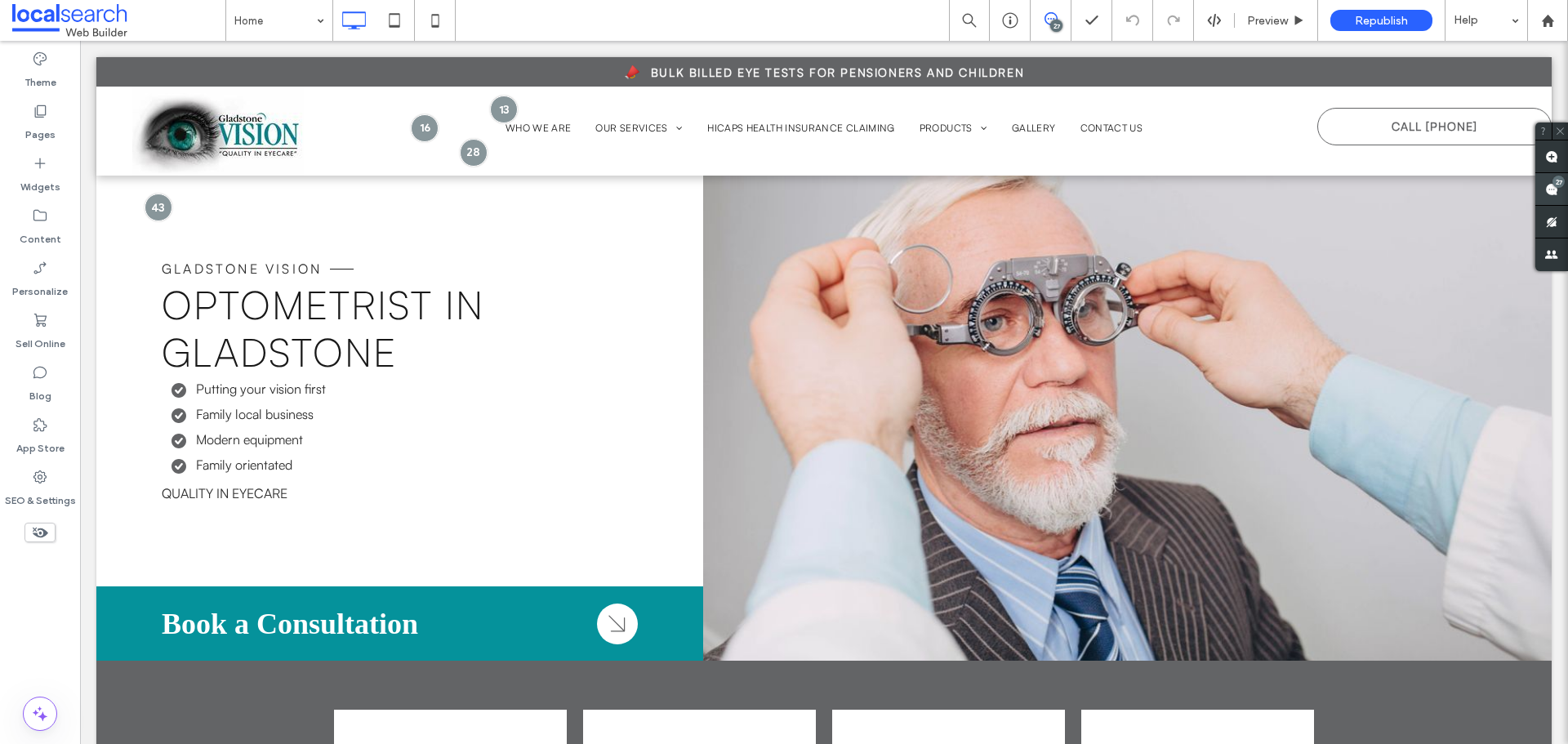 drag, startPoint x: 1557, startPoint y: 186, endPoint x: 1430, endPoint y: 305, distance: 174.04023 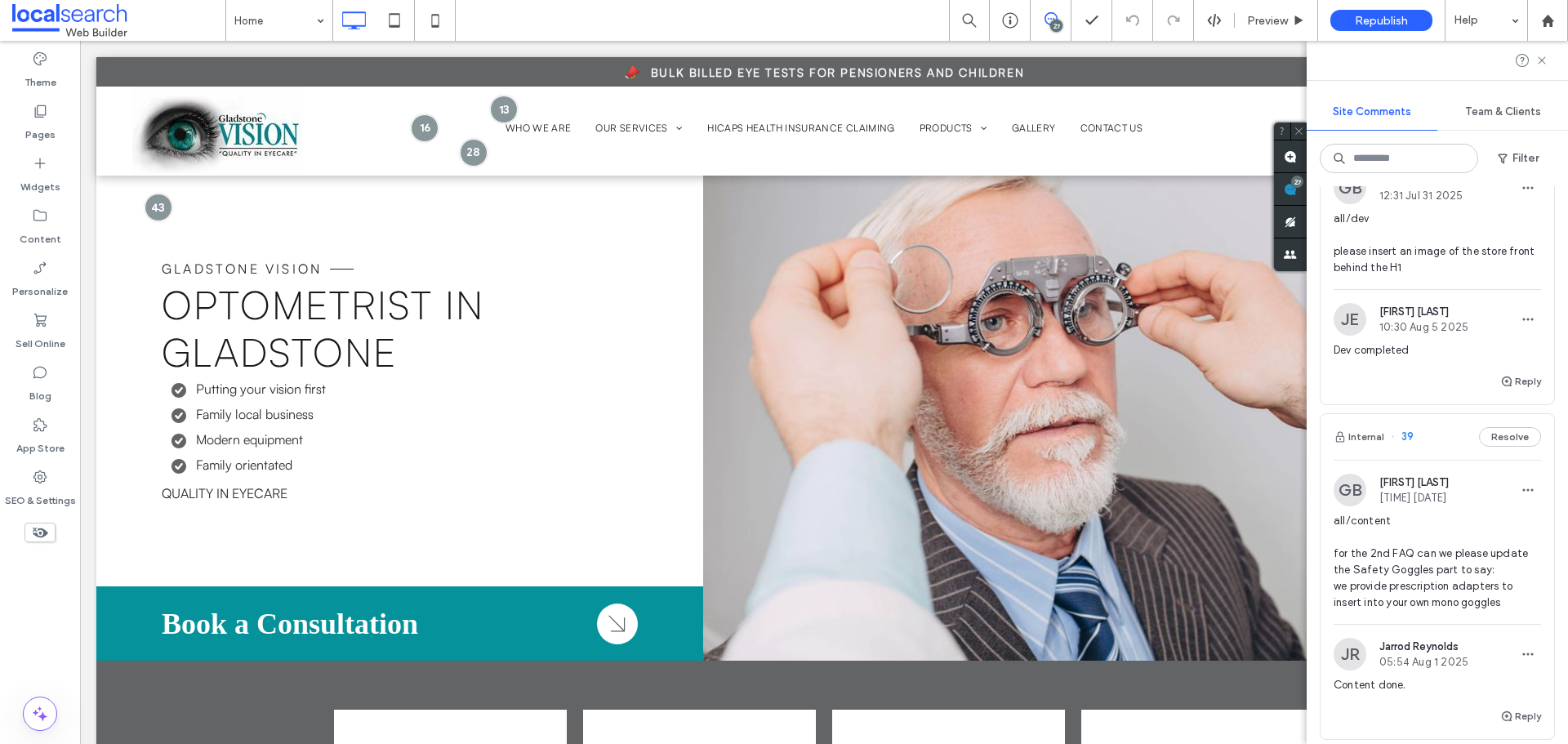 scroll, scrollTop: 1552, scrollLeft: 0, axis: vertical 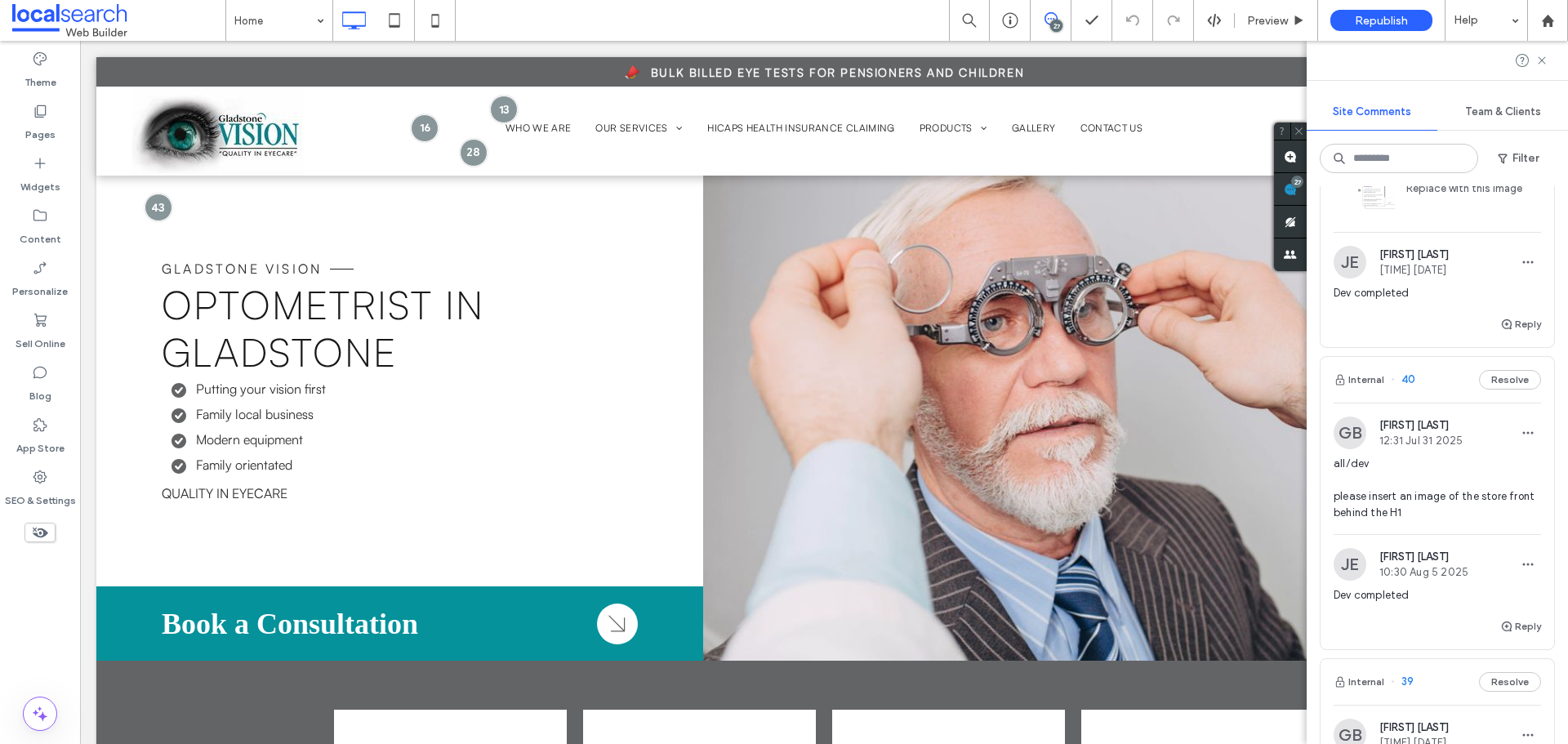 click on "Internal 40 Resolve" at bounding box center [1437, 380] 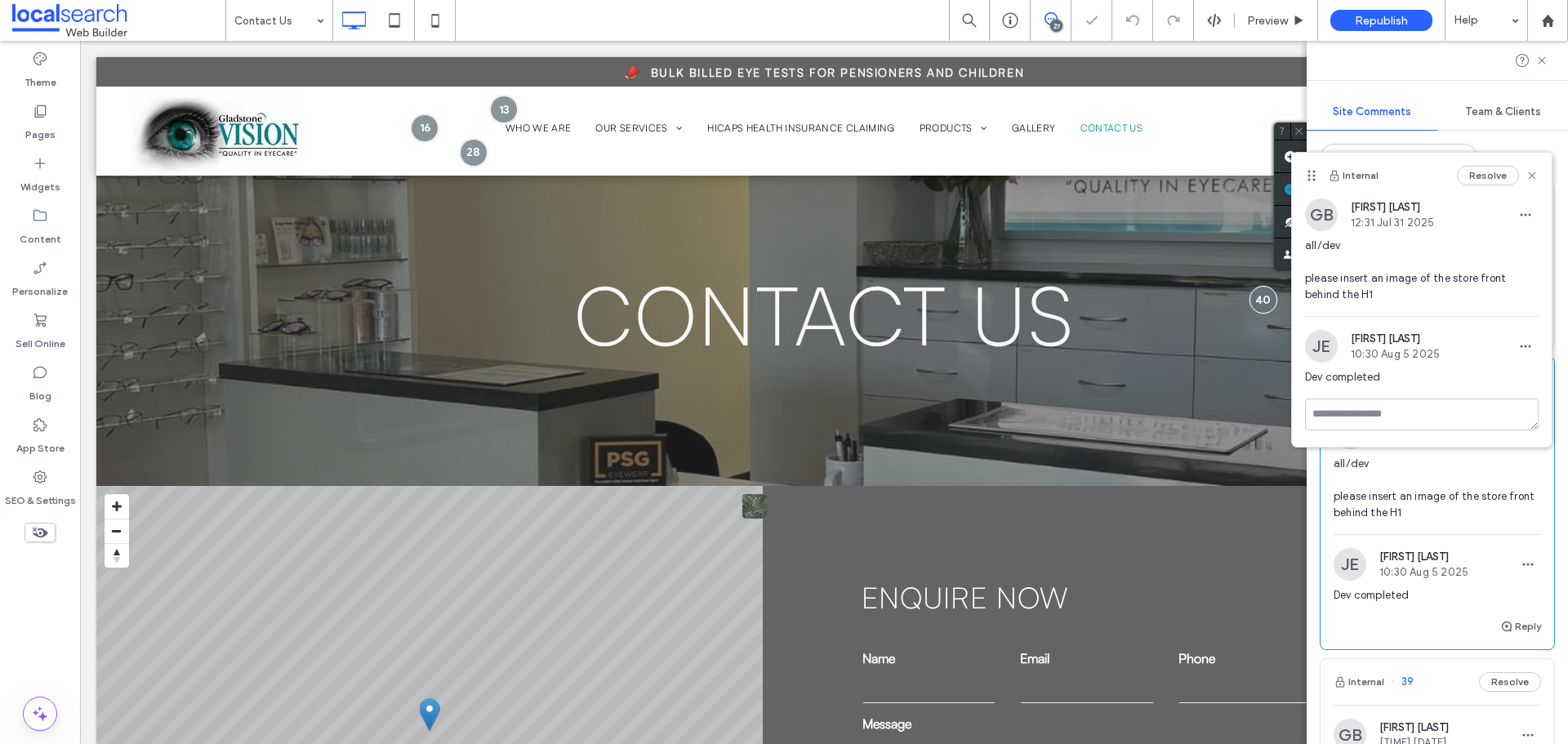 scroll, scrollTop: 0, scrollLeft: 0, axis: both 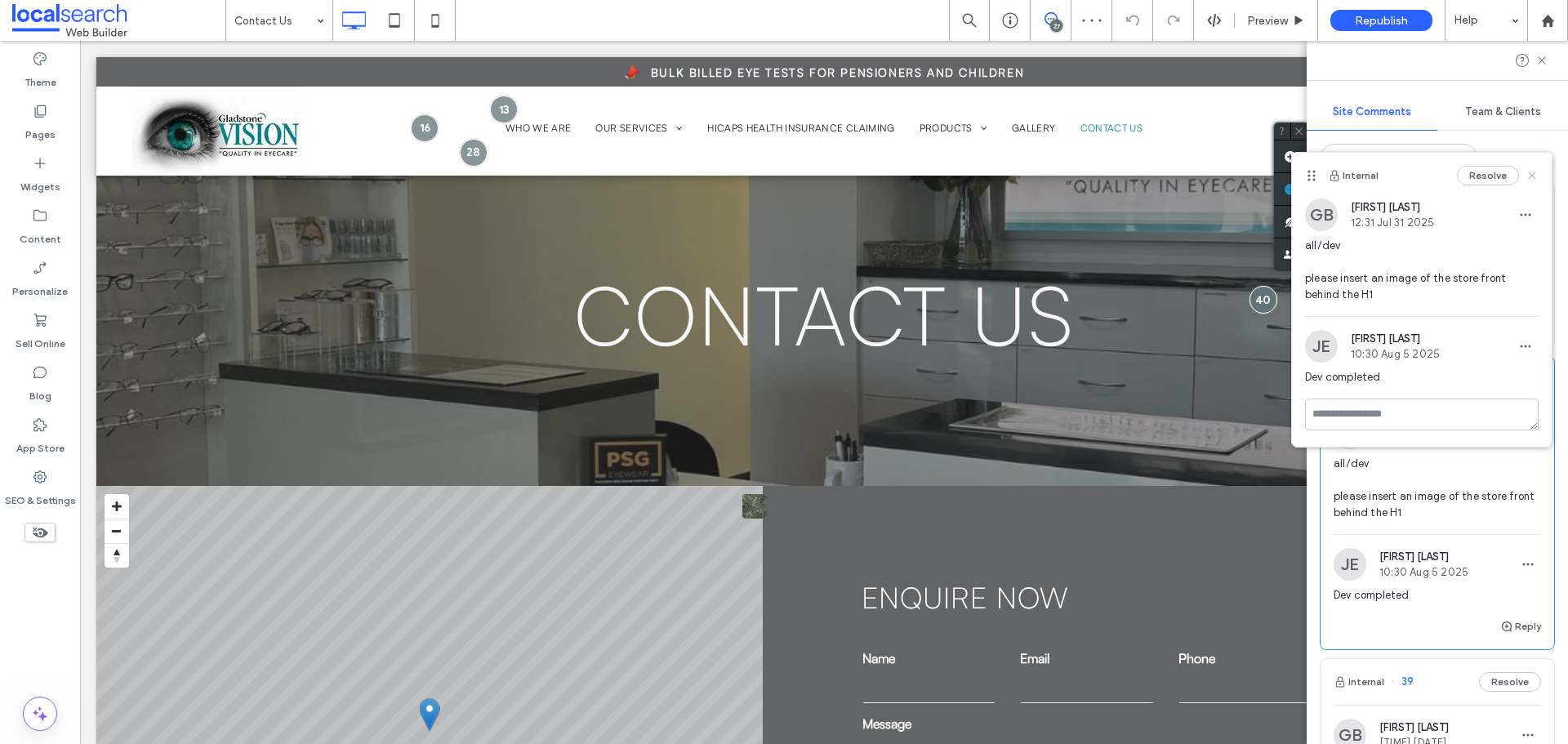 click 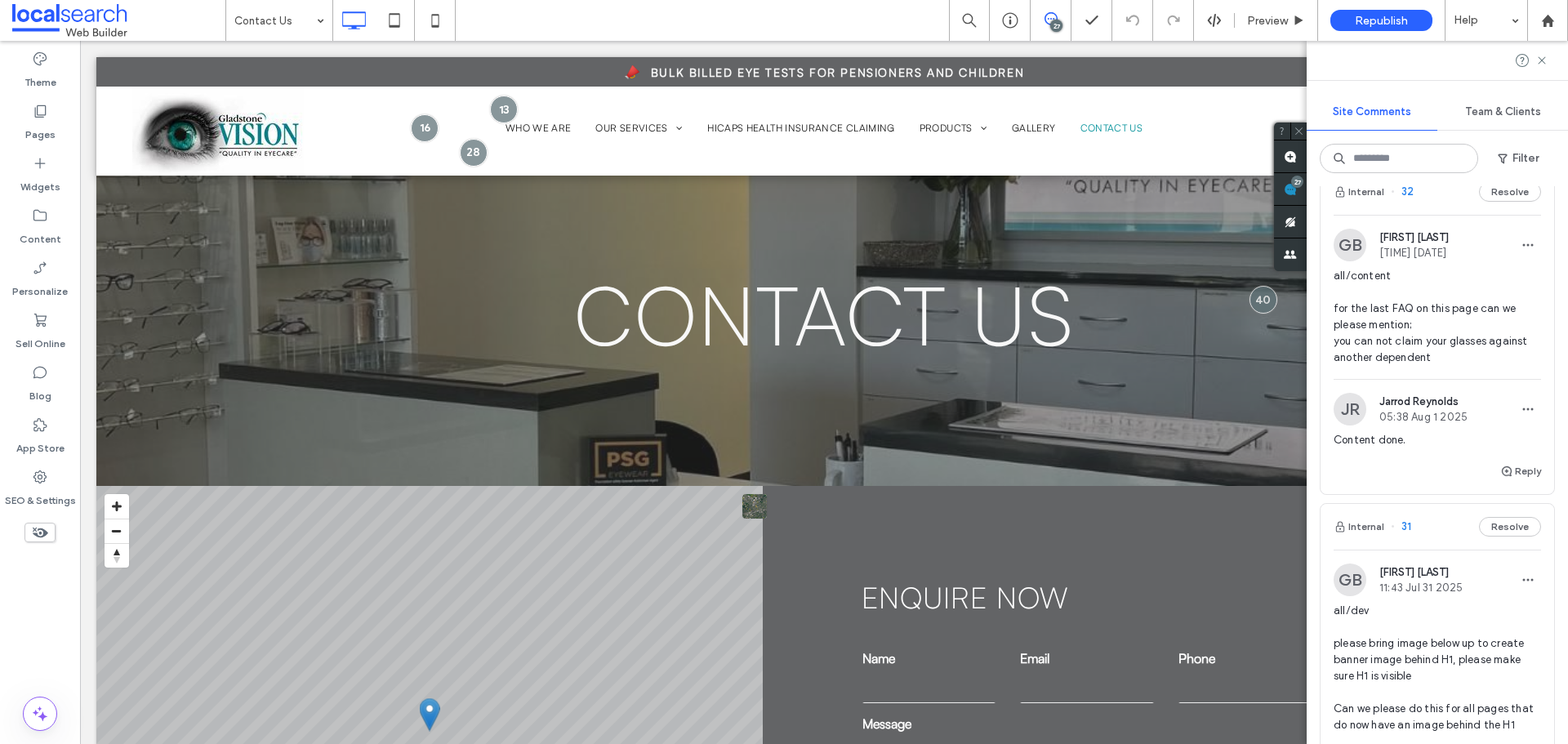 scroll, scrollTop: 4083, scrollLeft: 0, axis: vertical 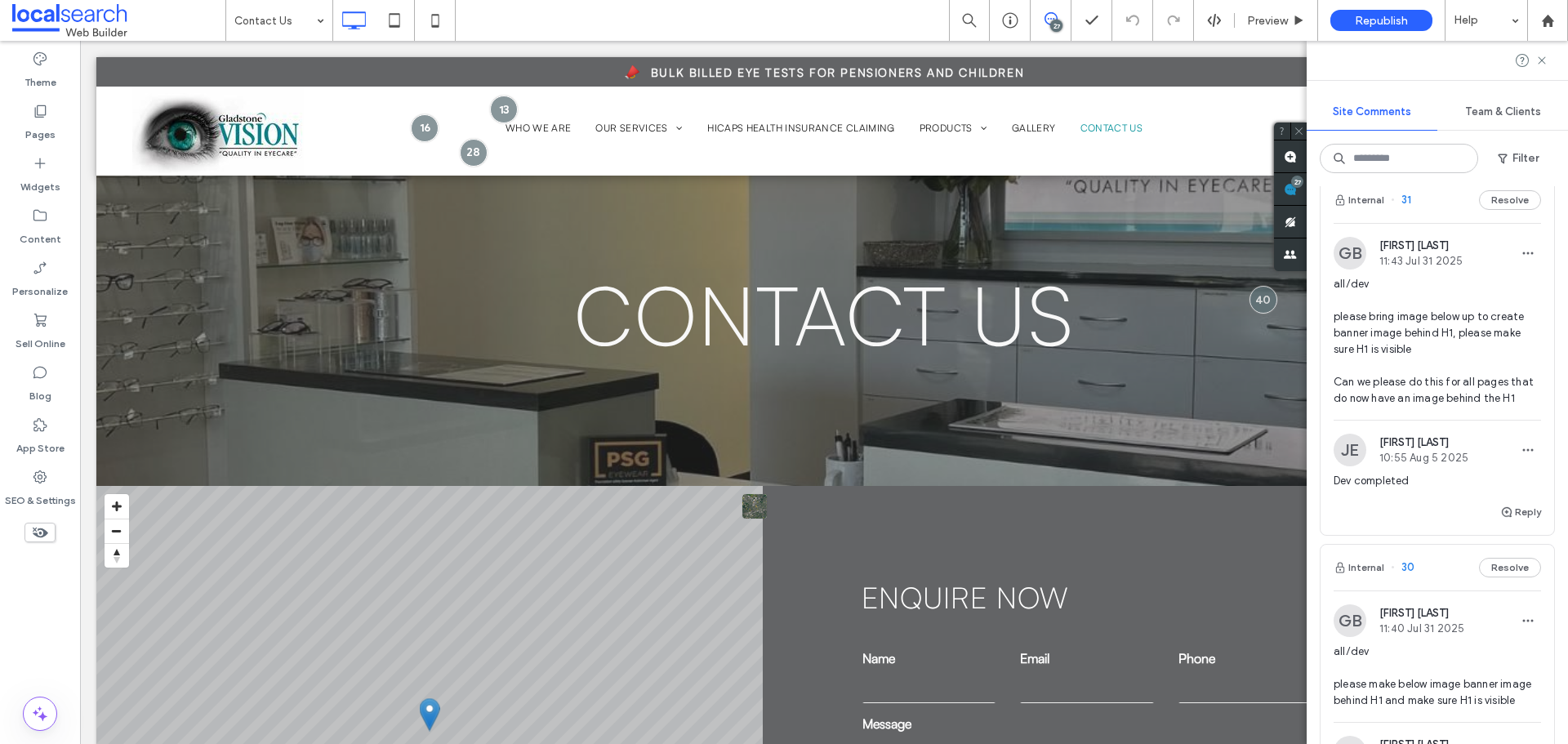 click on "Internal 31 Resolve" at bounding box center (1437, 200) 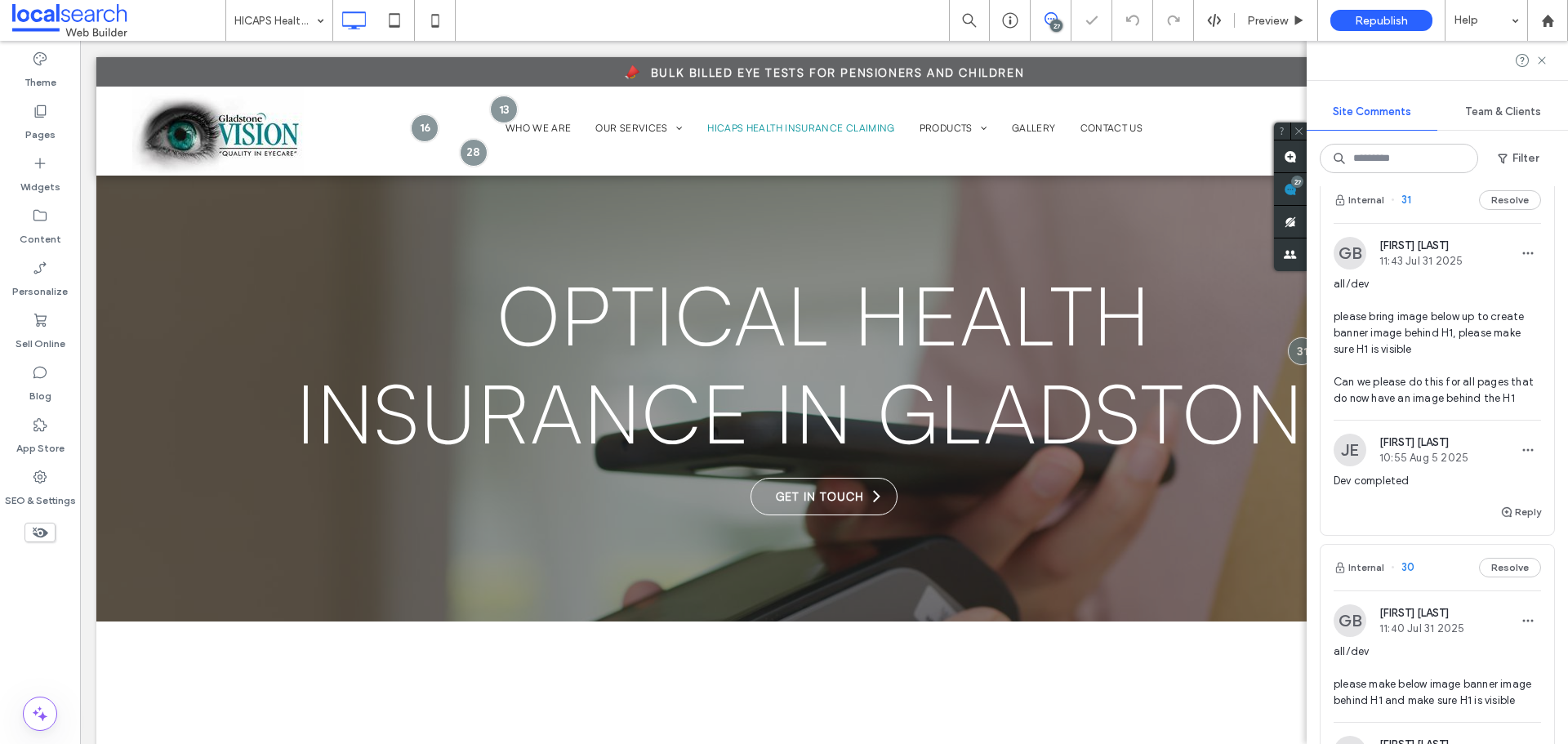 scroll, scrollTop: 0, scrollLeft: 0, axis: both 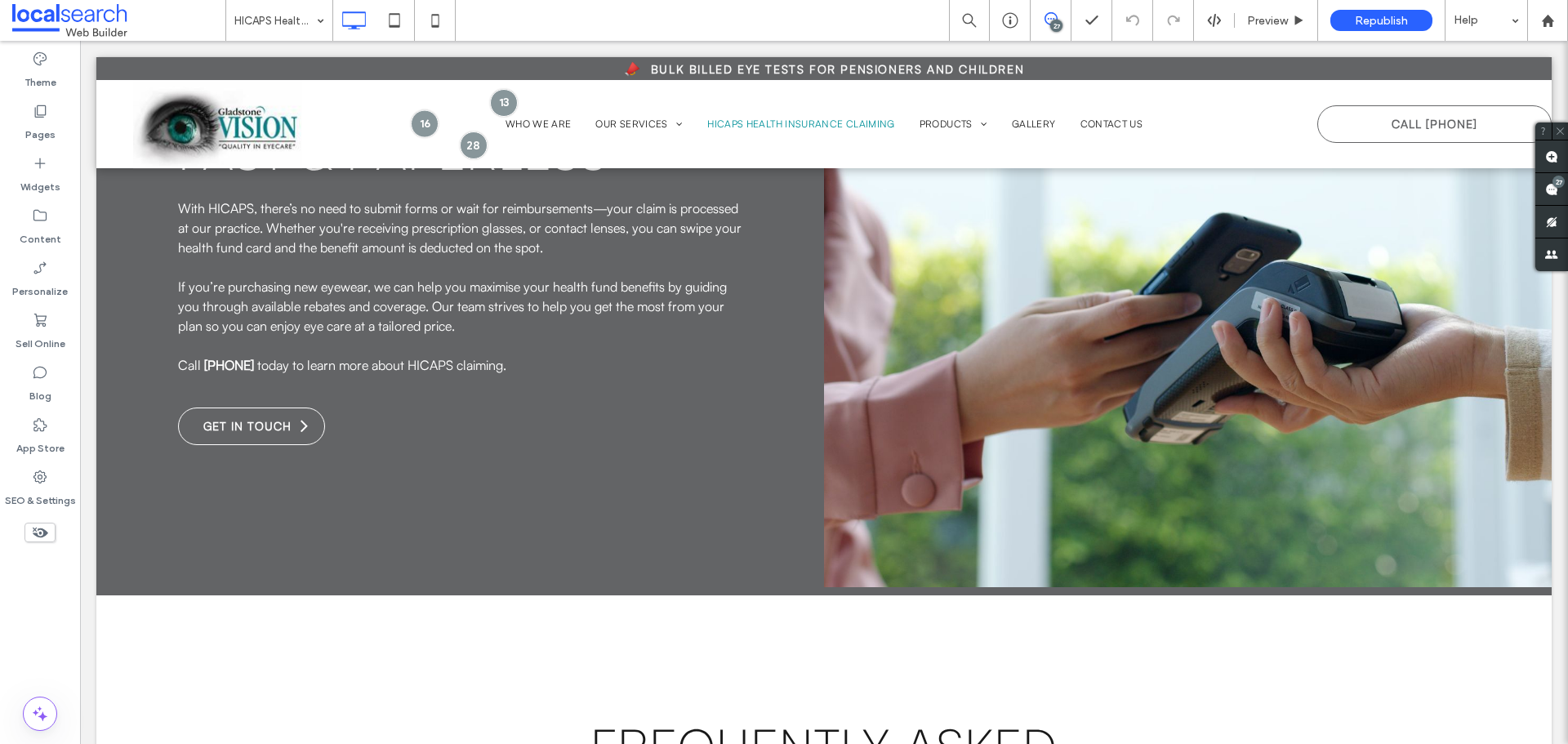 click 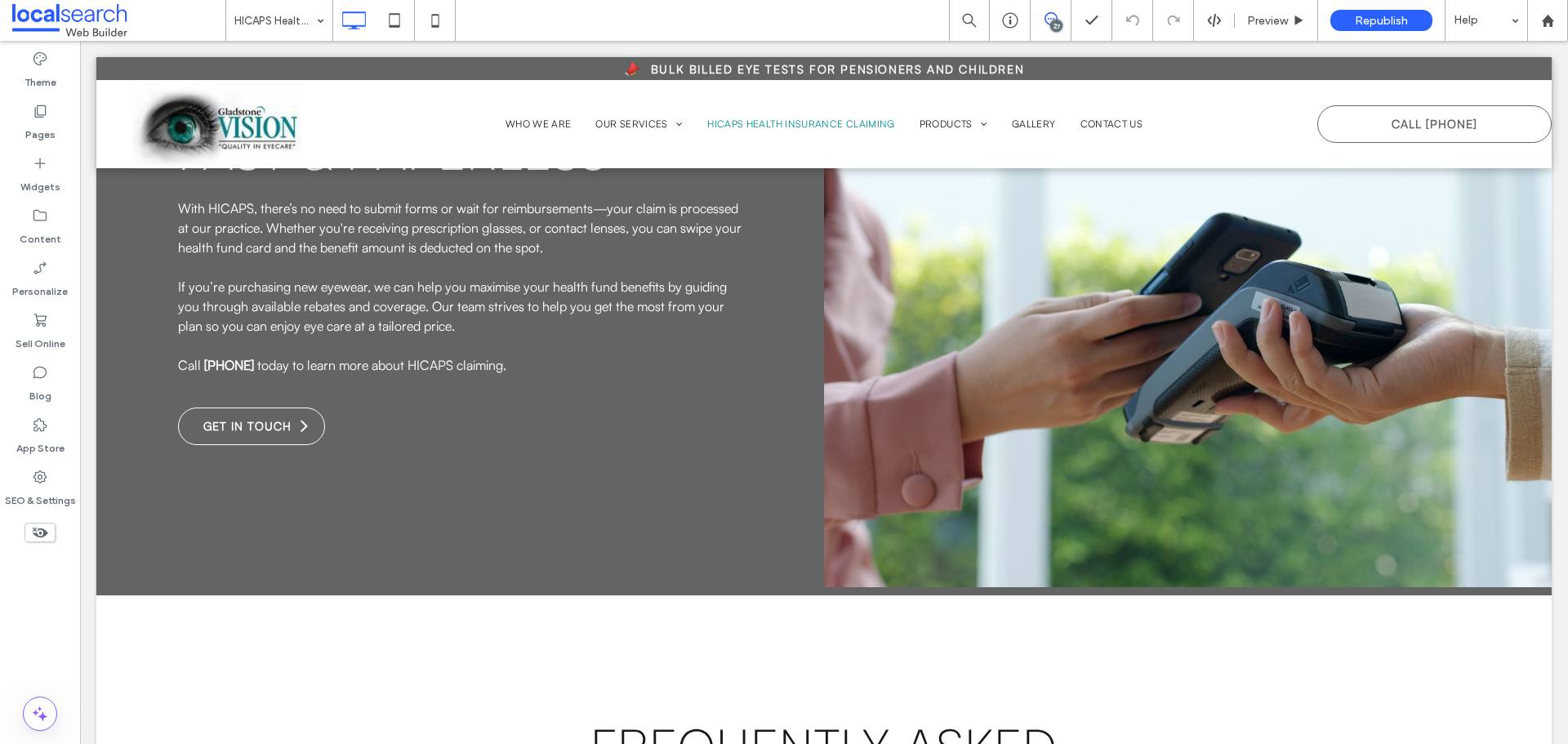 click 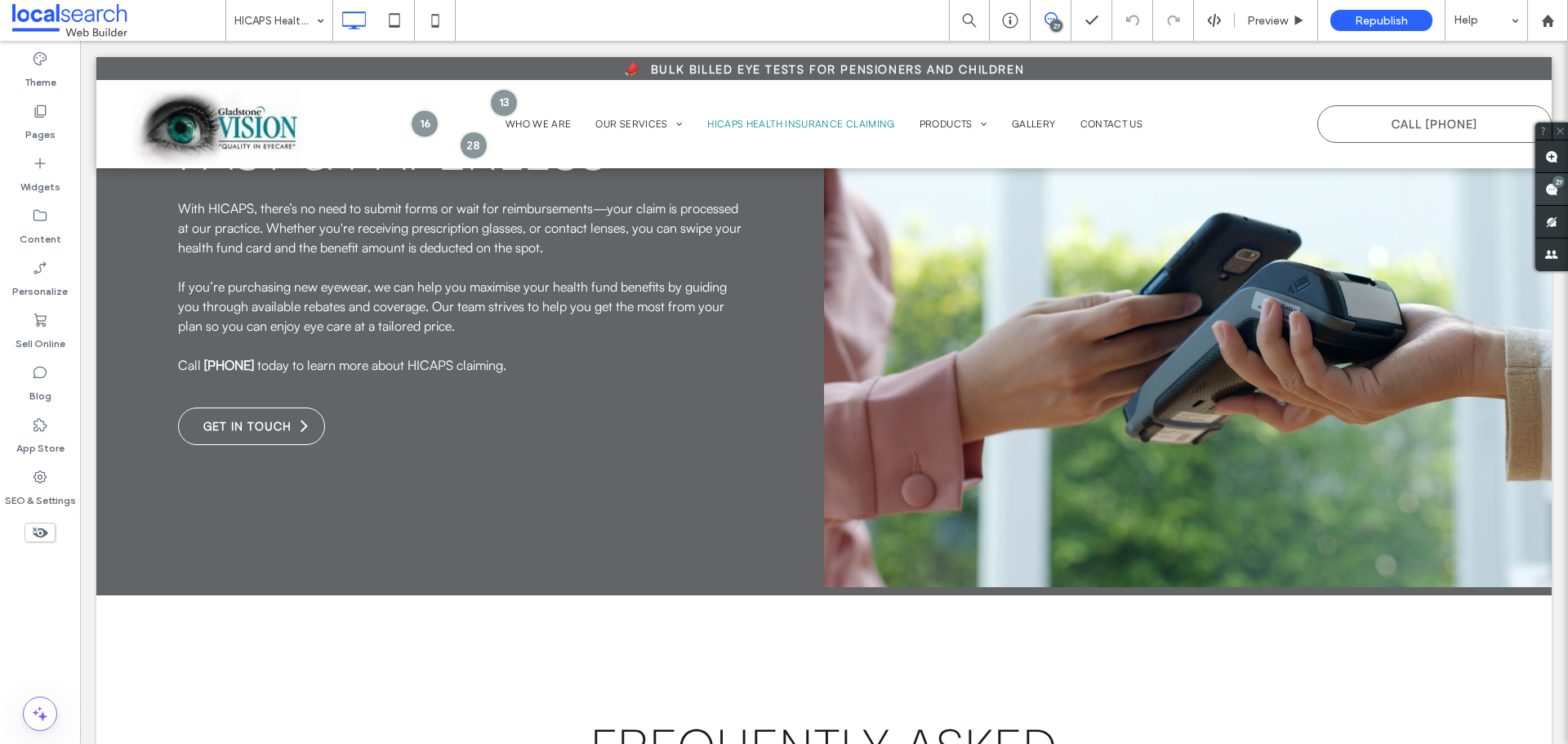 click 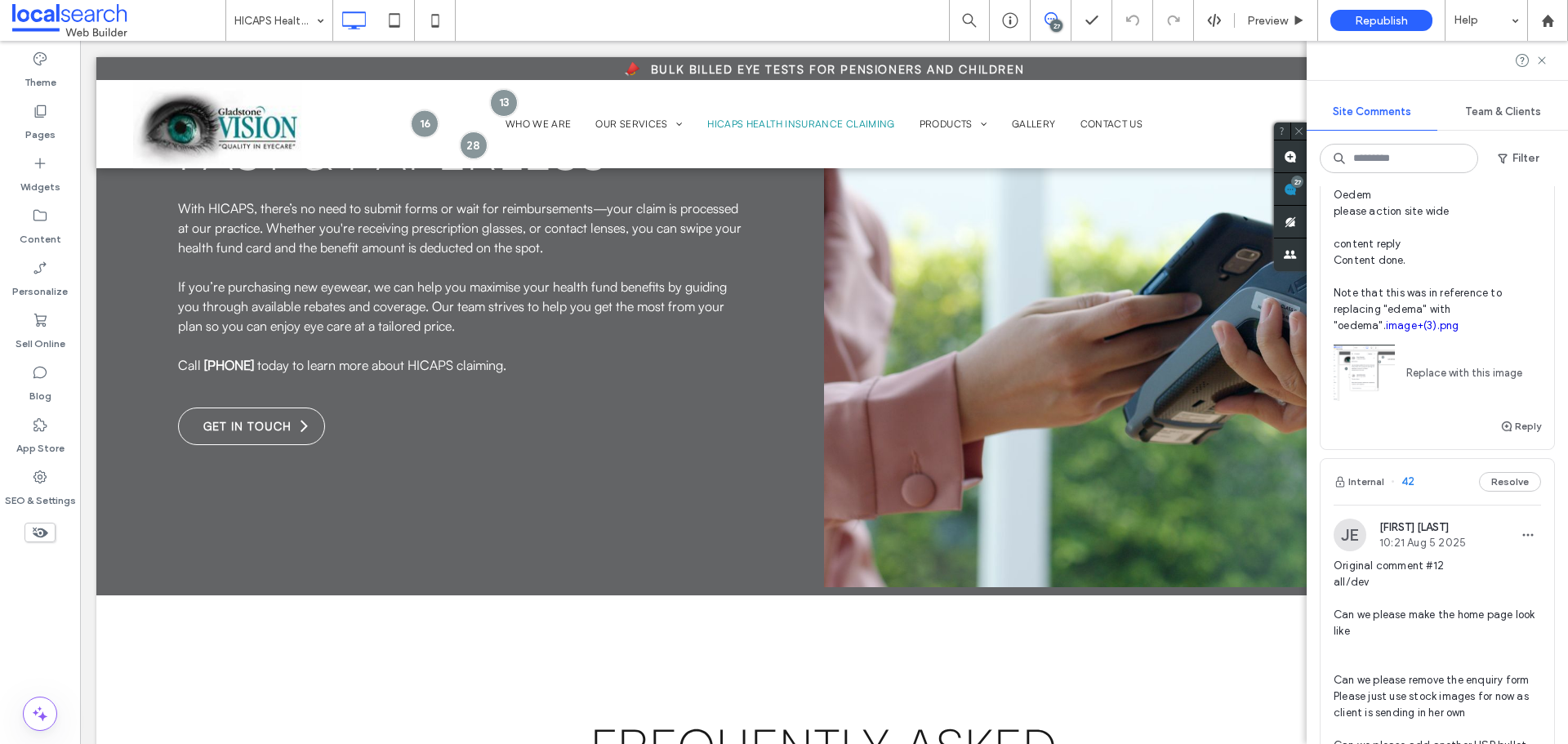 scroll, scrollTop: 1307, scrollLeft: 0, axis: vertical 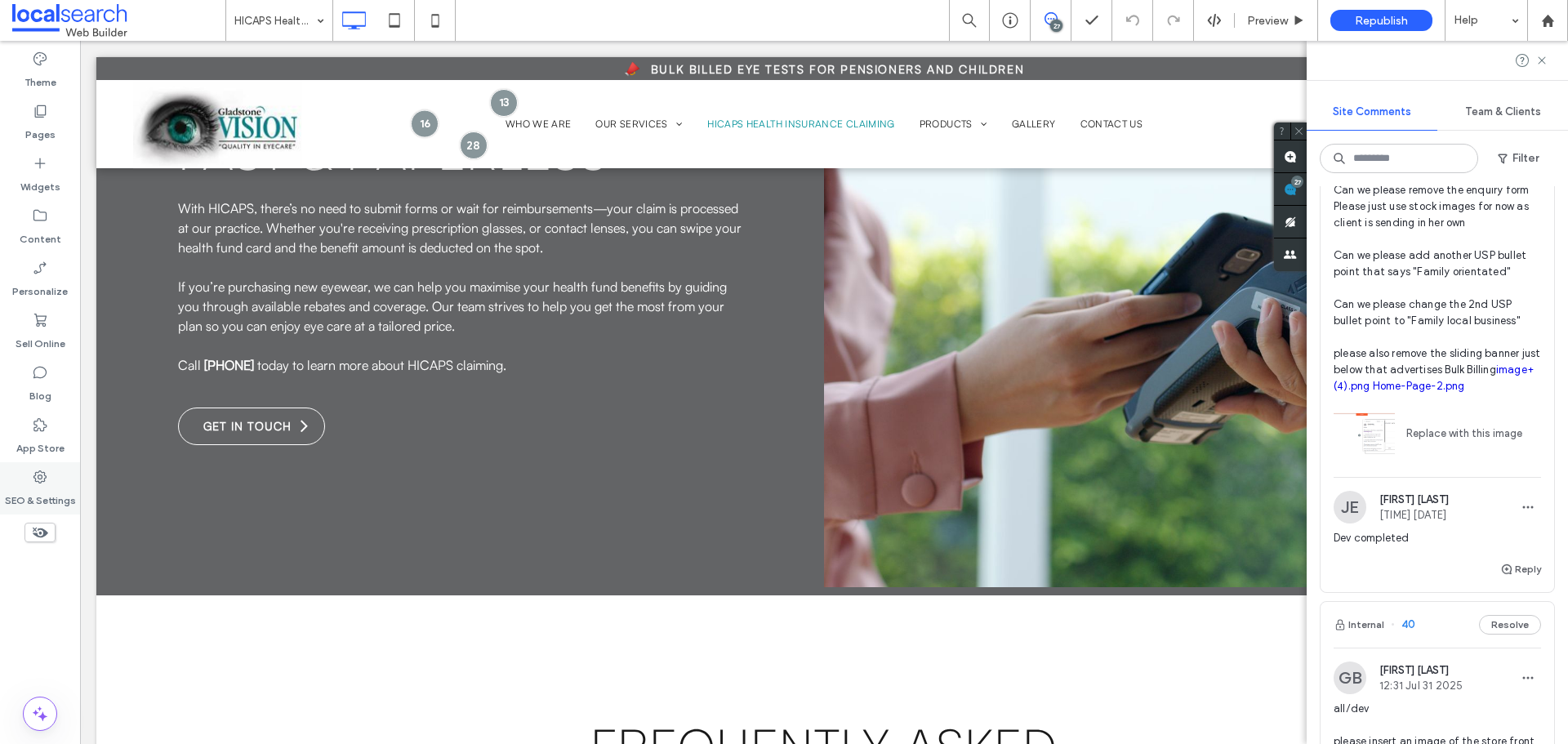 click on "SEO & Settings" at bounding box center (40, 488) 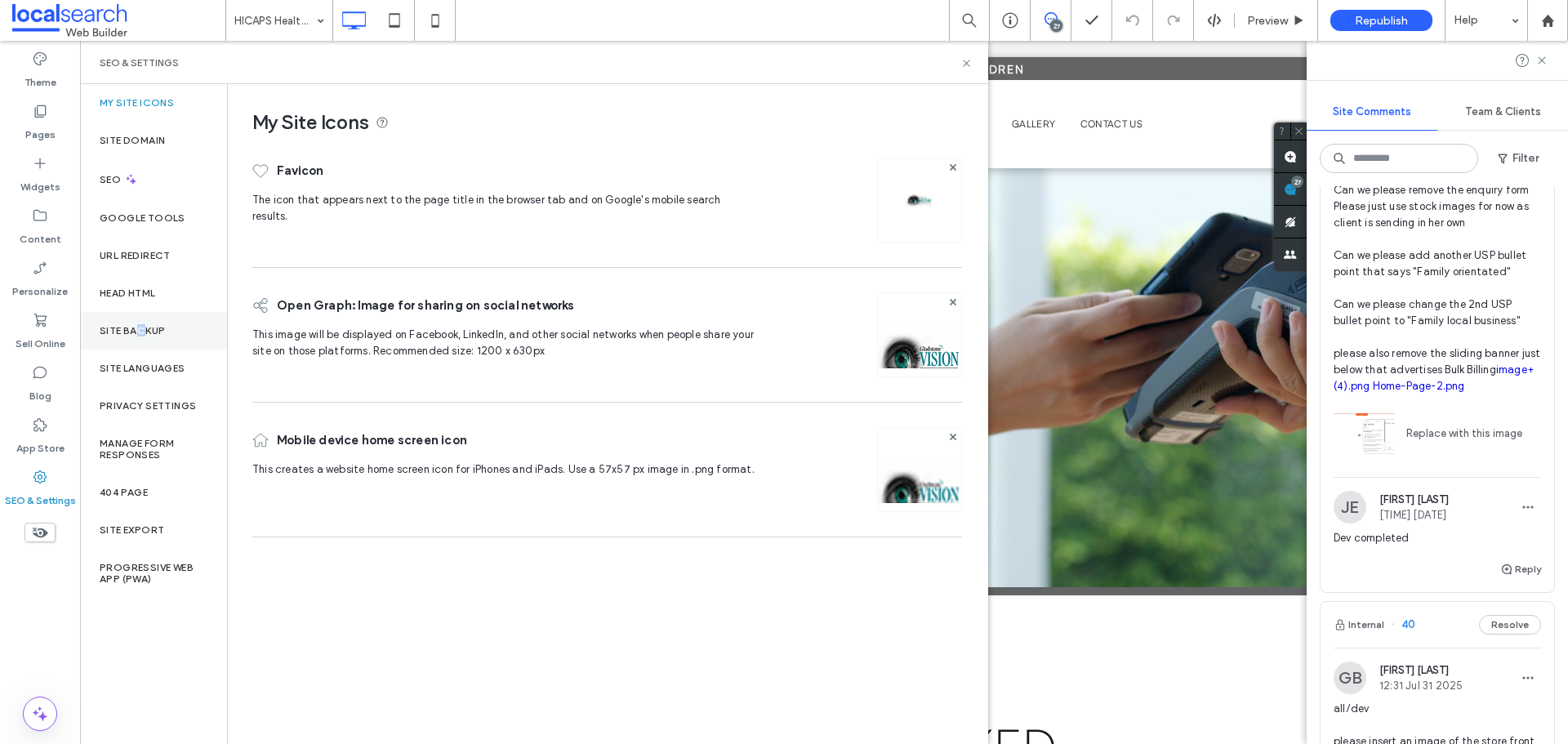 click on "Site Backup" at bounding box center [154, 331] 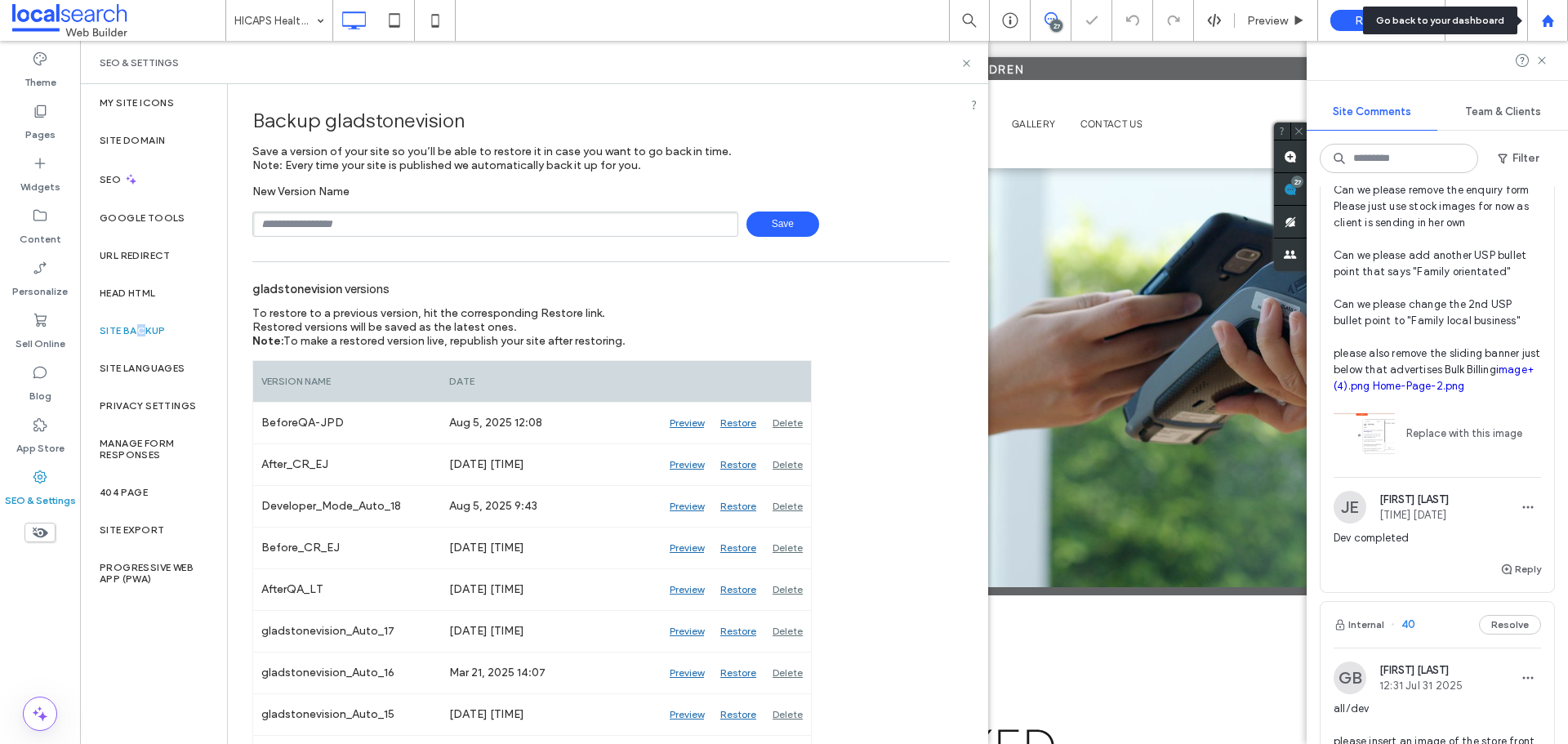 click 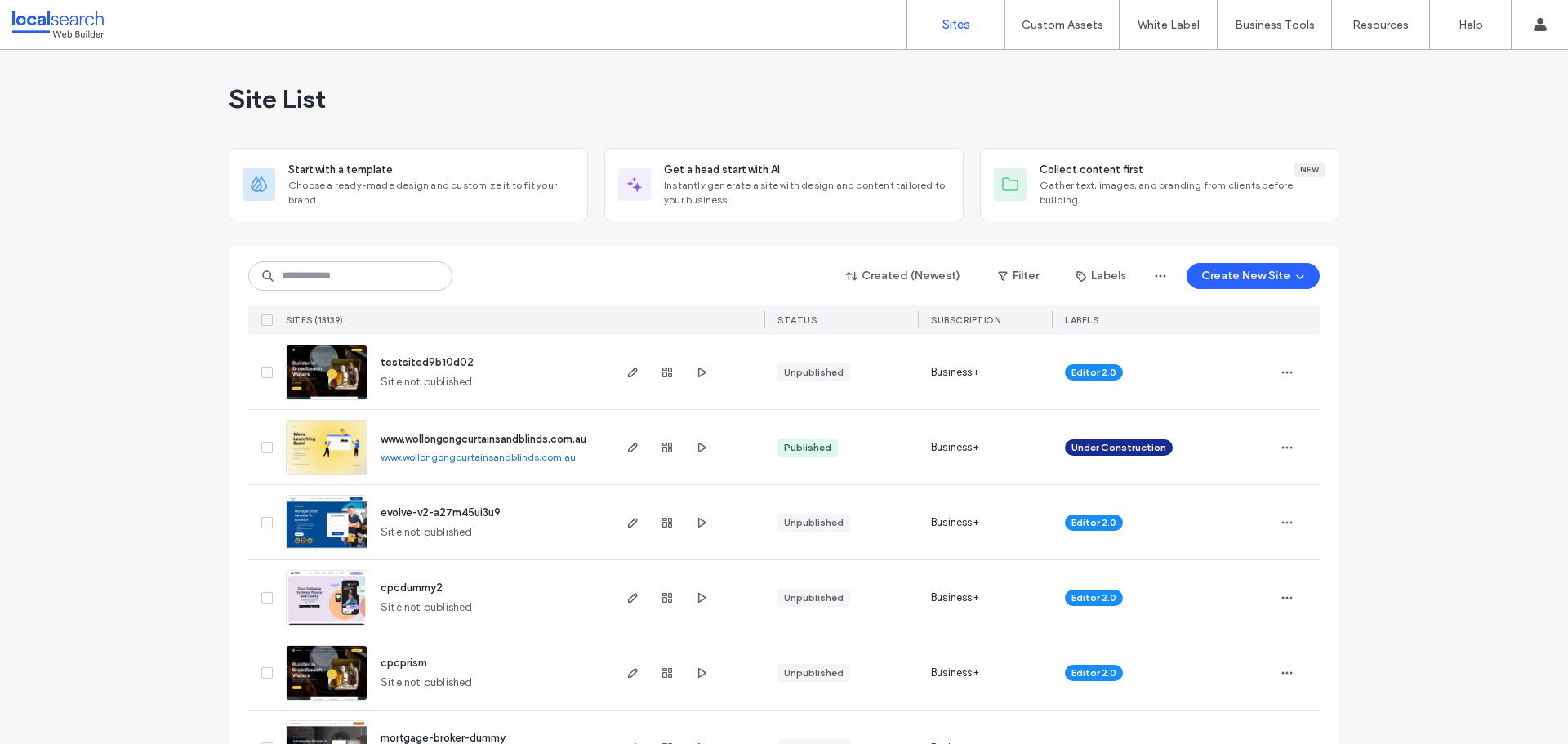 scroll, scrollTop: 0, scrollLeft: 0, axis: both 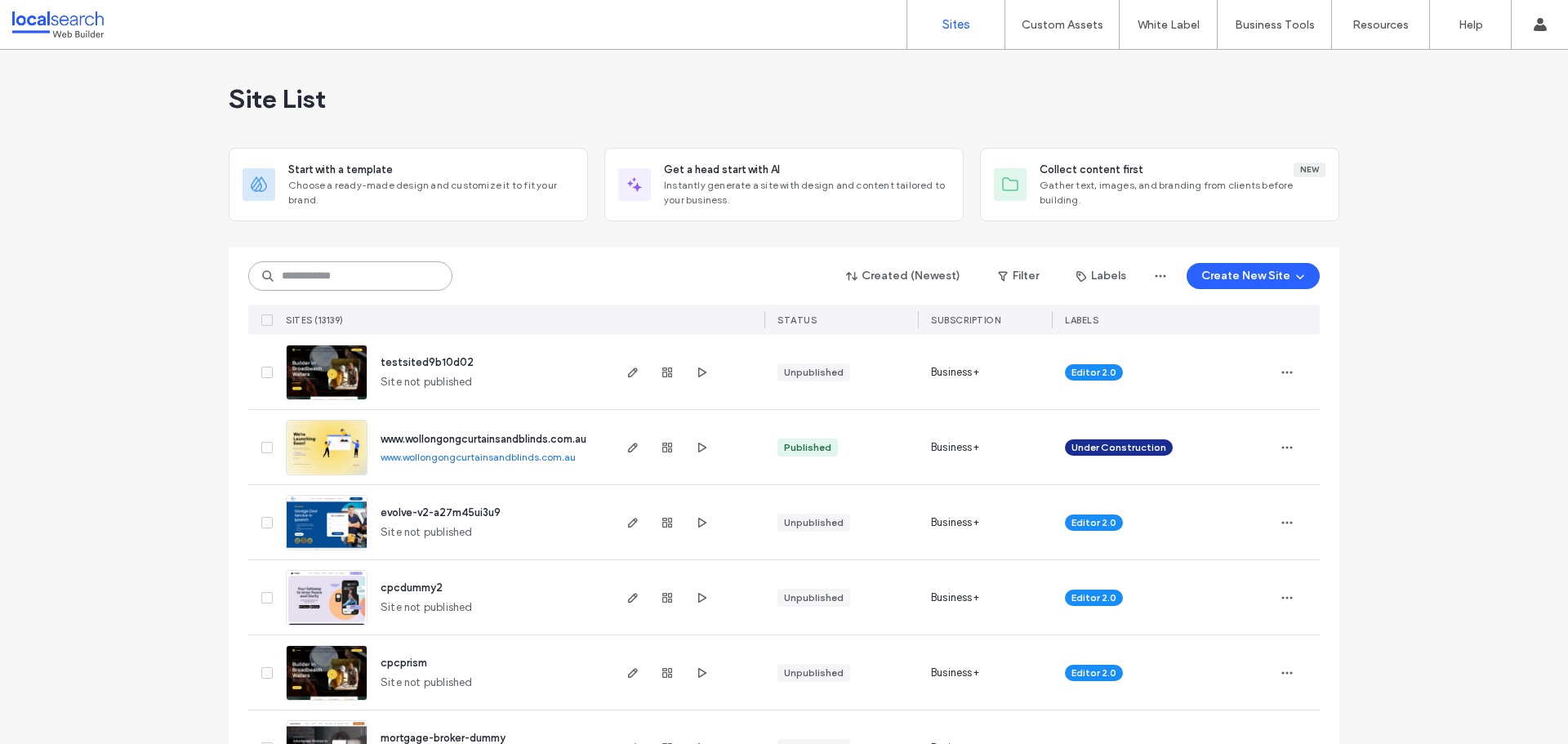 click at bounding box center (350, 276) 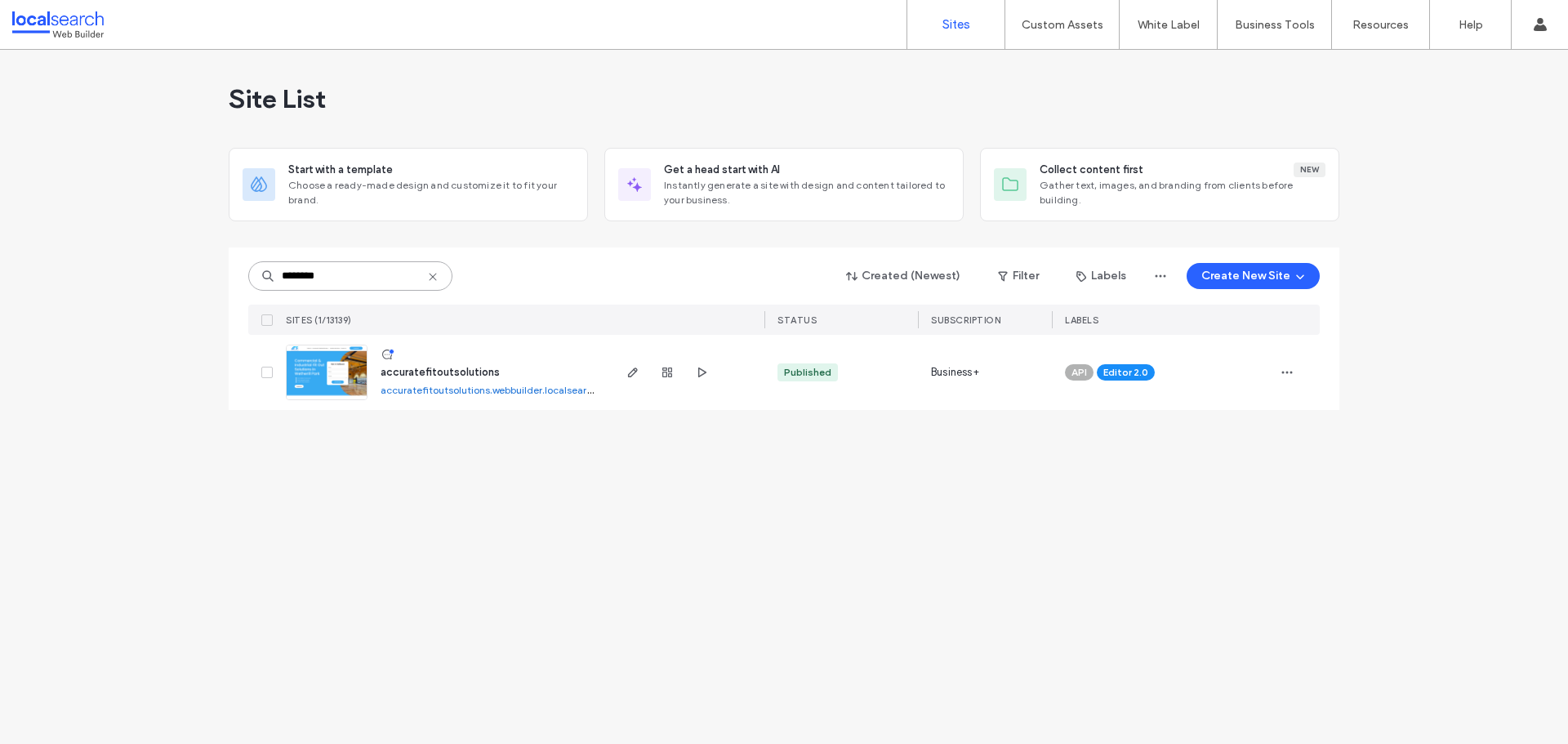 type on "********" 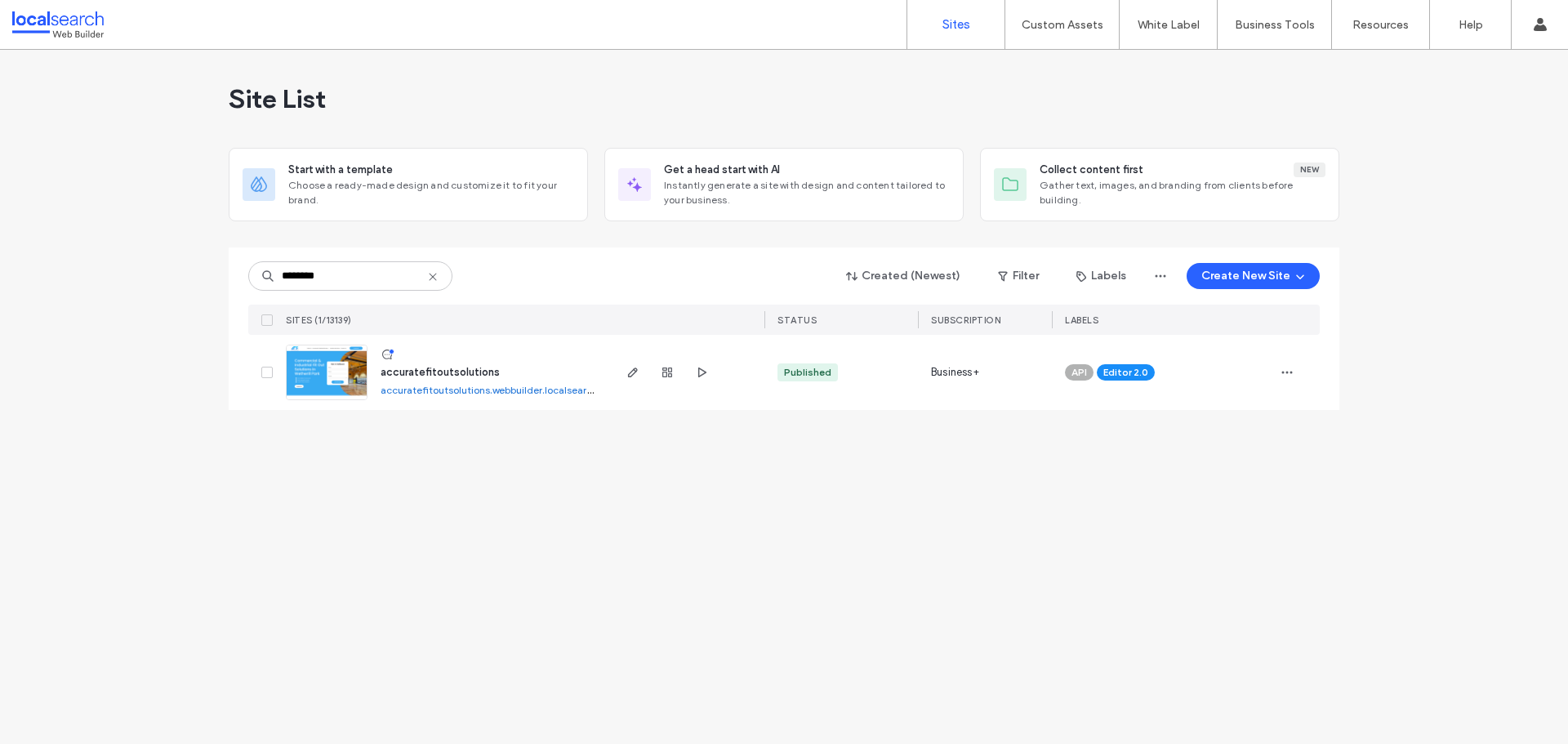 click at bounding box center [327, 372] 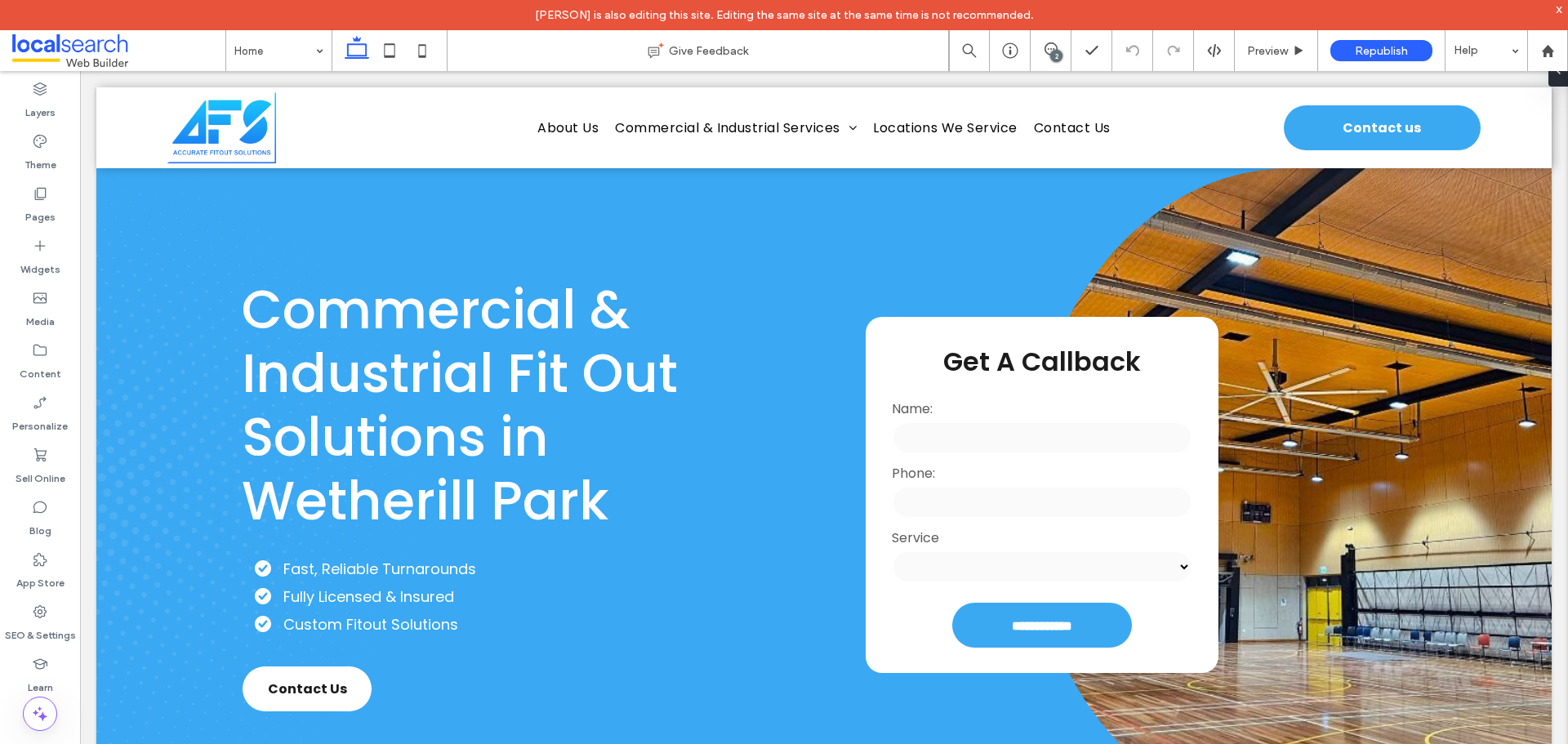 scroll, scrollTop: 0, scrollLeft: 0, axis: both 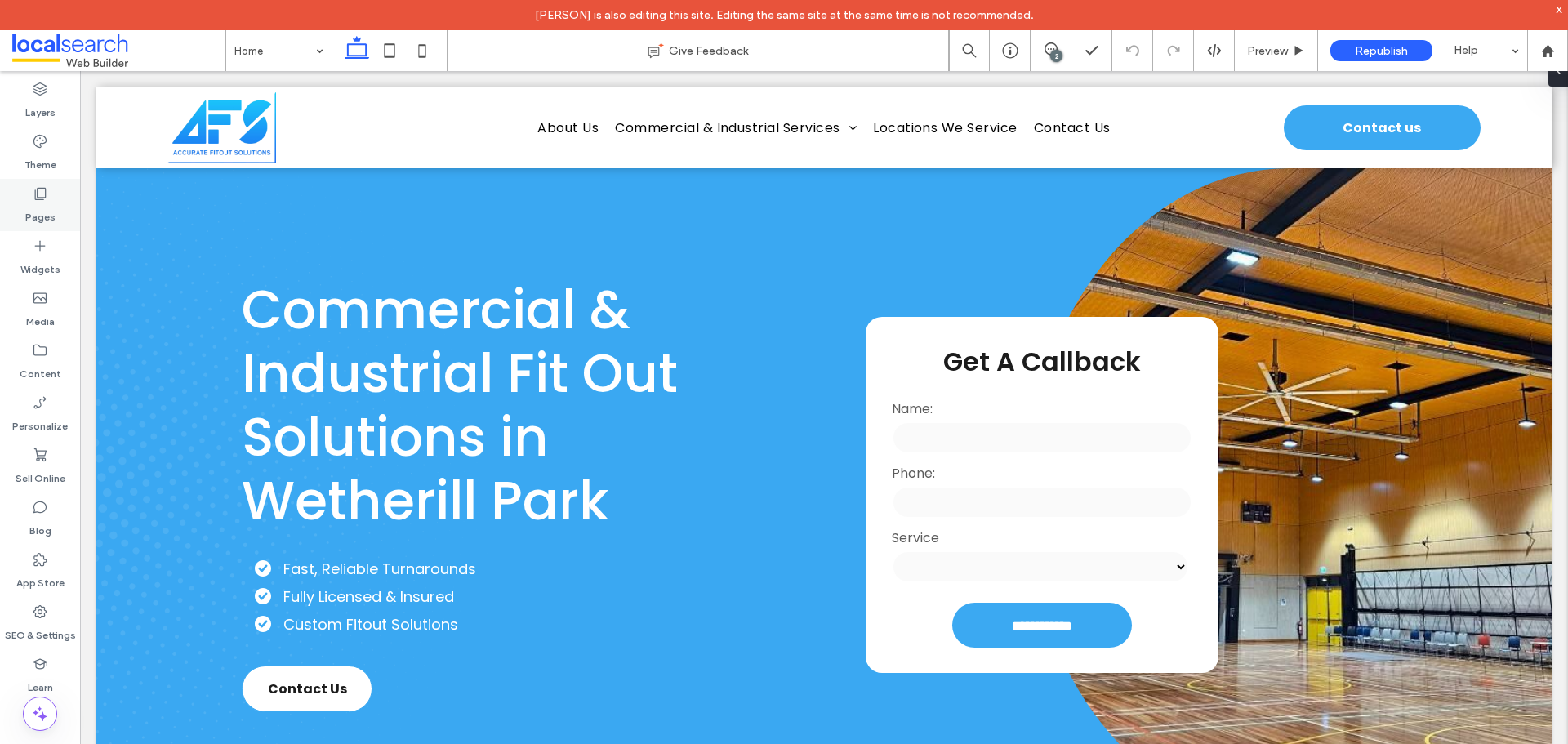 click on "Pages" at bounding box center [40, 213] 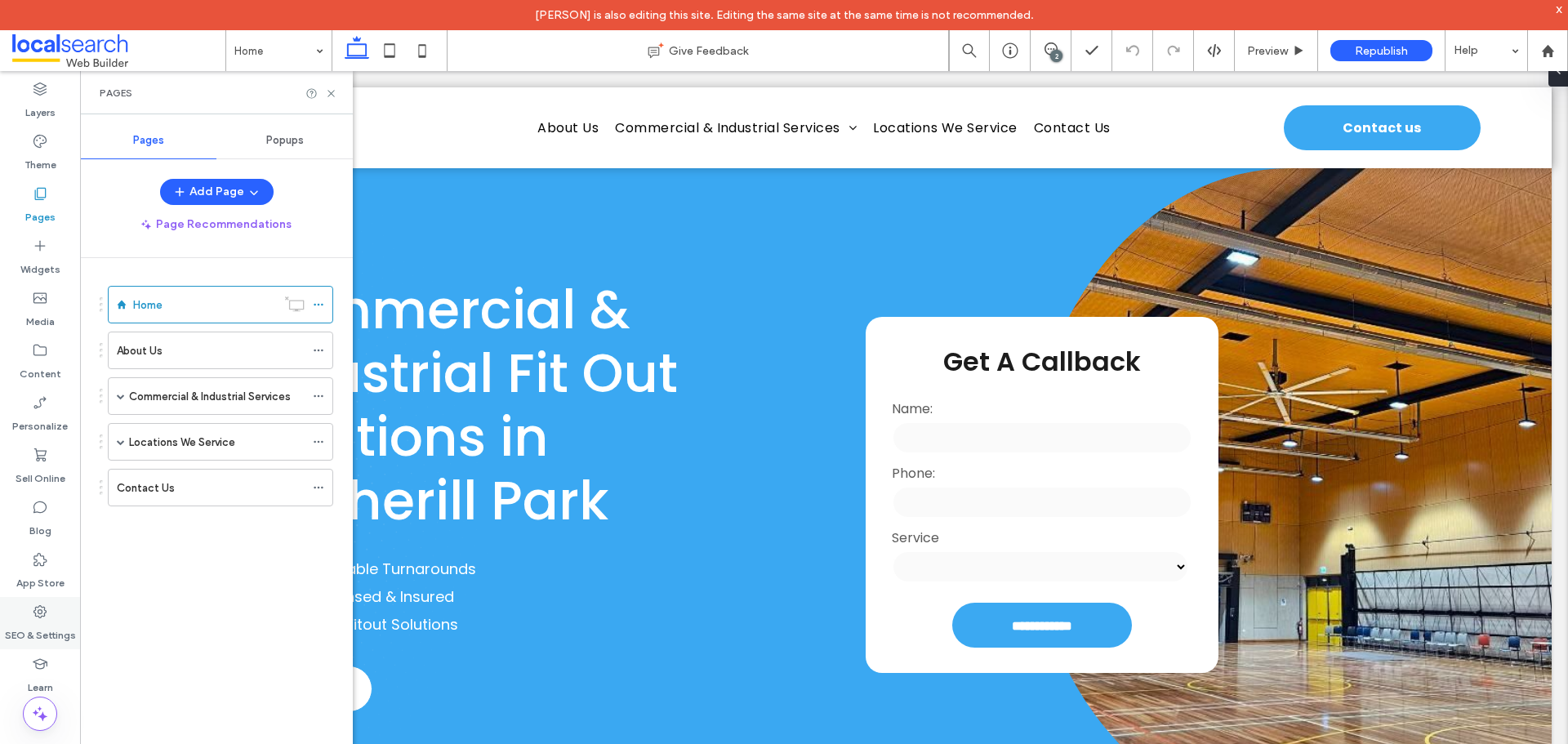 click on "SEO & Settings" at bounding box center (40, 623) 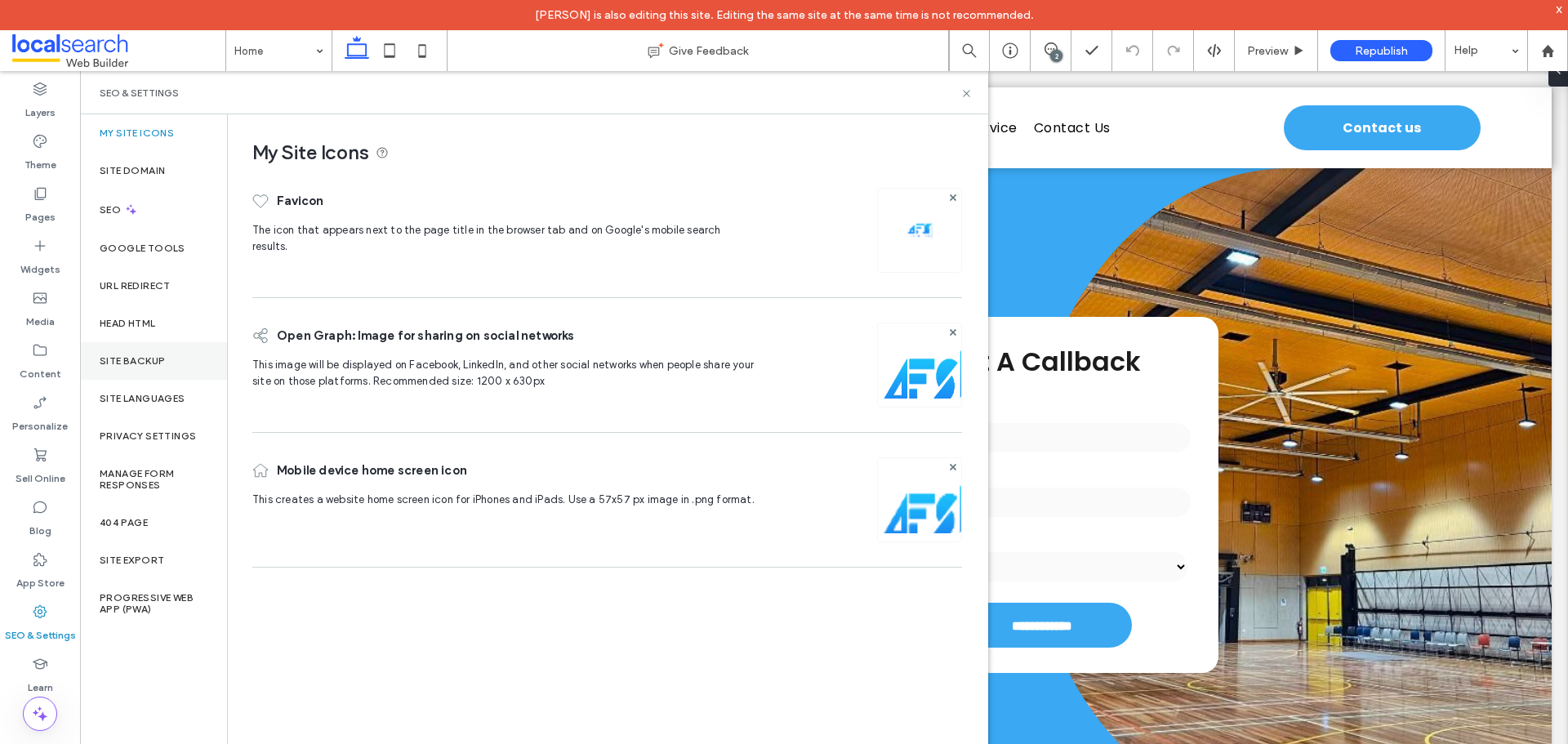 click on "Site Backup" at bounding box center (132, 361) 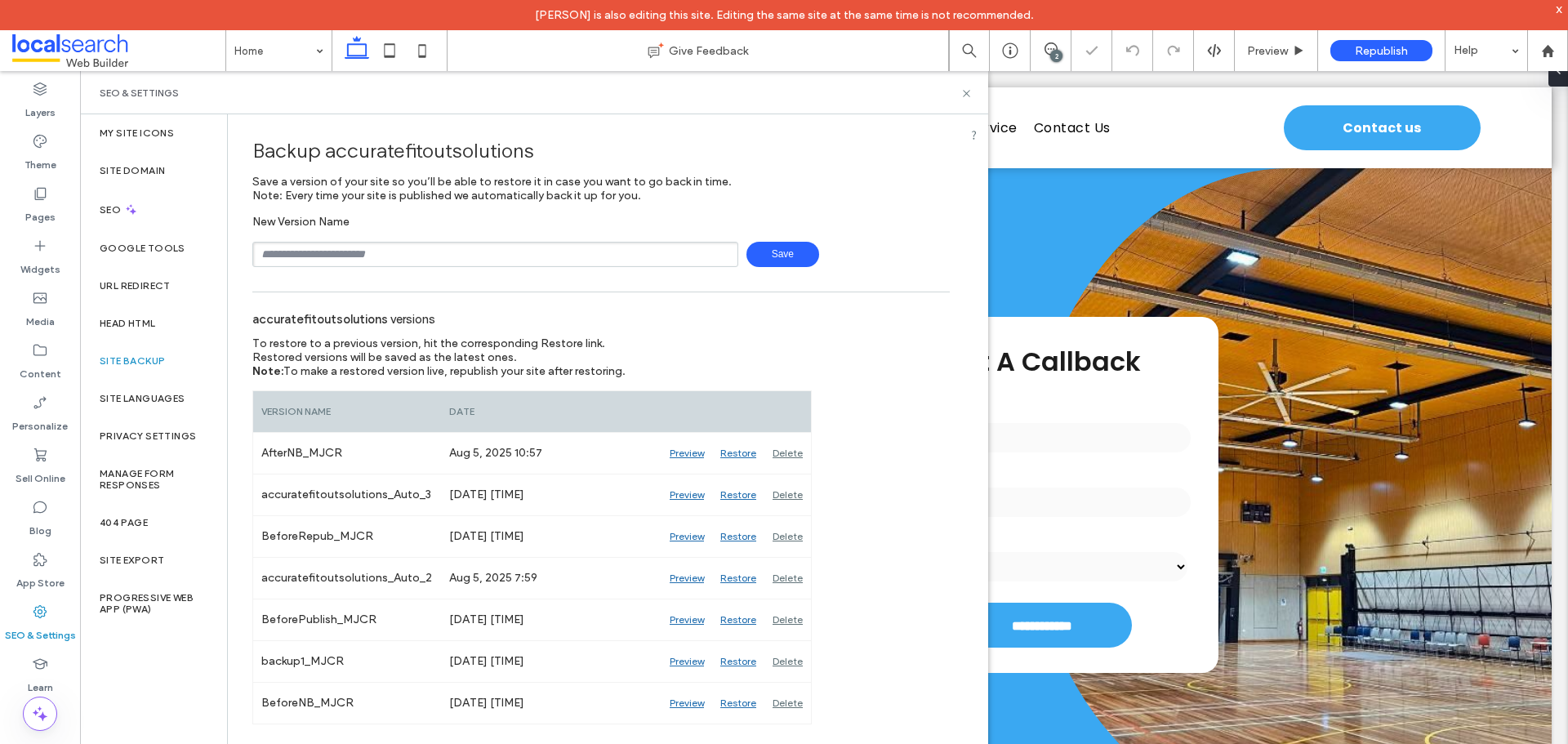 click at bounding box center [495, 254] 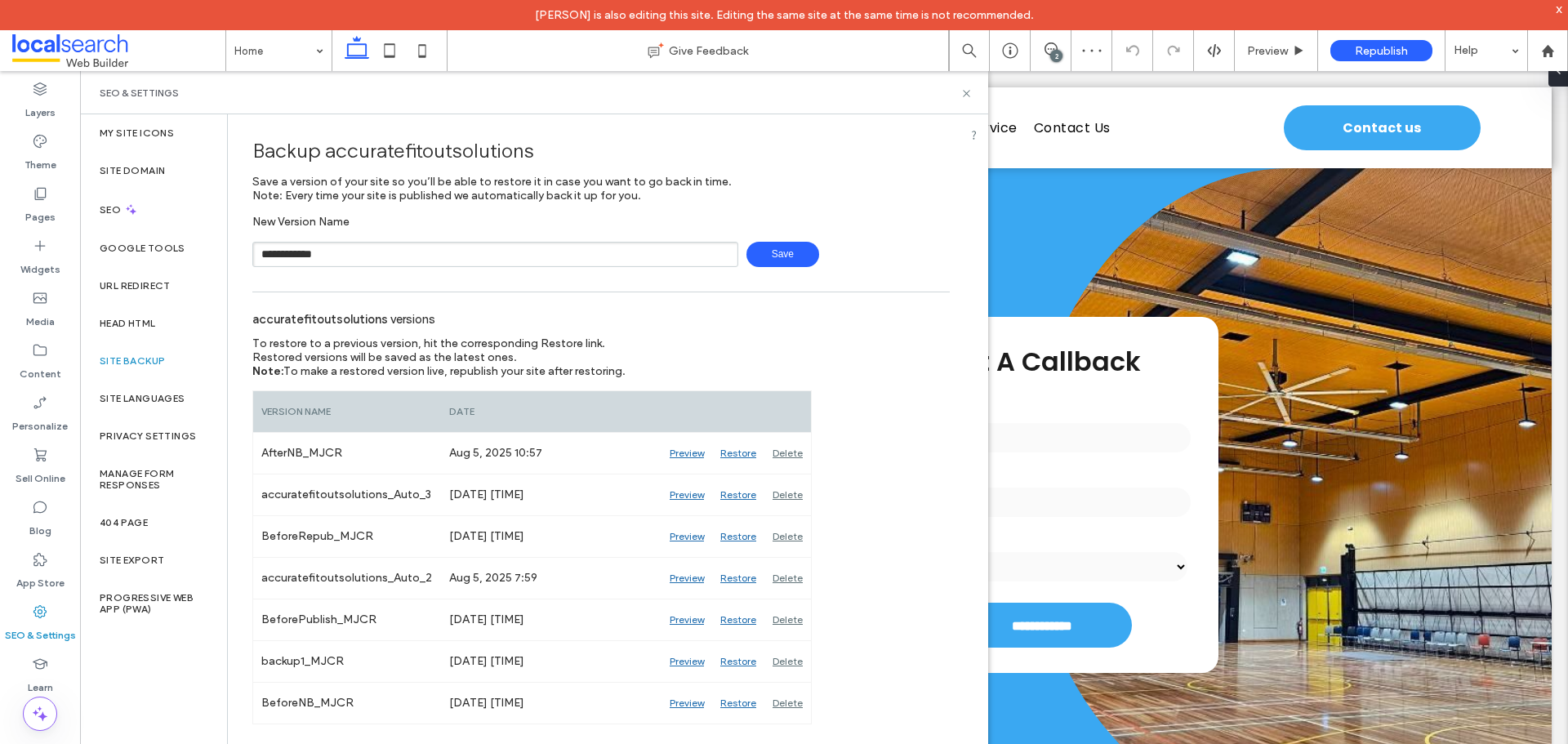 click on "Save" at bounding box center (782, 254) 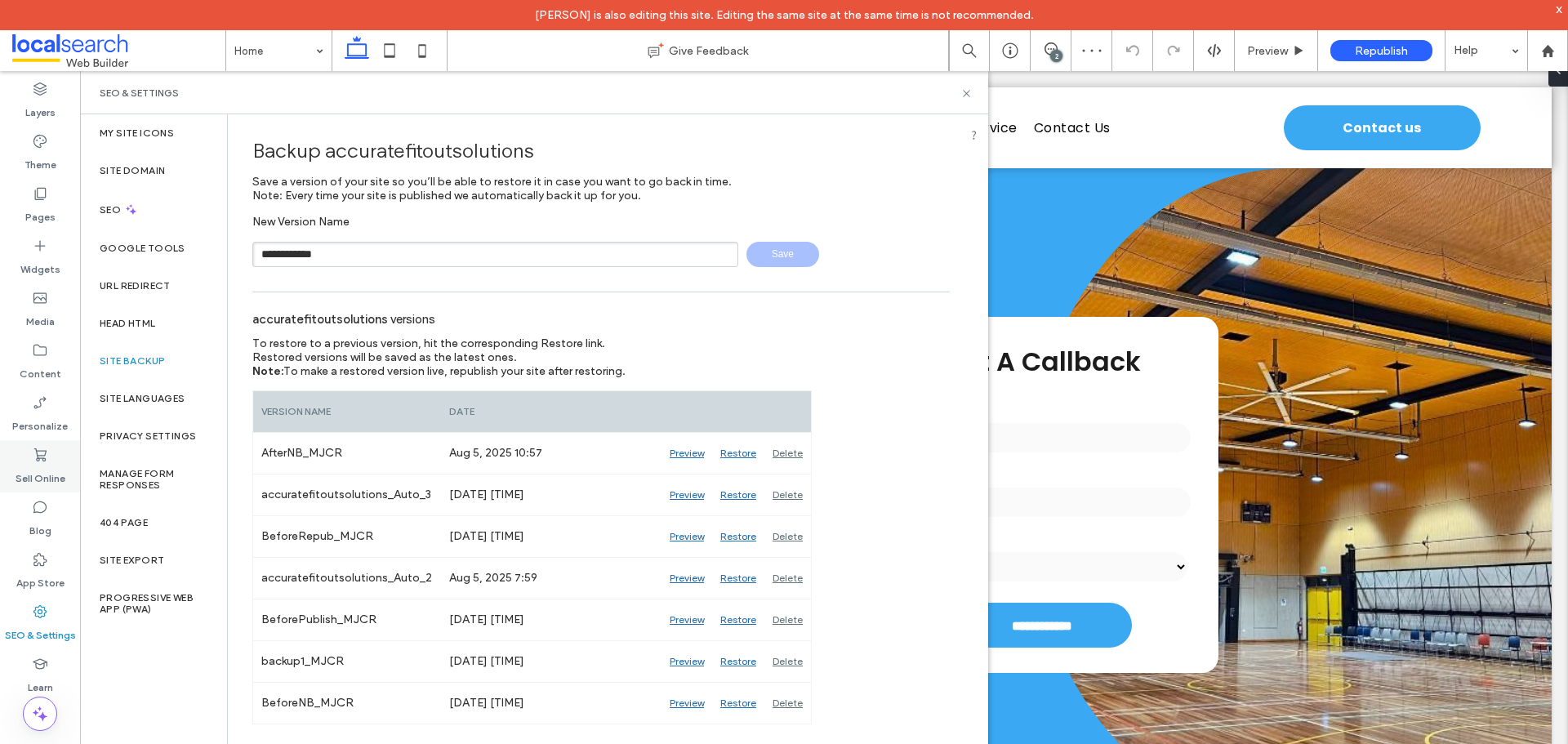type 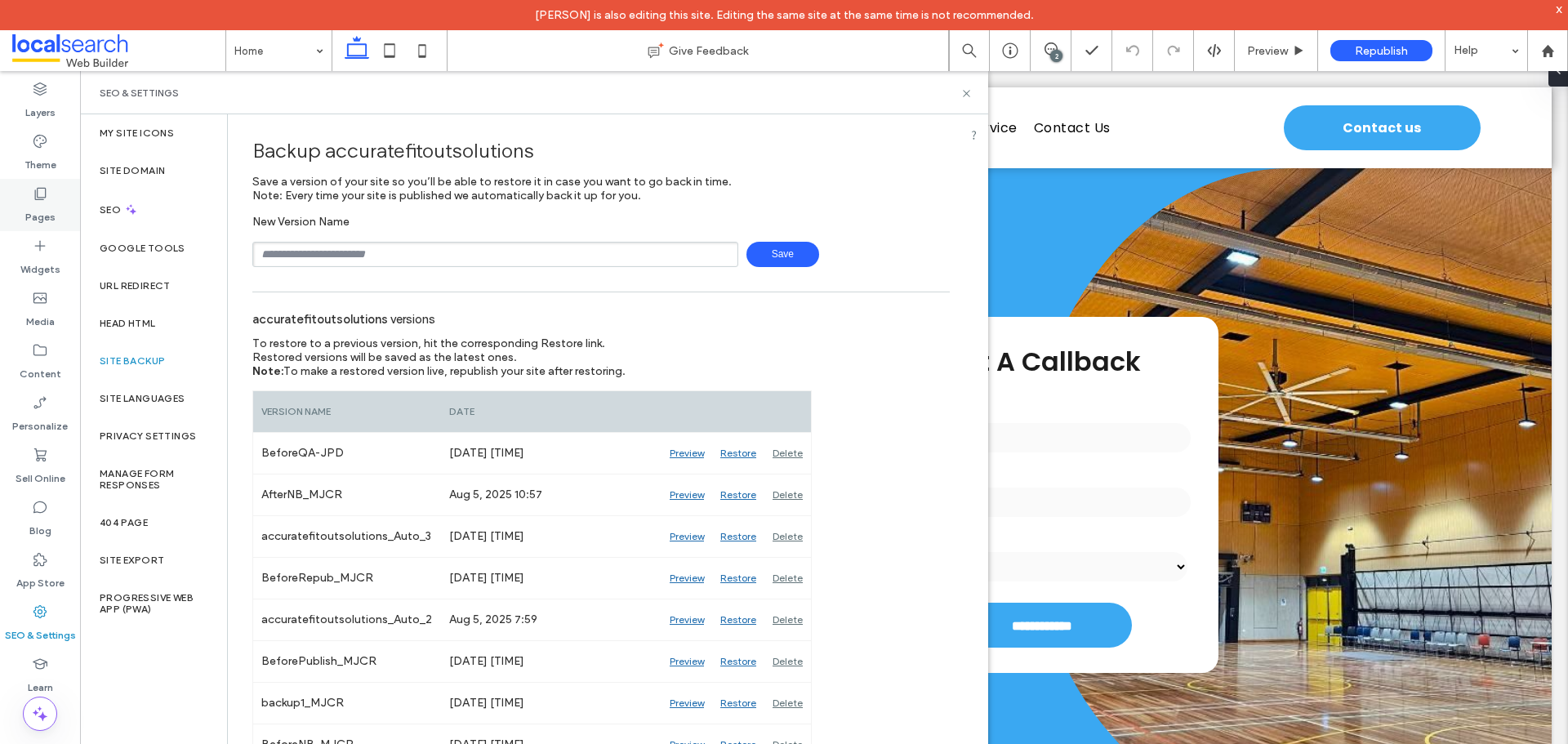 drag, startPoint x: 44, startPoint y: 155, endPoint x: 2, endPoint y: 220, distance: 77.38863 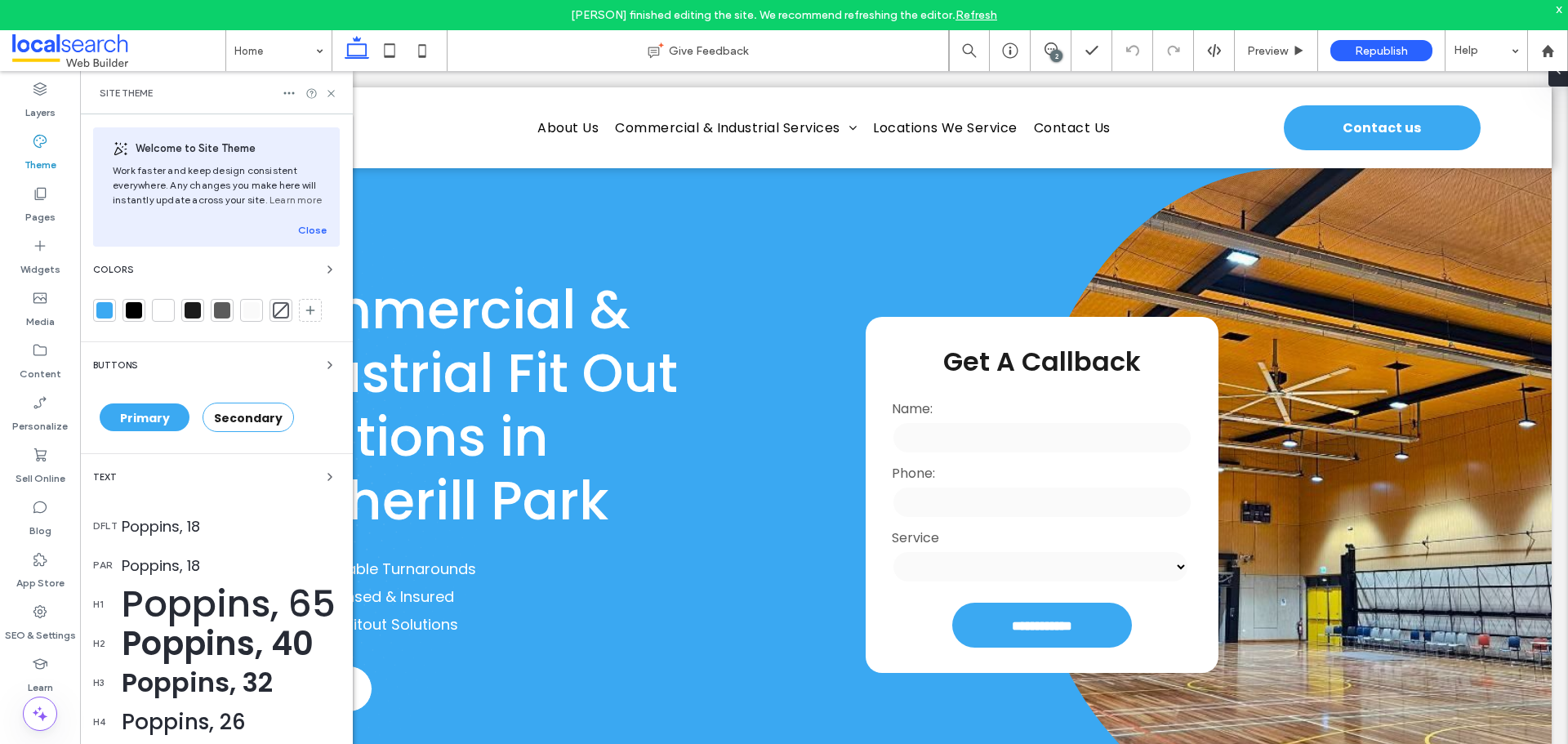 click on "Colors" at bounding box center (216, 270) 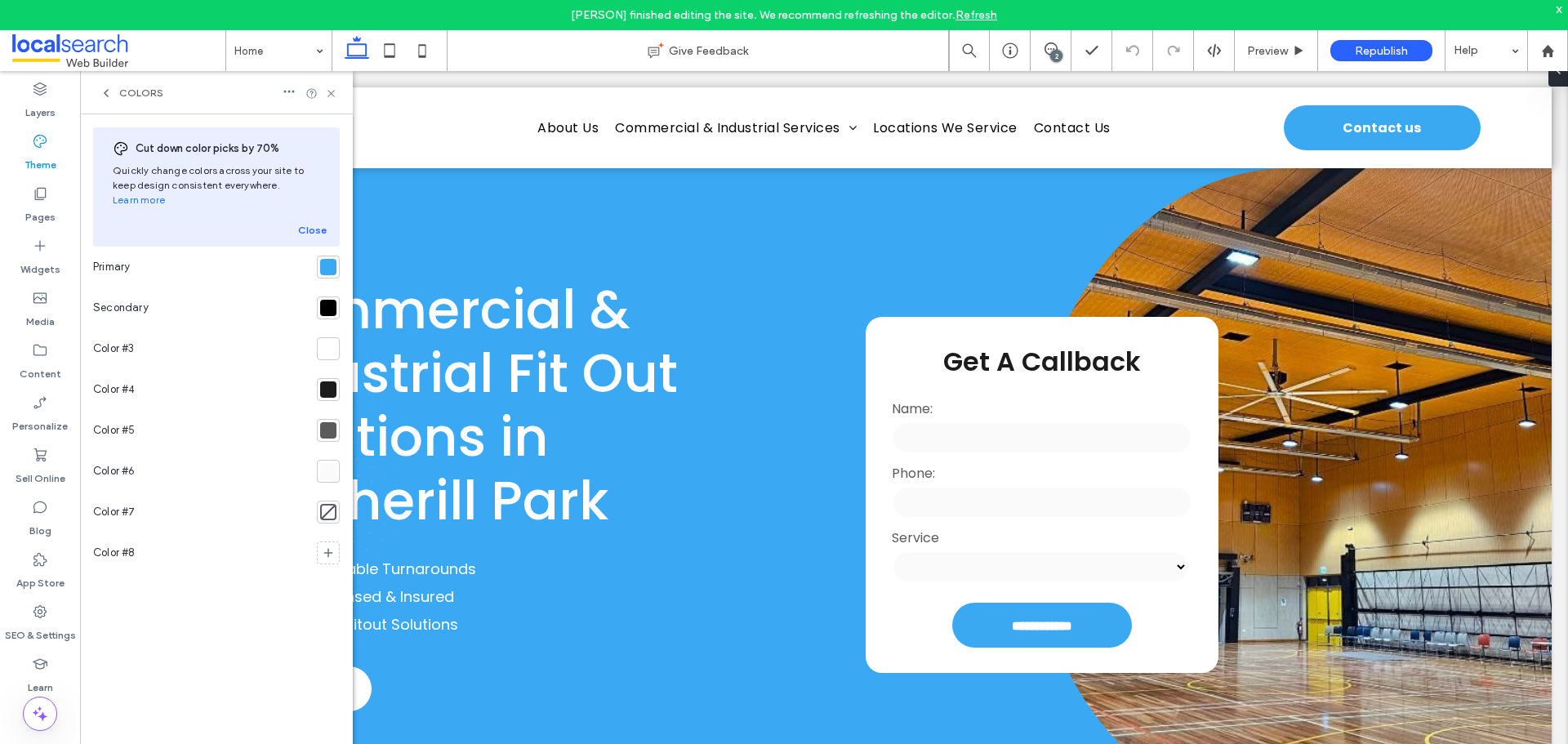 click at bounding box center (328, 267) 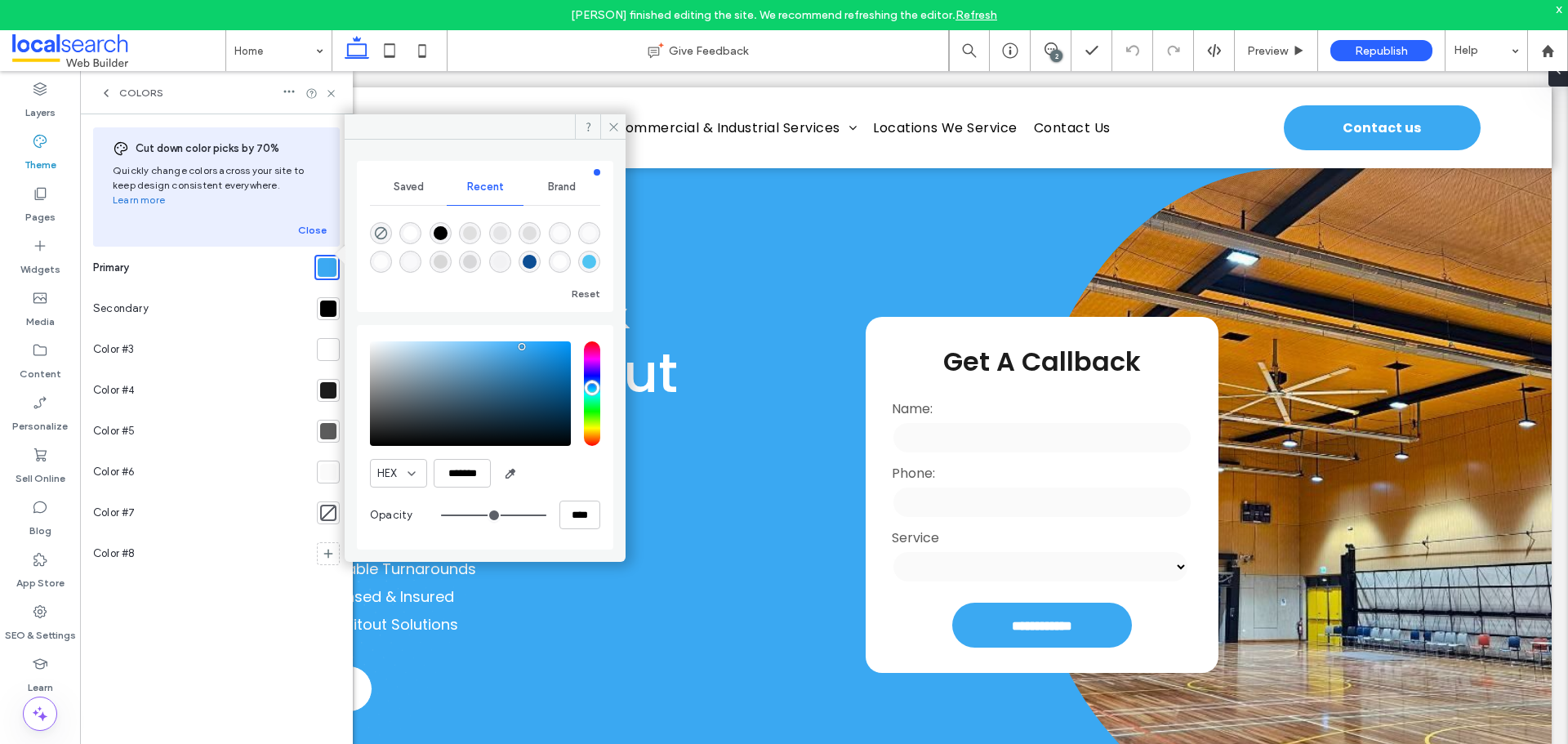 click at bounding box center [328, 309] 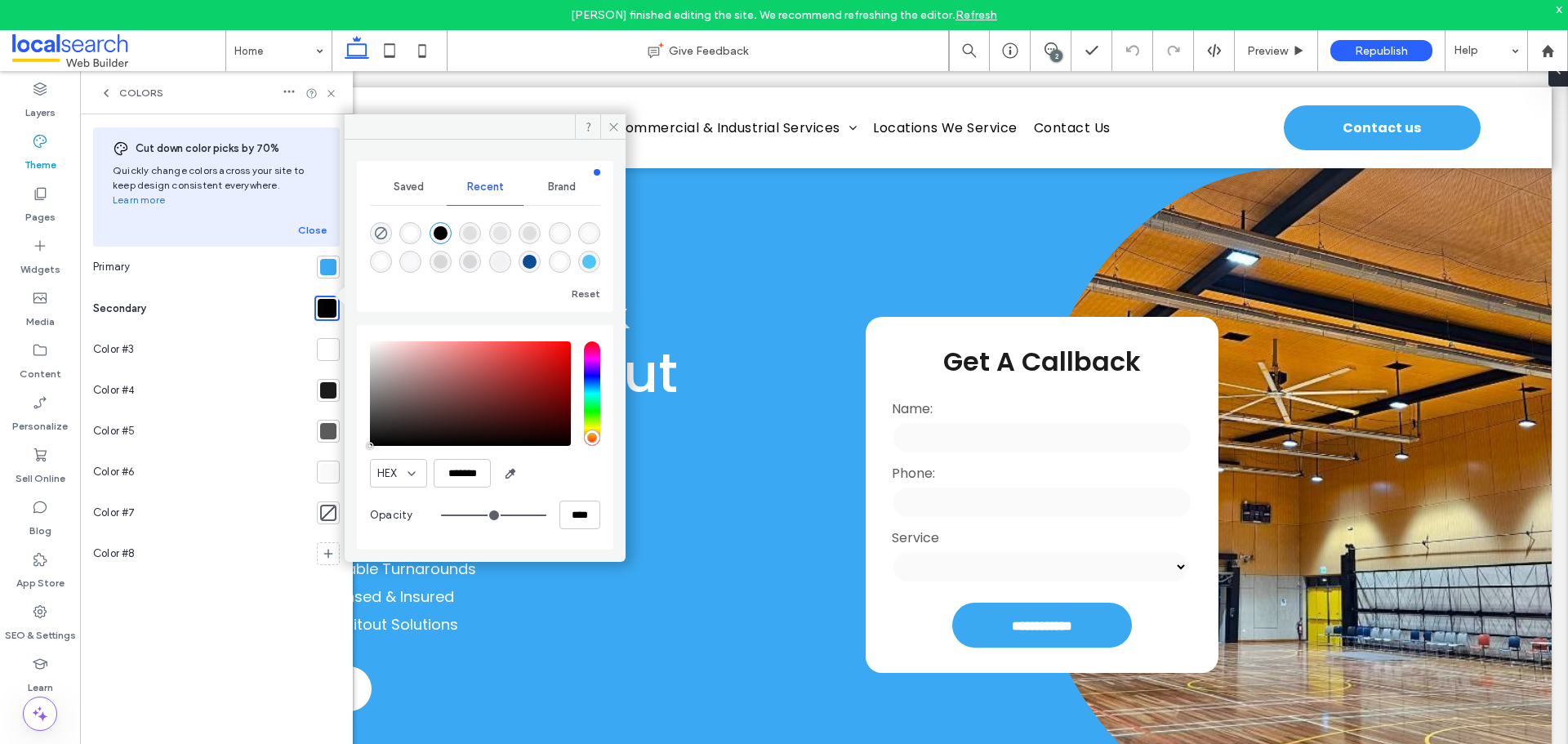 click 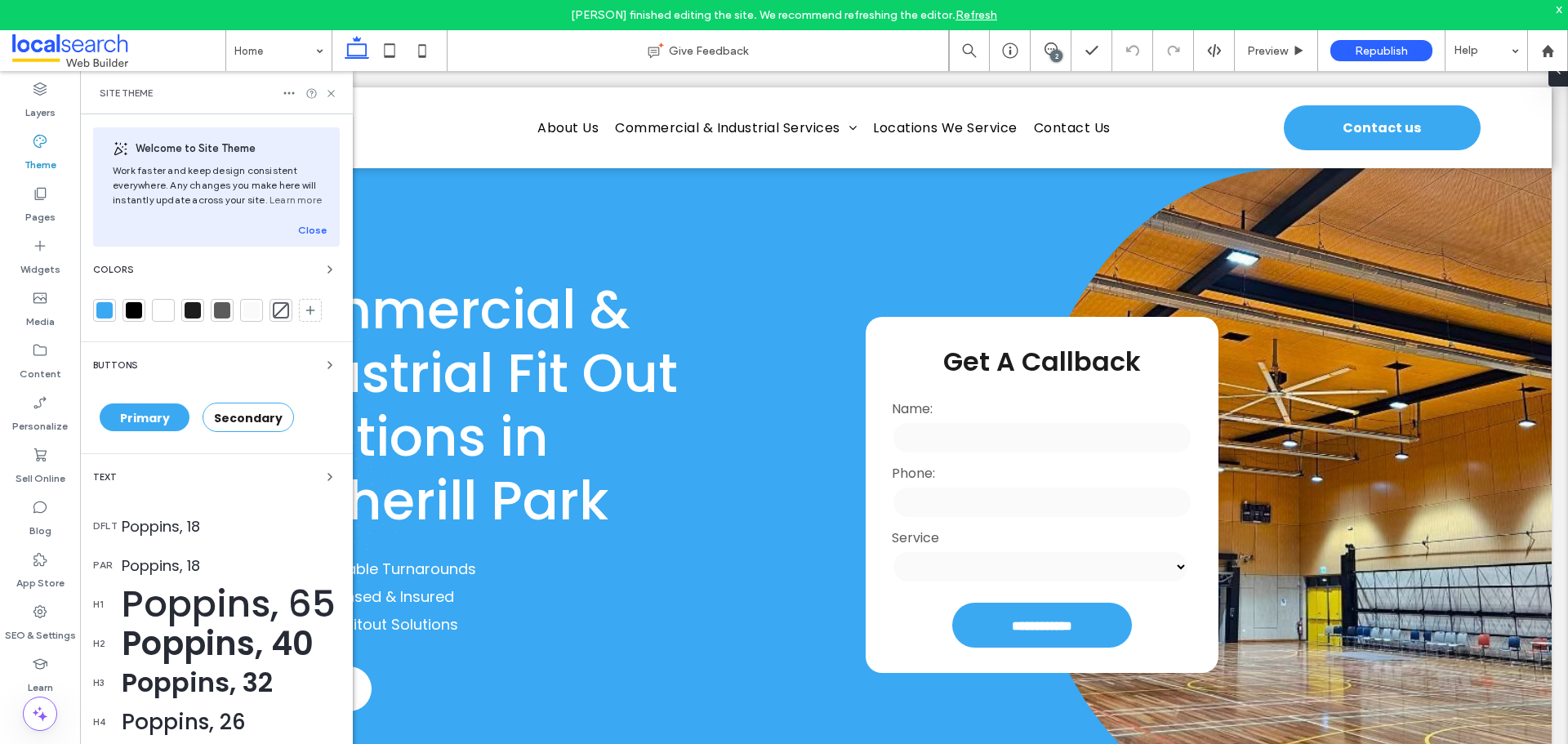 click on "Text" at bounding box center (216, 477) 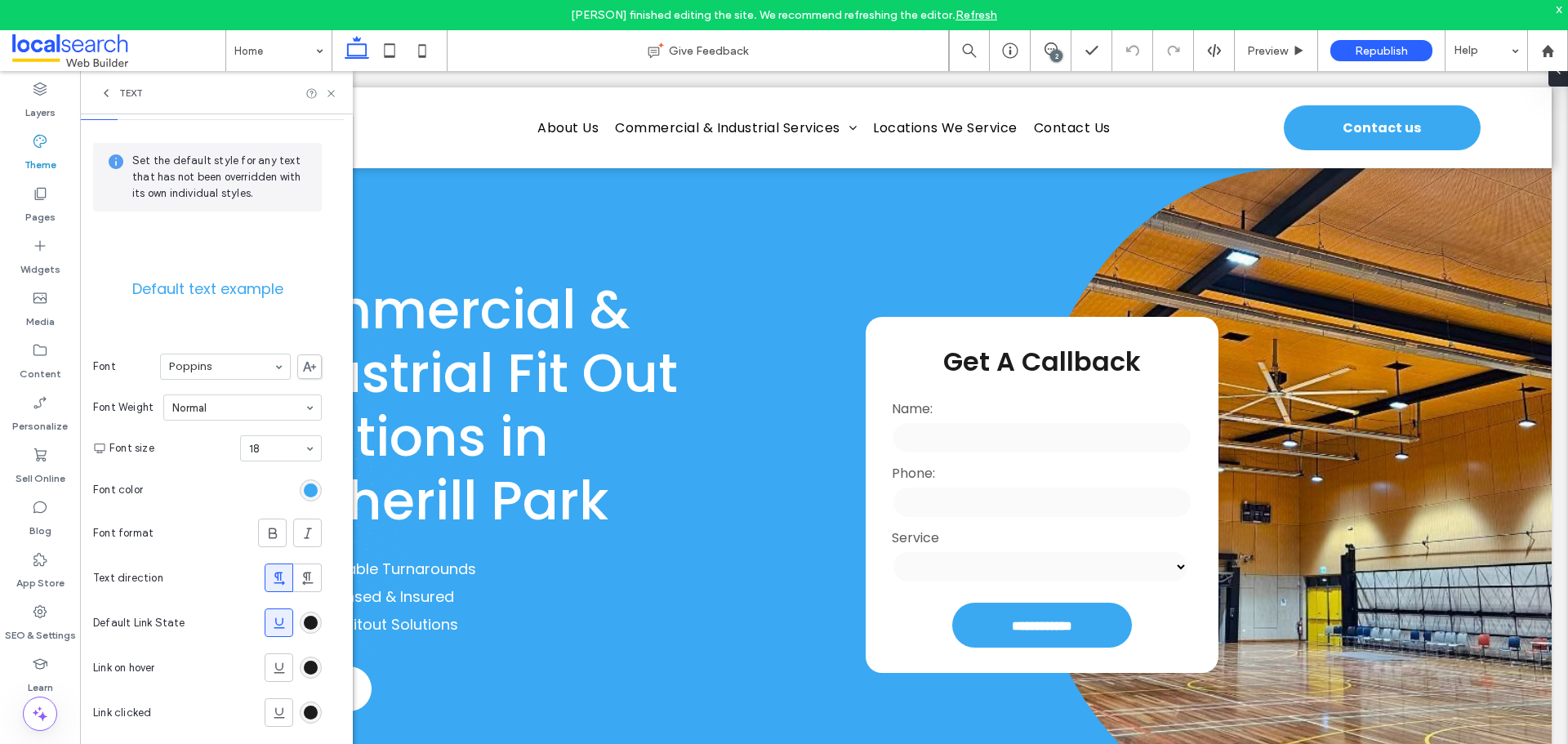 scroll, scrollTop: 68, scrollLeft: 0, axis: vertical 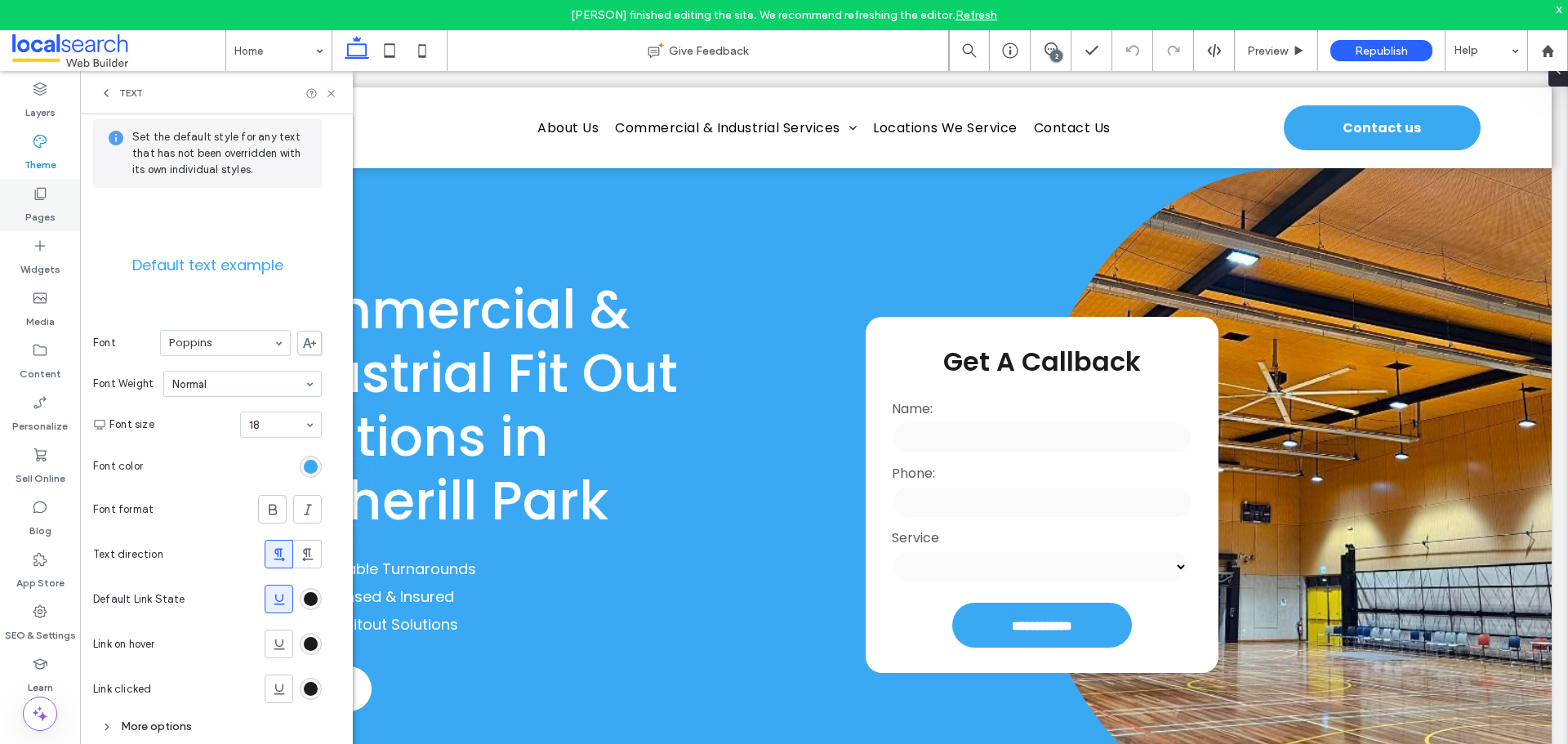 click on "Pages" at bounding box center (40, 213) 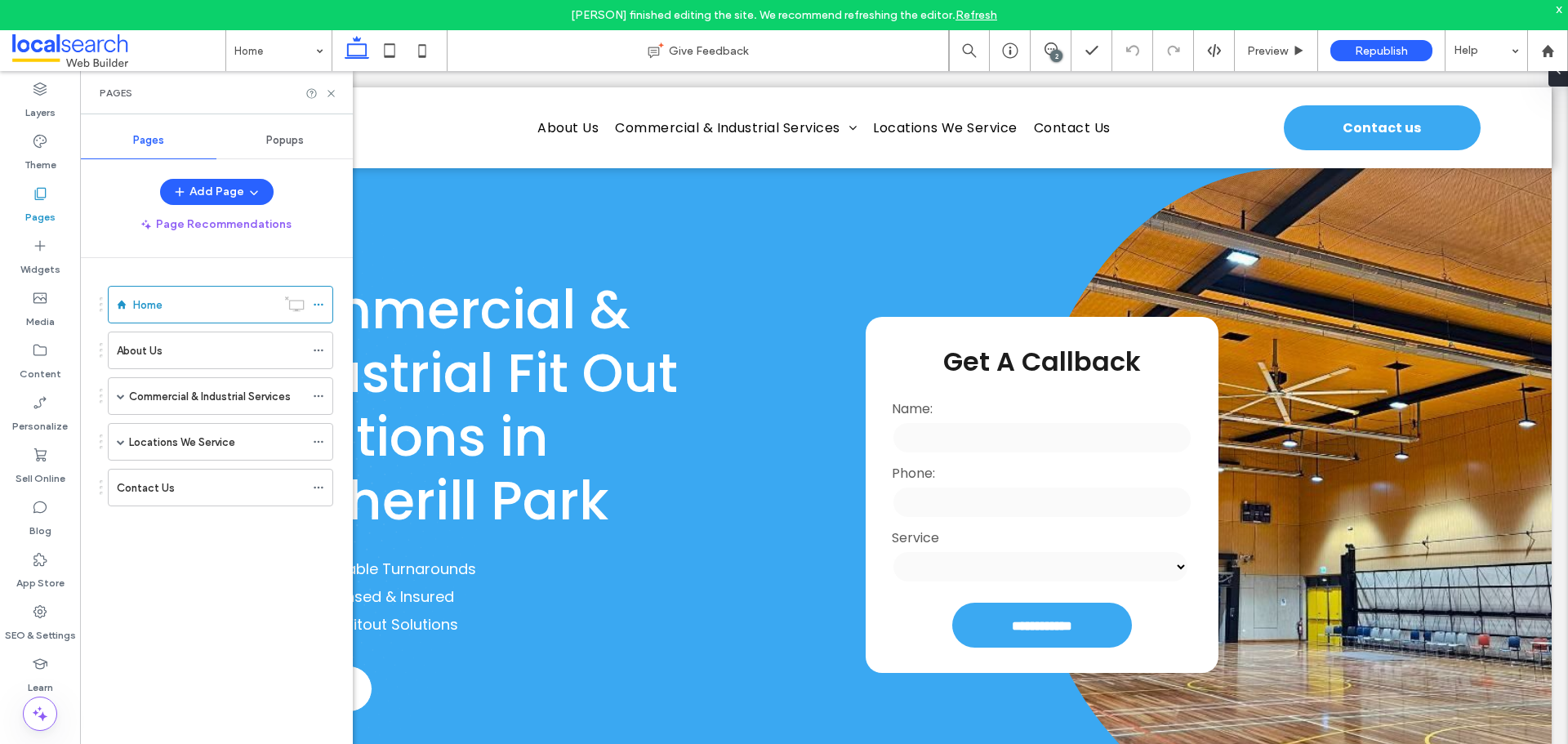 click on "Popups" at bounding box center [285, 140] 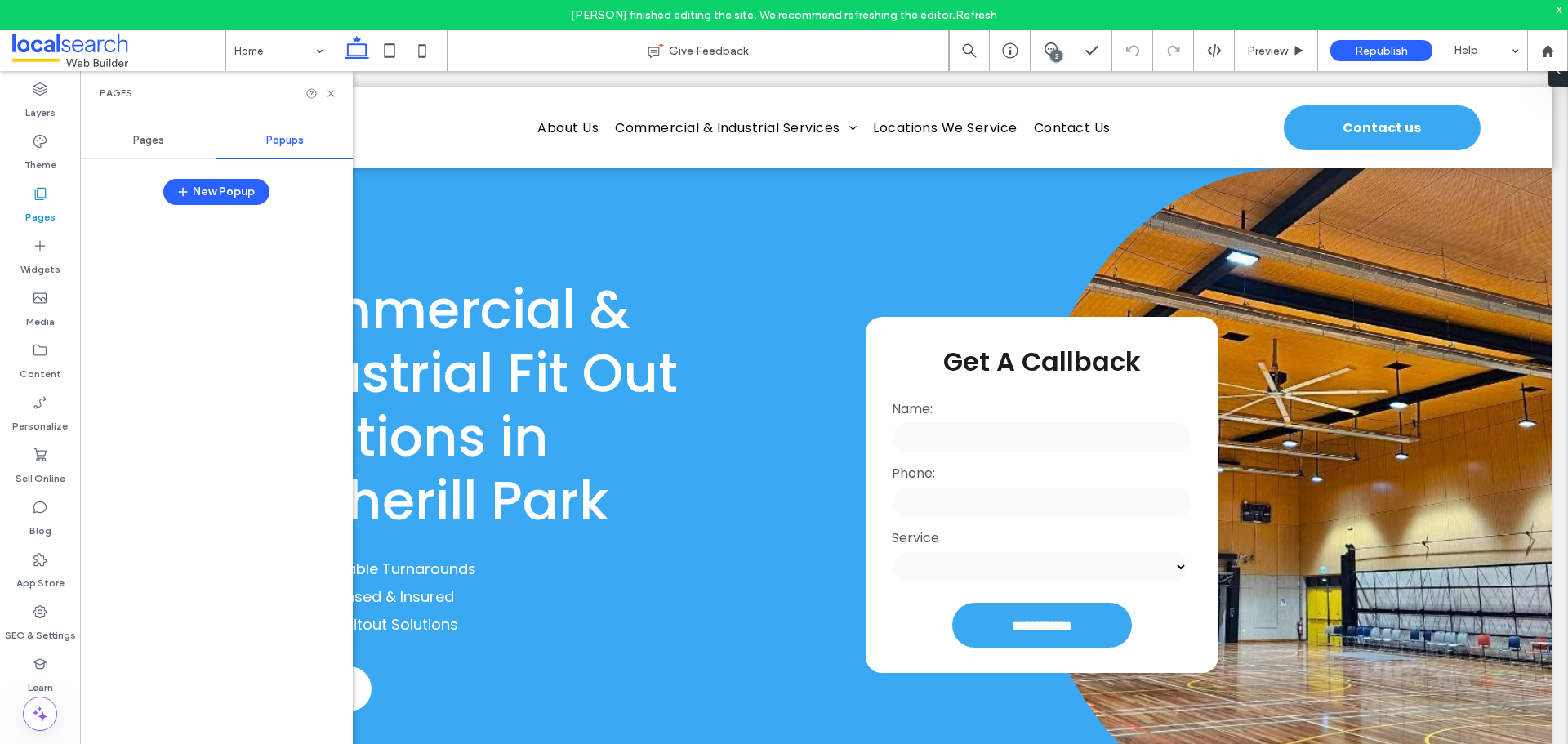 click on "Pages" at bounding box center [149, 140] 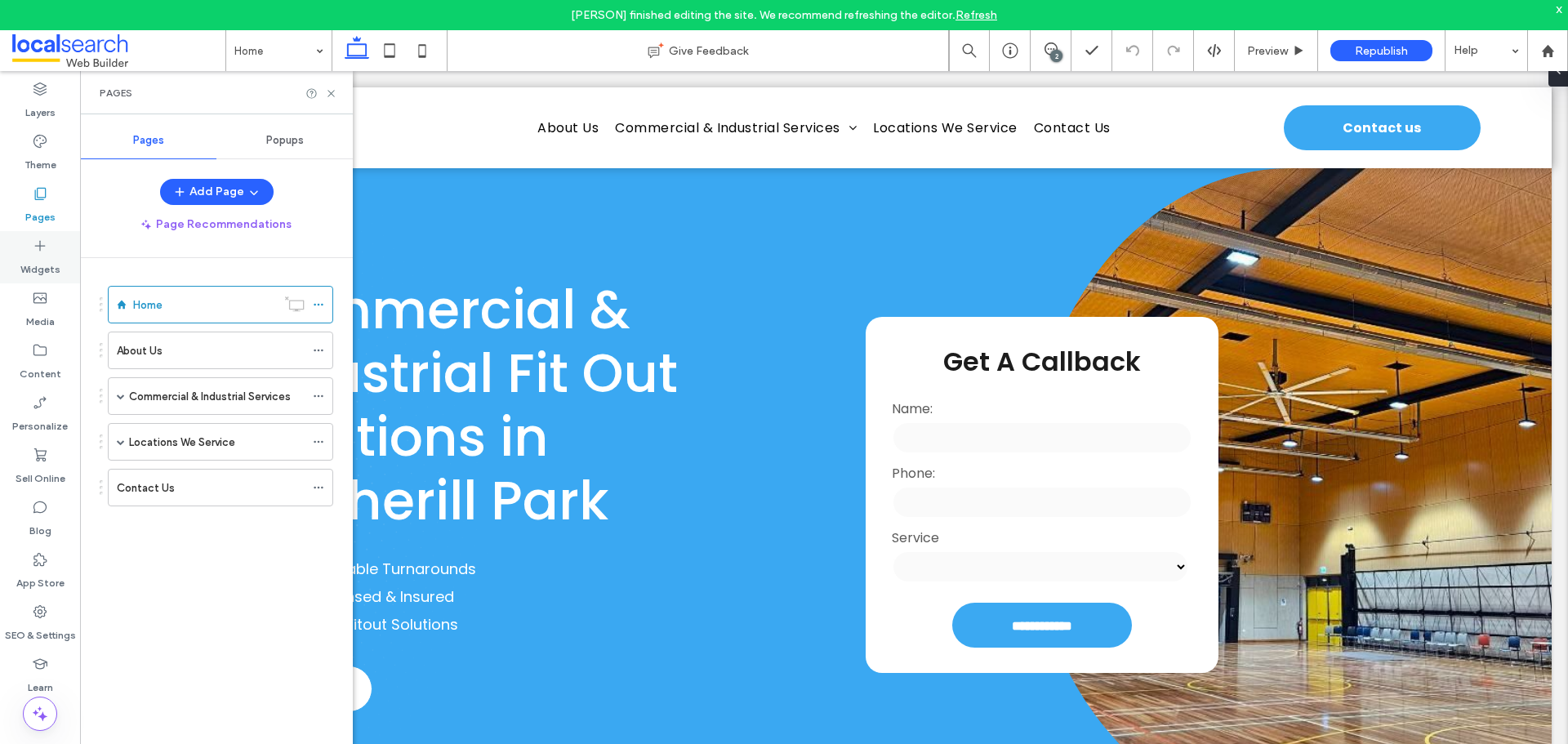 click on "Widgets" at bounding box center [40, 265] 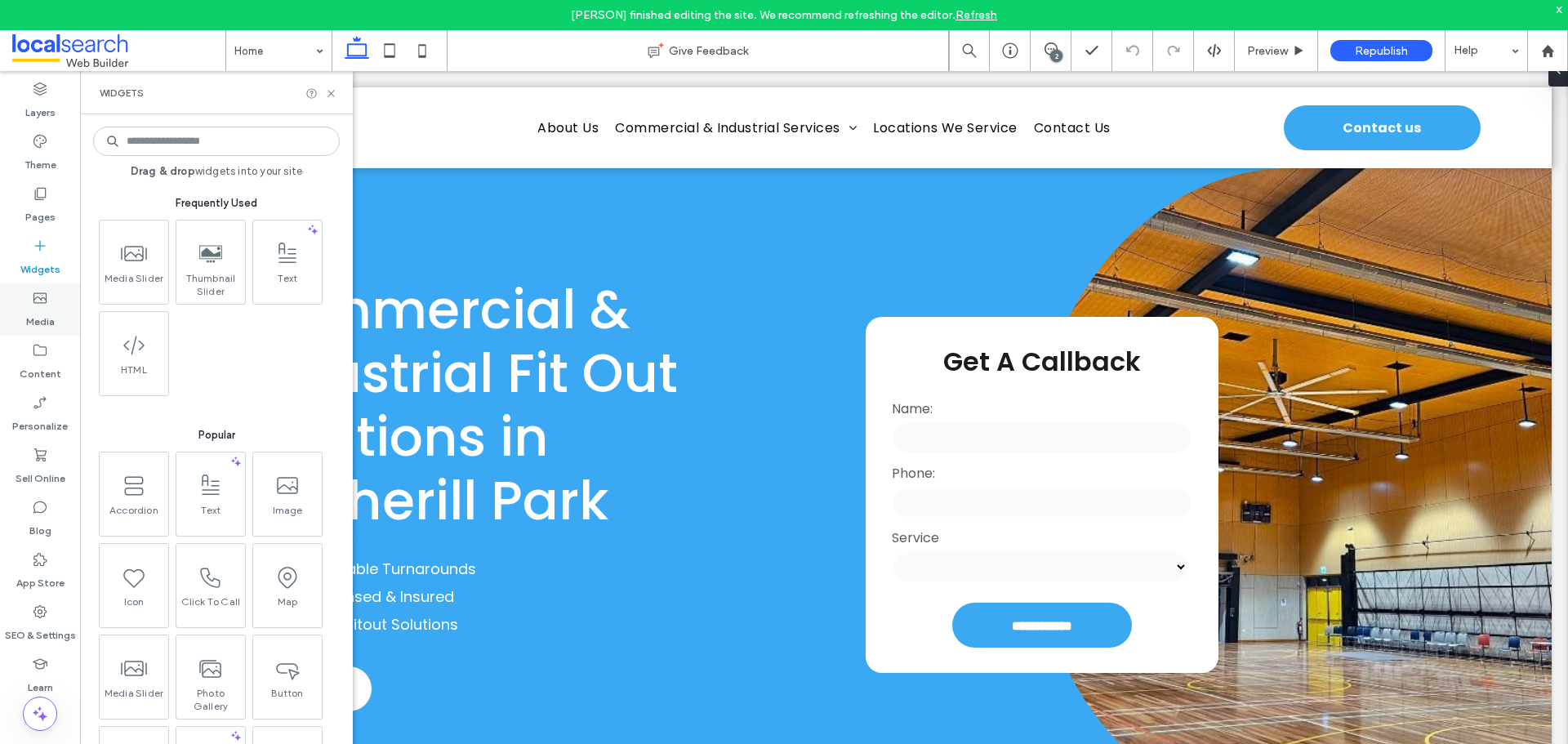 click on "Media" at bounding box center (40, 318) 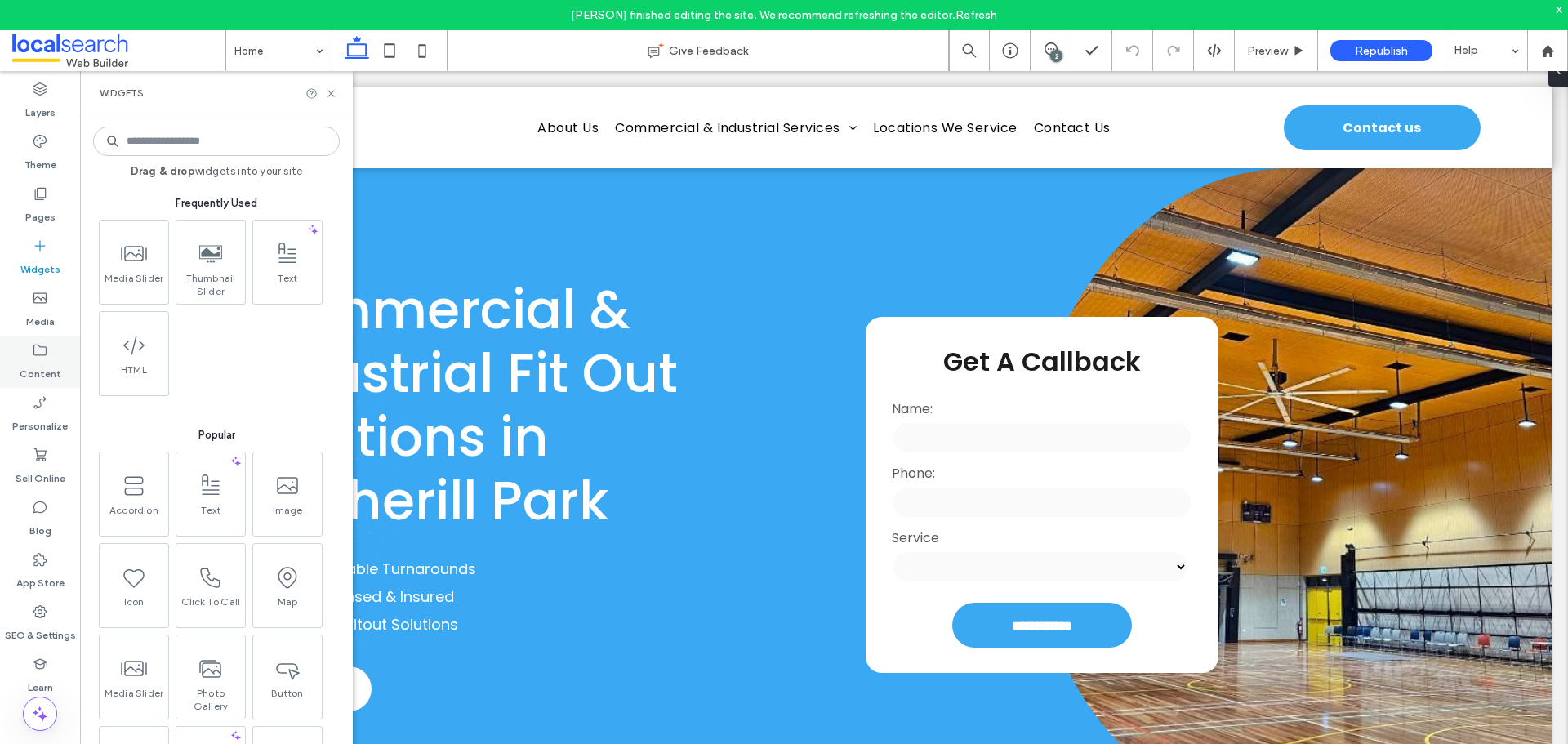click on "Content" at bounding box center (40, 370) 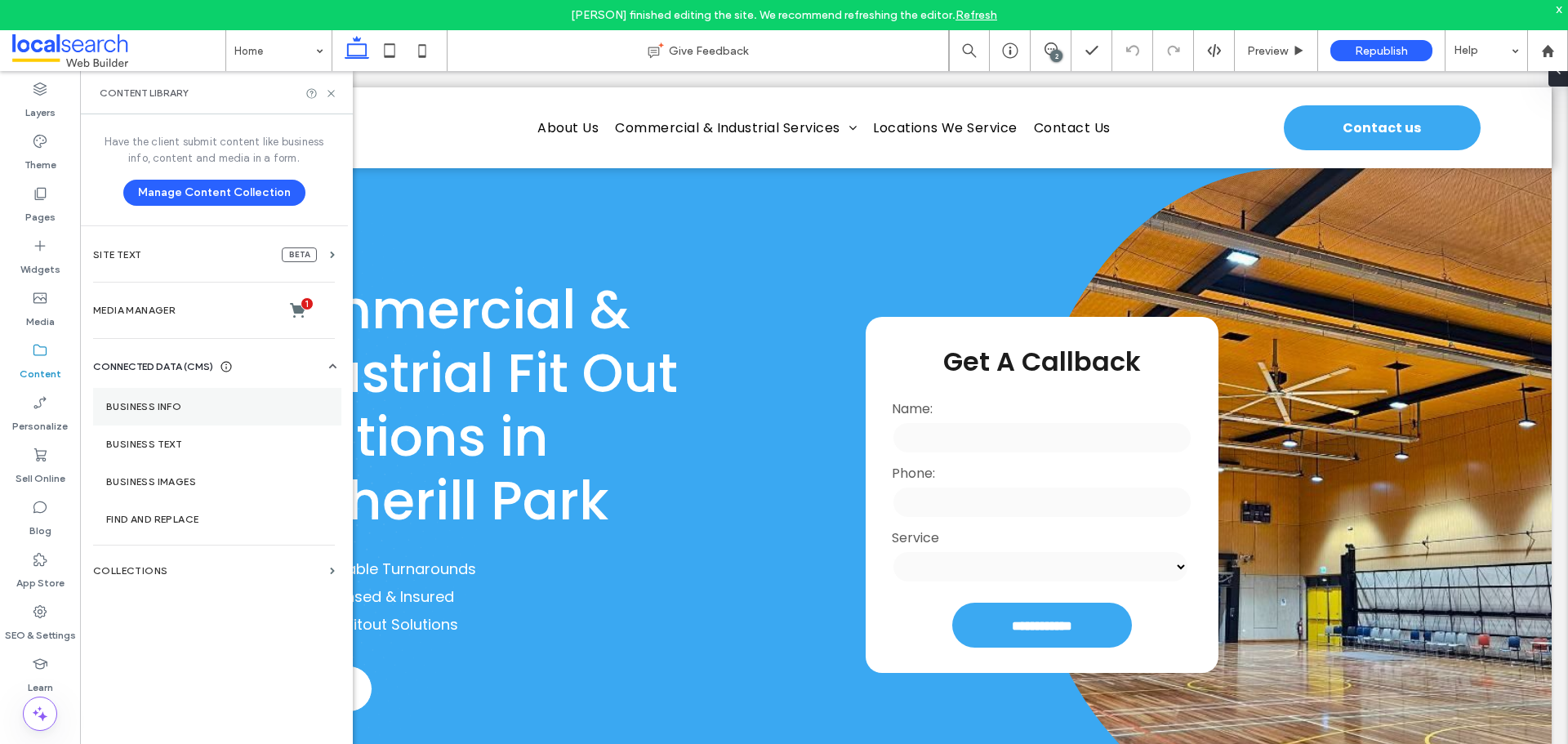 click on "Business Info" at bounding box center (217, 407) 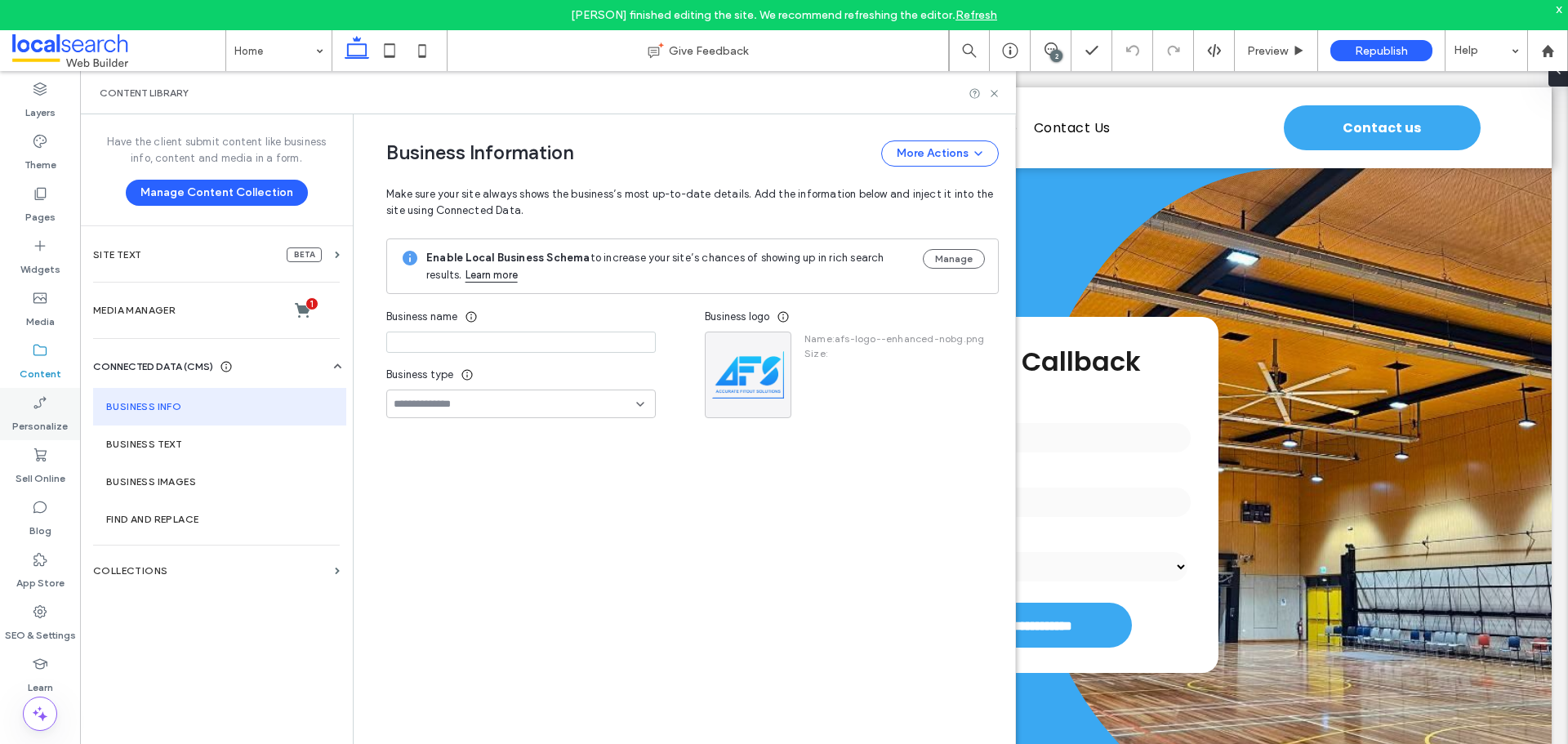 type on "**********" 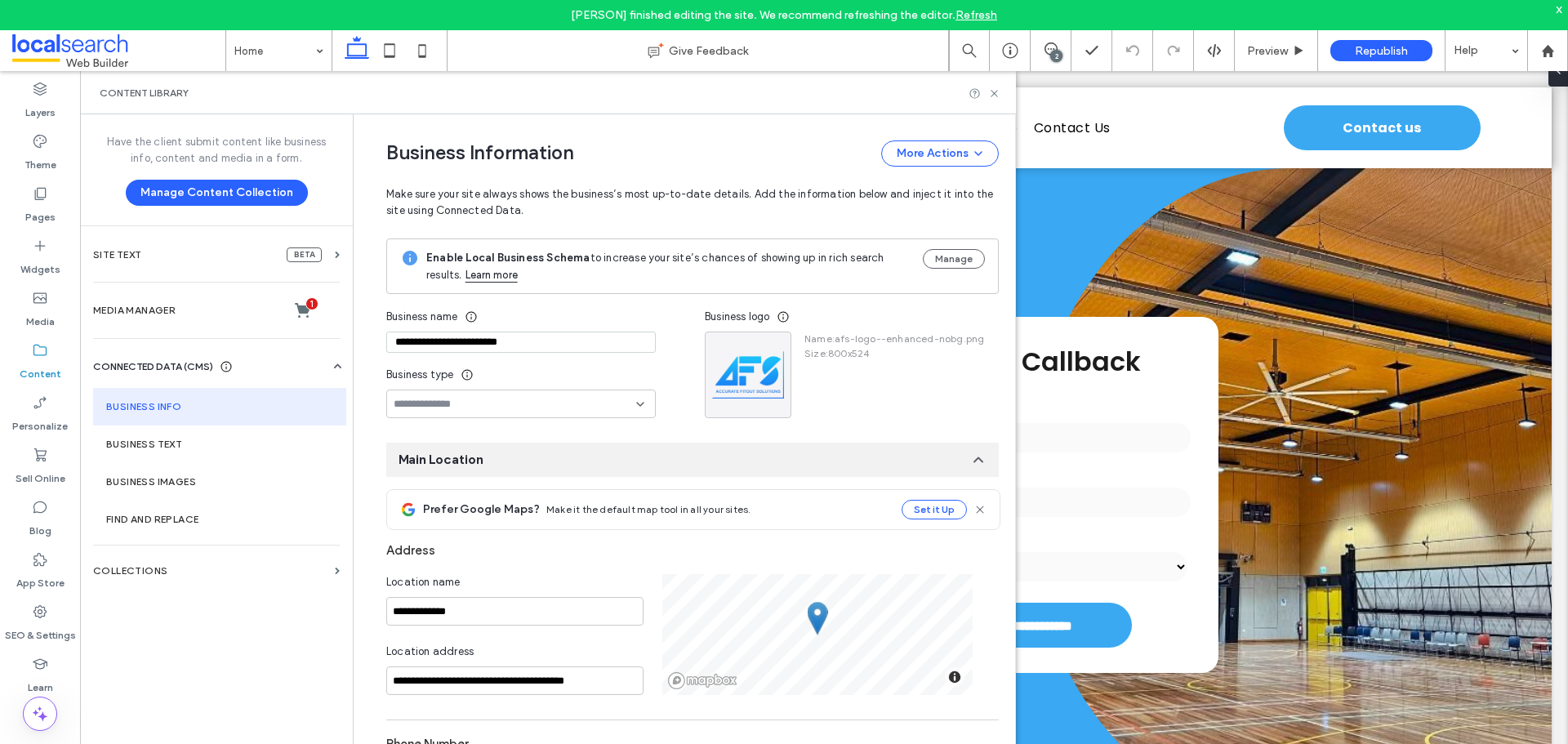 scroll, scrollTop: 82, scrollLeft: 0, axis: vertical 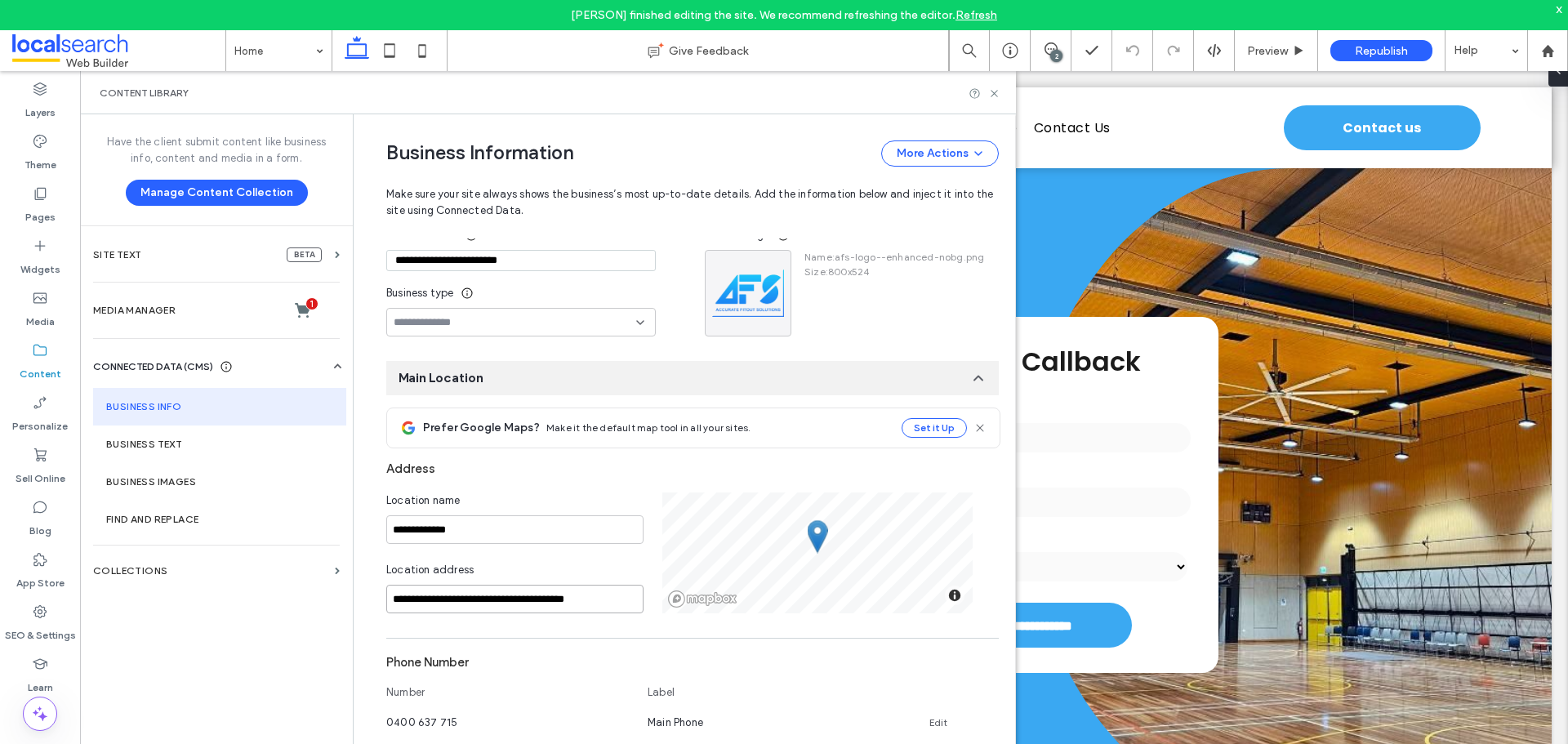 click on "**********" at bounding box center [514, 599] 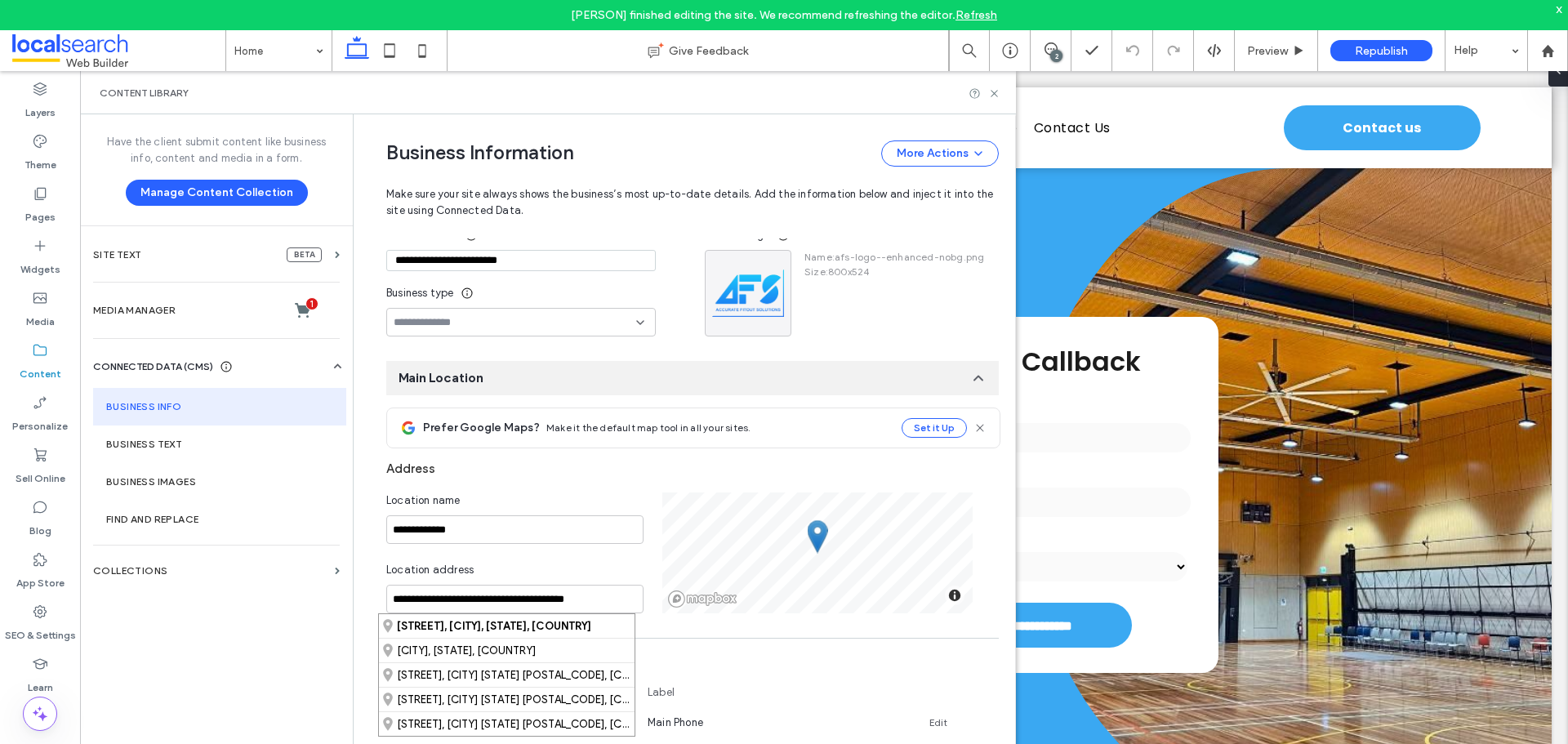 click on "**********" at bounding box center (684, 443) 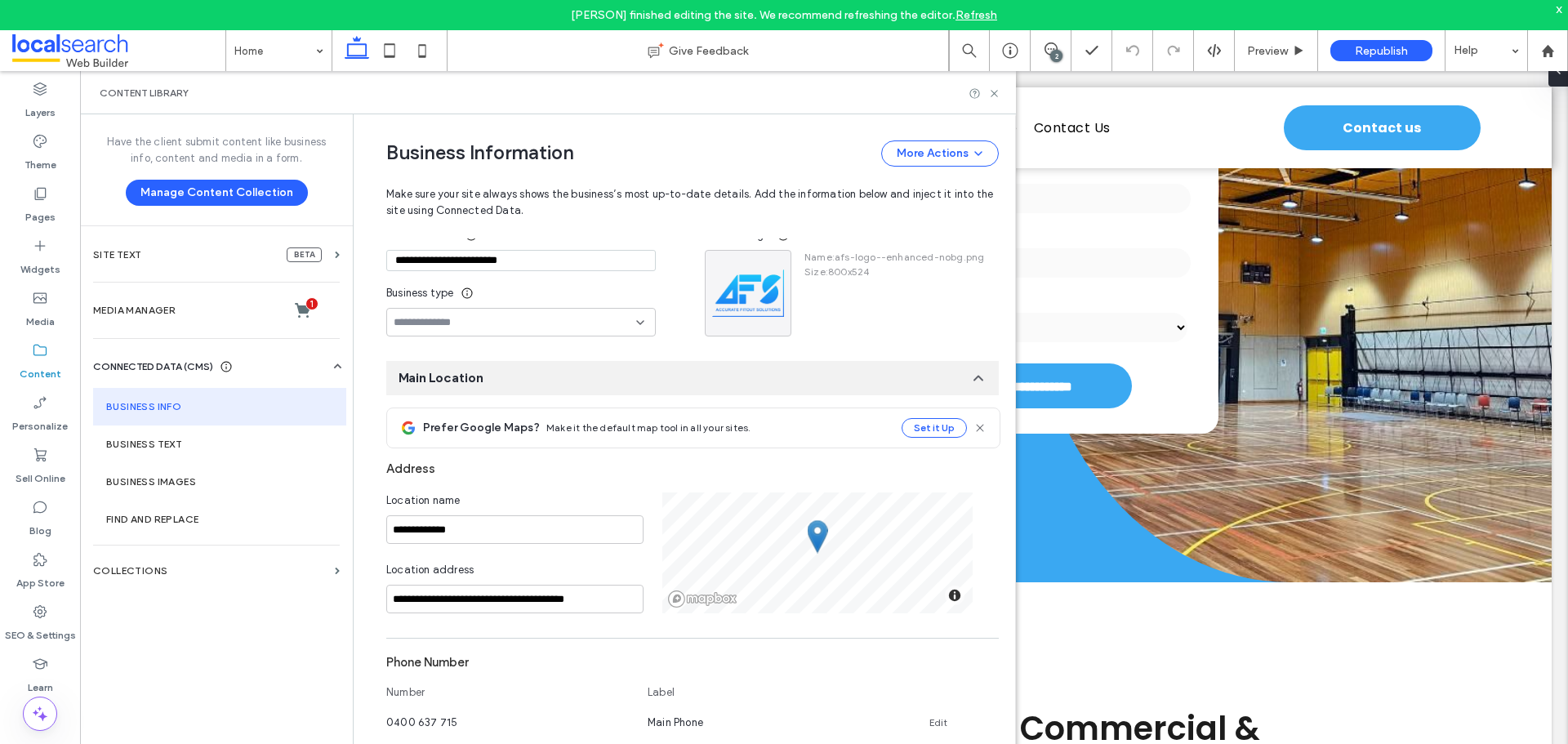 scroll, scrollTop: 245, scrollLeft: 0, axis: vertical 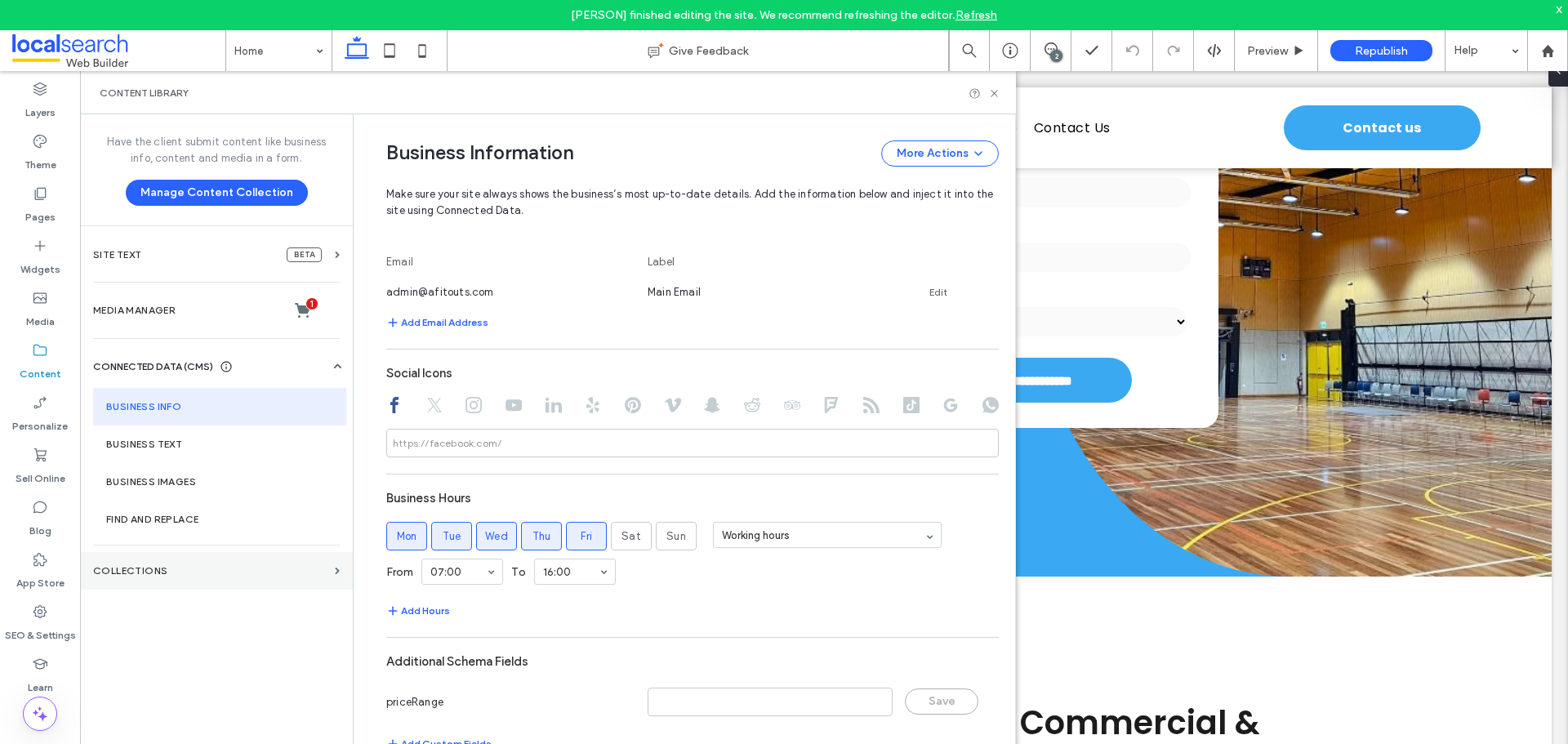 click on "Collections" at bounding box center [216, 571] 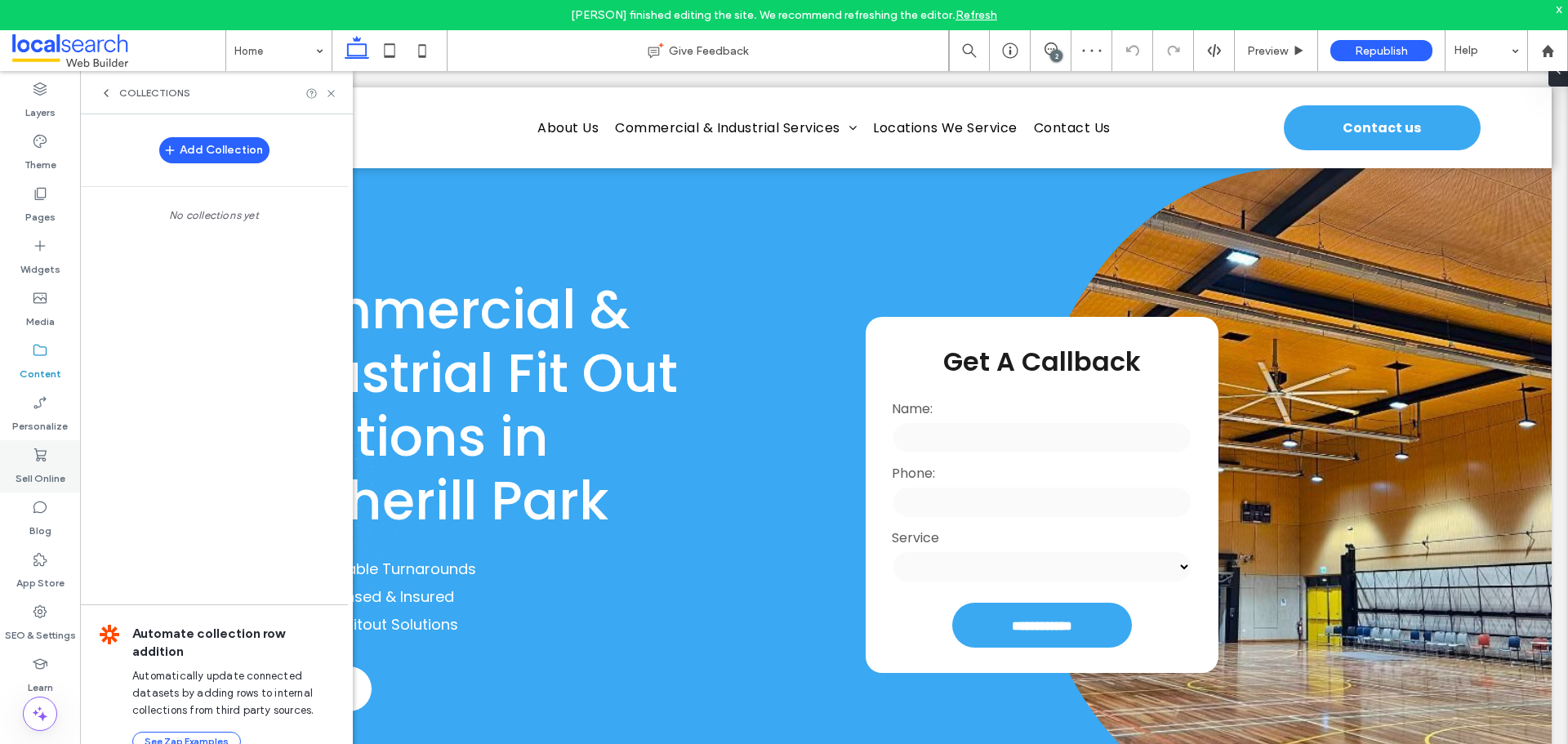 click on "Personalize" at bounding box center [40, 422] 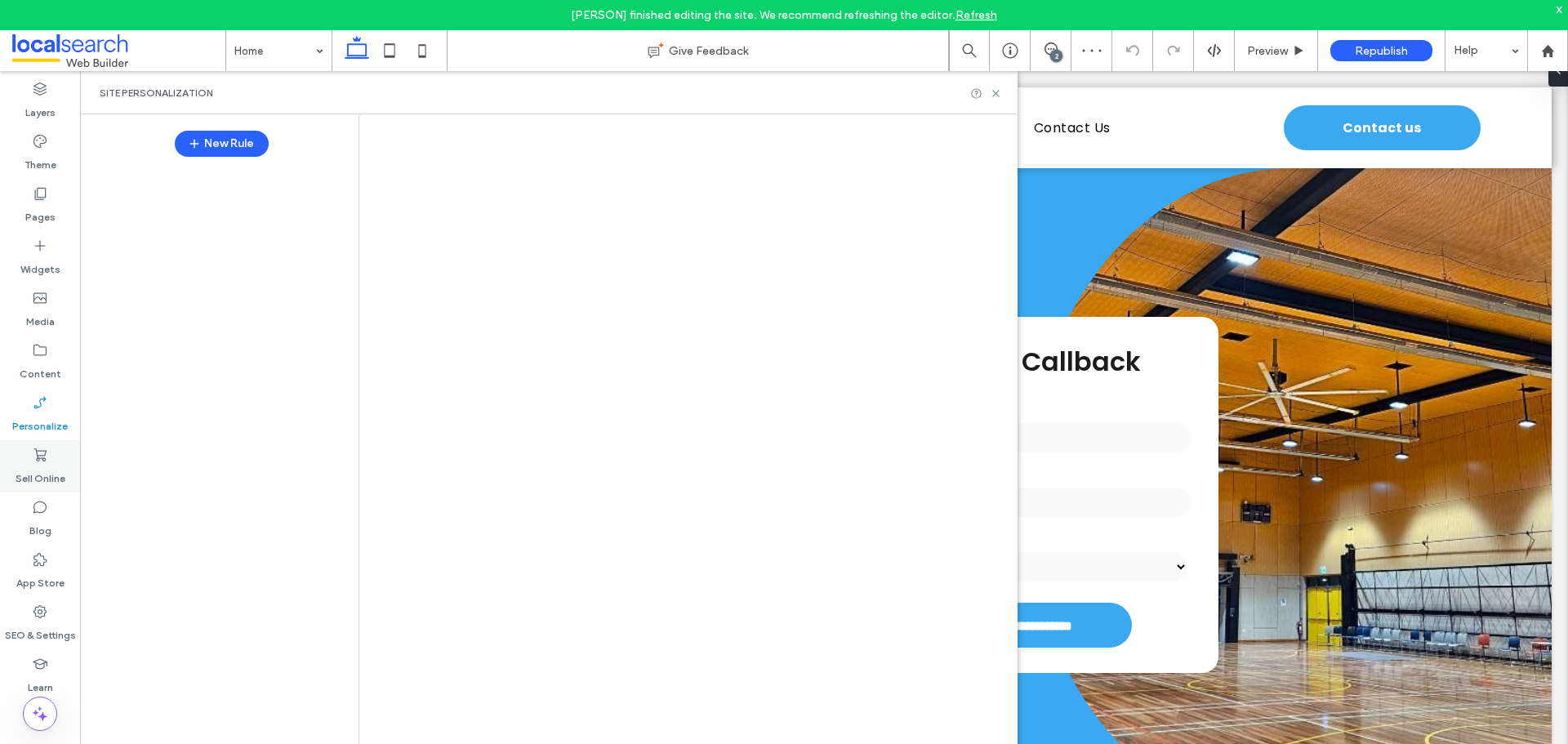 scroll, scrollTop: 0, scrollLeft: 0, axis: both 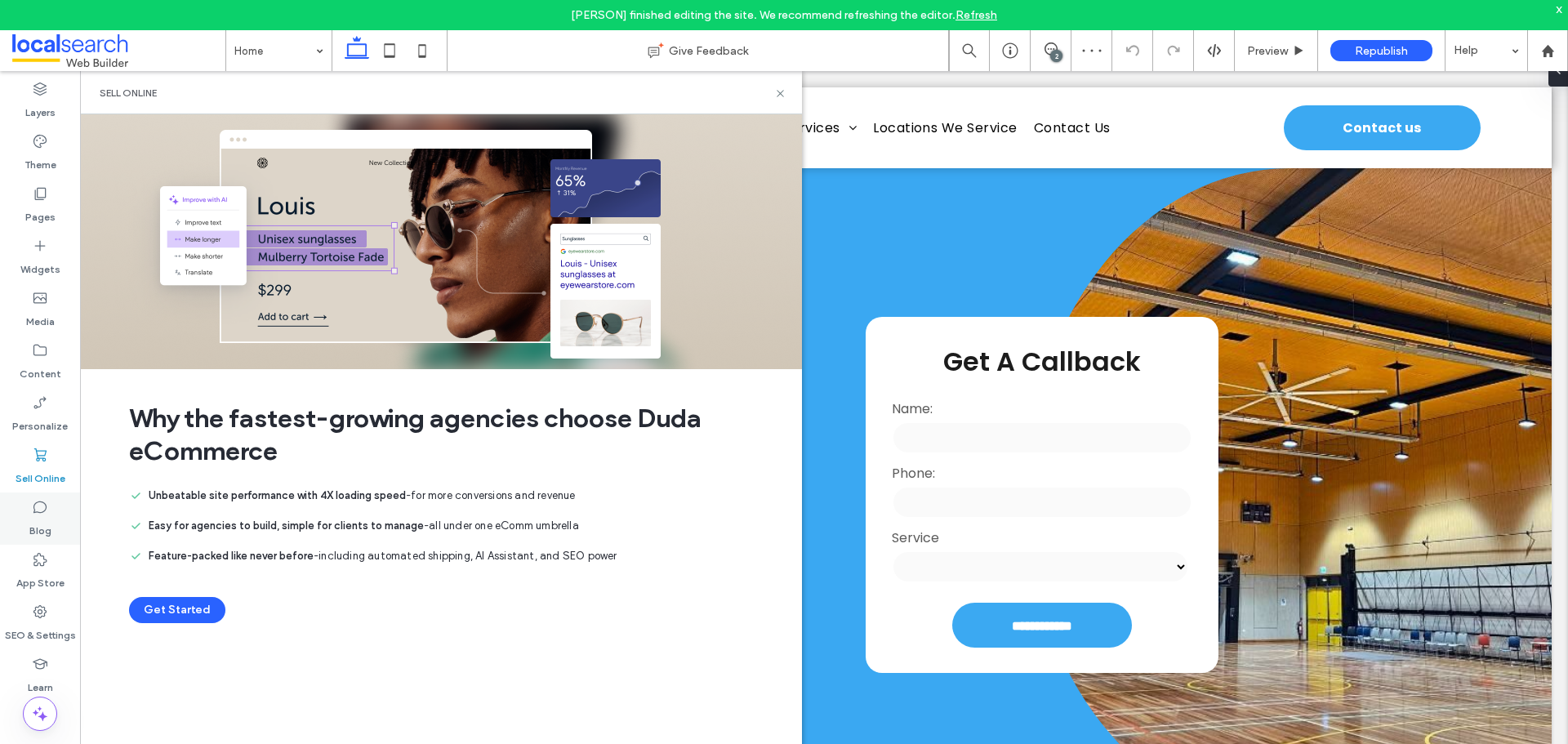click on "Blog" at bounding box center (40, 527) 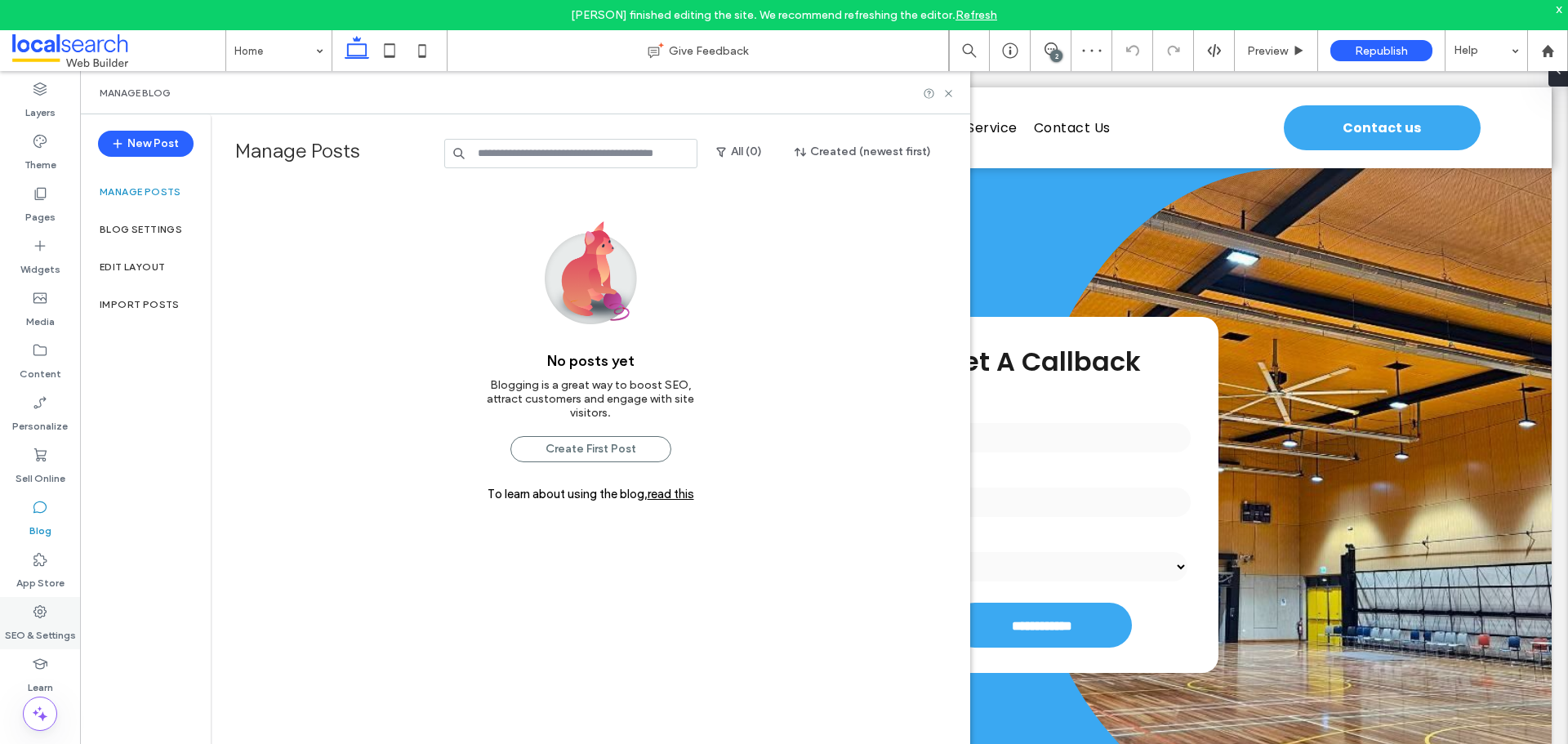 click on "App Store" at bounding box center (40, 579) 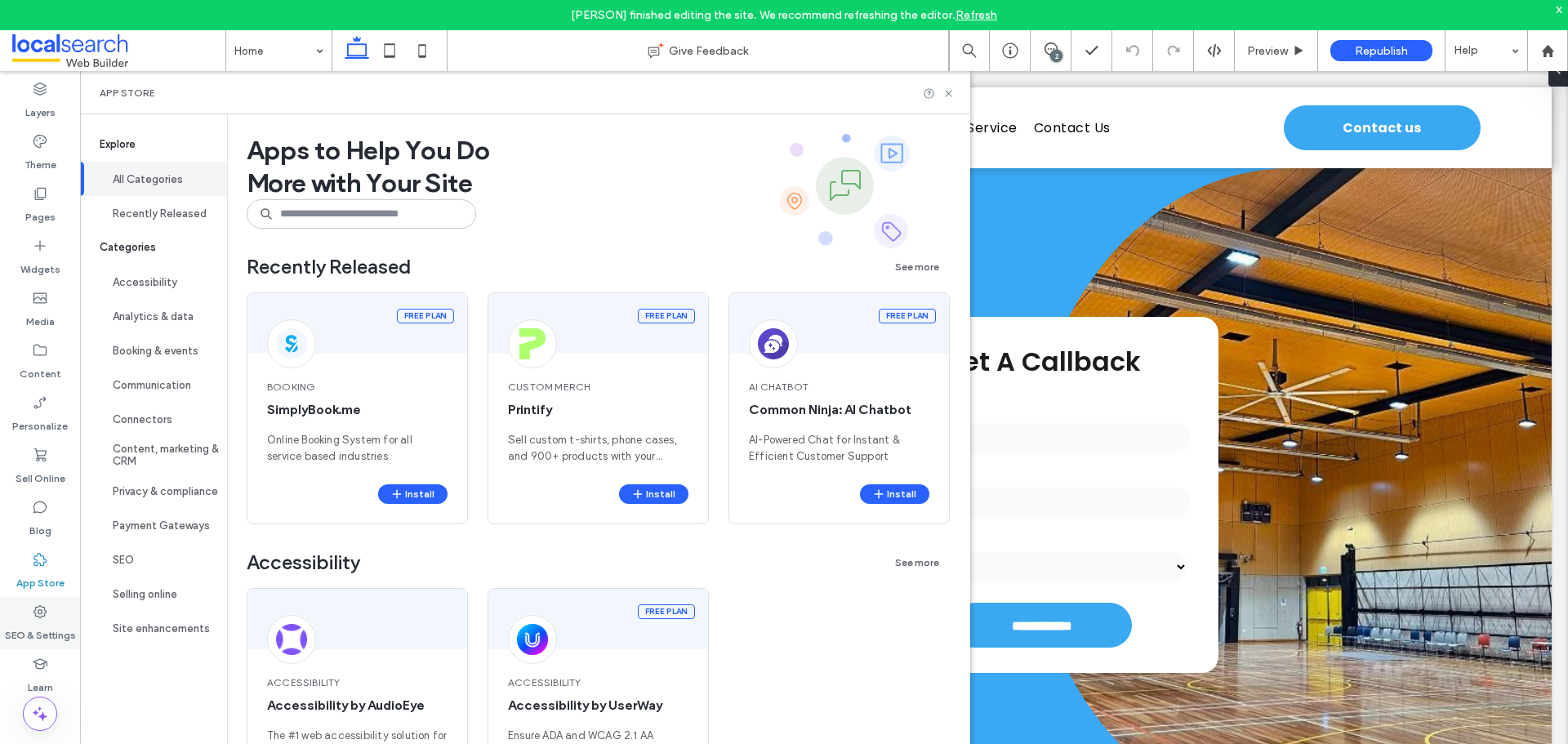 click on "SEO & Settings" at bounding box center (40, 623) 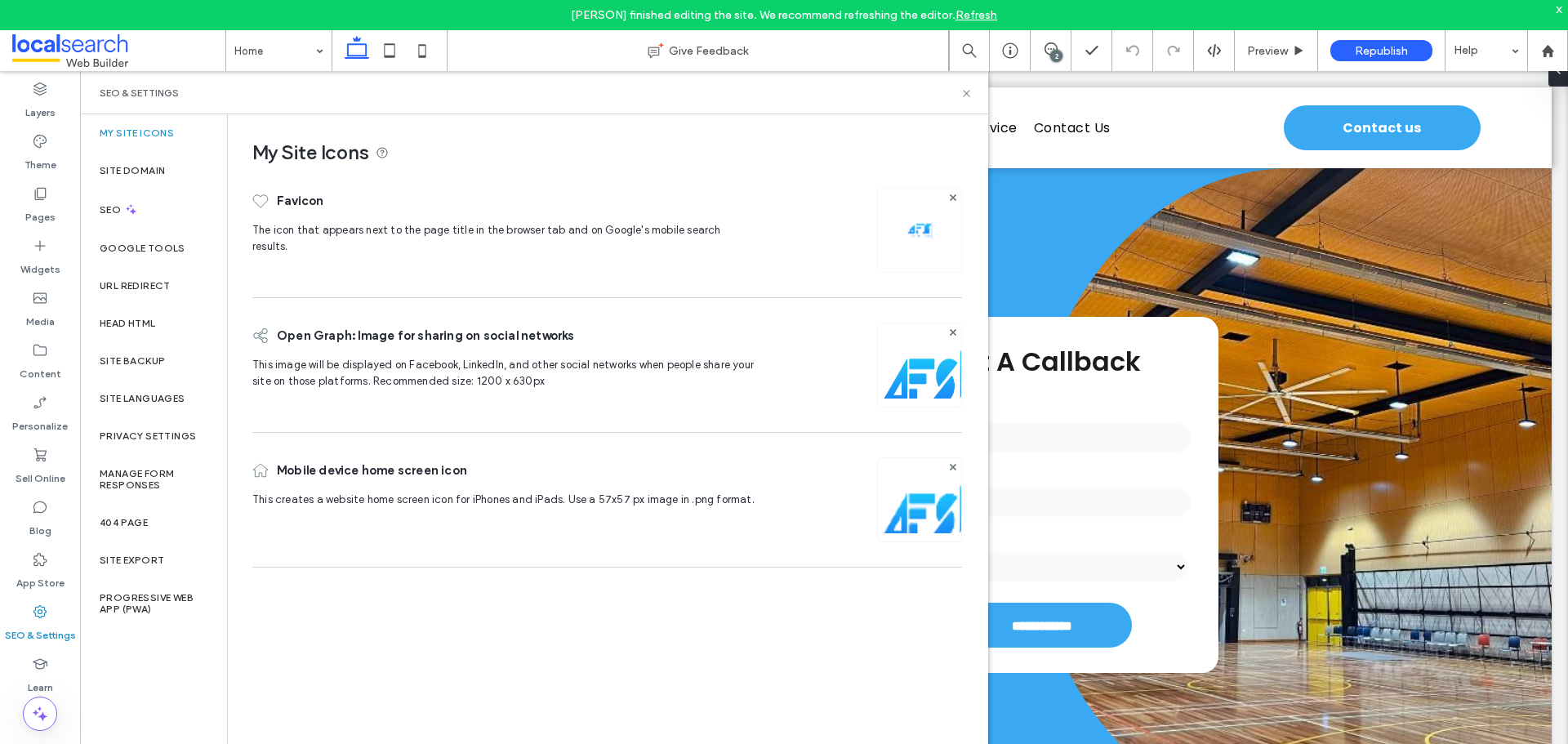 click on "Site Domain" at bounding box center (154, 171) 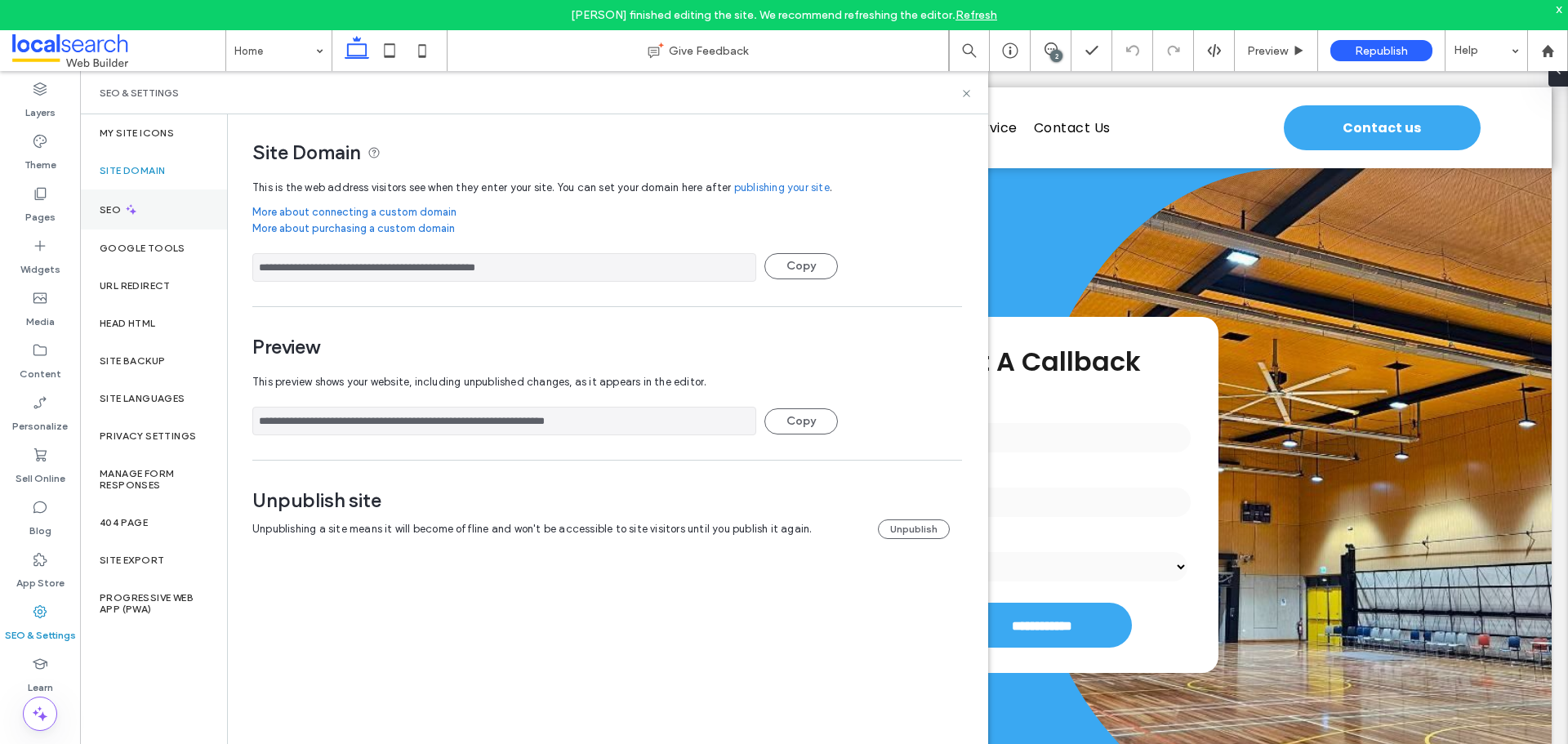 click on "SEO" at bounding box center (154, 209) 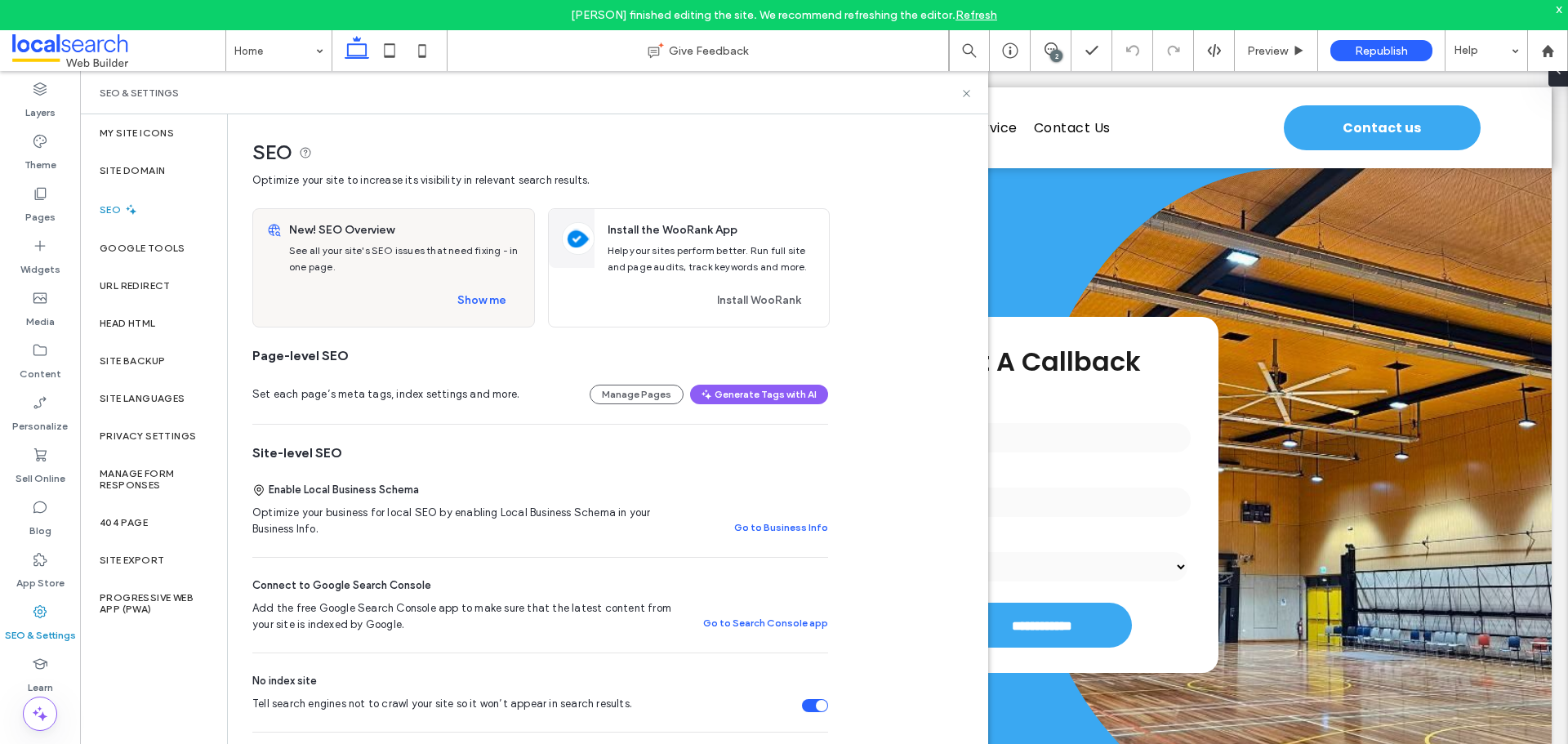 scroll, scrollTop: 327, scrollLeft: 0, axis: vertical 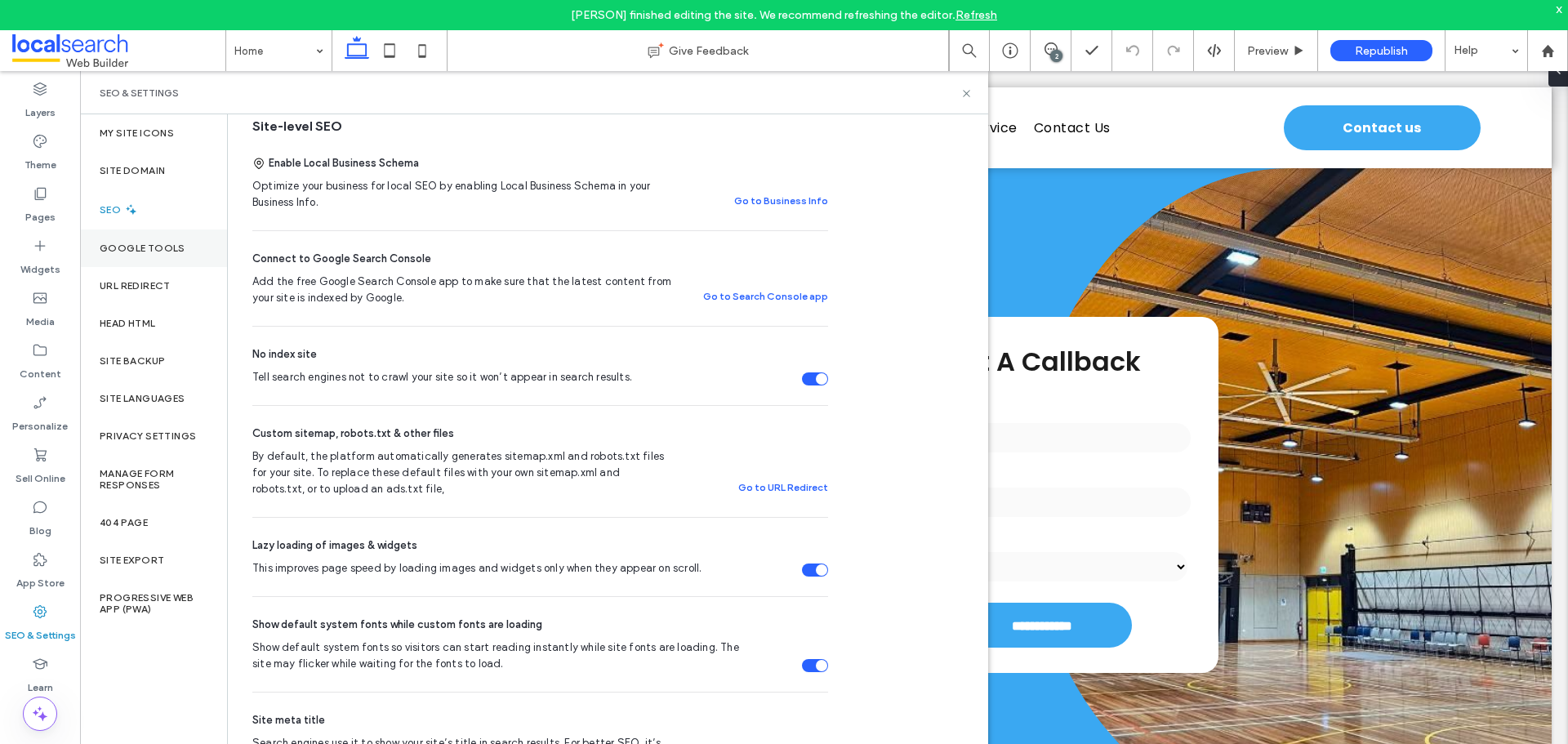 click on "Google Tools" at bounding box center [142, 248] 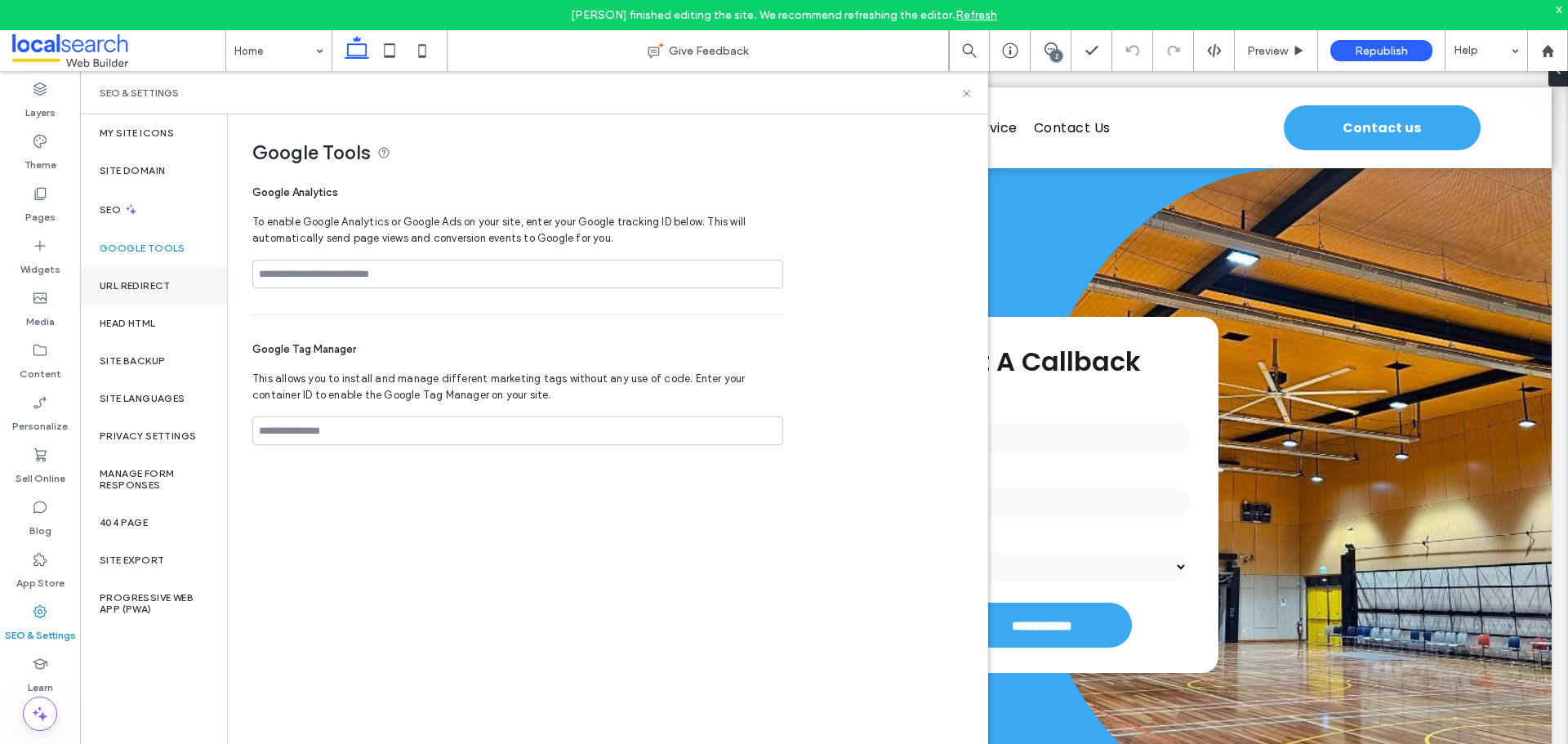 click on "URL Redirect" at bounding box center (154, 286) 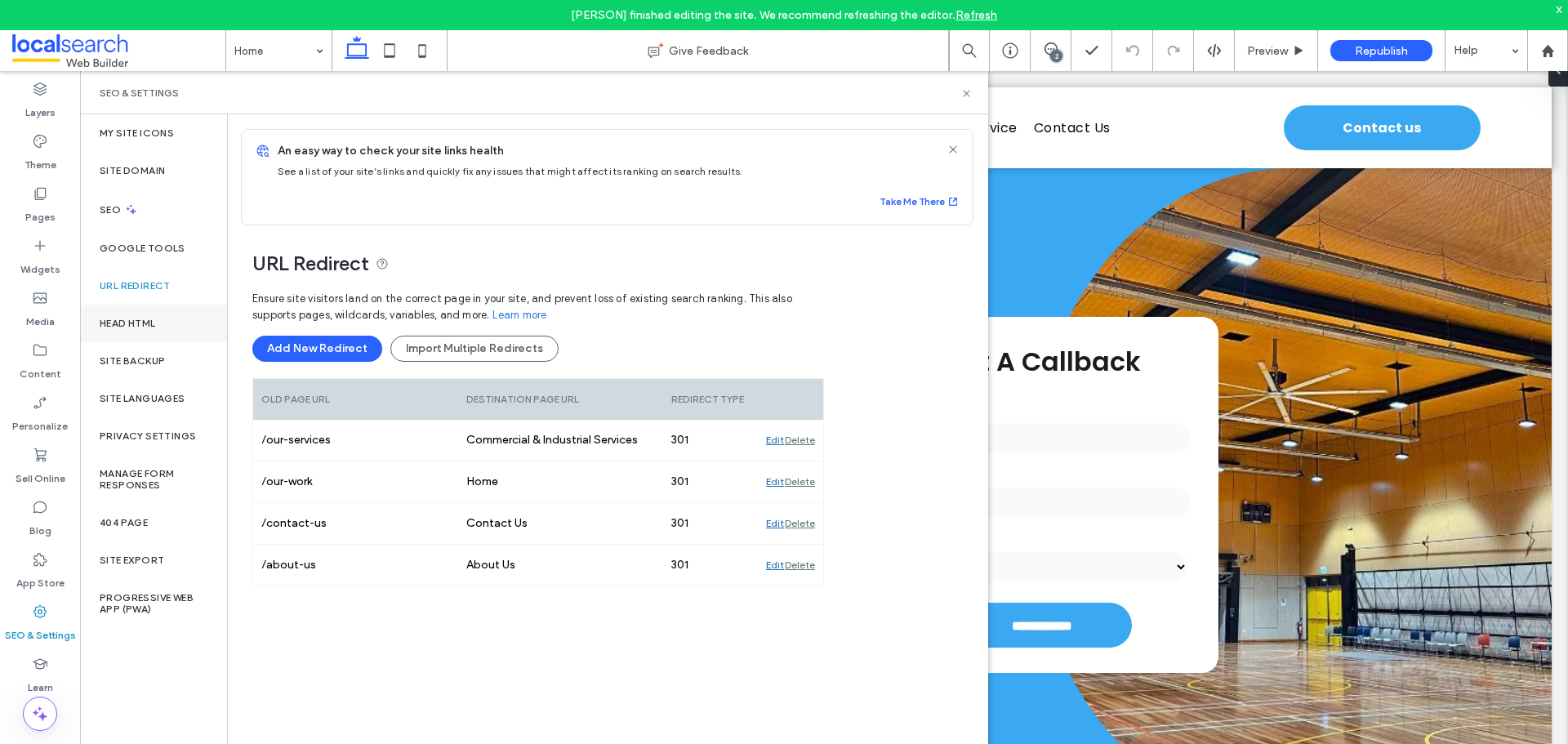 click on "Head HTML" at bounding box center [127, 323] 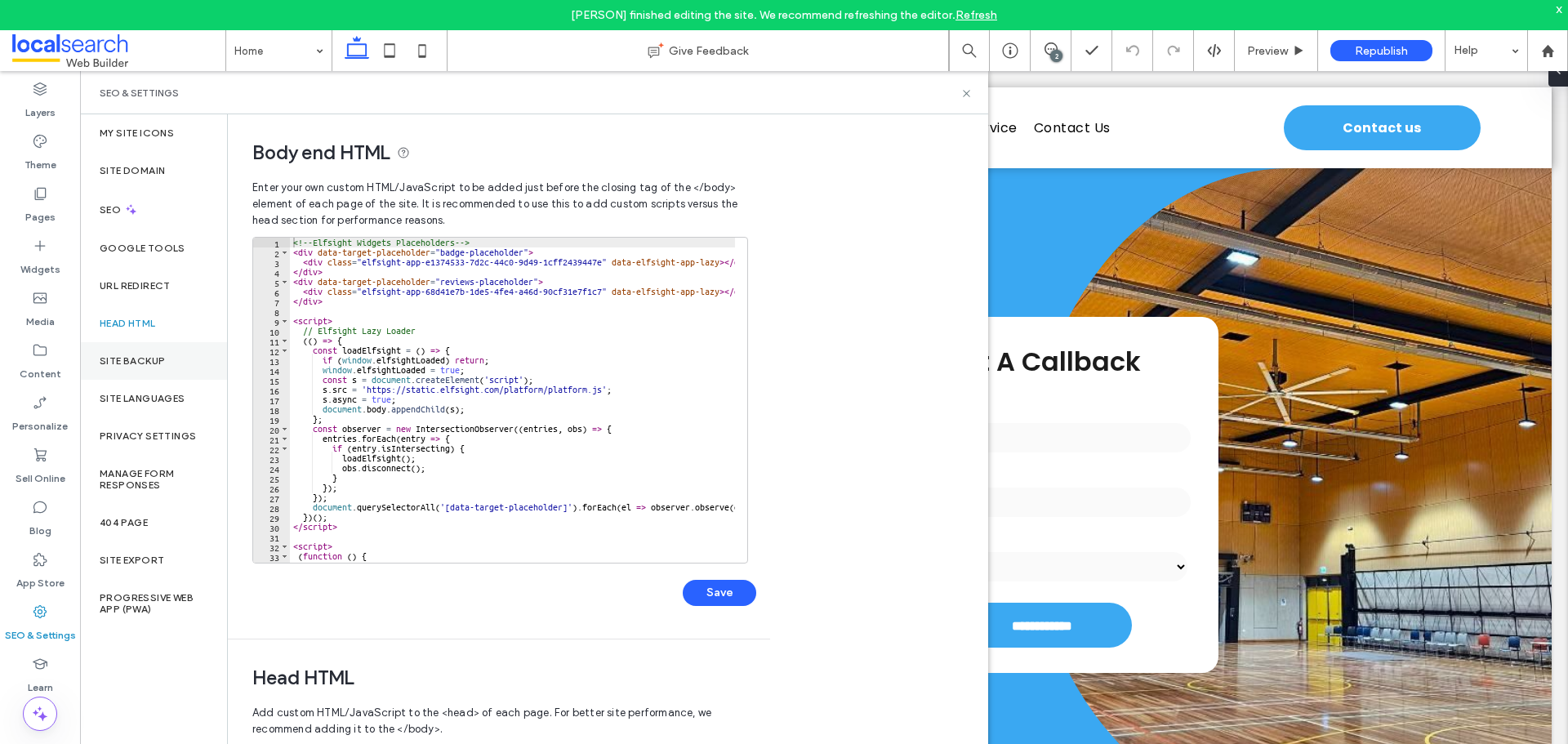 click on "Site Backup" at bounding box center [132, 361] 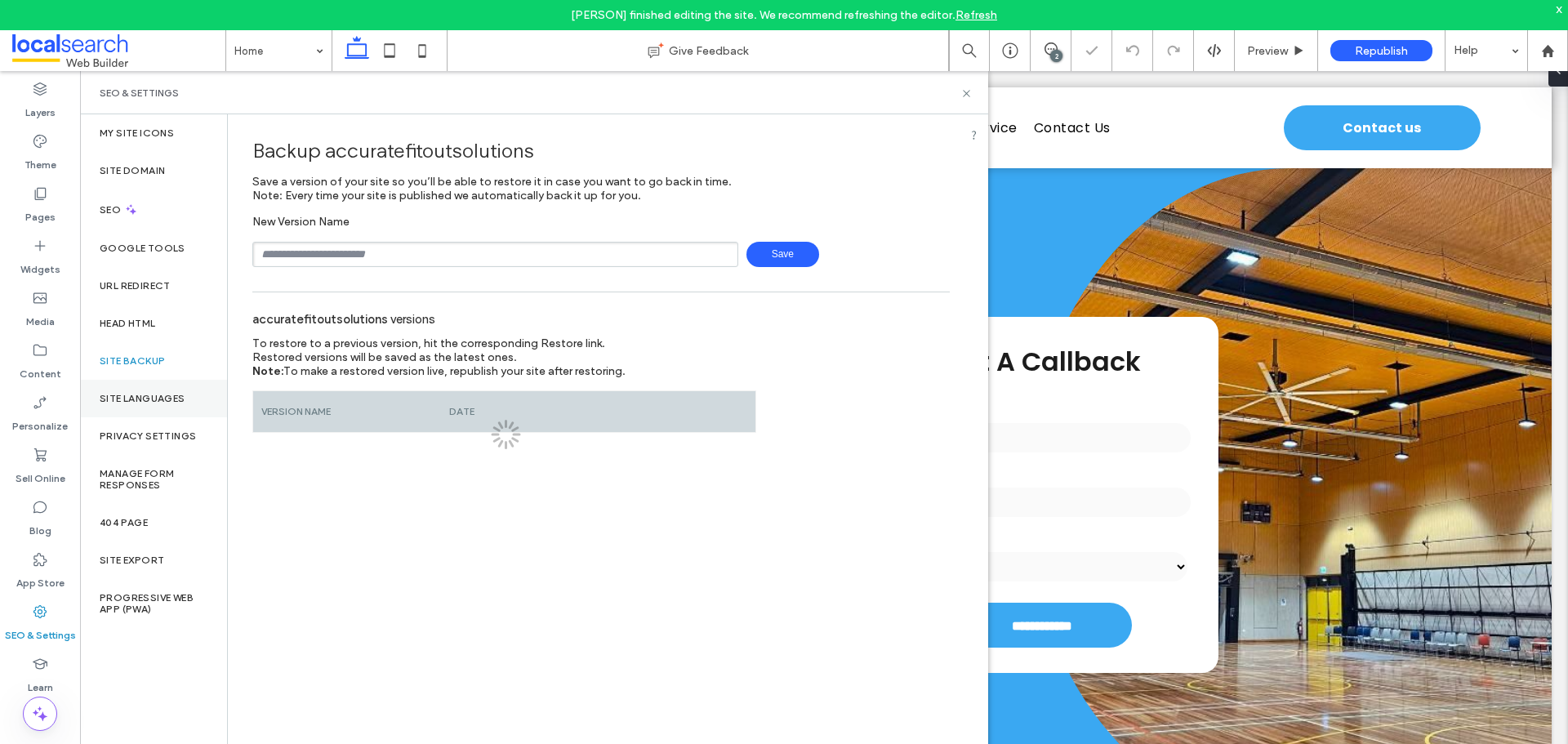 click on "Site Languages" at bounding box center [142, 399] 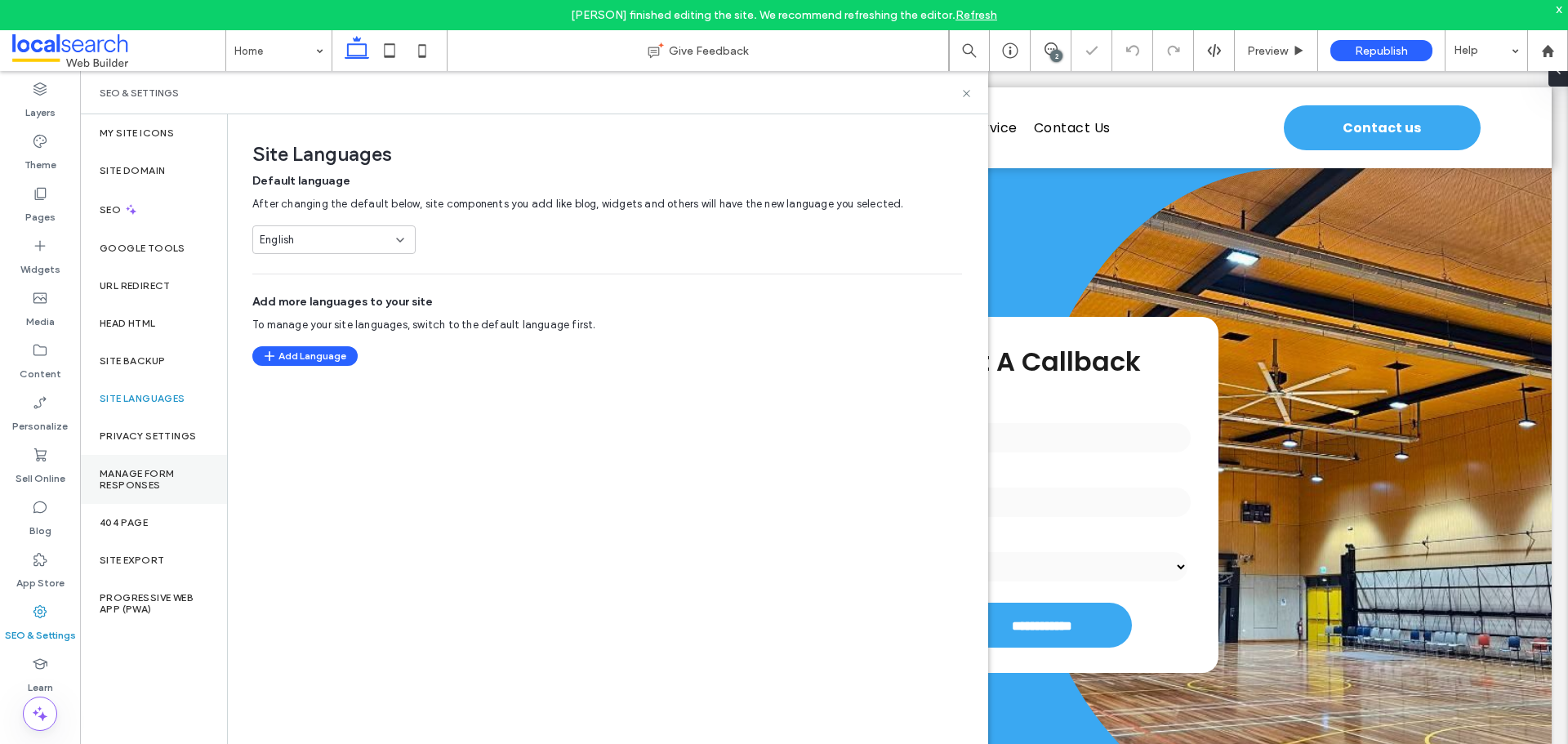 drag, startPoint x: 149, startPoint y: 434, endPoint x: 142, endPoint y: 461, distance: 27.89265 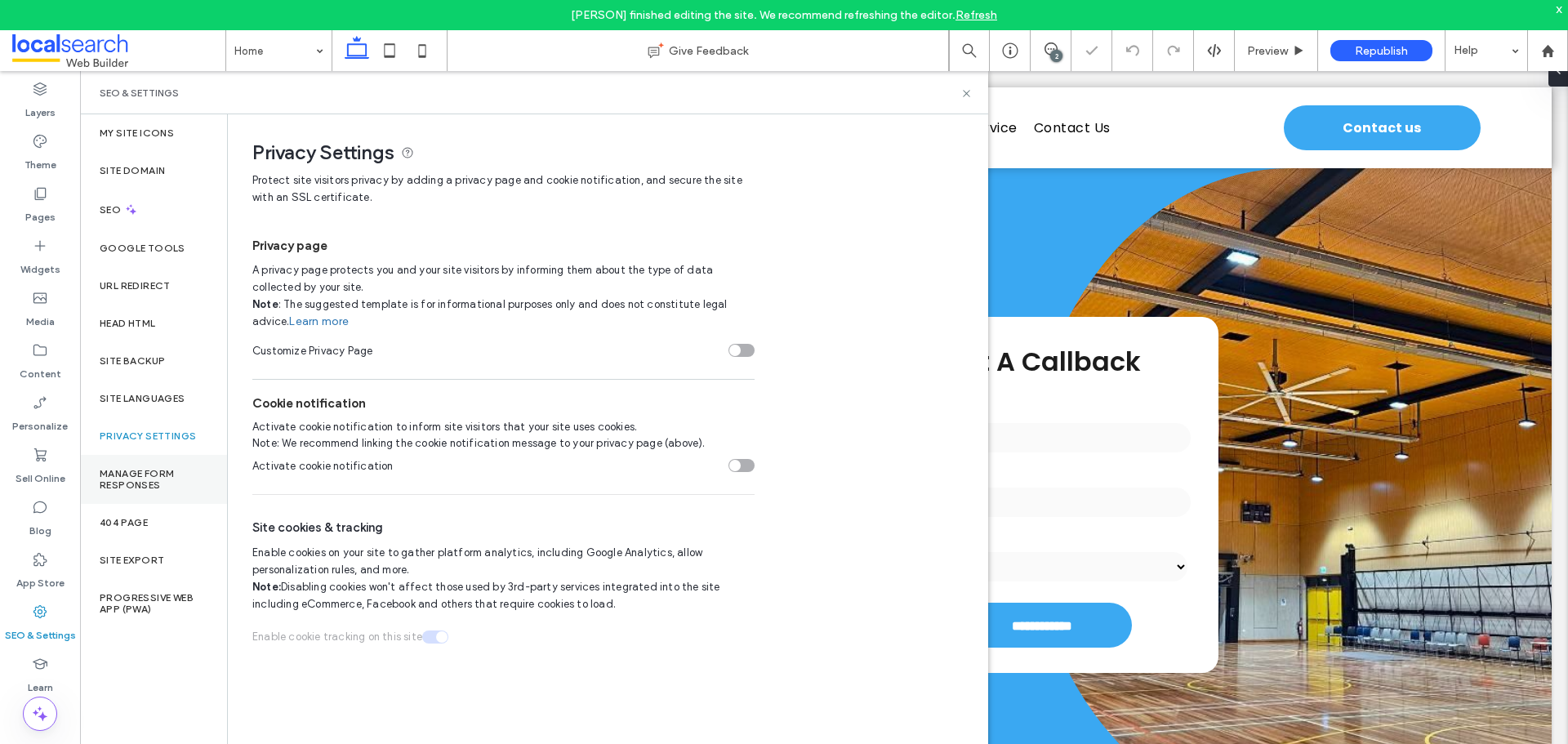click on "Manage Form Responses" at bounding box center [154, 479] 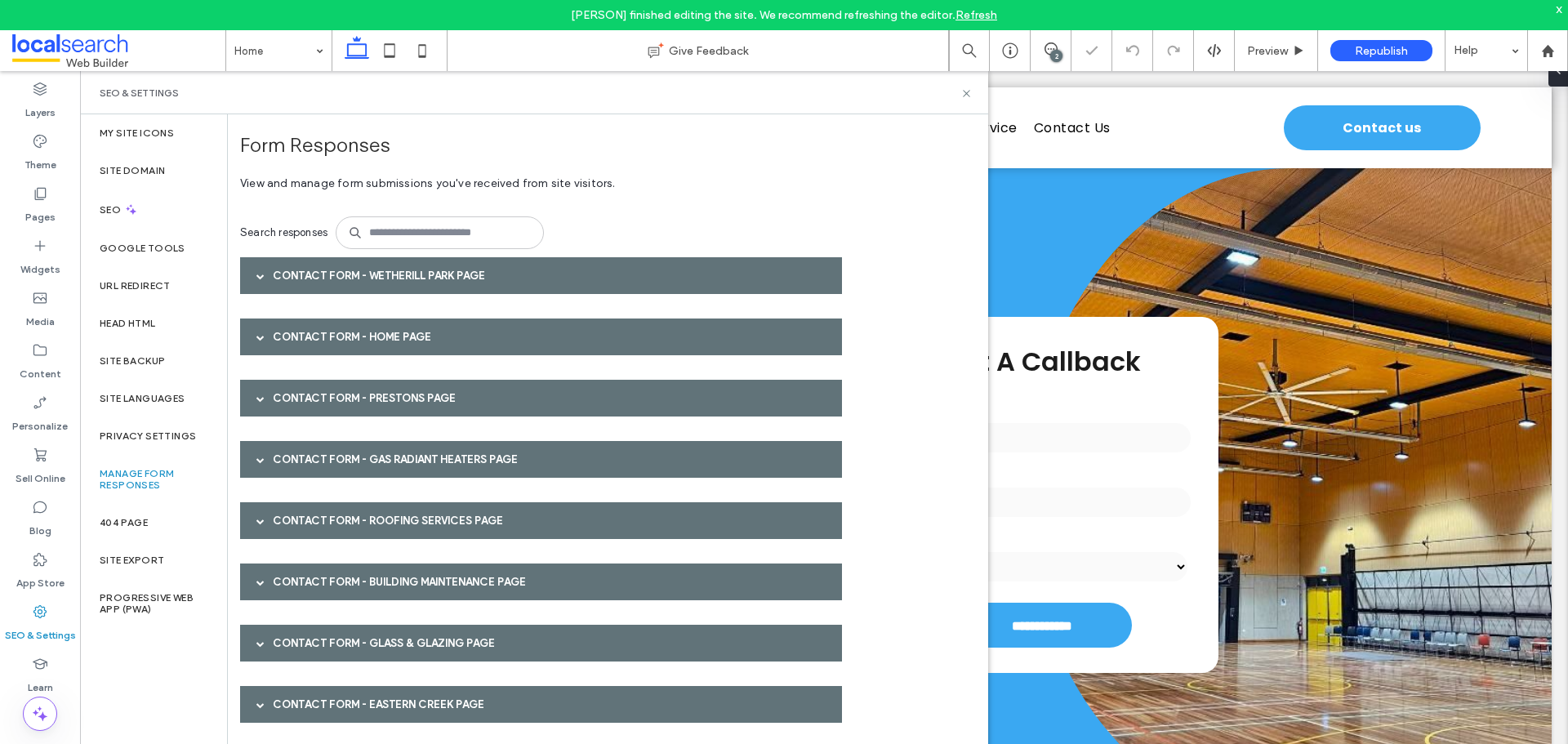 click on "Contact Form - Wetherill Park page" at bounding box center [541, 275] 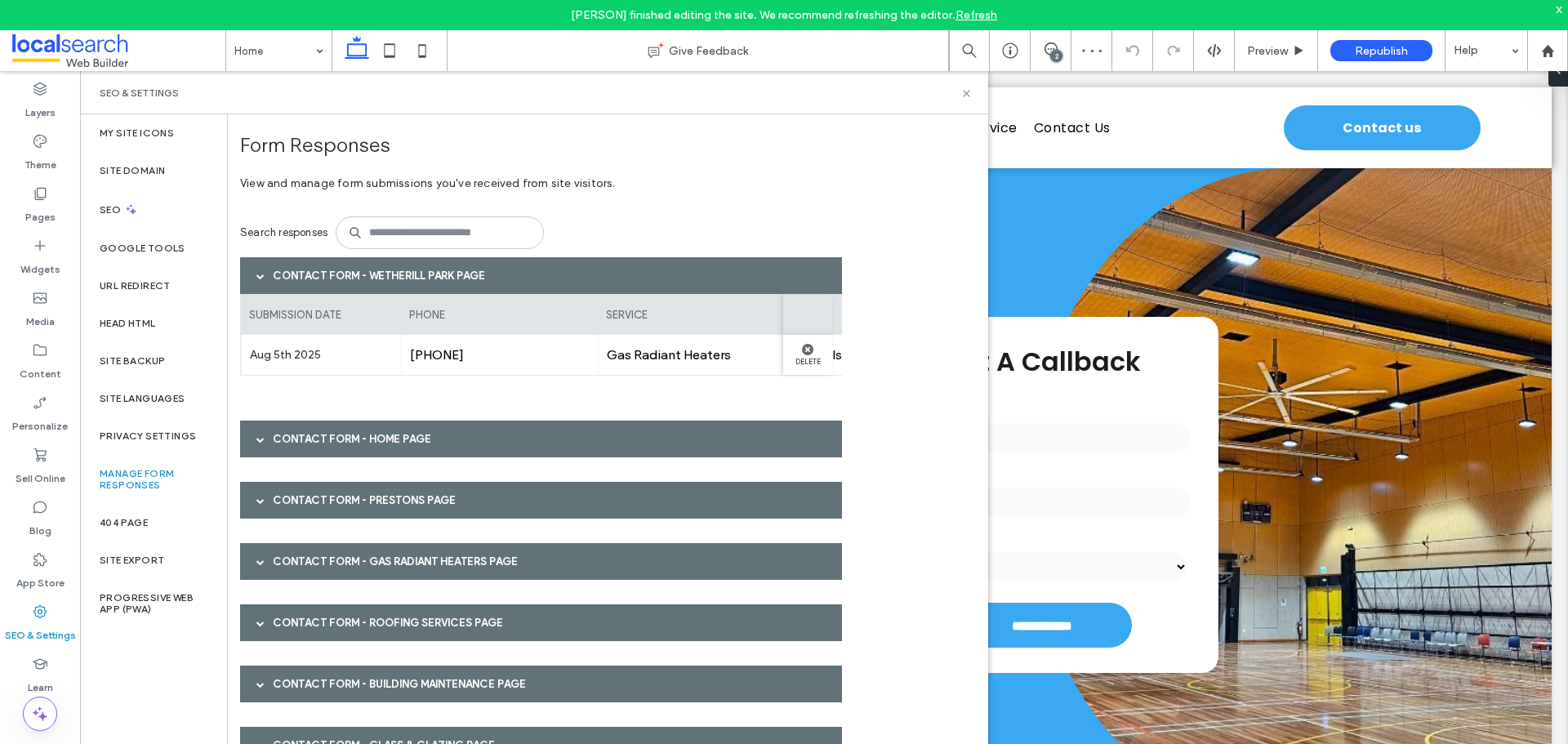 scroll, scrollTop: 0, scrollLeft: 209, axis: horizontal 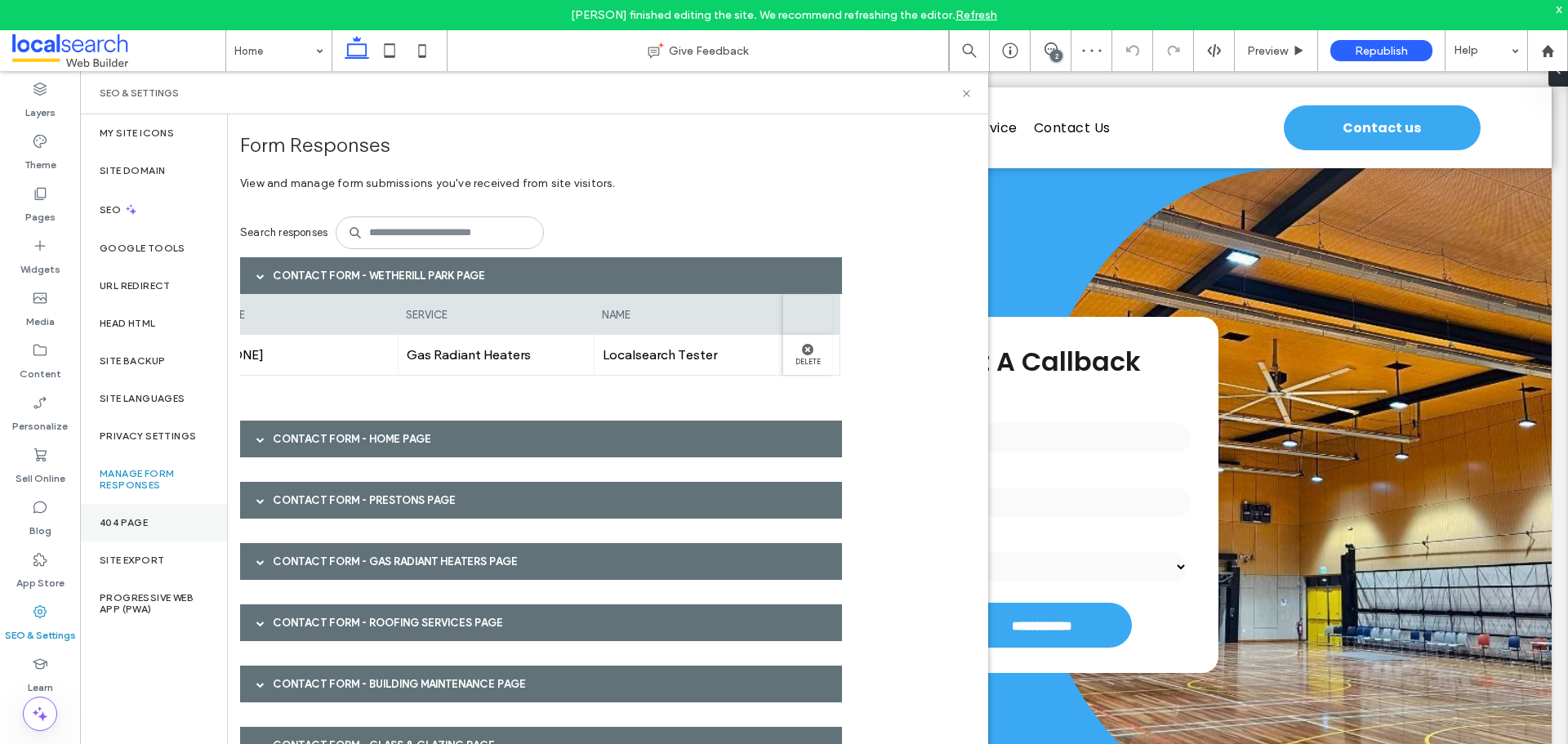 click on "404 Page" at bounding box center [154, 523] 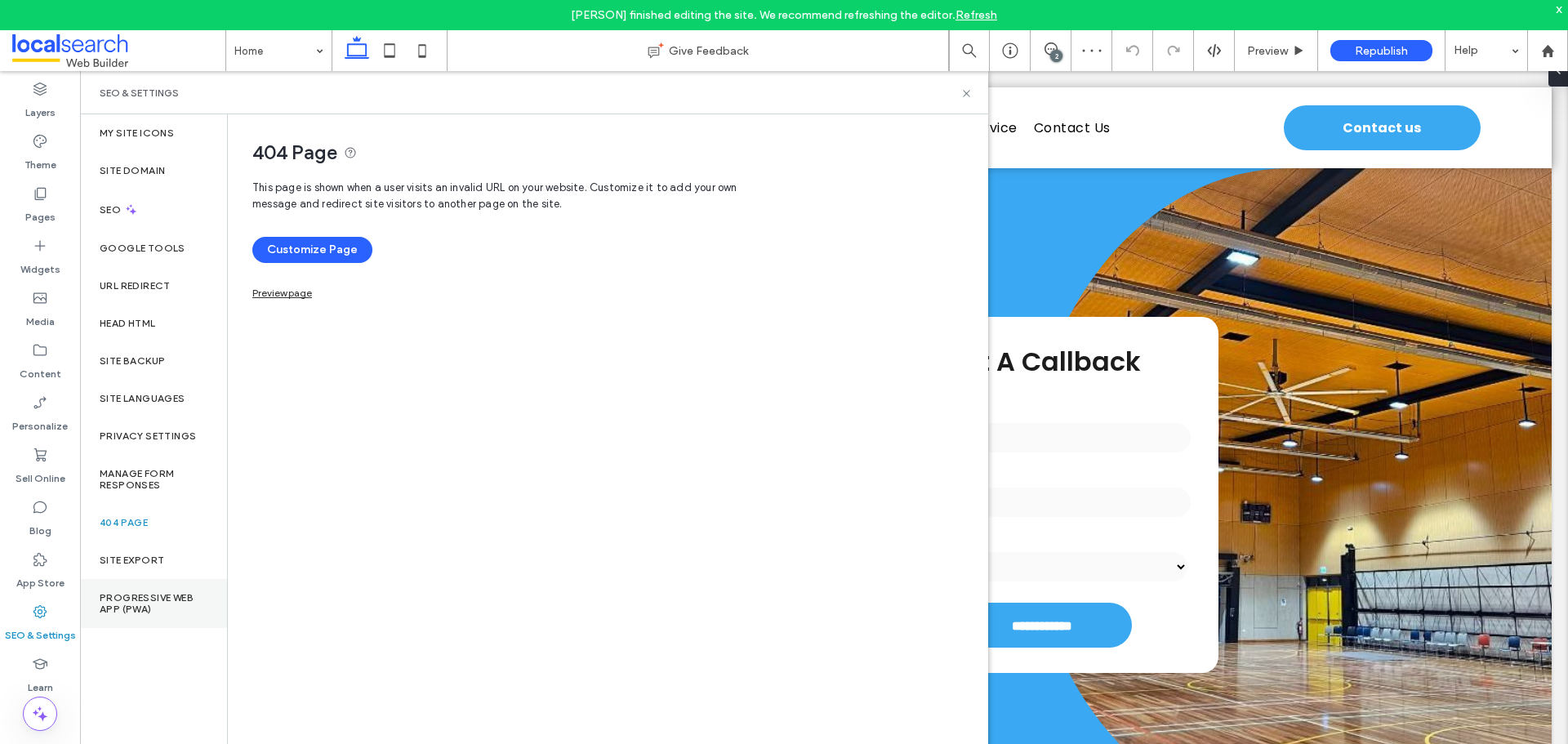 drag, startPoint x: 163, startPoint y: 556, endPoint x: 162, endPoint y: 592, distance: 36.013886 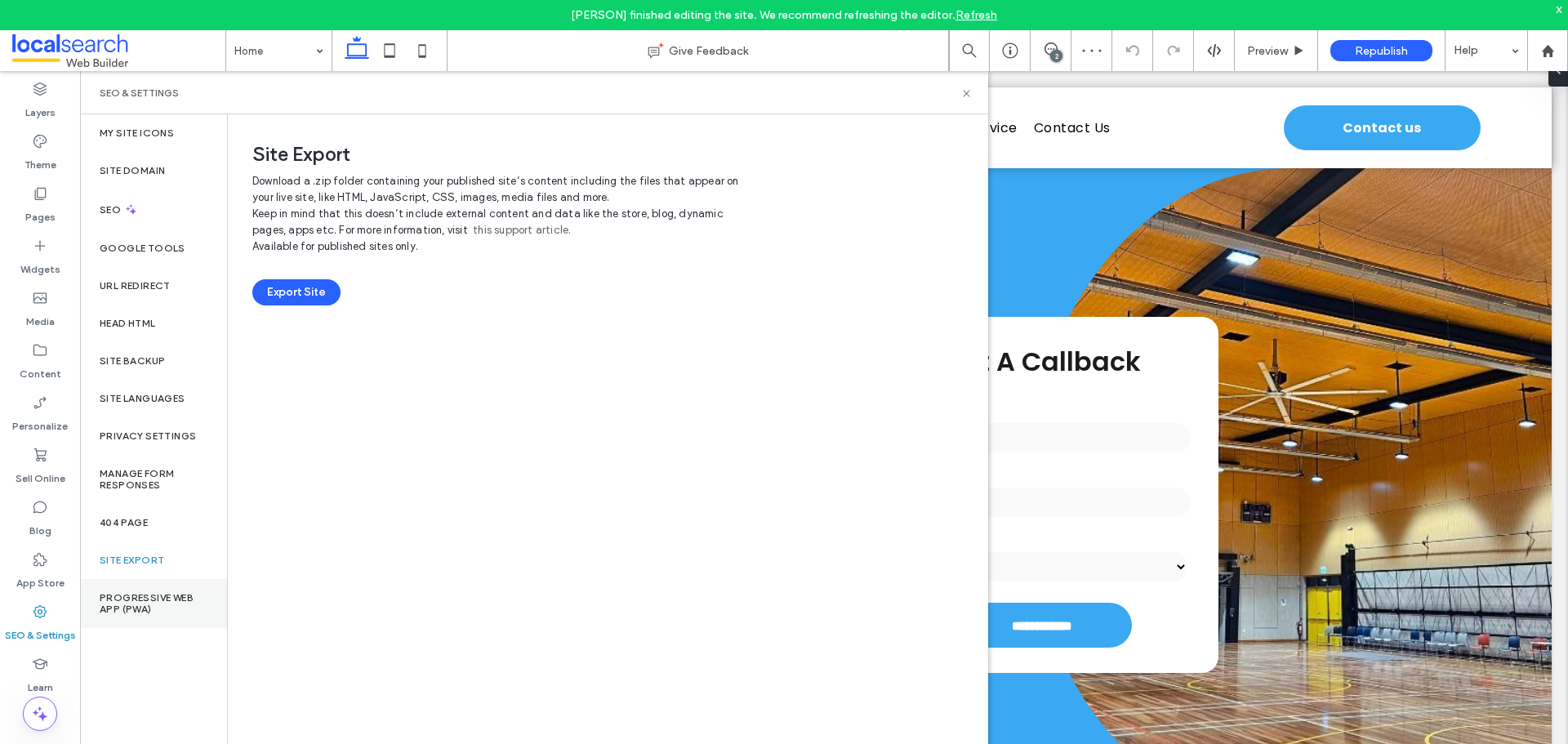 click on "Progressive Web App (PWA)" at bounding box center [154, 604] 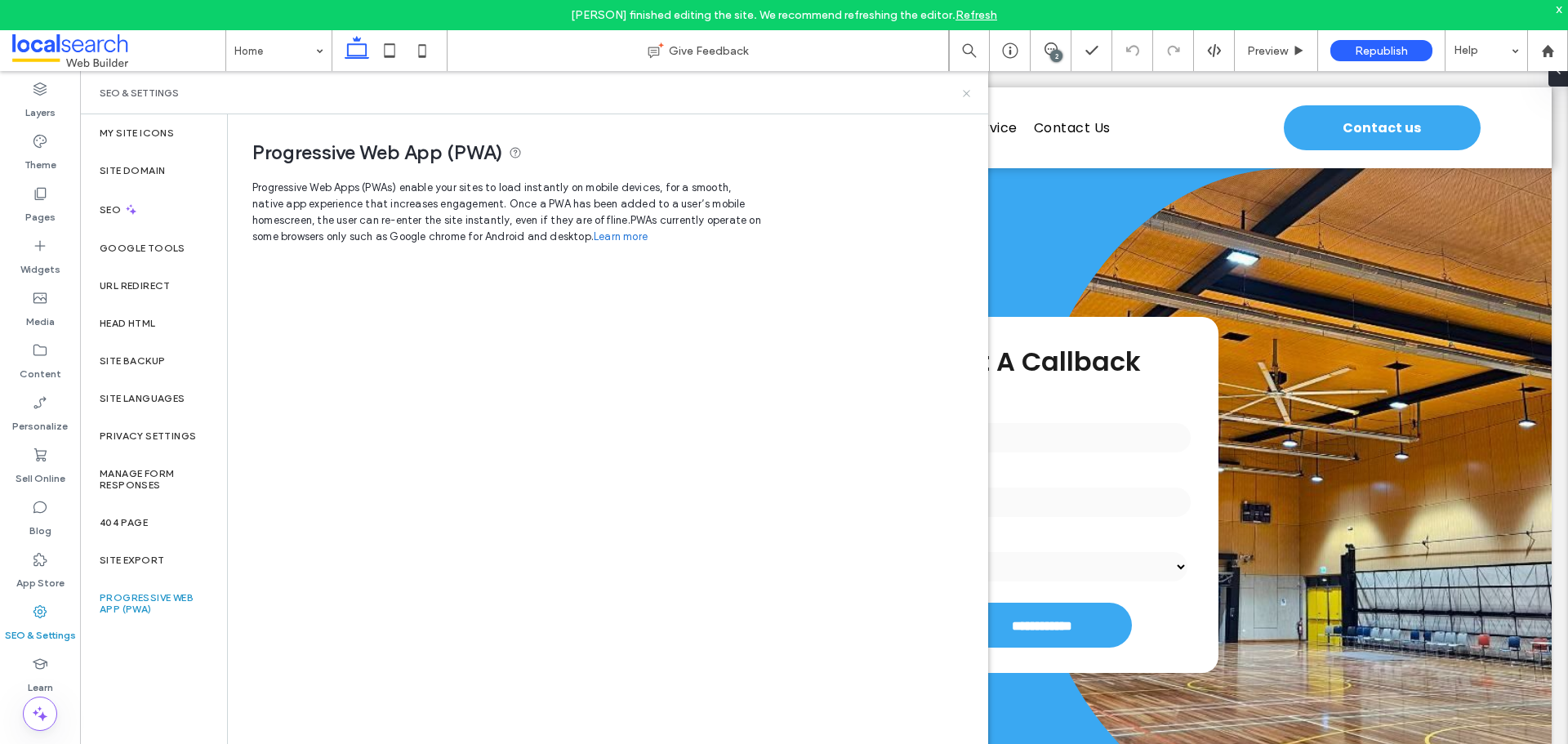 click 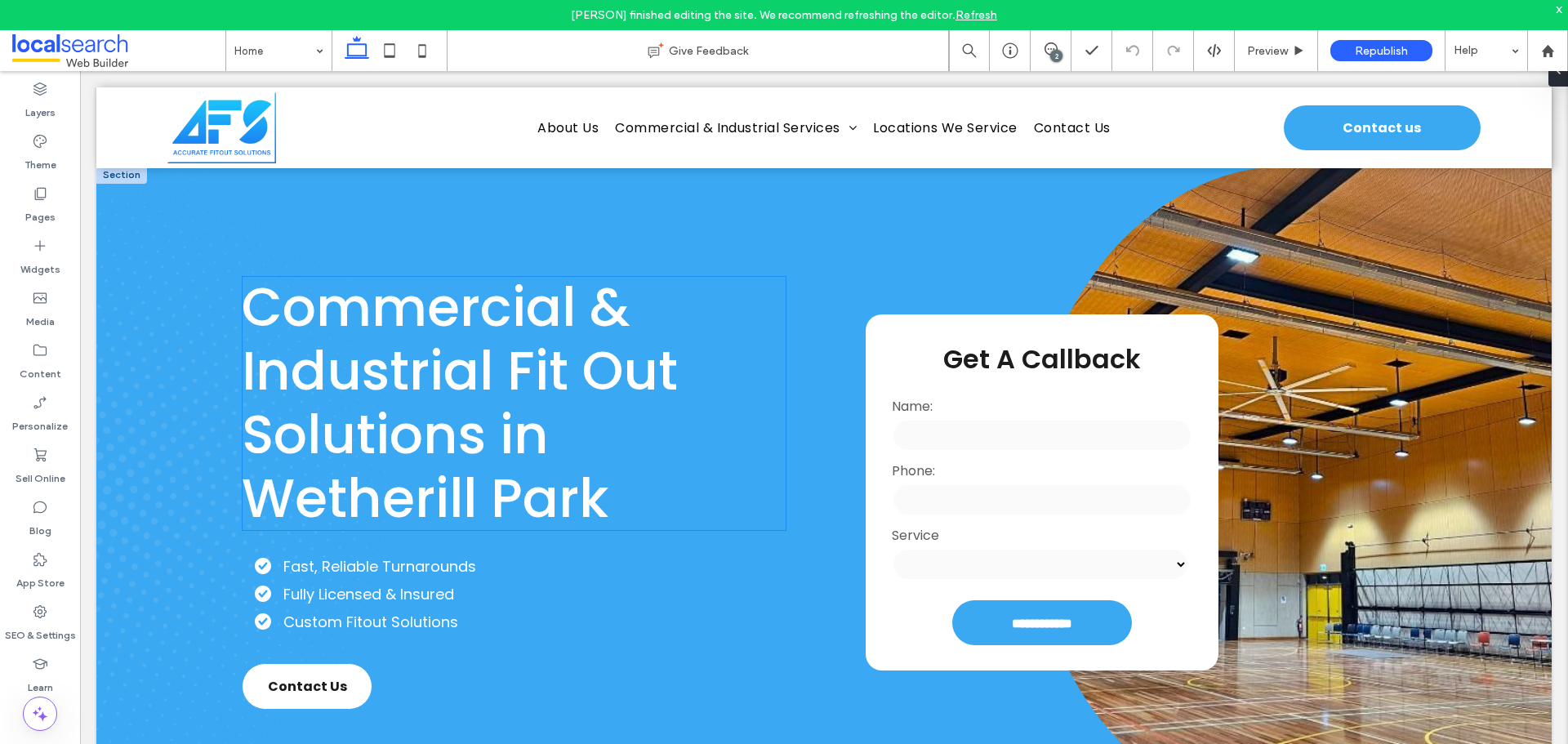 scroll, scrollTop: 0, scrollLeft: 0, axis: both 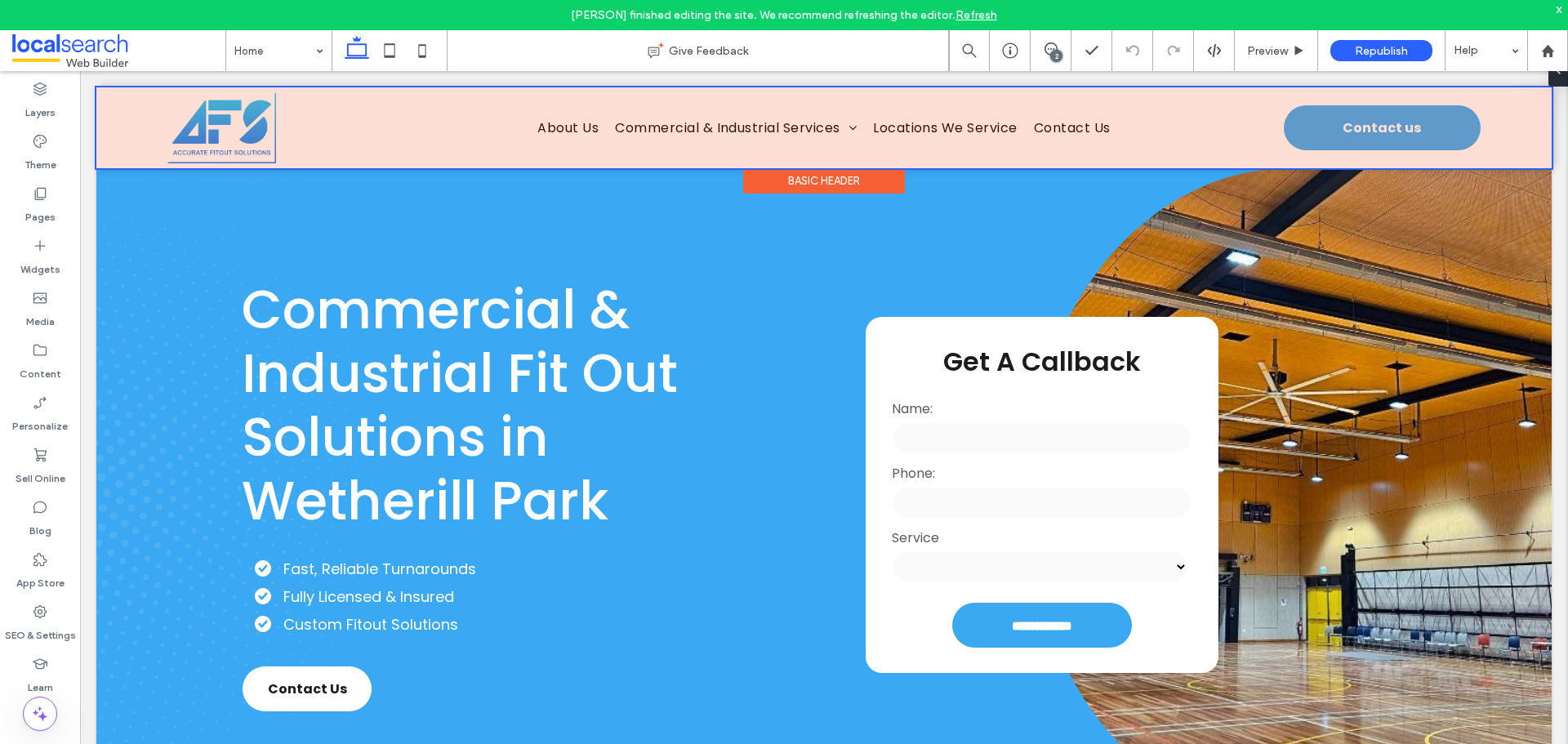 click at bounding box center (824, 127) 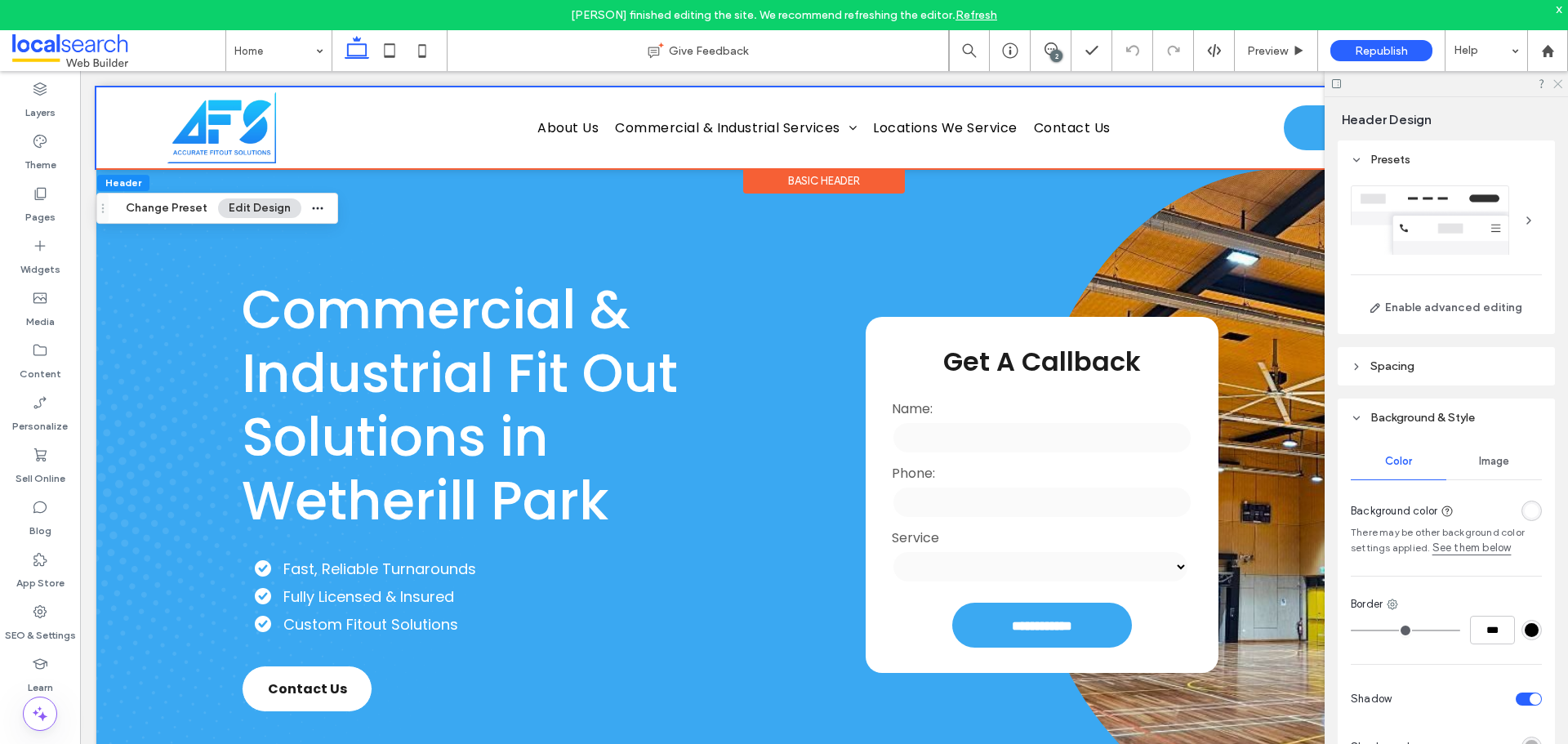click 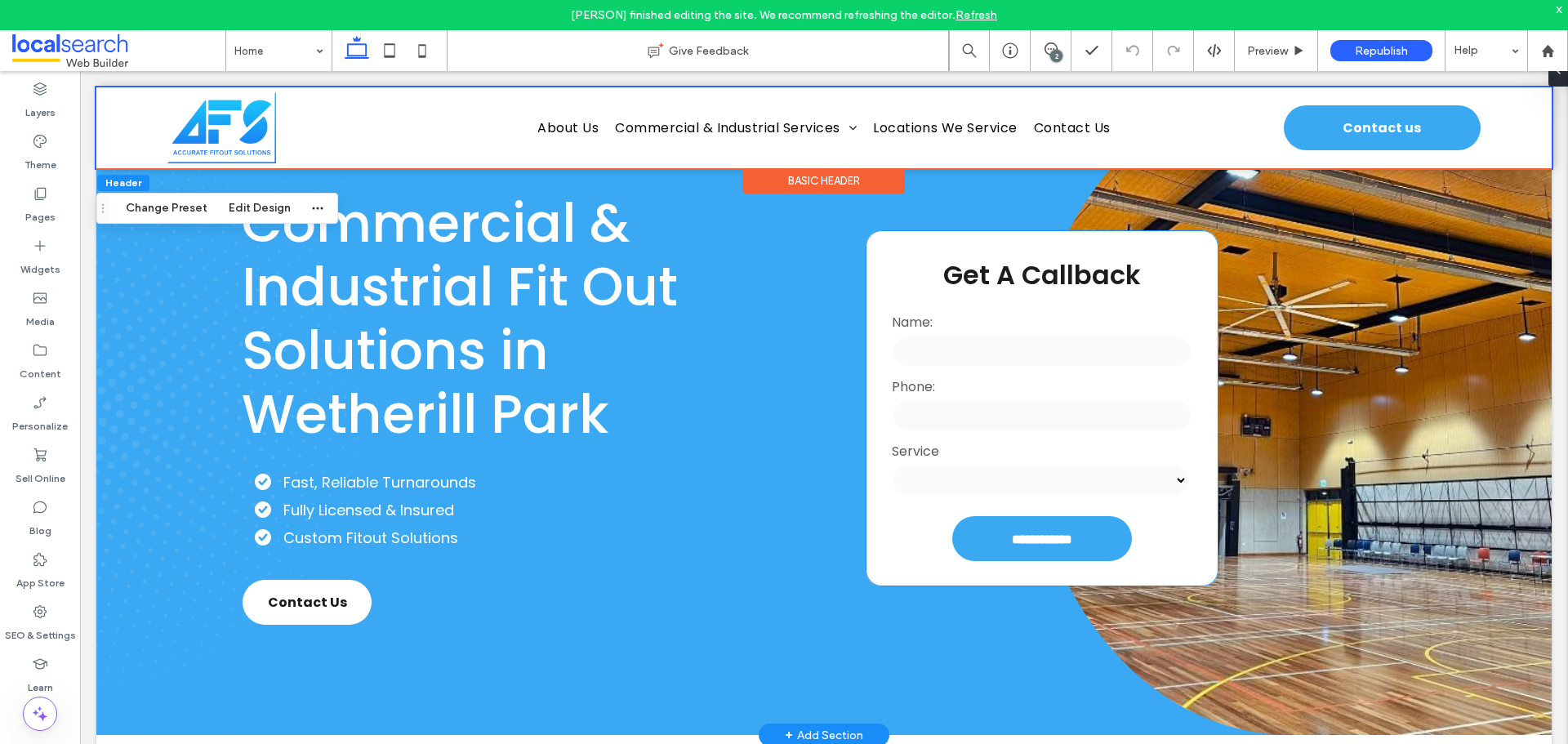 scroll, scrollTop: 82, scrollLeft: 0, axis: vertical 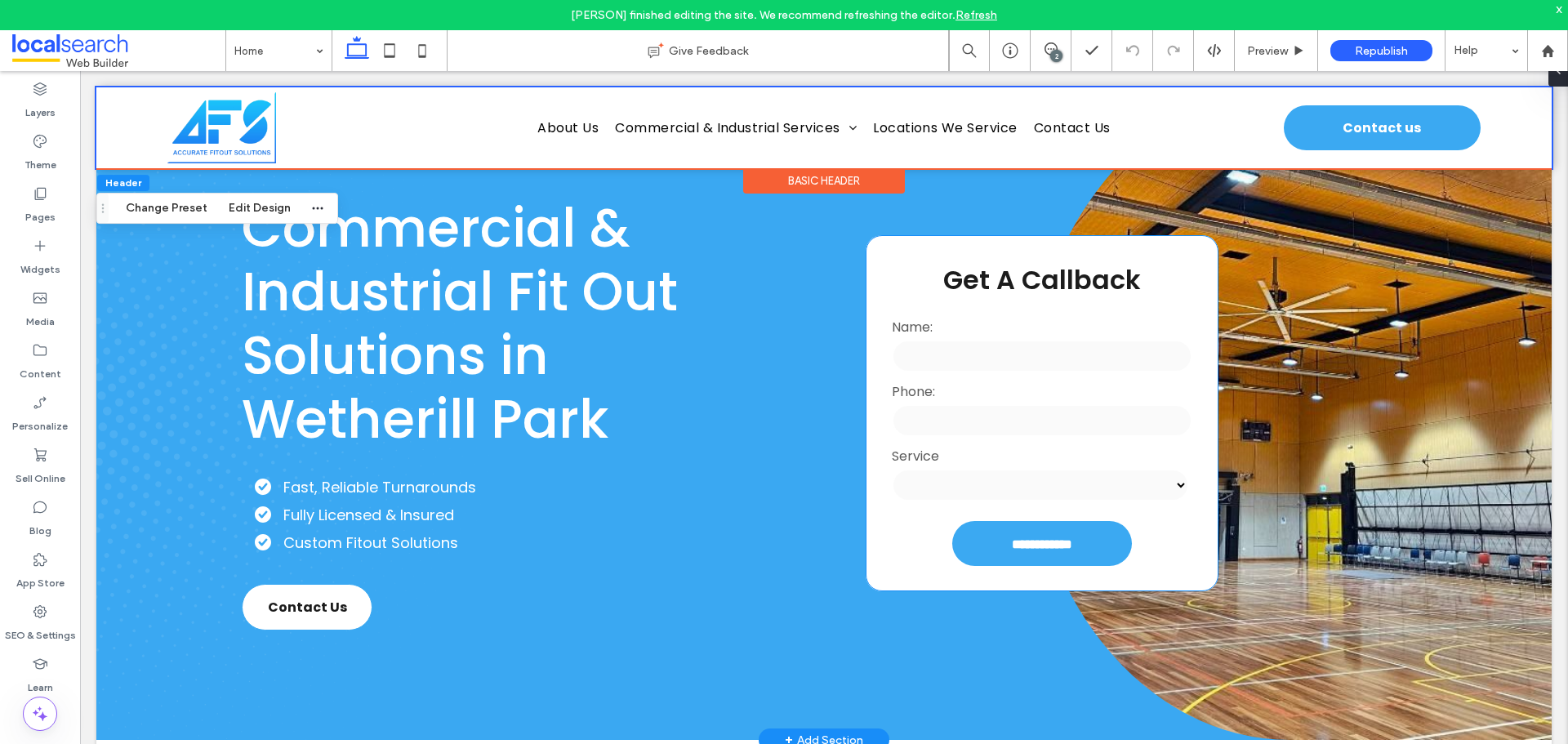 click on "Service" at bounding box center (1041, 456) 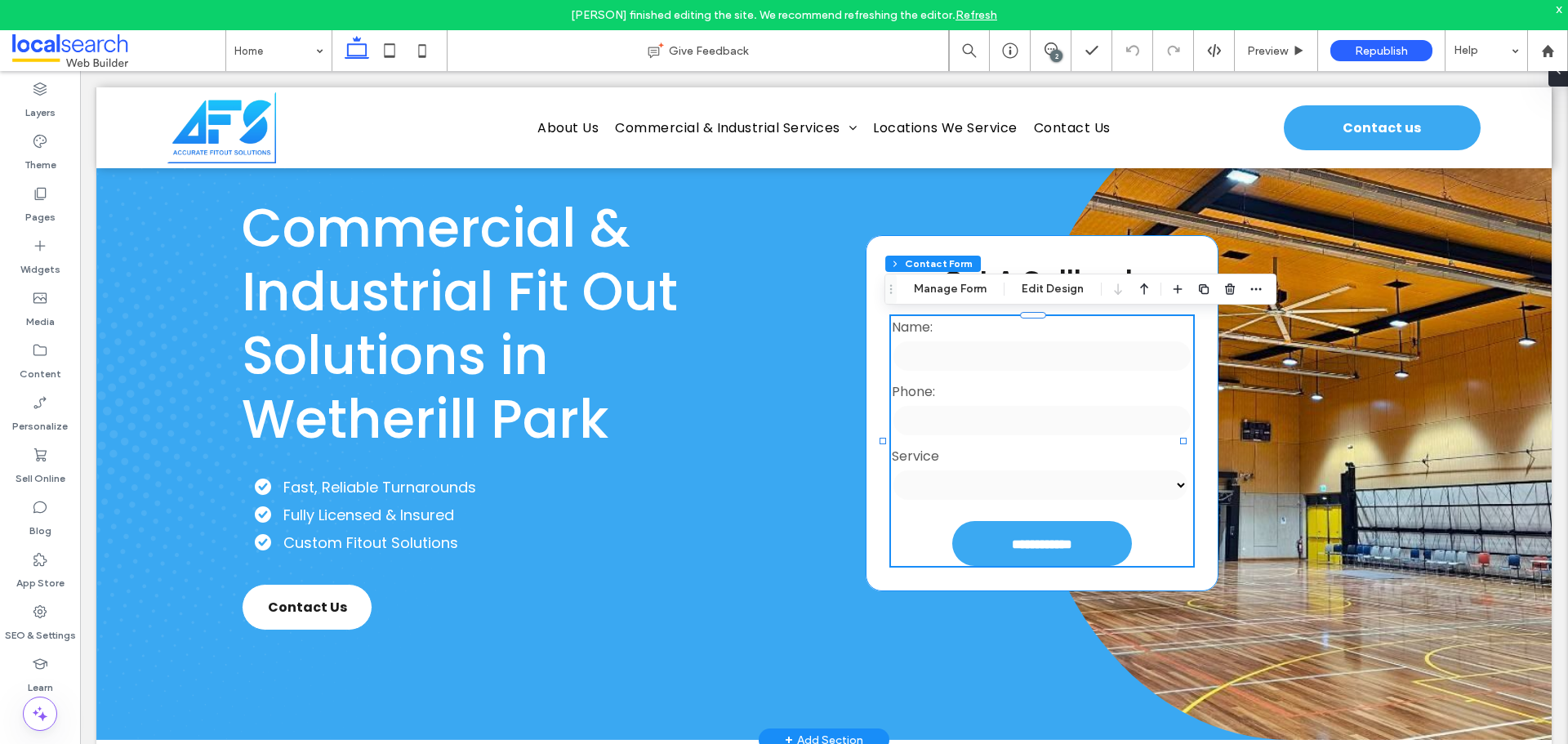 type on "*" 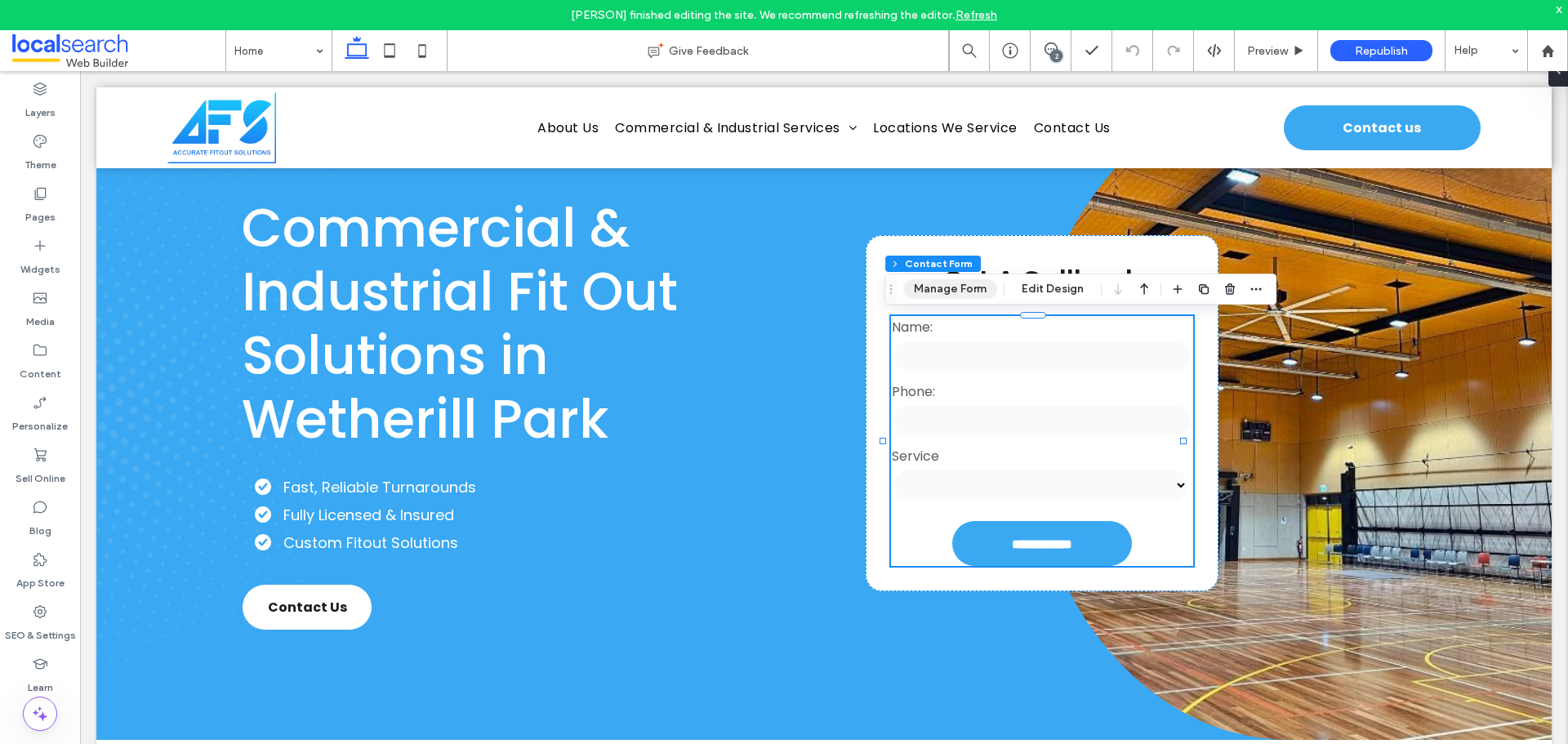 click on "Manage Form" at bounding box center (950, 289) 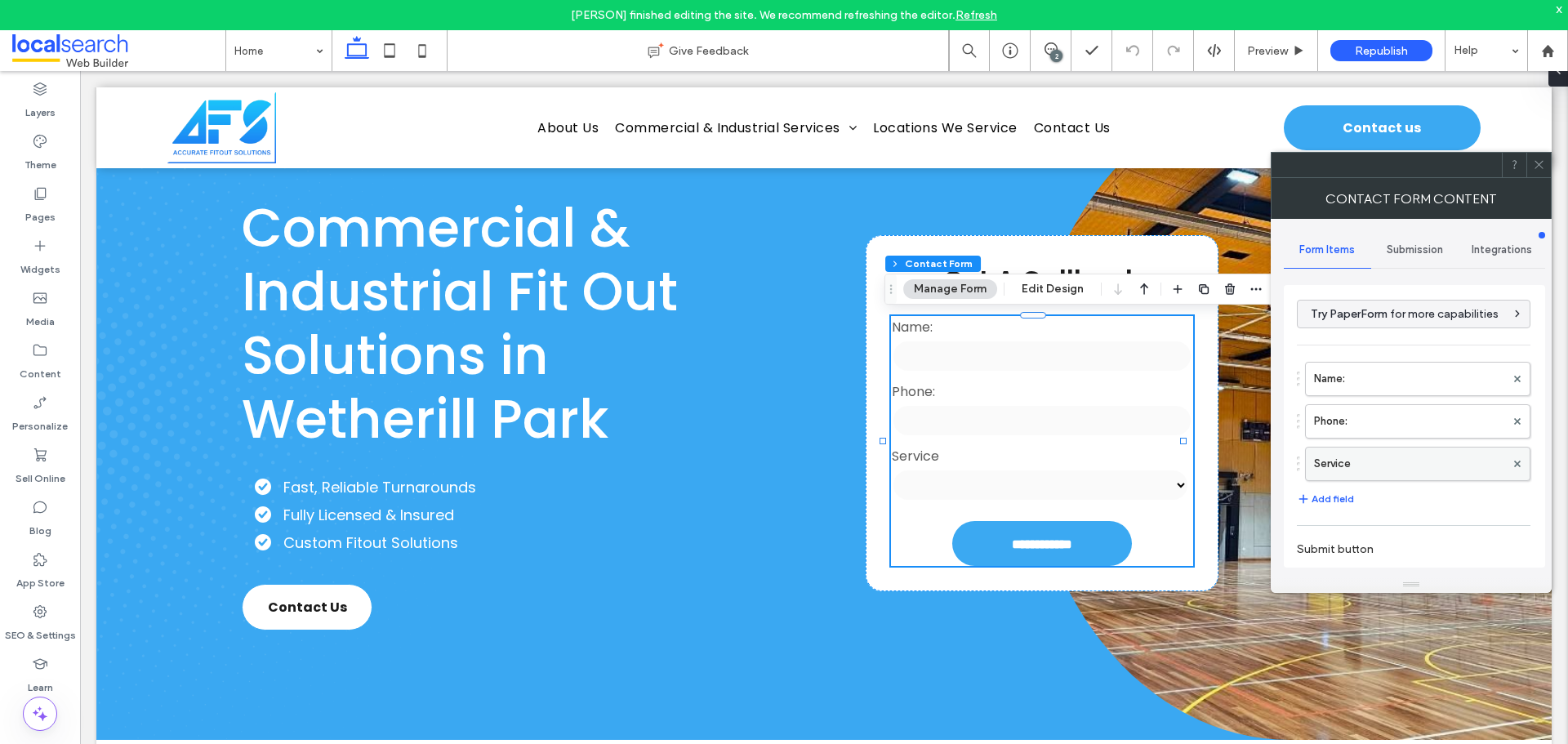 click on "Service" at bounding box center (1410, 464) 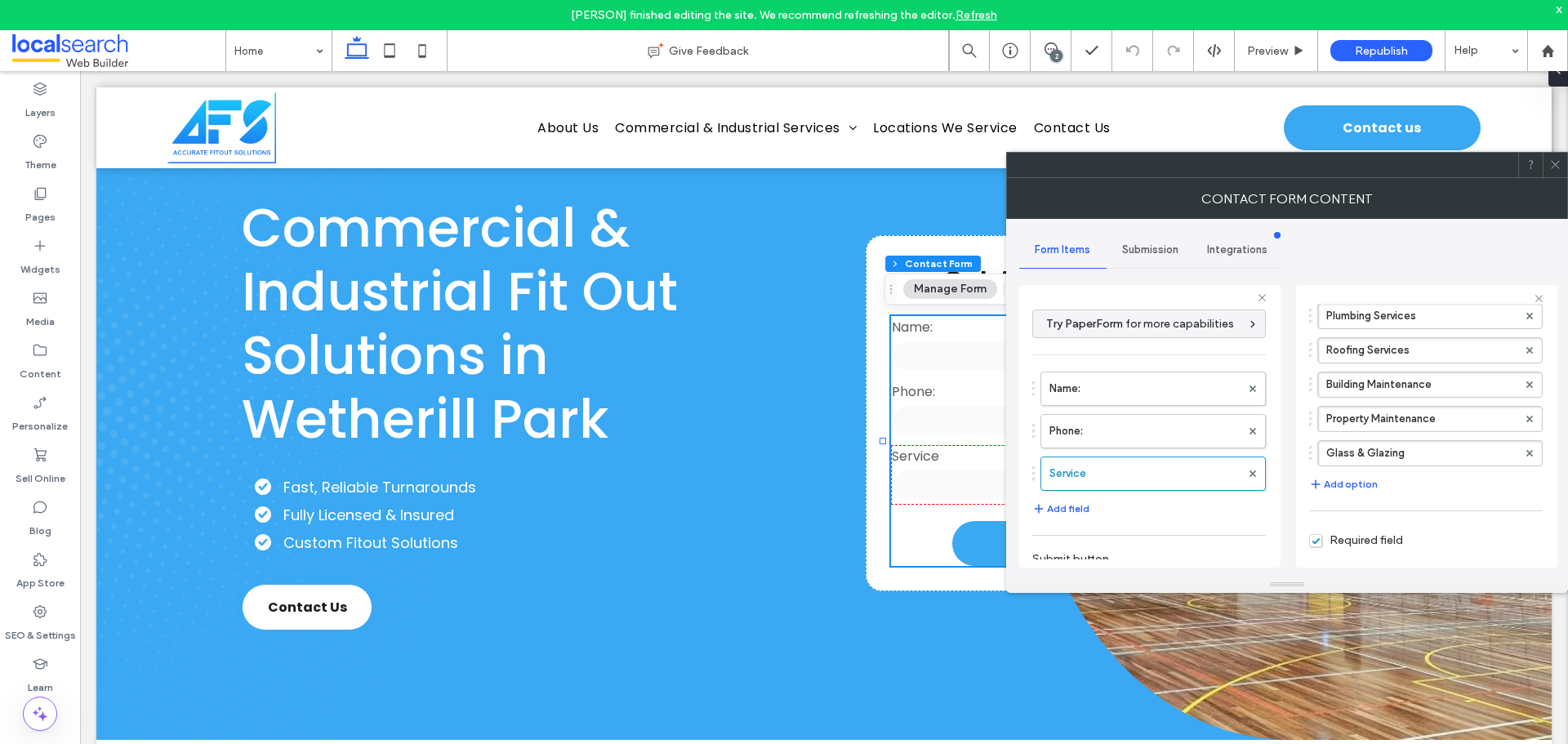scroll, scrollTop: 327, scrollLeft: 0, axis: vertical 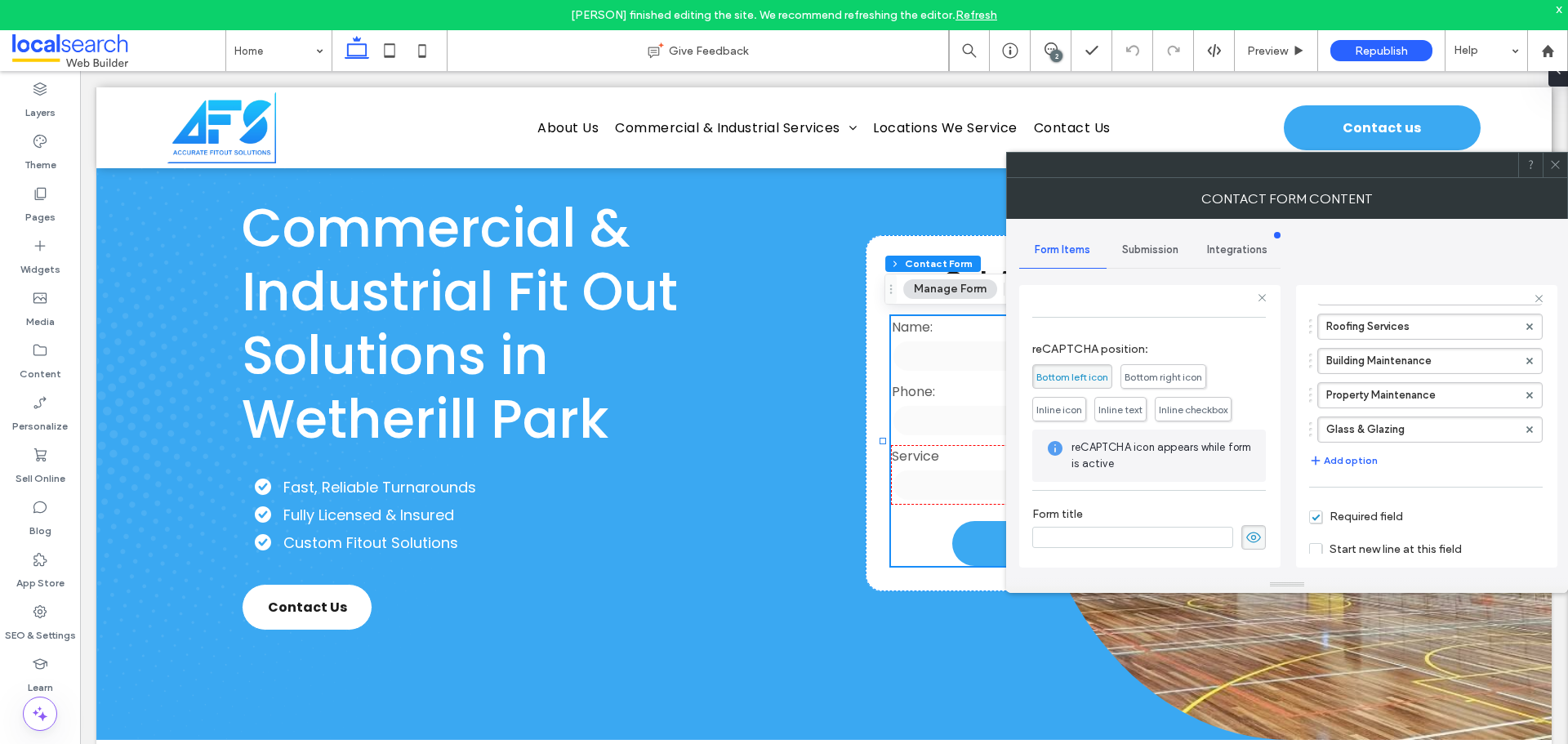 click on "Submission" at bounding box center (1150, 250) 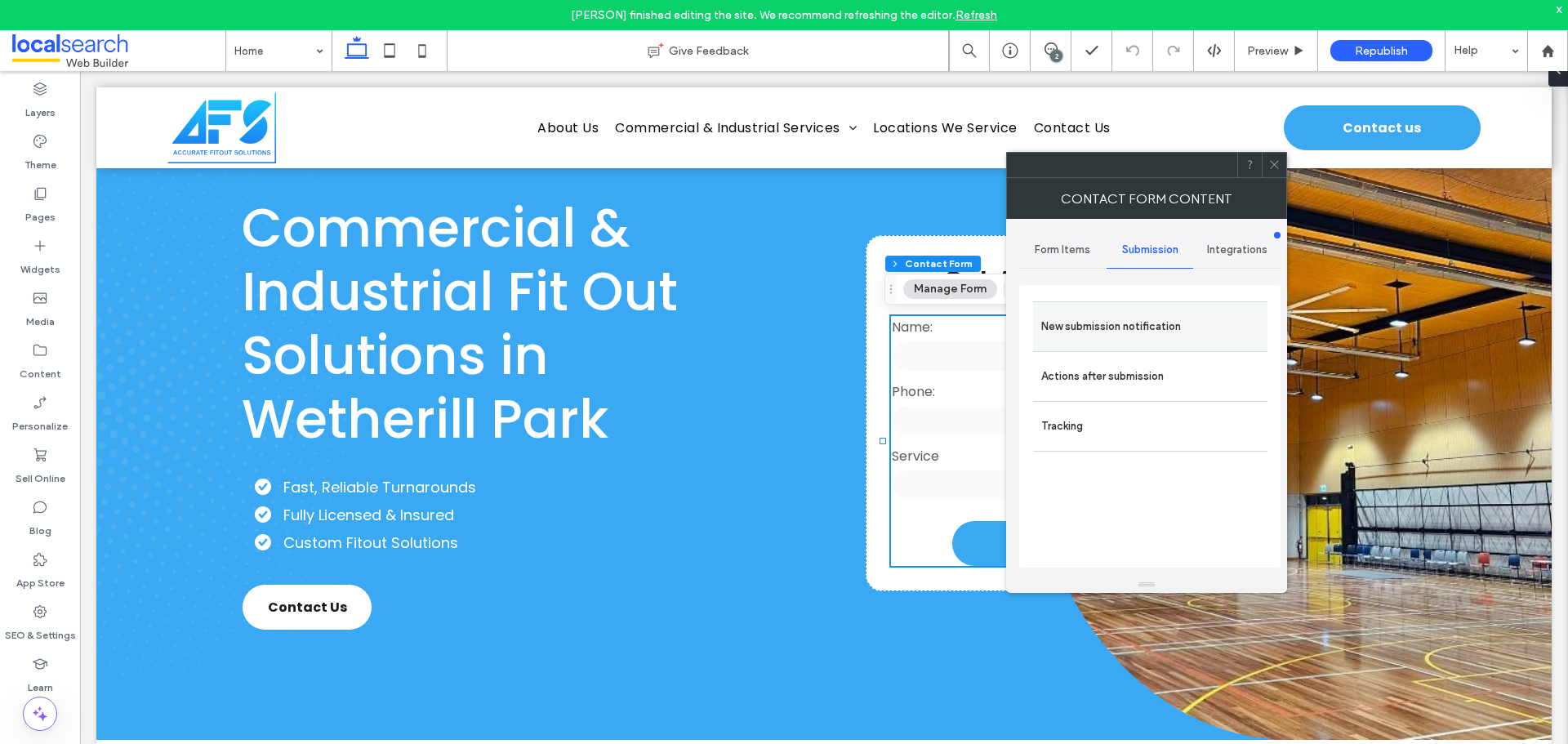 click on "New submission notification" at bounding box center [1150, 327] 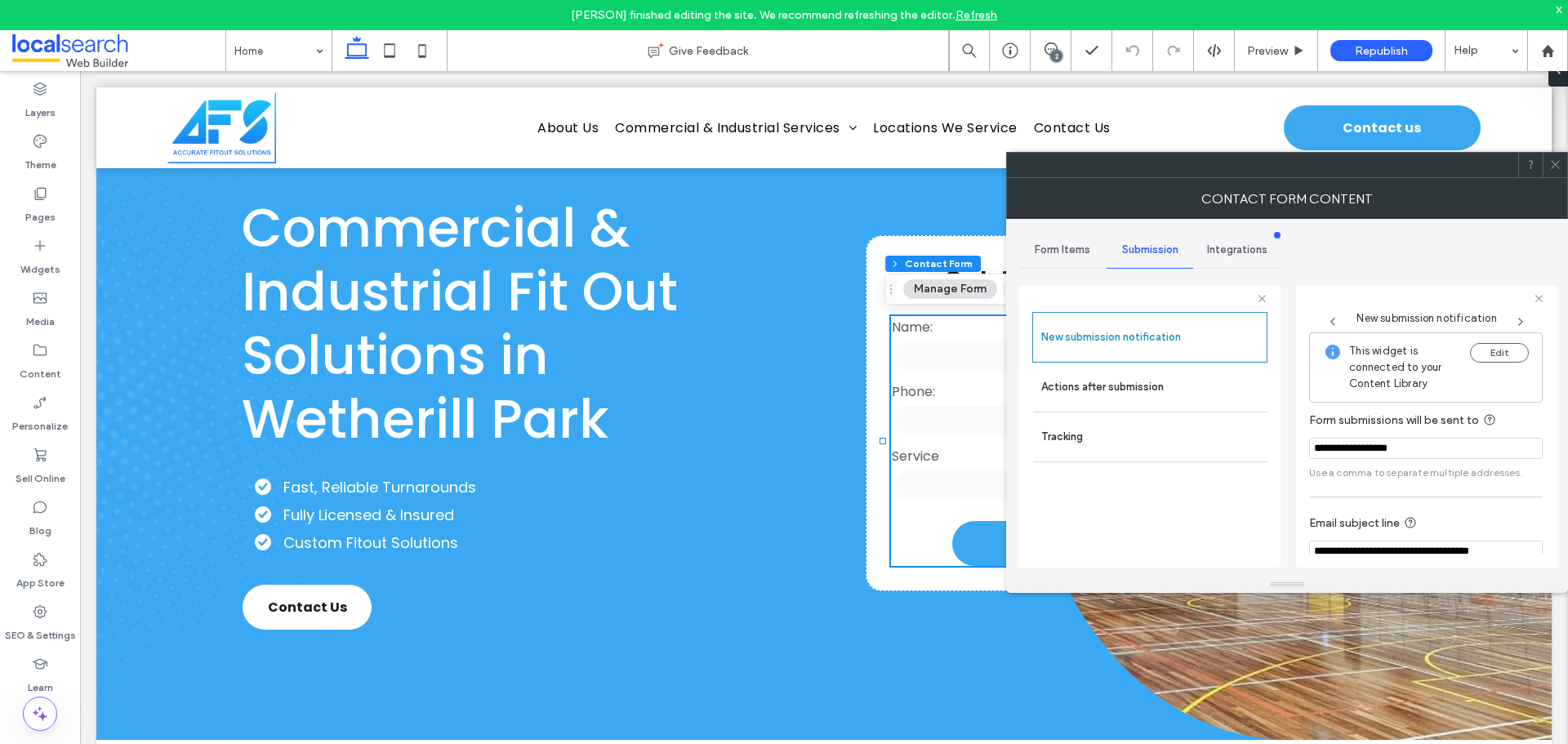 scroll, scrollTop: 85, scrollLeft: 0, axis: vertical 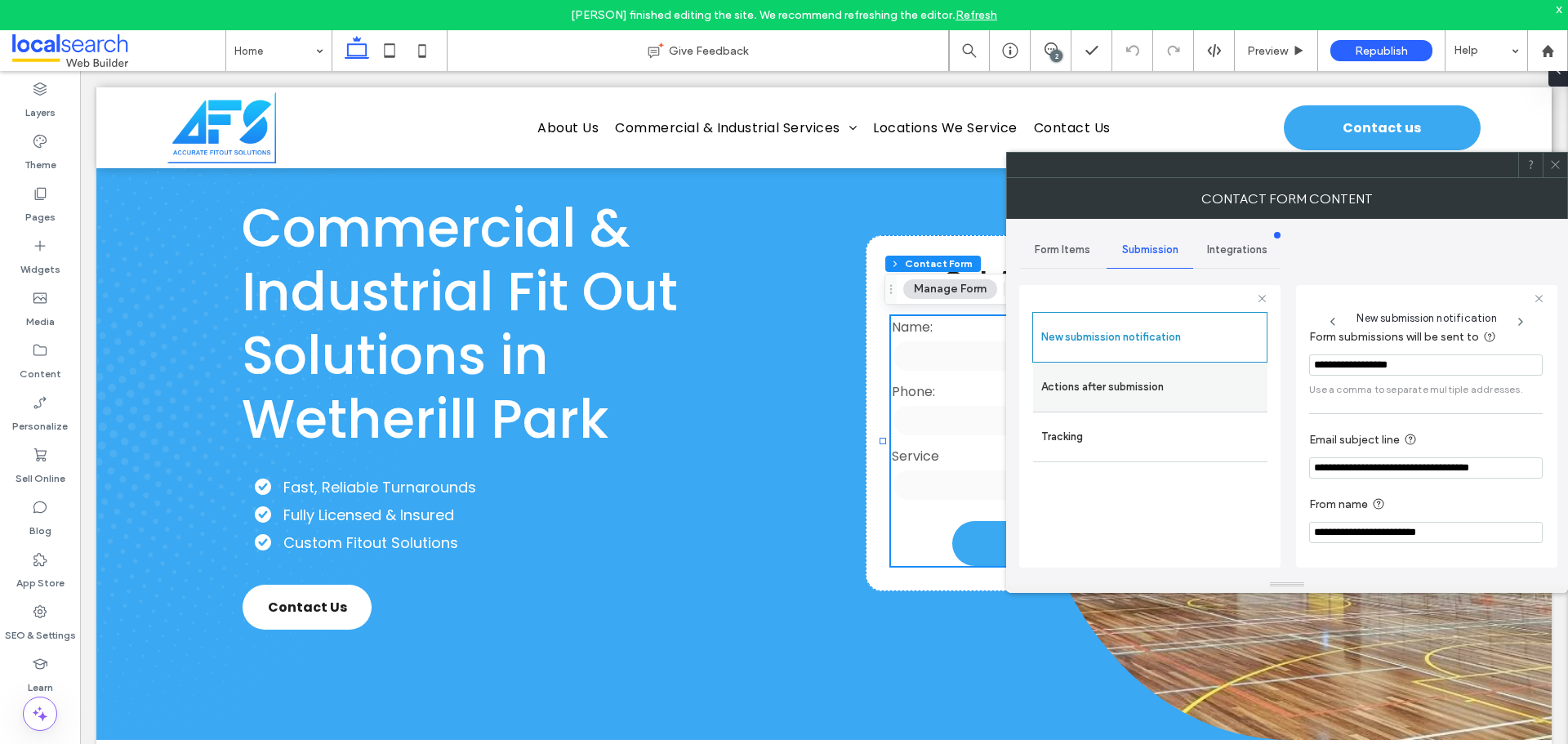 click on "Actions after submission" at bounding box center [1150, 387] 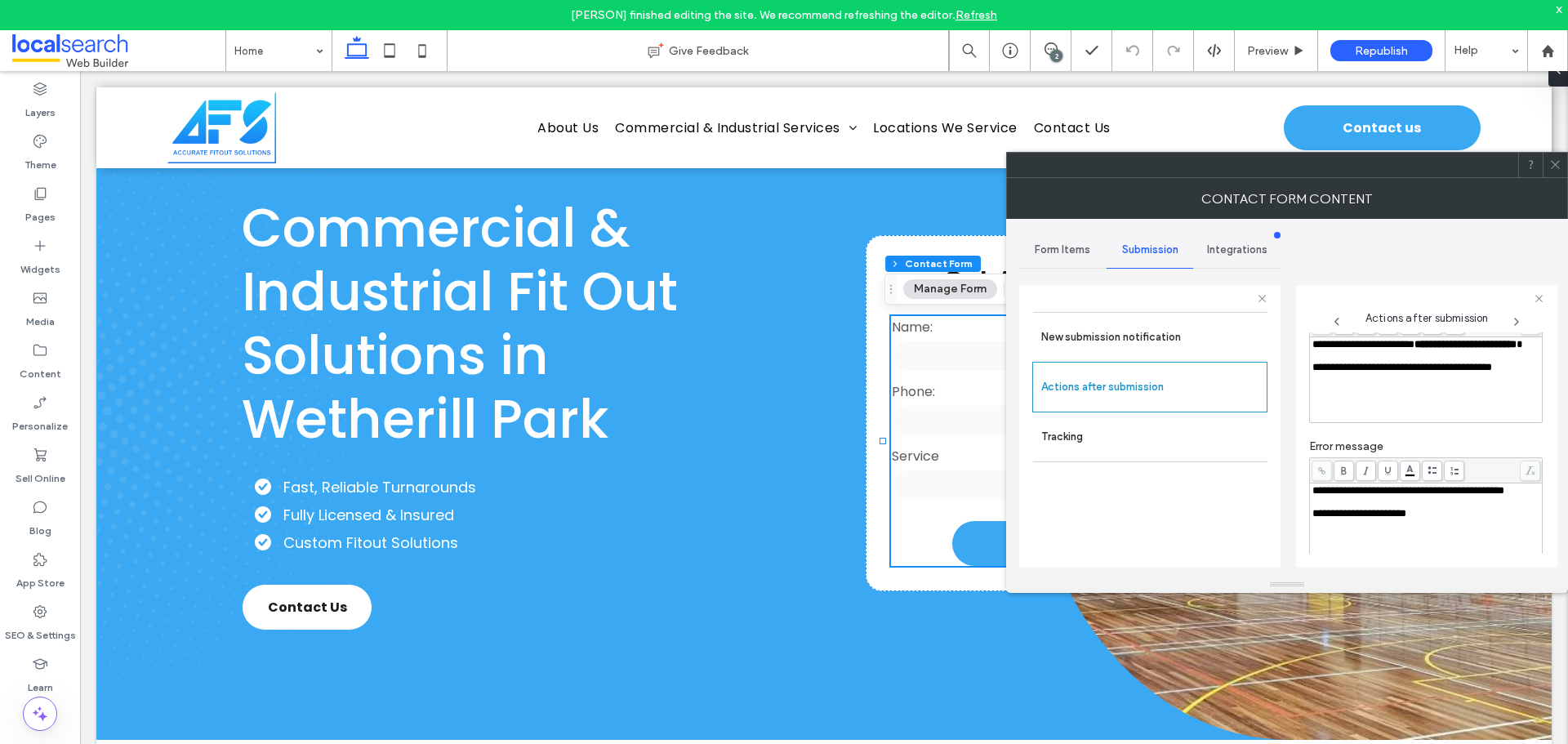 scroll, scrollTop: 167, scrollLeft: 0, axis: vertical 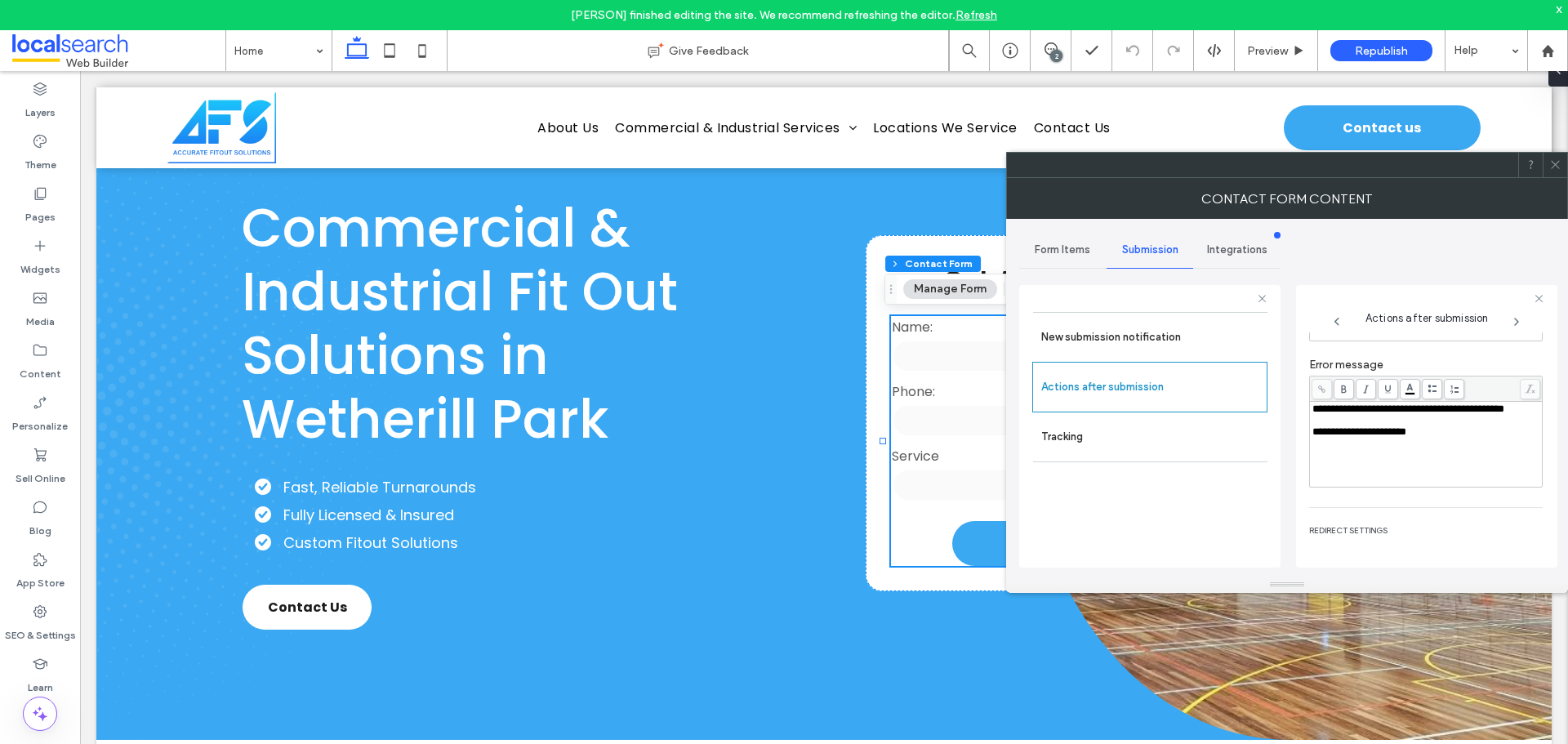 click 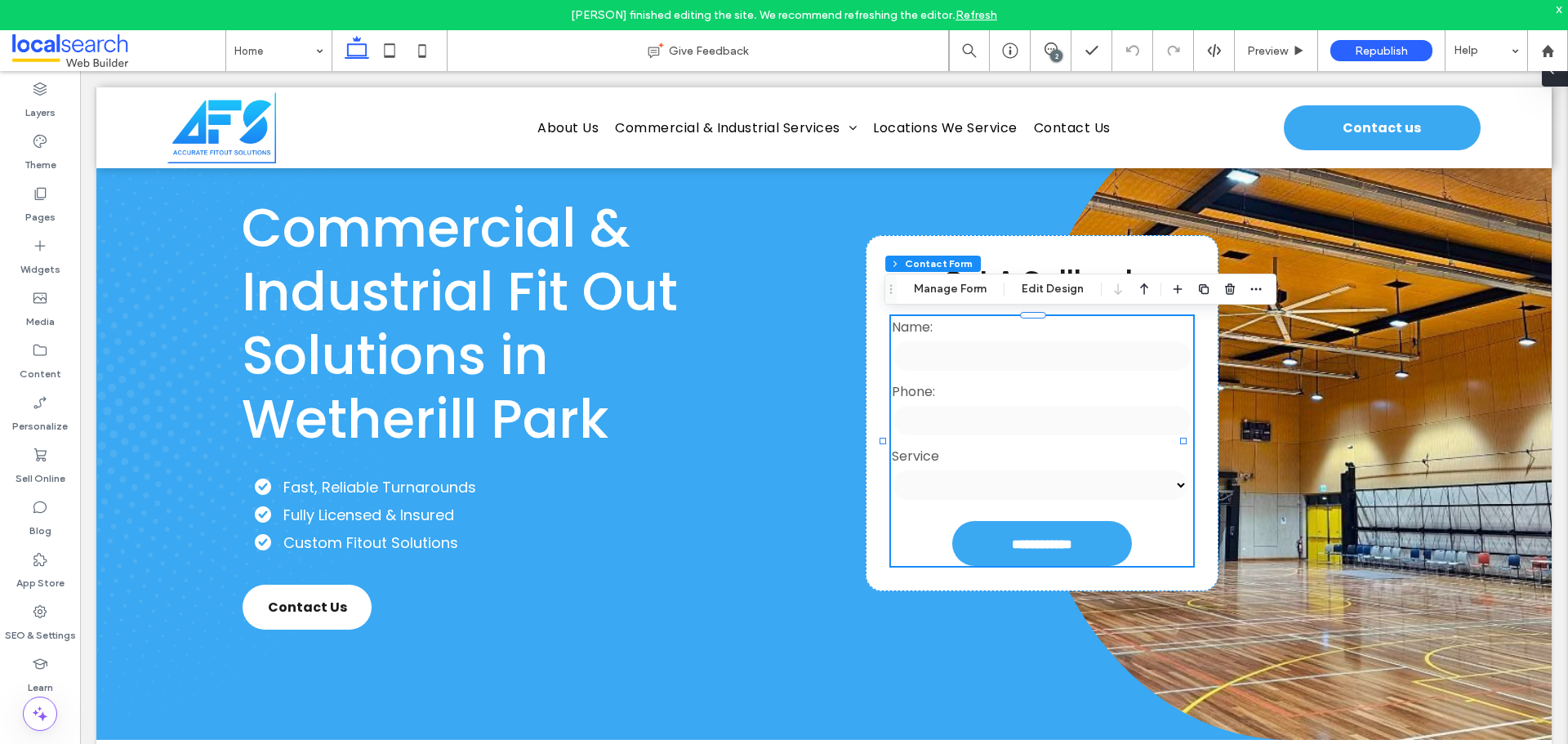 click at bounding box center [1552, 70] 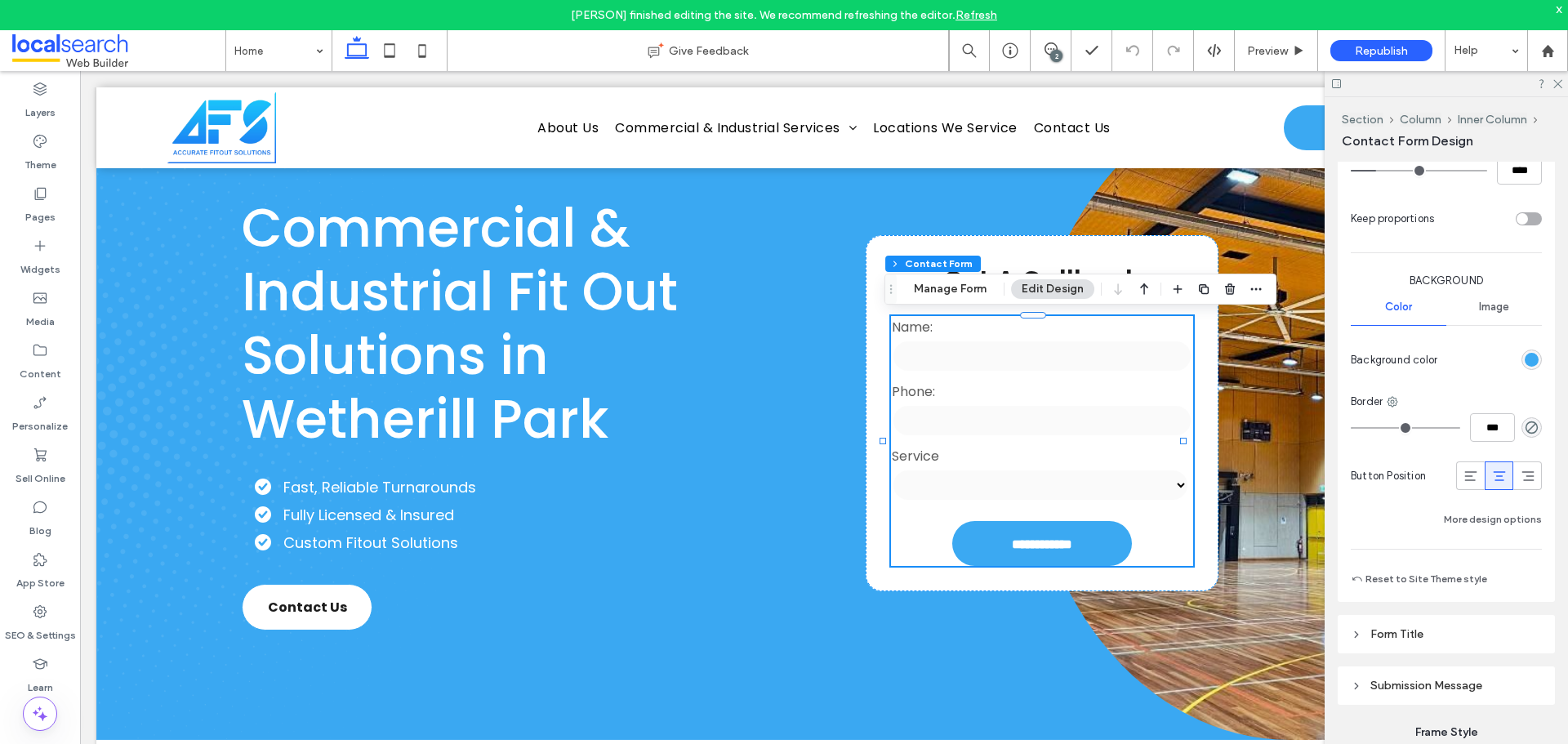scroll, scrollTop: 1244, scrollLeft: 0, axis: vertical 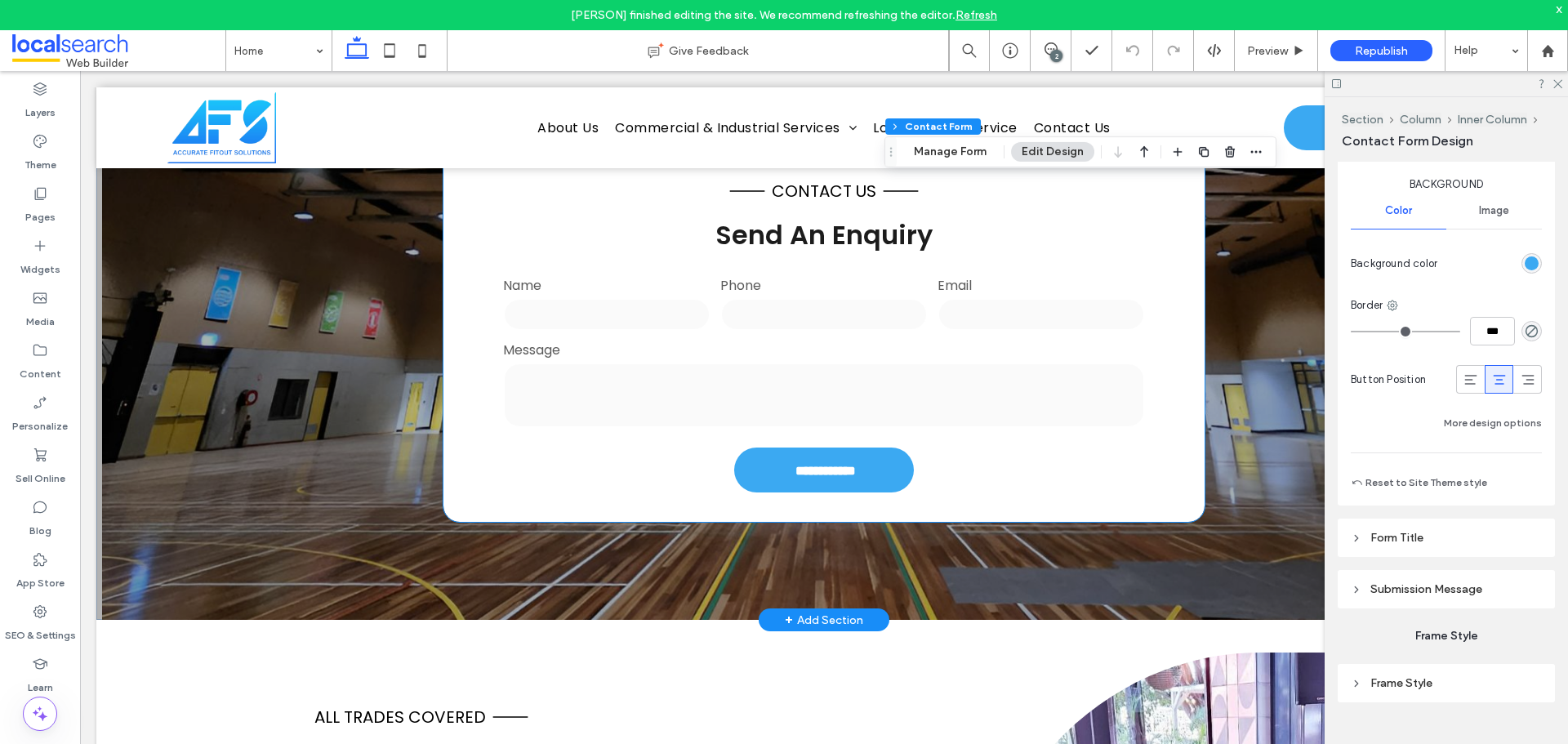 click at bounding box center (824, 395) 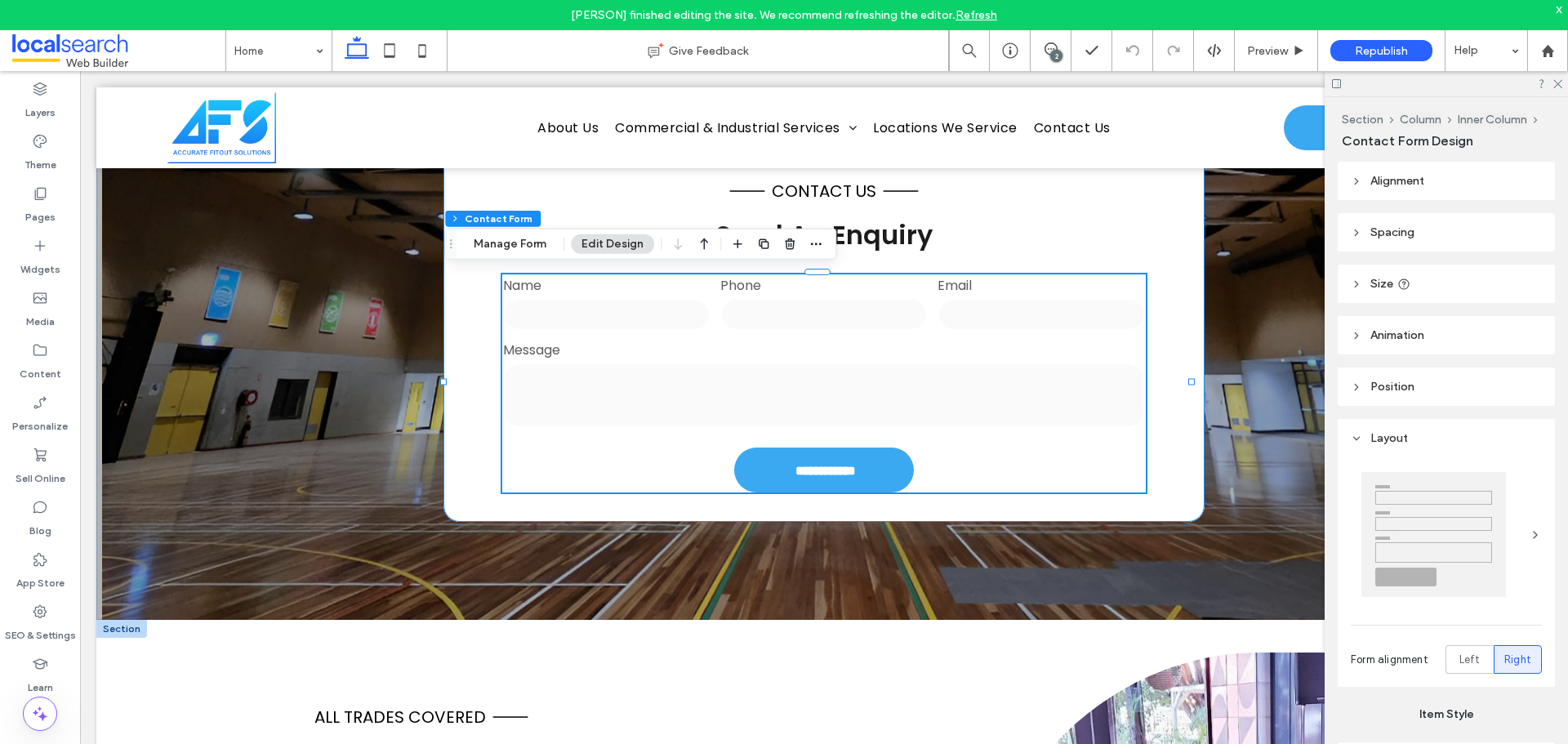 type on "*" 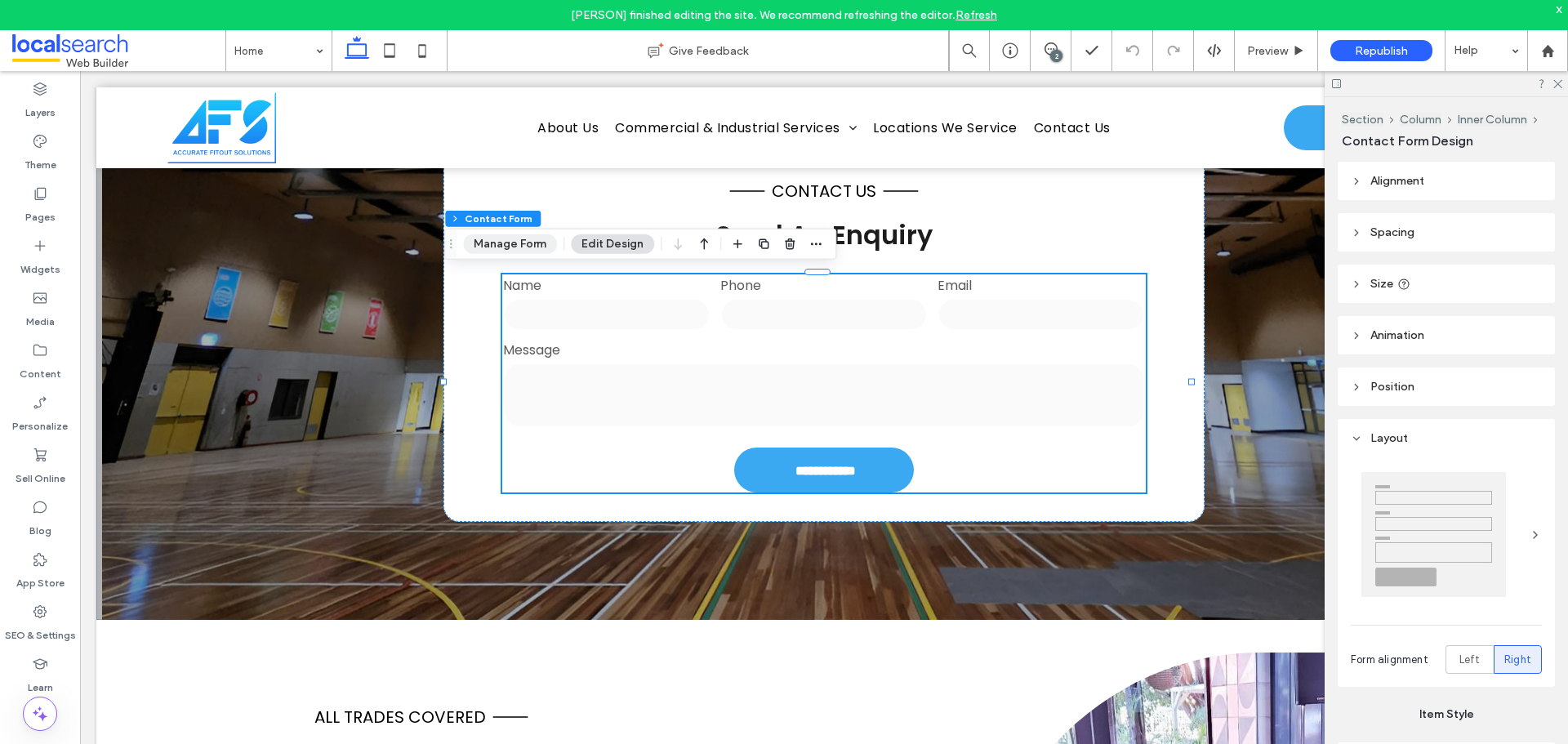 click on "Manage Form" at bounding box center [510, 244] 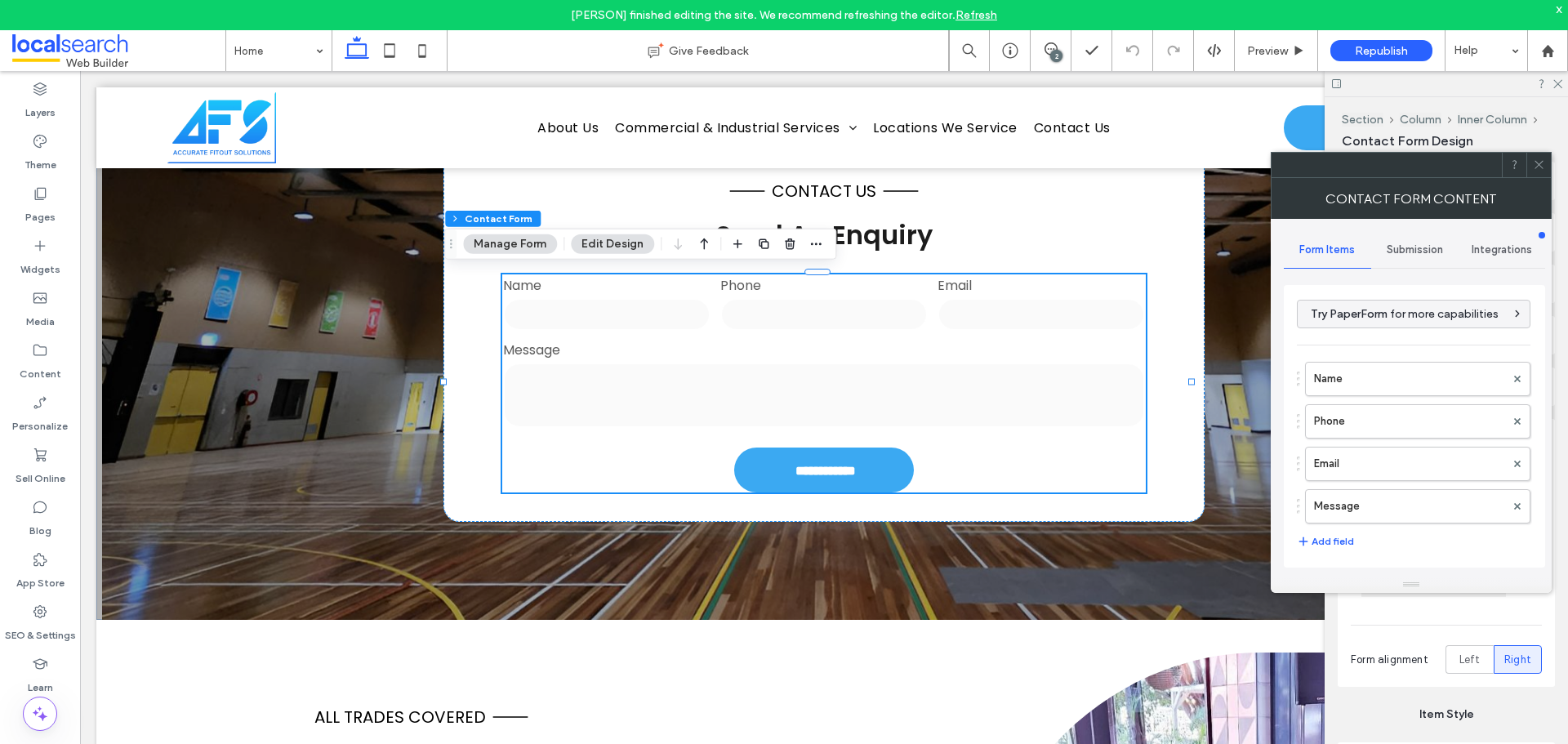 scroll, scrollTop: 331, scrollLeft: 0, axis: vertical 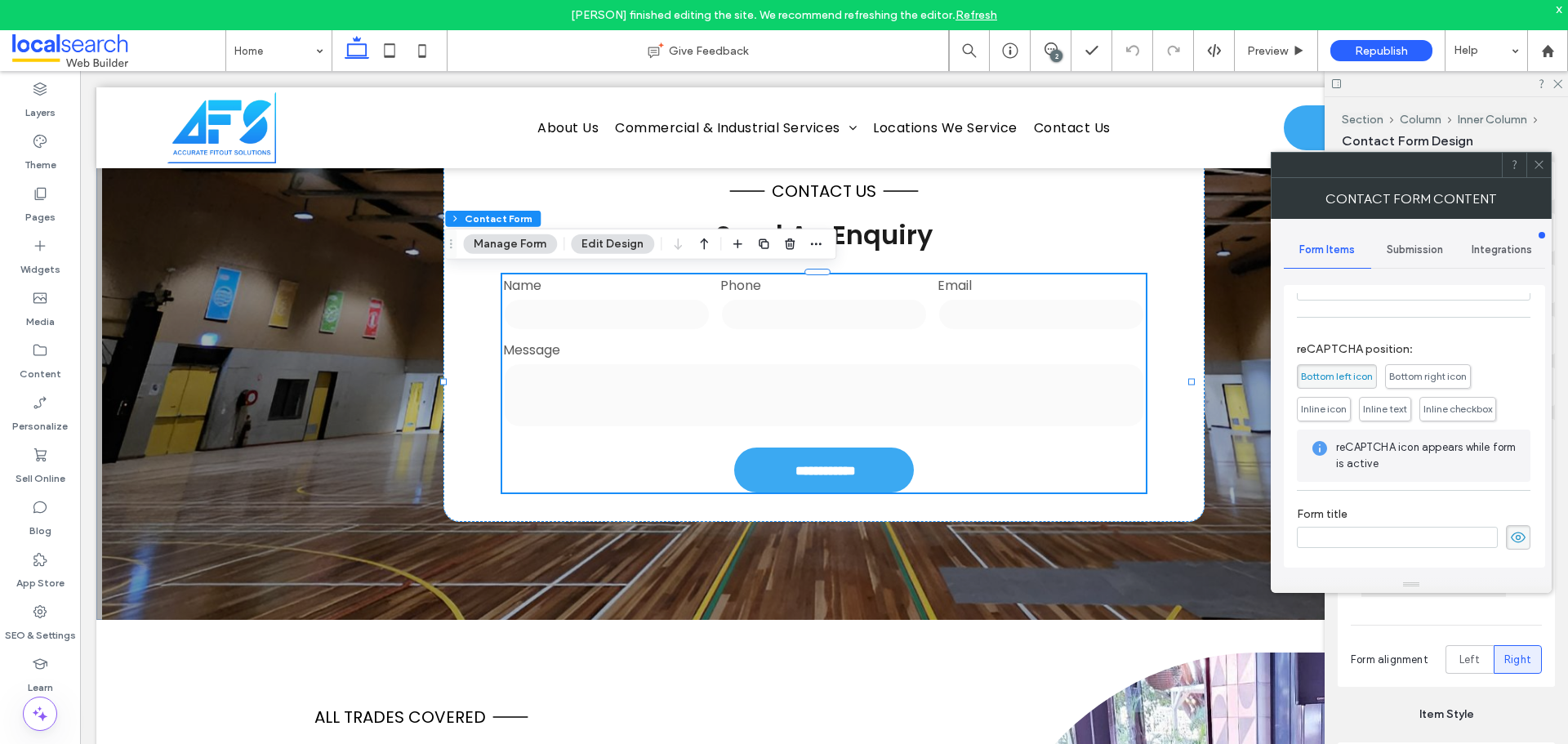 click on "Submission" at bounding box center (1414, 250) 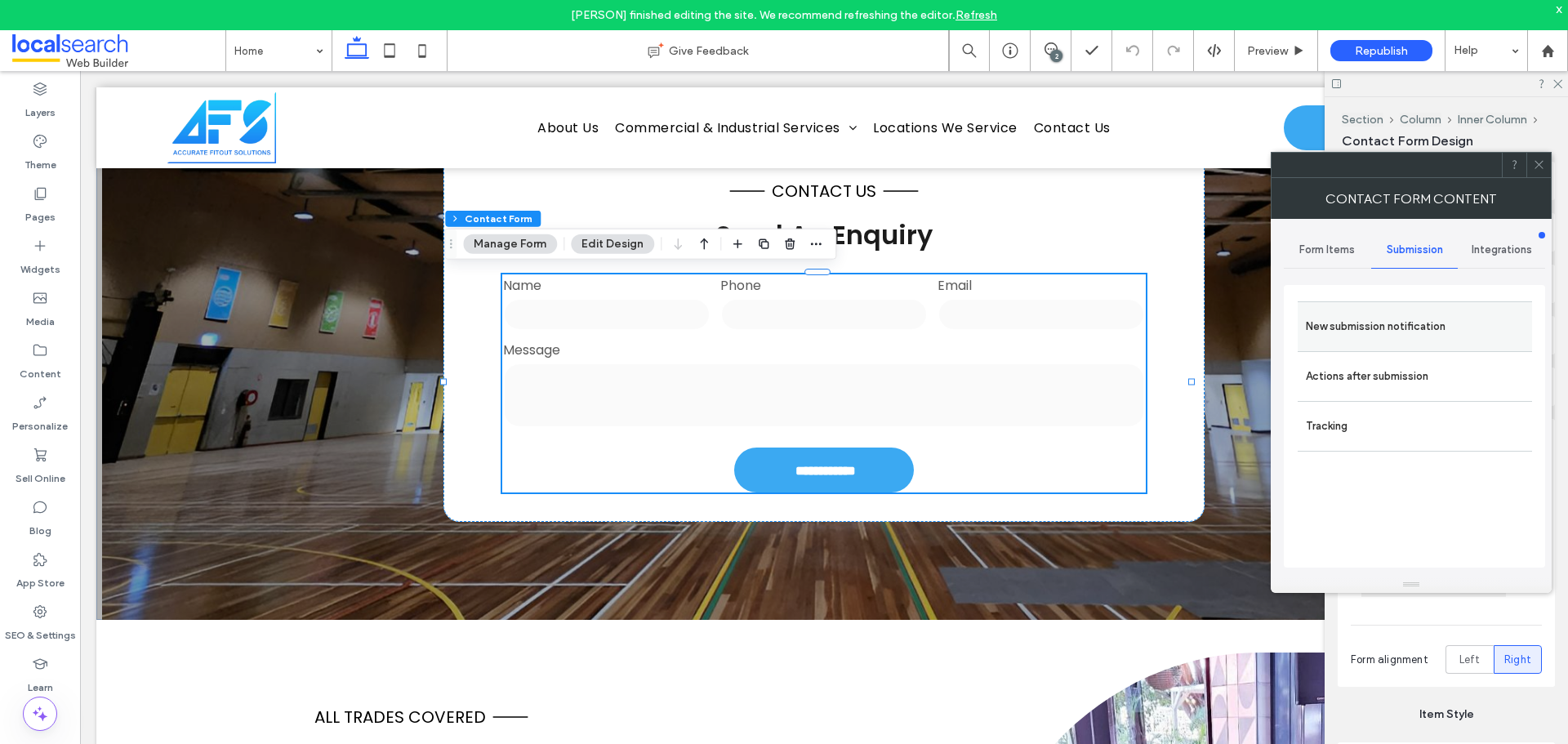 click on "New submission notification" at bounding box center (1414, 327) 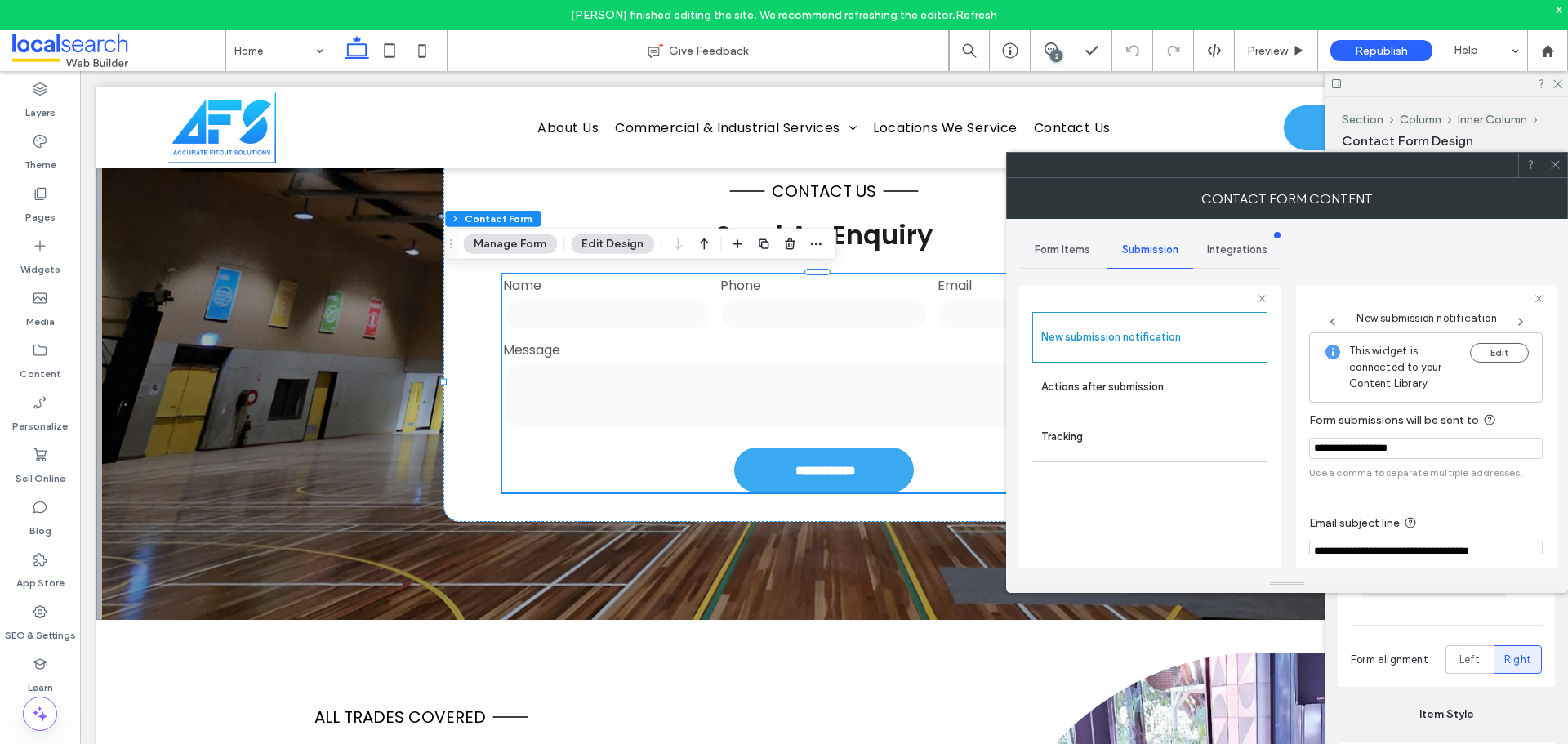 scroll, scrollTop: 85, scrollLeft: 0, axis: vertical 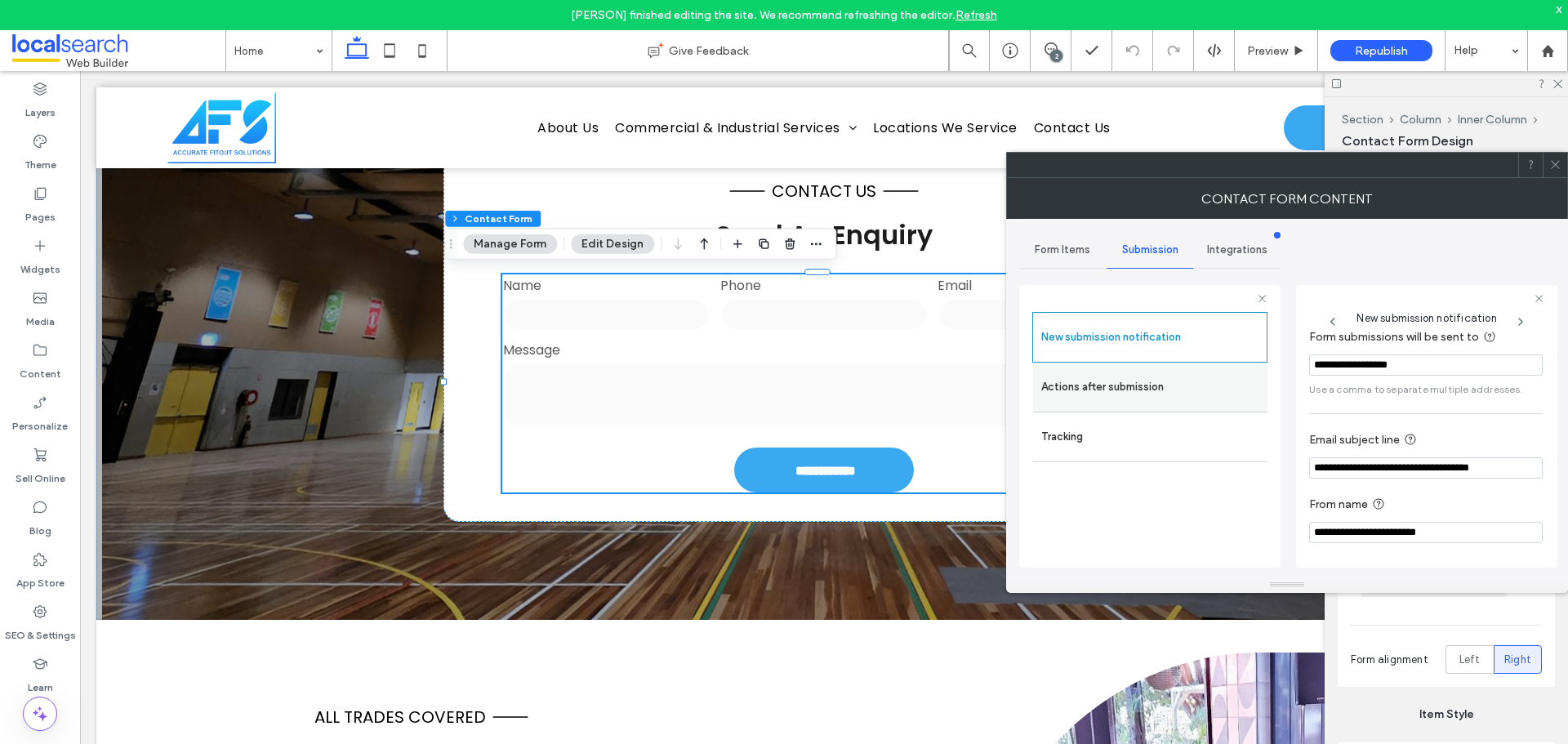 click on "Actions after submission" at bounding box center (1150, 387) 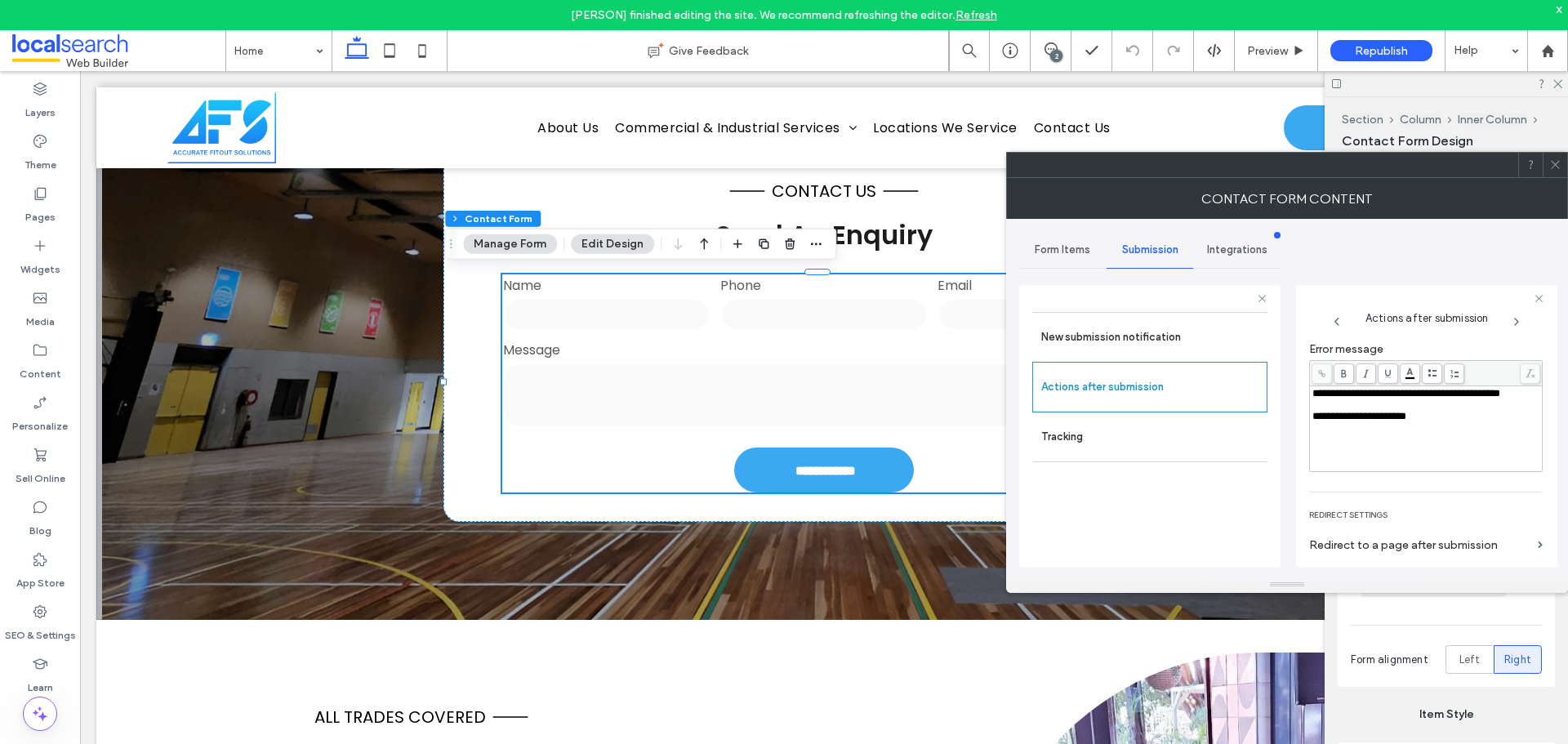 scroll, scrollTop: 282, scrollLeft: 0, axis: vertical 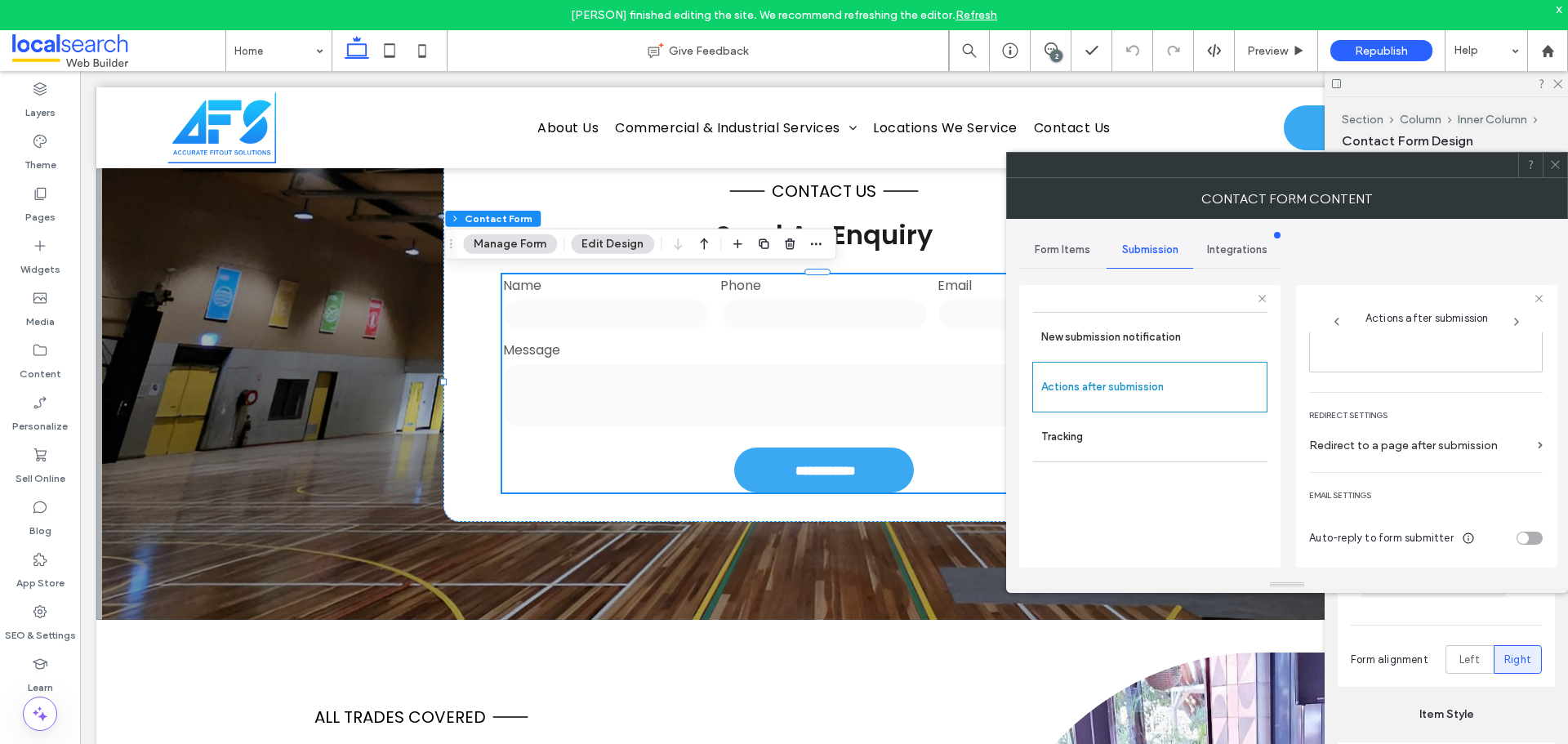 click 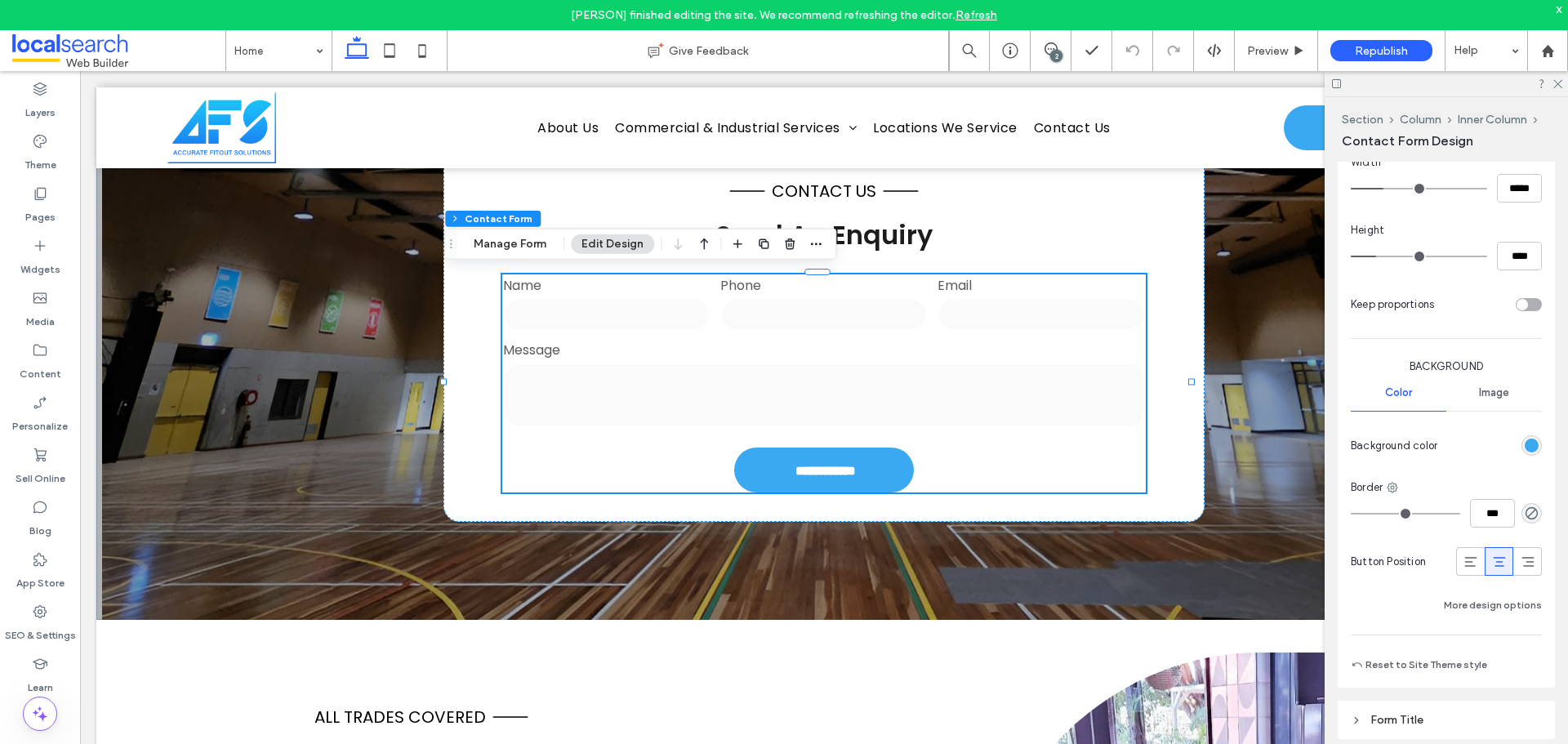 scroll, scrollTop: 1244, scrollLeft: 0, axis: vertical 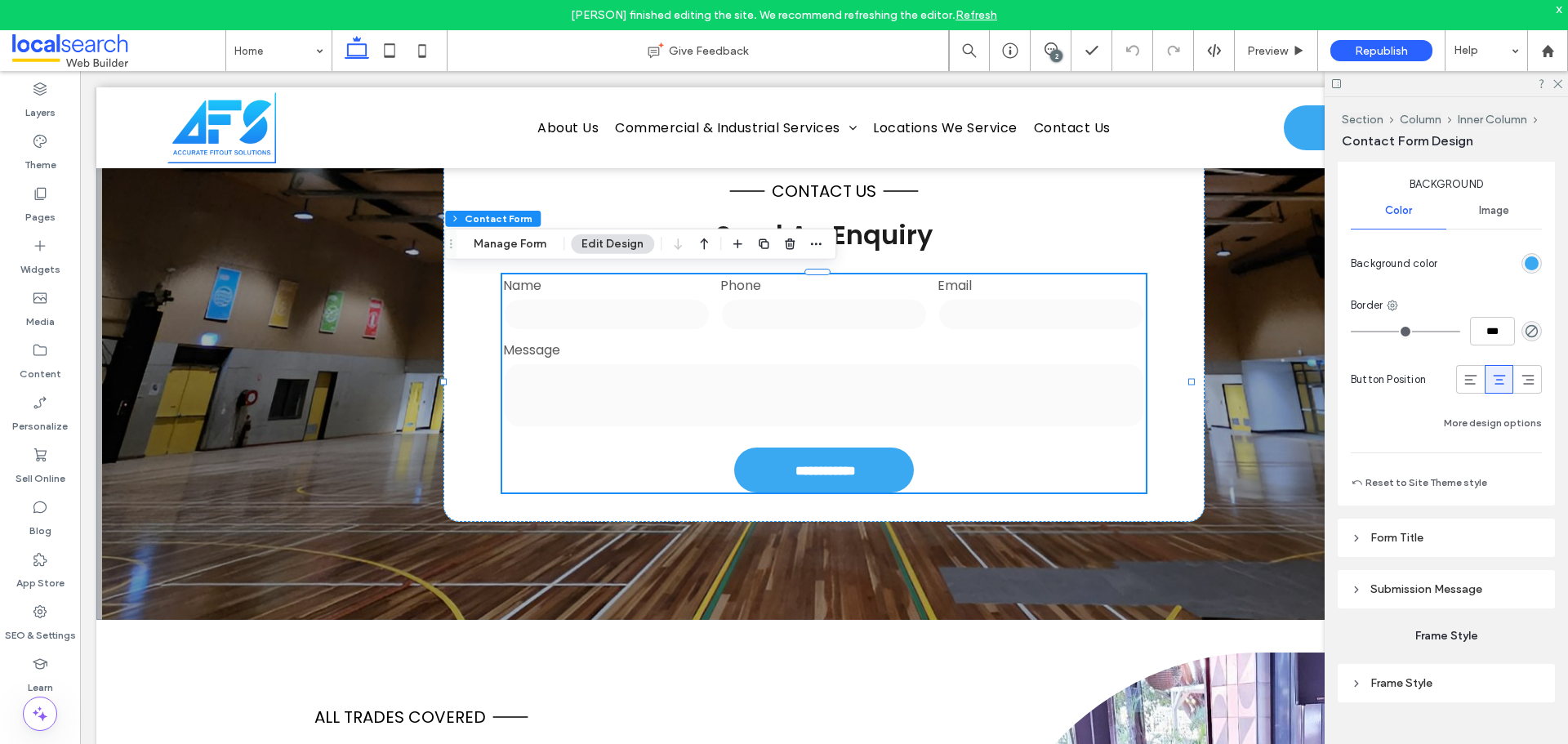 click on "Submission Message" at bounding box center [1446, 589] 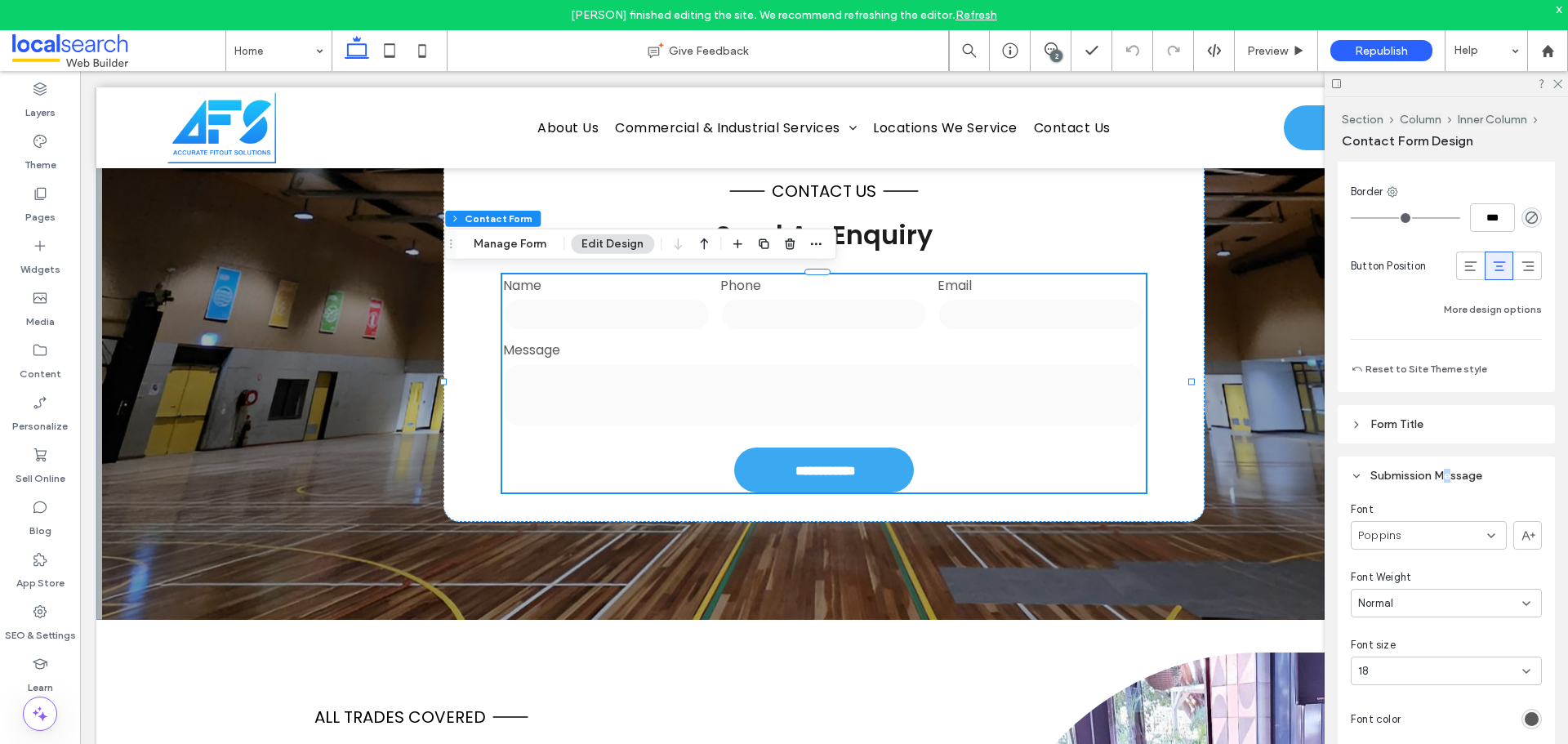 scroll, scrollTop: 1600, scrollLeft: 0, axis: vertical 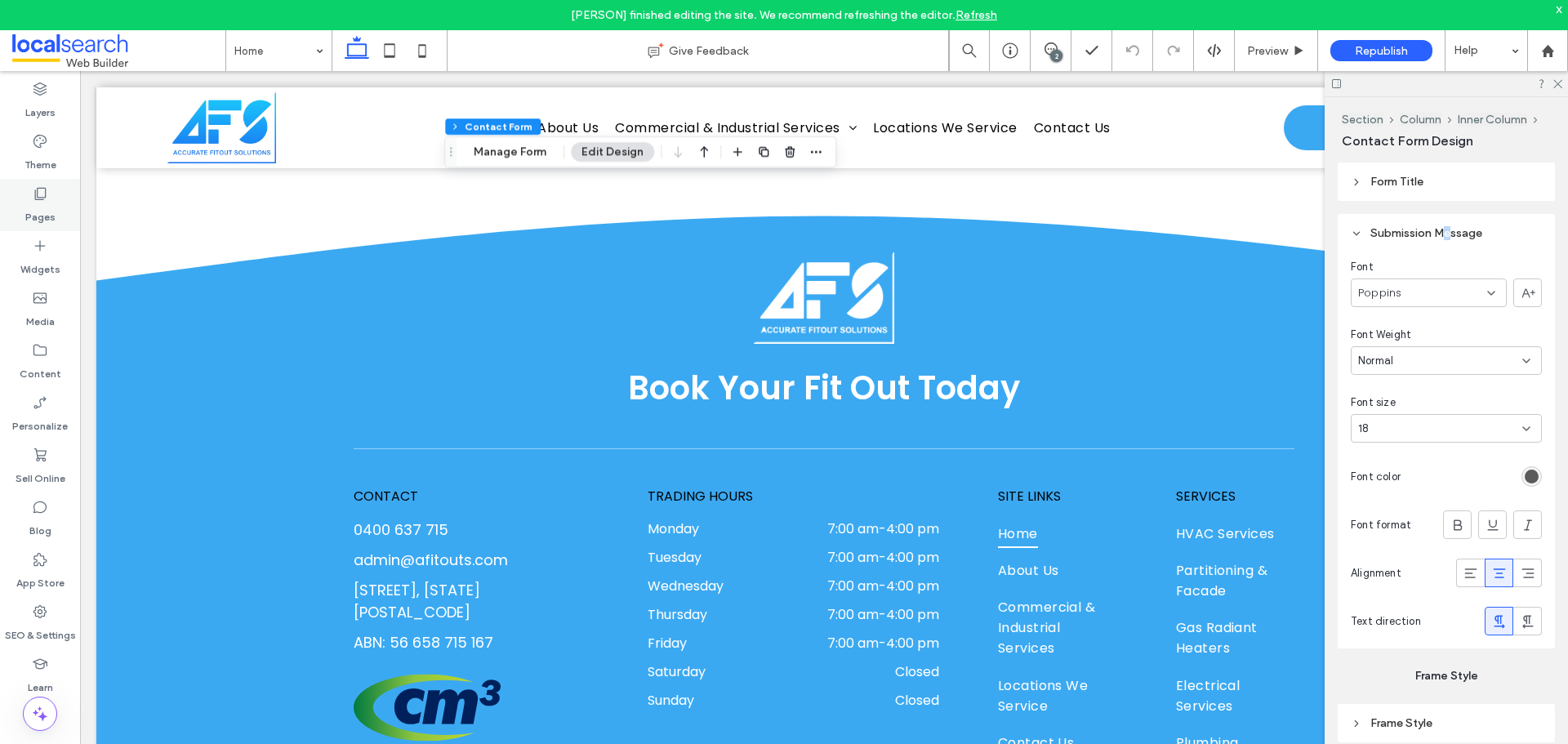 drag, startPoint x: 50, startPoint y: 207, endPoint x: 50, endPoint y: 234, distance: 27 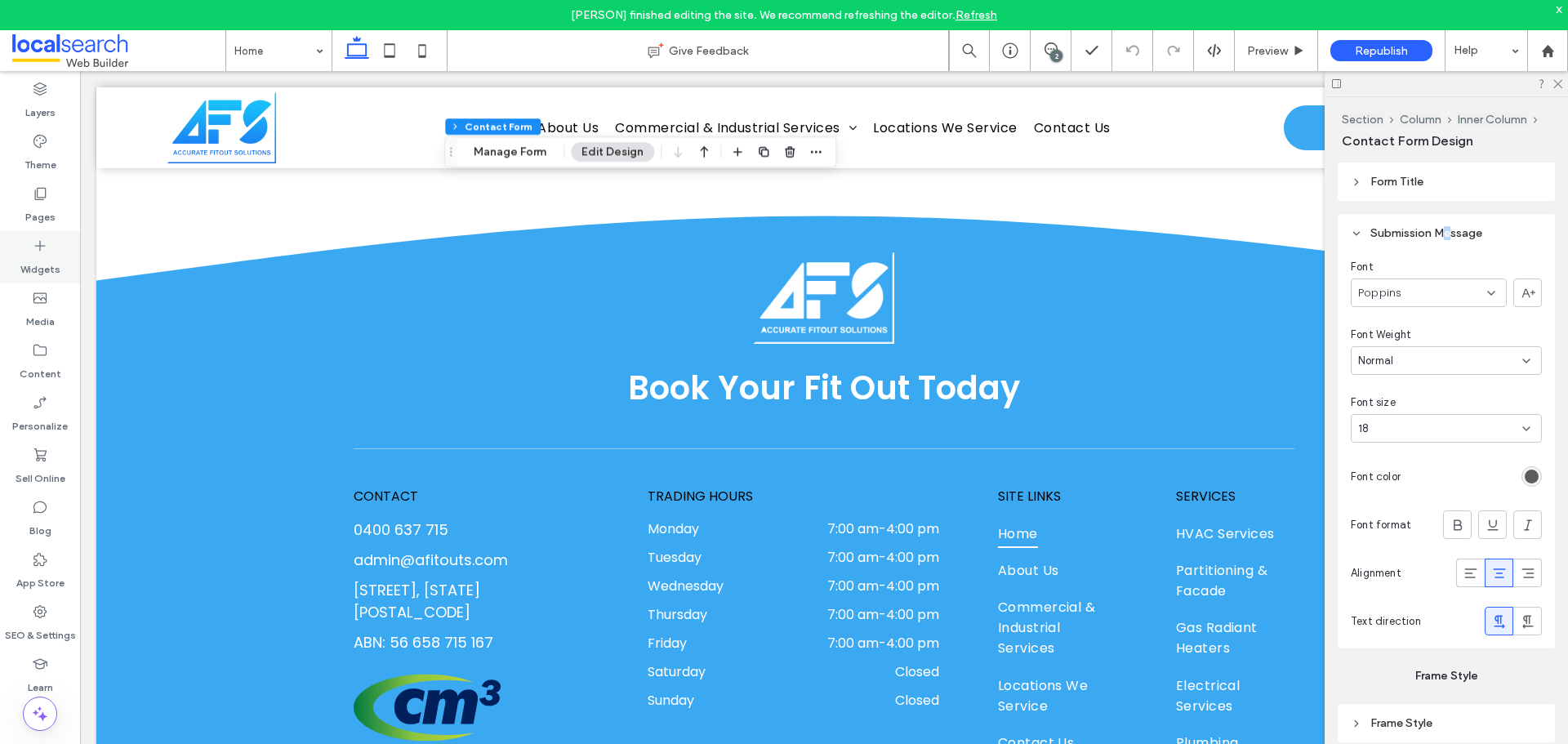 click on "Pages" at bounding box center (40, 213) 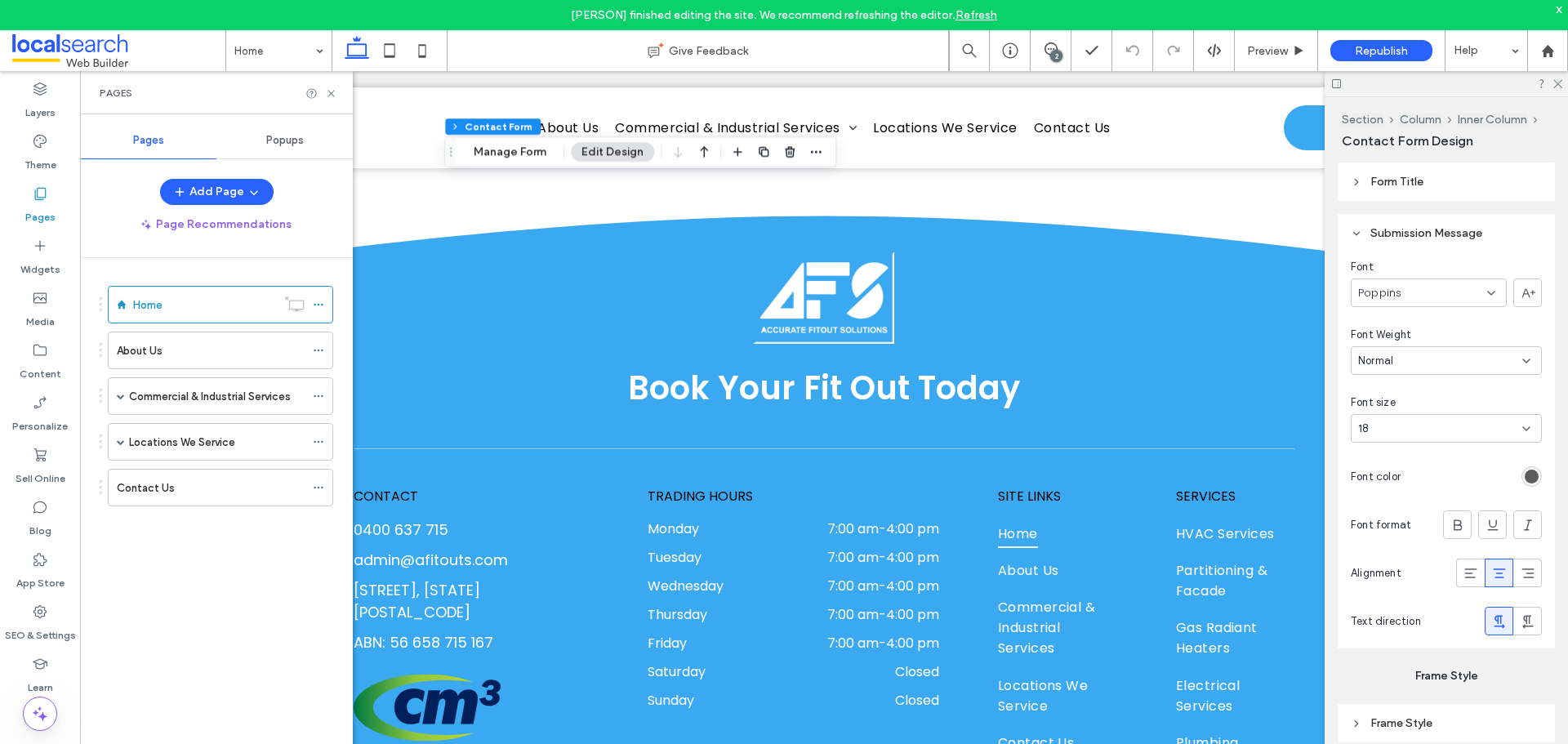 click on "About Us" at bounding box center [211, 350] 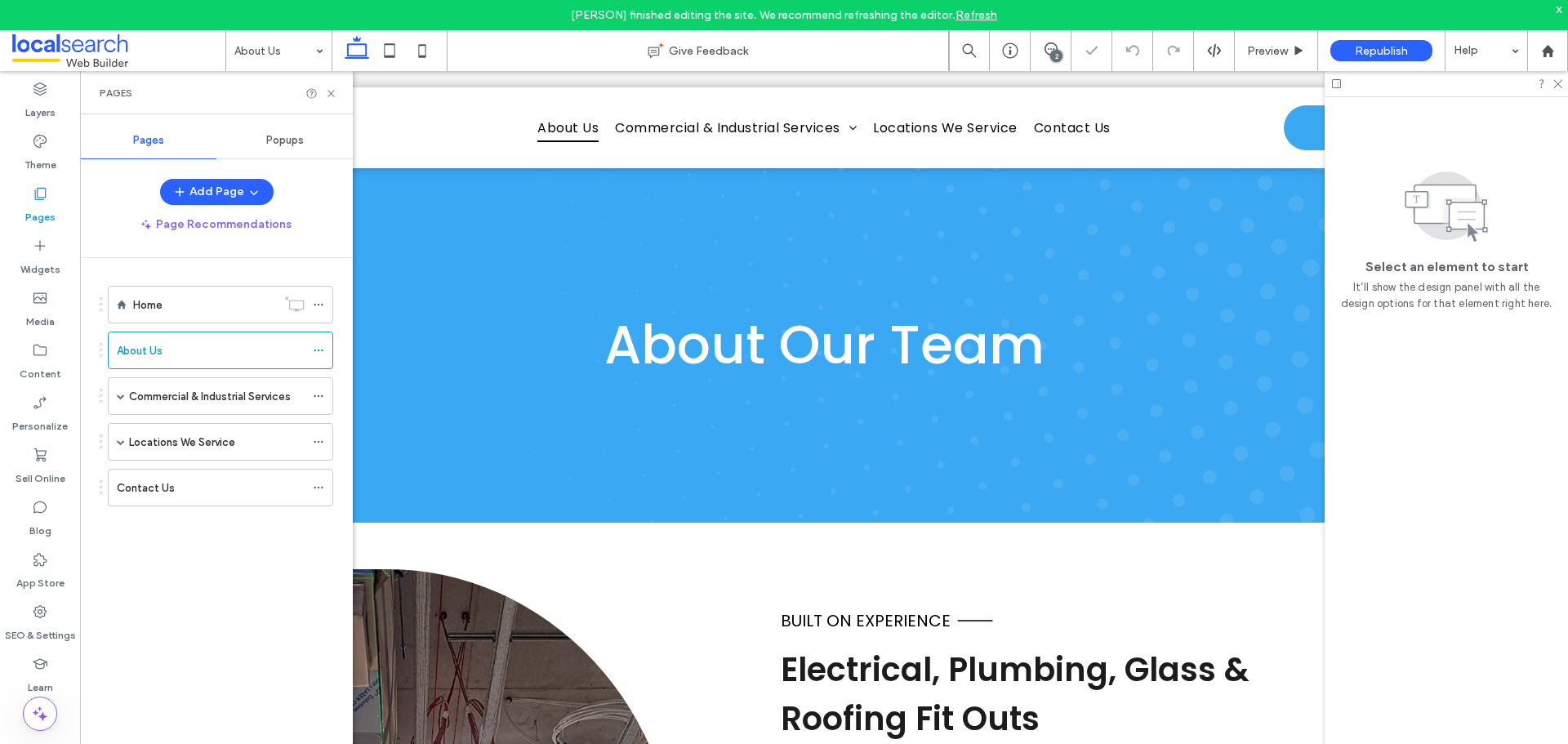 scroll, scrollTop: 1467, scrollLeft: 0, axis: vertical 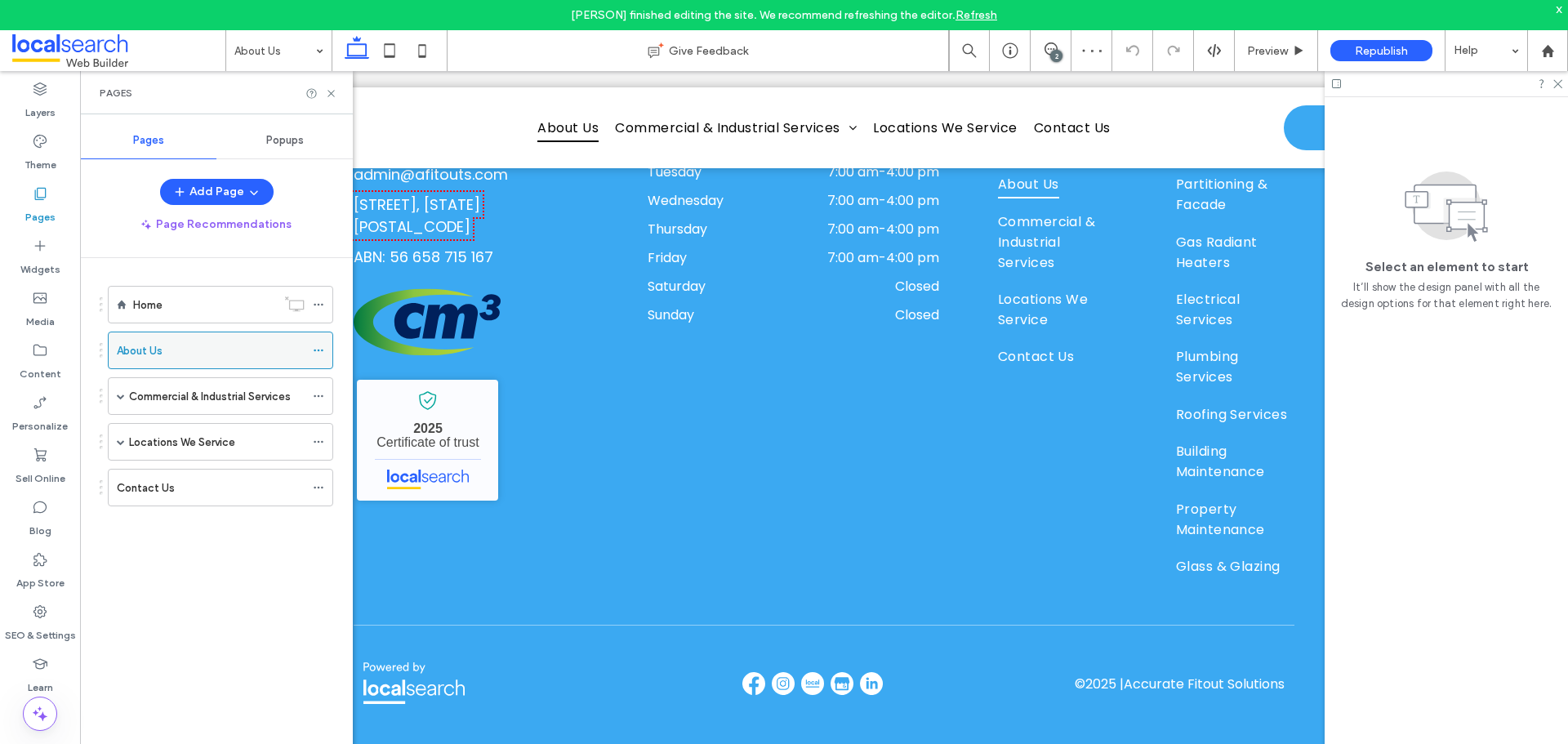 click on "About Us" at bounding box center (211, 350) 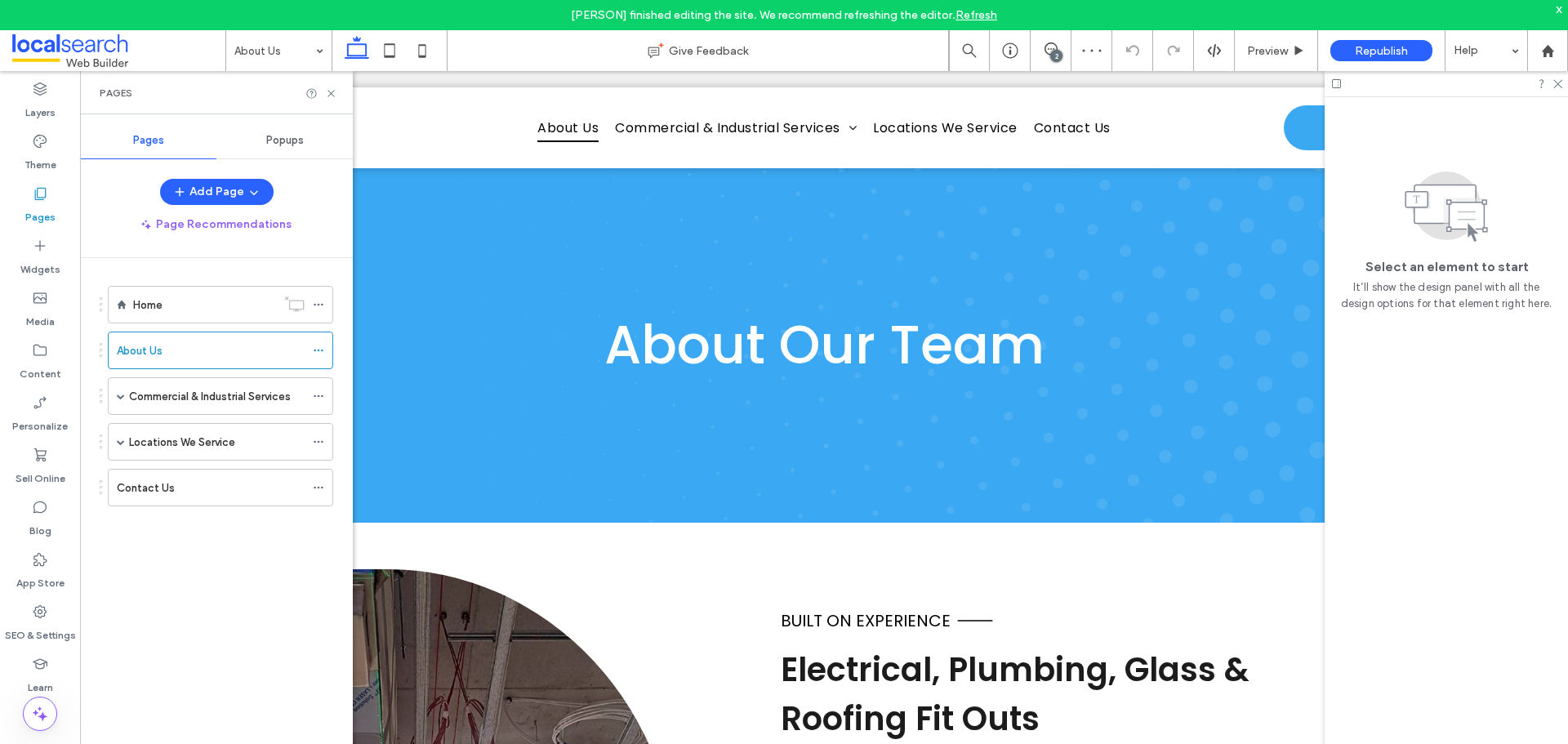 scroll, scrollTop: 1276, scrollLeft: 0, axis: vertical 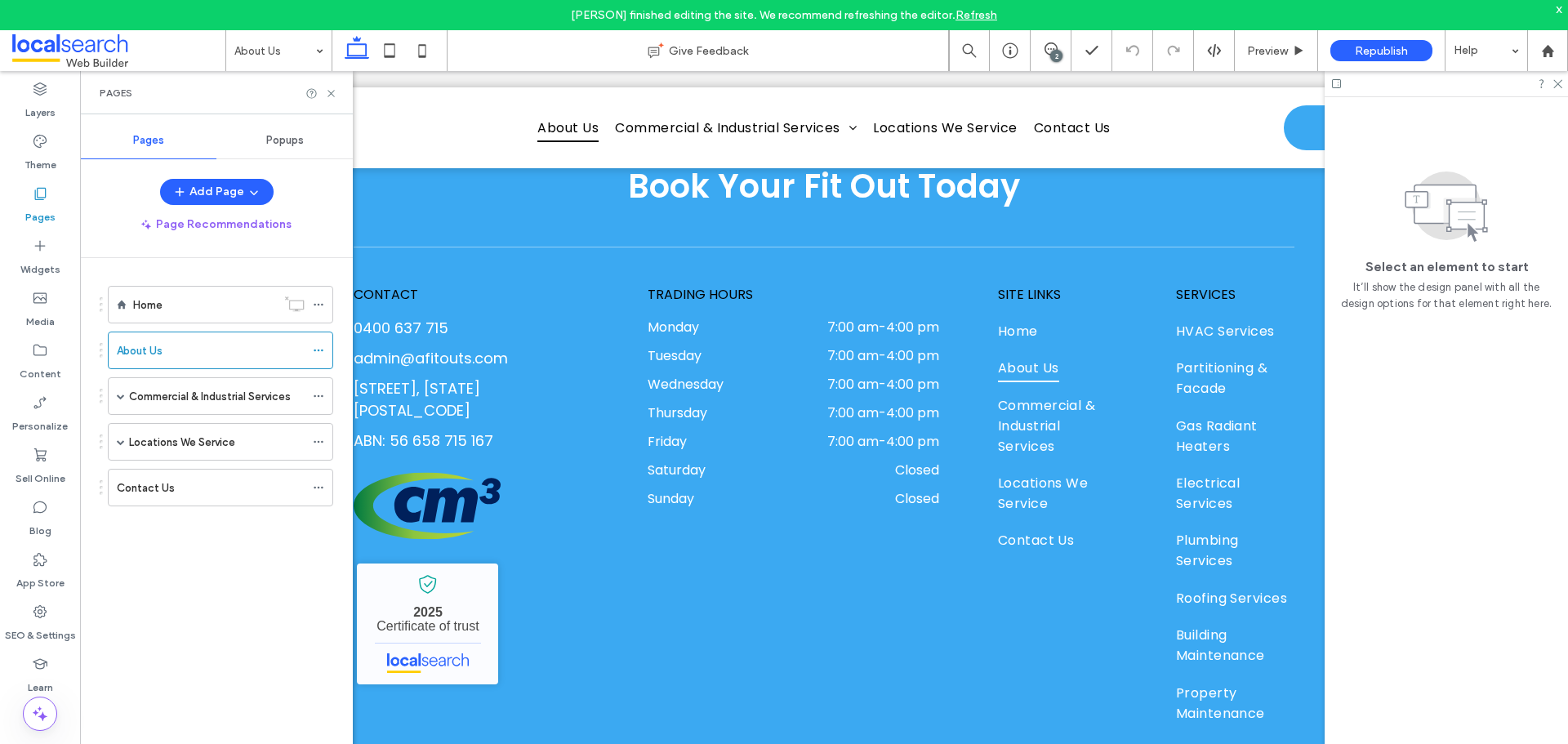 click on "x" at bounding box center (1559, 8) 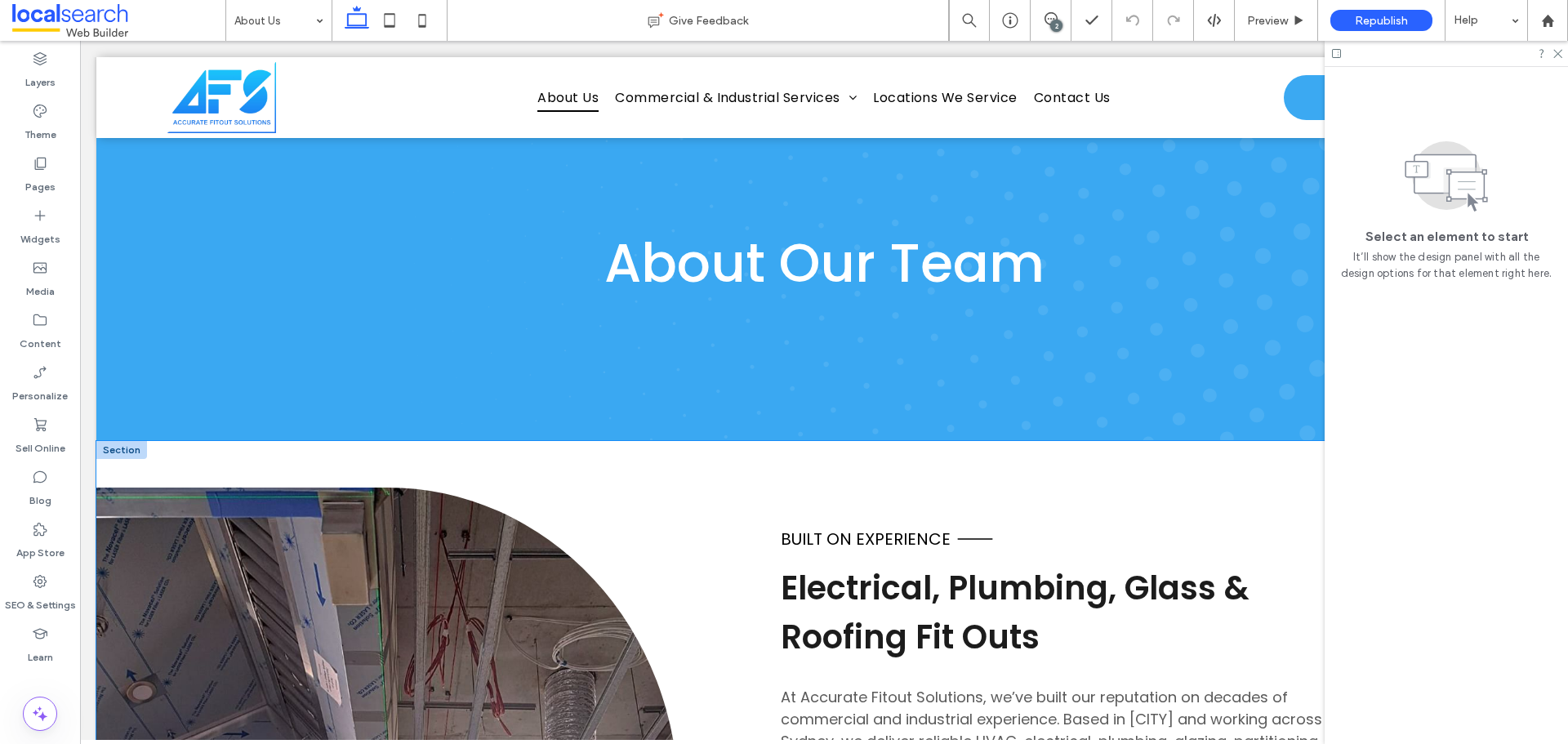 scroll, scrollTop: 0, scrollLeft: 0, axis: both 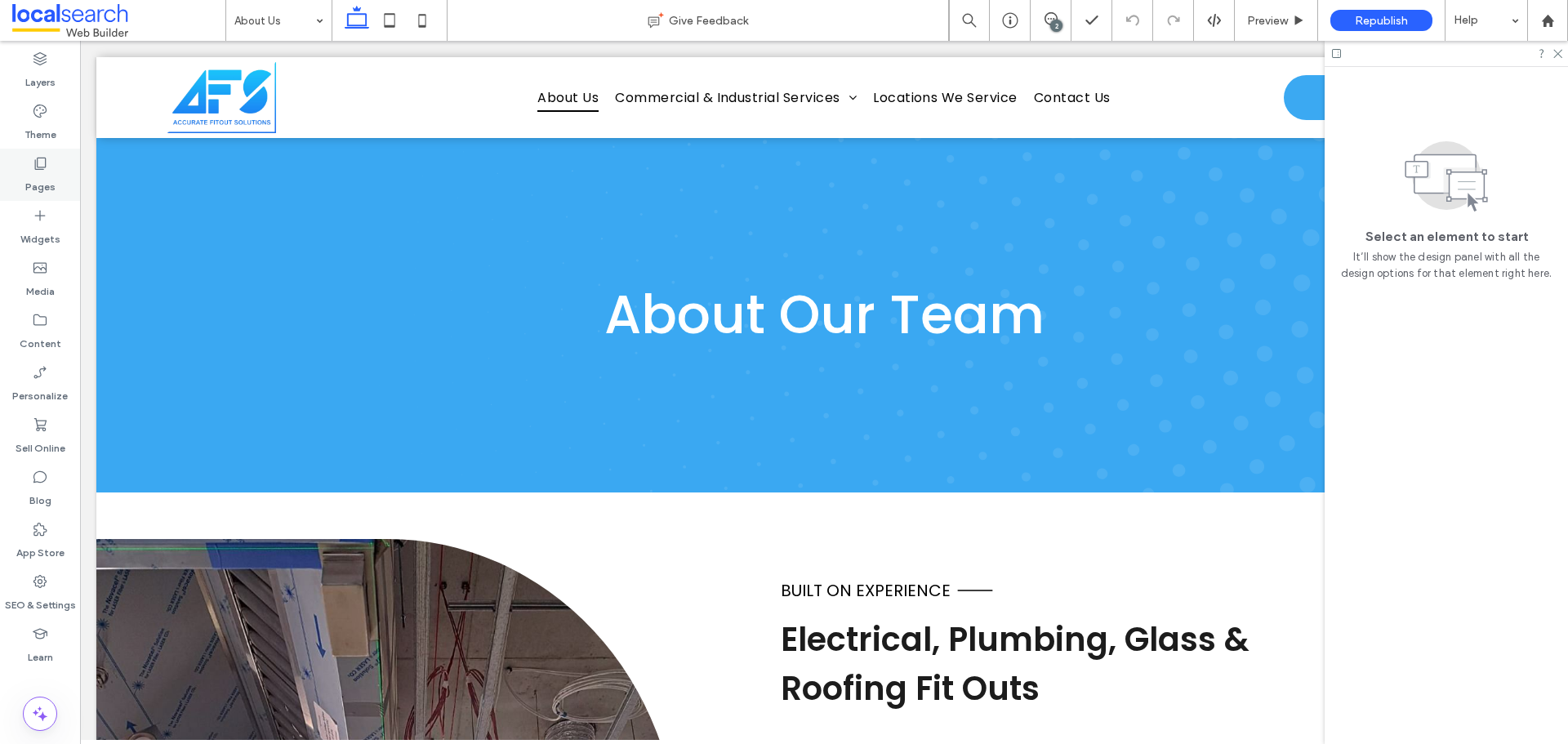 click on "Pages" at bounding box center [40, 175] 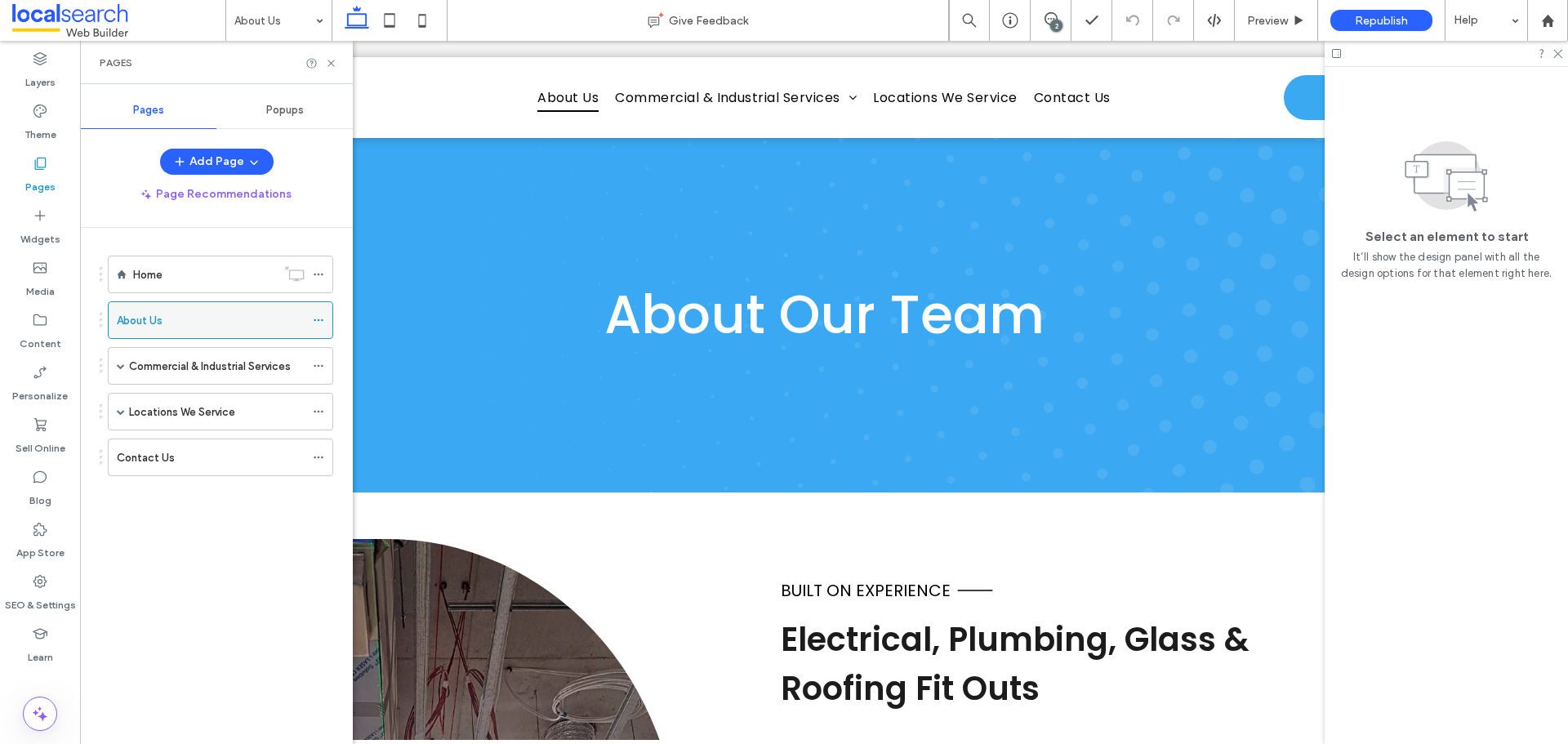 click on "About Us" at bounding box center (140, 320) 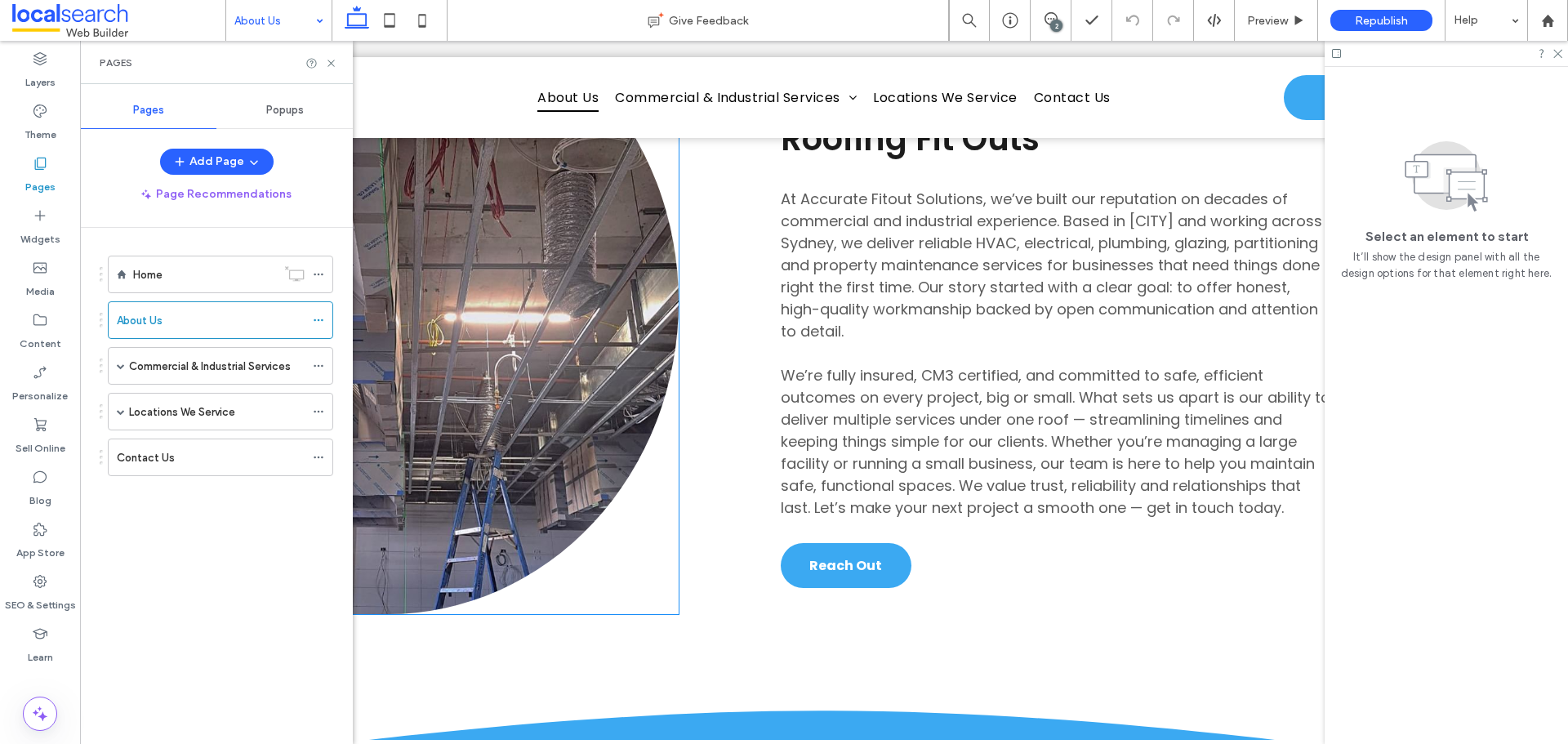 scroll, scrollTop: 460, scrollLeft: 0, axis: vertical 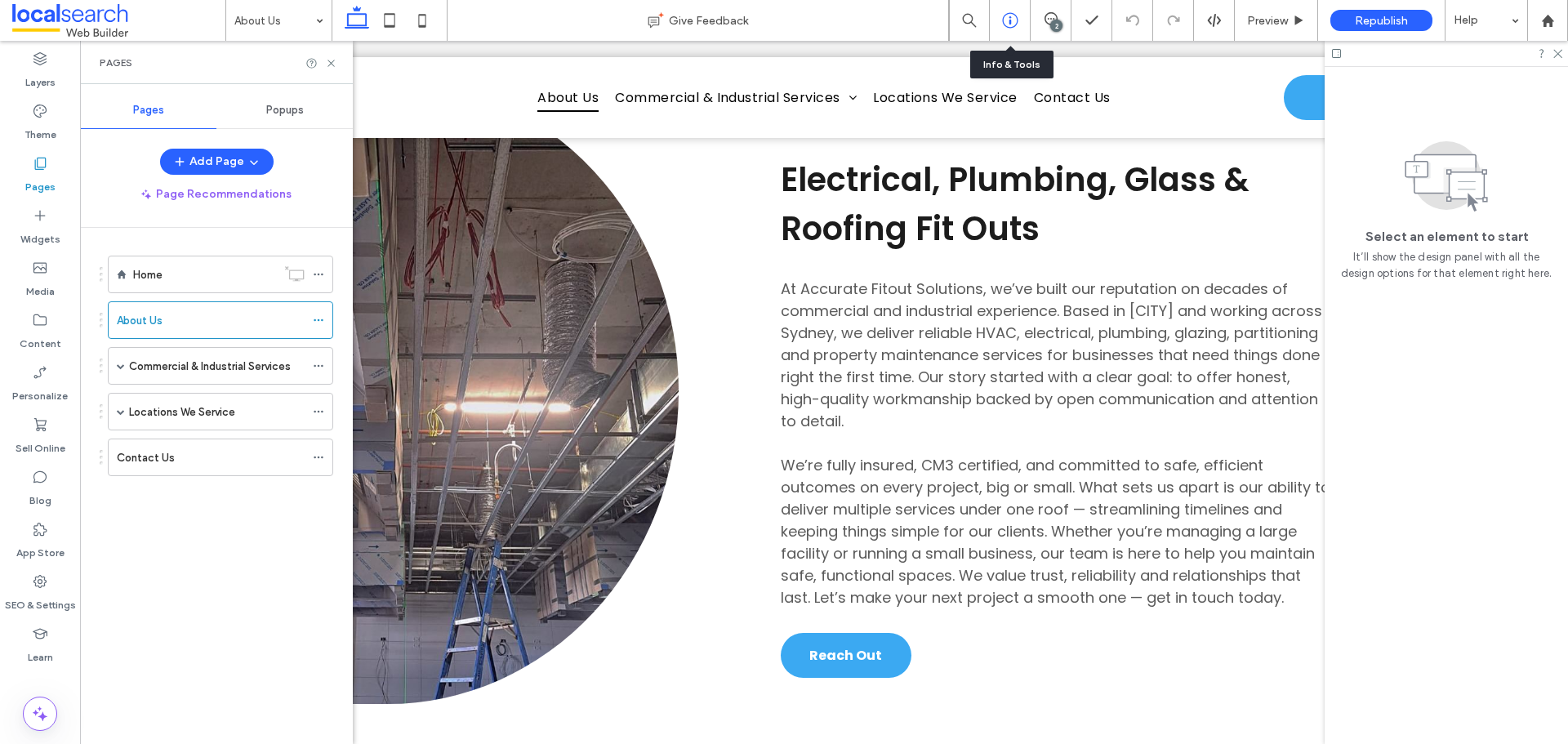 click 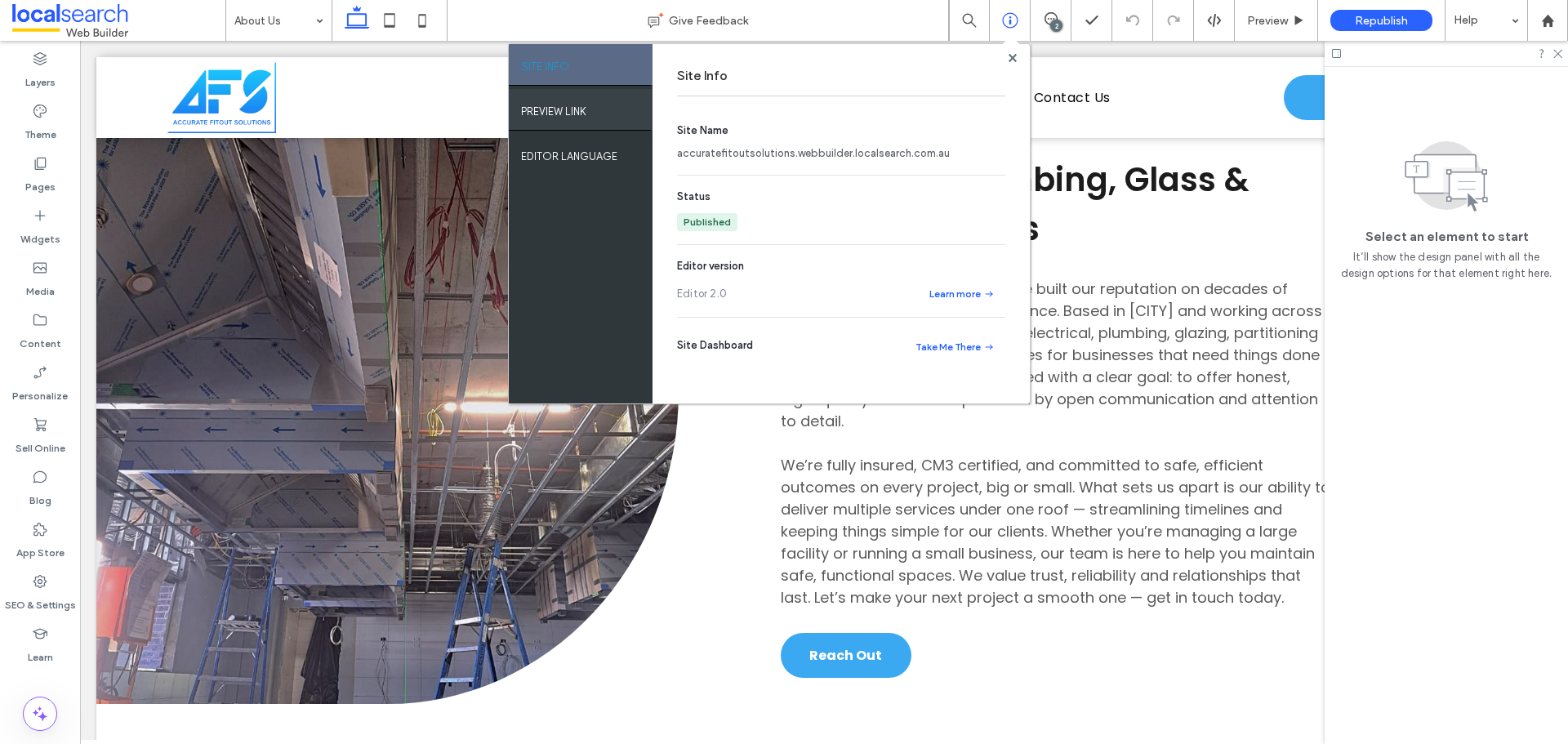 click on "PREVIEW LINK" at bounding box center (581, 109) 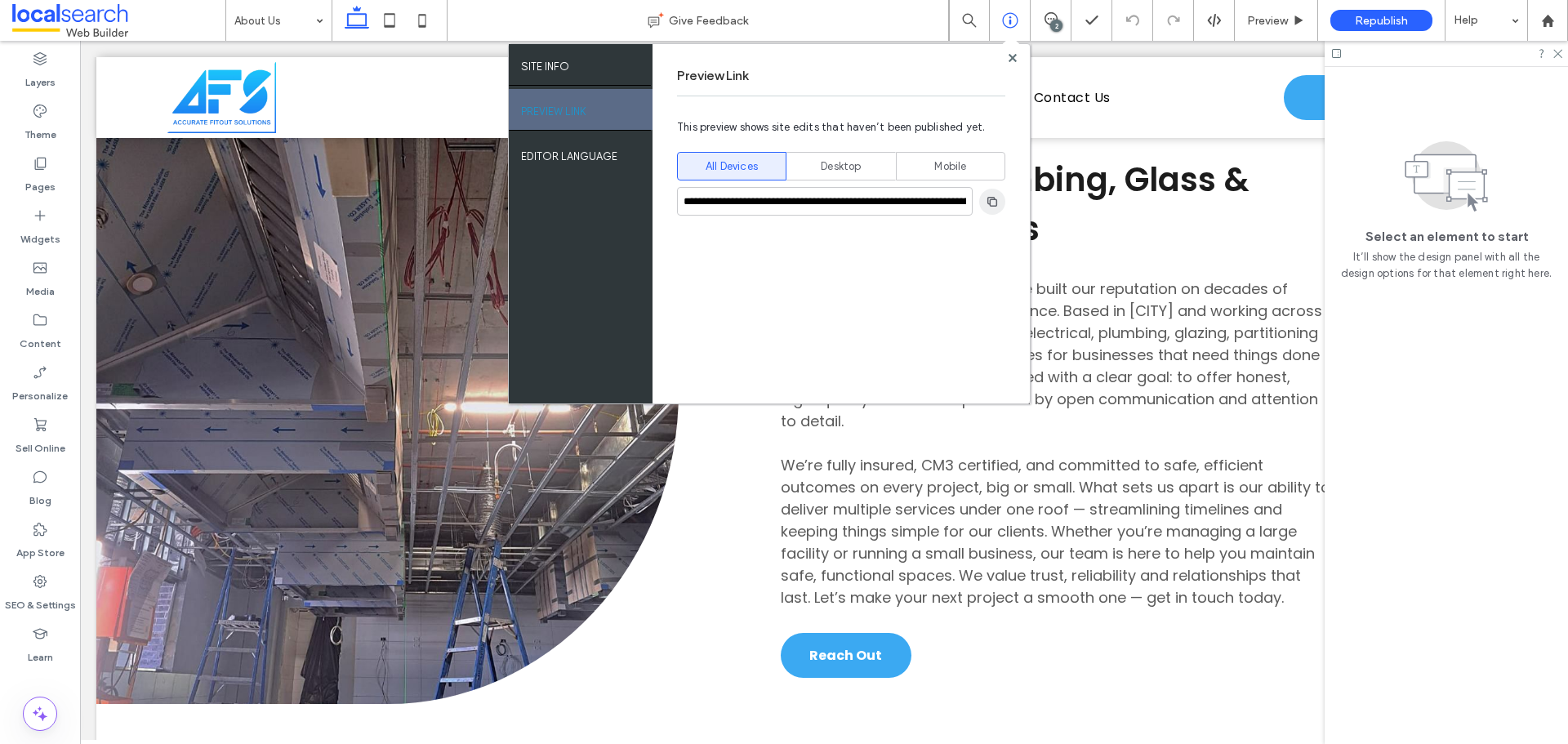 click at bounding box center (992, 202) 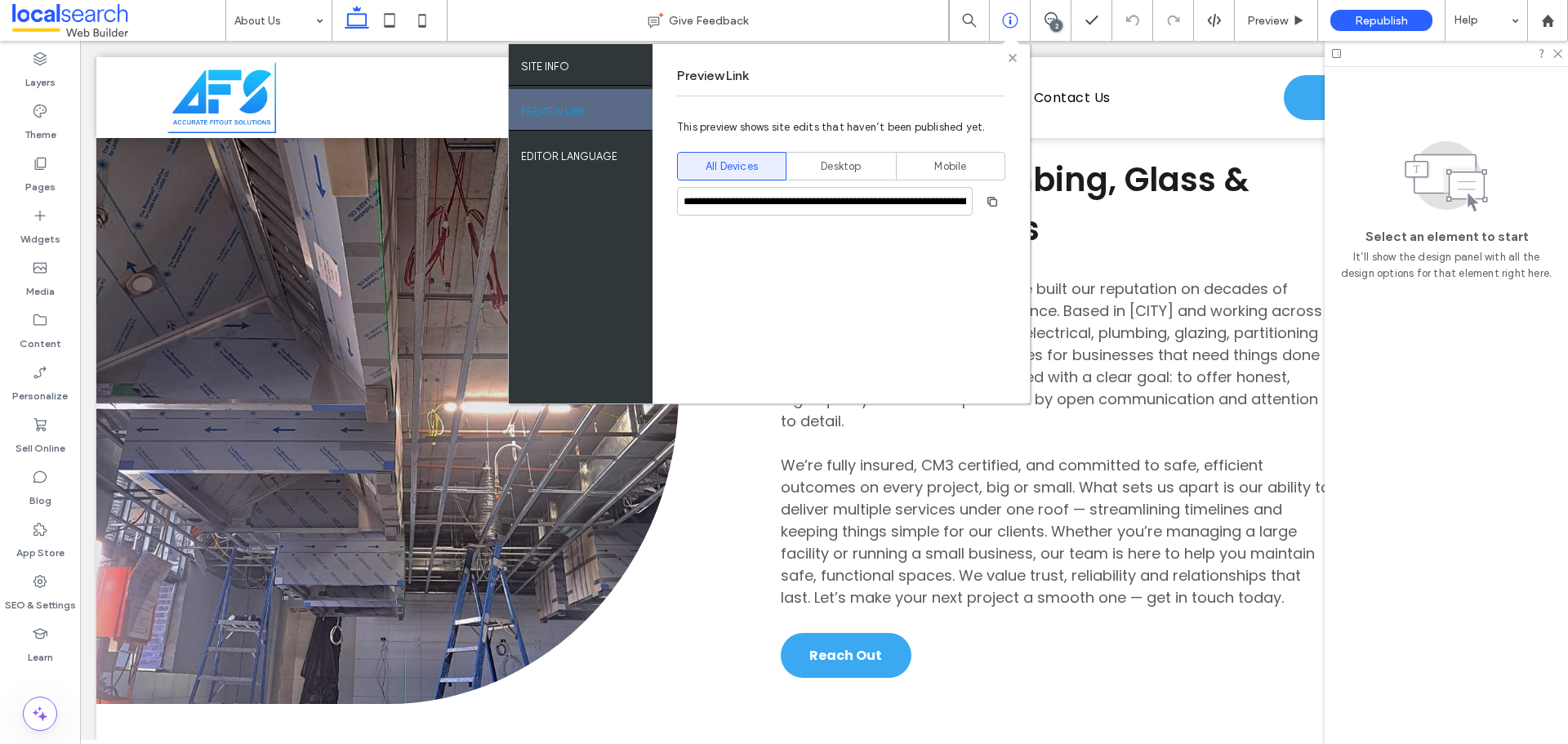 click 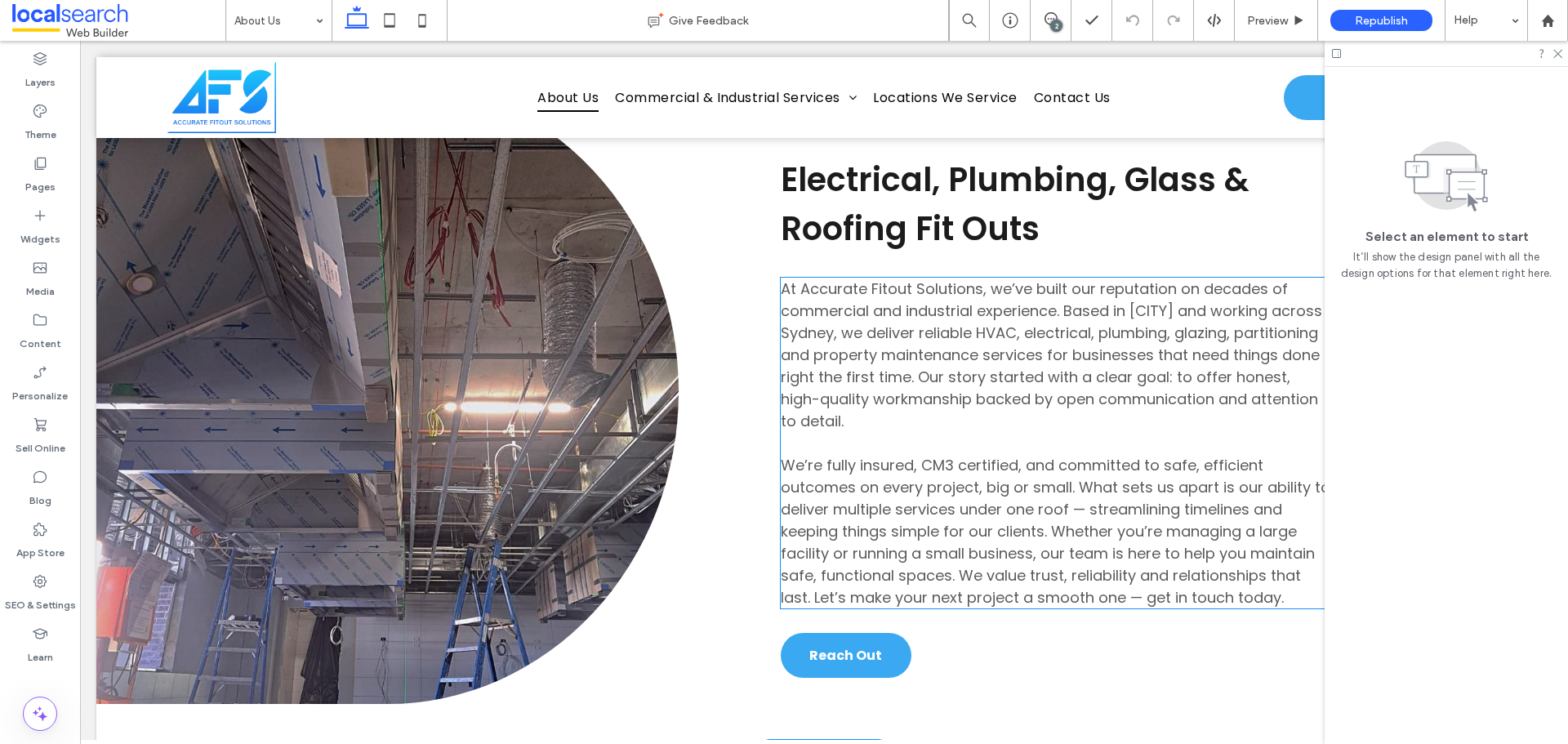 scroll, scrollTop: 868, scrollLeft: 0, axis: vertical 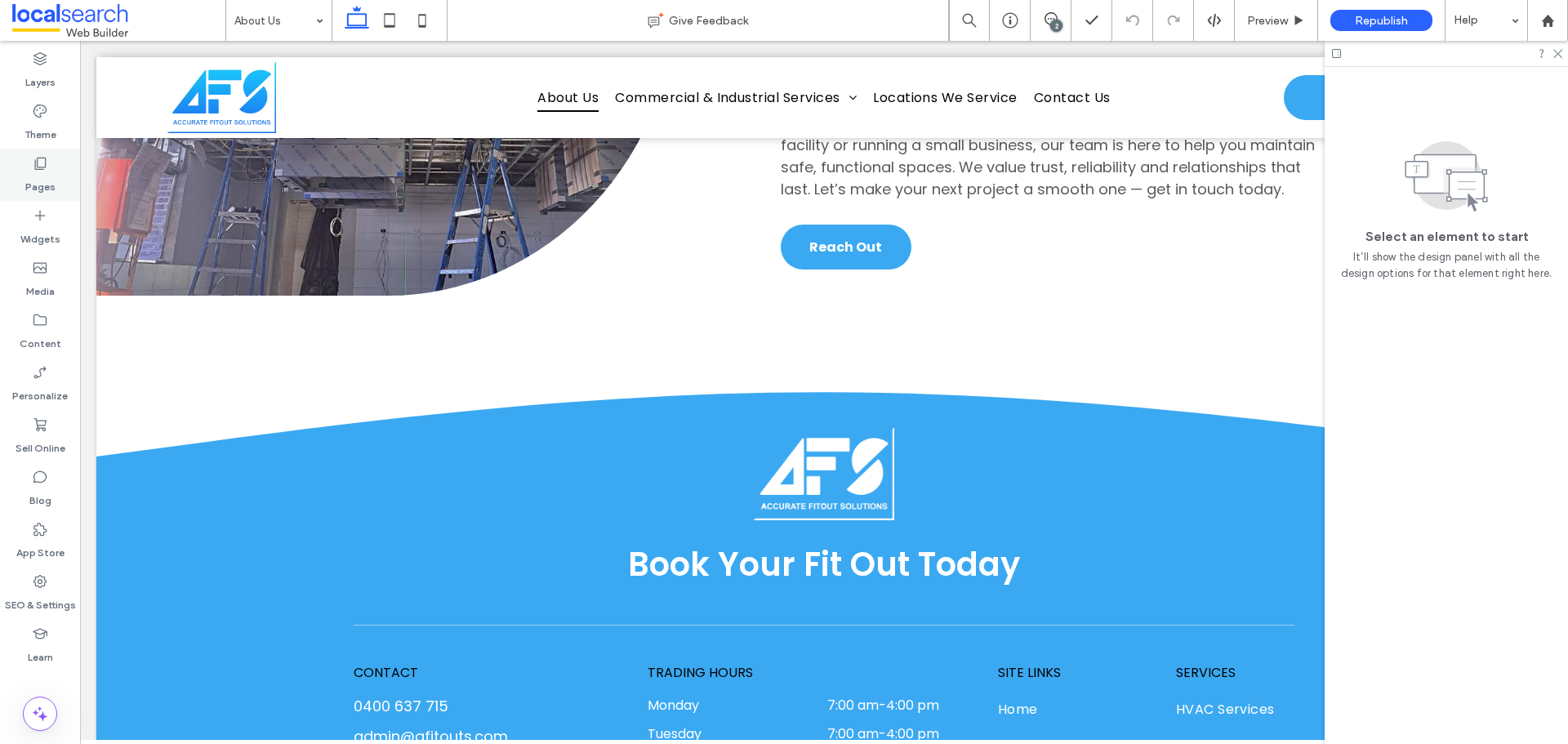 click on "Pages" at bounding box center (40, 183) 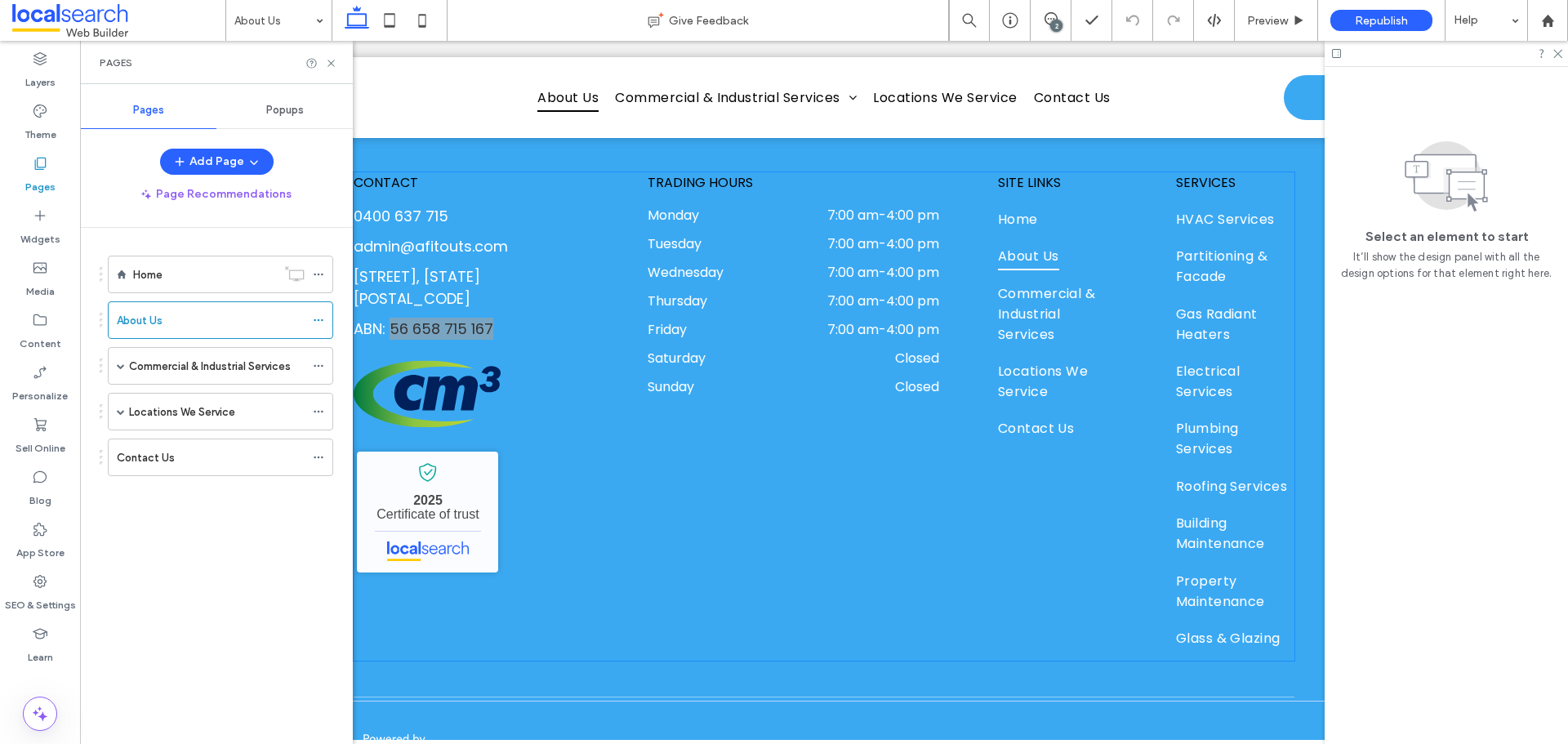 scroll, scrollTop: 1467, scrollLeft: 0, axis: vertical 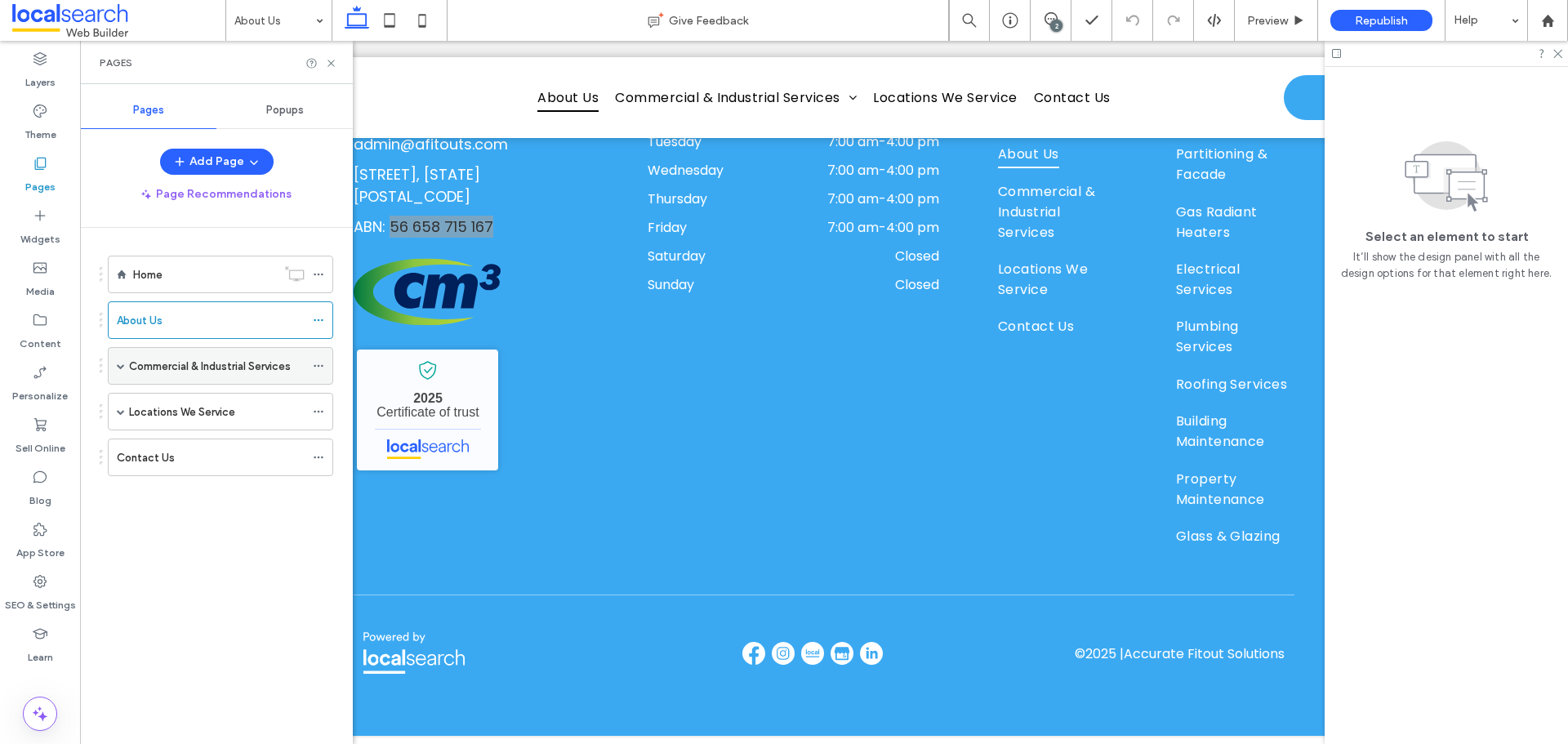 click on "Commercial & Industrial Services" at bounding box center [210, 366] 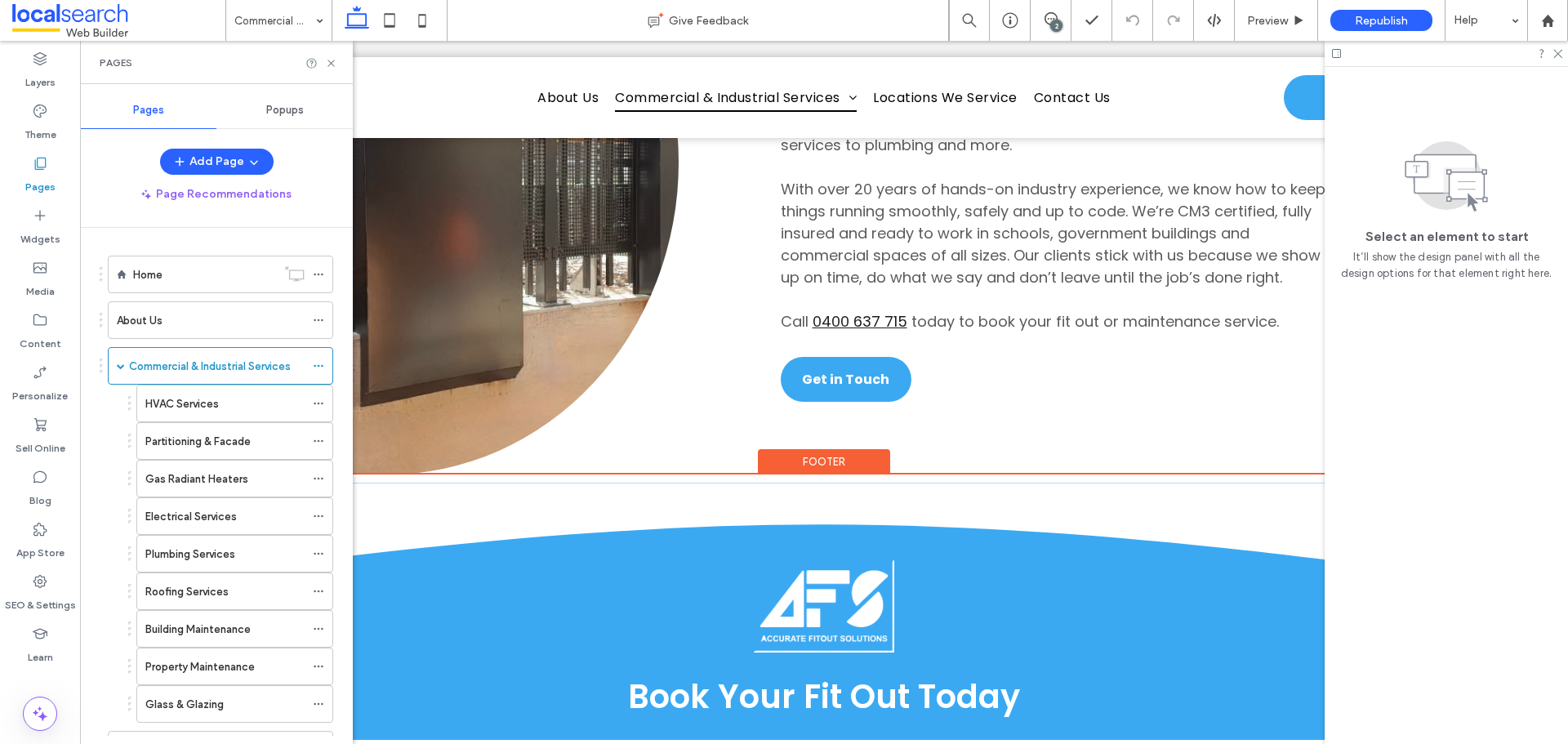 scroll, scrollTop: 2368, scrollLeft: 0, axis: vertical 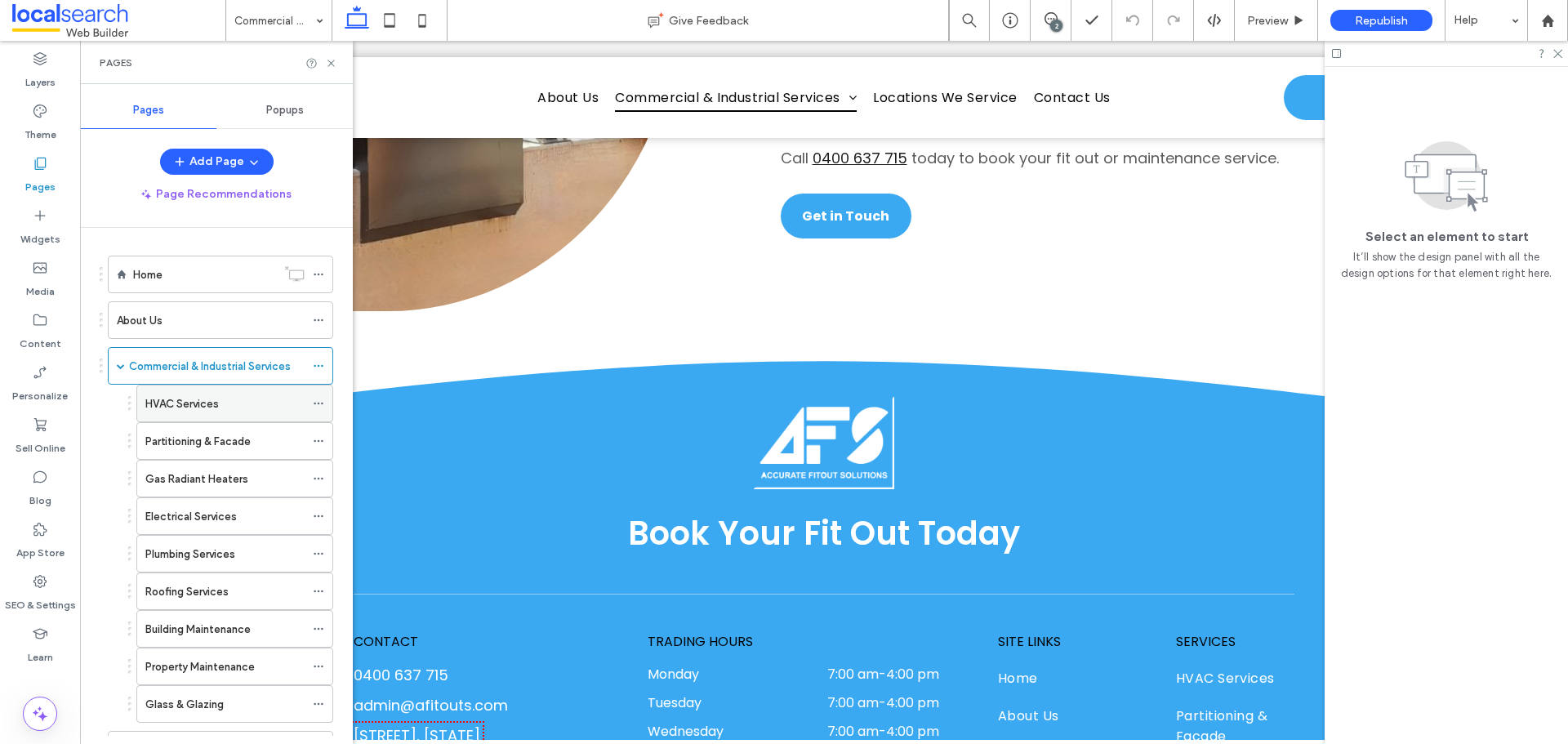 click on "HVAC Services" at bounding box center (225, 403) 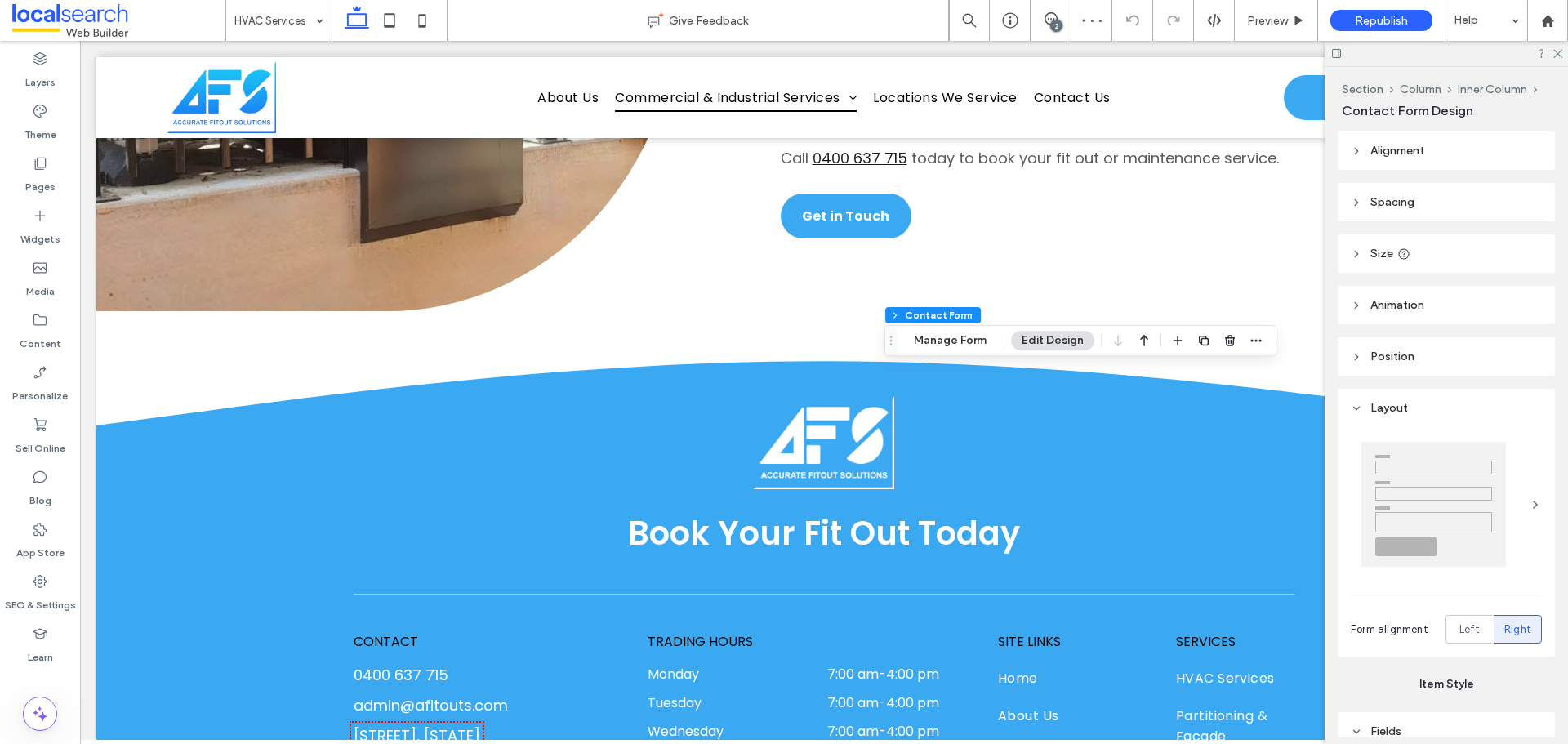 type on "*" 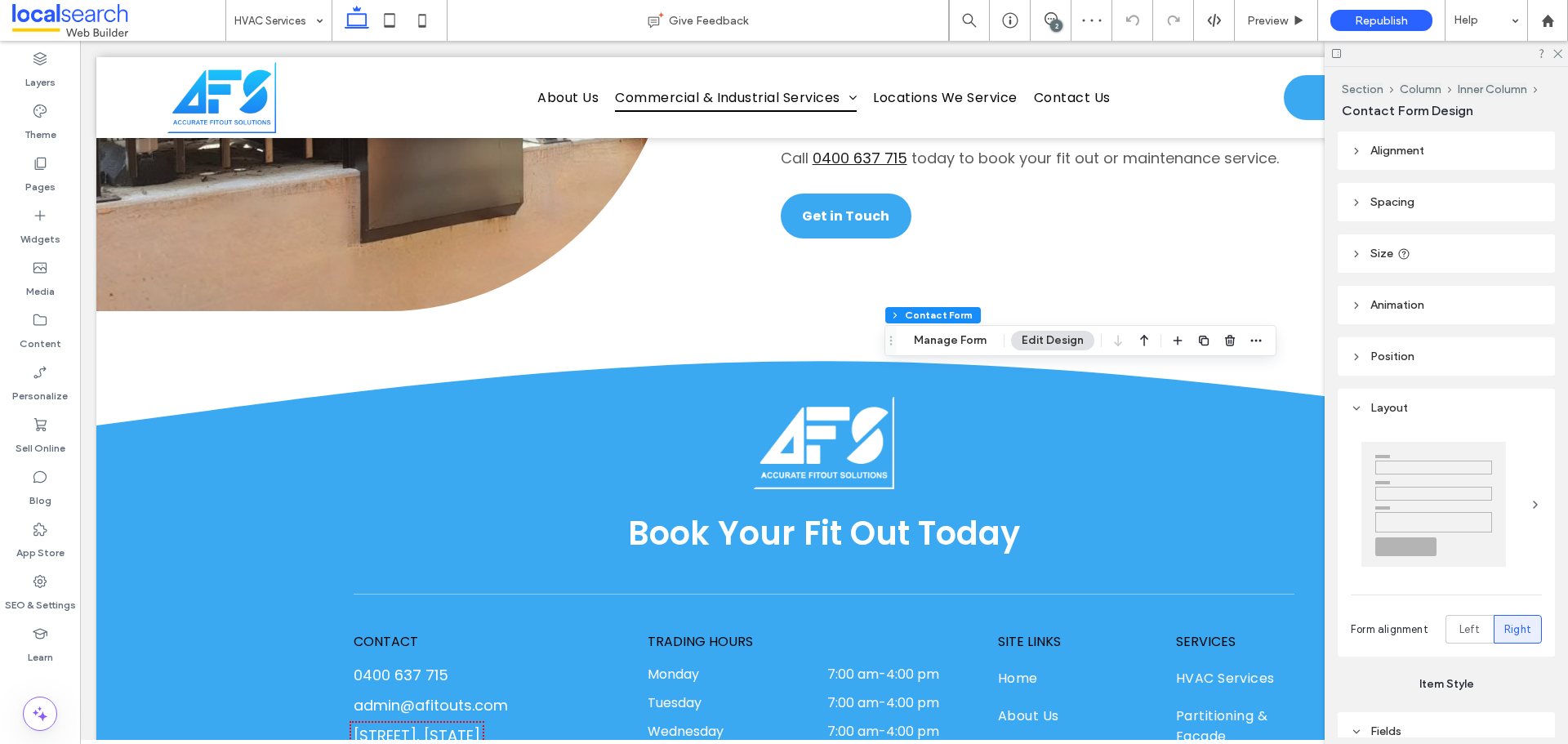 type on "***" 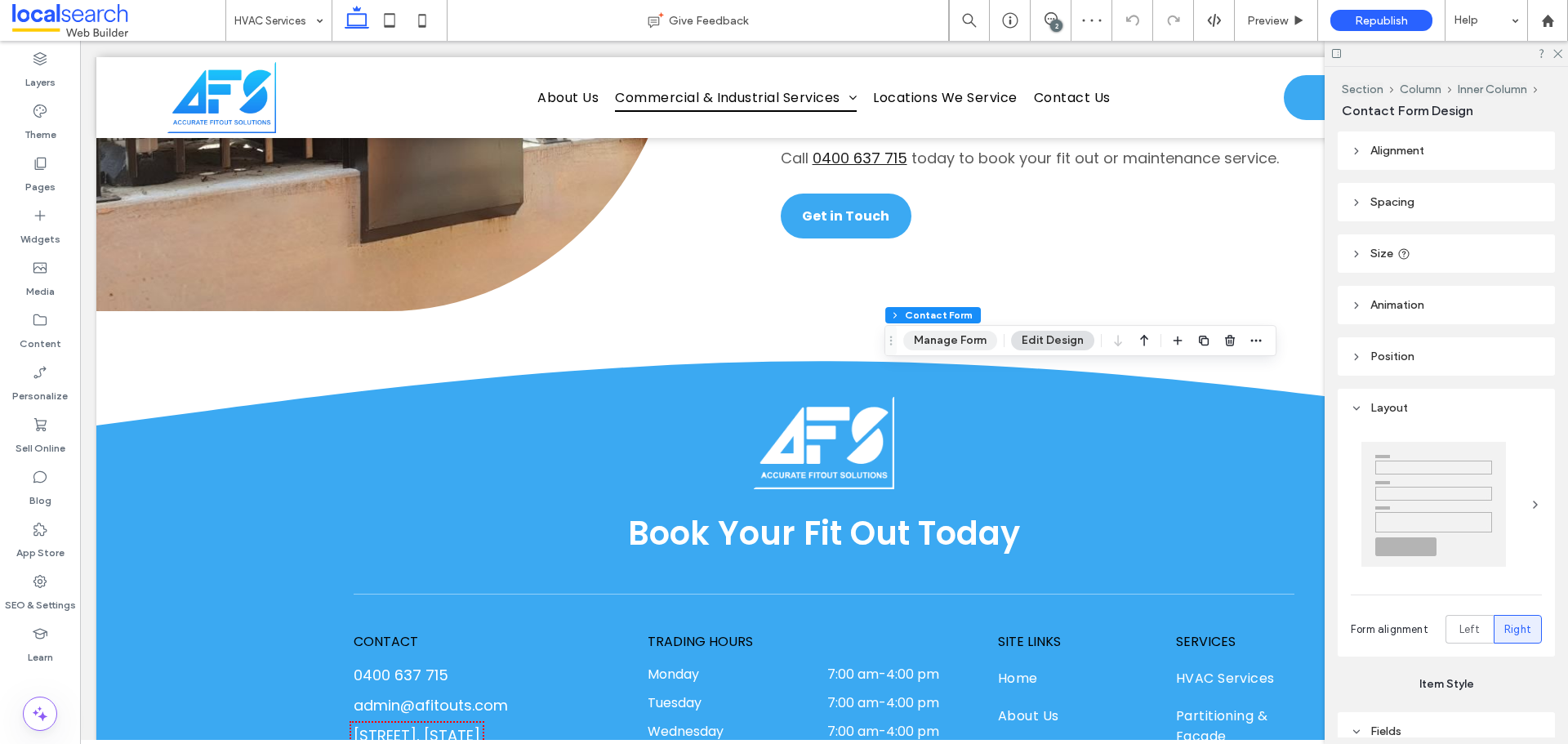 click on "Manage Form" at bounding box center (950, 341) 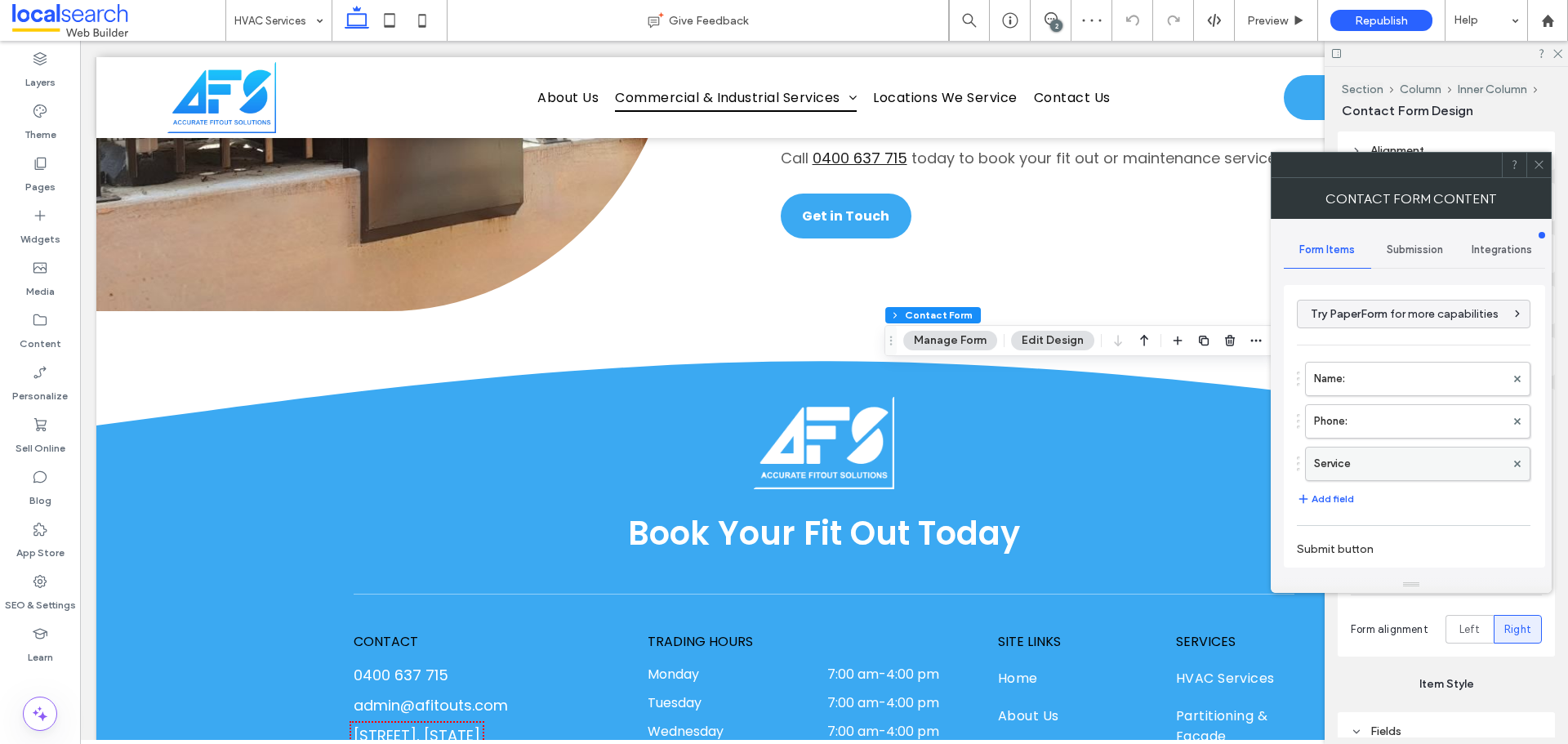 click on "Service" at bounding box center (1410, 464) 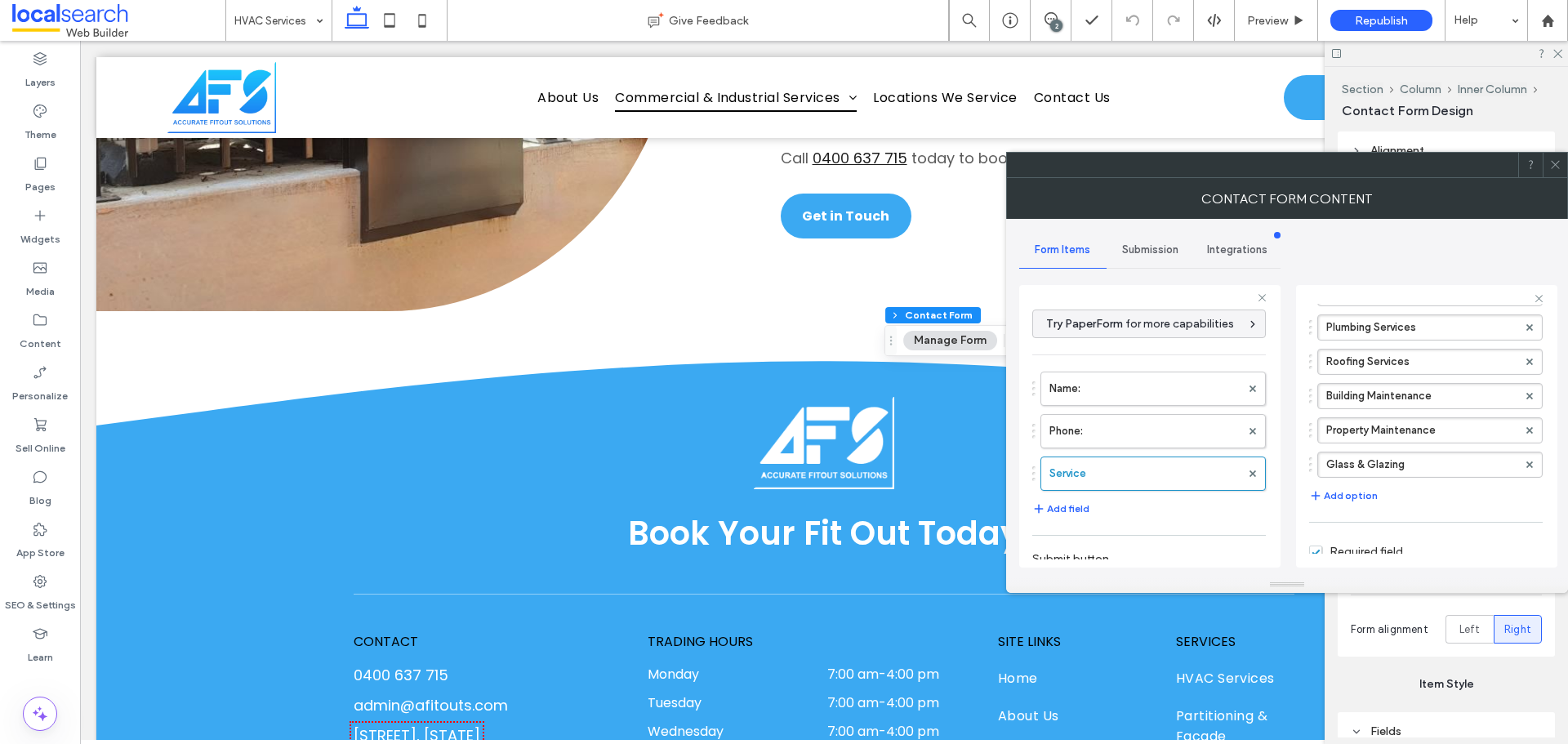 scroll, scrollTop: 327, scrollLeft: 0, axis: vertical 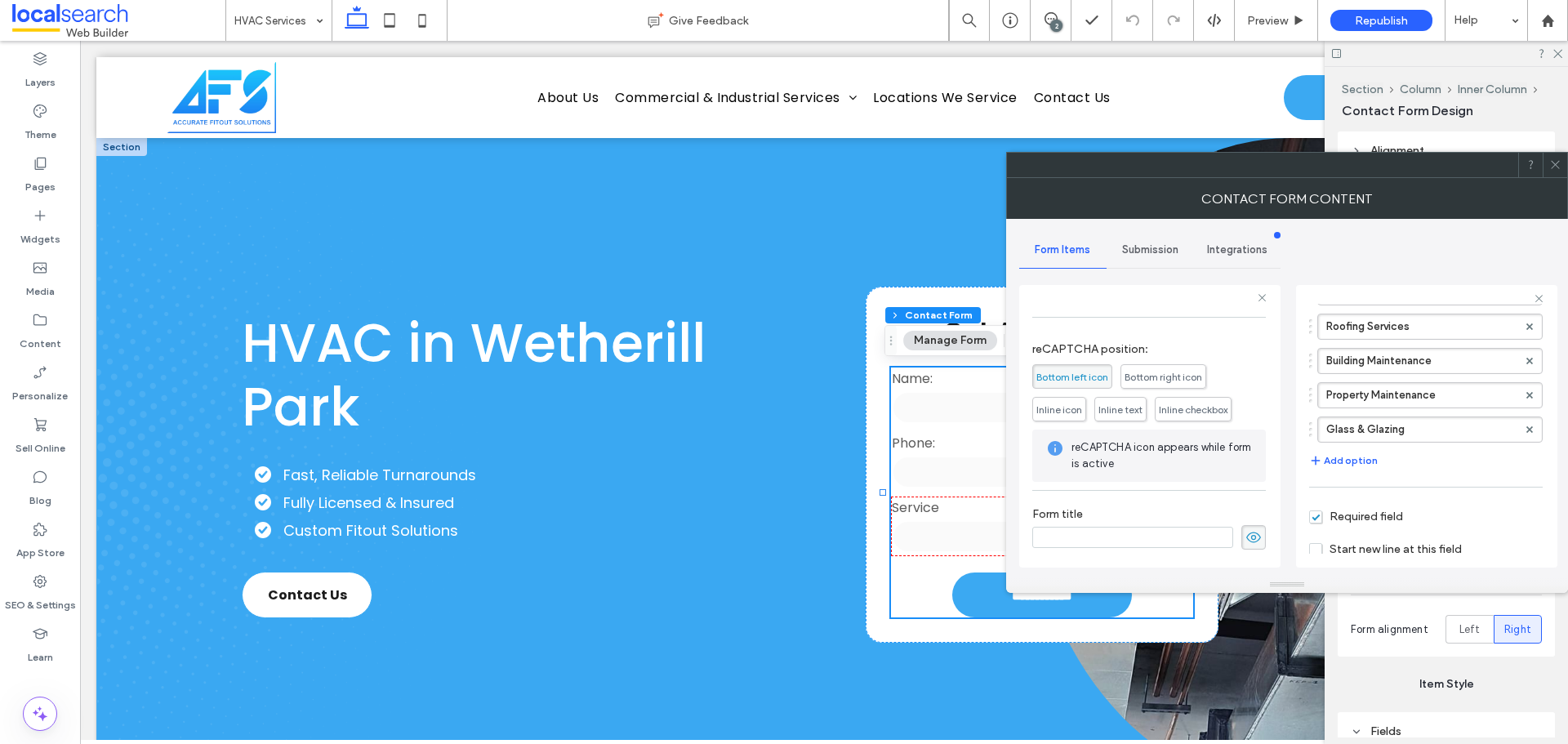 click on "Submission" at bounding box center (1150, 250) 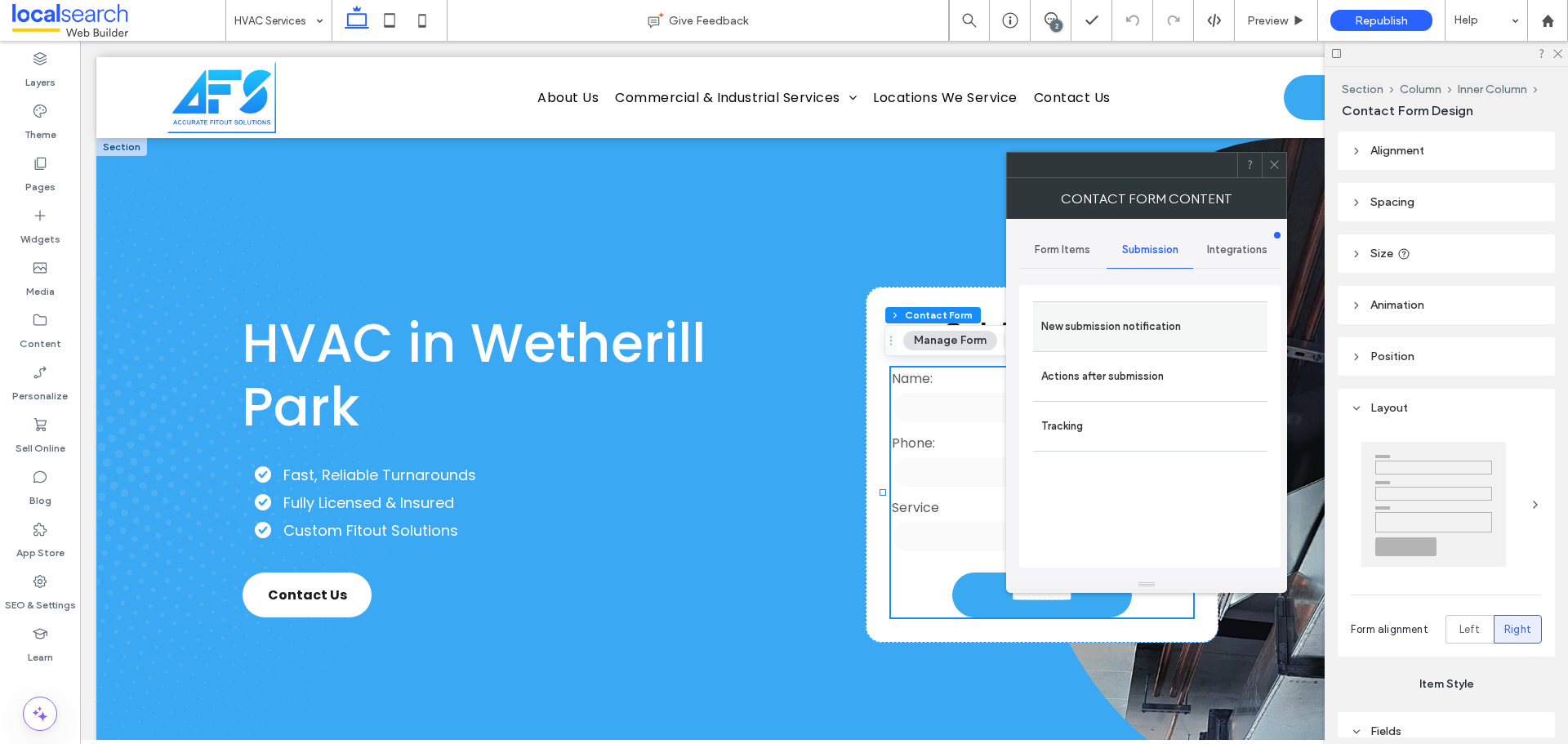 click on "New submission notification" at bounding box center (1150, 327) 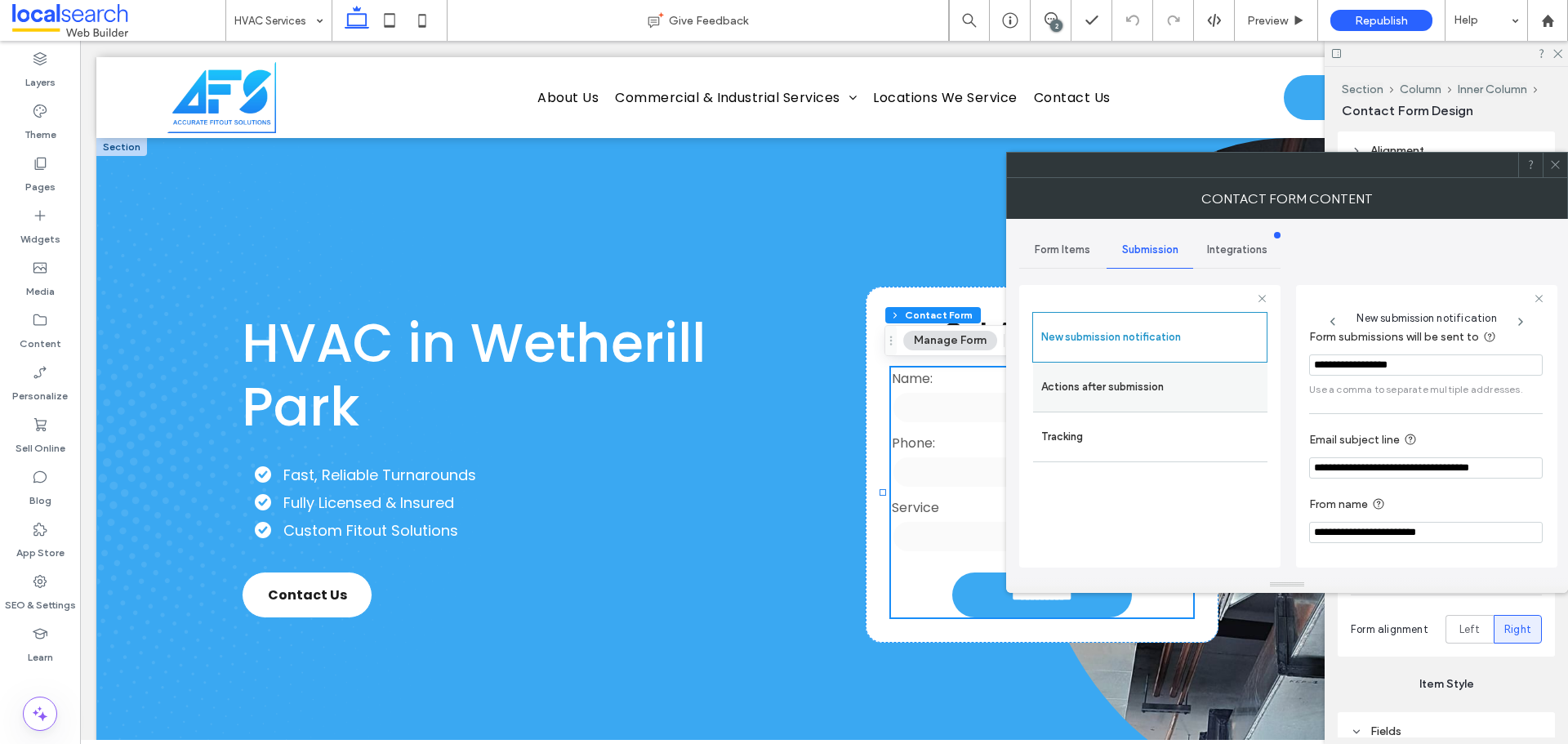 click on "Actions after submission" at bounding box center [1150, 387] 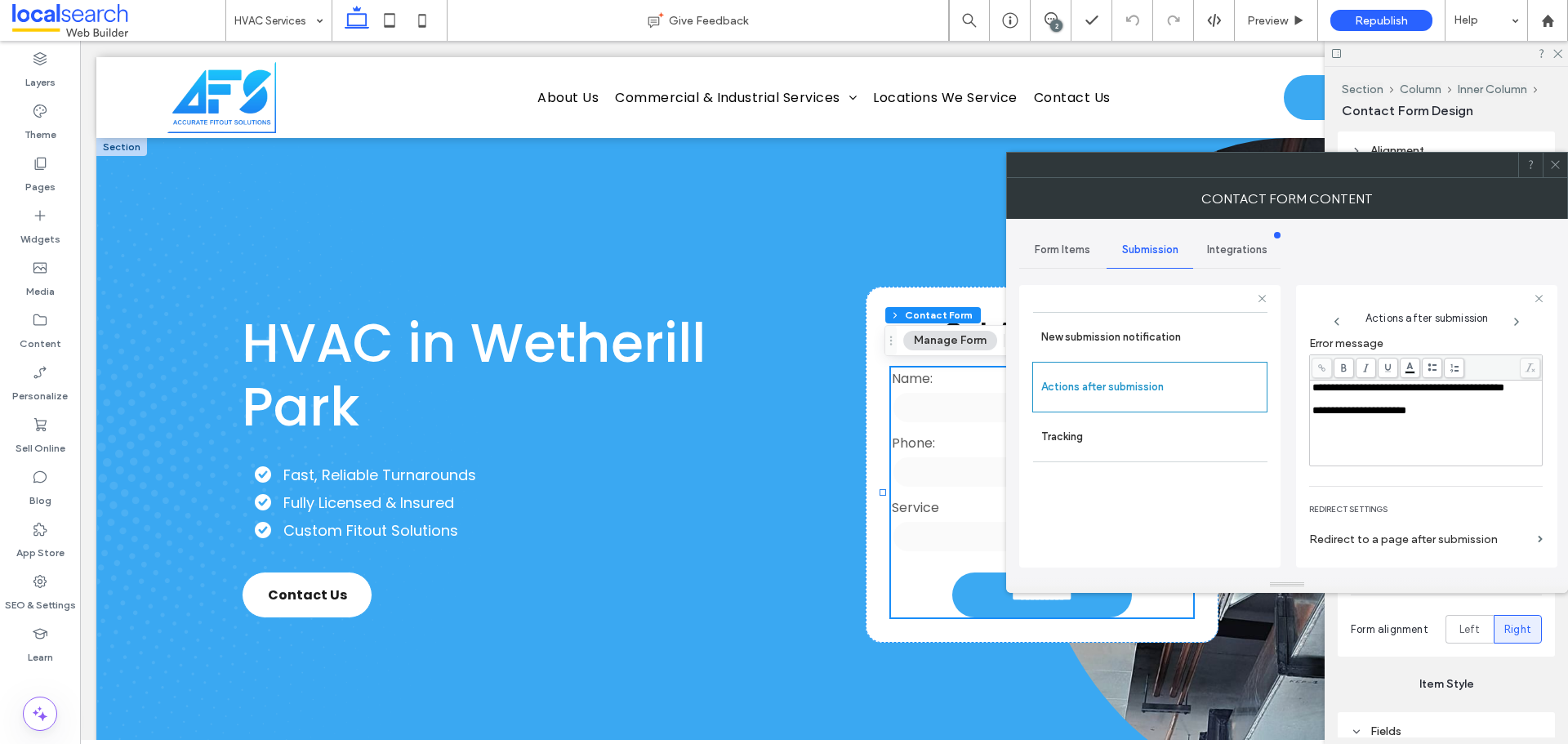 scroll, scrollTop: 282, scrollLeft: 0, axis: vertical 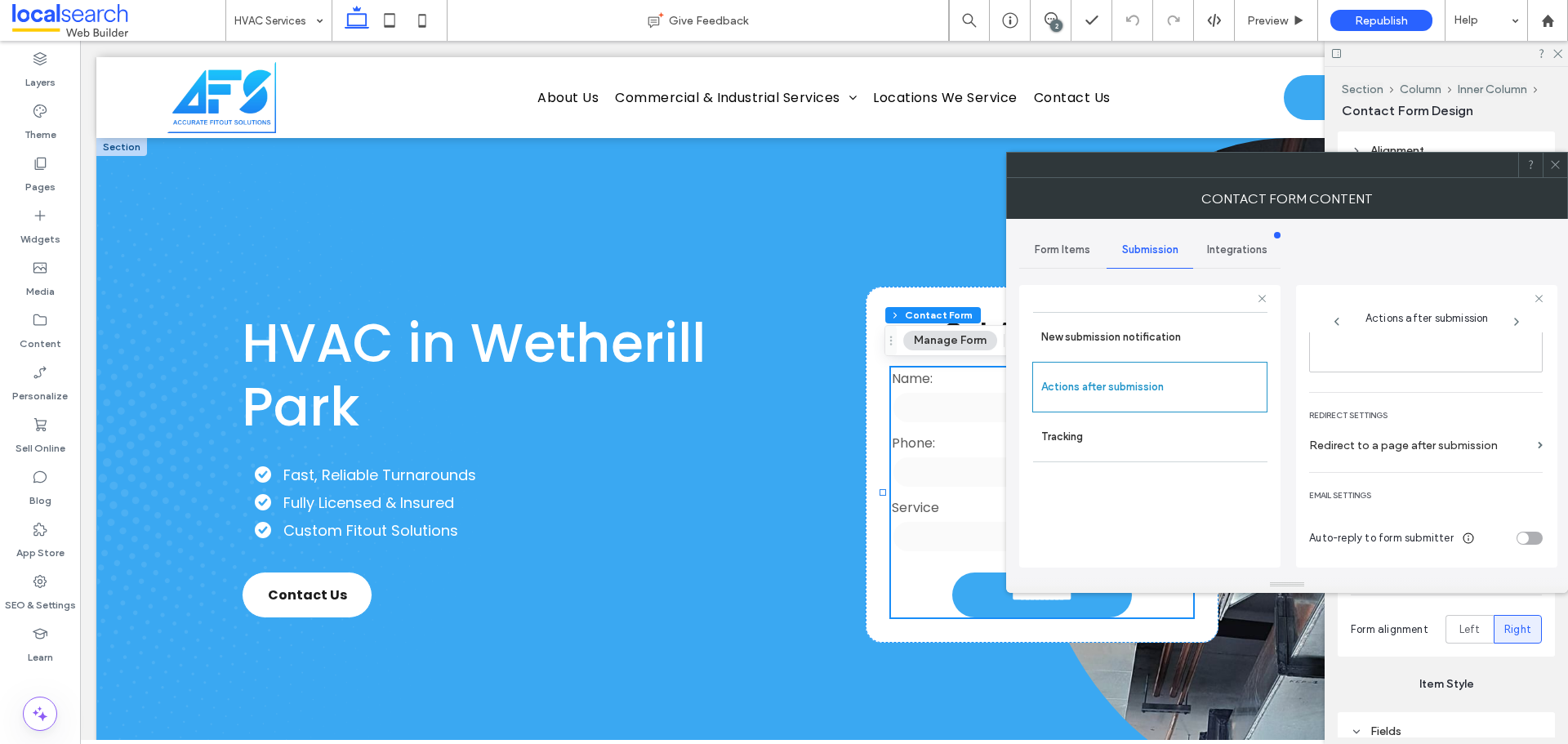 click at bounding box center (1555, 165) 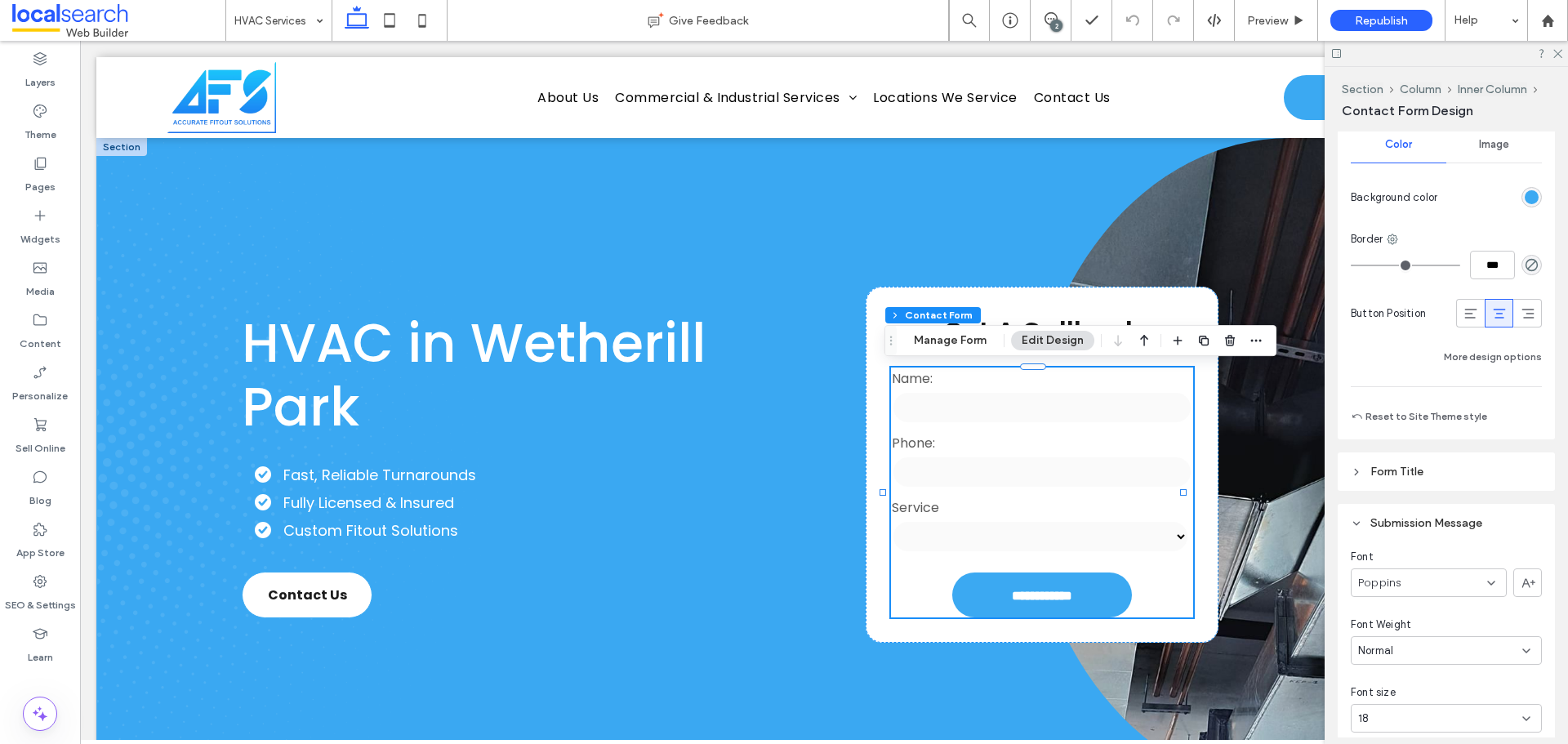 scroll, scrollTop: 1470, scrollLeft: 0, axis: vertical 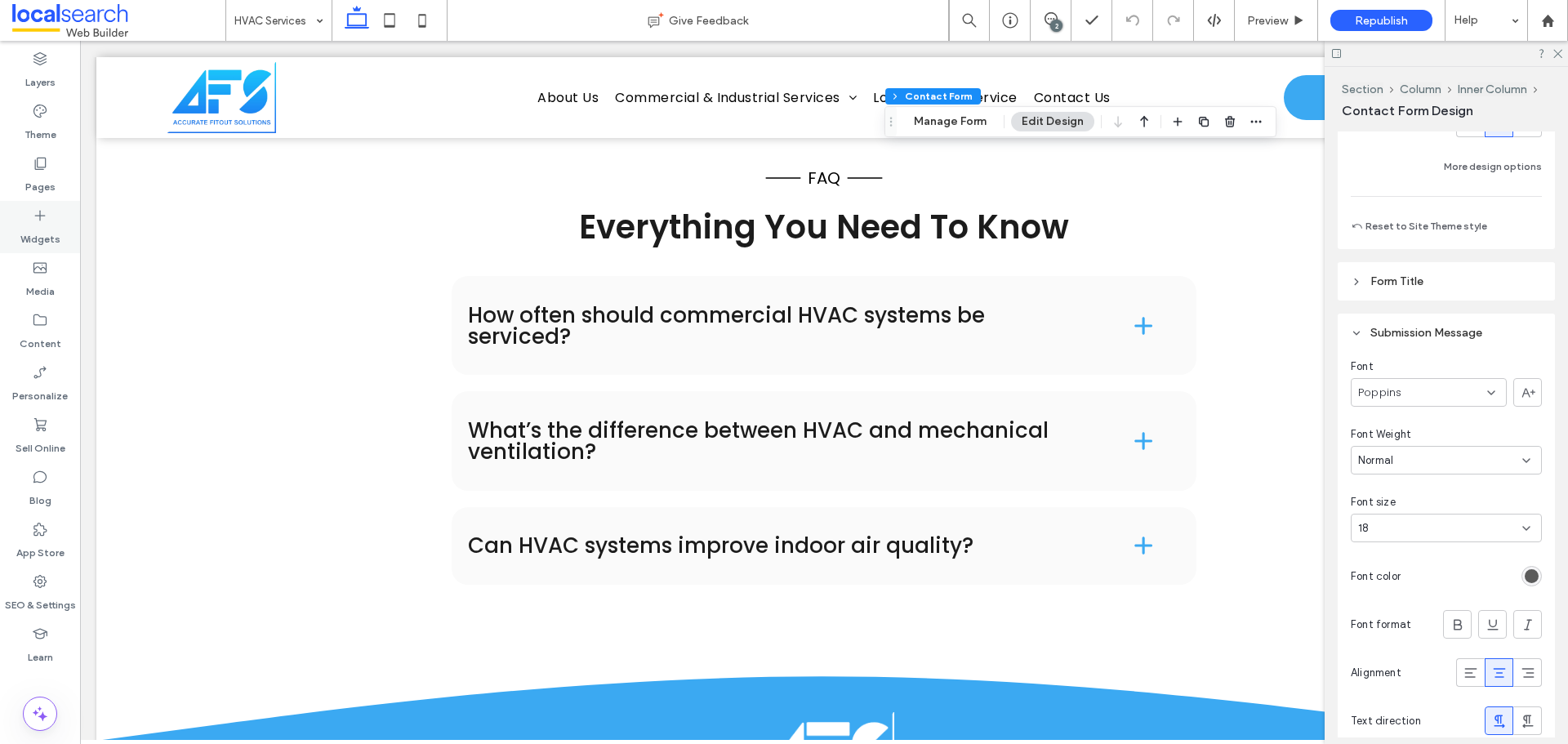 click on "Pages" at bounding box center [40, 175] 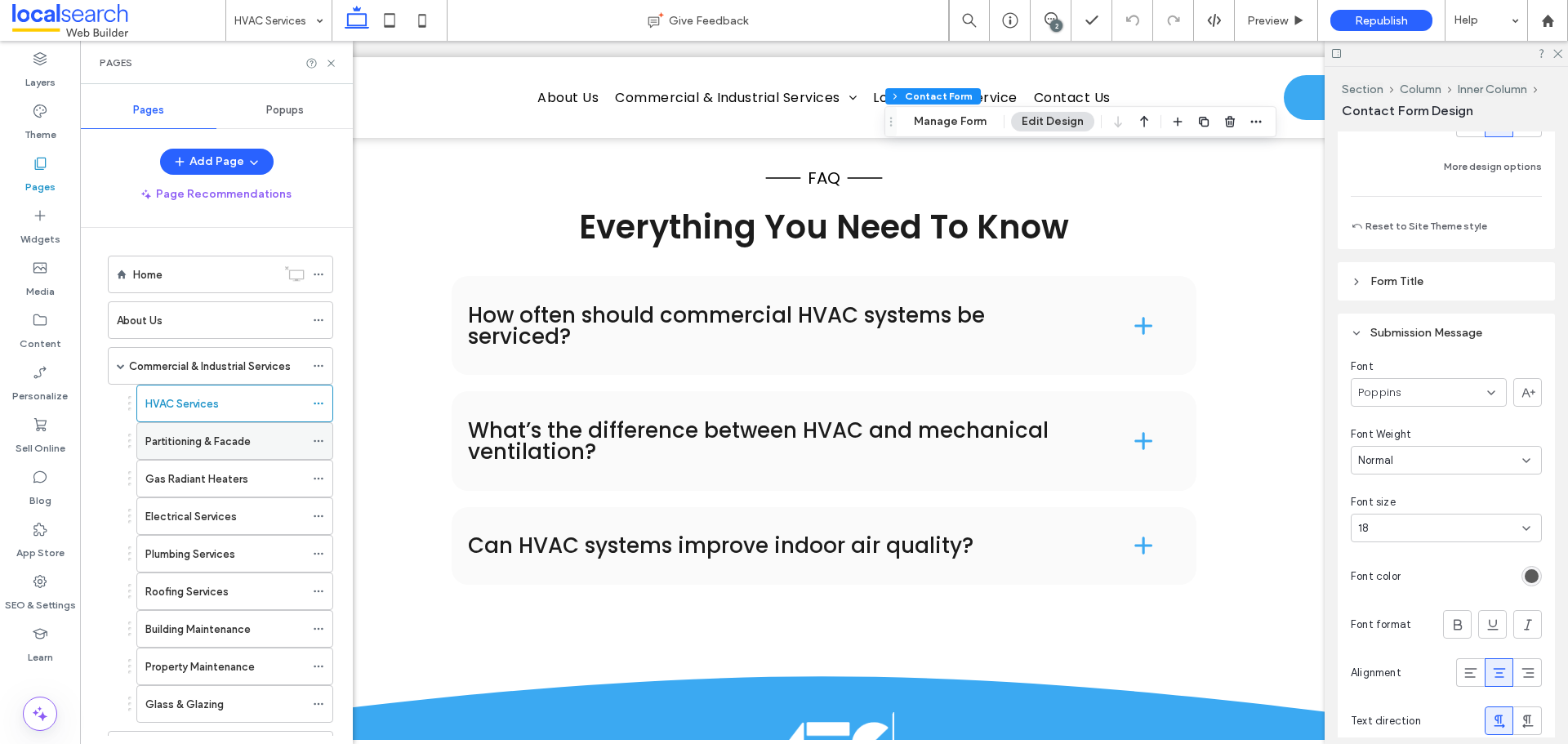 click on "Partitioning & Facade" at bounding box center [198, 441] 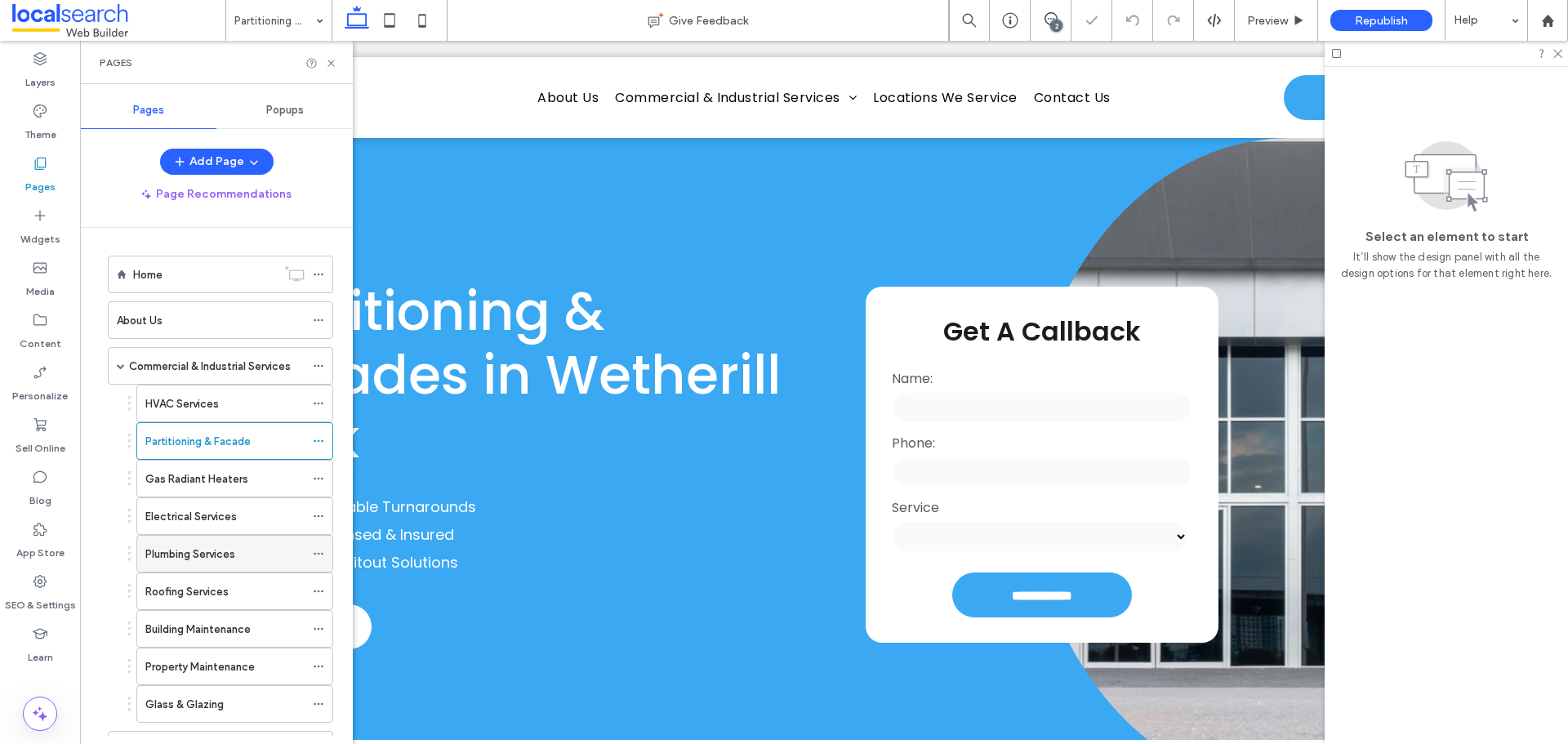 scroll, scrollTop: 0, scrollLeft: 0, axis: both 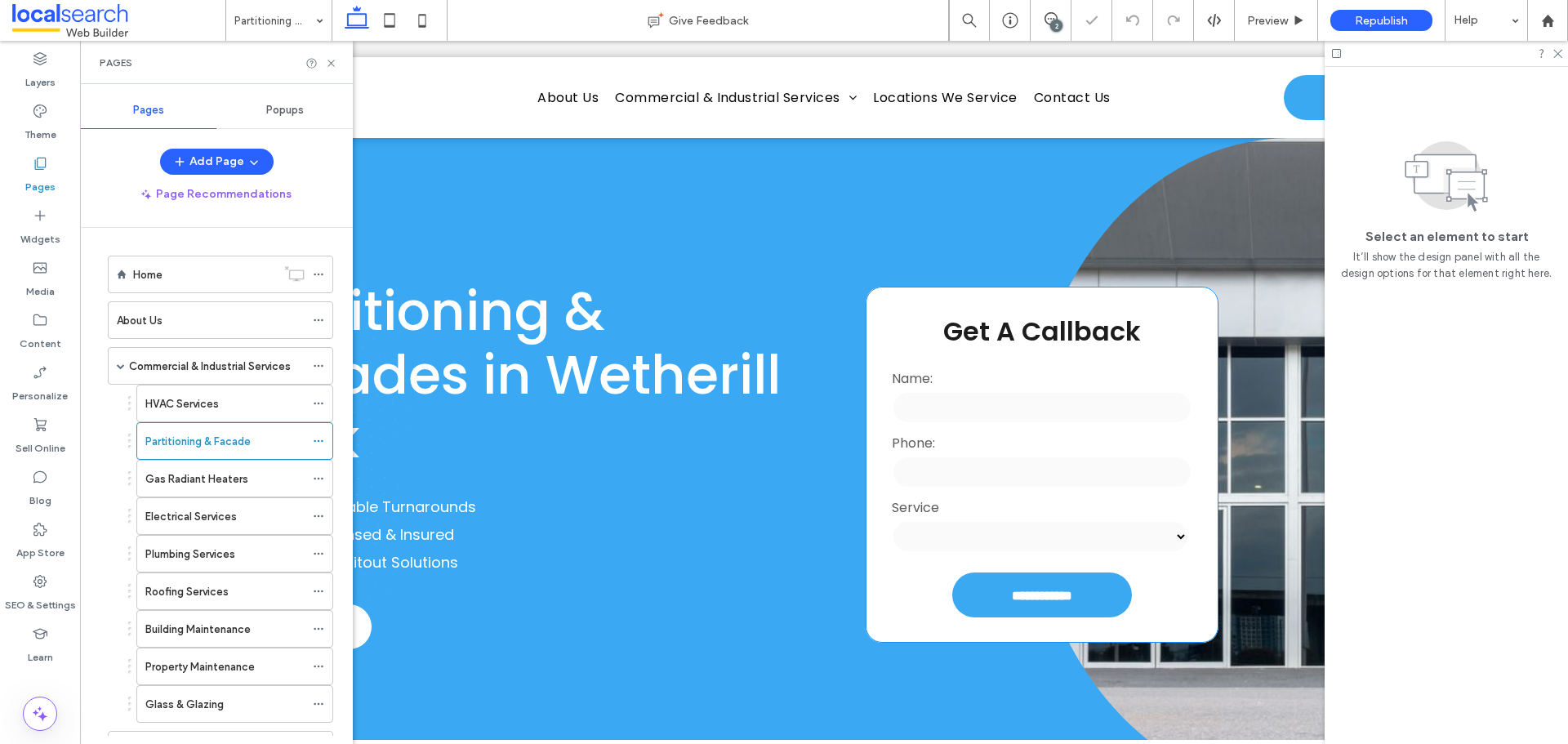 click on "Service" at bounding box center (1041, 507) 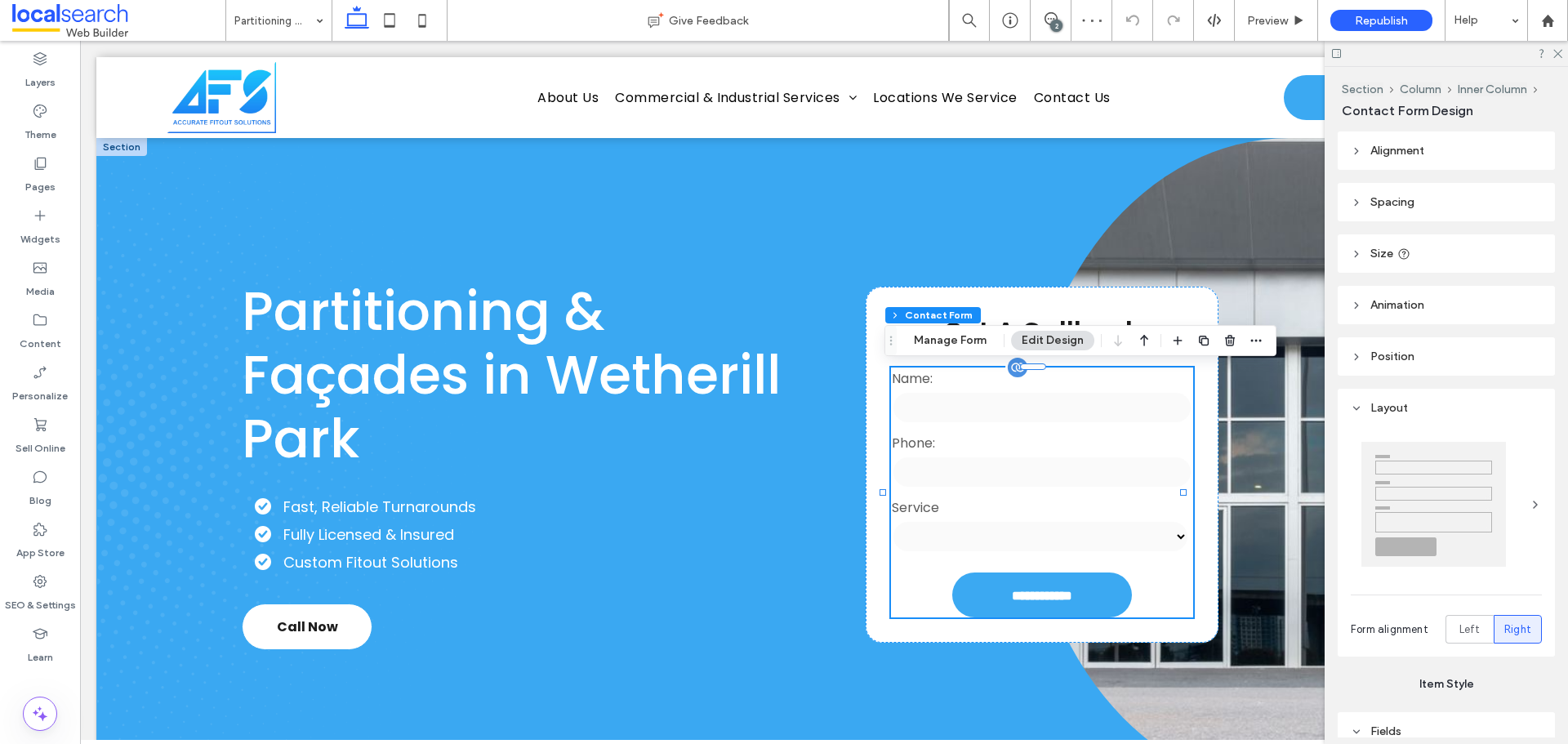 type on "*" 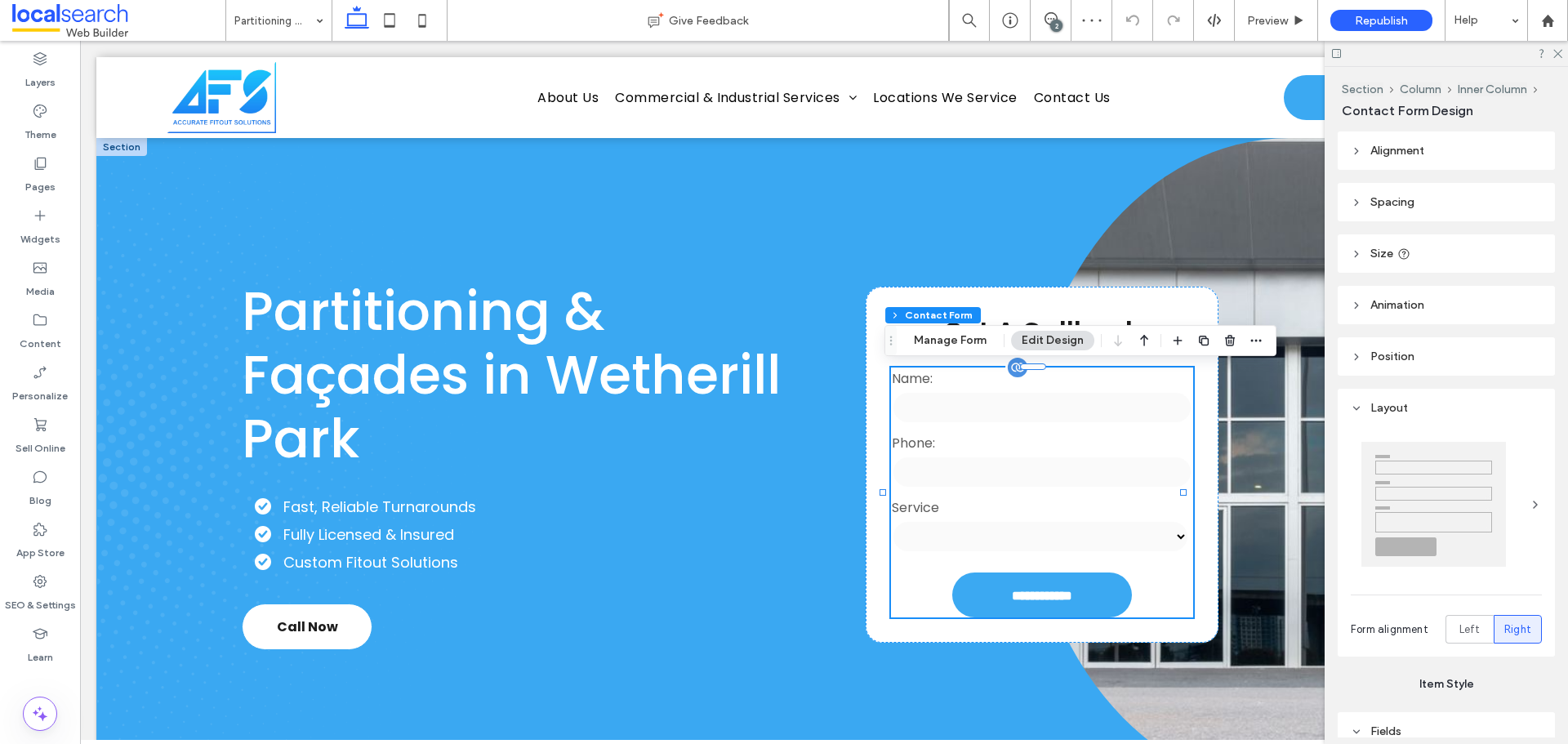 type on "***" 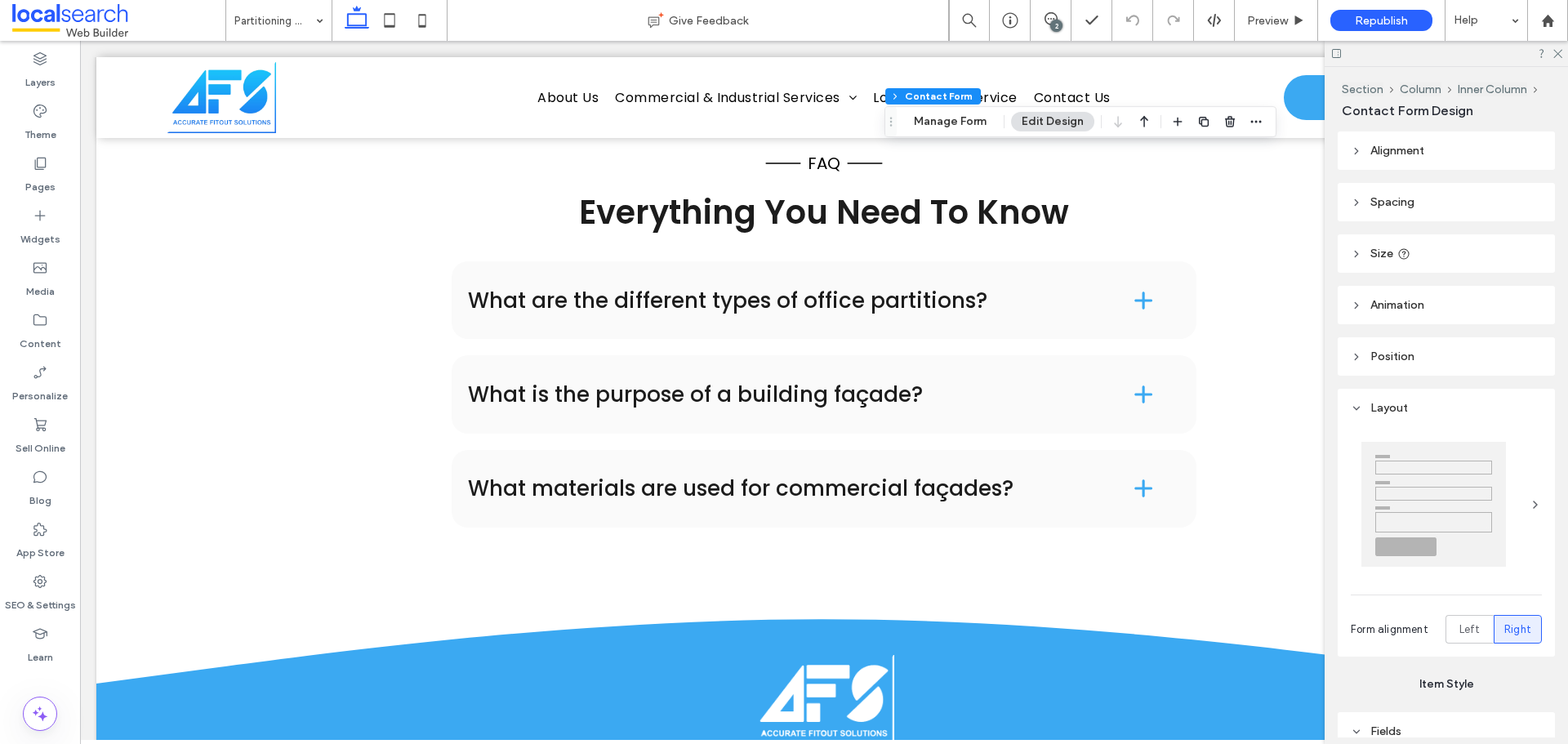 scroll, scrollTop: 2287, scrollLeft: 0, axis: vertical 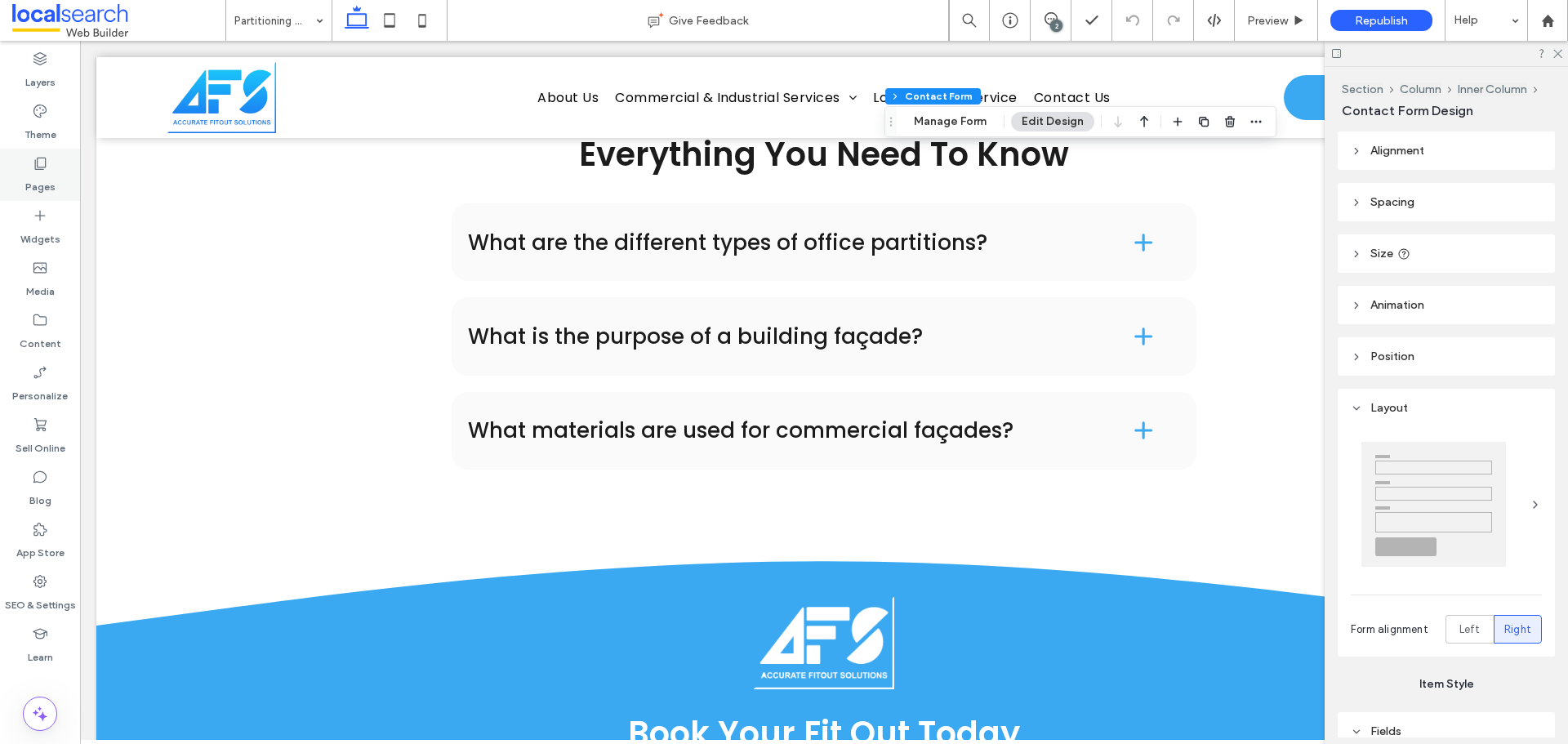 click 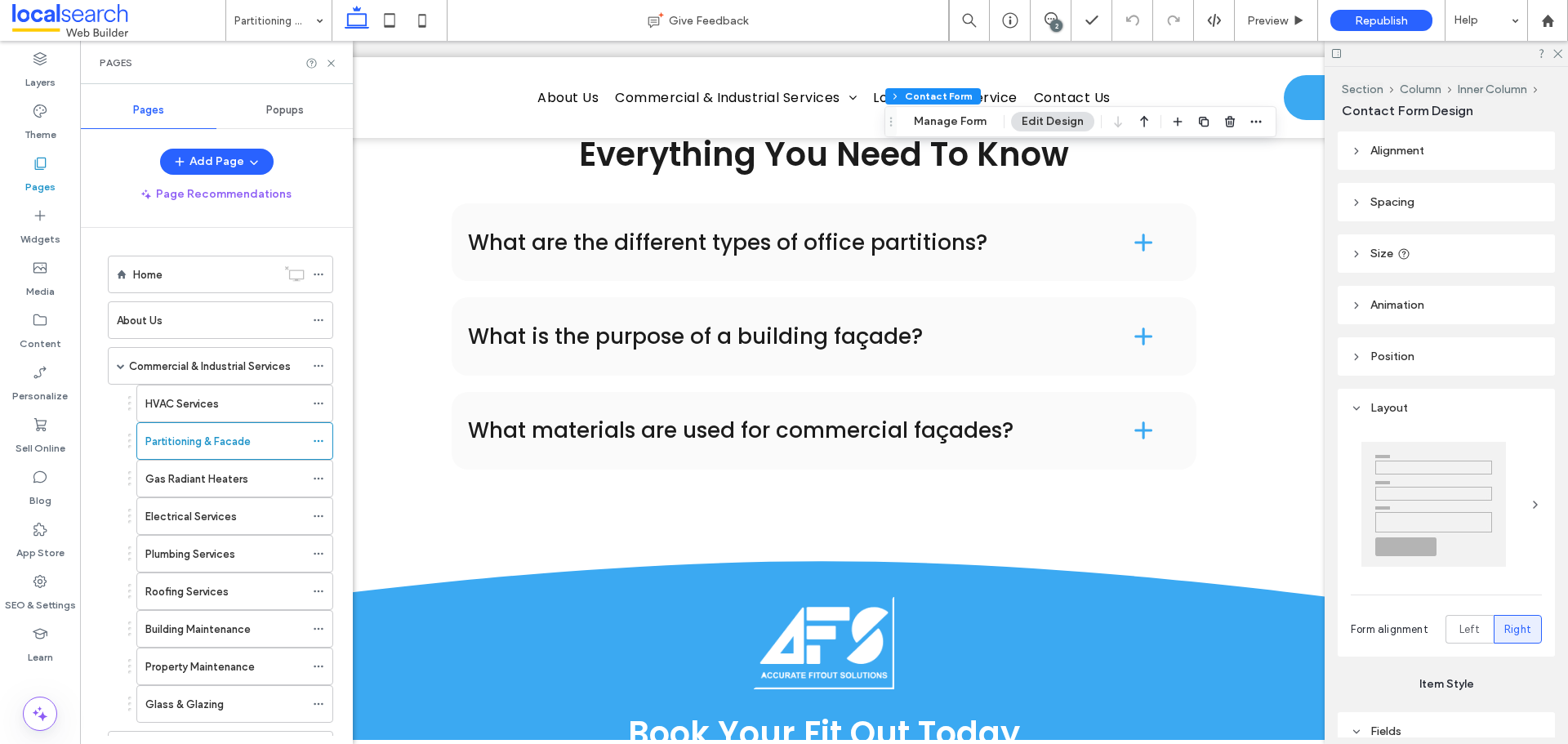 drag, startPoint x: 180, startPoint y: 470, endPoint x: 258, endPoint y: 509, distance: 87.20665 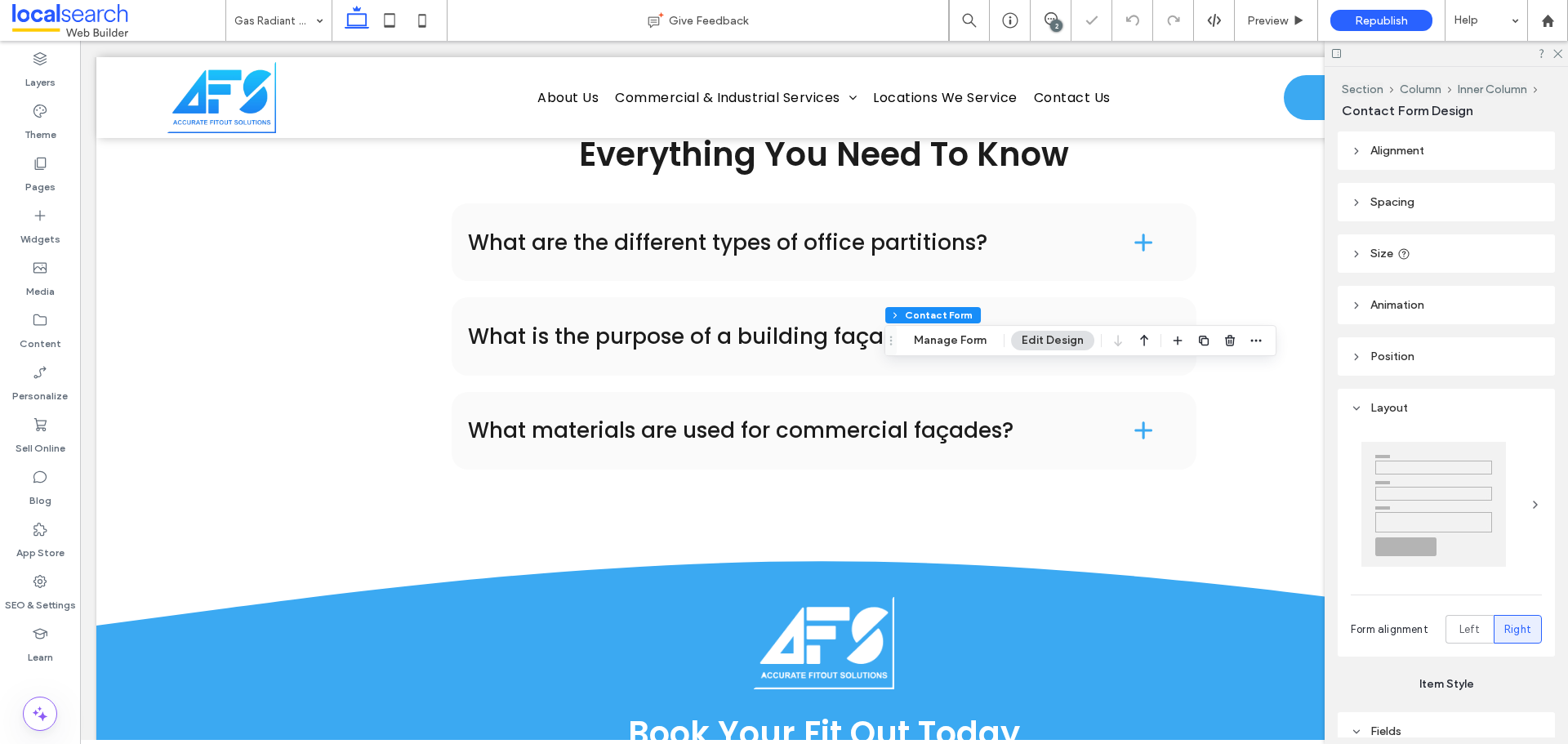 type on "*" 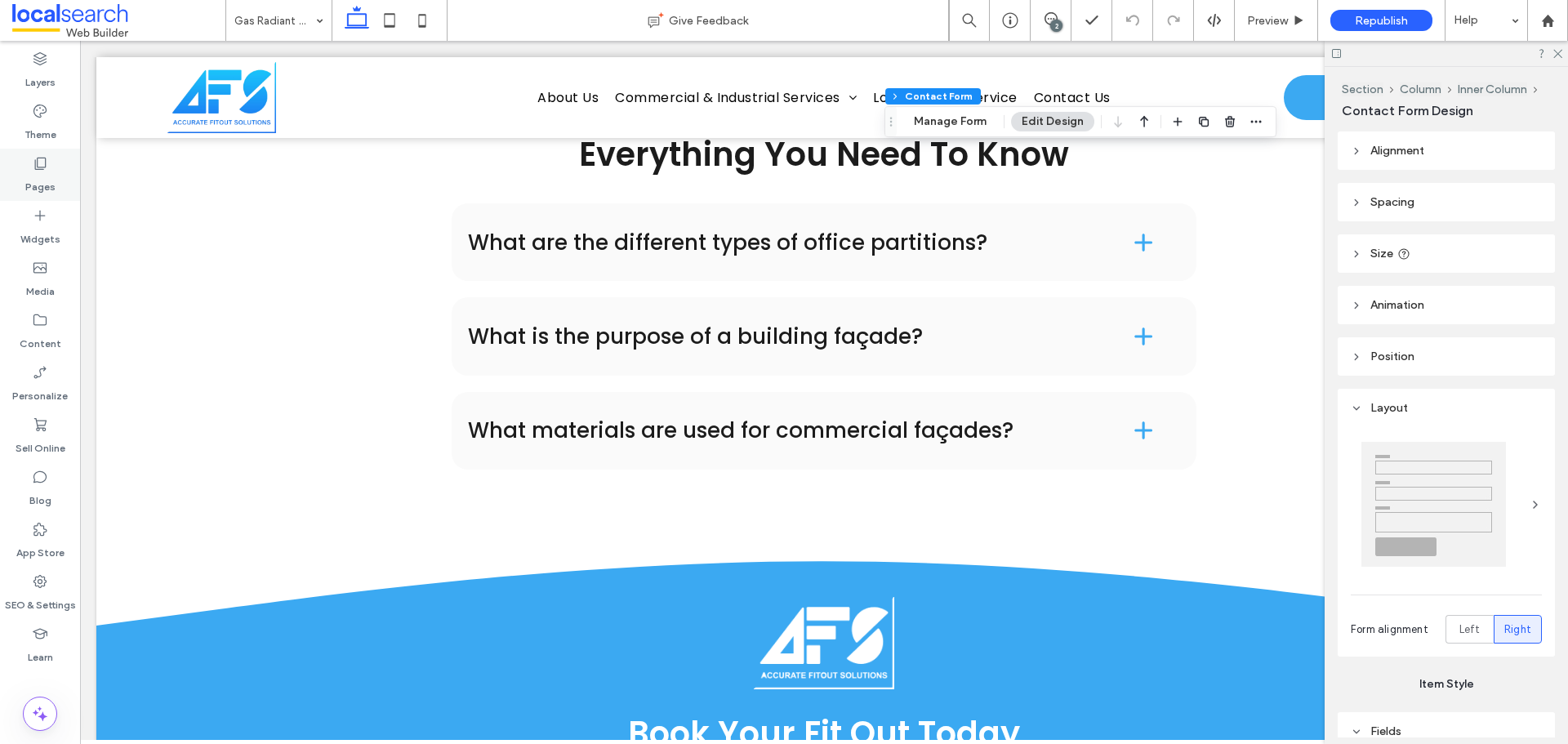 click on "Pages" at bounding box center (40, 175) 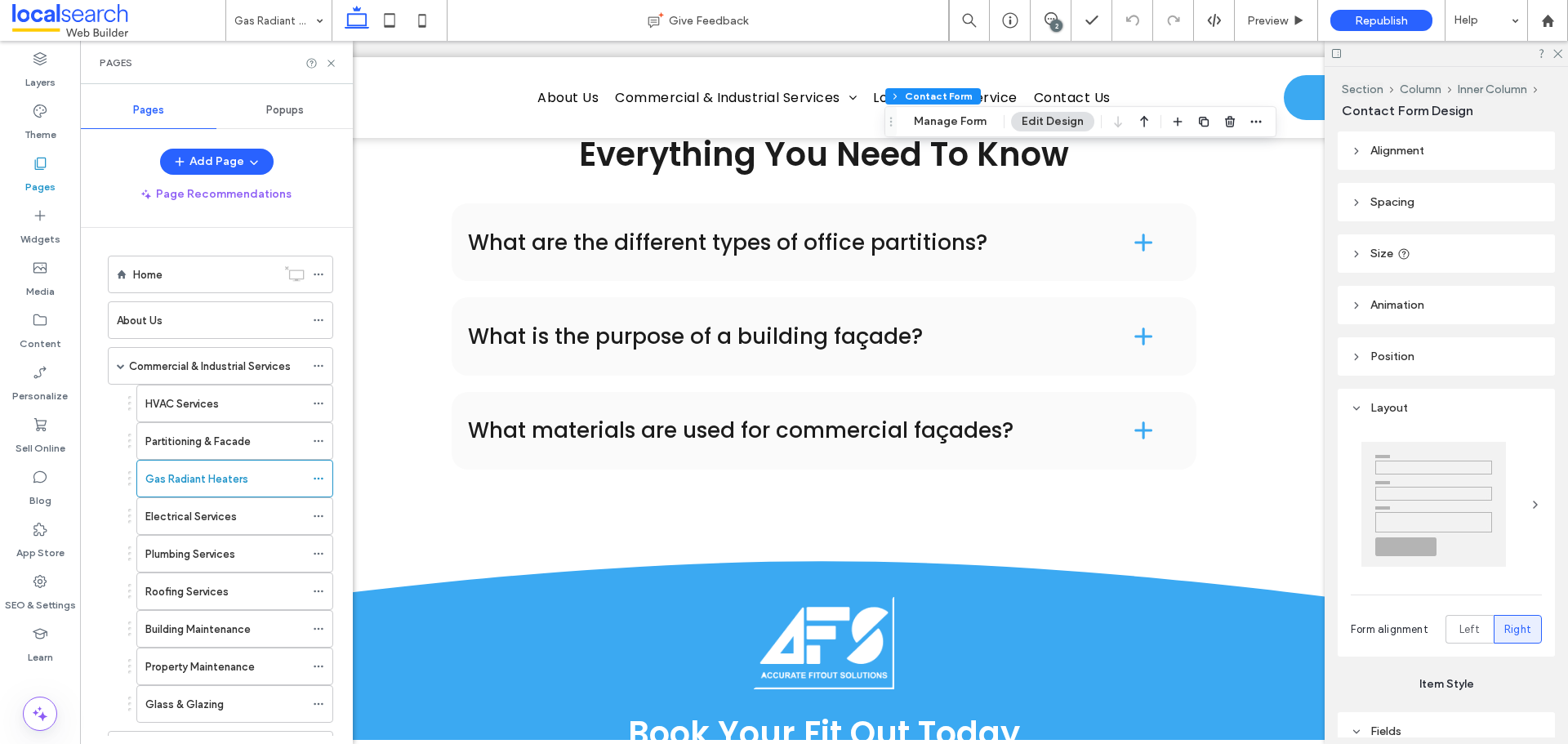 click on "Electrical Services" at bounding box center [225, 516] 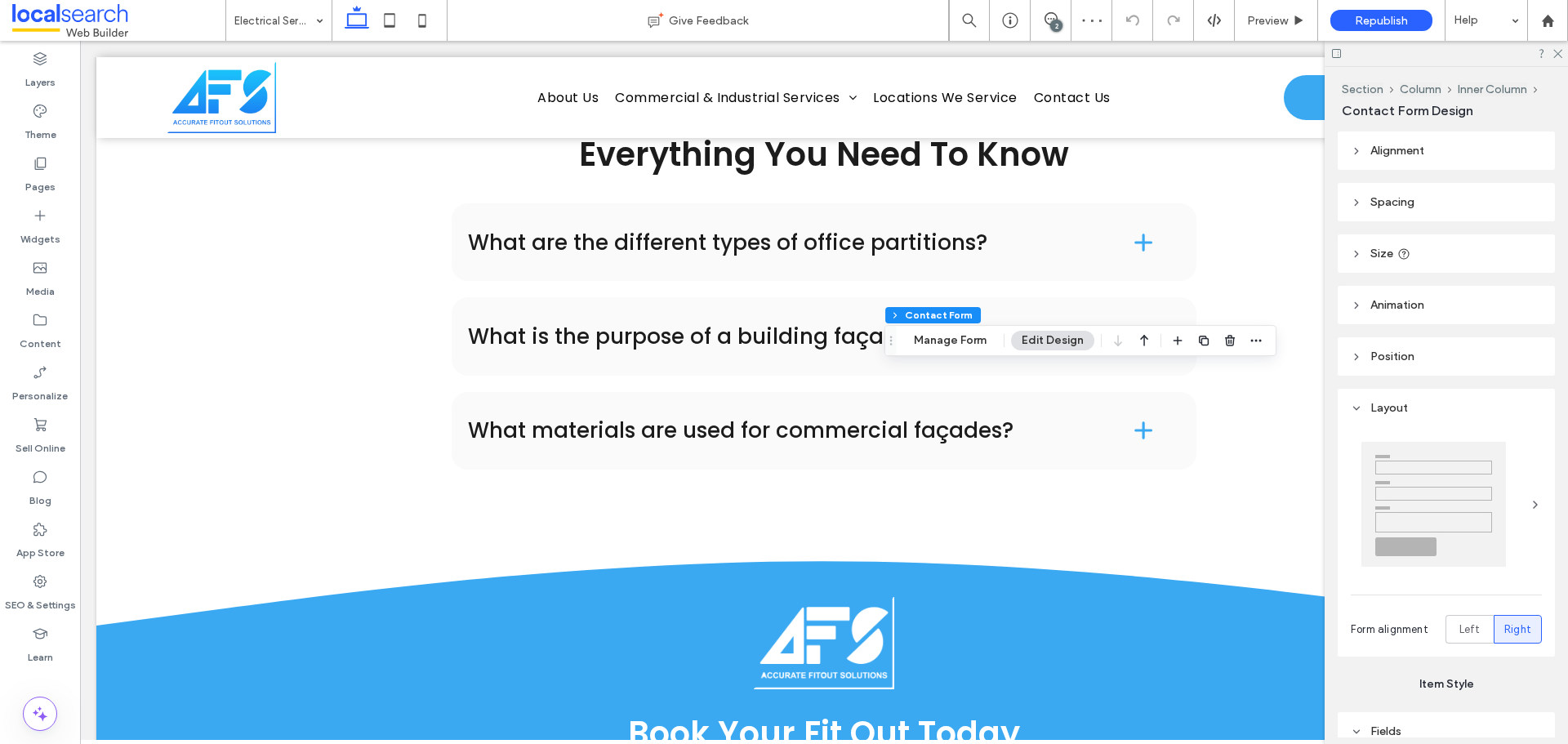 type on "*" 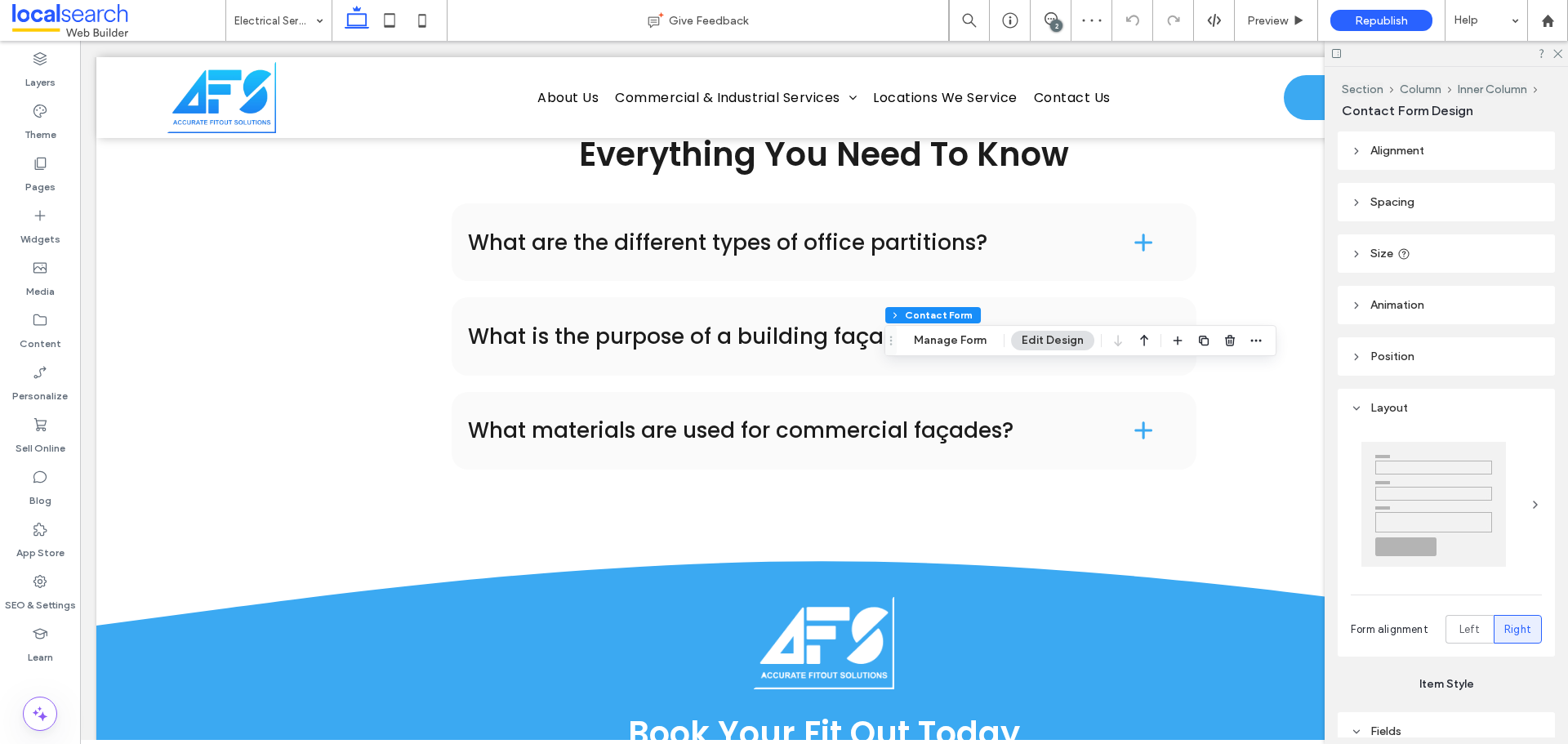 type on "***" 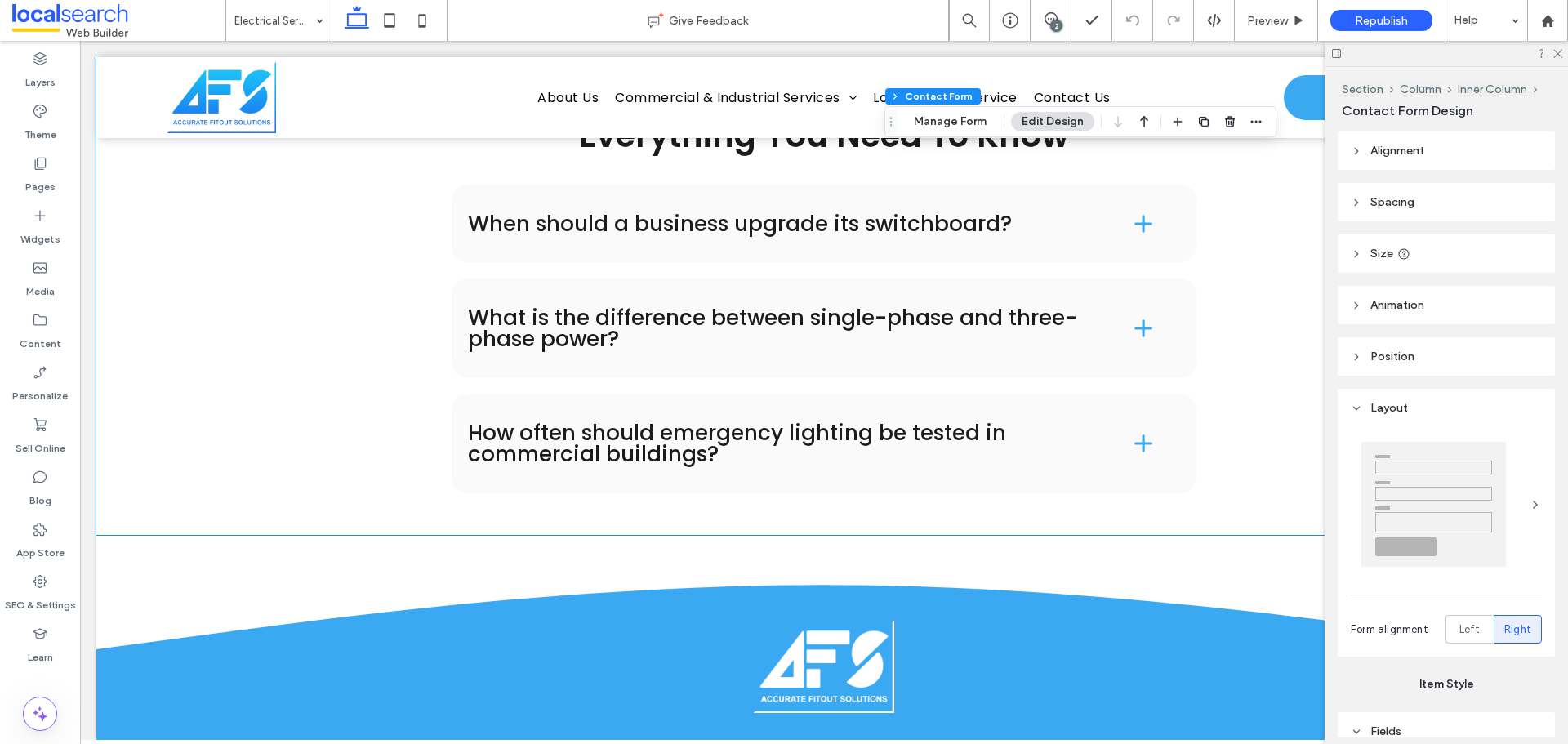 scroll, scrollTop: 2450, scrollLeft: 0, axis: vertical 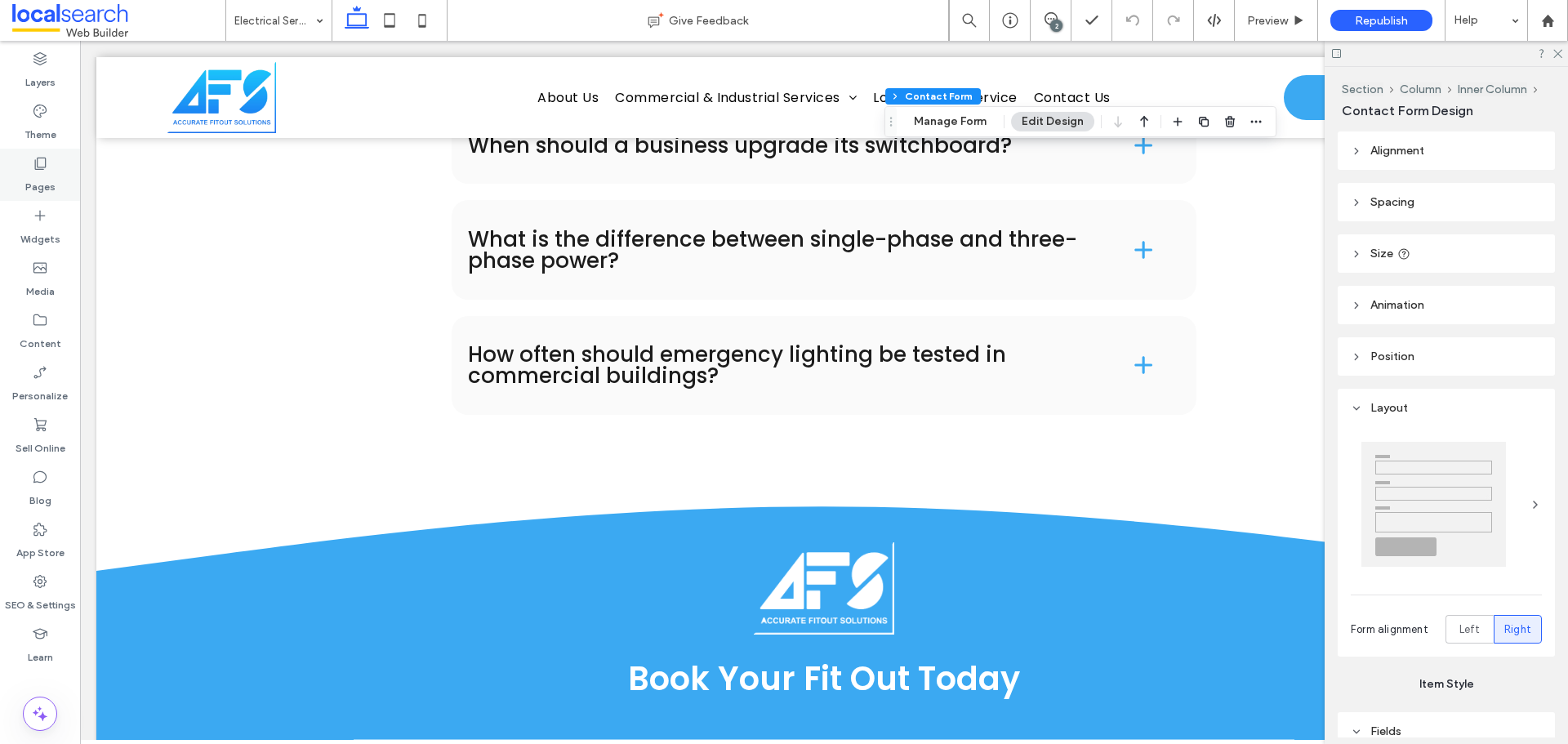 click on "Pages" at bounding box center [40, 175] 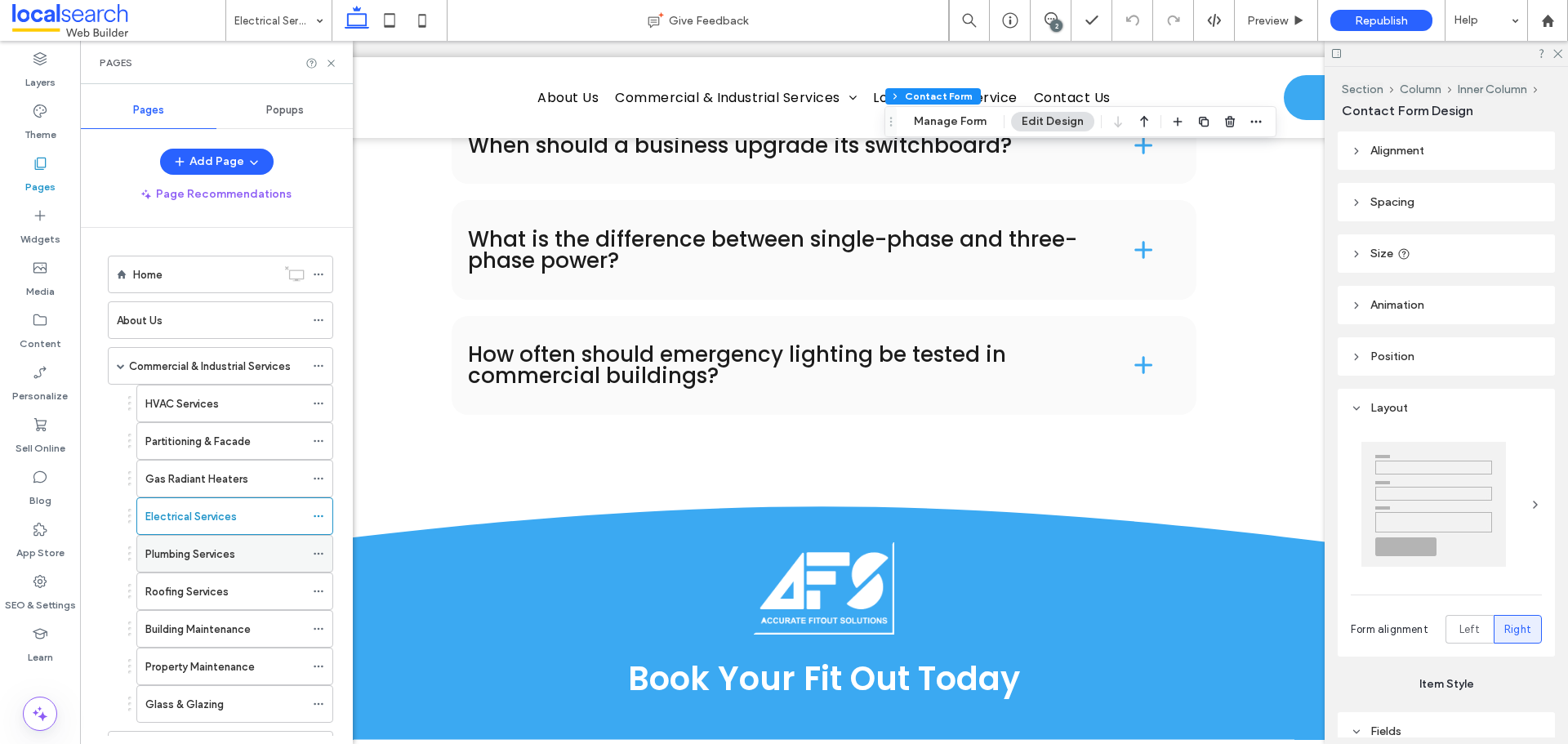 click on "Plumbing Services" at bounding box center (190, 554) 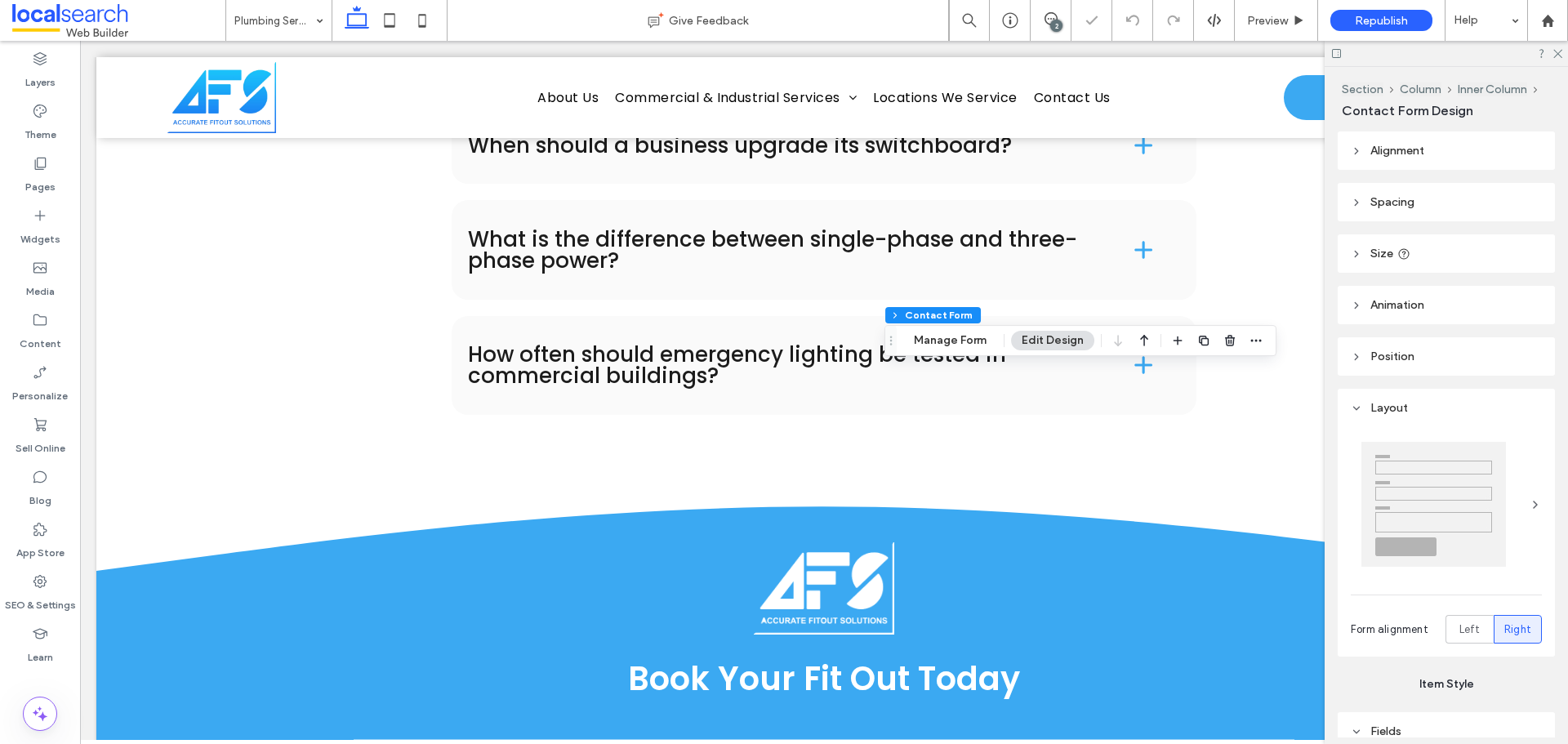type on "*" 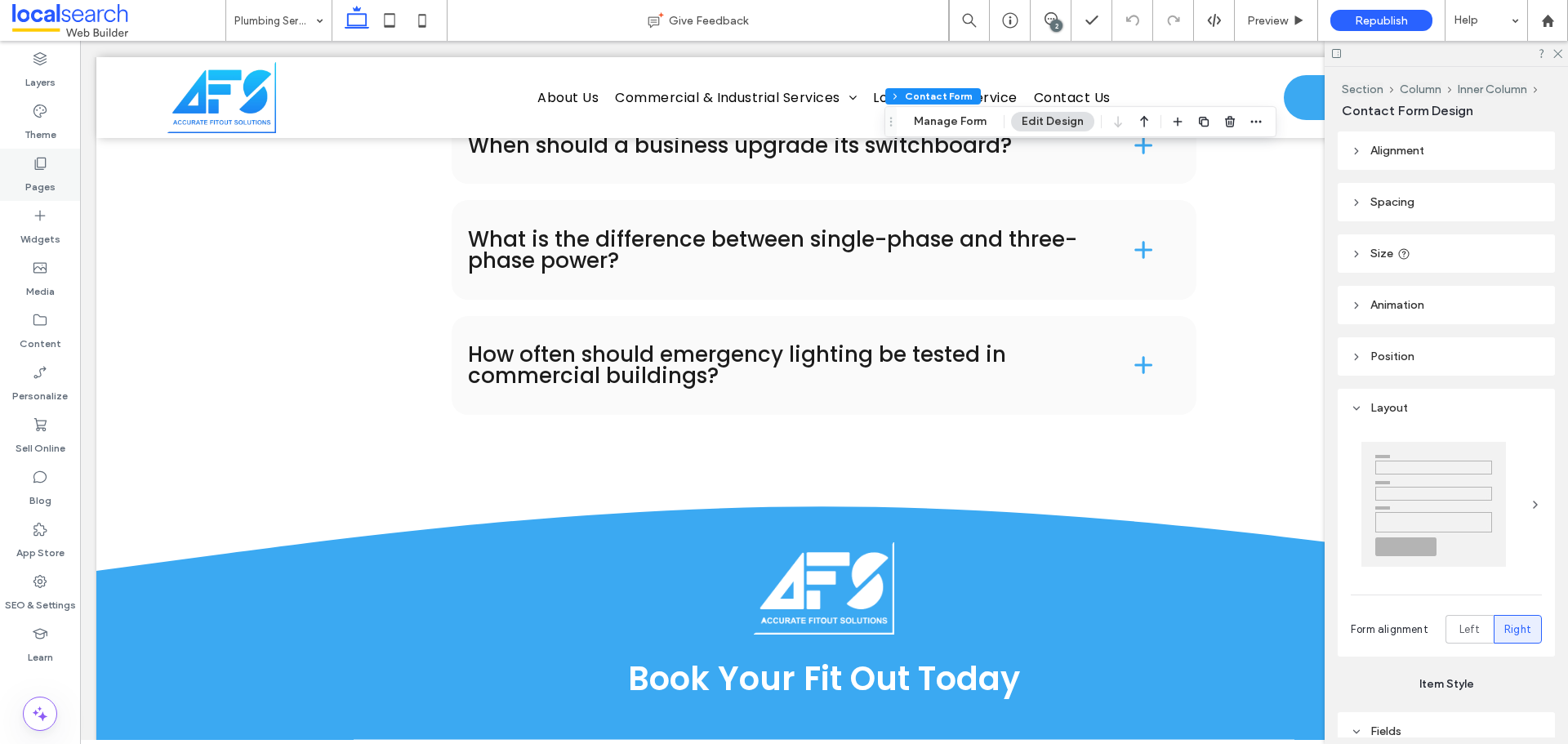 click on "Pages" at bounding box center (40, 183) 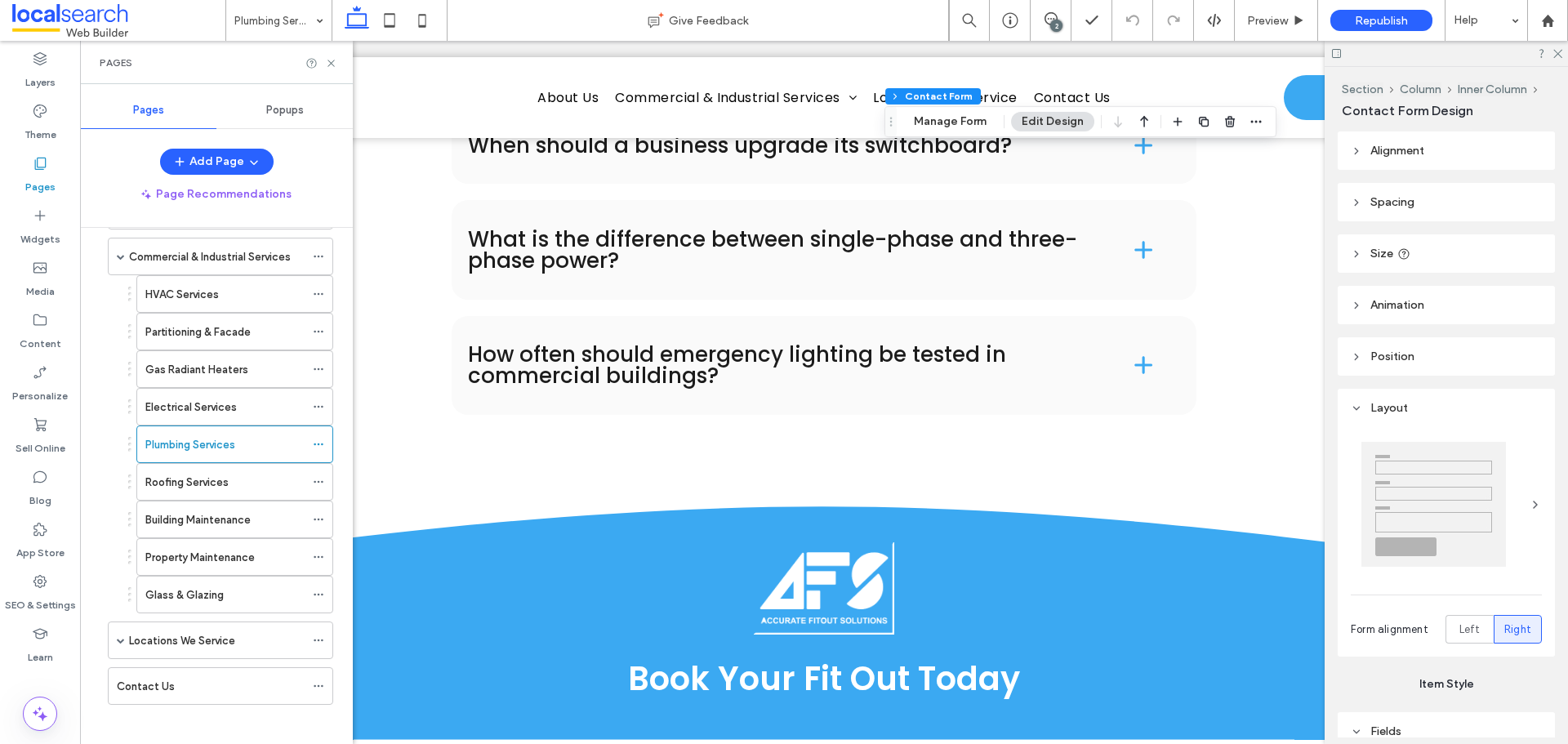 scroll, scrollTop: 119, scrollLeft: 0, axis: vertical 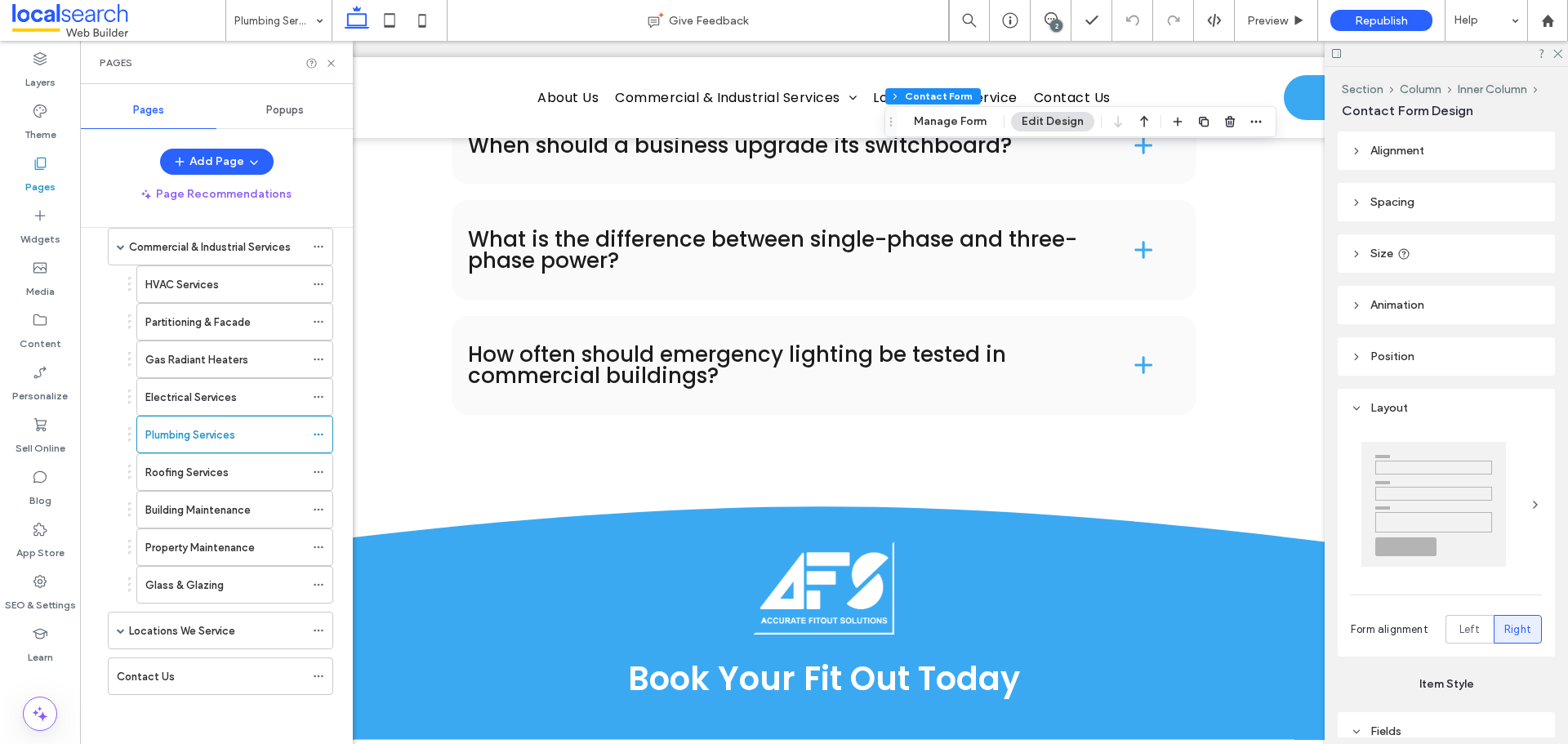click on "Roofing Services" at bounding box center (187, 472) 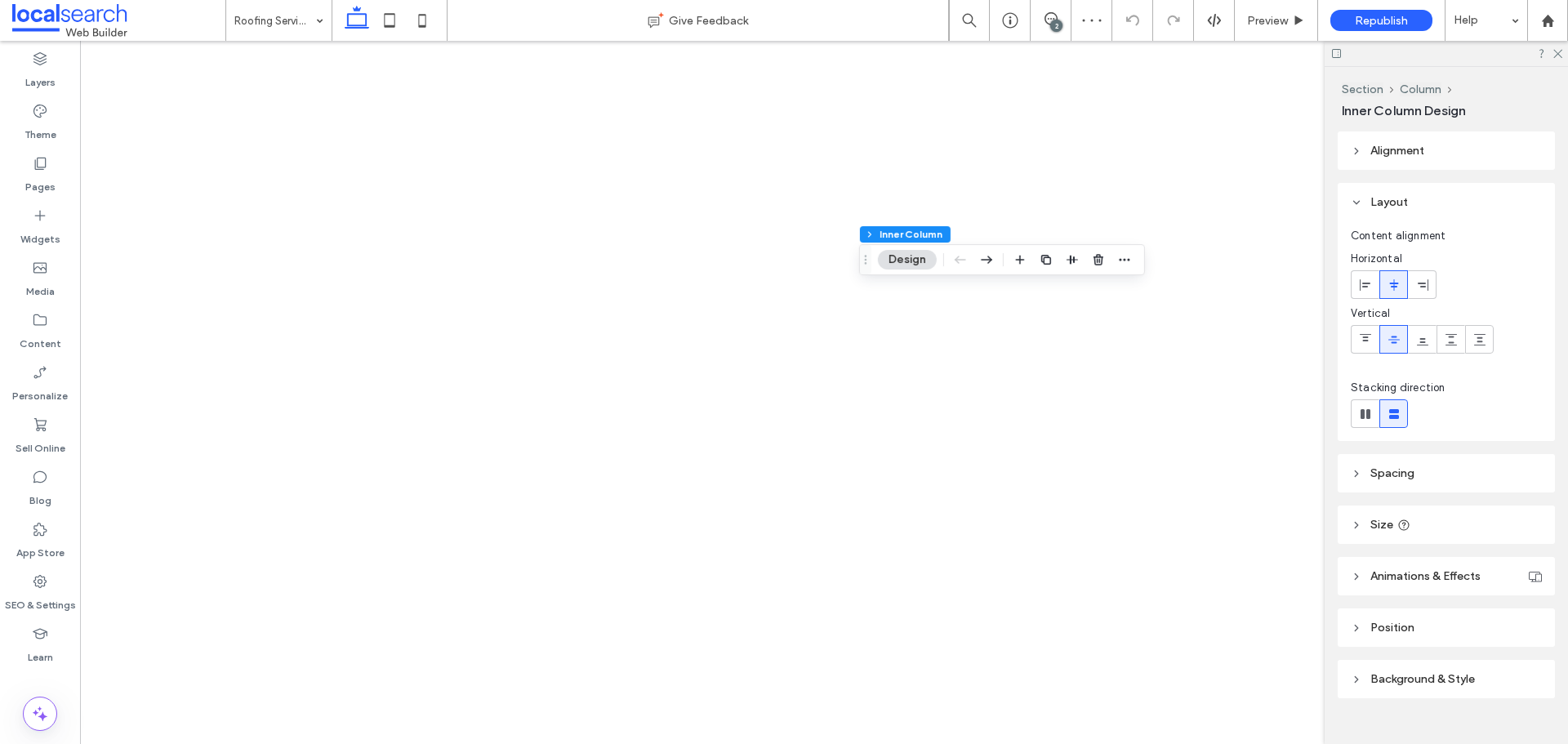 scroll, scrollTop: 0, scrollLeft: 0, axis: both 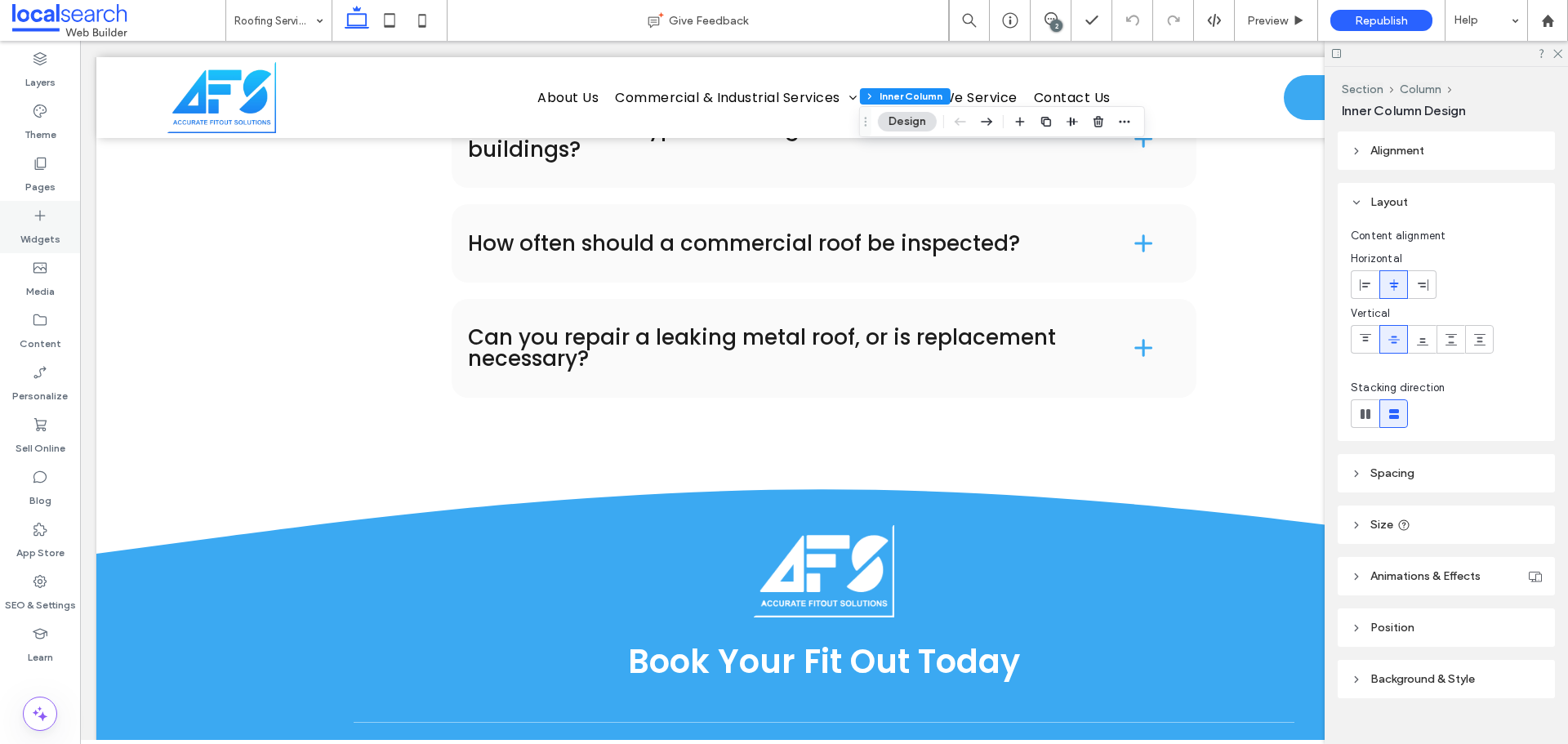 click on "Pages" at bounding box center (40, 183) 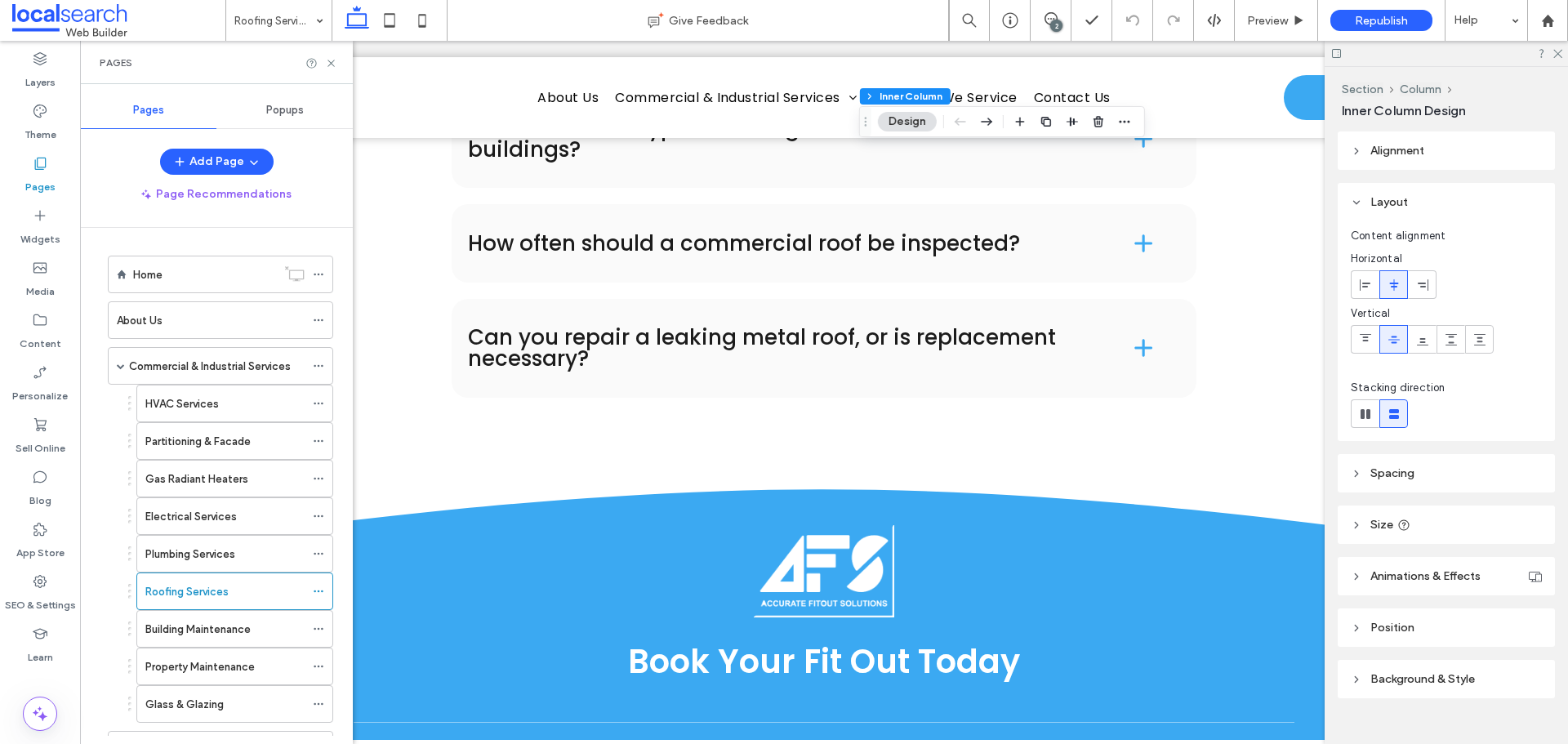 click on "Building Maintenance" at bounding box center (198, 629) 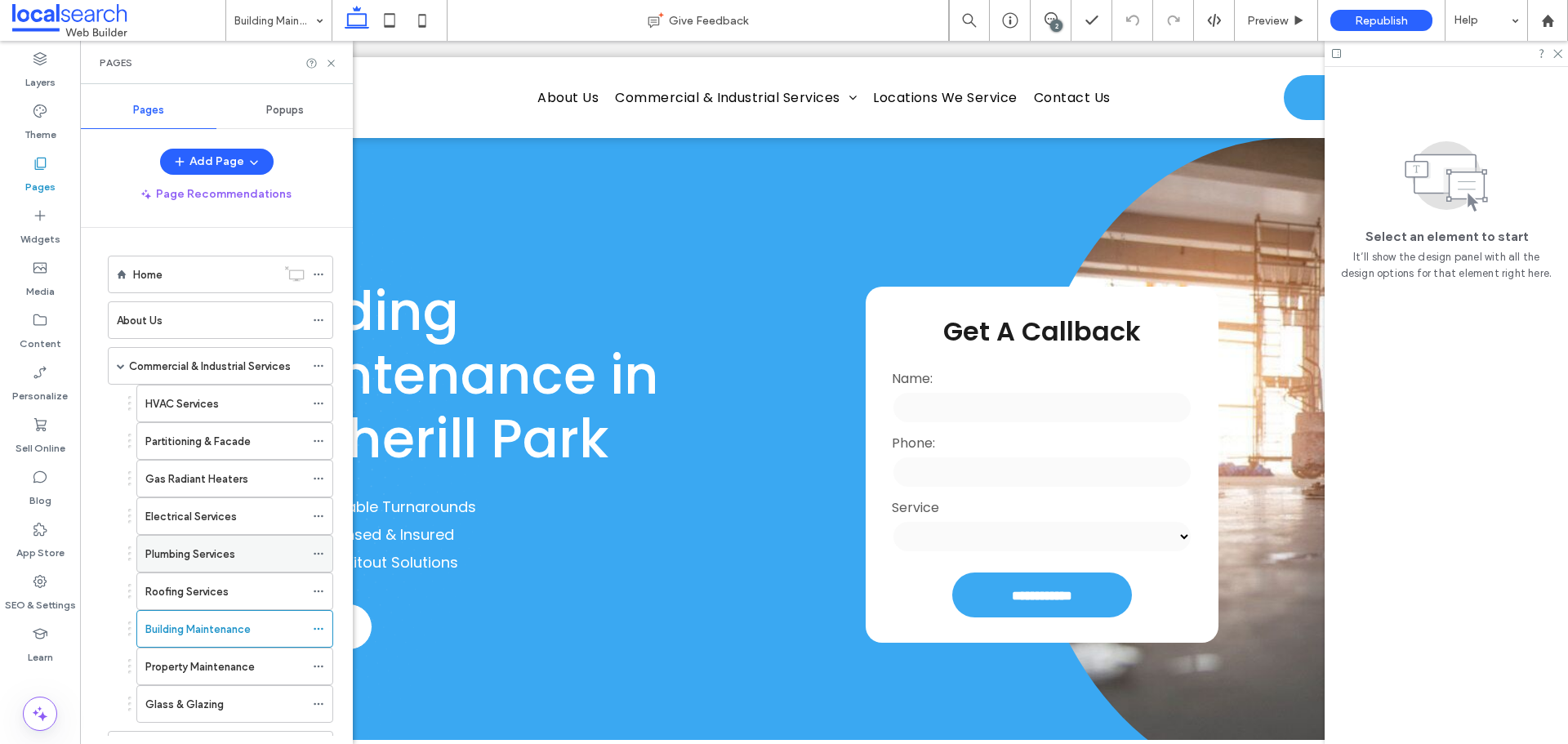 scroll, scrollTop: 0, scrollLeft: 0, axis: both 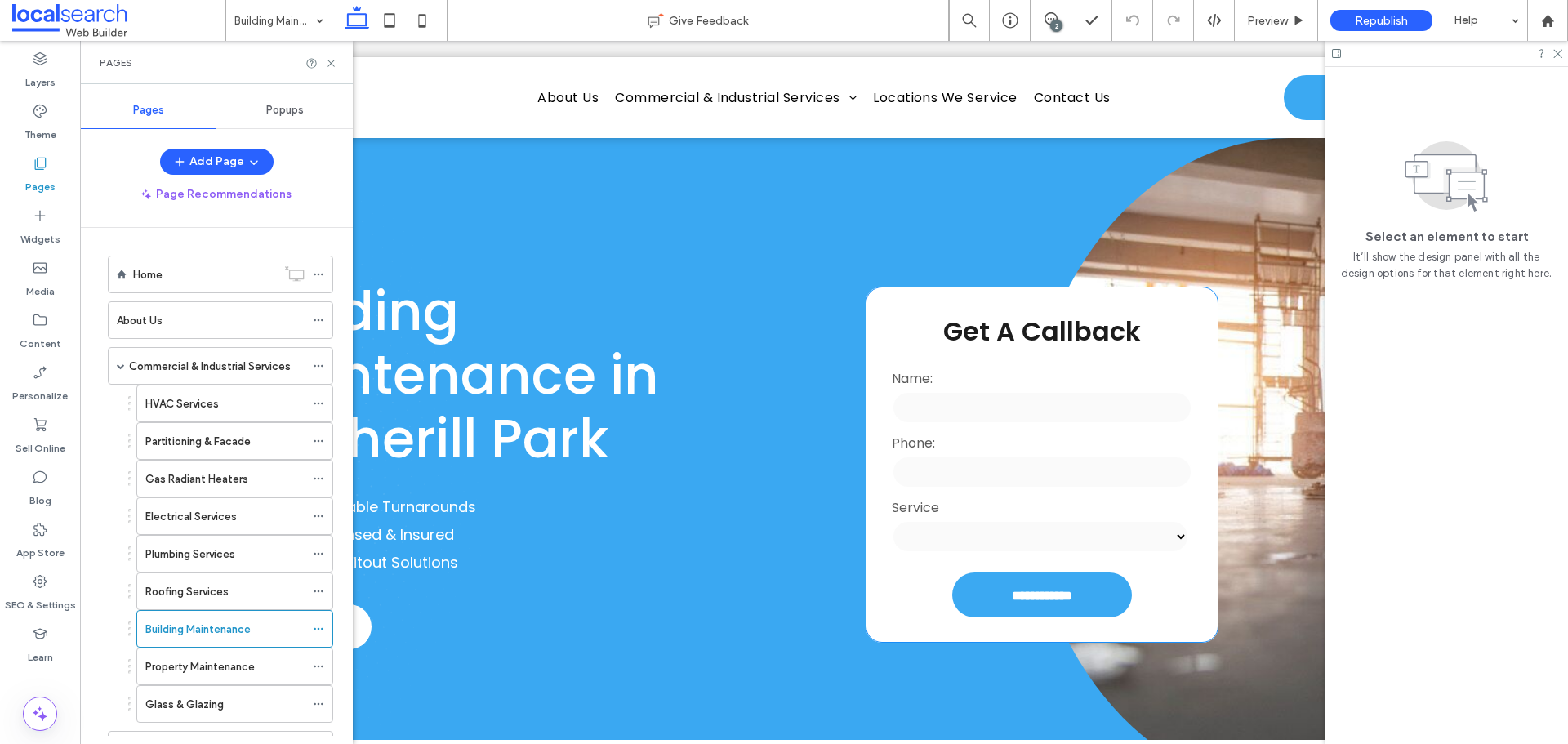 click on "Phone:" at bounding box center [1041, 443] 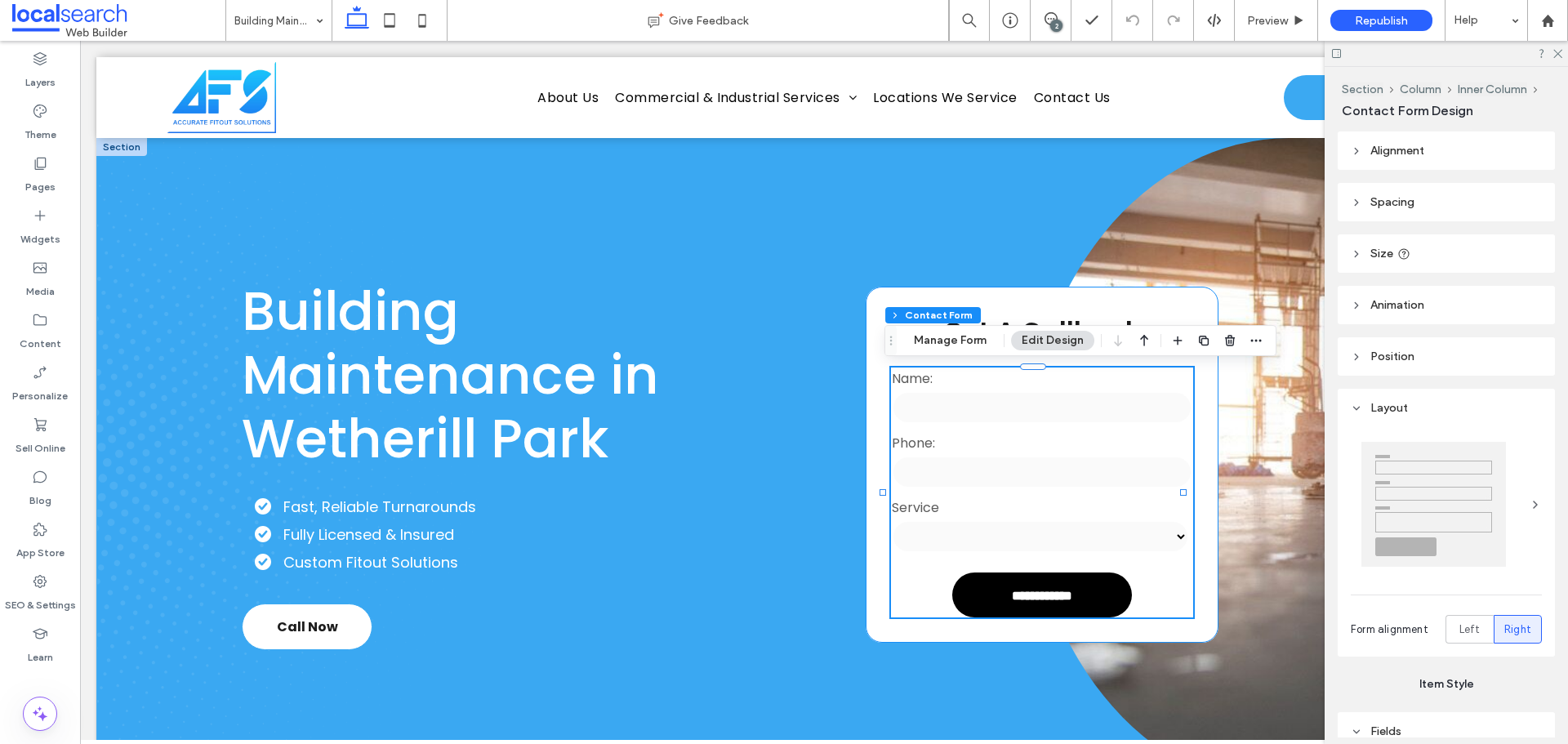type on "*" 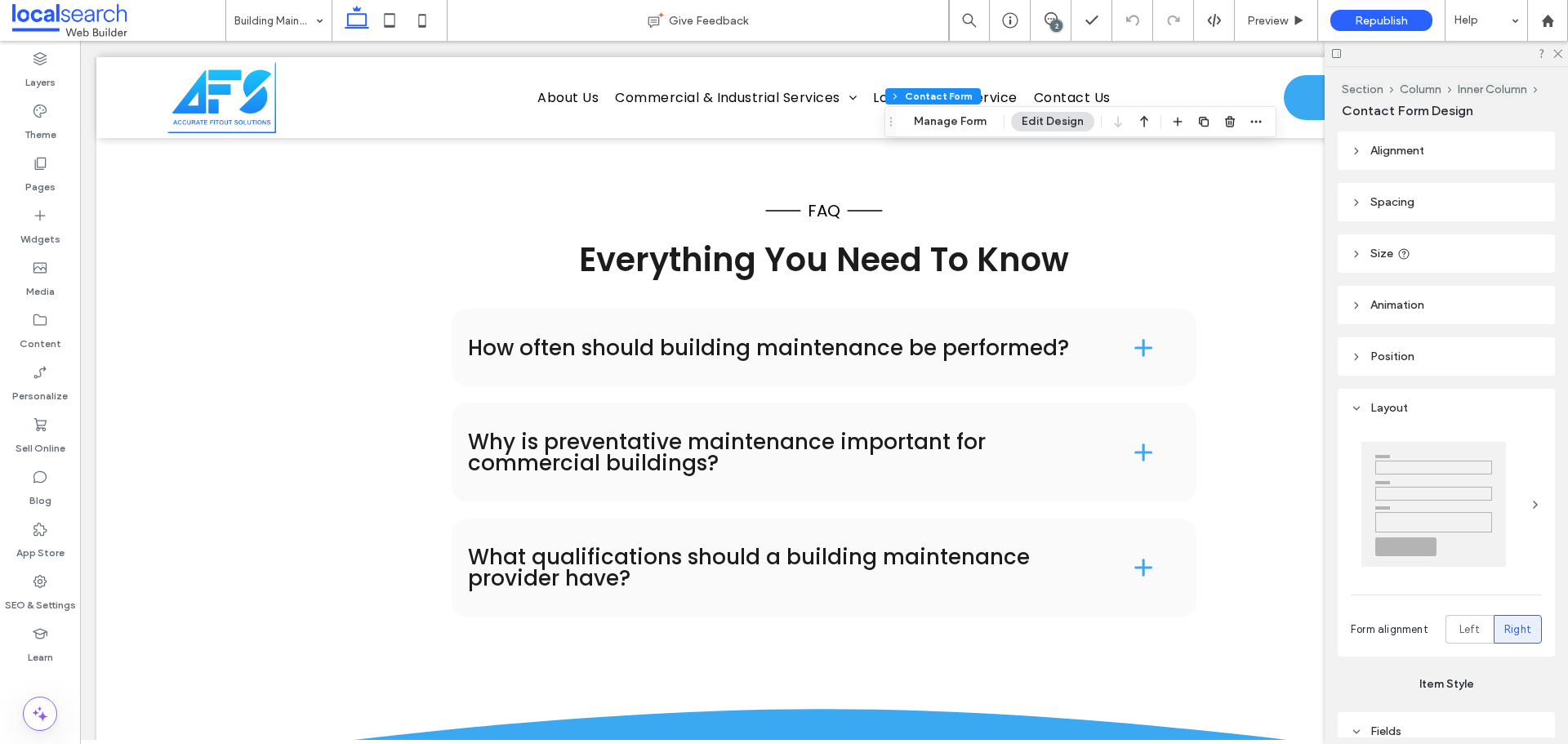 scroll, scrollTop: 2450, scrollLeft: 0, axis: vertical 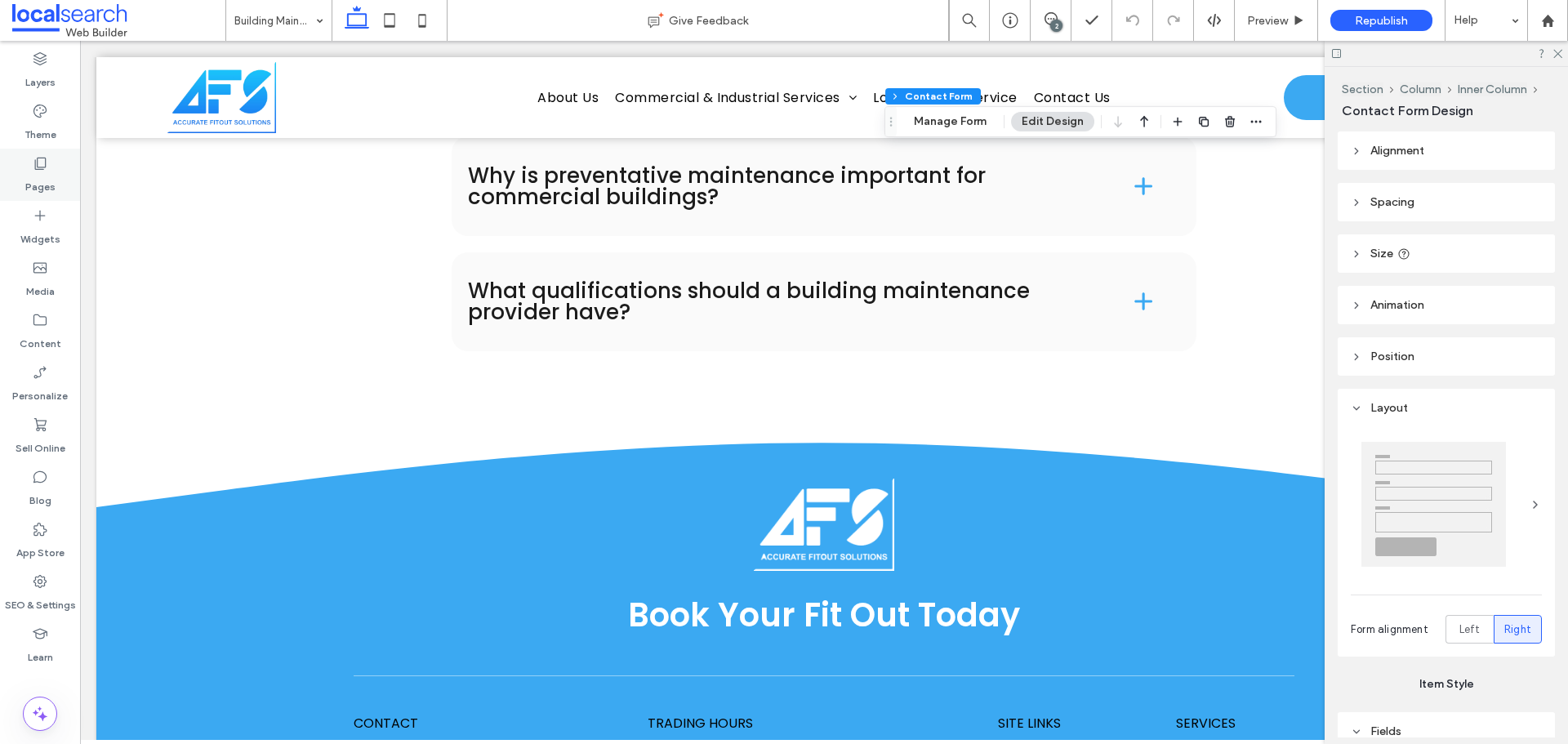 click on "Pages" at bounding box center [40, 175] 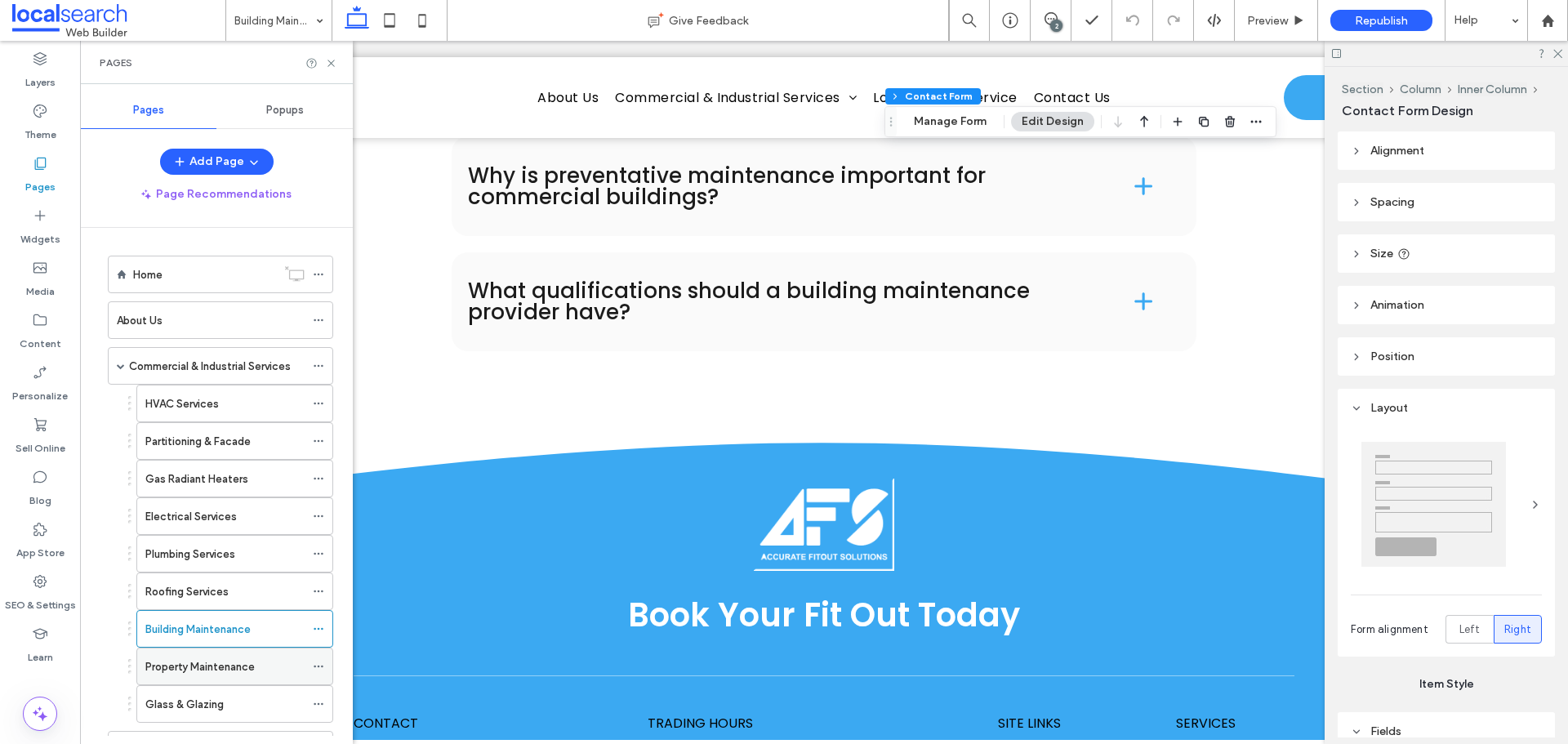click on "Property Maintenance" at bounding box center (225, 666) 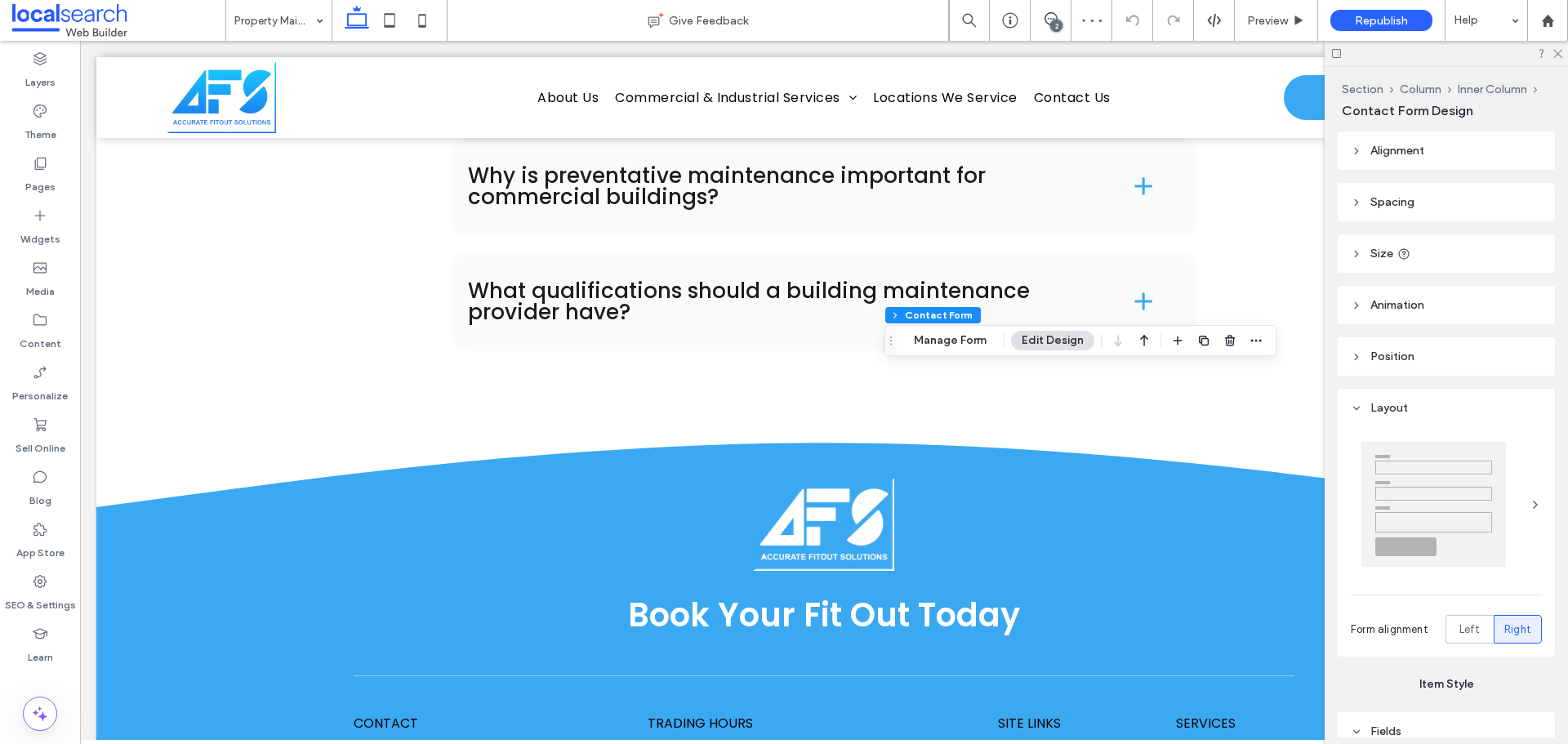 type on "*" 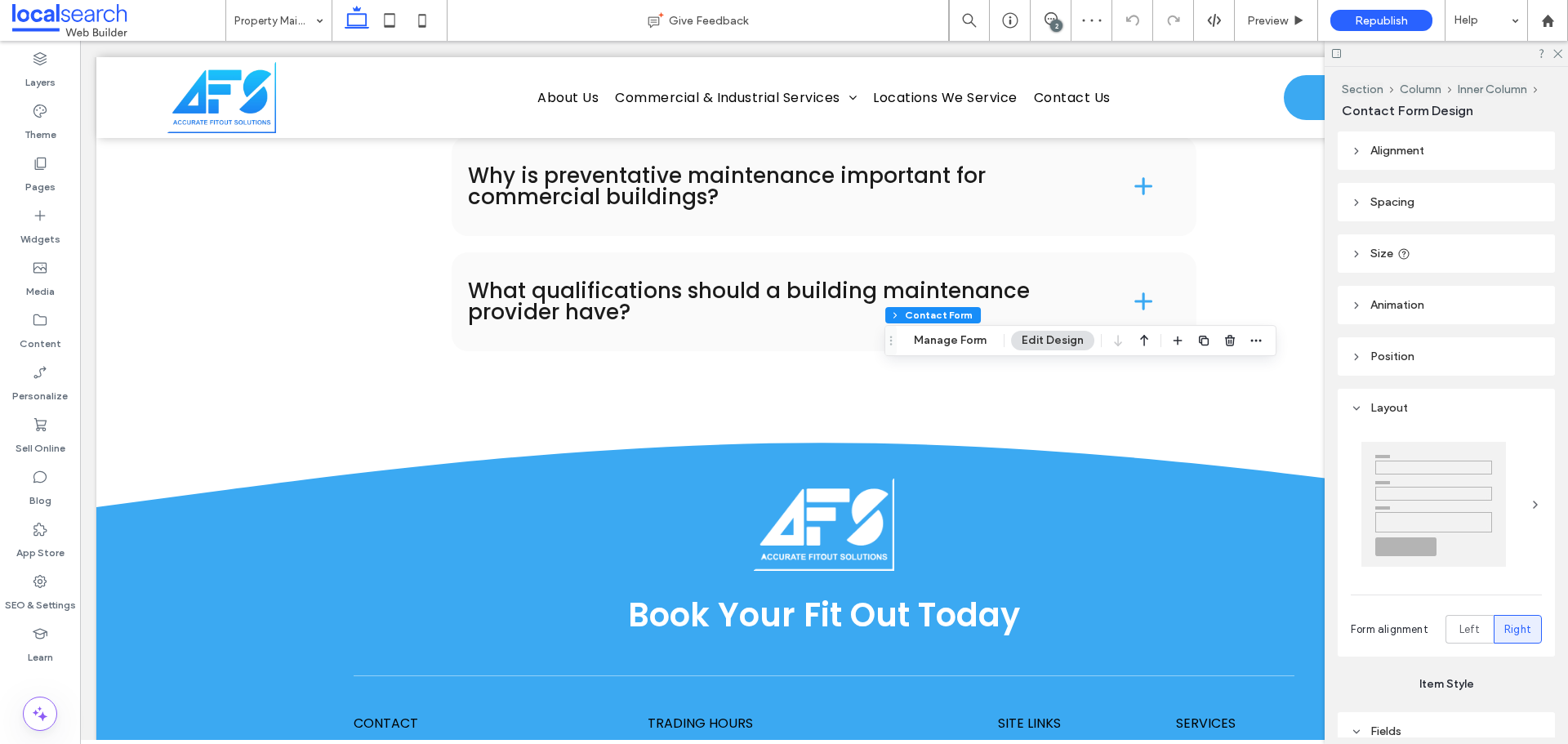 type on "***" 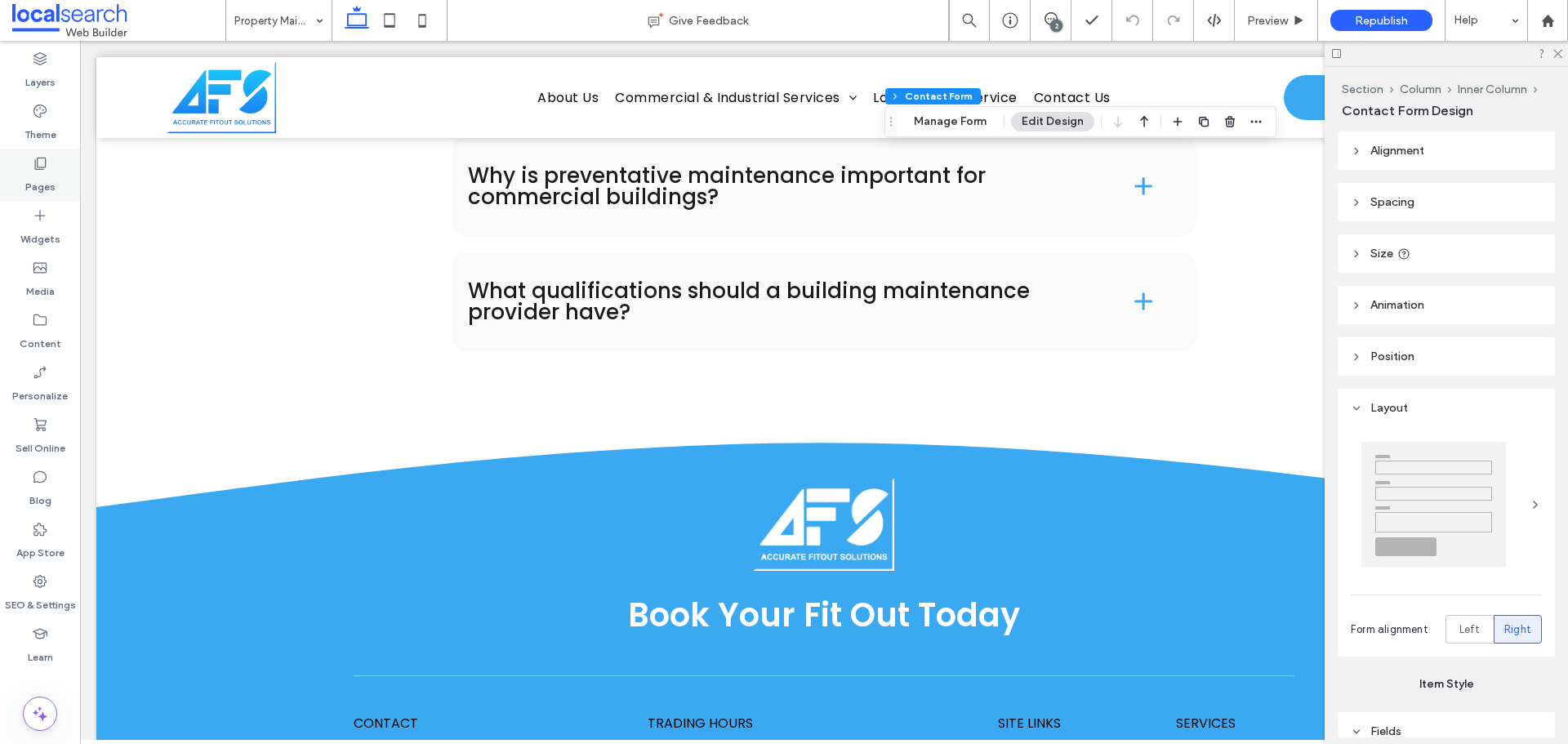 click on "Pages" at bounding box center (40, 183) 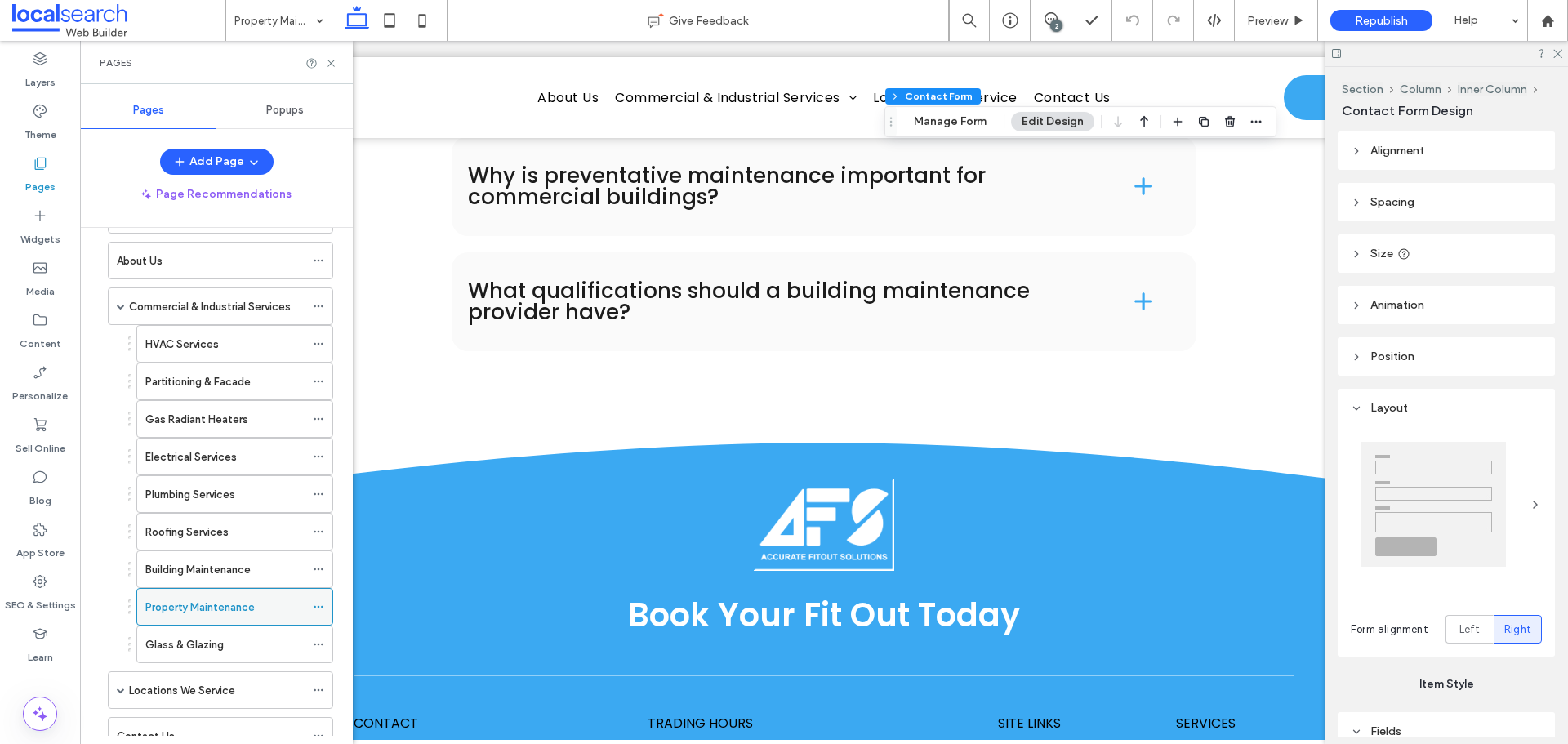 scroll, scrollTop: 119, scrollLeft: 0, axis: vertical 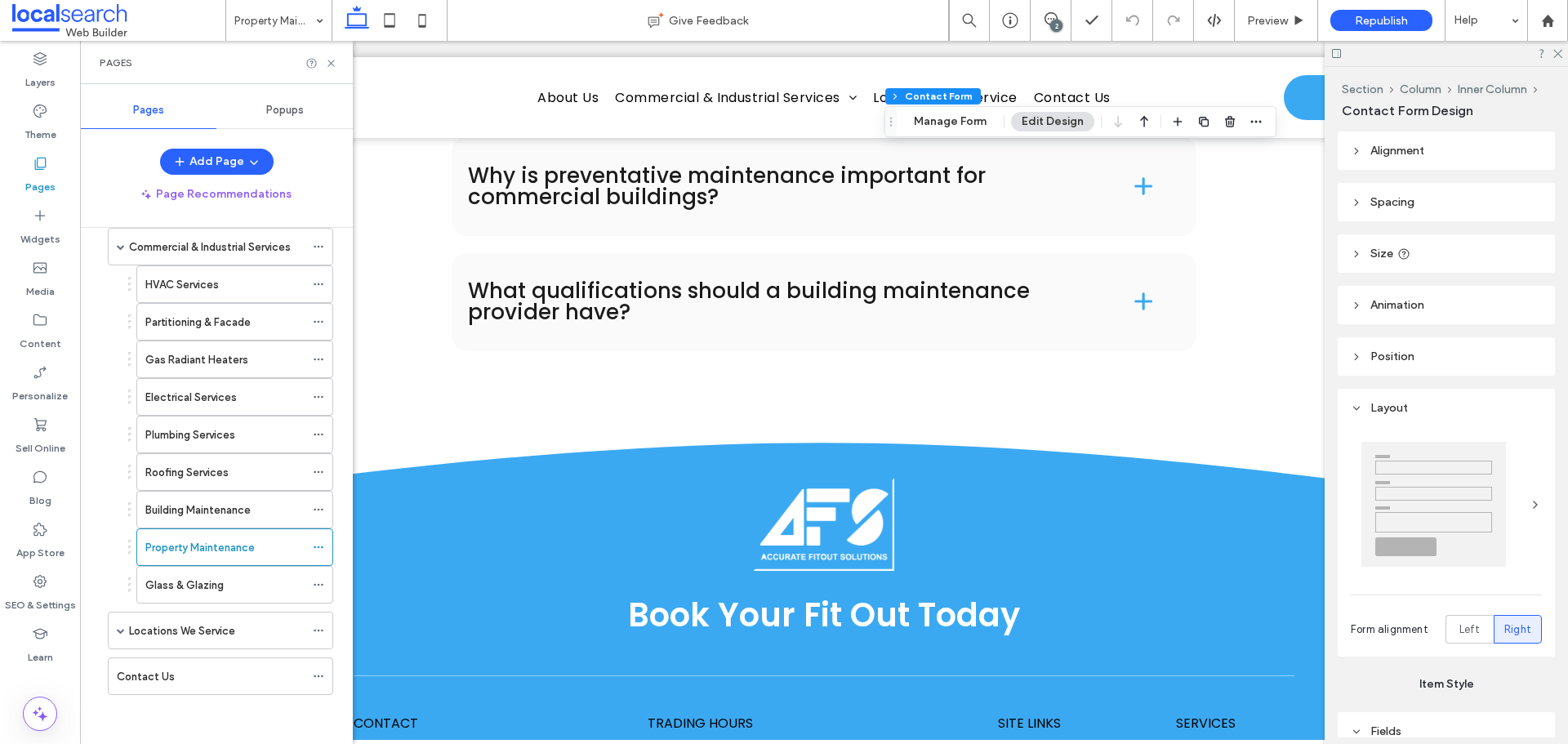 click on "Glass & Glazing" at bounding box center (185, 585) 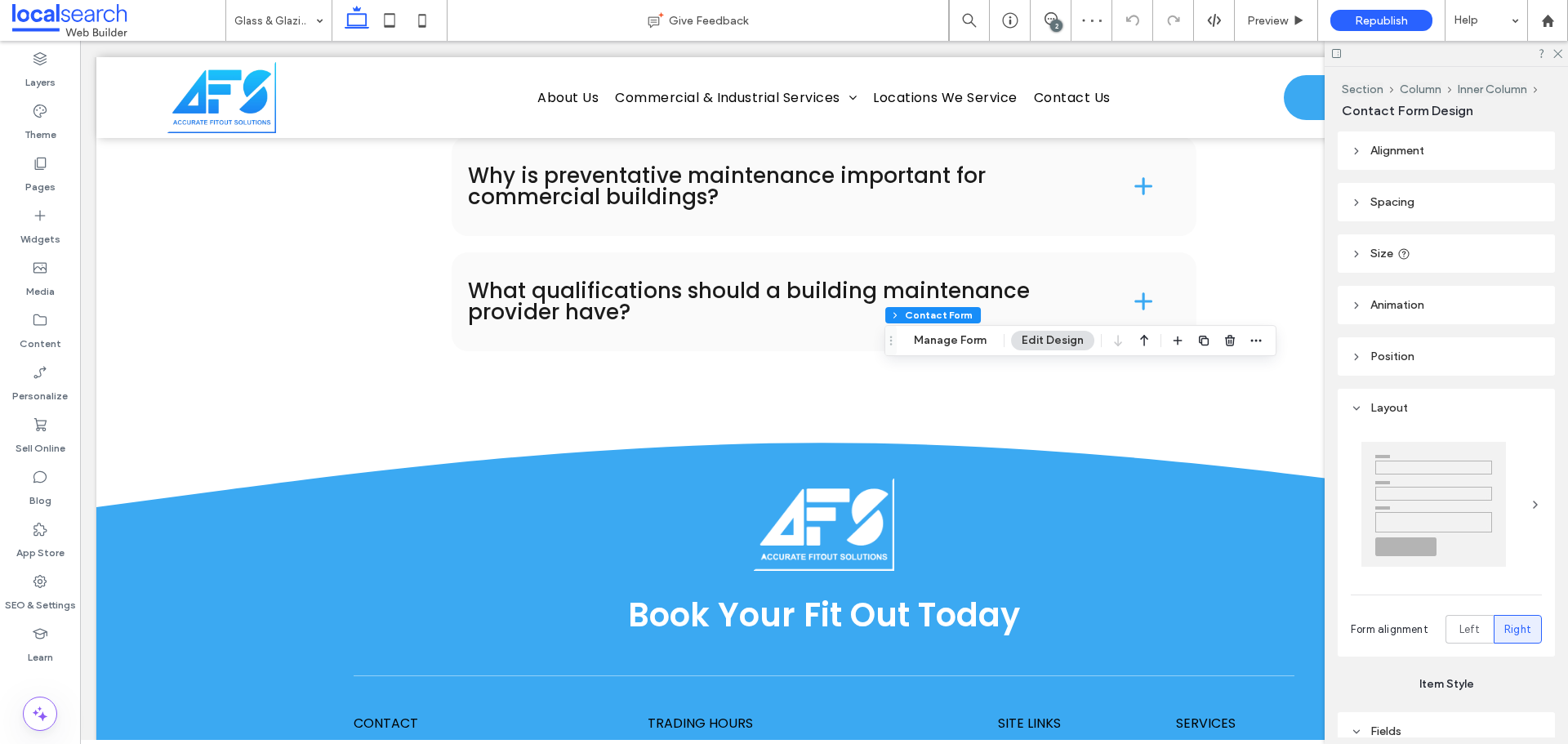type on "*" 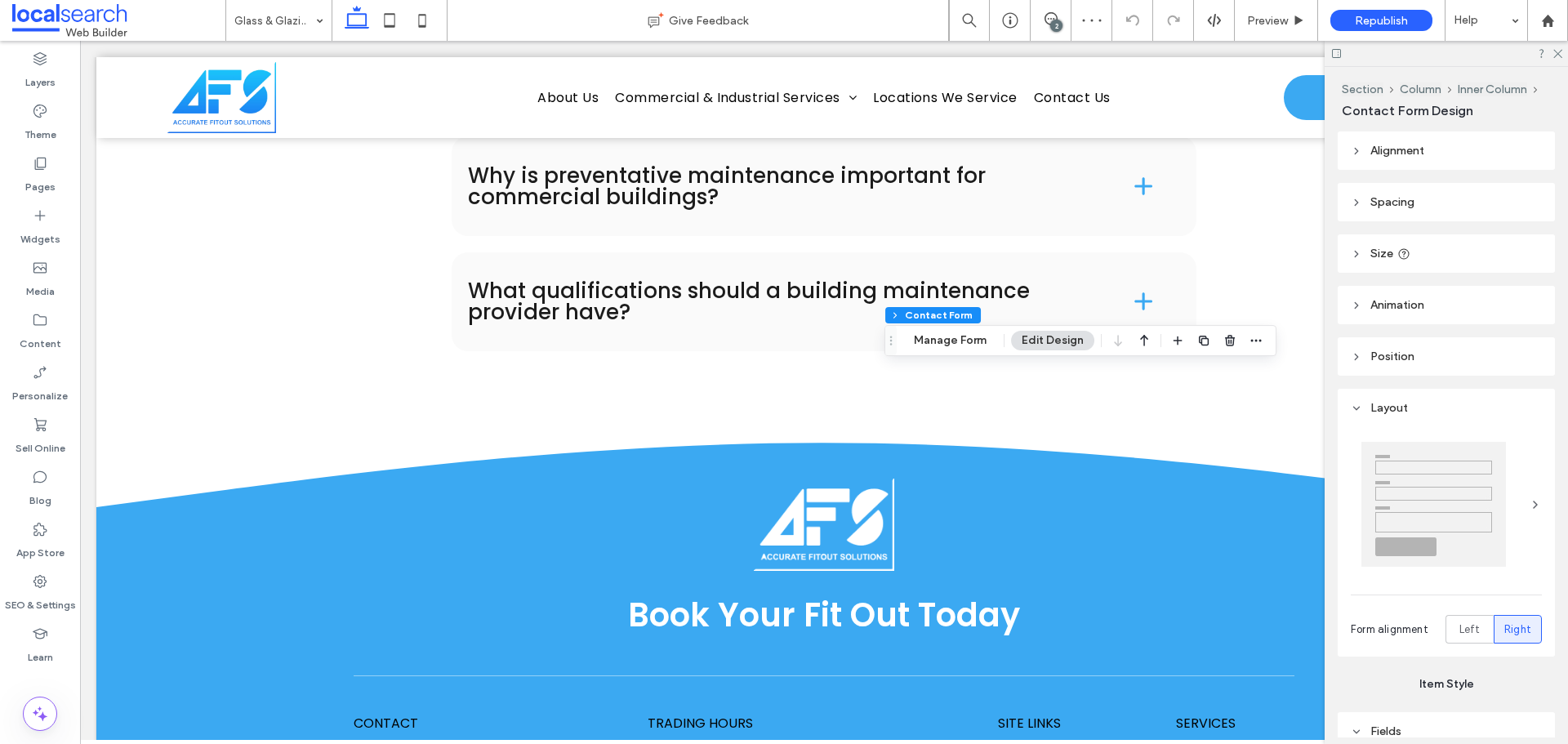 type on "***" 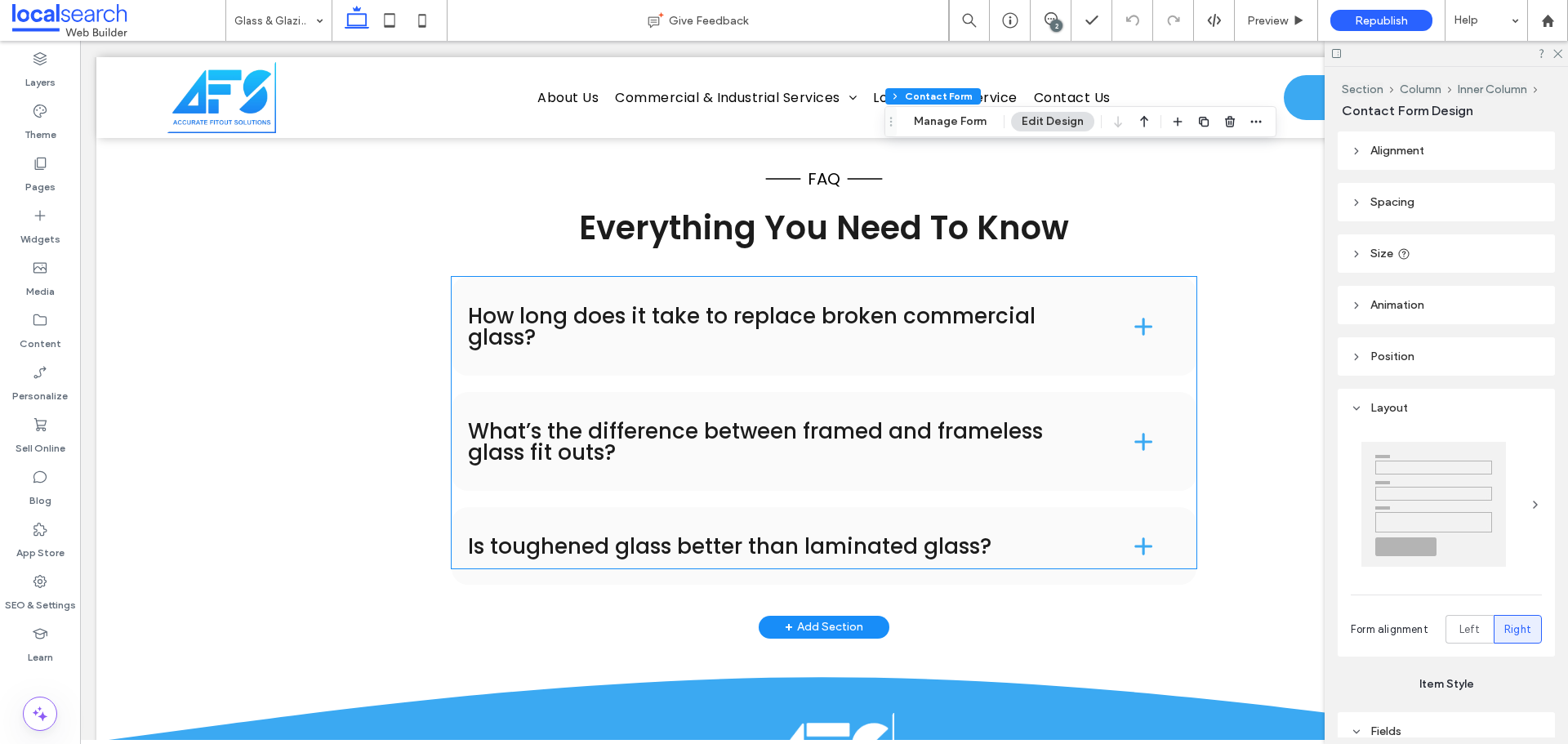 scroll, scrollTop: 2287, scrollLeft: 0, axis: vertical 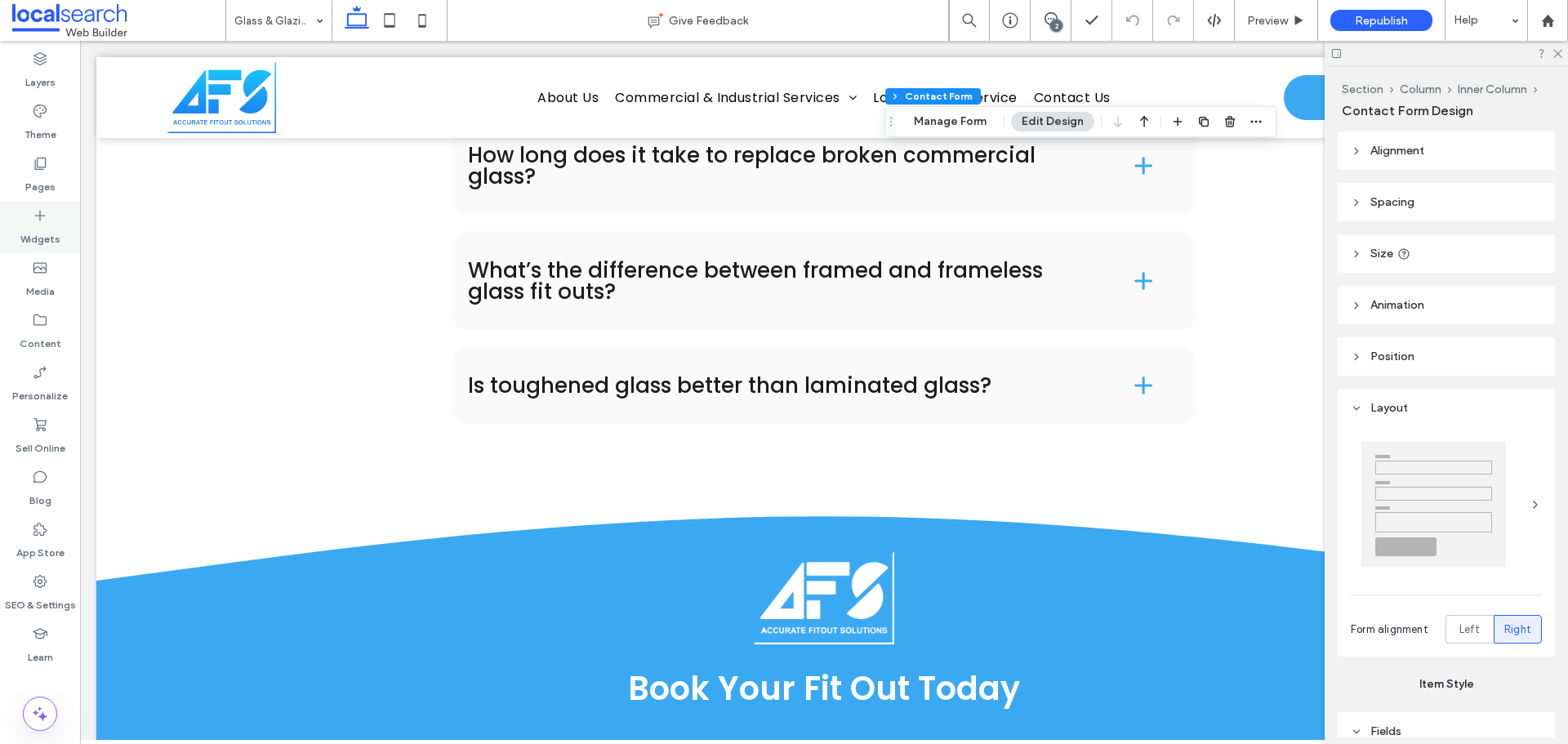 click on "Pages" at bounding box center [40, 183] 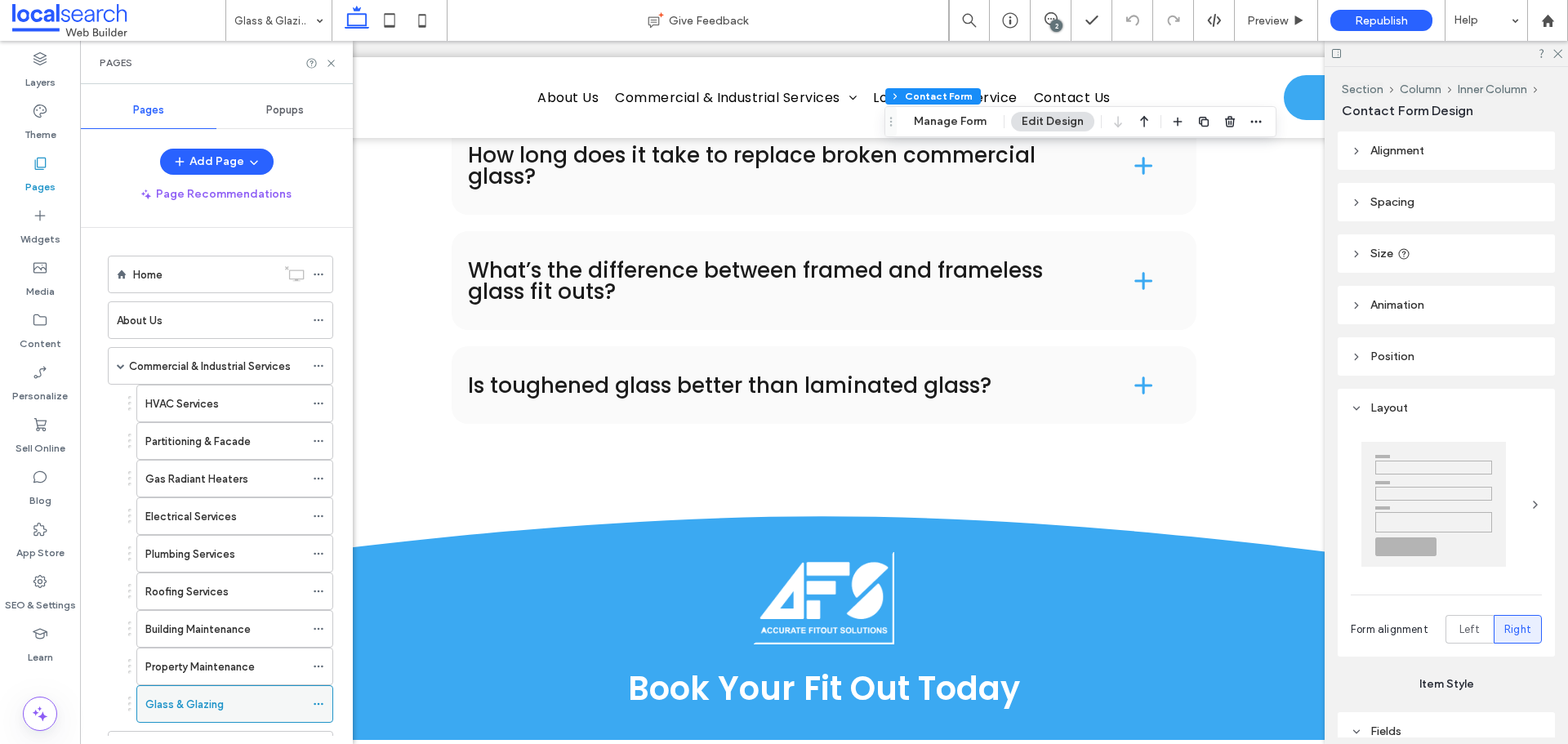 scroll, scrollTop: 119, scrollLeft: 0, axis: vertical 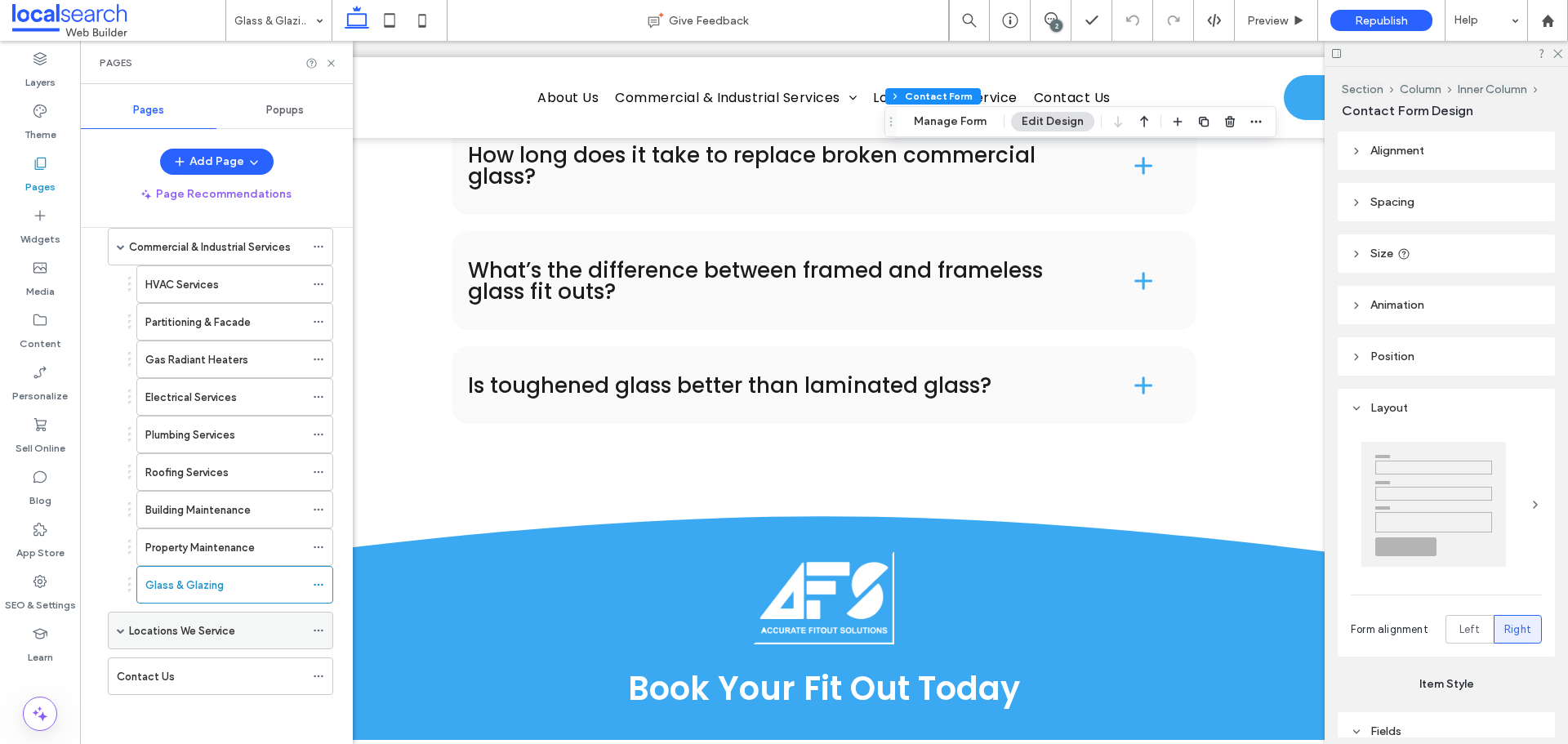 click on "Locations We Service" at bounding box center [182, 630] 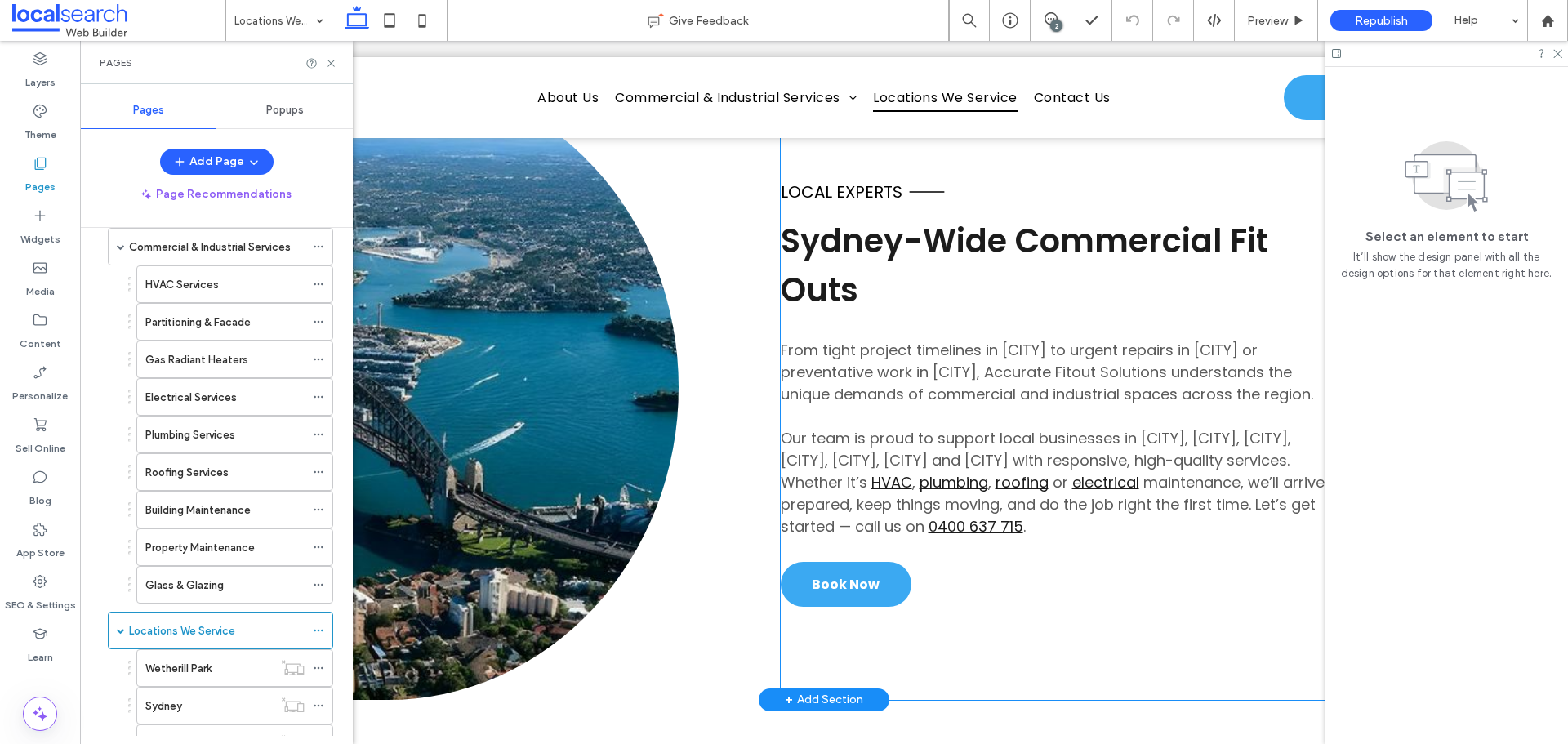 scroll, scrollTop: 1552, scrollLeft: 0, axis: vertical 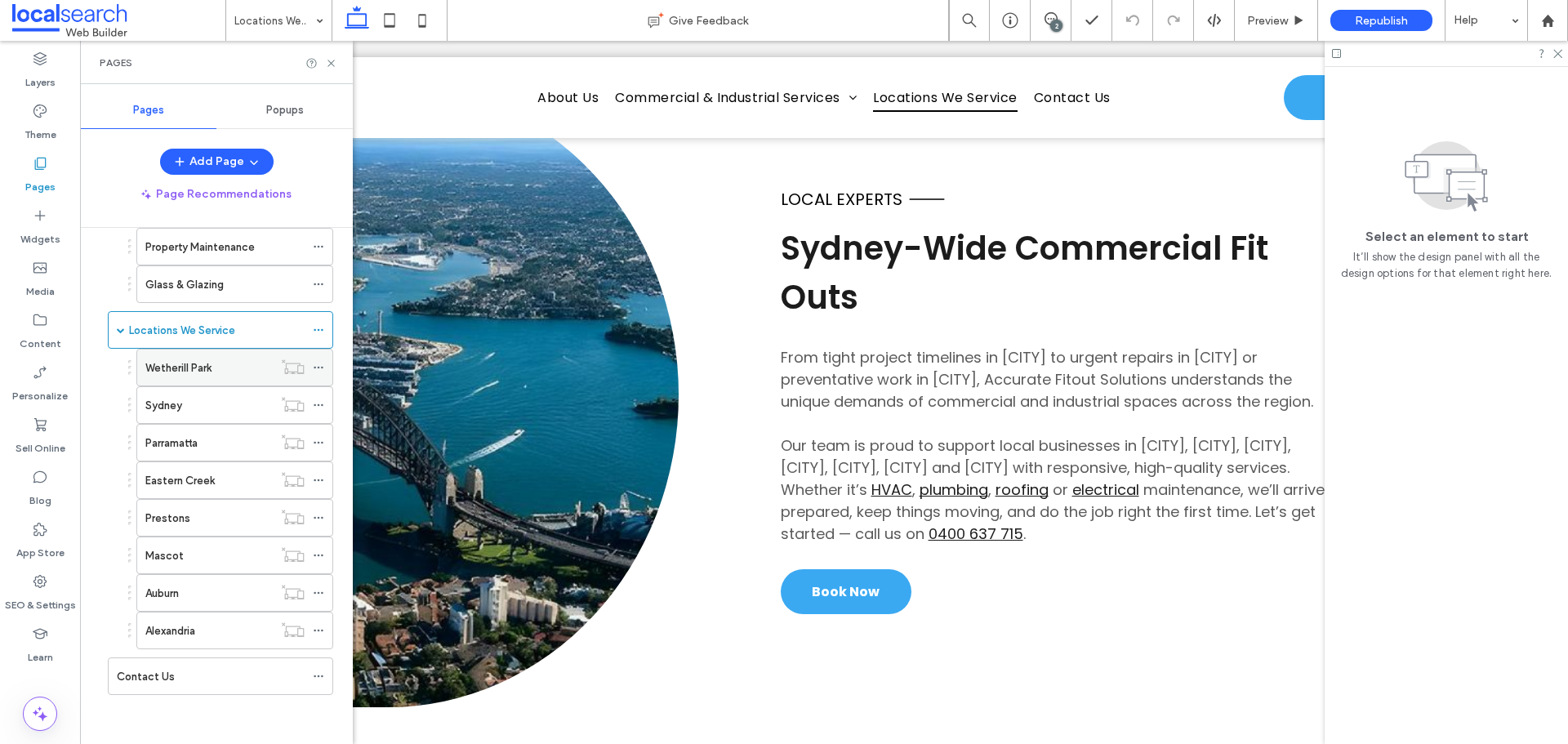 click on "Wetherill Park" at bounding box center (178, 368) 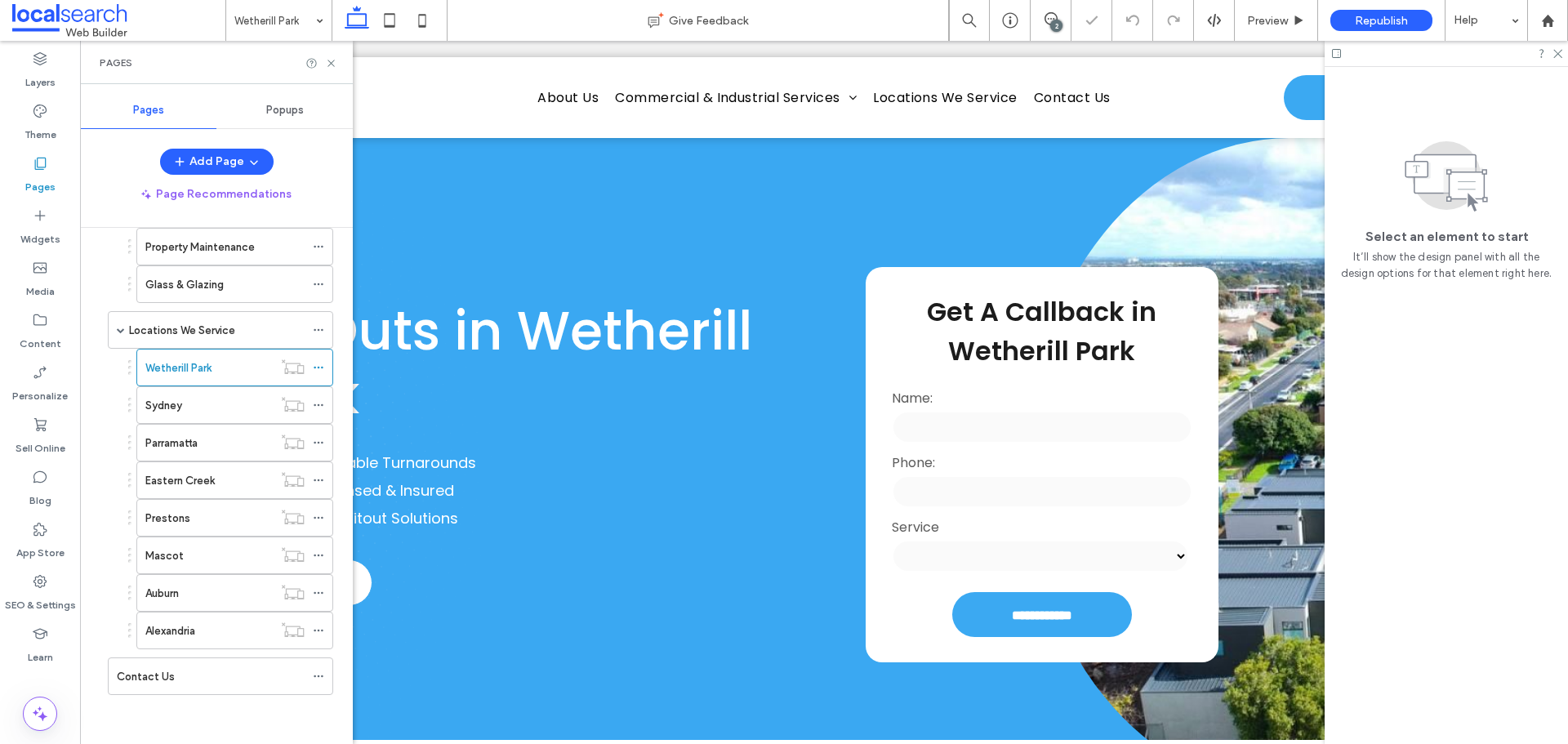 scroll, scrollTop: 0, scrollLeft: 0, axis: both 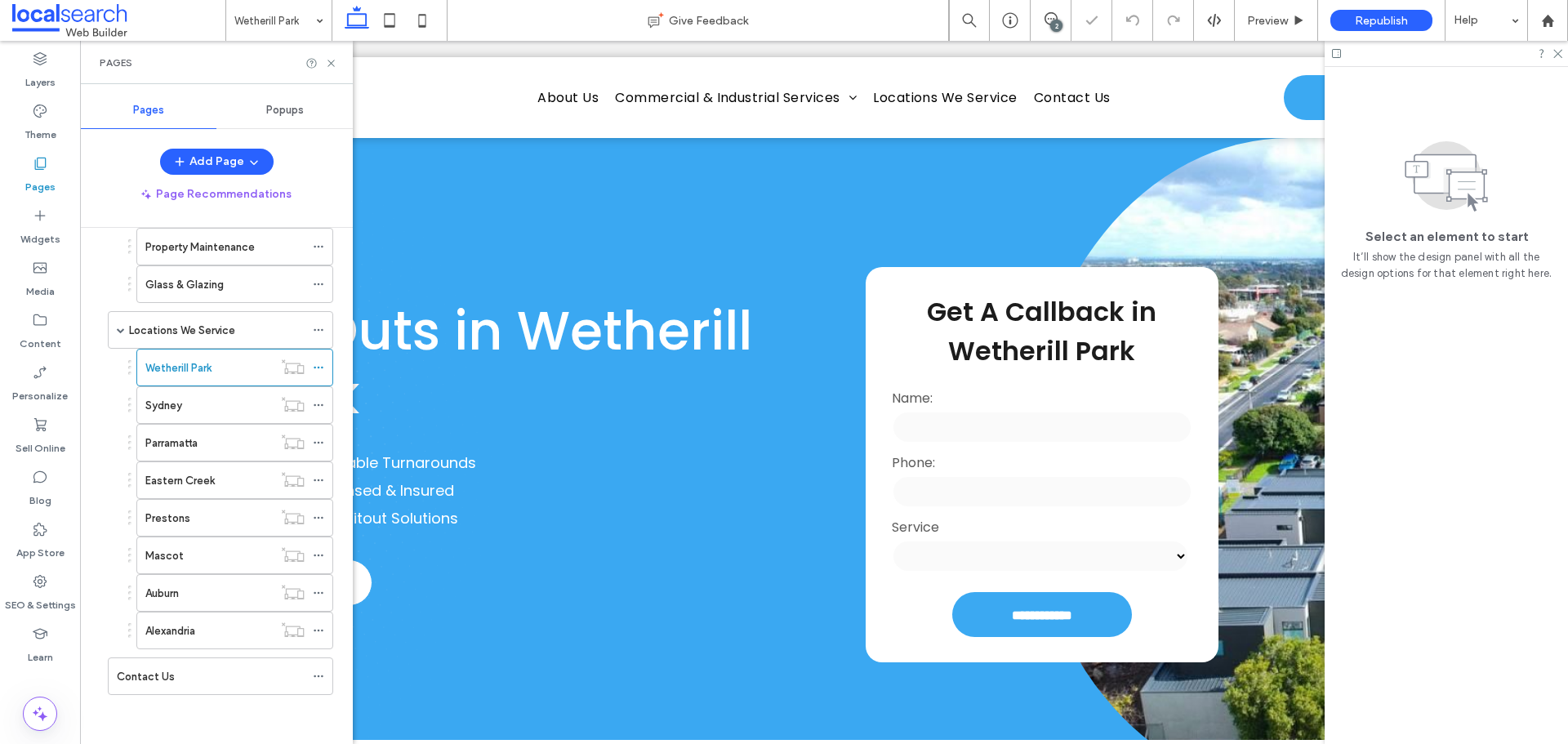 click at bounding box center [1041, 492] 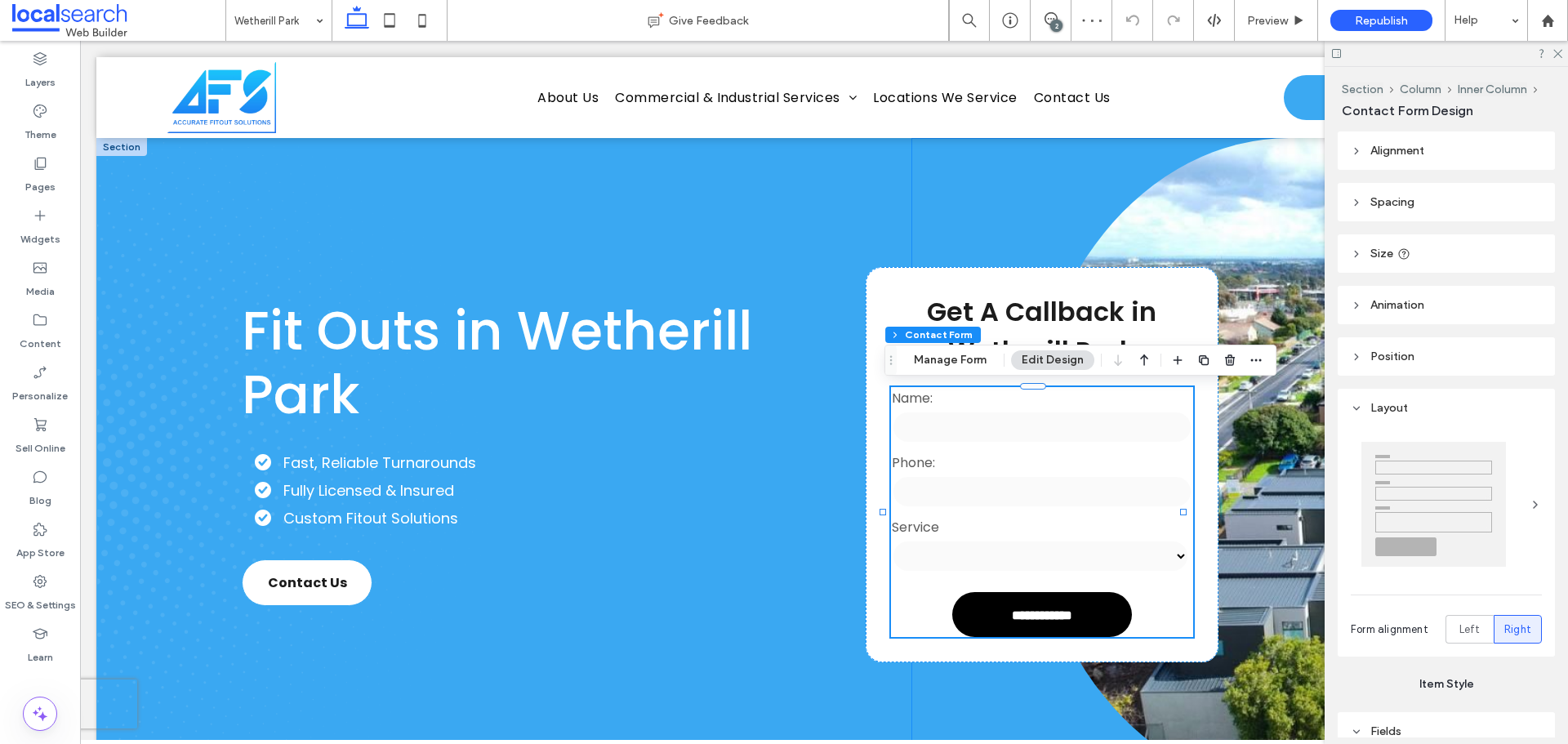 type on "*" 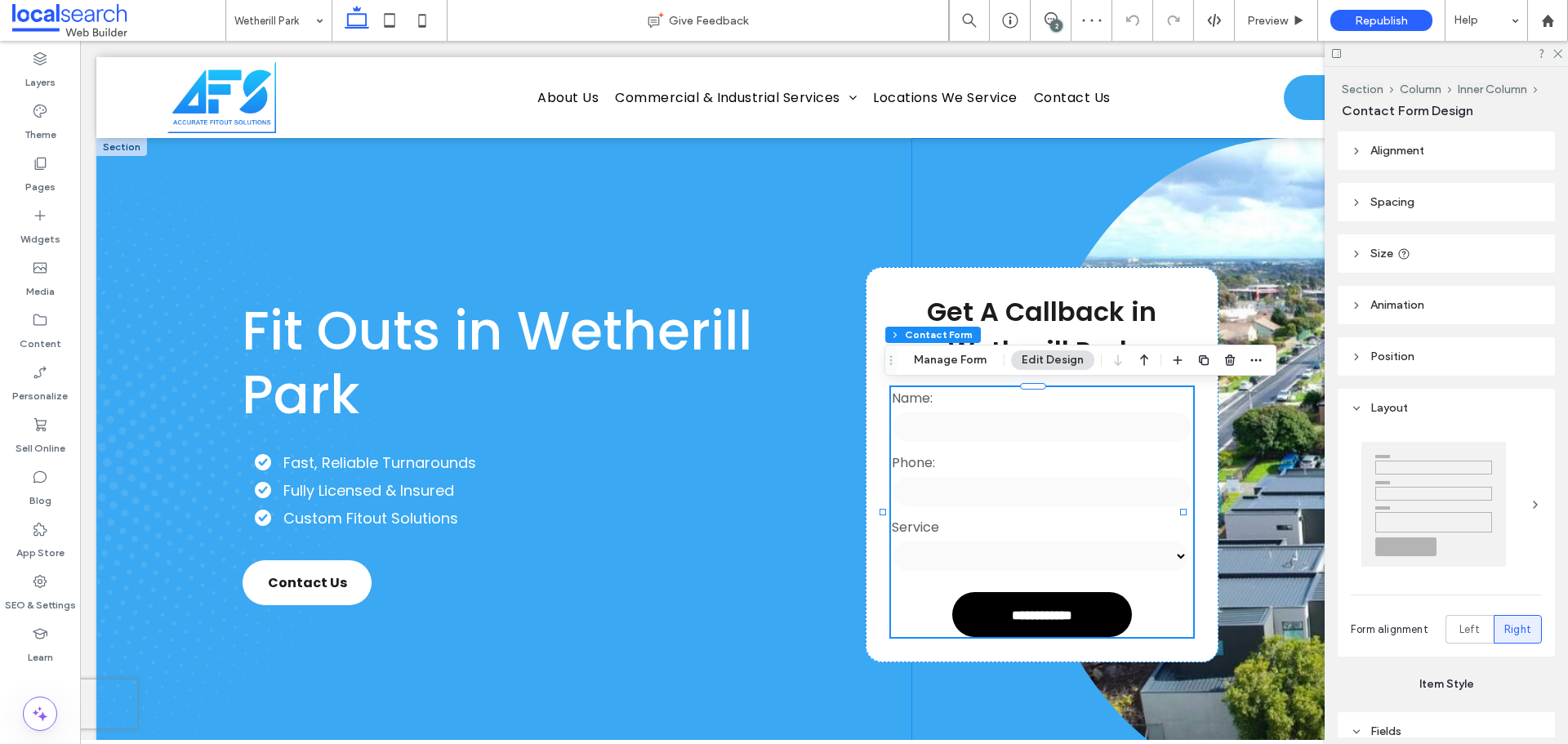 type on "***" 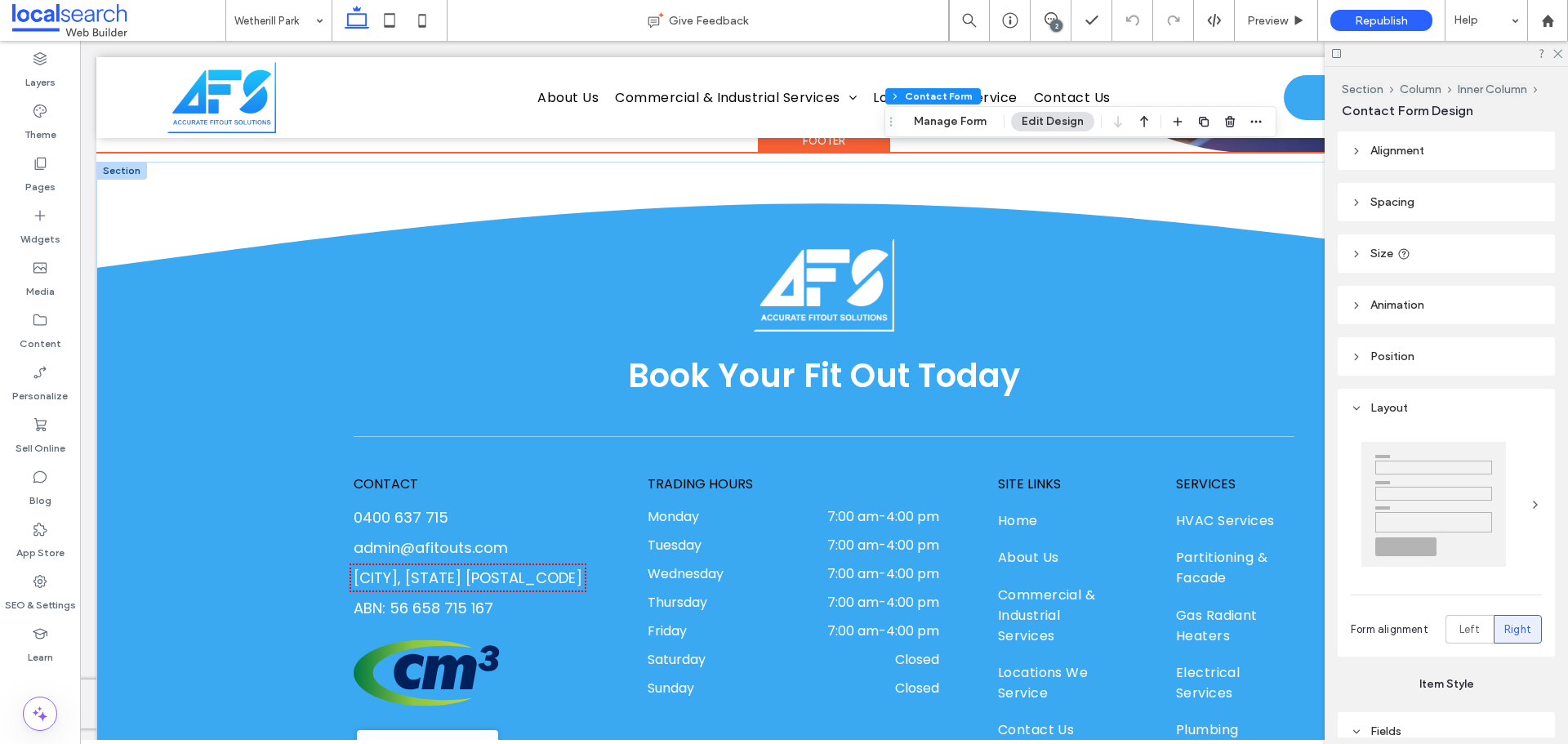 scroll, scrollTop: 4655, scrollLeft: 0, axis: vertical 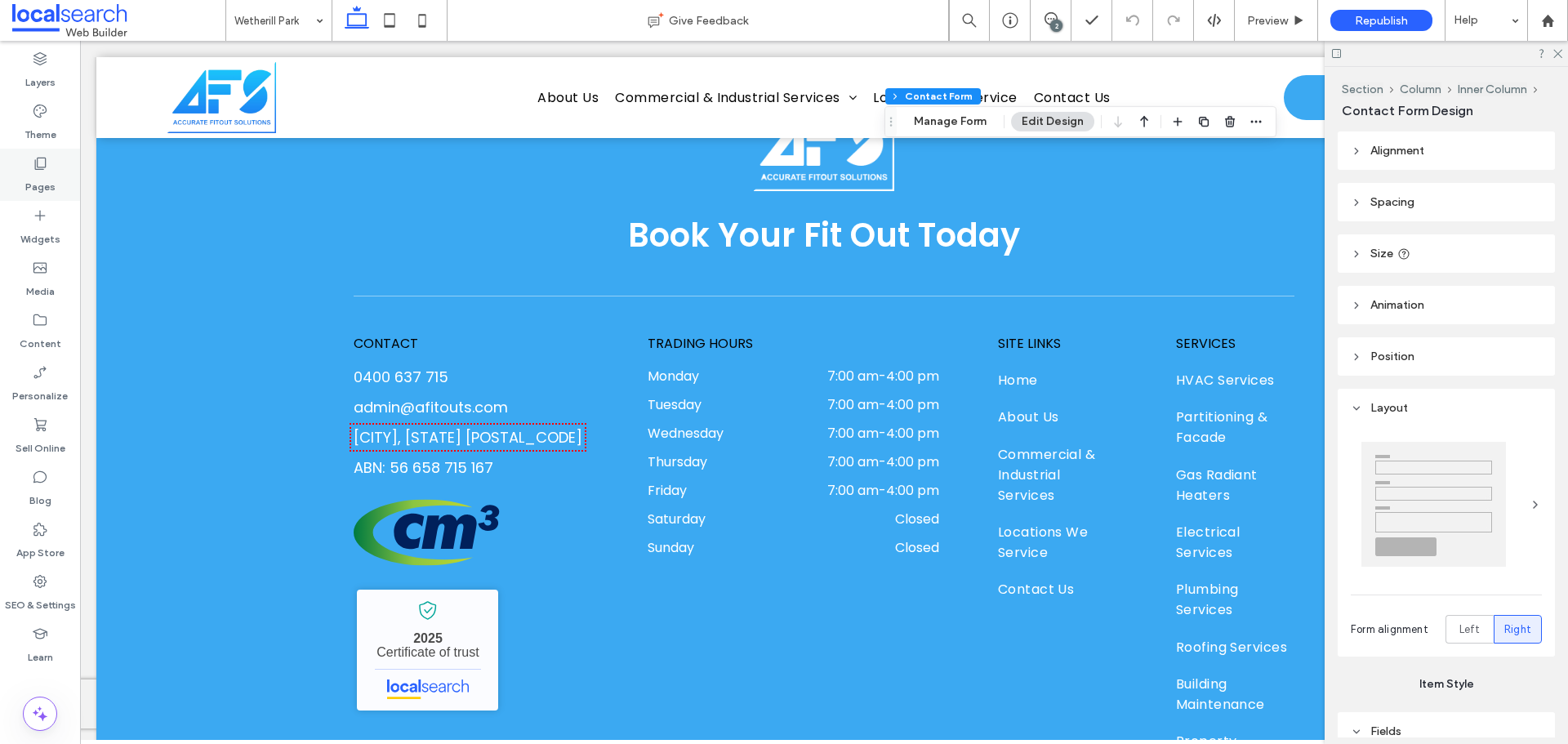 click on "Pages" at bounding box center (40, 183) 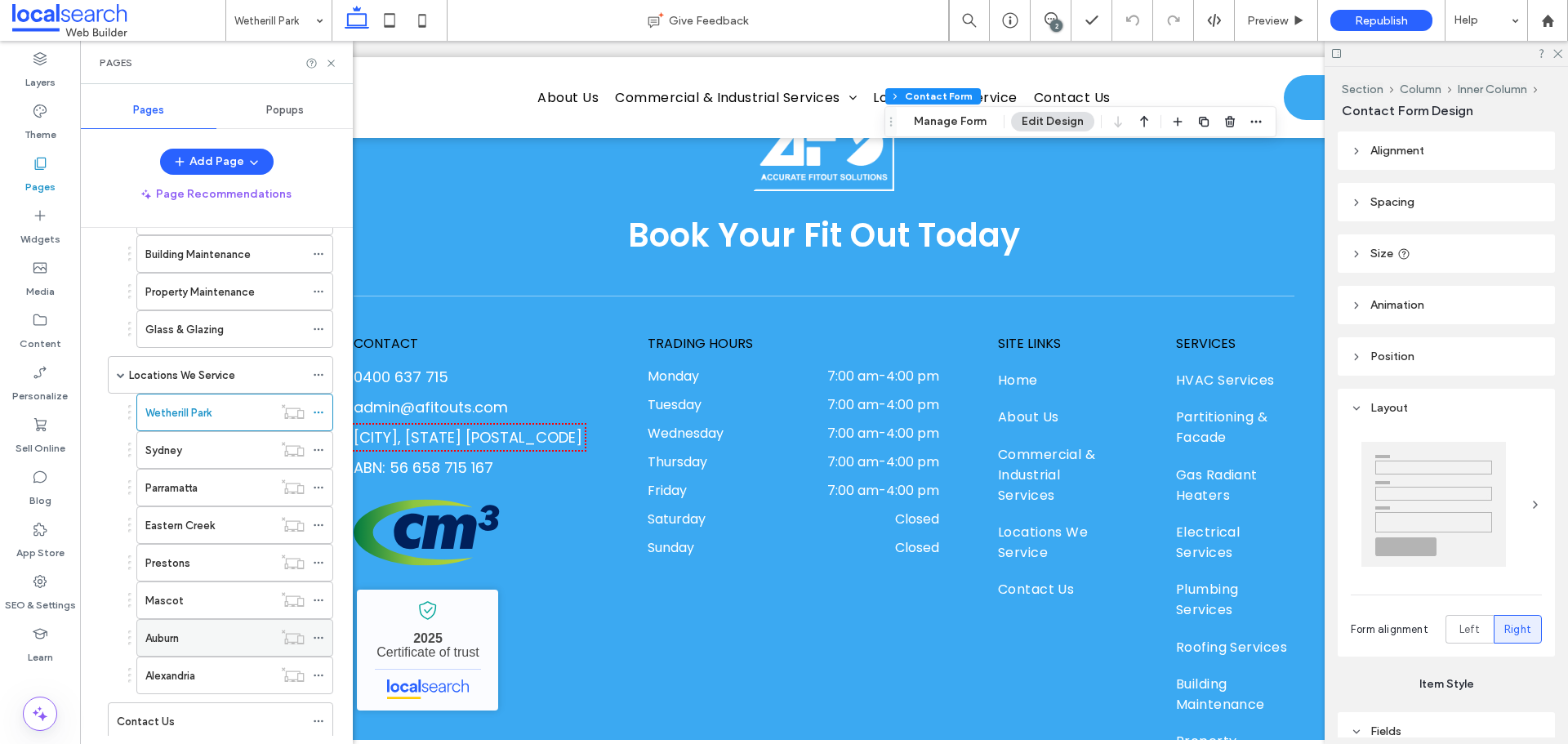 scroll, scrollTop: 420, scrollLeft: 0, axis: vertical 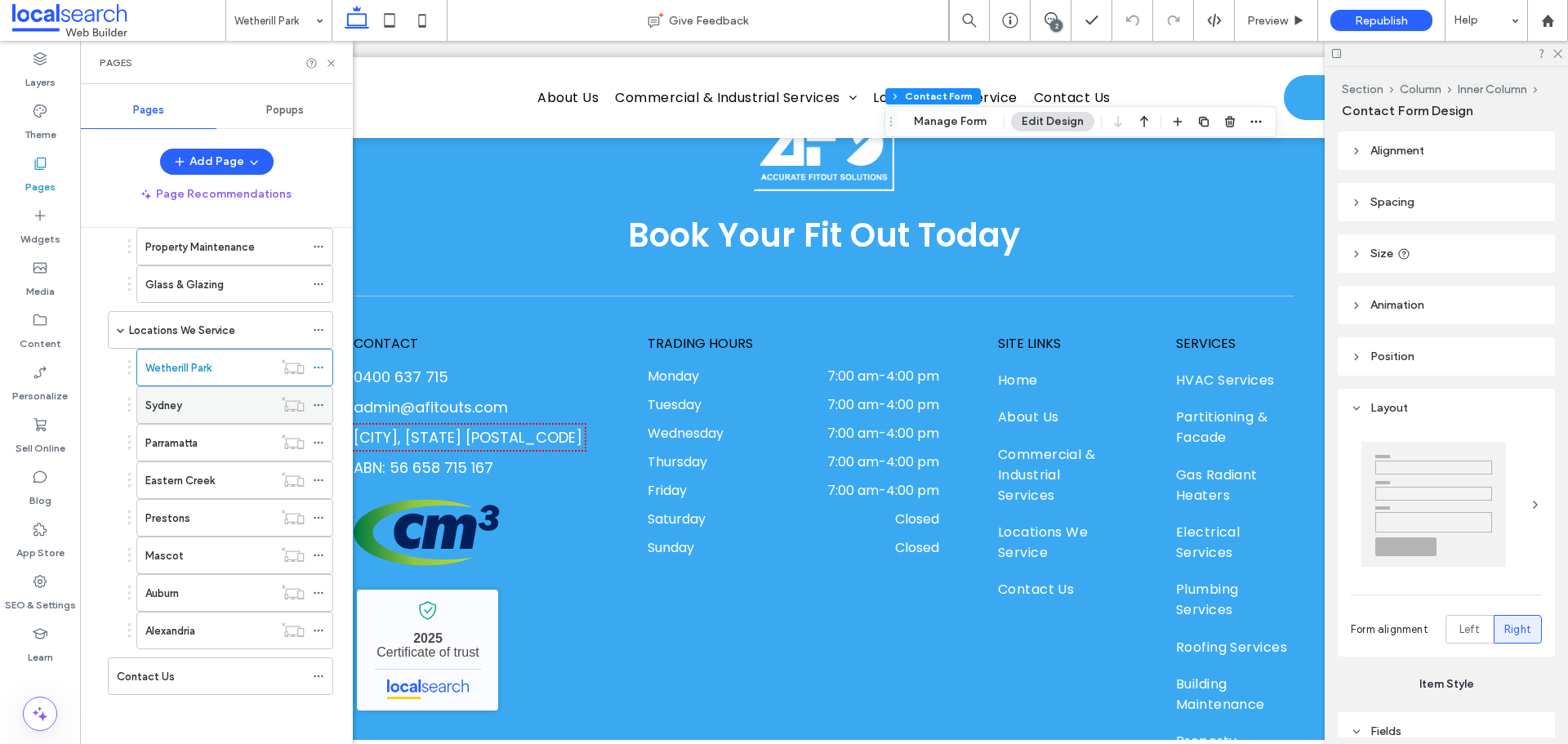 click on "Sydney" at bounding box center [209, 405] 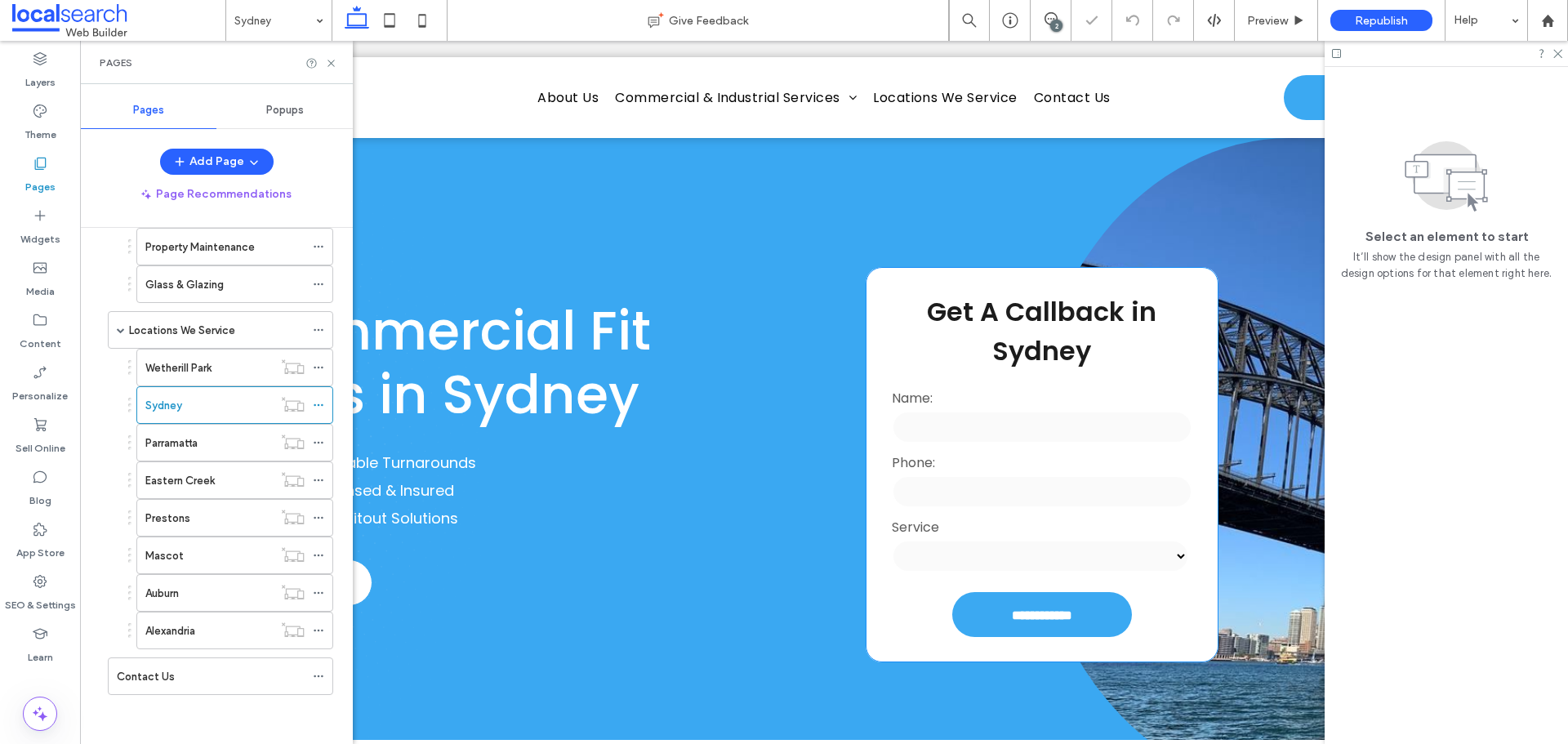 scroll, scrollTop: 0, scrollLeft: 0, axis: both 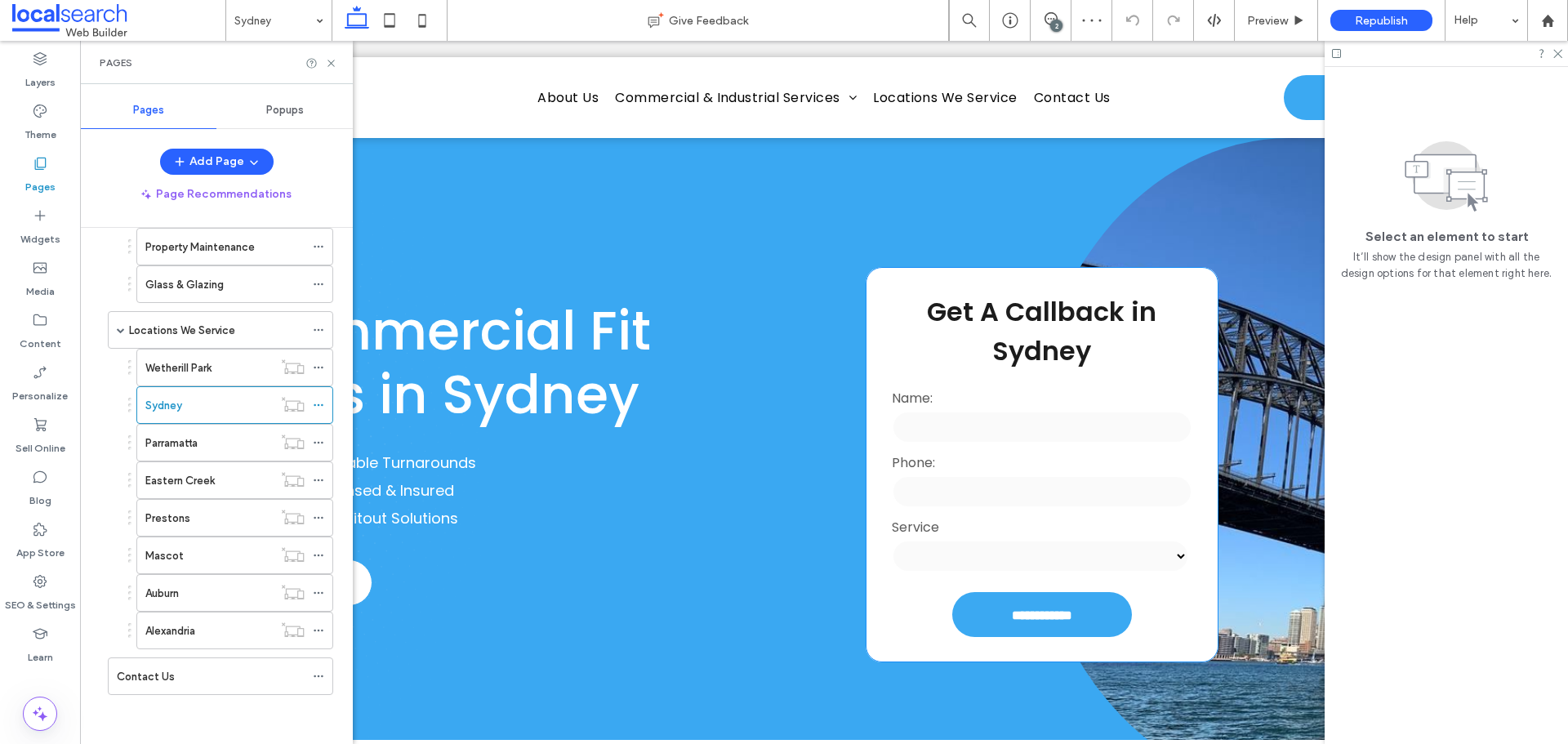 click on "Phone:" at bounding box center [1041, 462] 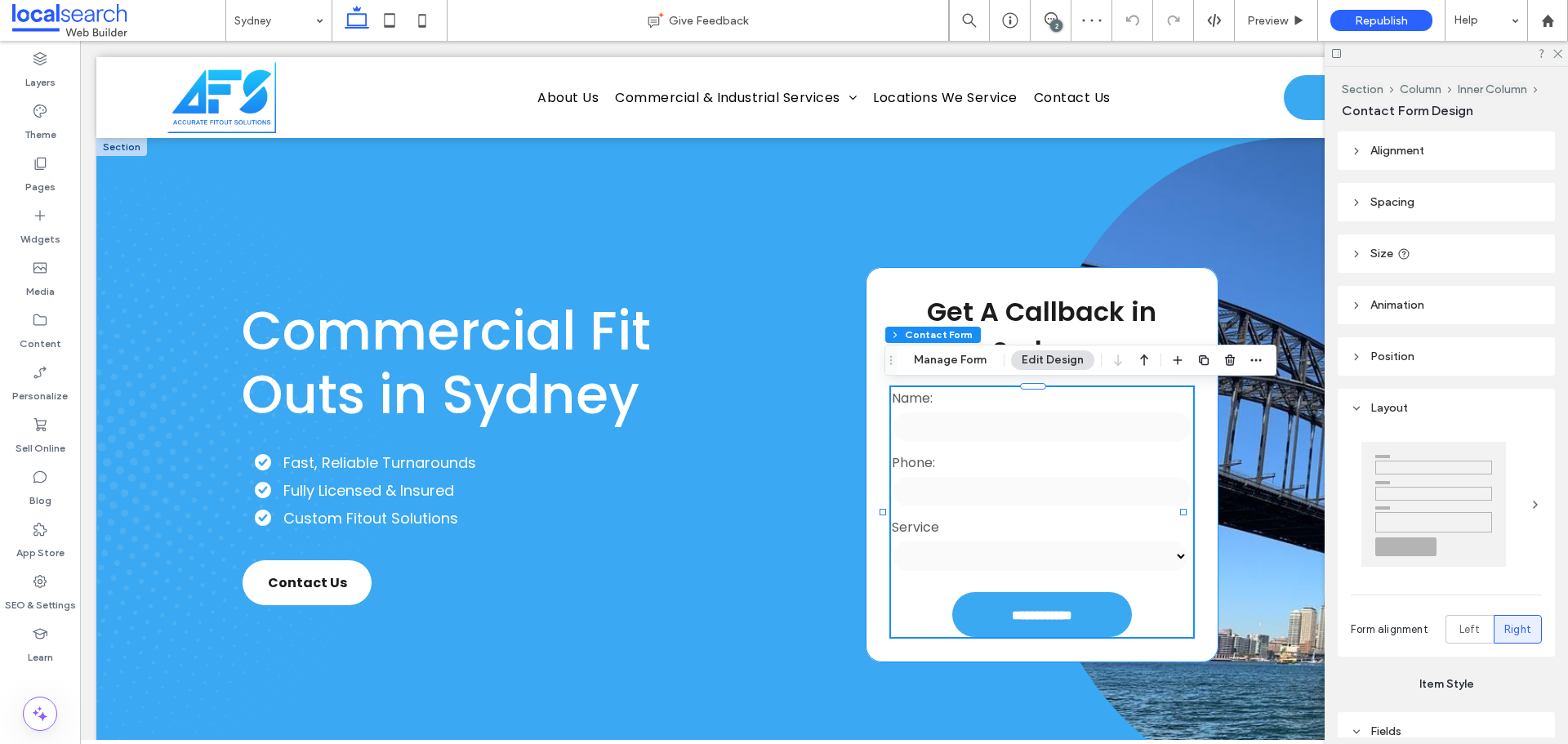type on "*" 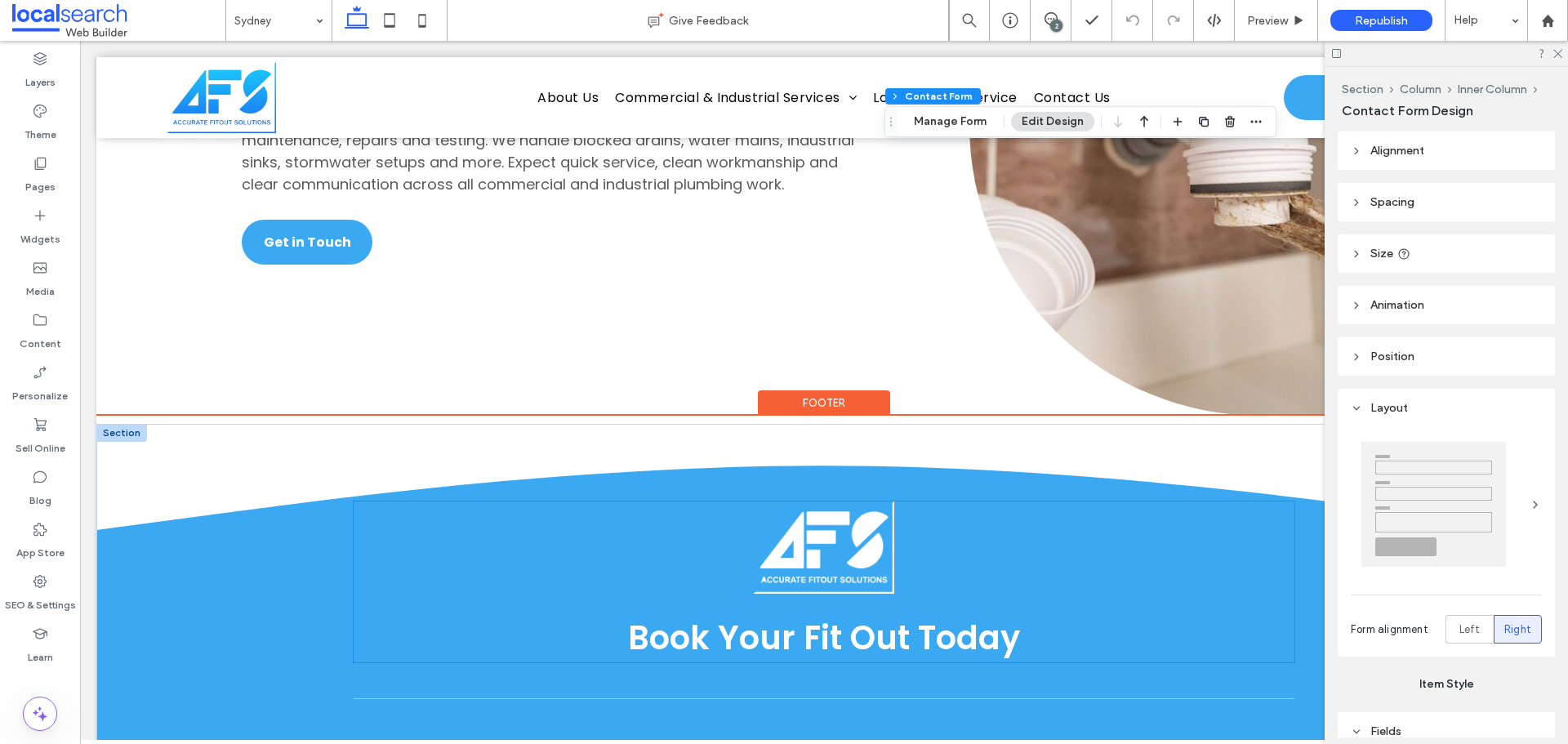 scroll, scrollTop: 4492, scrollLeft: 0, axis: vertical 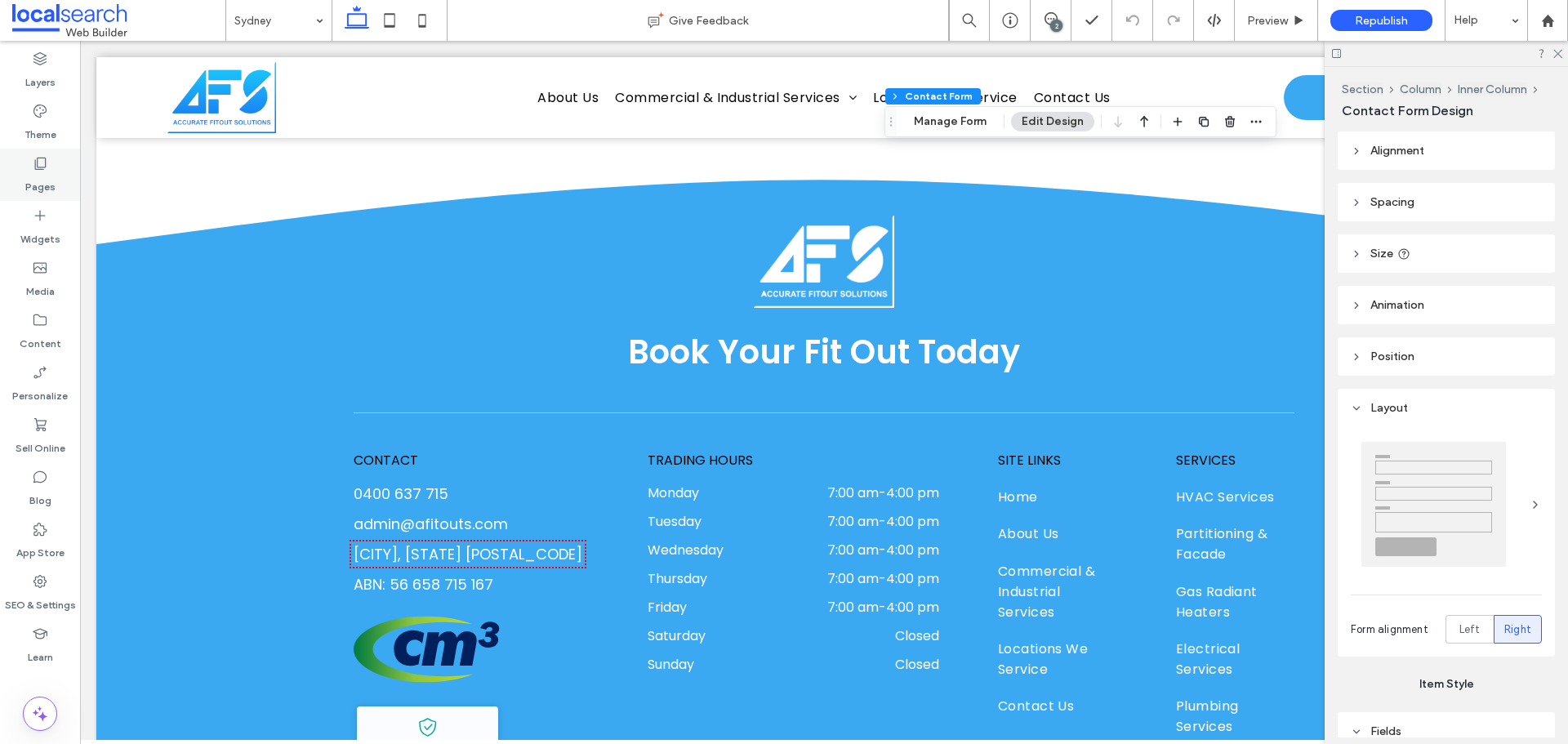 click on "Pages" at bounding box center (40, 175) 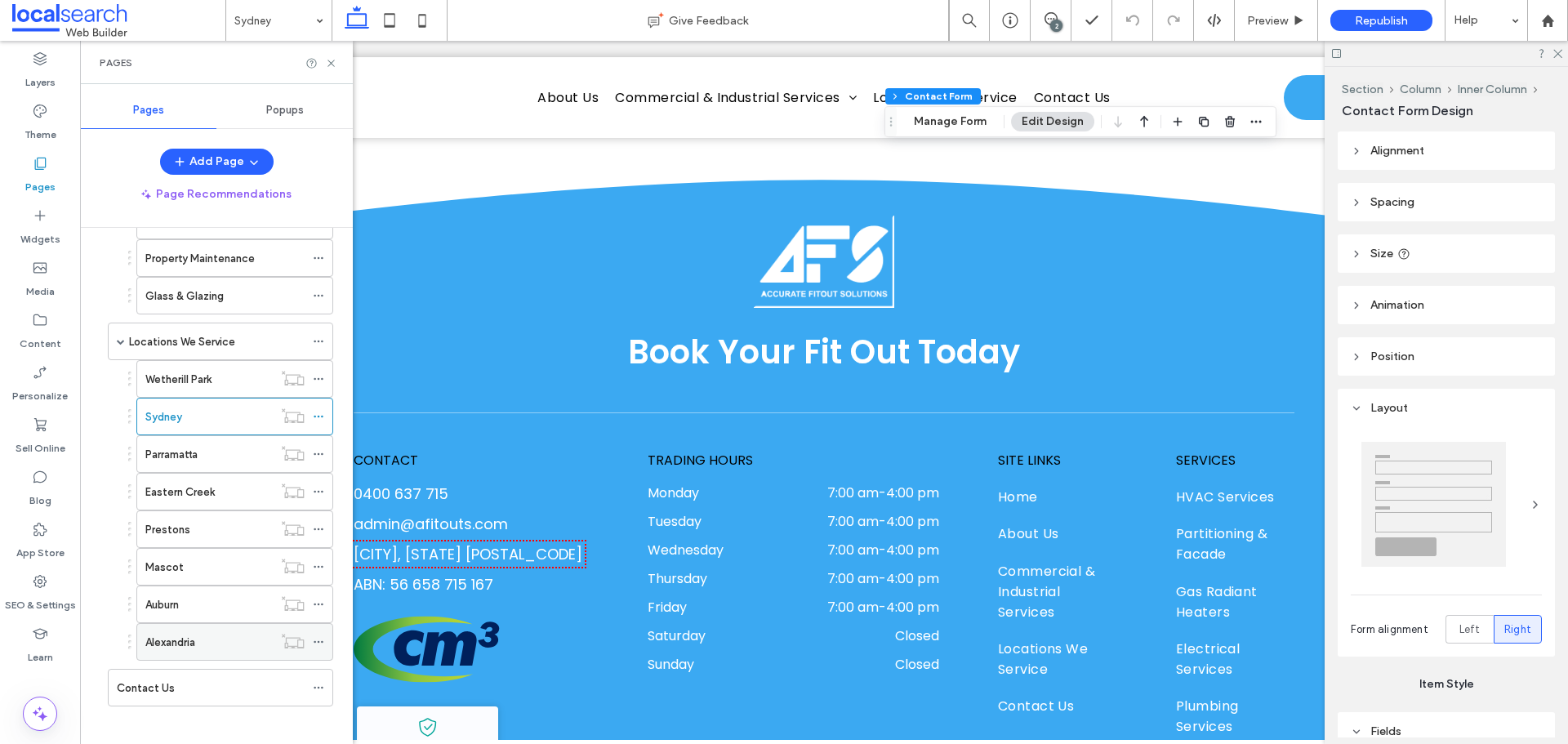 scroll, scrollTop: 420, scrollLeft: 0, axis: vertical 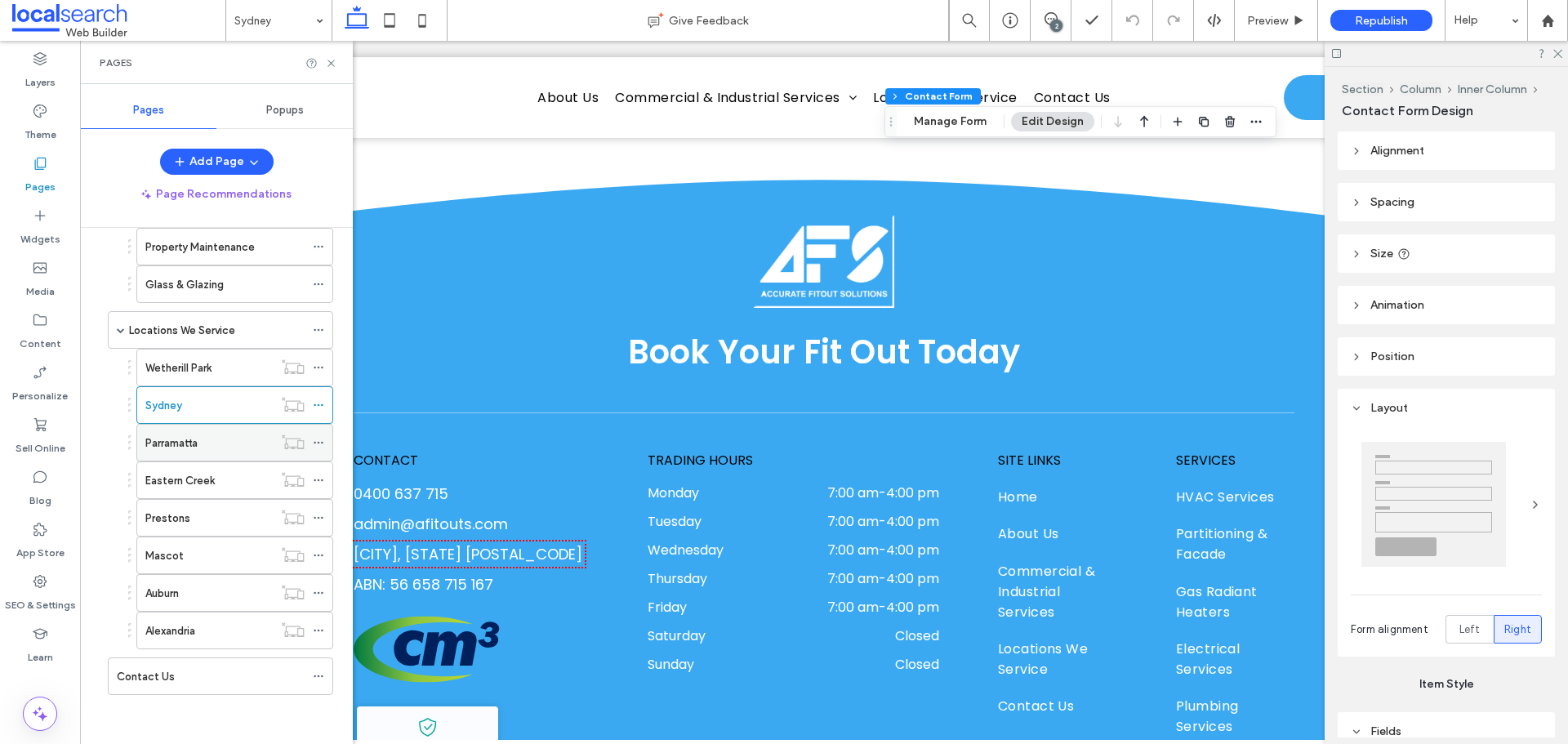 click on "Parramatta" at bounding box center [209, 443] 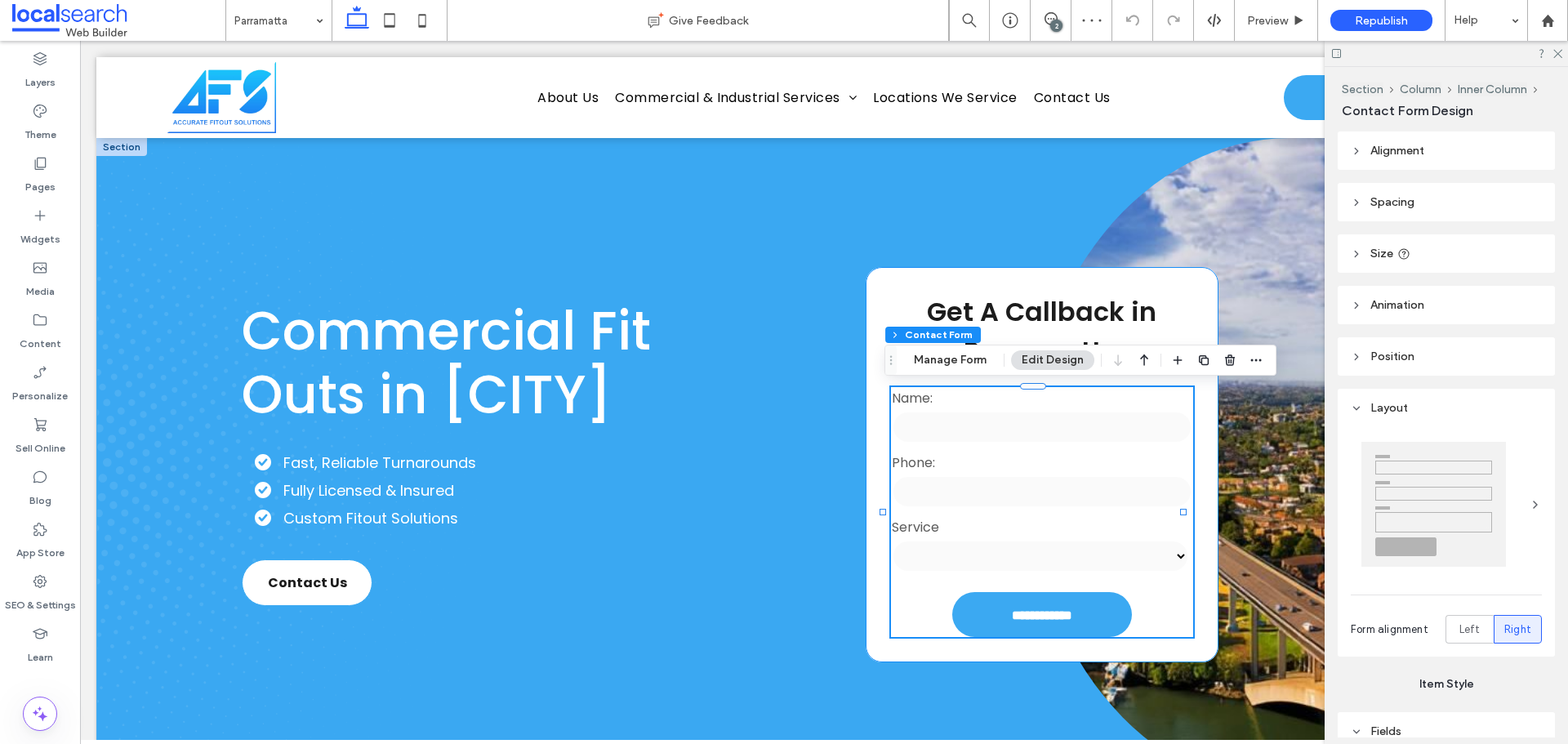 scroll, scrollTop: 0, scrollLeft: 0, axis: both 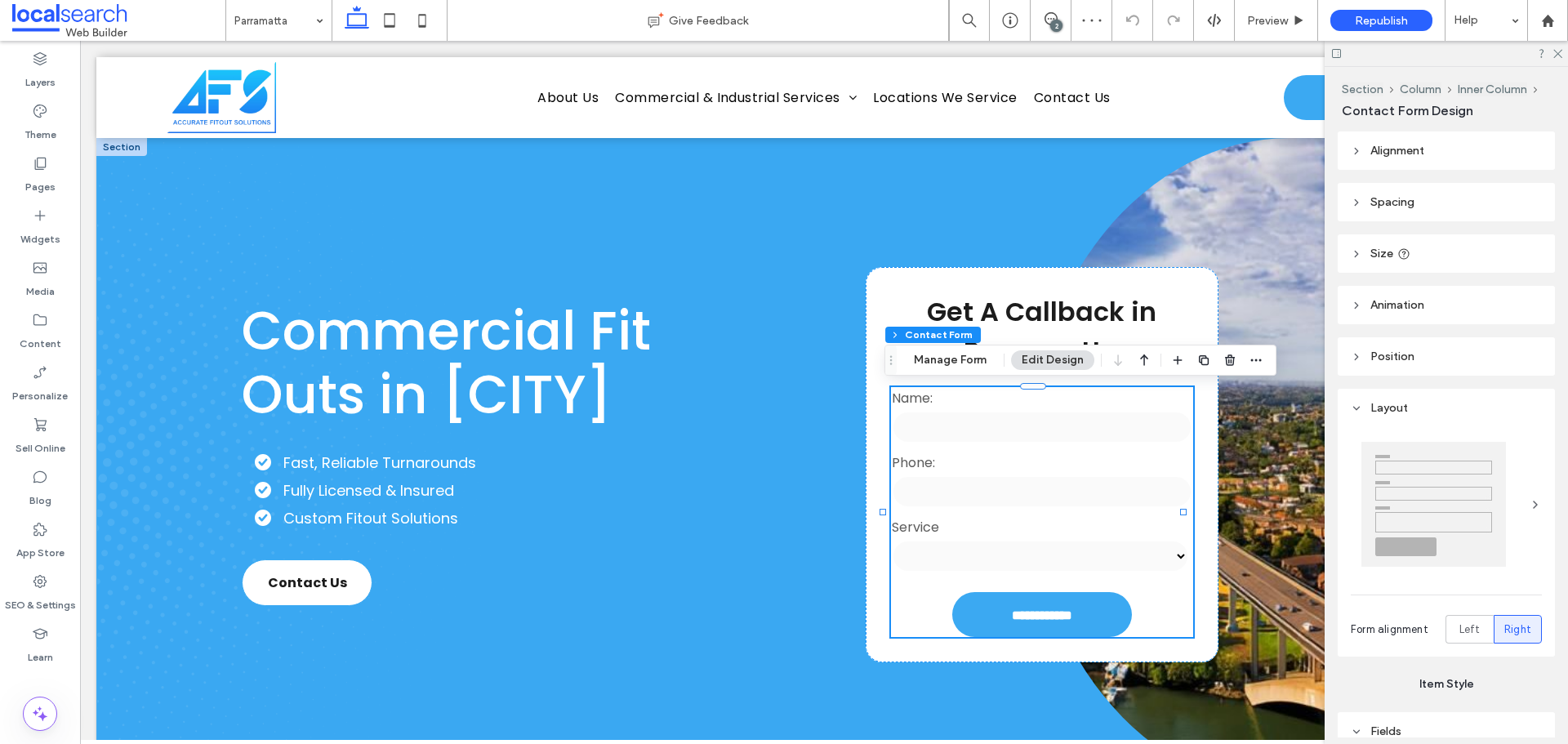 type on "*" 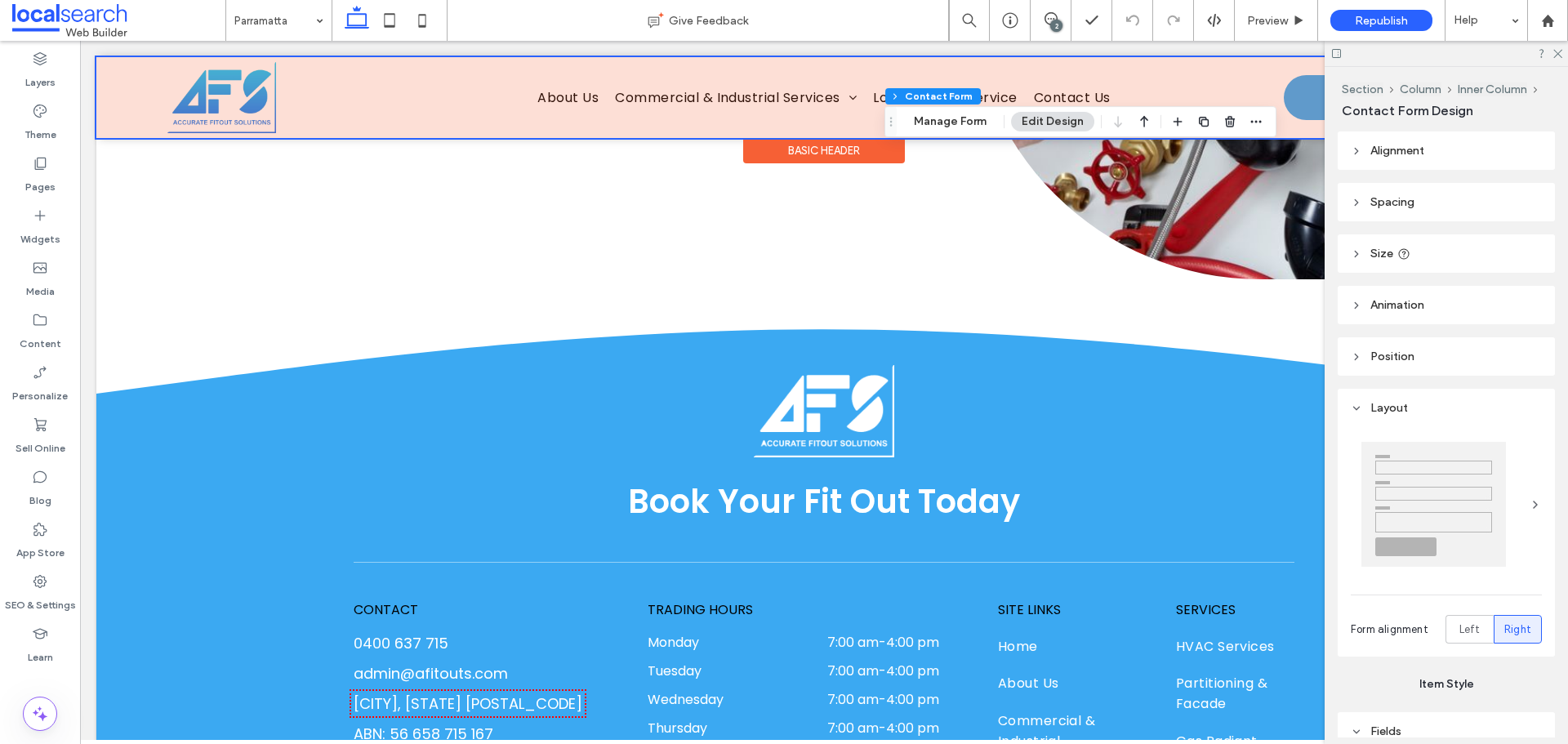 scroll, scrollTop: 4492, scrollLeft: 0, axis: vertical 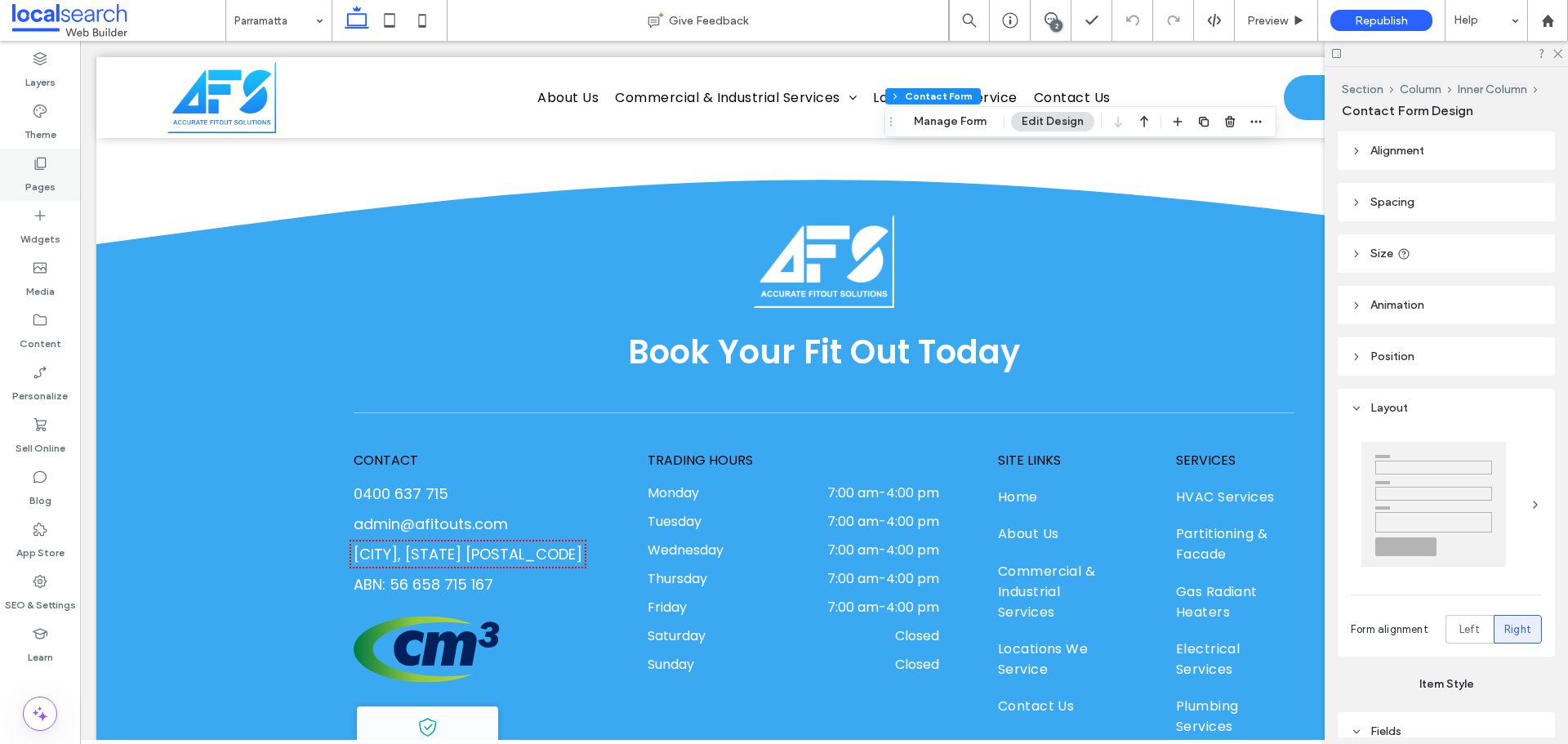 click on "Pages" at bounding box center [40, 183] 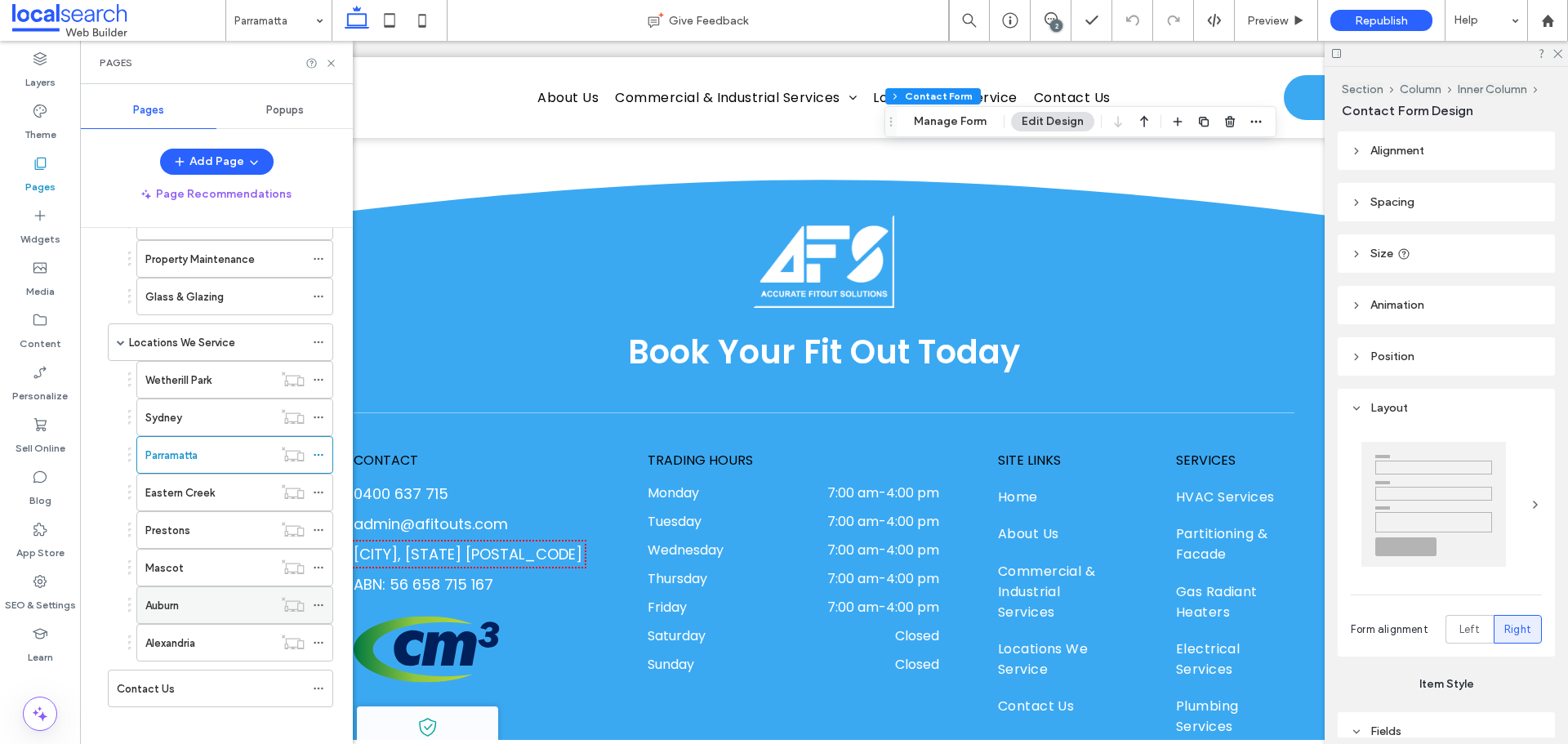 scroll, scrollTop: 420, scrollLeft: 0, axis: vertical 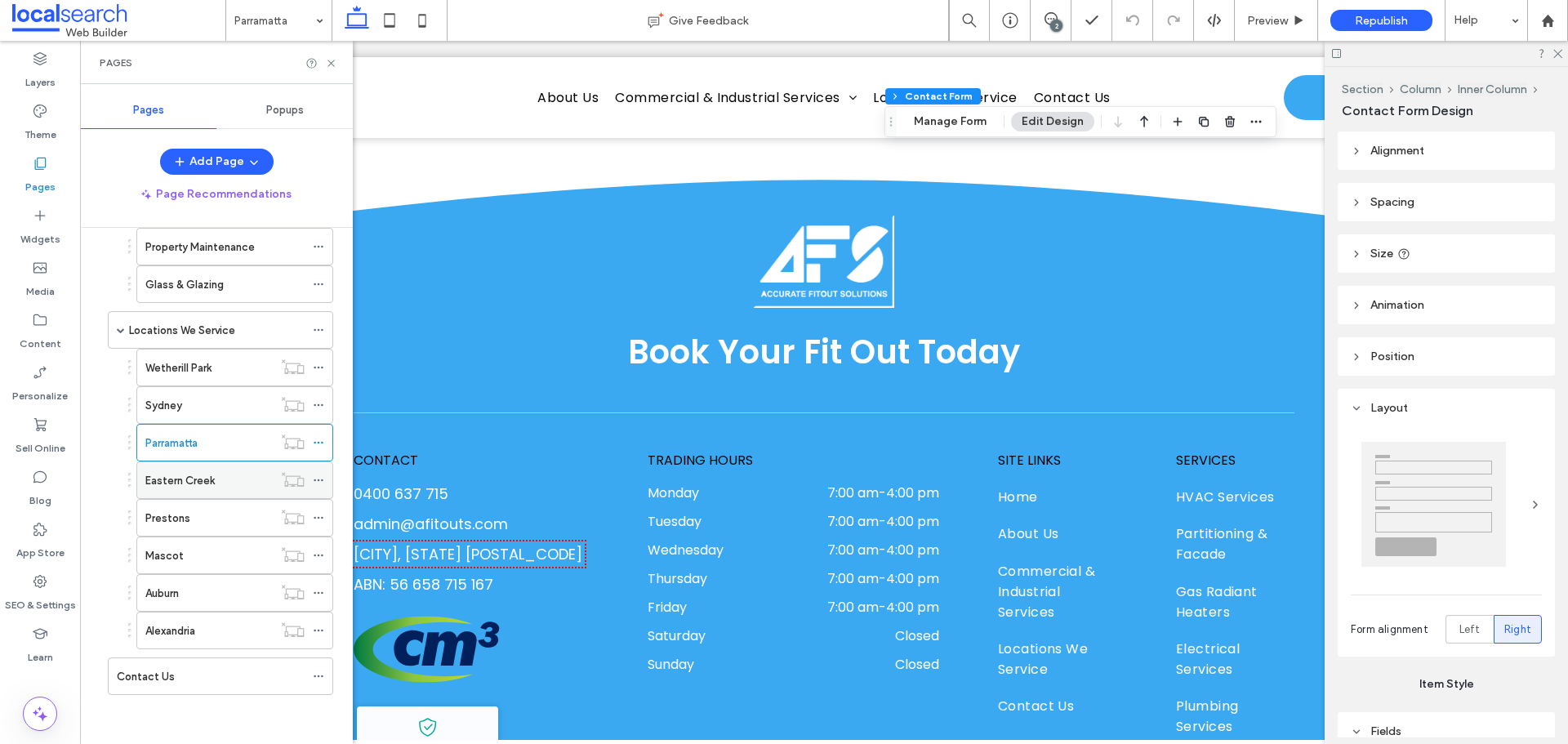click on "Eastern Creek" at bounding box center (180, 480) 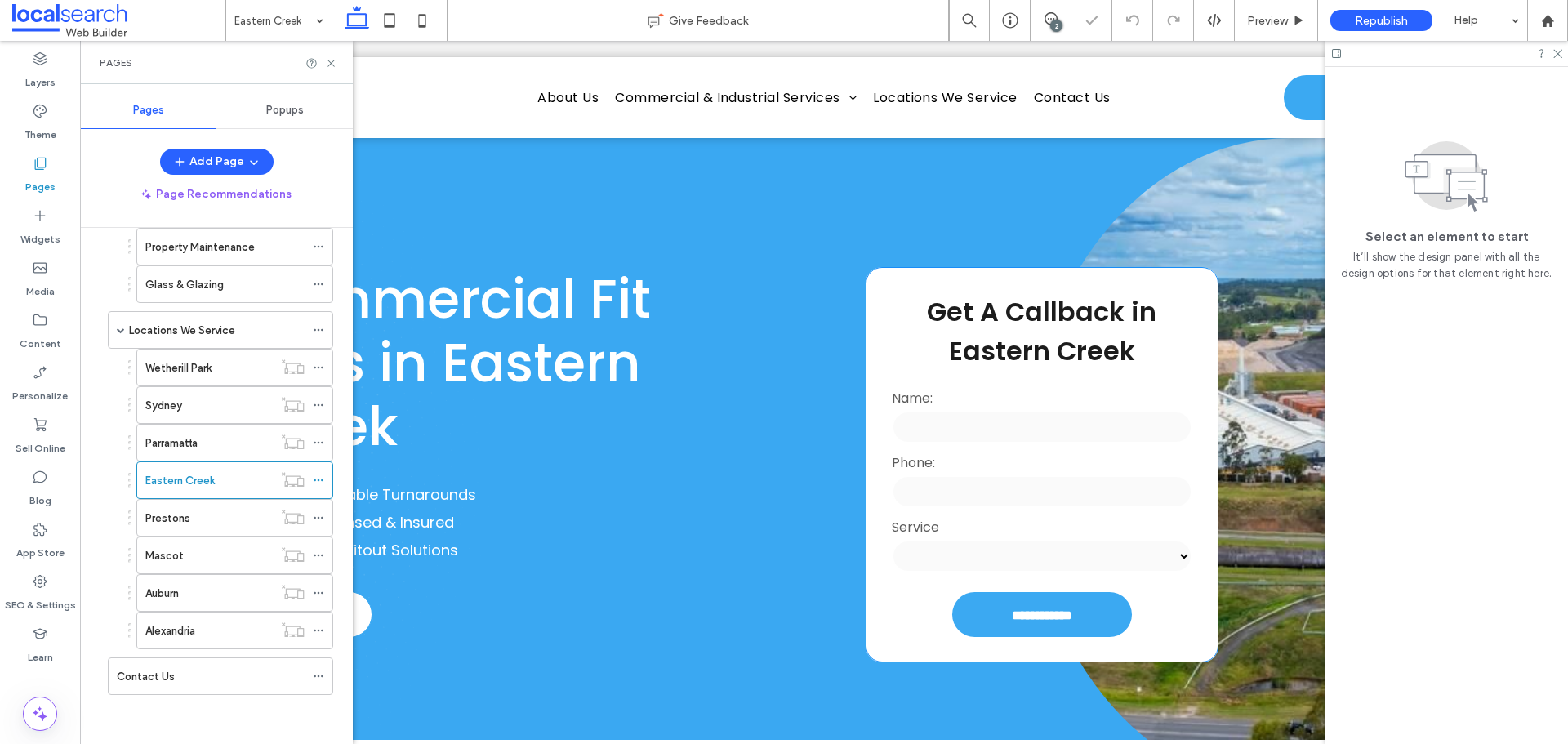 scroll, scrollTop: 0, scrollLeft: 0, axis: both 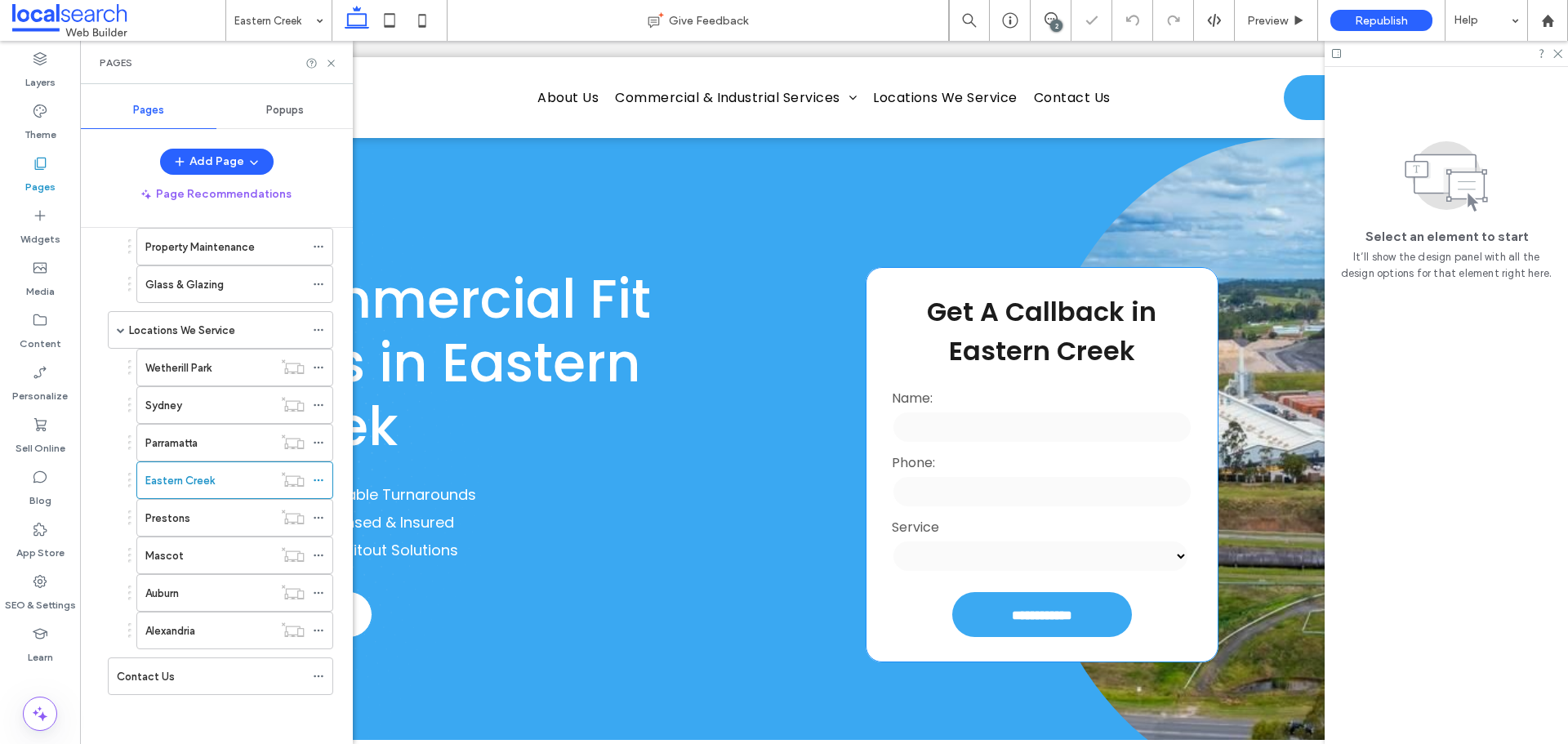 click on "Phone:" at bounding box center [1041, 462] 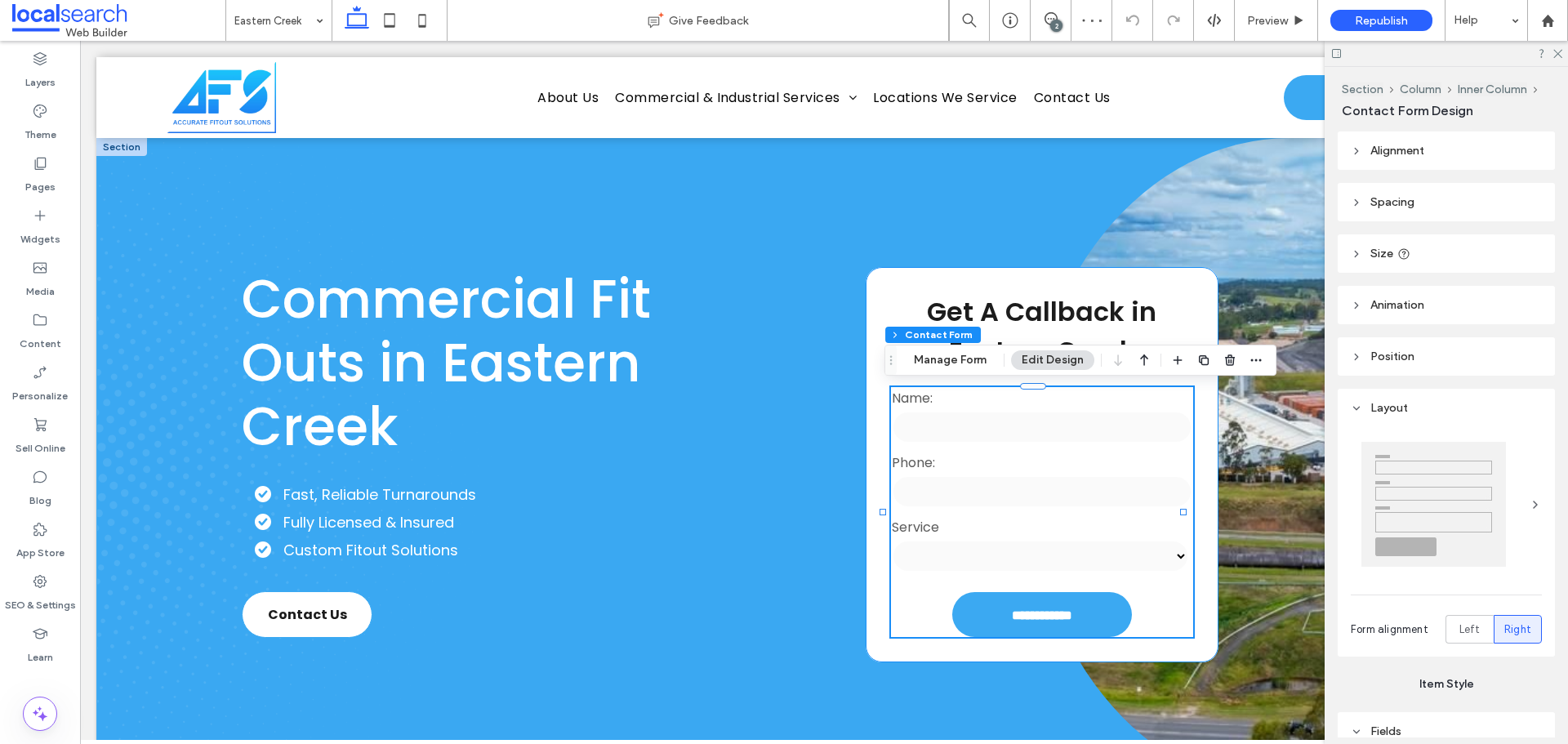 type on "*" 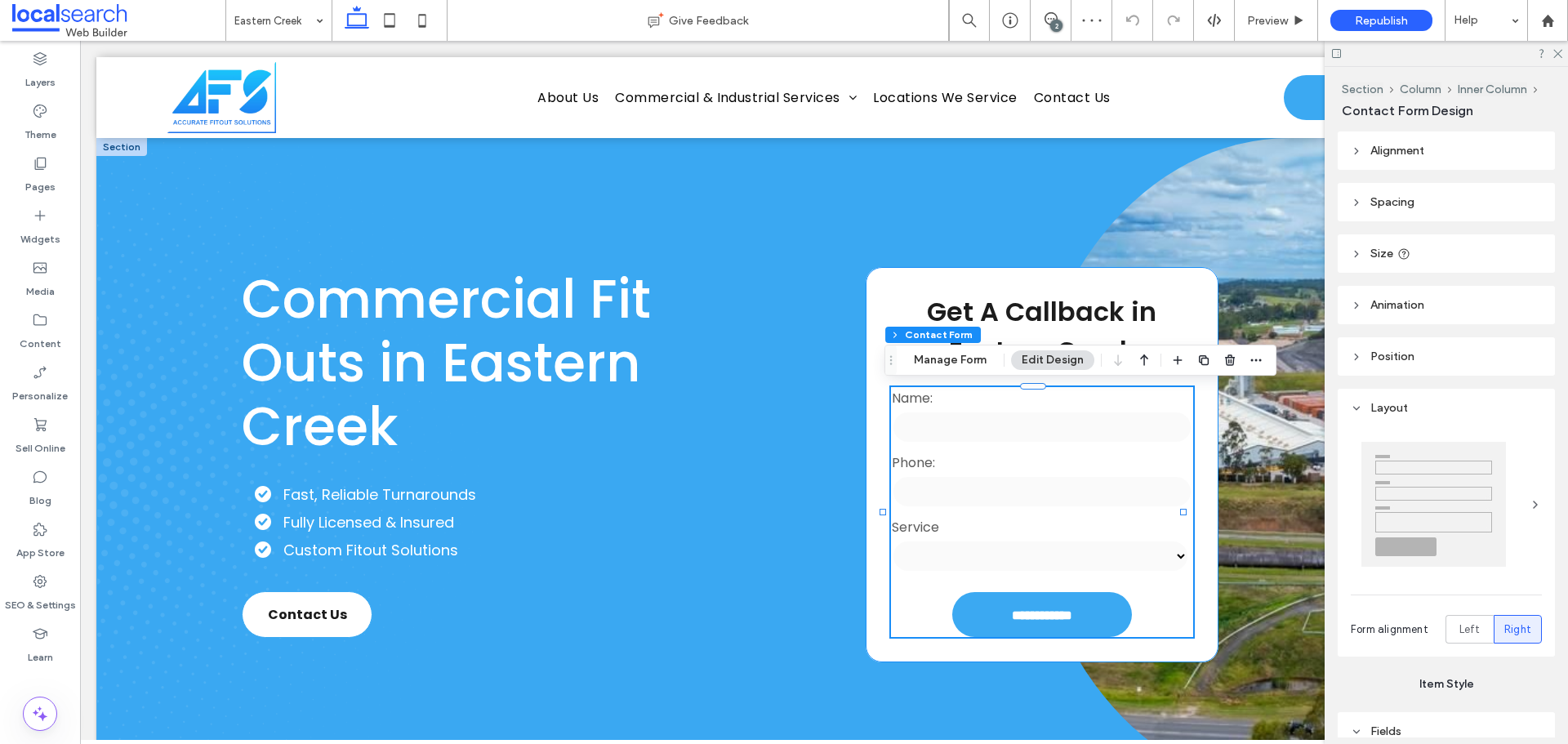 type on "***" 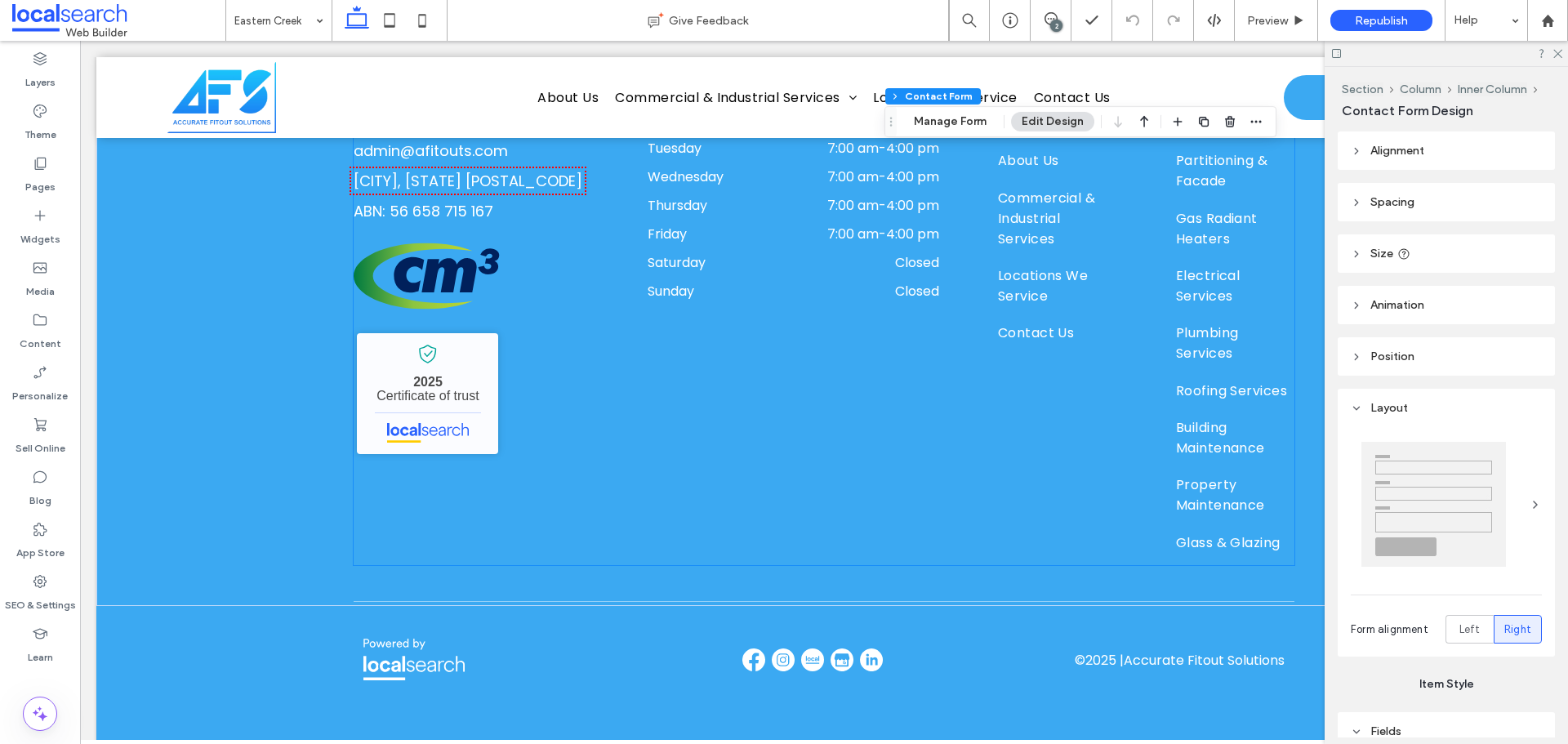 scroll, scrollTop: 5008, scrollLeft: 0, axis: vertical 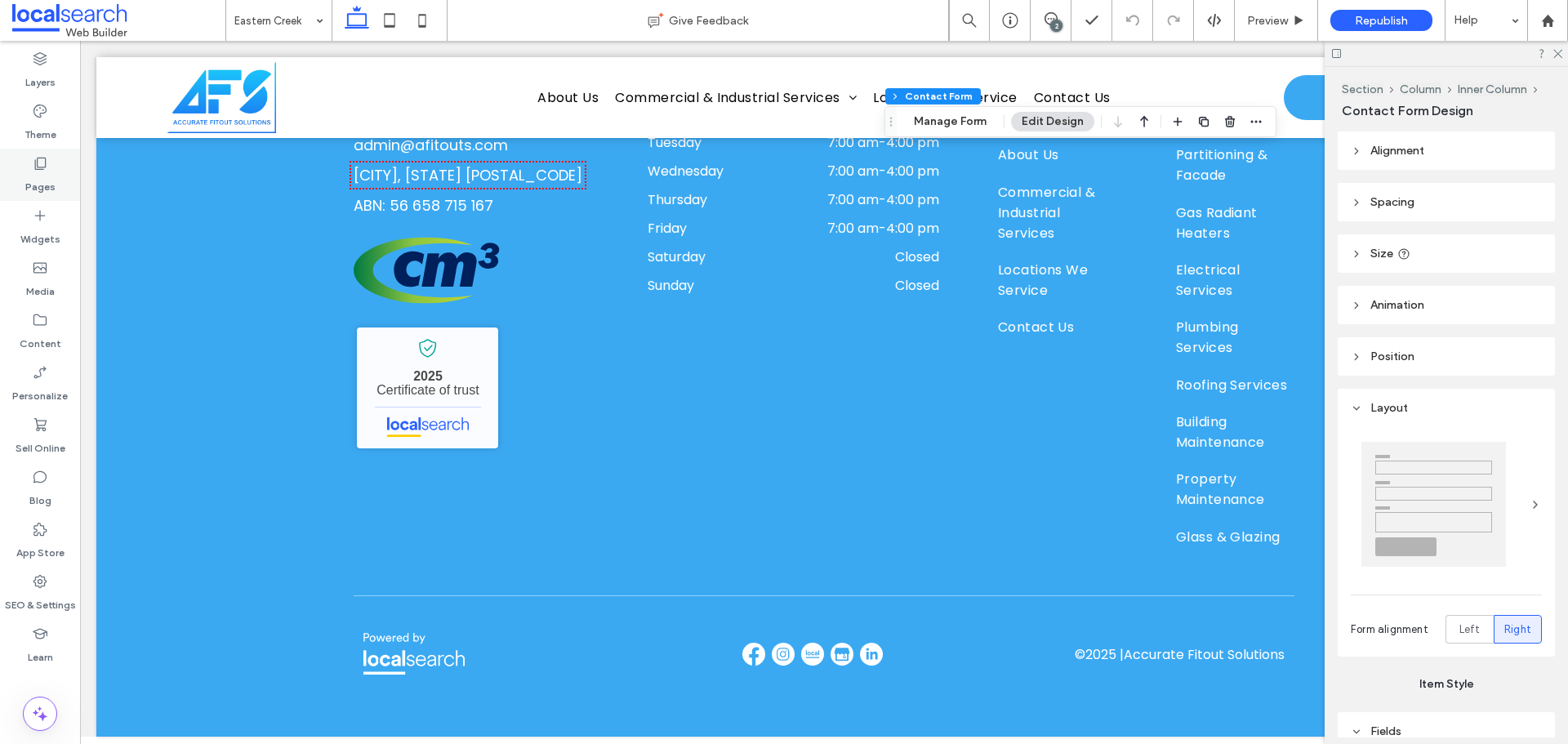click on "Pages" at bounding box center (40, 183) 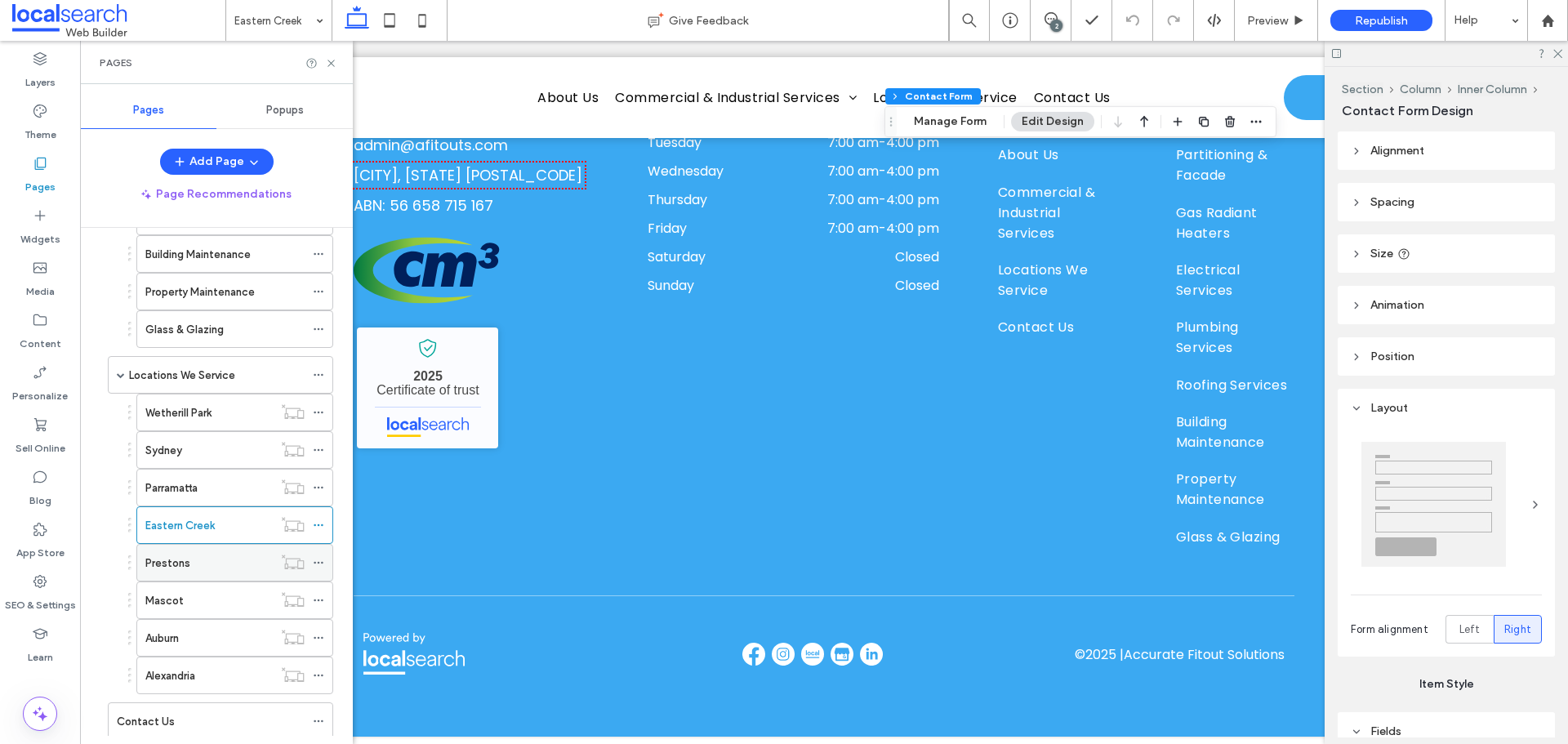 scroll, scrollTop: 420, scrollLeft: 0, axis: vertical 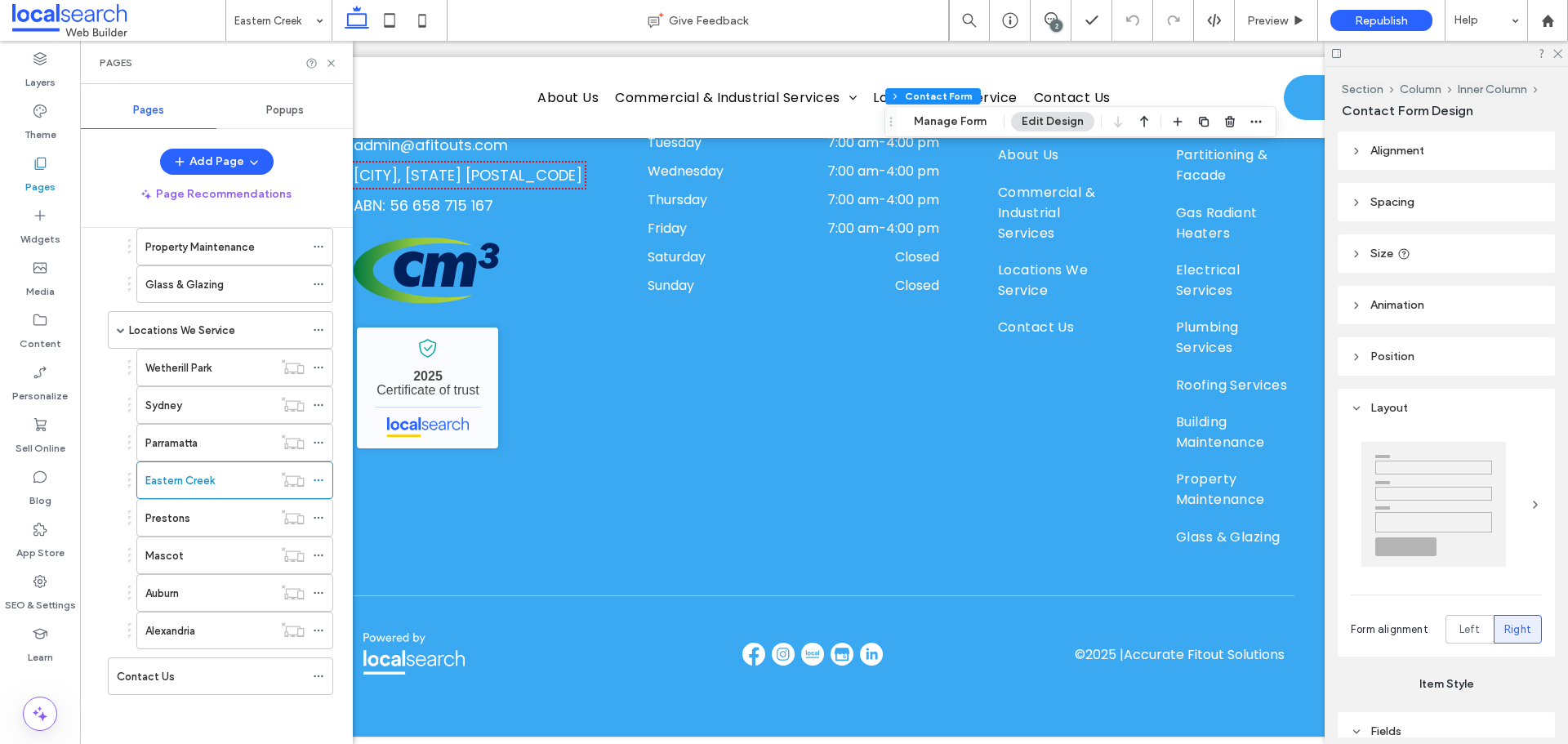 click on "Prestons" at bounding box center (209, 518) 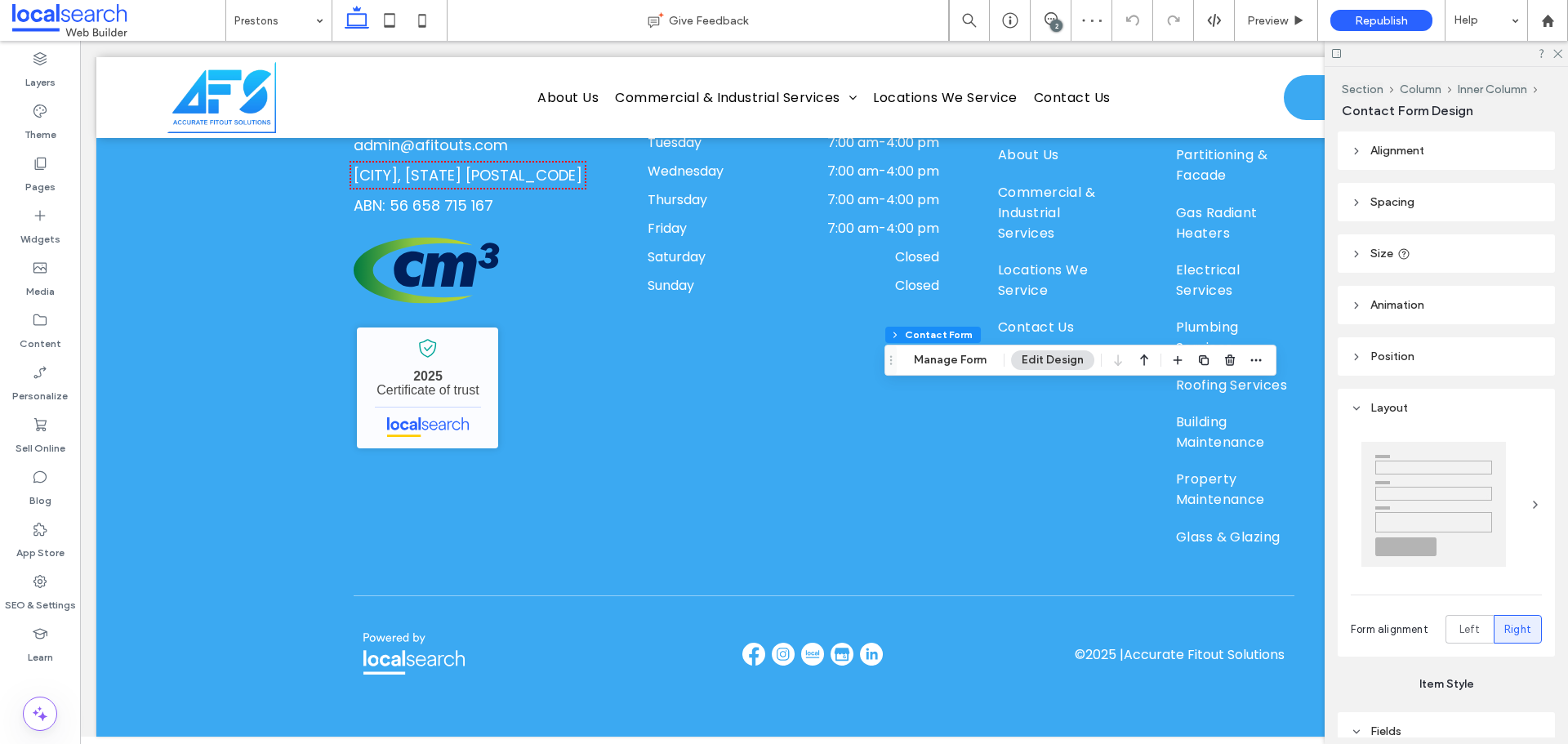 type on "*" 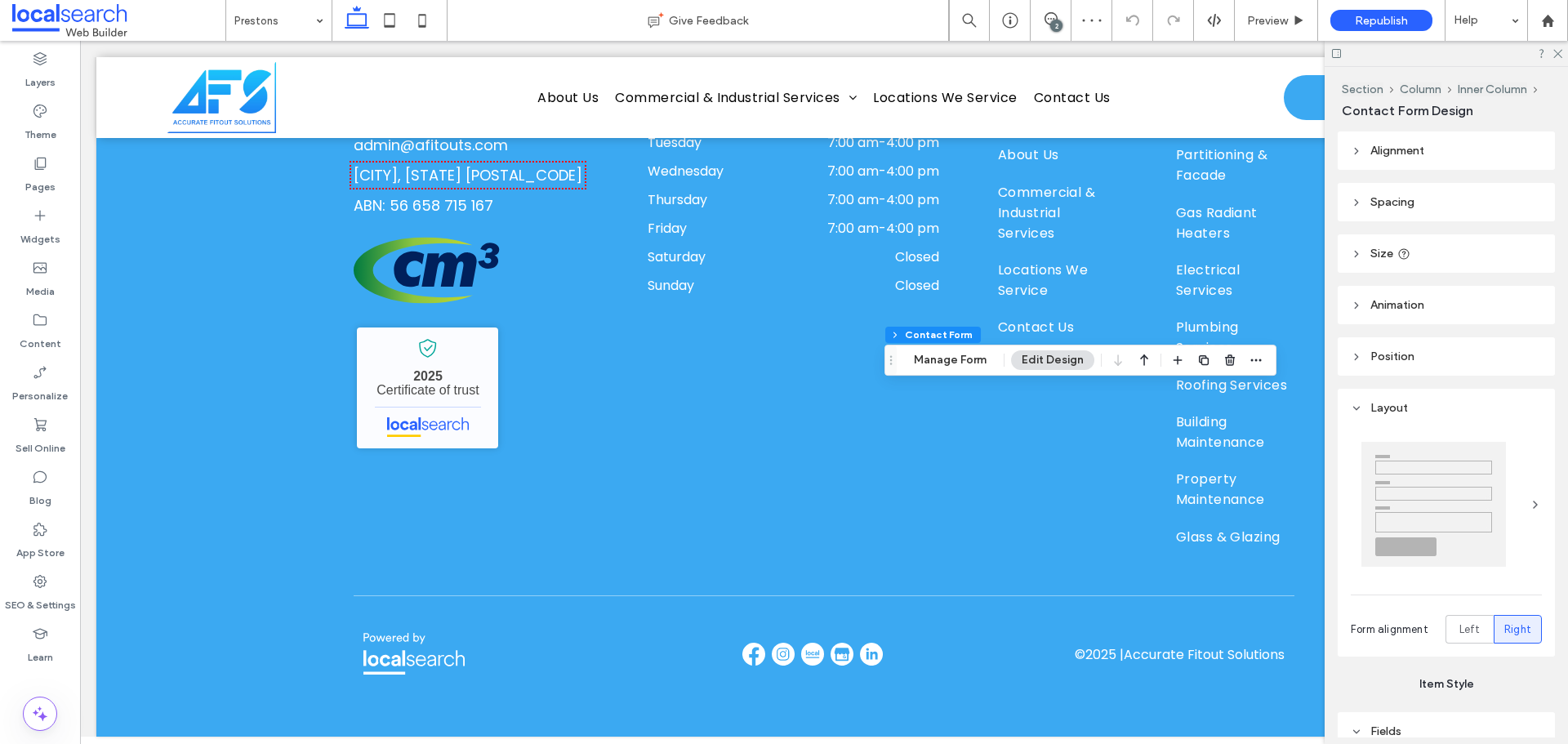 type on "***" 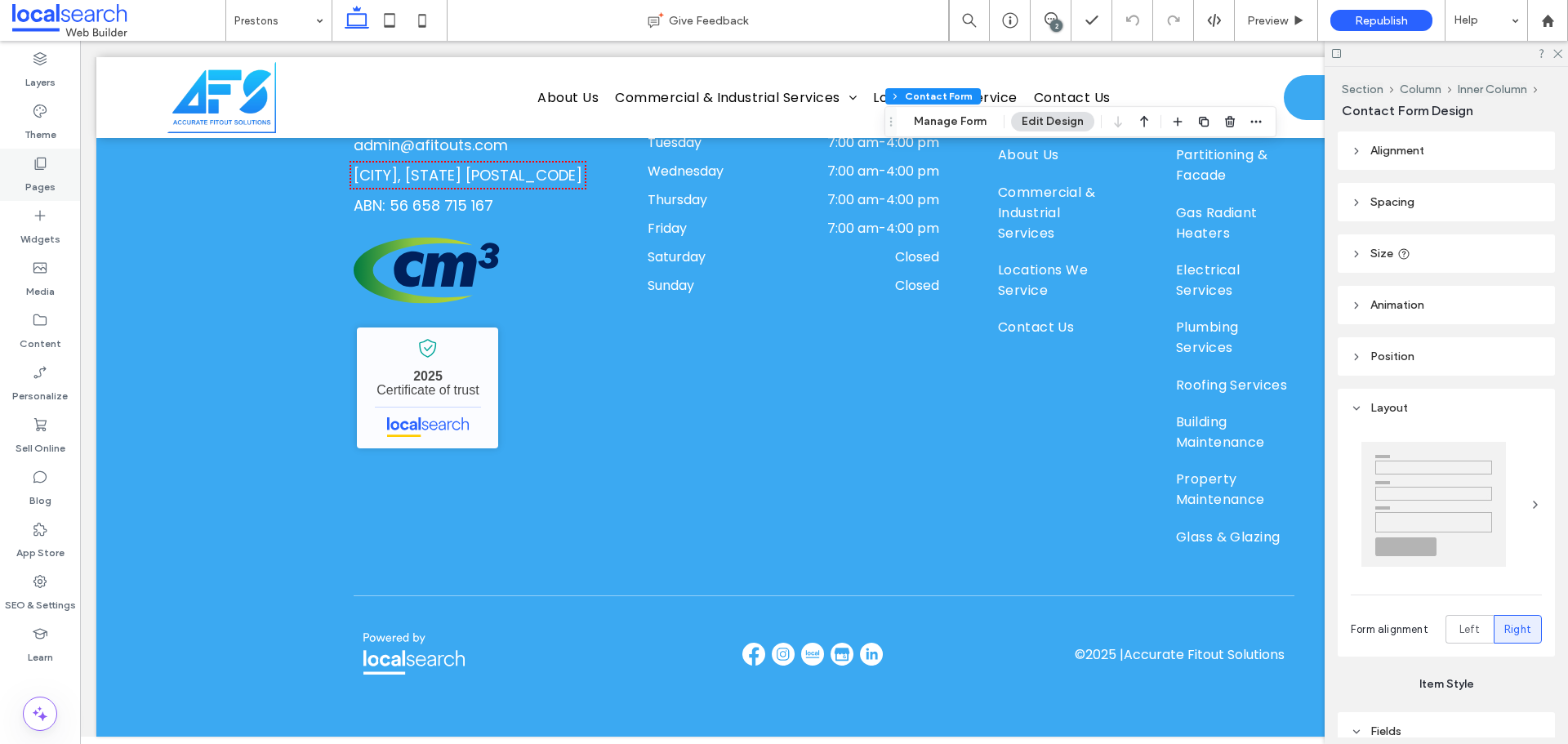 click on "Pages" at bounding box center [40, 175] 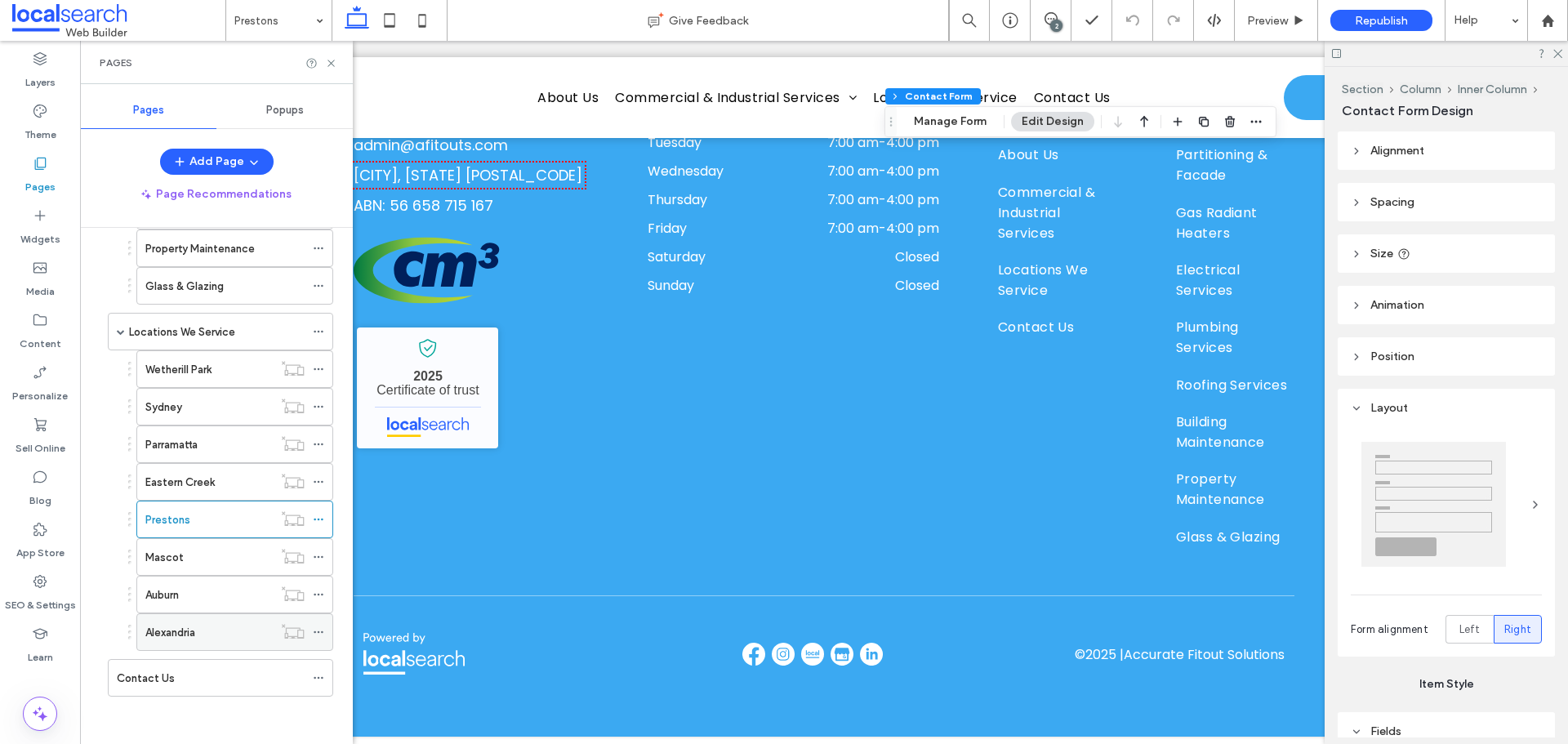scroll, scrollTop: 420, scrollLeft: 0, axis: vertical 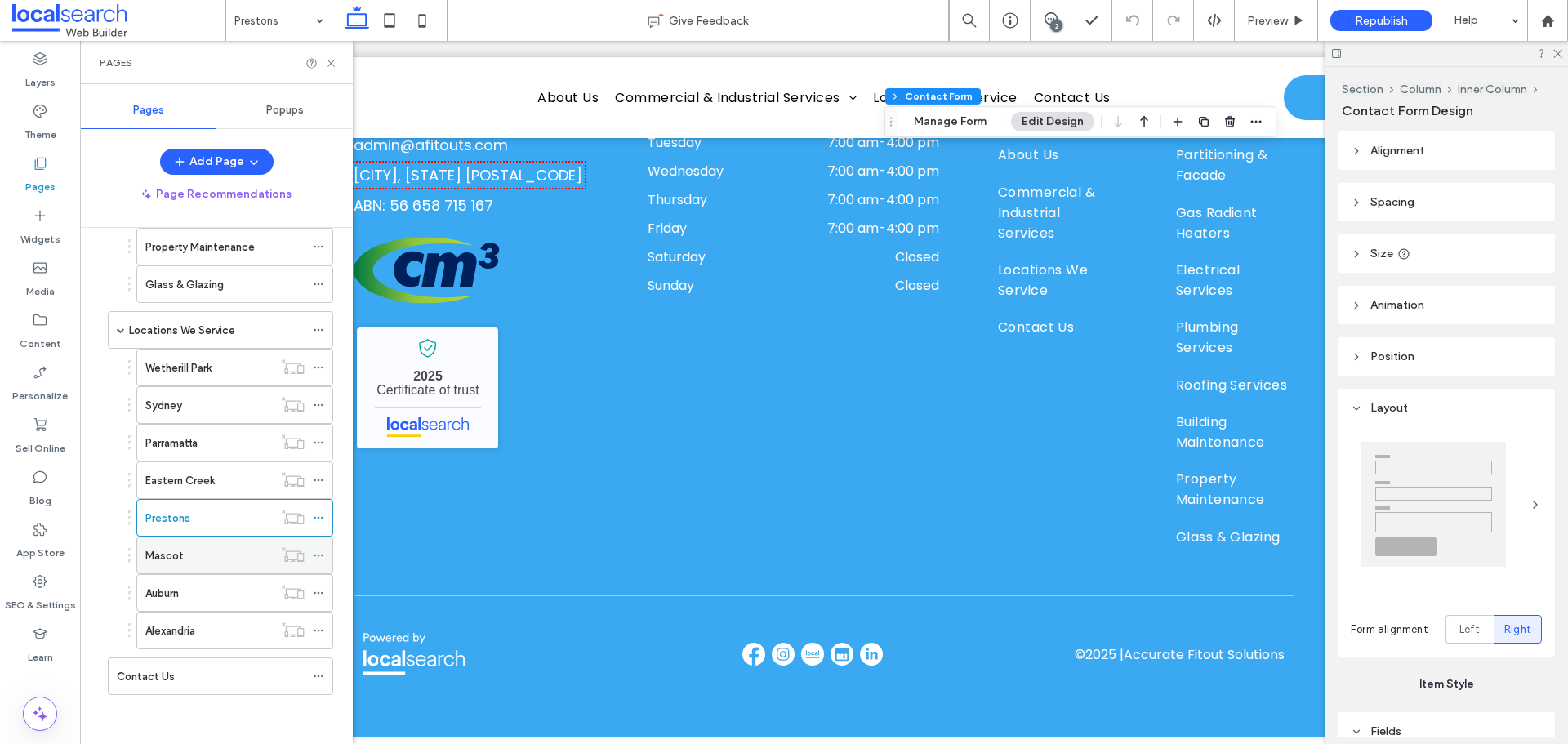 click on "Mascot" at bounding box center [209, 555] 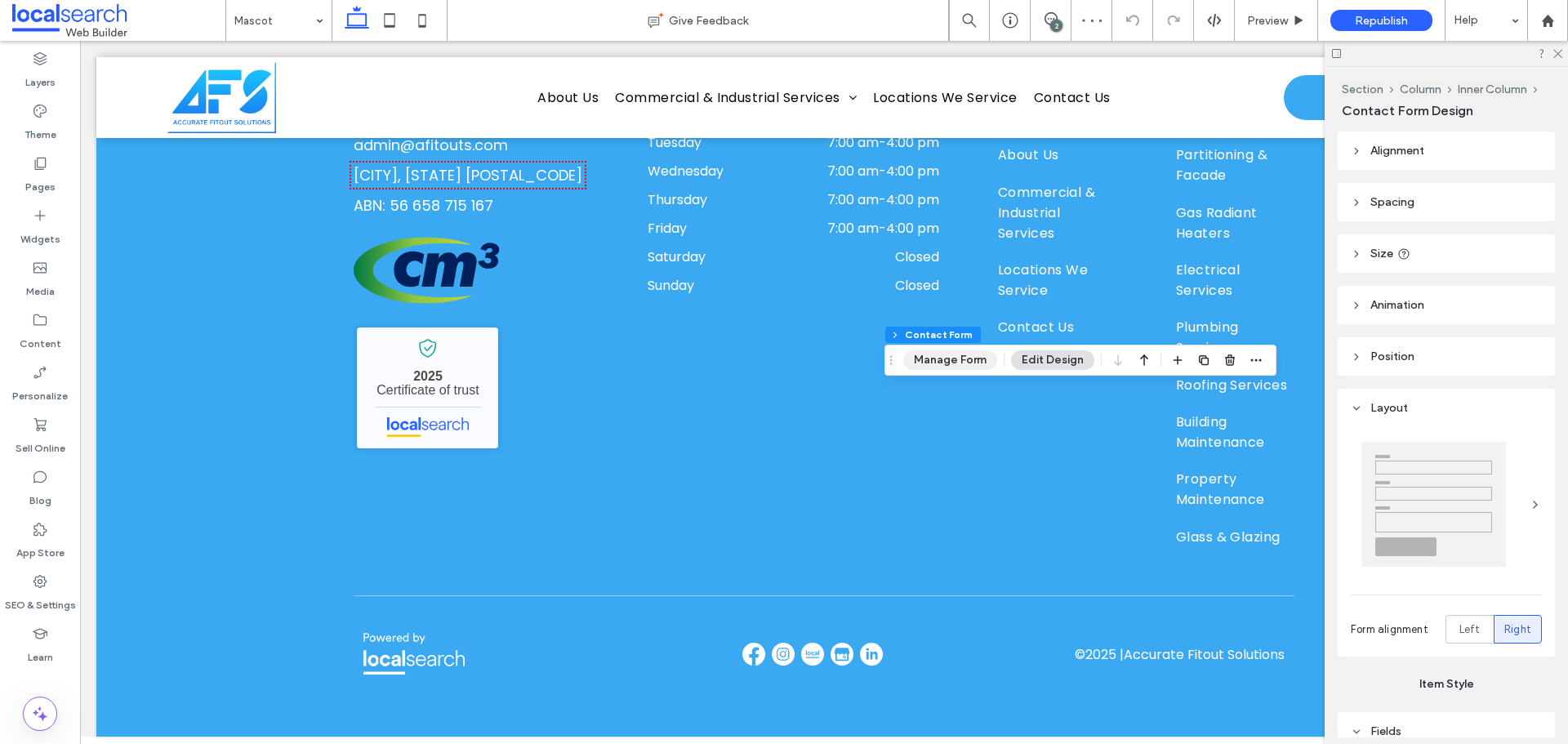 type on "*" 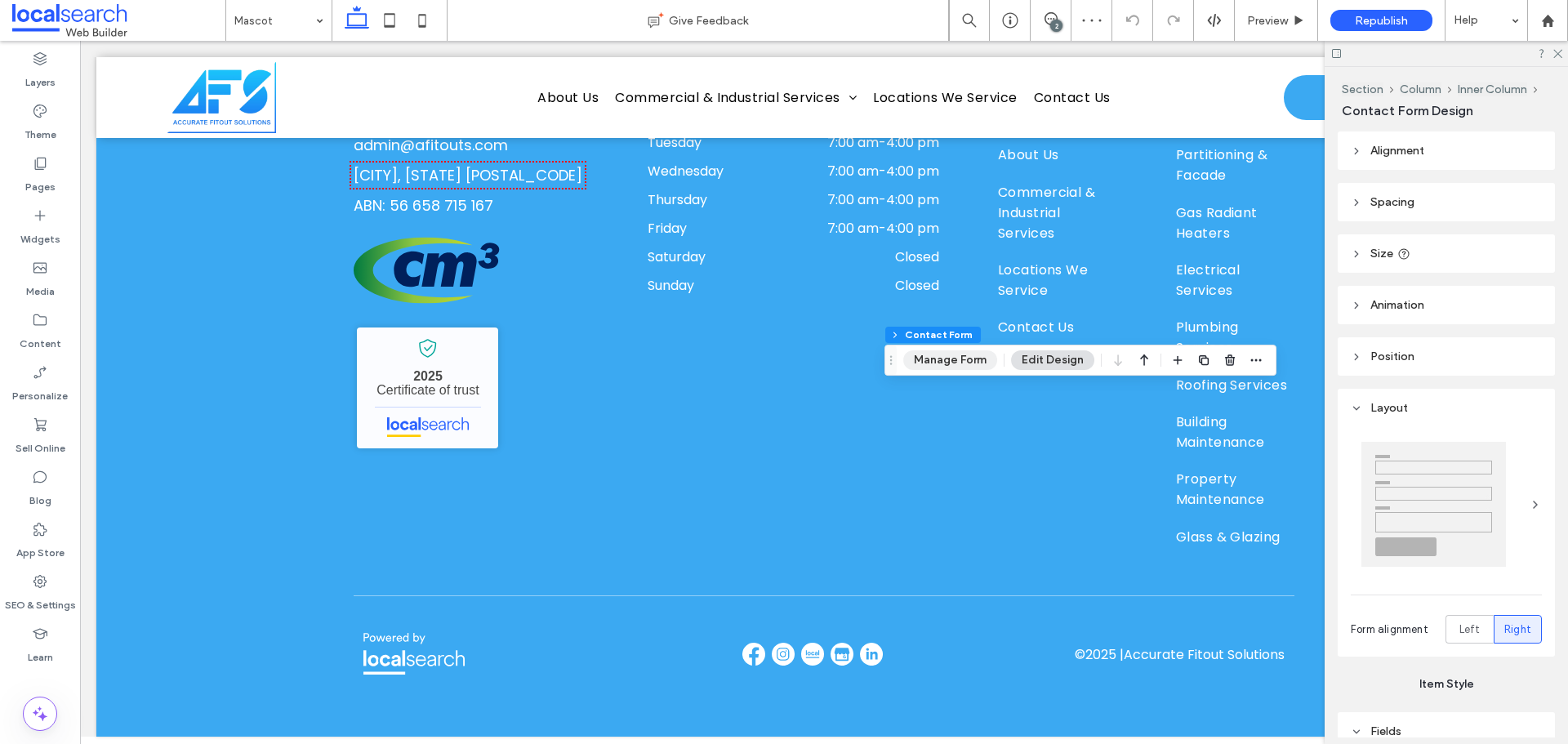type on "***" 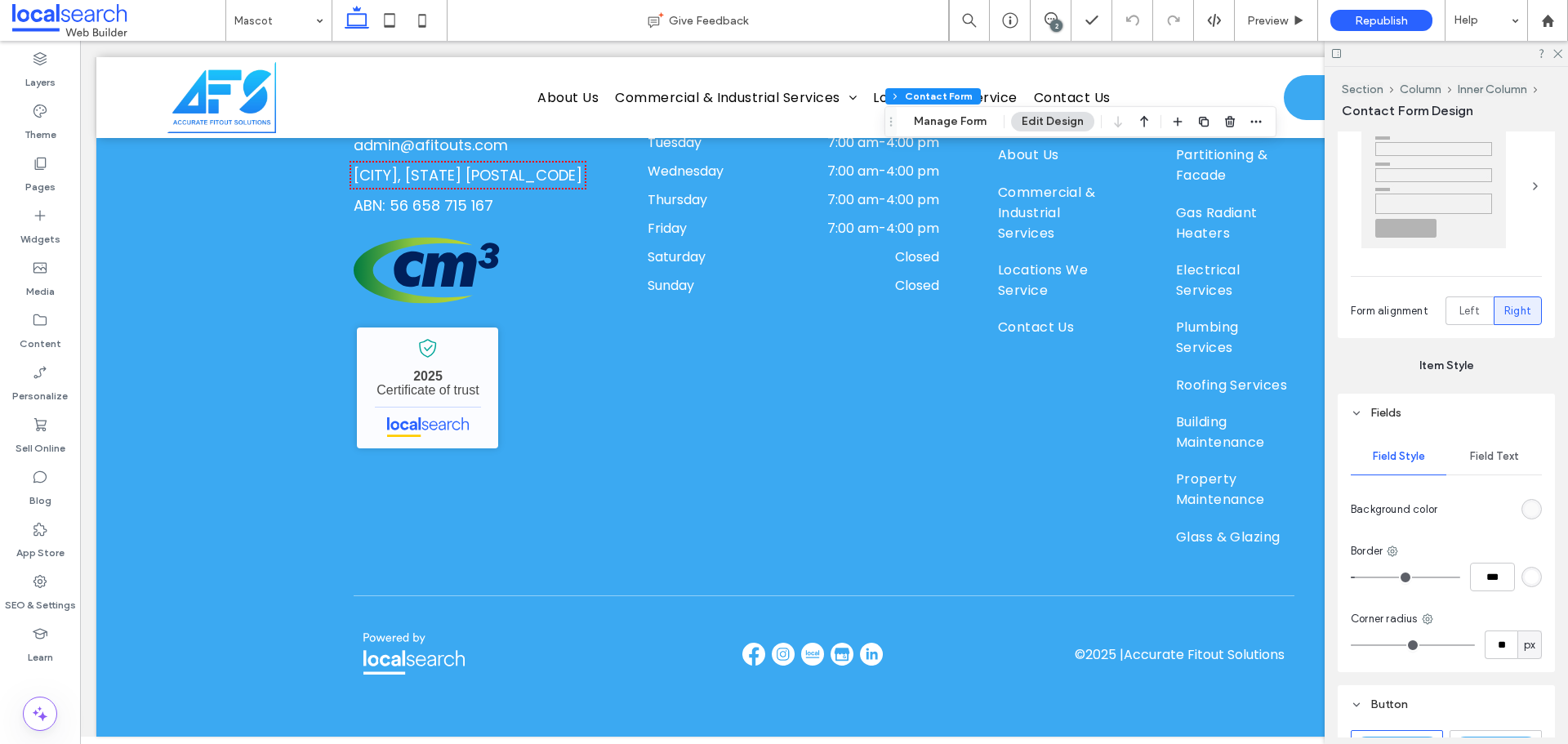 scroll, scrollTop: 327, scrollLeft: 0, axis: vertical 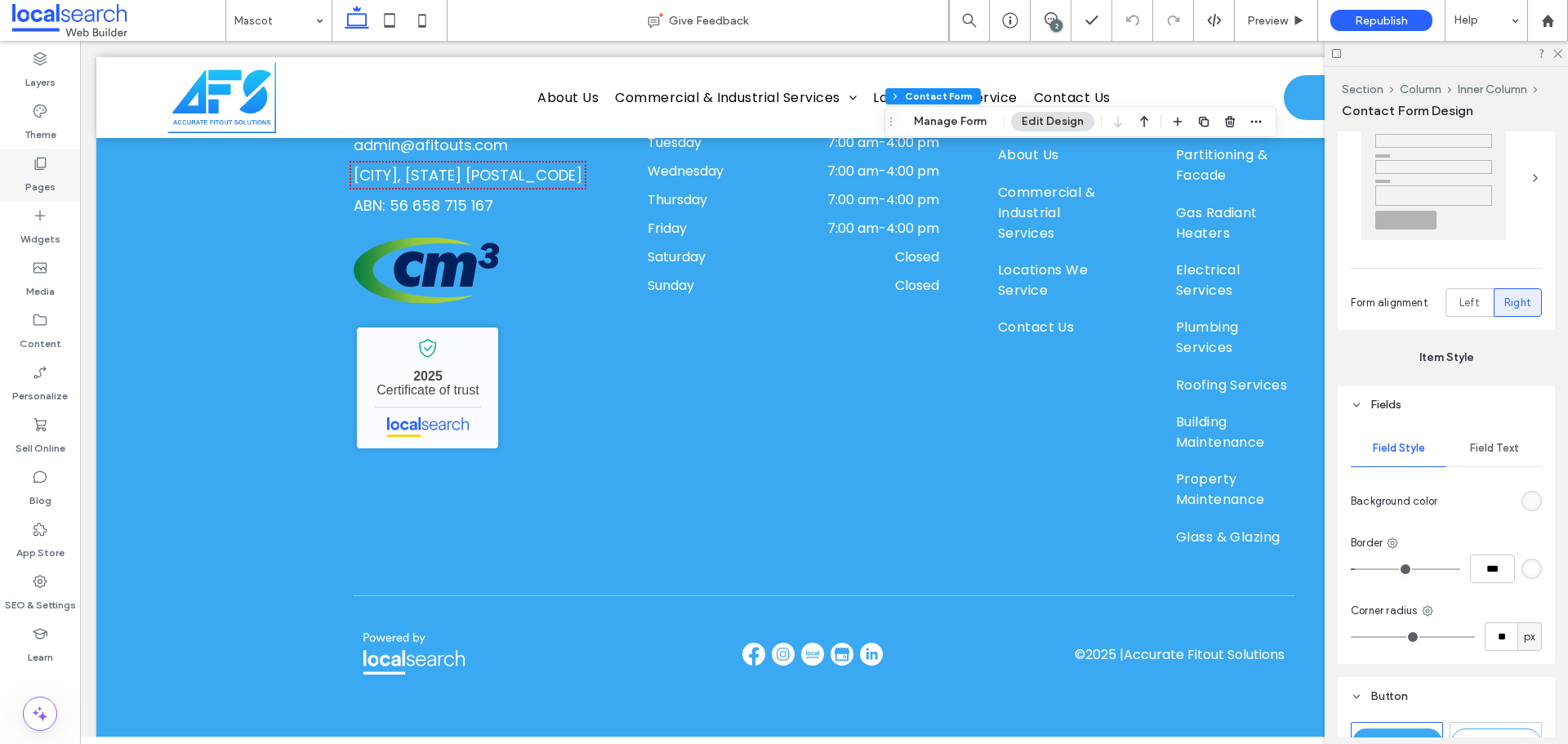 click on "Pages" at bounding box center [40, 183] 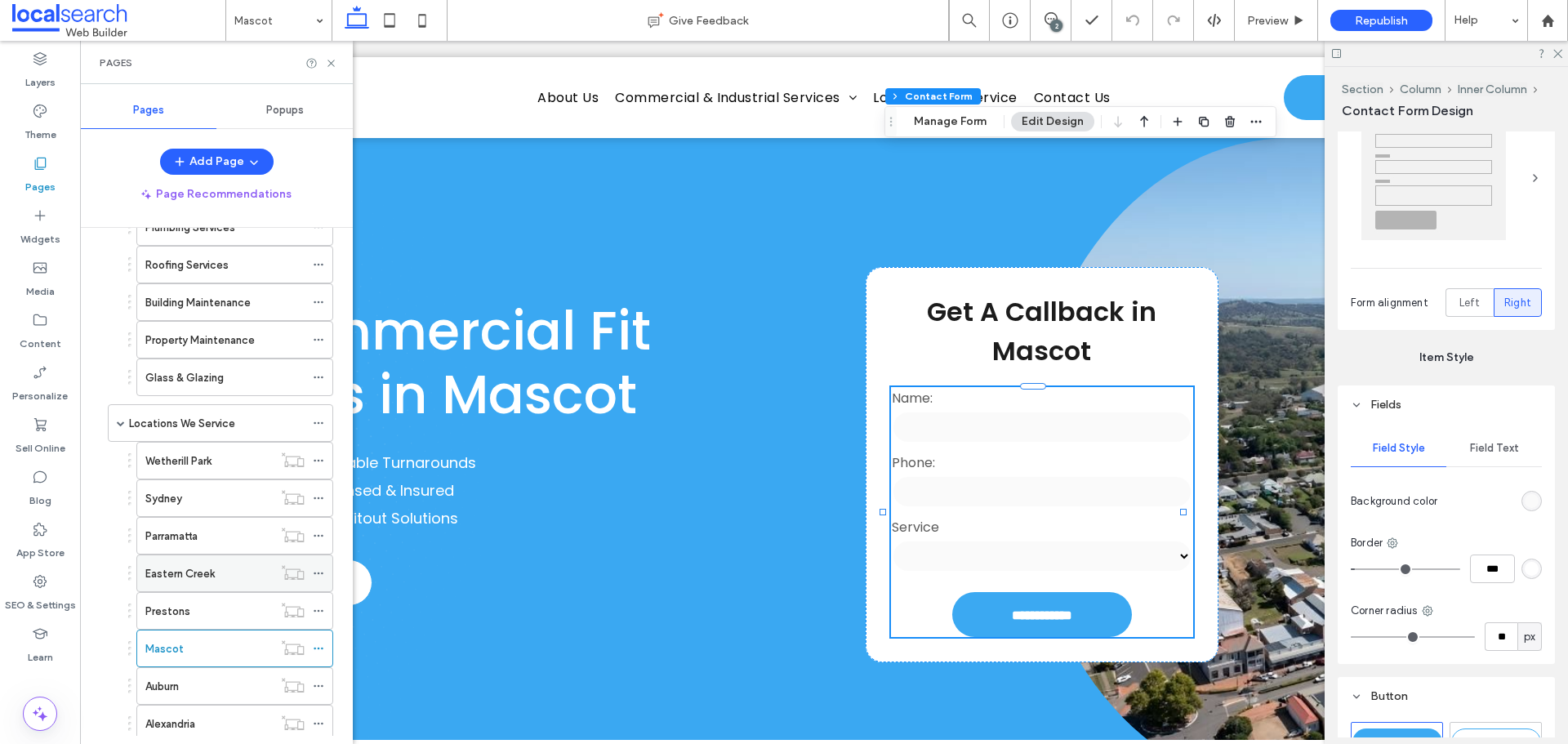 scroll, scrollTop: 378, scrollLeft: 0, axis: vertical 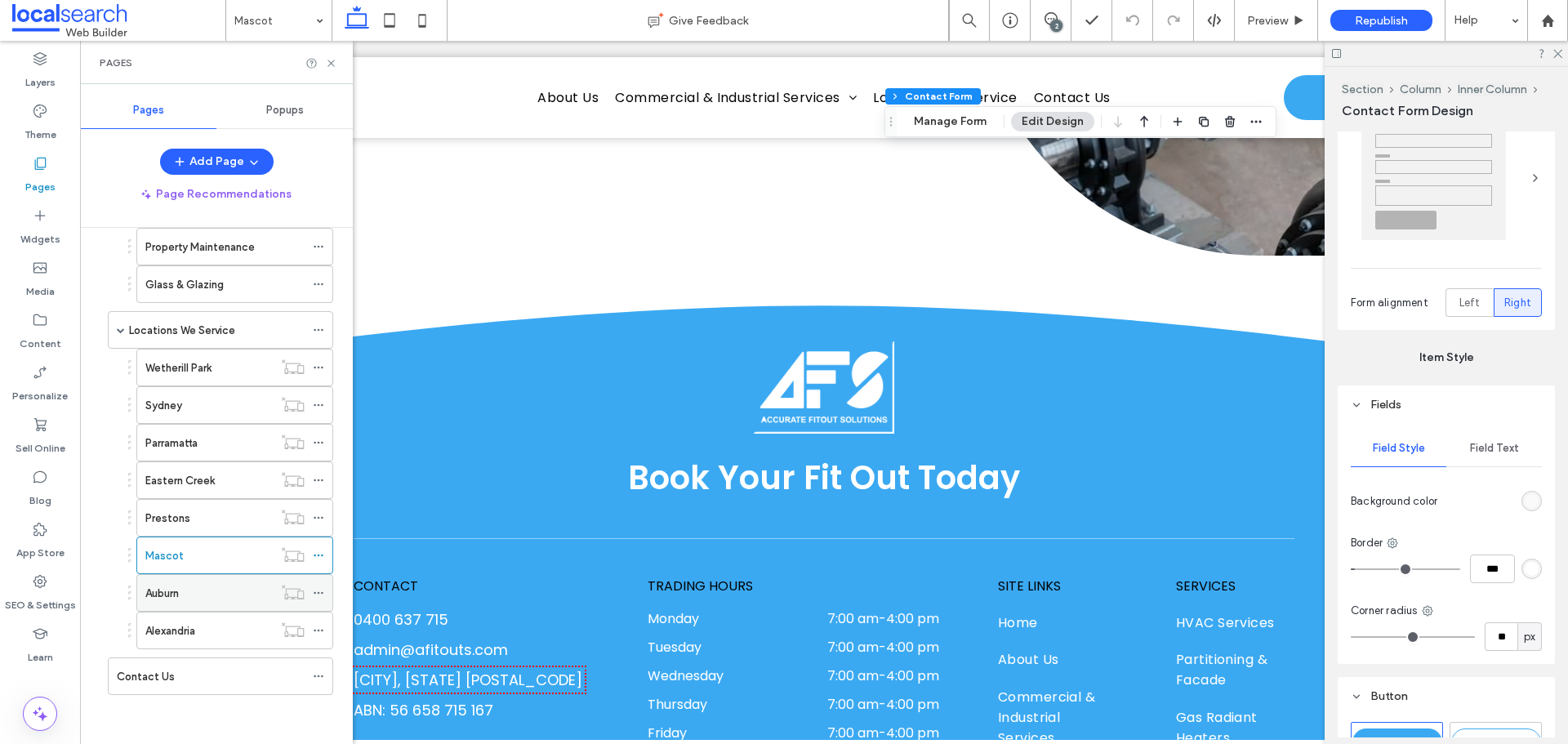 click on "Auburn" at bounding box center (209, 593) 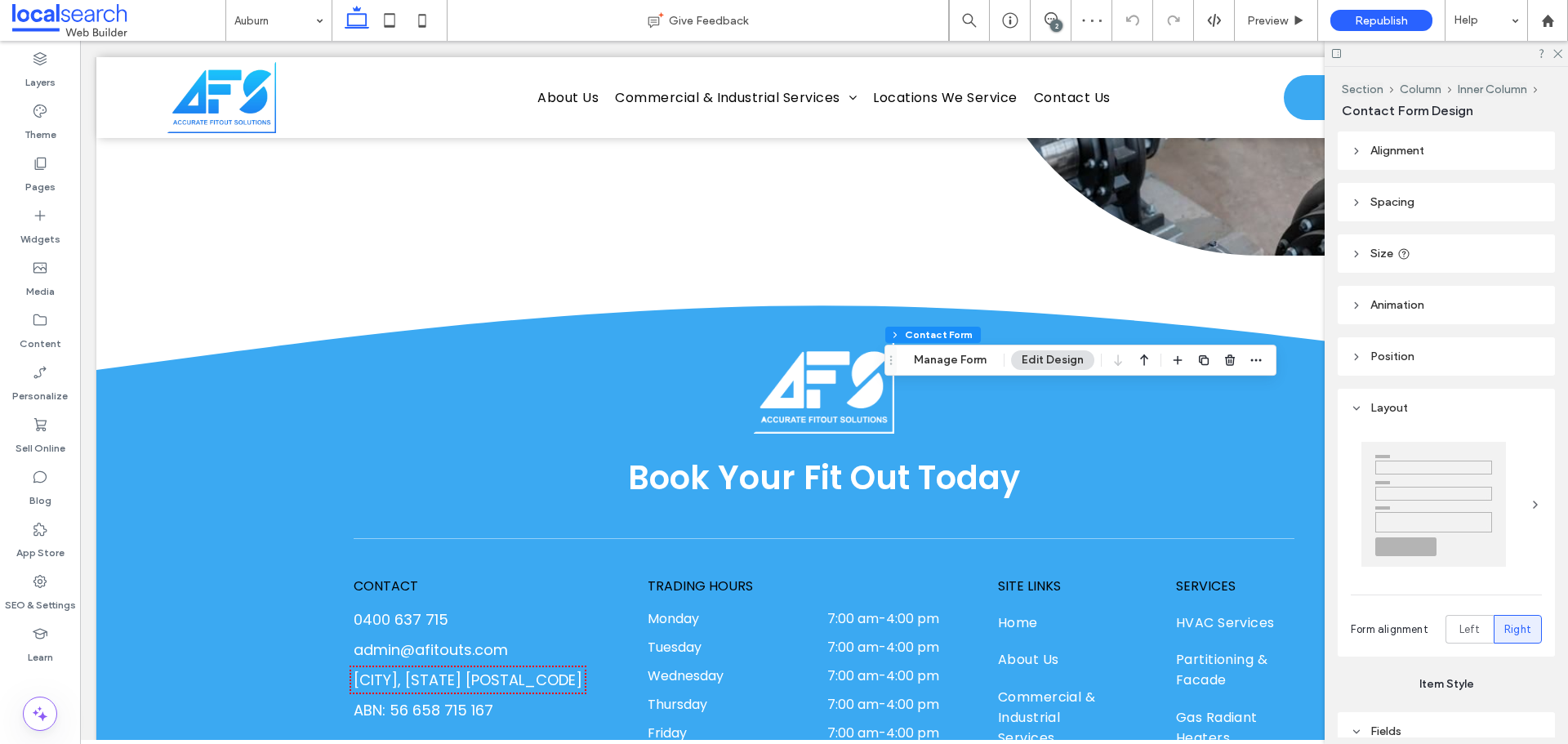 type on "*" 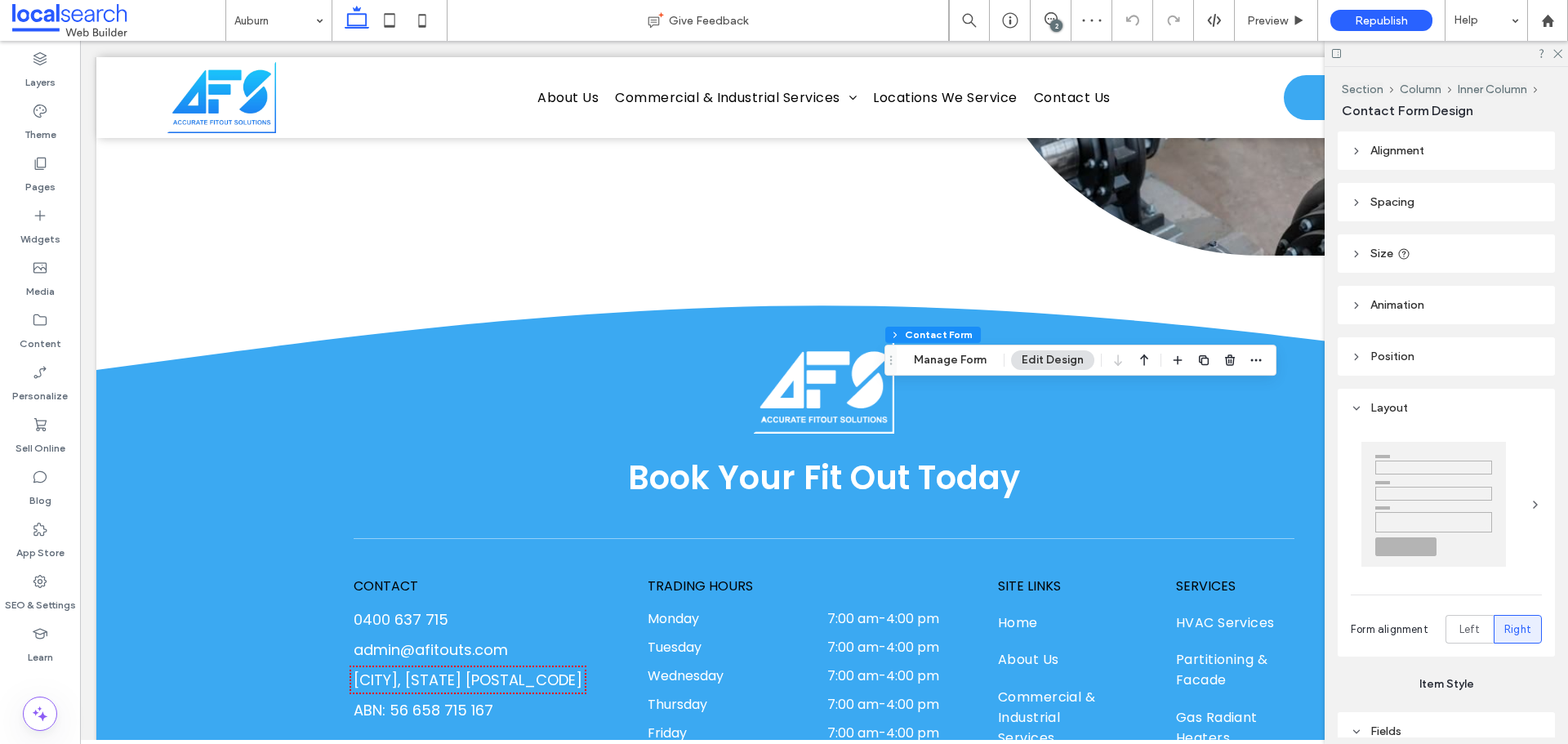 type on "***" 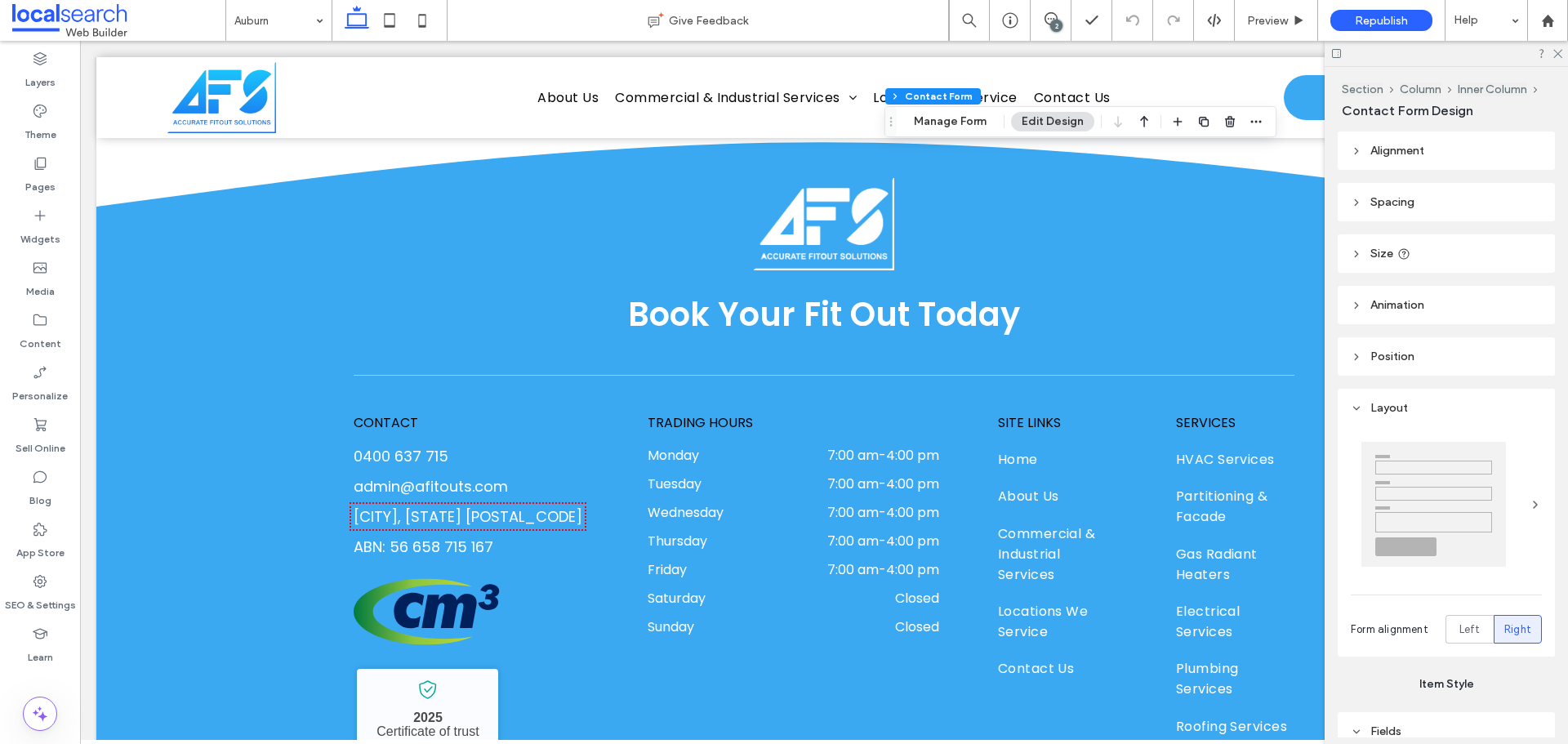 scroll, scrollTop: 4165, scrollLeft: 0, axis: vertical 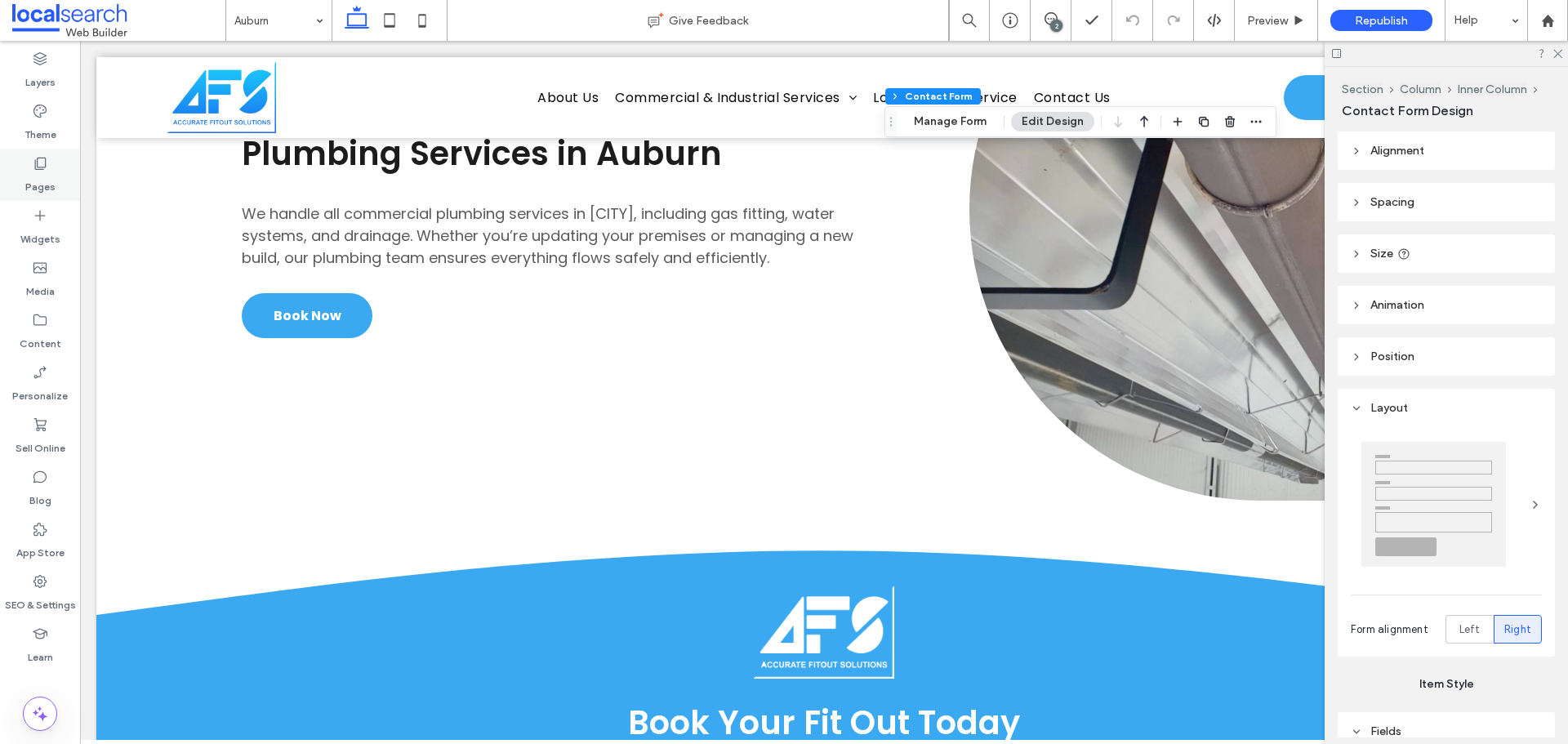 click on "Pages" at bounding box center (40, 183) 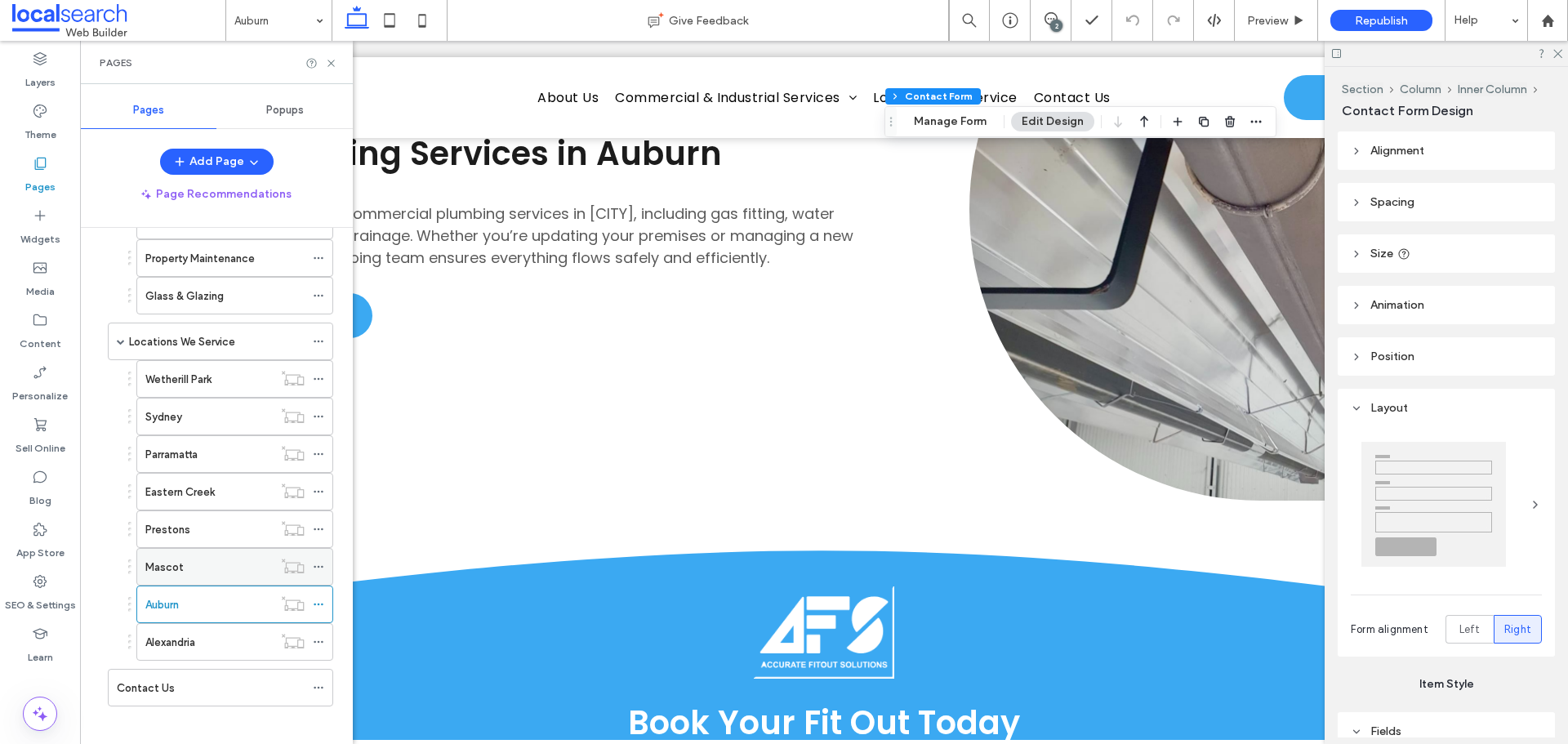 scroll, scrollTop: 420, scrollLeft: 0, axis: vertical 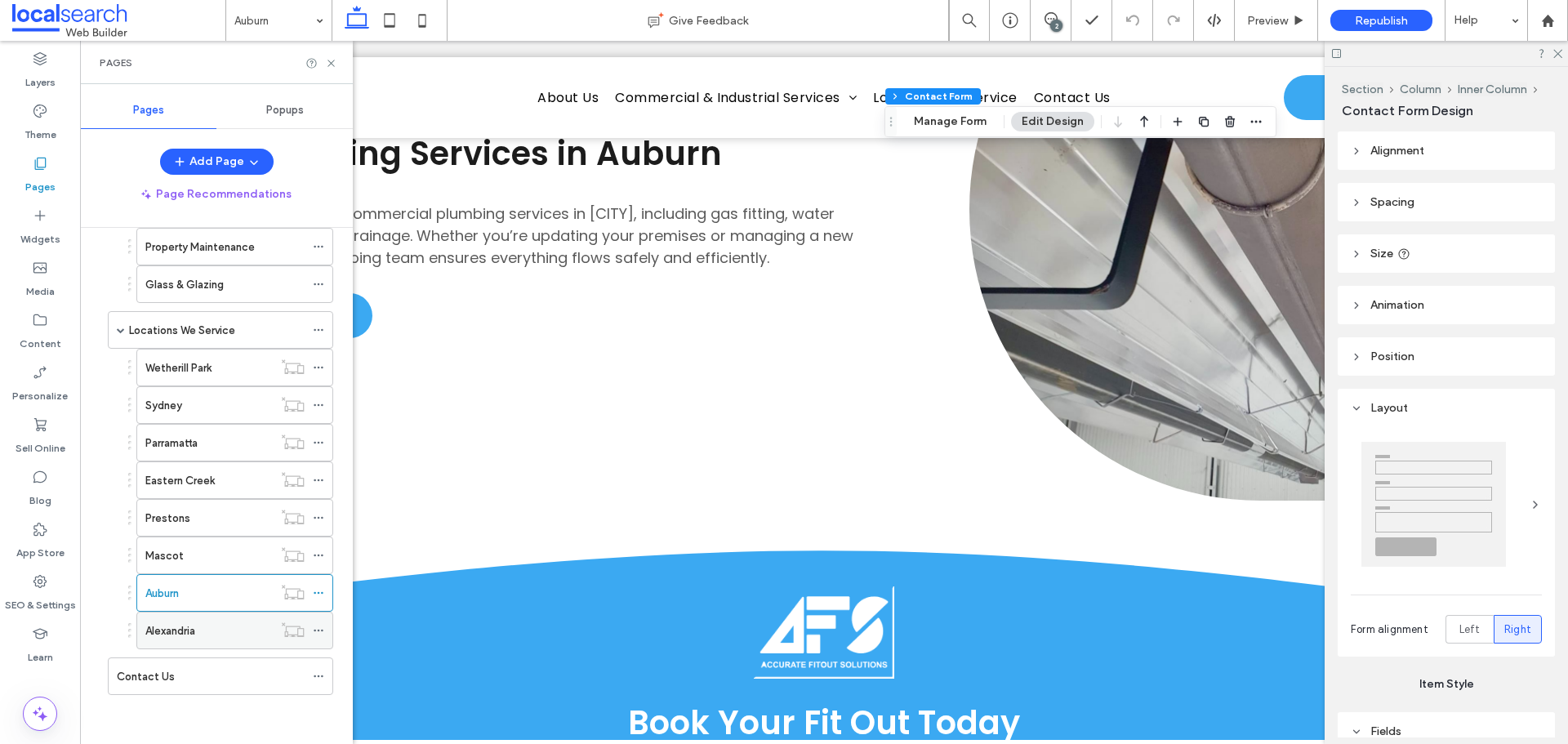 click on "Alexandria" at bounding box center (170, 630) 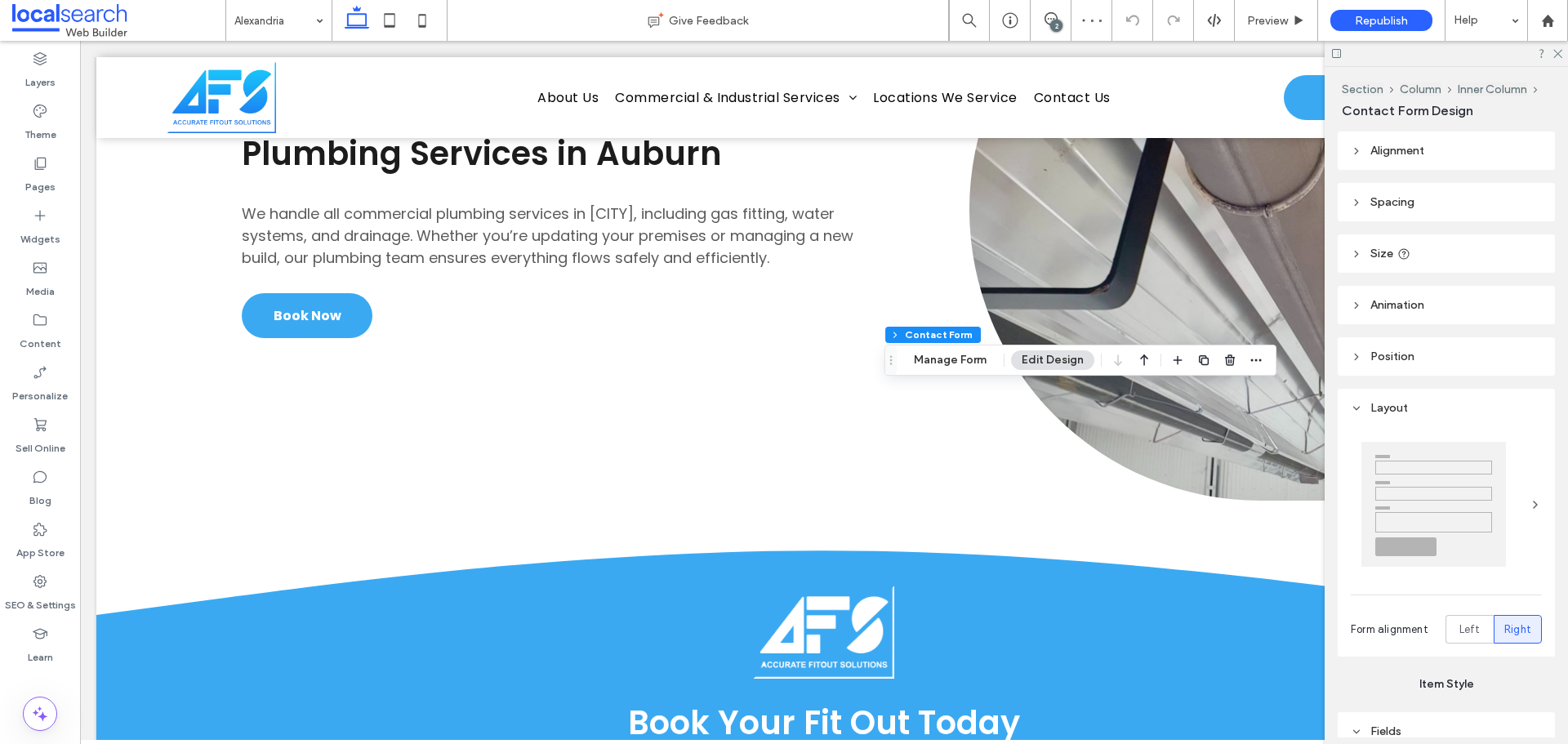 type on "*" 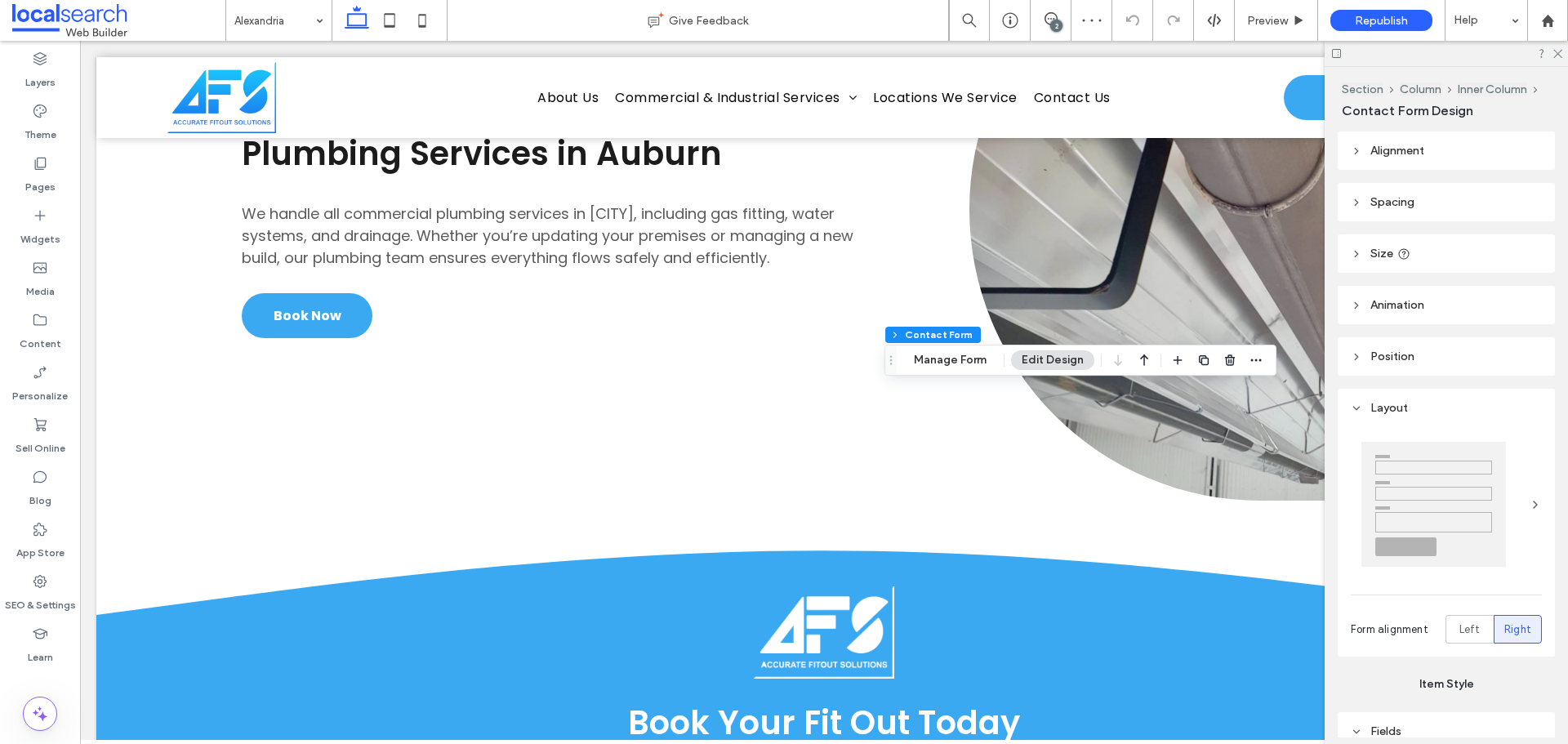 type on "***" 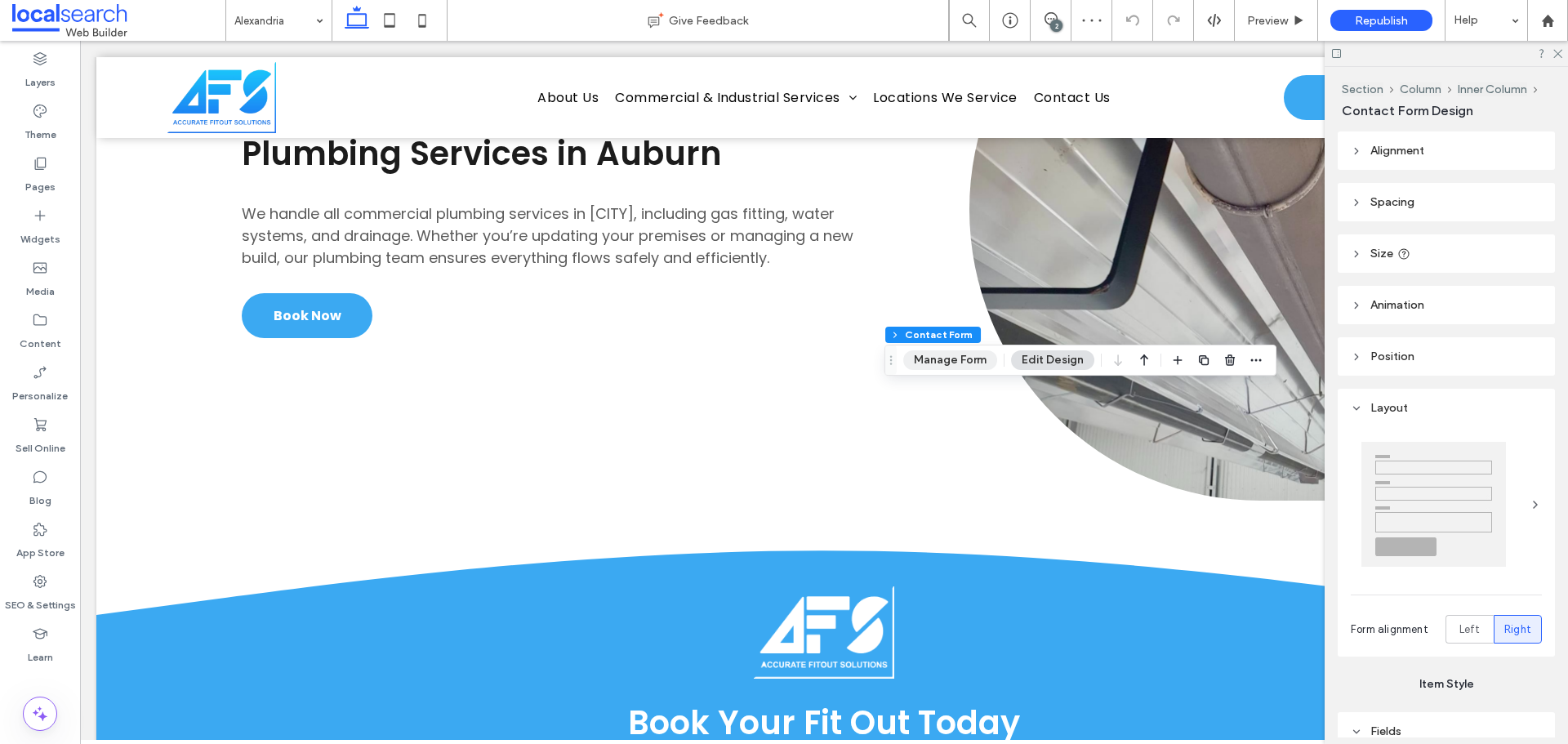 click on "Manage Form" at bounding box center [950, 360] 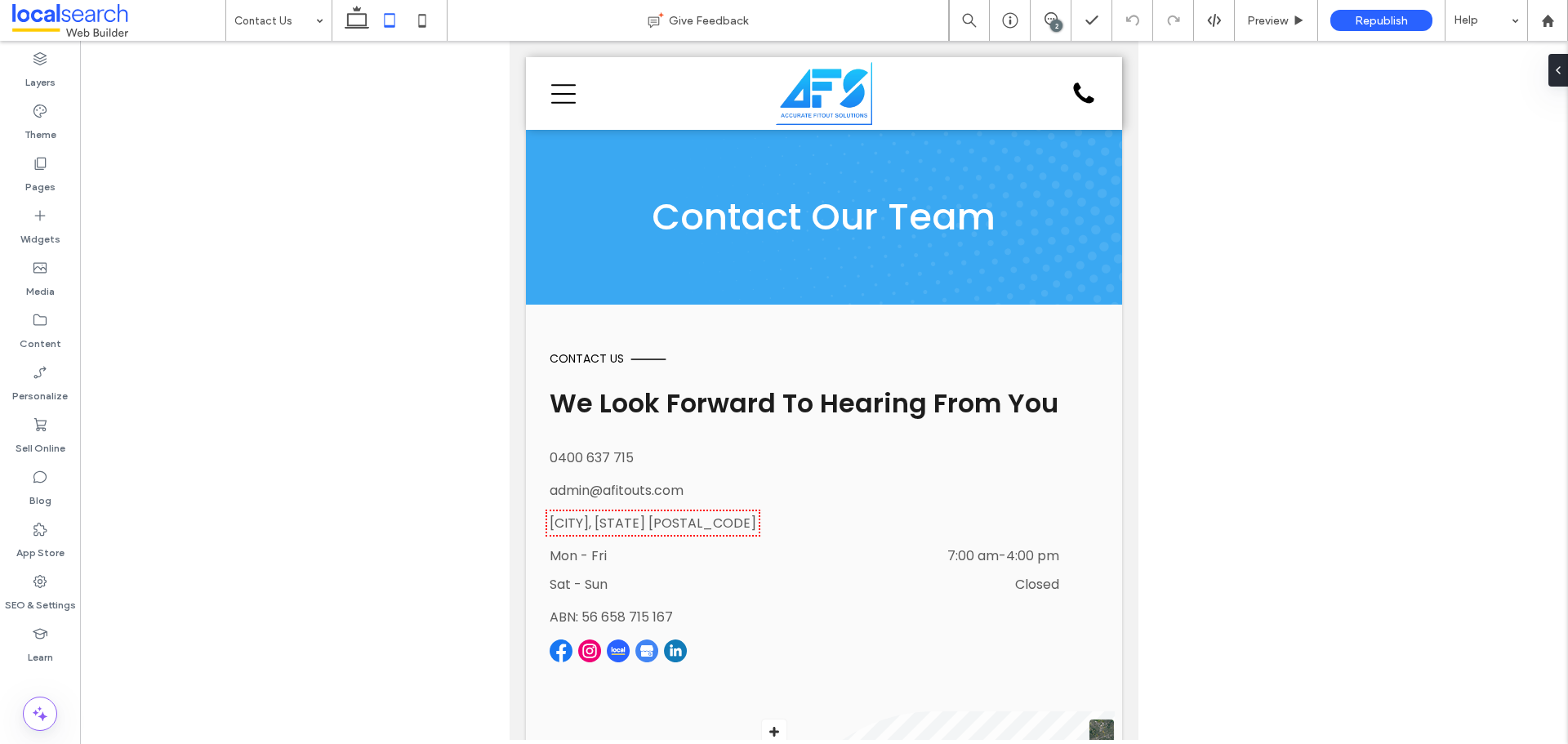scroll, scrollTop: 2372, scrollLeft: 0, axis: vertical 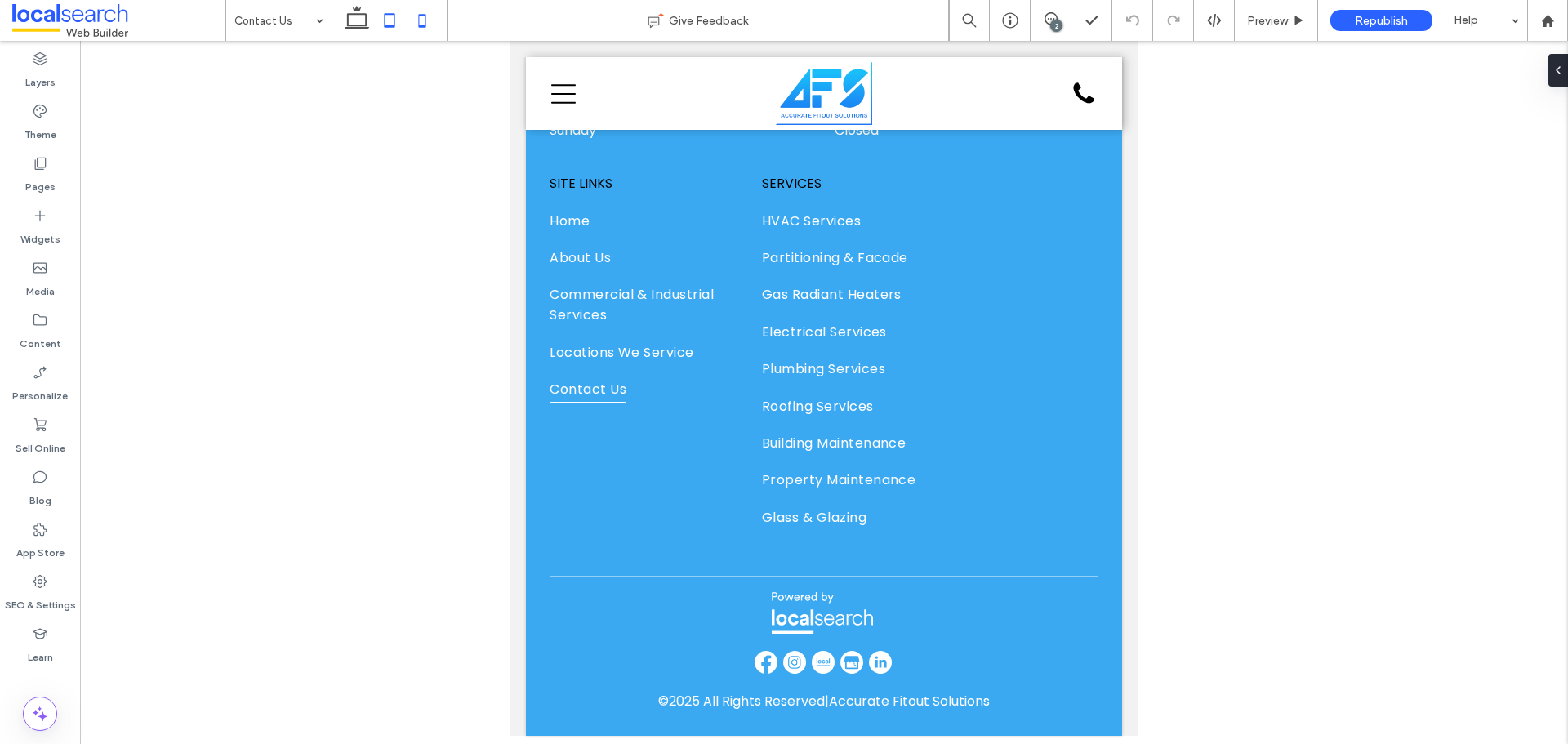 click 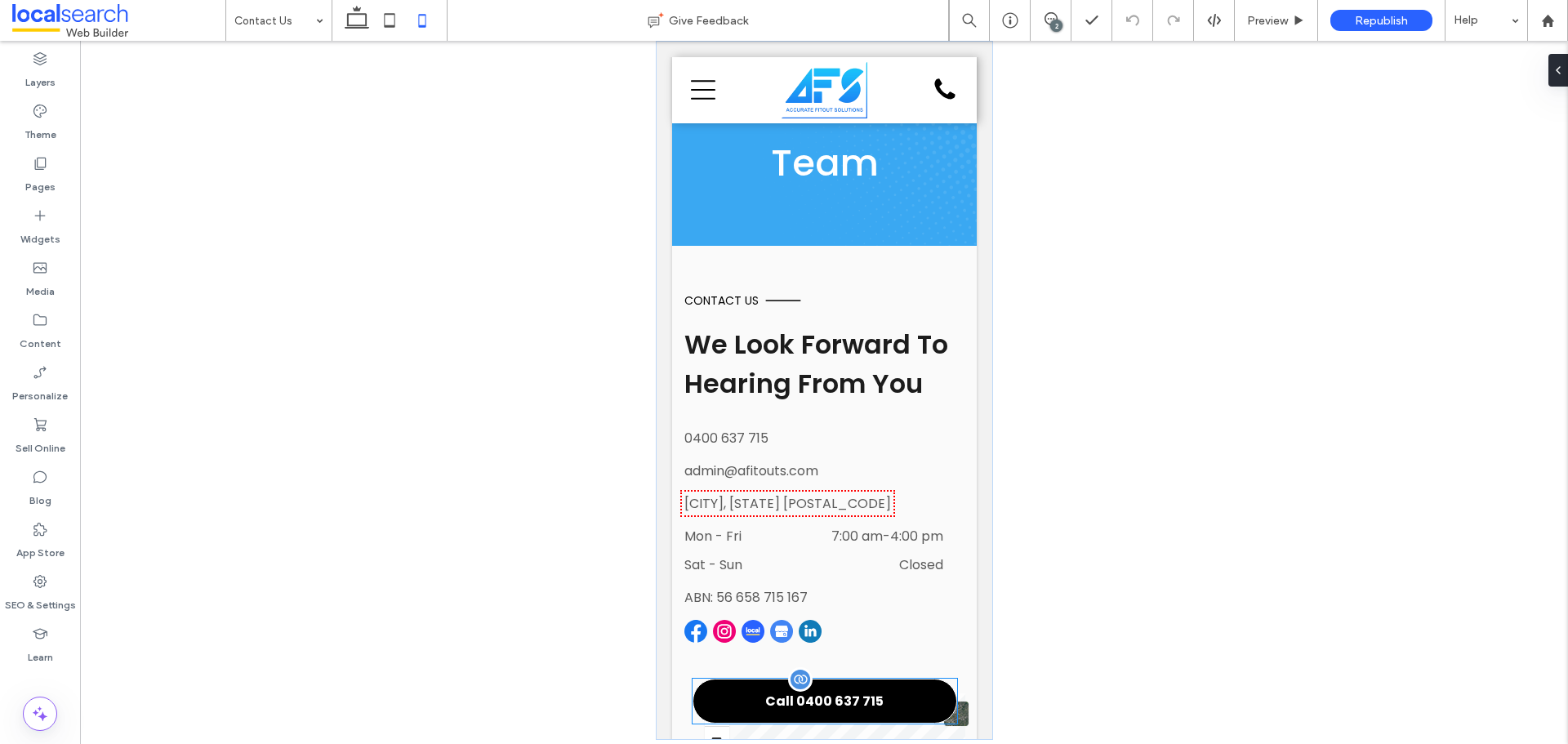 scroll, scrollTop: 0, scrollLeft: 0, axis: both 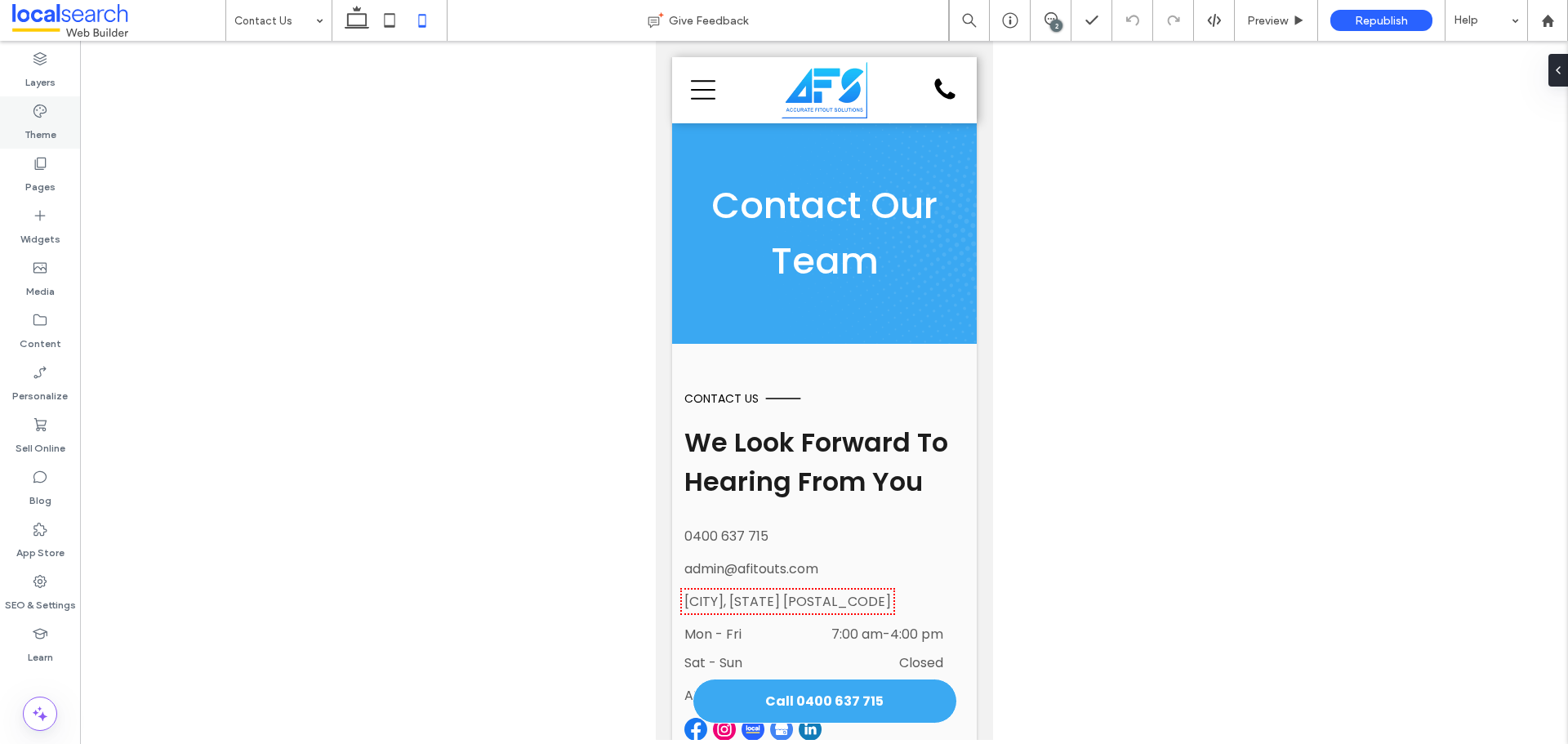 click on "Theme" at bounding box center (40, 131) 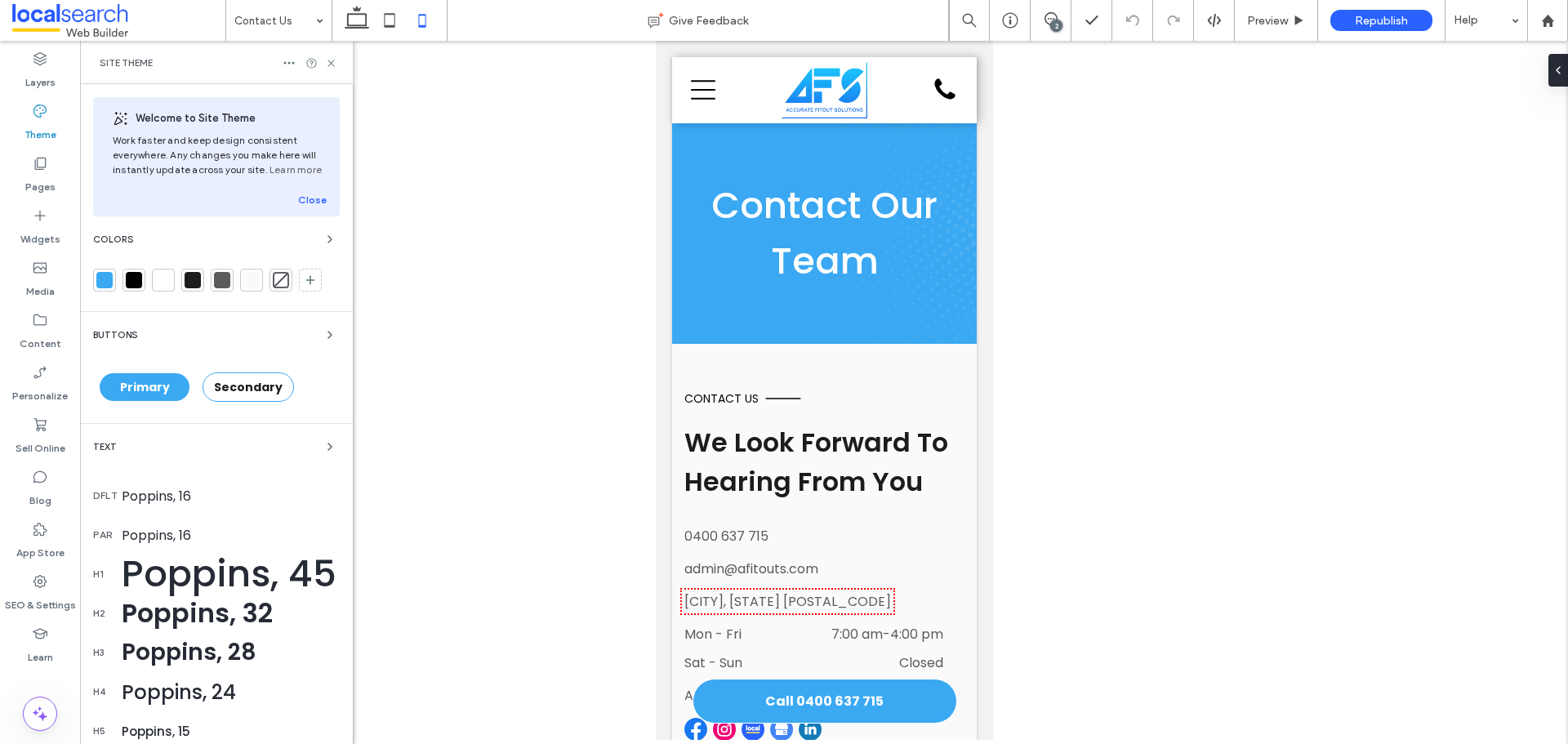 click on "Text" at bounding box center (216, 447) 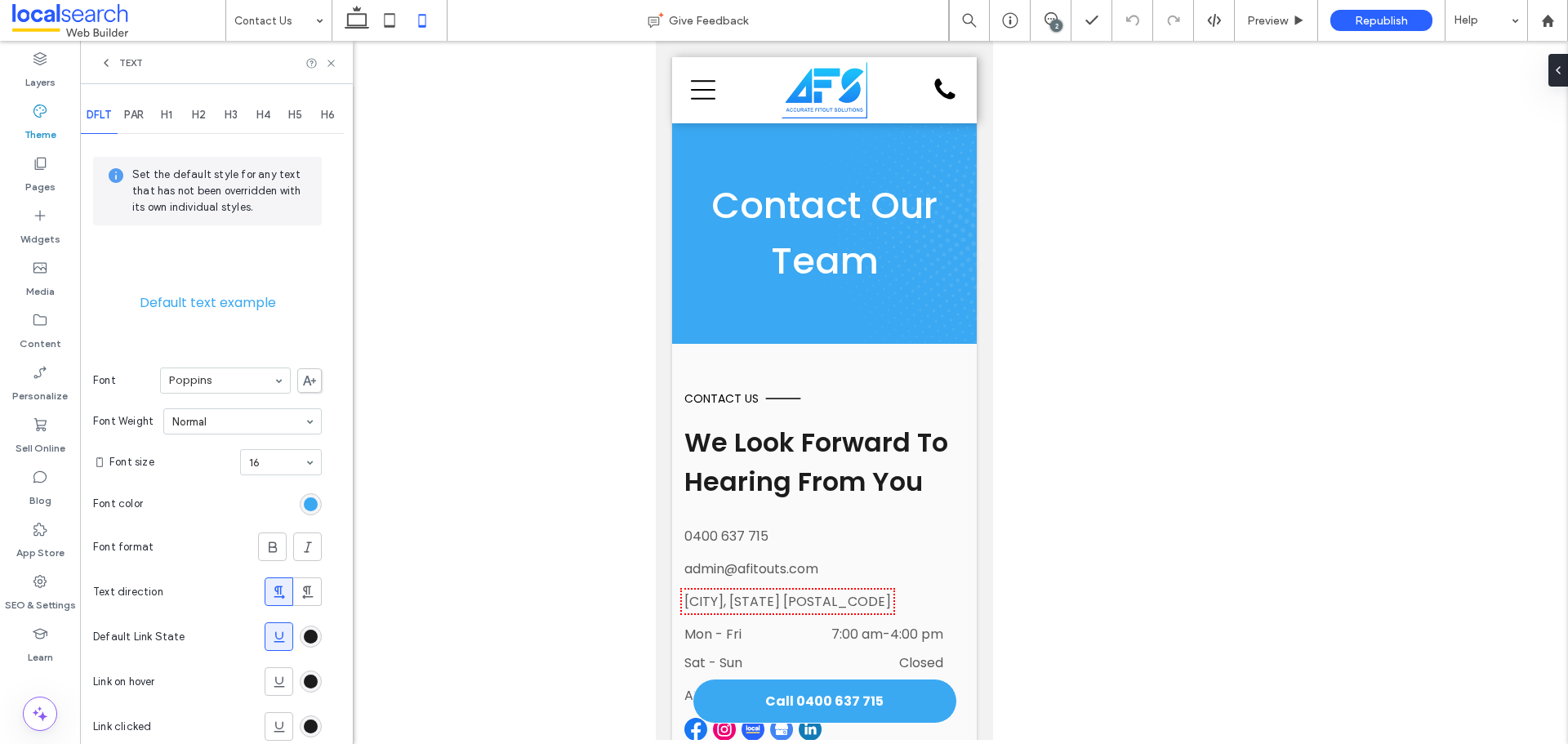 scroll, scrollTop: 68, scrollLeft: 0, axis: vertical 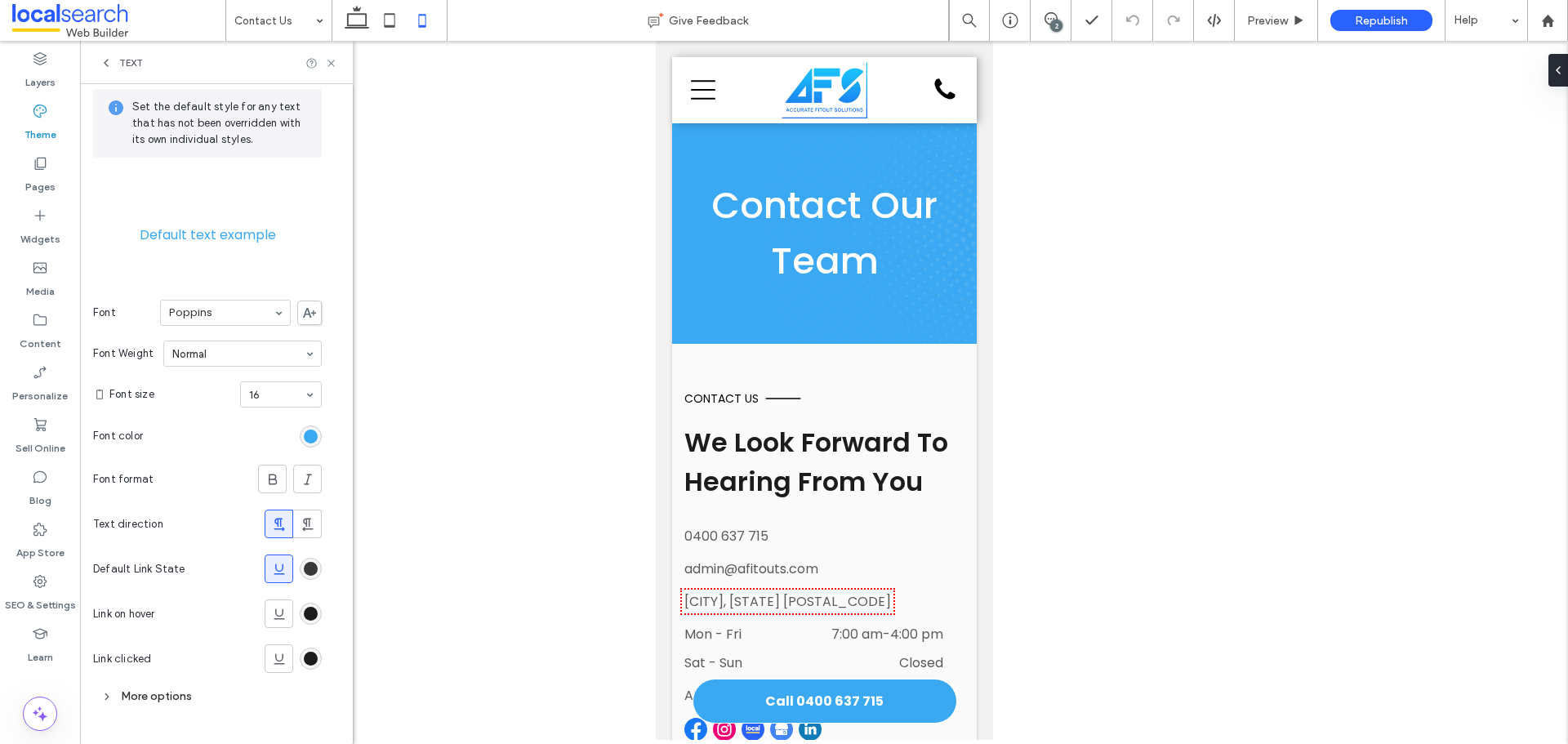 click at bounding box center (310, 568) 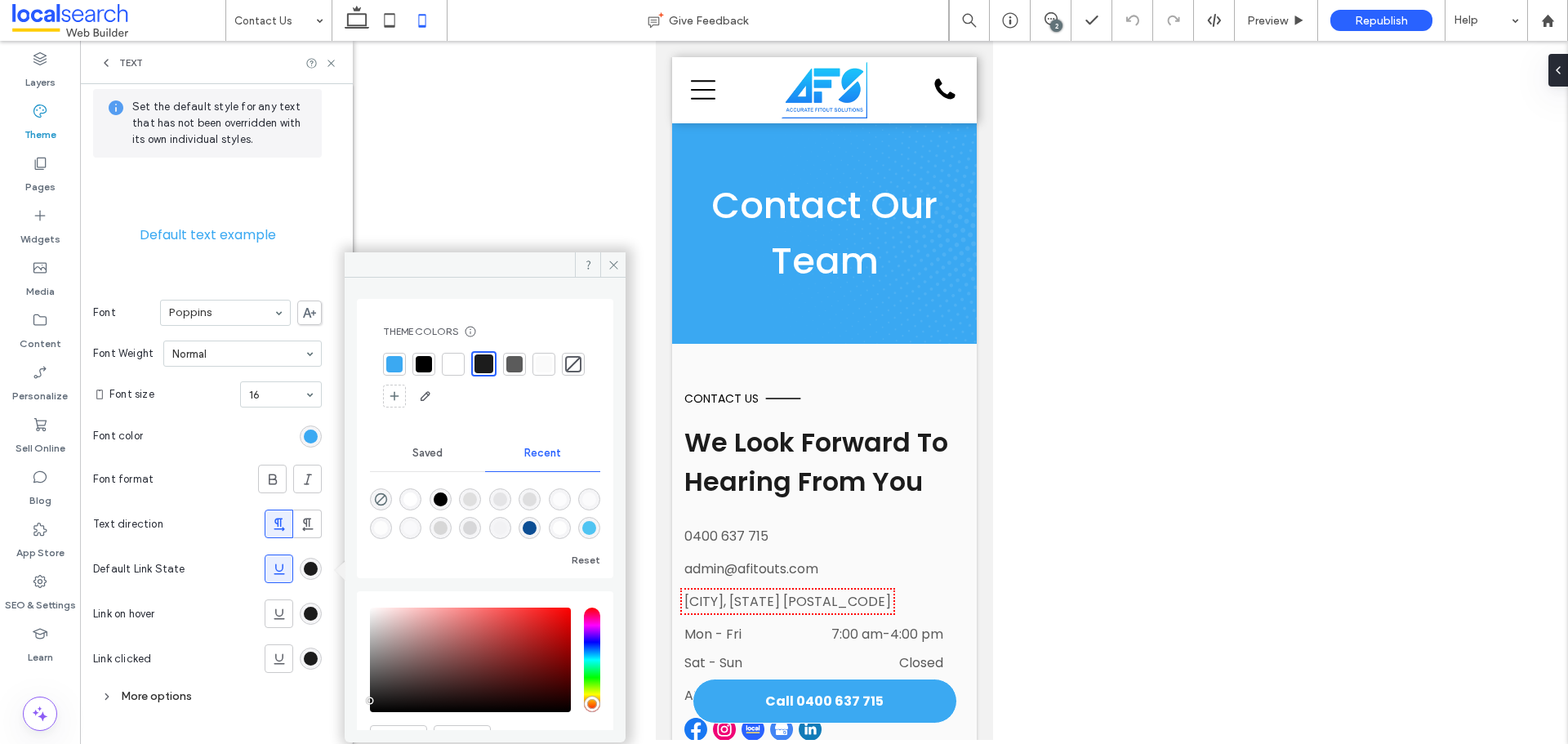 click at bounding box center [514, 364] 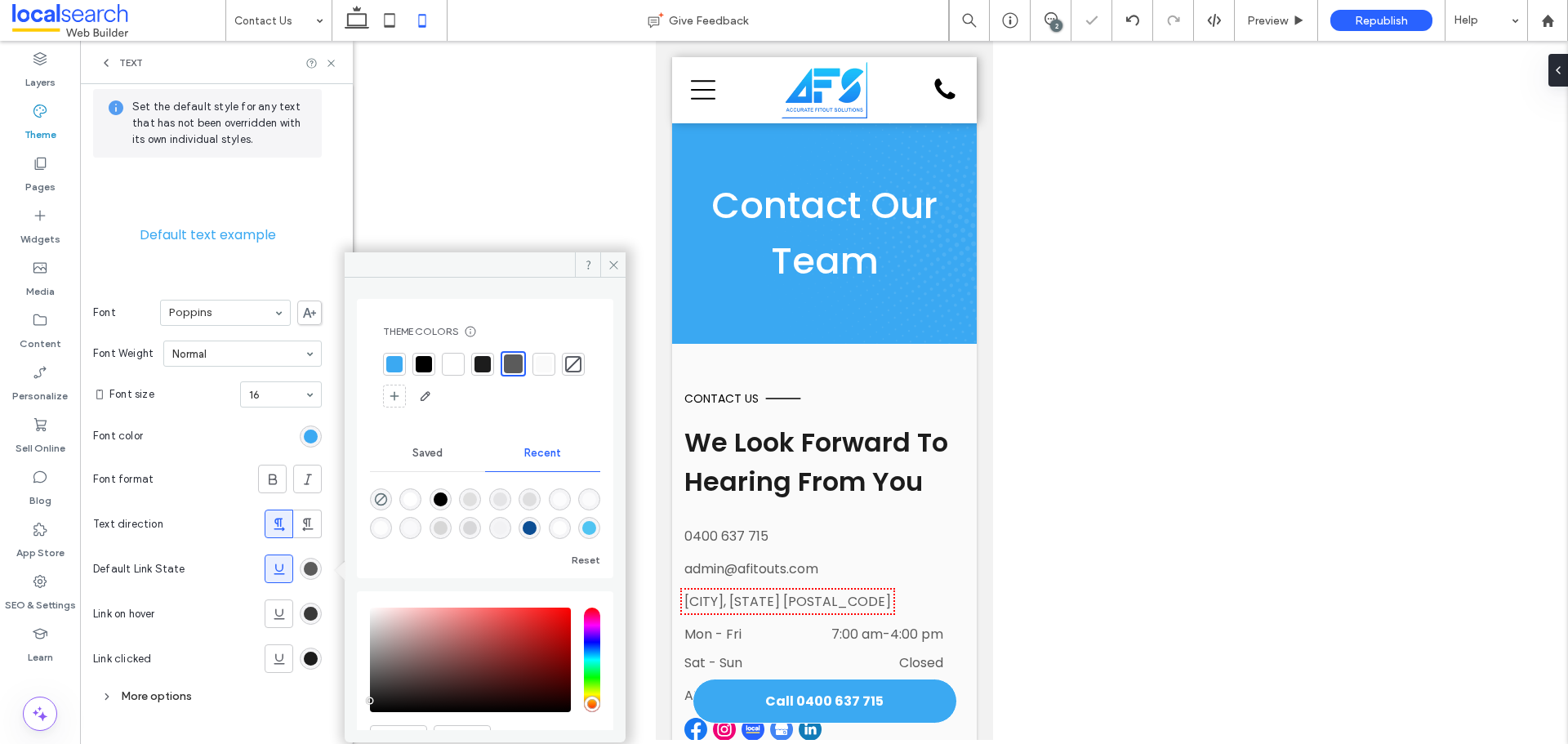 click at bounding box center (310, 613) 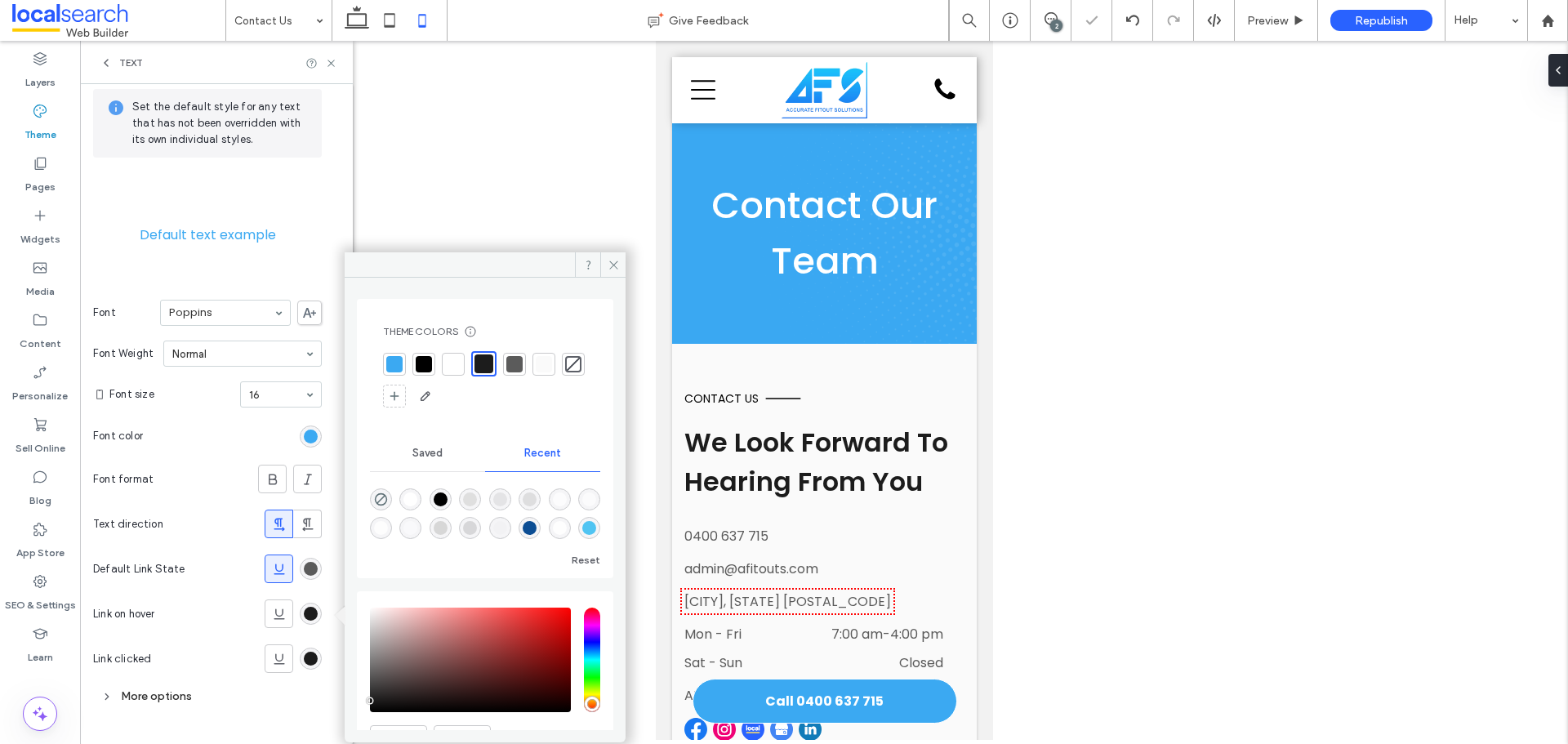 click at bounding box center (514, 364) 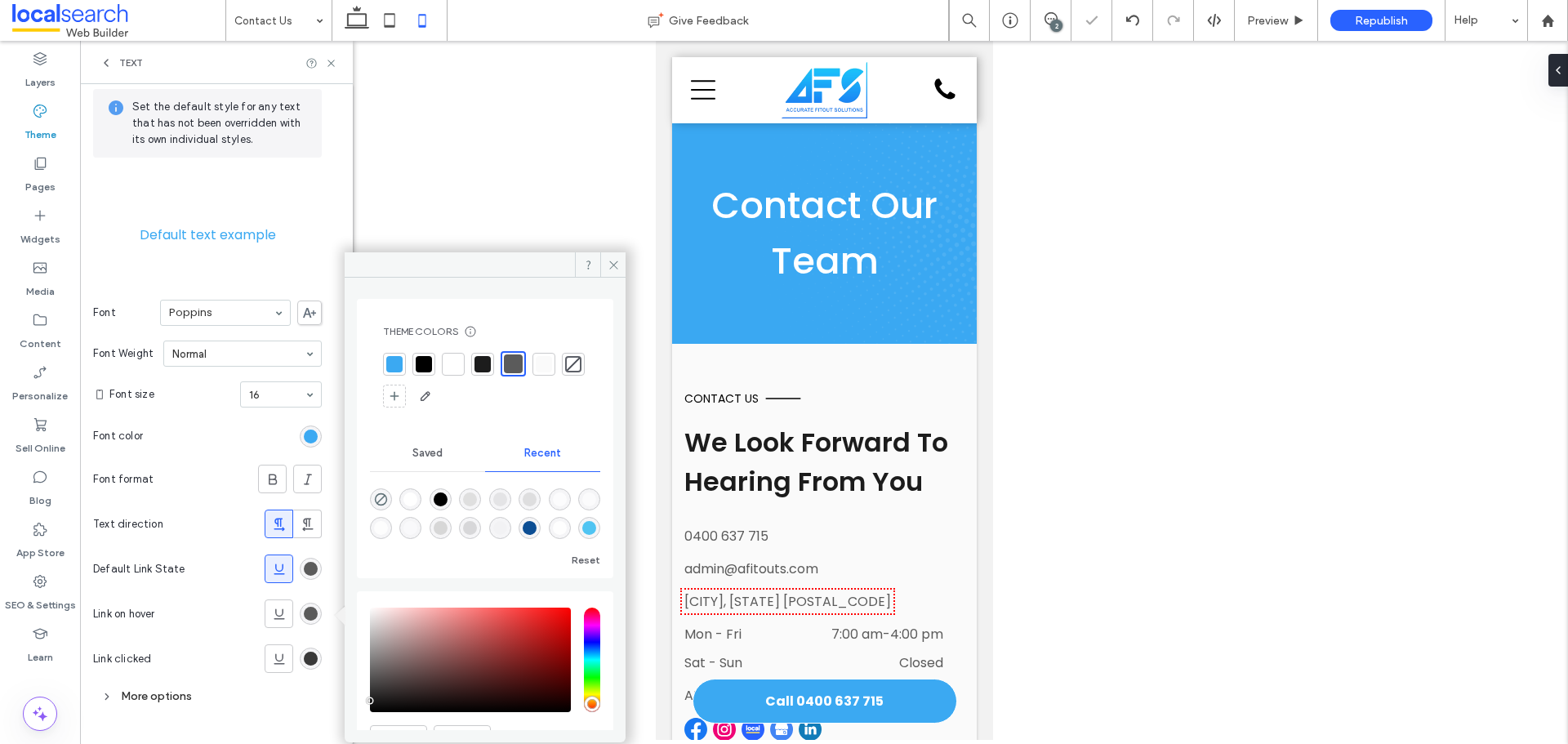click at bounding box center [310, 658] 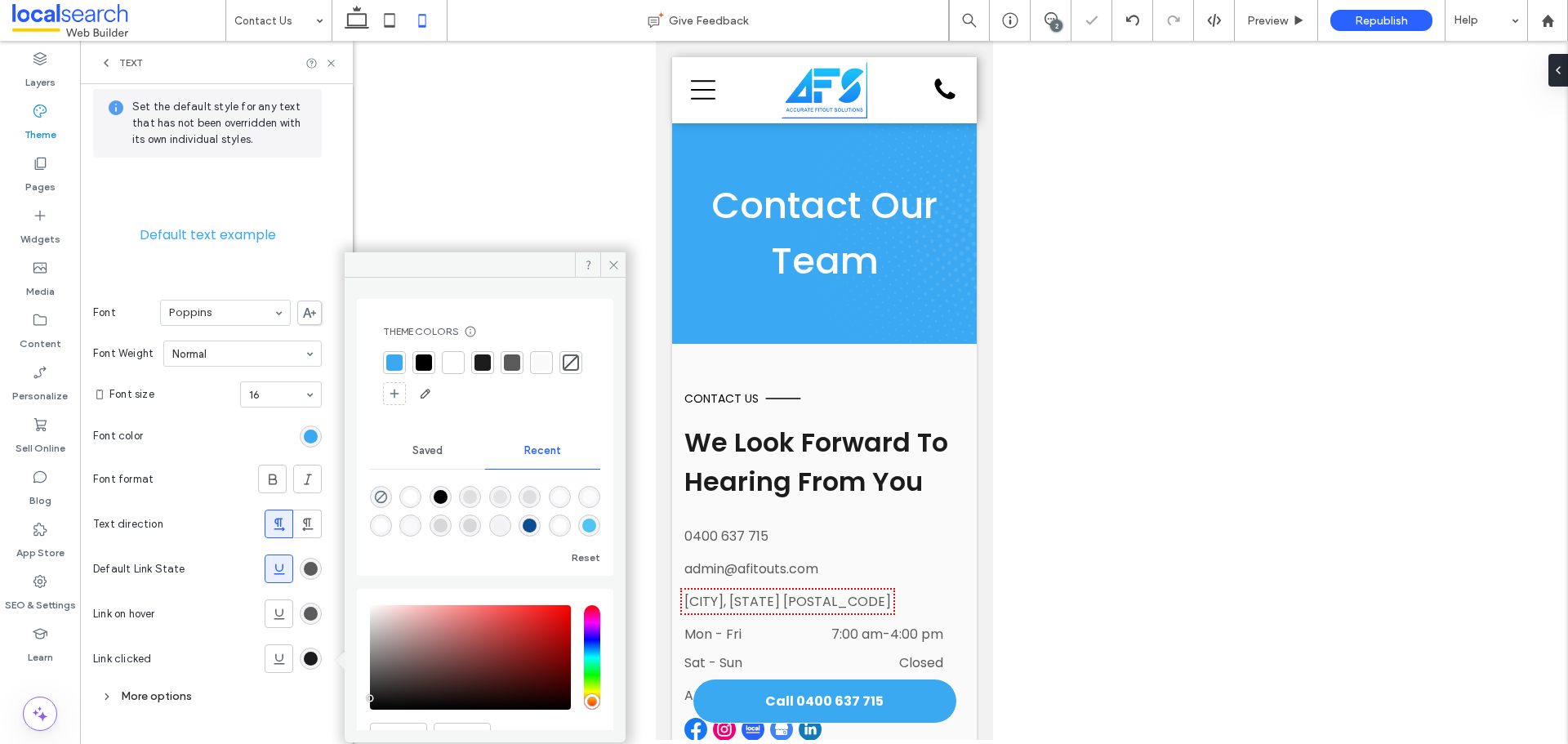 click at bounding box center [512, 363] 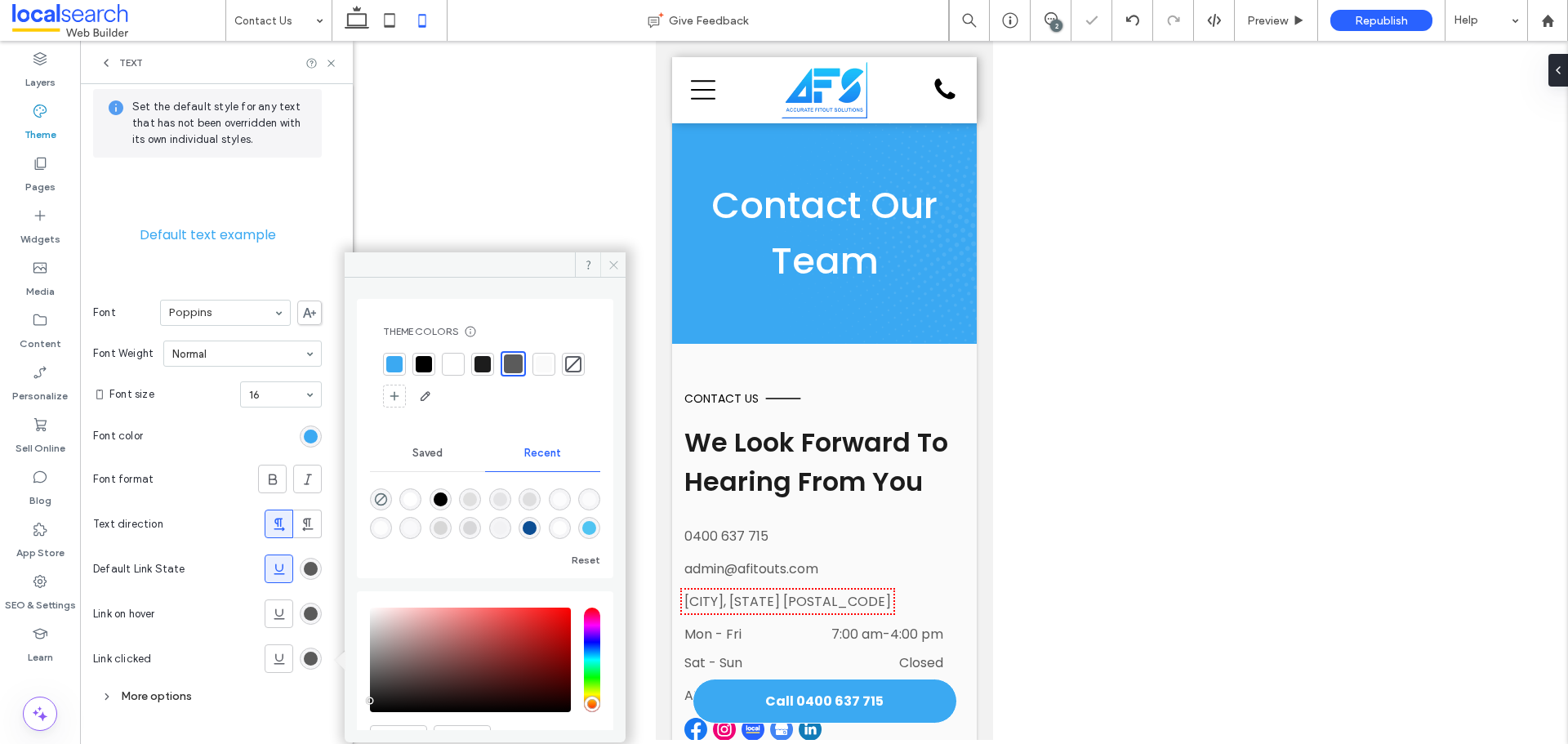 click 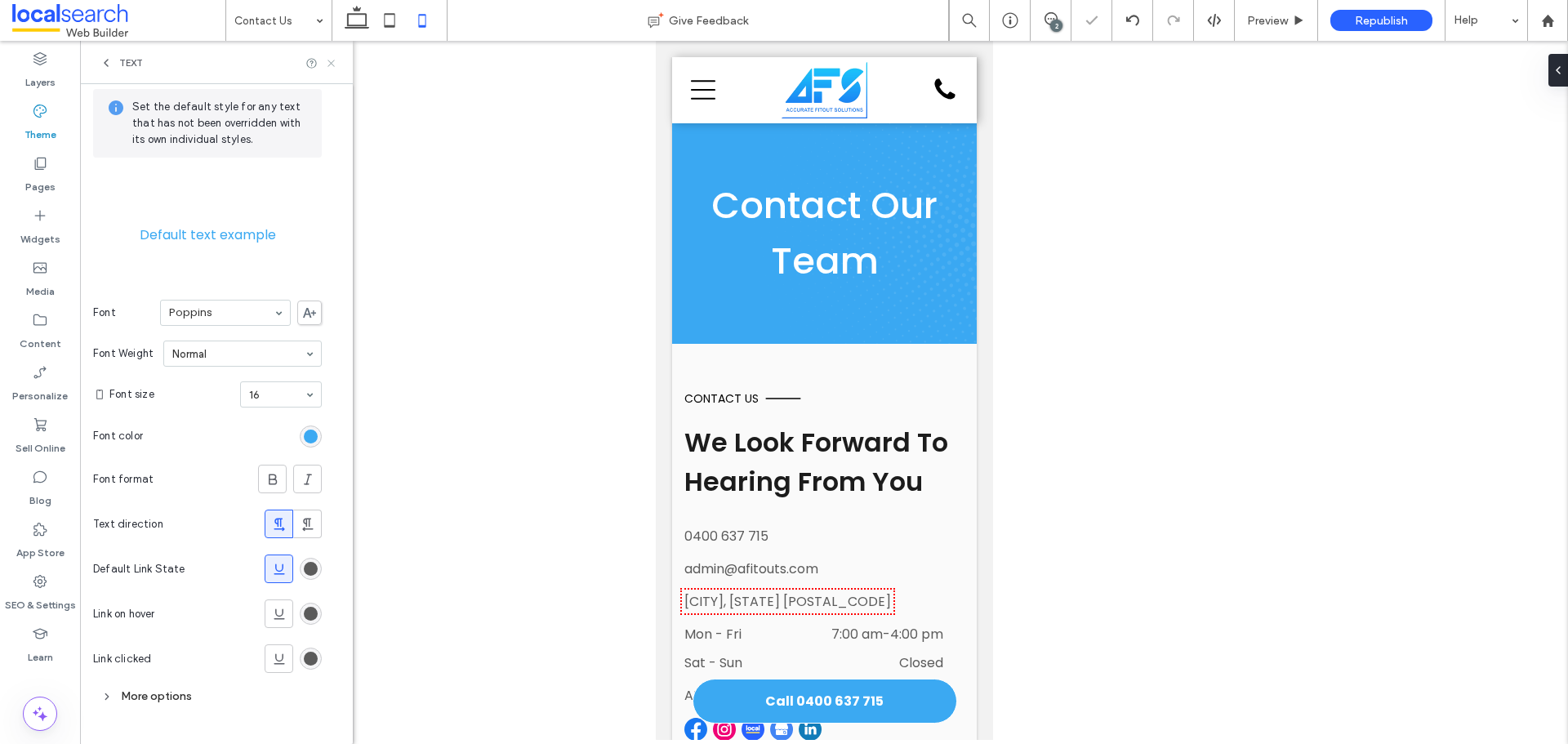 click 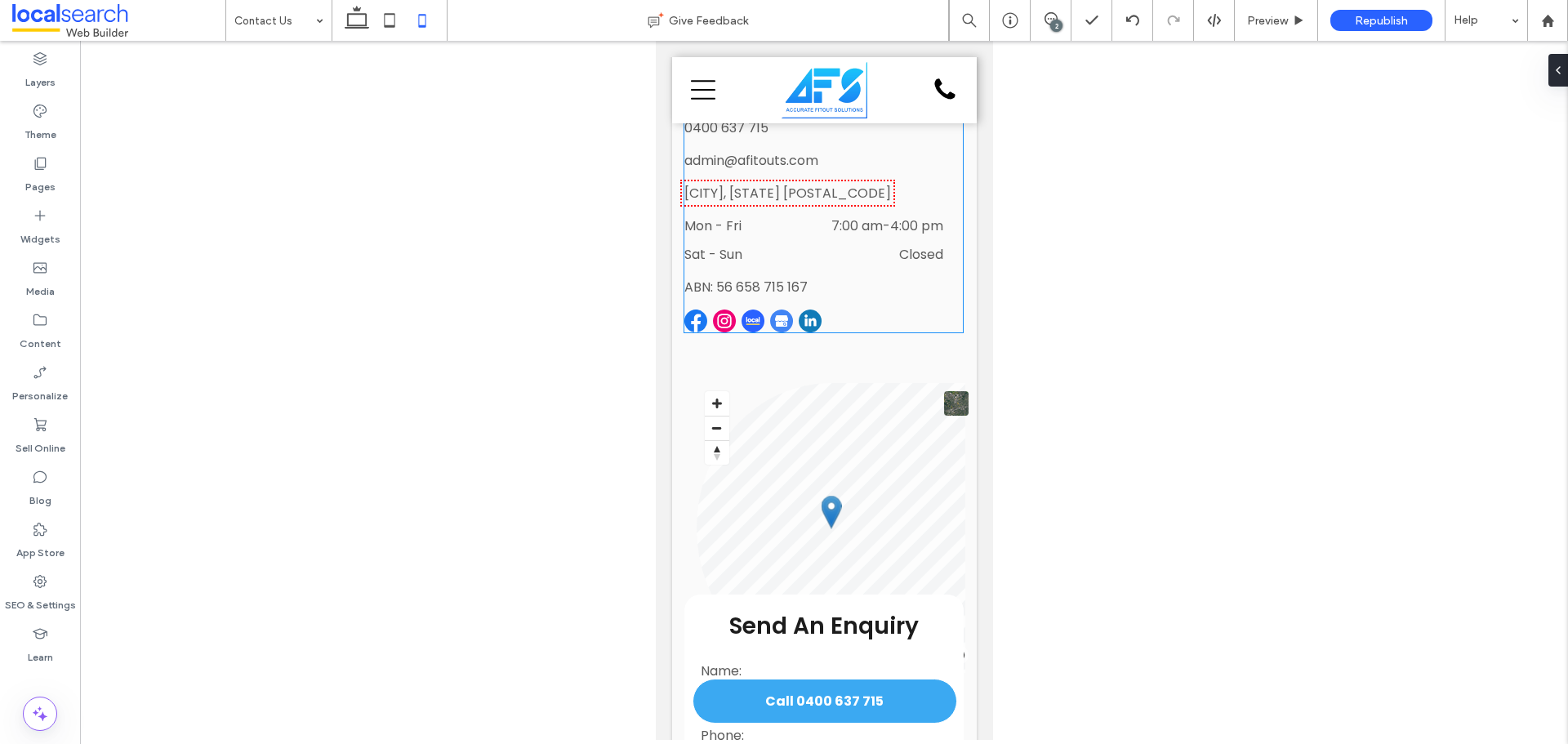 scroll, scrollTop: 735, scrollLeft: 0, axis: vertical 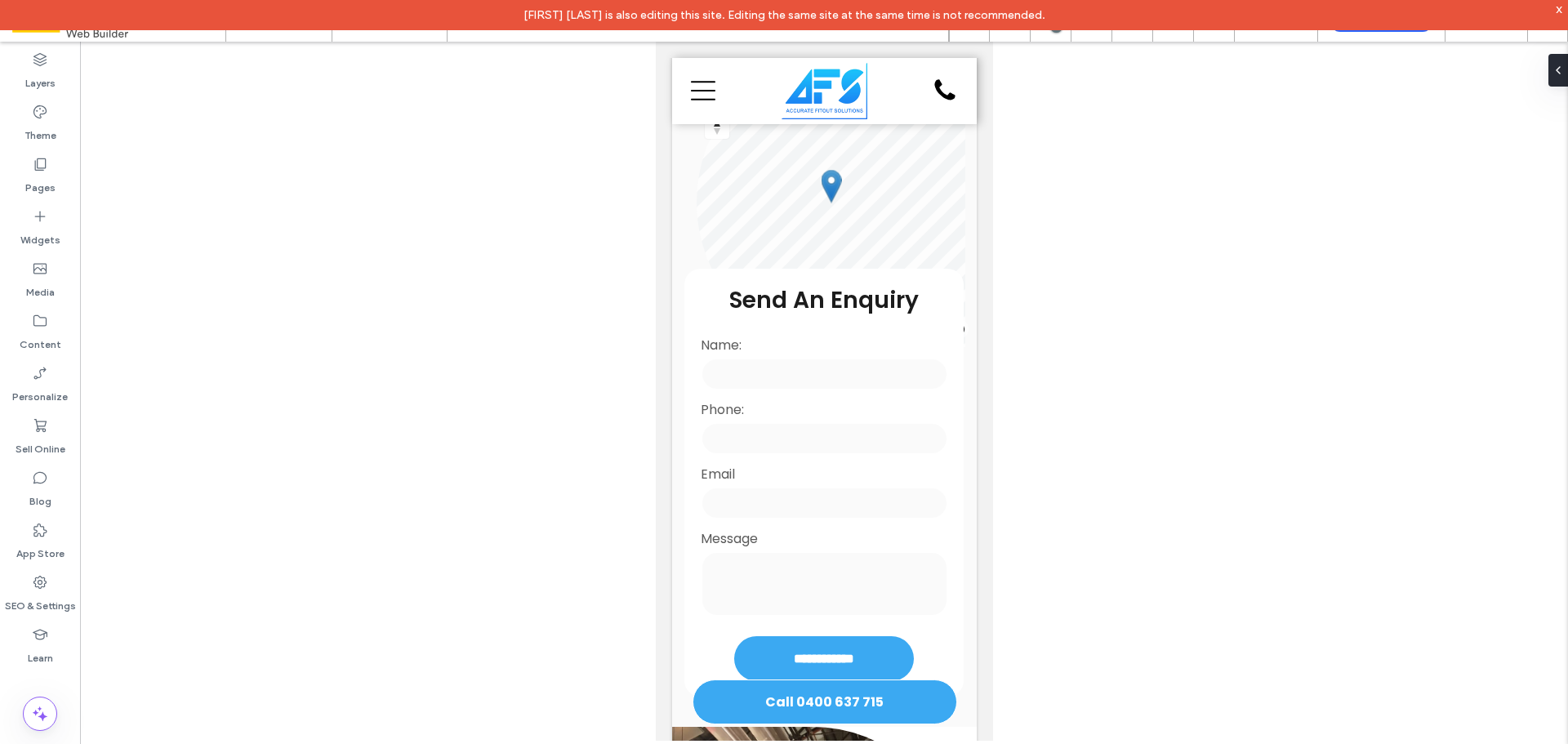 click on "x" at bounding box center (1559, 8) 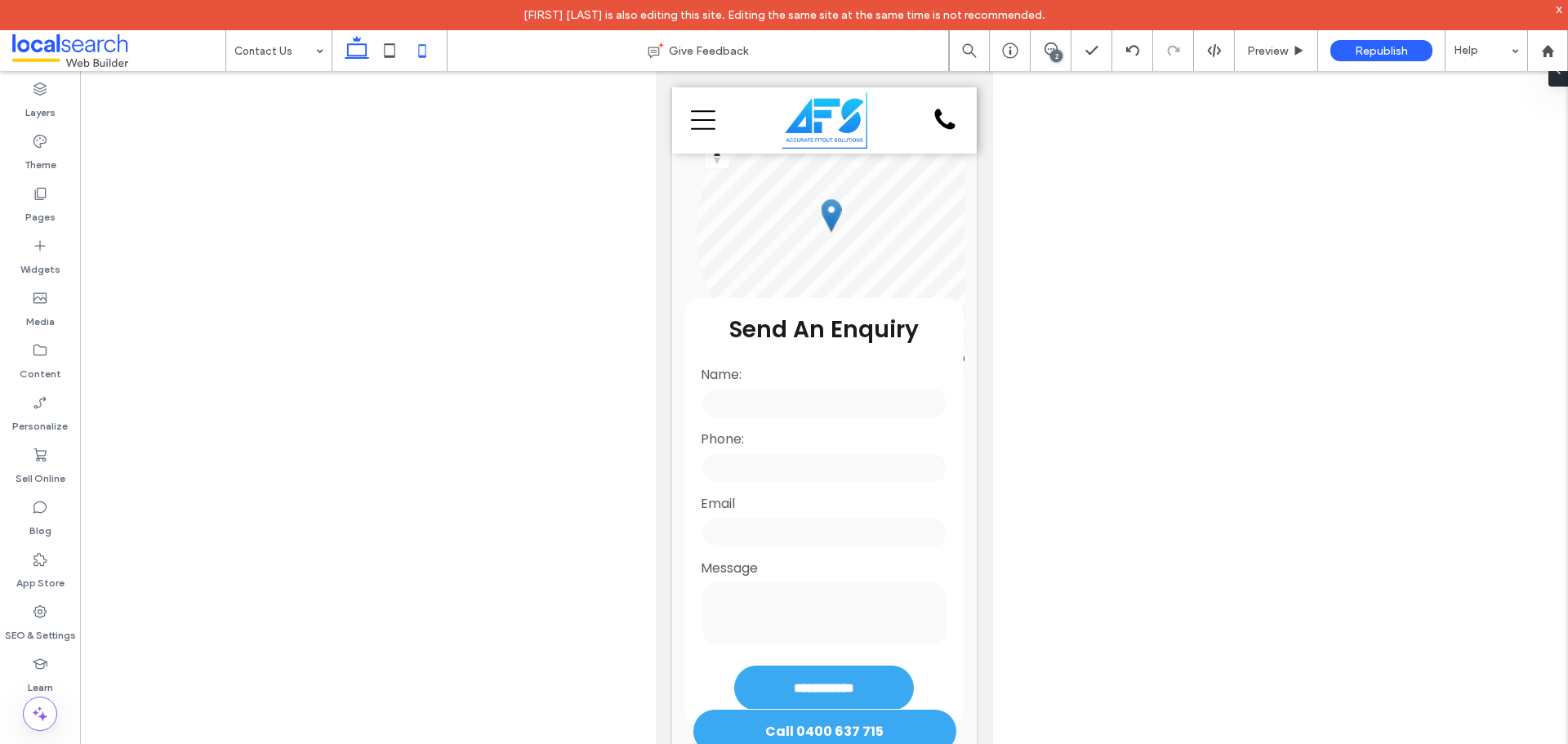 click 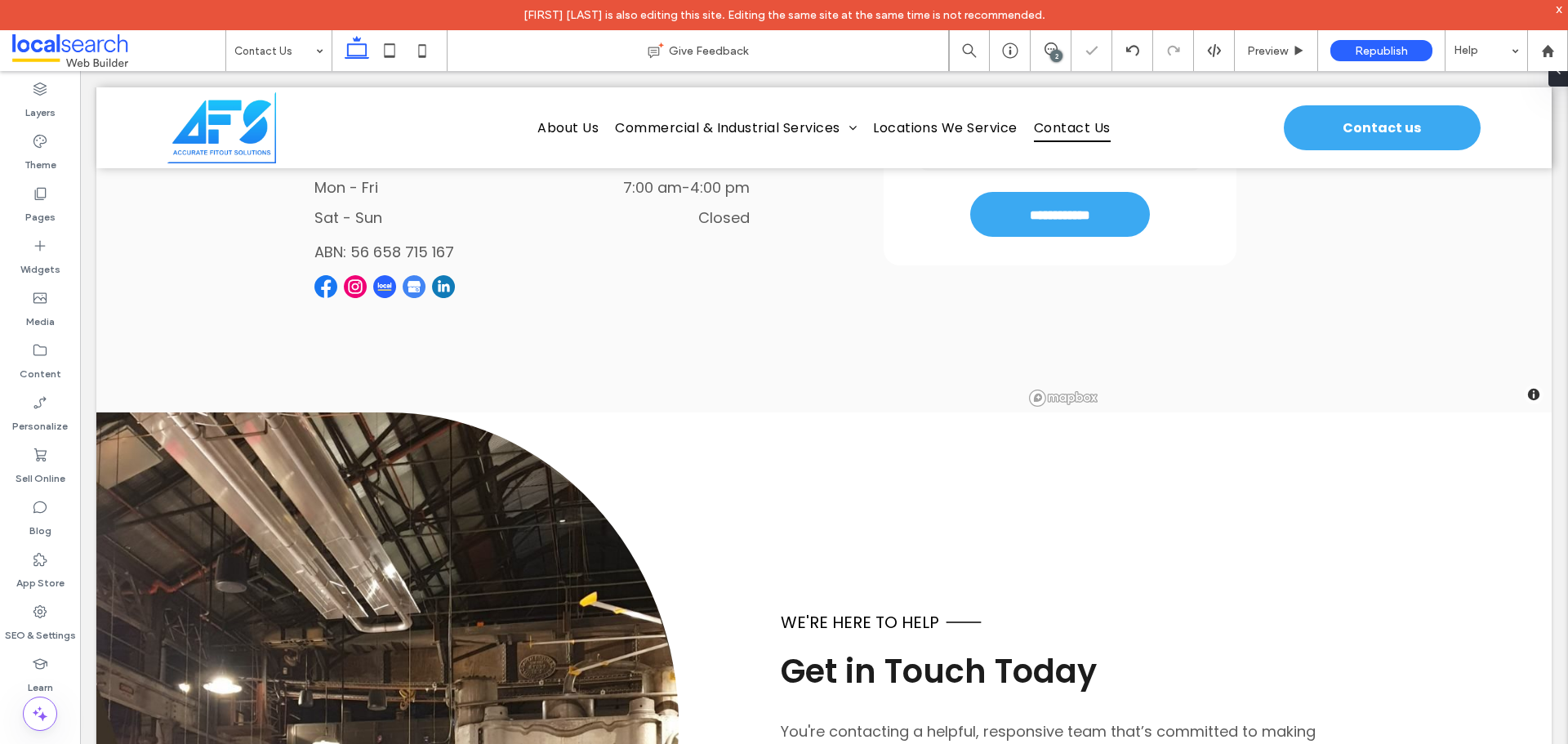scroll, scrollTop: 352, scrollLeft: 0, axis: vertical 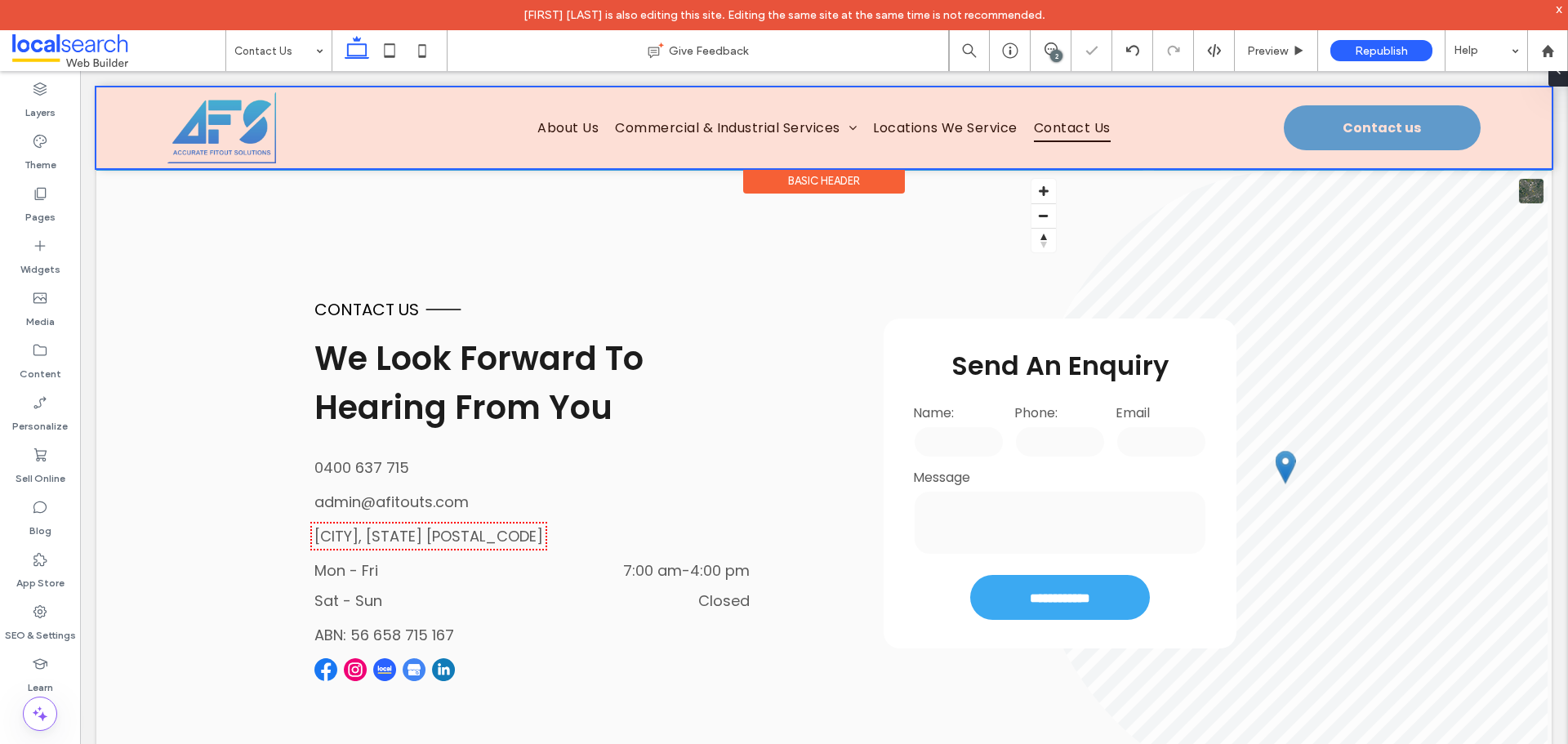 click at bounding box center (824, 127) 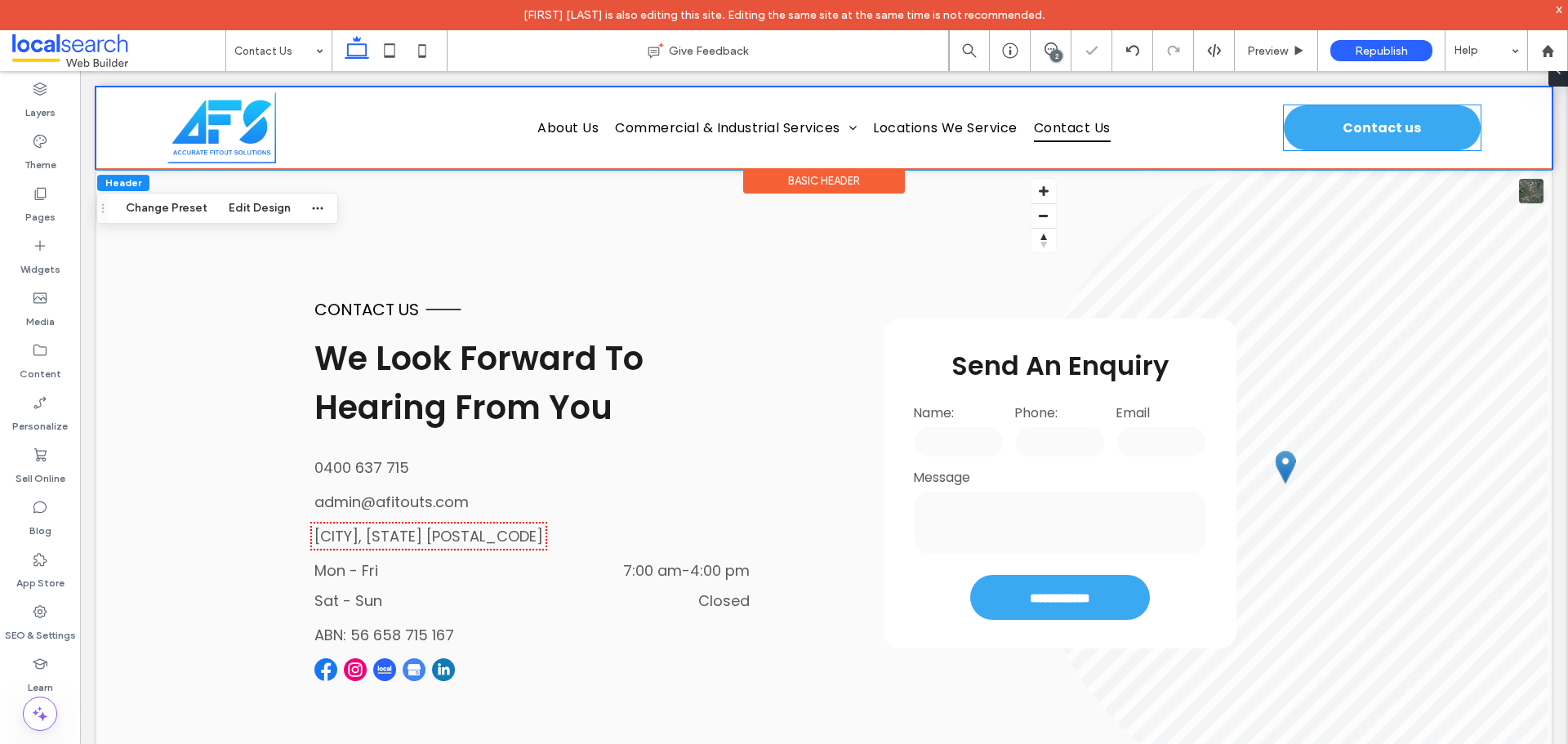 click on "Contact us" at bounding box center [1382, 127] 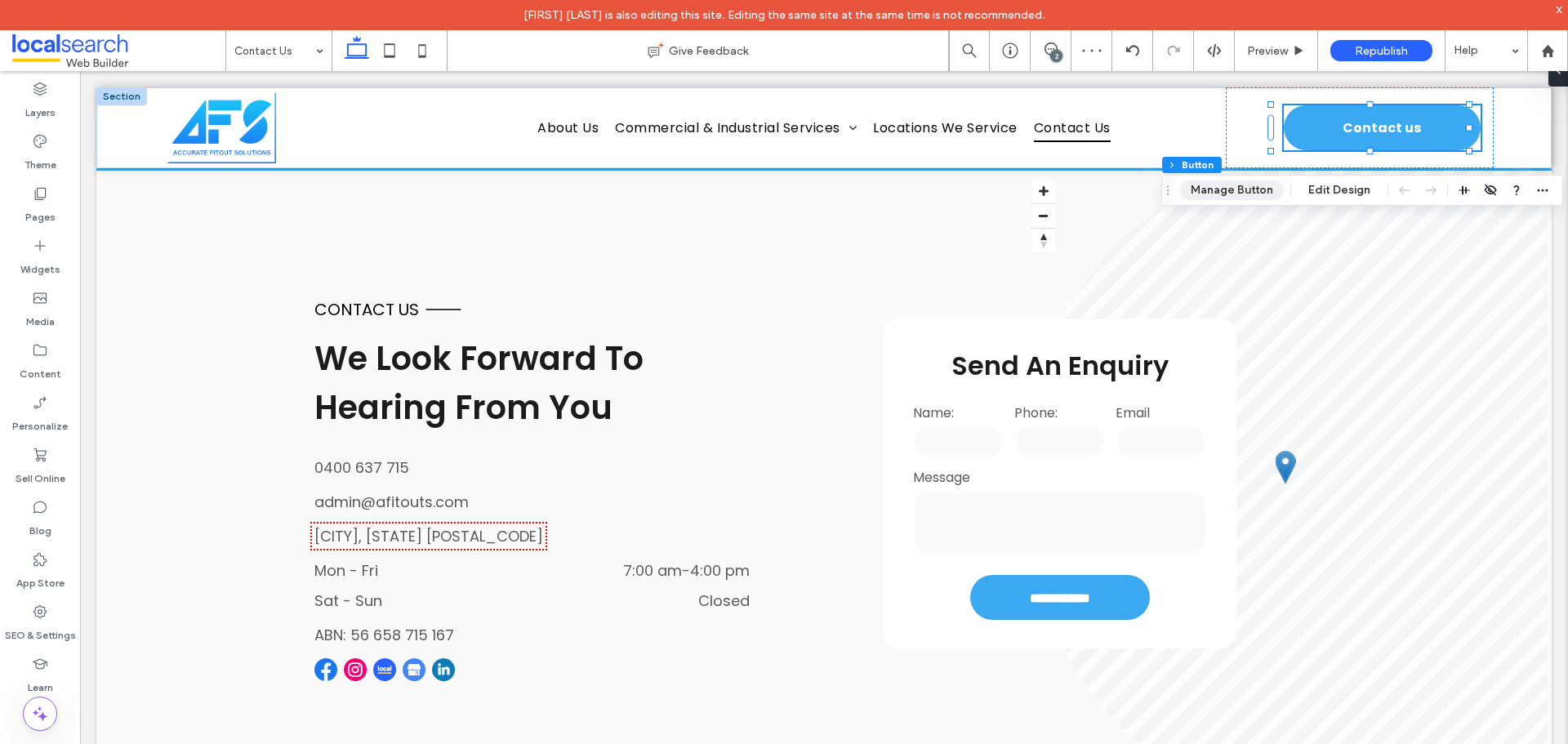 click on "Manage Button" at bounding box center (1232, 190) 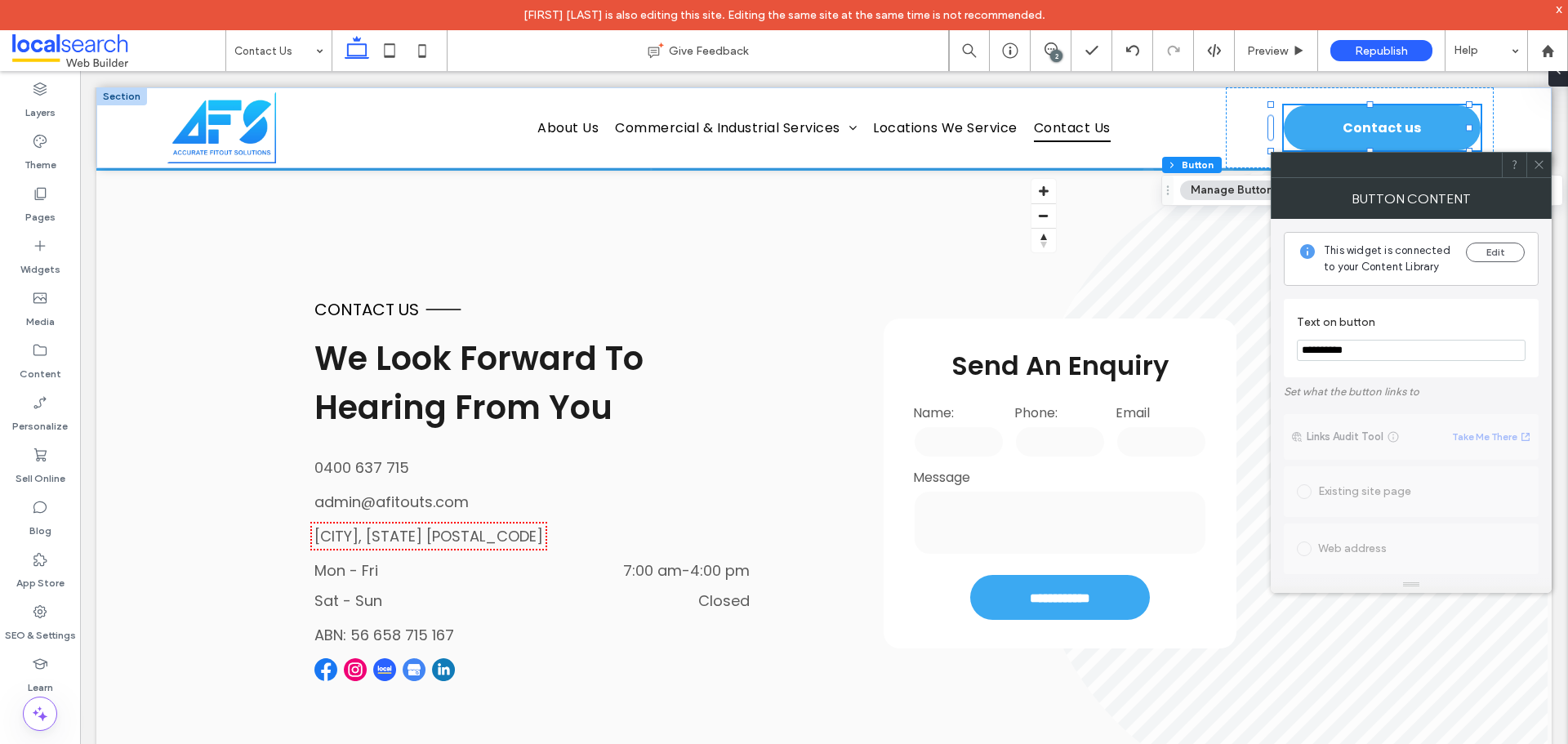 click on "**********" at bounding box center (1411, 350) 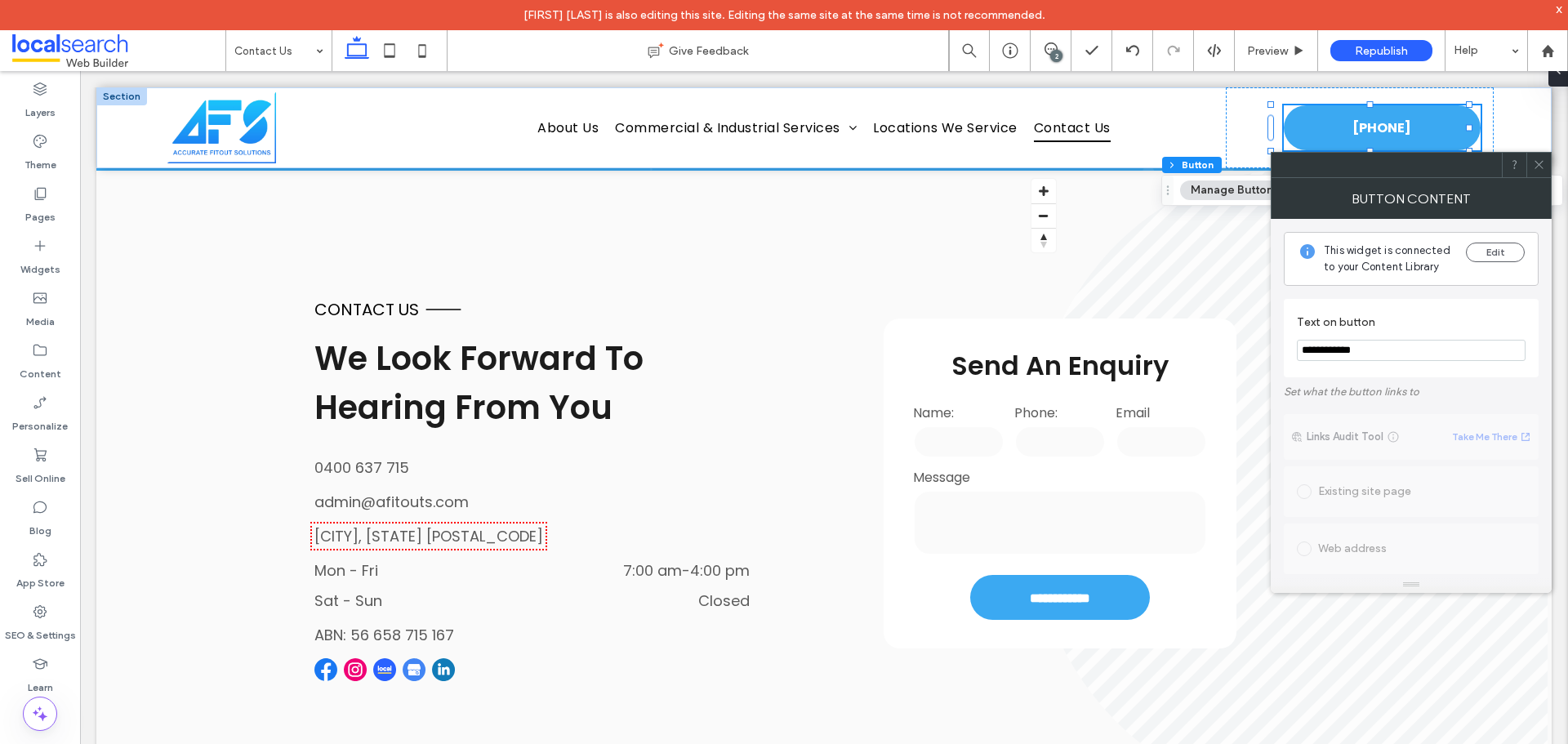 click on "**********" at bounding box center [1411, 350] 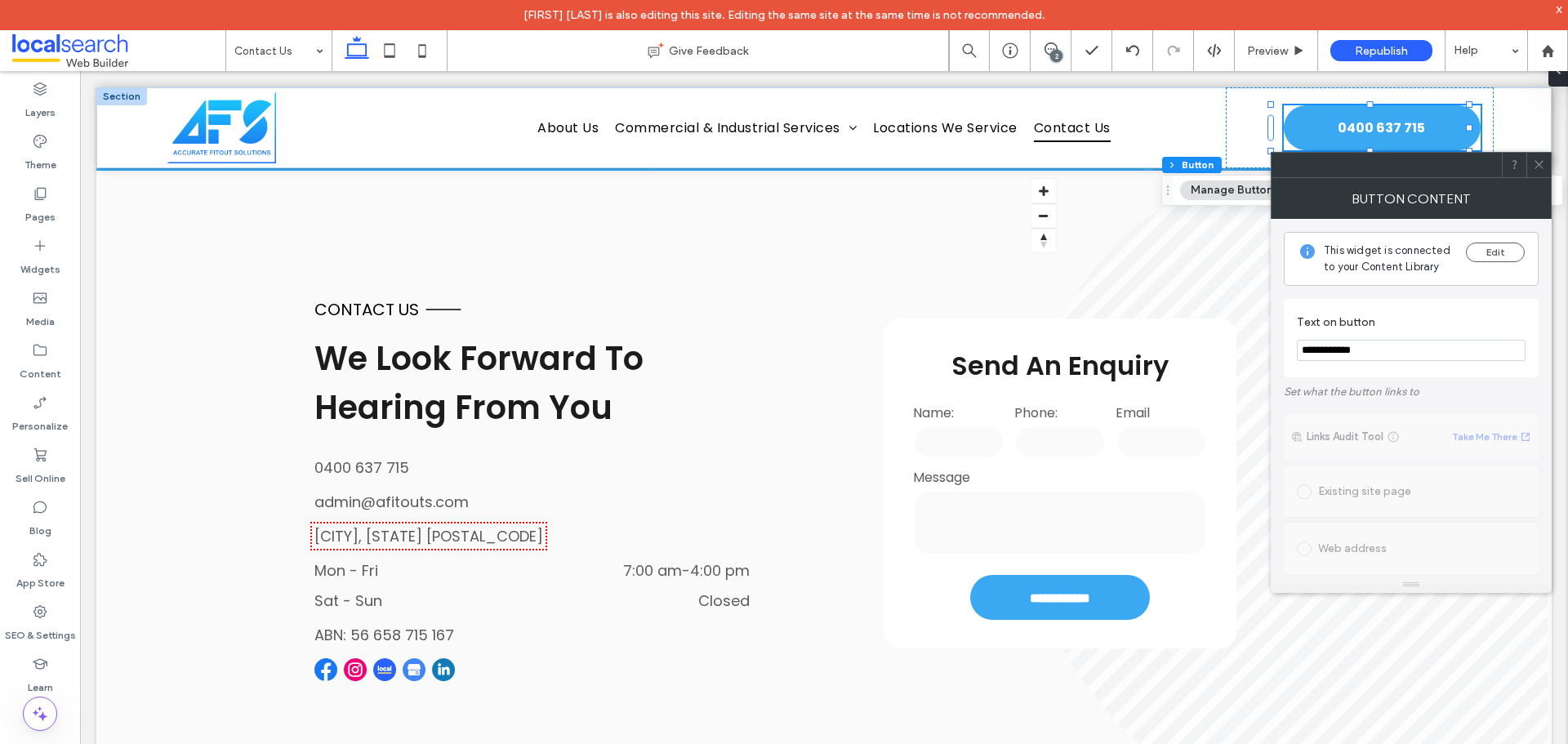 type on "**********" 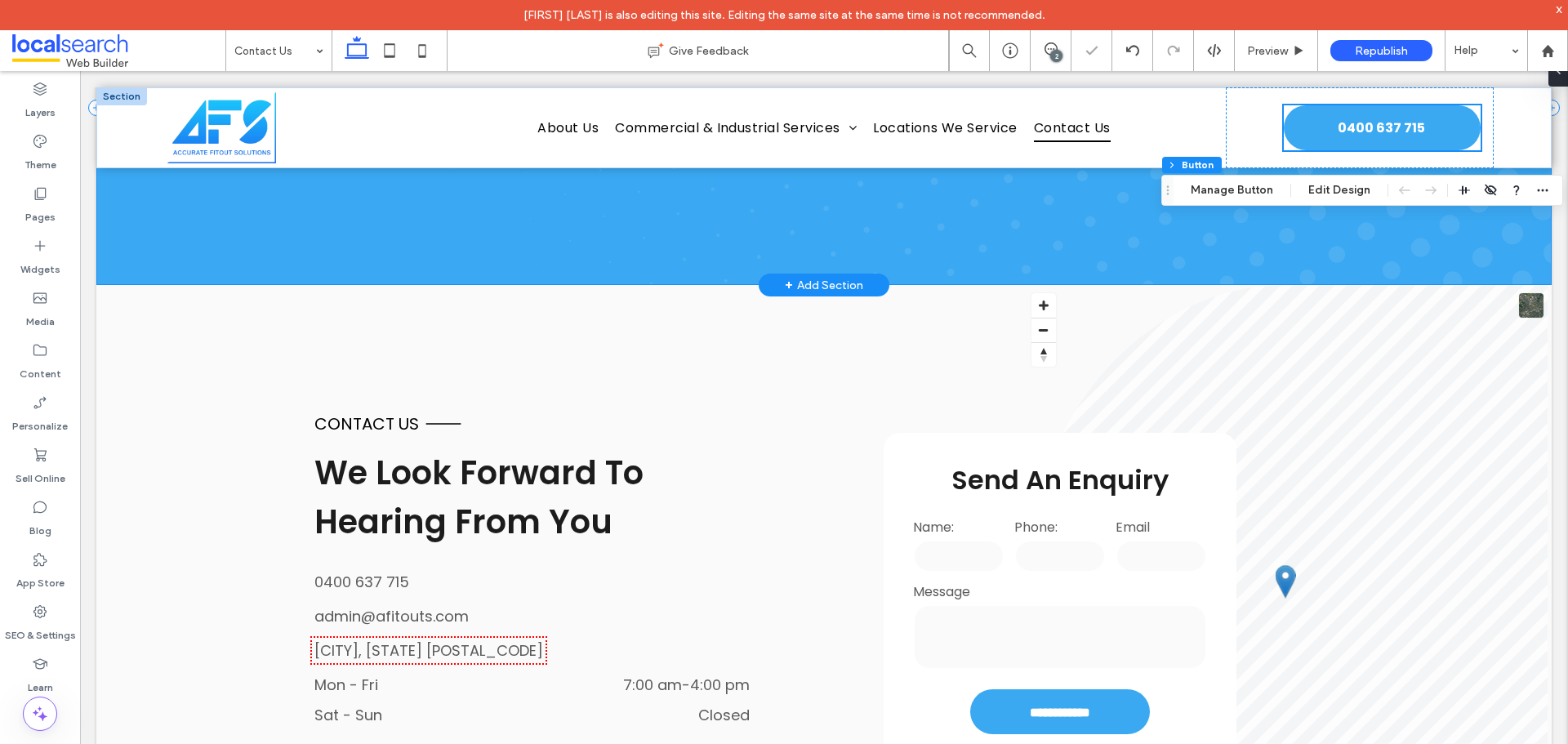 scroll, scrollTop: 0, scrollLeft: 0, axis: both 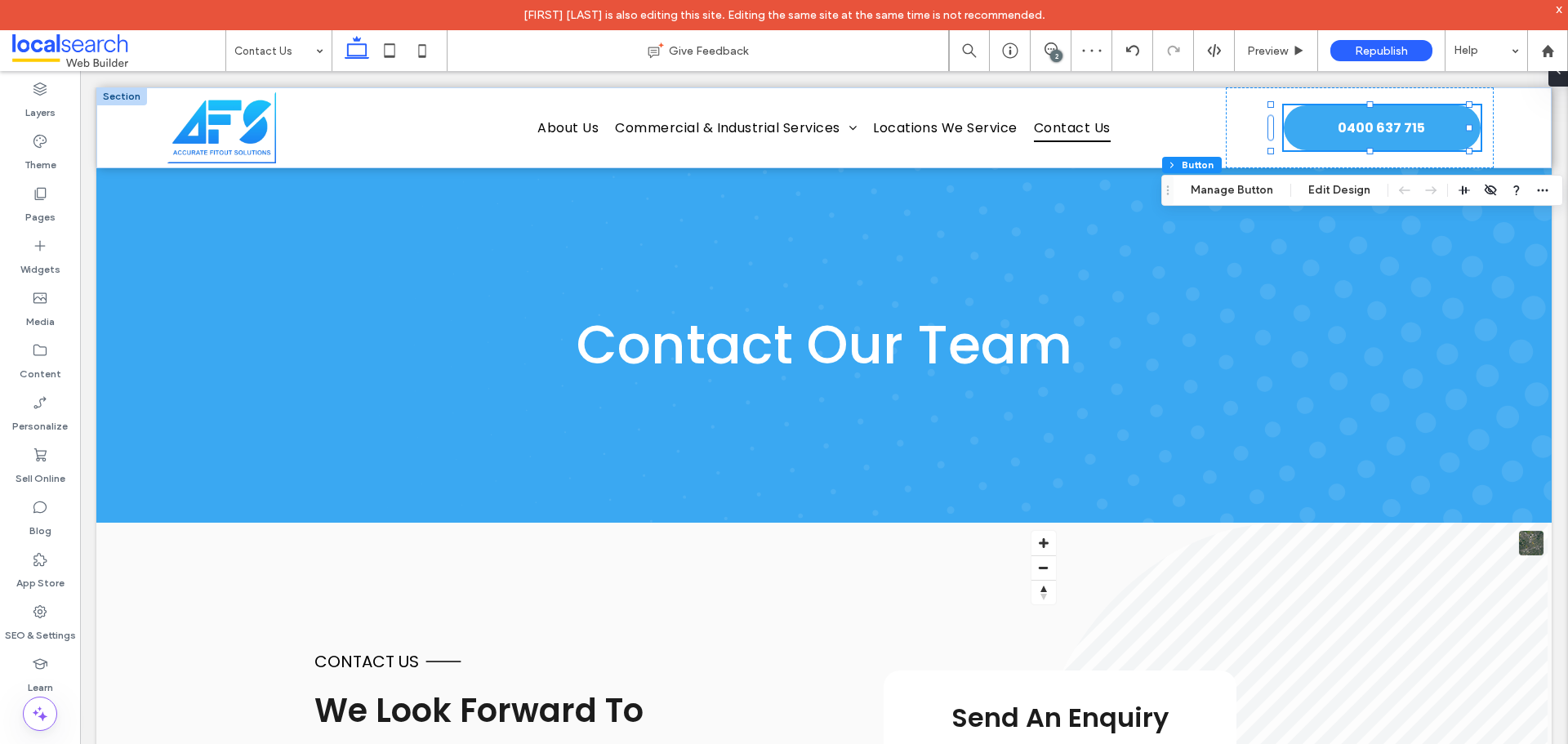 click on "Manage Button" at bounding box center [1232, 190] 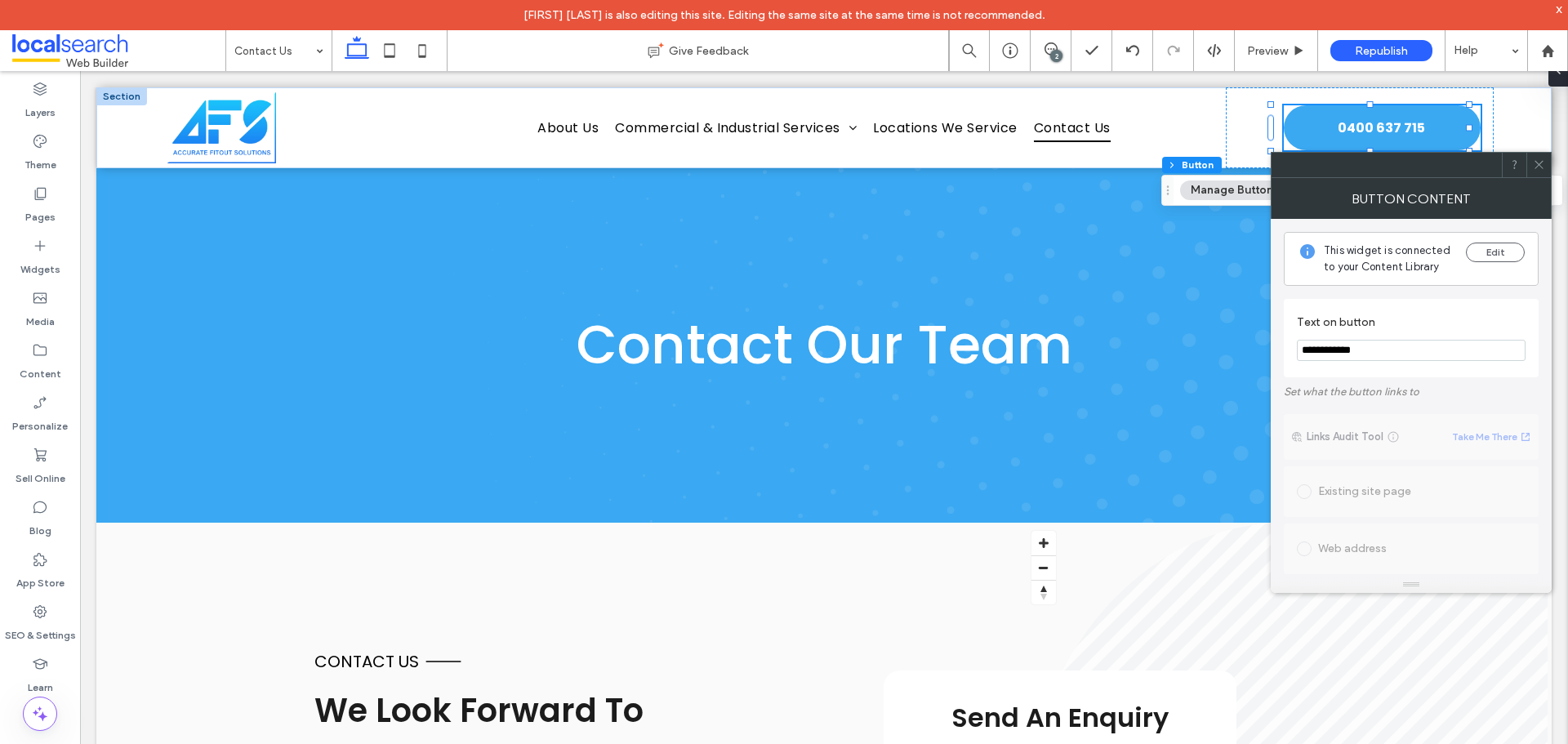 click on "**********" at bounding box center [1411, 350] 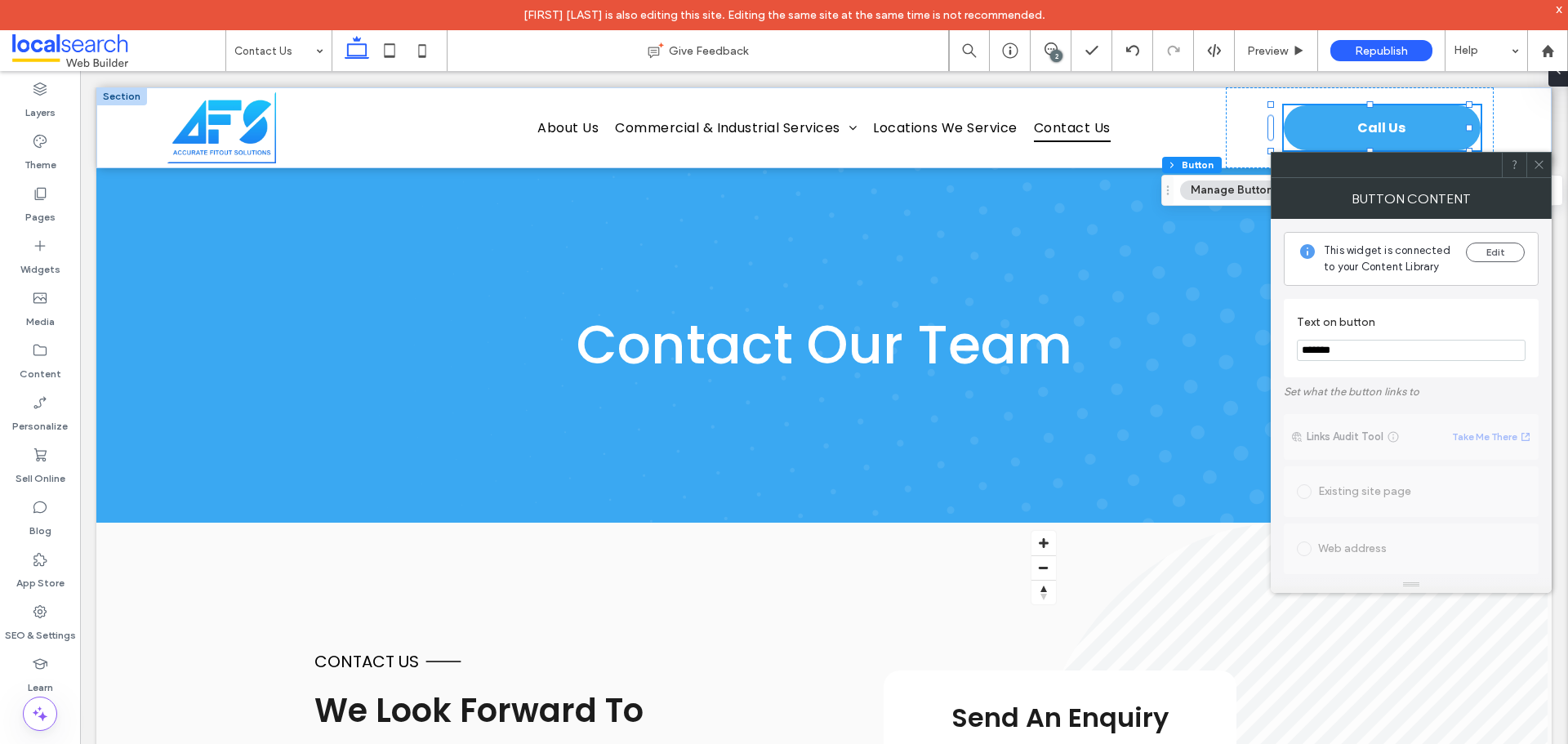type on "*******" 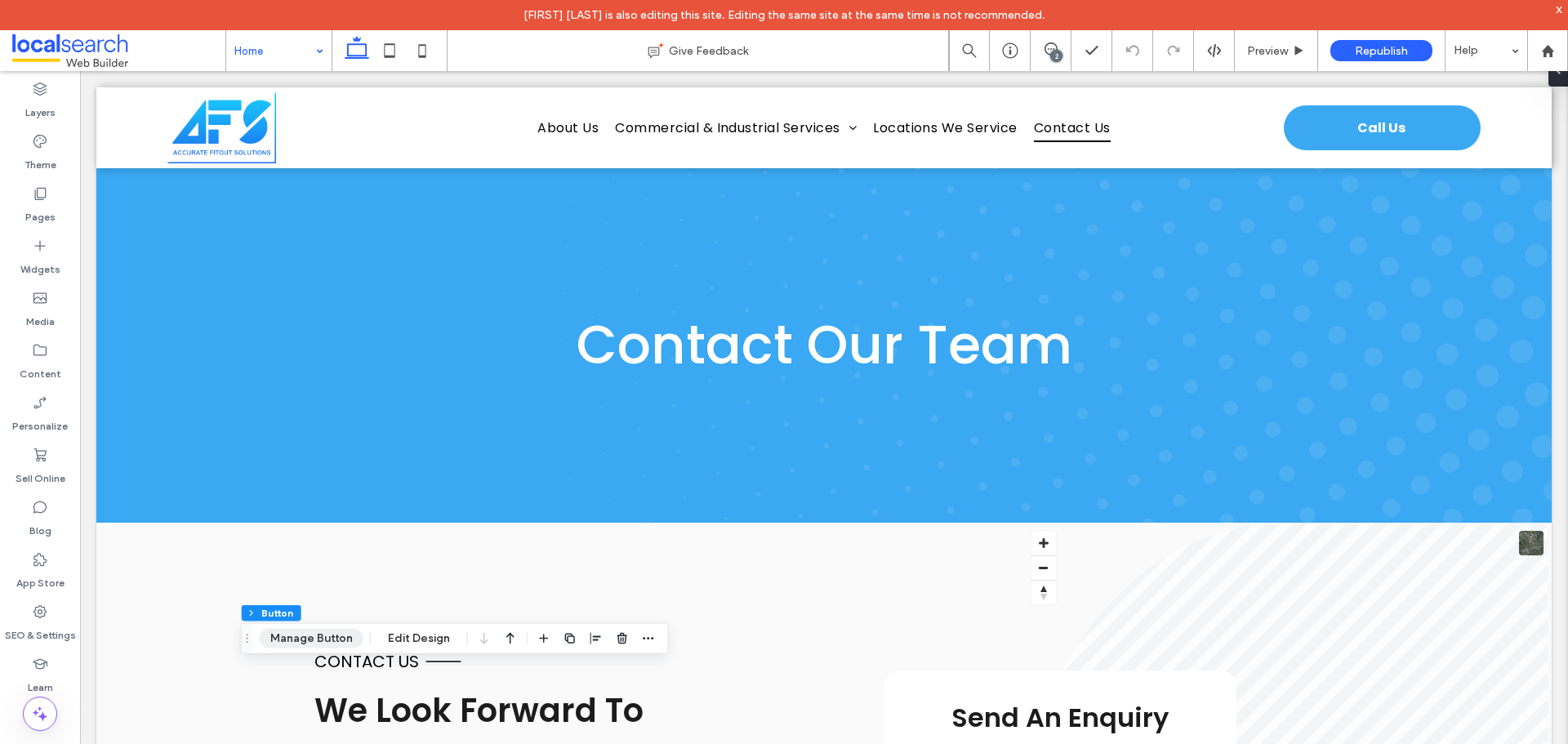 click on "Manage Button" at bounding box center [311, 639] 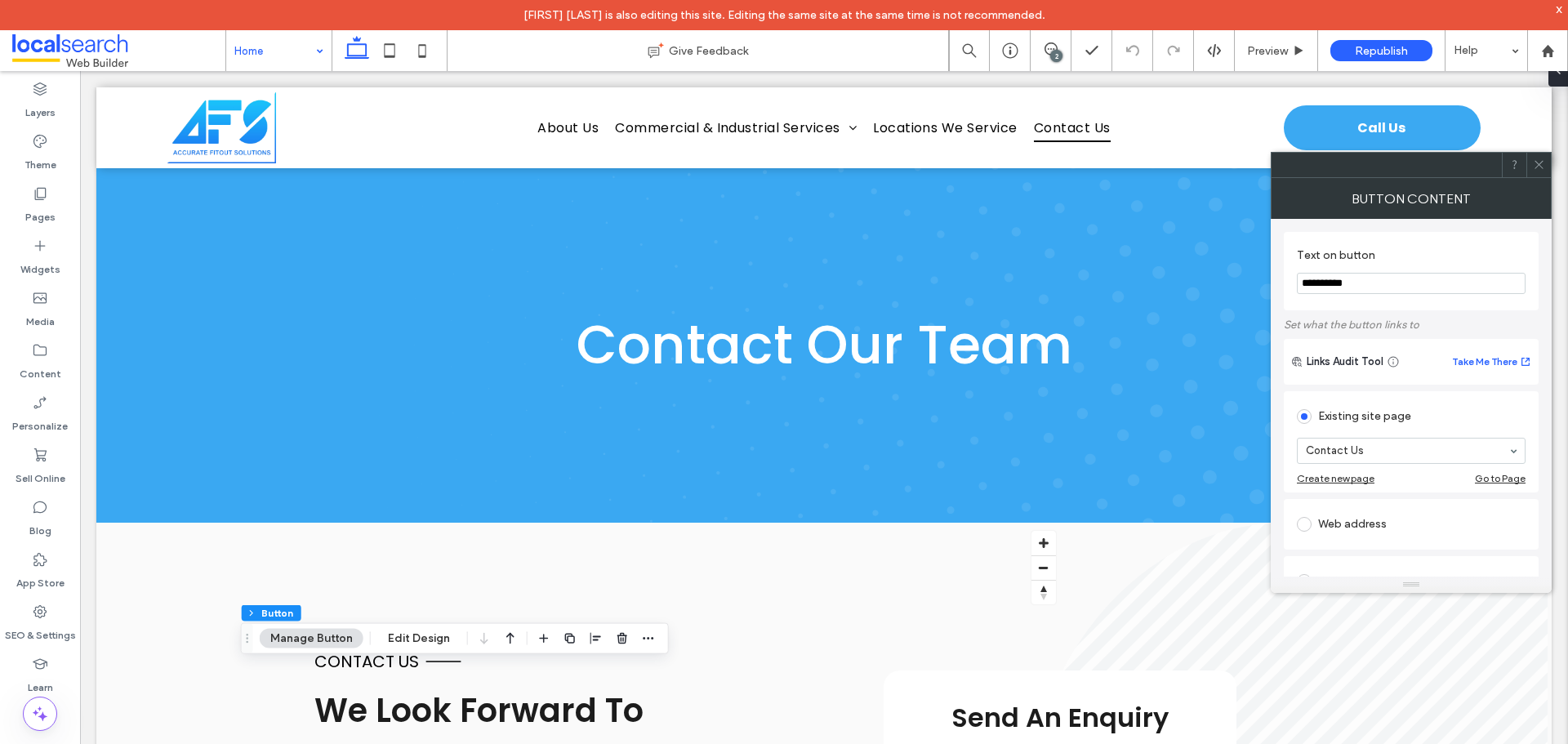click 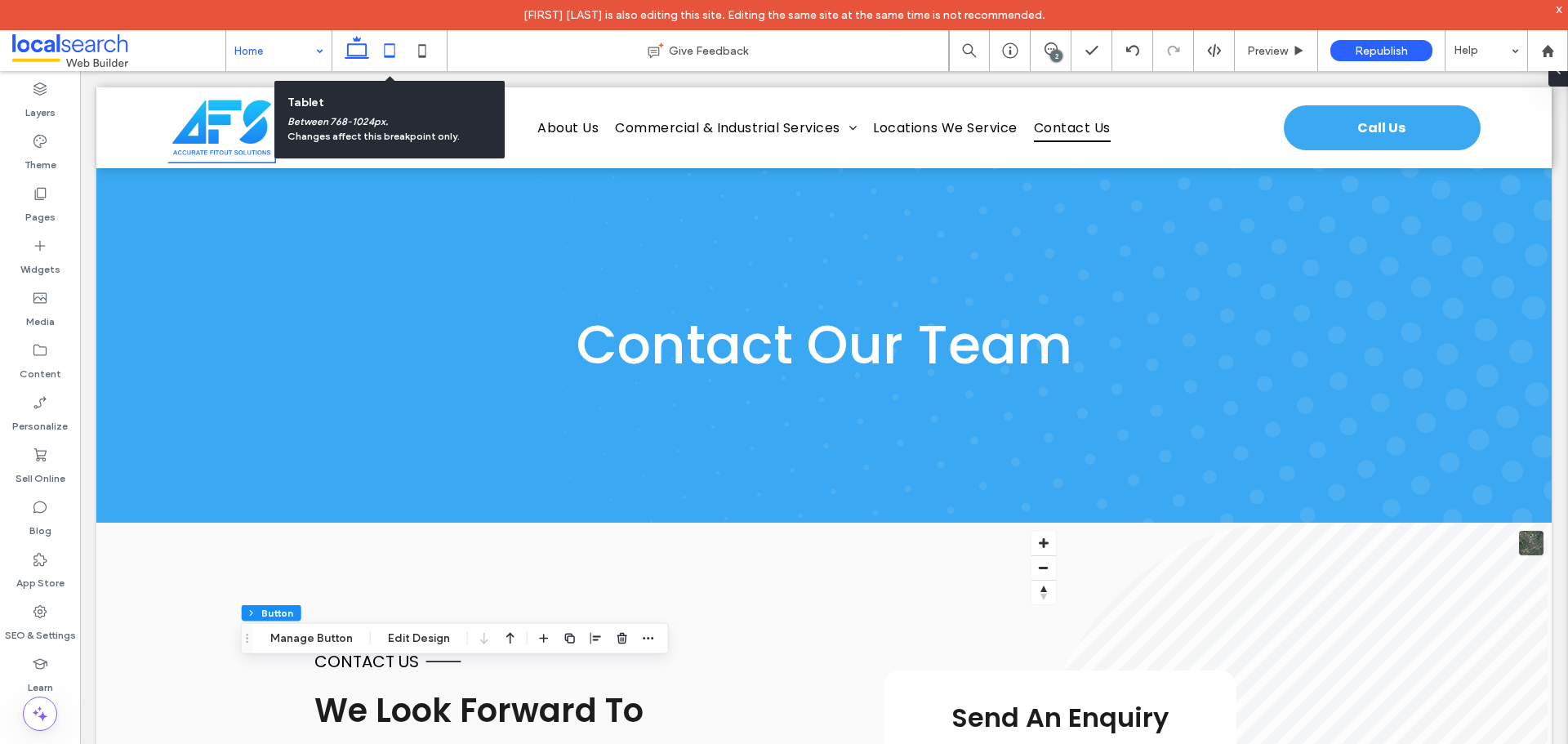 click 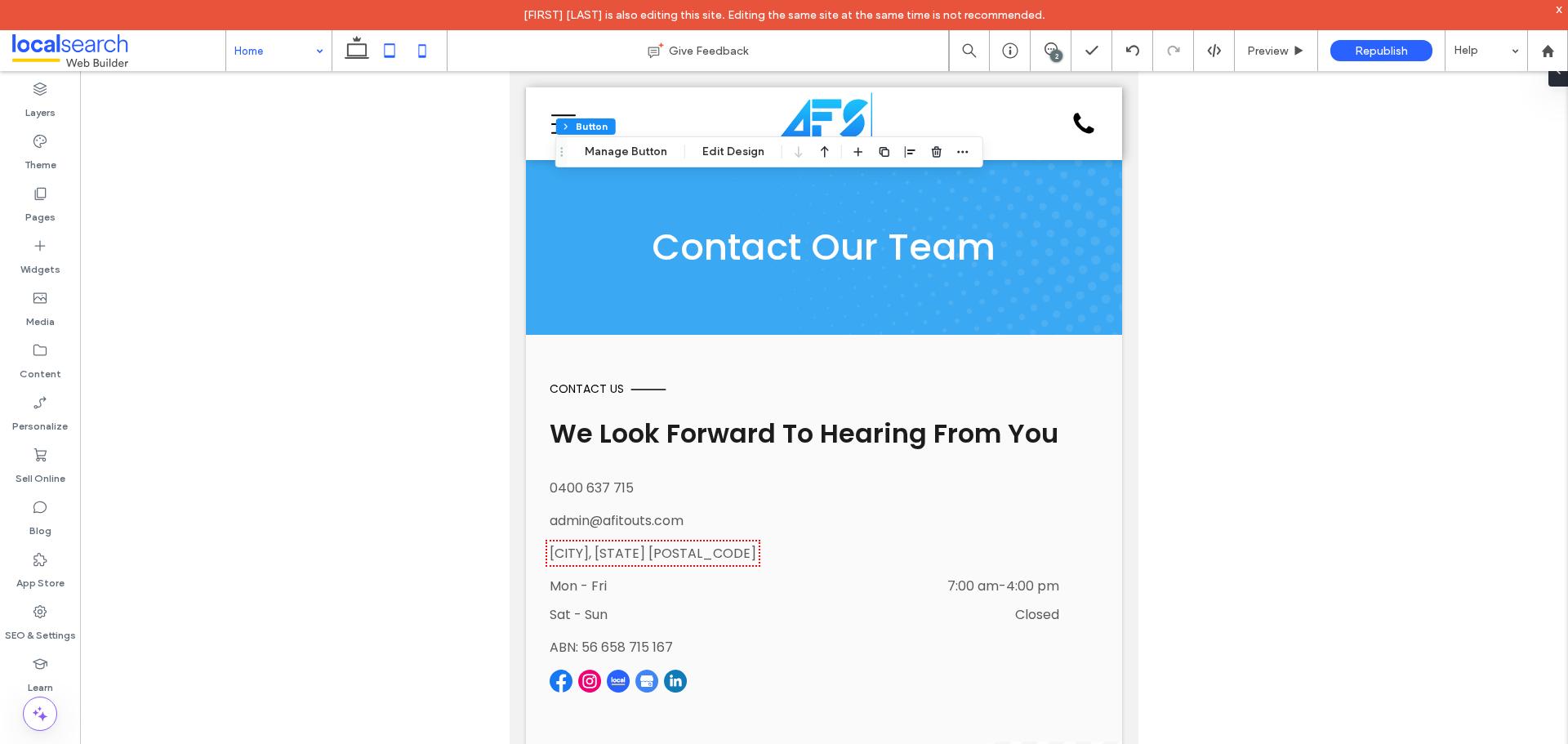 click 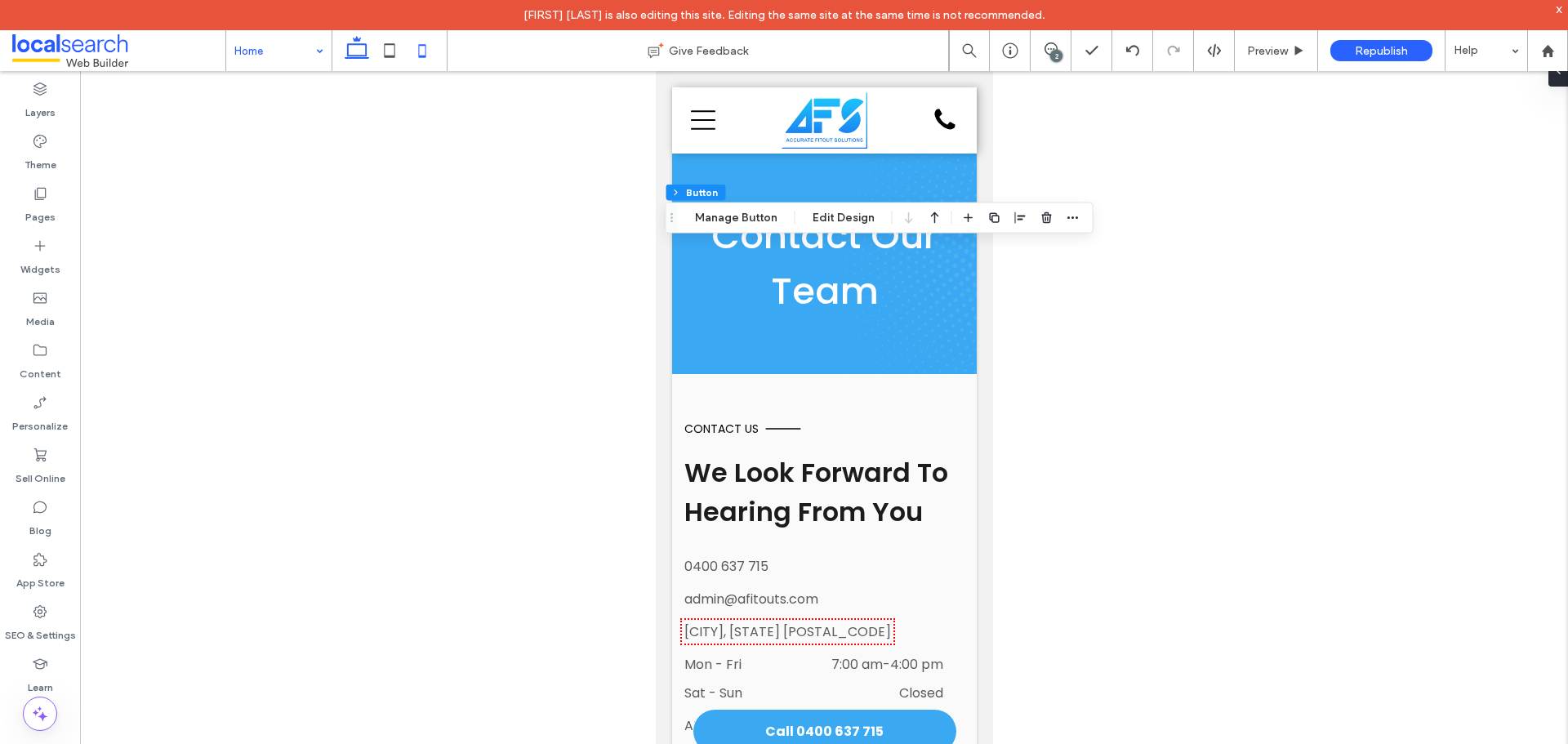 click 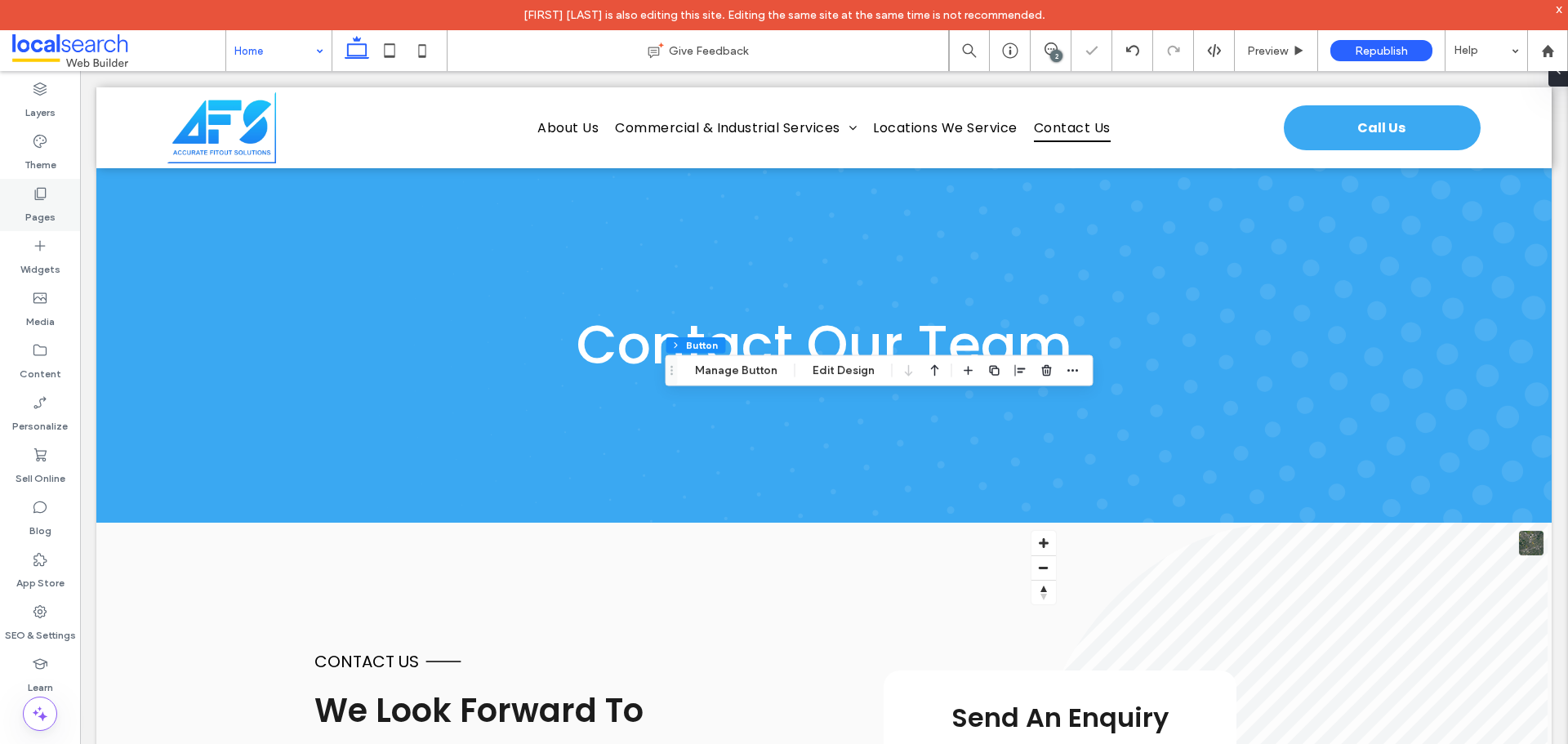 type on "***" 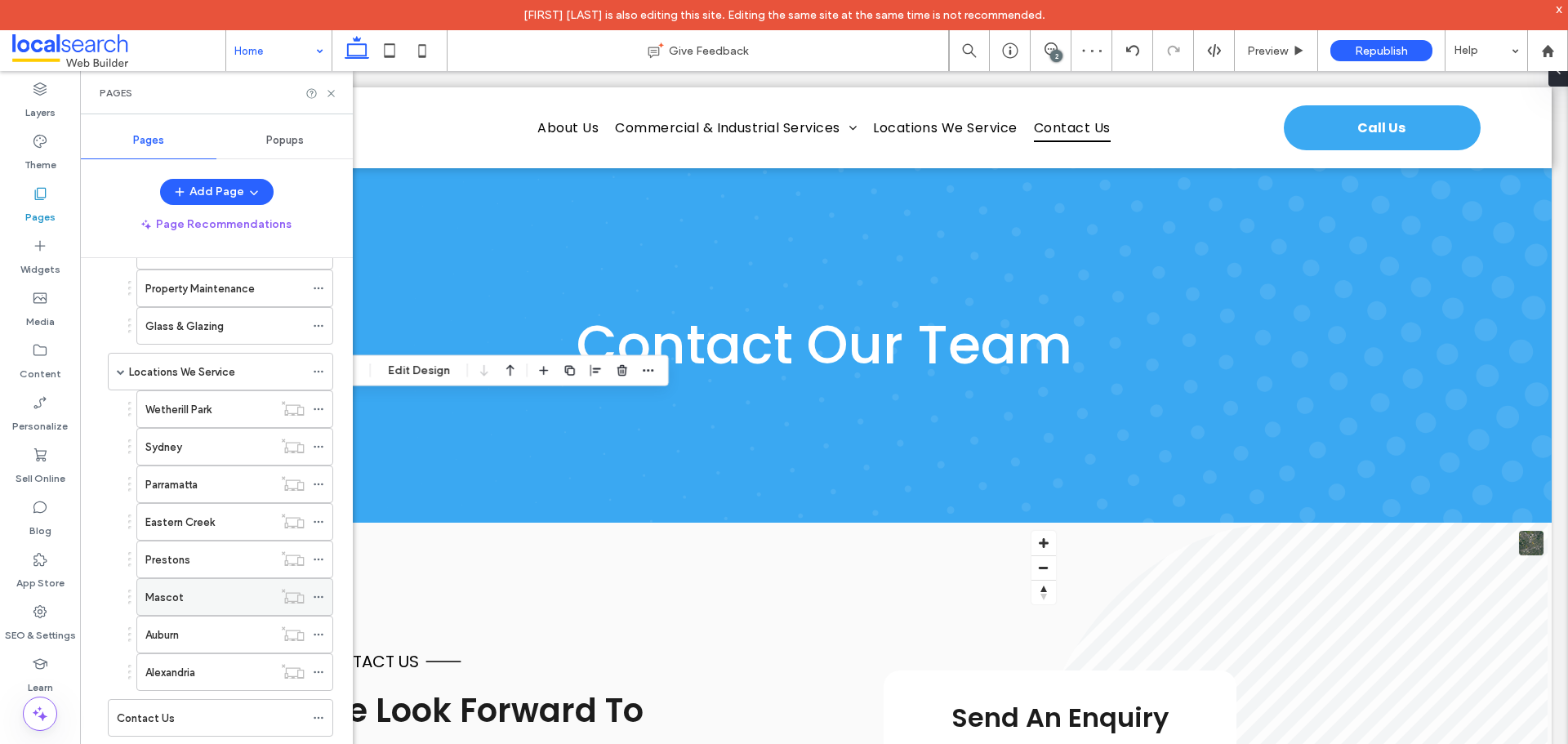 scroll, scrollTop: 420, scrollLeft: 0, axis: vertical 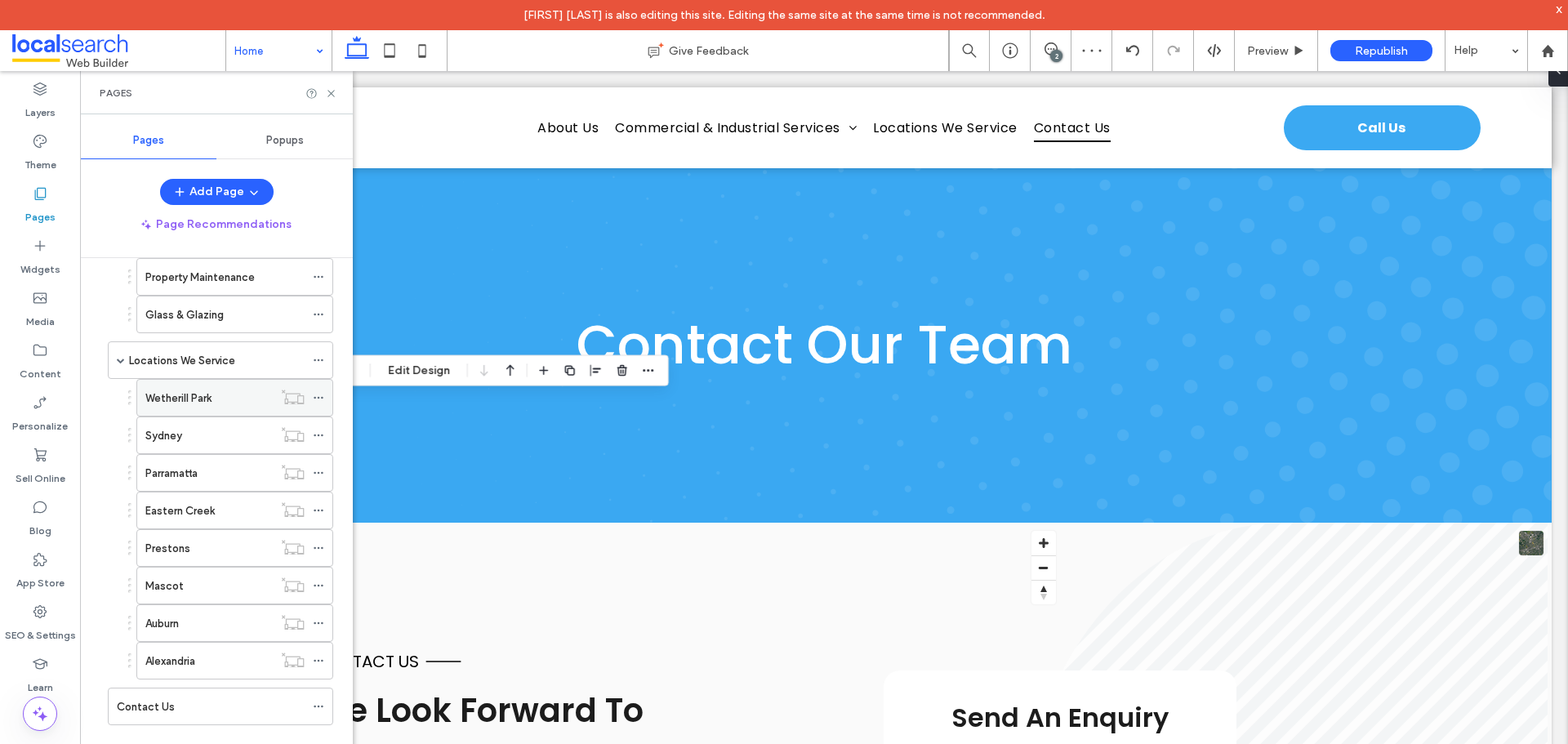 click on "Wetherill Park" at bounding box center (178, 398) 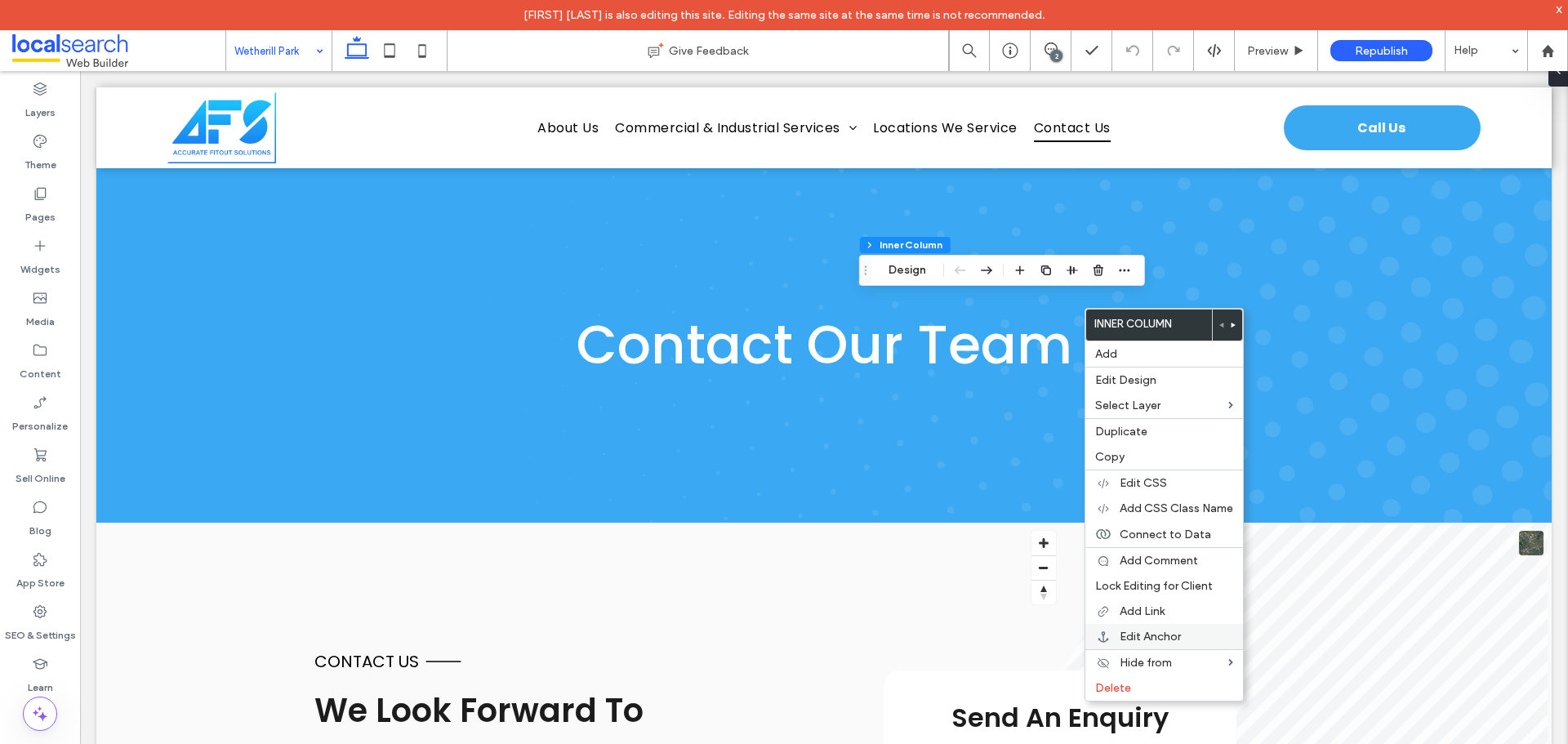 click on "Edit Anchor" at bounding box center (1150, 636) 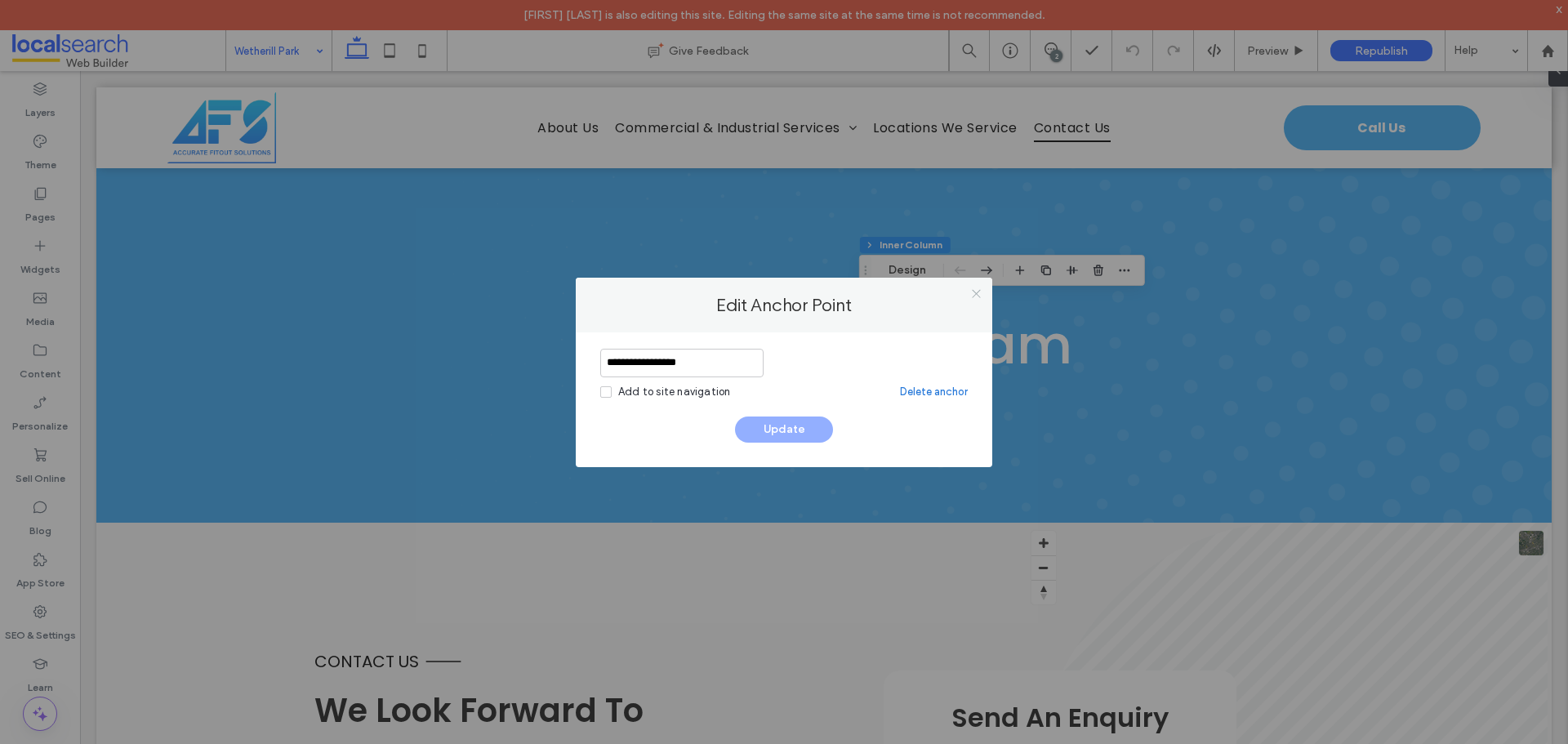 click 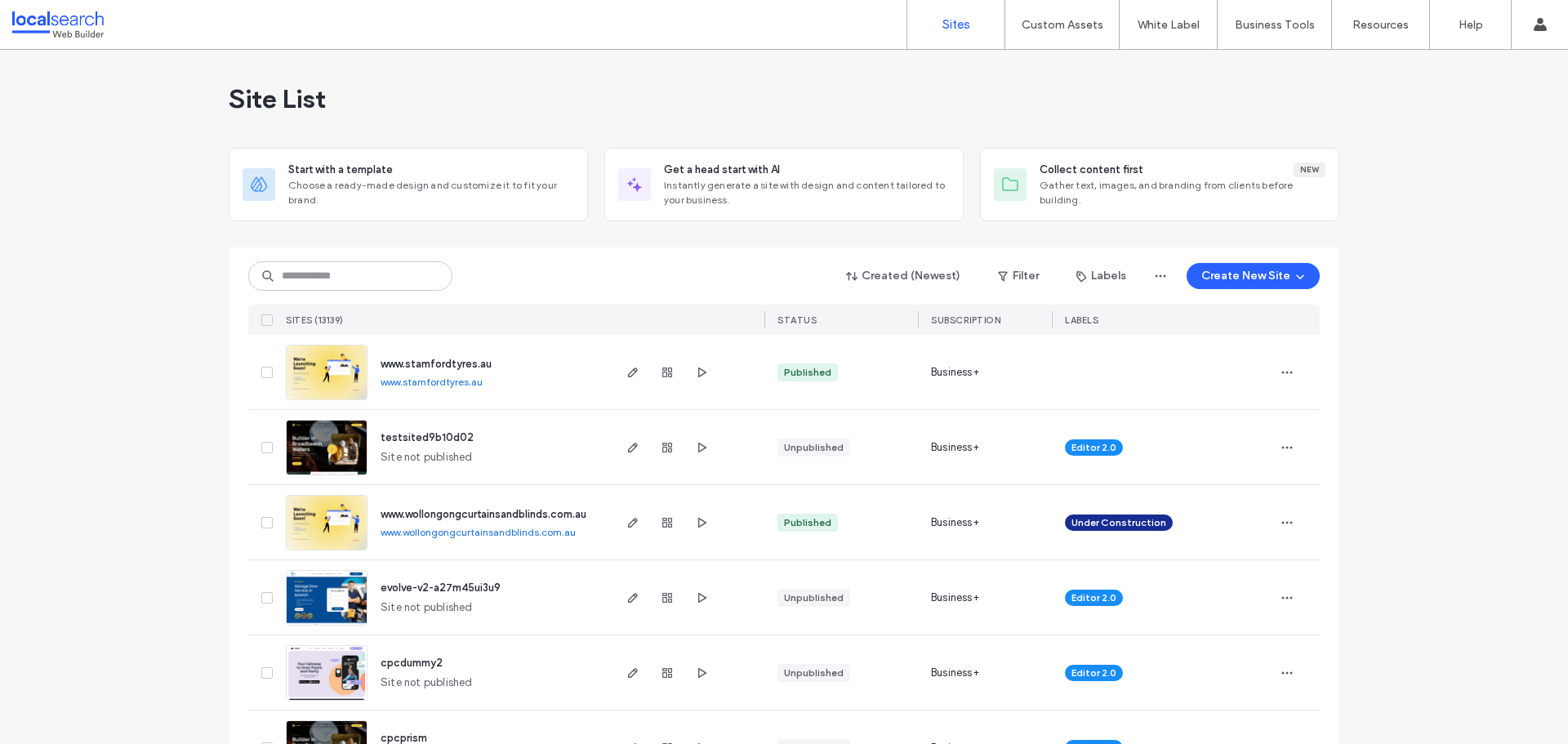 scroll, scrollTop: 0, scrollLeft: 0, axis: both 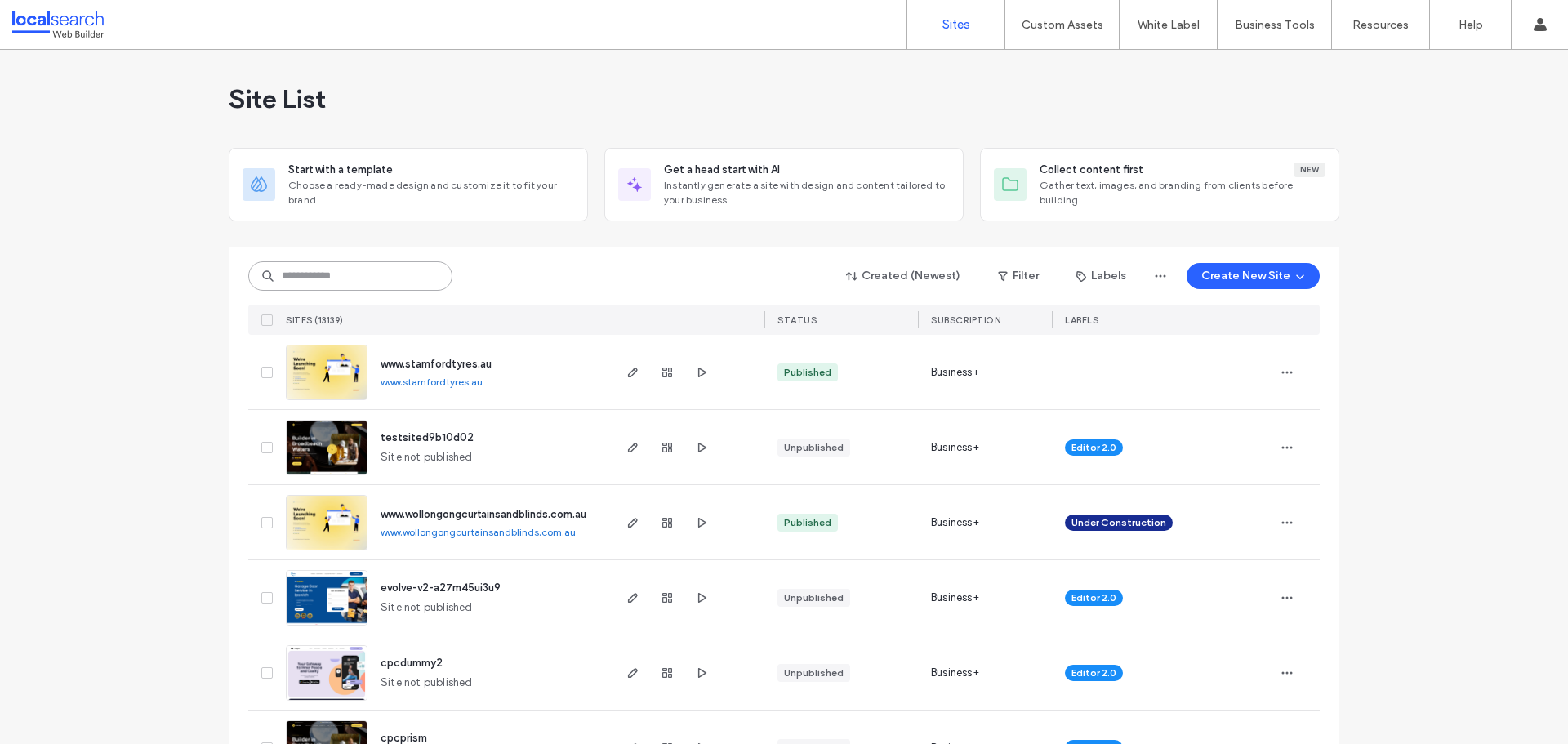 click at bounding box center [350, 276] 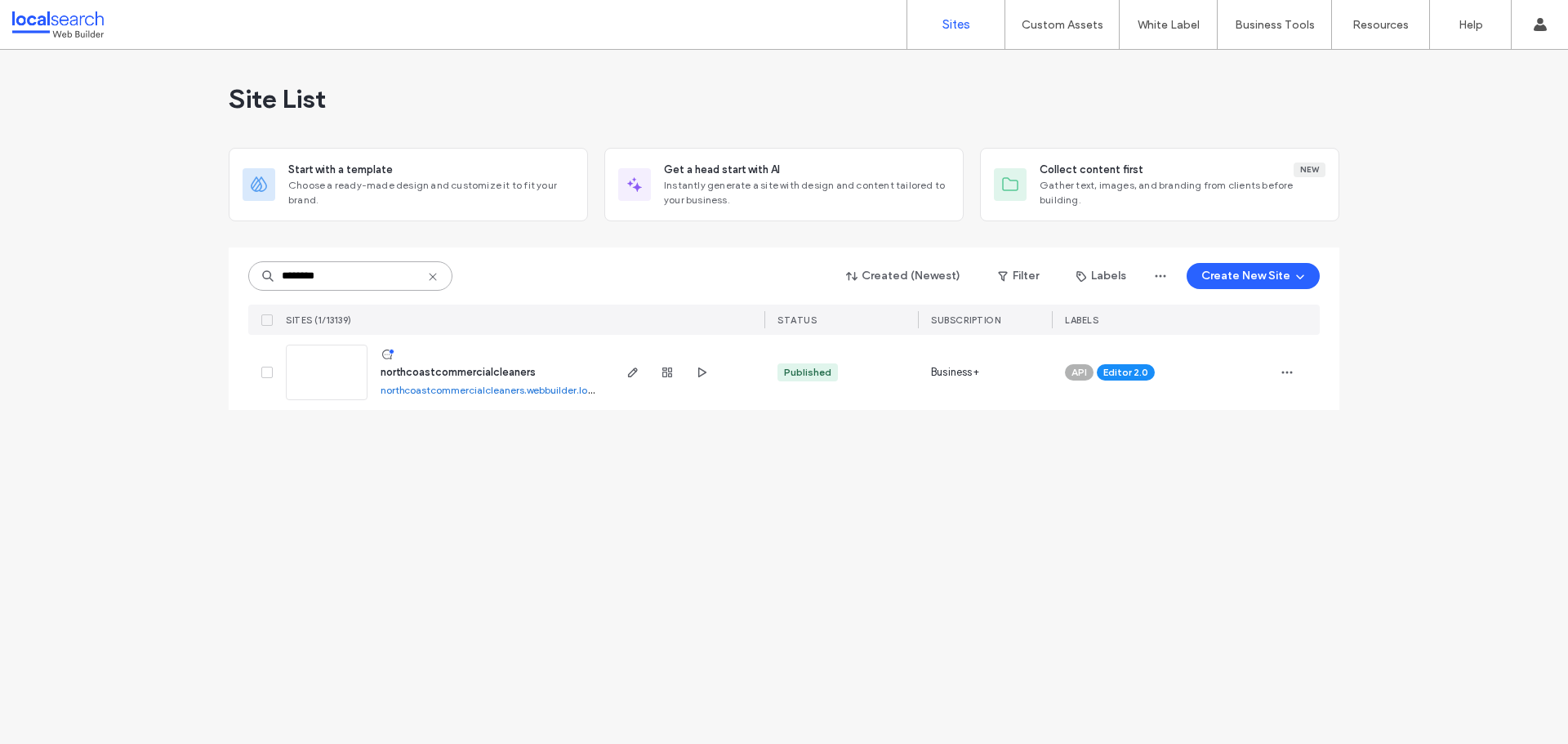 type on "********" 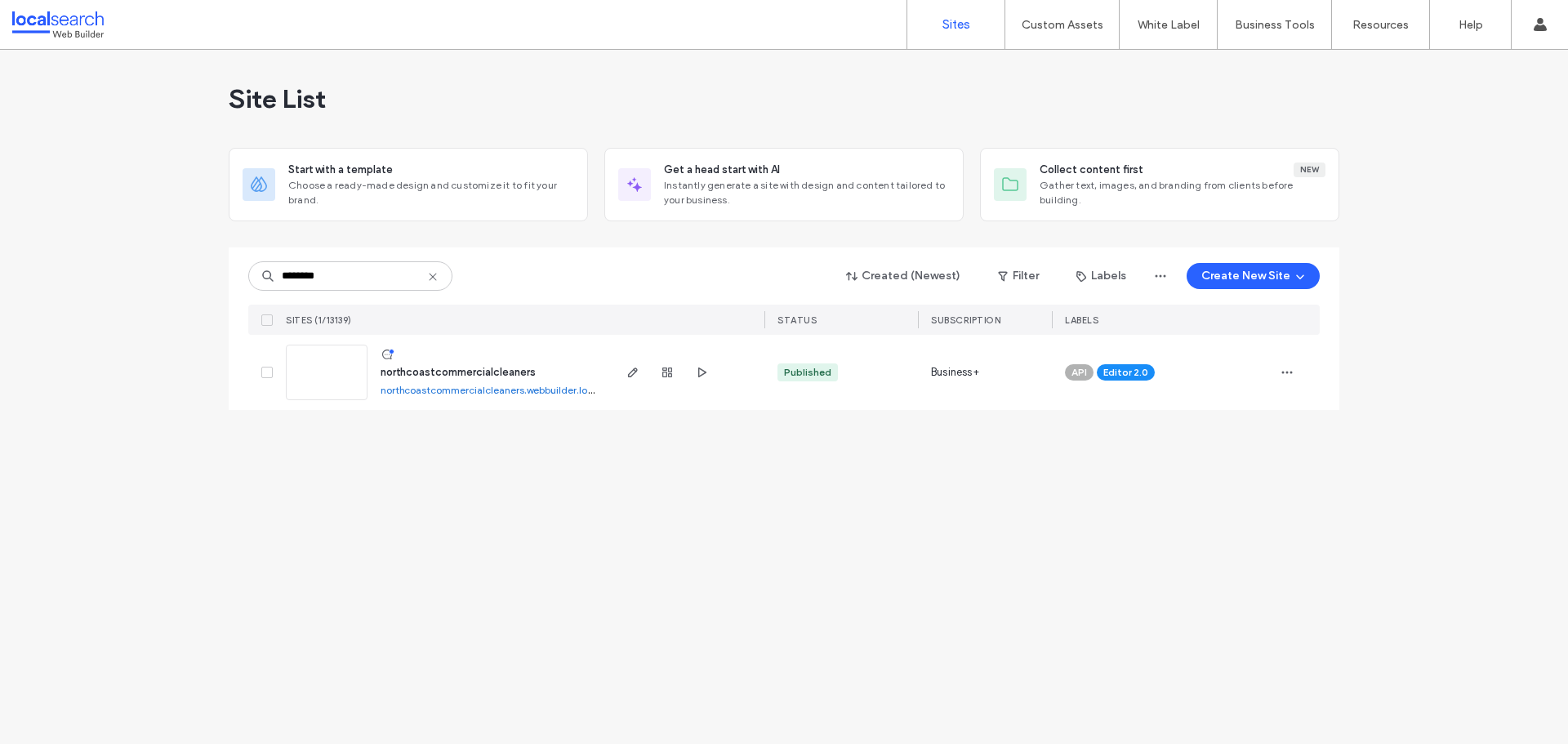 click at bounding box center (327, 372) 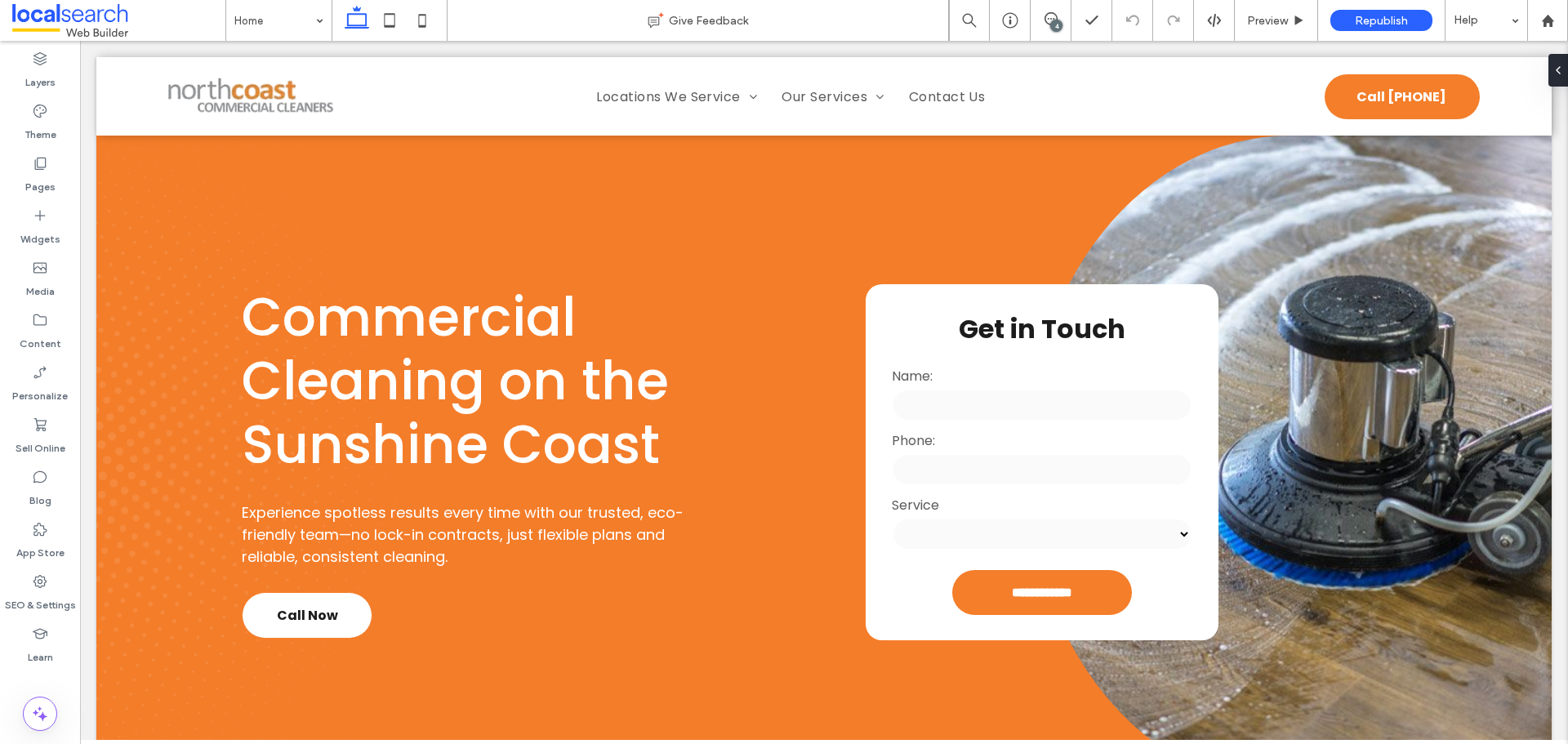 scroll, scrollTop: 0, scrollLeft: 0, axis: both 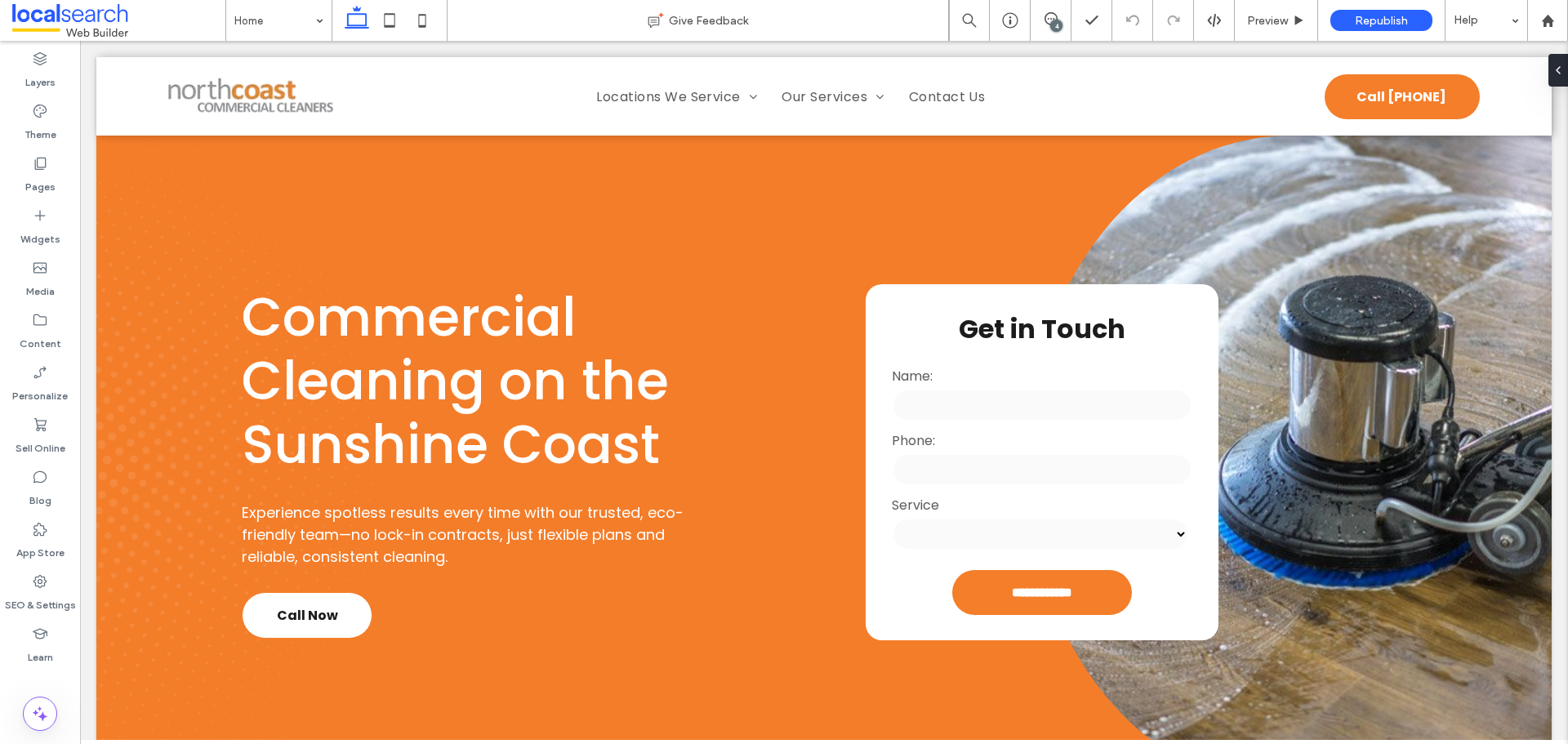 click on "4" at bounding box center (1056, 25) 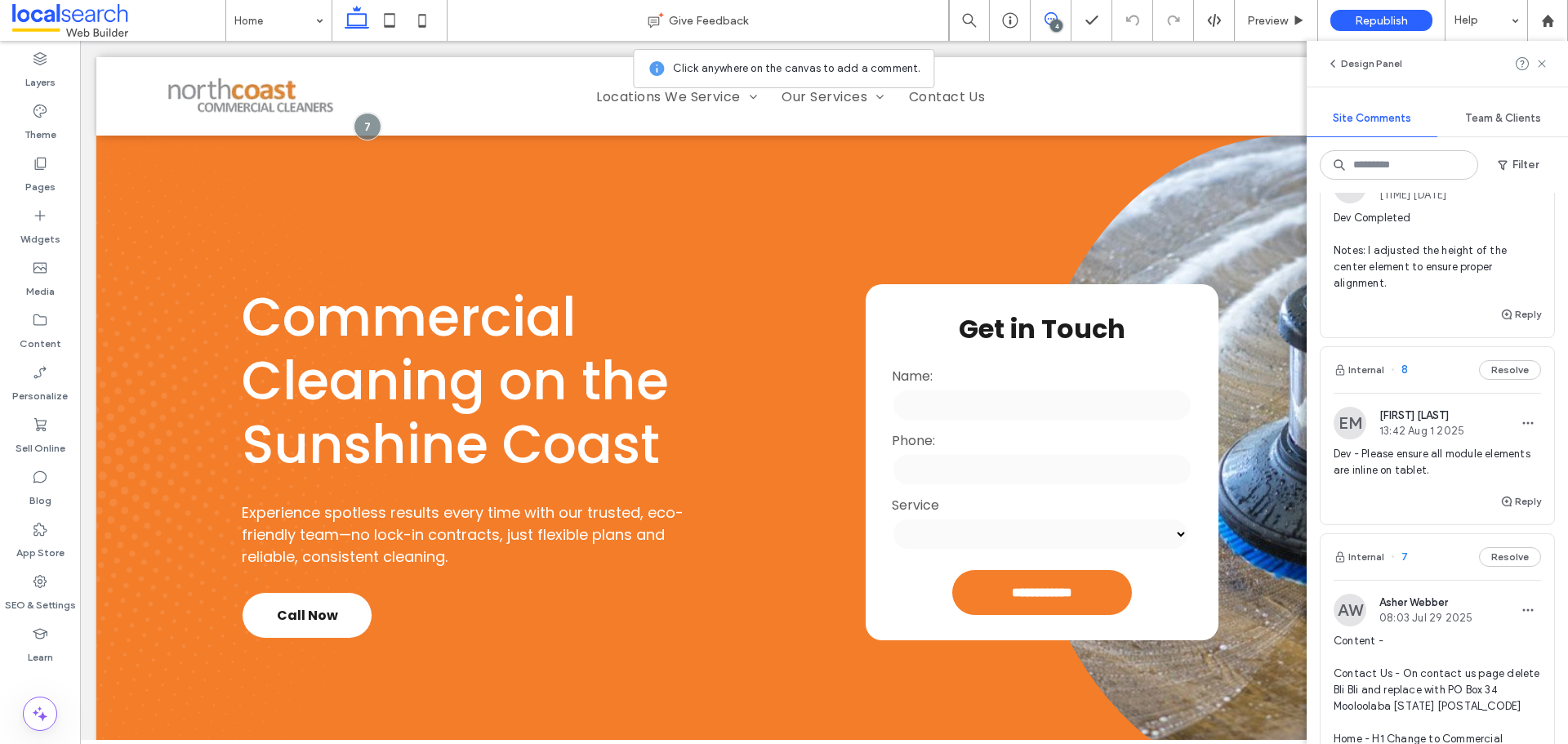 scroll, scrollTop: 245, scrollLeft: 0, axis: vertical 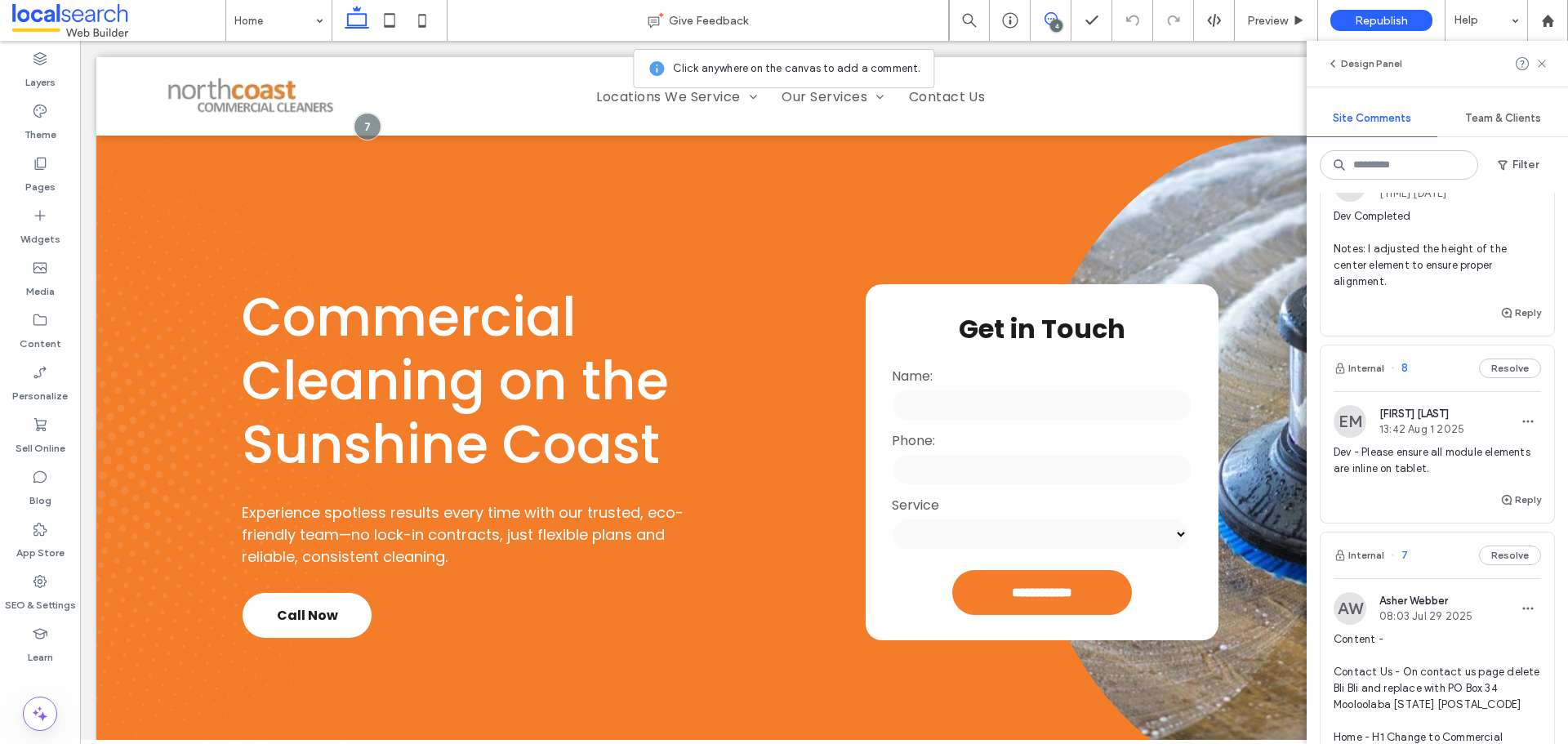 click on "Internal 8 Resolve" at bounding box center [1437, 368] 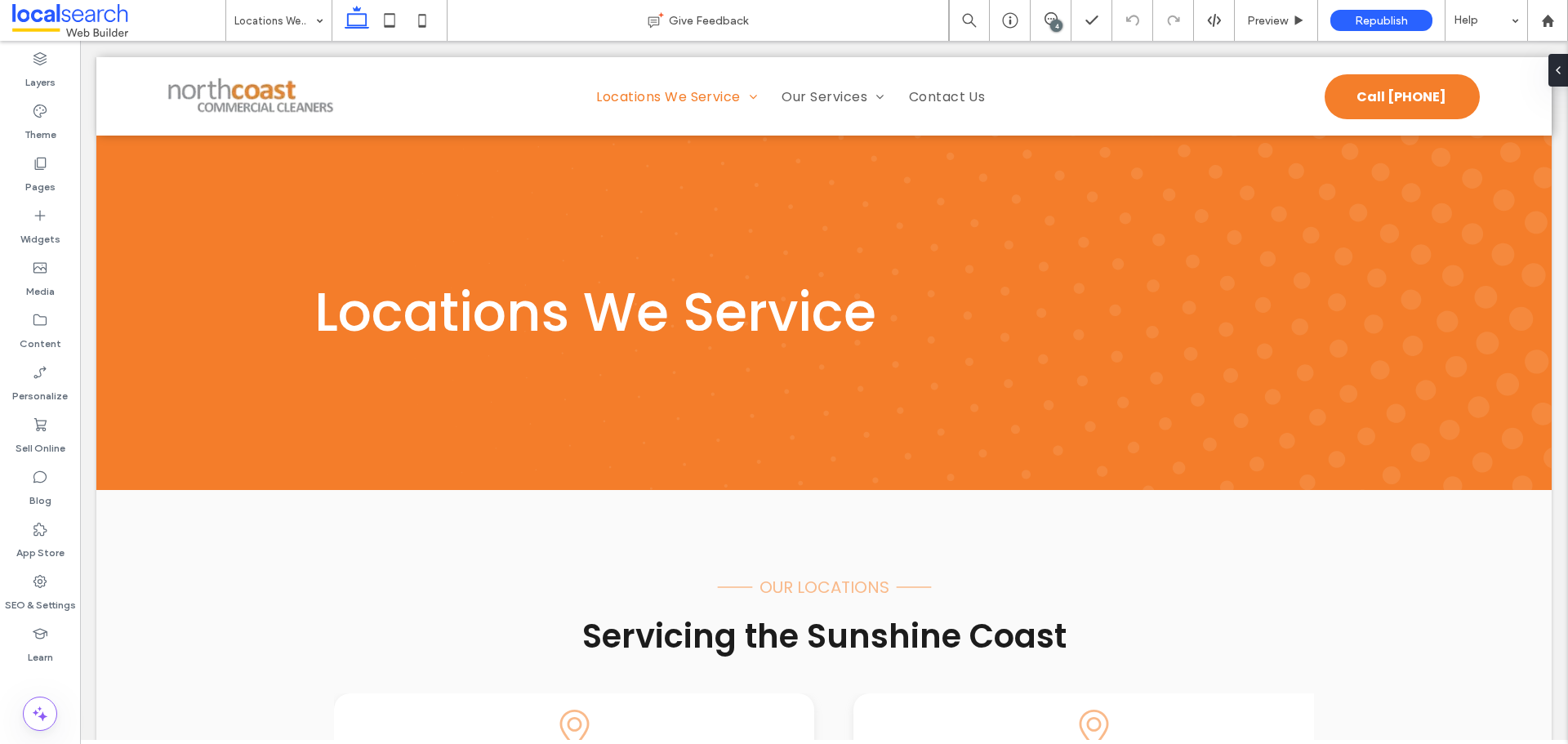 scroll, scrollTop: 0, scrollLeft: 0, axis: both 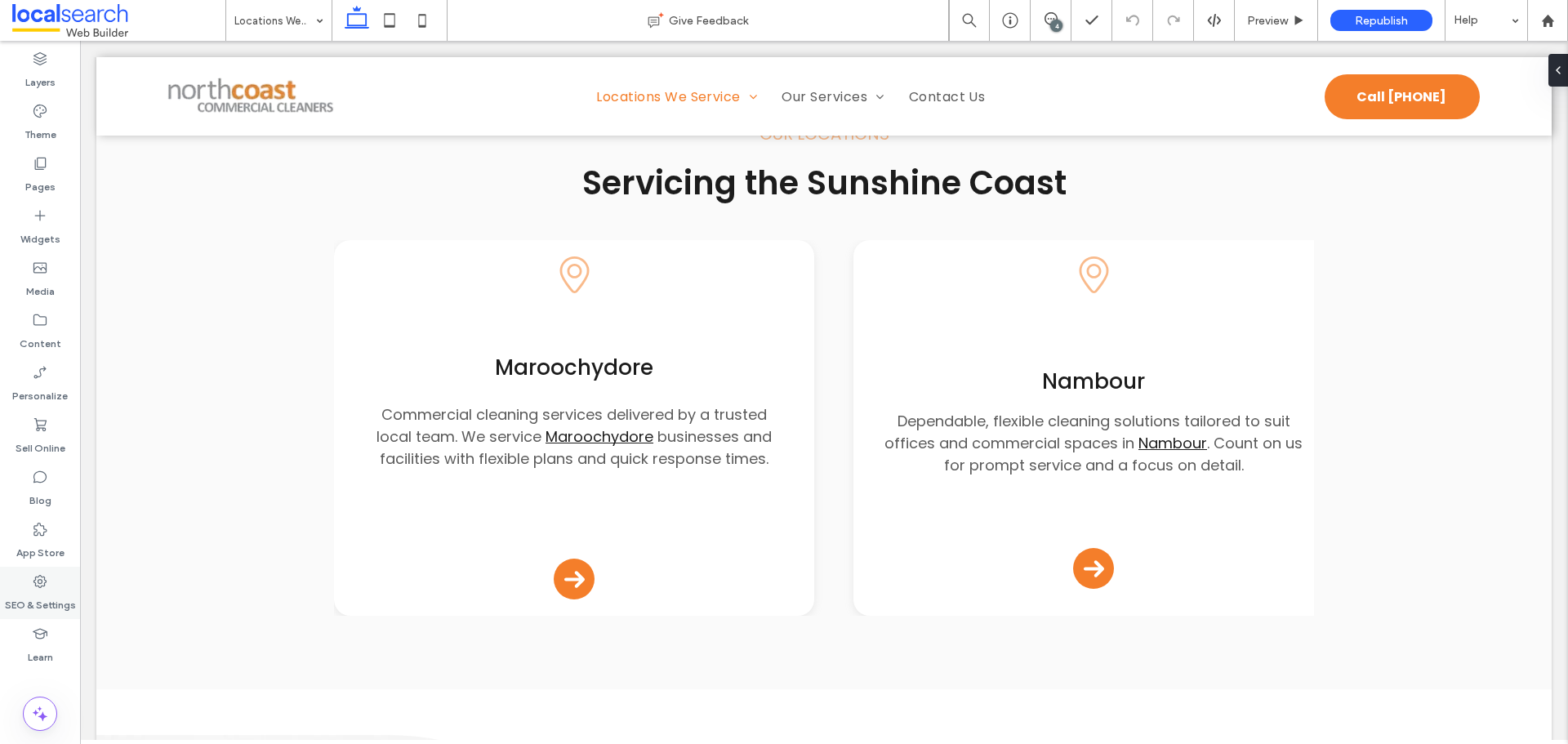 click on "SEO & Settings" at bounding box center [40, 601] 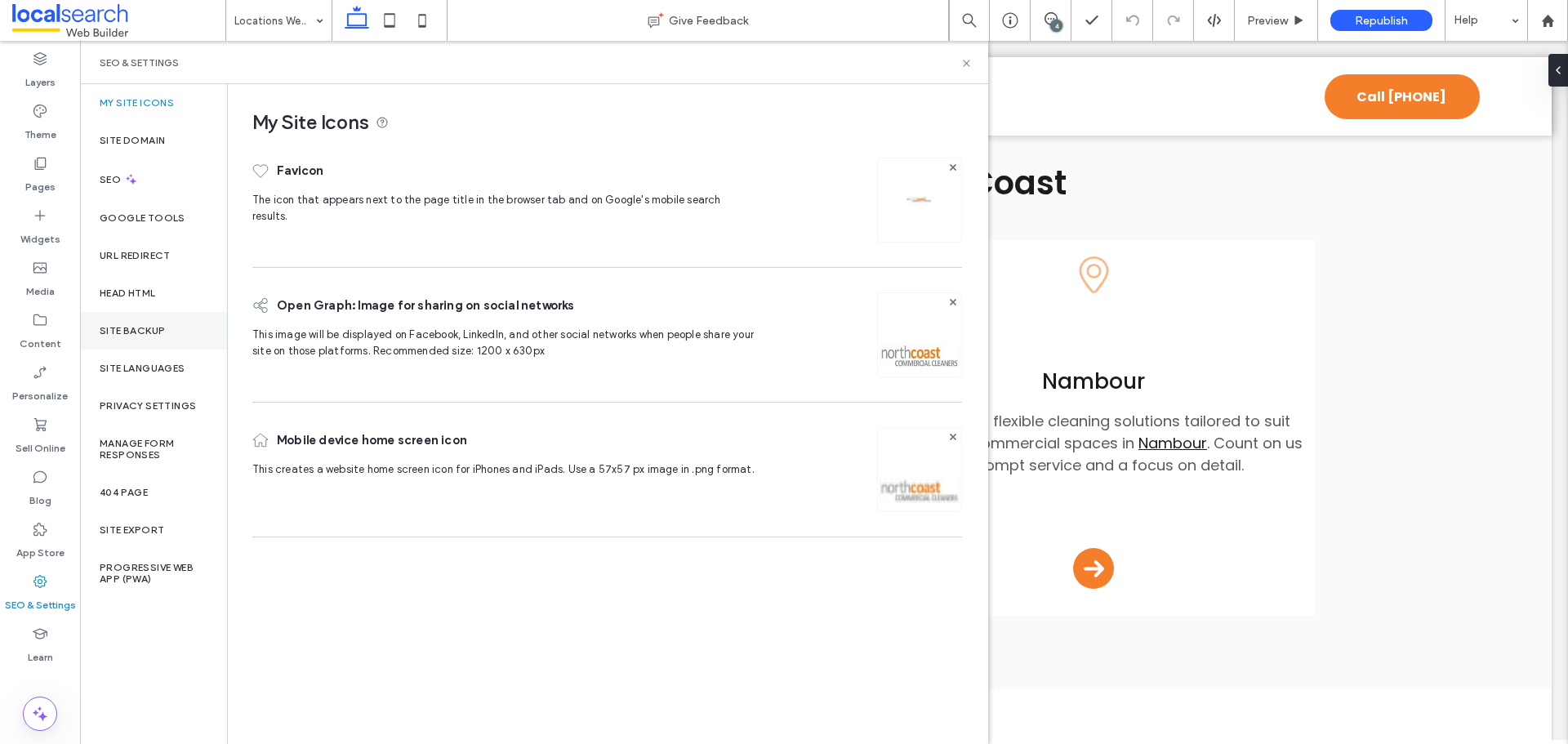 click on "Site Backup" at bounding box center (154, 331) 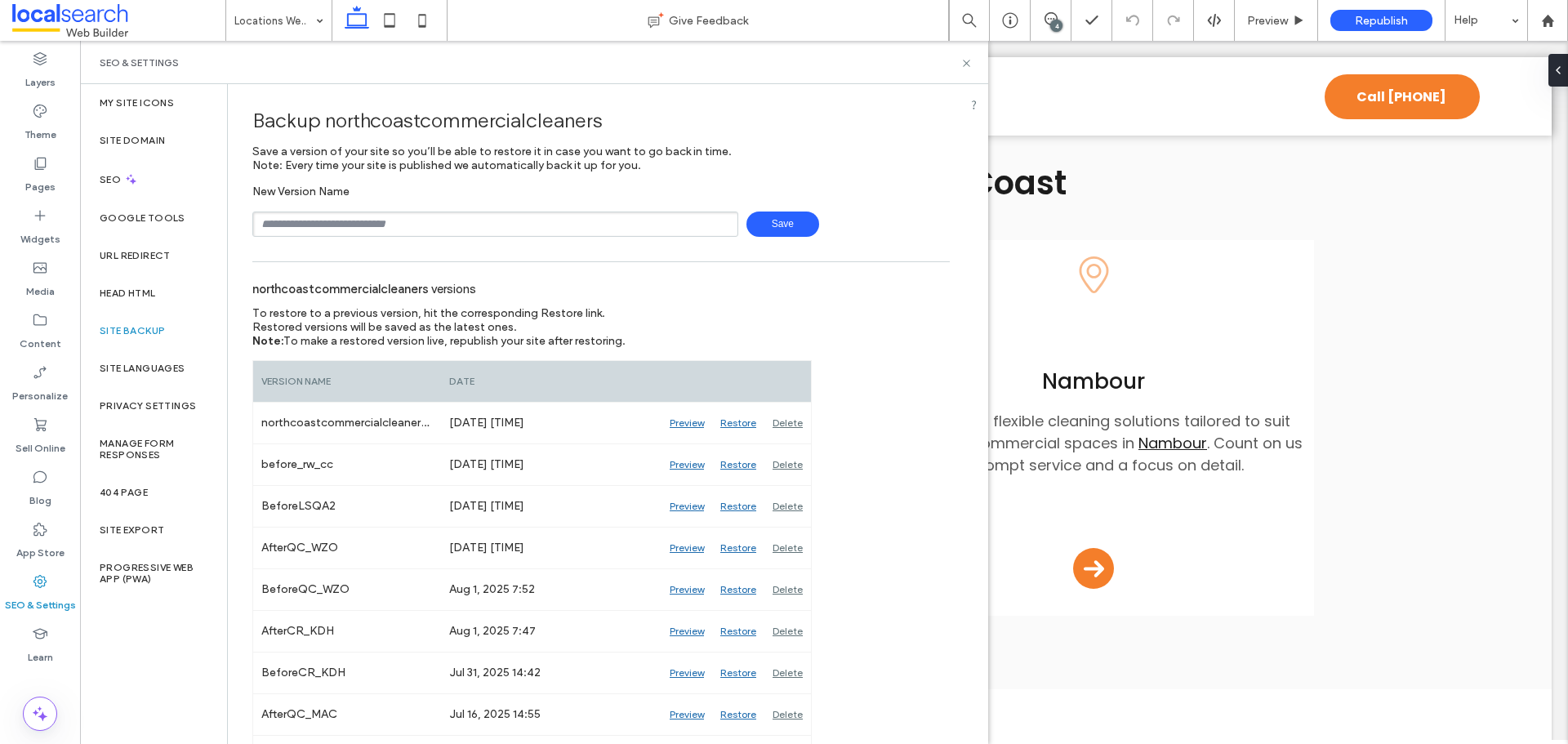 click at bounding box center (495, 224) 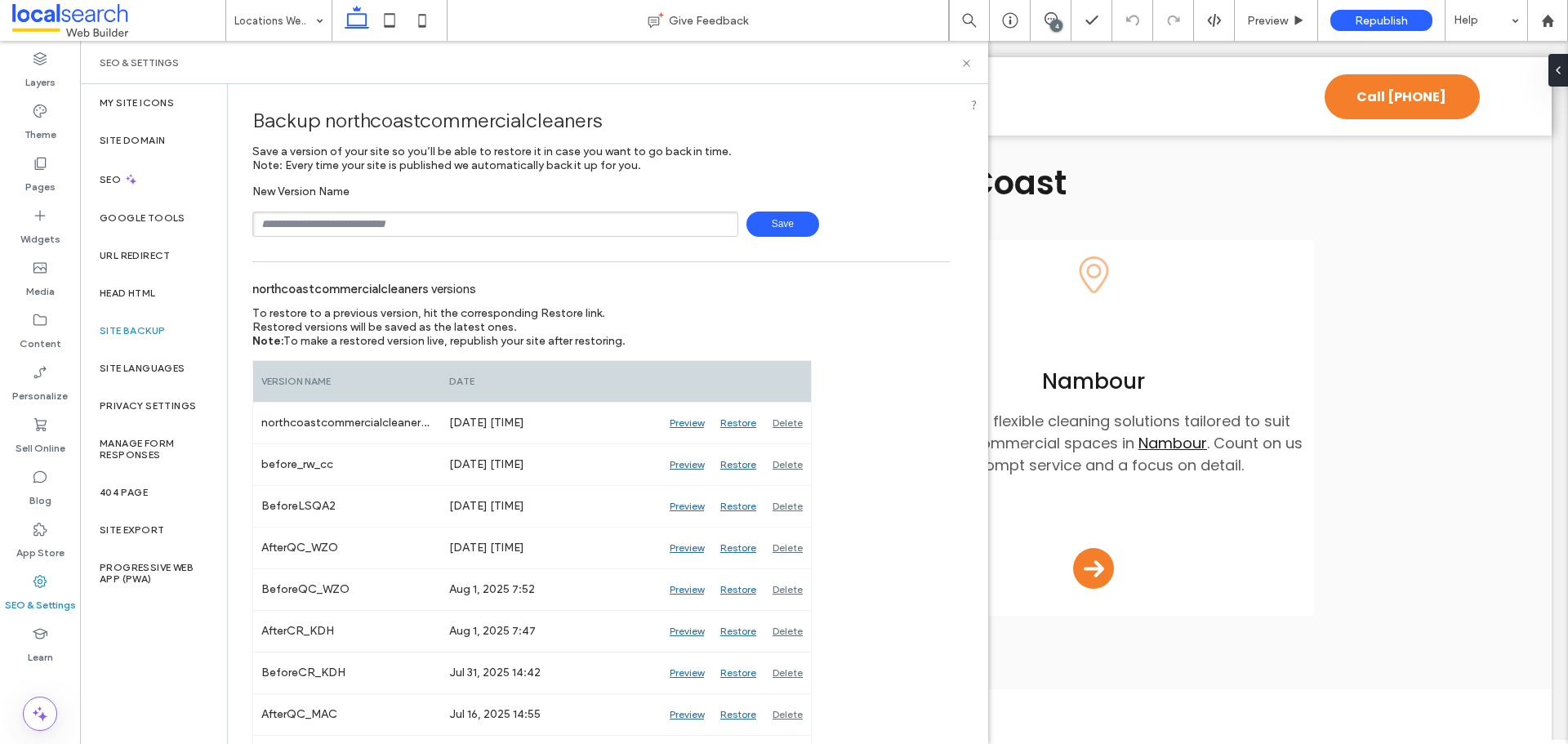 click at bounding box center (495, 224) 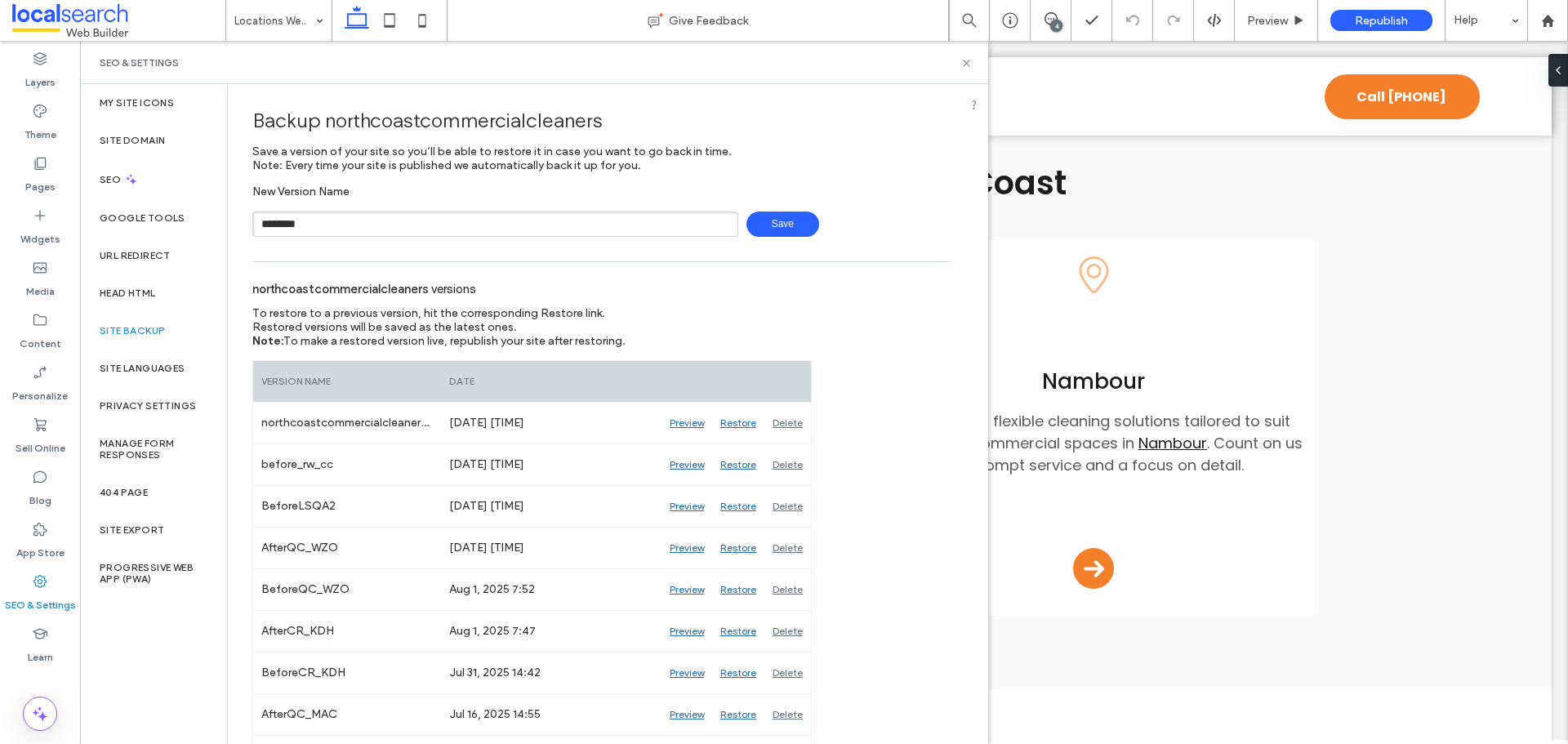 type on "********" 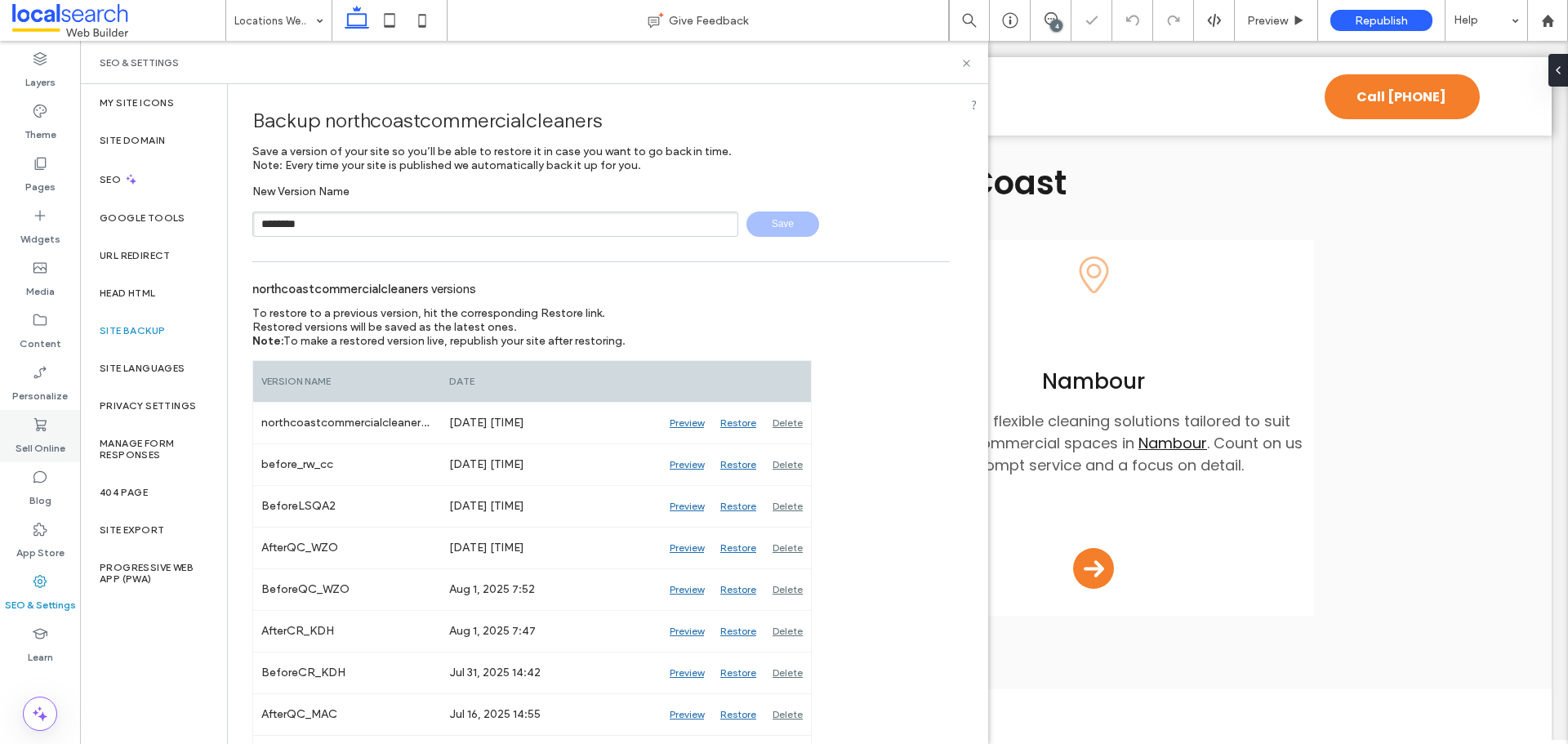 type 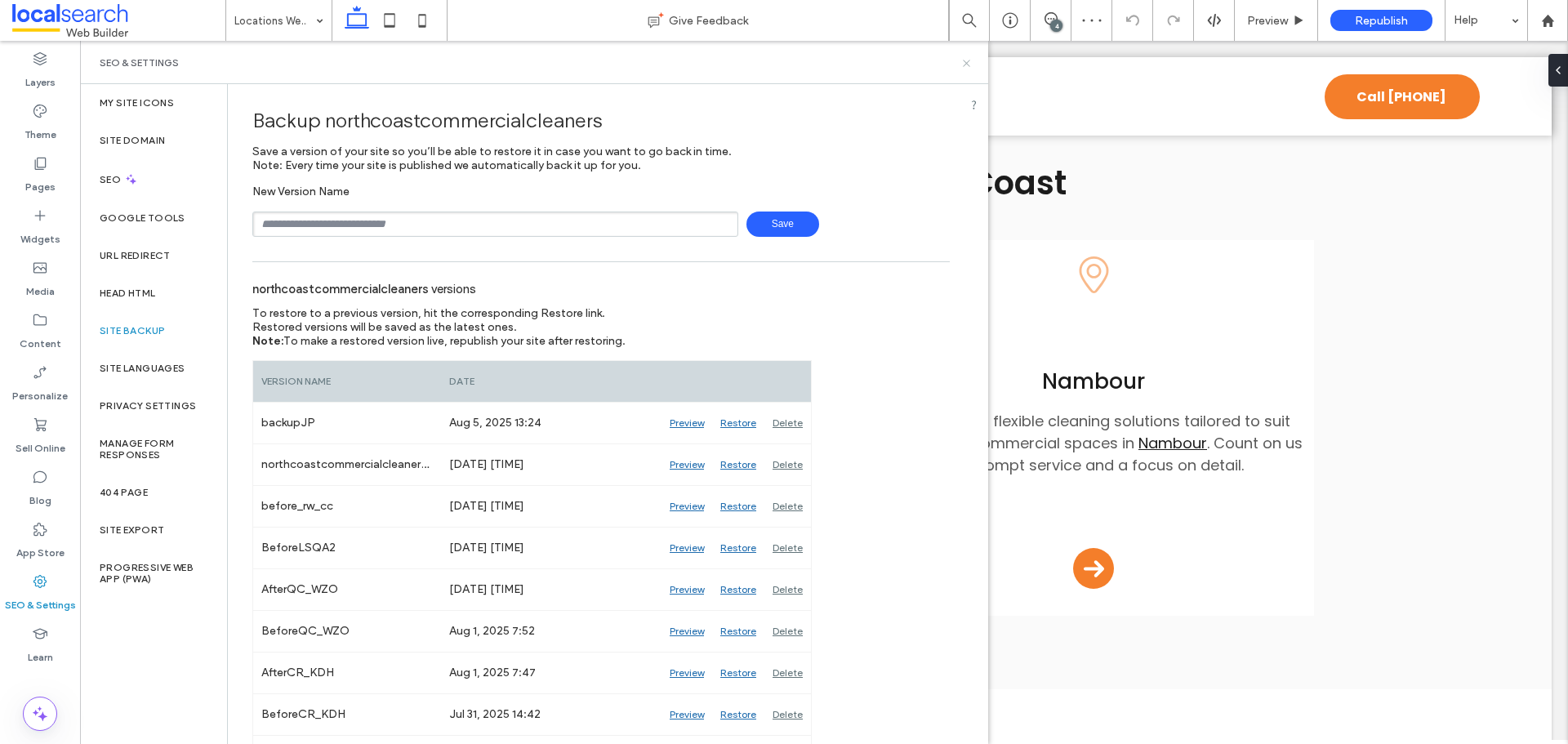click 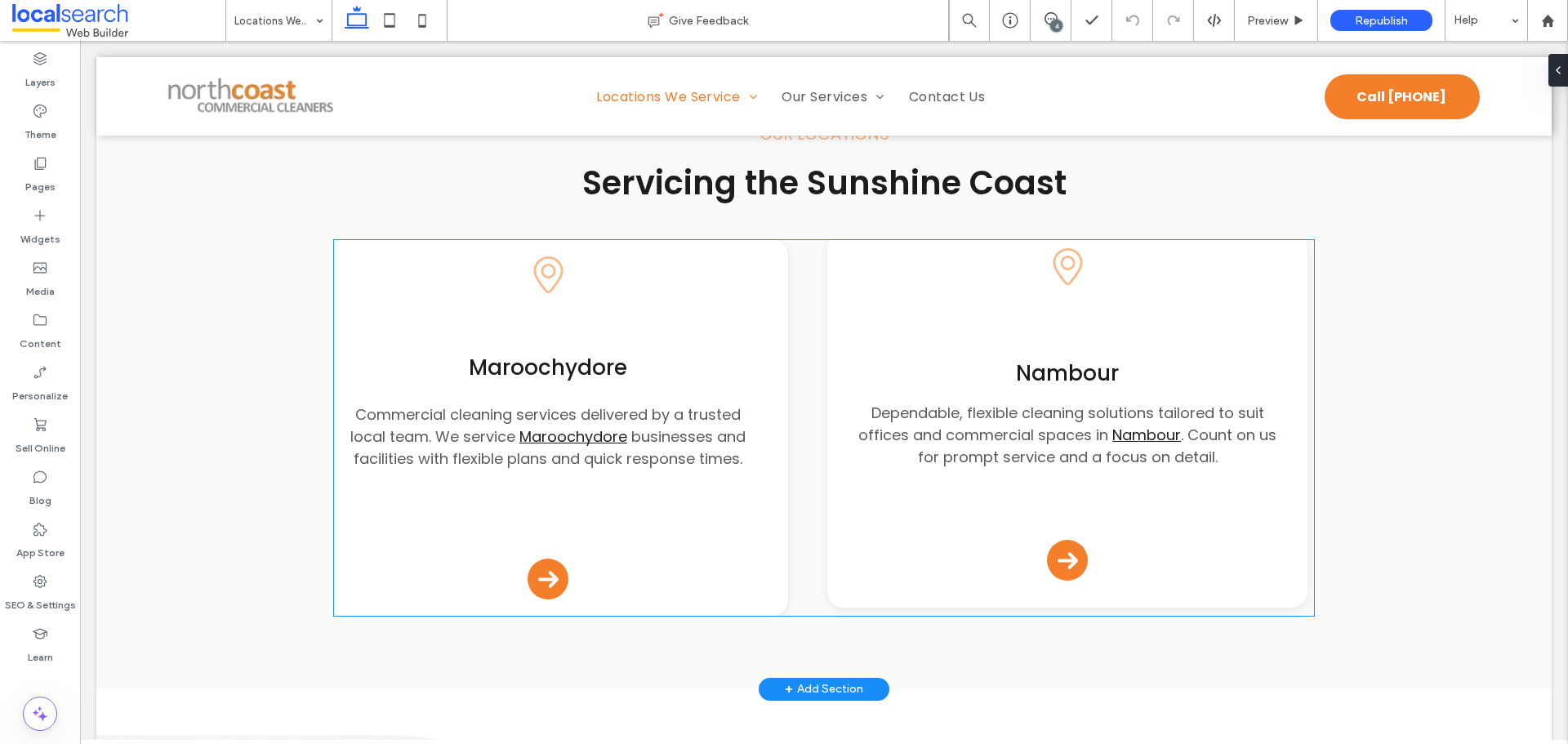 scroll, scrollTop: 0, scrollLeft: 0, axis: both 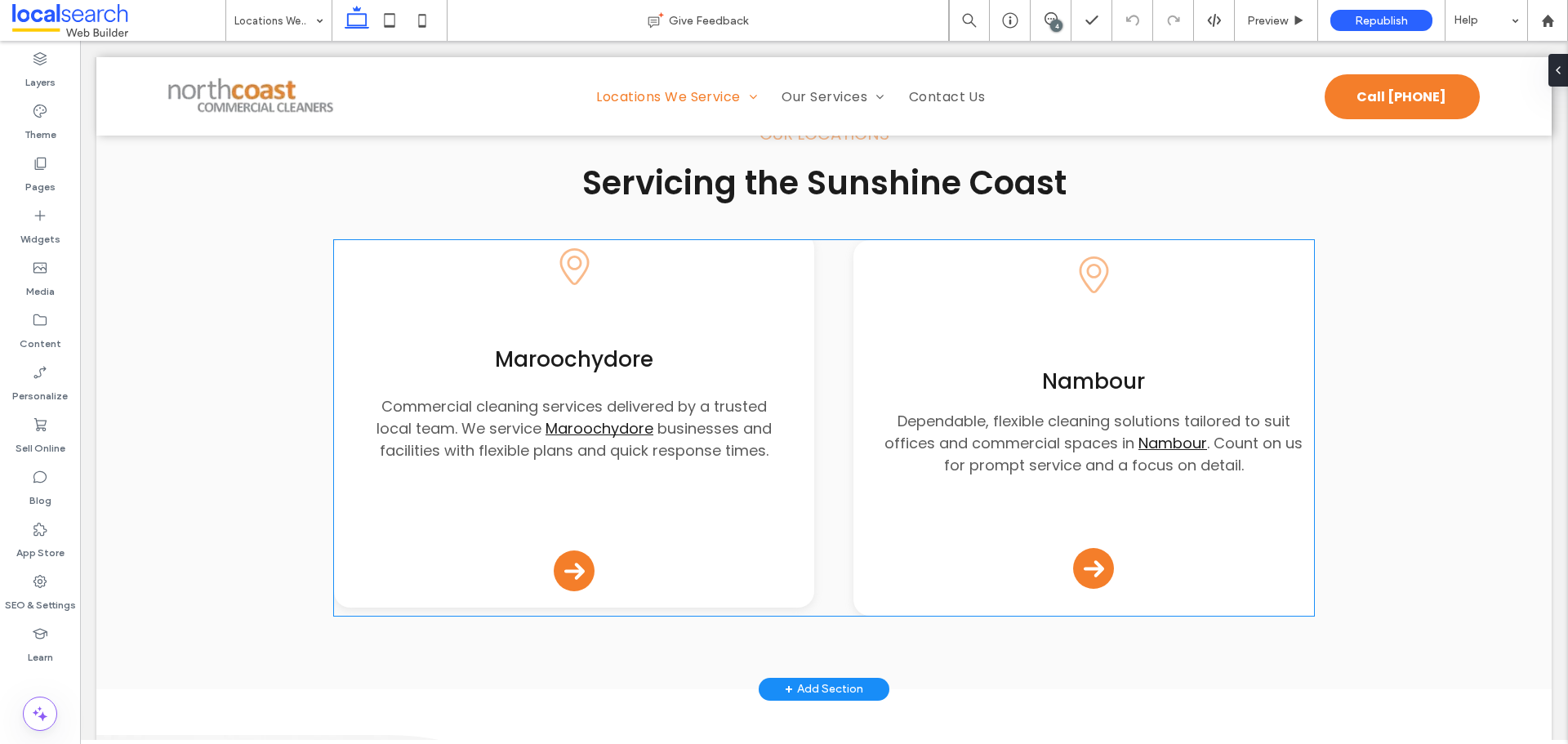click on "Pin Icon
Maroochydore
Commercial cleaning services delivered by a trusted local team. We service
Maroochydore   businesses and facilities with flexible plans and quick response times.
Arrow Icon" at bounding box center (574, 420) 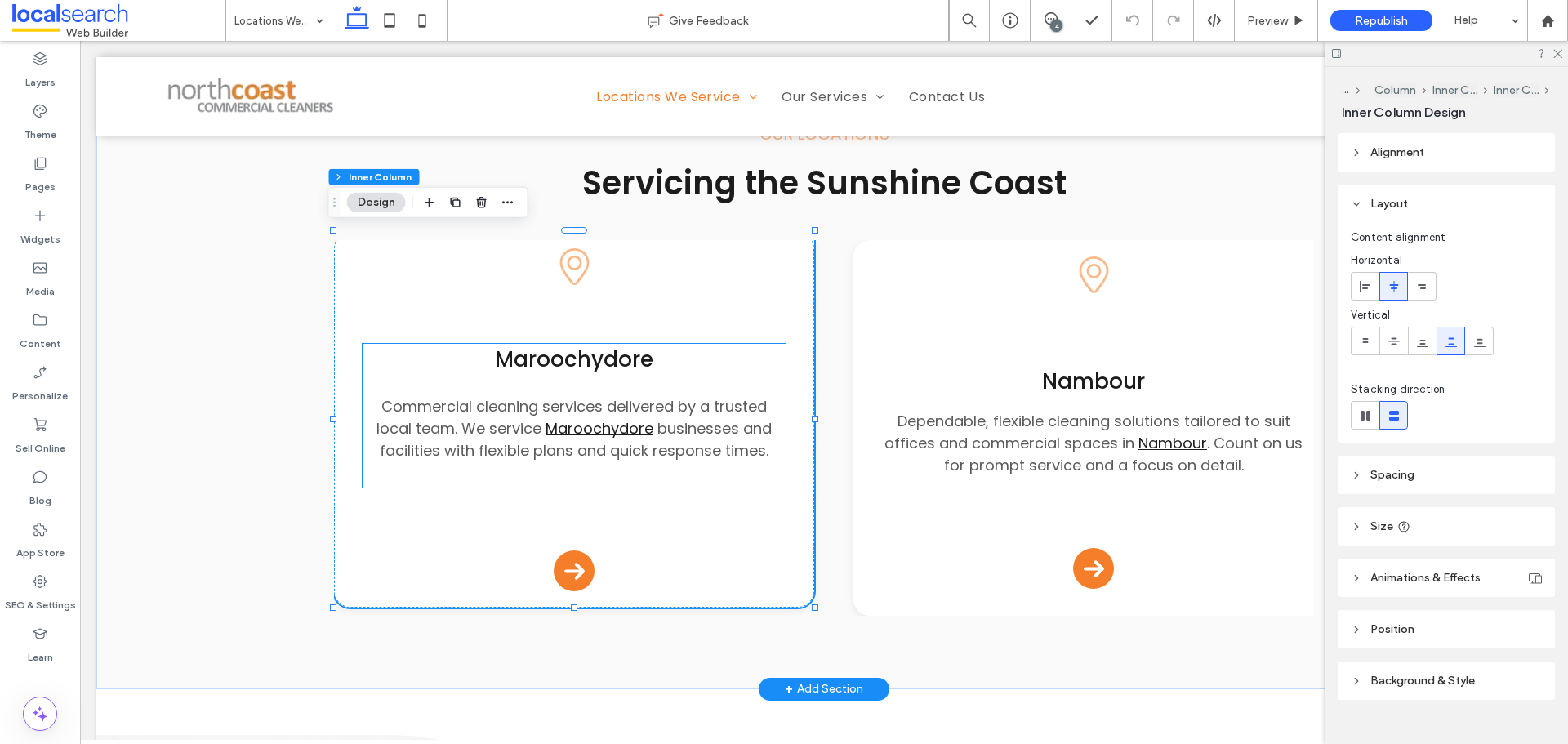 click on "Maroochydore" at bounding box center [573, 359] 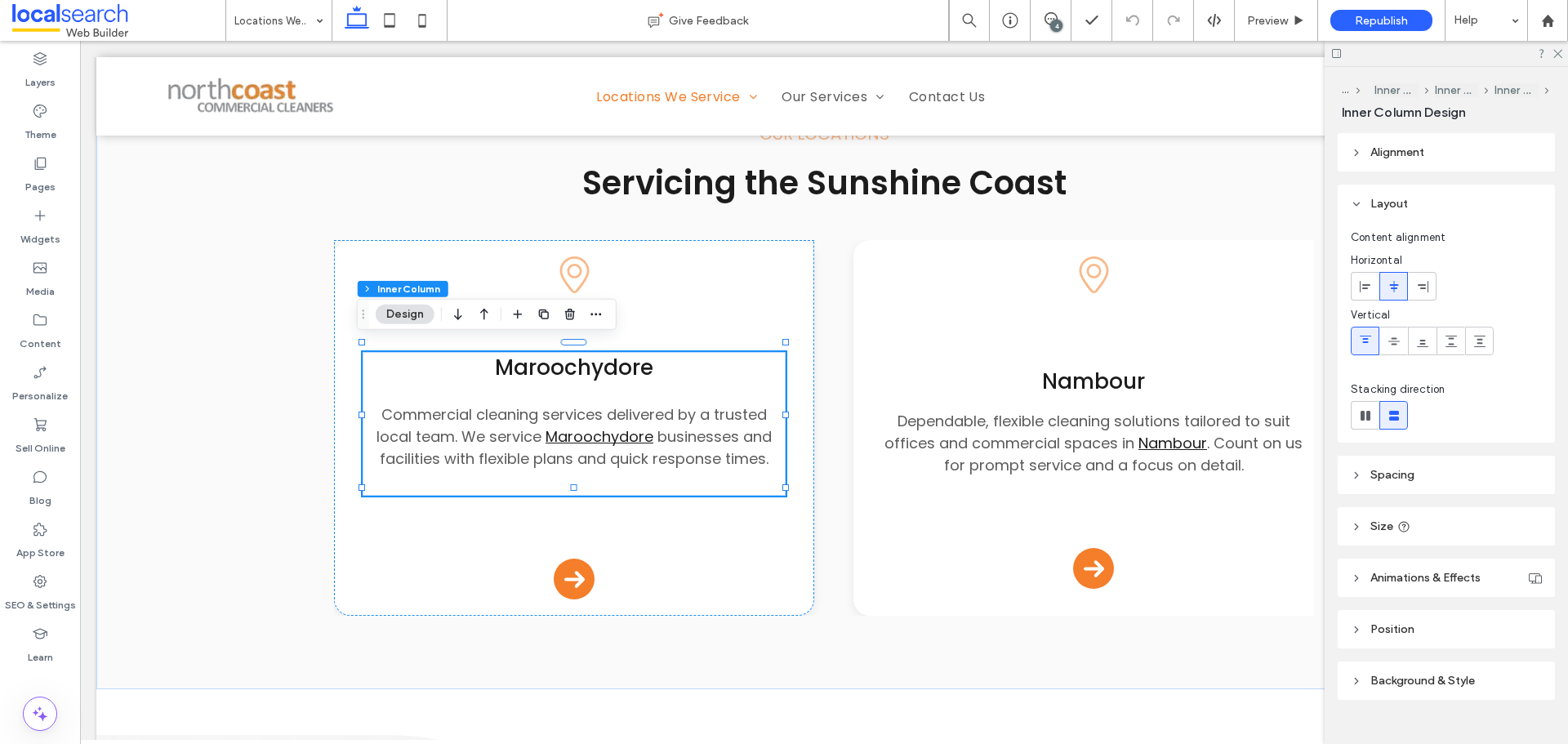 click on "Size" at bounding box center [1446, 526] 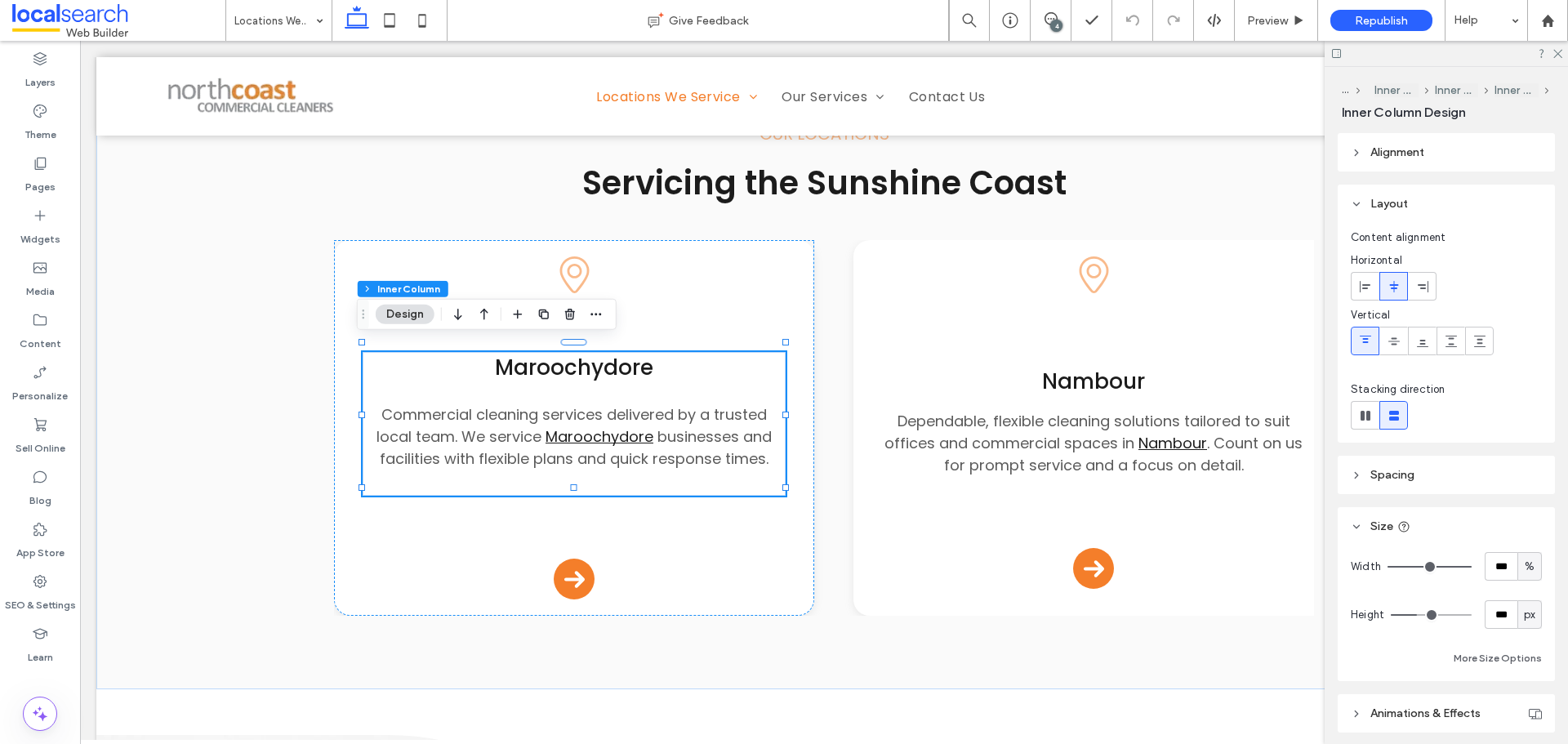 scroll, scrollTop: 82, scrollLeft: 0, axis: vertical 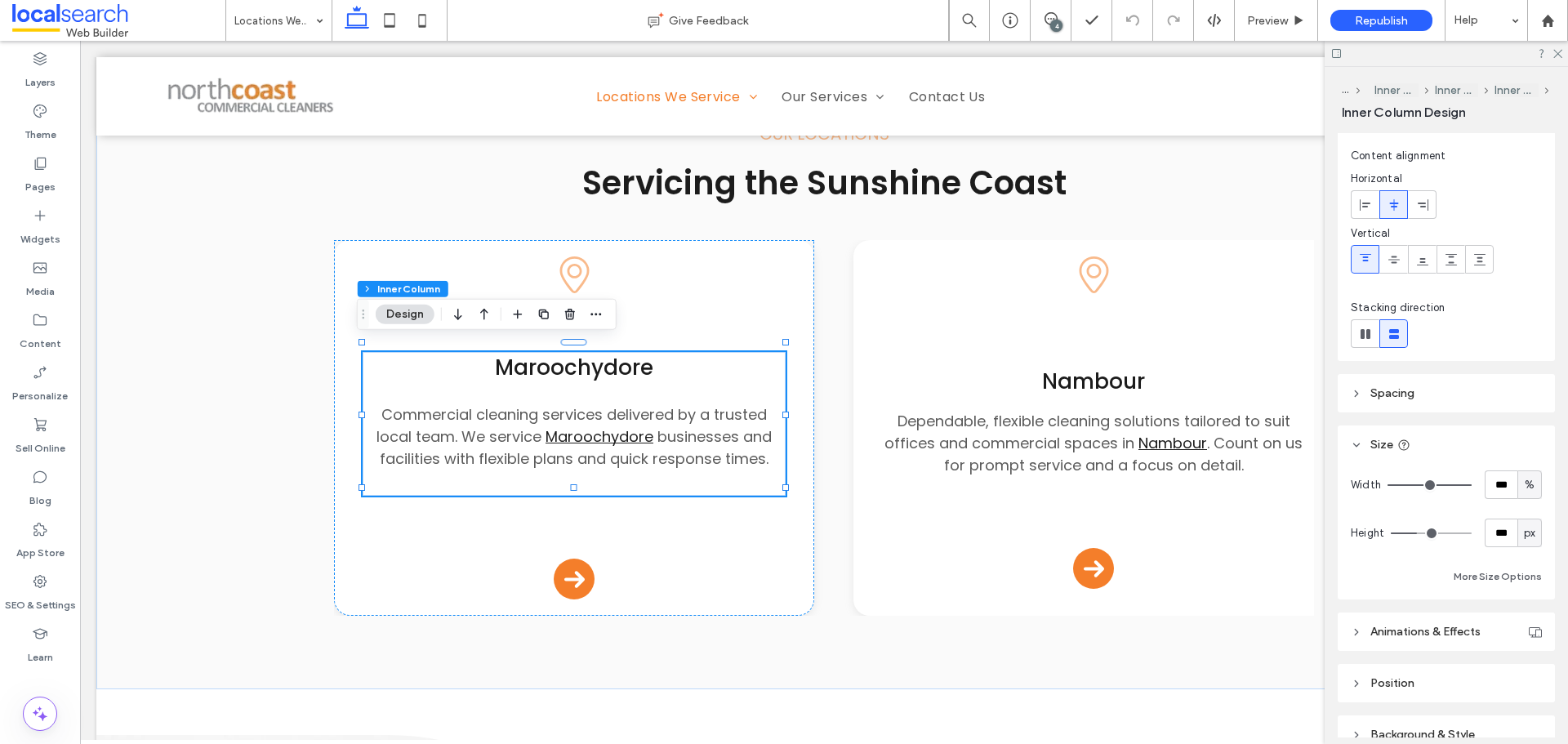 click on "Spacing" at bounding box center [1446, 393] 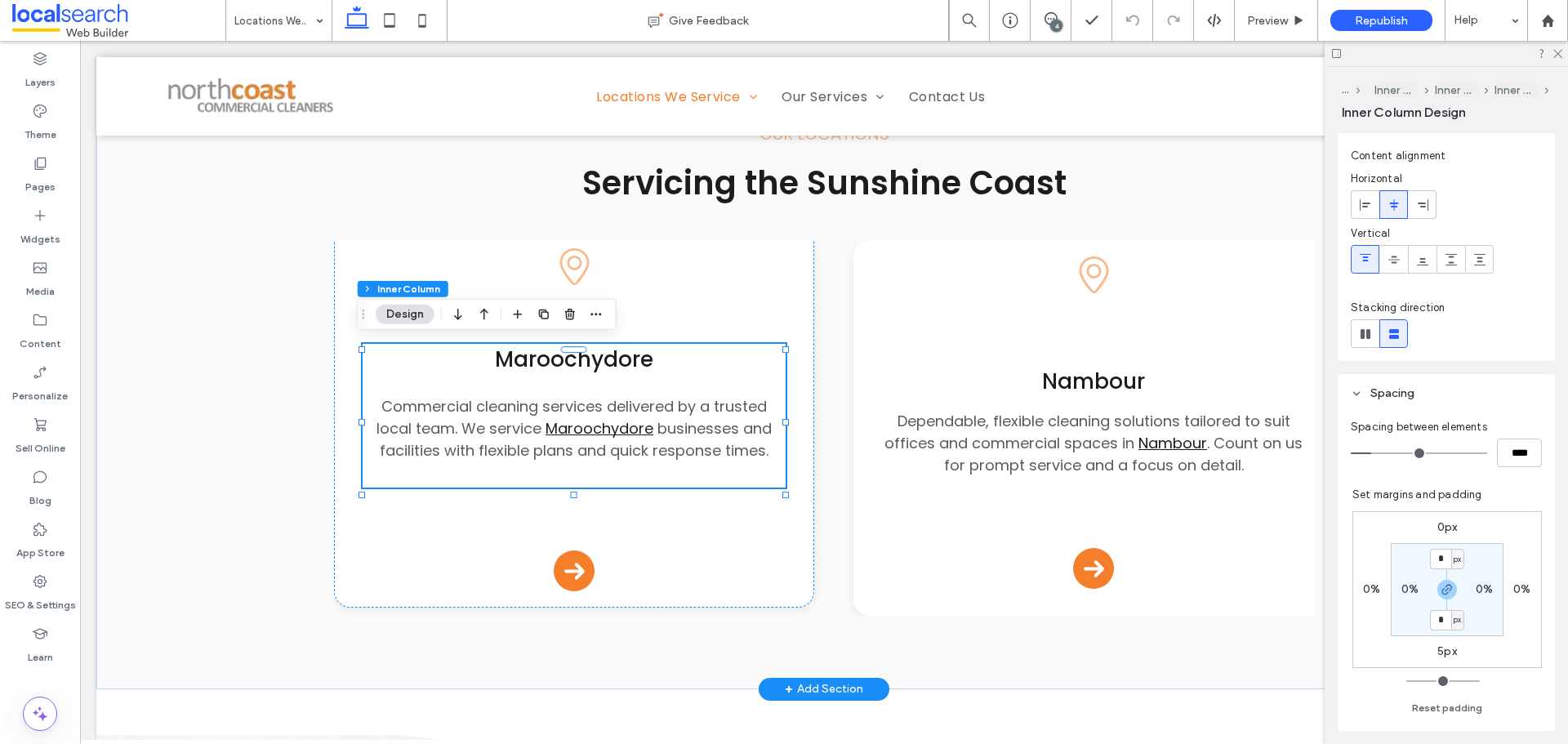 click on "businesses and facilities with flexible plans and quick response times." at bounding box center (576, 439) 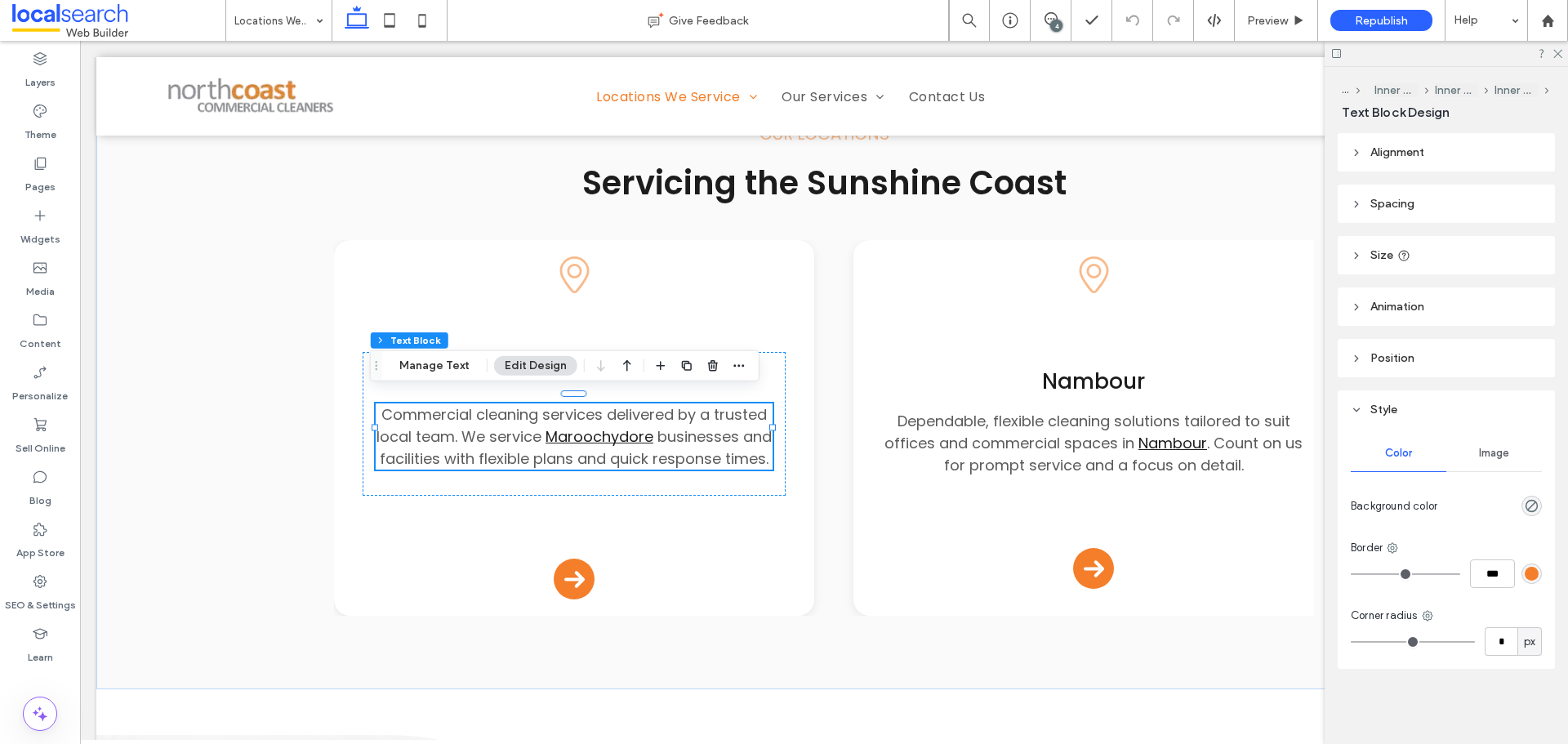 click on "Size" at bounding box center [1446, 255] 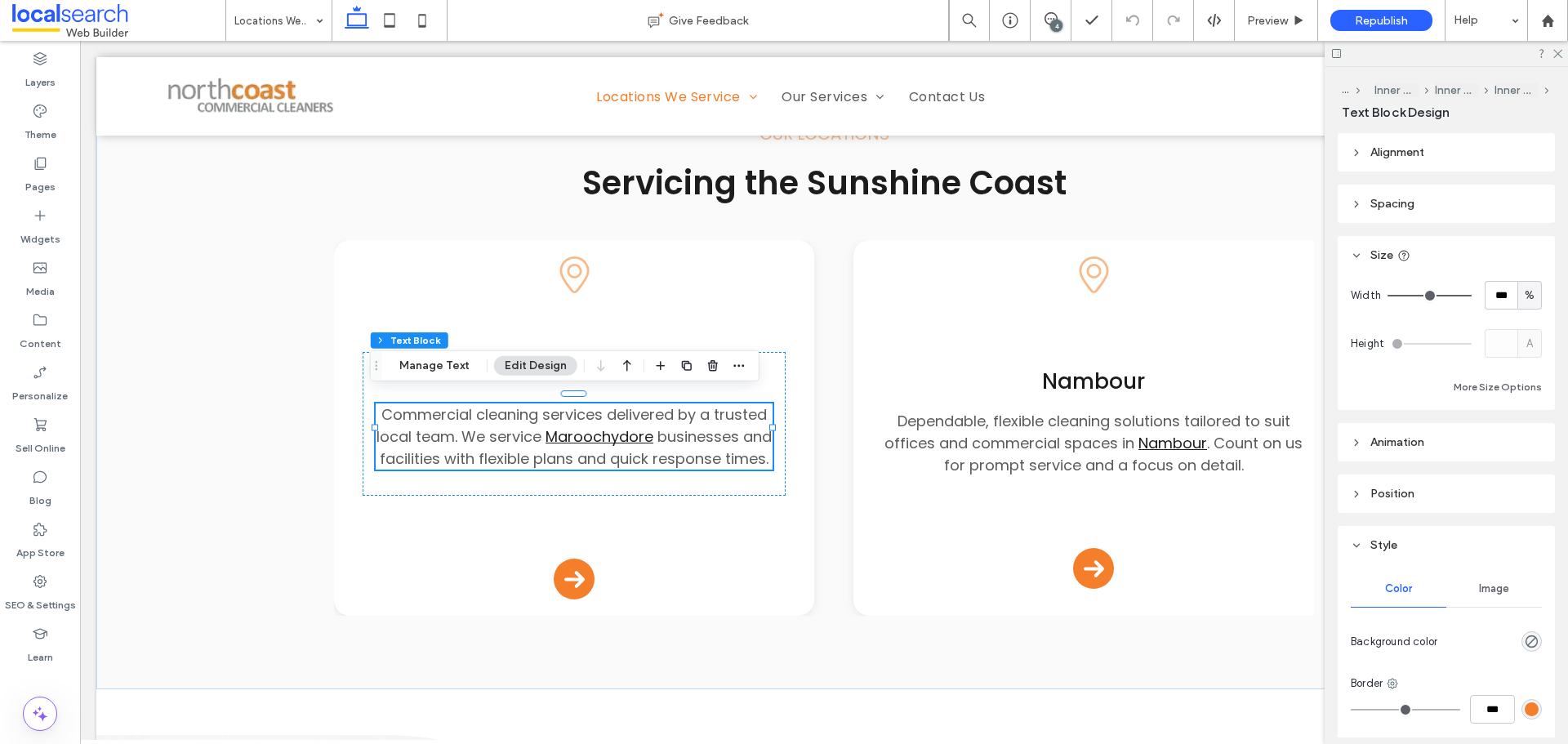 click on "Spacing" at bounding box center [1446, 203] 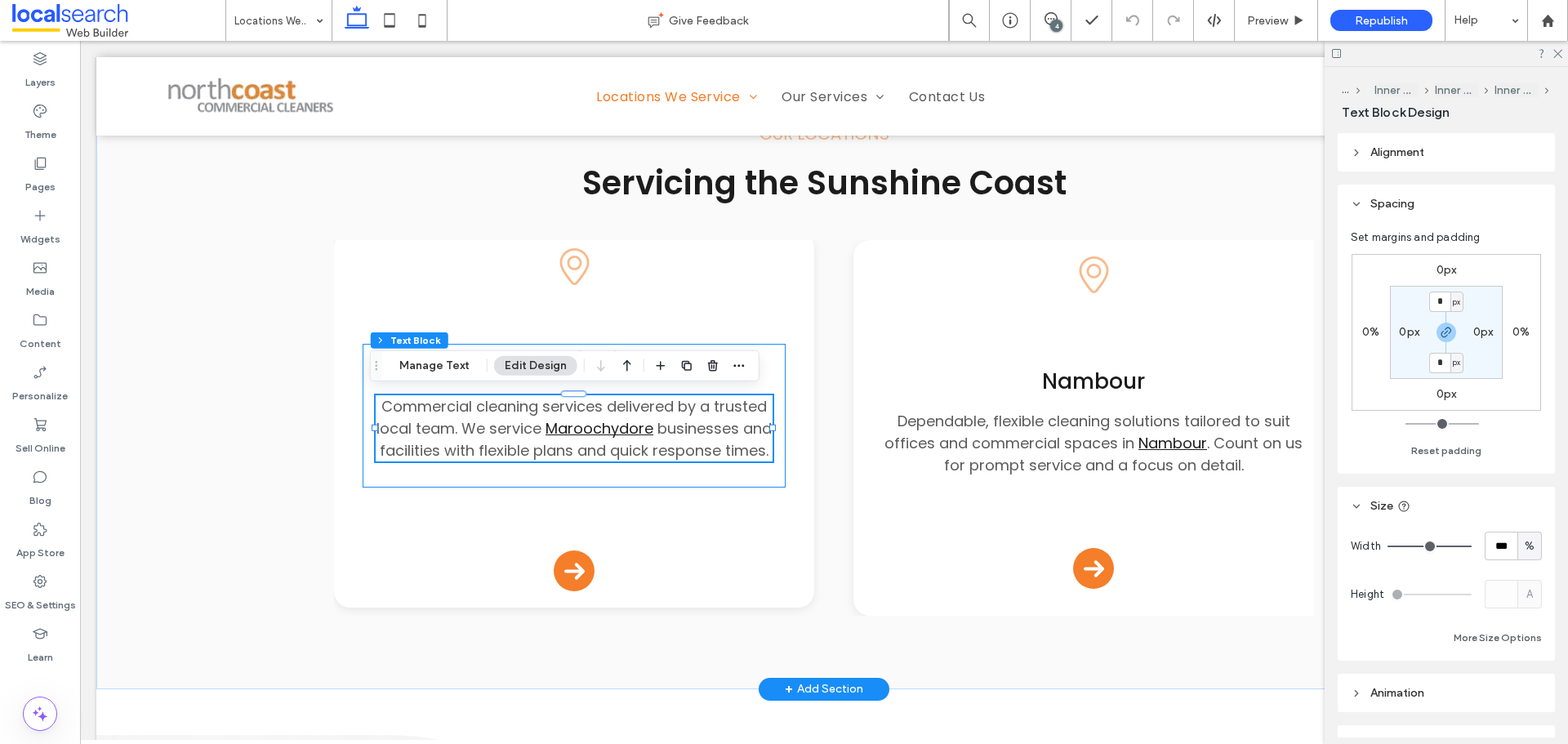 click on "Maroochydore
Commercial cleaning services delivered by a trusted local team. We service
Maroochydore   businesses and facilities with flexible plans and quick response times." at bounding box center [573, 416] 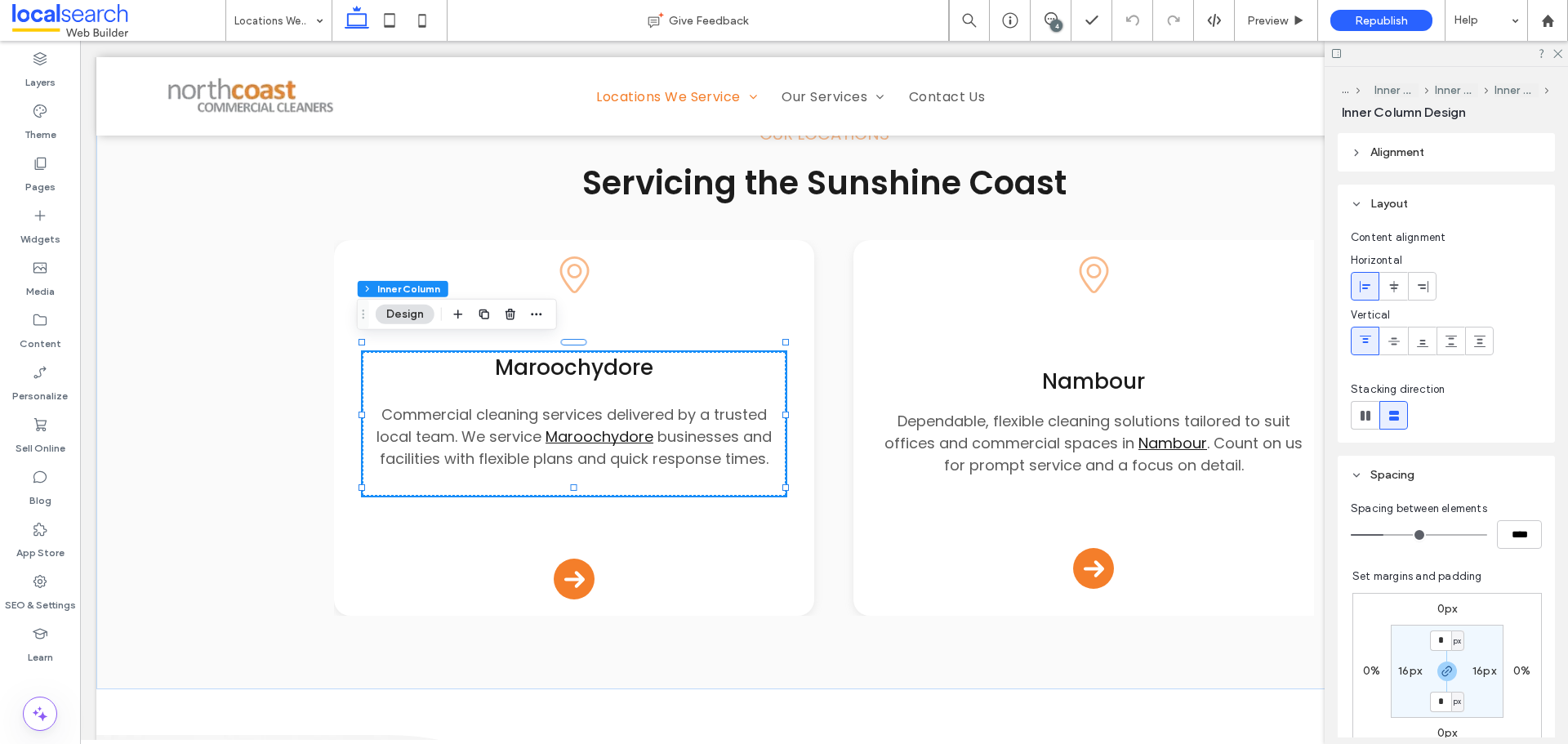 scroll, scrollTop: 82, scrollLeft: 0, axis: vertical 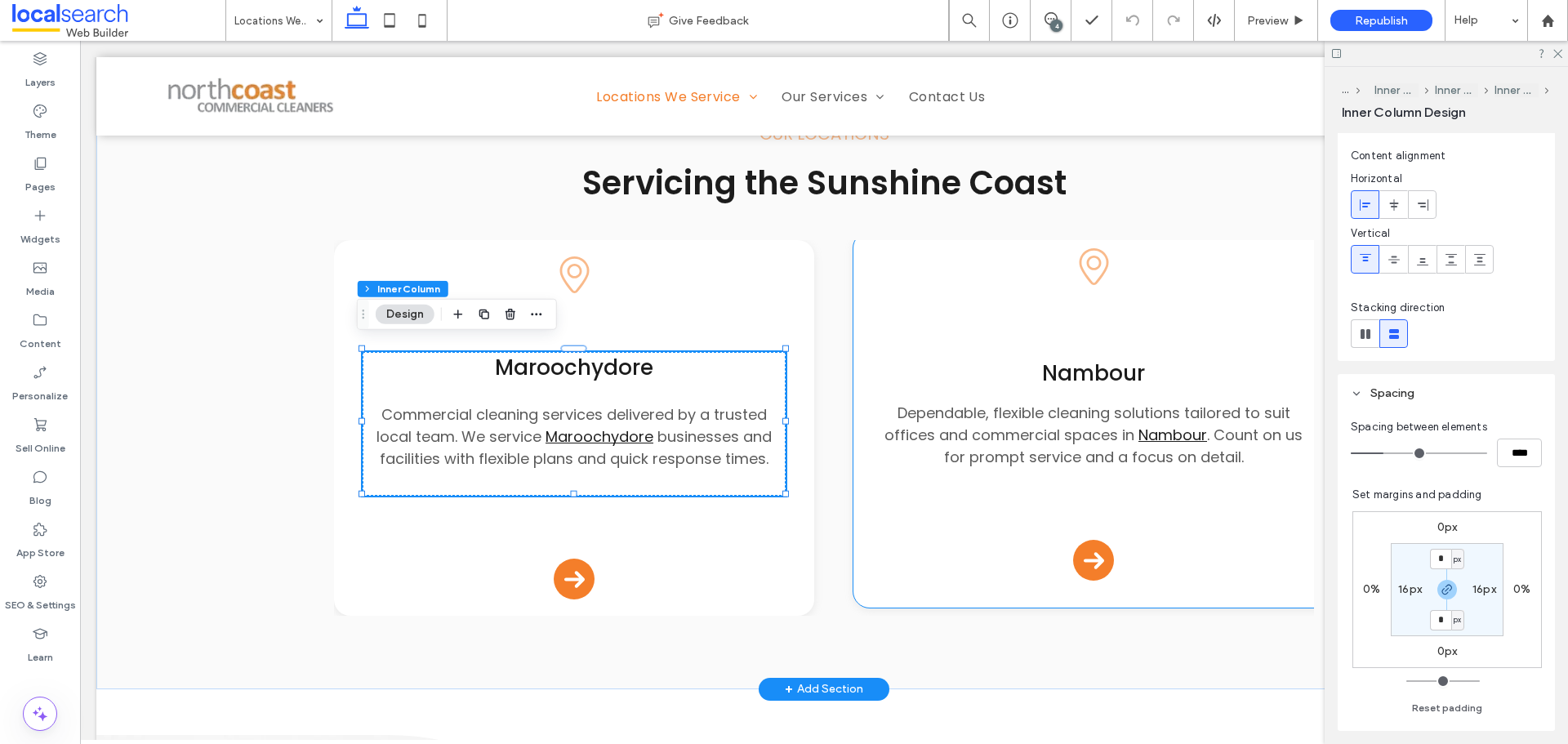click on "Pin Icon
Nambour
Dependable, flexible cleaning solutions tailored to suit offices and commercial spaces in
Nambour . Count on us for prompt service and a focus on detail.
Arrow Icon" at bounding box center (1094, 414) 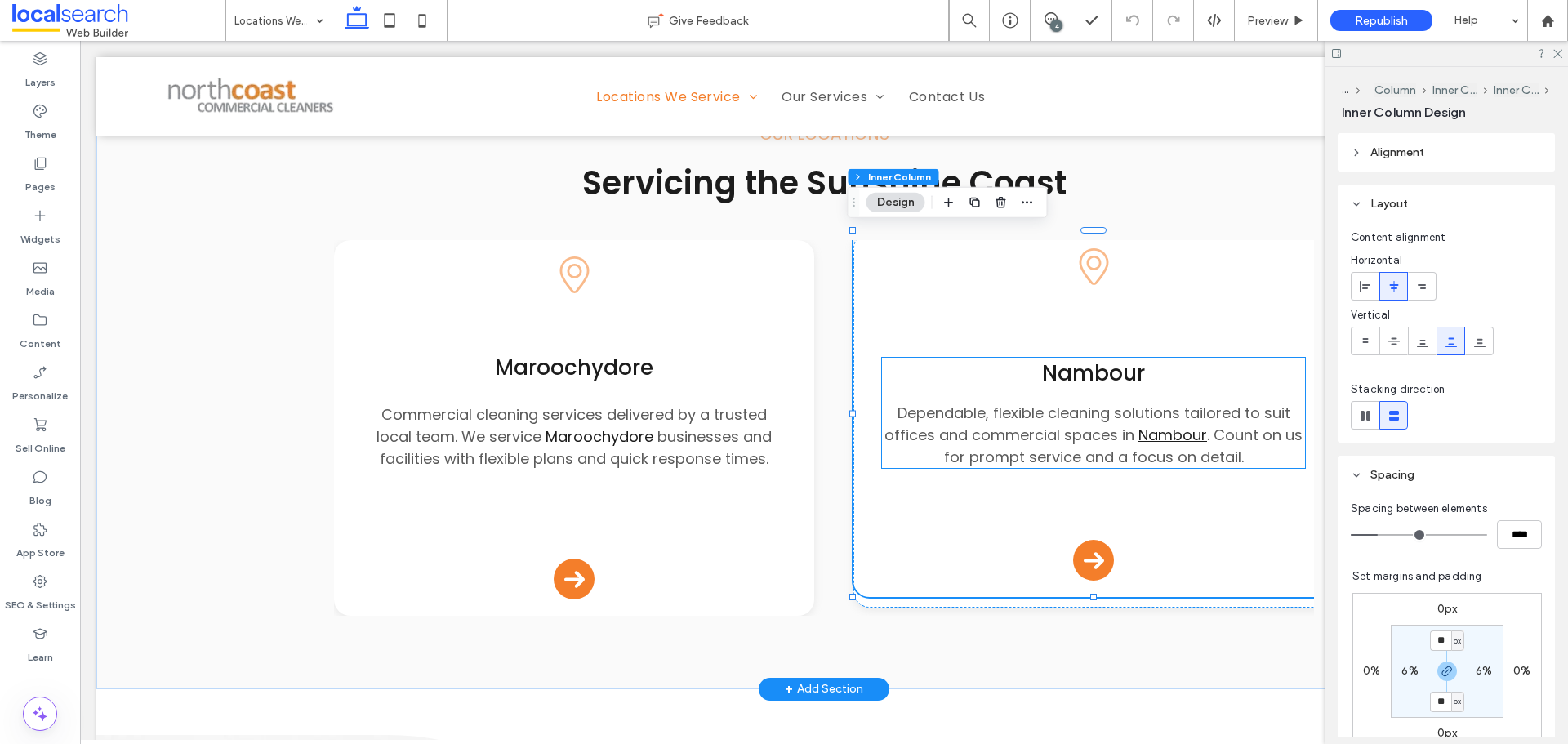 click on "Dependable, flexible cleaning solutions tailored to suit offices and commercial spaces in
Nambour . Count on us for prompt service and a focus on detail." at bounding box center (1093, 434) 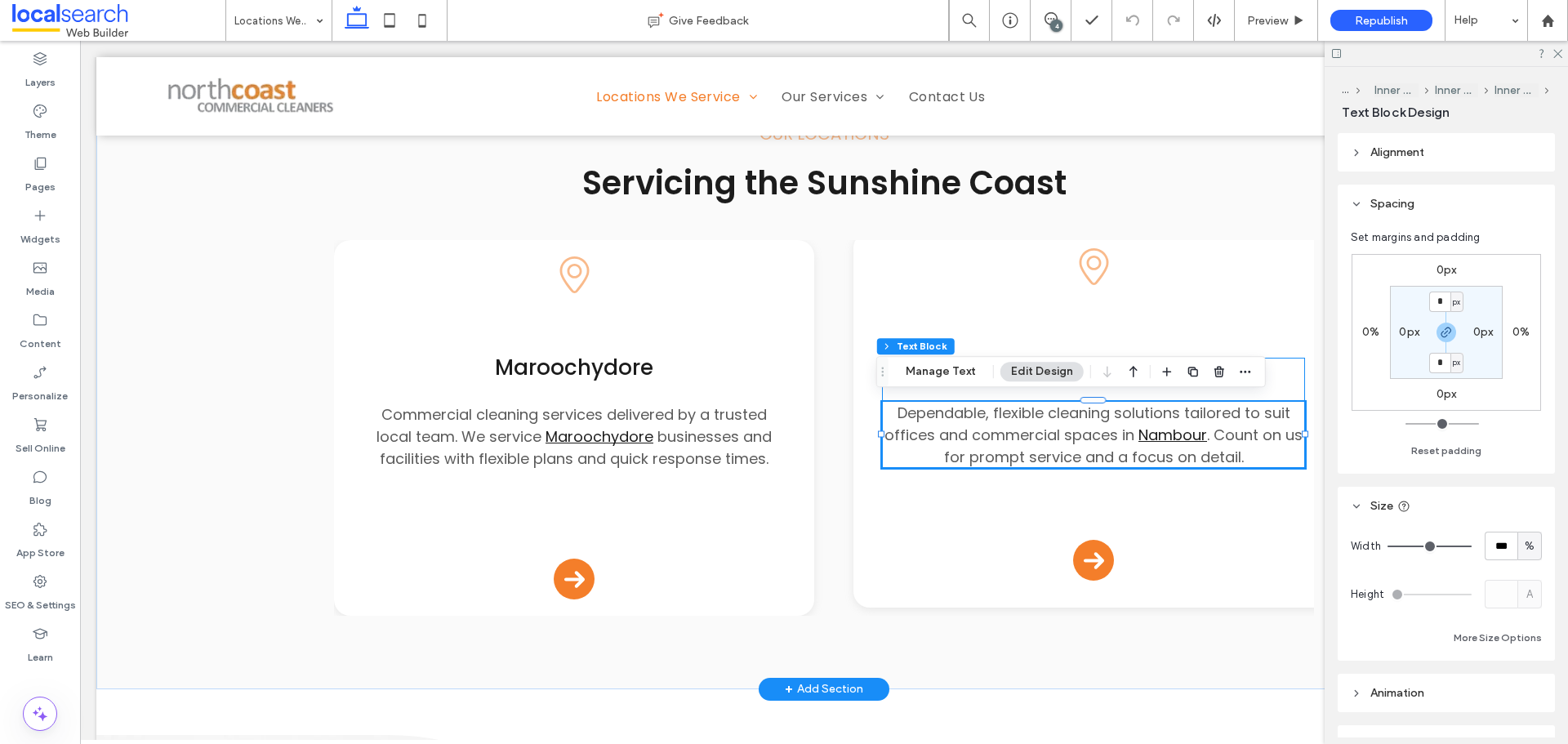 click on "Nambour
Dependable, flexible cleaning solutions tailored to suit offices and commercial spaces in
Nambour . Count on us for prompt service and a focus on detail." at bounding box center (1093, 412) 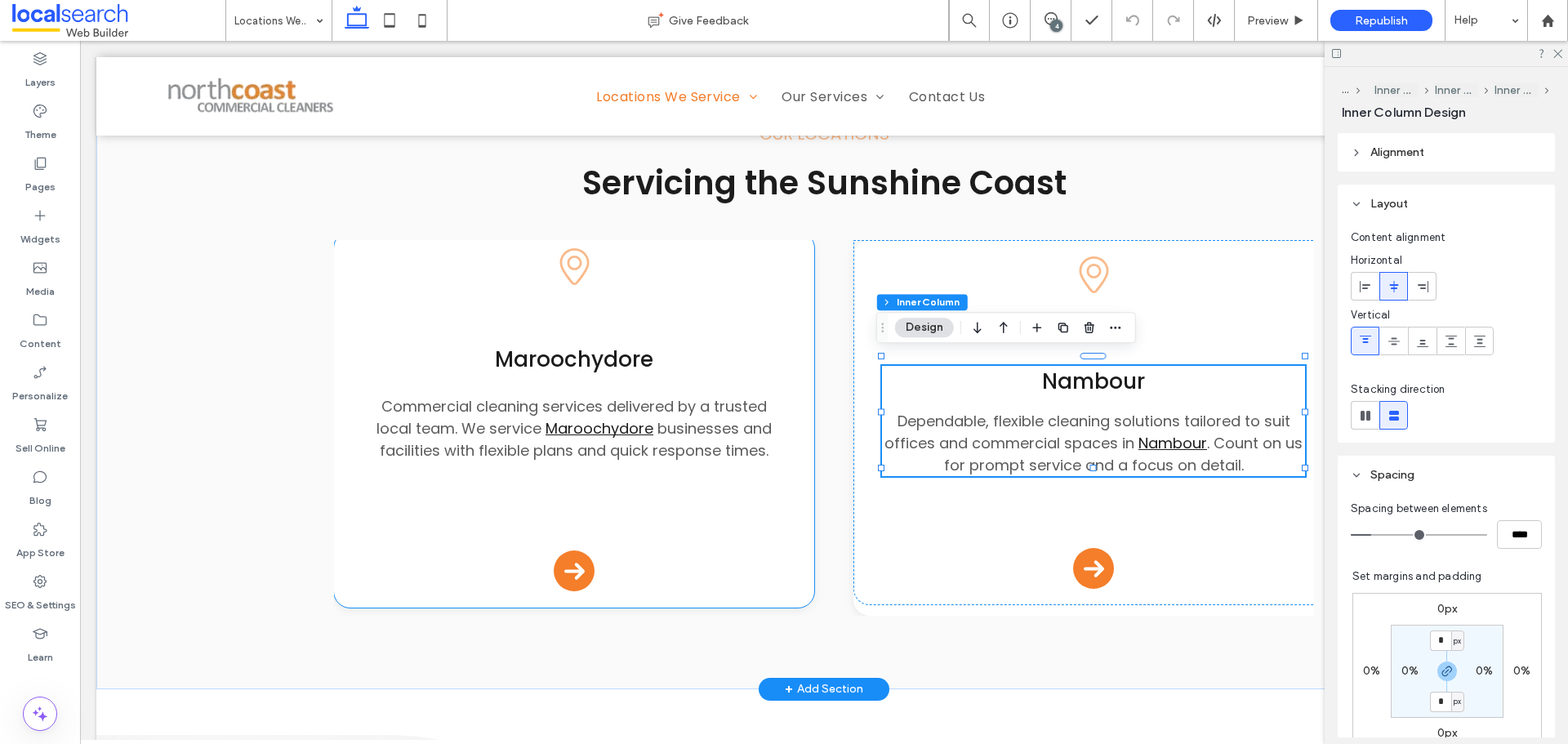 click on "Maroochydore
Commercial cleaning services delivered by a trusted local team. We service
Maroochydore   businesses and facilities with flexible plans and quick response times." at bounding box center (573, 416) 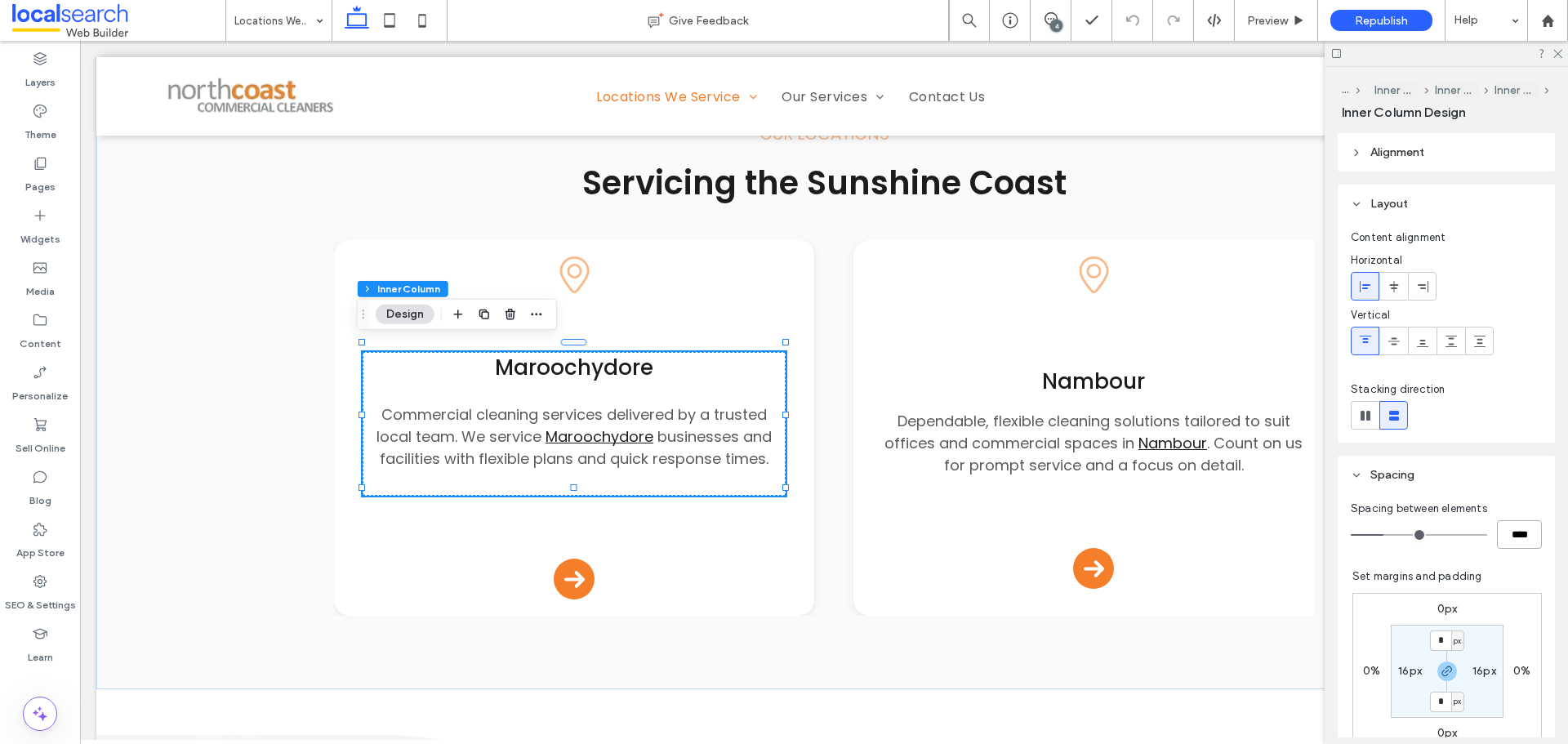 click on "****" at bounding box center (1519, 534) 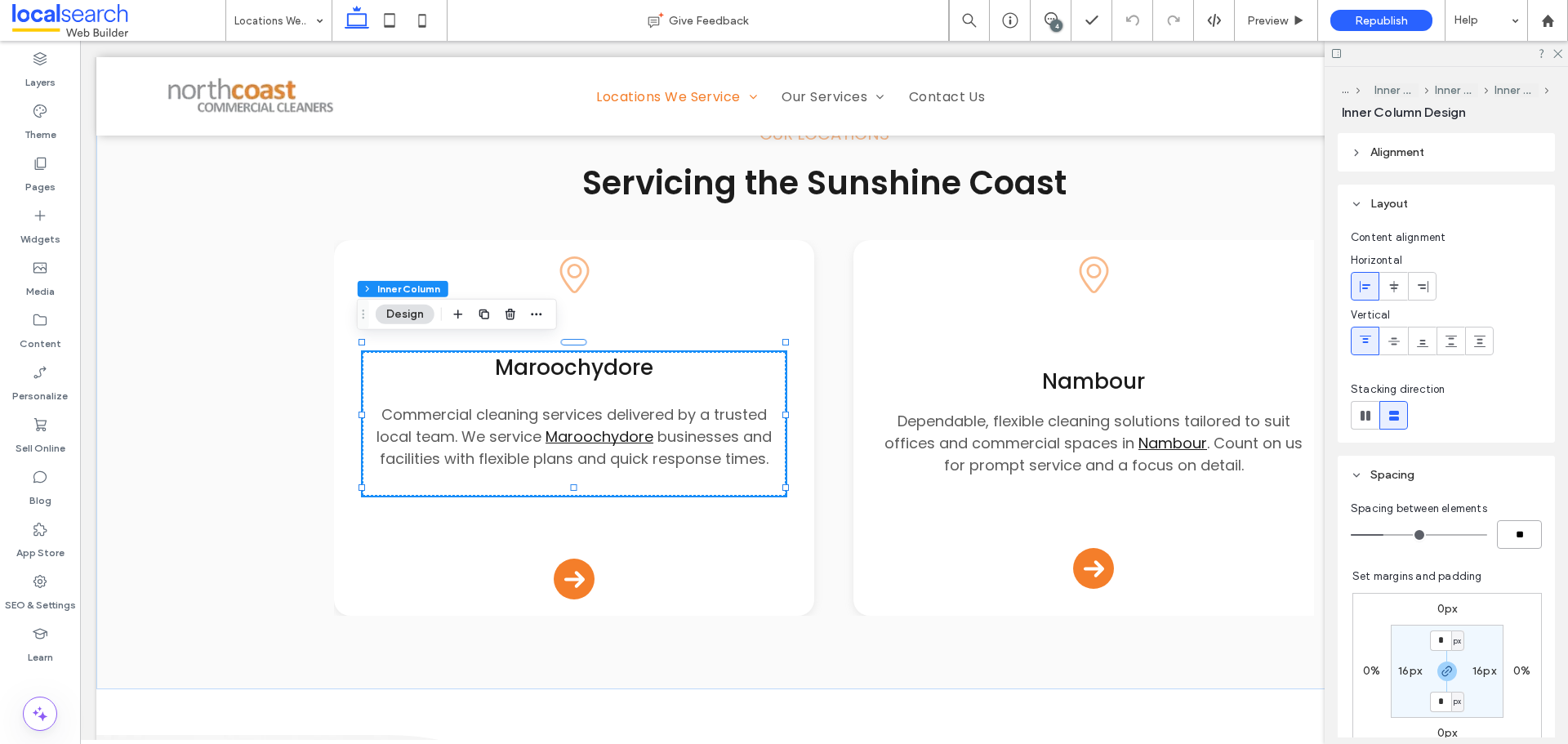 type on "**" 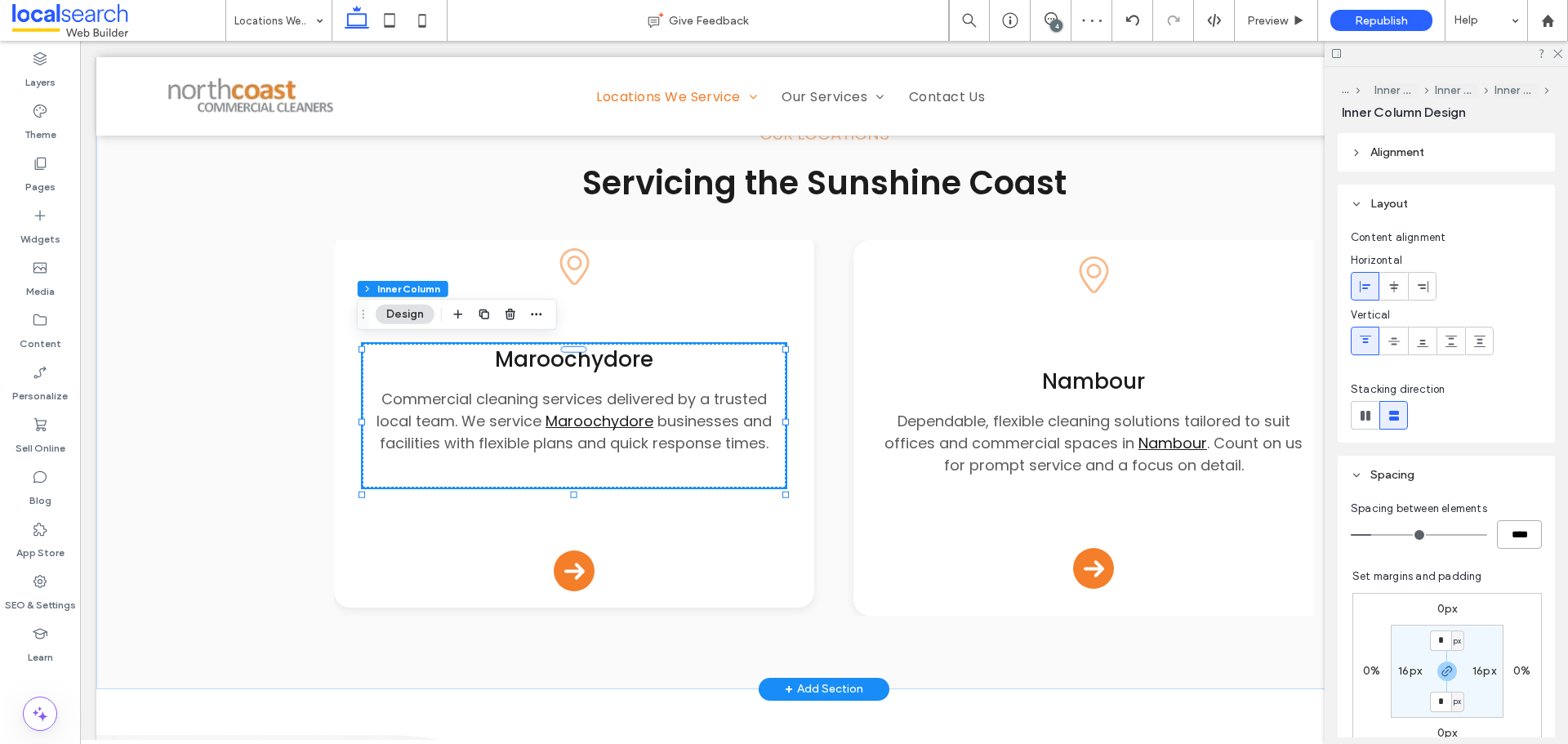 click on "Maroochydore
Commercial cleaning services delivered by a trusted local team. We service
Maroochydore   businesses and facilities with flexible plans and quick response times." at bounding box center (573, 416) 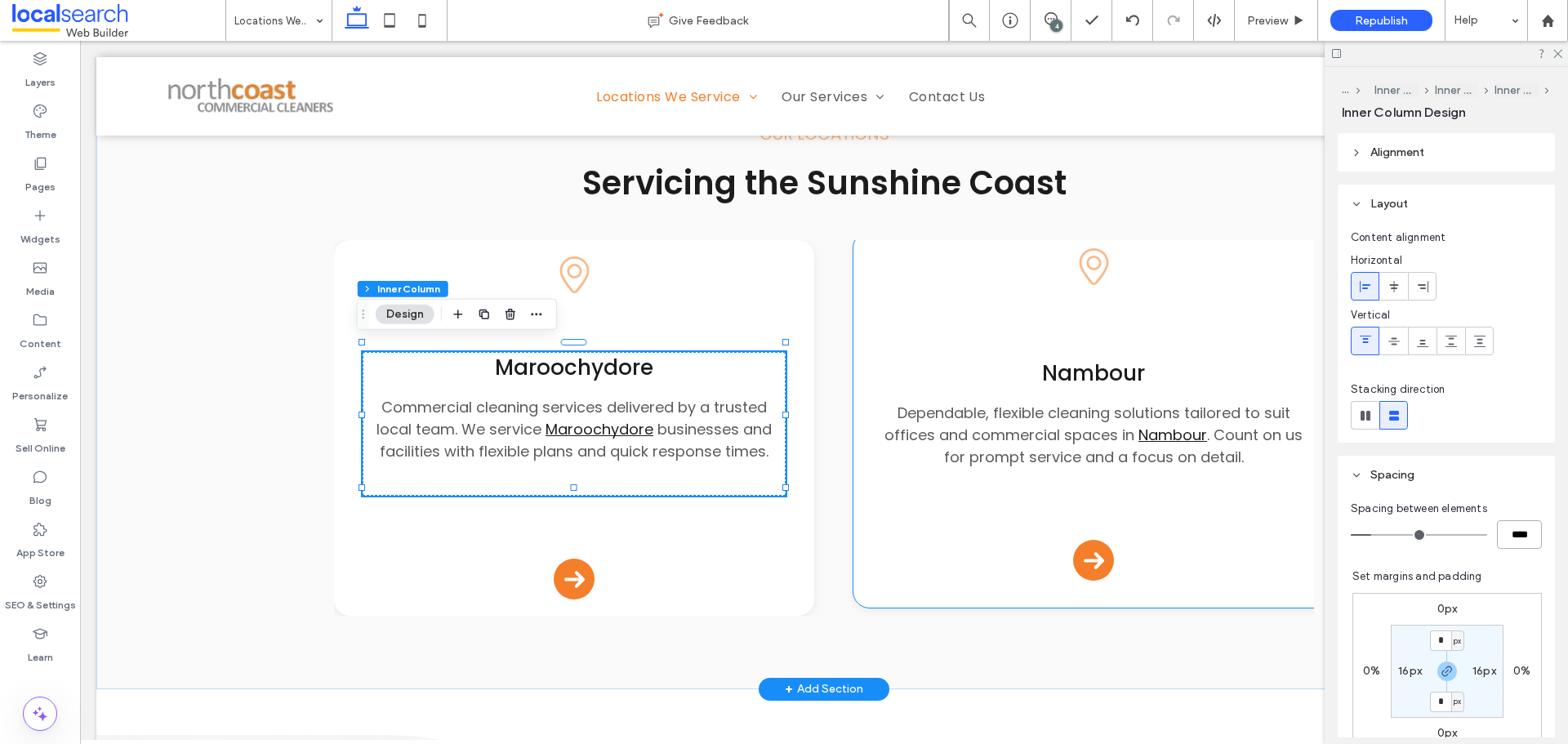 click on "Dependable, flexible cleaning solutions tailored to suit offices and commercial spaces in
Nambour . Count on us for prompt service and a focus on detail." at bounding box center (1093, 434) 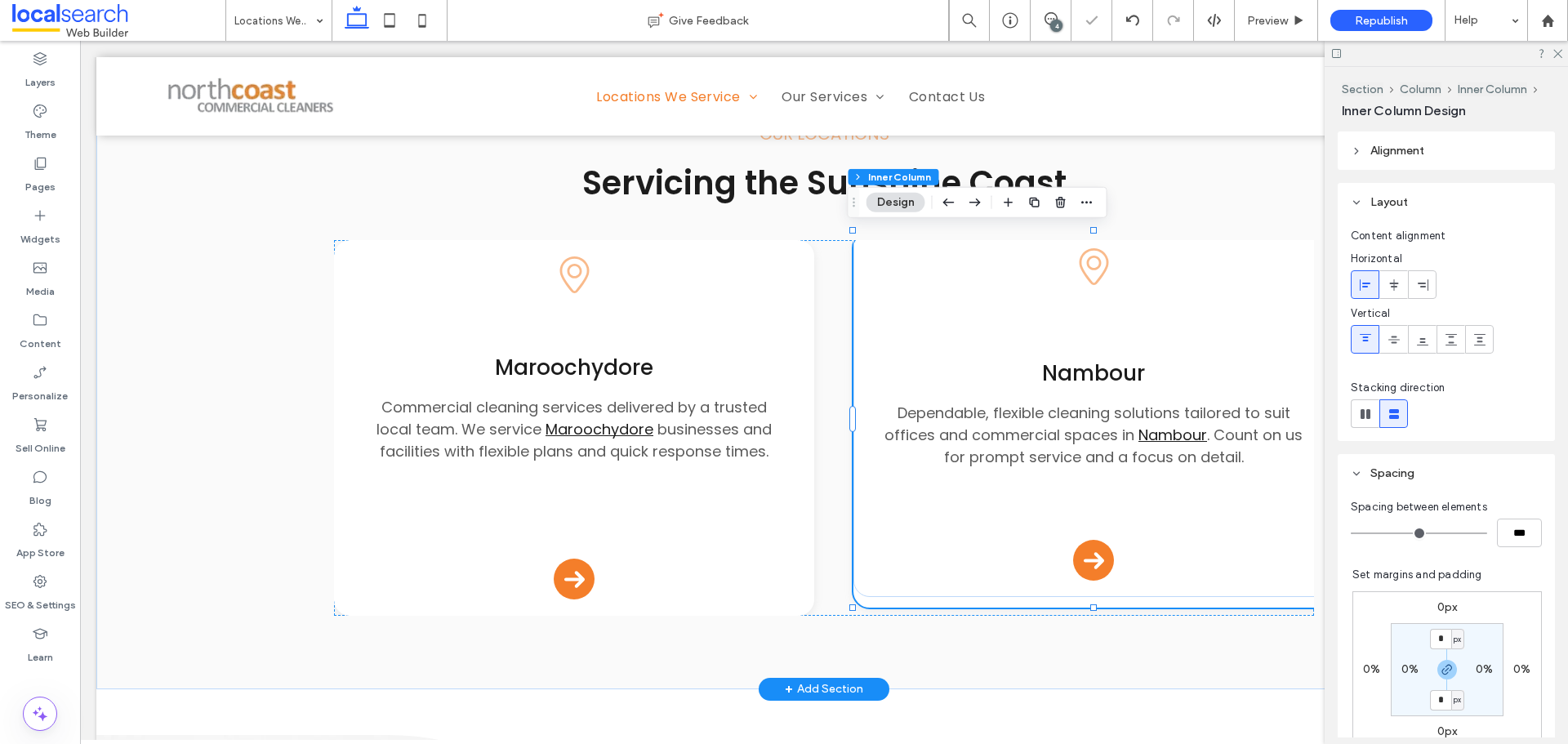 click on "Dependable, flexible cleaning solutions tailored to suit offices and commercial spaces in
Nambour . Count on us for prompt service and a focus on detail." at bounding box center (1093, 434) 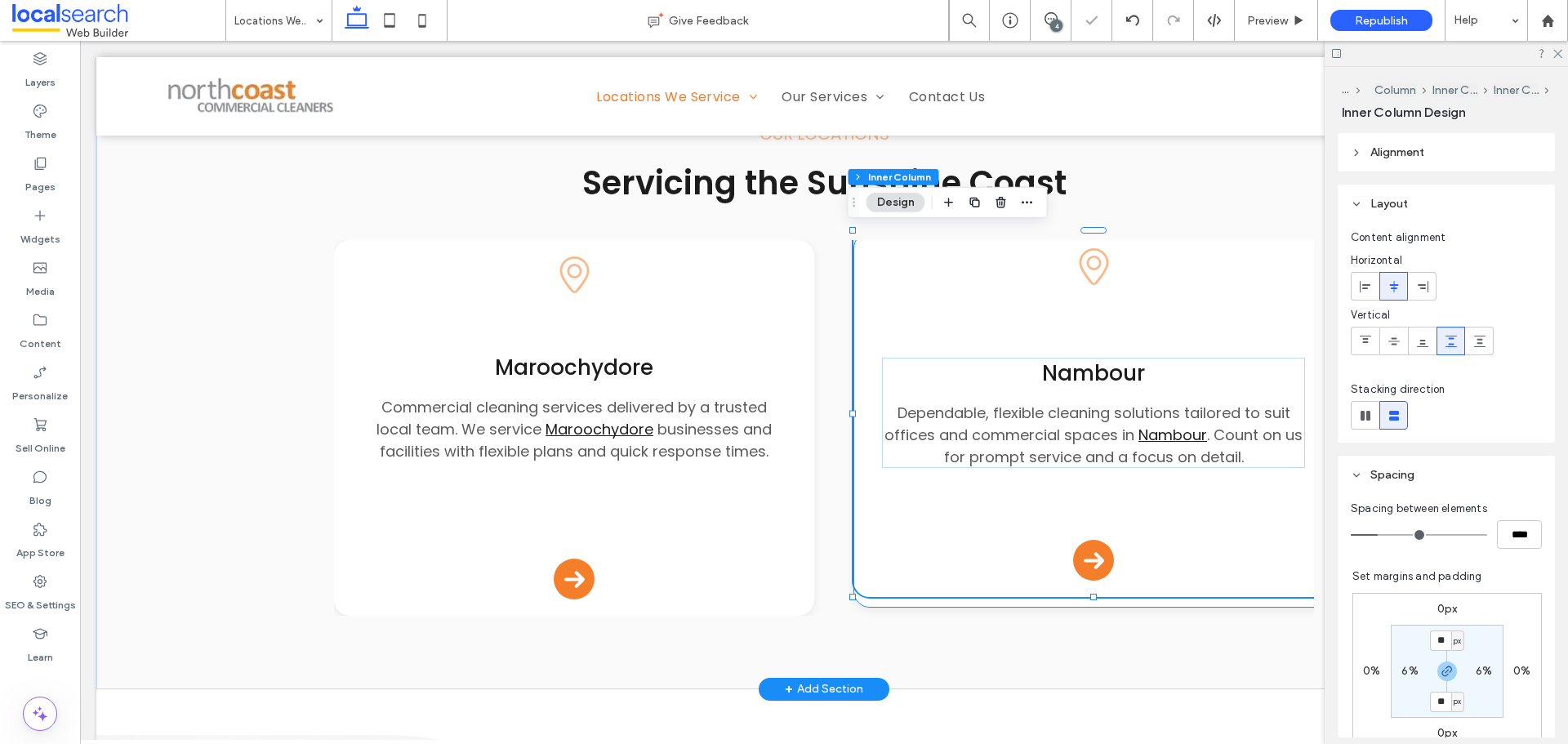 click on "Dependable, flexible cleaning solutions tailored to suit offices and commercial spaces in
Nambour . Count on us for prompt service and a focus on detail." at bounding box center [1093, 434] 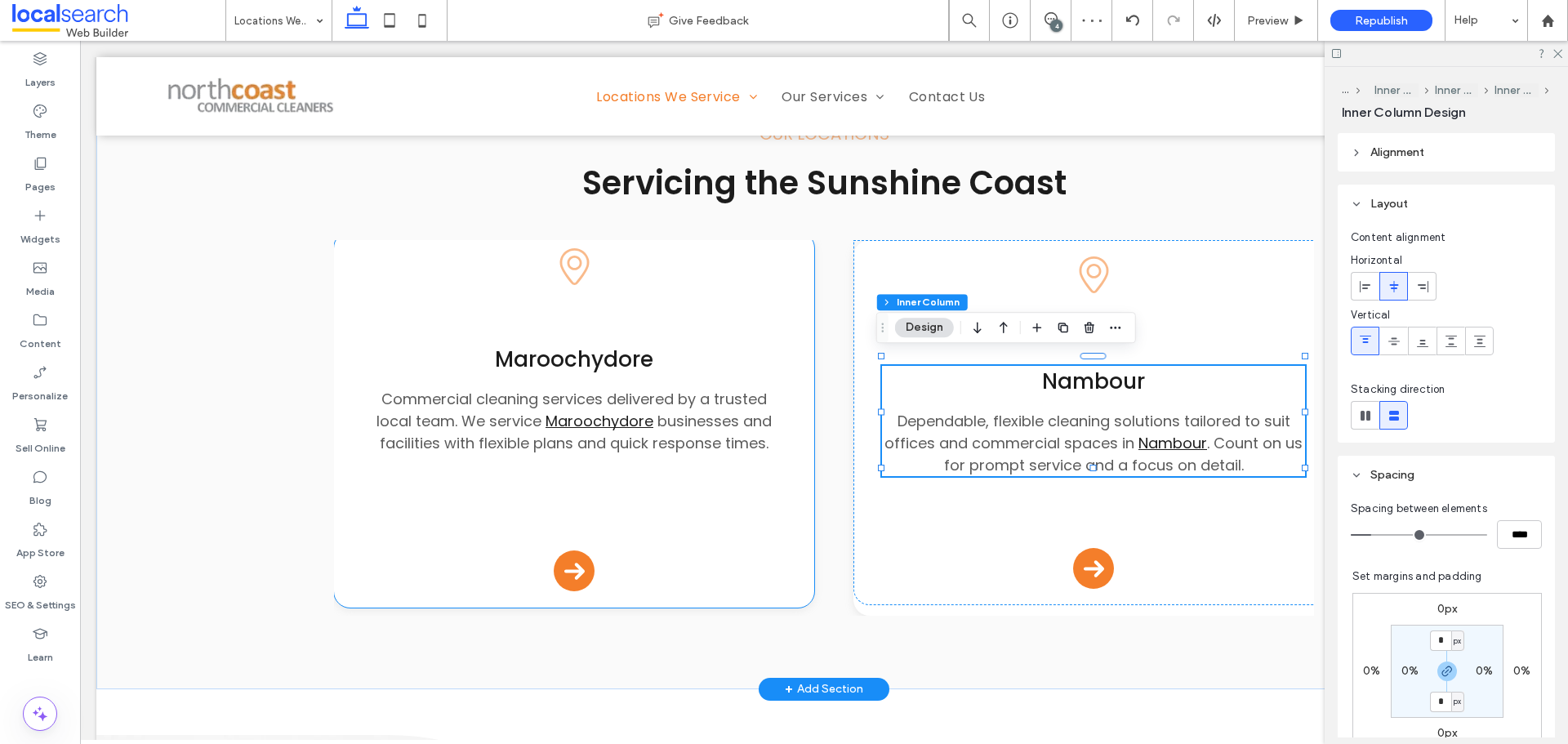 click on "Maroochydore
Commercial cleaning services delivered by a trusted local team. We service
Maroochydore   businesses and facilities with flexible plans and quick response times." at bounding box center [573, 416] 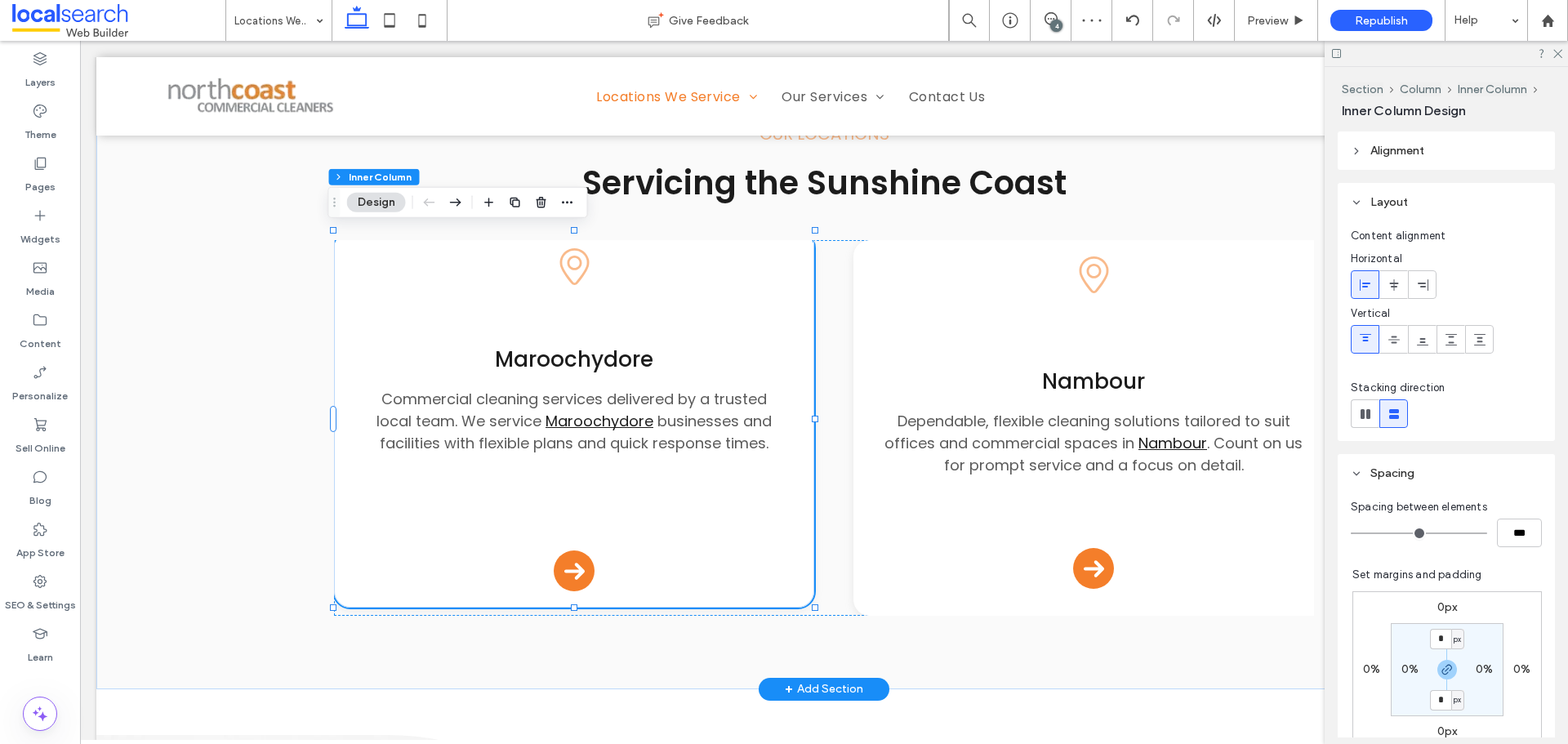 click on "Maroochydore
Commercial cleaning services delivered by a trusted local team. We service
Maroochydore   businesses and facilities with flexible plans and quick response times." at bounding box center [573, 416] 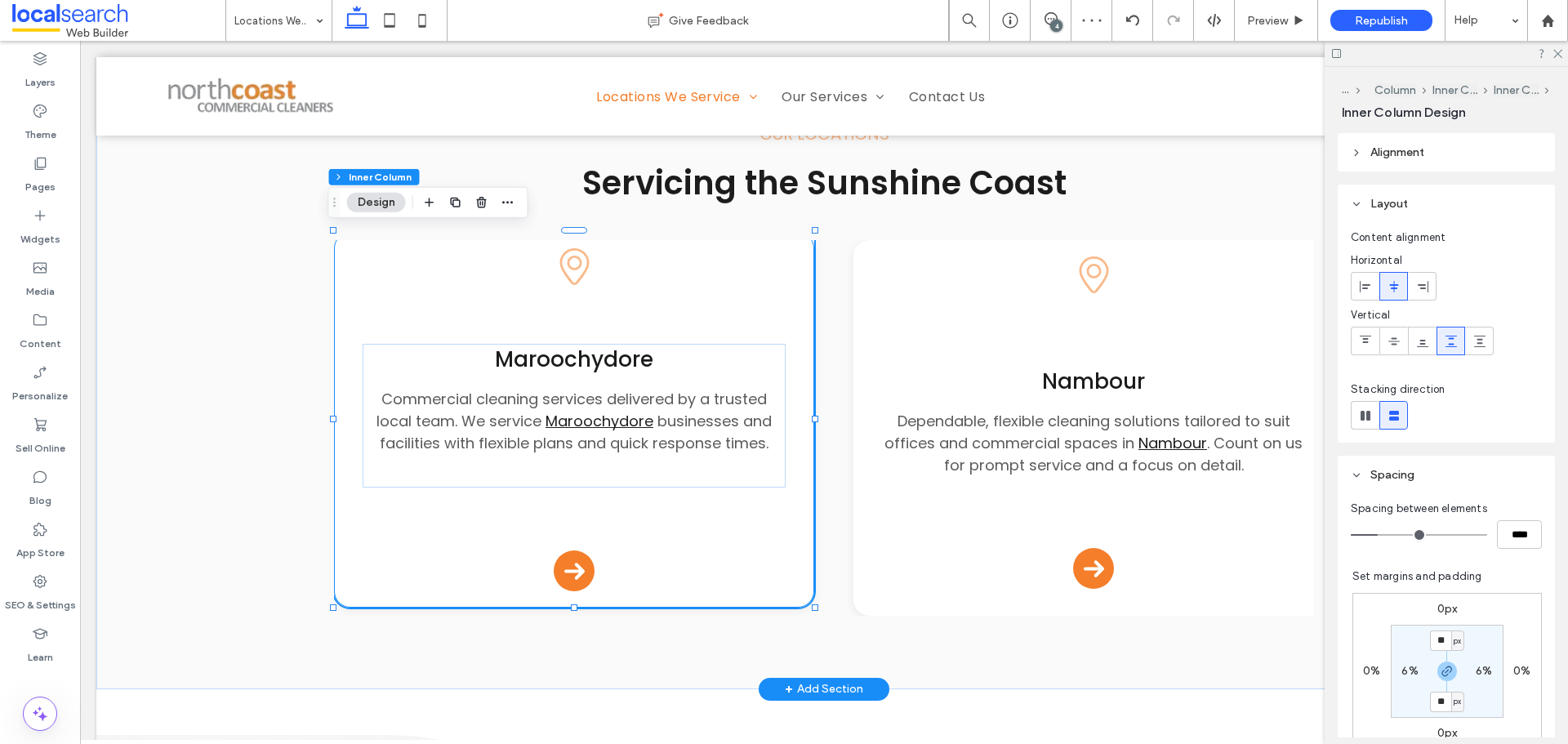 click on "Maroochydore
Commercial cleaning services delivered by a trusted local team. We service
Maroochydore   businesses and facilities with flexible plans and quick response times." at bounding box center (573, 416) 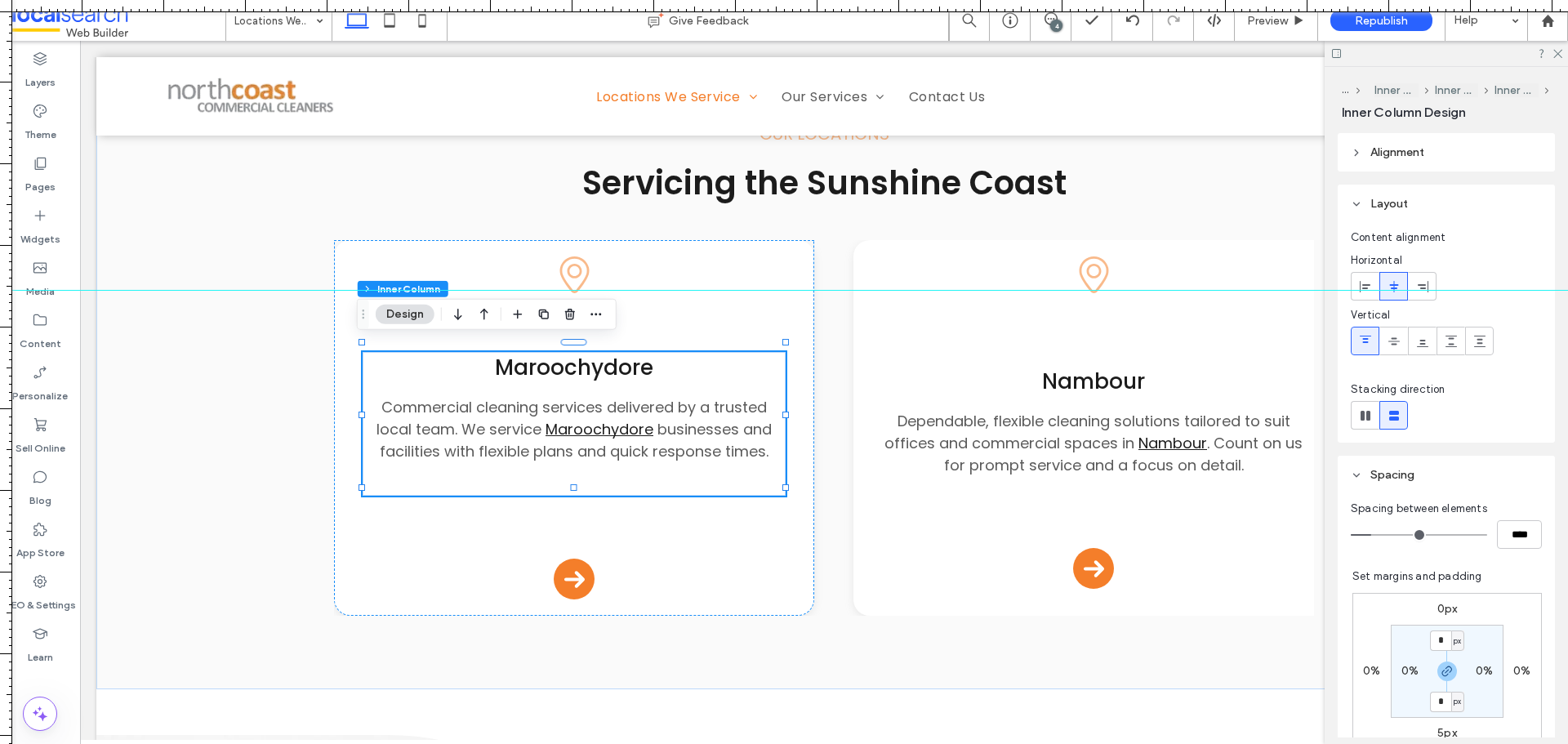 drag, startPoint x: 1109, startPoint y: 5, endPoint x: 1209, endPoint y: 290, distance: 302.03477 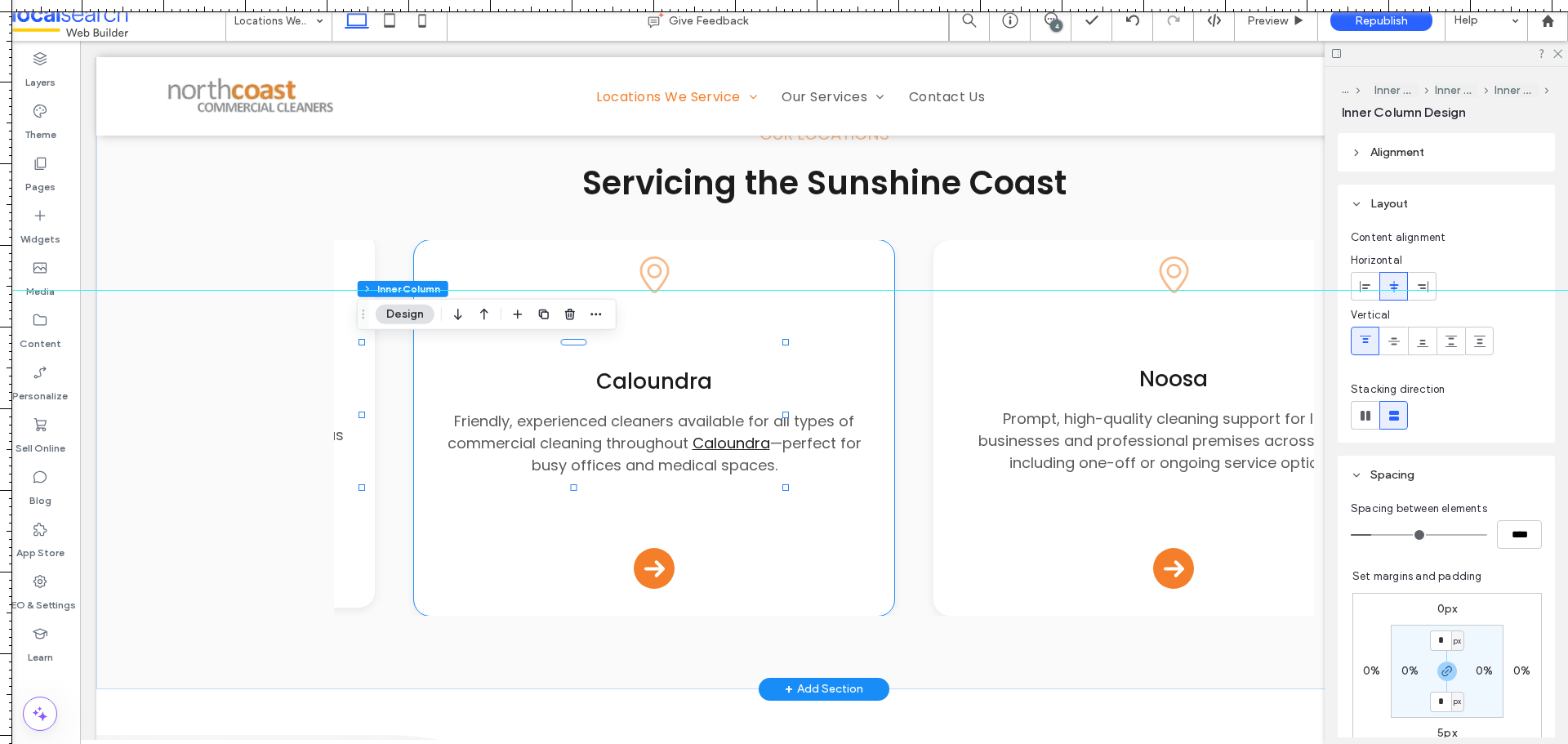 scroll, scrollTop: 0, scrollLeft: 980, axis: horizontal 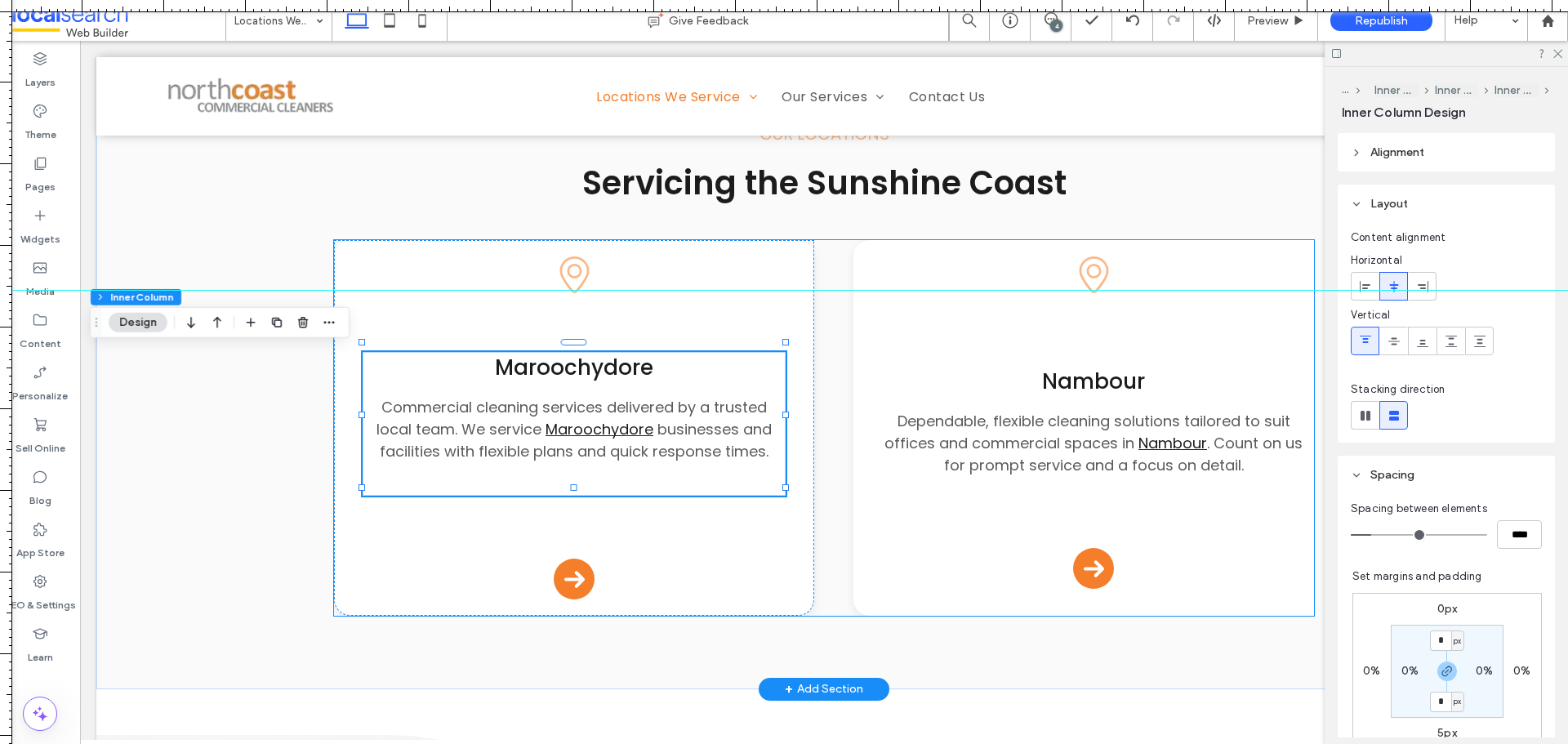 click on "Pin Icon
Maroochydore
Commercial cleaning services delivered by a trusted local team. We service
Maroochydore   businesses and facilities with flexible plans and quick response times.
Arrow Icon
Pin Icon
Nambour
Dependable, flexible cleaning solutions tailored to suit offices and commercial spaces in
Nambour . Count on us for prompt service and a focus on detail.
Arrow Icon
Pin Icon
Caloundra
Friendly, experienced cleaners available for all types of commercial cleaning throughout
Caloundra —perfect for busy offices and medical spaces.
Arrow Icon
Pin Icon
Noosa
Prompt, high-quality cleaning support for local businesses and professional premises across" at bounding box center [824, 428] 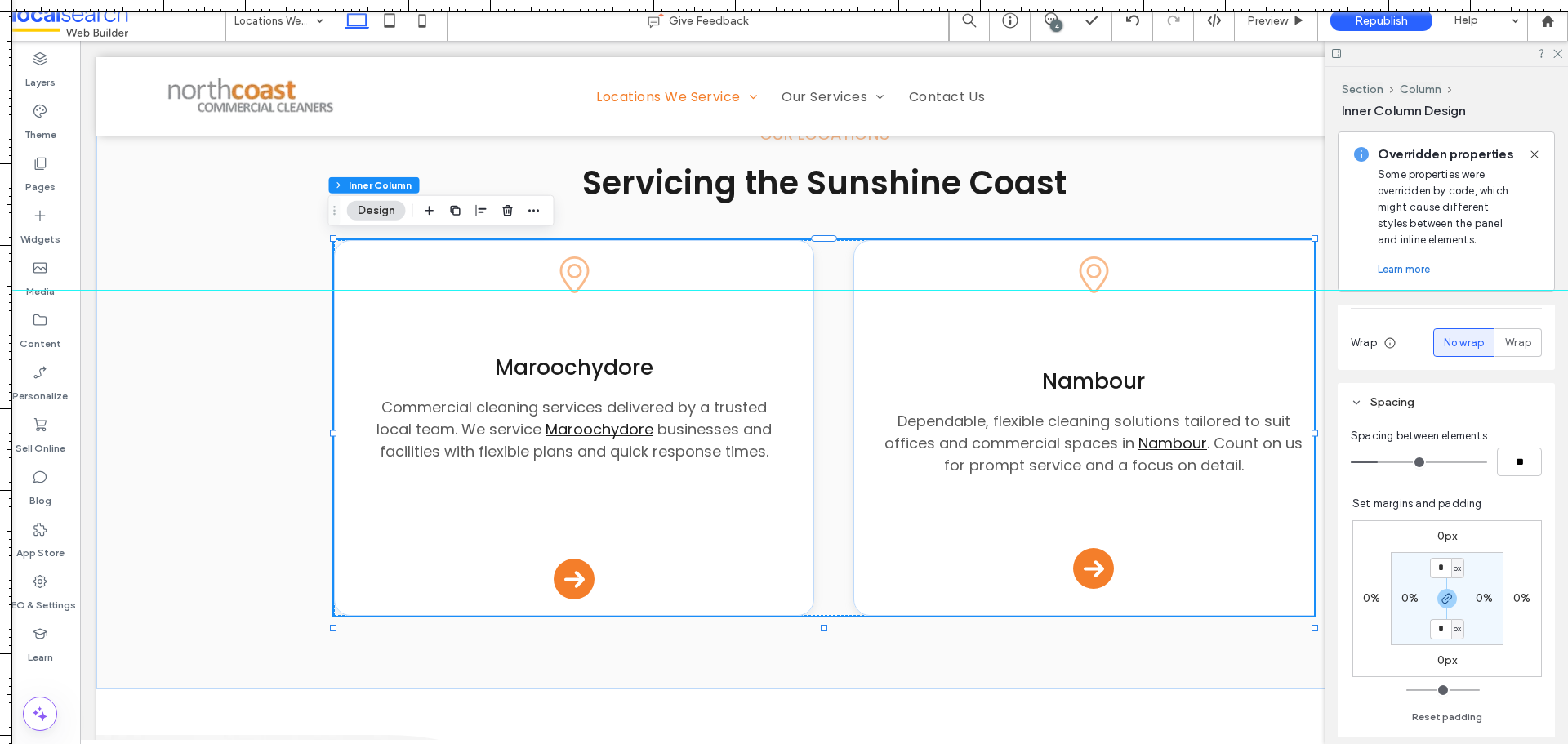 scroll, scrollTop: 327, scrollLeft: 0, axis: vertical 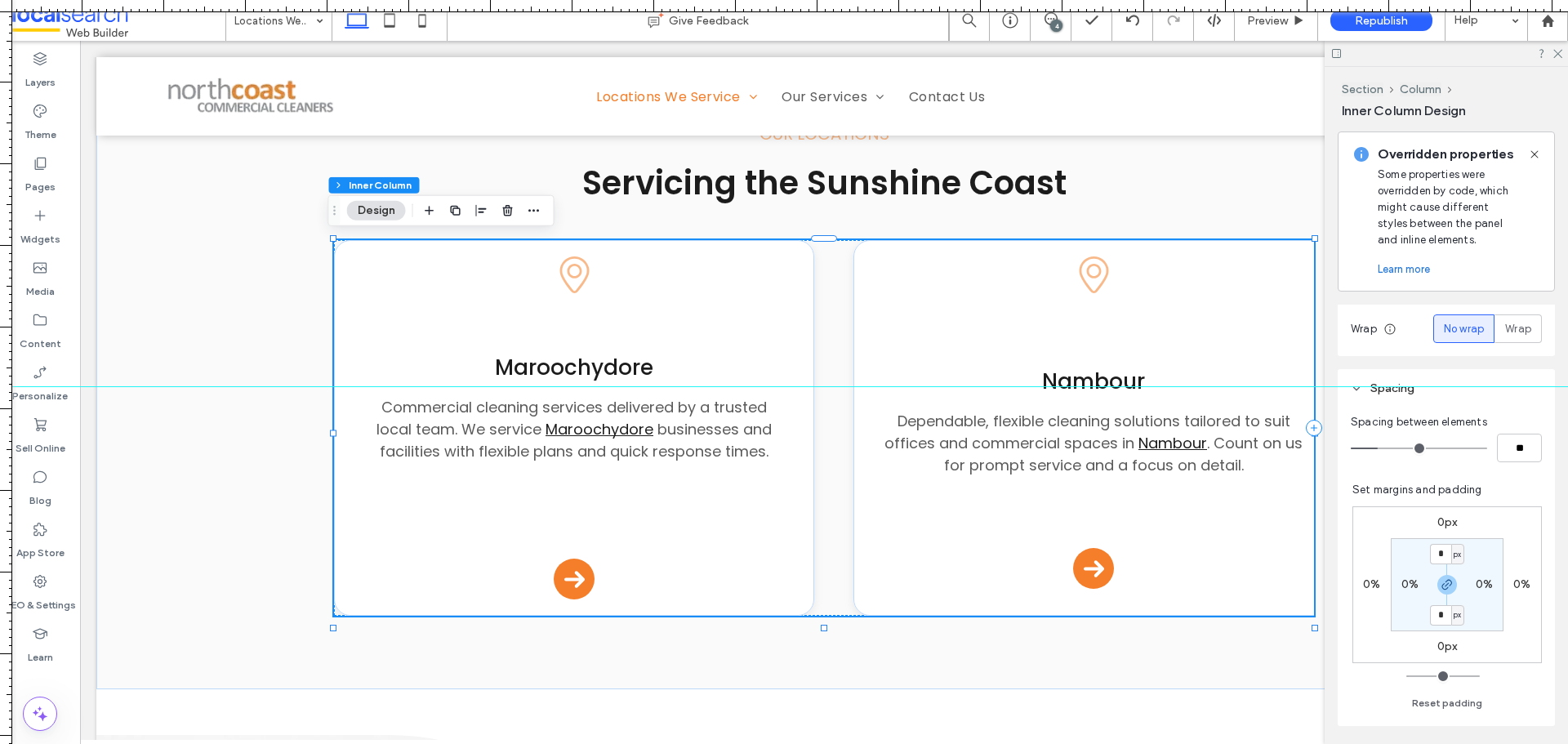 drag, startPoint x: 847, startPoint y: 241, endPoint x: 734, endPoint y: 301, distance: 127.94139 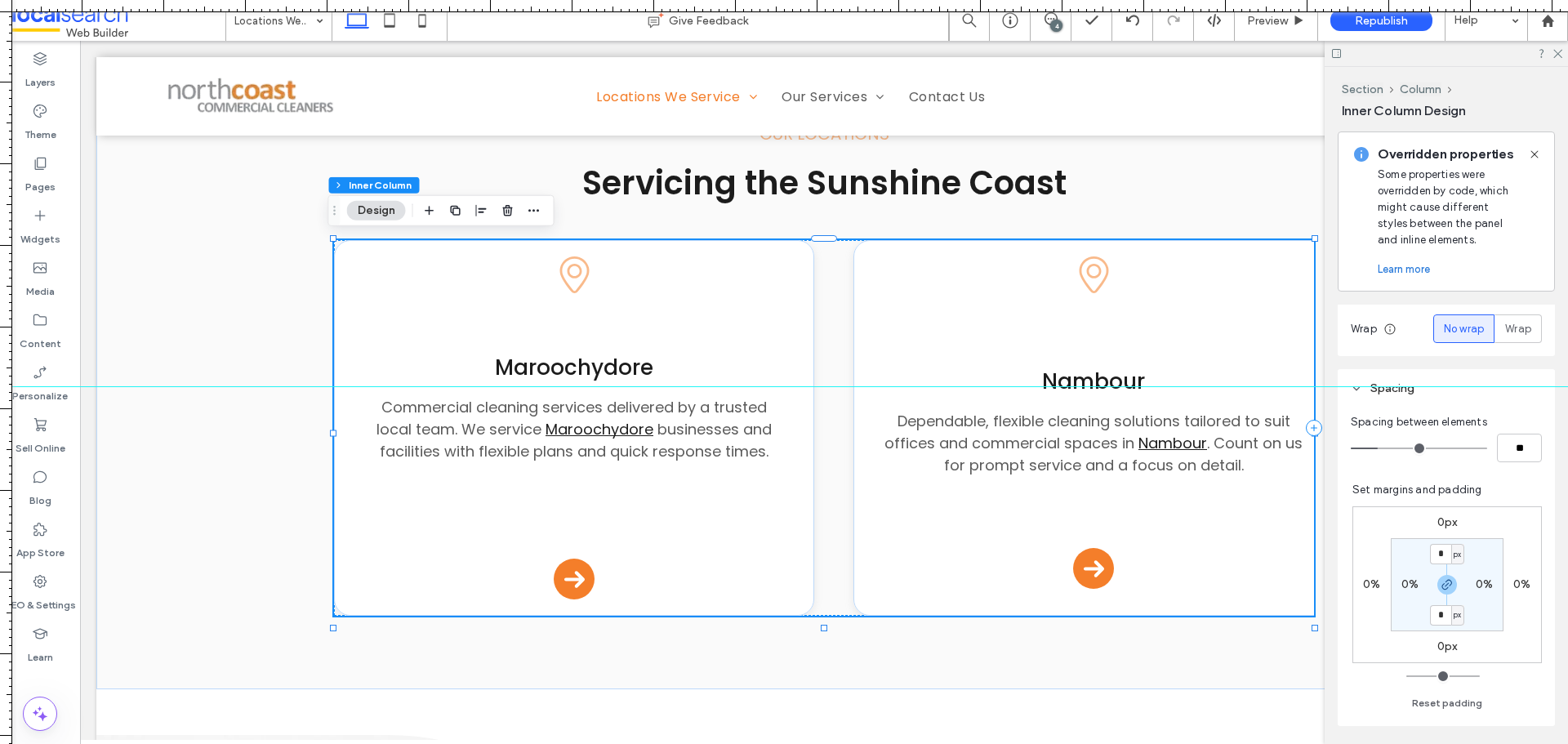 click at bounding box center (784, 386) 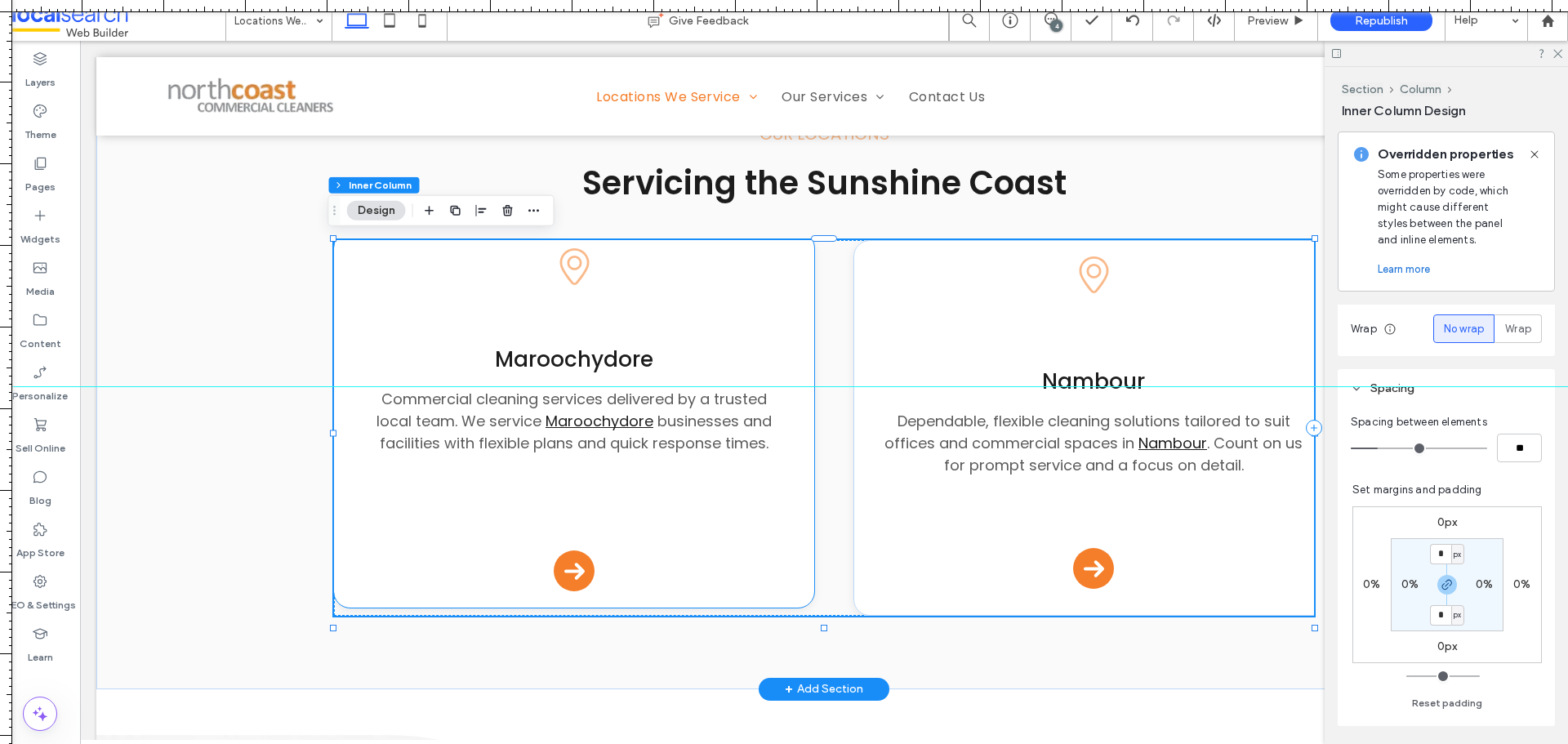 click on "Pin Icon
Maroochydore
Commercial cleaning services delivered by a trusted local team. We service
Maroochydore   businesses and facilities with flexible plans and quick response times.
Arrow Icon" at bounding box center (574, 420) 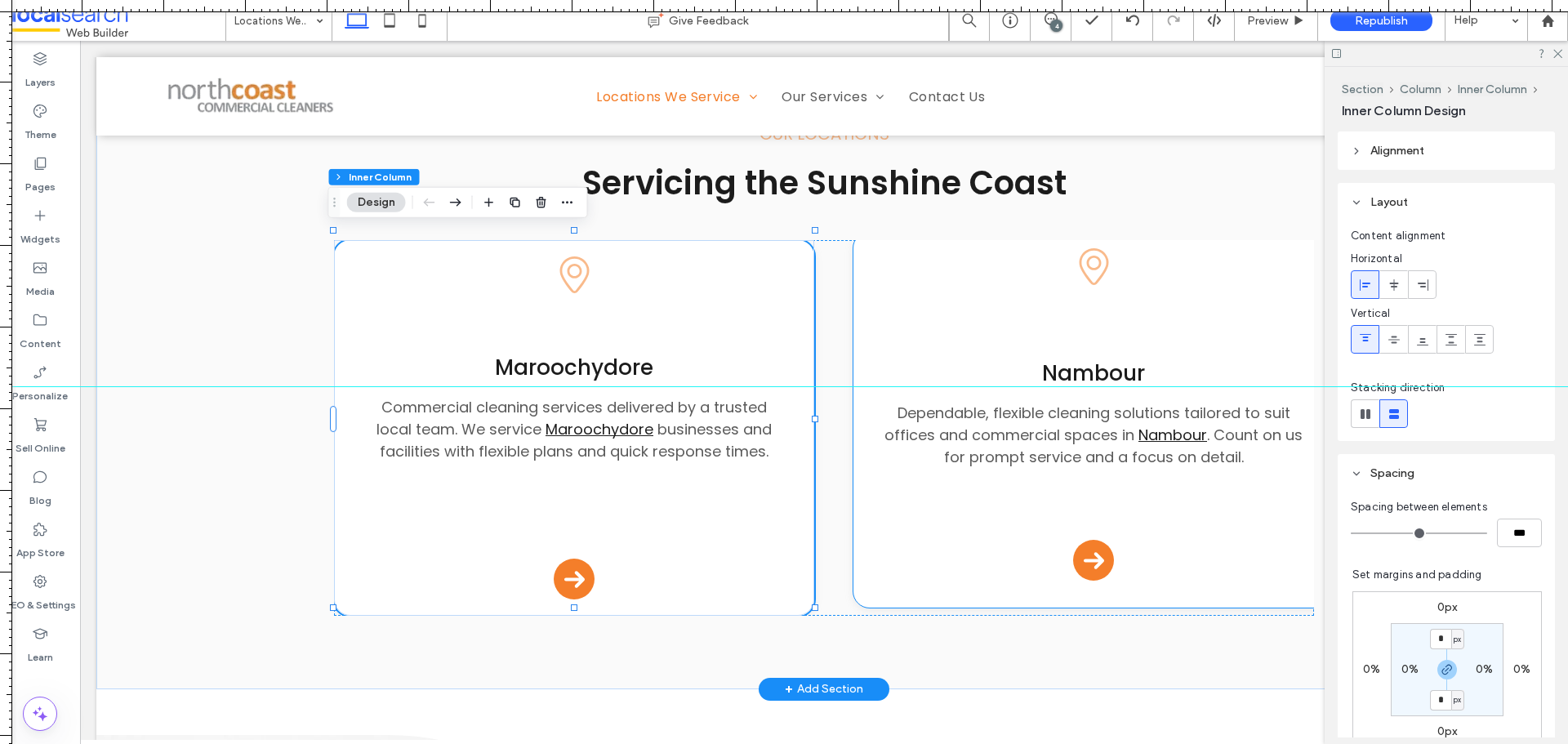 click on "Pin Icon
Nambour
Dependable, flexible cleaning solutions tailored to suit offices and commercial spaces in
Nambour . Count on us for prompt service and a focus on detail.
Arrow Icon" at bounding box center (1094, 414) 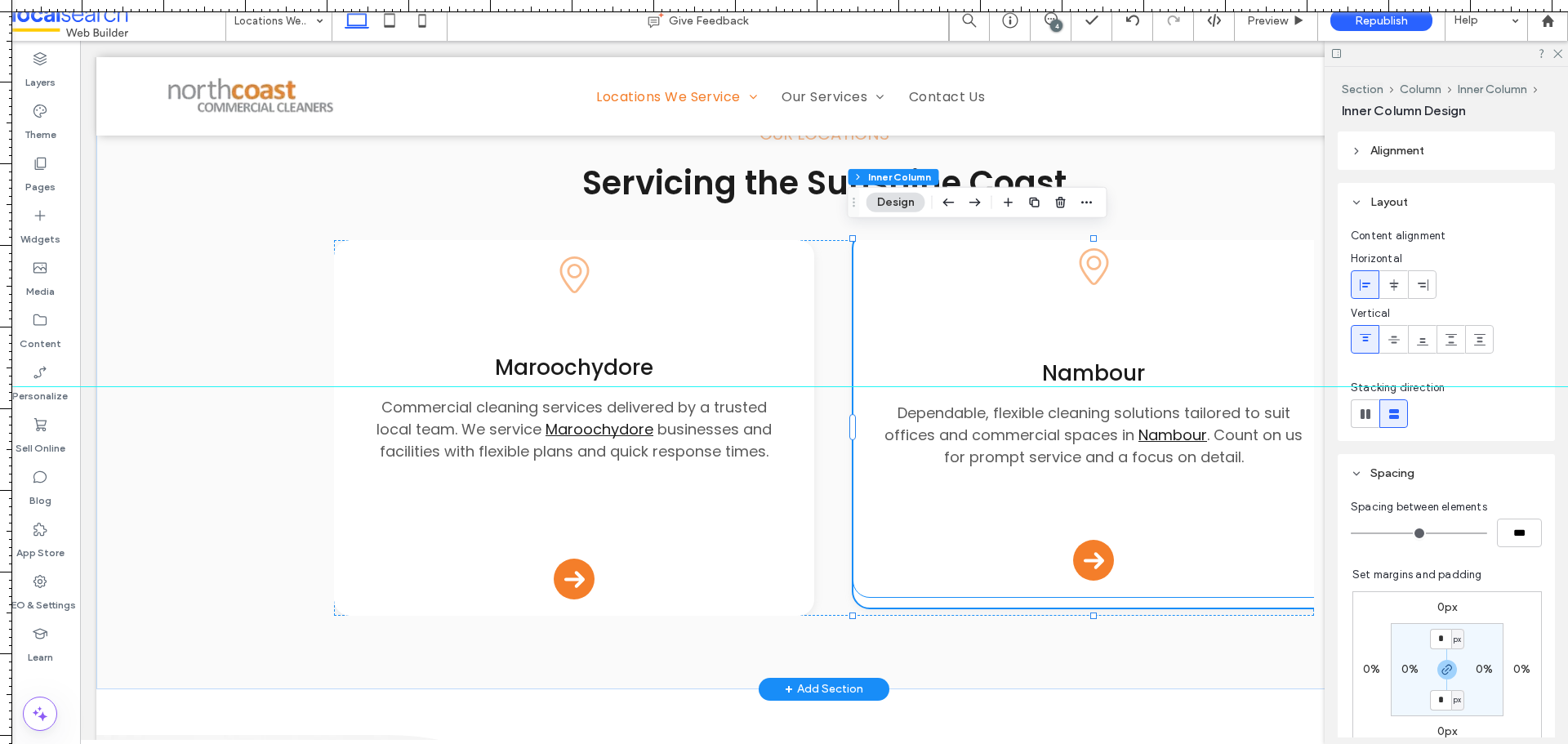 click on "Pin Icon
Nambour
Dependable, flexible cleaning solutions tailored to suit offices and commercial spaces in
Nambour . Count on us for prompt service and a focus on detail.
Arrow Icon" at bounding box center [1094, 414] 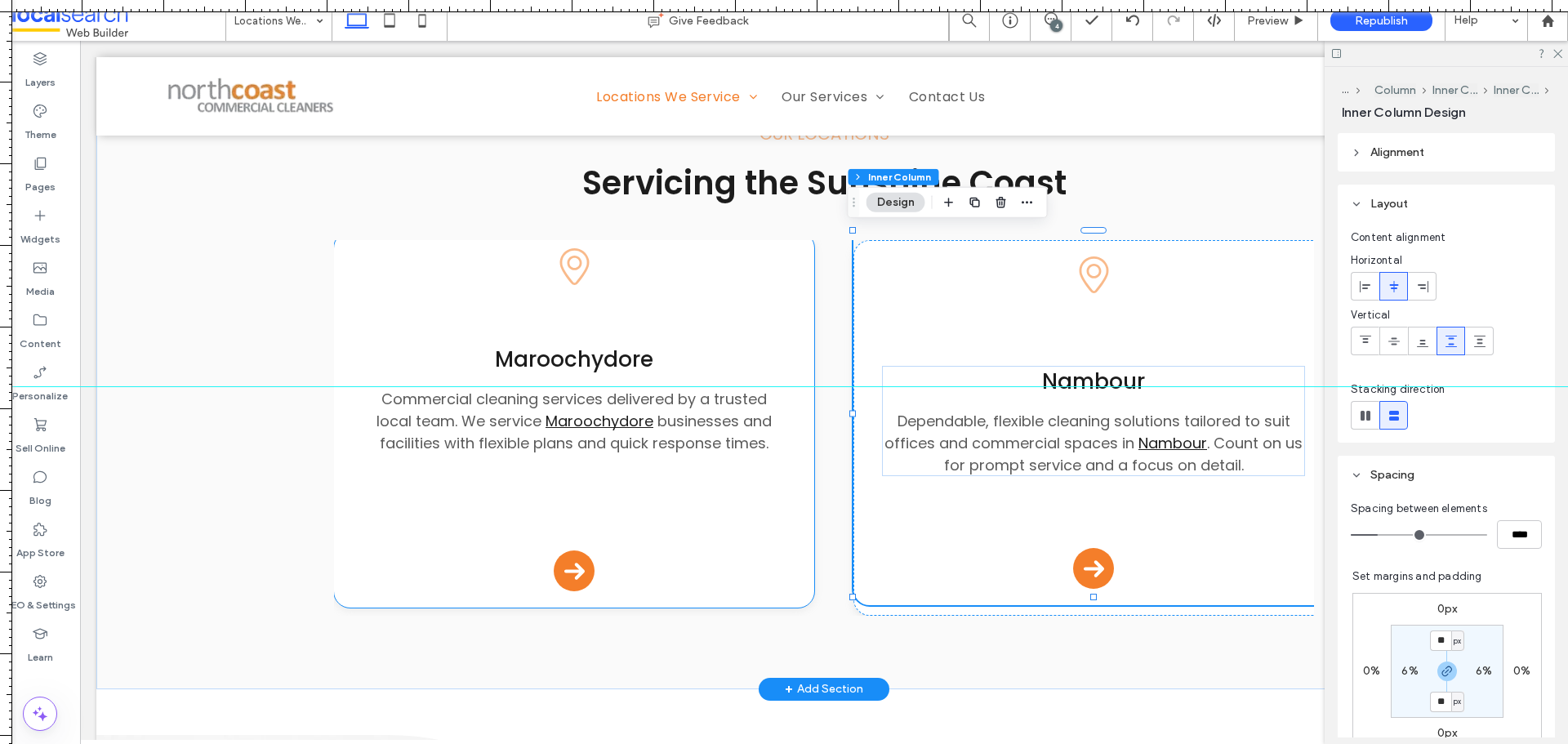click on "Pin Icon
Maroochydore
Commercial cleaning services delivered by a trusted local team. We service
Maroochydore   businesses and facilities with flexible plans and quick response times.
Arrow Icon" at bounding box center (574, 420) 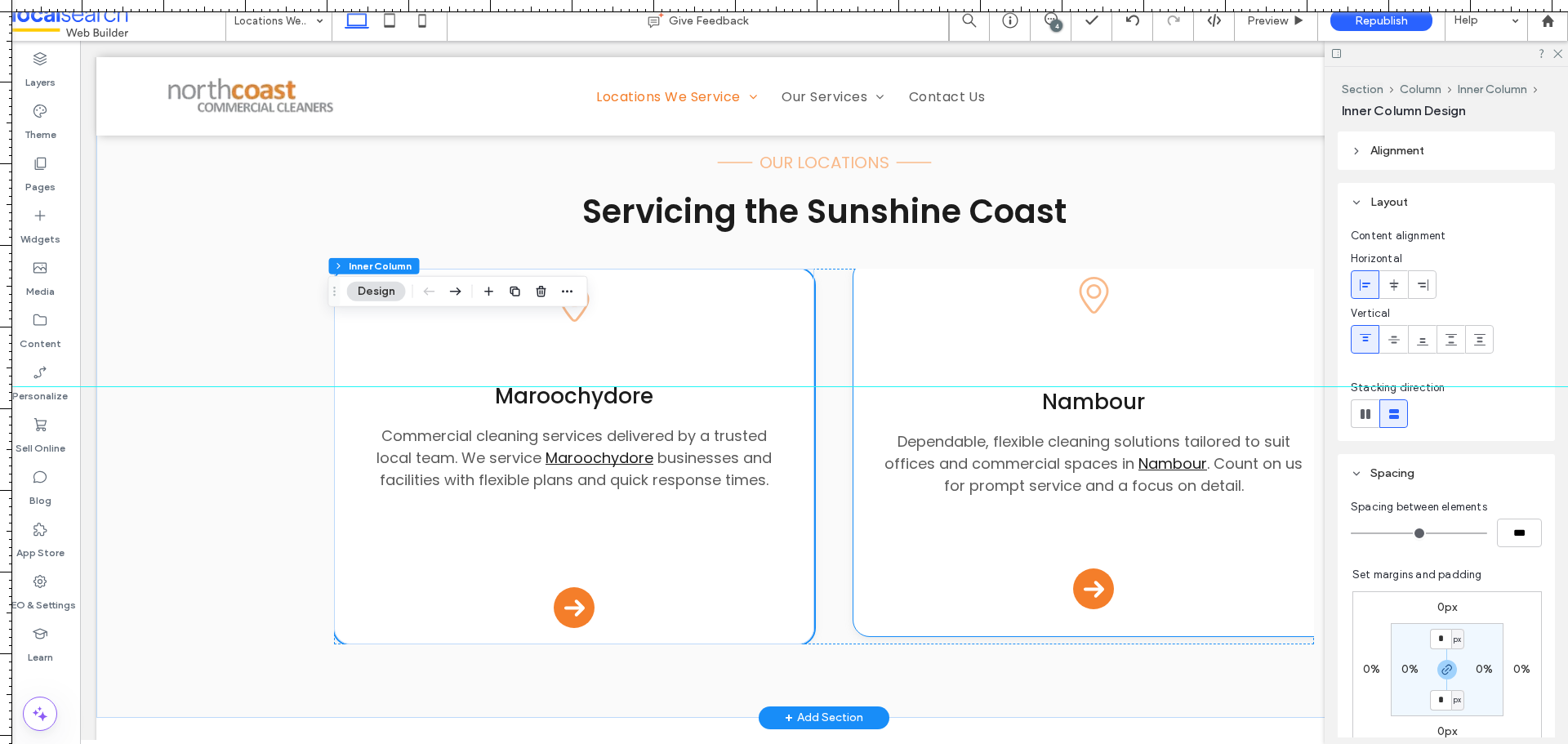 scroll, scrollTop: 453, scrollLeft: 0, axis: vertical 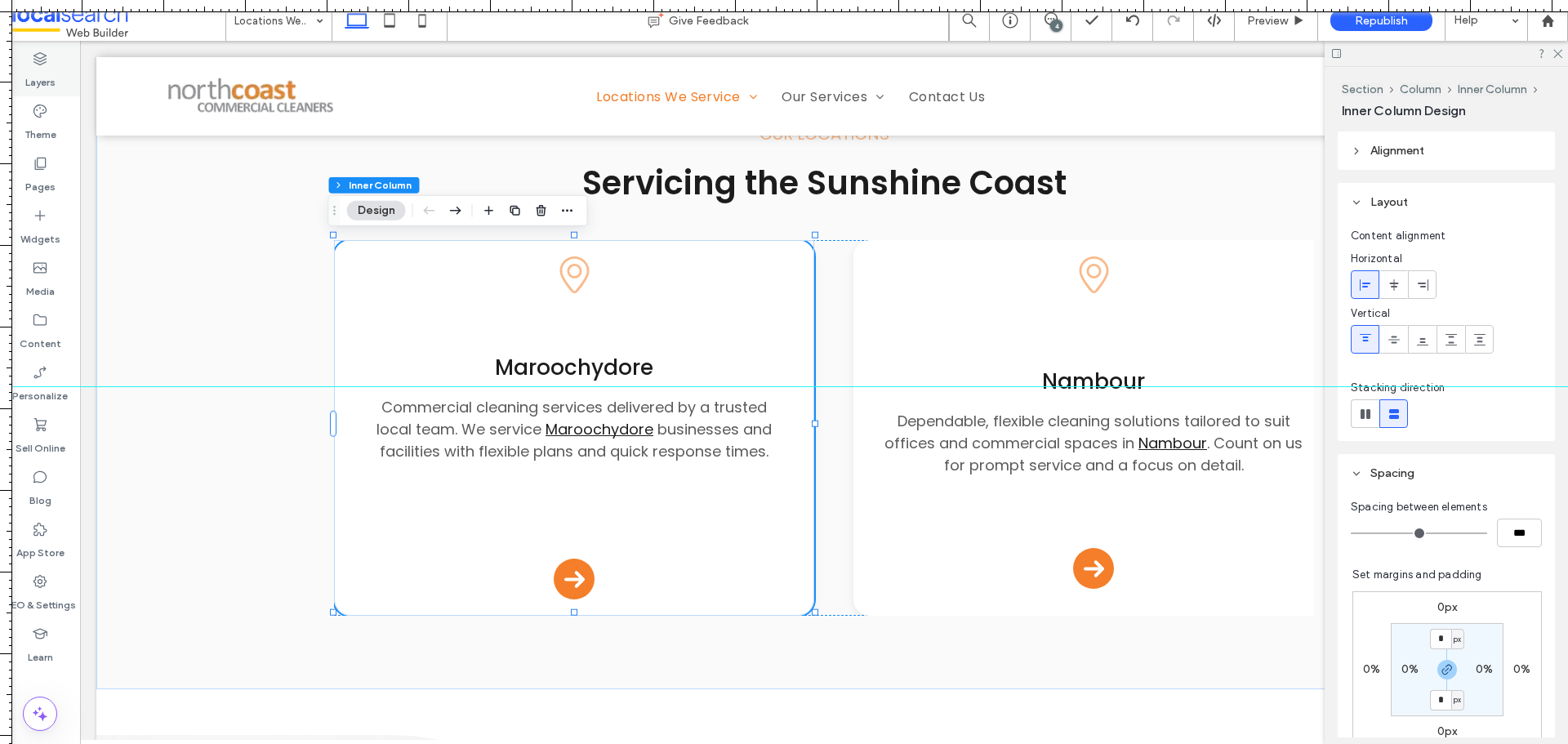 click on "Layers" at bounding box center (40, 78) 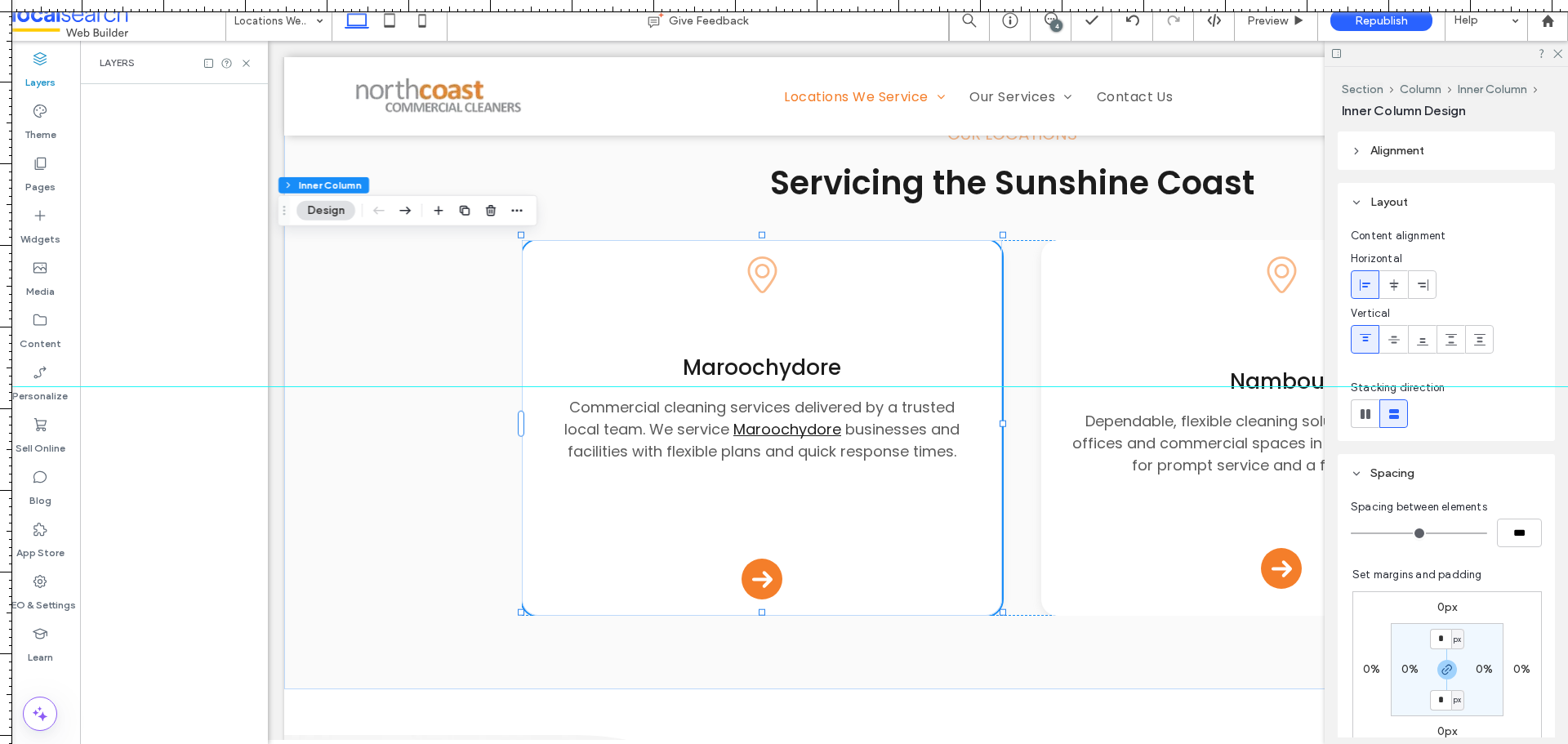 scroll, scrollTop: 0, scrollLeft: 431, axis: horizontal 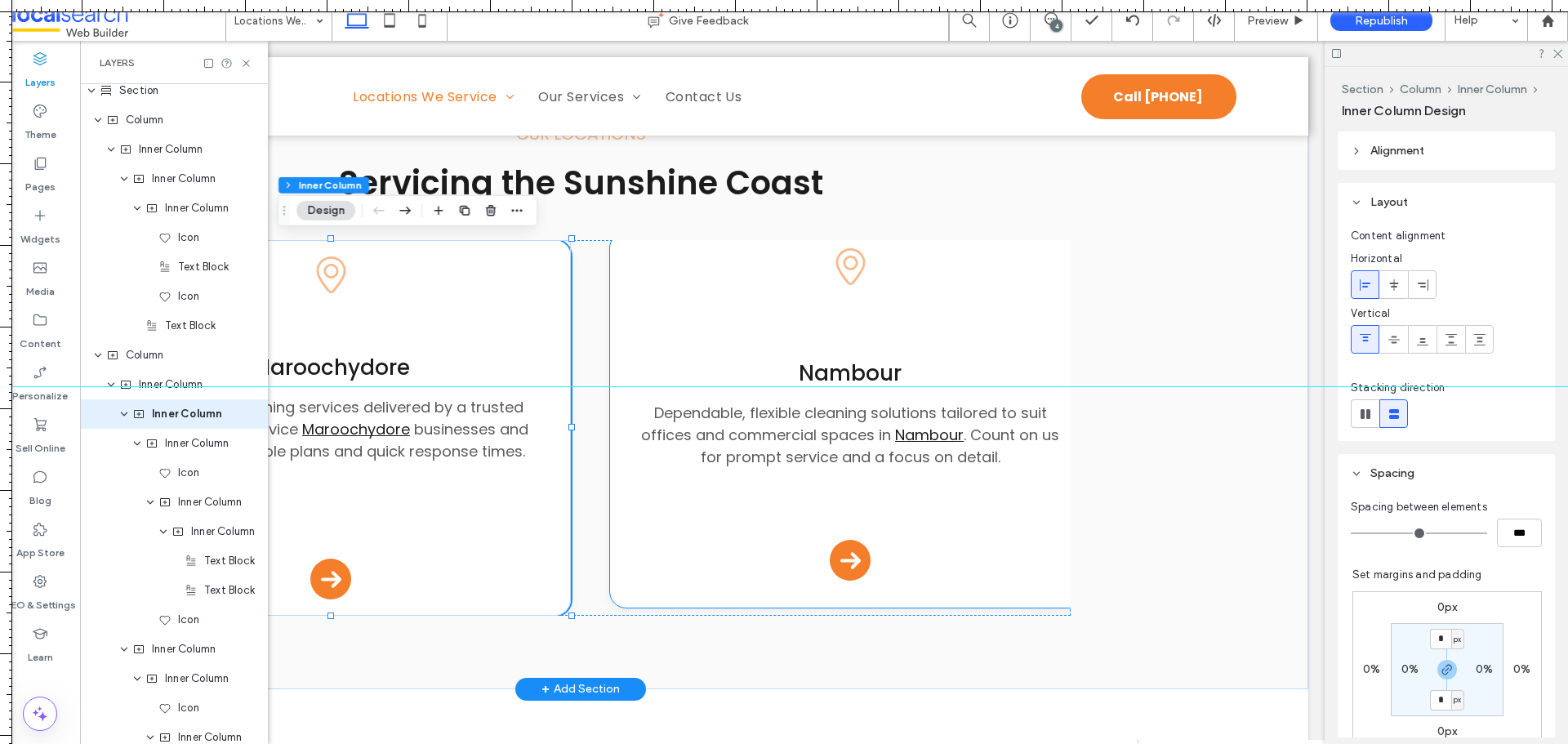 click on "Pin Icon
Nambour
Dependable, flexible cleaning solutions tailored to suit offices and commercial spaces in
Nambour . Count on us for prompt service and a focus on detail.
Arrow Icon" at bounding box center (850, 414) 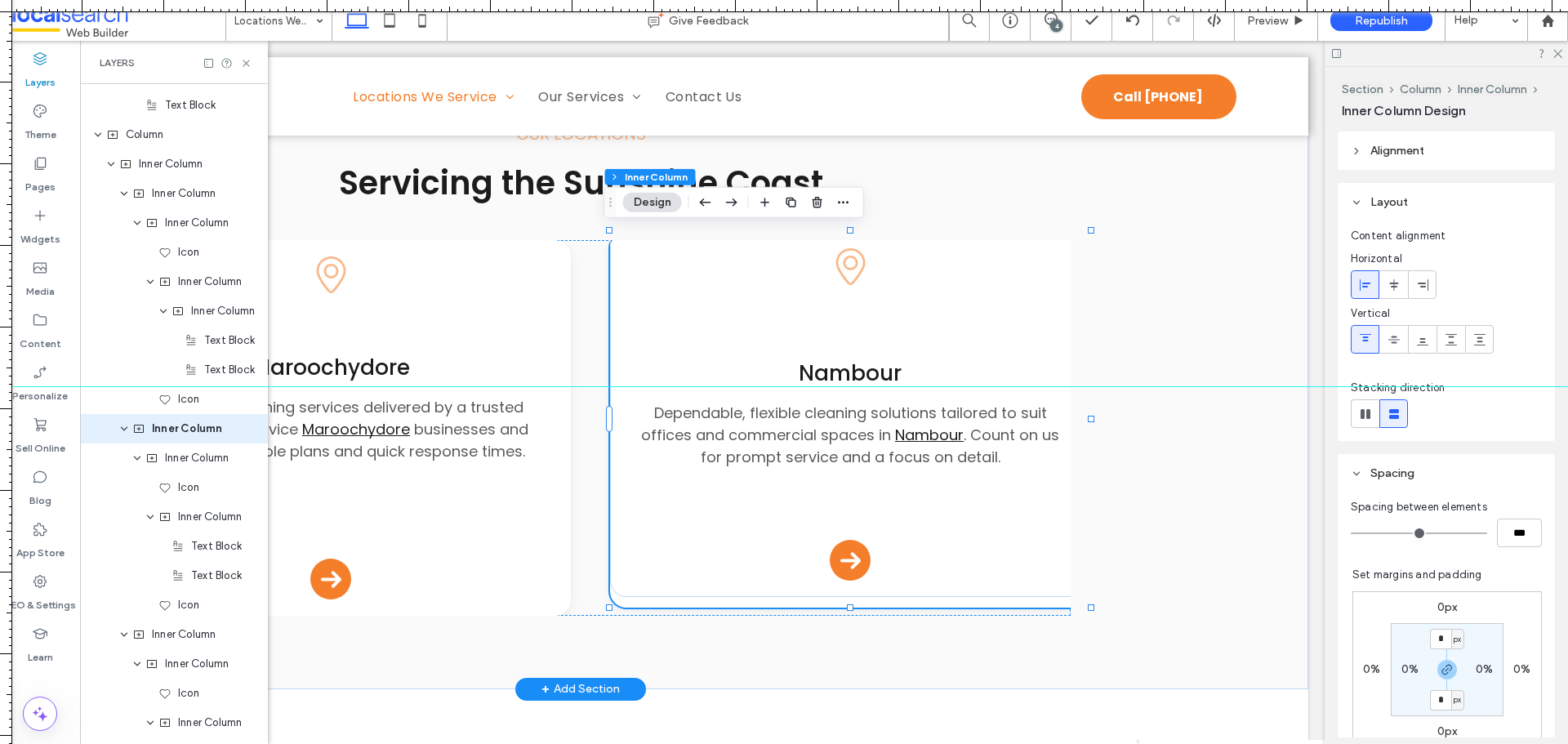 scroll, scrollTop: 1978, scrollLeft: 0, axis: vertical 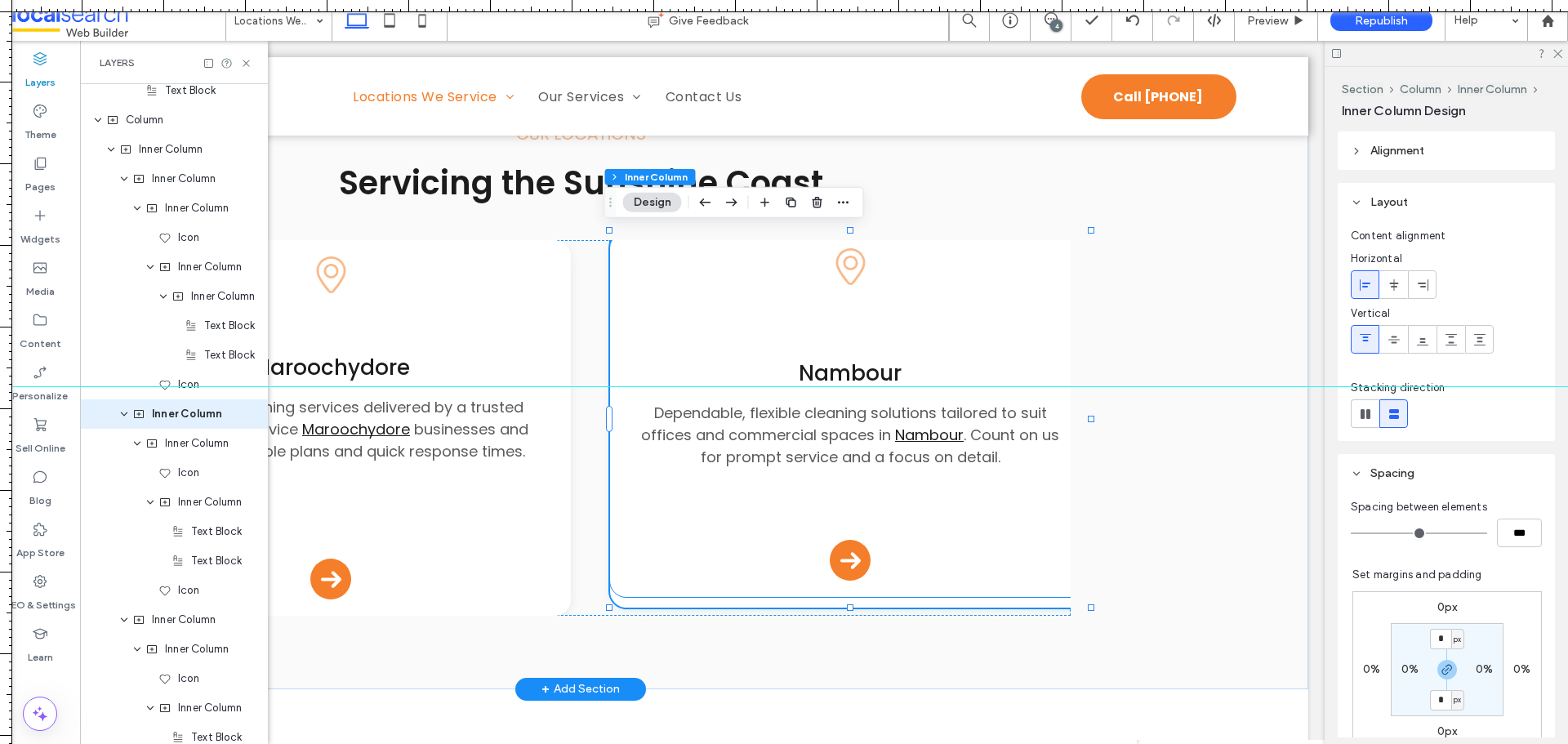 click on "Pin Icon
Nambour
Dependable, flexible cleaning solutions tailored to suit offices and commercial spaces in
Nambour . Count on us for prompt service and a focus on detail.
Arrow Icon" at bounding box center (850, 414) 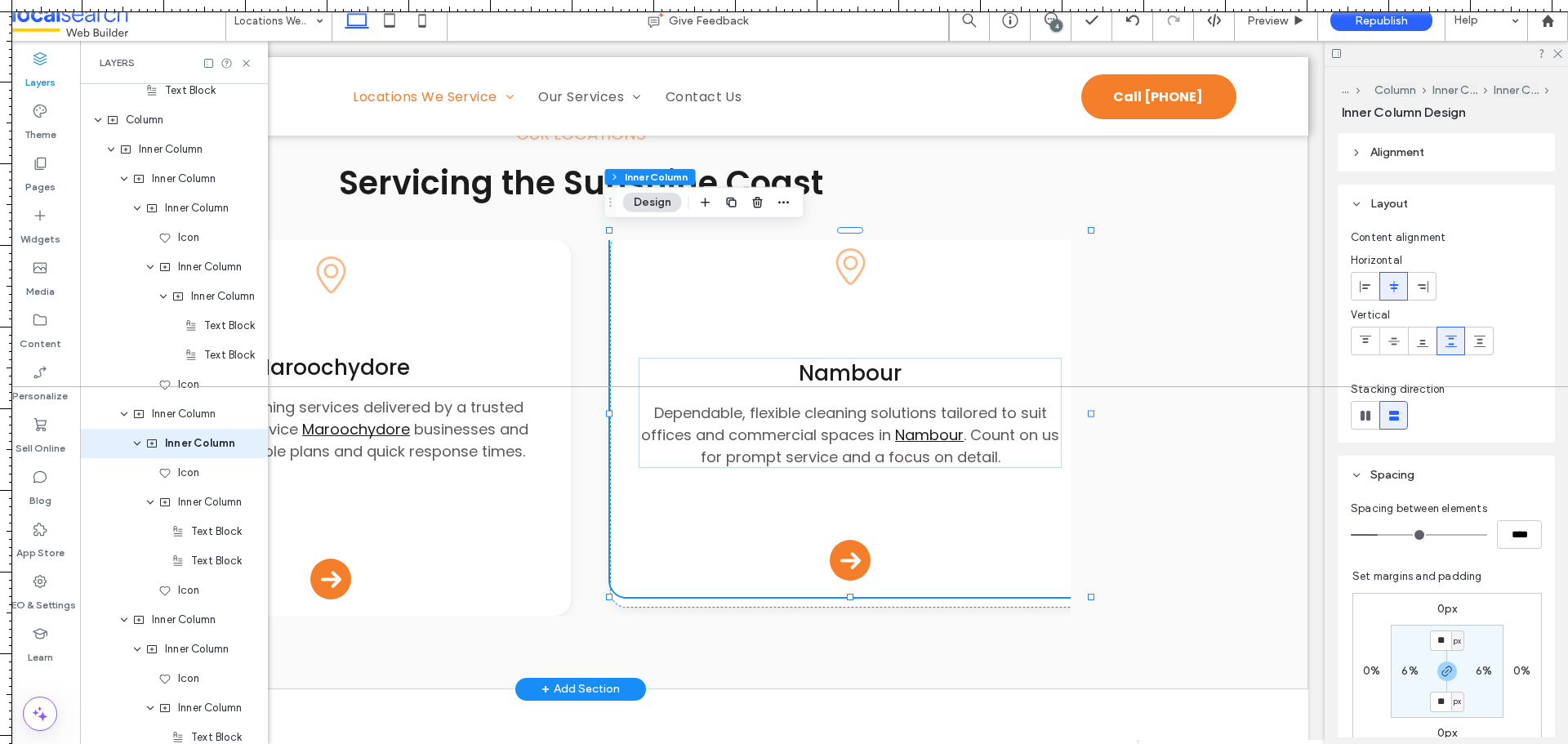 scroll, scrollTop: 2007, scrollLeft: 0, axis: vertical 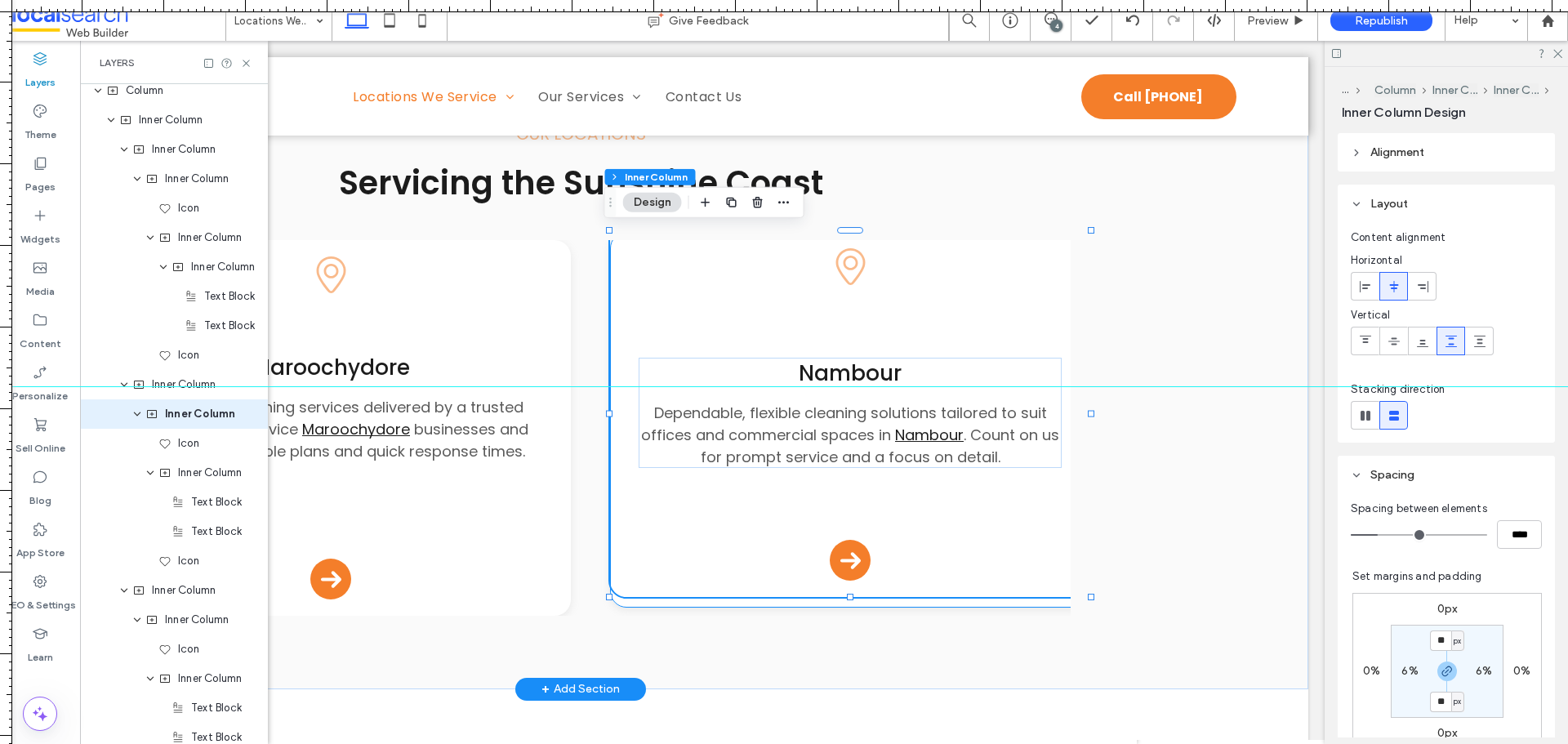 click on "Pin Icon
Nambour
Dependable, flexible cleaning solutions tailored to suit offices and commercial spaces in
Nambour . Count on us for prompt service and a focus on detail.
Arrow Icon" at bounding box center [850, 420] 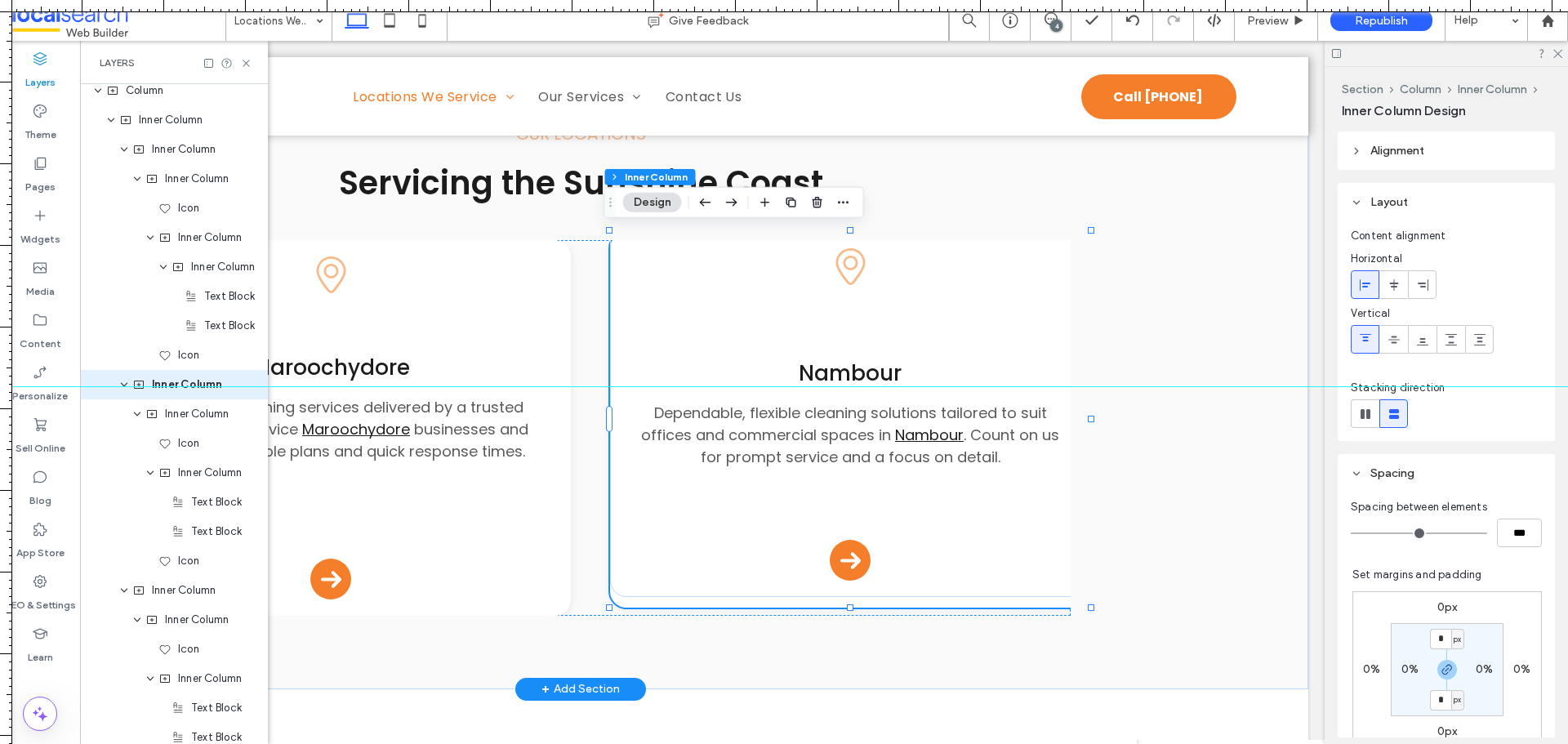 scroll, scrollTop: 1978, scrollLeft: 0, axis: vertical 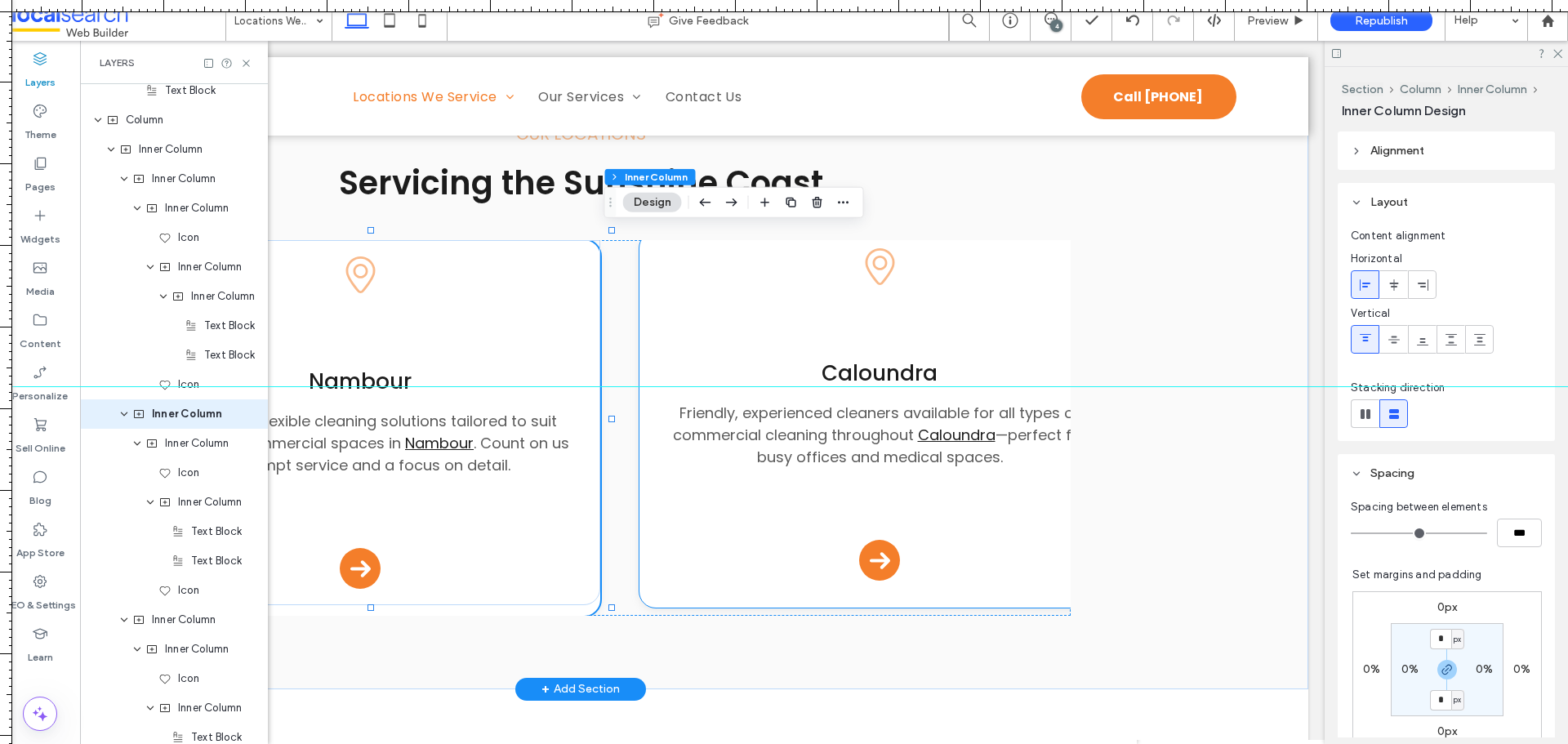 click on "Pin Icon
Caloundra
Friendly, experienced cleaners available for all types of commercial cleaning throughout
Caloundra —perfect for busy offices and medical spaces.
Arrow Icon" at bounding box center [880, 414] 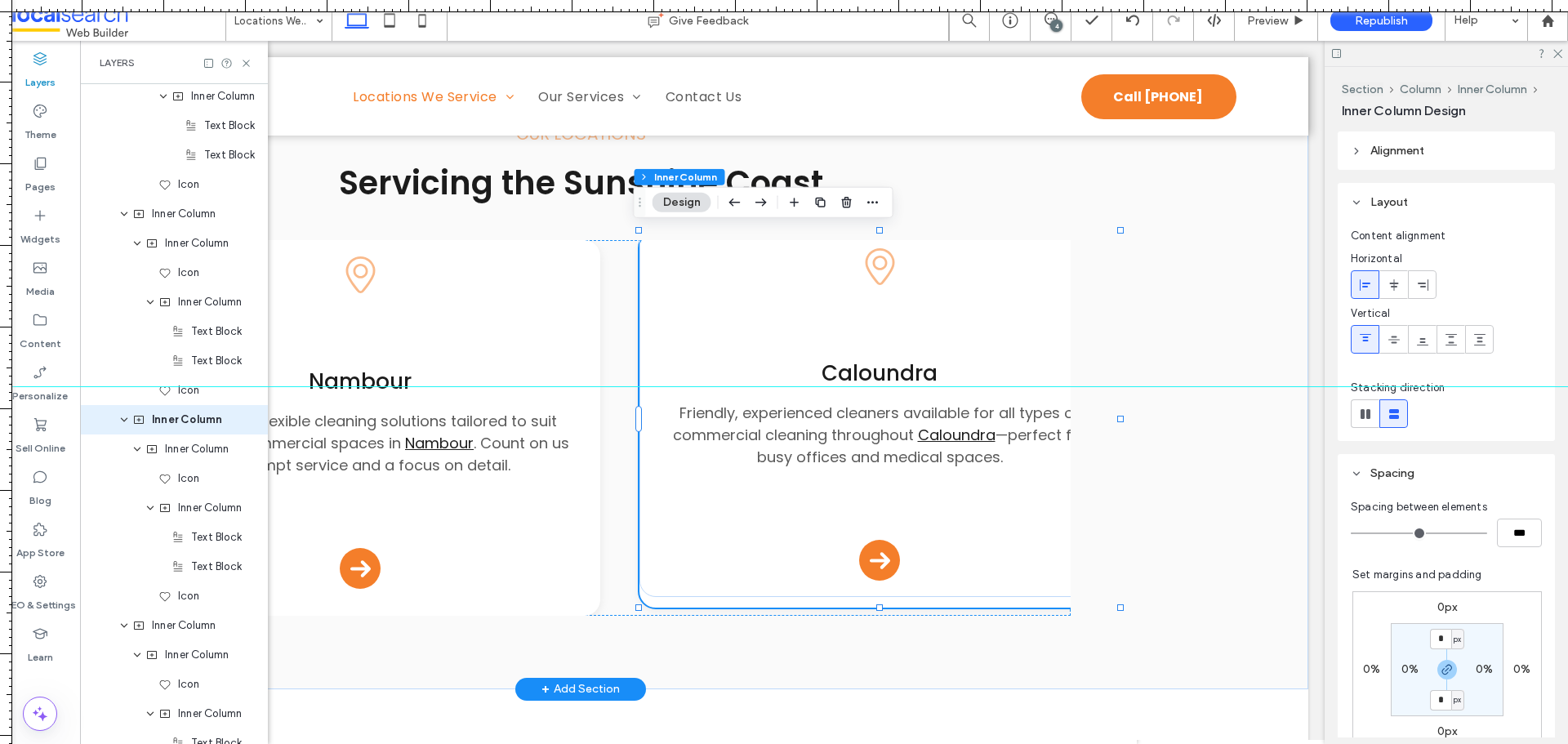scroll, scrollTop: 2184, scrollLeft: 0, axis: vertical 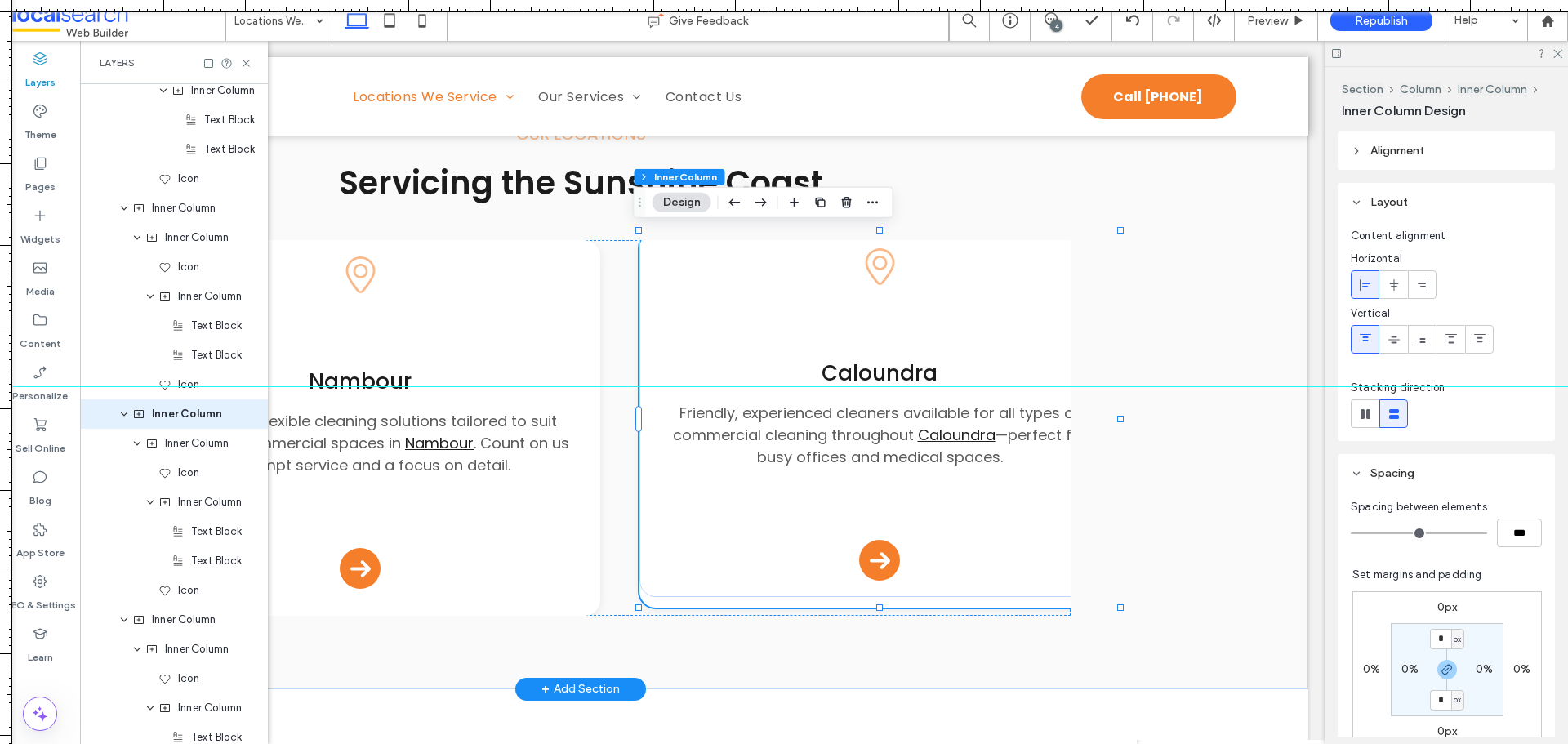 click on "Pin Icon
Caloundra
Friendly, experienced cleaners available for all types of commercial cleaning throughout
Caloundra —perfect for busy offices and medical spaces.
Arrow Icon" at bounding box center [880, 414] 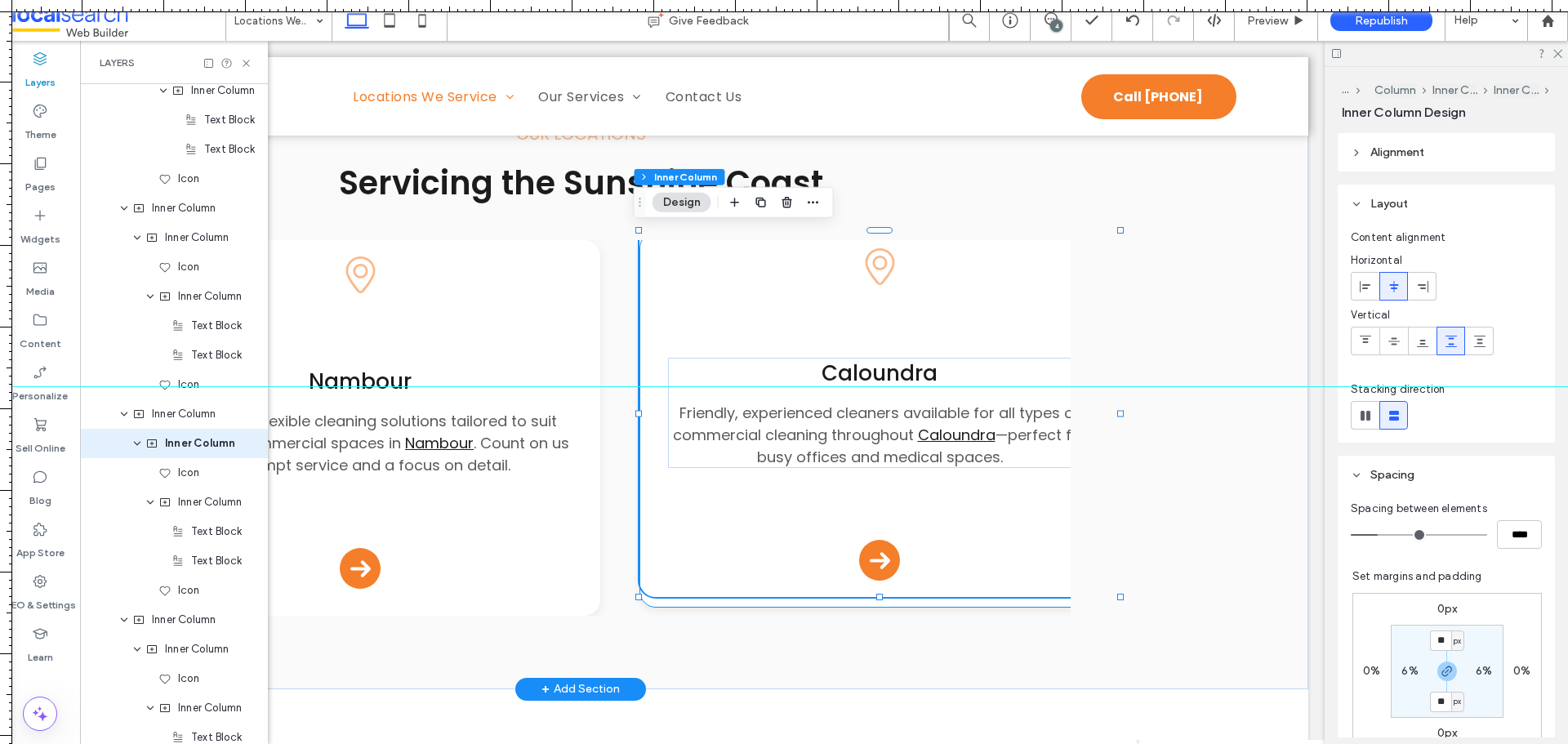 scroll, scrollTop: 2213, scrollLeft: 0, axis: vertical 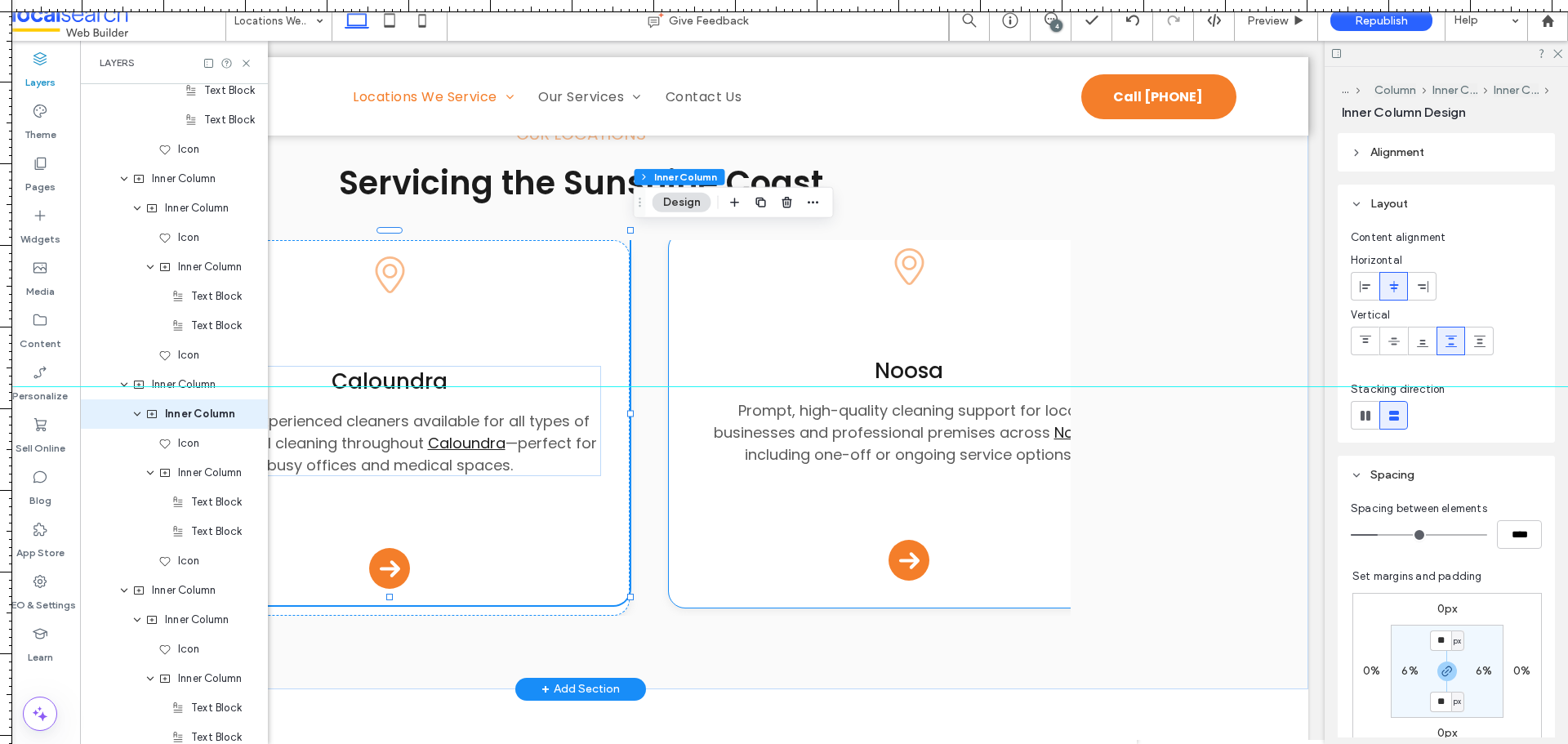 click on "Pin Icon
Noosa
Prompt, high-quality cleaning support for local businesses and professional premises across
Noosa , including one-off or ongoing service options. ﻿
Arrow Icon" at bounding box center [909, 414] 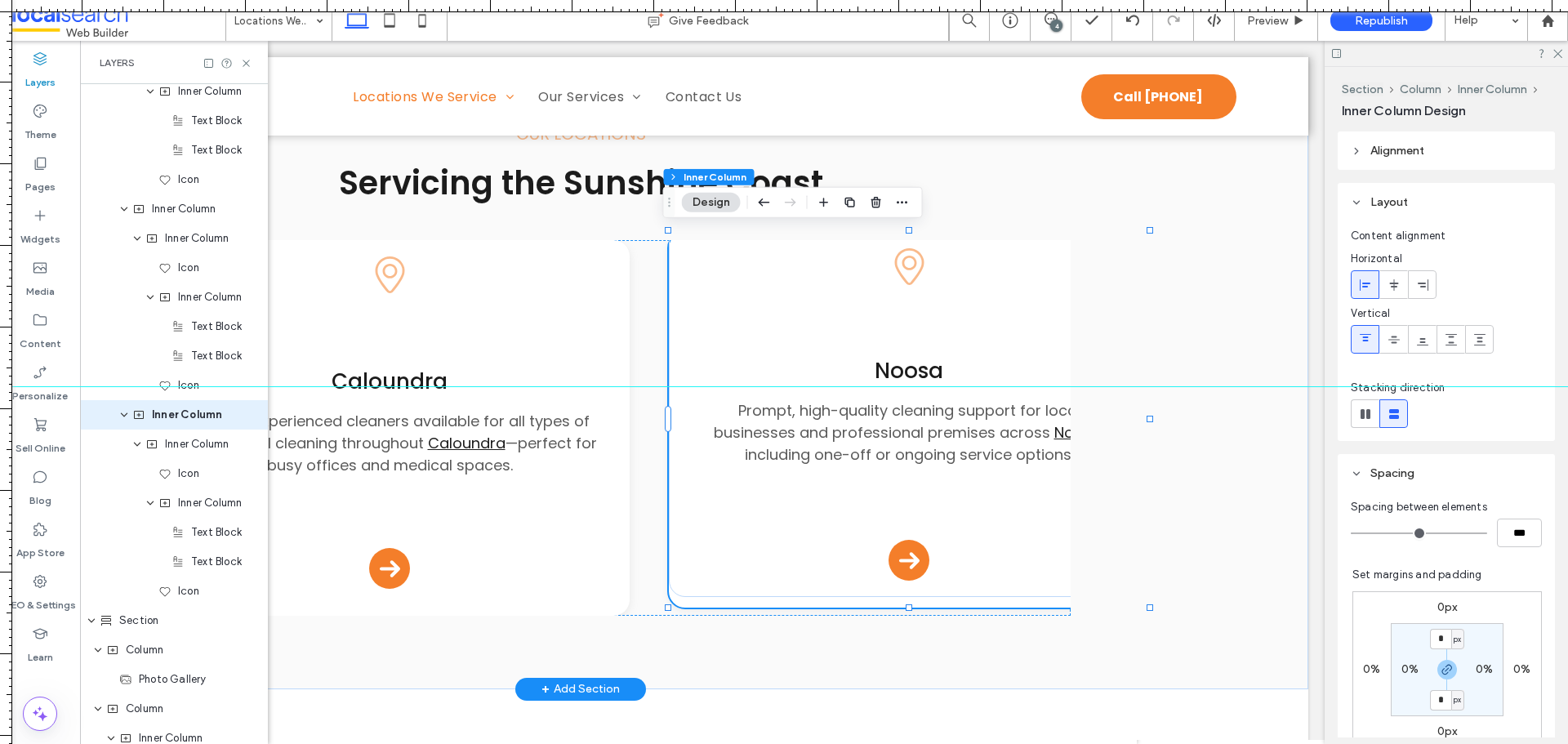 scroll, scrollTop: 2390, scrollLeft: 0, axis: vertical 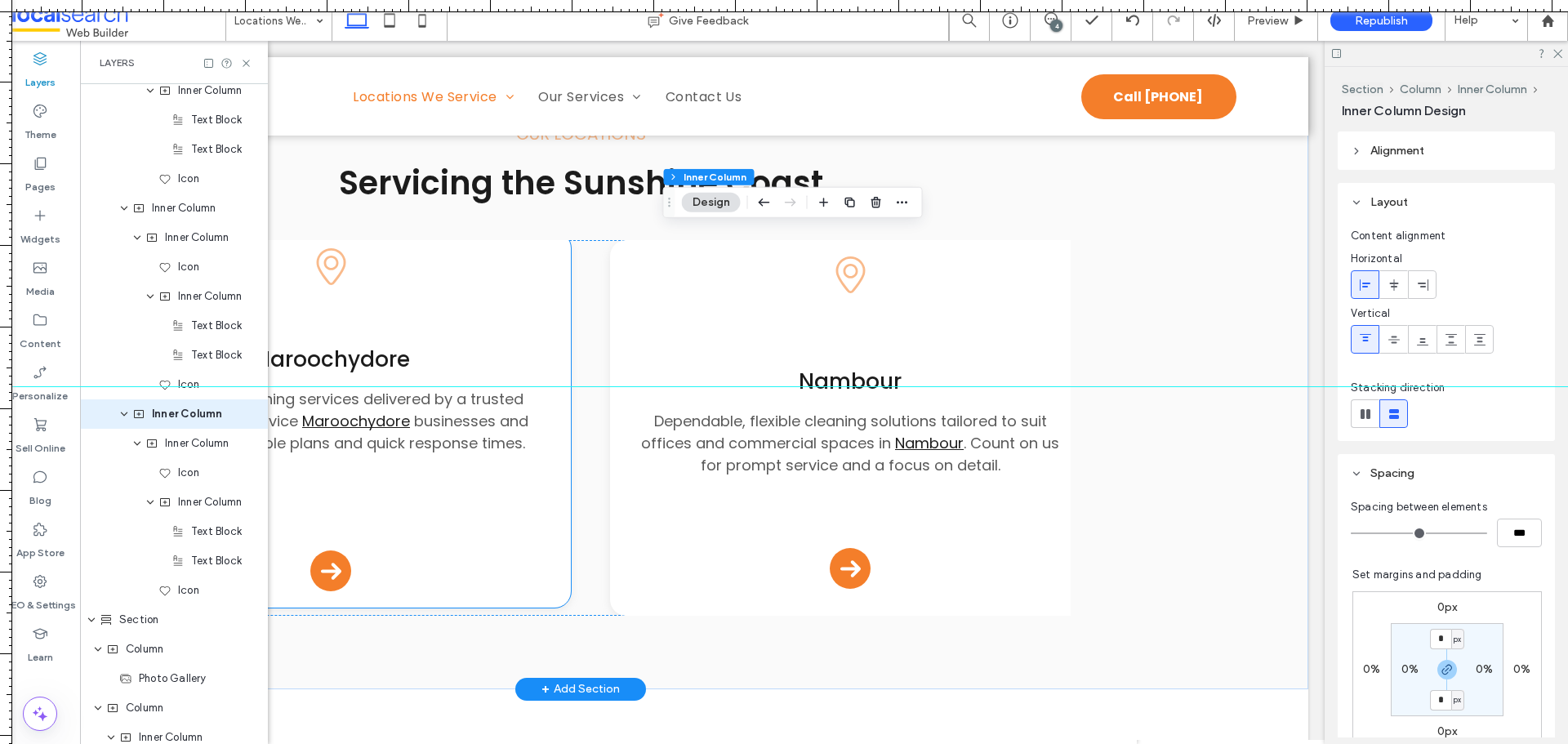 click on "Pin Icon
Maroochydore
Commercial cleaning services delivered by a trusted local team. We service
Maroochydore   businesses and facilities with flexible plans and quick response times.
Arrow Icon" at bounding box center [331, 420] 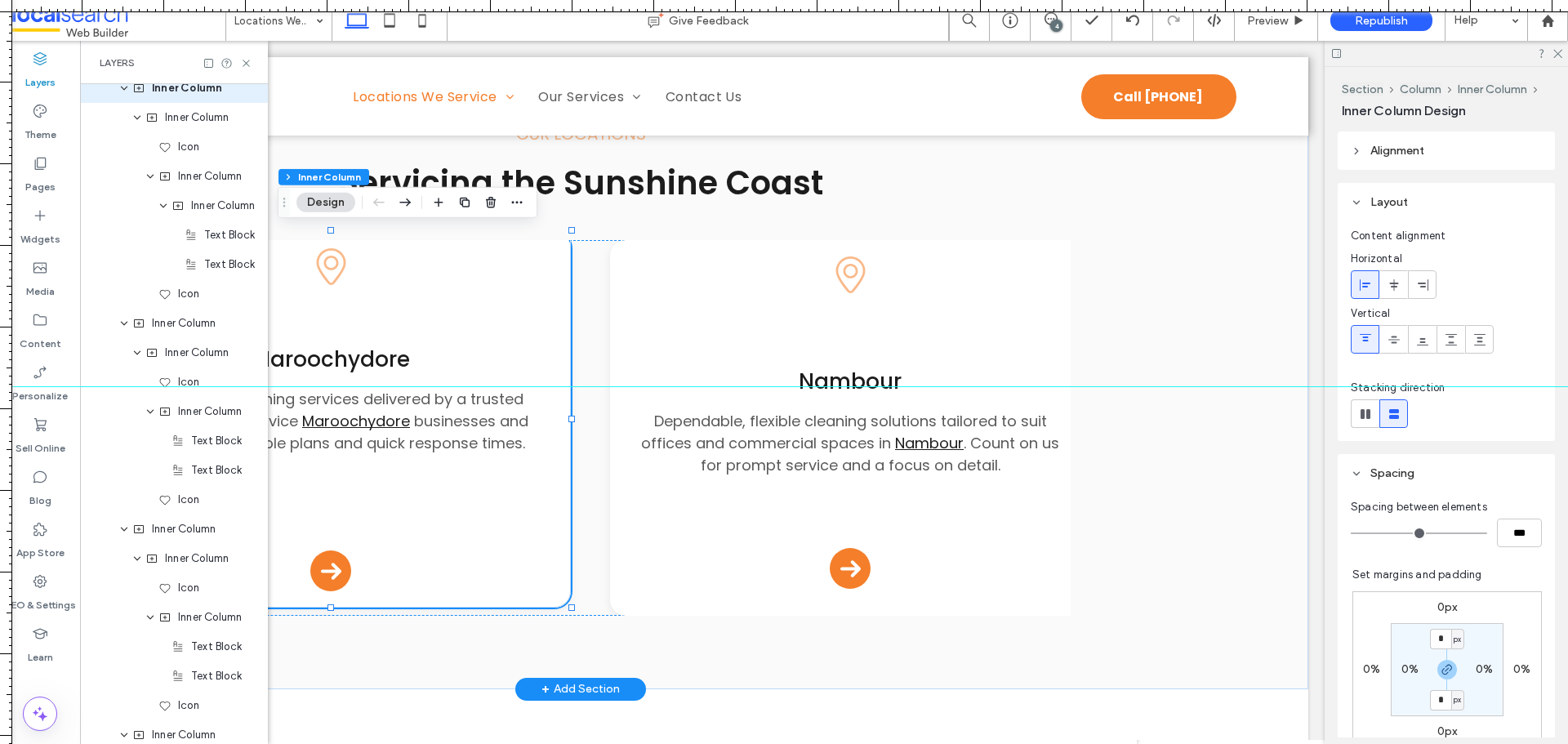 click on "Pin Icon
Maroochydore
Commercial cleaning services delivered by a trusted local team. We service
Maroochydore   businesses and facilities with flexible plans and quick response times.
Arrow Icon" at bounding box center (331, 420) 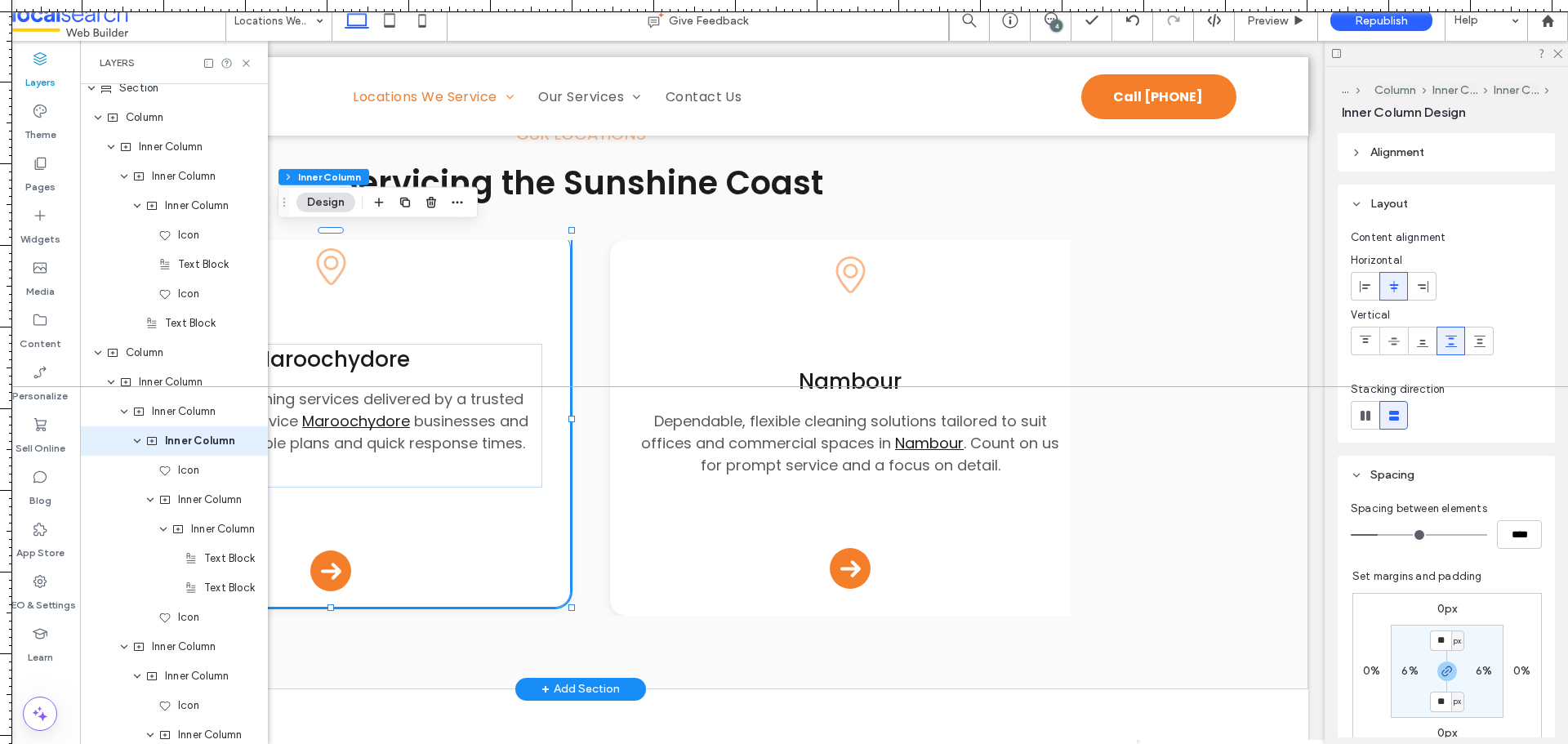 scroll, scrollTop: 1772, scrollLeft: 0, axis: vertical 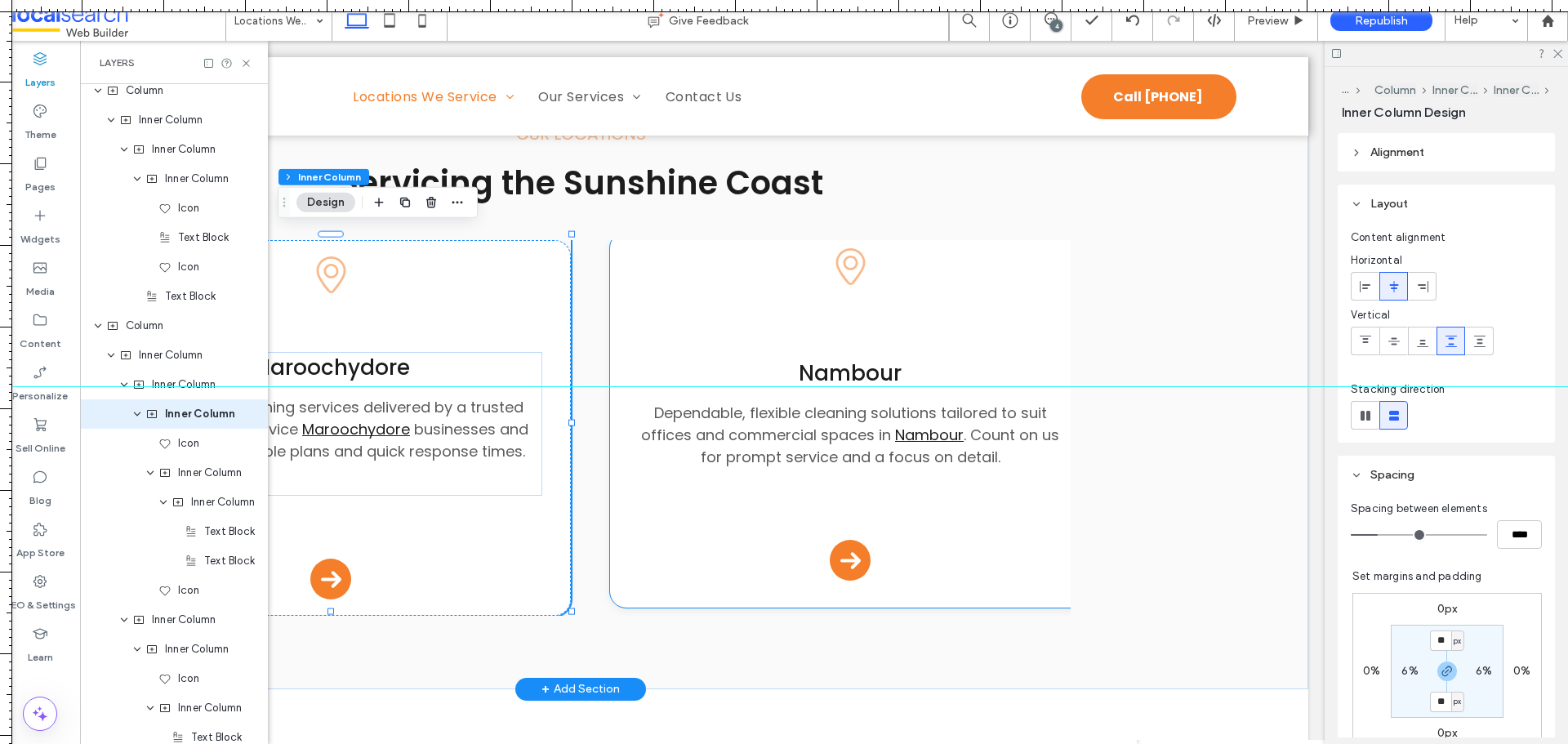click on "Pin Icon
Nambour
Dependable, flexible cleaning solutions tailored to suit offices and commercial spaces in
Nambour . Count on us for prompt service and a focus on detail.
Arrow Icon" at bounding box center (850, 414) 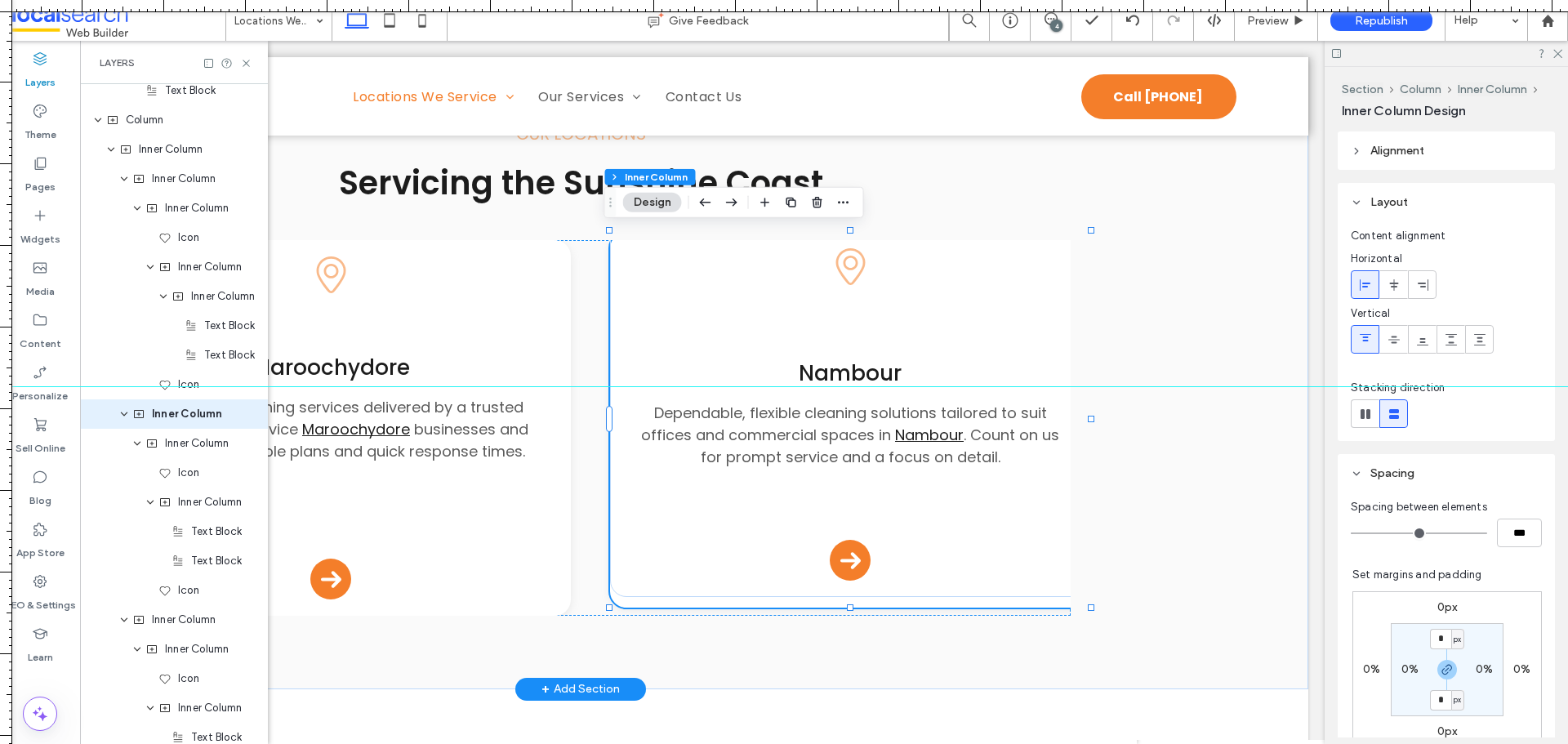 click on "Pin Icon
Nambour
Dependable, flexible cleaning solutions tailored to suit offices and commercial spaces in
Nambour . Count on us for prompt service and a focus on detail.
Arrow Icon" at bounding box center [850, 414] 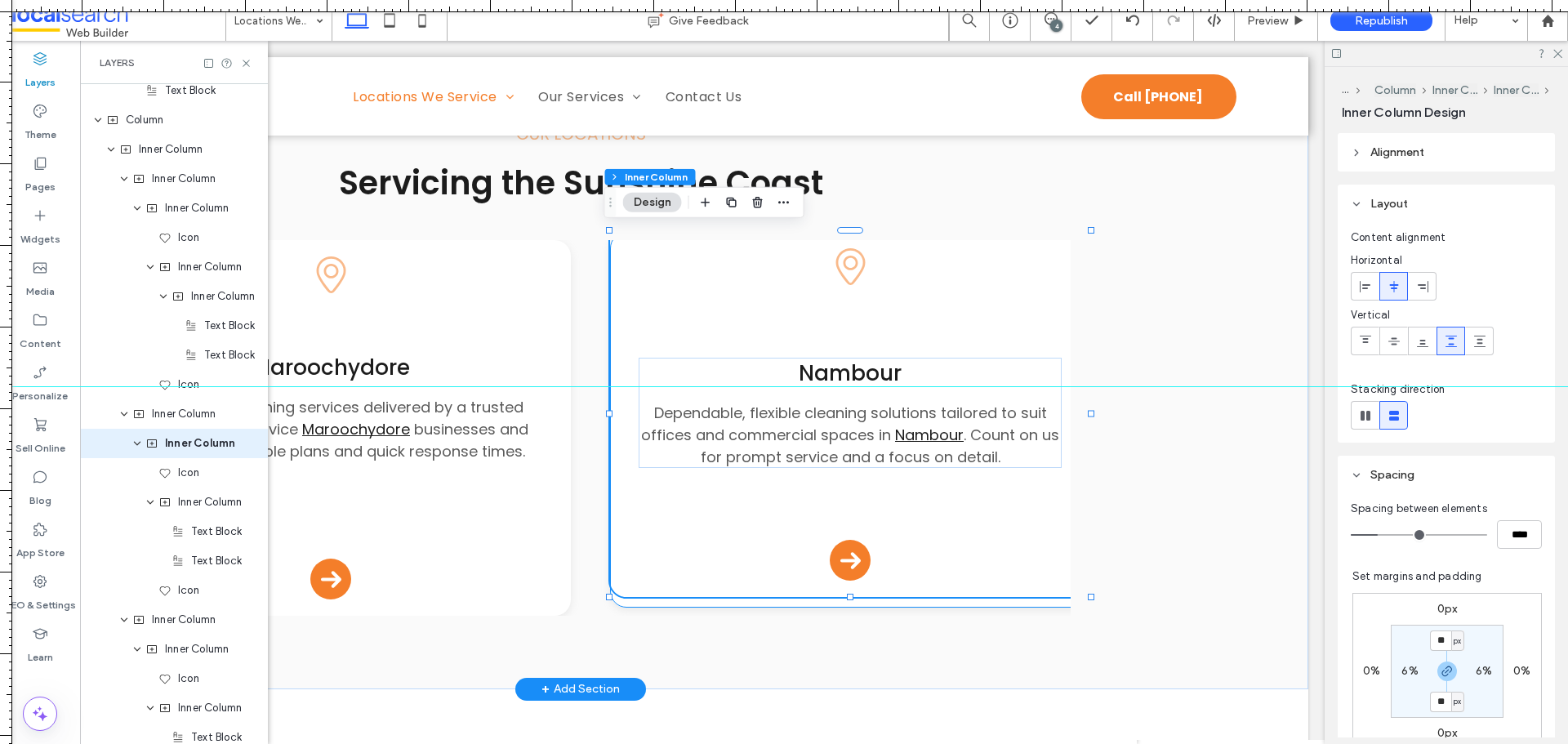 scroll, scrollTop: 2007, scrollLeft: 0, axis: vertical 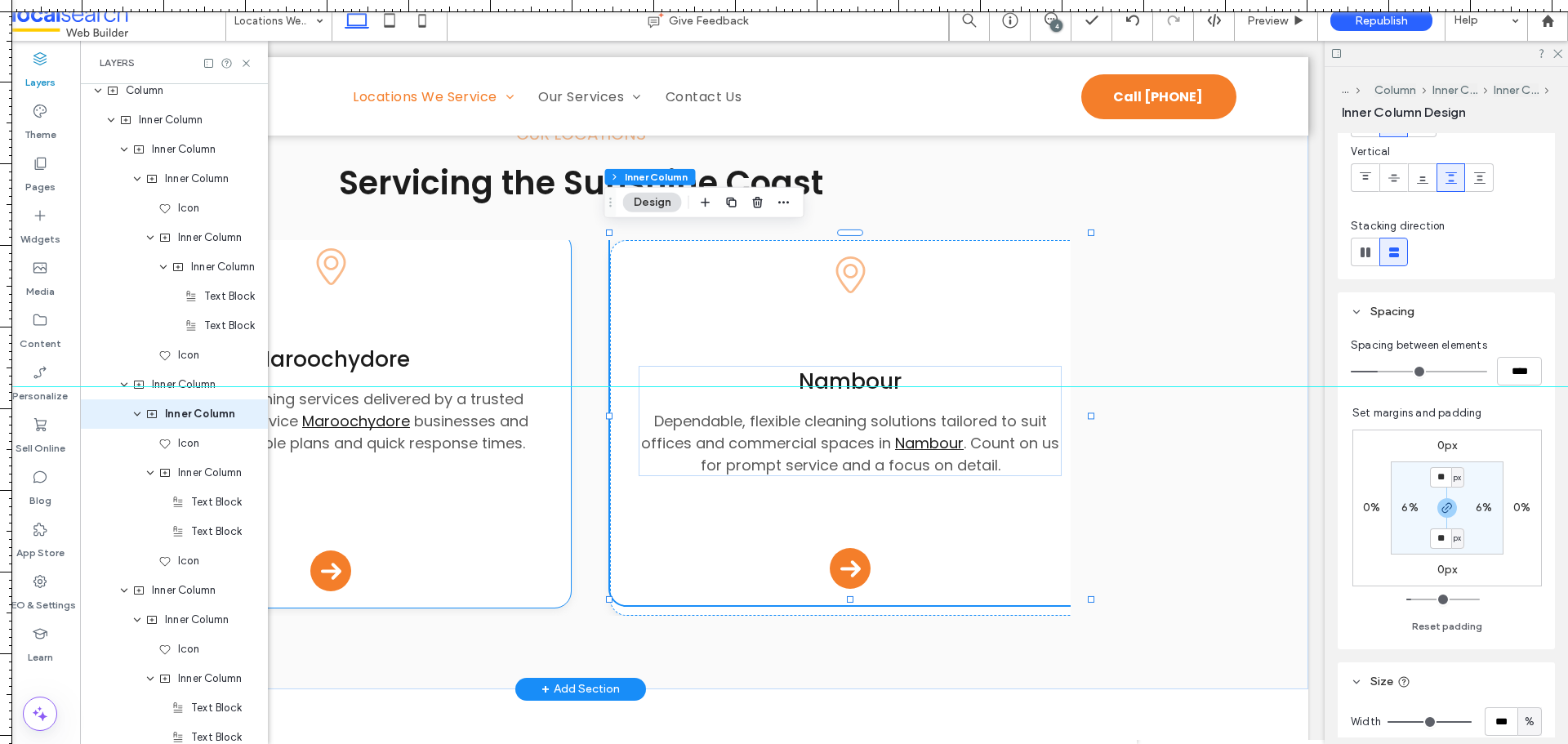 click on "Pin Icon
Maroochydore
Commercial cleaning services delivered by a trusted local team. We service
Maroochydore   businesses and facilities with flexible plans and quick response times.
Arrow Icon" at bounding box center (331, 420) 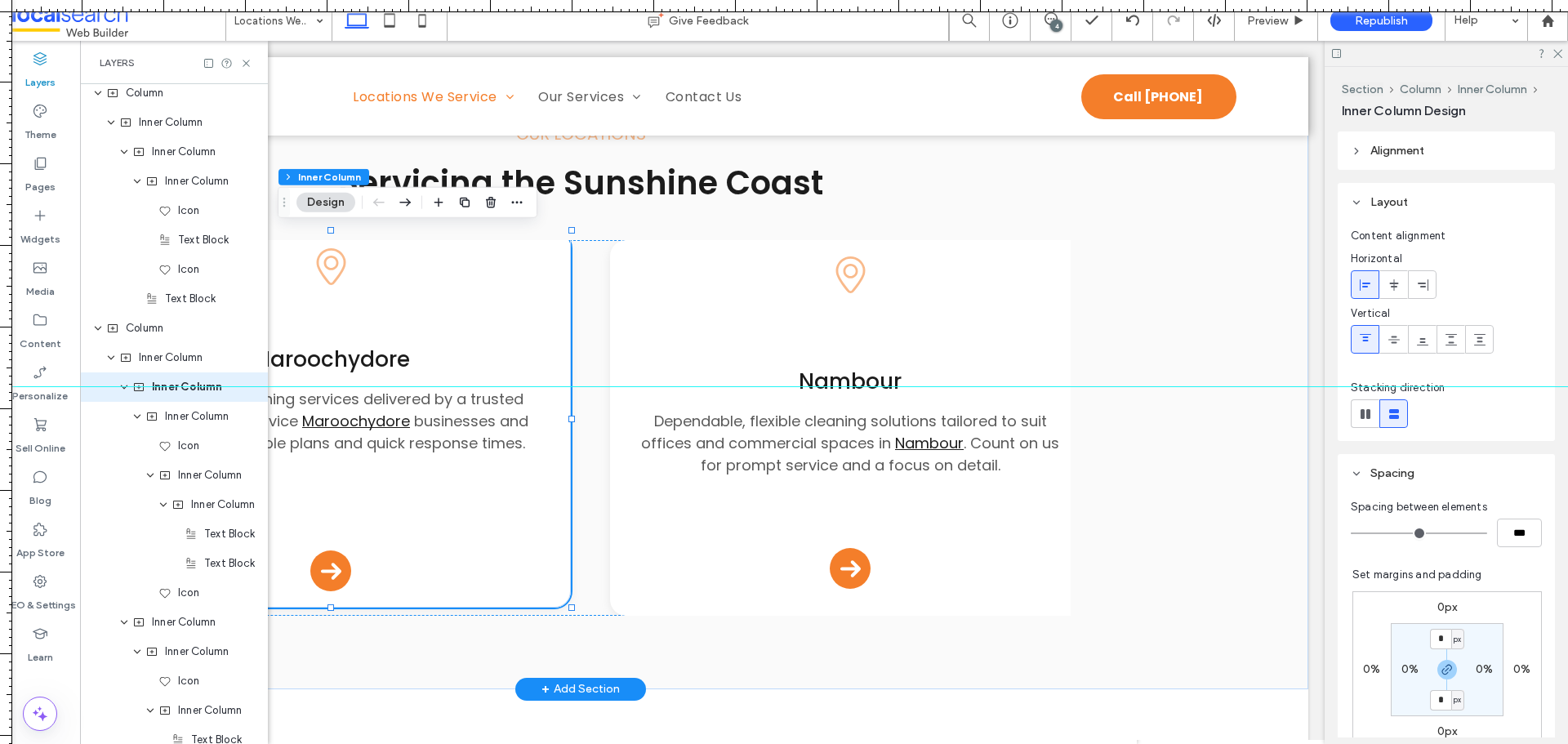 click on "Pin Icon
Maroochydore
Commercial cleaning services delivered by a trusted local team. We service
Maroochydore   businesses and facilities with flexible plans and quick response times.
Arrow Icon" at bounding box center [331, 420] 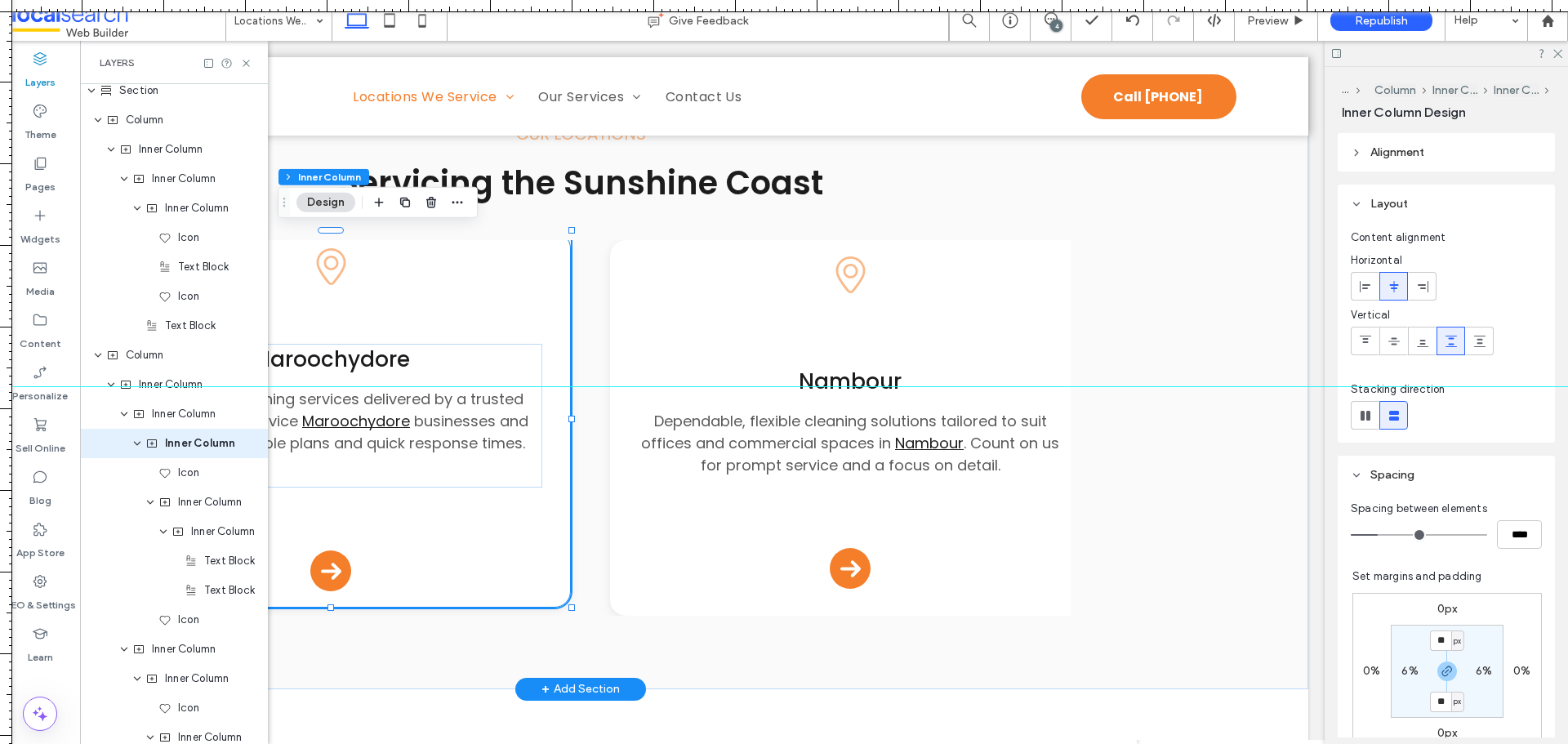 scroll, scrollTop: 1772, scrollLeft: 0, axis: vertical 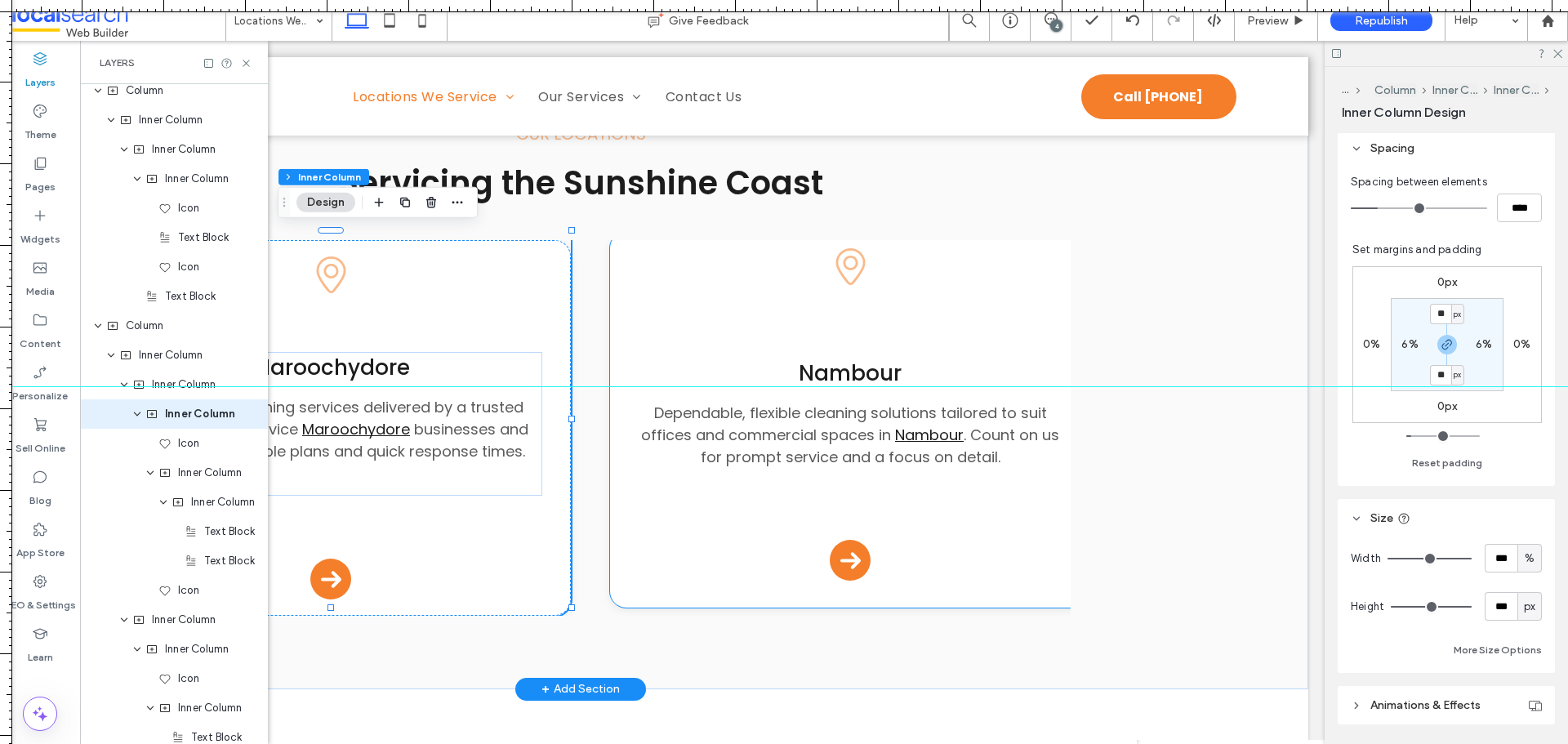 click on "Pin Icon
Nambour
Dependable, flexible cleaning solutions tailored to suit offices and commercial spaces in
Nambour . Count on us for prompt service and a focus on detail.
Arrow Icon" at bounding box center (850, 414) 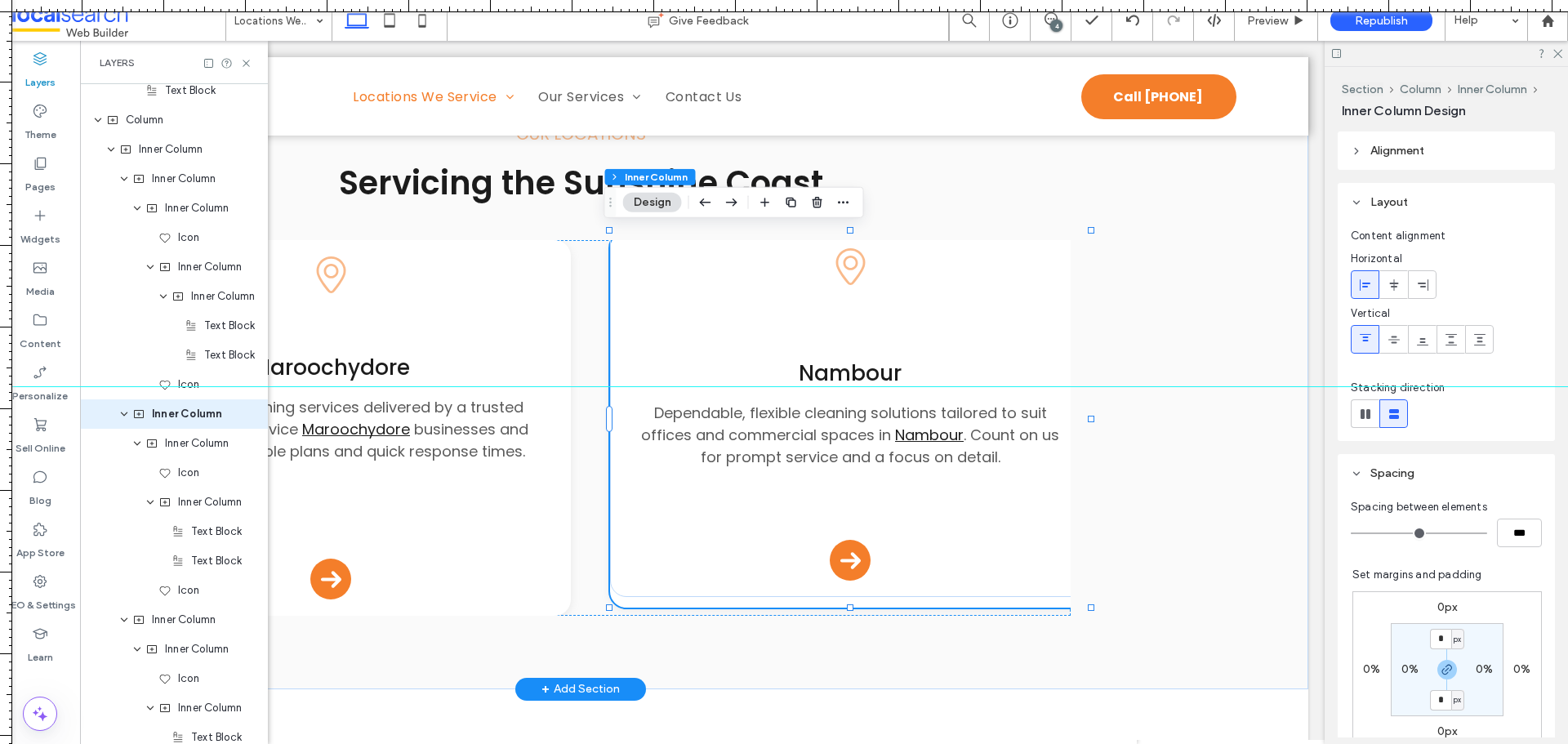click on "Pin Icon
Nambour
Dependable, flexible cleaning solutions tailored to suit offices and commercial spaces in
Nambour . Count on us for prompt service and a focus on detail.
Arrow Icon" at bounding box center [850, 414] 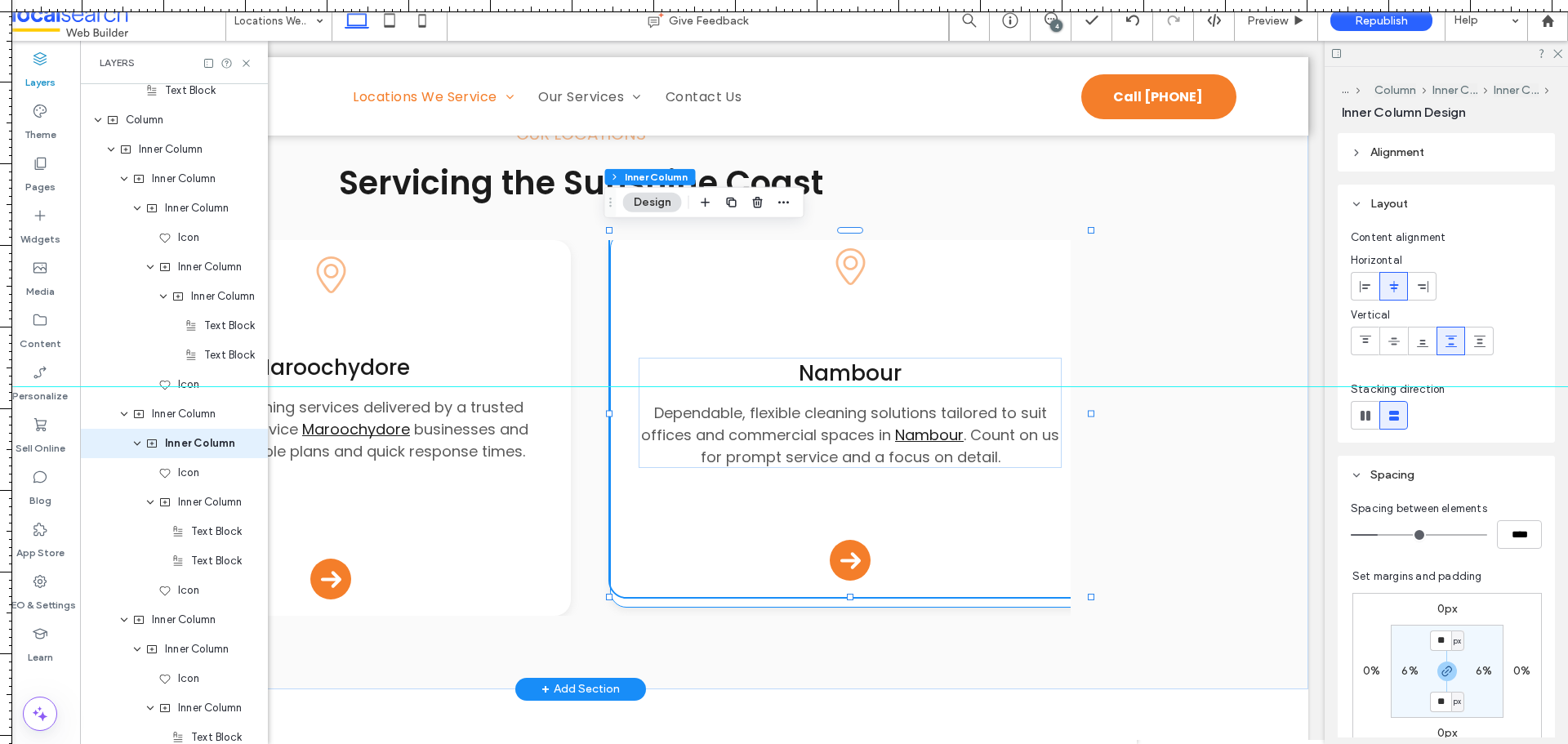 scroll, scrollTop: 2007, scrollLeft: 0, axis: vertical 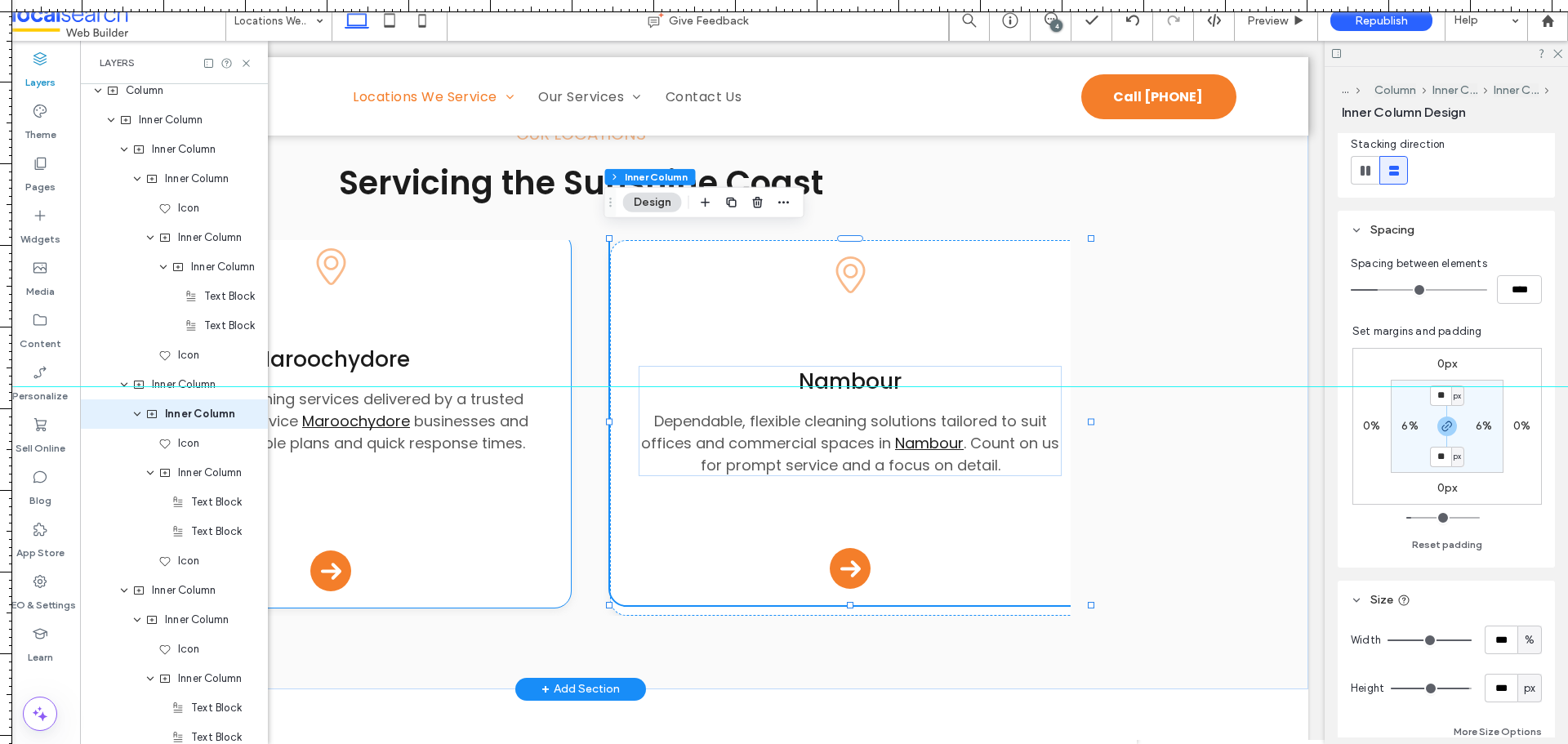 click on "Pin Icon
Maroochydore
Commercial cleaning services delivered by a trusted local team. We service
Maroochydore   businesses and facilities with flexible plans and quick response times.
Arrow Icon" at bounding box center [331, 420] 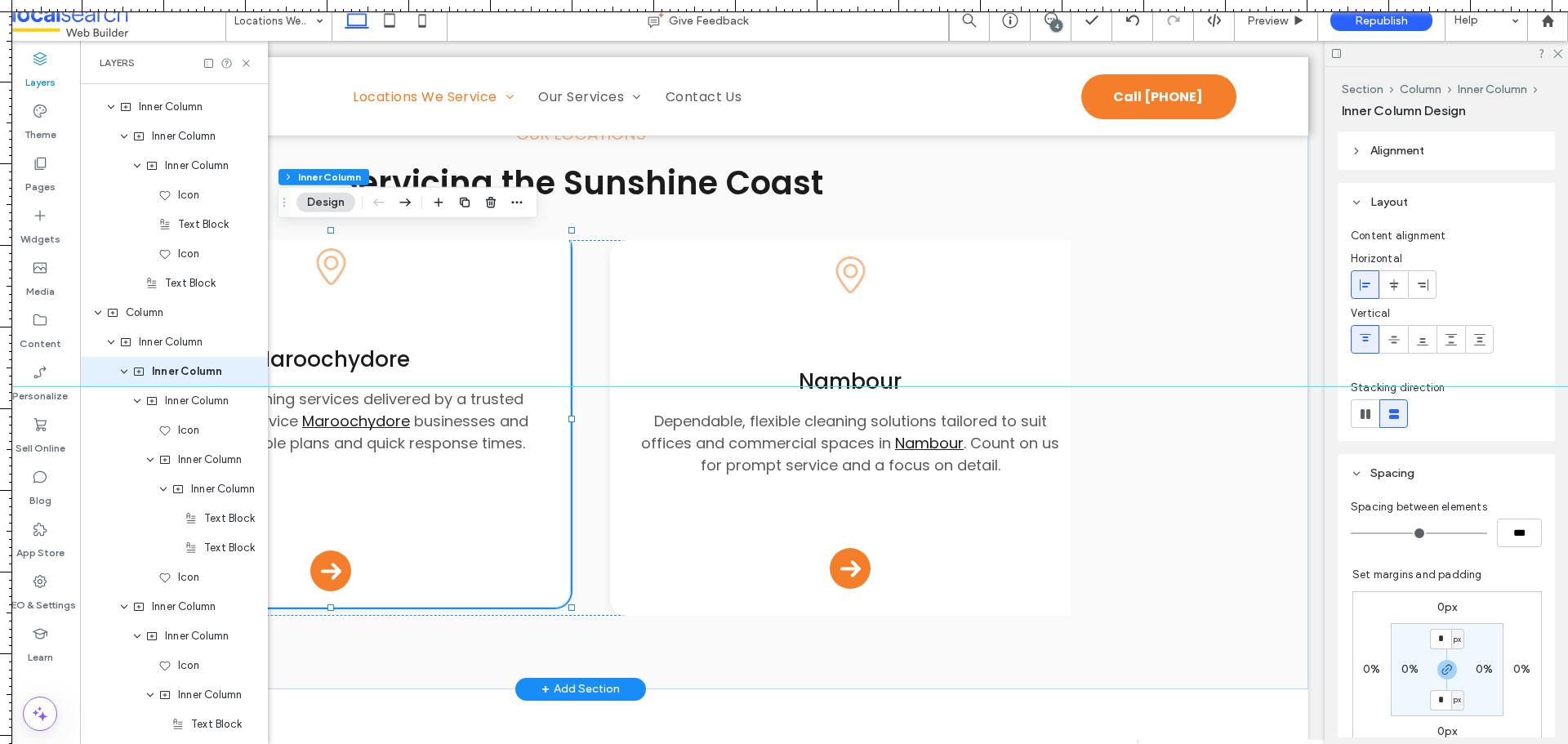 click on "Pin Icon
Maroochydore
Commercial cleaning services delivered by a trusted local team. We service
Maroochydore   businesses and facilities with flexible plans and quick response times.
Arrow Icon" at bounding box center [331, 420] 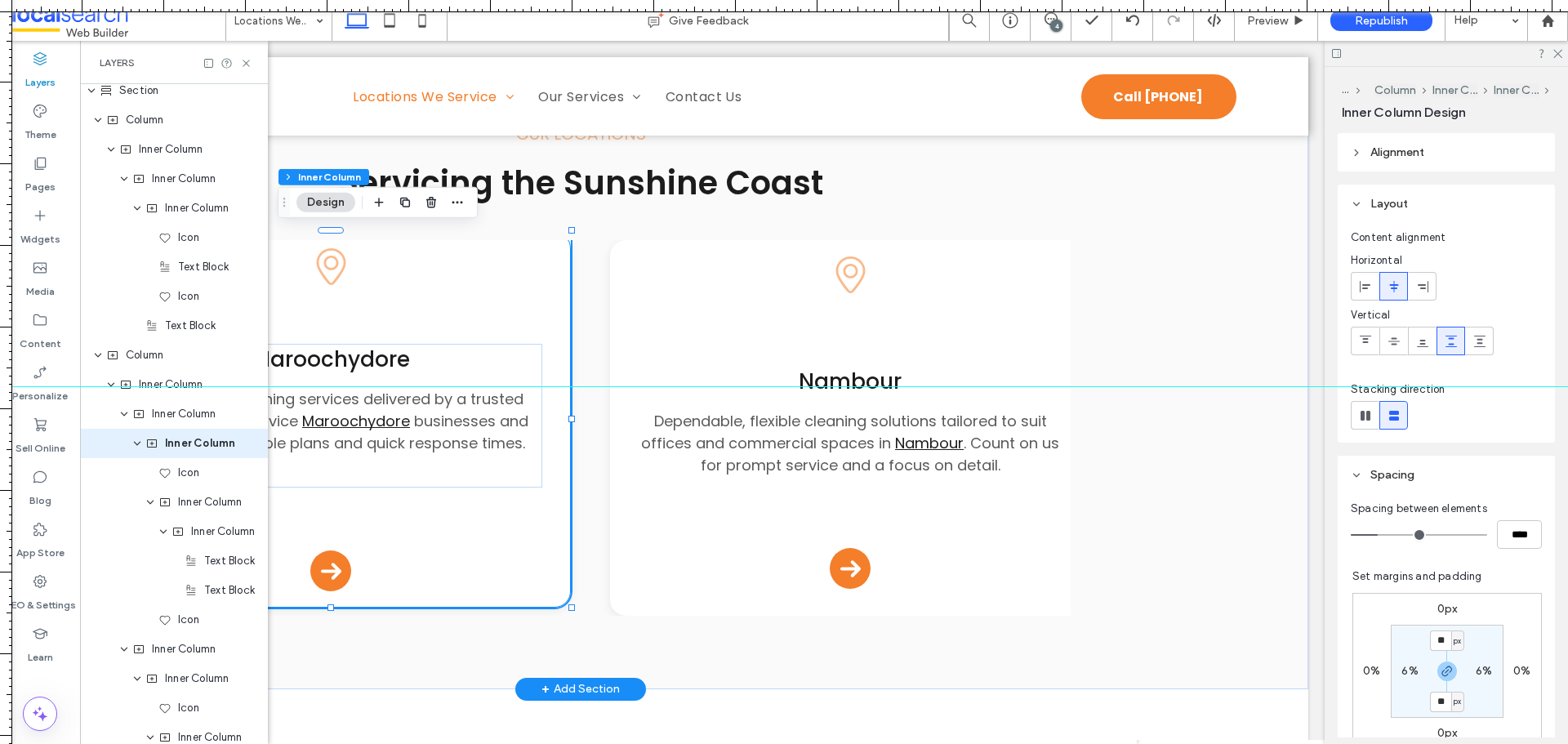 scroll, scrollTop: 1772, scrollLeft: 0, axis: vertical 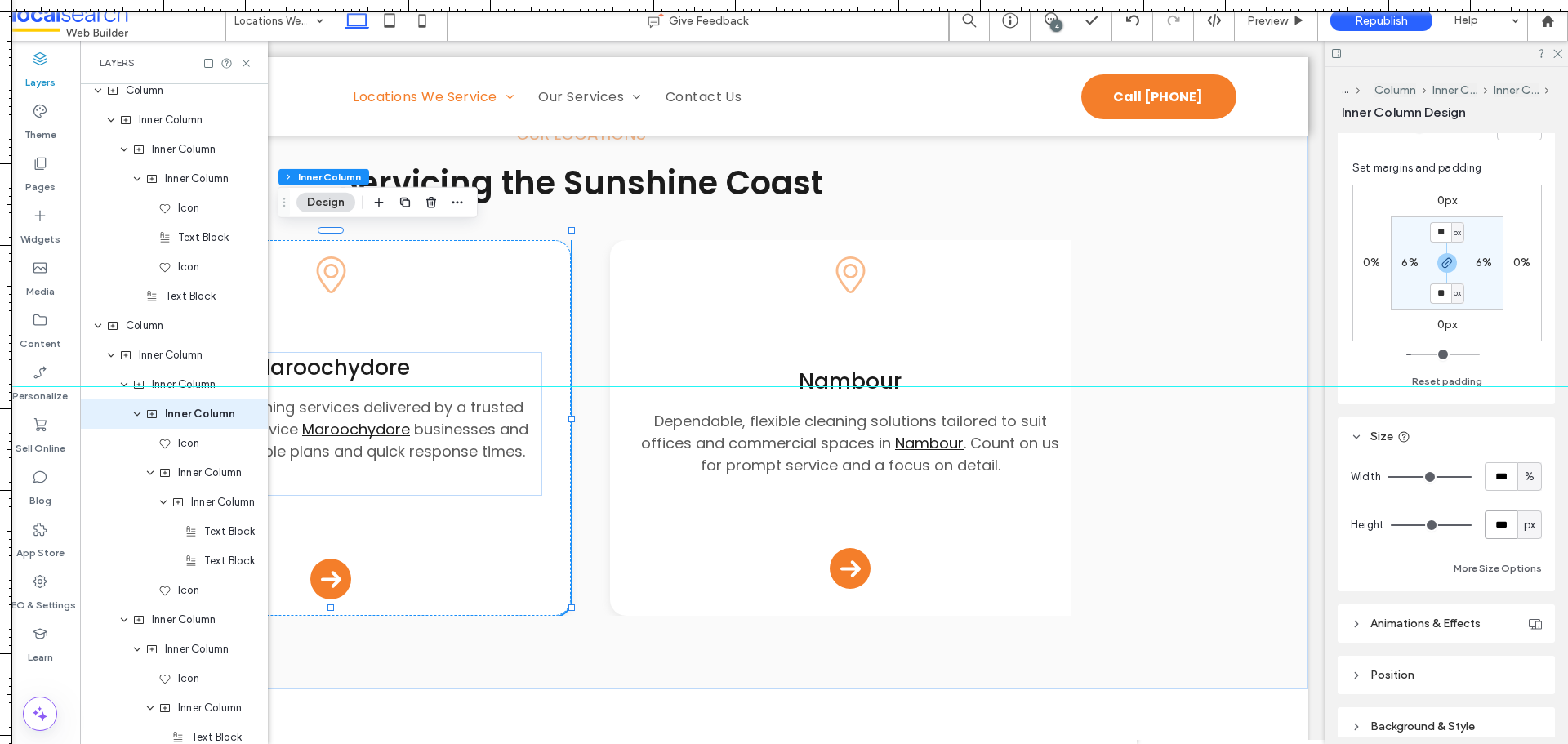 click on "***" at bounding box center [1501, 524] 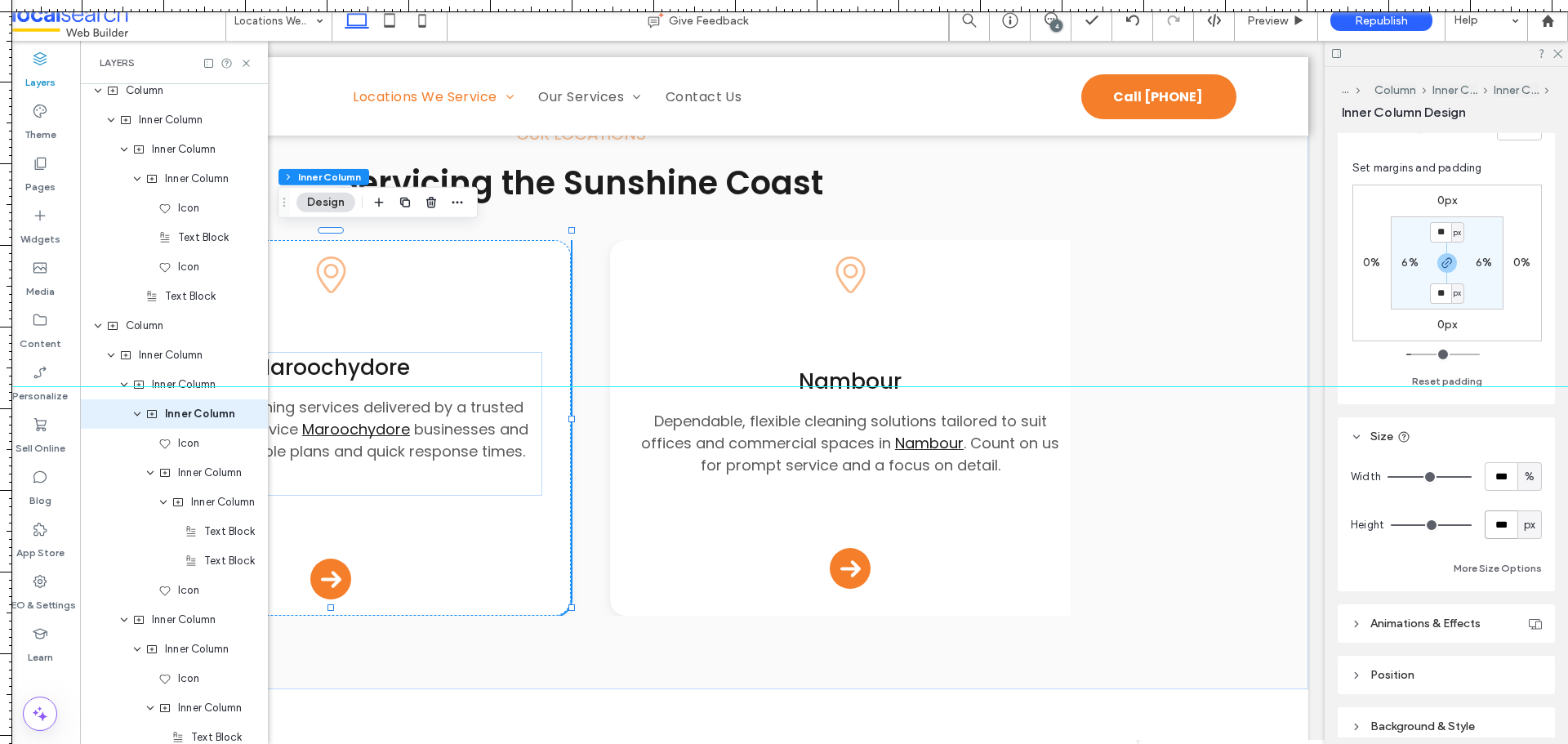 type on "***" 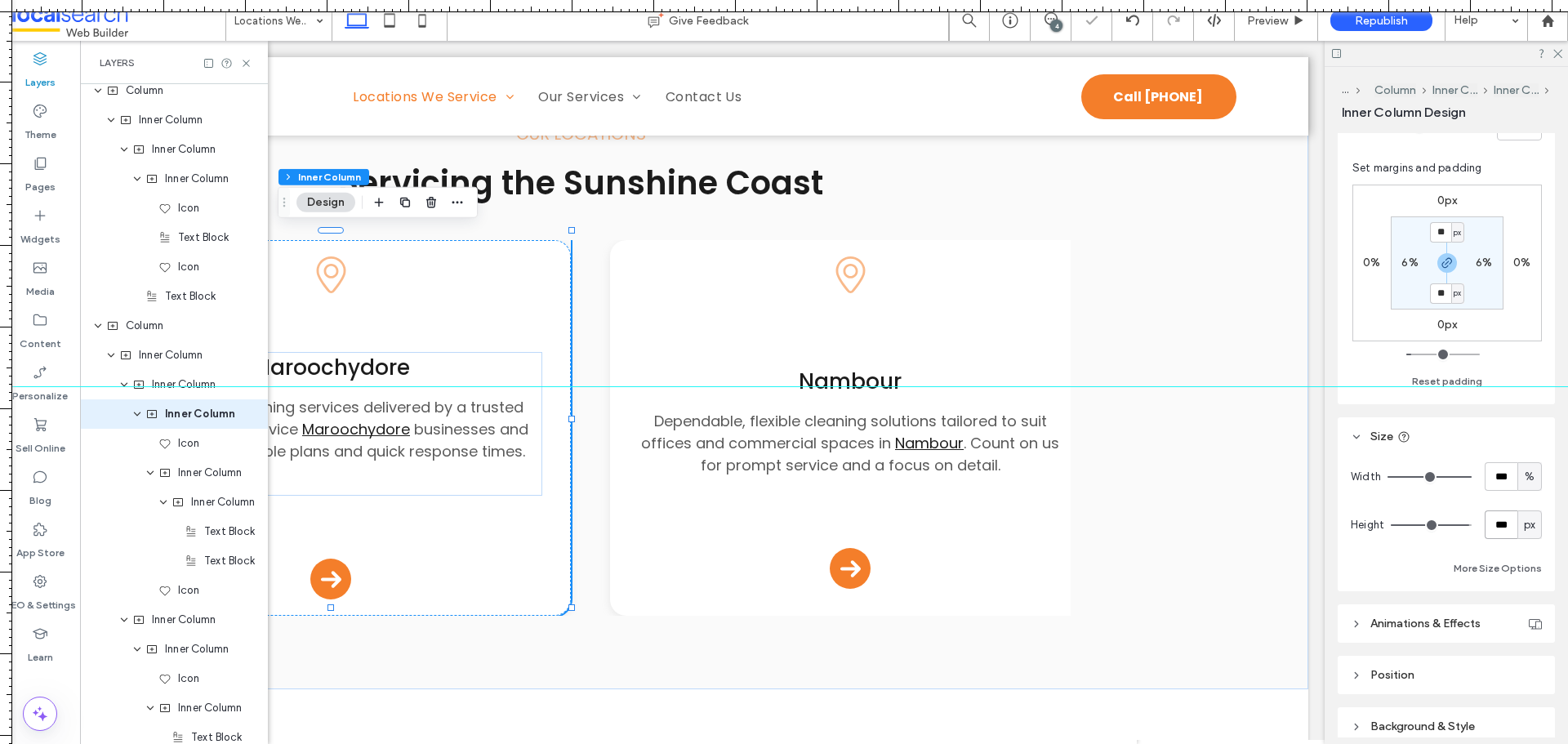 type on "***" 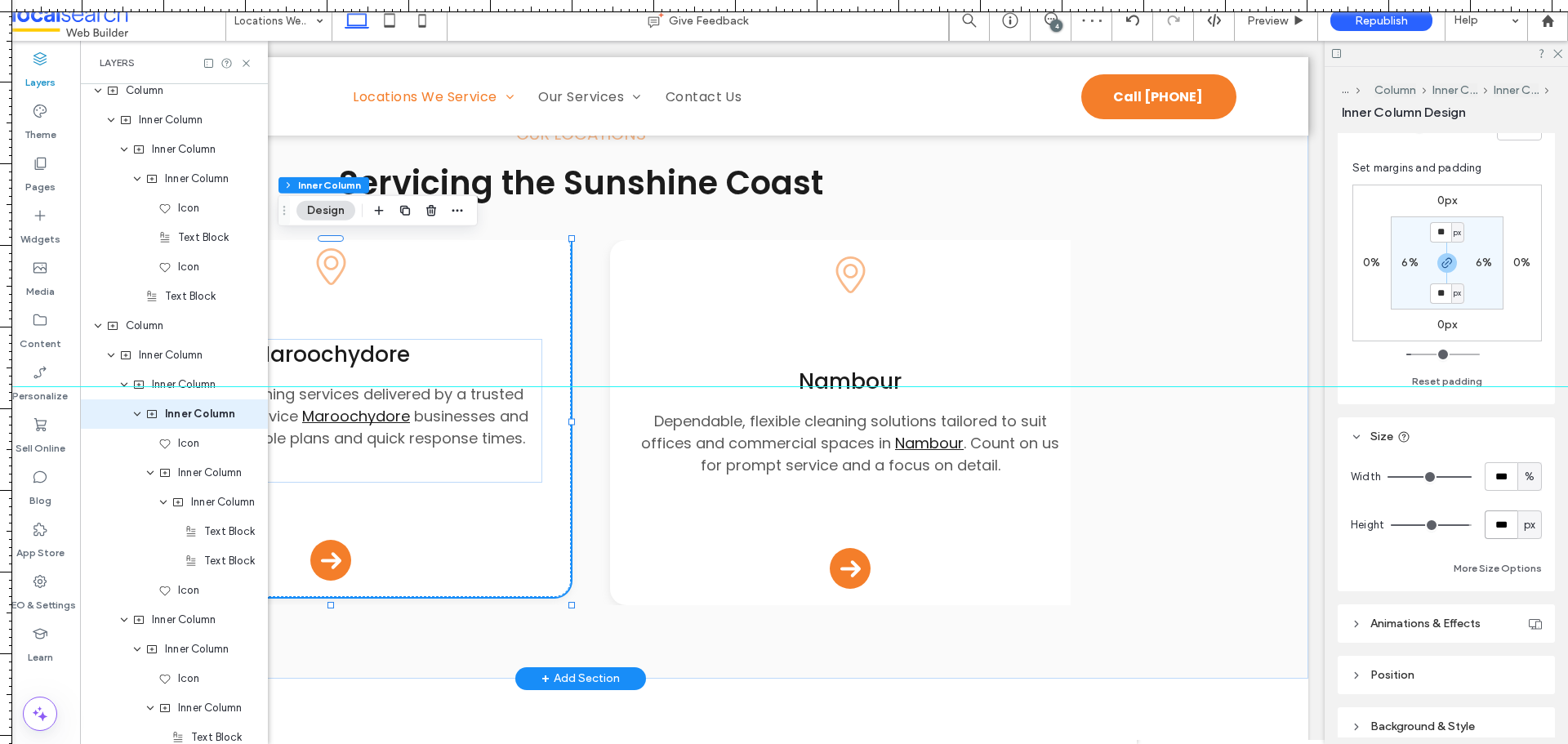 click on "Pin Icon
Maroochydore
Commercial cleaning services delivered by a trusted local team. We service
Maroochydore   businesses and facilities with flexible plans and quick response times.
Arrow Icon" at bounding box center (331, 414) 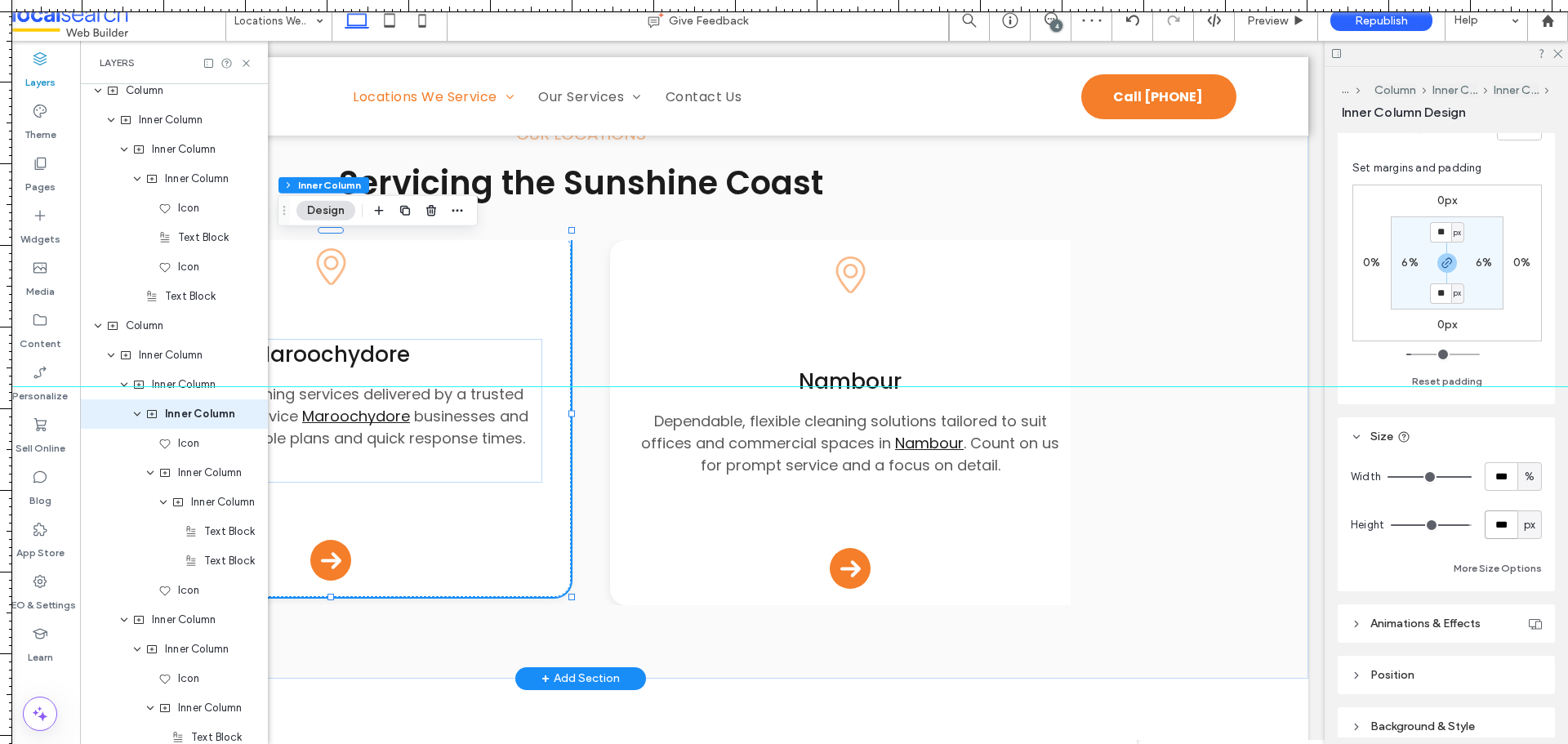 click on "Pin Icon
Maroochydore
Commercial cleaning services delivered by a trusted local team. We service
Maroochydore   businesses and facilities with flexible plans and quick response times.
Arrow Icon" at bounding box center [331, 414] 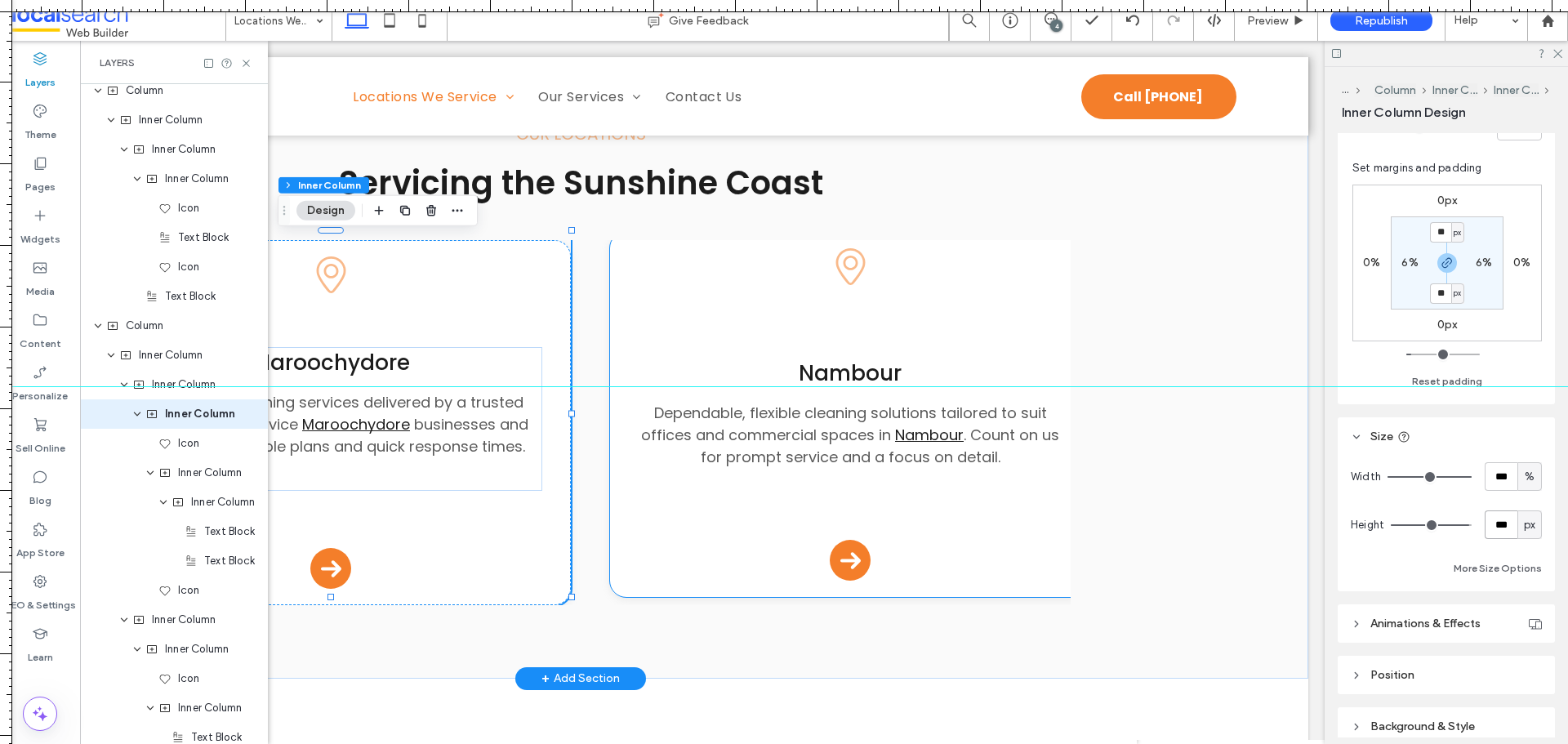 click on "Pin Icon
Nambour
Dependable, flexible cleaning solutions tailored to suit offices and commercial spaces in
Nambour . Count on us for prompt service and a focus on detail.
Arrow Icon" at bounding box center [850, 414] 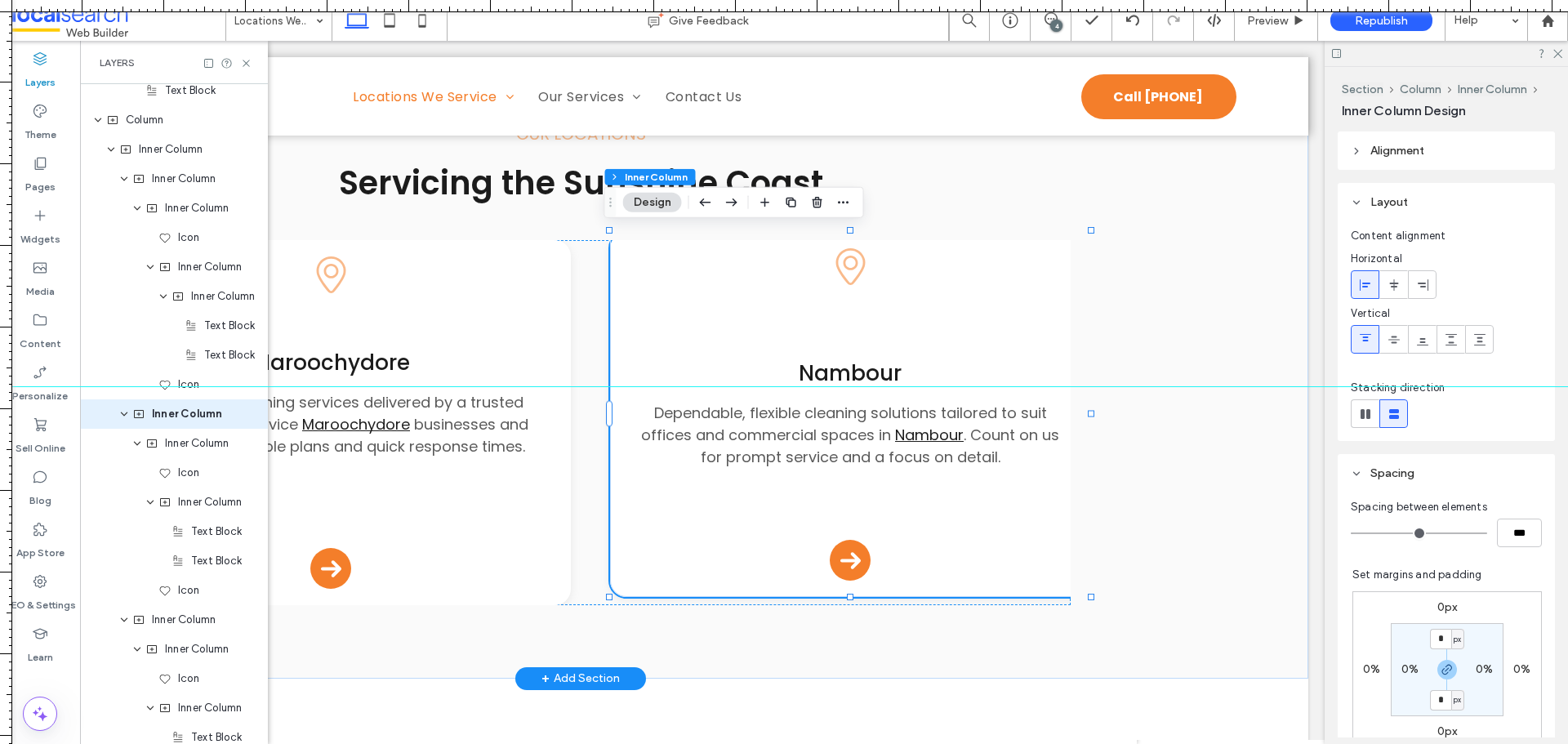 click on "Pin Icon
Nambour
Dependable, flexible cleaning solutions tailored to suit offices and commercial spaces in
Nambour . Count on us for prompt service and a focus on detail.
Arrow Icon" at bounding box center [850, 414] 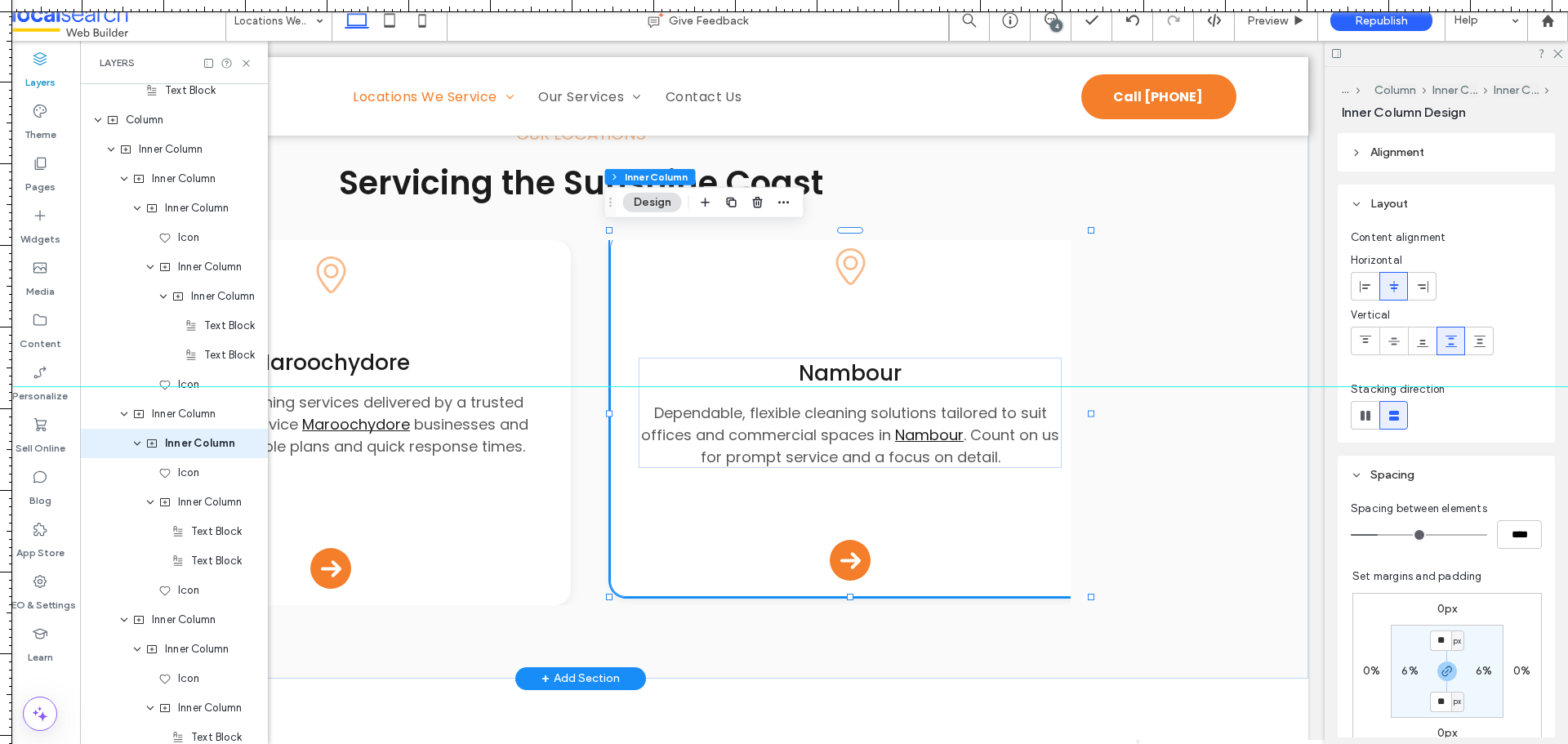 scroll, scrollTop: 2007, scrollLeft: 0, axis: vertical 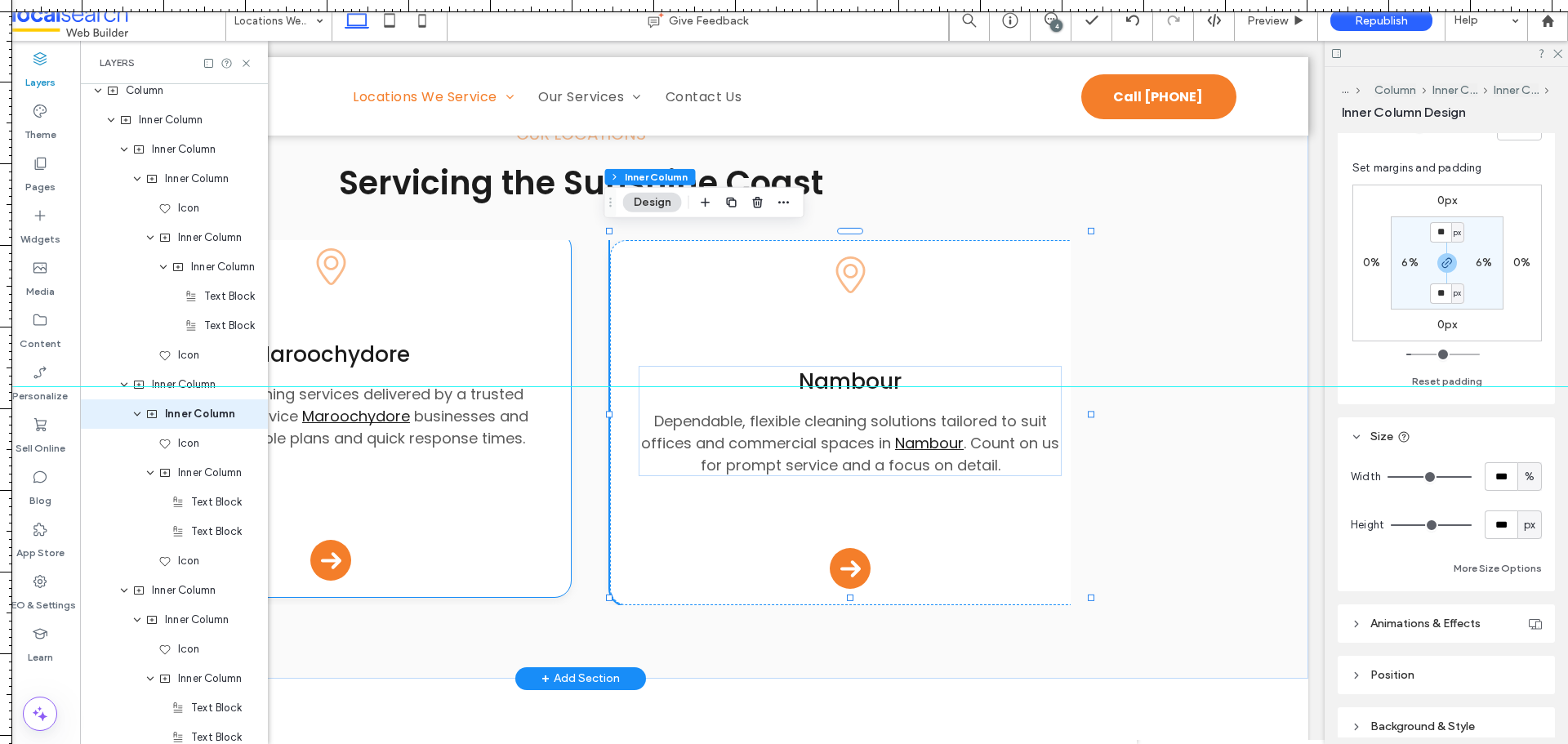 click on "Pin Icon
Maroochydore
Commercial cleaning services delivered by a trusted local team. We service
Maroochydore   businesses and facilities with flexible plans and quick response times.
Arrow Icon" at bounding box center [331, 414] 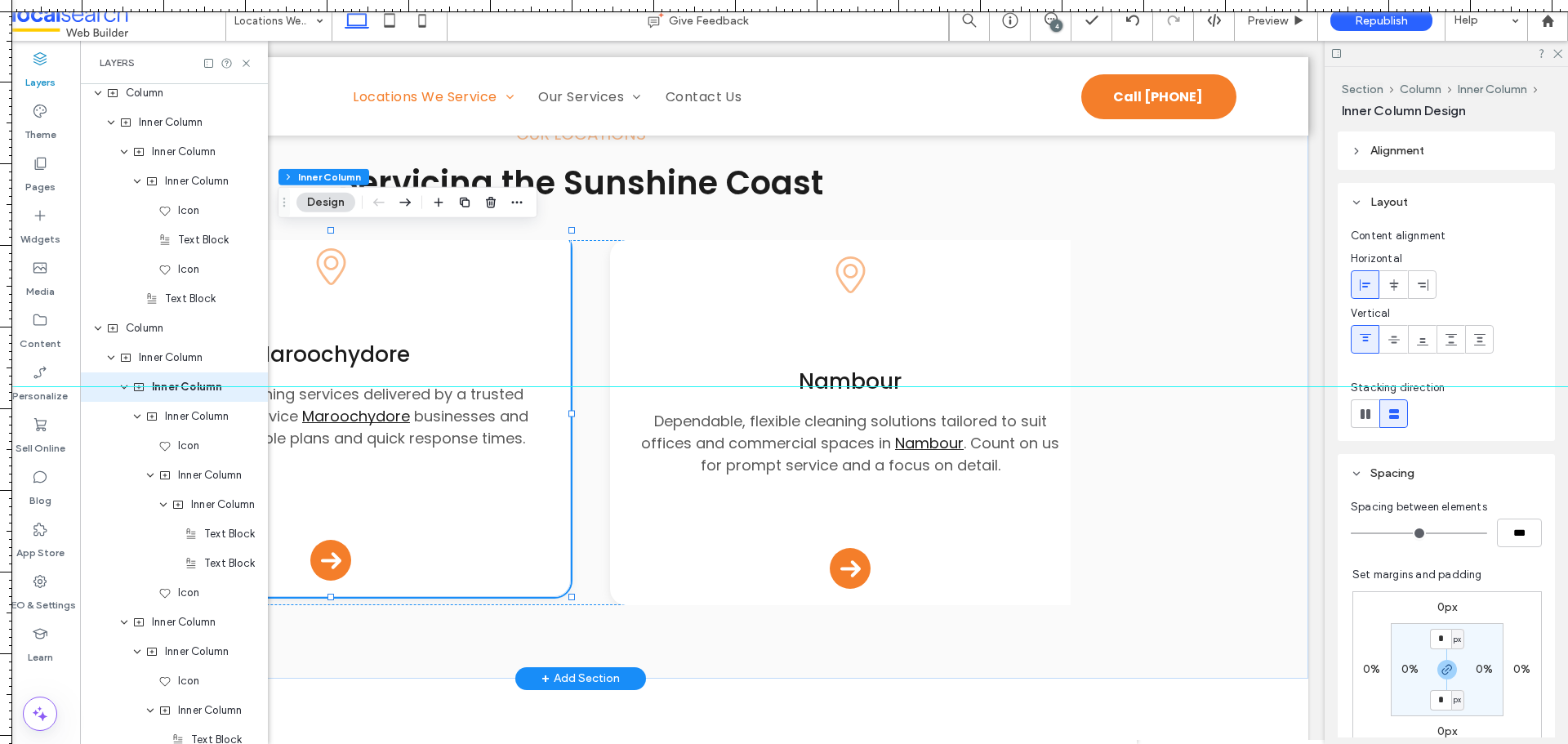 scroll, scrollTop: 1743, scrollLeft: 0, axis: vertical 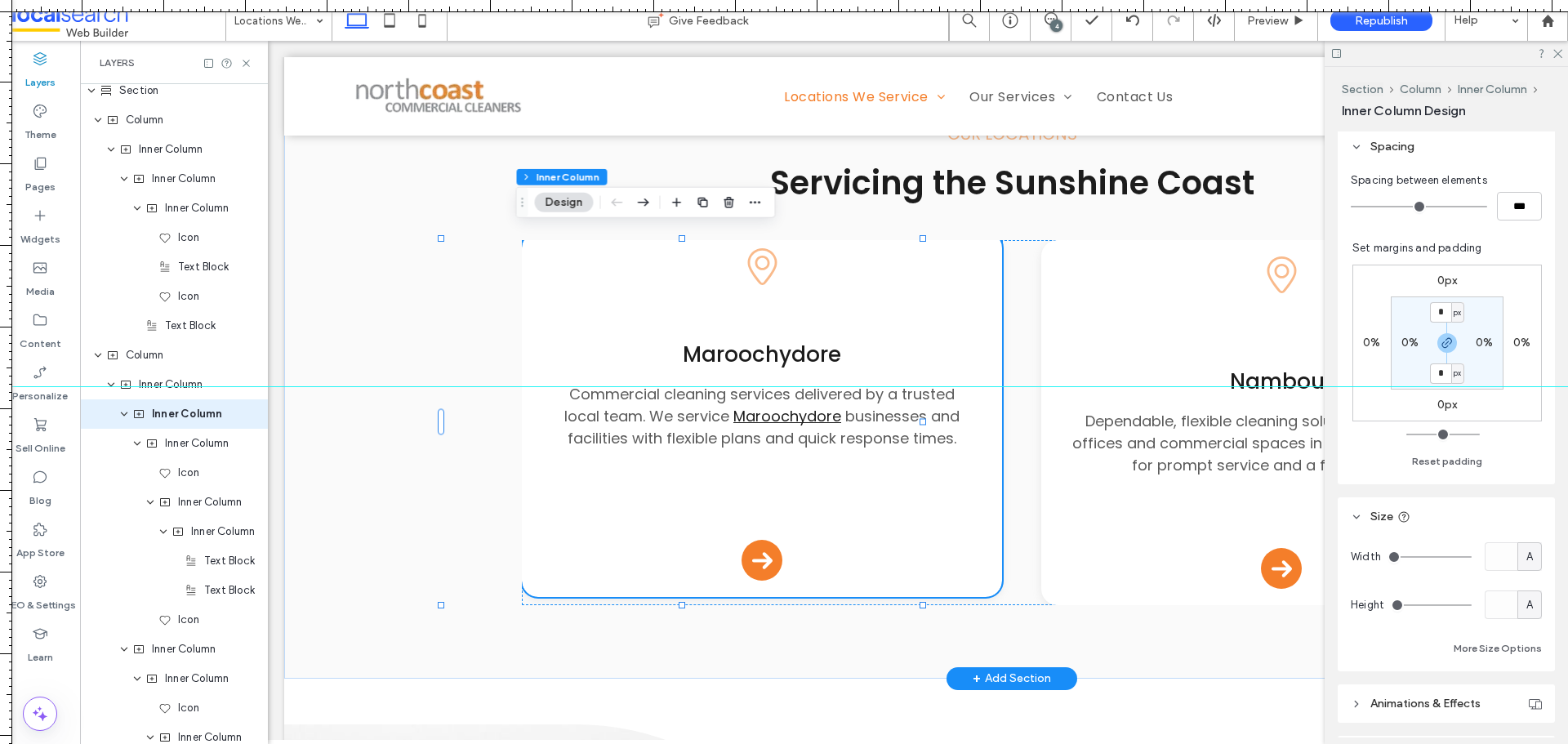 click on "Pin Icon
Maroochydore
Commercial cleaning services delivered by a trusted local team. We service
Maroochydore   businesses and facilities with flexible plans and quick response times.
Arrow Icon" at bounding box center [762, 414] 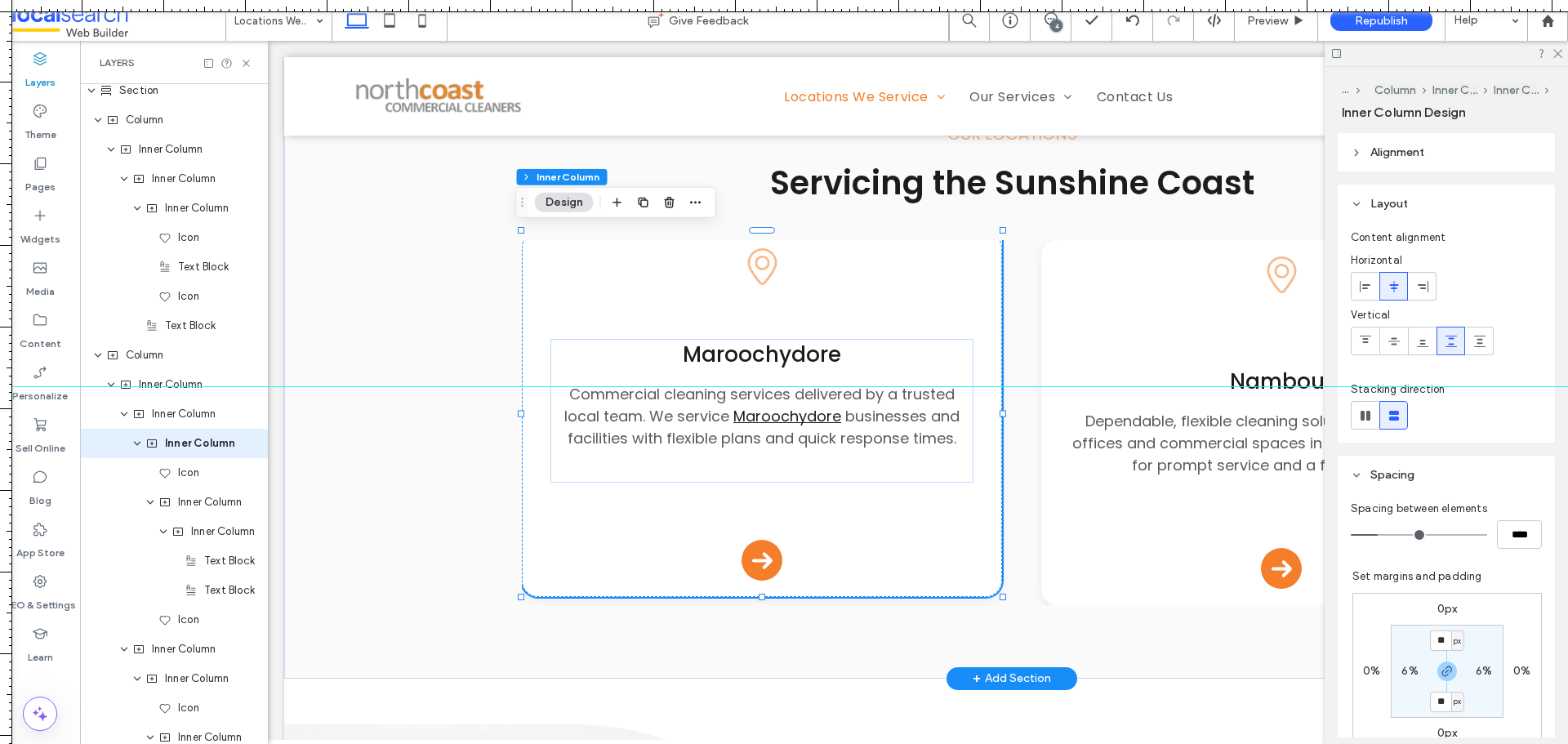 scroll, scrollTop: 1772, scrollLeft: 0, axis: vertical 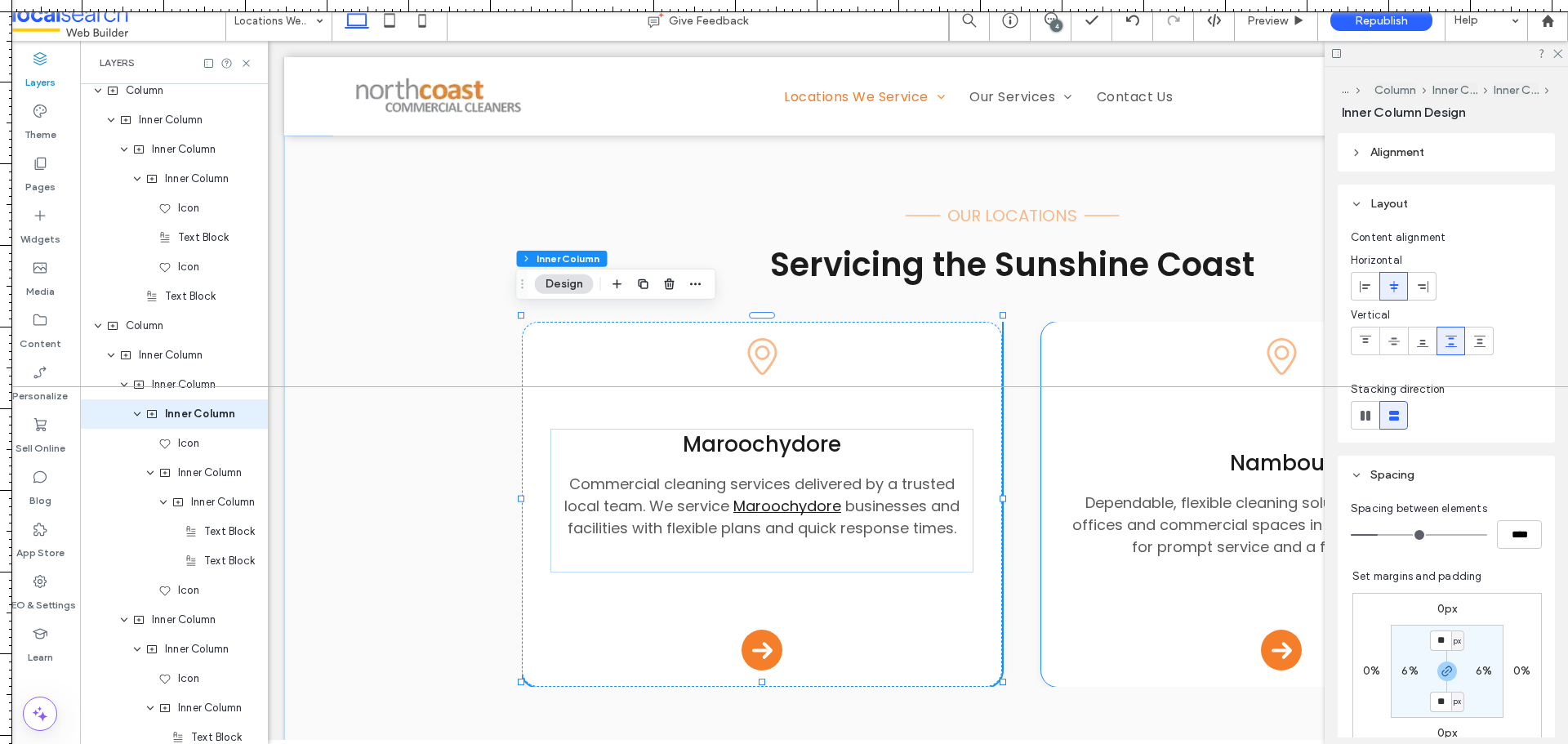 click on "Pin Icon
Nambour
Dependable, flexible cleaning solutions tailored to suit offices and commercial spaces in
Nambour . Count on us for prompt service and a focus on detail.
Arrow Icon" at bounding box center [1281, 504] 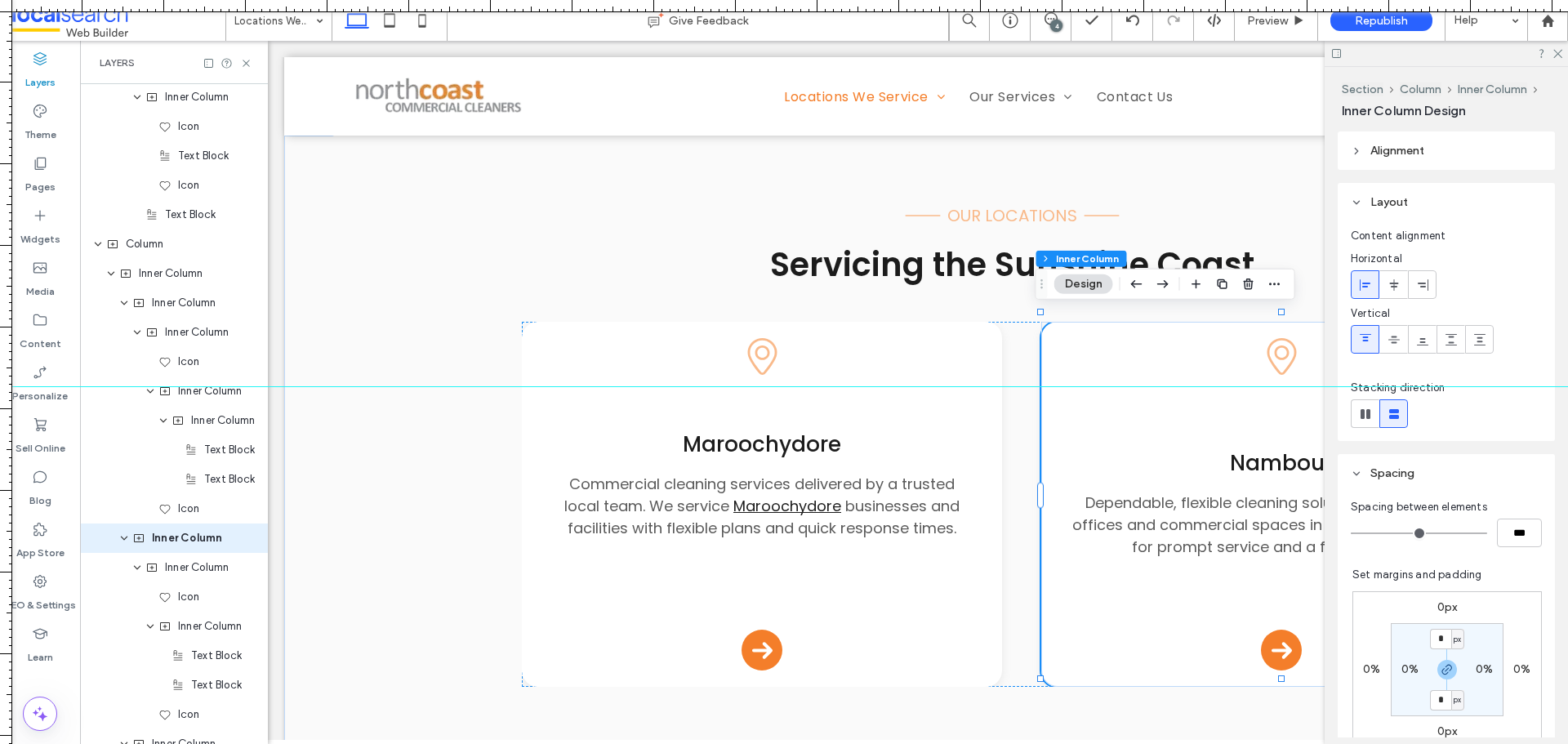 scroll, scrollTop: 1978, scrollLeft: 0, axis: vertical 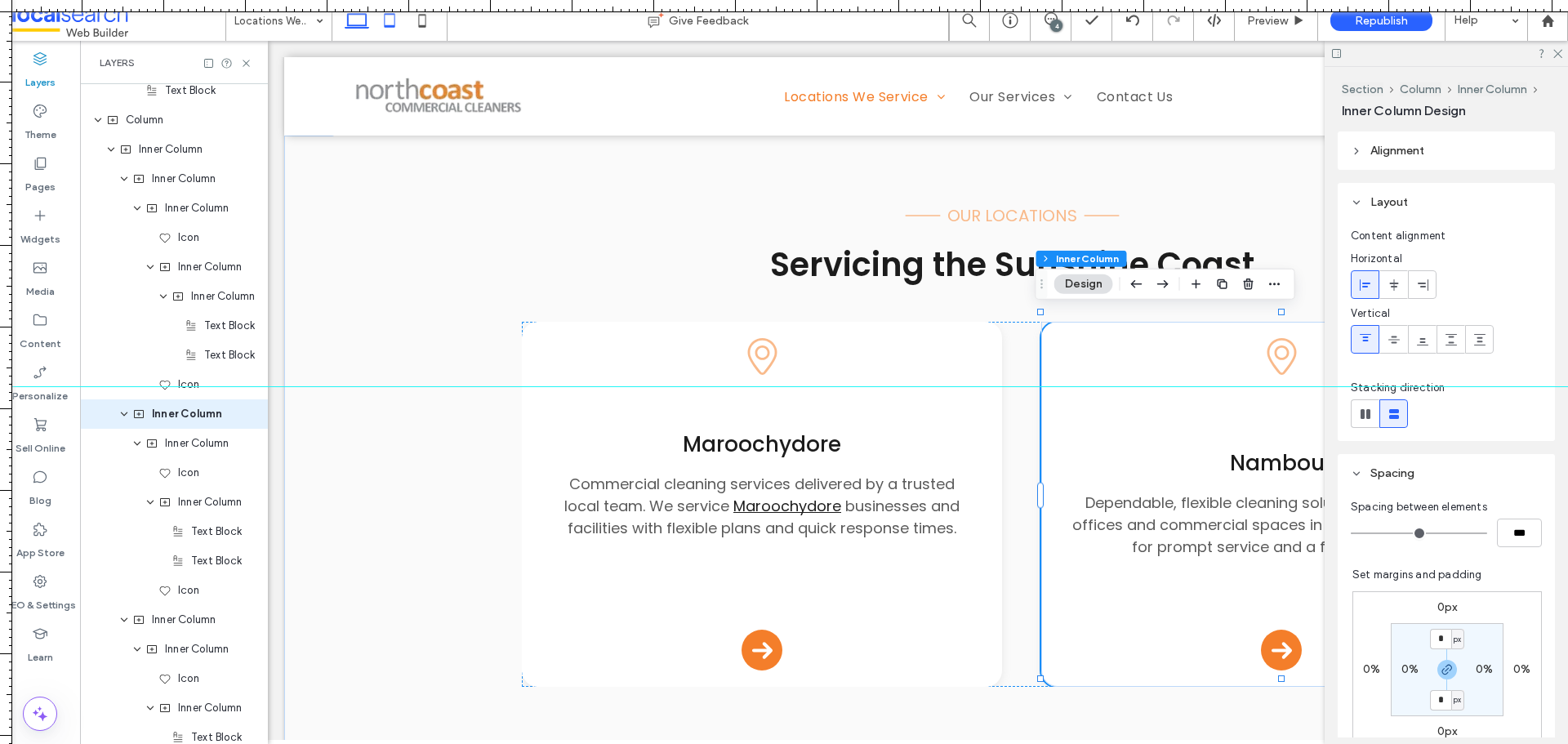 click 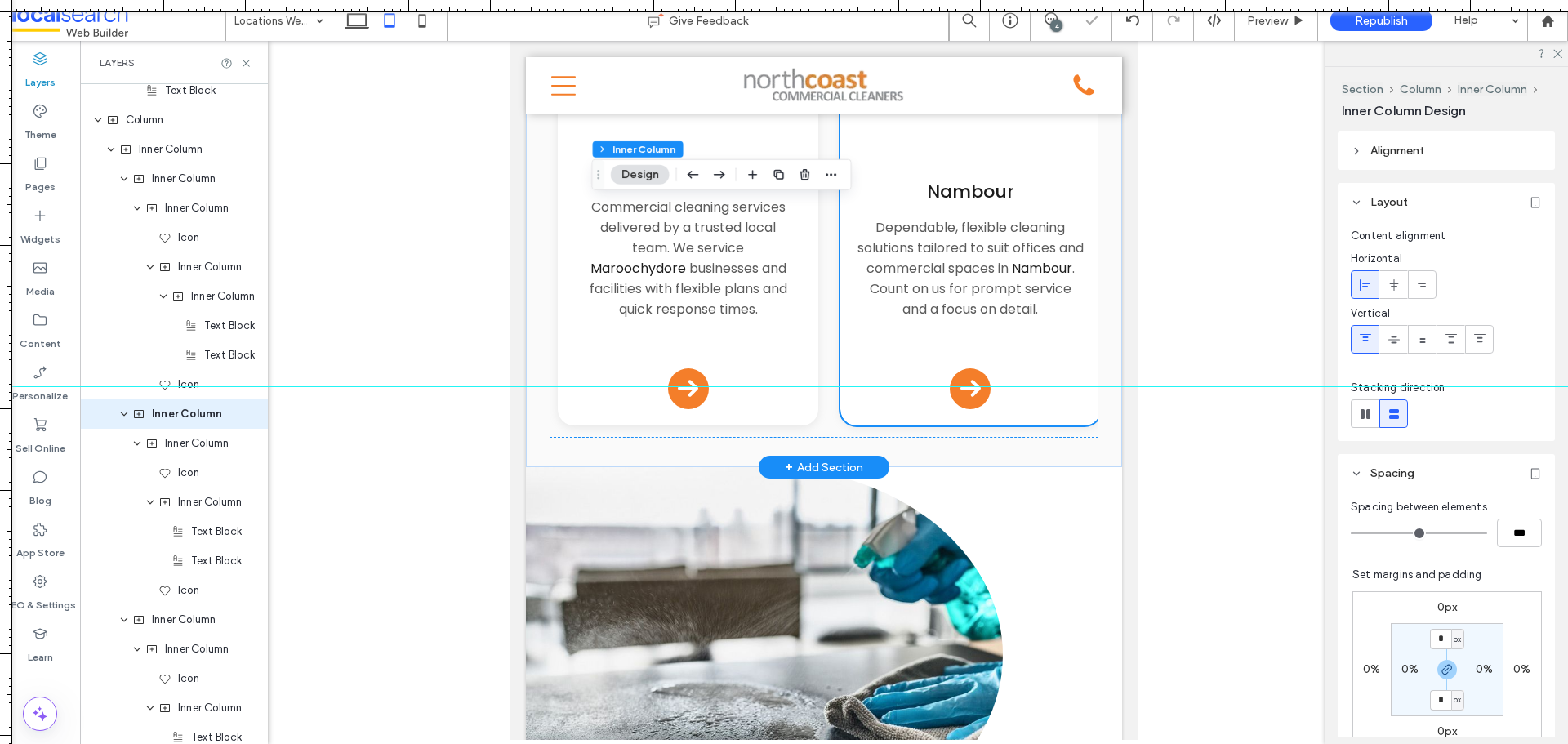 type 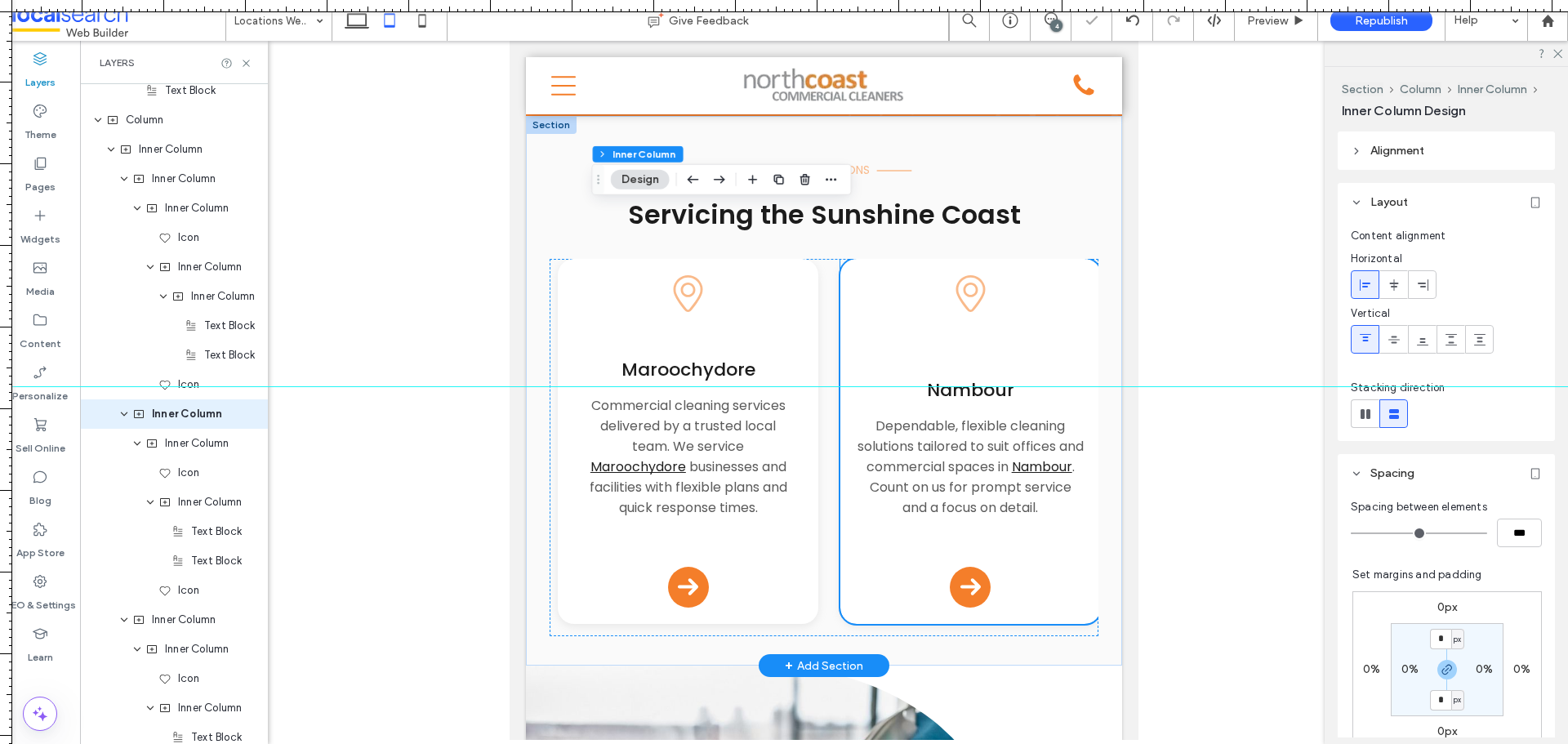 scroll, scrollTop: 145, scrollLeft: 0, axis: vertical 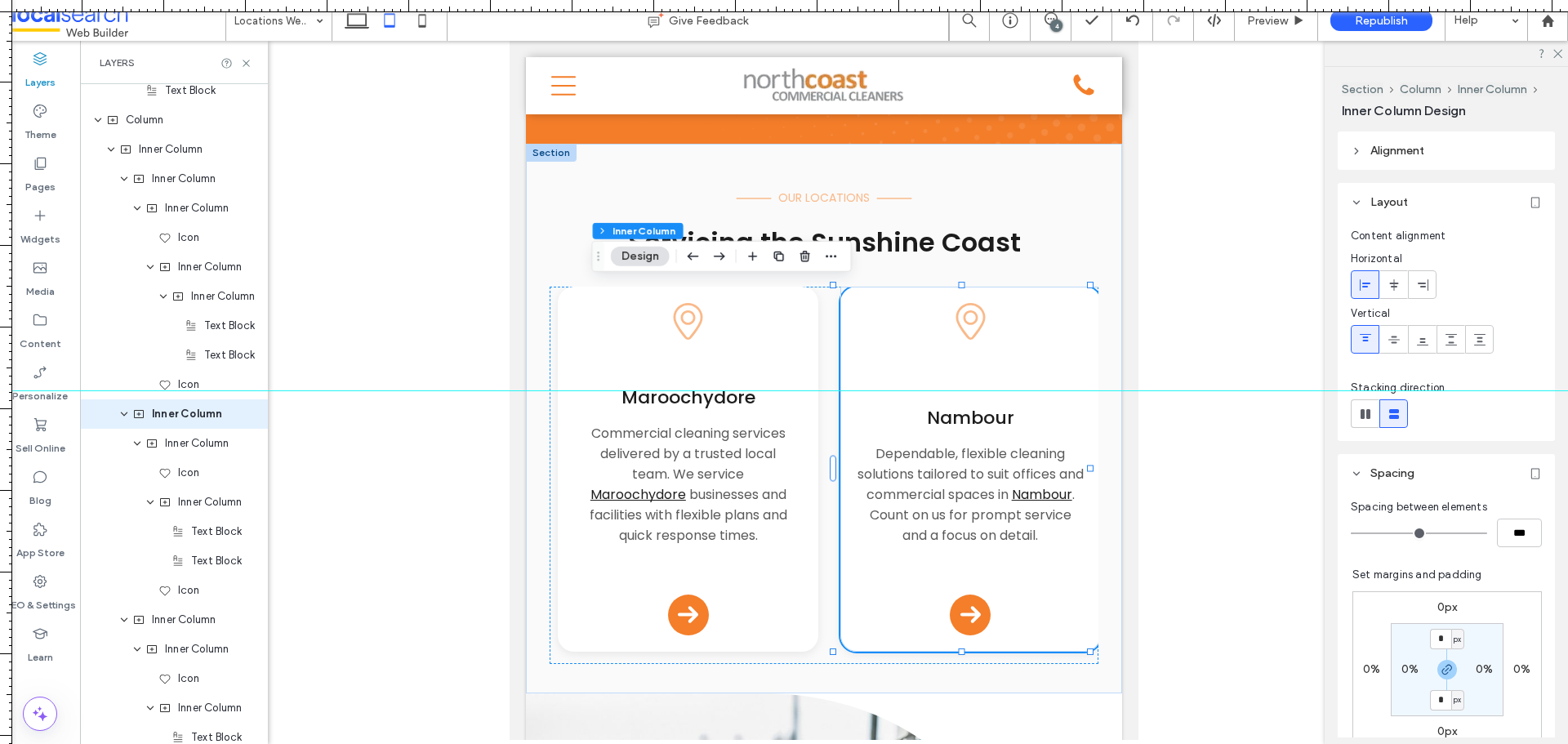 click at bounding box center (784, 390) 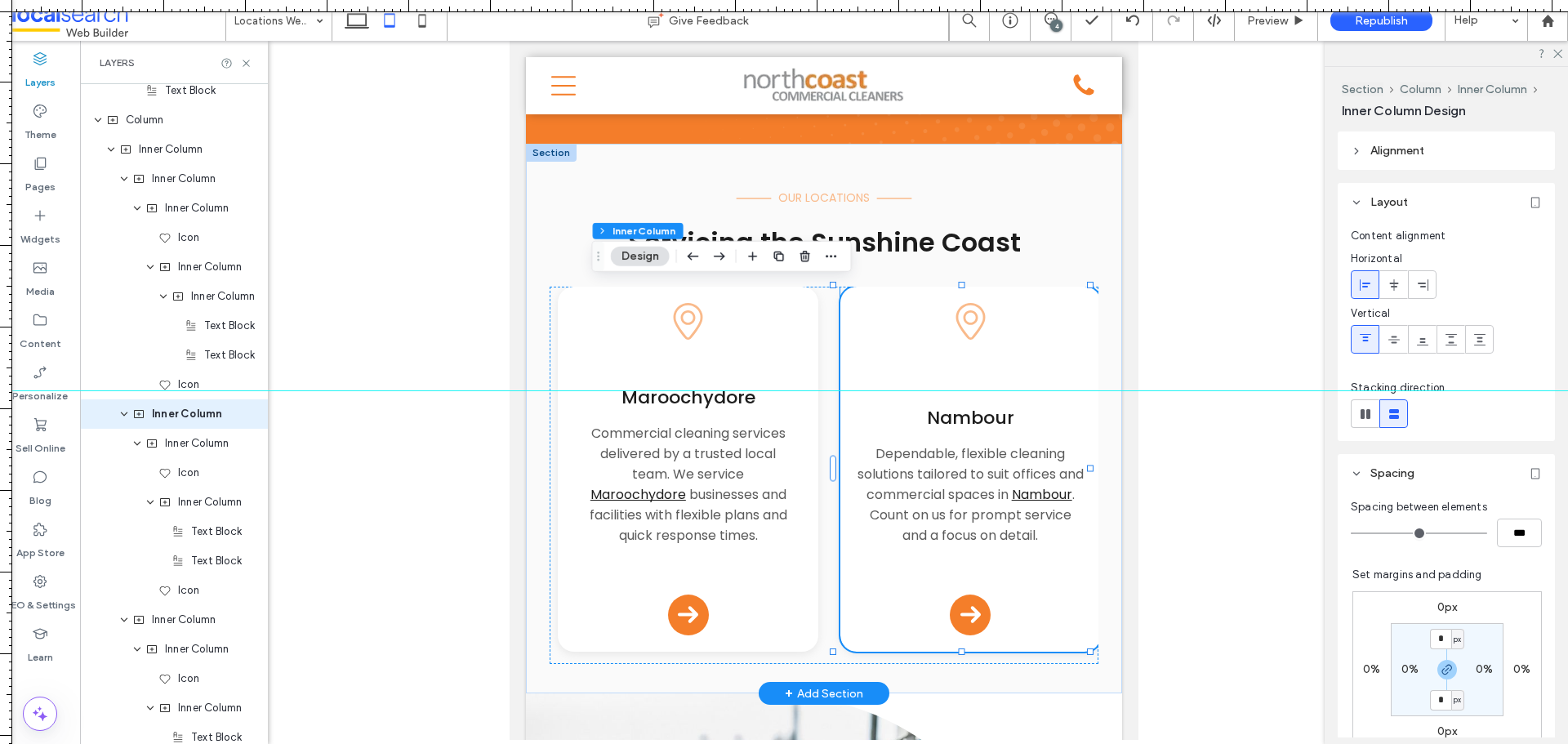 click on "Pin Icon
Nambour
Dependable, flexible cleaning solutions tailored to suit offices and commercial spaces in
Nambour . Count on us for prompt service and a focus on detail.
Arrow Icon" at bounding box center [970, 469] 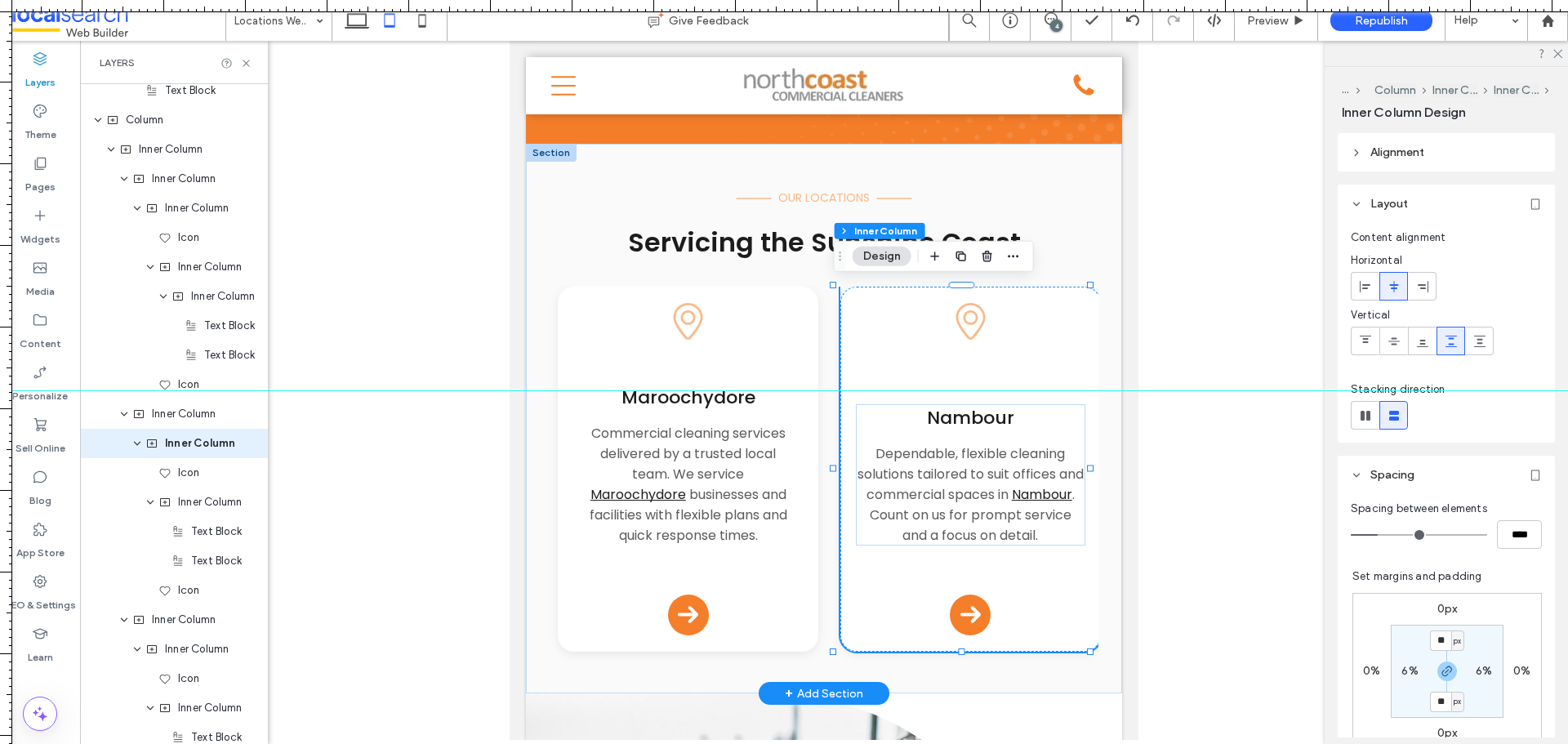 scroll, scrollTop: 2007, scrollLeft: 0, axis: vertical 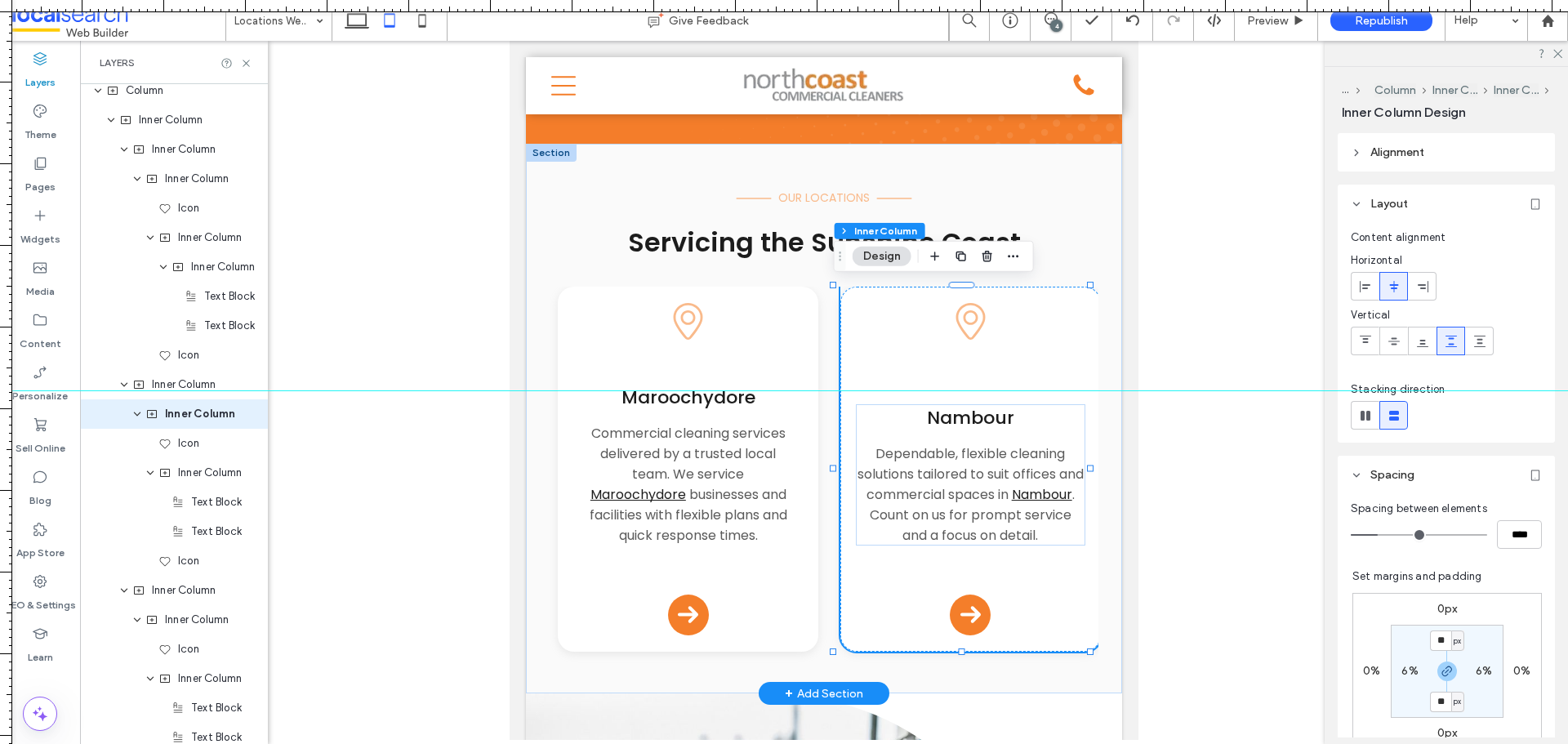 click on "Pin Icon
Nambour
Dependable, flexible cleaning solutions tailored to suit offices and commercial spaces in
Nambour . Count on us for prompt service and a focus on detail.
Arrow Icon" at bounding box center (970, 469) 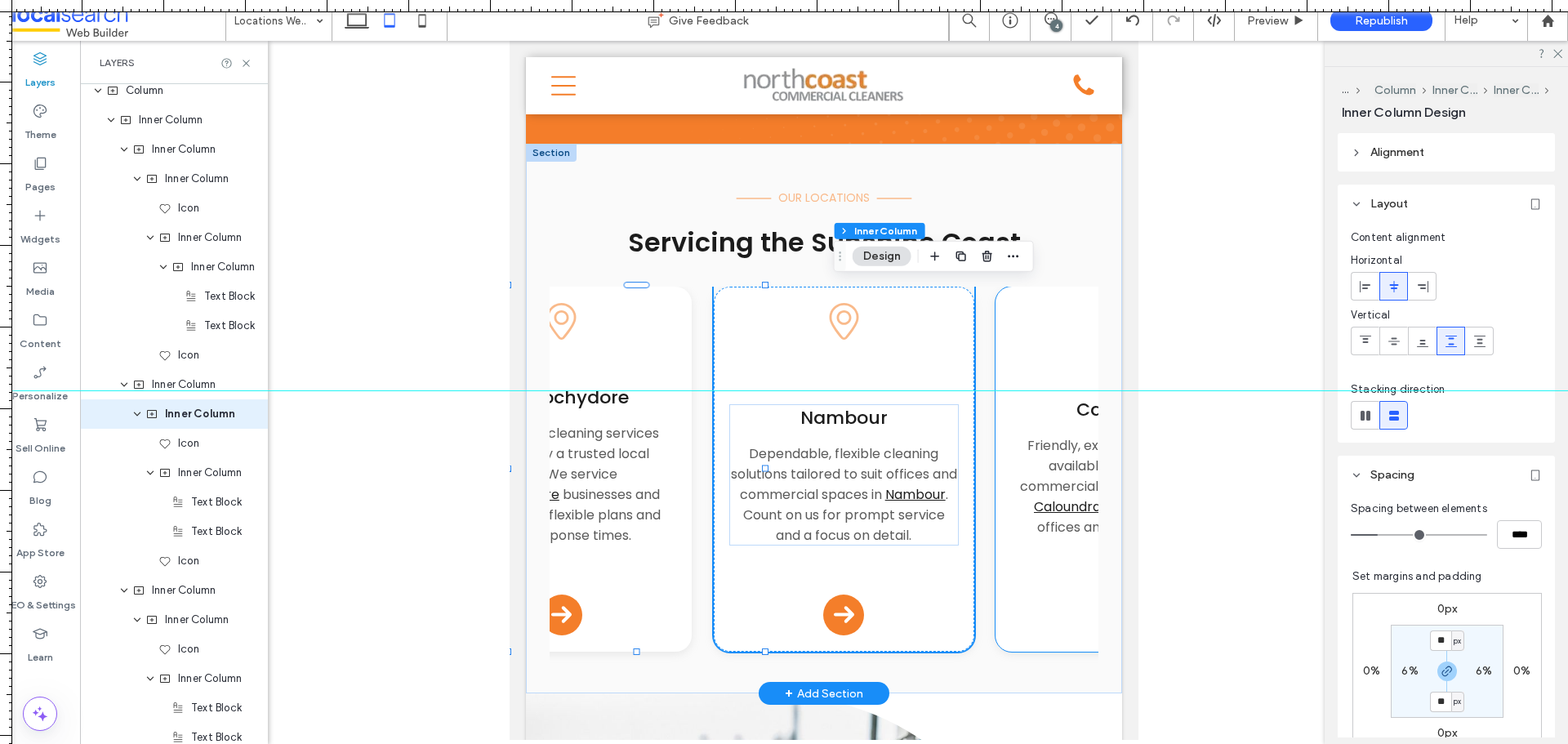 scroll, scrollTop: 0, scrollLeft: 0, axis: both 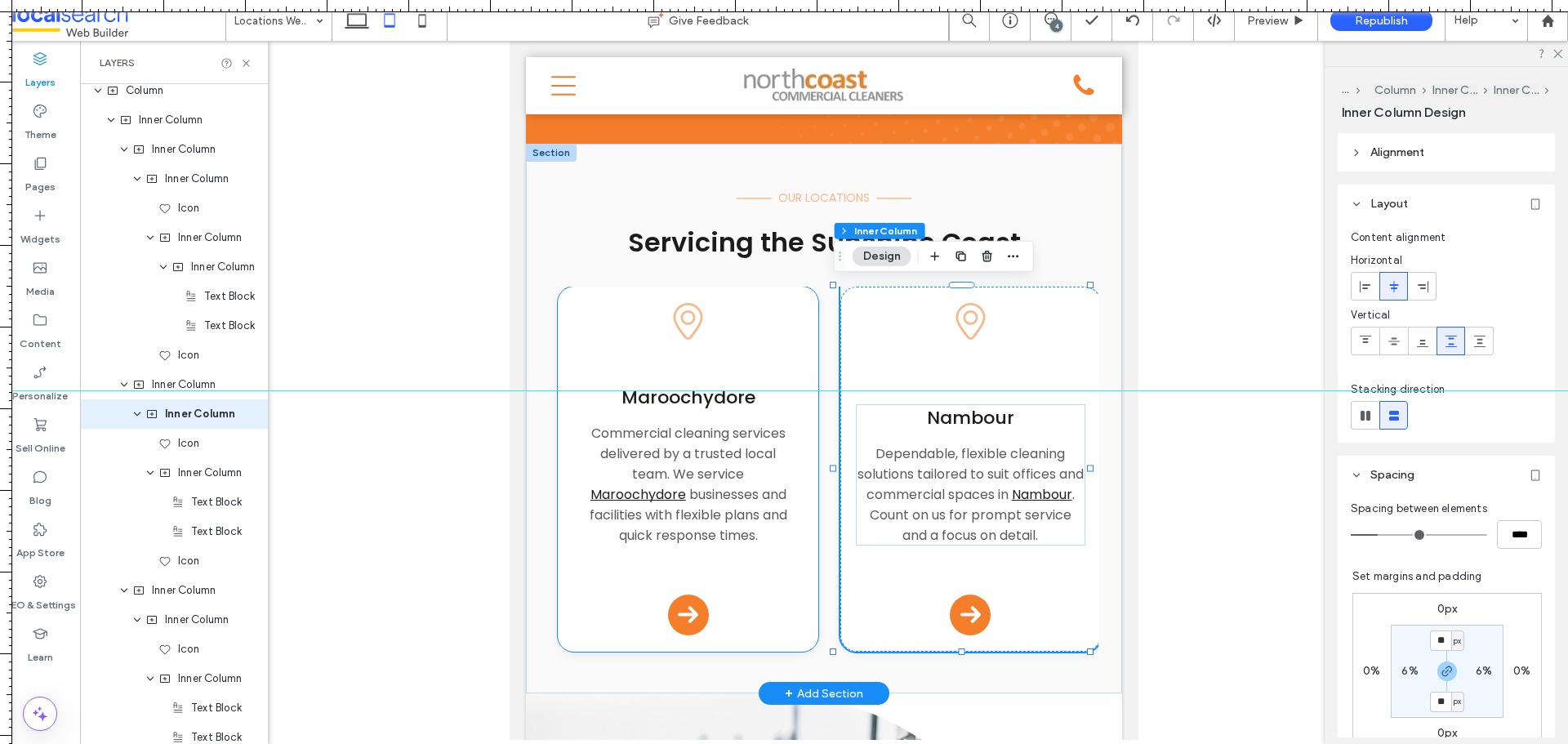 click on "Maroochydore
Commercial cleaning services delivered by a trusted local team. We service
Maroochydore   businesses and facilities with flexible plans and quick response times." at bounding box center [688, 465] 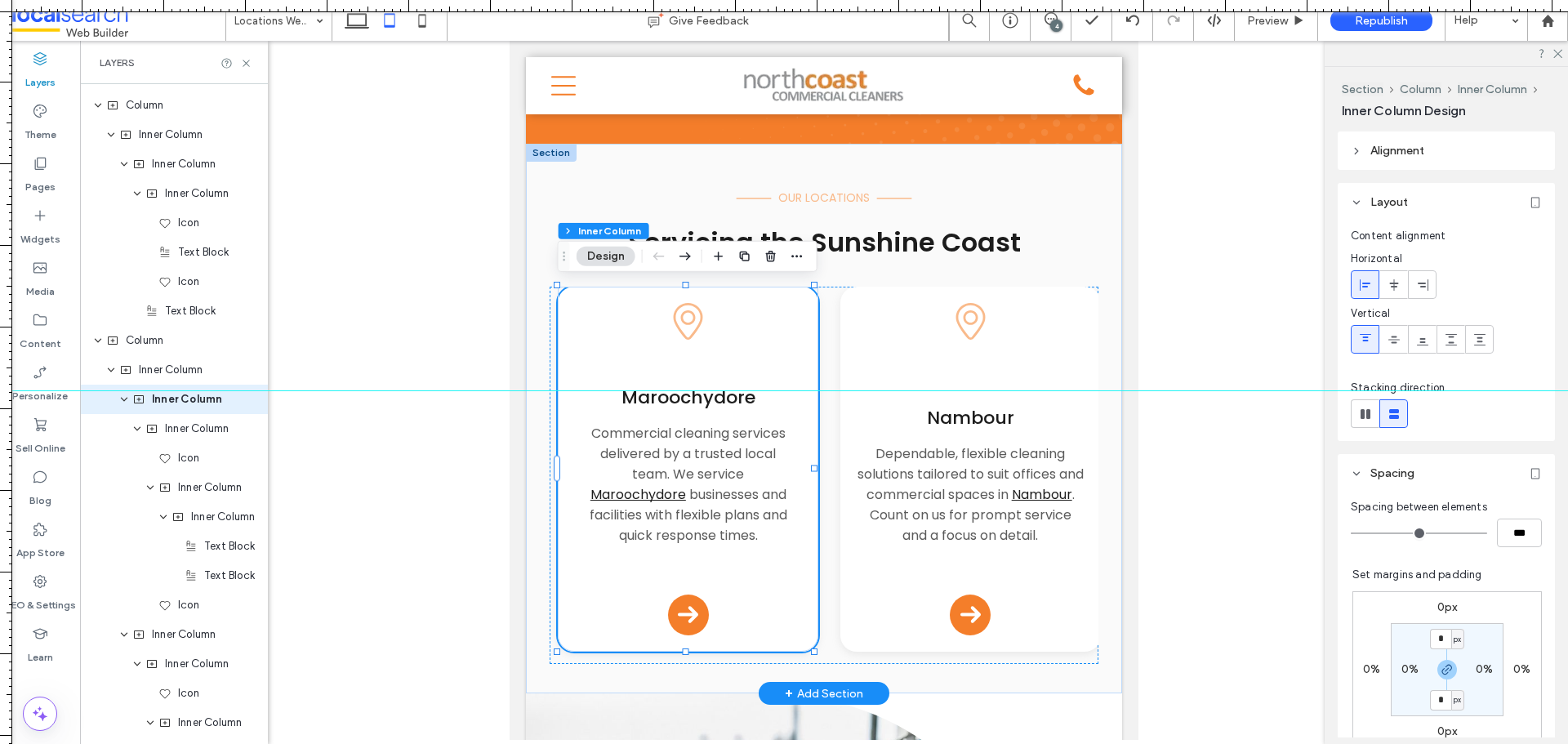 scroll, scrollTop: 1743, scrollLeft: 0, axis: vertical 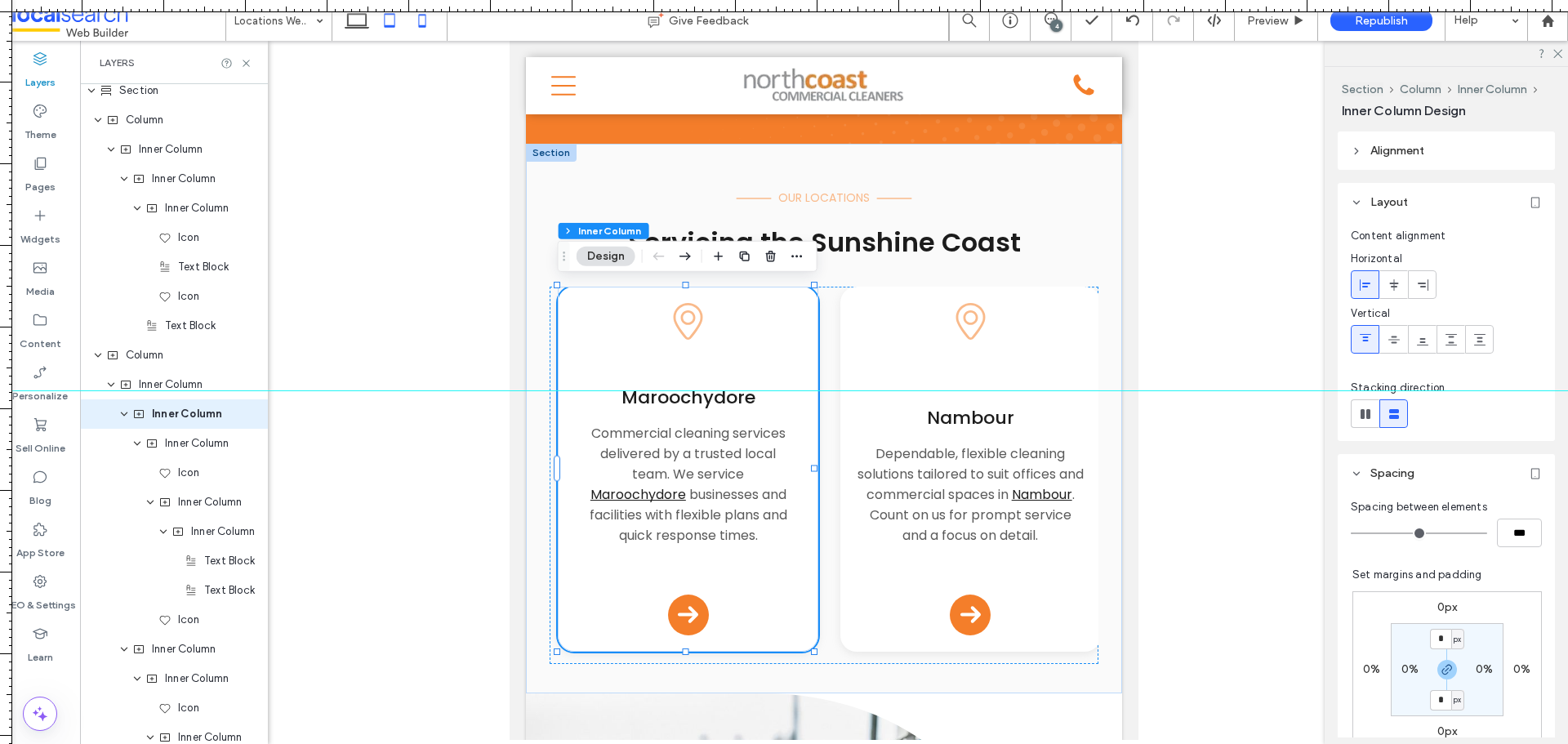 click 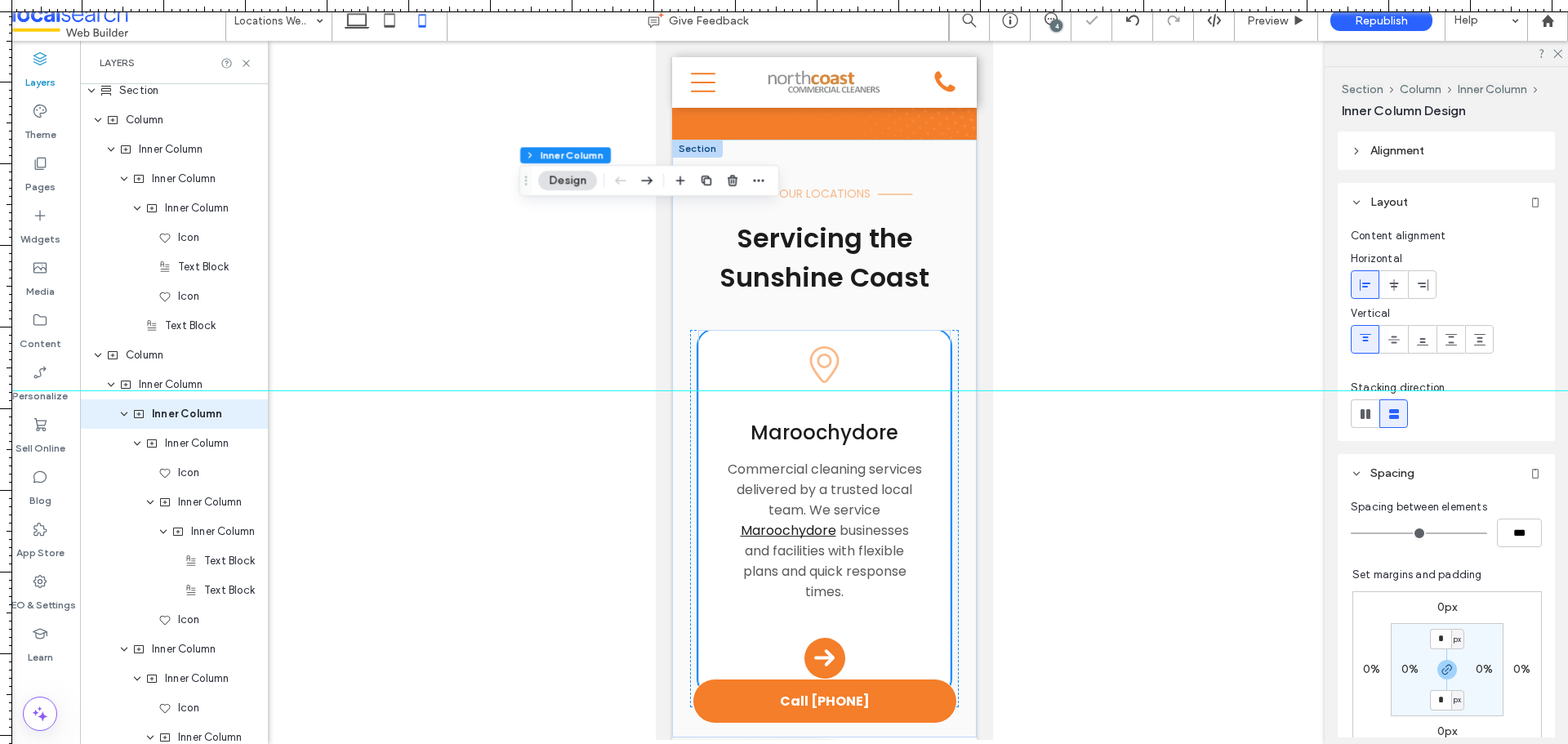 scroll, scrollTop: 264, scrollLeft: 0, axis: vertical 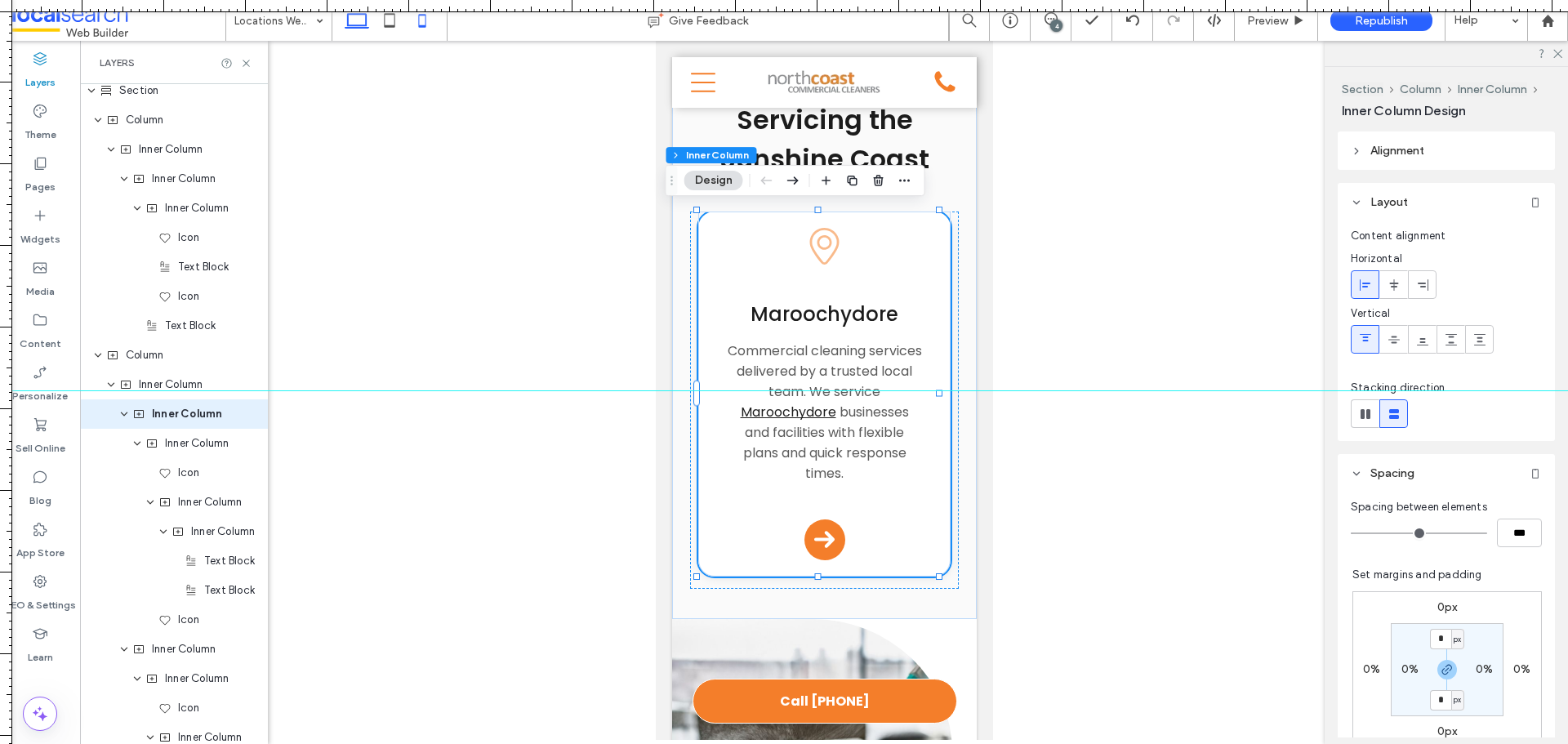 click 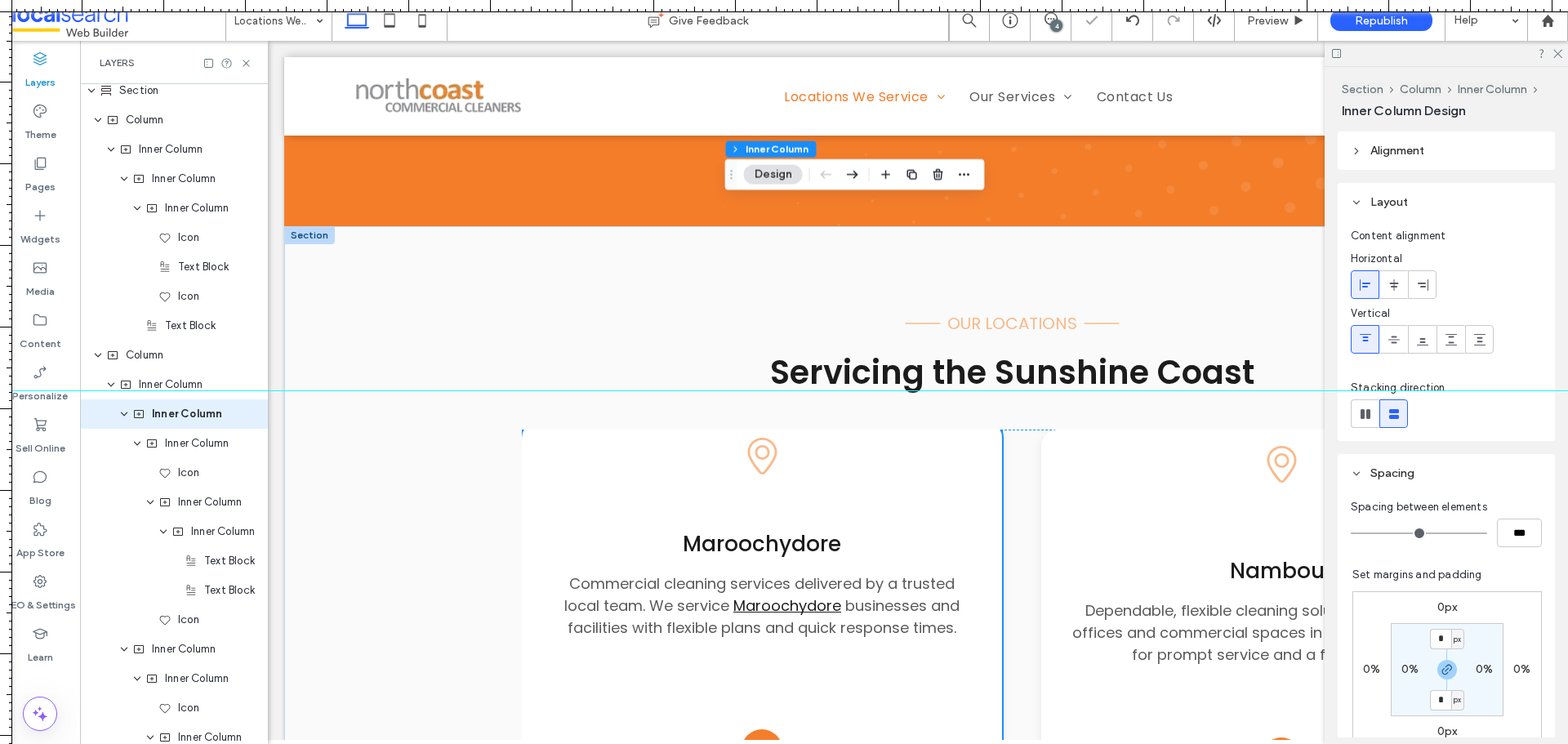 scroll, scrollTop: 489, scrollLeft: 0, axis: vertical 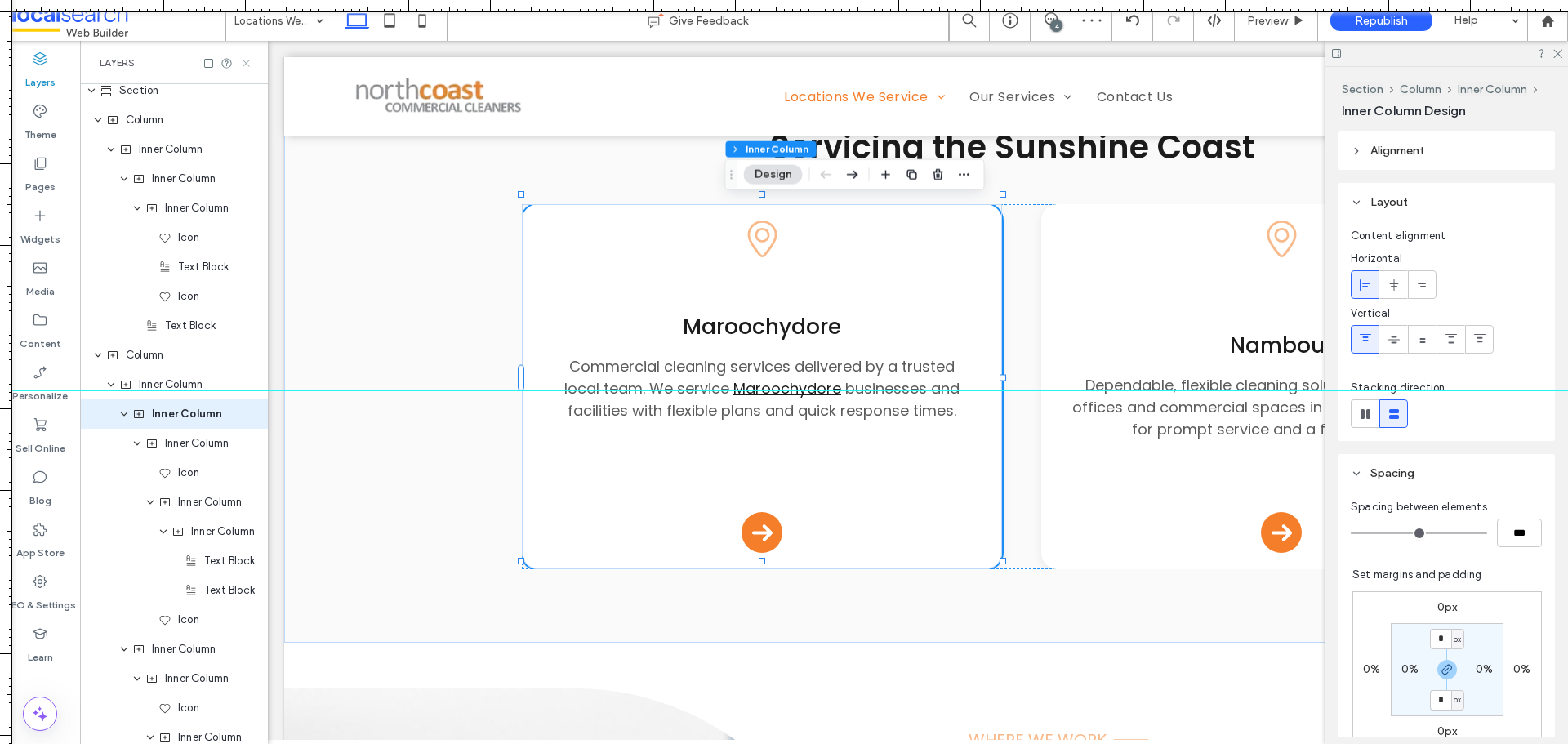 click 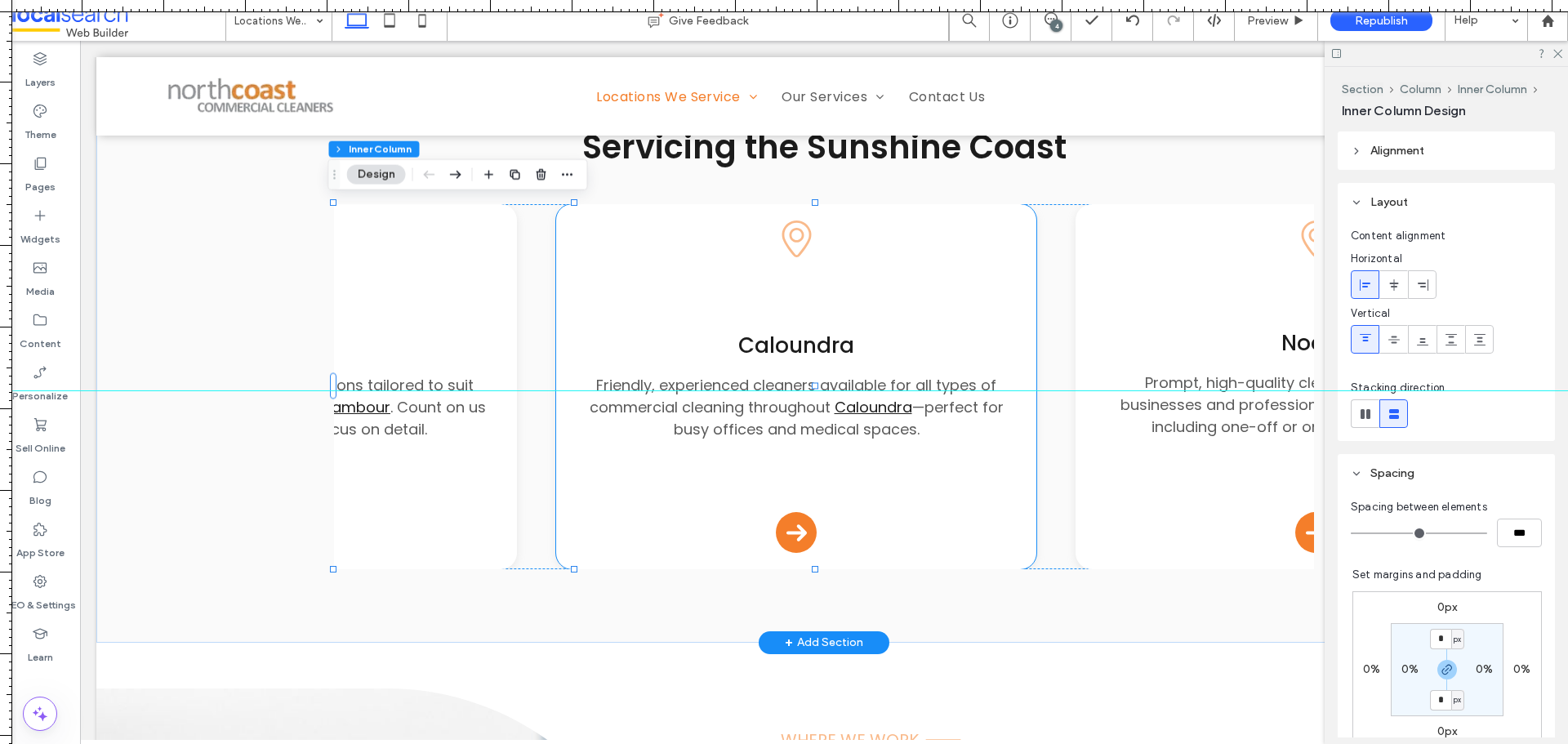 scroll, scrollTop: 0, scrollLeft: 1058, axis: horizontal 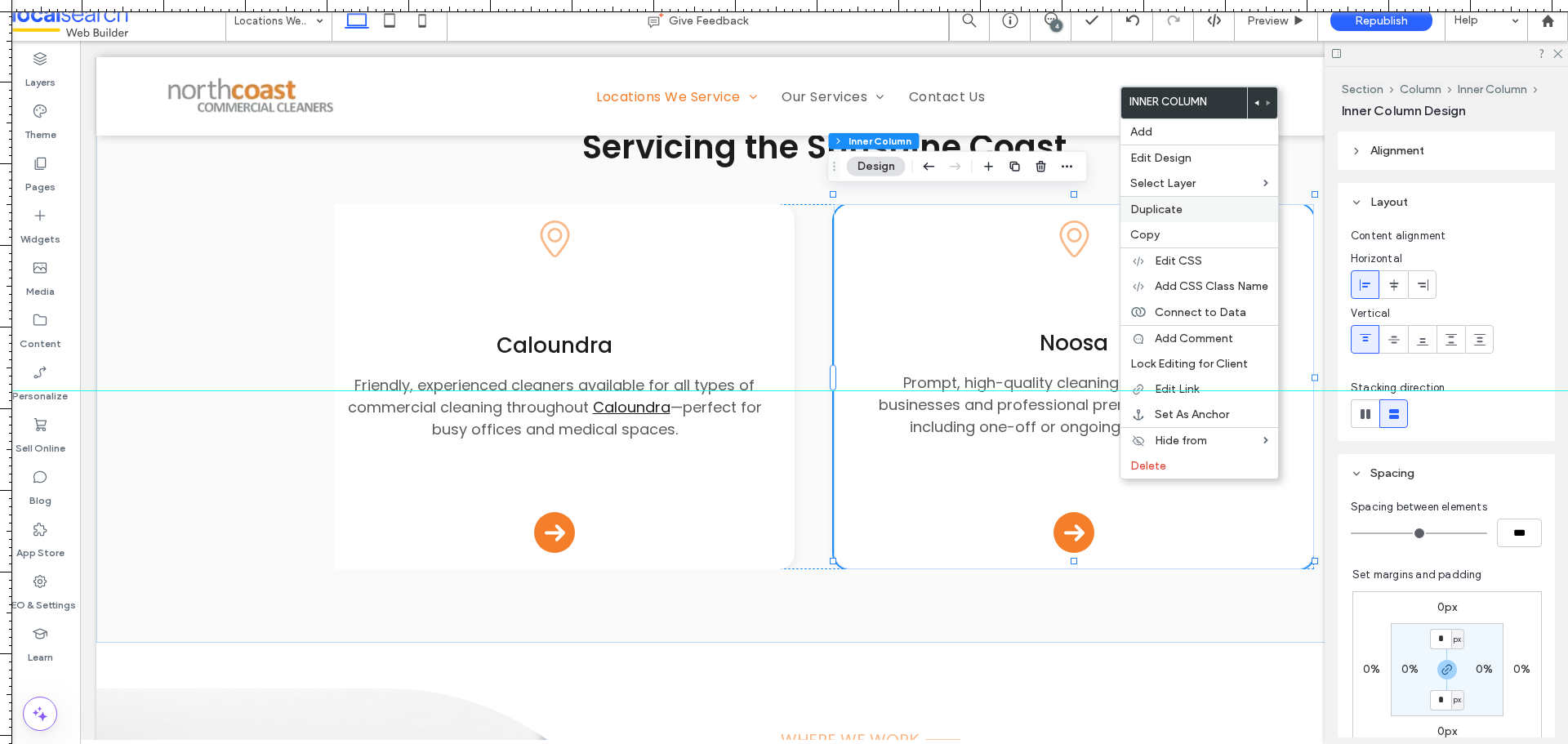 click on "Duplicate" at bounding box center (1199, 209) 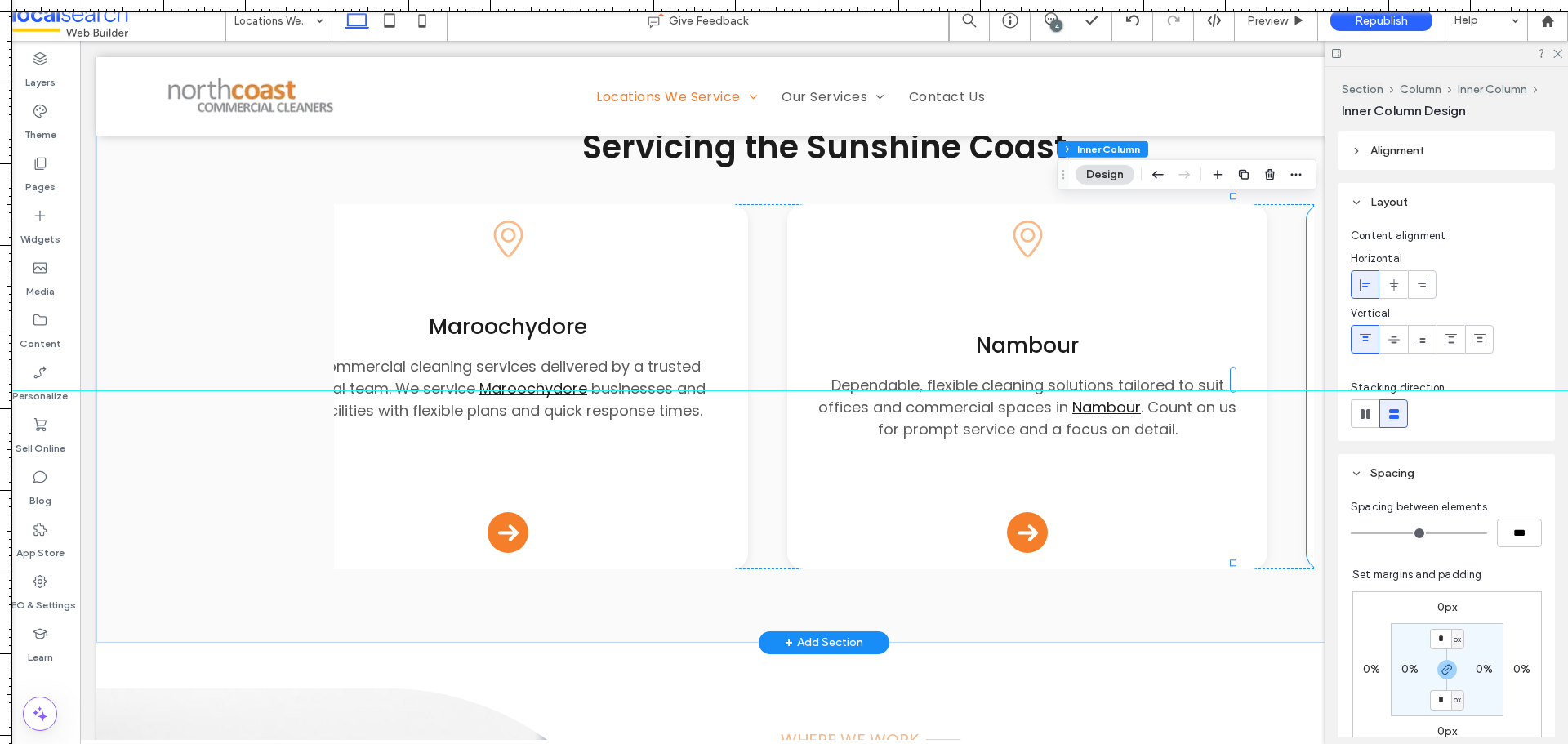 scroll, scrollTop: 0, scrollLeft: 0, axis: both 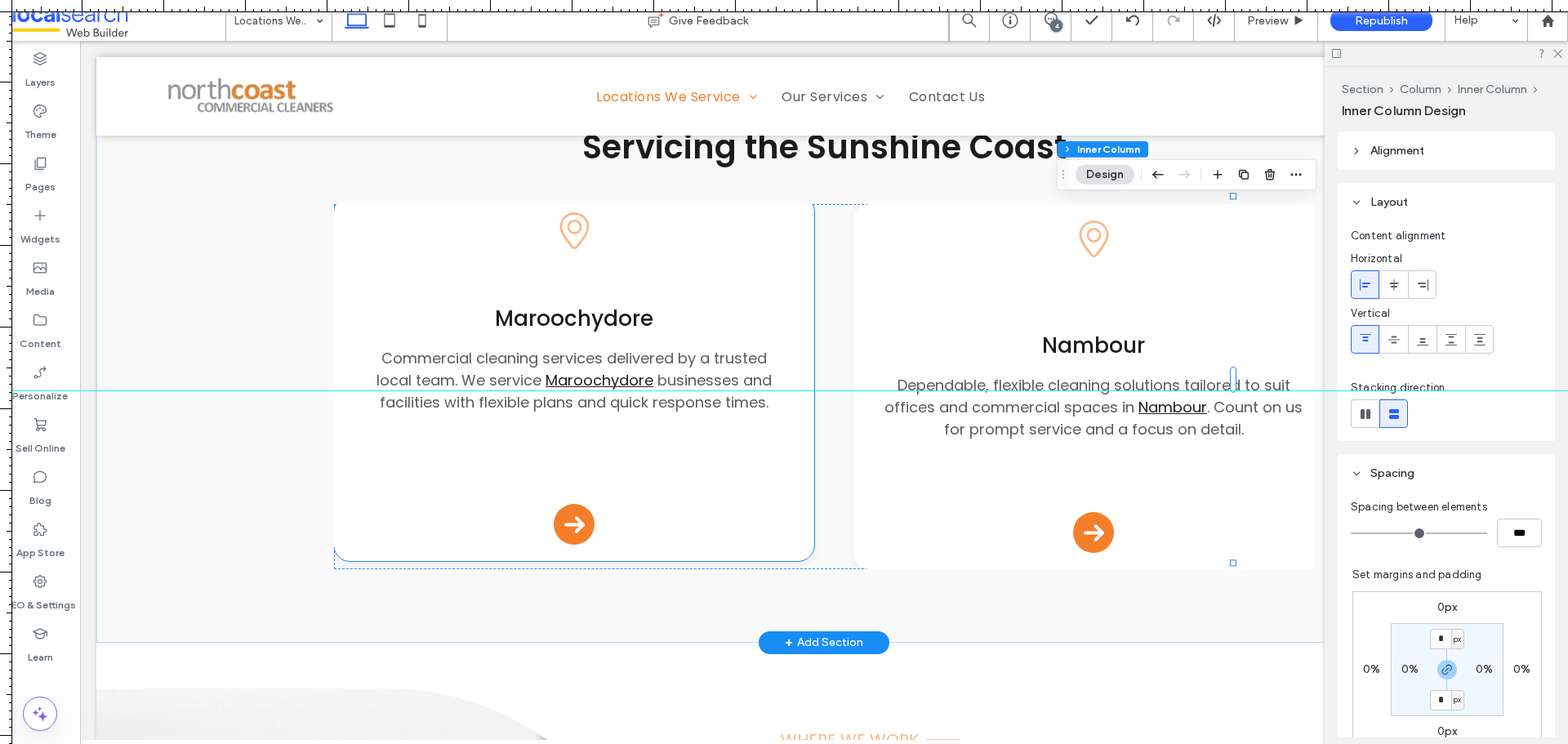 click on "Maroochydore" at bounding box center (574, 319) 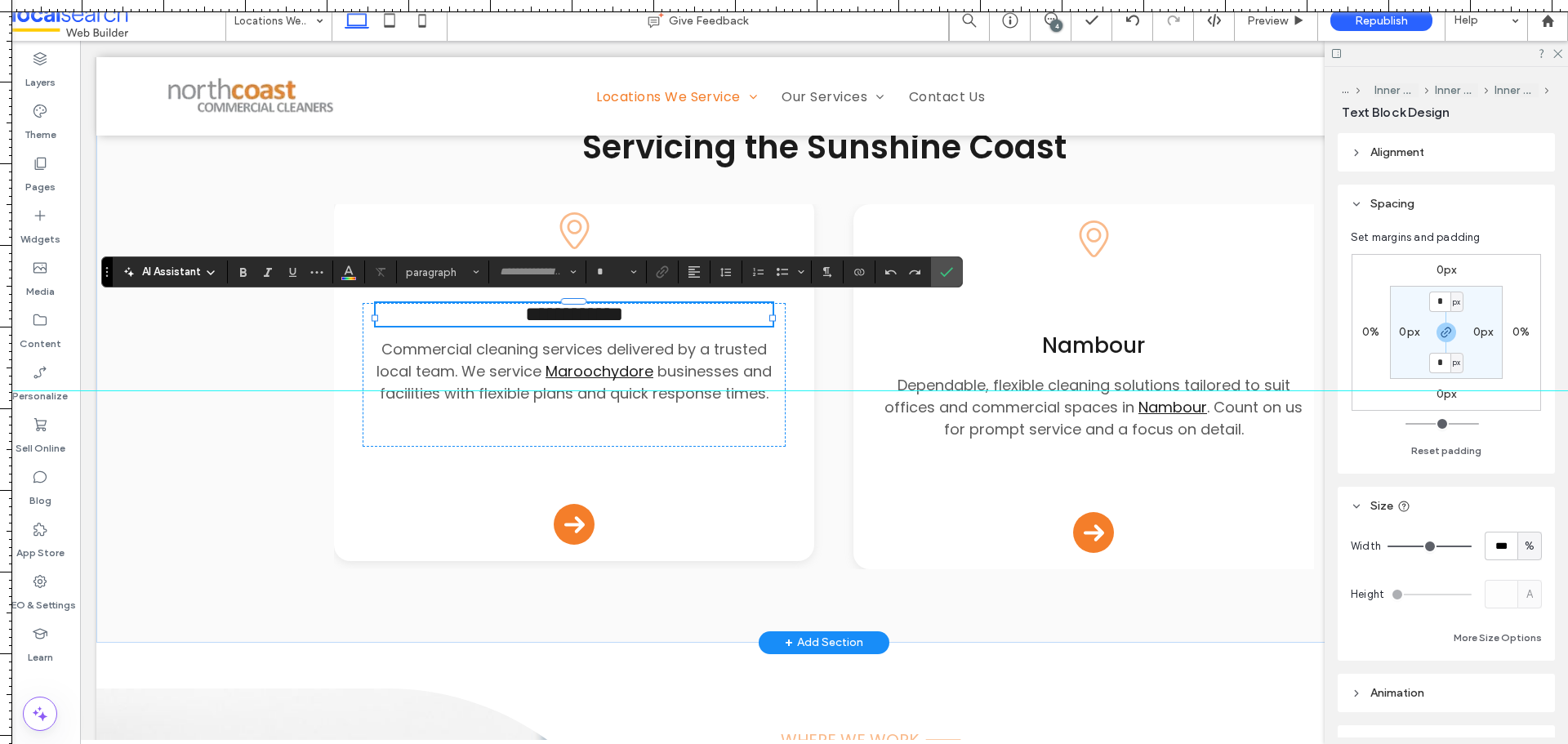 type on "*******" 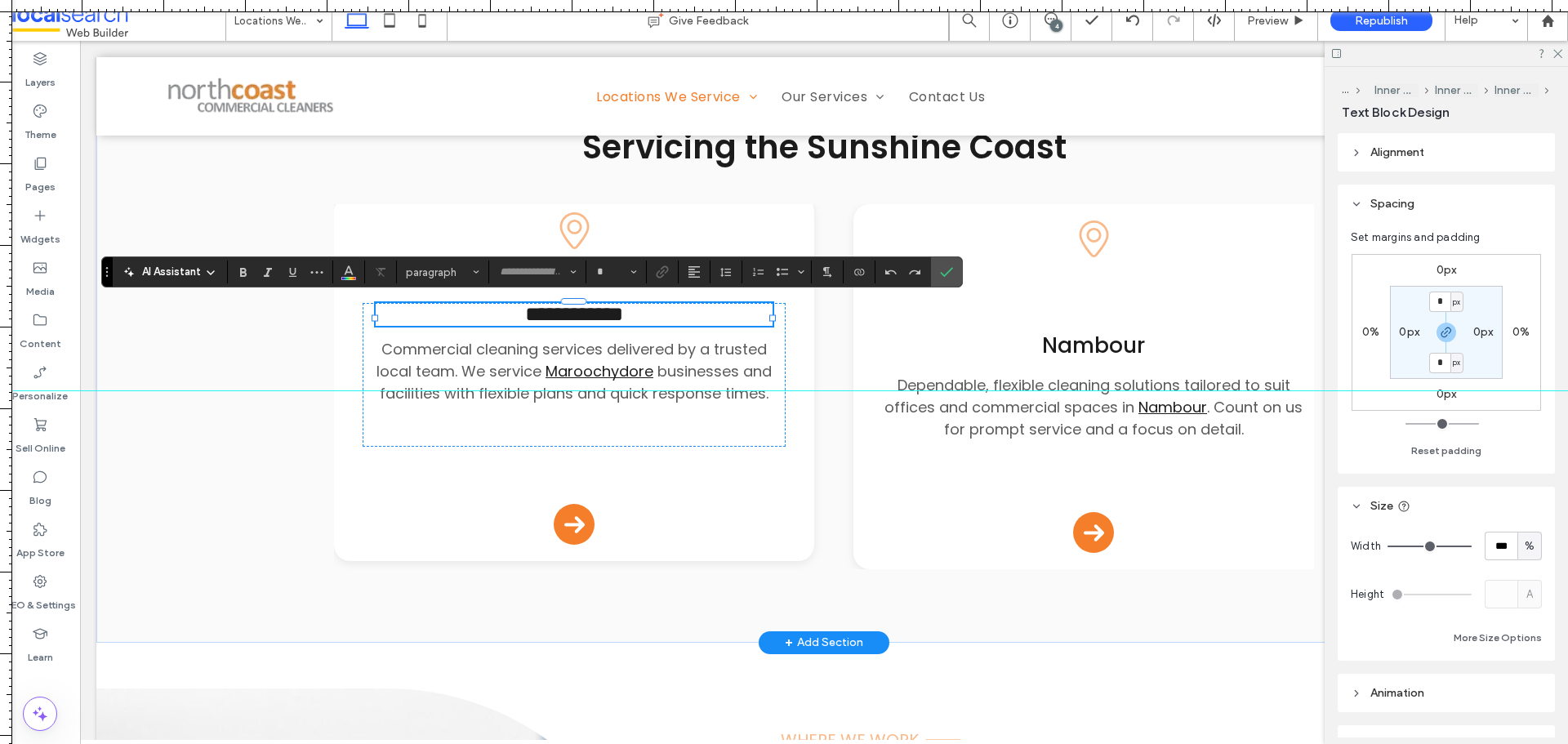 type on "**" 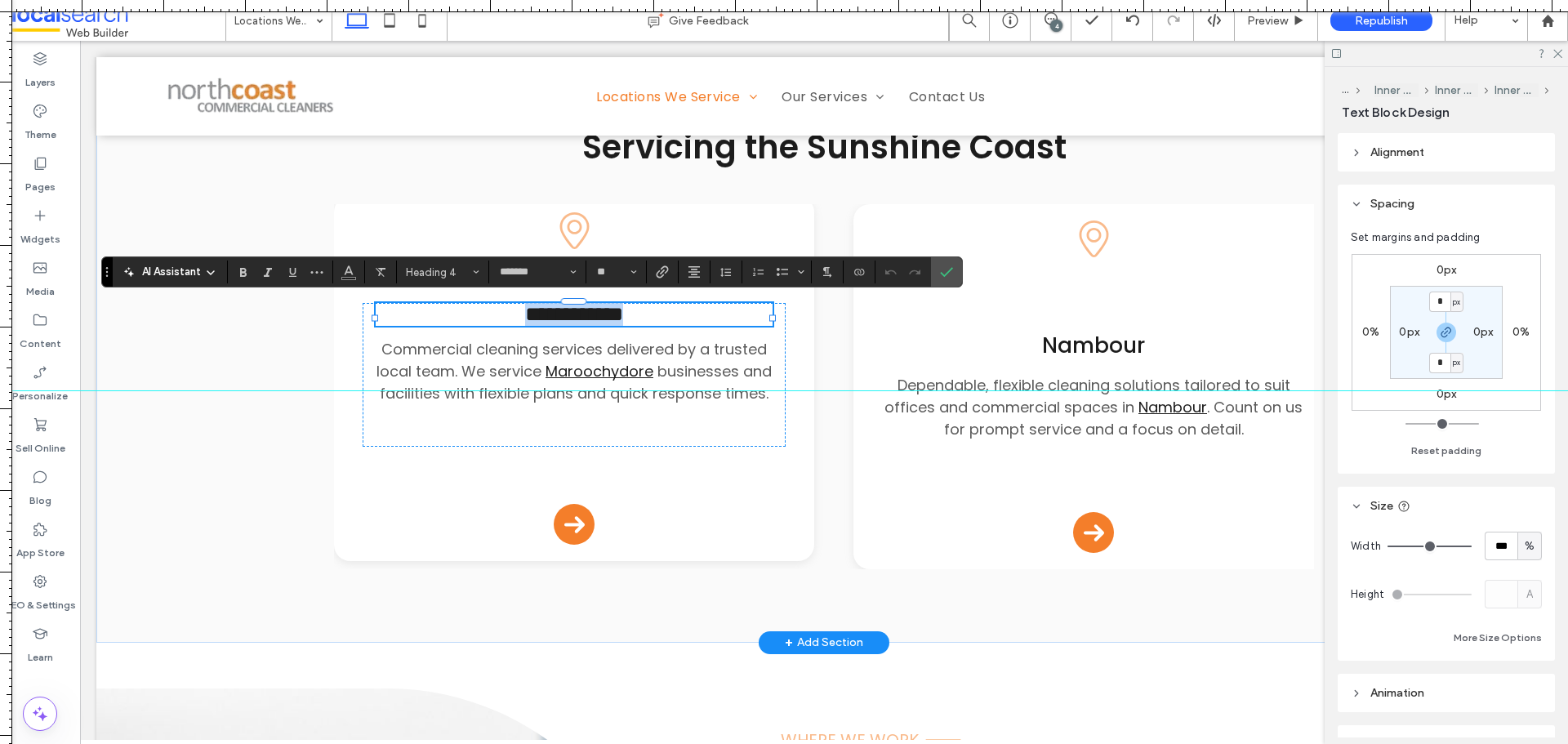 copy on "**********" 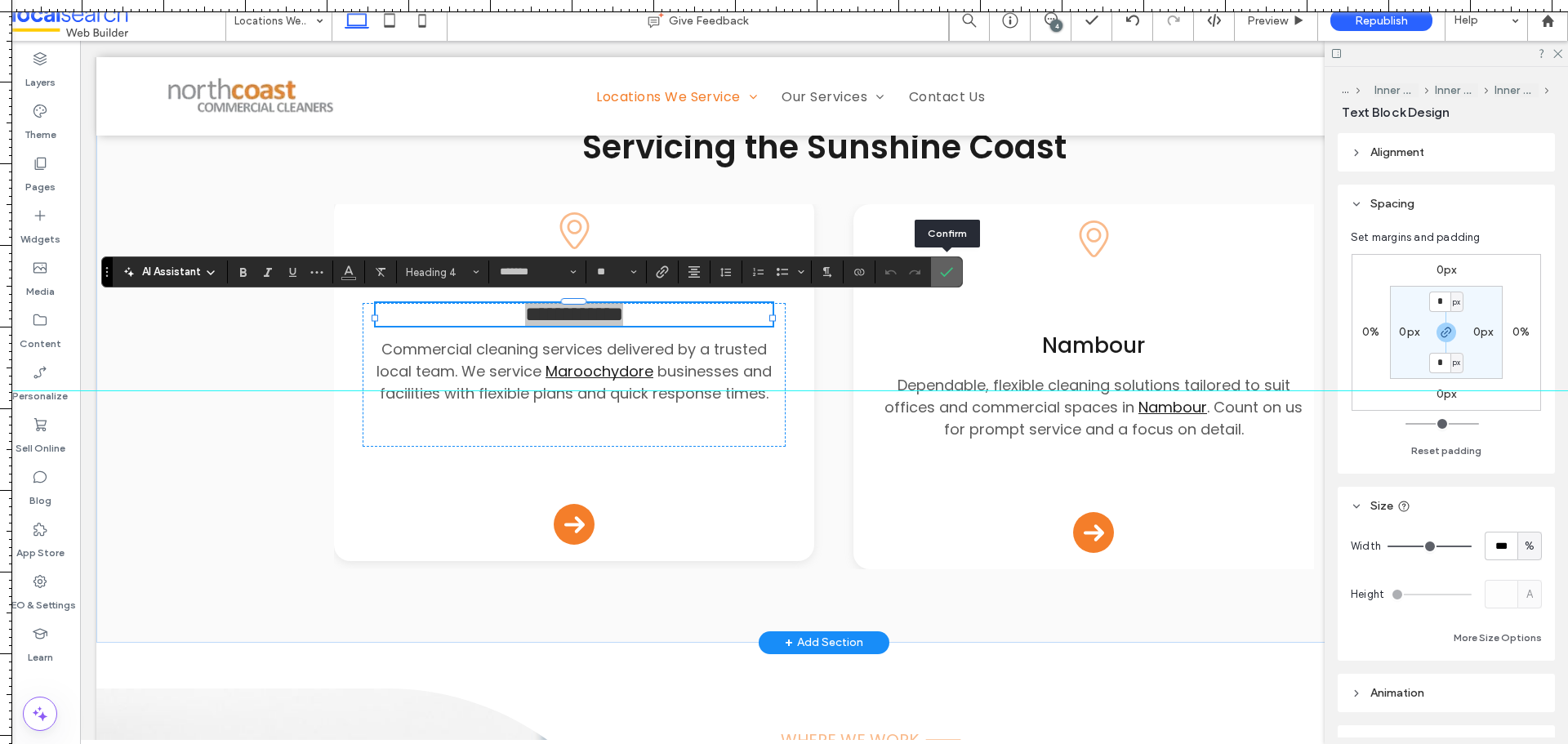 click 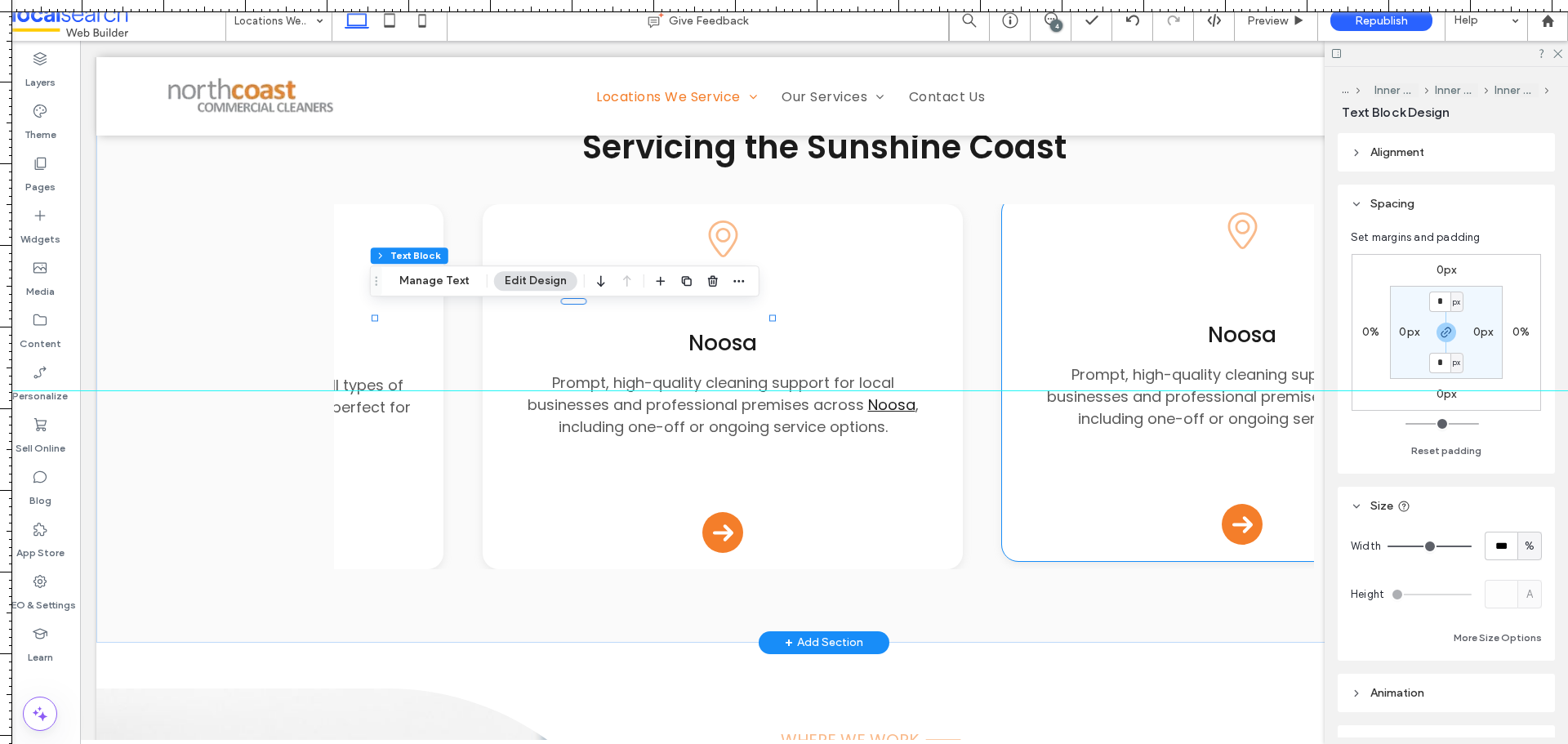 scroll, scrollTop: 0, scrollLeft: 1578, axis: horizontal 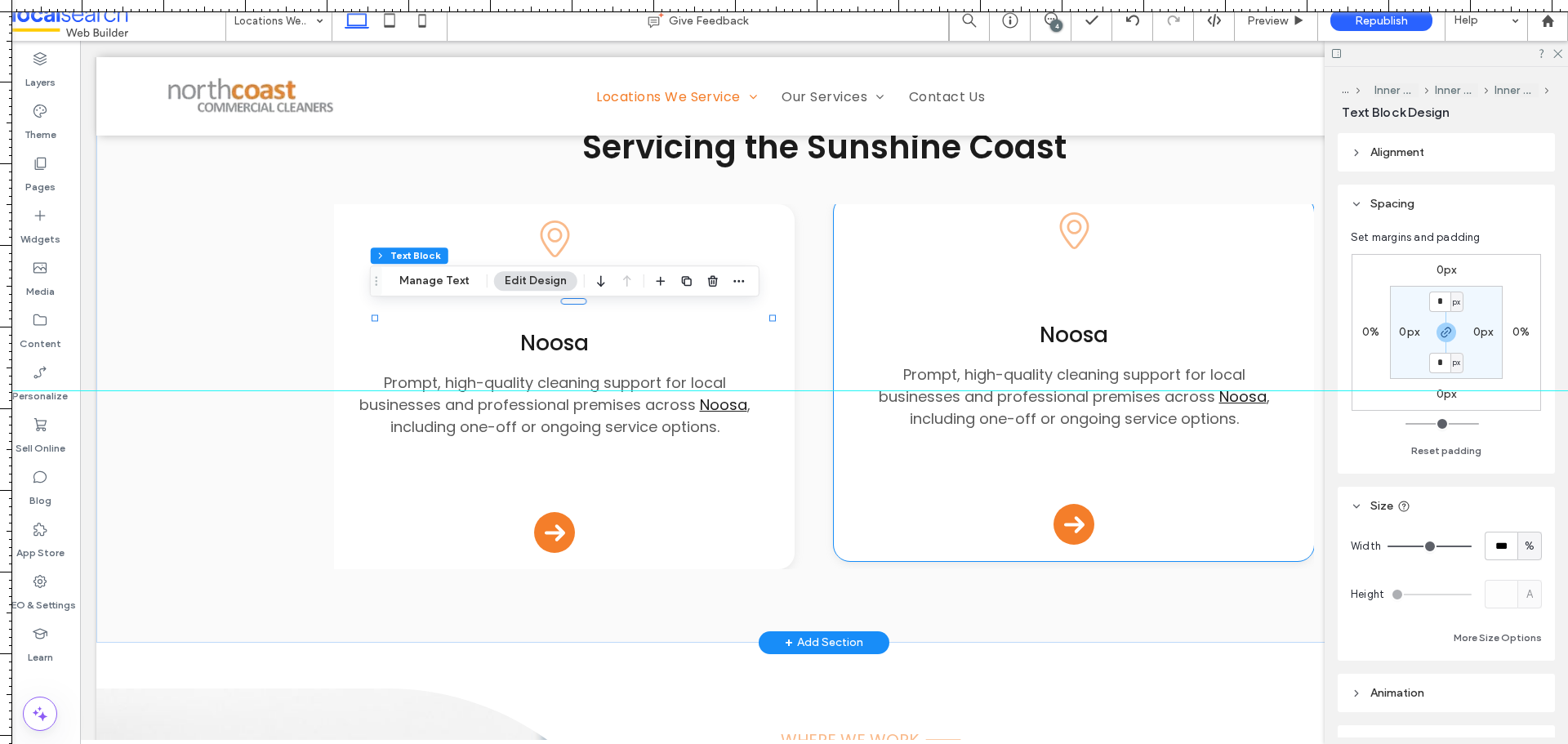 click on "Noosa" at bounding box center [1074, 335] 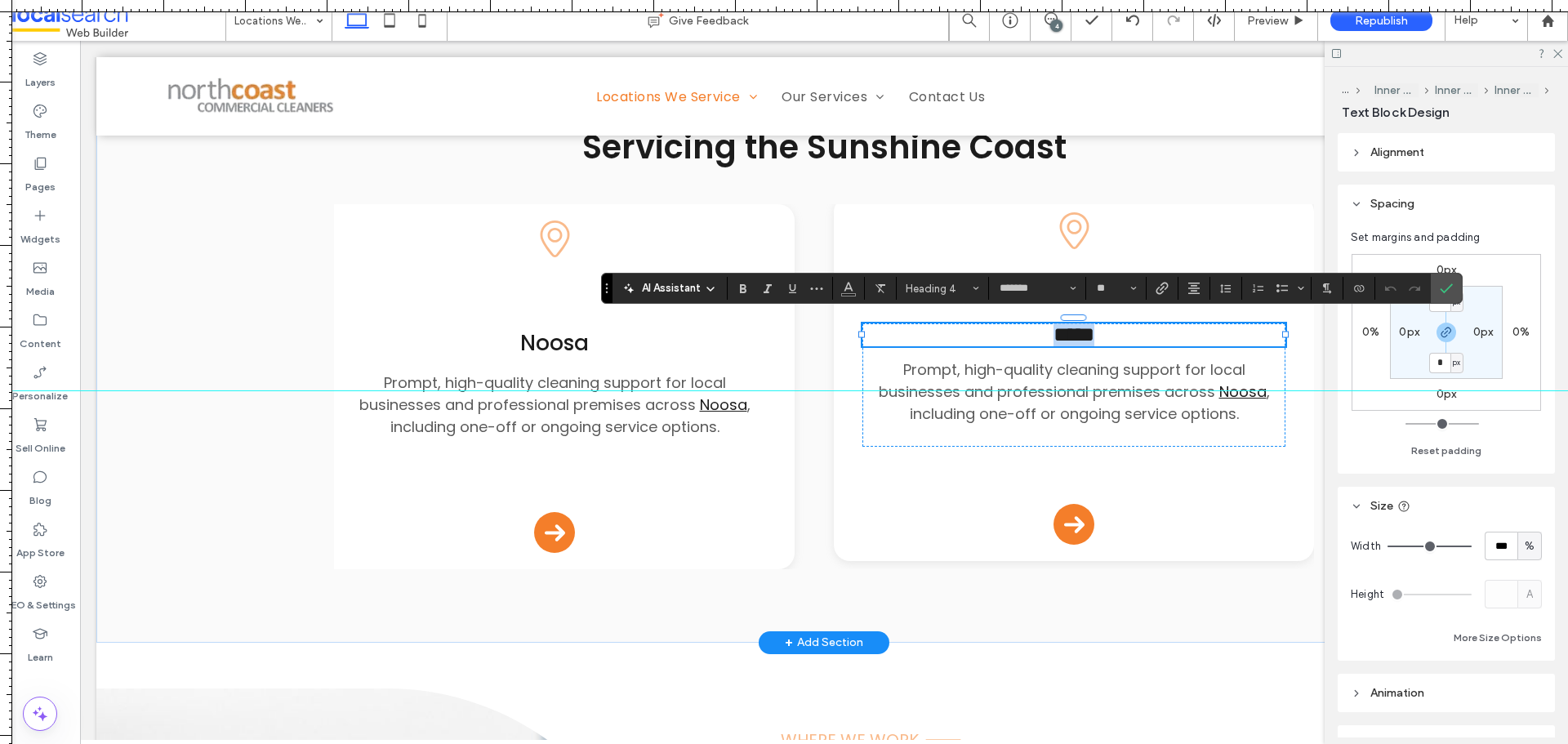 scroll, scrollTop: 0, scrollLeft: 1578, axis: horizontal 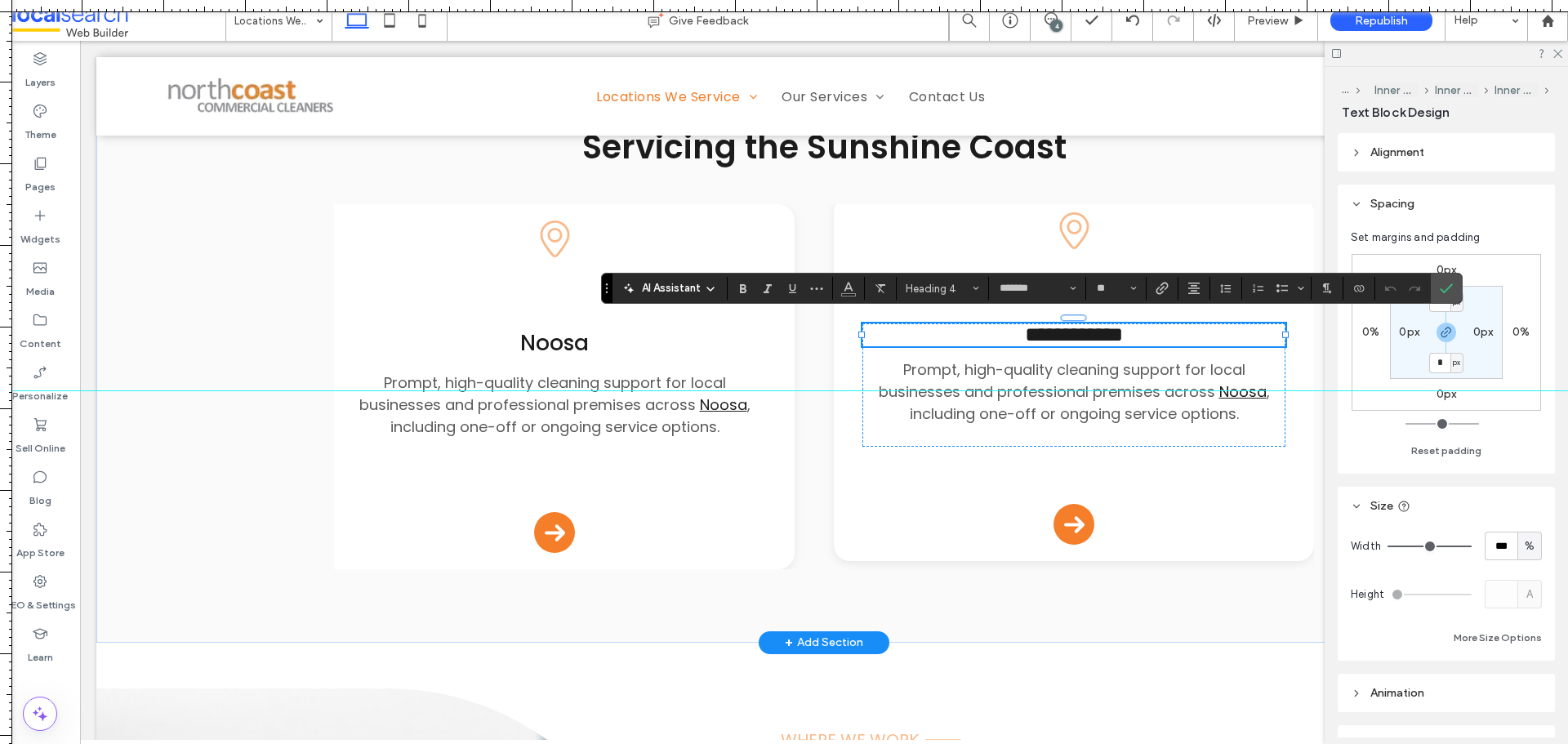 type on "**" 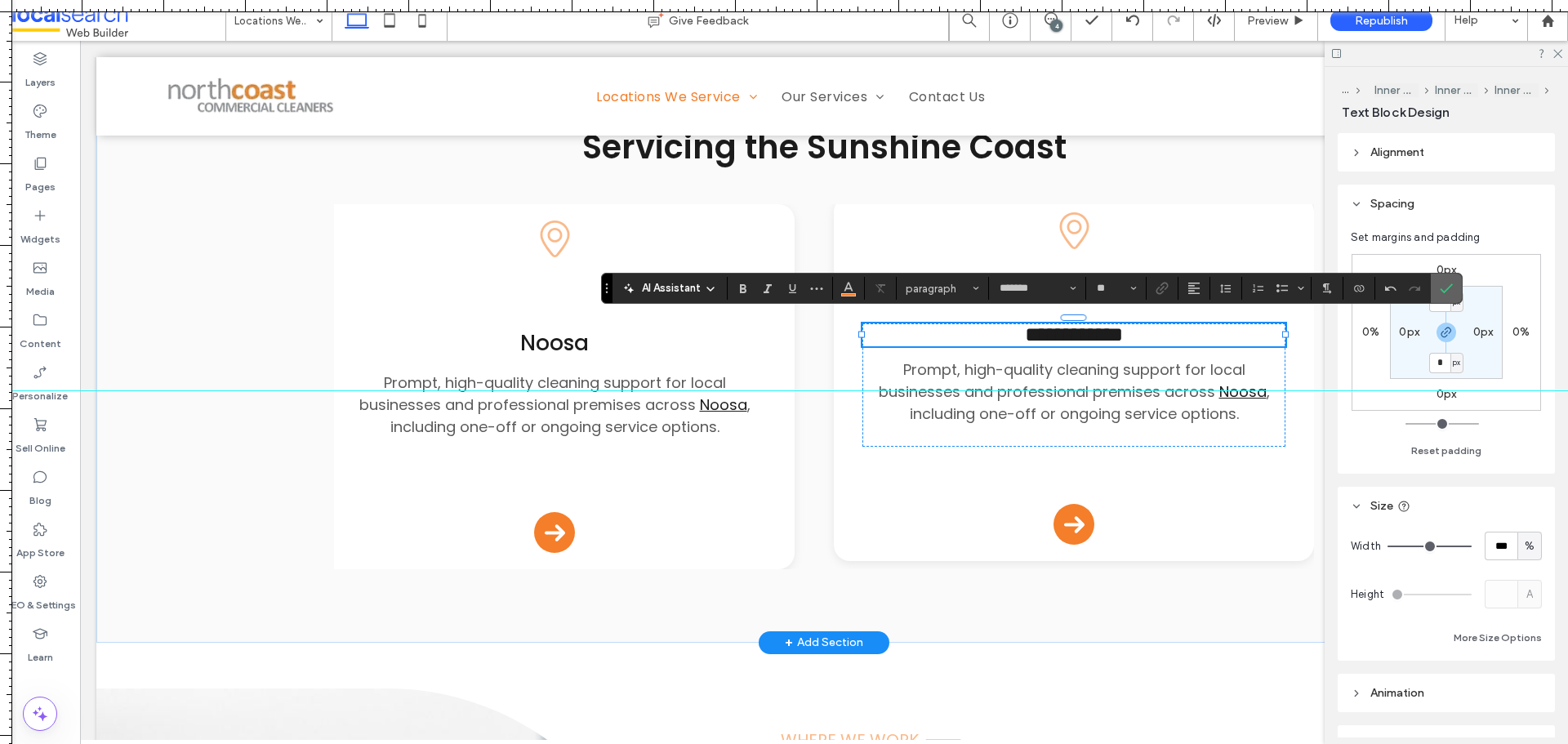 click 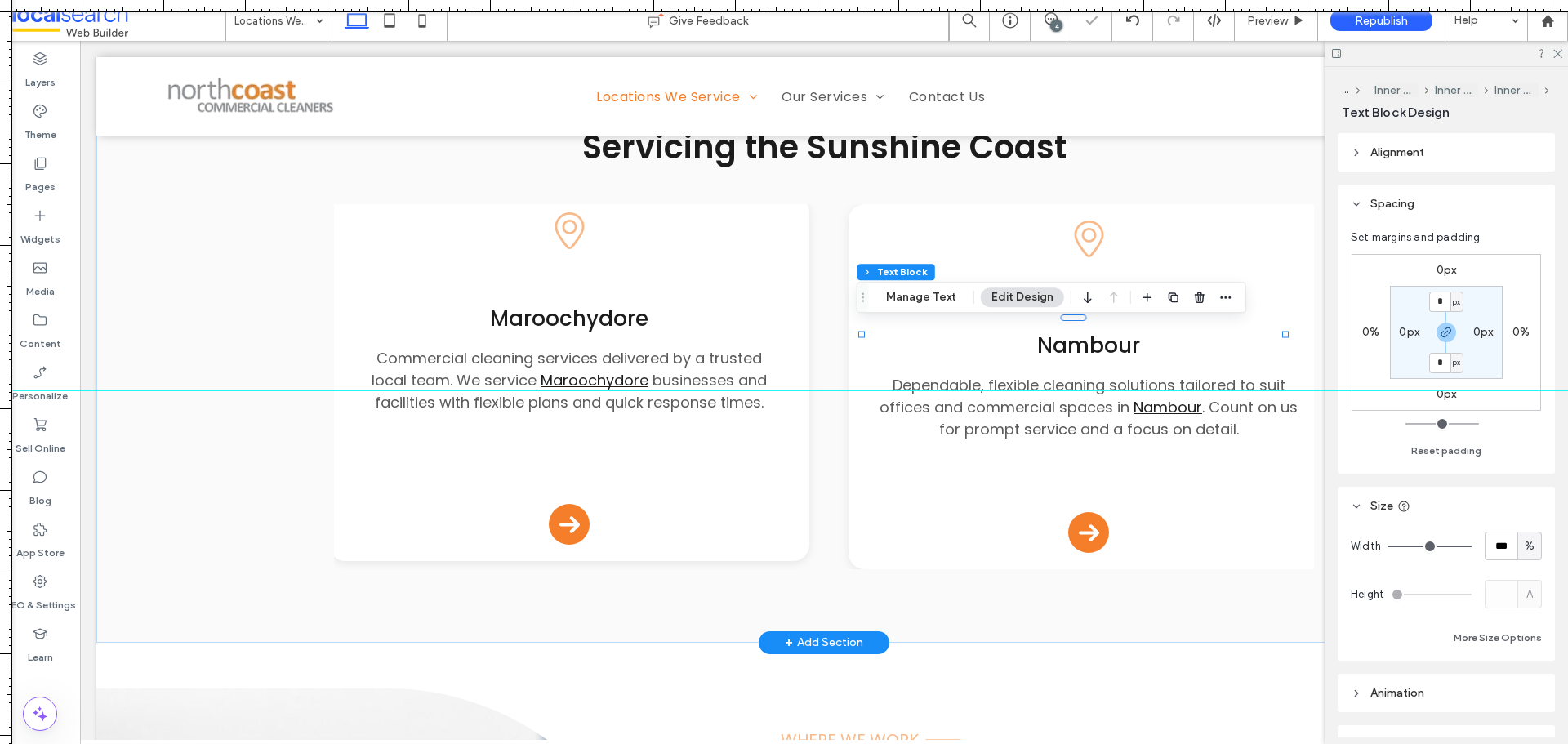 scroll, scrollTop: 0, scrollLeft: 0, axis: both 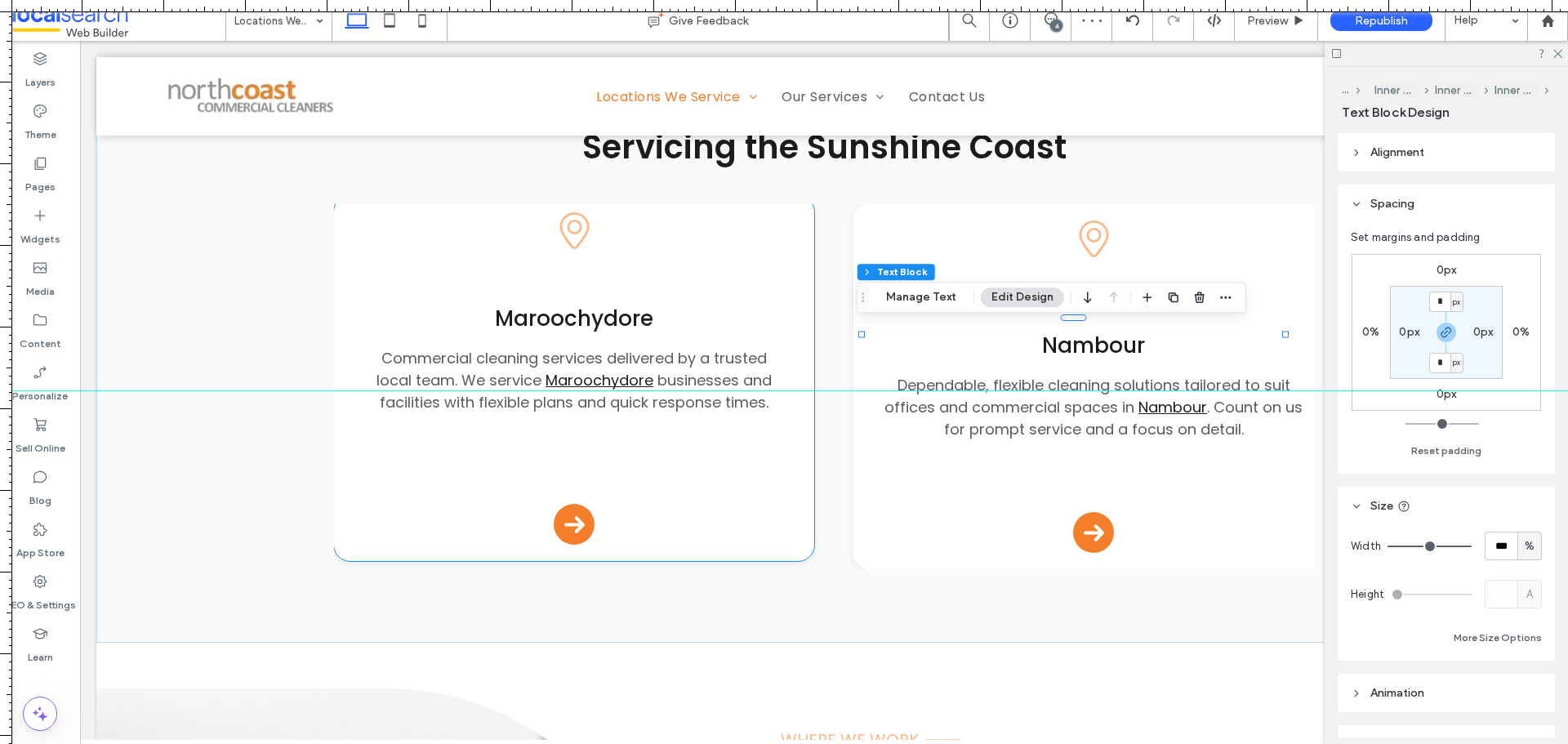 click on "Commercial cleaning services delivered by a trusted local team. We service" at bounding box center (572, 369) 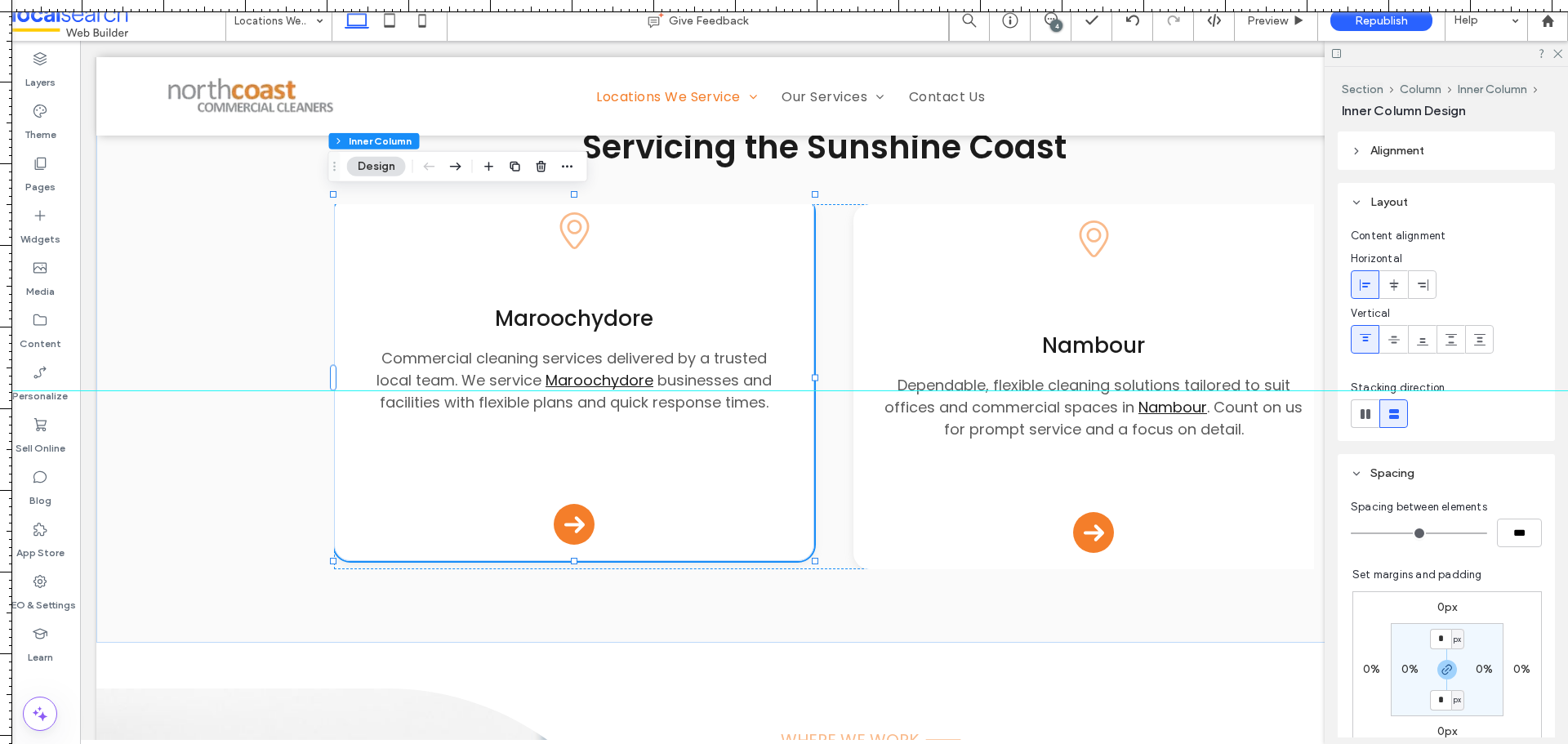 click on "Commercial cleaning services delivered by a trusted local team. We service" at bounding box center (572, 369) 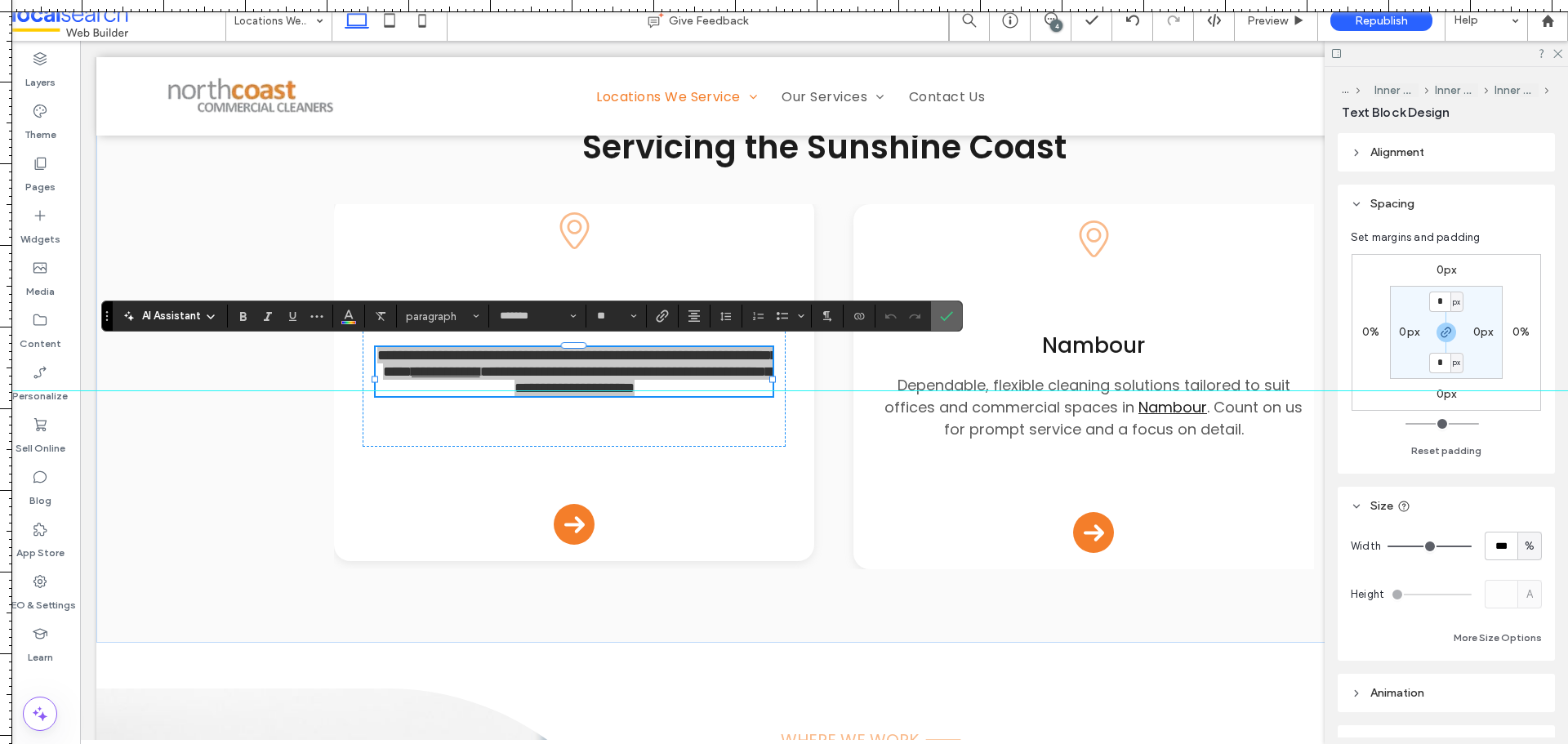 click 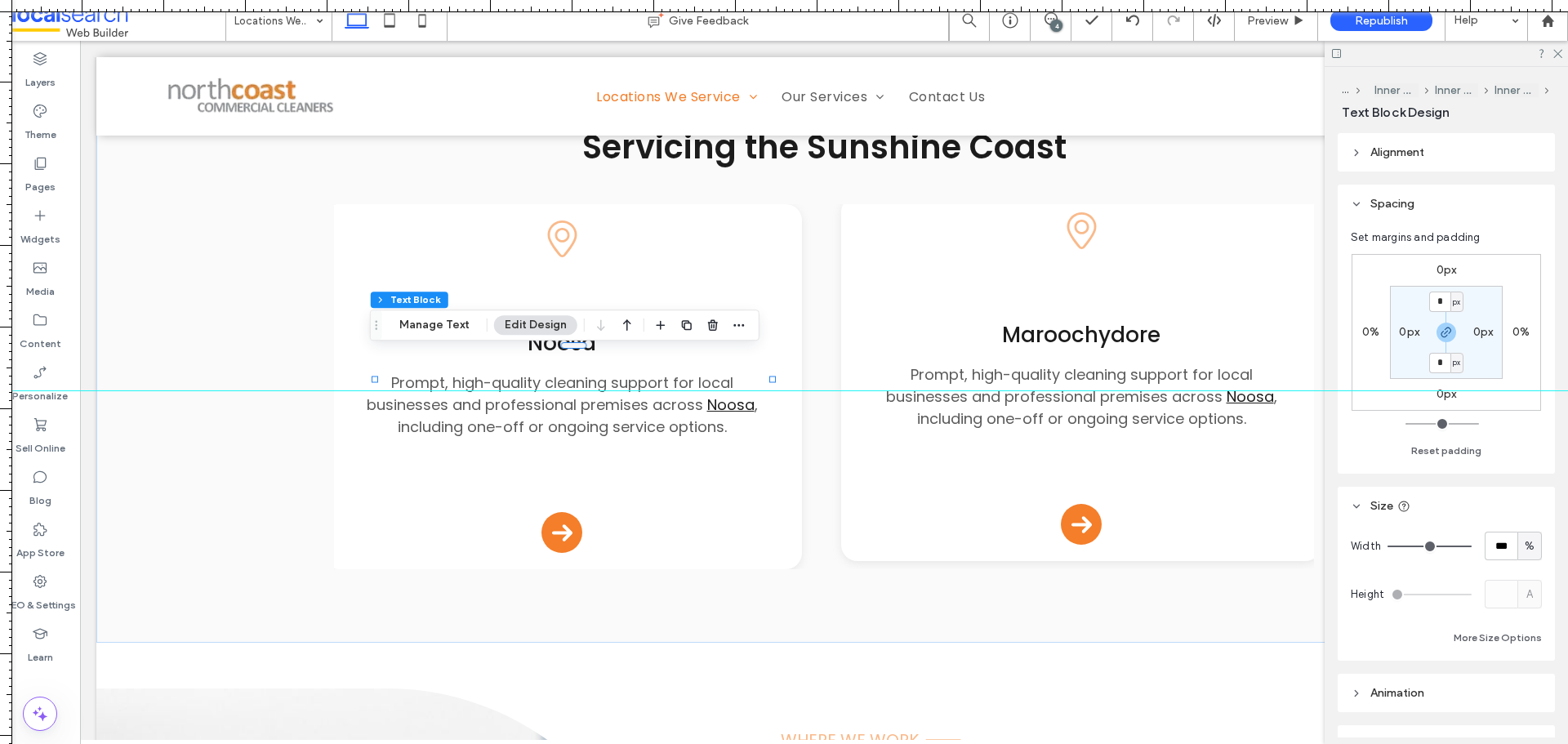 scroll, scrollTop: 0, scrollLeft: 1578, axis: horizontal 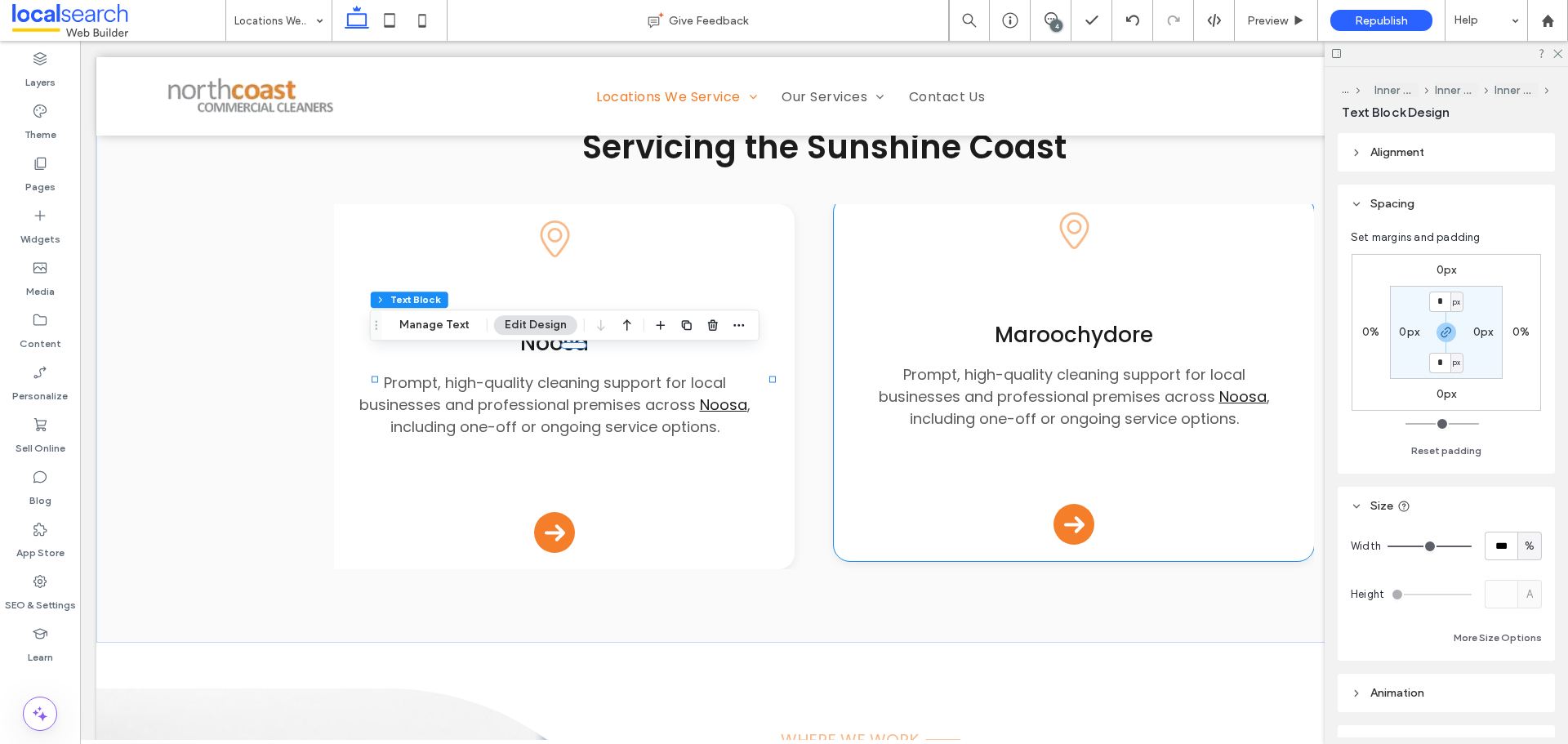 click on "Prompt, high-quality cleaning support for local businesses and professional premises across" at bounding box center [1062, 385] 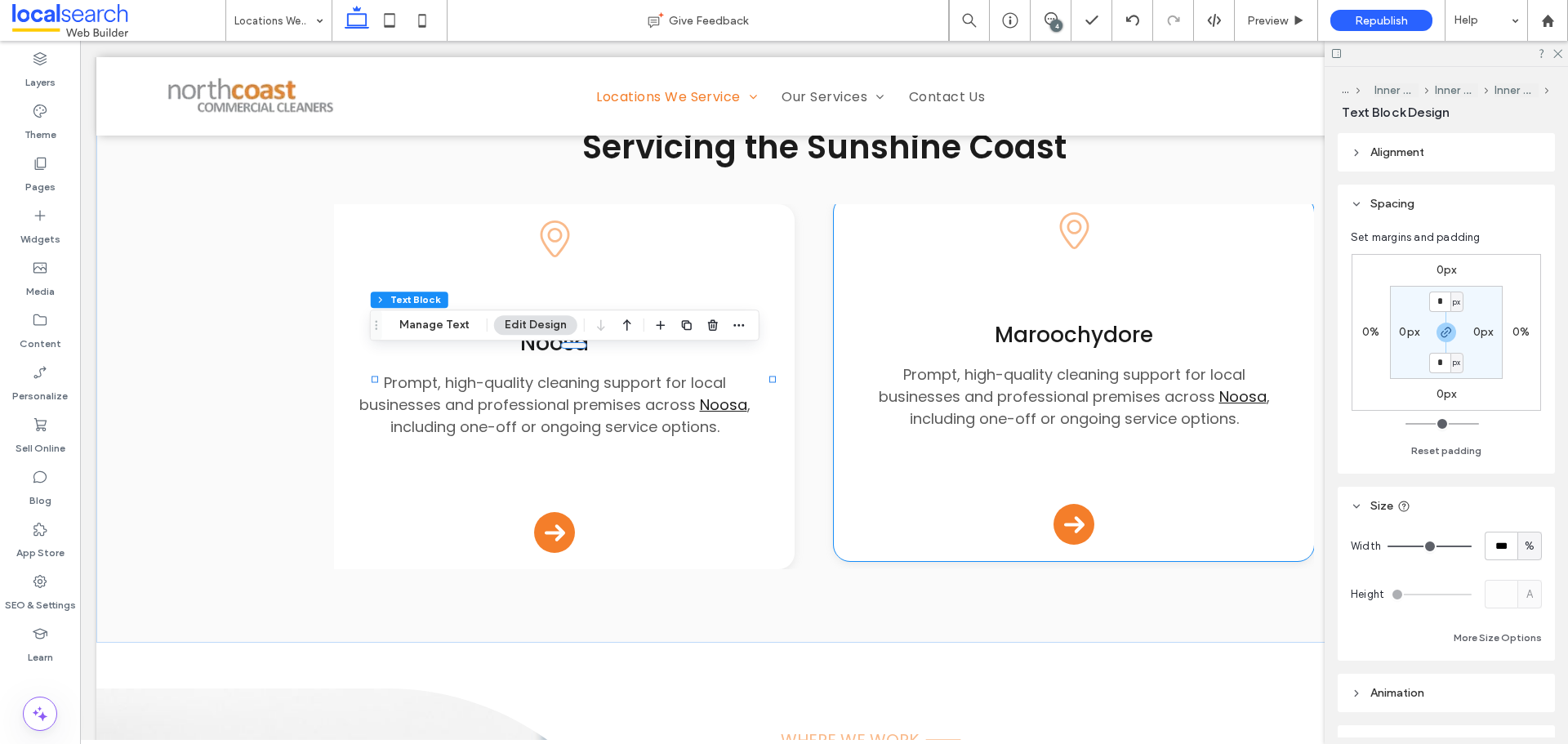 click on "Prompt, high-quality cleaning support for local businesses and professional premises across" at bounding box center [1062, 385] 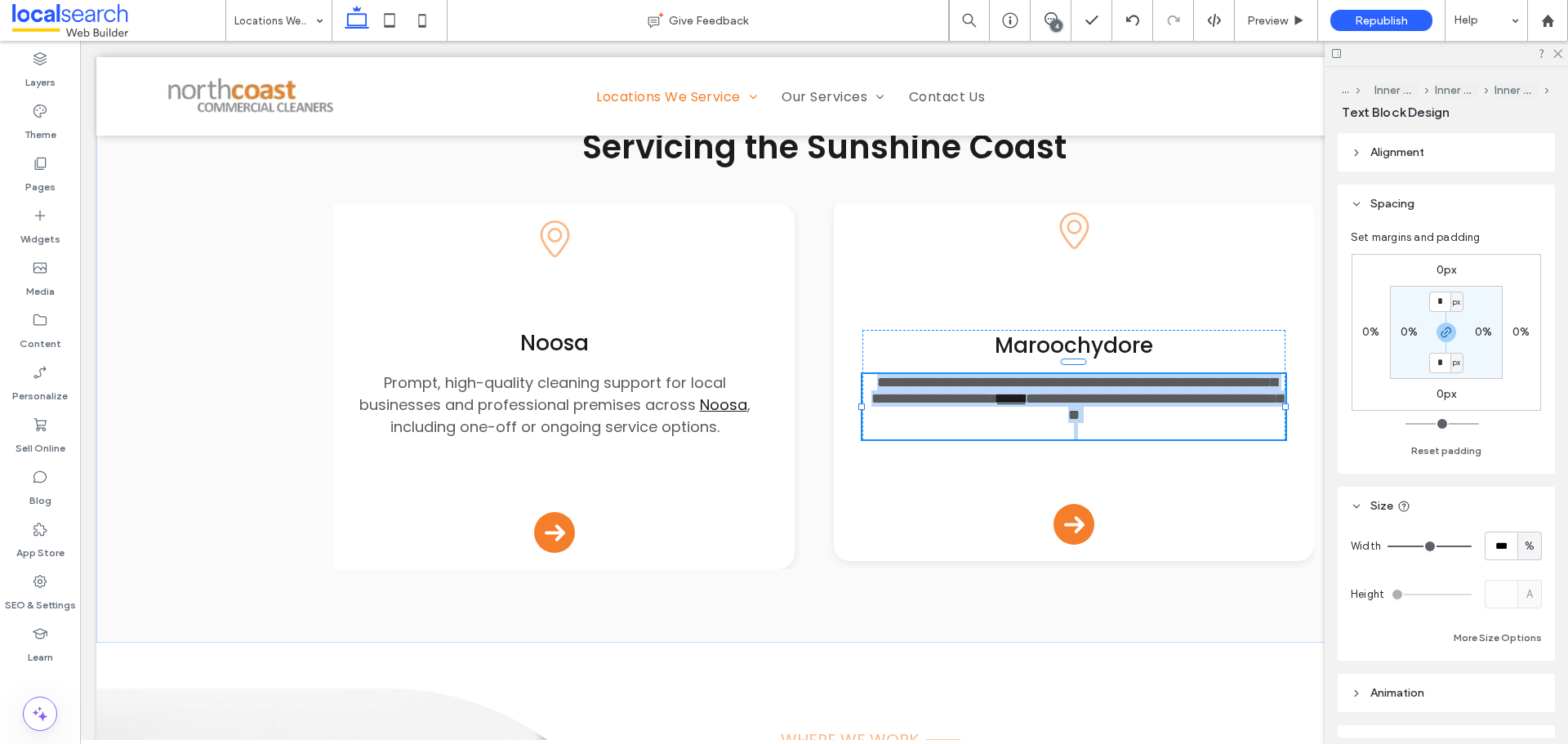 type on "*******" 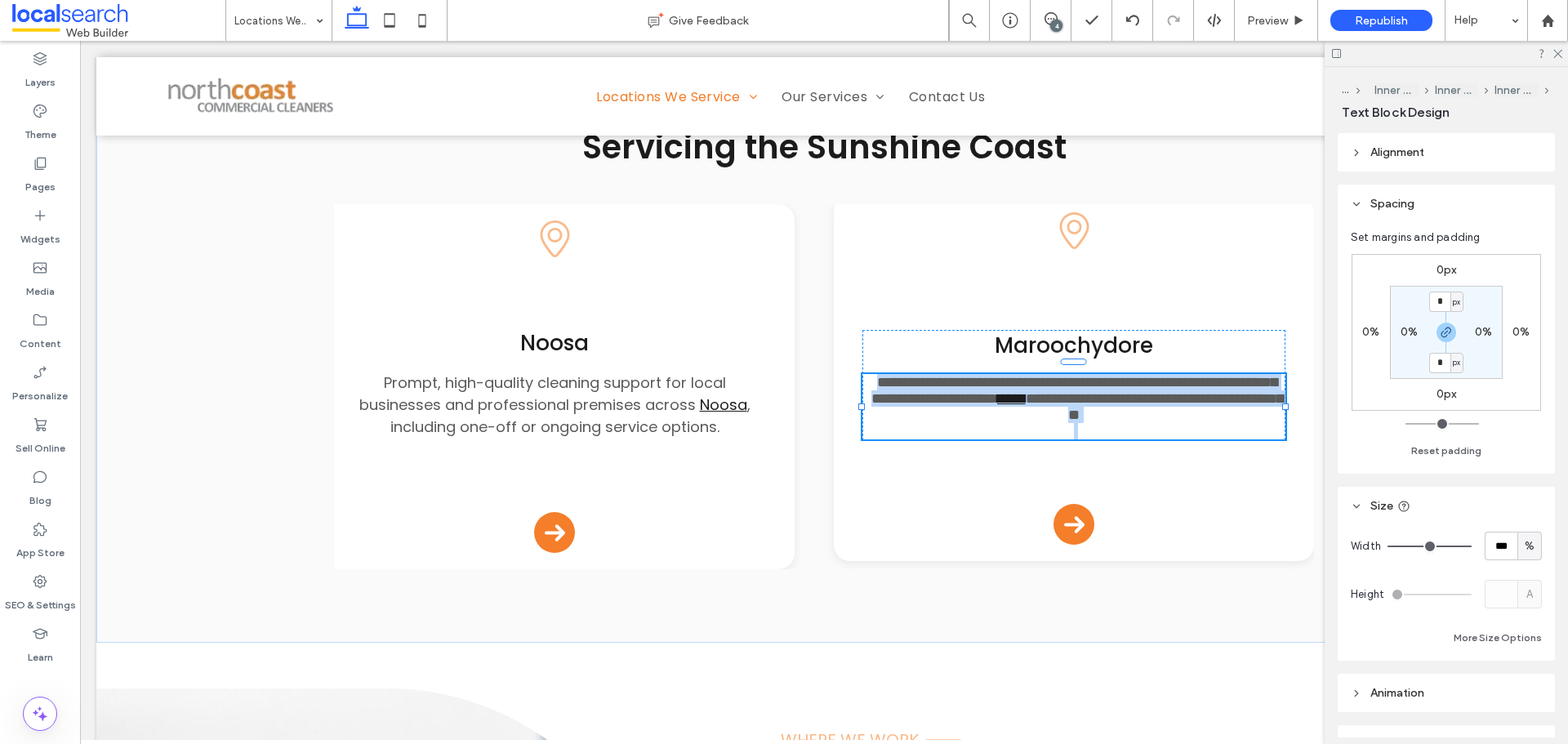 type on "**" 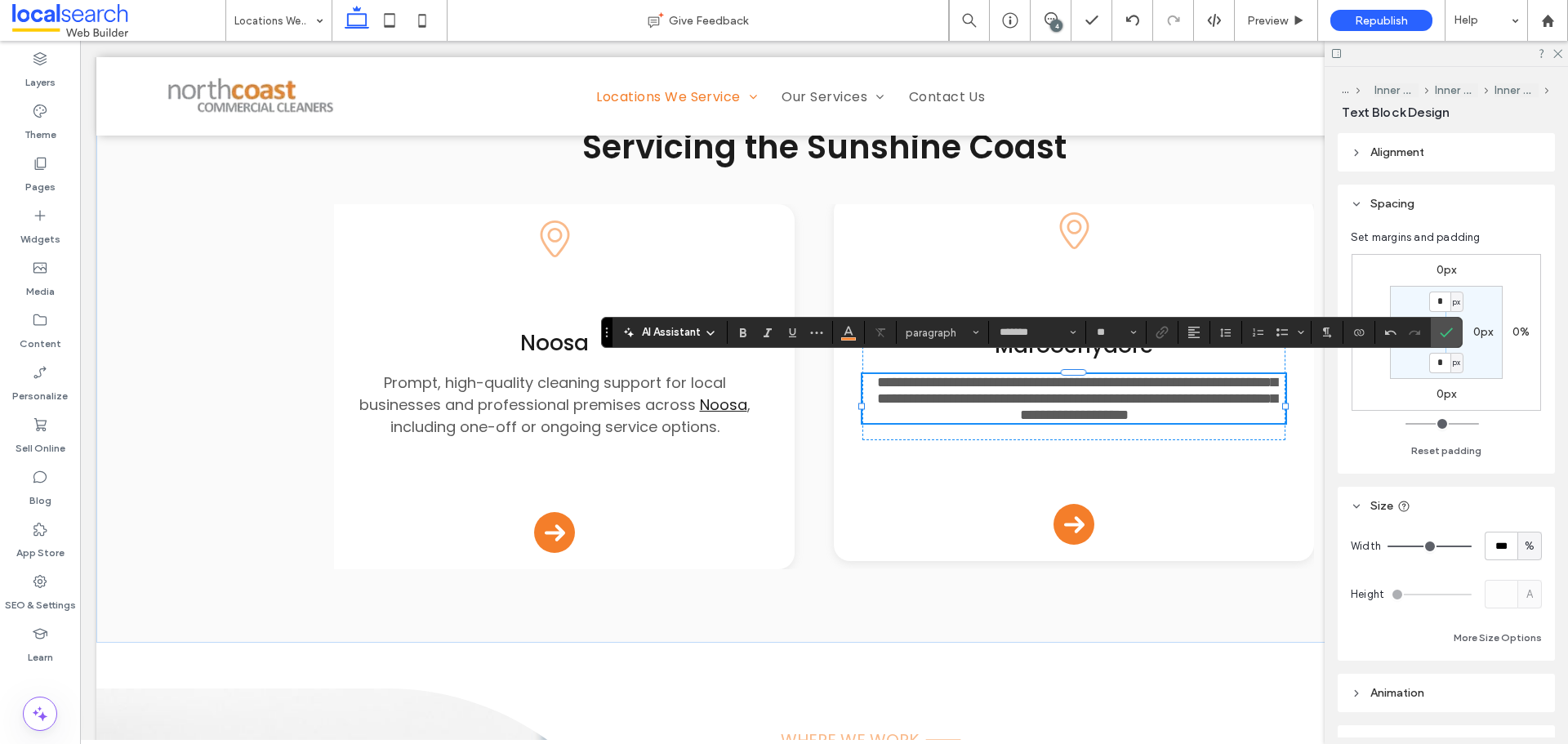 scroll, scrollTop: 0, scrollLeft: 1578, axis: horizontal 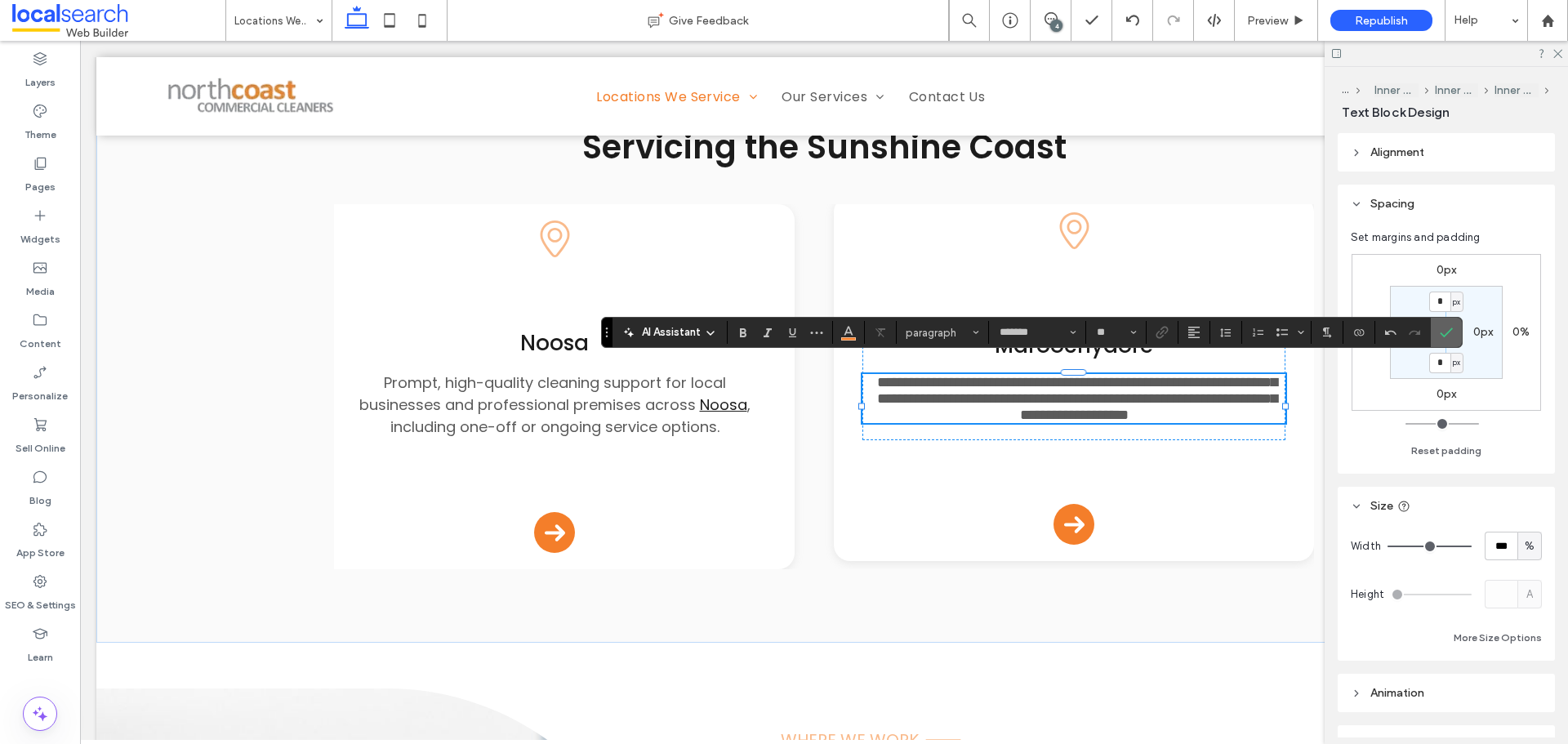 click 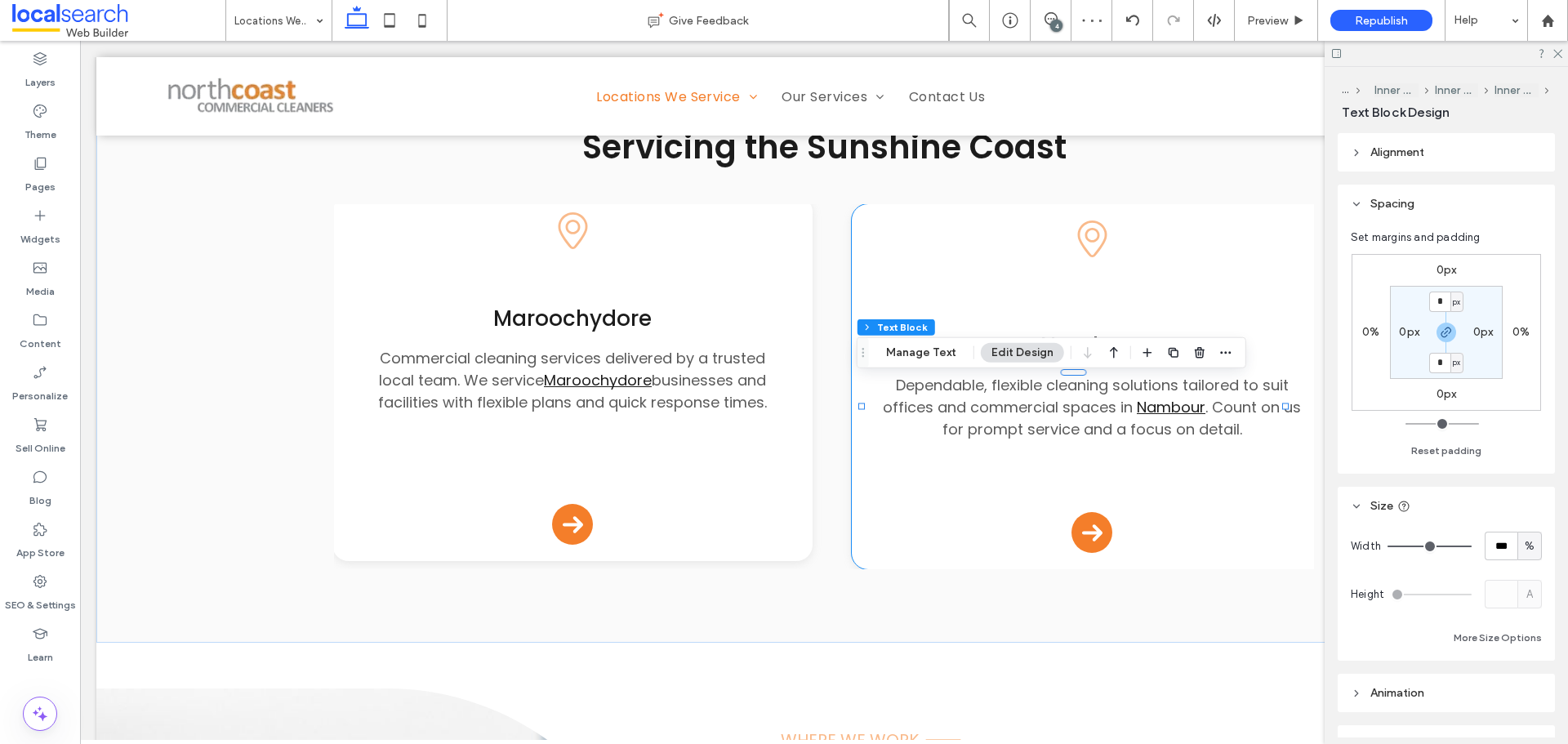 scroll, scrollTop: 0, scrollLeft: 0, axis: both 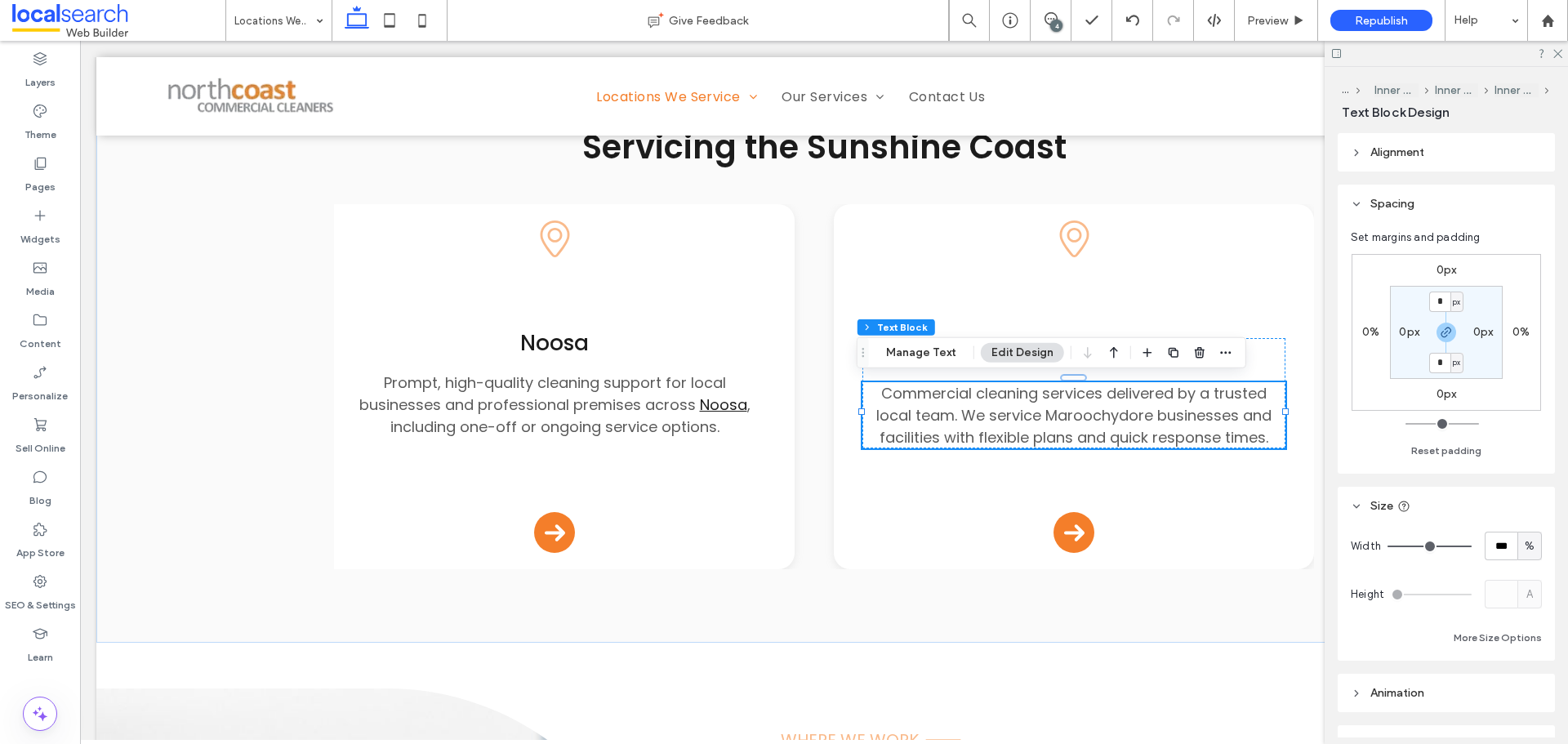 click on "Commercial cleaning services delivered by a trusted local team. We service Maroochydore businesses and facilities with flexible plans and quick response times." at bounding box center (1074, 415) 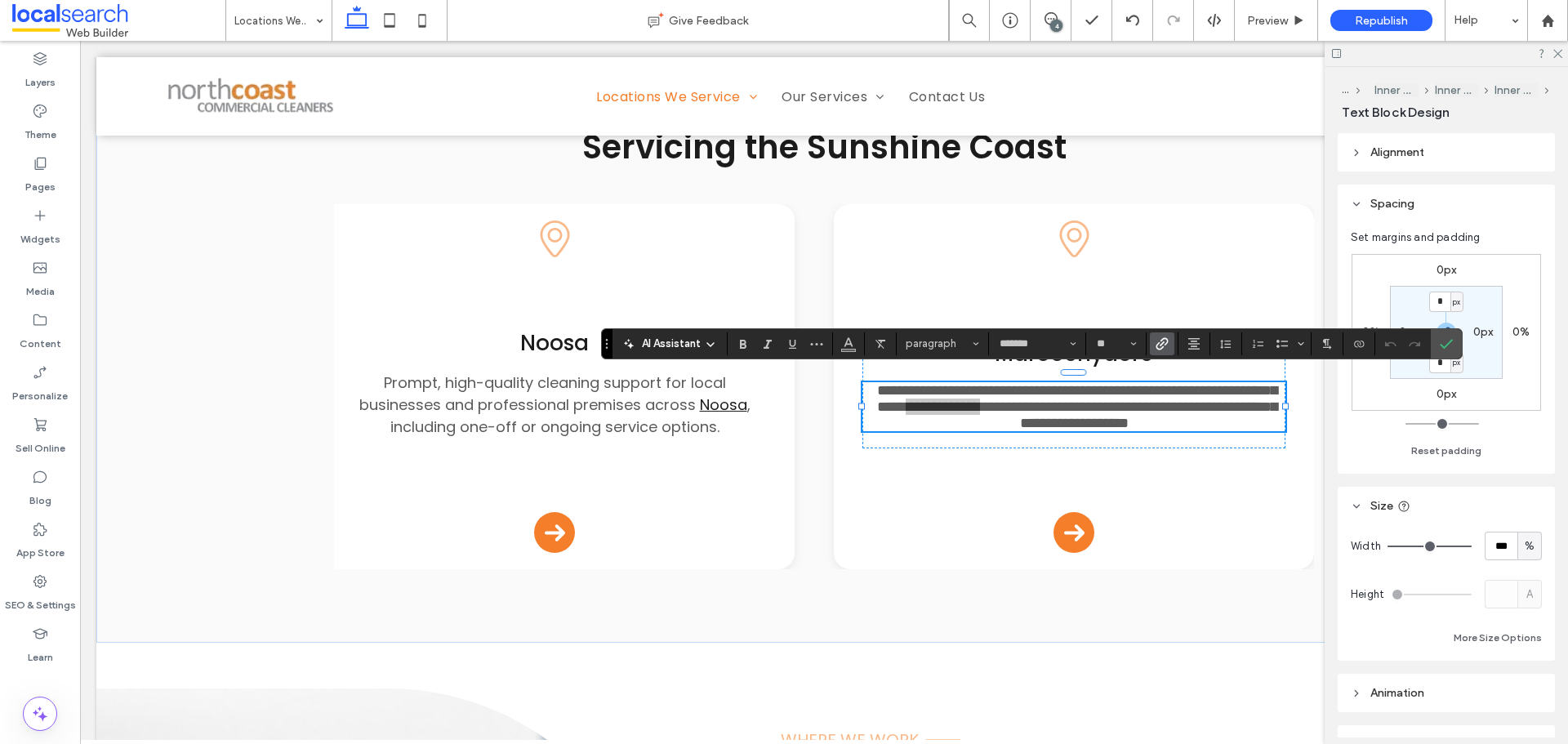 click 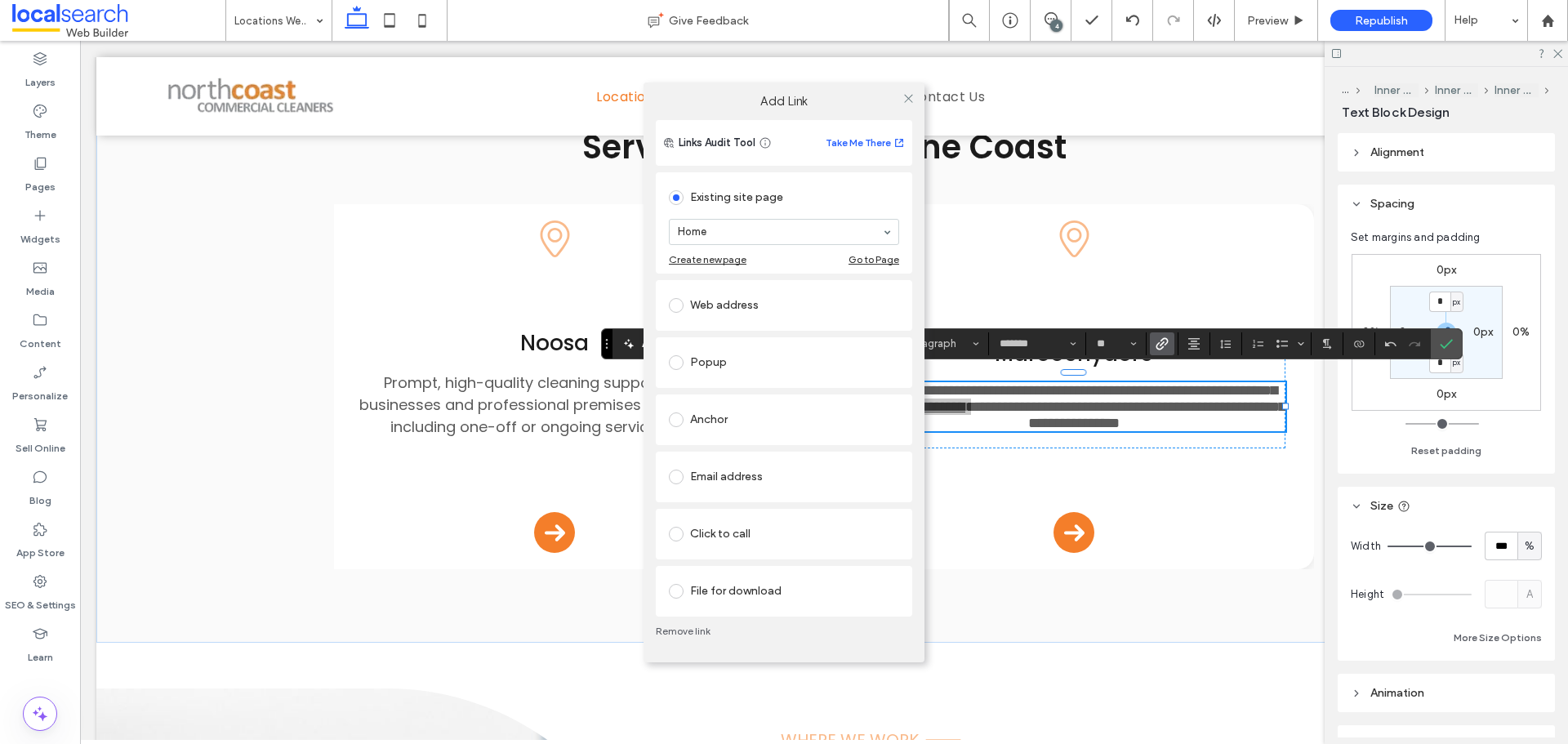 click on "Remove link" at bounding box center (784, 631) 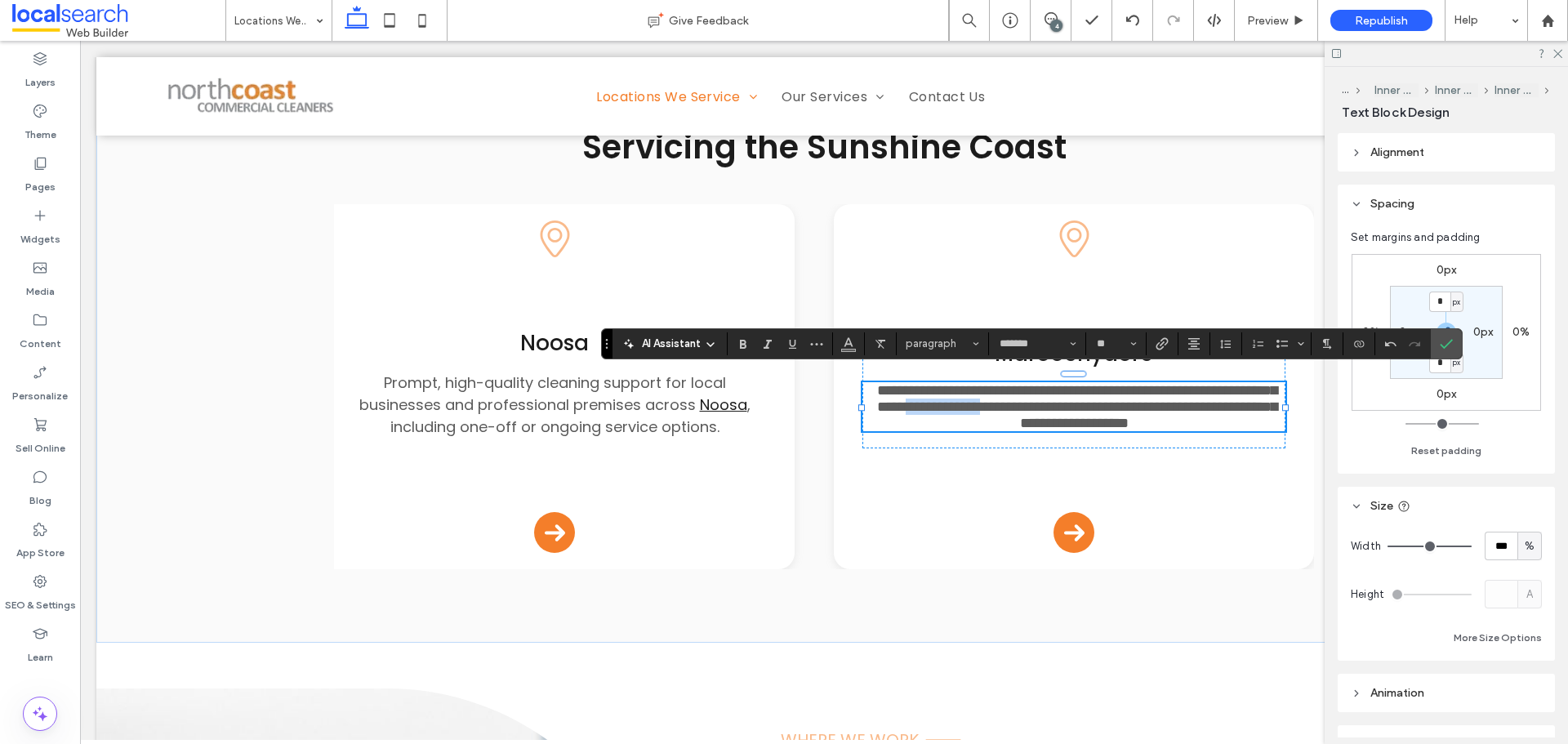 click on "**********" at bounding box center (1077, 407) 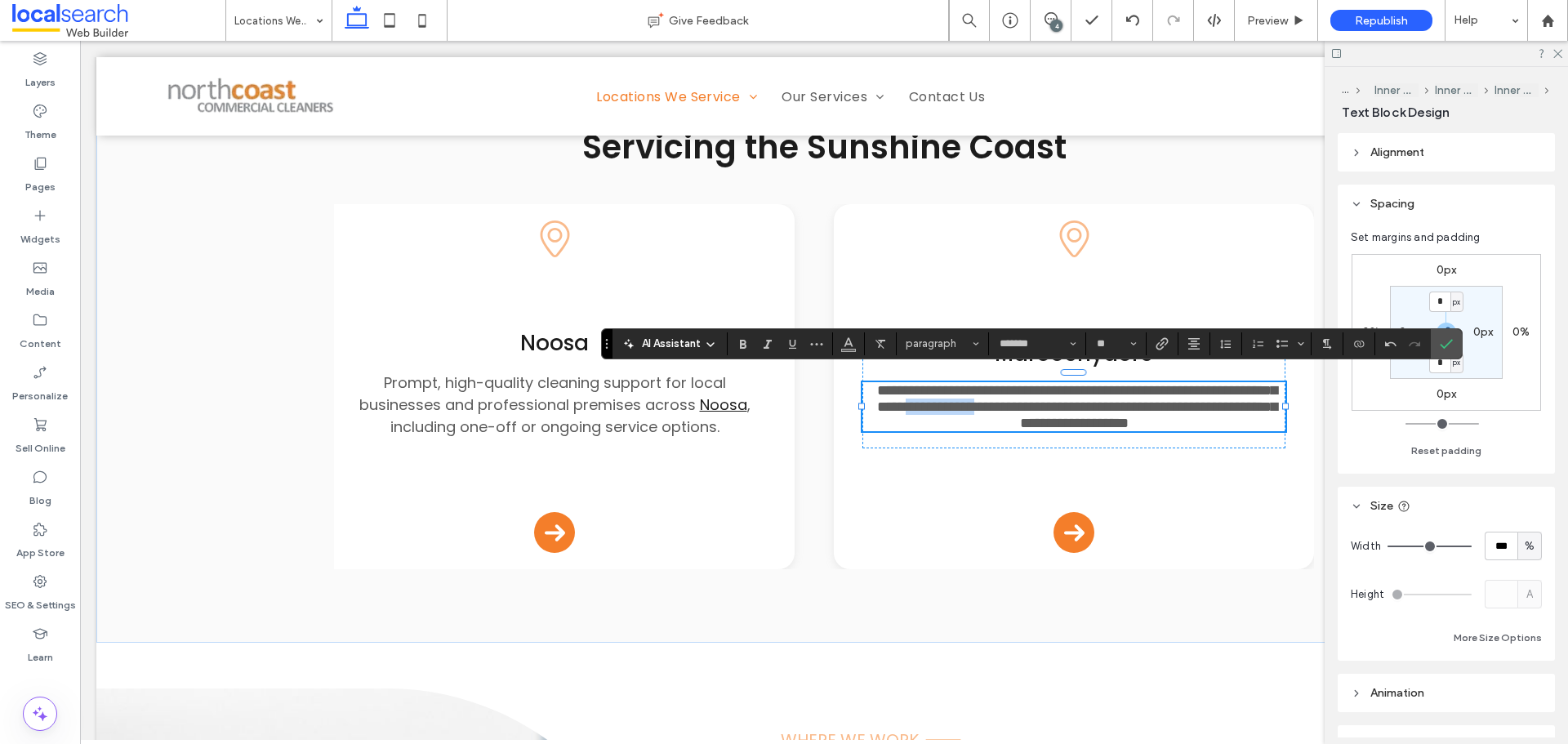 drag, startPoint x: 1144, startPoint y: 406, endPoint x: 1259, endPoint y: 379, distance: 118.12705 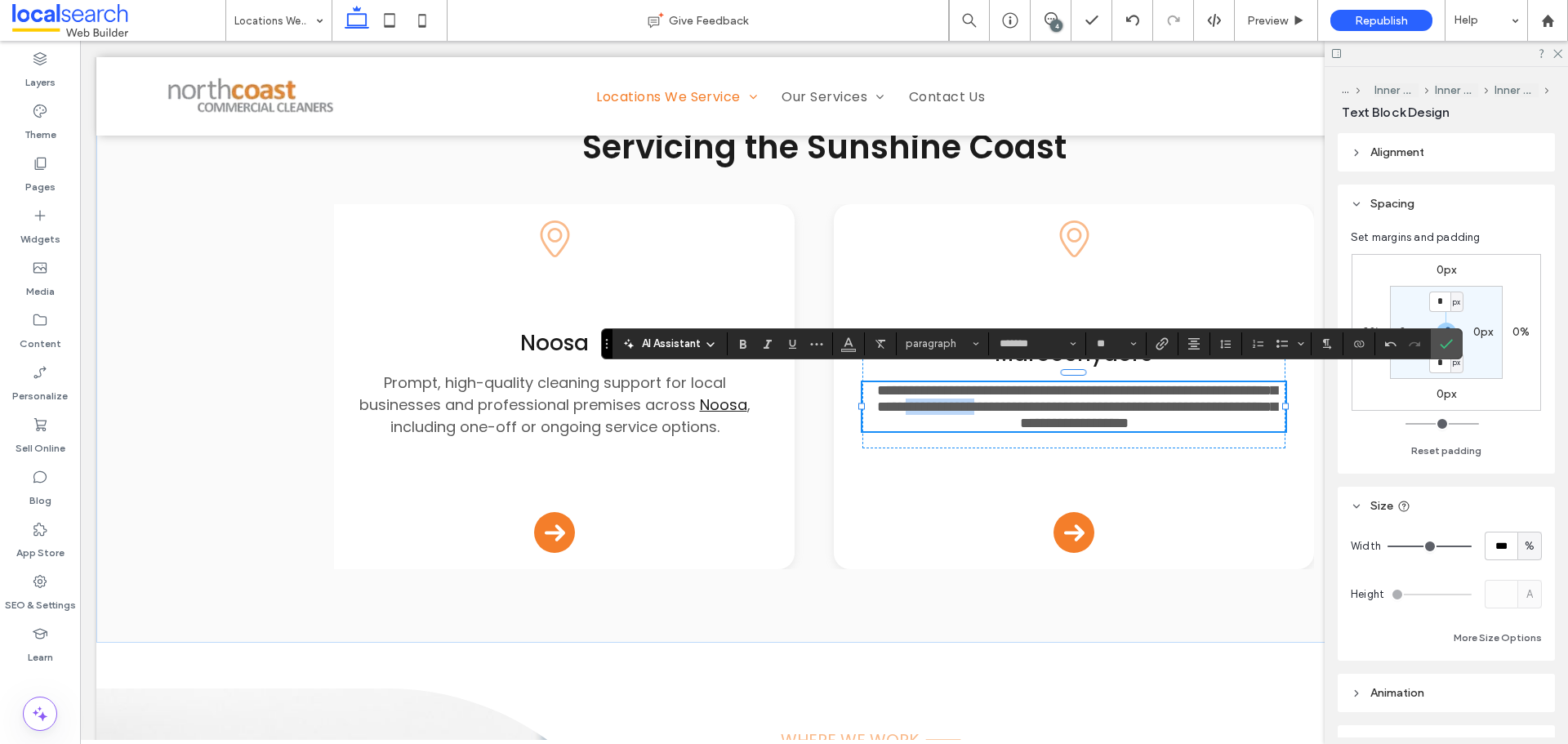 click on "**********" at bounding box center (1077, 407) 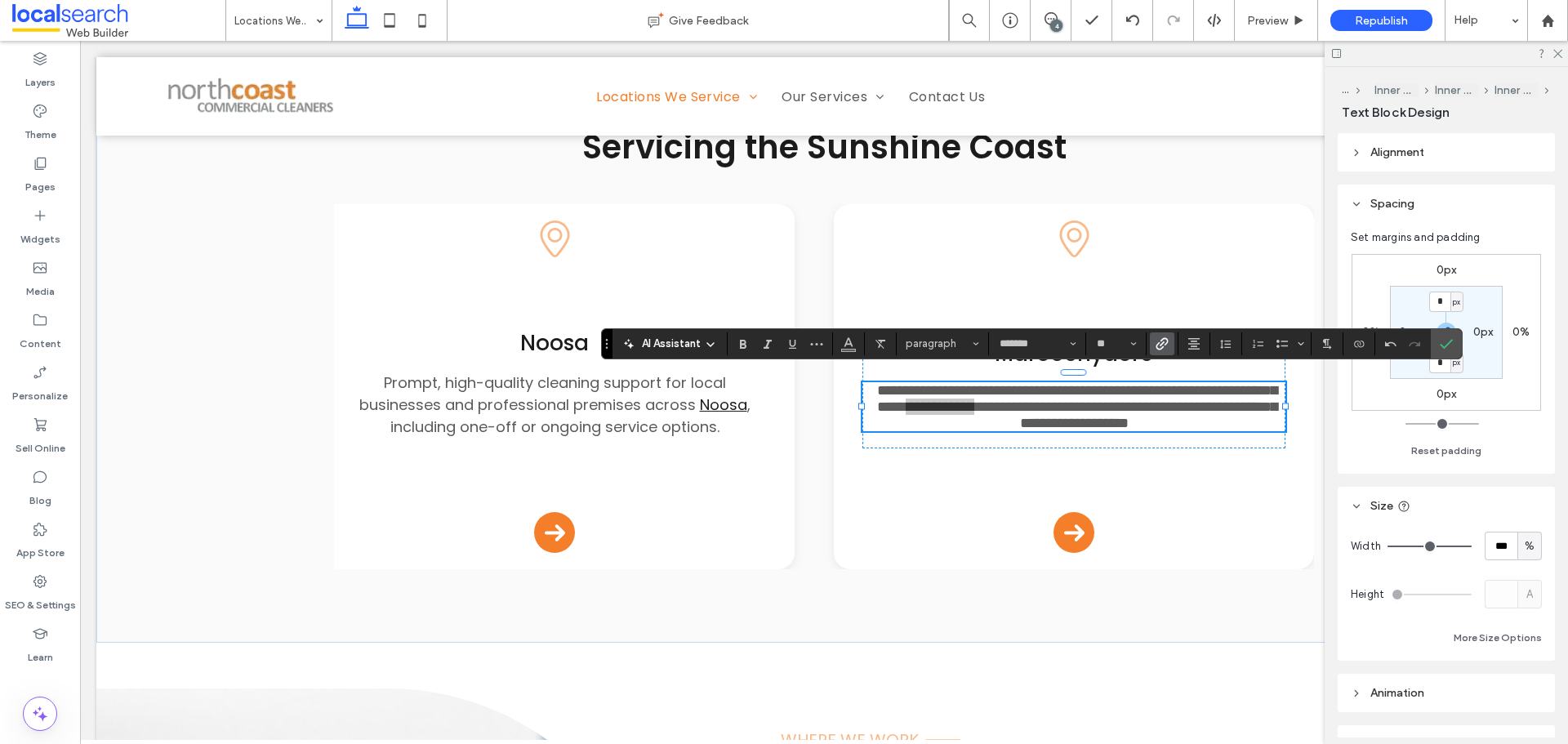 click 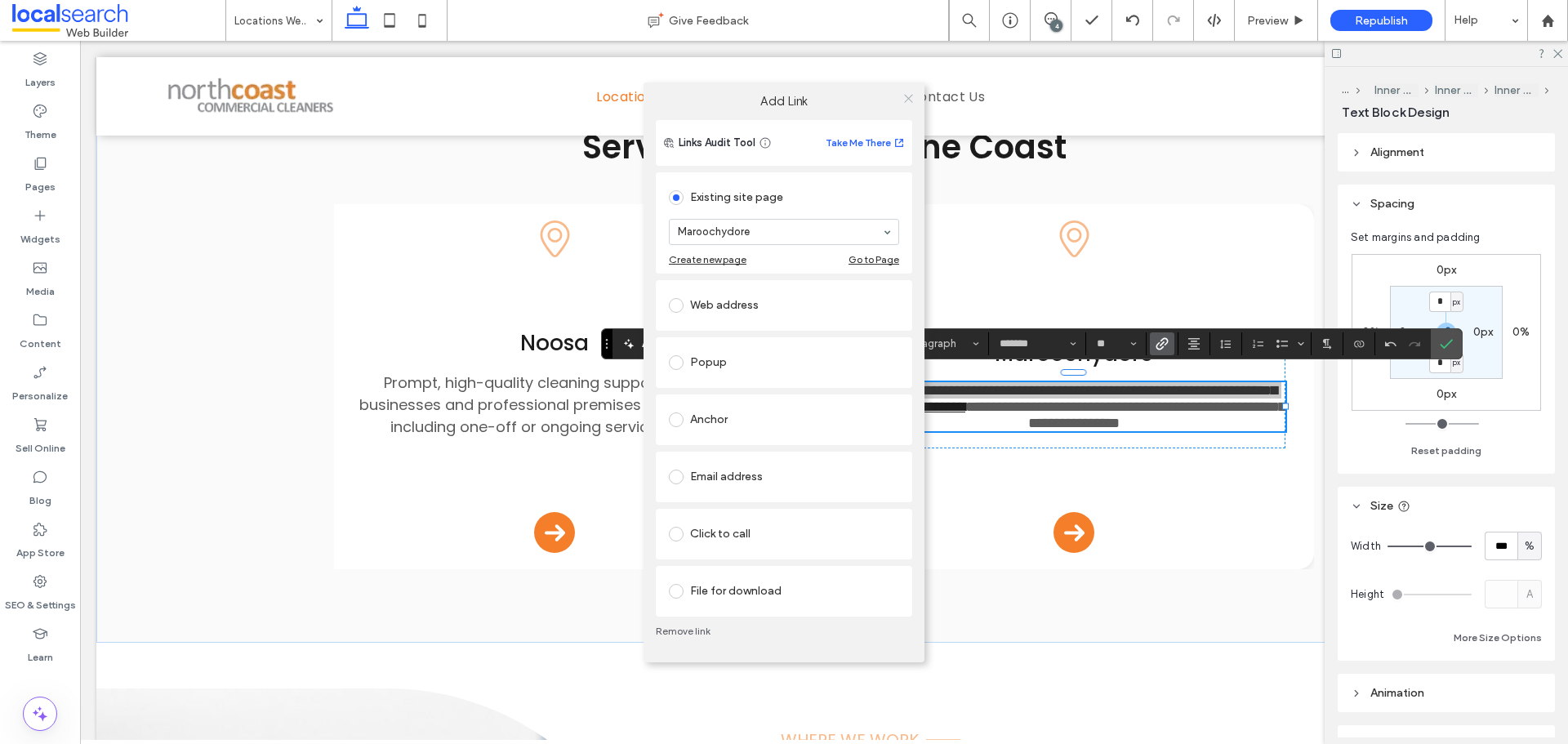 click 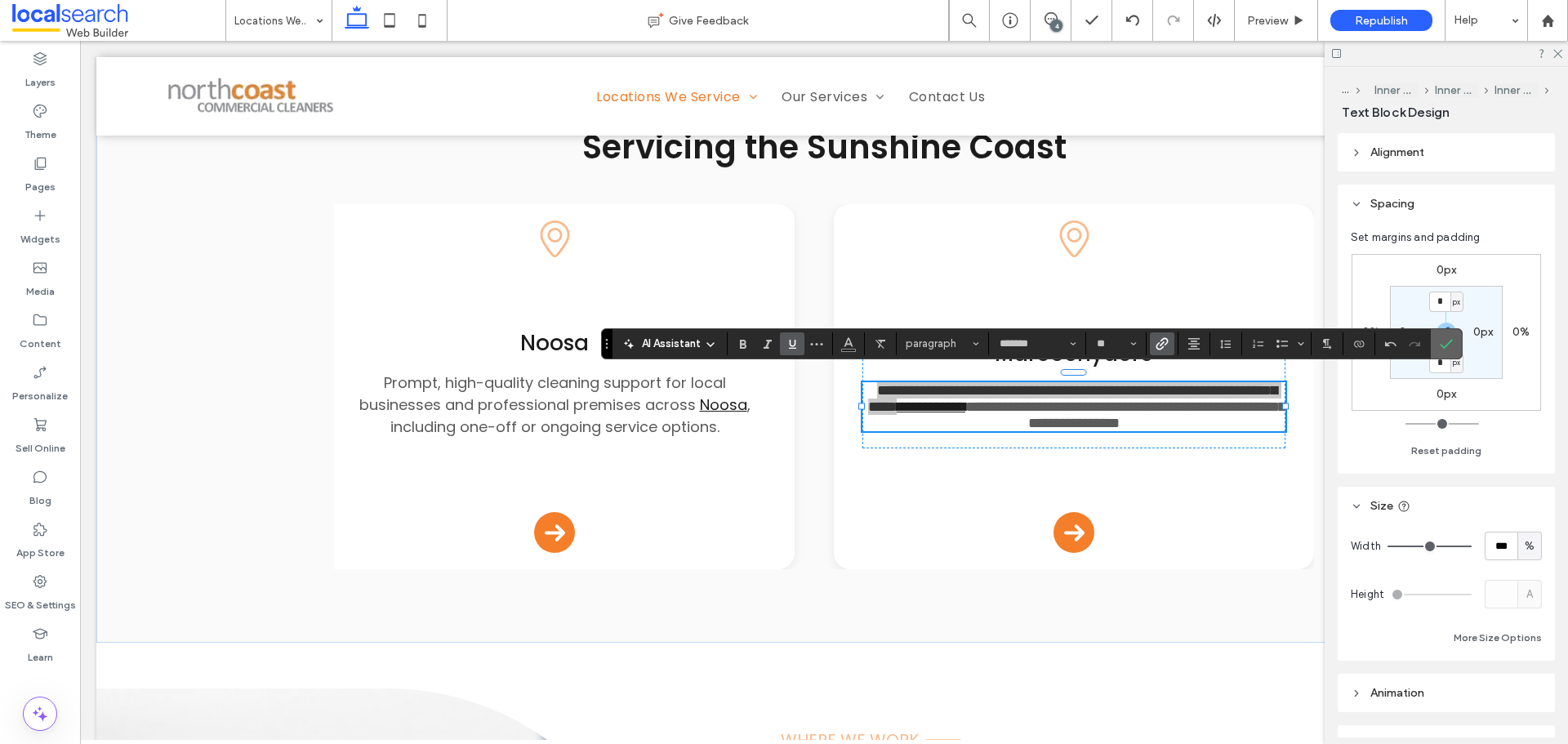 click 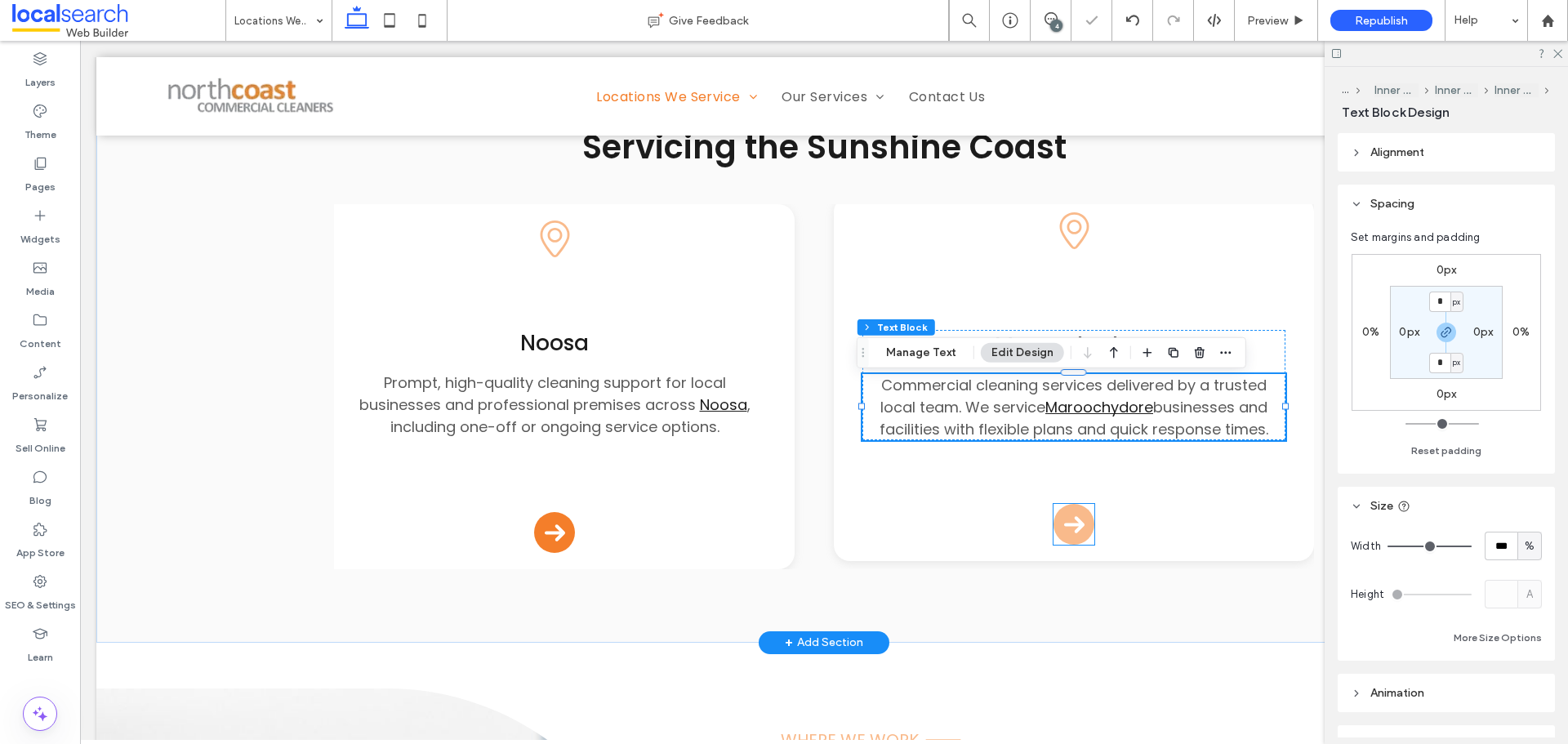 click on "Arrow Icon" 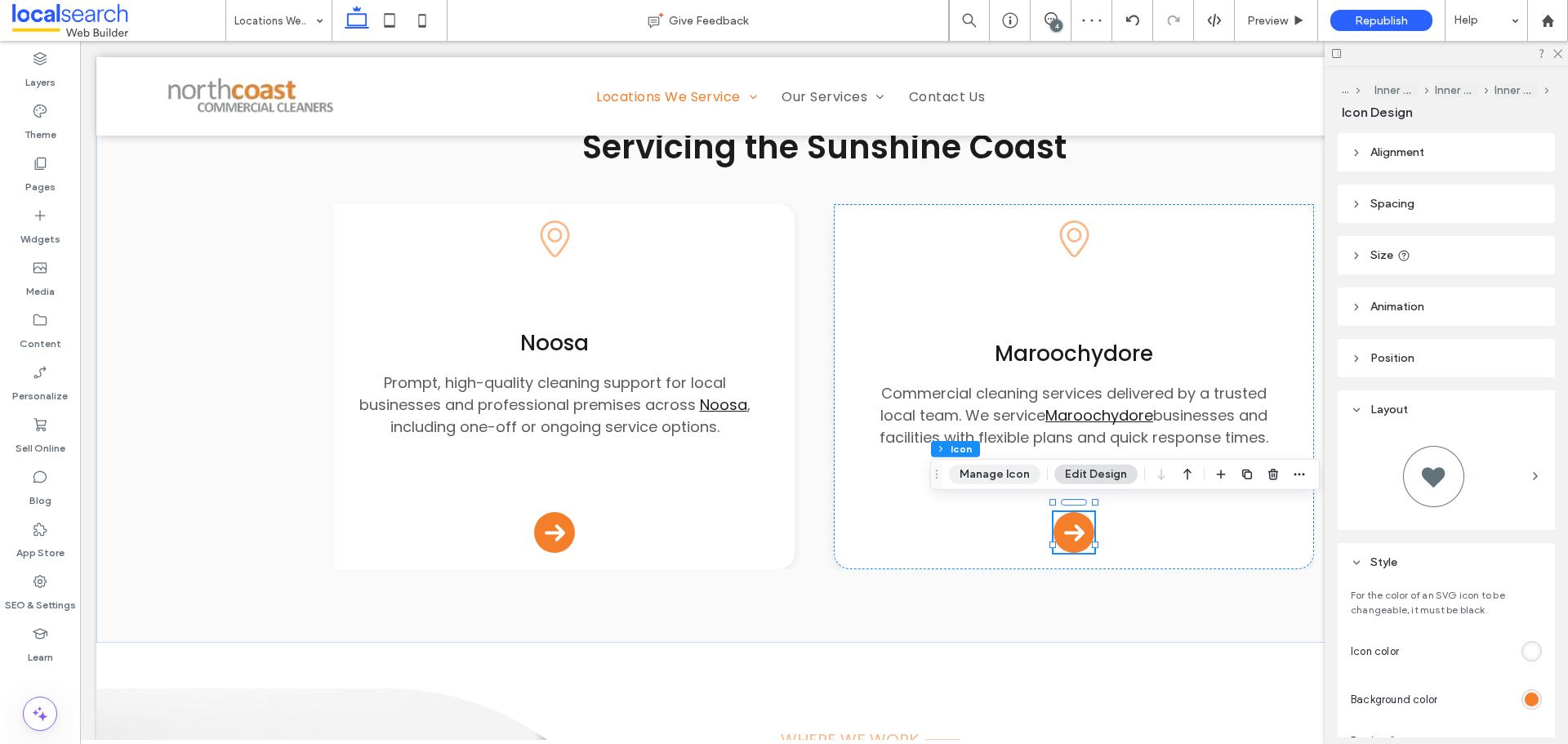 click on "Manage Icon" at bounding box center [995, 474] 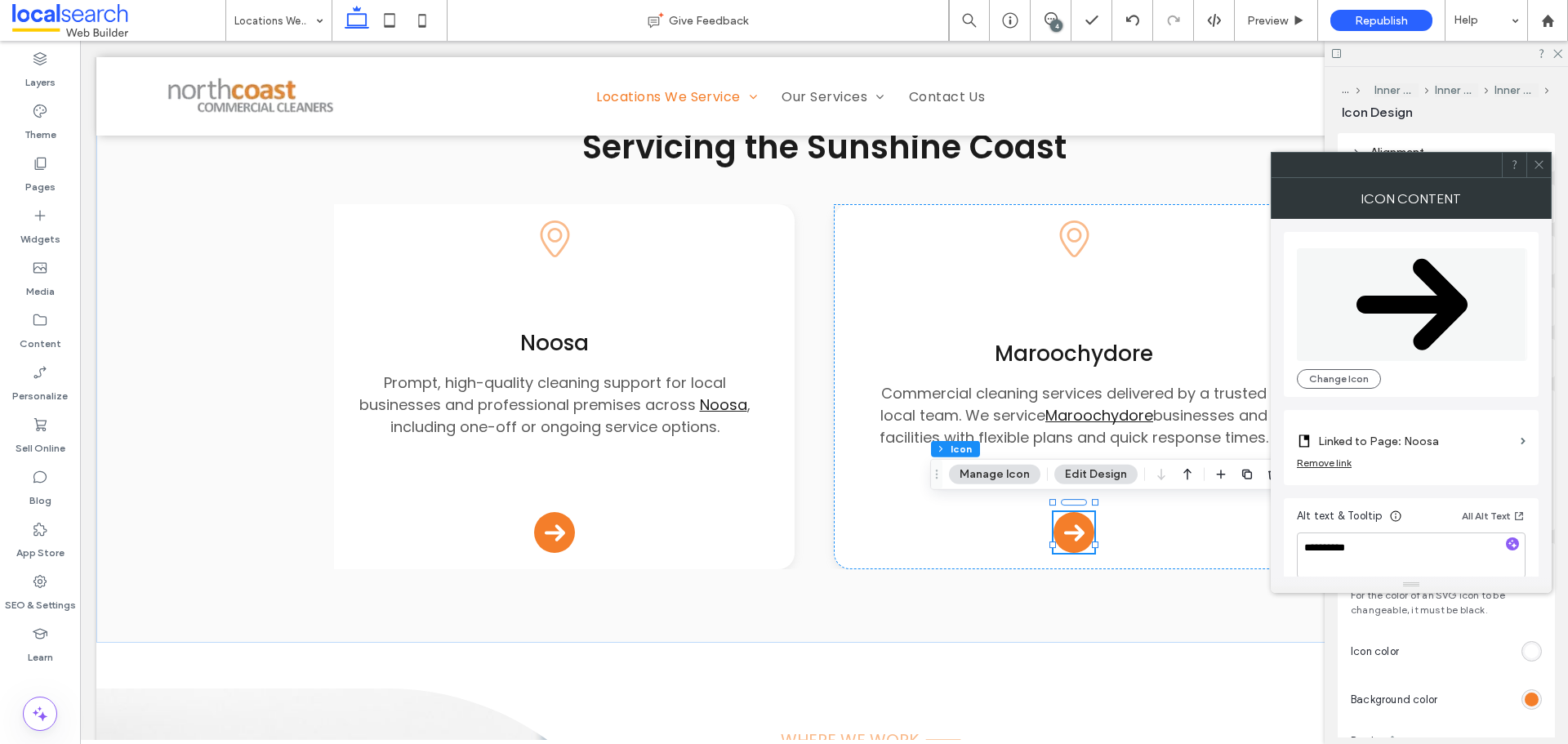 click on "Linked to Page: Noosa" at bounding box center (1416, 441) 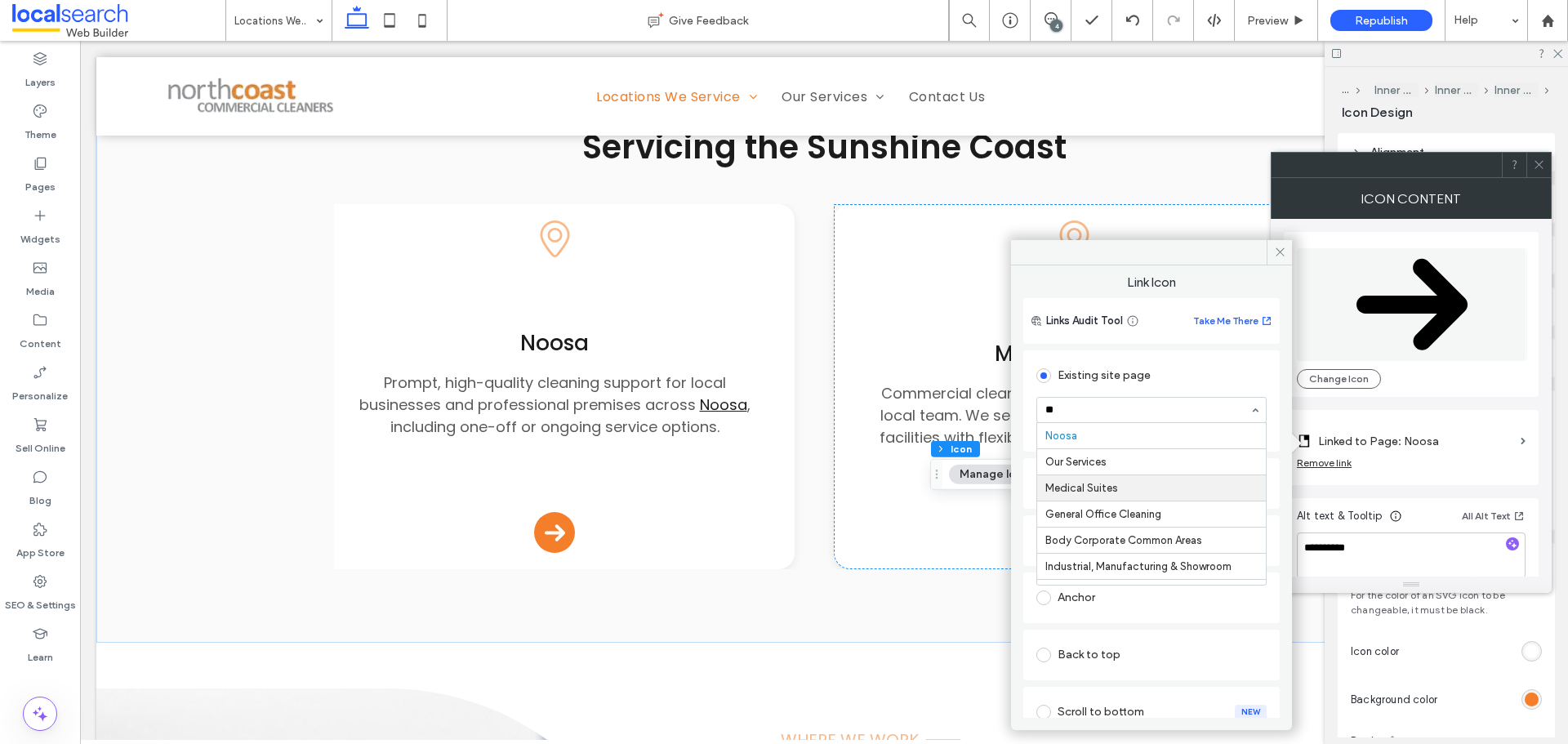scroll, scrollTop: 0, scrollLeft: 0, axis: both 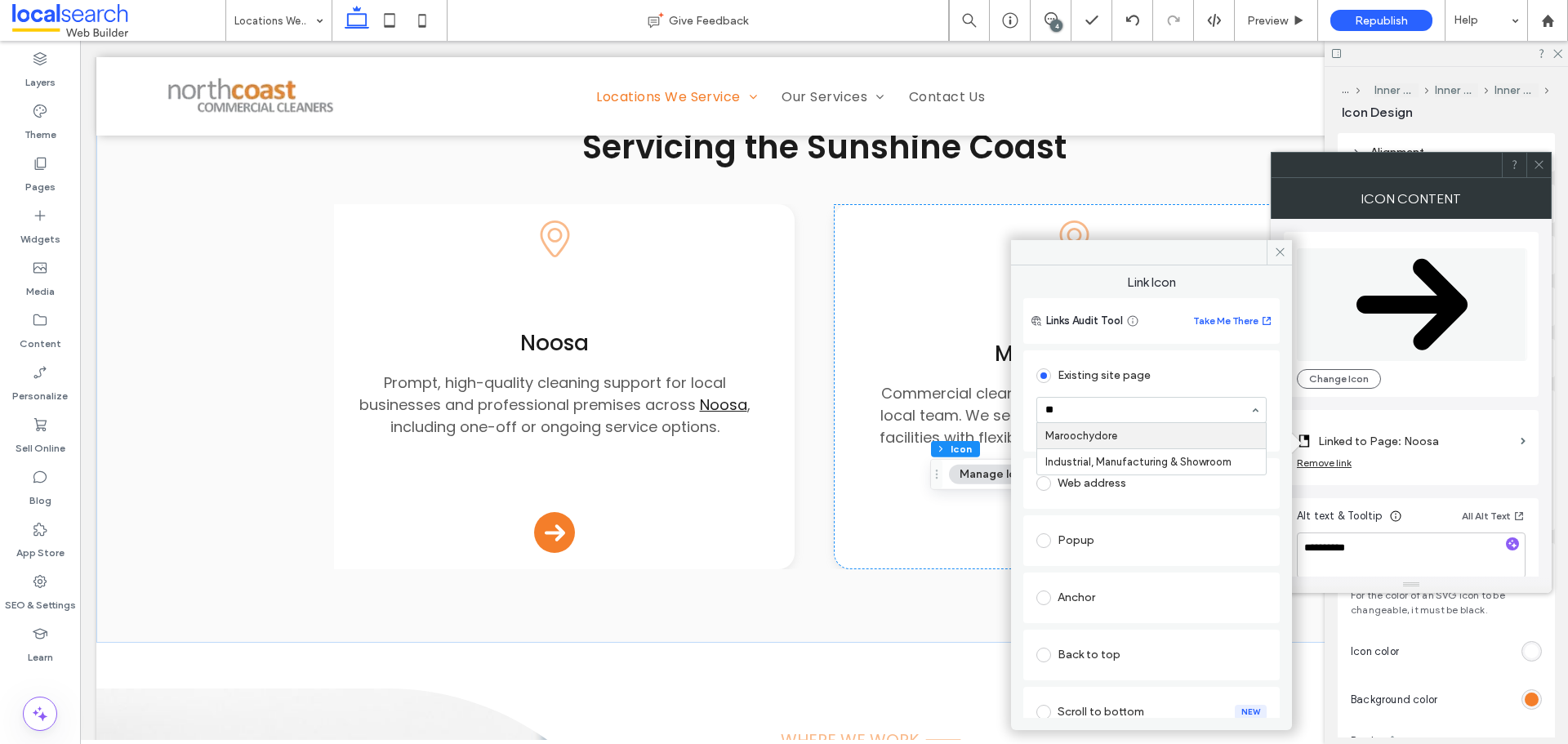 type on "***" 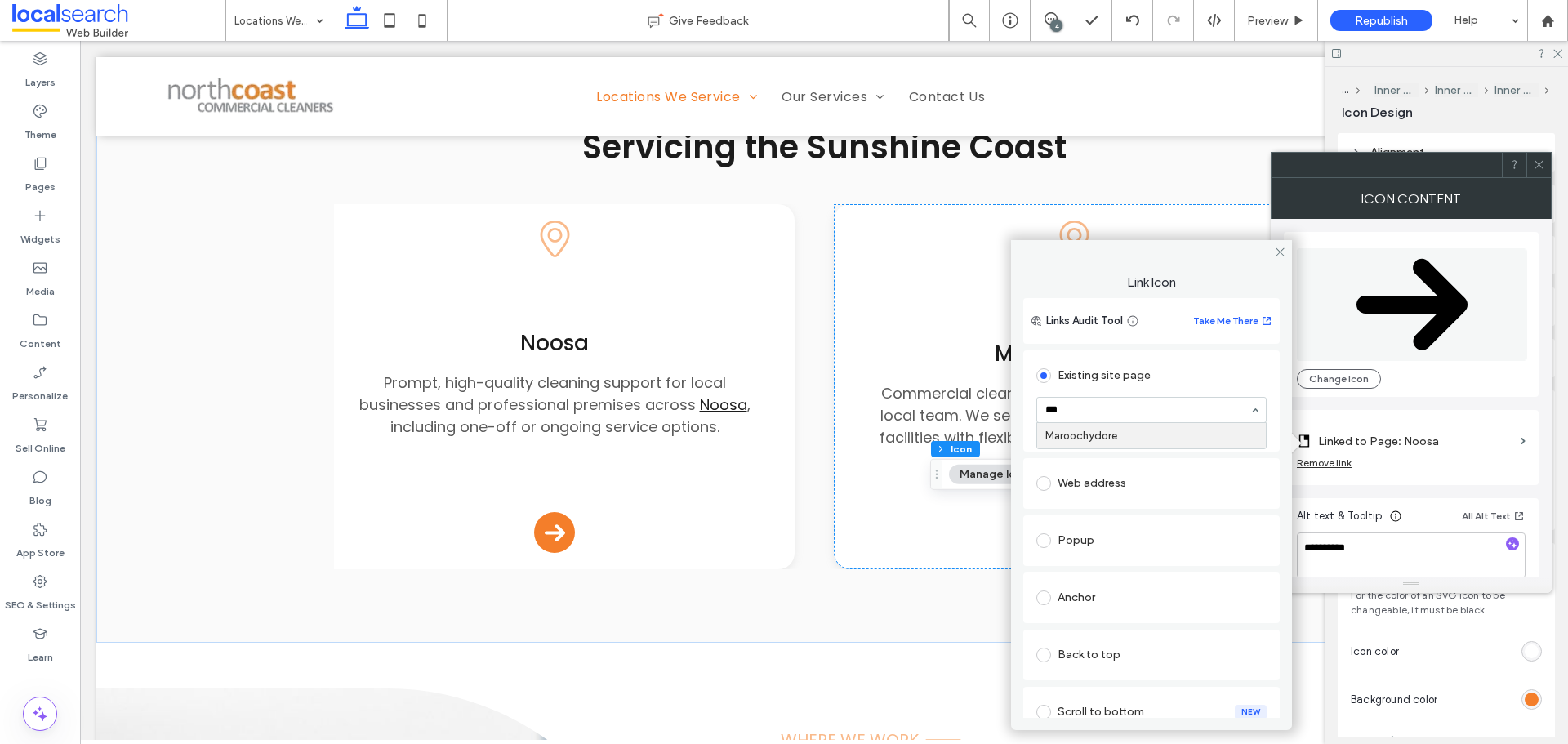 type 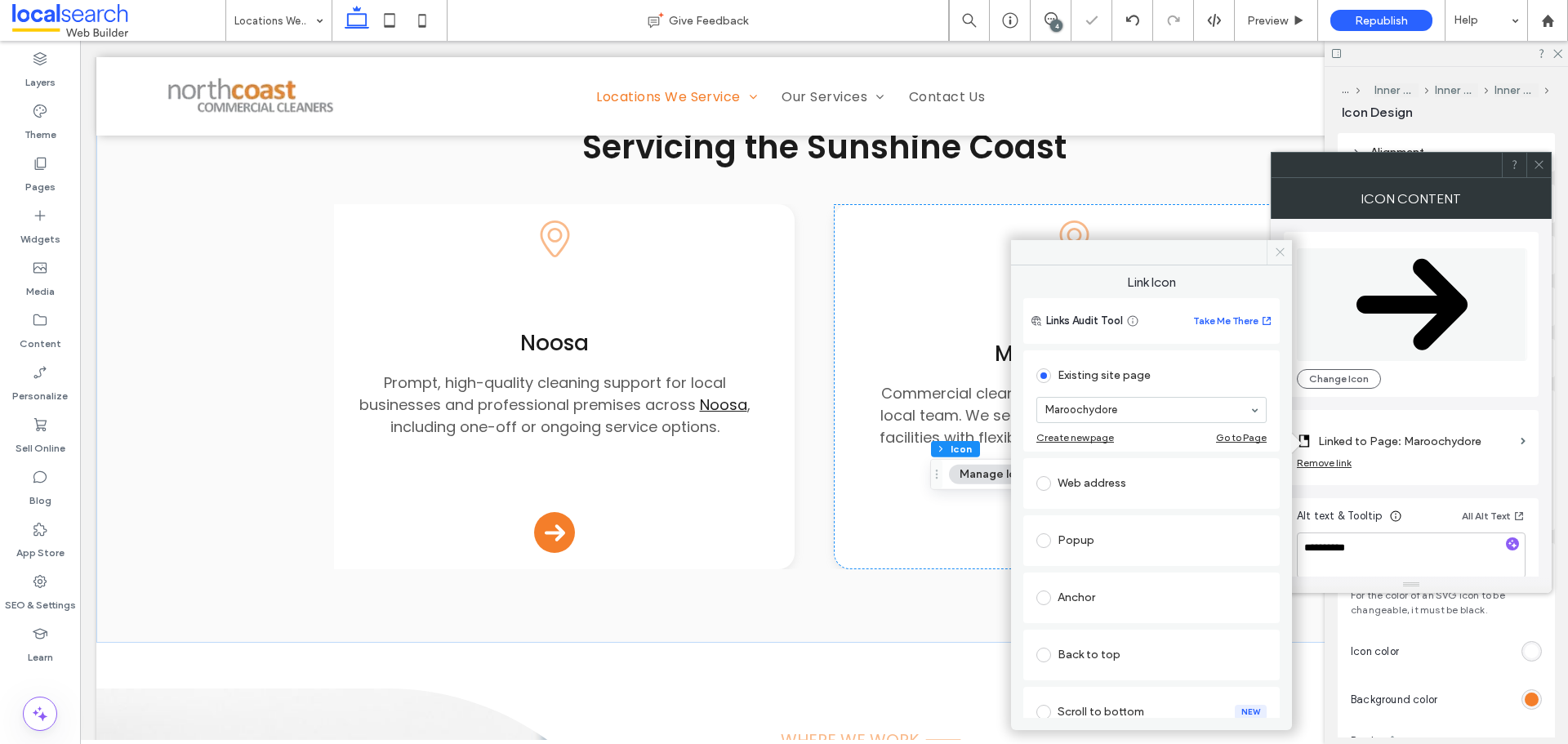 click 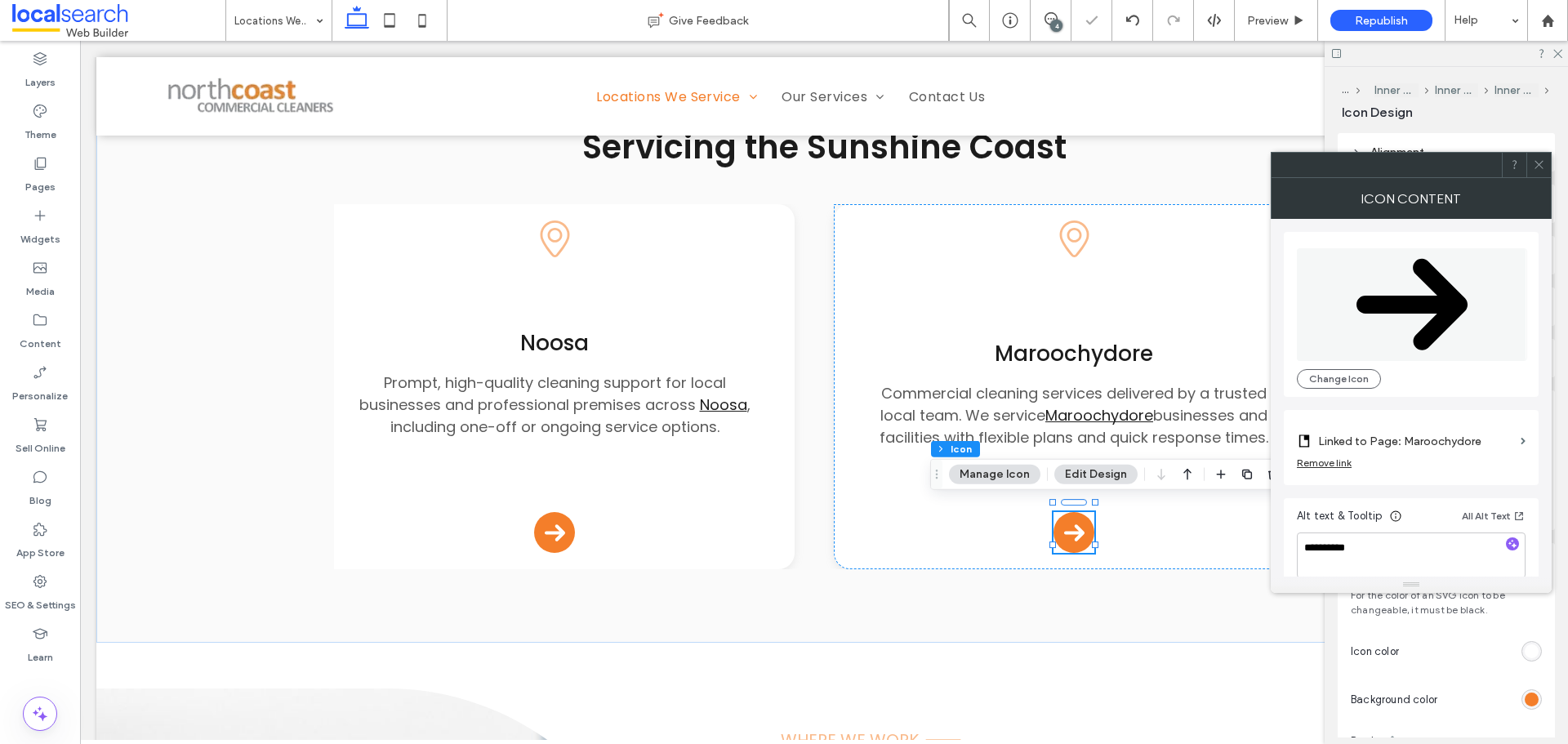 click 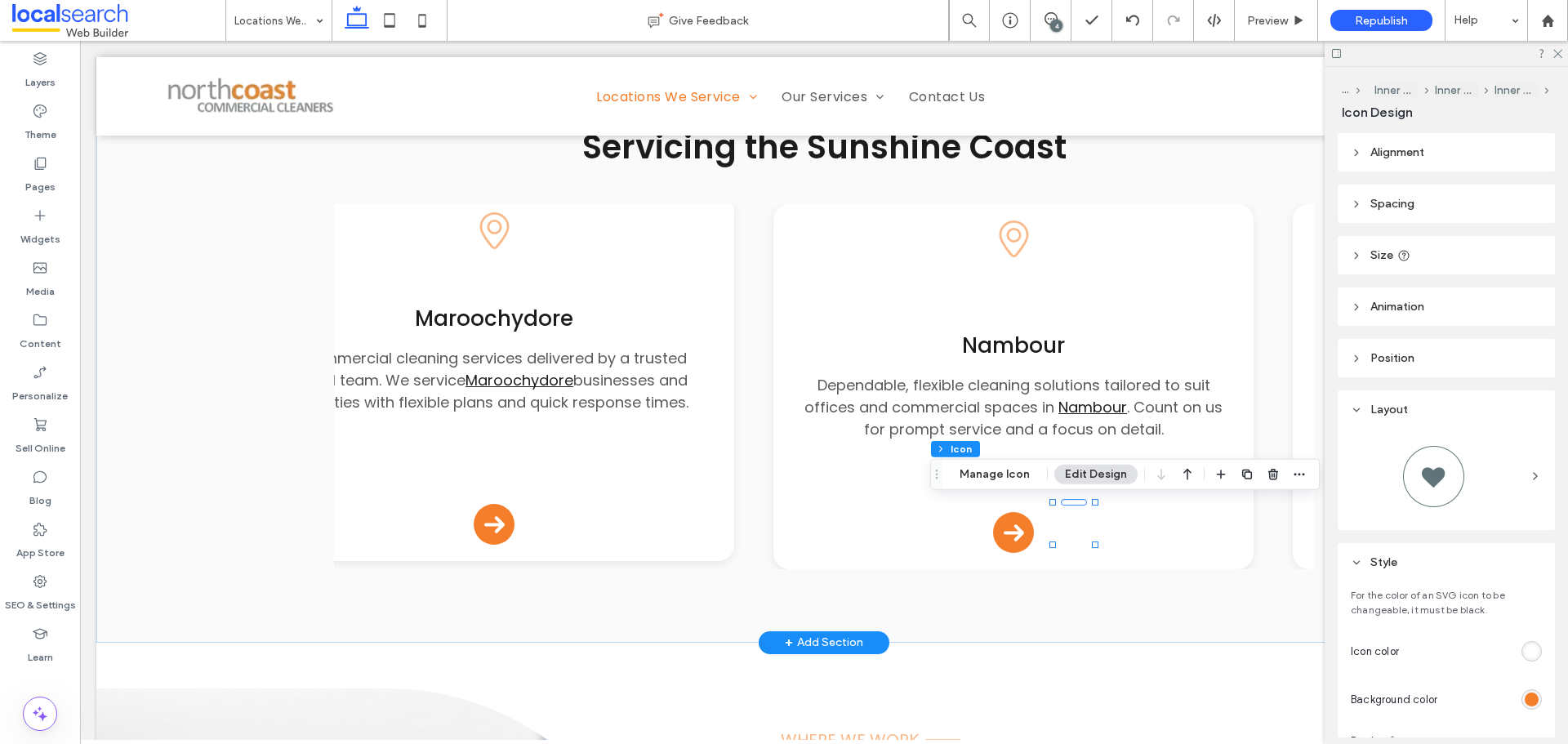 scroll, scrollTop: 0, scrollLeft: 0, axis: both 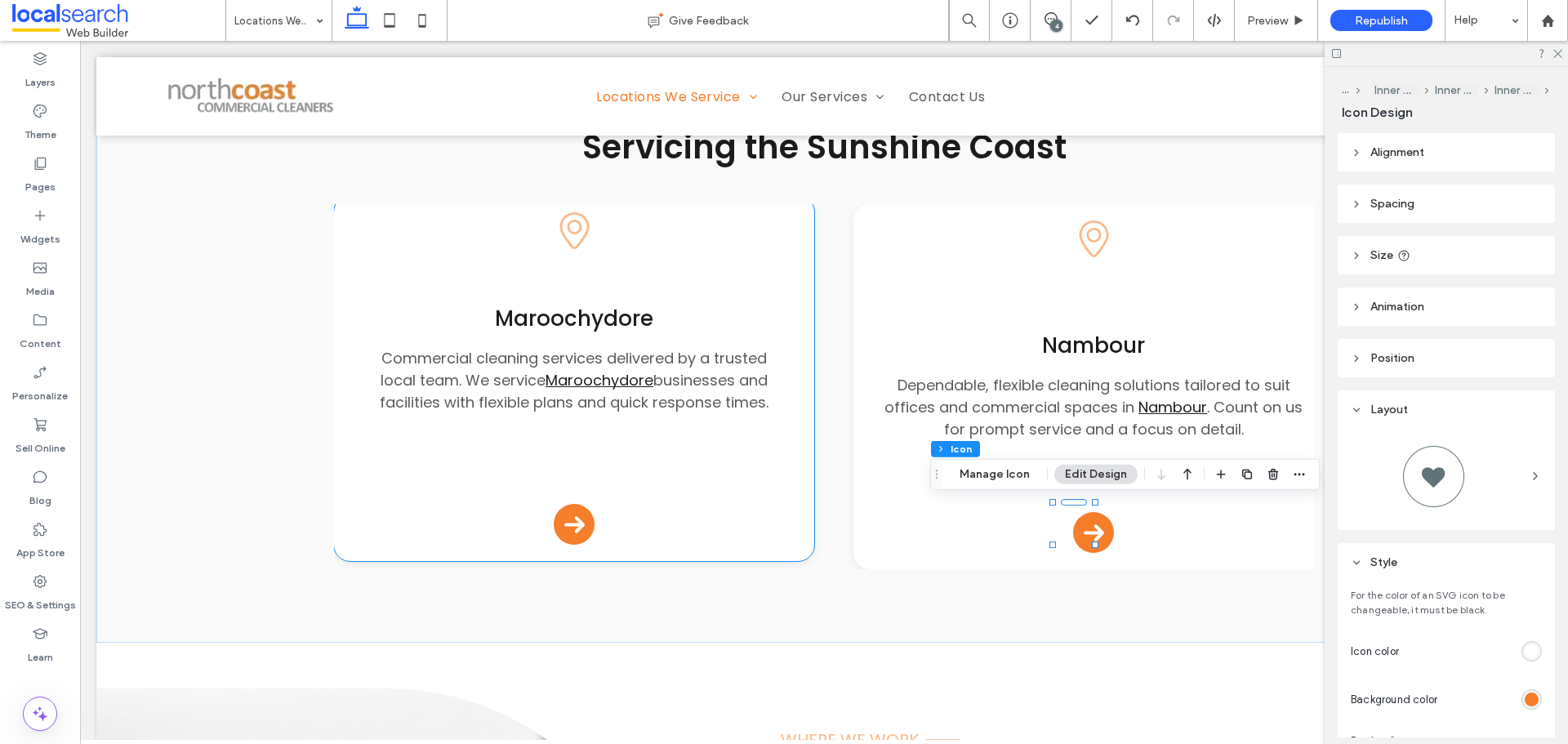 click on "Pin Icon" 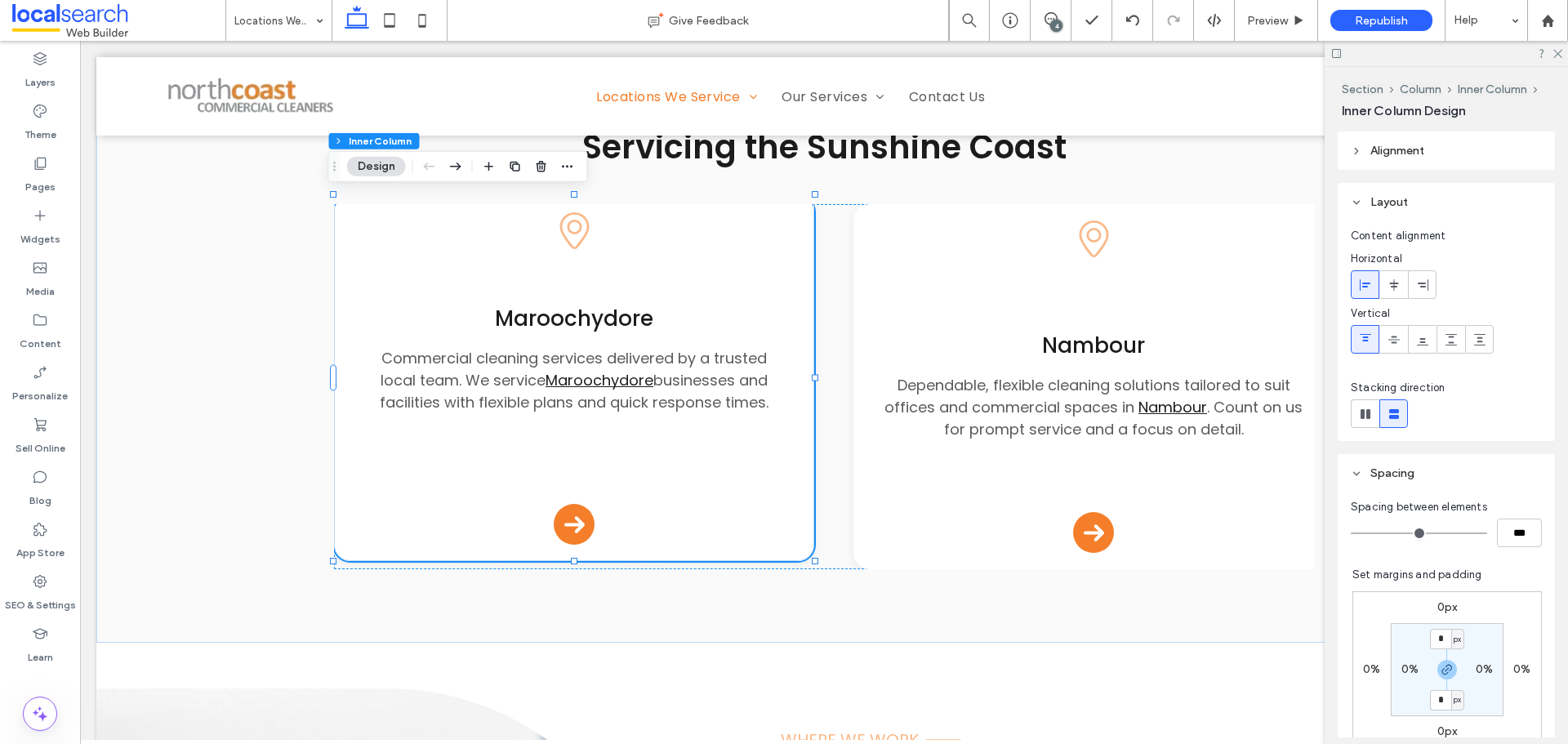 click on "Pin Icon" 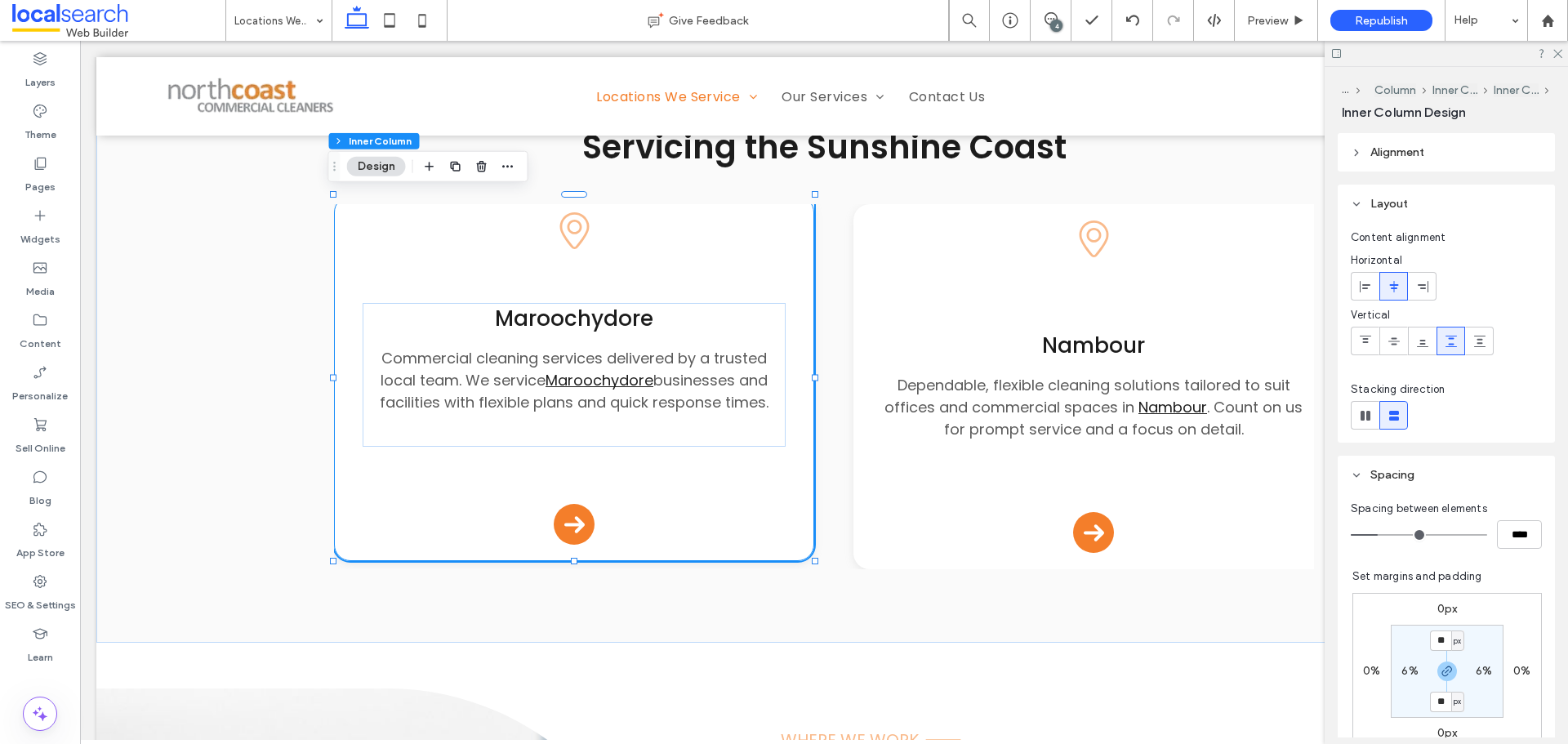 click on "Pin Icon" 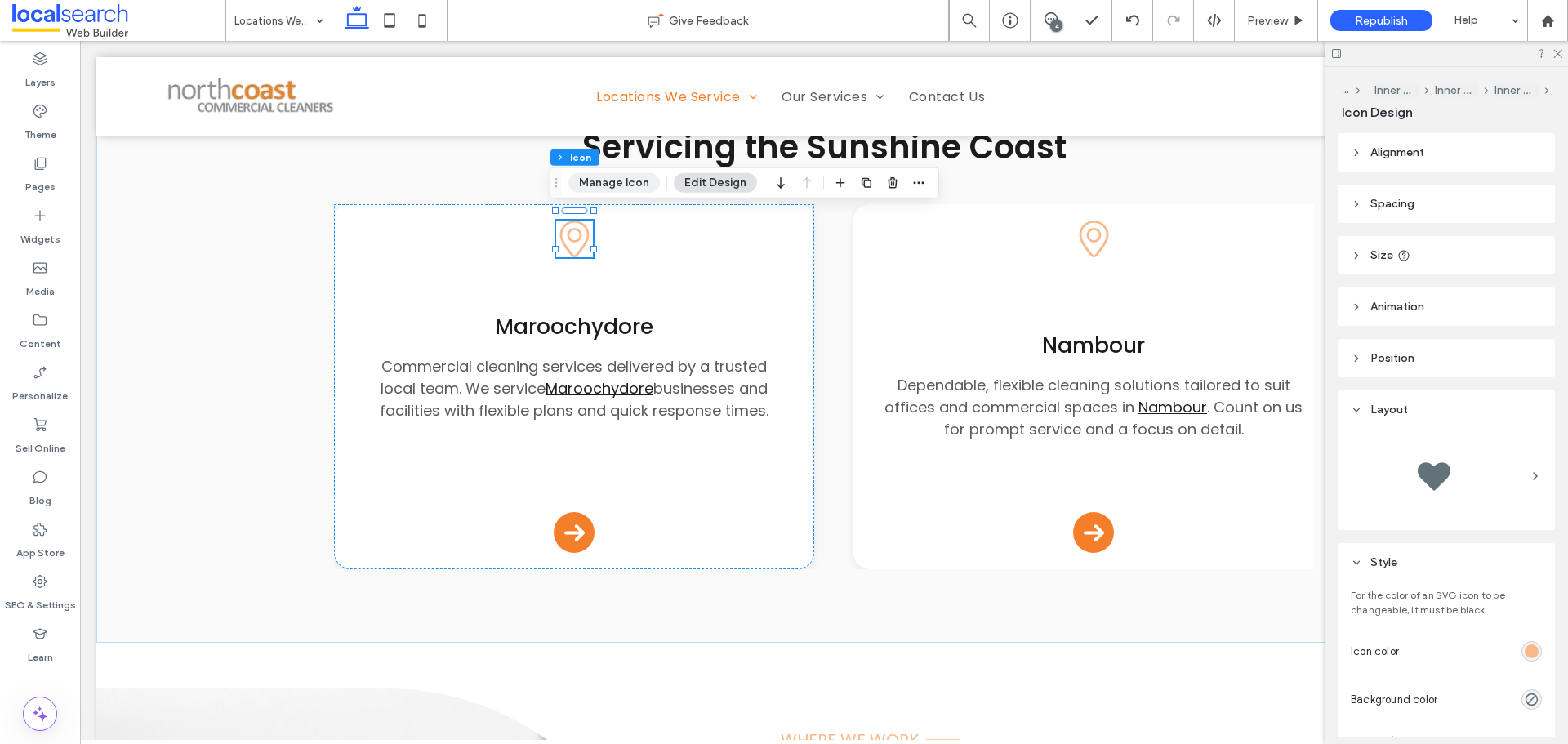 click on "Manage Icon" at bounding box center [614, 183] 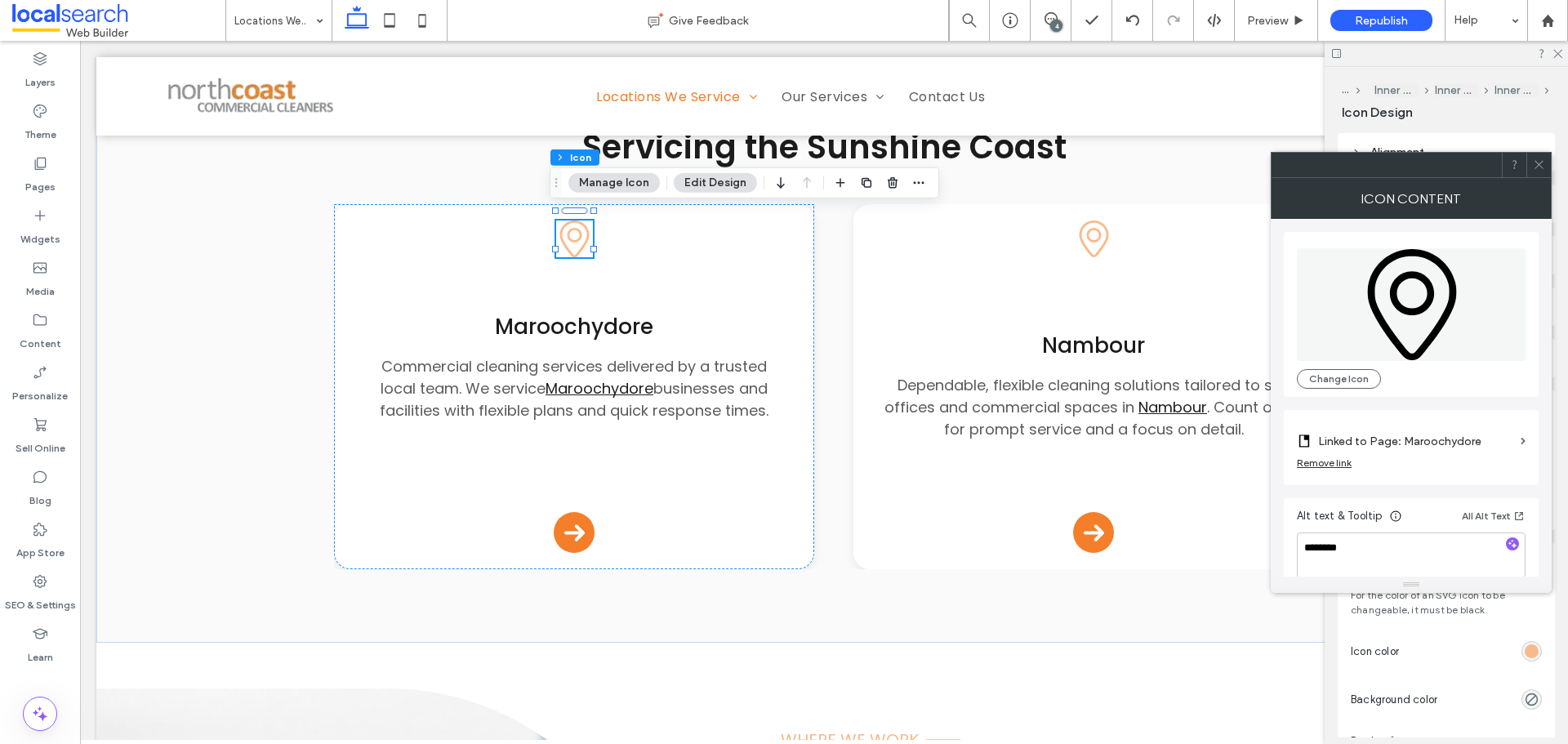 click 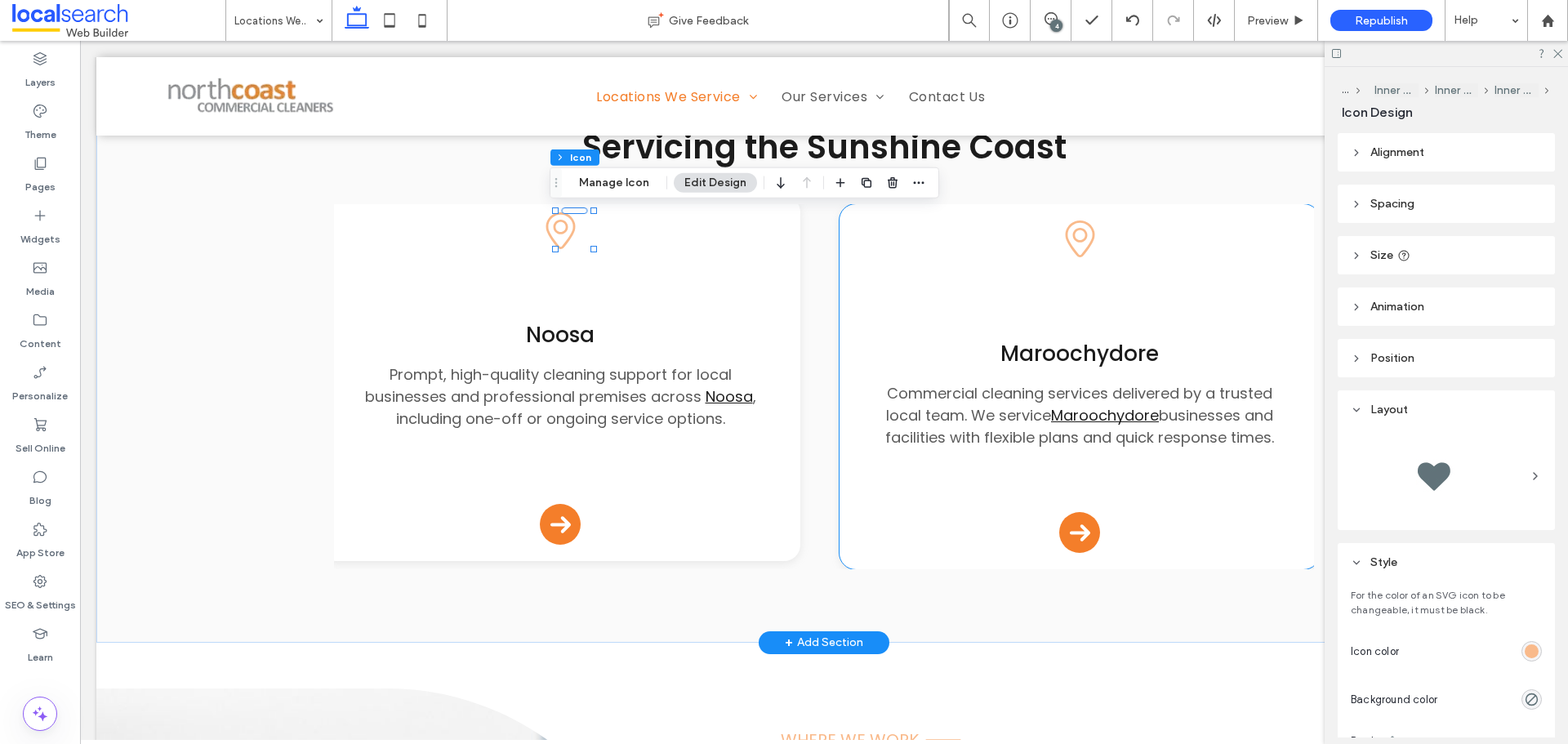 scroll, scrollTop: 0, scrollLeft: 1578, axis: horizontal 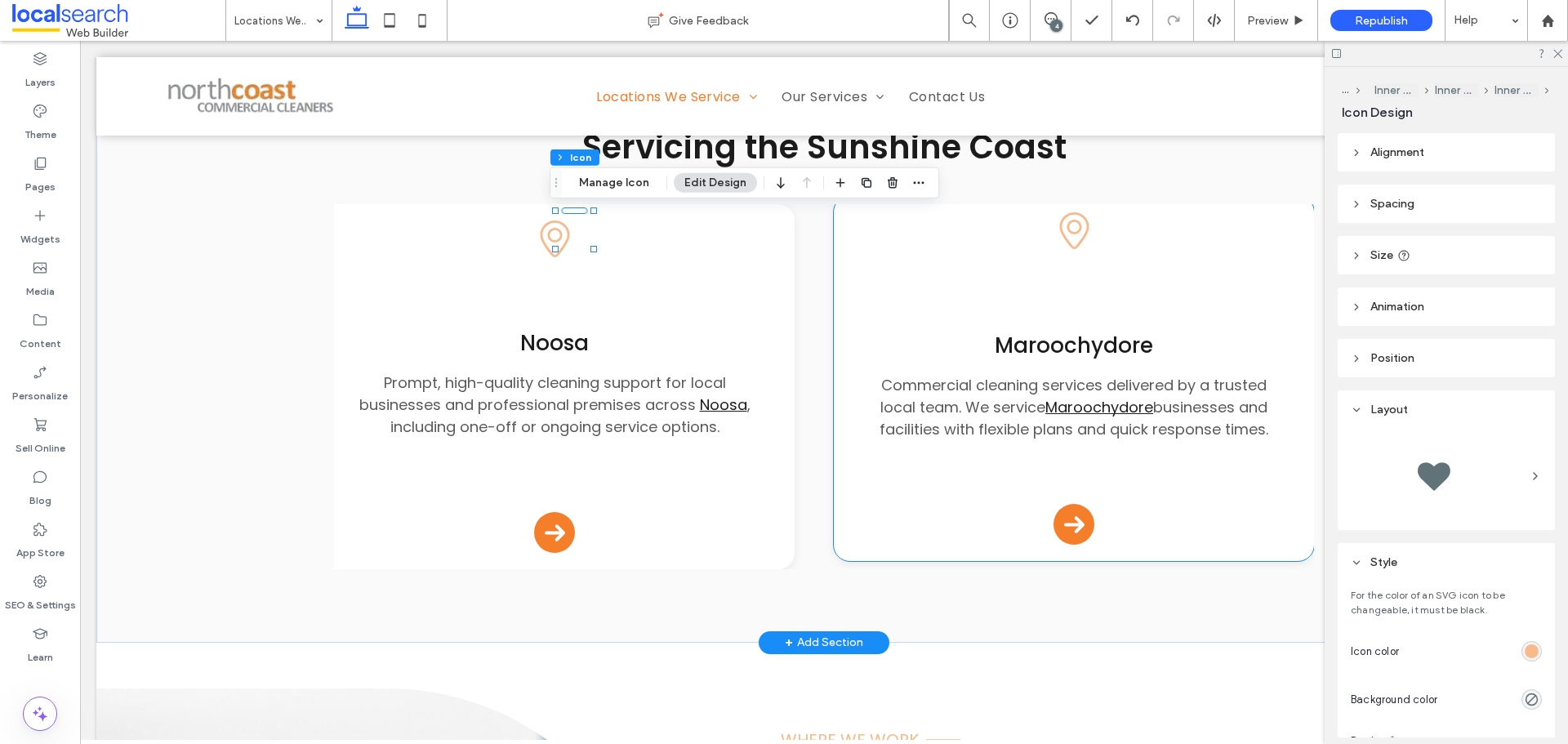 click 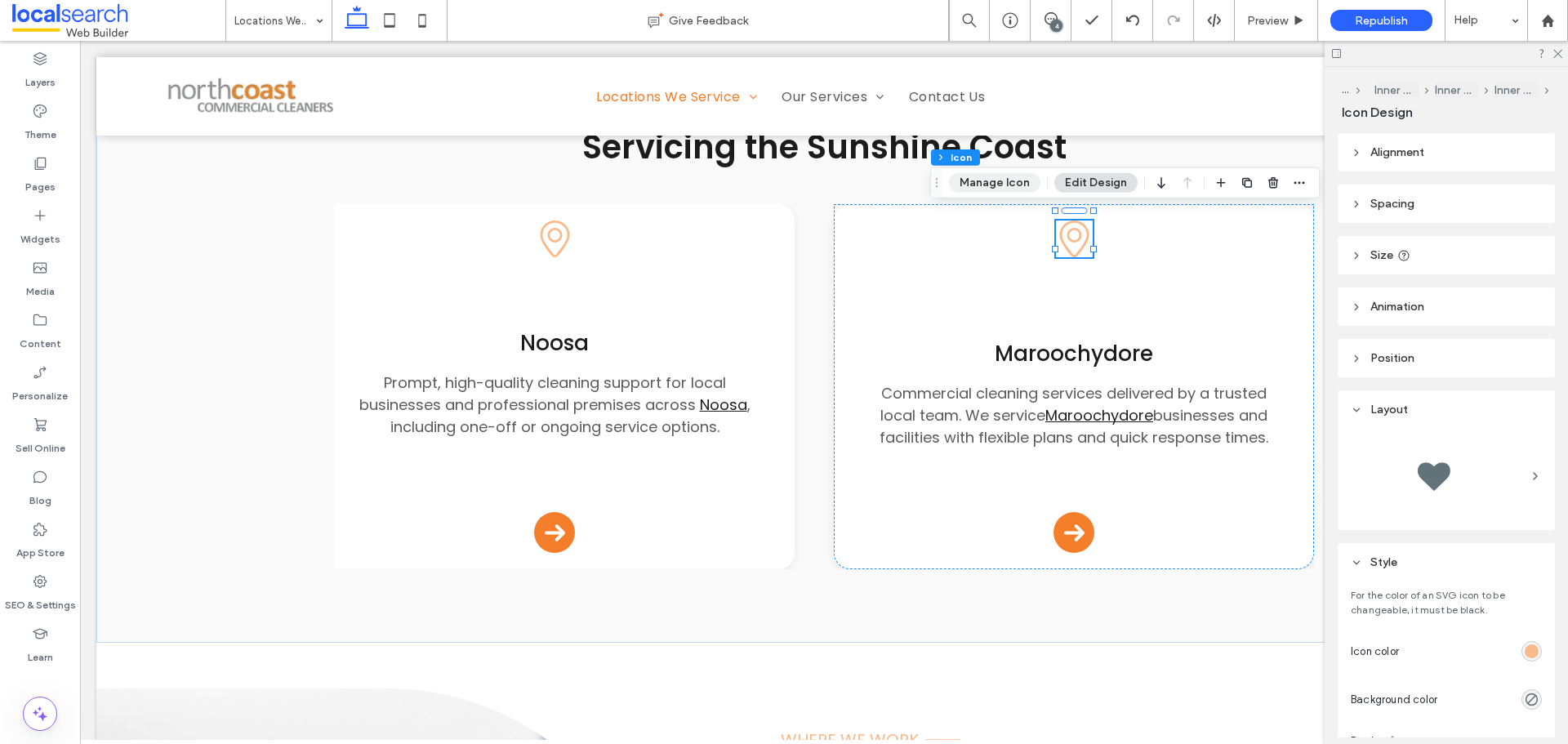 click on "Manage Icon" at bounding box center [995, 183] 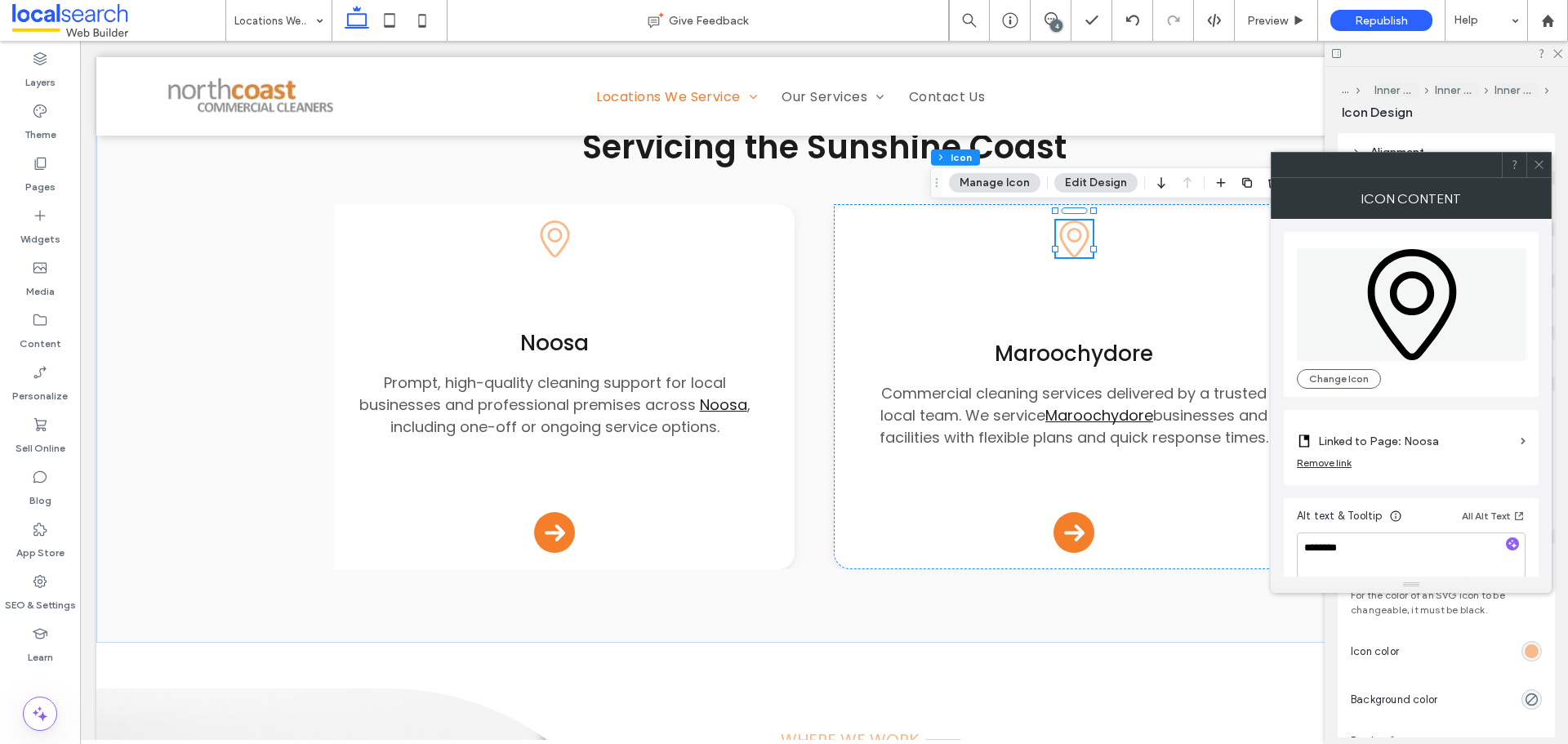 click on "Linked to Page: Noosa" at bounding box center (1416, 441) 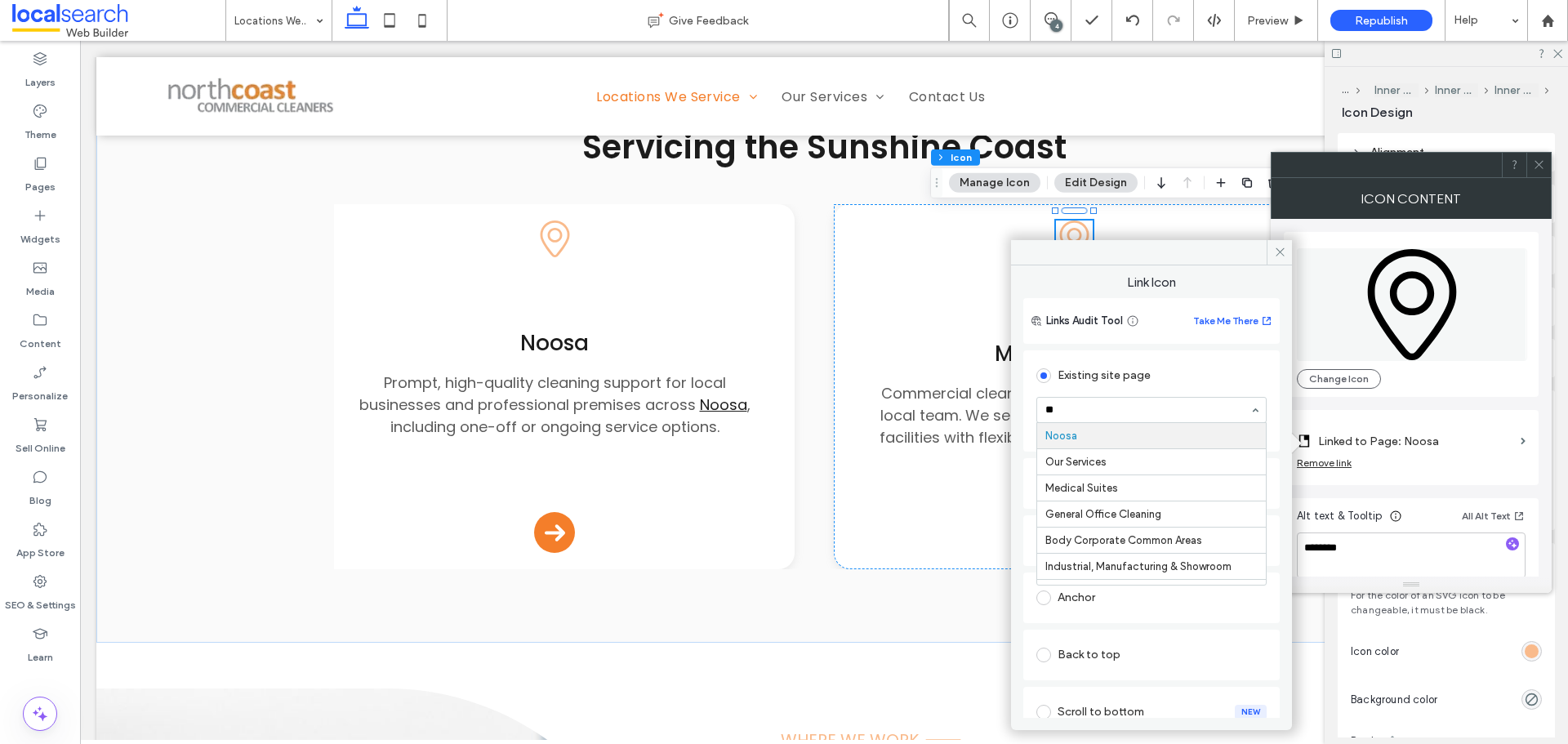 scroll, scrollTop: 0, scrollLeft: 0, axis: both 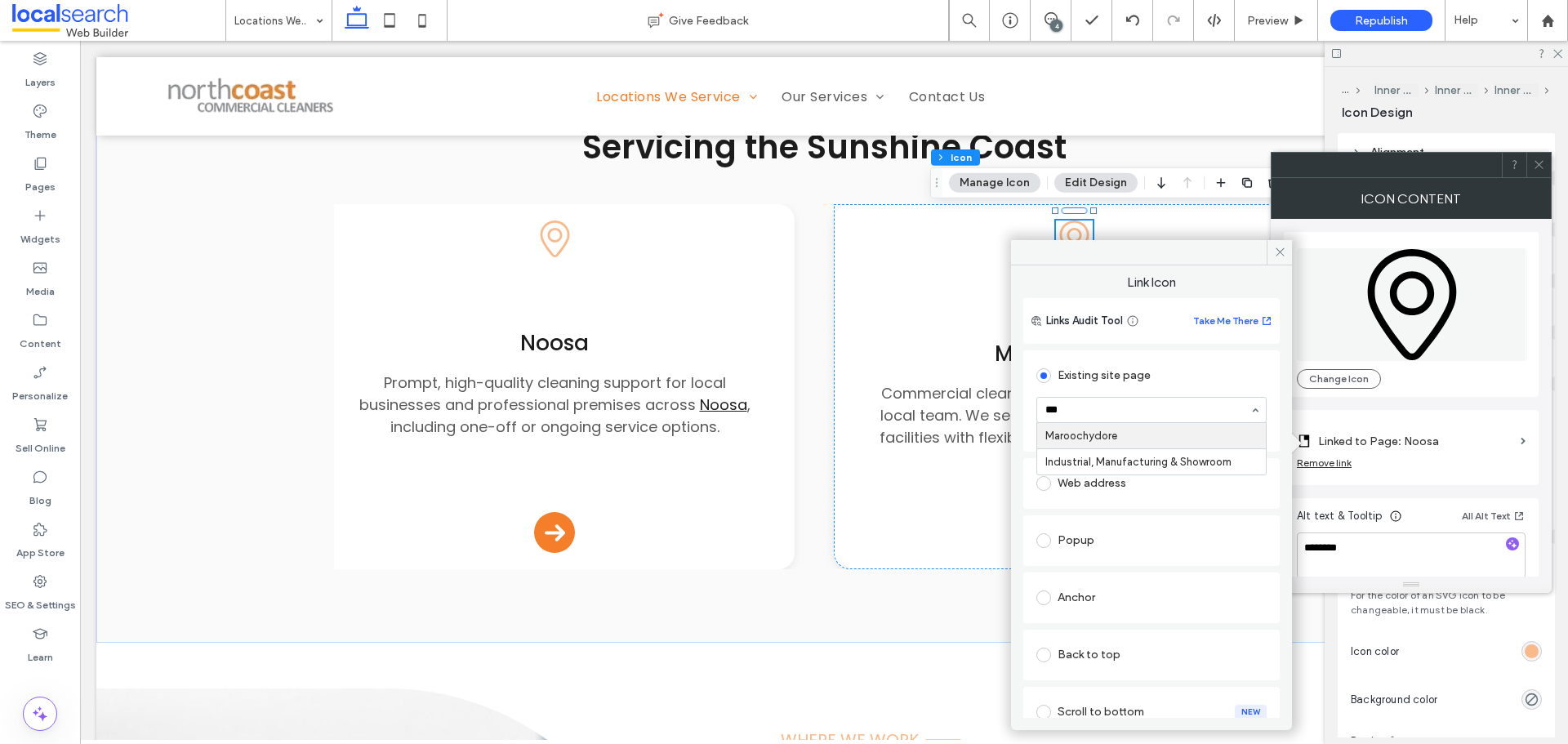 type on "****" 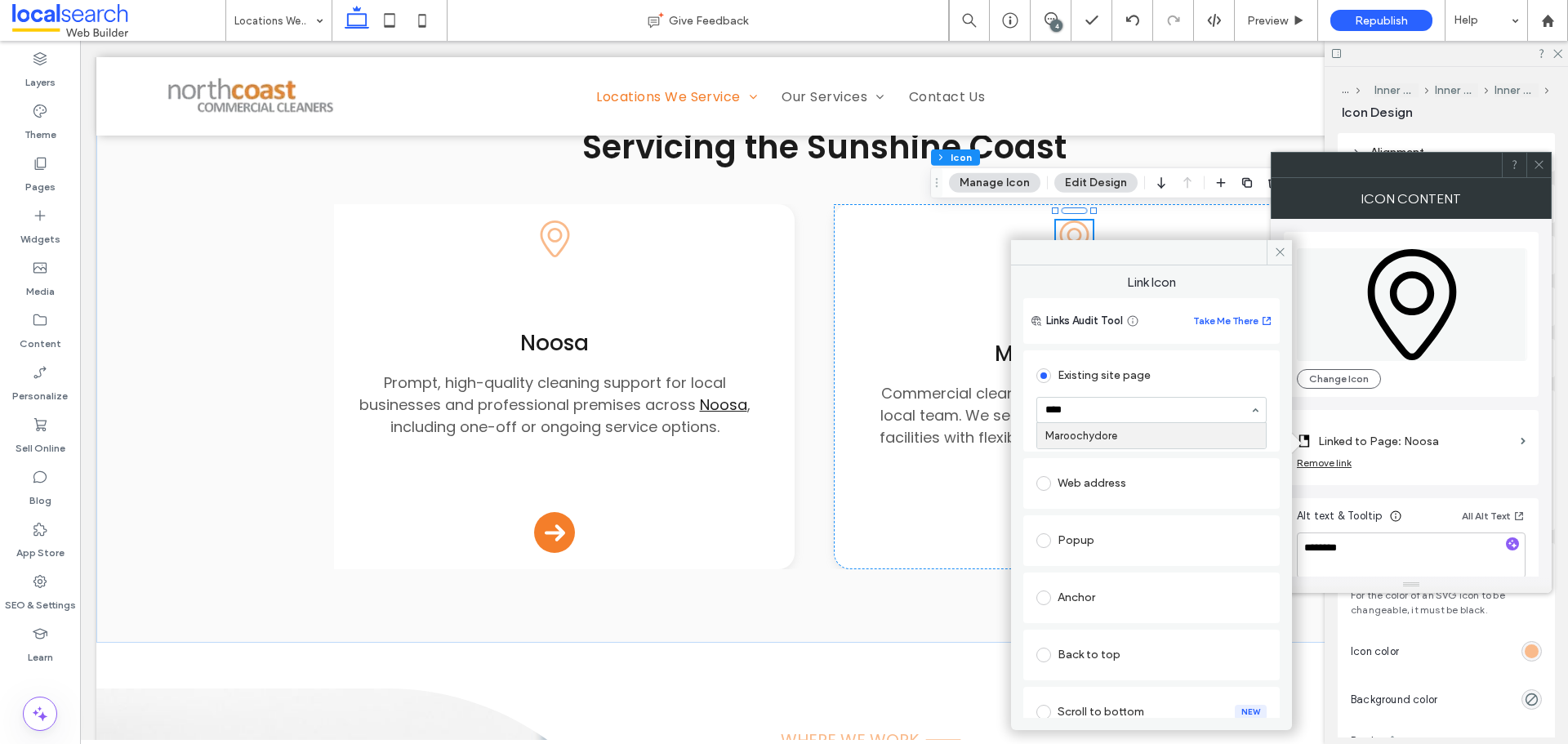 type 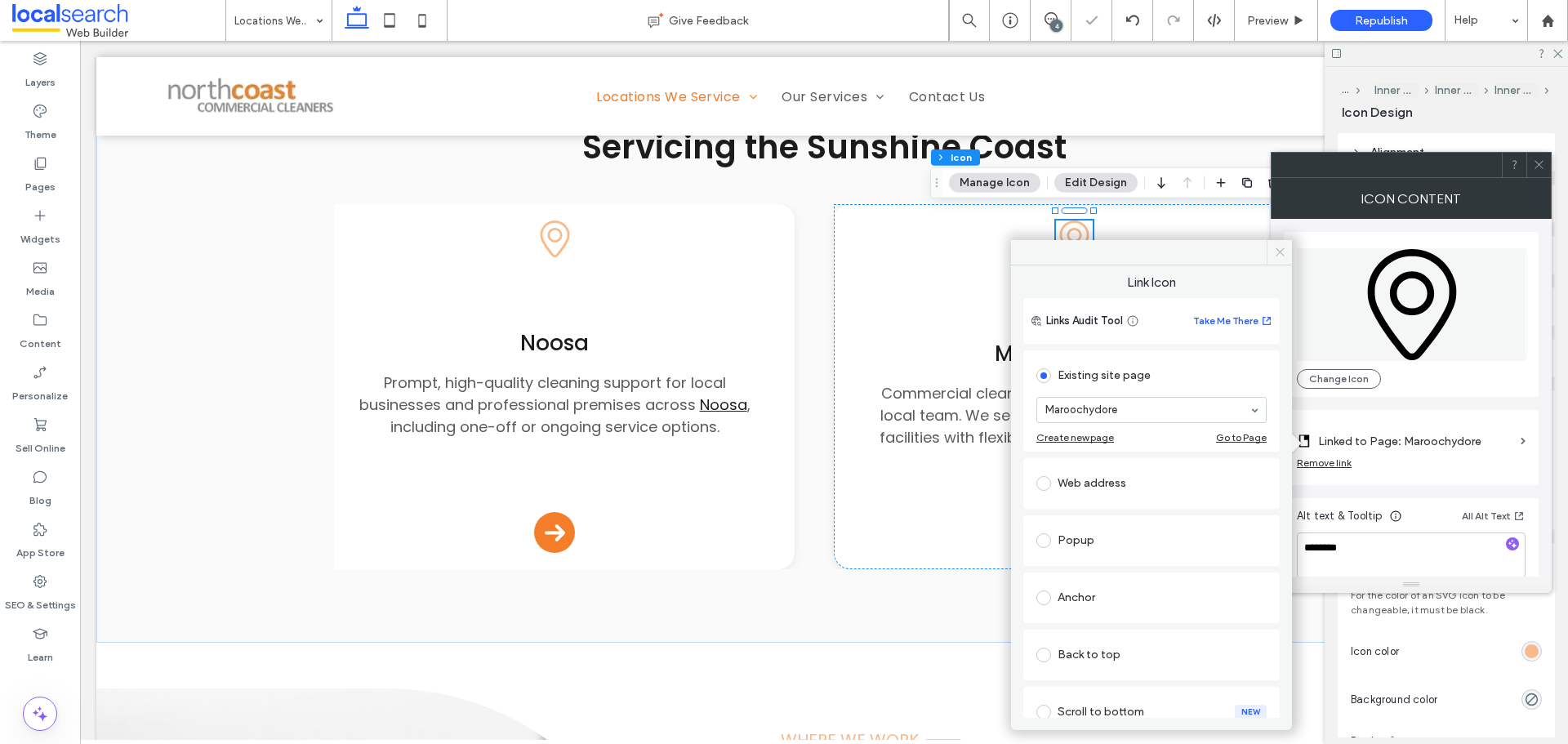 click 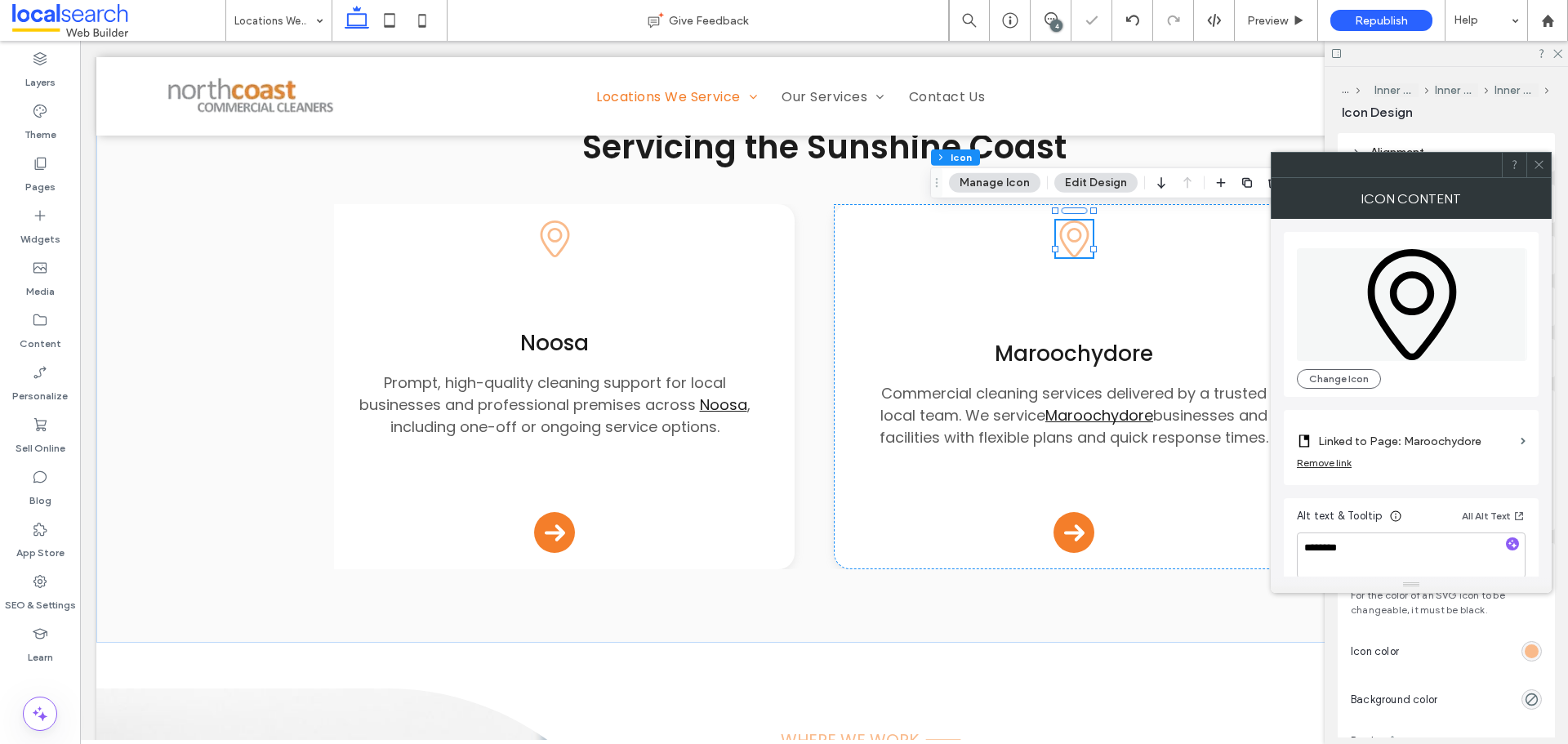 click 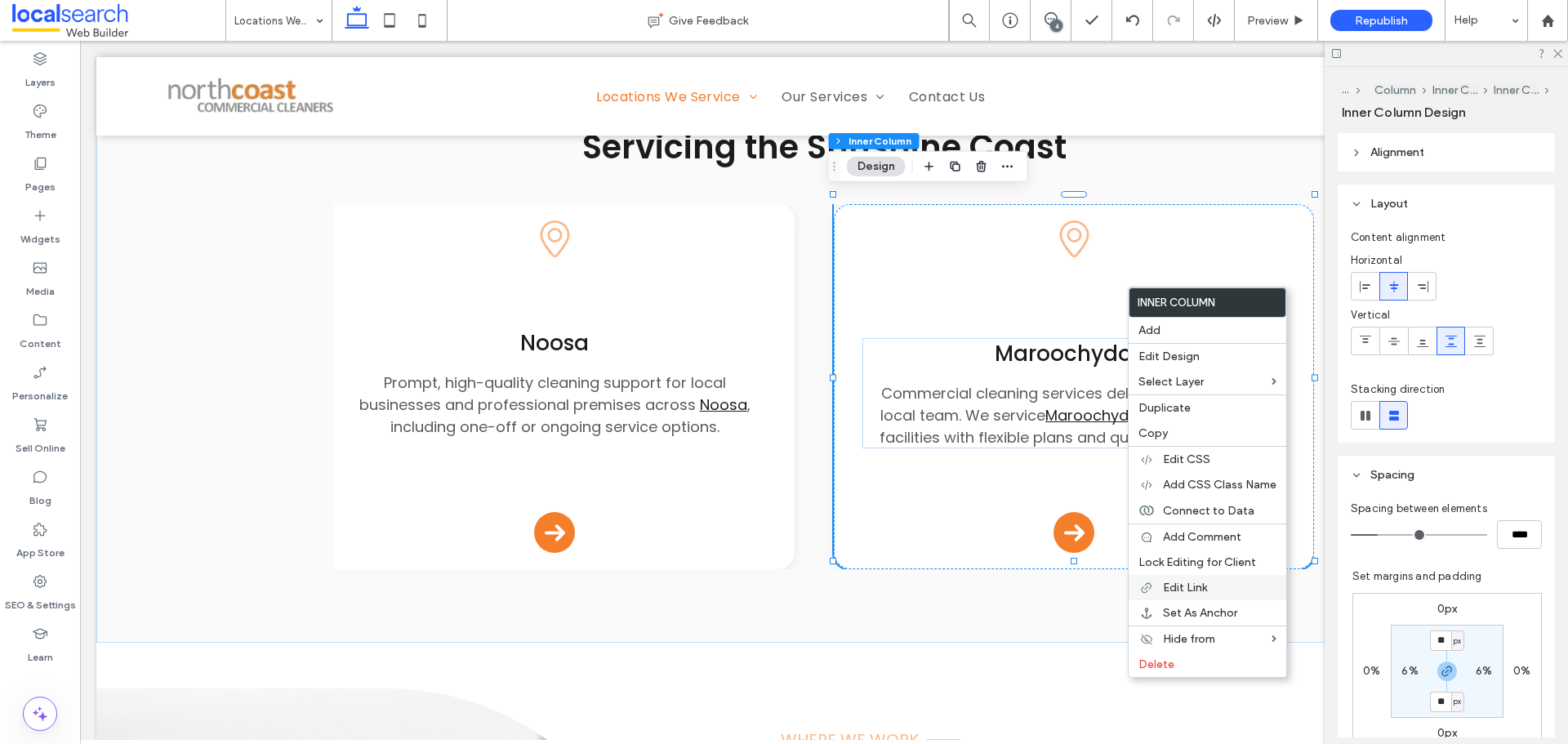 click on "Edit Link" at bounding box center [1185, 587] 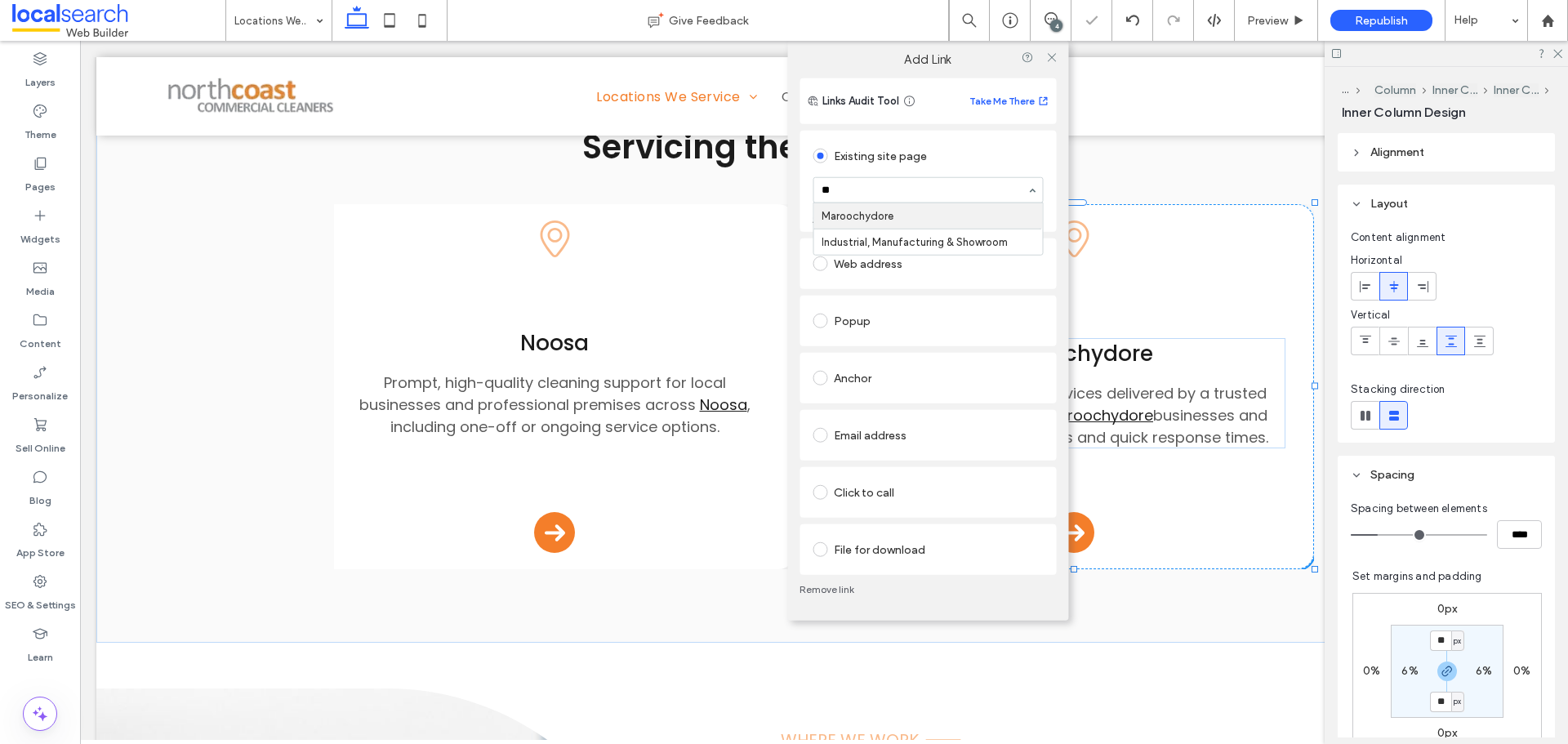 scroll, scrollTop: 0, scrollLeft: 0, axis: both 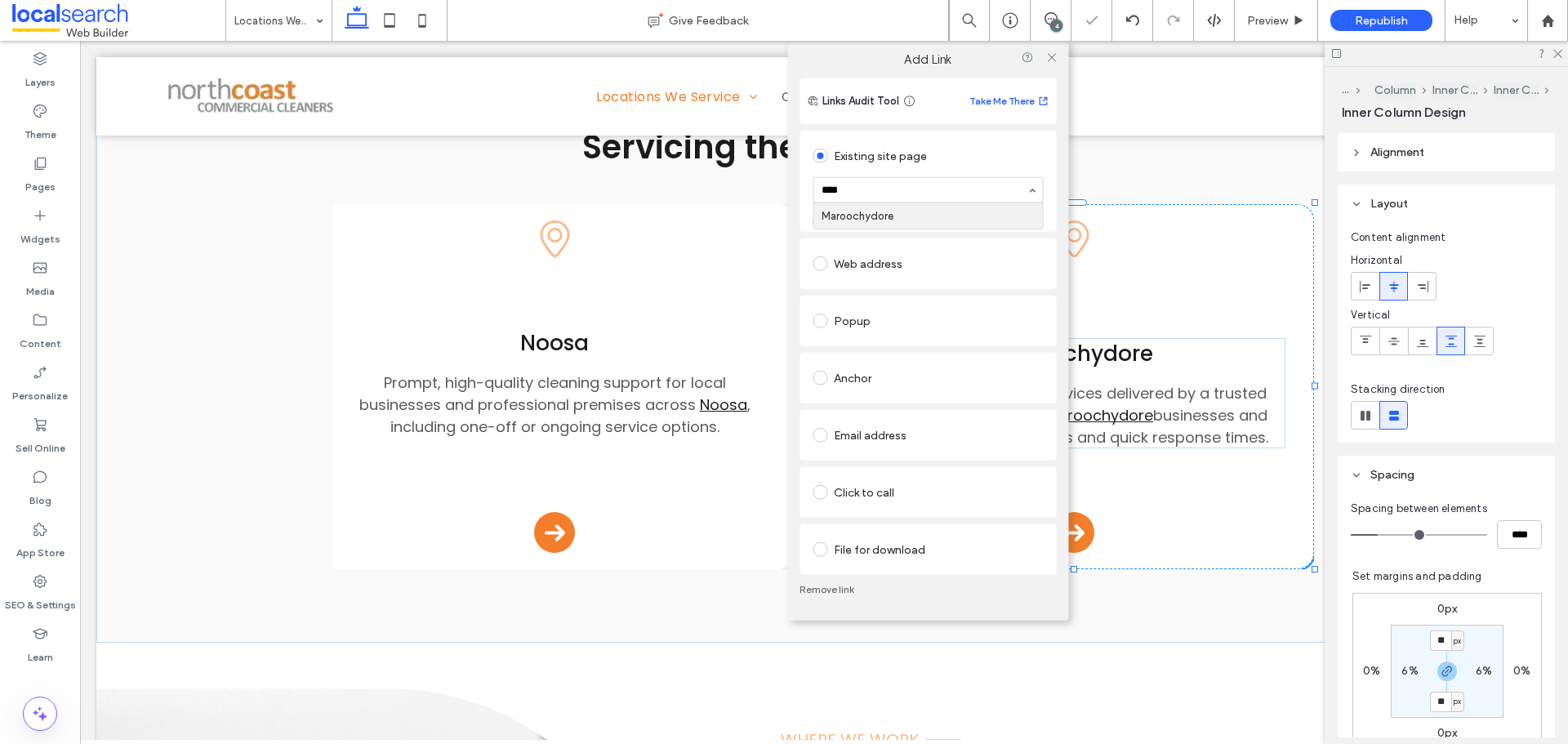 type on "*****" 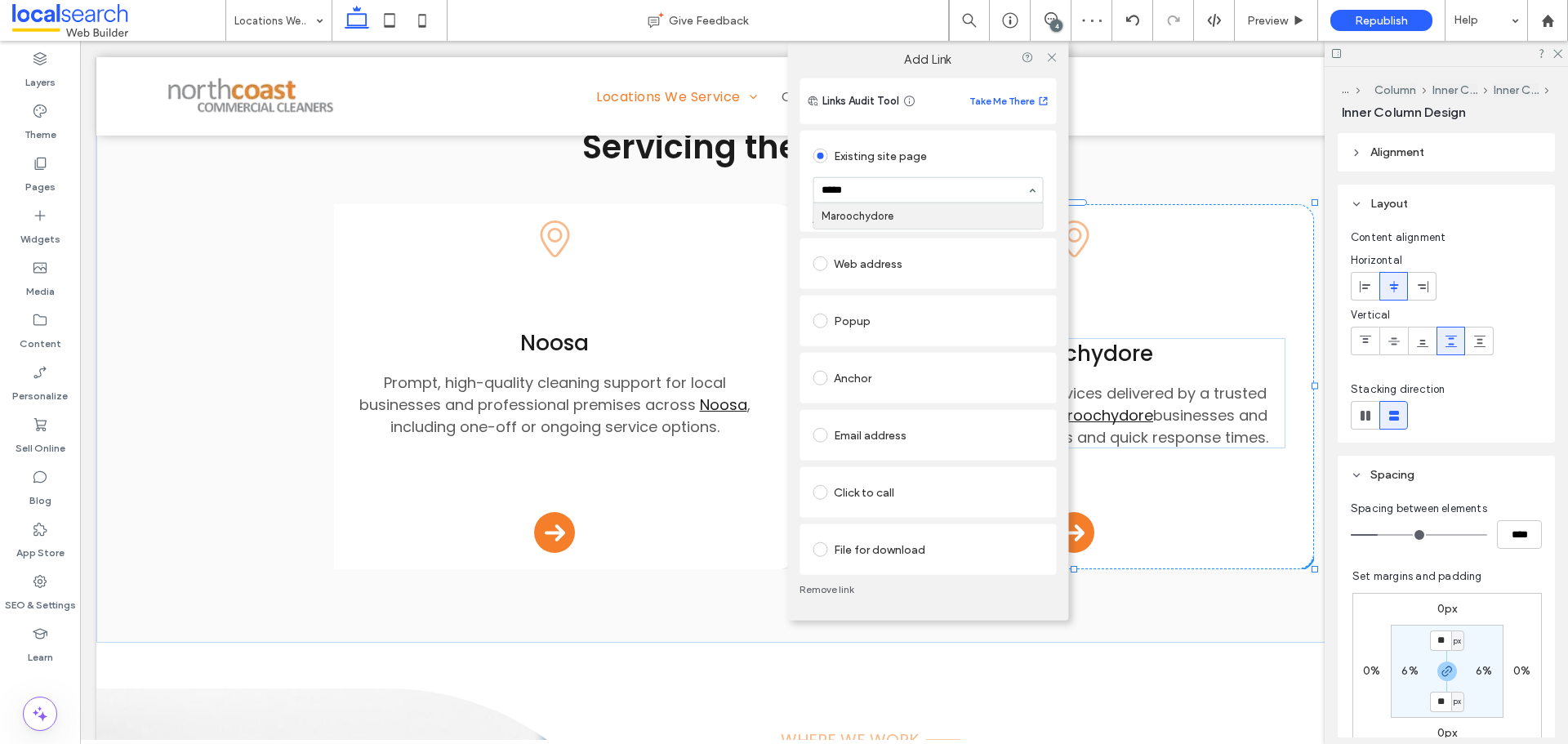 type 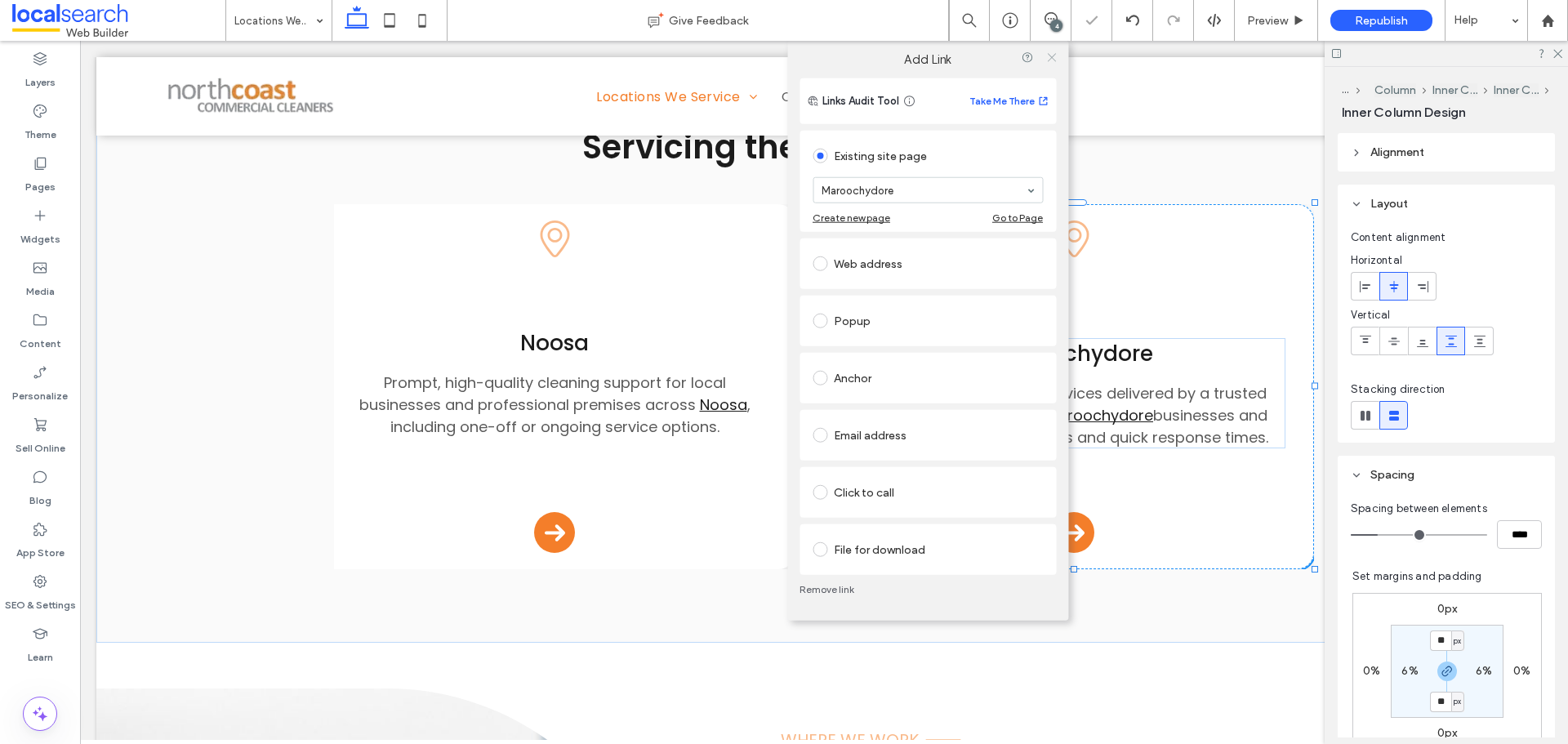 click 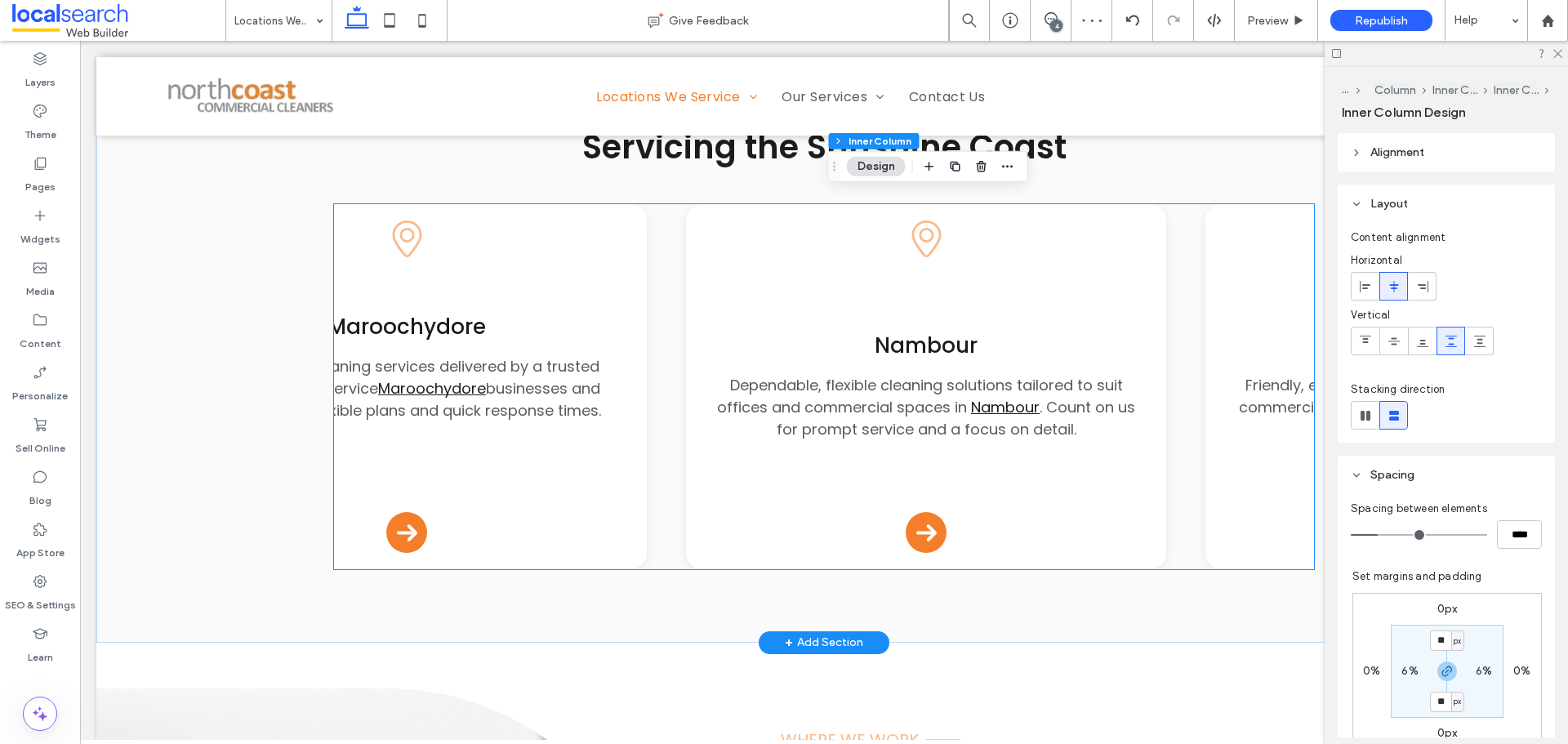 scroll, scrollTop: 0, scrollLeft: 0, axis: both 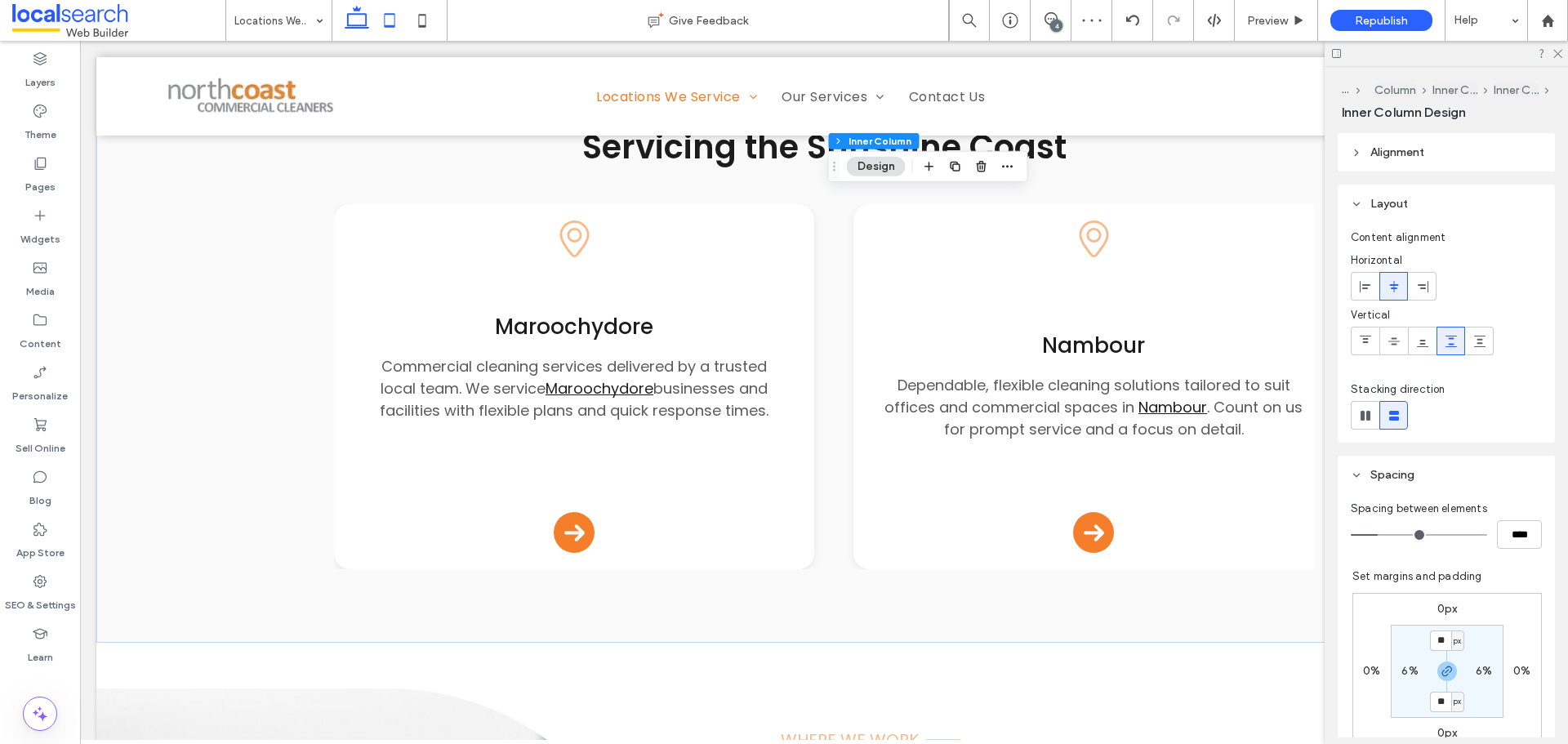 click 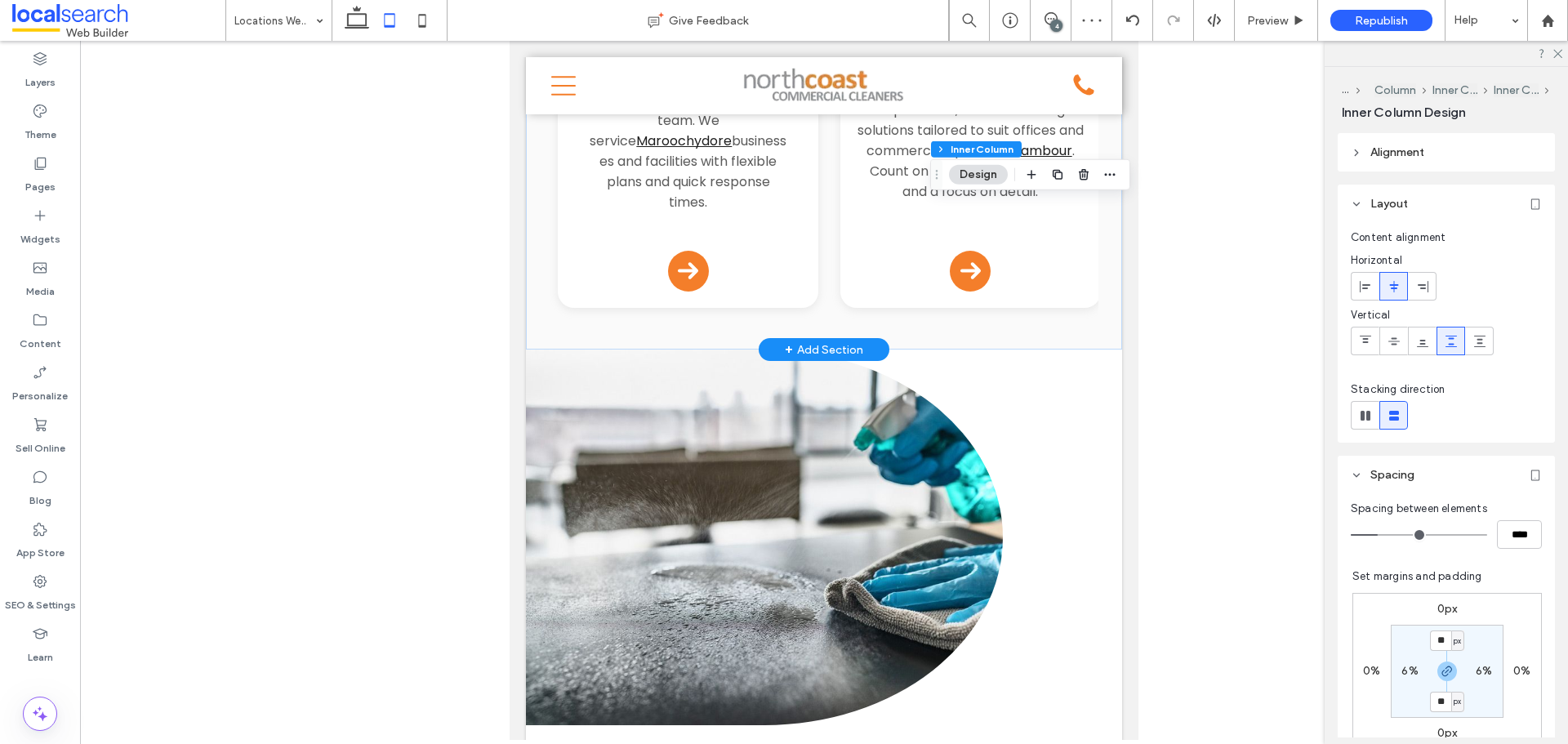 scroll, scrollTop: 227, scrollLeft: 0, axis: vertical 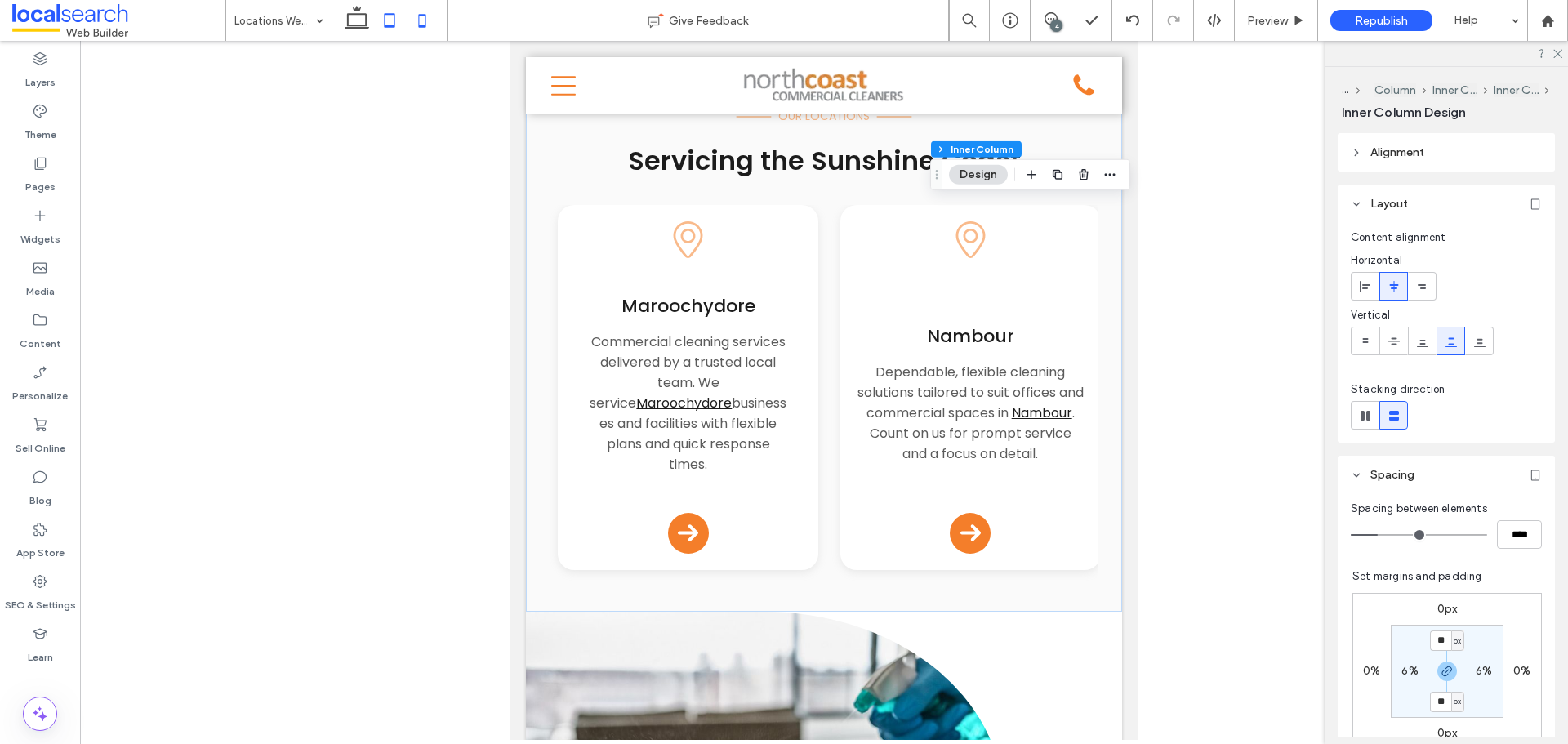 click 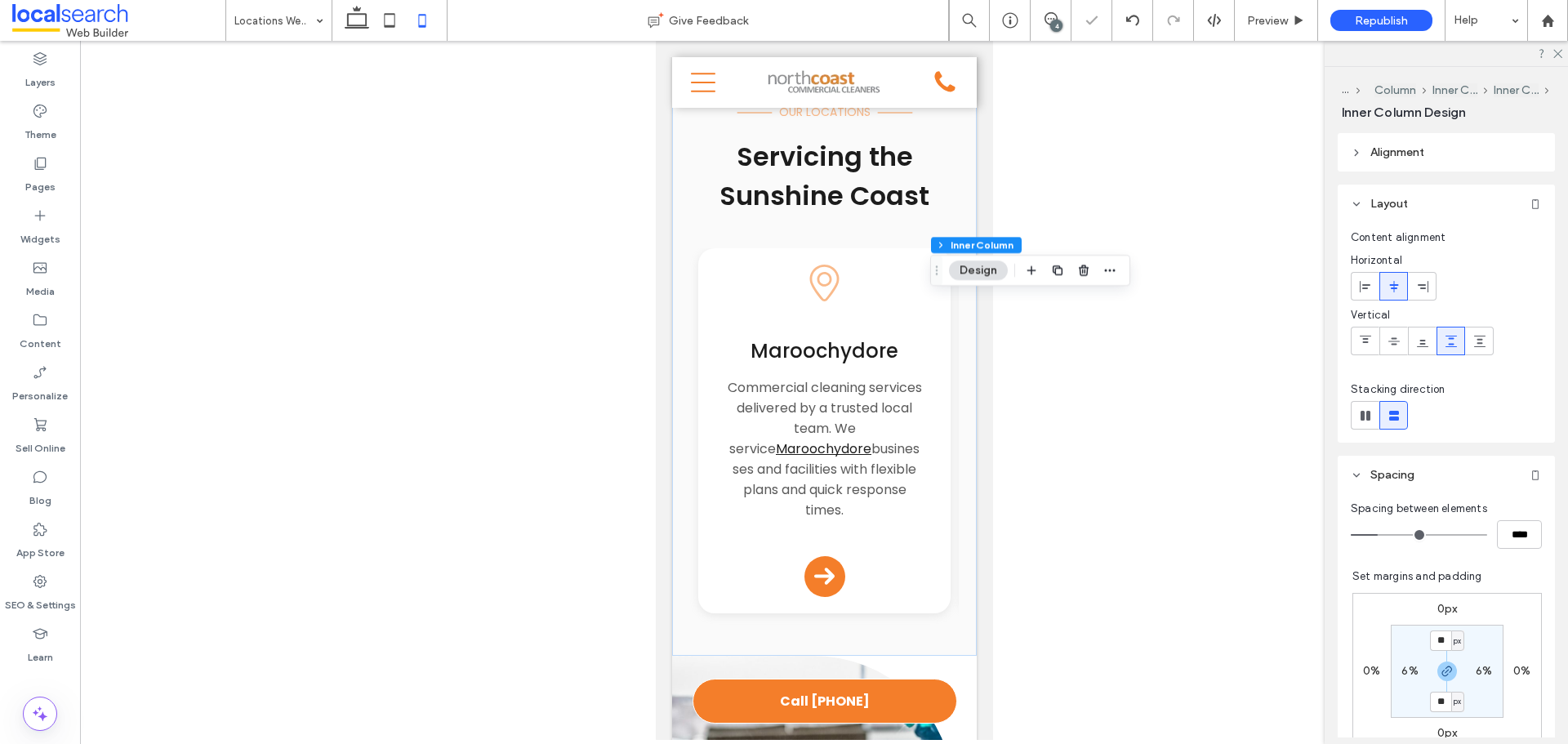 scroll, scrollTop: 174, scrollLeft: 0, axis: vertical 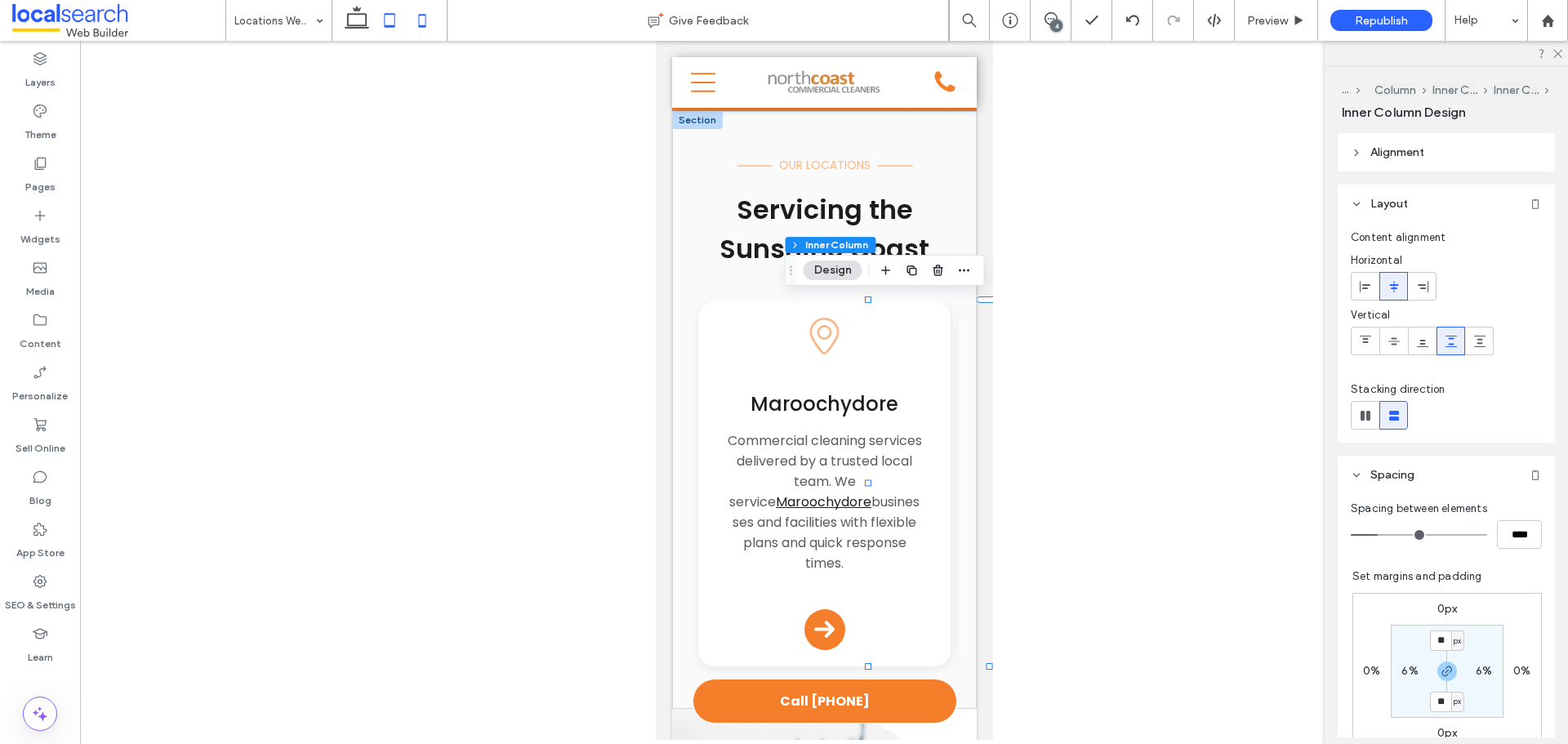 click 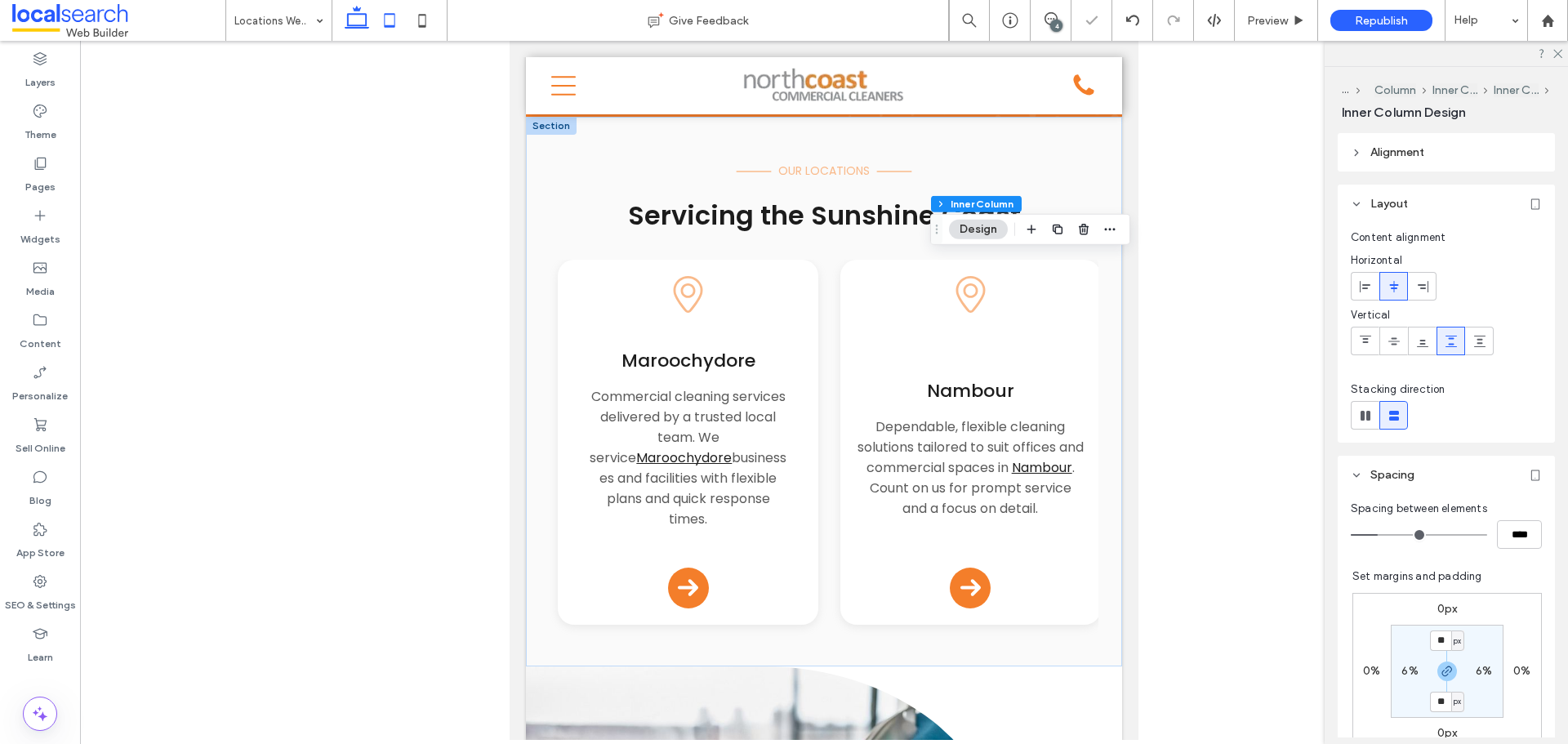 click 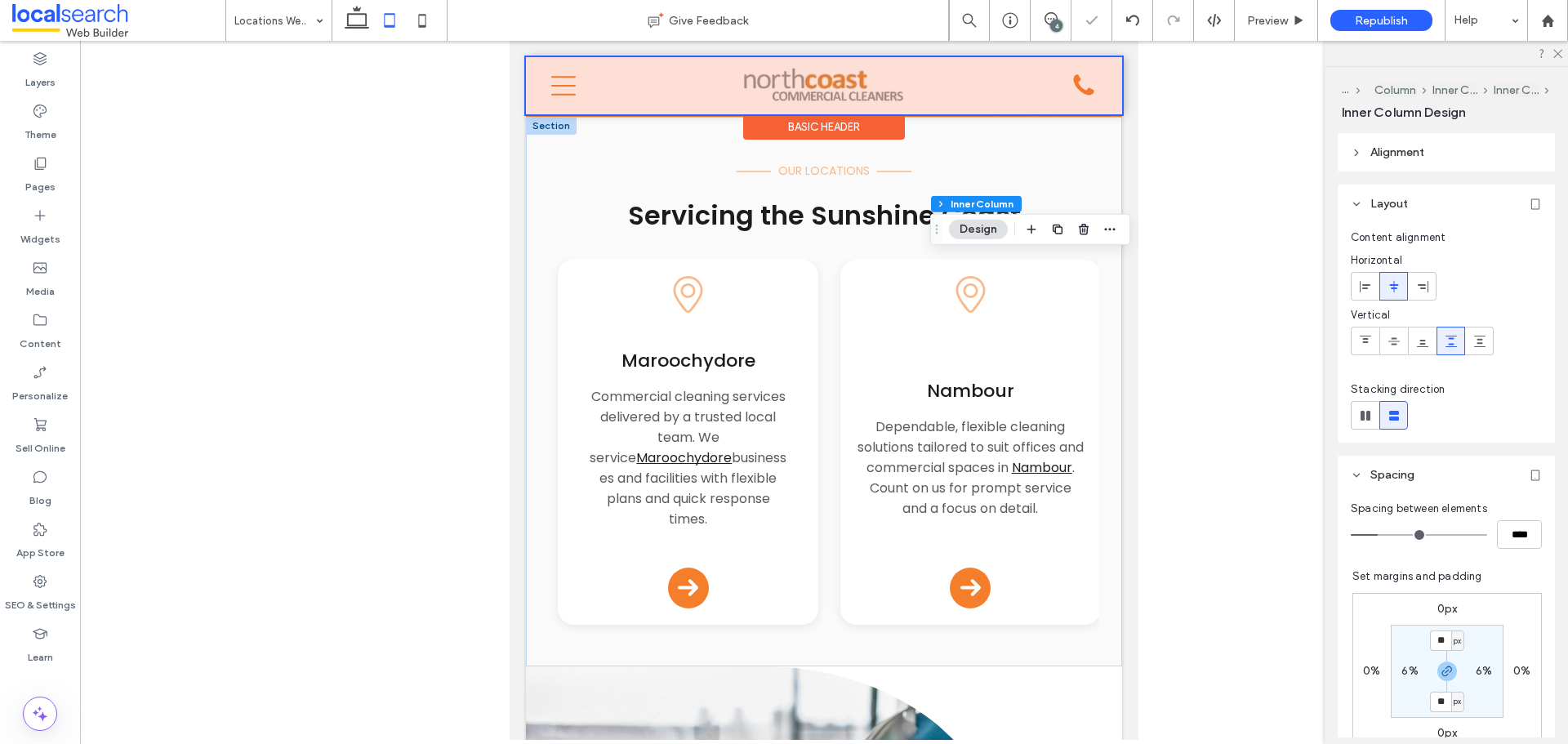 scroll, scrollTop: 352, scrollLeft: 0, axis: vertical 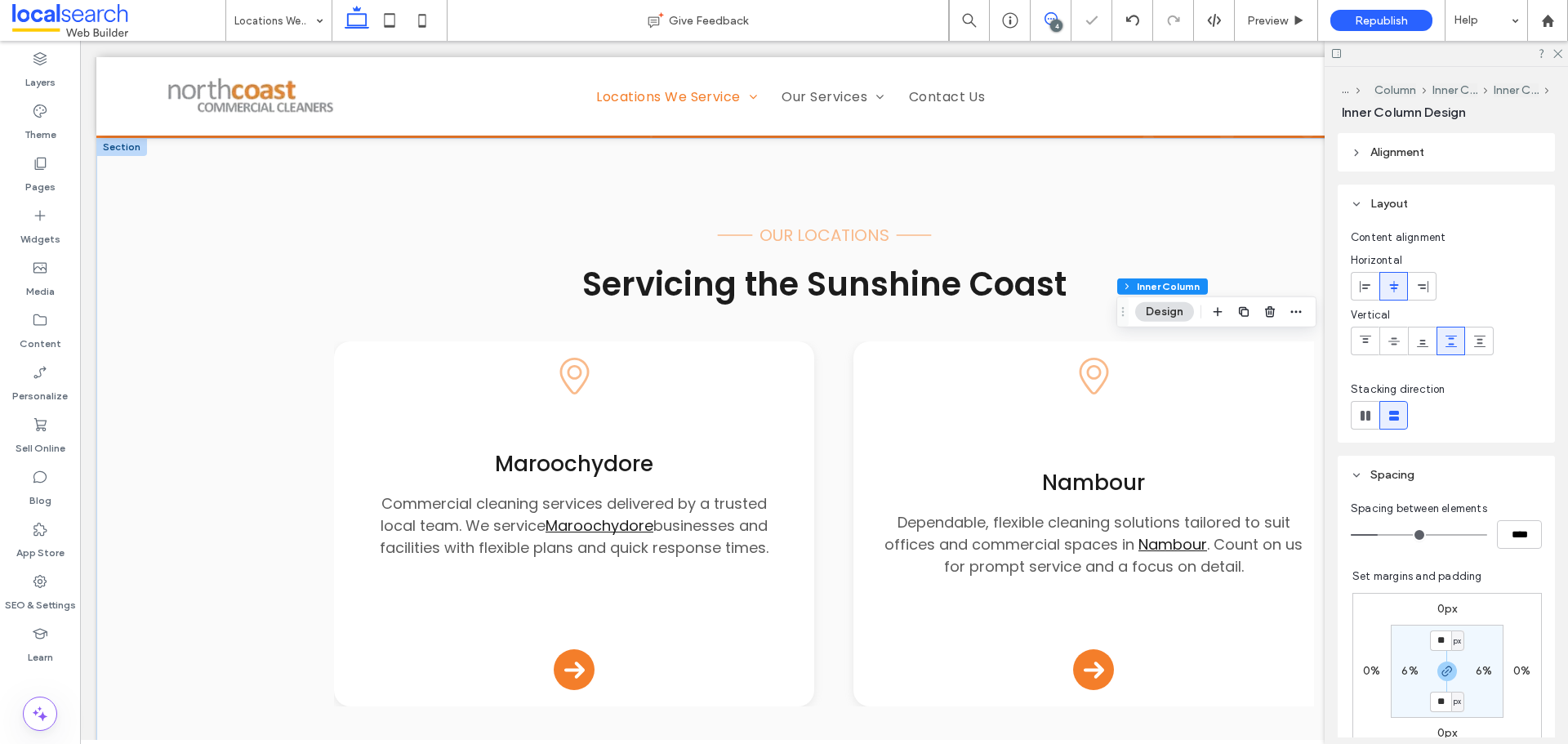 drag, startPoint x: 1049, startPoint y: 15, endPoint x: 1158, endPoint y: 355, distance: 357.04482 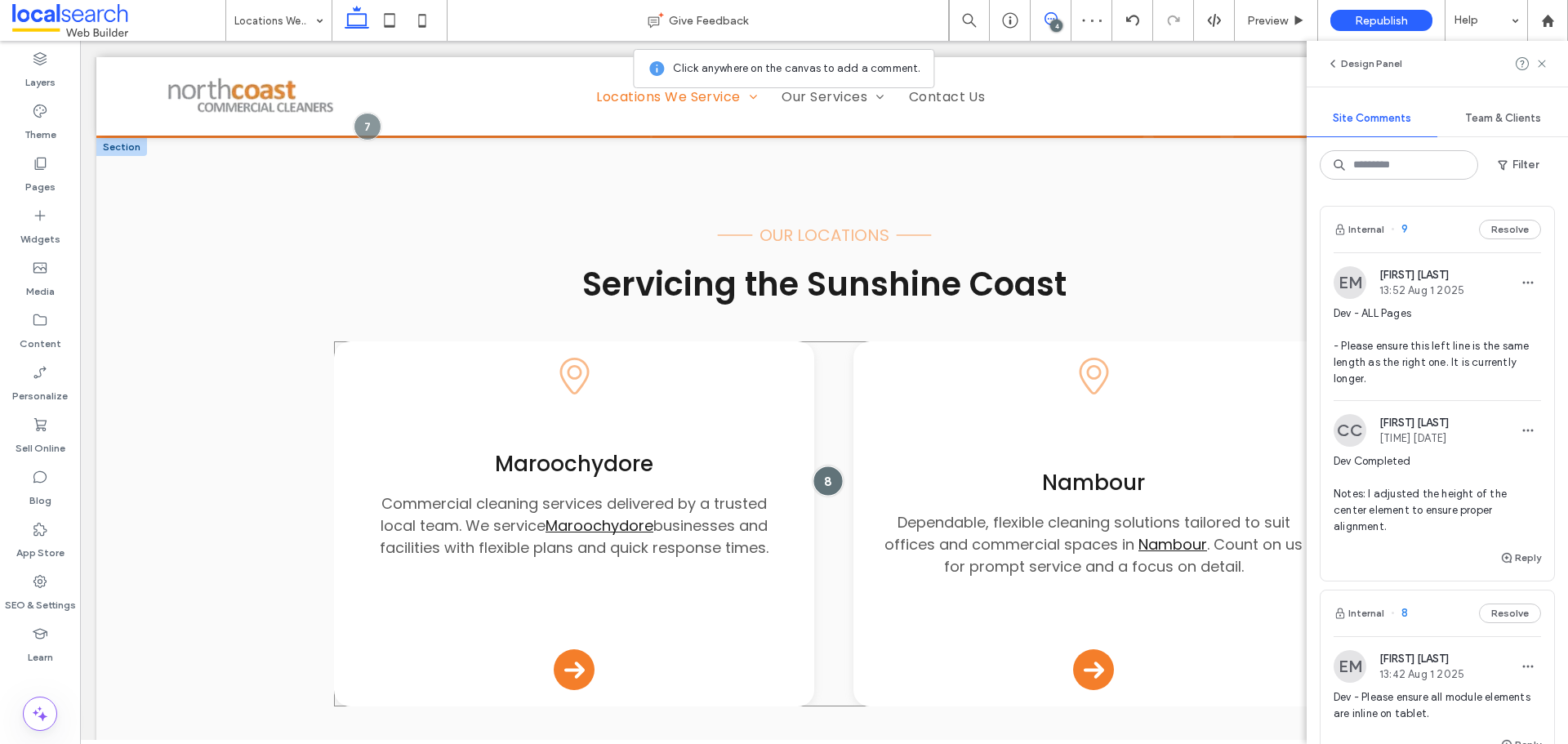 click at bounding box center [827, 480] 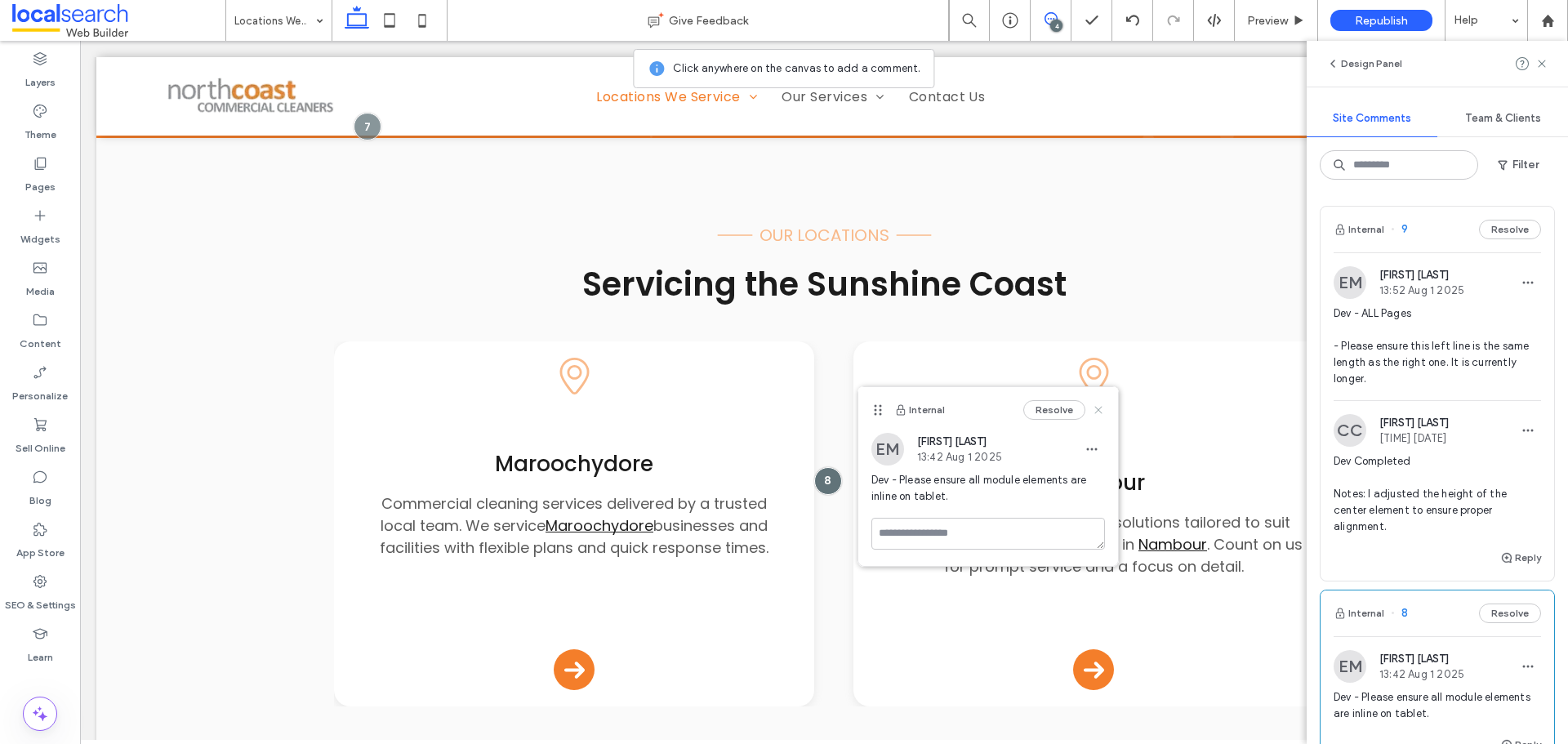 click 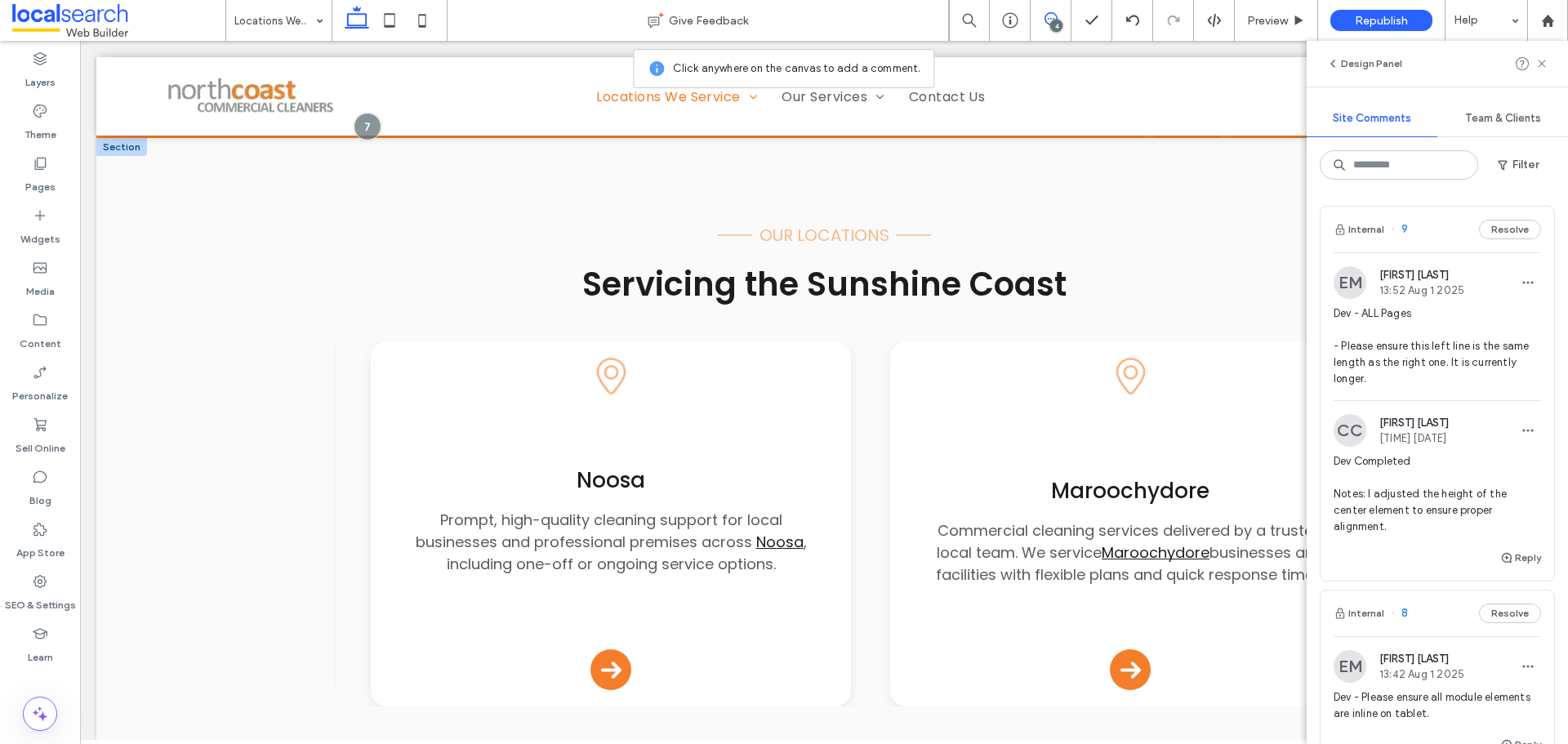 scroll, scrollTop: 0, scrollLeft: 1578, axis: horizontal 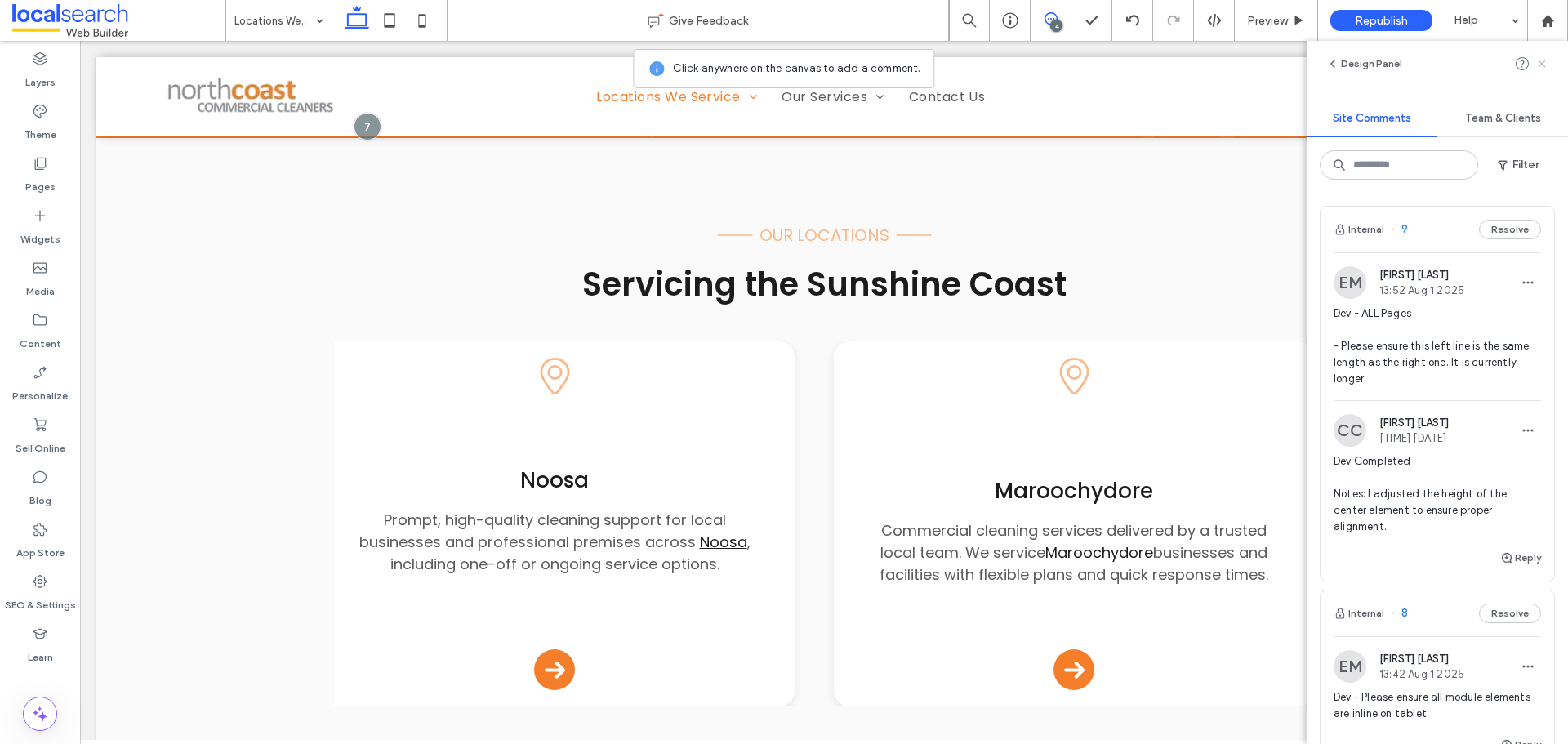 click 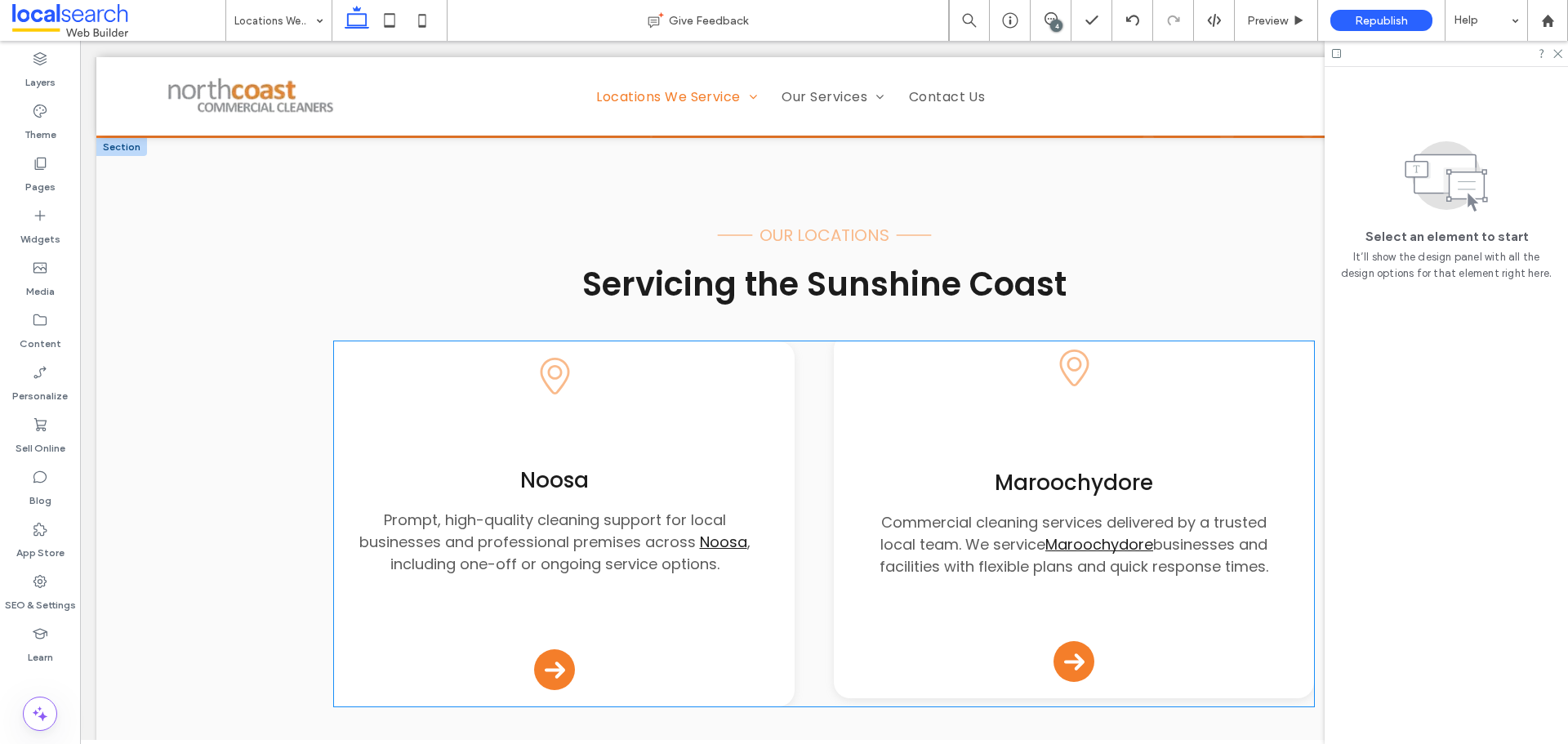 click on "Pin Icon
Maroochydore Commercial cleaning services delivered by a trusted local team. We service  Maroochydore  businesses and facilities with flexible plans and quick response times.       Arrow Icon" at bounding box center (1074, 515) 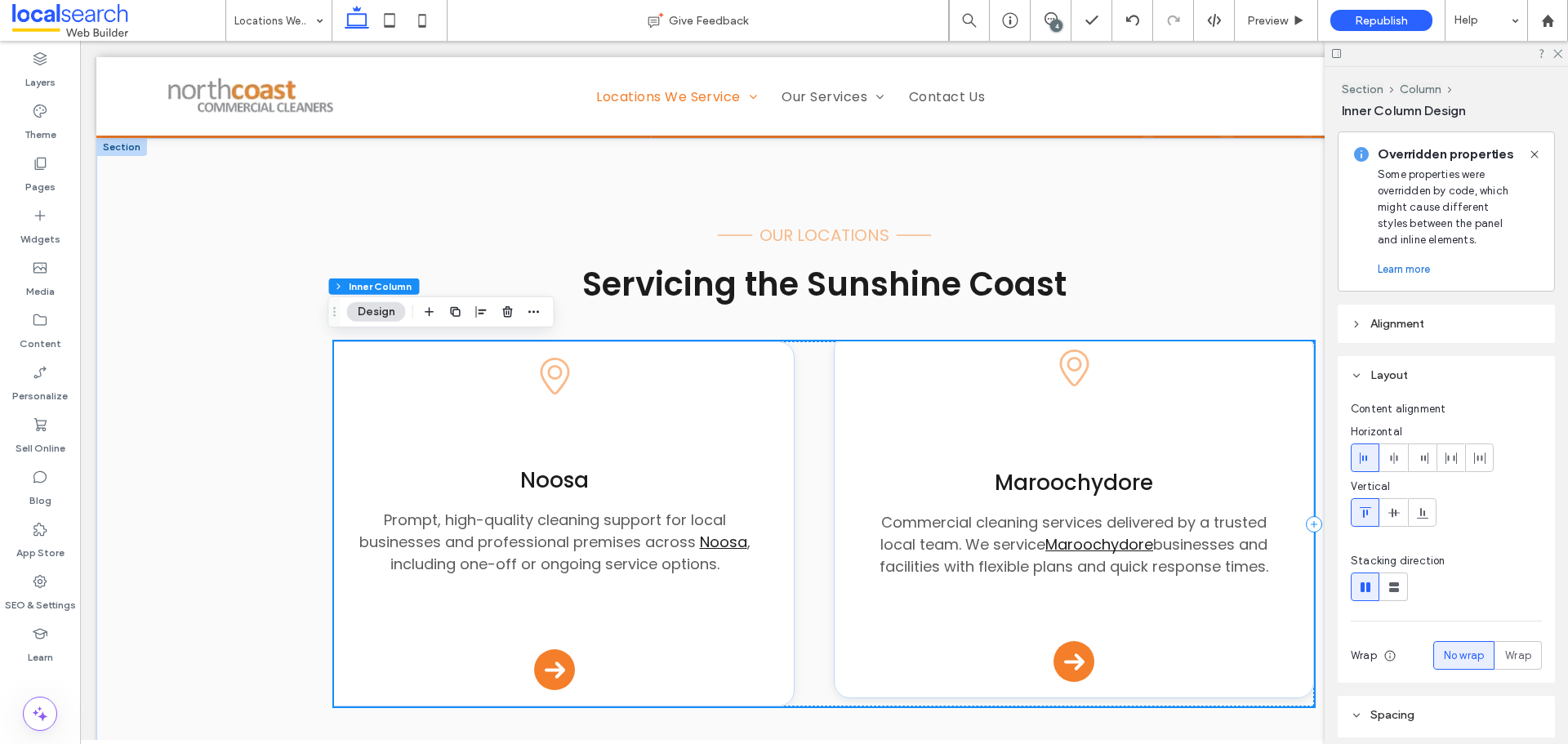 click on "Pin Icon
Maroochydore Commercial cleaning services delivered by a trusted local team. We service  Maroochydore  businesses and facilities with flexible plans and quick response times.       Arrow Icon" at bounding box center [1074, 515] 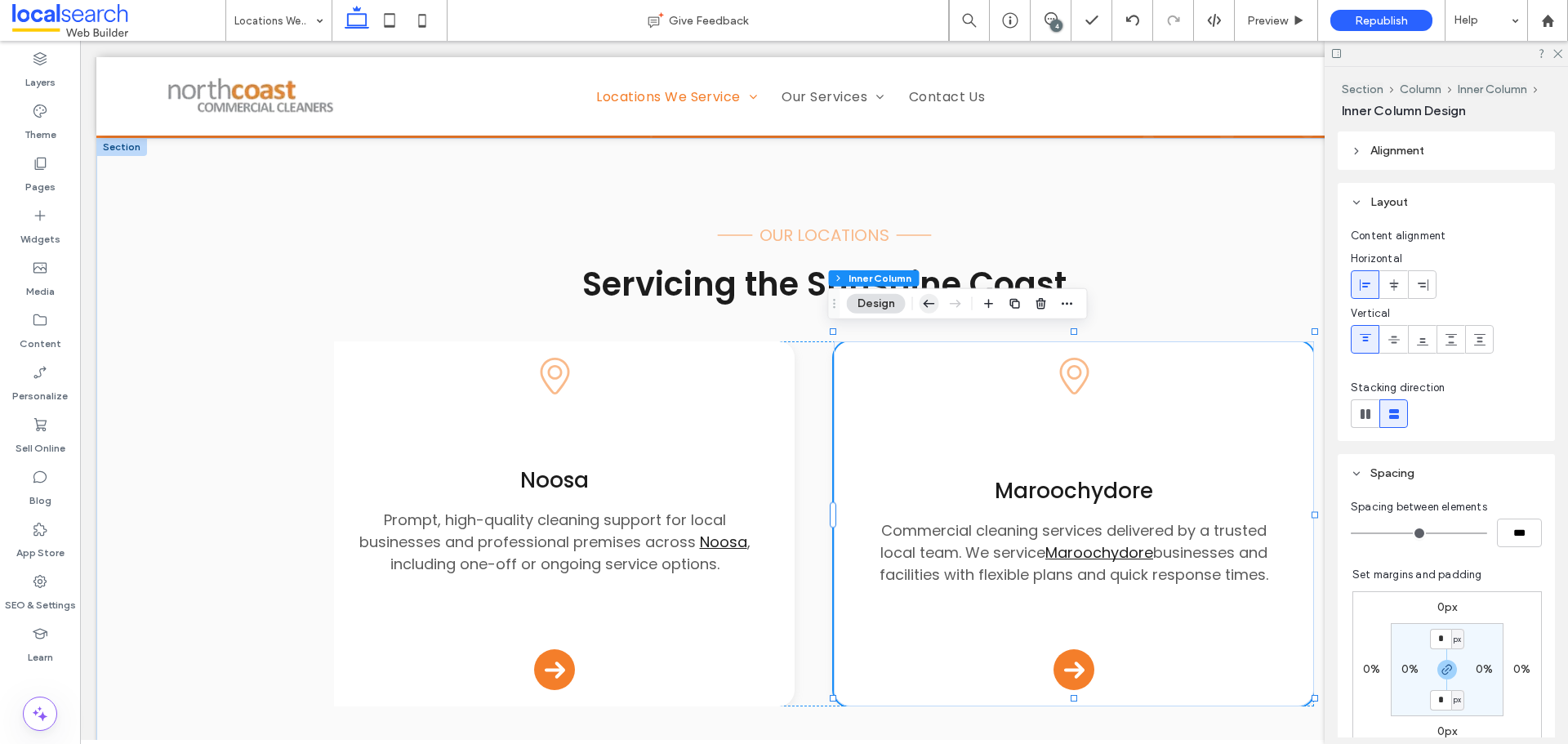 click 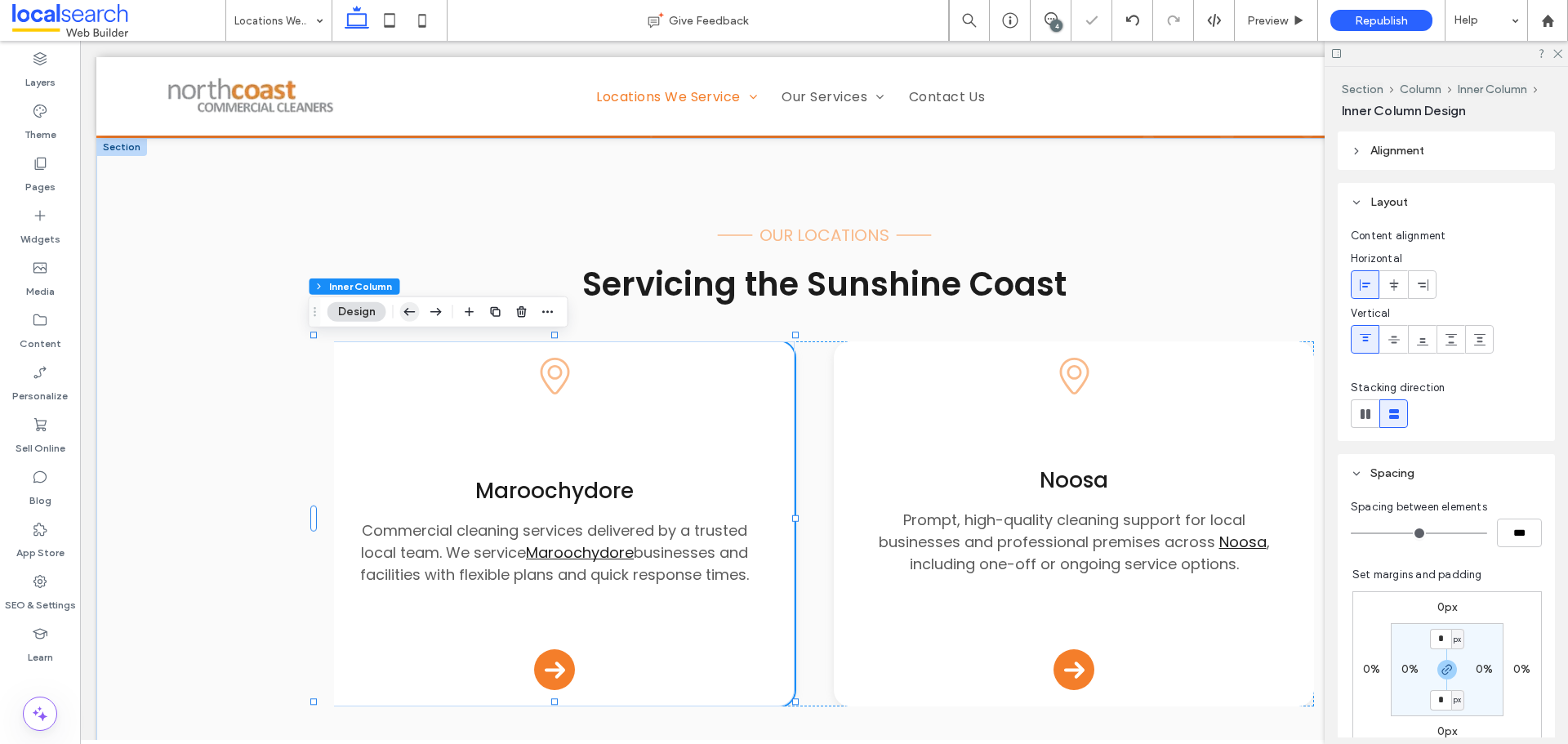 drag, startPoint x: 402, startPoint y: 306, endPoint x: 323, endPoint y: 268, distance: 87.664132 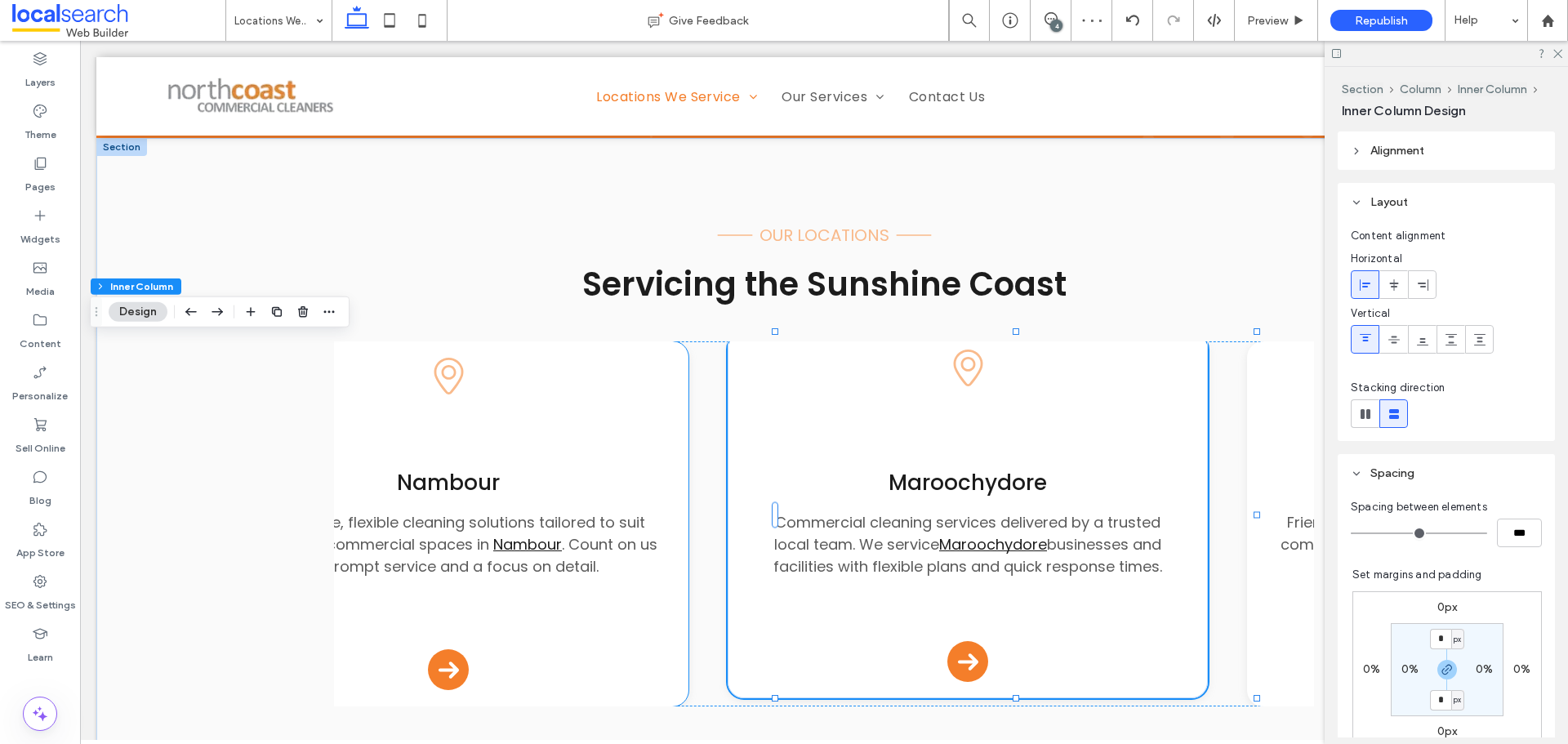 scroll, scrollTop: 0, scrollLeft: 761, axis: horizontal 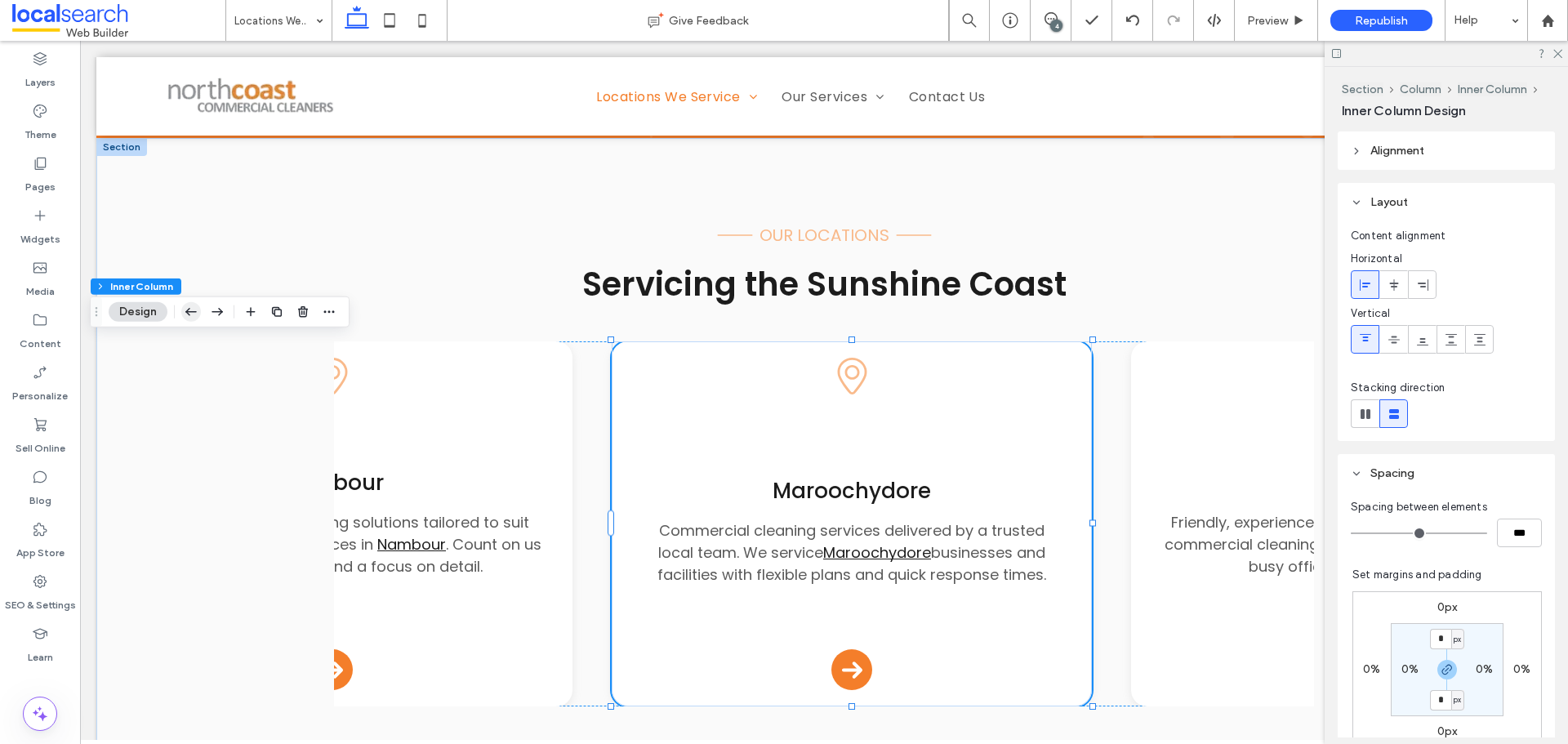 click 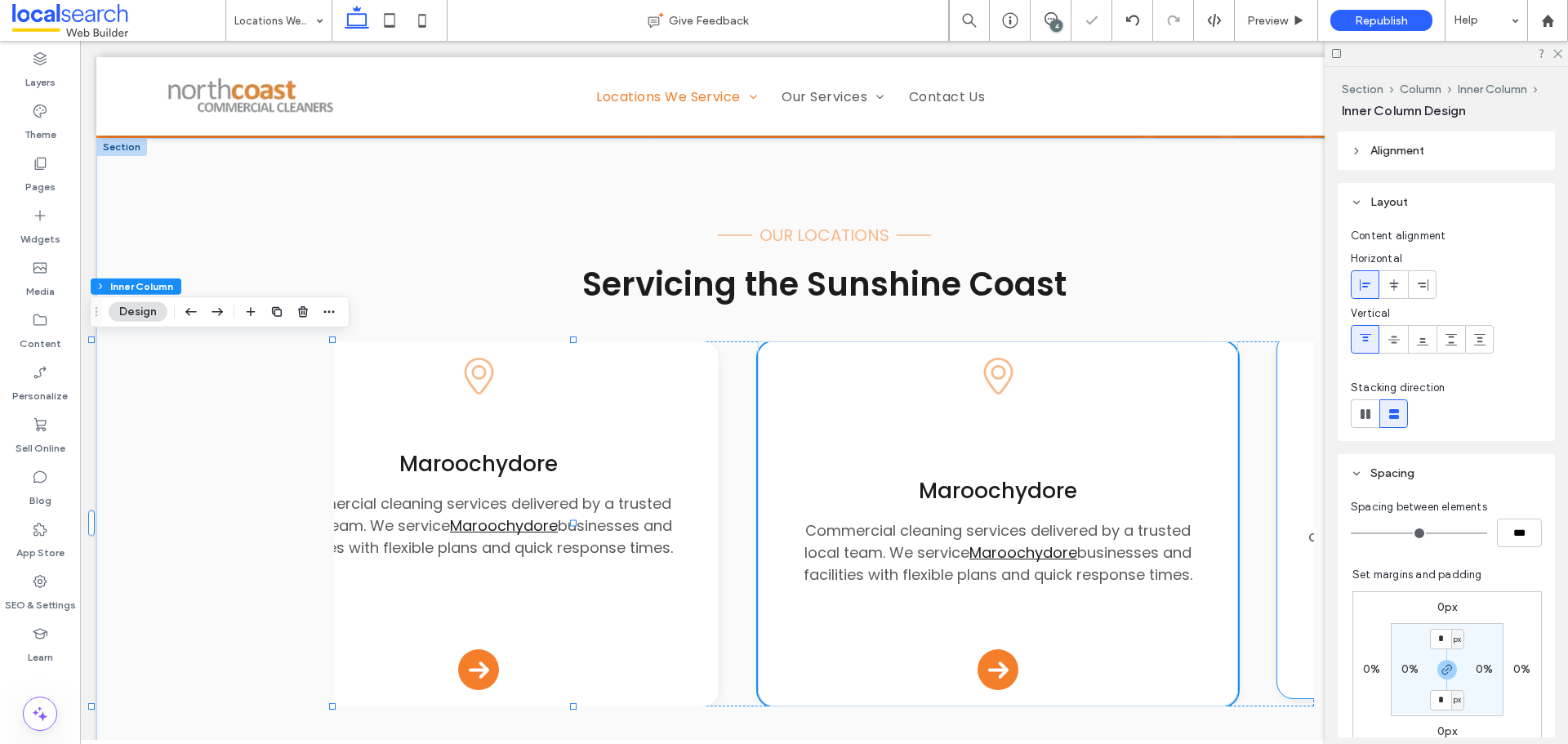 scroll, scrollTop: 0, scrollLeft: 0, axis: both 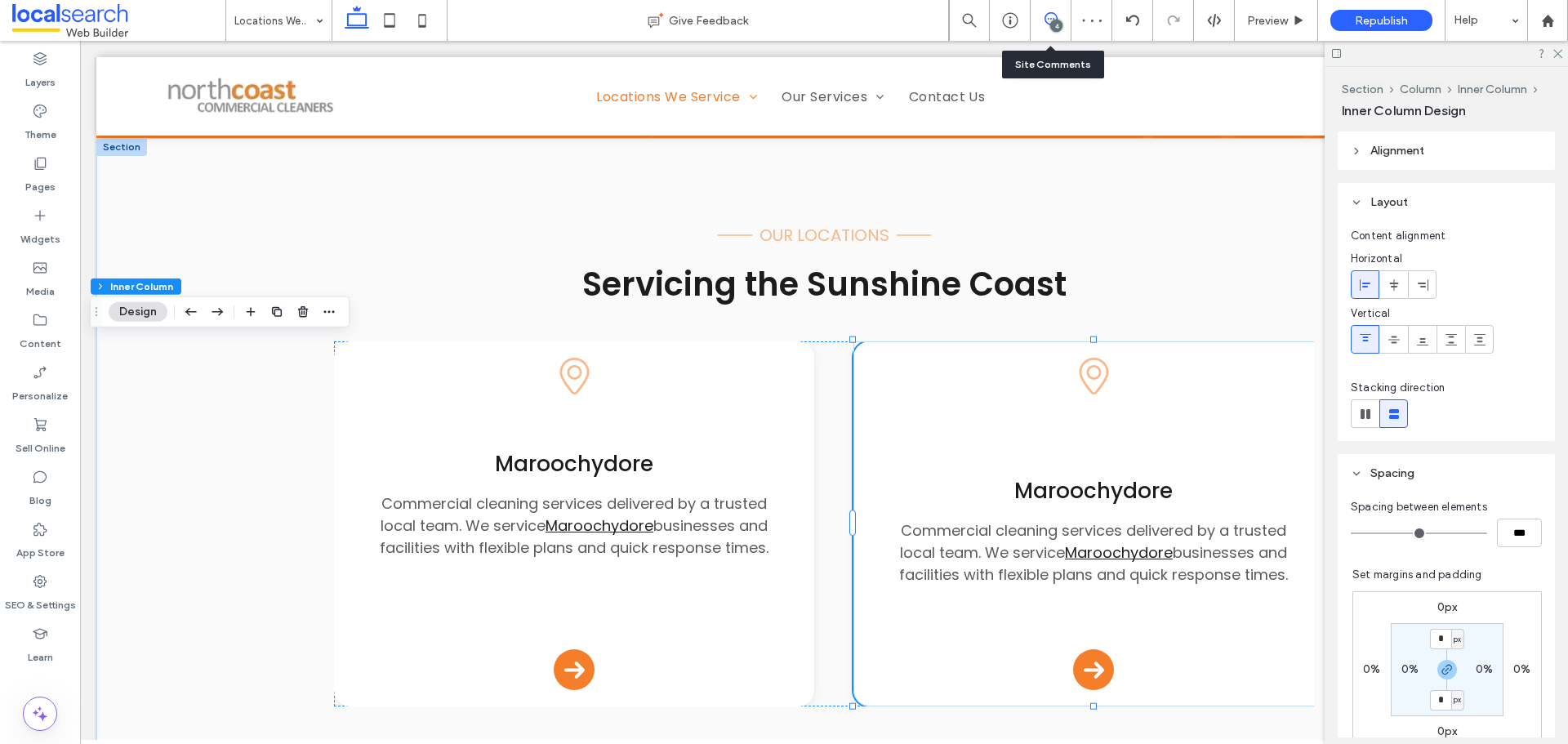 click 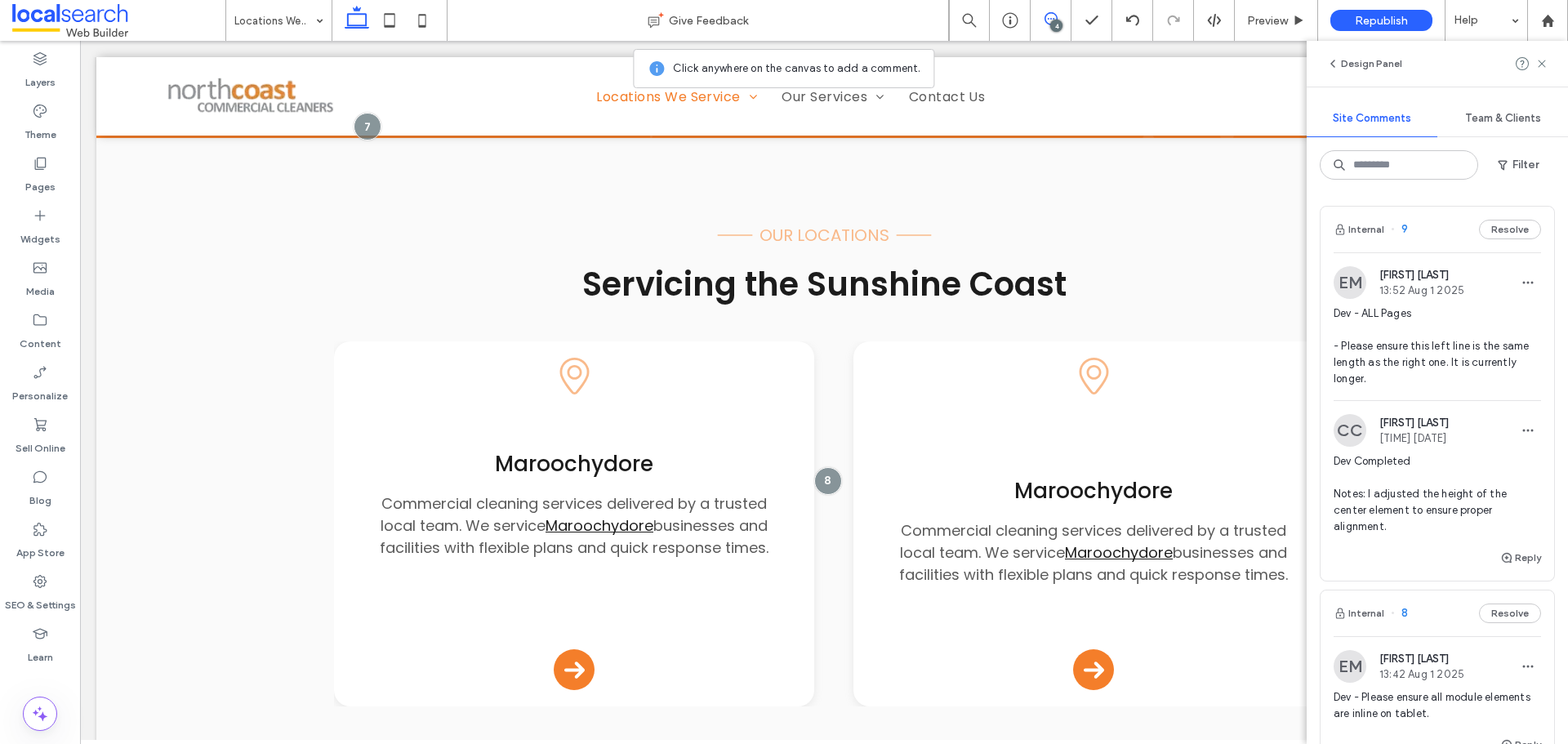 click on "Internal 8 Resolve" at bounding box center [1437, 613] 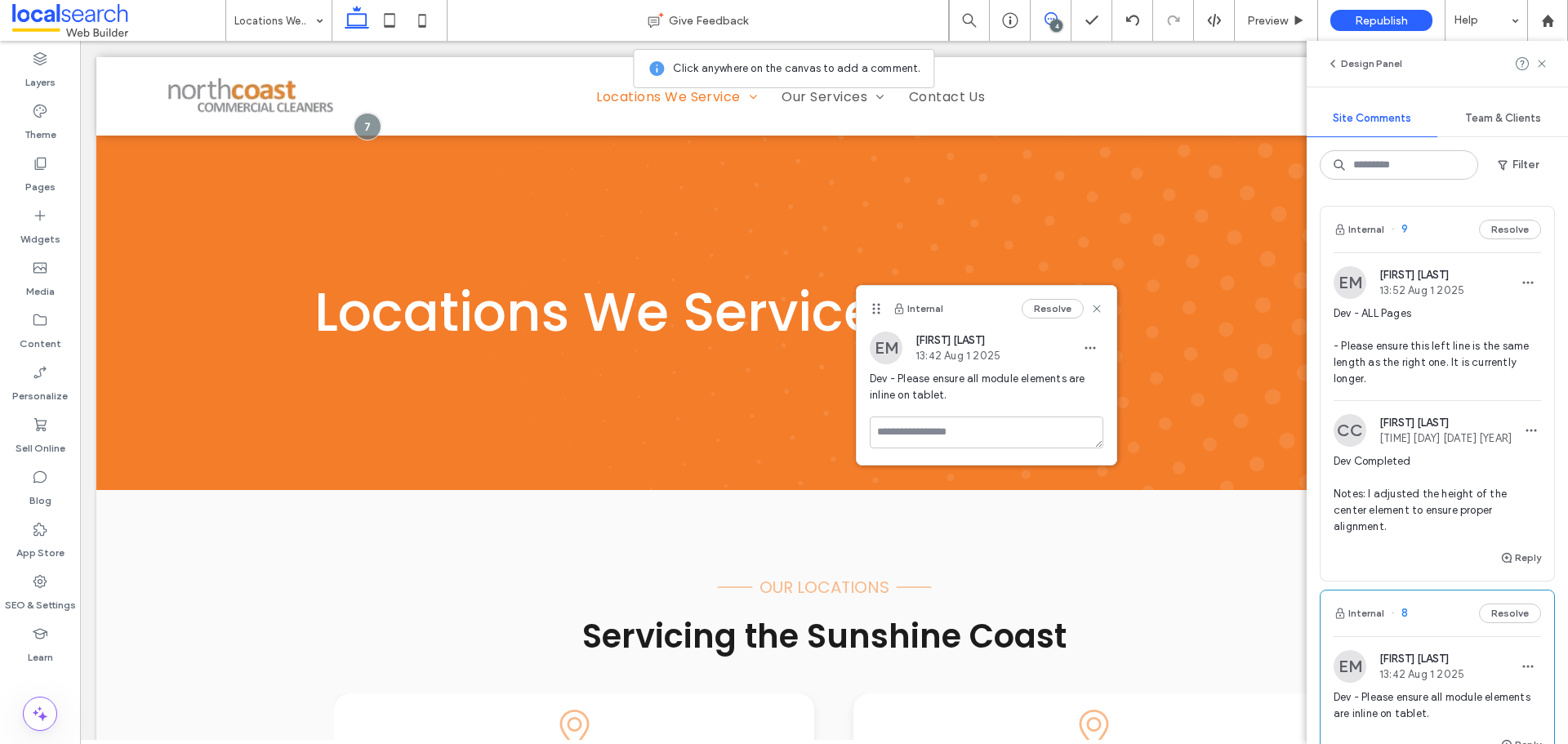 scroll, scrollTop: 454, scrollLeft: 0, axis: vertical 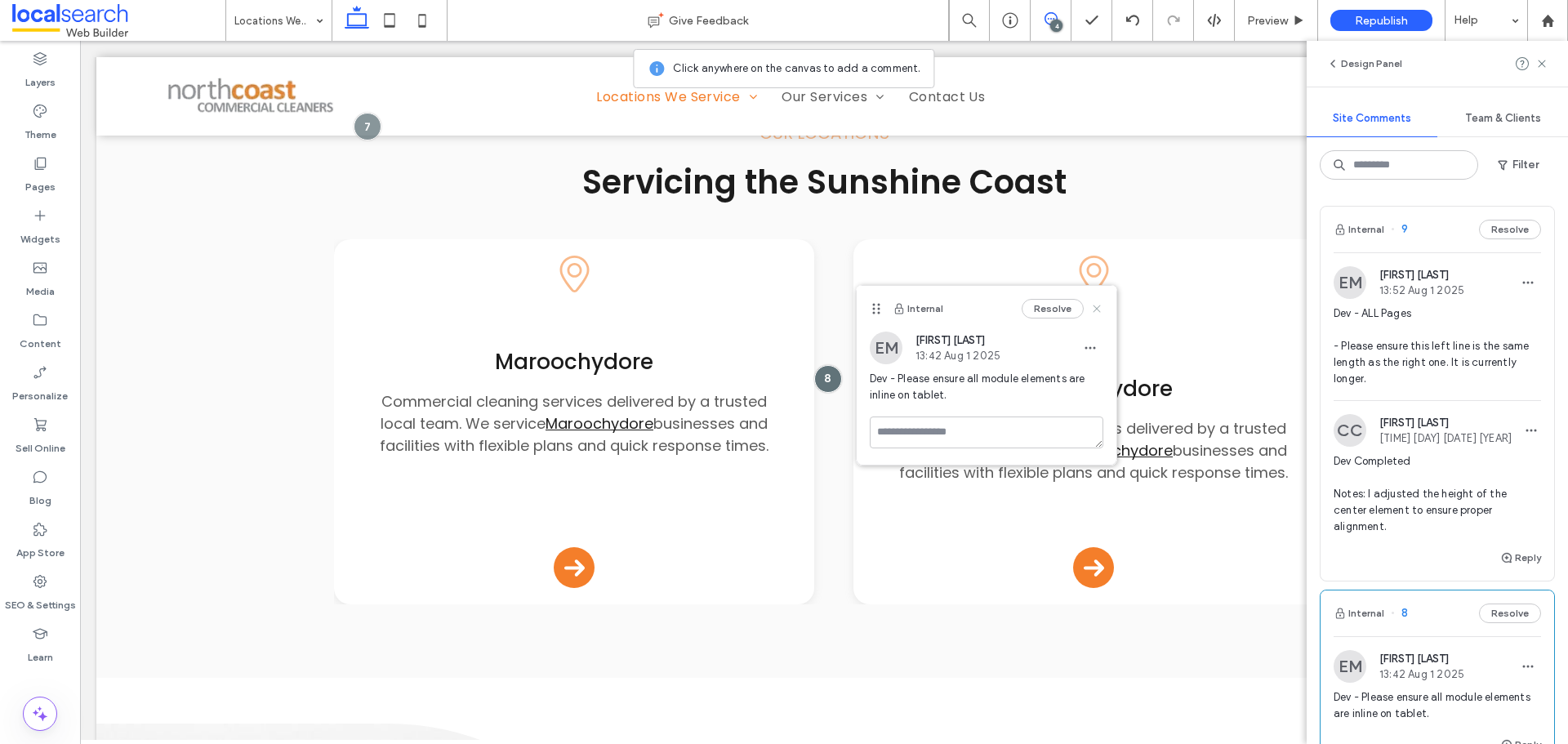 click 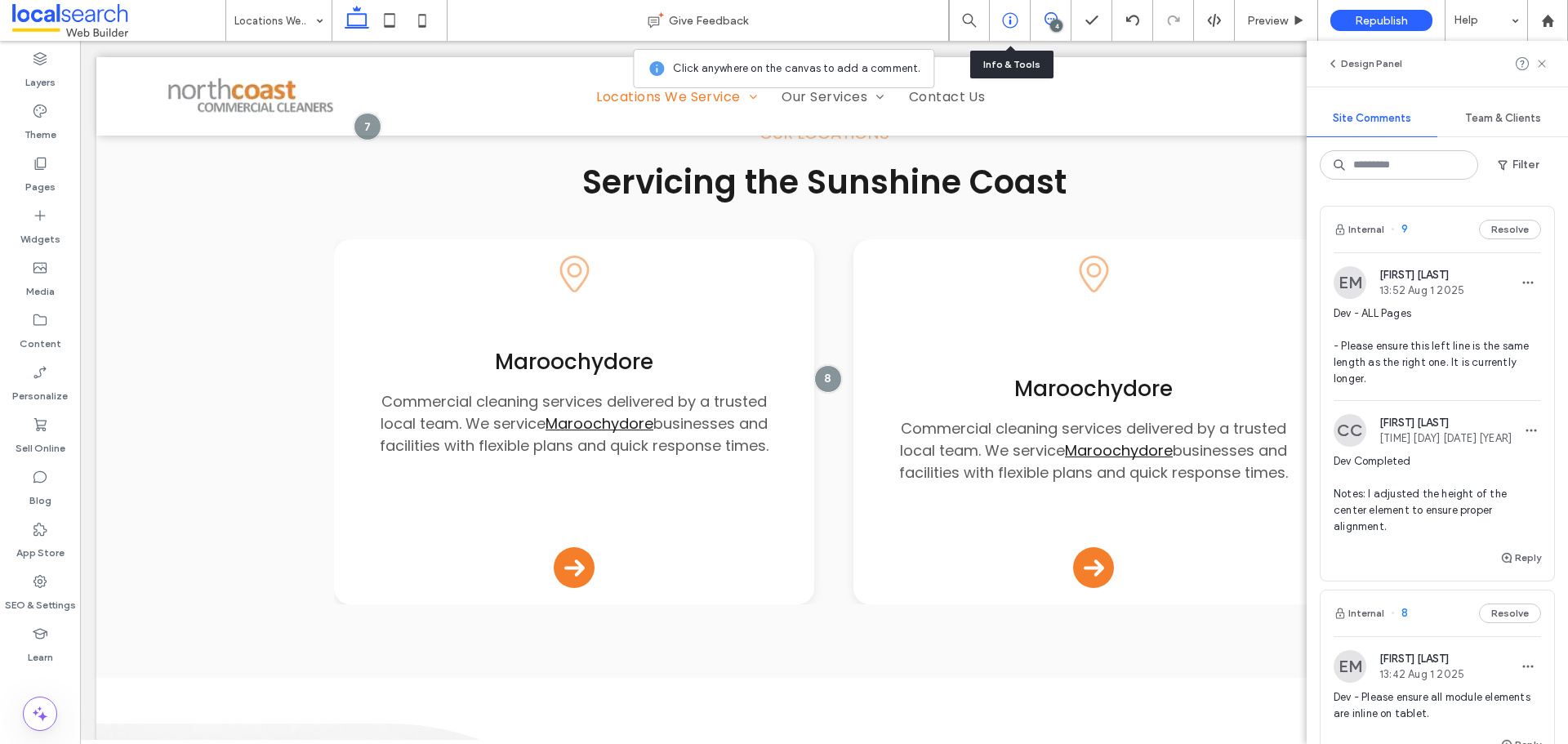 click 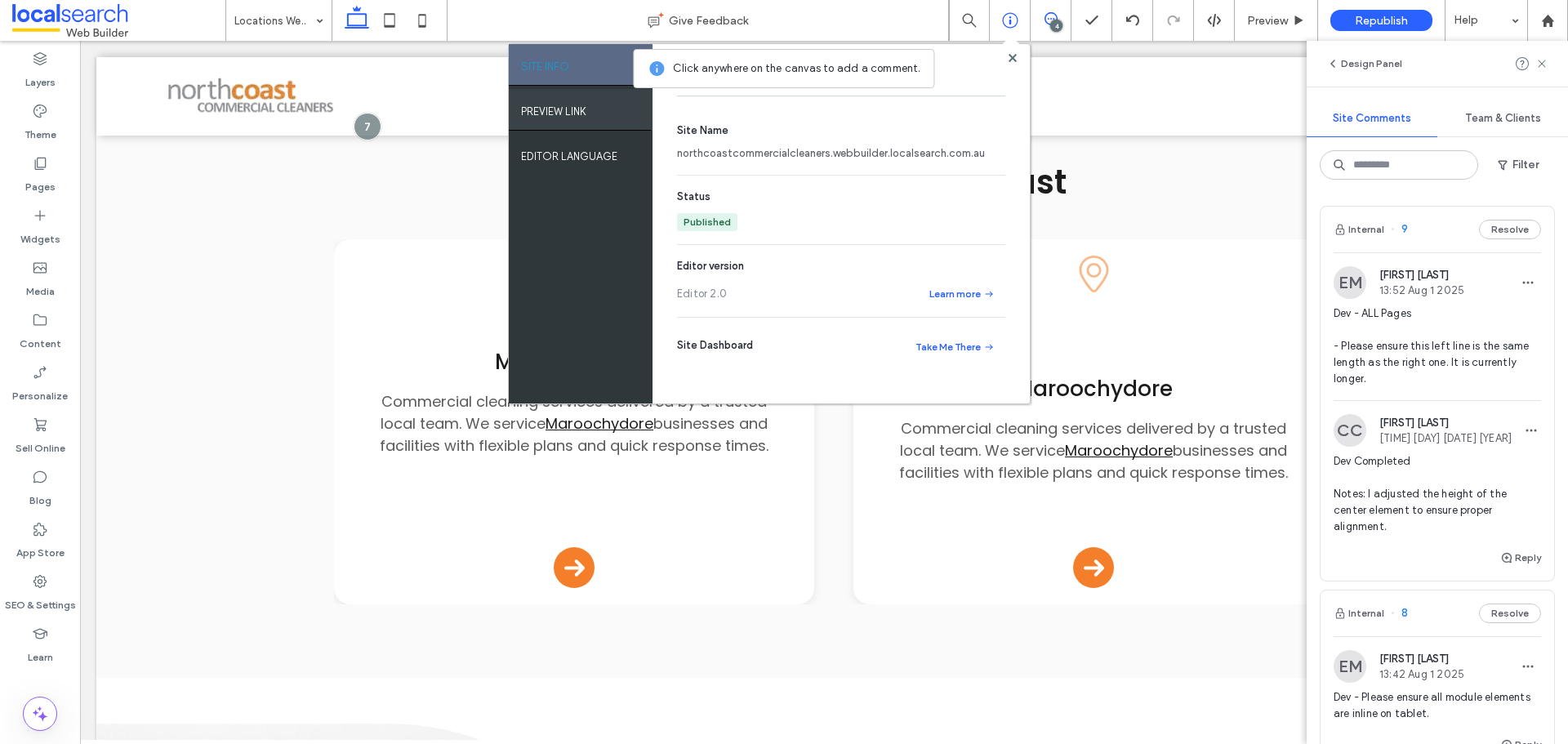 click on "PREVIEW LINK" at bounding box center (581, 109) 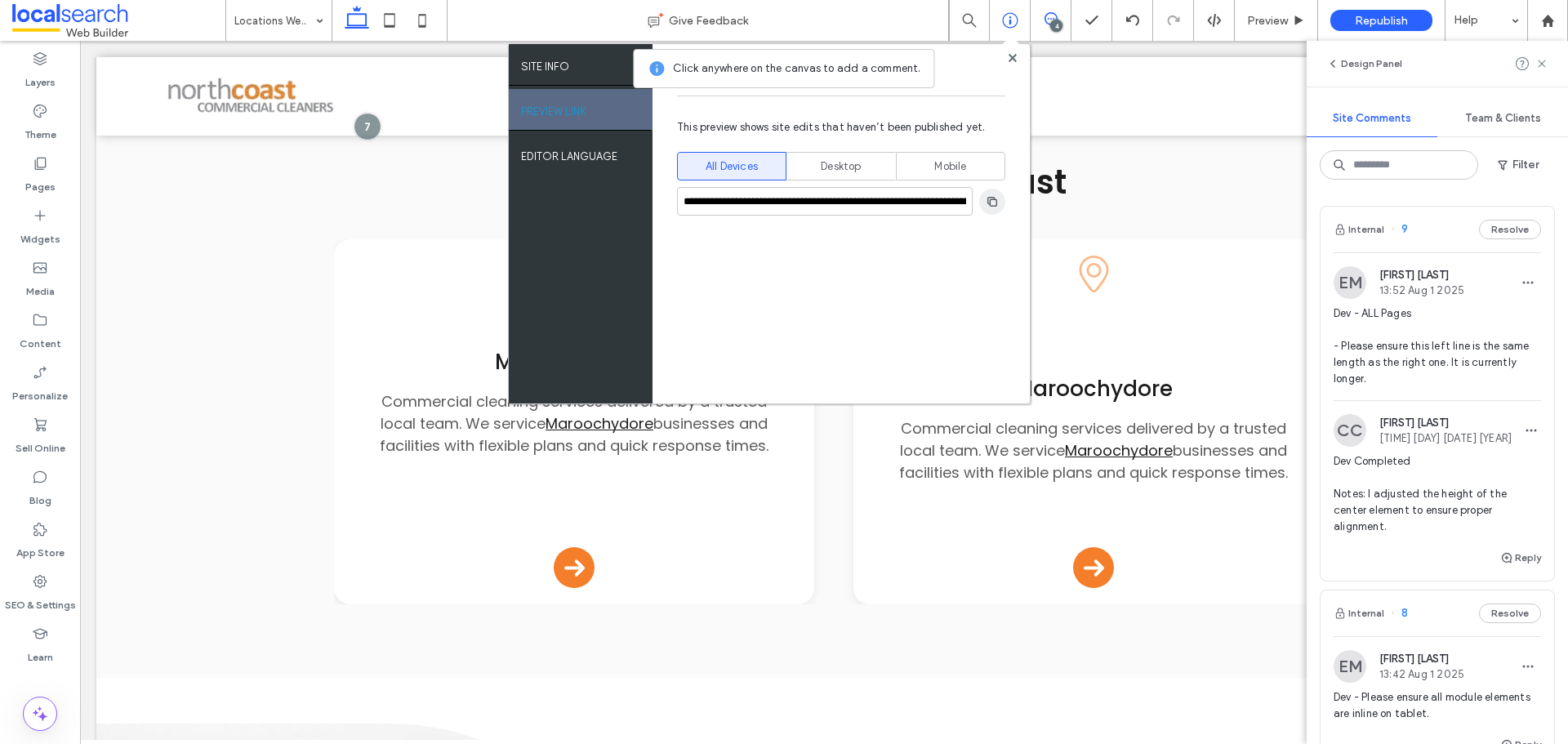 click 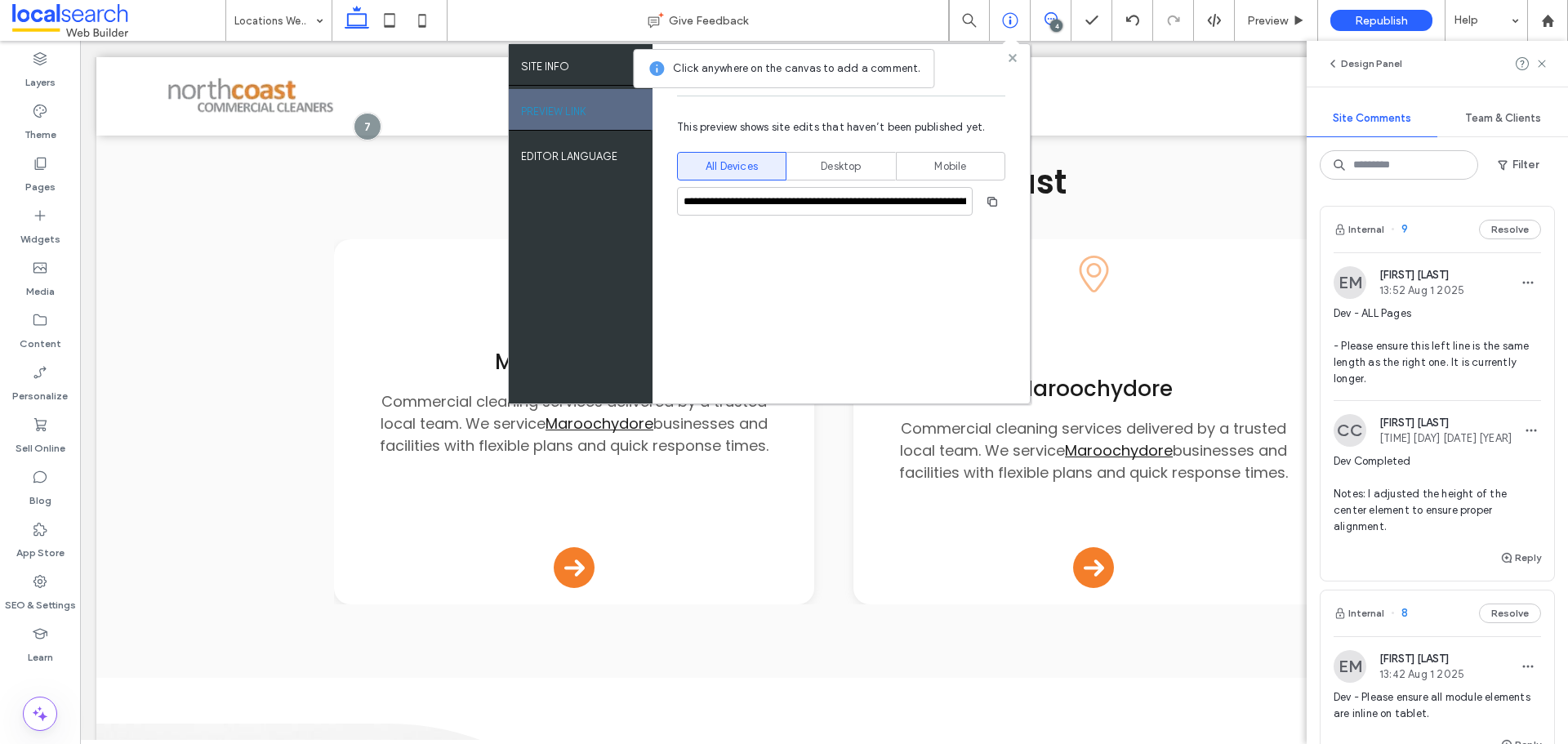 click 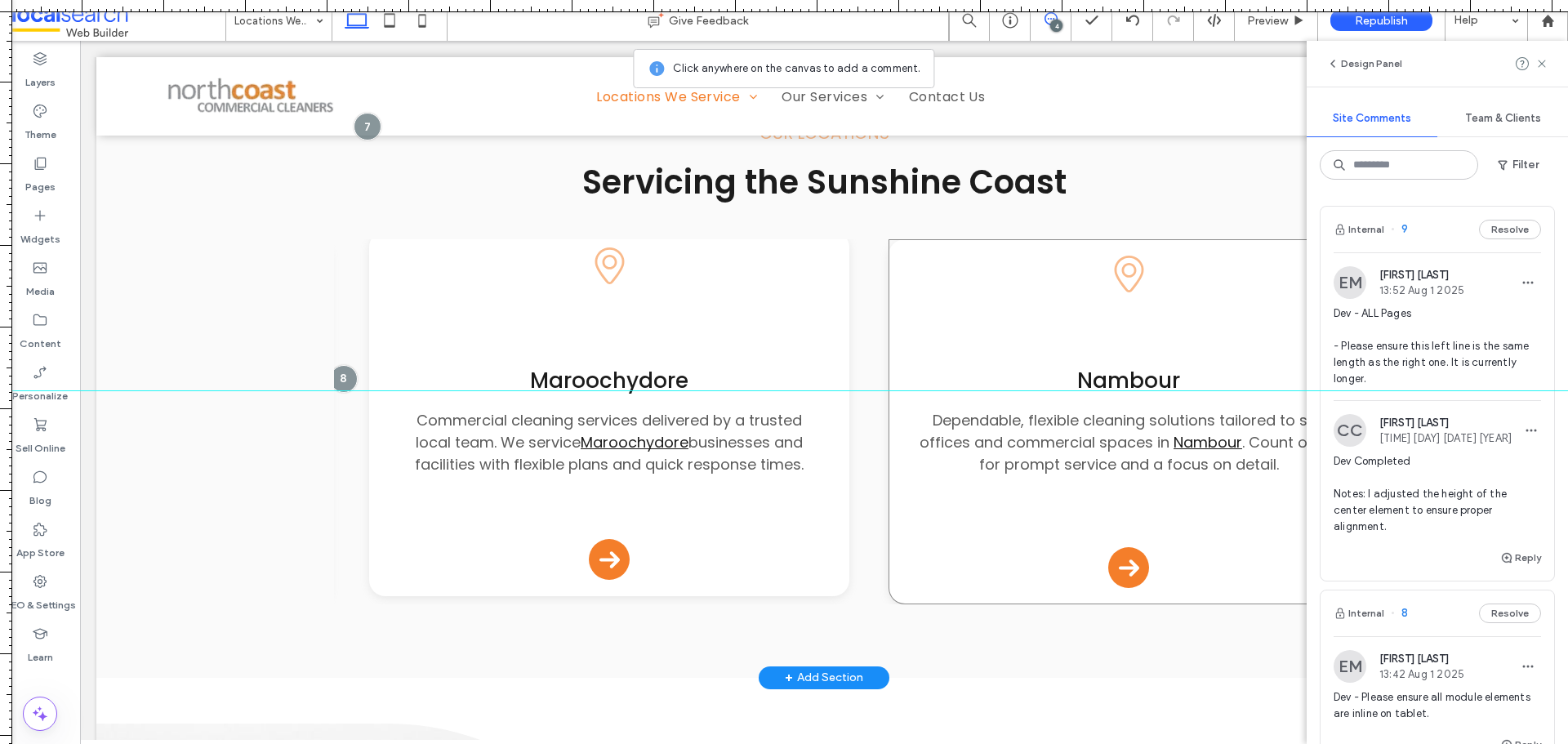 scroll, scrollTop: 0, scrollLeft: 490, axis: horizontal 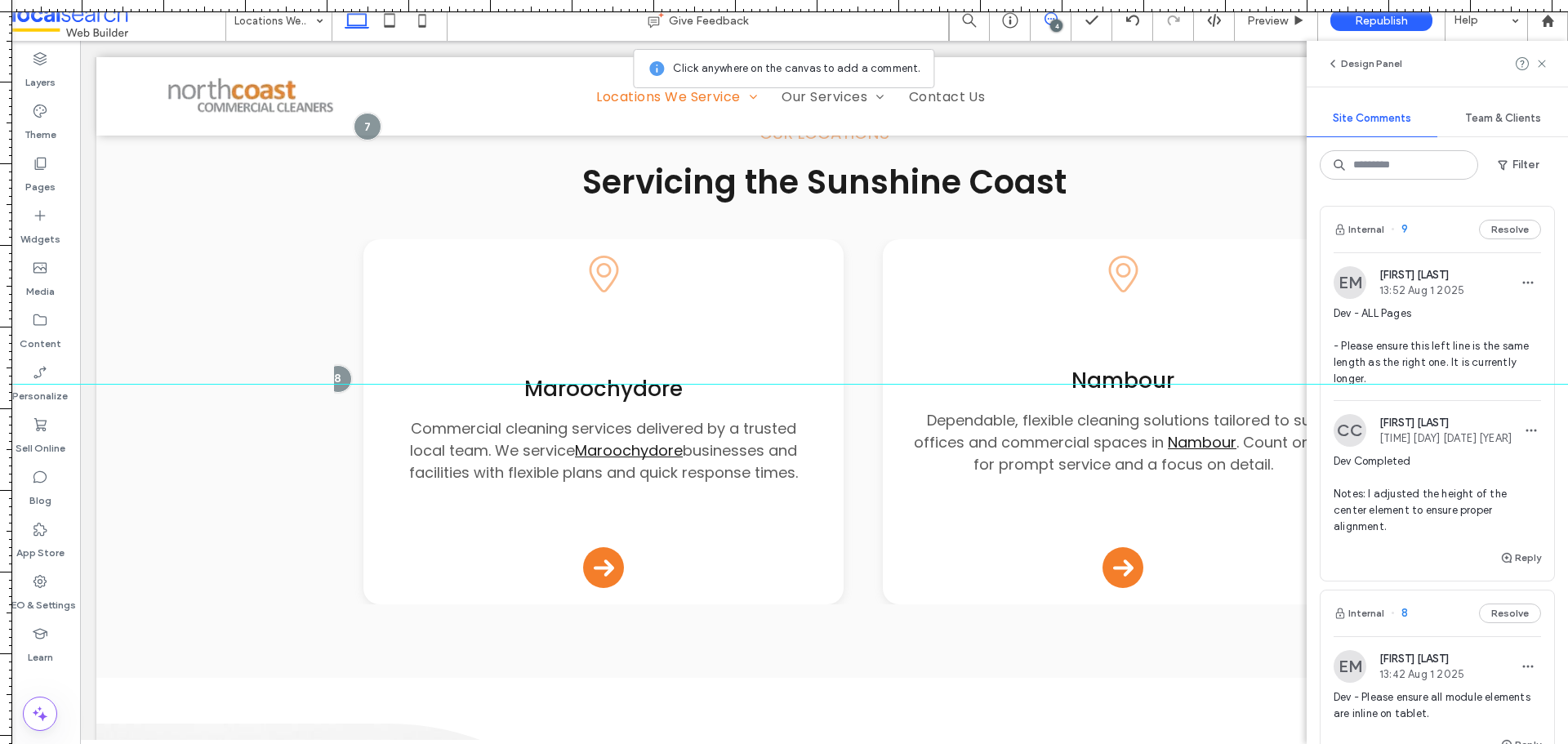 drag, startPoint x: 853, startPoint y: 393, endPoint x: 860, endPoint y: 384, distance: 11.401754 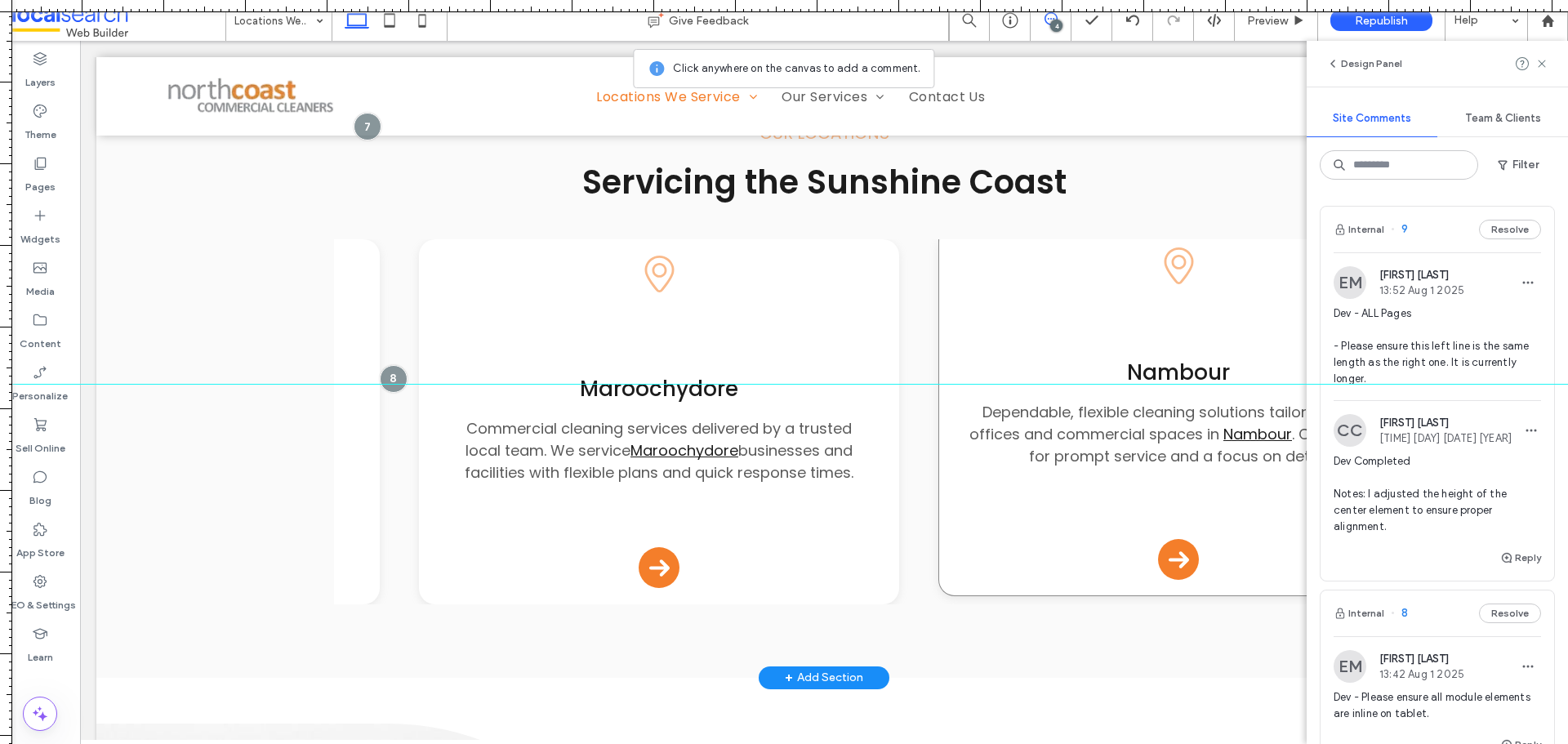 scroll, scrollTop: 0, scrollLeft: 353, axis: horizontal 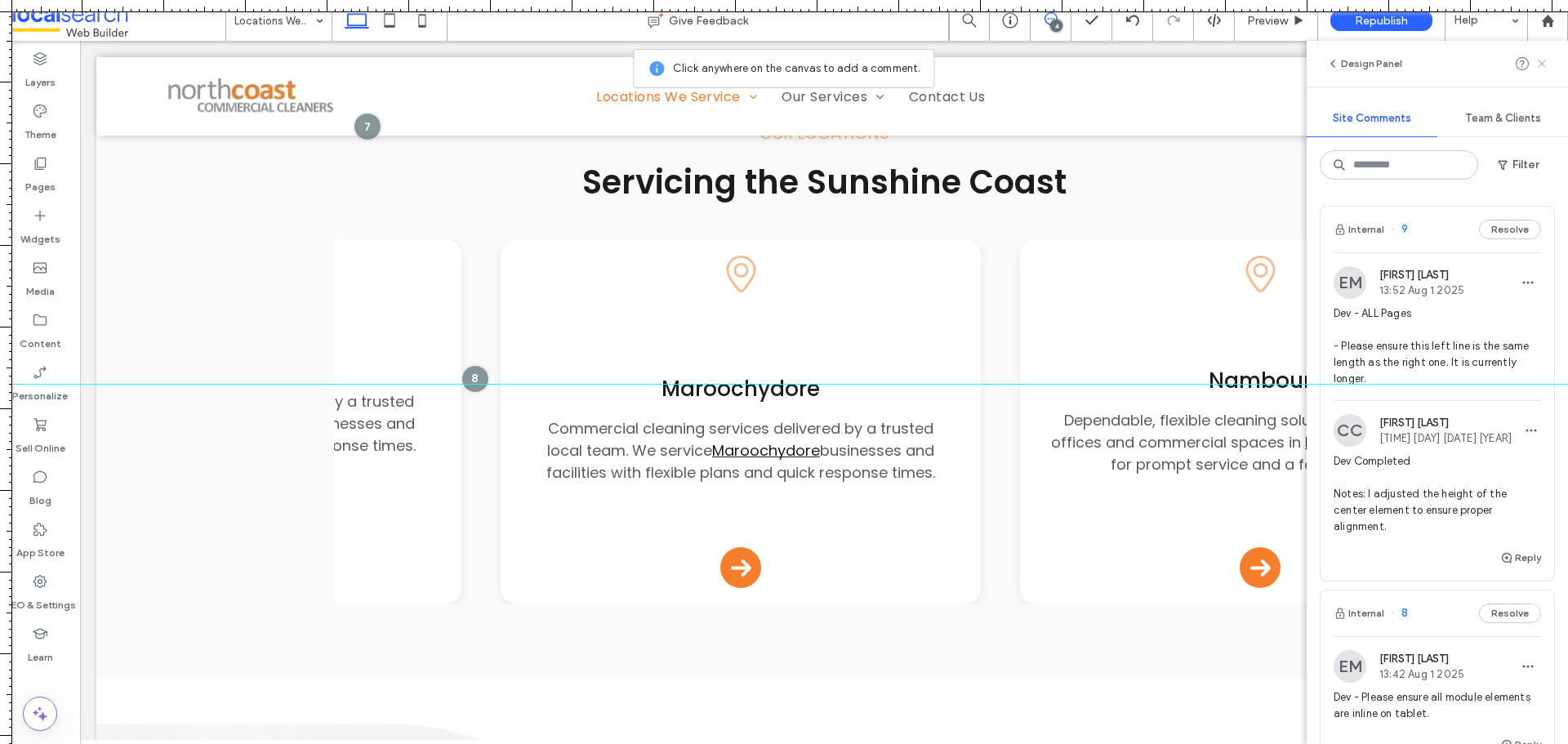 click 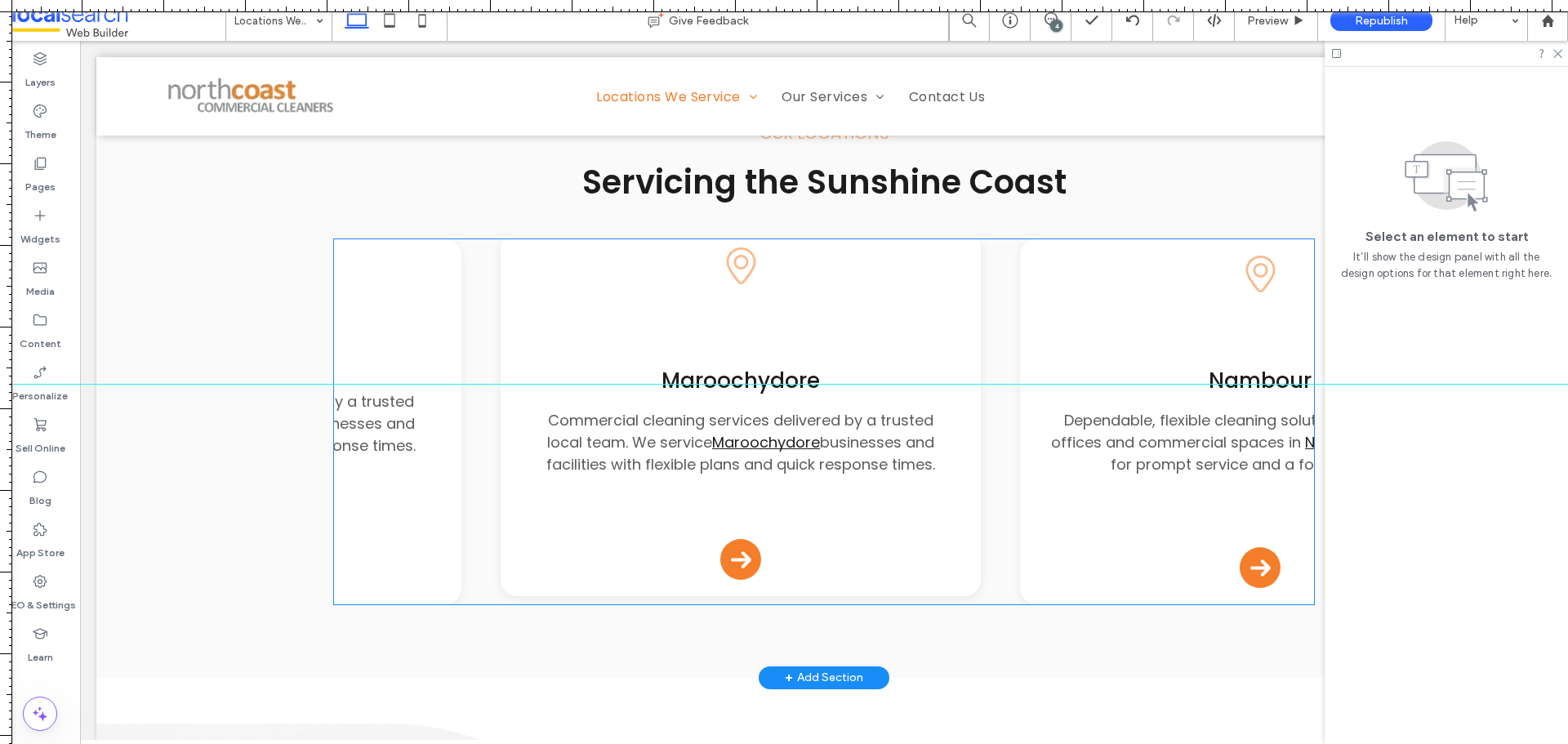 click on "Pin Icon
Maroochydore Commercial cleaning services delivered by a trusted local team. We service  Maroochydore  businesses and facilities with flexible plans and quick response times.       Arrow Icon" at bounding box center (741, 413) 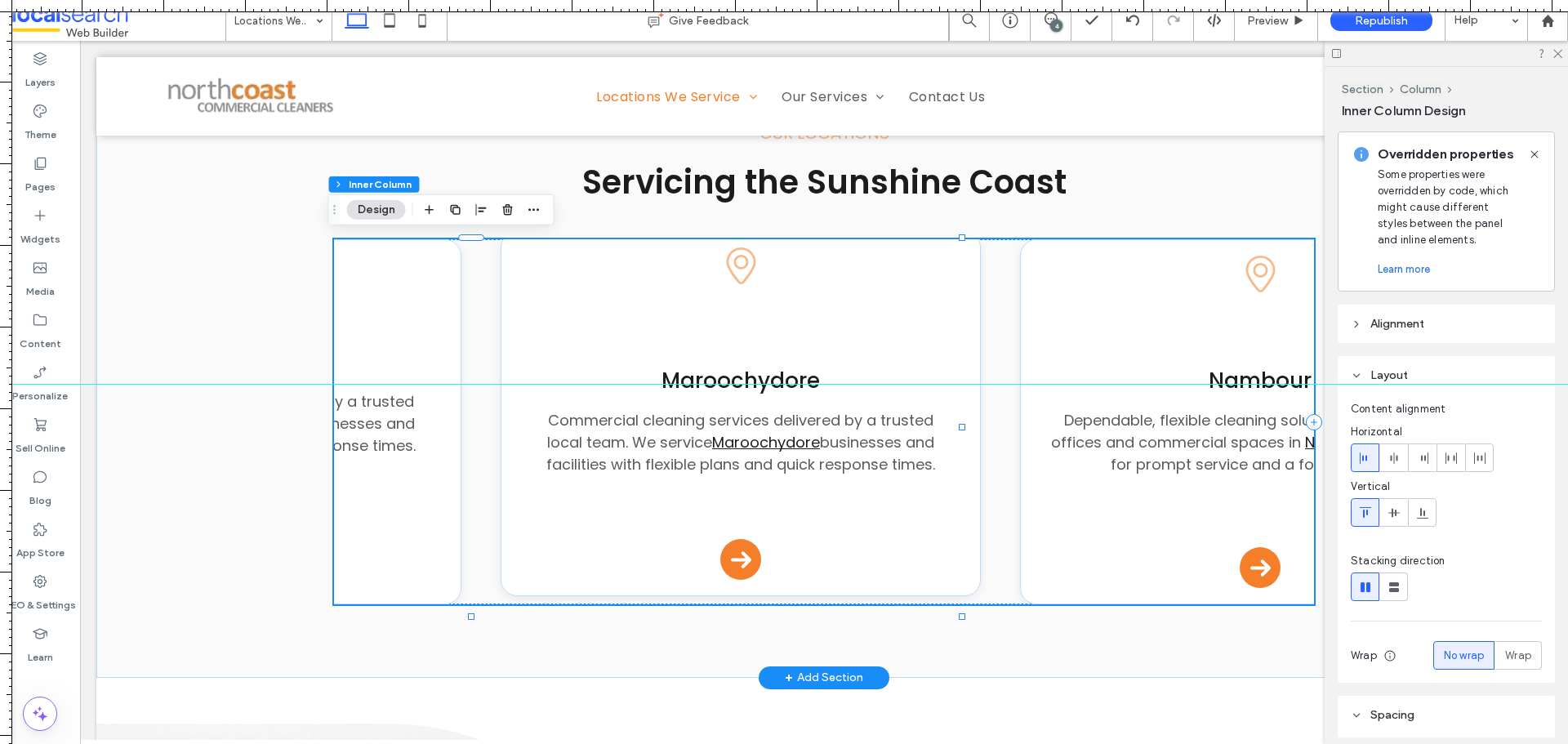 click on "Pin Icon
Maroochydore Commercial cleaning services delivered by a trusted local team. We service  Maroochydore  businesses and facilities with flexible plans and quick response times.       Arrow Icon" at bounding box center (741, 413) 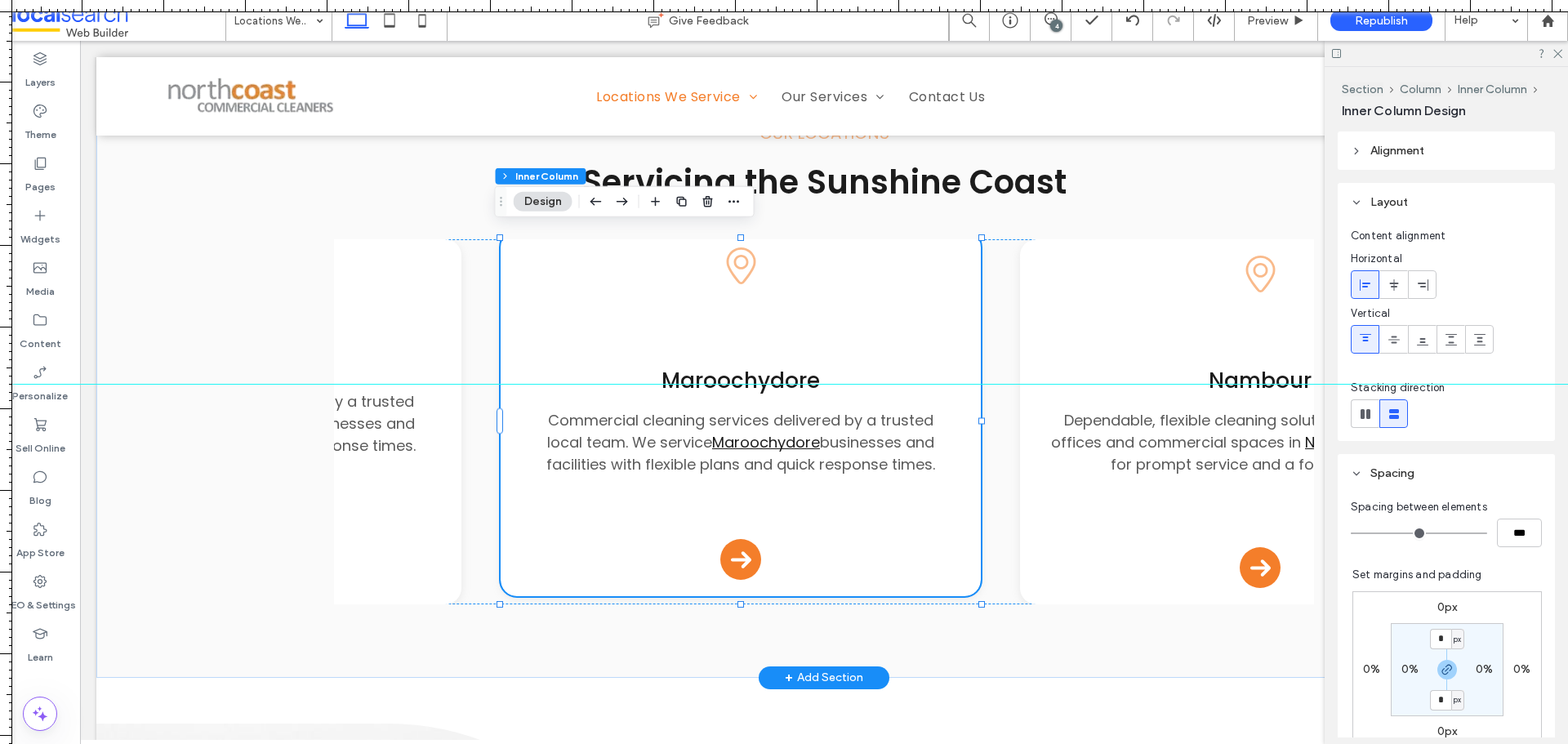 click on "Commercial cleaning services delivered by a trusted local team. We service" at bounding box center (740, 431) 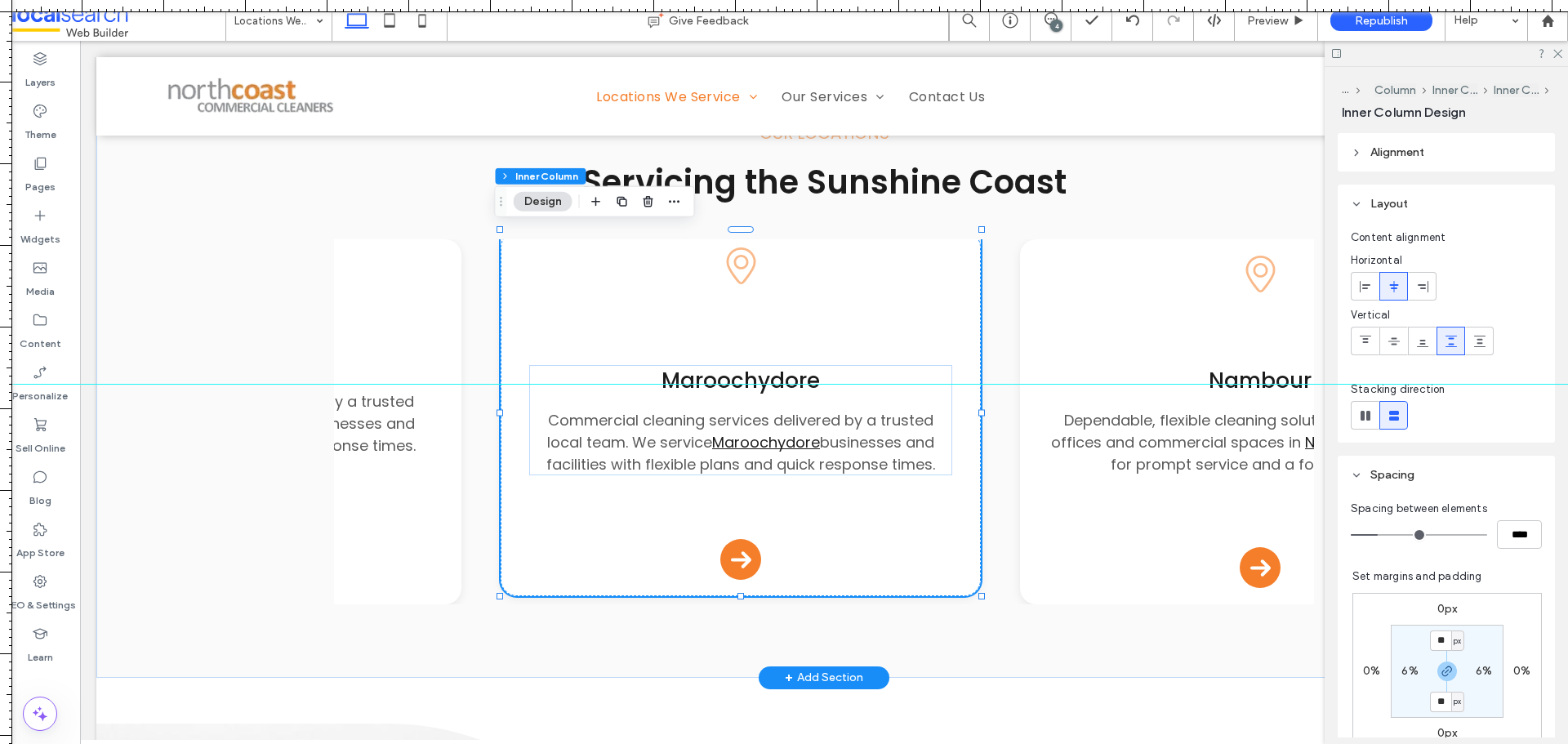 click on "Commercial cleaning services delivered by a trusted local team. We service" at bounding box center [740, 431] 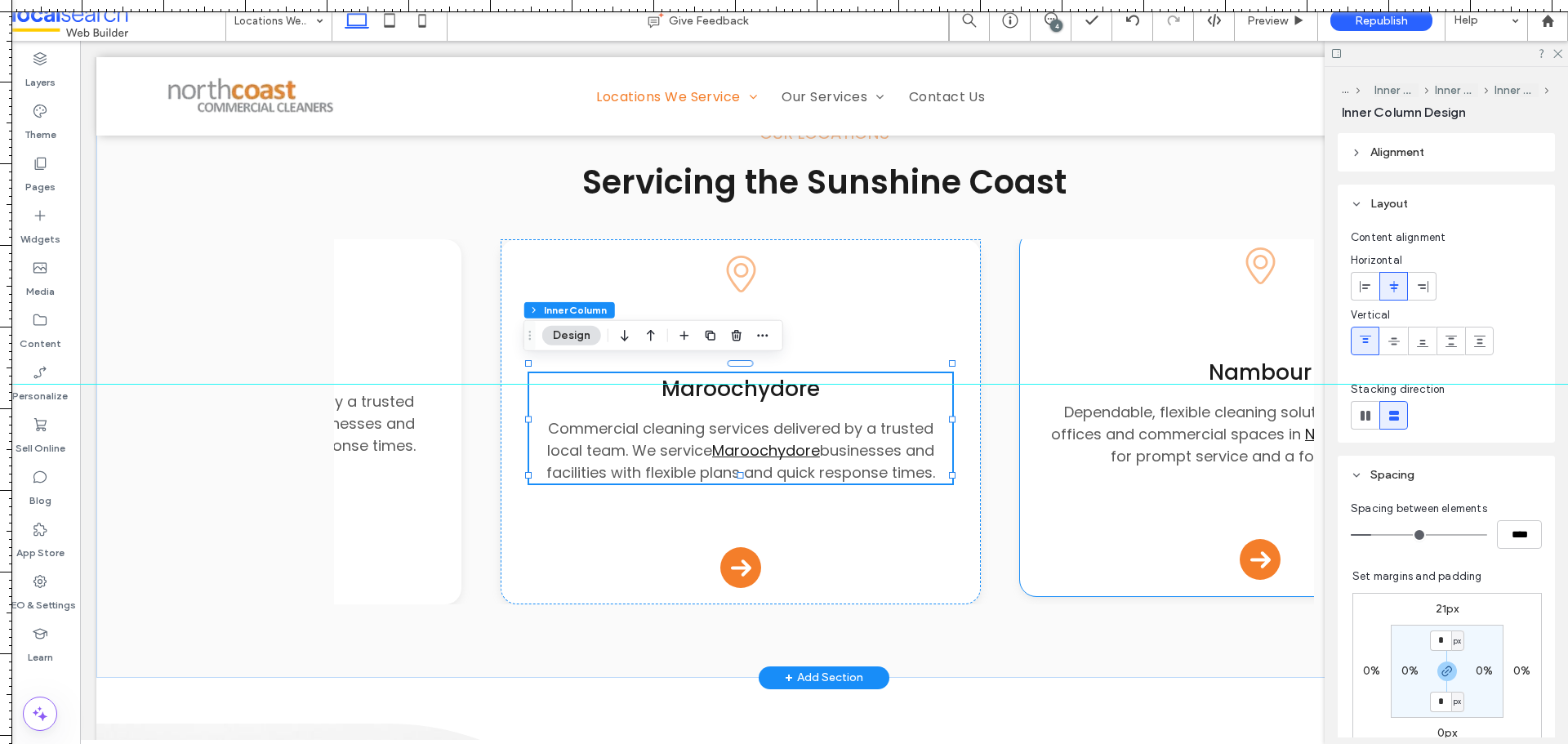 click on "Pin Icon
Nambour
Dependable, flexible cleaning solutions tailored to suit offices and commercial spaces in
Nambour . Count on us for prompt service and a focus on detail.
Arrow Icon" at bounding box center (1260, 413) 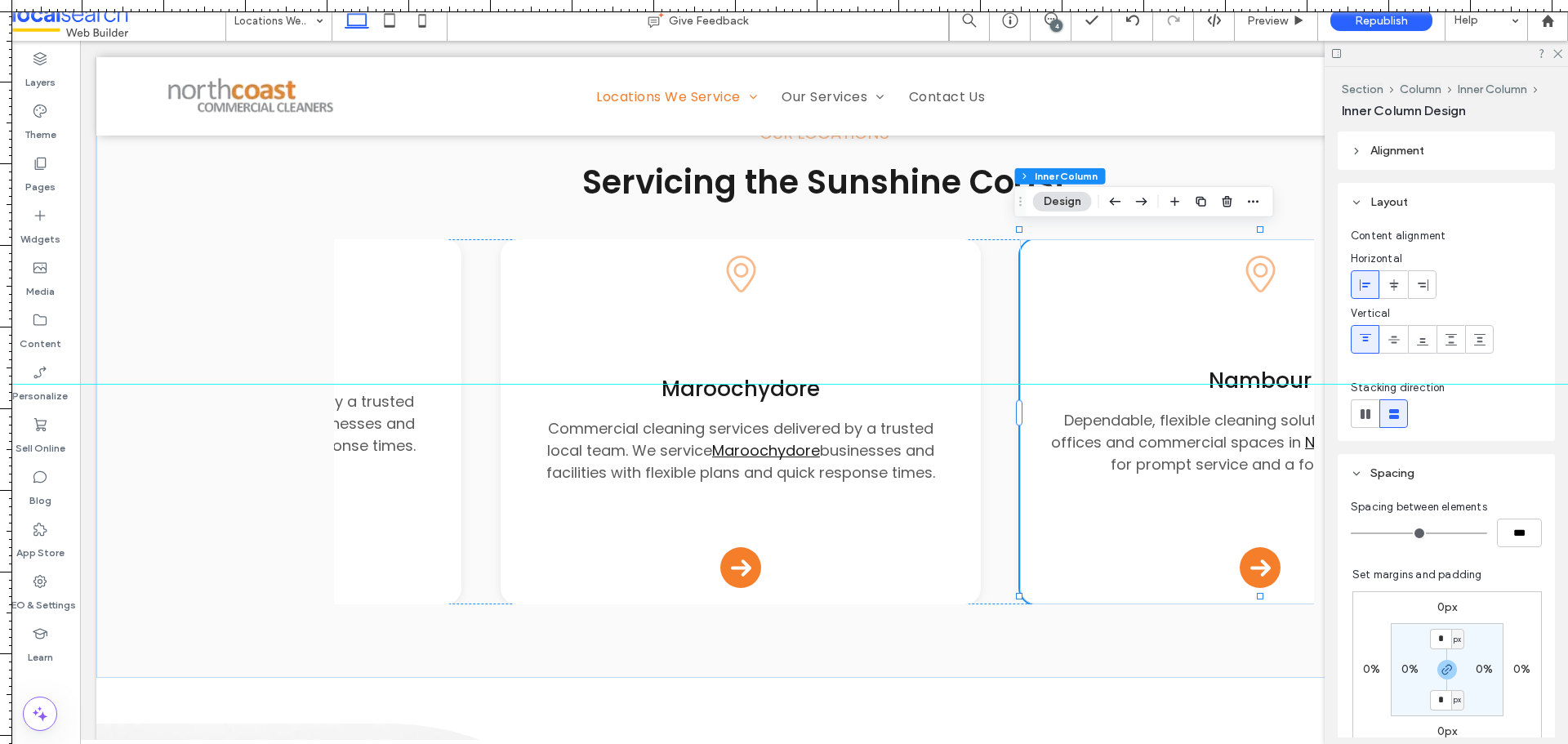 click on "Alignment" at bounding box center (1446, 150) 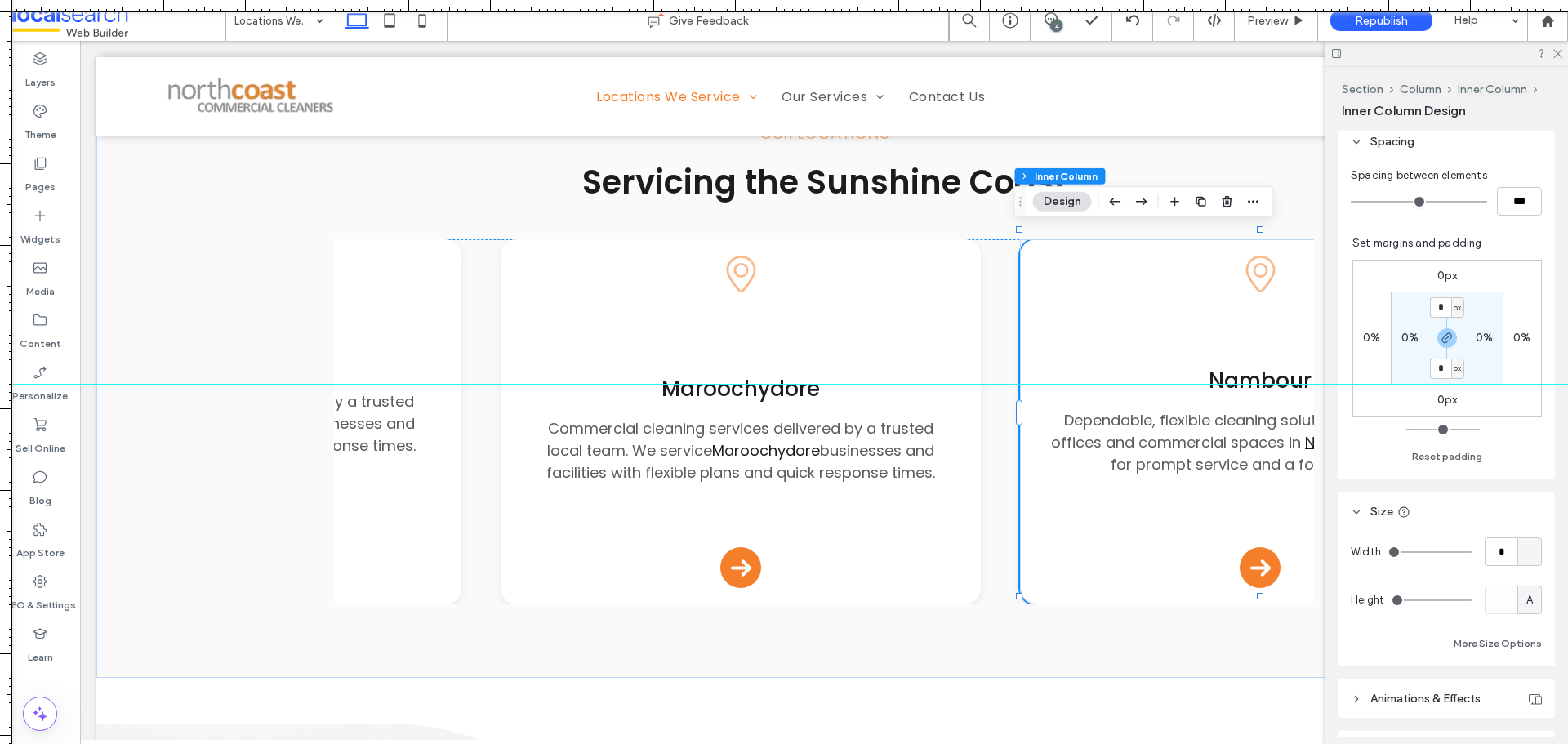 scroll, scrollTop: 408, scrollLeft: 0, axis: vertical 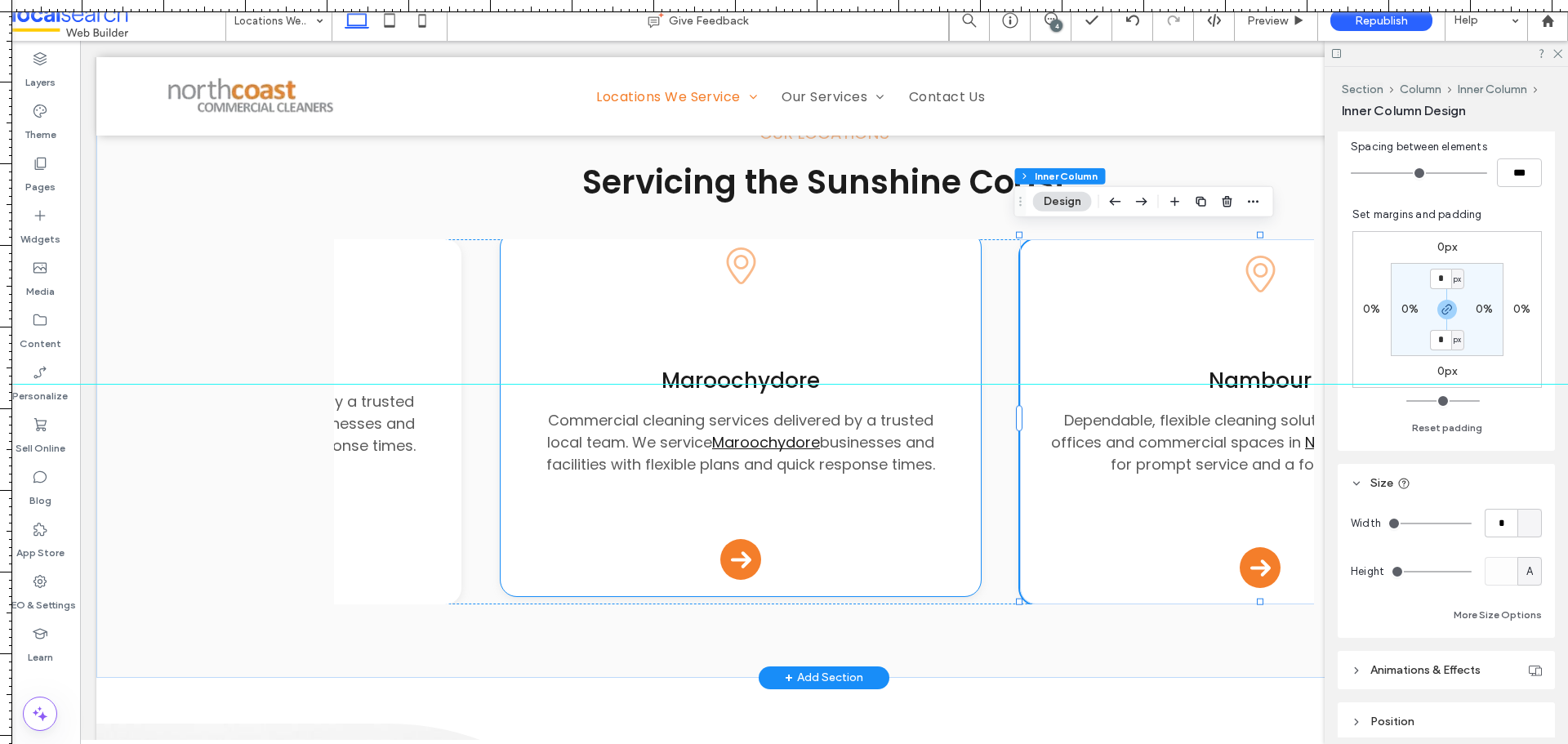 click on "Pin Icon
Maroochydore Commercial cleaning services delivered by a trusted local team. We service  Maroochydore  businesses and facilities with flexible plans and quick response times.       Arrow Icon" at bounding box center (741, 413) 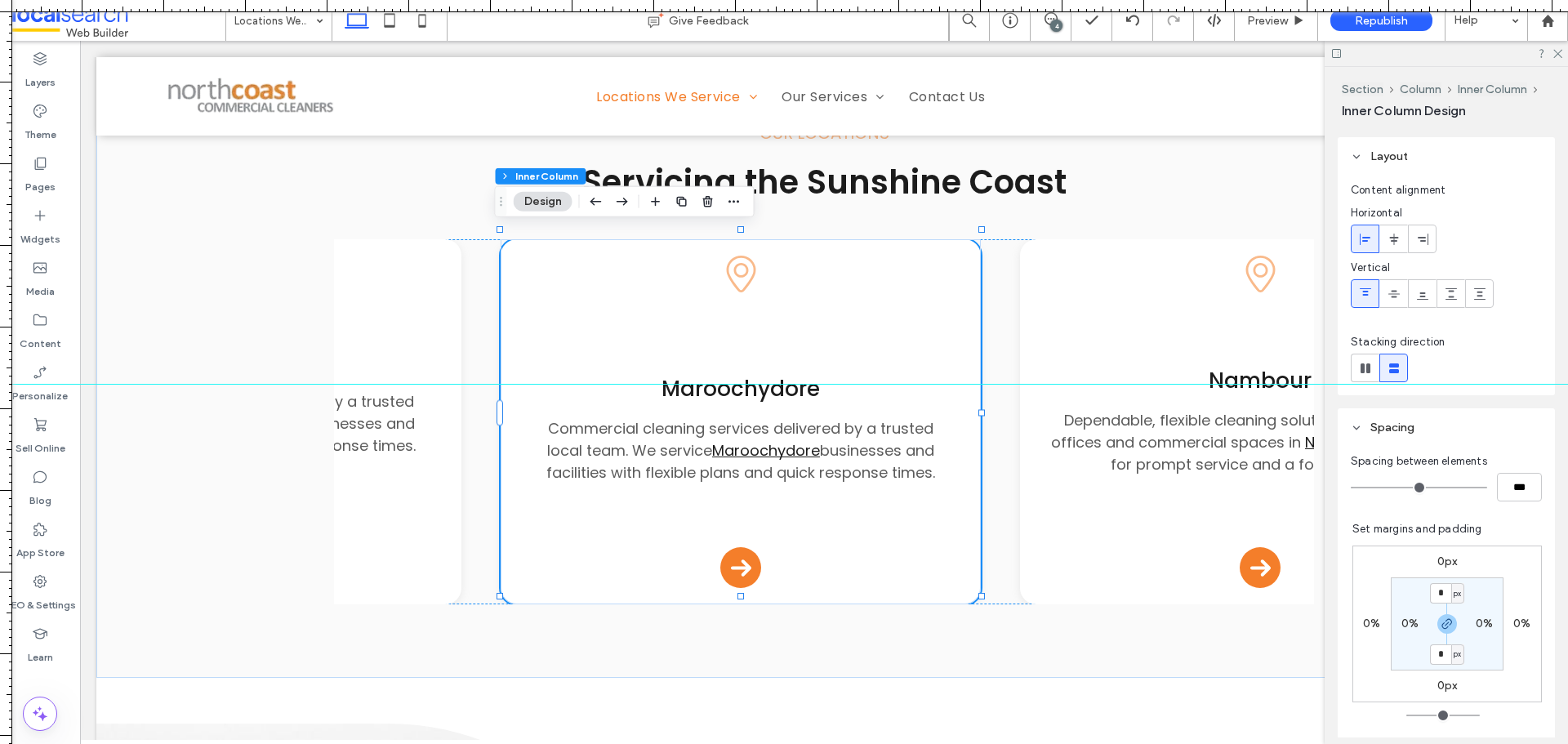 scroll, scrollTop: 327, scrollLeft: 0, axis: vertical 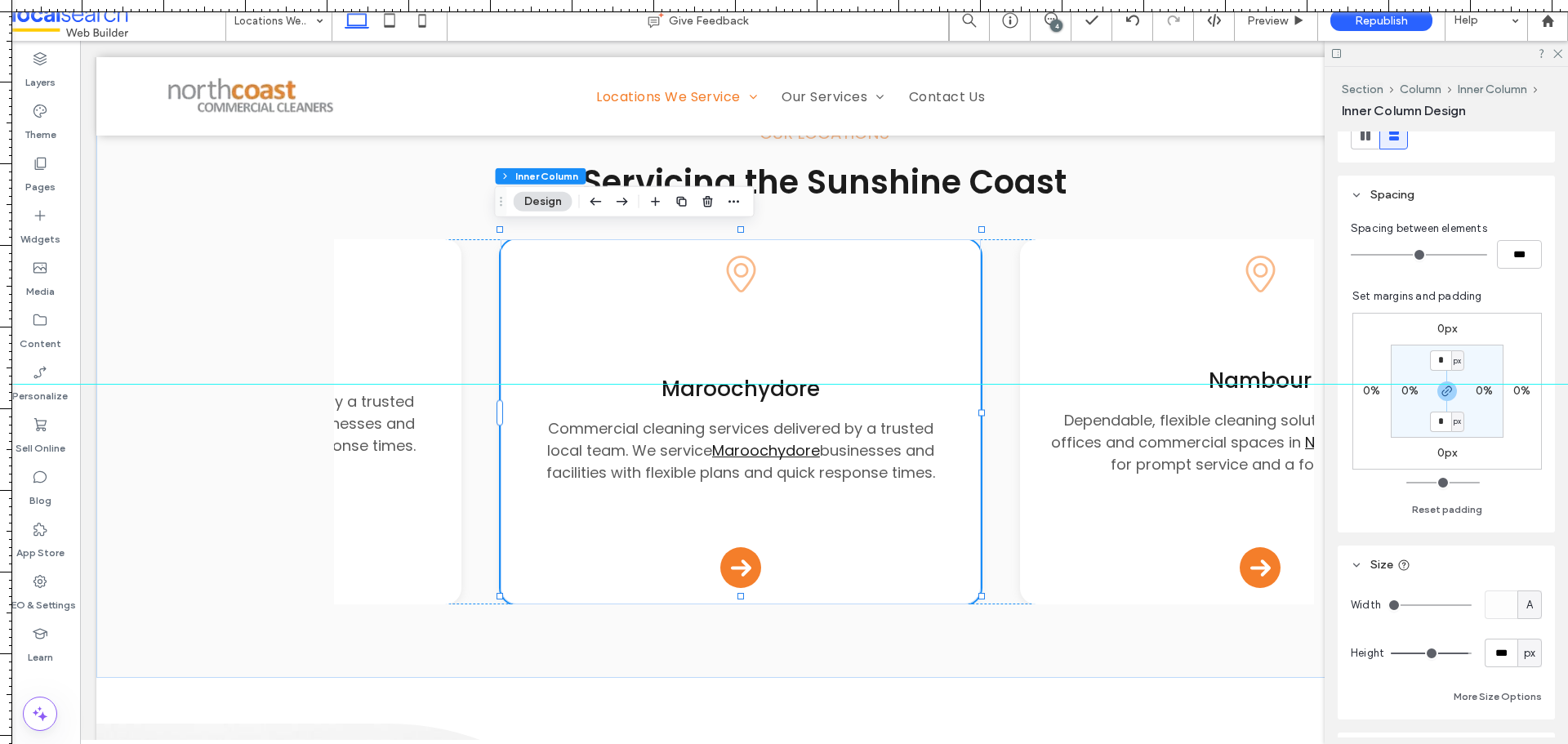 click on "px" at bounding box center (1530, 653) 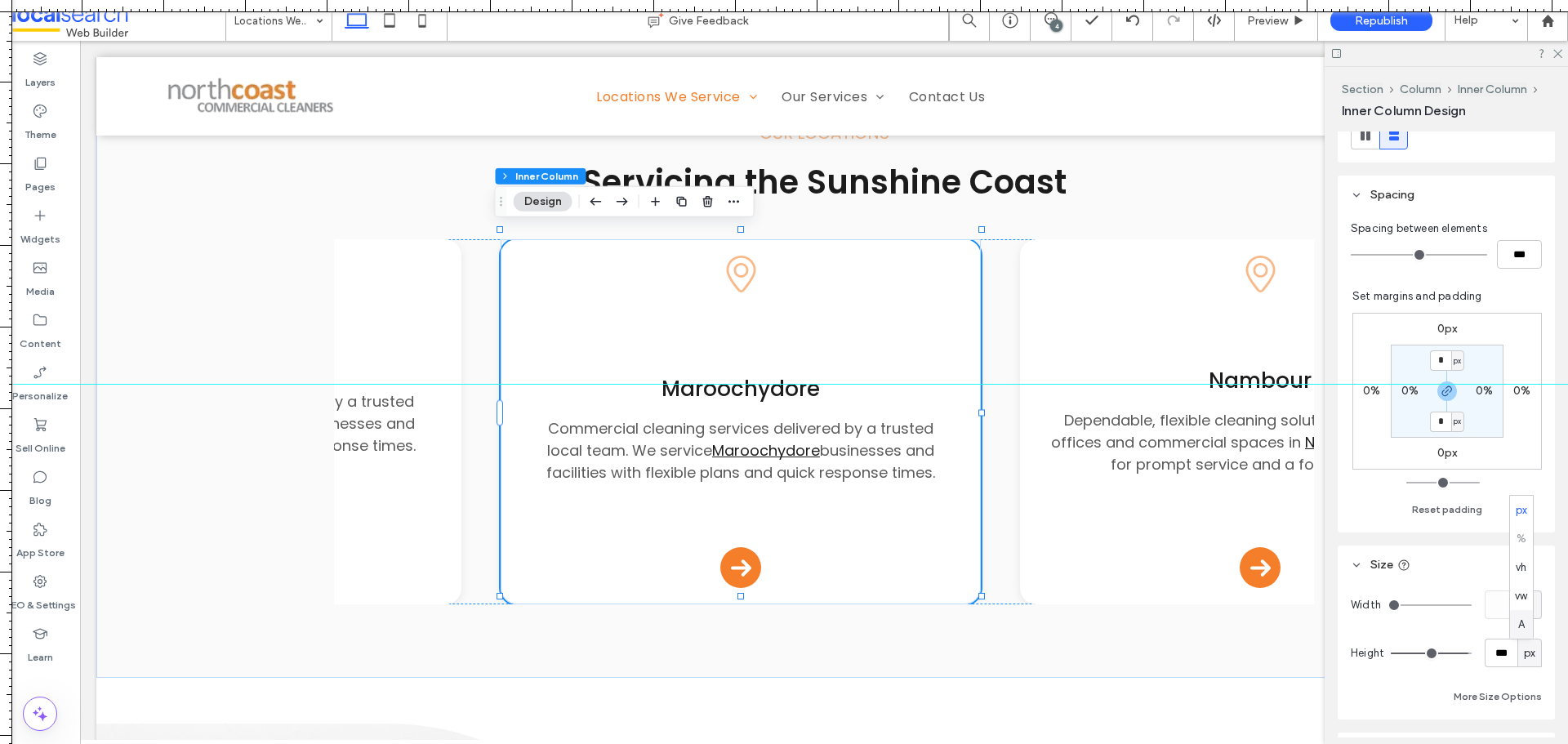 click on "A" at bounding box center [1521, 625] 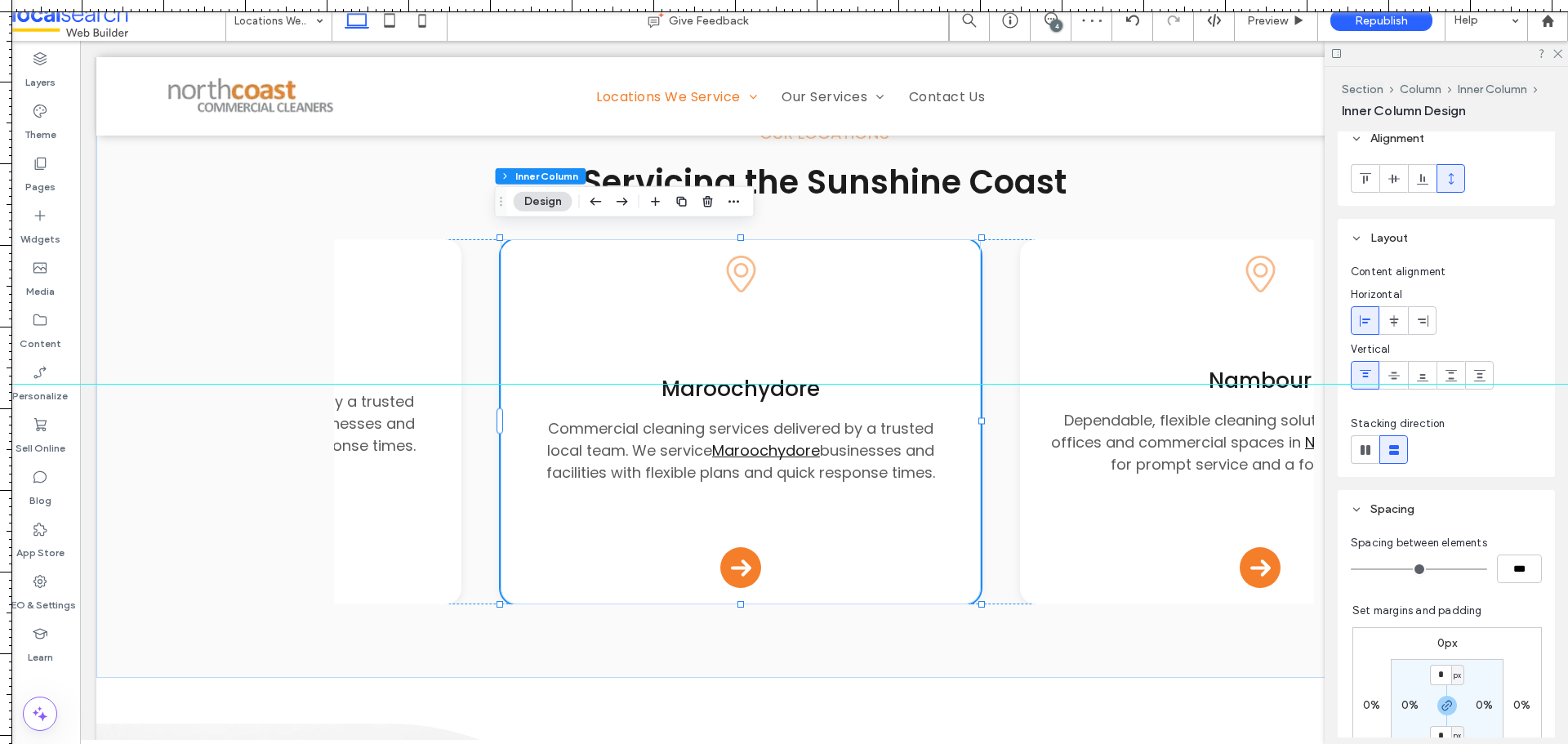 scroll, scrollTop: 0, scrollLeft: 0, axis: both 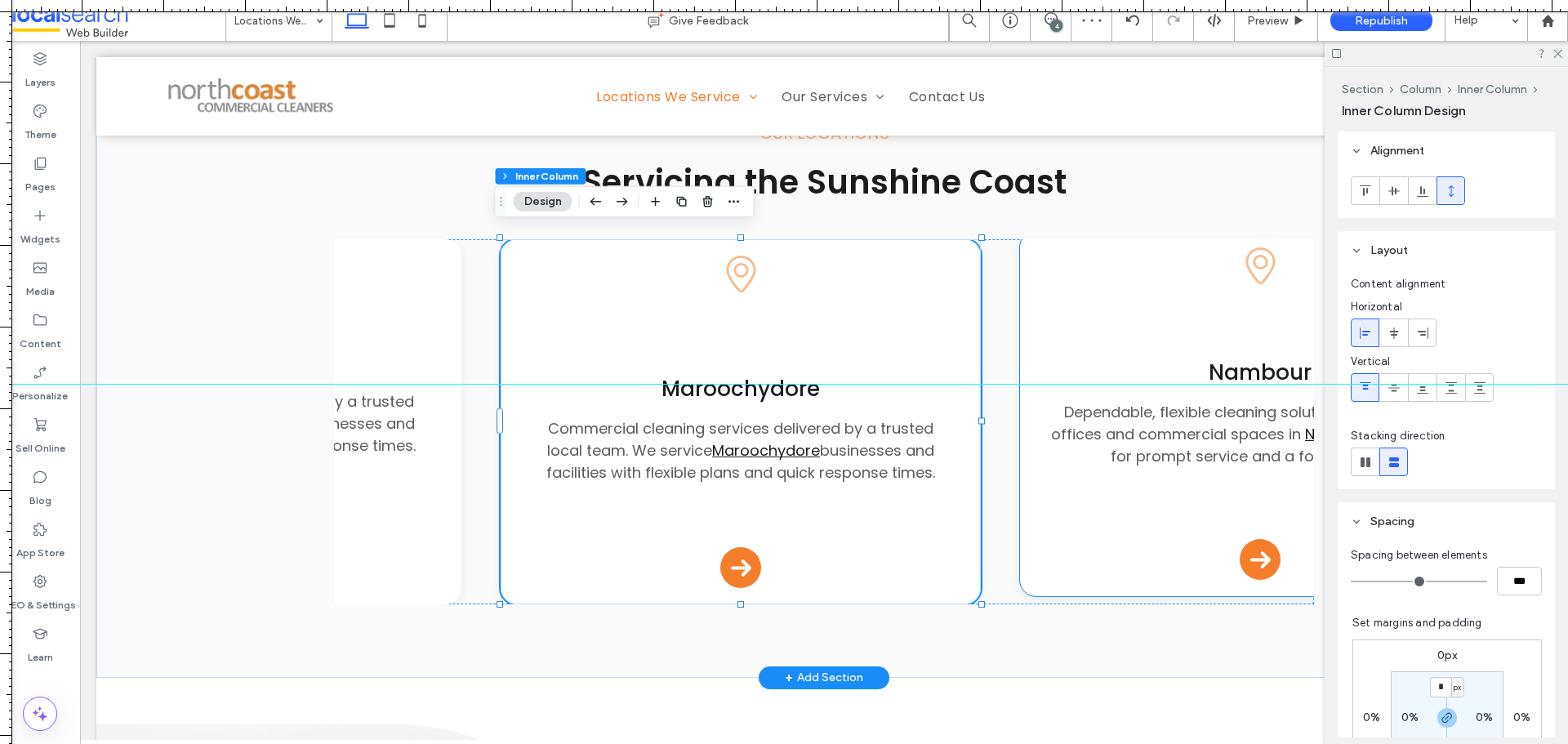 click on "Pin Icon
Nambour
Dependable, flexible cleaning solutions tailored to suit offices and commercial spaces in
Nambour . Count on us for prompt service and a focus on detail.
Arrow Icon" at bounding box center (1260, 413) 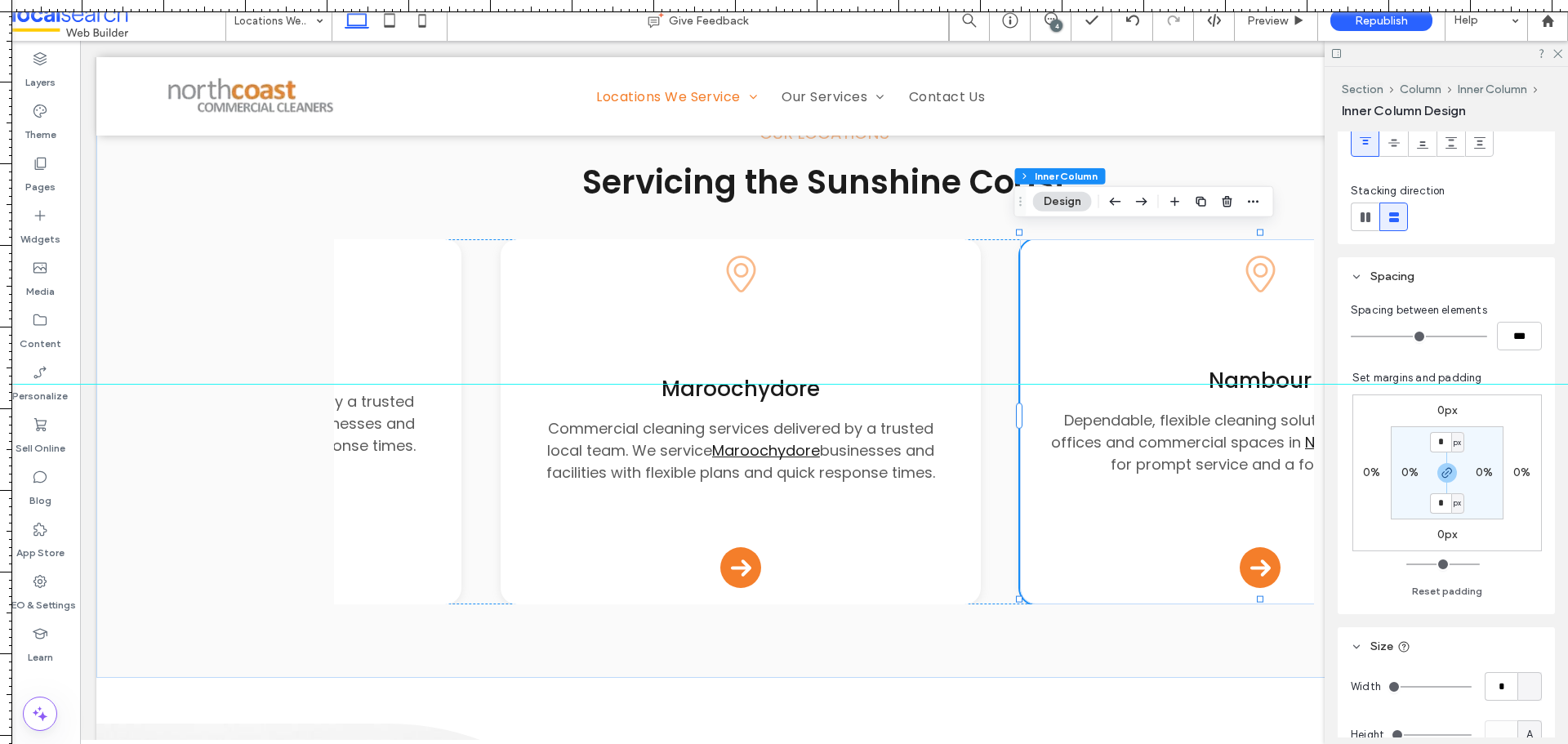 scroll, scrollTop: 327, scrollLeft: 0, axis: vertical 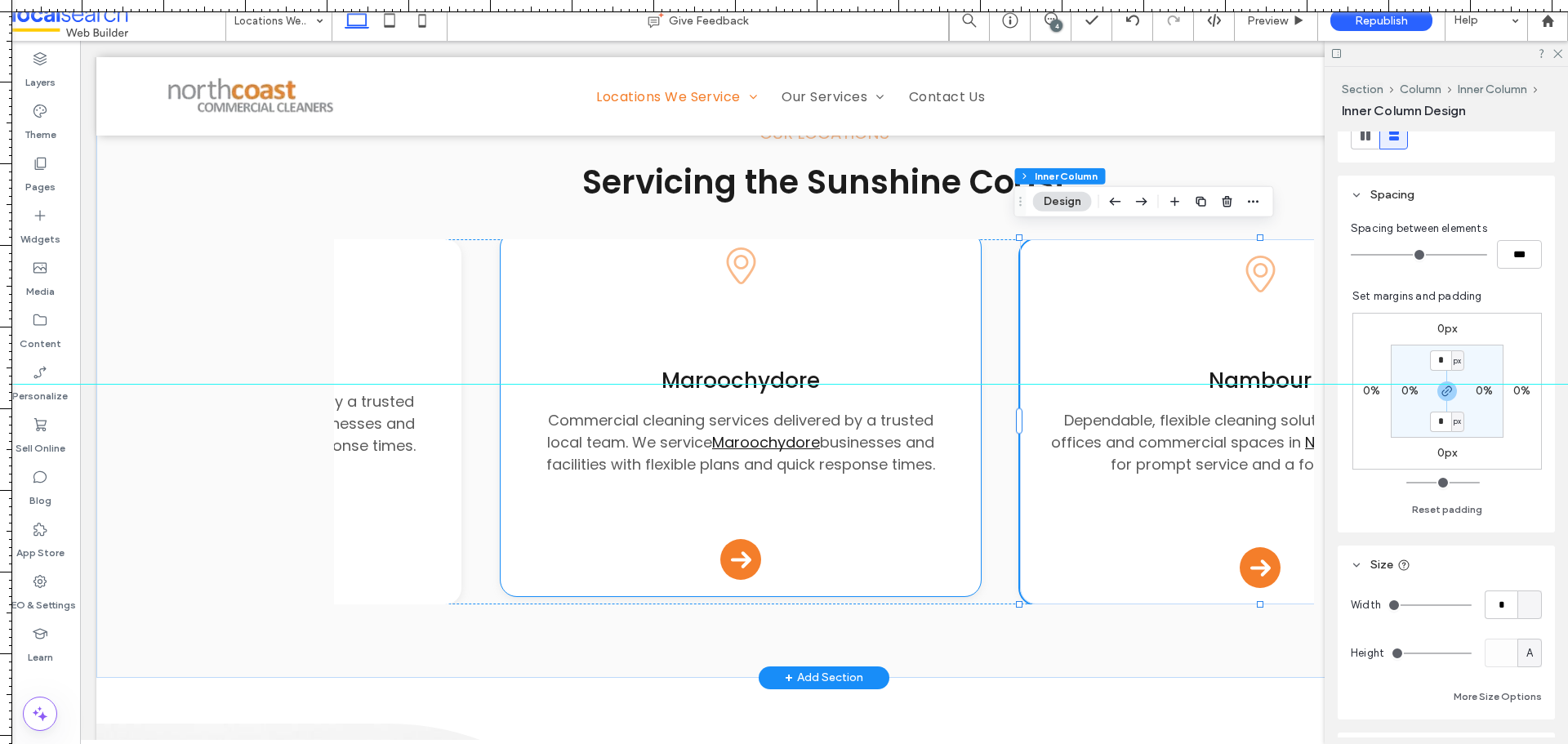 click on "Pin Icon
Maroochydore Commercial cleaning services delivered by a trusted local team. We service  Maroochydore  businesses and facilities with flexible plans and quick response times.       Arrow Icon" at bounding box center (741, 413) 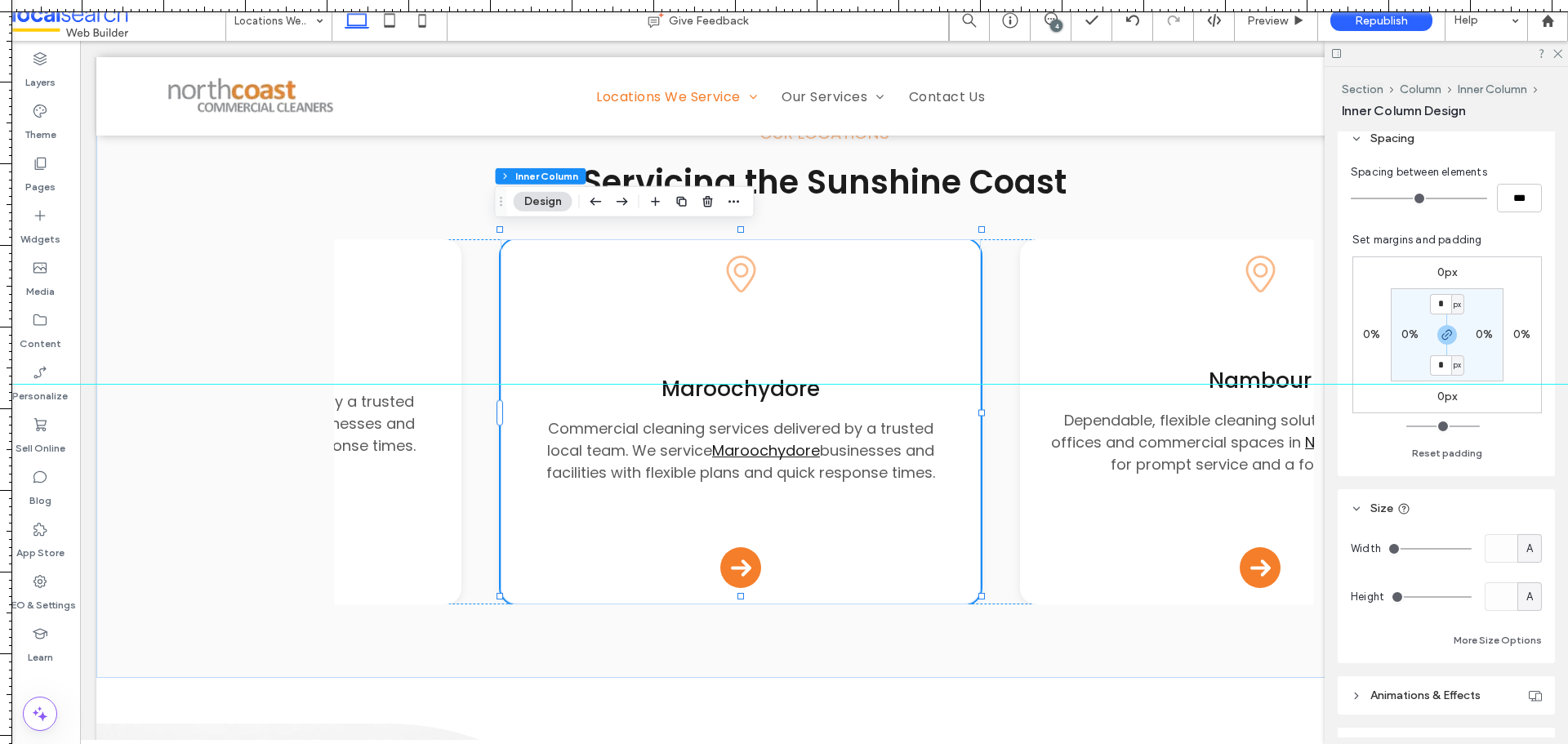 scroll, scrollTop: 408, scrollLeft: 0, axis: vertical 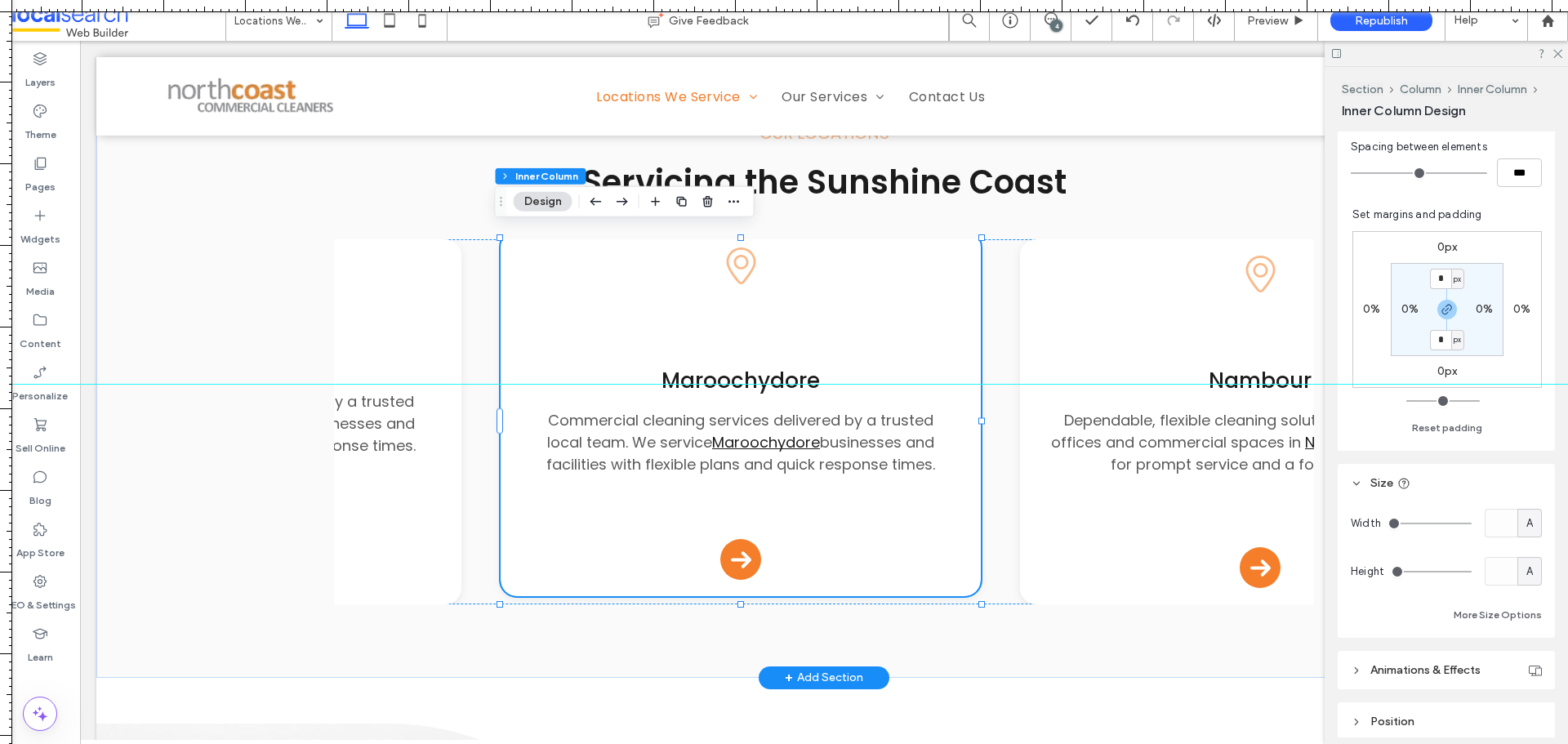 click on "Pin Icon
Maroochydore Commercial cleaning services delivered by a trusted local team. We service  Maroochydore  businesses and facilities with flexible plans and quick response times.       Arrow Icon" at bounding box center (741, 413) 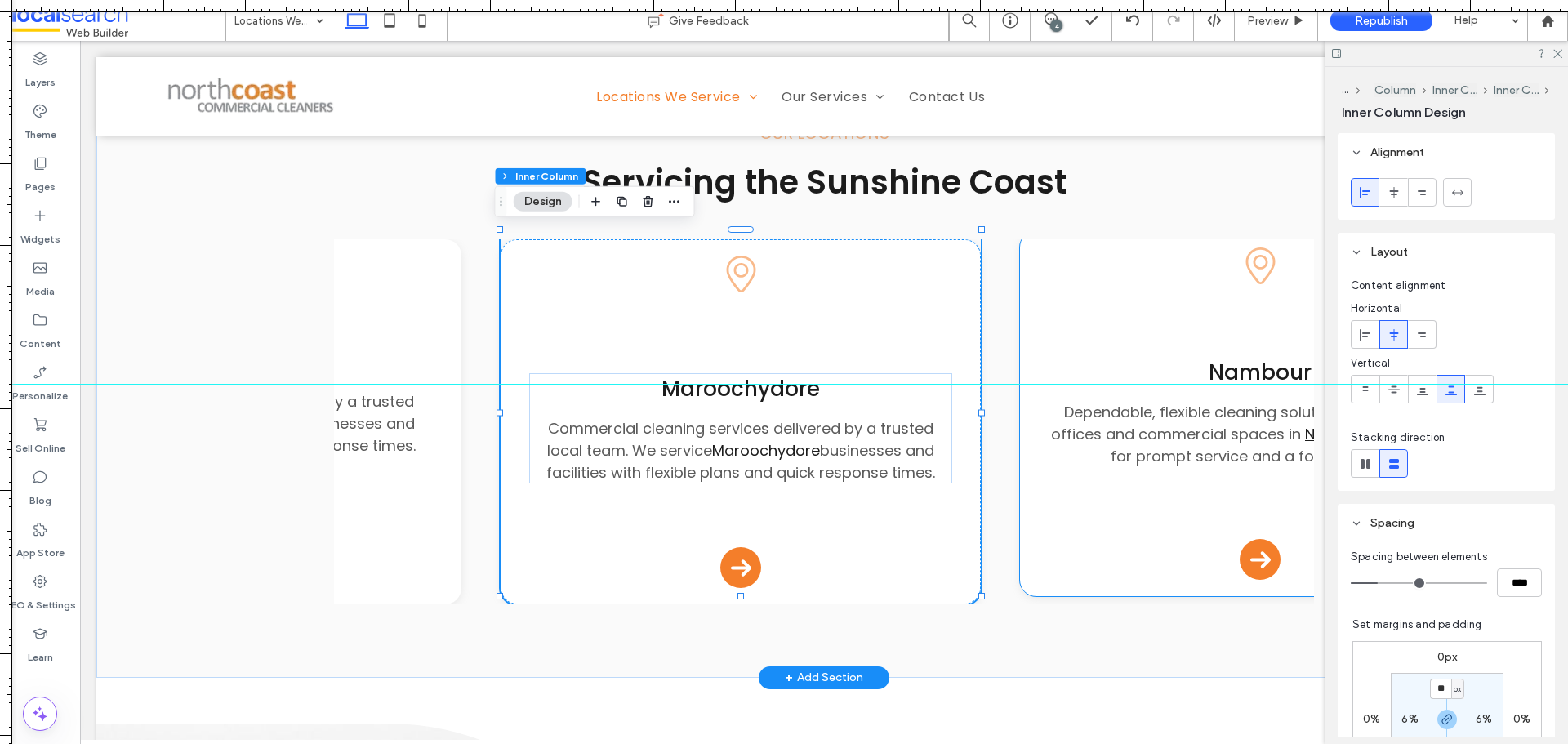 click on "Pin Icon
Nambour
Dependable, flexible cleaning solutions tailored to suit offices and commercial spaces in
Nambour . Count on us for prompt service and a focus on detail.
Arrow Icon" at bounding box center [1260, 413] 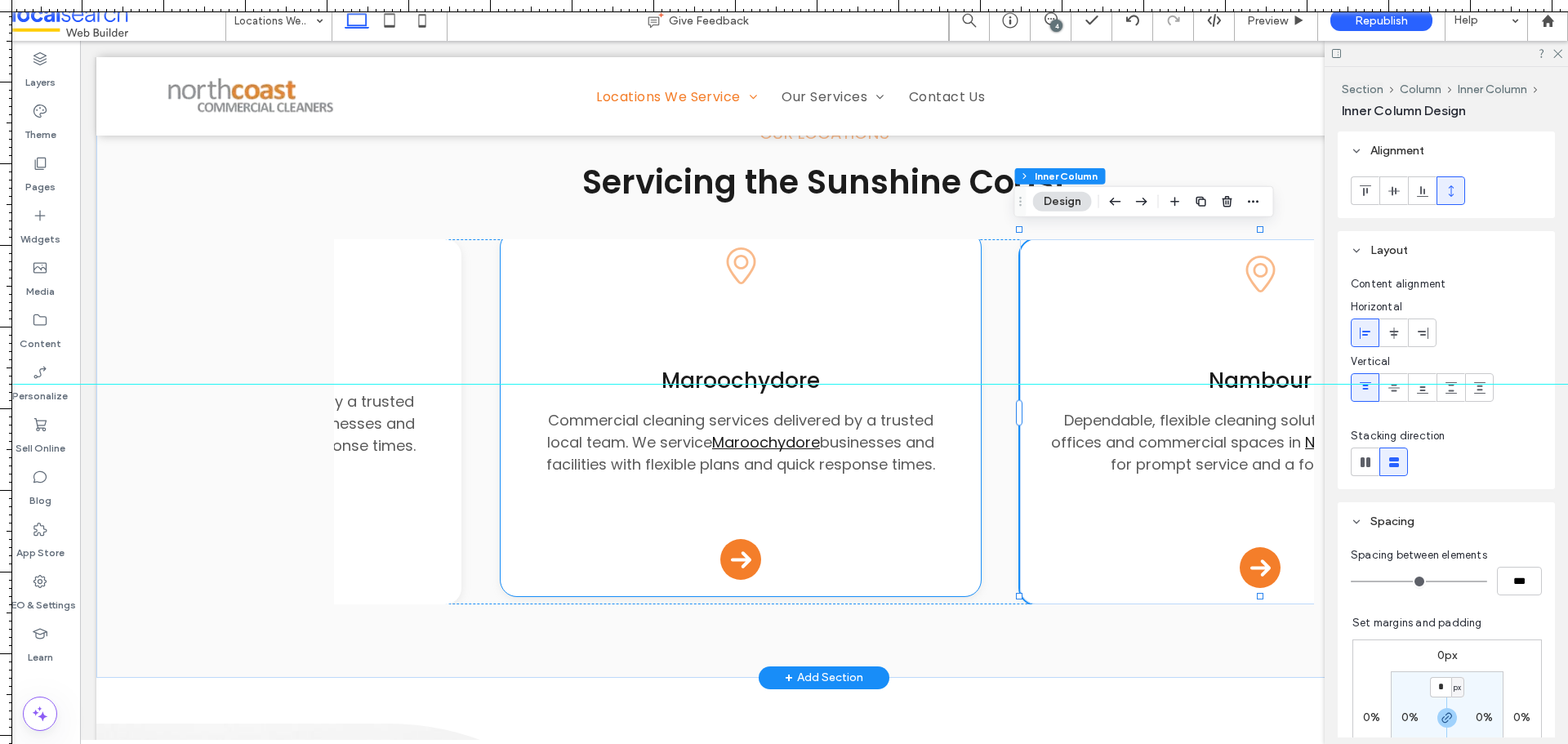 click on "Pin Icon
Maroochydore Commercial cleaning services delivered by a trusted local team. We service  Maroochydore  businesses and facilities with flexible plans and quick response times.       Arrow Icon" at bounding box center [741, 413] 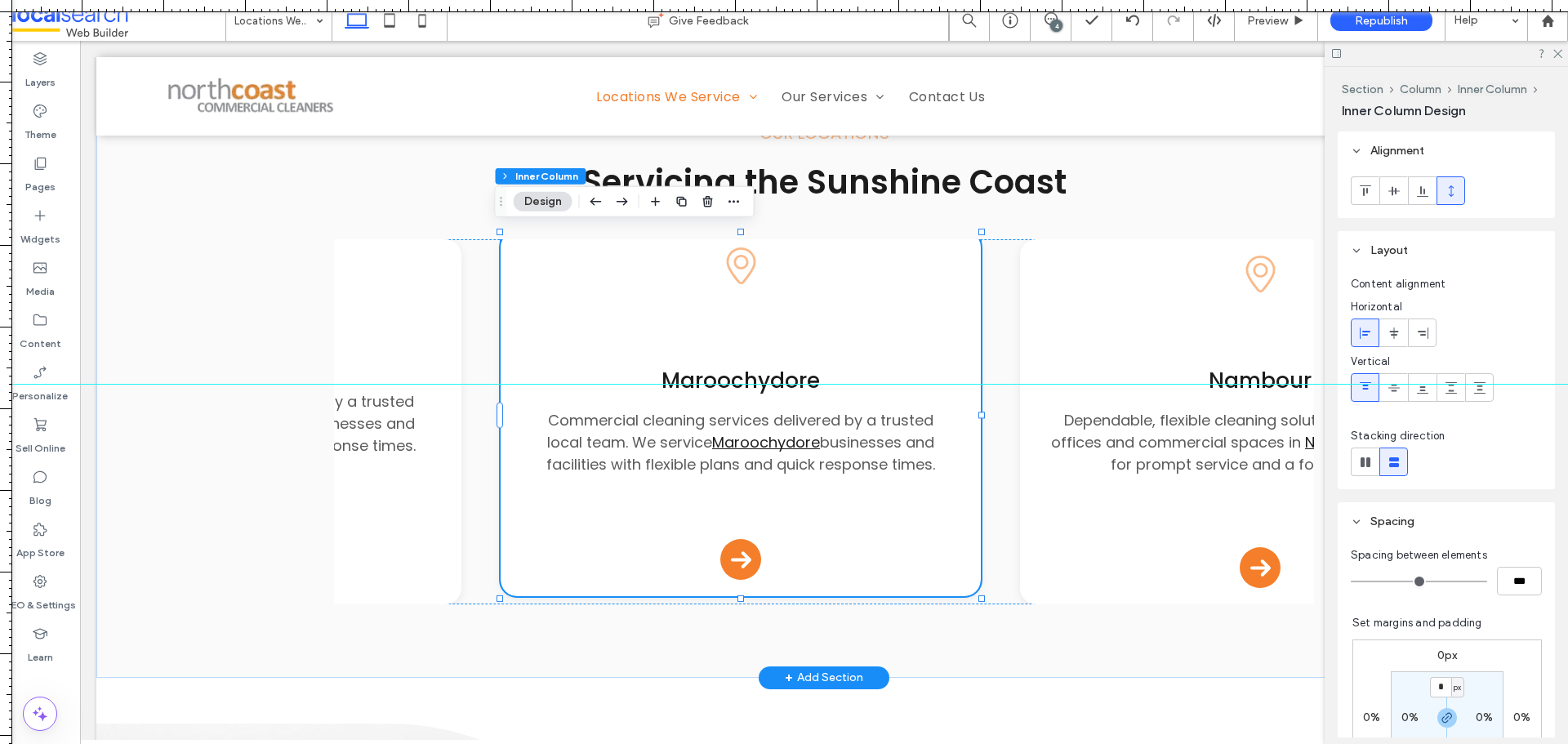 click on "Pin Icon
Maroochydore Commercial cleaning services delivered by a trusted local team. We service  Maroochydore  businesses and facilities with flexible plans and quick response times.       Arrow Icon" at bounding box center [741, 413] 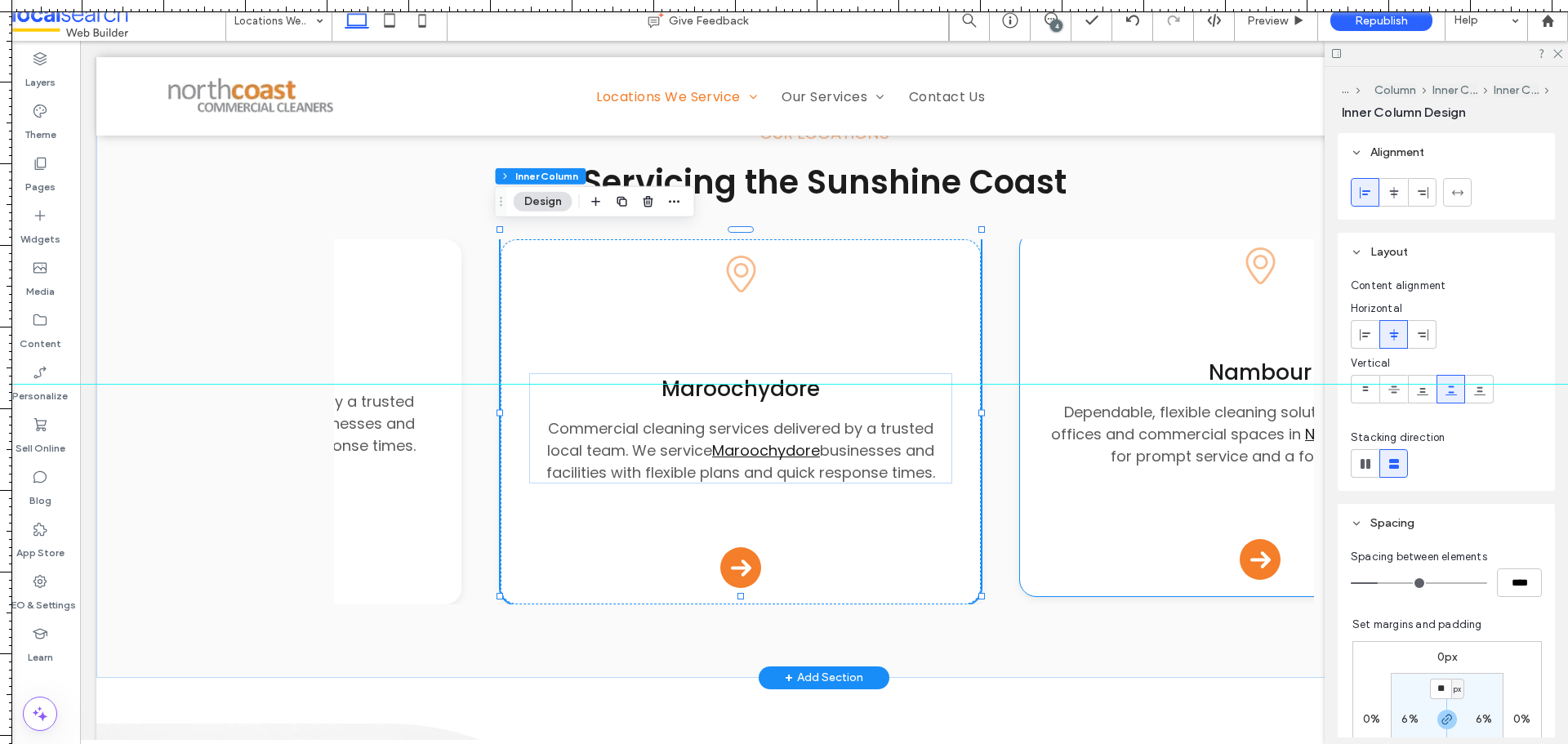 click on "Pin Icon
Nambour
Dependable, flexible cleaning solutions tailored to suit offices and commercial spaces in
Nambour . Count on us for prompt service and a focus on detail.
Arrow Icon" at bounding box center (1260, 413) 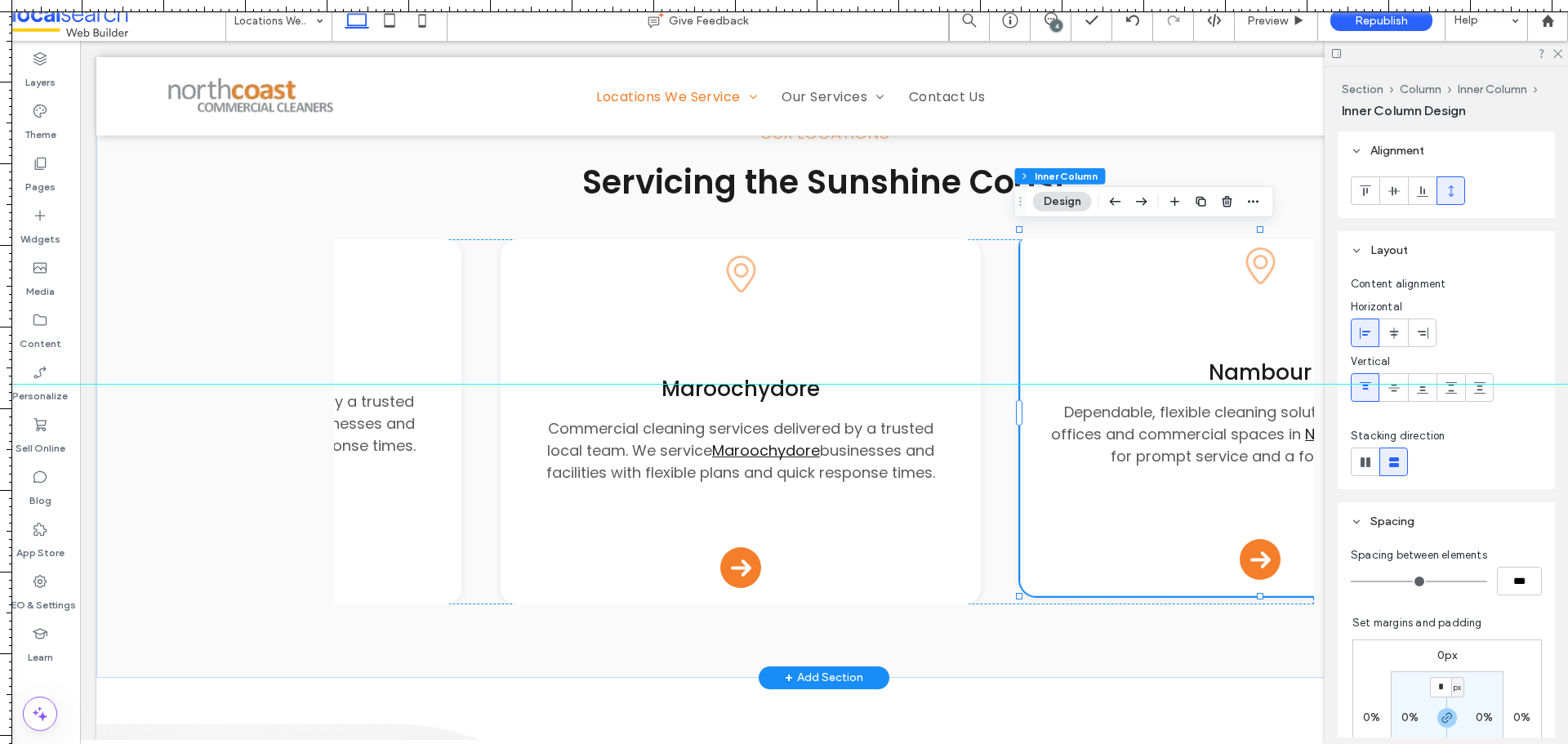 click on "Pin Icon
Nambour
Dependable, flexible cleaning solutions tailored to suit offices and commercial spaces in
Nambour . Count on us for prompt service and a focus on detail.
Arrow Icon" at bounding box center [1260, 413] 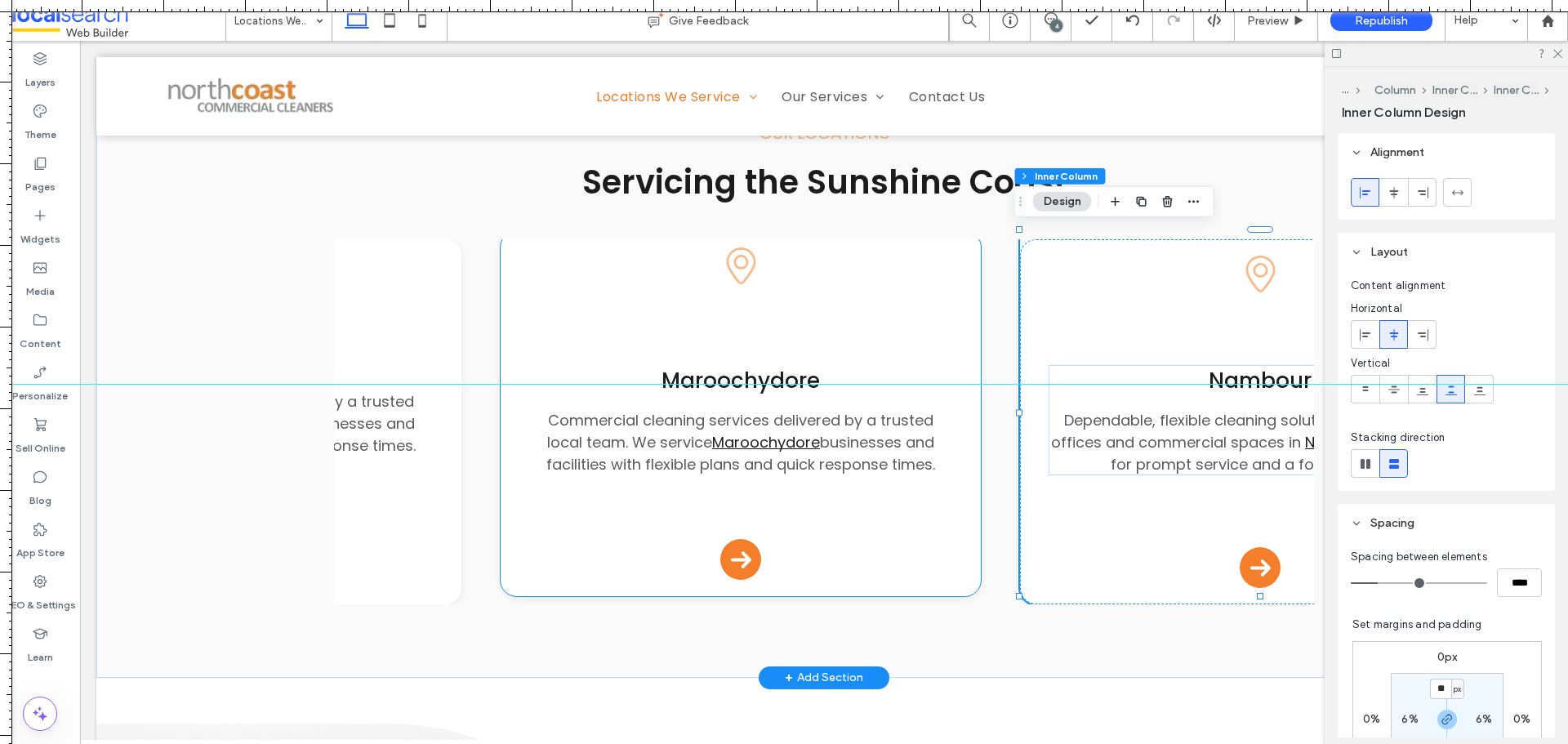 click on "Pin Icon
Maroochydore Commercial cleaning services delivered by a trusted local team. We service  Maroochydore  businesses and facilities with flexible plans and quick response times.       Arrow Icon" at bounding box center (741, 413) 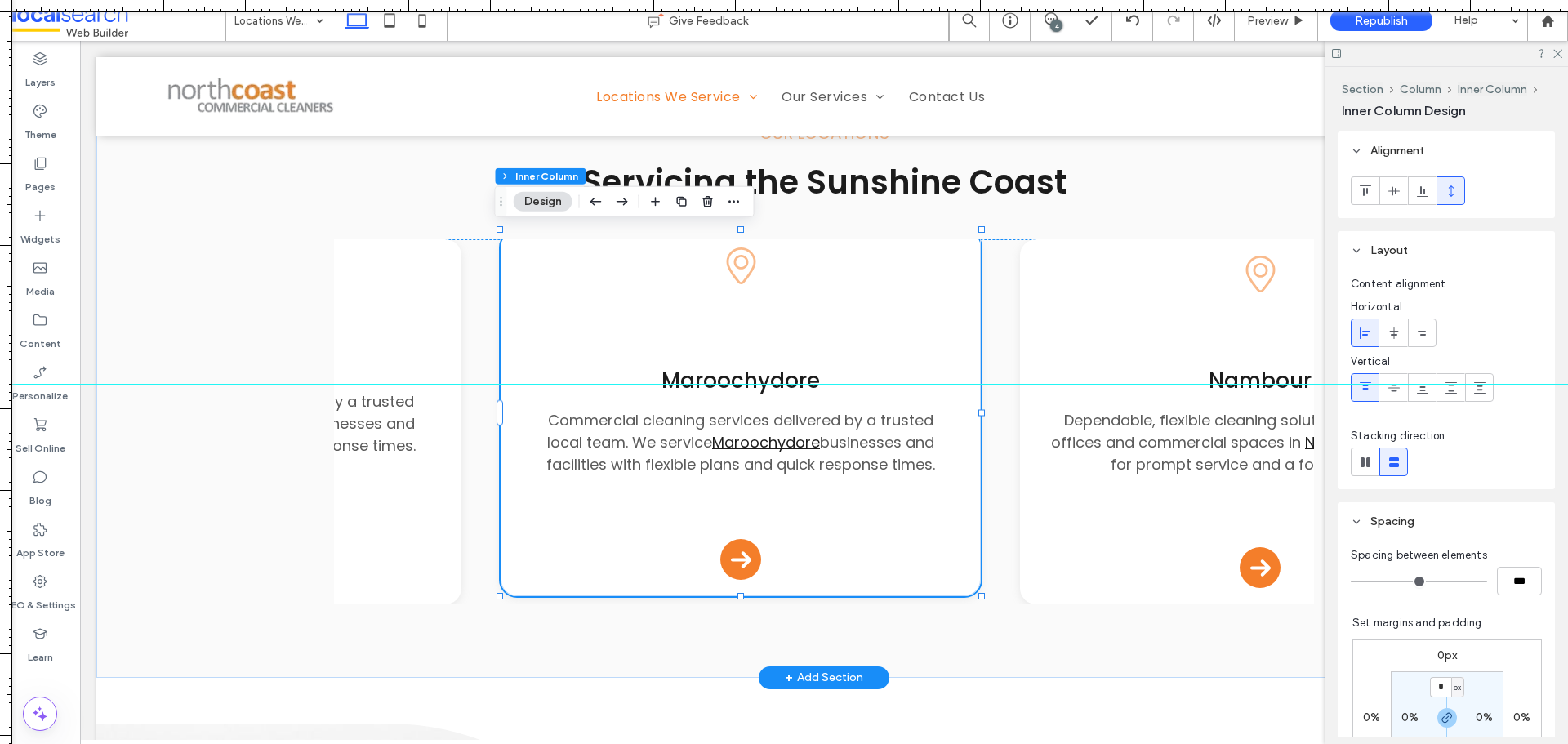 click on "Pin Icon
Maroochydore Commercial cleaning services delivered by a trusted local team. We service  Maroochydore  businesses and facilities with flexible plans and quick response times.       Arrow Icon" at bounding box center (741, 413) 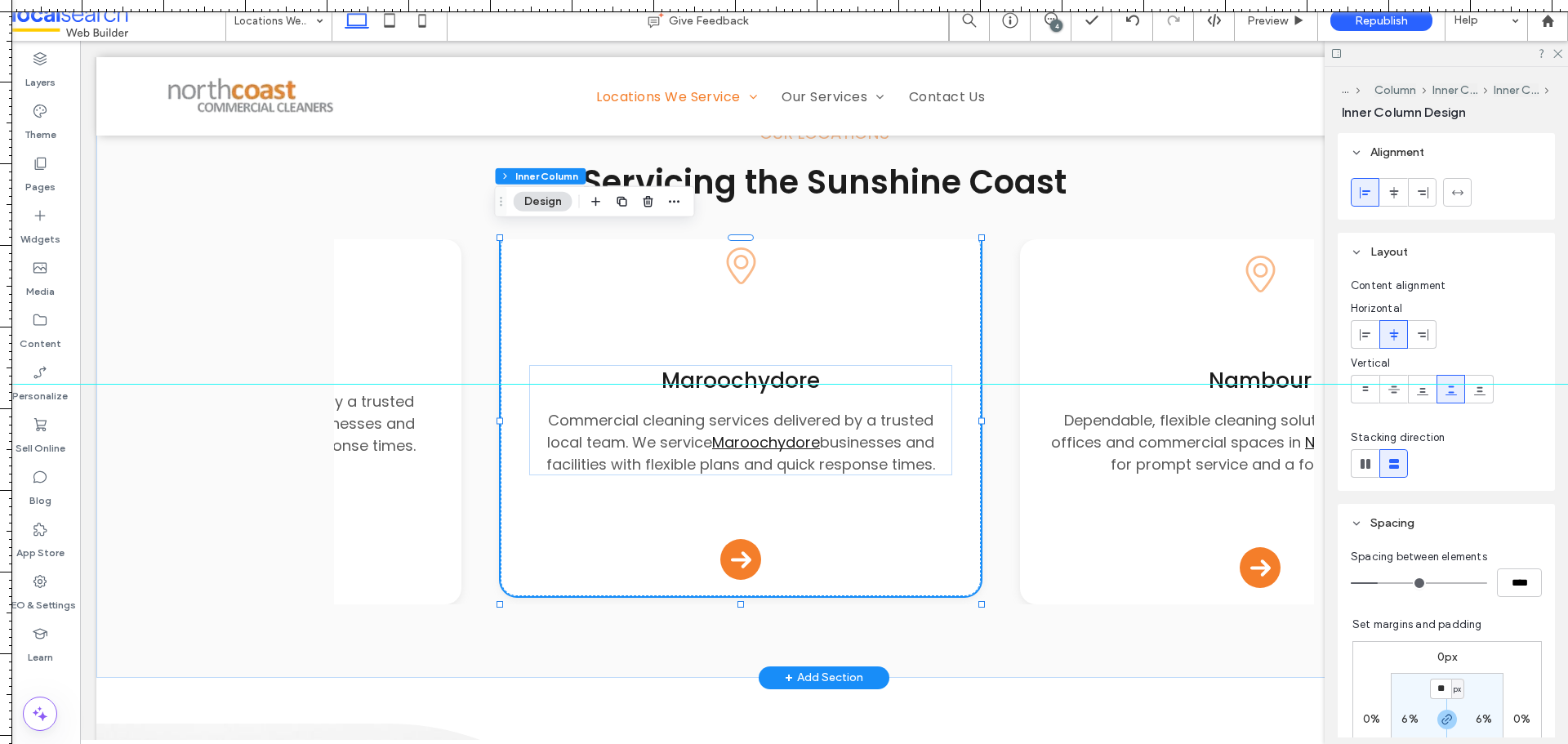 click on "Pin Icon
Maroochydore Commercial cleaning services delivered by a trusted local team. We service  Maroochydore  businesses and facilities with flexible plans and quick response times.       Arrow Icon" at bounding box center (741, 413) 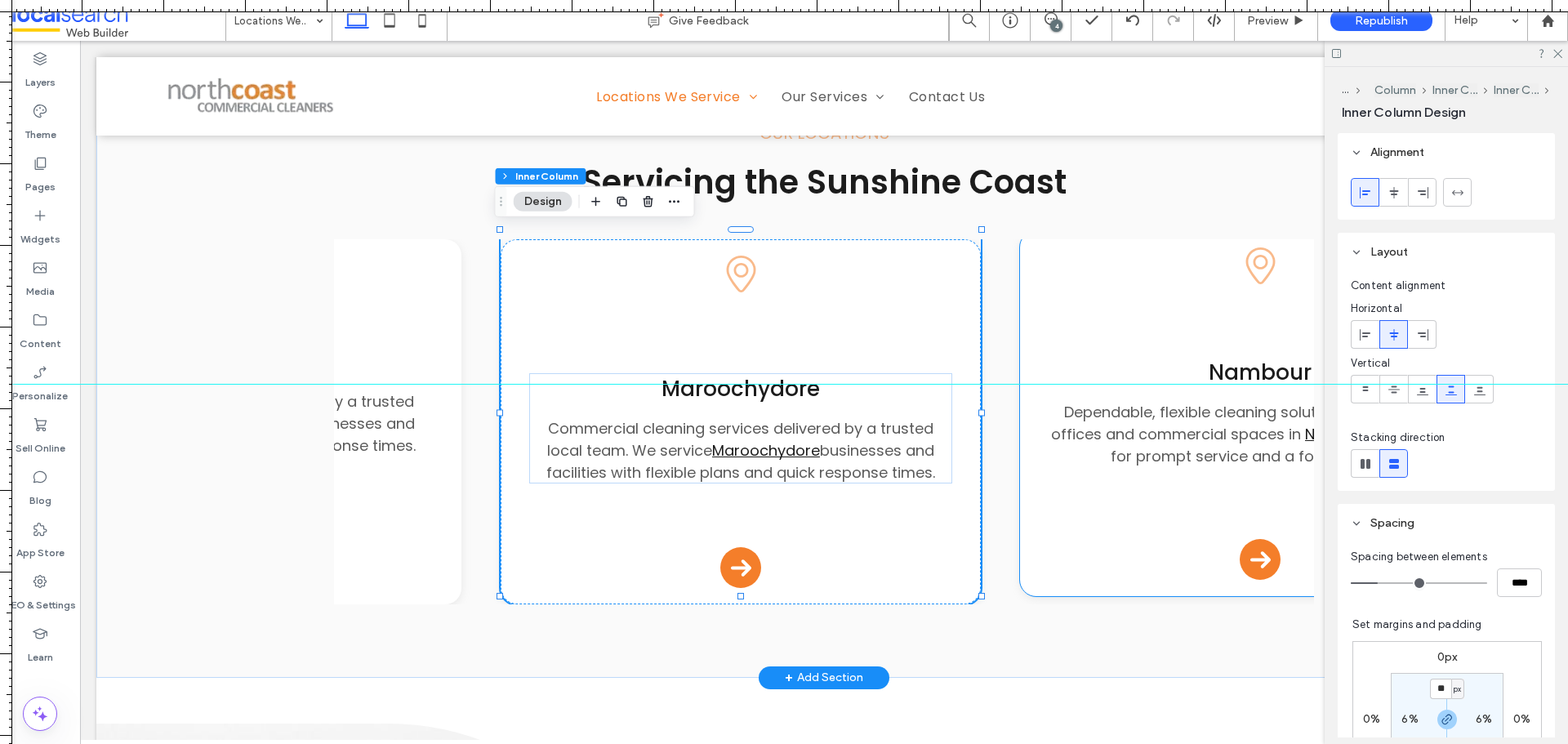 click on "Pin Icon
Nambour
Dependable, flexible cleaning solutions tailored to suit offices and commercial spaces in
Nambour . Count on us for prompt service and a focus on detail.
Arrow Icon" at bounding box center (1260, 413) 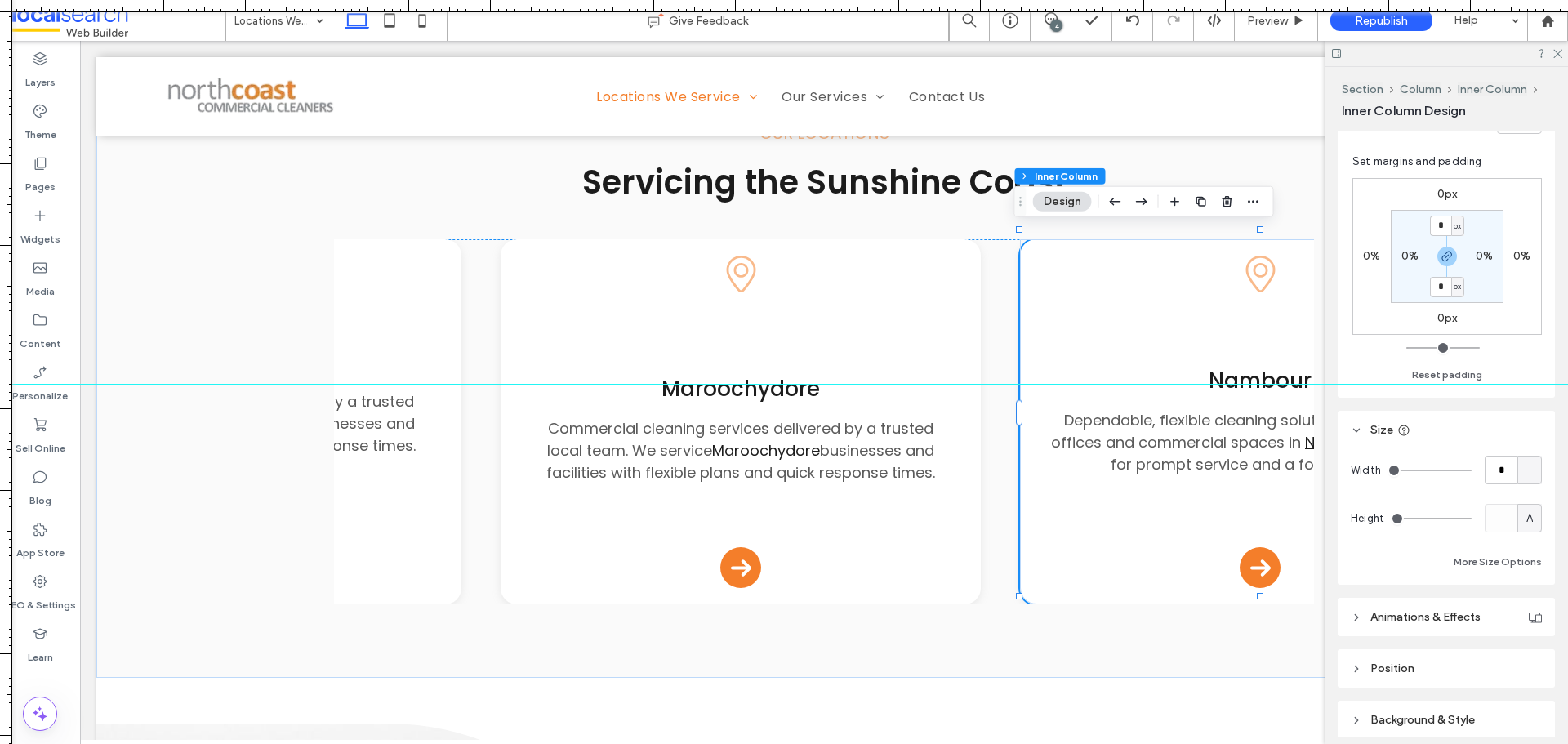 scroll, scrollTop: 490, scrollLeft: 0, axis: vertical 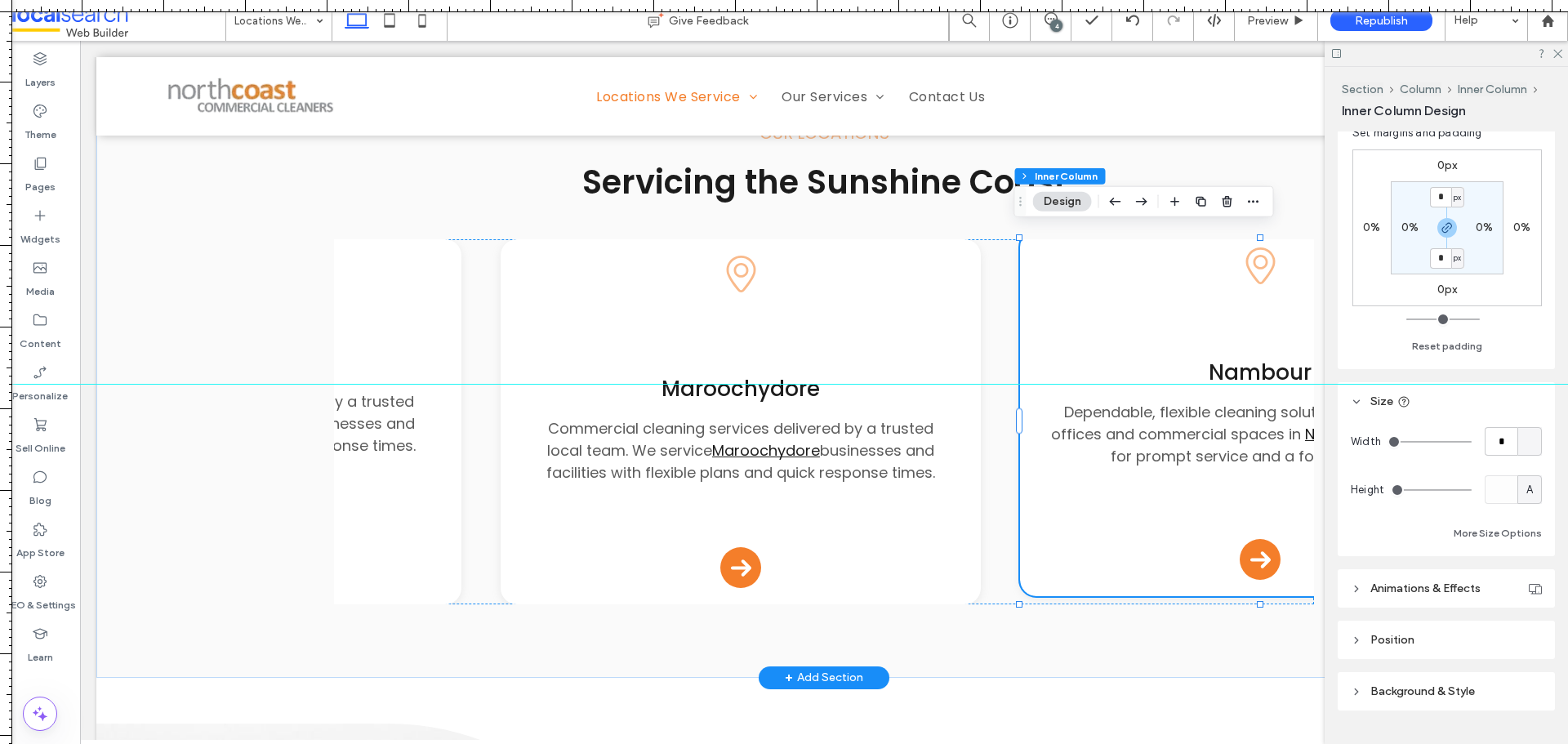 click on "Pin Icon
Nambour
Dependable, flexible cleaning solutions tailored to suit offices and commercial spaces in
Nambour . Count on us for prompt service and a focus on detail.
Arrow Icon" at bounding box center (1260, 413) 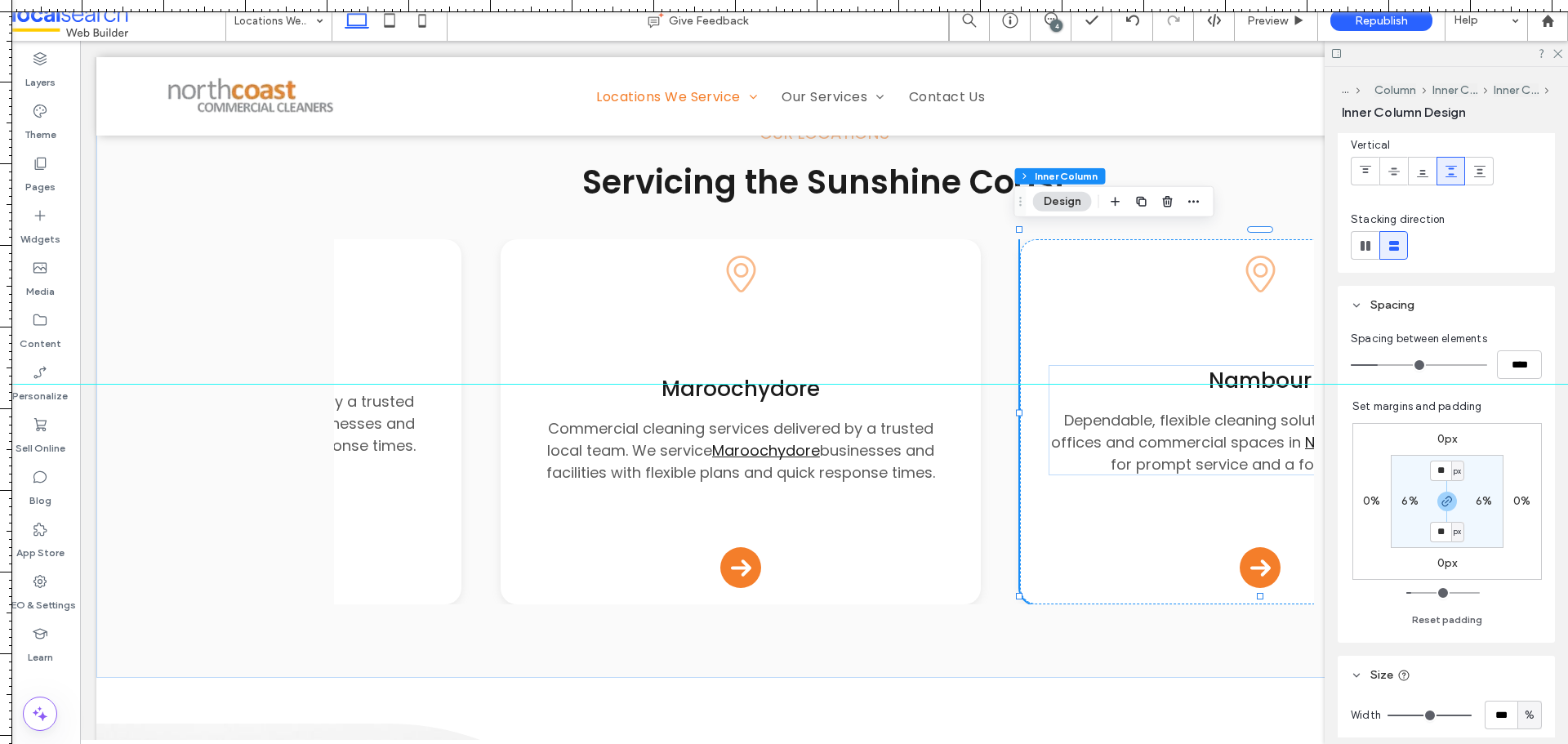 scroll, scrollTop: 0, scrollLeft: 0, axis: both 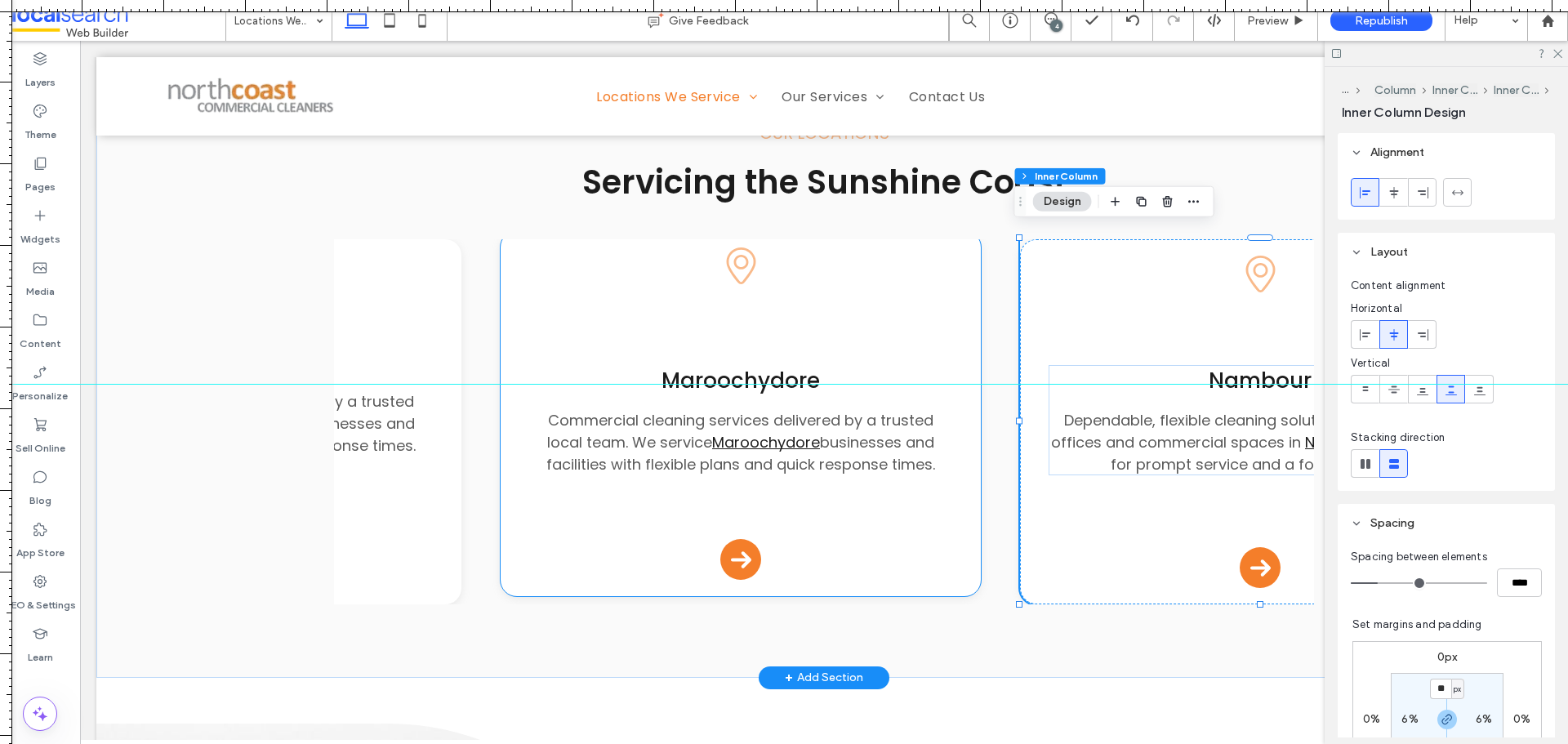 click on "Pin Icon
Maroochydore Commercial cleaning services delivered by a trusted local team. We service  Maroochydore  businesses and facilities with flexible plans and quick response times.       Arrow Icon" at bounding box center [741, 413] 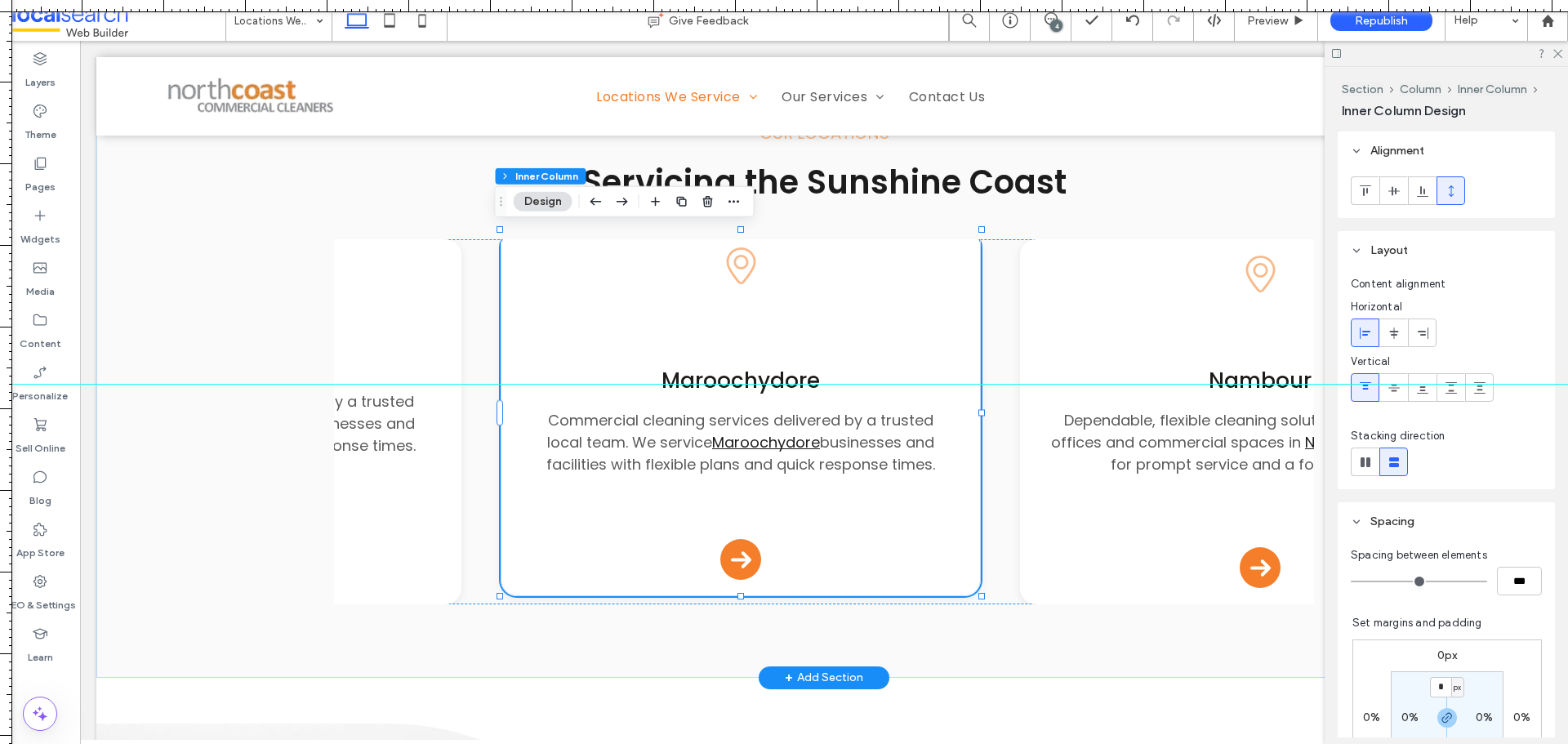 click on "Pin Icon
Maroochydore Commercial cleaning services delivered by a trusted local team. We service  Maroochydore  businesses and facilities with flexible plans and quick response times.       Arrow Icon" at bounding box center [741, 413] 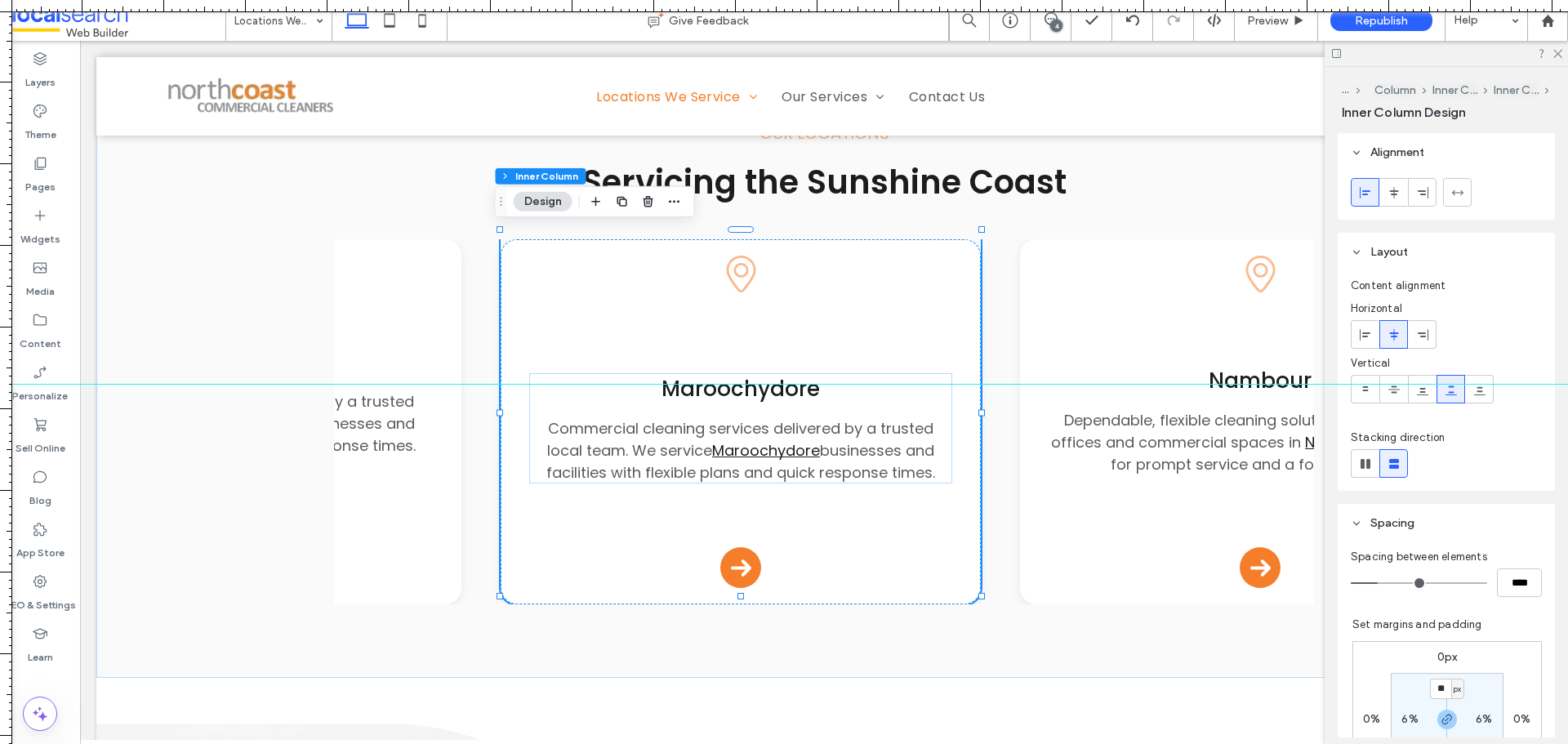 scroll, scrollTop: 327, scrollLeft: 0, axis: vertical 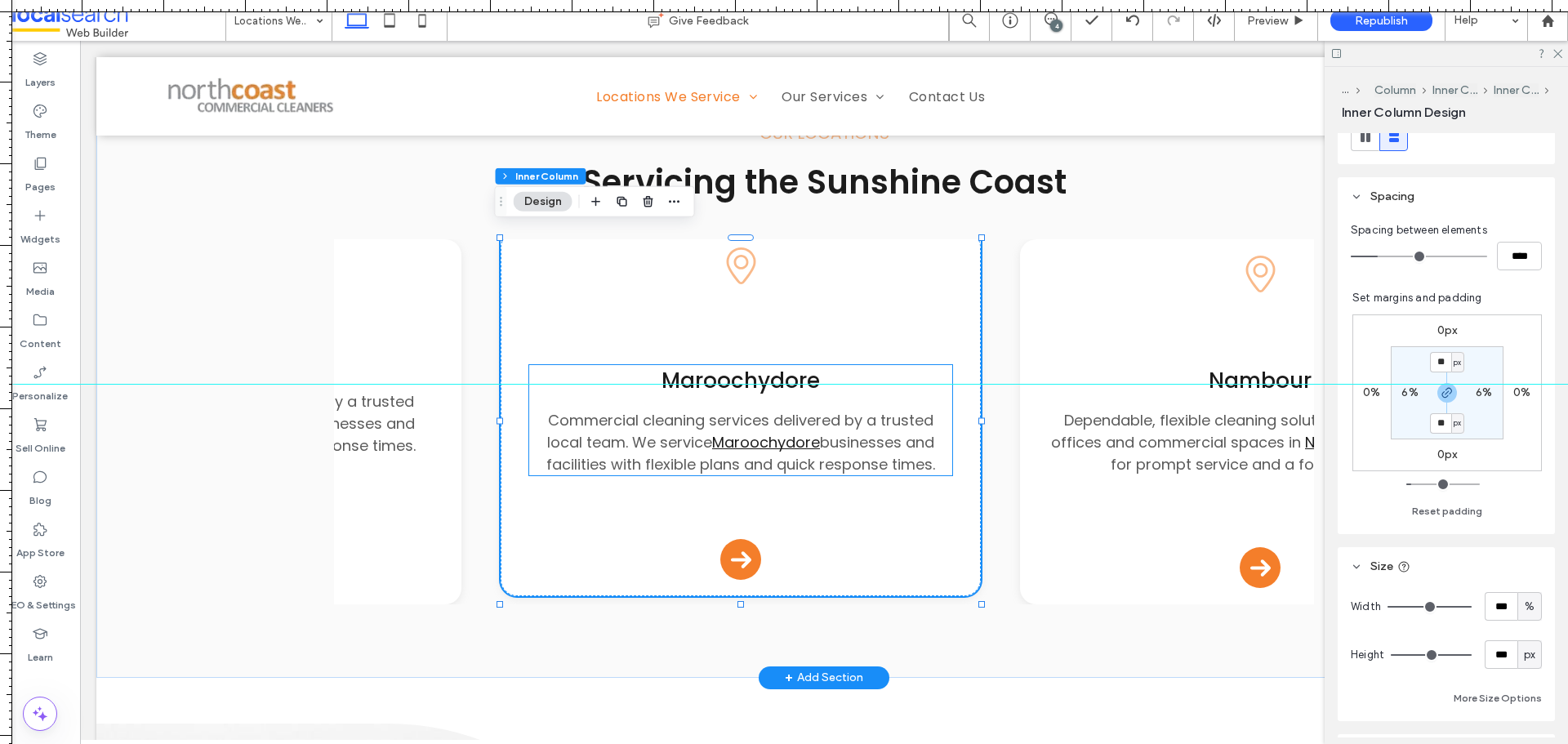 click on "Maroochydore Commercial cleaning services delivered by a trusted local team. We service  Maroochydore  businesses and facilities with flexible plans and quick response times." at bounding box center [740, 420] 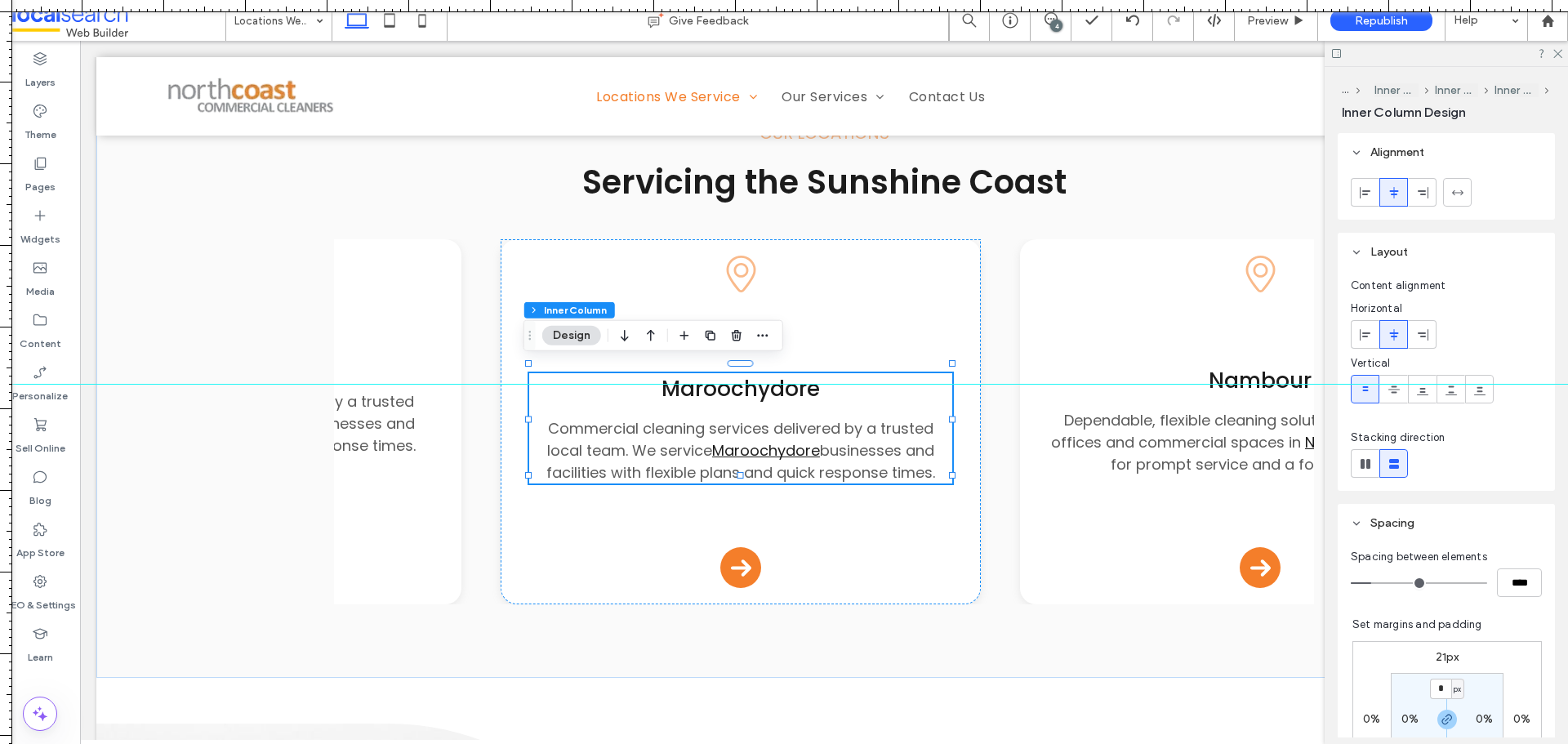 scroll, scrollTop: 327, scrollLeft: 0, axis: vertical 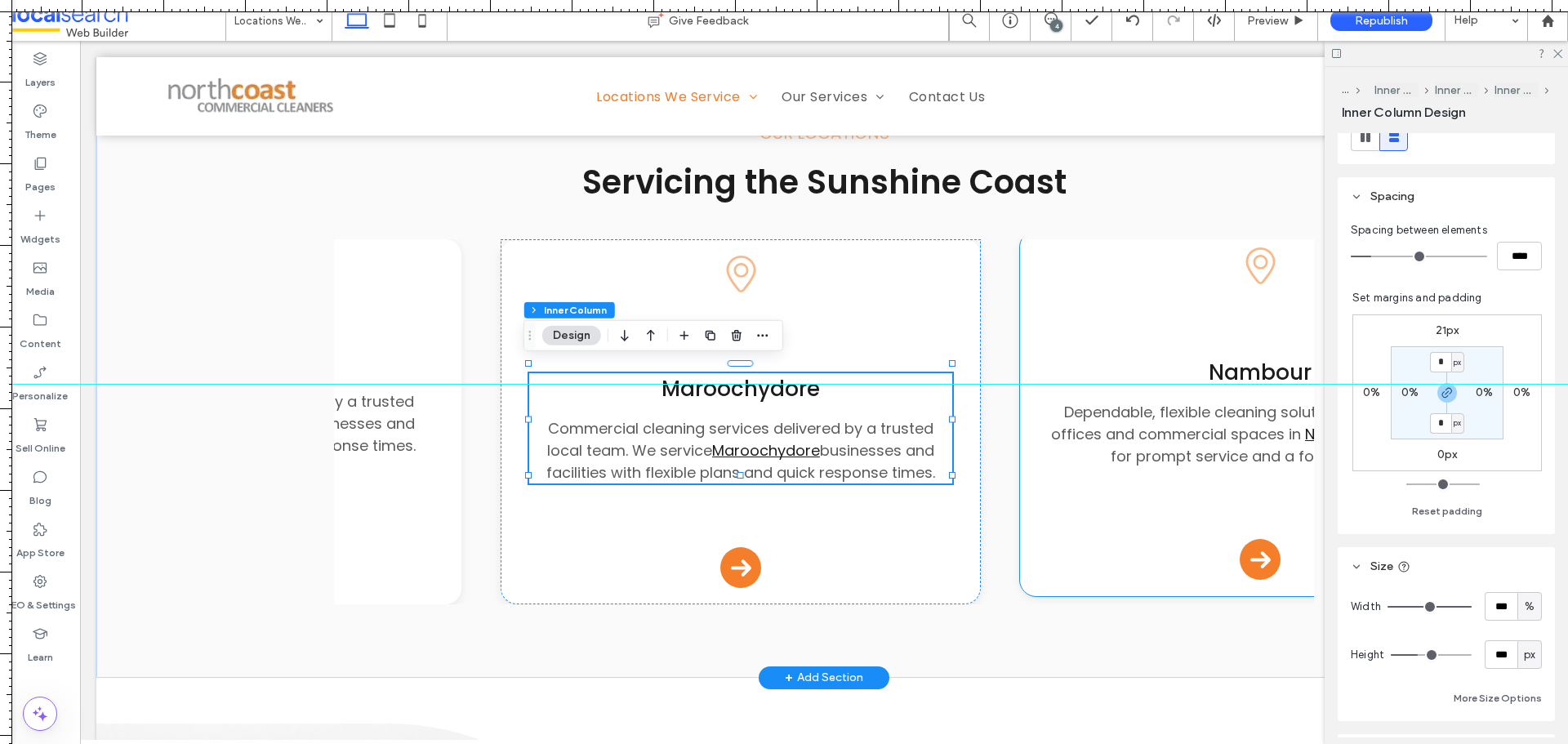 click on "Pin Icon
Nambour
Dependable, flexible cleaning solutions tailored to suit offices and commercial spaces in
Nambour . Count on us for prompt service and a focus on detail.
Arrow Icon" at bounding box center (1260, 413) 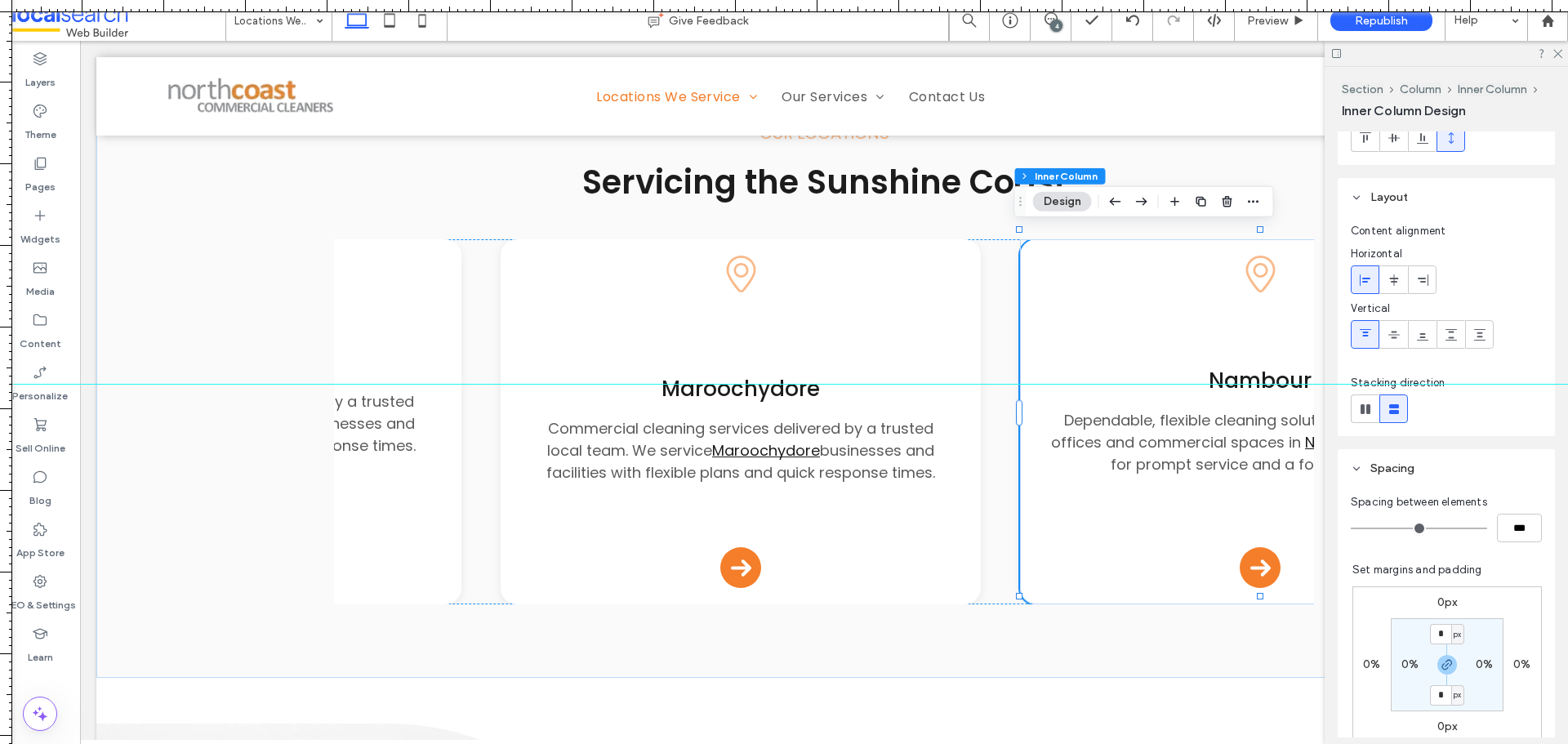 scroll, scrollTop: 82, scrollLeft: 0, axis: vertical 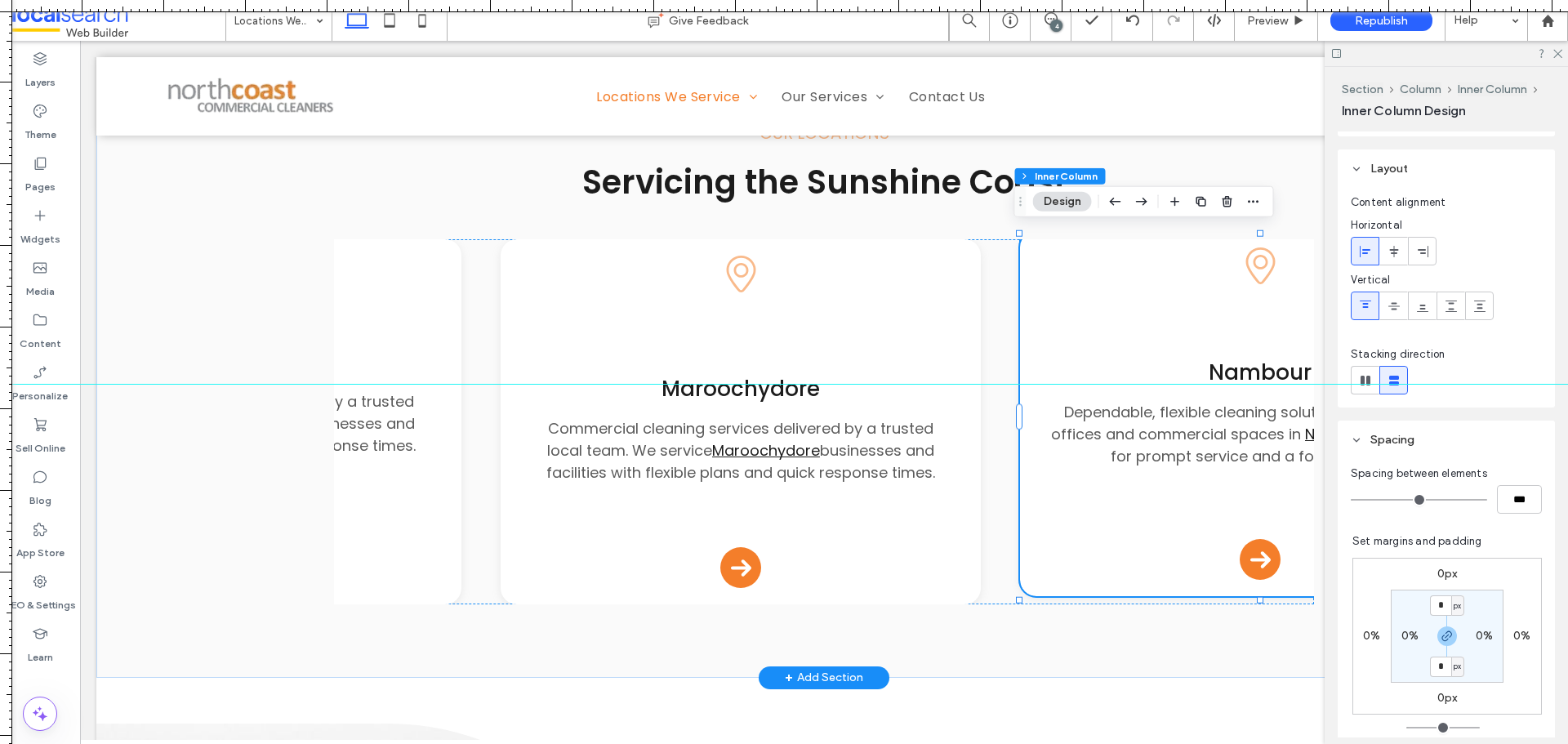 click on "Nambour" at bounding box center [1259, 372] 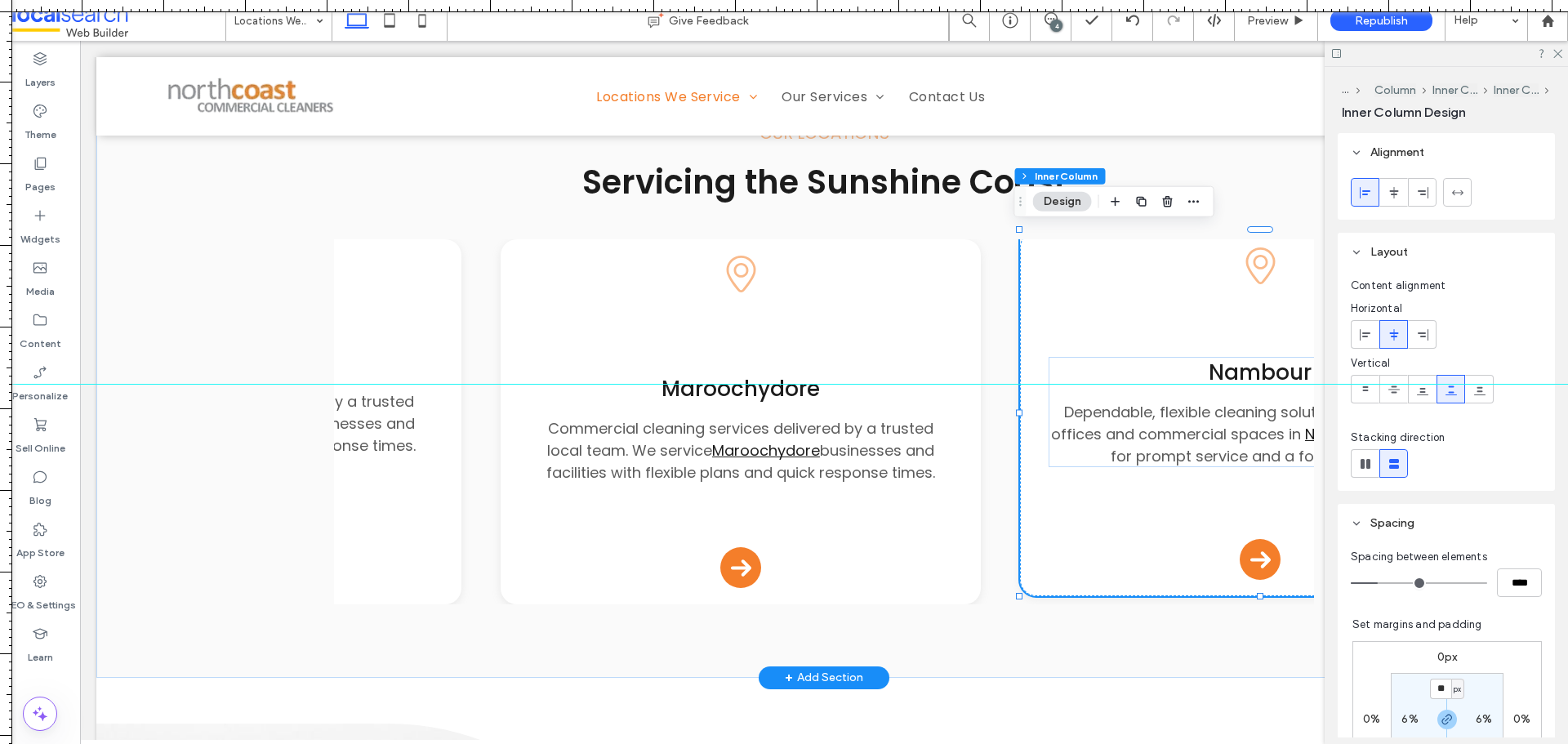 click on "Nambour" at bounding box center (1259, 372) 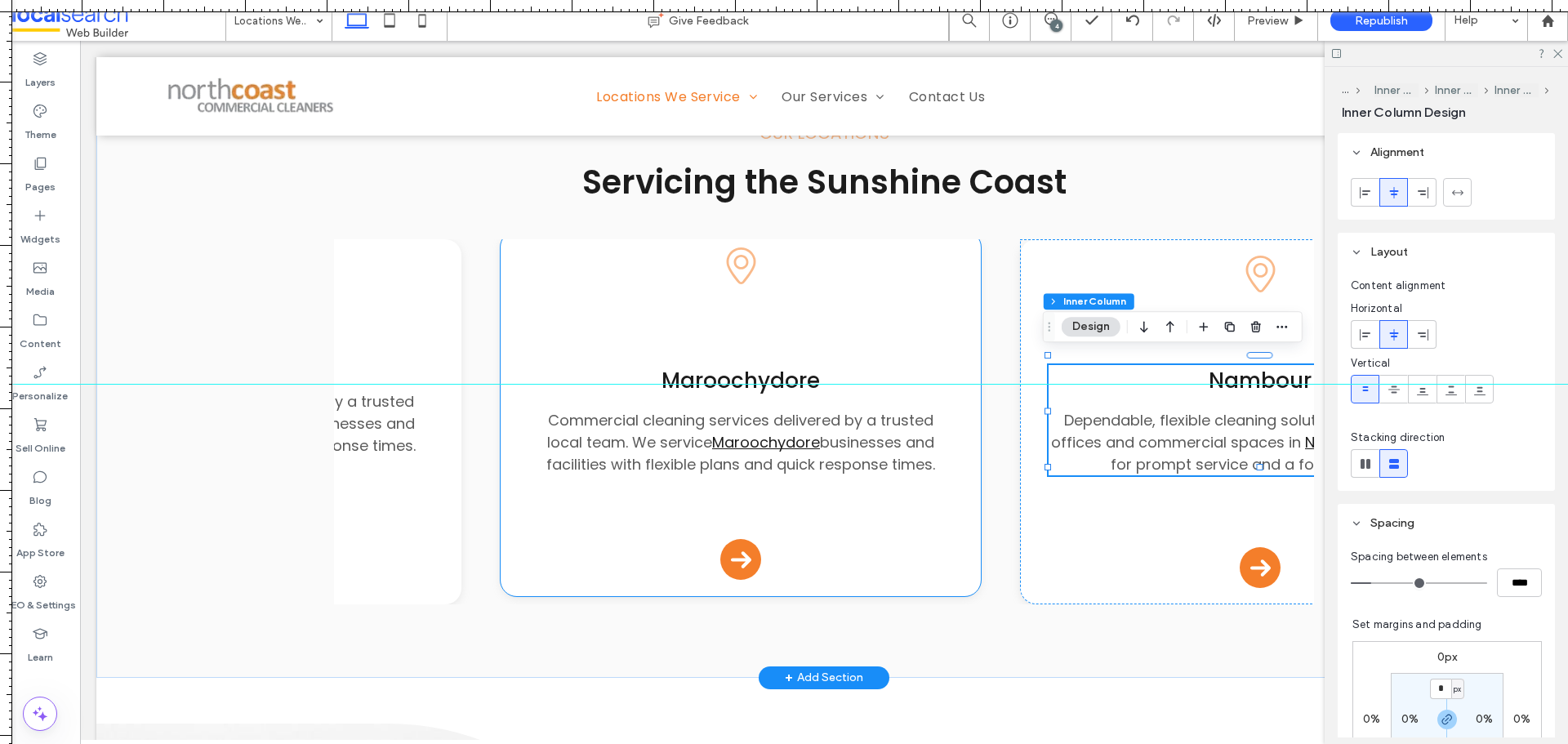 click on "Maroochydore" at bounding box center (740, 381) 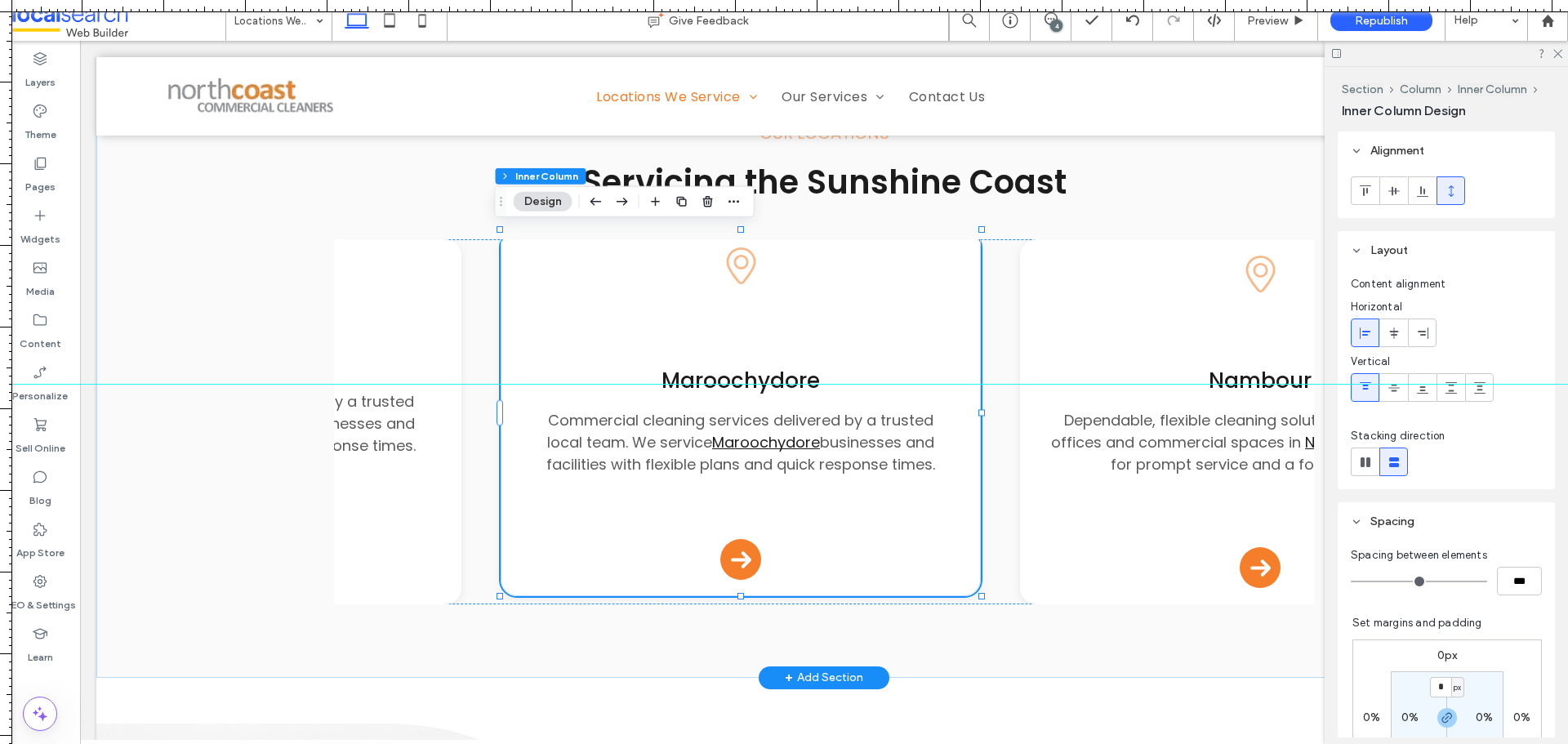 click on "Maroochydore" at bounding box center (740, 381) 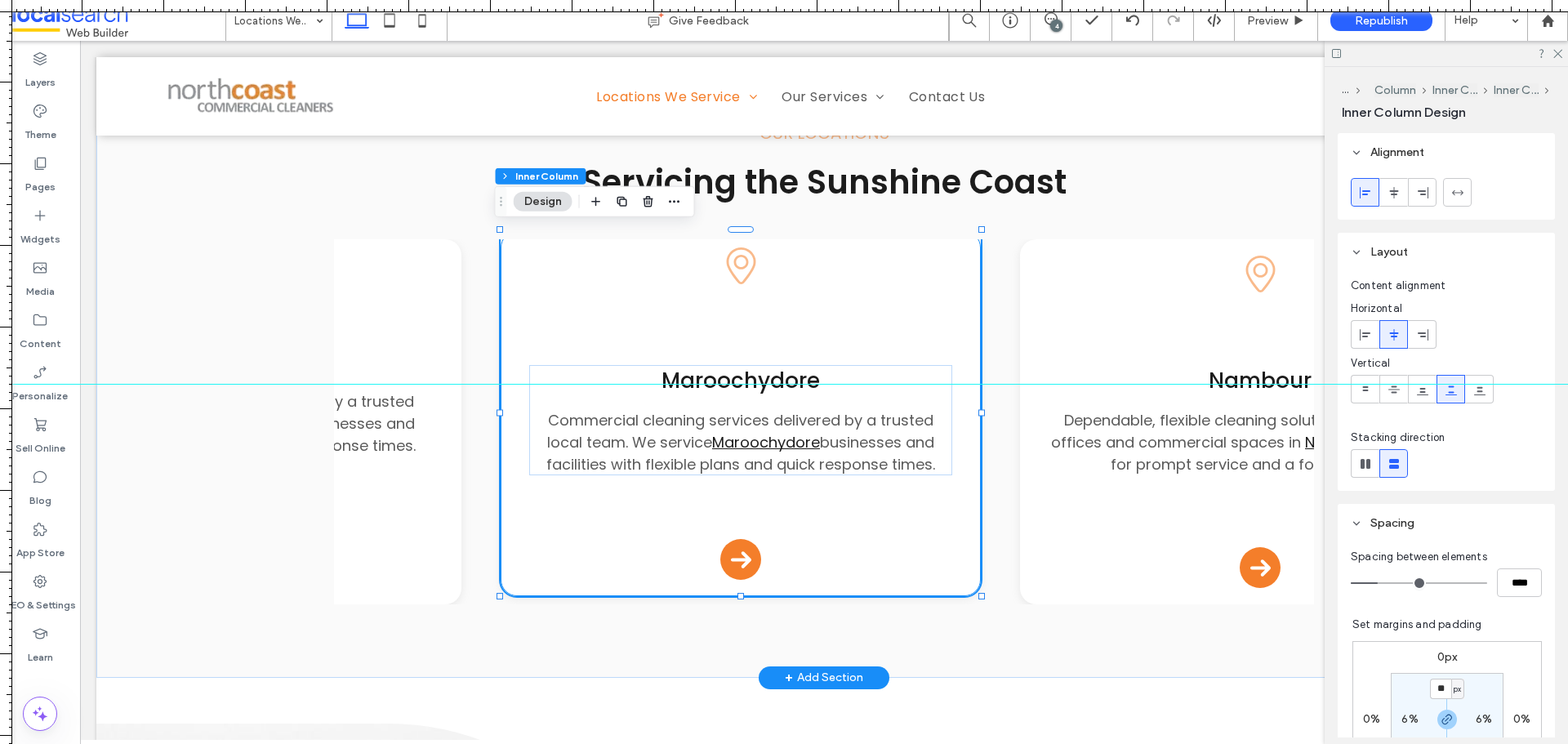 click on "Maroochydore" at bounding box center (740, 381) 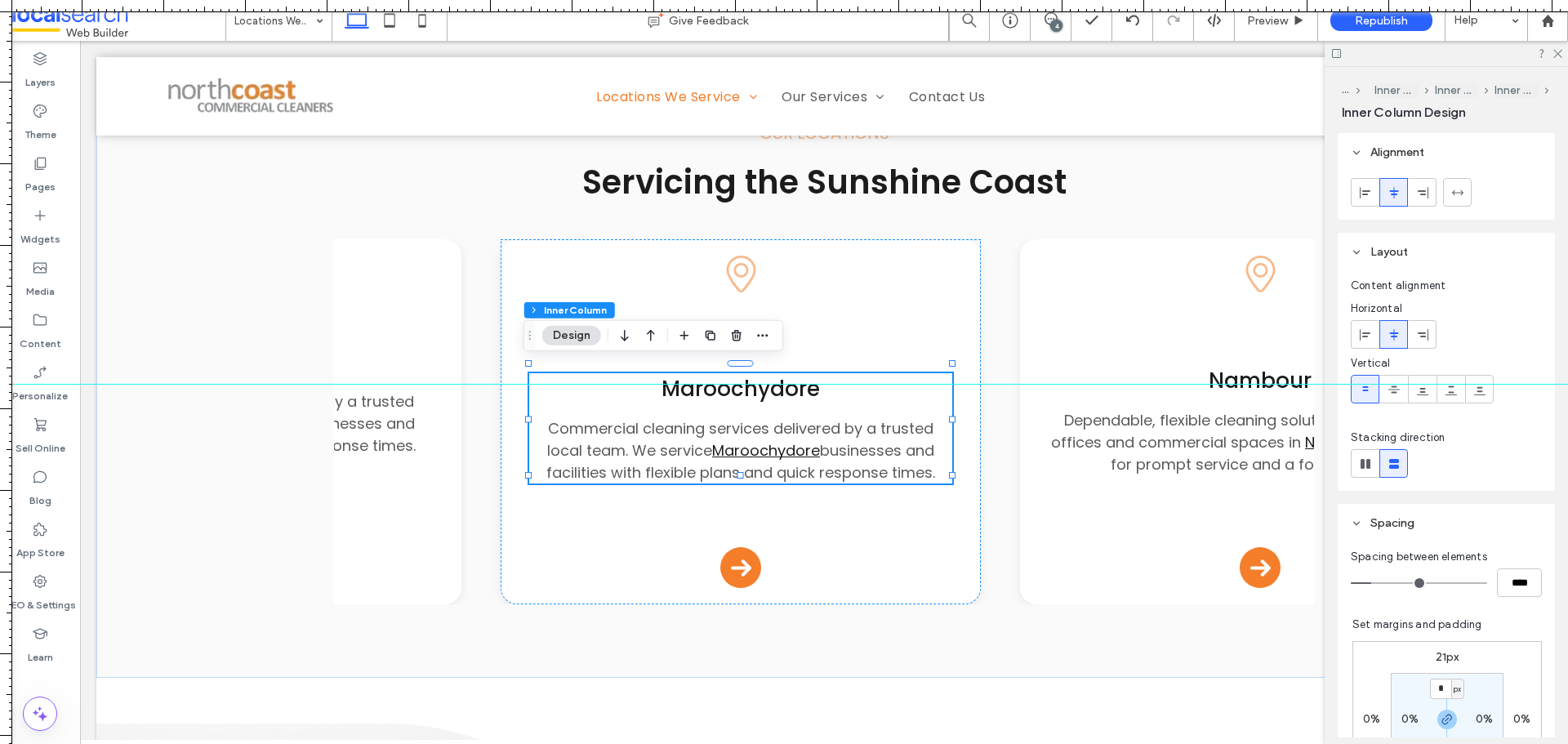 click on "21px" at bounding box center [1447, 657] 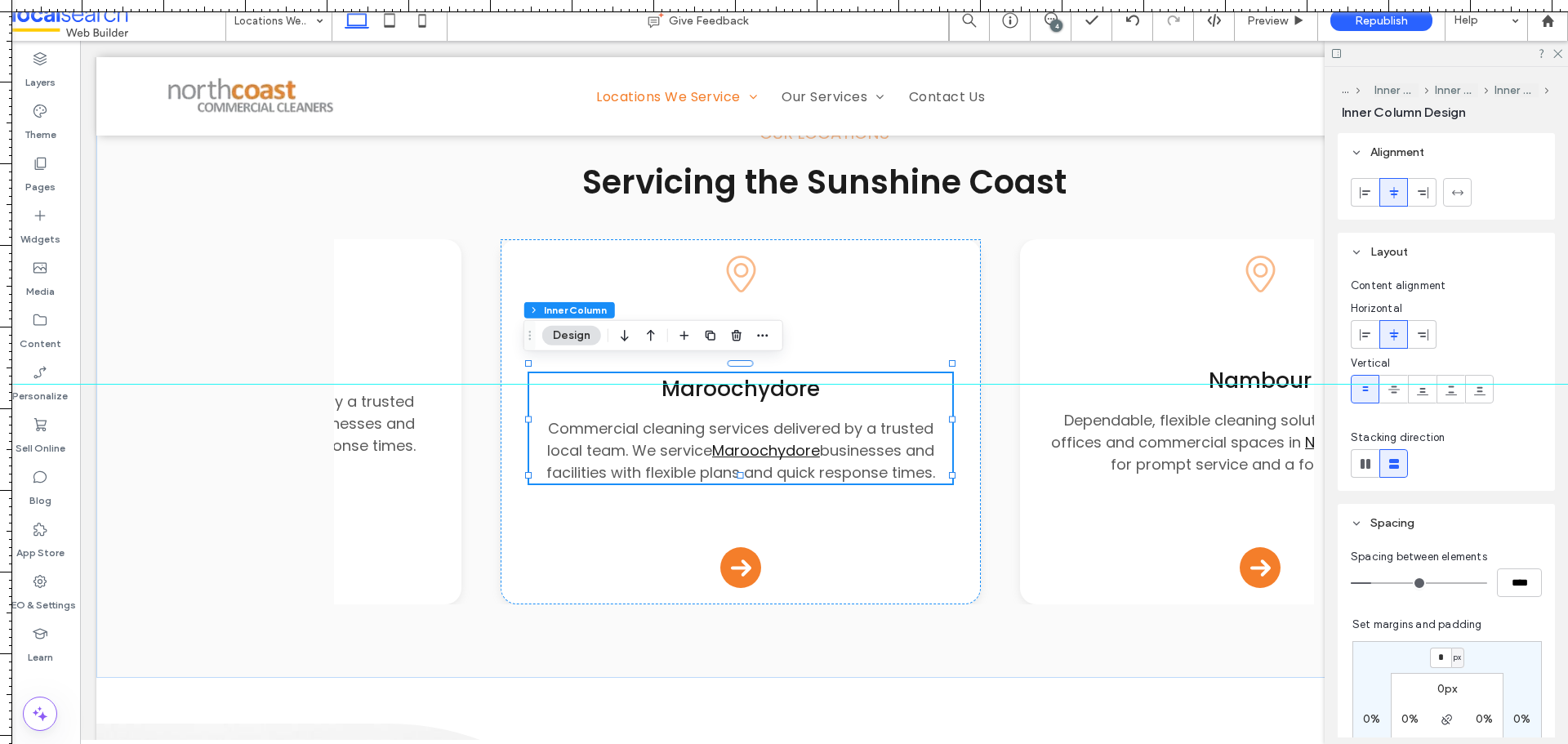 type on "*" 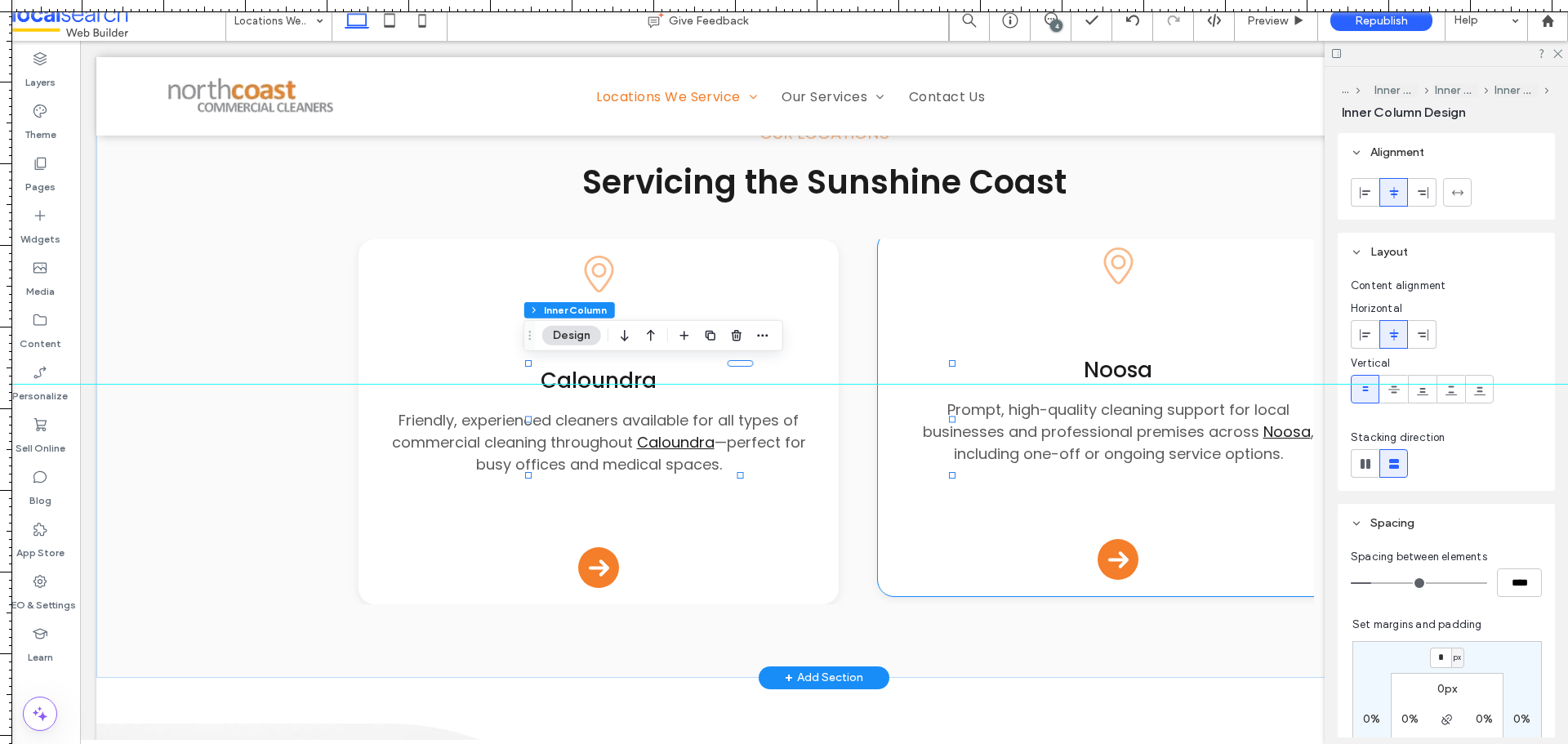 scroll, scrollTop: 0, scrollLeft: 1578, axis: horizontal 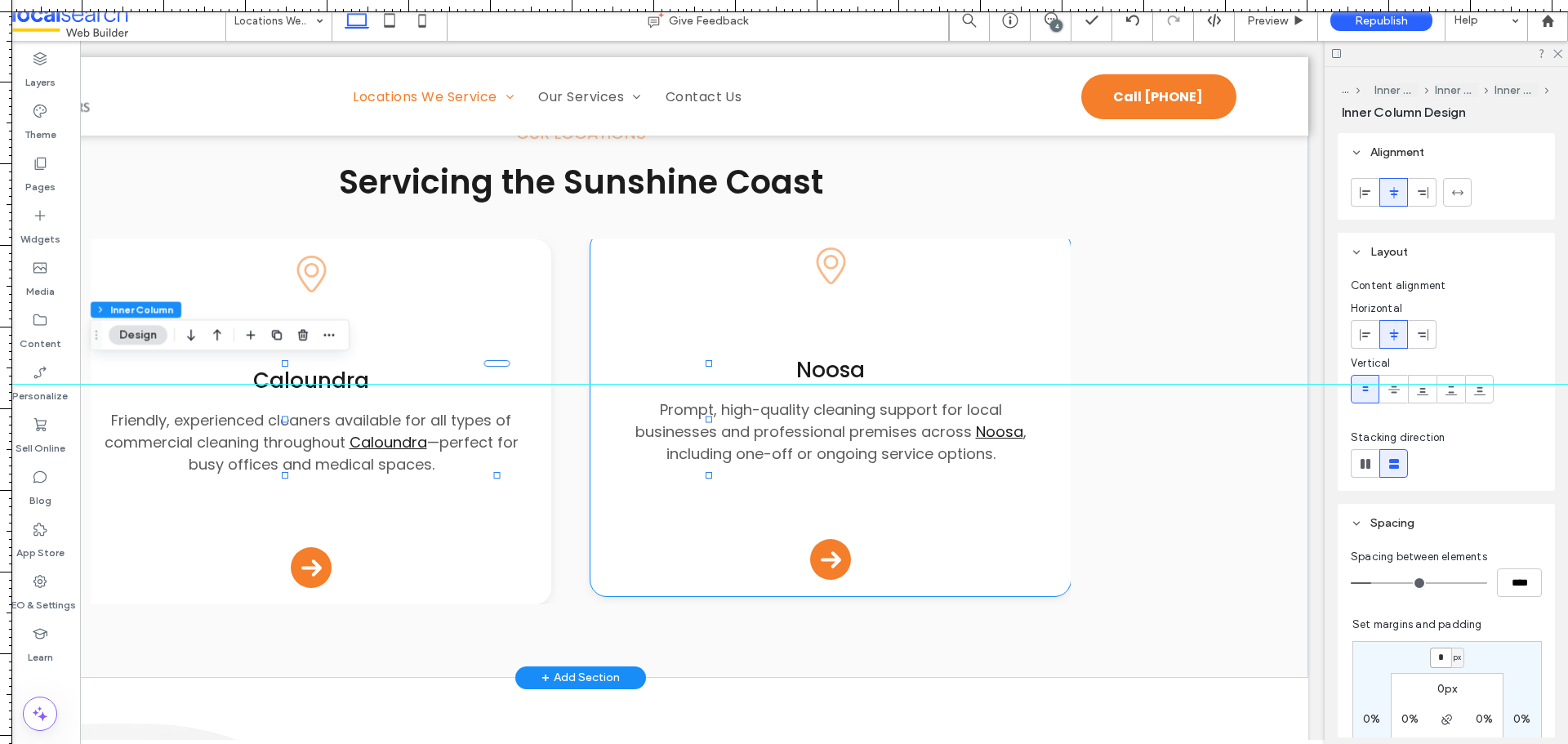 click on "Noosa" at bounding box center (830, 370) 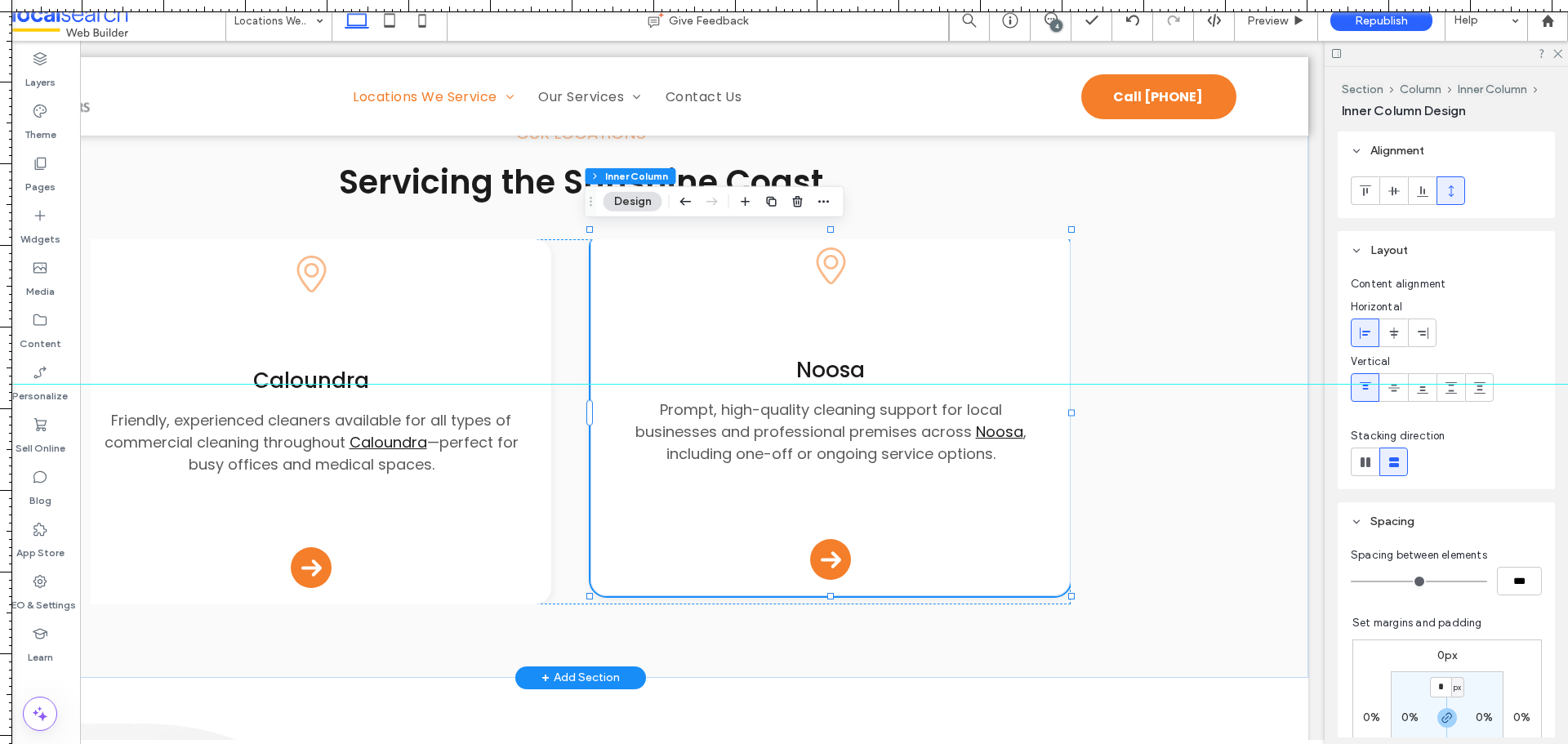 click on "Noosa" at bounding box center [830, 370] 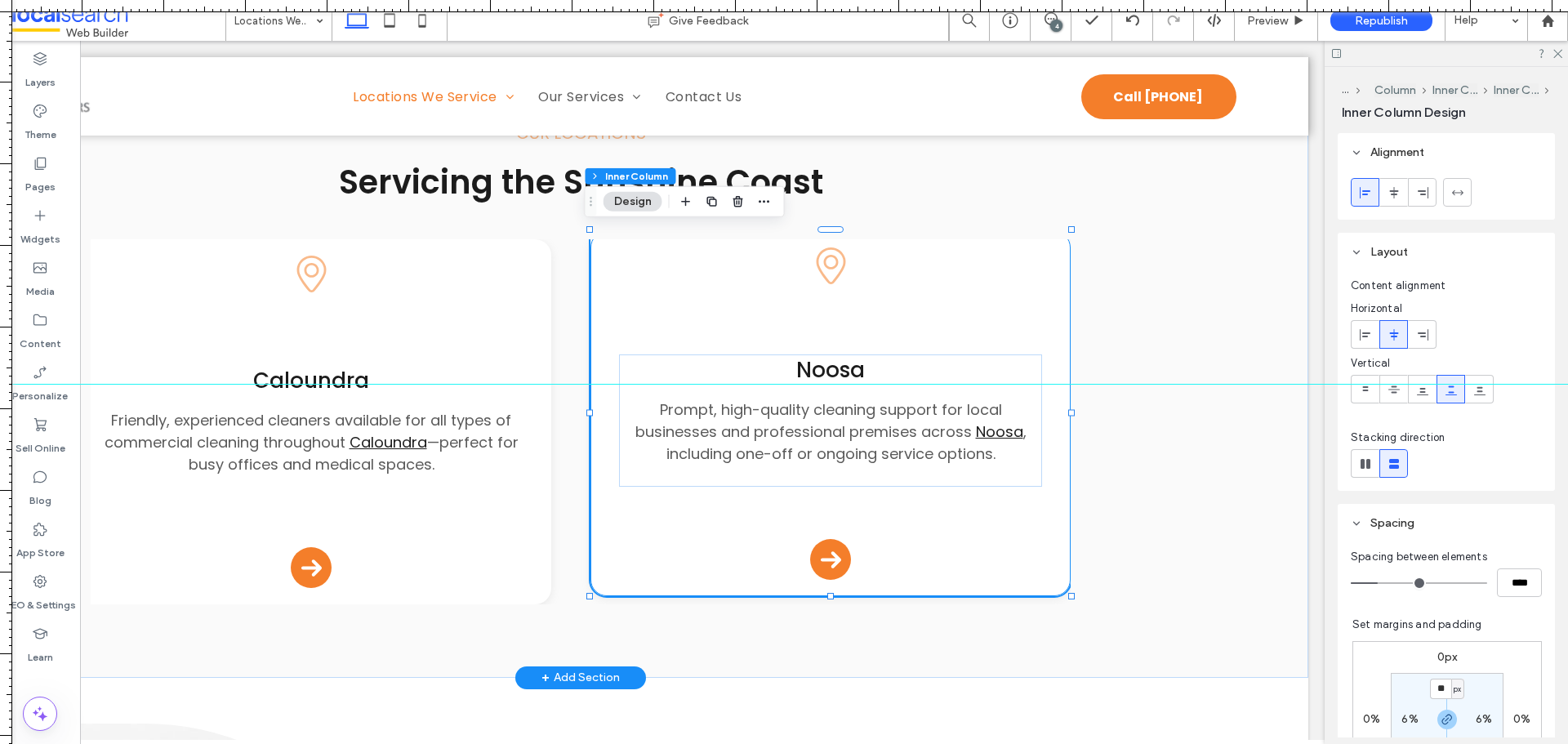 click on "Noosa" at bounding box center [830, 370] 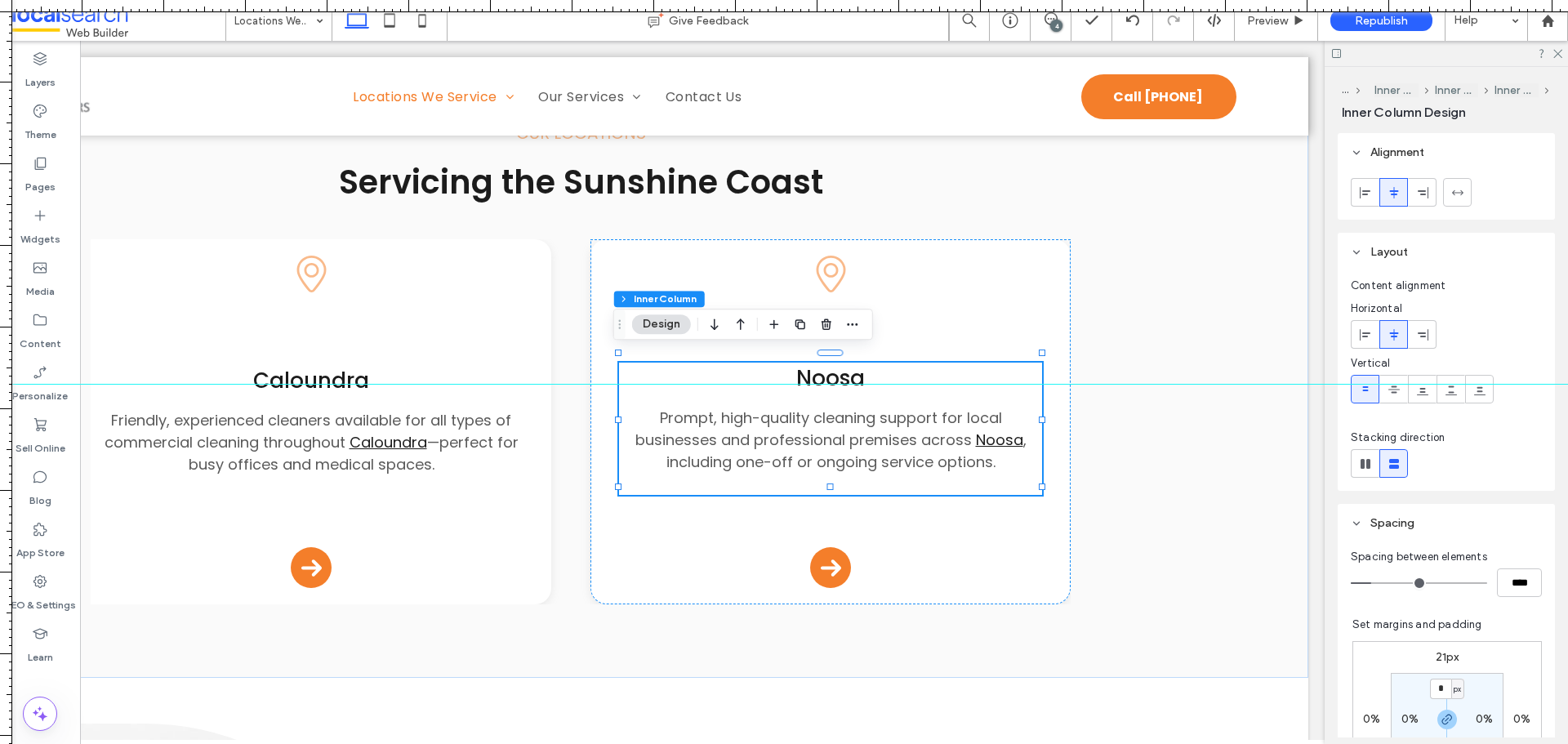 click on "21px" at bounding box center (1447, 657) 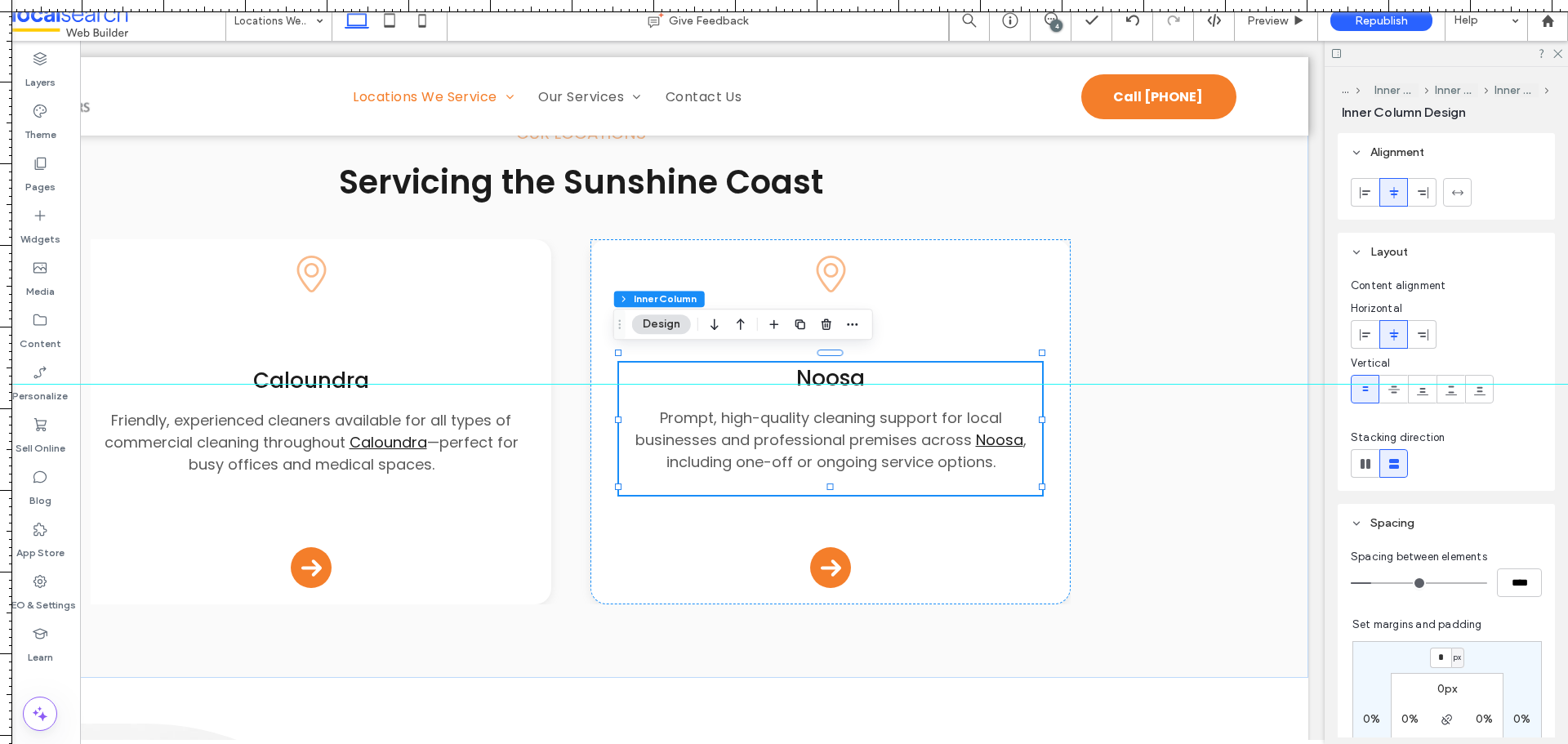 type on "*" 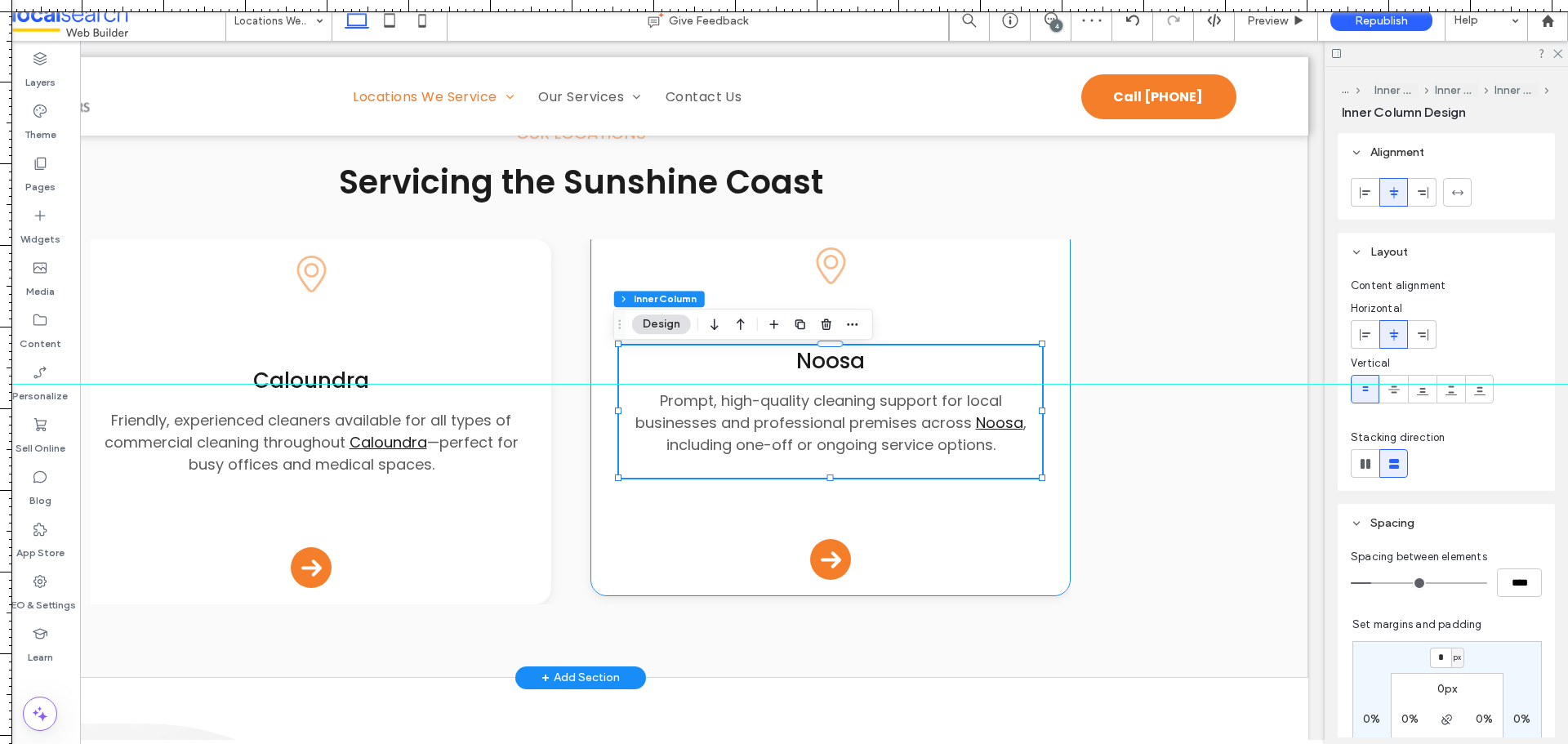 click on "Pin Icon
Noosa
Prompt, high-quality cleaning support for local businesses and professional premises across
Noosa , including one-off or ongoing service options. ﻿
Arrow Icon" at bounding box center (831, 413) 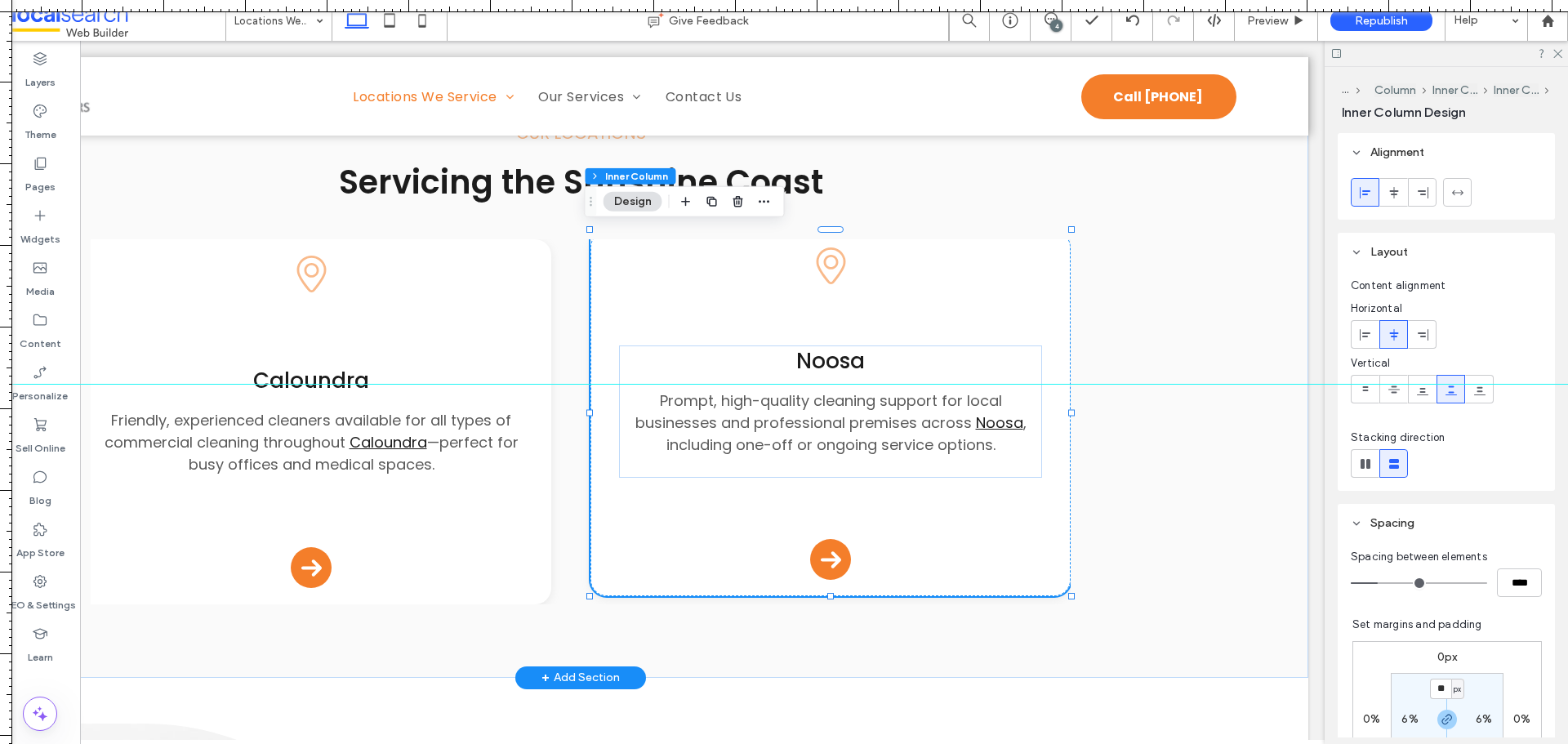 click on "Pin Icon
Noosa
Prompt, high-quality cleaning support for local businesses and professional premises across
Noosa , including one-off or ongoing service options. ﻿
Arrow Icon" at bounding box center [831, 413] 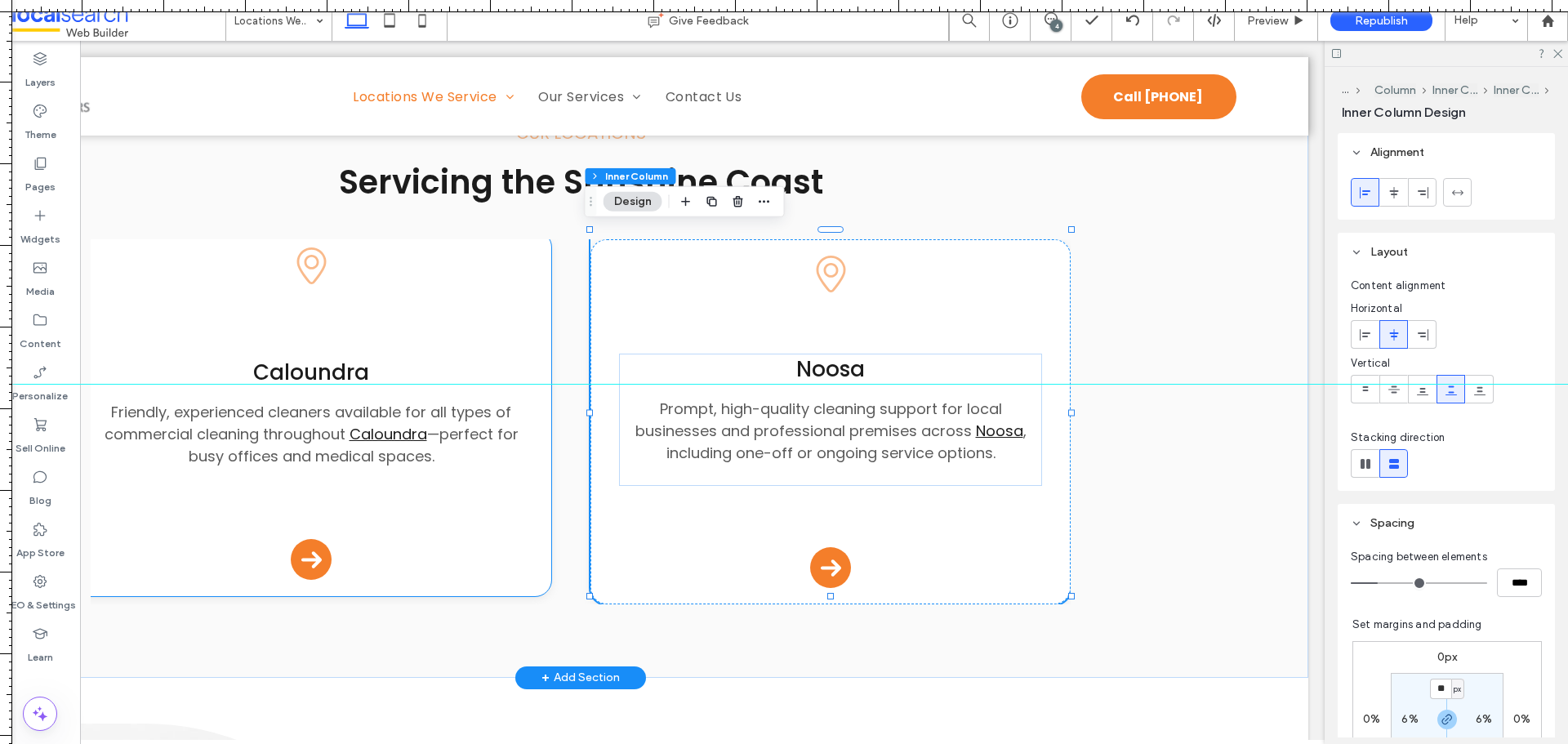 click on "Pin Icon
Caloundra
Friendly, experienced cleaners available for all types of commercial cleaning throughout
Caloundra —perfect for busy offices and medical spaces.
Arrow Icon" at bounding box center (311, 413) 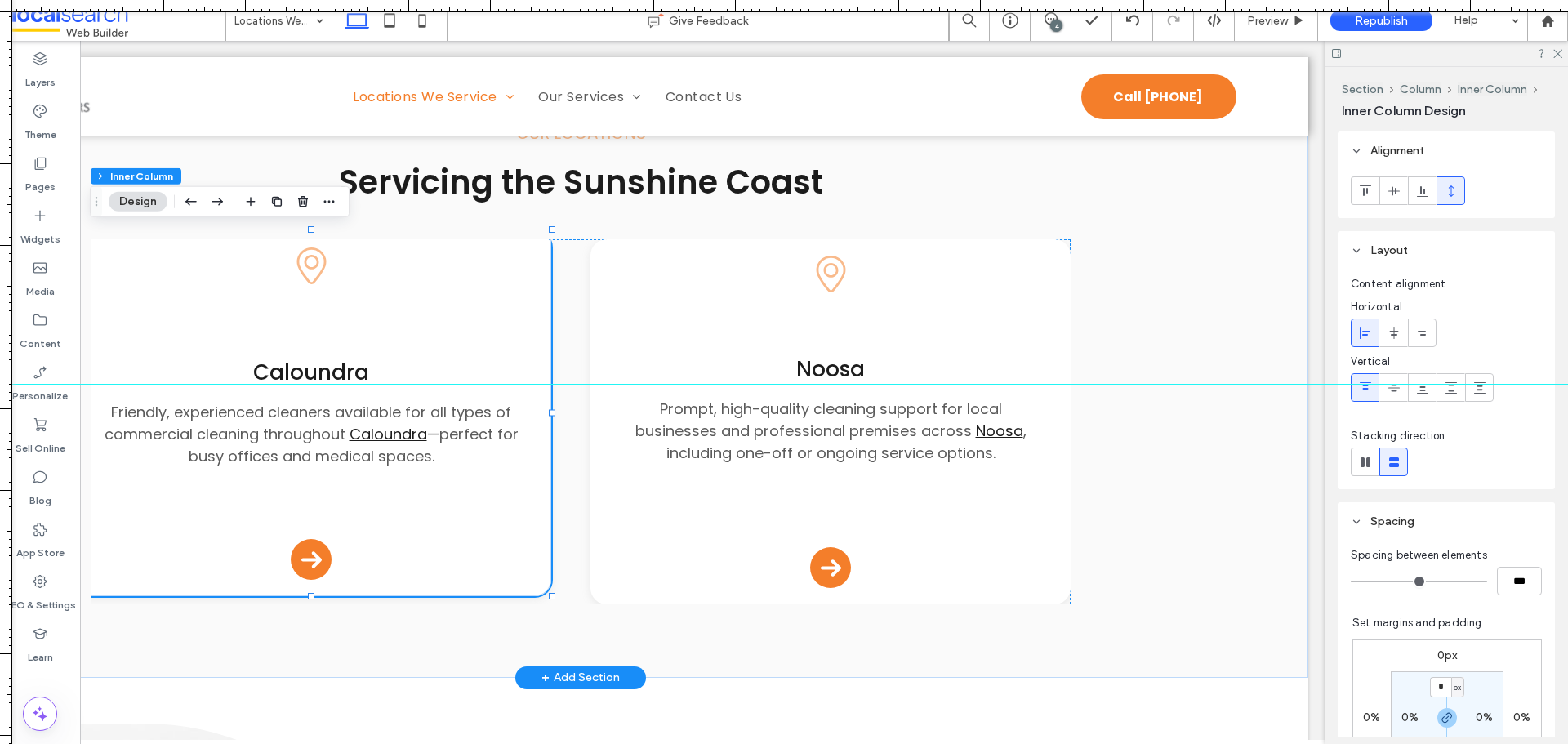 click on "Pin Icon
Caloundra
Friendly, experienced cleaners available for all types of commercial cleaning throughout
Caloundra —perfect for busy offices and medical spaces.
Arrow Icon" at bounding box center (311, 413) 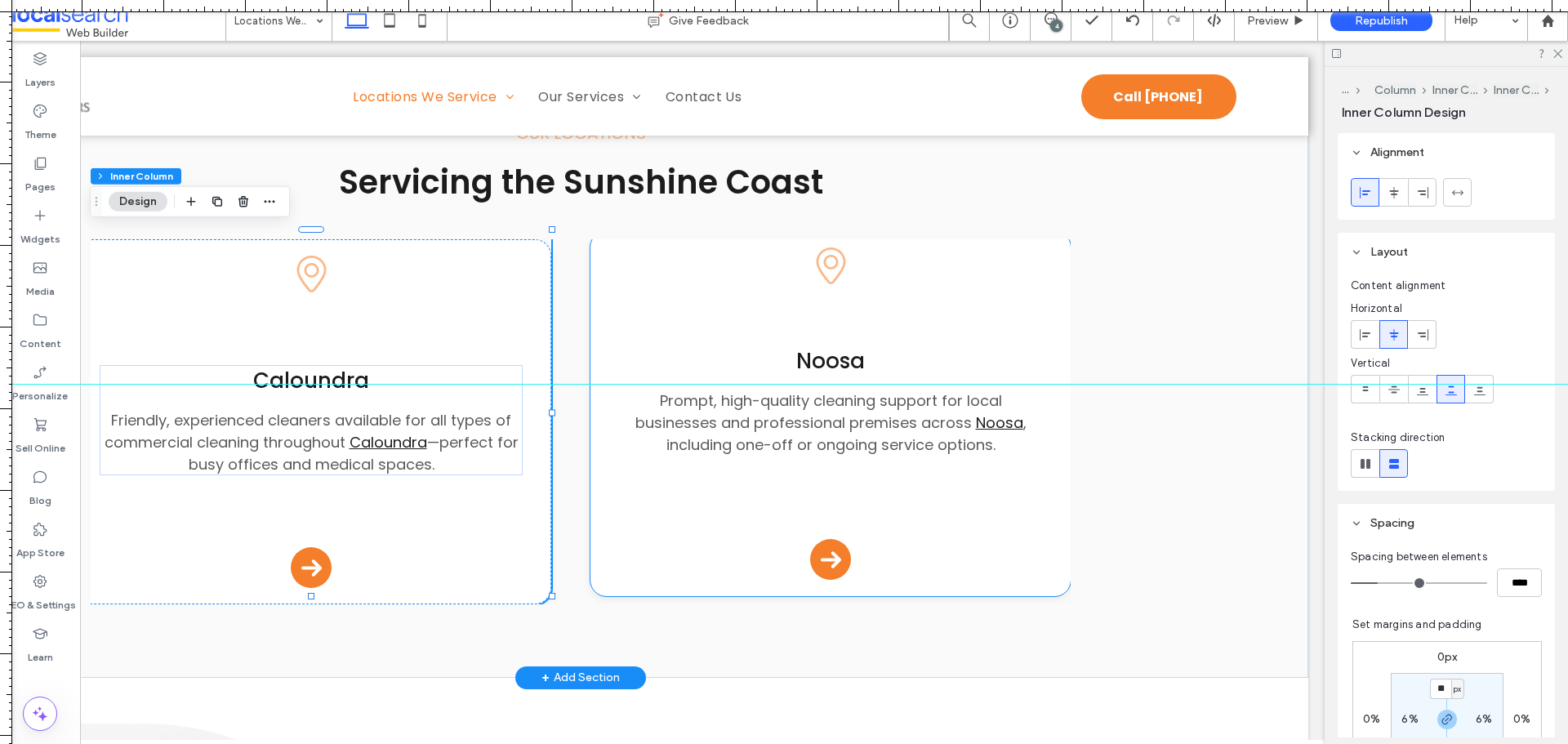 click on "Pin Icon
Noosa
Prompt, high-quality cleaning support for local businesses and professional premises across
Noosa , including one-off or ongoing service options. ﻿
Arrow Icon" at bounding box center [831, 413] 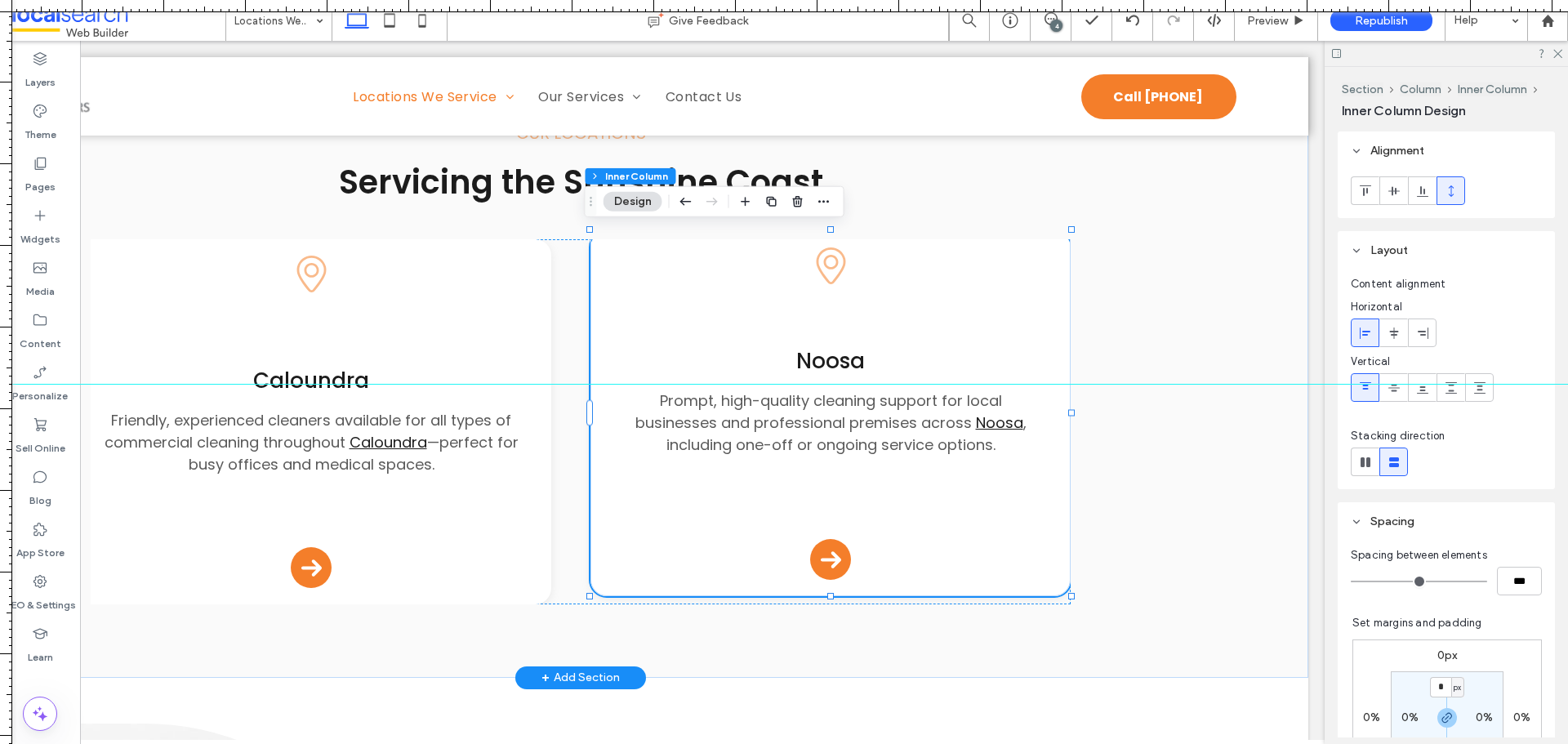 click on "Pin Icon
Noosa
Prompt, high-quality cleaning support for local businesses and professional premises across
Noosa , including one-off or ongoing service options. ﻿
Arrow Icon" at bounding box center (831, 413) 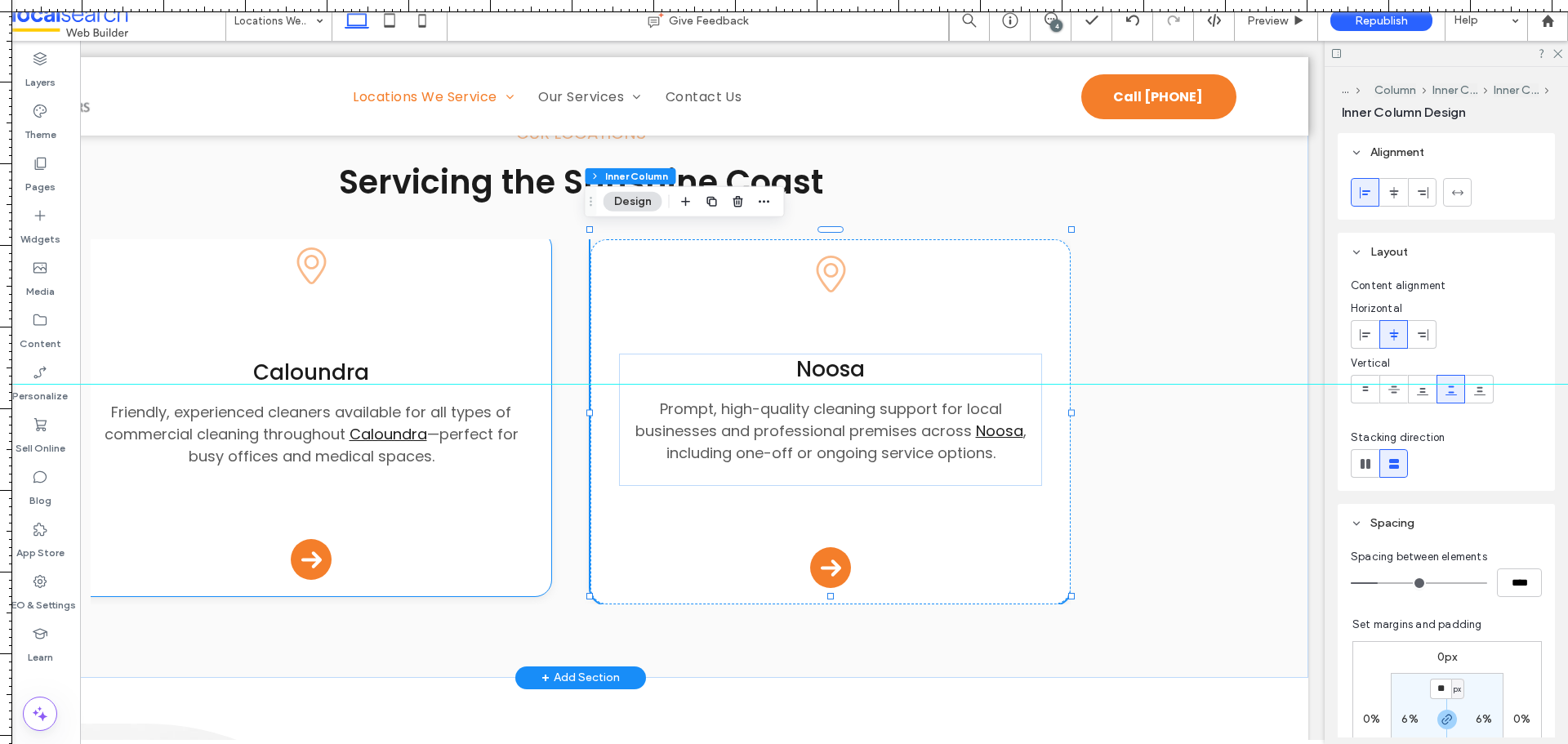 click on "Pin Icon
Caloundra
Friendly, experienced cleaners available for all types of commercial cleaning throughout
Caloundra —perfect for busy offices and medical spaces.
Arrow Icon" at bounding box center [311, 413] 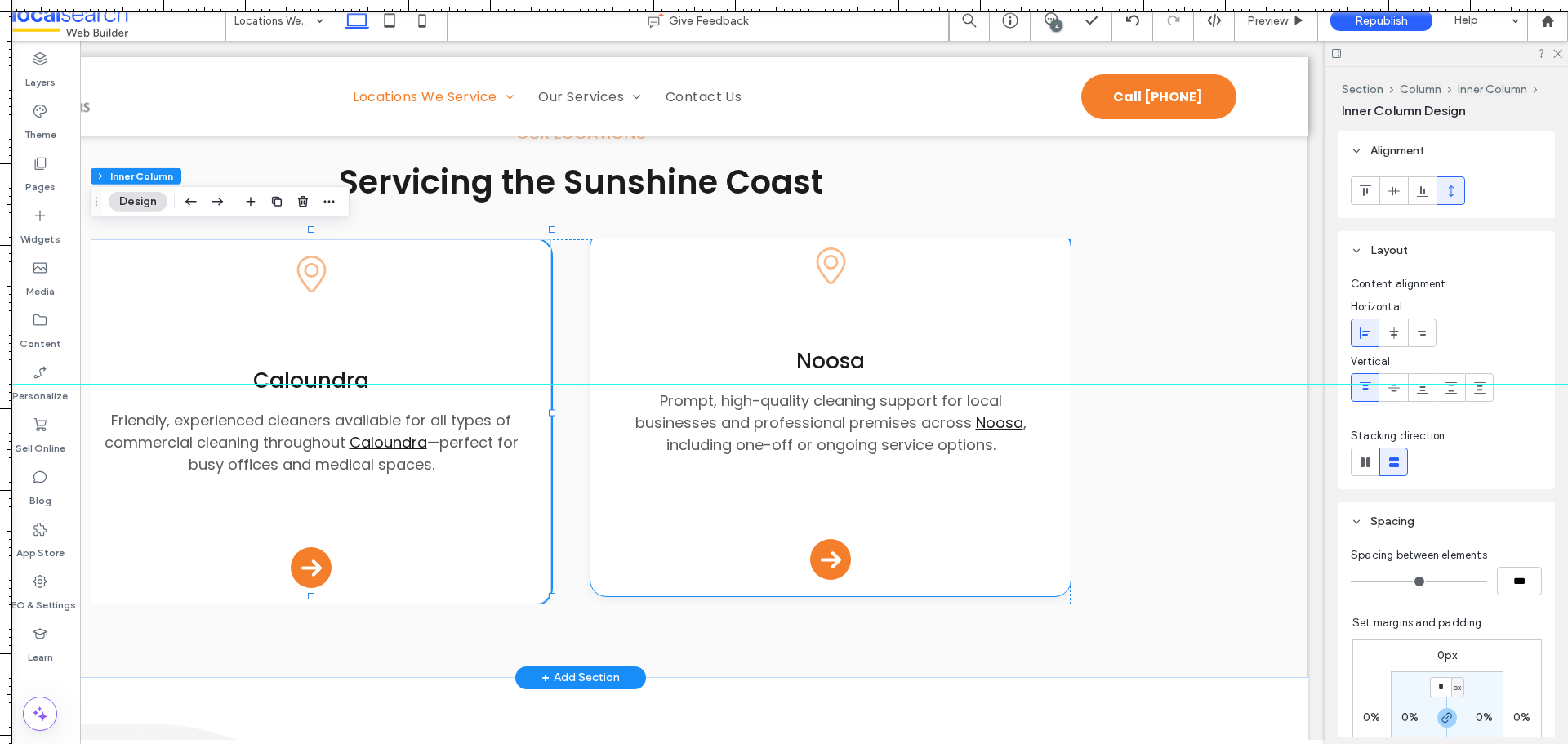 click on "Pin Icon
Noosa
Prompt, high-quality cleaning support for local businesses and professional premises across
Noosa , including one-off or ongoing service options. ﻿
Arrow Icon" at bounding box center (831, 413) 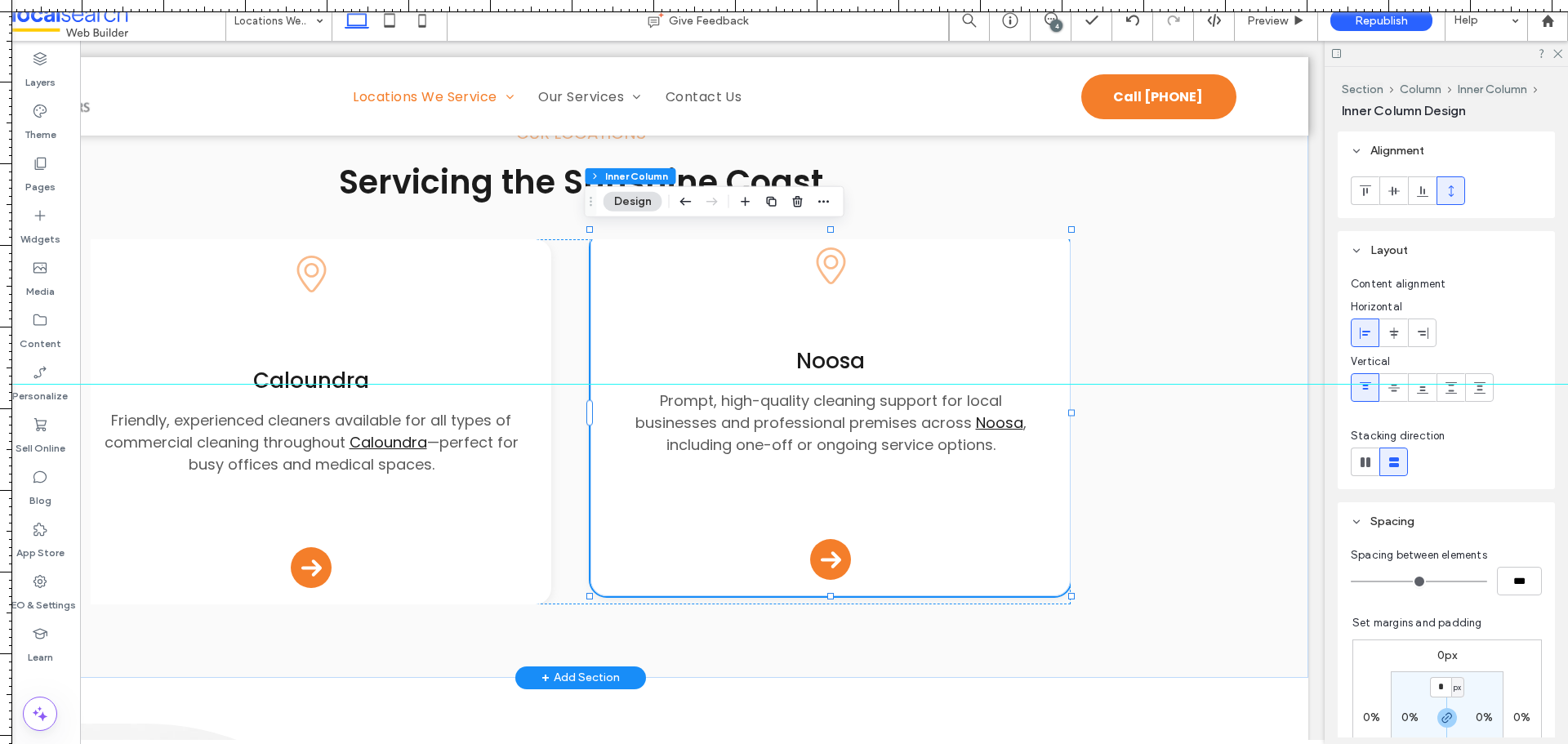 click on "Pin Icon
Noosa
Prompt, high-quality cleaning support for local businesses and professional premises across
Noosa , including one-off or ongoing service options. ﻿
Arrow Icon" at bounding box center (831, 413) 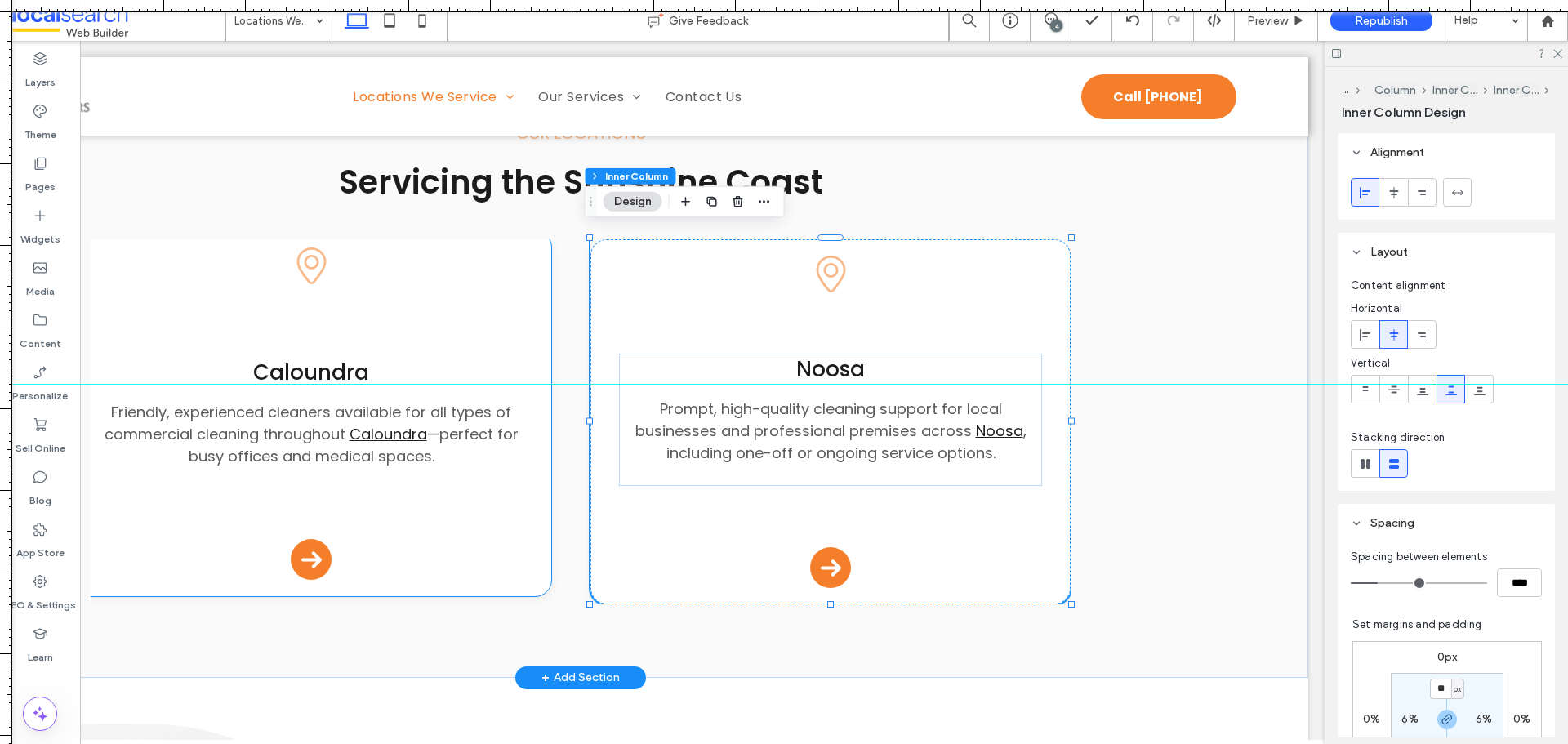 click on "Pin Icon
Caloundra
Friendly, experienced cleaners available for all types of commercial cleaning throughout
Caloundra —perfect for busy offices and medical spaces.
Arrow Icon" at bounding box center (311, 413) 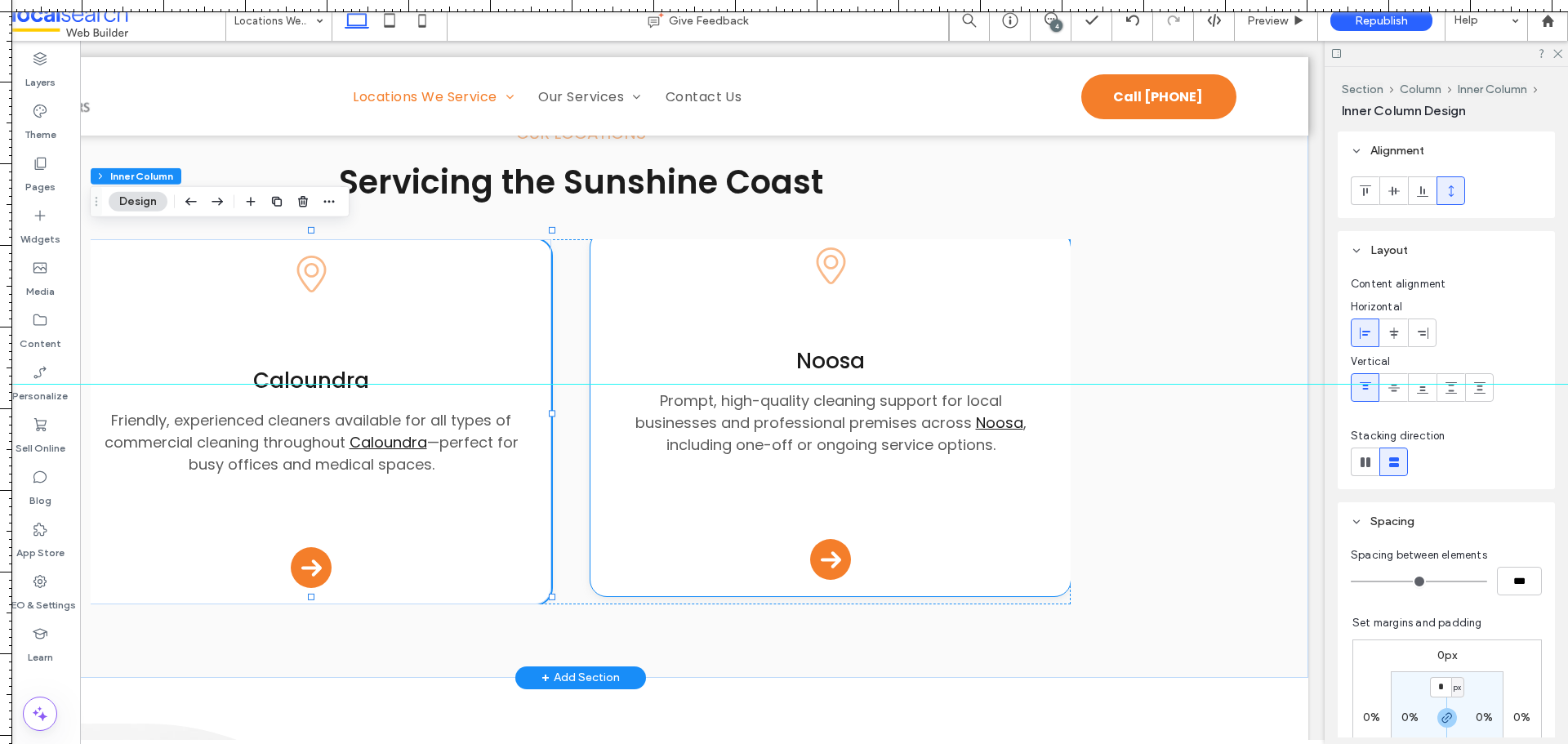 click on "Pin Icon
Noosa
Prompt, high-quality cleaning support for local businesses and professional premises across
Noosa , including one-off or ongoing service options. ﻿
Arrow Icon" at bounding box center [831, 413] 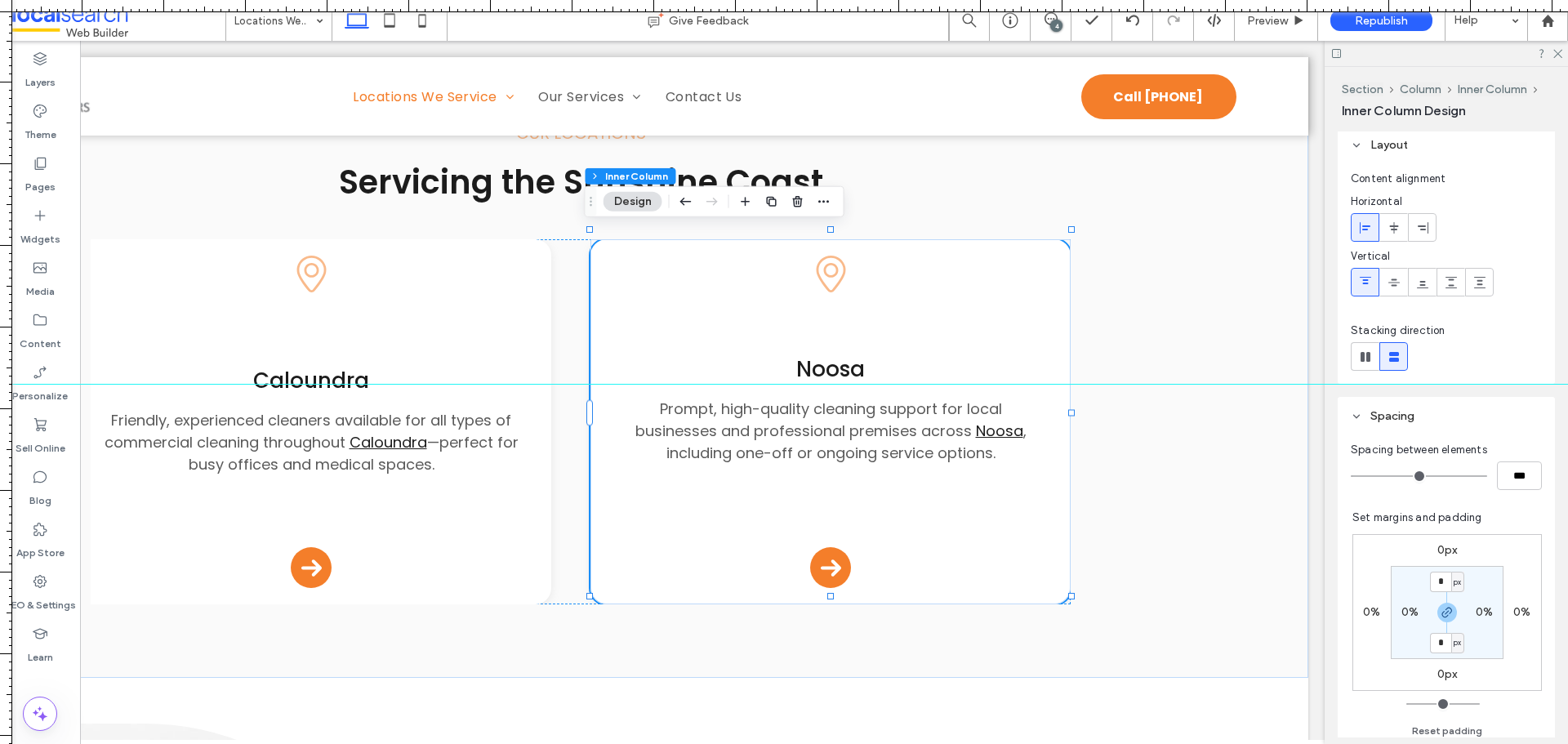 scroll, scrollTop: 408, scrollLeft: 0, axis: vertical 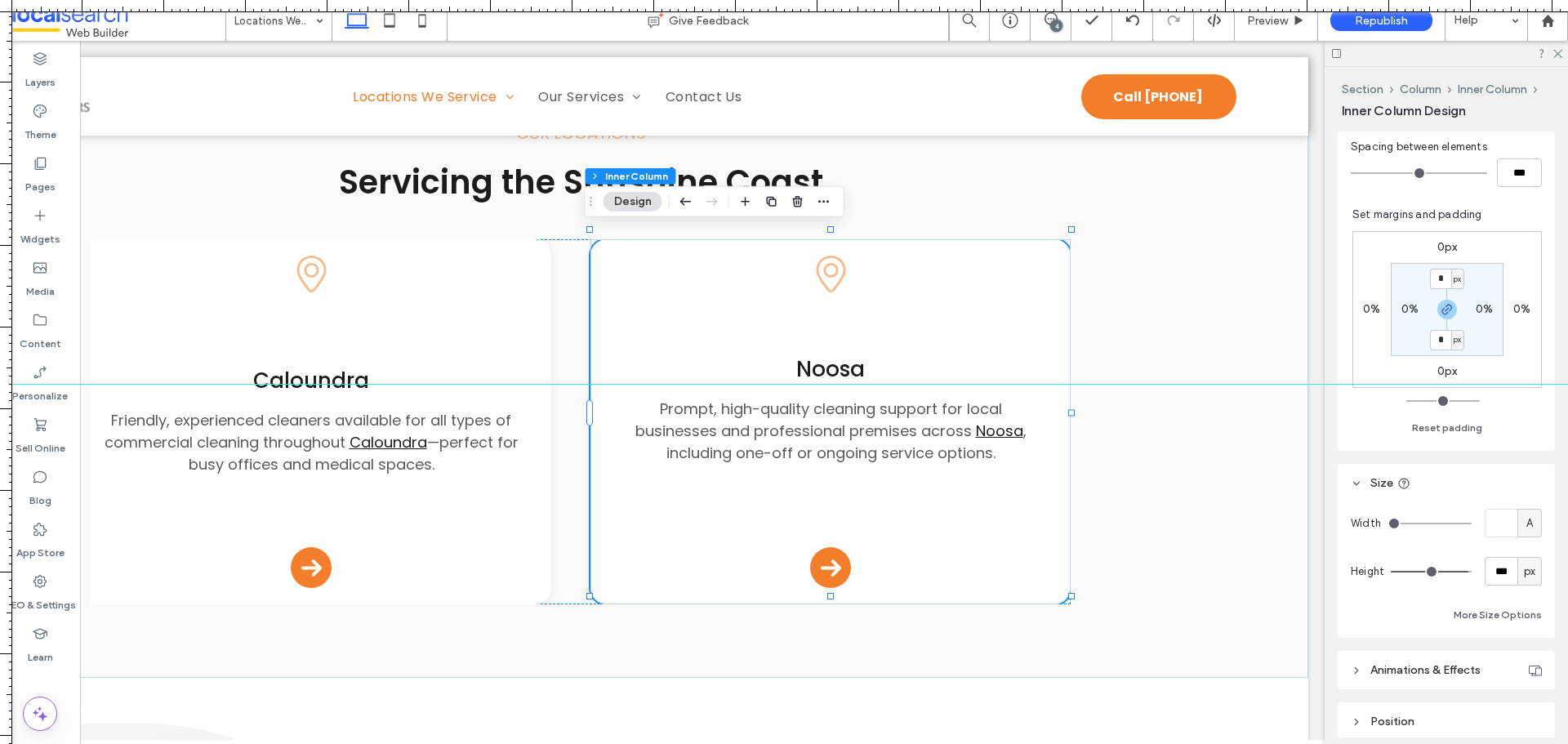 click on "px" at bounding box center [1530, 572] 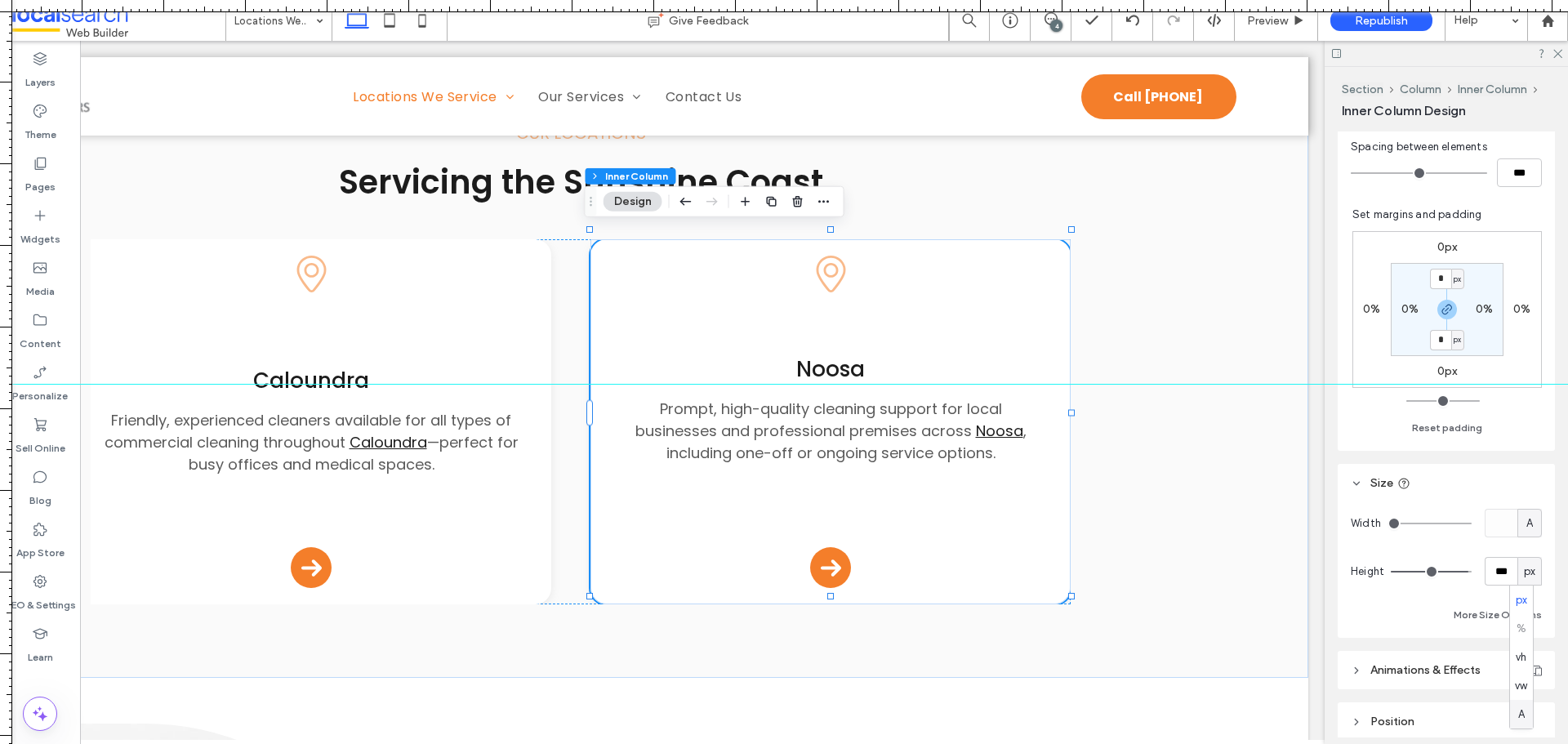 click on "A" at bounding box center (1521, 715) 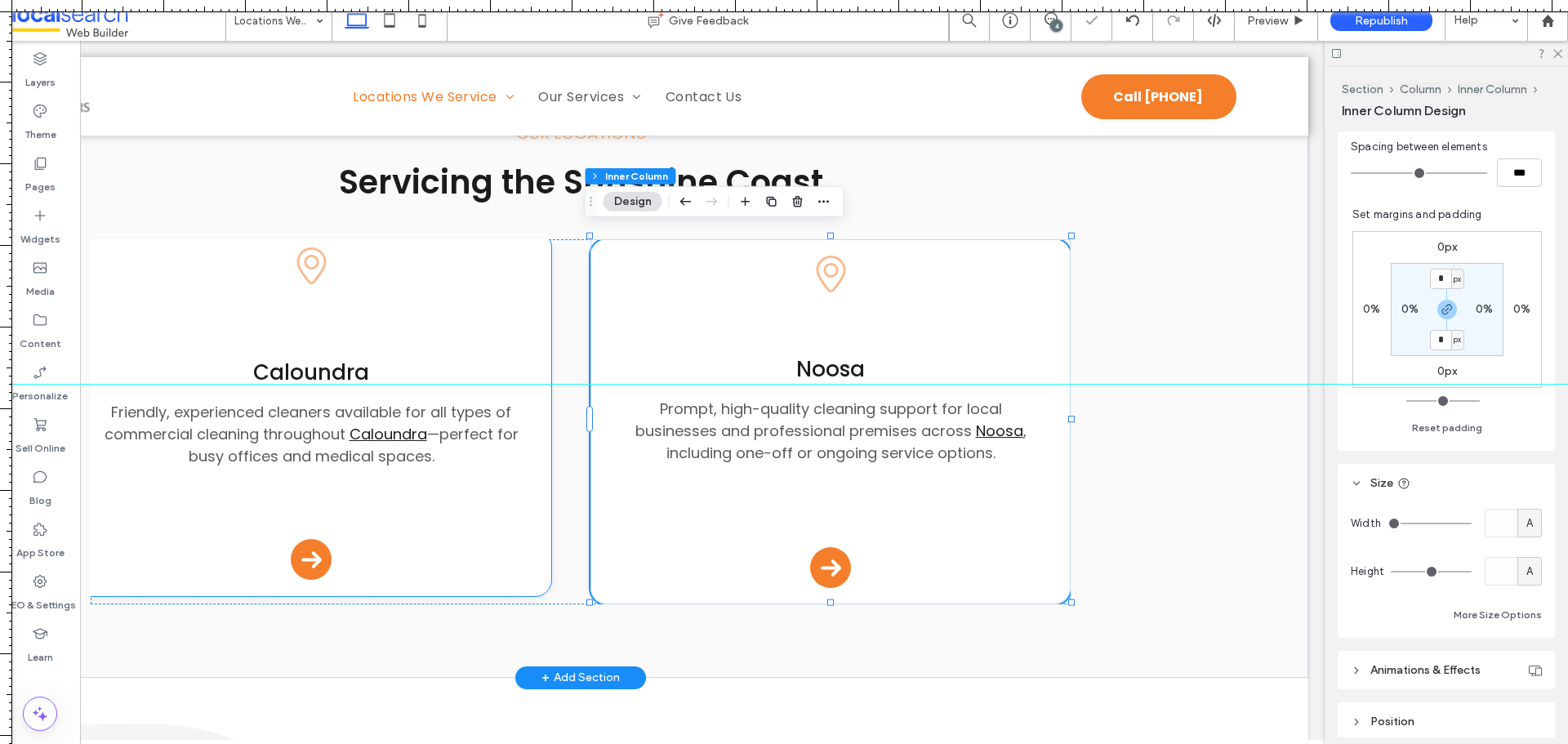 click on "Pin Icon
Caloundra
Friendly, experienced cleaners available for all types of commercial cleaning throughout
Caloundra —perfect for busy offices and medical spaces.
Arrow Icon" at bounding box center [311, 413] 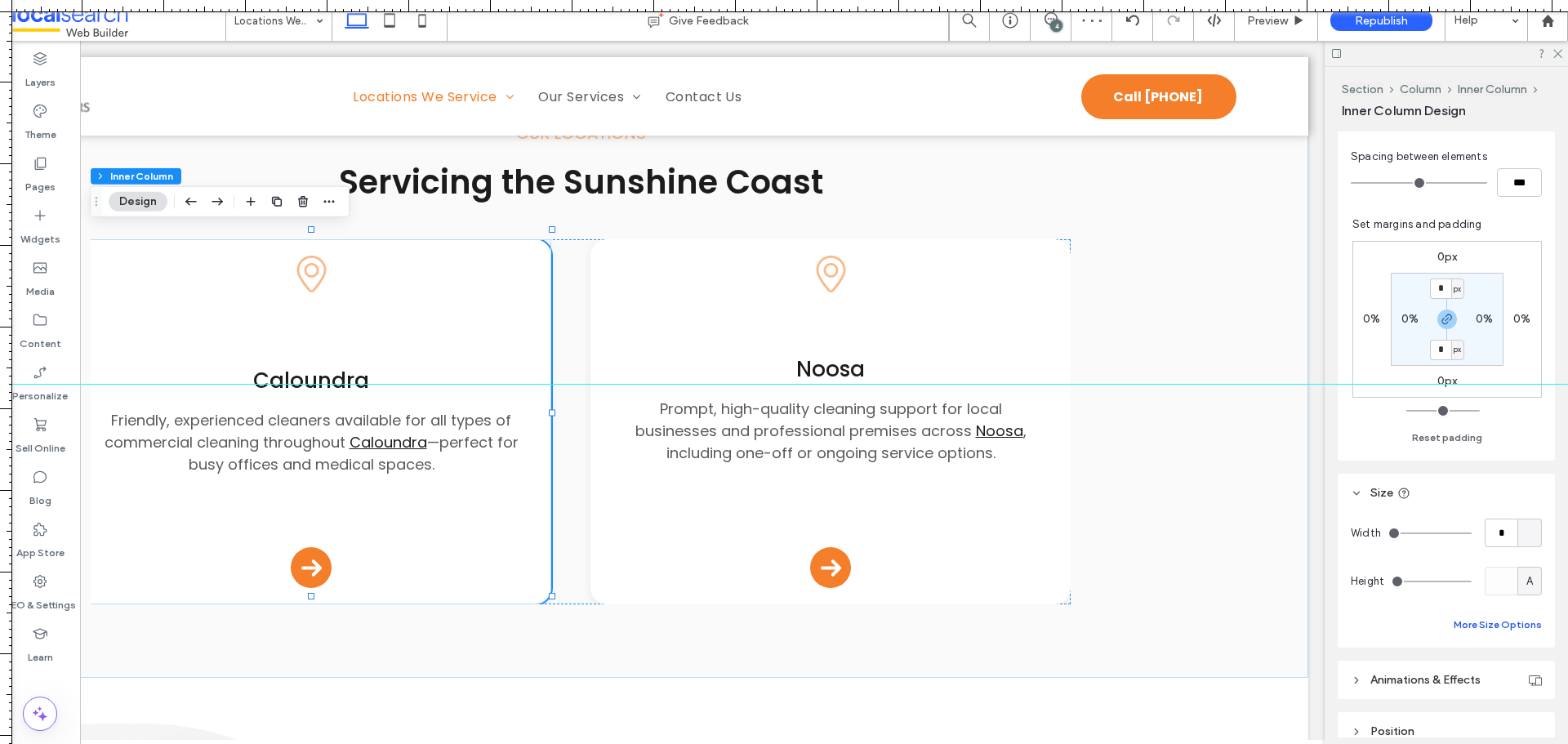 scroll, scrollTop: 408, scrollLeft: 0, axis: vertical 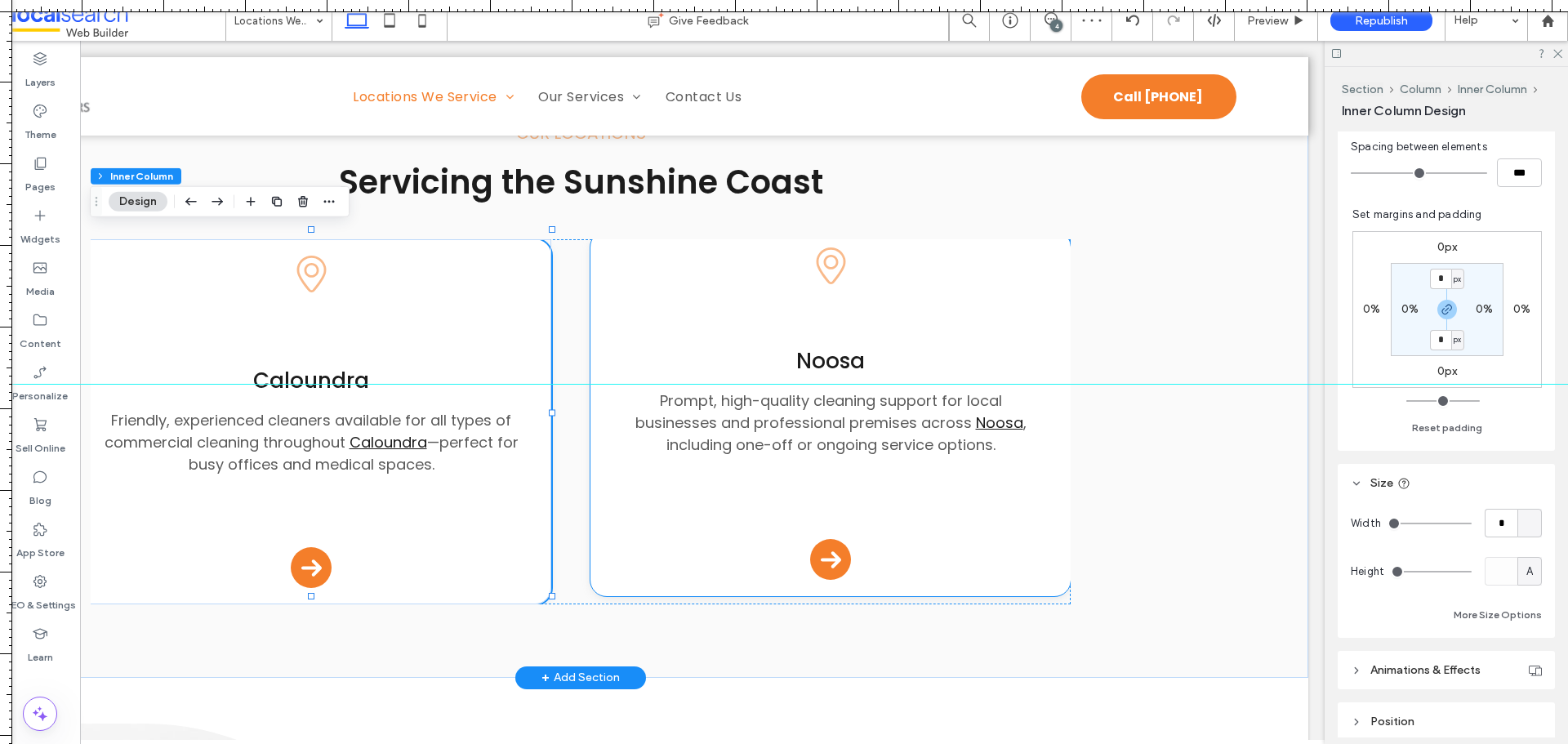 click on "Pin Icon
Noosa
Prompt, high-quality cleaning support for local businesses and professional premises across
Noosa , including one-off or ongoing service options. ﻿
Arrow Icon" at bounding box center [831, 413] 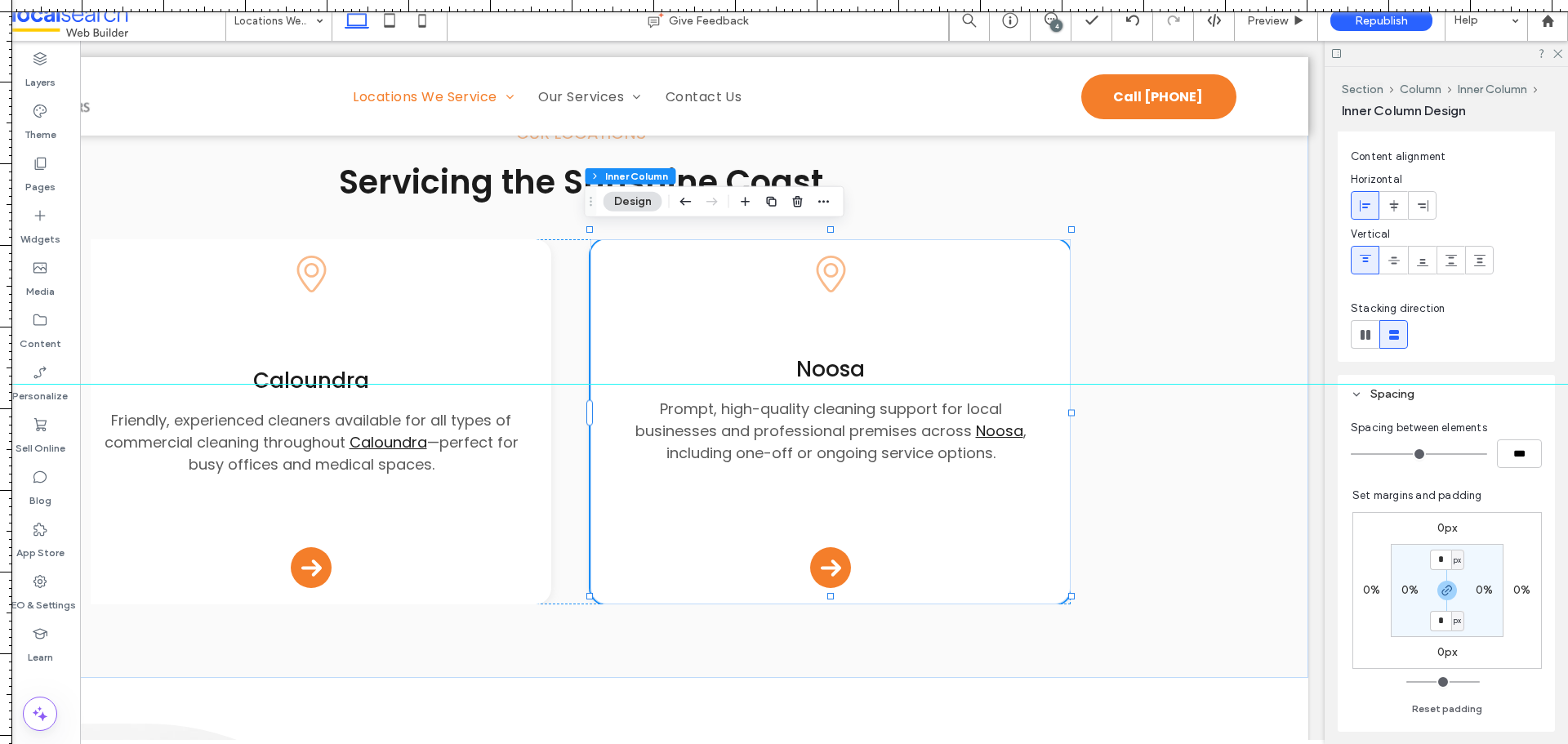 scroll, scrollTop: 408, scrollLeft: 0, axis: vertical 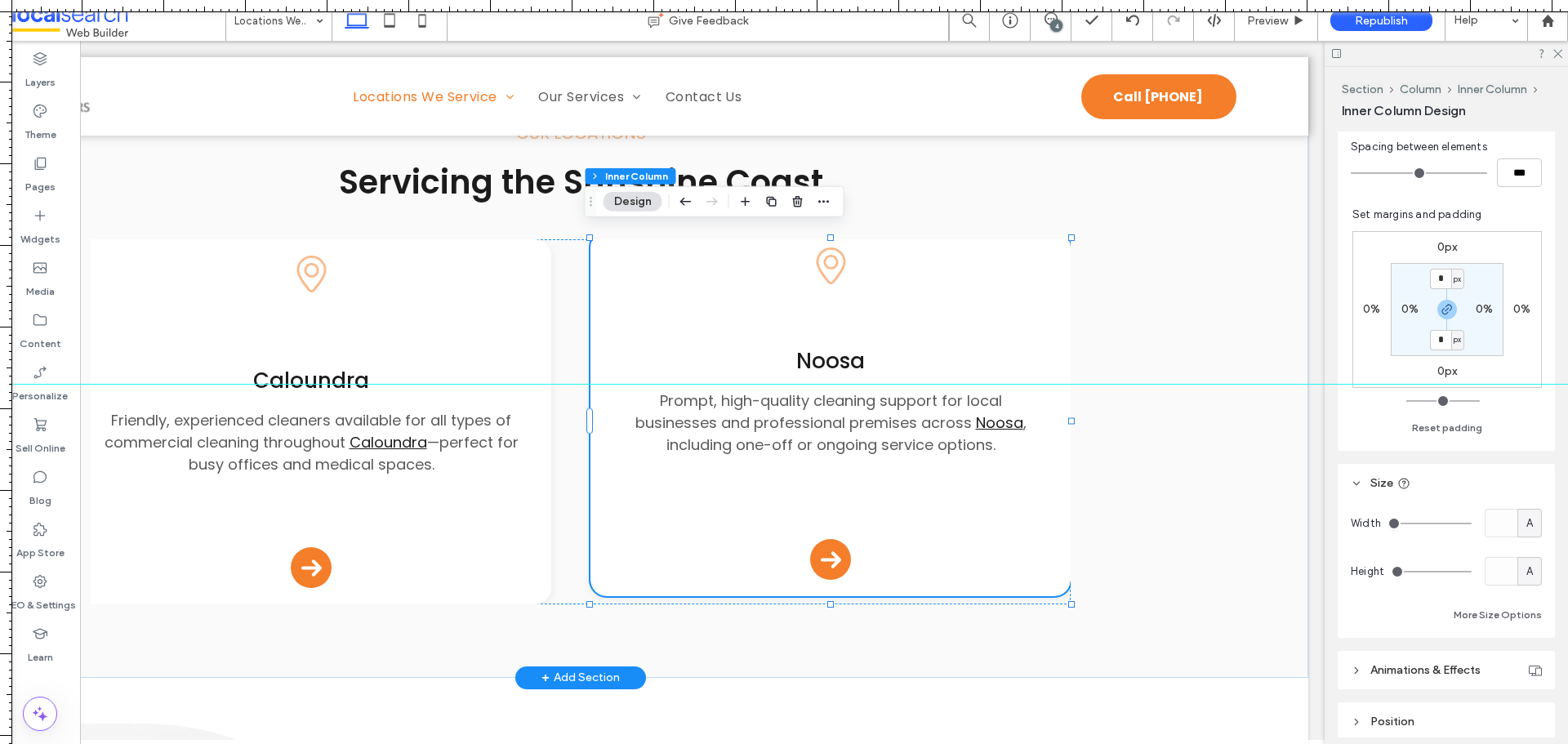 click on "﻿" at bounding box center [830, 466] 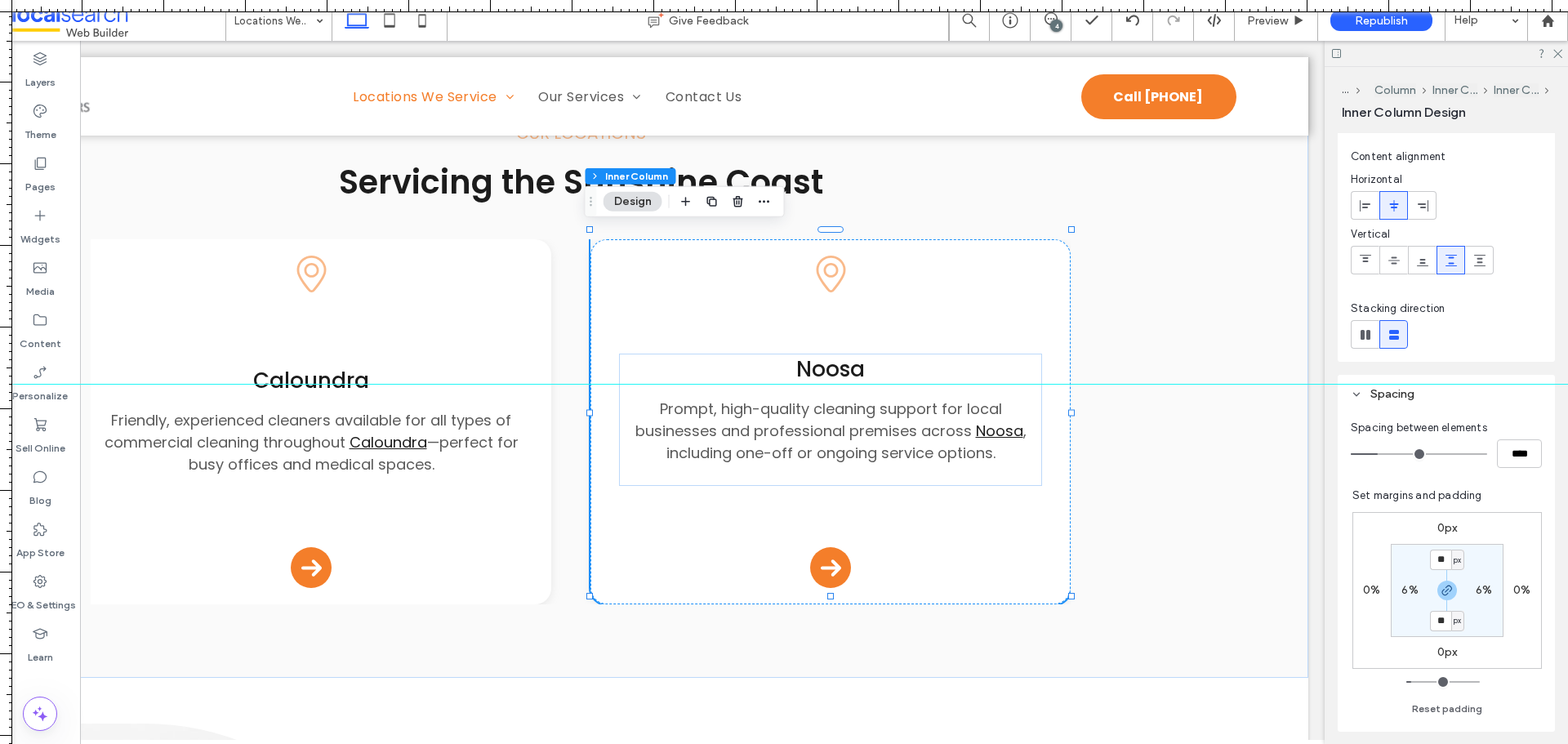 scroll, scrollTop: 408, scrollLeft: 0, axis: vertical 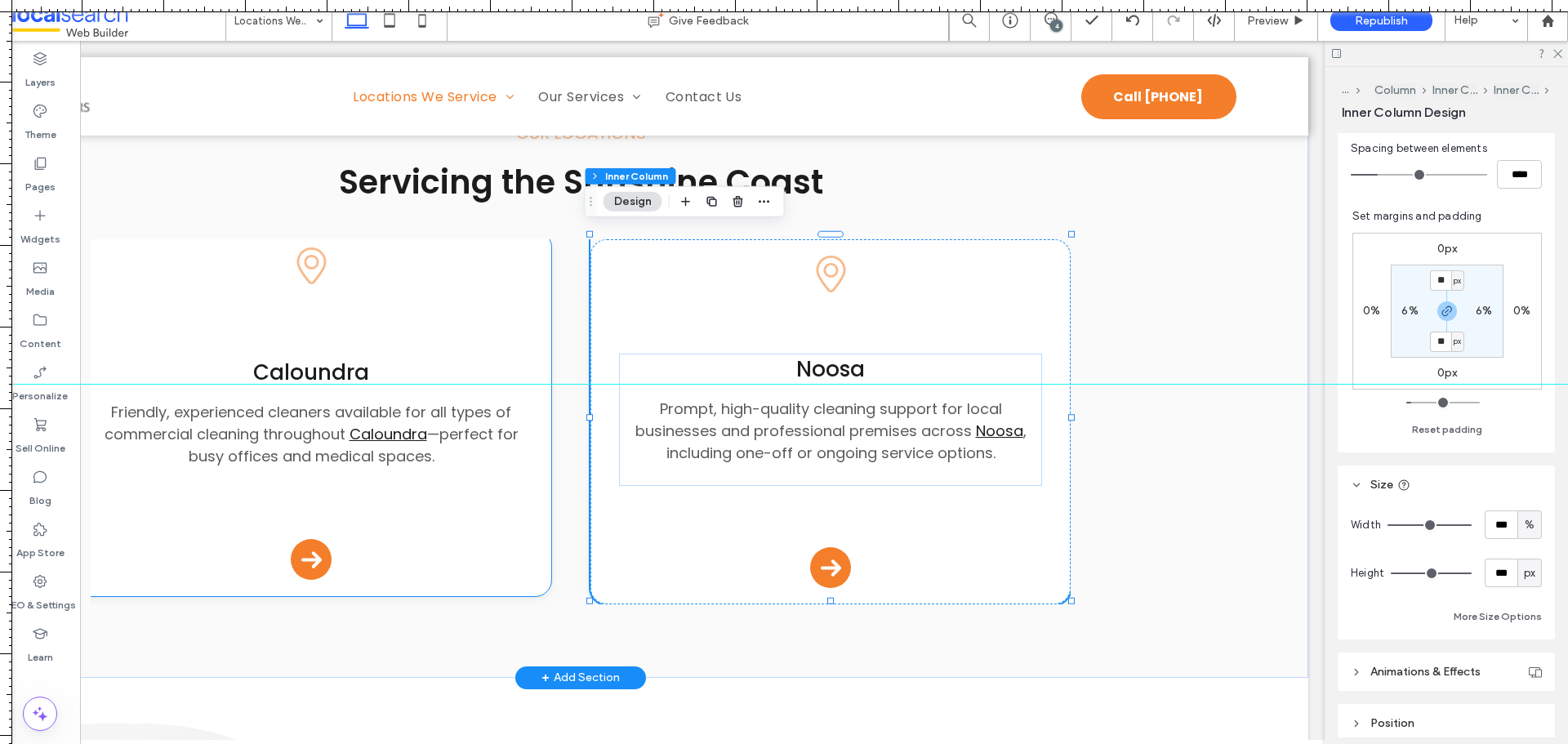 click on "Pin Icon
Caloundra
Friendly, experienced cleaners available for all types of commercial cleaning throughout
Caloundra —perfect for busy offices and medical spaces.
Arrow Icon" at bounding box center (311, 413) 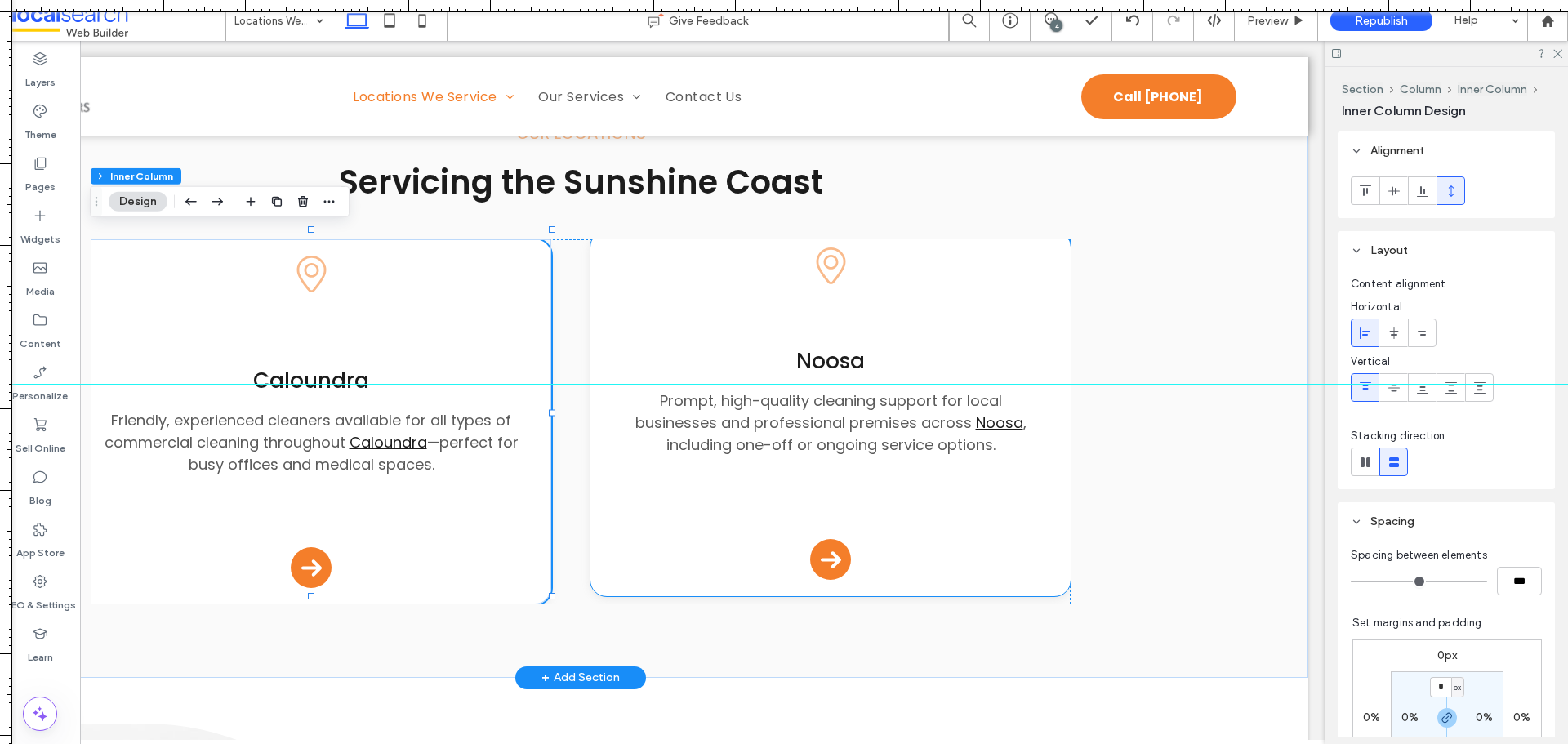 click on "﻿" at bounding box center (830, 466) 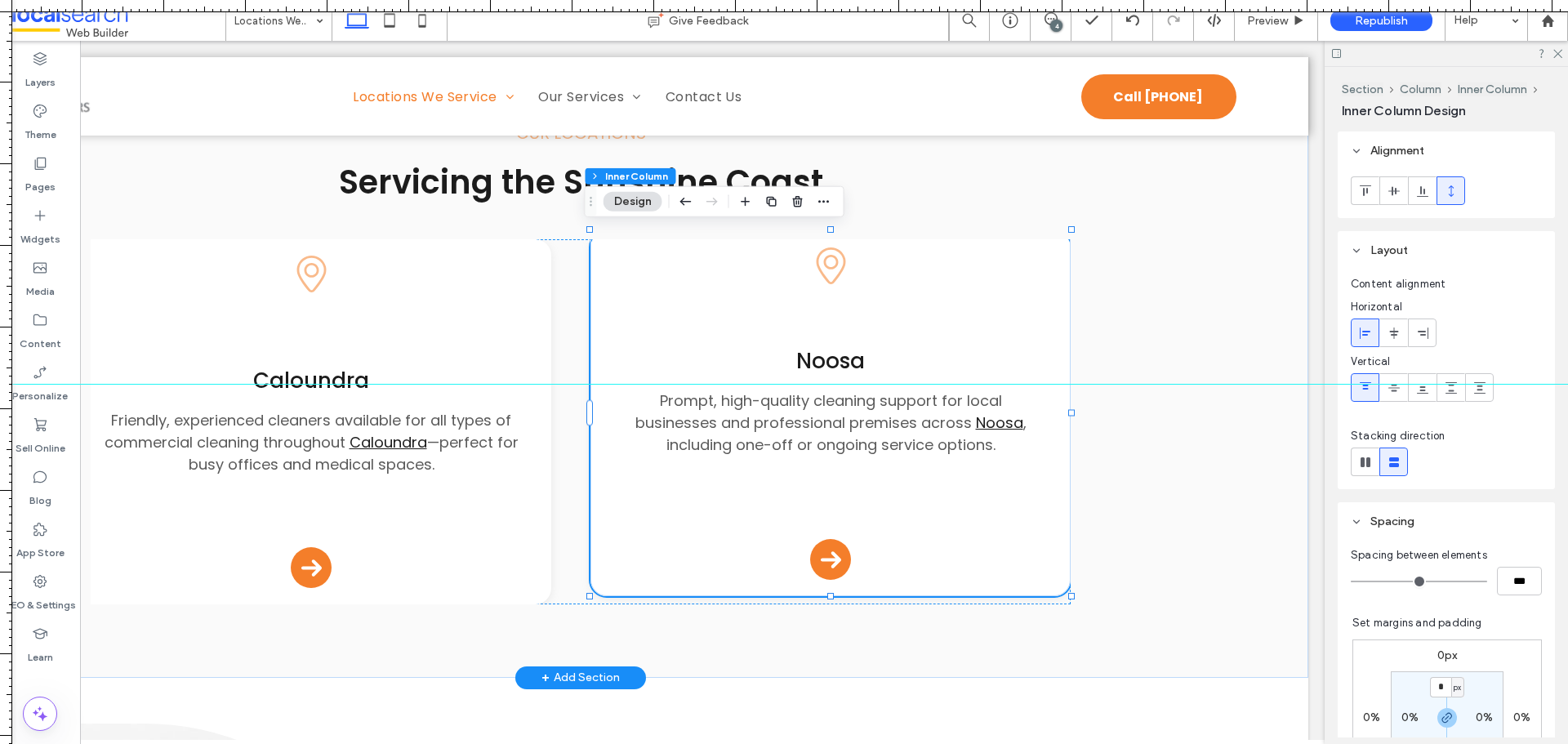 click on "﻿" at bounding box center [830, 466] 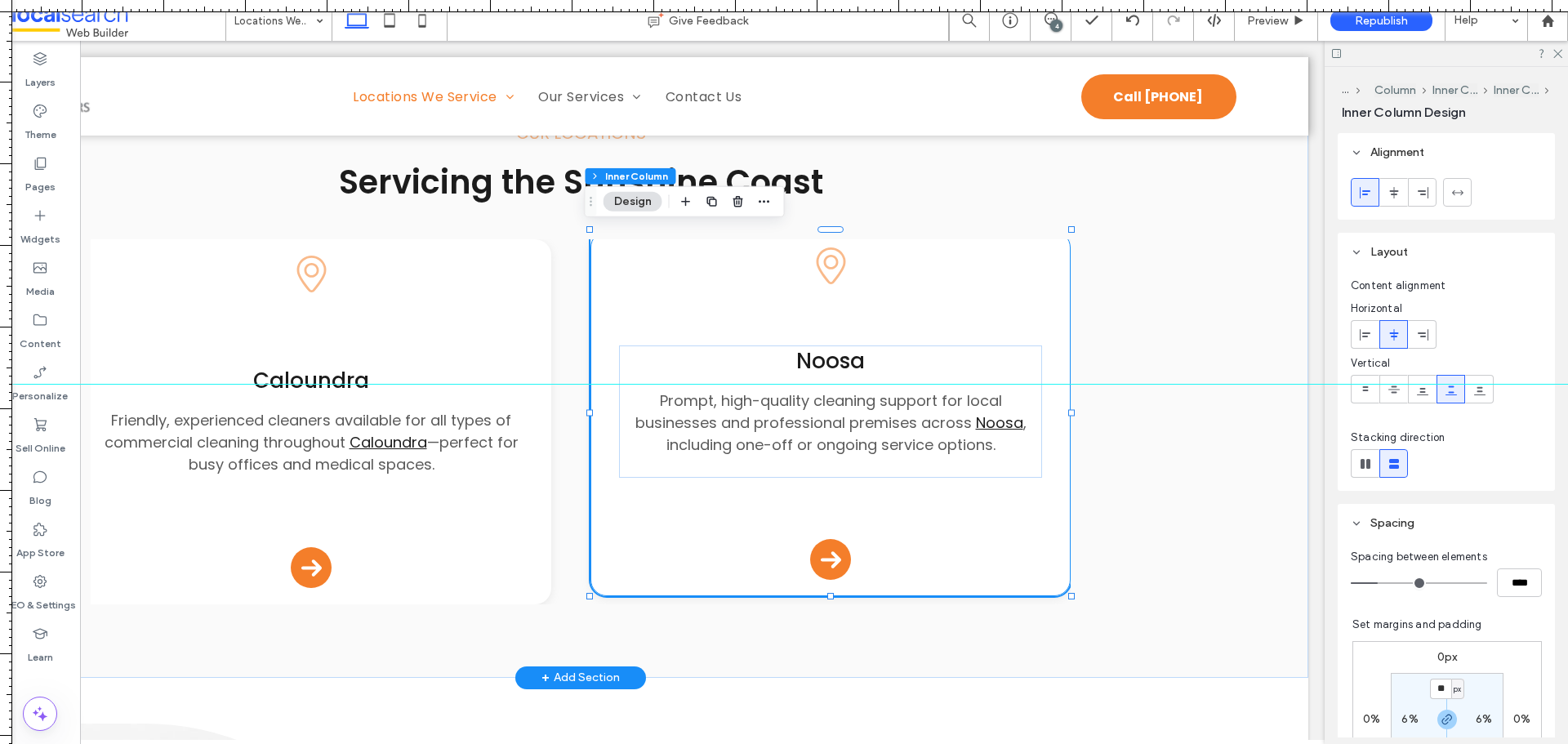 click on "﻿" at bounding box center [830, 466] 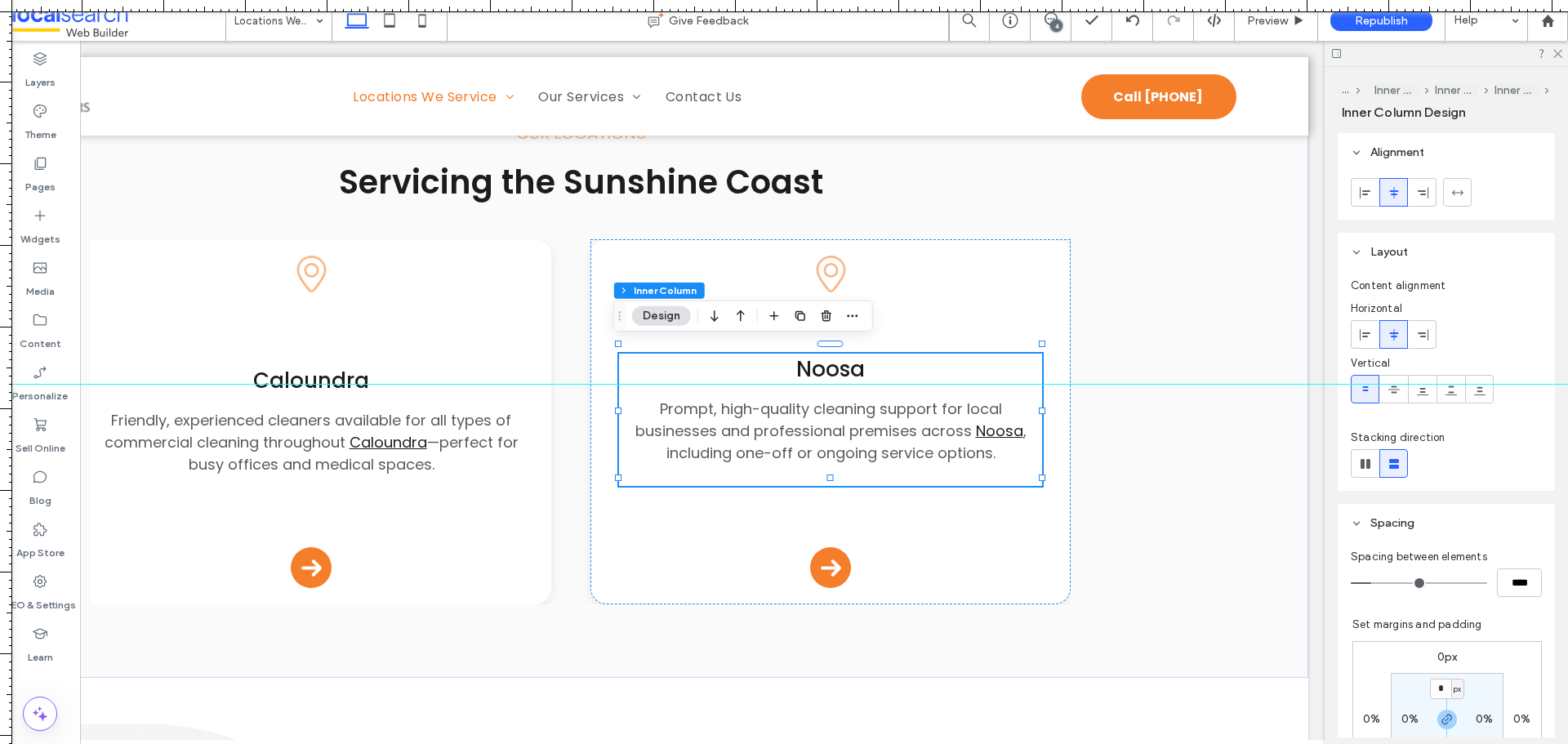 scroll, scrollTop: 163, scrollLeft: 0, axis: vertical 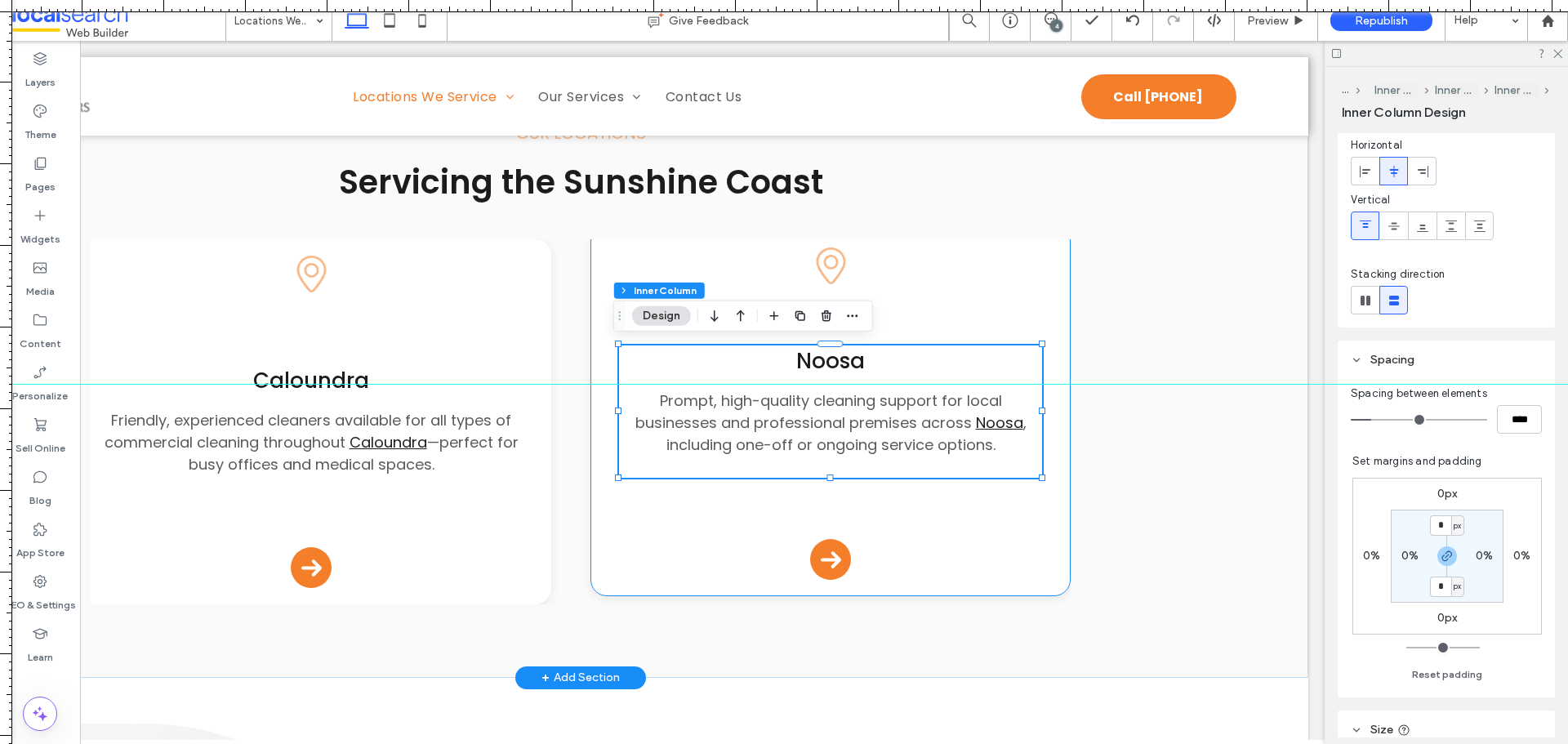 click on "Pin Icon
Noosa
Prompt, high-quality cleaning support for local businesses and professional premises across
Noosa , including one-off or ongoing service options. ﻿
Arrow Icon" at bounding box center [831, 413] 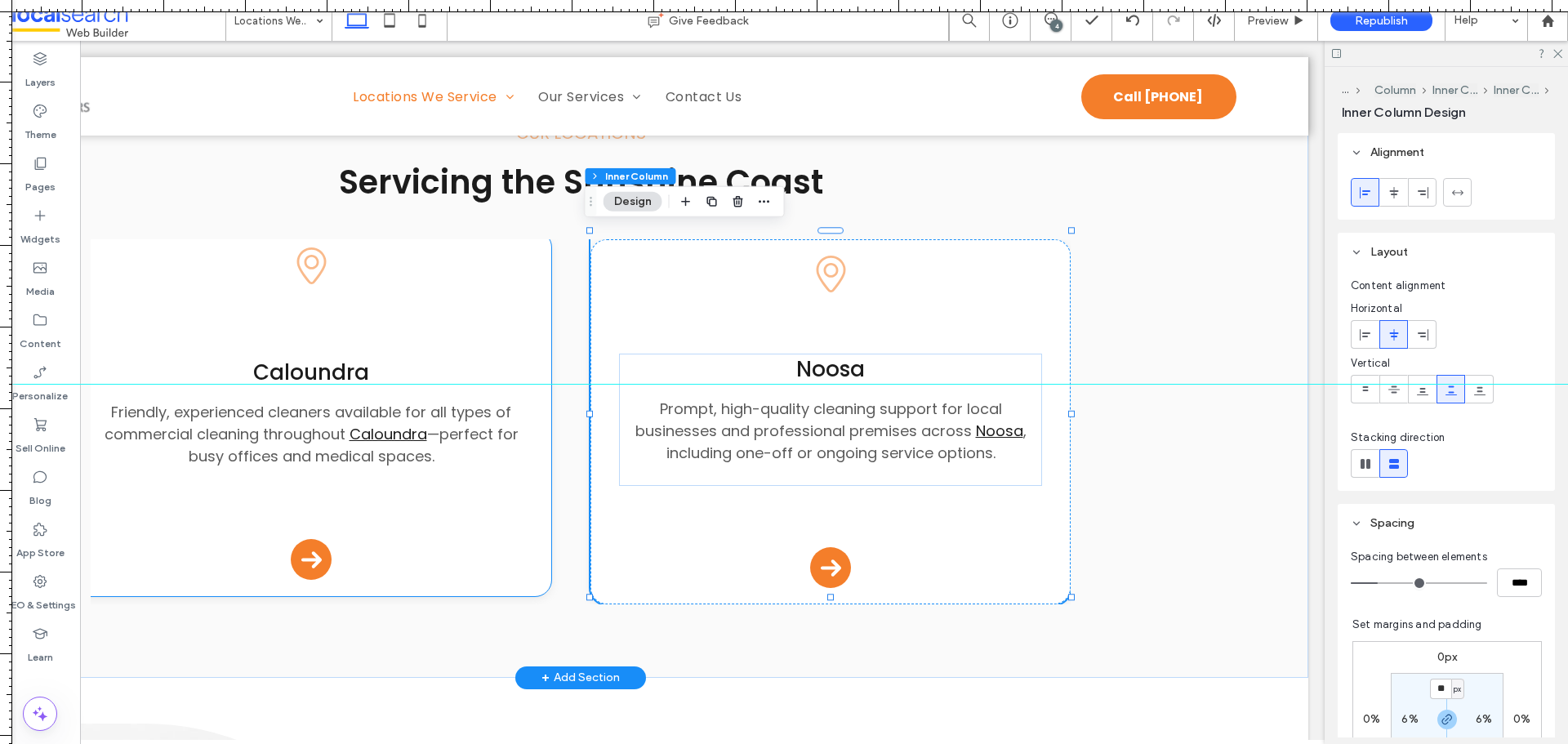 click on "Pin Icon
Caloundra
Friendly, experienced cleaners available for all types of commercial cleaning throughout
Caloundra —perfect for busy offices and medical spaces.
Arrow Icon" at bounding box center [311, 413] 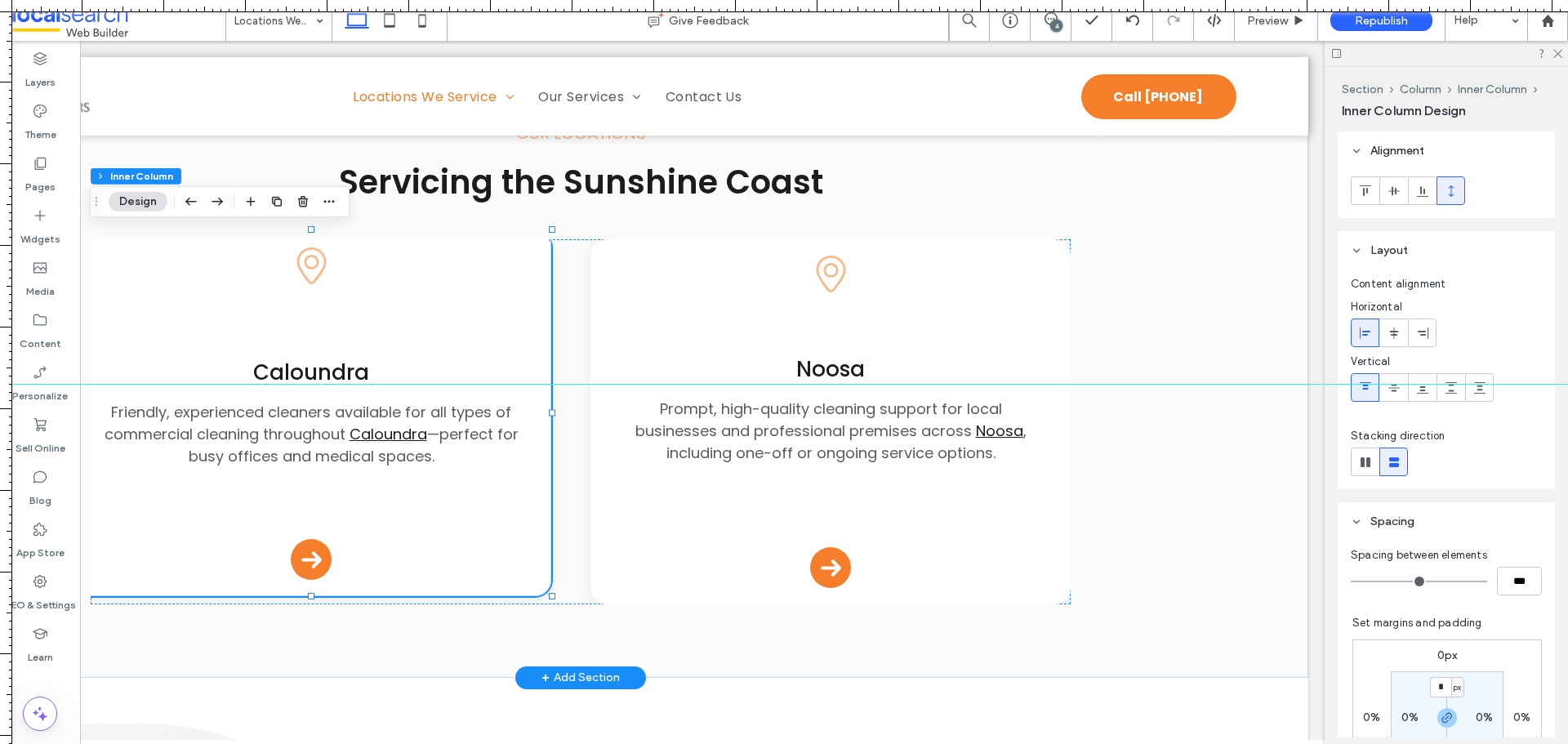 click on "Pin Icon
Caloundra
Friendly, experienced cleaners available for all types of commercial cleaning throughout
Caloundra —perfect for busy offices and medical spaces.
Arrow Icon" at bounding box center (311, 413) 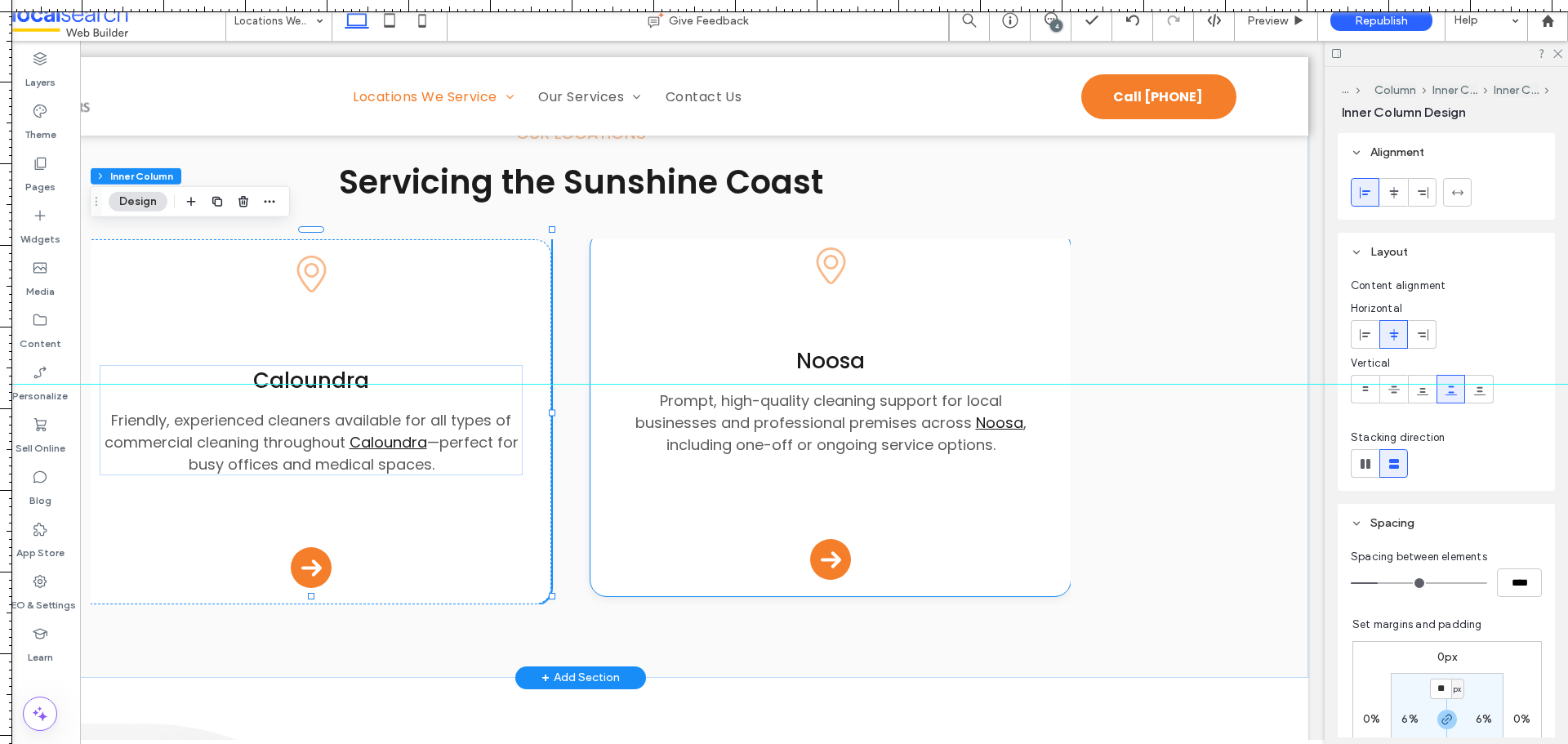 click on "Pin Icon
Noosa
Prompt, high-quality cleaning support for local businesses and professional premises across
Noosa , including one-off or ongoing service options. ﻿
Arrow Icon" at bounding box center (831, 413) 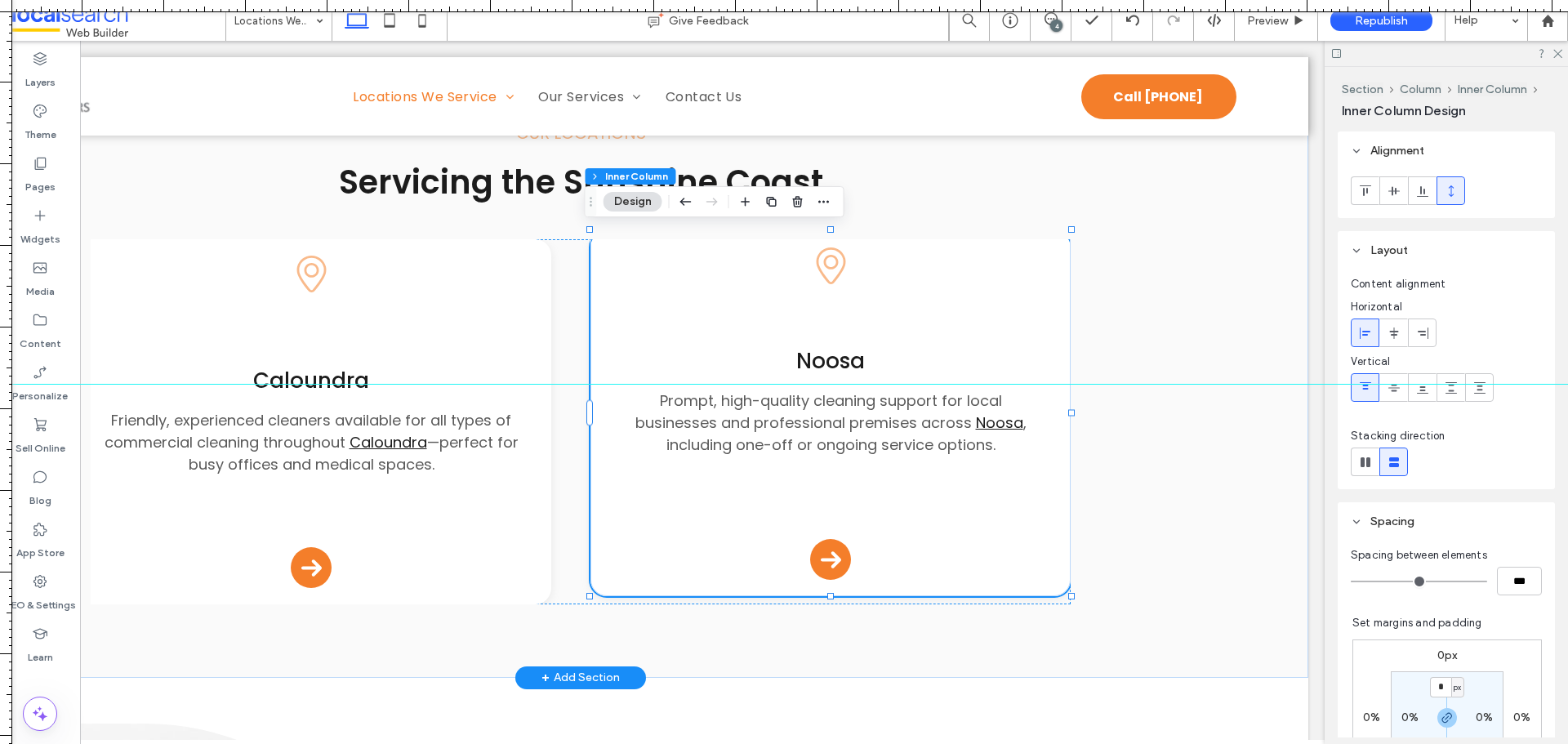 click on "Pin Icon
Noosa
Prompt, high-quality cleaning support for local businesses and professional premises across
Noosa , including one-off or ongoing service options. ﻿
Arrow Icon" at bounding box center [831, 413] 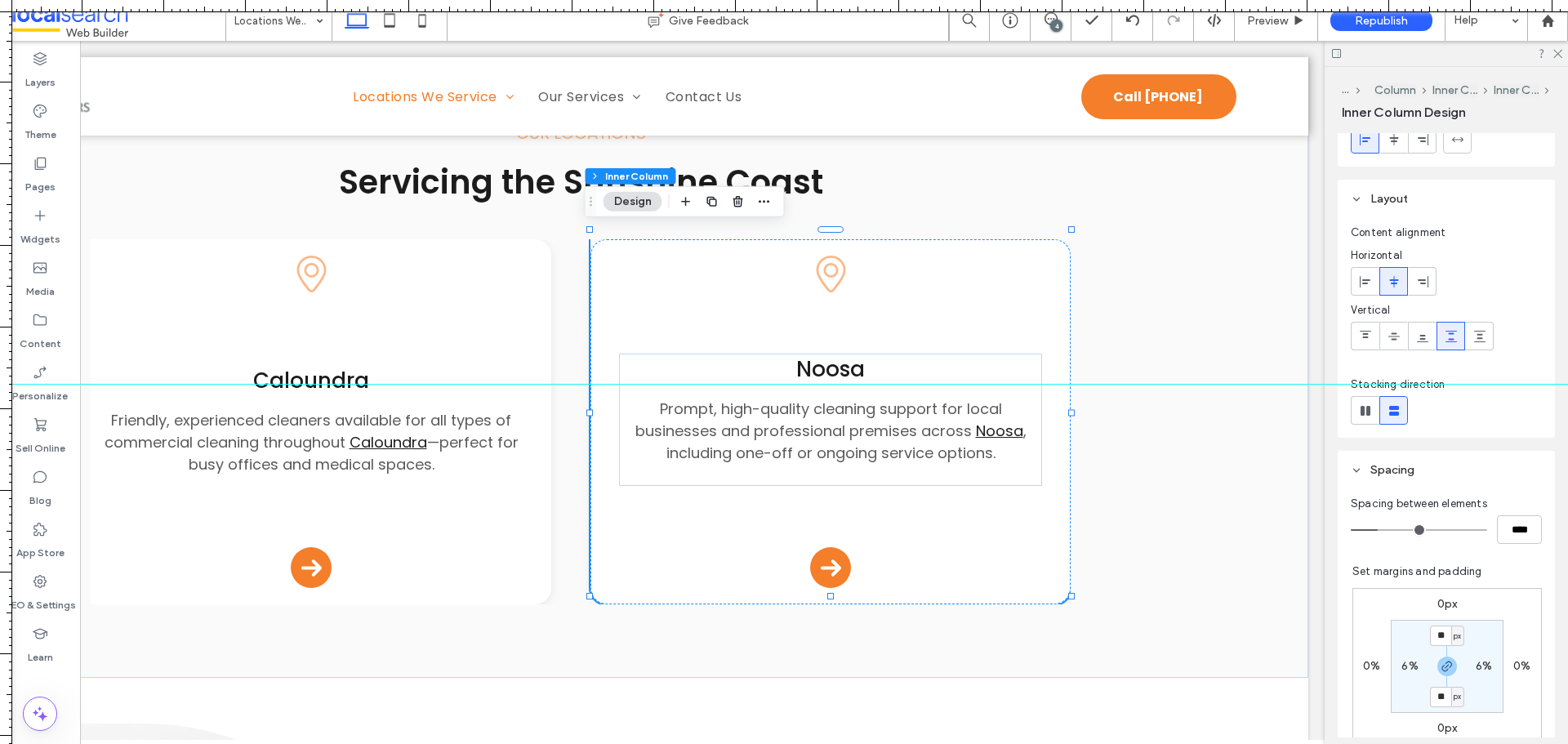 scroll, scrollTop: 82, scrollLeft: 0, axis: vertical 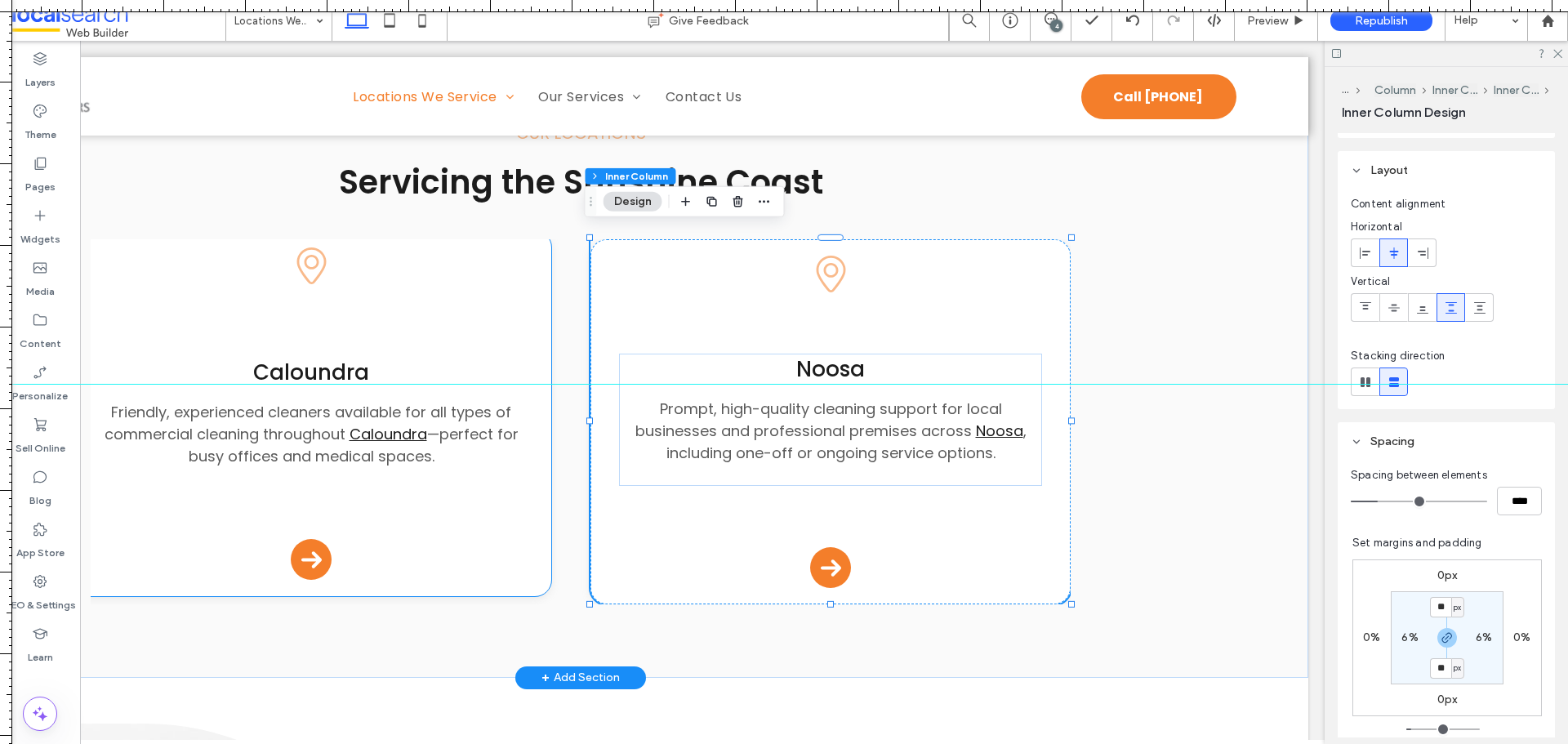 click on "Pin Icon
Caloundra
Friendly, experienced cleaners available for all types of commercial cleaning throughout
Caloundra —perfect for busy offices and medical spaces.
Arrow Icon" at bounding box center [311, 413] 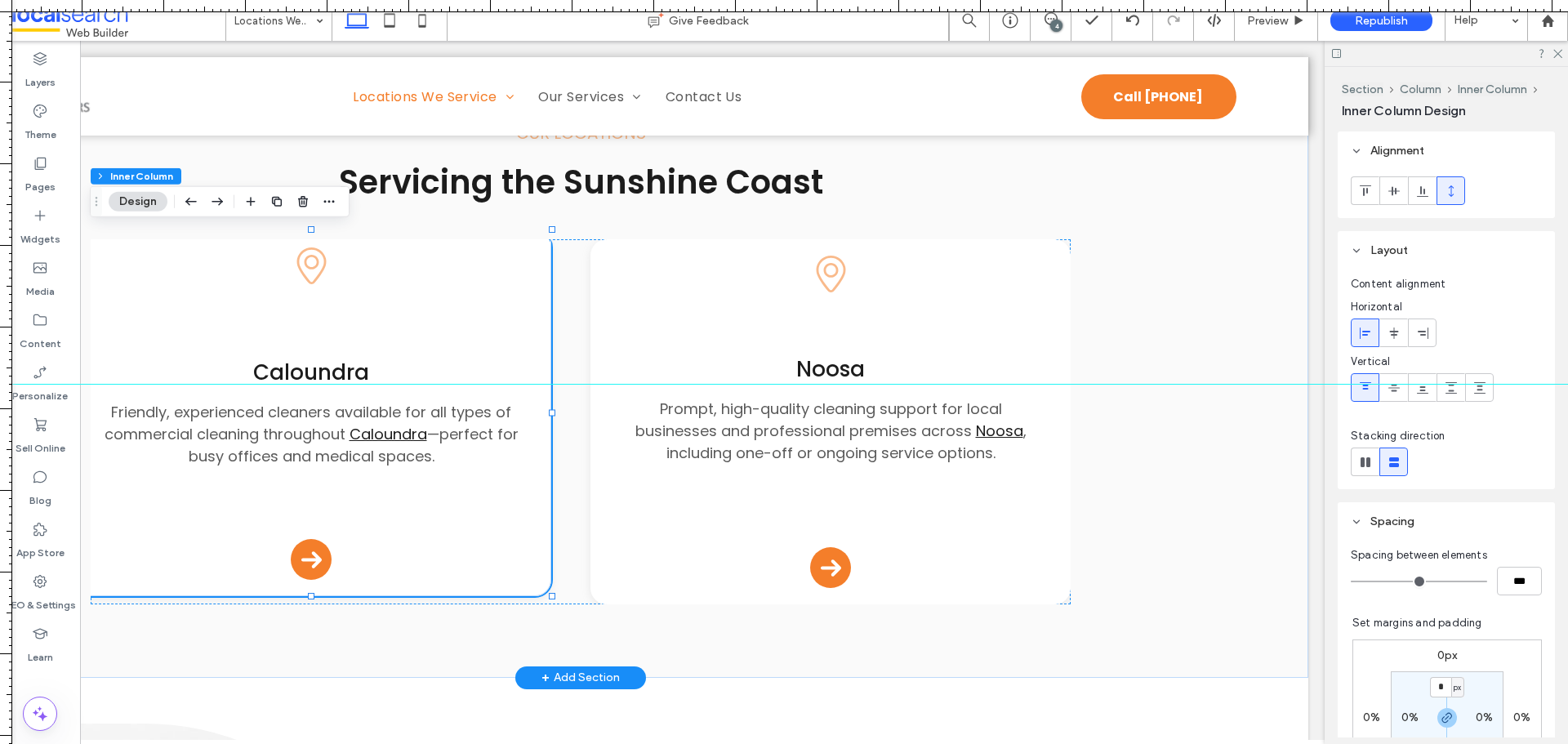 click on "Pin Icon
Caloundra
Friendly, experienced cleaners available for all types of commercial cleaning throughout
Caloundra —perfect for busy offices and medical spaces.
Arrow Icon" at bounding box center [311, 413] 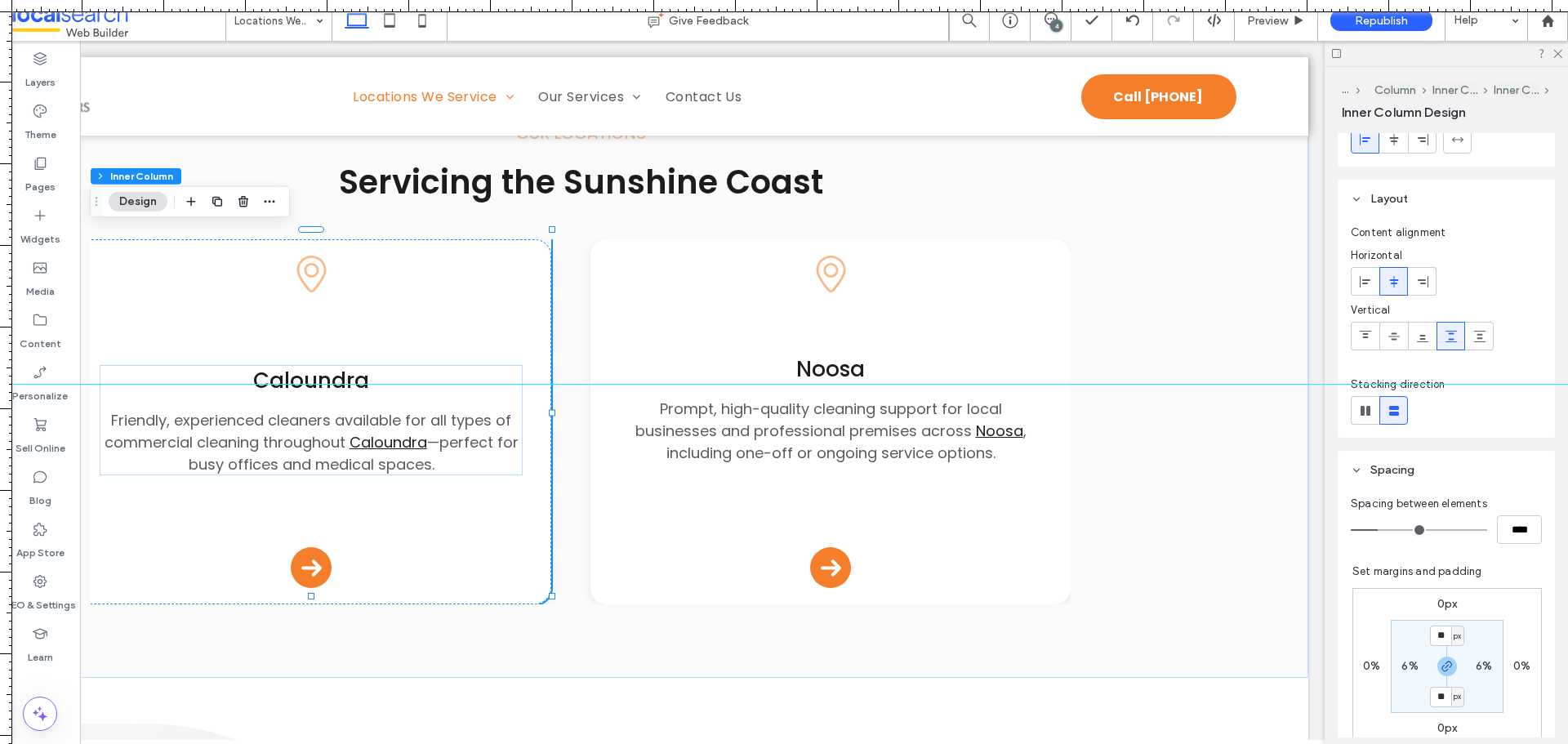 scroll, scrollTop: 82, scrollLeft: 0, axis: vertical 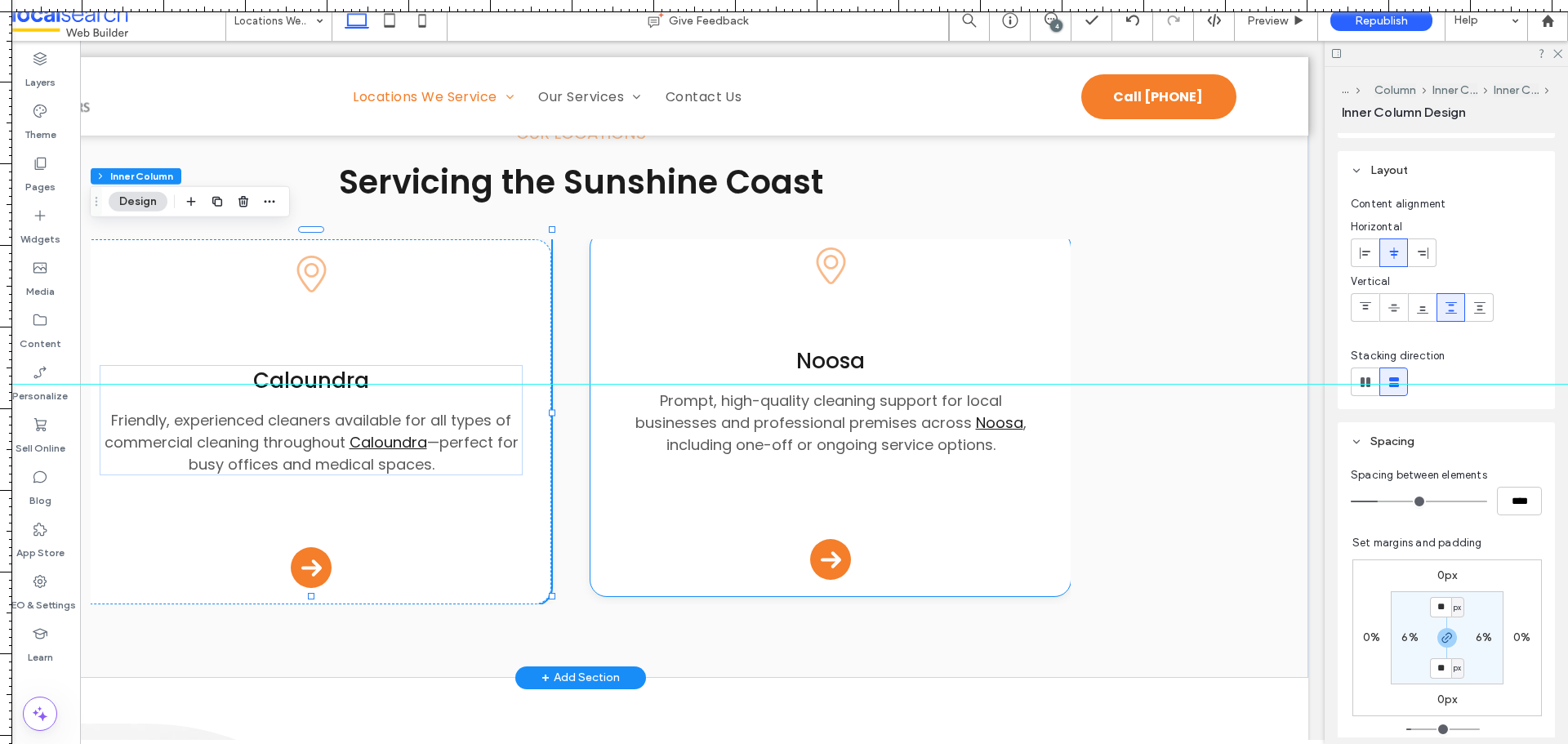 click on "Noosa" at bounding box center [830, 361] 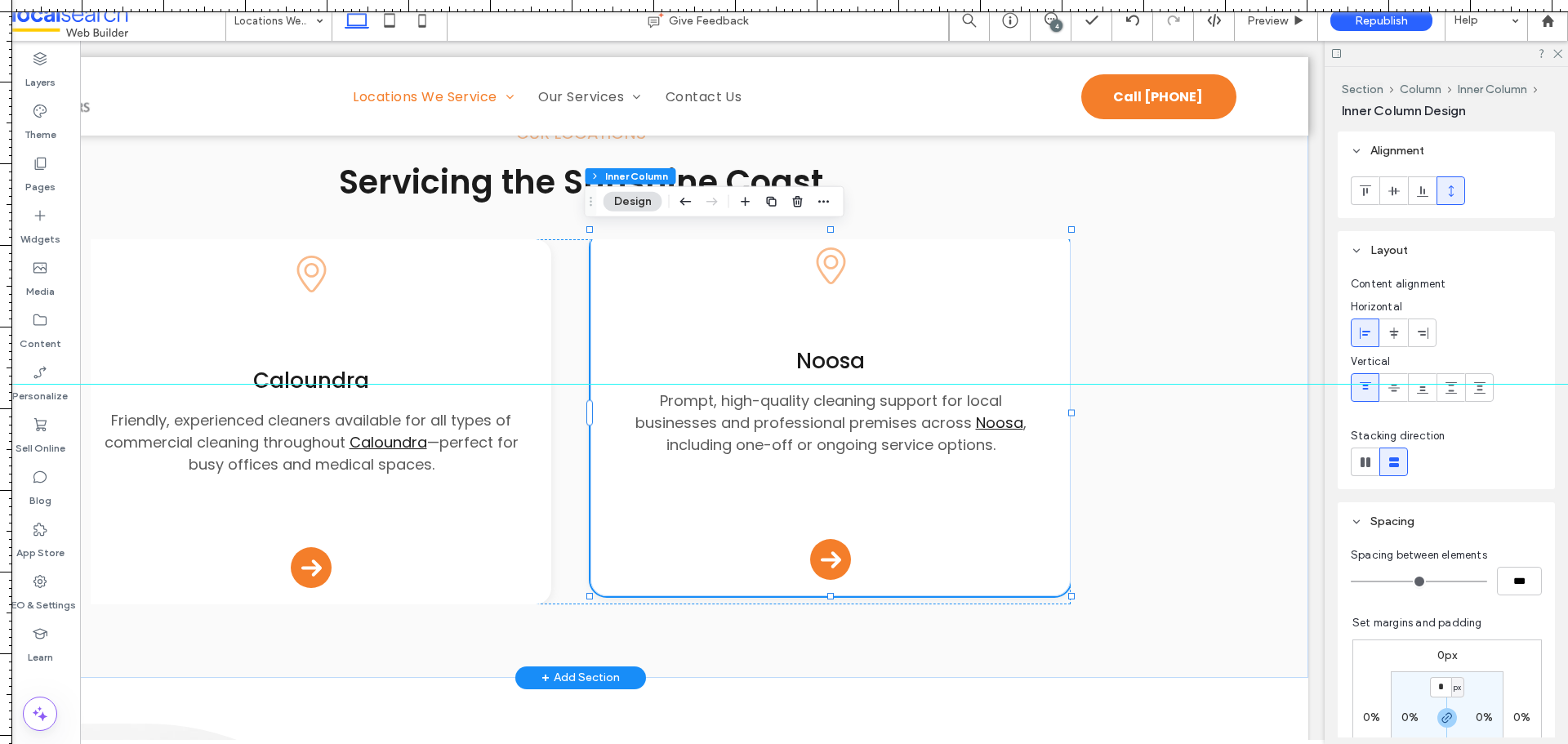 click on "Noosa" at bounding box center [830, 361] 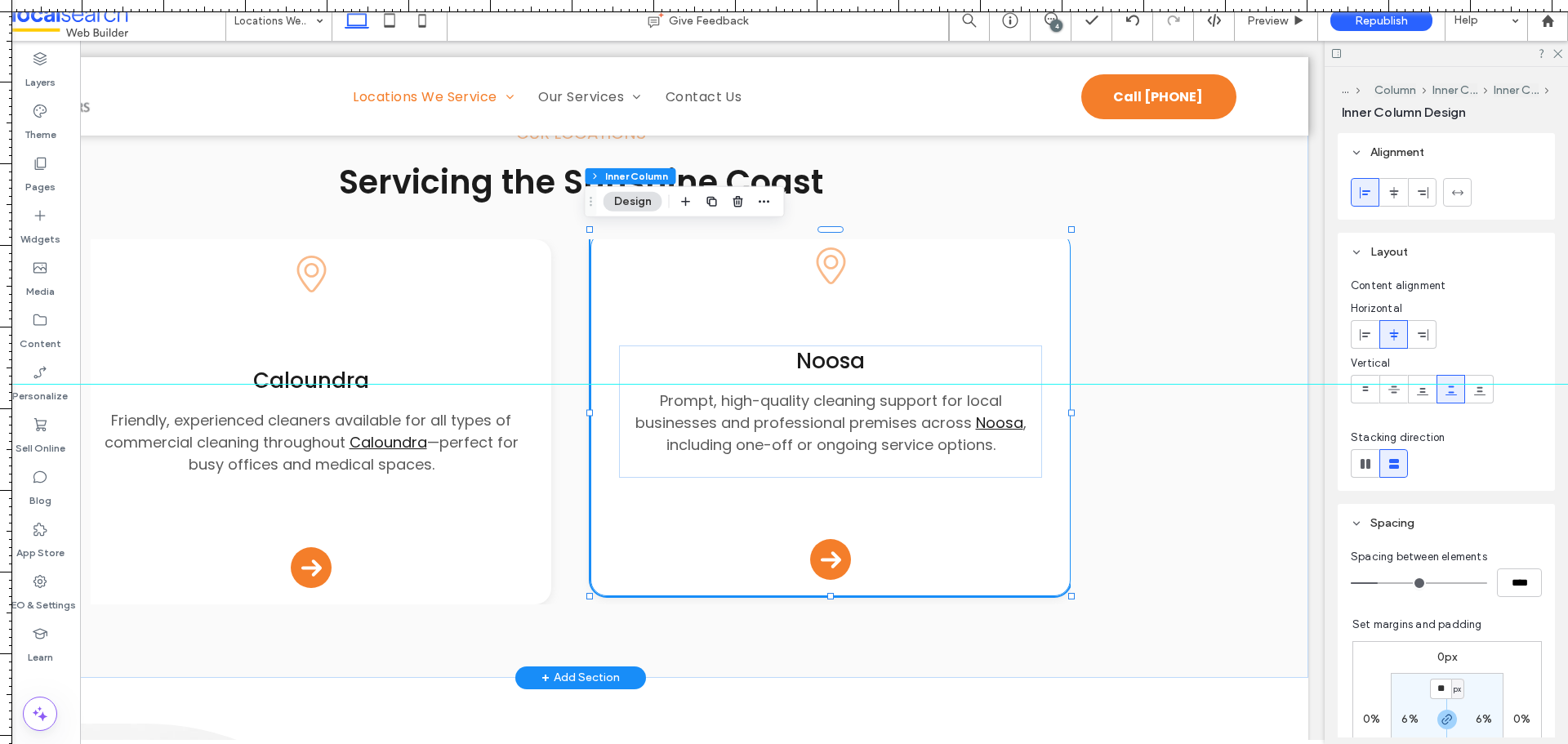 click on "Noosa" at bounding box center (830, 361) 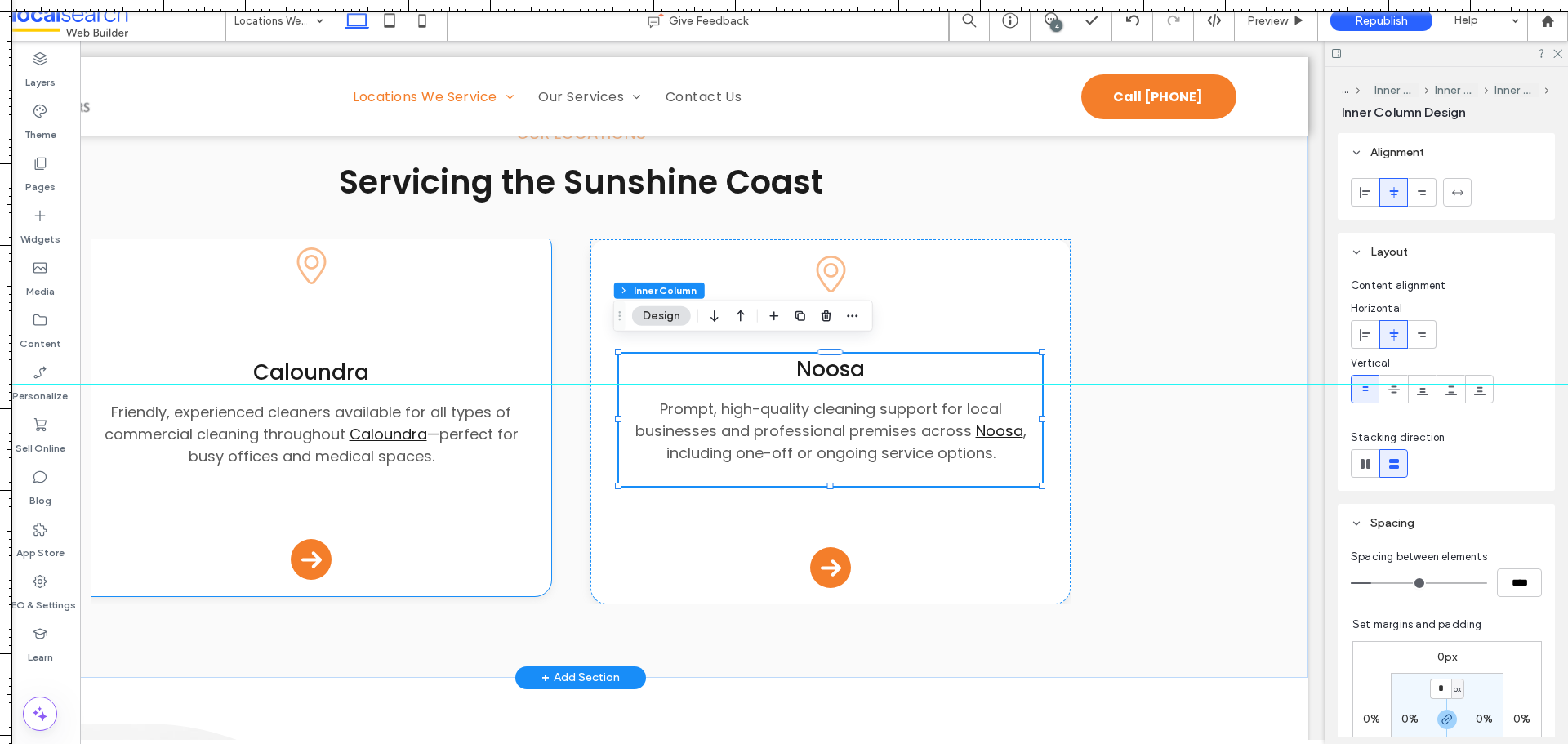 click on "Friendly, experienced cleaners available for all types of commercial cleaning throughout
Caloundra —perfect for busy offices and medical spaces." at bounding box center [310, 434] 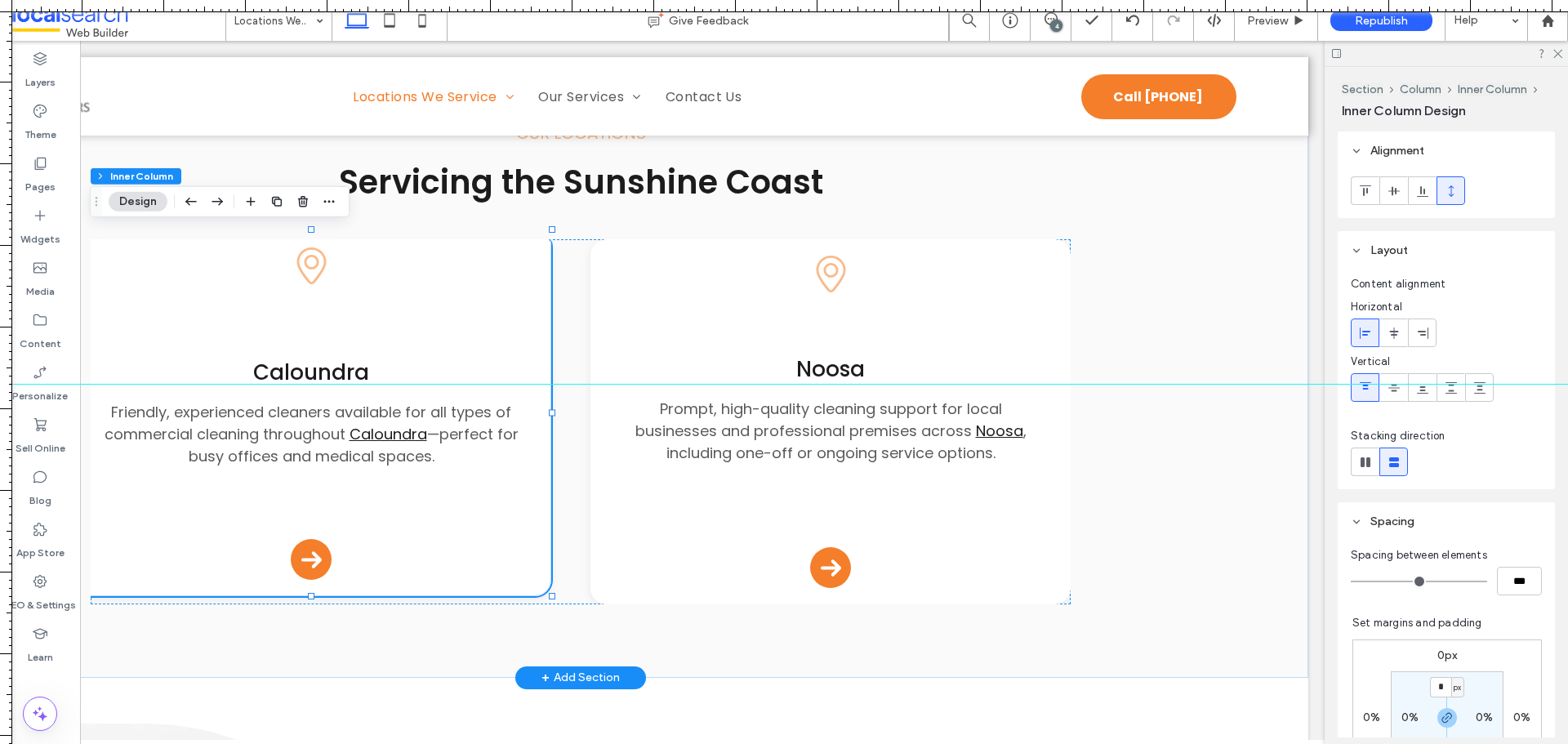 click on "Friendly, experienced cleaners available for all types of commercial cleaning throughout
Caloundra —perfect for busy offices and medical spaces." at bounding box center [310, 434] 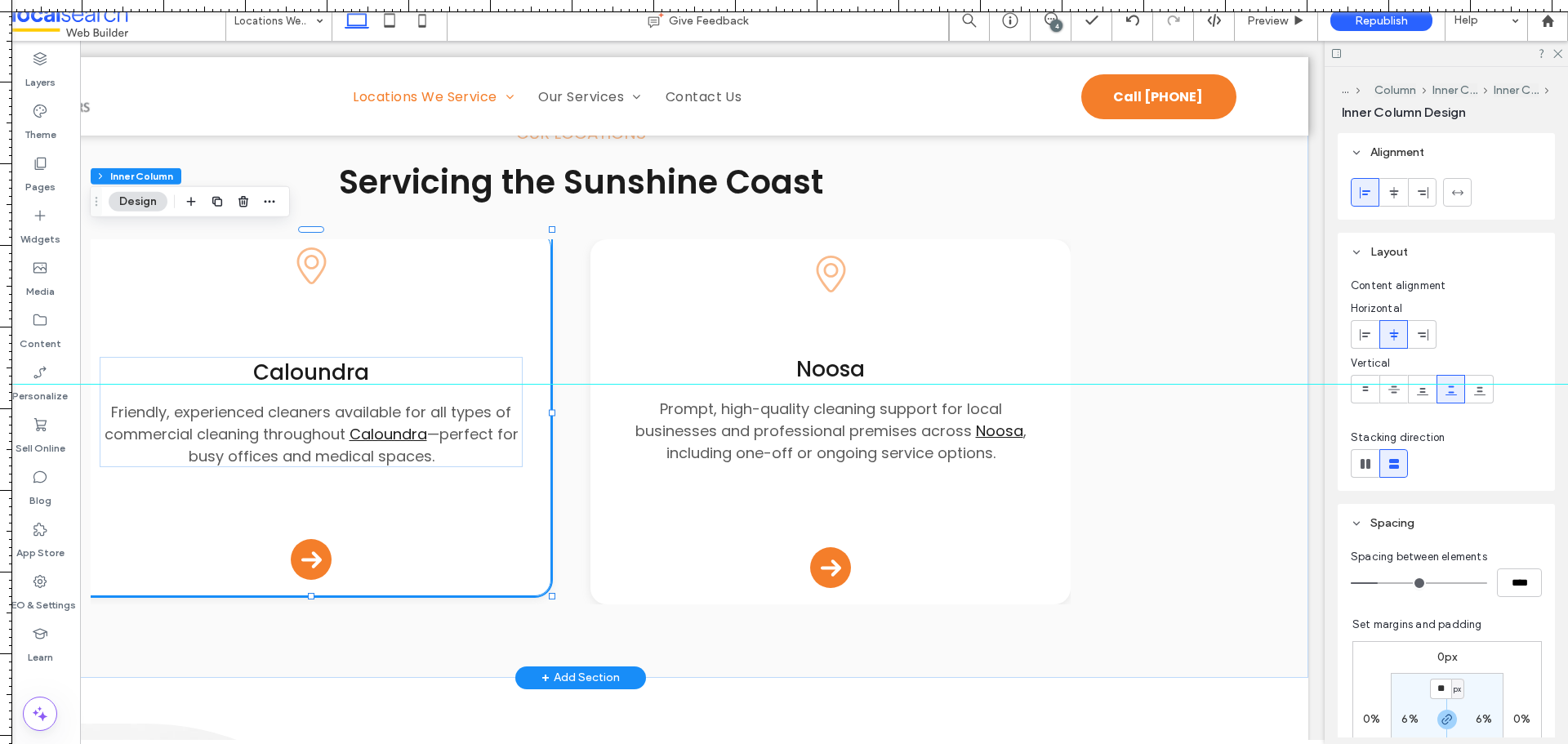 click on "Friendly, experienced cleaners available for all types of commercial cleaning throughout
Caloundra —perfect for busy offices and medical spaces." at bounding box center [310, 434] 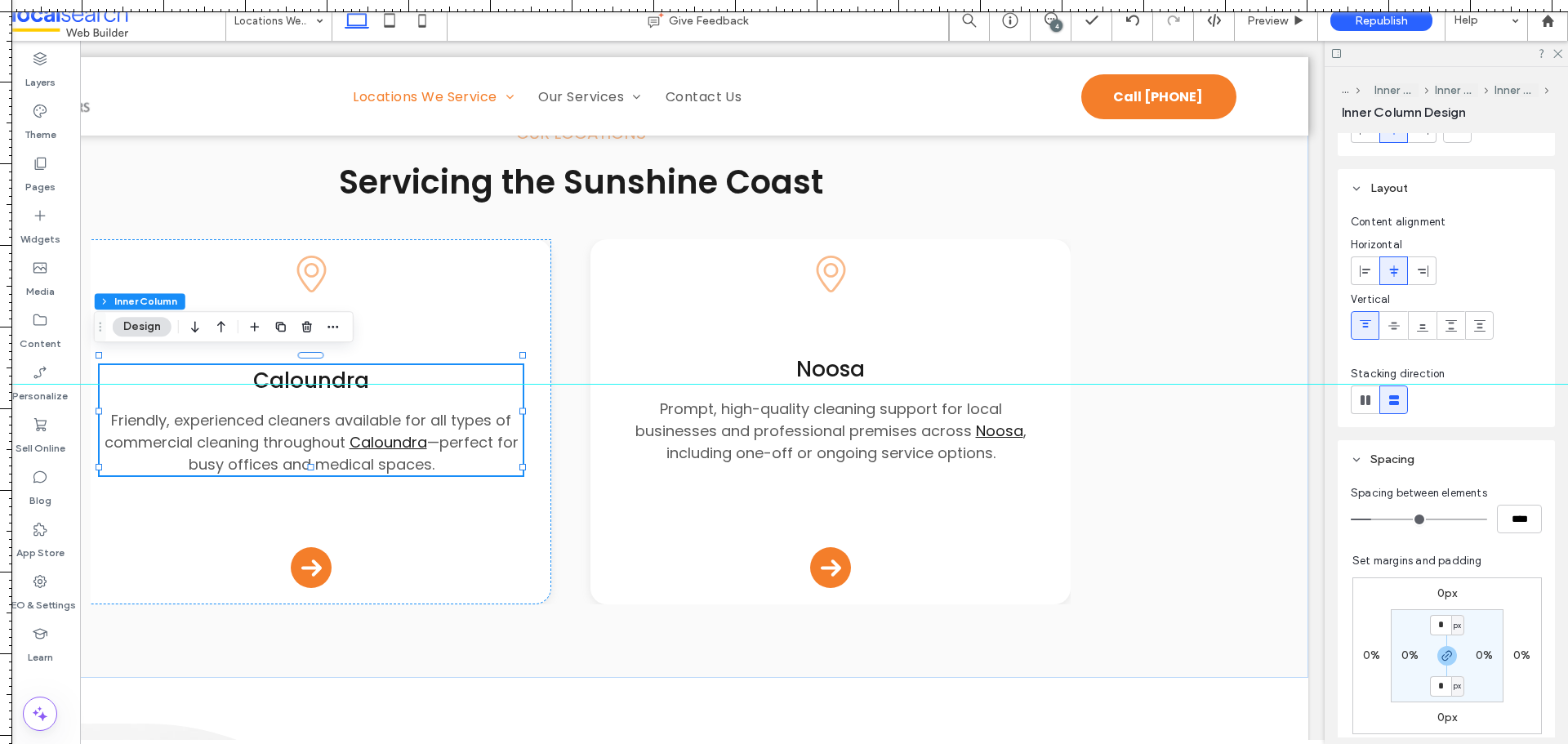 scroll, scrollTop: 82, scrollLeft: 0, axis: vertical 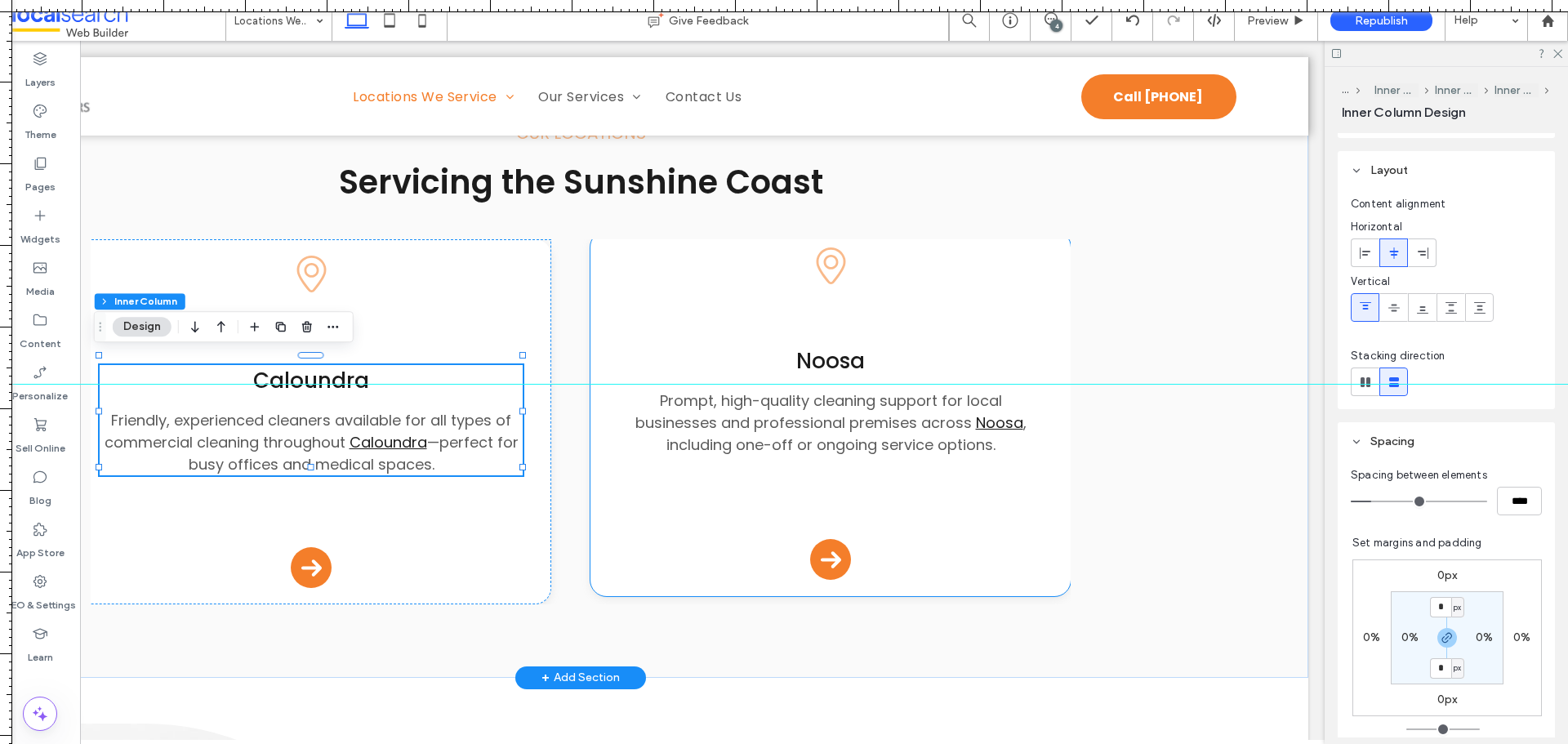 click on "Prompt, high-quality cleaning support for local businesses and professional premises across
Noosa , including one-off or ongoing service options." at bounding box center [830, 422] 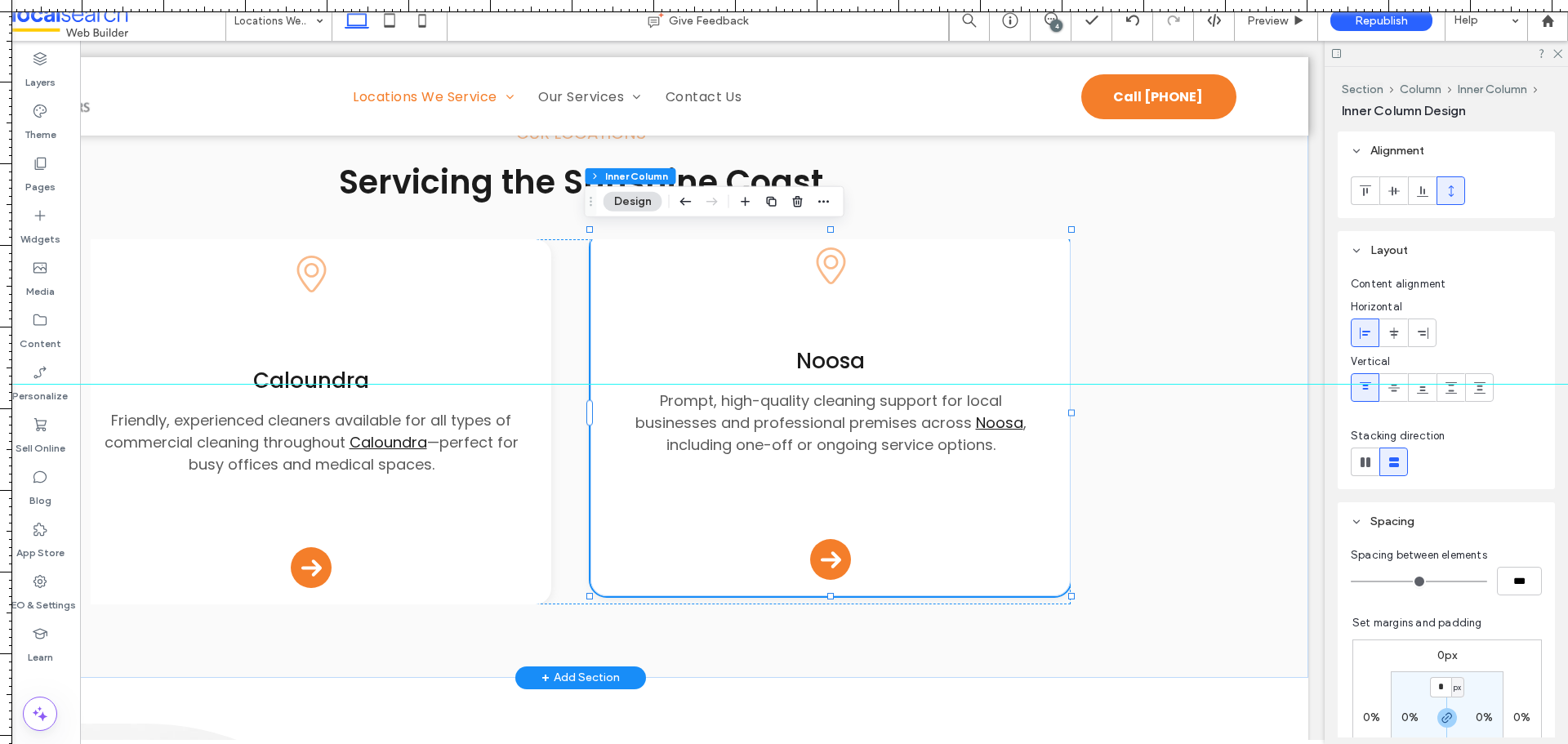 click on "Prompt, high-quality cleaning support for local businesses and professional premises across
Noosa , including one-off or ongoing service options." at bounding box center (830, 422) 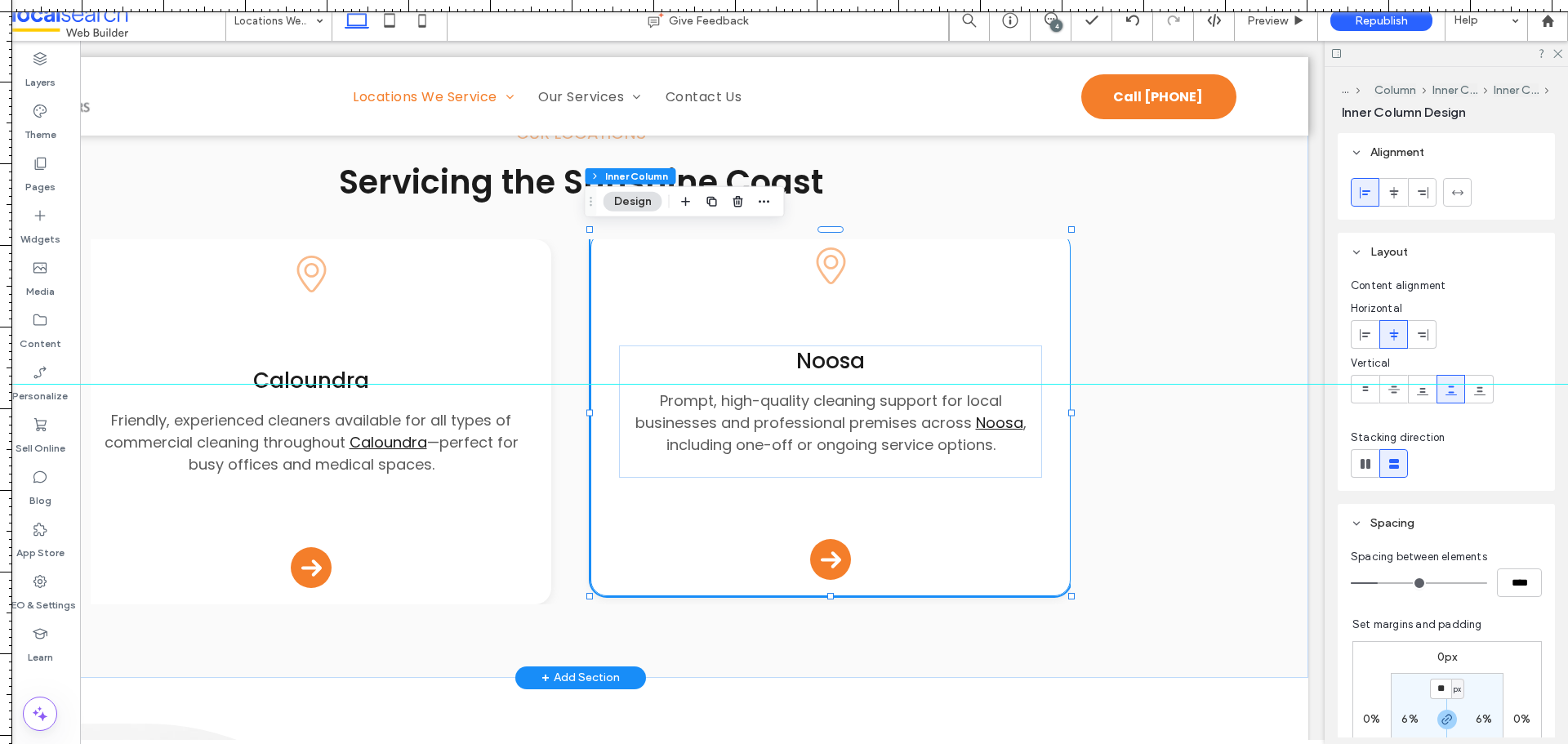 click on "Prompt, high-quality cleaning support for local businesses and professional premises across
Noosa , including one-off or ongoing service options." at bounding box center (830, 422) 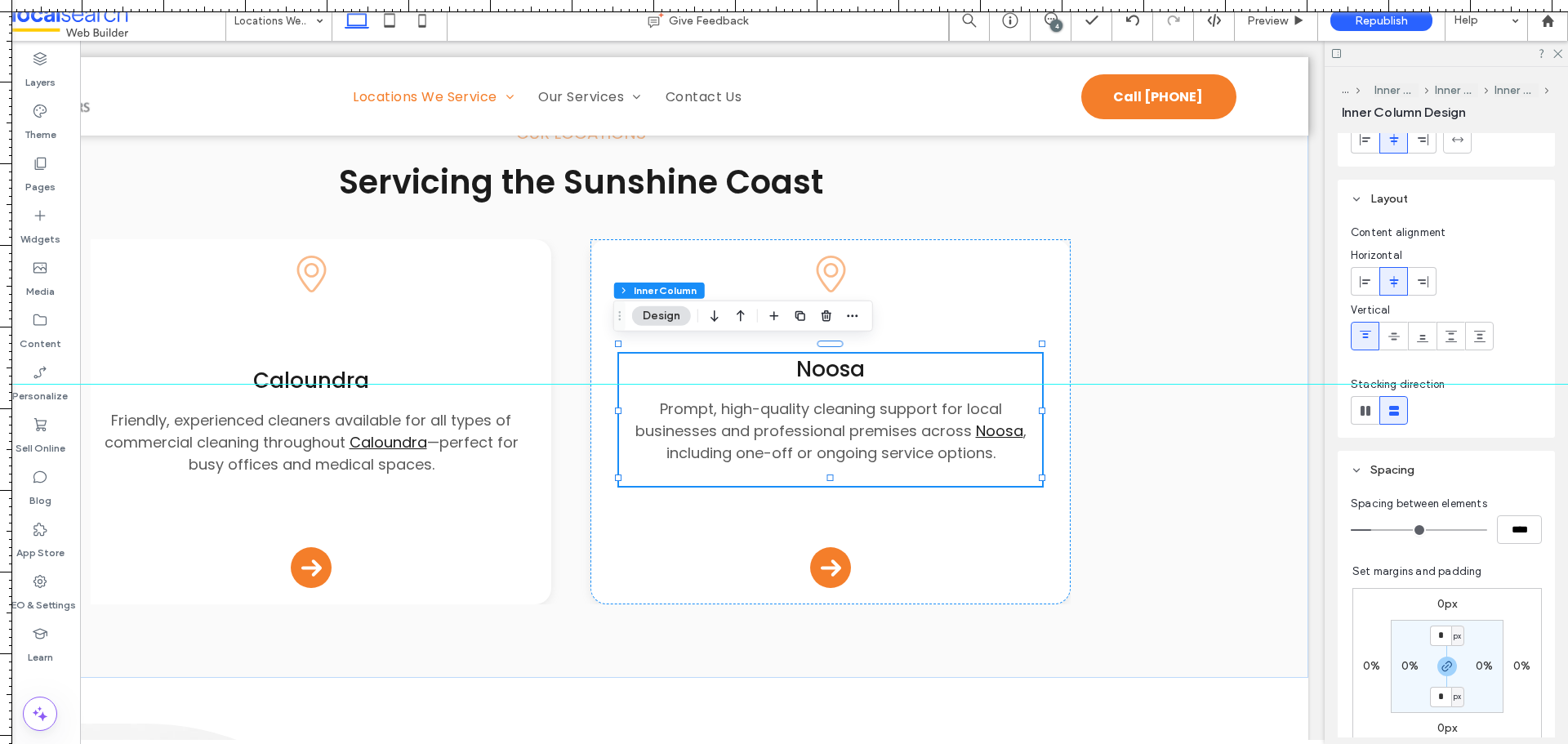 scroll, scrollTop: 82, scrollLeft: 0, axis: vertical 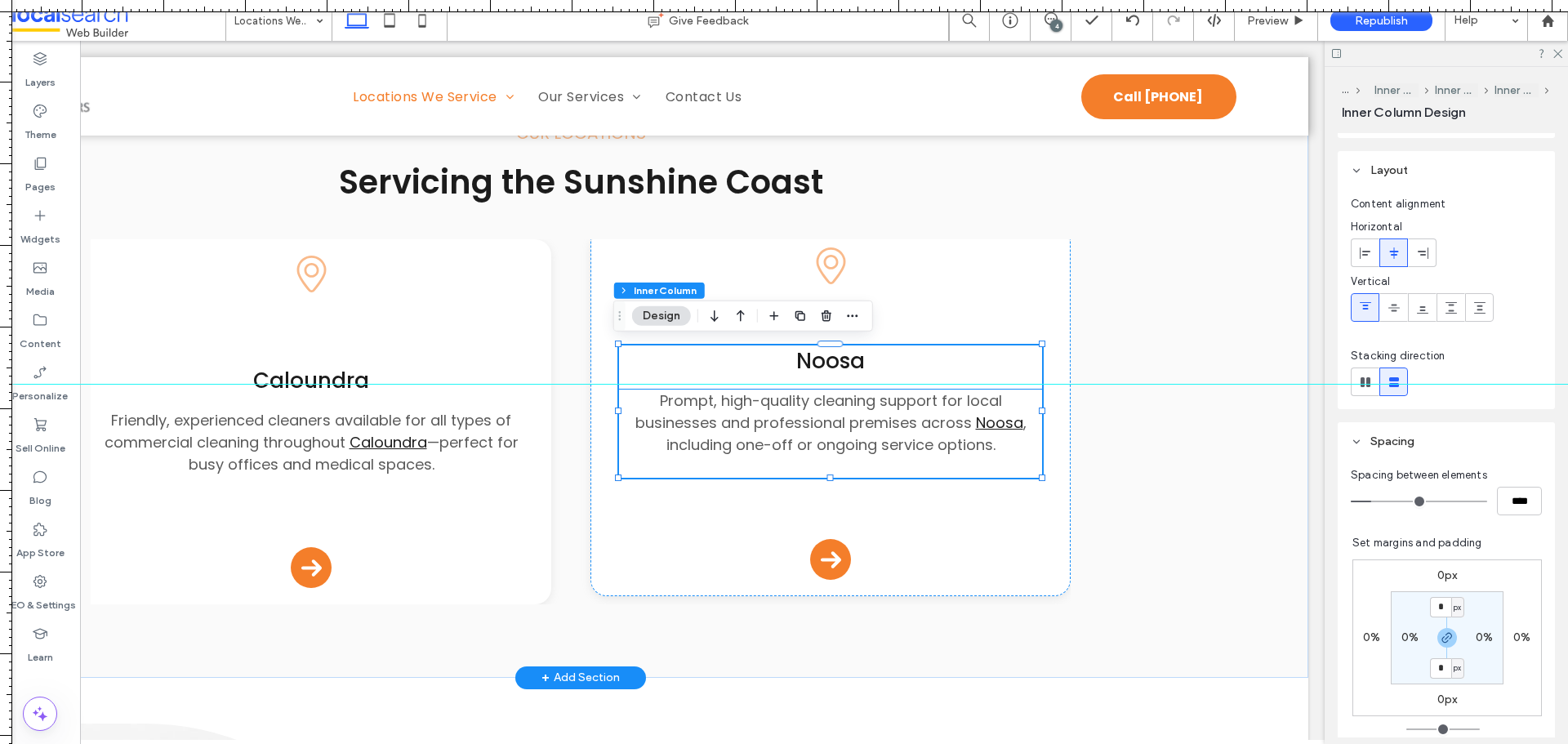 click on "Prompt, high-quality cleaning support for local businesses and professional premises across" at bounding box center (818, 412) 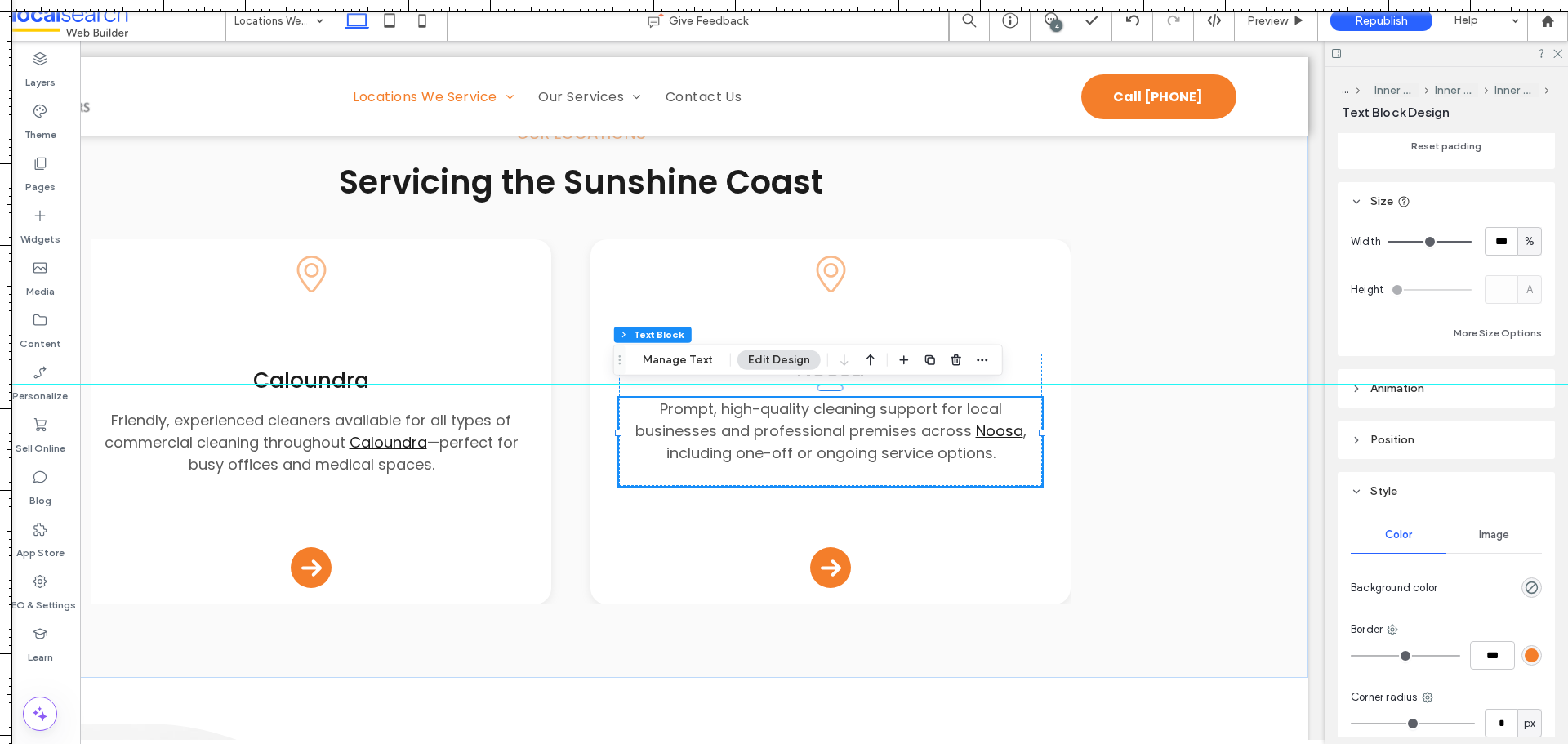scroll, scrollTop: 383, scrollLeft: 0, axis: vertical 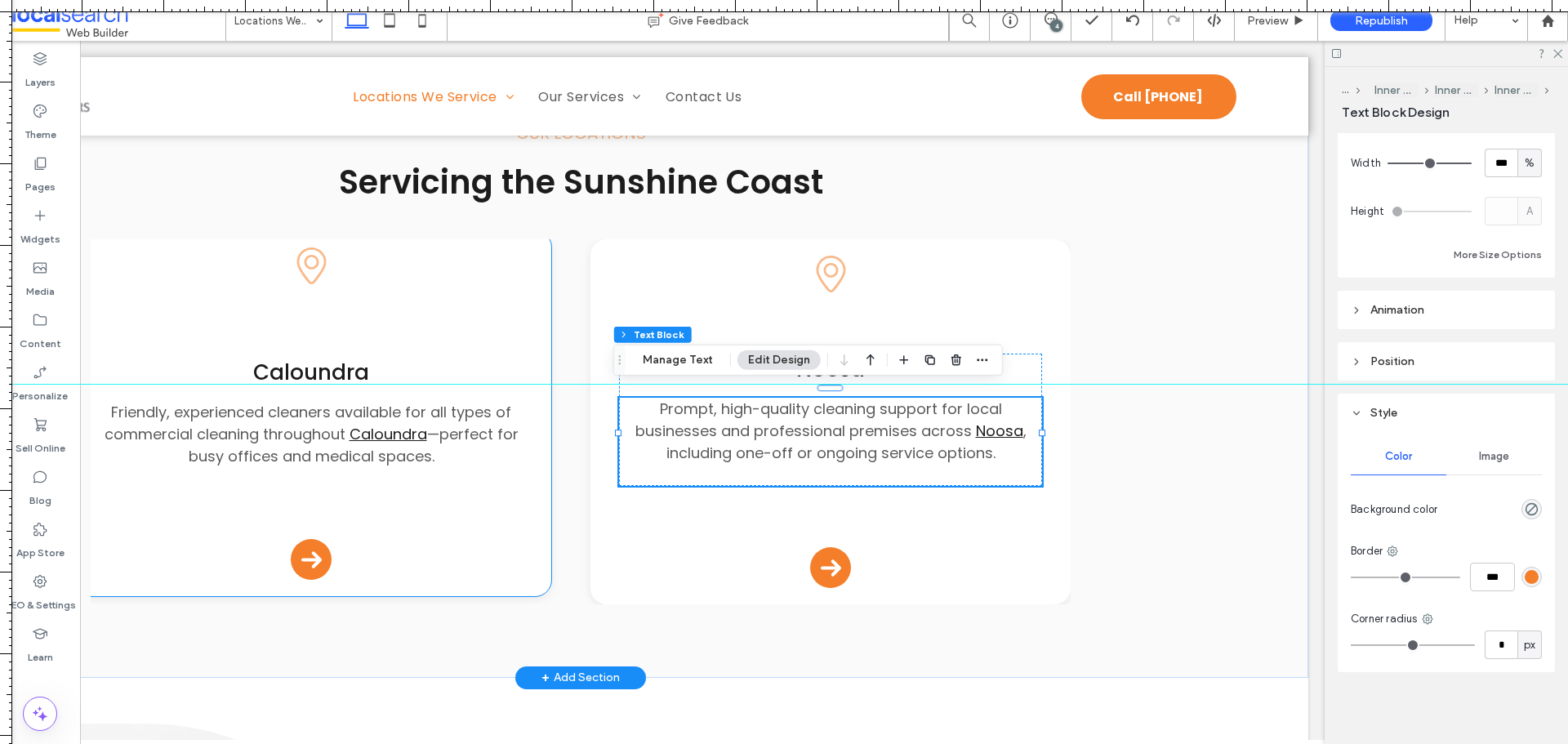 click on "Friendly, experienced cleaners available for all types of commercial cleaning throughout
Caloundra —perfect for busy offices and medical spaces." at bounding box center [310, 434] 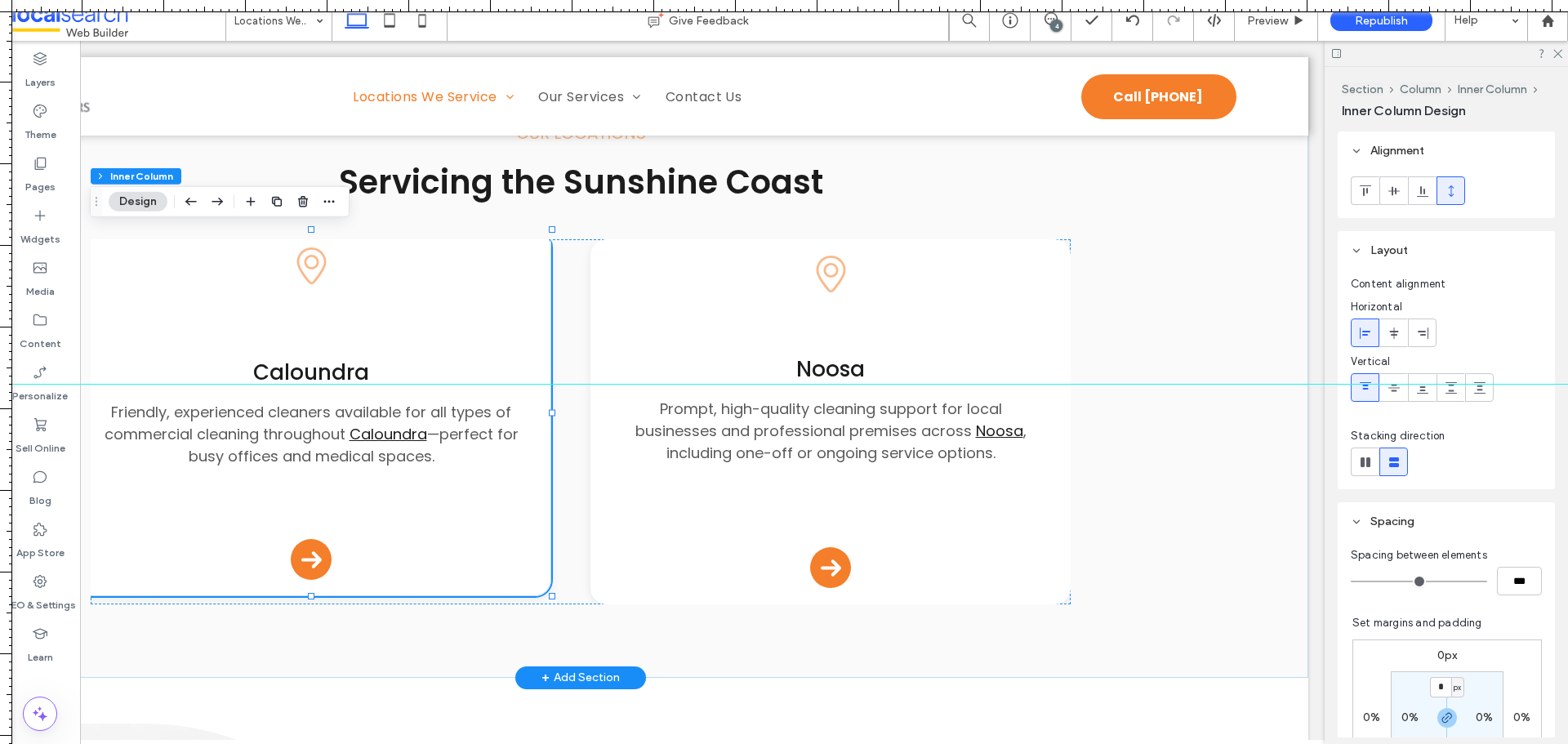 click on "Friendly, experienced cleaners available for all types of commercial cleaning throughout
Caloundra —perfect for busy offices and medical spaces." at bounding box center (310, 434) 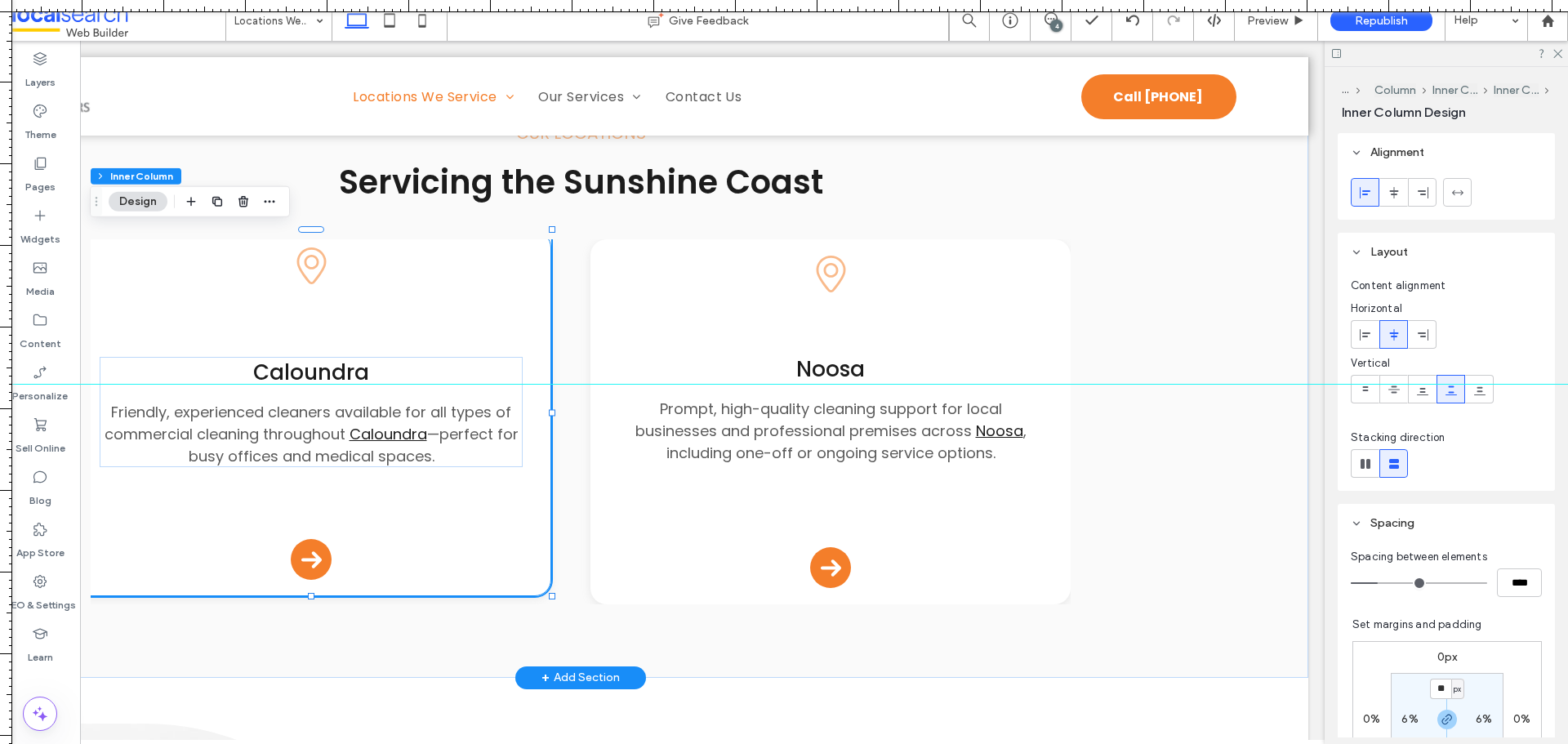 click on "Friendly, experienced cleaners available for all types of commercial cleaning throughout
Caloundra —perfect for busy offices and medical spaces." at bounding box center [310, 434] 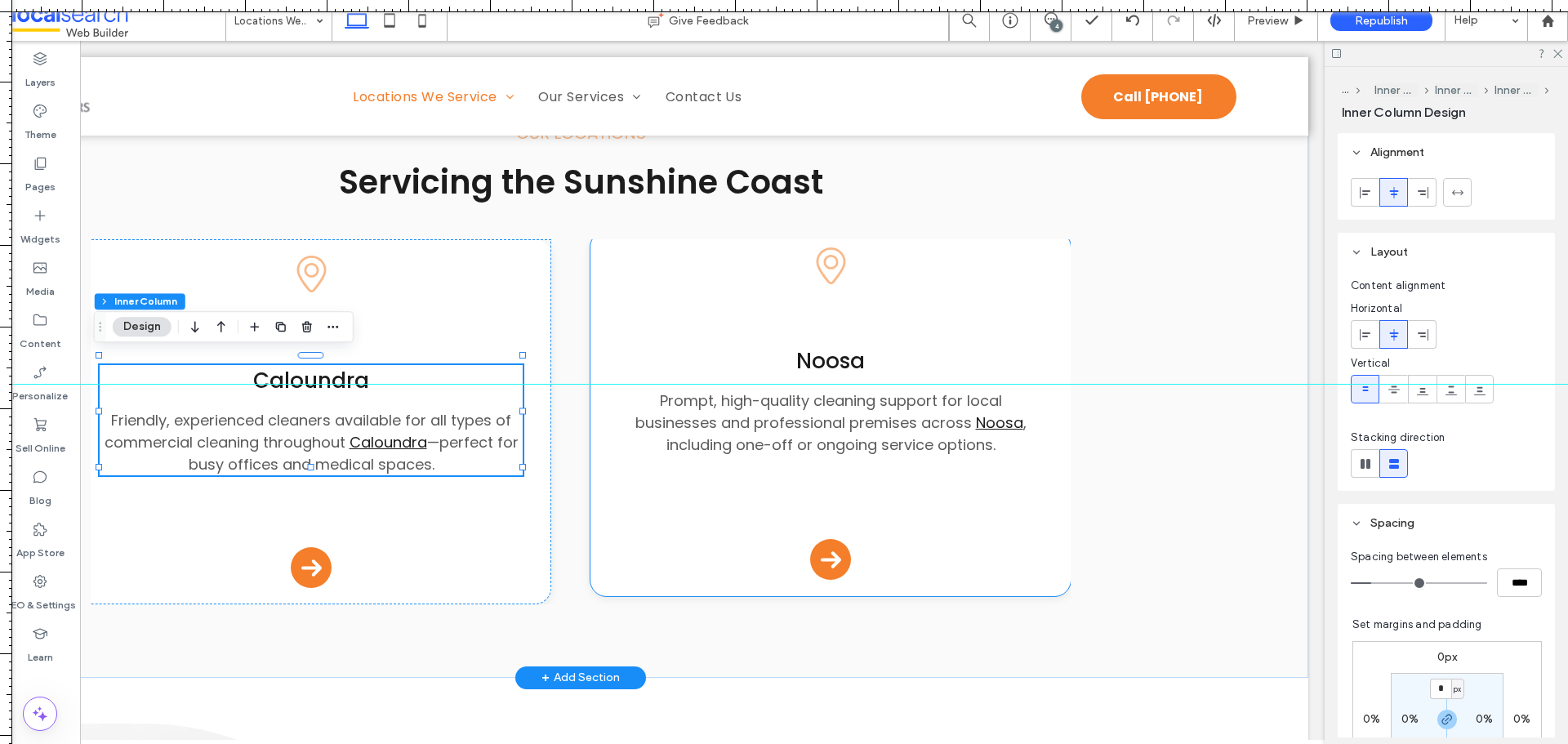 click on "Prompt, high-quality cleaning support for local businesses and professional premises across
Noosa , including one-off or ongoing service options." at bounding box center (830, 422) 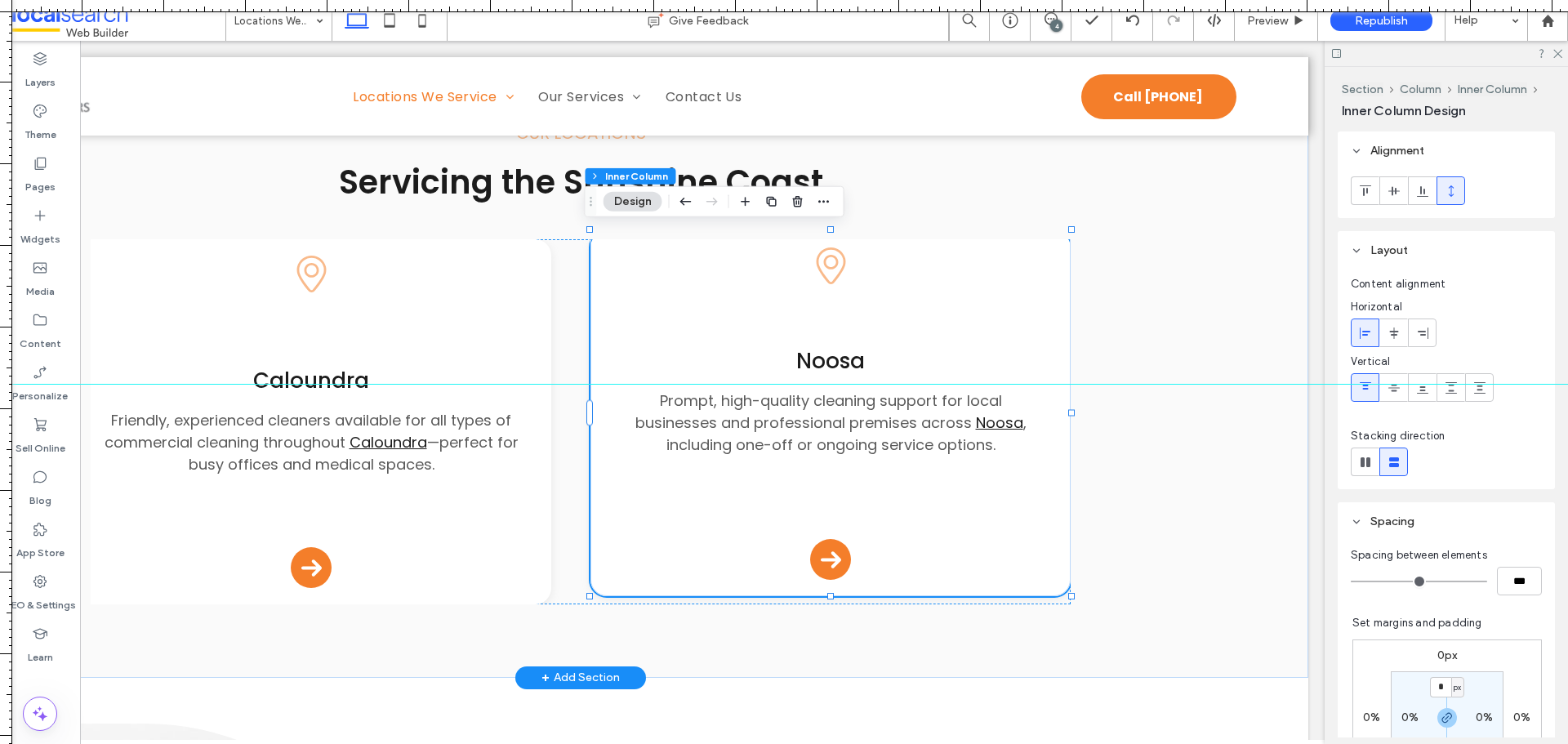click on "Prompt, high-quality cleaning support for local businesses and professional premises across
Noosa , including one-off or ongoing service options." at bounding box center (830, 422) 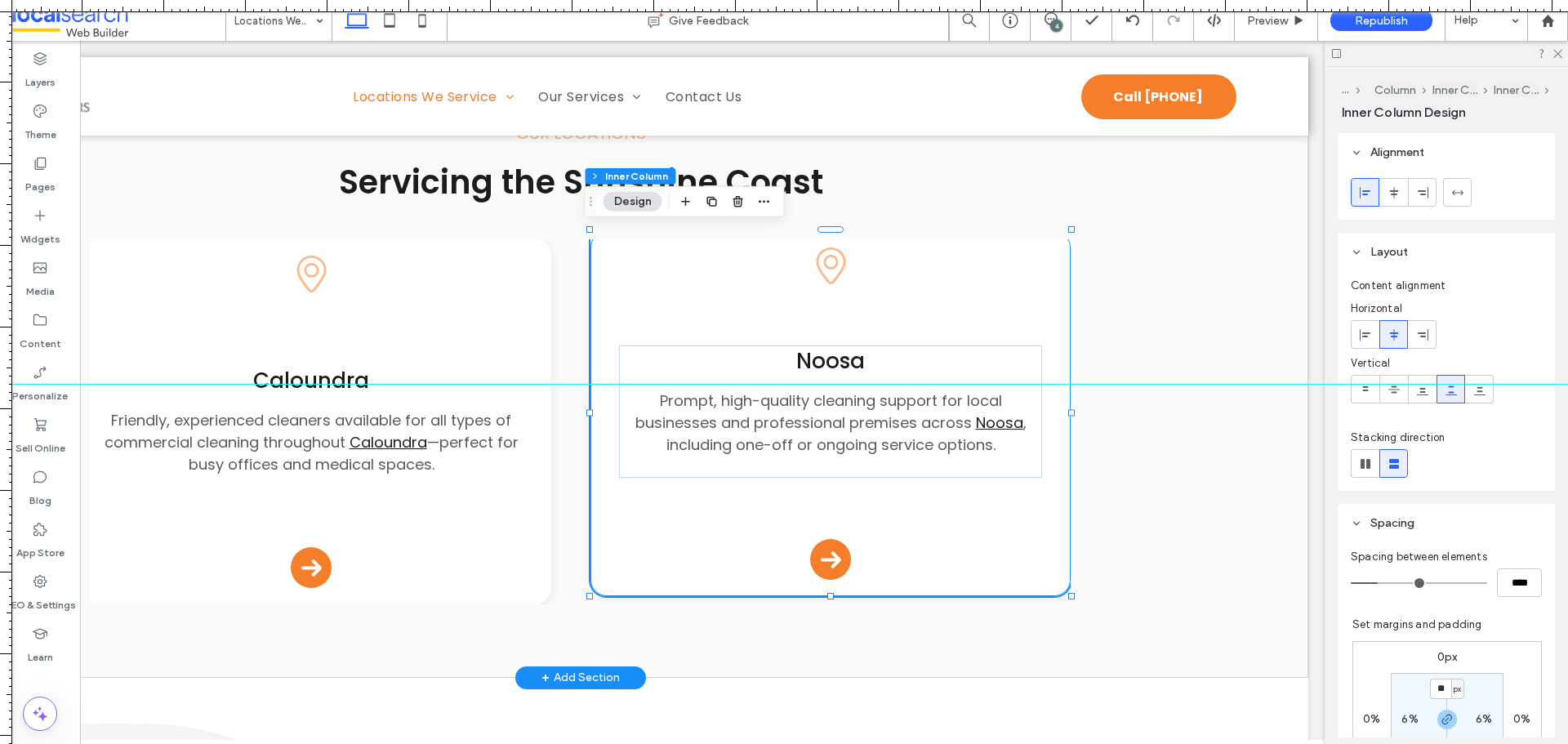 click on "Prompt, high-quality cleaning support for local businesses and professional premises across
Noosa , including one-off or ongoing service options." at bounding box center (830, 422) 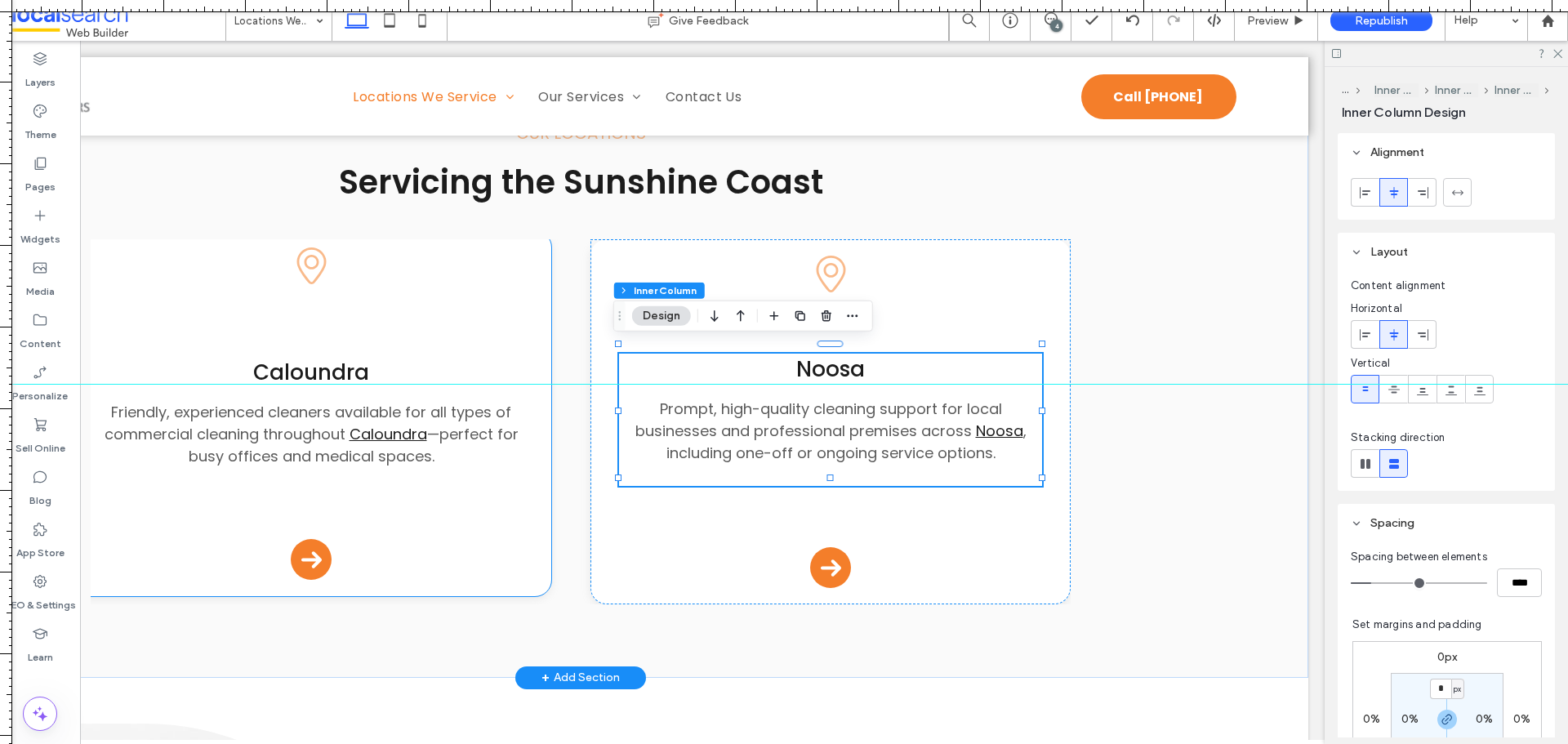 click on "Friendly, experienced cleaners available for all types of commercial cleaning throughout
Caloundra —perfect for busy offices and medical spaces." at bounding box center (310, 434) 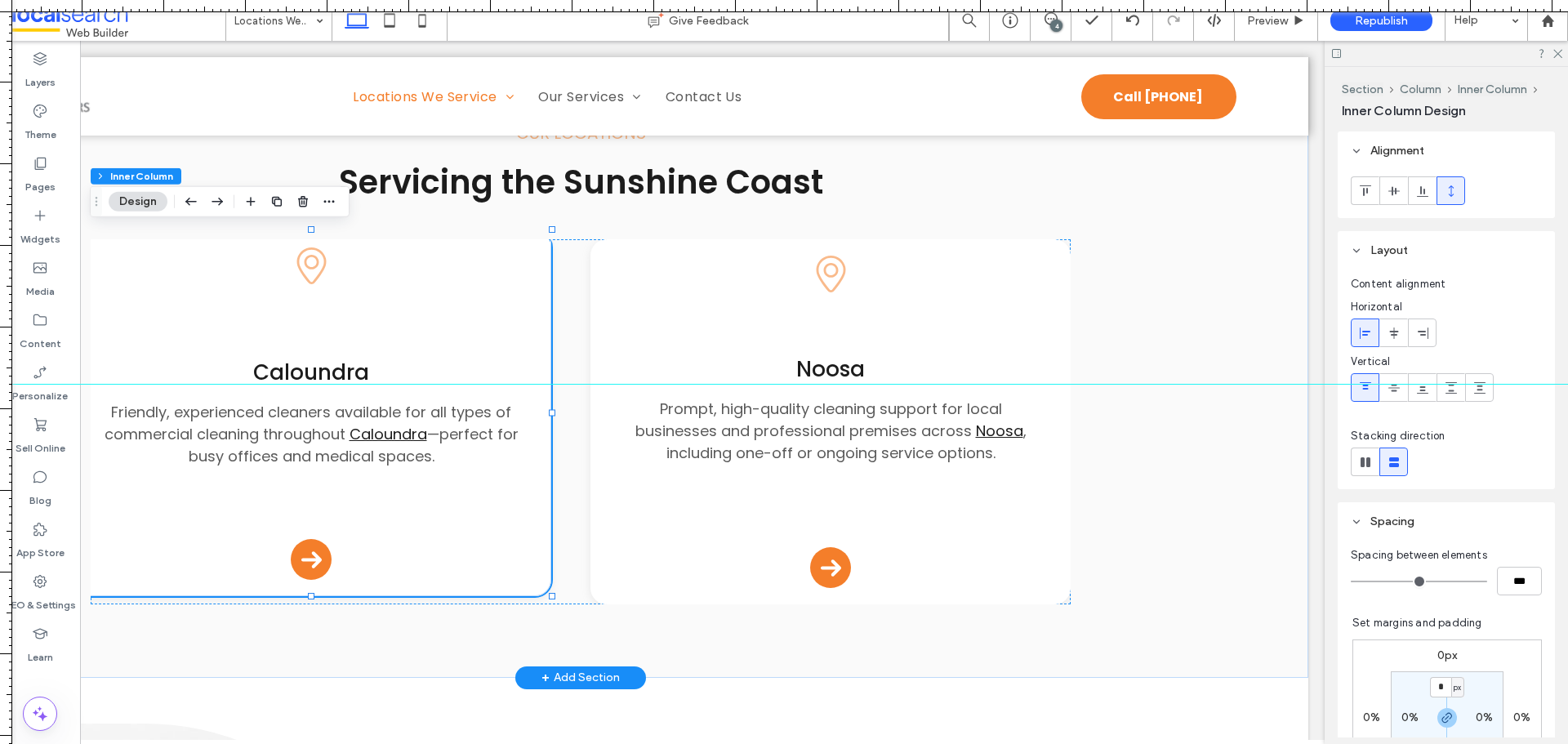 click on "Friendly, experienced cleaners available for all types of commercial cleaning throughout
Caloundra —perfect for busy offices and medical spaces." at bounding box center [310, 434] 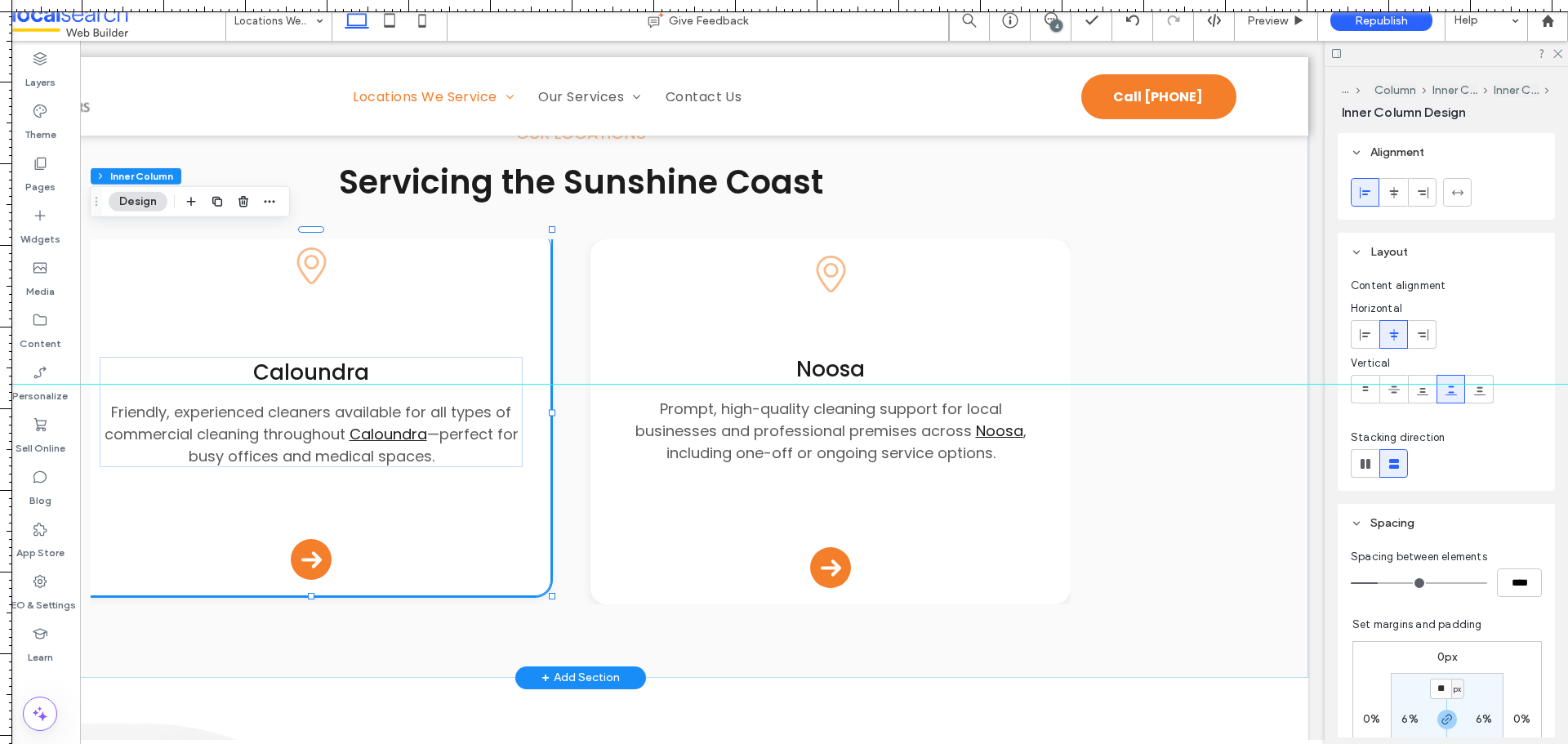 click on "Friendly, experienced cleaners available for all types of commercial cleaning throughout
Caloundra —perfect for busy offices and medical spaces." at bounding box center [310, 434] 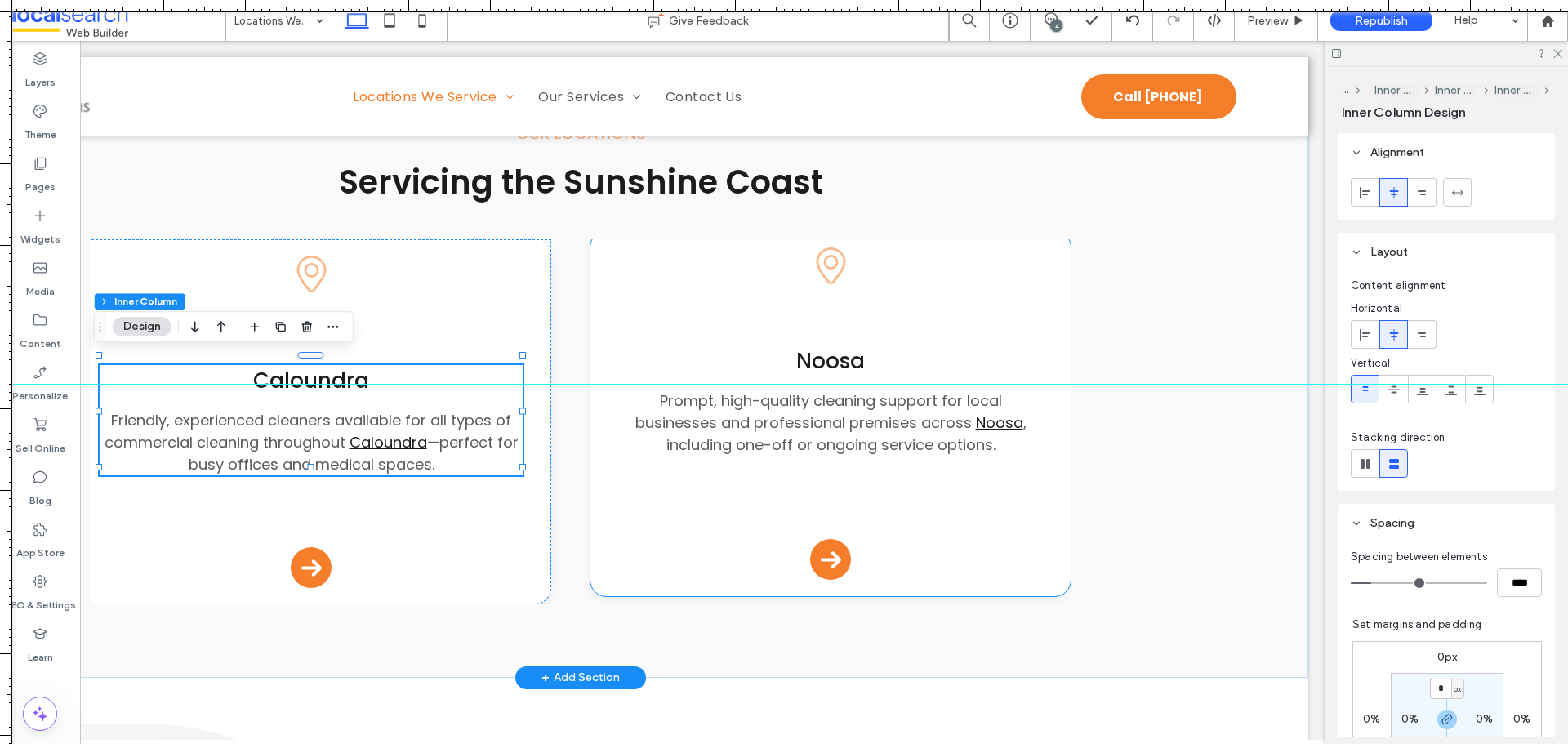 click on "﻿" at bounding box center (830, 466) 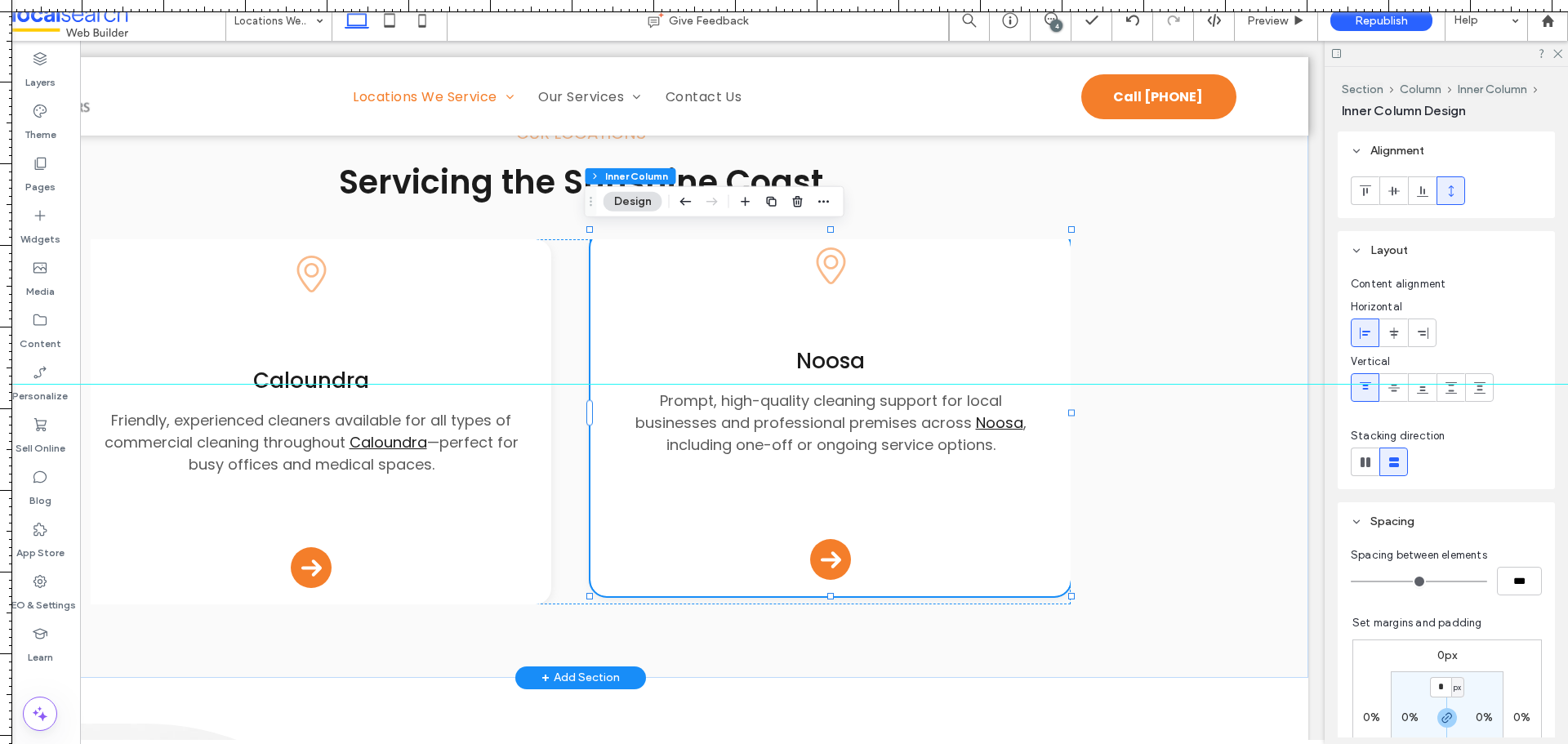 click on "Noosa" at bounding box center [831, 361] 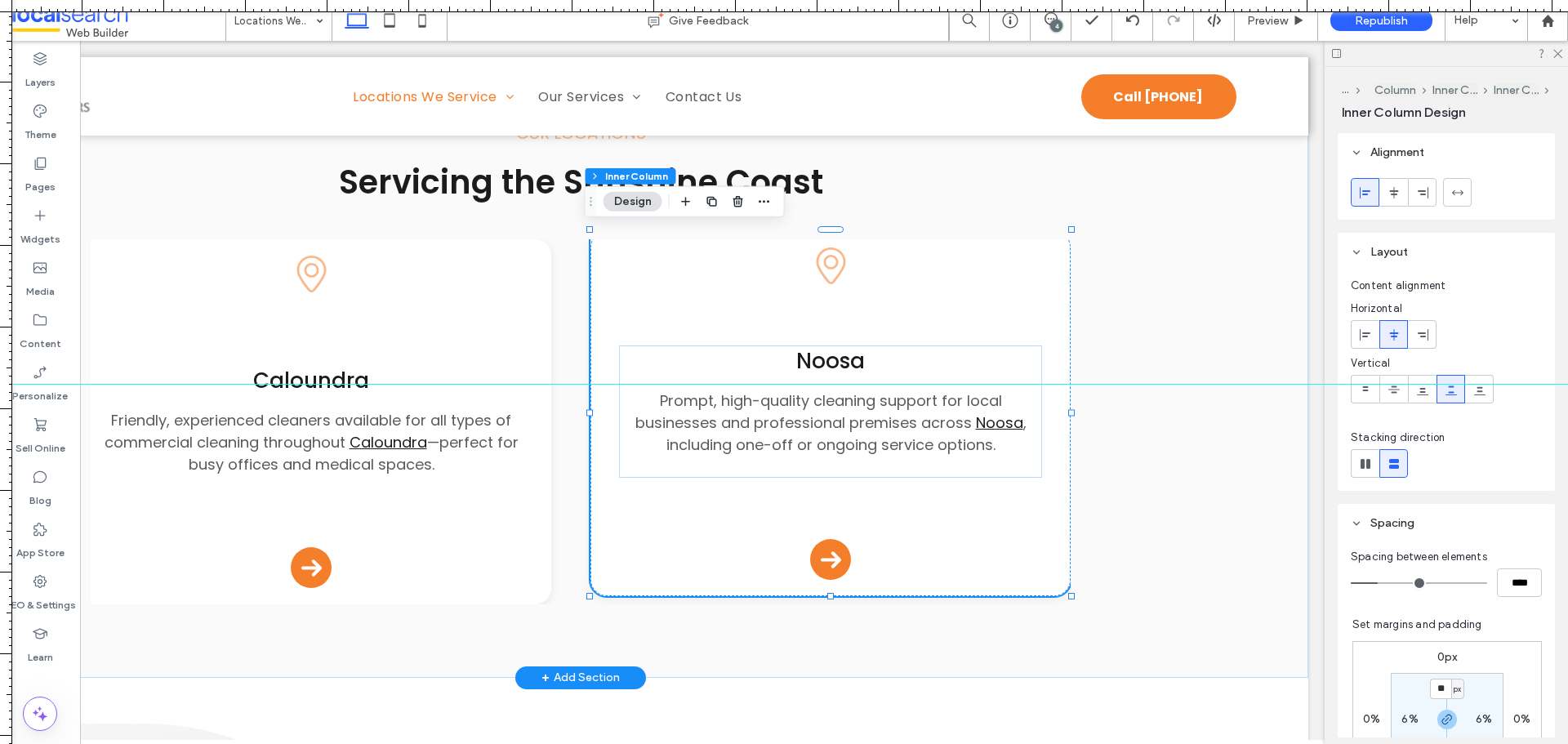 click on "Noosa" at bounding box center [831, 361] 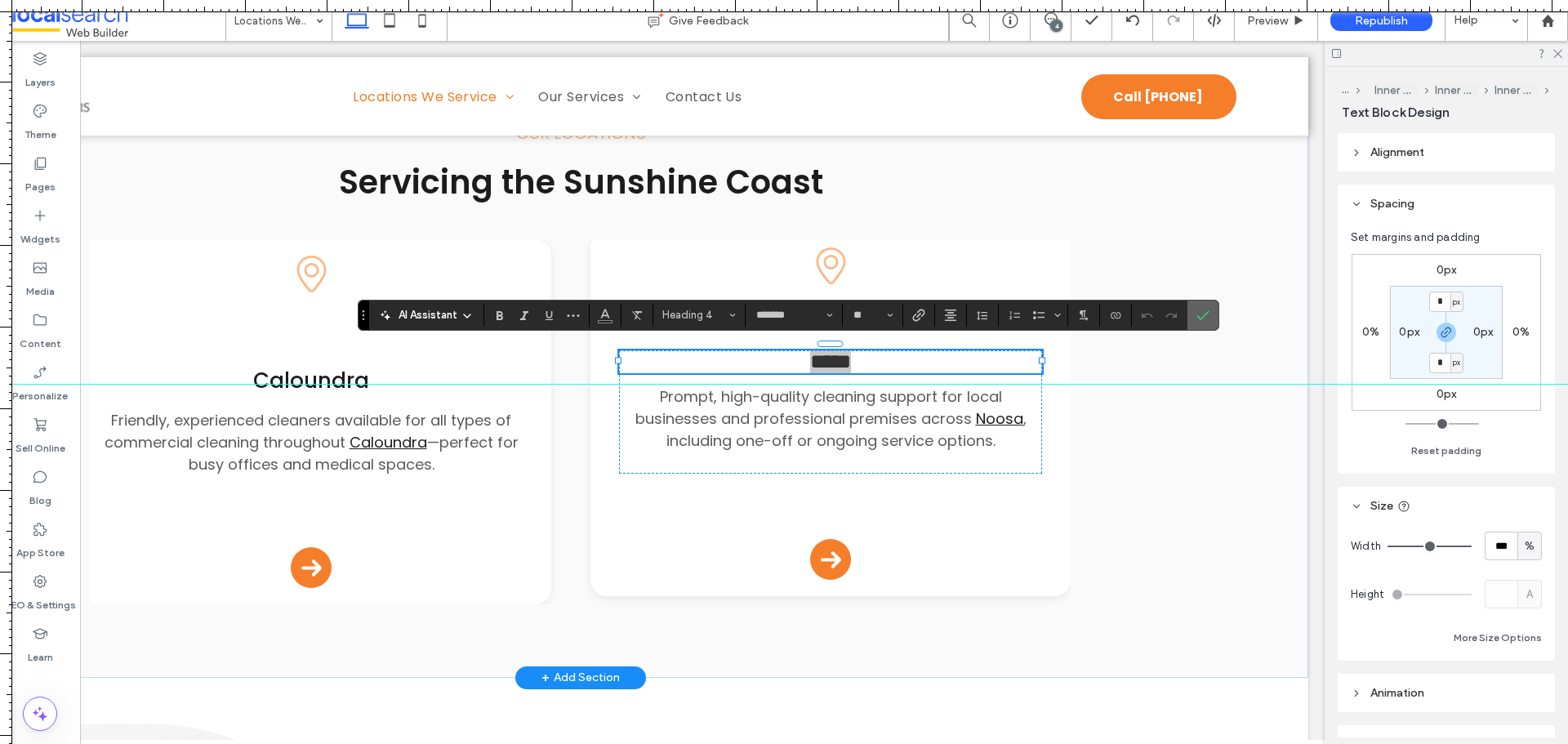 click at bounding box center [1203, 315] 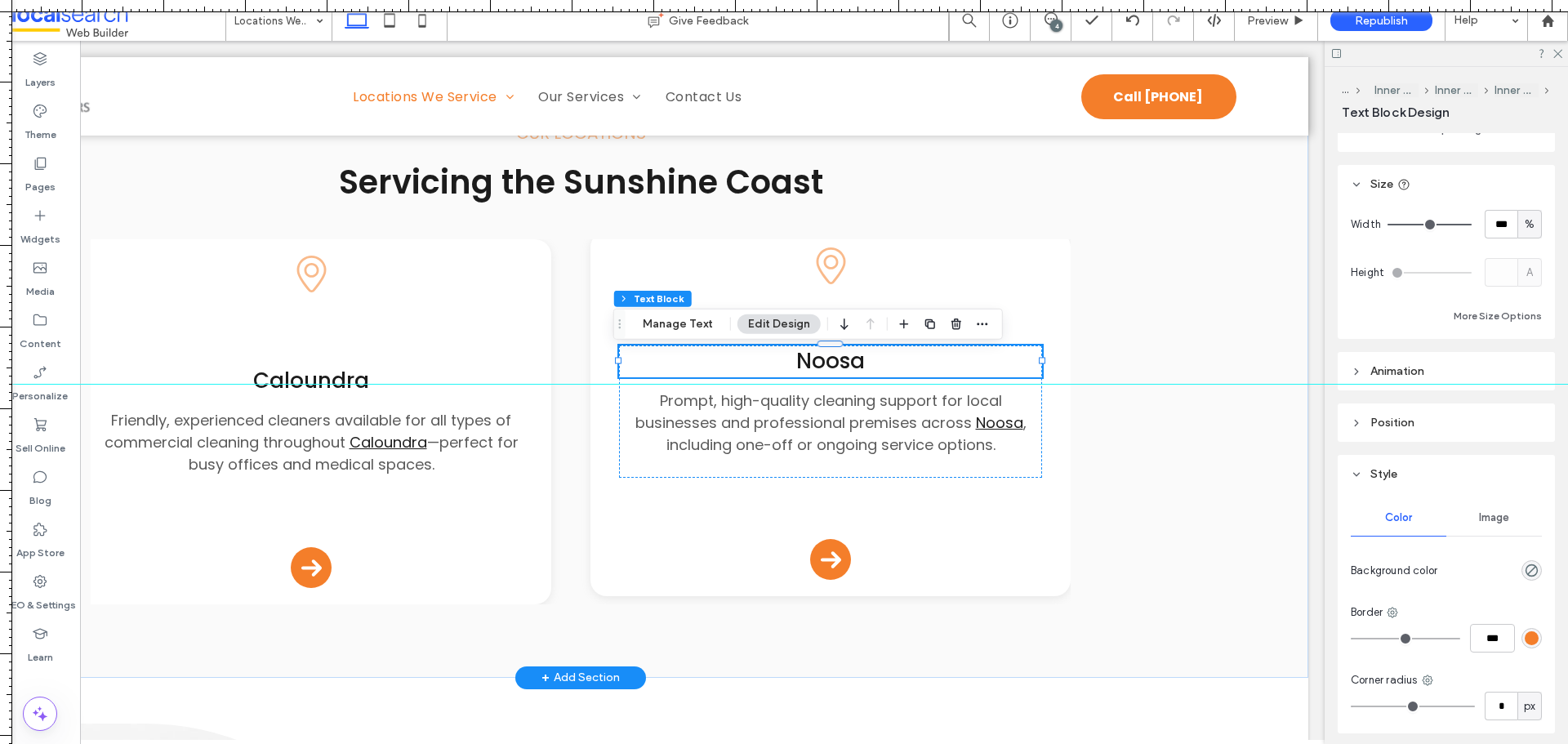 scroll, scrollTop: 383, scrollLeft: 0, axis: vertical 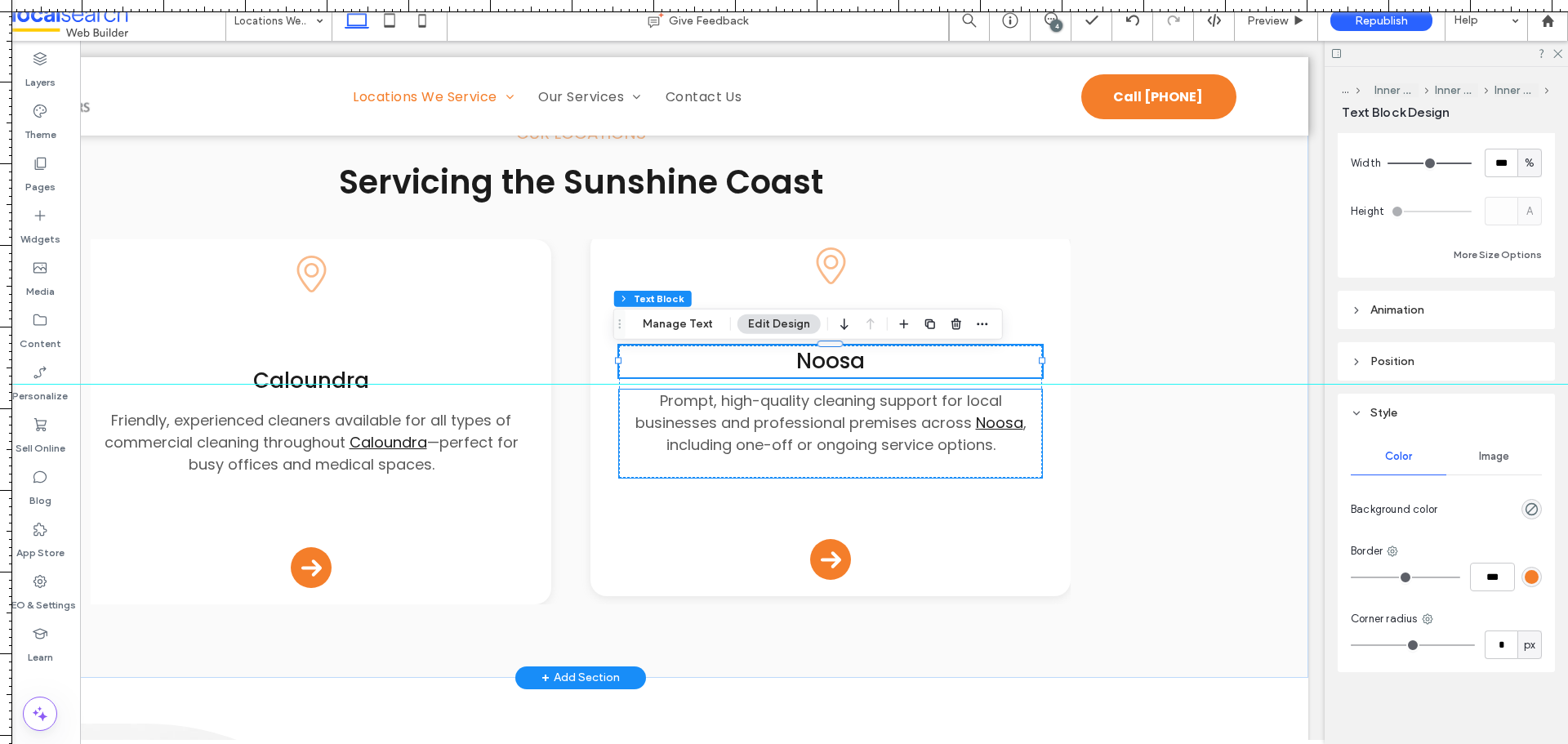 click on "﻿" at bounding box center (830, 466) 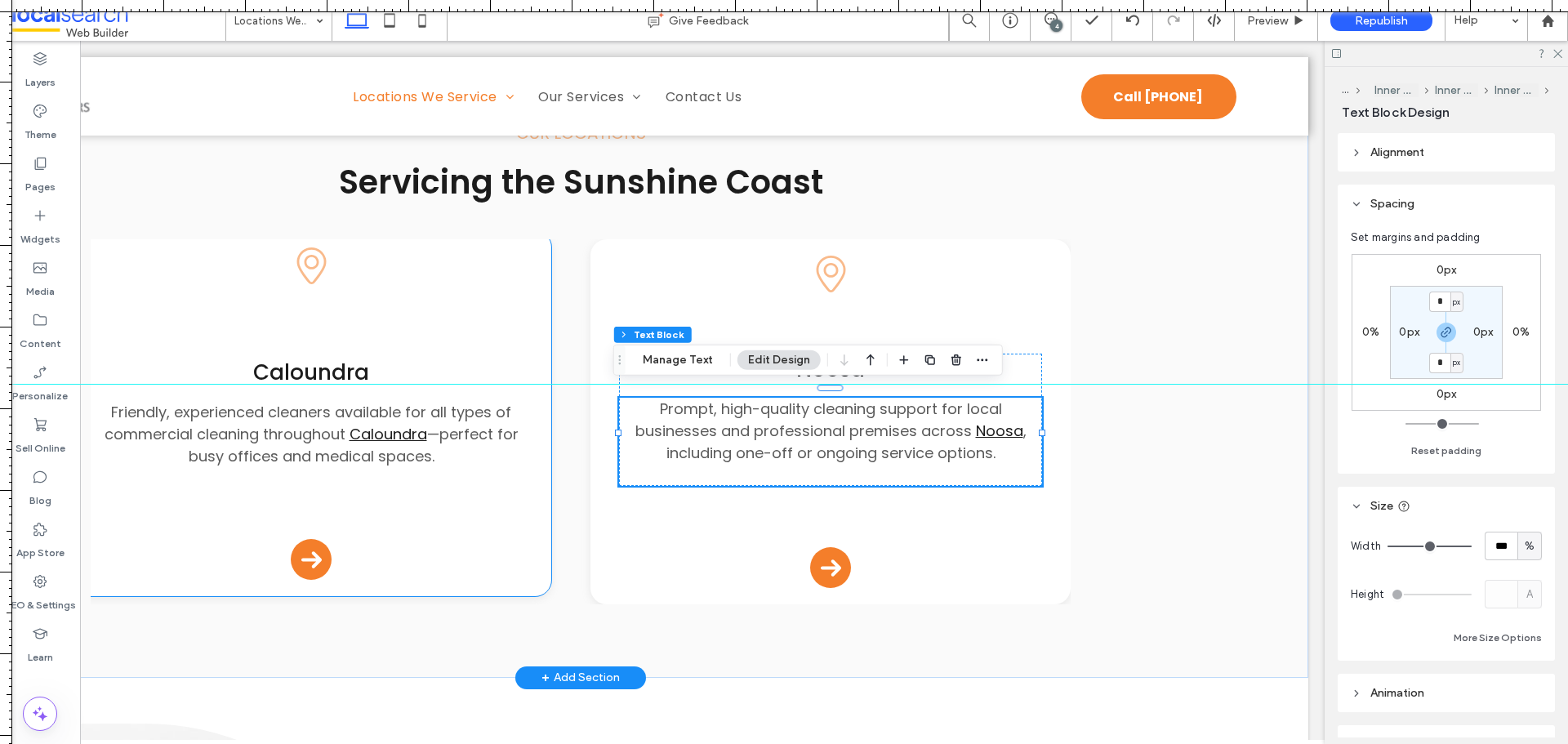 click on "—perfect for busy offices and medical spaces." at bounding box center (354, 445) 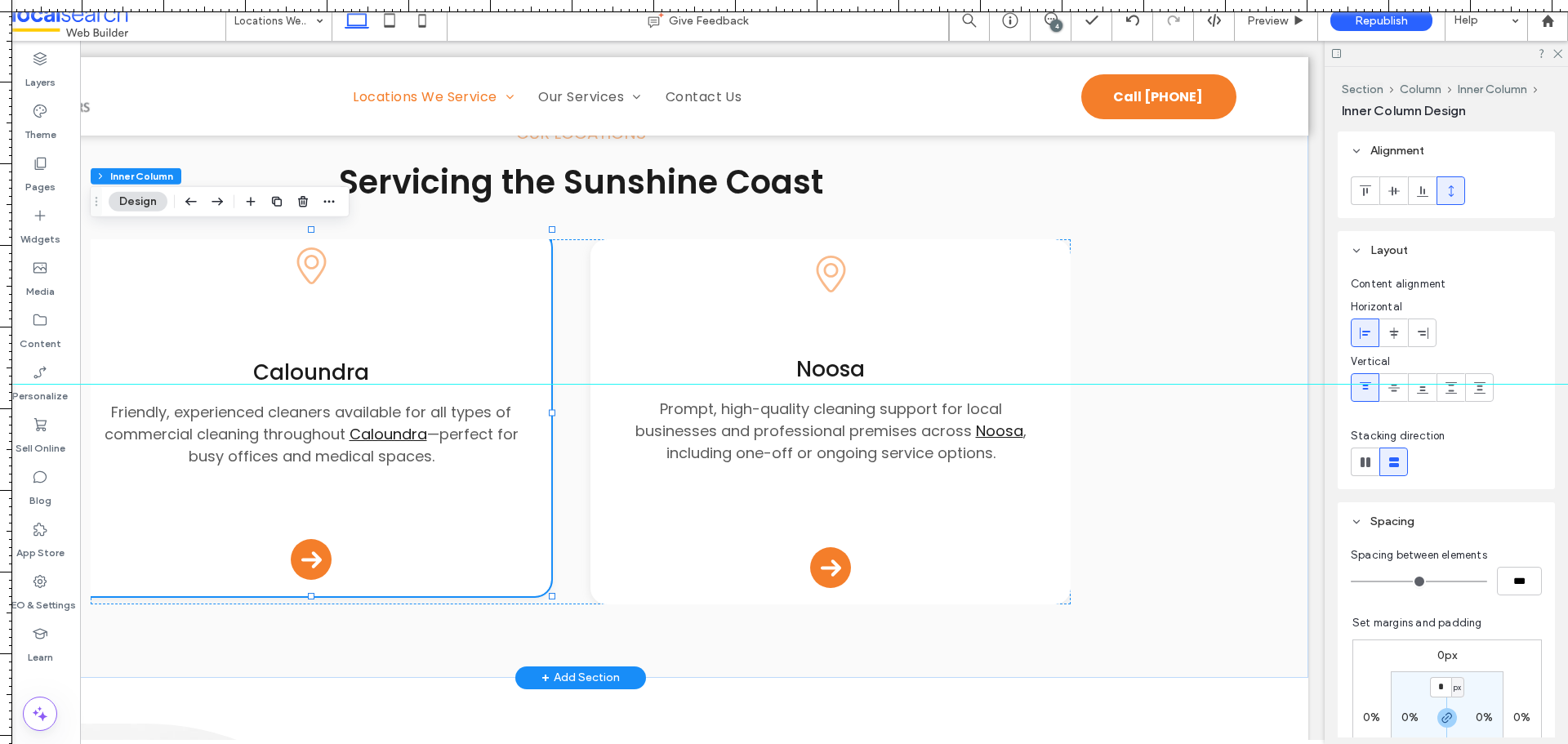 click on "Friendly, experienced cleaners available for all types of commercial cleaning throughout
Caloundra —perfect for busy offices and medical spaces." at bounding box center [310, 434] 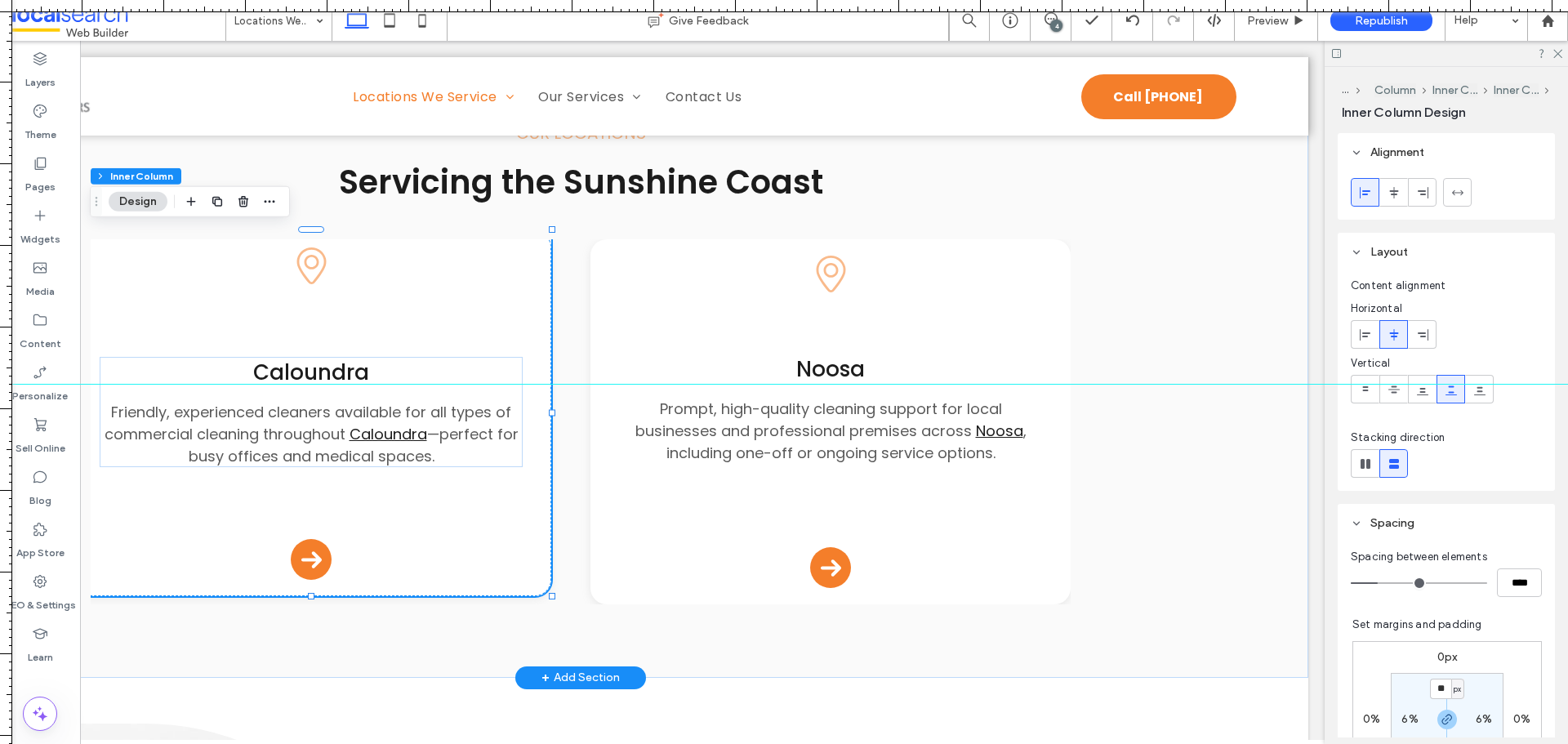 click on "Friendly, experienced cleaners available for all types of commercial cleaning throughout
Caloundra —perfect for busy offices and medical spaces." at bounding box center (310, 434) 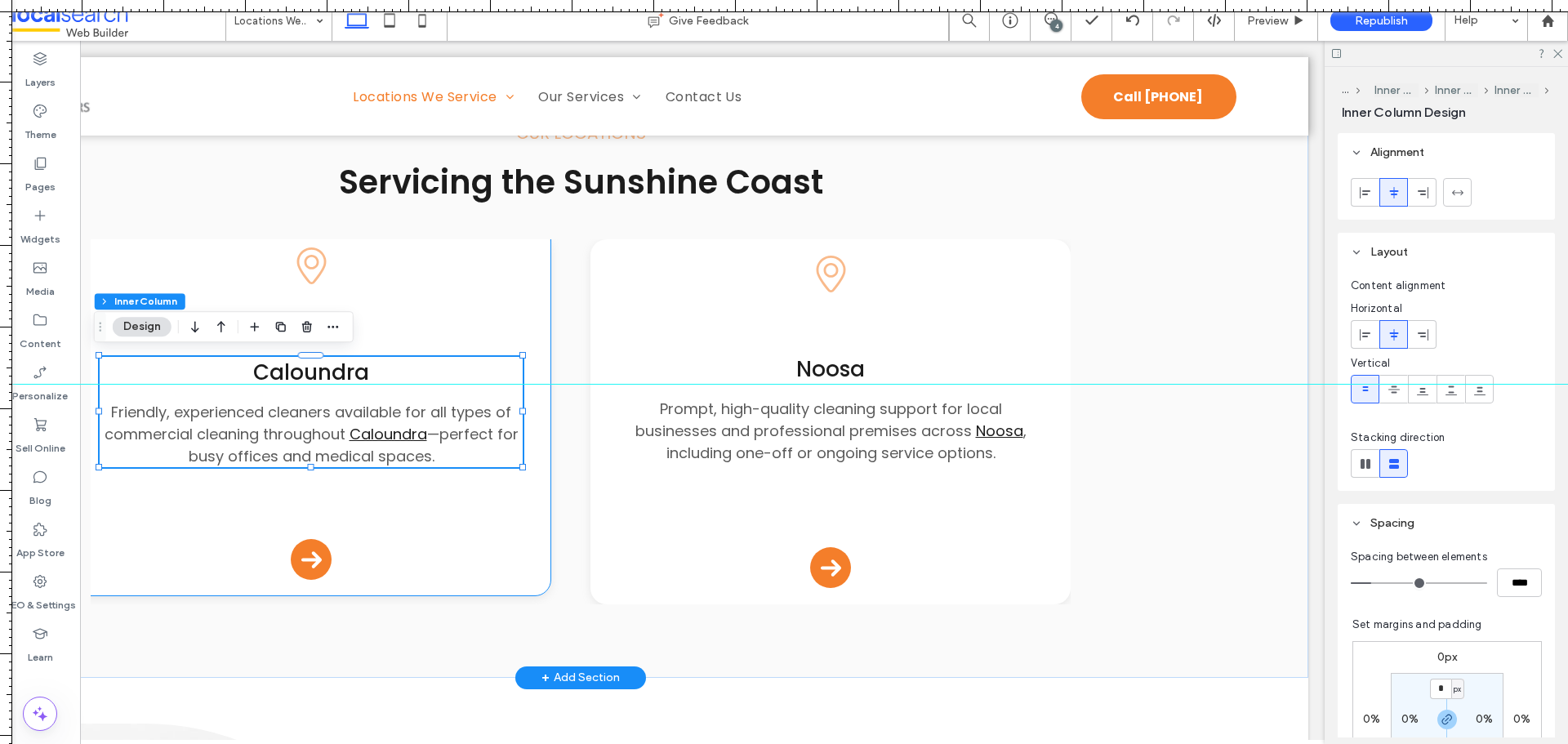 click on "Friendly, experienced cleaners available for all types of commercial cleaning throughout
Caloundra —perfect for busy offices and medical spaces." at bounding box center [310, 434] 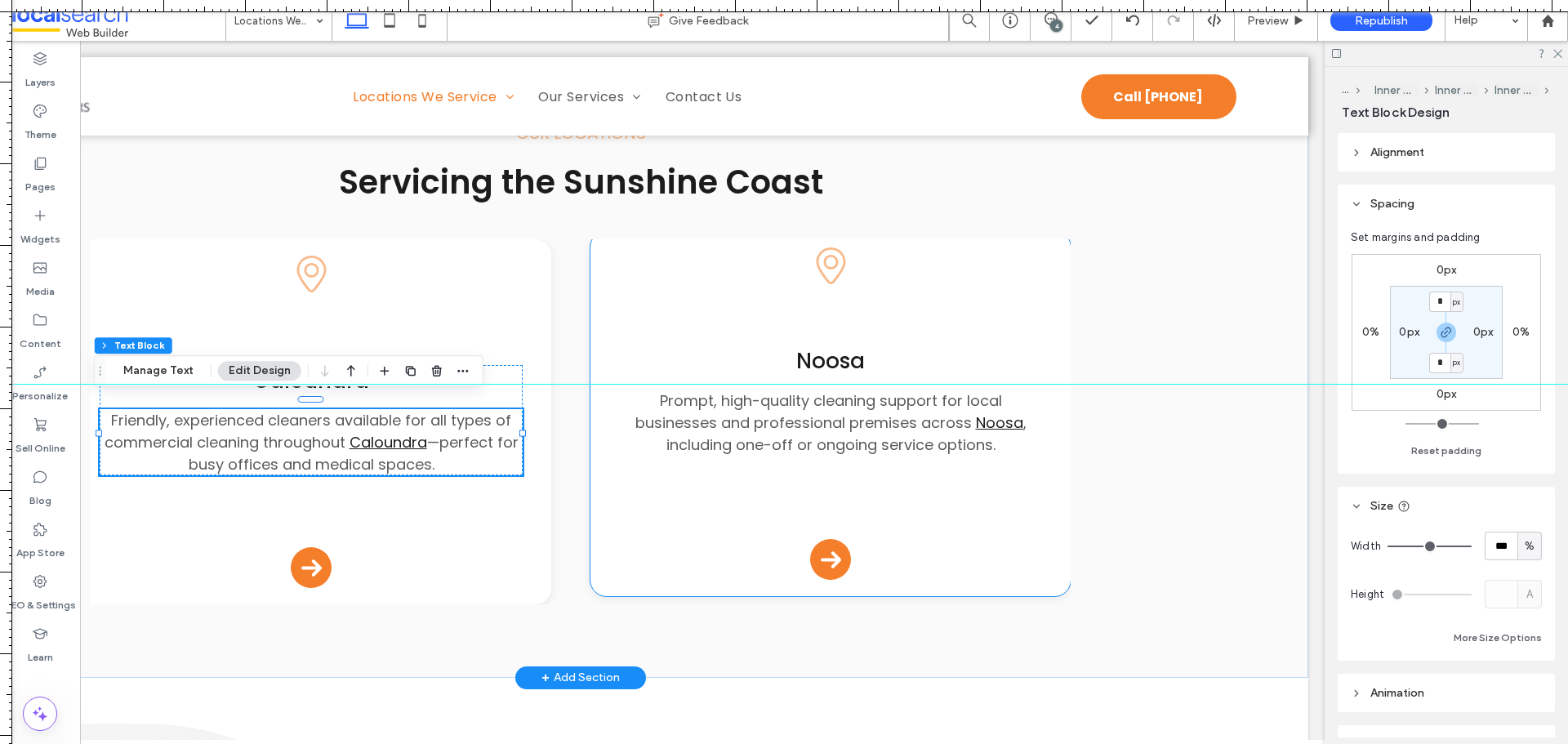 click on ", including one-off or ongoing service options." at bounding box center (846, 434) 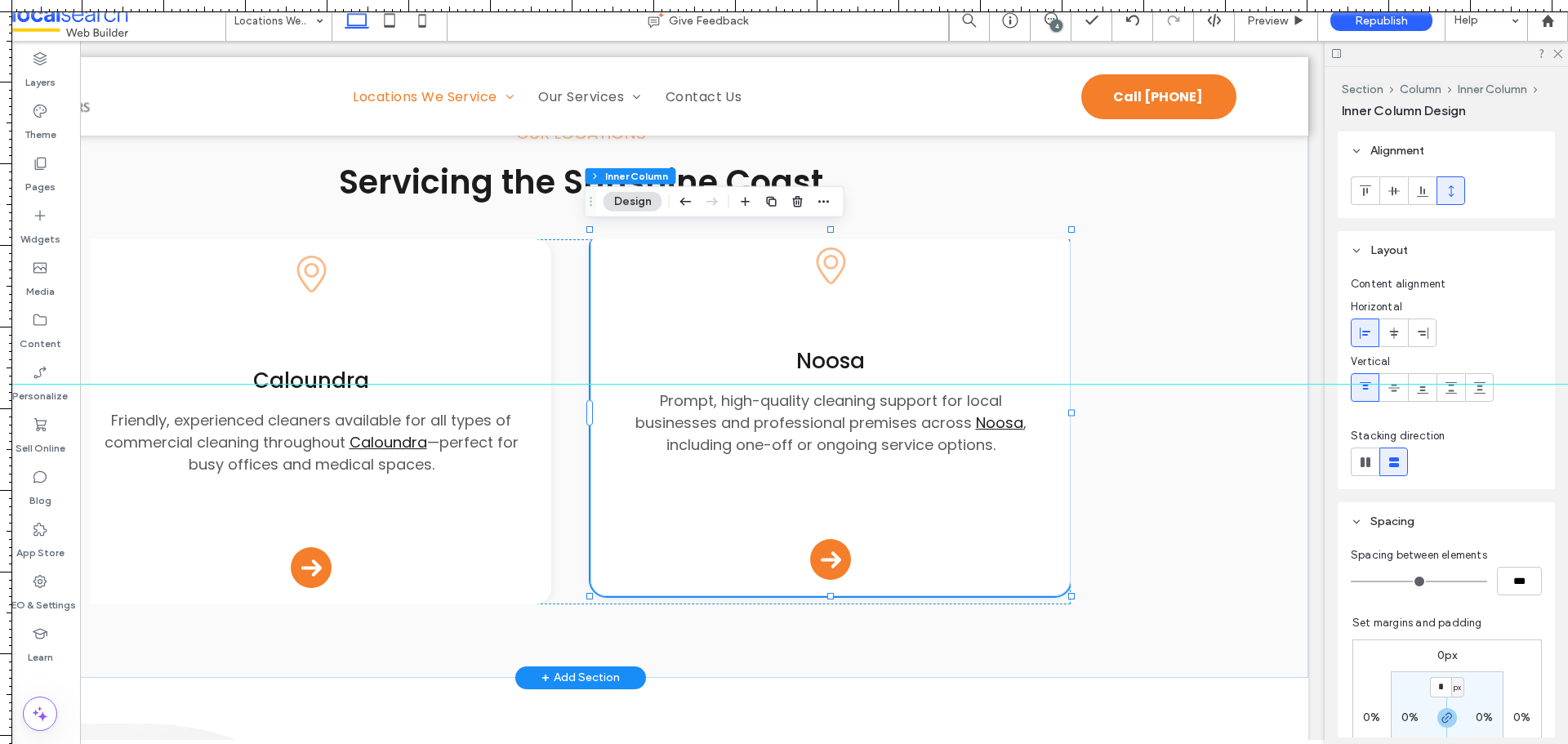 click on ", including one-off or ongoing service options." at bounding box center (846, 434) 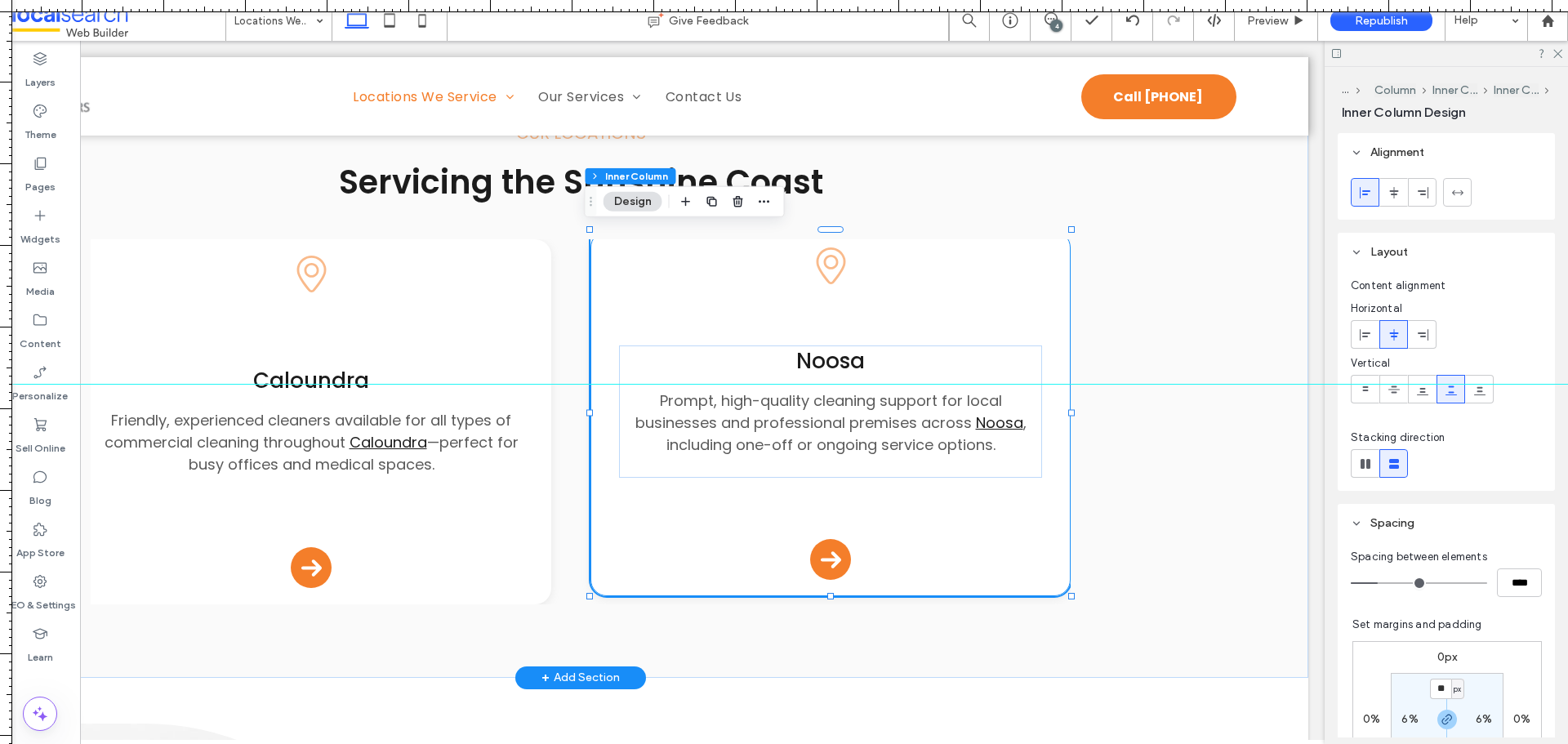 click on ", including one-off or ongoing service options." at bounding box center [846, 434] 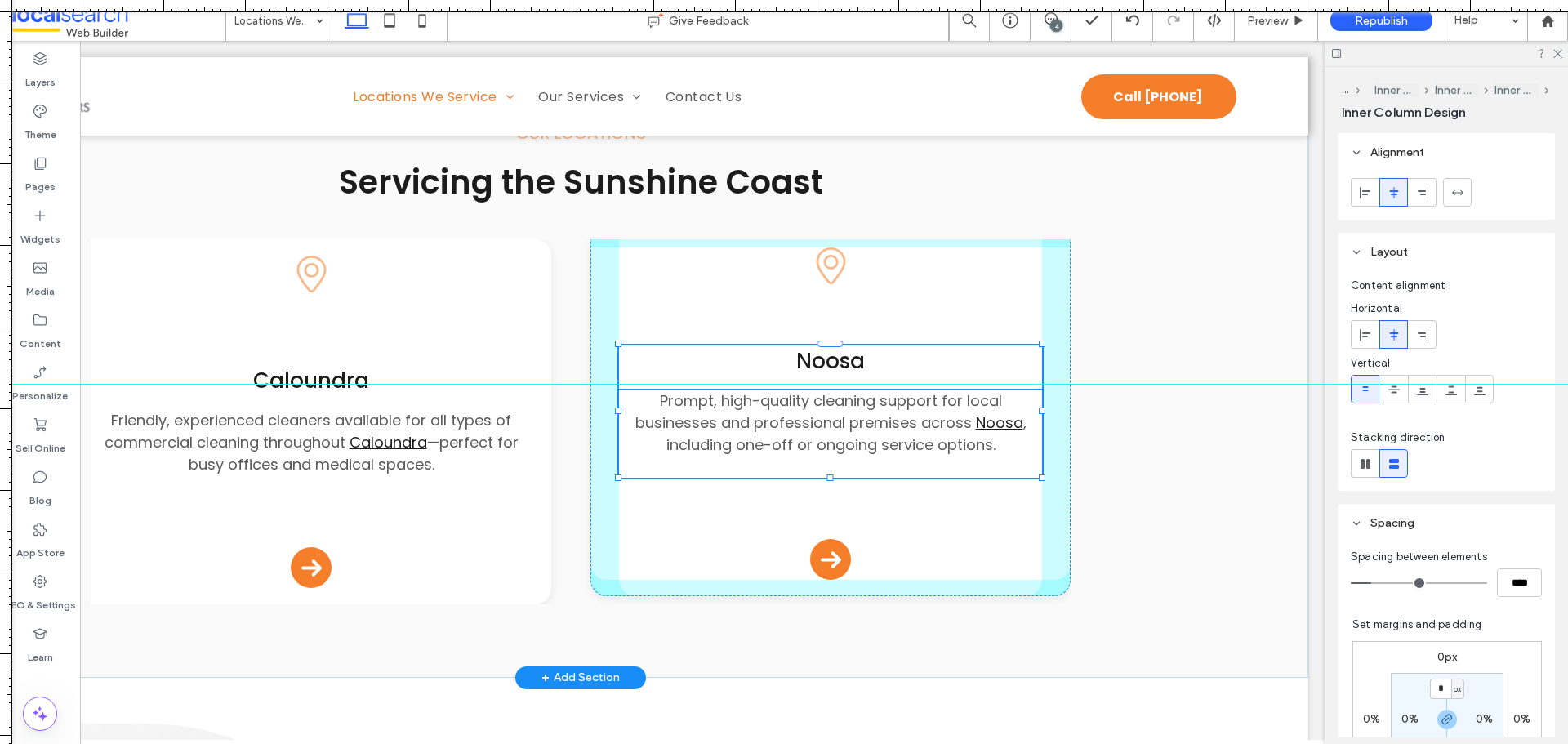 drag, startPoint x: 825, startPoint y: 475, endPoint x: 825, endPoint y: 458, distance: 17 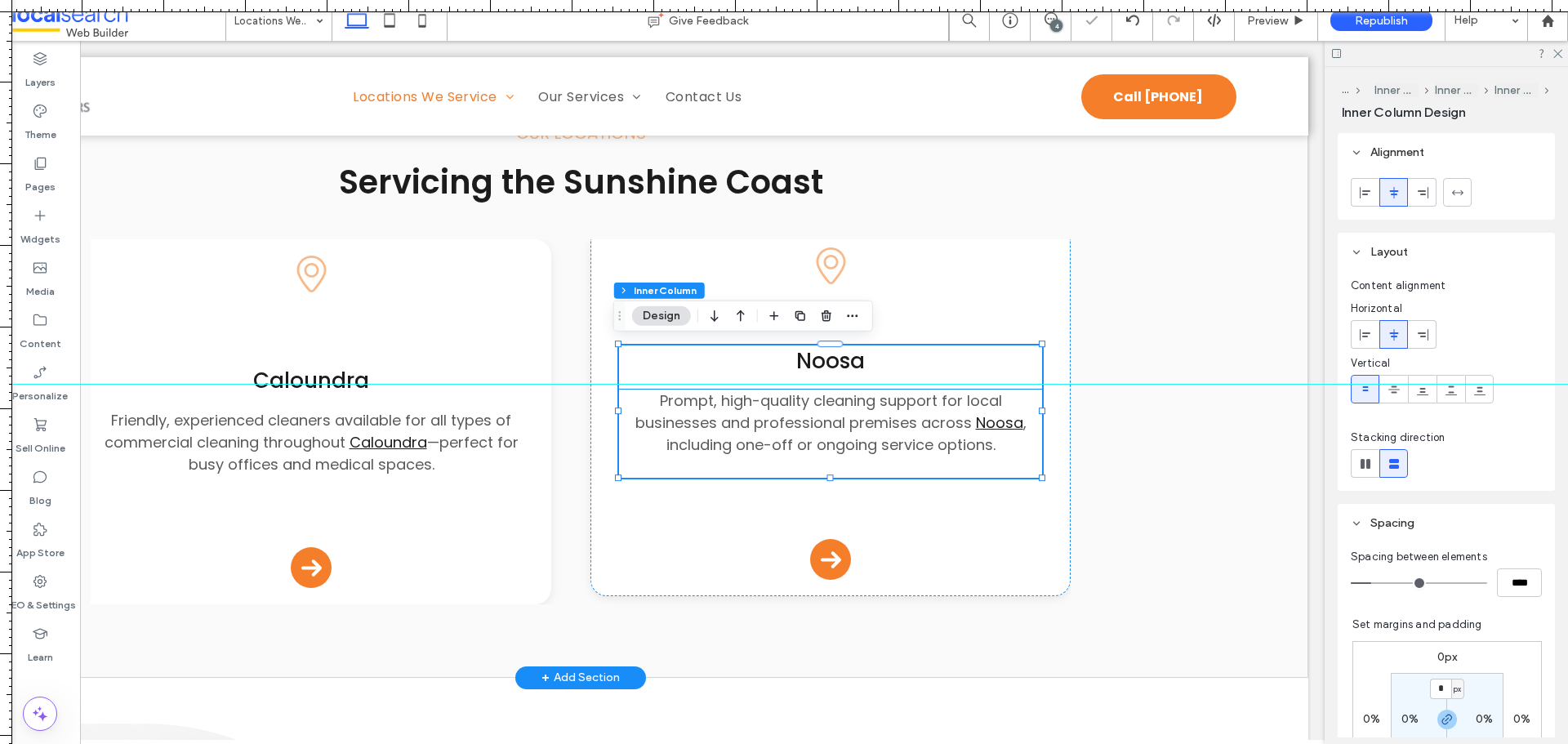 click on "﻿" at bounding box center (830, 466) 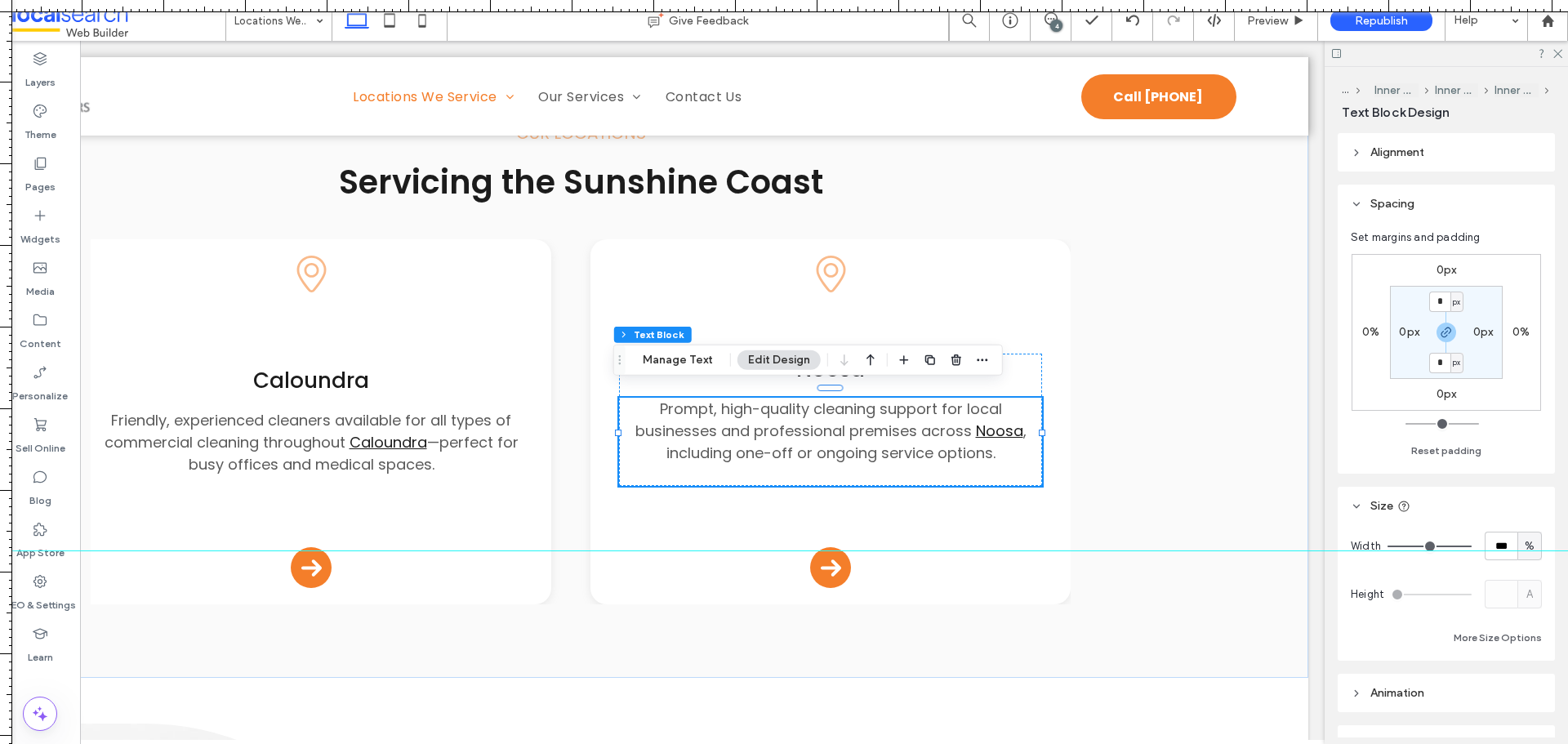 drag, startPoint x: 1085, startPoint y: 383, endPoint x: 1169, endPoint y: 562, distance: 197.72961 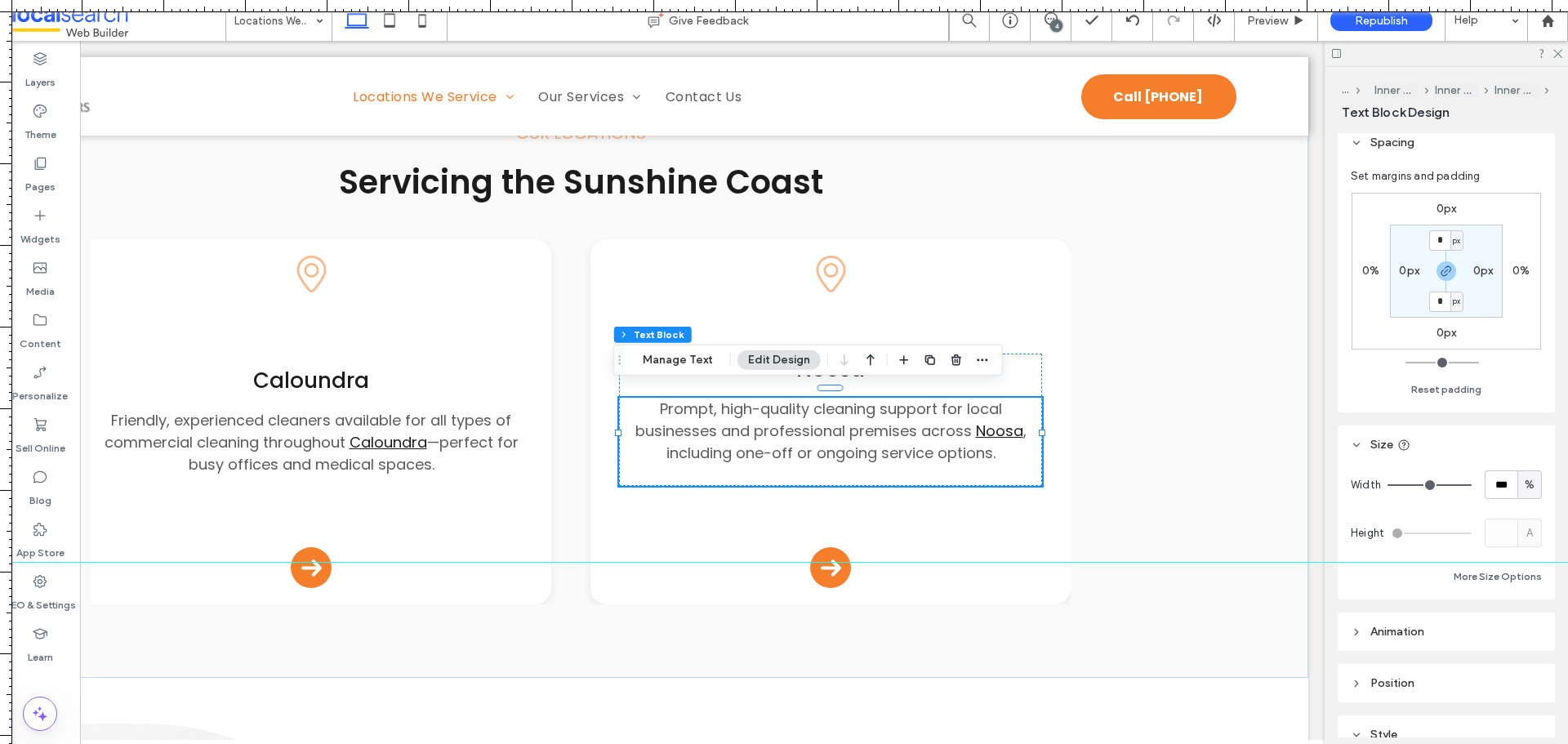 scroll, scrollTop: 163, scrollLeft: 0, axis: vertical 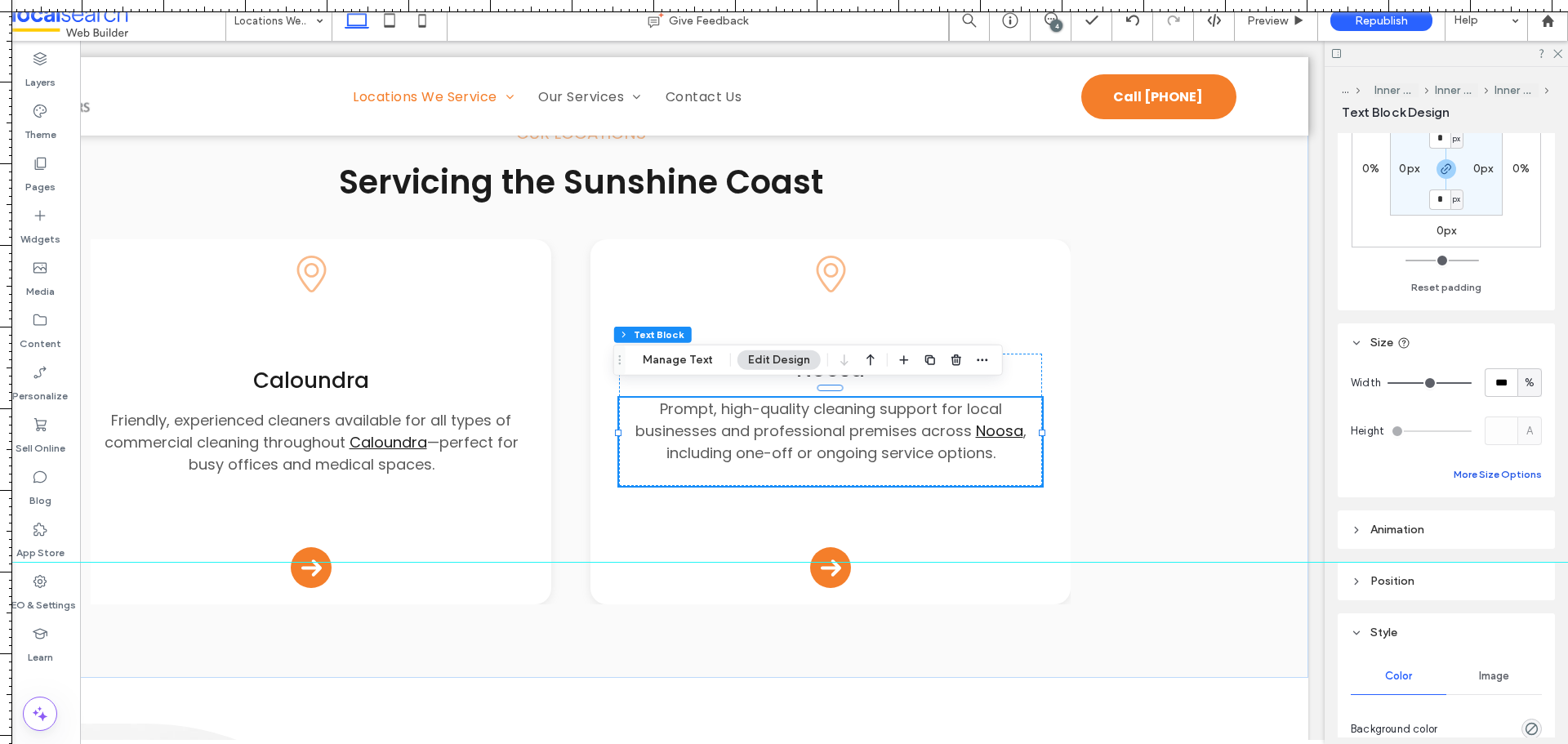 click on "More Size Options" at bounding box center (1498, 474) 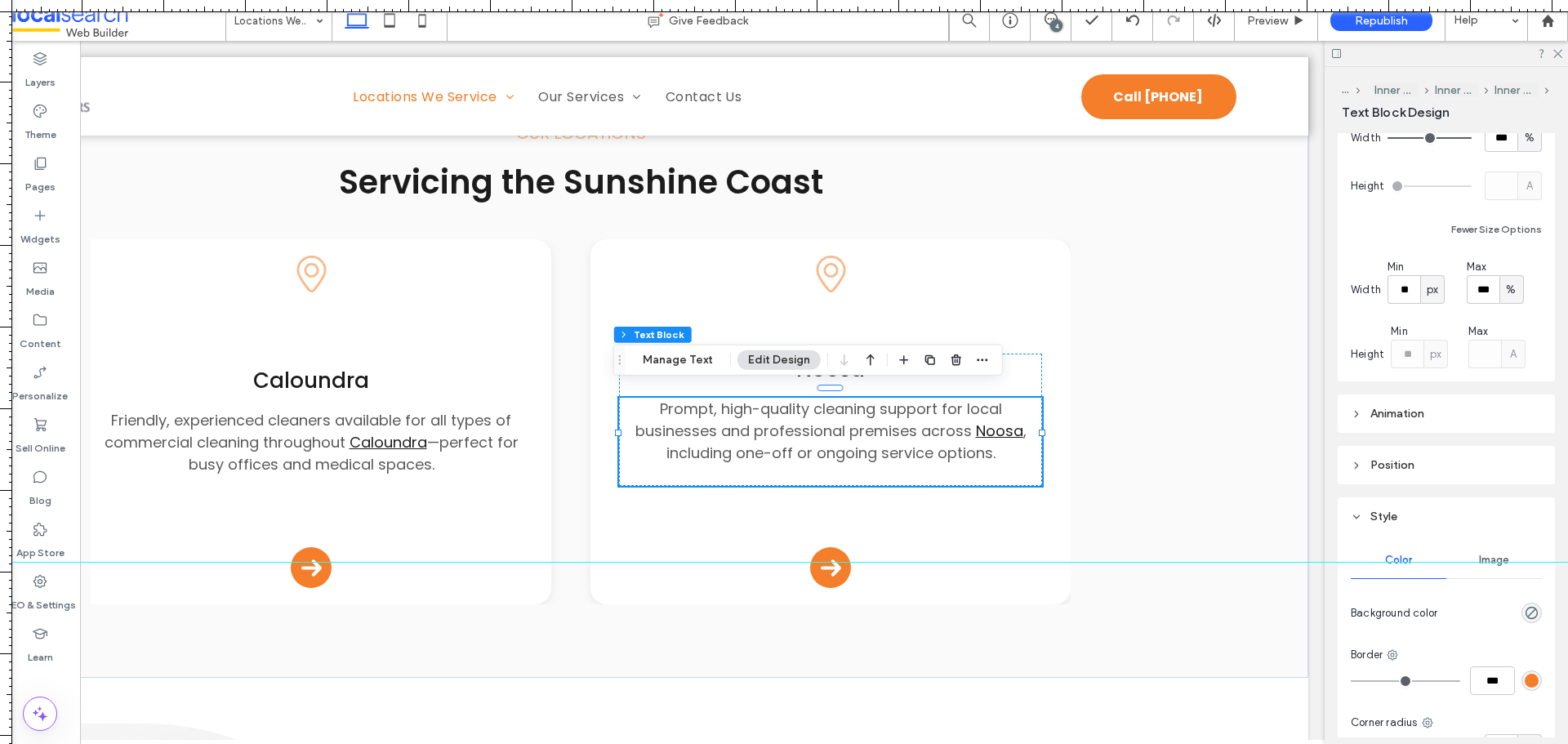 click on "Animation" at bounding box center (1446, 413) 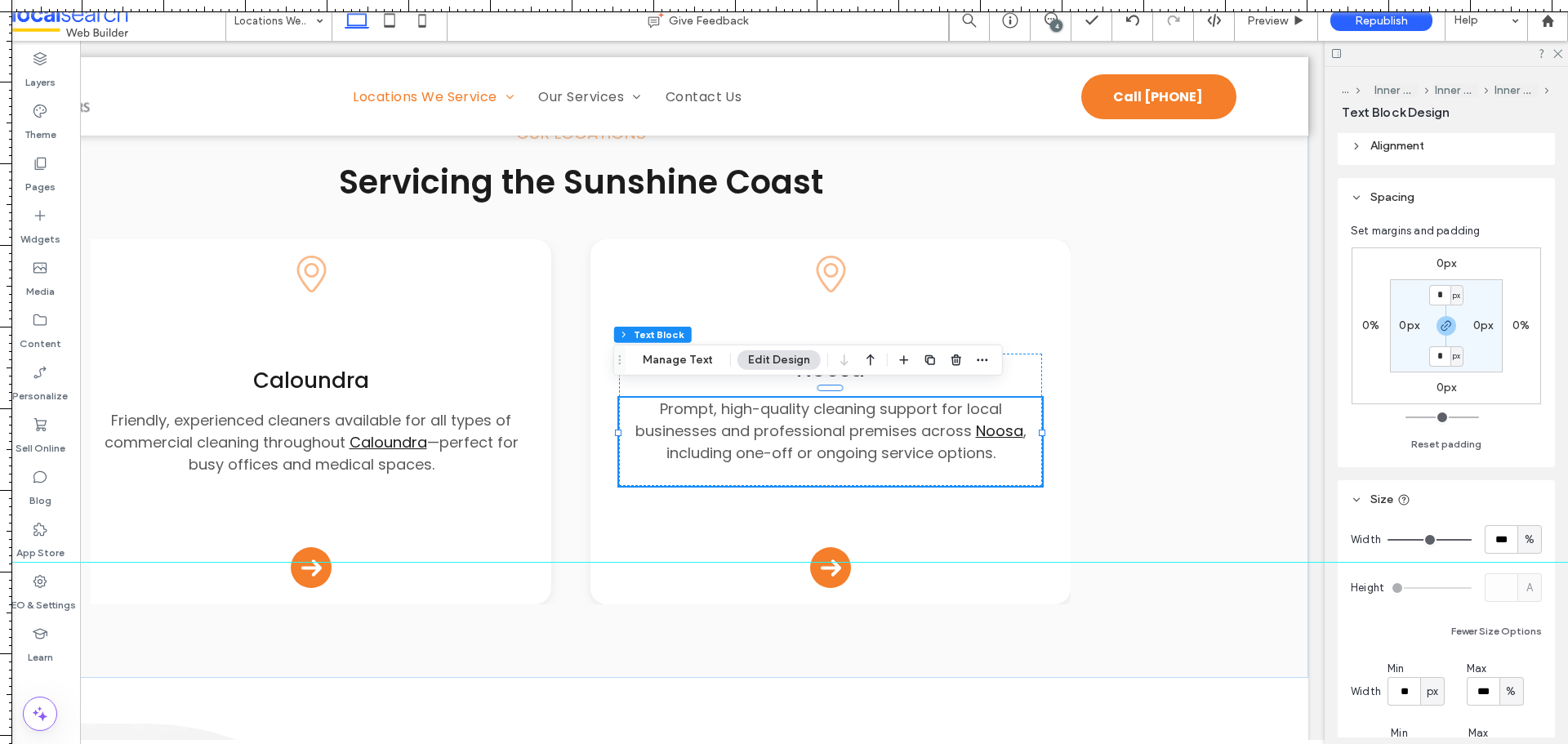 scroll, scrollTop: 0, scrollLeft: 0, axis: both 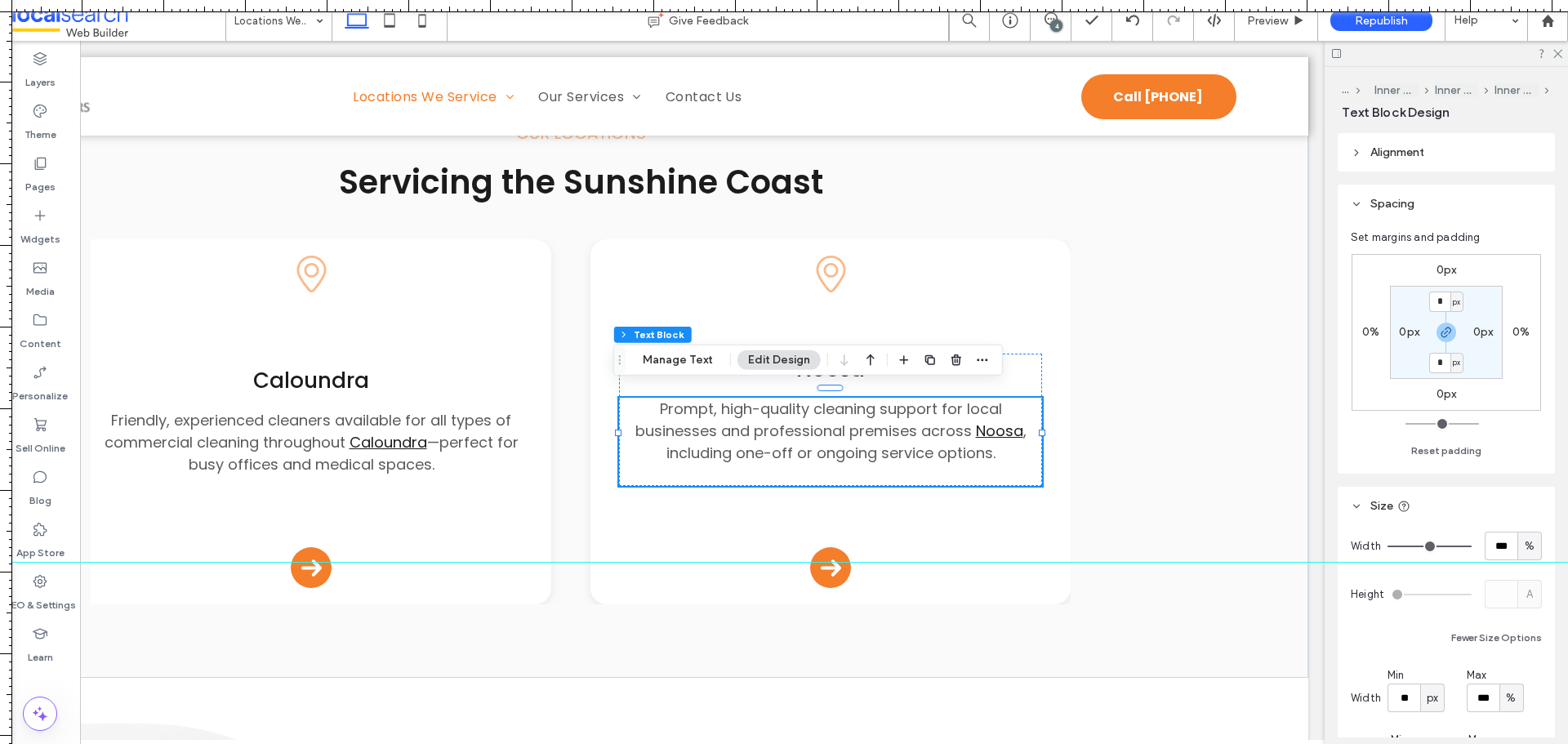 click on "Alignment" at bounding box center (1397, 152) 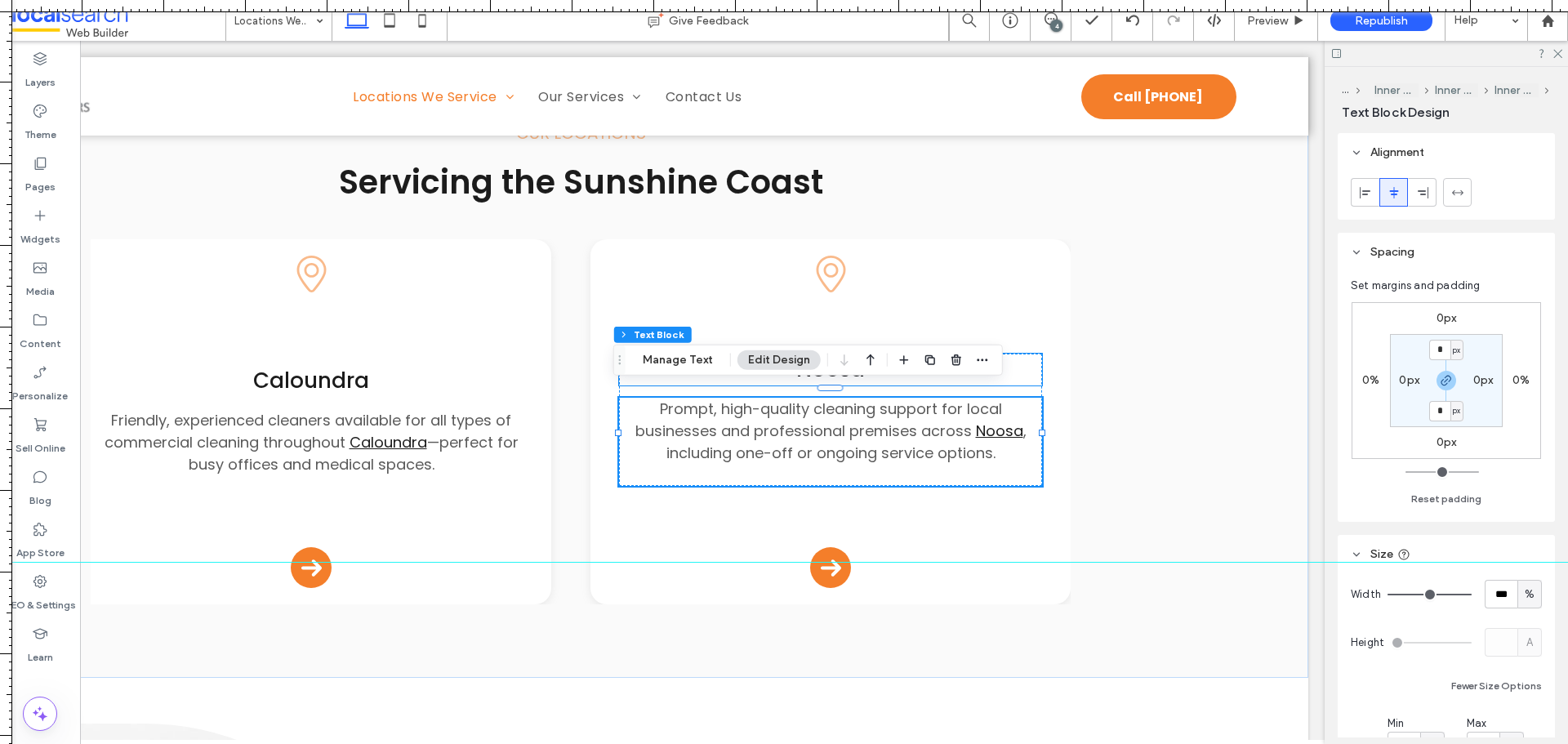 click on "Noosa" at bounding box center (830, 369) 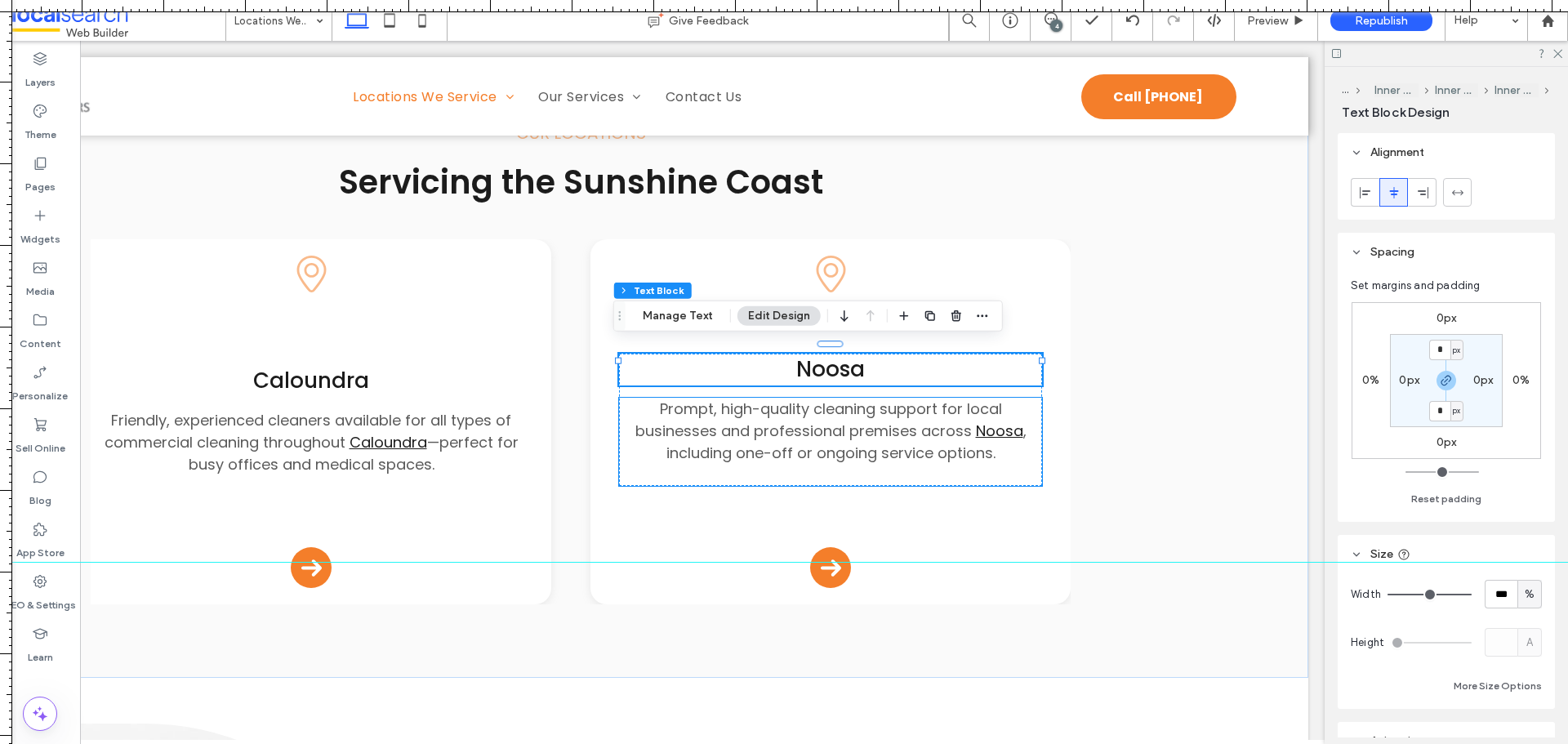 click on "Prompt, high-quality cleaning support for local businesses and professional premises across
Noosa , including one-off or ongoing service options." at bounding box center (830, 430) 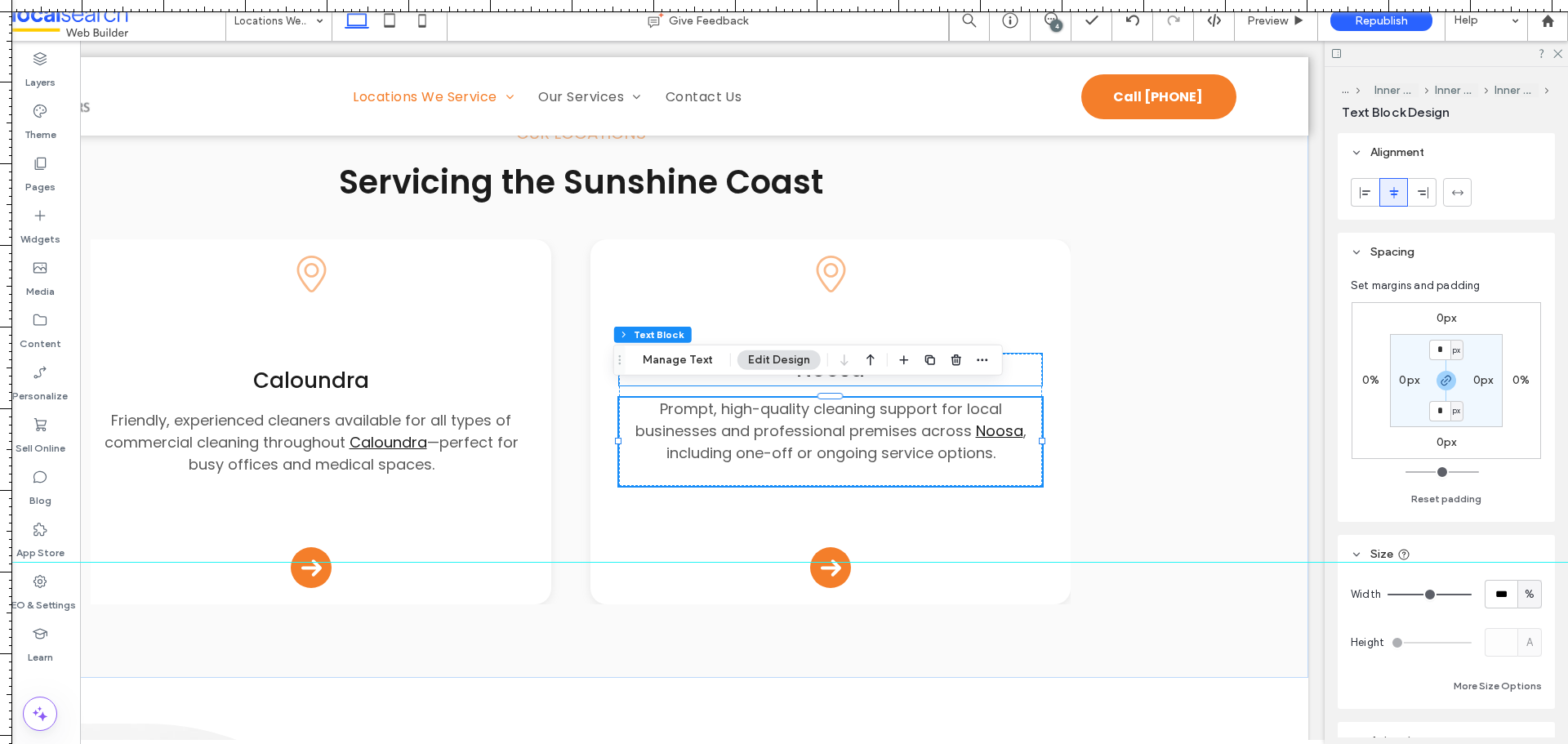 click on "Noosa
Prompt, high-quality cleaning support for local businesses and professional premises across
Noosa , including one-off or ongoing service options. ﻿" at bounding box center [830, 420] 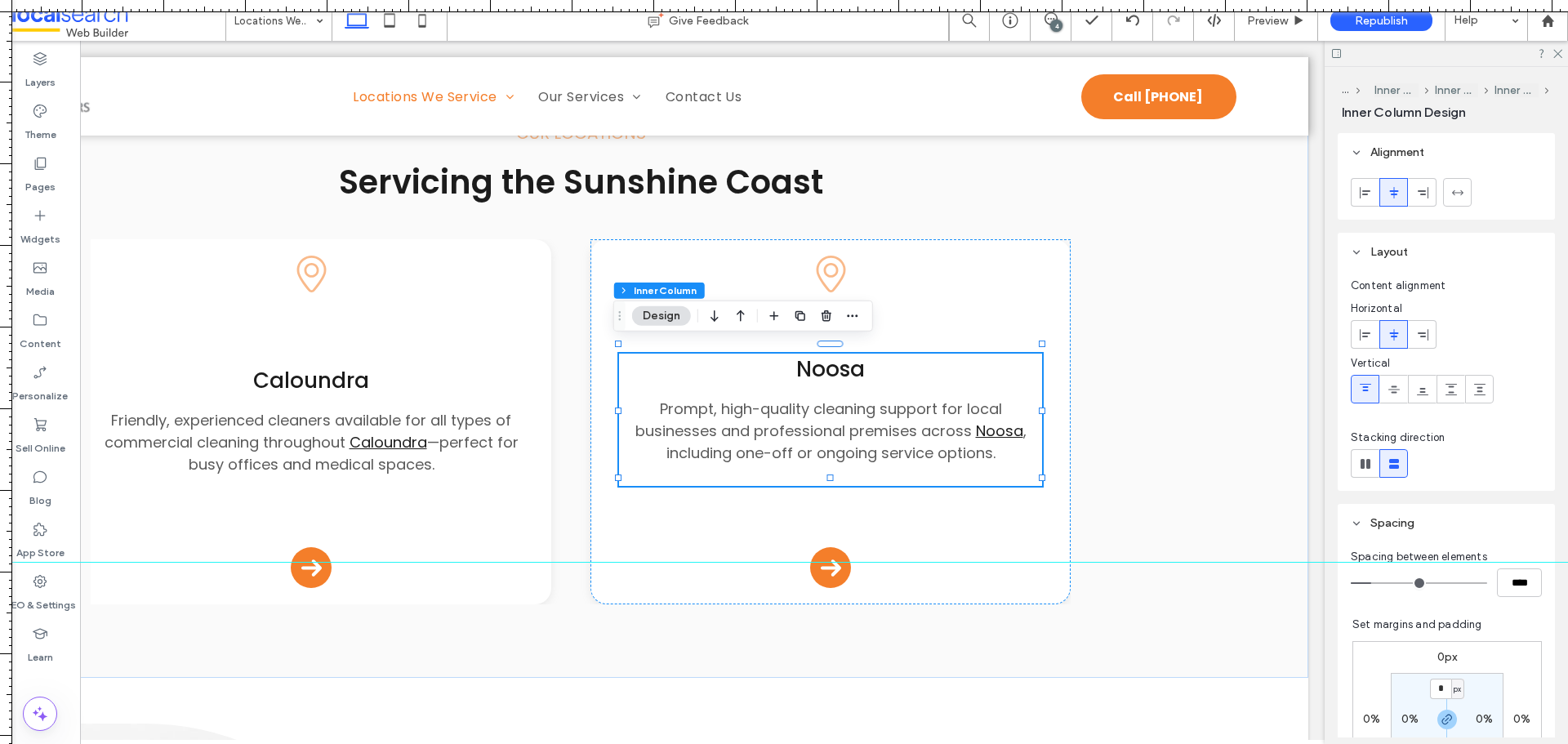 type on "**" 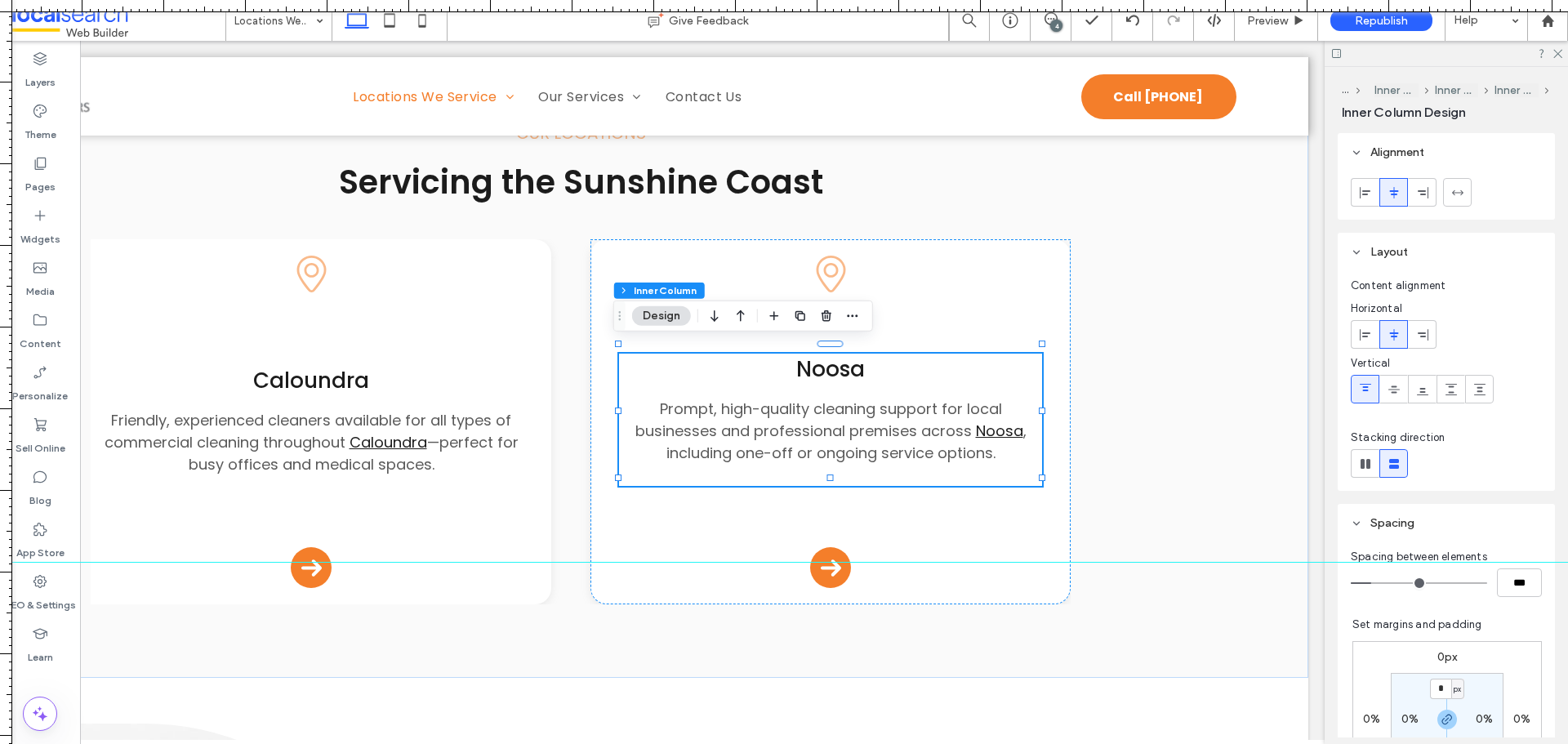 type on "*" 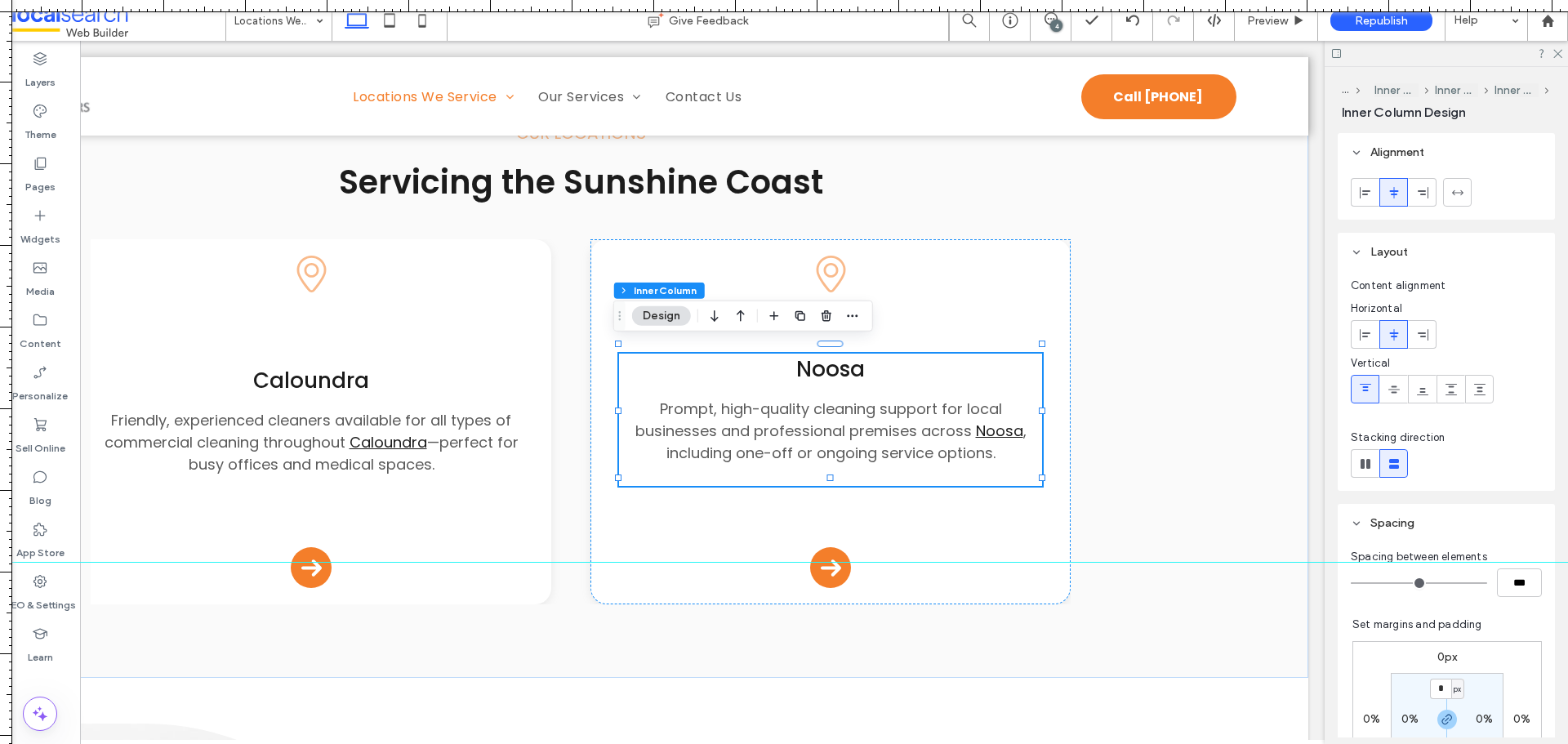 drag, startPoint x: 1374, startPoint y: 584, endPoint x: 1337, endPoint y: 583, distance: 37.013511 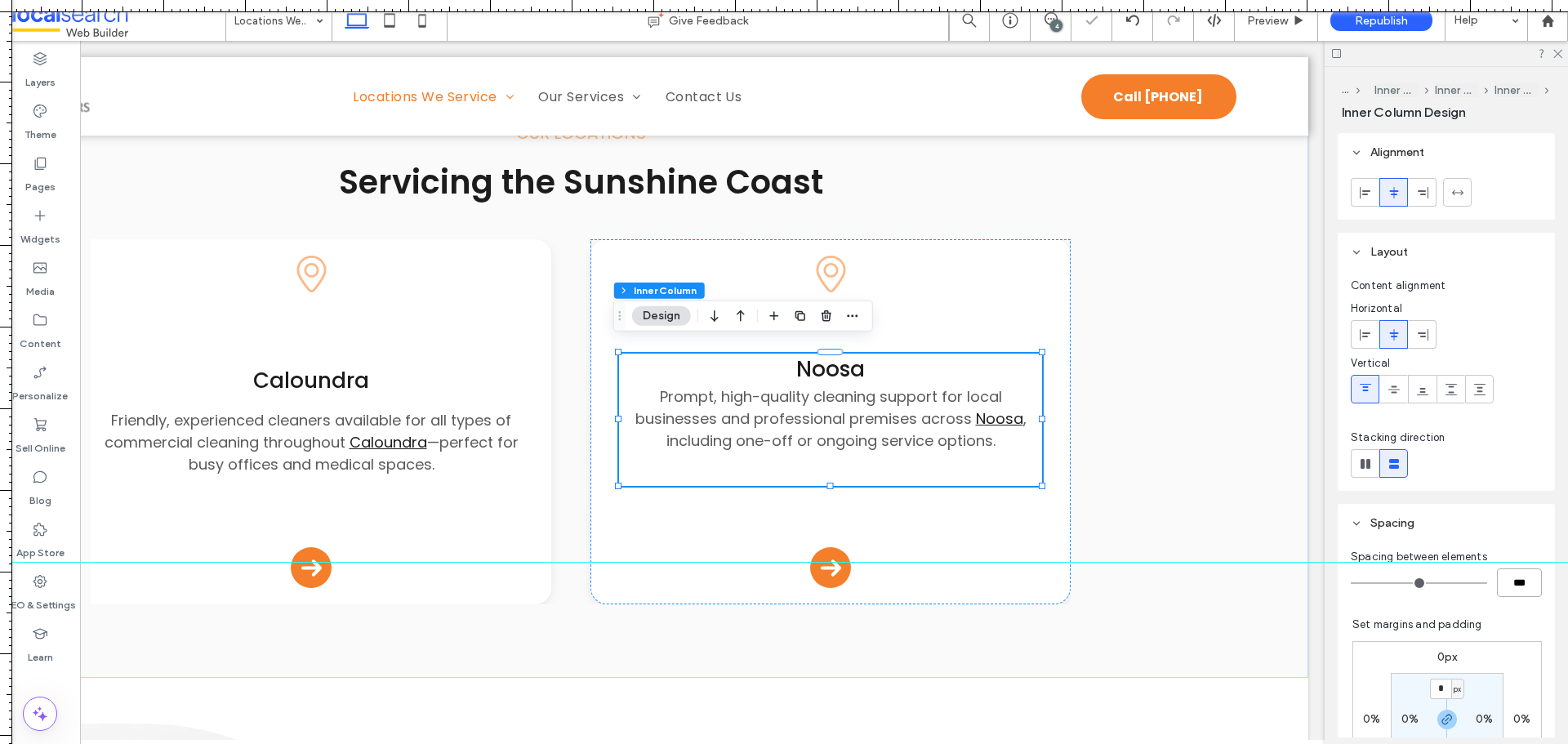 click on "***" at bounding box center [1519, 582] 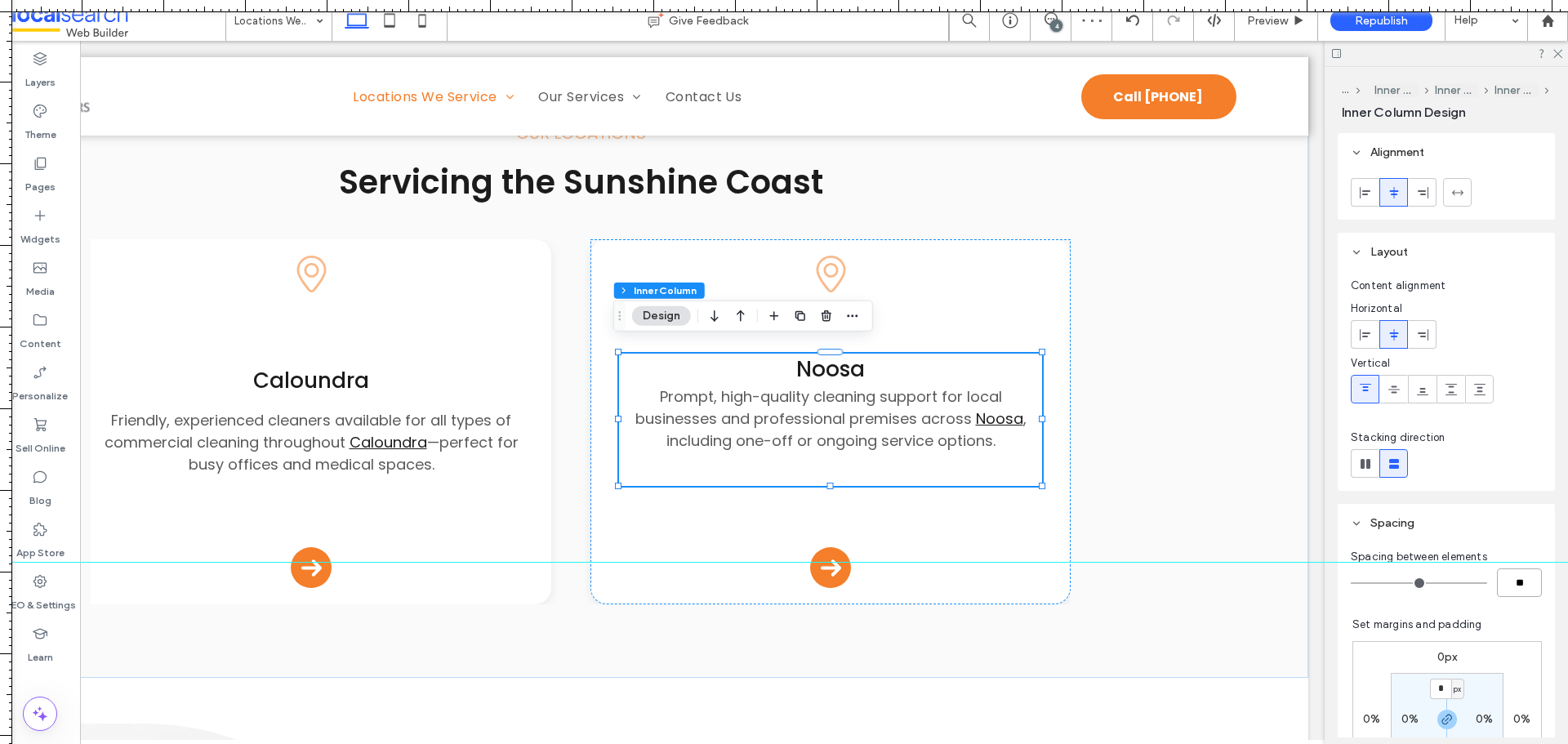 type on "**" 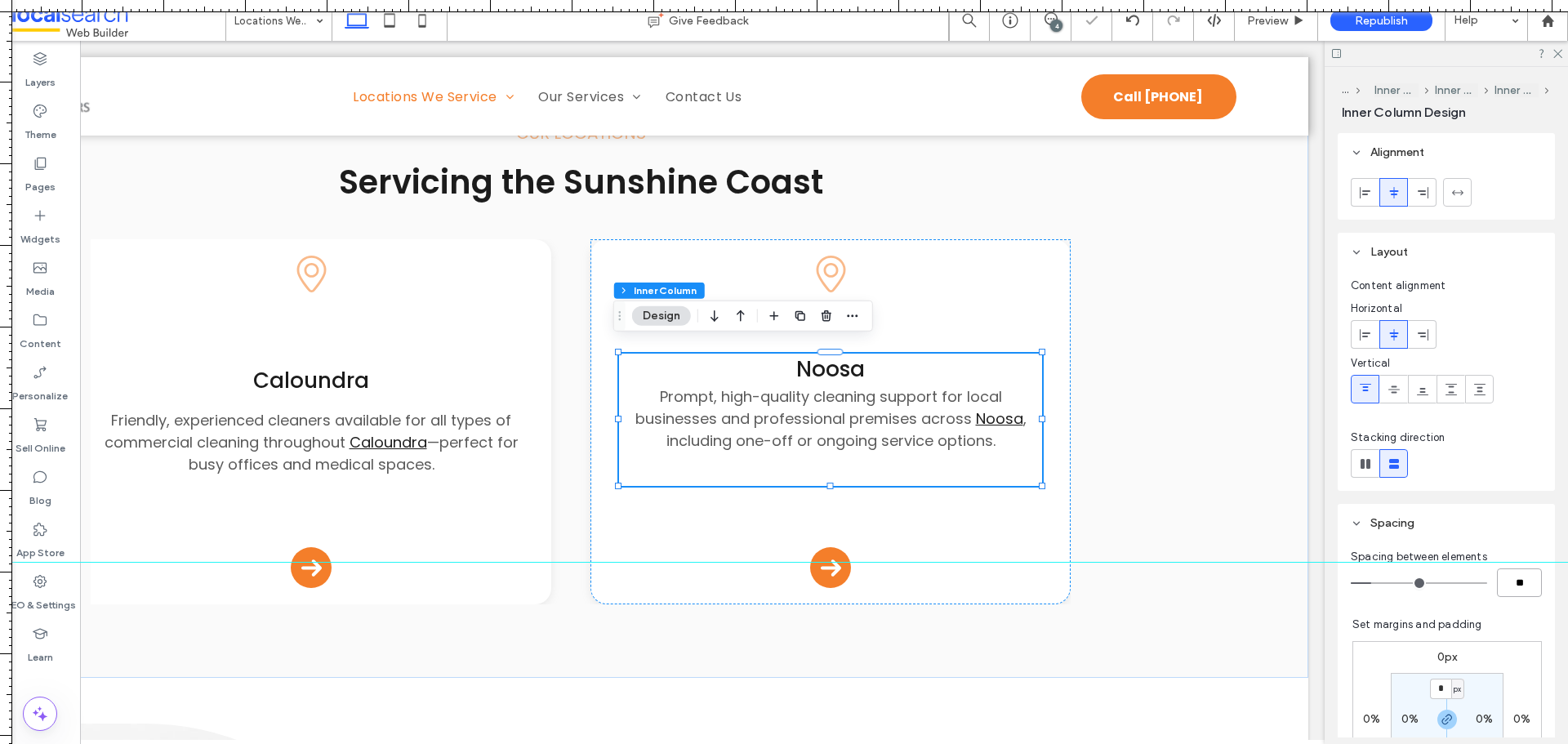 type on "**" 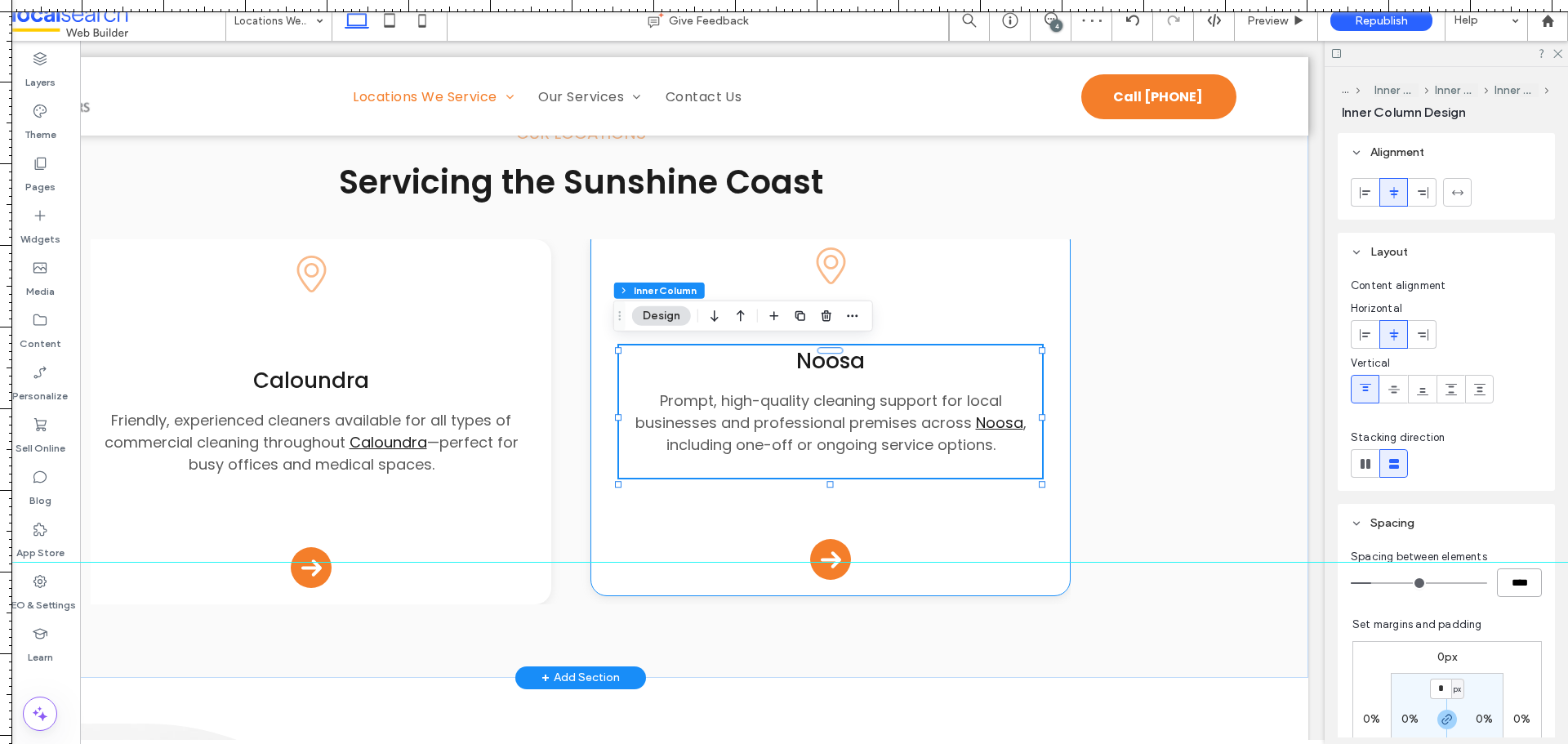 click on "Pin Icon
Noosa
Prompt, high-quality cleaning support for local businesses and professional premises across
Noosa , including one-off or ongoing service options. ﻿
Arrow Icon" at bounding box center (831, 413) 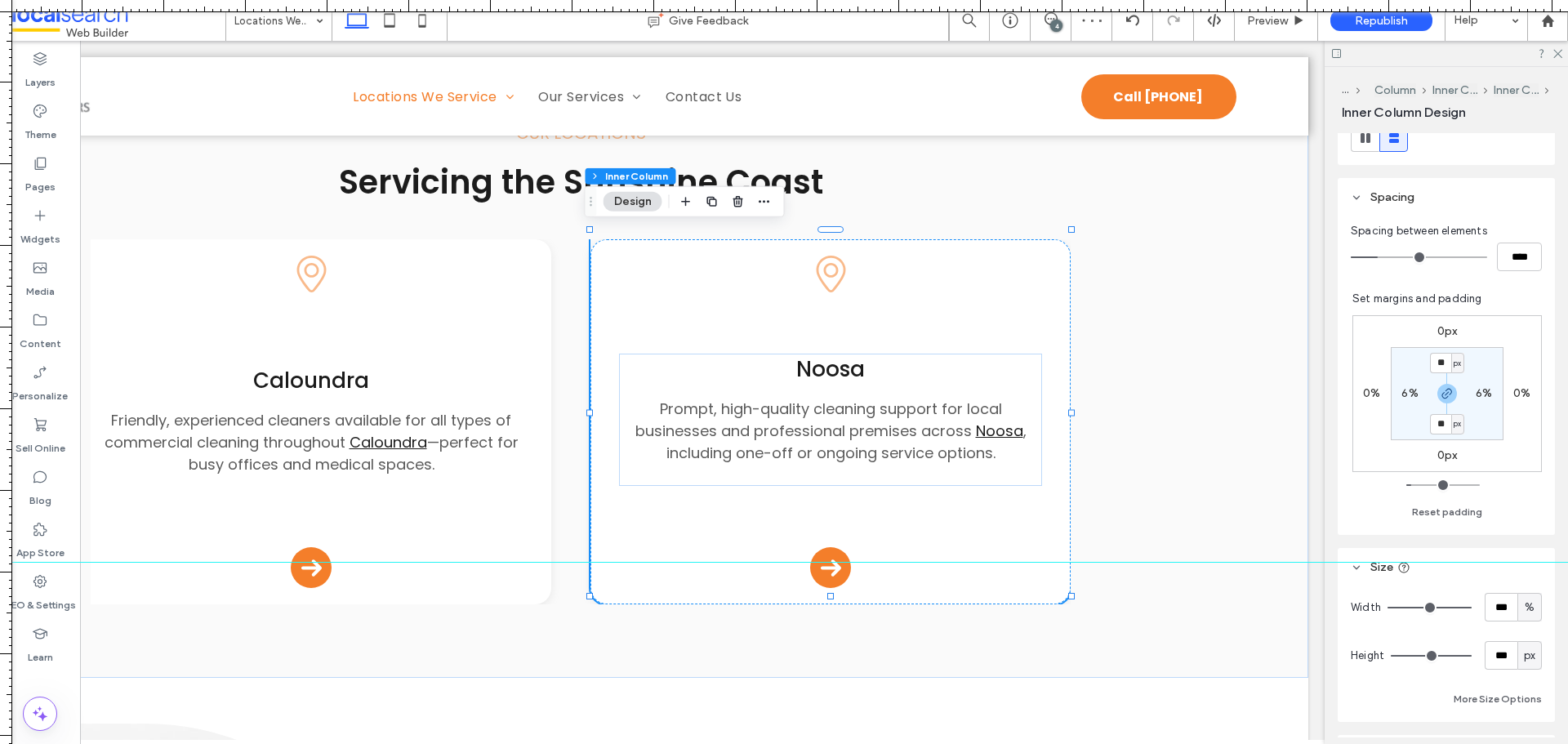 scroll, scrollTop: 327, scrollLeft: 0, axis: vertical 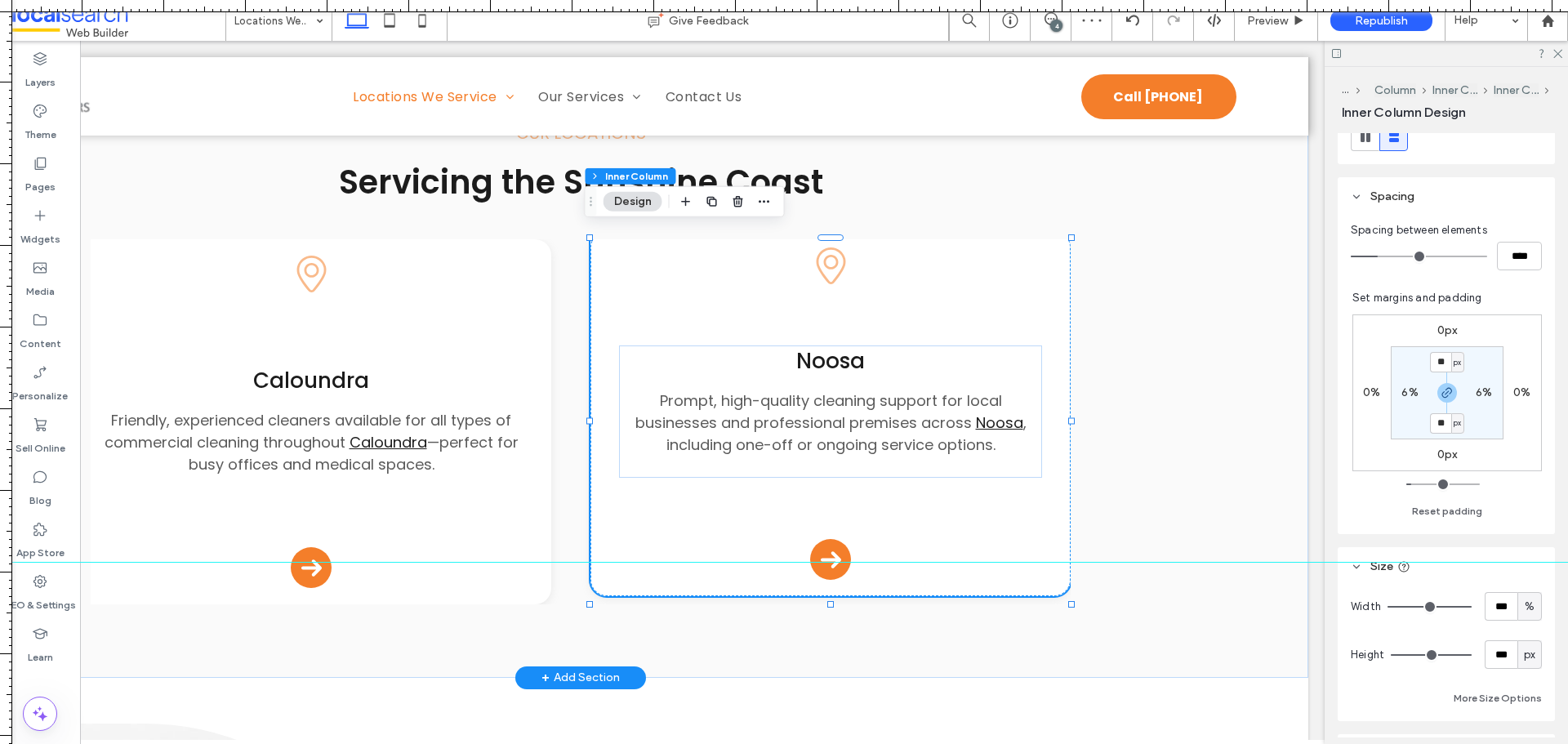 click on "Pin Icon
Noosa
Prompt, high-quality cleaning support for local businesses and professional premises across
Noosa , including one-off or ongoing service options. ﻿
Arrow Icon" at bounding box center [831, 413] 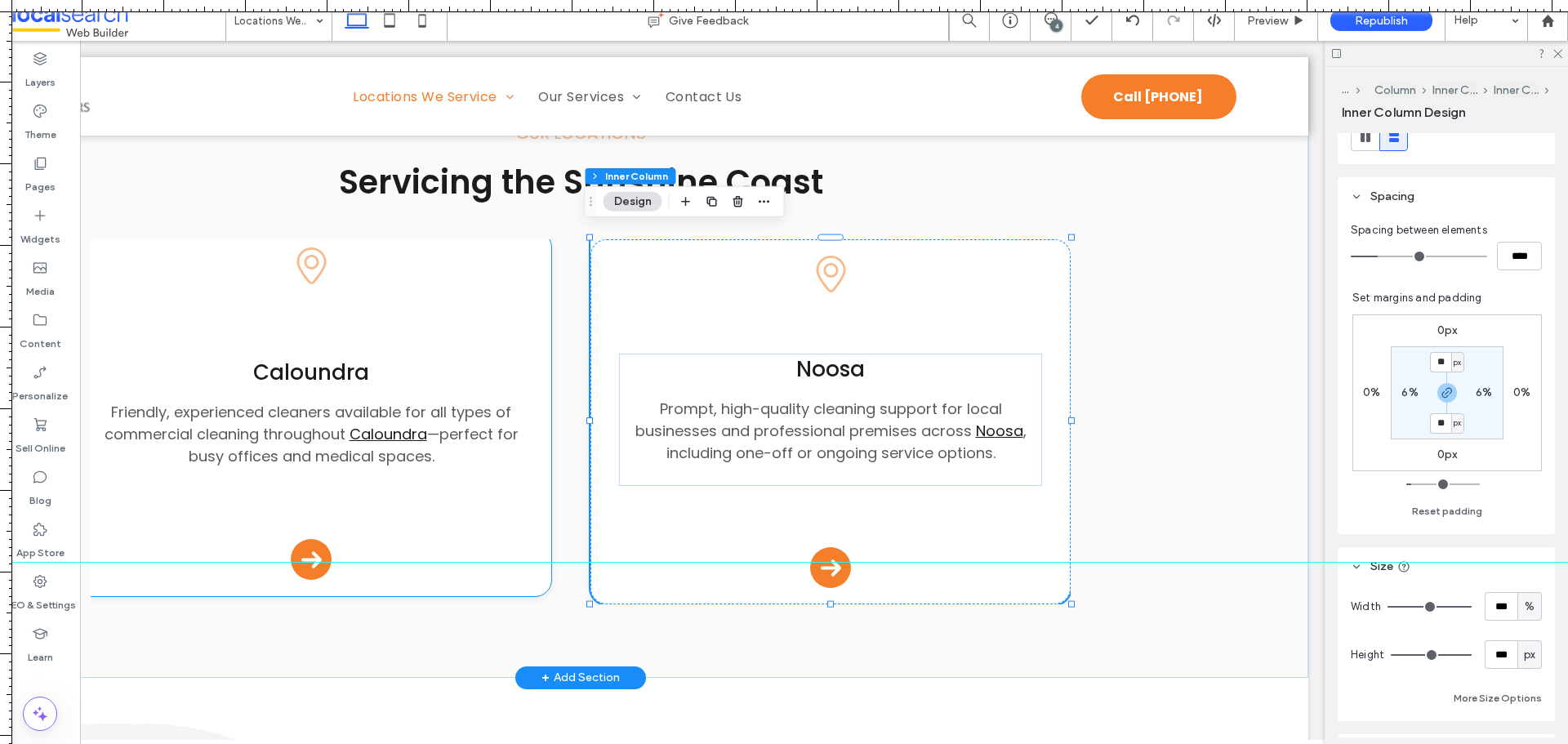 click on "Pin Icon
Caloundra
Friendly, experienced cleaners available for all types of commercial cleaning throughout
Caloundra —perfect for busy offices and medical spaces.
Arrow Icon" at bounding box center (311, 413) 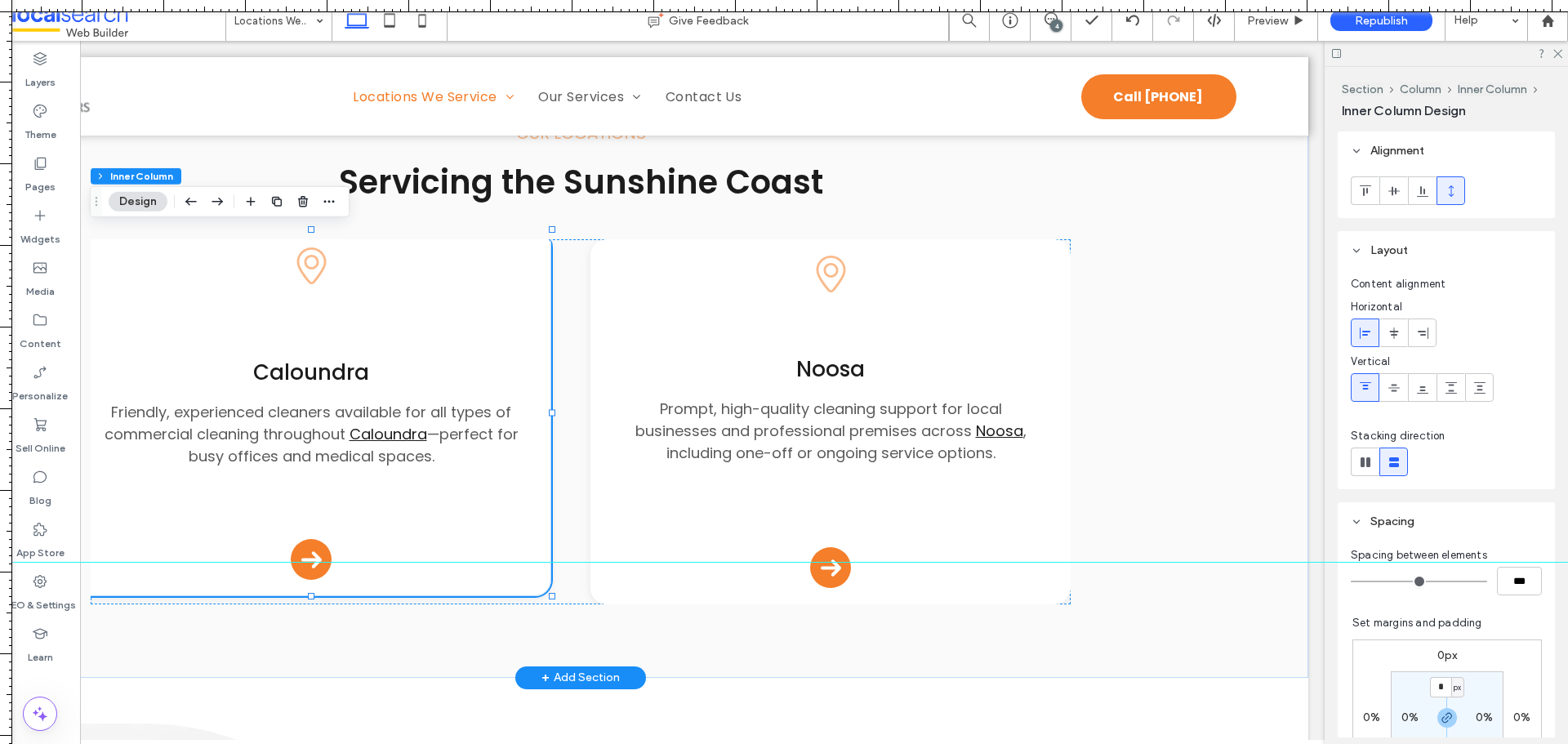 click on "Pin Icon
Caloundra
Friendly, experienced cleaners available for all types of commercial cleaning throughout
Caloundra —perfect for busy offices and medical spaces.
Arrow Icon" at bounding box center [311, 413] 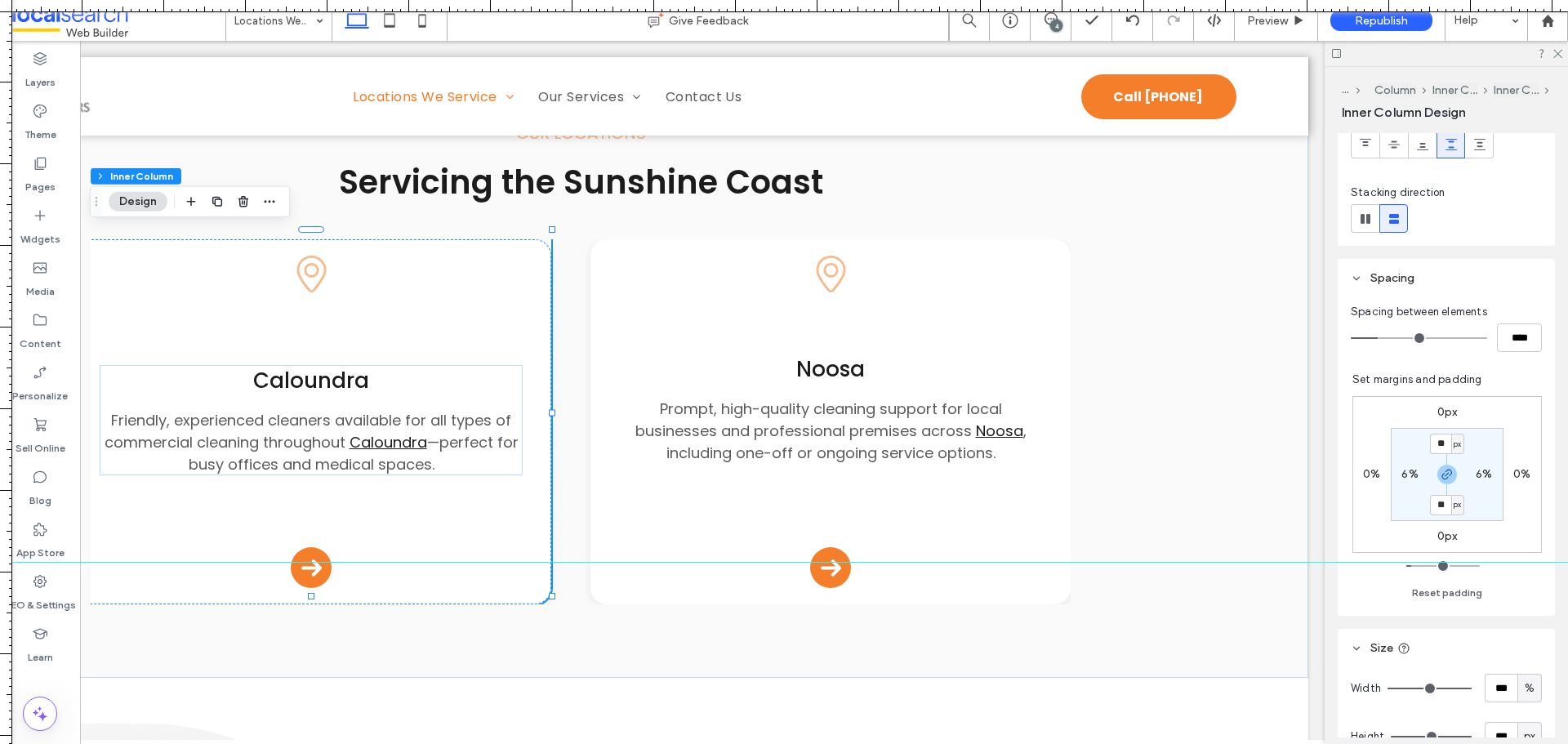 scroll, scrollTop: 327, scrollLeft: 0, axis: vertical 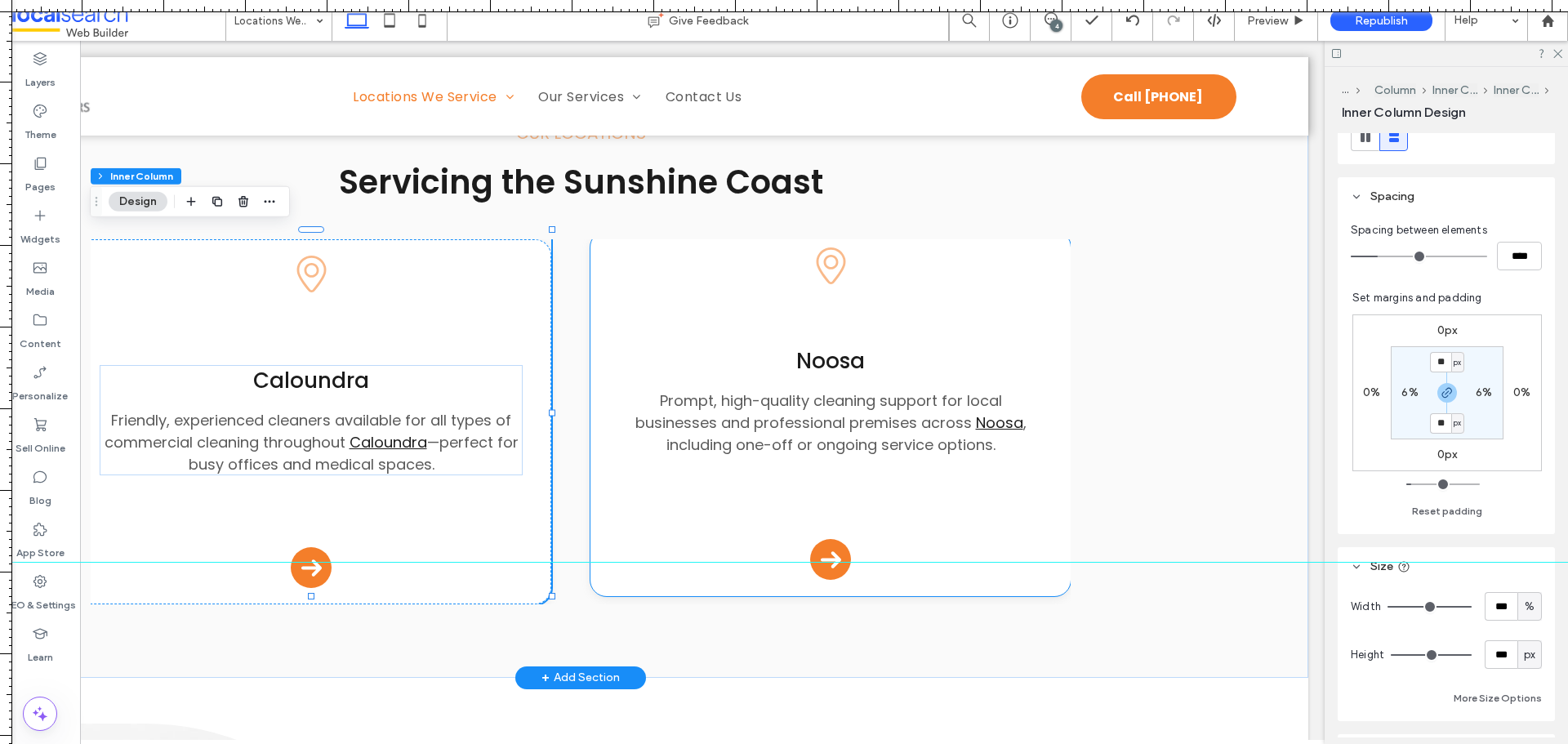click on "Pin Icon
Noosa
Prompt, high-quality cleaning support for local businesses and professional premises across
Noosa , including one-off or ongoing service options. ﻿
Arrow Icon" at bounding box center [831, 413] 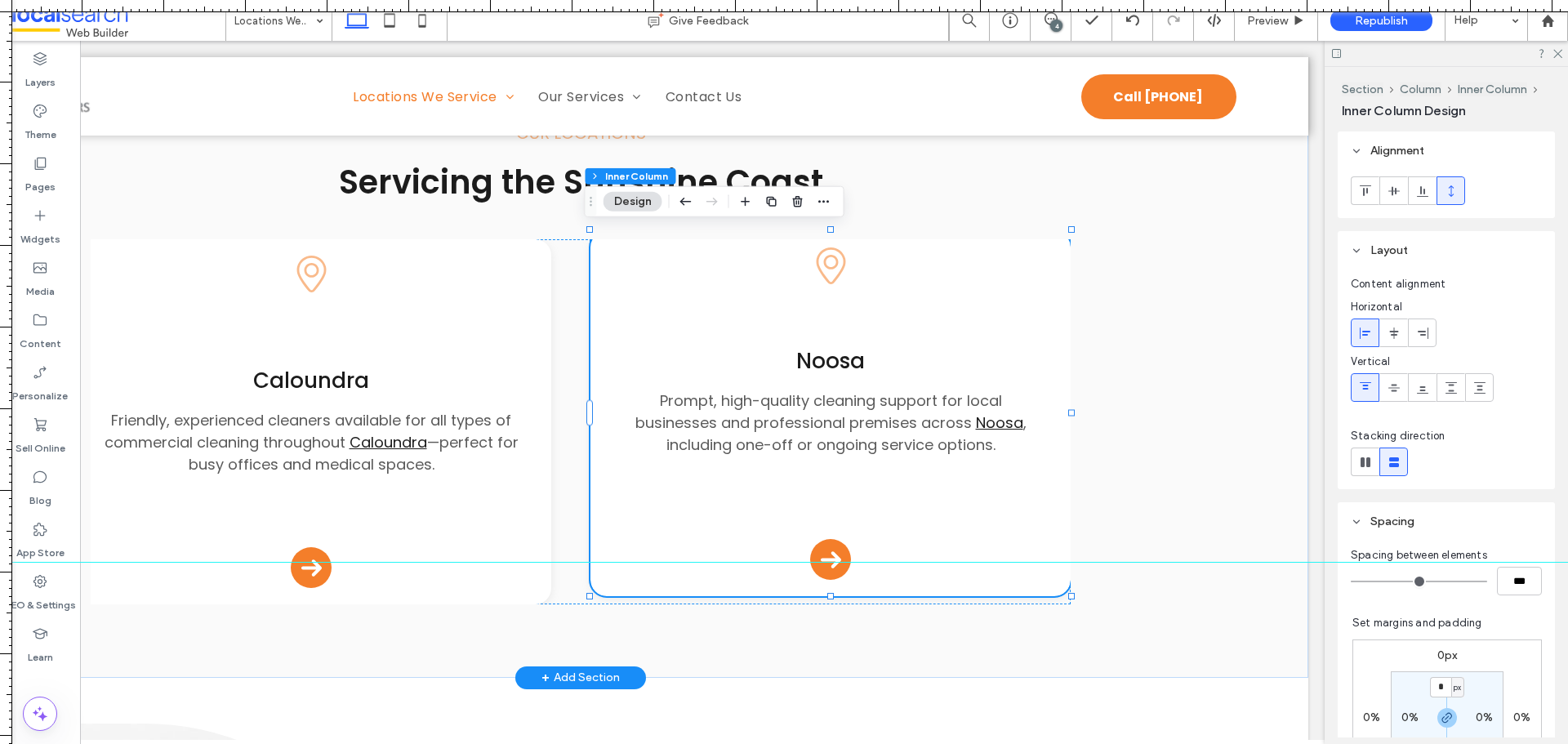 click on ", including one-off or ongoing service options." at bounding box center [846, 434] 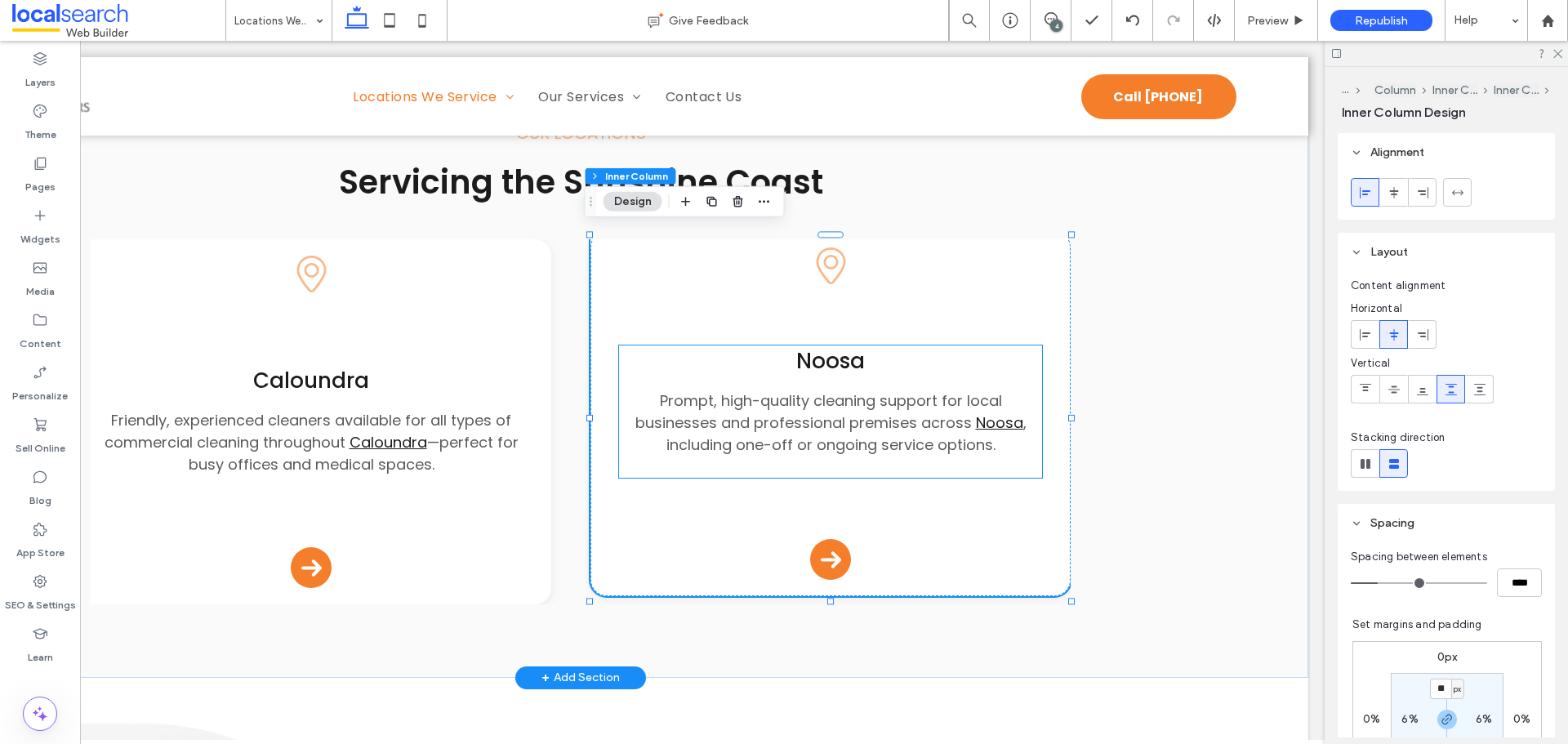 click on "﻿" at bounding box center [830, 466] 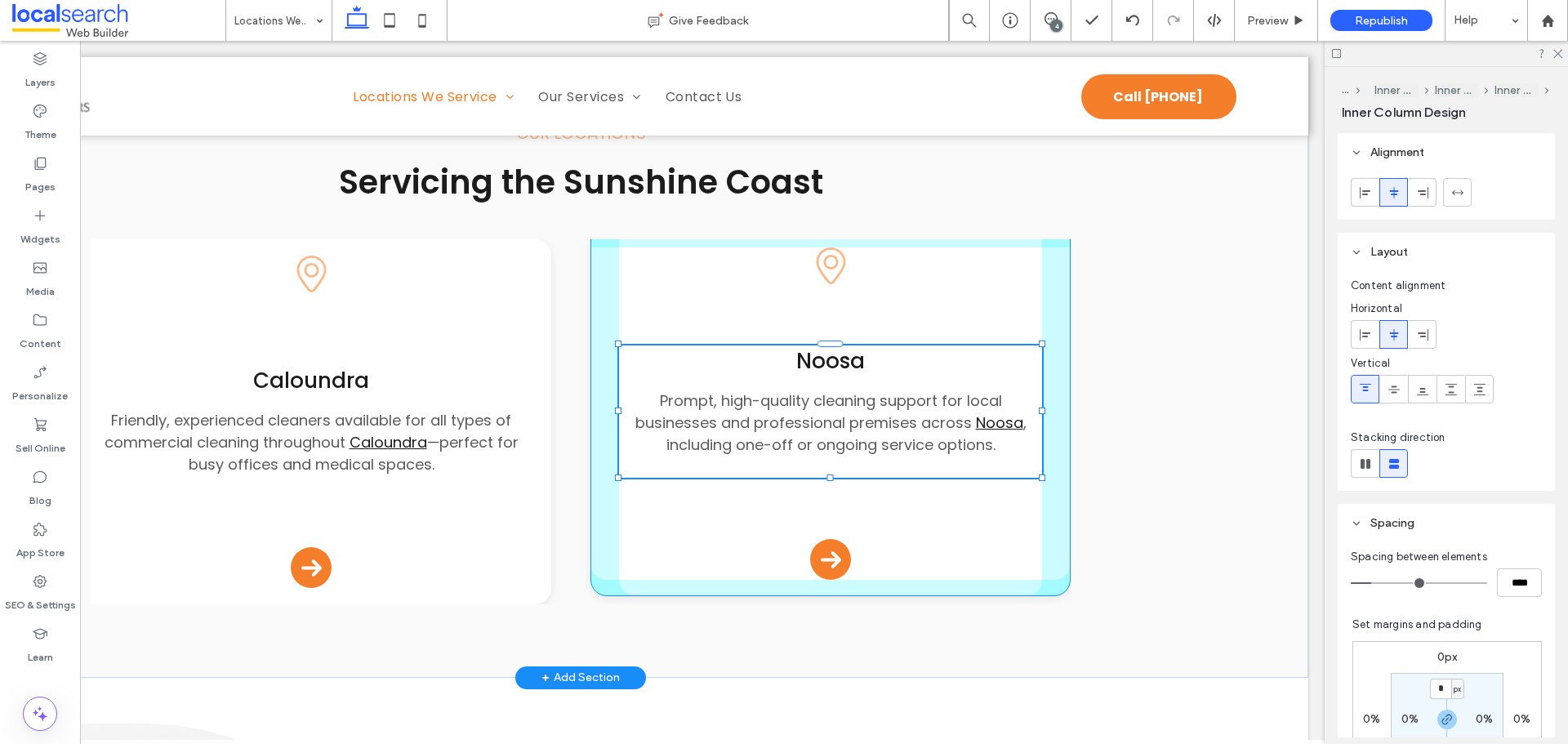 drag, startPoint x: 825, startPoint y: 478, endPoint x: 831, endPoint y: 447, distance: 31.575307 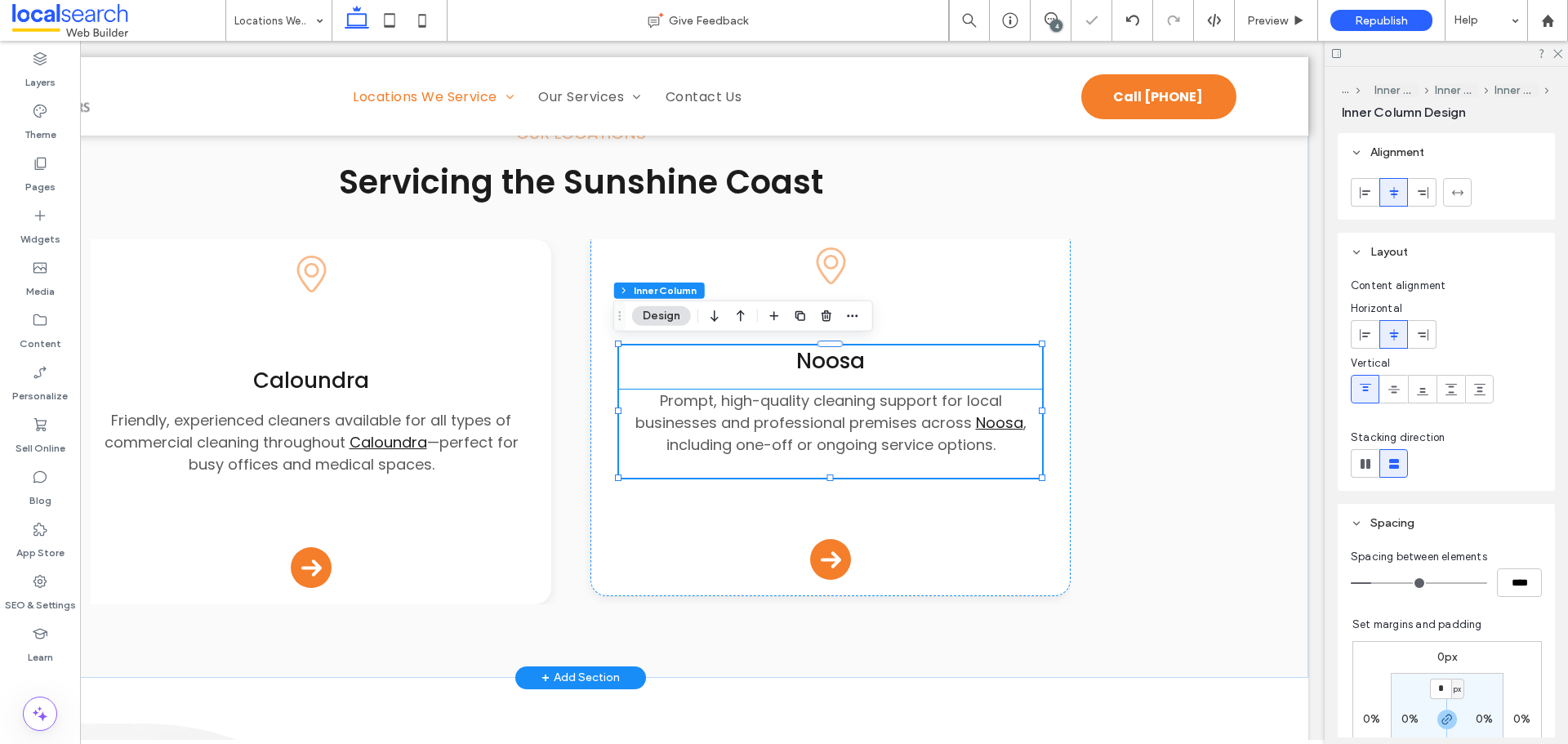 click on "﻿" at bounding box center [830, 466] 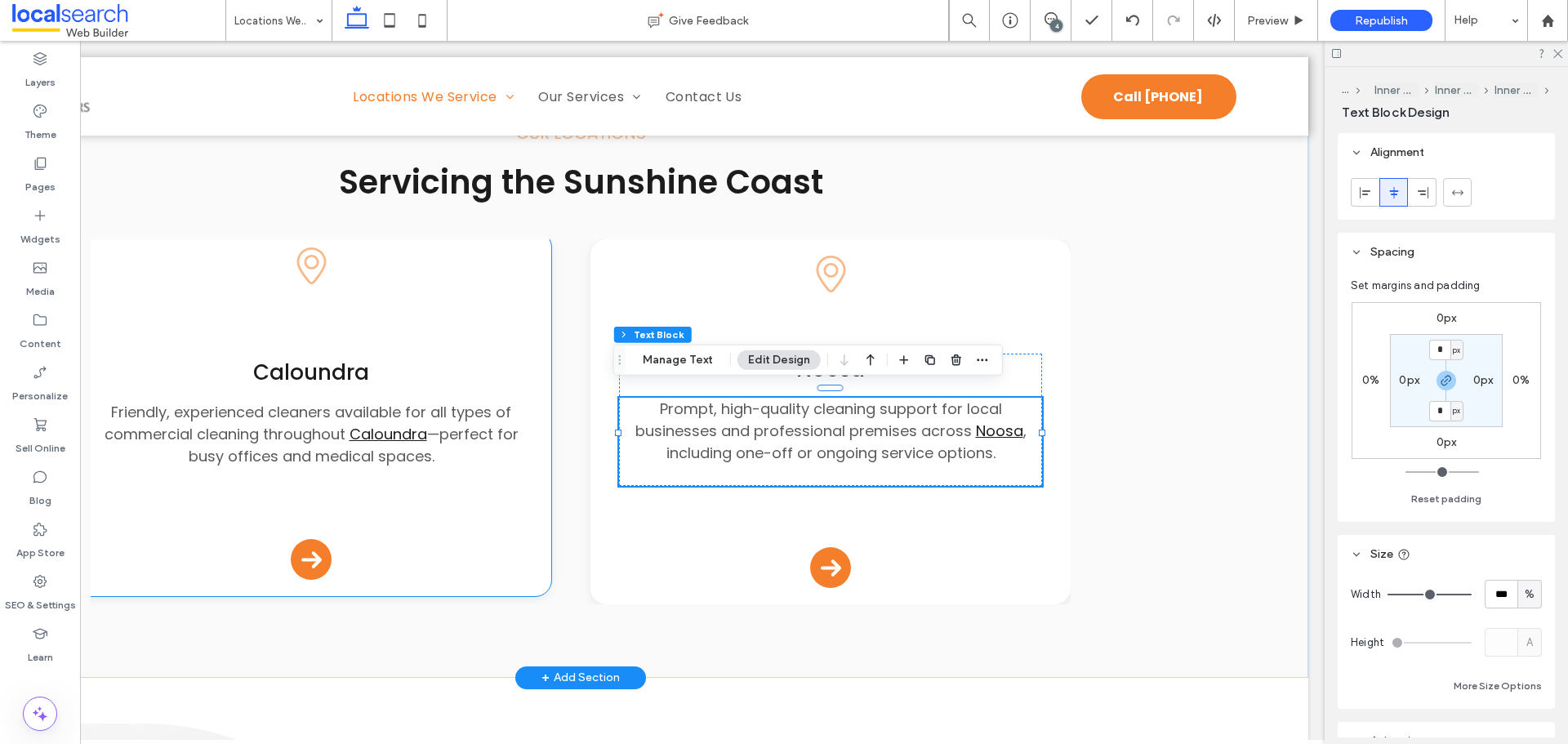 click on "Friendly, experienced cleaners available for all types of commercial cleaning throughout
Caloundra —perfect for busy offices and medical spaces." at bounding box center (310, 434) 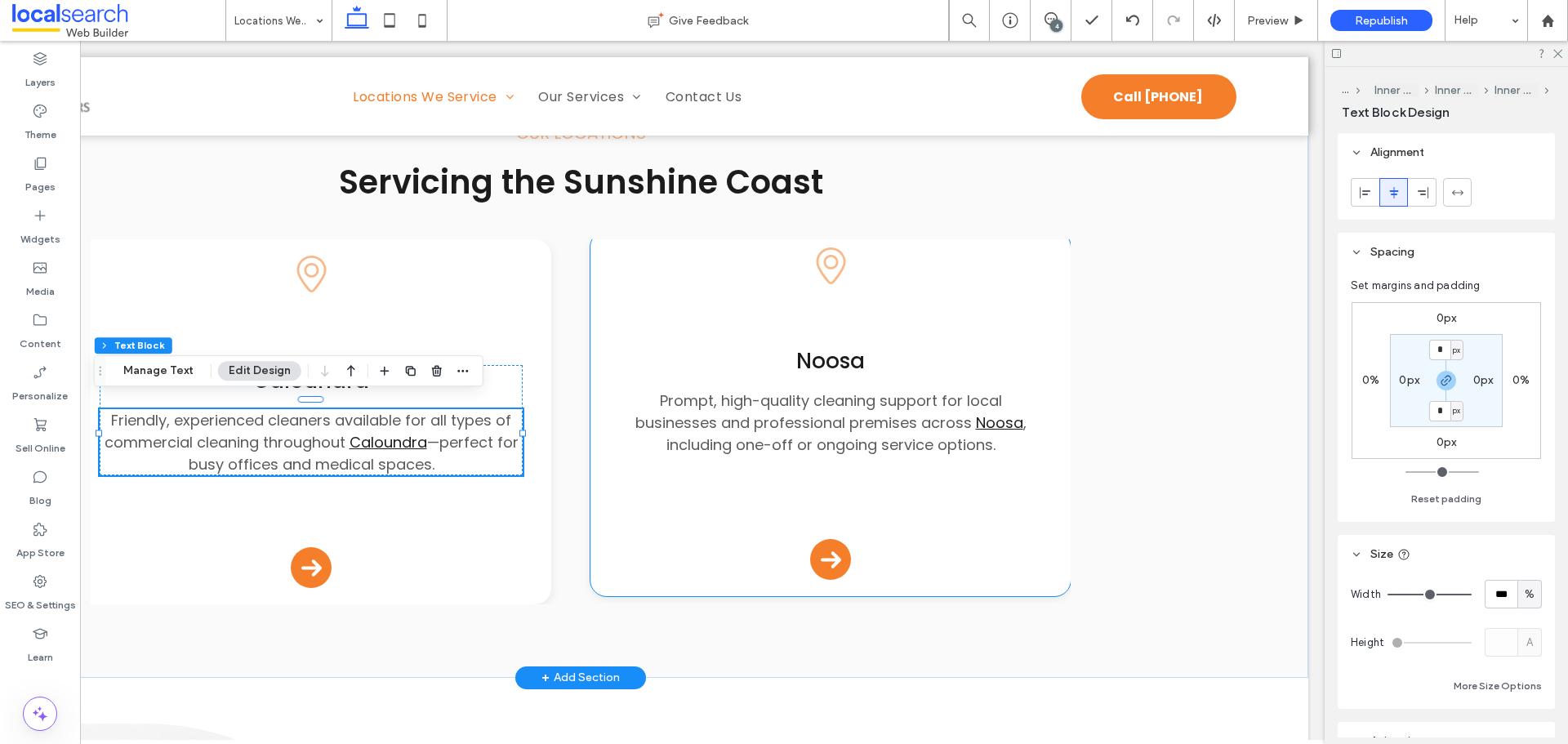 click on "Noosa" at bounding box center (830, 361) 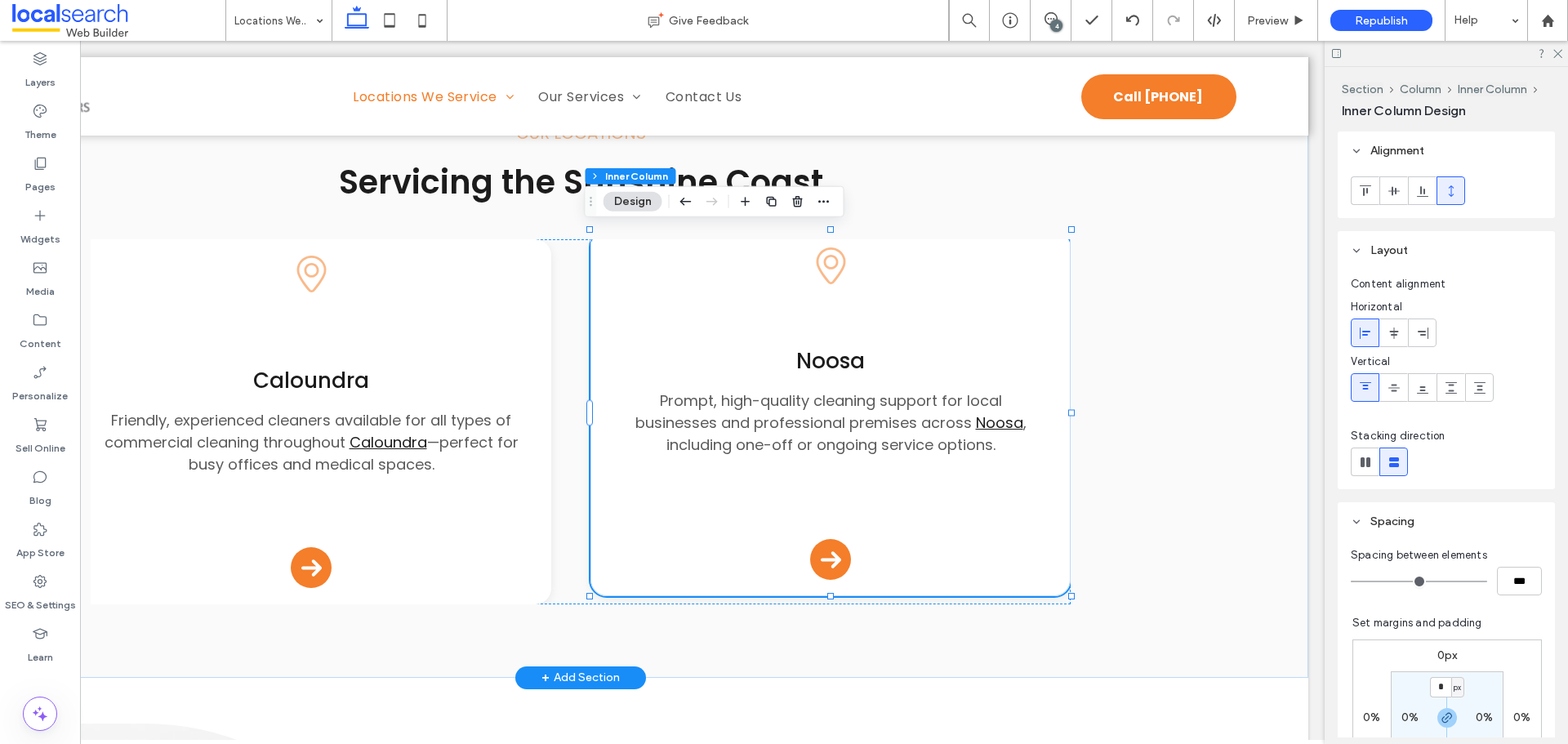 click on "Noosa" at bounding box center (830, 361) 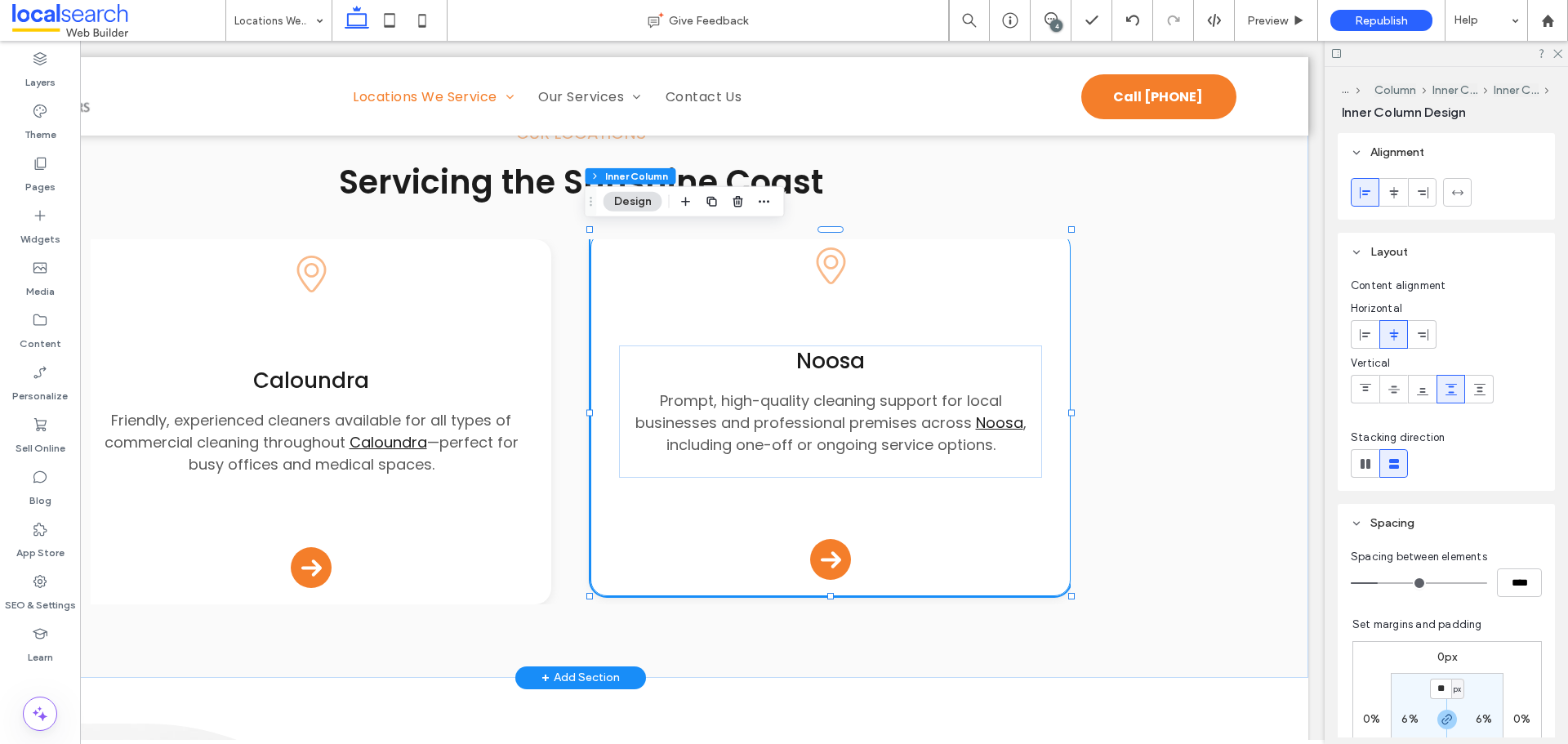 click on "Noosa" at bounding box center [830, 361] 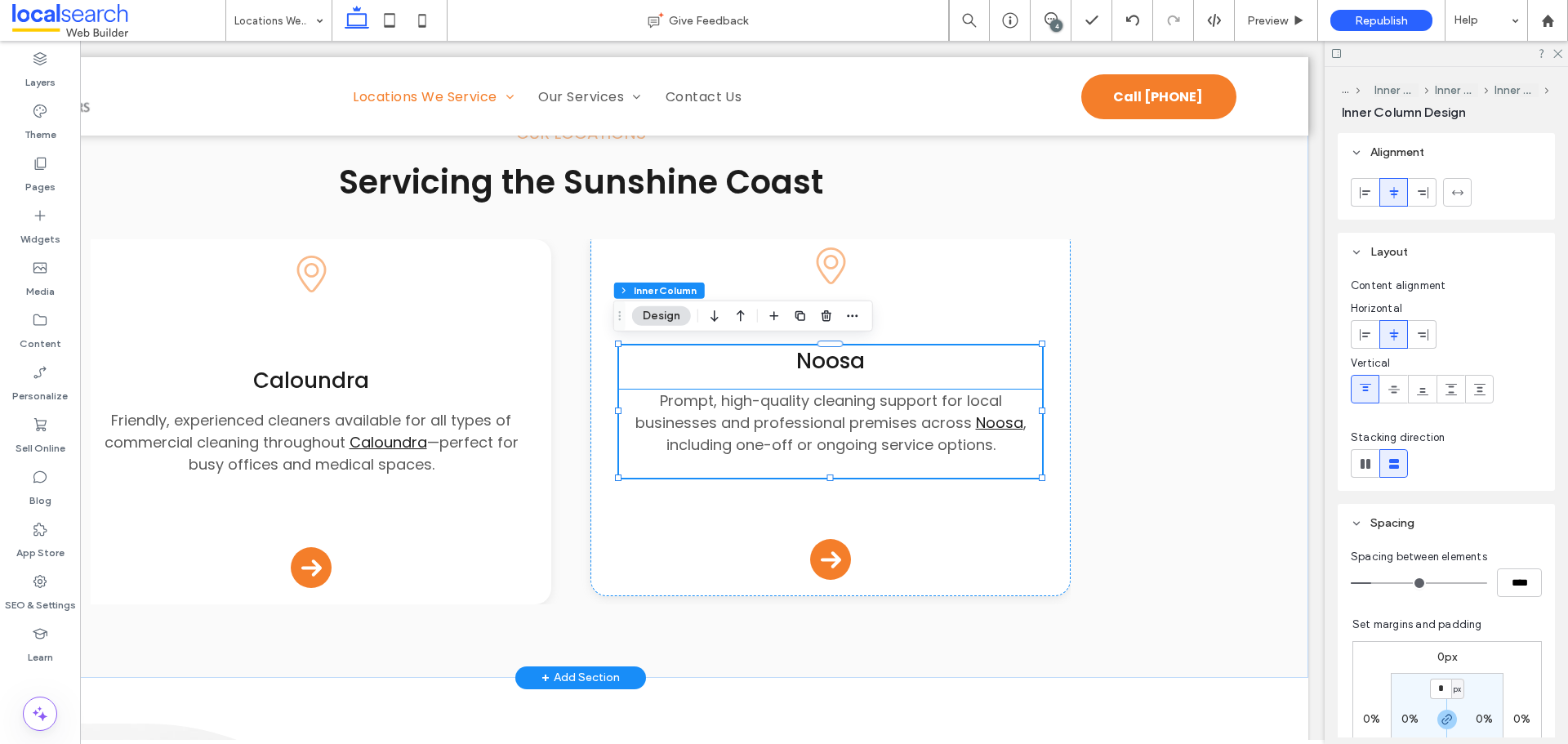 click on "Prompt, high-quality cleaning support for local businesses and professional premises across" at bounding box center (818, 412) 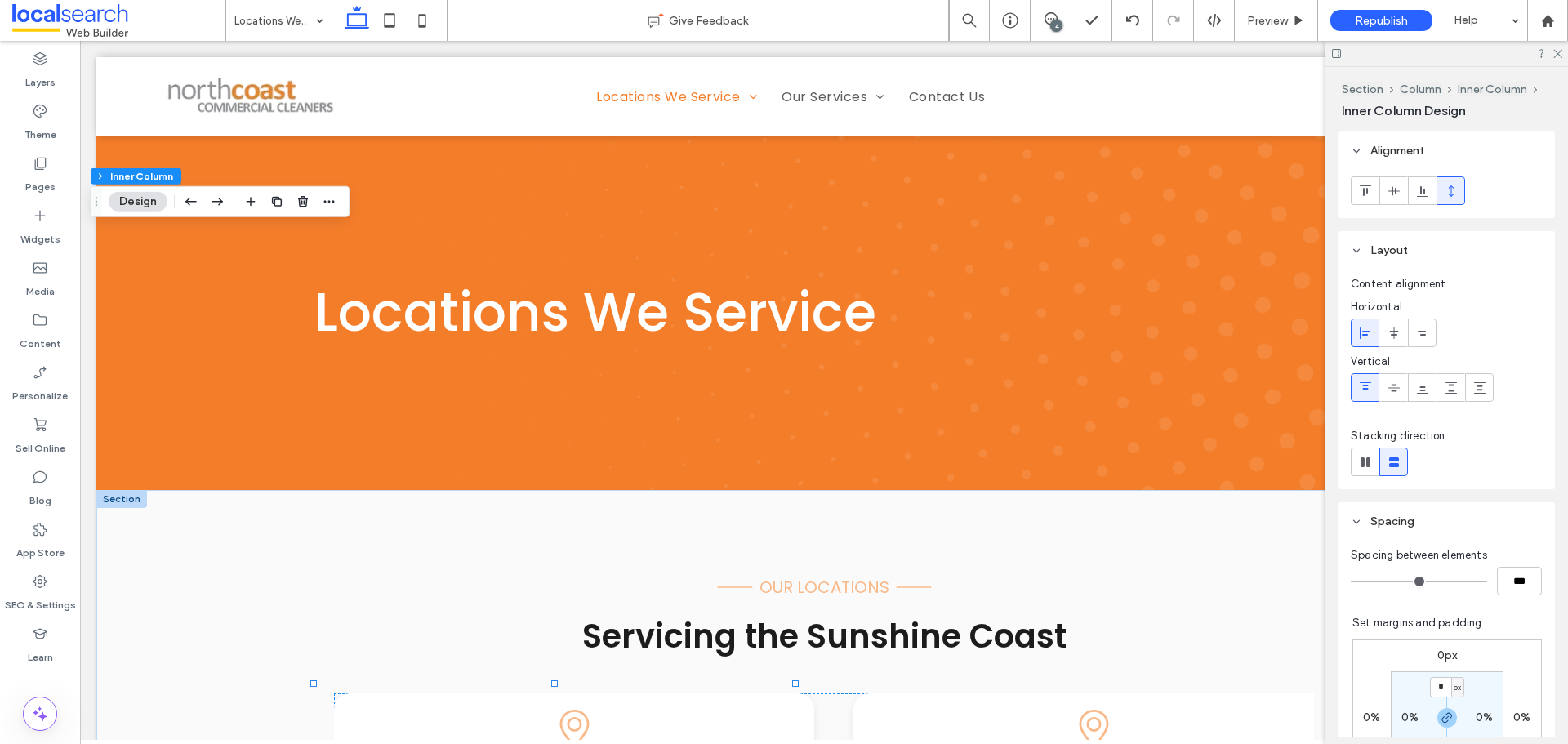 scroll, scrollTop: 454, scrollLeft: 0, axis: vertical 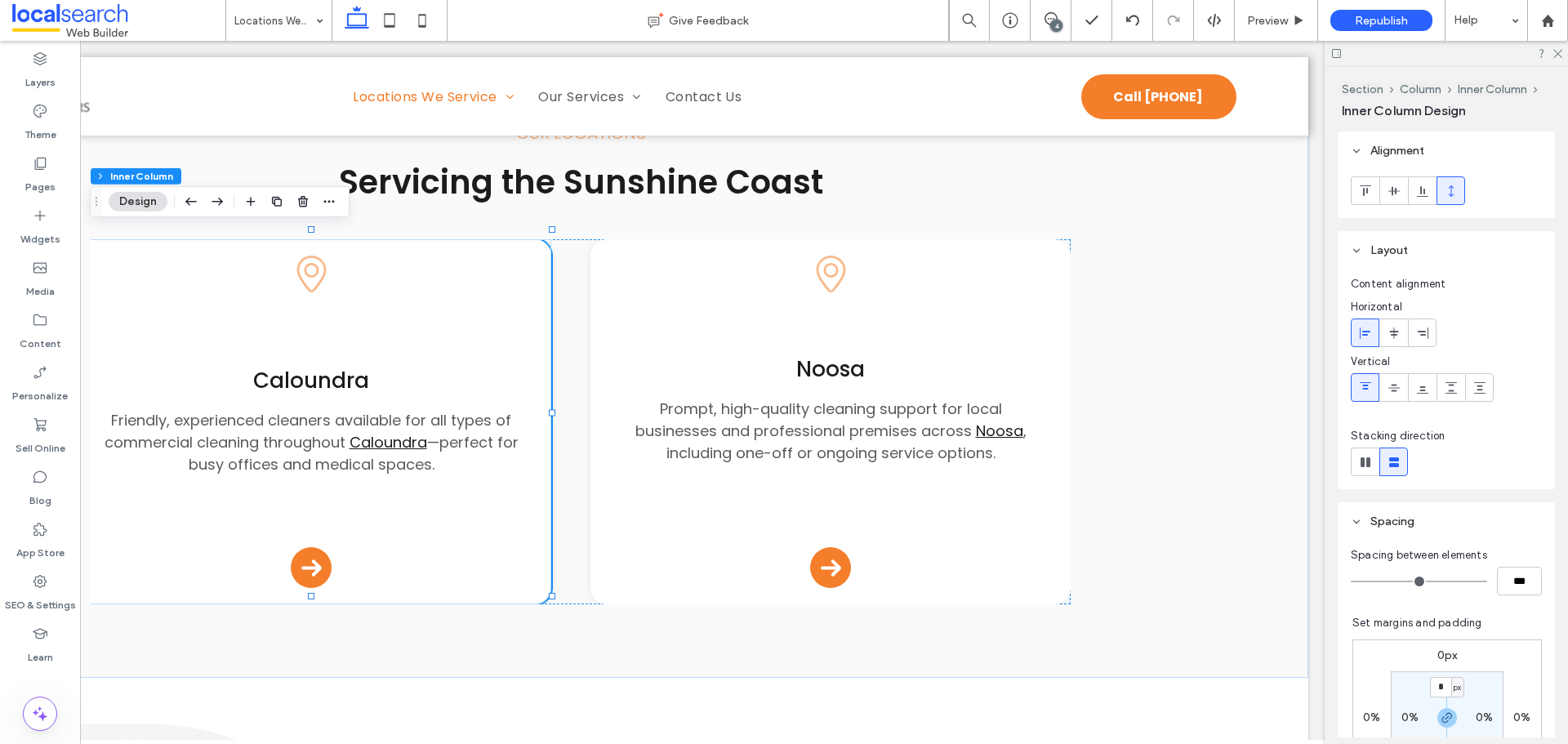click on "—perfect for busy offices and medical spaces." at bounding box center (354, 453) 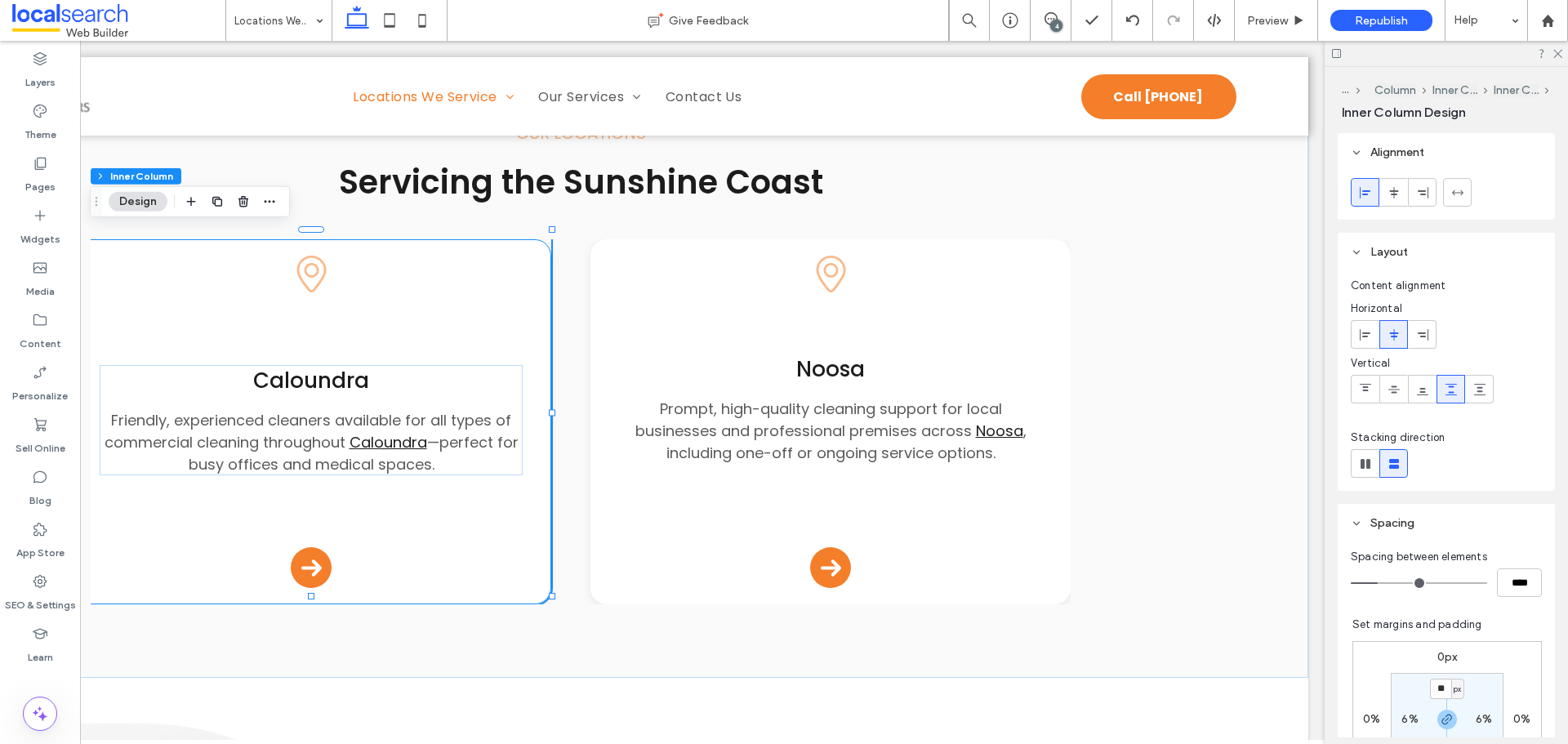 click on "—perfect for busy offices and medical spaces." at bounding box center (354, 453) 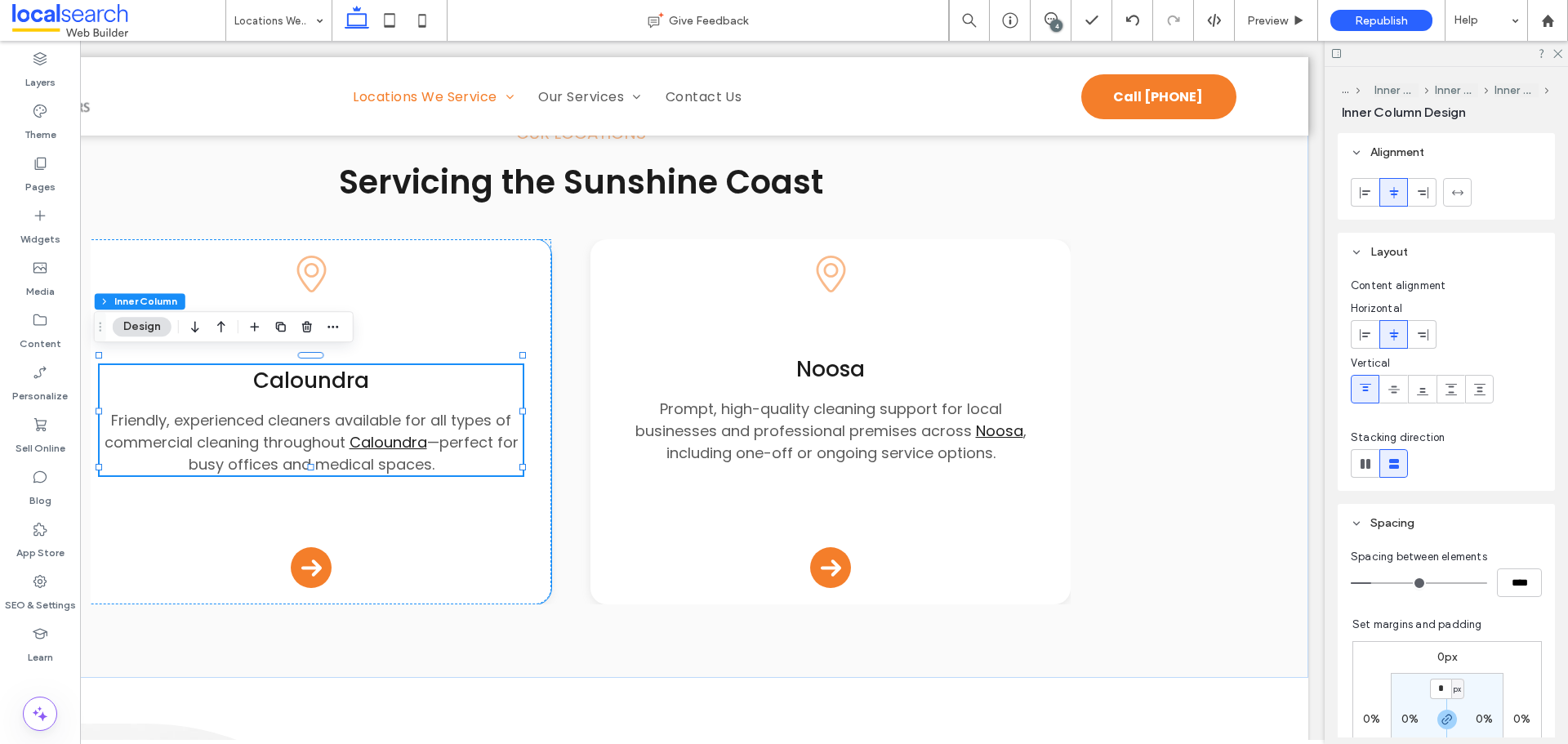 click on "—perfect for busy offices and medical spaces." at bounding box center (354, 453) 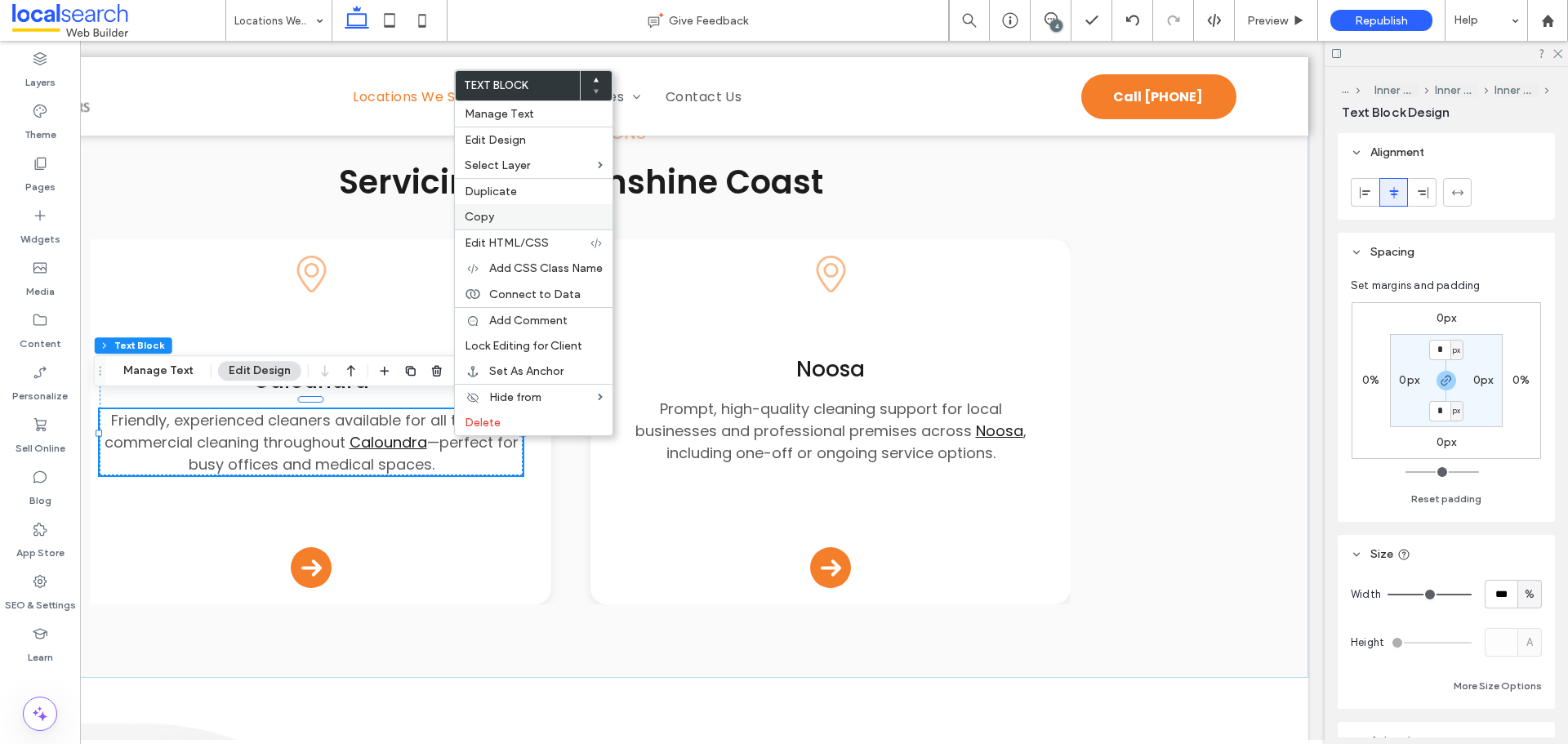 click on "Copy" at bounding box center [533, 216] 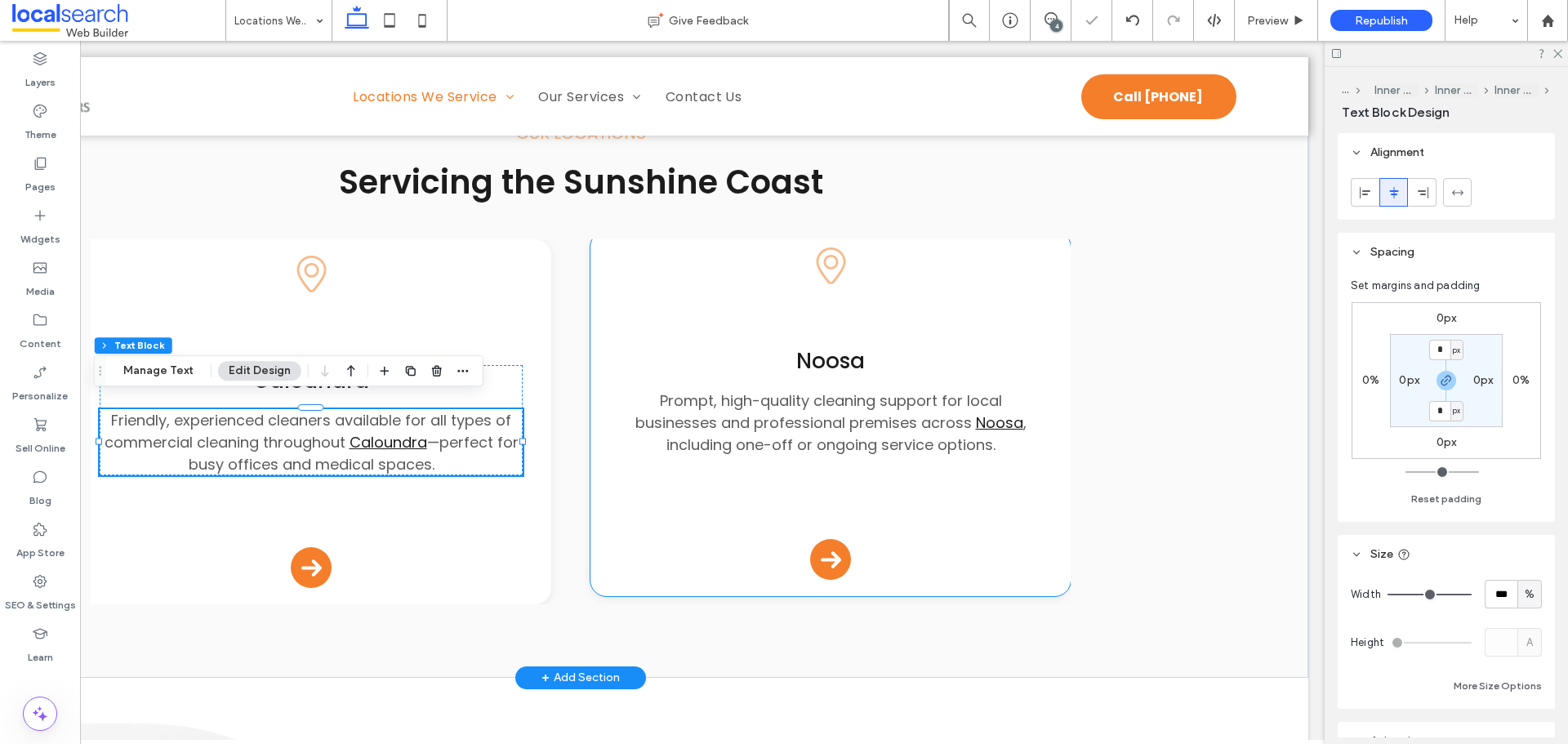 click on "Prompt, high-quality cleaning support for local businesses and professional premises across
Noosa , including one-off or ongoing service options." at bounding box center (830, 422) 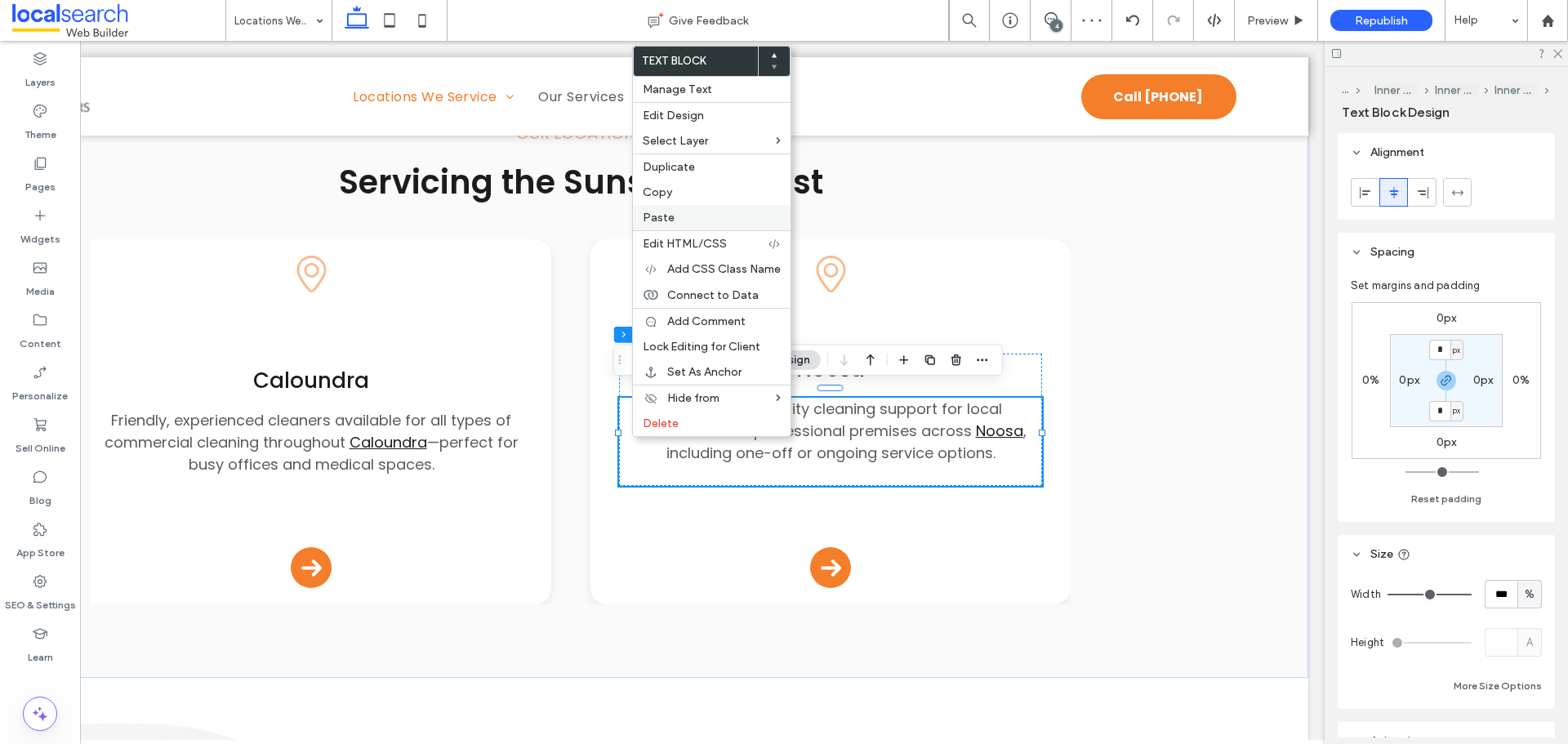 click on "Paste" at bounding box center (711, 217) 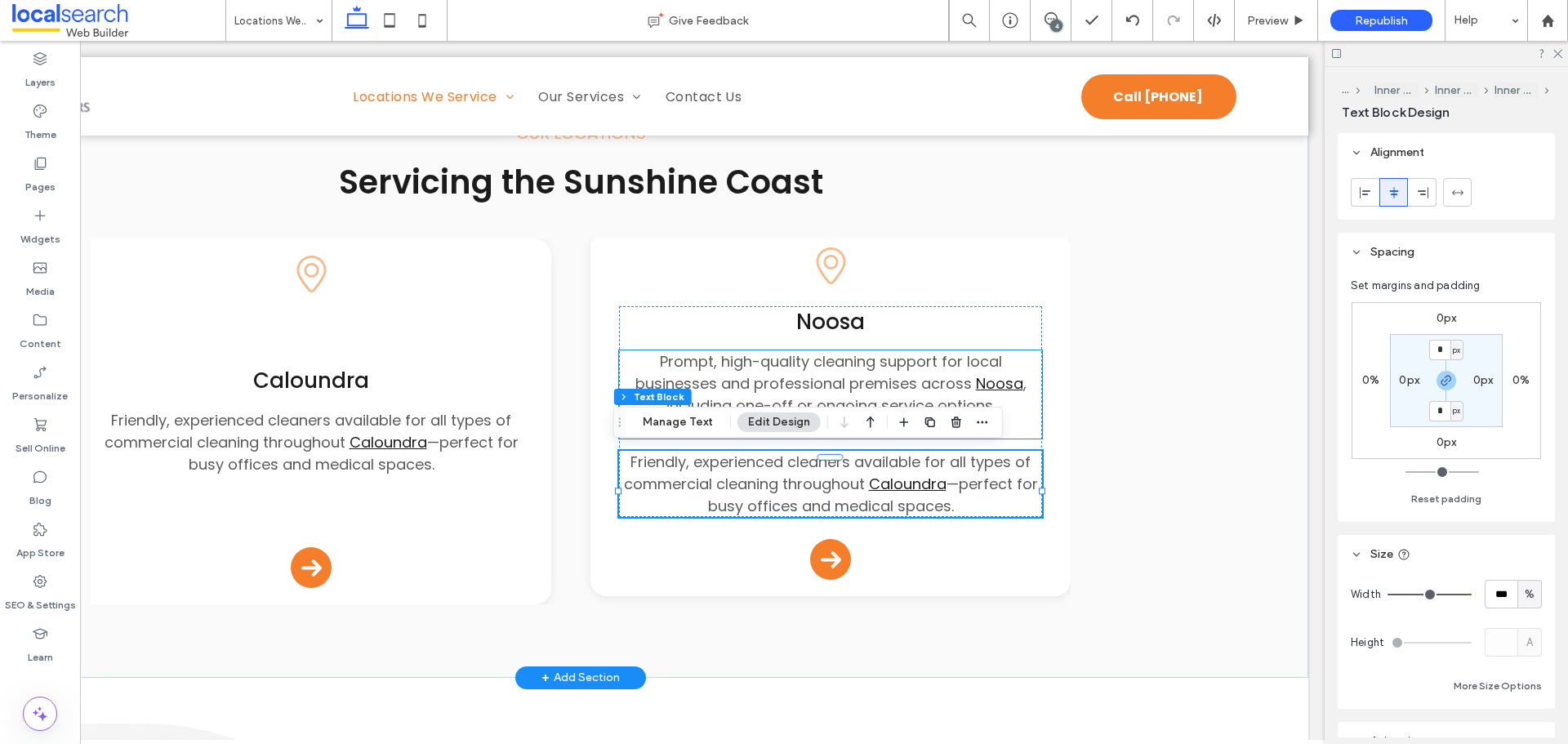 click on "Prompt, high-quality cleaning support for local businesses and professional premises across" at bounding box center (818, 372) 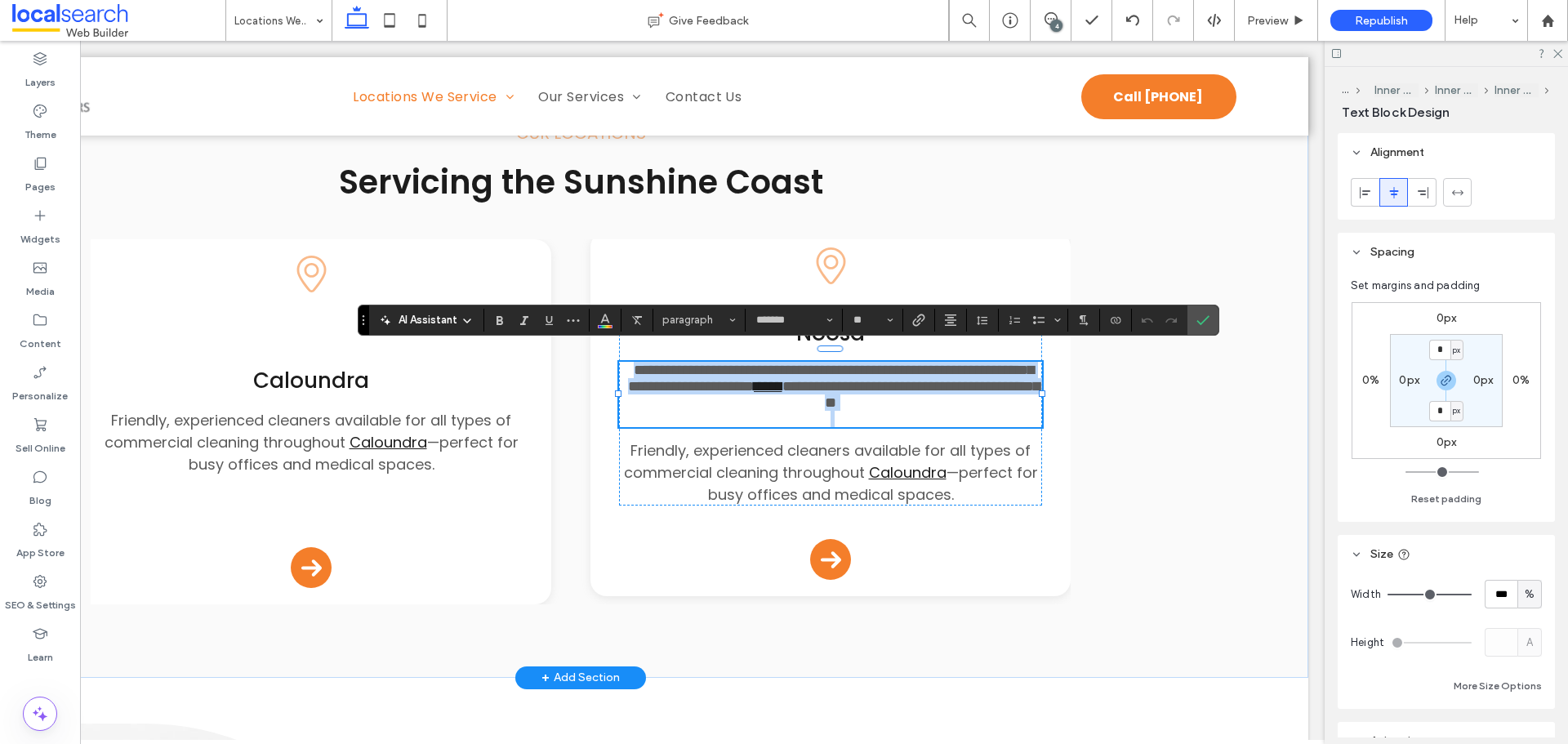 copy on "**********" 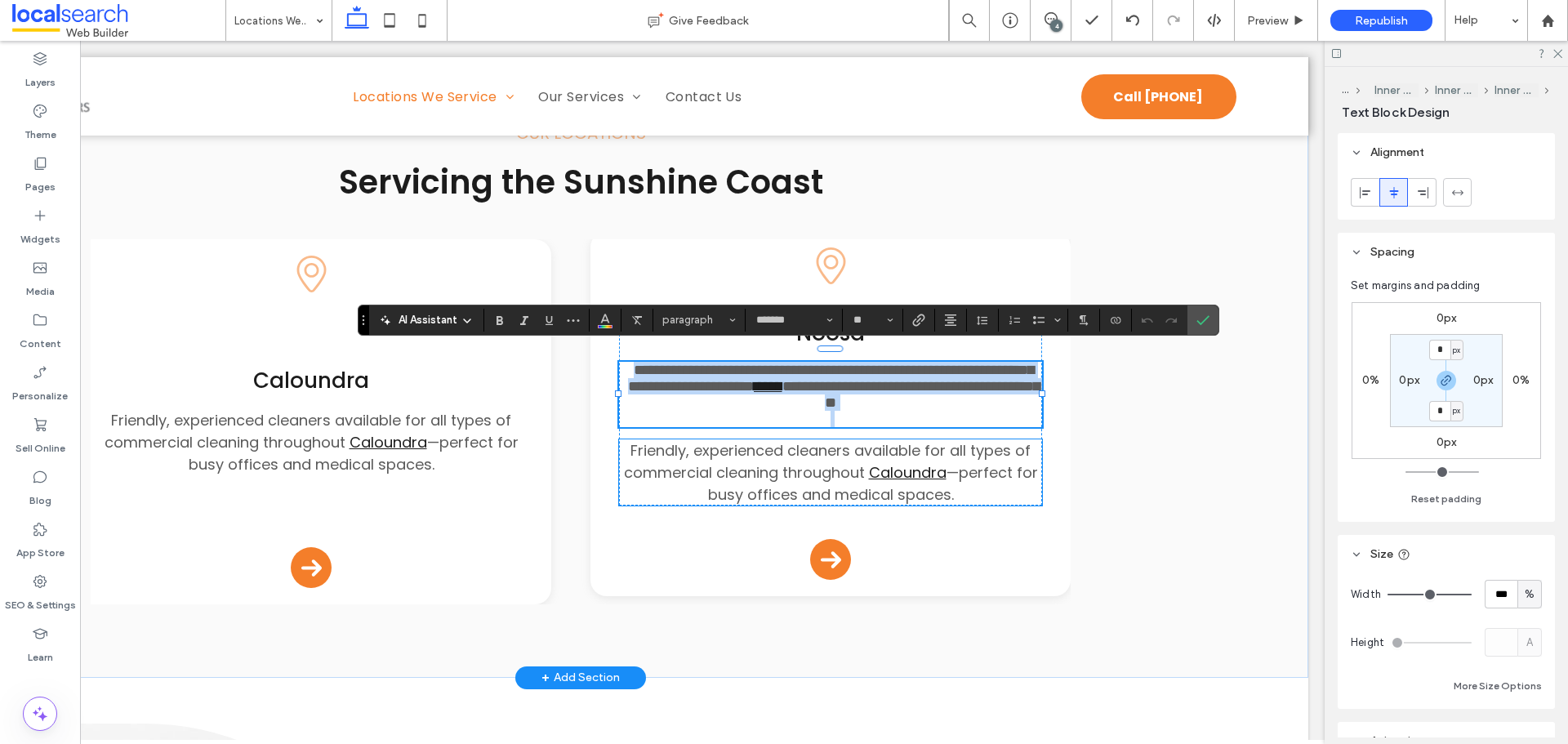 click on "Friendly, experienced cleaners available for all types of commercial cleaning throughout" at bounding box center [827, 461] 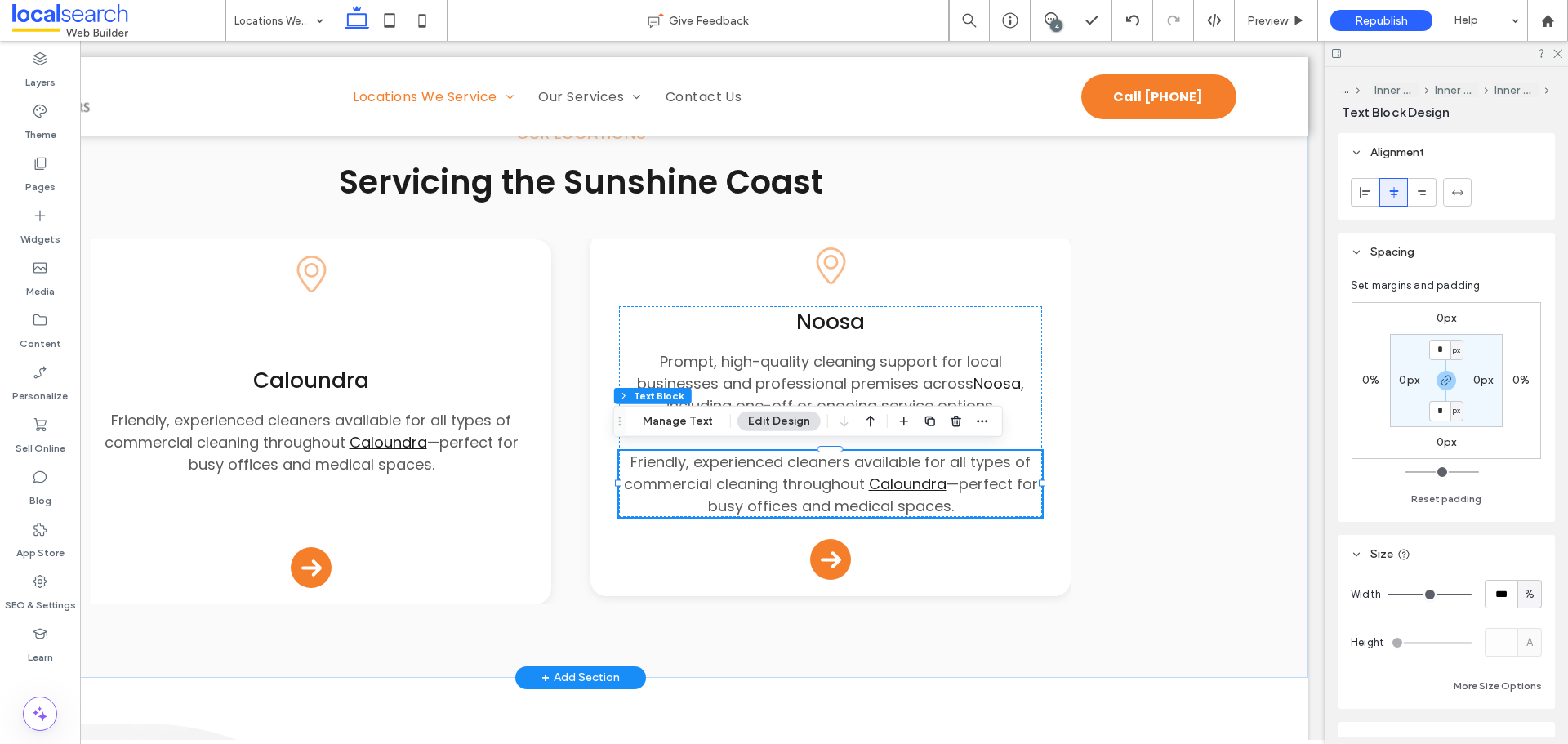click on "Friendly, experienced cleaners available for all types of commercial cleaning throughout" at bounding box center [827, 473] 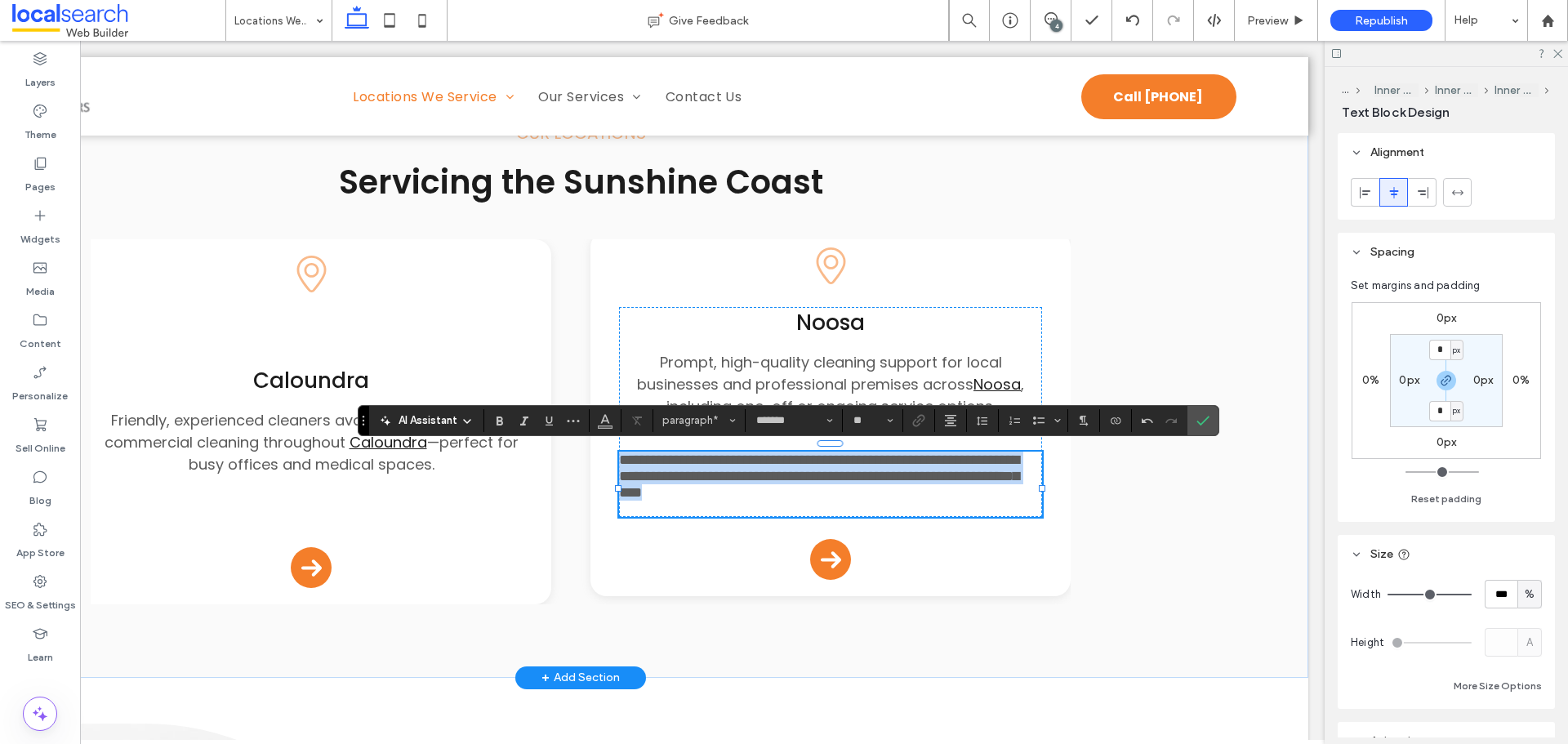 scroll, scrollTop: 0, scrollLeft: 1578, axis: horizontal 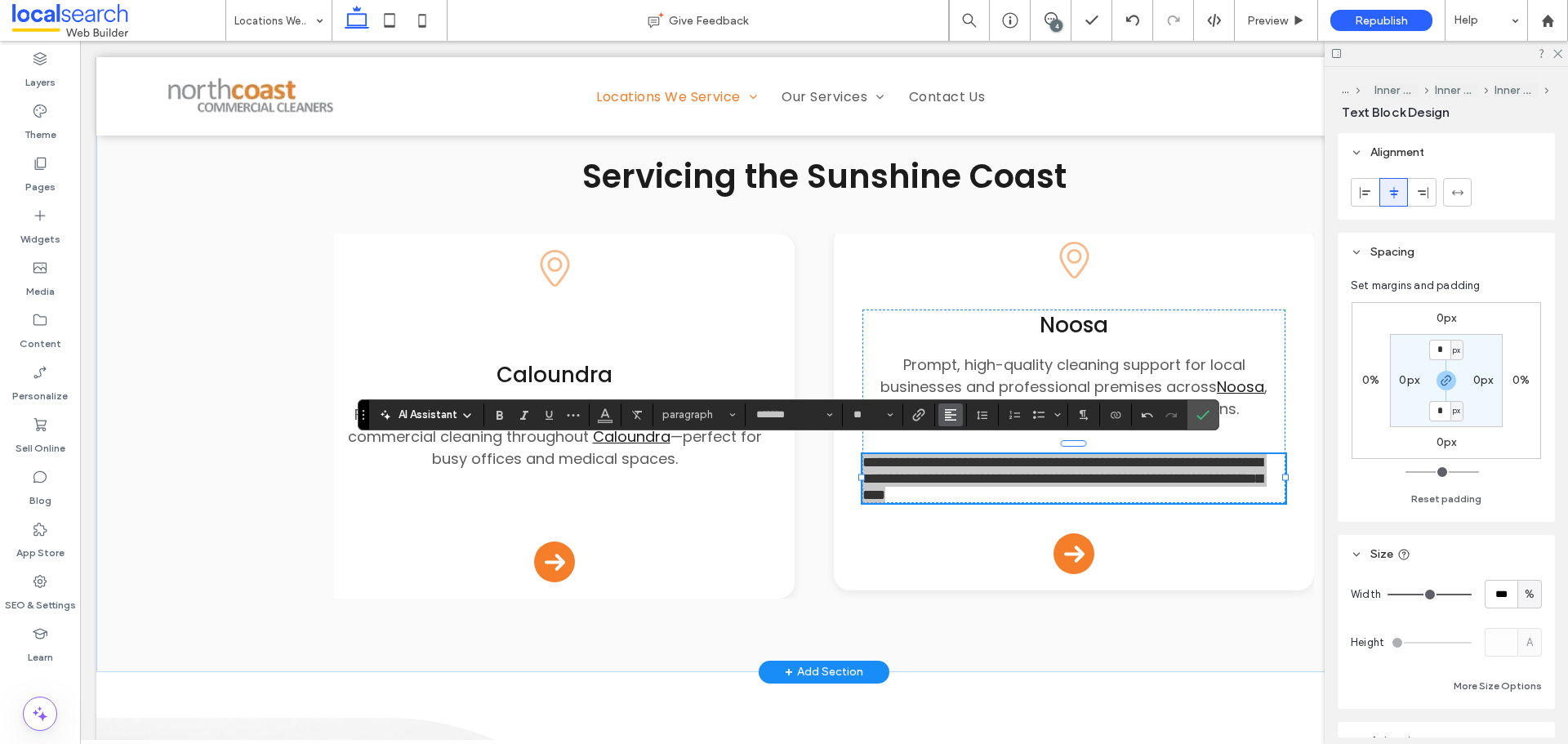click at bounding box center (951, 415) 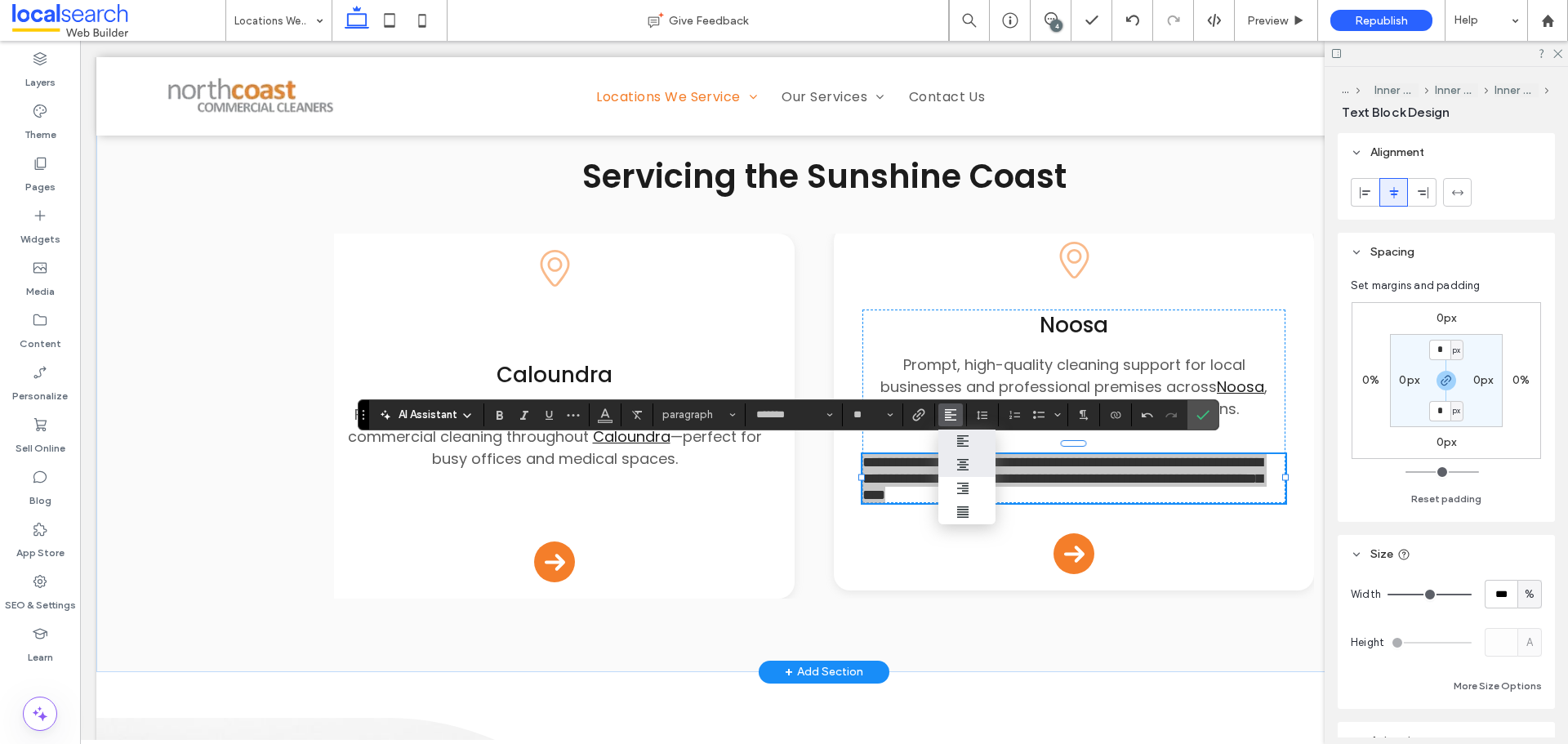 click 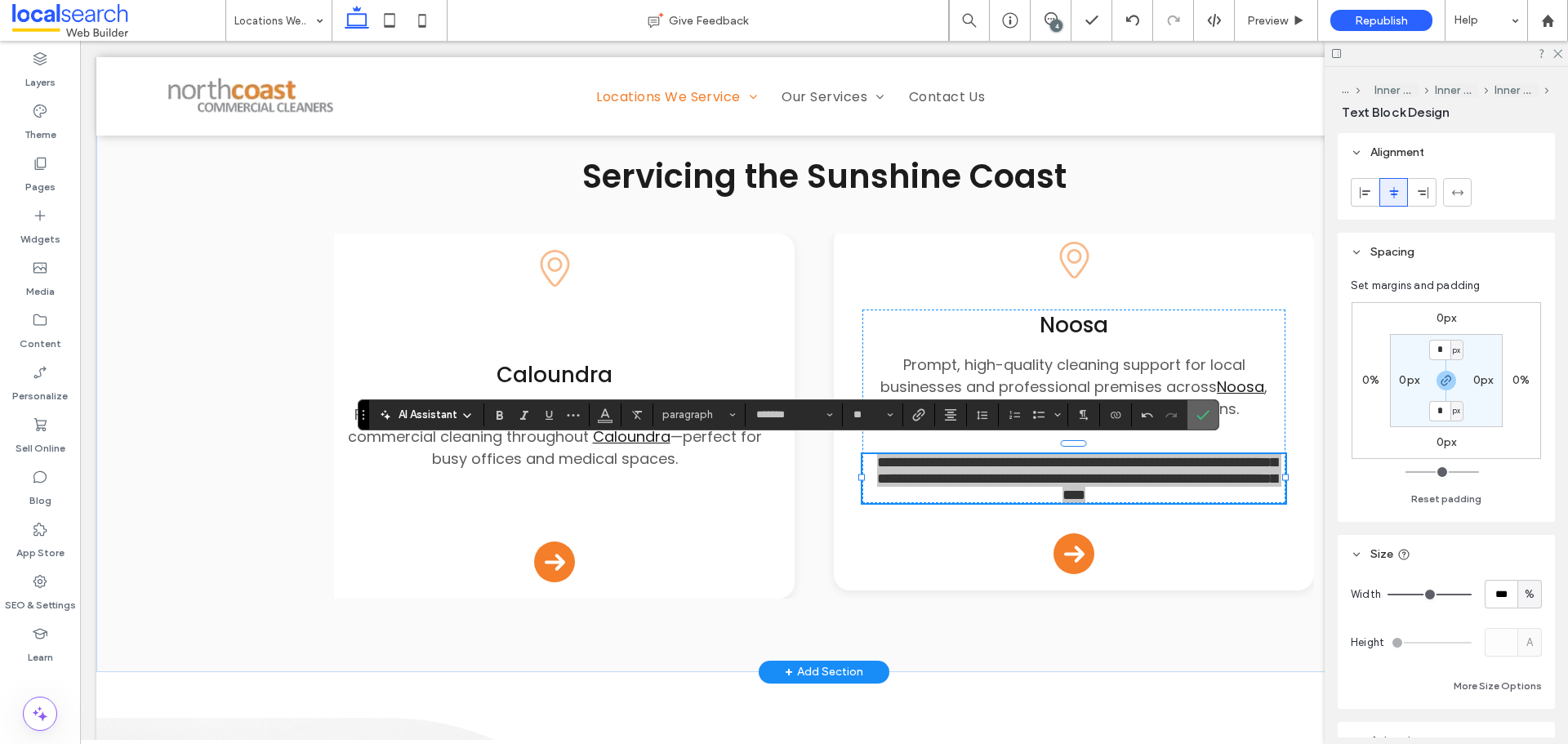 click 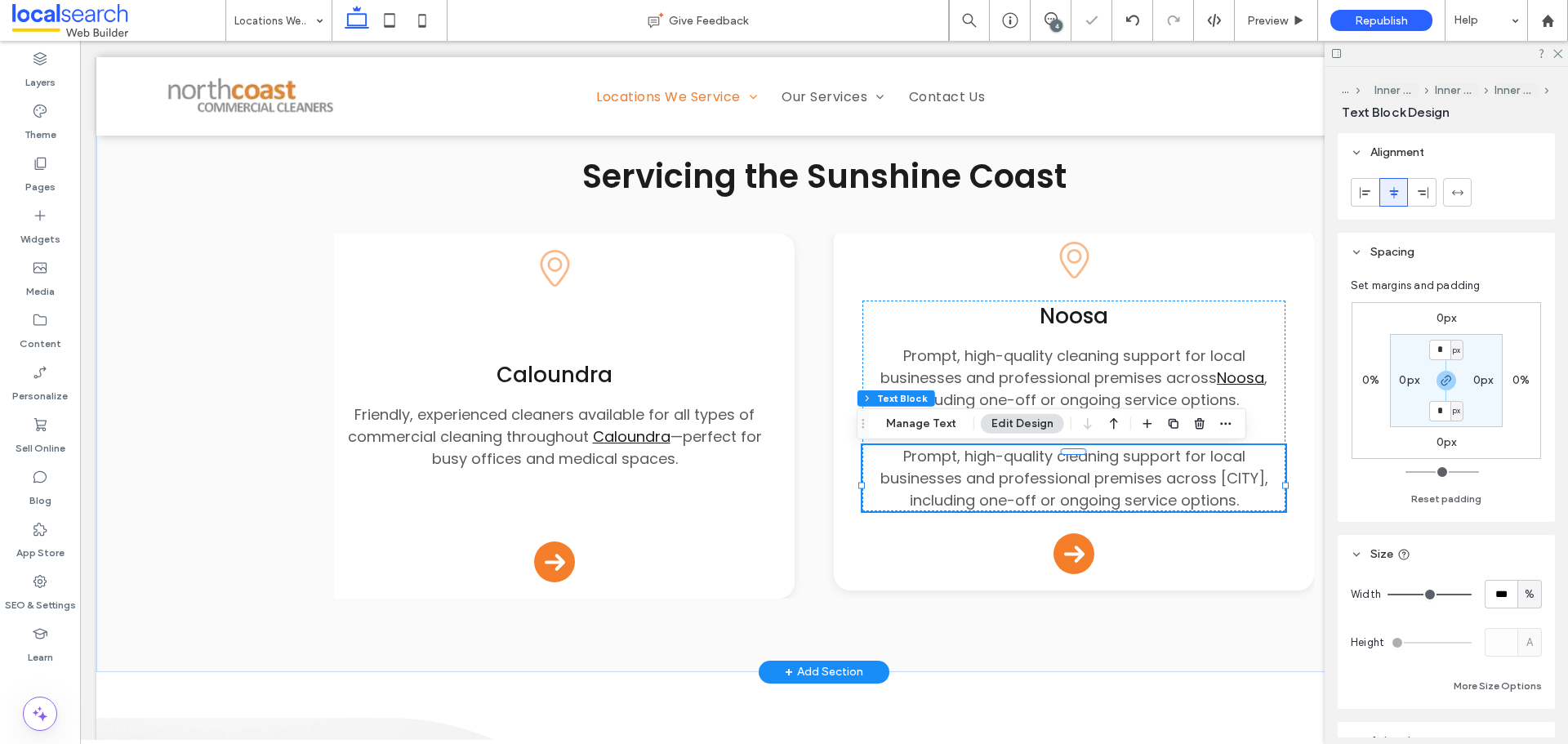 click on "Prompt, high-quality cleaning support for local businesses and professional premises across Noosa, including one-off or ongoing service options." at bounding box center (1074, 478) 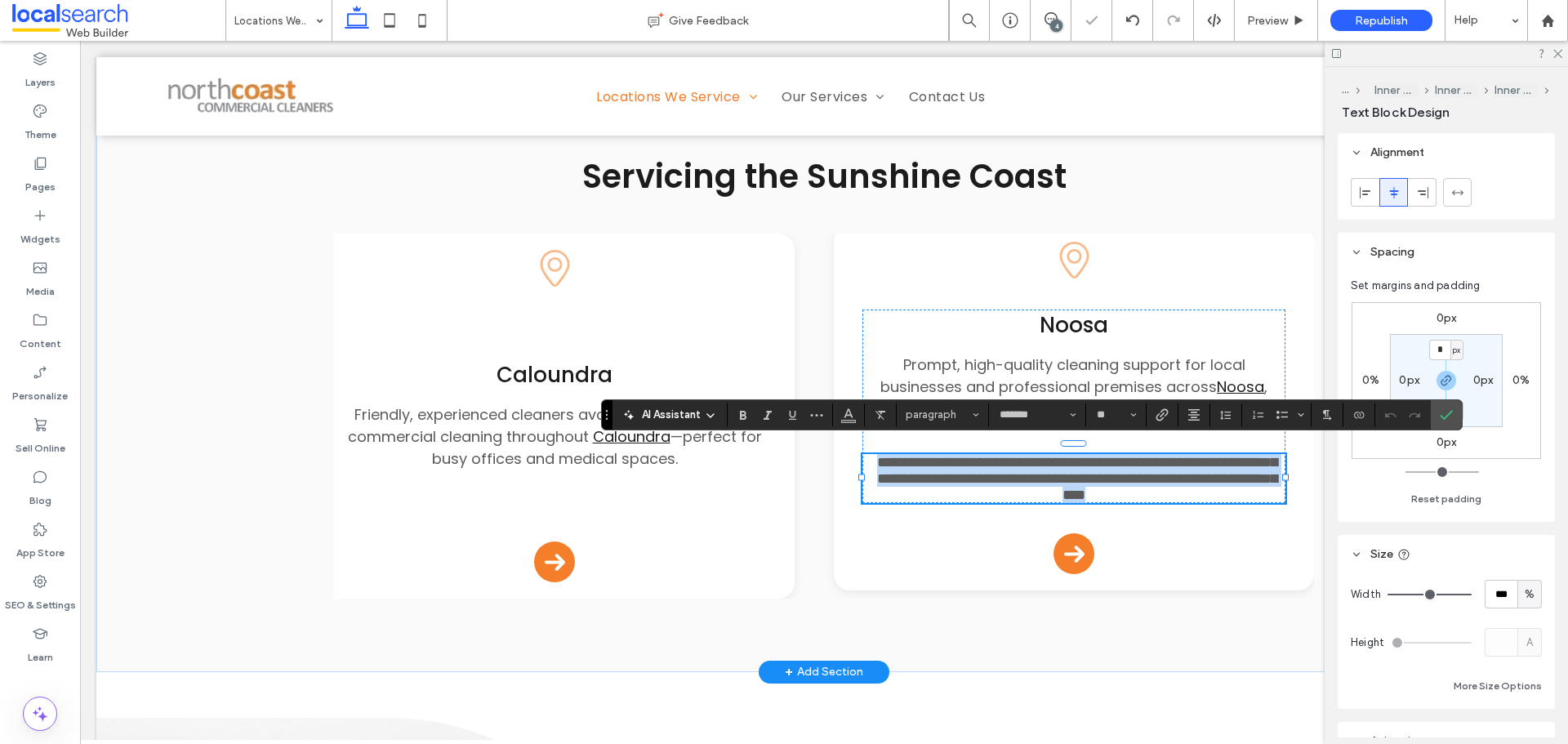 click on "**********" at bounding box center [1077, 479] 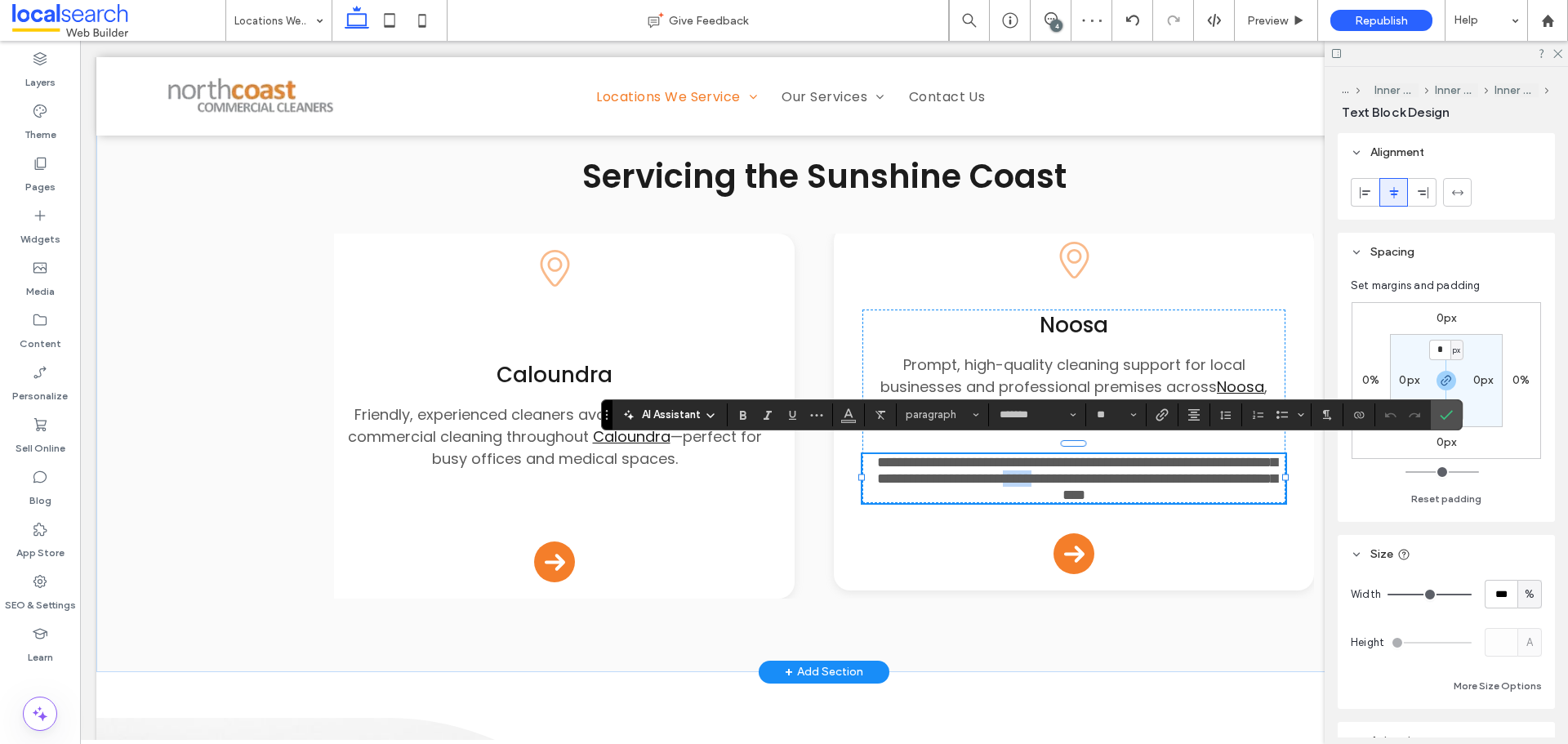 drag, startPoint x: 1214, startPoint y: 470, endPoint x: 1255, endPoint y: 473, distance: 41.10961 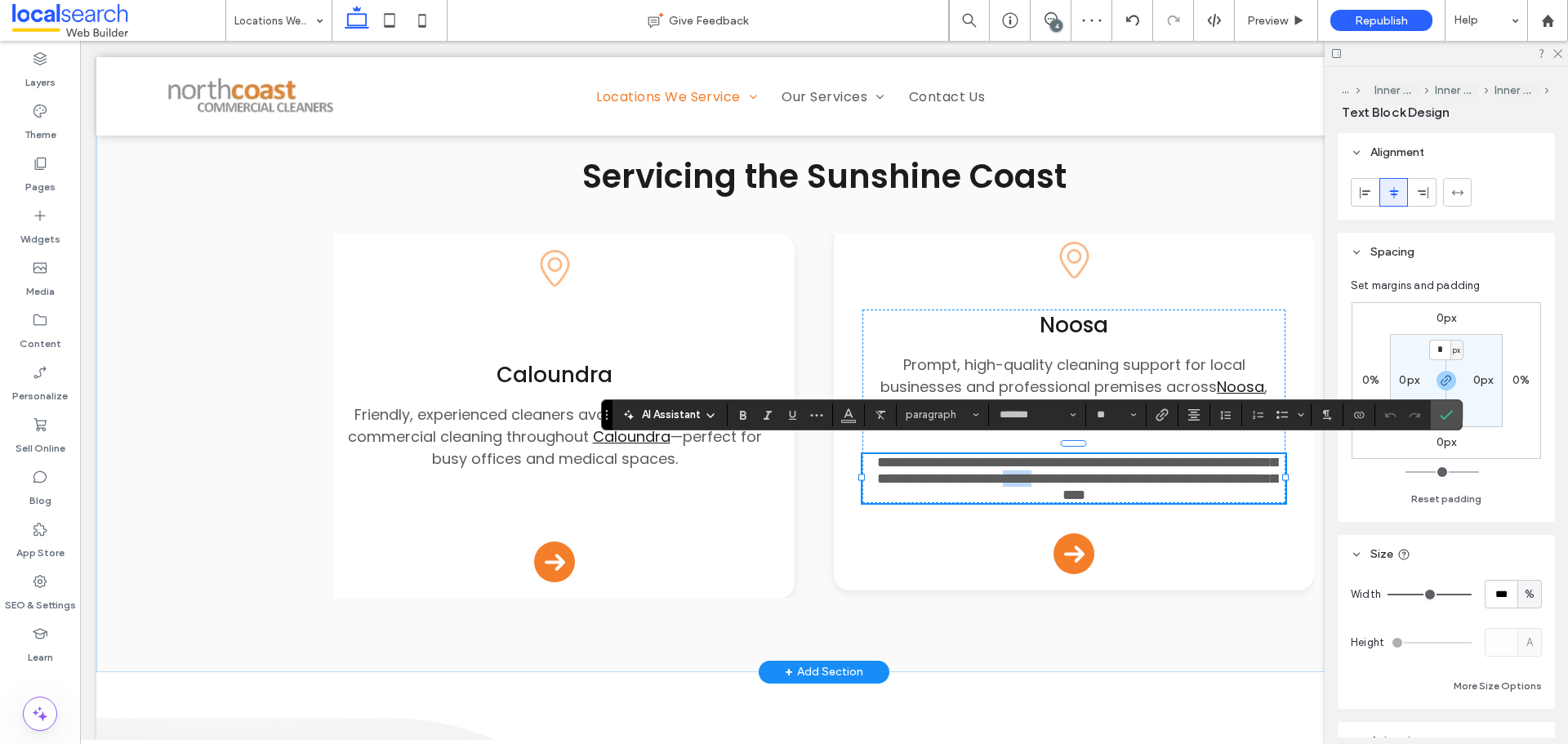 click on "**********" at bounding box center (1077, 479) 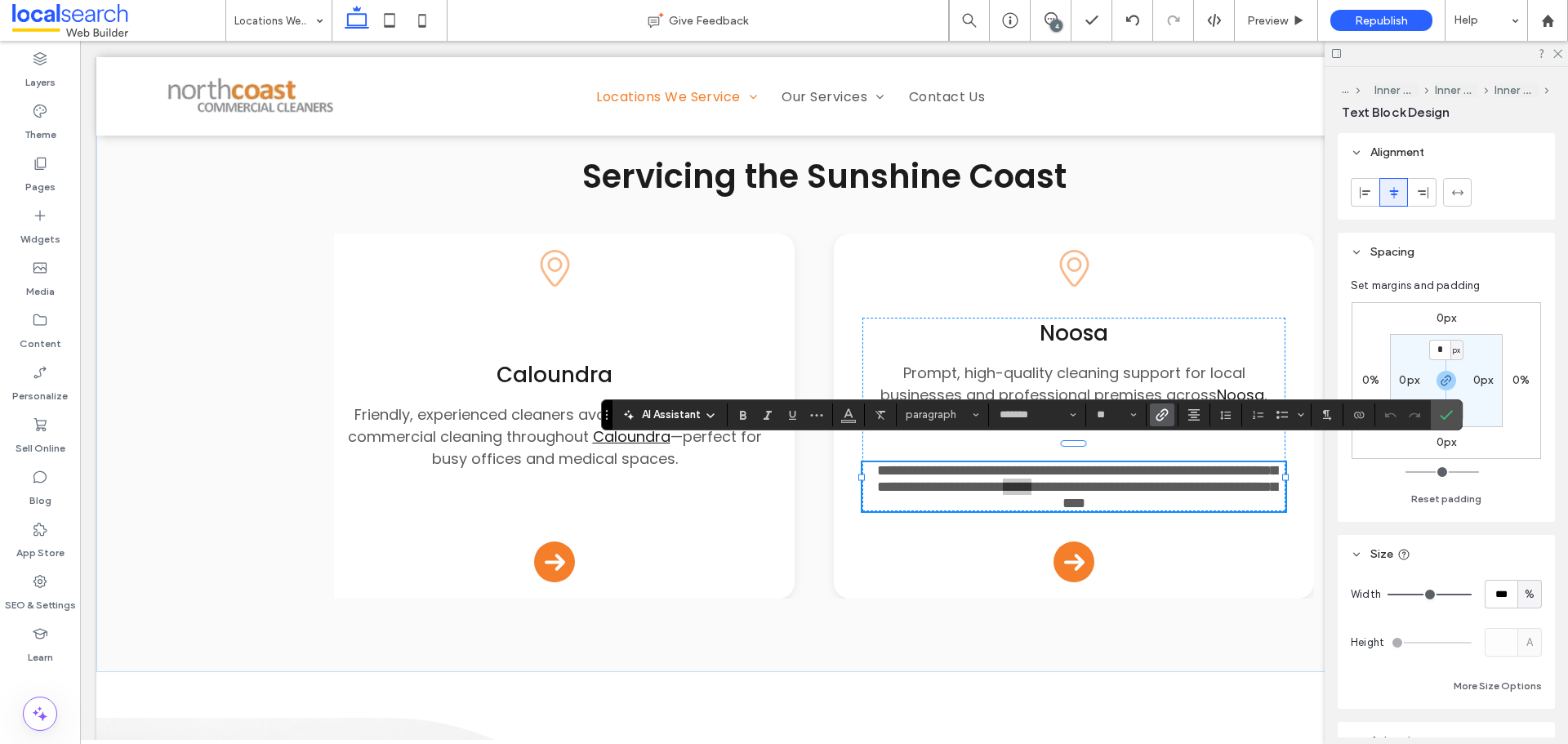 click at bounding box center [1159, 415] 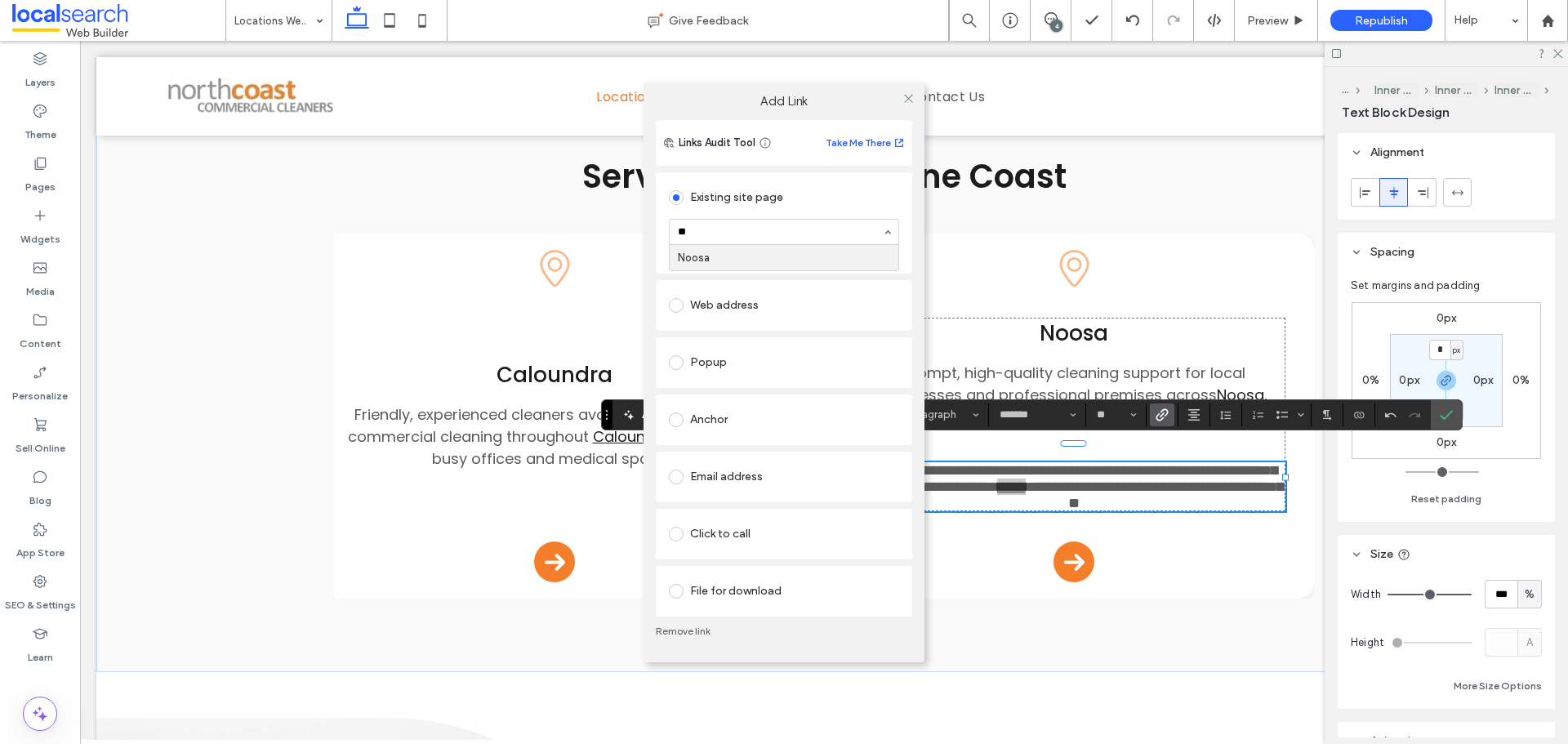 type on "***" 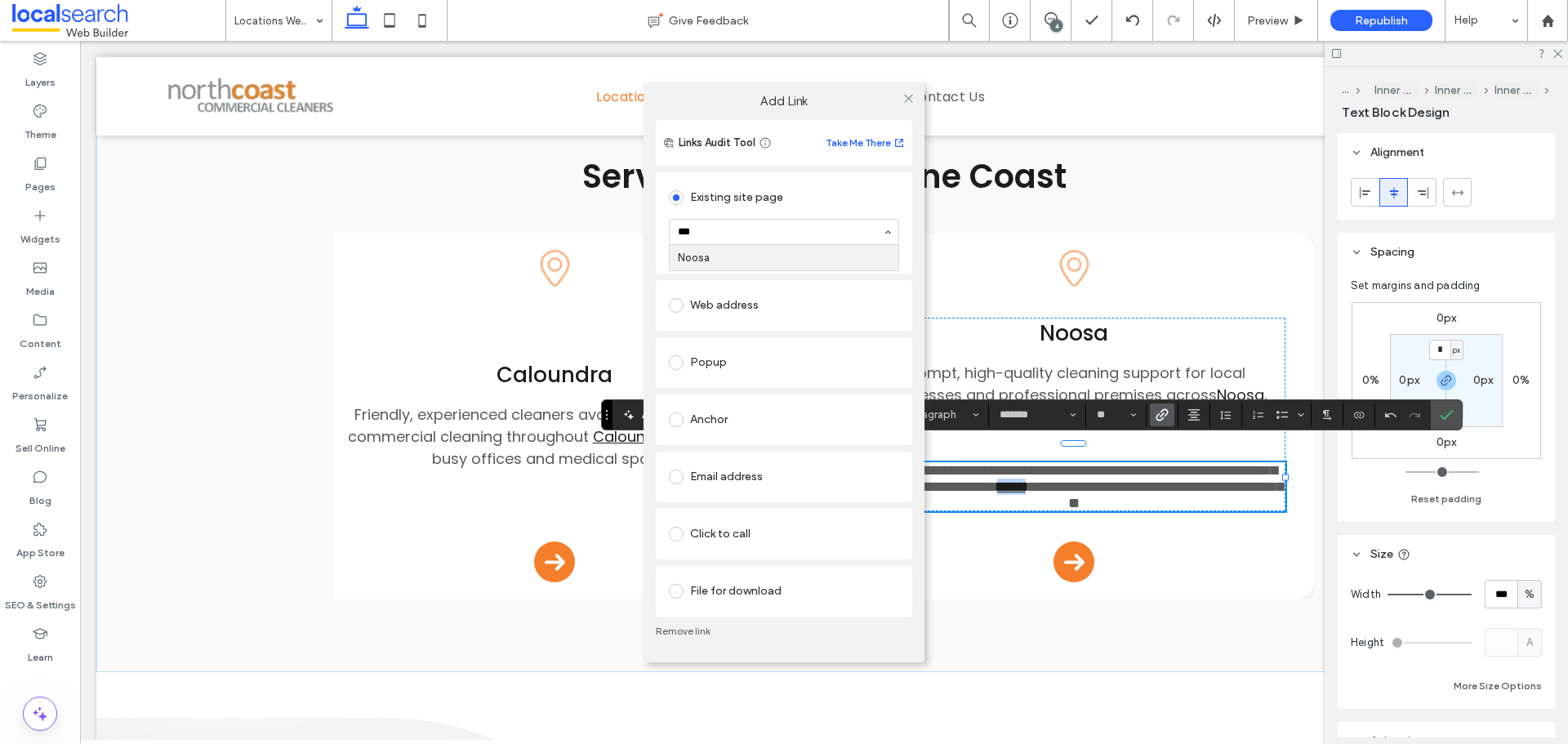 type 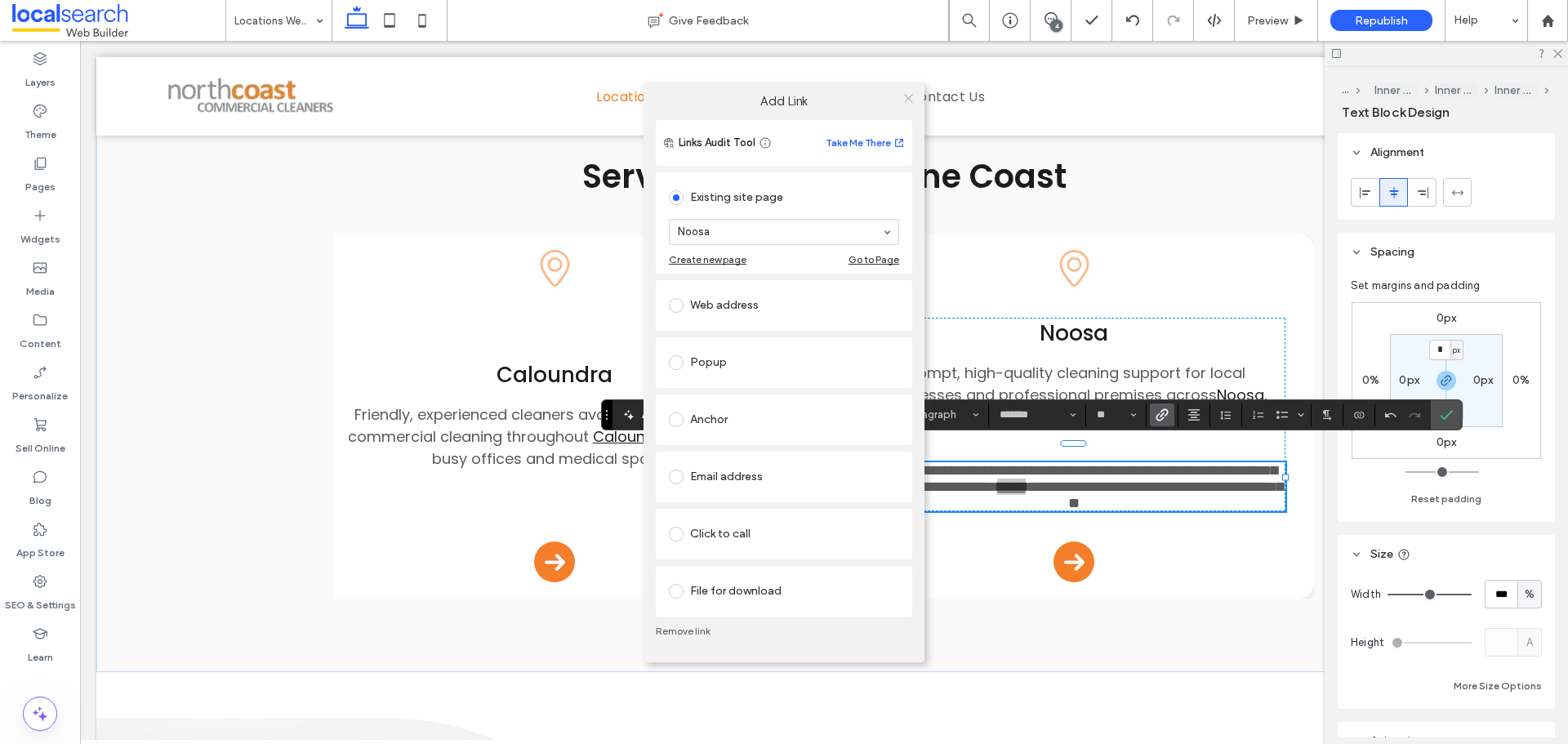 click 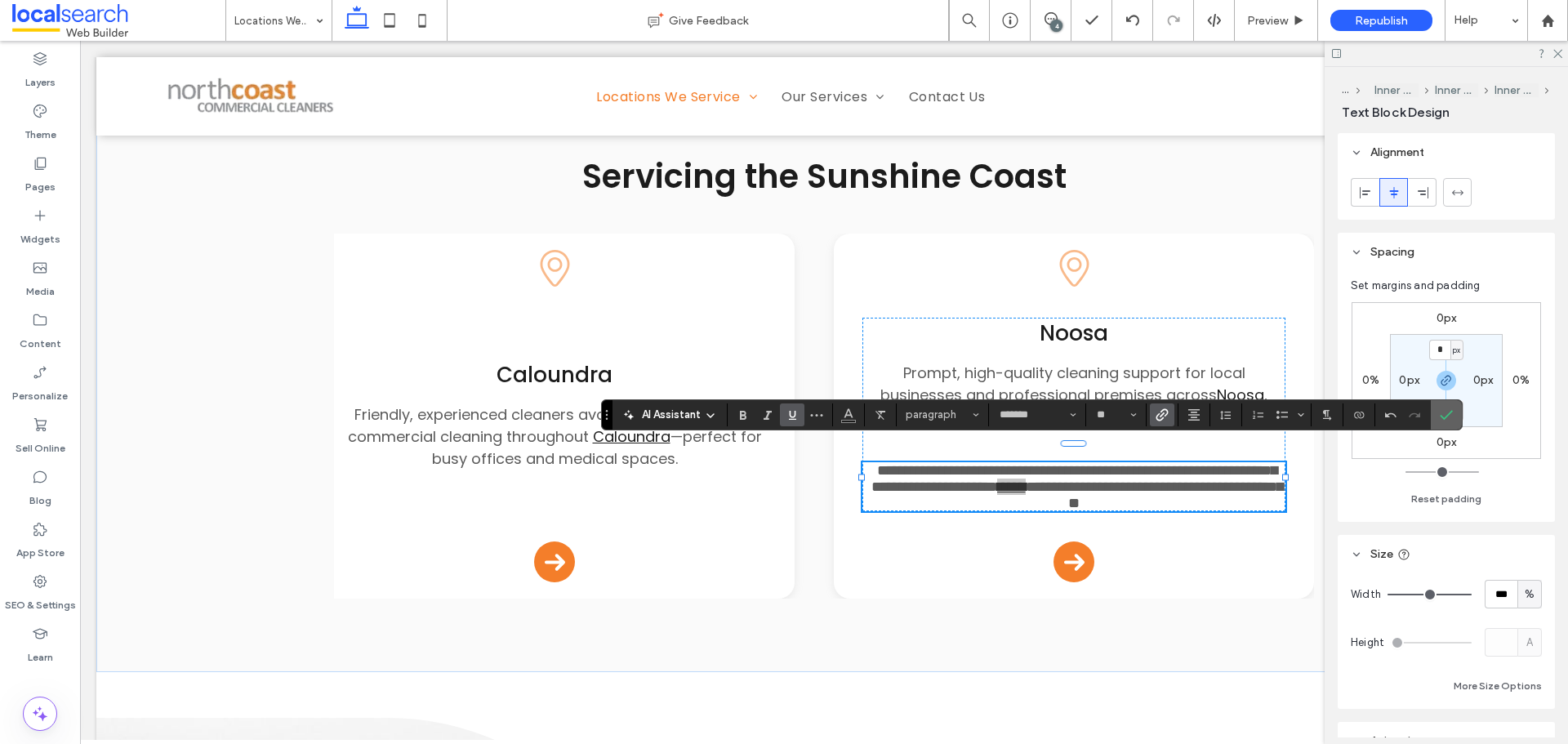 click at bounding box center [1446, 415] 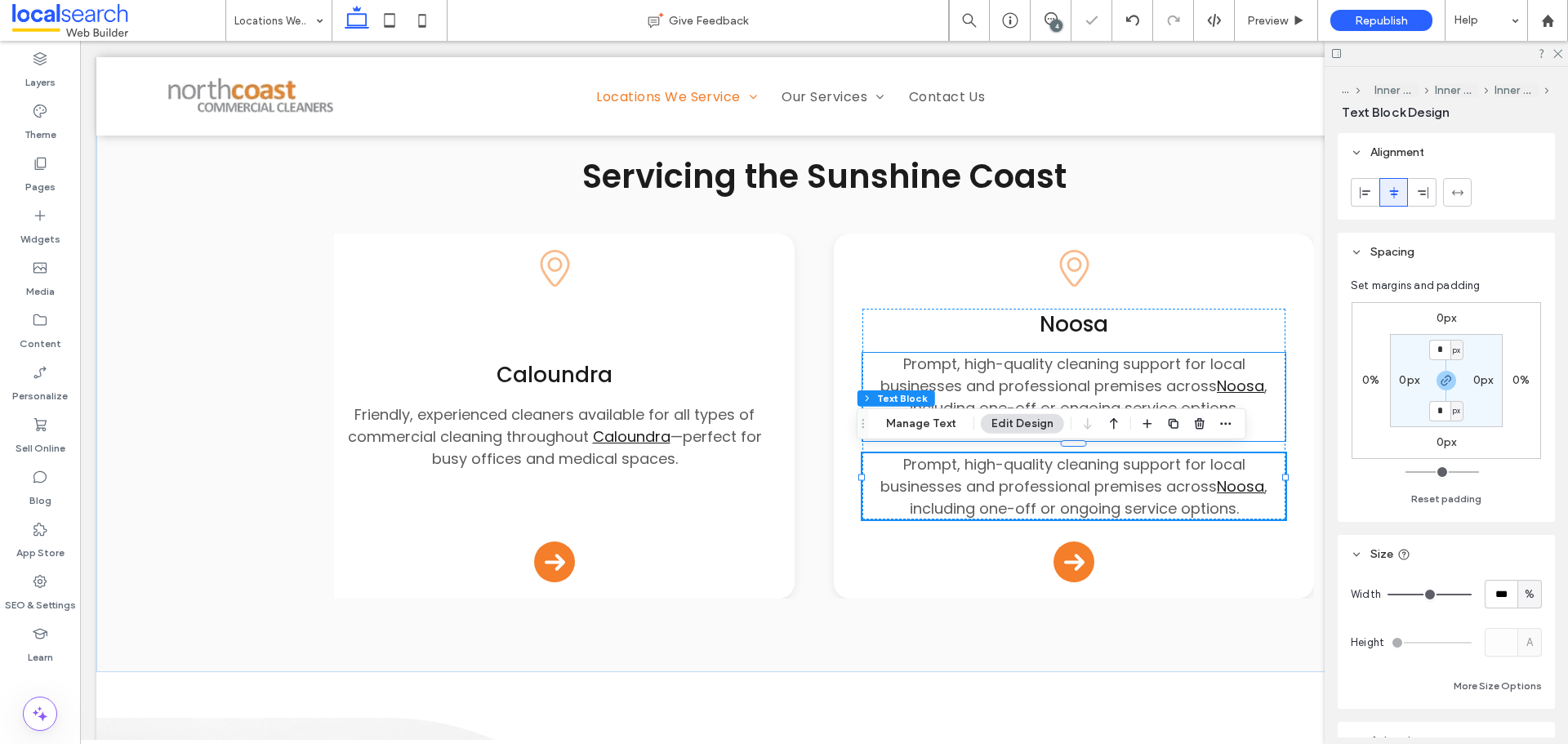 click on "Prompt, high-quality cleaning support for local businesses and professional premises across  Noosa , including one-off or ongoing service options." at bounding box center [1073, 385] 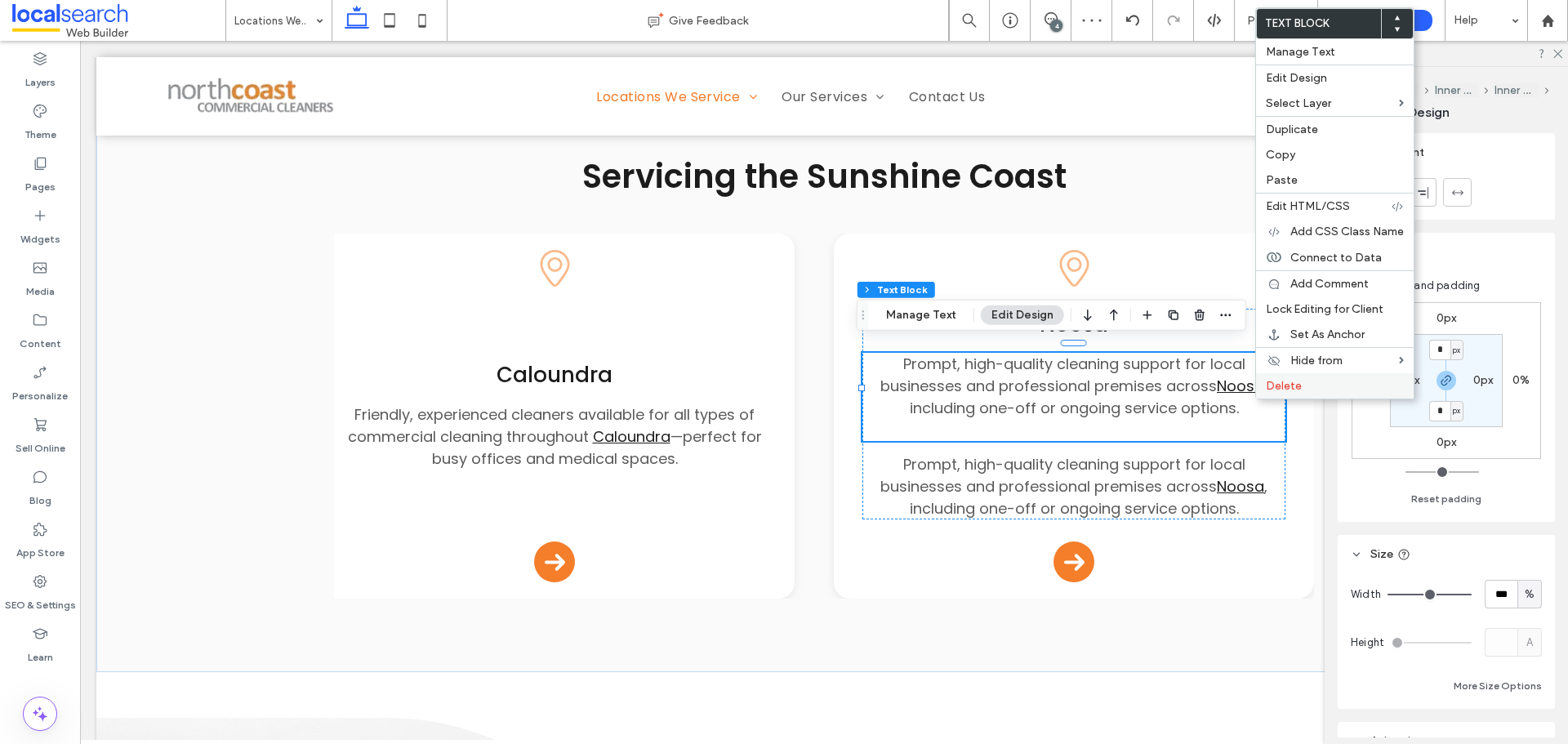 click on "Delete" at bounding box center [1284, 385] 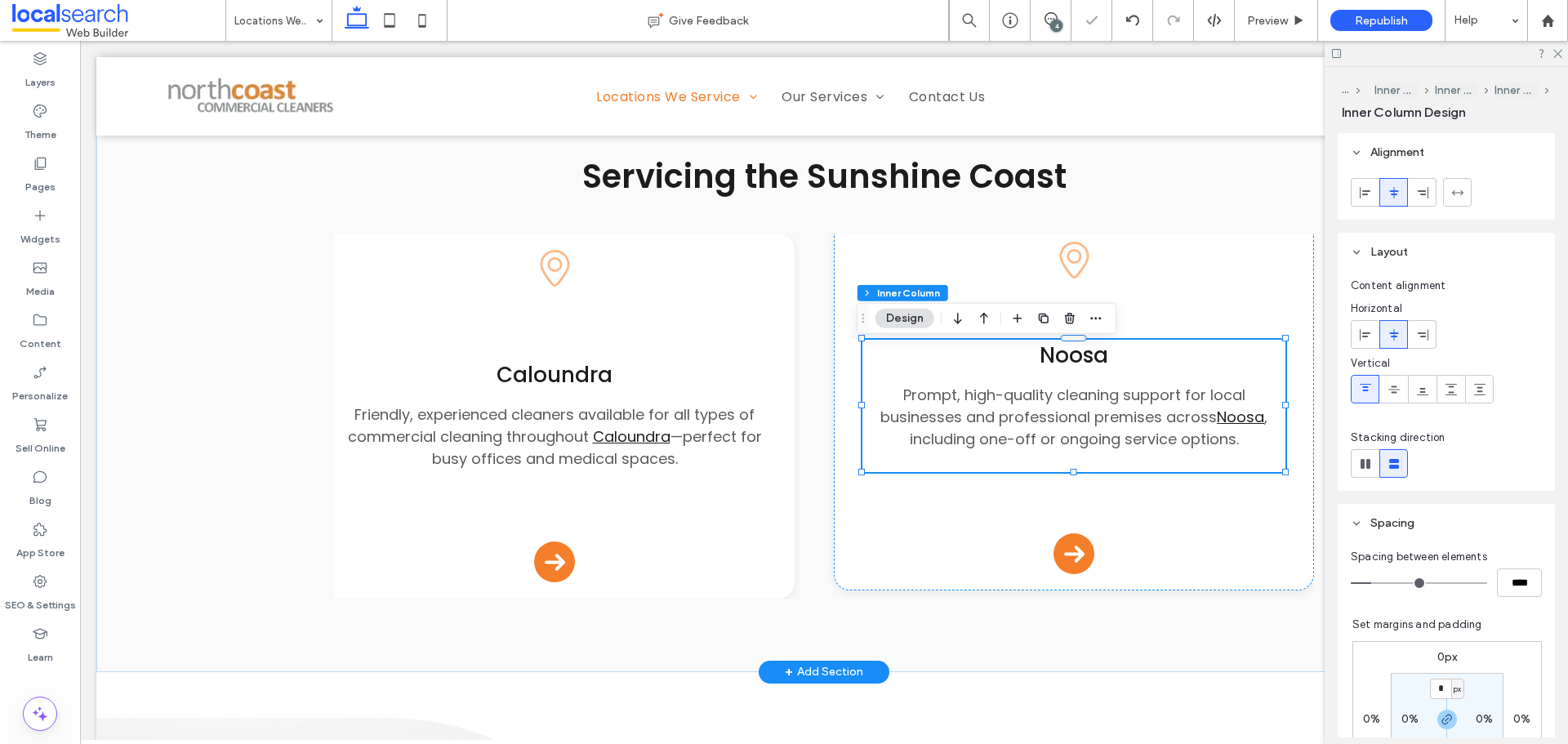 click on "Noosa
Prompt, high-quality cleaning support for local businesses and professional premises across  Noosa , including one-off or ongoing service options." at bounding box center (1073, 406) 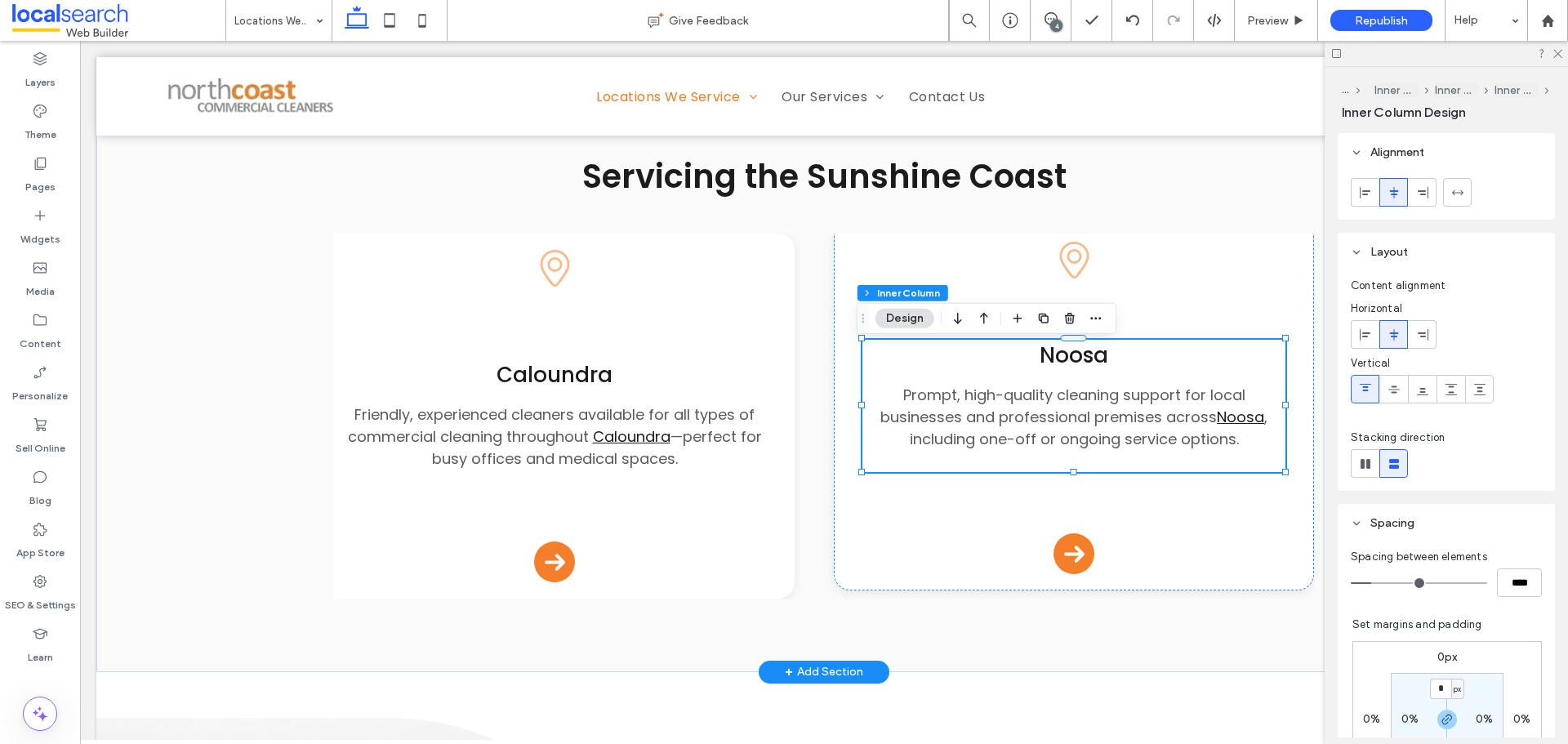 click on "Noosa
Prompt, high-quality cleaning support for local businesses and professional premises across  Noosa , including one-off or ongoing service options." at bounding box center [1073, 406] 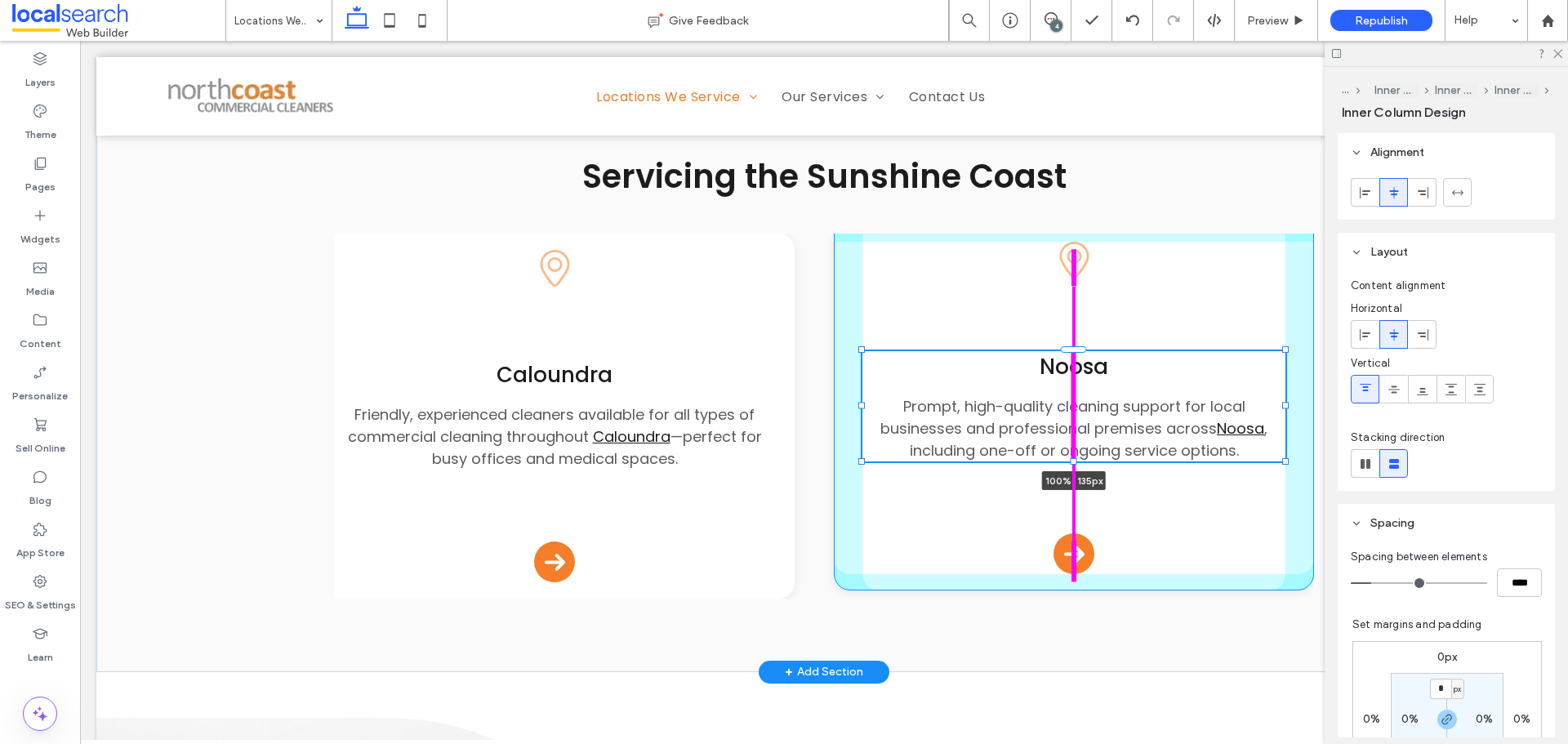 drag, startPoint x: 1068, startPoint y: 469, endPoint x: 1068, endPoint y: 442, distance: 27 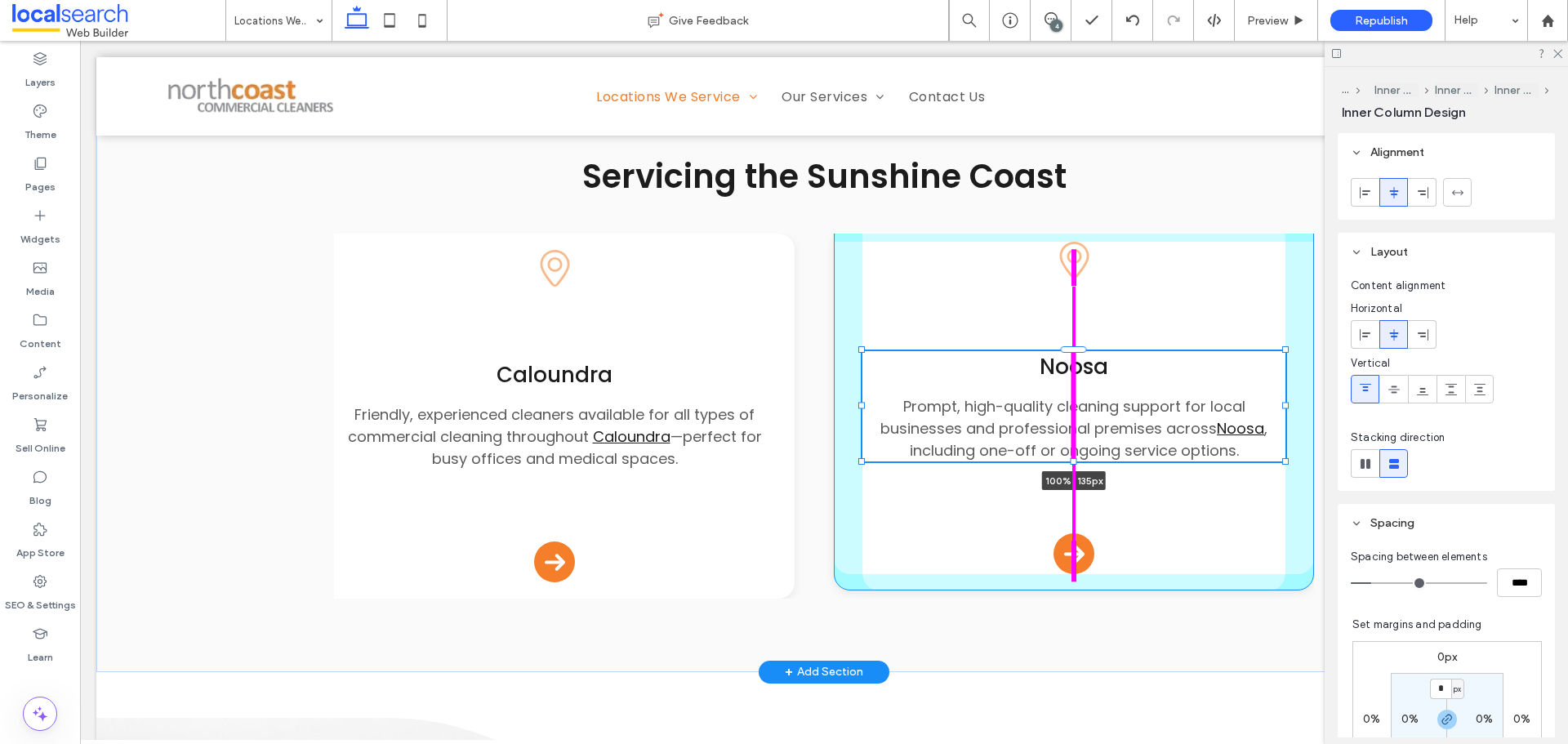 click on "Divider Icon
Our locations
Divider Icon
Servicing the Sunshine Coast
Pin Icon
Maroochydore
Commercial cleaning services delivered by a trusted local team. We service  Maroochydore  businesses and facilities with flexible plans and quick response times.
Arrow Icon
Pin Icon
Maroochydore Commercial cleaning services delivered by a trusted local team. We service  Maroochydore  businesses and facilities with flexible plans and quick response times.       Arrow Icon
Pin Icon
Nambour
Dependable, flexible cleaning solutions tailored to suit offices and commercial spaces in
Nambour . Count on us for prompt service and a focus on detail.
Arrow Icon
Pin Icon" at bounding box center [824, 350] 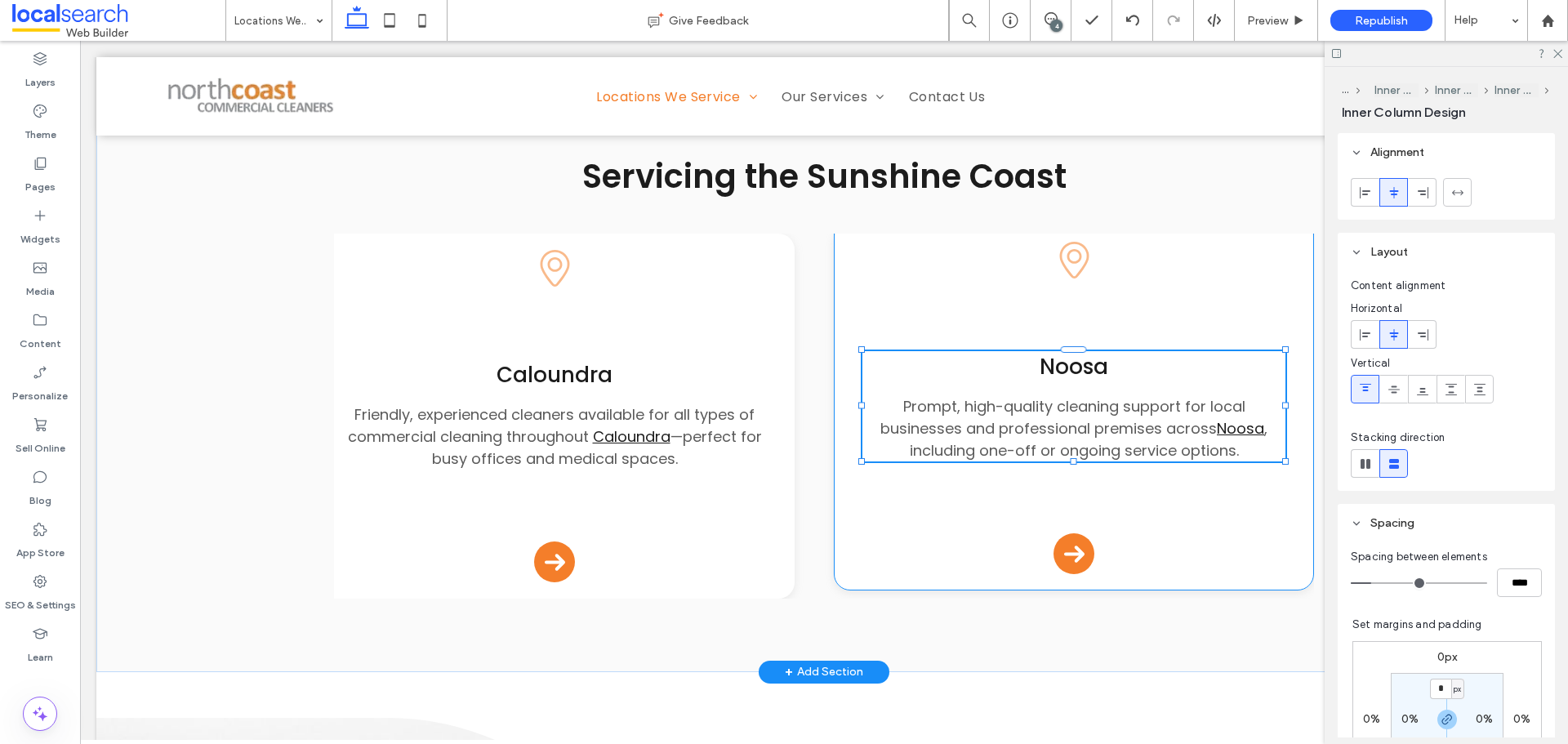 type on "***" 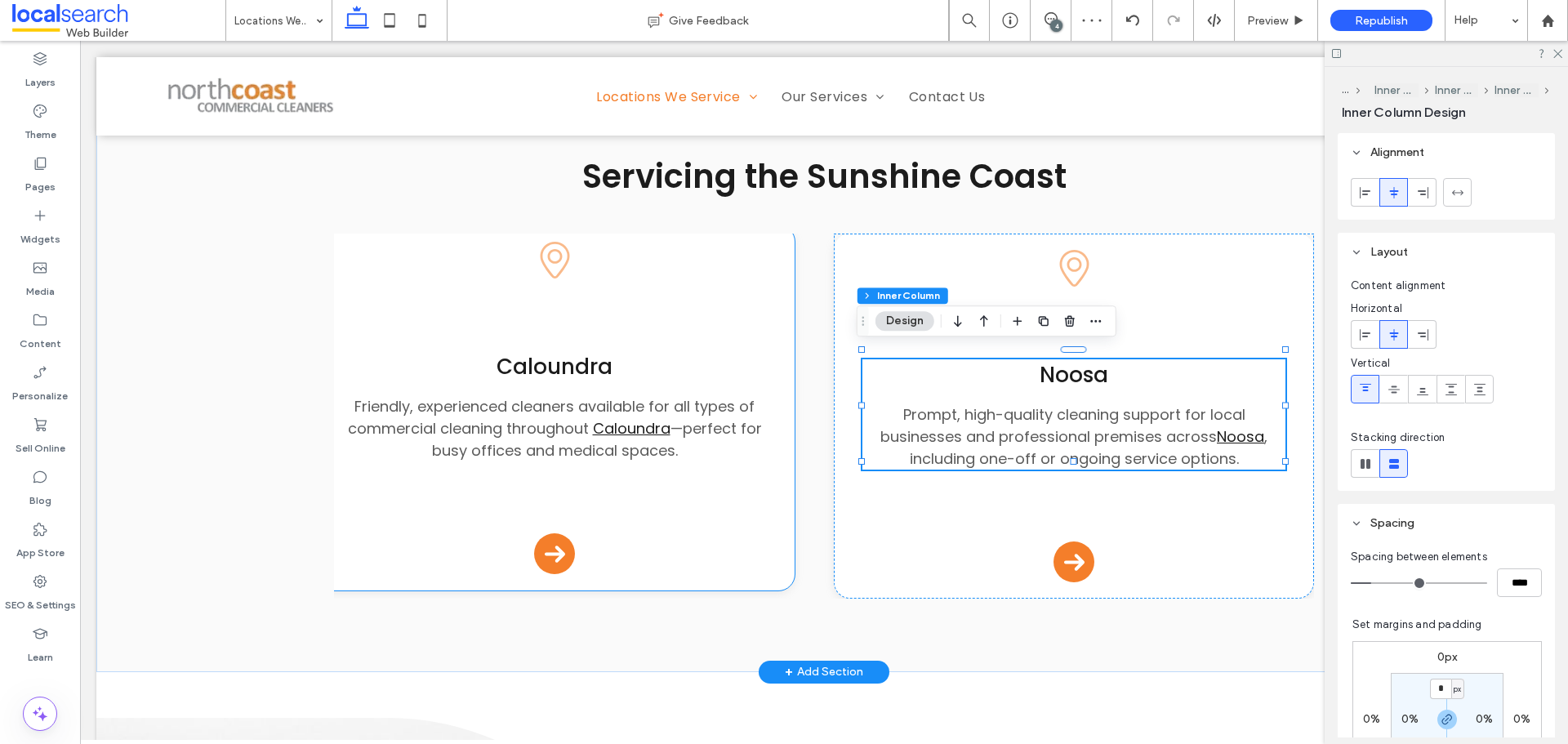 click on "Friendly, experienced cleaners available for all types of commercial cleaning throughout
Caloundra —perfect for busy offices and medical spaces." at bounding box center [554, 428] 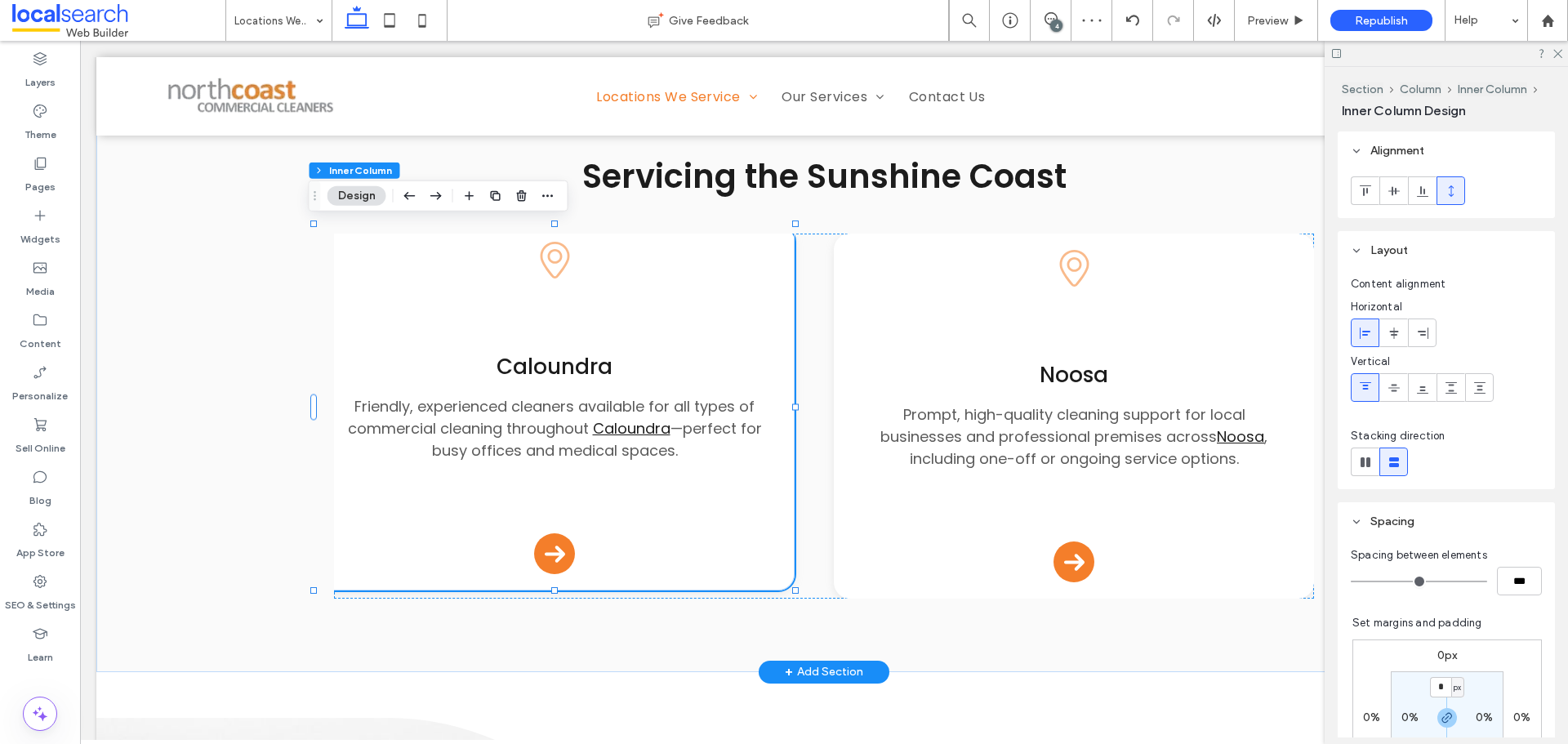 click on "Friendly, experienced cleaners available for all types of commercial cleaning throughout
Caloundra —perfect for busy offices and medical spaces." at bounding box center (554, 428) 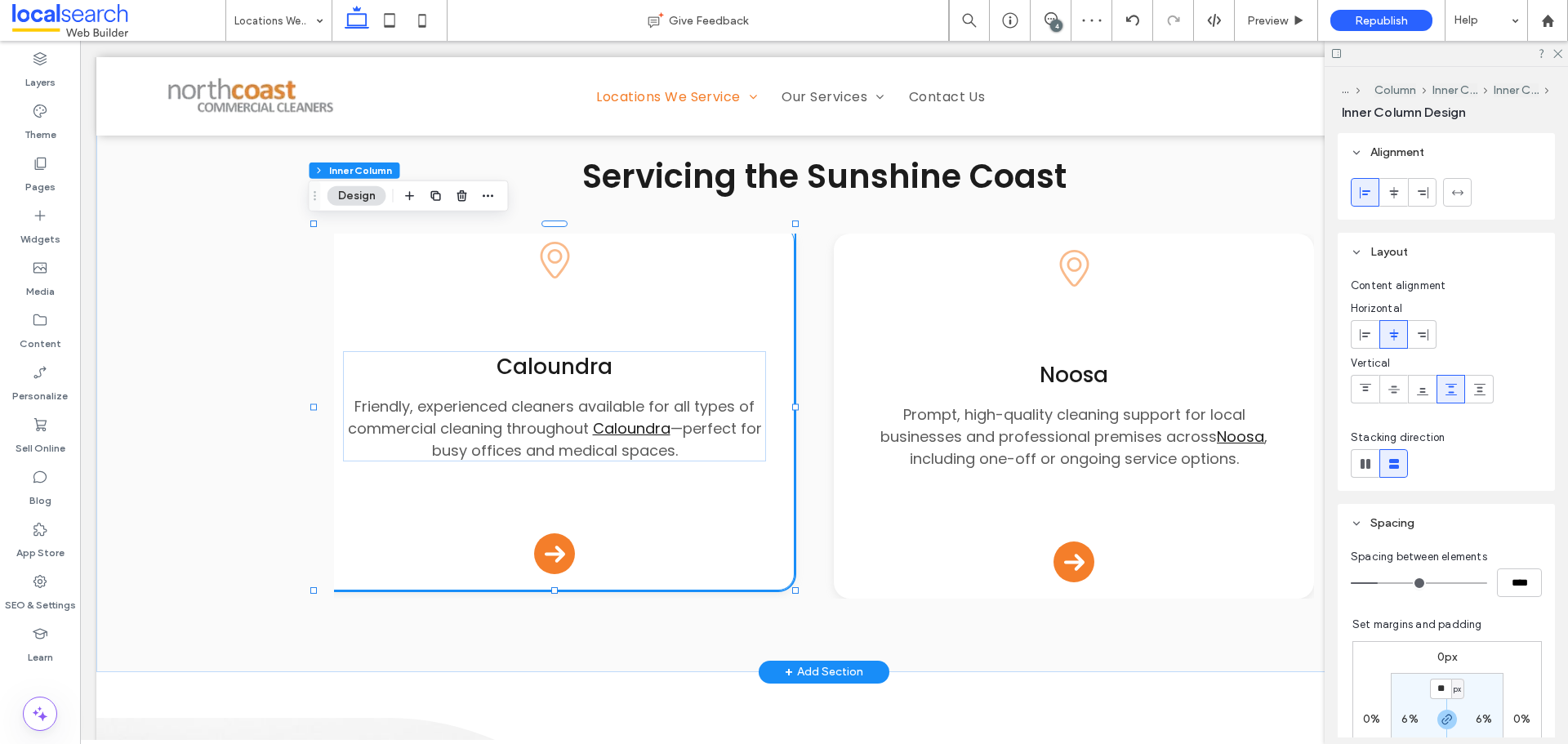 click on "Friendly, experienced cleaners available for all types of commercial cleaning throughout
Caloundra —perfect for busy offices and medical spaces." at bounding box center (554, 428) 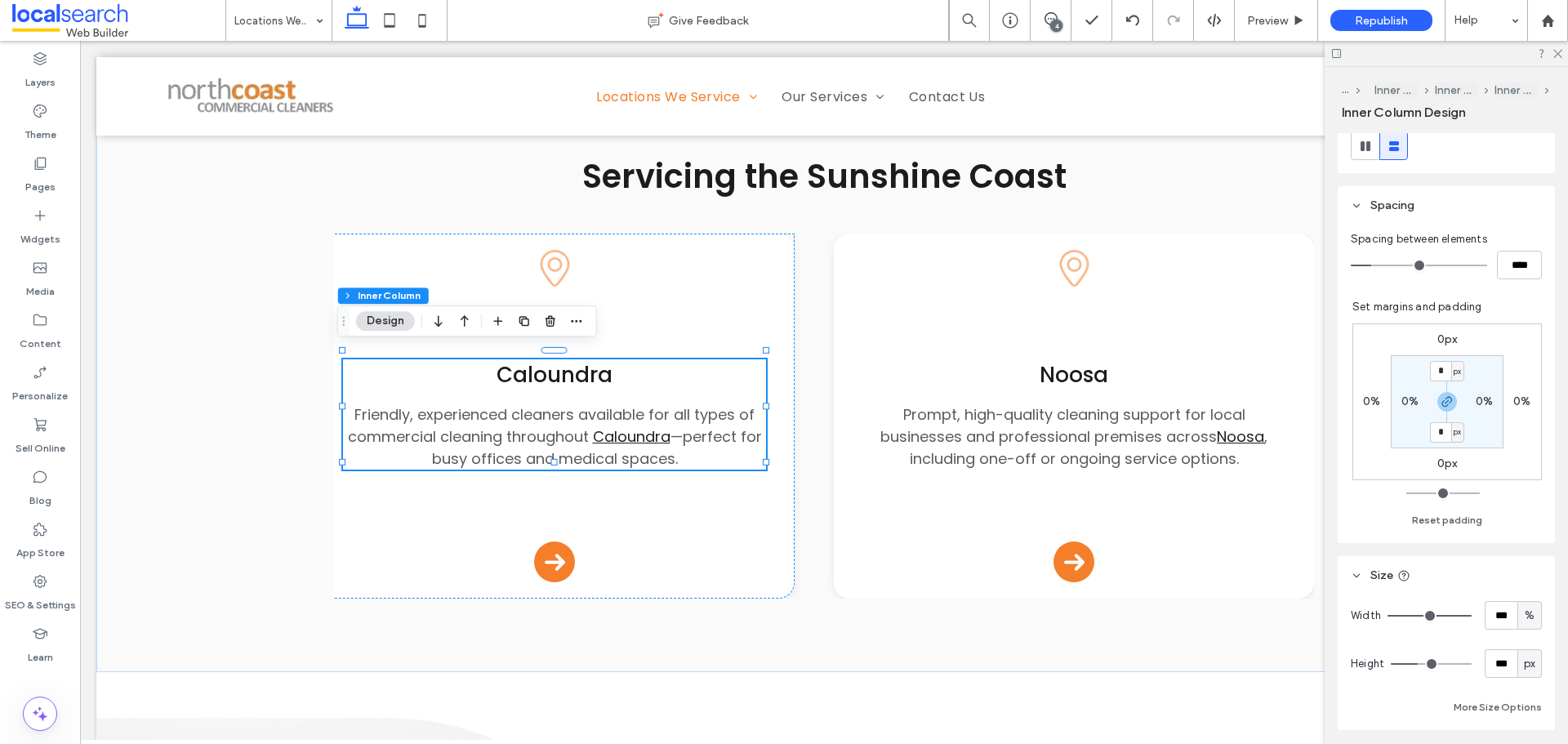 scroll, scrollTop: 327, scrollLeft: 0, axis: vertical 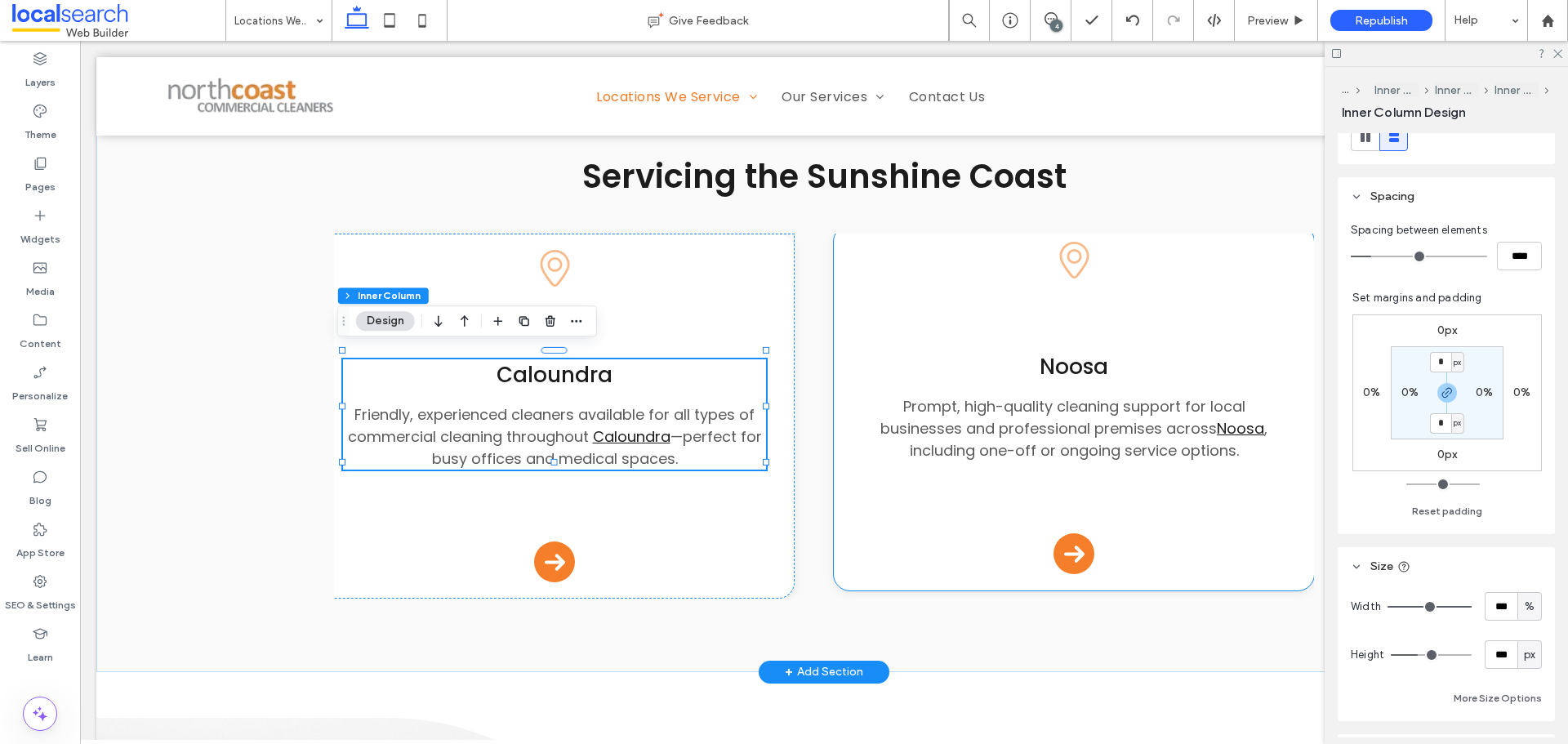 click on ", including one-off or ongoing service options." at bounding box center (1089, 439) 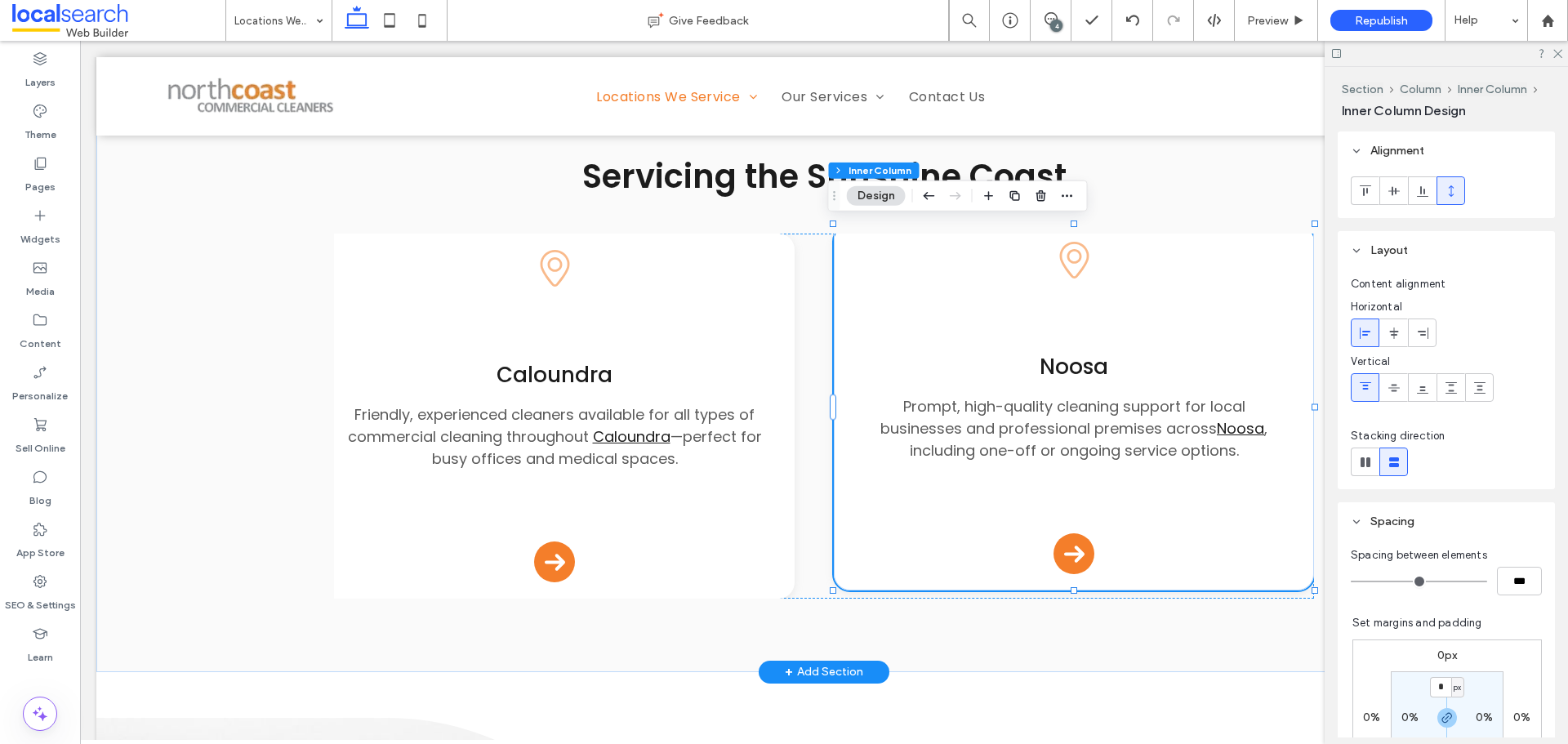 click on ", including one-off or ongoing service options." at bounding box center [1089, 439] 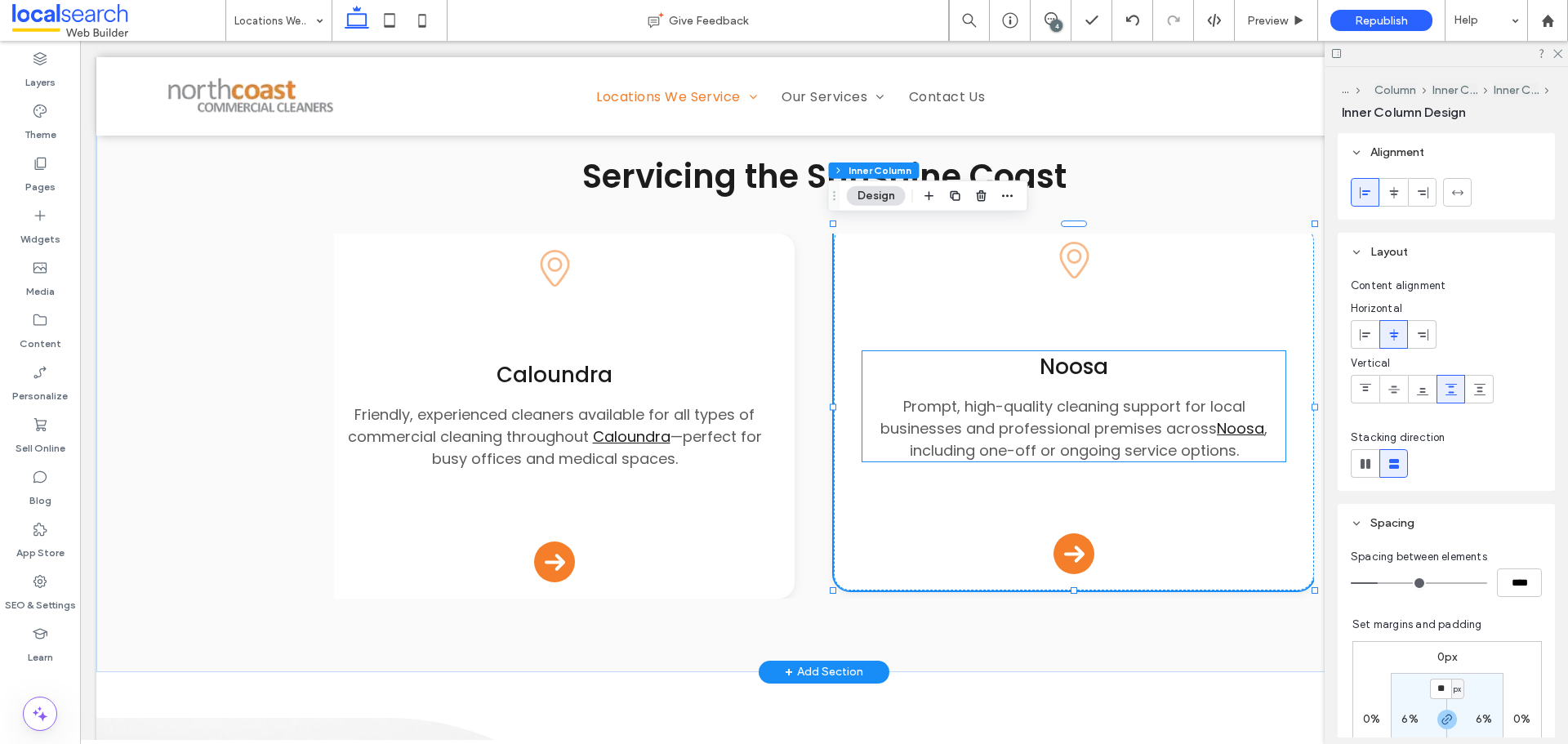 click on "Prompt, high-quality cleaning support for local businesses and professional premises across  Noosa , including one-off or ongoing service options." at bounding box center (1073, 428) 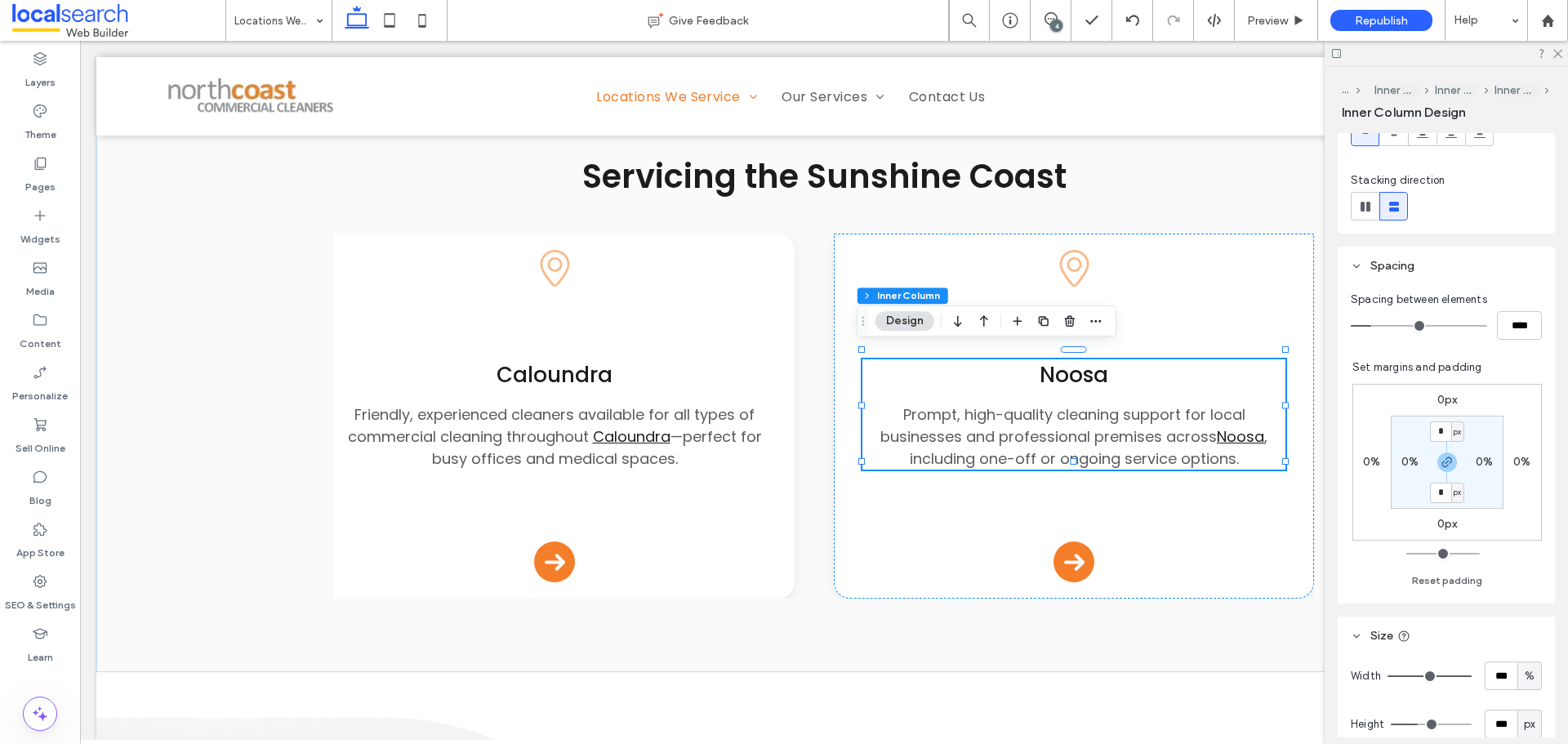 scroll, scrollTop: 327, scrollLeft: 0, axis: vertical 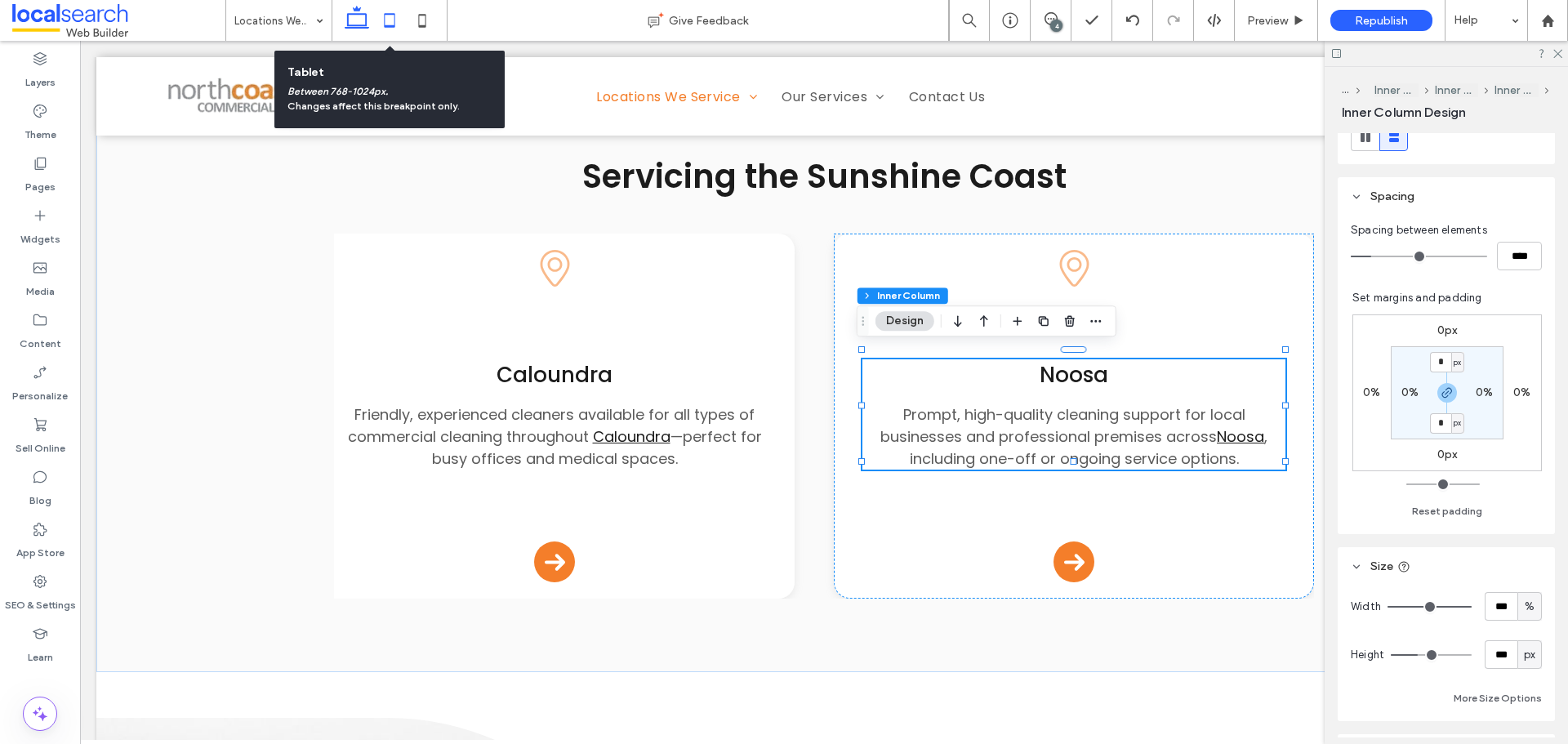 click 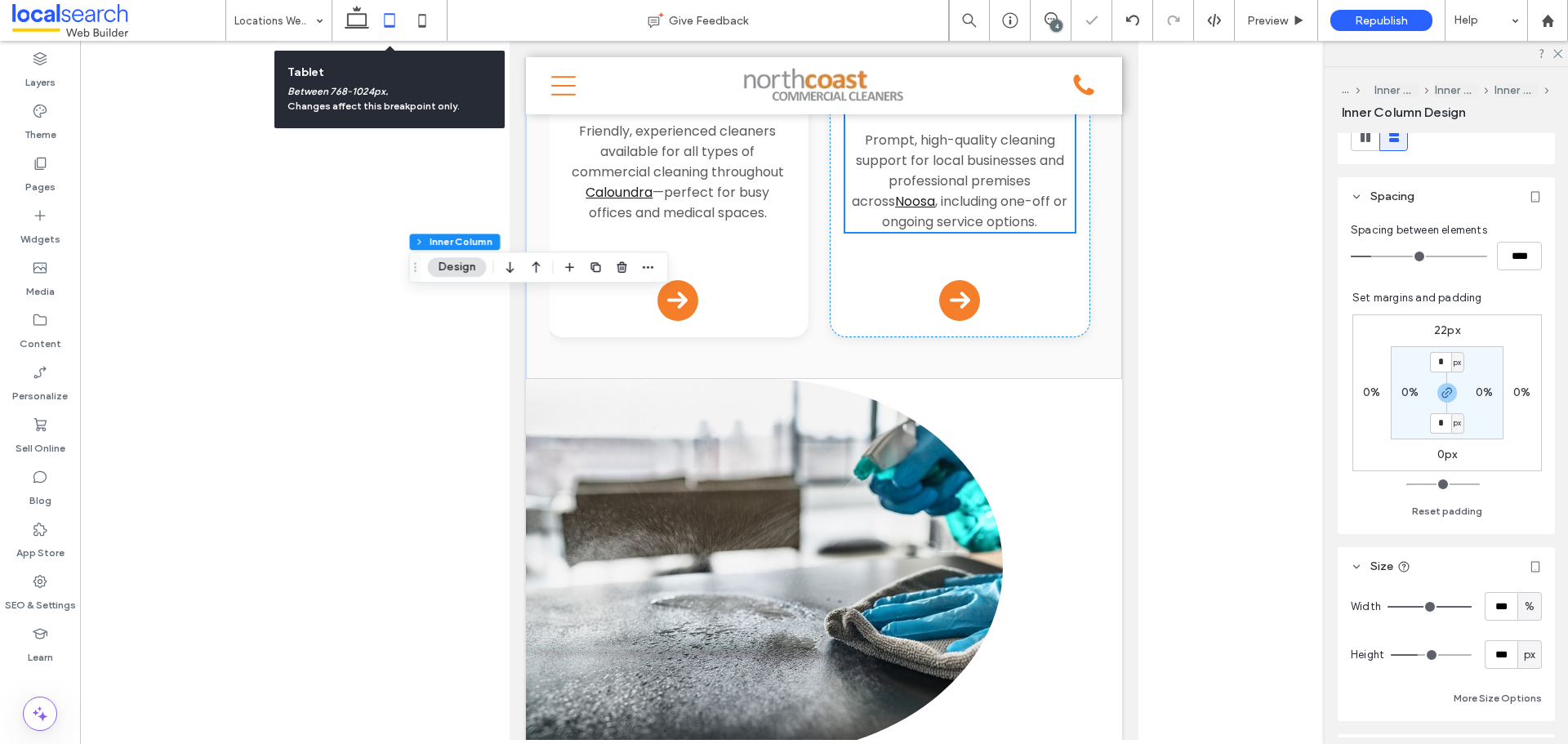 scroll, scrollTop: 253, scrollLeft: 0, axis: vertical 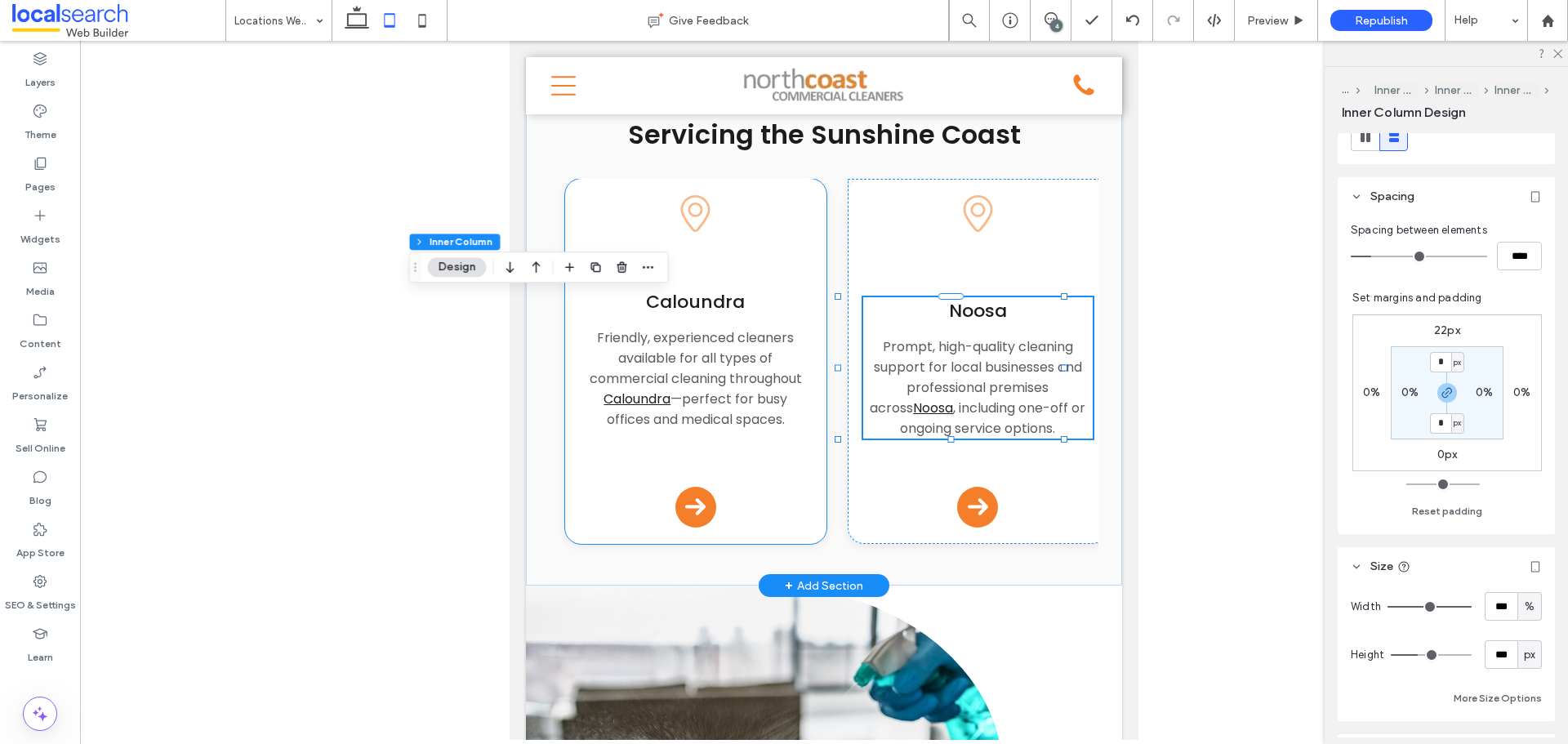 click on "Caloundra" at bounding box center (695, 301) 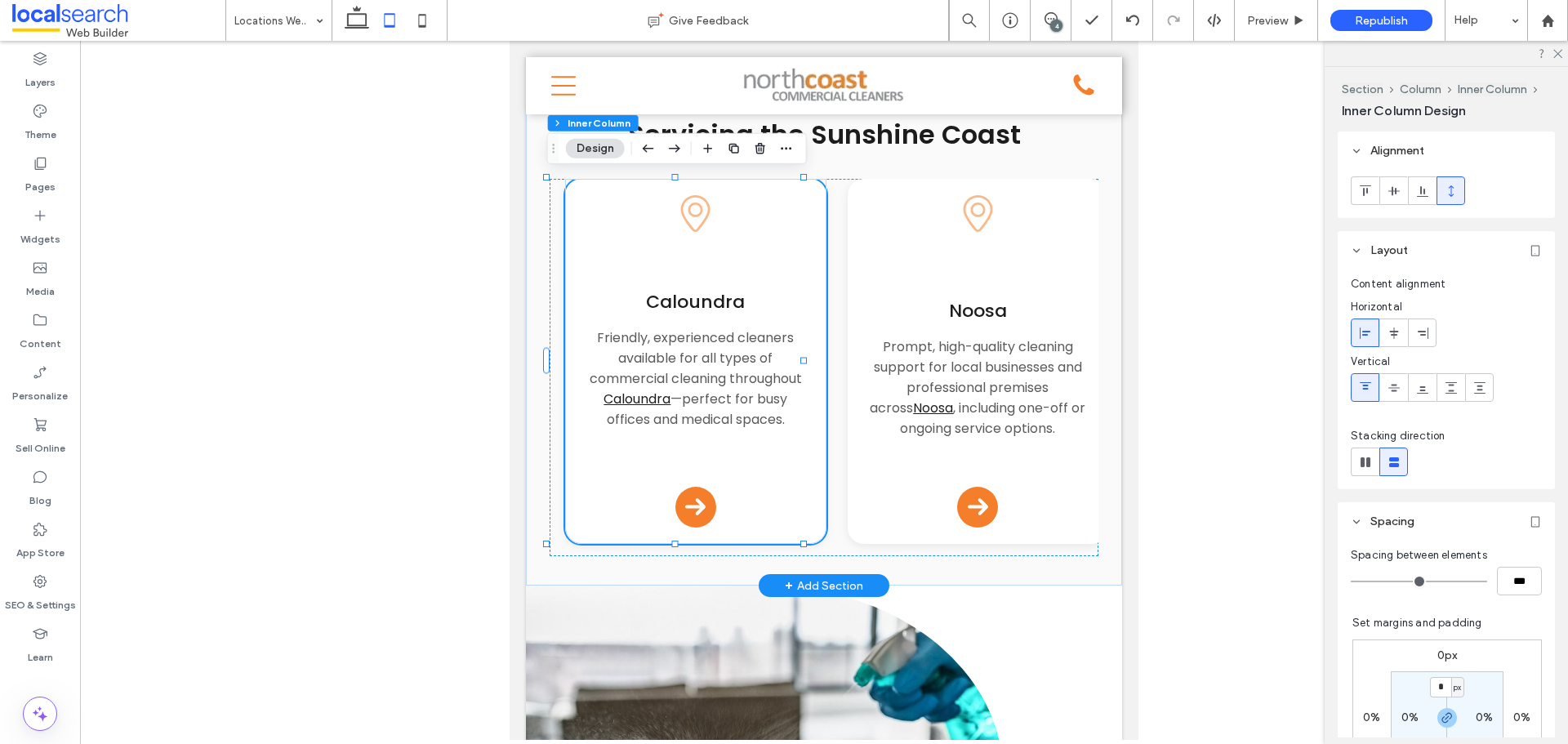 click on "Caloundra" at bounding box center (695, 301) 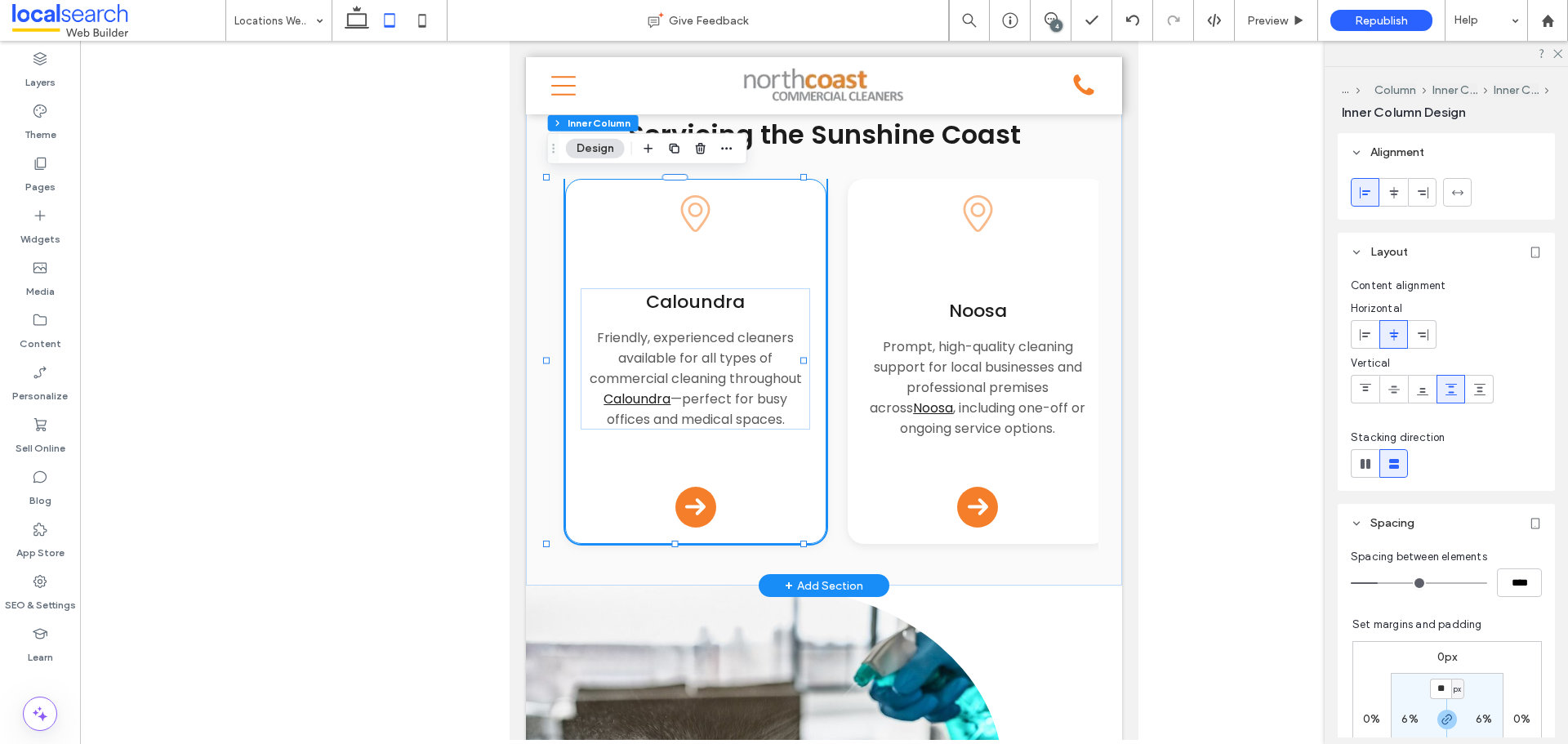 click on "Caloundra" at bounding box center [695, 301] 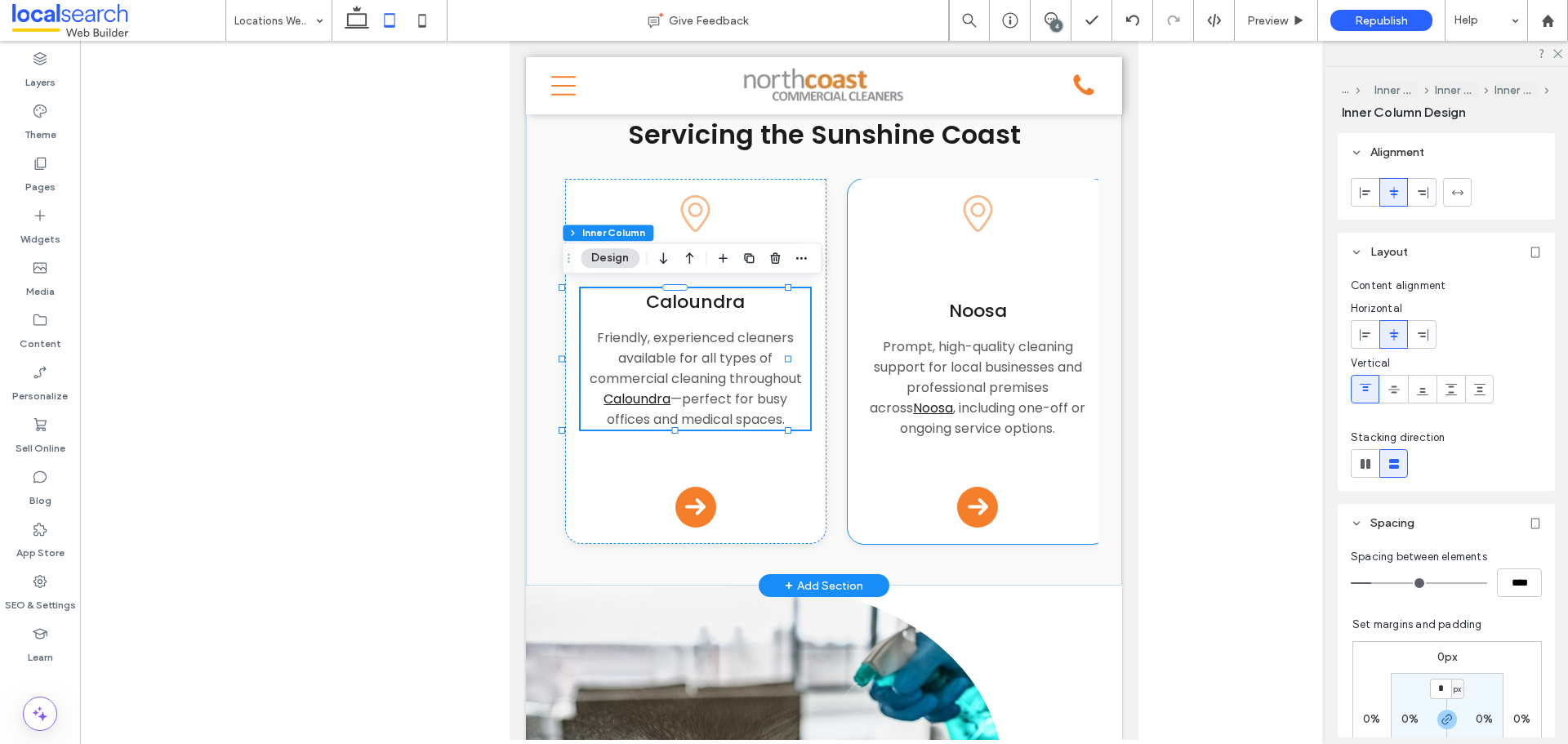 click on "Noosa" at bounding box center [978, 310] 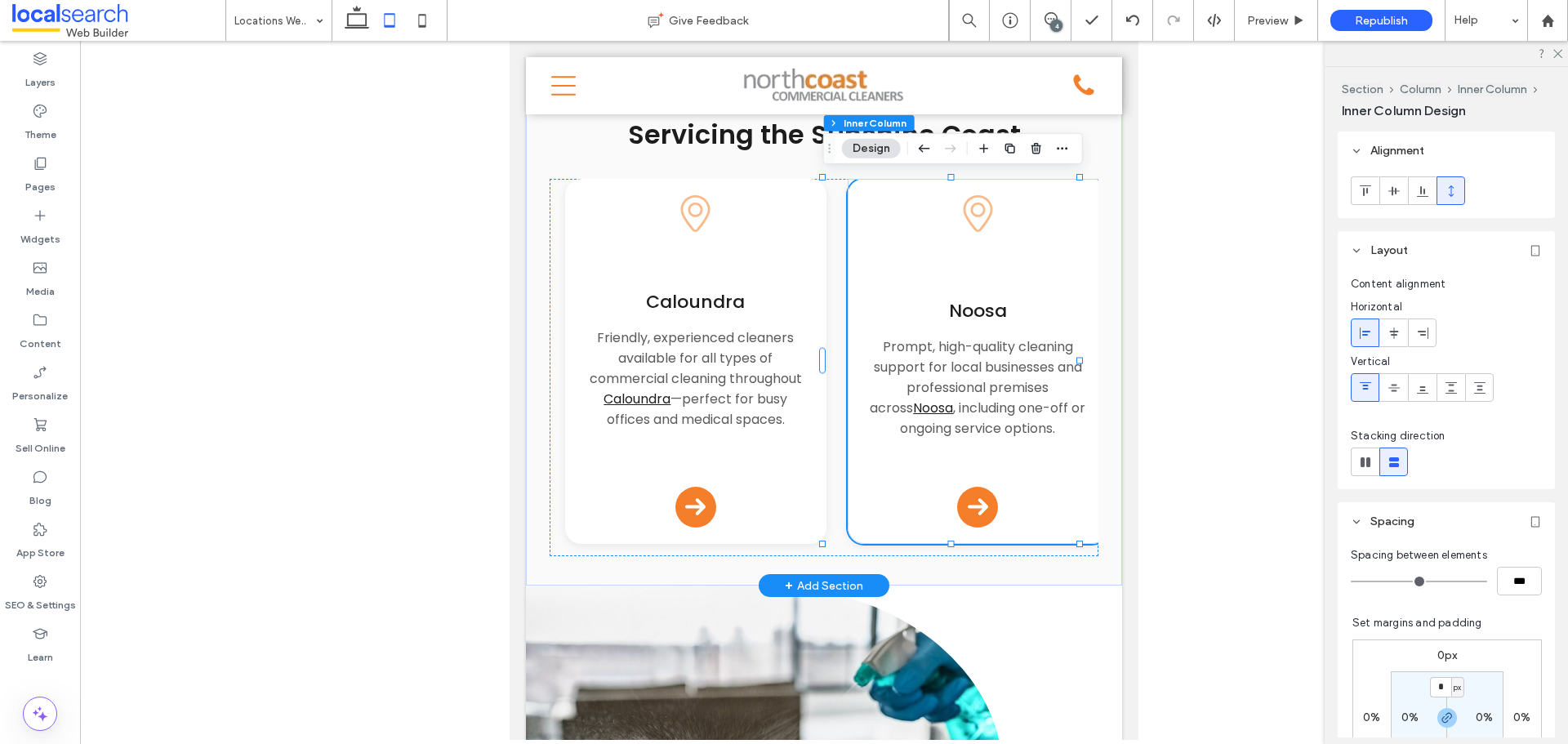 click on "Noosa" at bounding box center [978, 310] 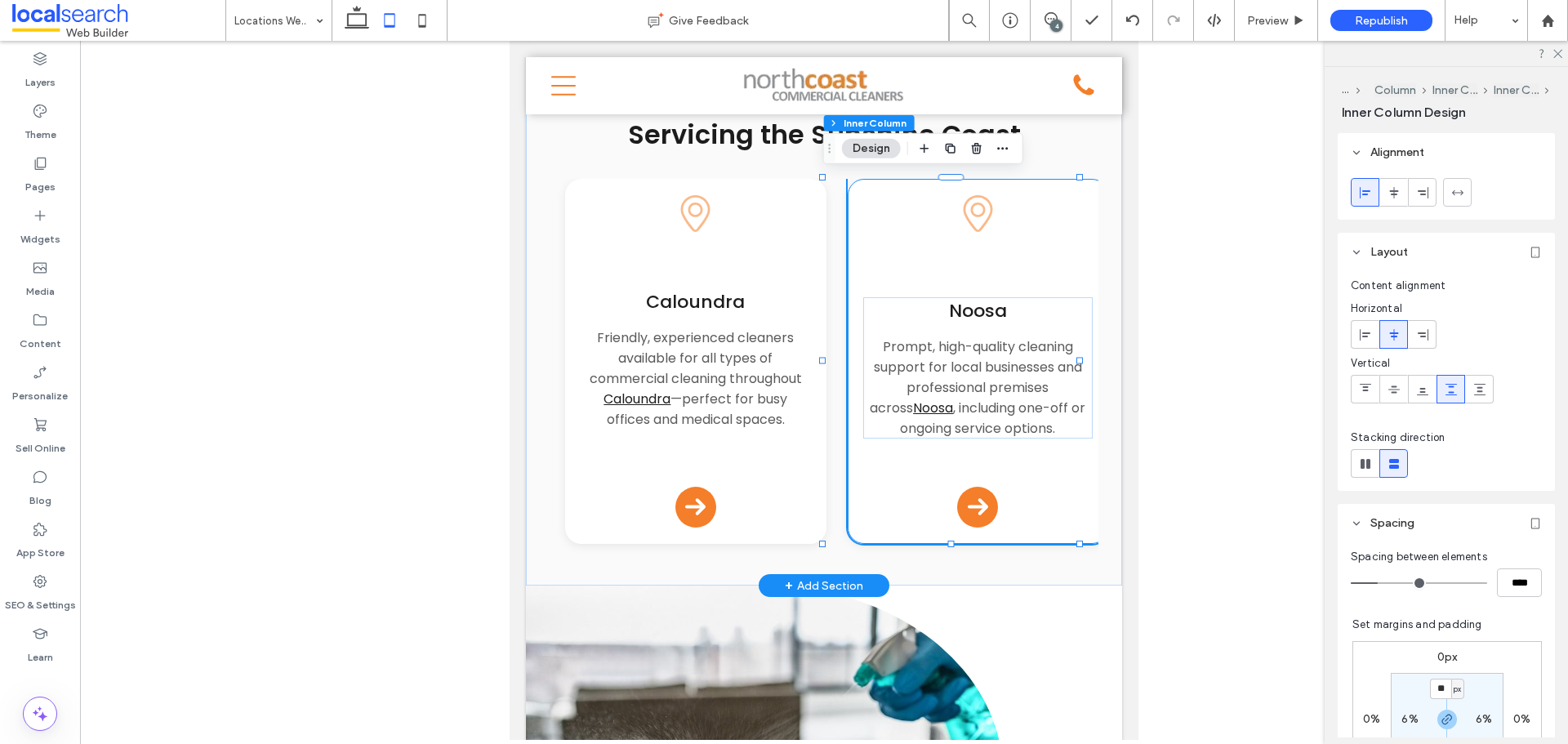 click on "Noosa" at bounding box center (978, 310) 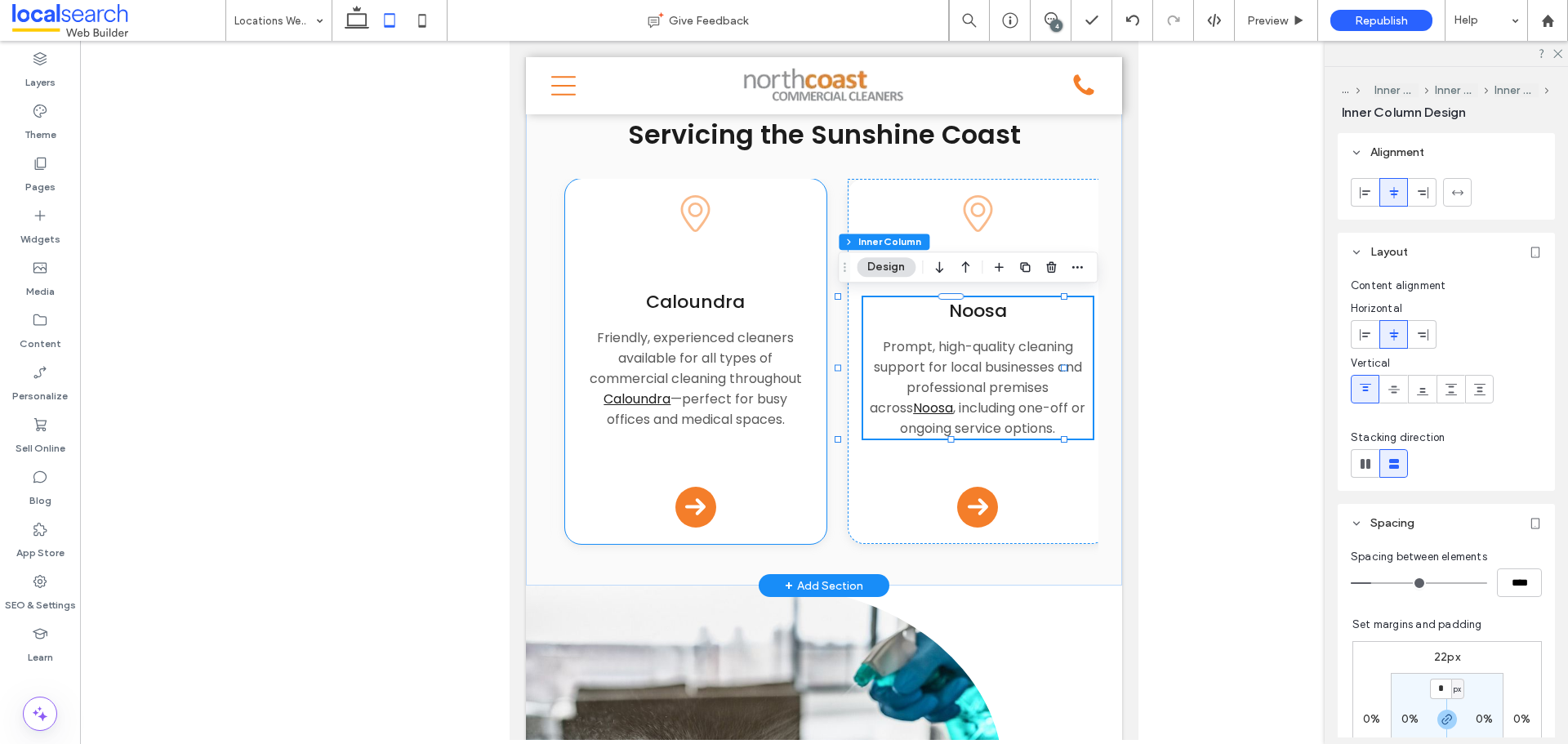 click on "Caloundra" at bounding box center (695, 301) 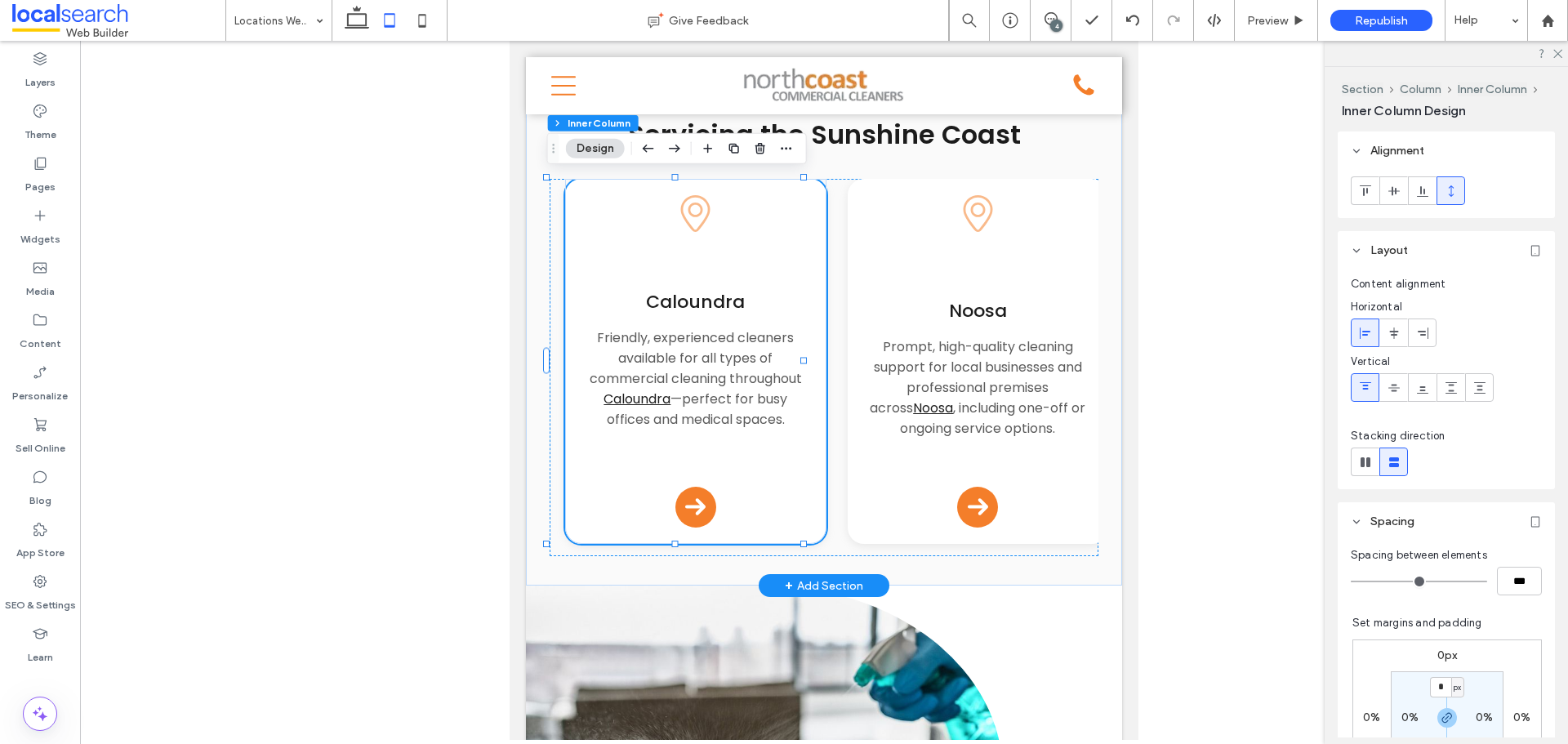 click on "Caloundra" at bounding box center [695, 301] 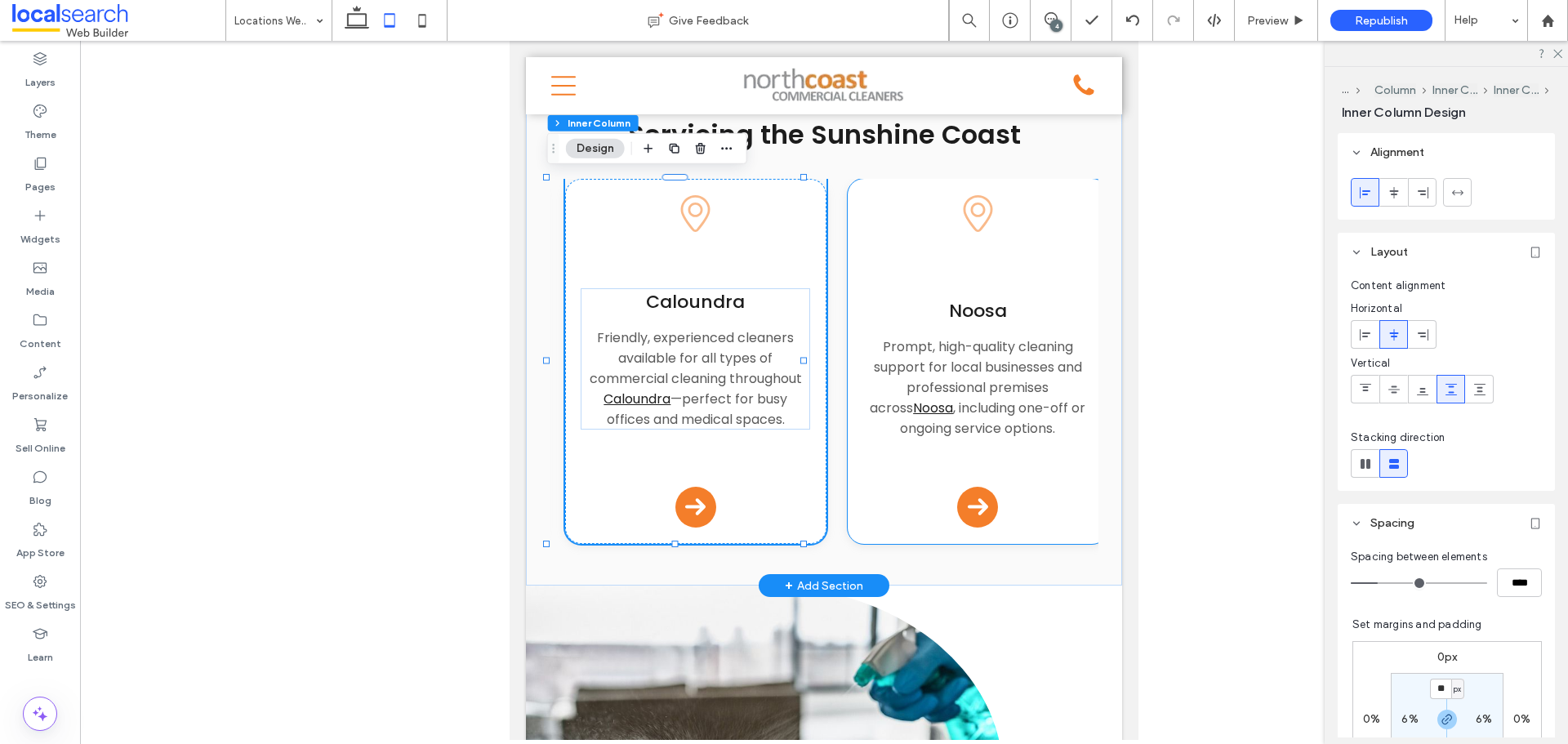 click on "Pin Icon
Noosa
Prompt, high-quality cleaning support for local businesses and professional premises across  Noosa , including one-off or ongoing service options.
Arrow Icon" at bounding box center [978, 361] 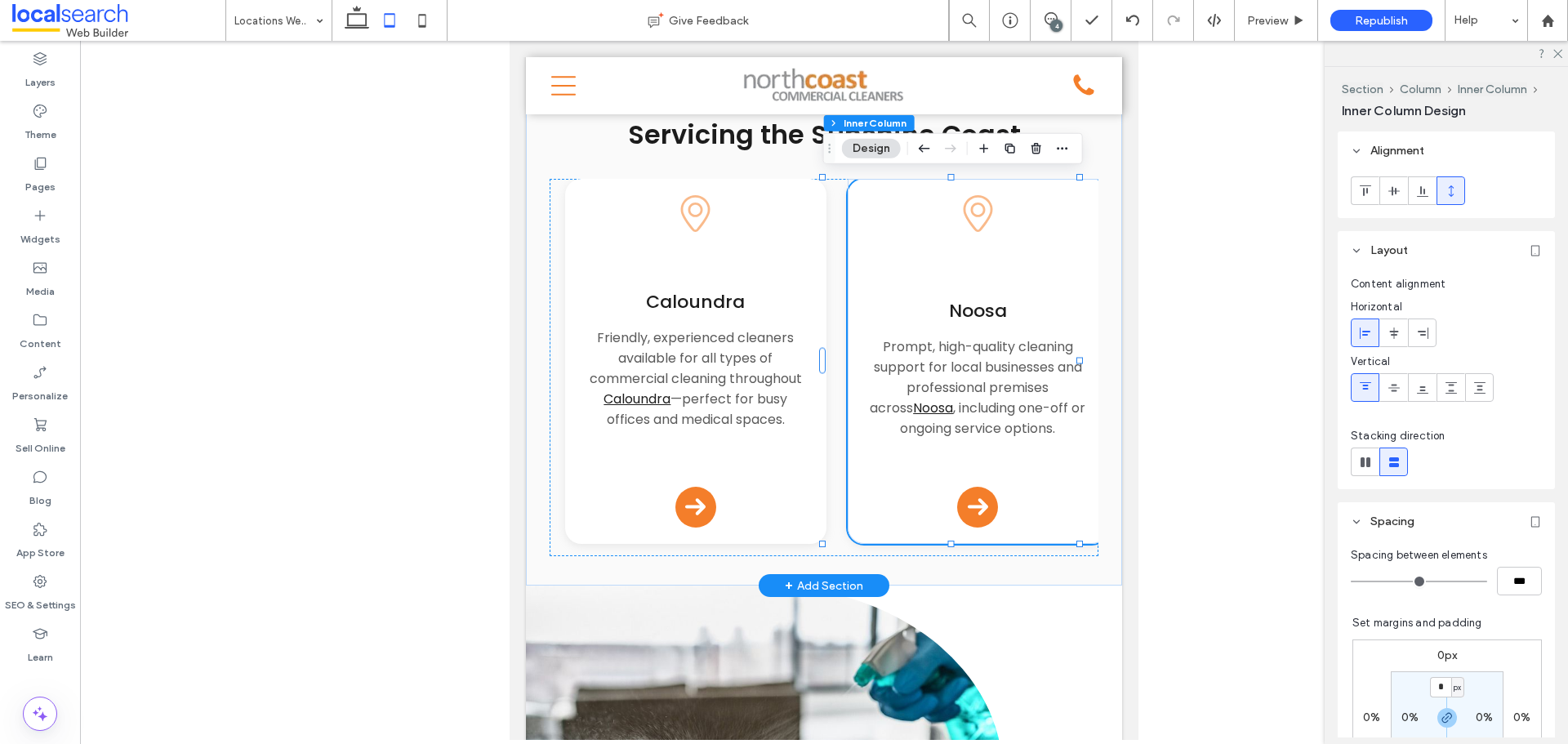 click on "Pin Icon
Noosa
Prompt, high-quality cleaning support for local businesses and professional premises across  Noosa , including one-off or ongoing service options.
Arrow Icon" at bounding box center (978, 361) 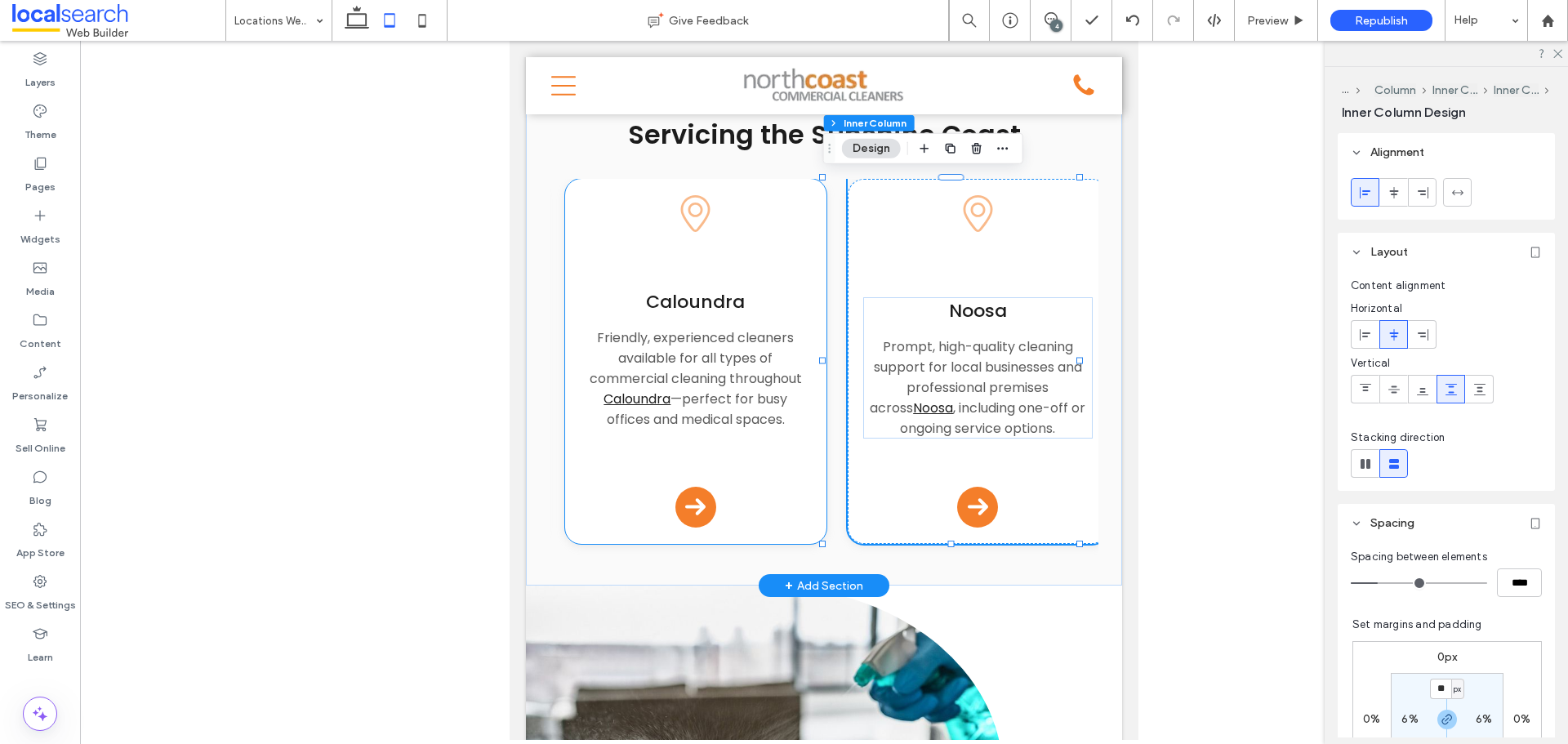click on "Pin Icon
Caloundra
Friendly, experienced cleaners available for all types of commercial cleaning throughout
Caloundra —perfect for busy offices and medical spaces.
Arrow Icon" at bounding box center (695, 361) 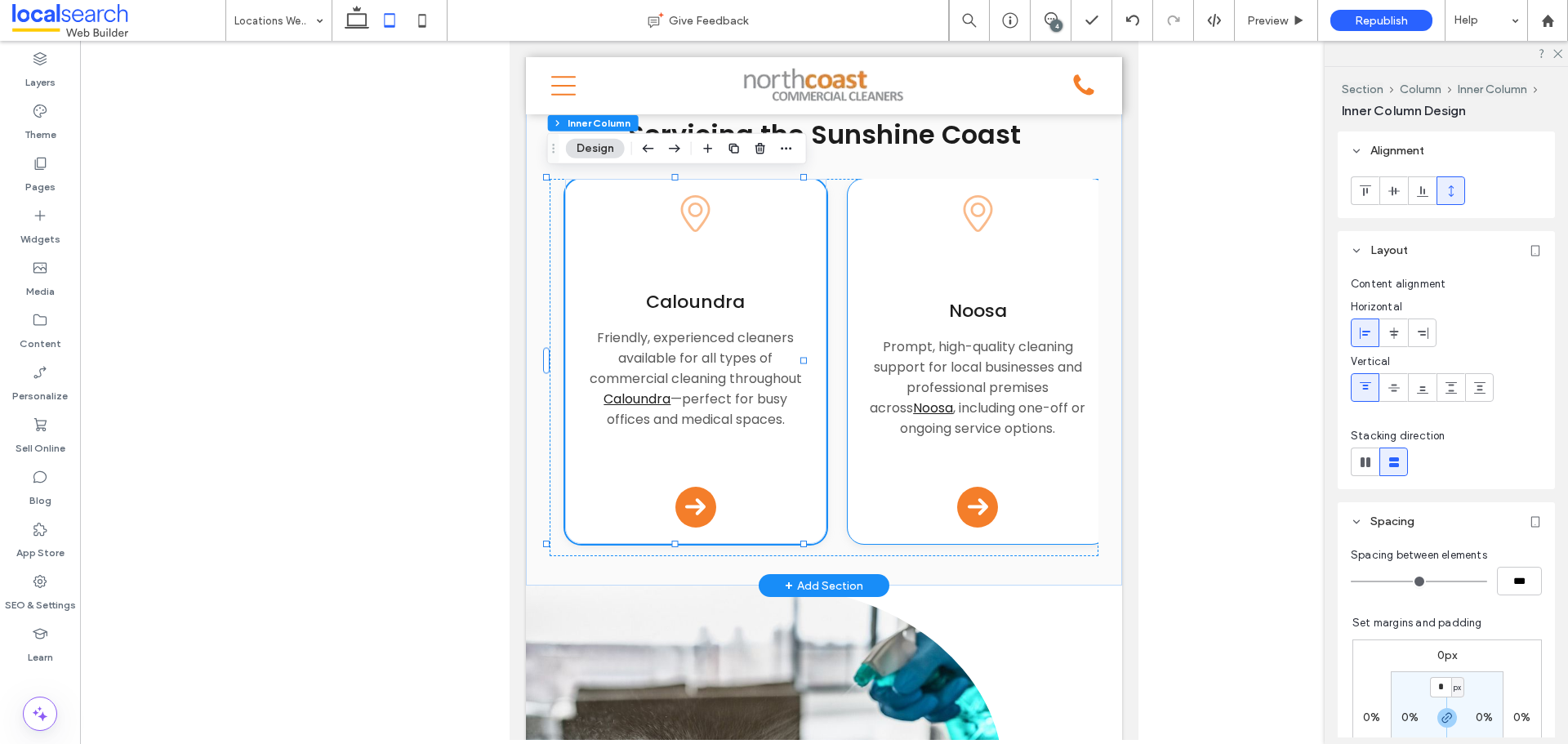 click on "Noosa" at bounding box center (978, 310) 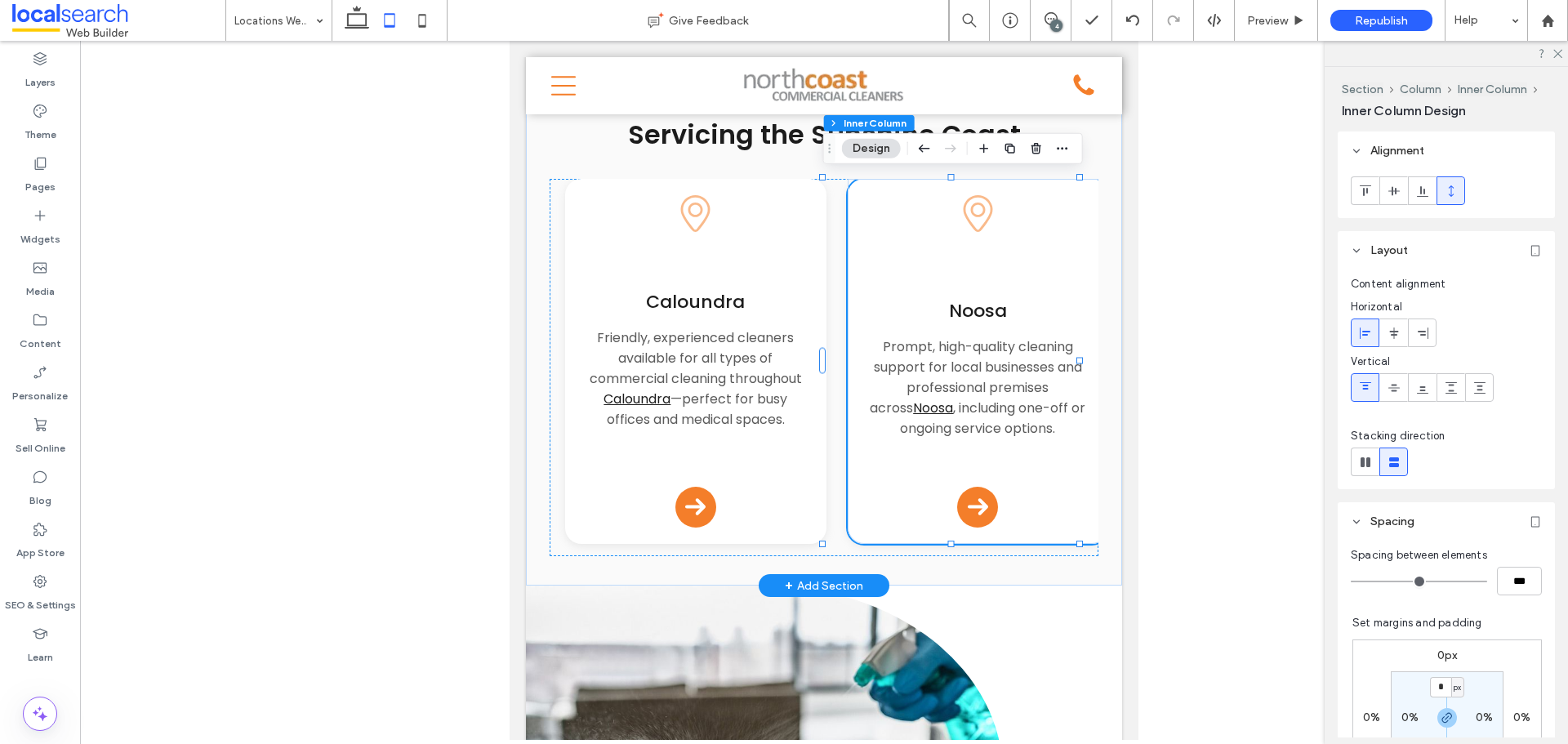 click on "Noosa" at bounding box center [978, 310] 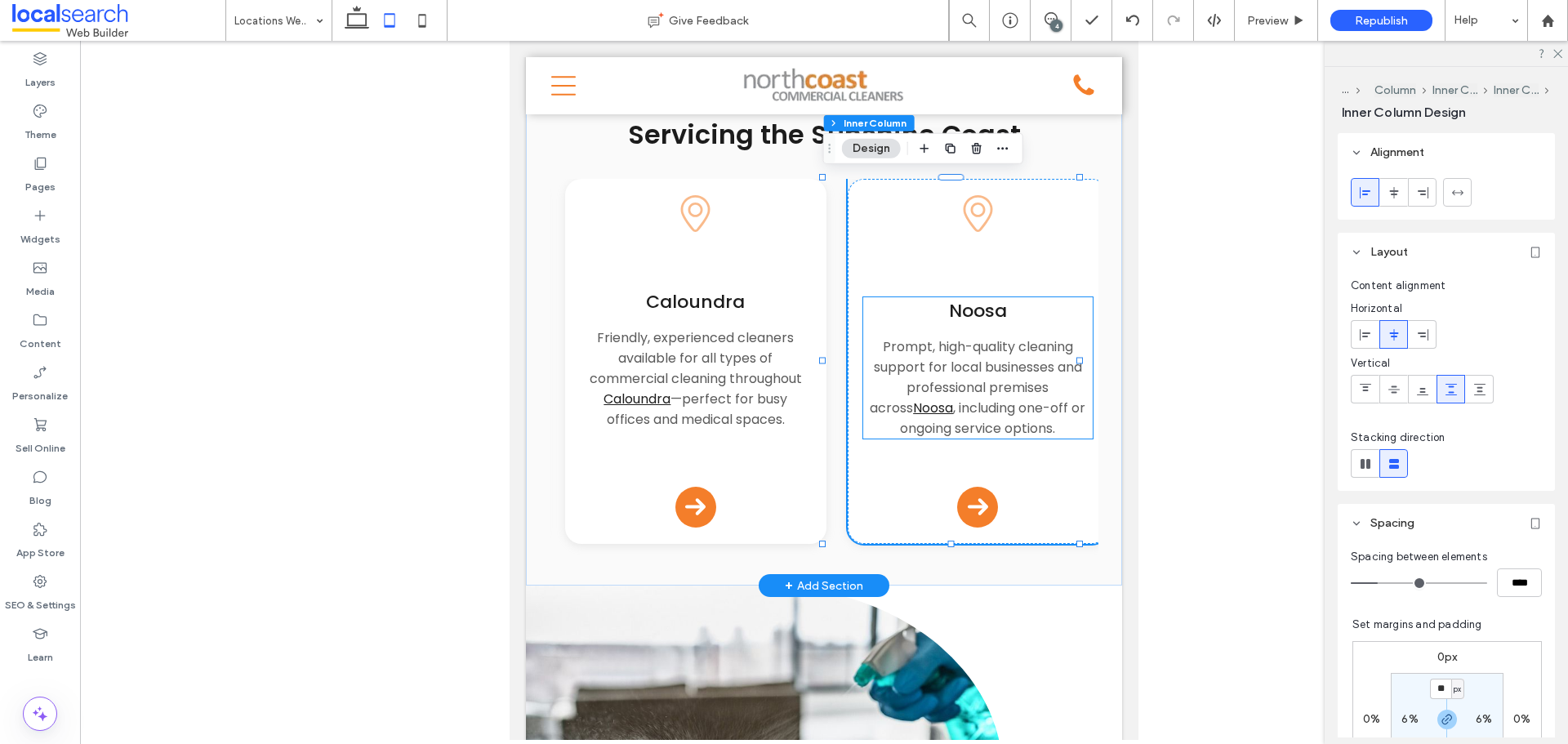 click on "Noosa" at bounding box center (978, 310) 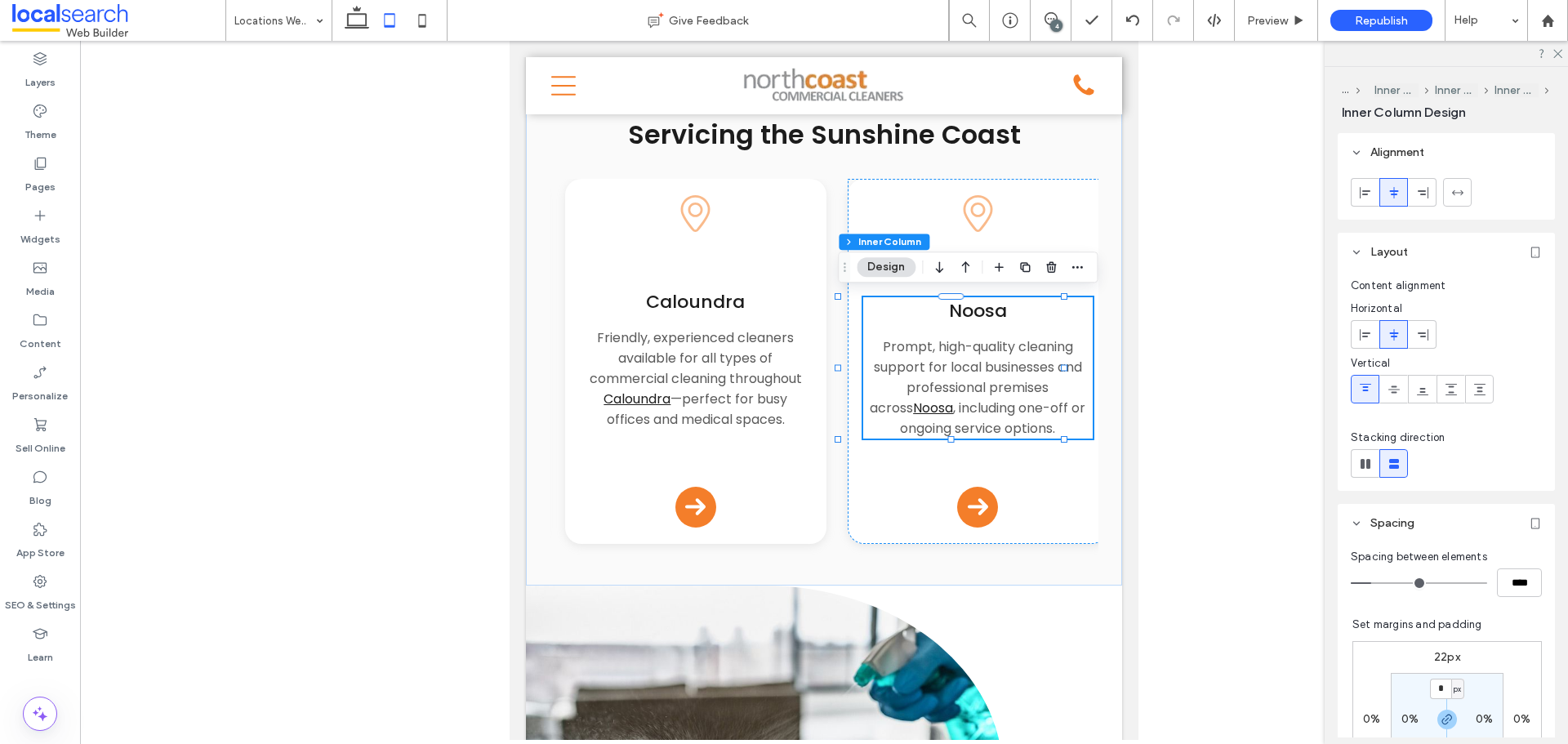 click on "22px" at bounding box center (1447, 657) 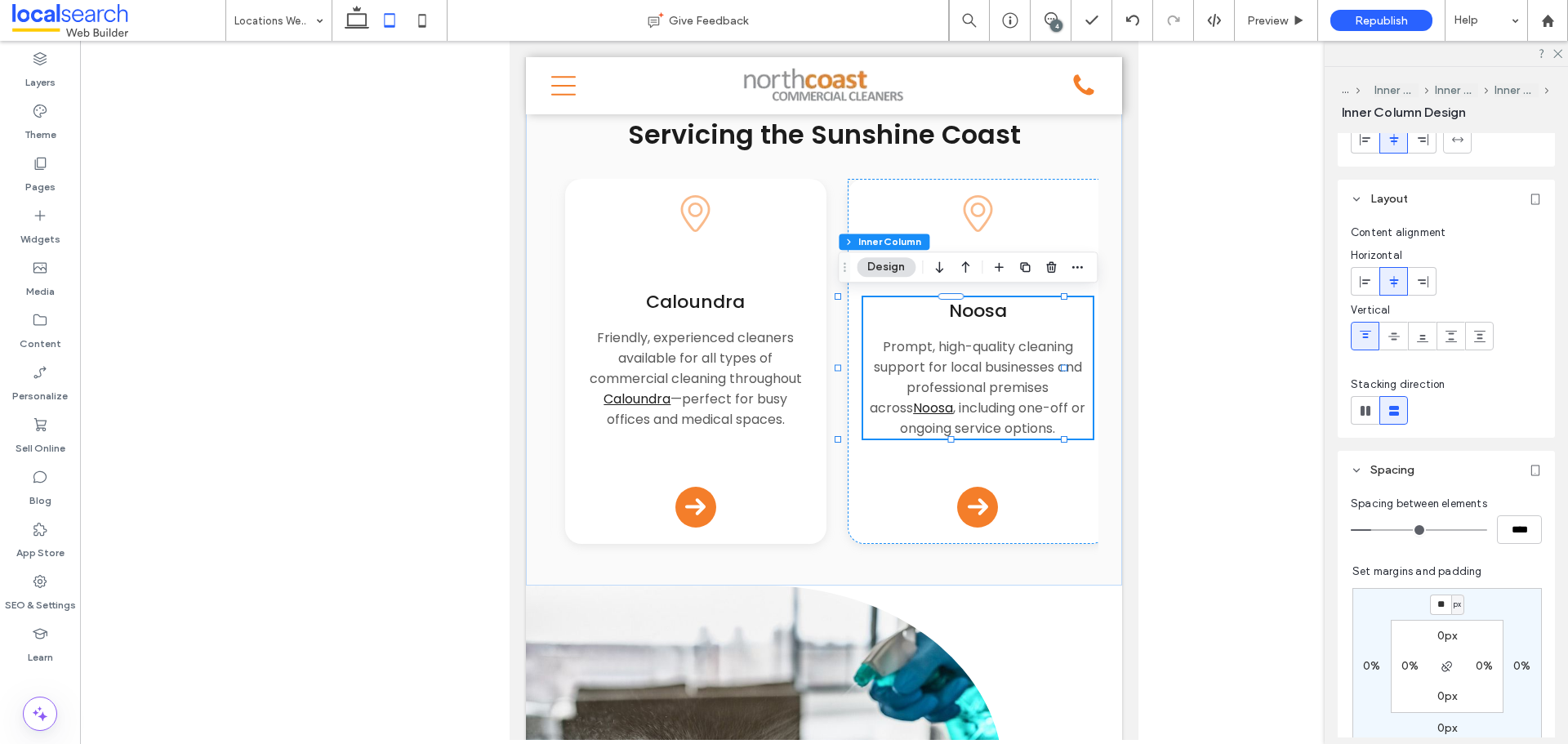 scroll, scrollTop: 82, scrollLeft: 0, axis: vertical 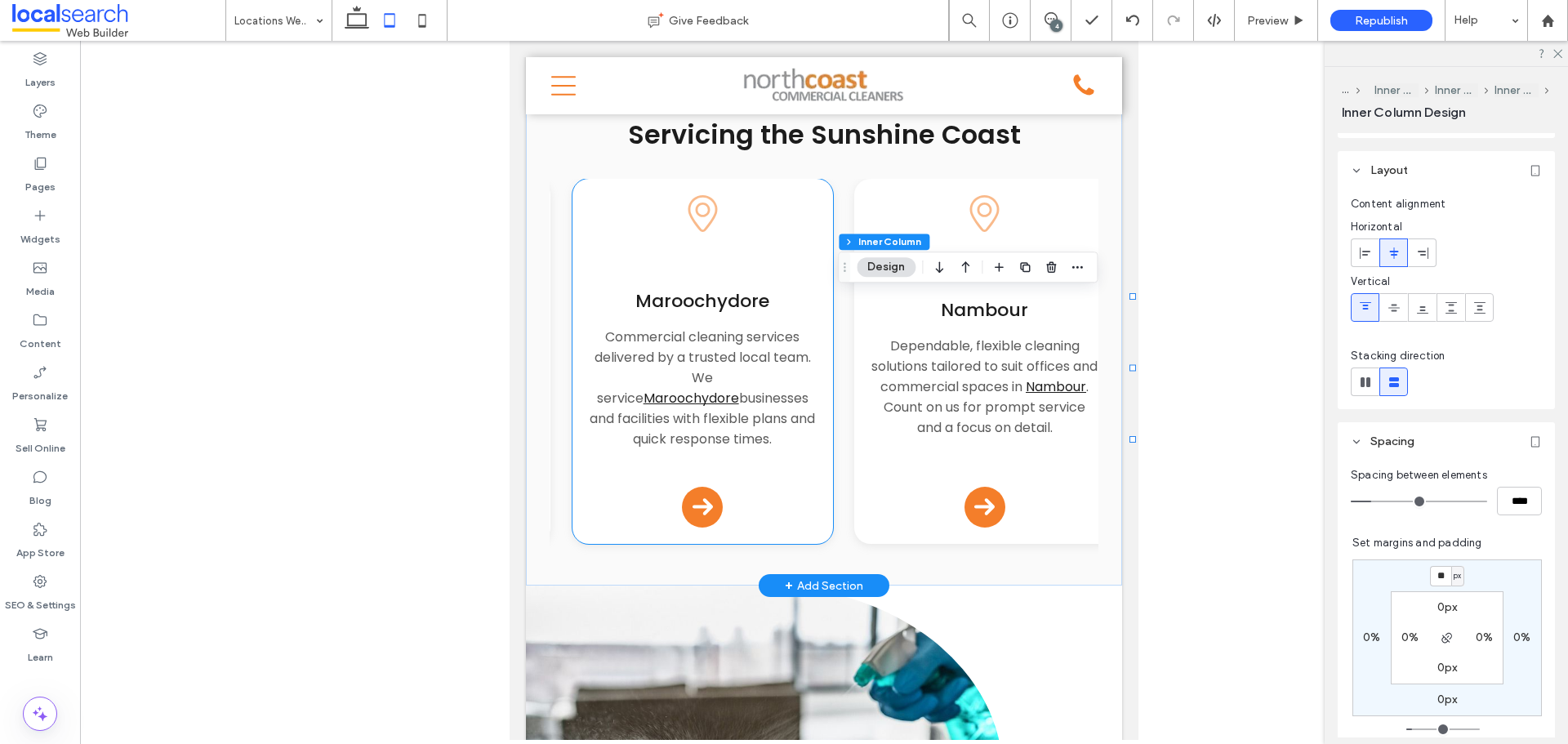 click on "Maroochydore" at bounding box center [702, 301] 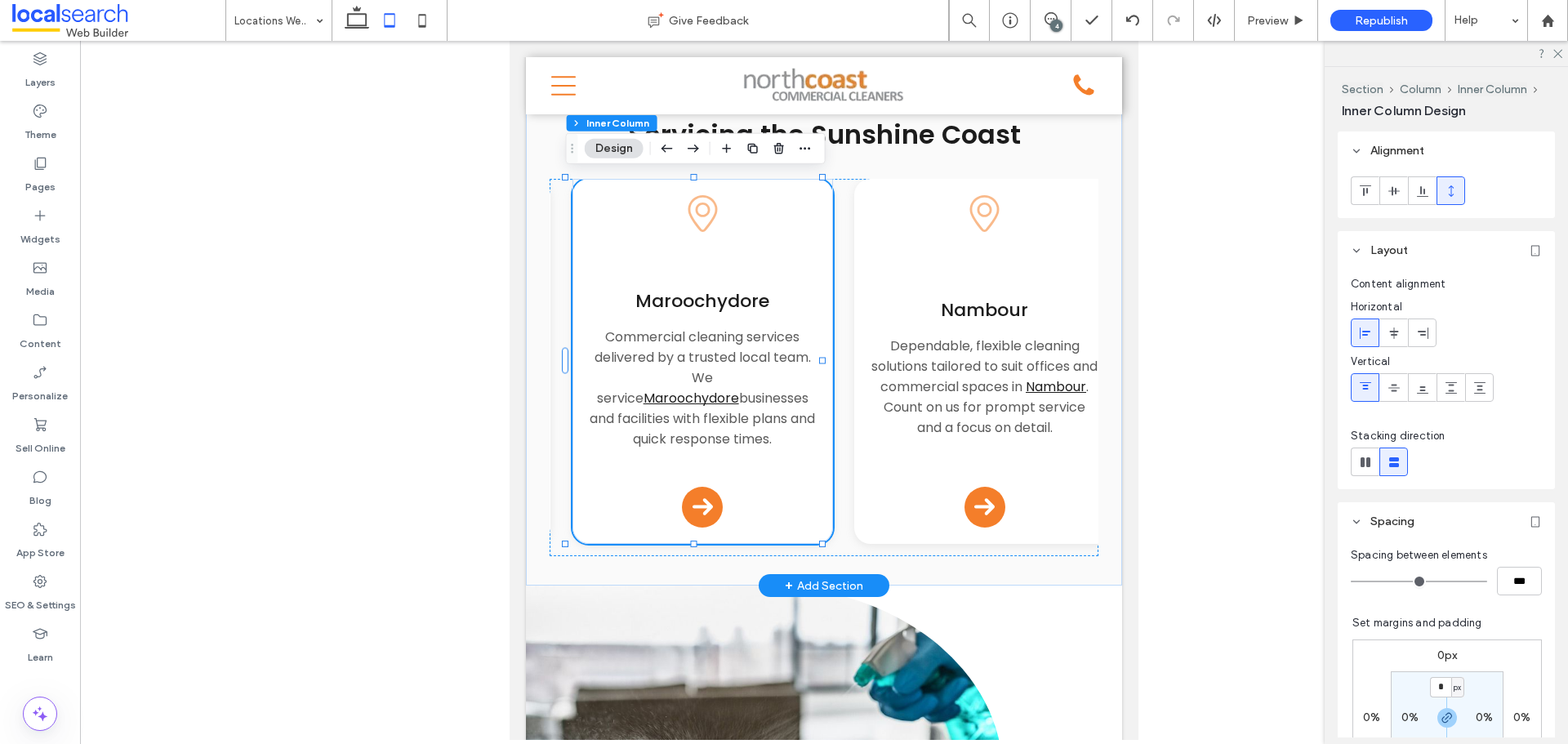 click on "Maroochydore" at bounding box center [702, 301] 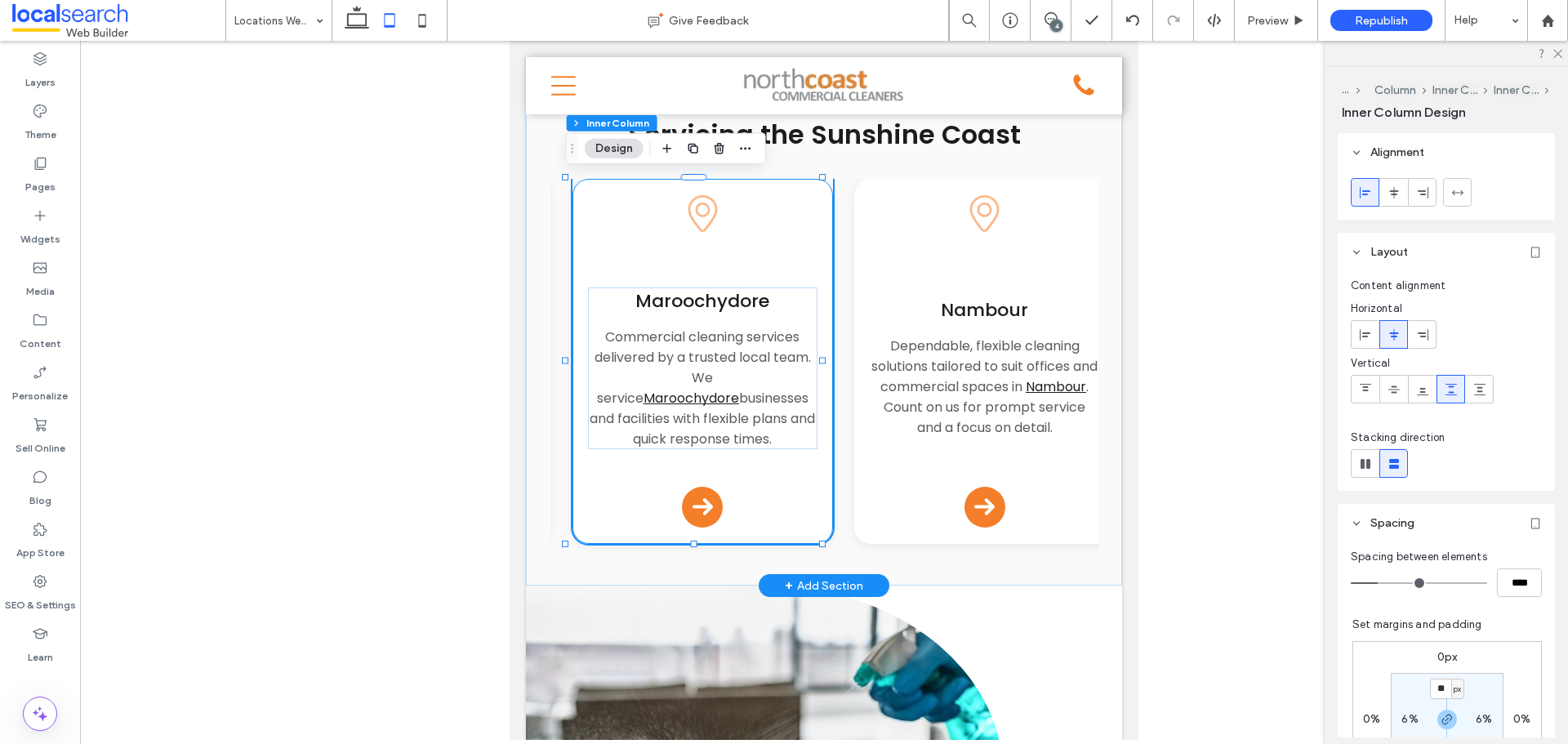 click on "Maroochydore" at bounding box center (702, 301) 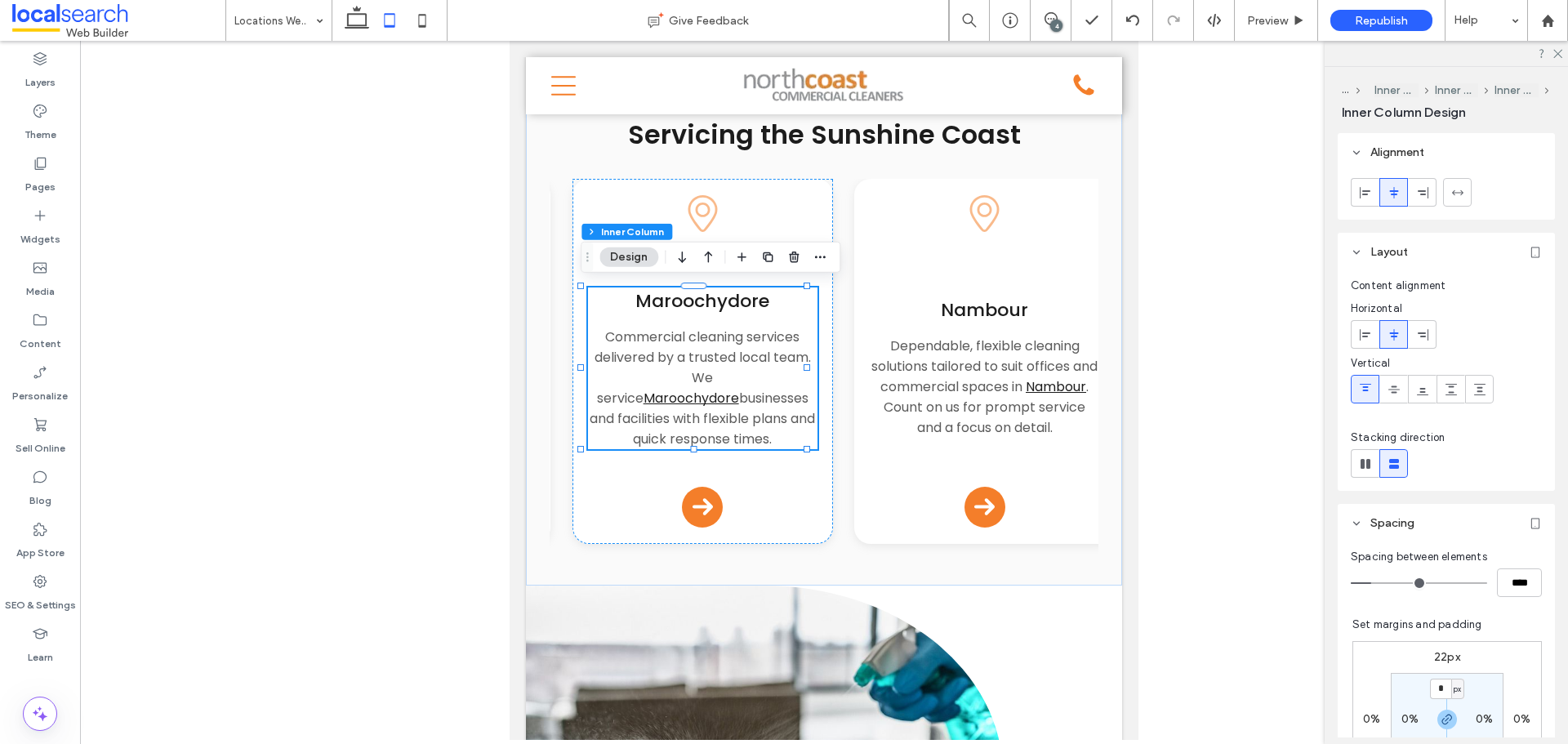 click on "22px" at bounding box center [1447, 657] 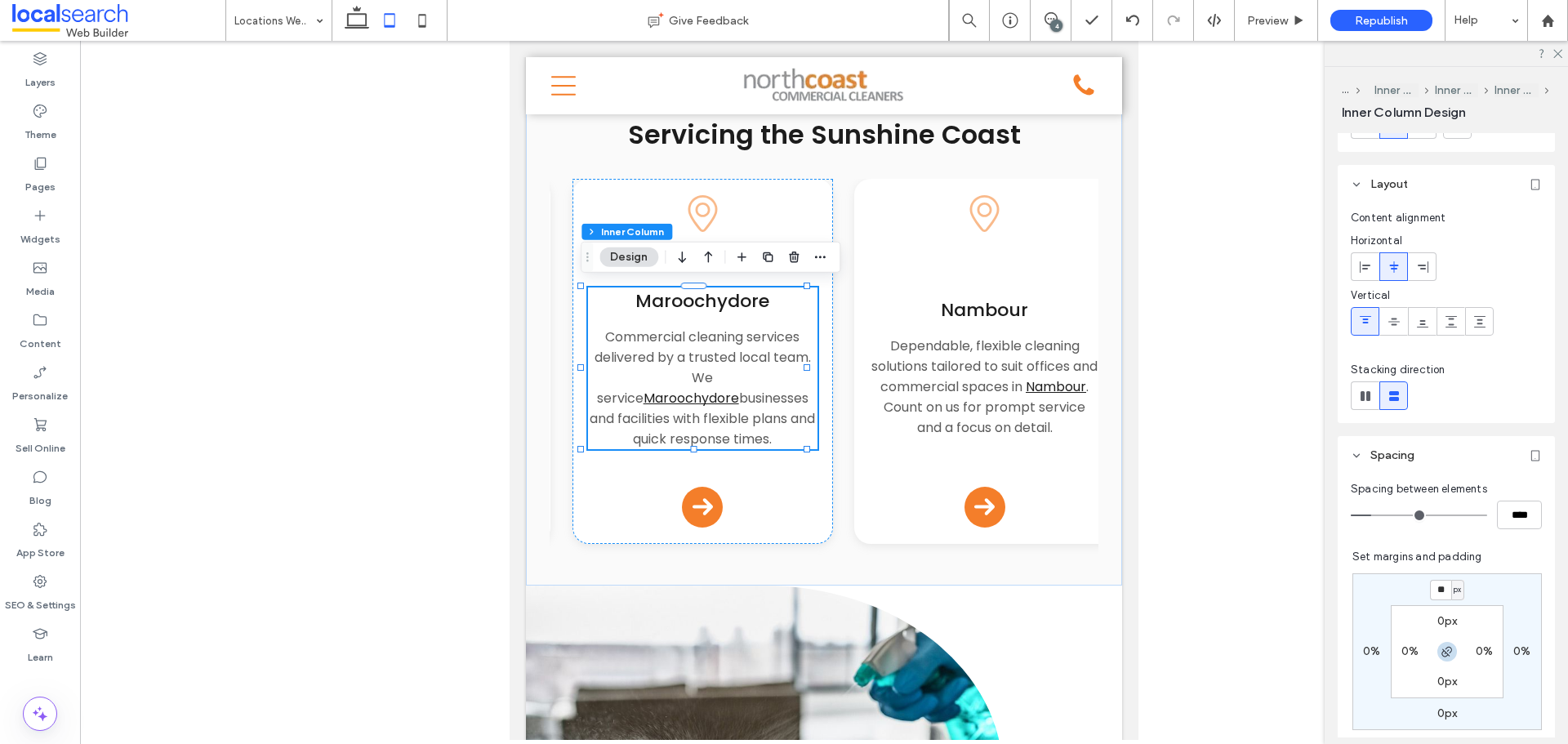 scroll, scrollTop: 163, scrollLeft: 0, axis: vertical 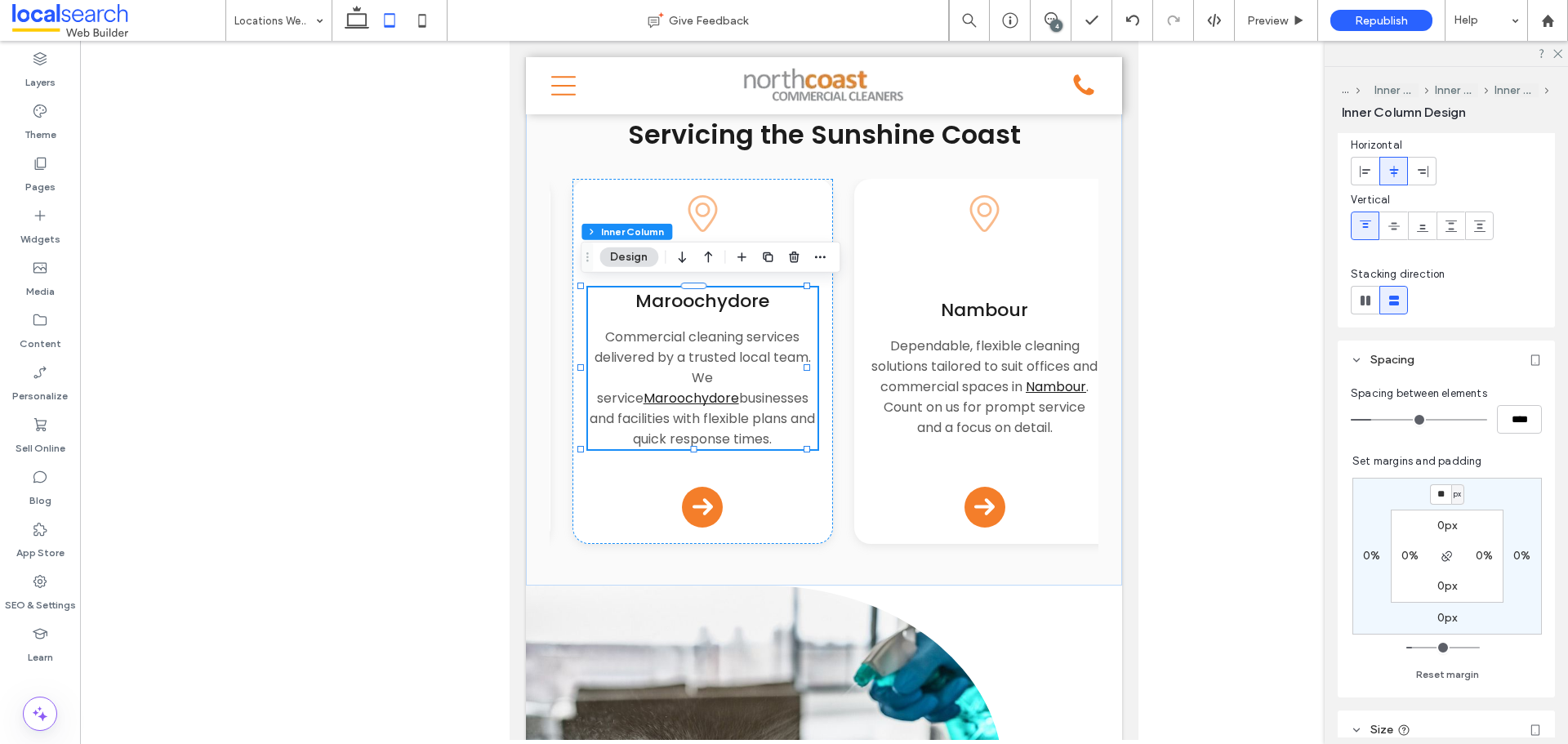 type on "**" 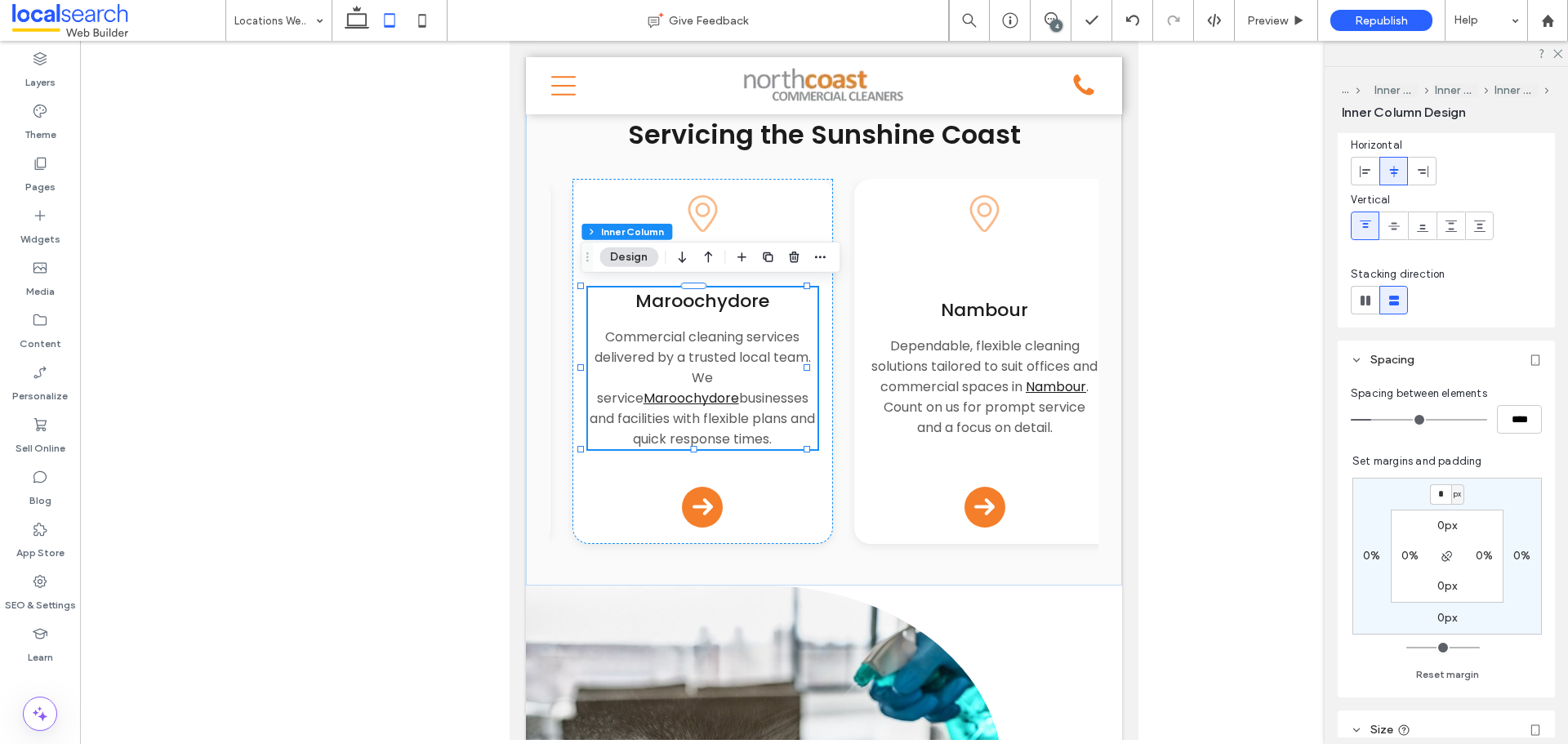 drag, startPoint x: 1410, startPoint y: 651, endPoint x: 1376, endPoint y: 651, distance: 34 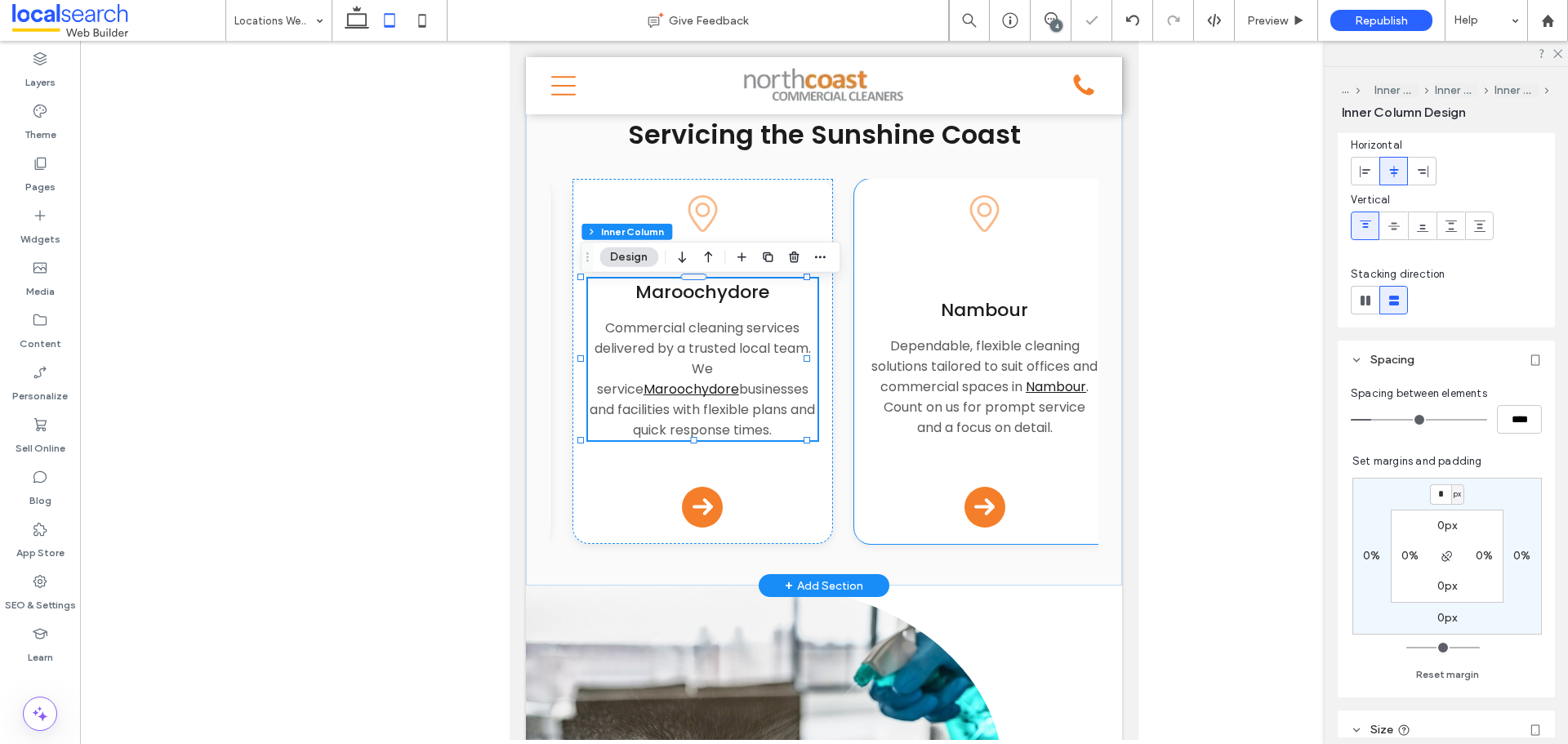 click on "Nambour" at bounding box center [984, 310] 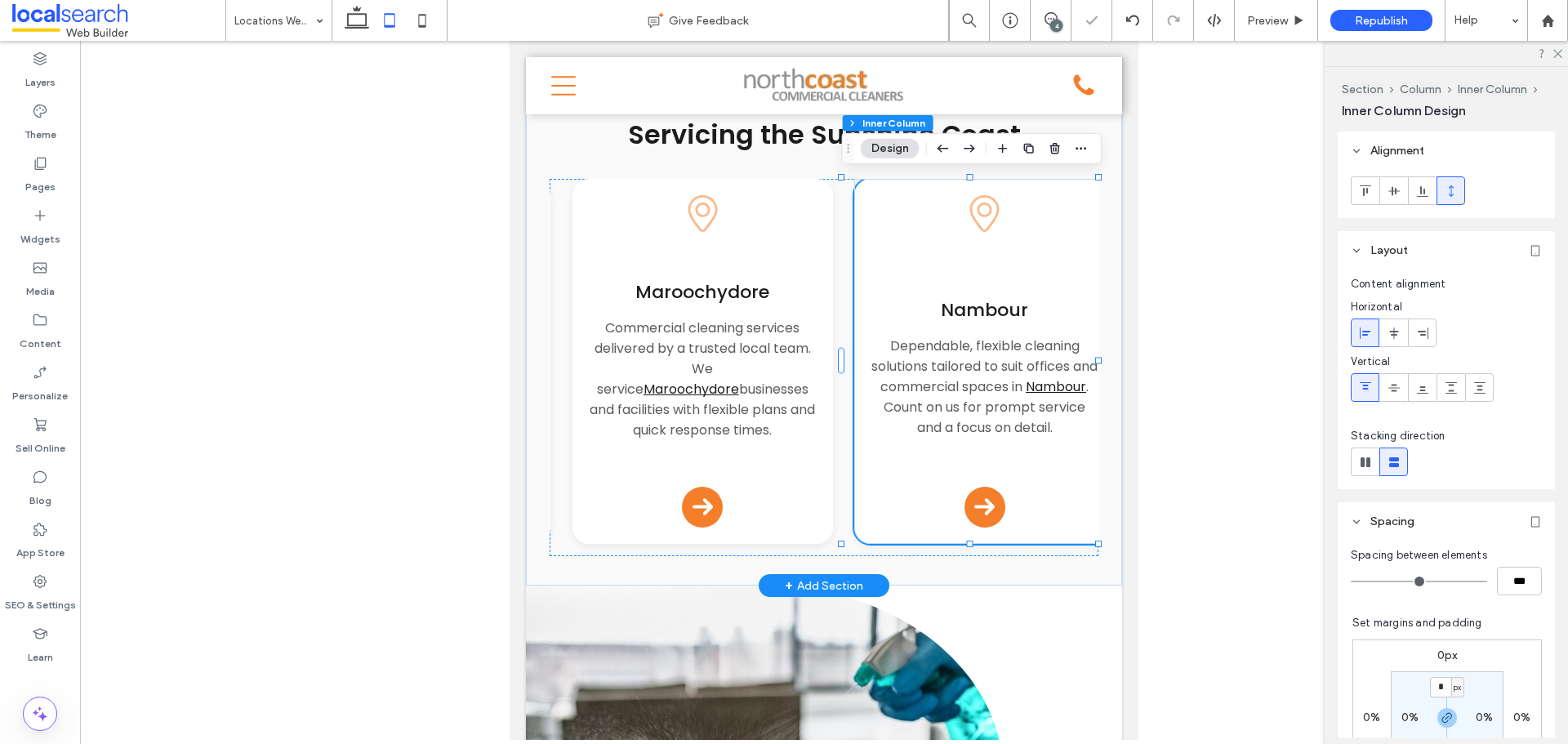 click on "Nambour" at bounding box center (984, 310) 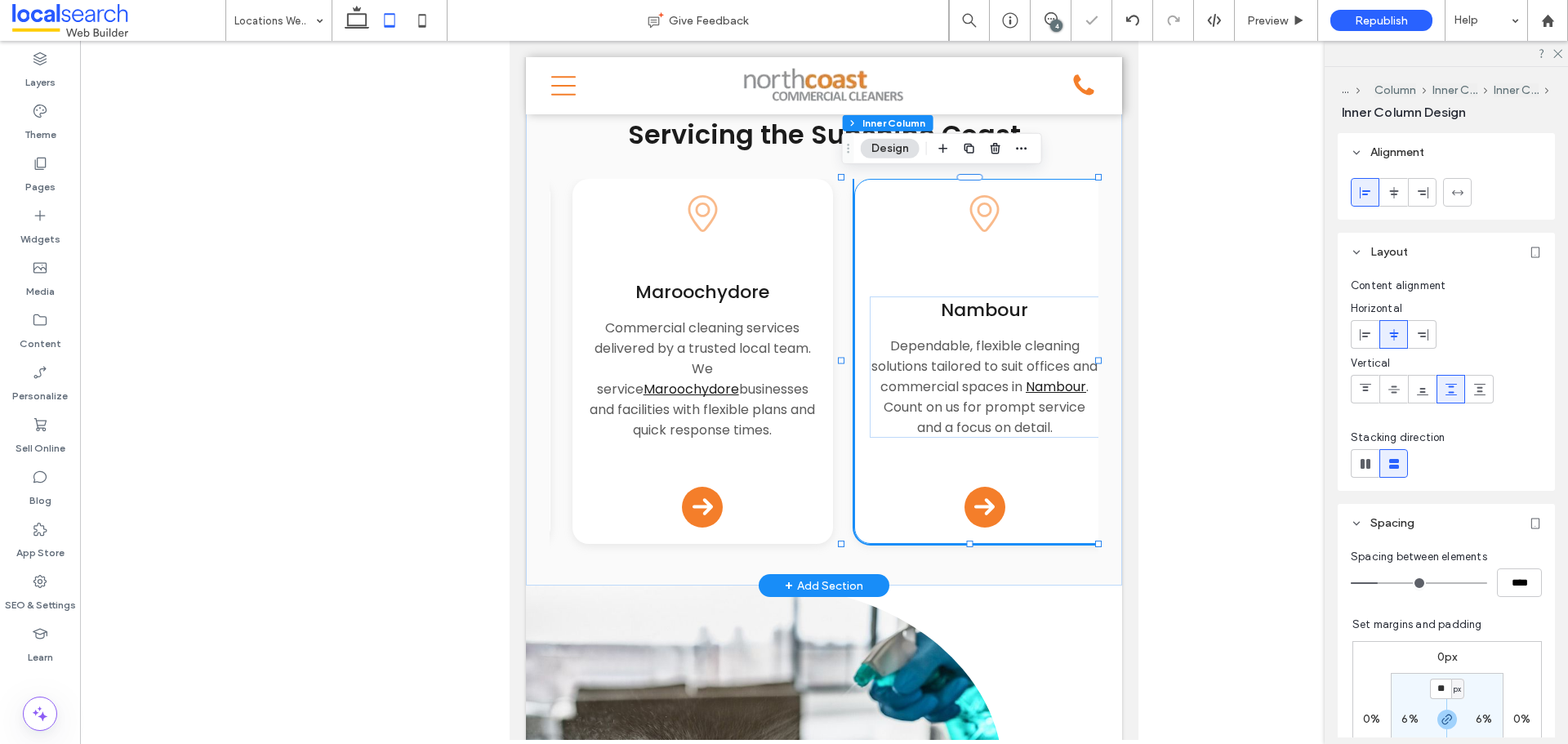 click on "Nambour" at bounding box center (984, 310) 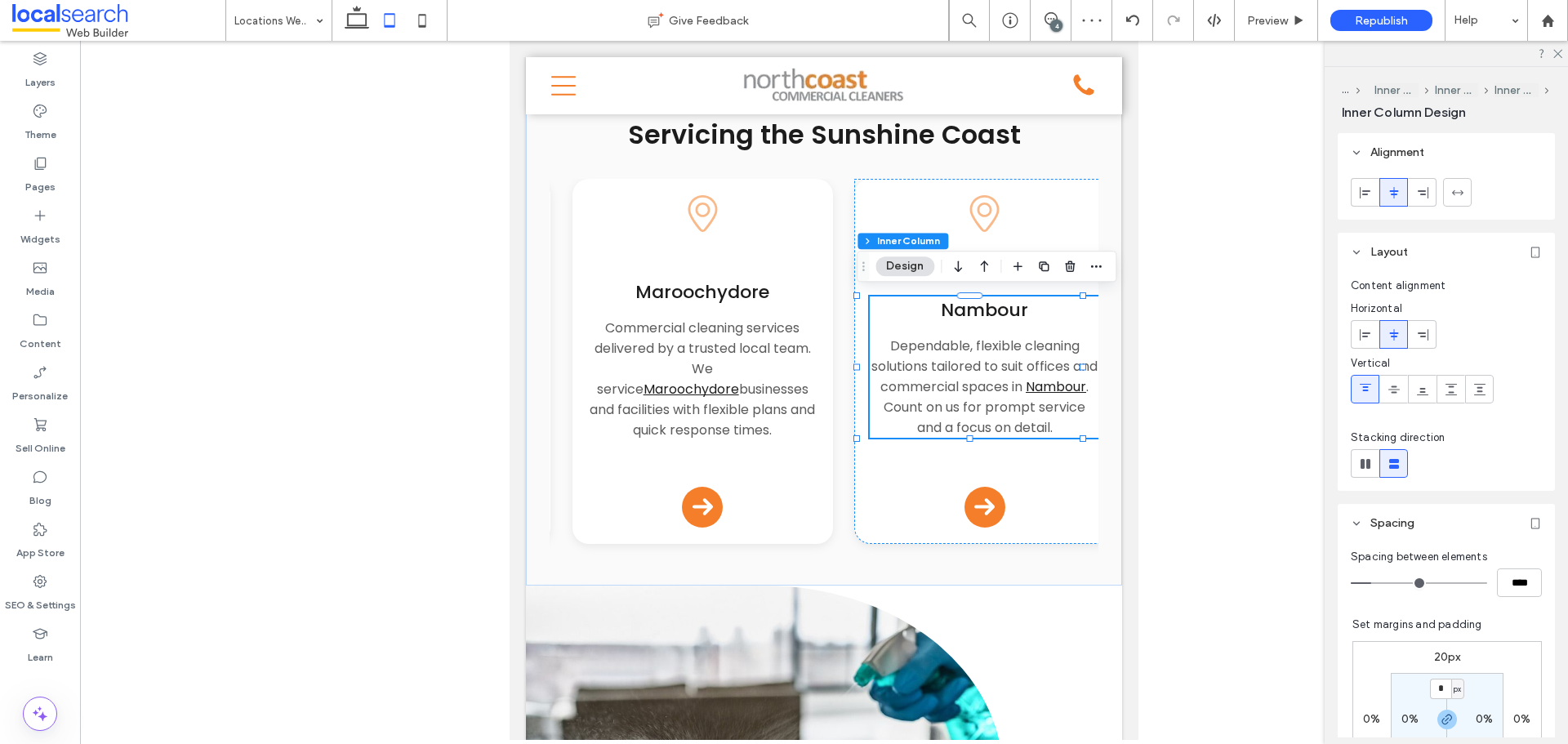 click on "20px" at bounding box center [1447, 657] 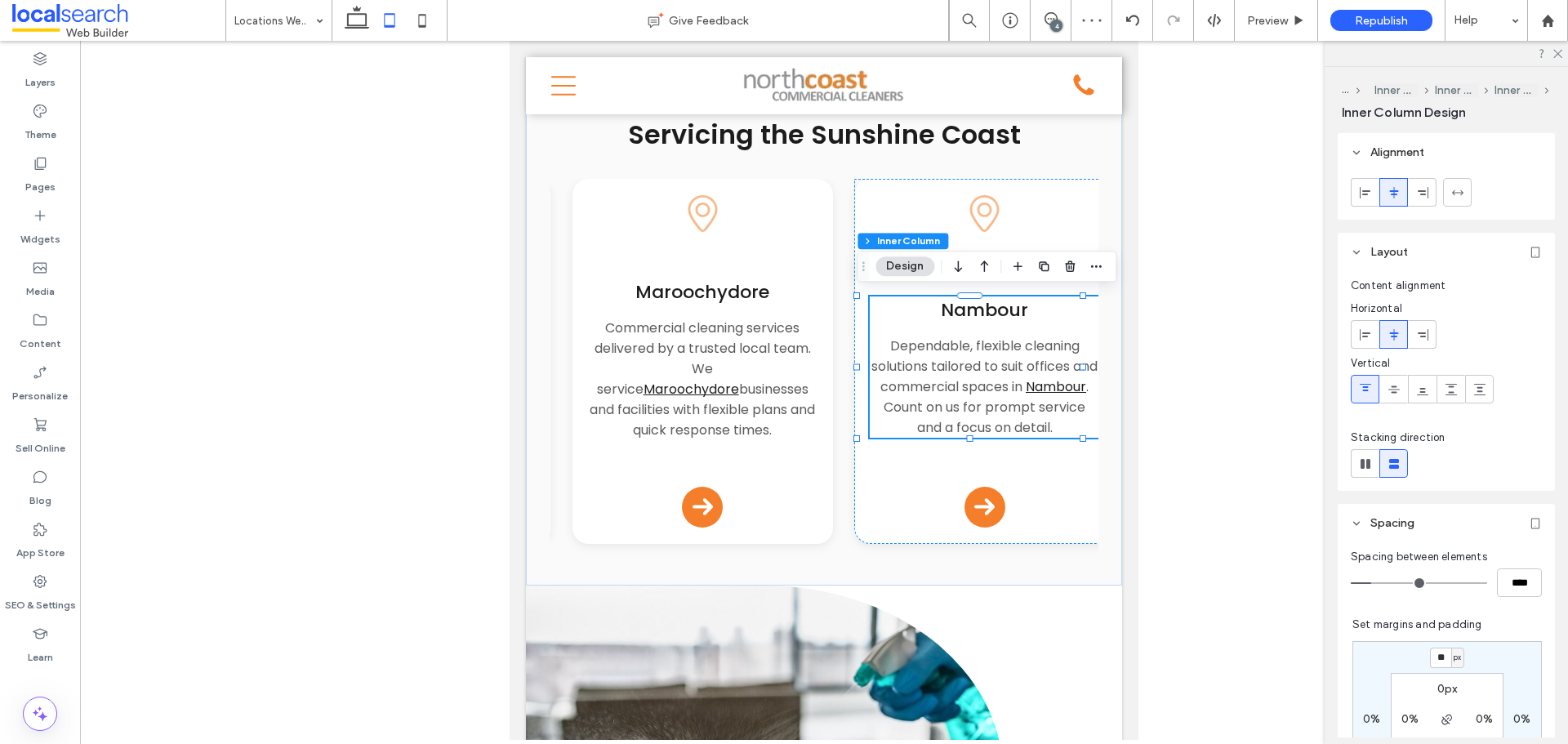 scroll, scrollTop: 82, scrollLeft: 0, axis: vertical 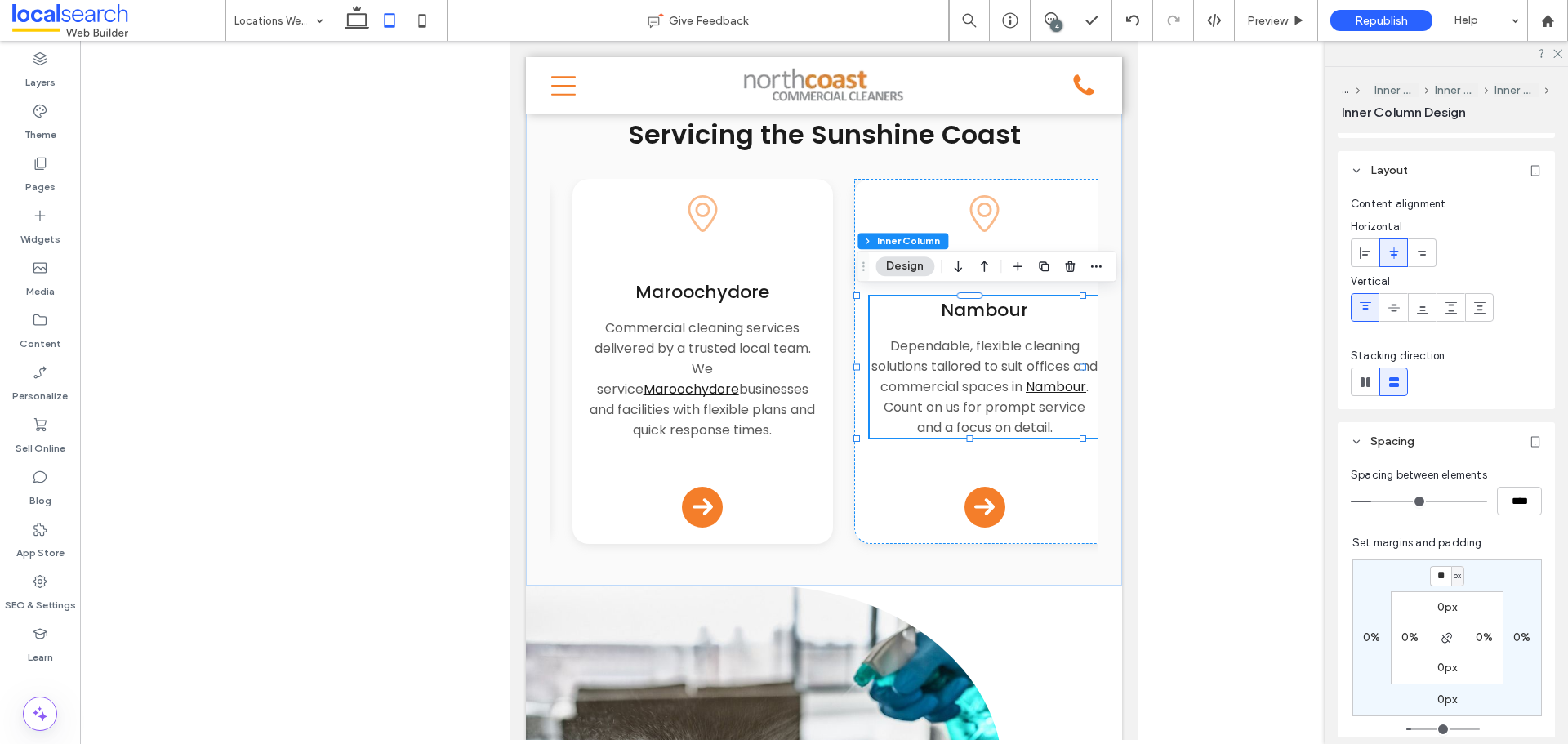 type on "*" 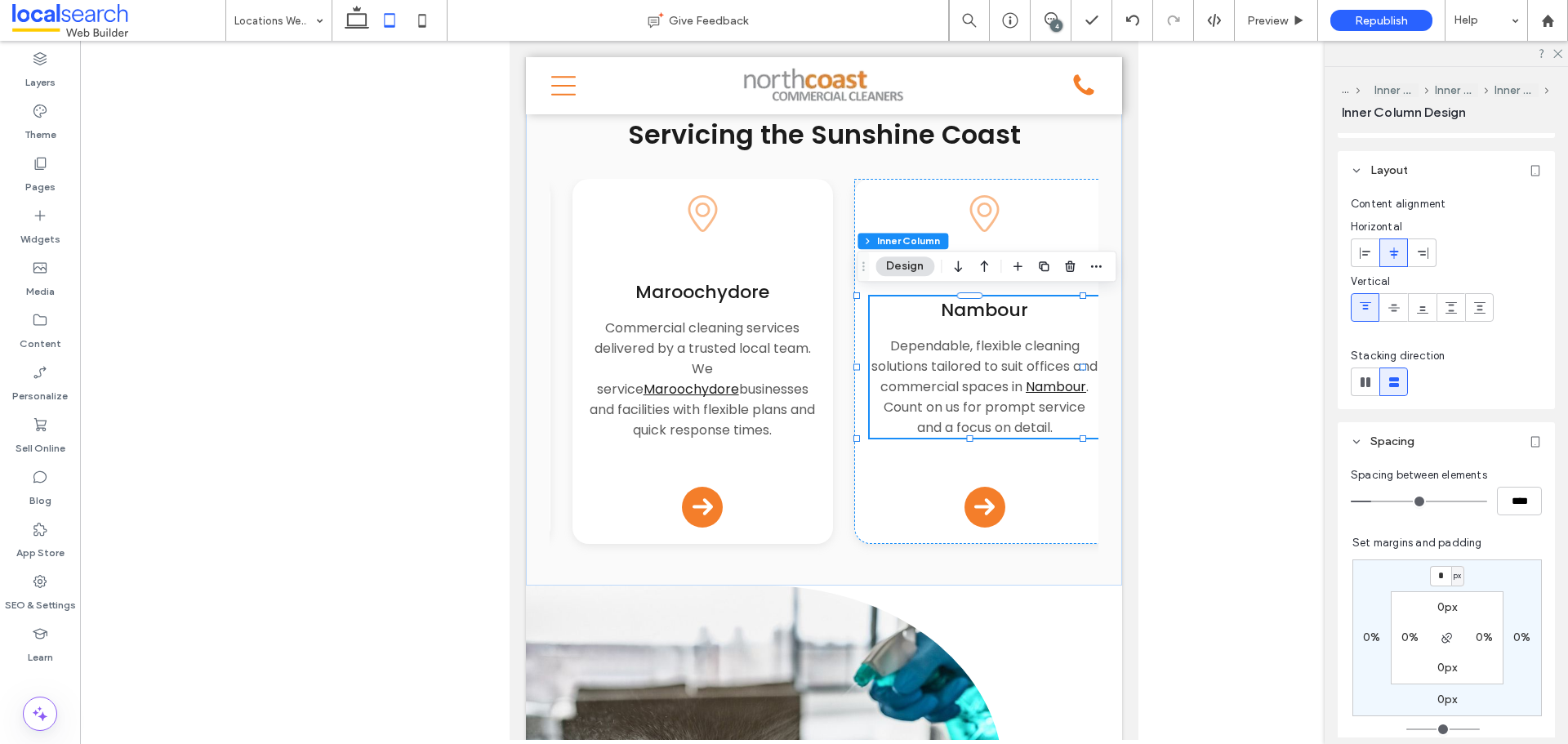 drag, startPoint x: 1409, startPoint y: 729, endPoint x: 1337, endPoint y: 729, distance: 72 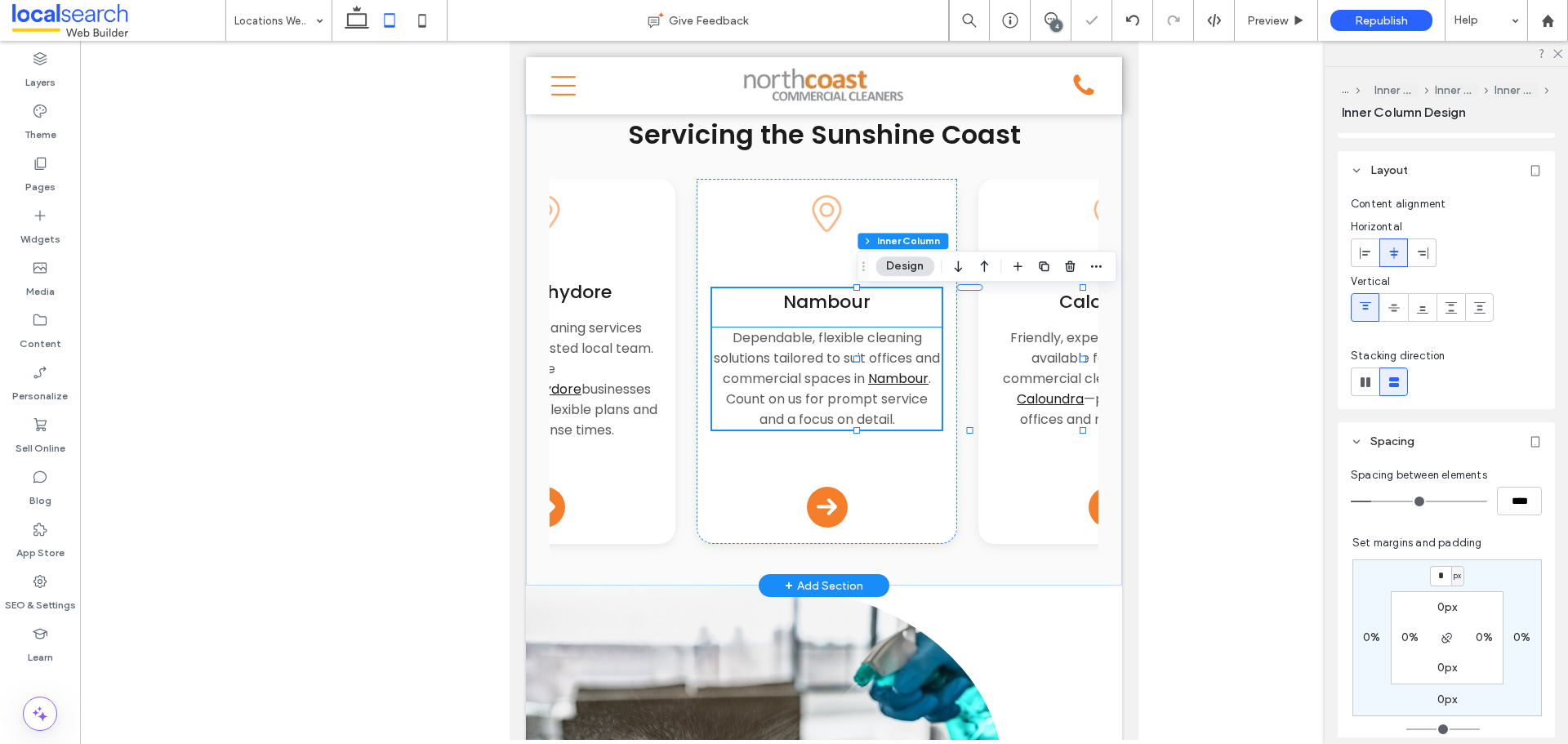 scroll, scrollTop: 0, scrollLeft: 544, axis: horizontal 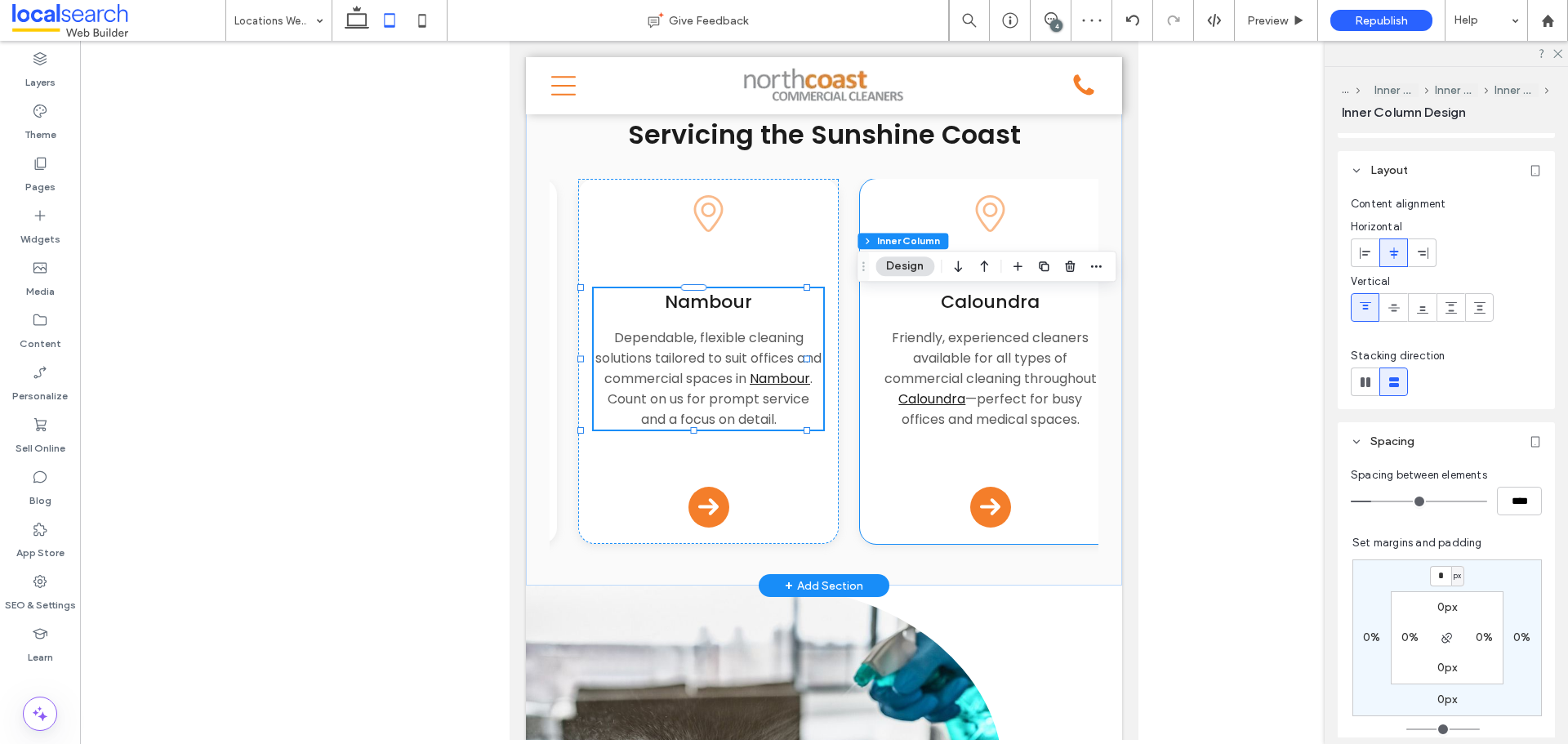 click on "Caloundra" at bounding box center [990, 301] 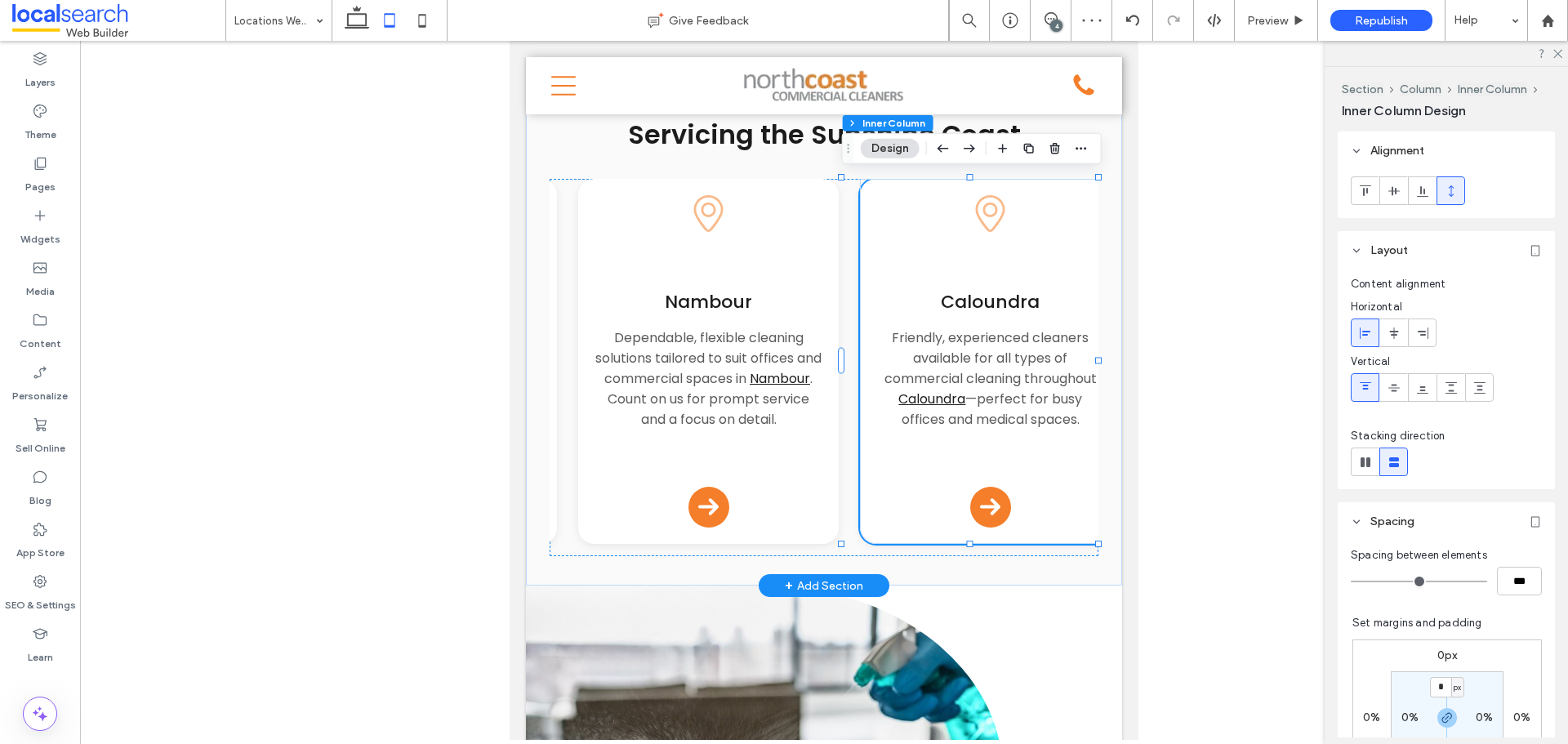 click on "Caloundra" at bounding box center (990, 301) 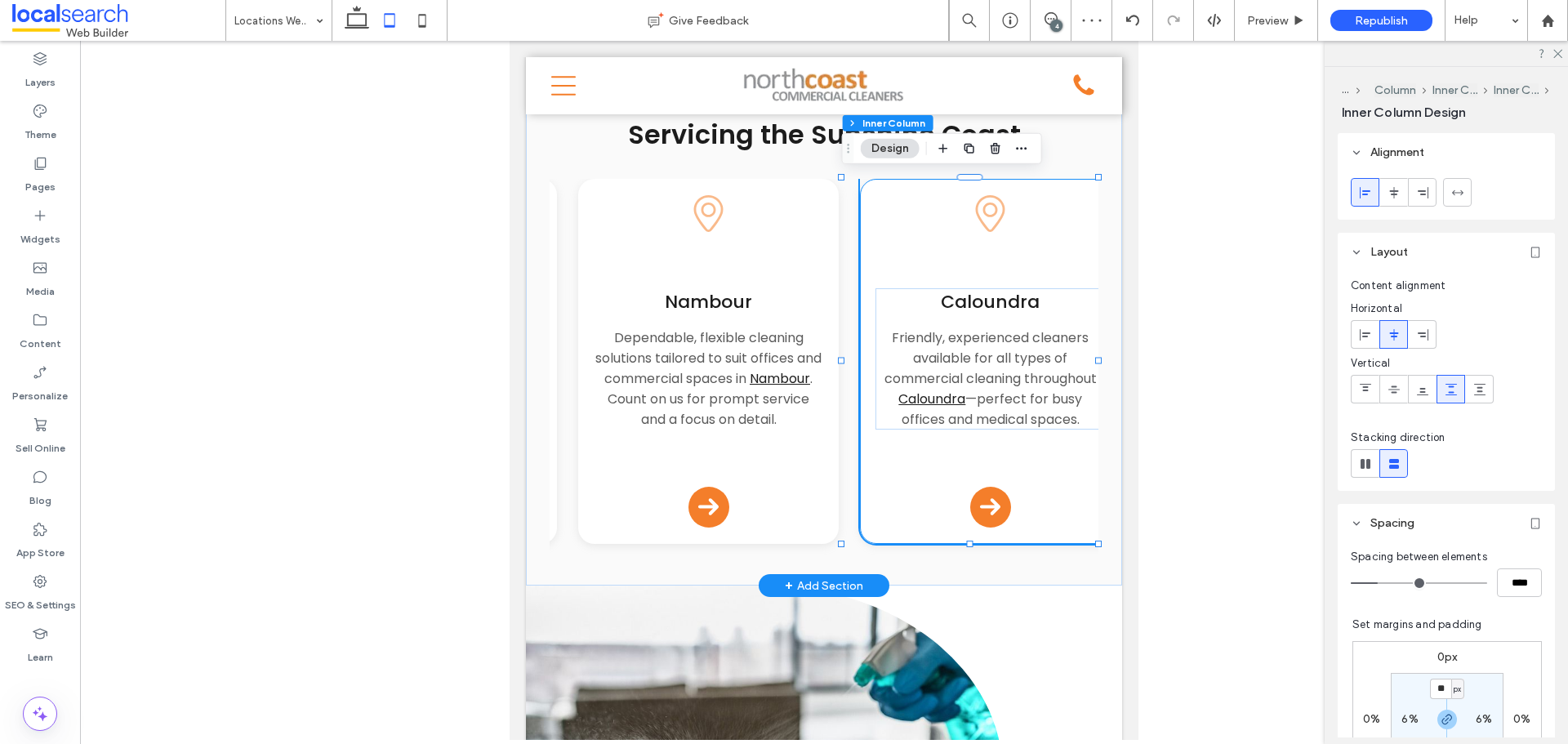 click on "Caloundra" at bounding box center (990, 301) 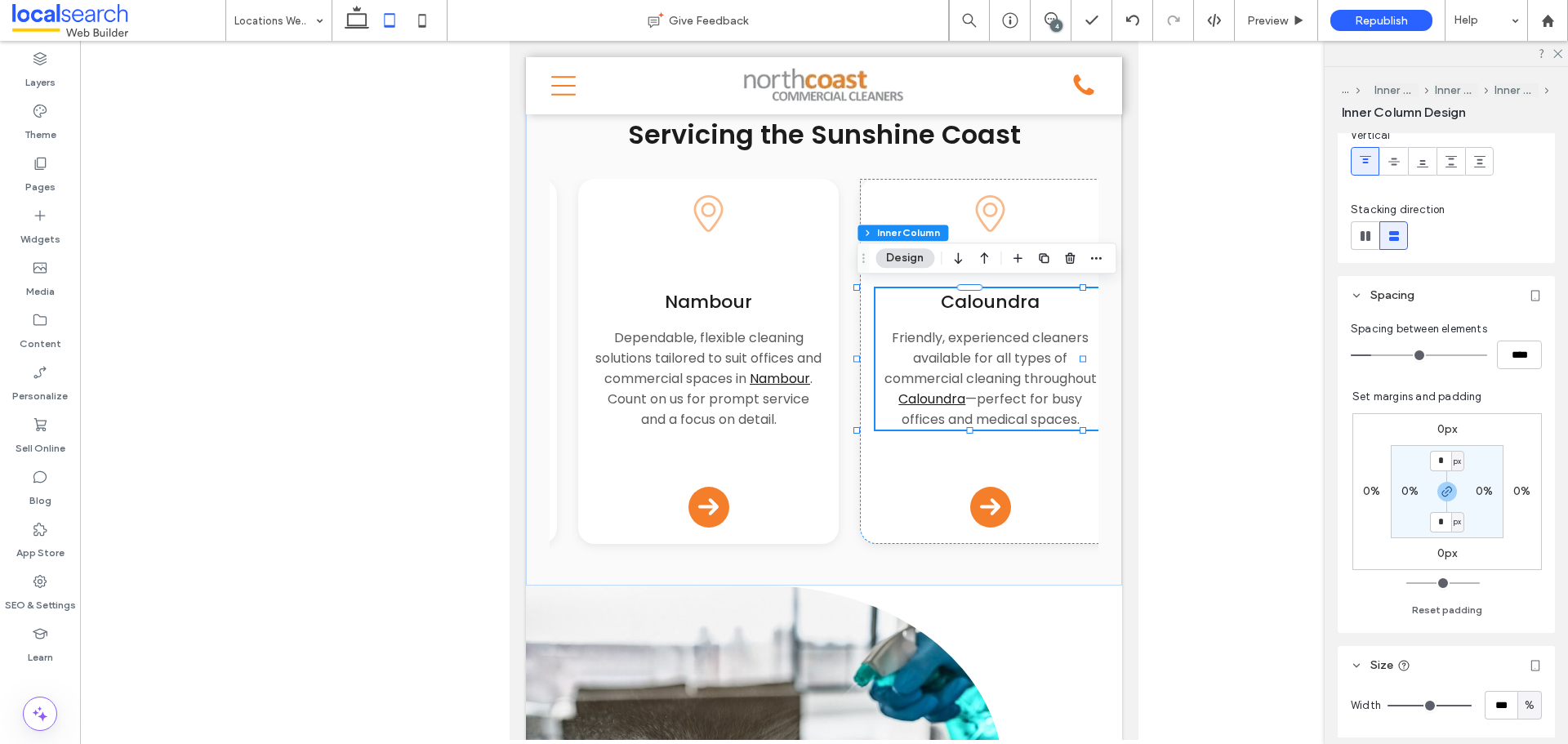scroll, scrollTop: 245, scrollLeft: 0, axis: vertical 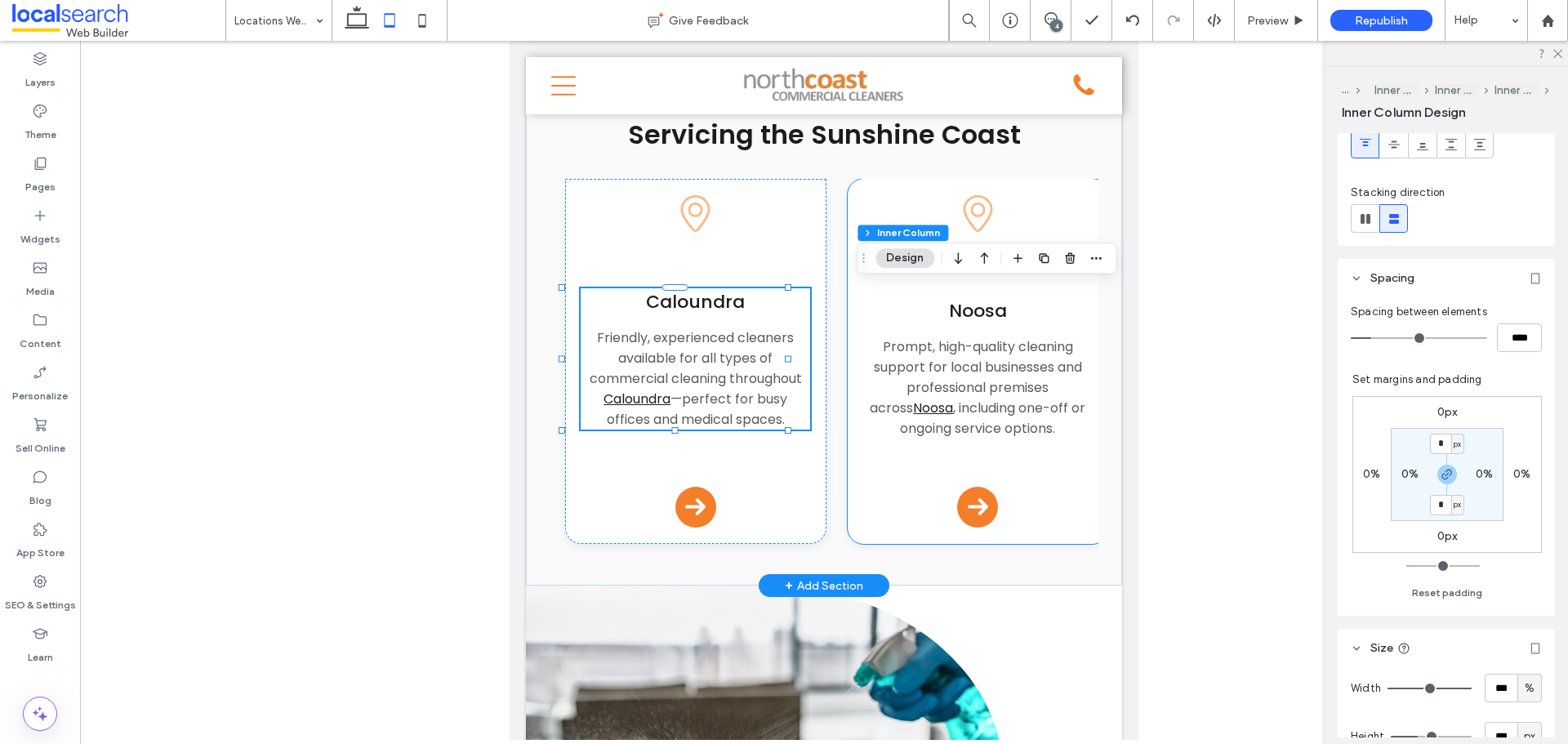click on "Noosa" at bounding box center (978, 310) 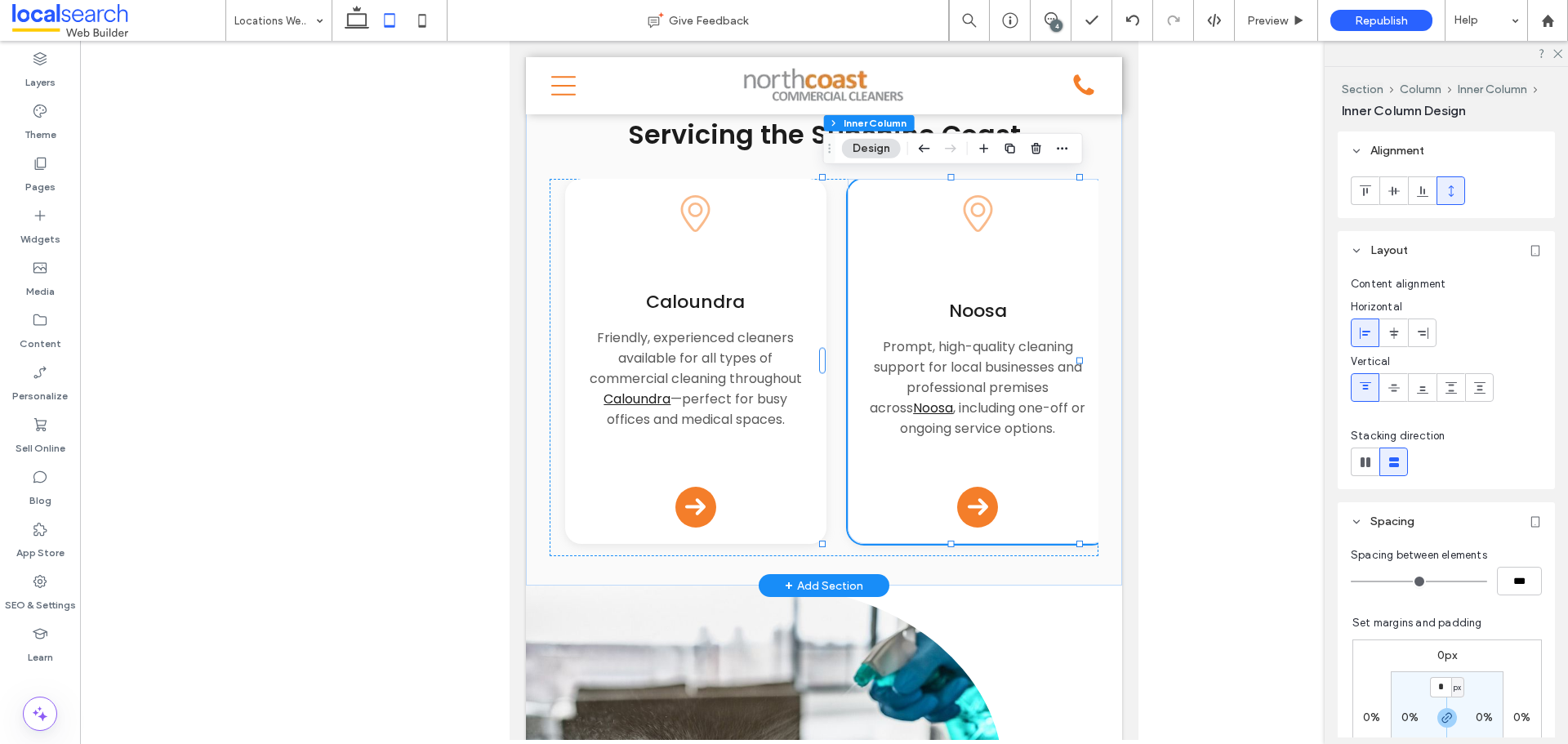click on "Noosa" at bounding box center [978, 310] 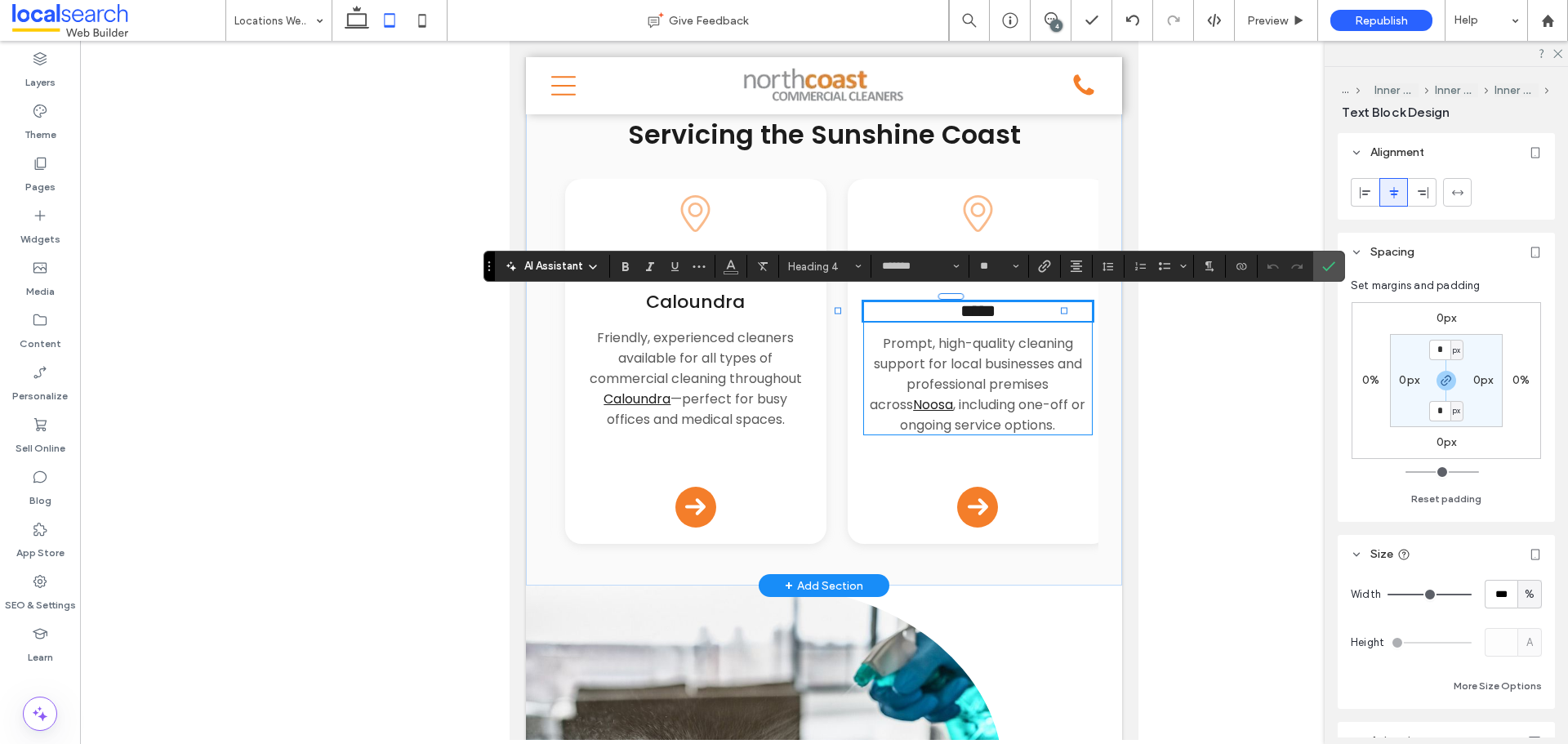 click on "*****
Prompt, high-quality cleaning support for local businesses and professional premises across  Noosa , including one-off or ongoing service options." at bounding box center [978, 368] 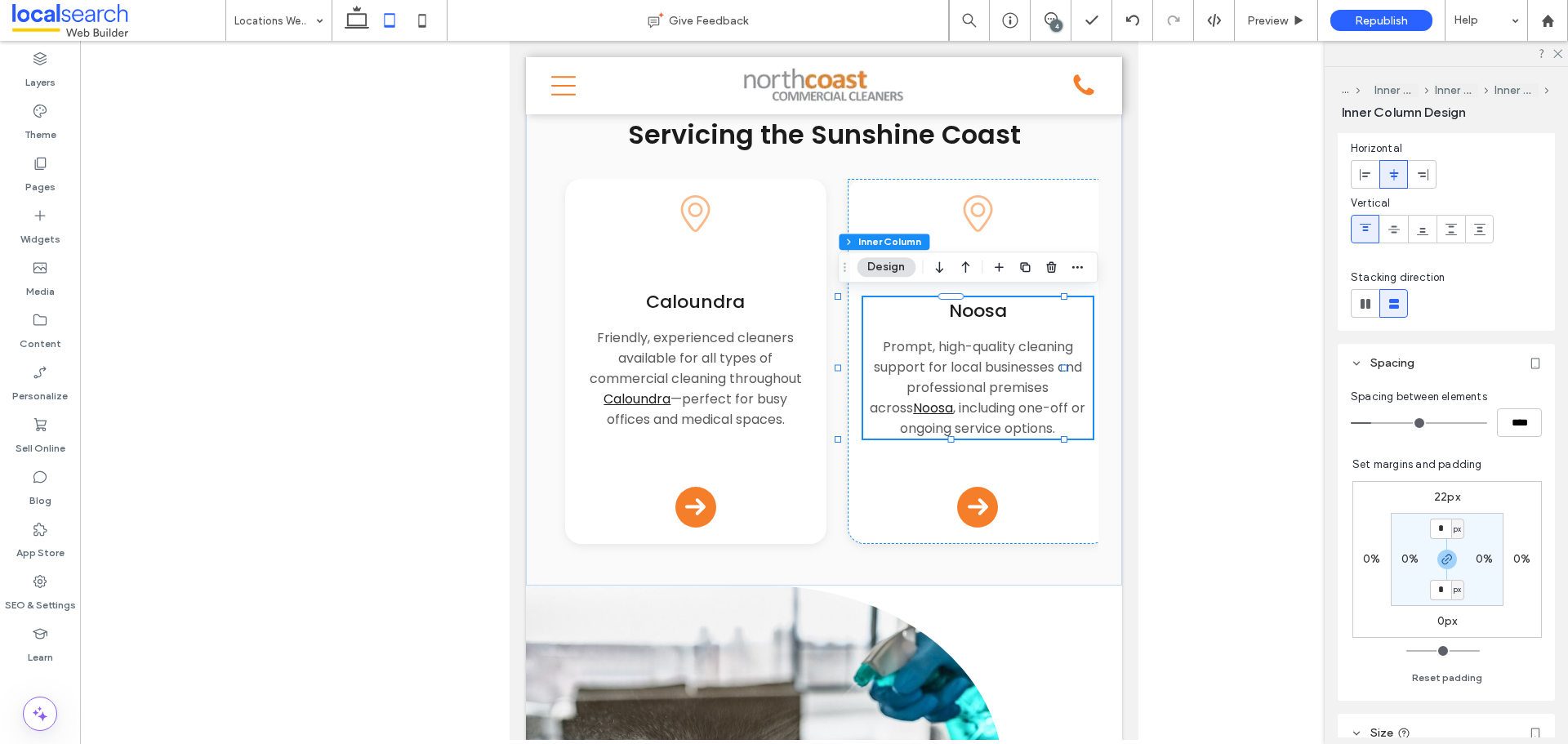 scroll, scrollTop: 163, scrollLeft: 0, axis: vertical 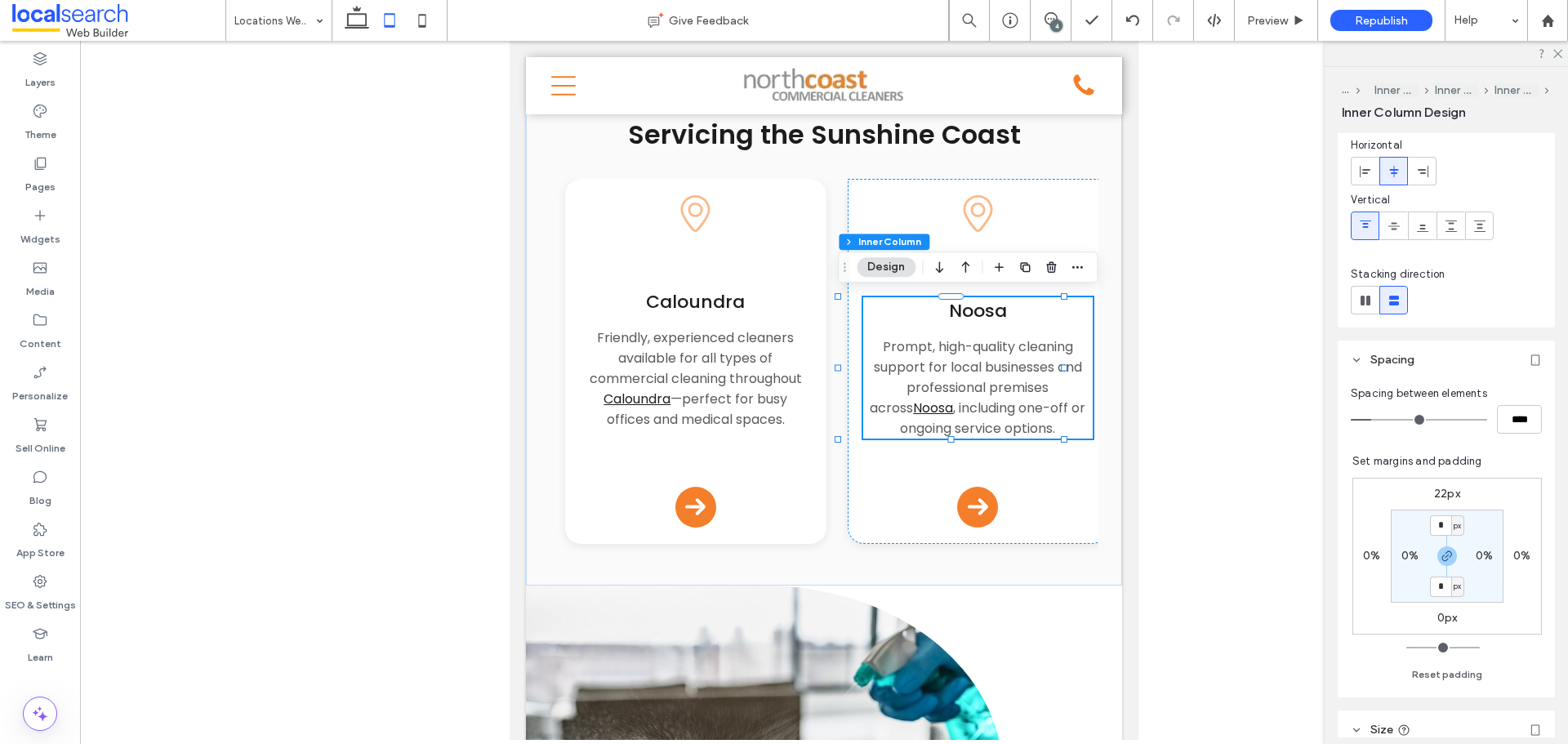 click on "22px" at bounding box center [1447, 493] 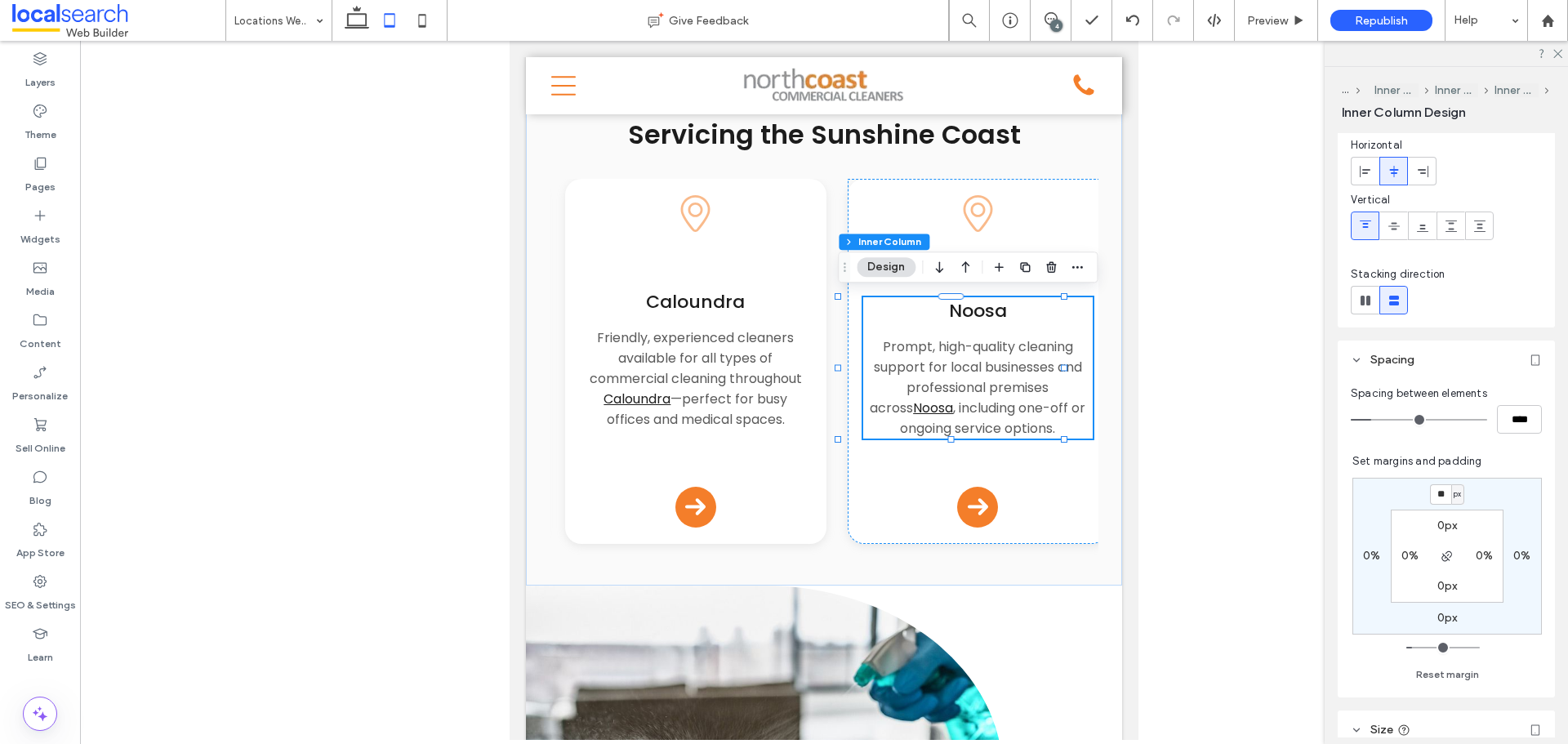 type on "**" 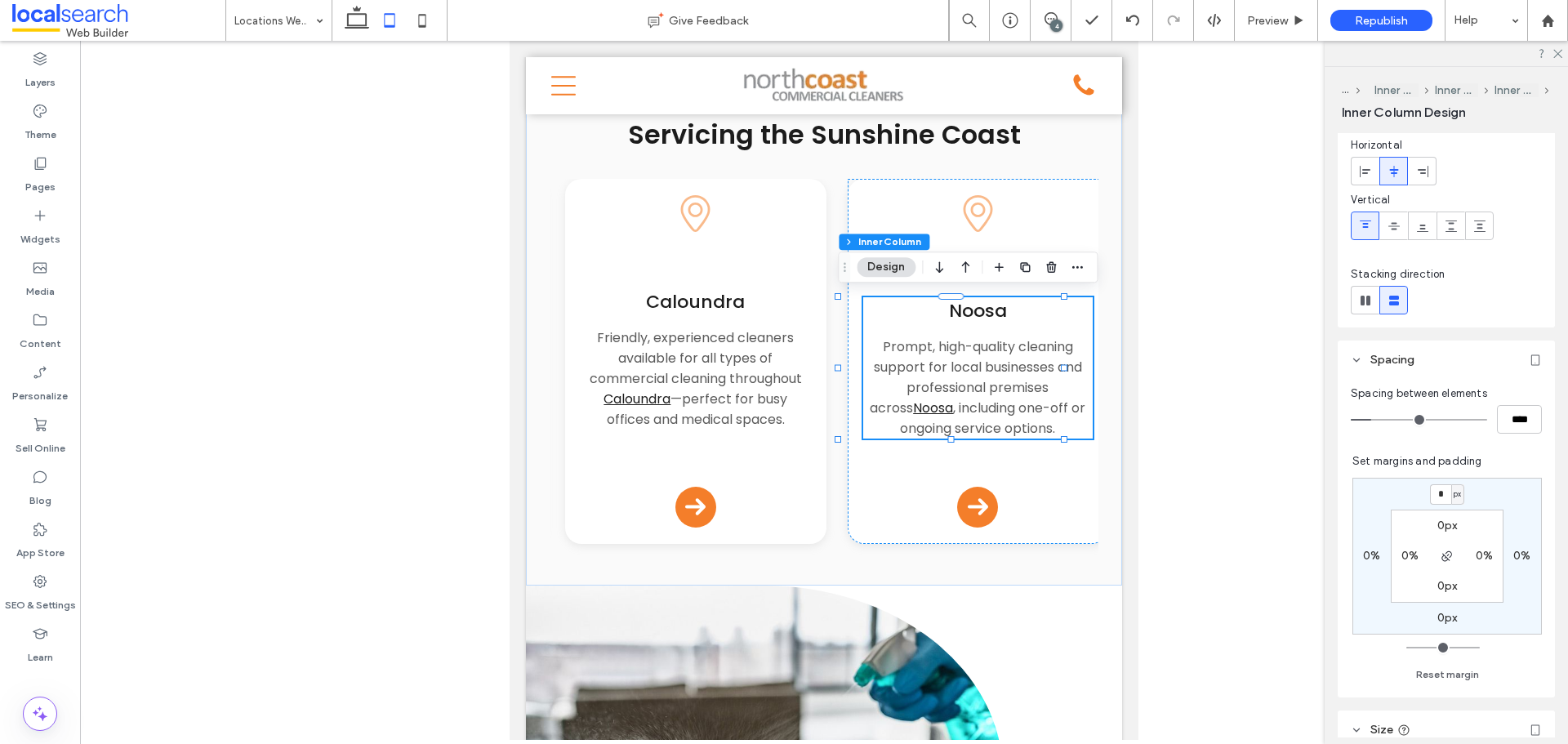 drag, startPoint x: 1411, startPoint y: 644, endPoint x: 1379, endPoint y: 648, distance: 32.249031 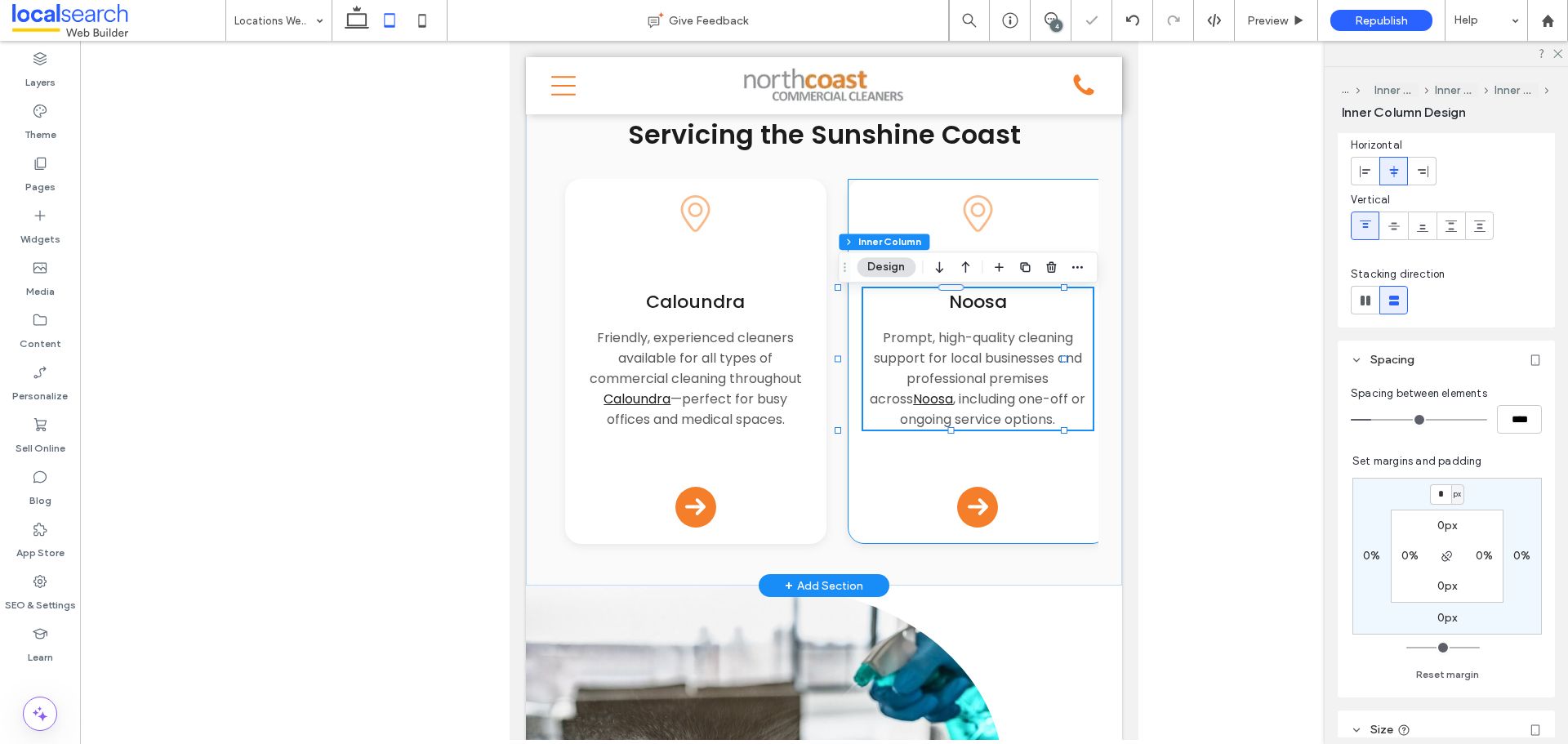 click on "Pin Icon
Noosa
Prompt, high-quality cleaning support for local businesses and professional premises across  Noosa , including one-off or ongoing service options.
Arrow Icon" at bounding box center (978, 361) 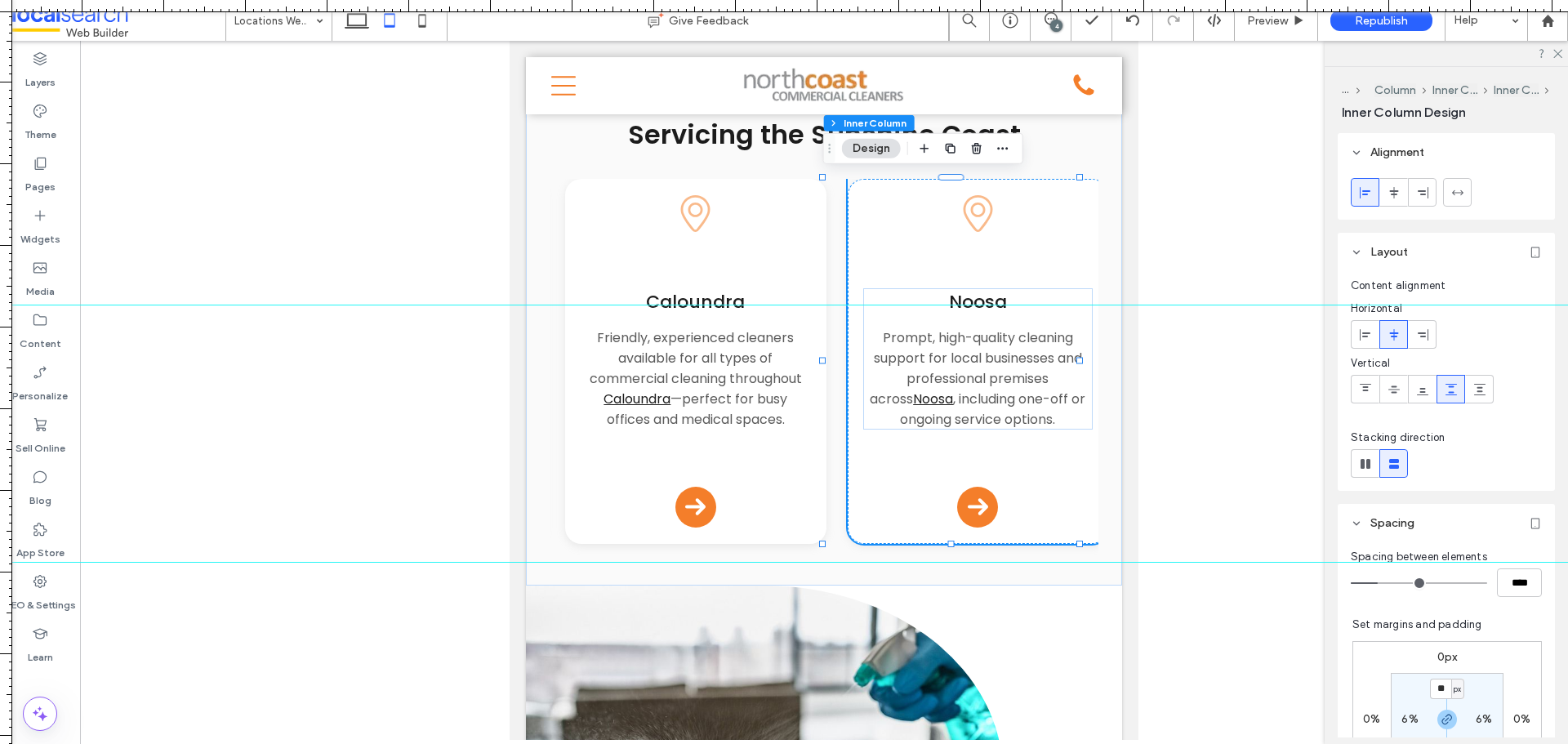 drag, startPoint x: 1111, startPoint y: 2, endPoint x: 1156, endPoint y: 305, distance: 306.3234 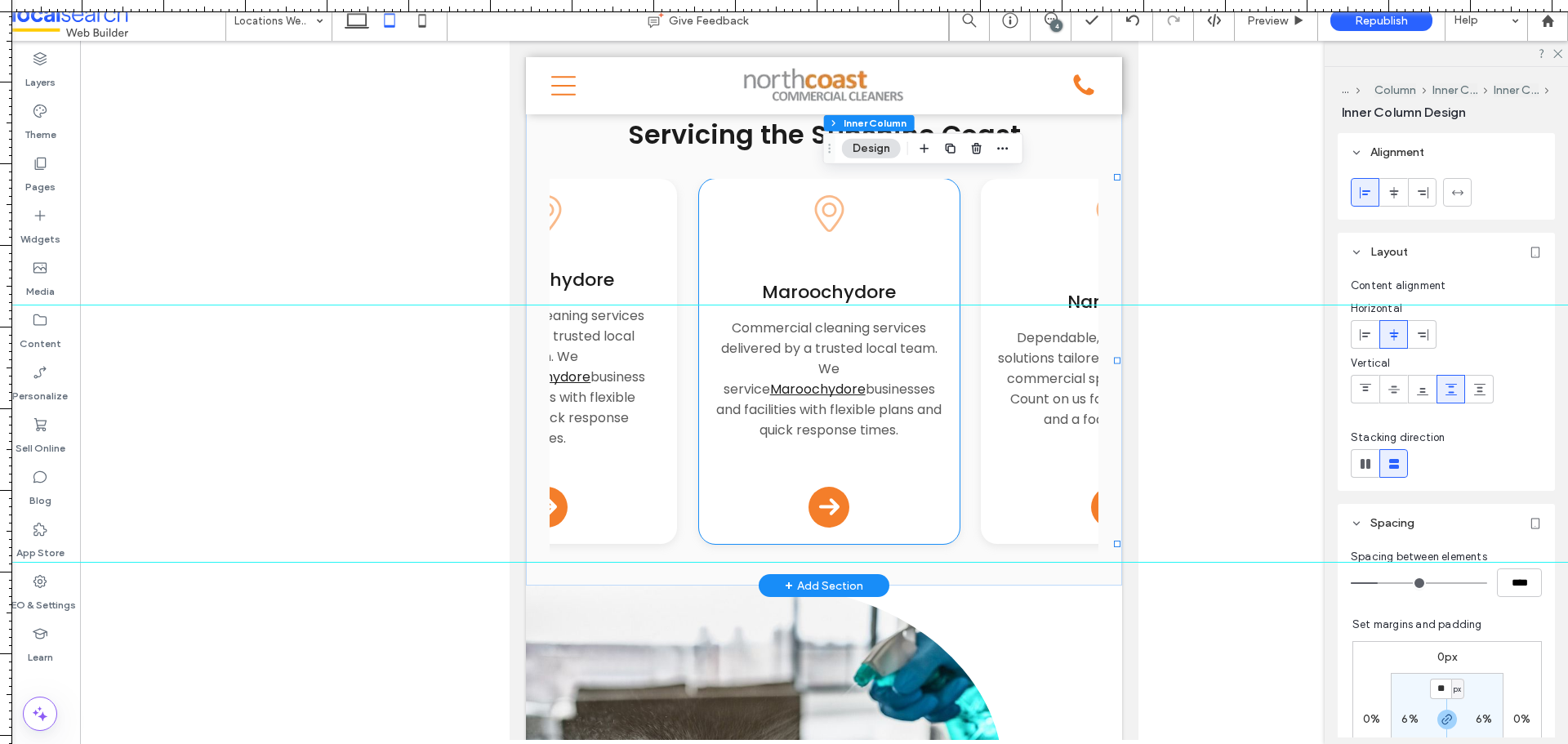 scroll, scrollTop: 0, scrollLeft: 268, axis: horizontal 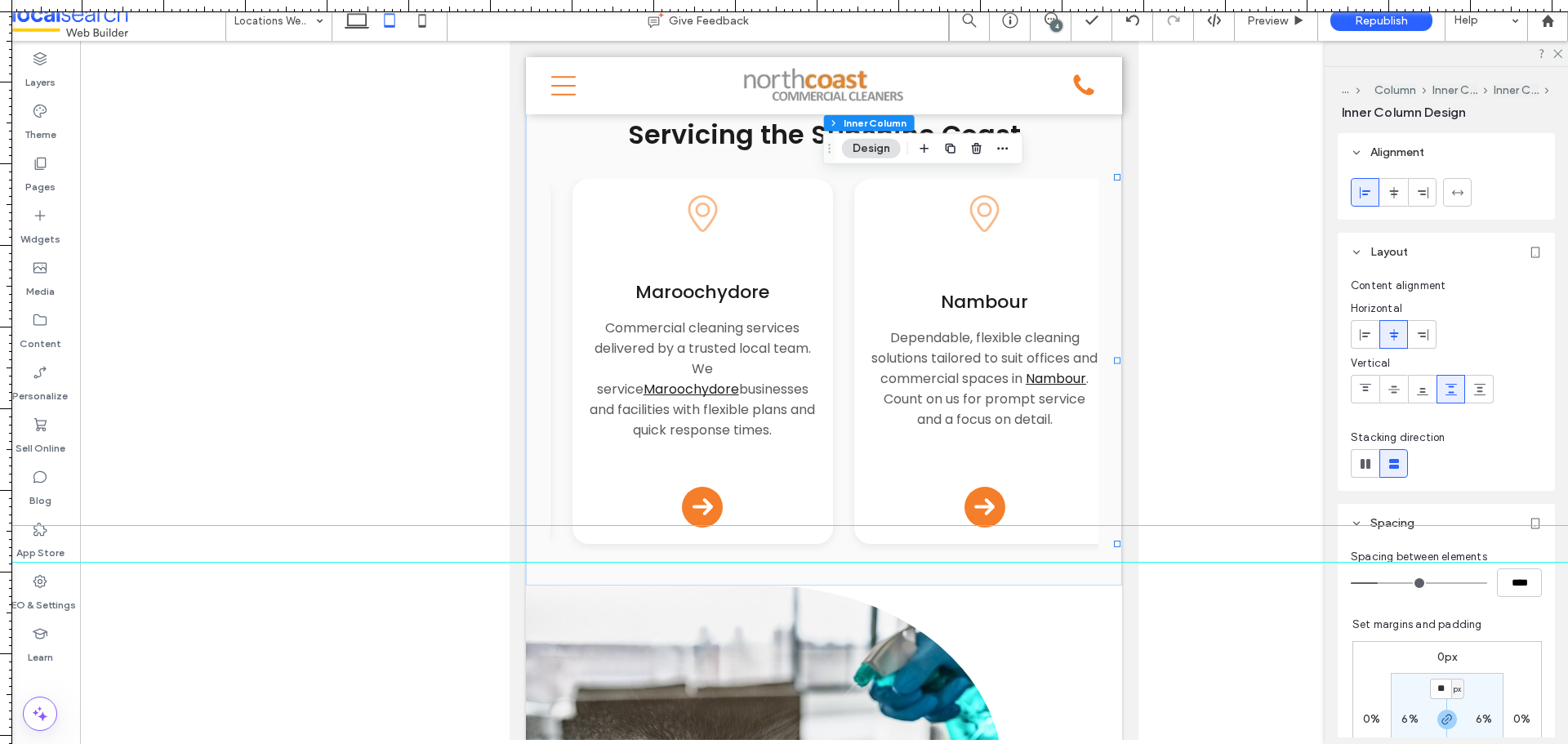 drag, startPoint x: 915, startPoint y: 306, endPoint x: 935, endPoint y: 525, distance: 219.9113 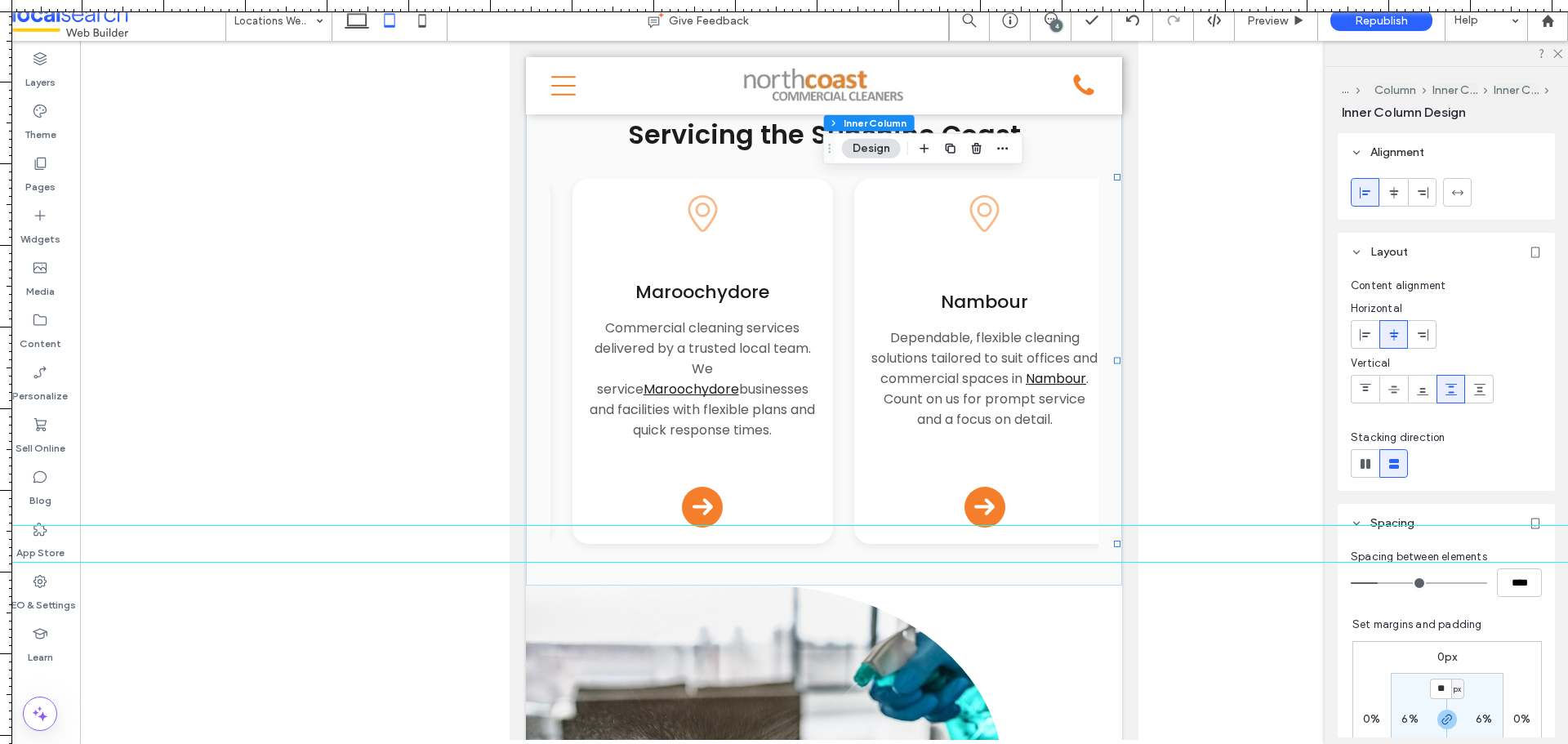 click at bounding box center (784, 525) 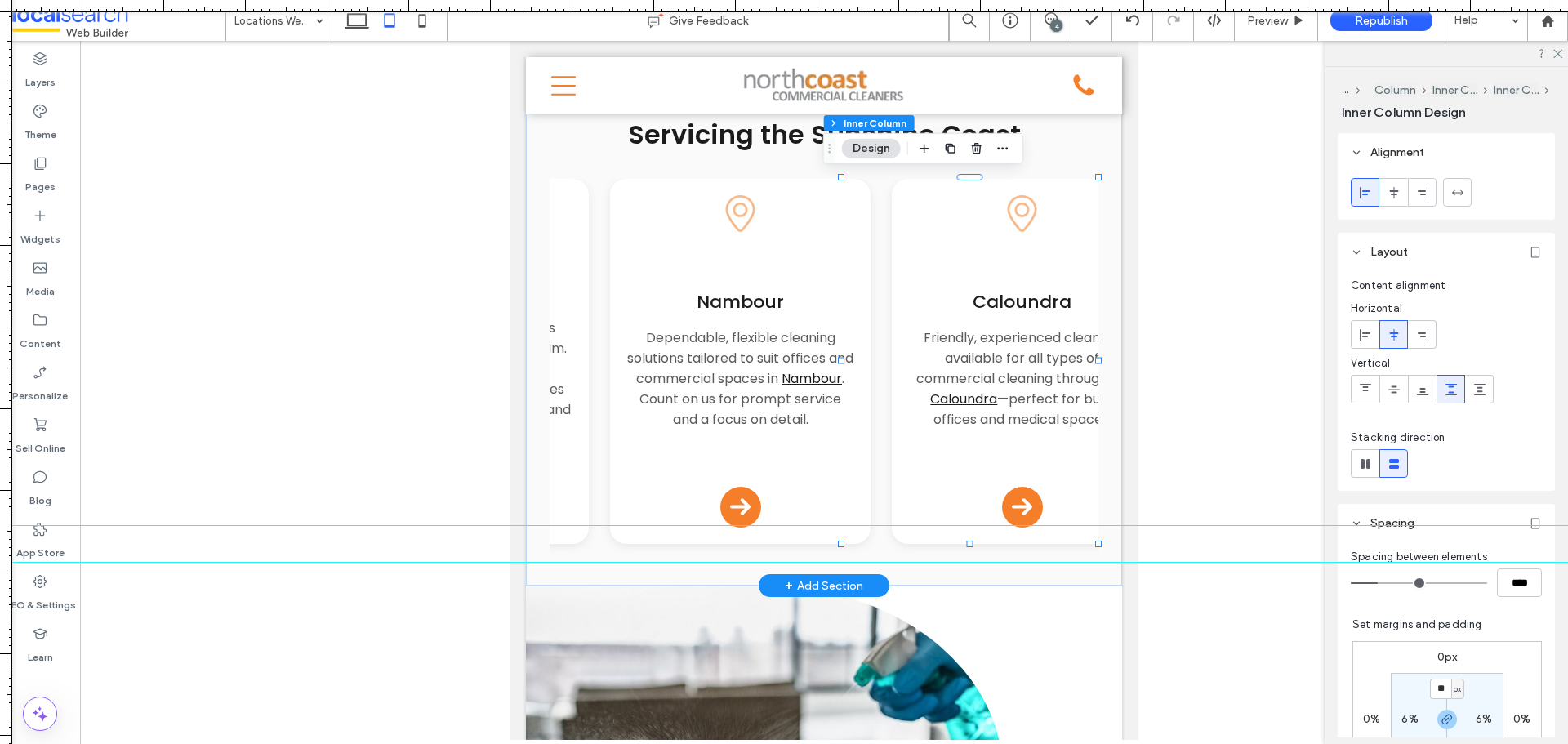 scroll, scrollTop: 0, scrollLeft: 268, axis: horizontal 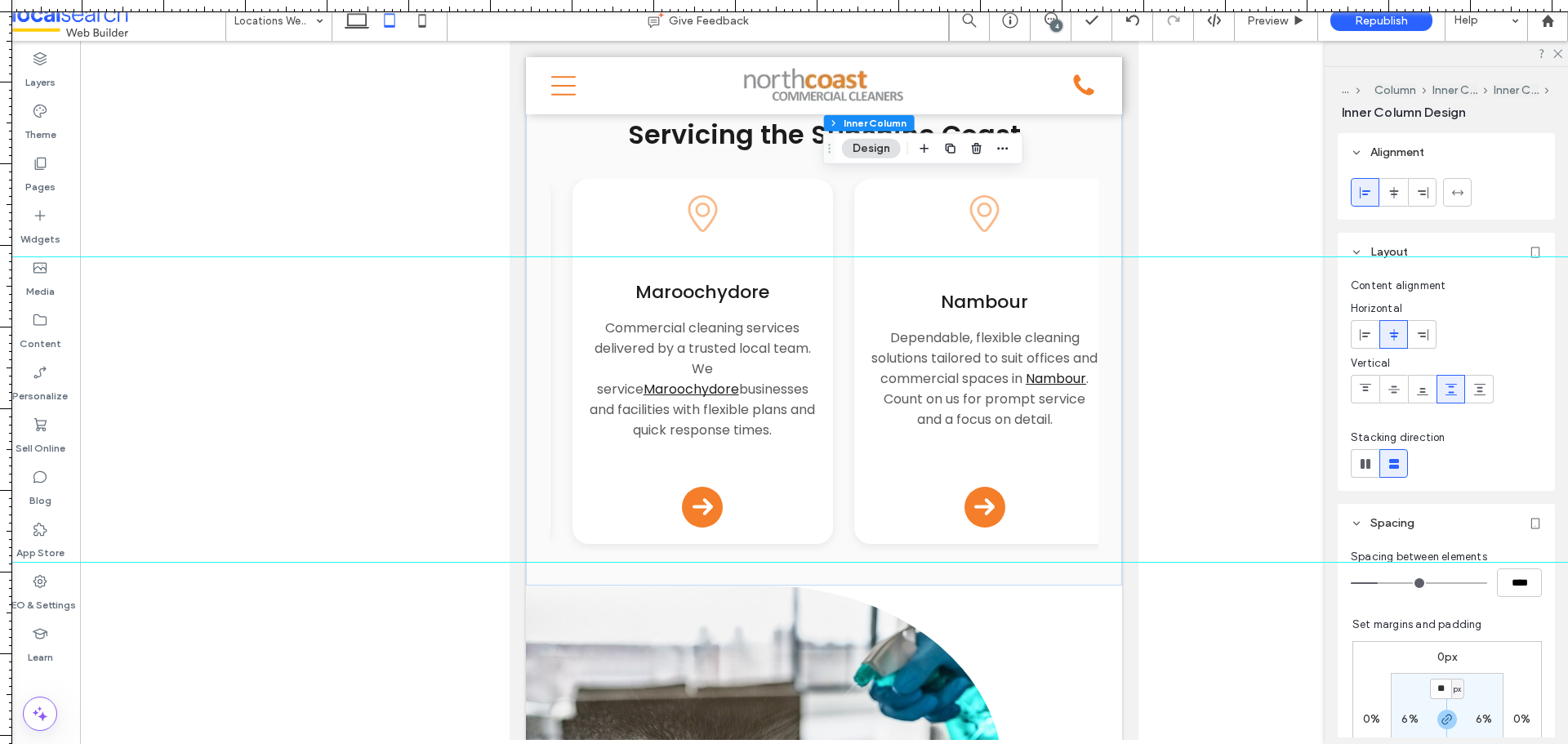 drag, startPoint x: 786, startPoint y: 523, endPoint x: 800, endPoint y: 252, distance: 271.36138 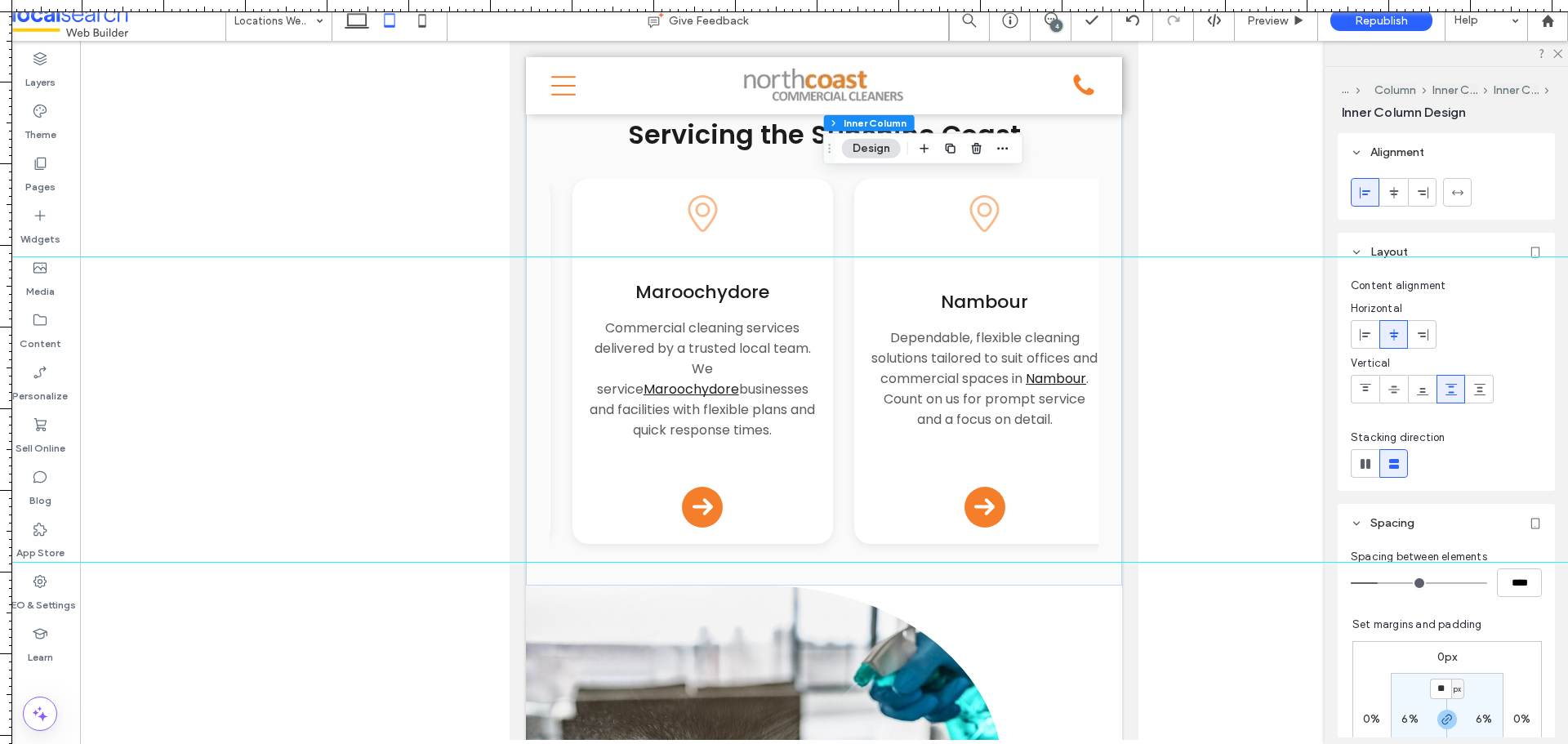 click at bounding box center [784, 256] 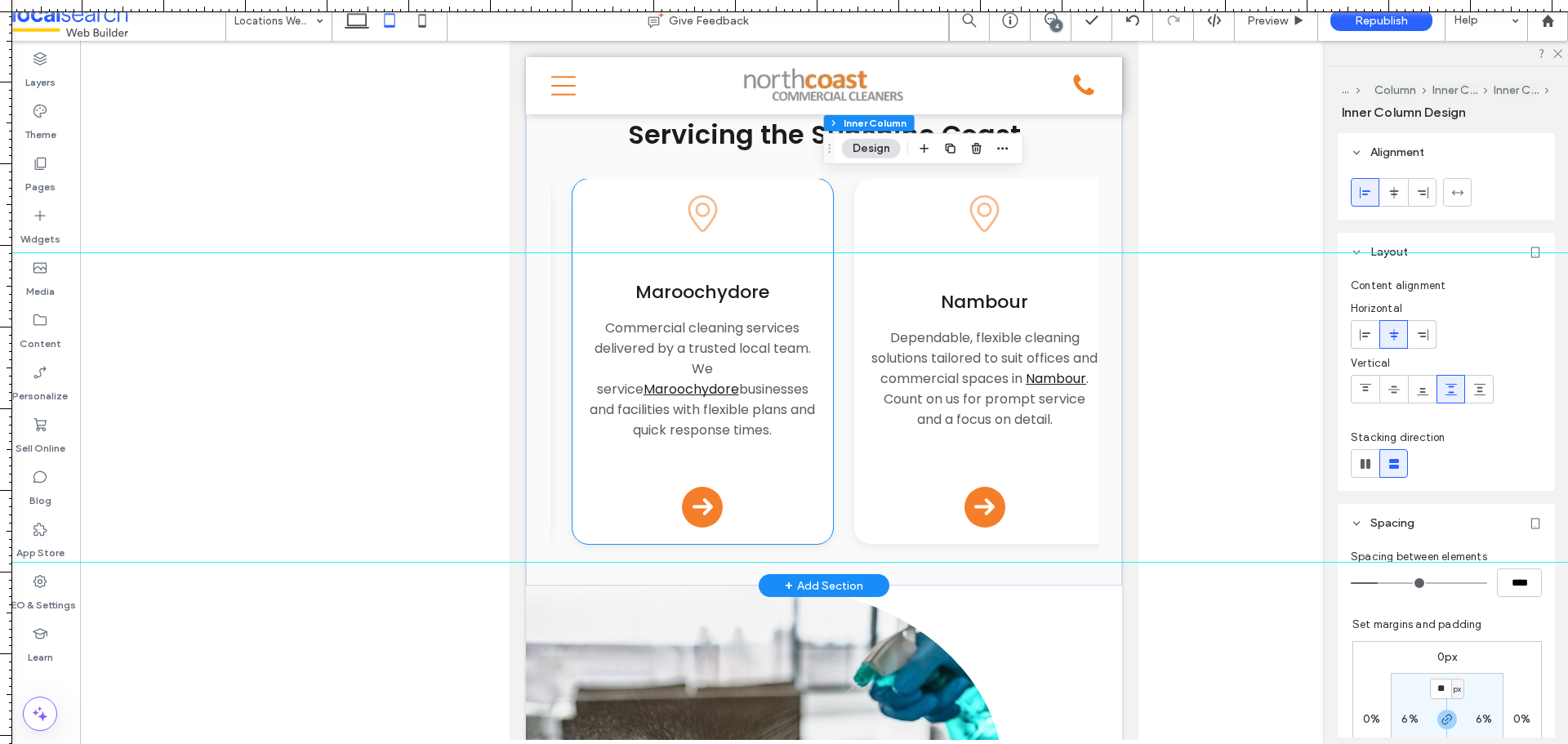 click on "Maroochydore" at bounding box center (702, 292) 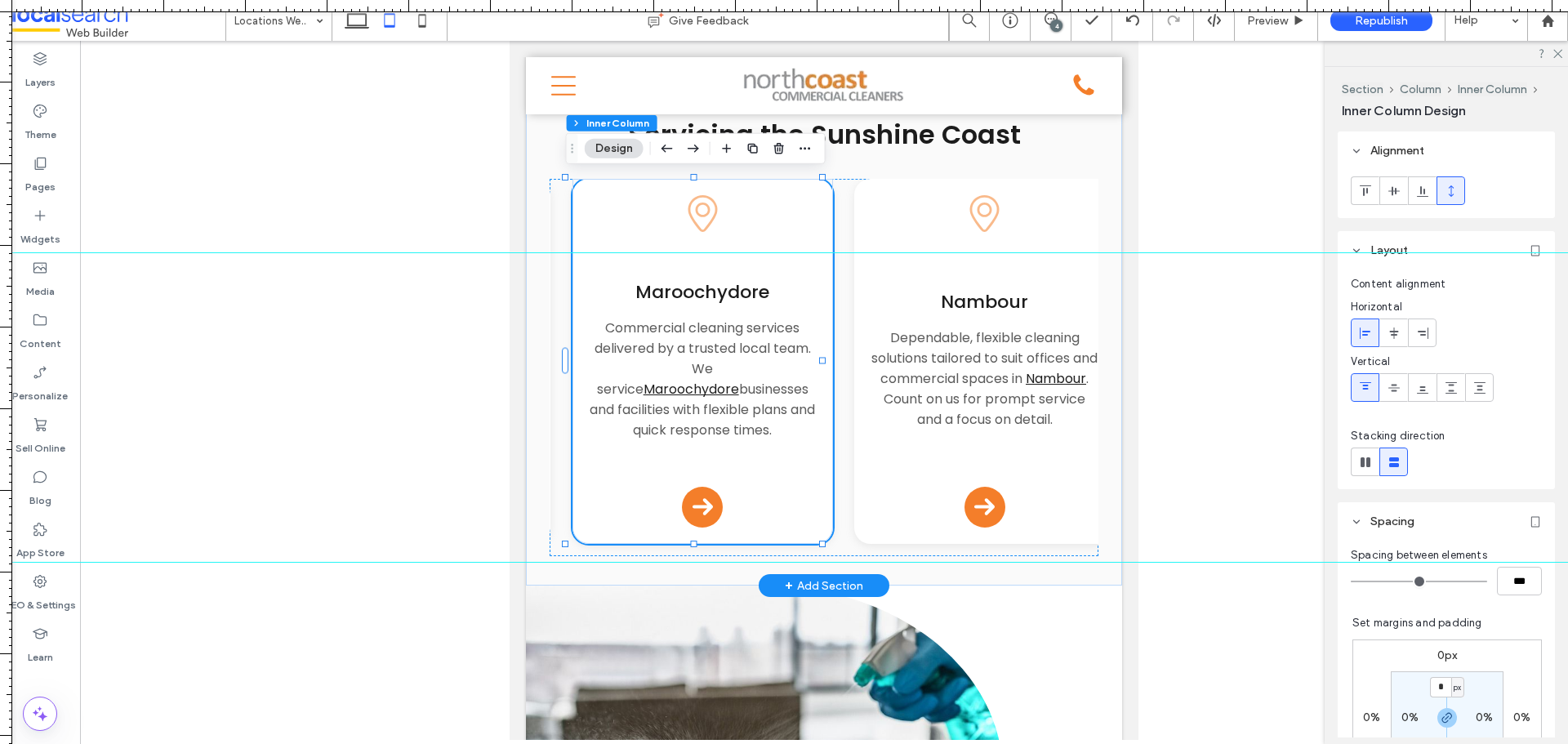 click on "Maroochydore" at bounding box center (702, 292) 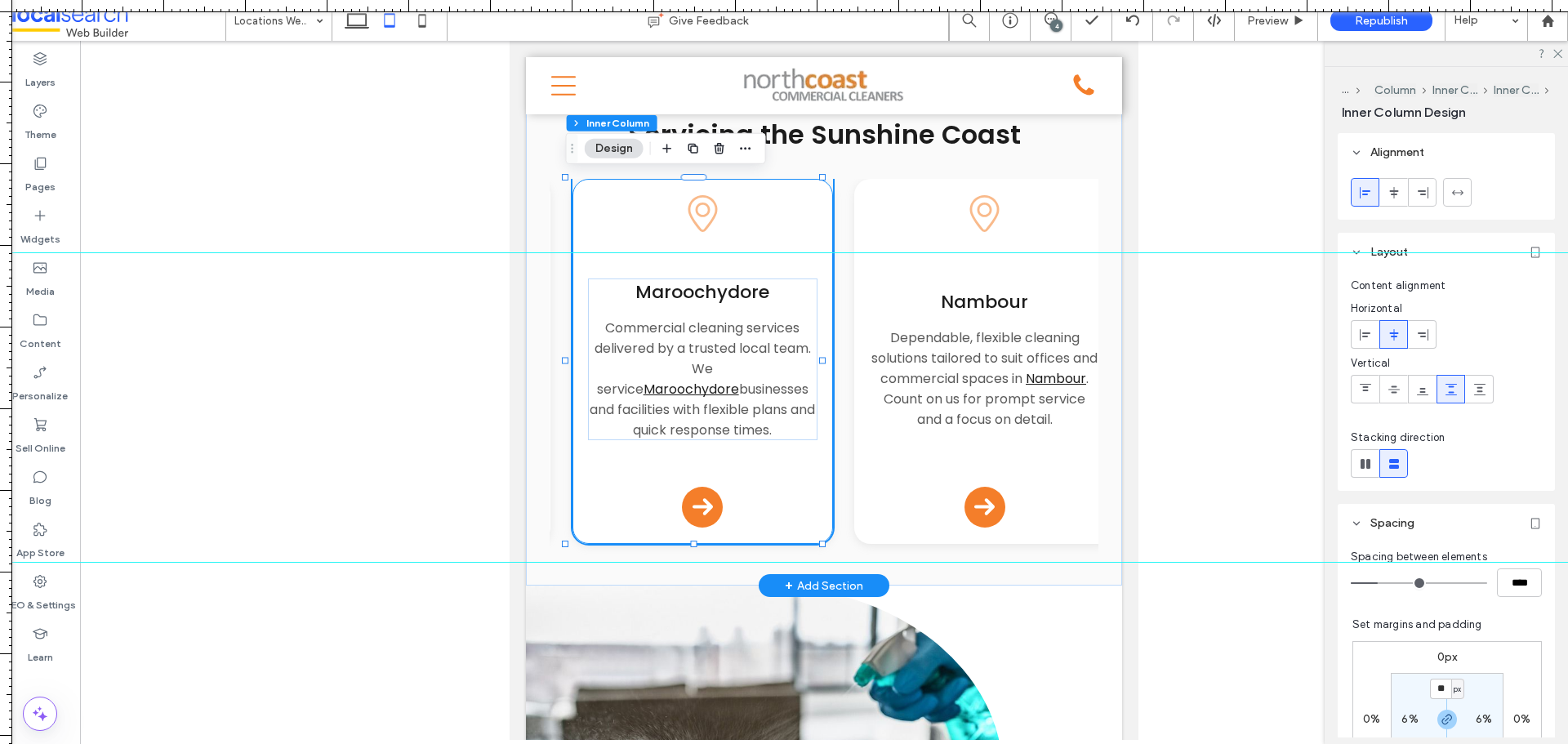 click on "Maroochydore" at bounding box center (702, 292) 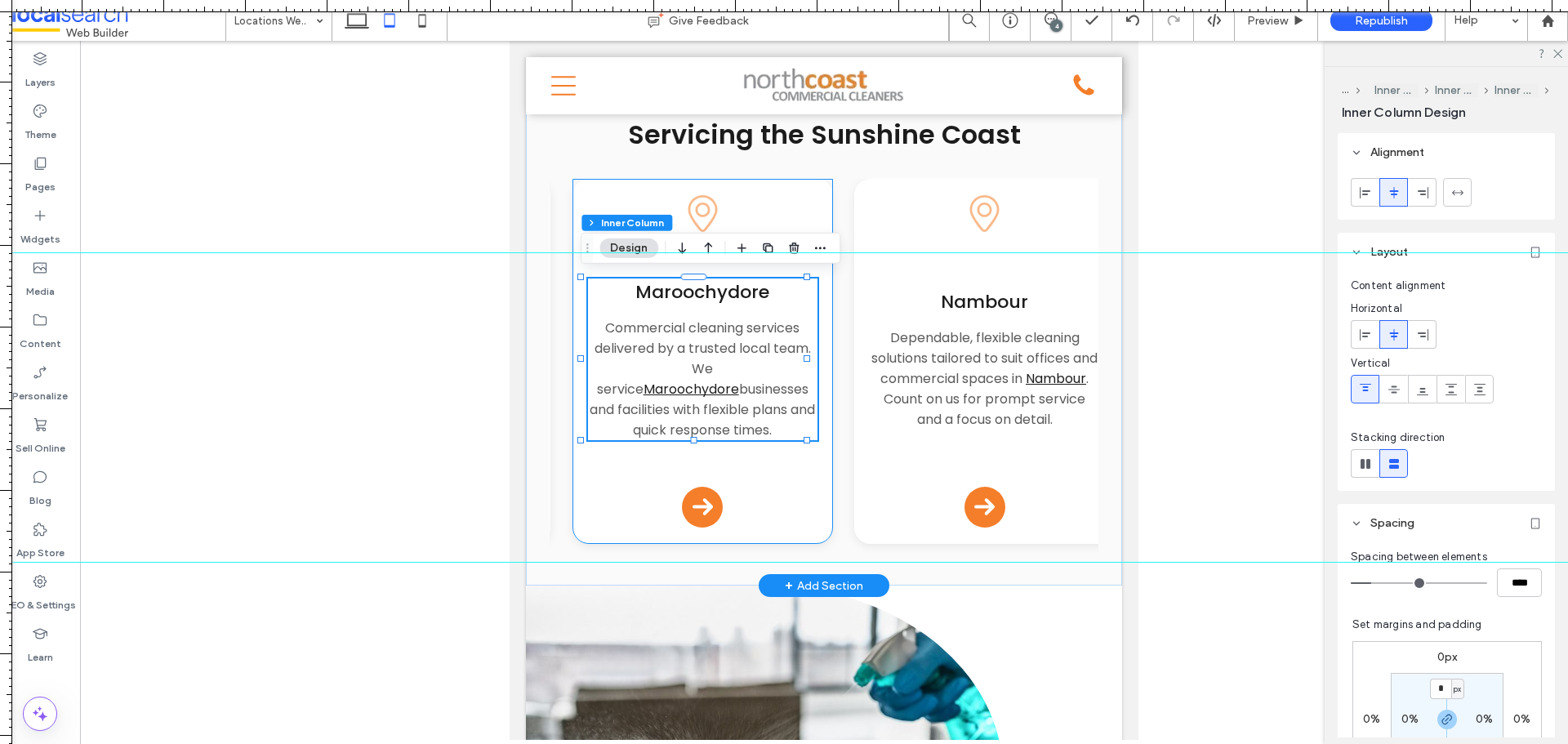 click on "Pin Icon
Maroochydore Commercial cleaning services delivered by a trusted local team. We service  Maroochydore  businesses and facilities with flexible plans and quick response times.
Arrow Icon" at bounding box center (702, 361) 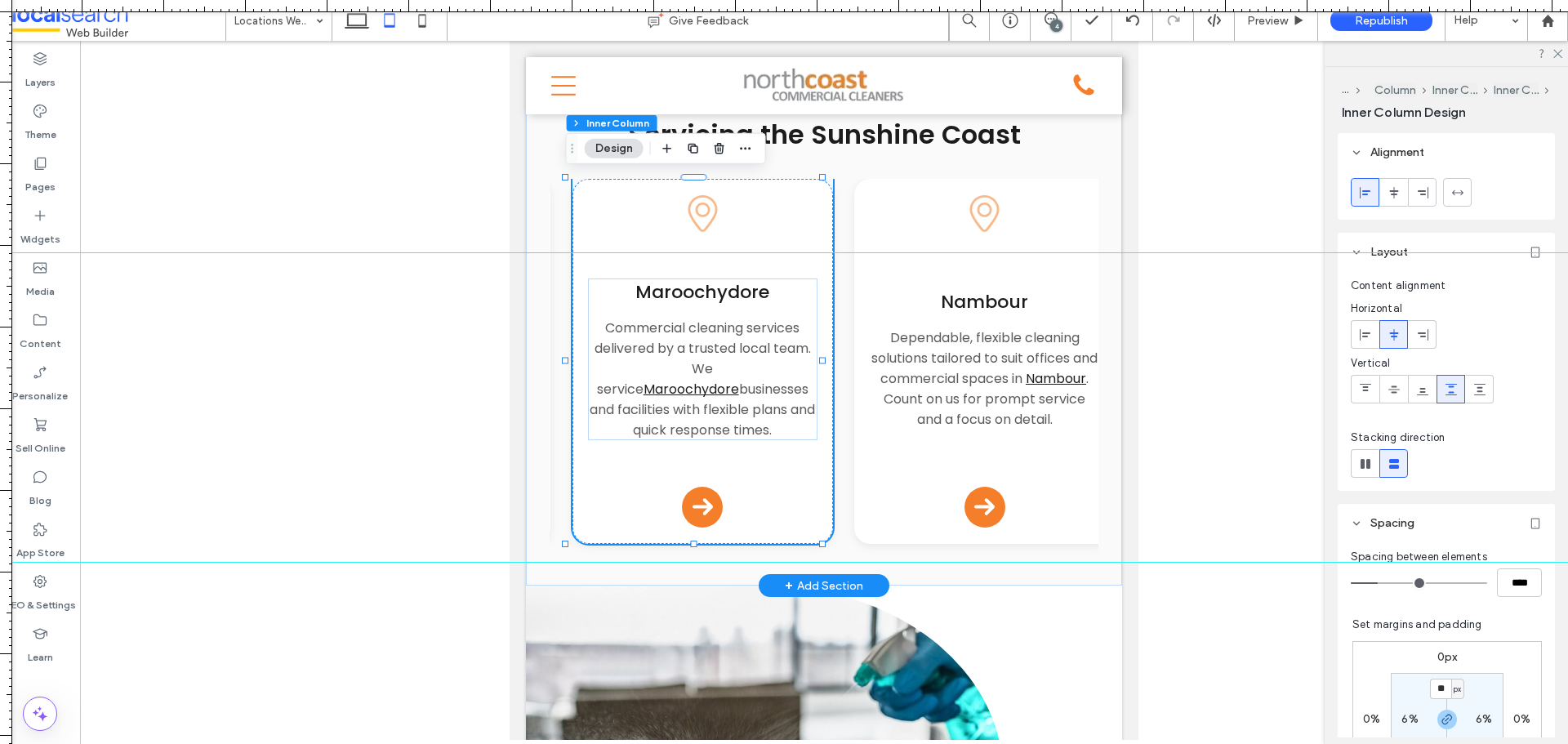click on "Pin Icon
Maroochydore Commercial cleaning services delivered by a trusted local team. We service  Maroochydore  businesses and facilities with flexible plans and quick response times.       Arrow Icon" at bounding box center [702, 361] 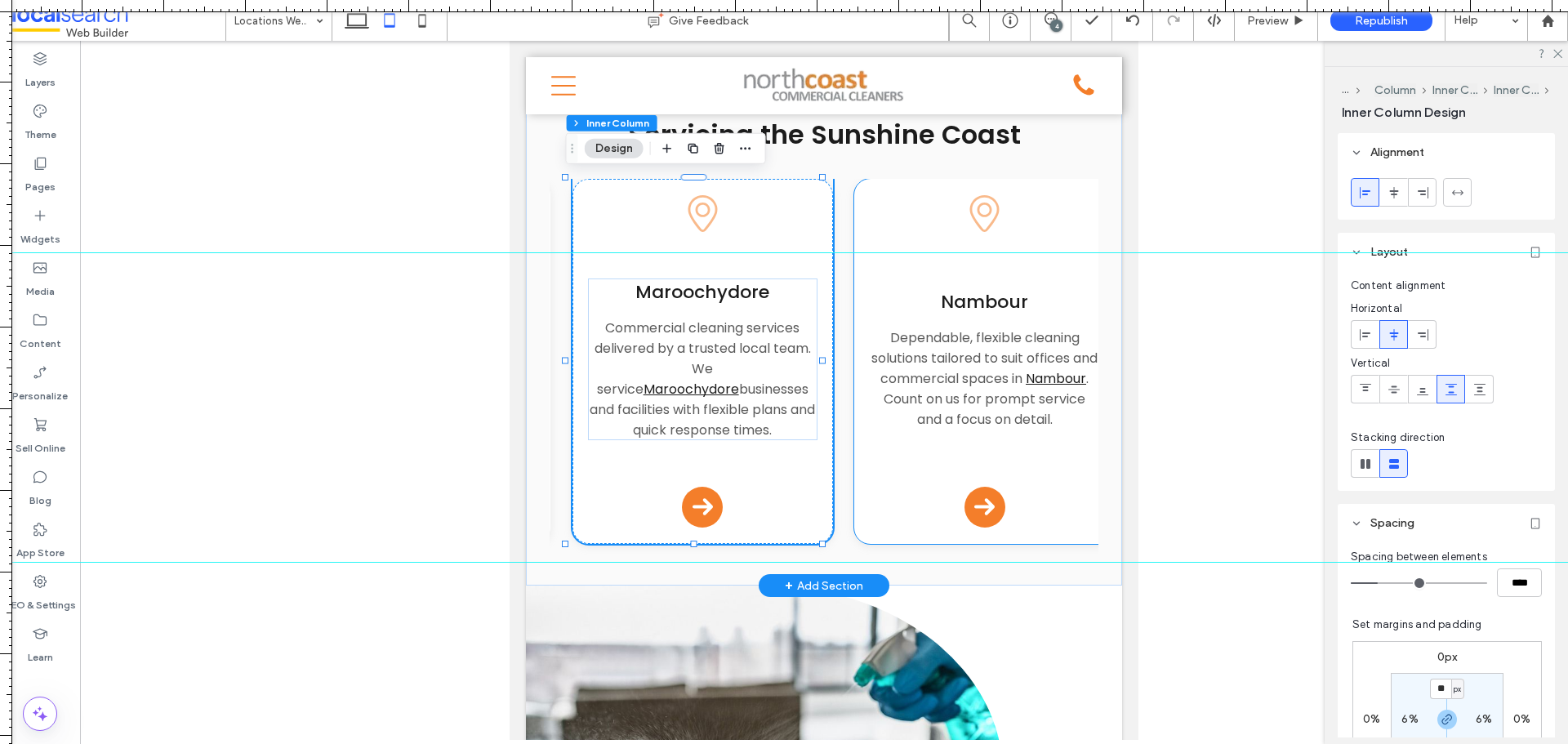 click on "Pin Icon
Nambour
Dependable, flexible cleaning solutions tailored to suit offices and commercial spaces in
Nambour . Count on us for prompt service and a focus on detail.
Arrow Icon" at bounding box center [984, 361] 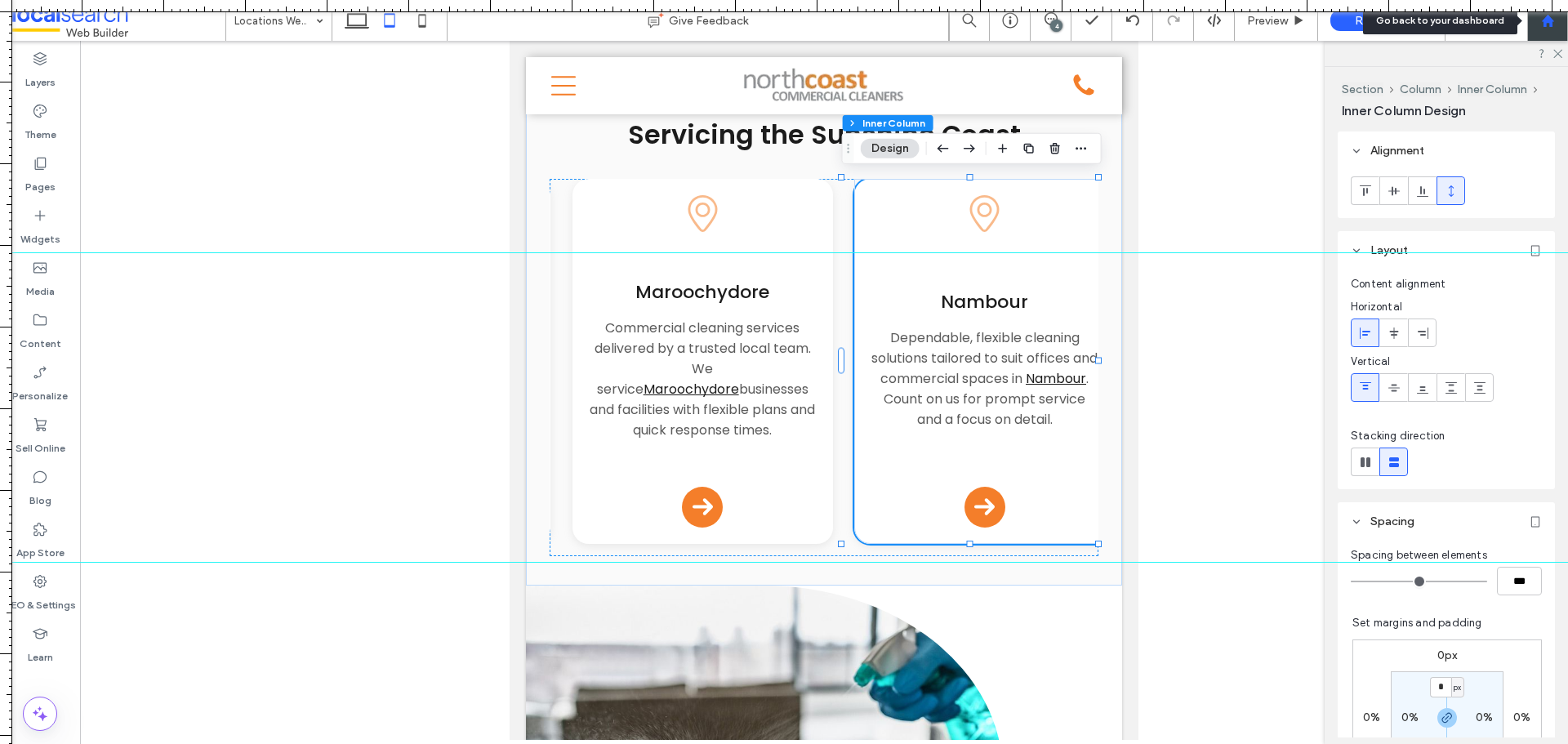 click 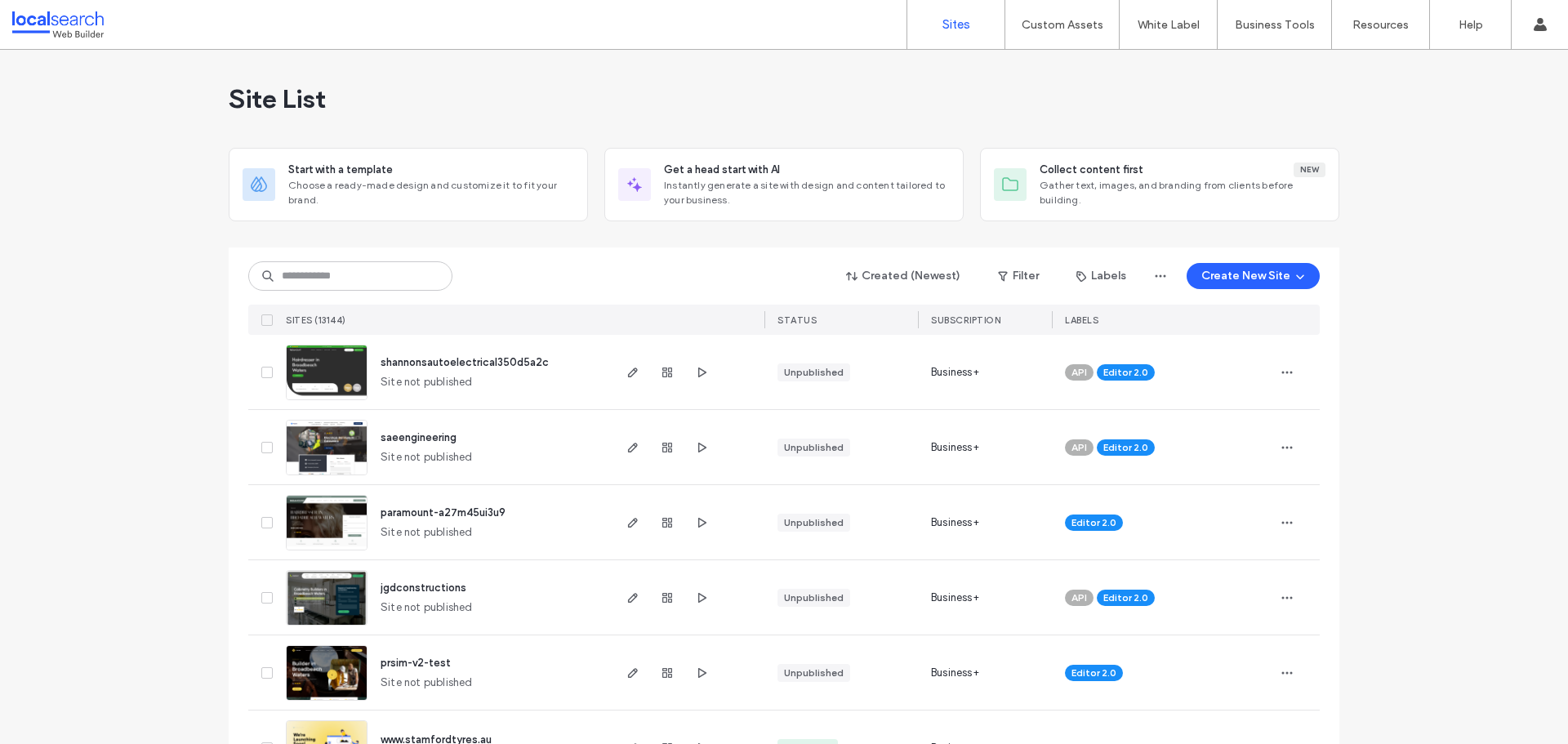 scroll, scrollTop: 0, scrollLeft: 0, axis: both 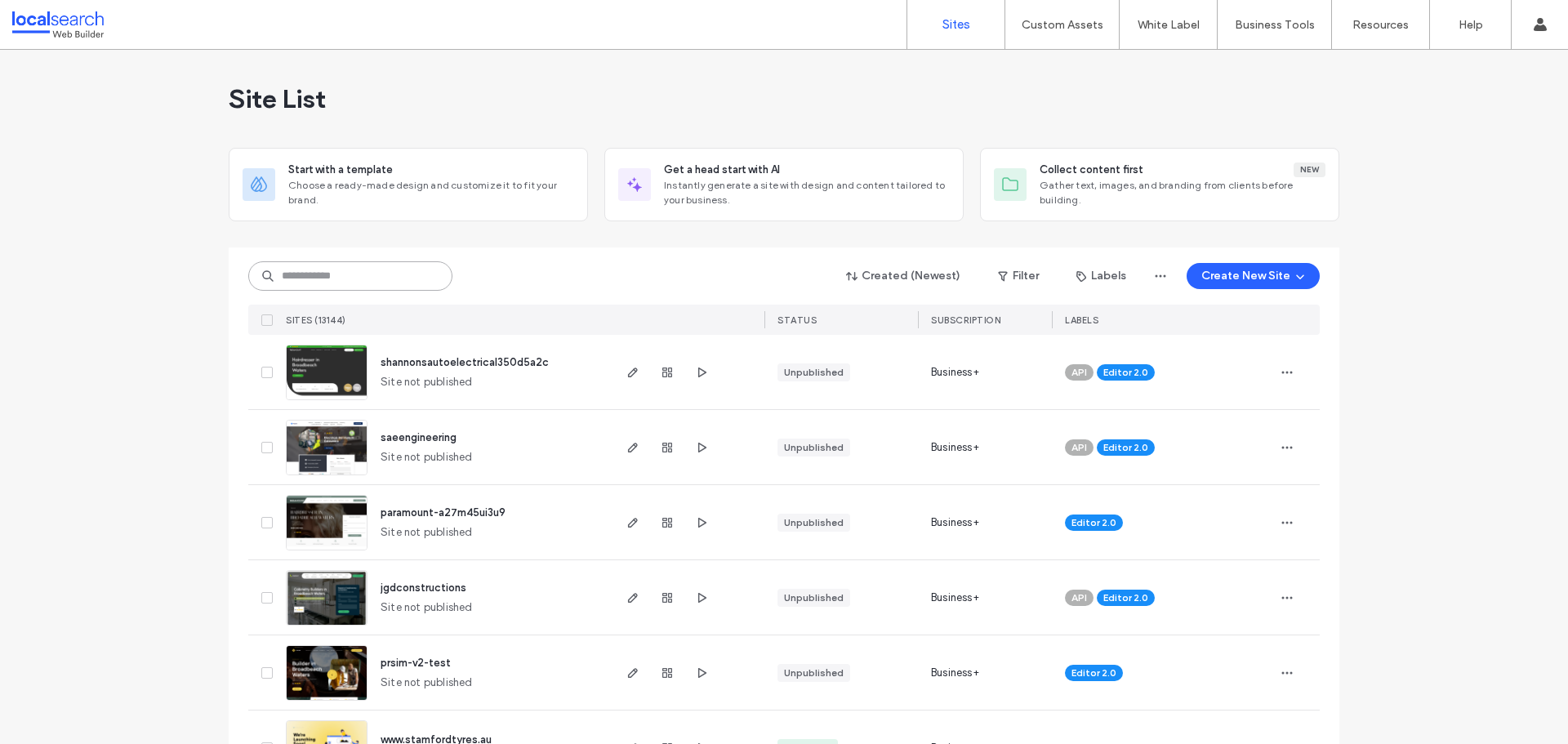 click at bounding box center [350, 276] 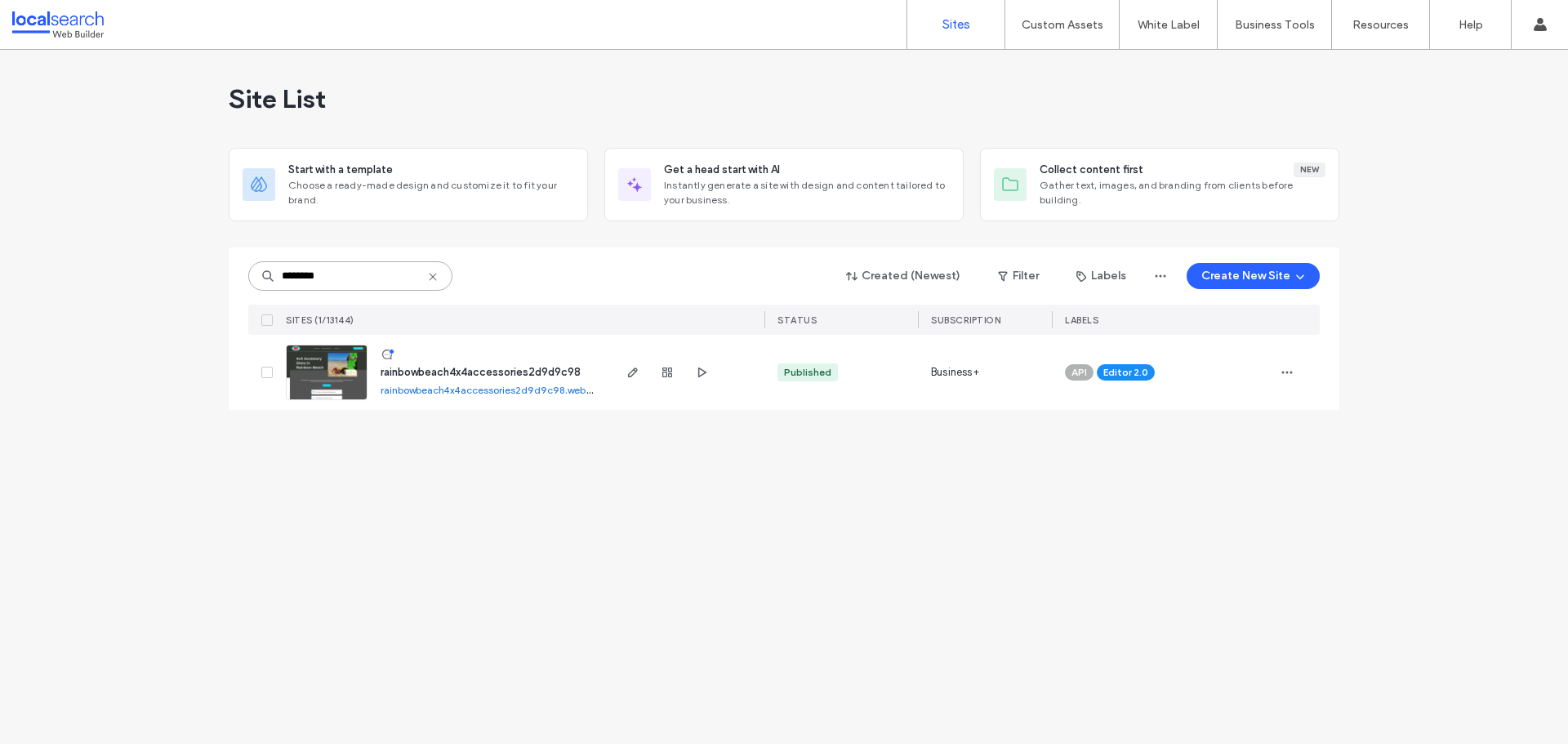 type on "********" 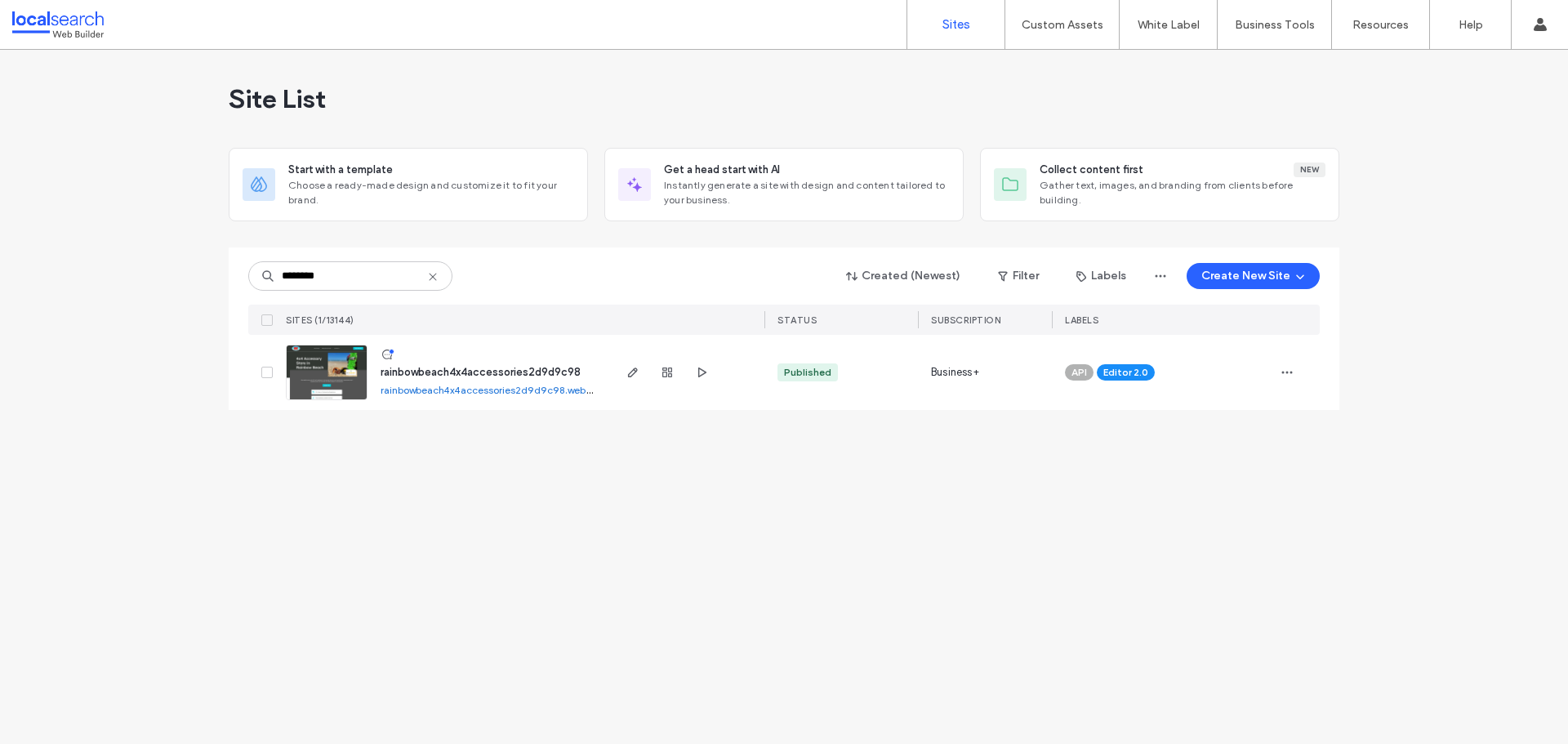 click at bounding box center (327, 401) 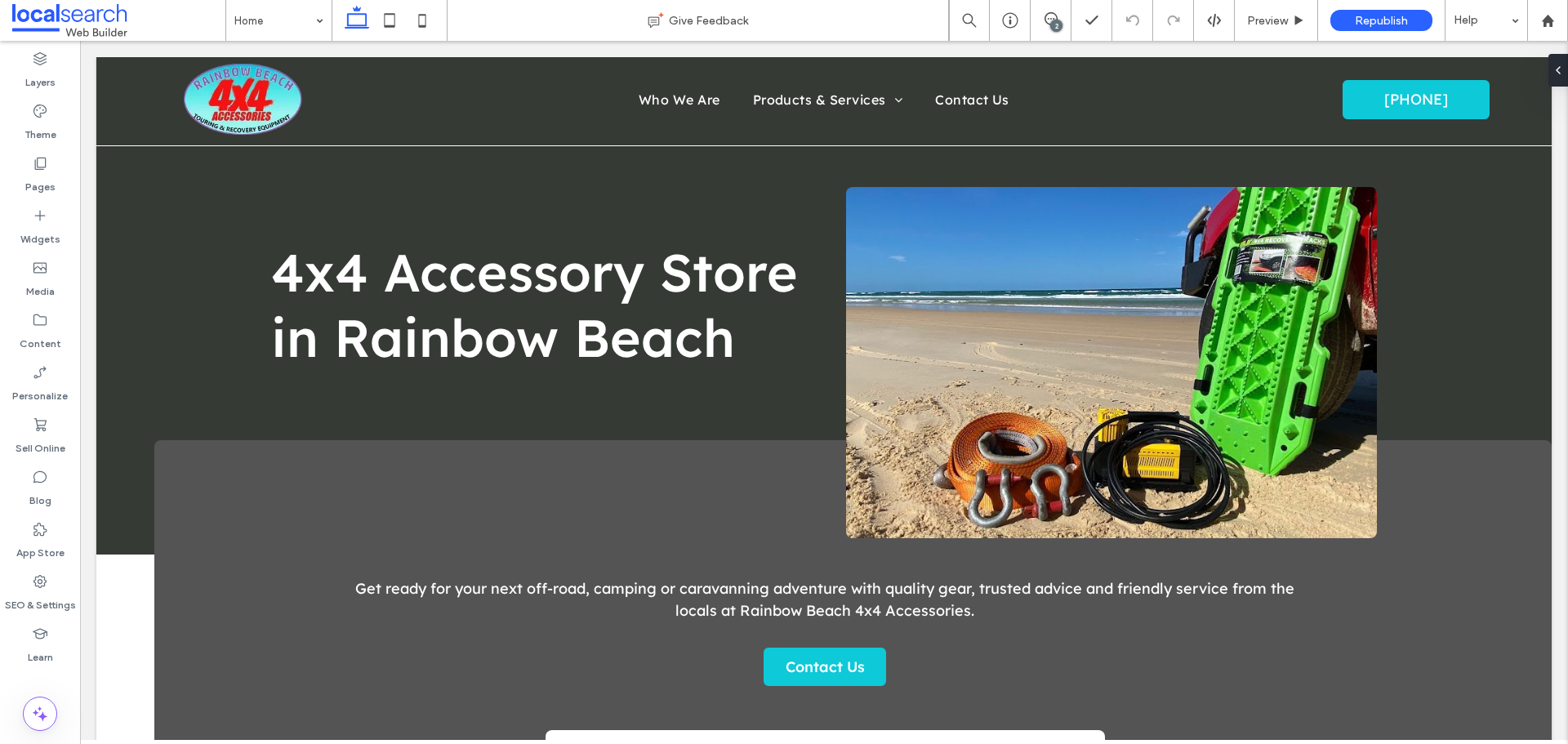 scroll, scrollTop: 0, scrollLeft: 0, axis: both 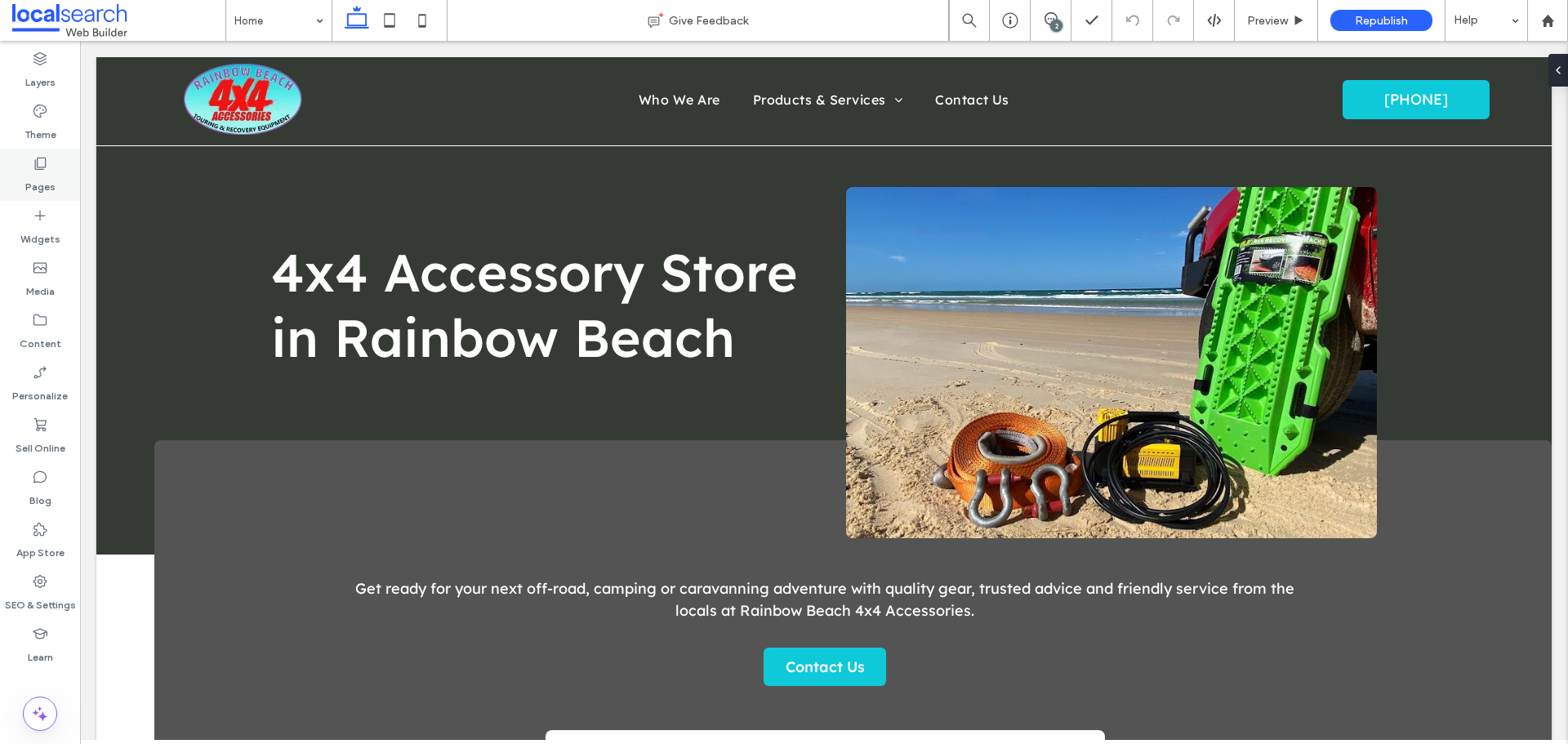 click on "Pages" at bounding box center (40, 183) 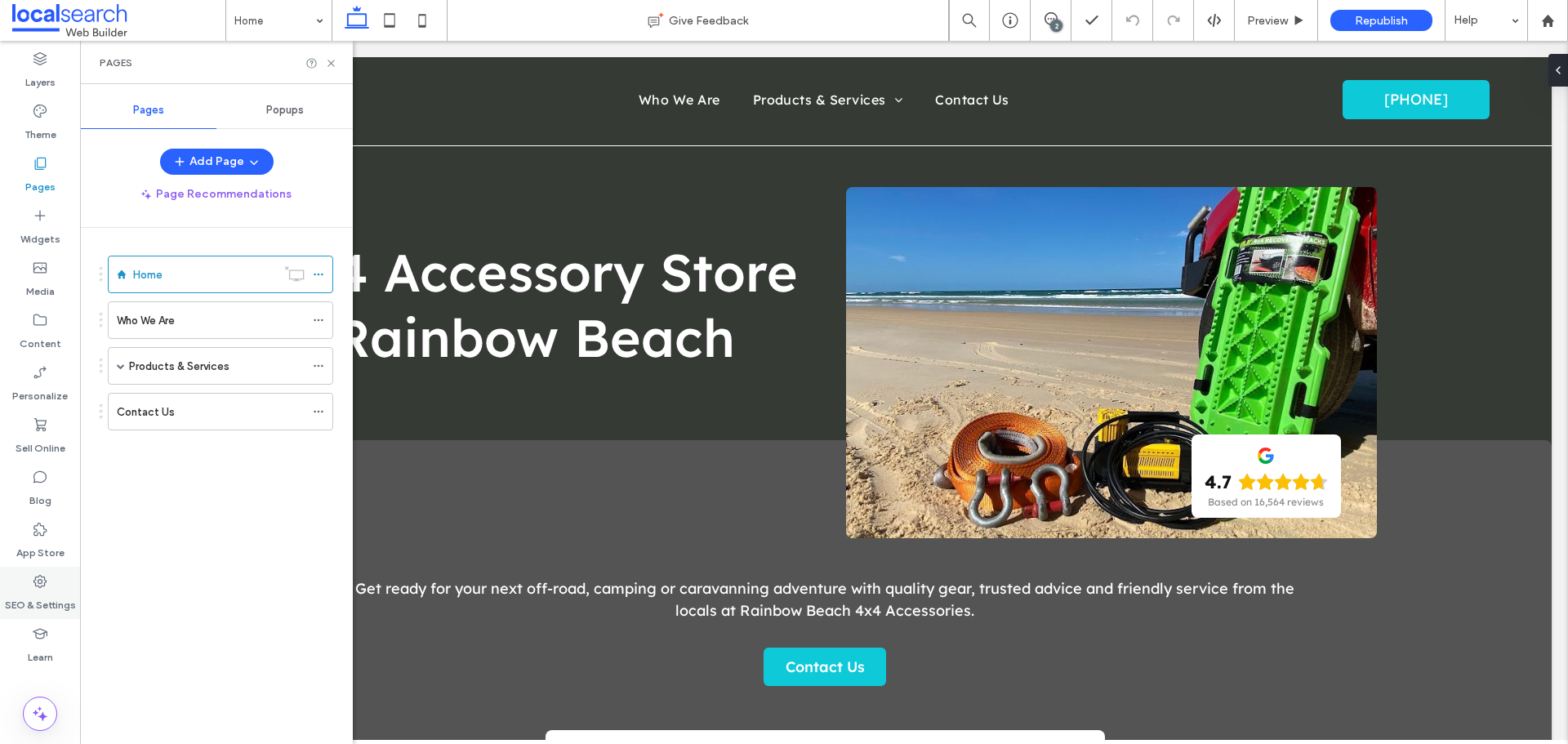 click on "SEO & Settings" at bounding box center [40, 601] 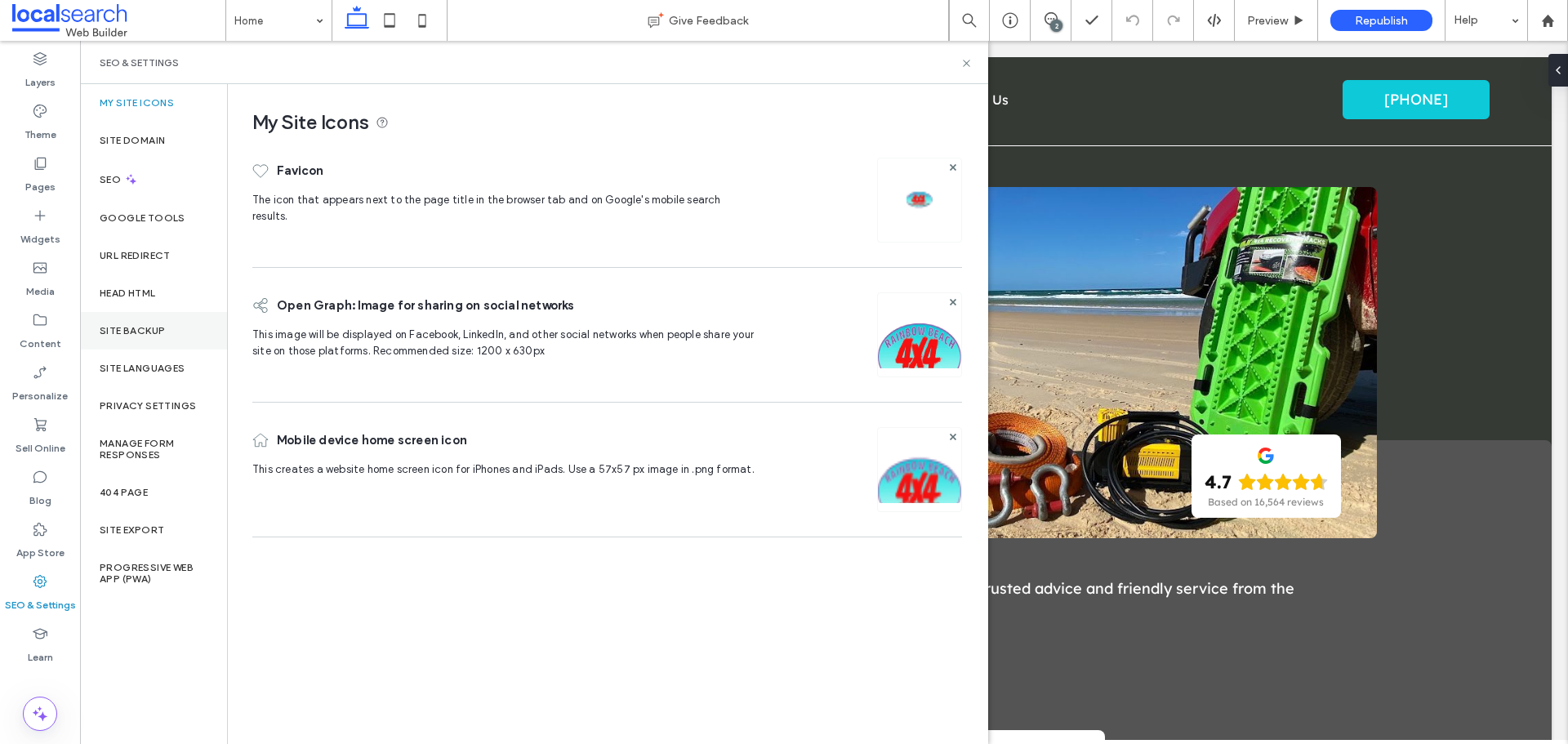 click on "Site Backup" at bounding box center [154, 331] 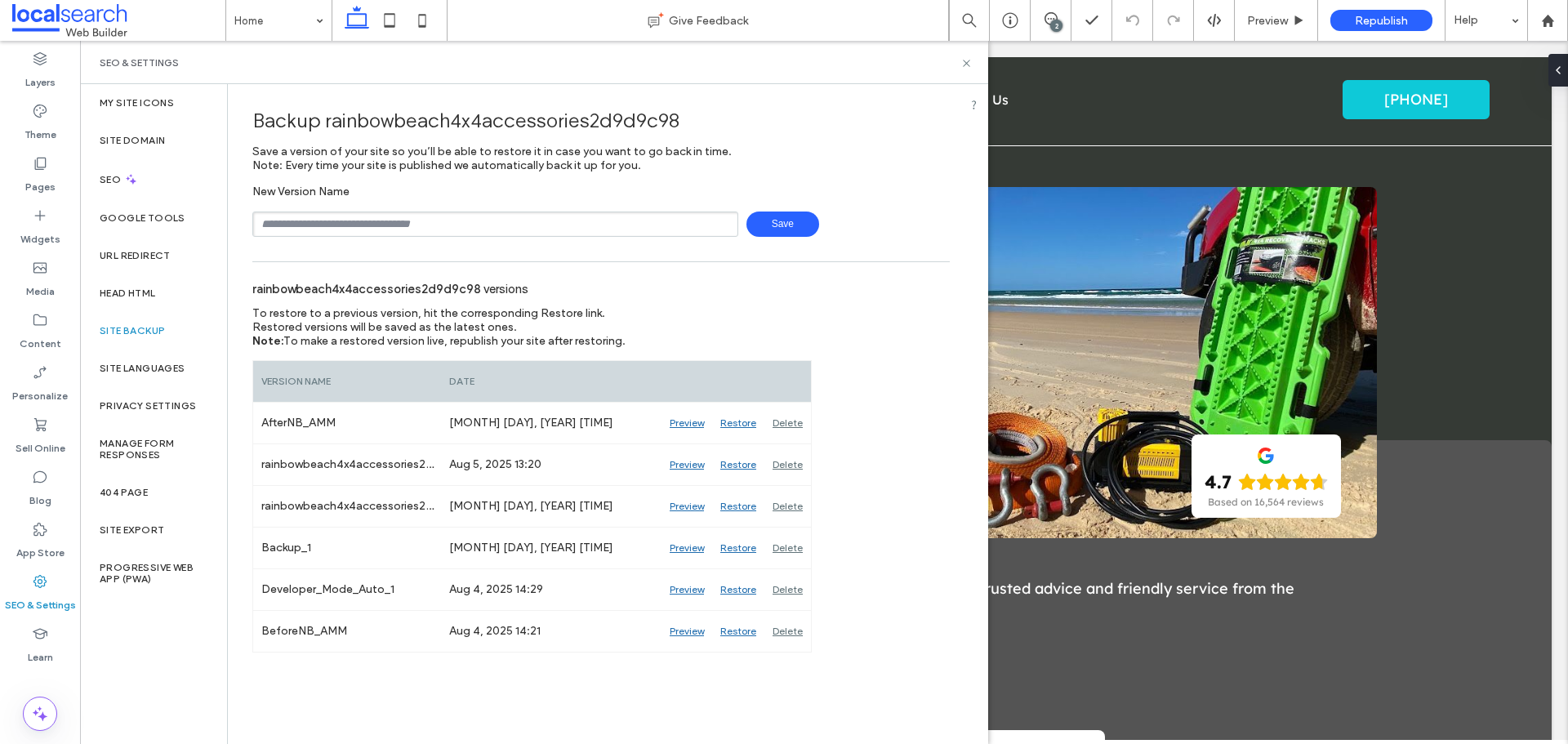 click at bounding box center (495, 224) 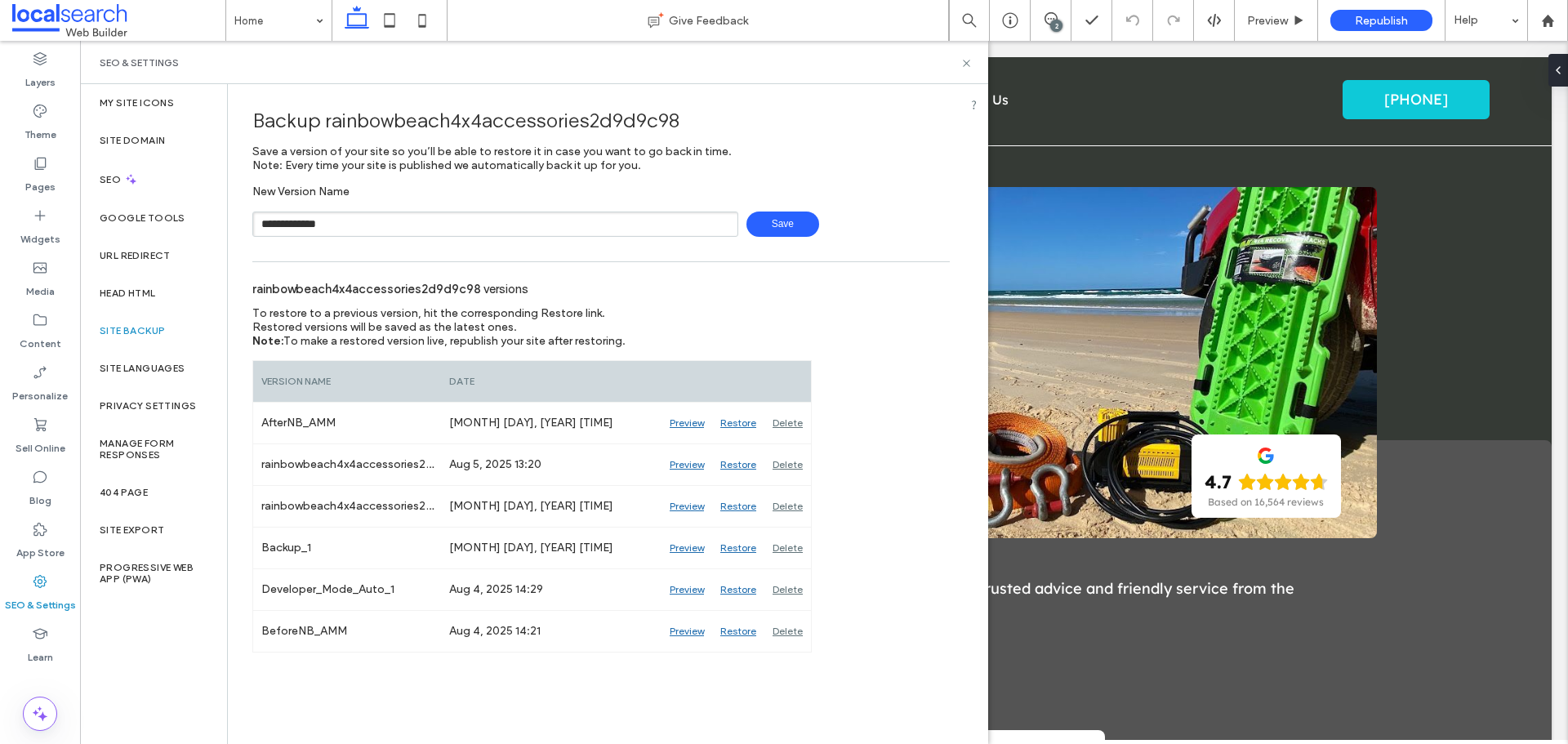 click on "**********" at bounding box center (495, 224) 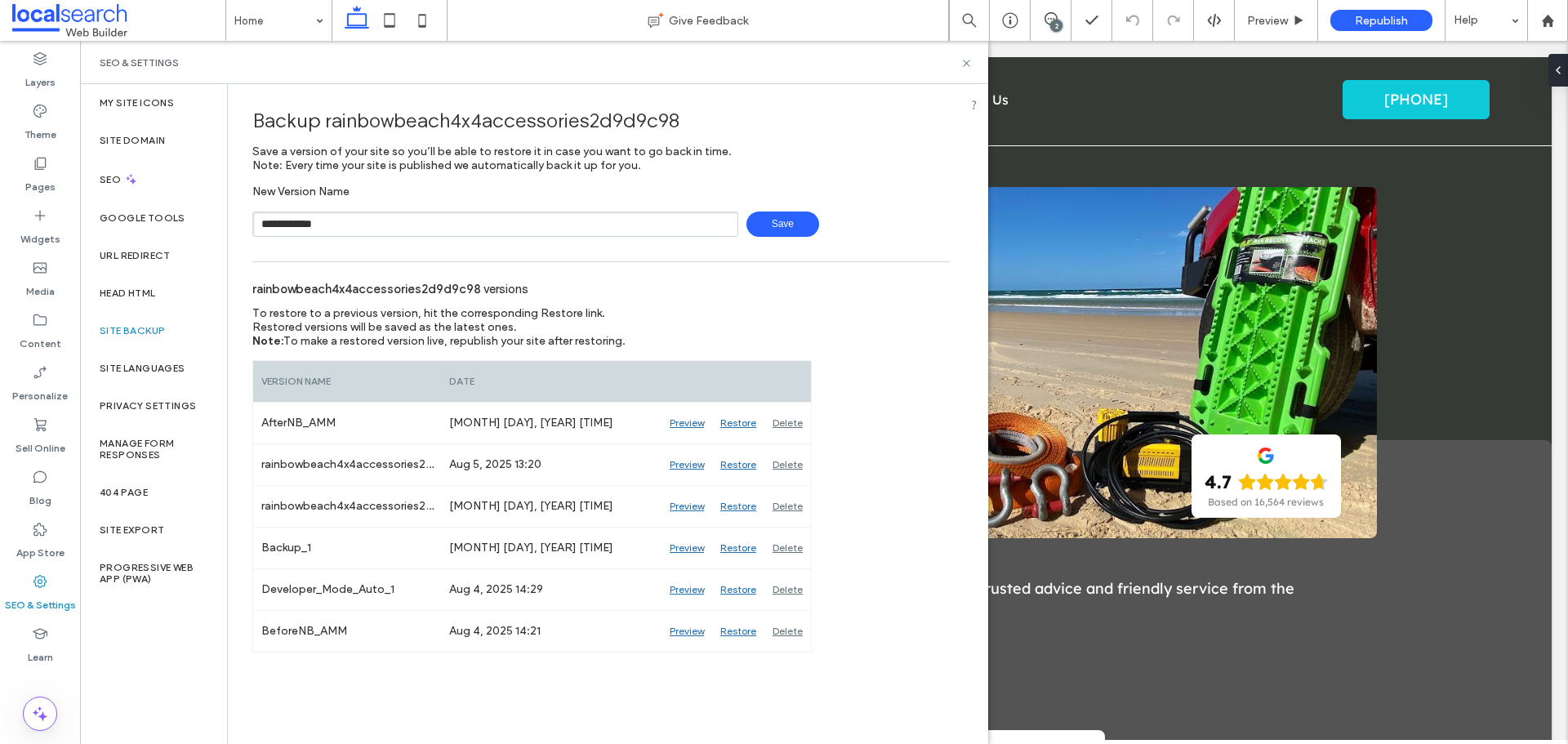 type on "**********" 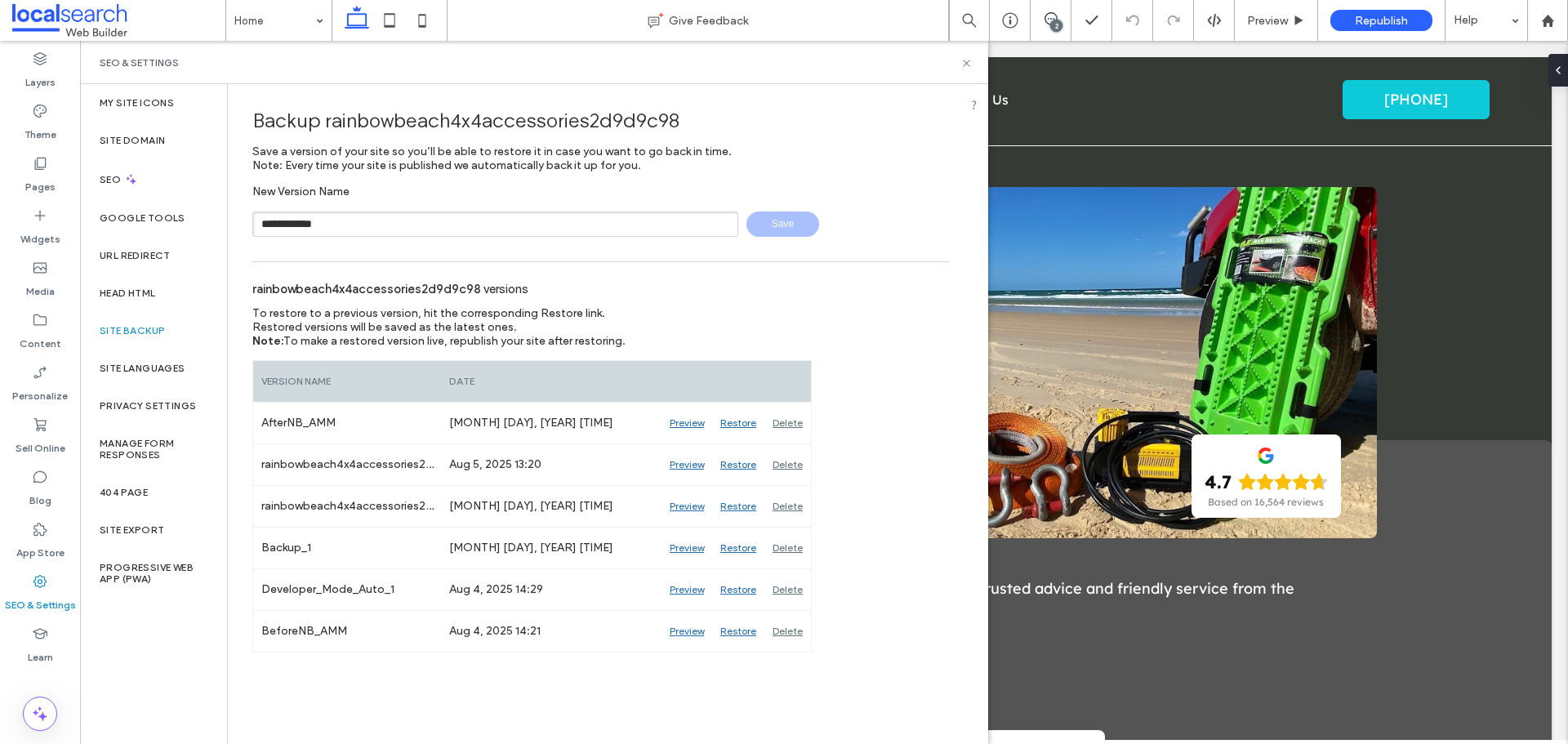type 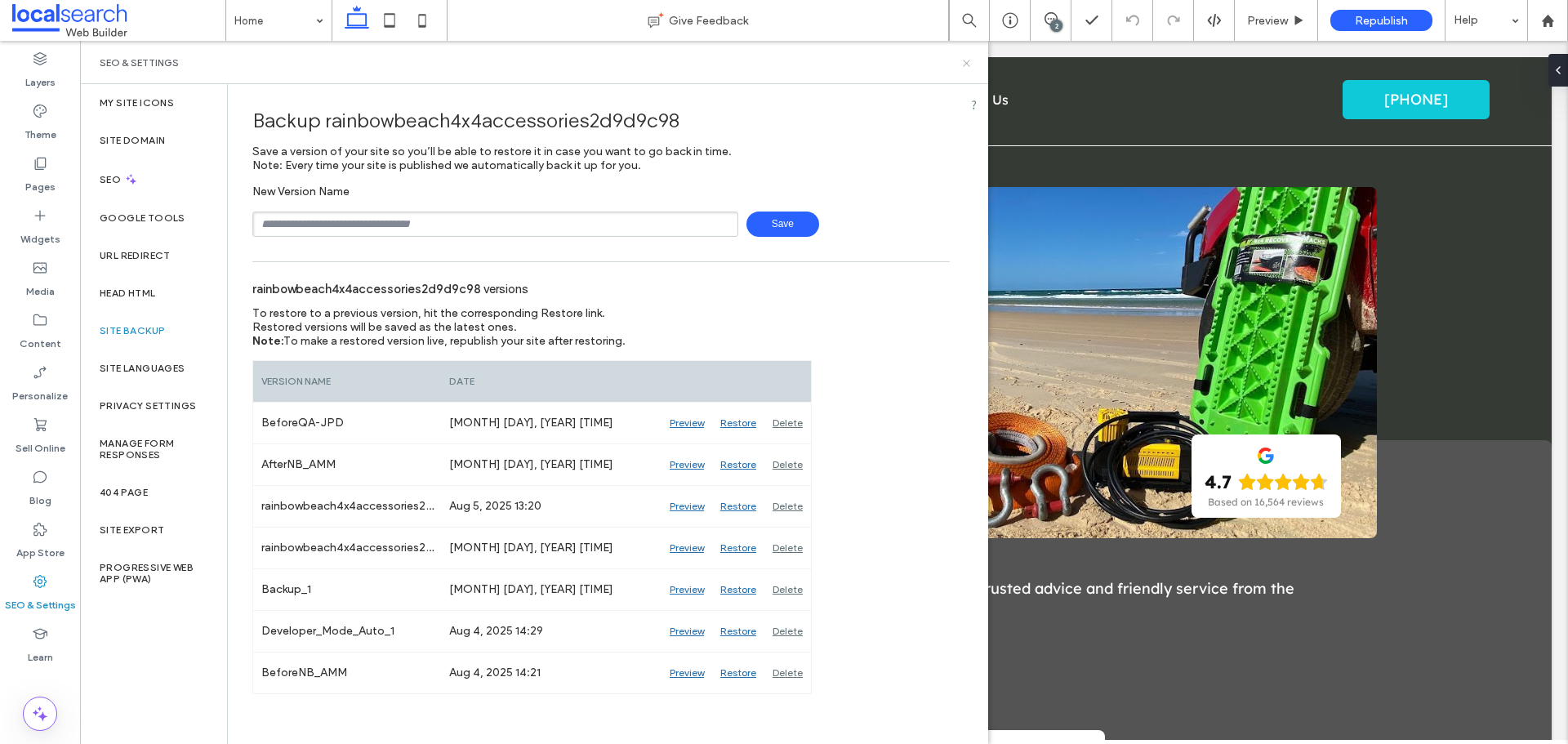 click 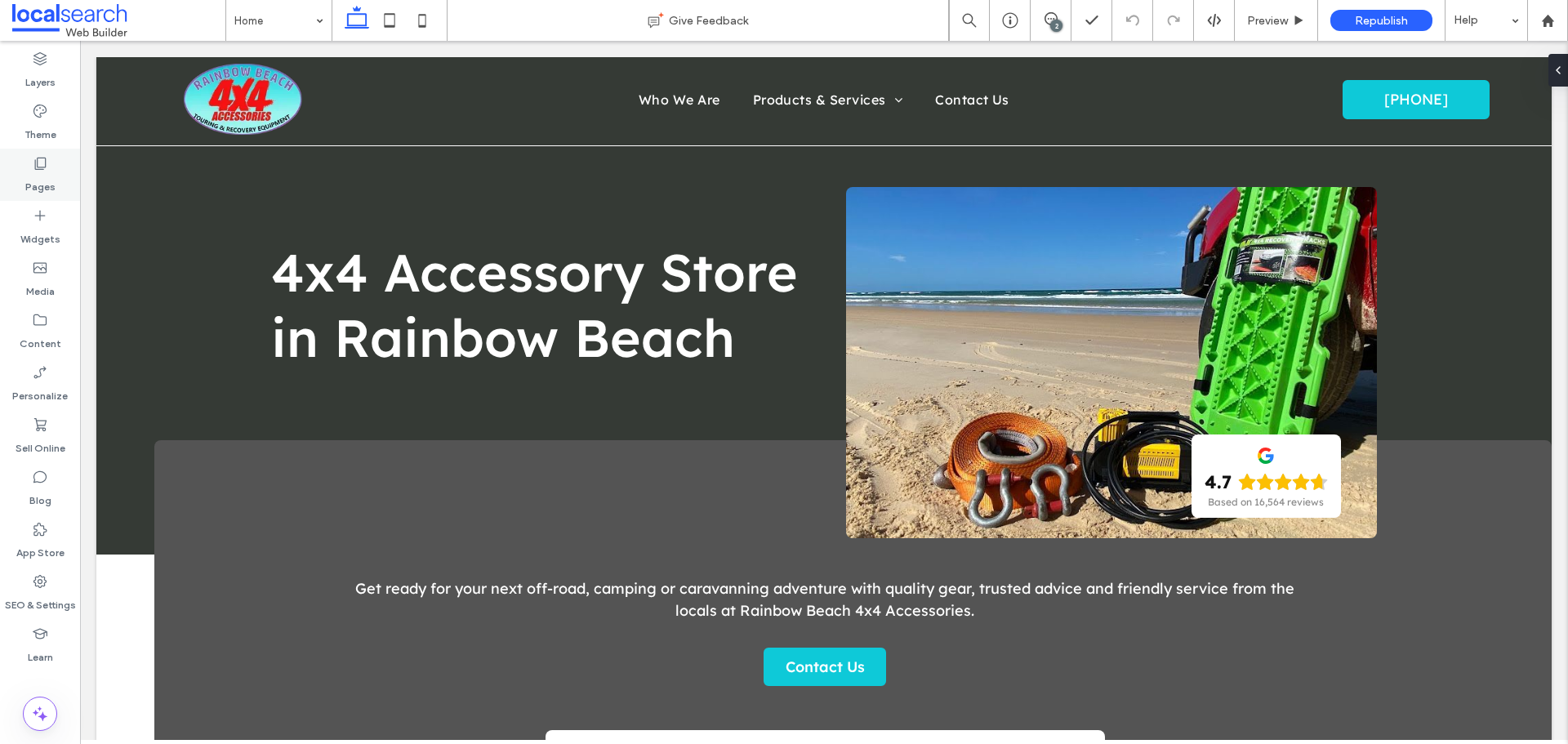 click on "Pages" at bounding box center [40, 175] 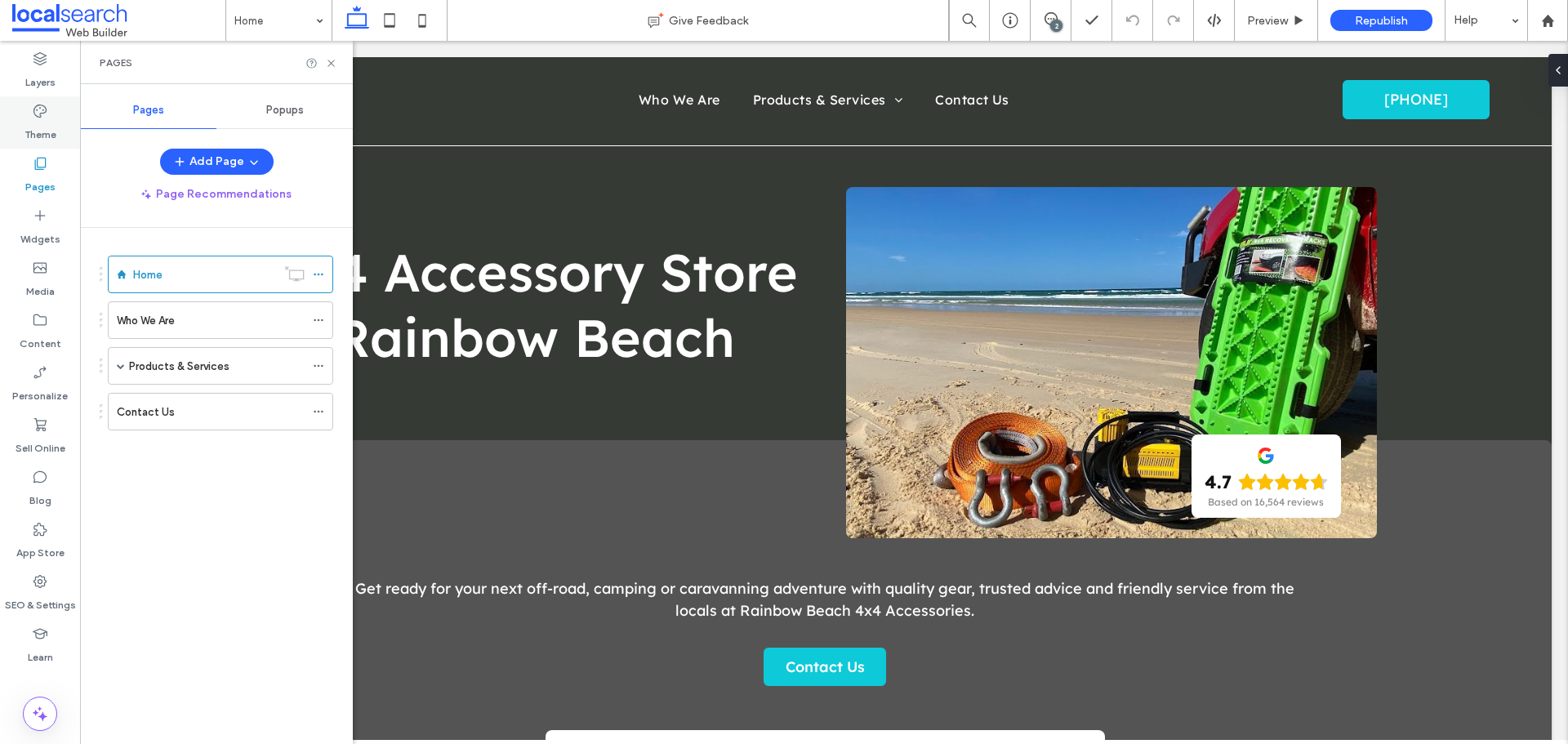 click on "Theme" at bounding box center (40, 131) 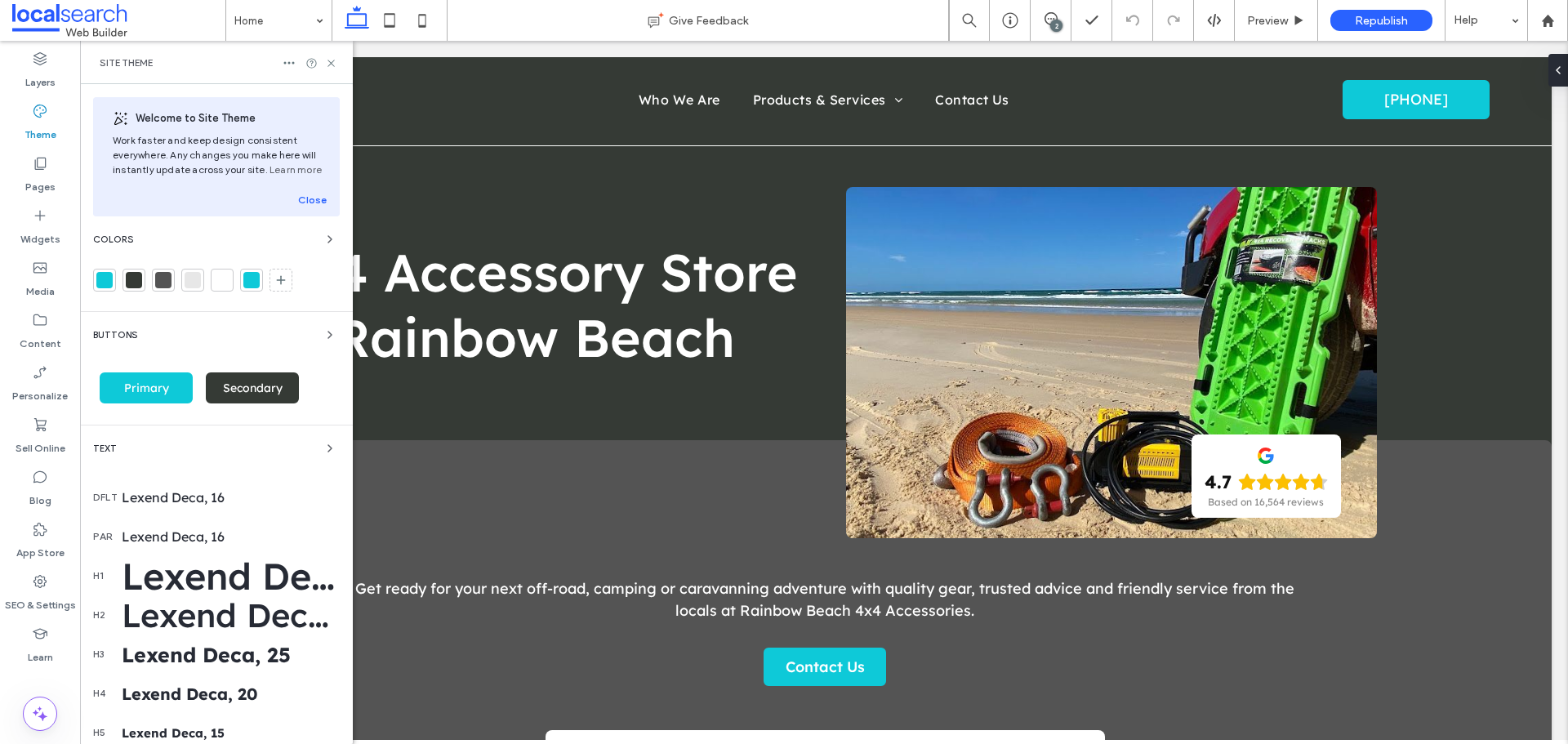 drag, startPoint x: 152, startPoint y: 242, endPoint x: 145, endPoint y: 325, distance: 83.29466 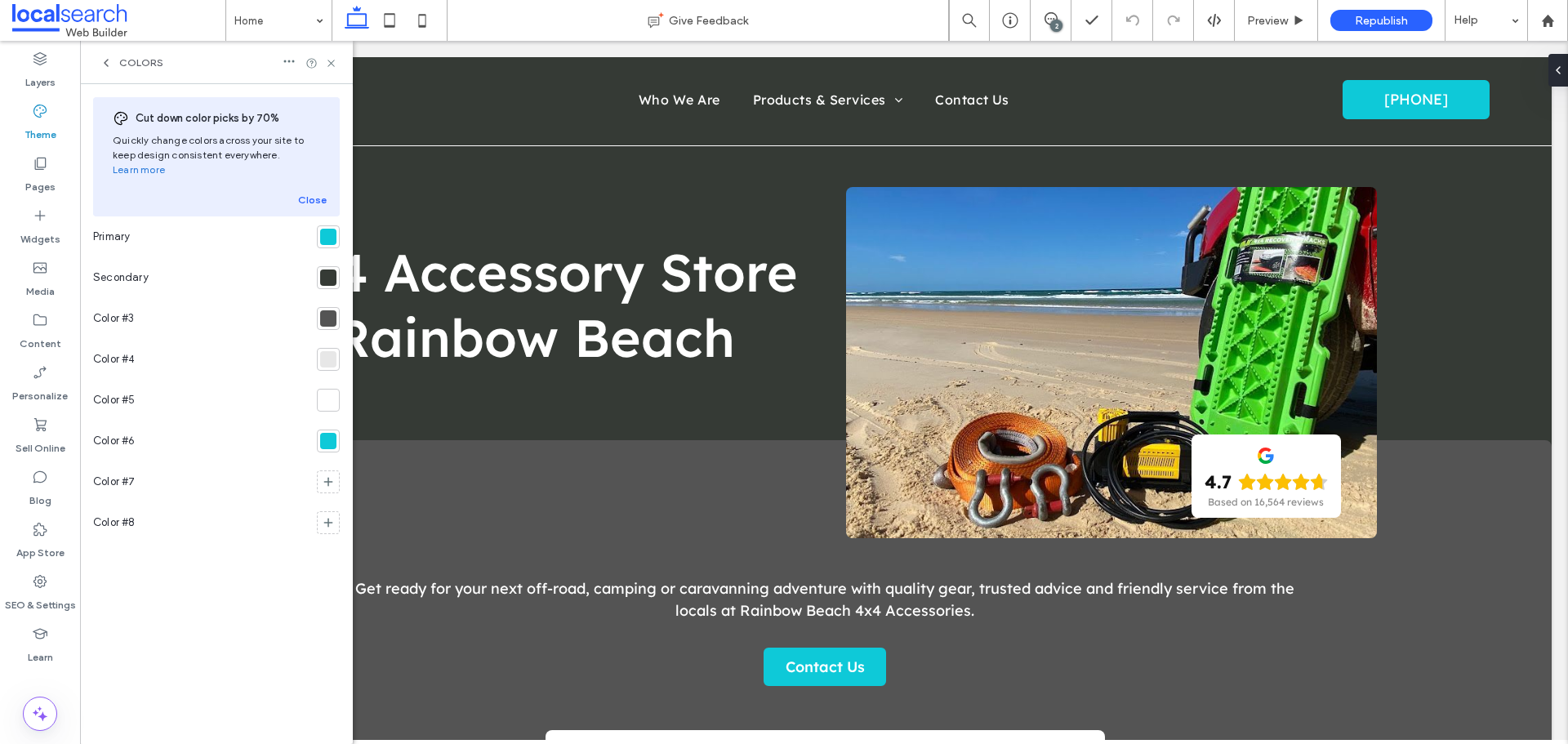click at bounding box center [328, 237] 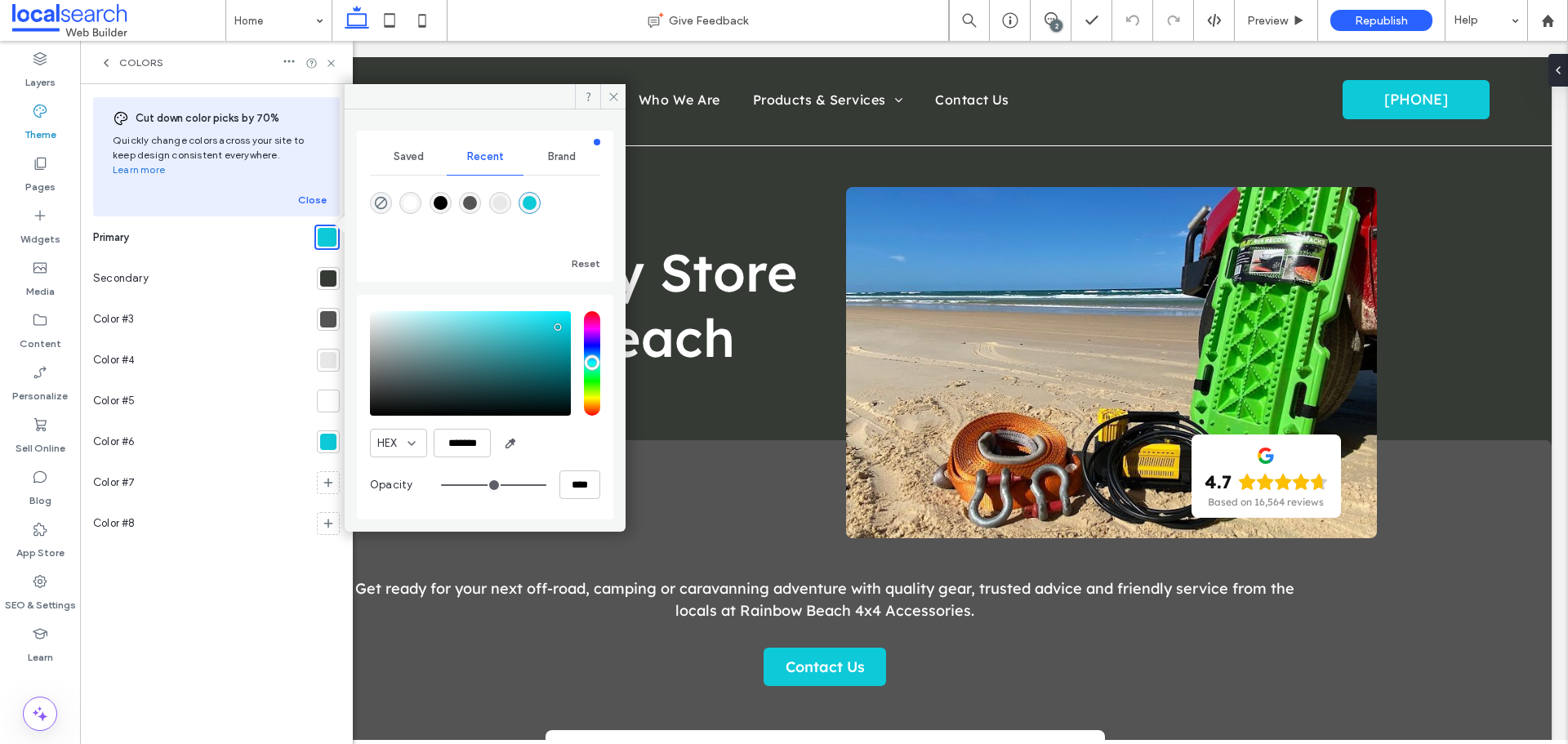 click at bounding box center [328, 278] 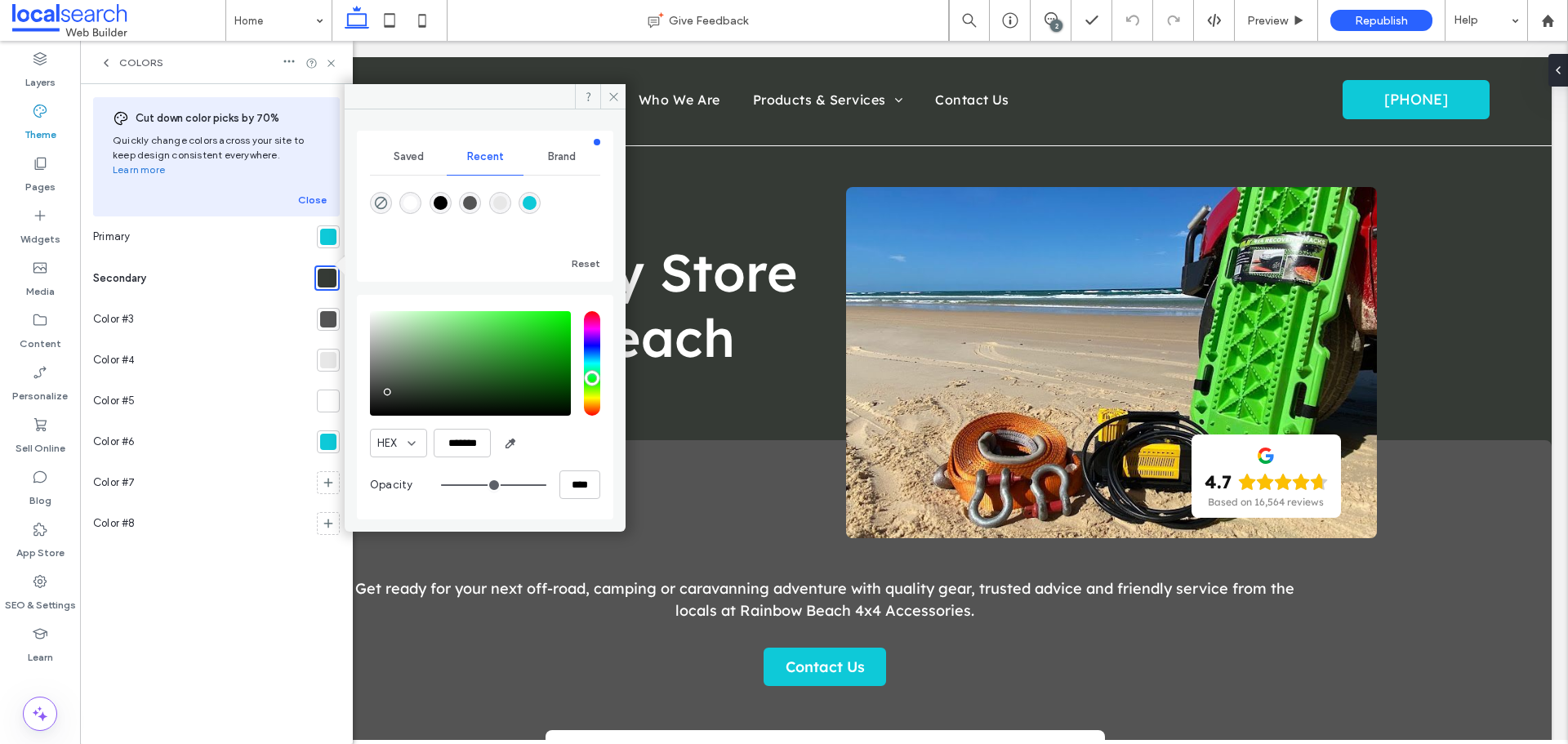 drag, startPoint x: 132, startPoint y: 58, endPoint x: 378, endPoint y: 426, distance: 442.6511 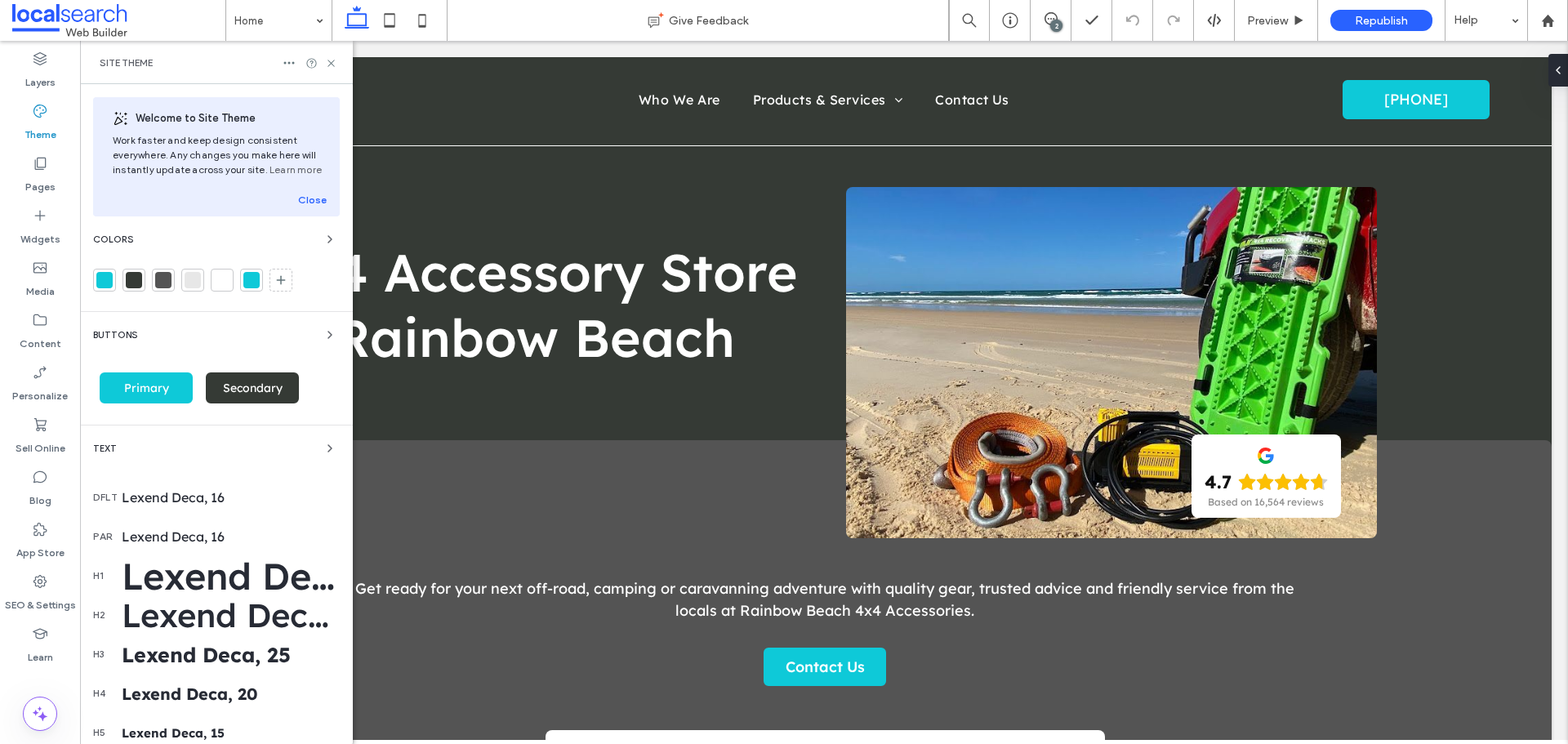 click on "Text" at bounding box center (216, 448) 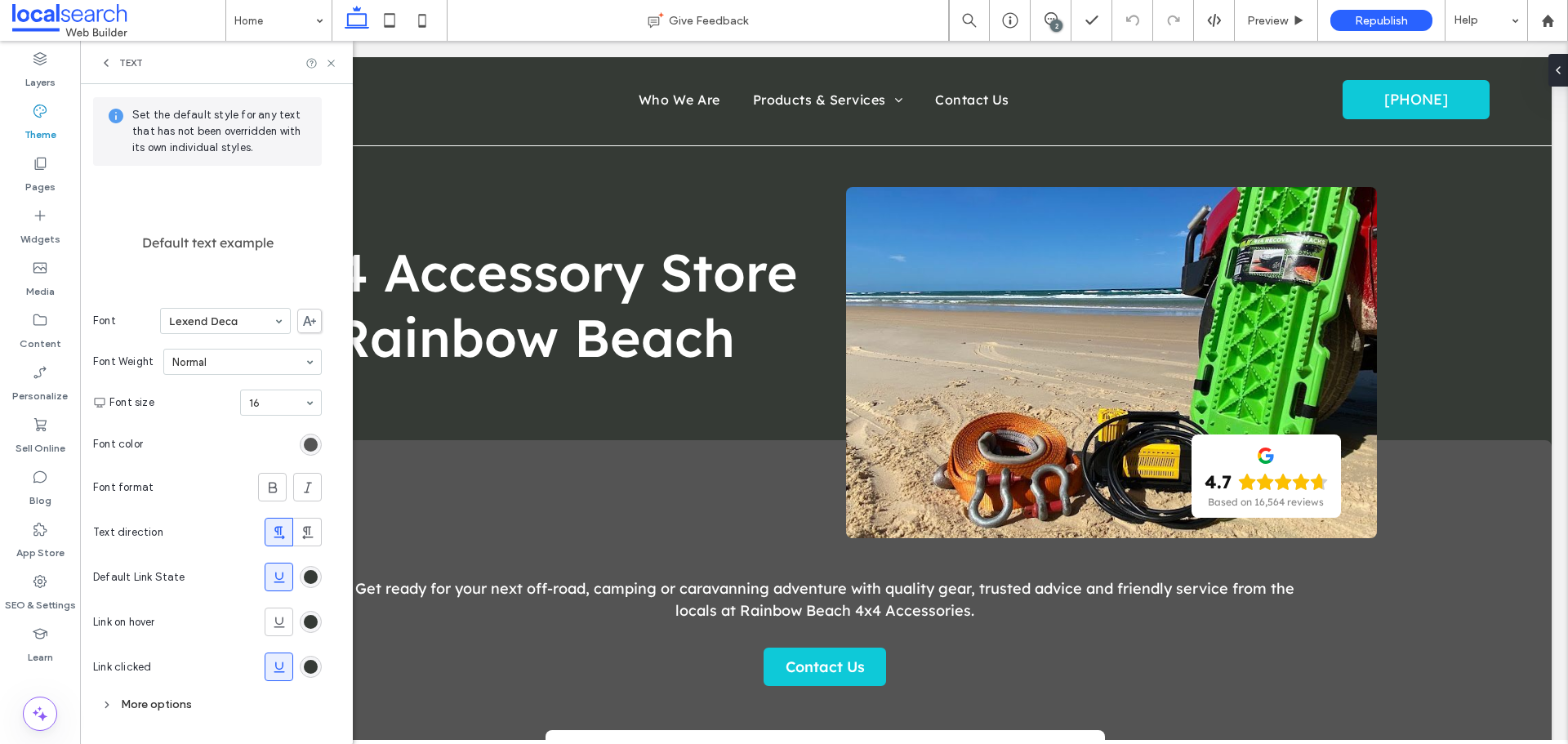 scroll, scrollTop: 68, scrollLeft: 0, axis: vertical 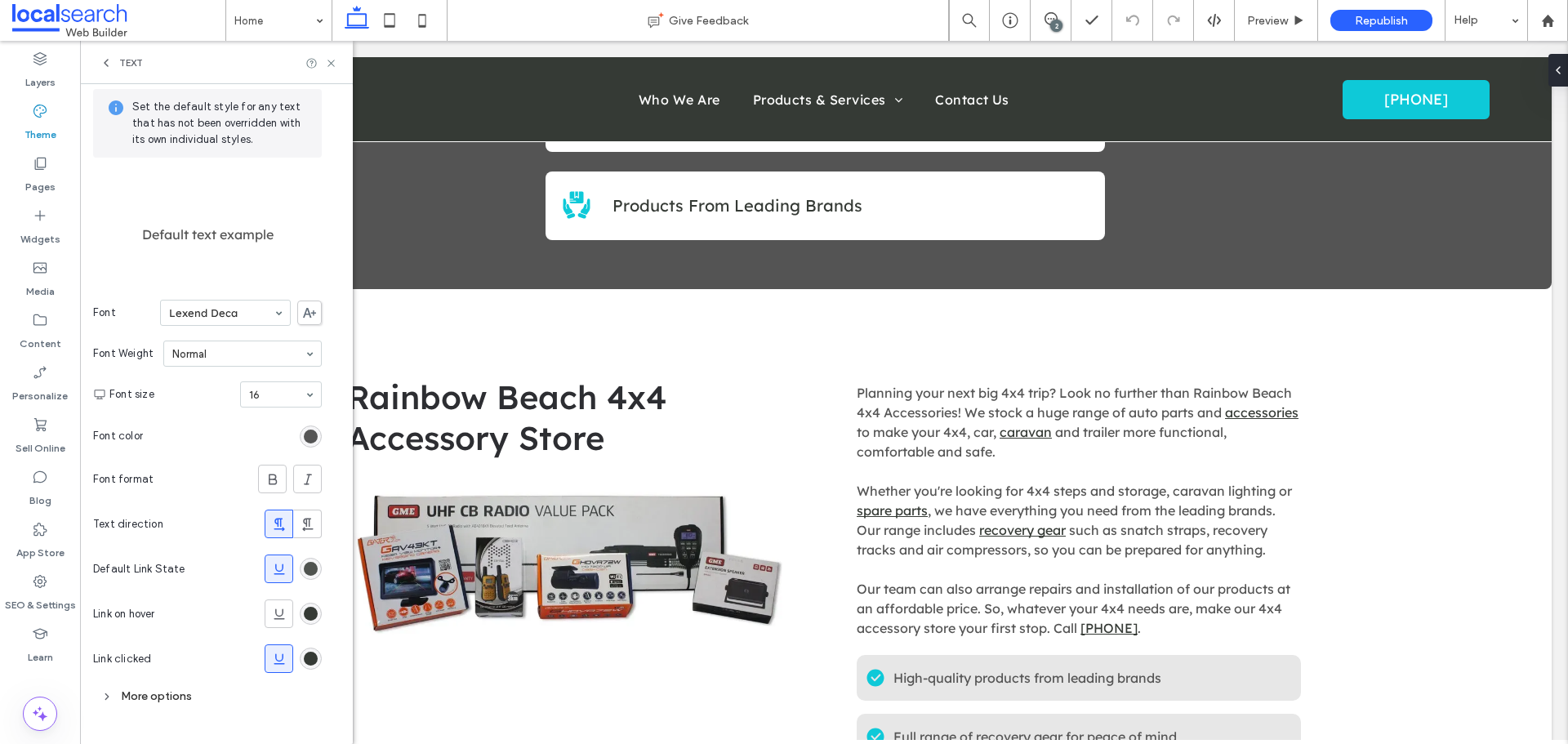 click at bounding box center (310, 568) 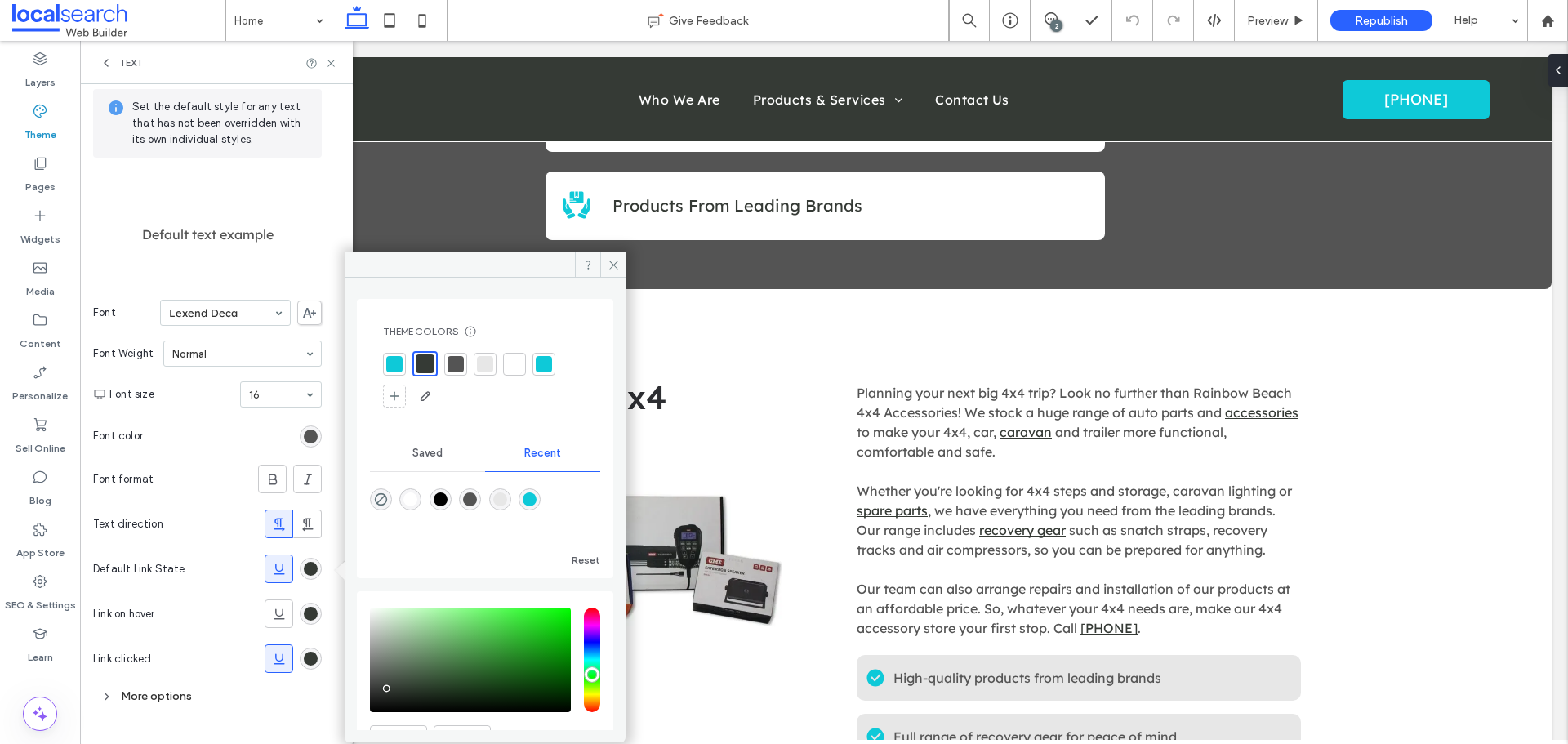 click at bounding box center [456, 364] 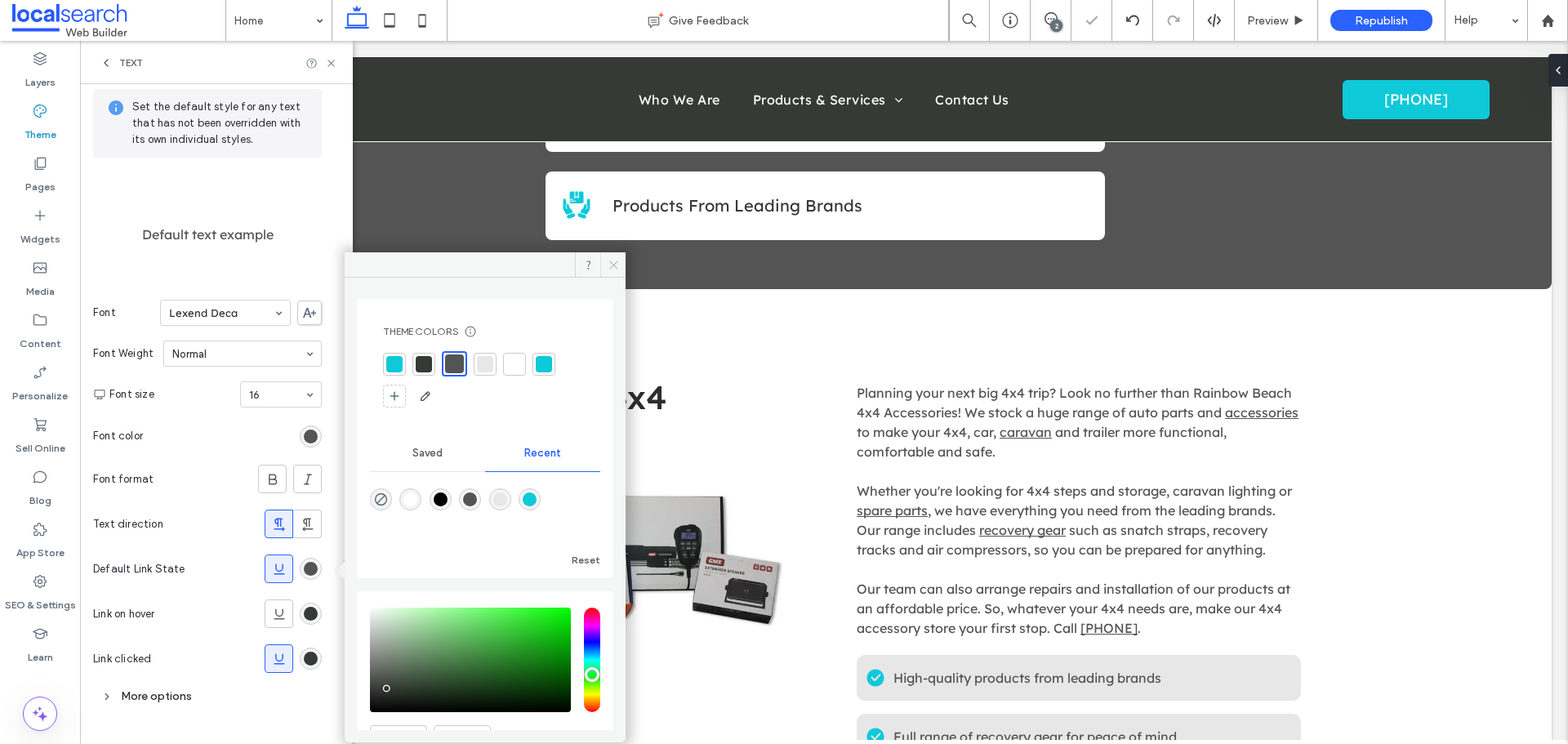 click 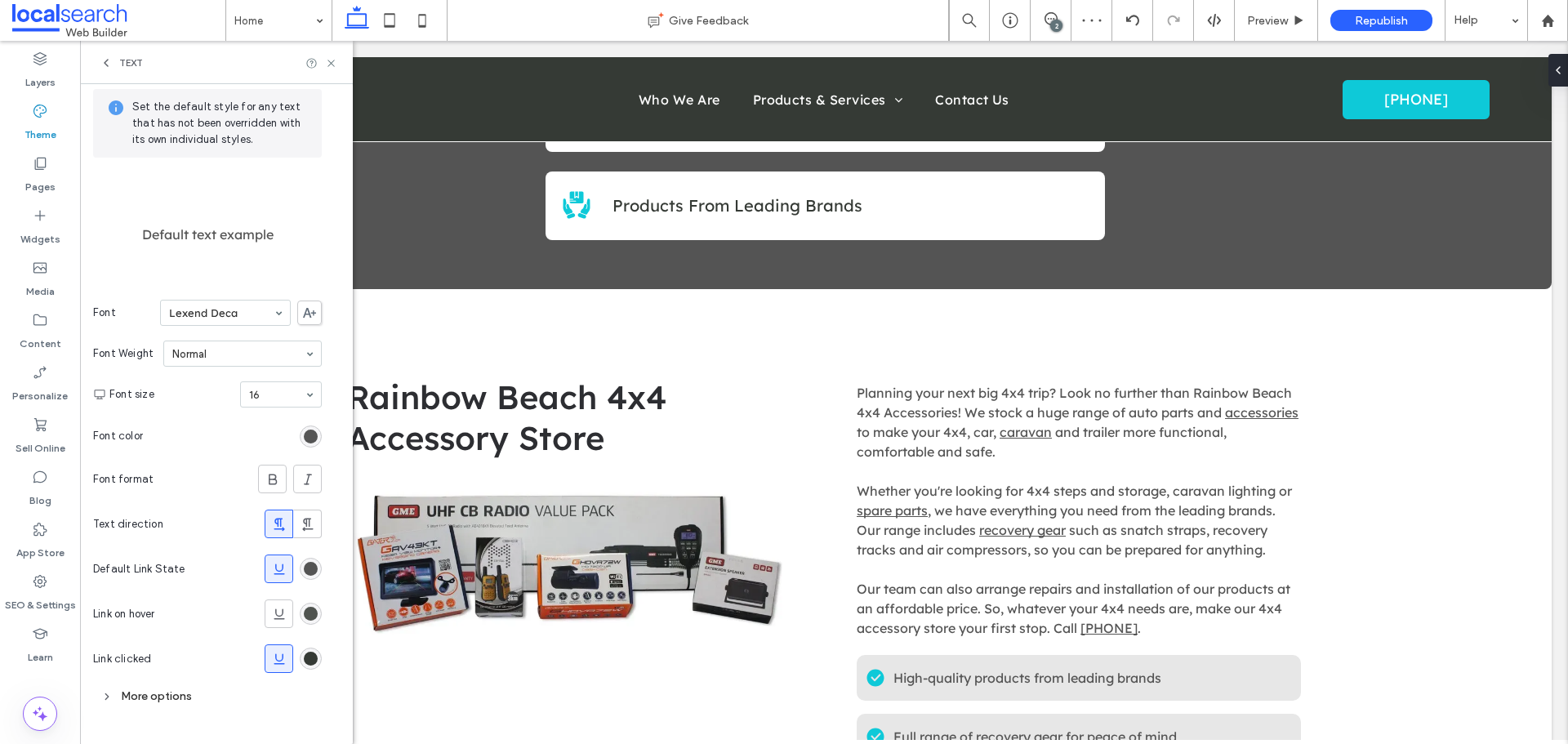 click at bounding box center (310, 613) 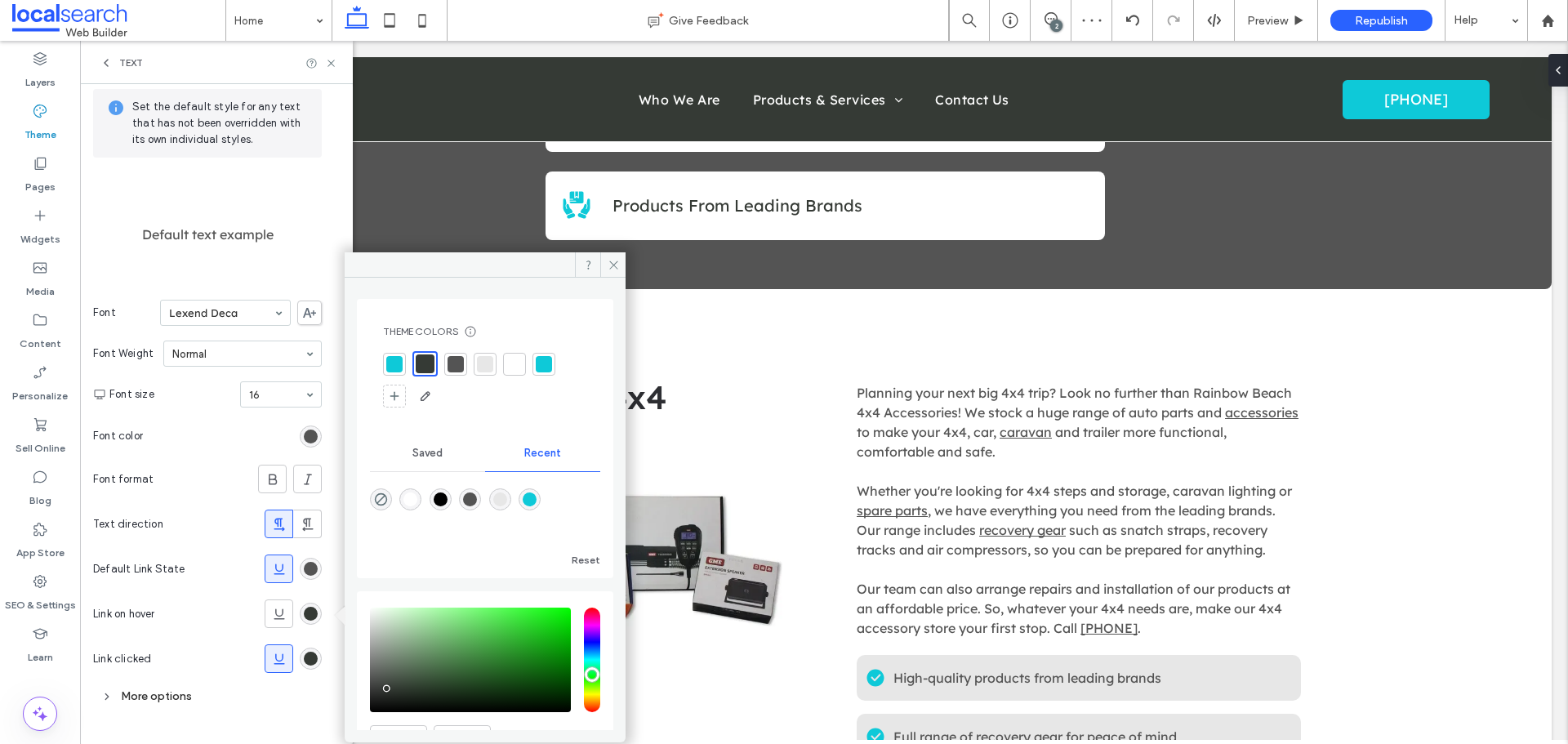 click at bounding box center (456, 364) 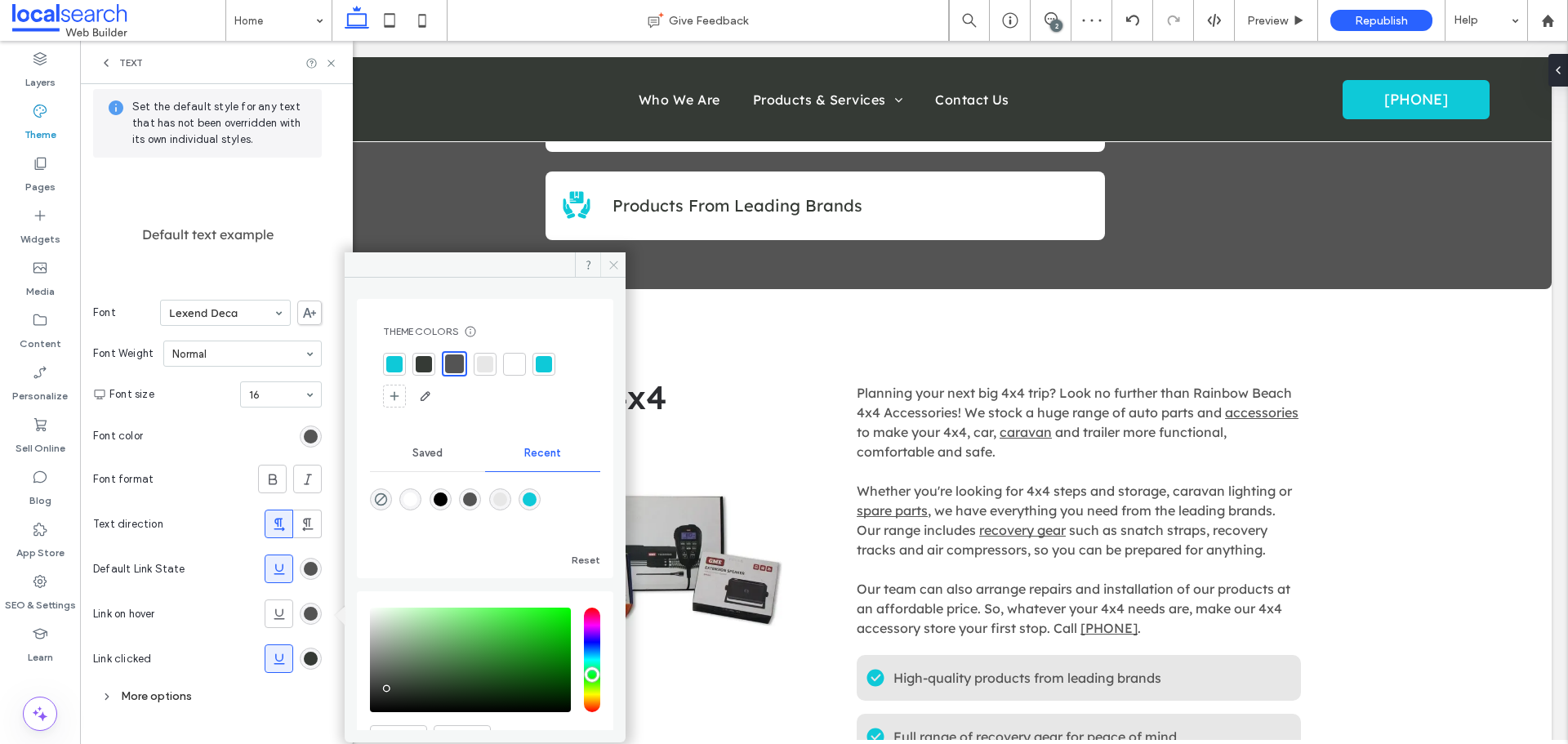 drag, startPoint x: 613, startPoint y: 263, endPoint x: 500, endPoint y: 261, distance: 113.0177 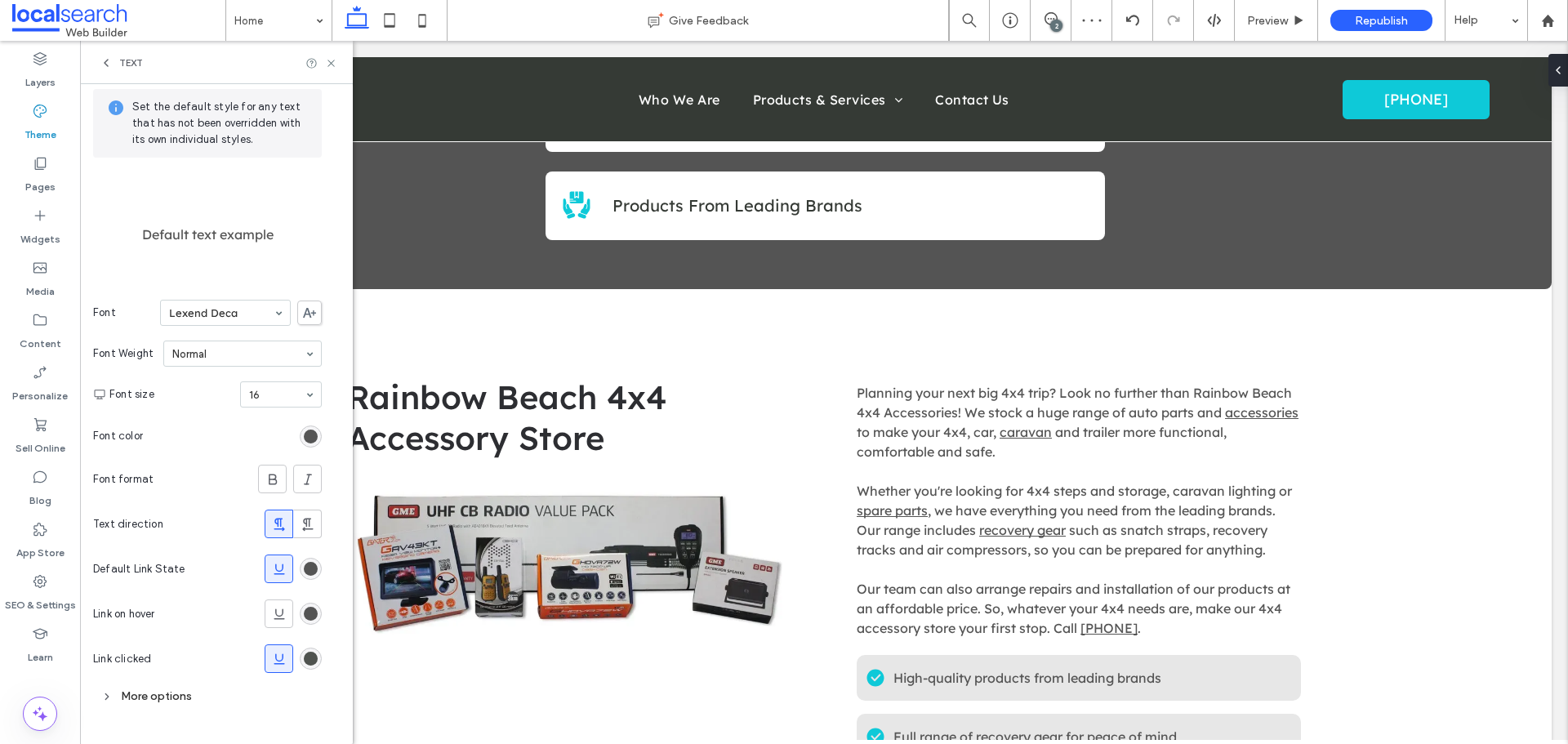 click at bounding box center (310, 658) 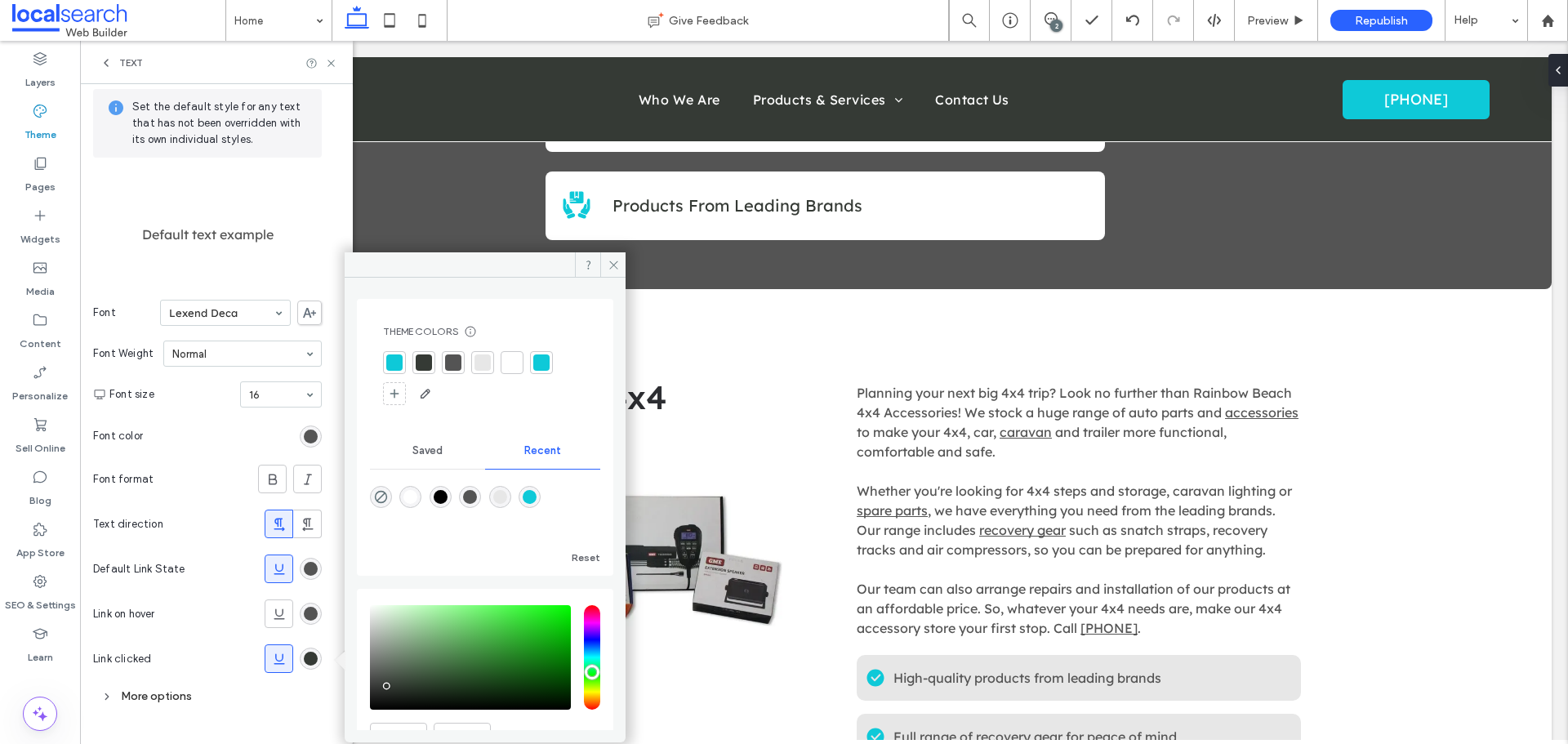 click at bounding box center [453, 363] 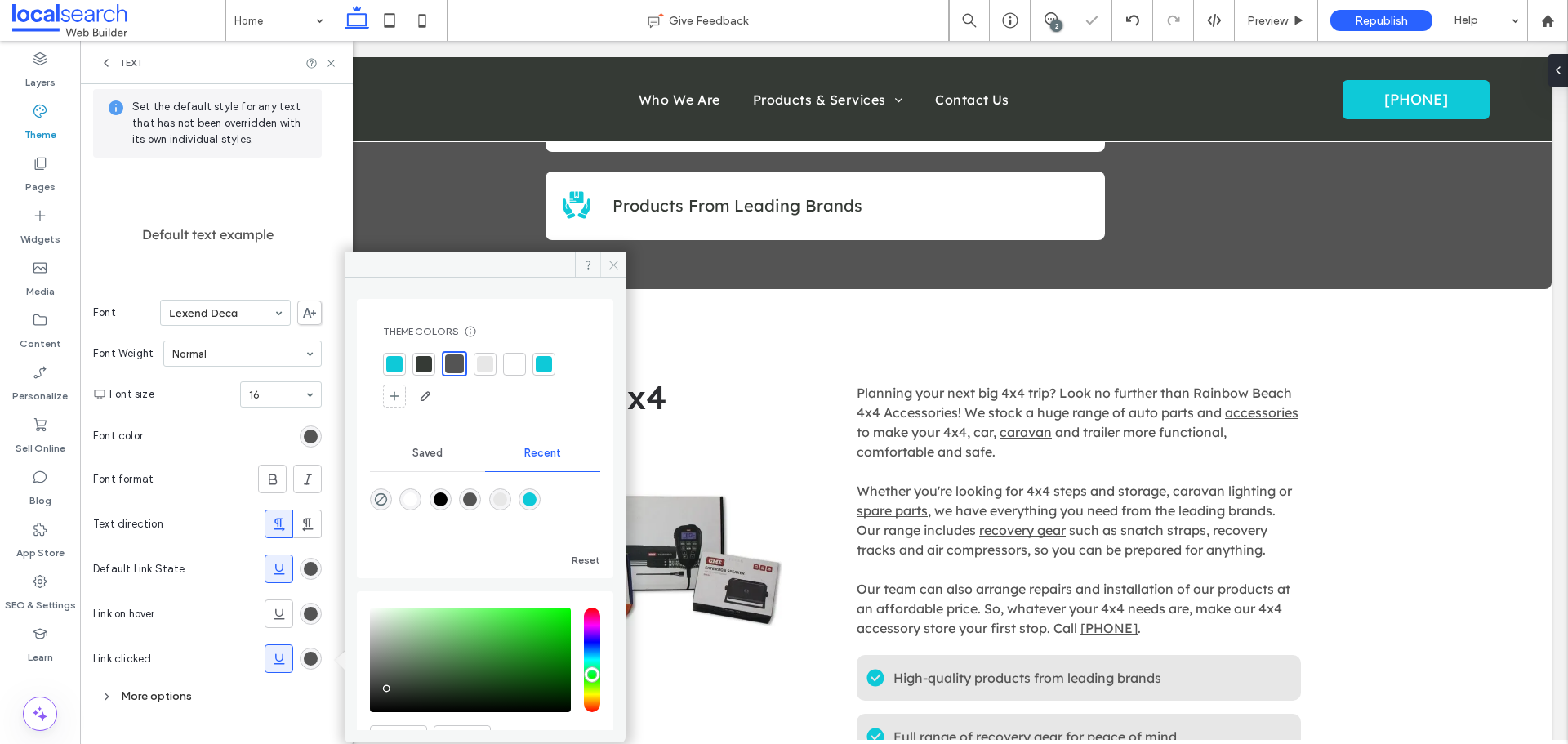 click 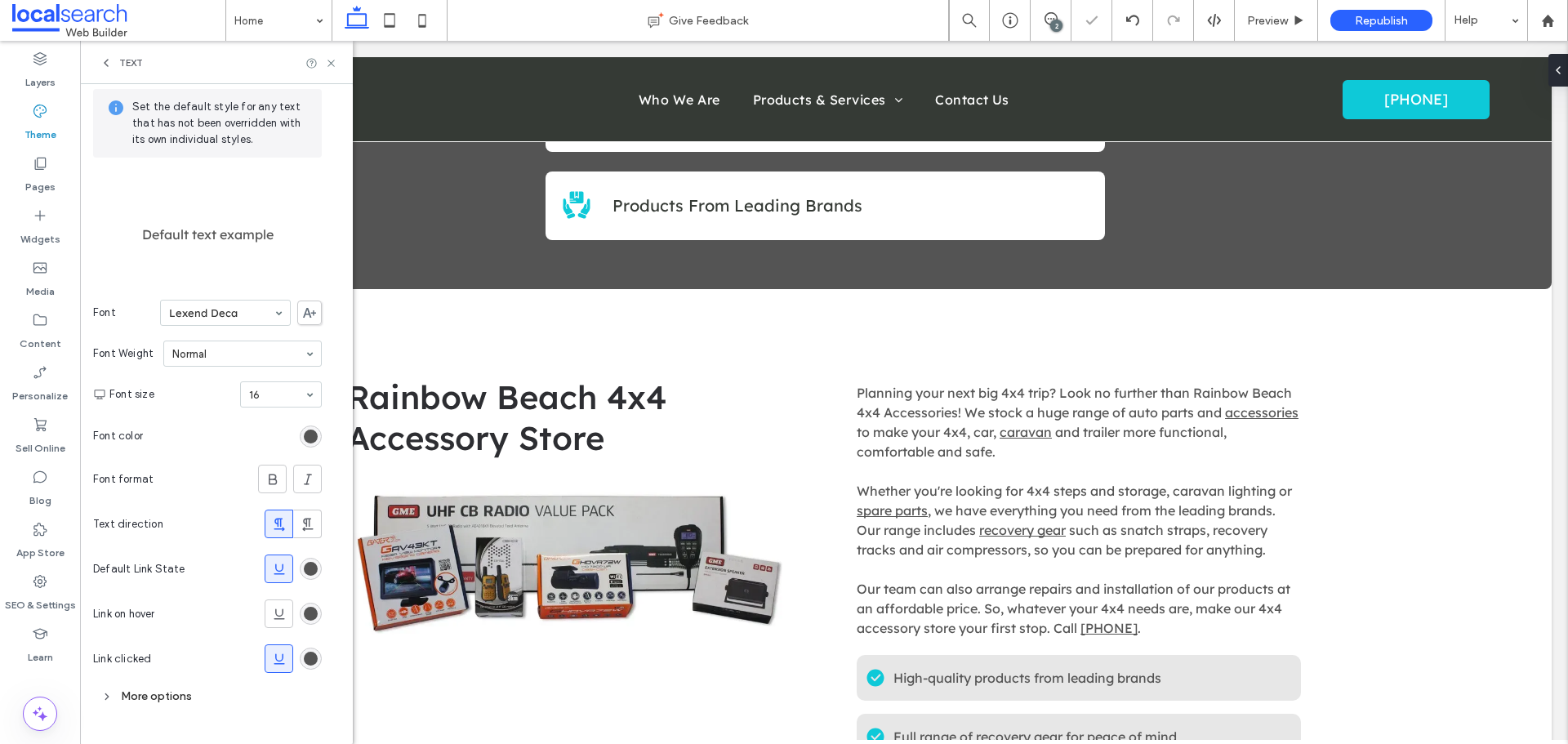 click 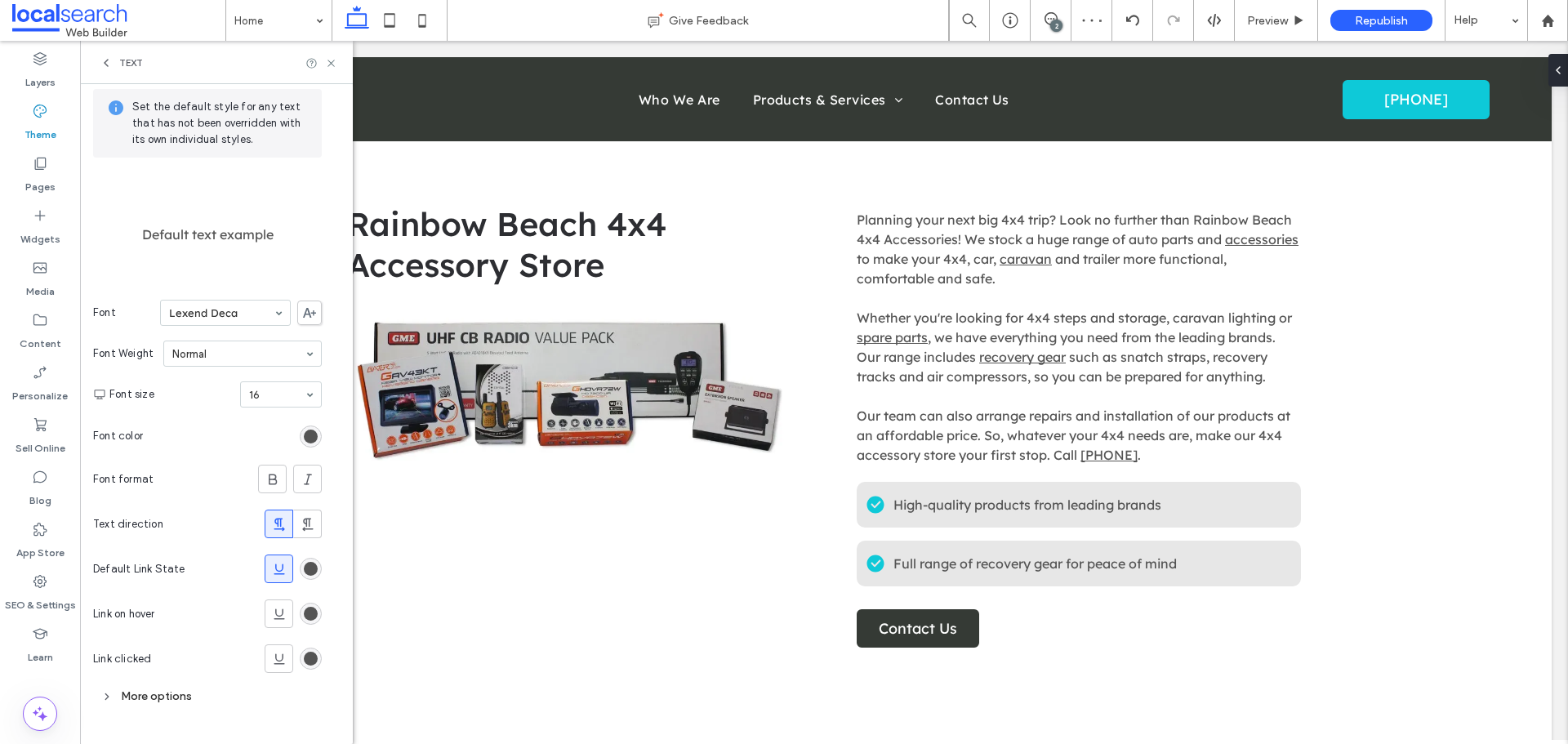 scroll, scrollTop: 1062, scrollLeft: 0, axis: vertical 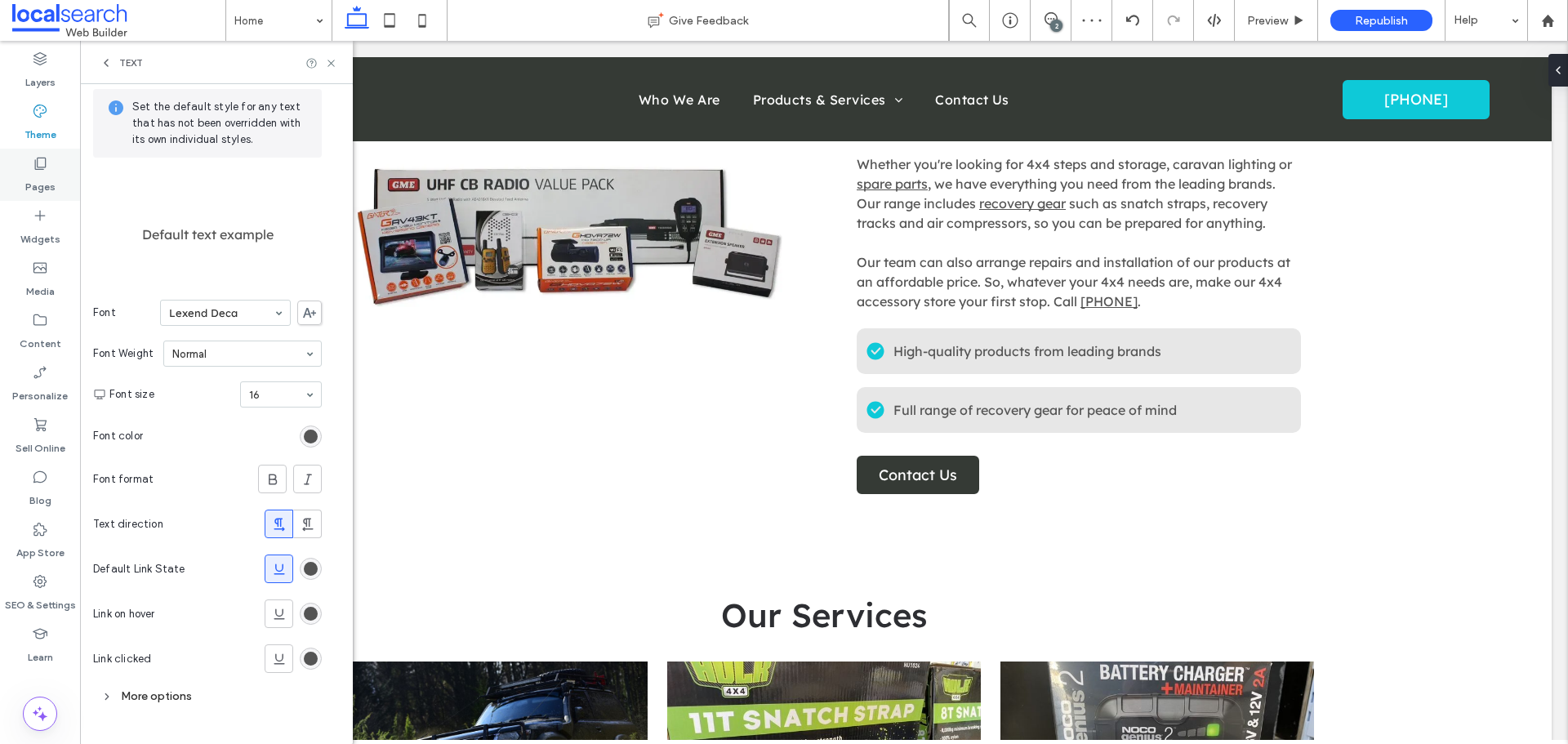 click on "Pages" at bounding box center [40, 183] 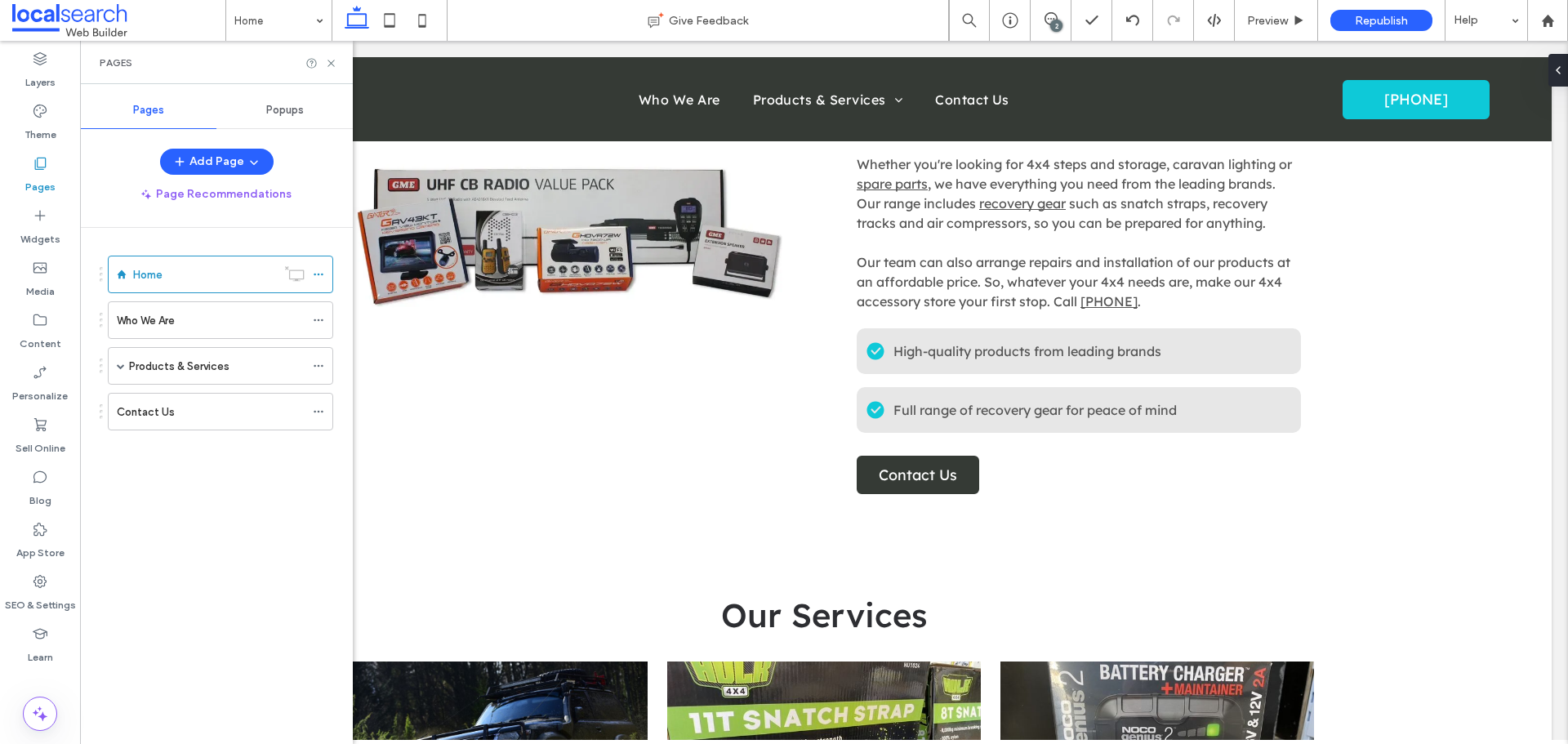 click on "Popups" at bounding box center [285, 110] 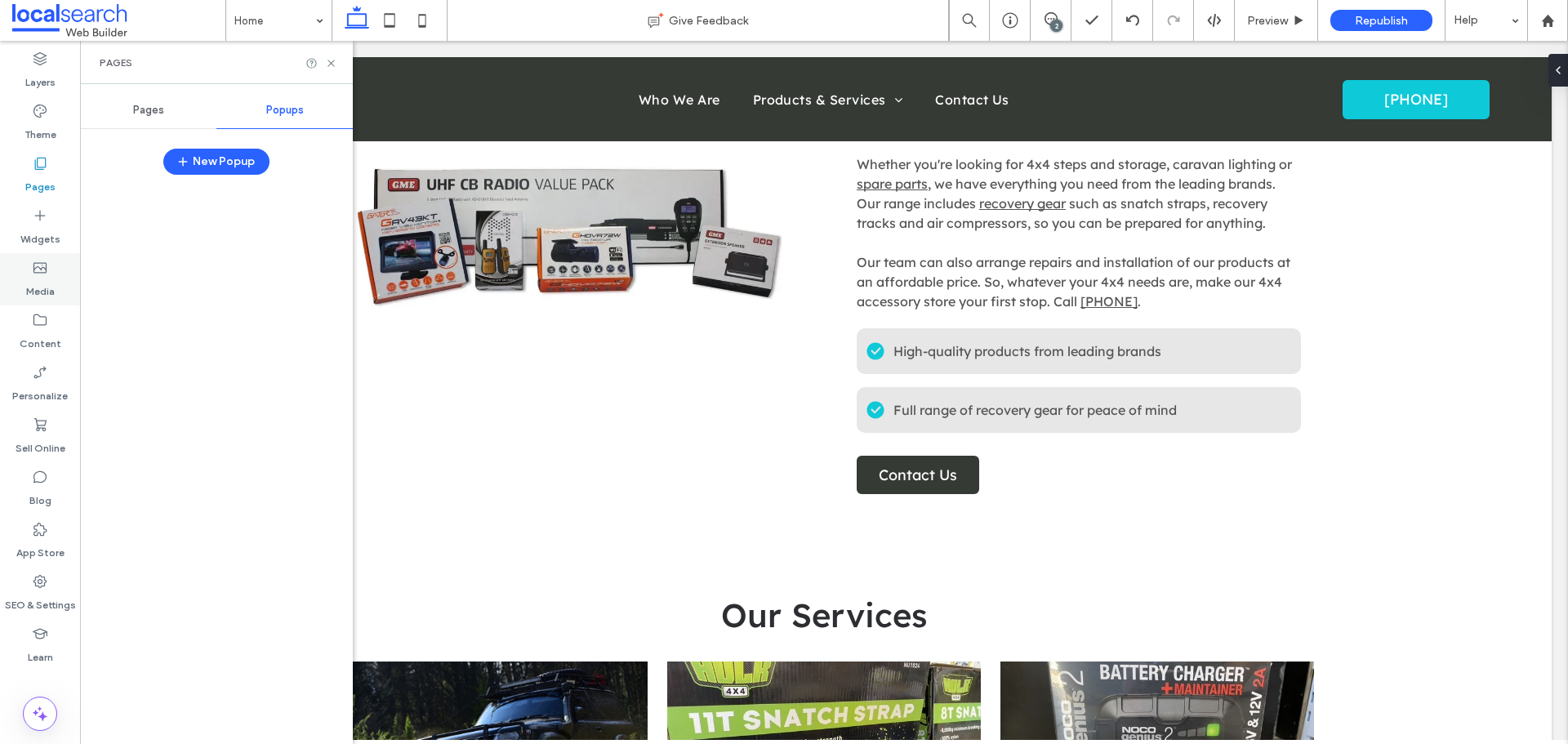 click on "Widgets" at bounding box center [40, 235] 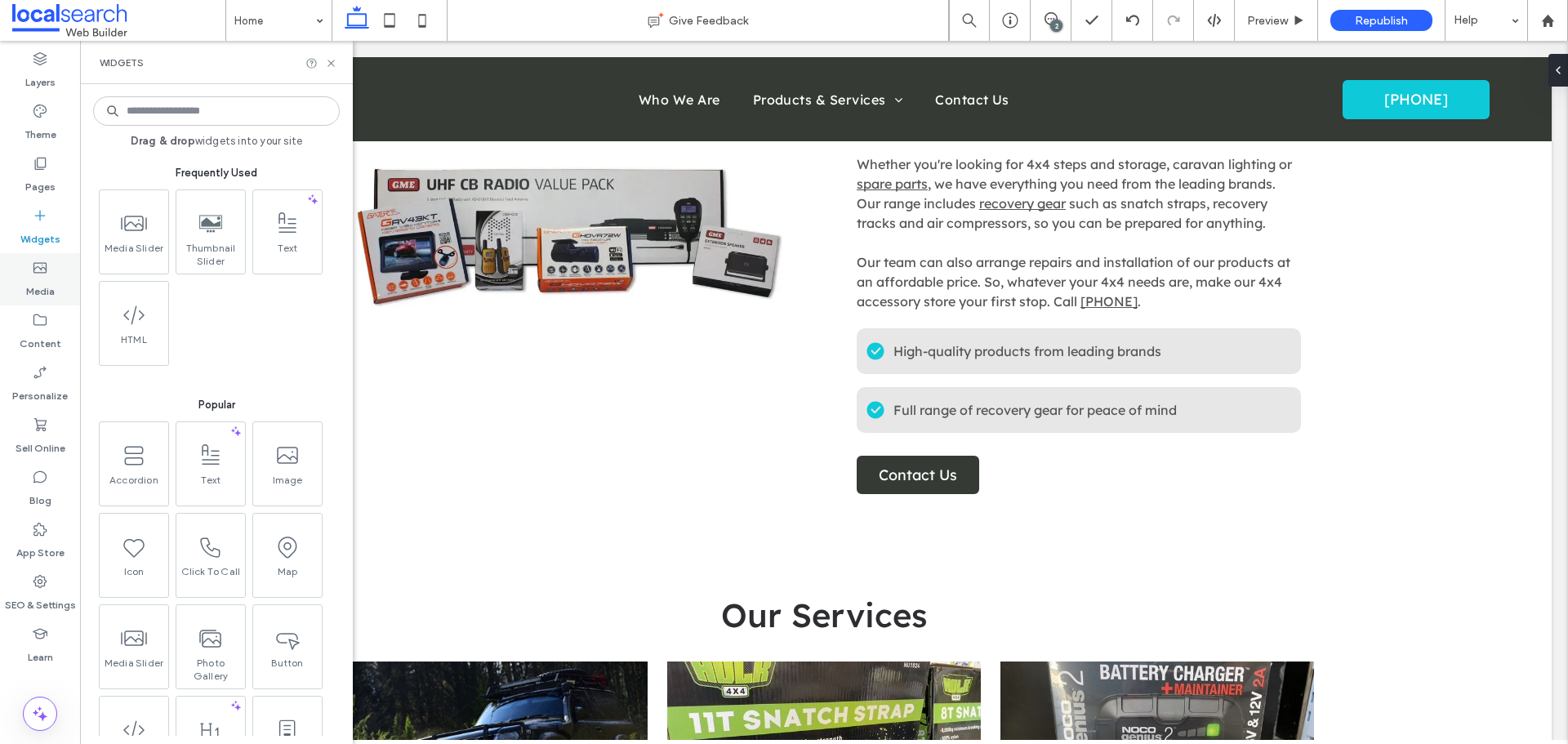 click on "Media" at bounding box center [40, 287] 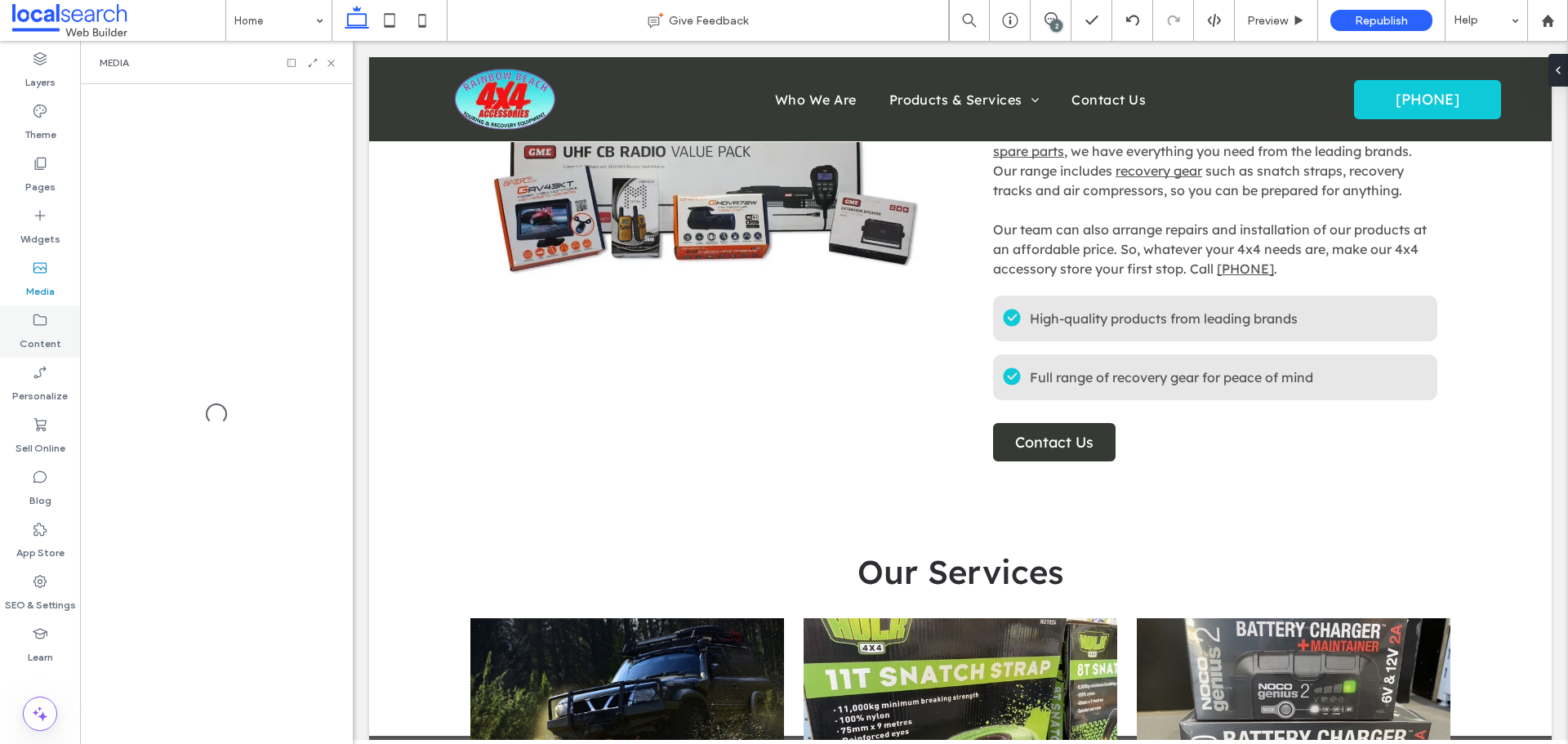 click on "Content" at bounding box center (40, 340) 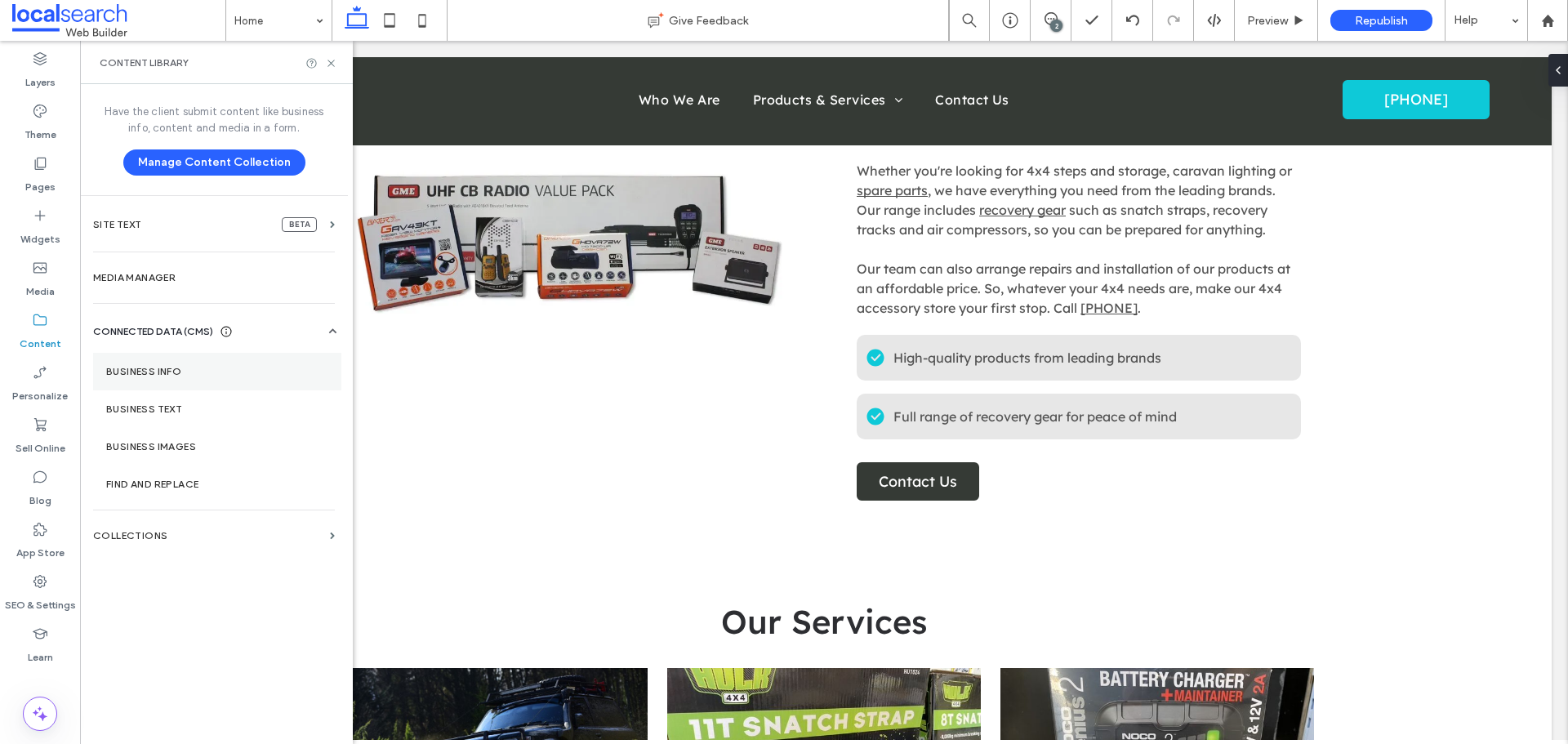 scroll, scrollTop: 1062, scrollLeft: 0, axis: vertical 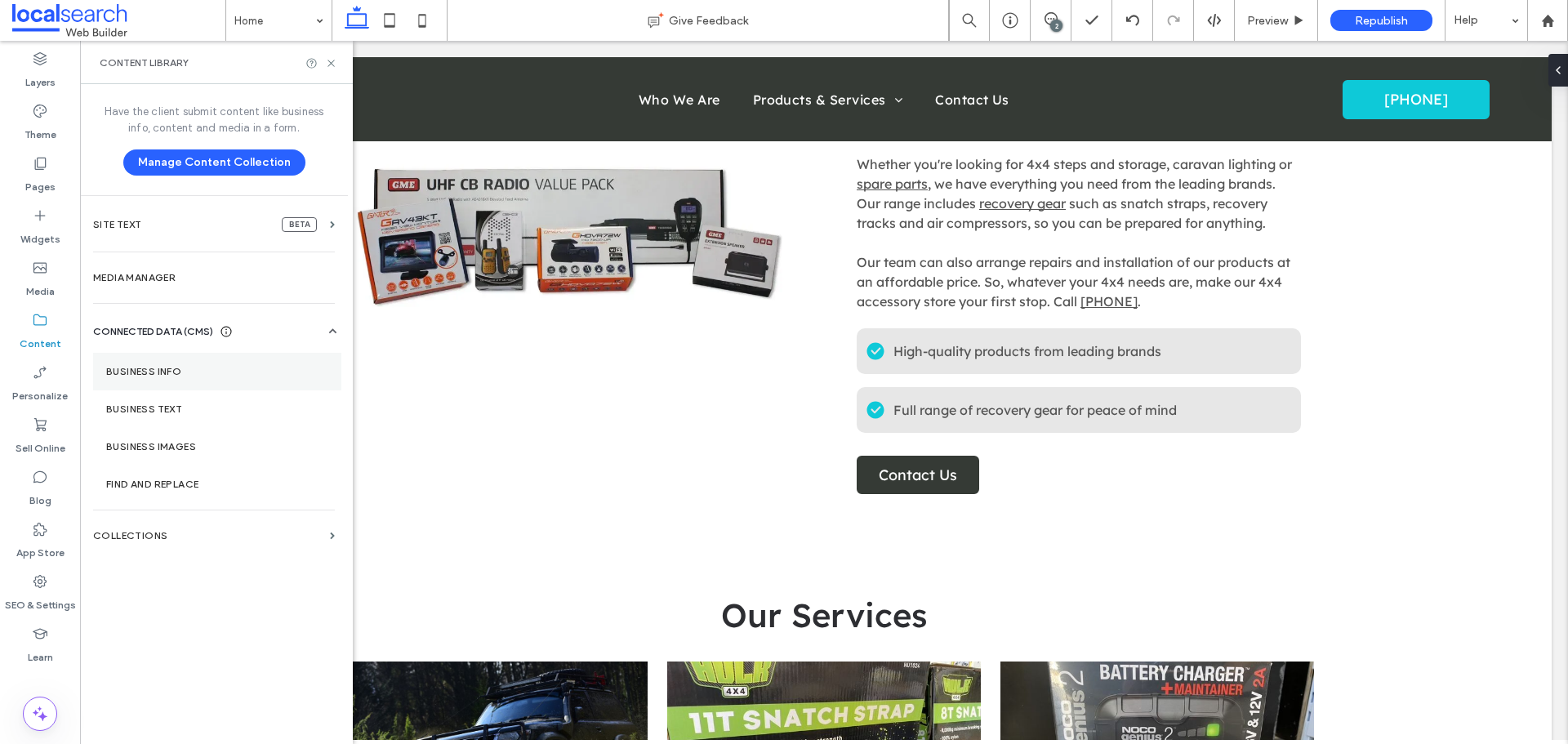 click on "Business Info" at bounding box center [217, 372] 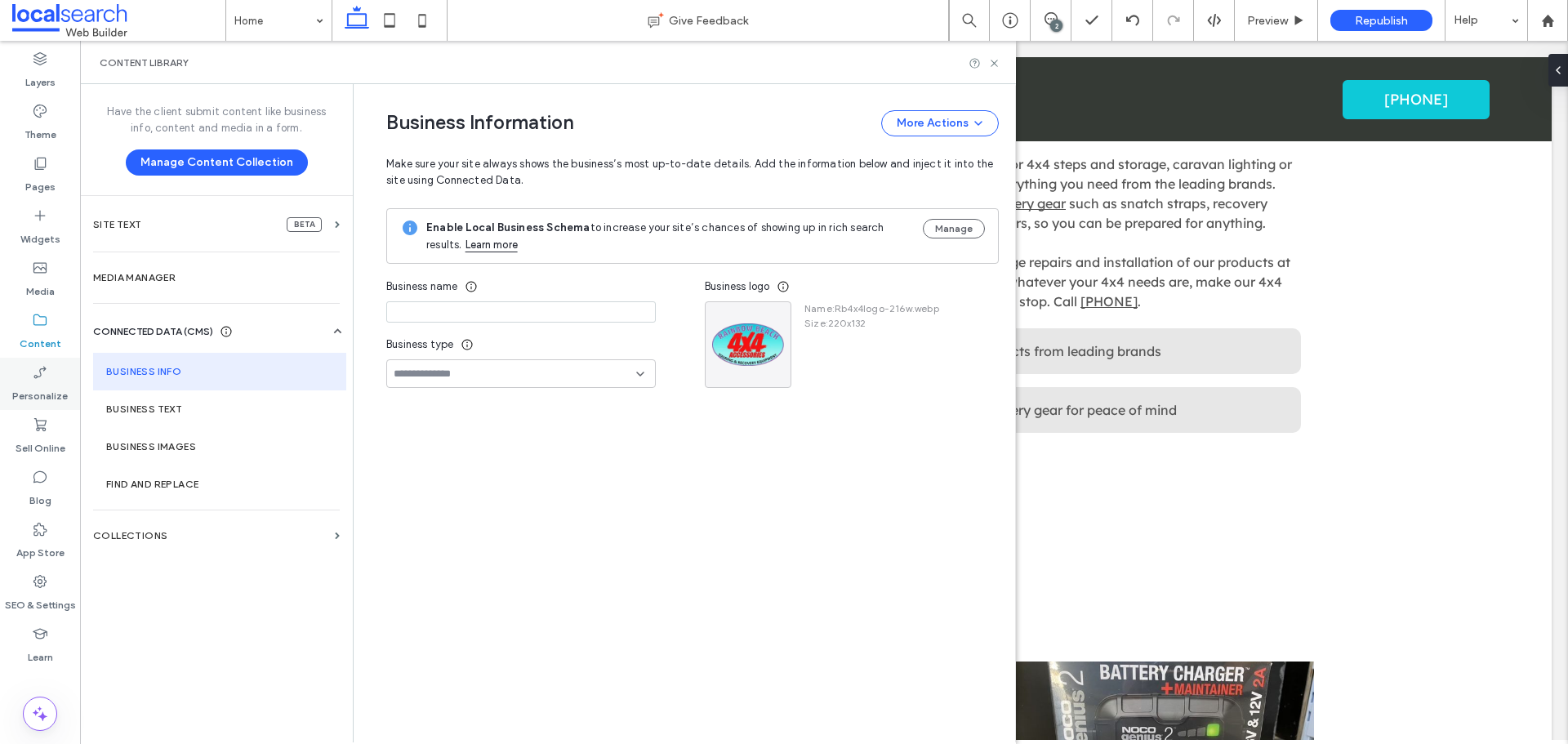 type on "**********" 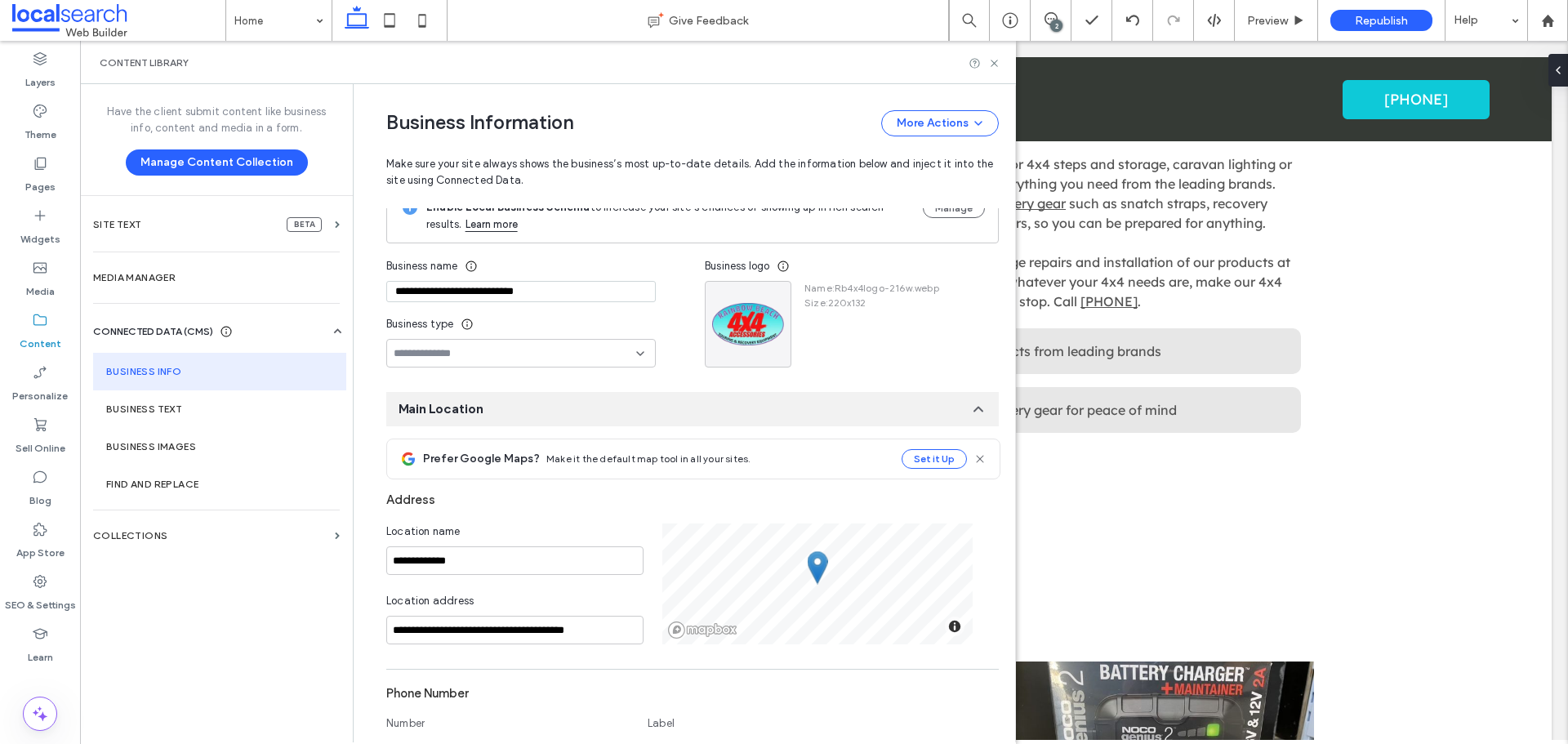 scroll, scrollTop: 0, scrollLeft: 0, axis: both 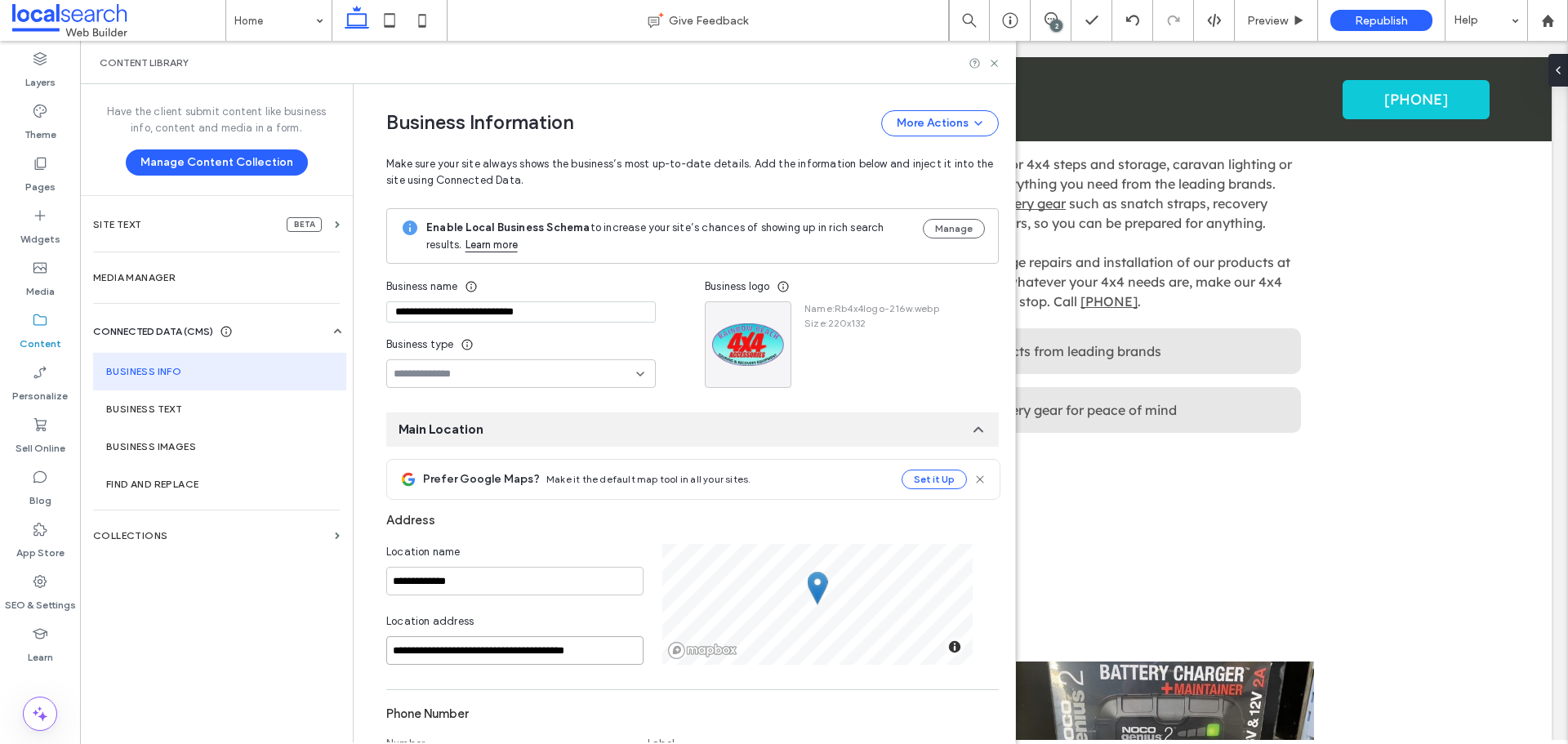 click on "**********" at bounding box center [514, 650] 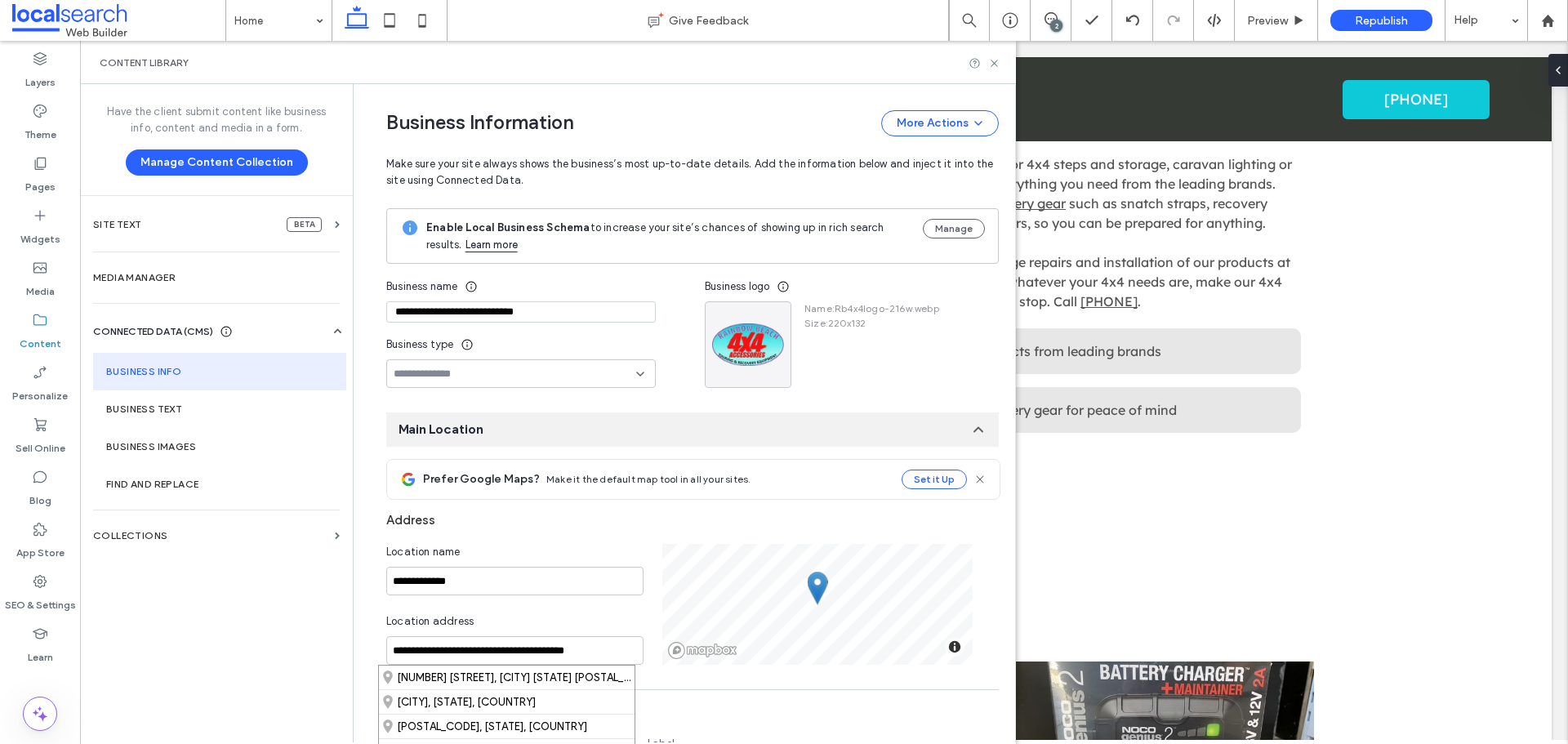 click on "**********" at bounding box center (680, 793) 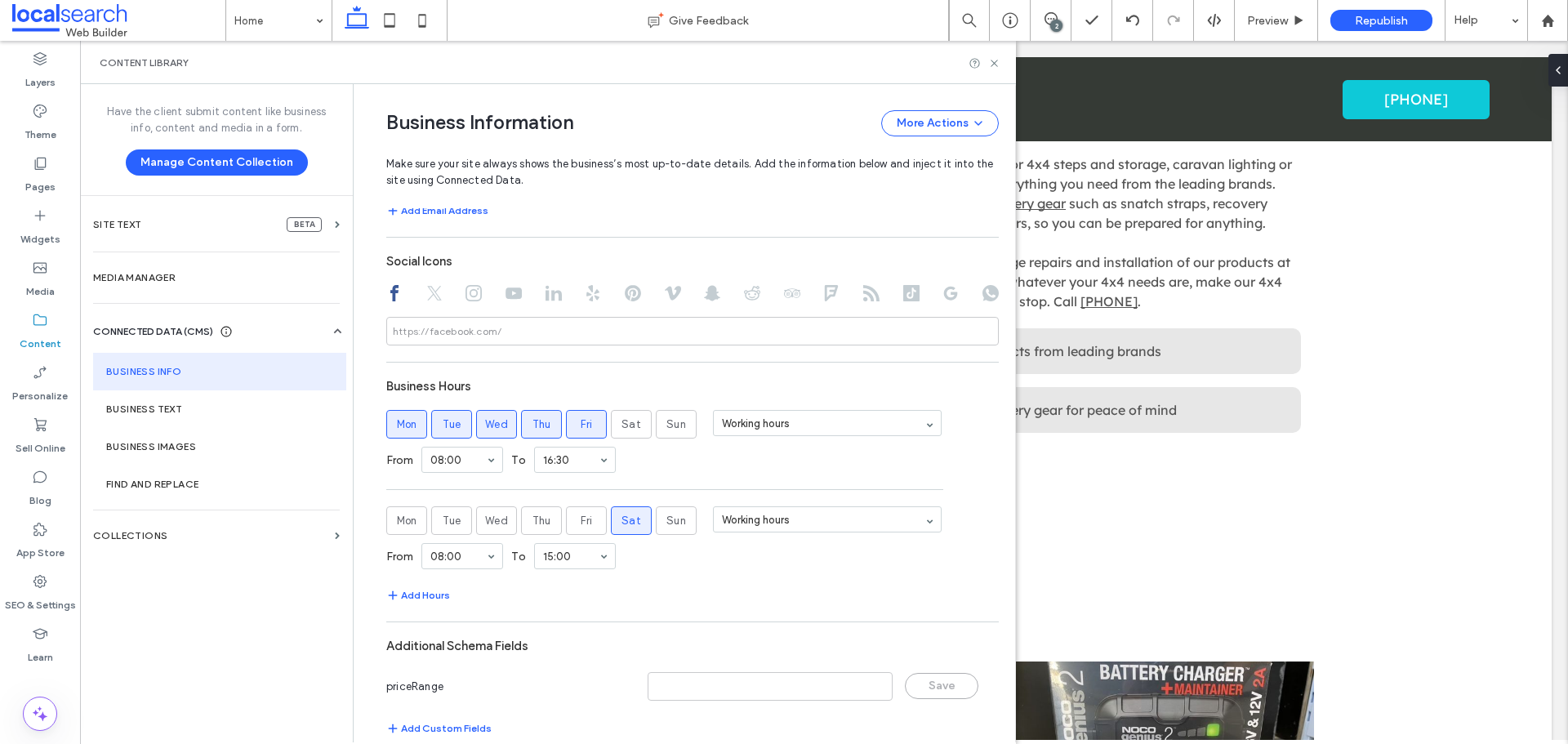 scroll, scrollTop: 760, scrollLeft: 0, axis: vertical 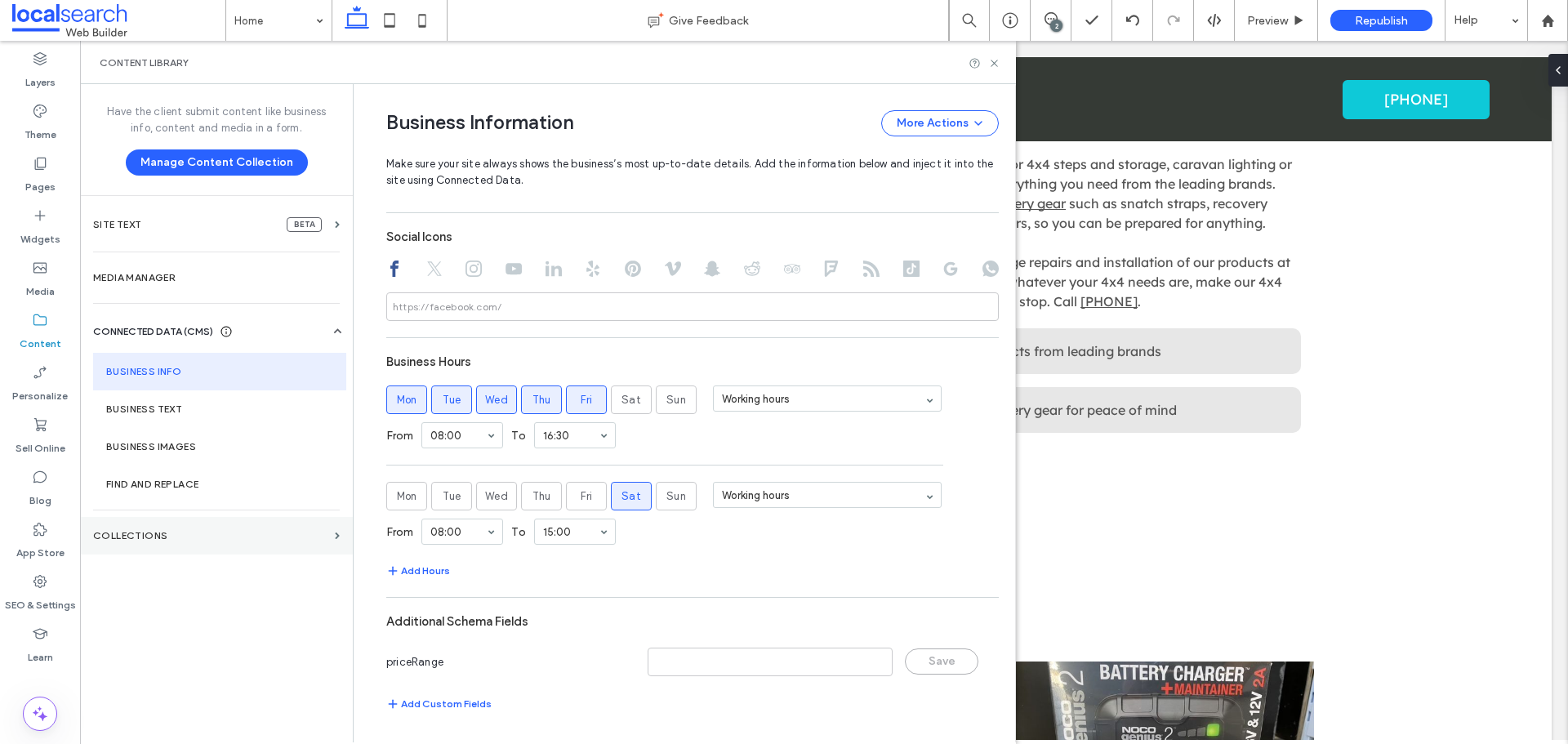 click on "Collections" at bounding box center (211, 536) 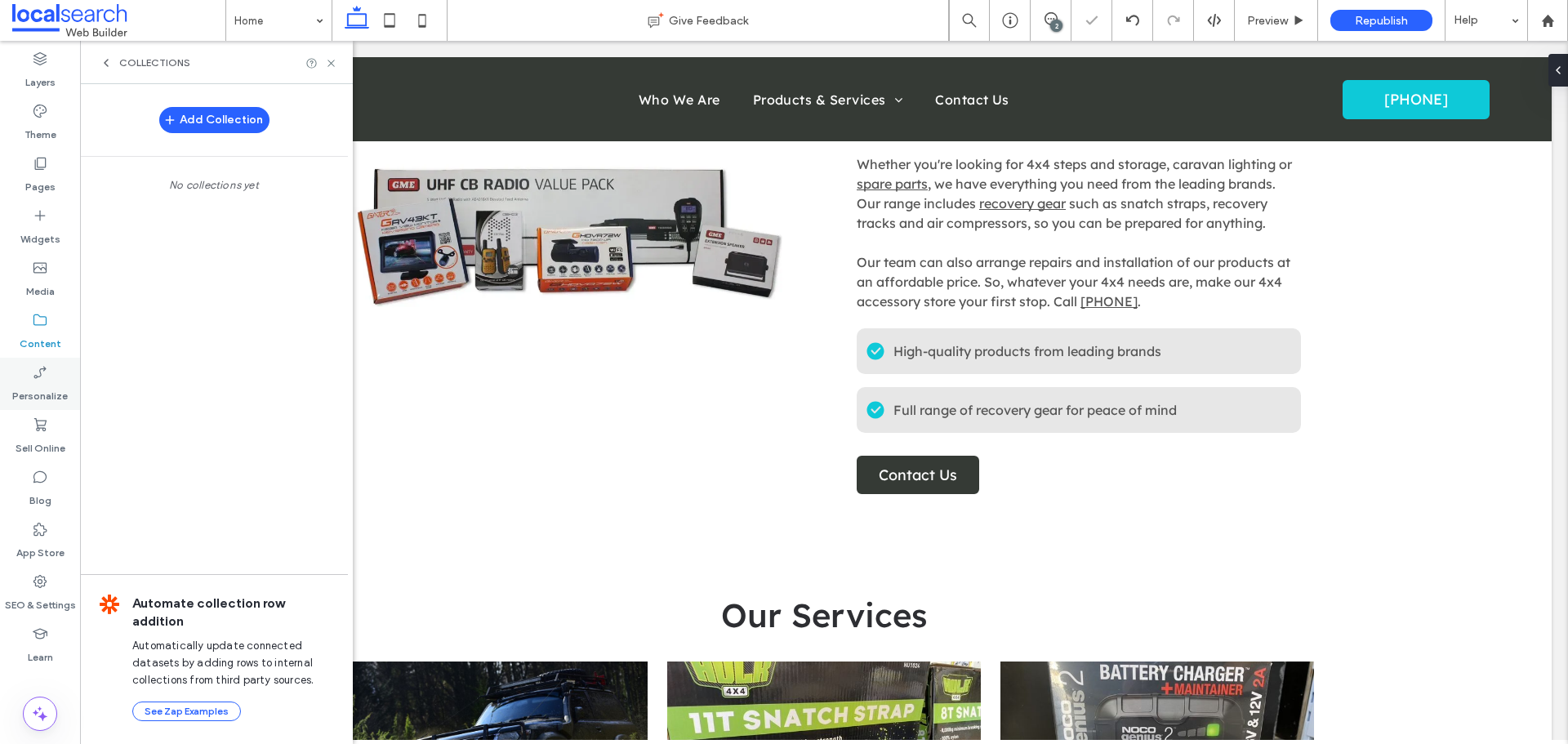 click on "Personalize" at bounding box center (40, 392) 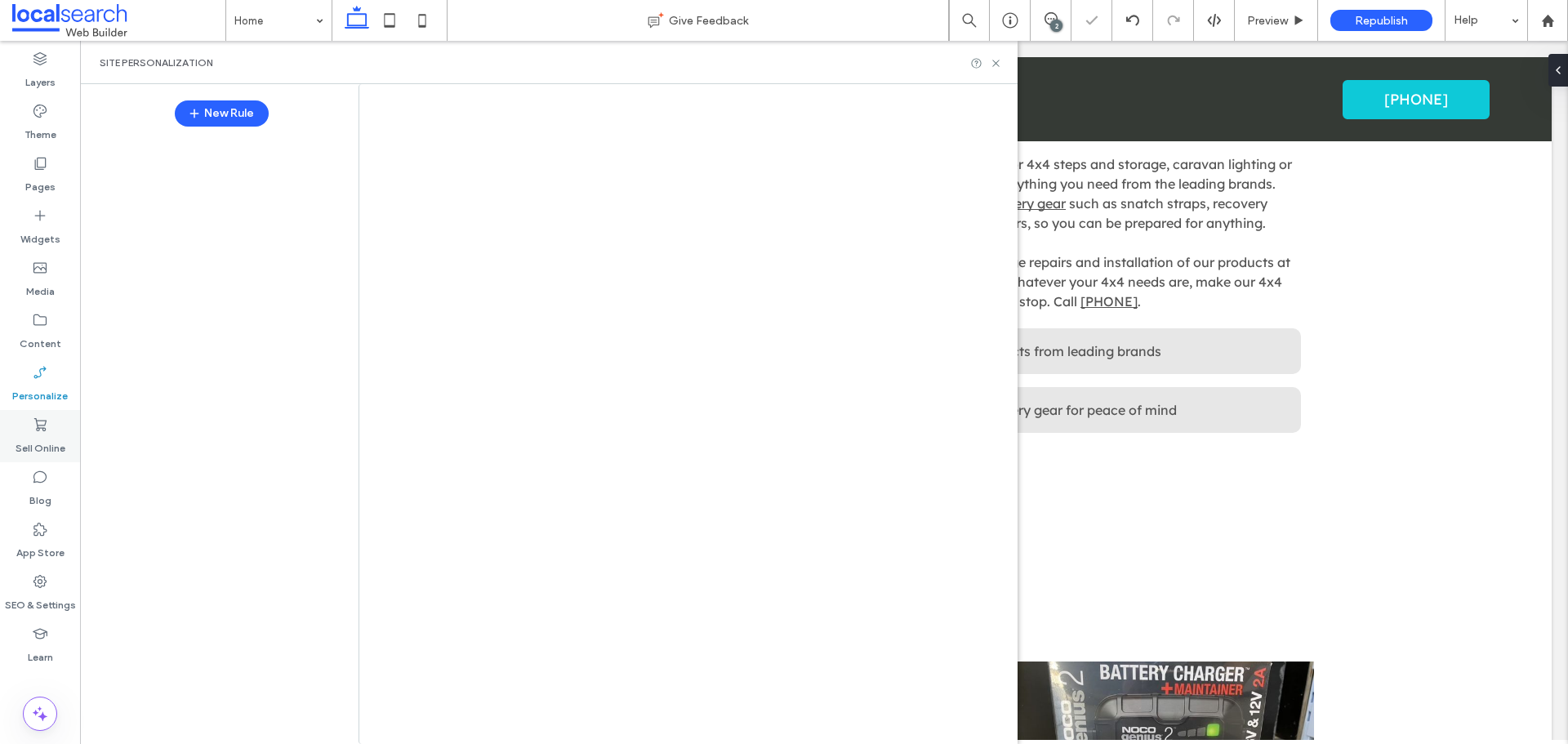 click on "Sell Online" at bounding box center (40, 444) 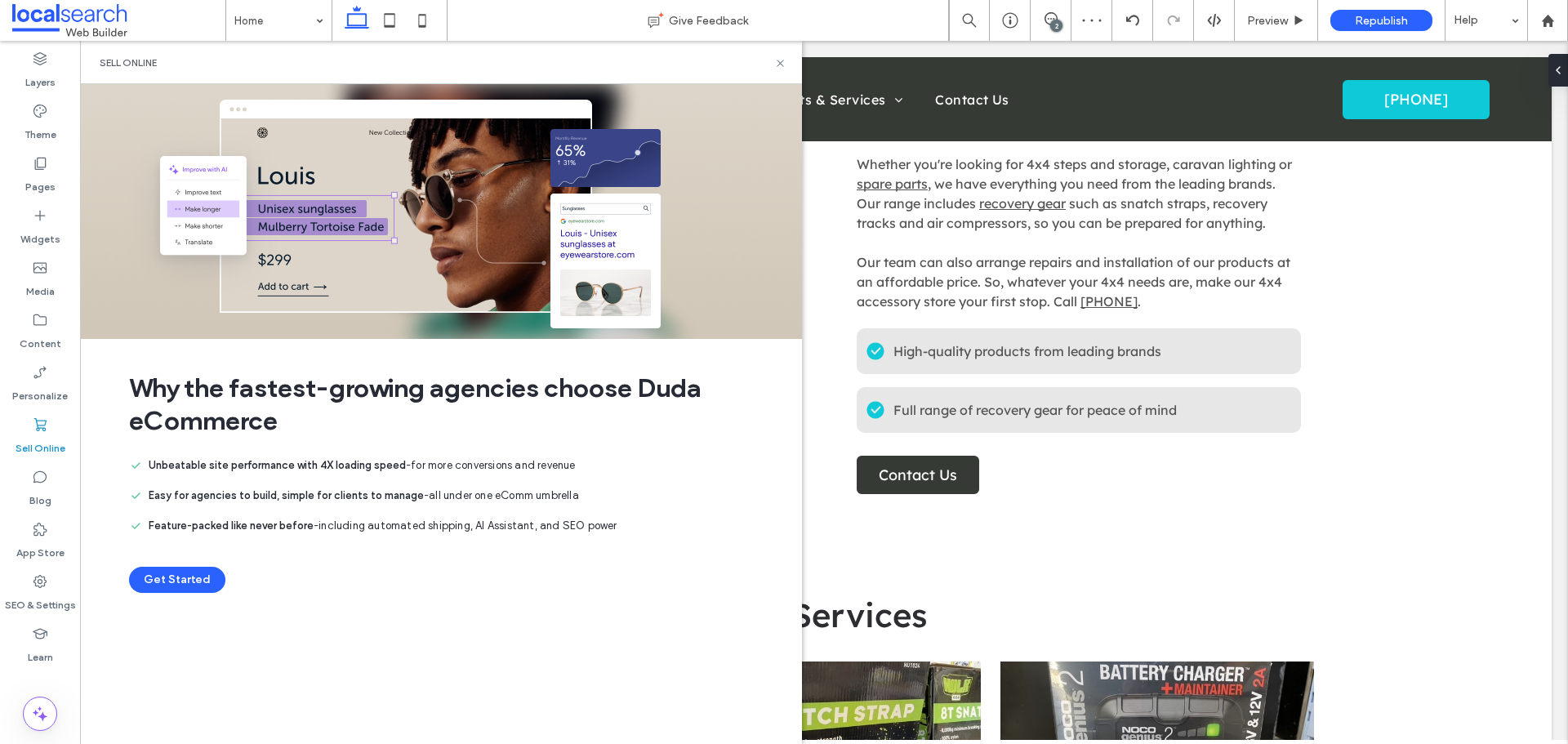 click on "Home Give Feedback 2 Preview Republish Help
Design Panel Site Comments Team & Clients Automate new comments Instantly notify your team when someone adds or updates a comment on a site. See Zap Examples
Layers Theme Pages Widgets Media Content Personalize Sell Online Blog App Store SEO & Settings Learn Sell Online Why the fastest-growing agencies choose Duda eCommerce Unbeatable site performance with 4X loading speed  -  for more conversions and revenue Easy for agencies to build, simple for clients to manage  -  all under one eComm umbrella Feature-packed like never before  -  including automated shipping, AI Assistant, and SEO power Get Started" at bounding box center (784, 372) 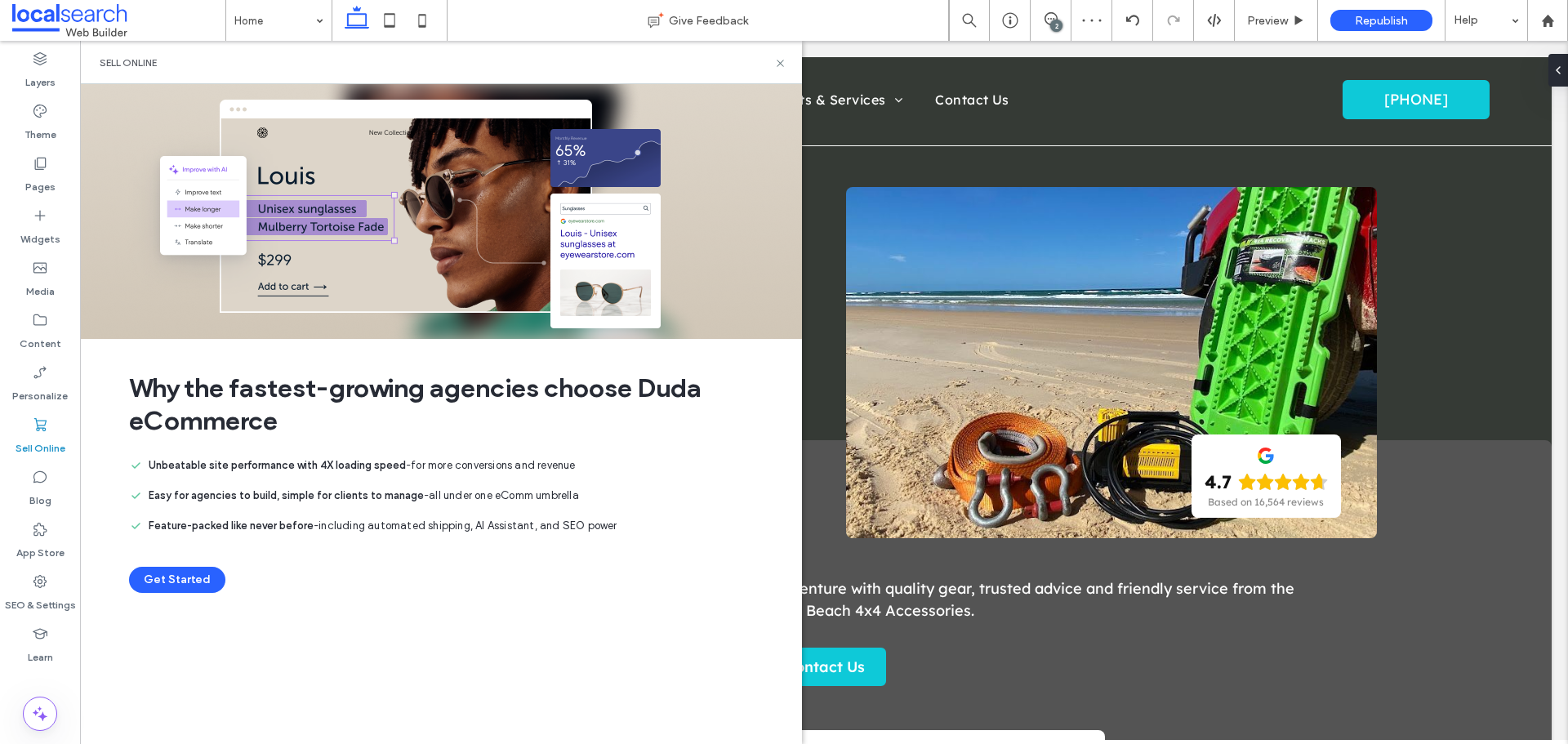 scroll, scrollTop: 0, scrollLeft: 0, axis: both 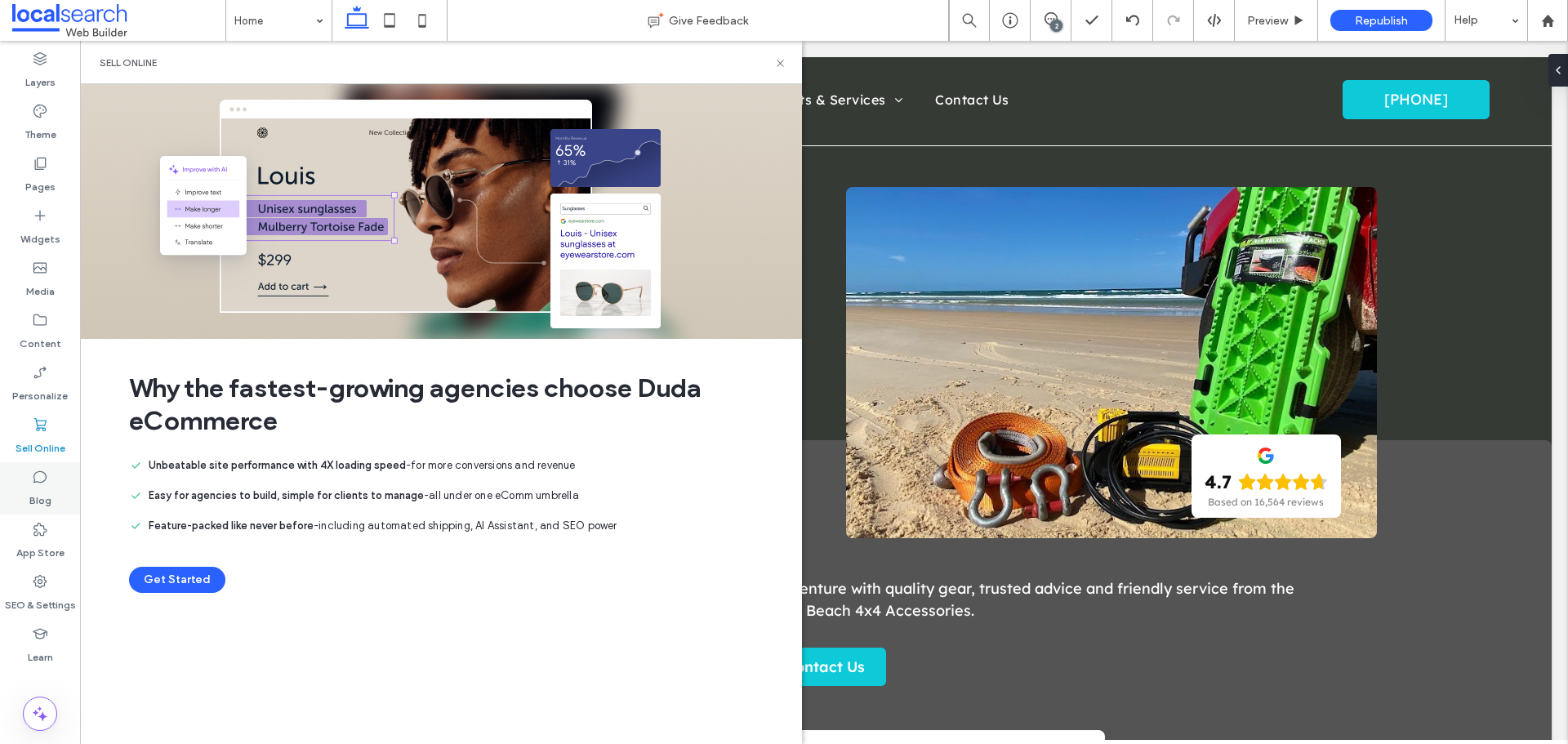click 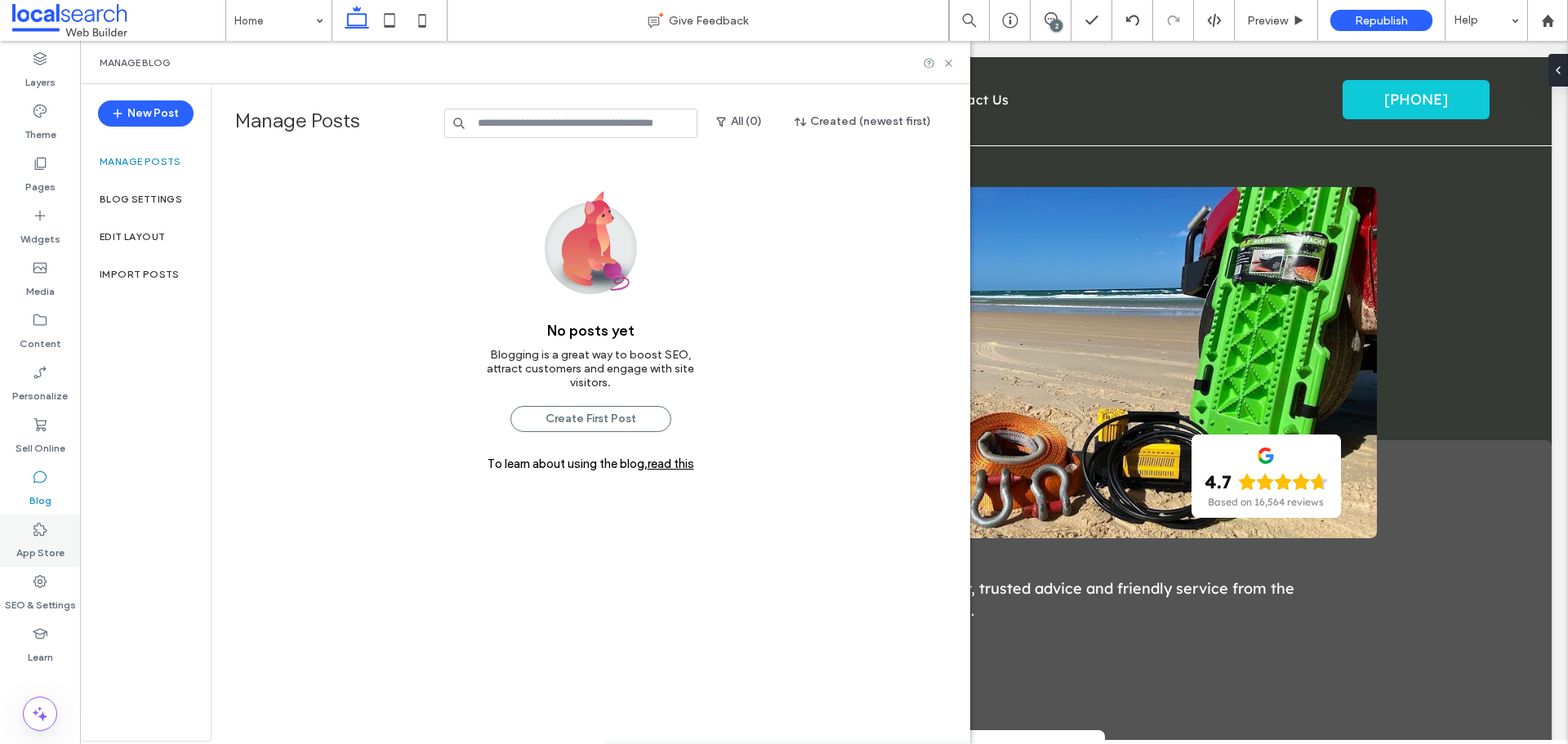 click on "App Store" at bounding box center (40, 549) 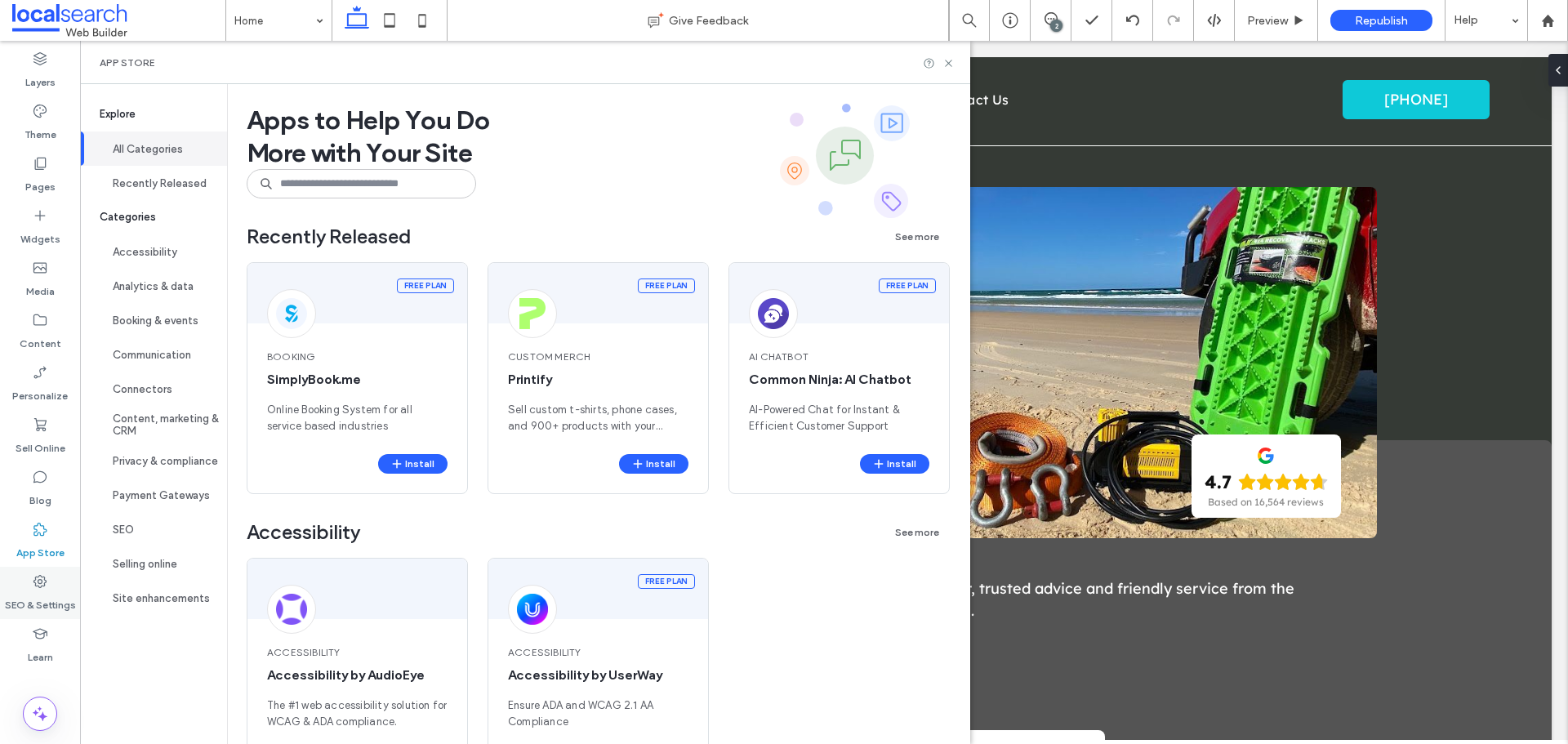 click on "SEO & Settings" at bounding box center [40, 601] 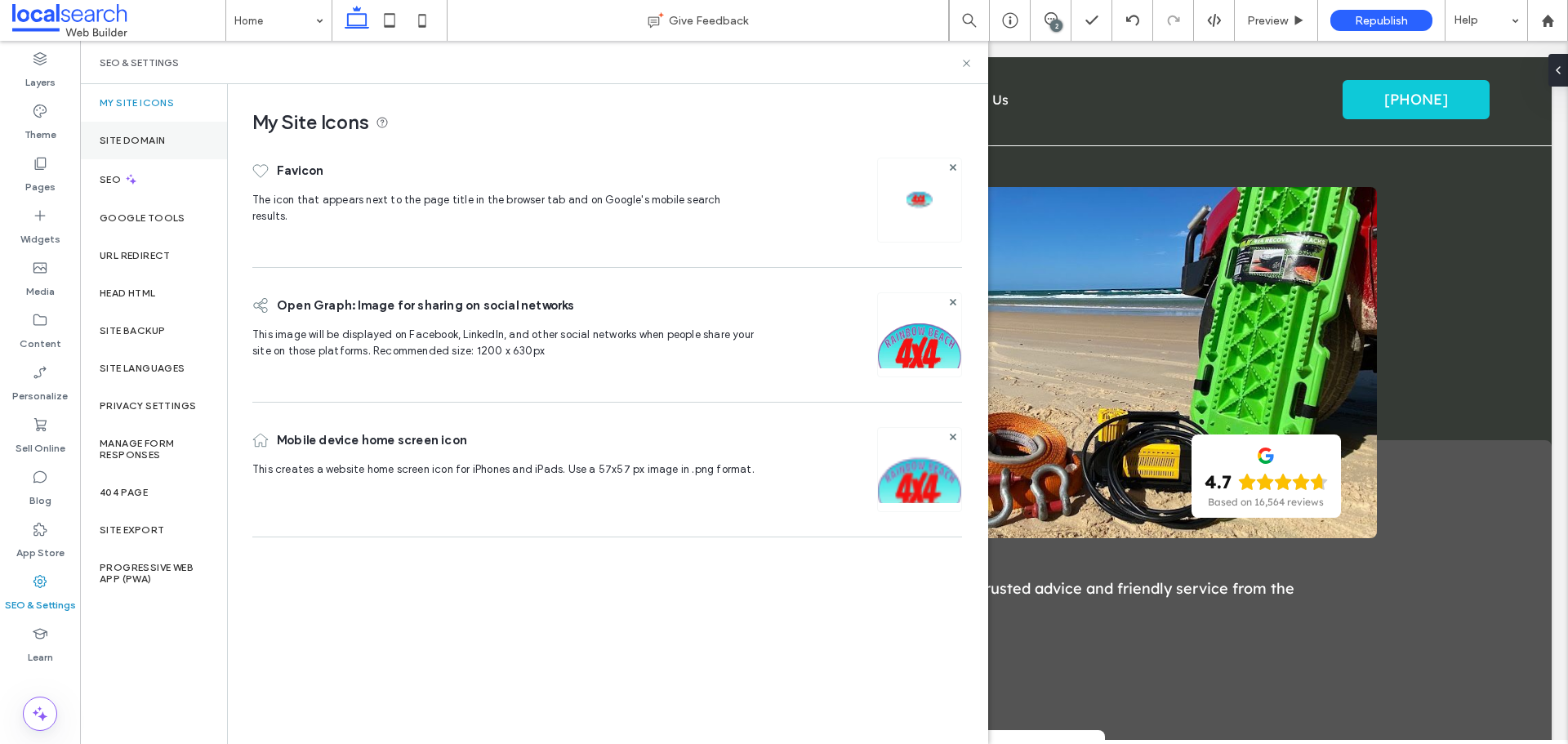 click on "Site Domain" at bounding box center [132, 140] 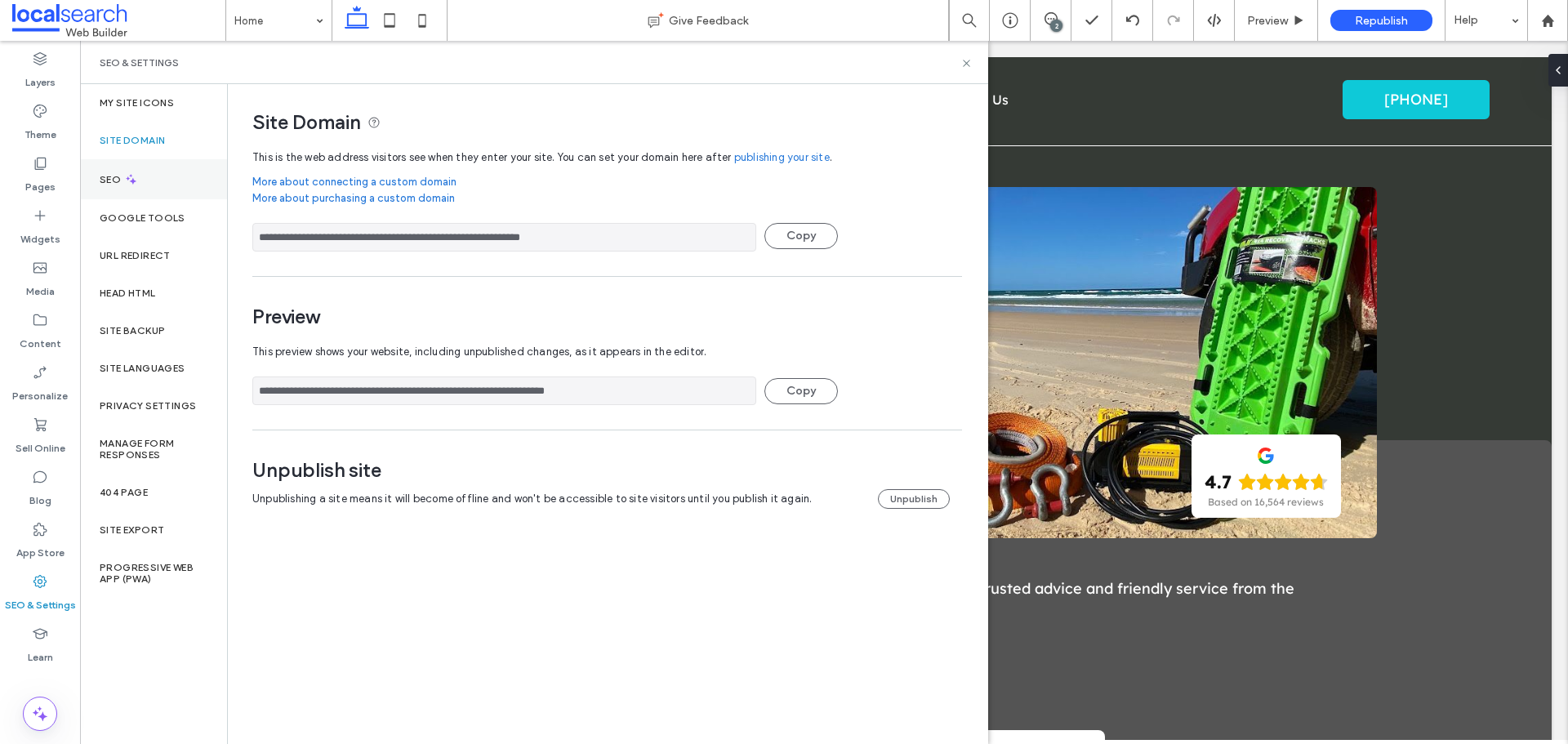 click on "SEO" at bounding box center [154, 179] 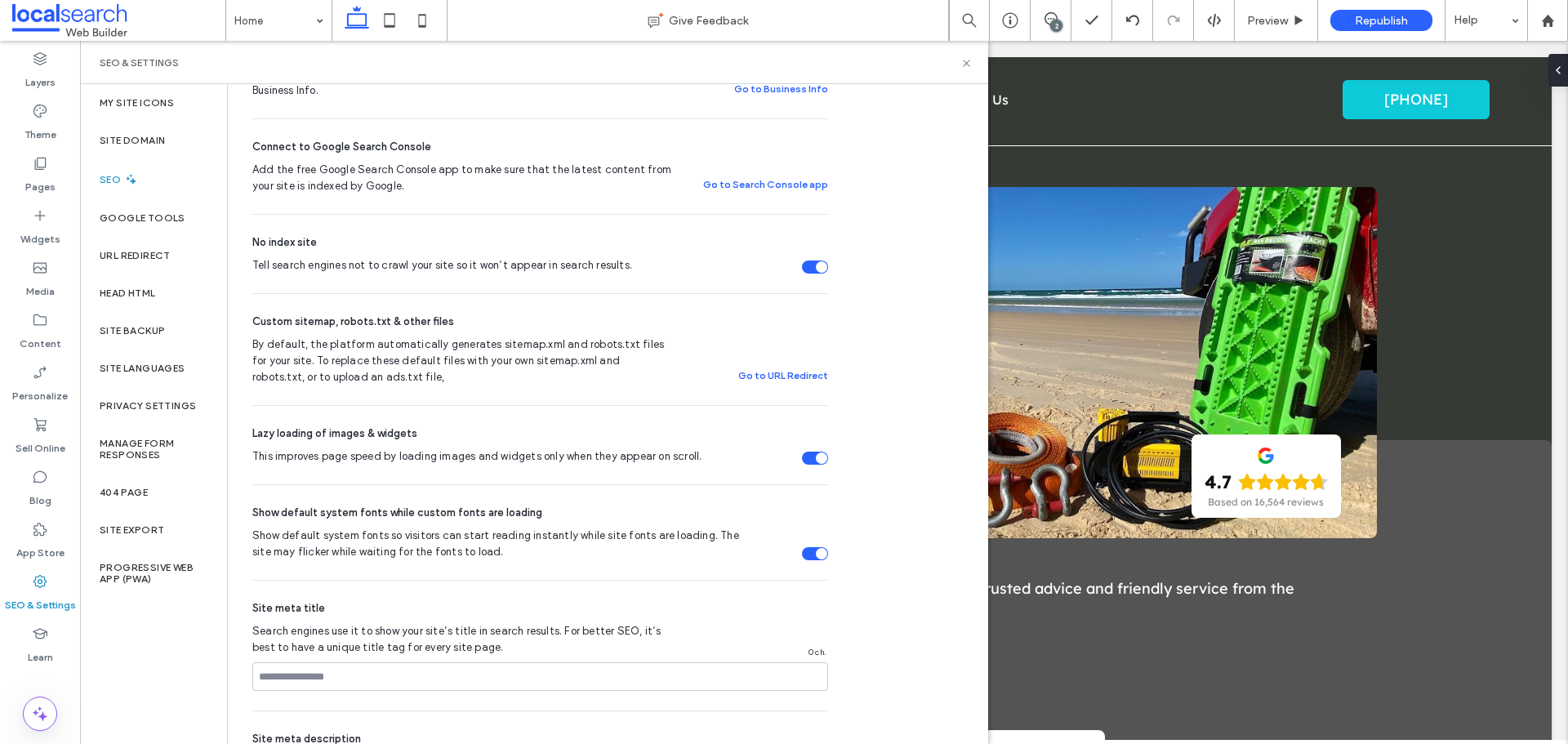 scroll, scrollTop: 653, scrollLeft: 0, axis: vertical 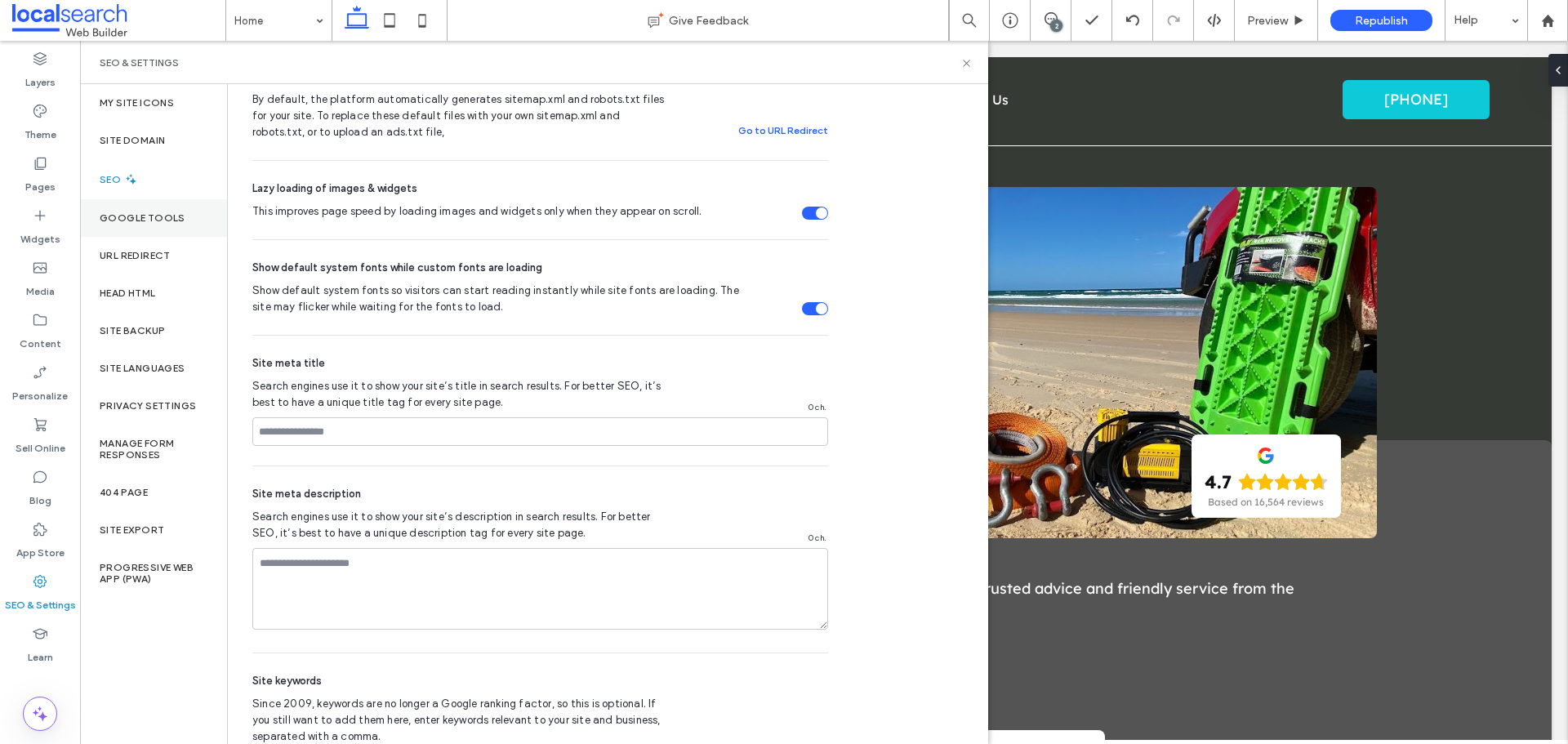 click on "Google Tools" at bounding box center [154, 218] 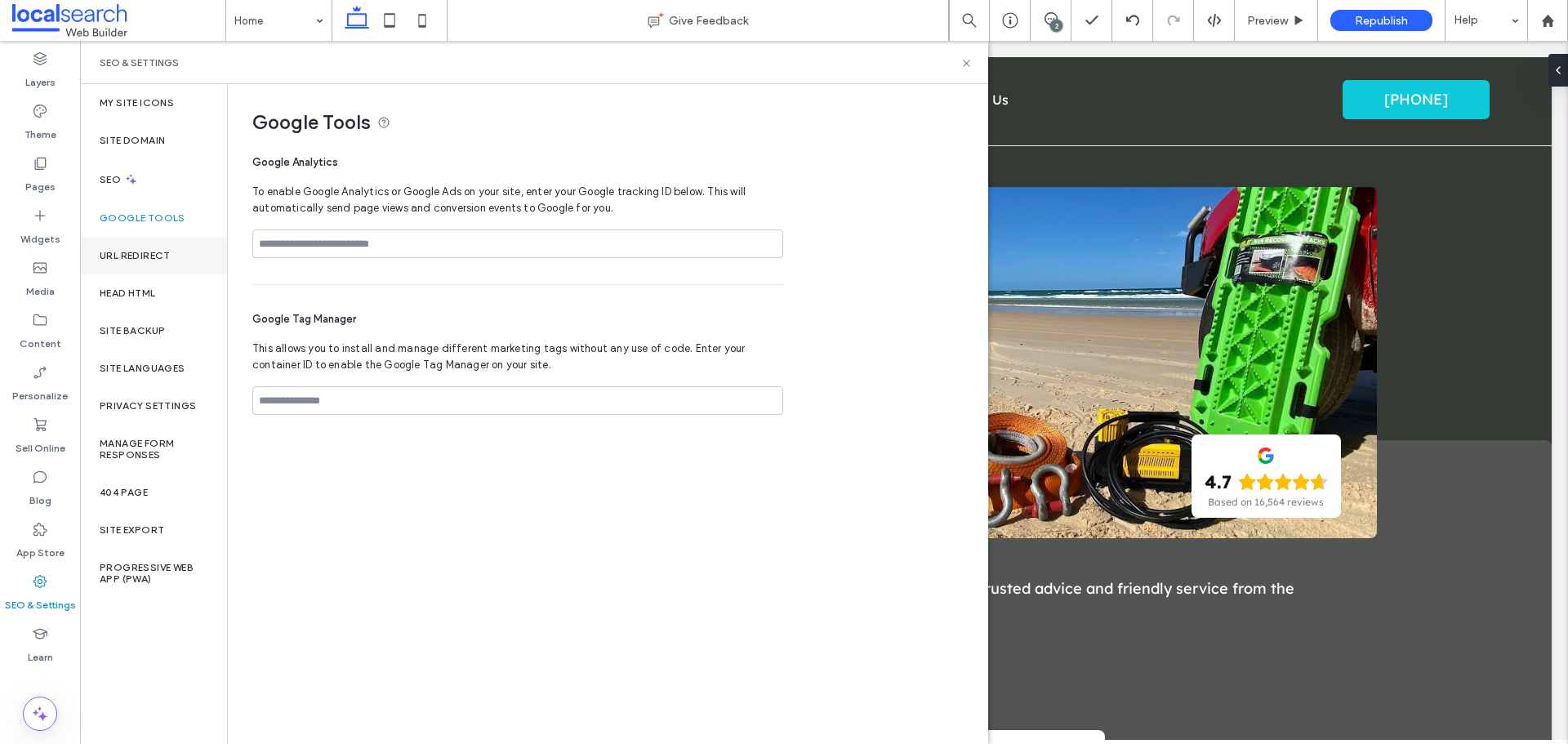 click on "URL Redirect" at bounding box center (154, 256) 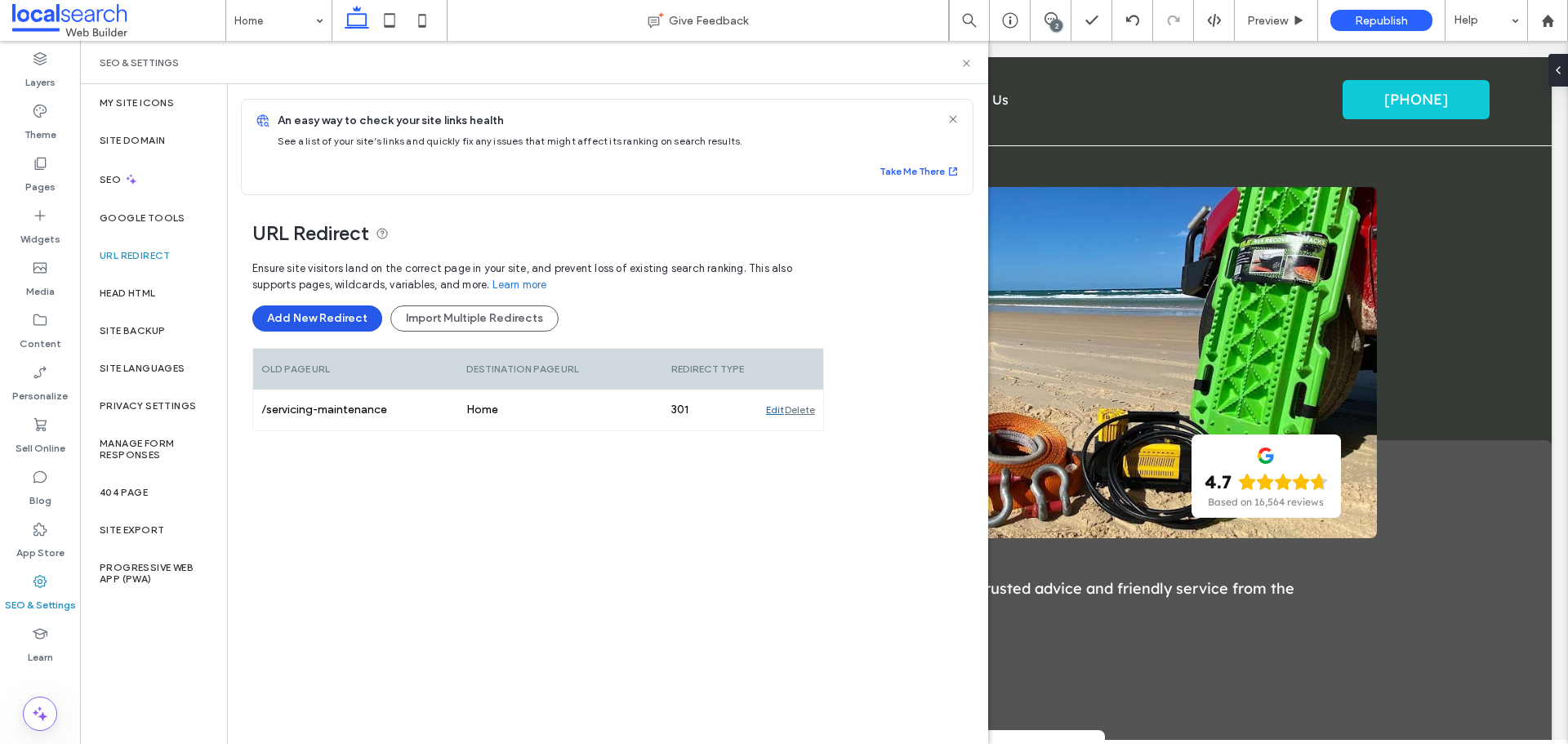 click on "Add New Redirect" at bounding box center (317, 319) 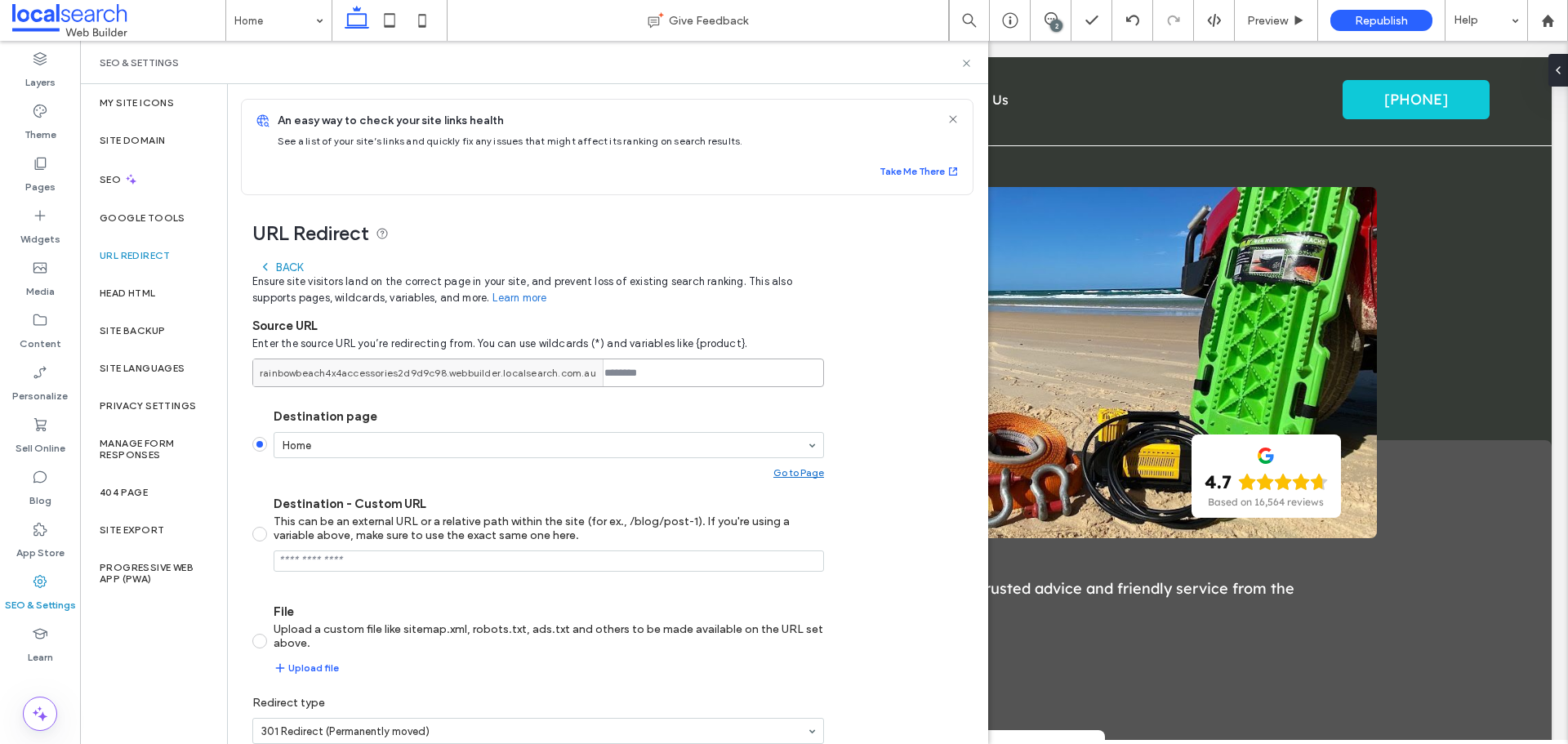 click at bounding box center [538, 372] 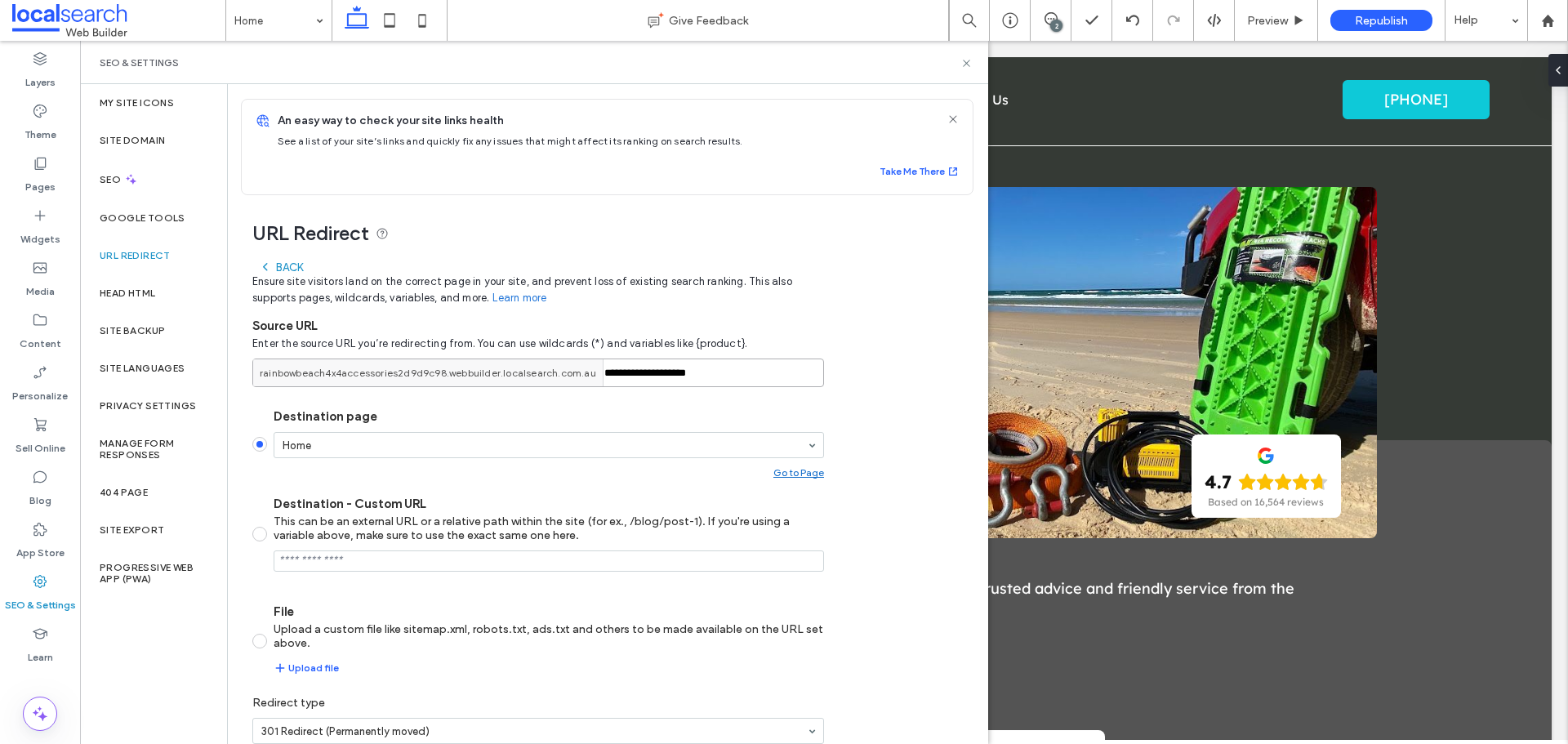 type on "**********" 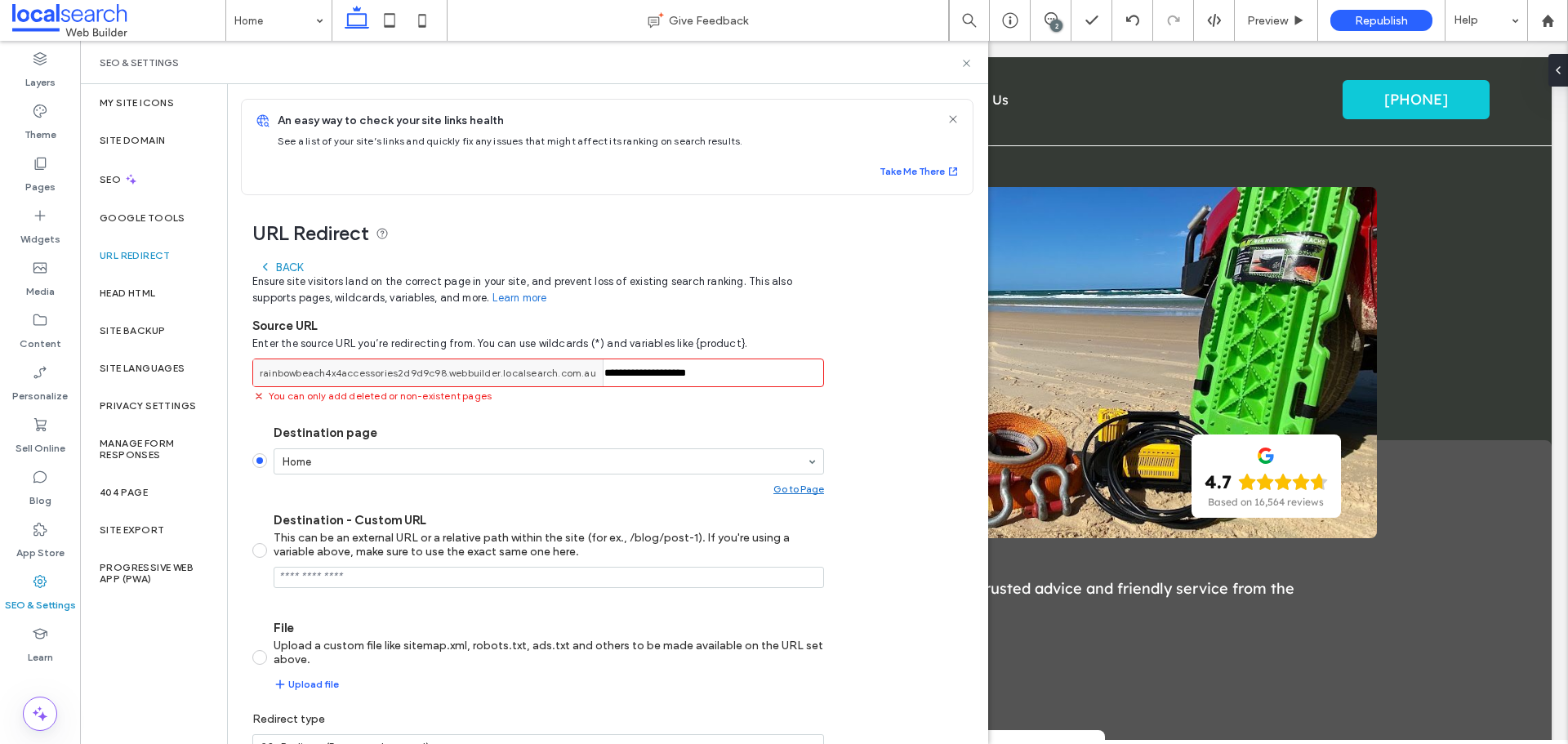 click on "Destination page Home Go to Page Destination - Custom URL This can be an external URL or a relative path within the site (for ex., /blog/post-1).
If you're using a variable above, make sure to use the exact same one here. File Upload a custom file like sitemap.xml, robots.txt, ads.txt and others to be made available on the URL set above. Upload file" at bounding box center [538, 558] 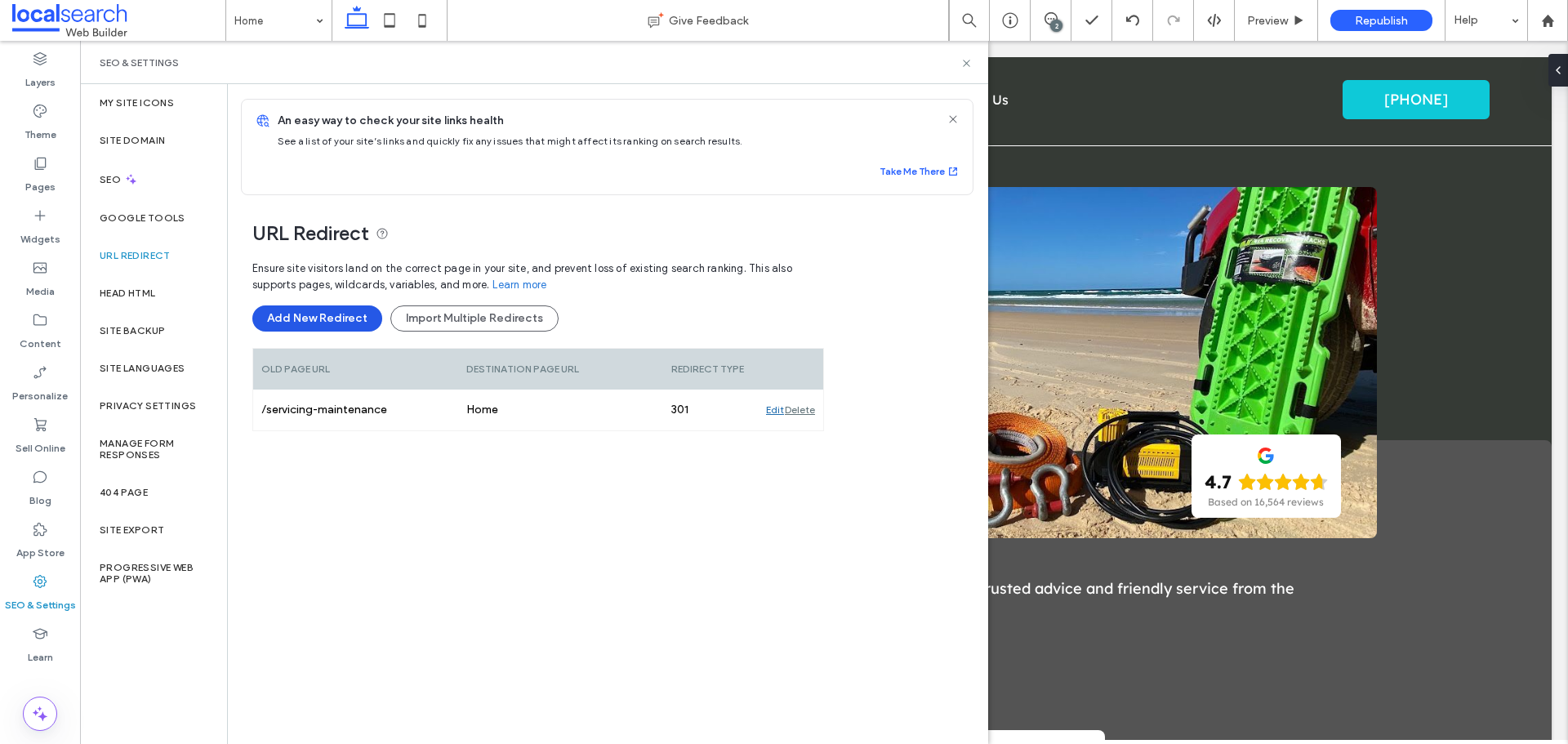 click on "Add New Redirect" at bounding box center (317, 319) 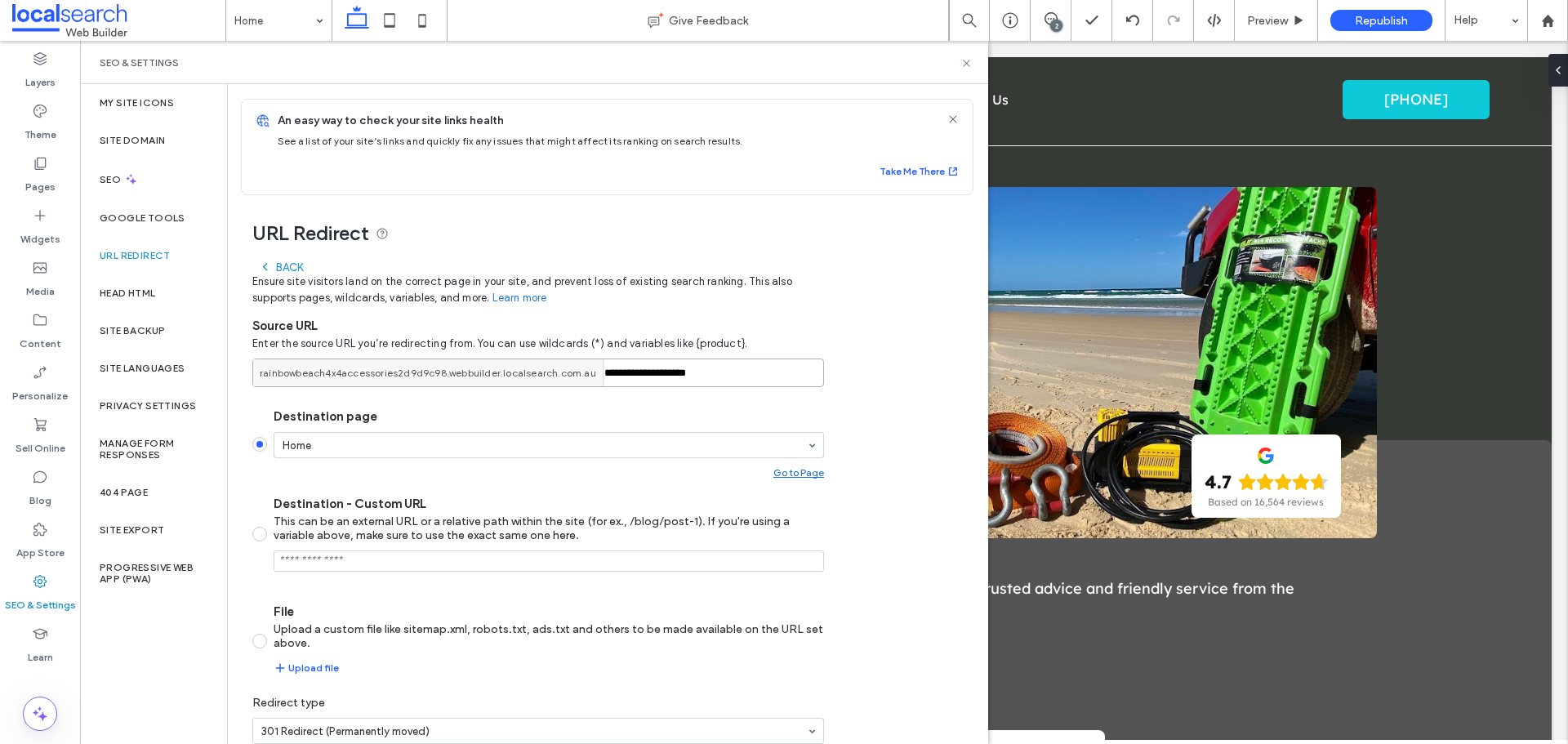 click on "**********" at bounding box center (538, 372) 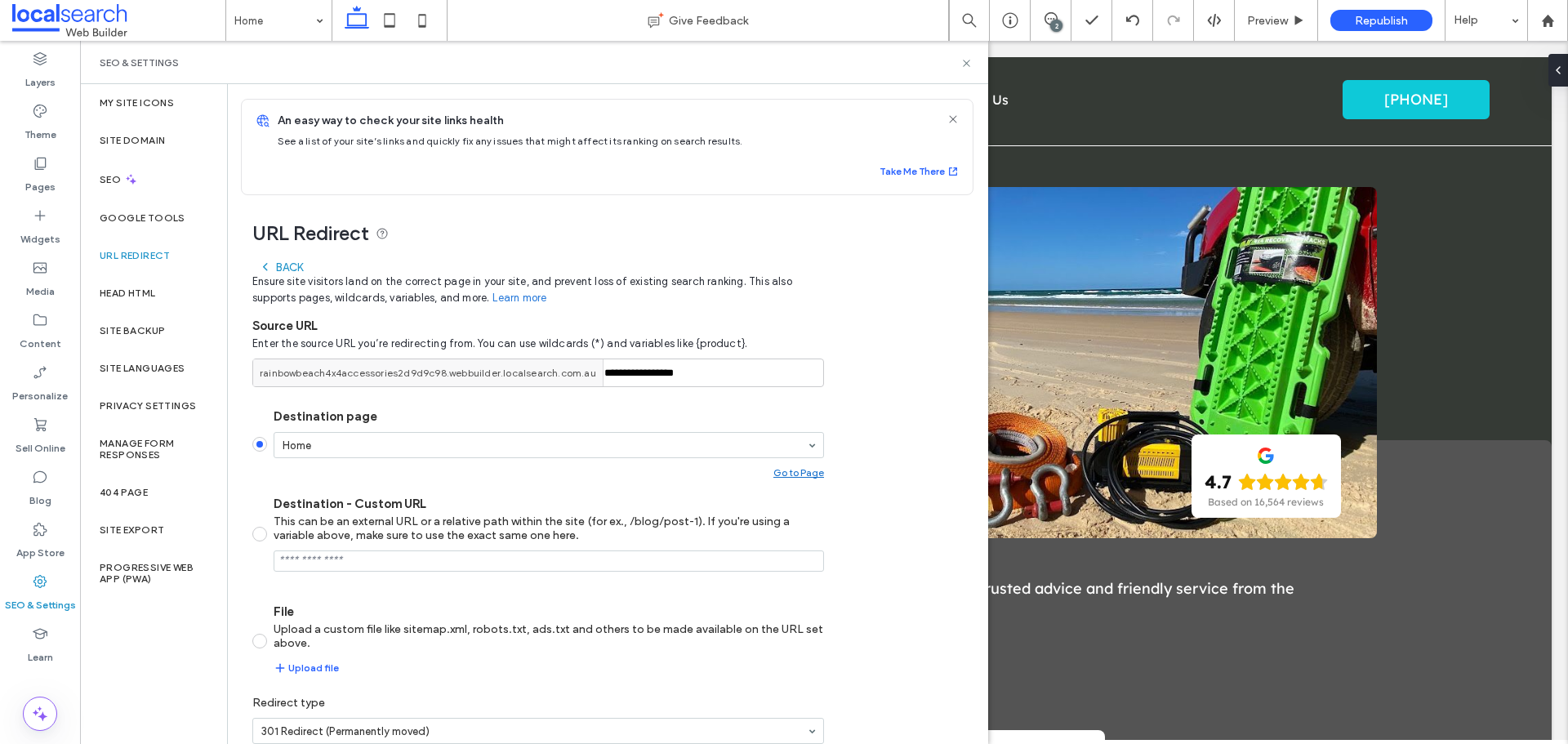 click on "Destination page Home Go to Page Destination - Custom URL This can be an external URL or a relative path within the site (for ex., /blog/post-1).
If you're using a variable above, make sure to use the exact same one here. File Upload a custom file like sitemap.xml, robots.txt, ads.txt and others to be made available on the URL set above. Upload file" at bounding box center [538, 541] 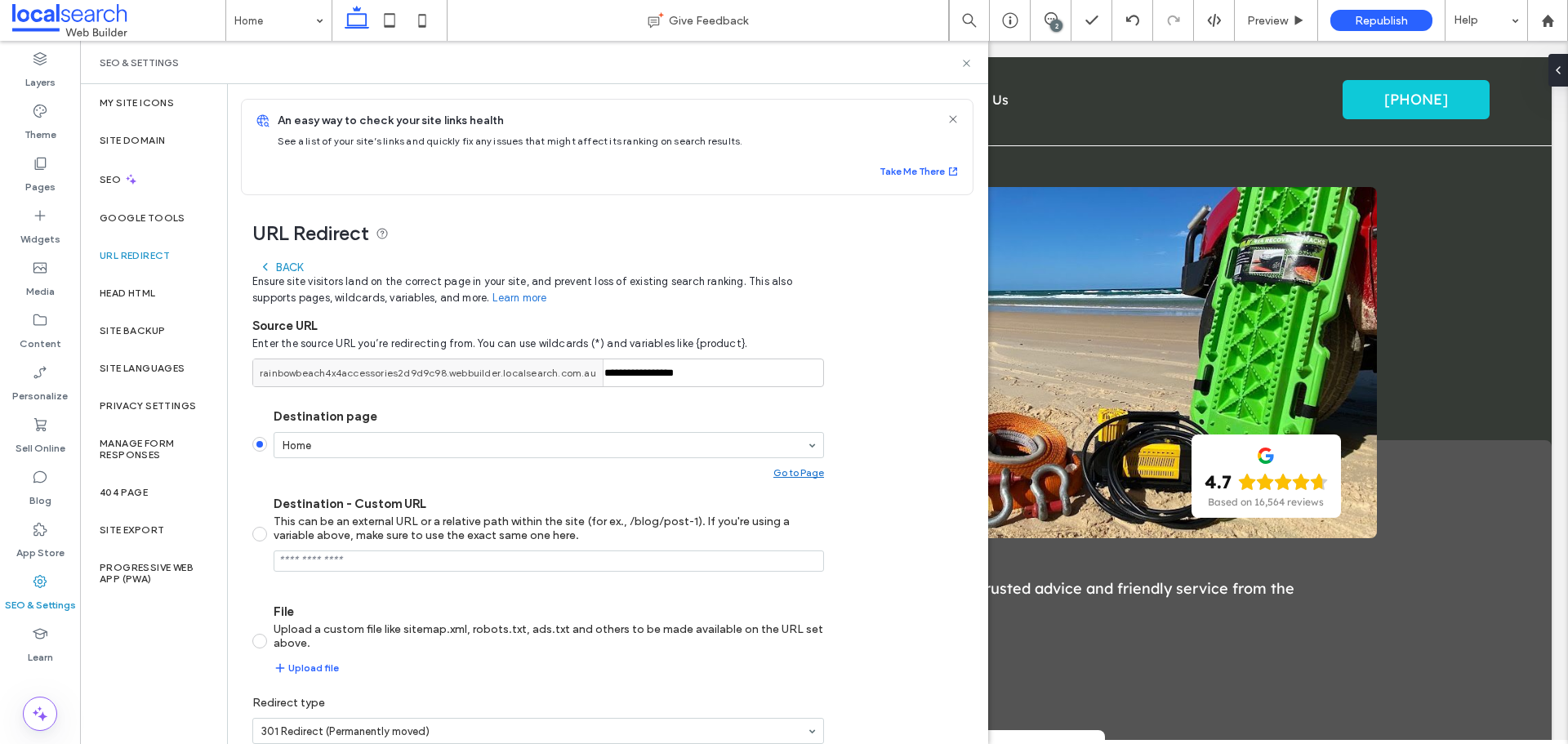 click on "Destination page" at bounding box center (549, 417) 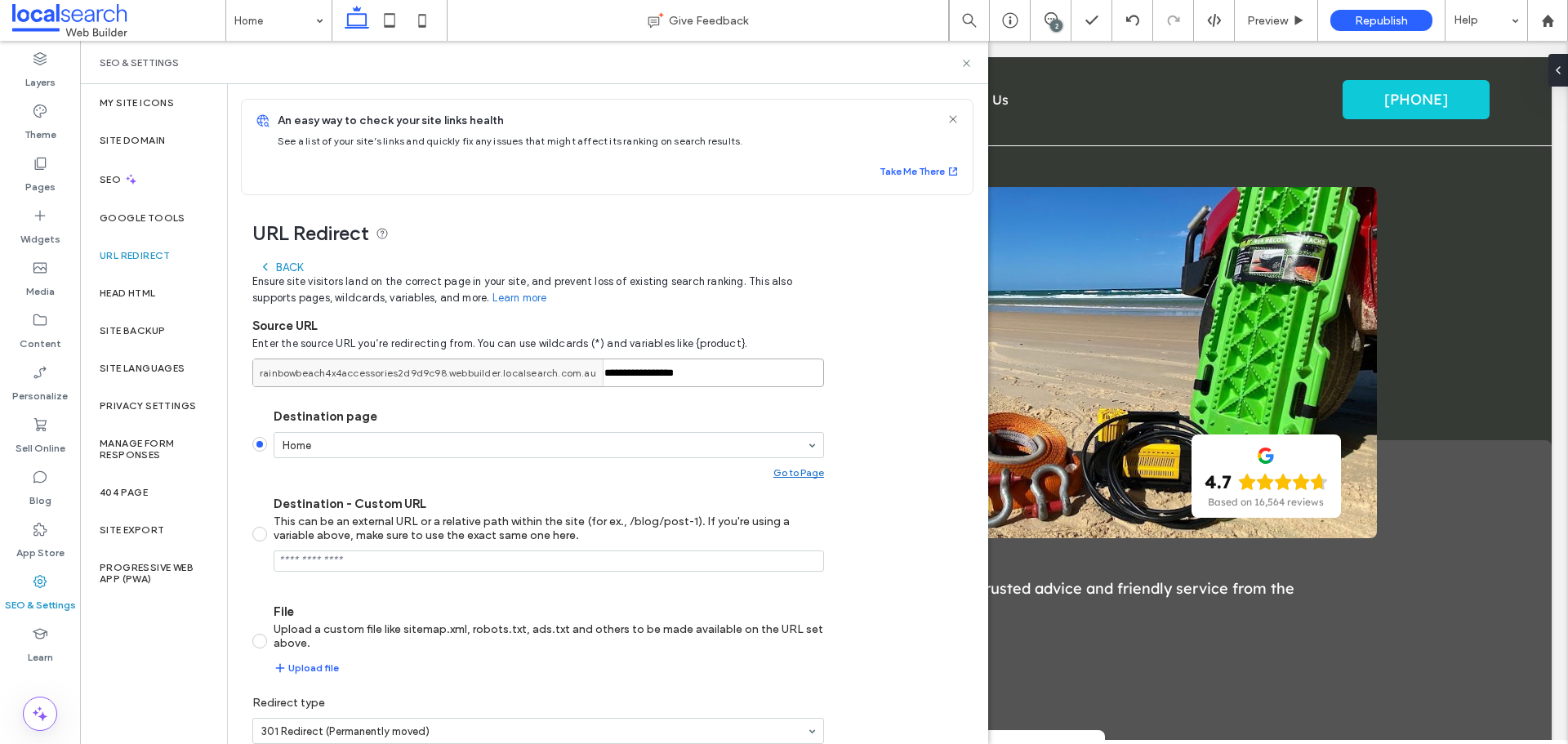 click on "**********" at bounding box center [538, 372] 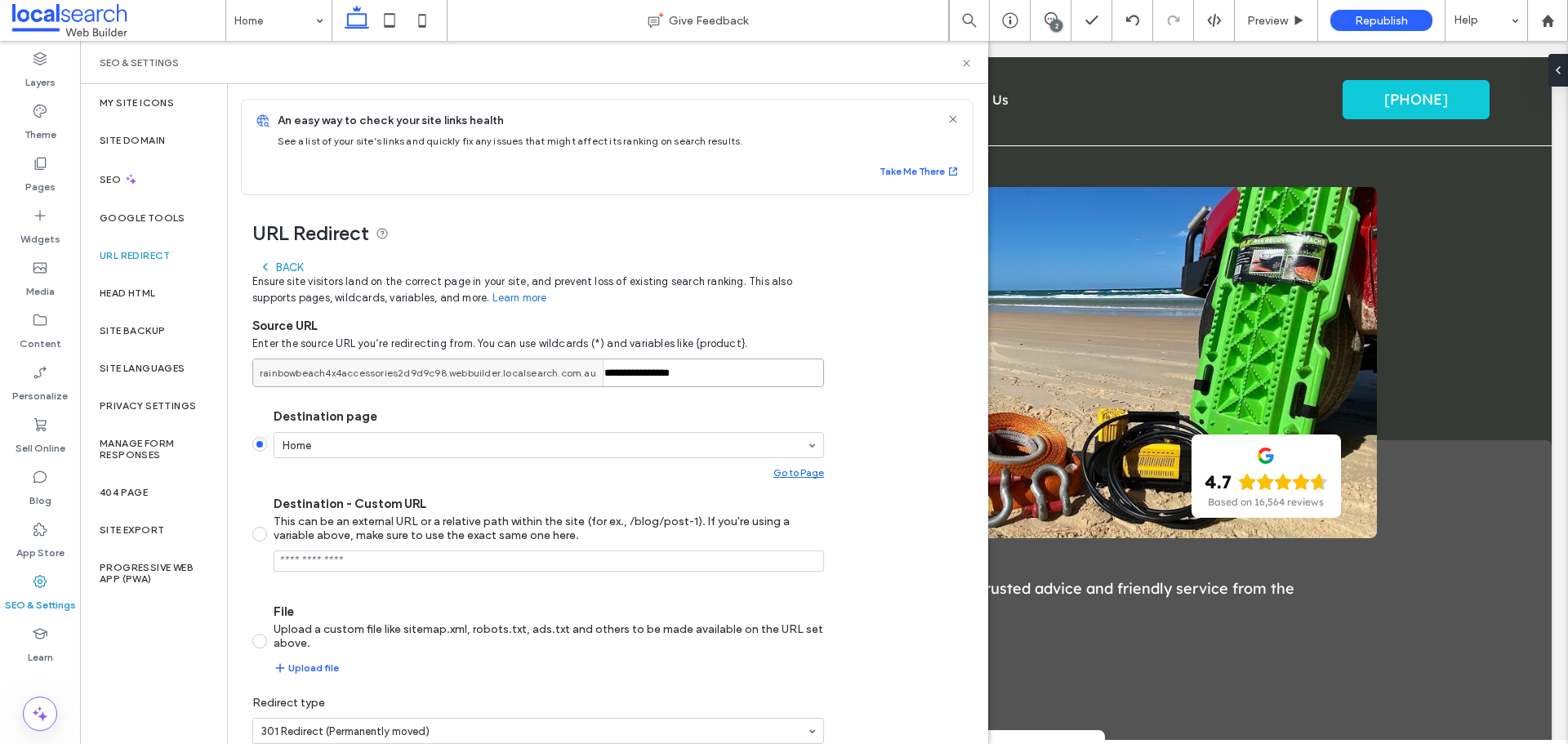 type on "**********" 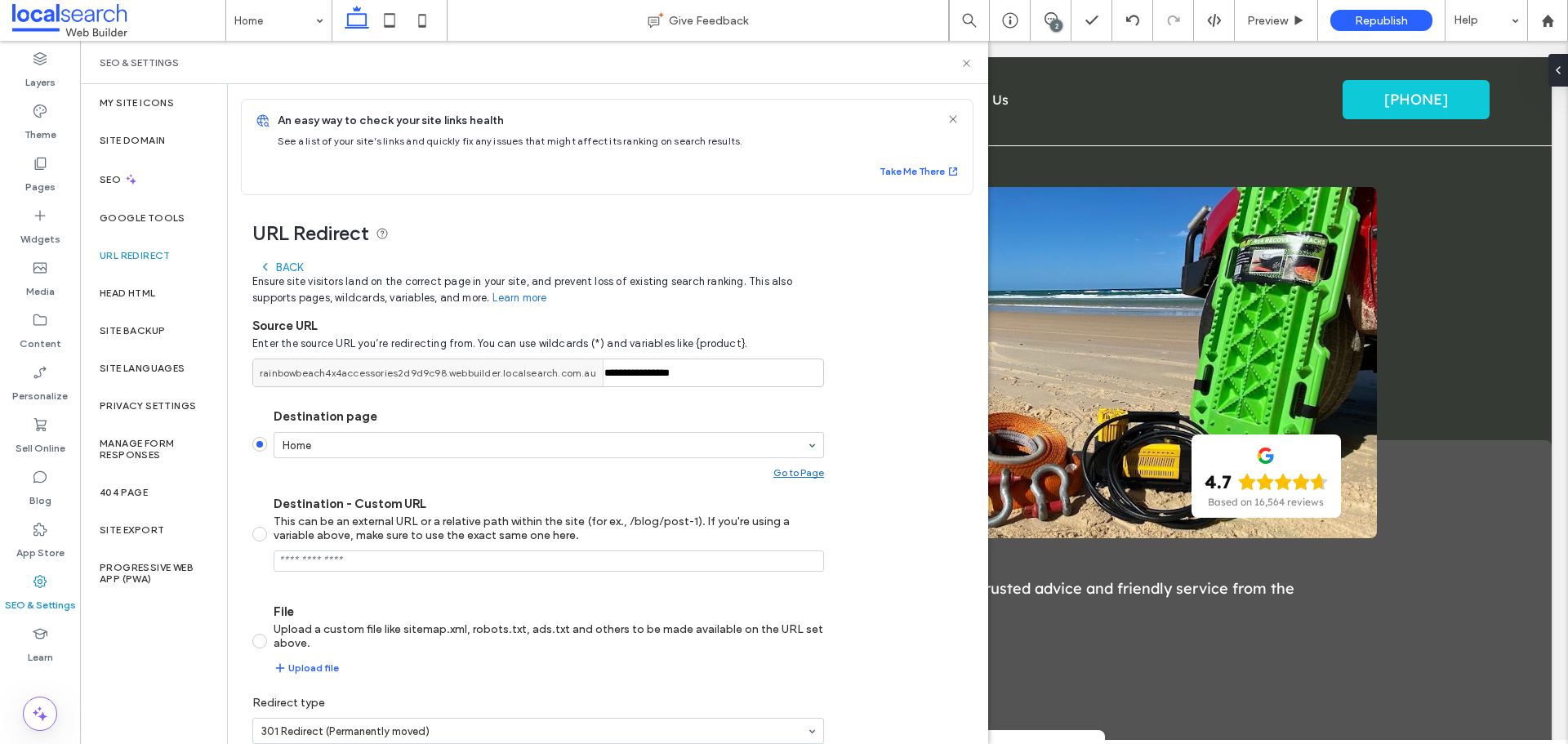 click on "**********" at bounding box center [538, 529] 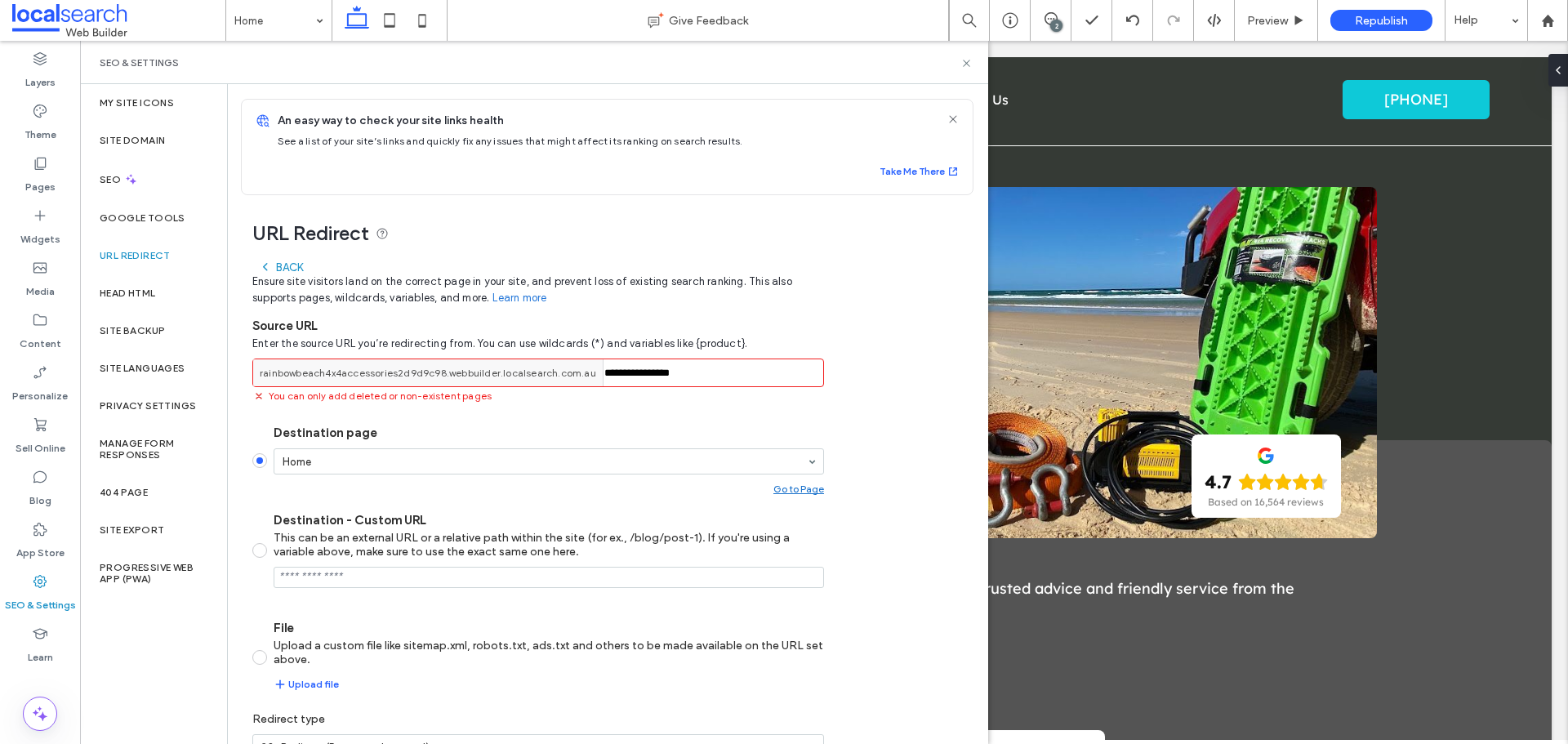 click on "Back" at bounding box center (281, 267) 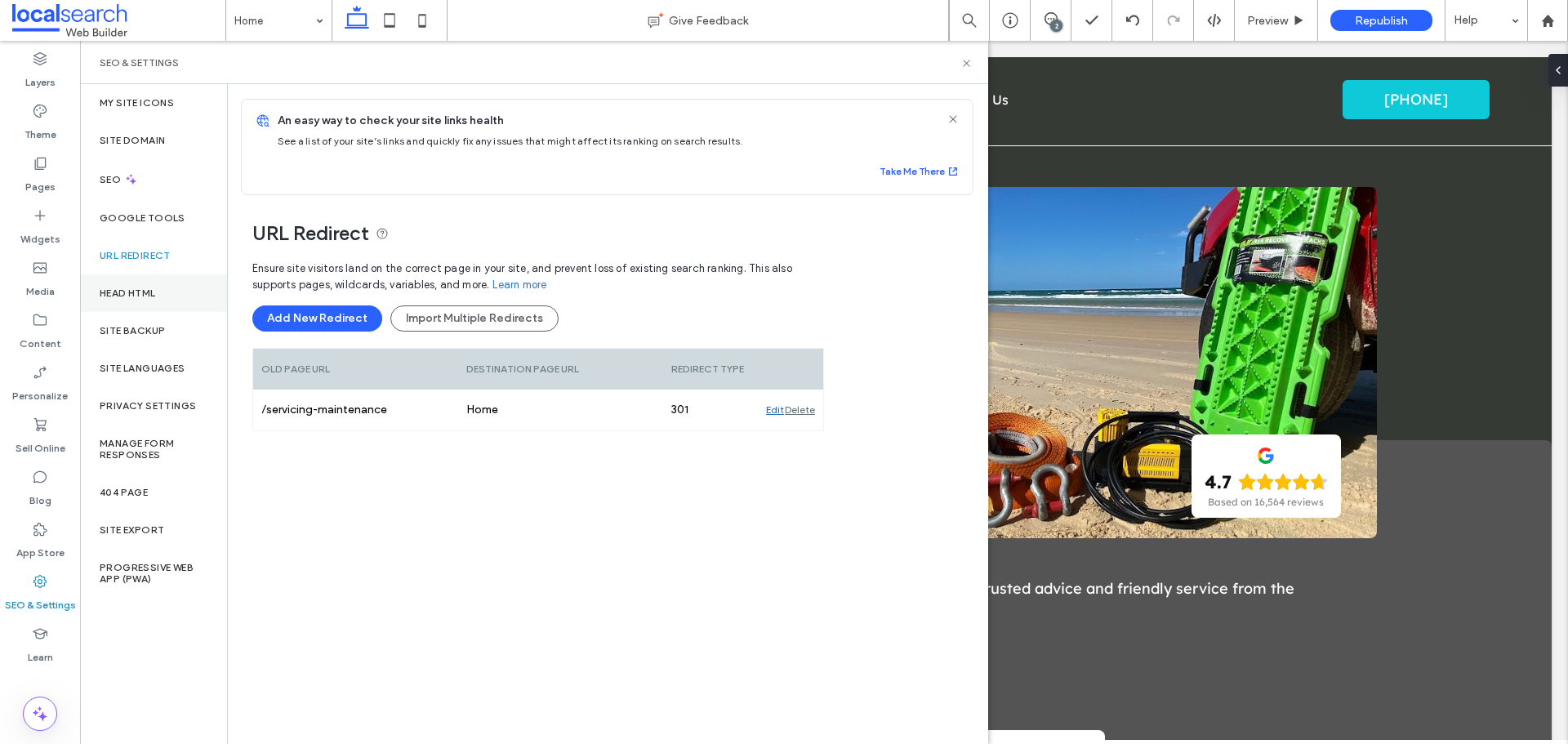 click on "Head HTML" at bounding box center (154, 293) 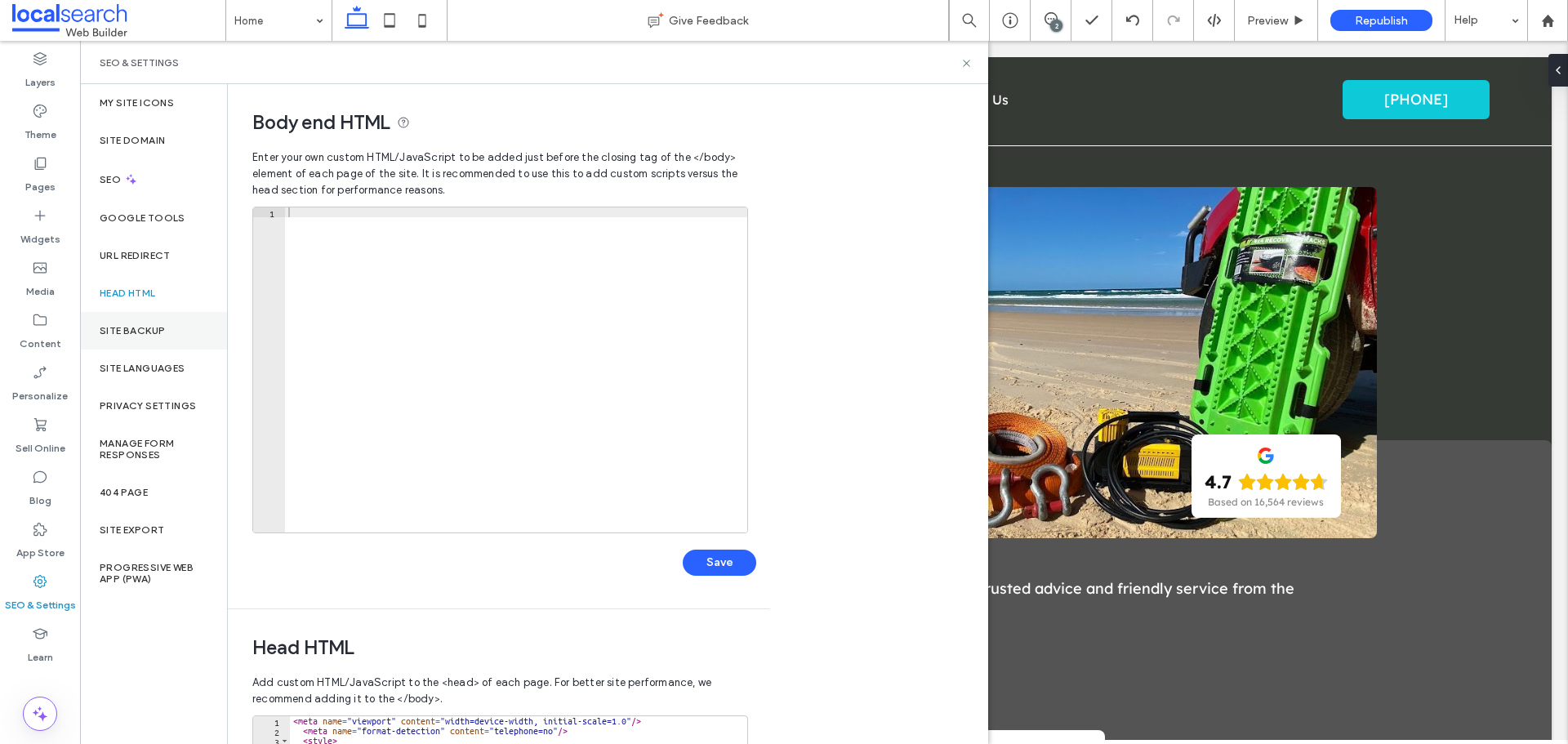 click on "Site Backup" at bounding box center (132, 331) 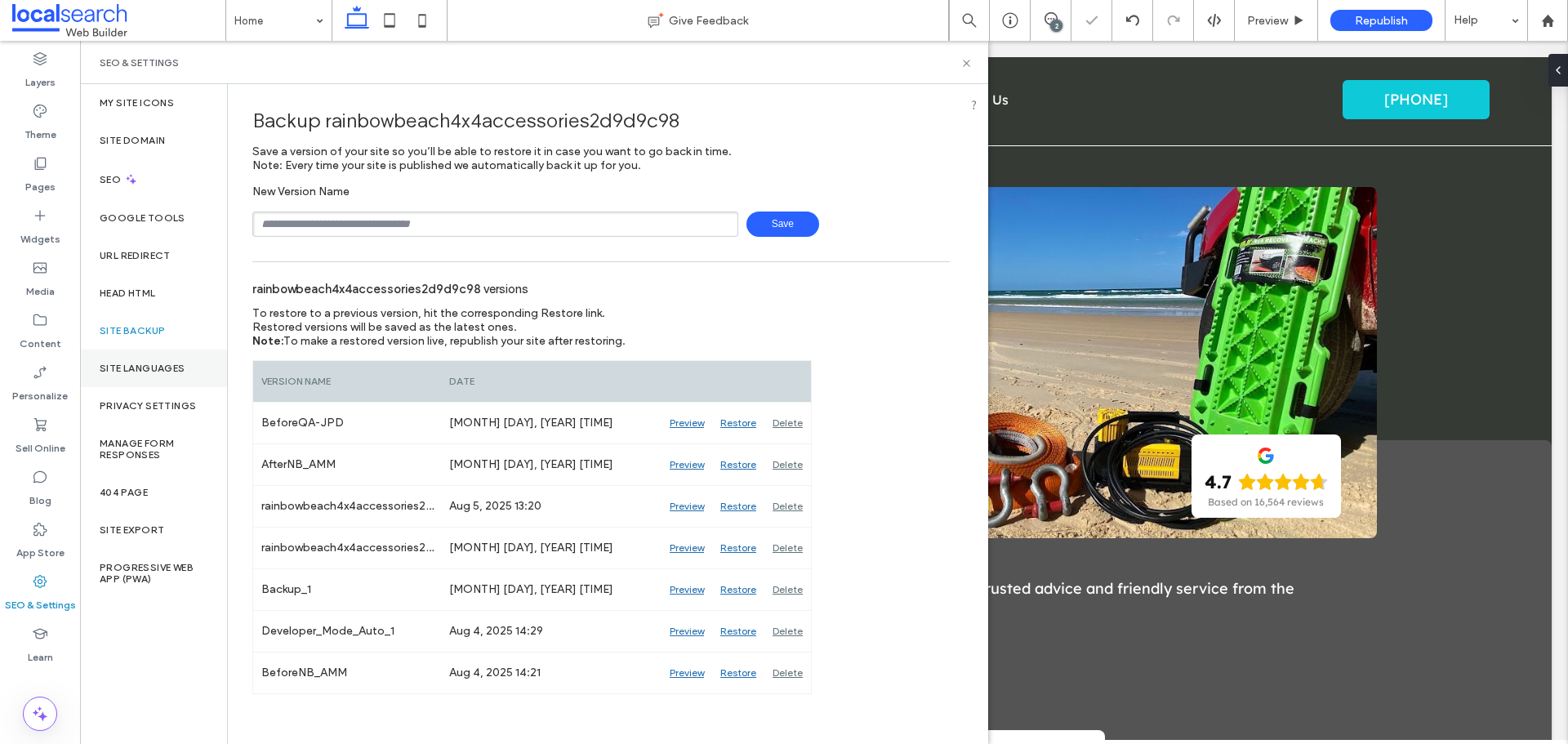 click on "Site Languages" at bounding box center (154, 368) 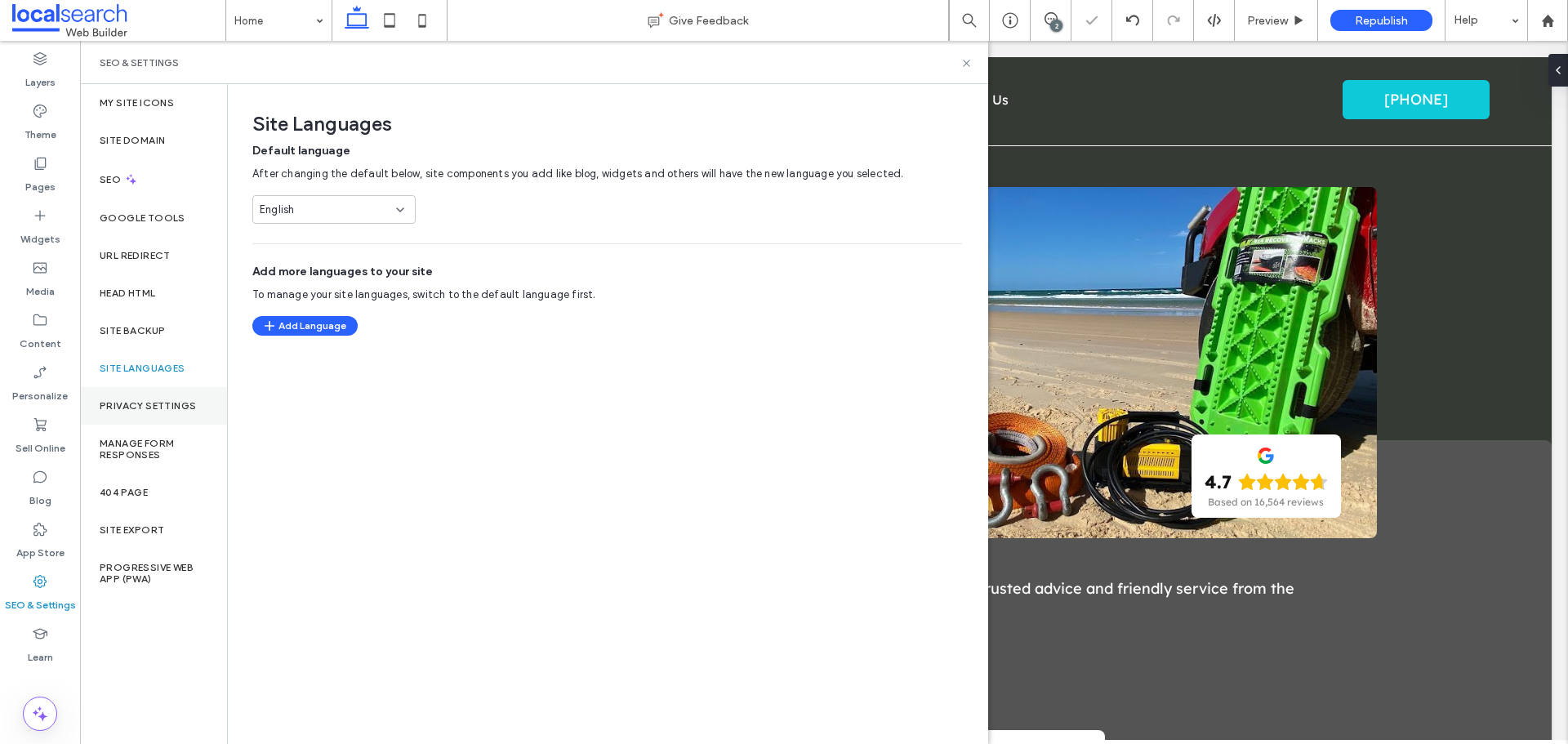 click on "Privacy Settings" at bounding box center (148, 406) 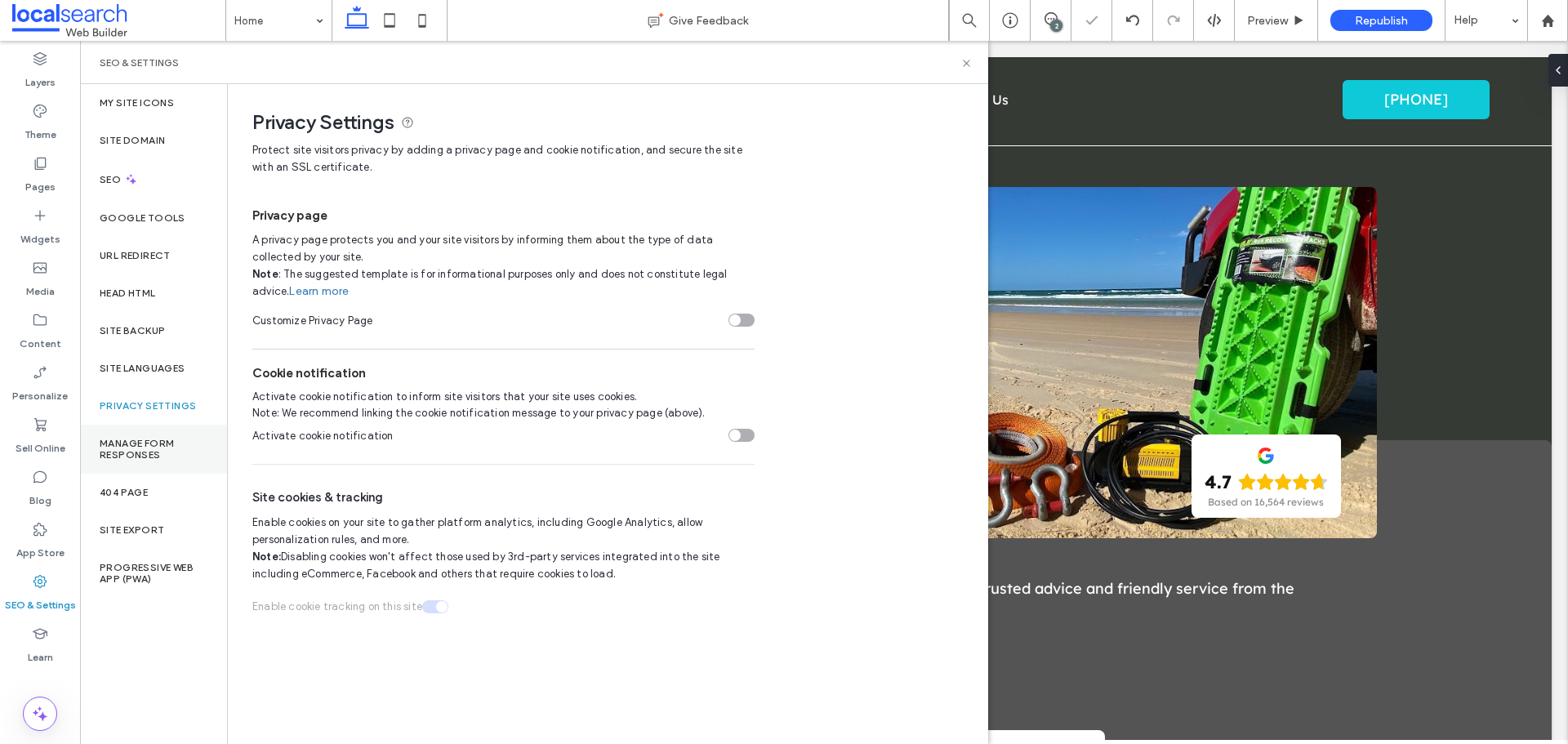 click on "Manage Form Responses" at bounding box center (154, 449) 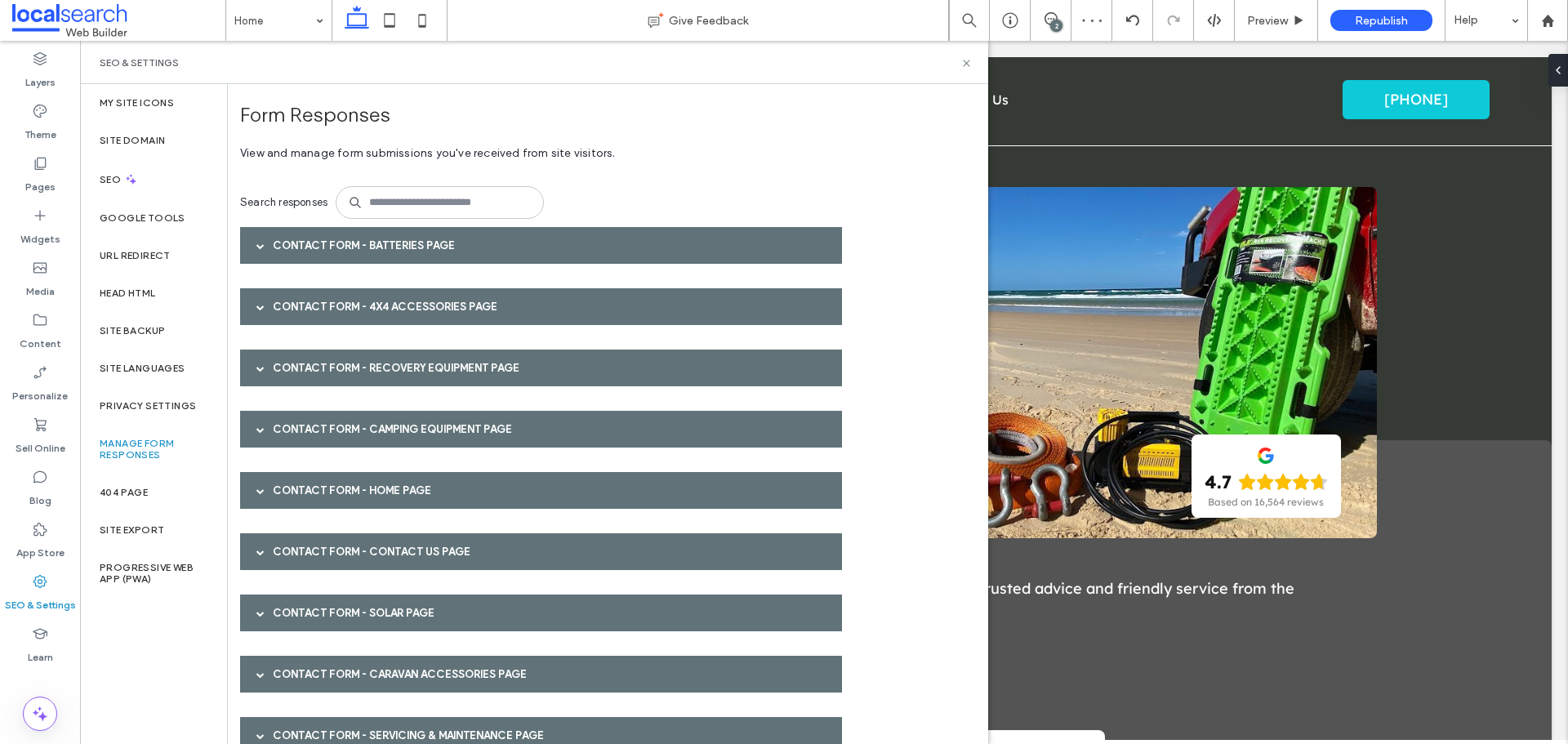 click on "Contact Form - Batteries page" at bounding box center [541, 245] 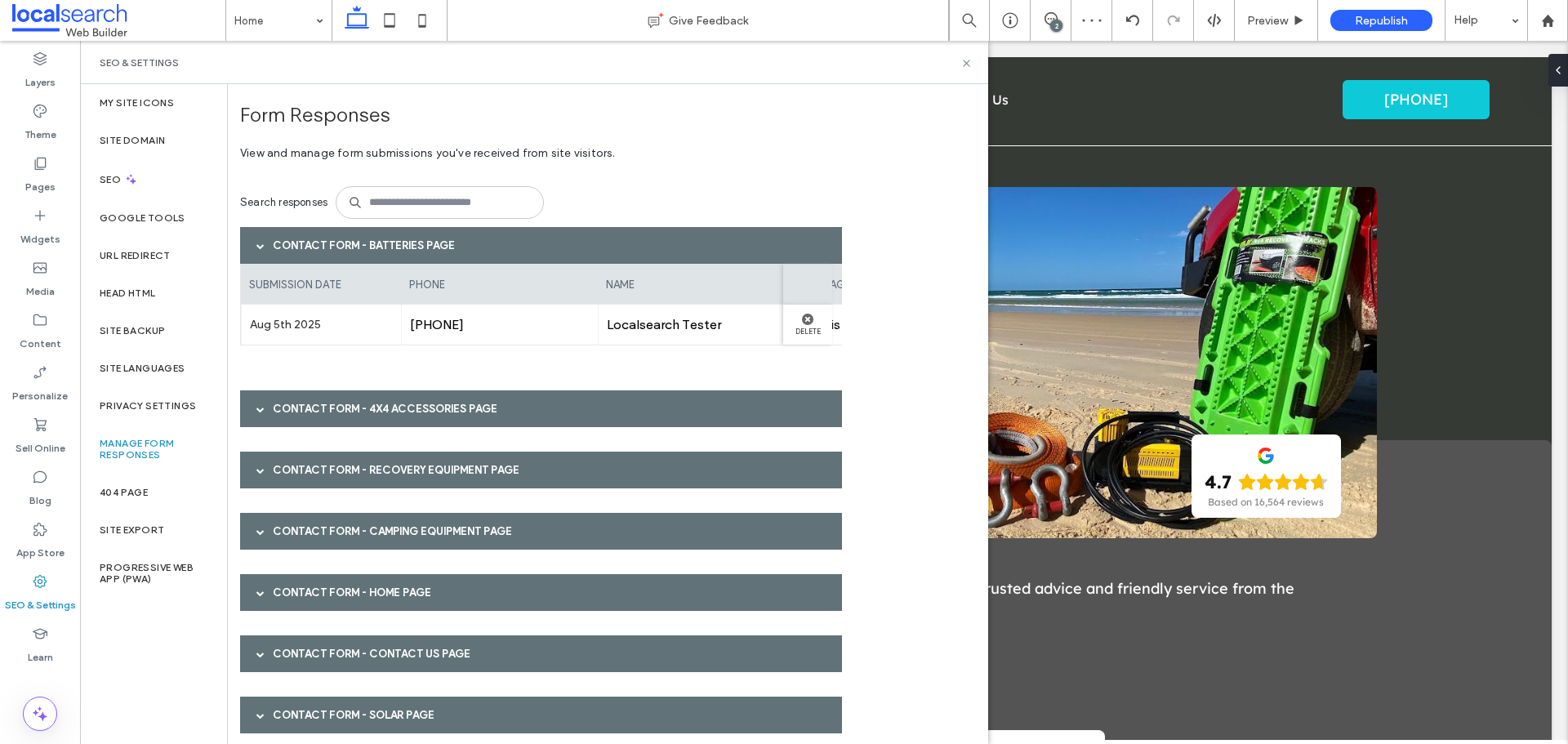 scroll, scrollTop: 0, scrollLeft: 405, axis: horizontal 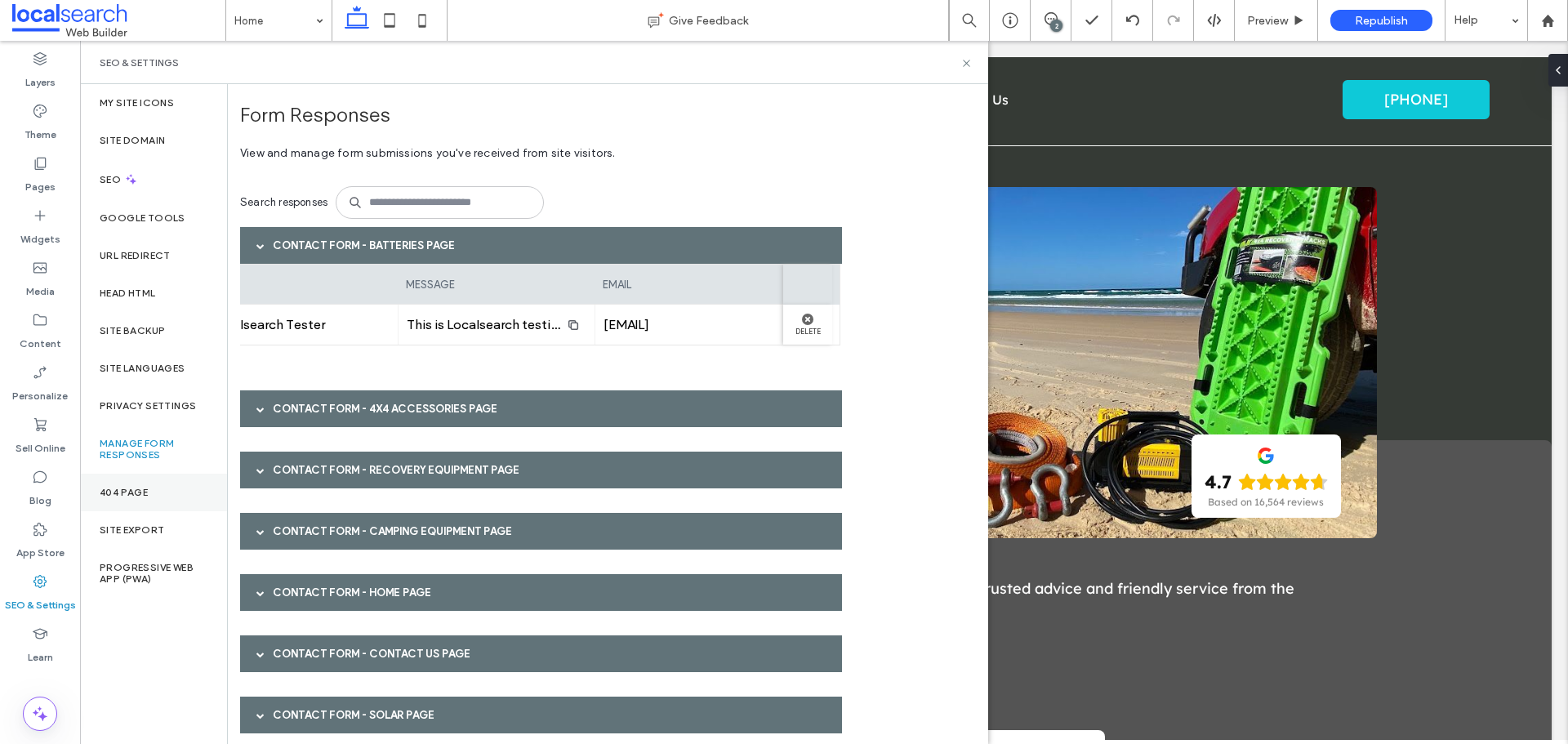 click on "404 Page" at bounding box center (123, 492) 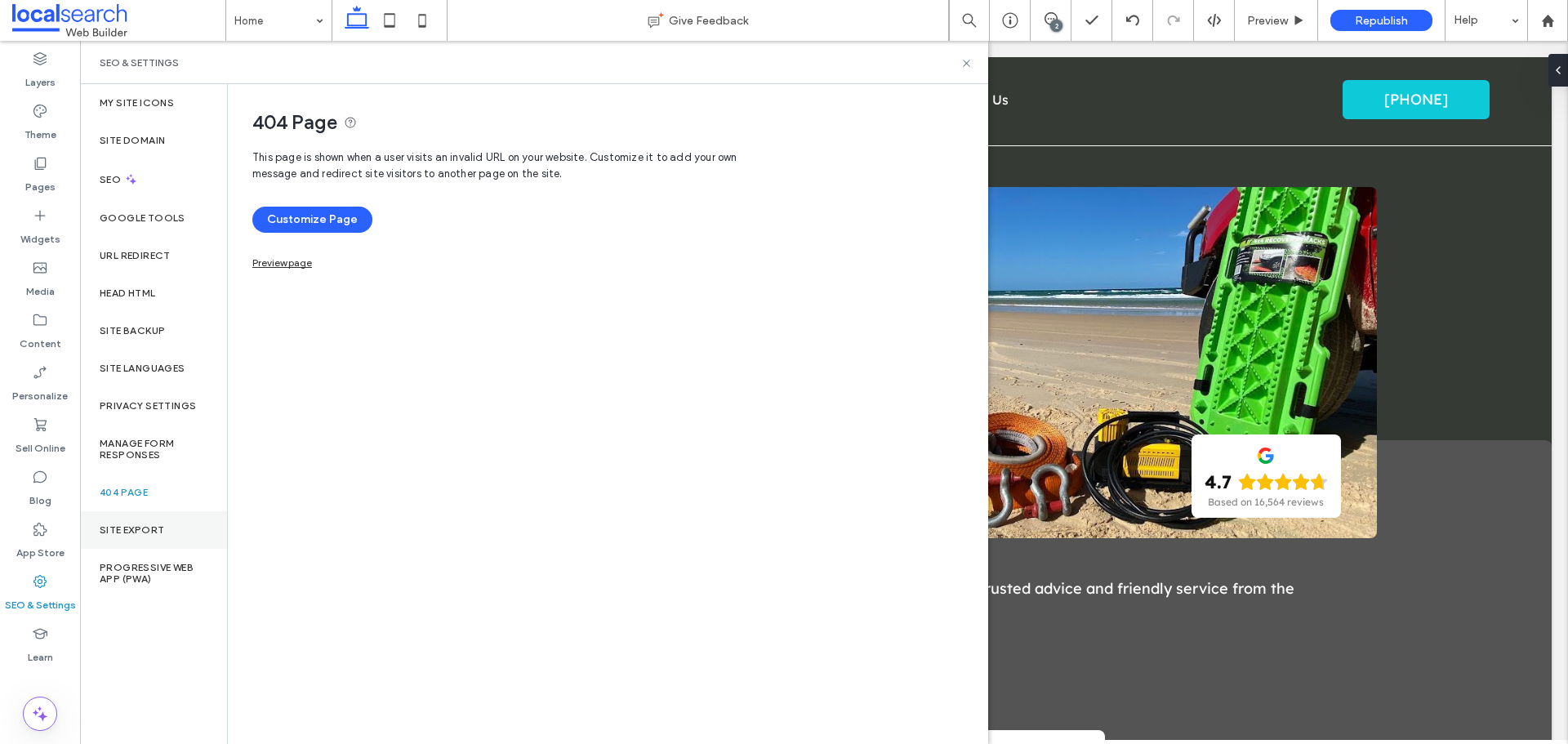 click on "Site Export" at bounding box center (131, 530) 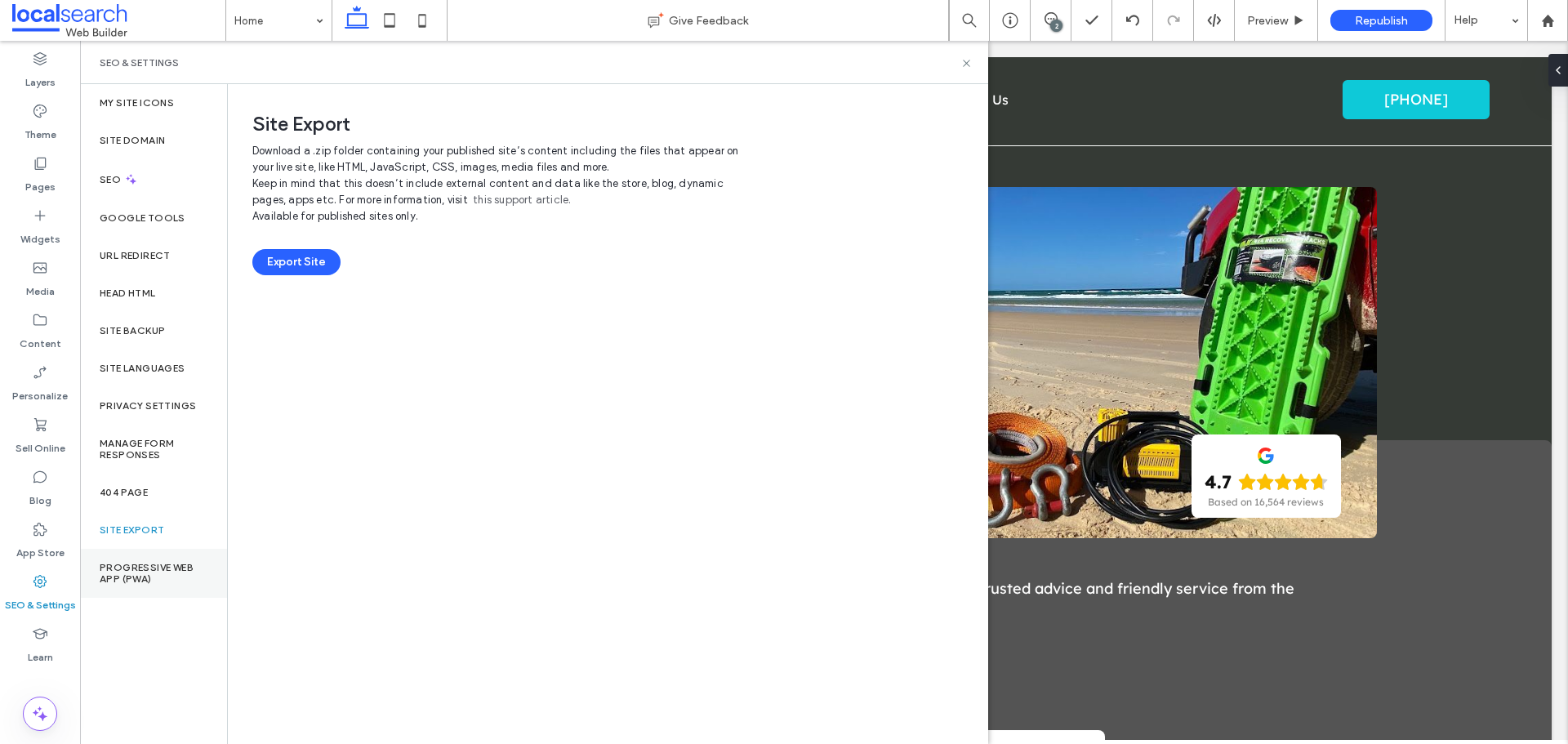 click on "Progressive Web App (PWA)" at bounding box center (154, 573) 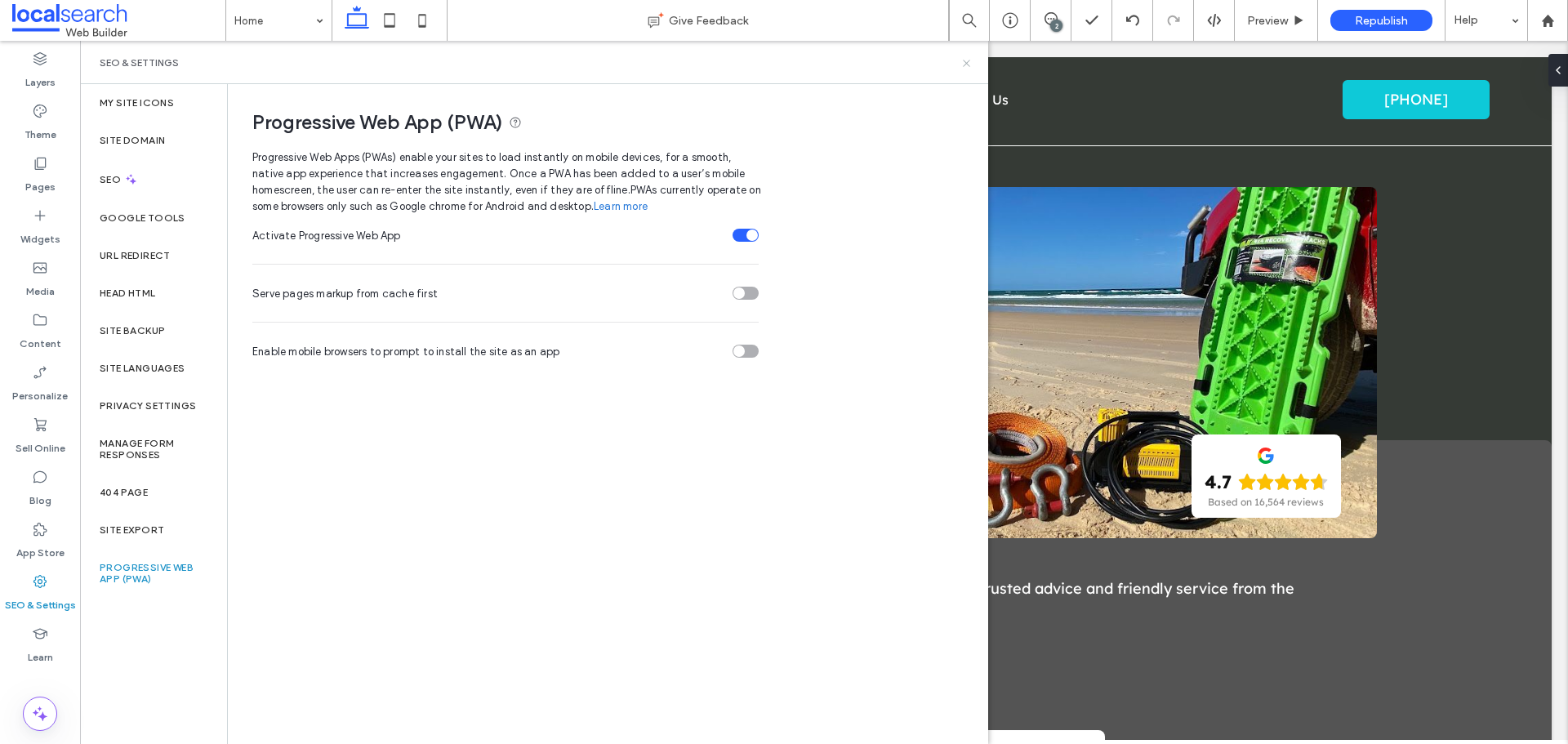click 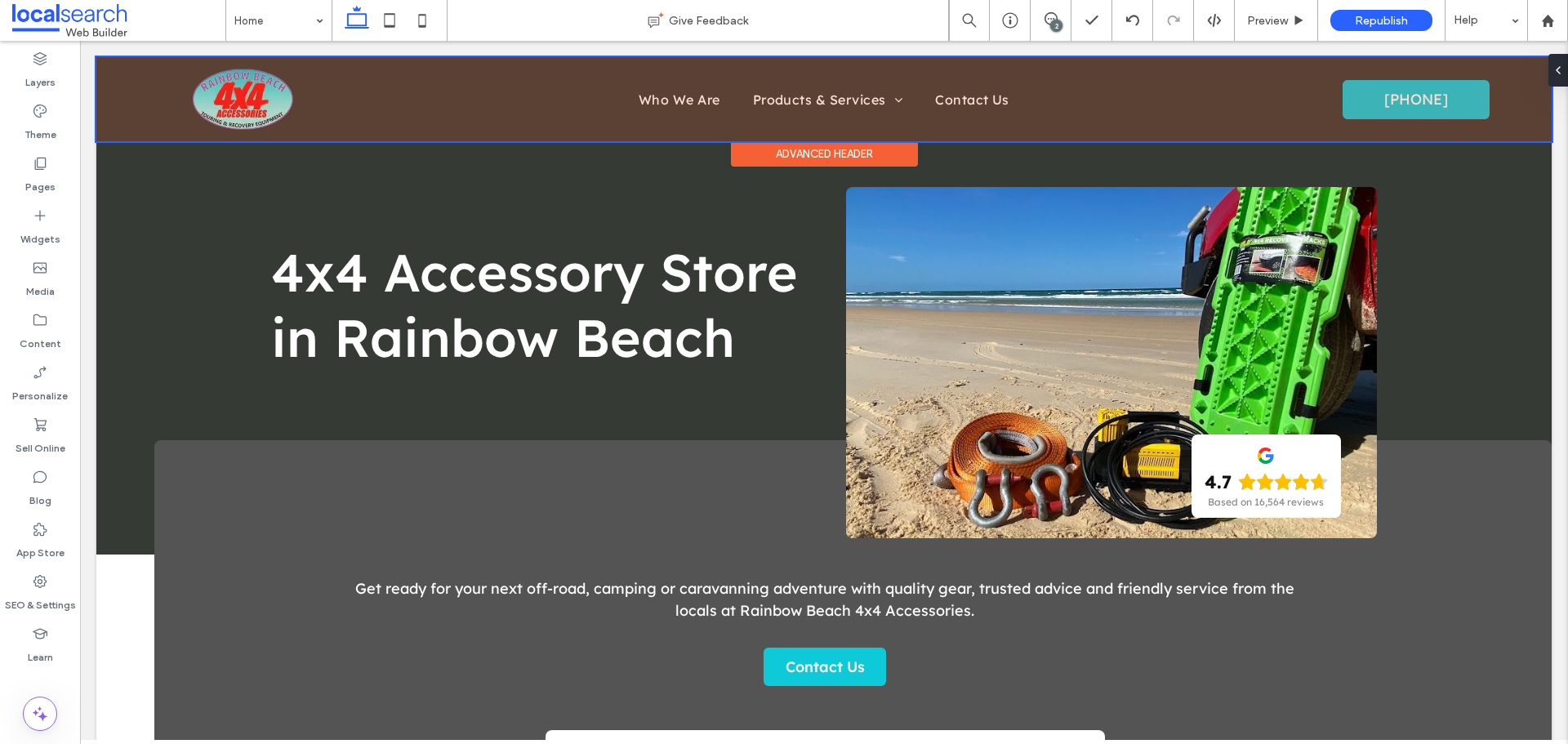 scroll, scrollTop: 5446, scrollLeft: 0, axis: vertical 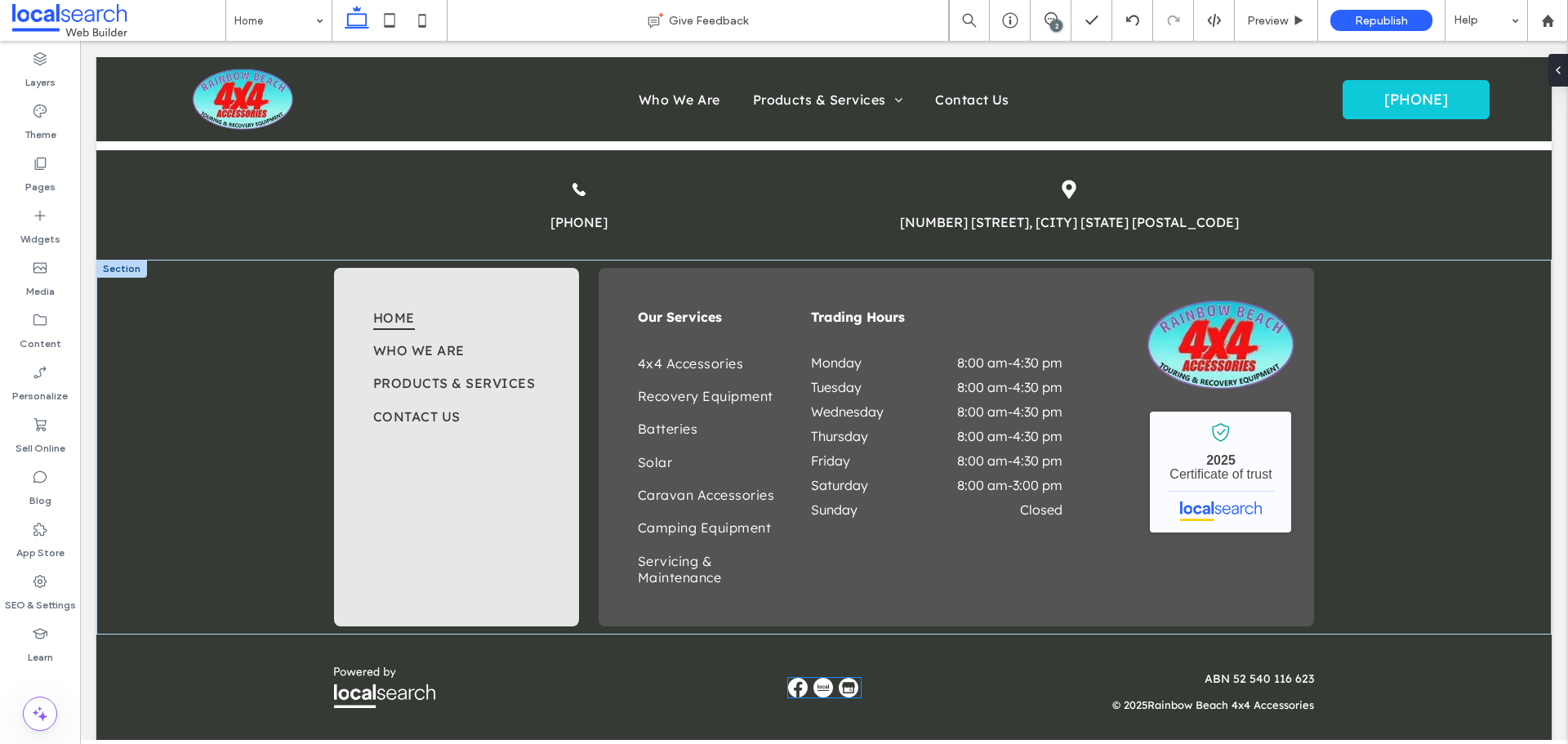 drag, startPoint x: 812, startPoint y: 689, endPoint x: 895, endPoint y: 289, distance: 408.5205 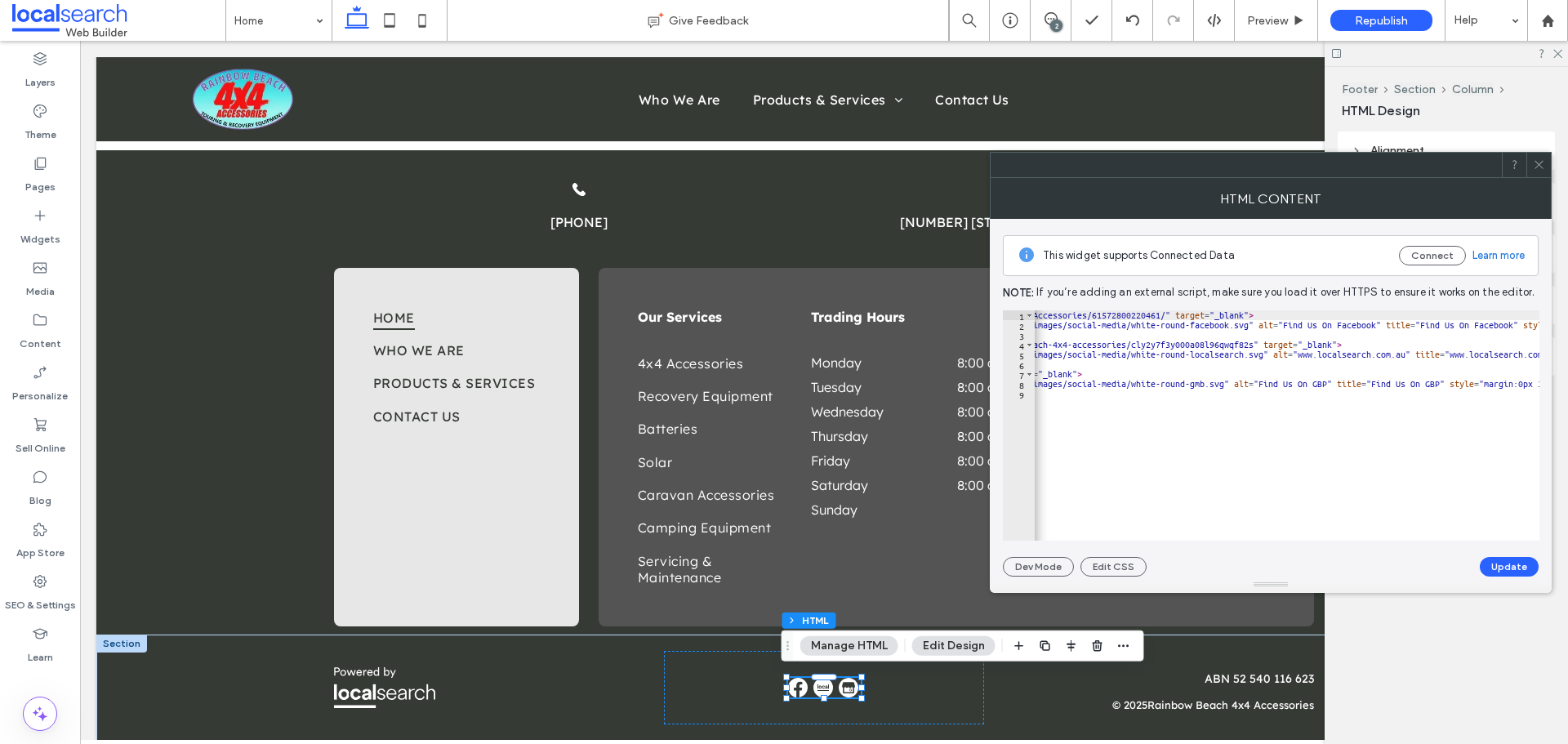 scroll, scrollTop: 0, scrollLeft: 343, axis: horizontal 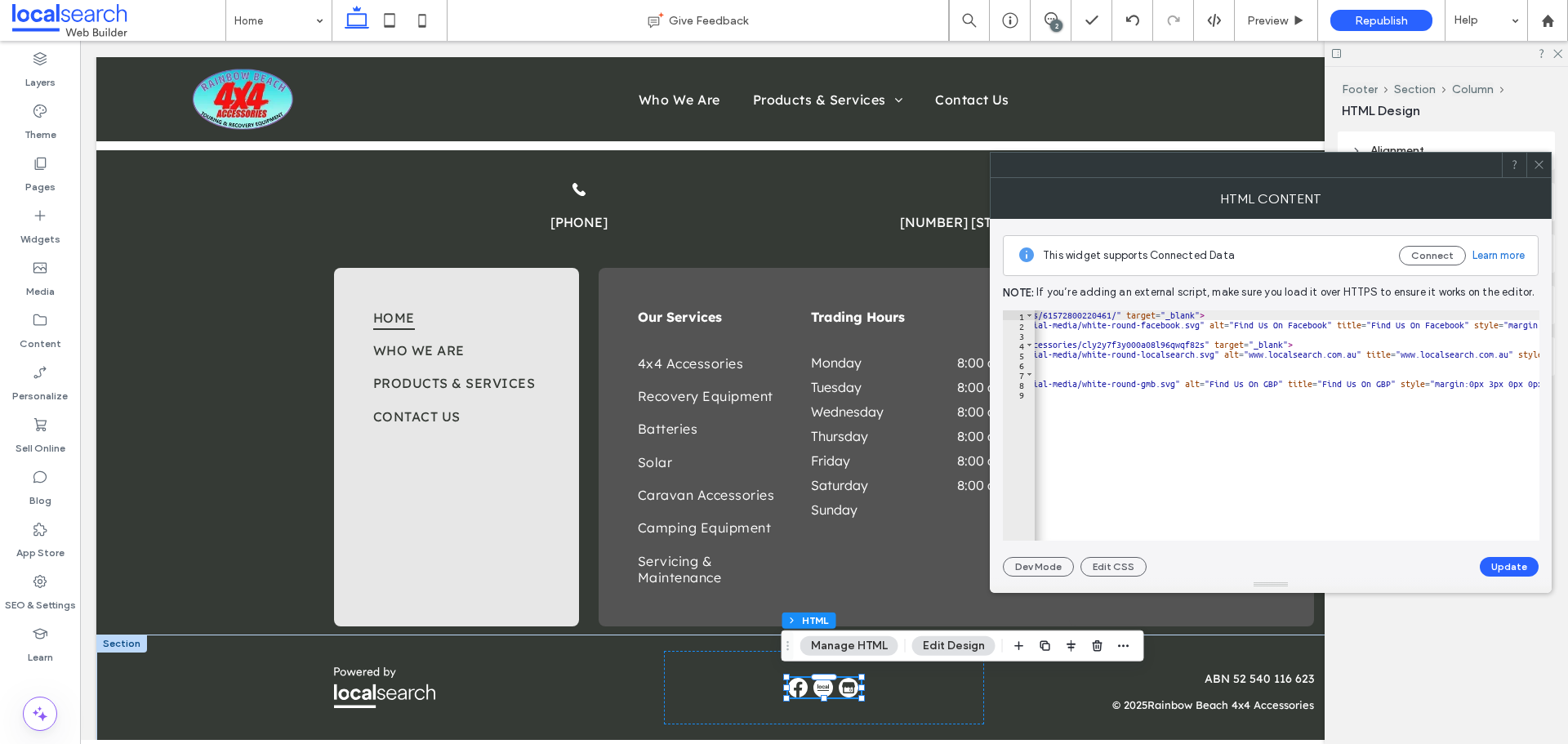 click 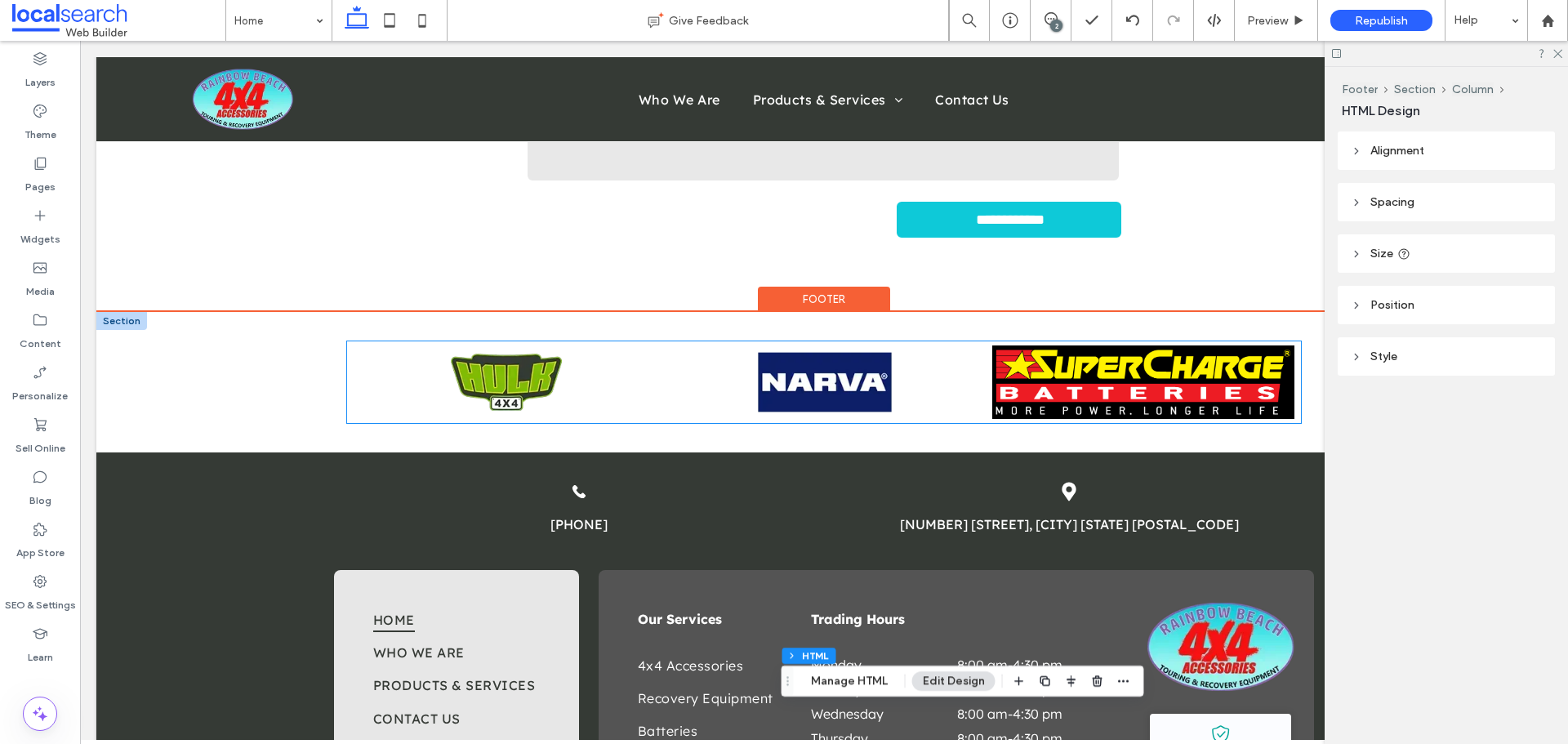 scroll, scrollTop: 5145, scrollLeft: 0, axis: vertical 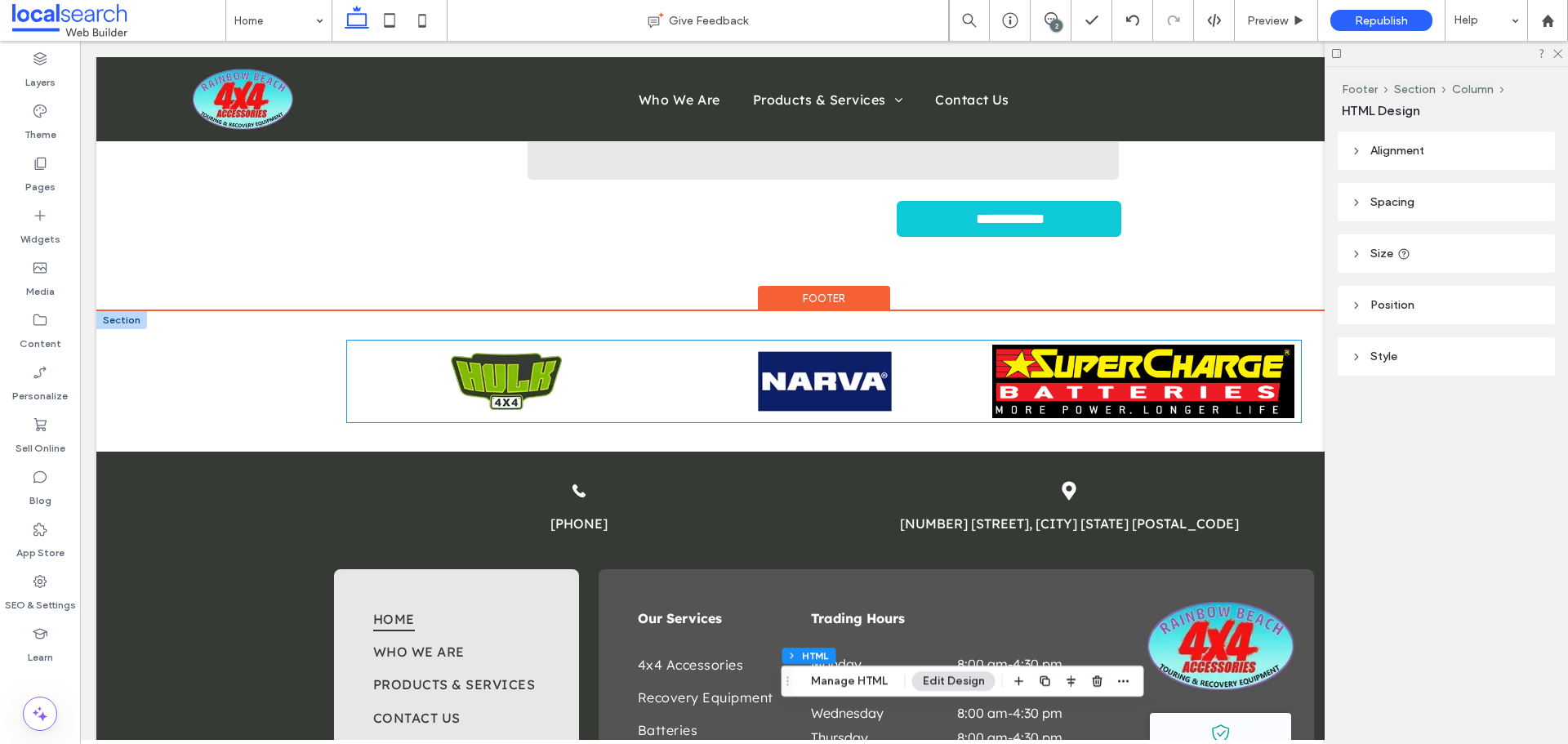 click at bounding box center (825, 381) 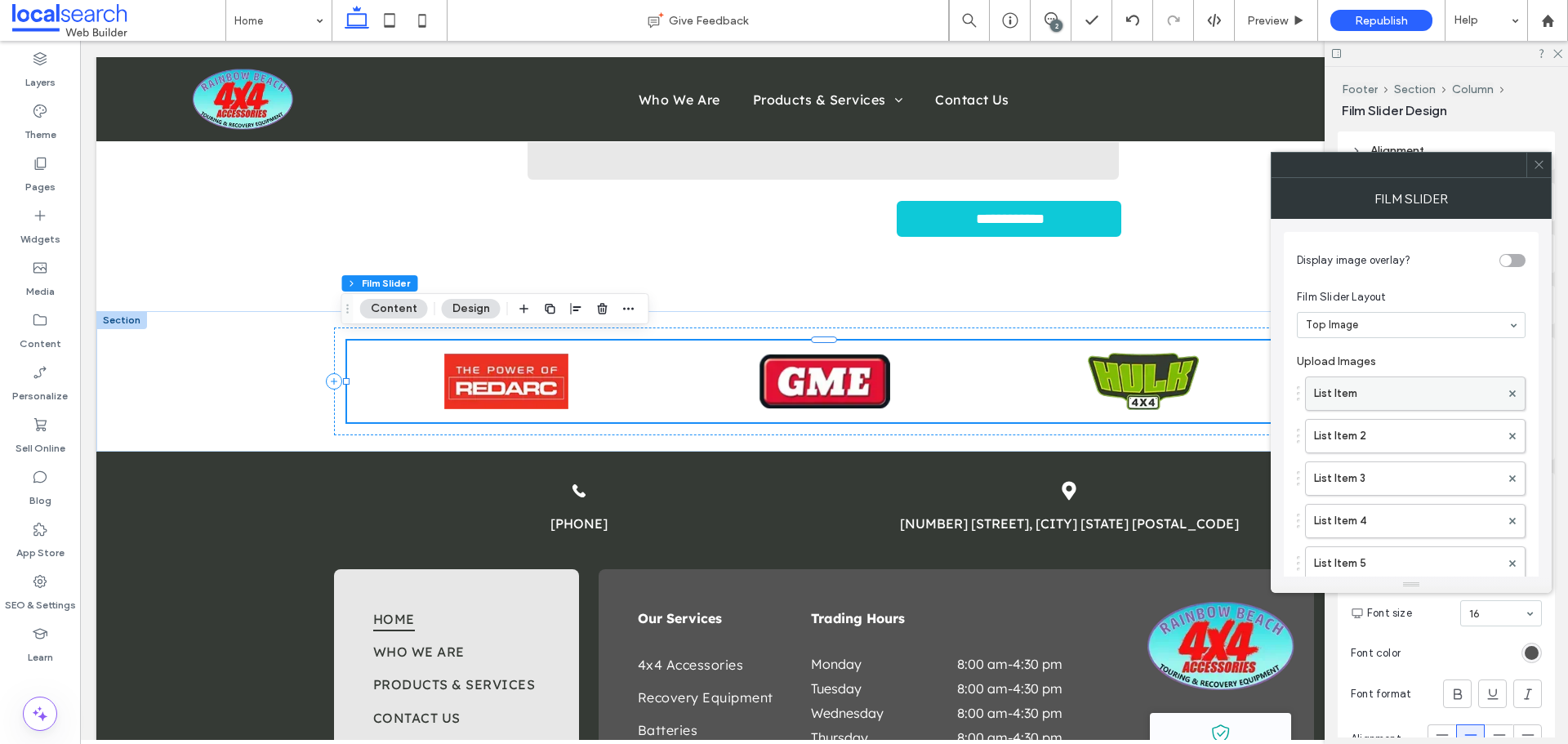 click on "List Item" at bounding box center [1407, 394] 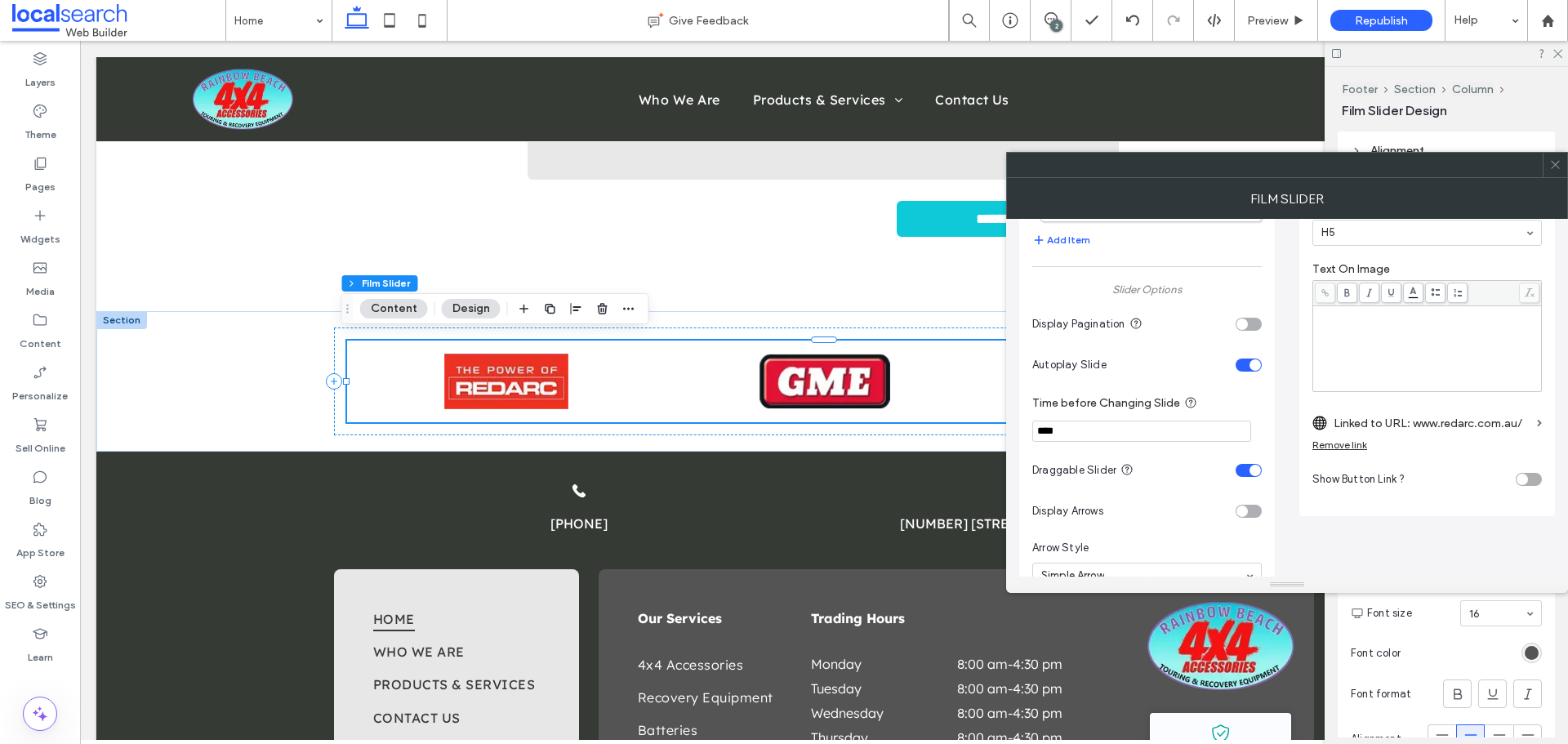 scroll, scrollTop: 490, scrollLeft: 0, axis: vertical 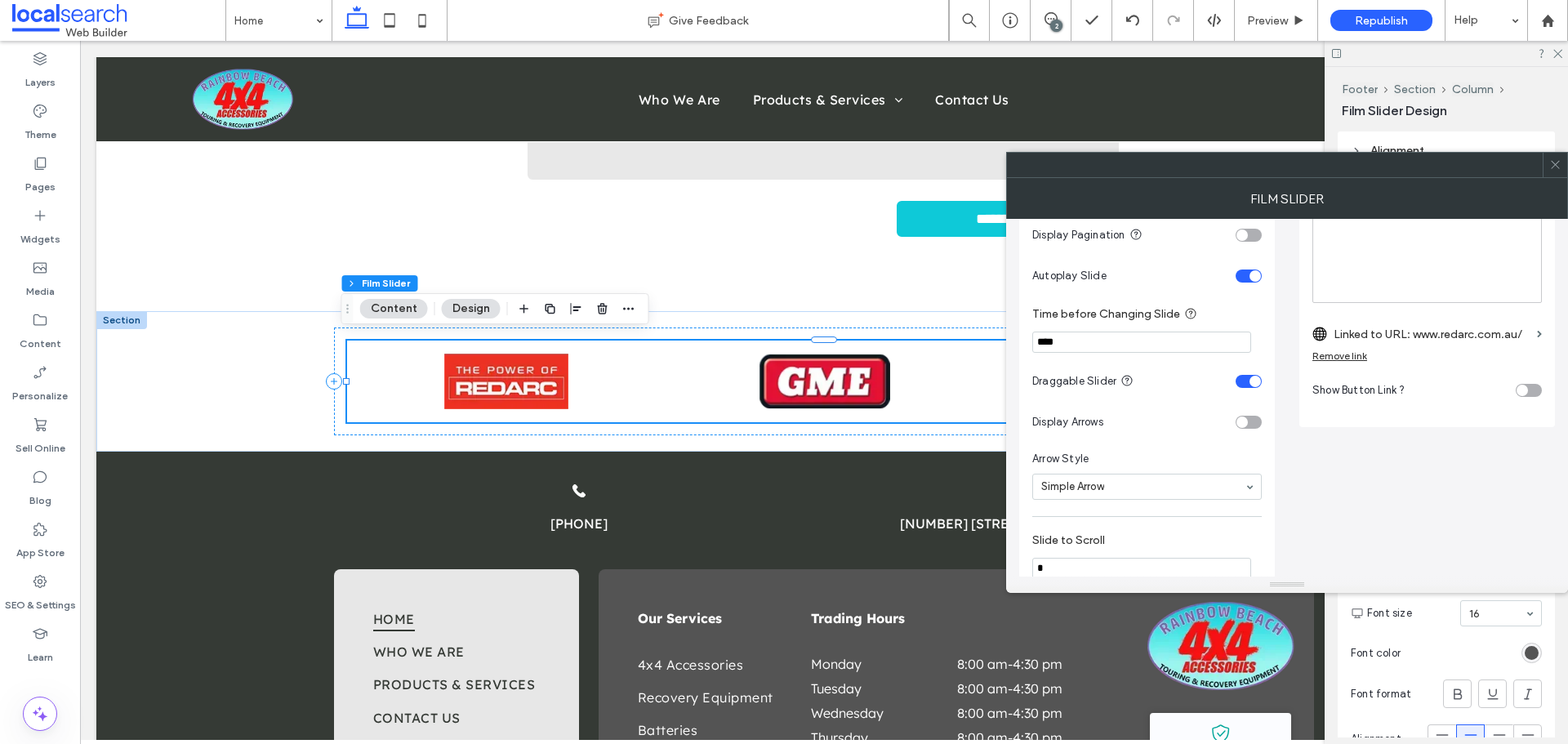 click on "Linked to URL: www.redarc.com.au/" at bounding box center [1432, 334] 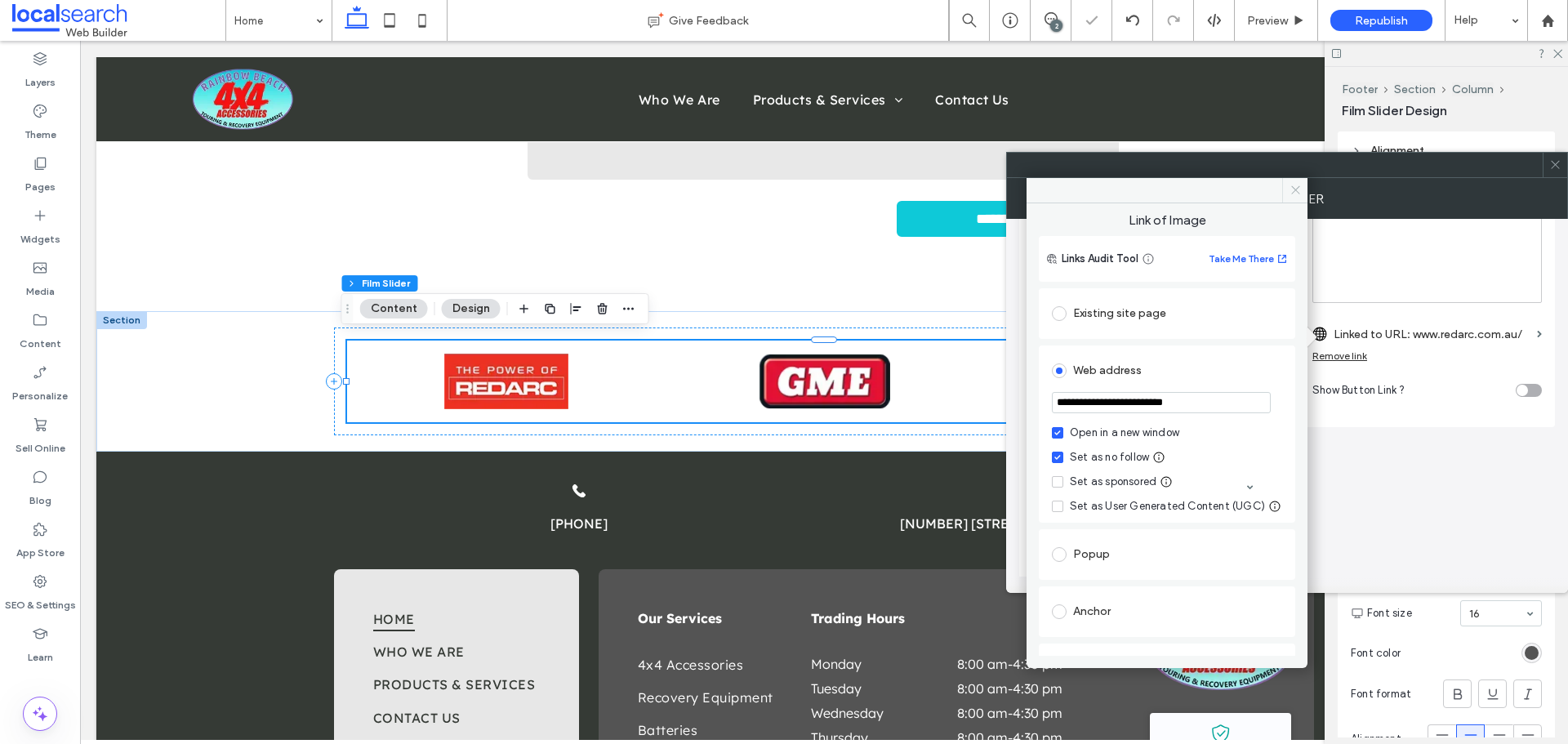click 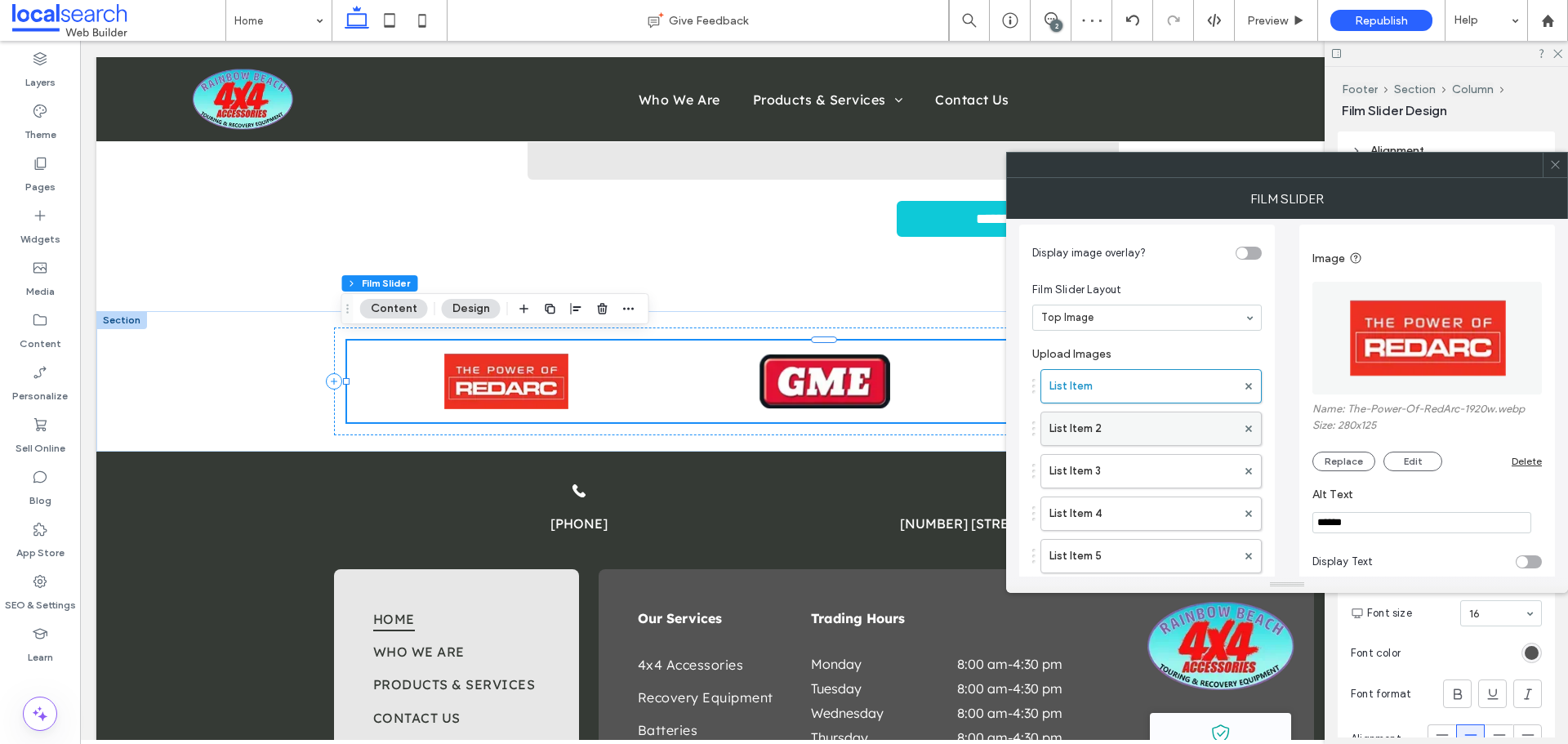 scroll, scrollTop: 0, scrollLeft: 0, axis: both 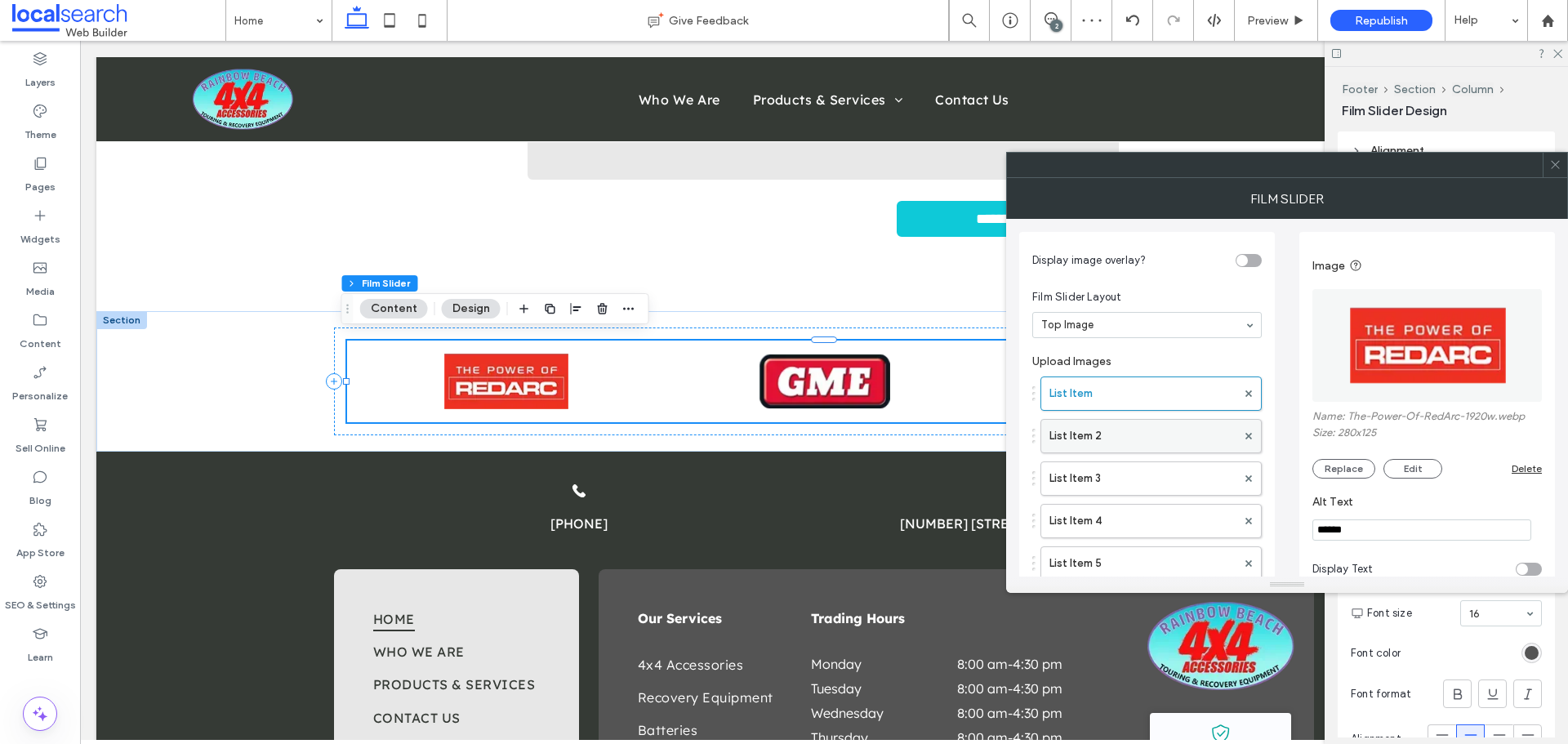 click on "List Item 2" at bounding box center (1143, 436) 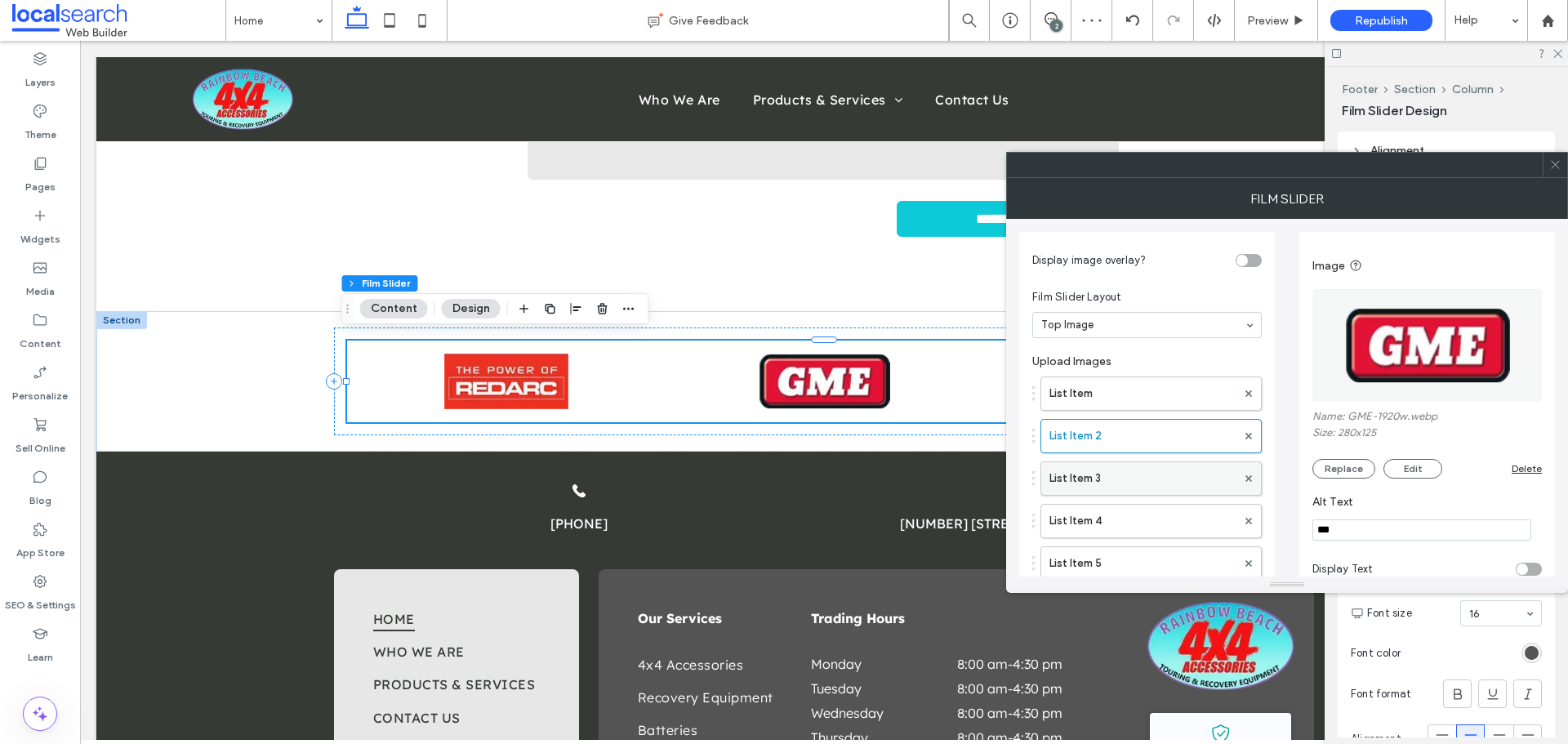 click on "List Item 3" at bounding box center [1143, 479] 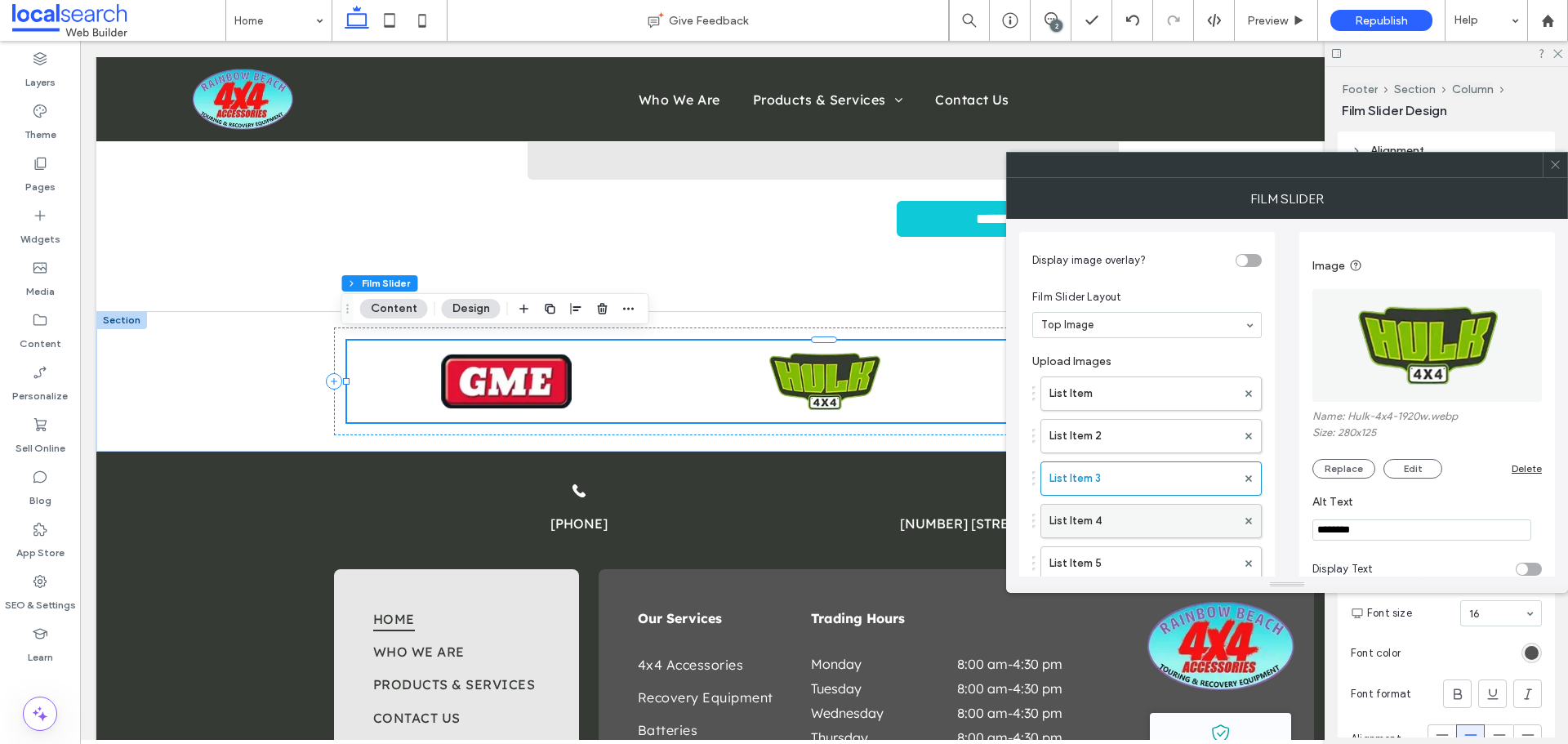 click on "List Item 4" at bounding box center (1143, 521) 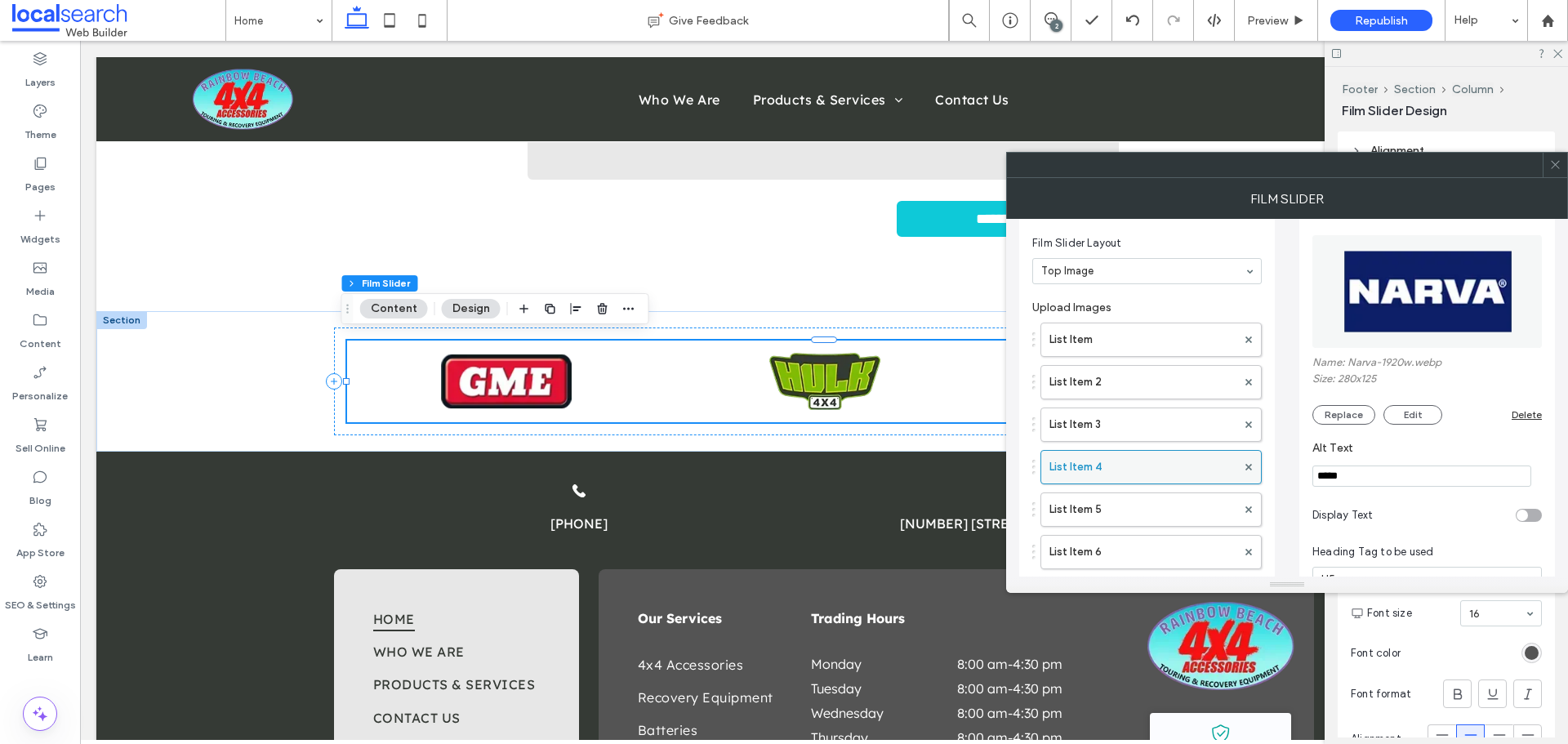 scroll, scrollTop: 82, scrollLeft: 0, axis: vertical 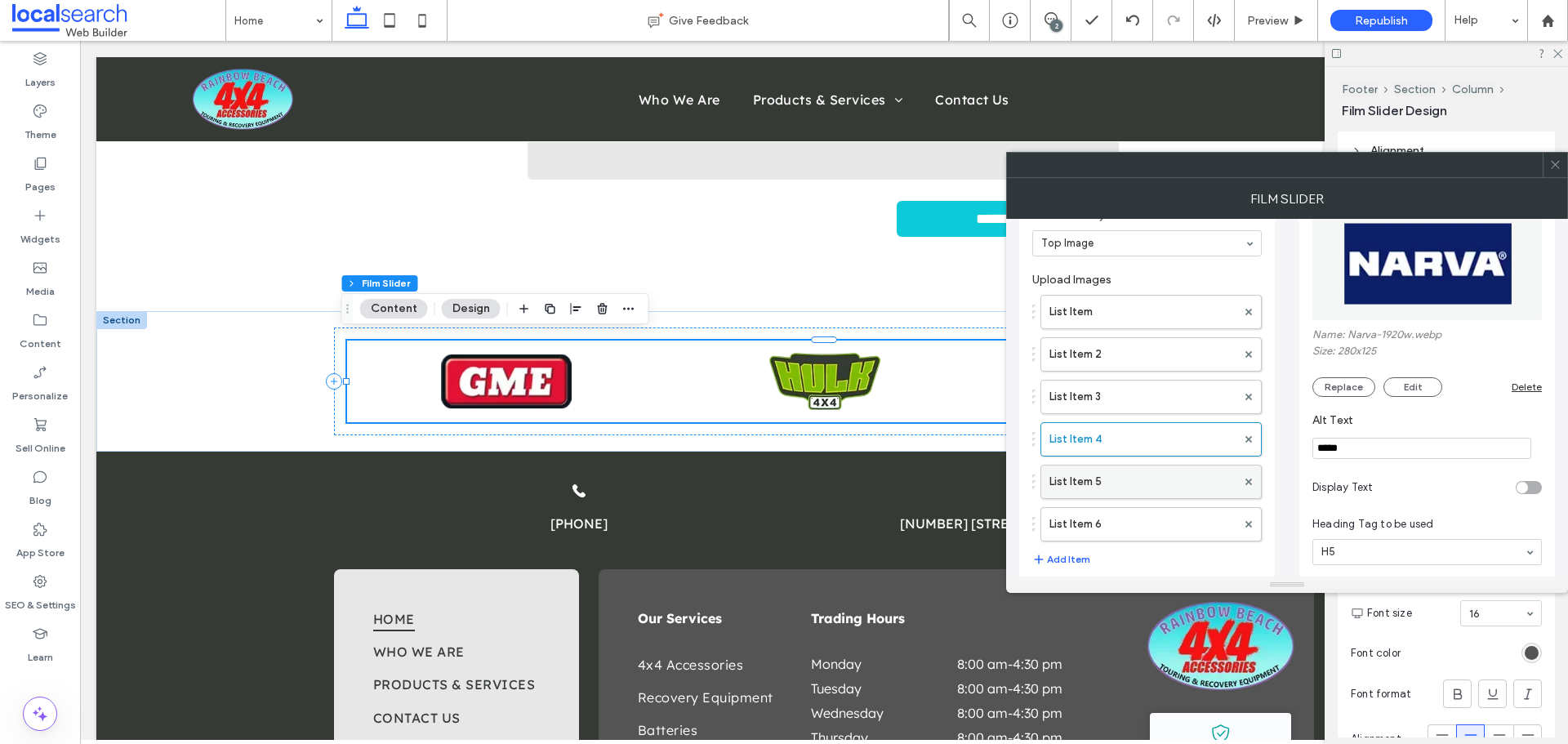 click on "List Item 5" at bounding box center [1143, 482] 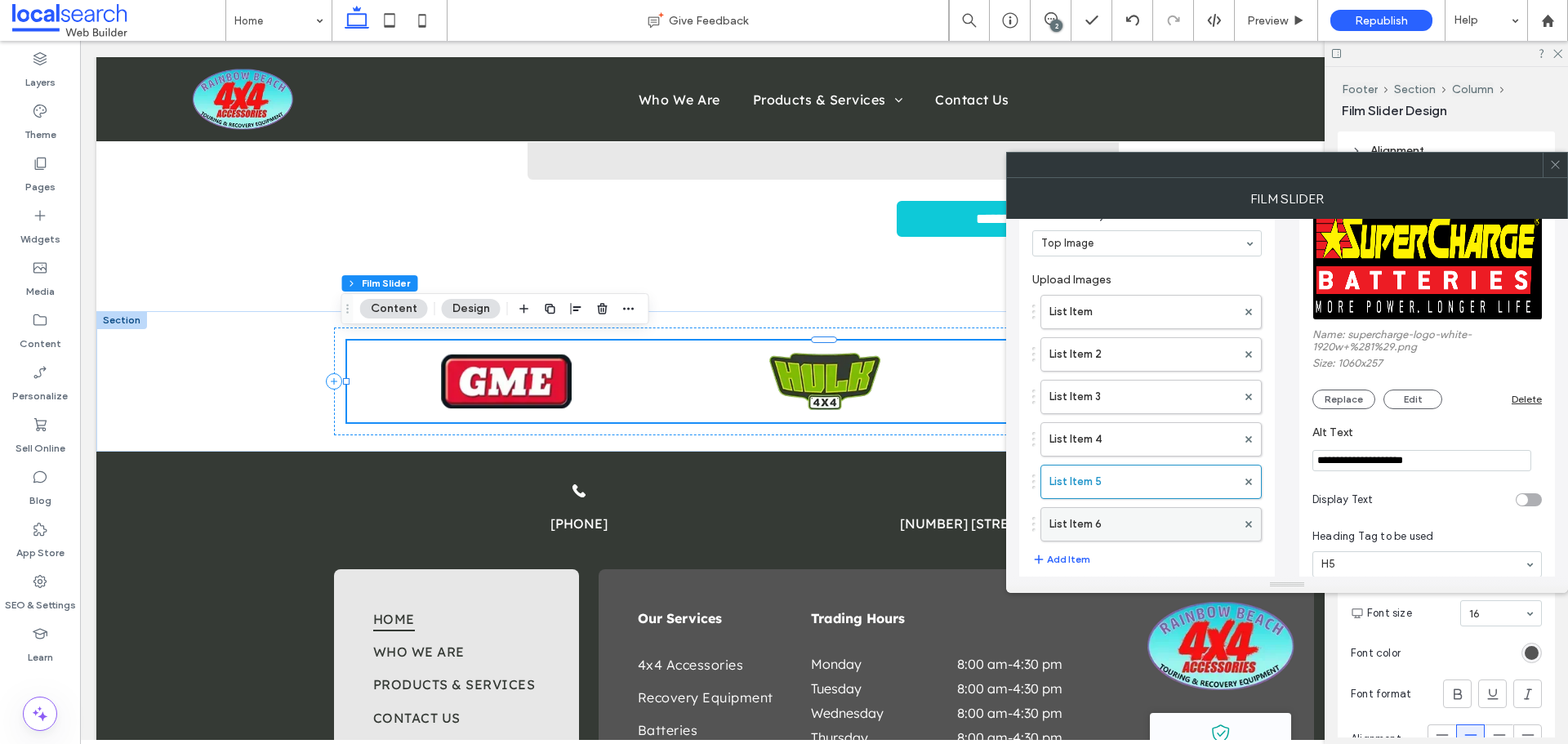 click on "List Item 6" at bounding box center (1143, 524) 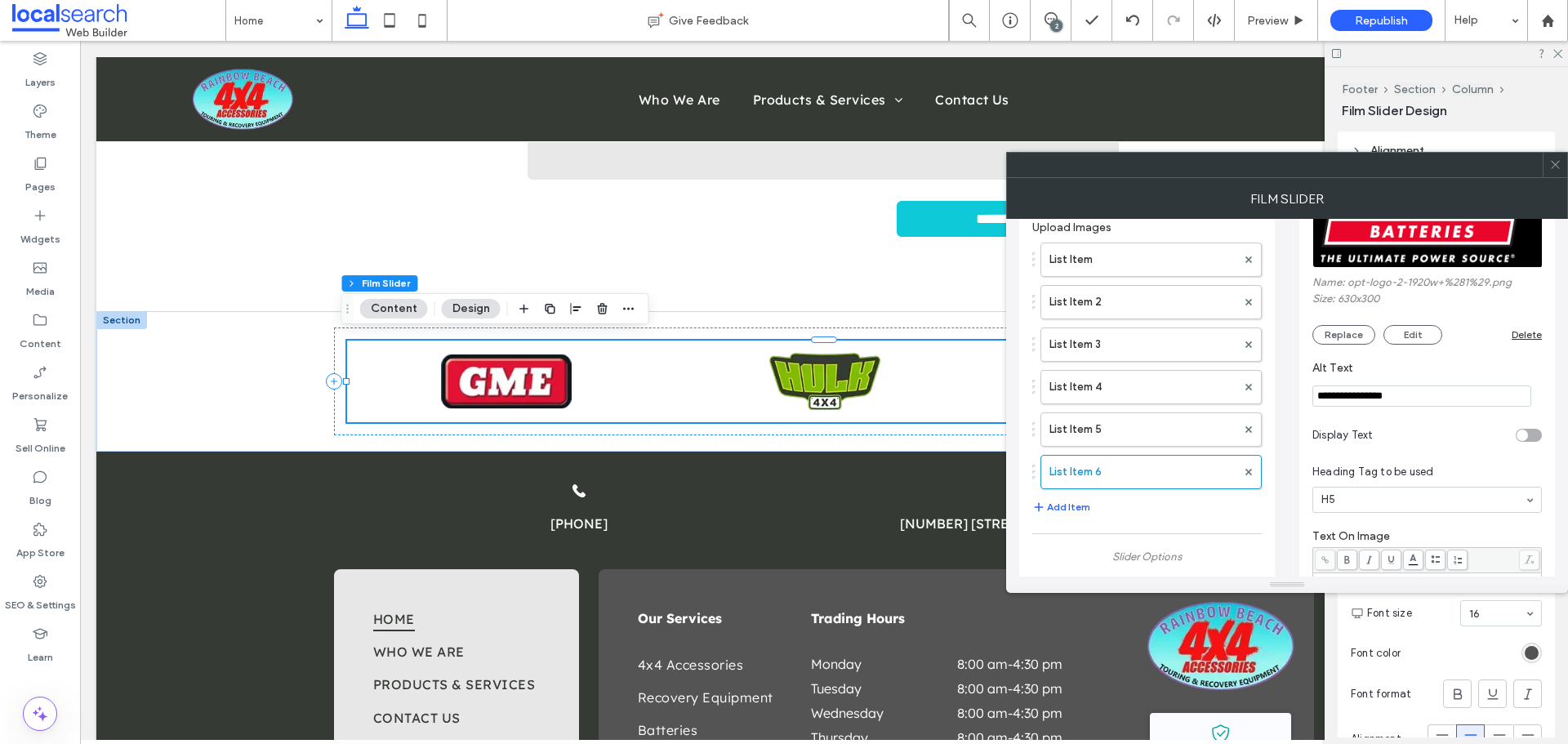 scroll, scrollTop: 163, scrollLeft: 0, axis: vertical 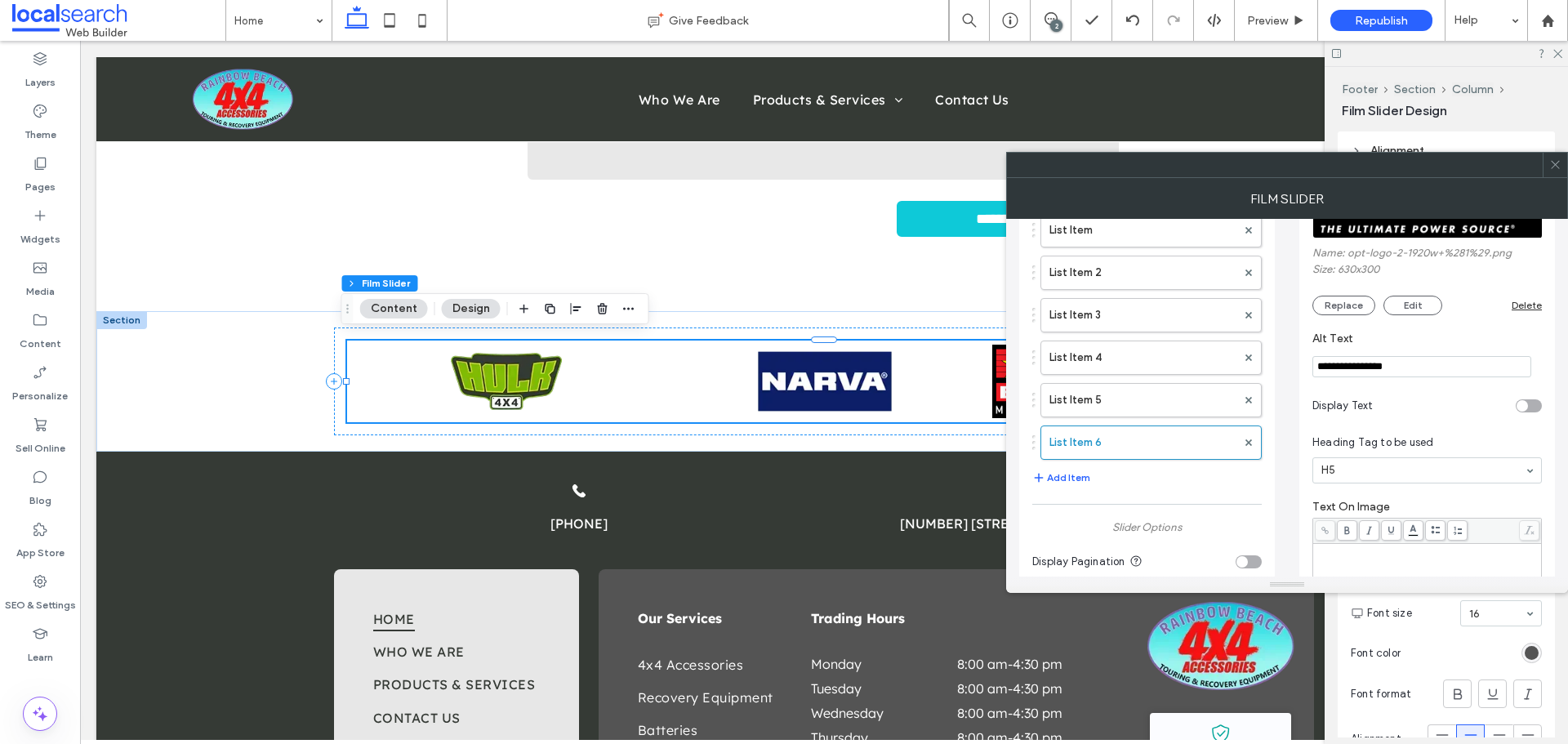click 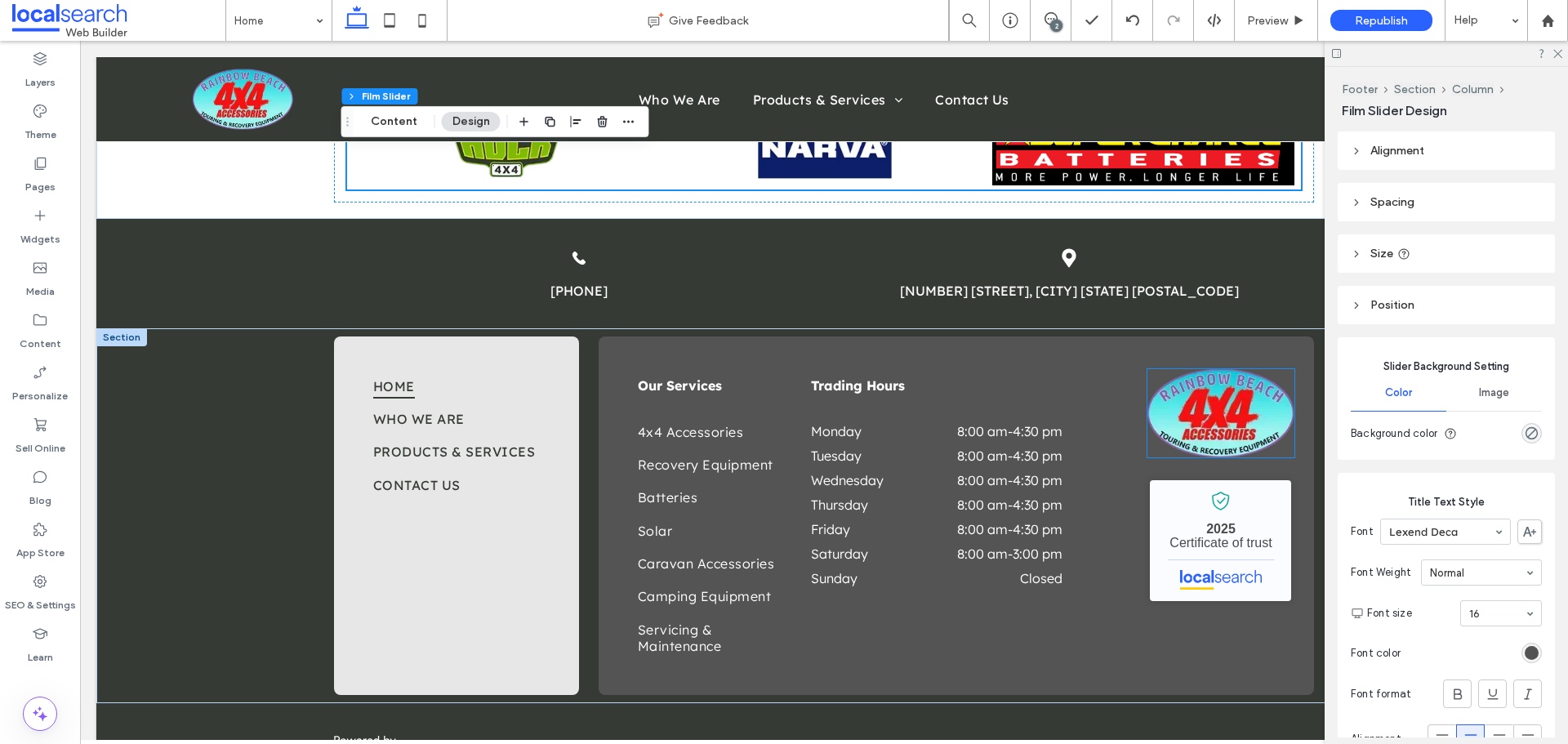 scroll, scrollTop: 5377, scrollLeft: 0, axis: vertical 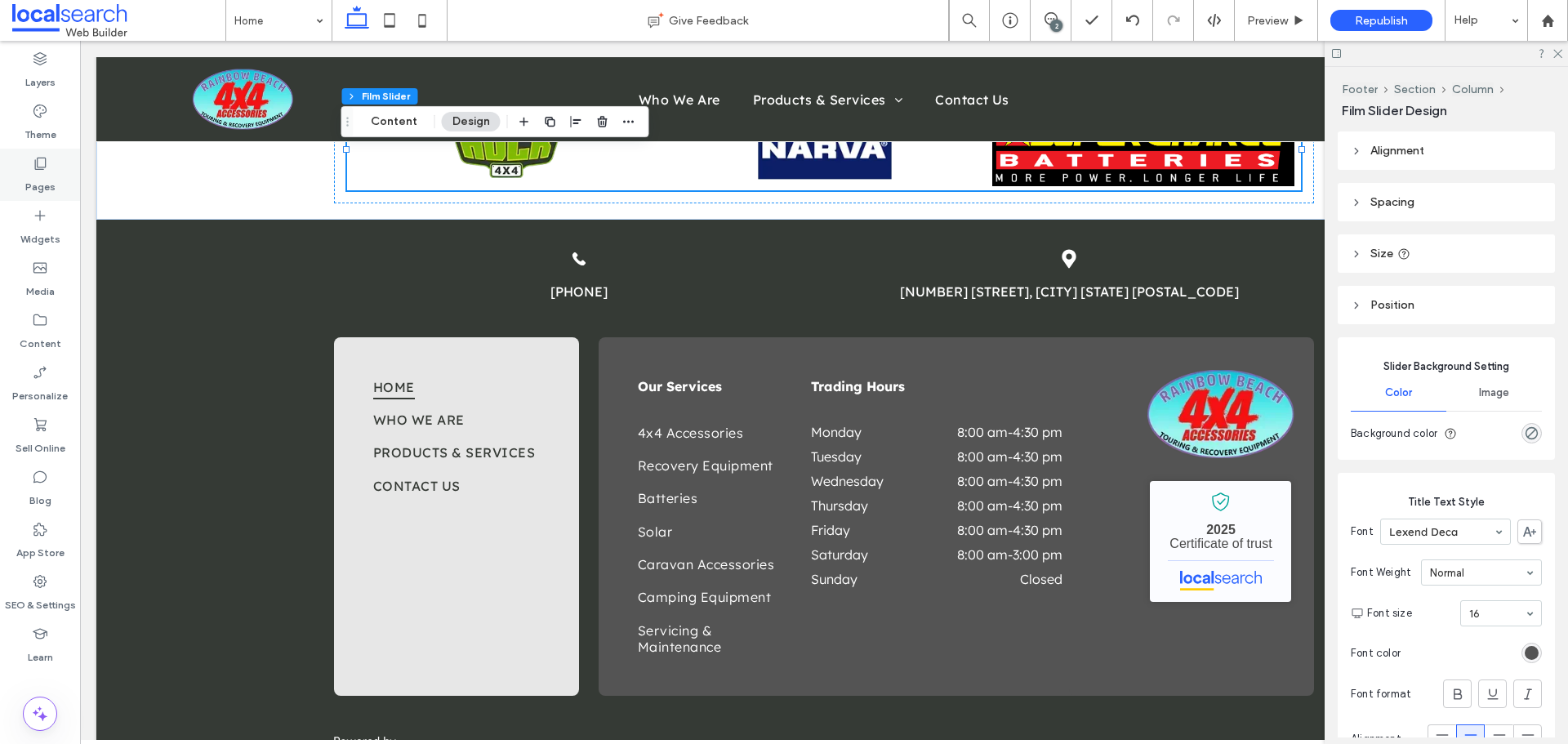 drag, startPoint x: 56, startPoint y: 179, endPoint x: 47, endPoint y: 193, distance: 16.643317 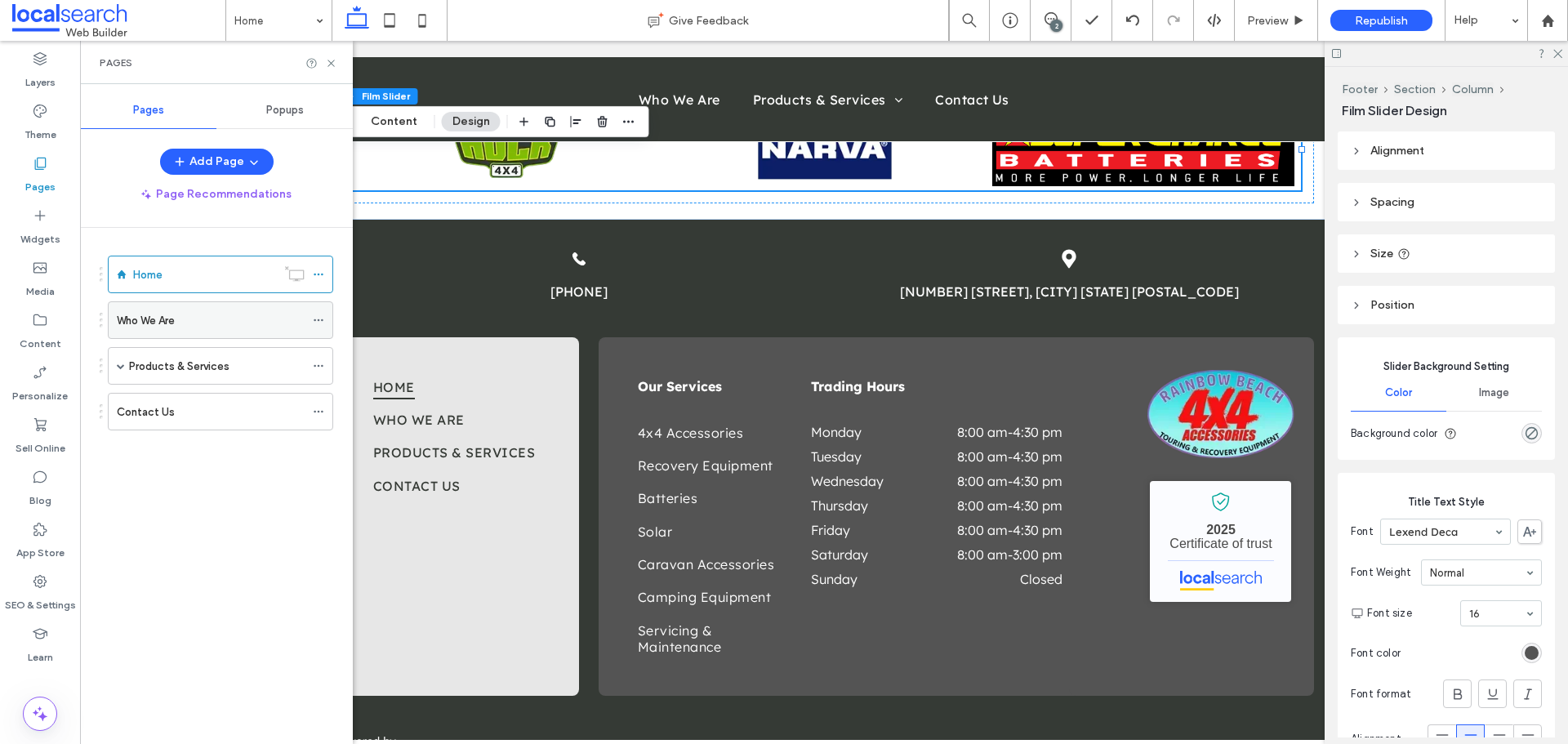 click on "Who We Are" at bounding box center (145, 320) 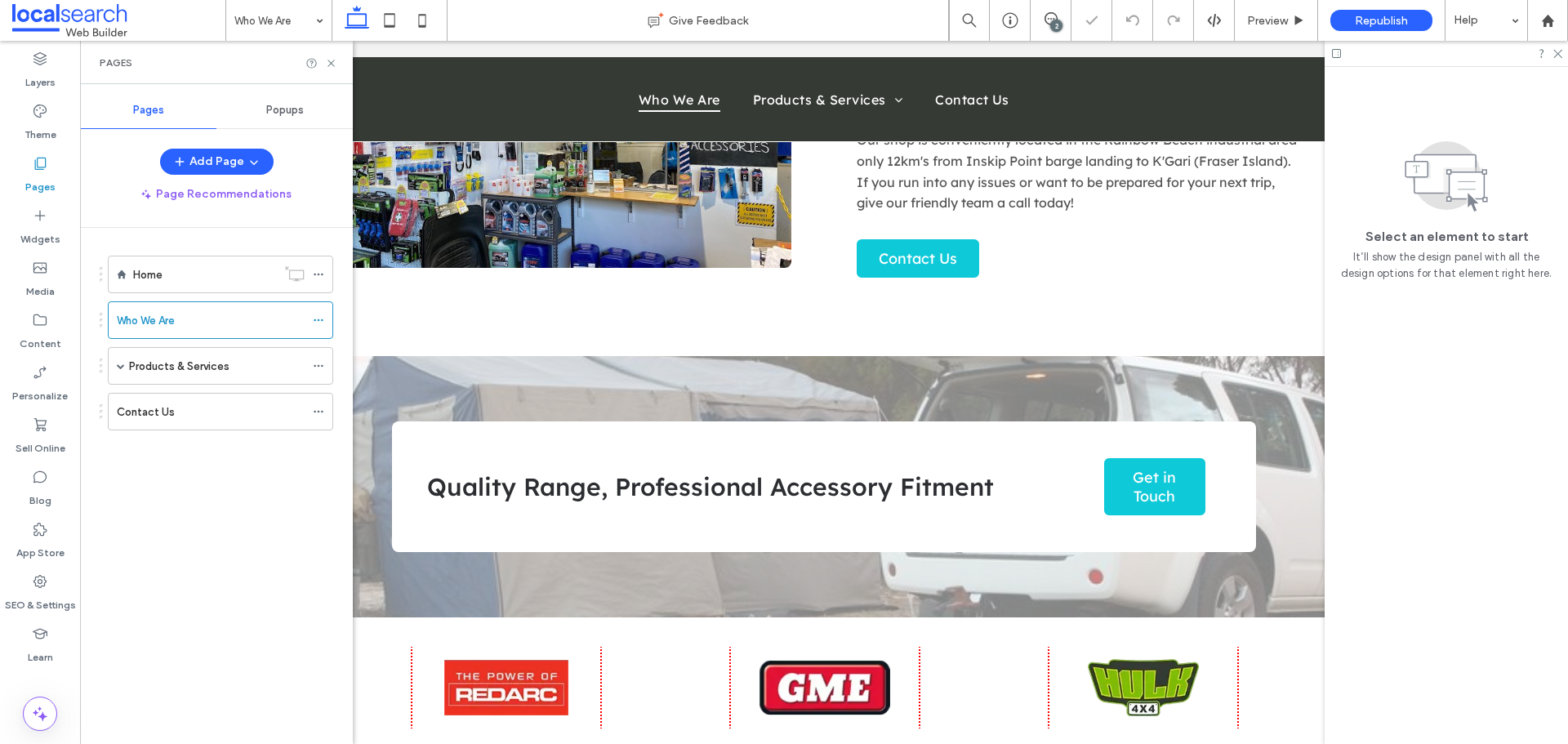 scroll, scrollTop: 817, scrollLeft: 0, axis: vertical 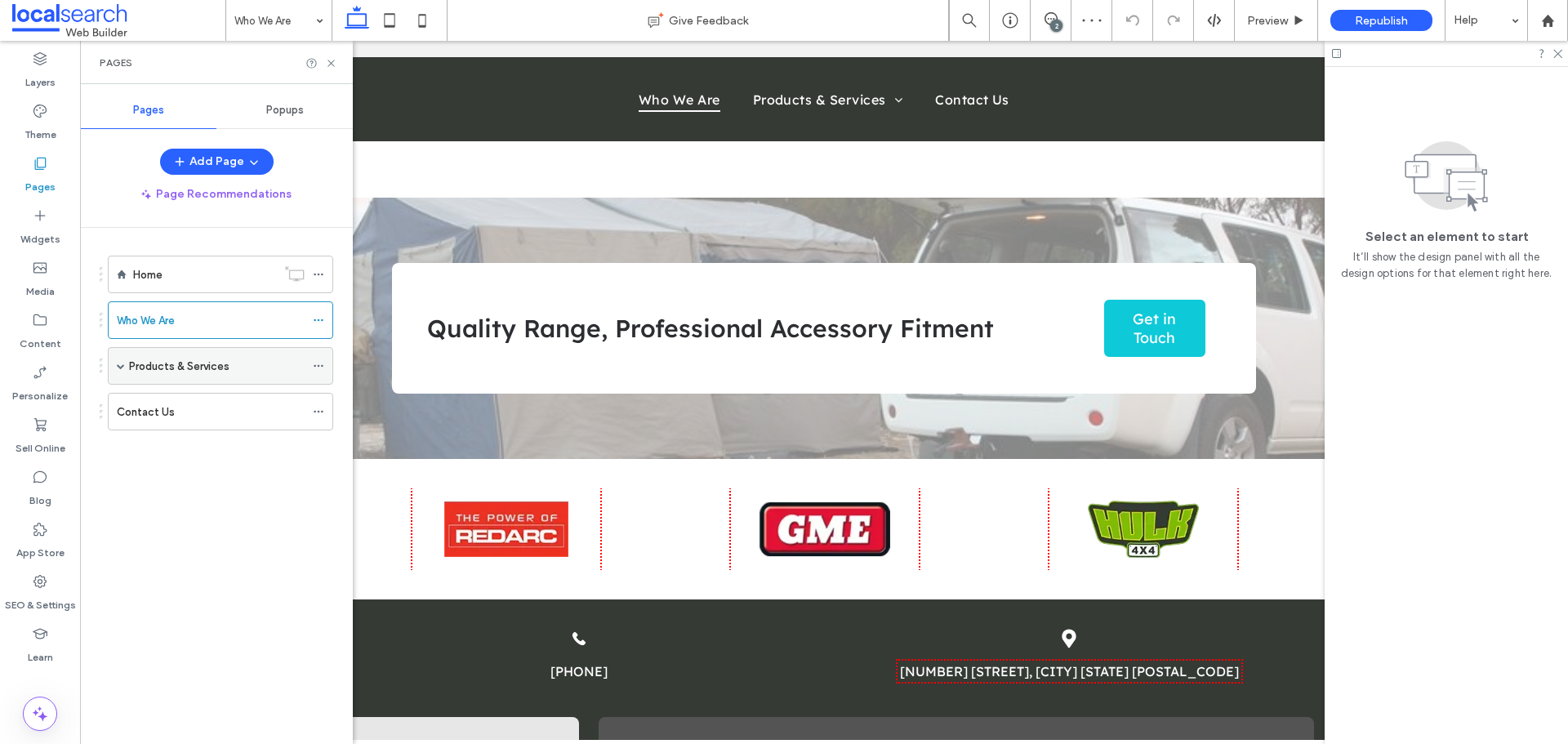 click on "Products & Services" at bounding box center (216, 366) 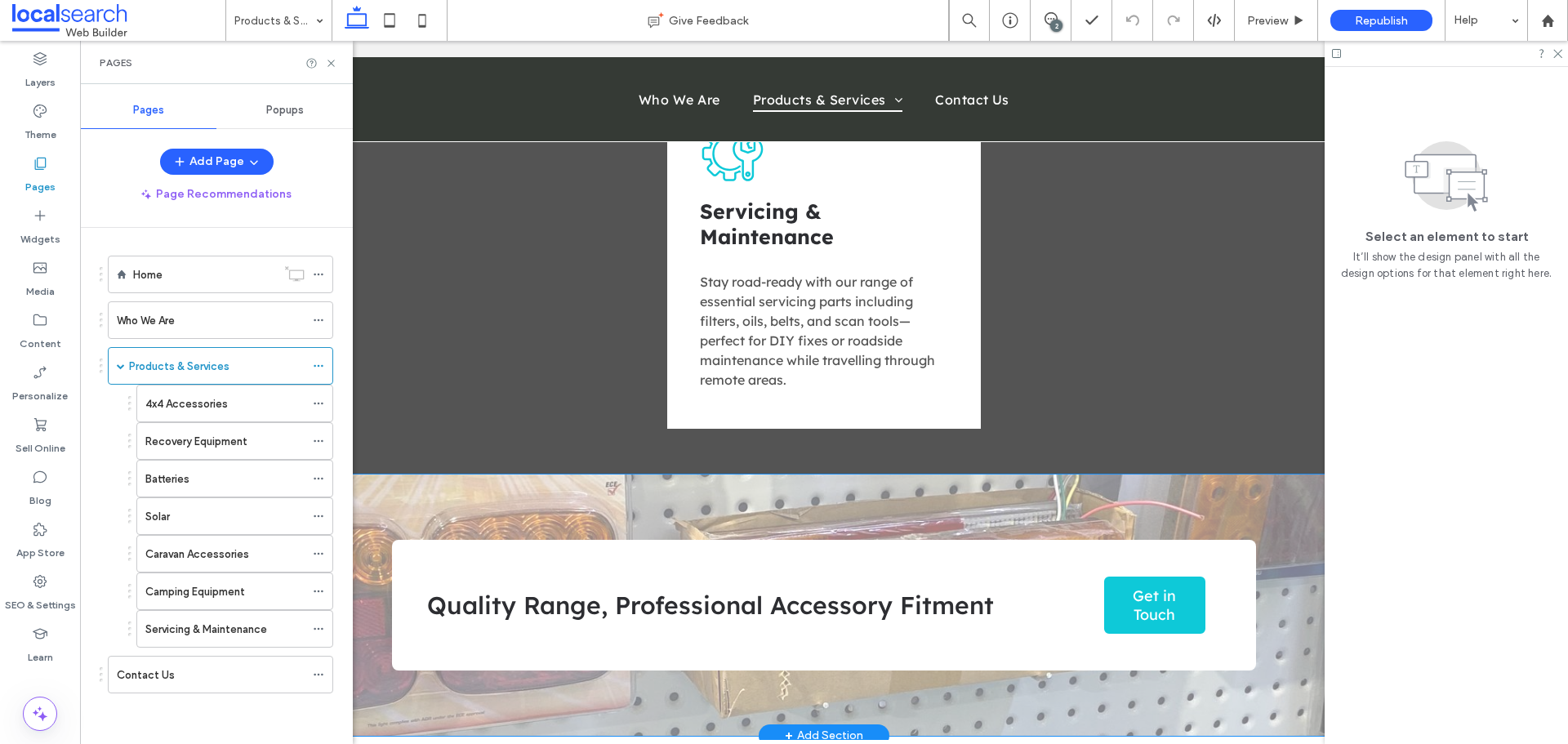 scroll, scrollTop: 2450, scrollLeft: 0, axis: vertical 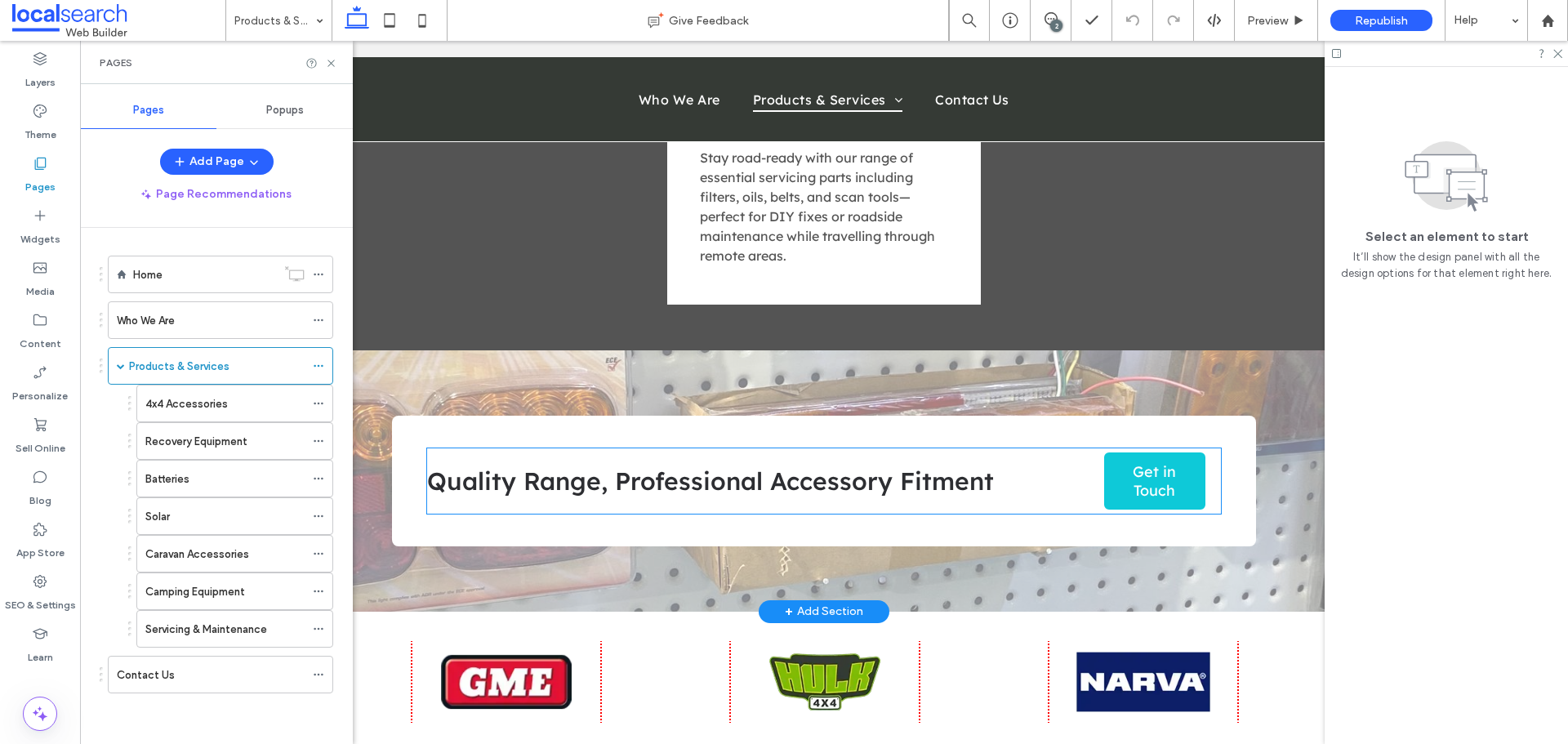 click on "Quality Range, Professional Accessory Fitment" at bounding box center [710, 481] 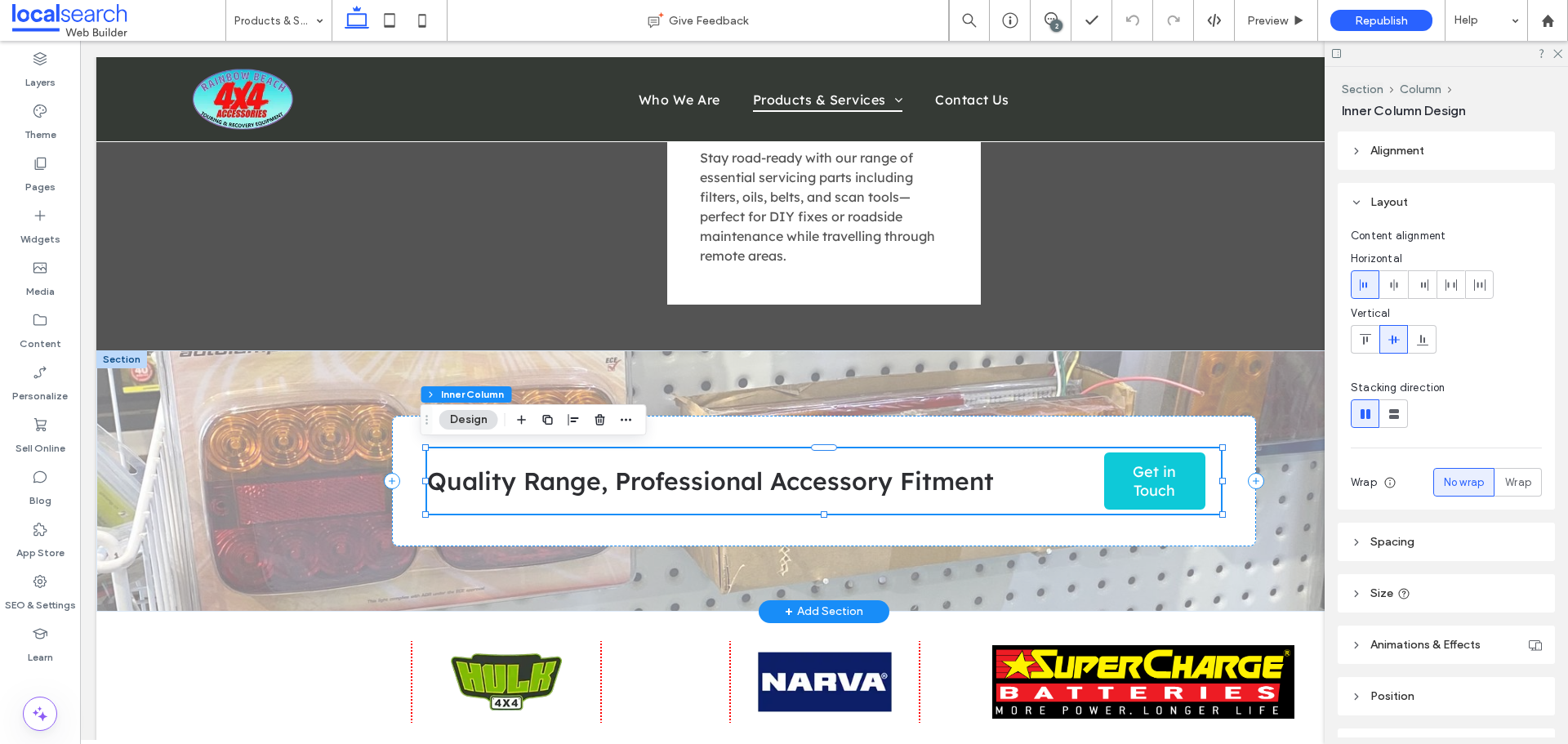 click on "Quality Range, Professional Accessory Fitment" at bounding box center [750, 481] 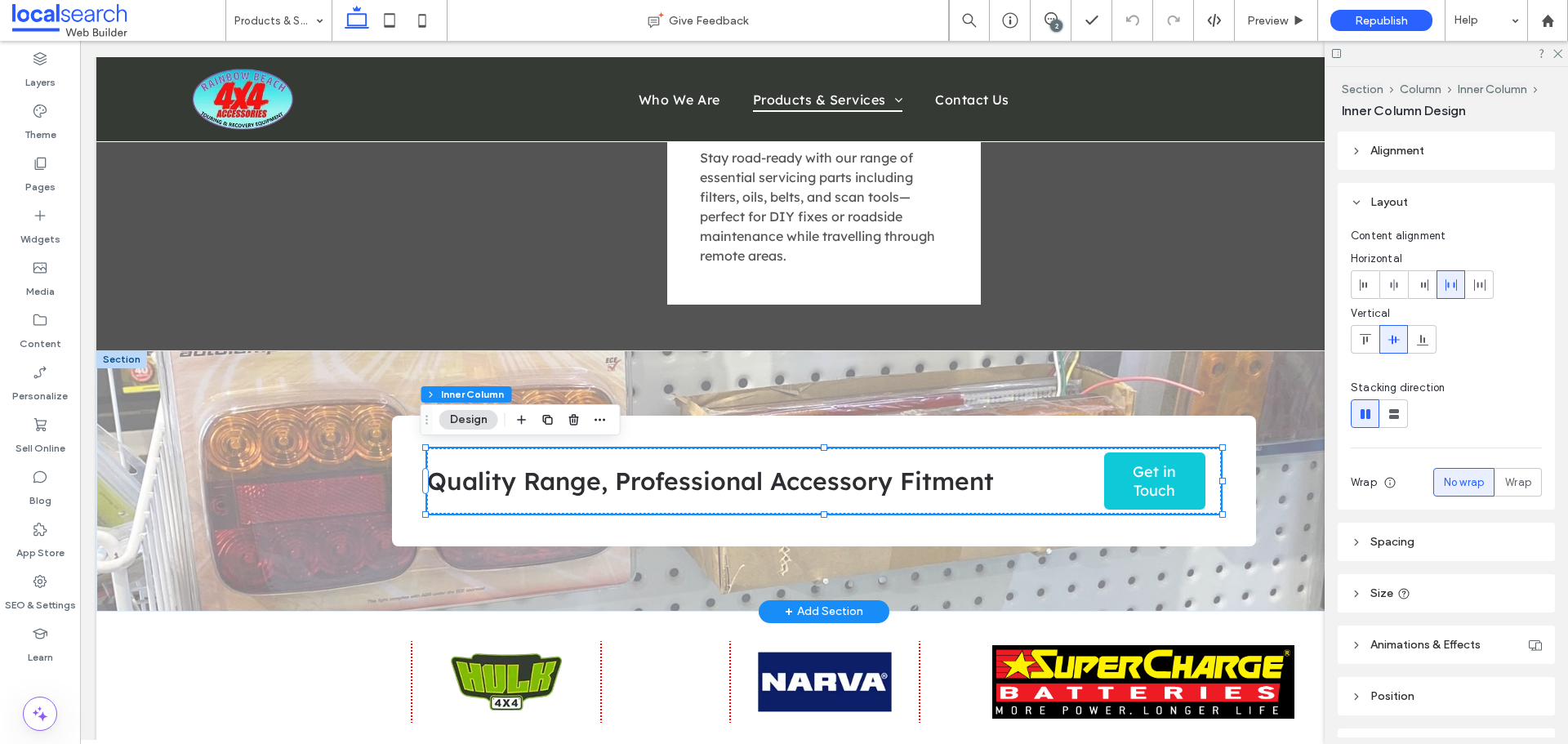 click on "Quality Range, Professional Accessory Fitment" at bounding box center (750, 481) 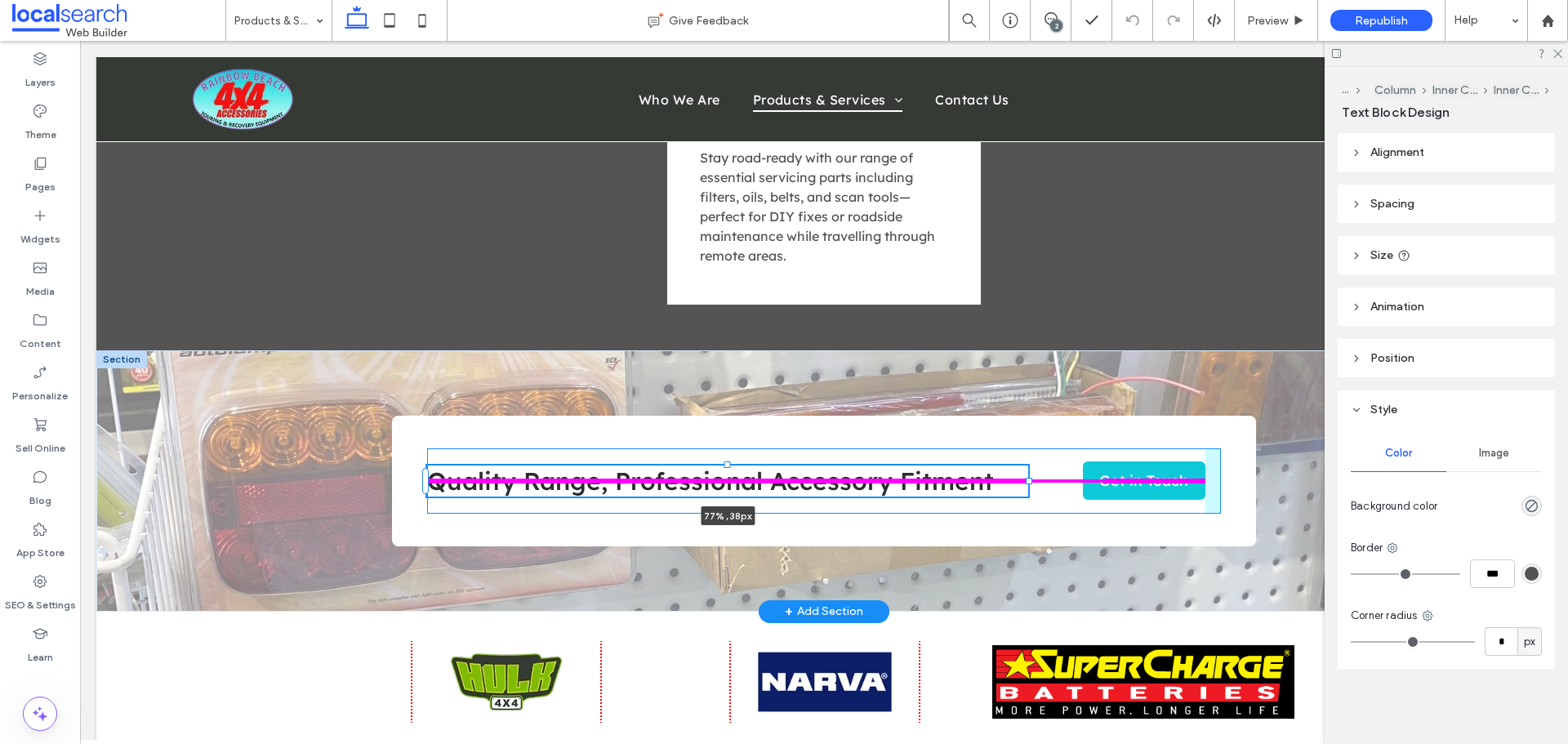 drag, startPoint x: 1069, startPoint y: 478, endPoint x: 1024, endPoint y: 483, distance: 45.276926 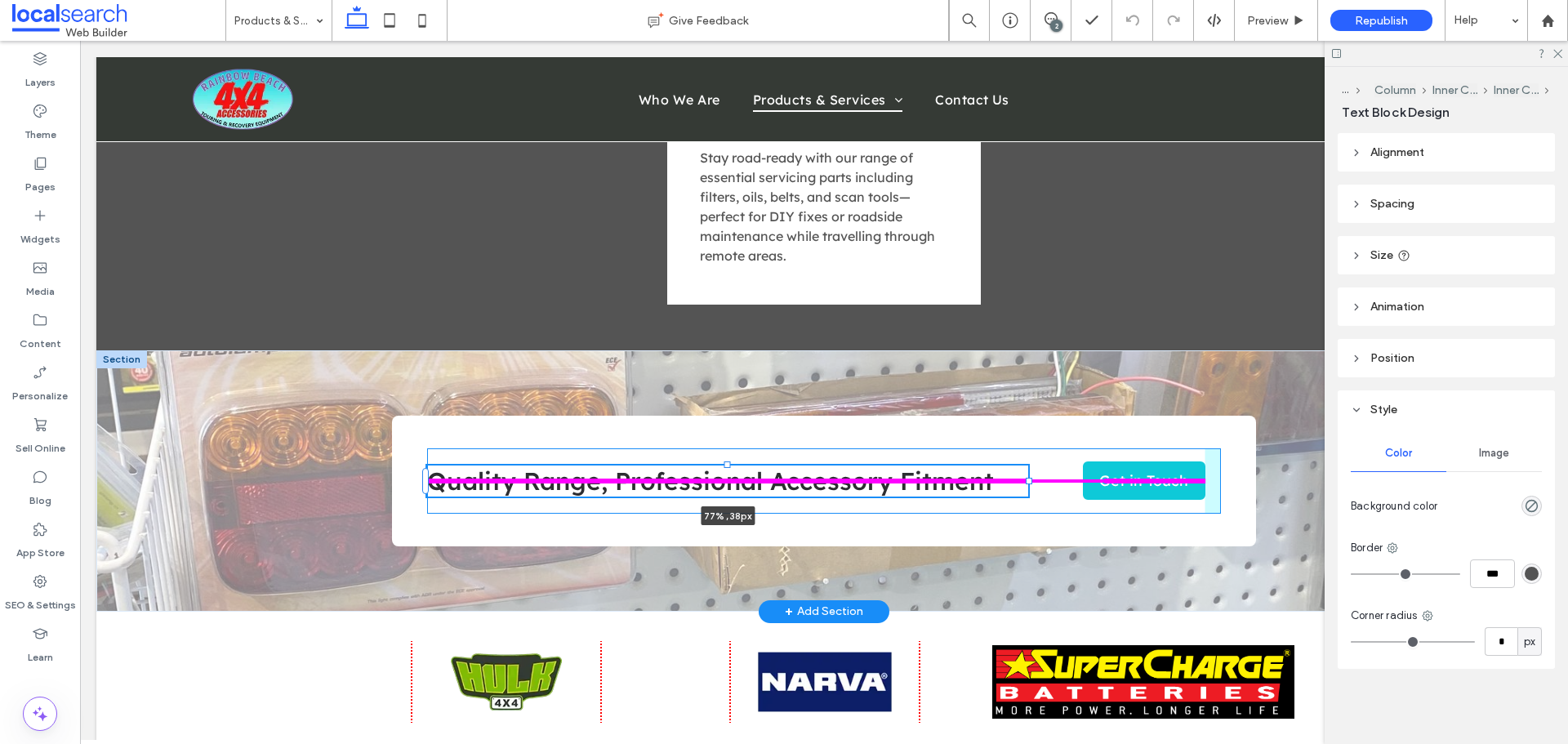 click on "Quality Range, Professional Accessory Fitment
77% , 38px
Get in Touch" at bounding box center [824, 481] 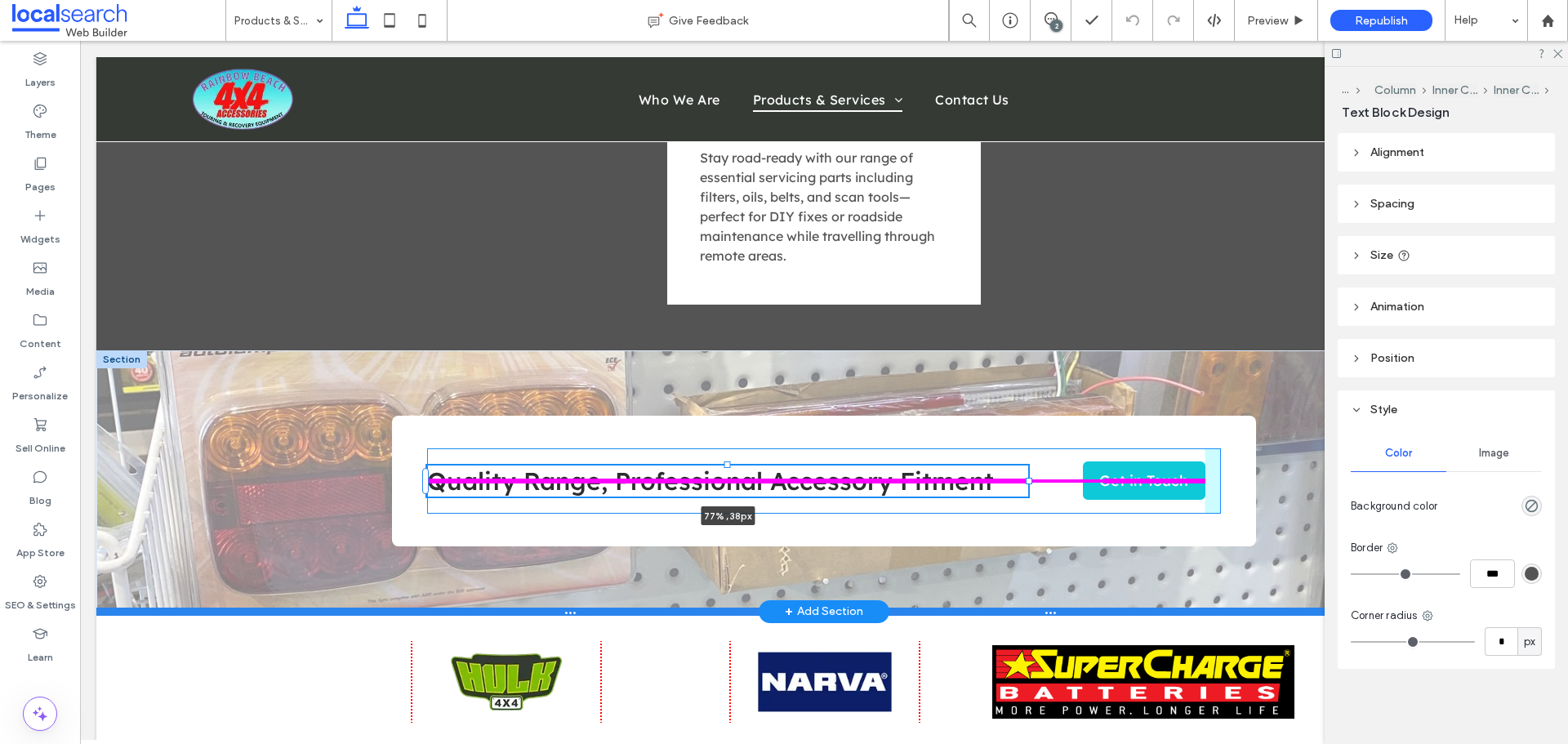 type on "**" 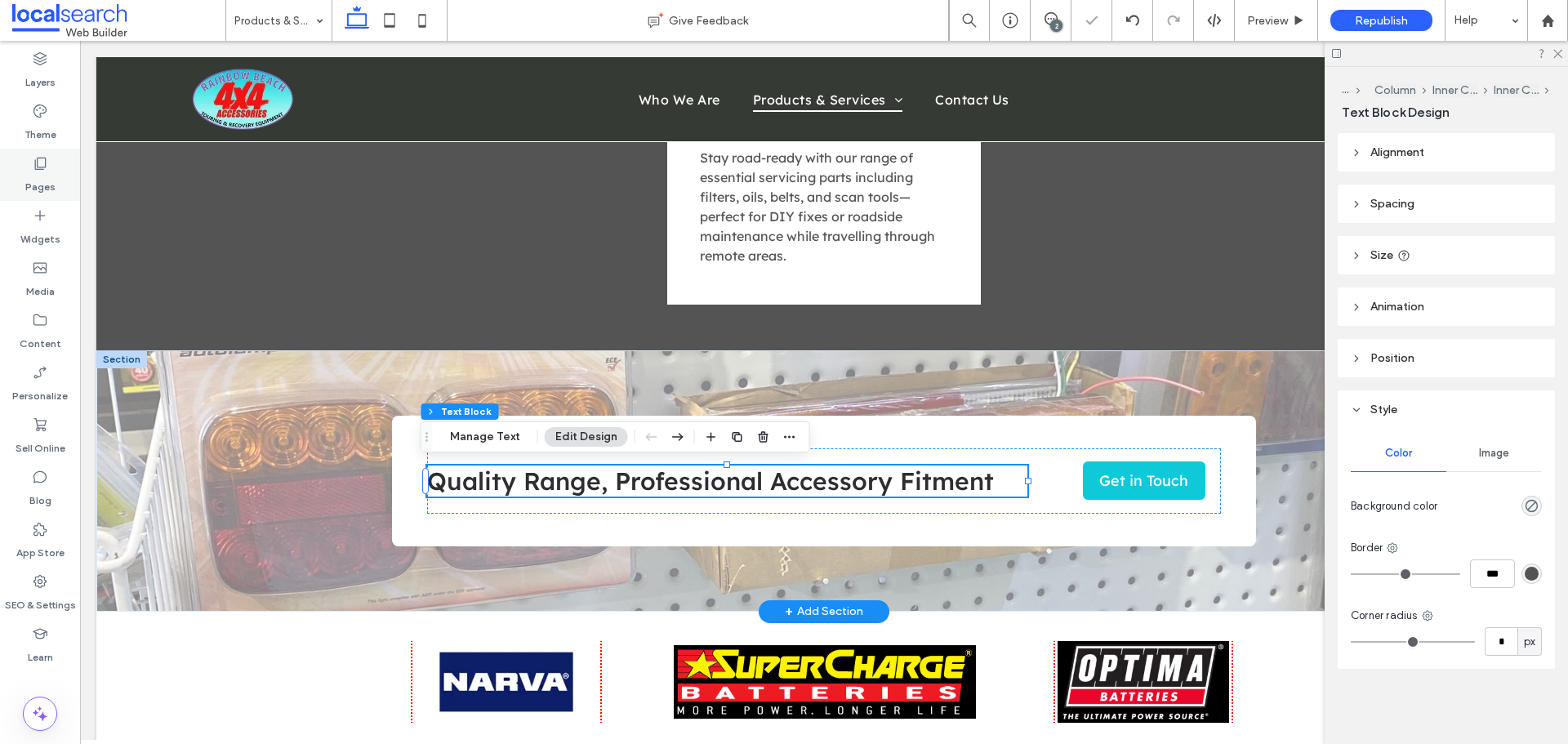 click on "Pages" at bounding box center [40, 183] 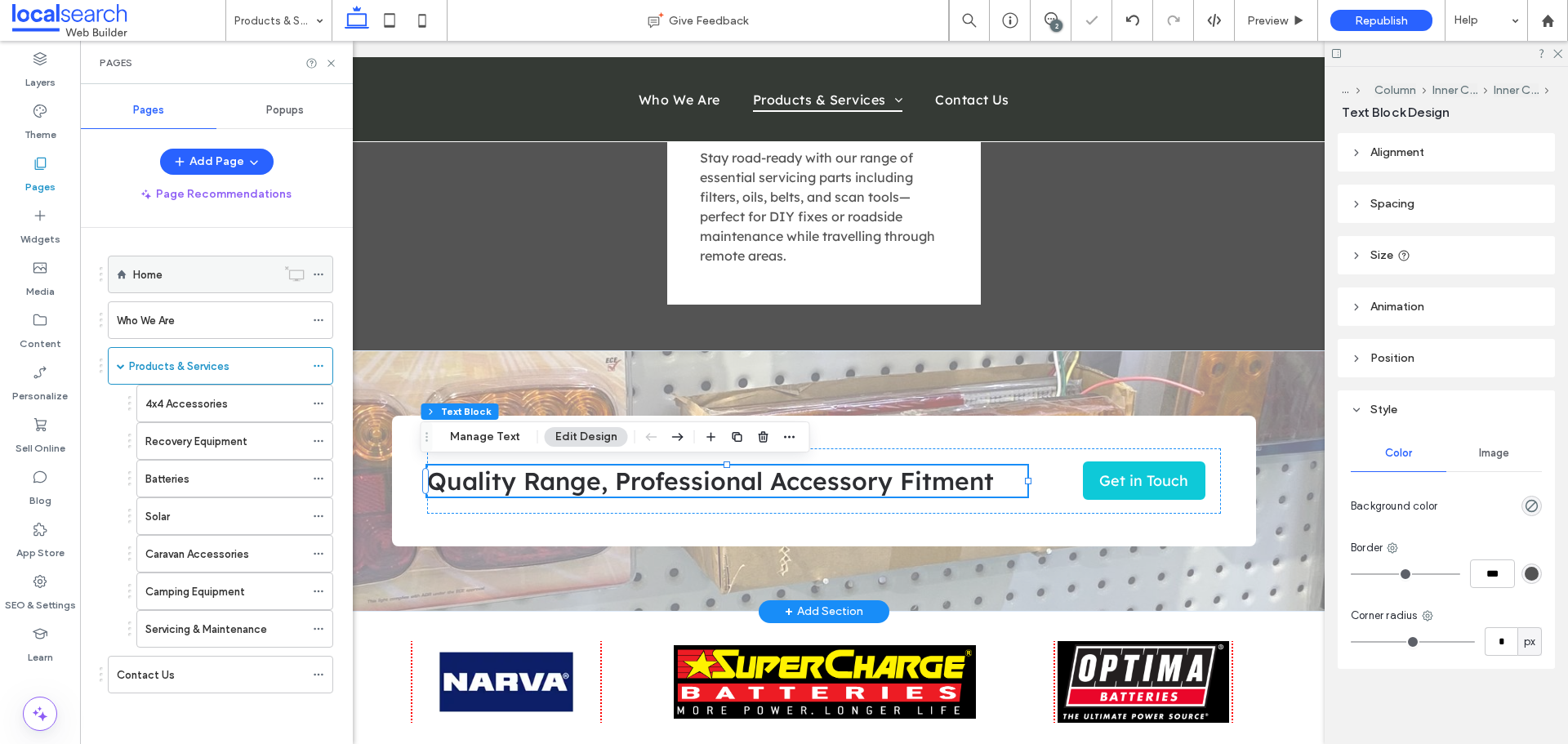 click on "Home" at bounding box center (204, 274) 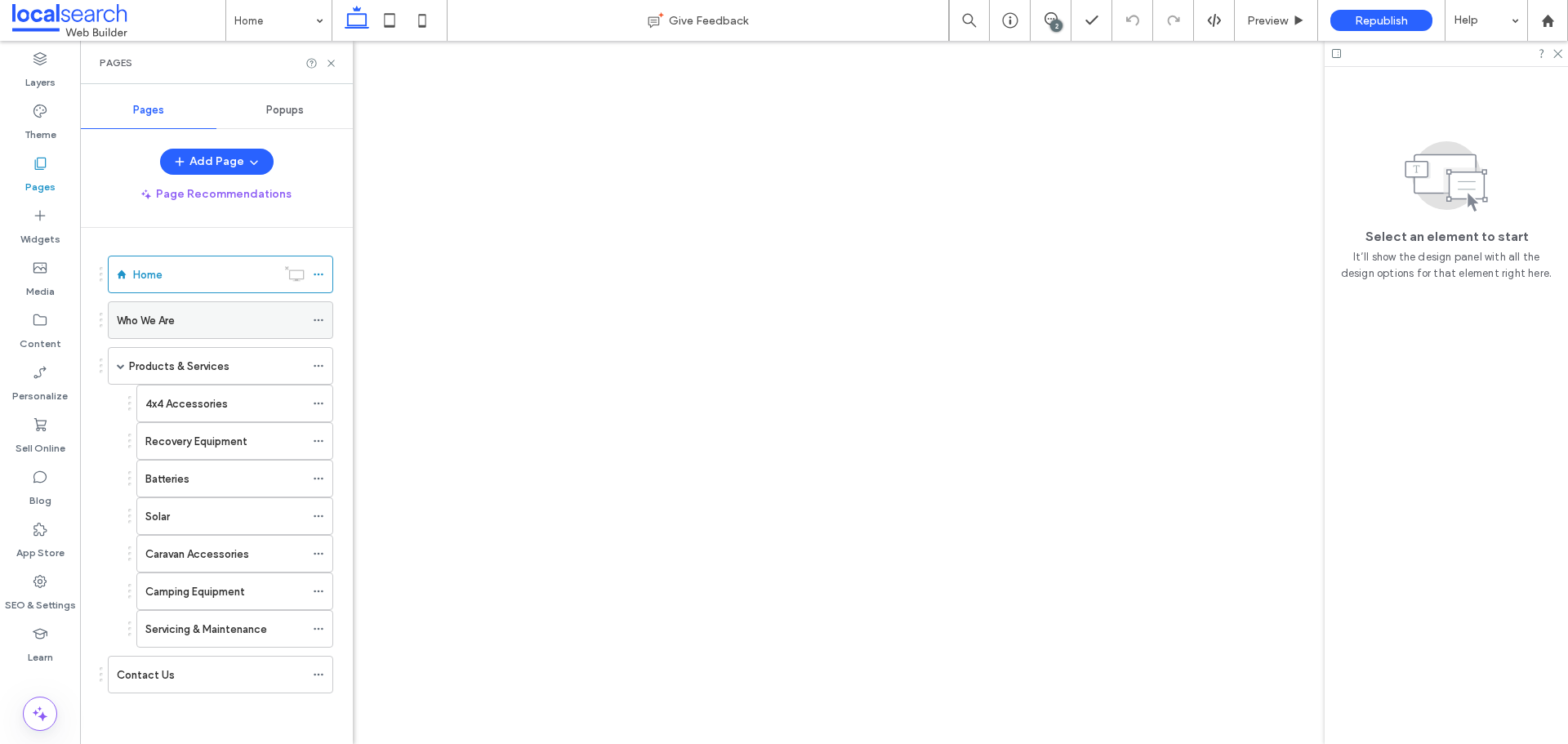 click on "Who We Are" at bounding box center [211, 320] 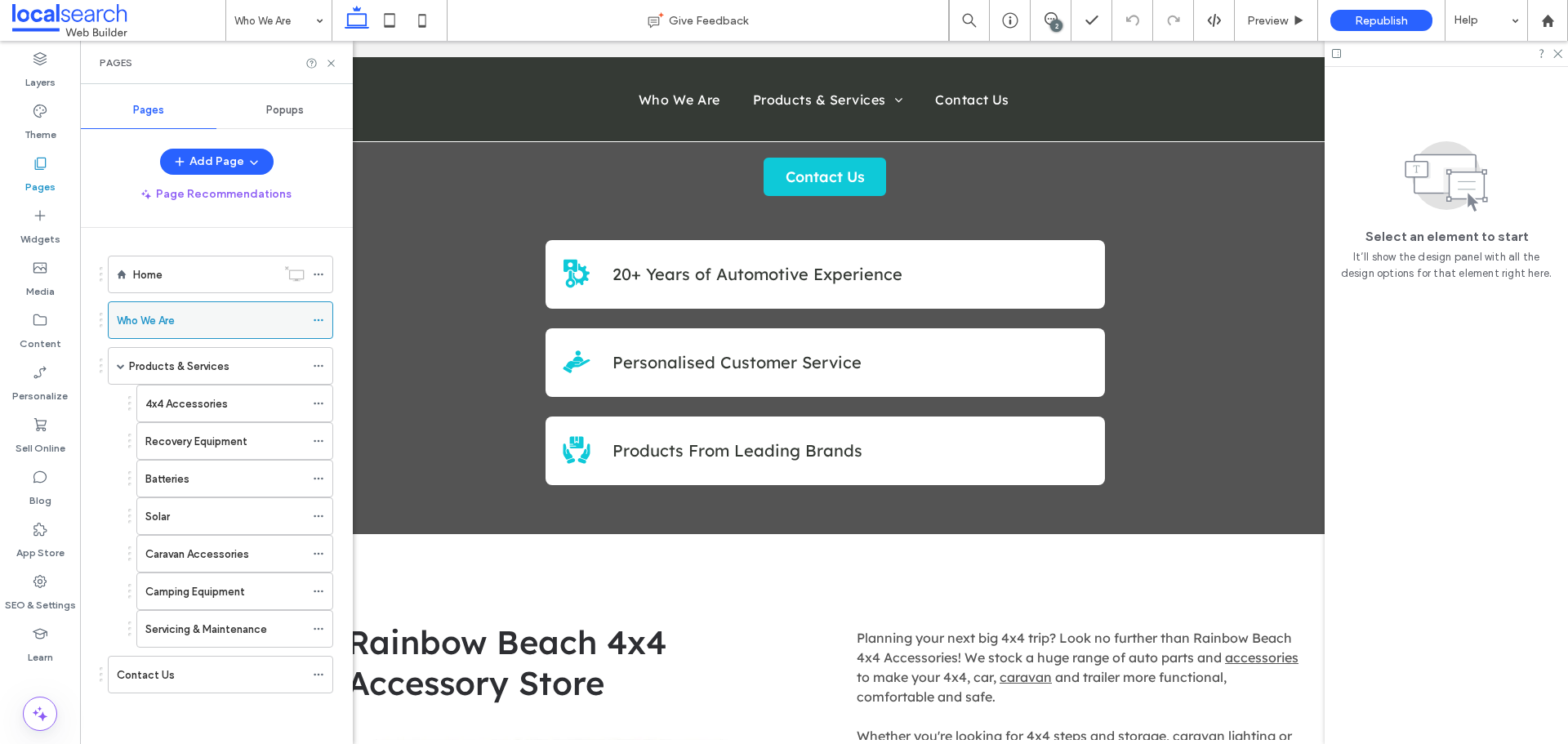 scroll, scrollTop: 490, scrollLeft: 0, axis: vertical 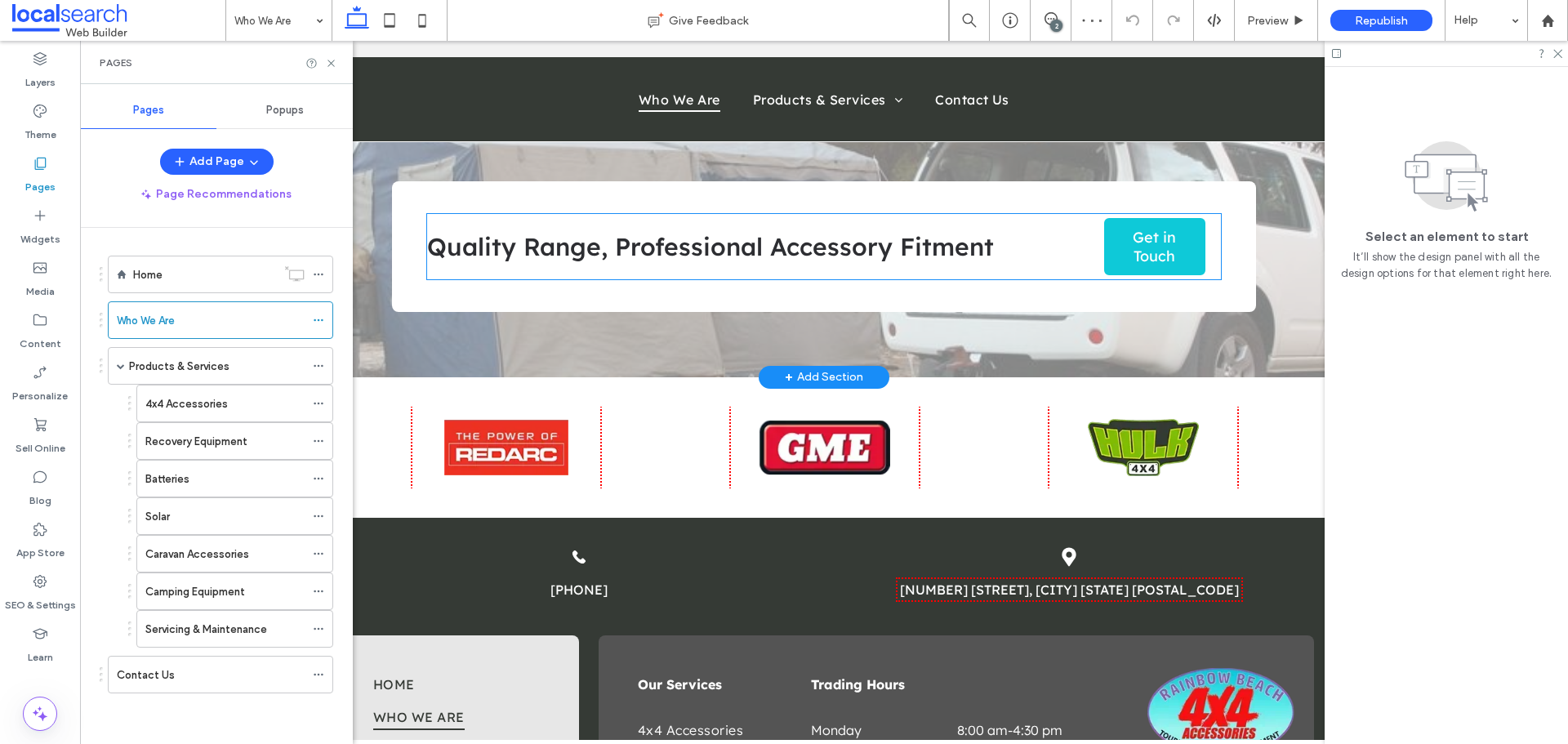click on "Quality Range, Professional Accessory Fitment" at bounding box center (710, 247) 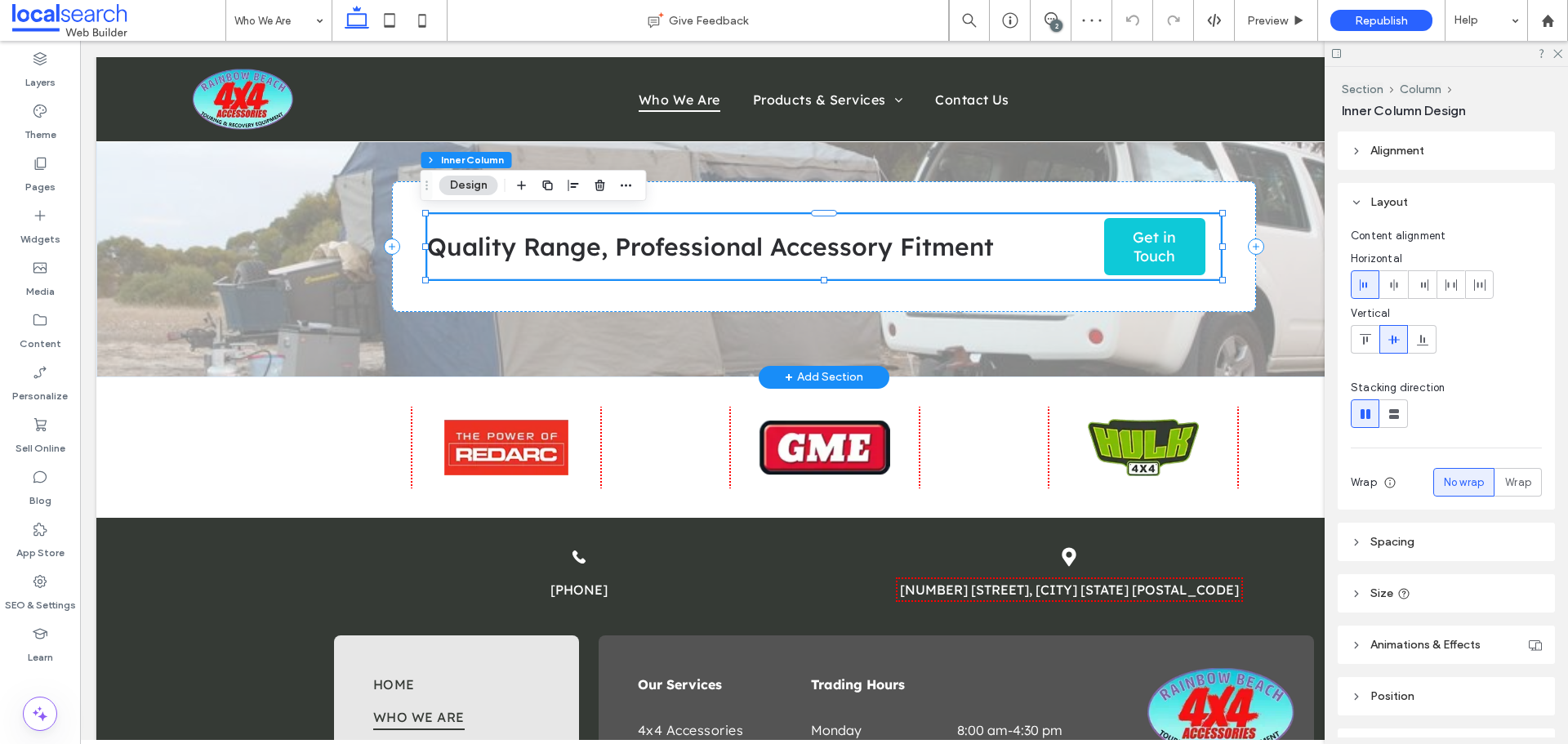 click on "Quality Range, Professional Accessory Fitment" at bounding box center (710, 247) 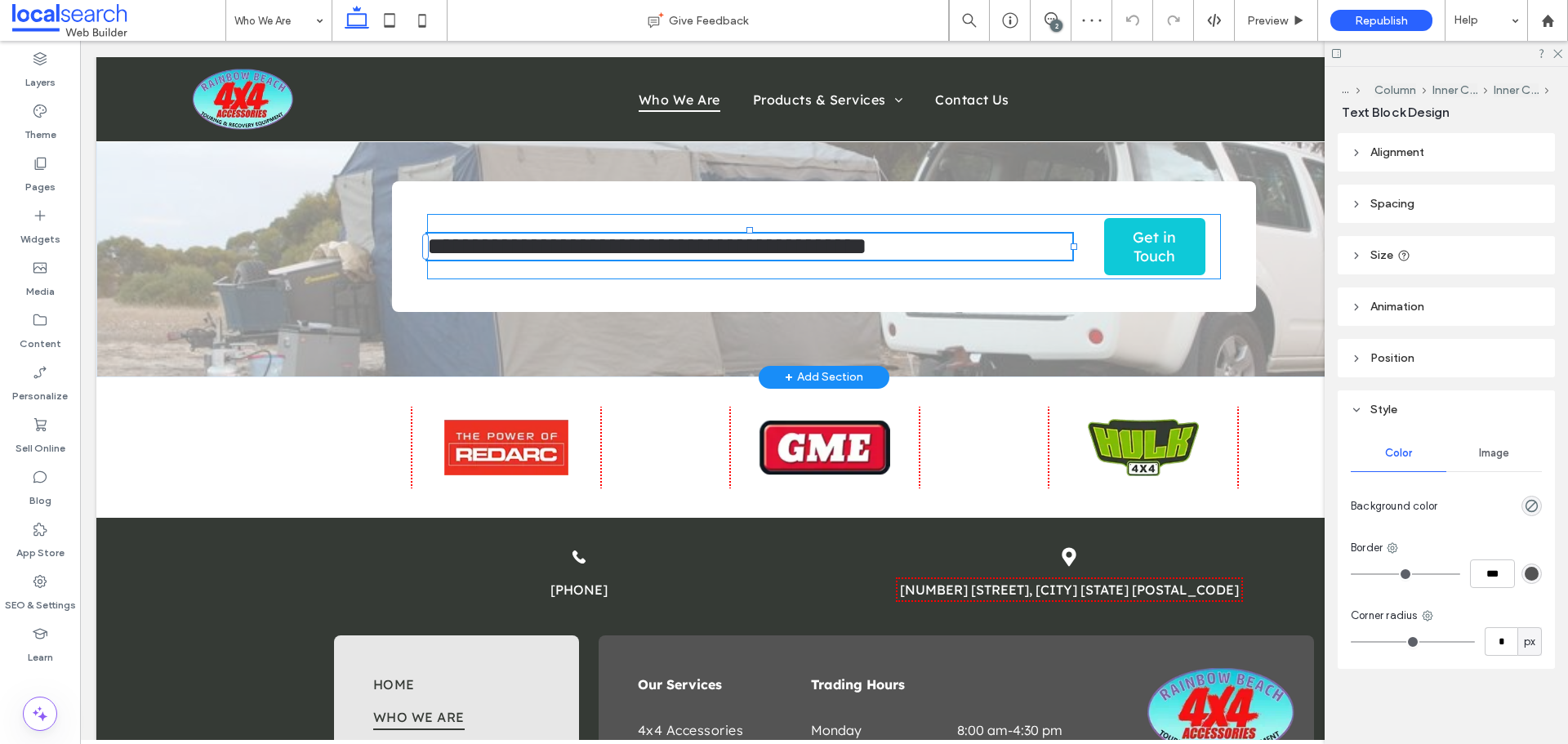 type on "**********" 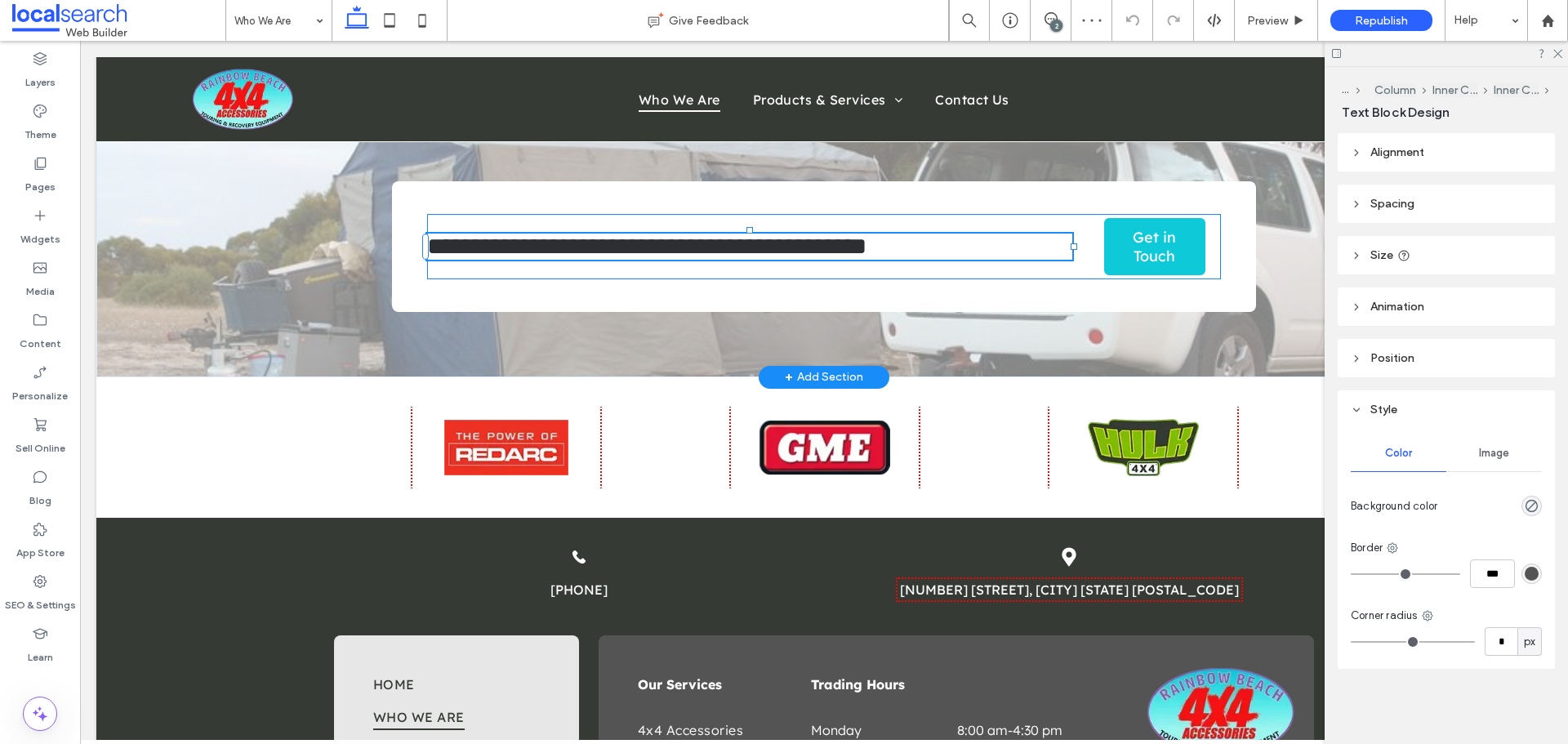 type on "**" 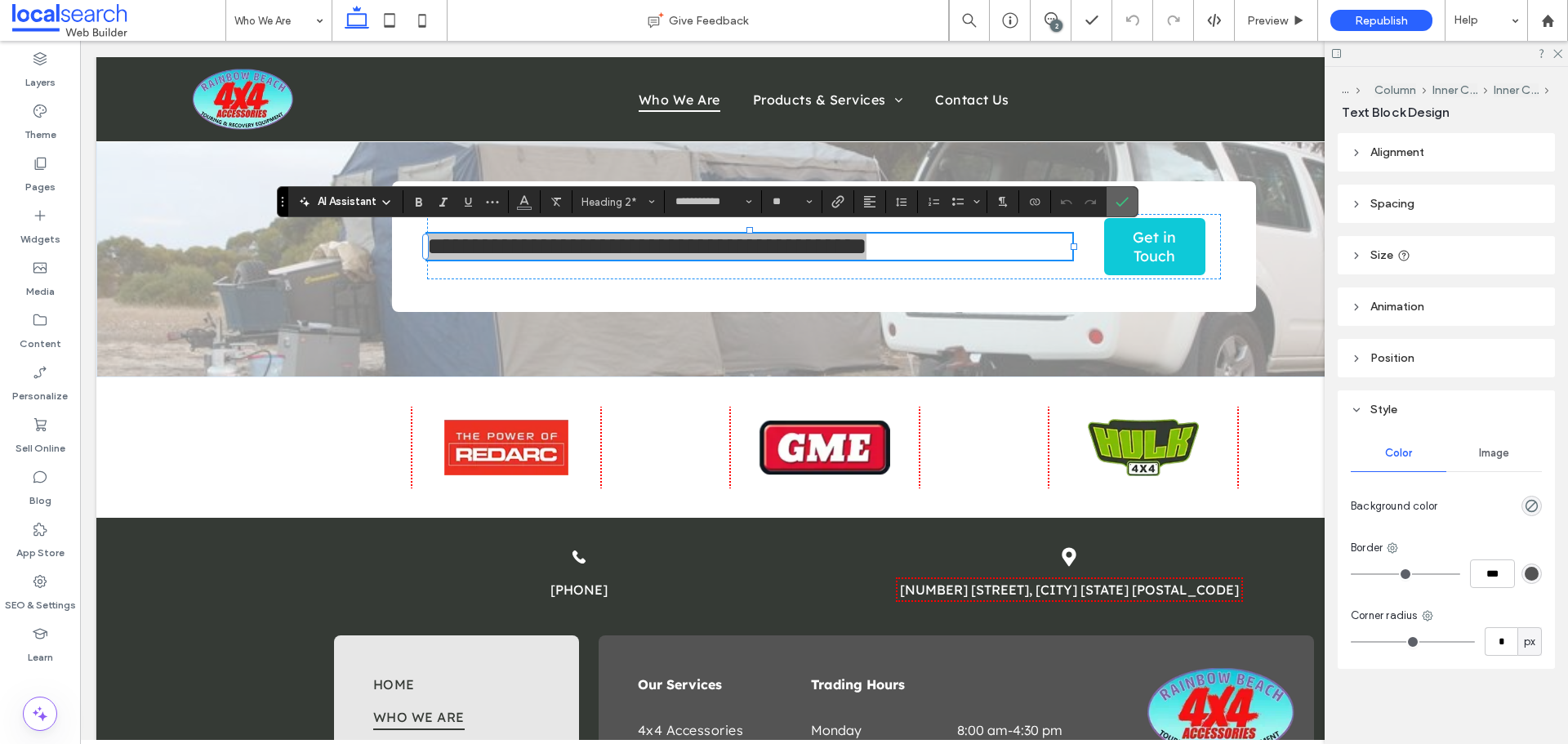 click at bounding box center (1119, 202) 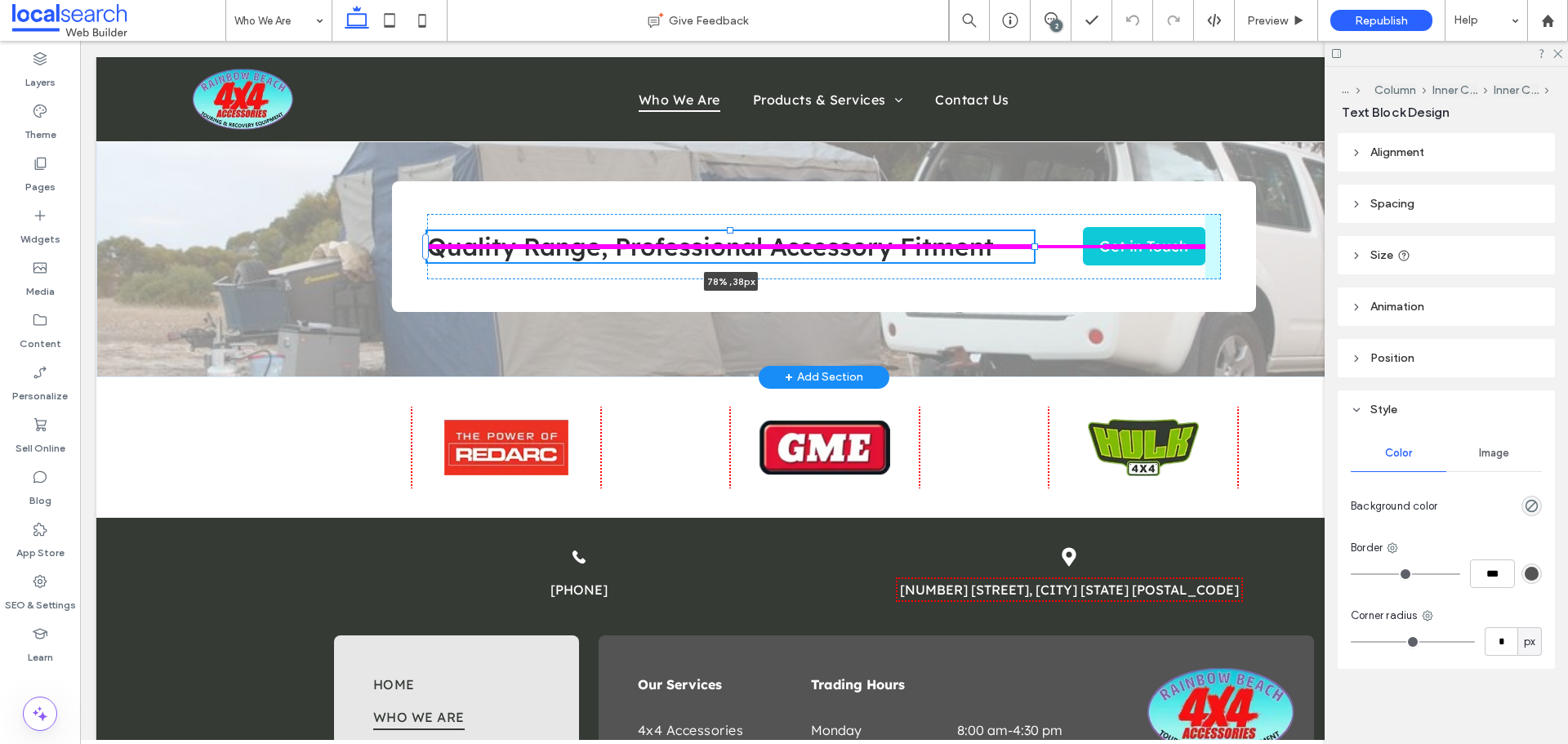 drag, startPoint x: 1068, startPoint y: 247, endPoint x: 1029, endPoint y: 246, distance: 39.012818 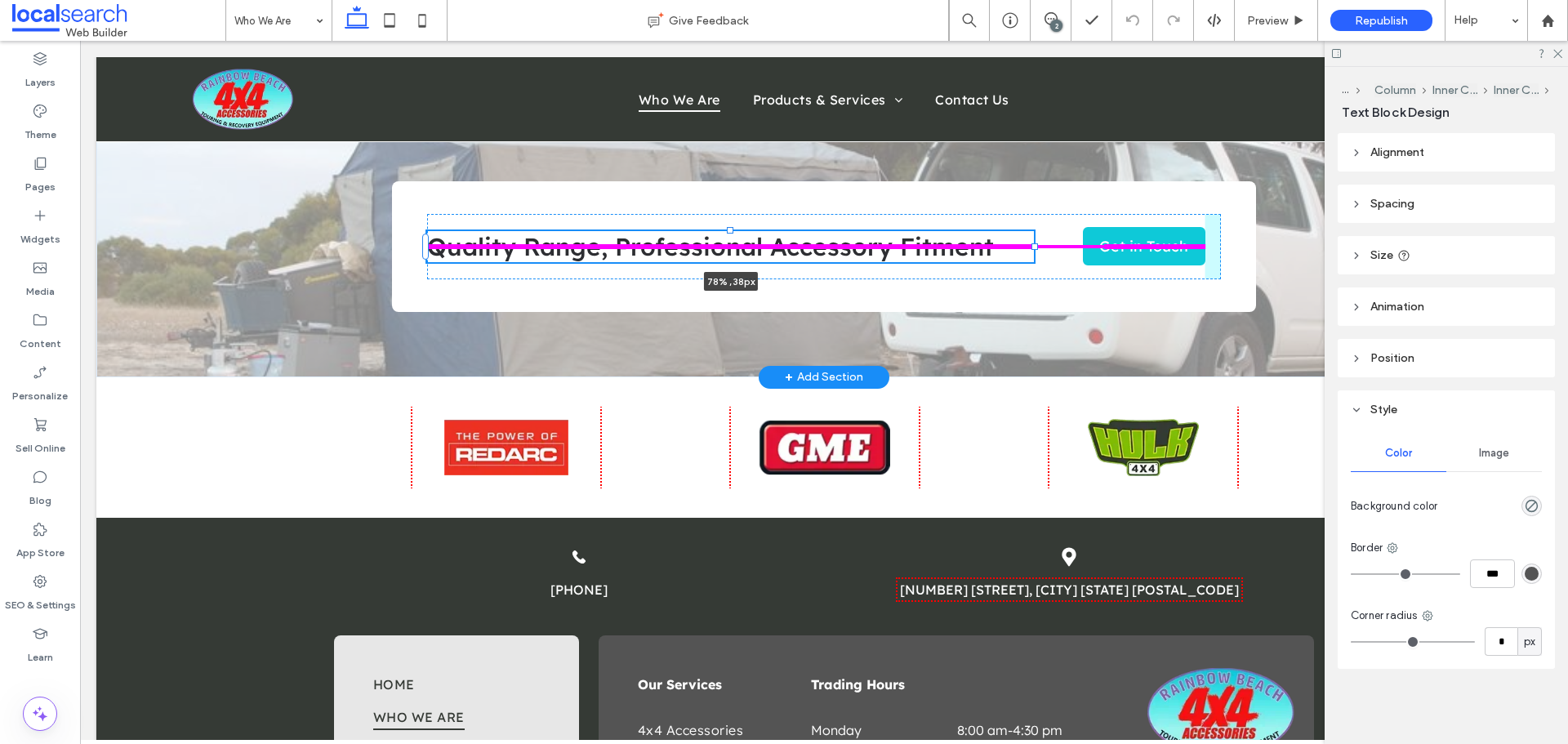 click at bounding box center (1035, 247) 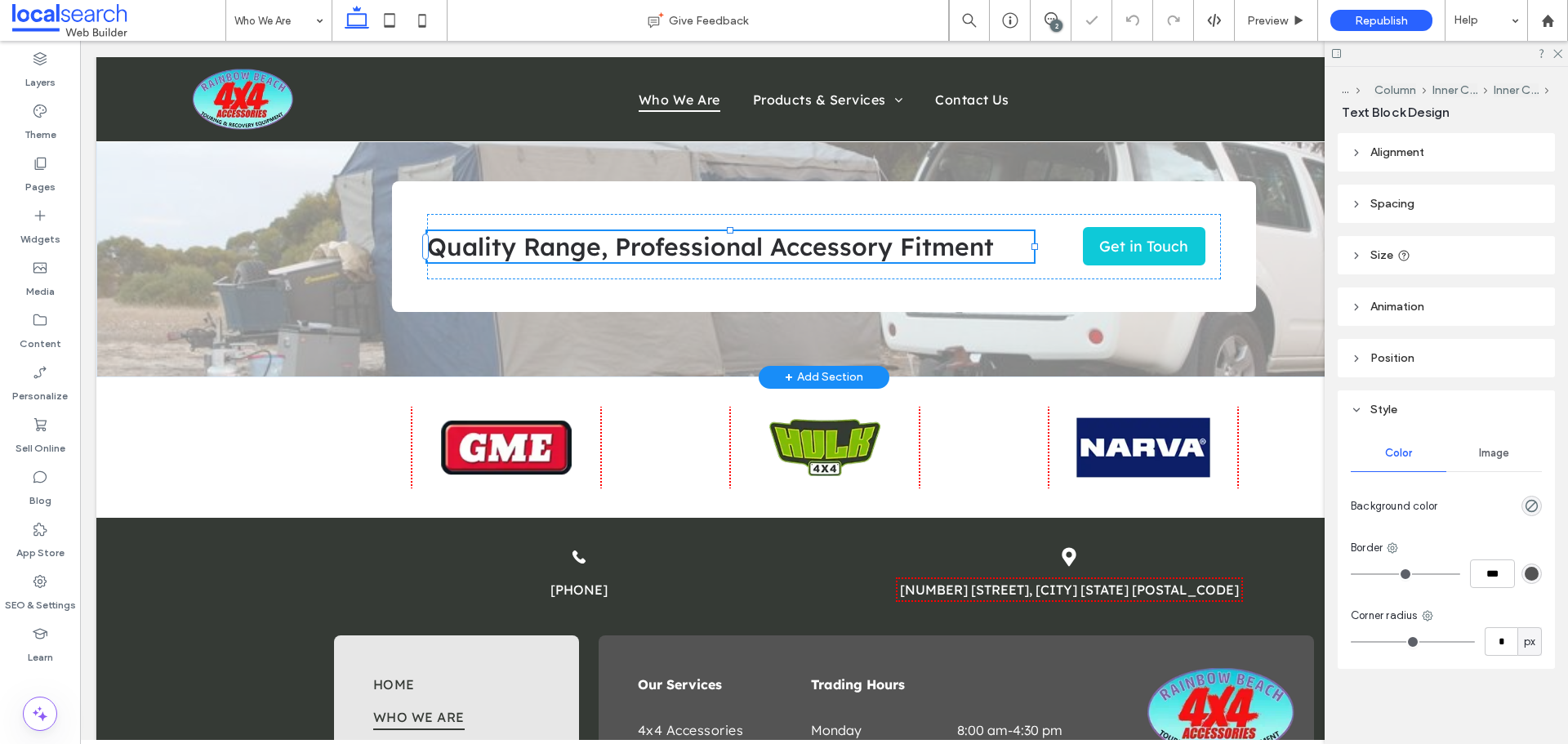type on "**" 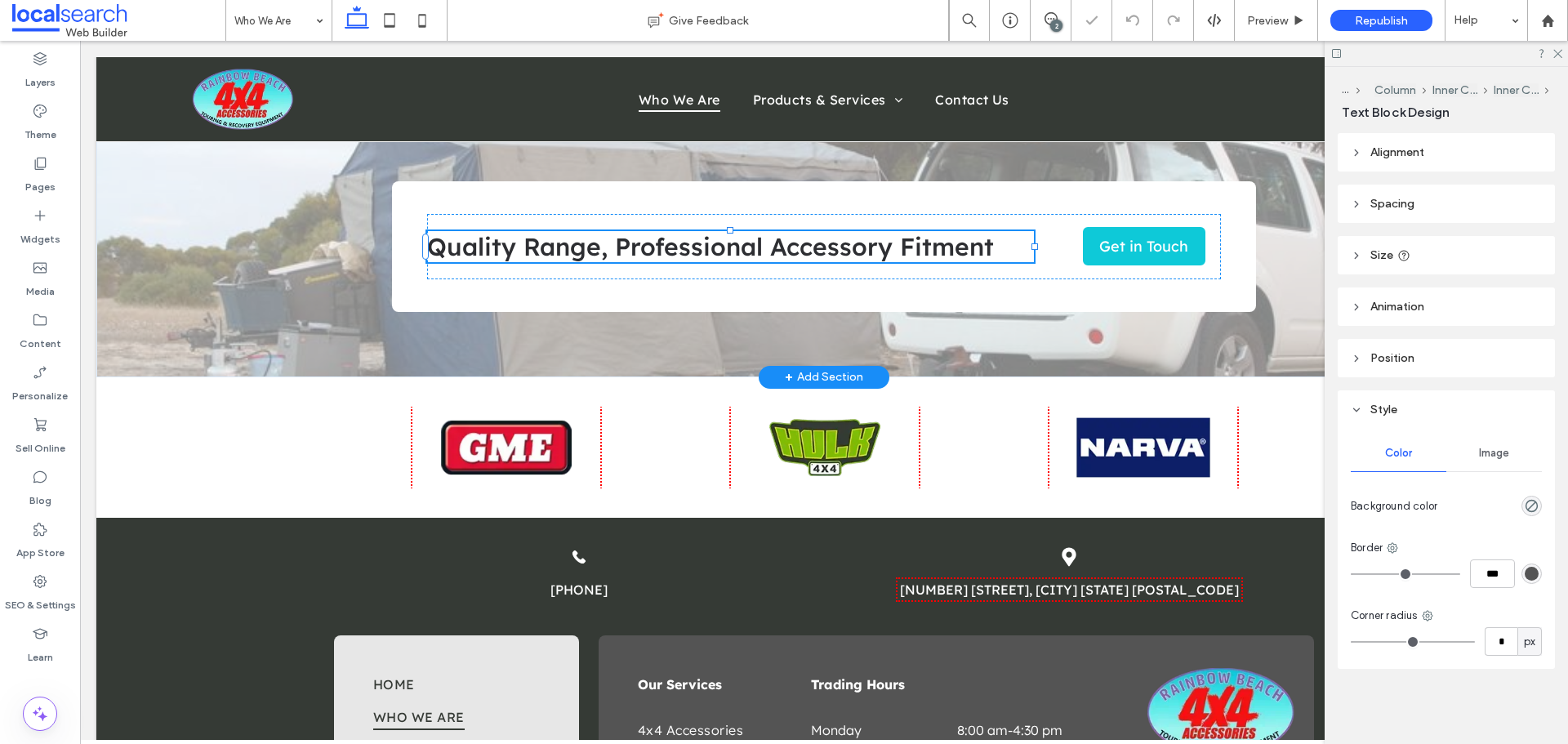 type on "****" 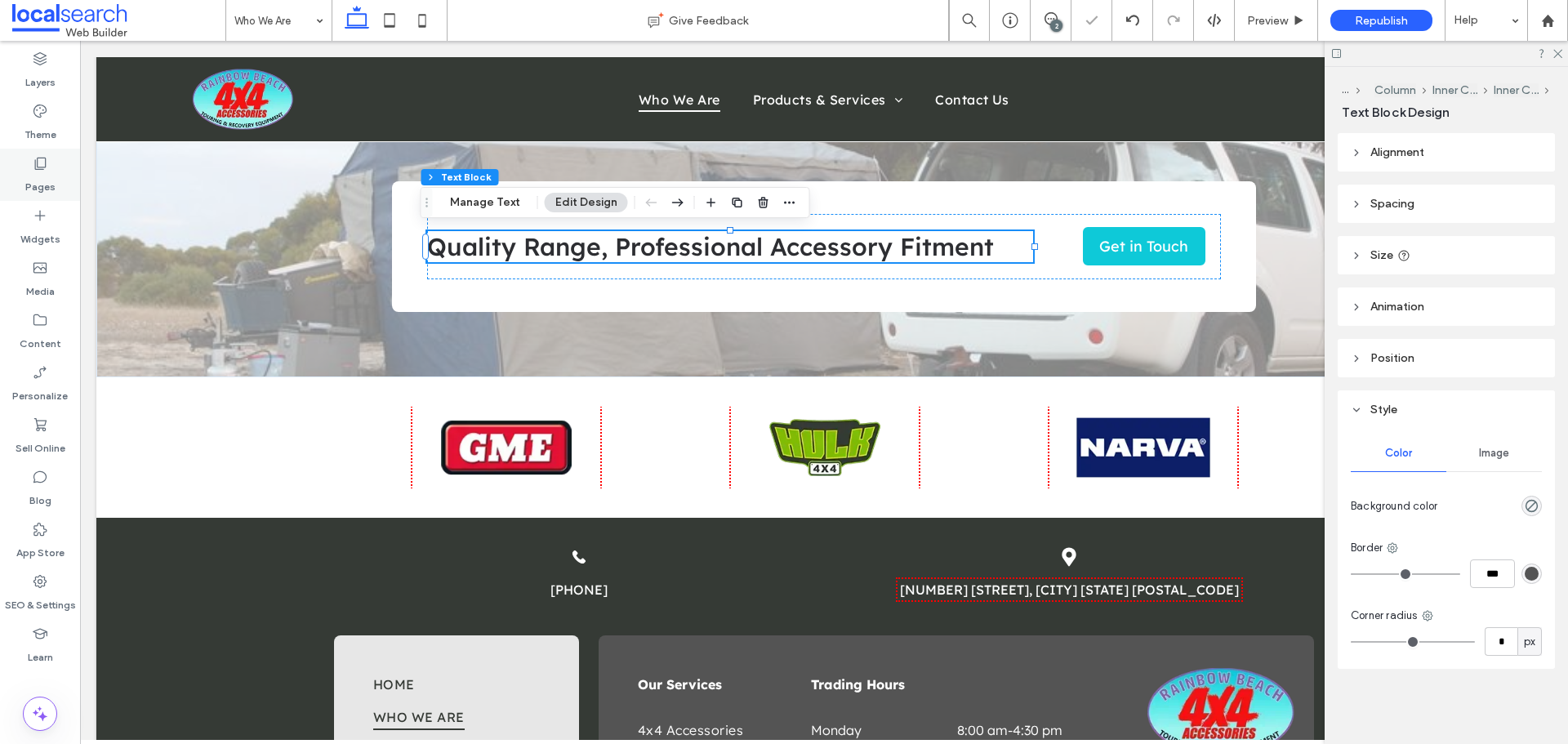 click on "Pages" at bounding box center [40, 175] 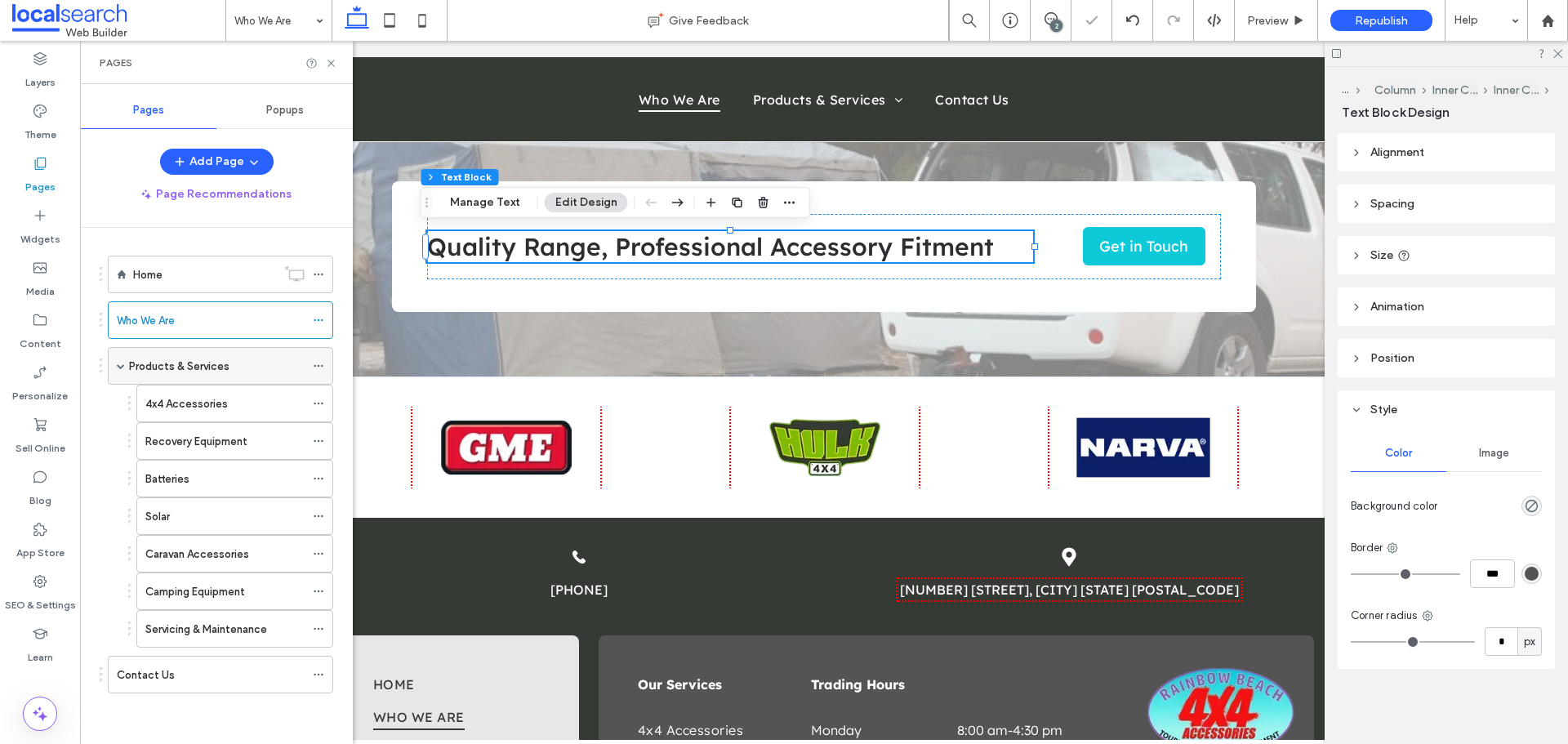 click on "Products & Services" at bounding box center [216, 366] 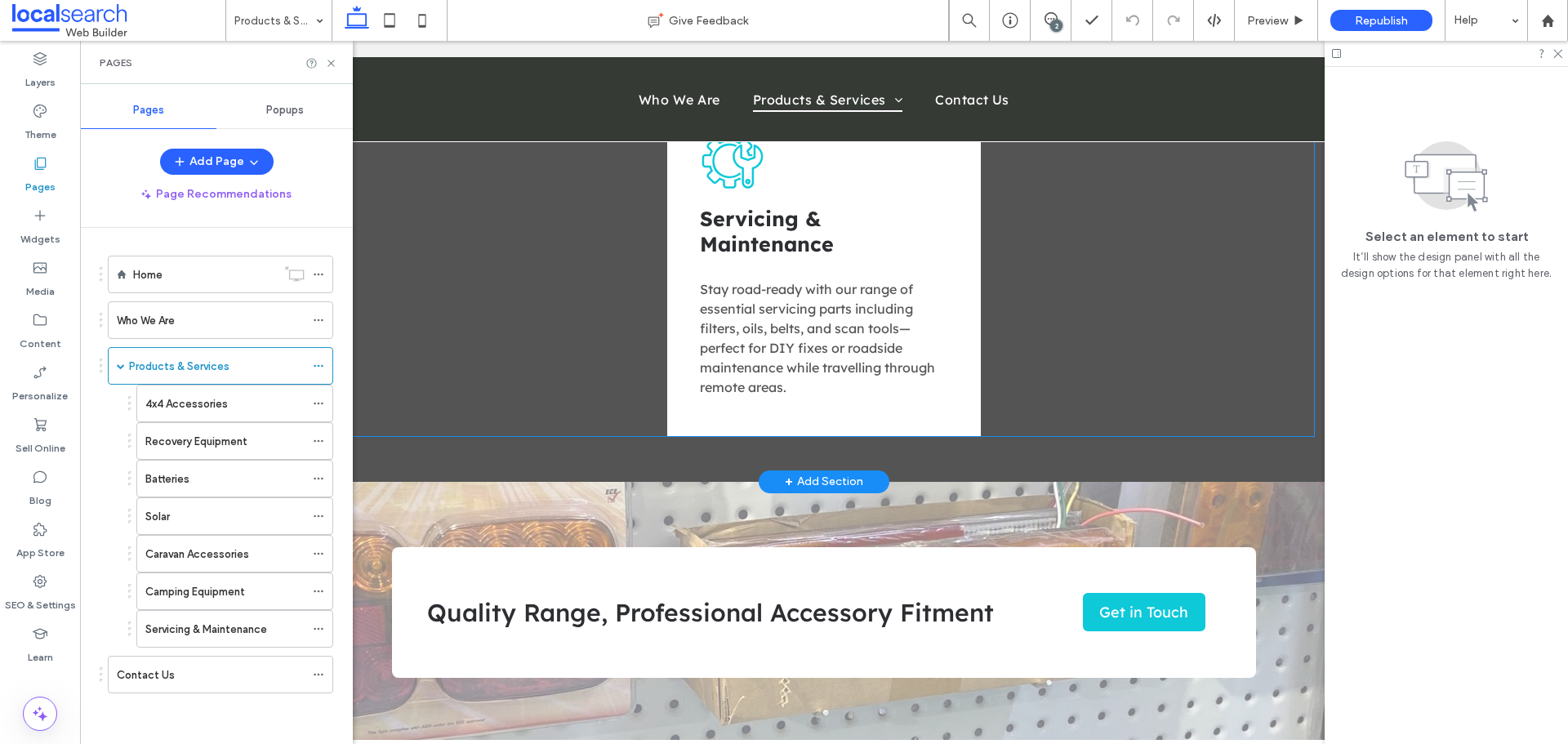 scroll, scrollTop: 2532, scrollLeft: 0, axis: vertical 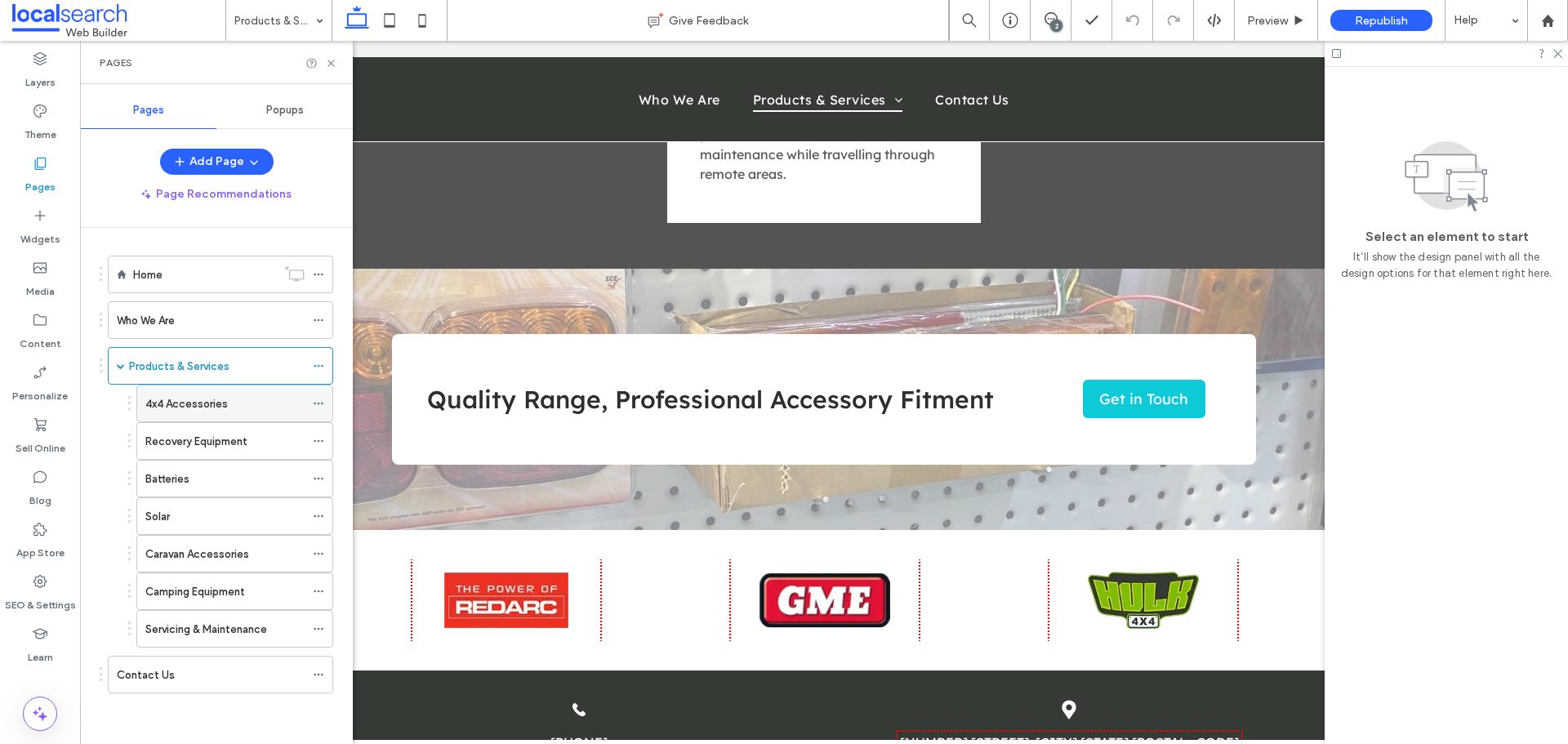 click on "4x4 Accessories" at bounding box center (186, 403) 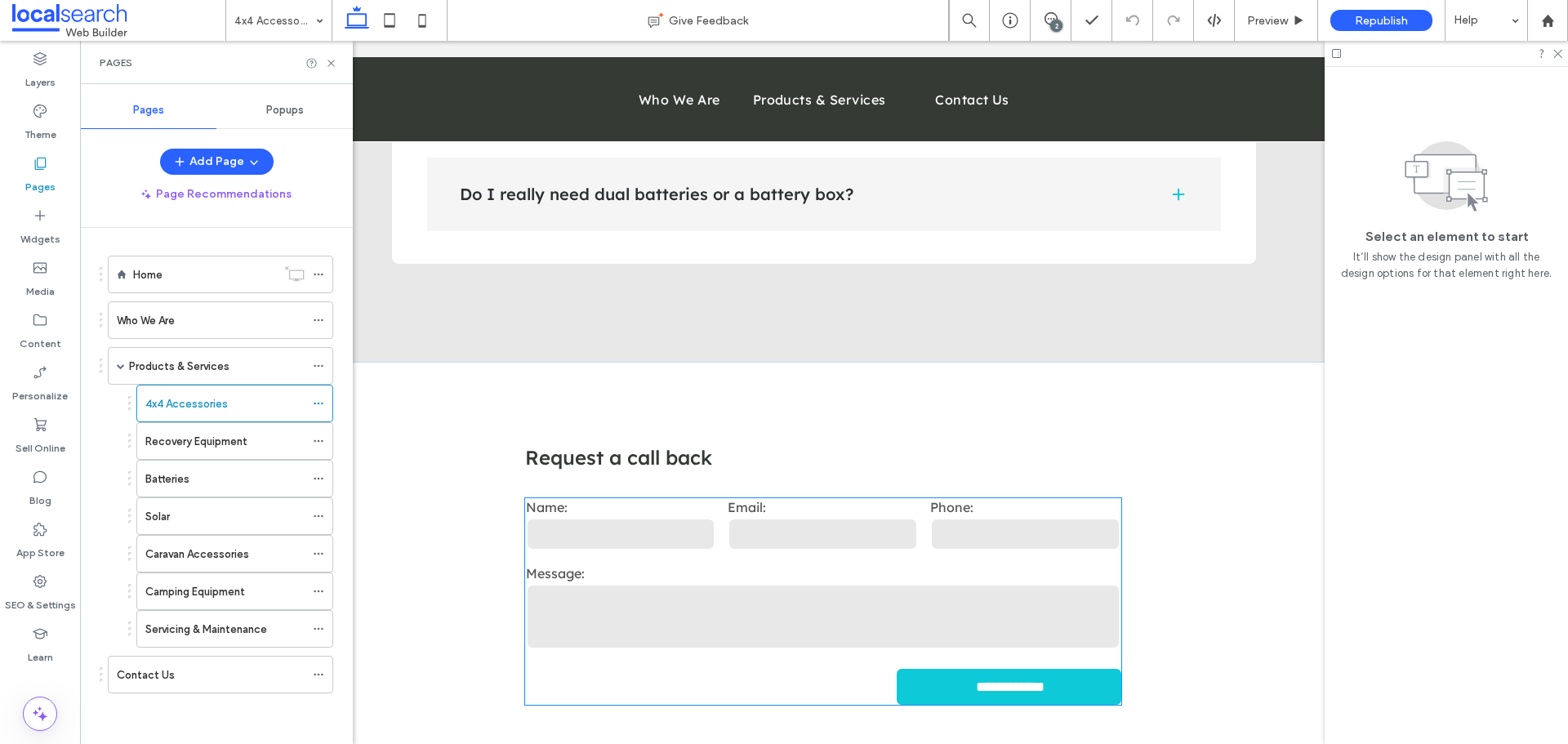 scroll, scrollTop: 2695, scrollLeft: 0, axis: vertical 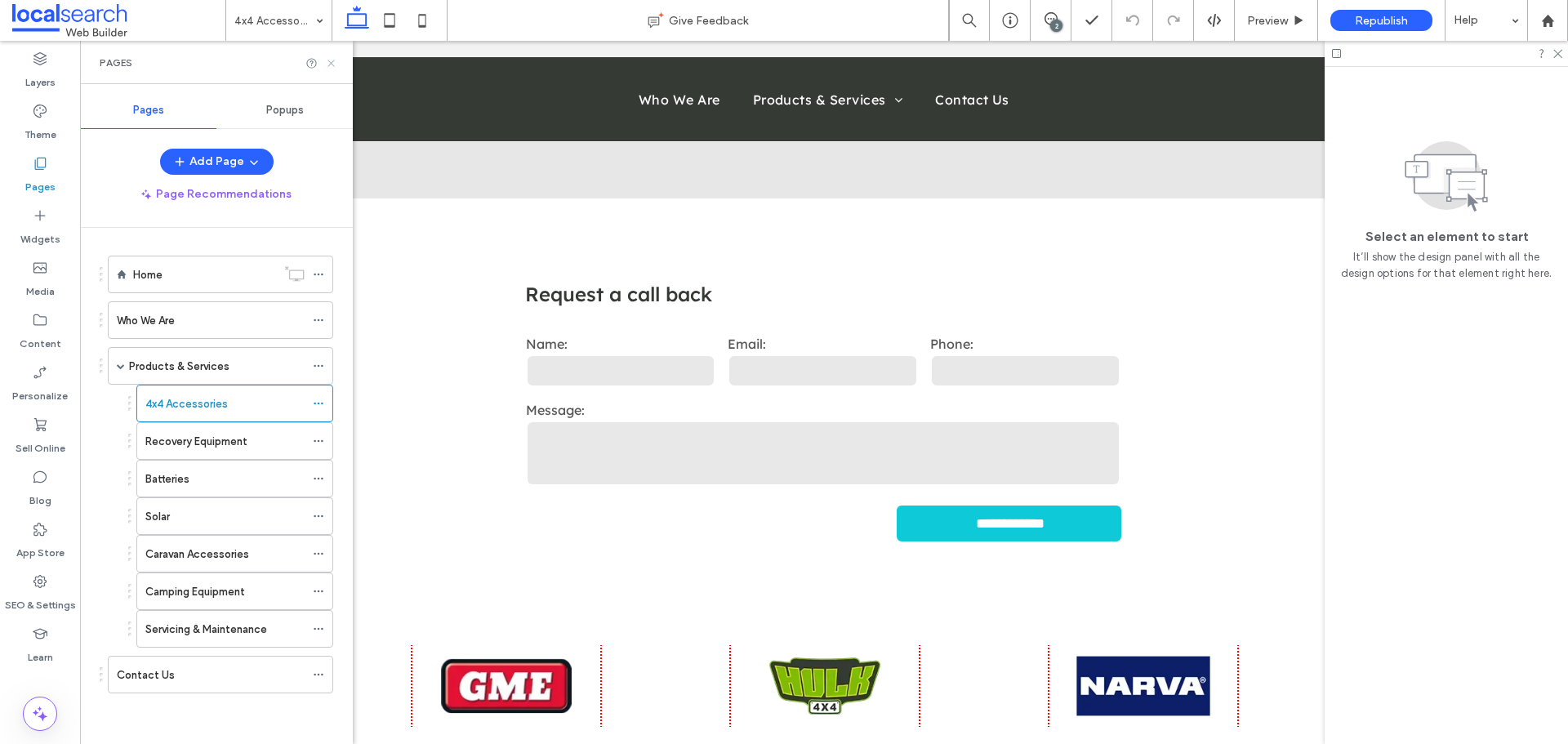 click 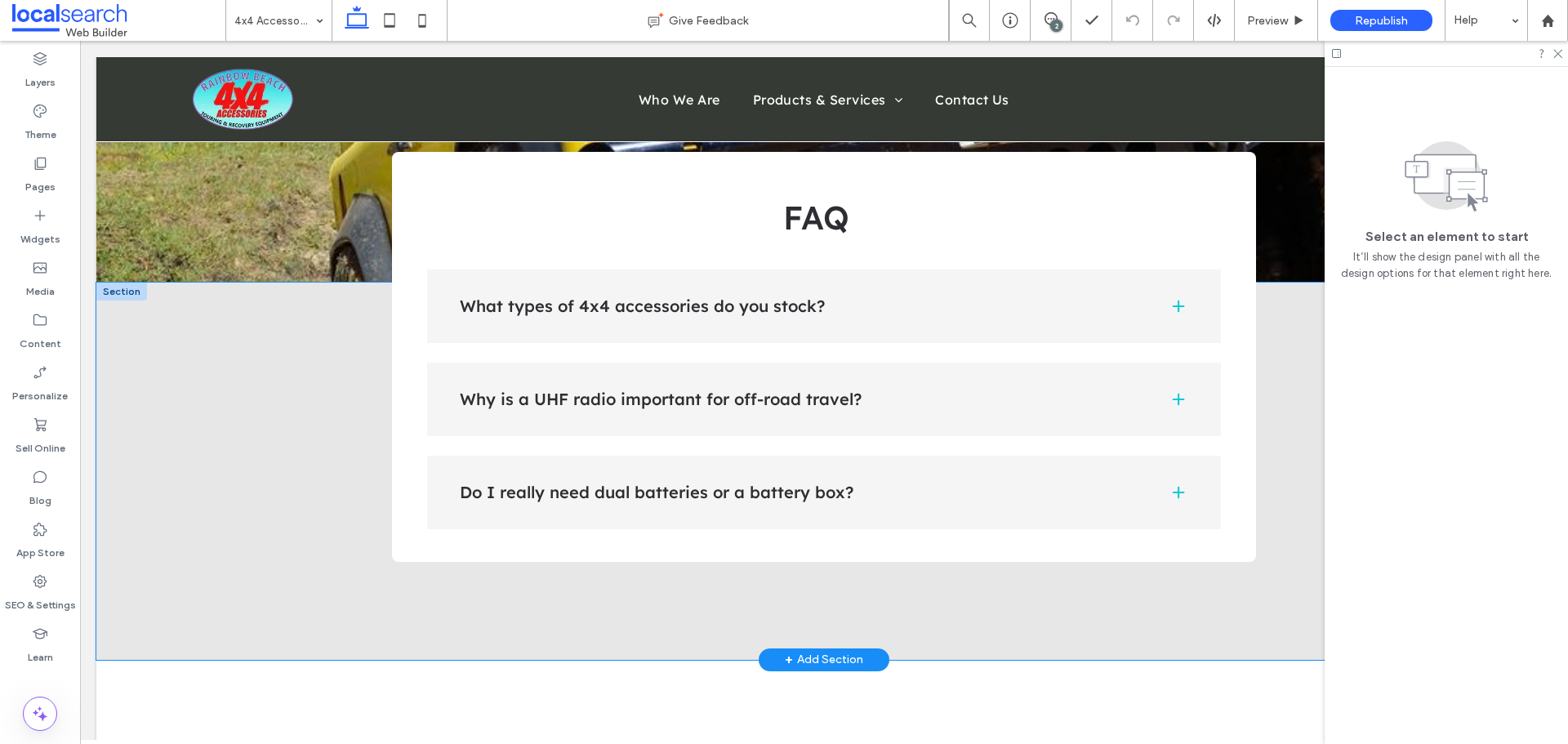 scroll, scrollTop: 2205, scrollLeft: 0, axis: vertical 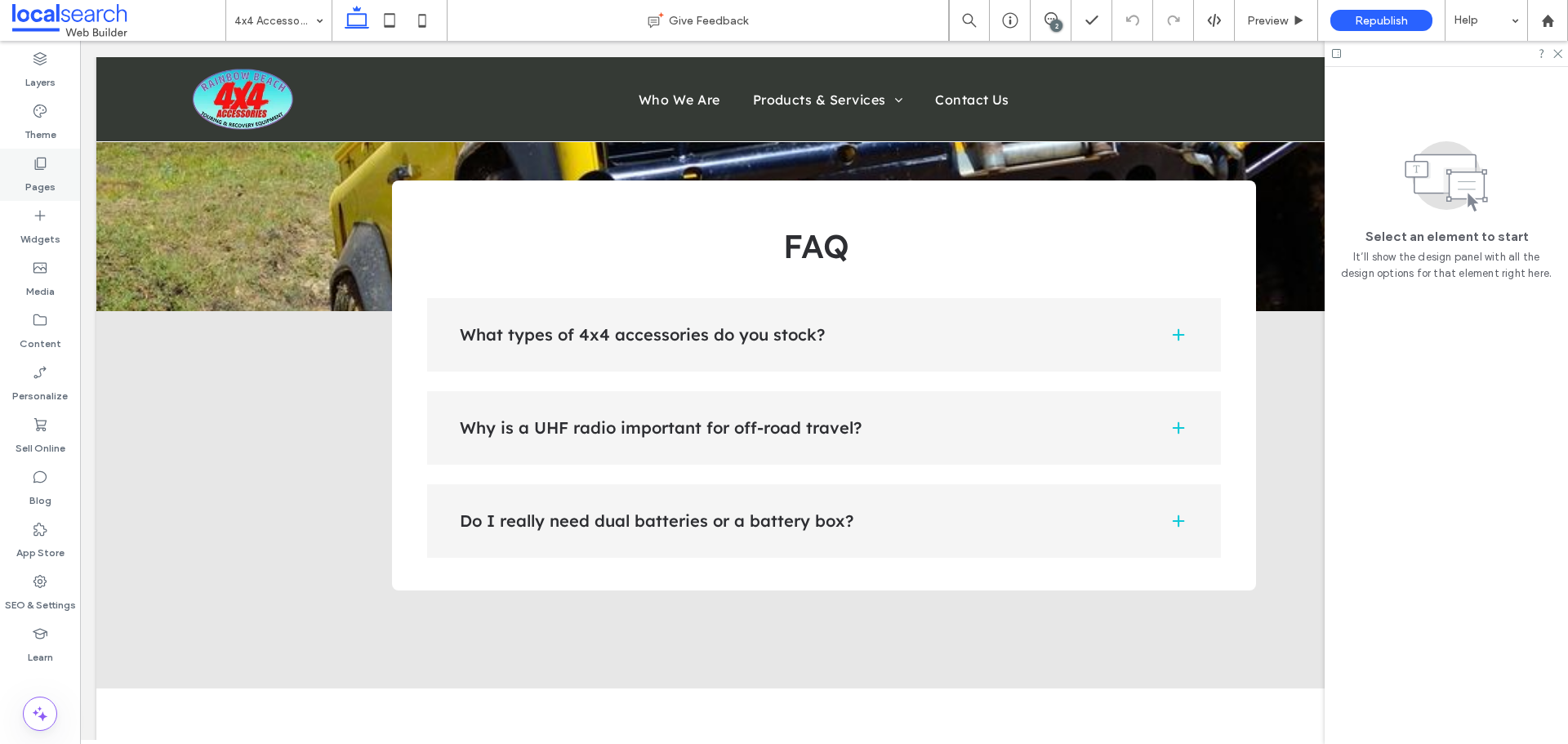 click on "Pages" at bounding box center (40, 183) 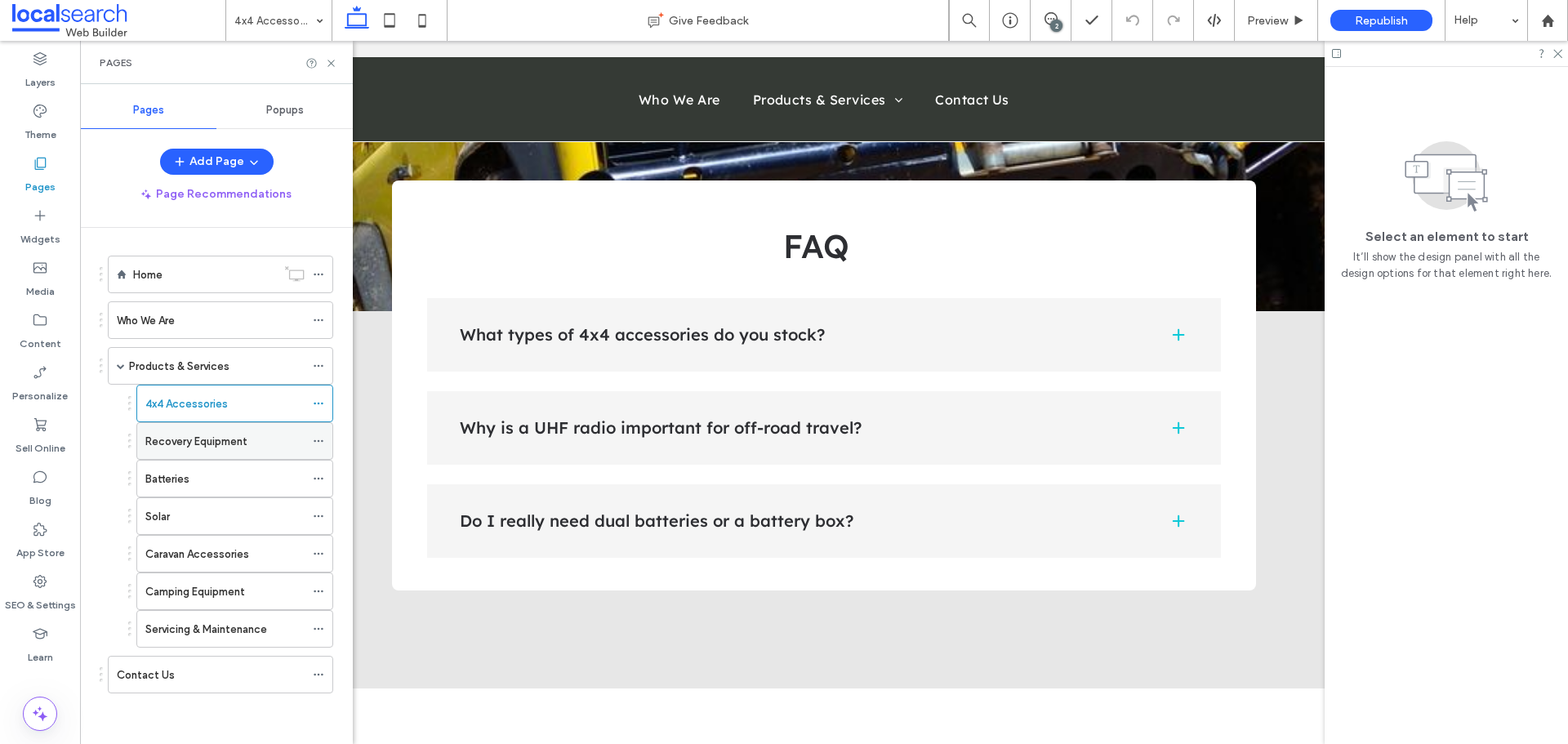 click on "Recovery Equipment" at bounding box center [225, 441] 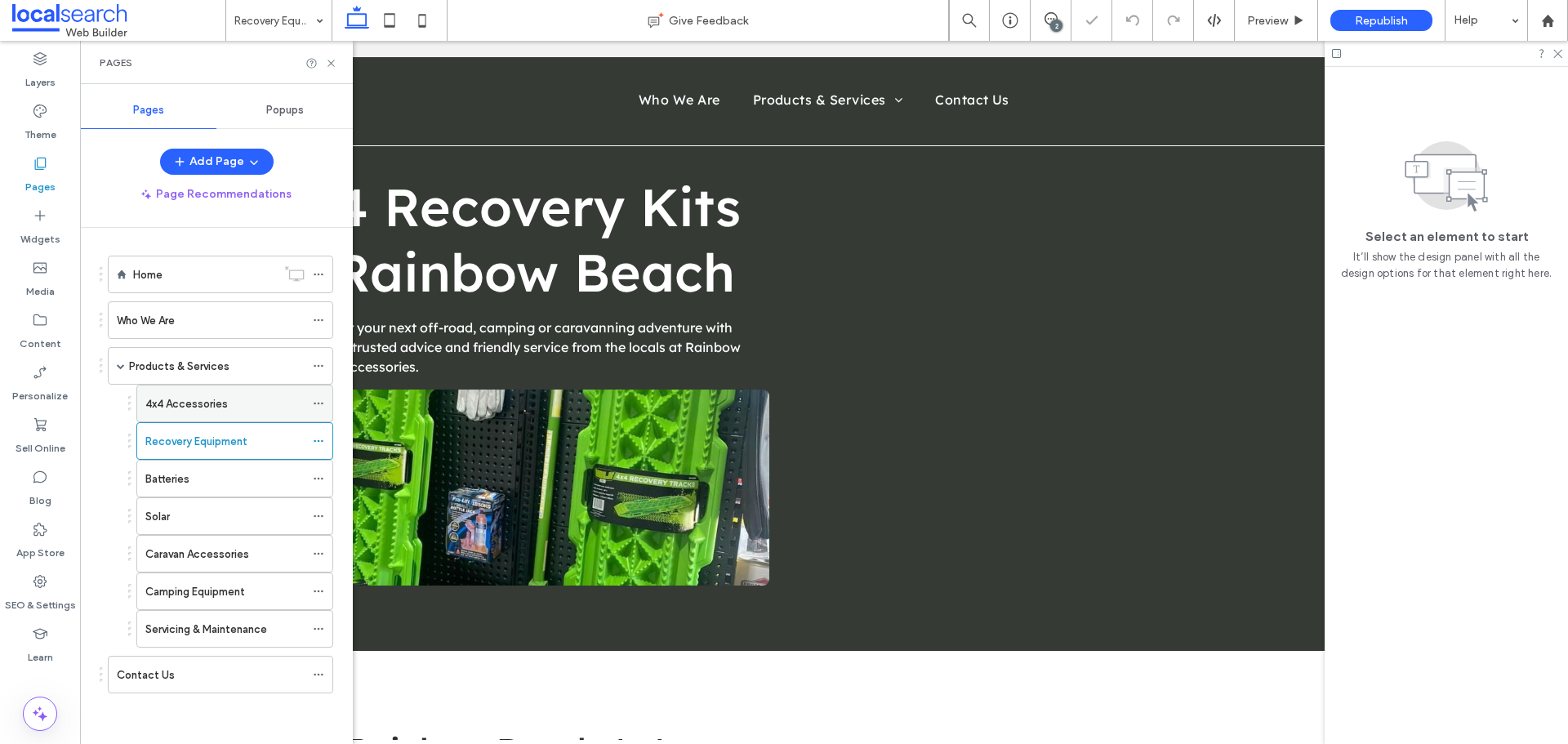 scroll, scrollTop: 0, scrollLeft: 0, axis: both 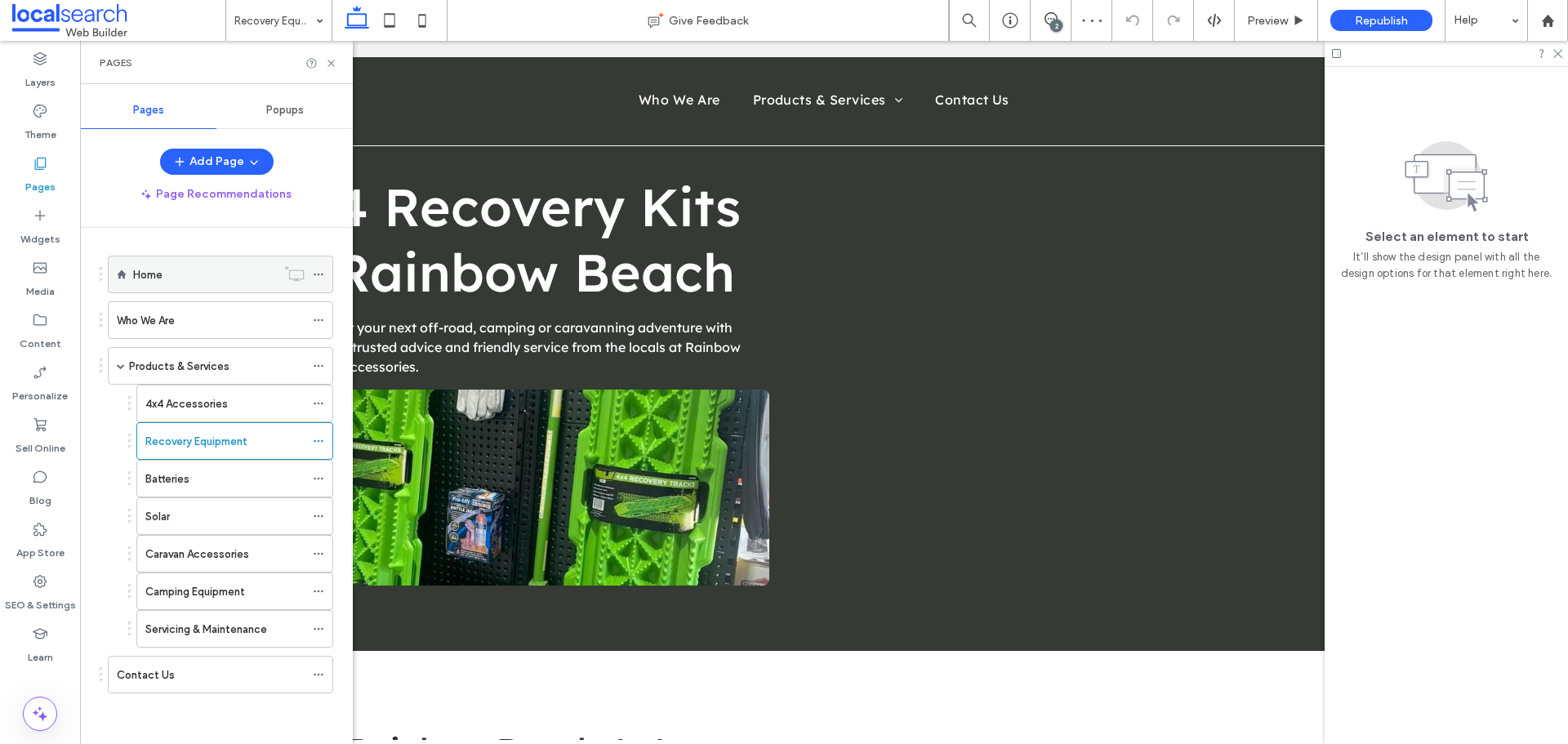 click on "Home" at bounding box center [204, 274] 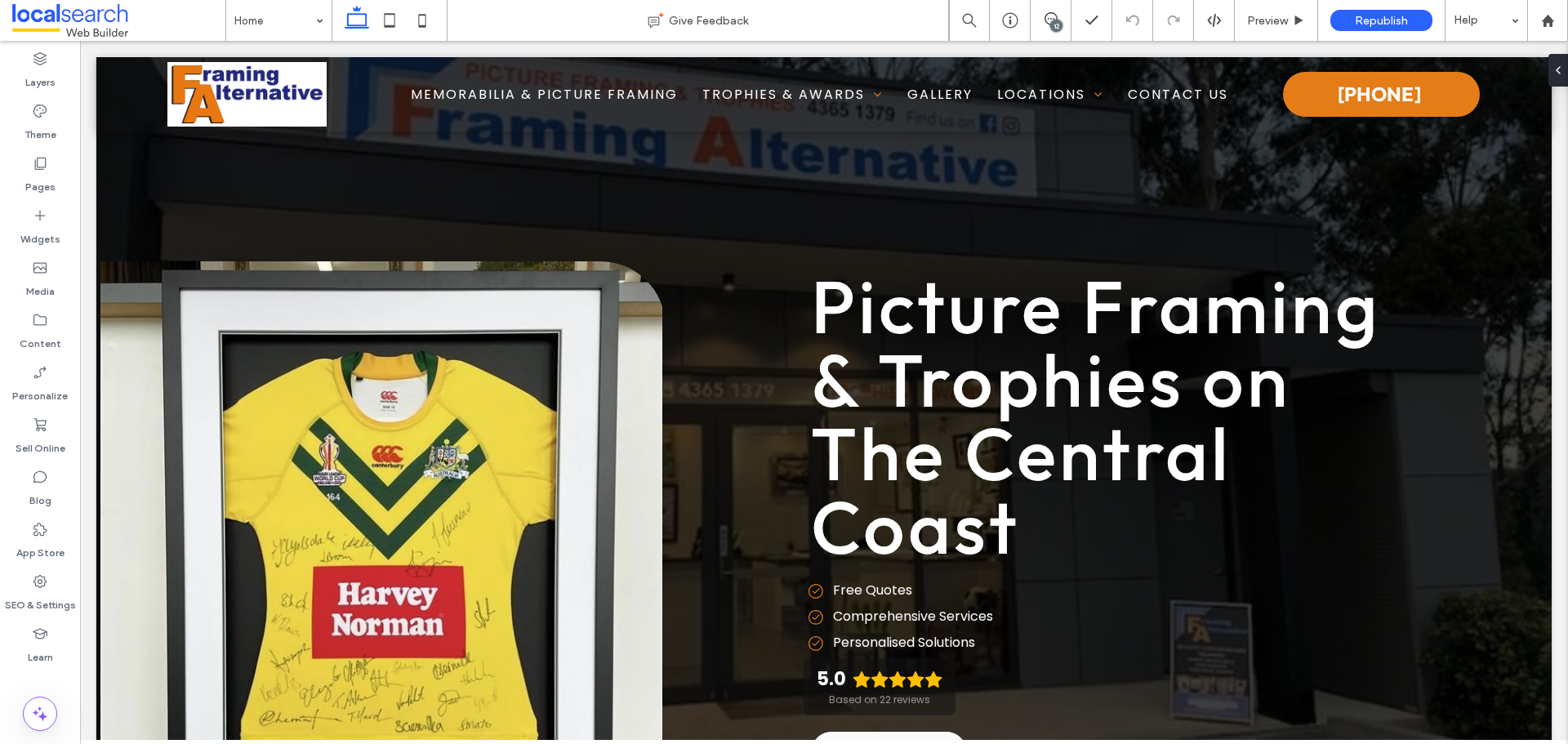 scroll, scrollTop: 0, scrollLeft: 0, axis: both 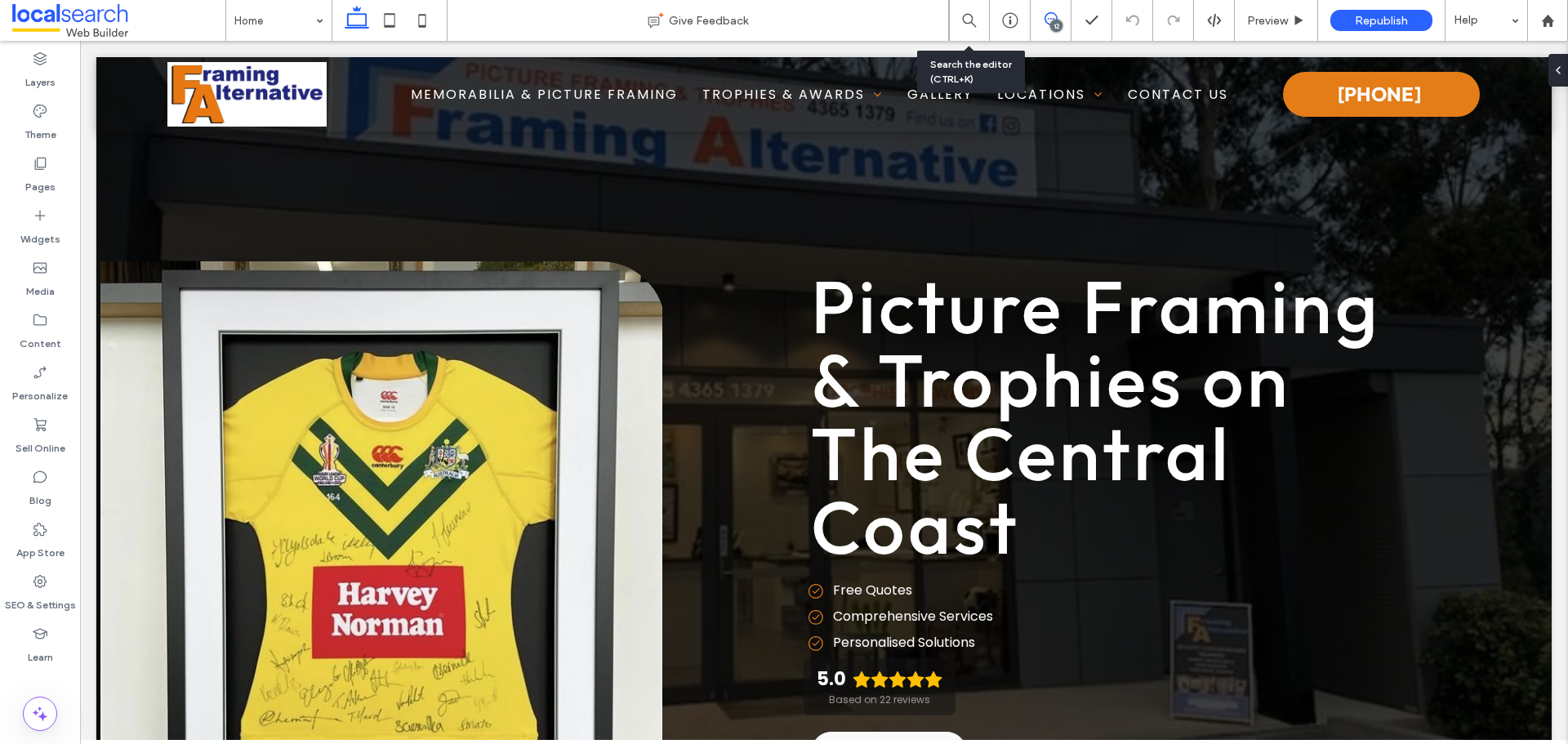 click 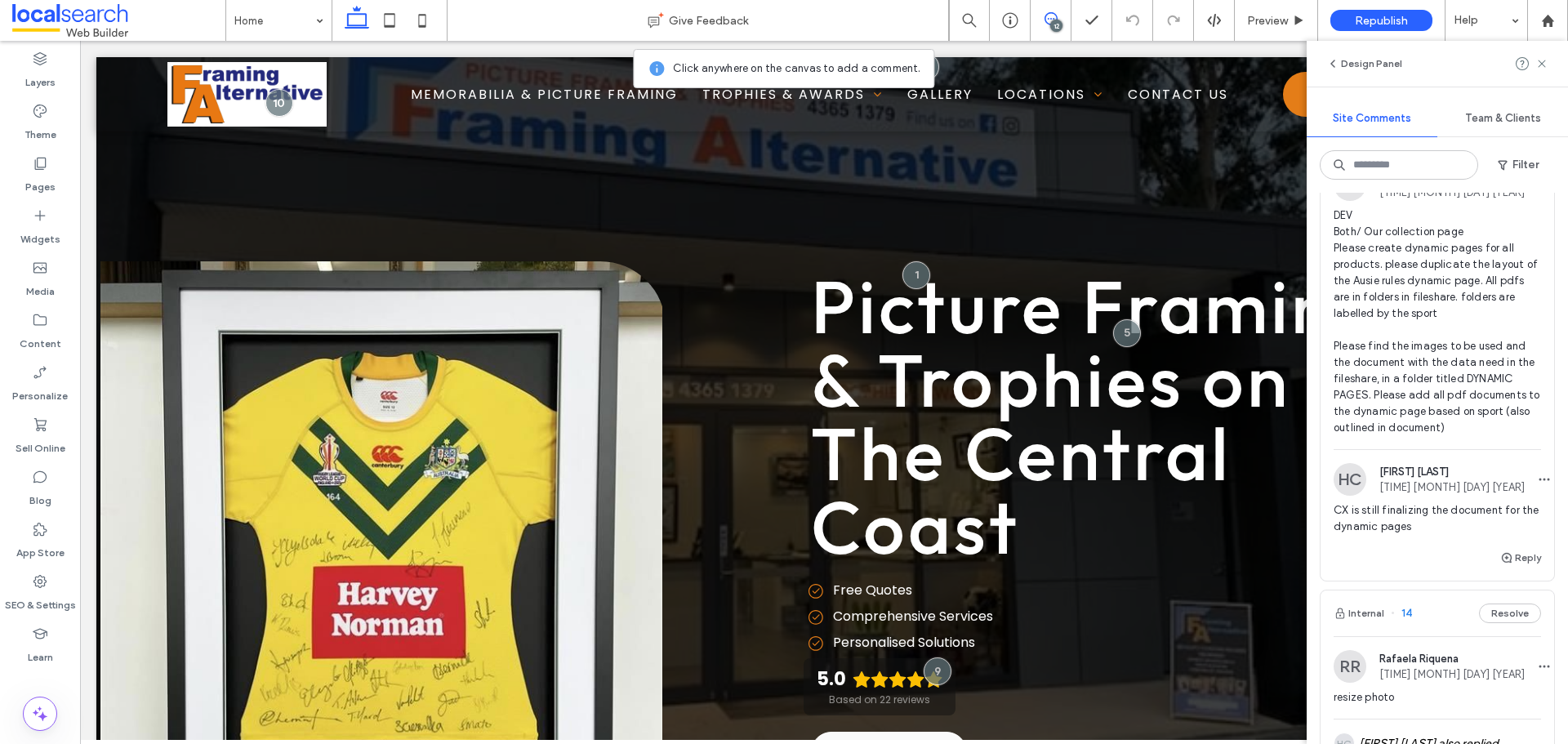 scroll, scrollTop: 0, scrollLeft: 0, axis: both 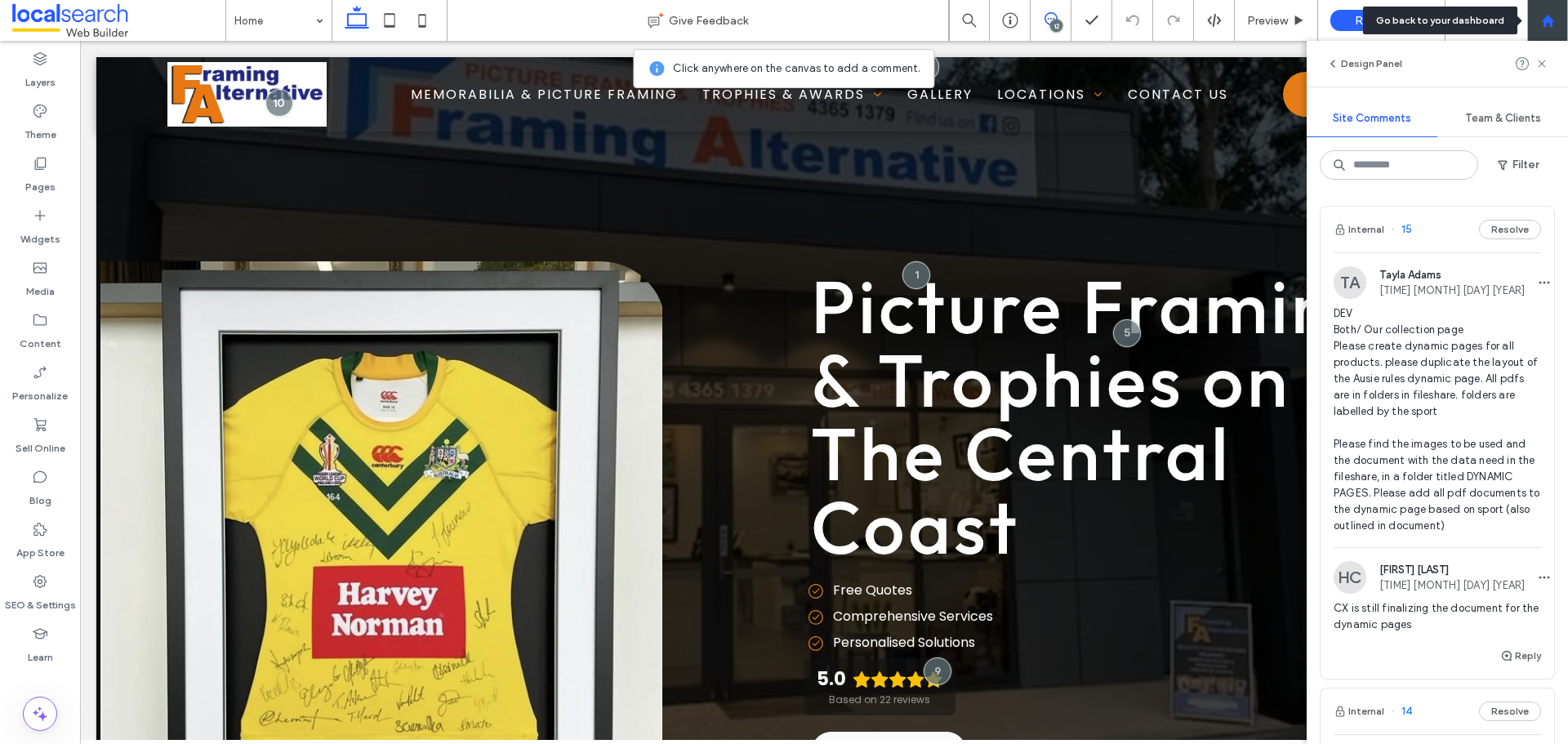 click 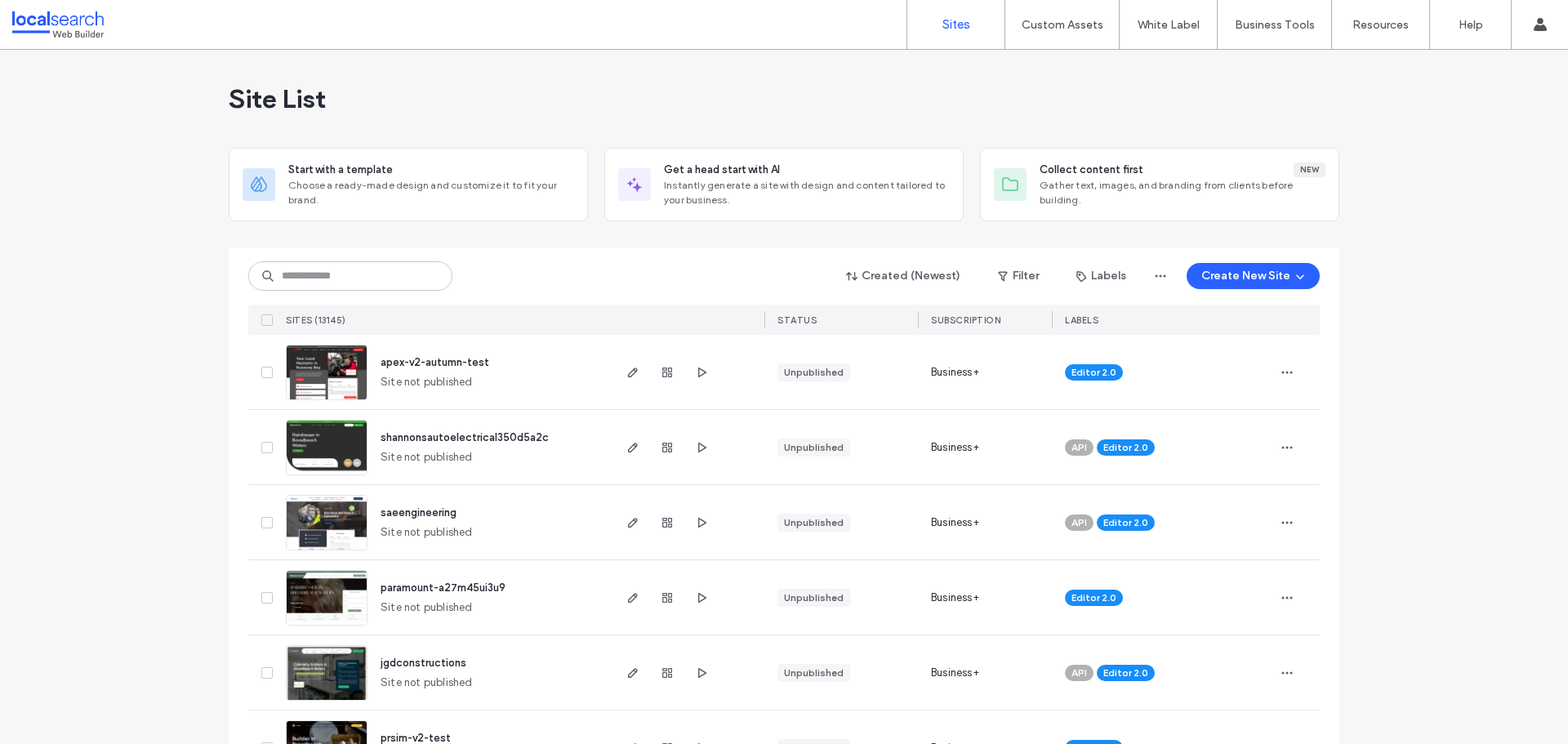 scroll, scrollTop: 0, scrollLeft: 0, axis: both 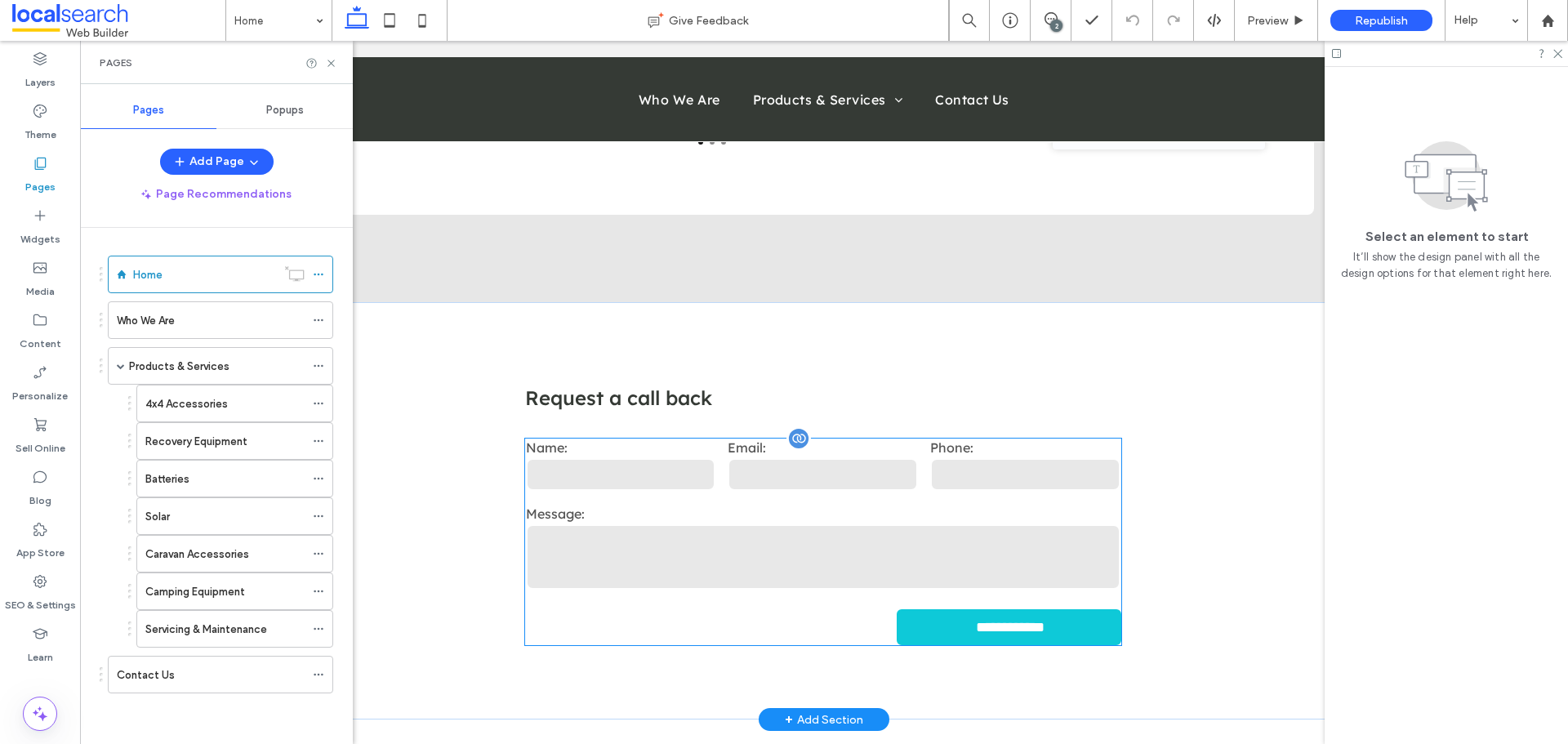 click at bounding box center [823, 557] 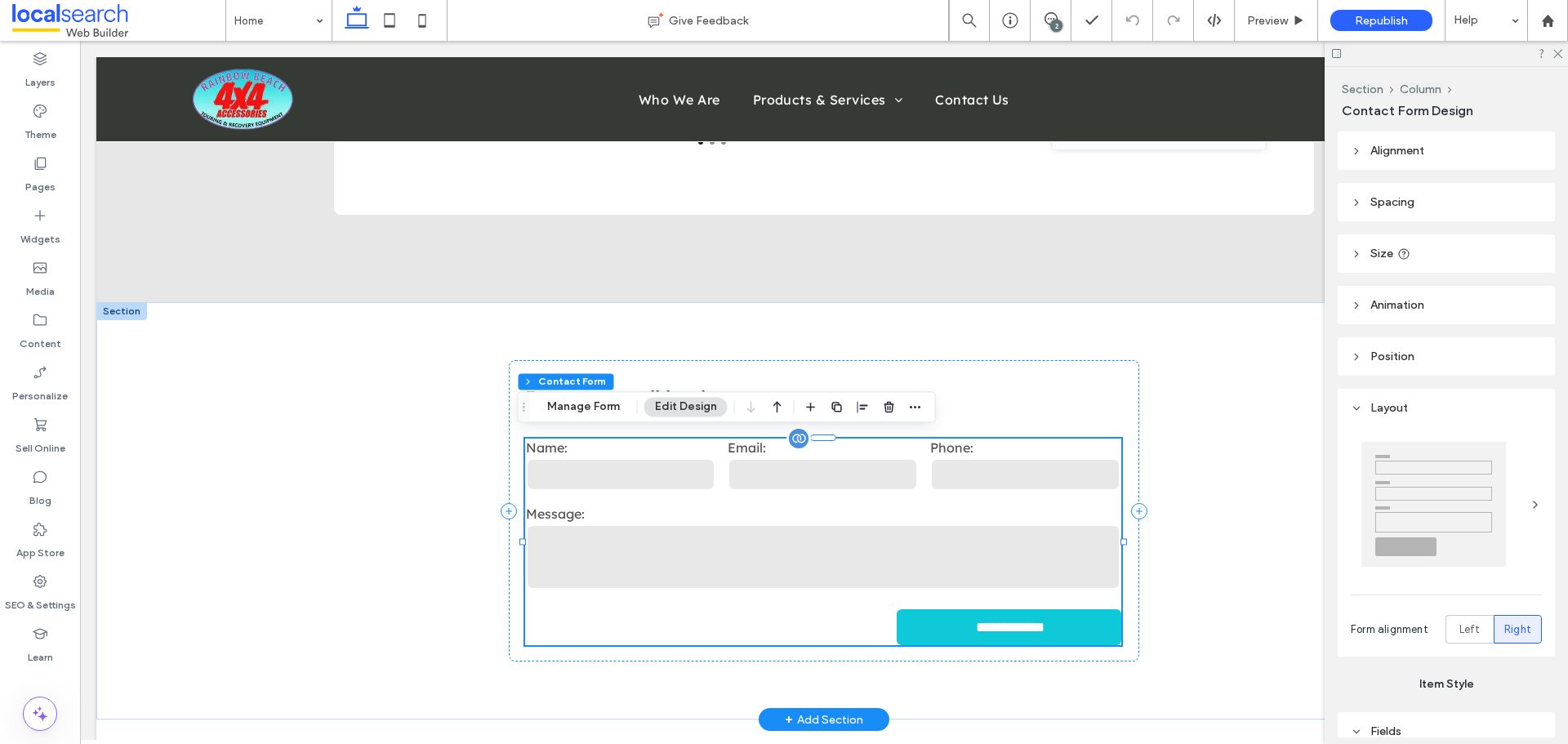 type on "*" 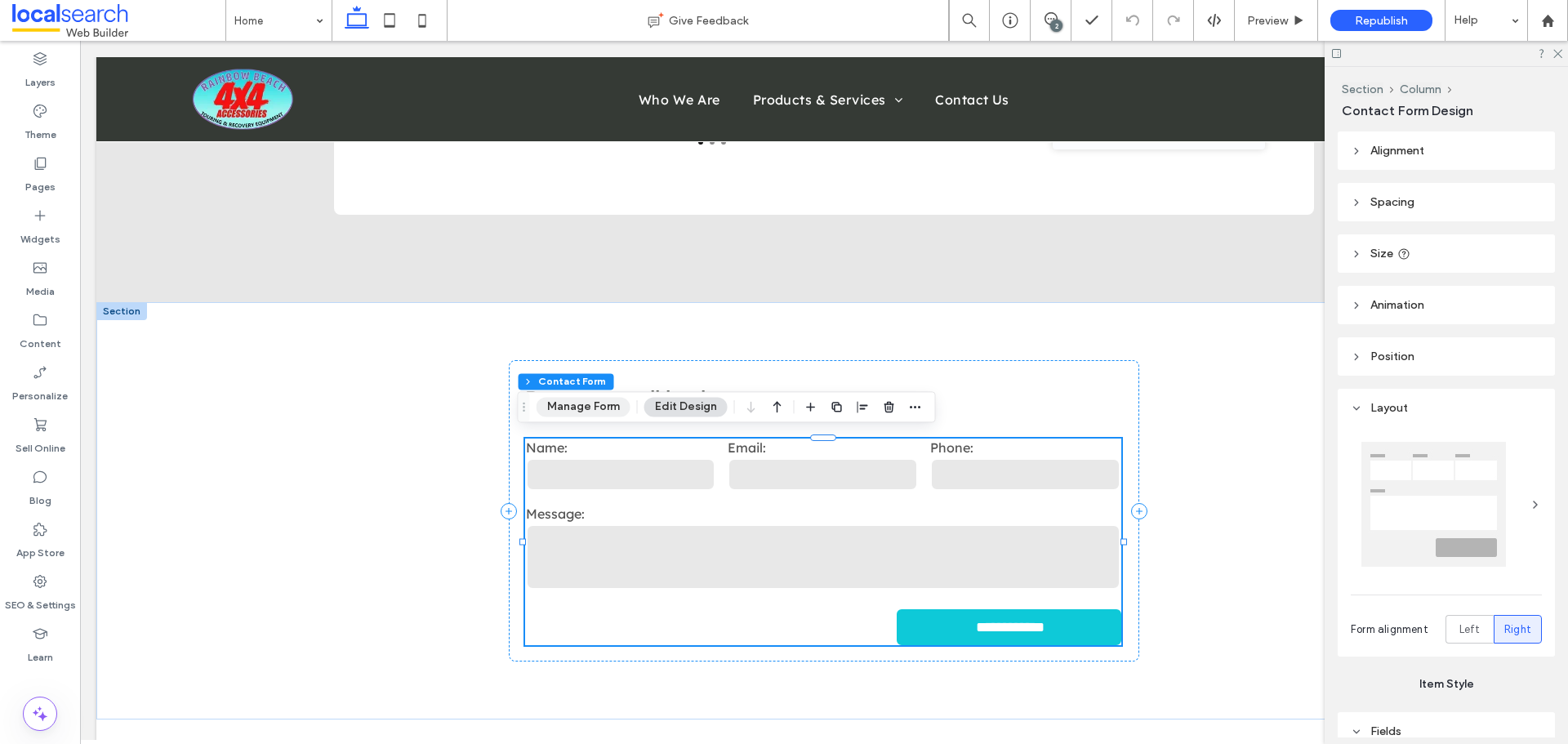 click on "Manage Form" at bounding box center [583, 407] 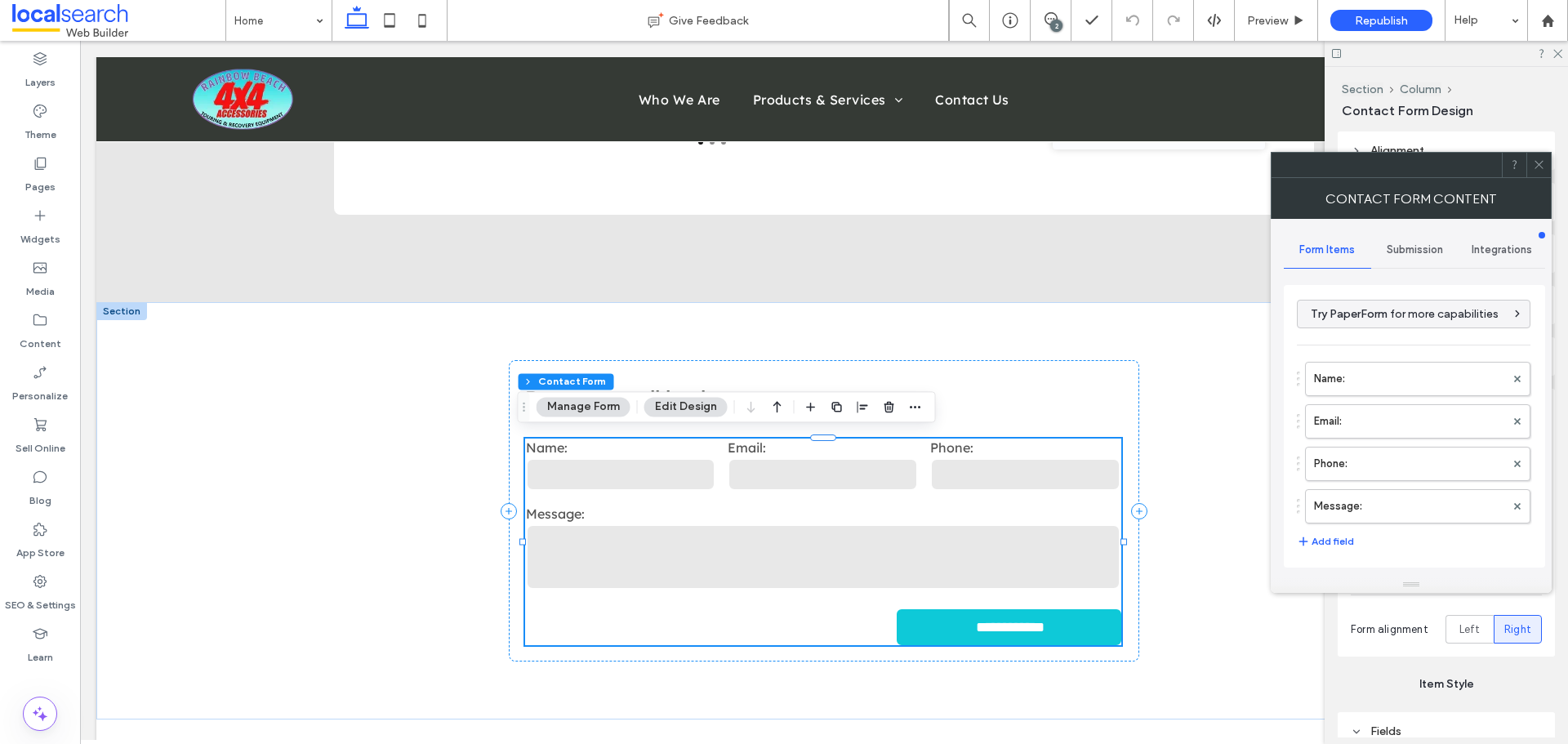 scroll, scrollTop: 331, scrollLeft: 0, axis: vertical 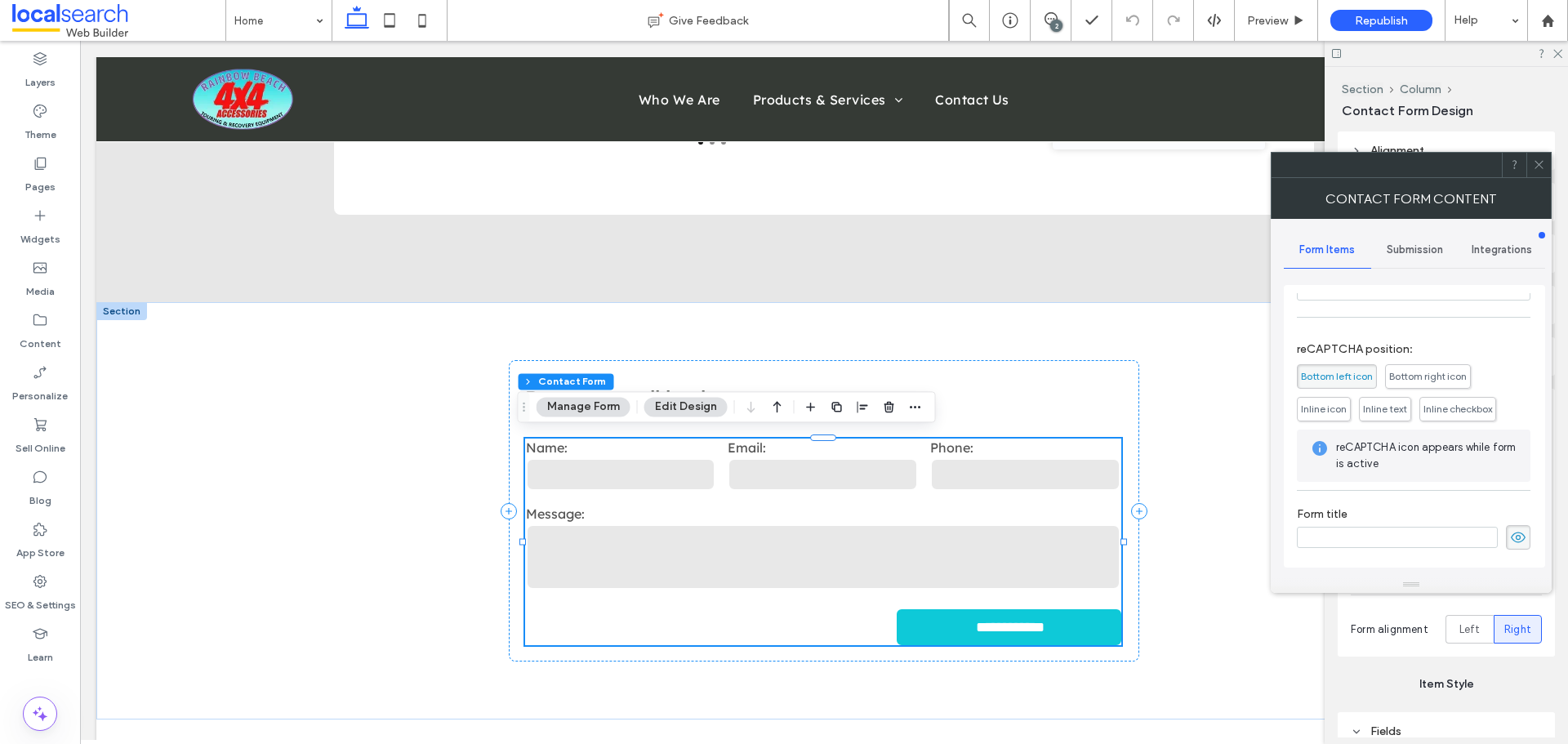 click on "Submission" at bounding box center [1414, 250] 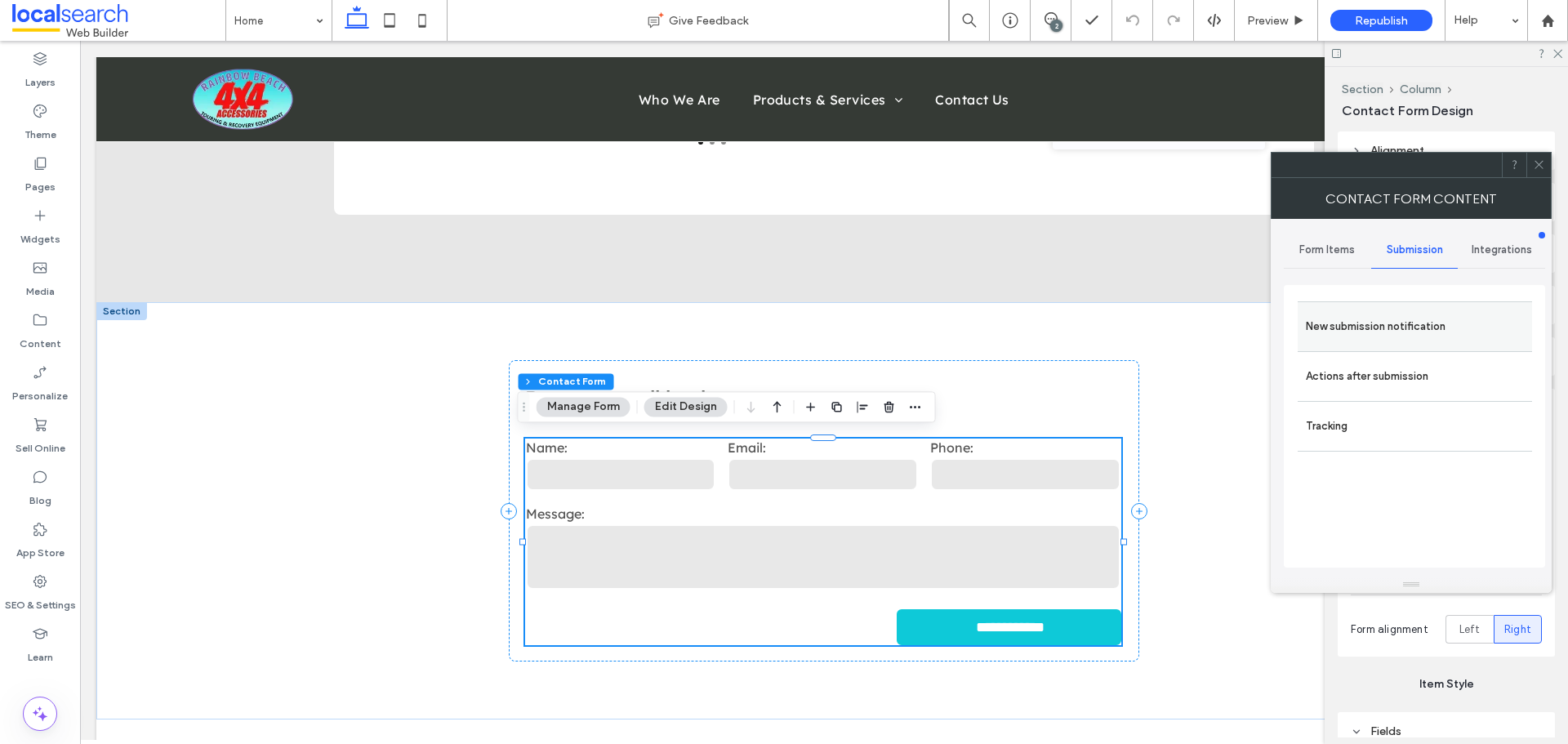 click on "New submission notification" at bounding box center (1414, 327) 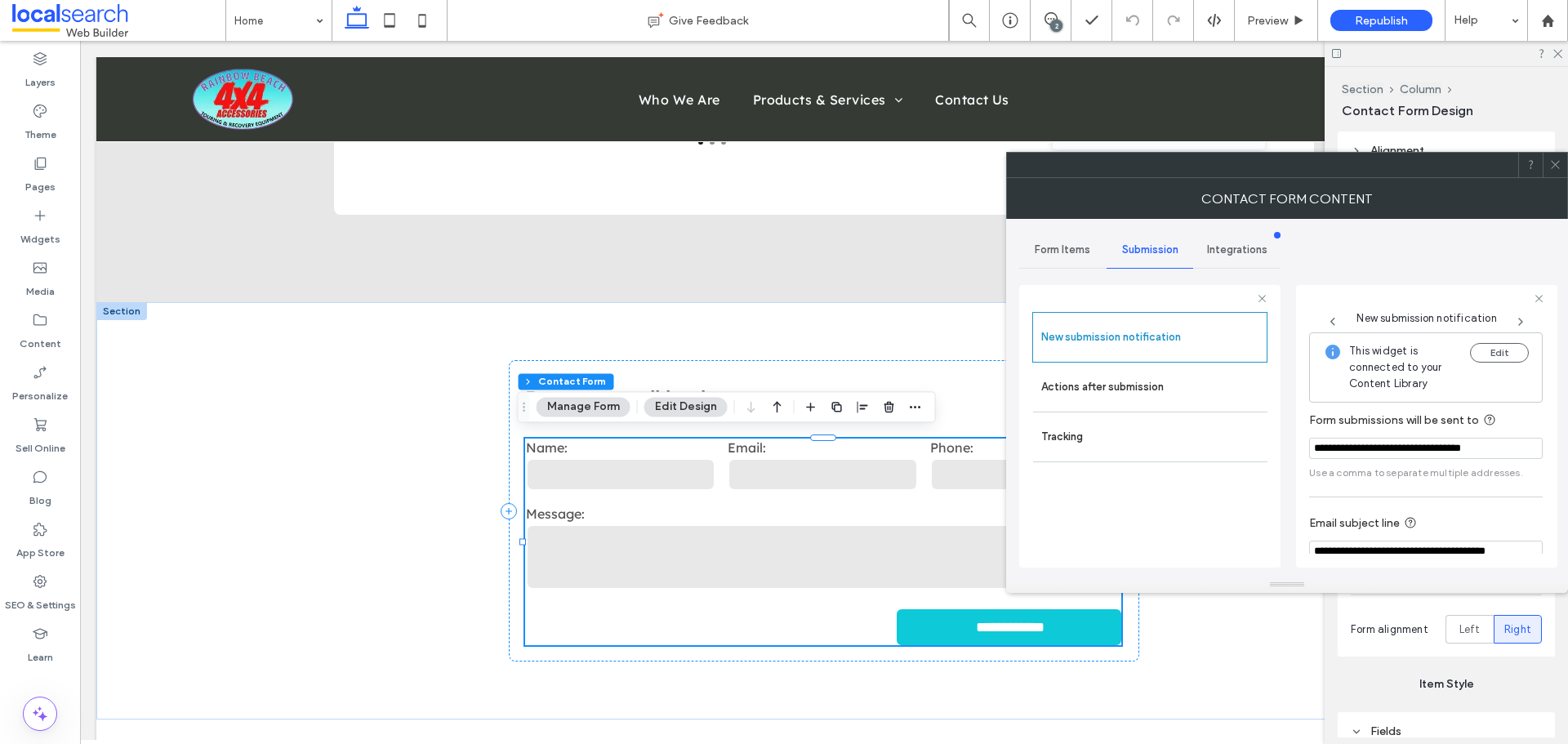 scroll, scrollTop: 85, scrollLeft: 0, axis: vertical 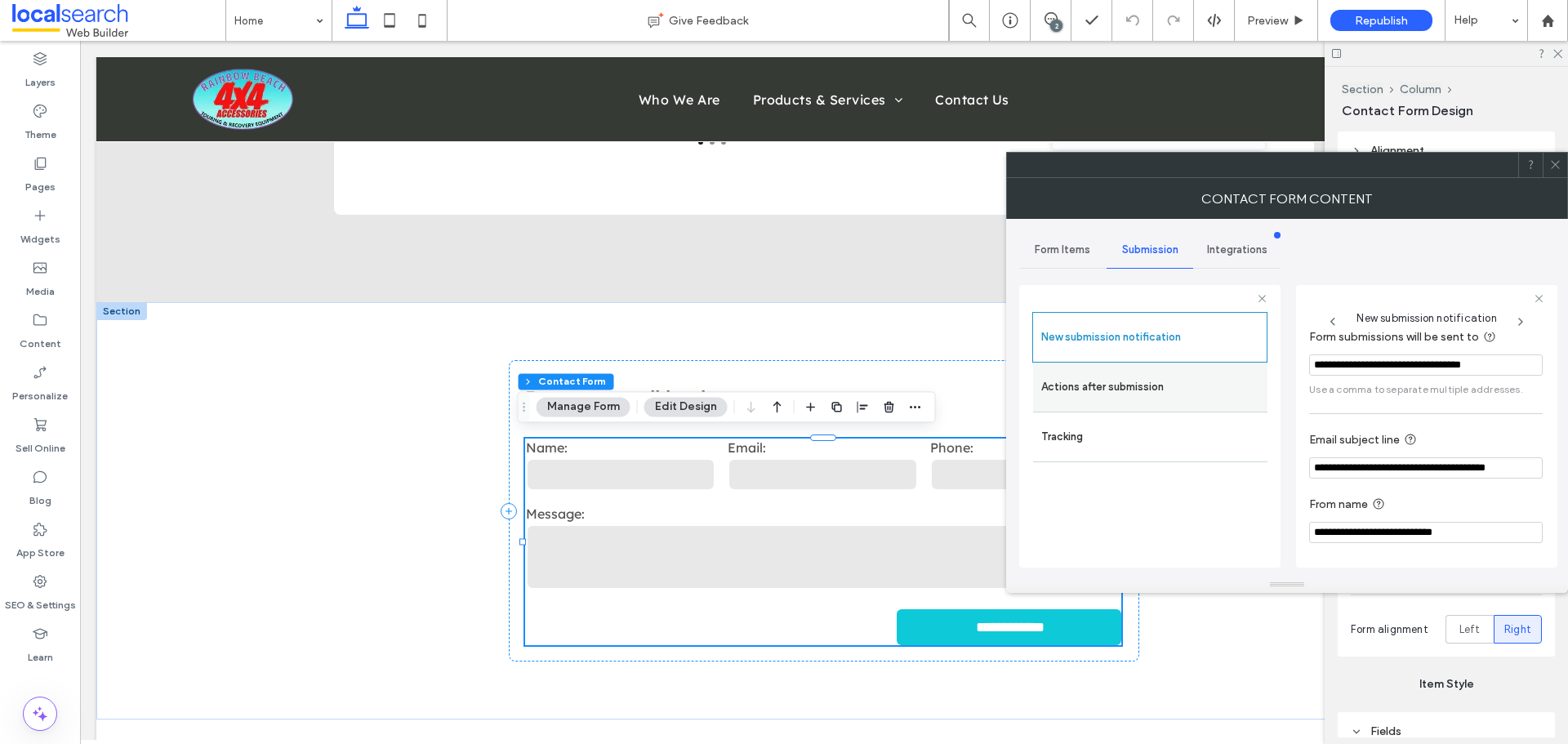 click on "Actions after submission" at bounding box center [1150, 387] 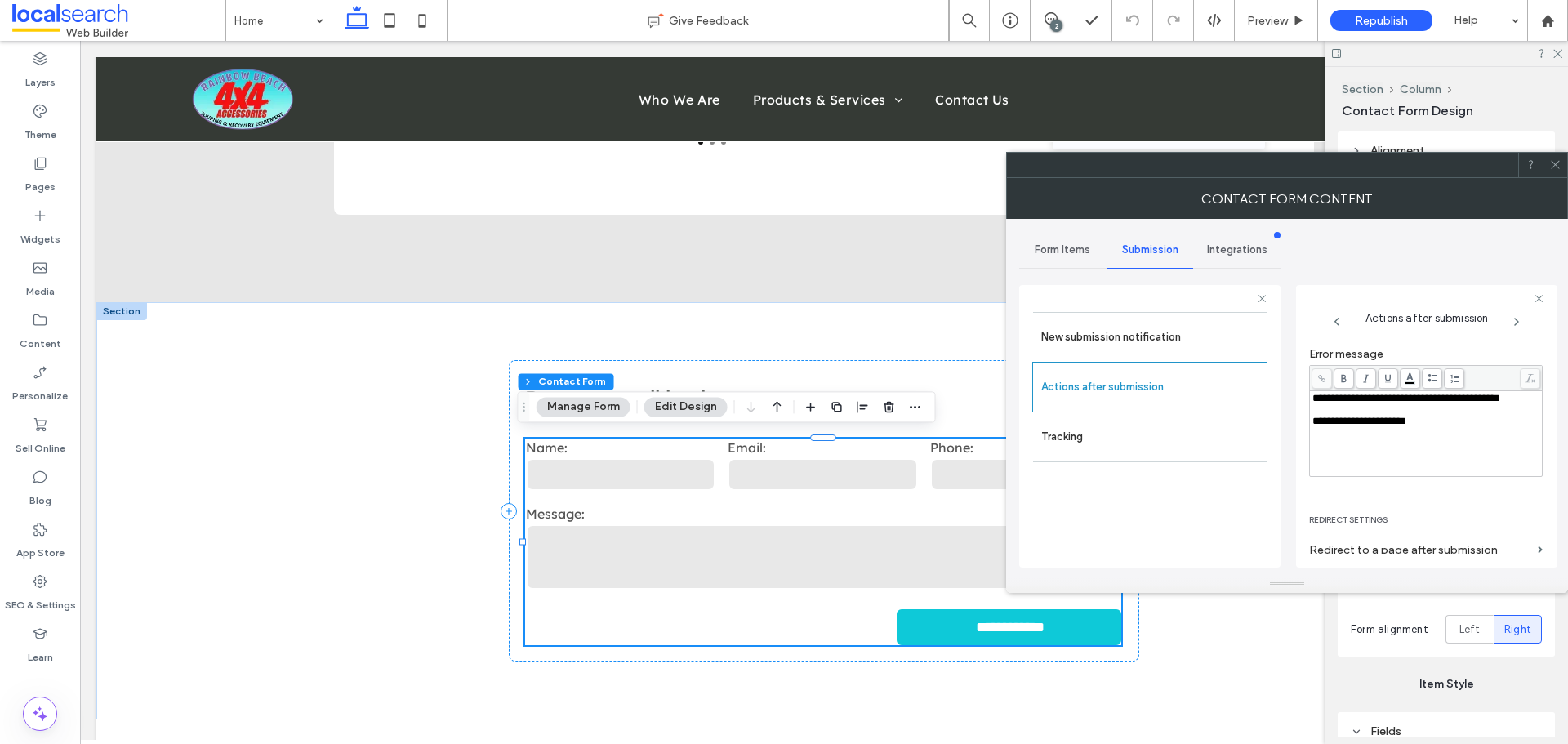 scroll, scrollTop: 282, scrollLeft: 0, axis: vertical 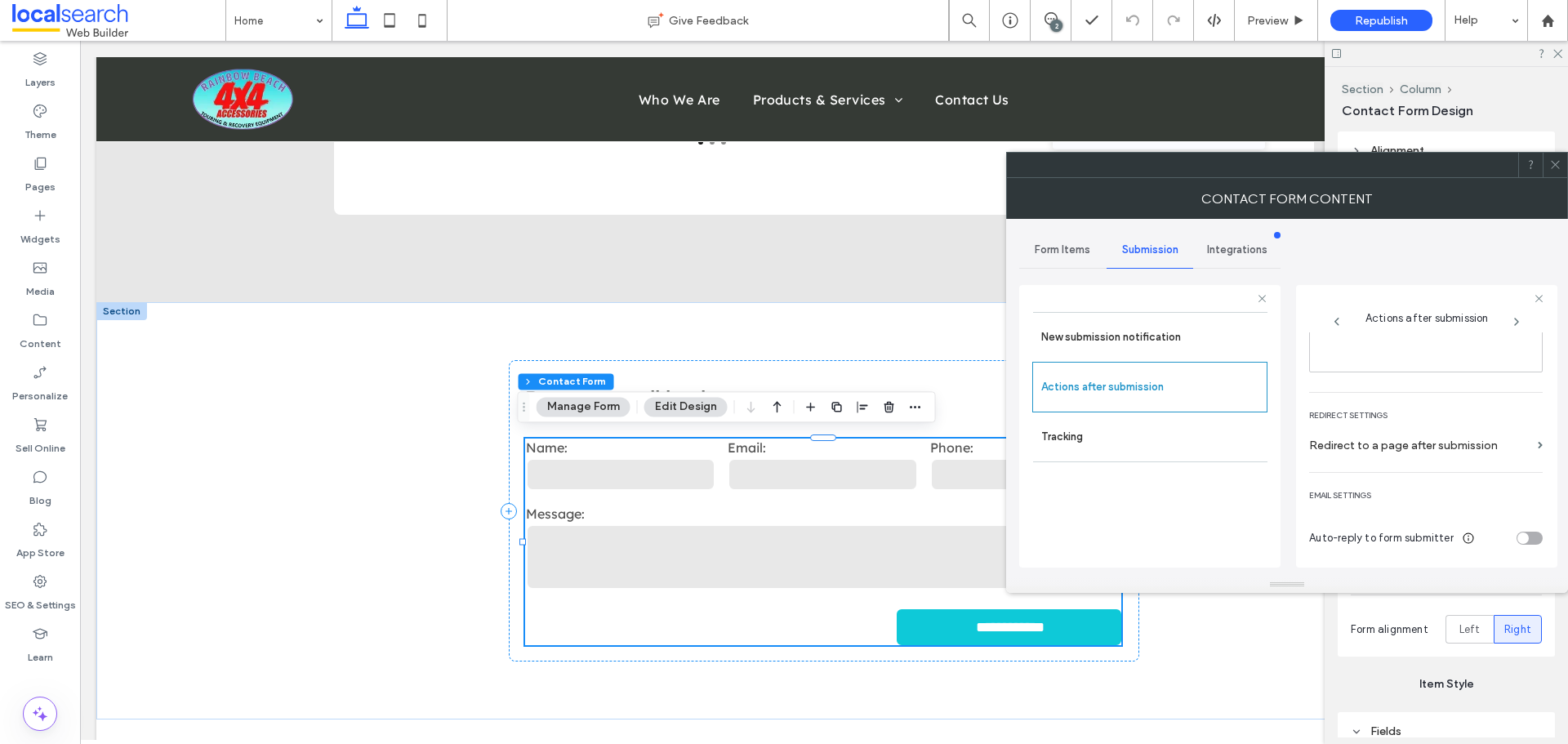 drag, startPoint x: 1550, startPoint y: 163, endPoint x: 1548, endPoint y: 244, distance: 81.02469 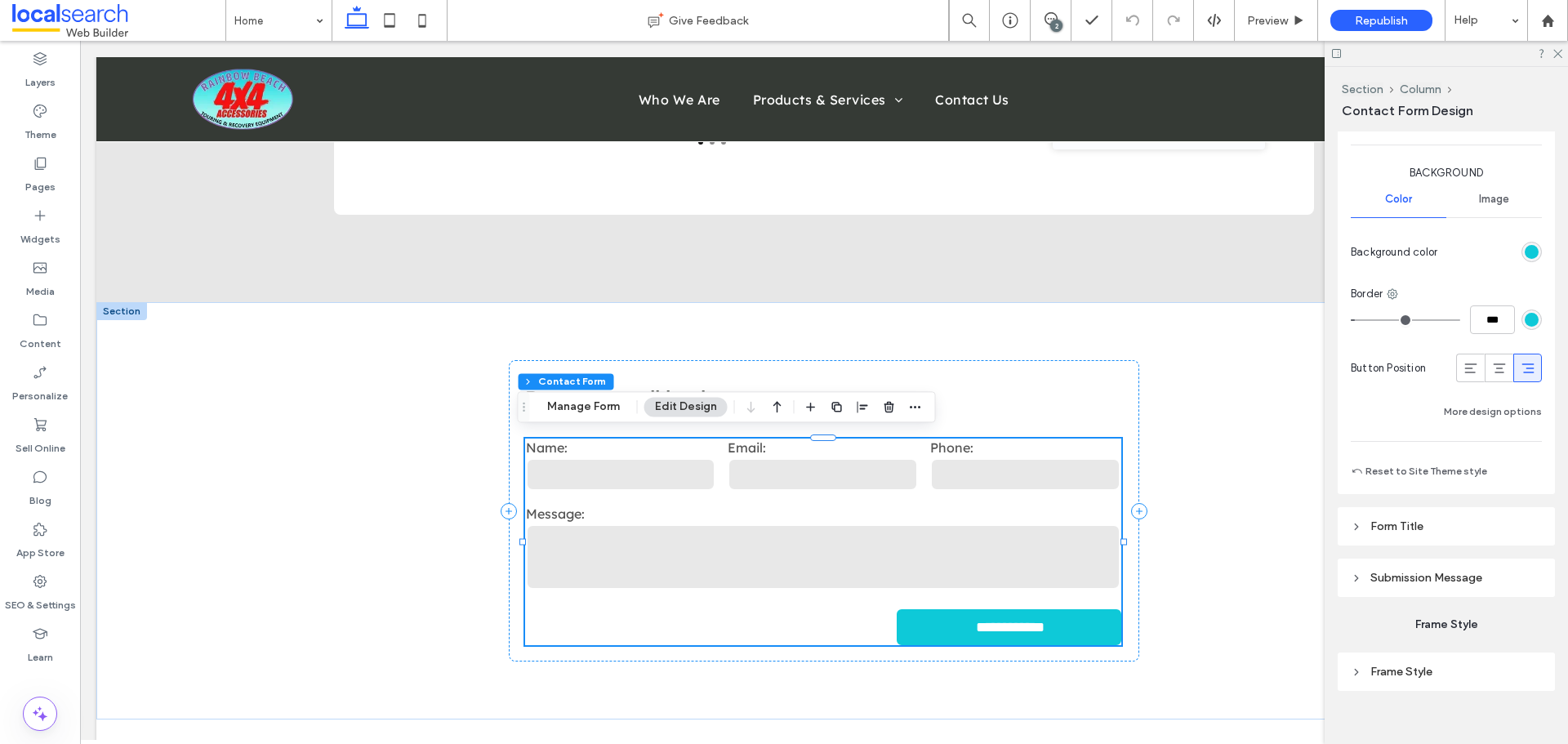scroll, scrollTop: 1244, scrollLeft: 0, axis: vertical 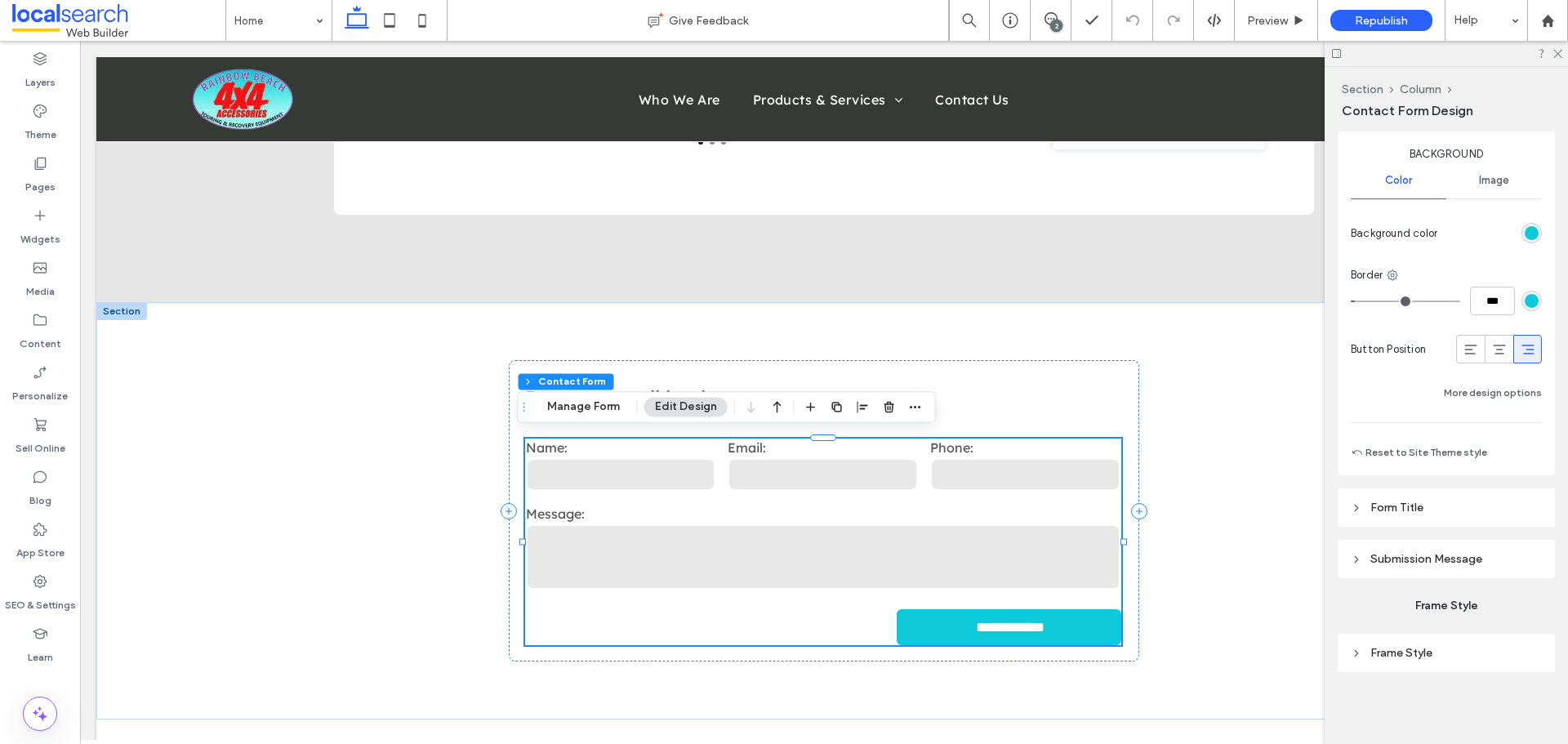 click on "Submission Message" at bounding box center [1426, 559] 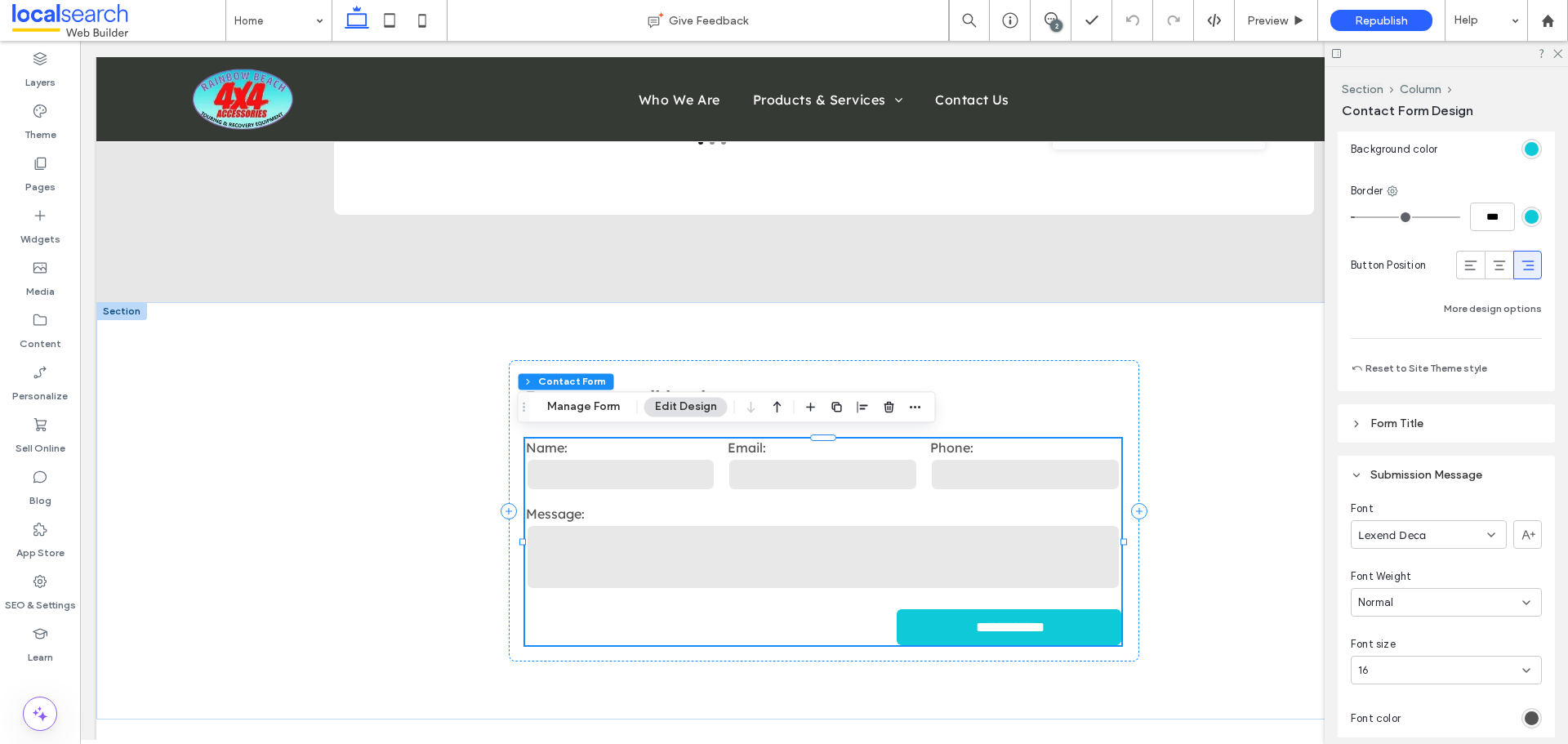 scroll, scrollTop: 1489, scrollLeft: 0, axis: vertical 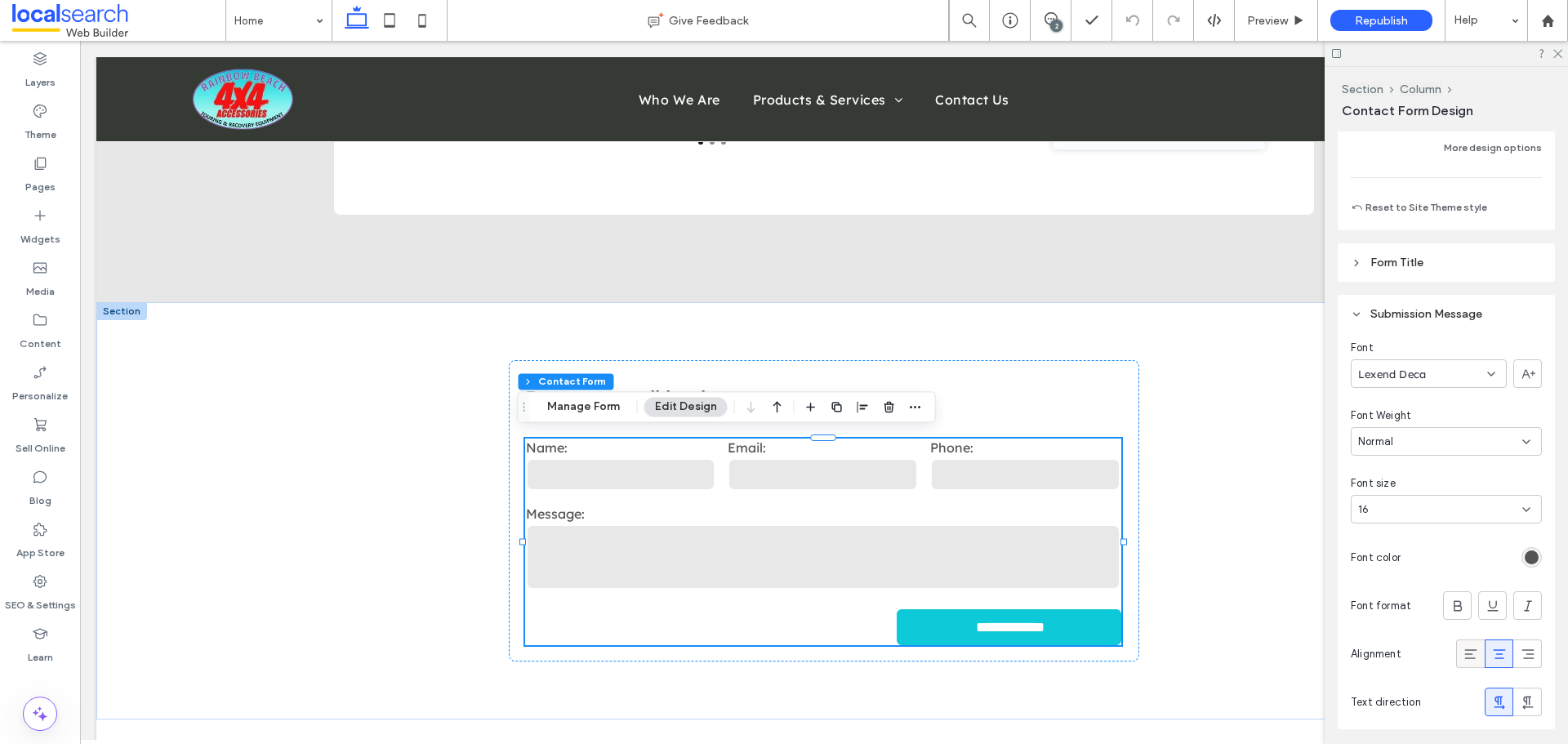 click 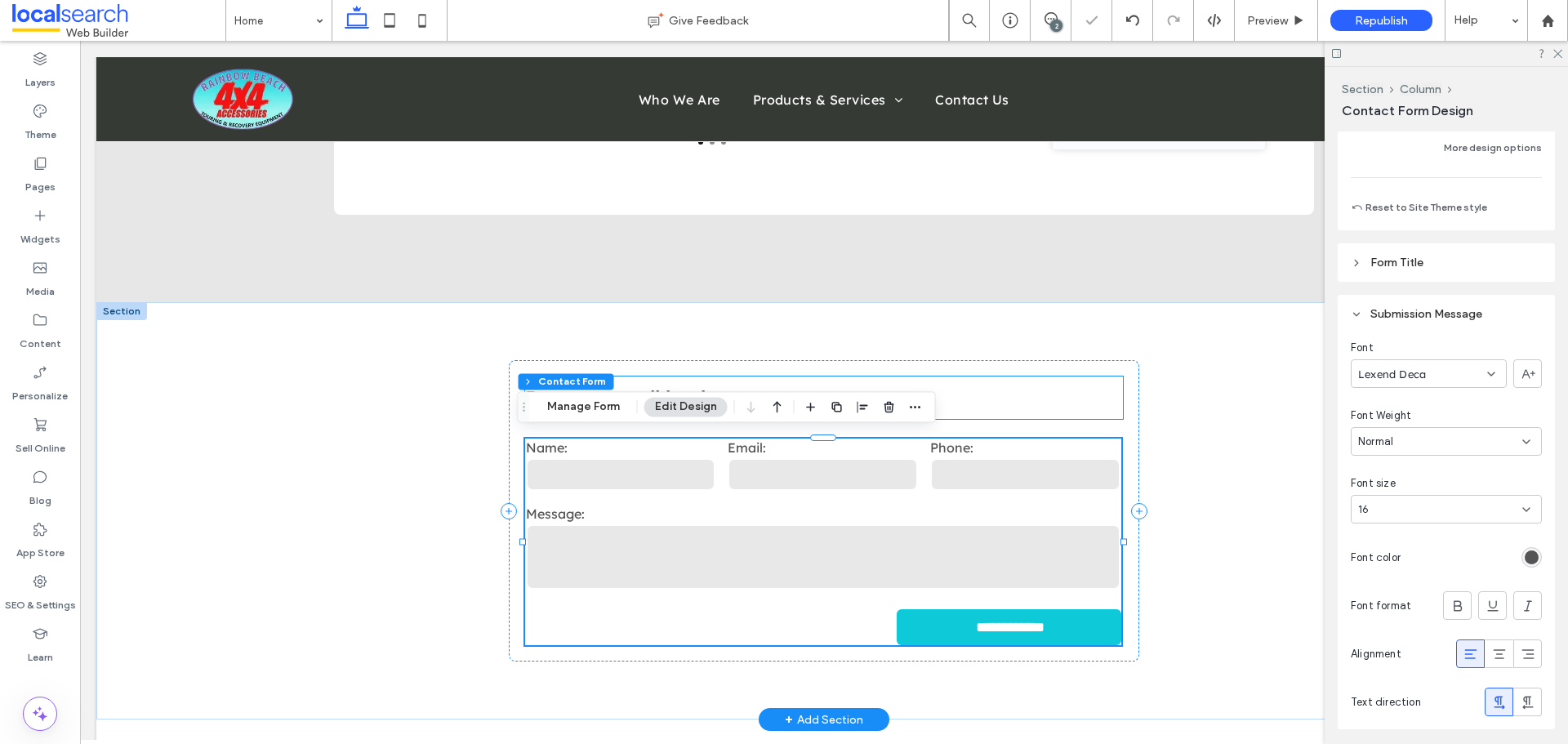 click on "Request a call back" at bounding box center (824, 398) 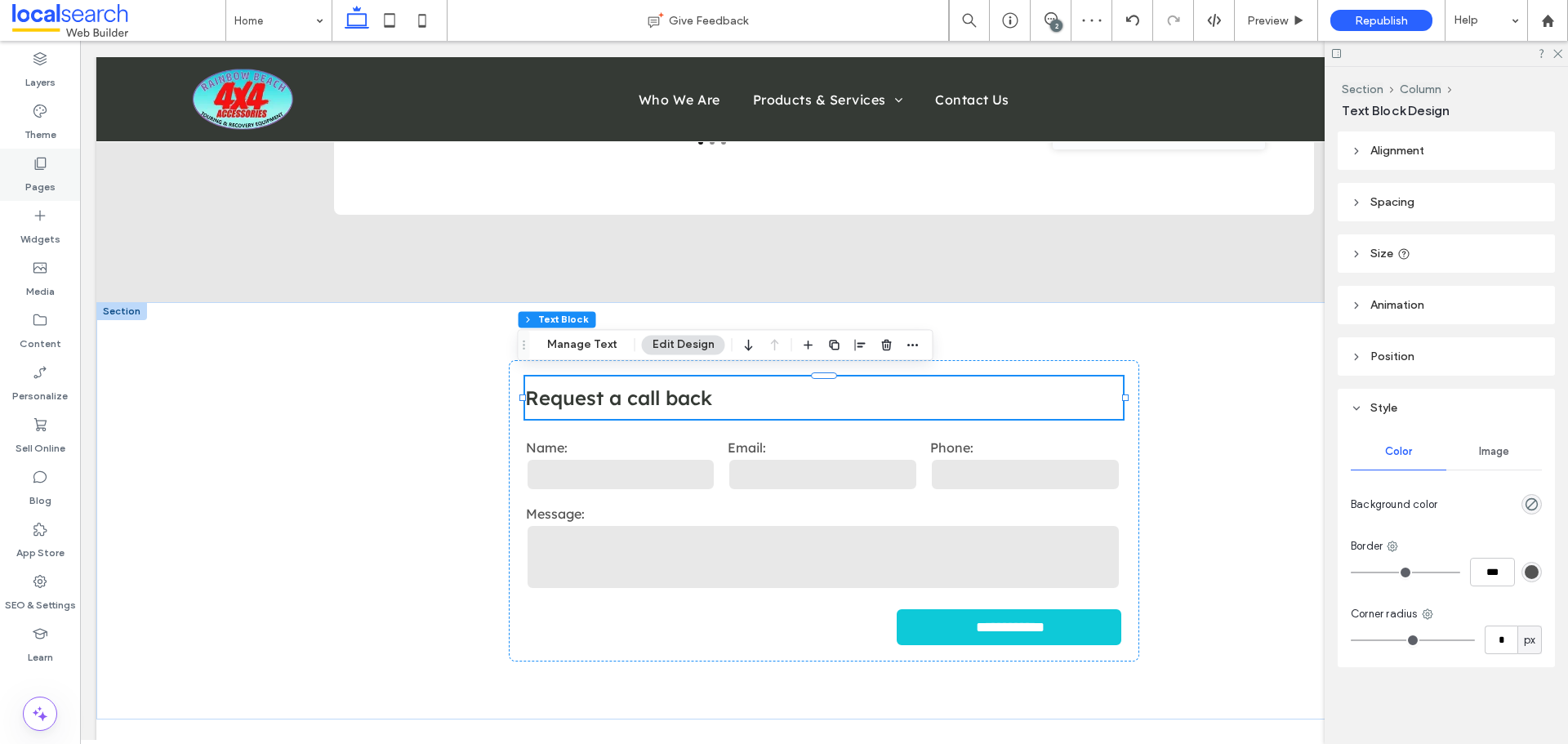 click 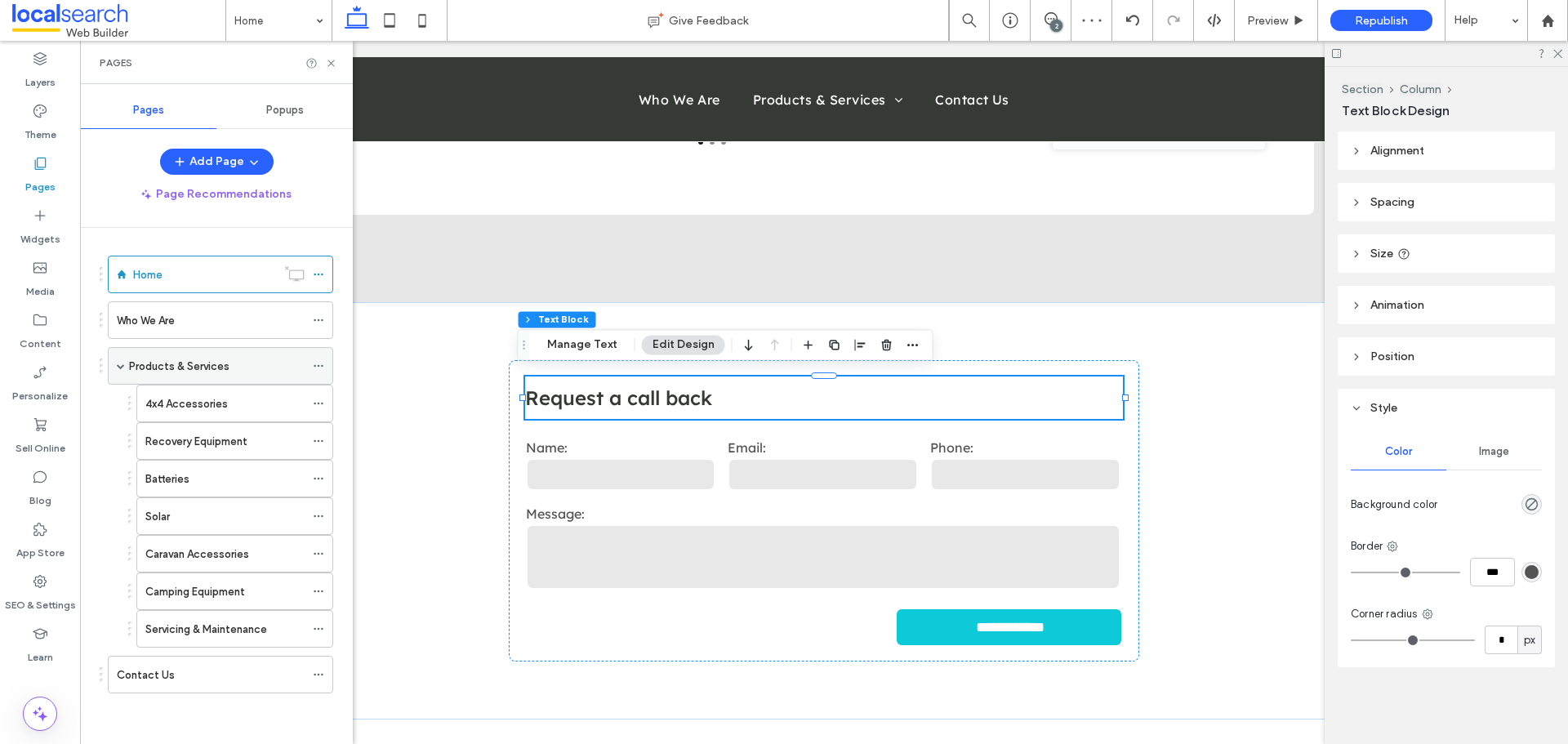 click on "Products & Services" at bounding box center (179, 366) 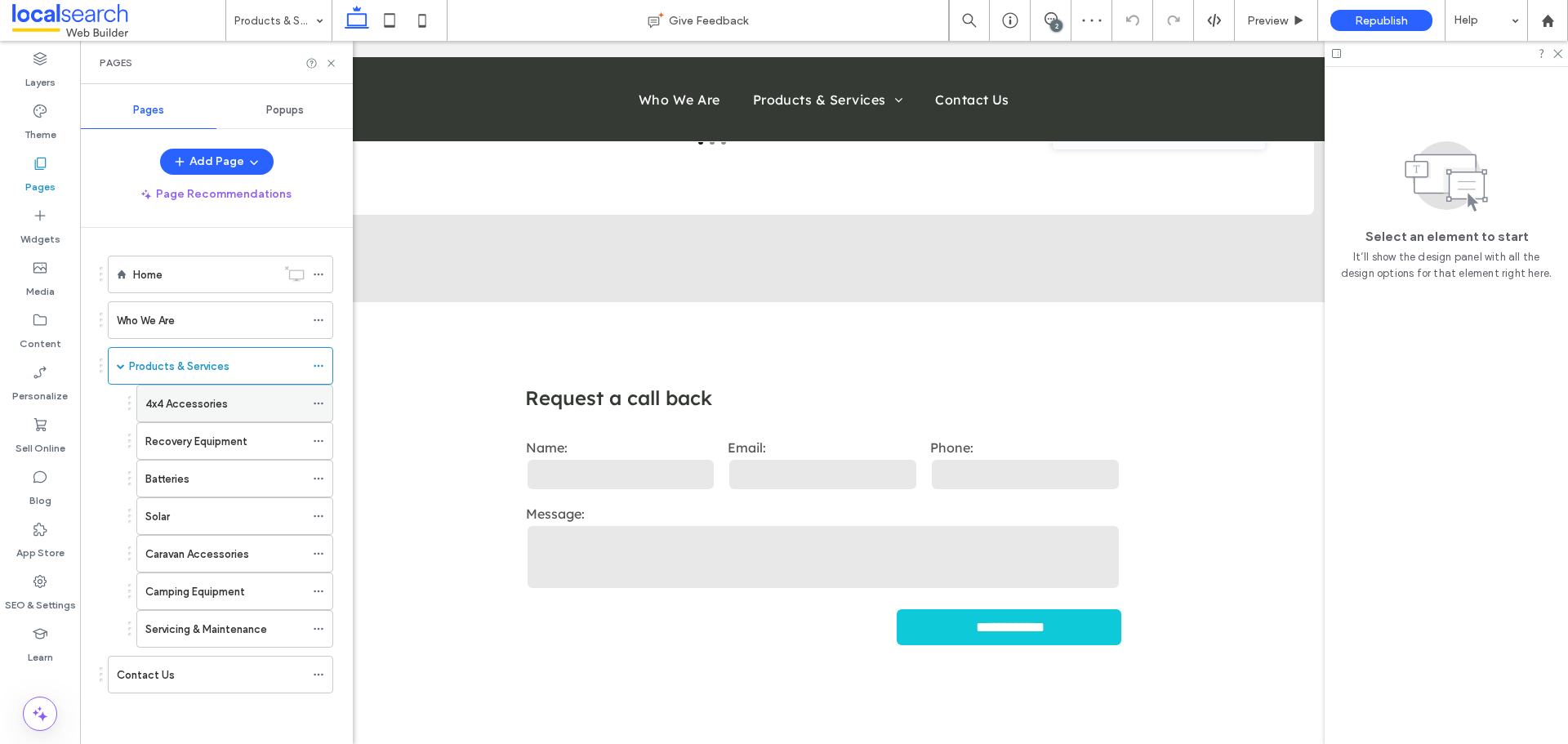 click on "4x4 Accessories" at bounding box center (186, 403) 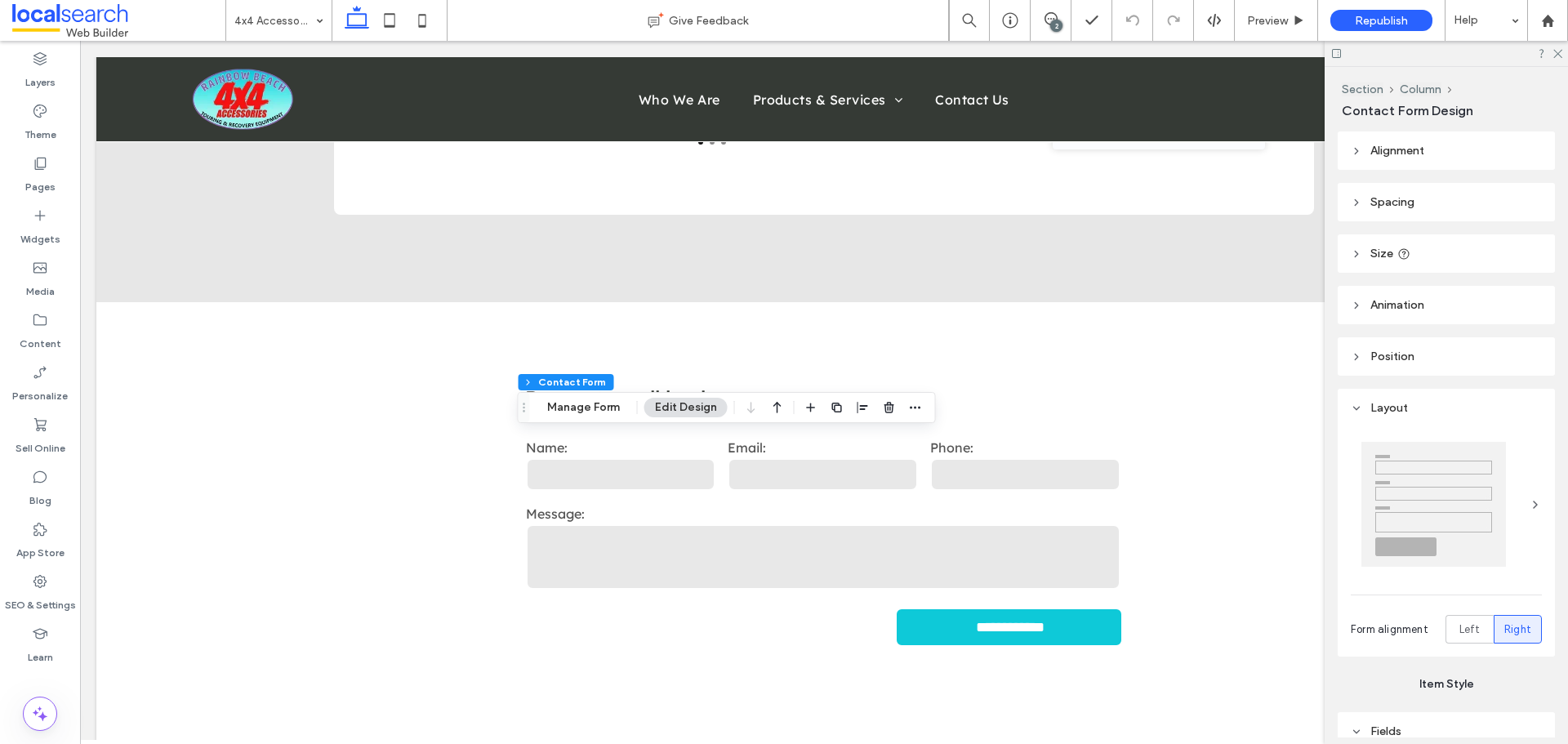 type on "*" 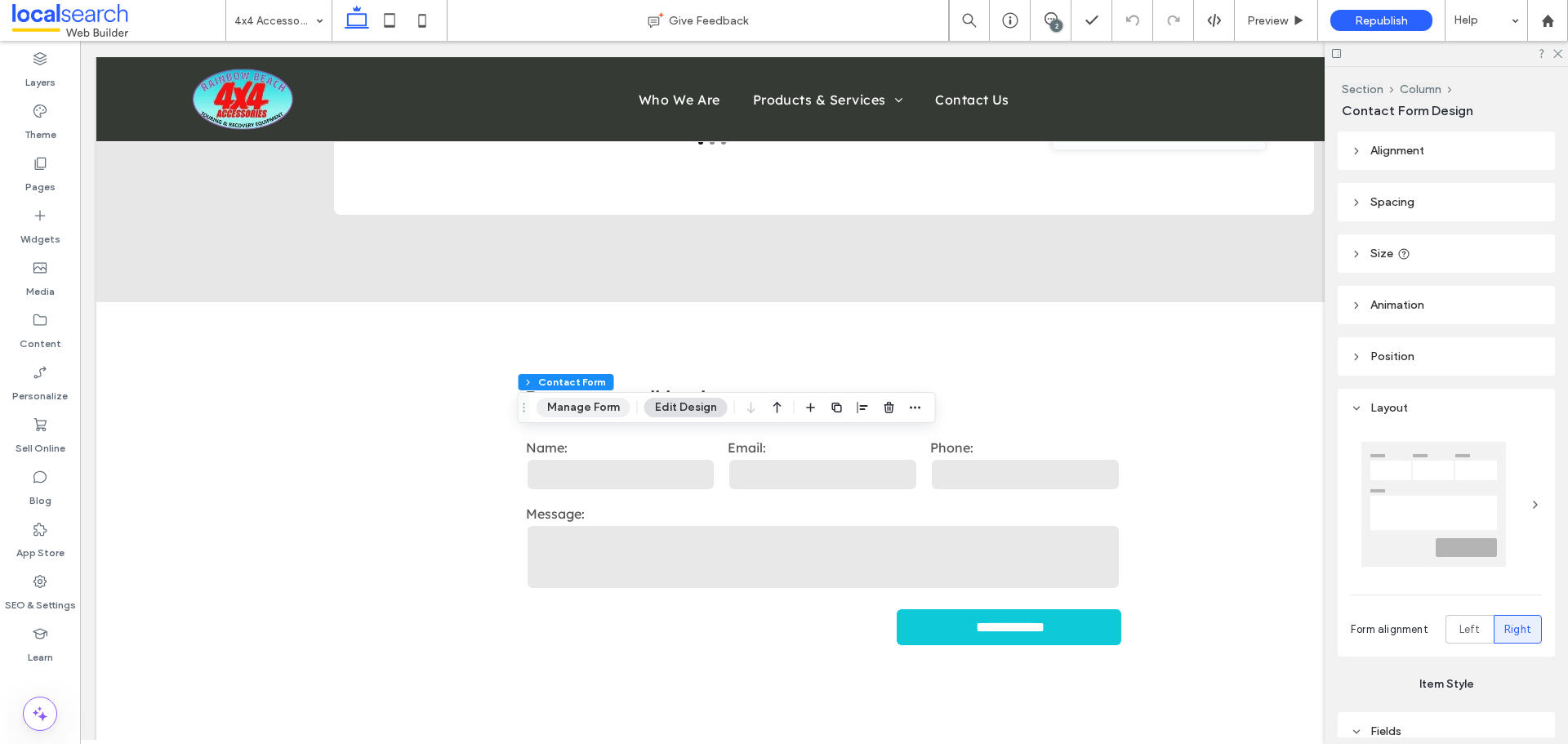 click on "Manage Form" at bounding box center (583, 408) 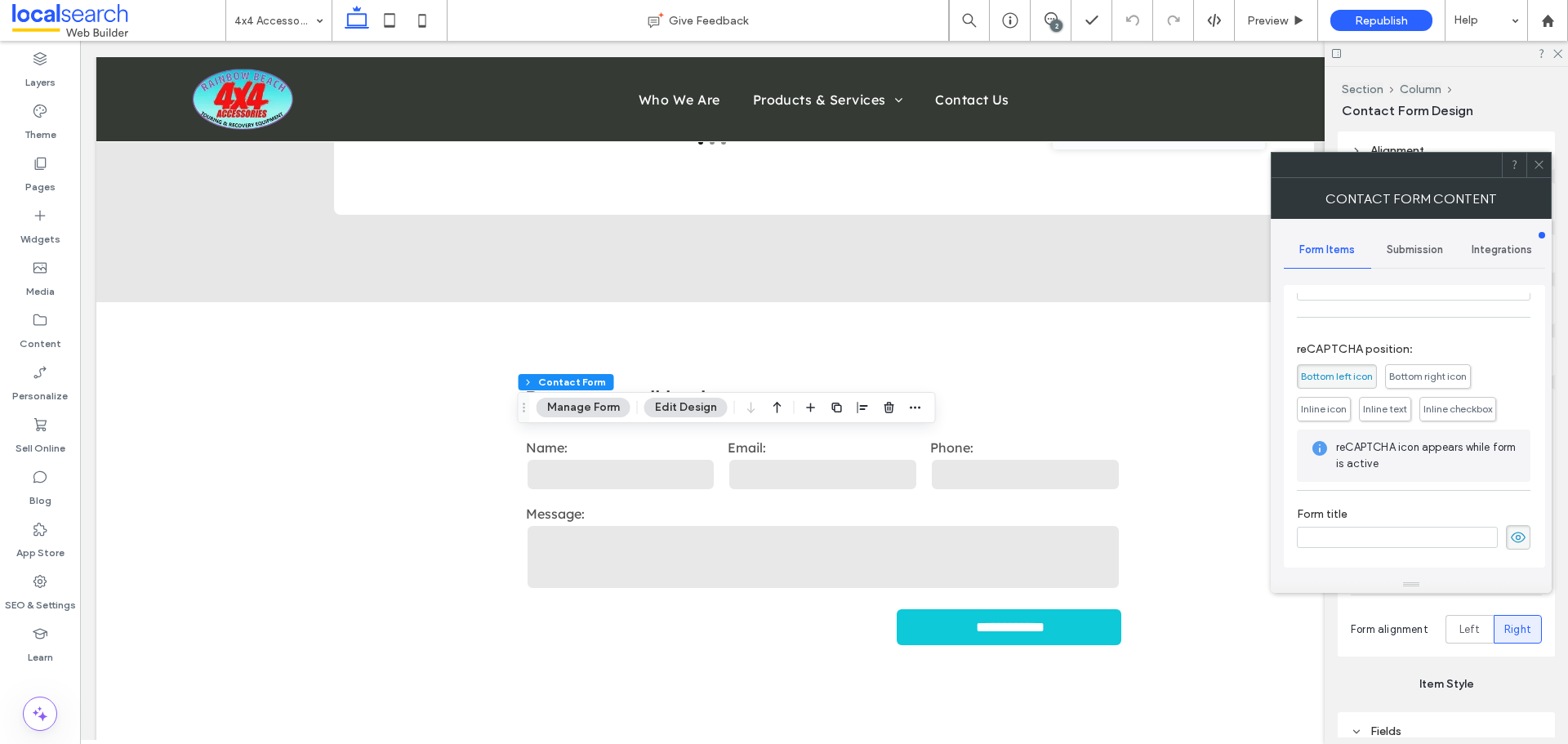 scroll, scrollTop: 331, scrollLeft: 0, axis: vertical 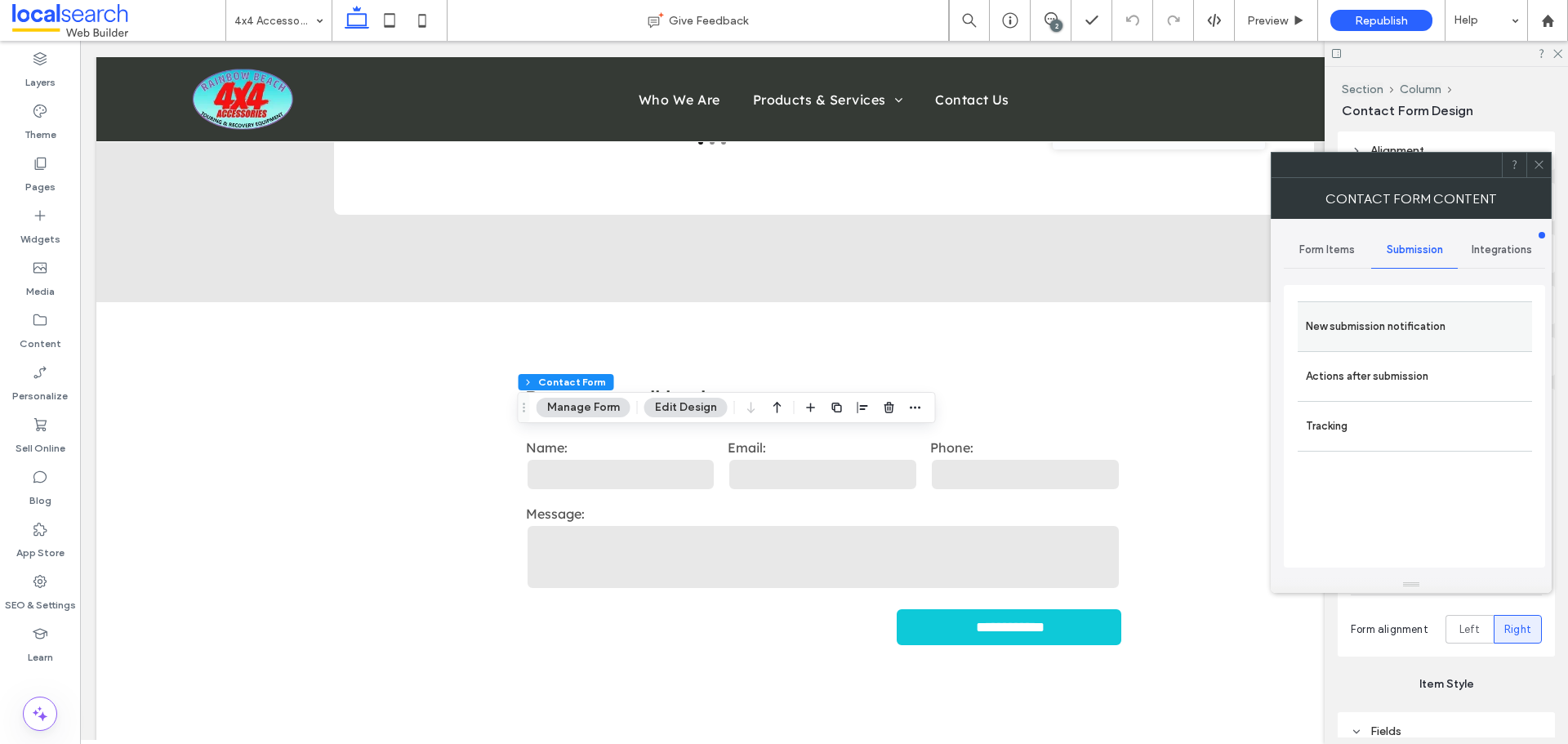 click on "New submission notification" at bounding box center [1414, 327] 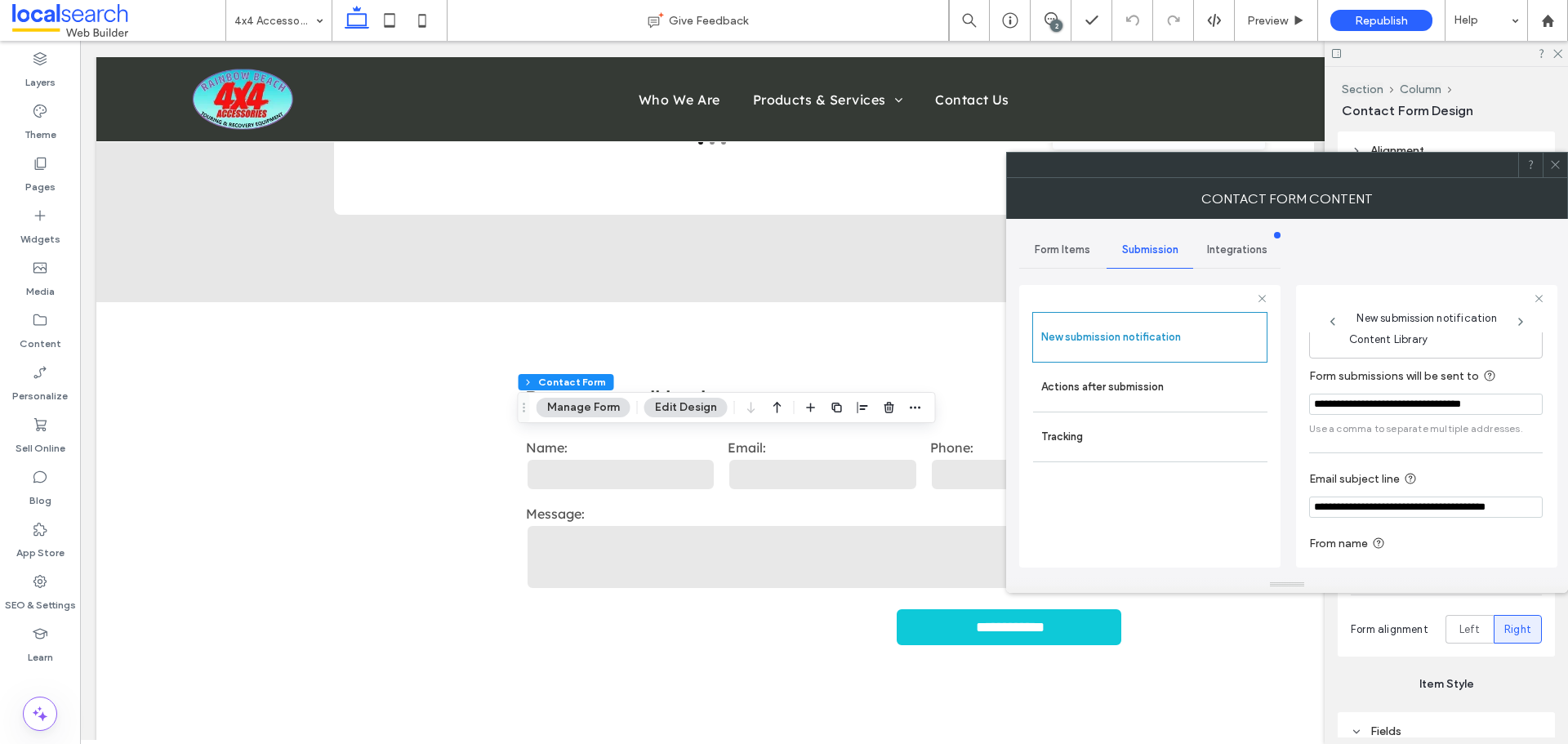 scroll, scrollTop: 85, scrollLeft: 0, axis: vertical 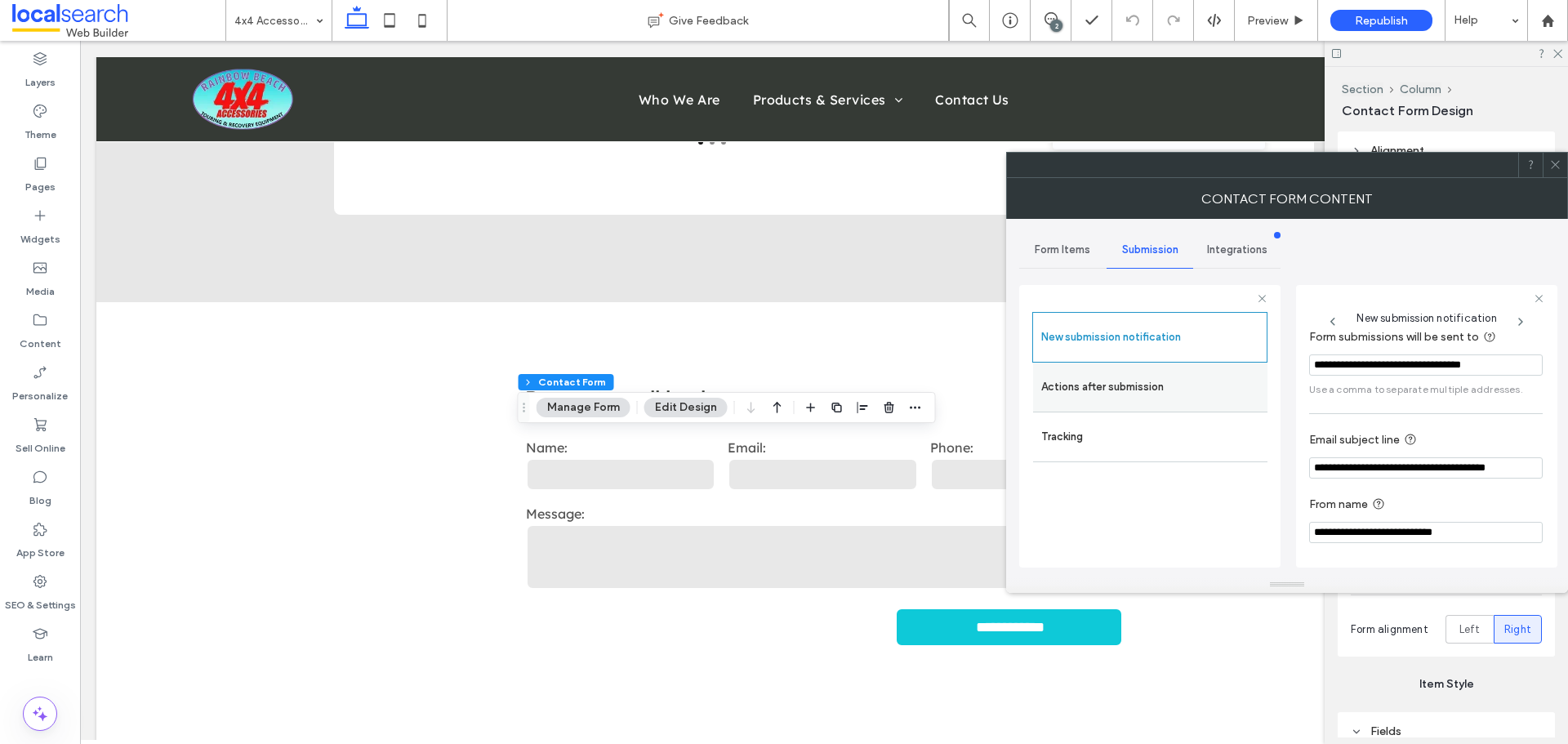 click on "Actions after submission" at bounding box center (1150, 387) 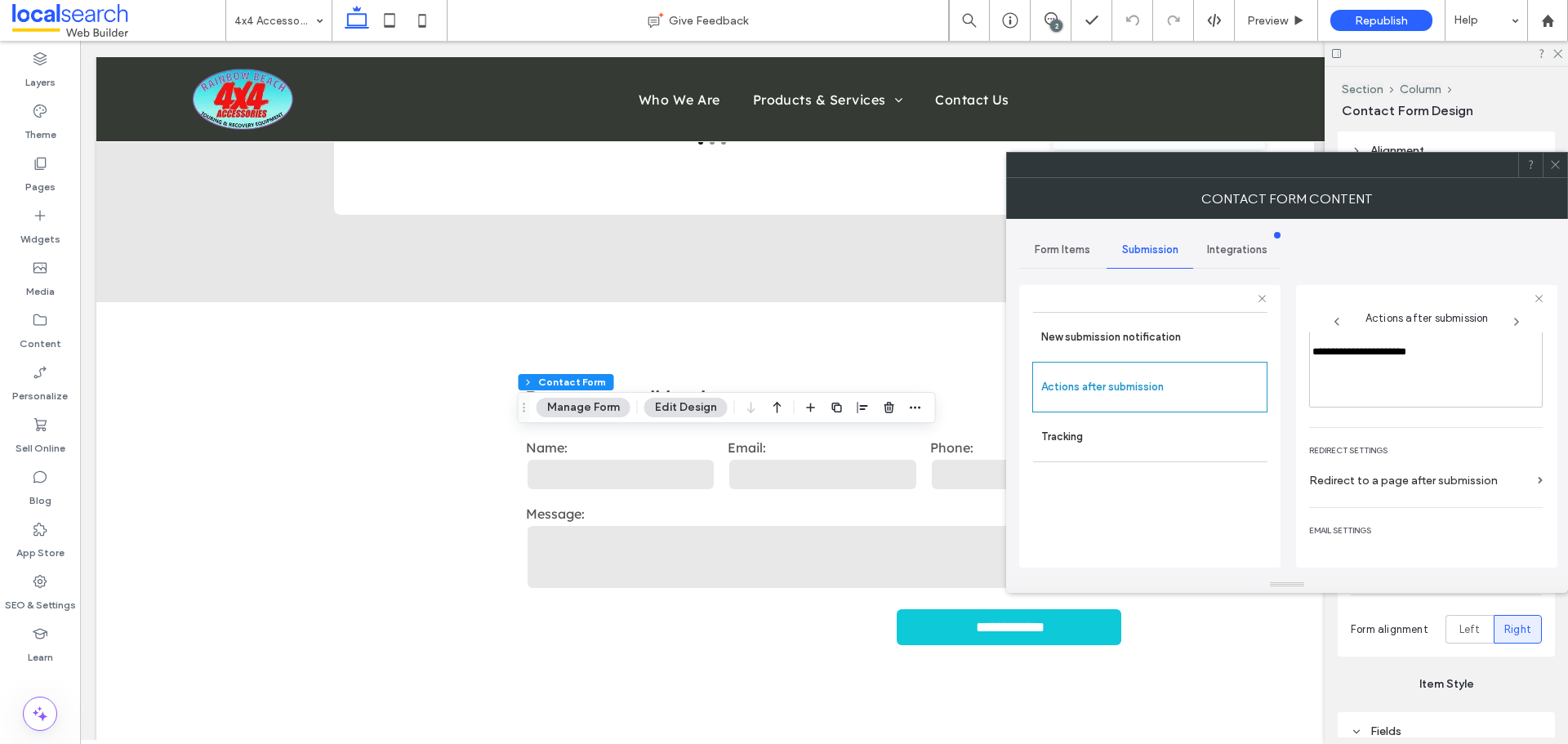 scroll, scrollTop: 248, scrollLeft: 0, axis: vertical 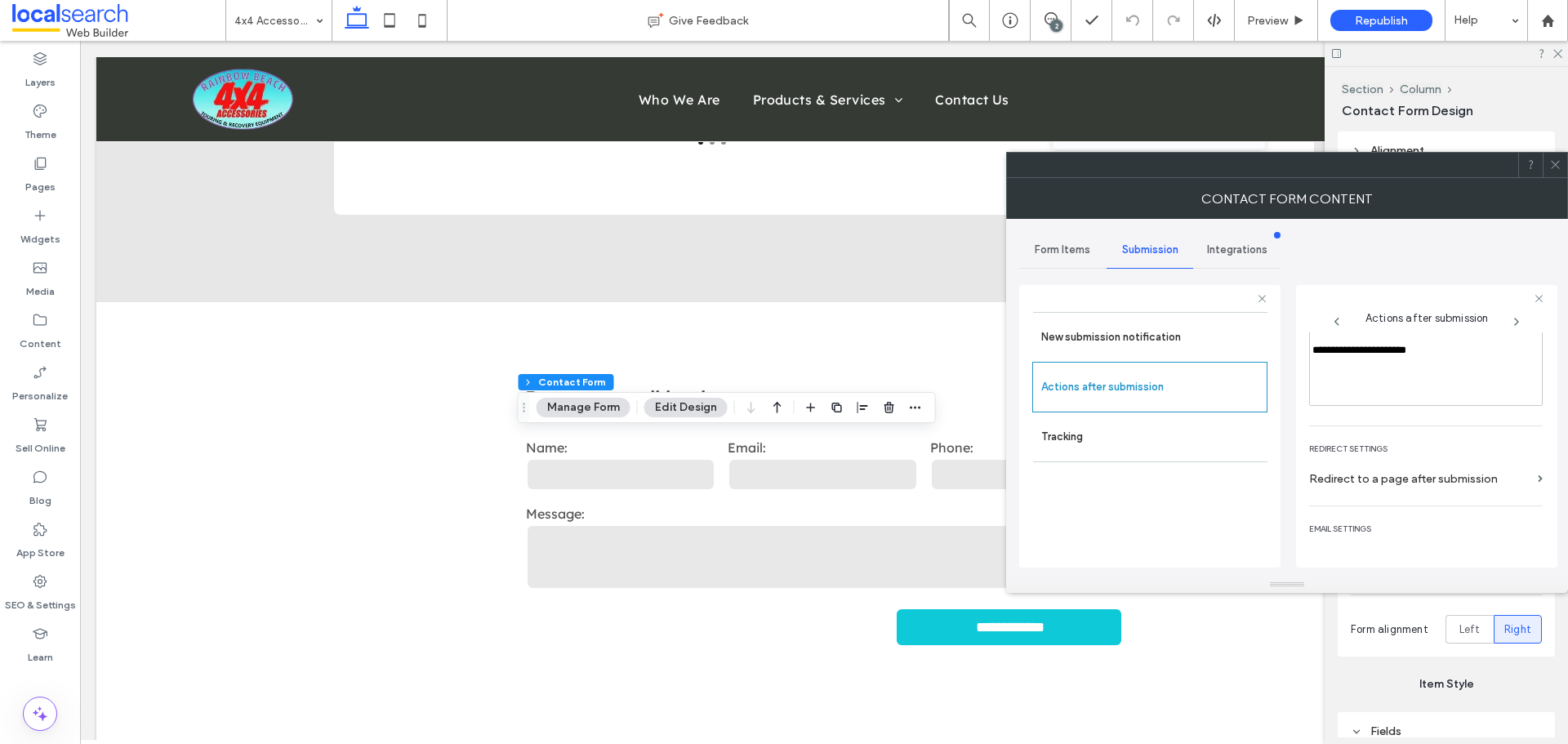 click at bounding box center (1555, 165) 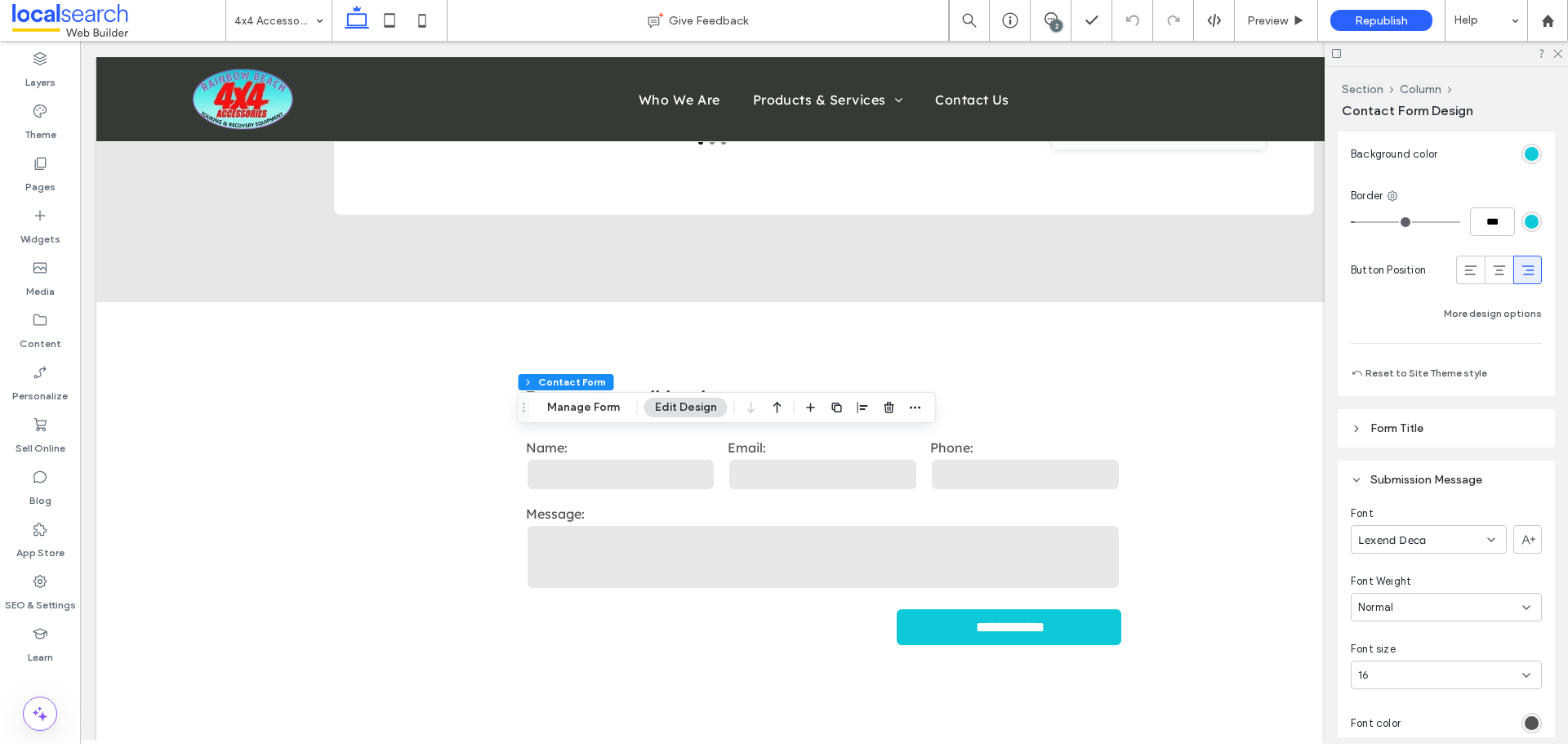 scroll, scrollTop: 1552, scrollLeft: 0, axis: vertical 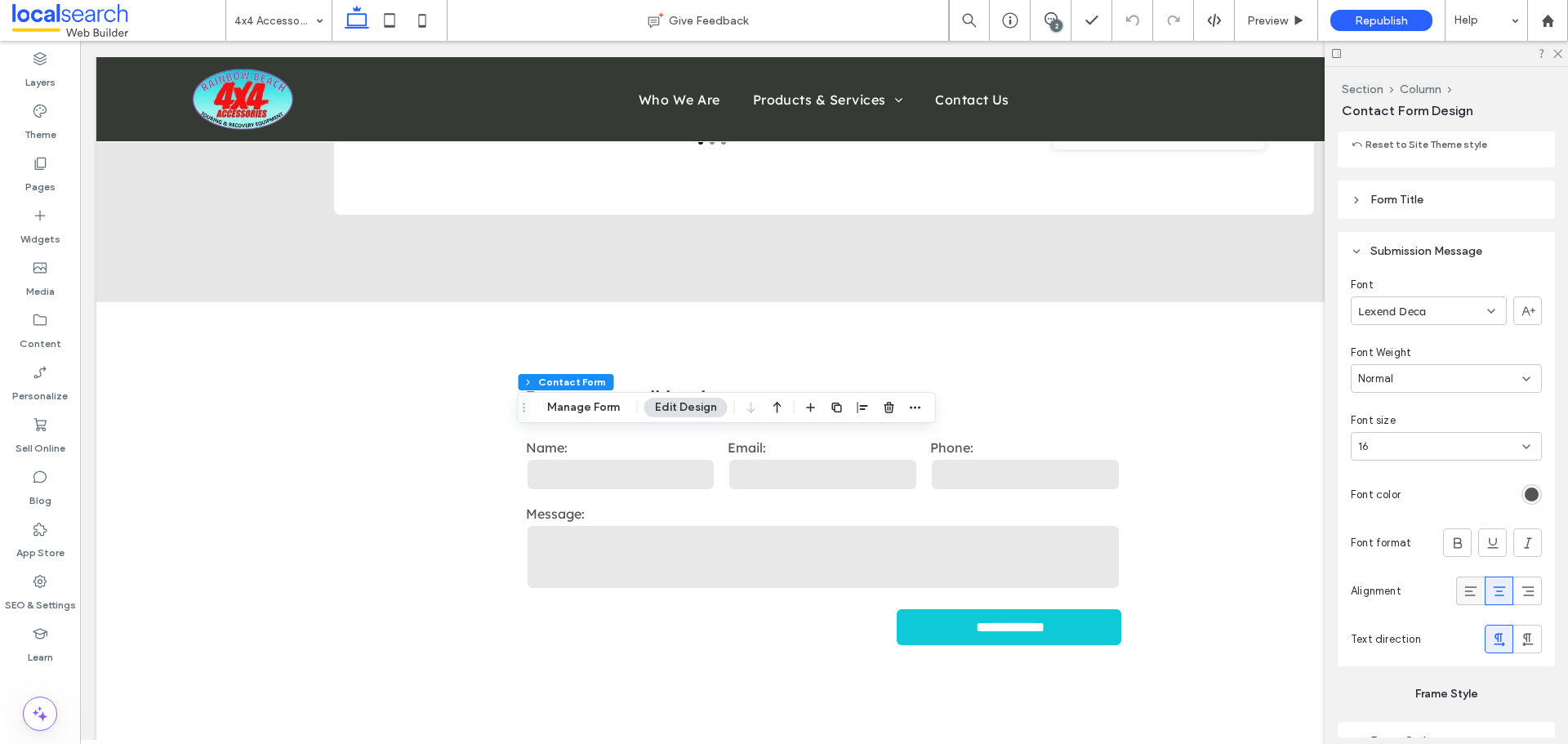 click 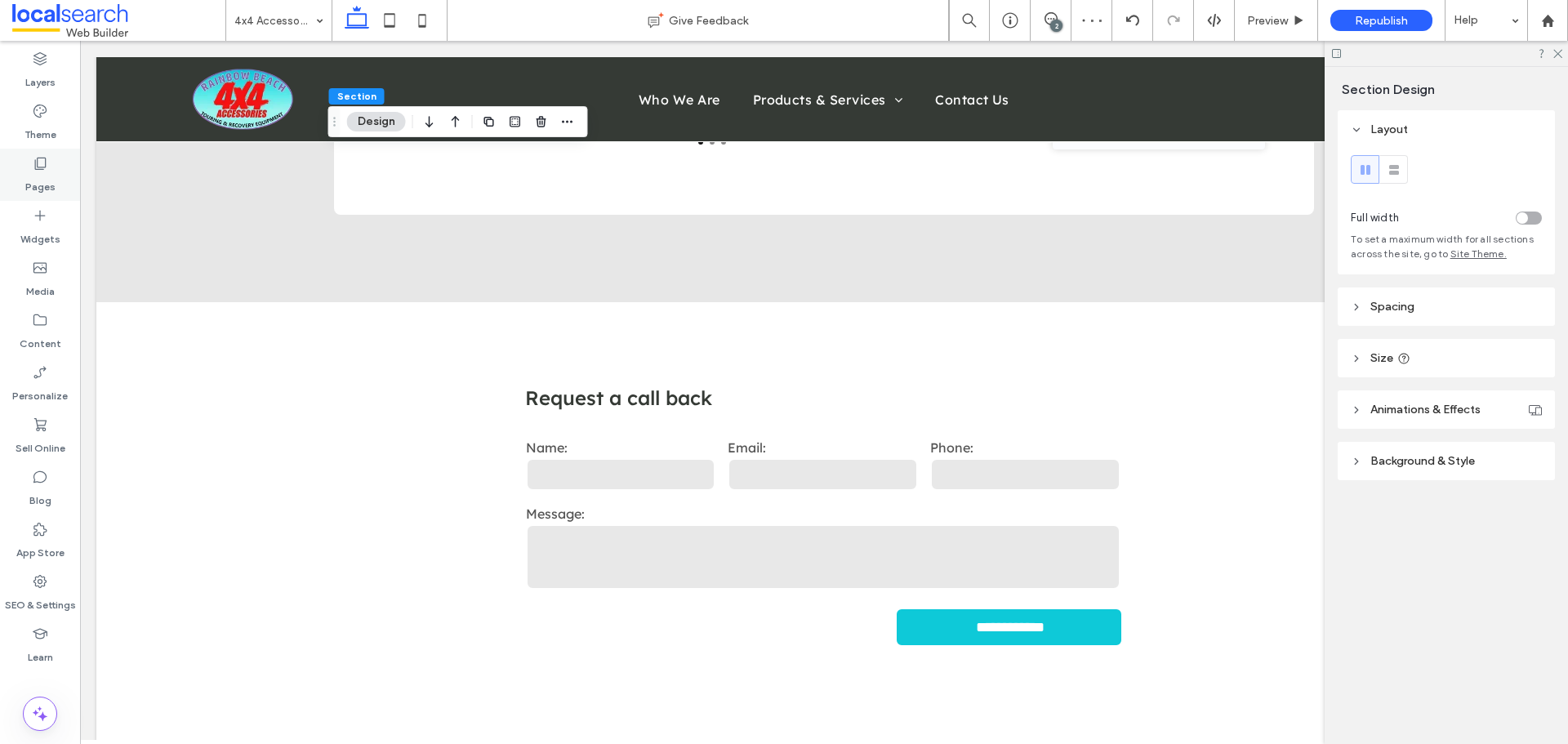 click on "Pages" at bounding box center (40, 183) 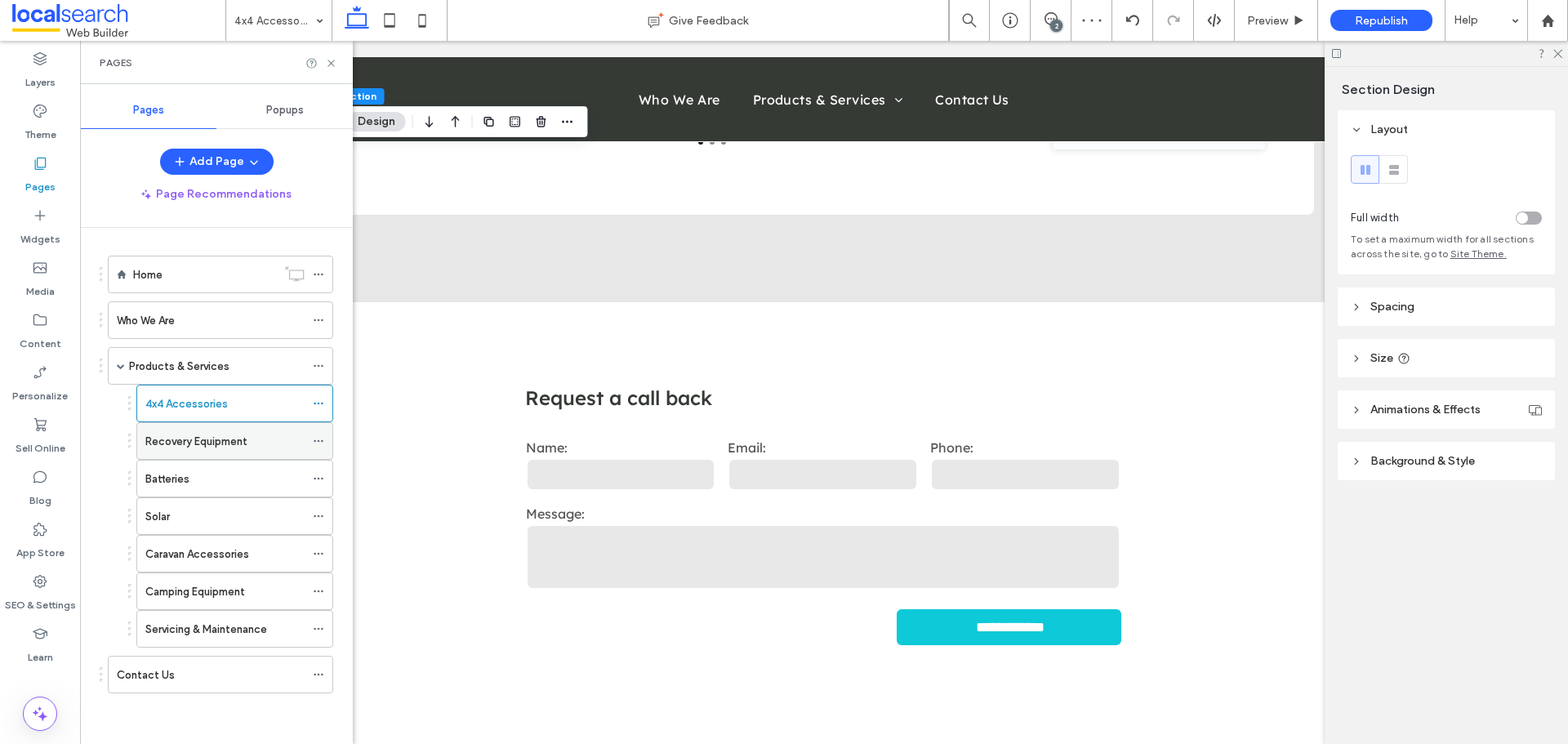 click on "Recovery Equipment" at bounding box center (196, 441) 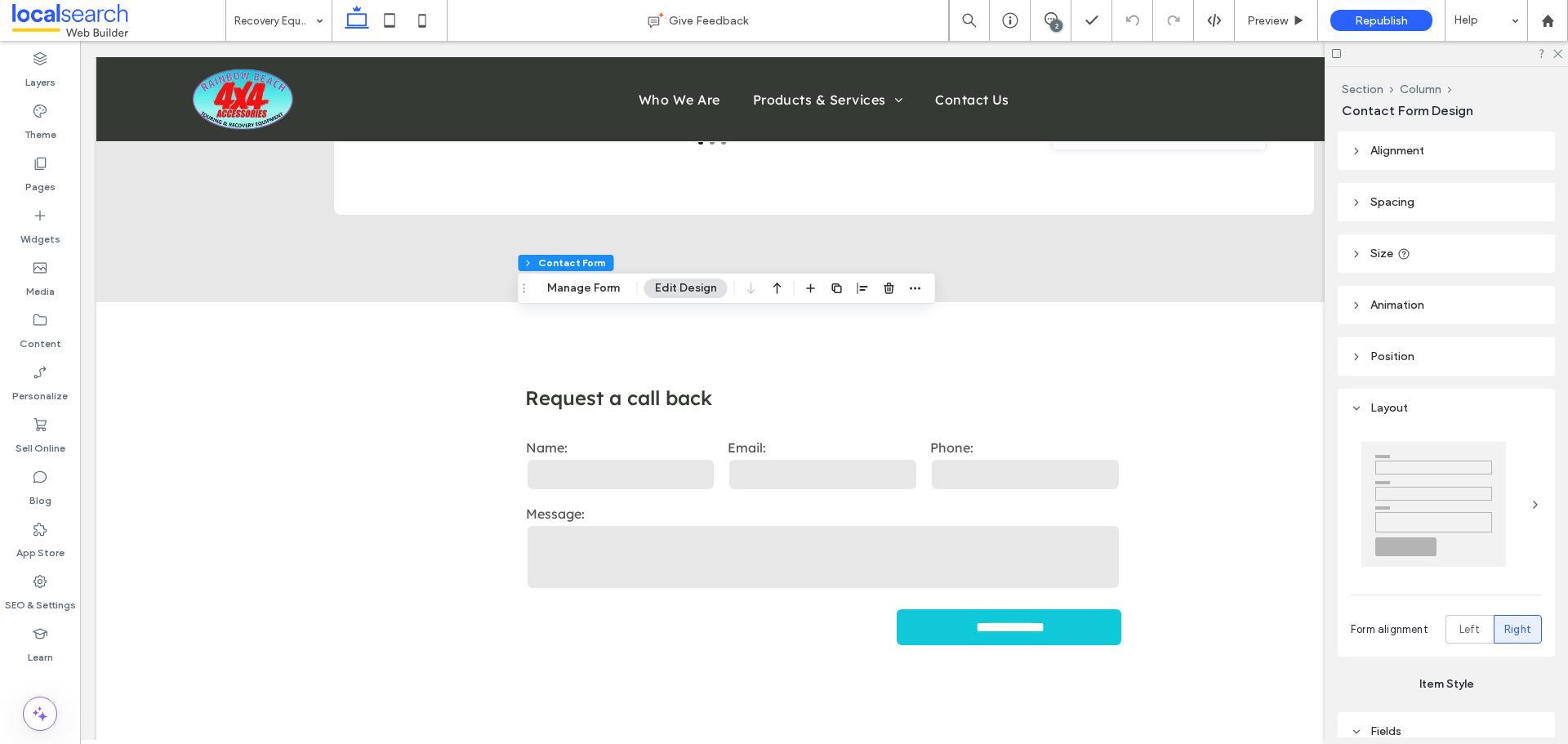 type on "*" 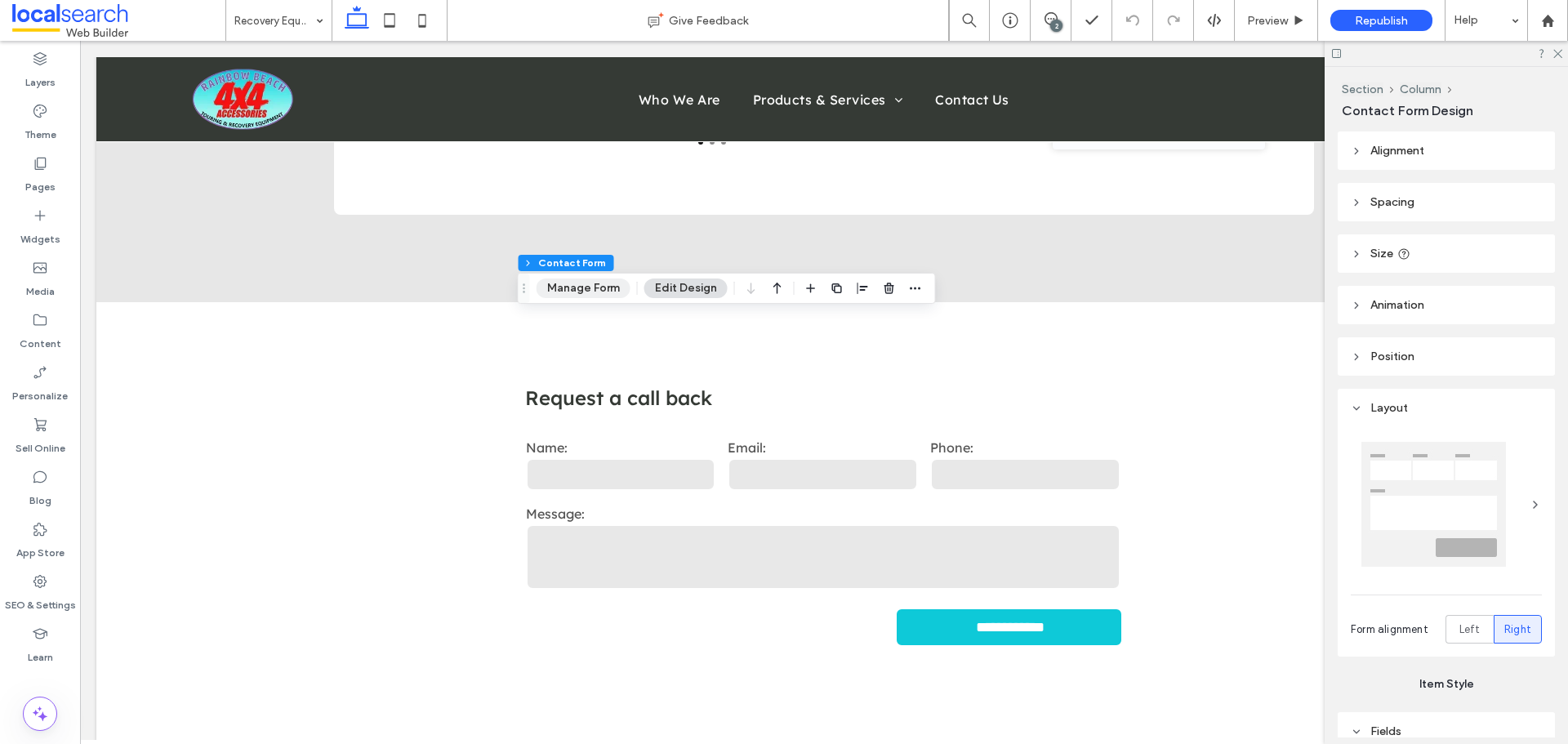 click on "Manage Form" at bounding box center (583, 288) 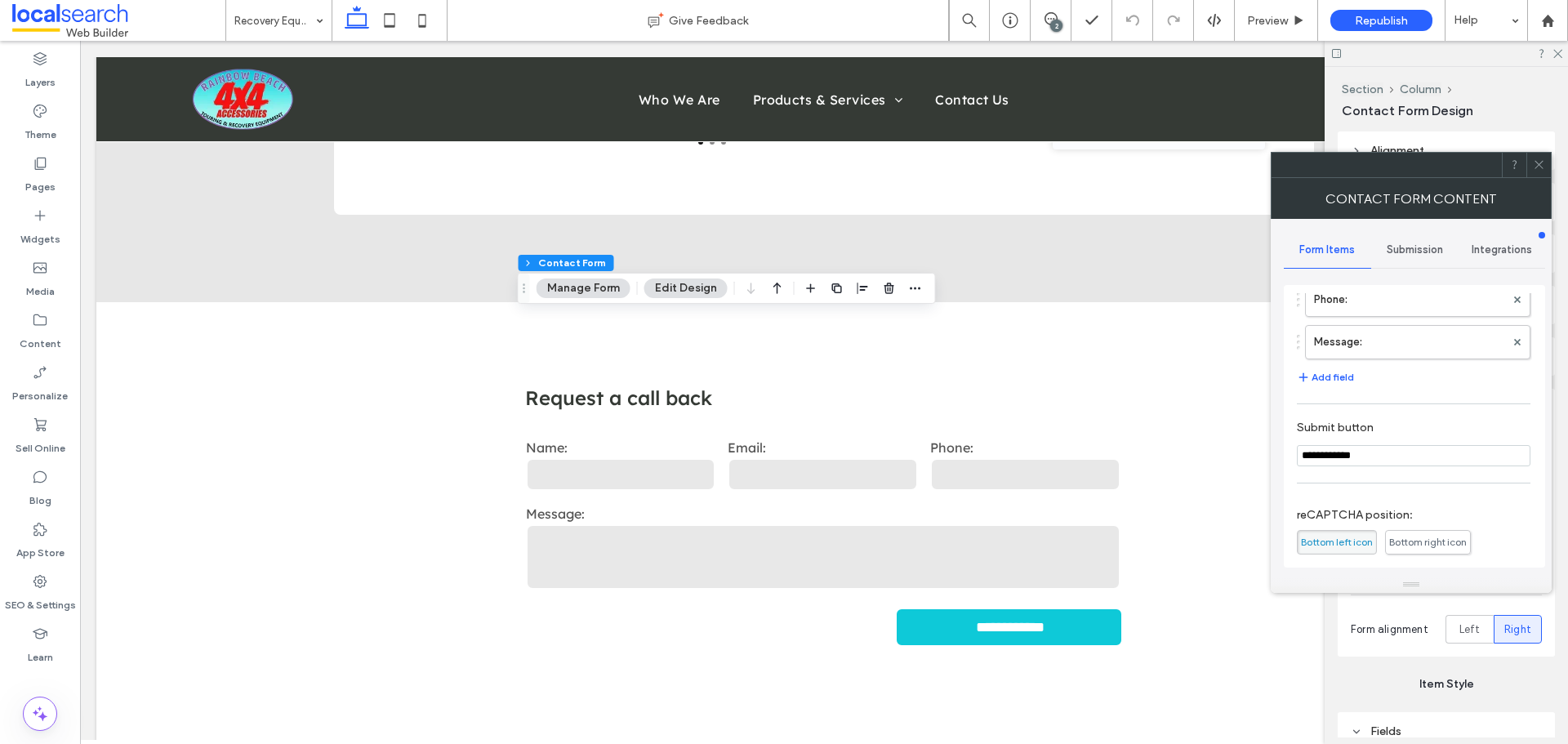 scroll, scrollTop: 331, scrollLeft: 0, axis: vertical 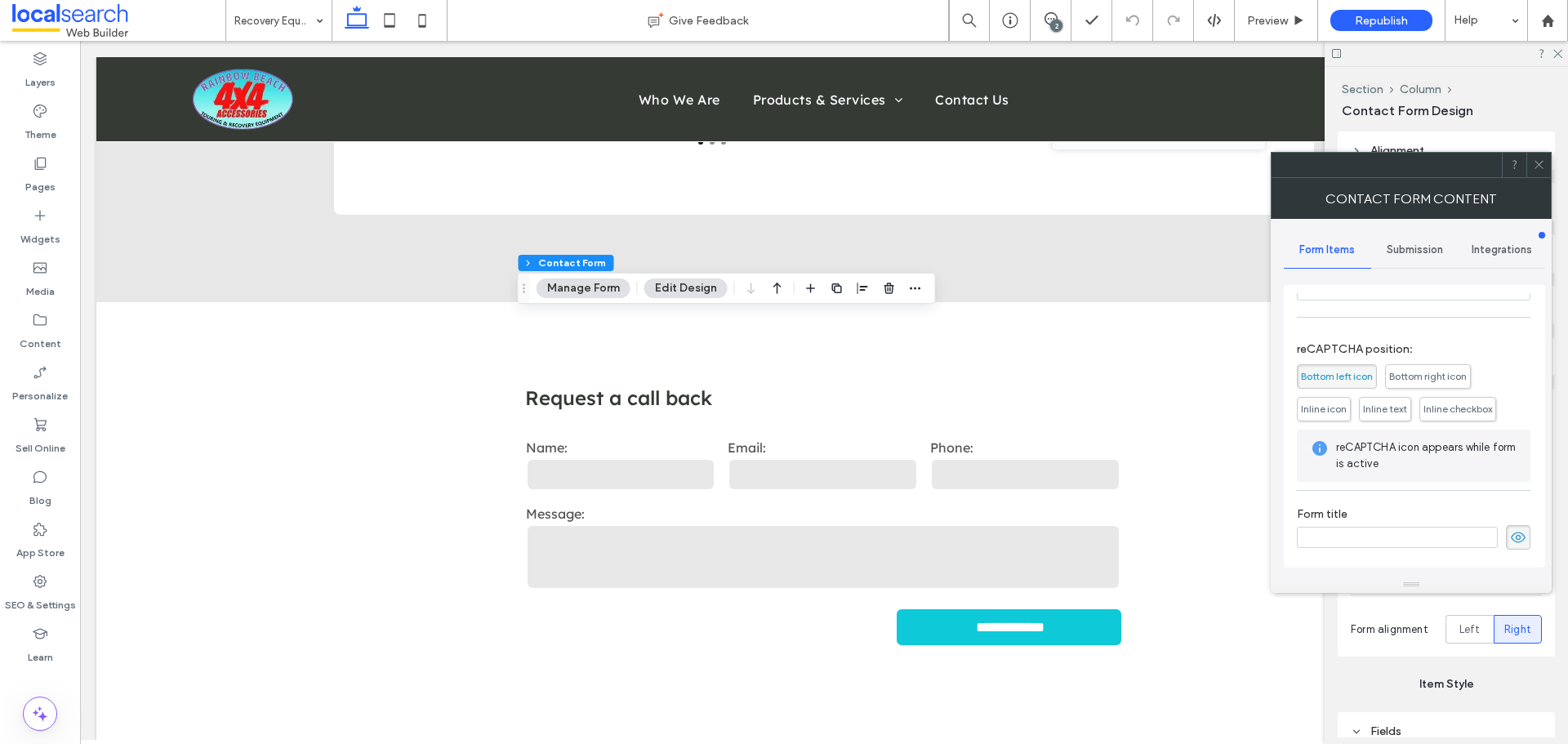 click on "Submission" at bounding box center [1414, 250] 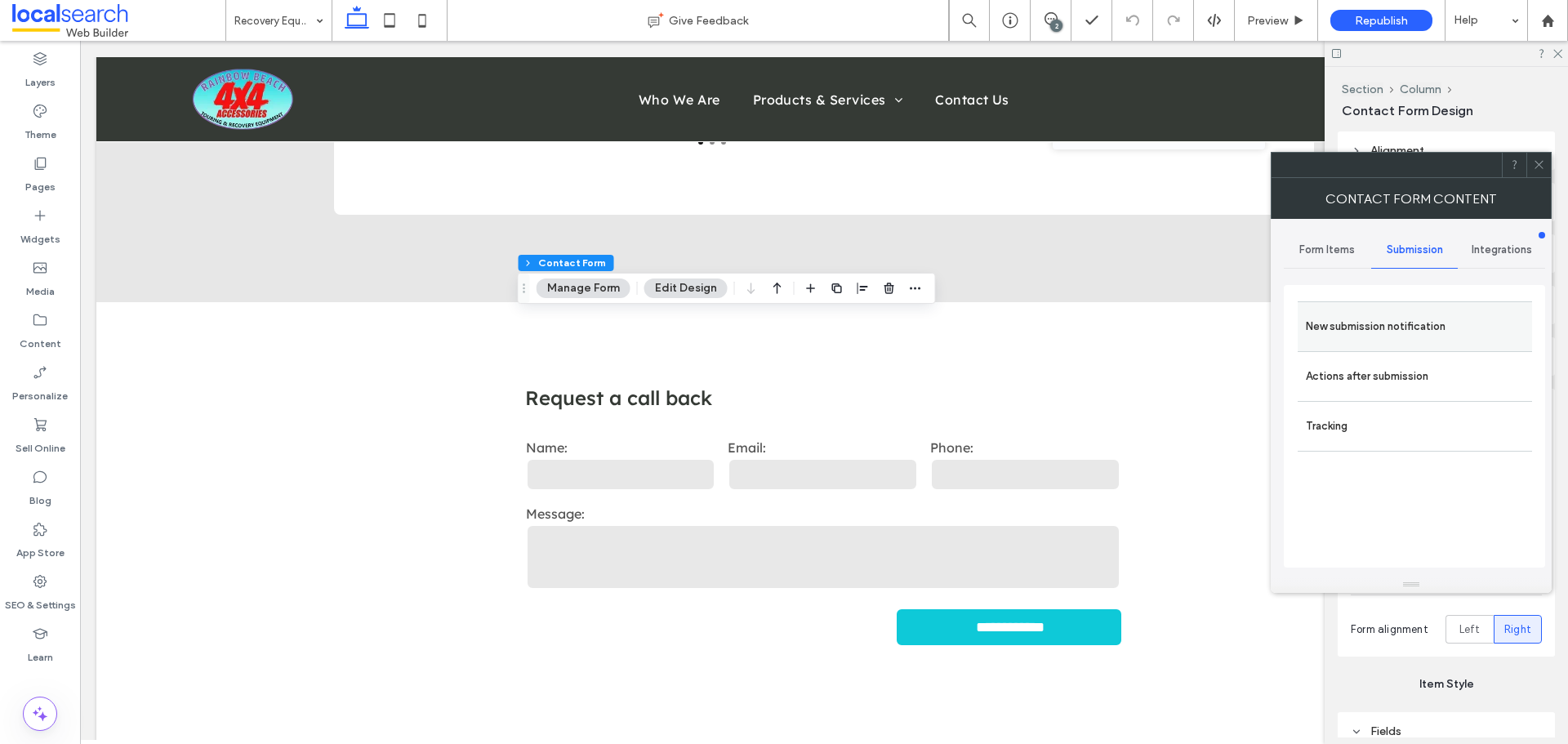 click on "New submission notification" at bounding box center [1414, 327] 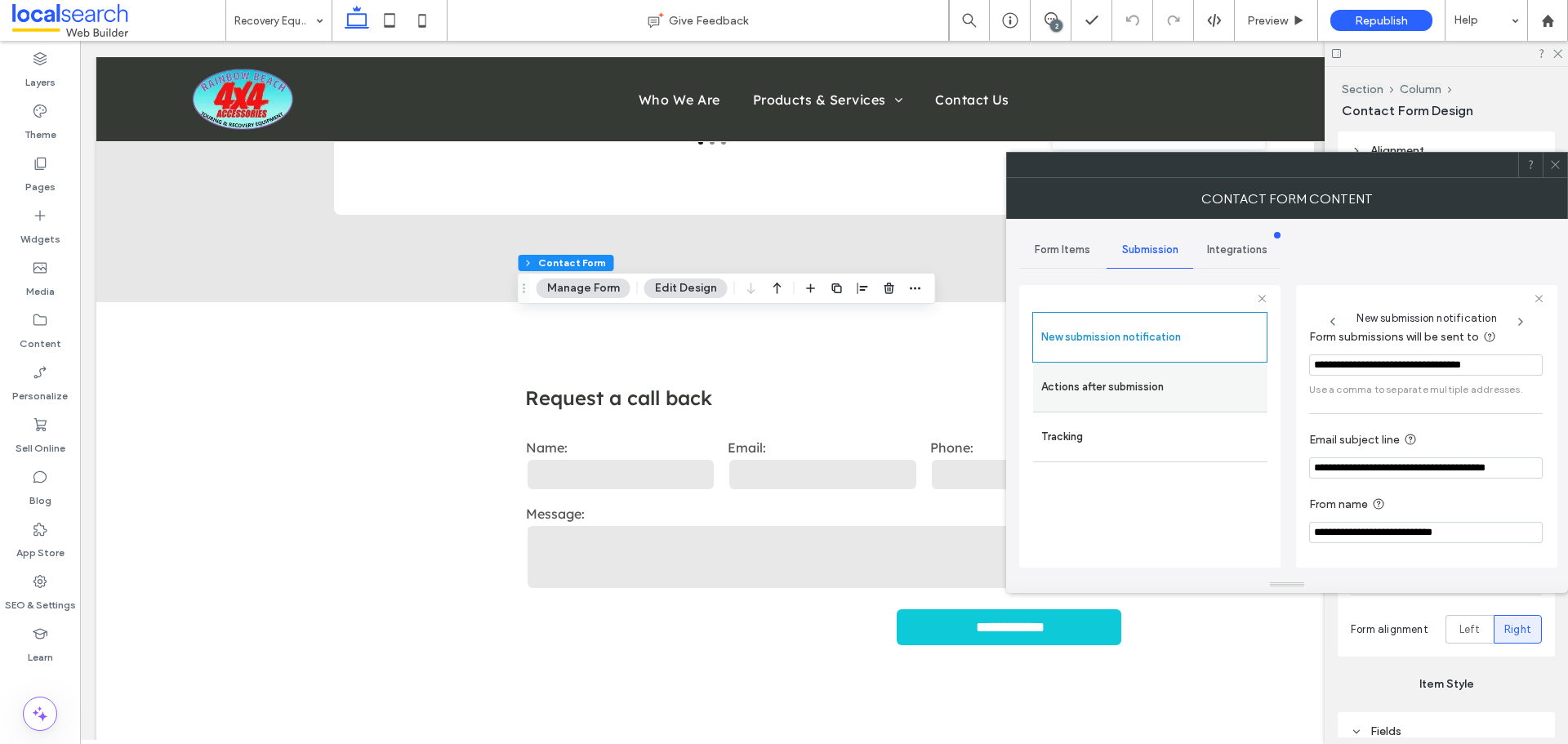 scroll, scrollTop: 85, scrollLeft: 0, axis: vertical 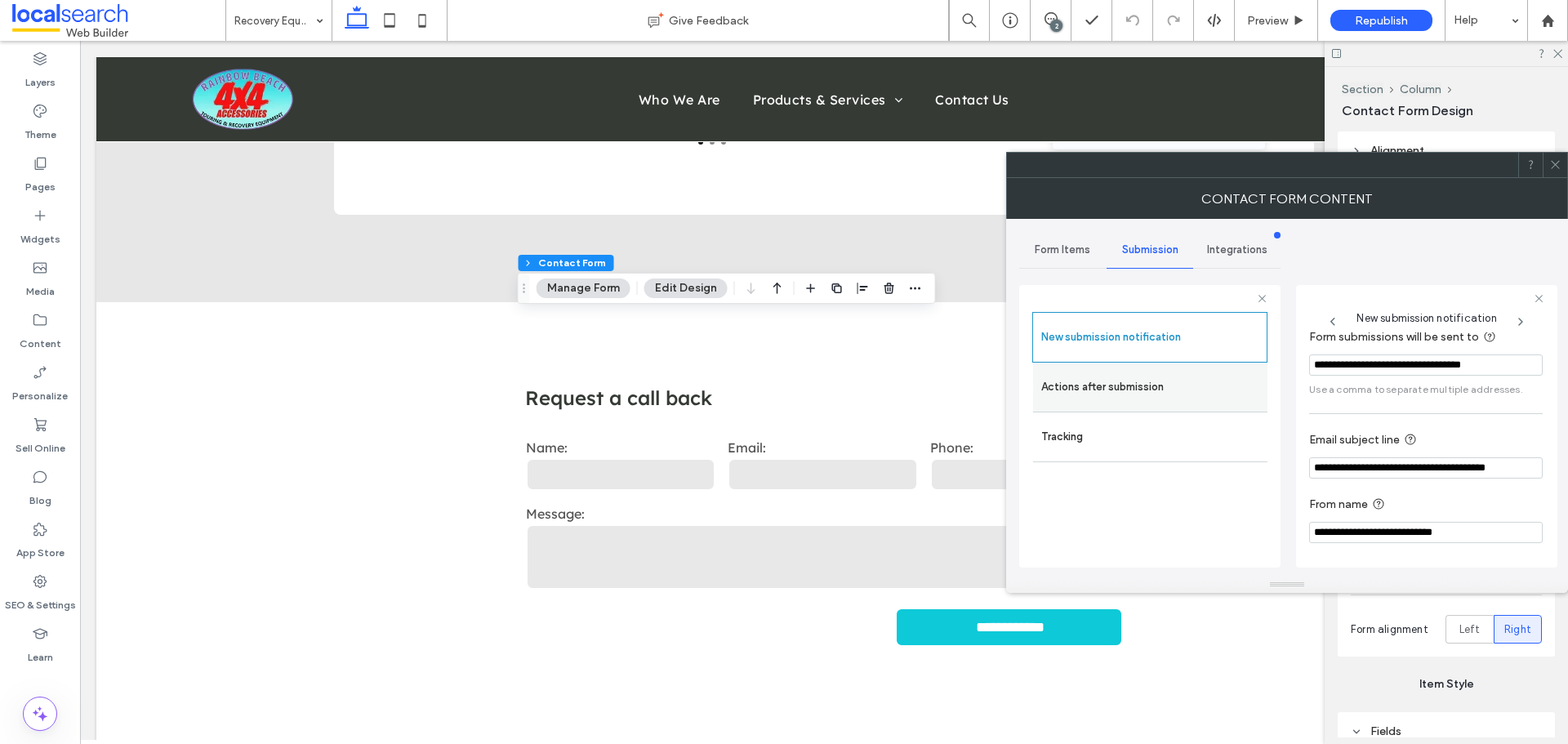 click on "Actions after submission" at bounding box center [1150, 387] 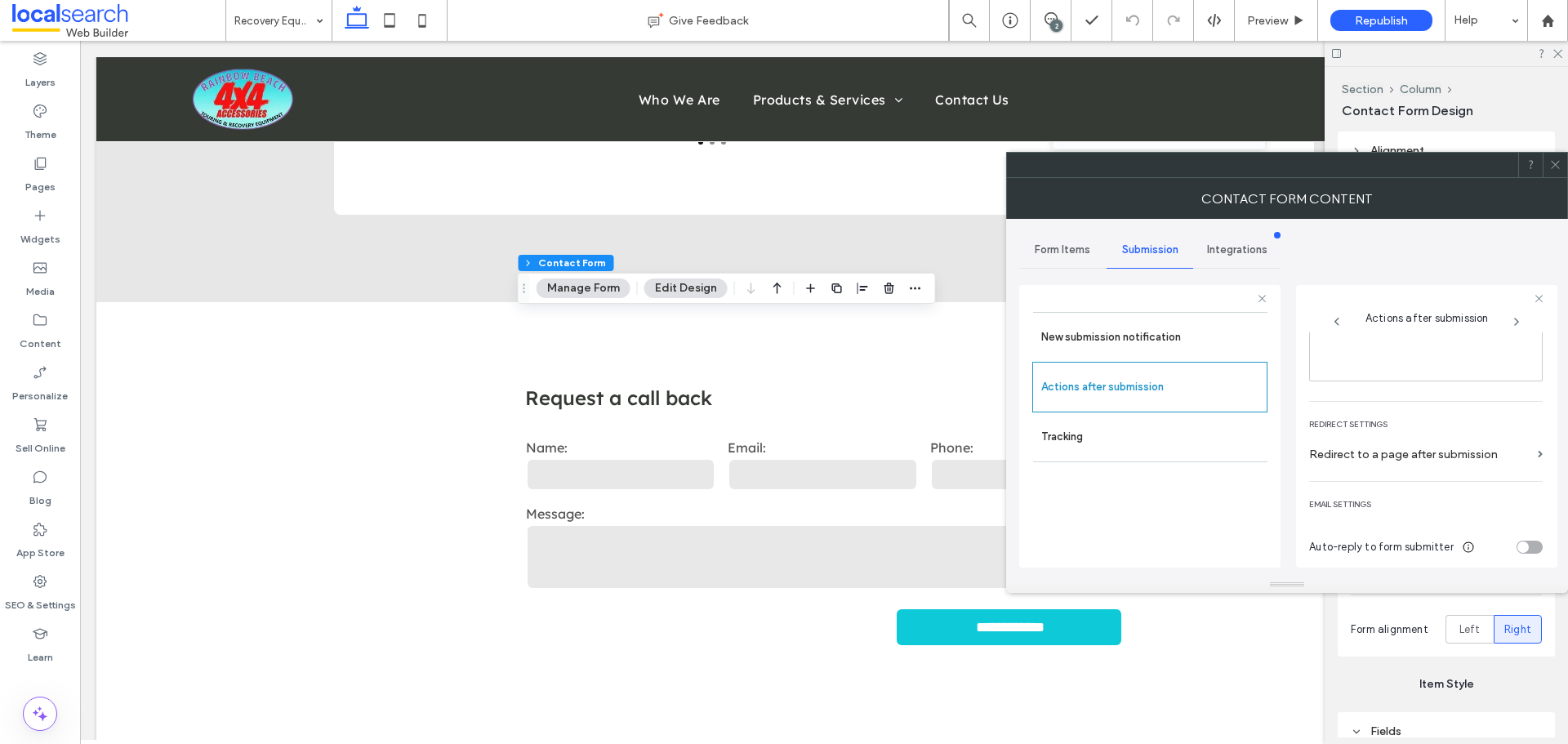 scroll, scrollTop: 282, scrollLeft: 0, axis: vertical 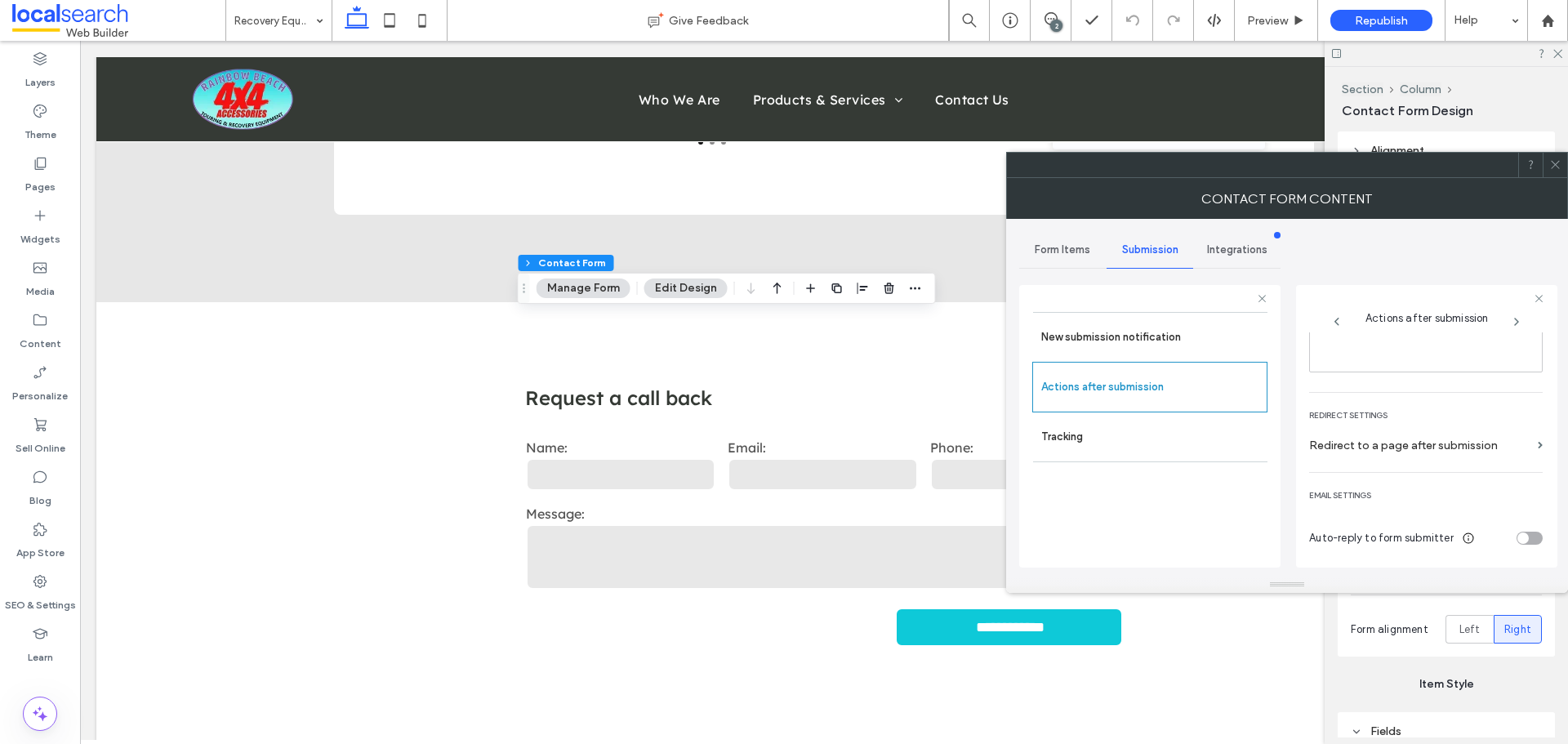 click at bounding box center [1555, 165] 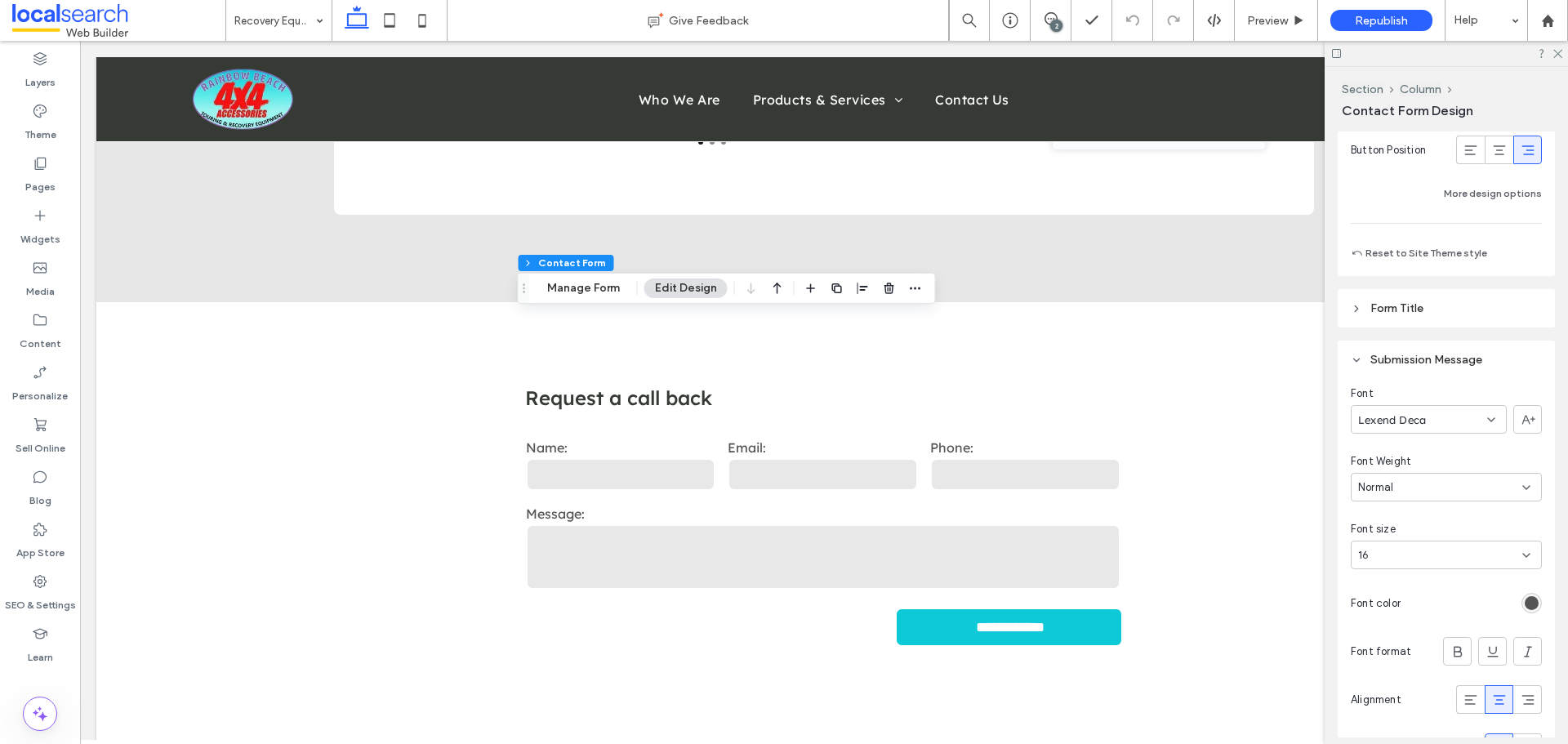 scroll, scrollTop: 1470, scrollLeft: 0, axis: vertical 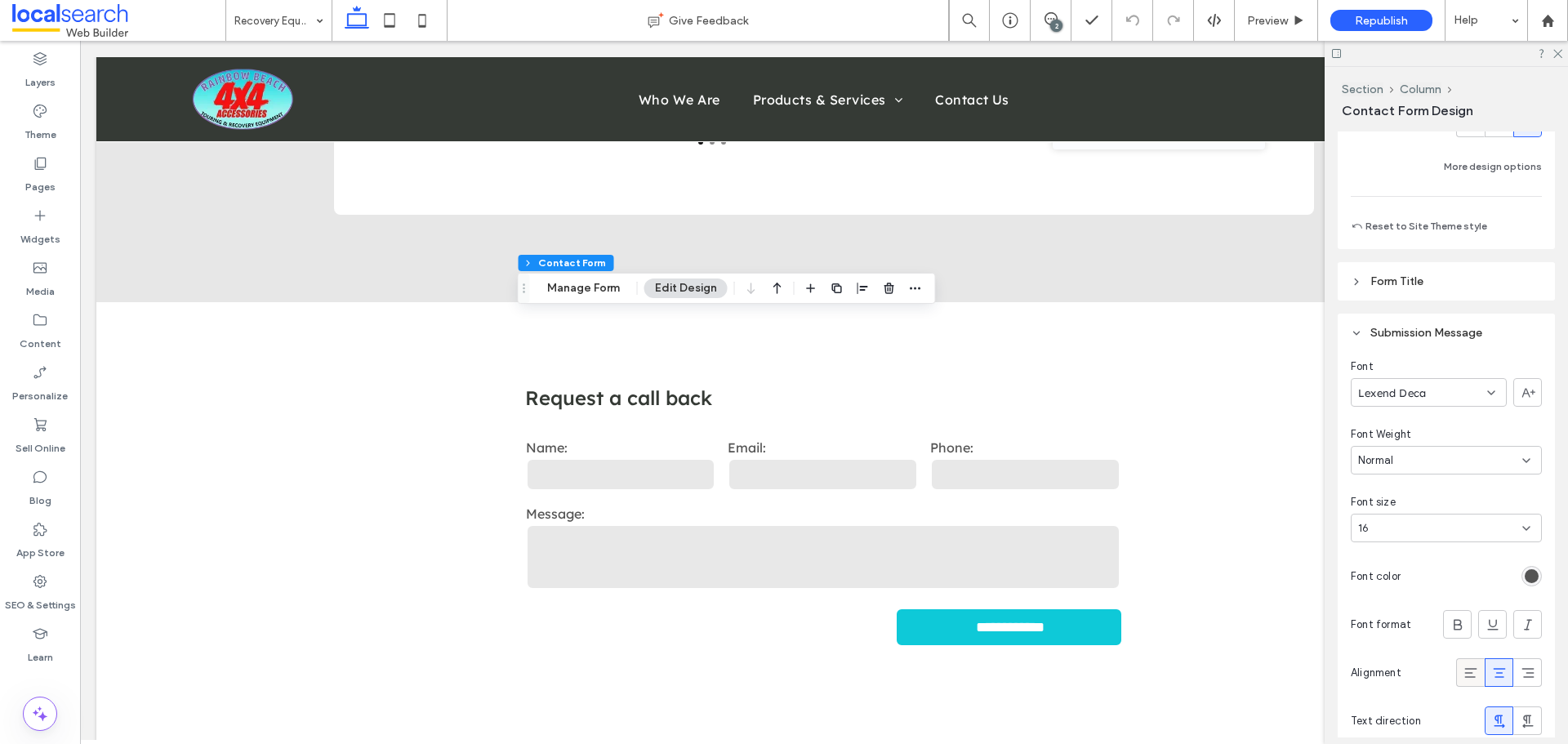 click at bounding box center (1470, 672) 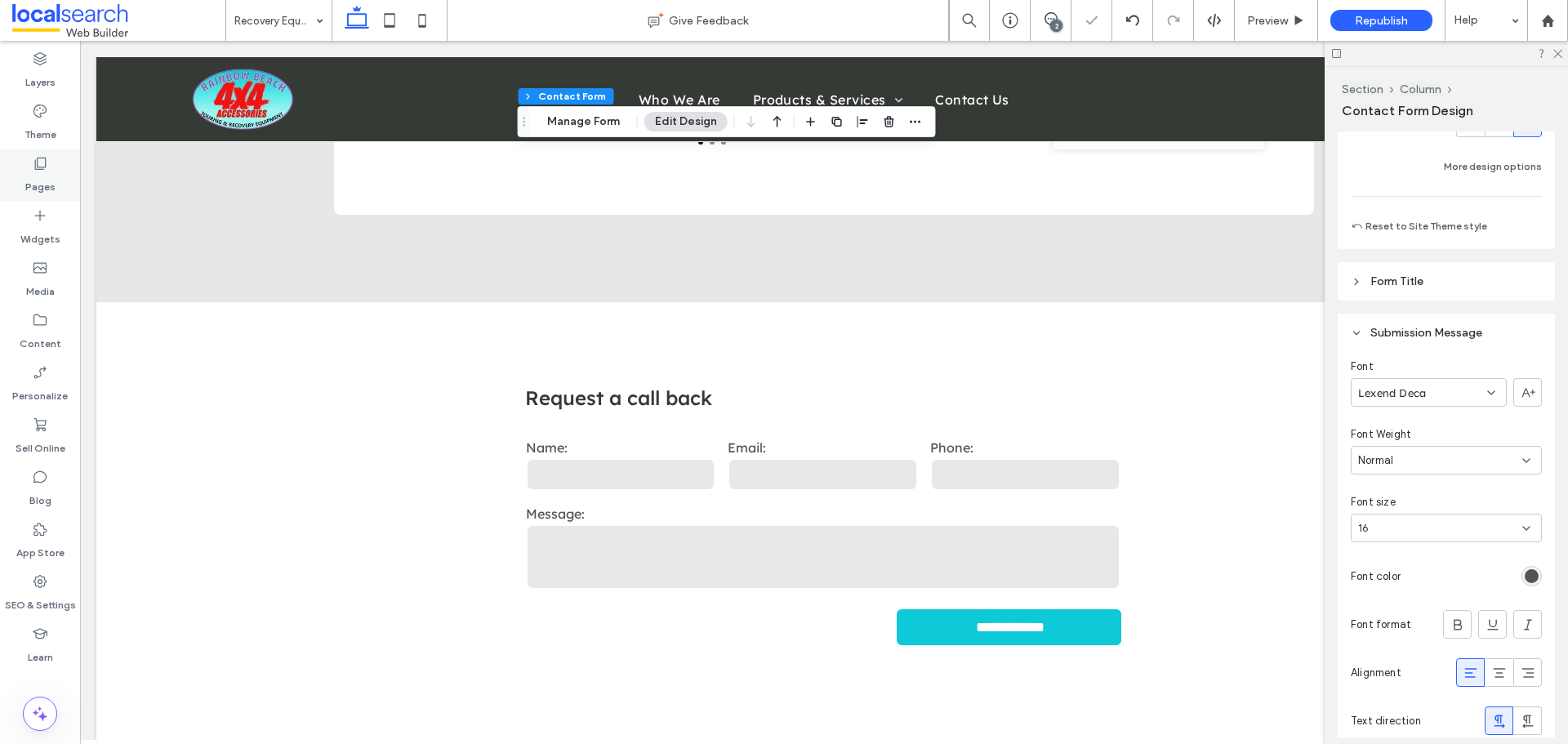 click on "Pages" at bounding box center (40, 175) 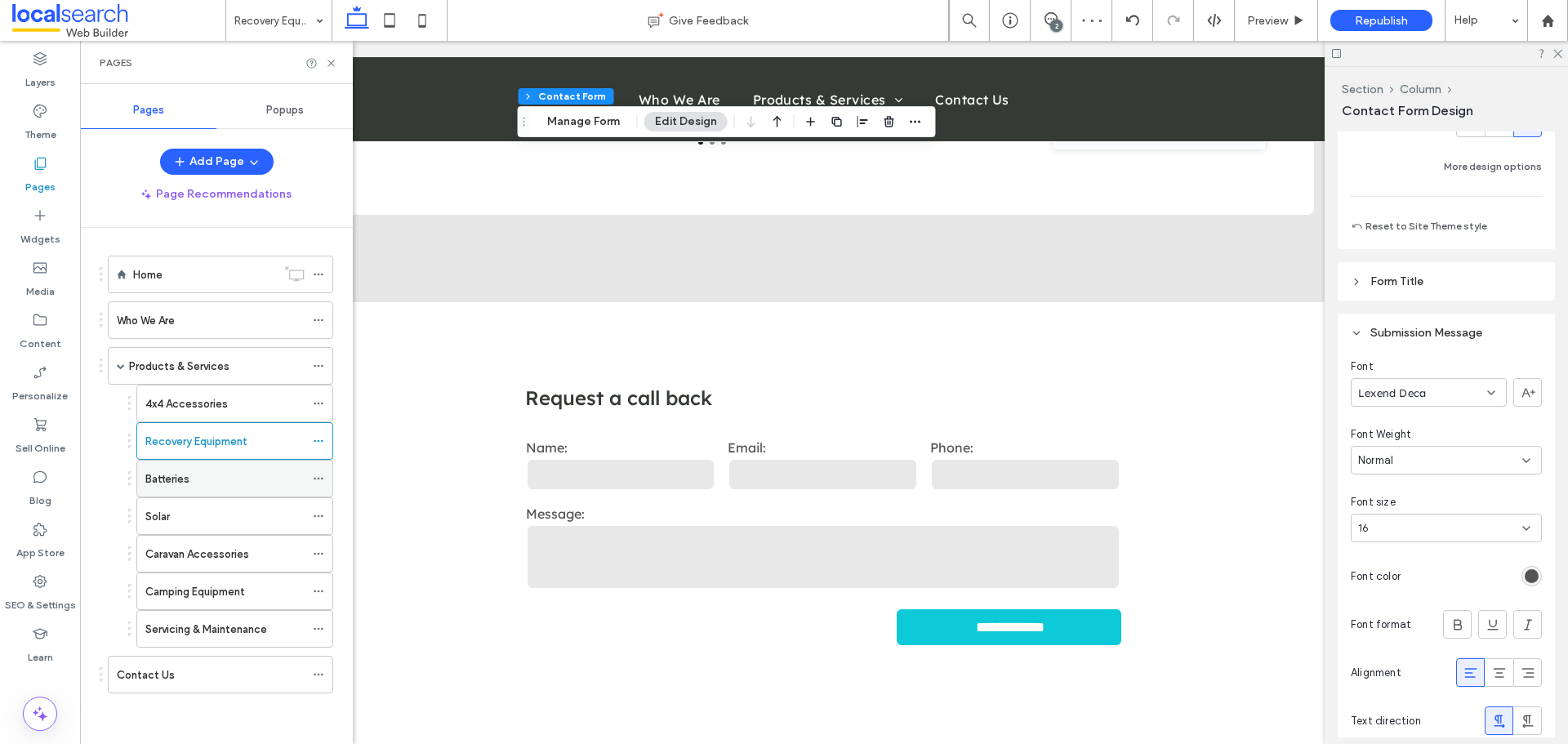 click on "Batteries" at bounding box center (225, 479) 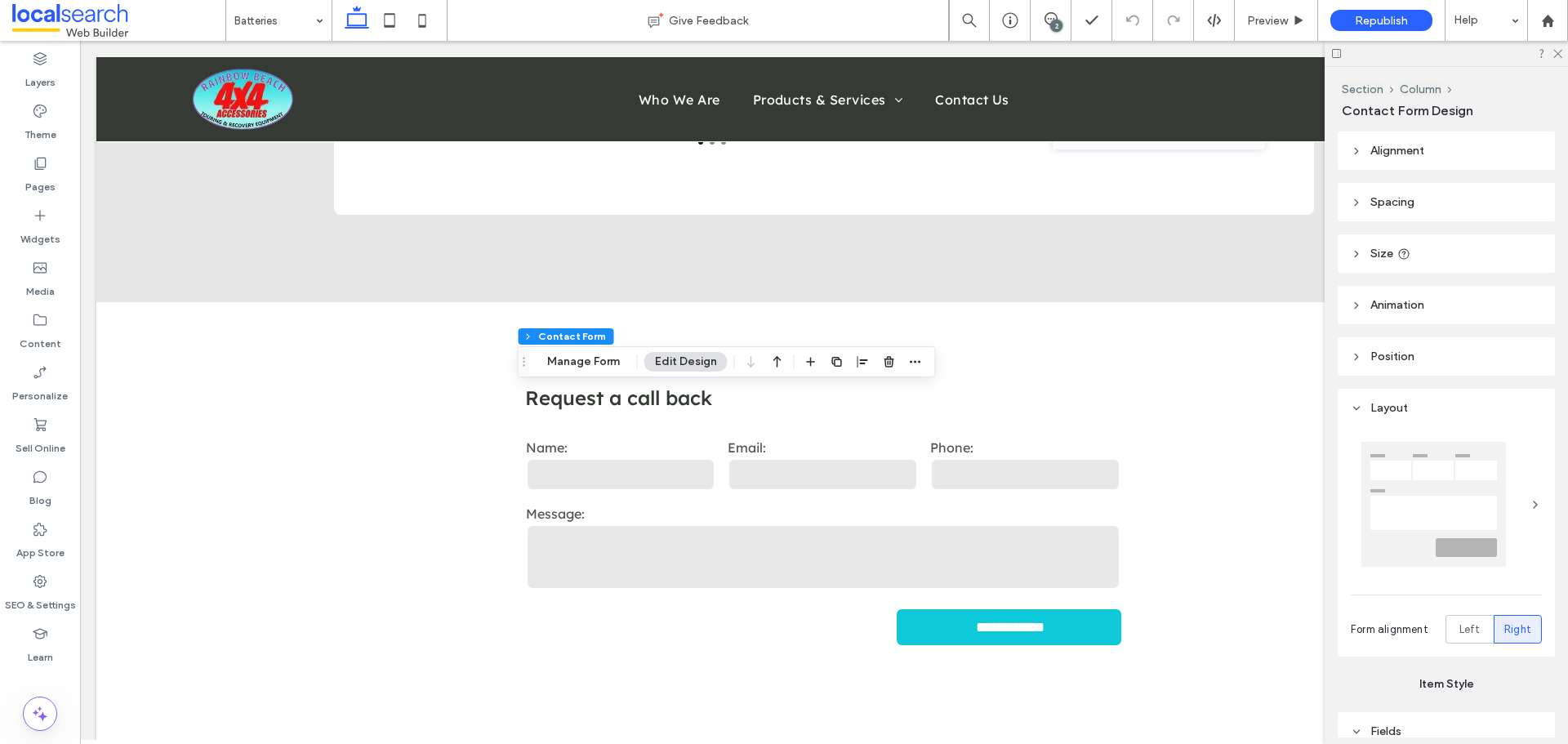 type on "*" 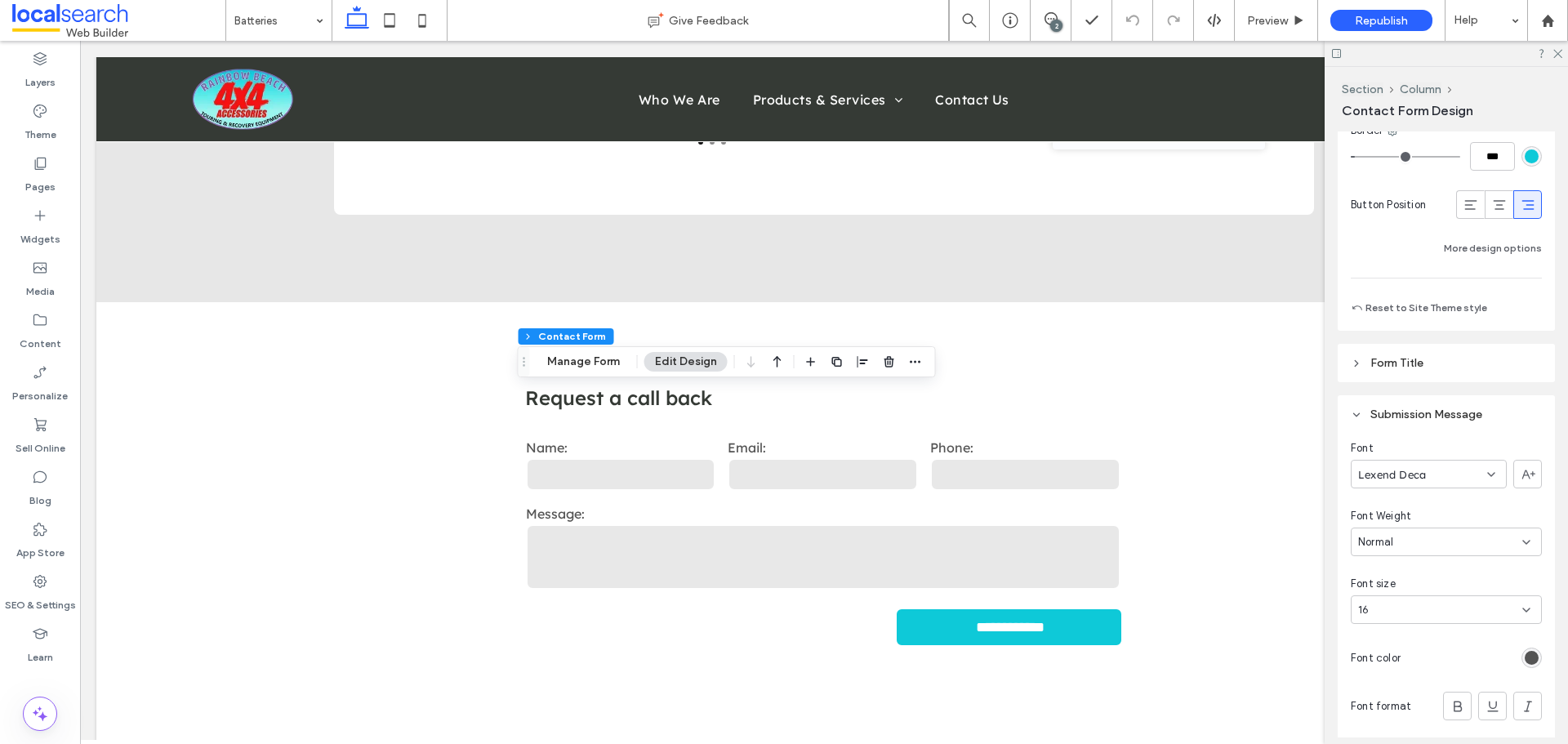 scroll, scrollTop: 1633, scrollLeft: 0, axis: vertical 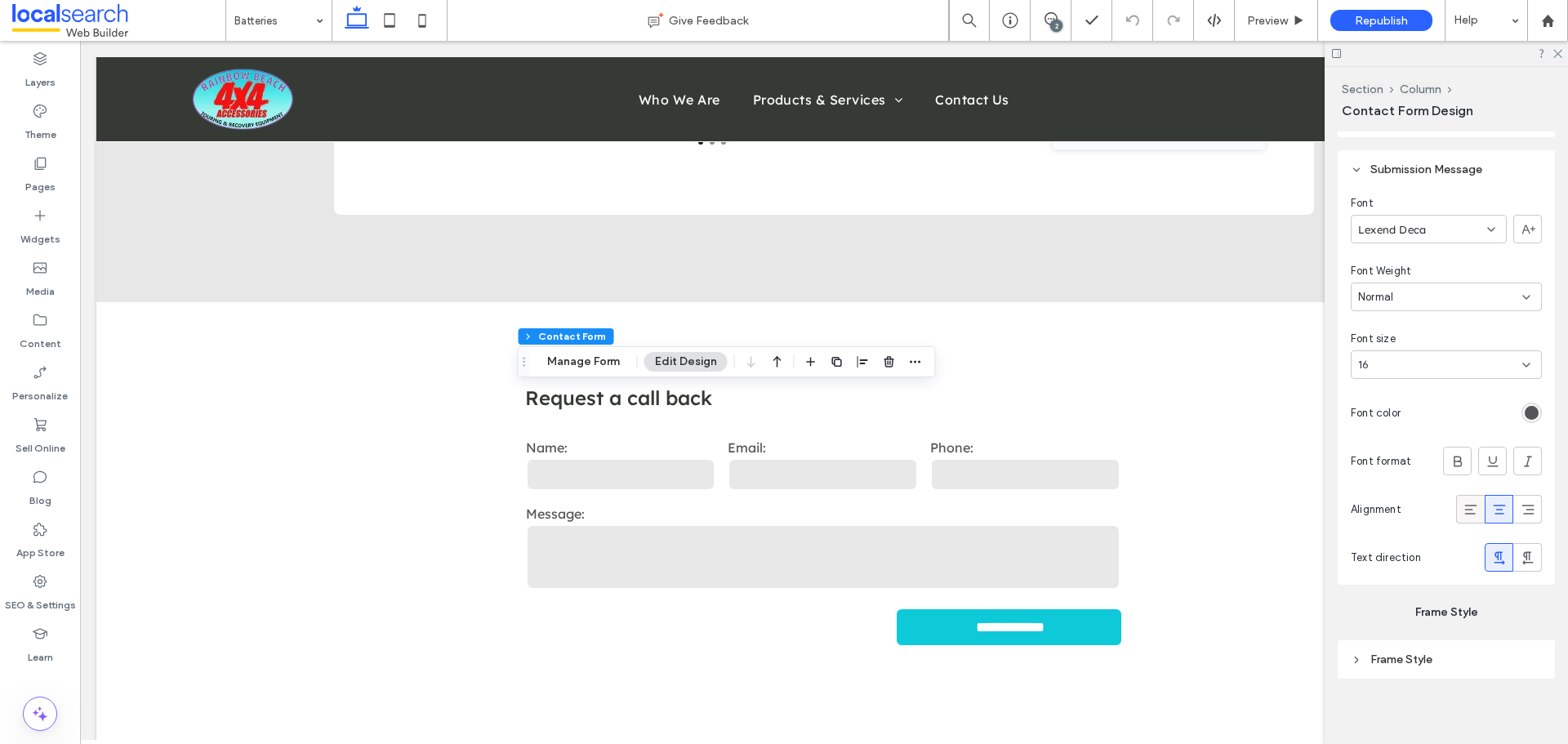 click 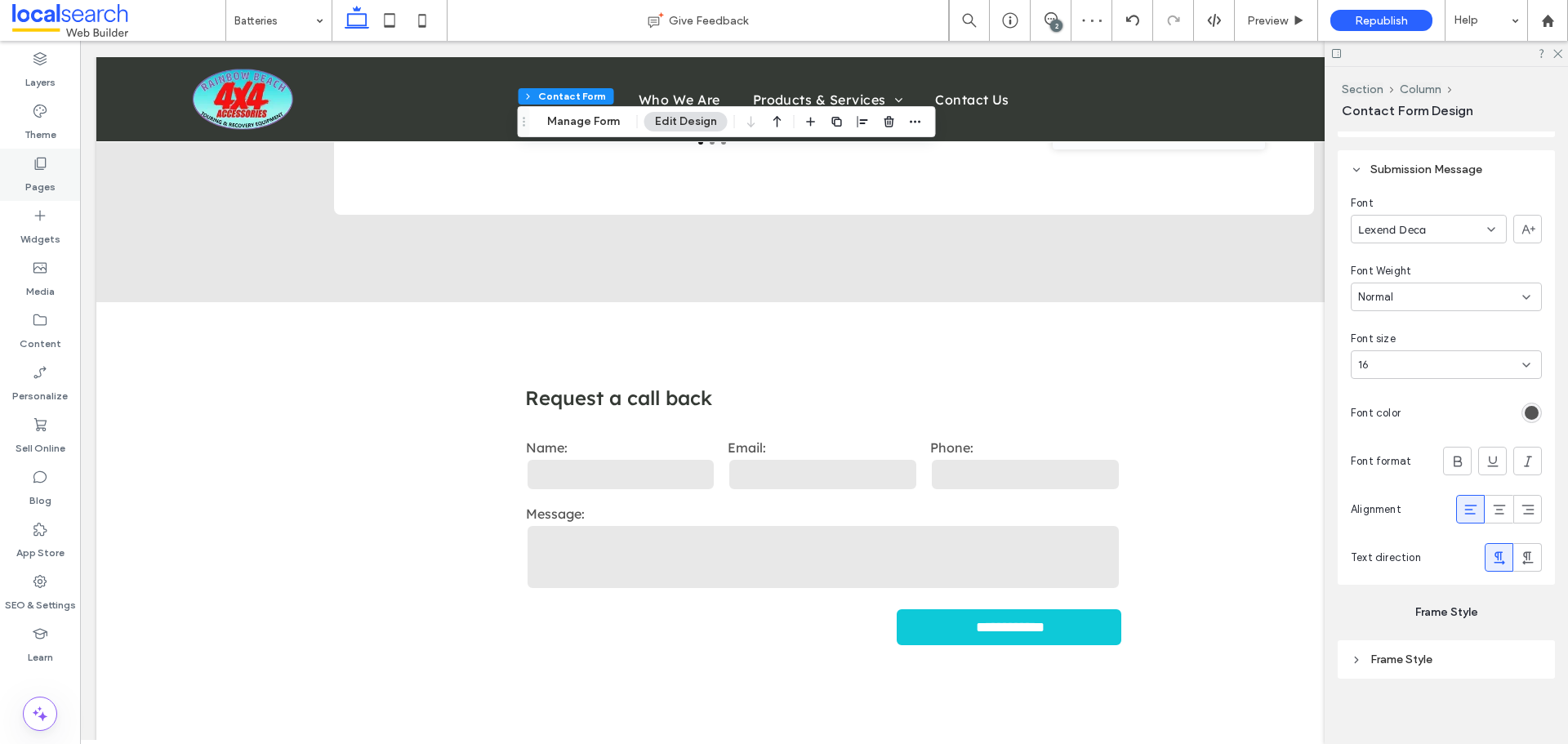 click on "Pages" at bounding box center [40, 183] 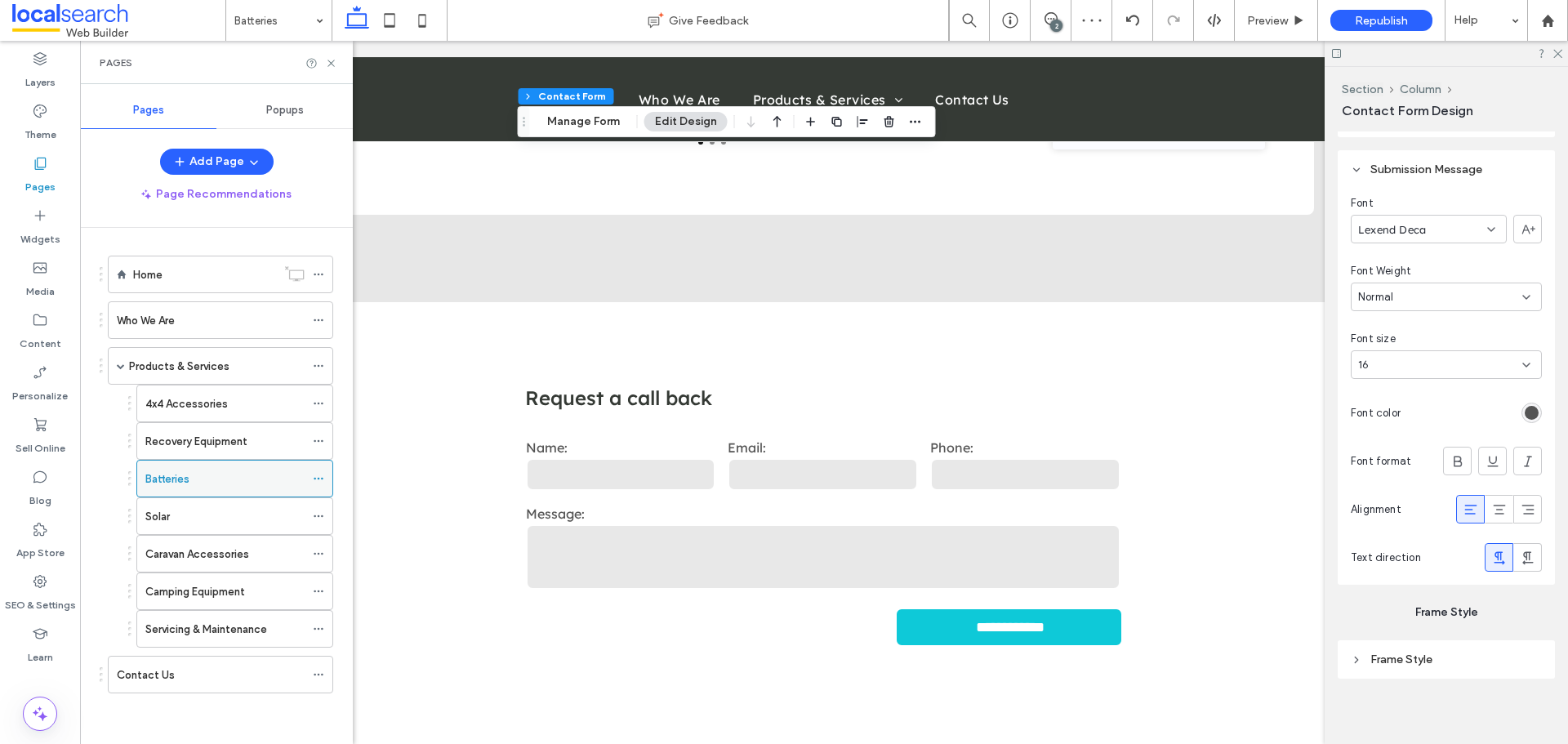 click on "Batteries" at bounding box center [225, 479] 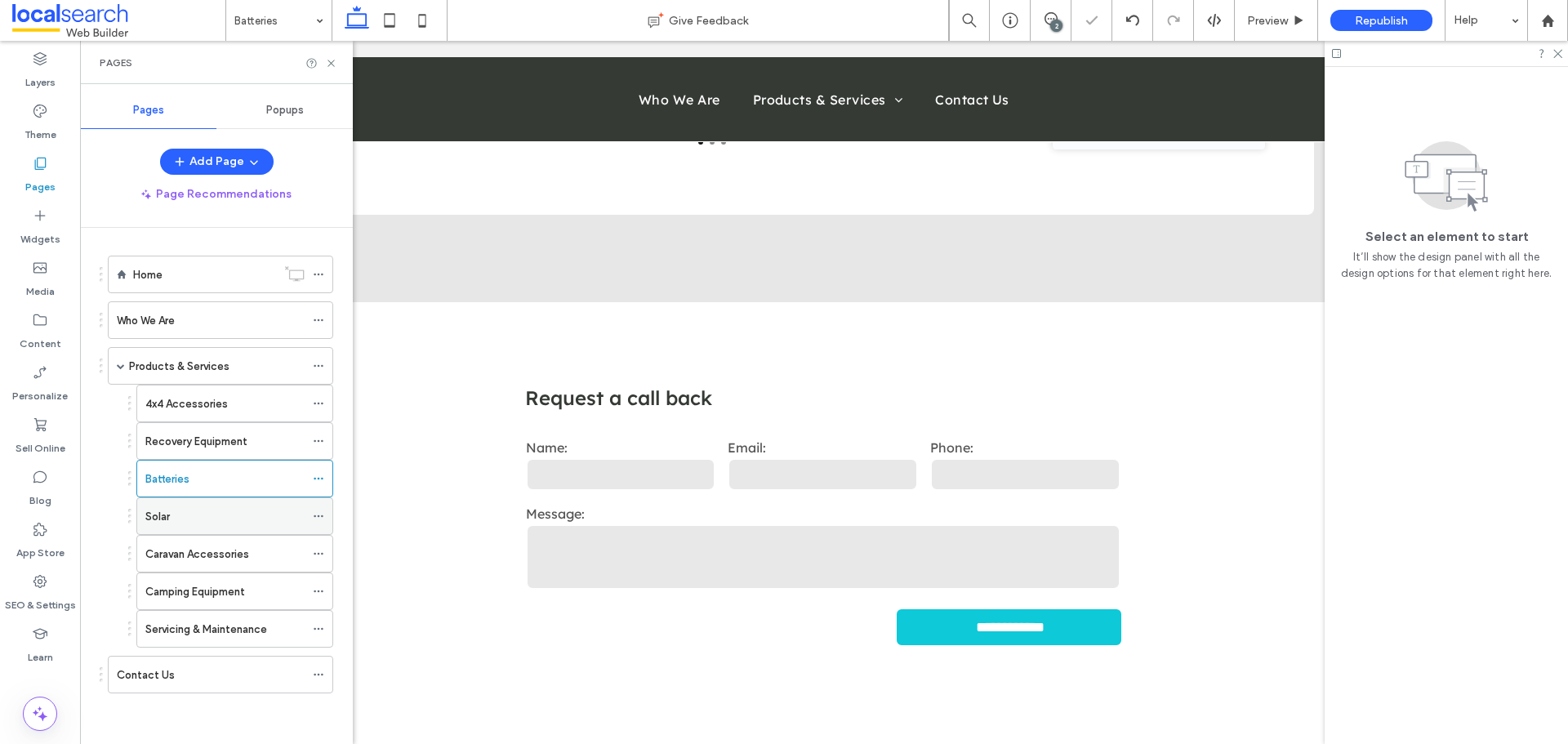 click on "Solar" at bounding box center (225, 516) 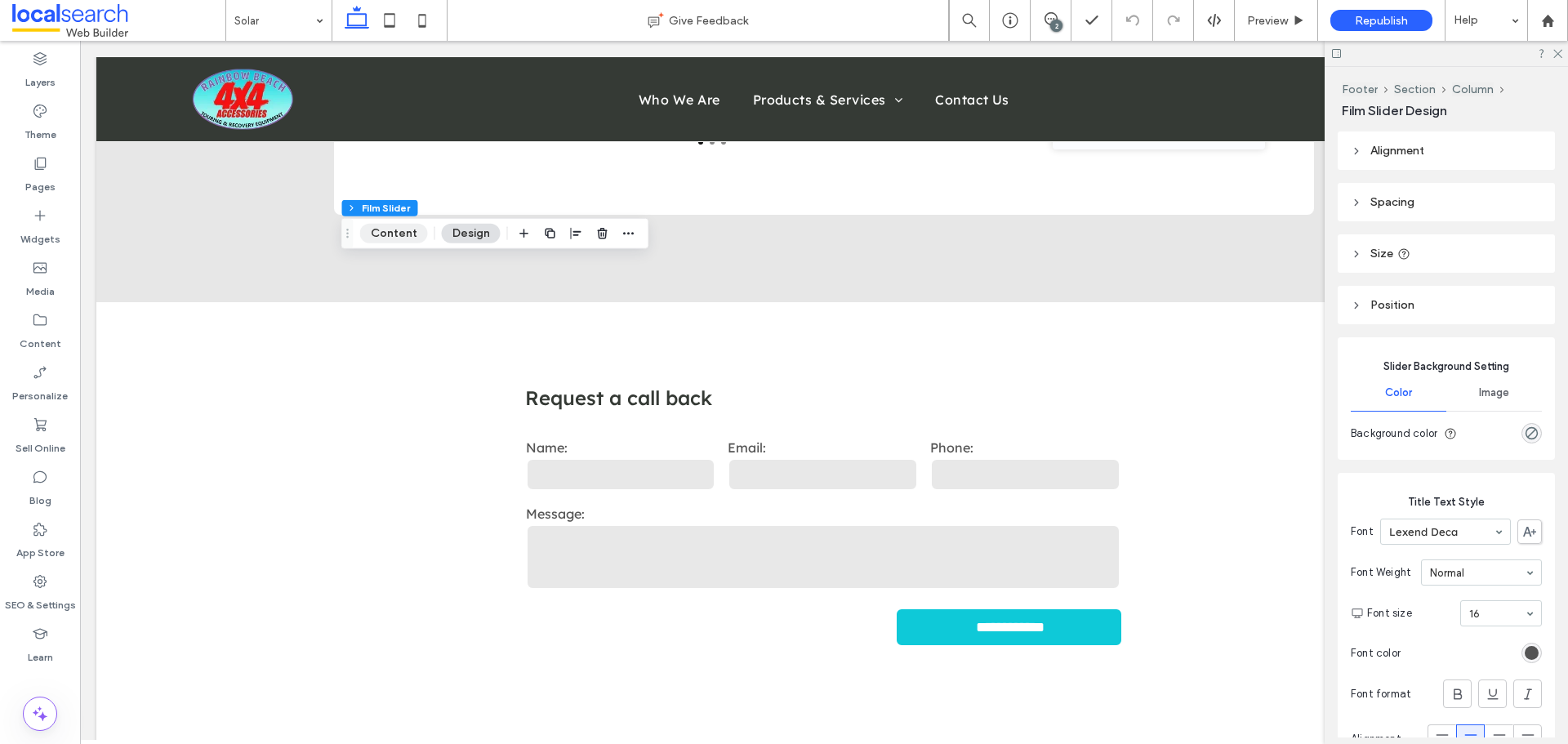 click on "Content" at bounding box center [394, 234] 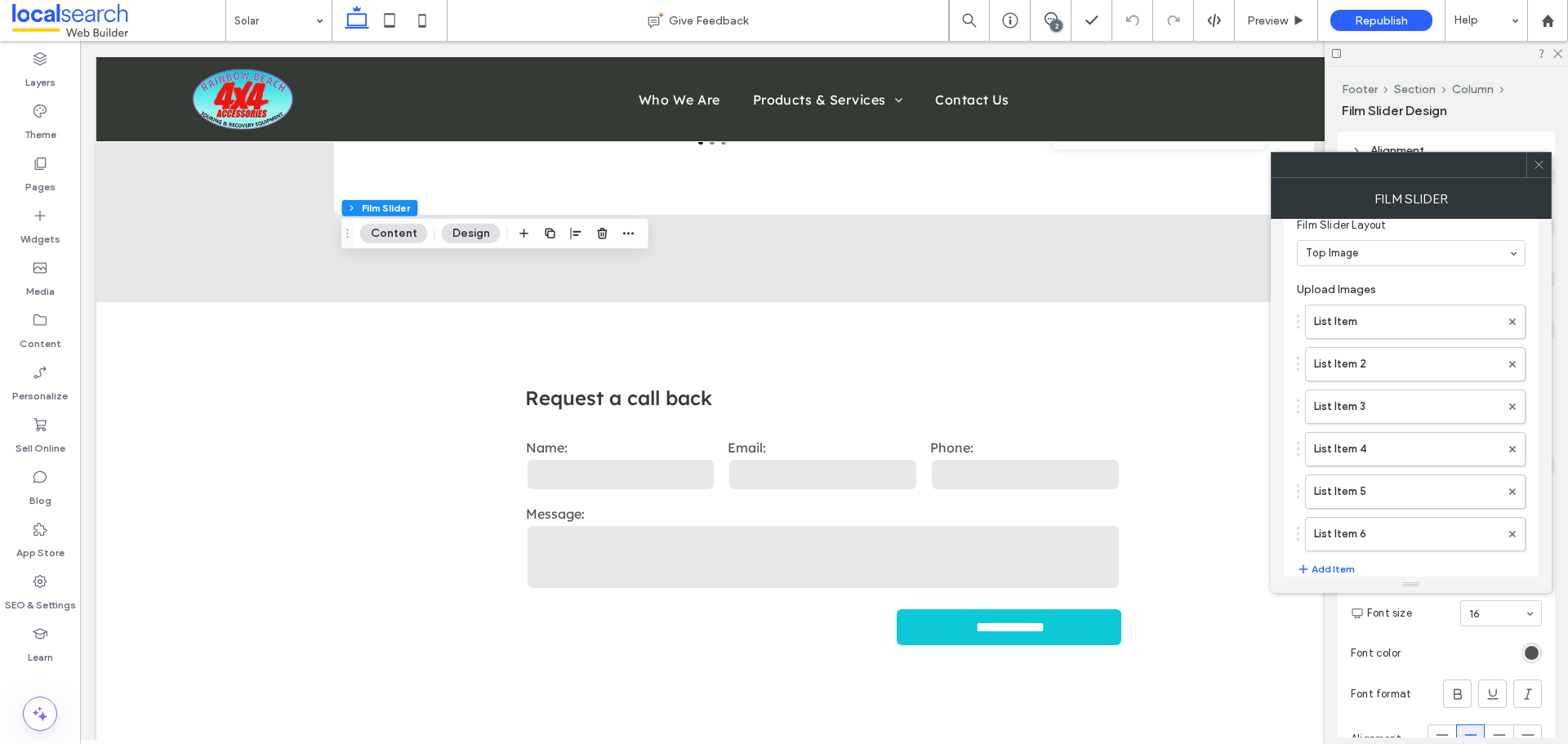 scroll, scrollTop: 0, scrollLeft: 0, axis: both 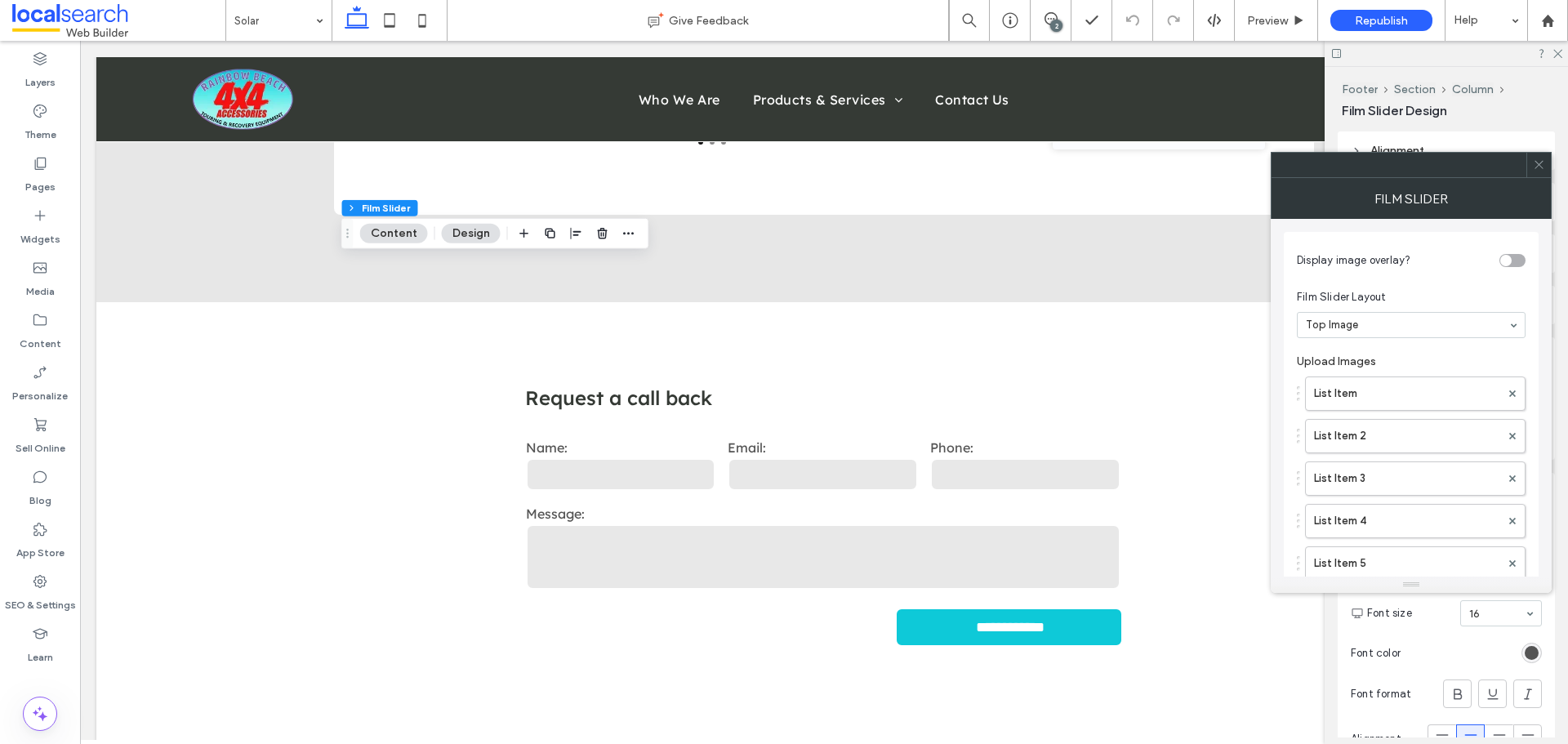 click 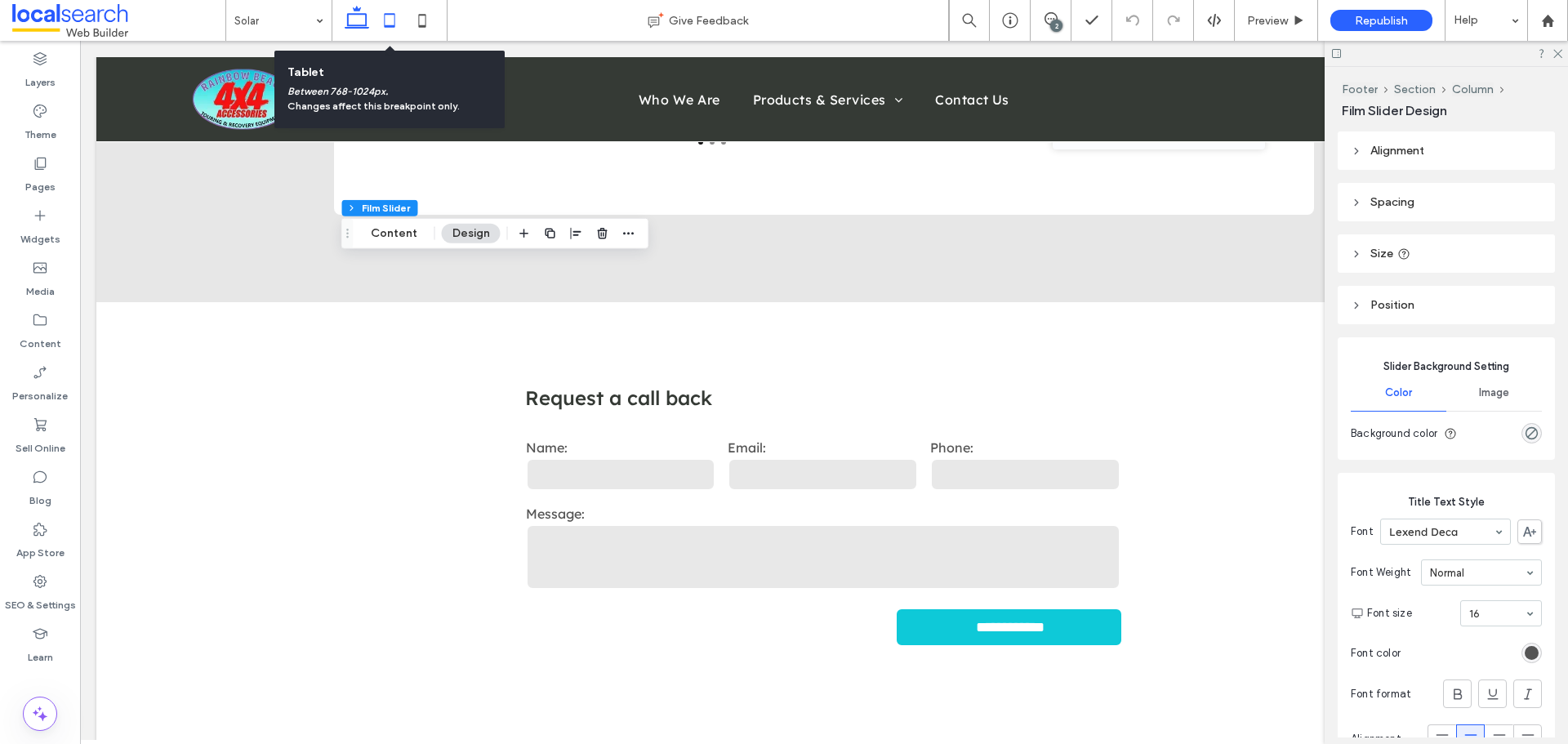 click 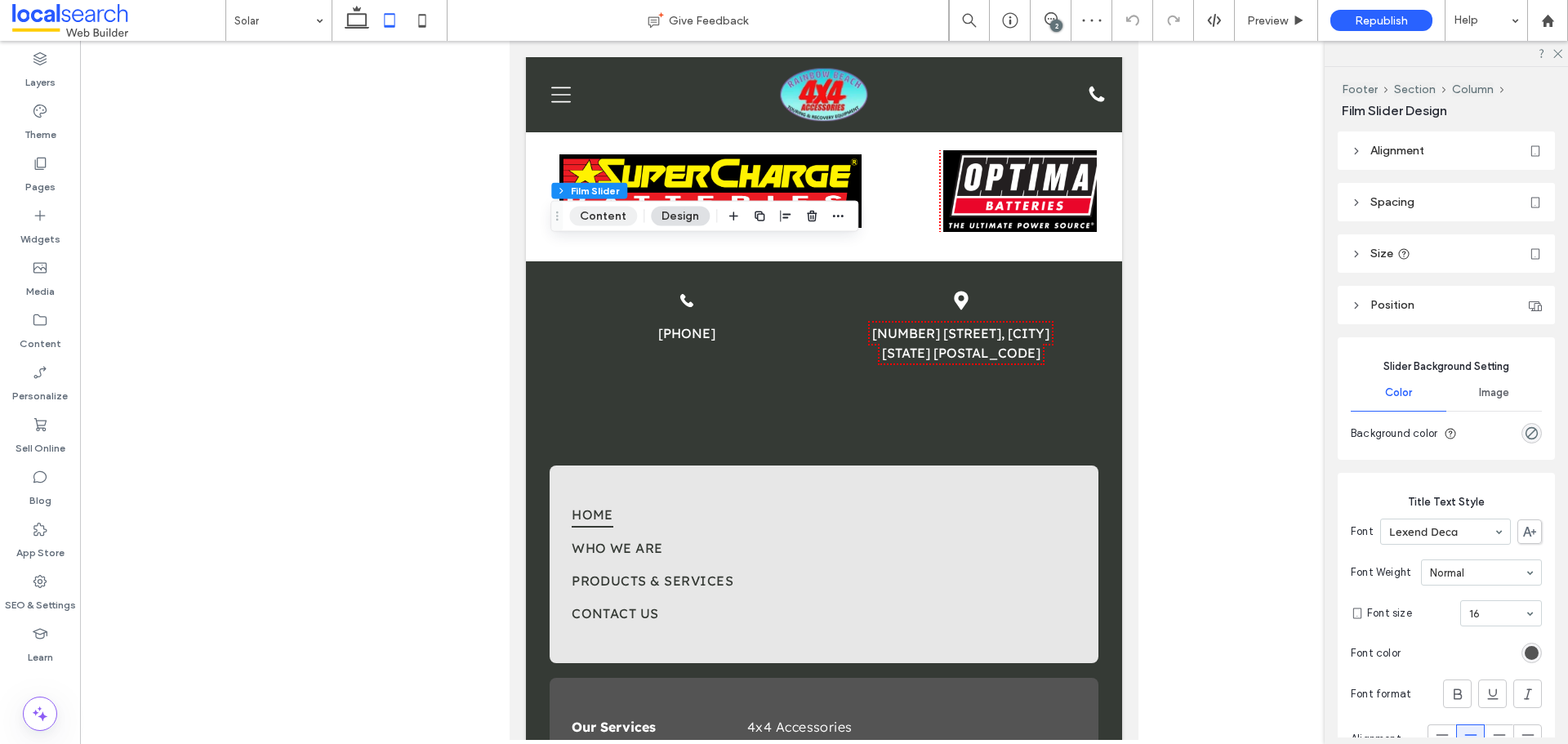 click on "Content" at bounding box center (603, 216) 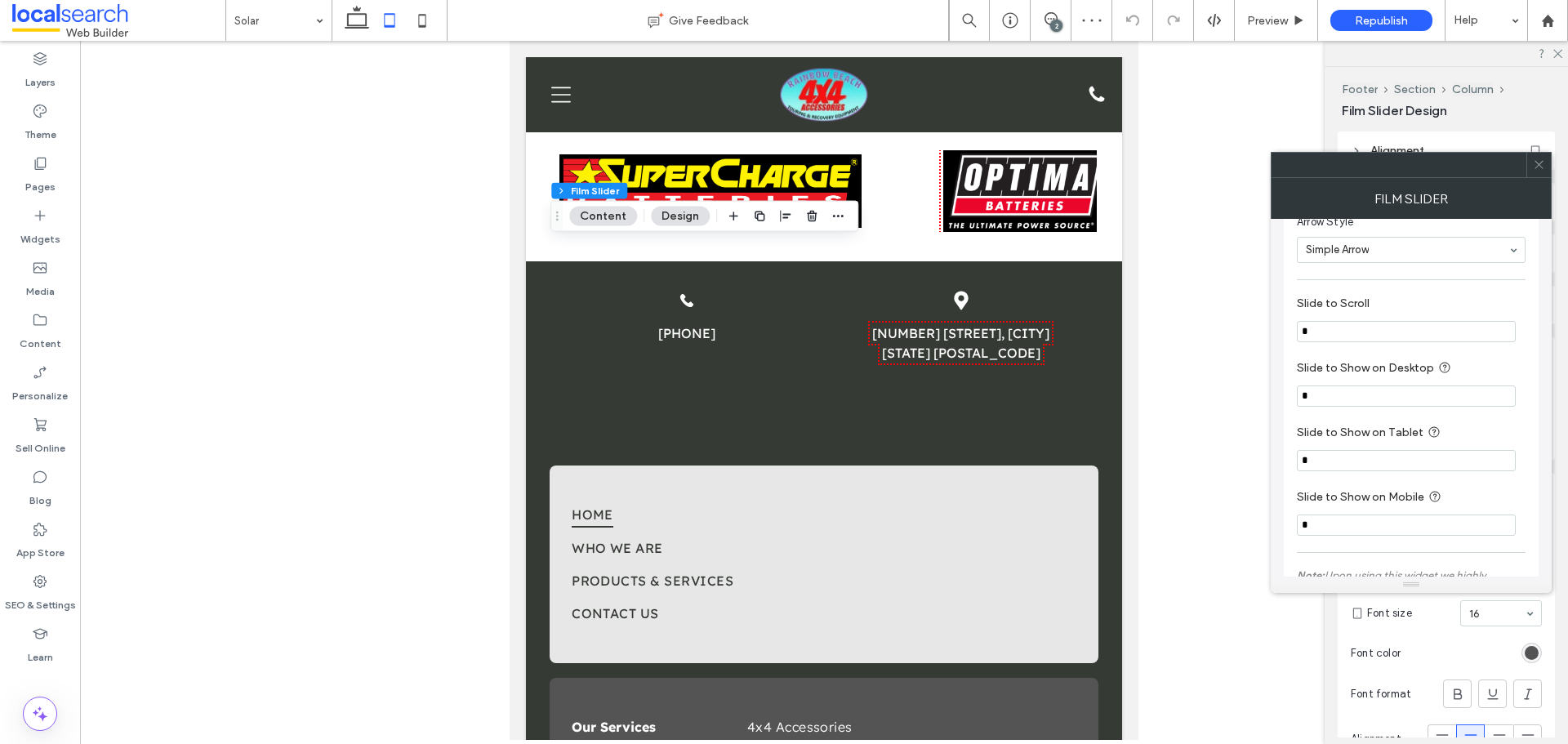 scroll, scrollTop: 735, scrollLeft: 0, axis: vertical 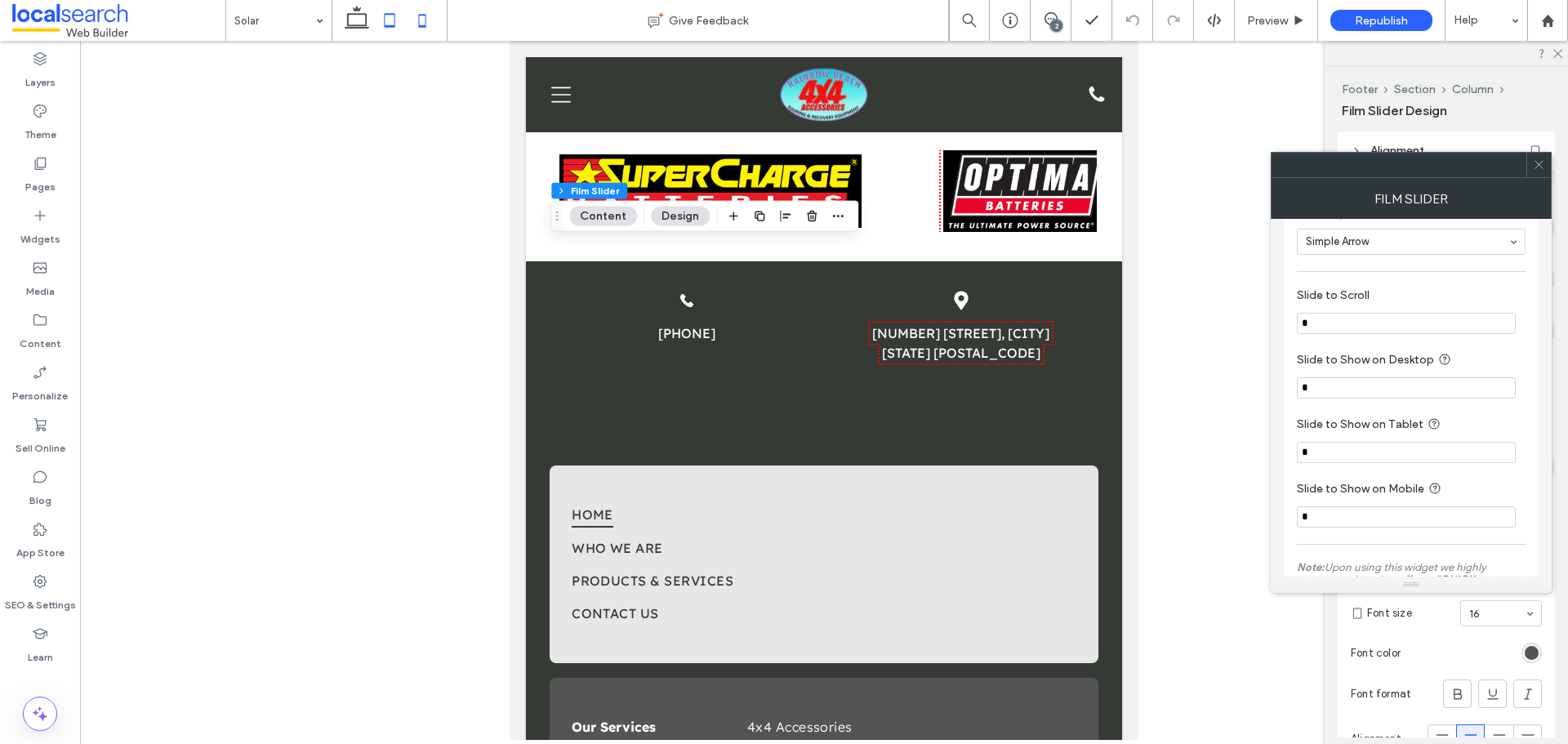 click 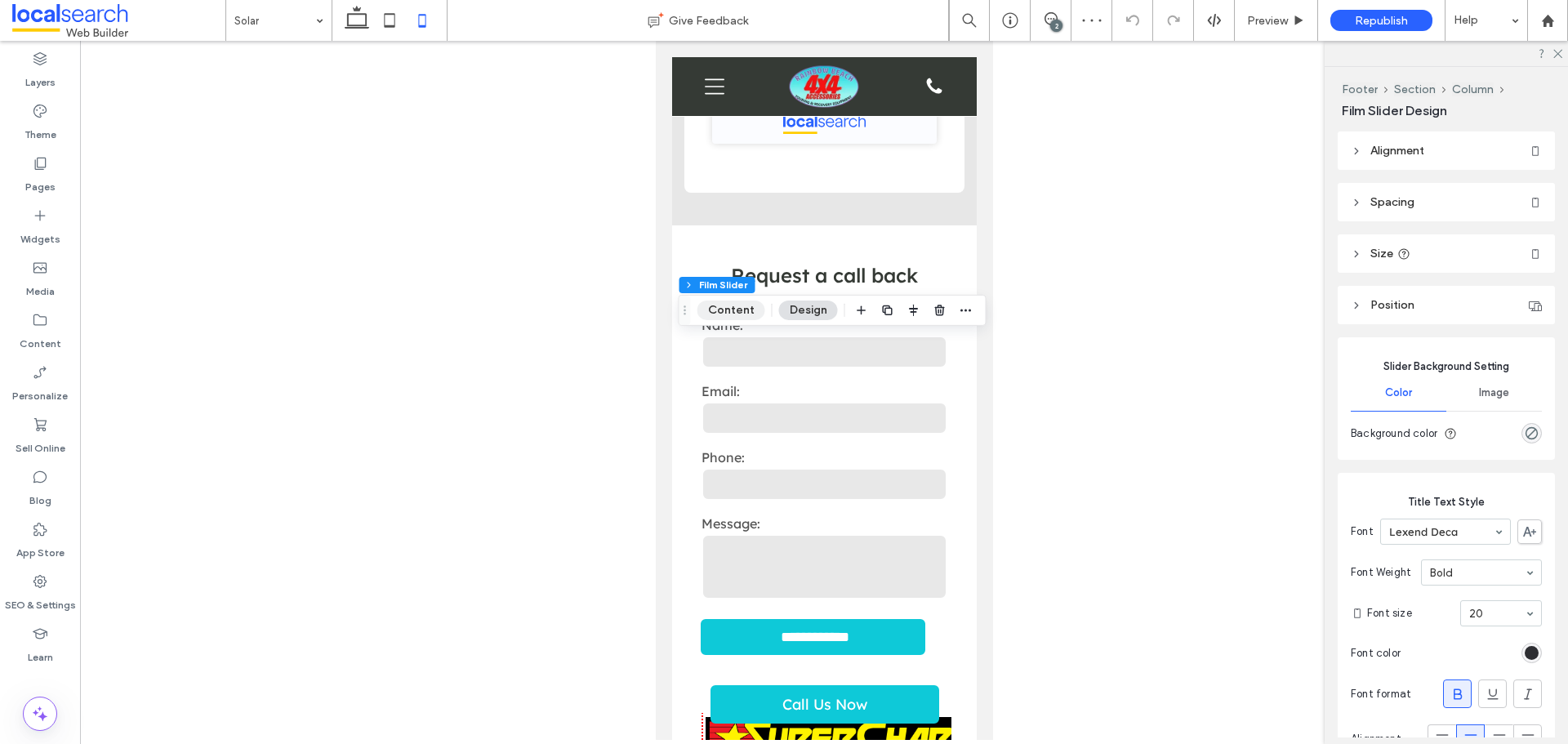 click on "Content" at bounding box center (731, 310) 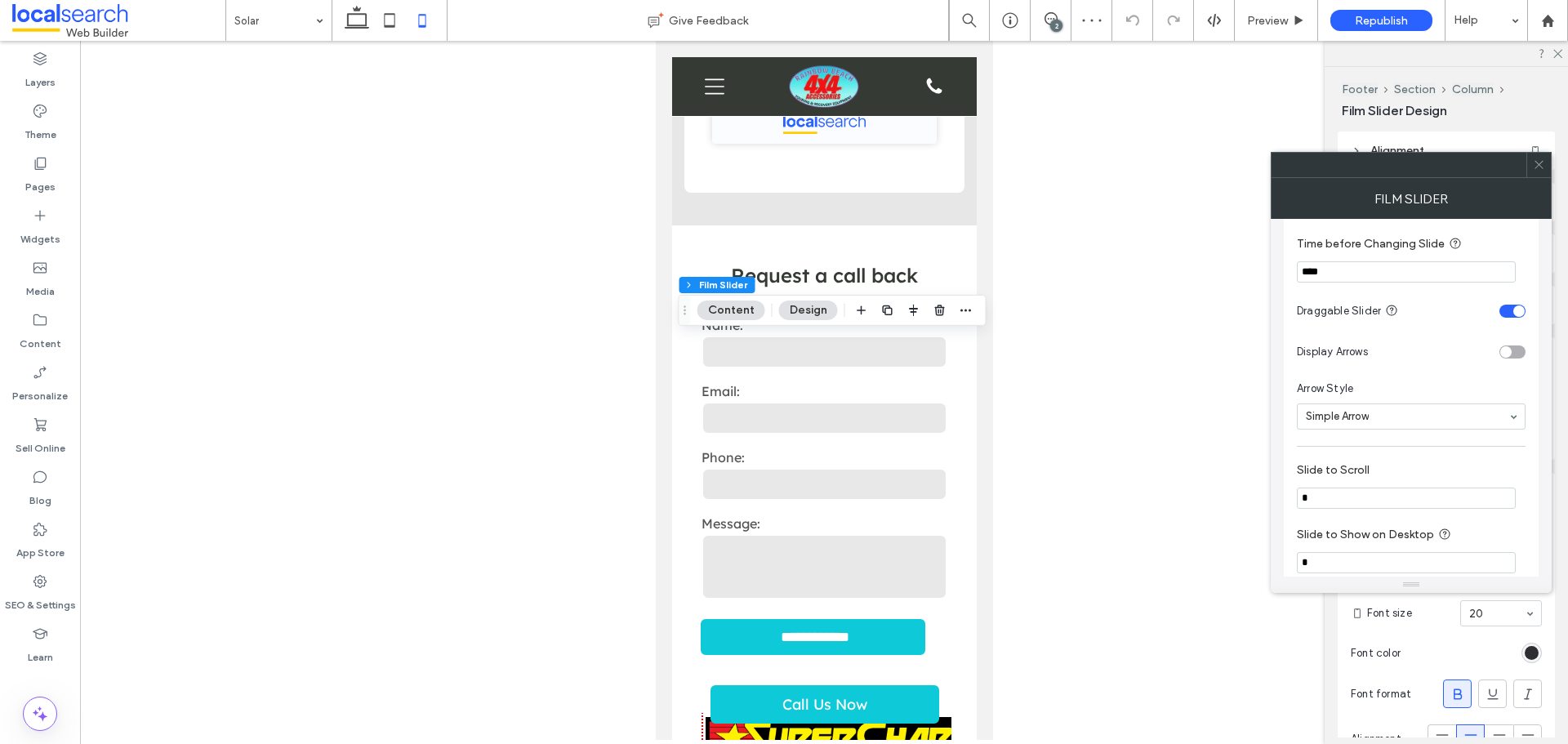 scroll, scrollTop: 735, scrollLeft: 0, axis: vertical 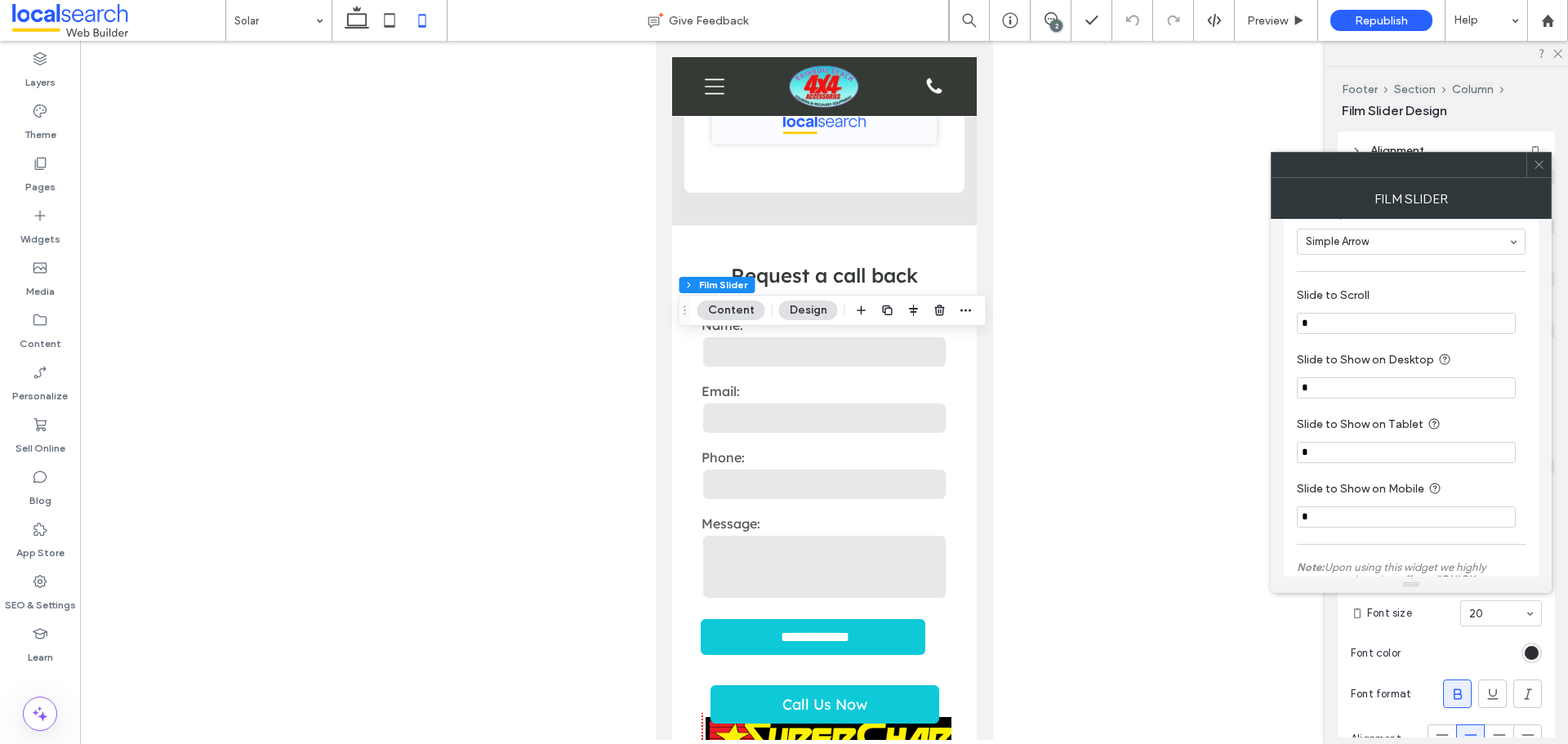 click 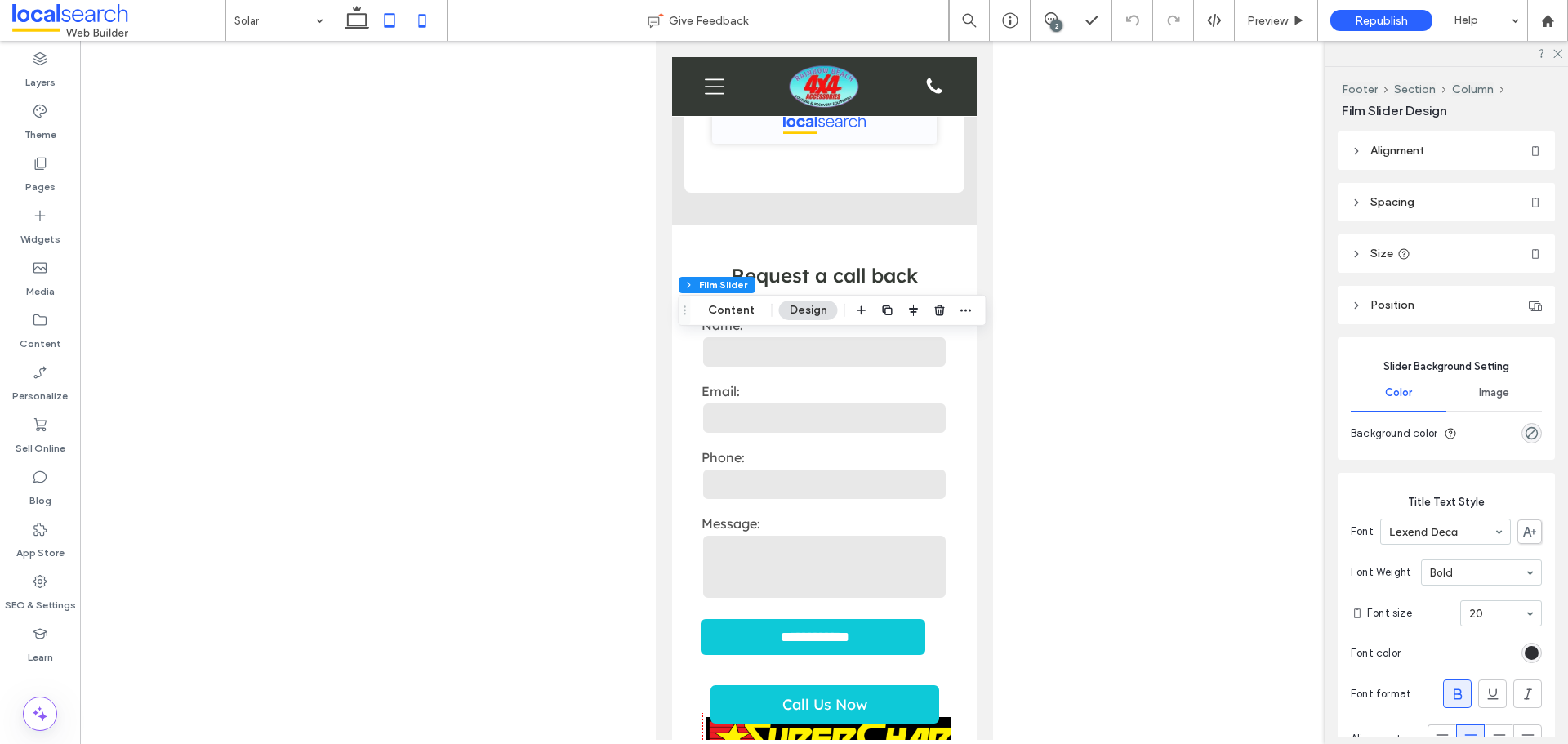 click 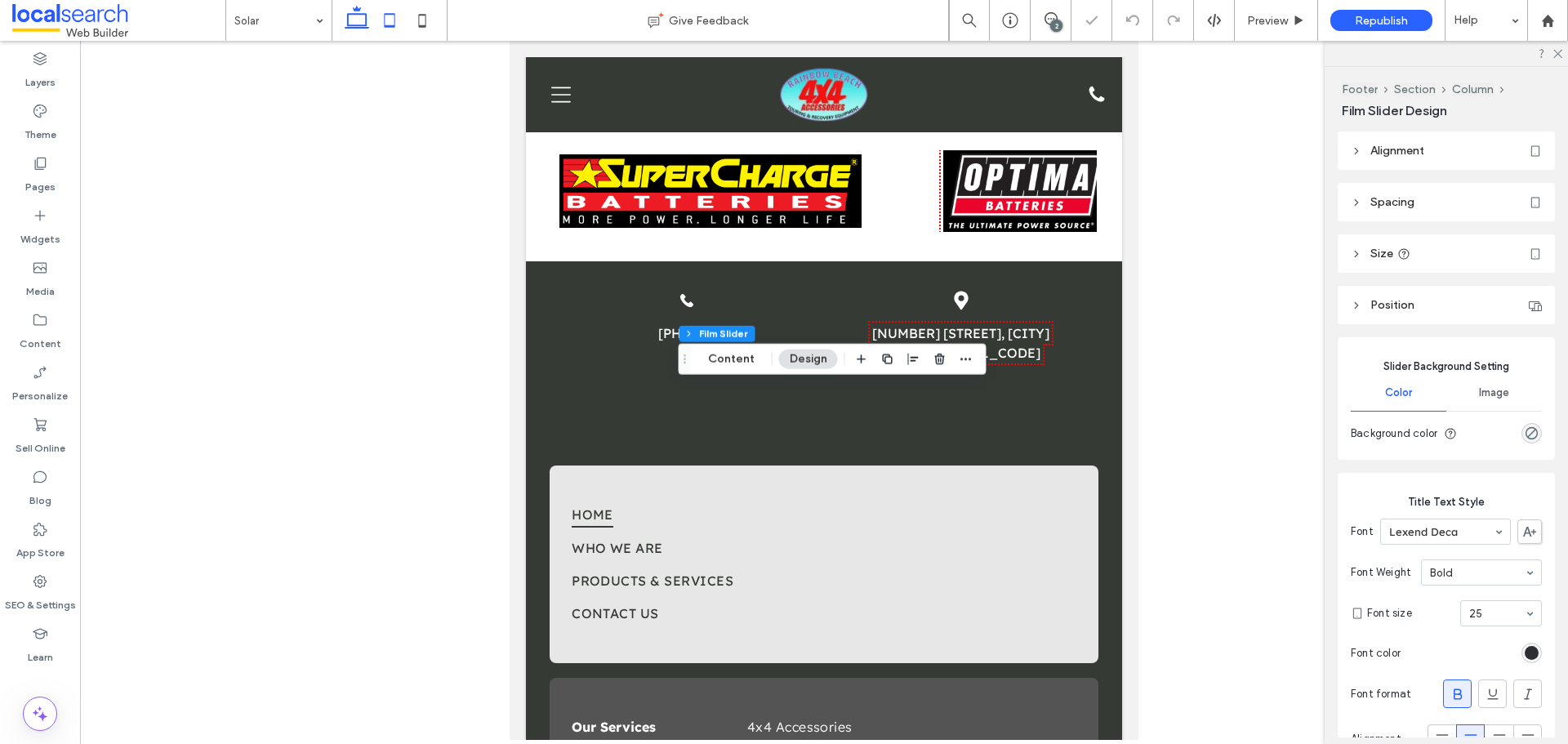 click 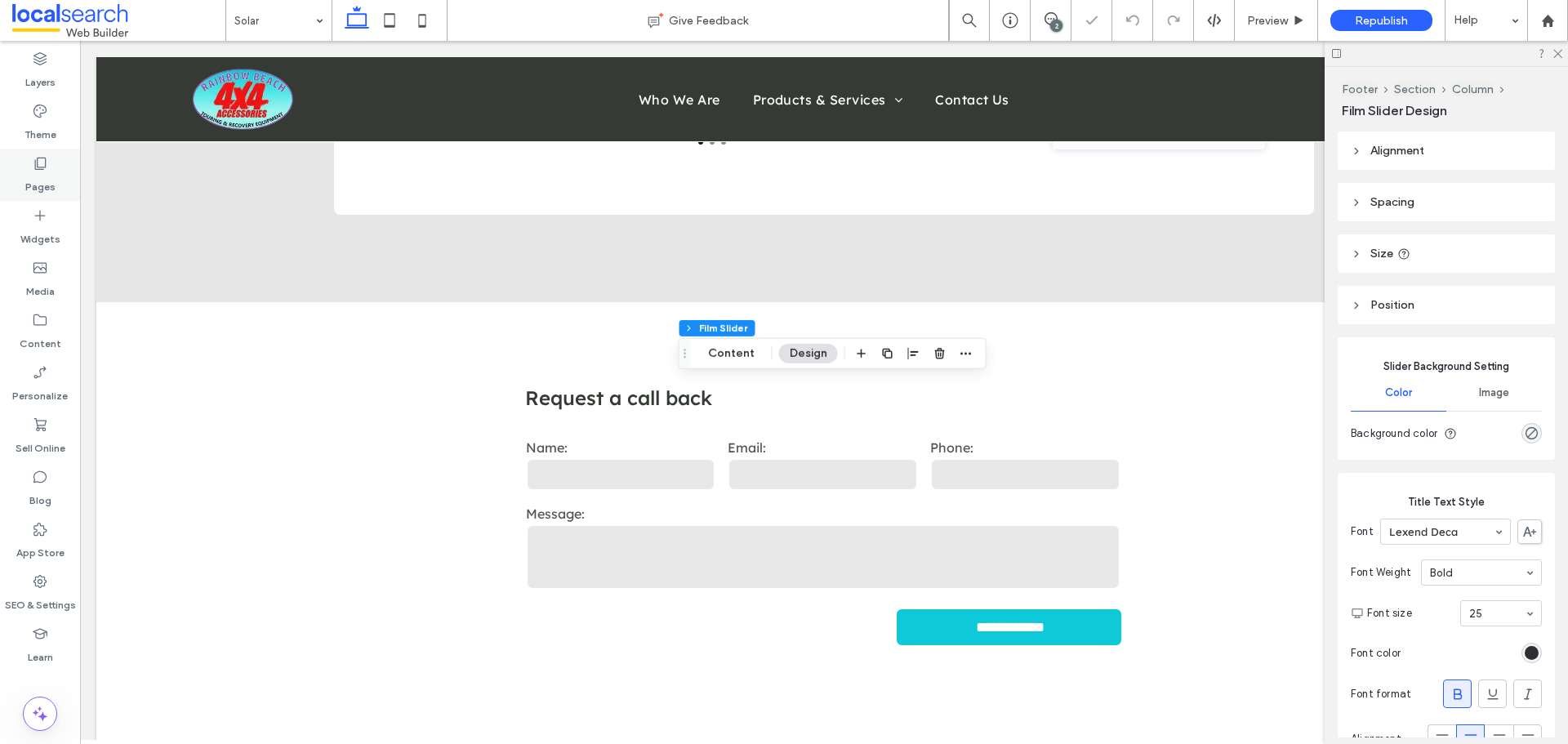 click on "Pages" at bounding box center [40, 175] 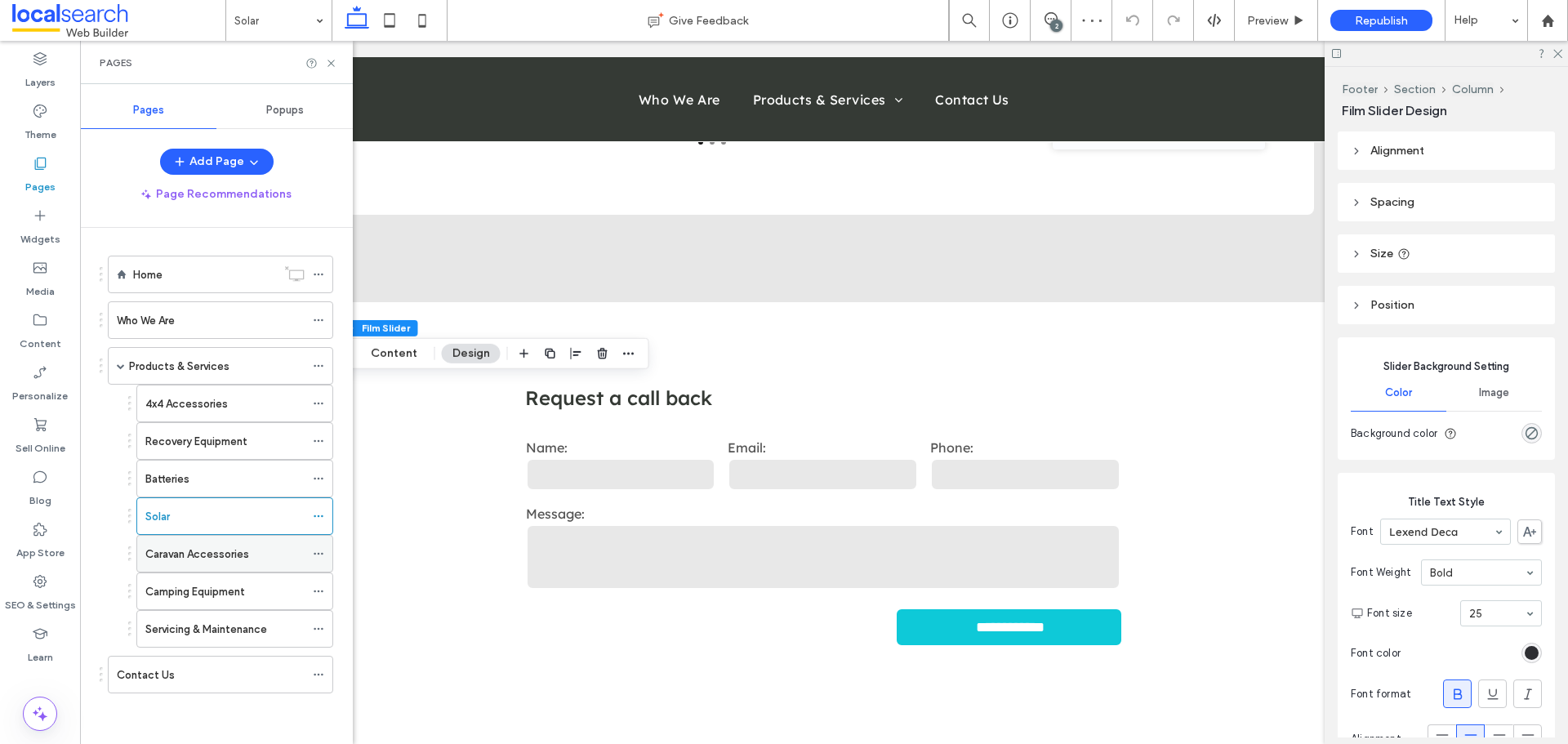 click on "Caravan Accessories" at bounding box center [197, 554] 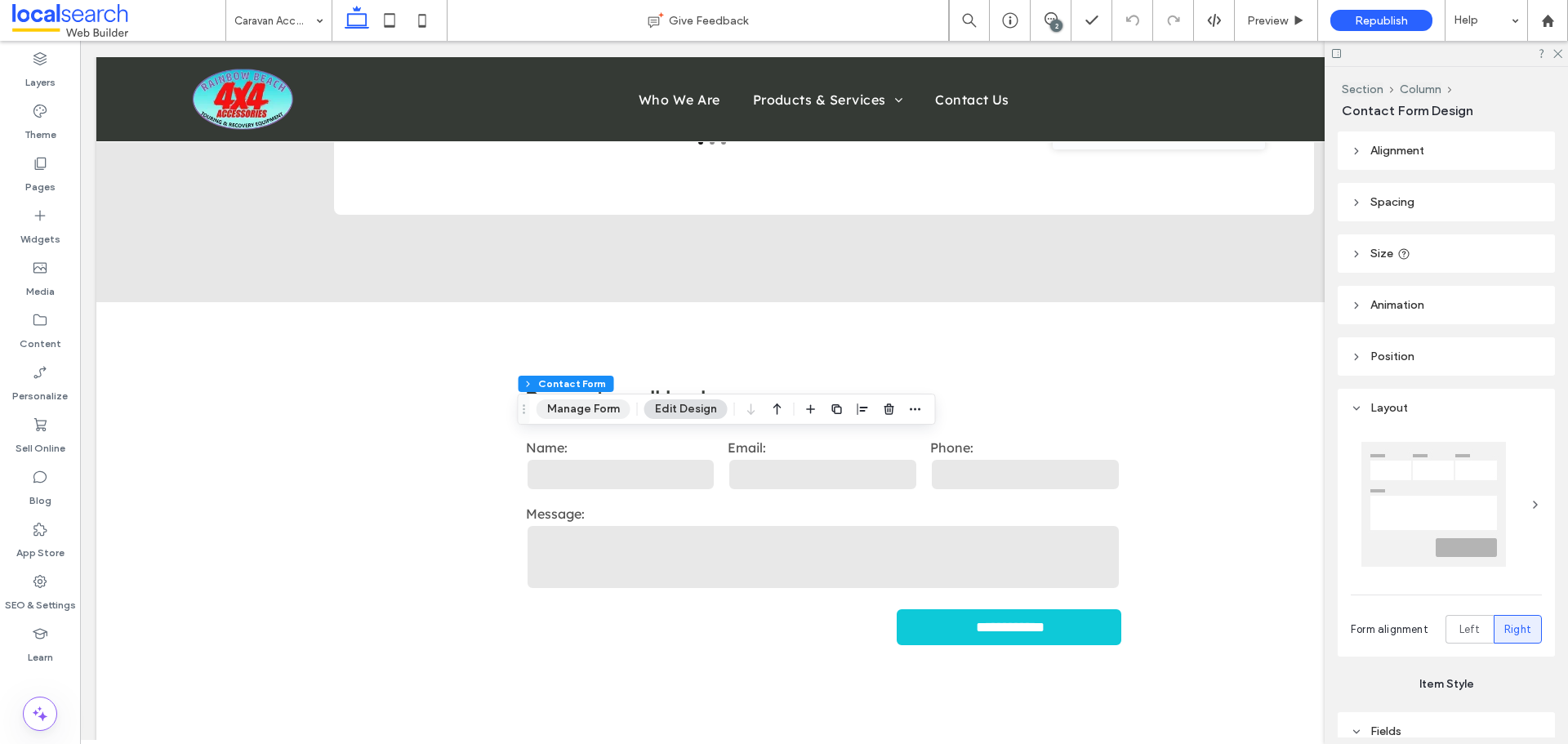 click on "Manage Form" at bounding box center [583, 409] 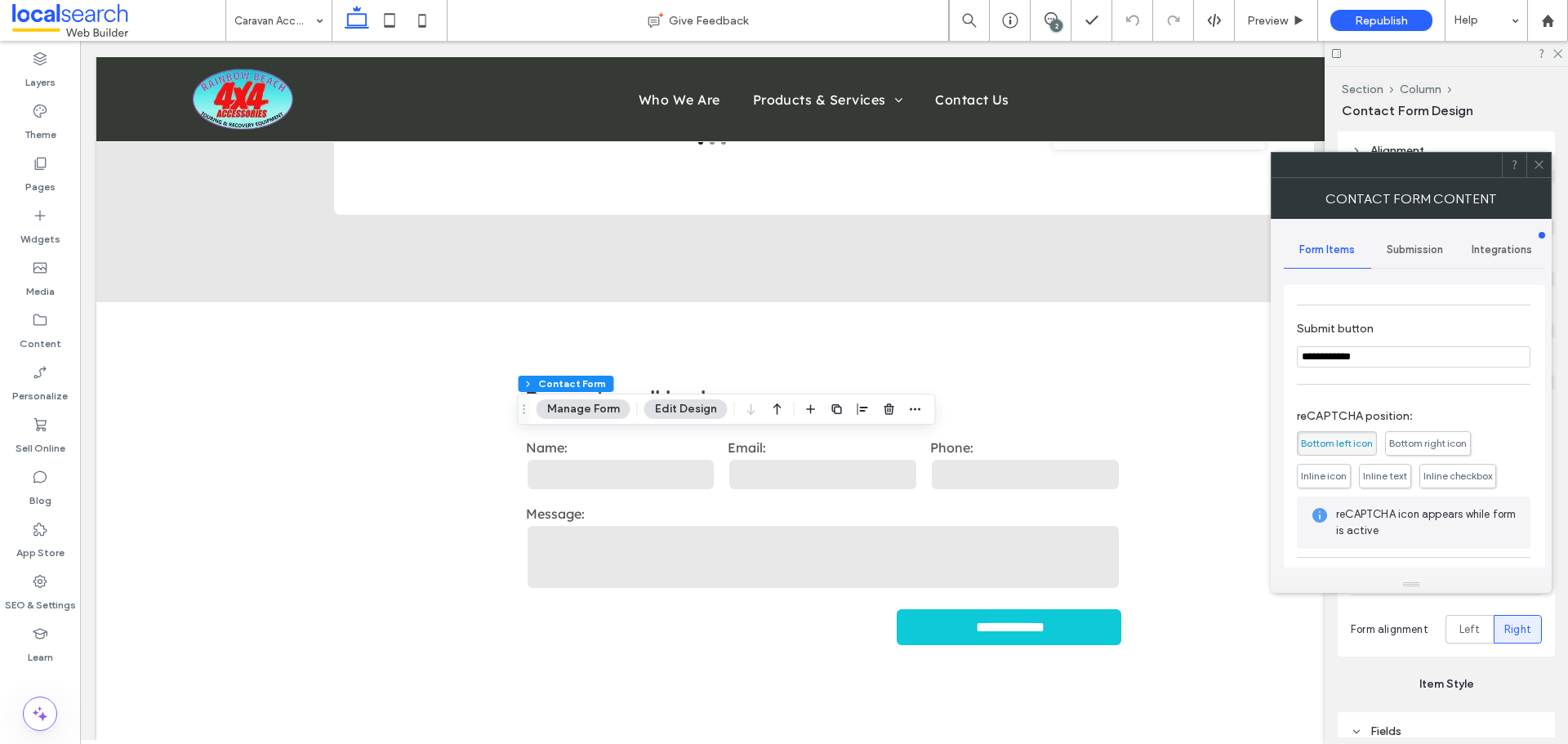 scroll, scrollTop: 331, scrollLeft: 0, axis: vertical 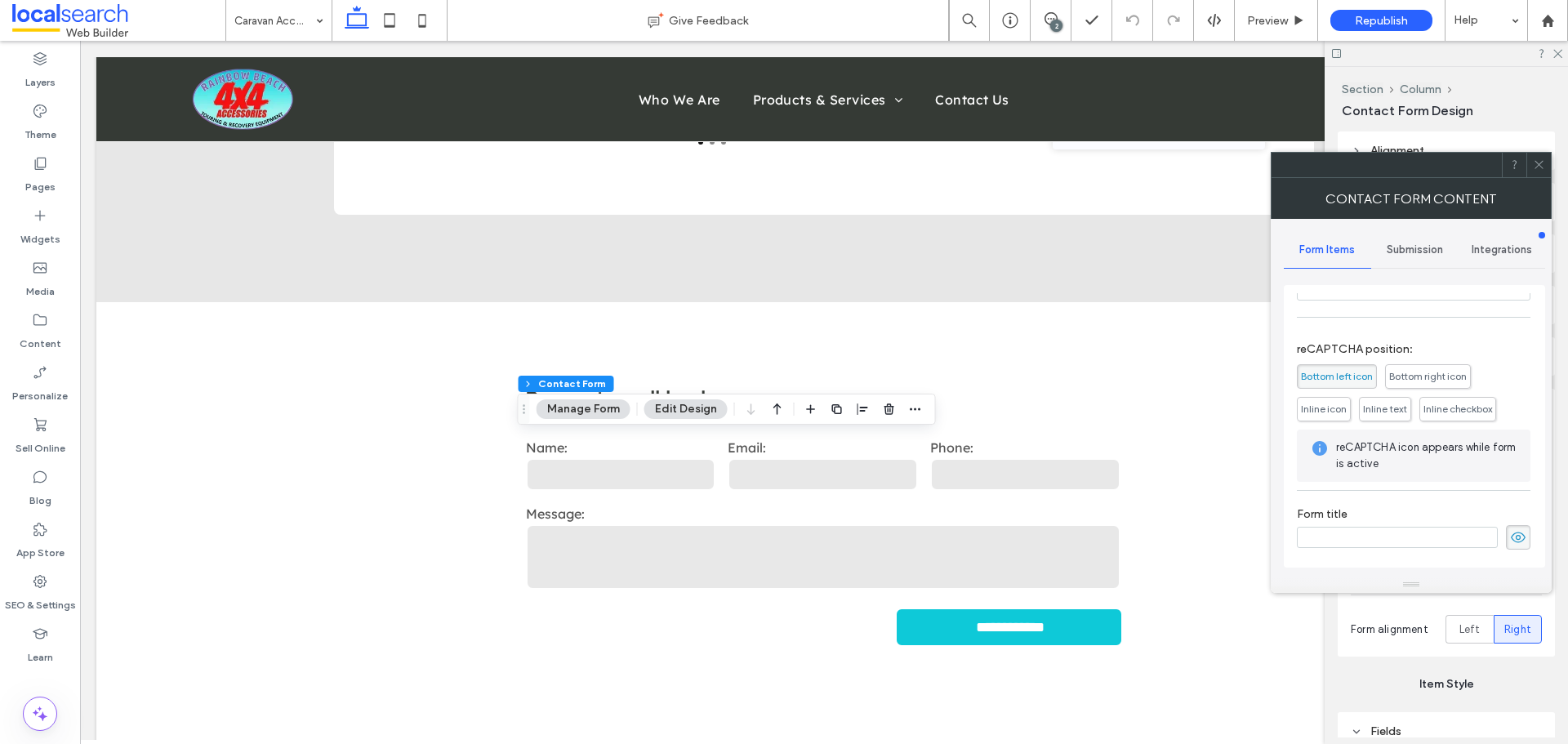 click 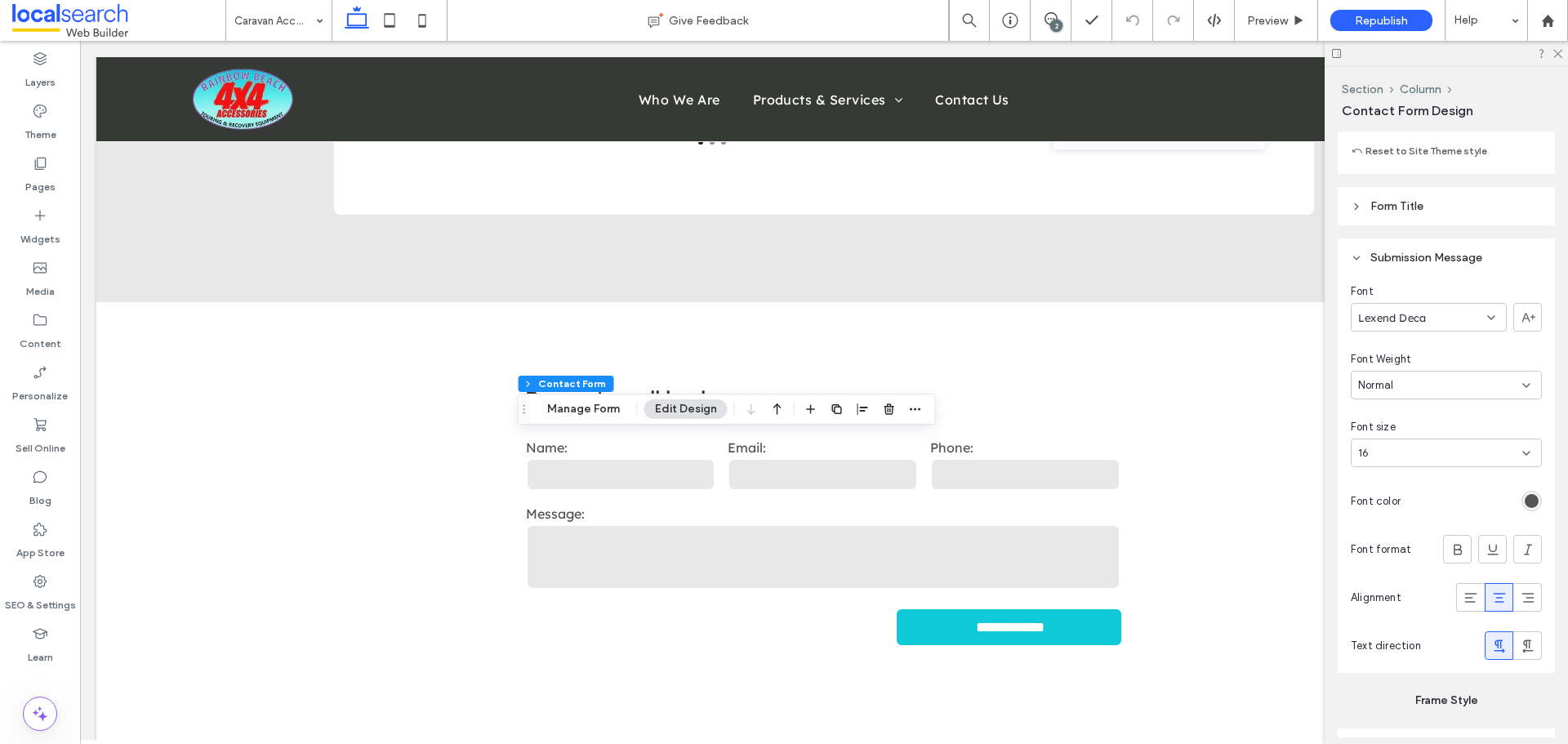 scroll, scrollTop: 1633, scrollLeft: 0, axis: vertical 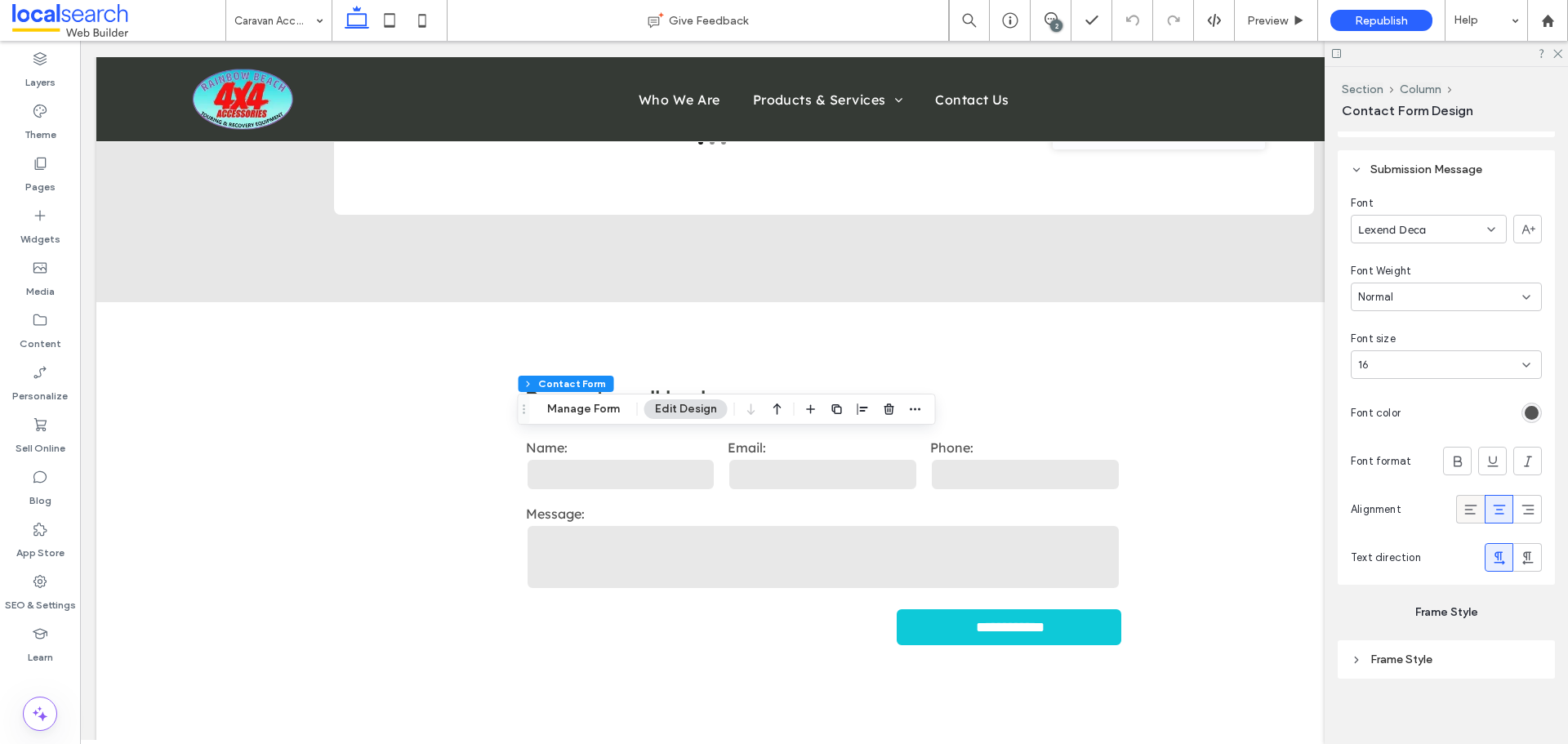 click at bounding box center [1470, 509] 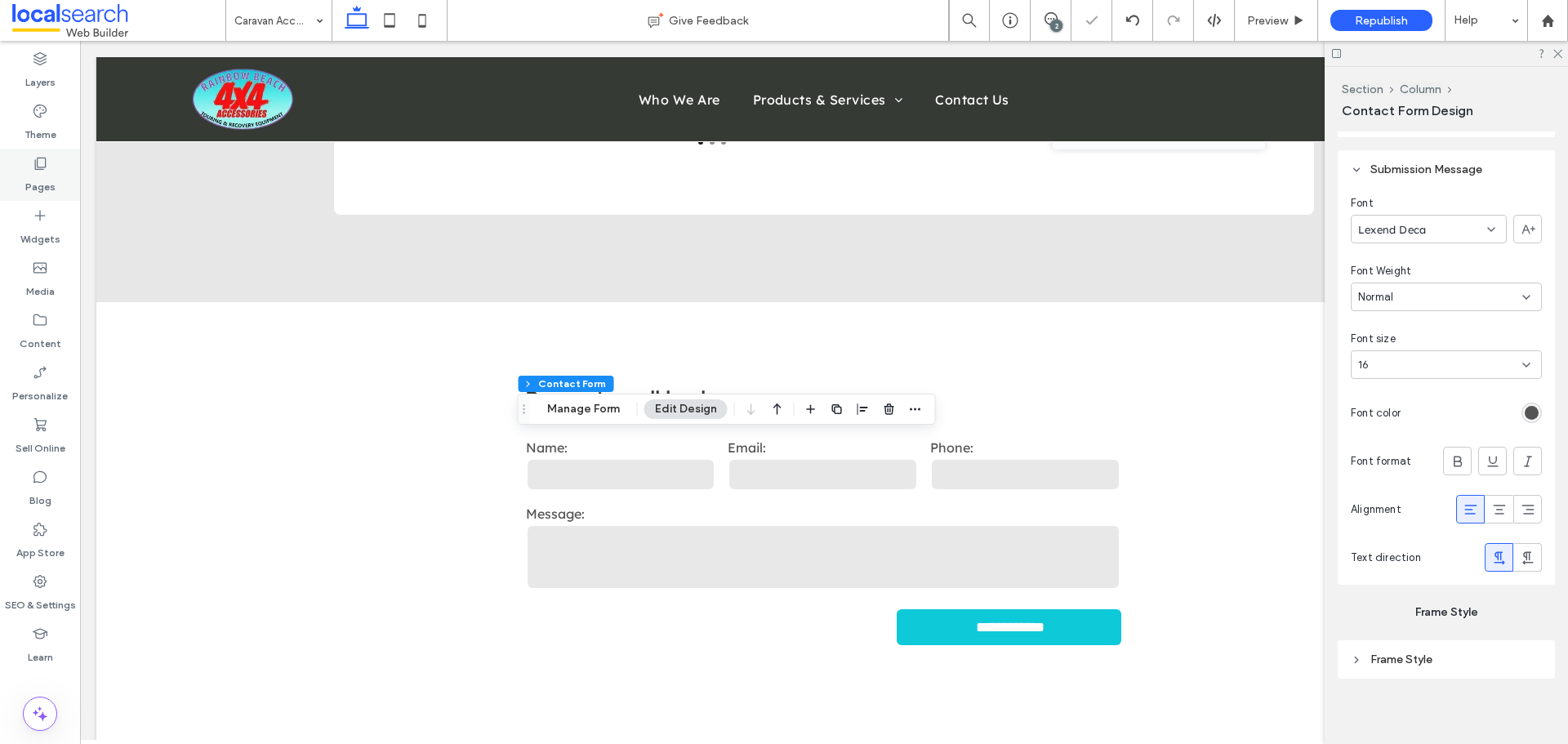 click on "Pages" at bounding box center (40, 183) 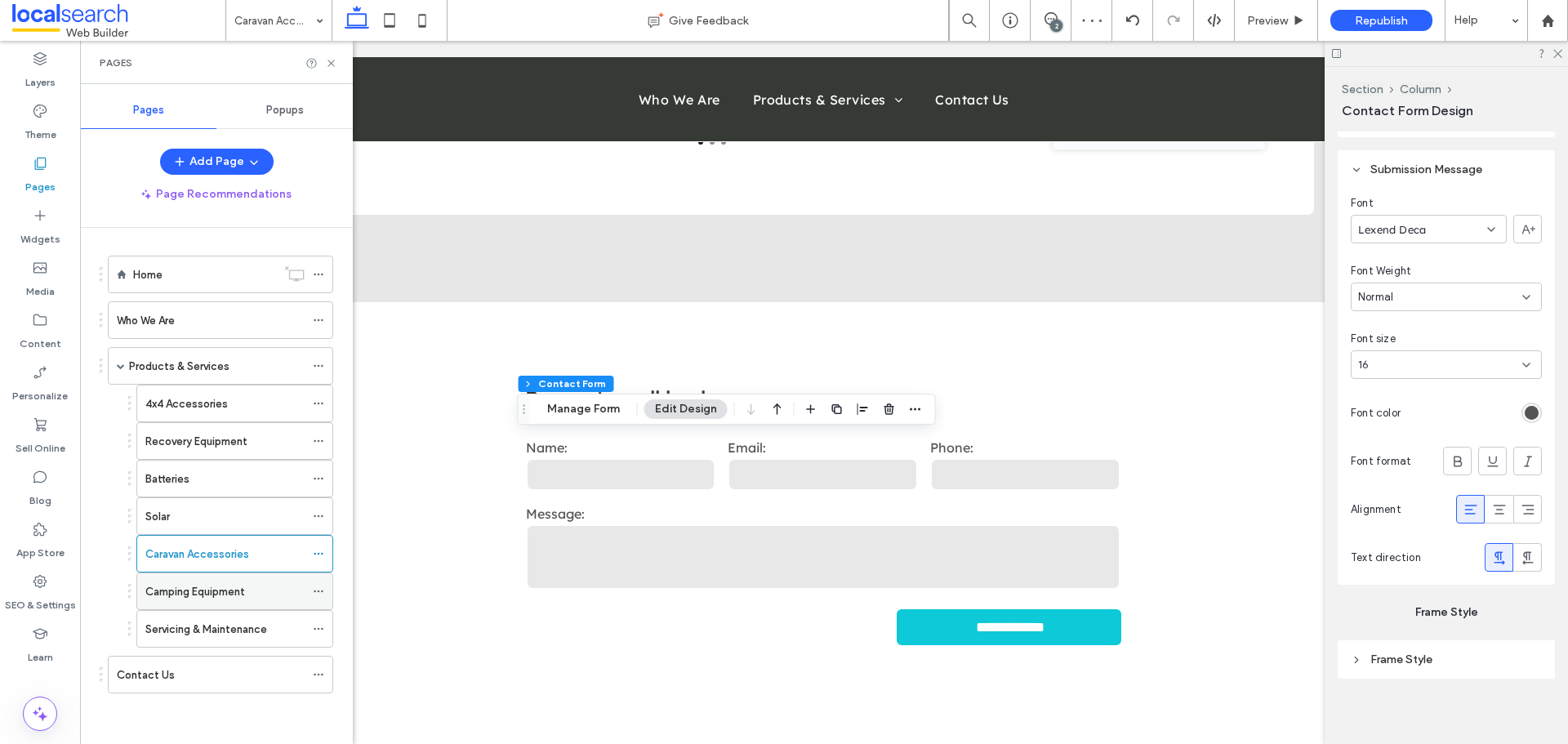 click on "Camping Equipment" at bounding box center [195, 591] 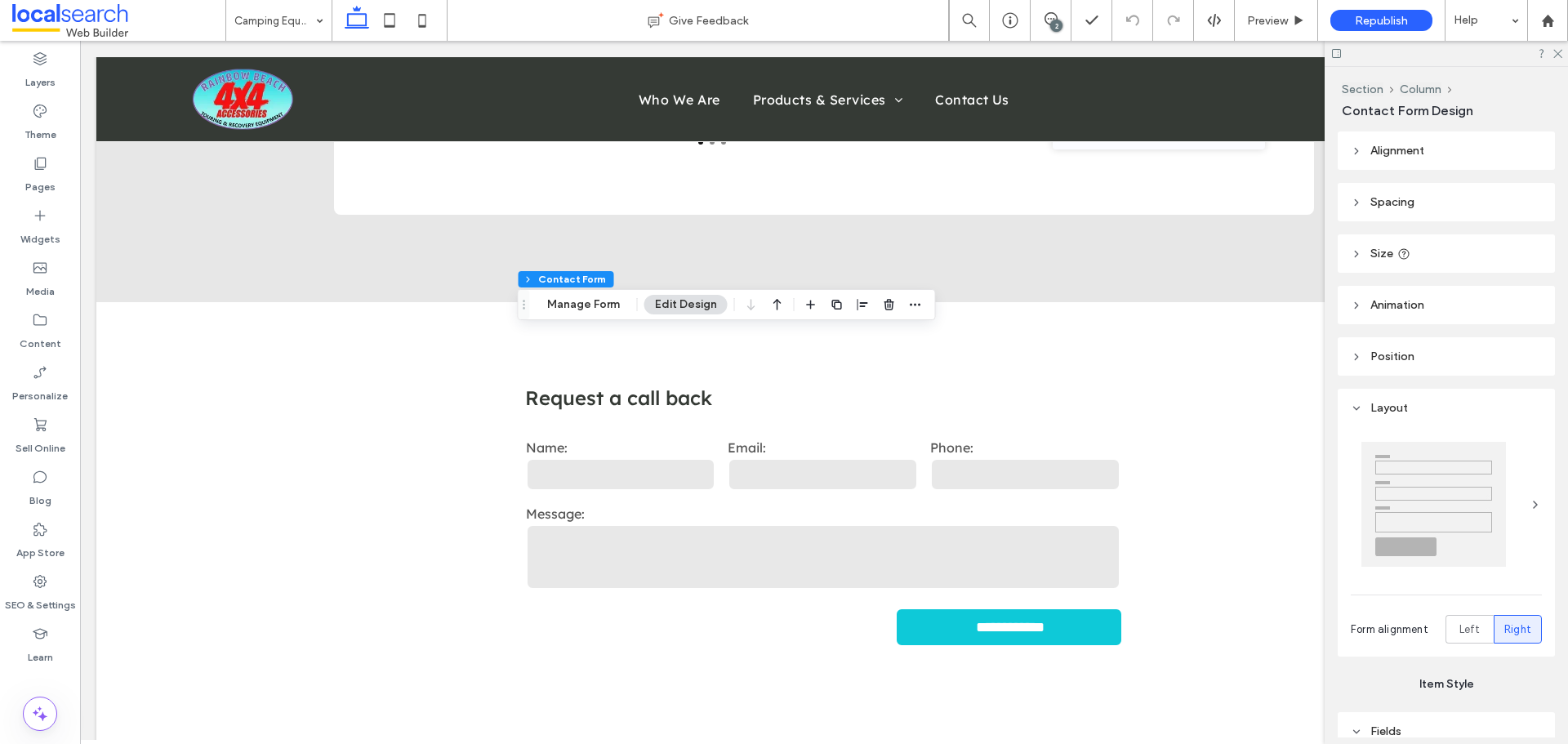 type on "*" 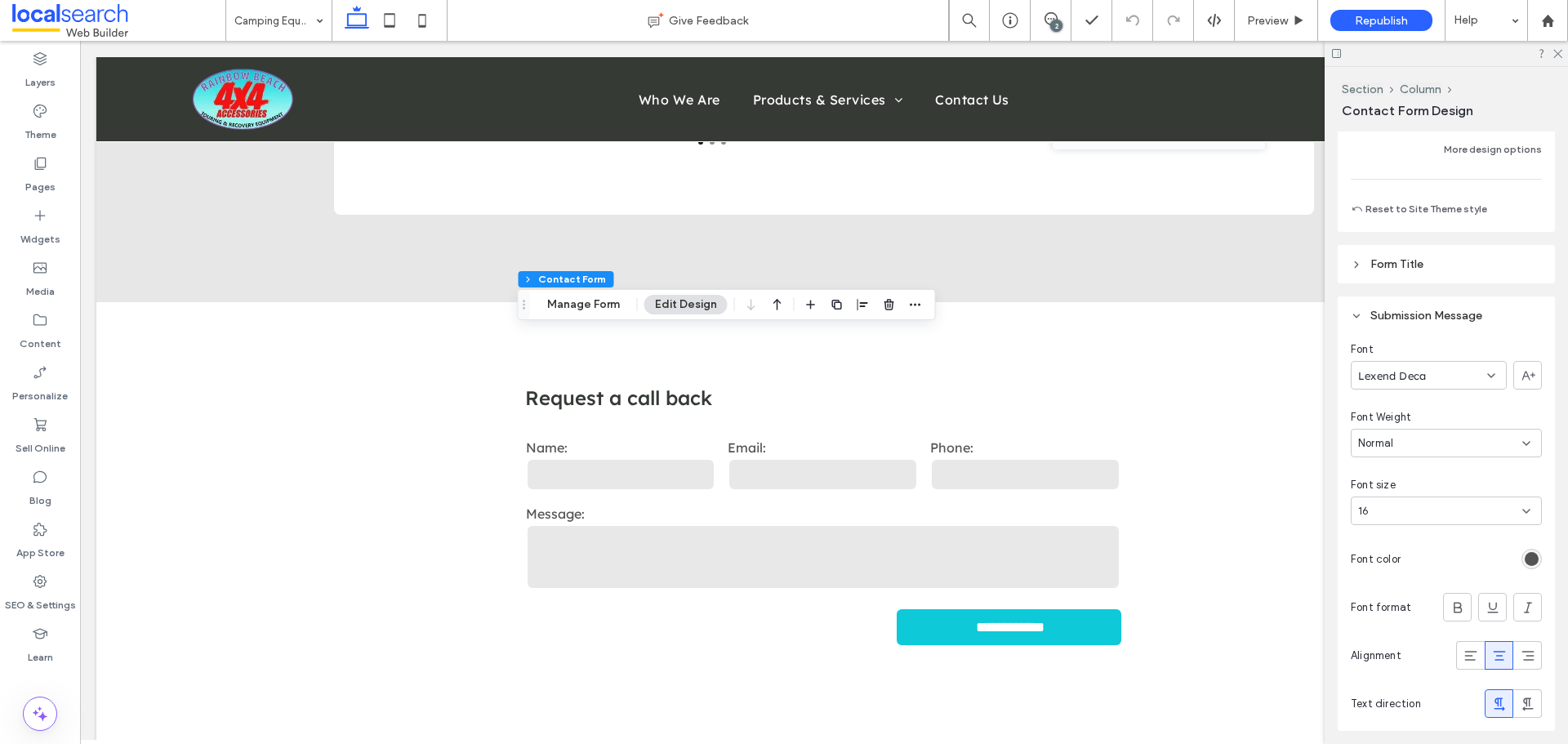 scroll, scrollTop: 1640, scrollLeft: 0, axis: vertical 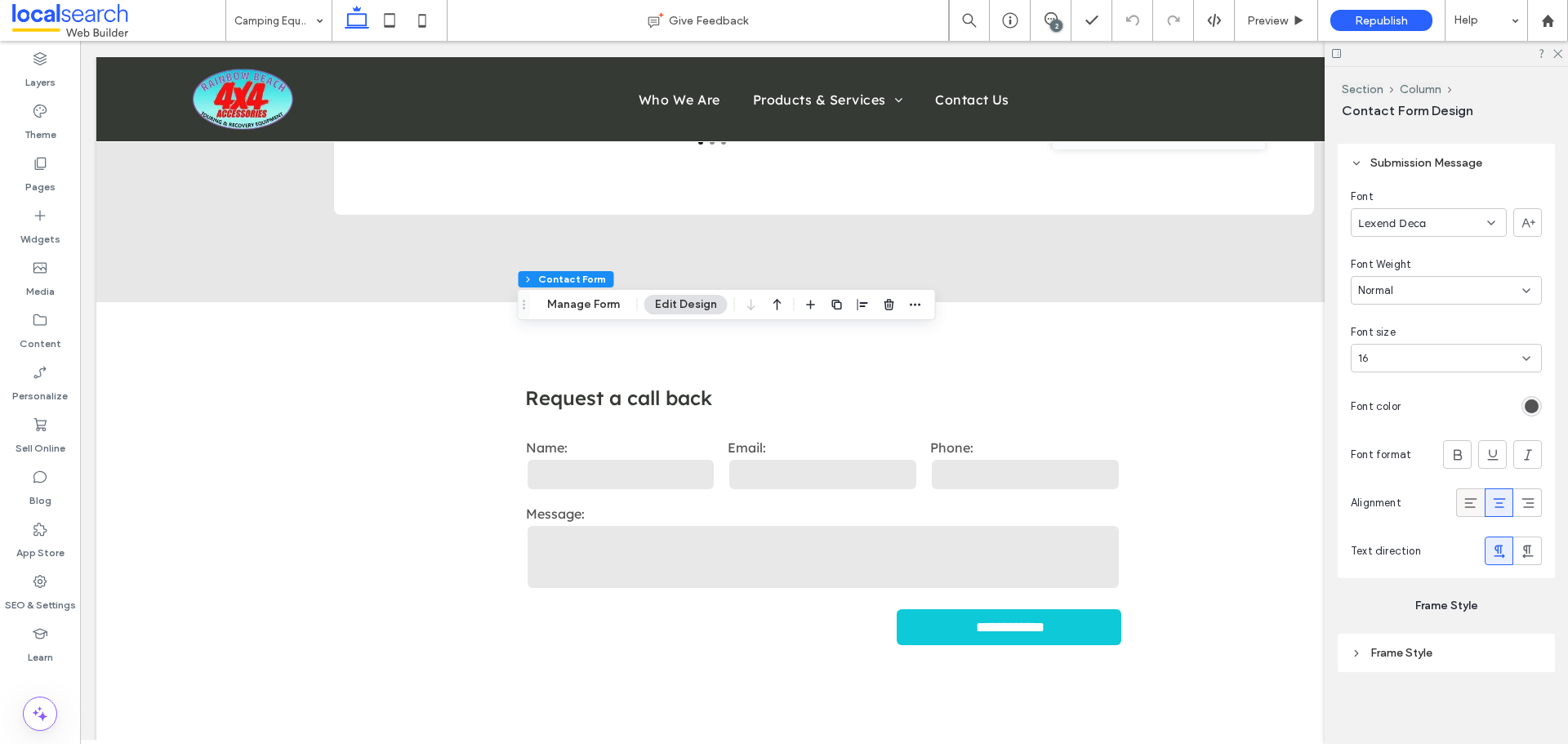click 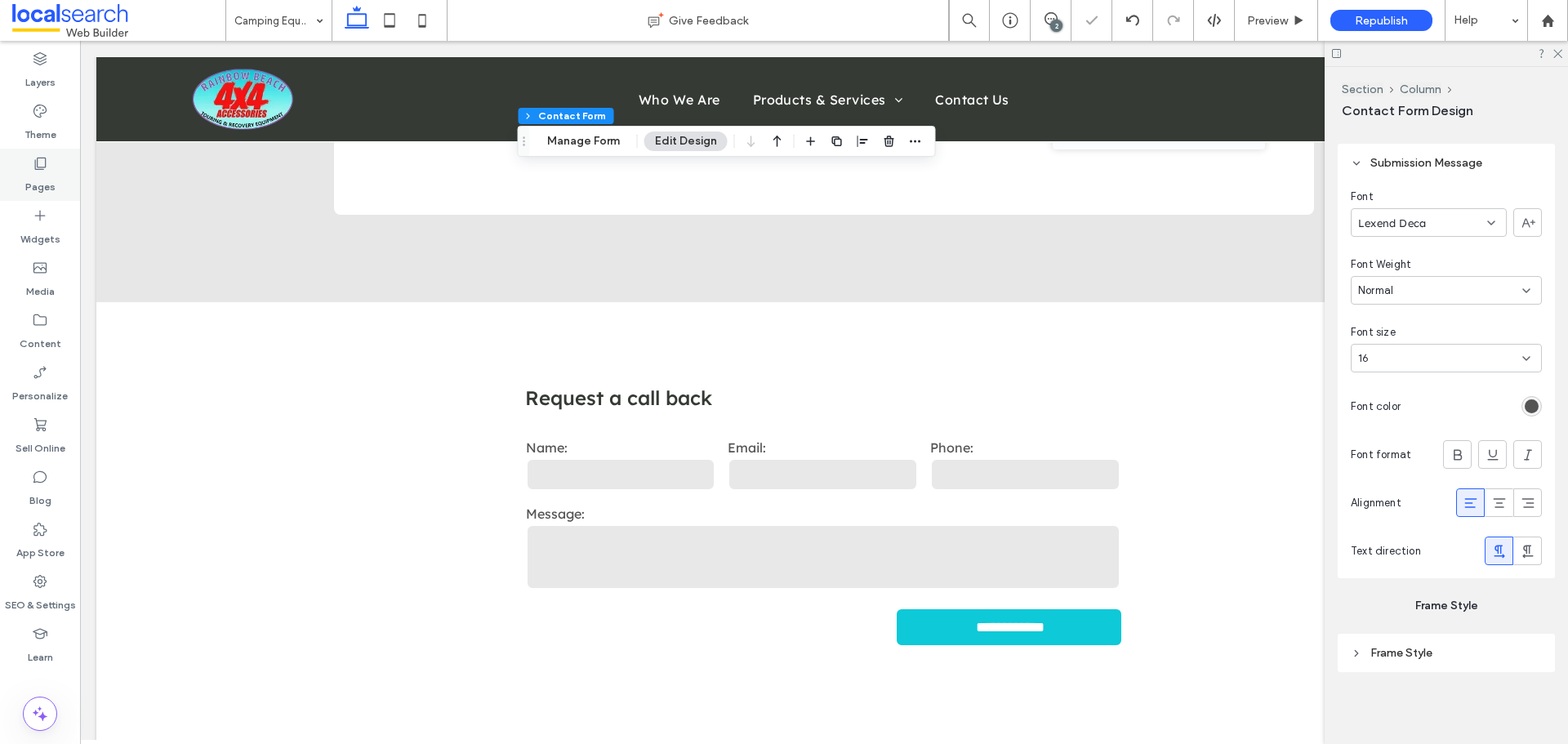 click on "Pages" at bounding box center [40, 183] 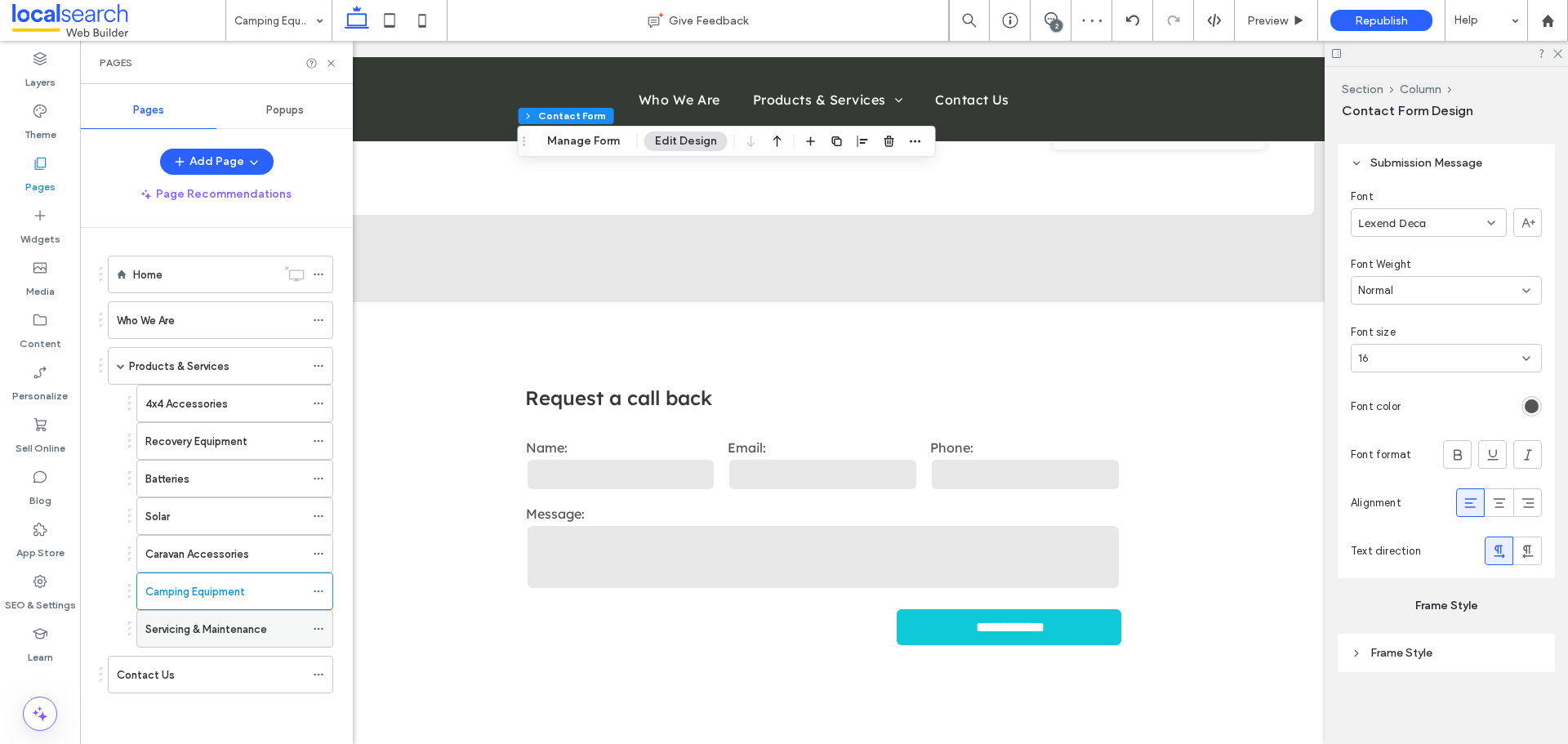 click on "Servicing & Maintenance" at bounding box center (206, 629) 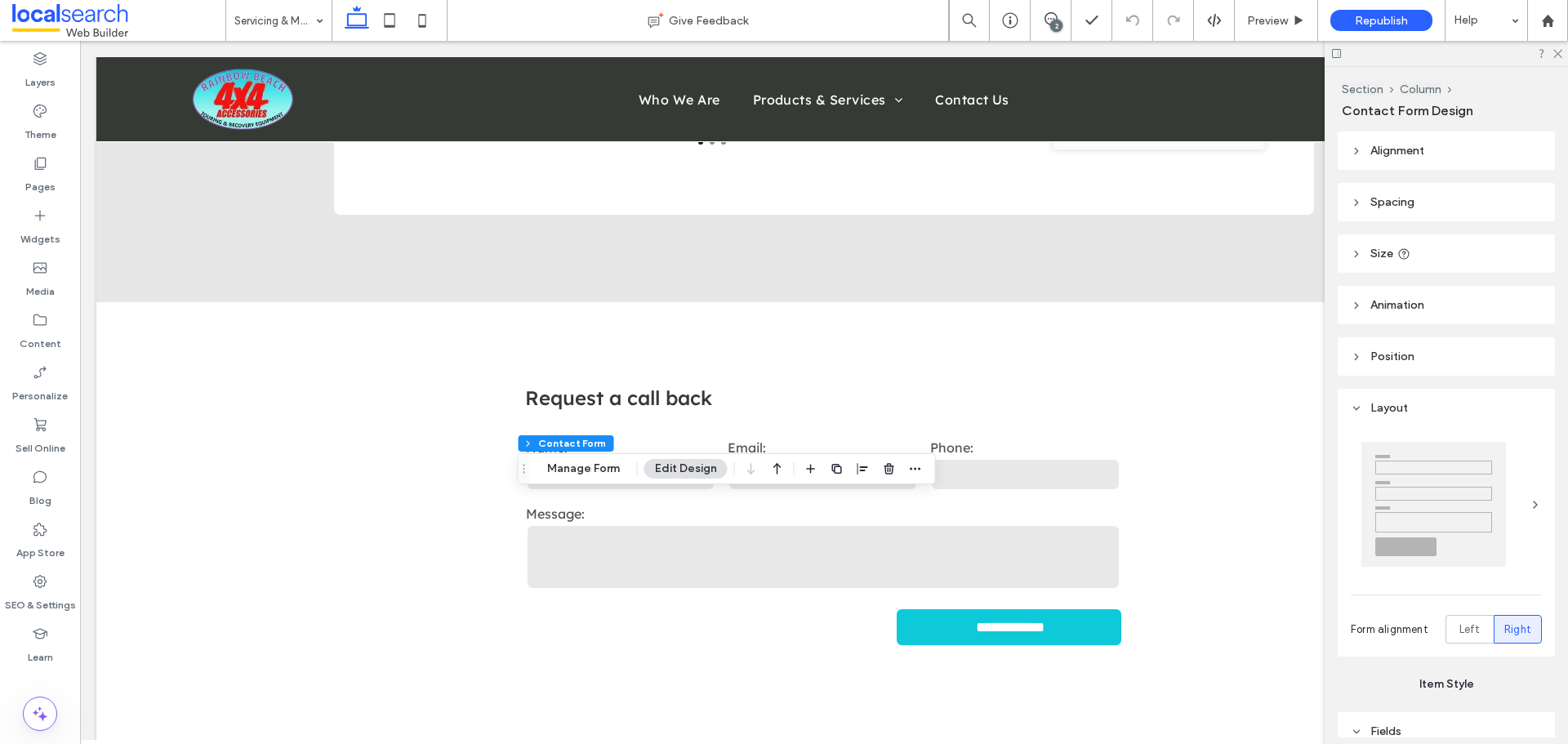 type on "*" 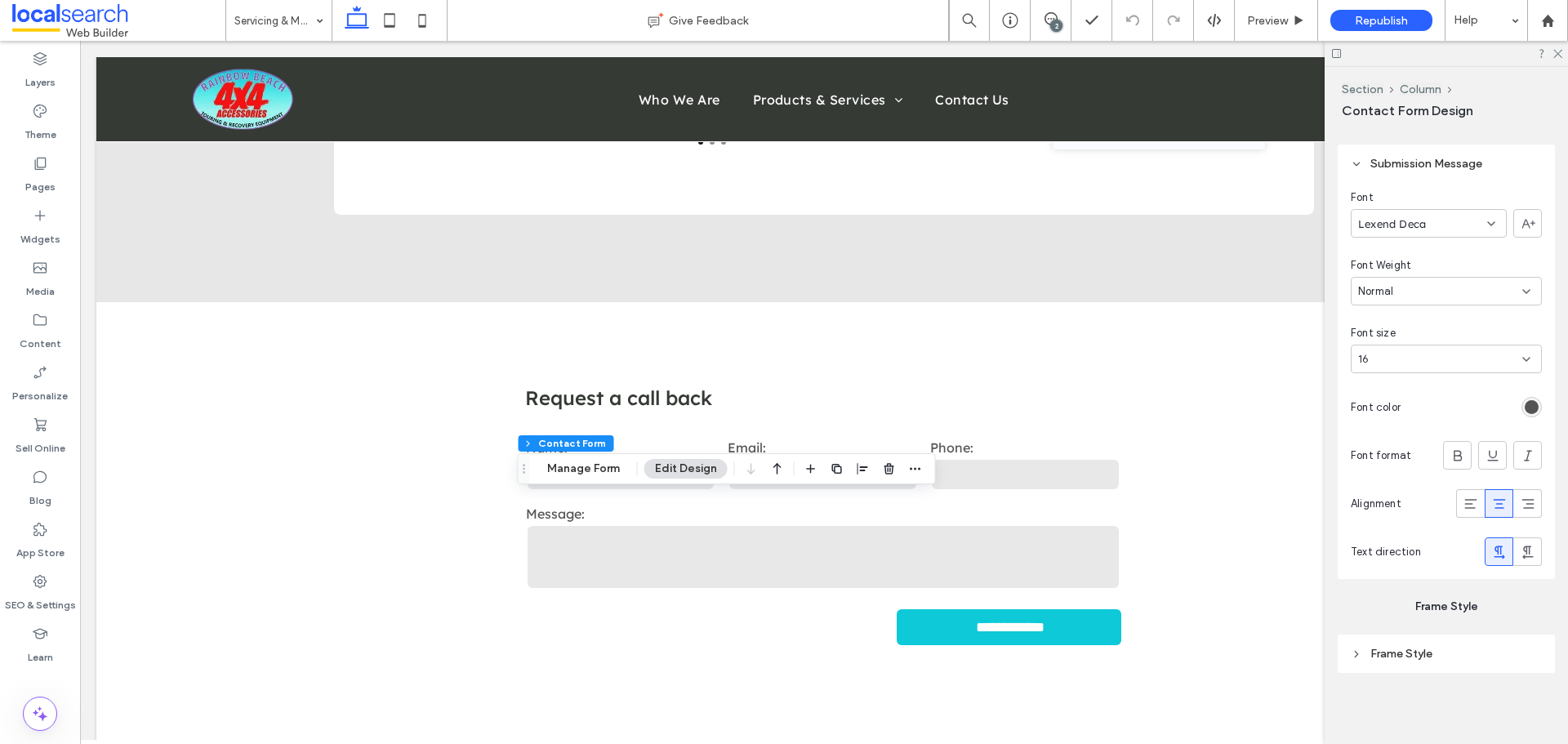 scroll, scrollTop: 1640, scrollLeft: 0, axis: vertical 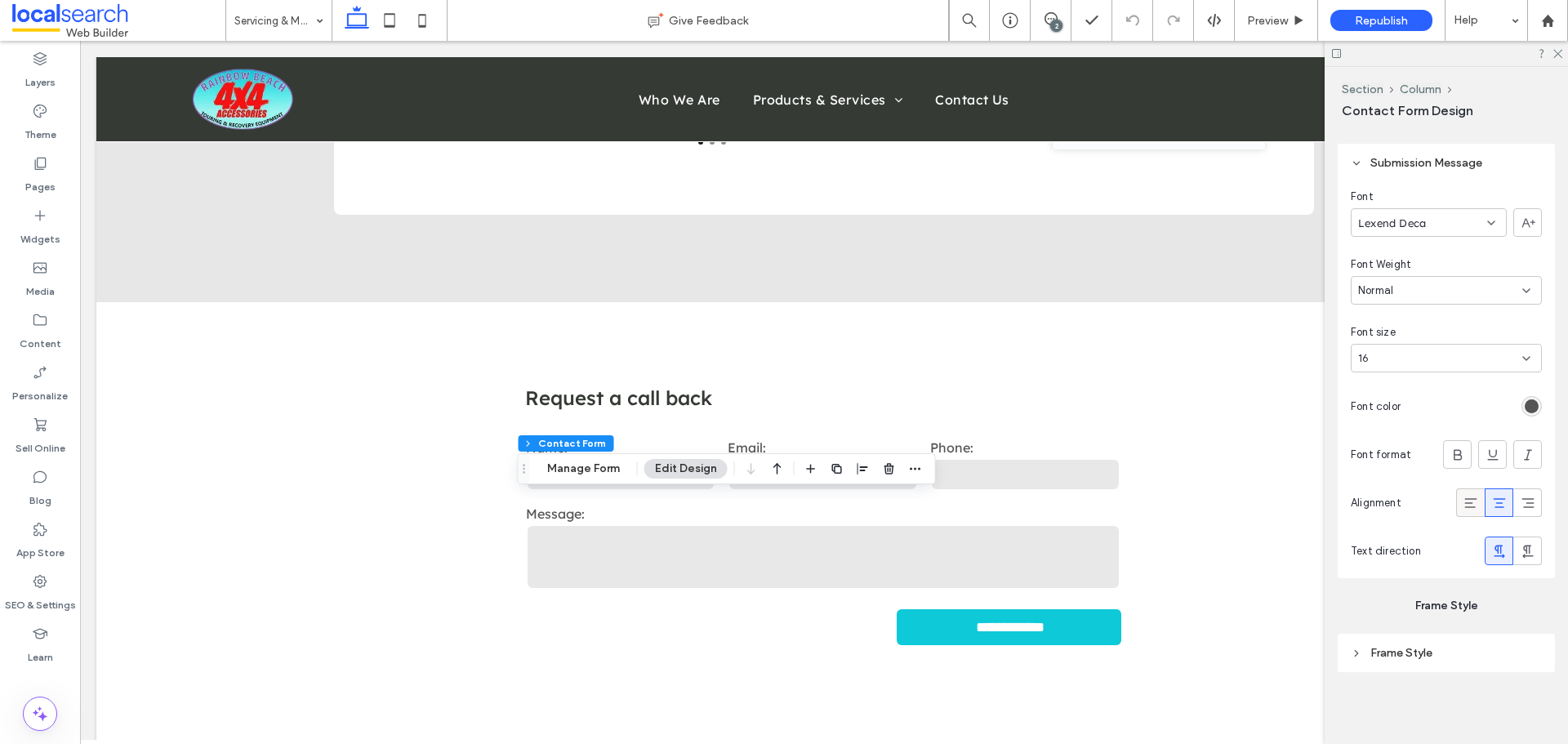 click 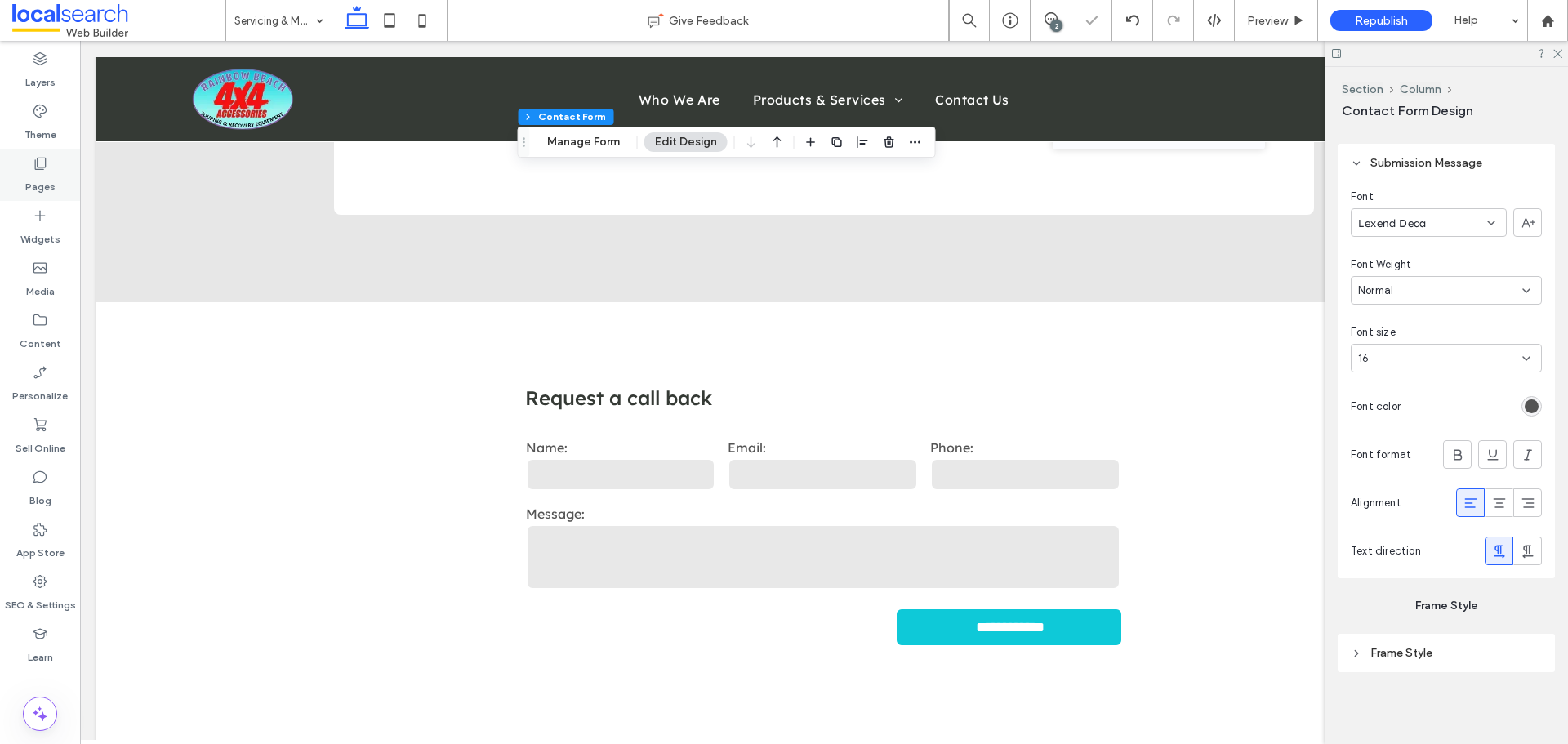 click on "Pages" at bounding box center [40, 175] 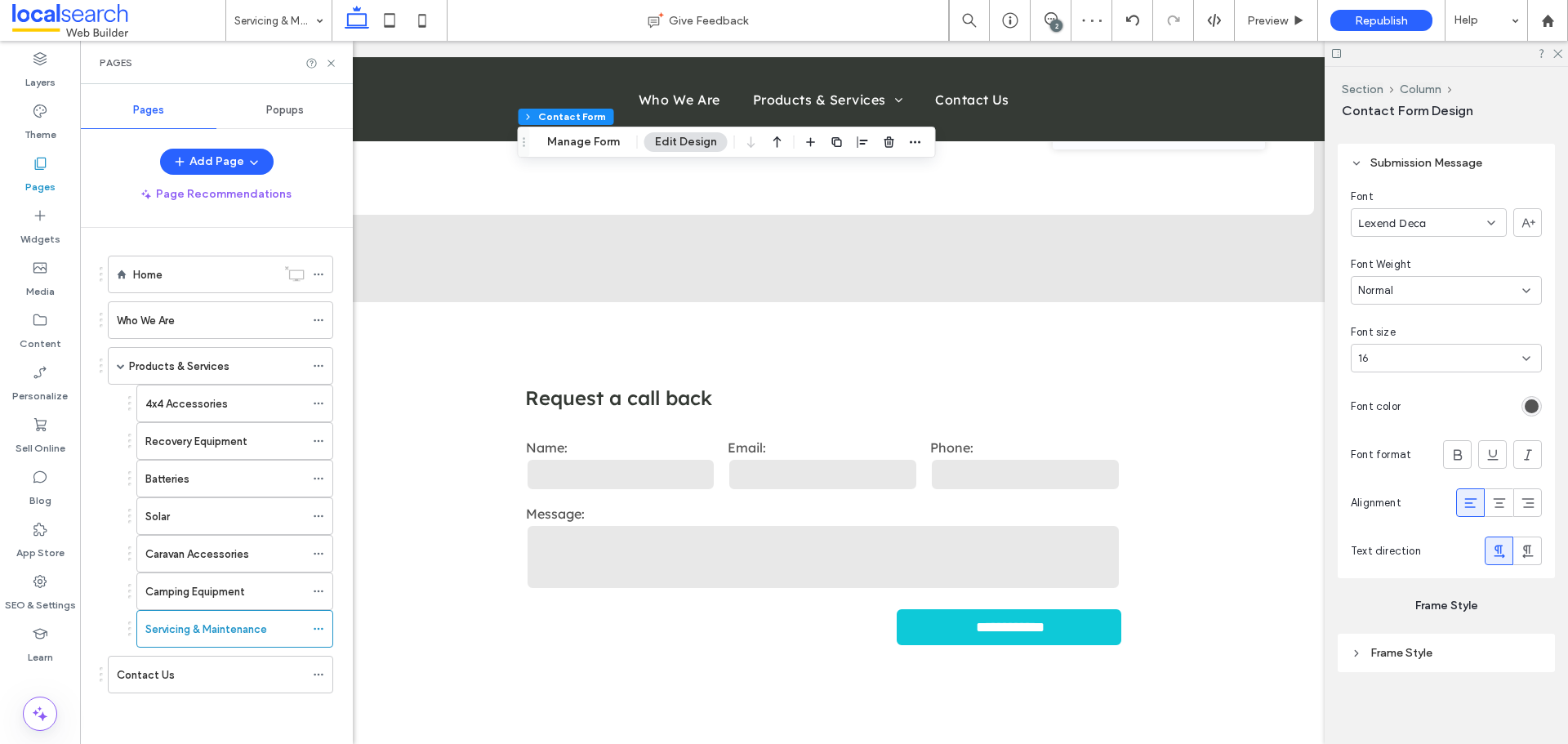 click on "Home Who We Are Products & Services 4x4 Accessories Recovery Equipment Batteries Solar Caravan Accessories Camping Equipment Servicing & Maintenance Contact Us" at bounding box center (210, 474) 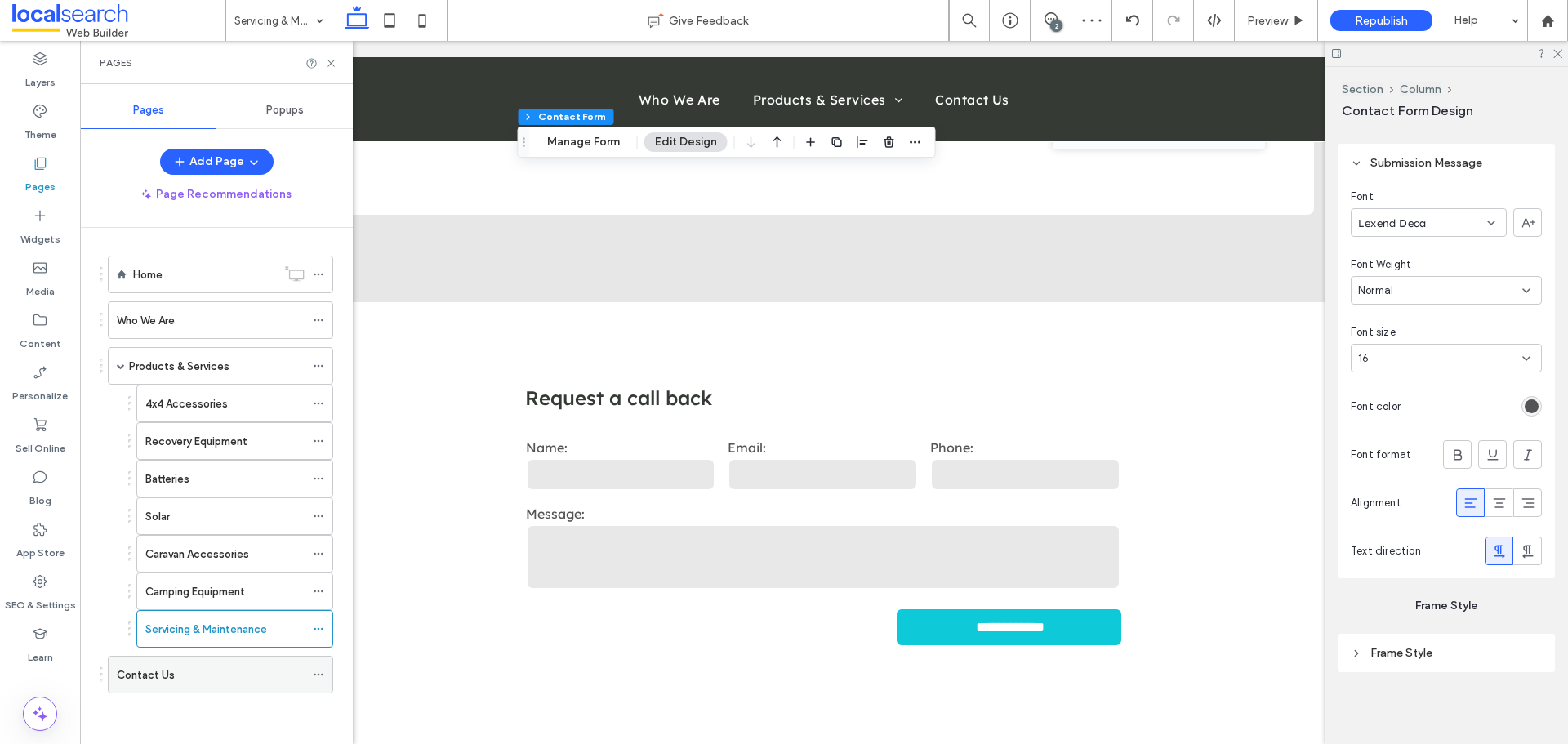 click on "Contact Us" at bounding box center (211, 675) 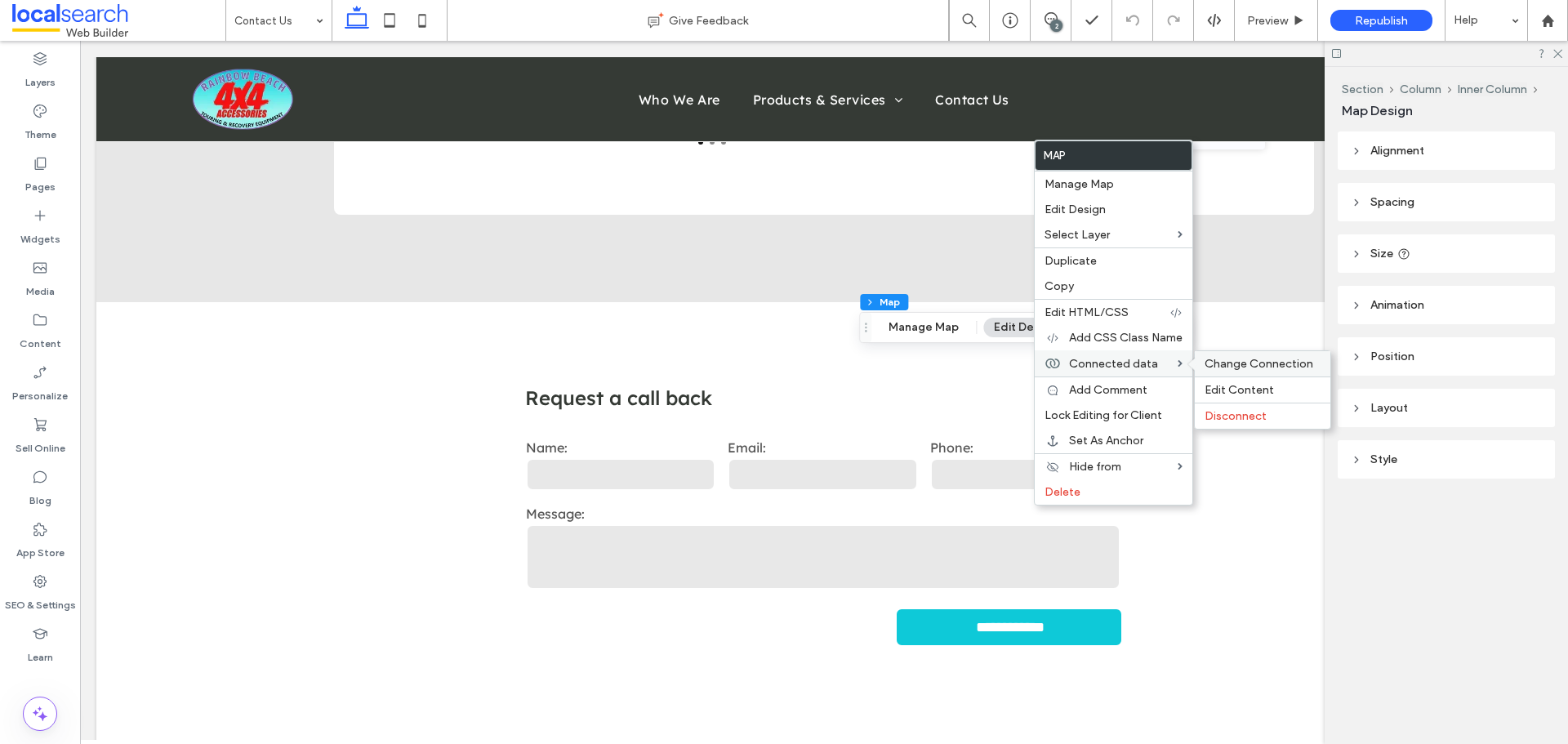 click on "Change Connection" at bounding box center (1258, 363) 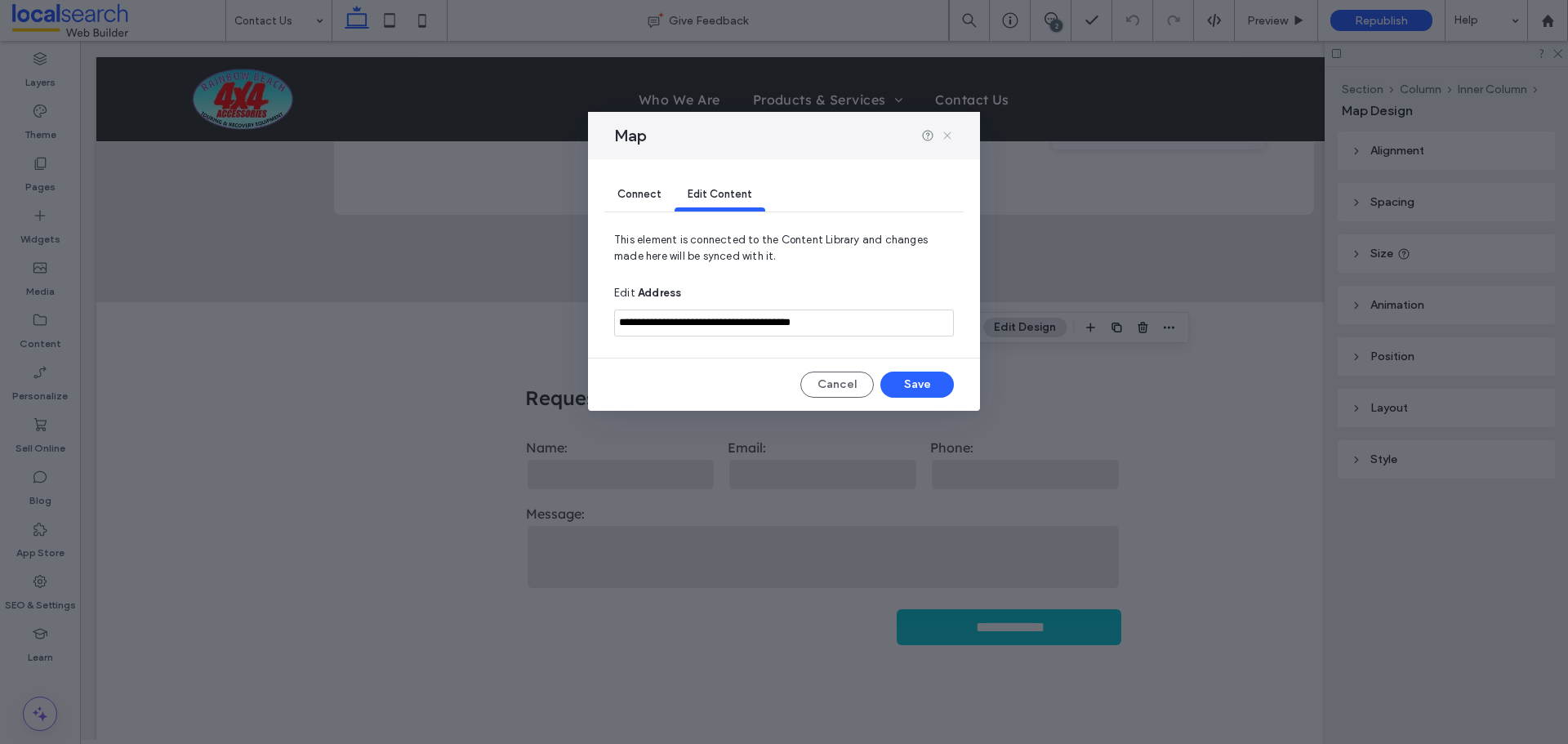 click 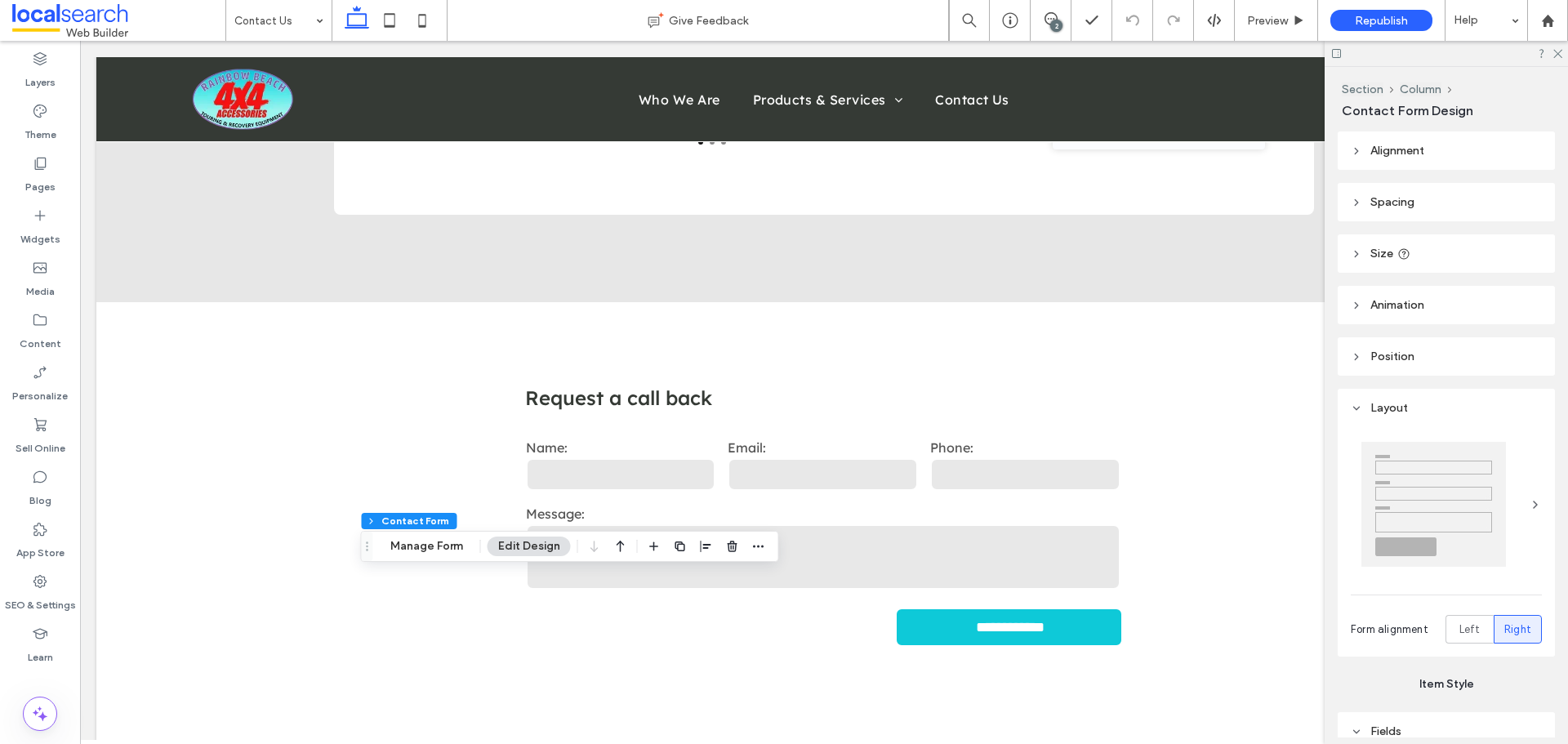 type on "*" 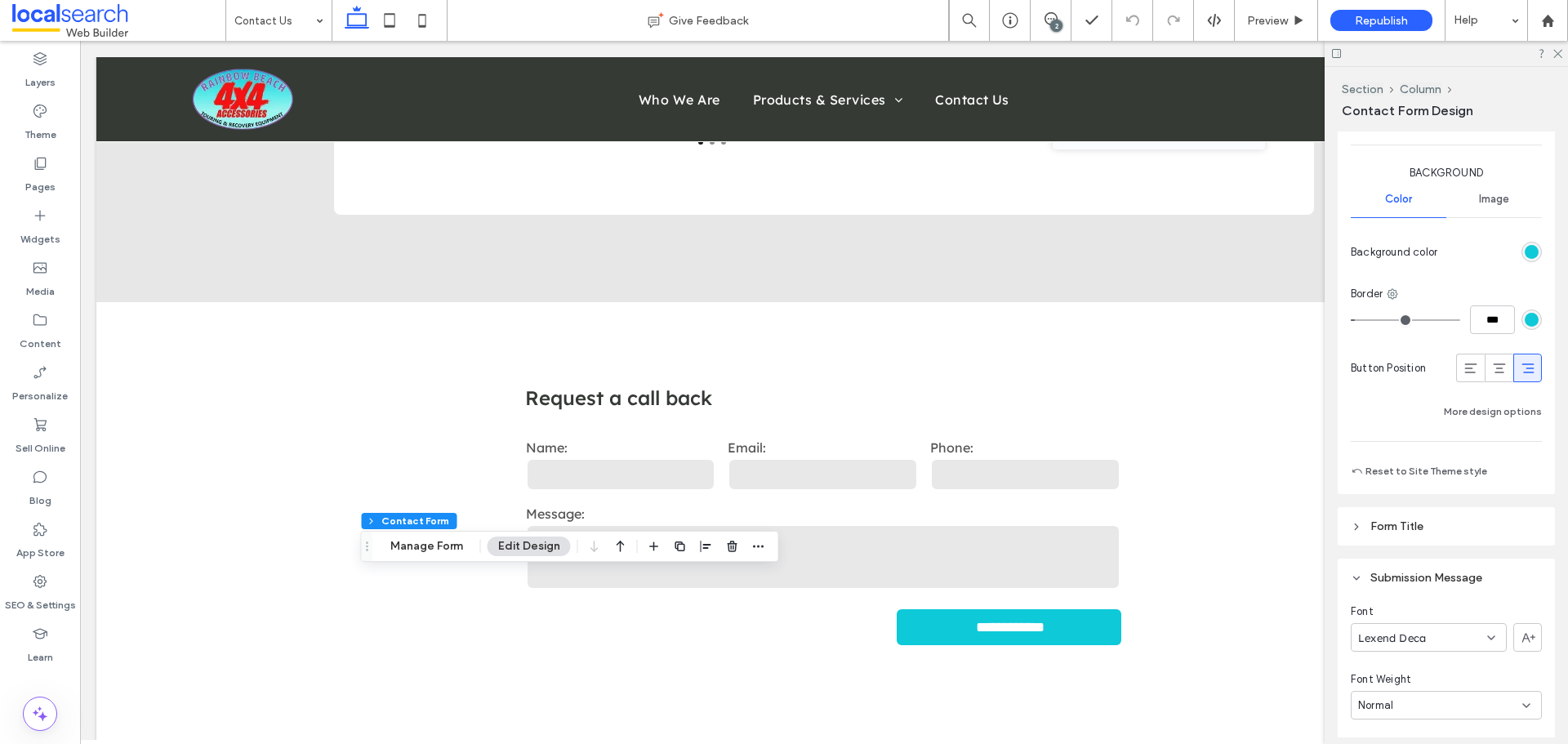 scroll, scrollTop: 1470, scrollLeft: 0, axis: vertical 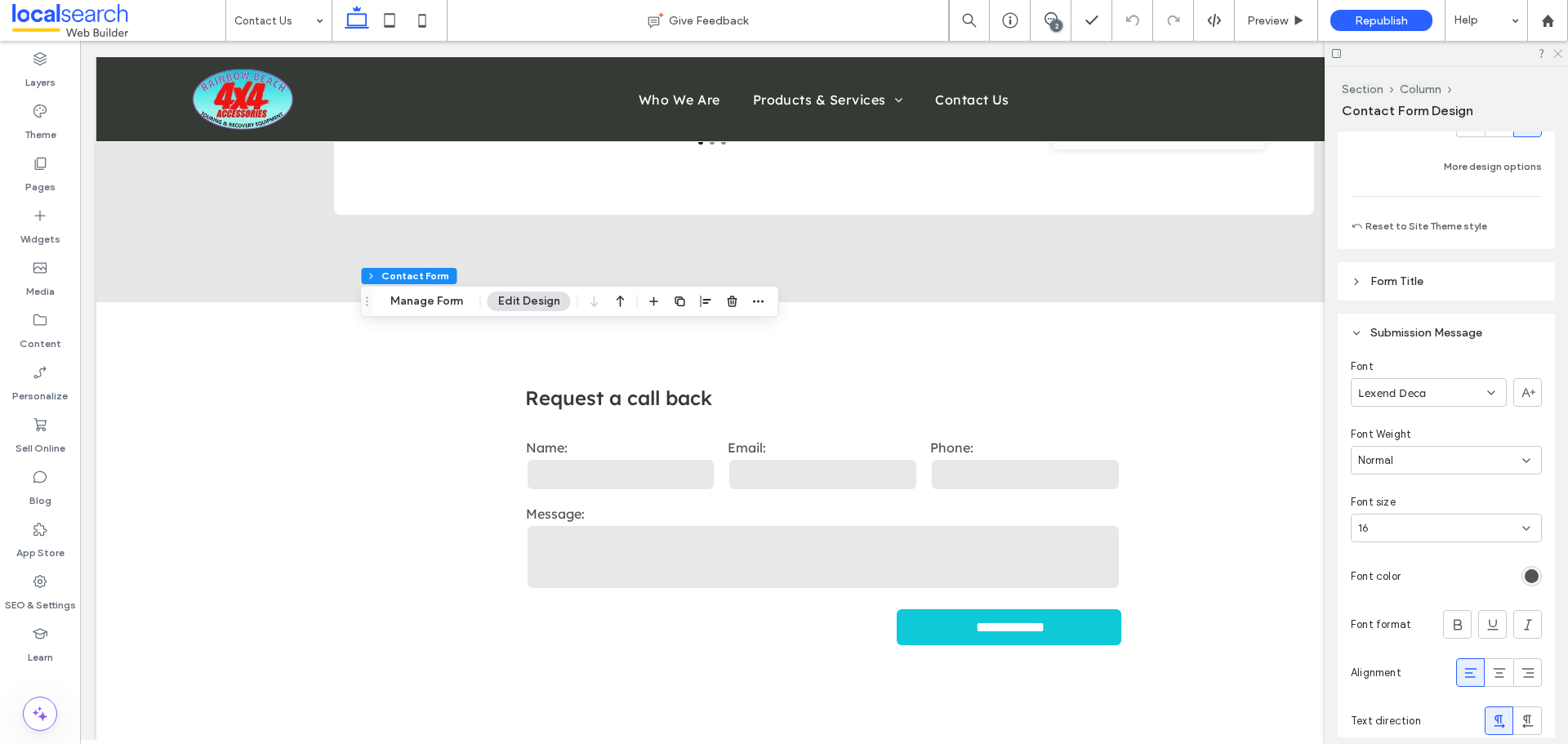 click 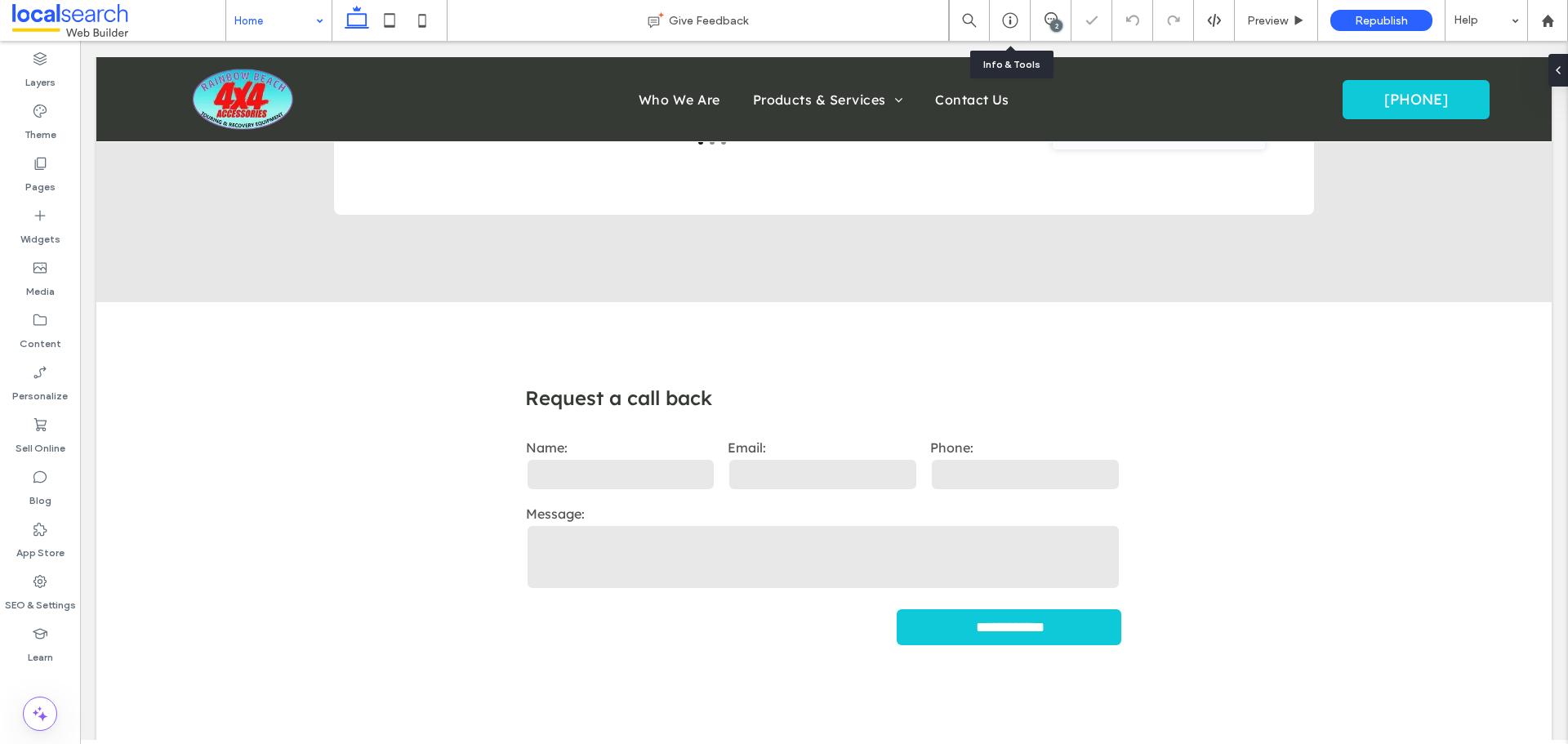 click on "2" at bounding box center [1056, 25] 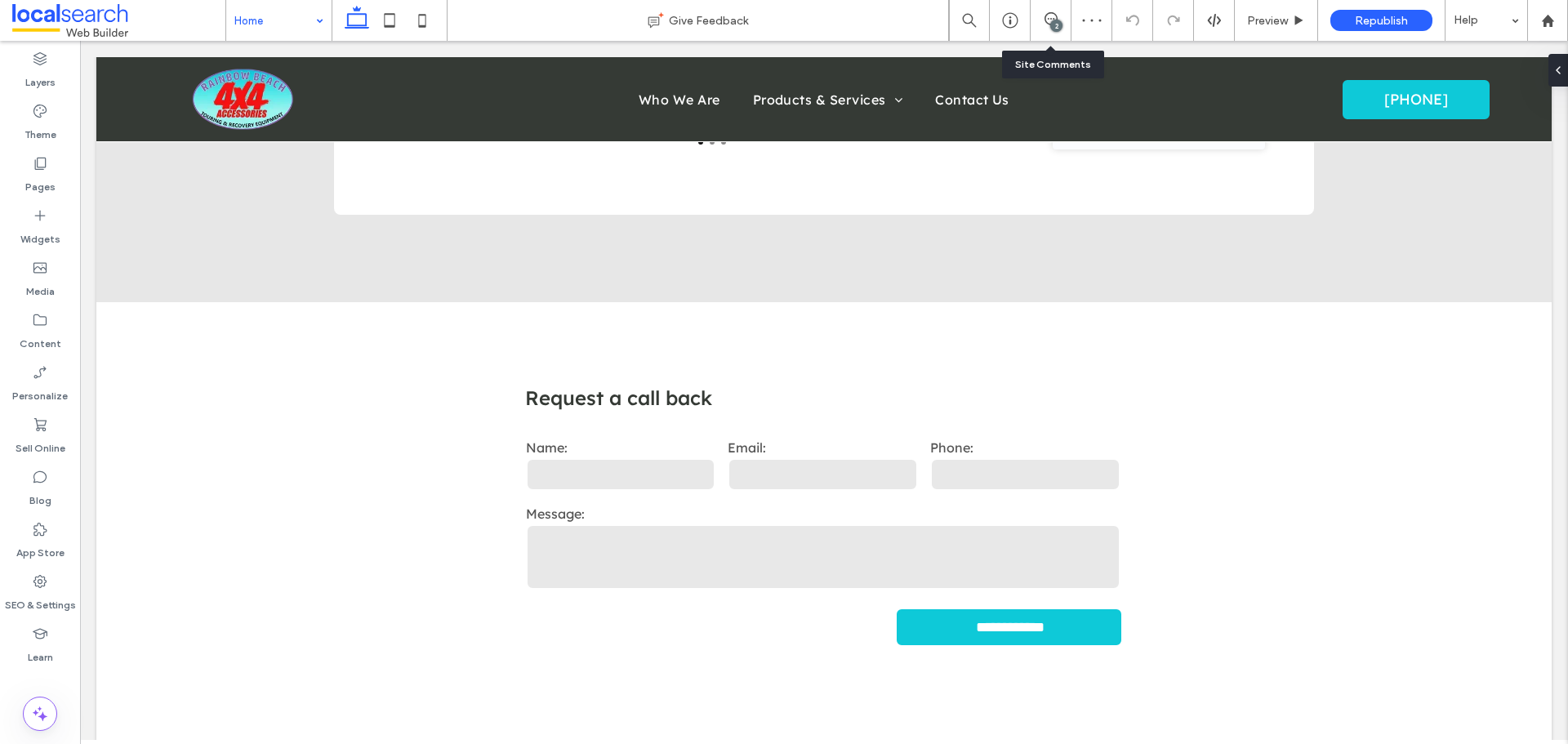 click on "2" at bounding box center (1050, 20) 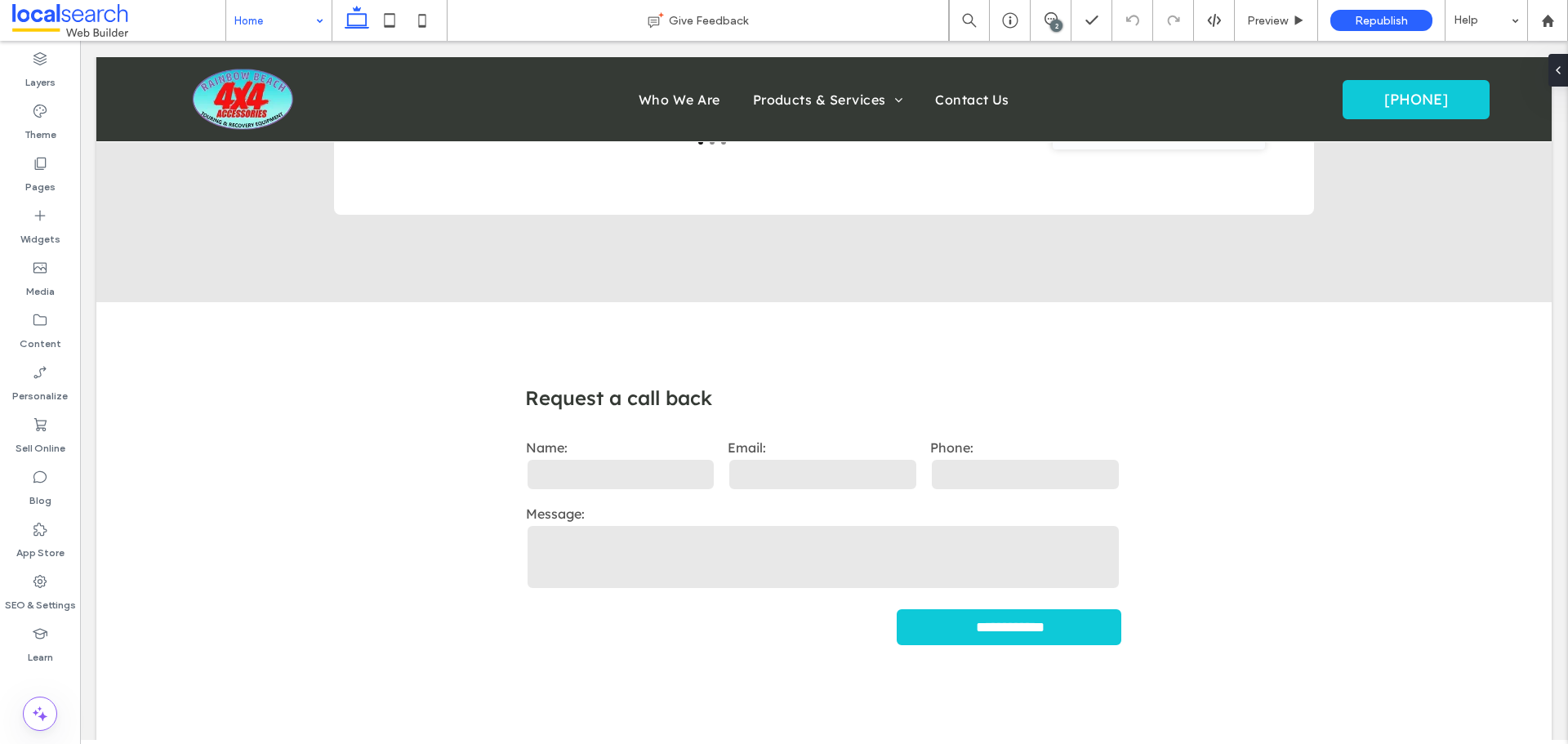 click on "2" at bounding box center [1056, 25] 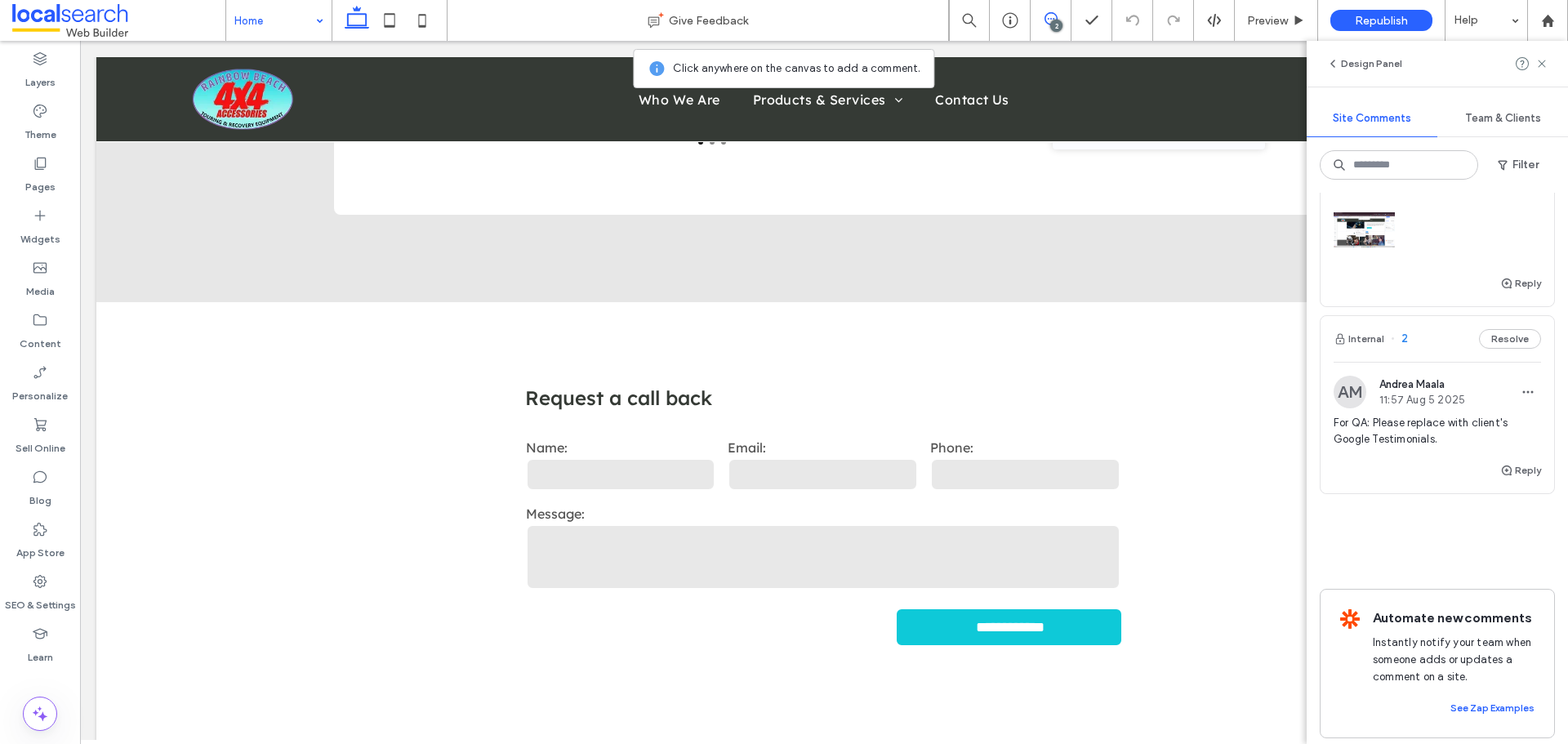 scroll, scrollTop: 0, scrollLeft: 0, axis: both 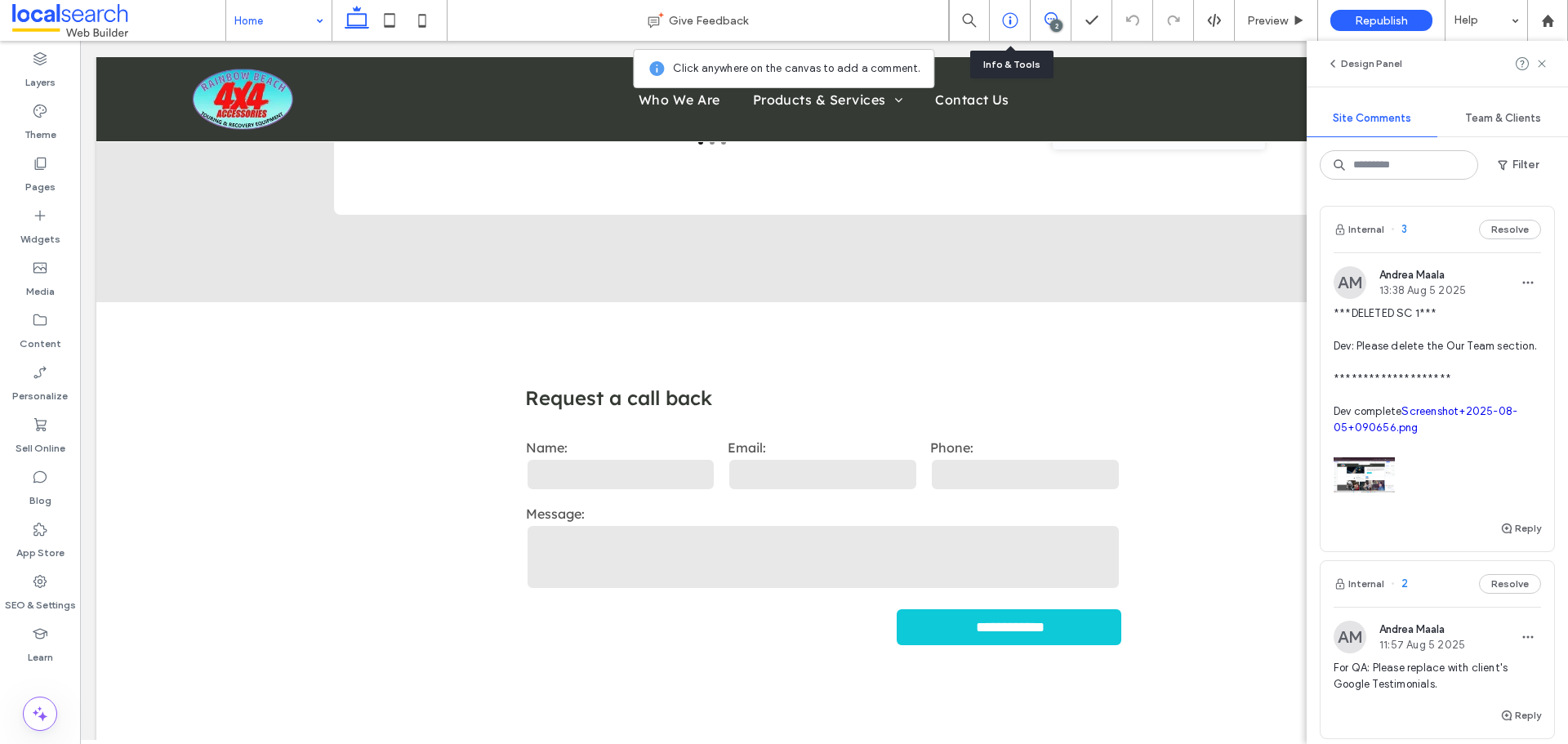 click 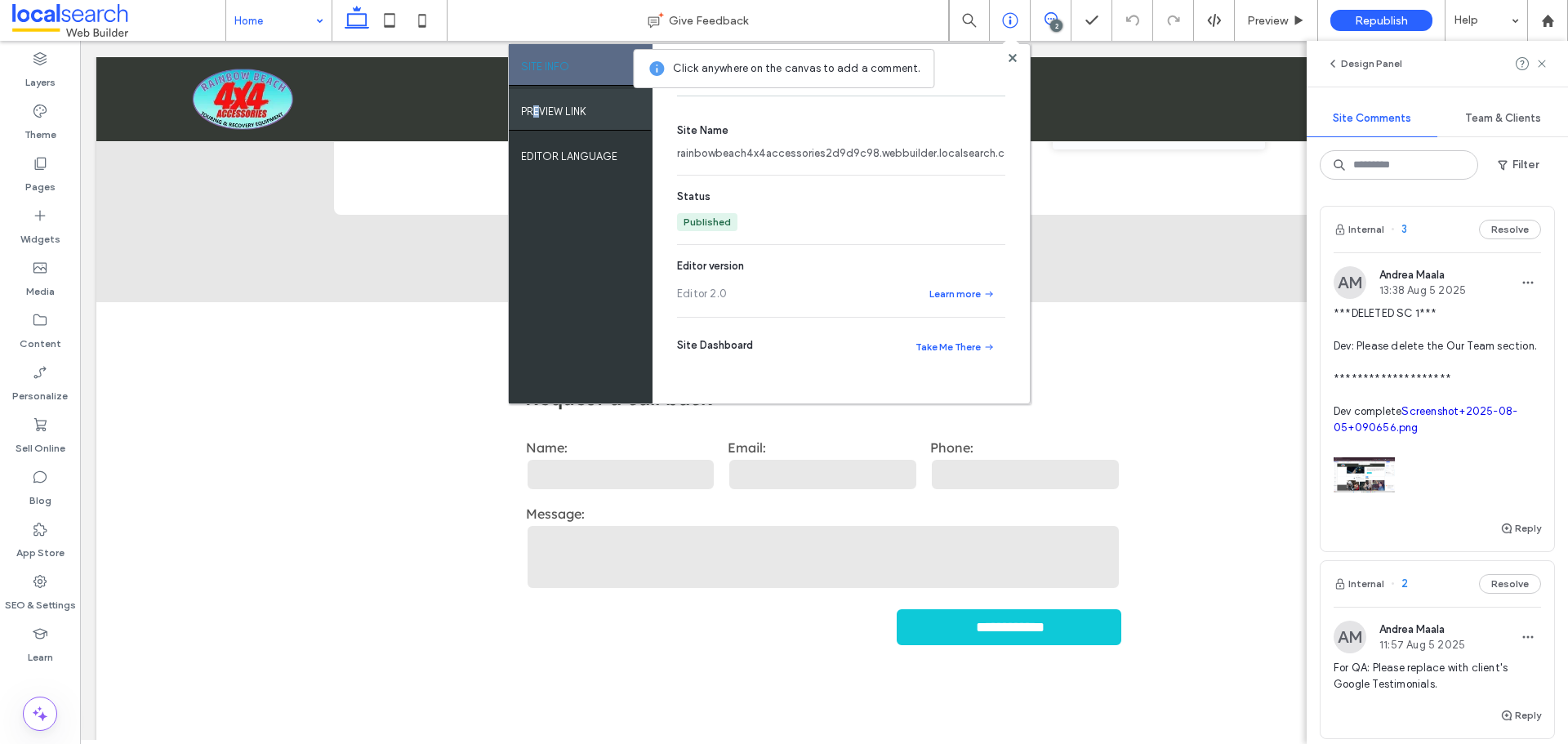 click on "PREVIEW LINK" at bounding box center (554, 107) 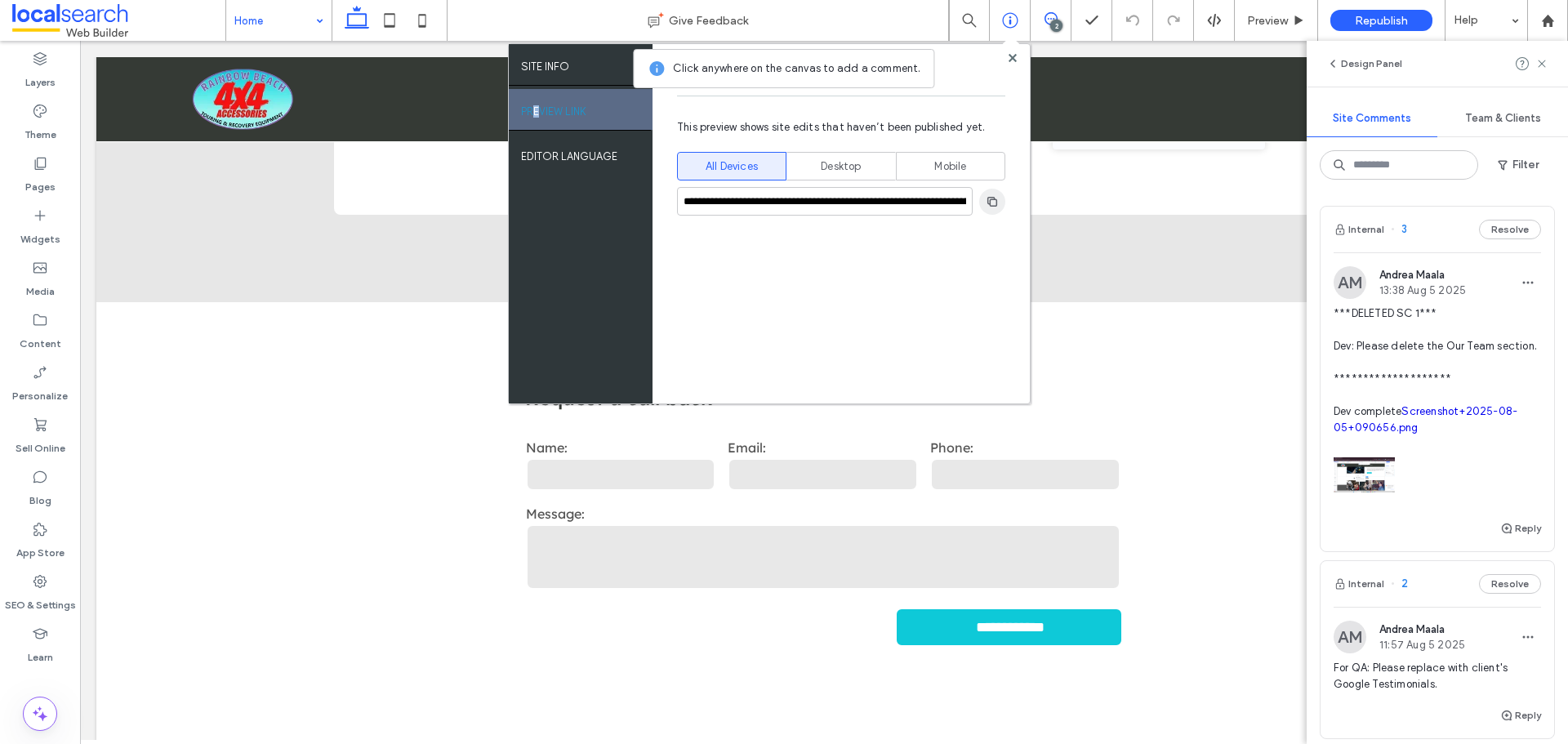 click 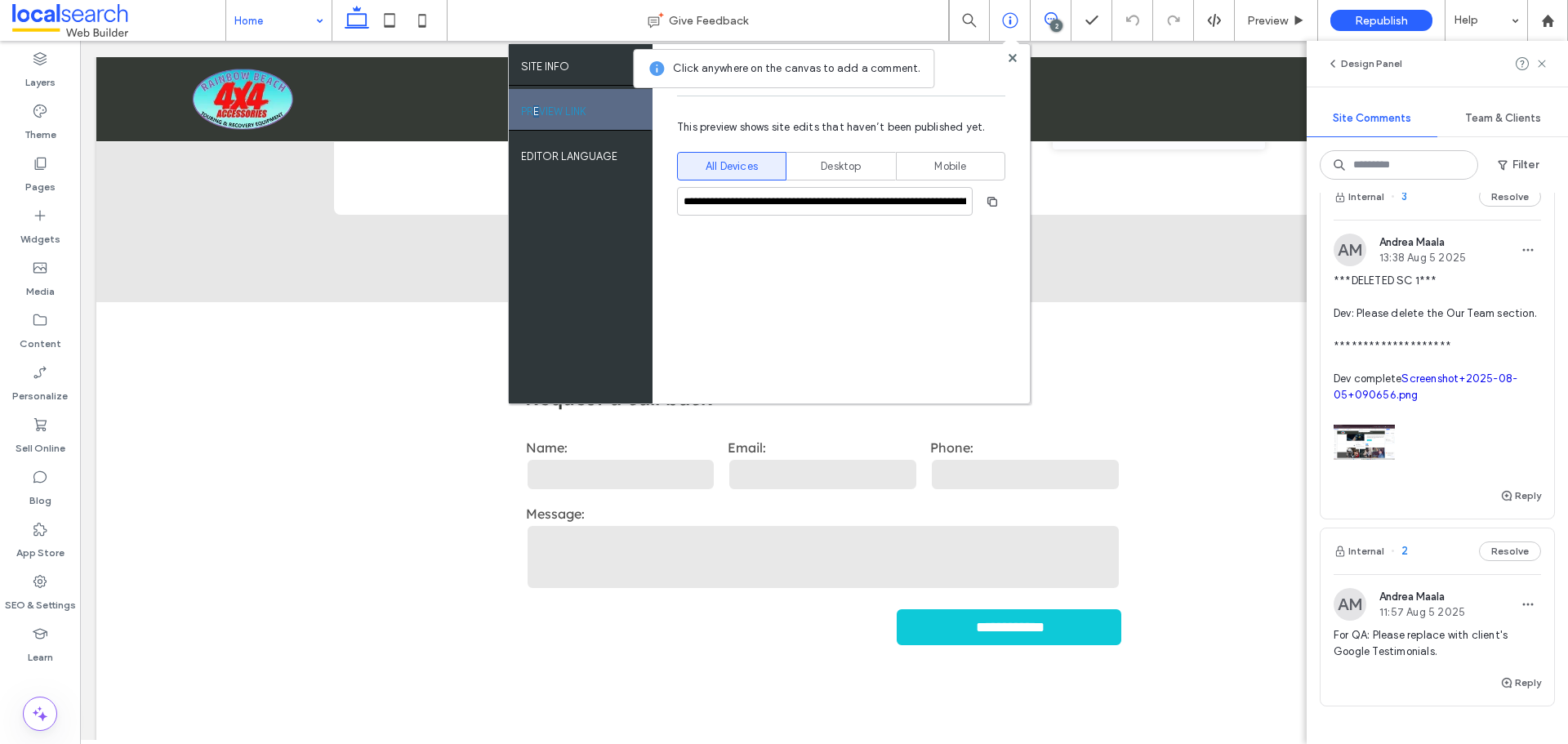 scroll, scrollTop: 0, scrollLeft: 0, axis: both 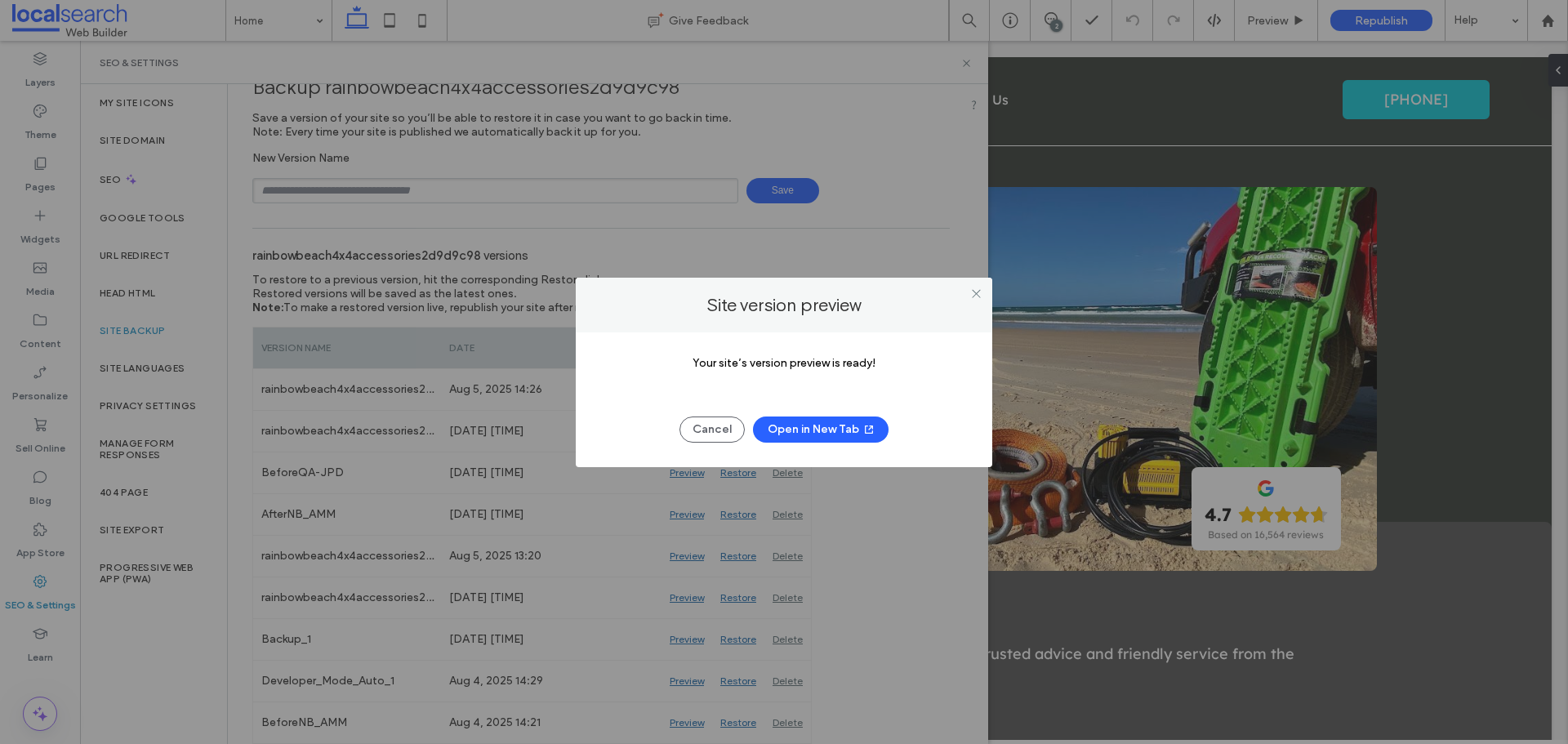 click on "Open in New Tab" at bounding box center (821, 430) 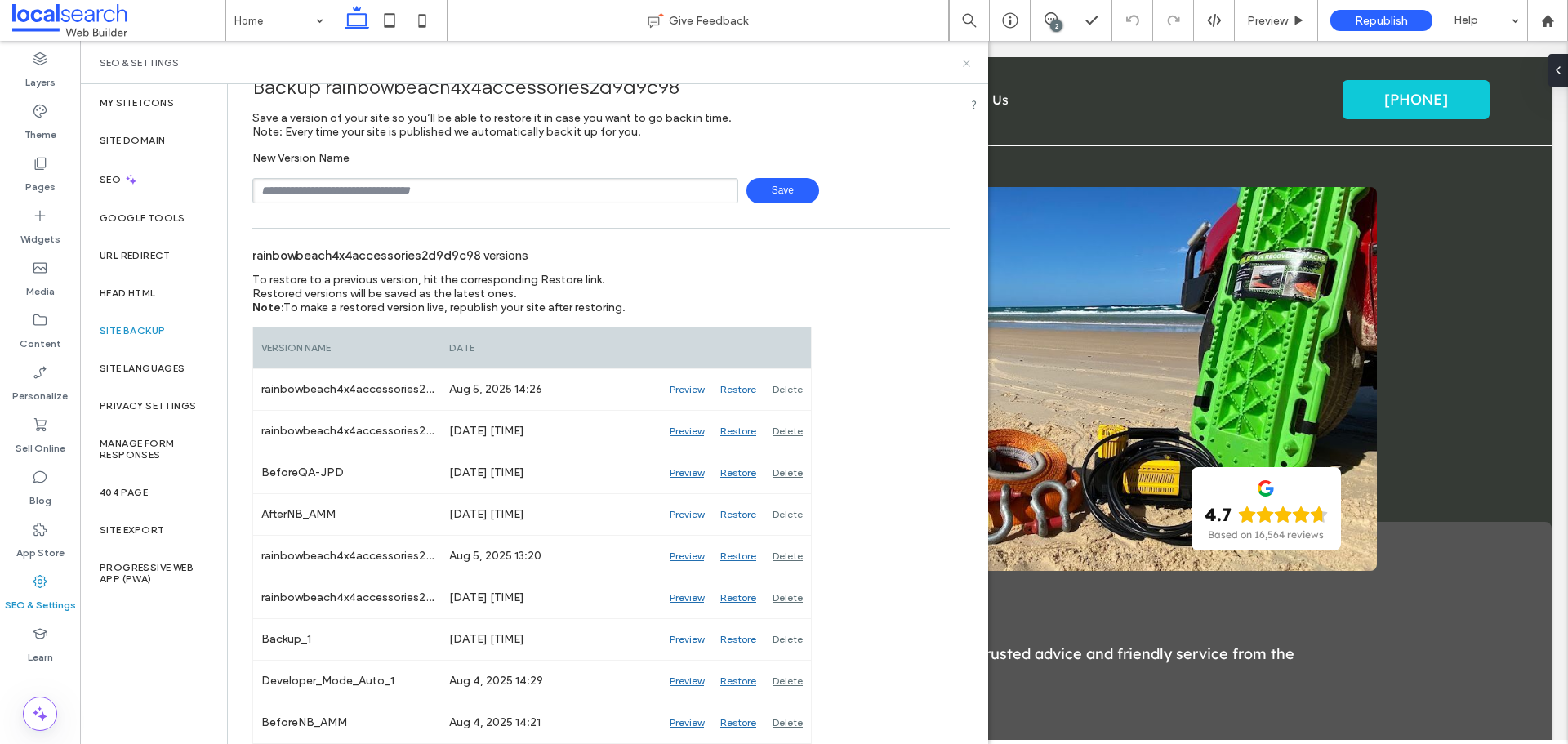 click 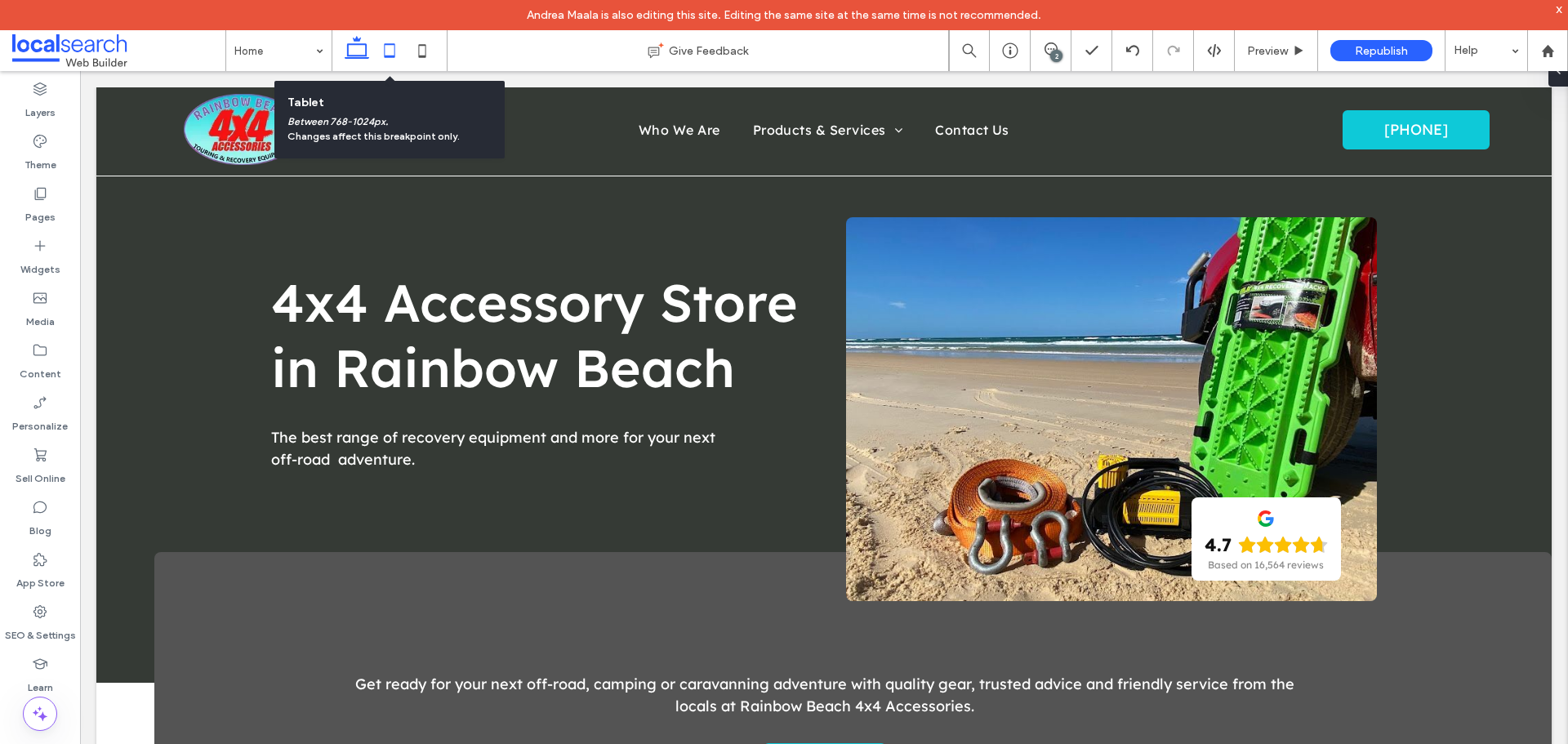 click 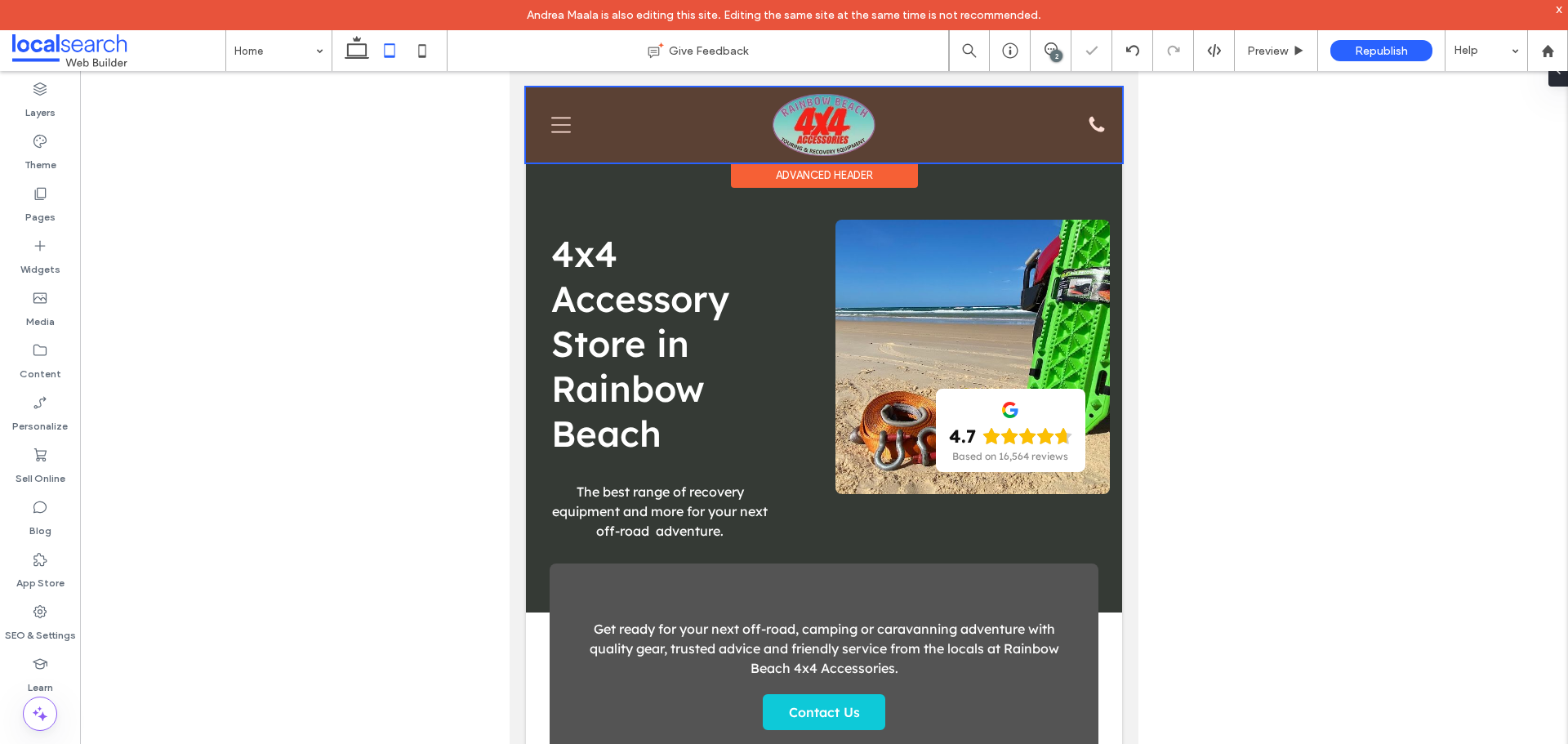click at bounding box center (824, 125) 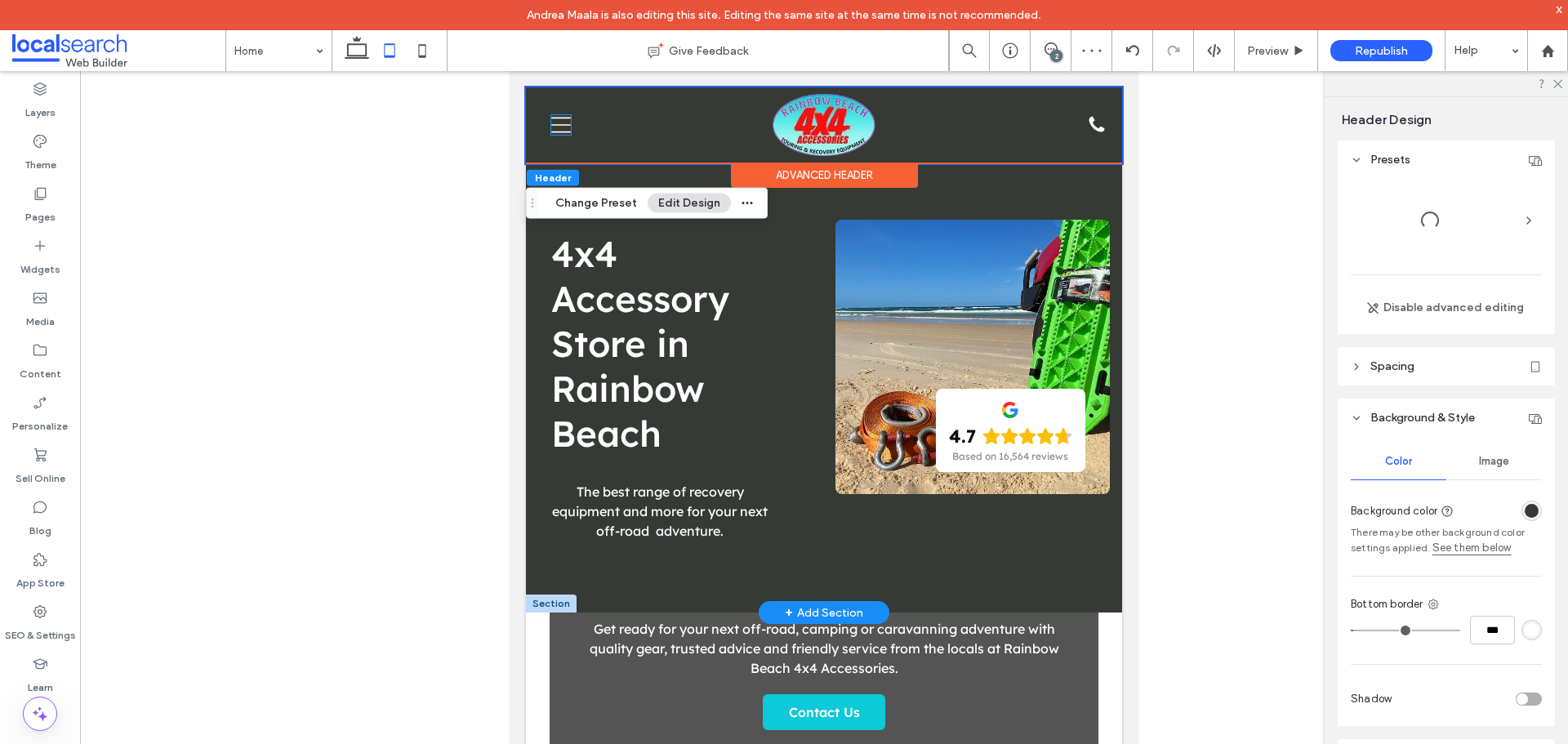 drag, startPoint x: 564, startPoint y: 129, endPoint x: 568, endPoint y: 170, distance: 41.19466 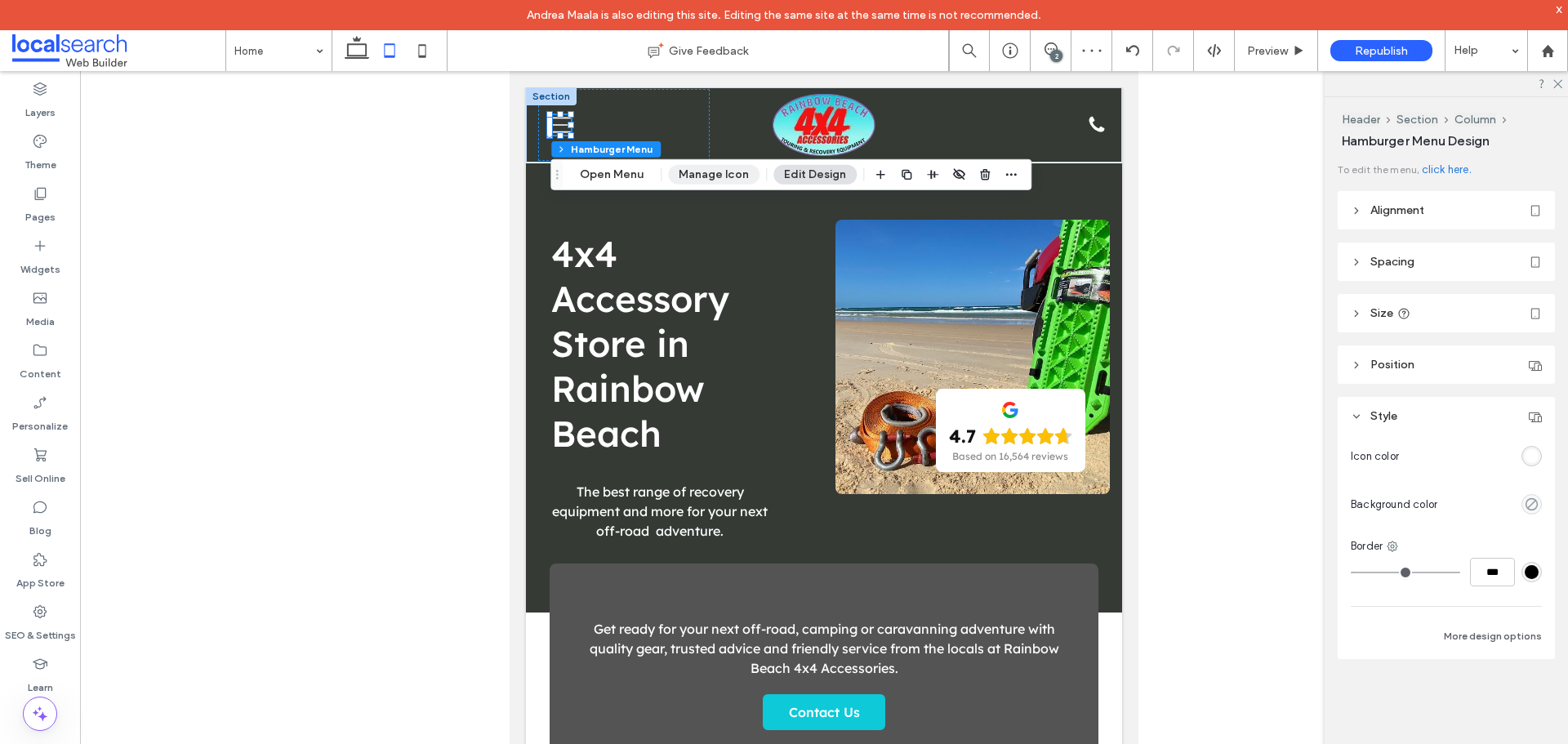 click on "Manage Icon" at bounding box center [714, 175] 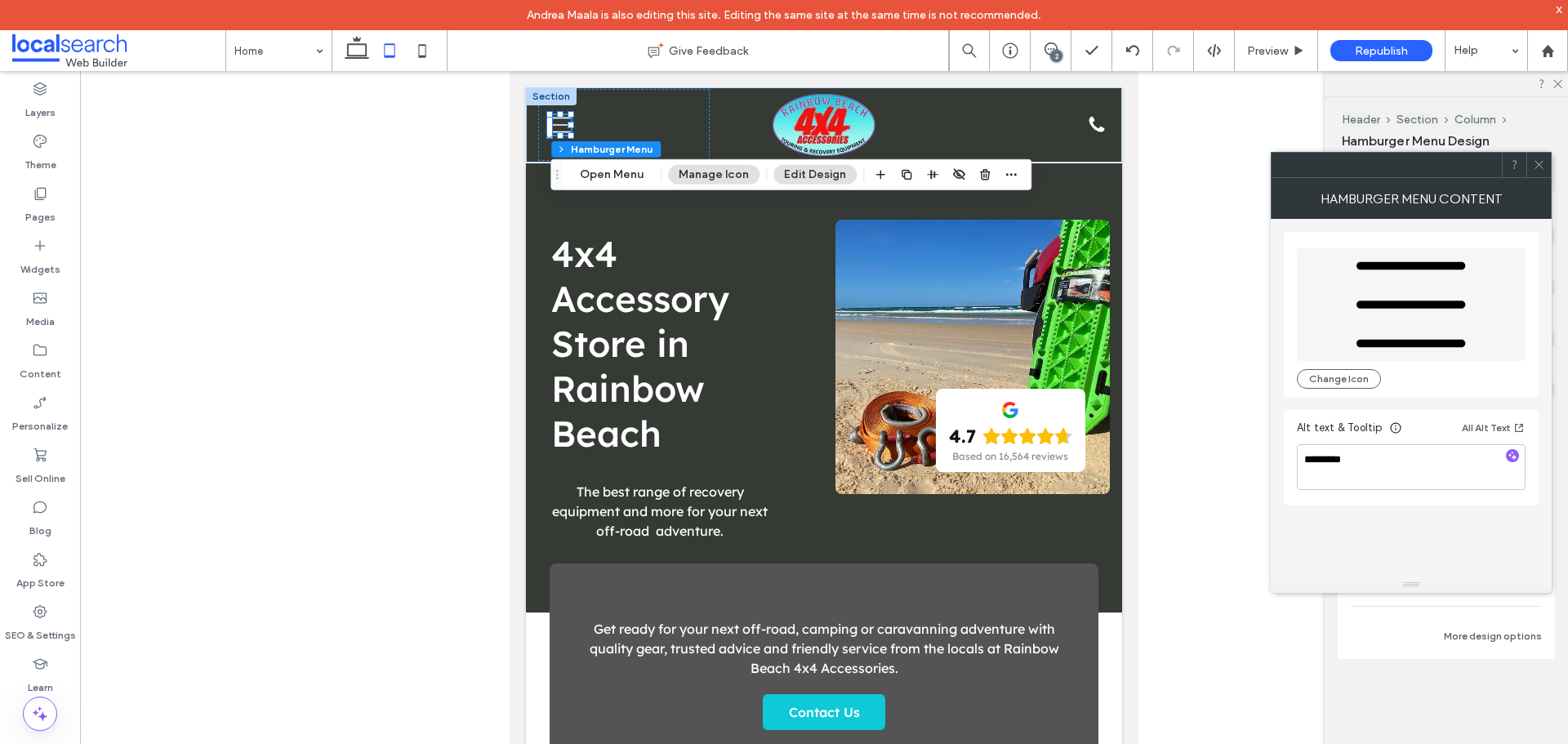 click 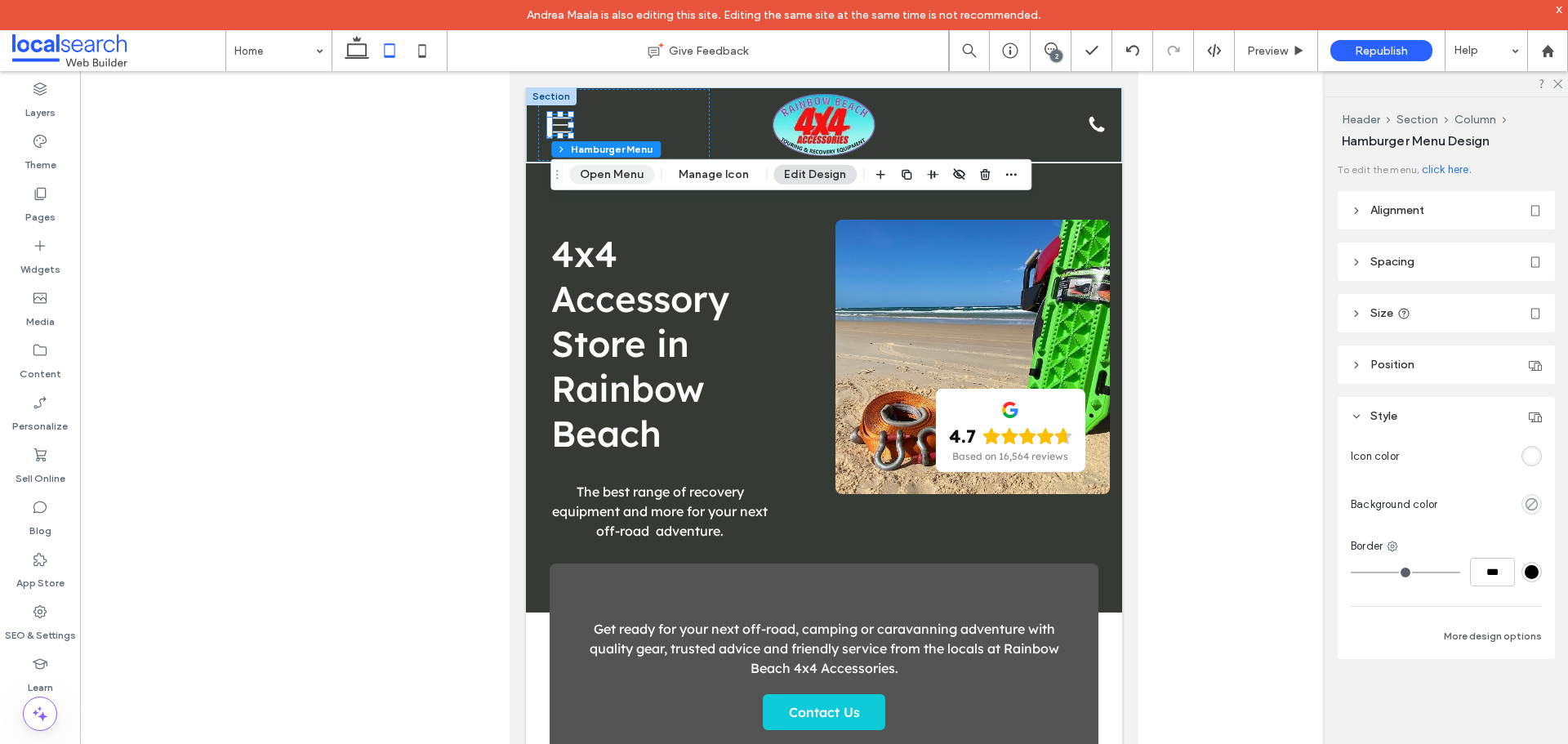 click on "Open Menu" at bounding box center [612, 175] 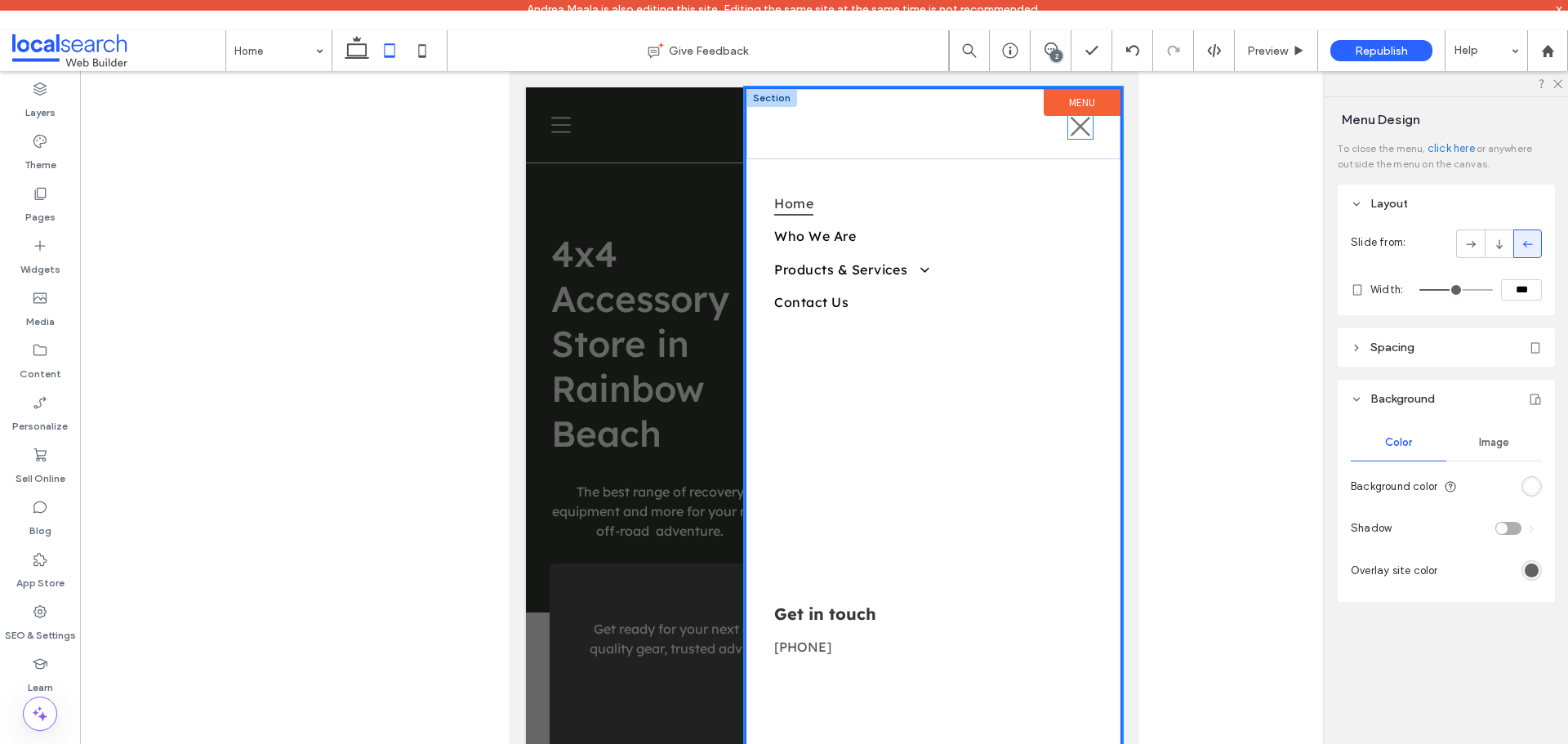 click 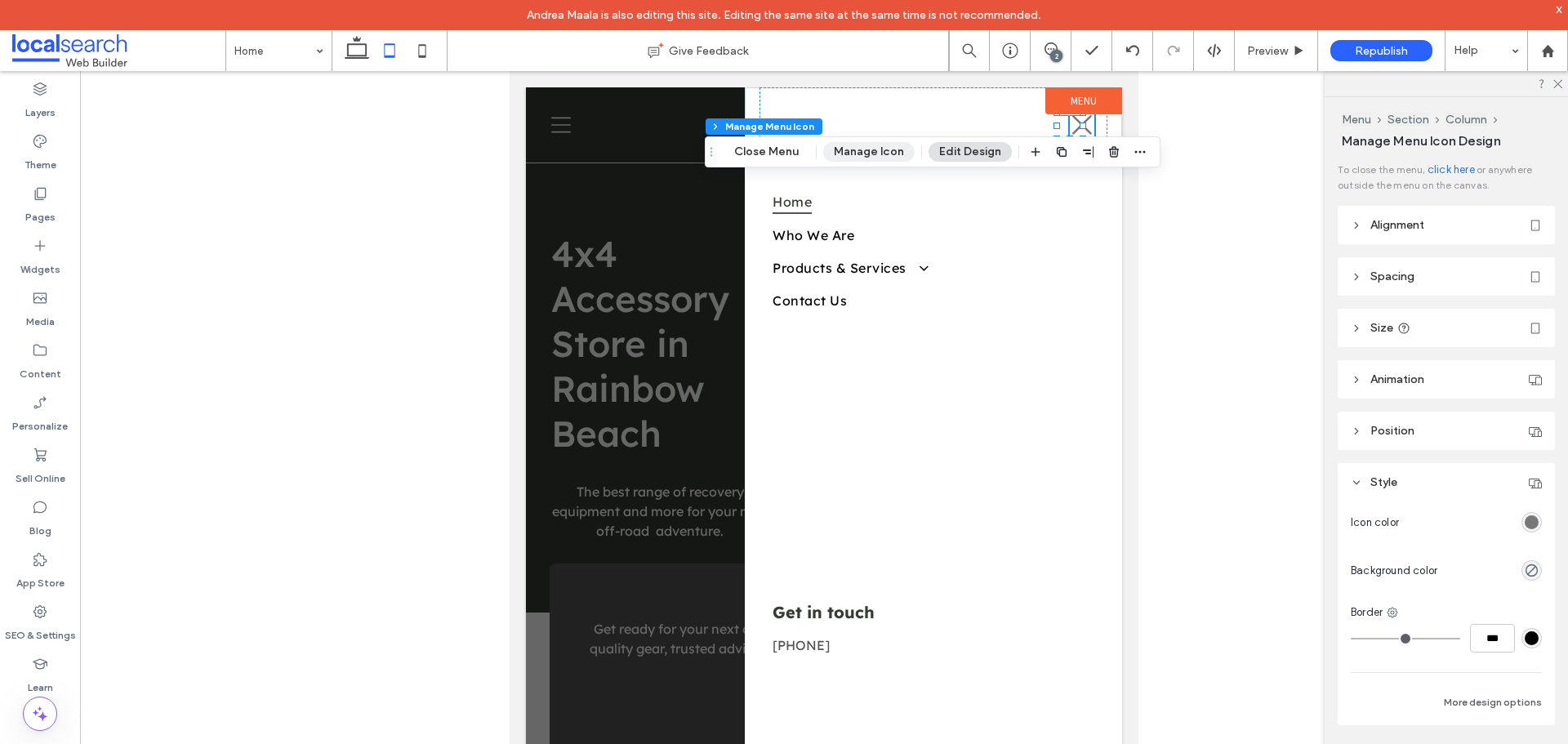 drag, startPoint x: 847, startPoint y: 149, endPoint x: 489, endPoint y: 116, distance: 359.51773 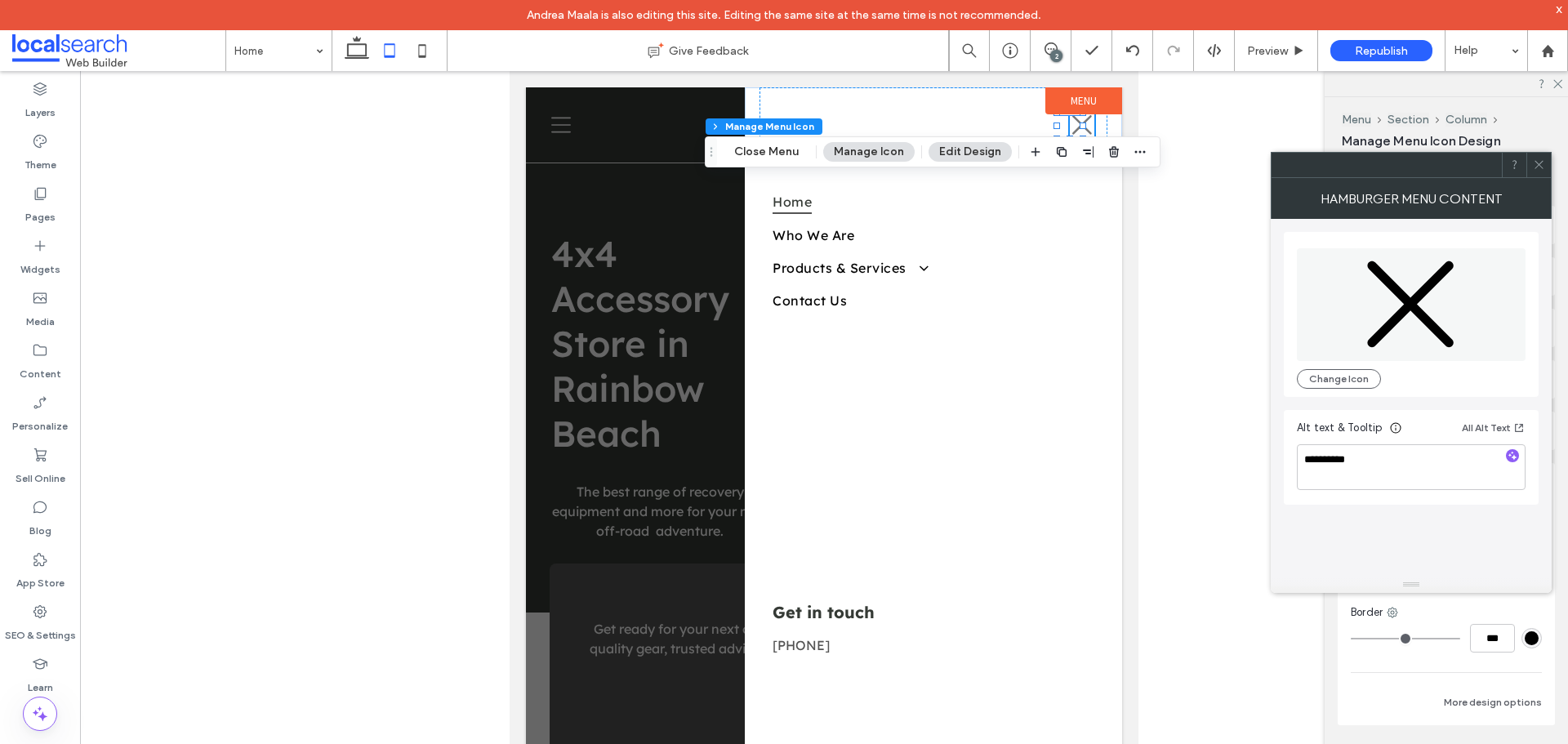 click at bounding box center (1539, 165) 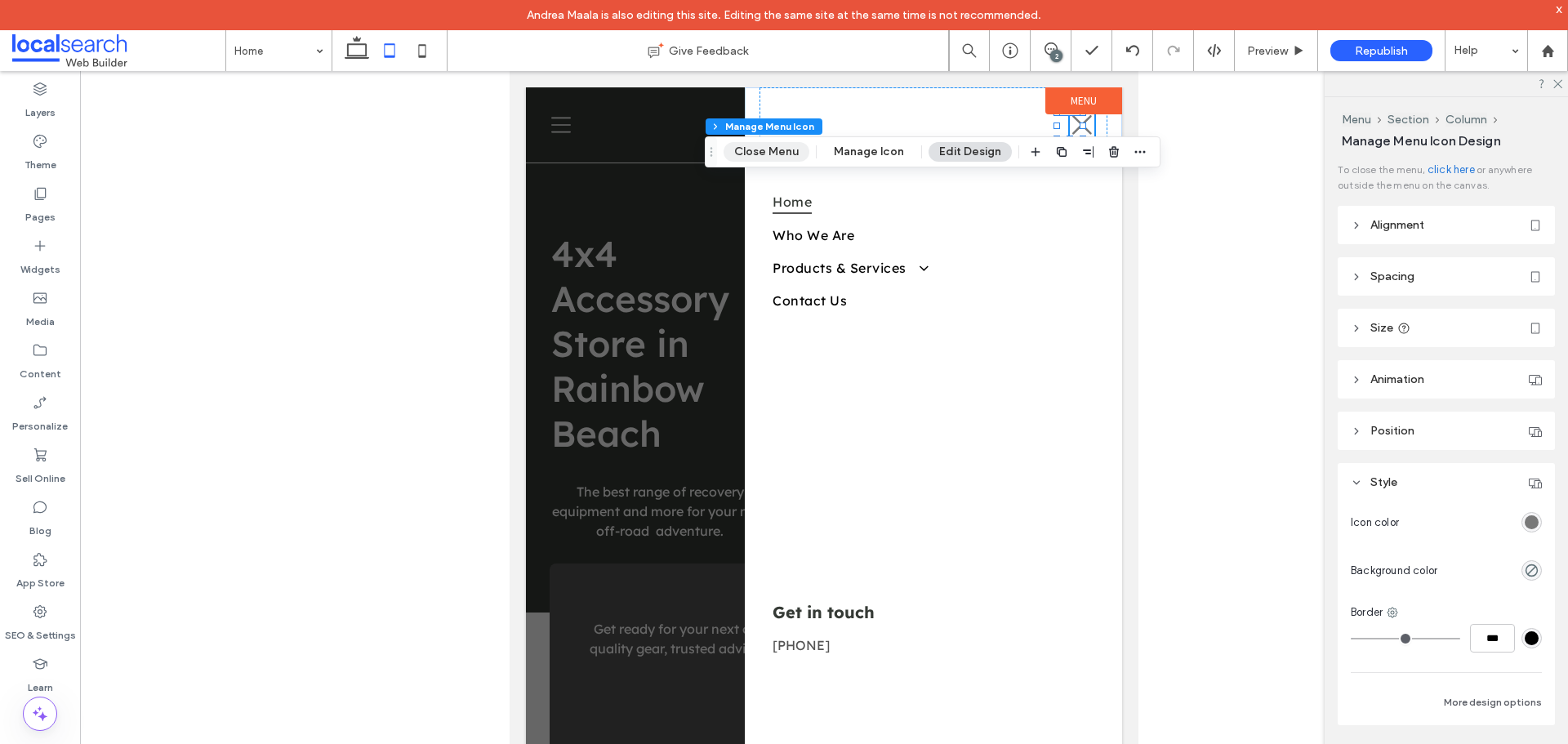 click on "Close Menu" at bounding box center (766, 152) 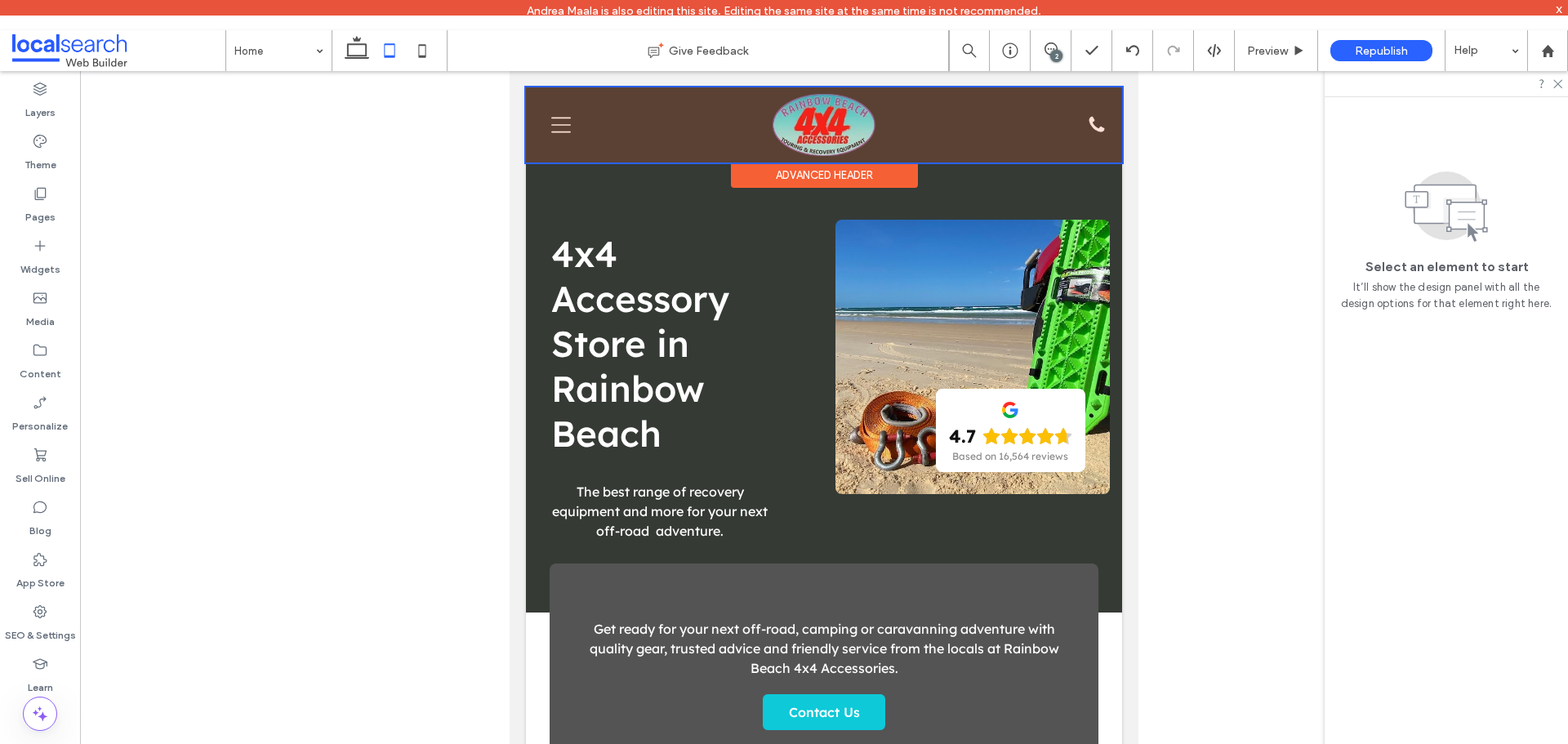 click at bounding box center (824, 125) 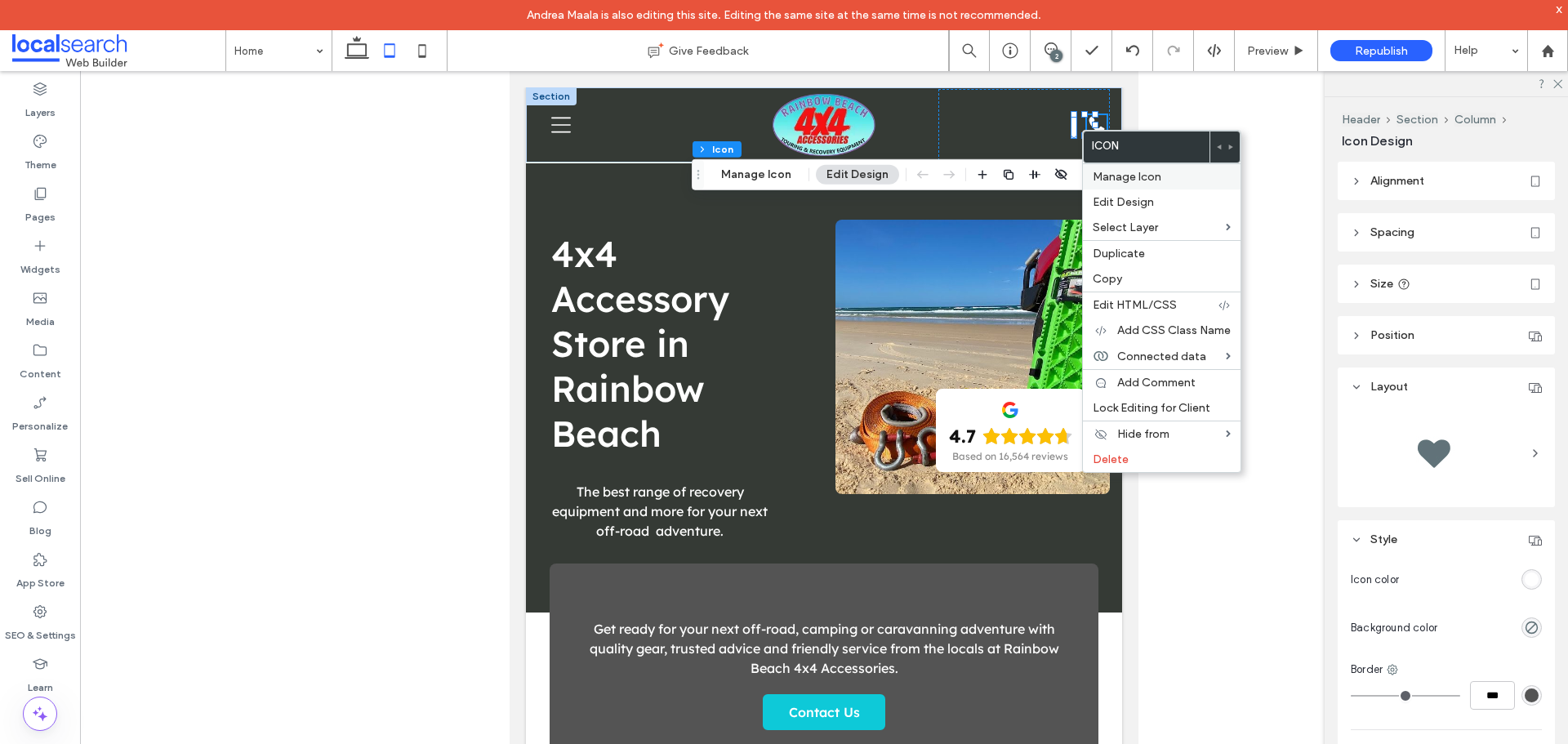 click on "Manage Icon" at bounding box center [1127, 176] 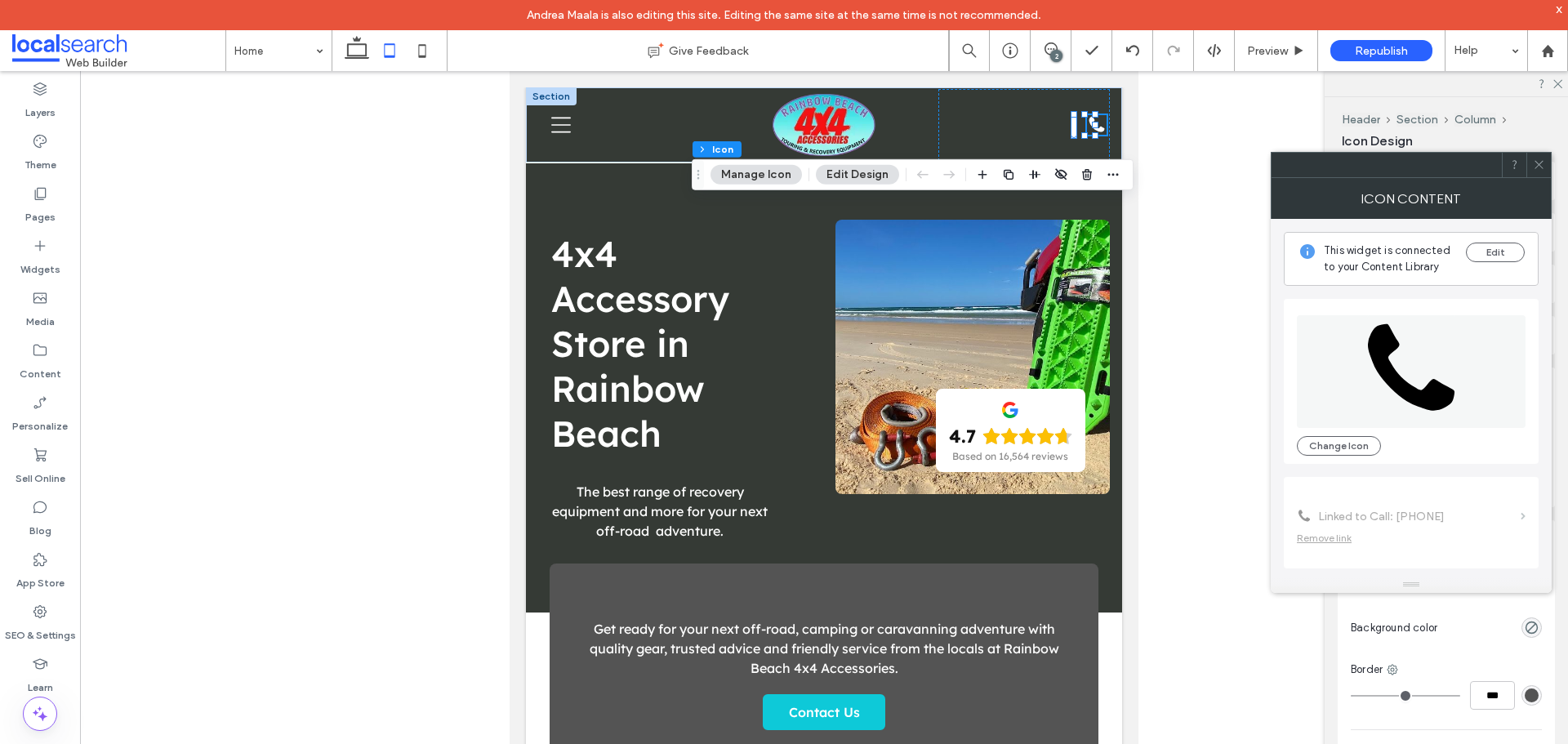 scroll, scrollTop: 100, scrollLeft: 0, axis: vertical 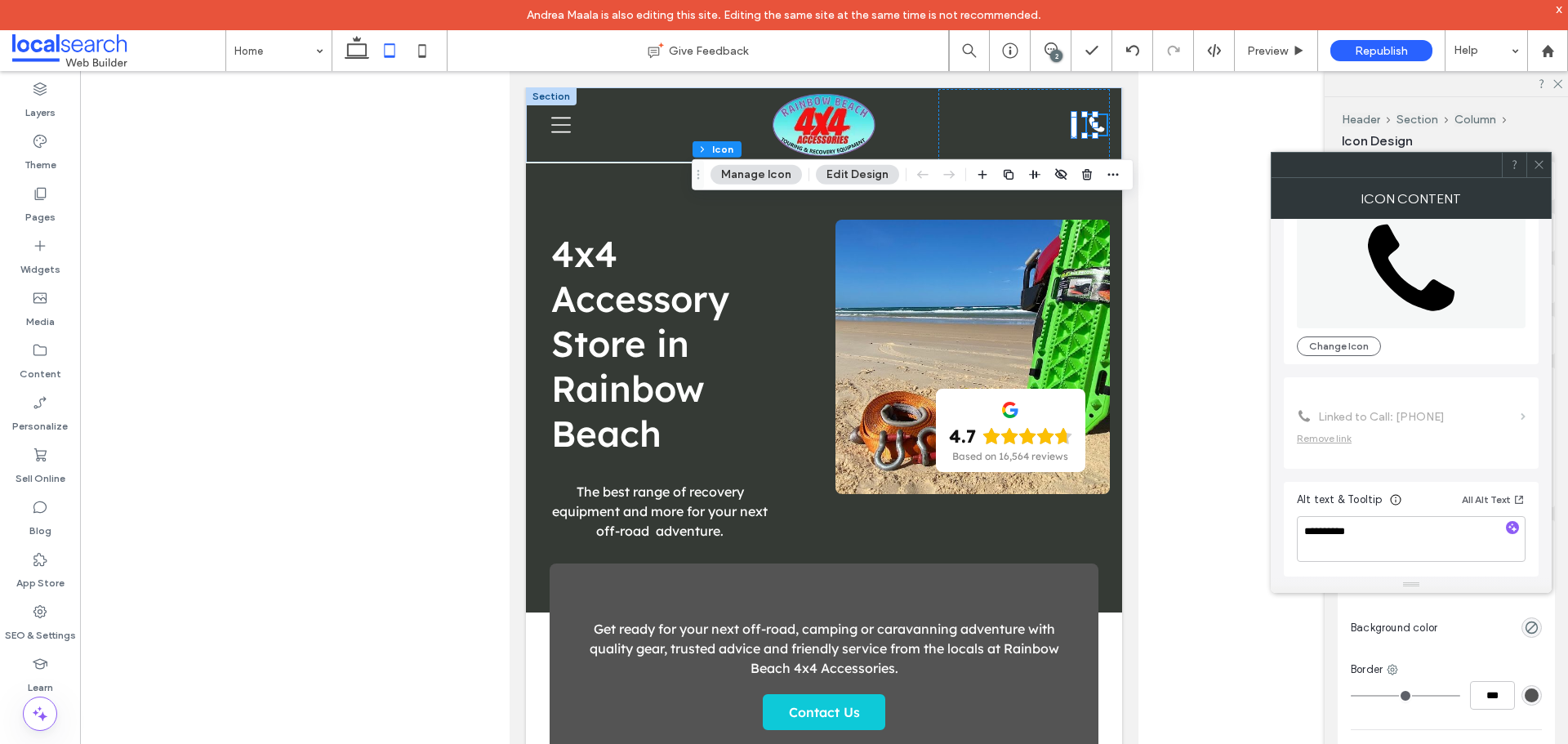 click at bounding box center (1539, 165) 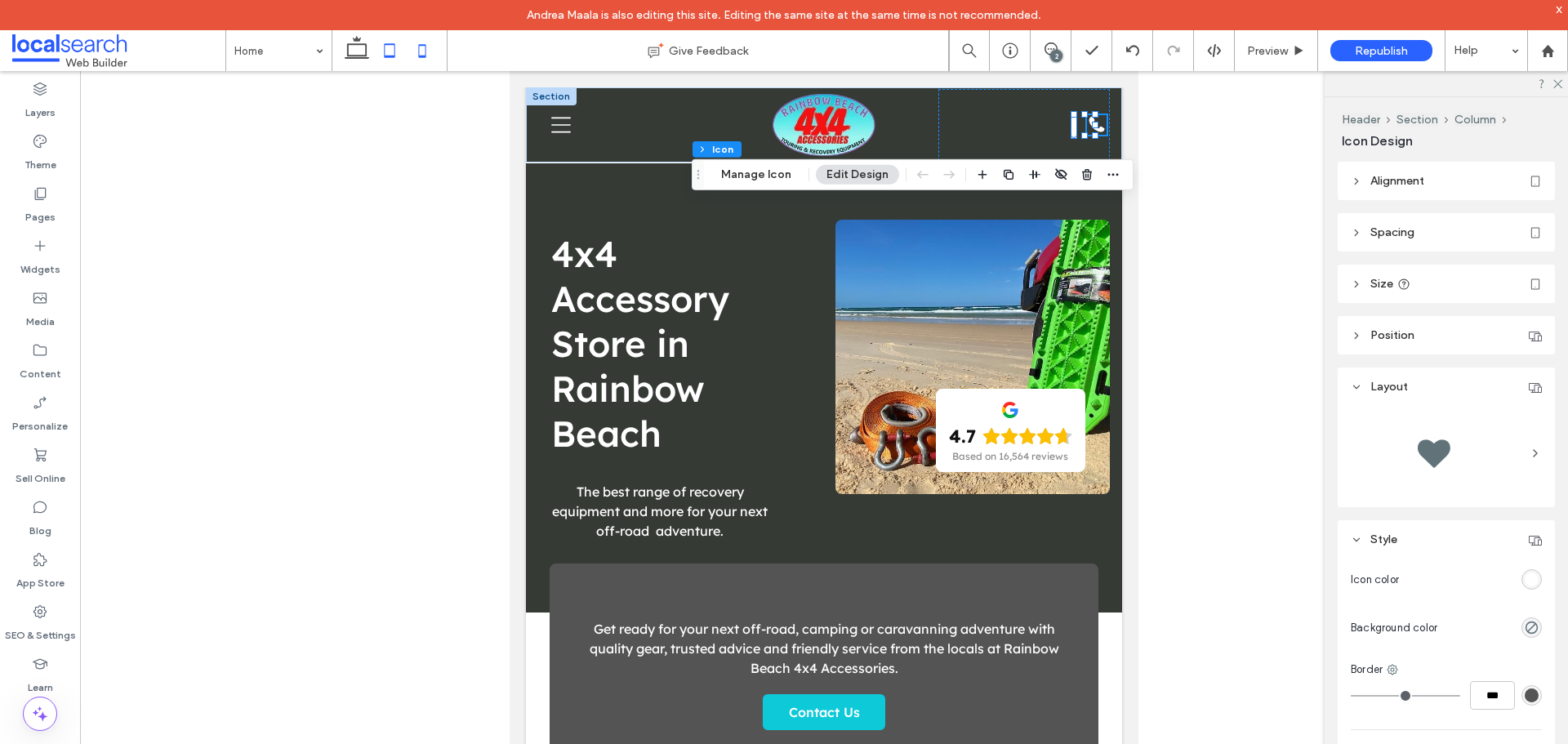 click 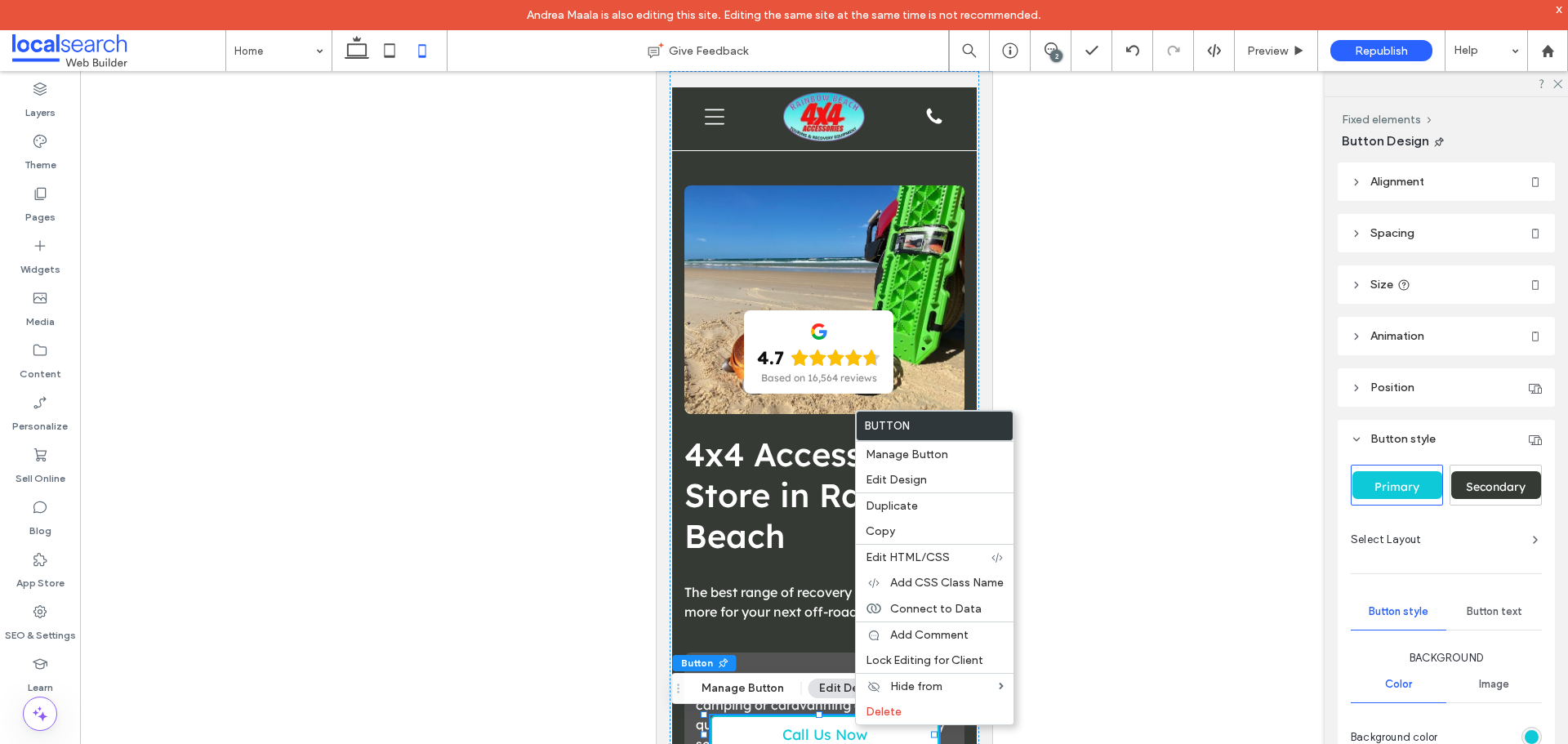 type on "**" 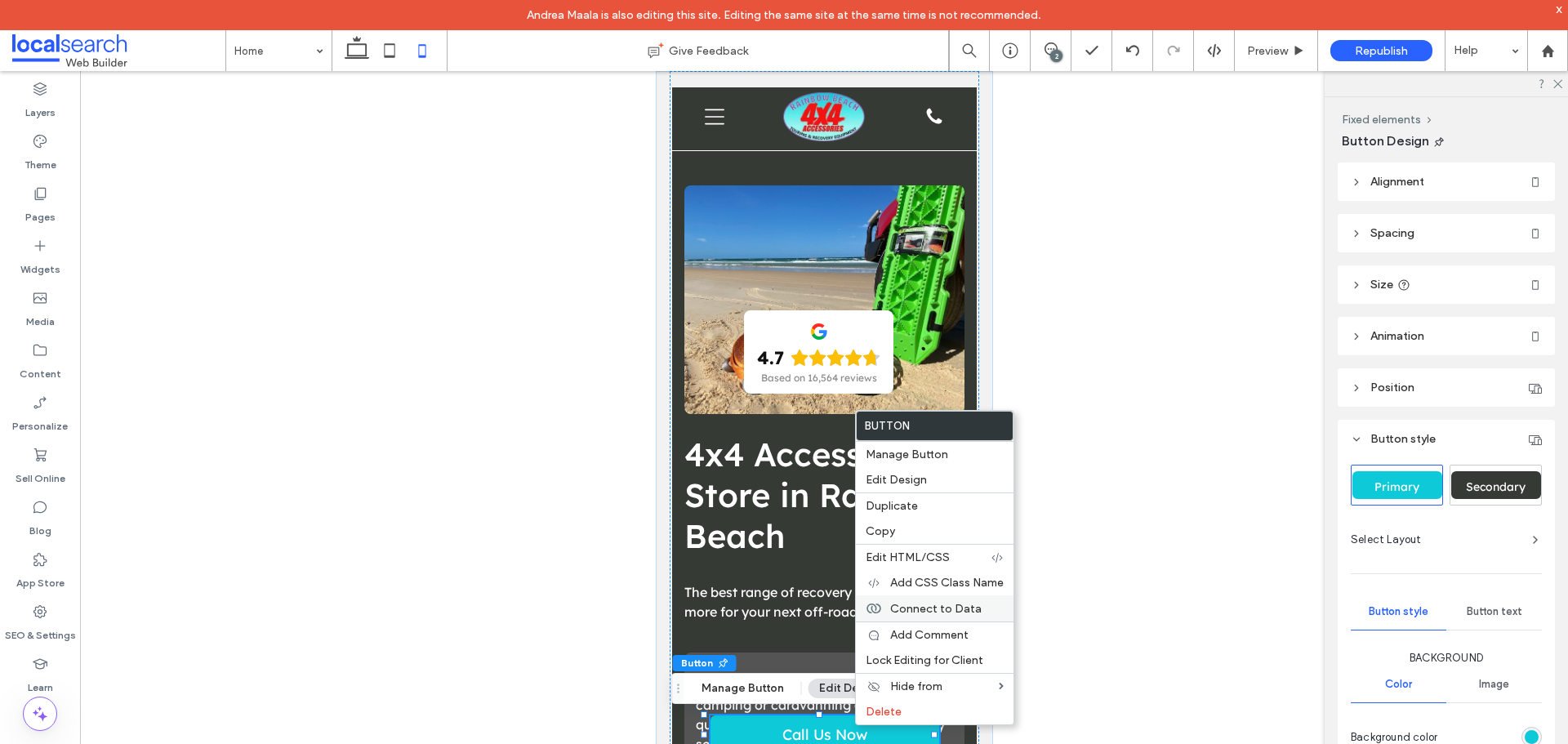 click on "Connect to Data" at bounding box center [934, 608] 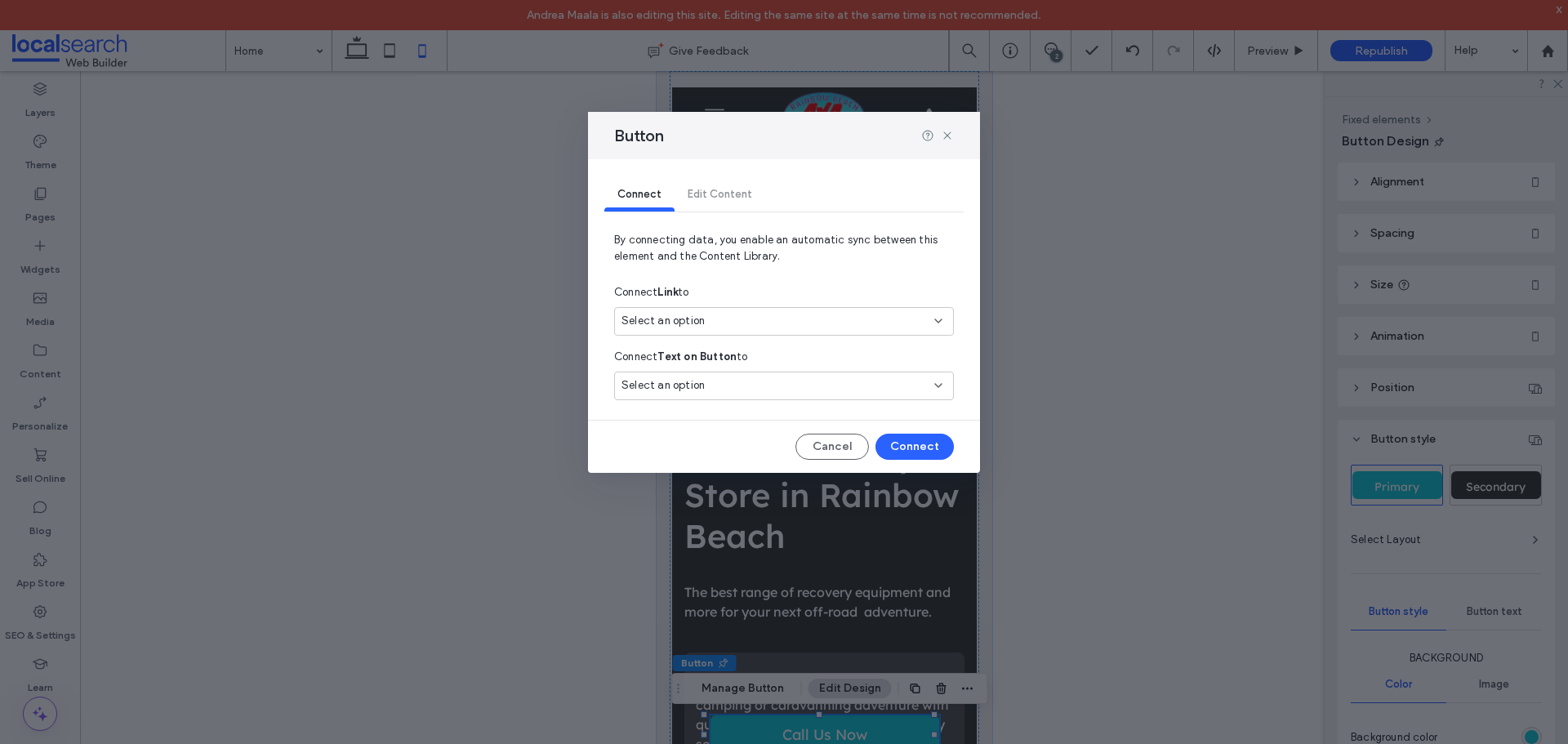 click on "Select an option" at bounding box center [774, 321] 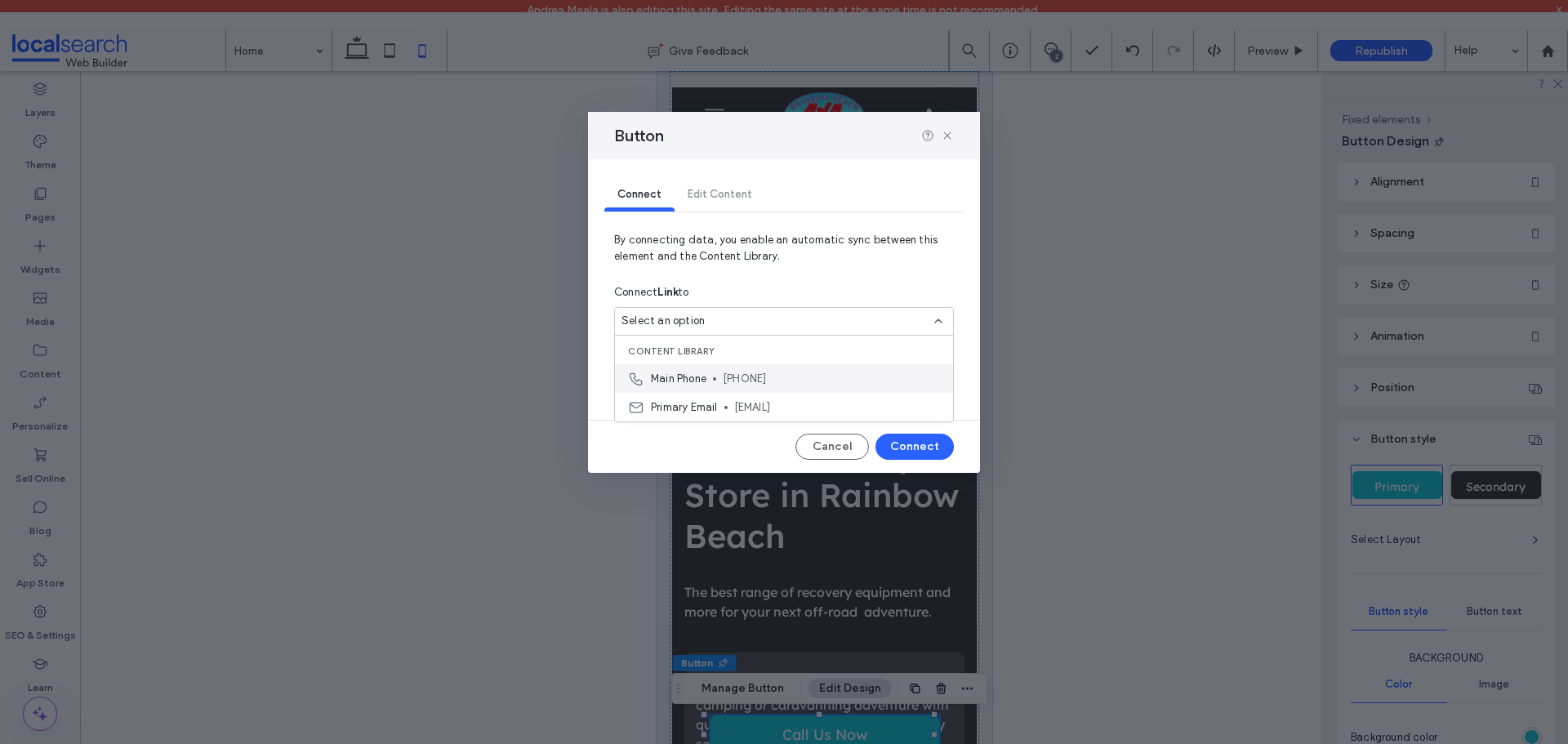 click on "[PHONE]" at bounding box center [831, 379] 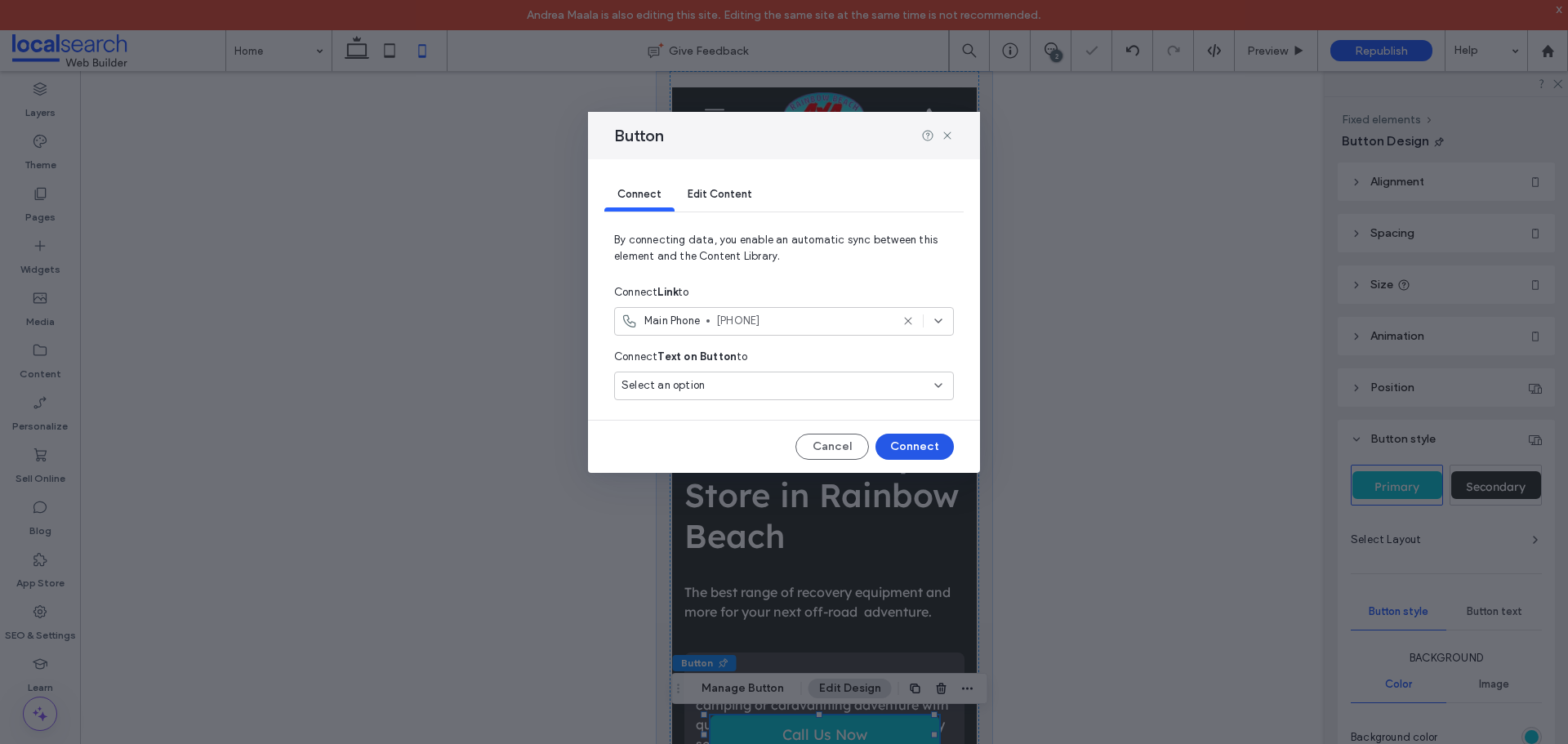 click on "Connect" at bounding box center (915, 447) 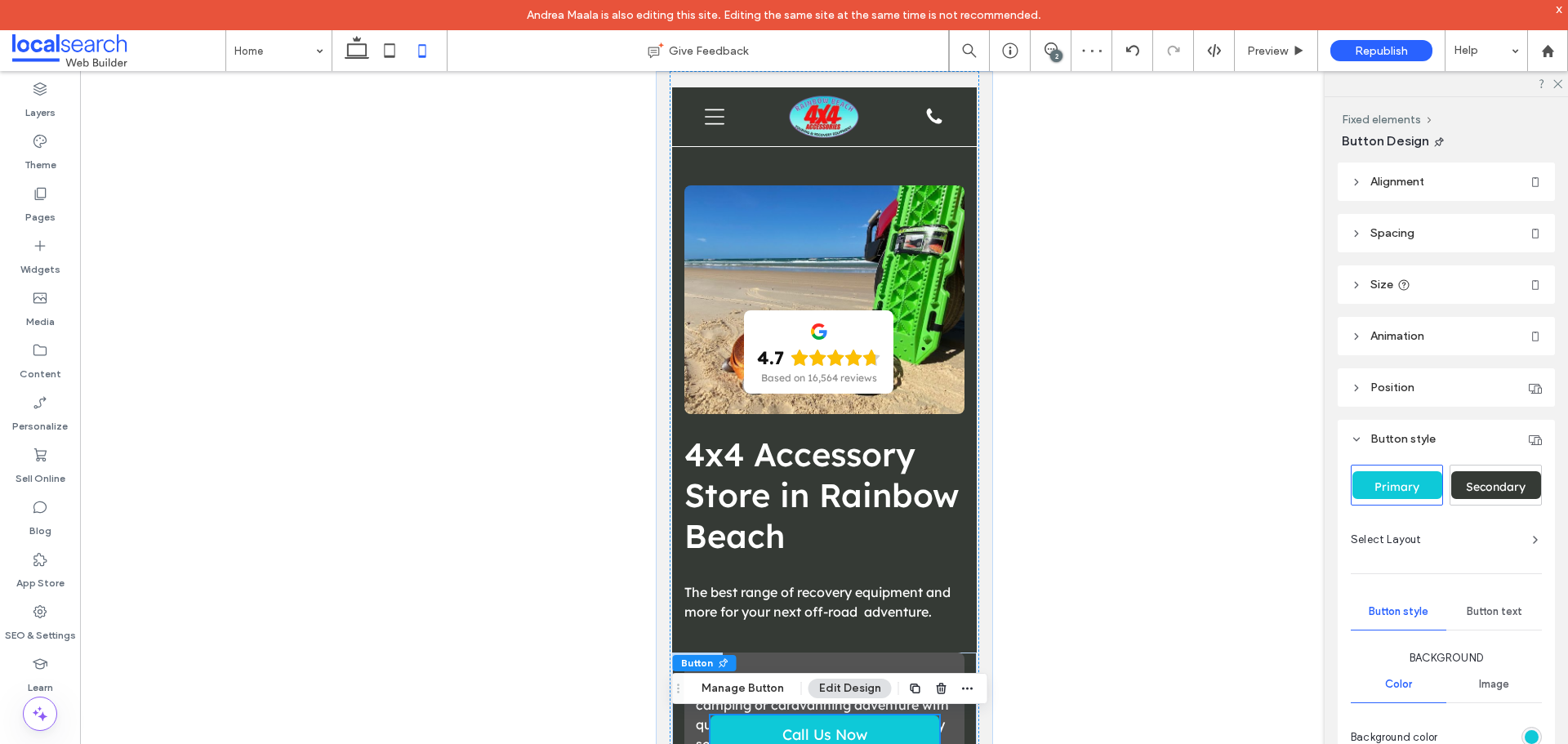 scroll, scrollTop: 327, scrollLeft: 0, axis: vertical 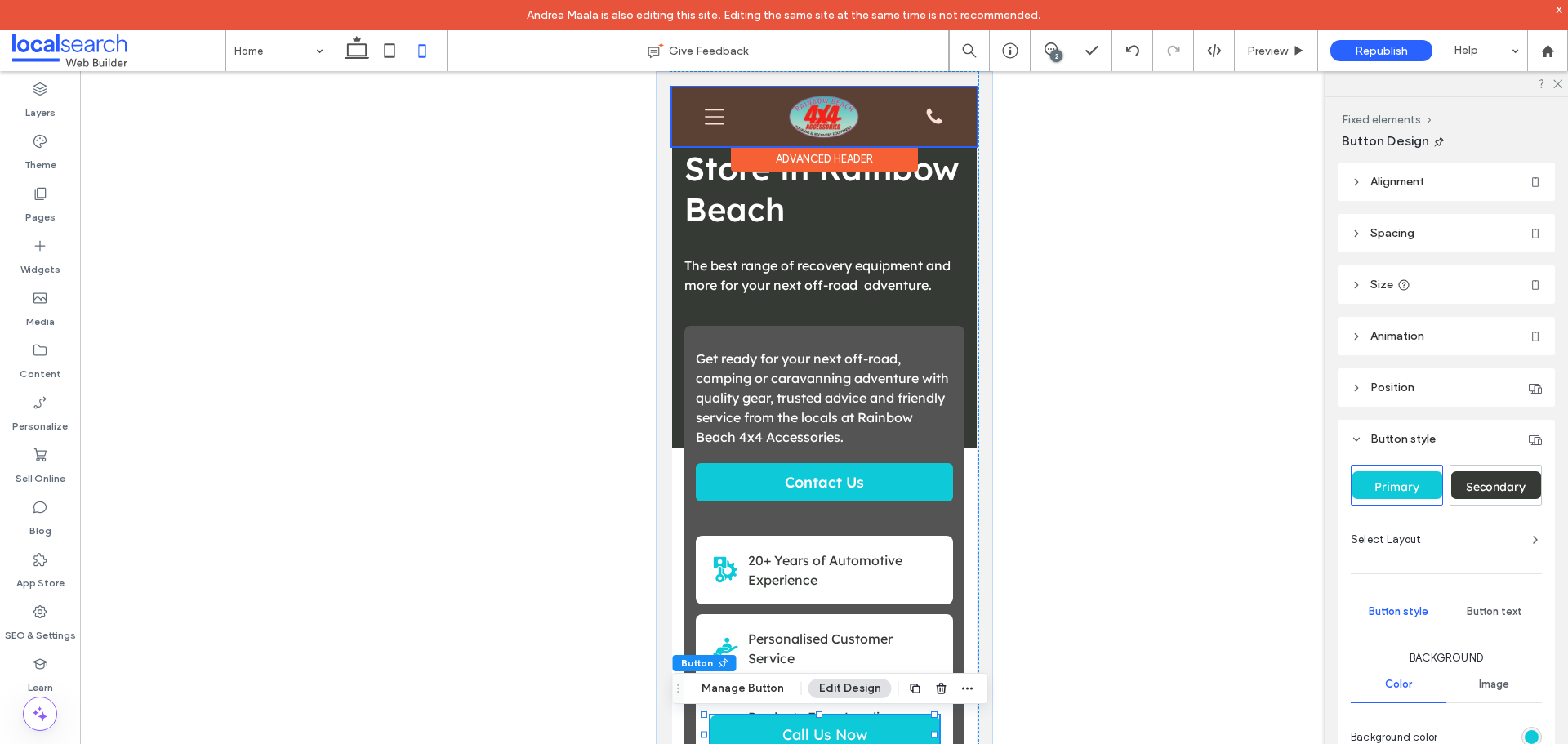 click at bounding box center [823, 117] 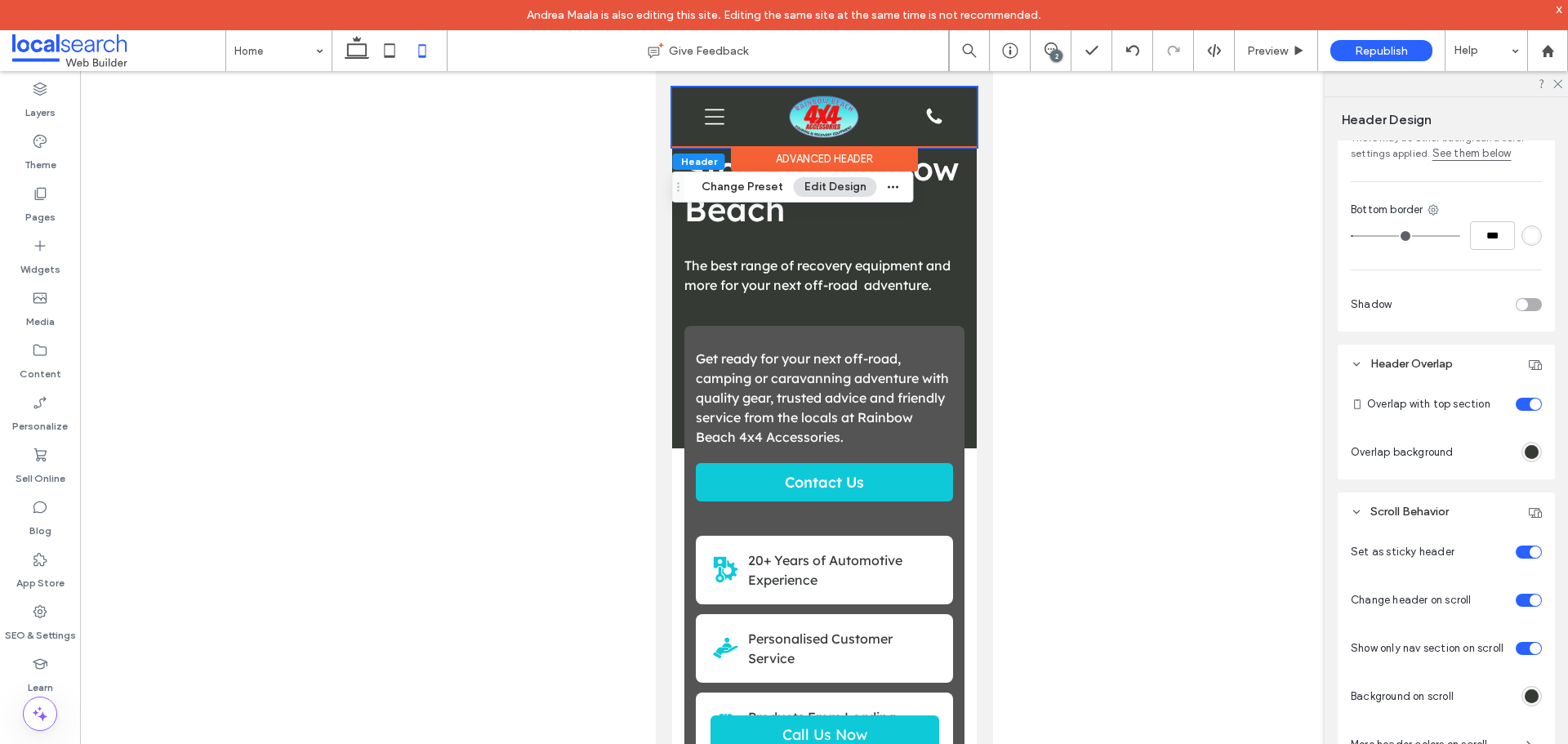 scroll, scrollTop: 365, scrollLeft: 0, axis: vertical 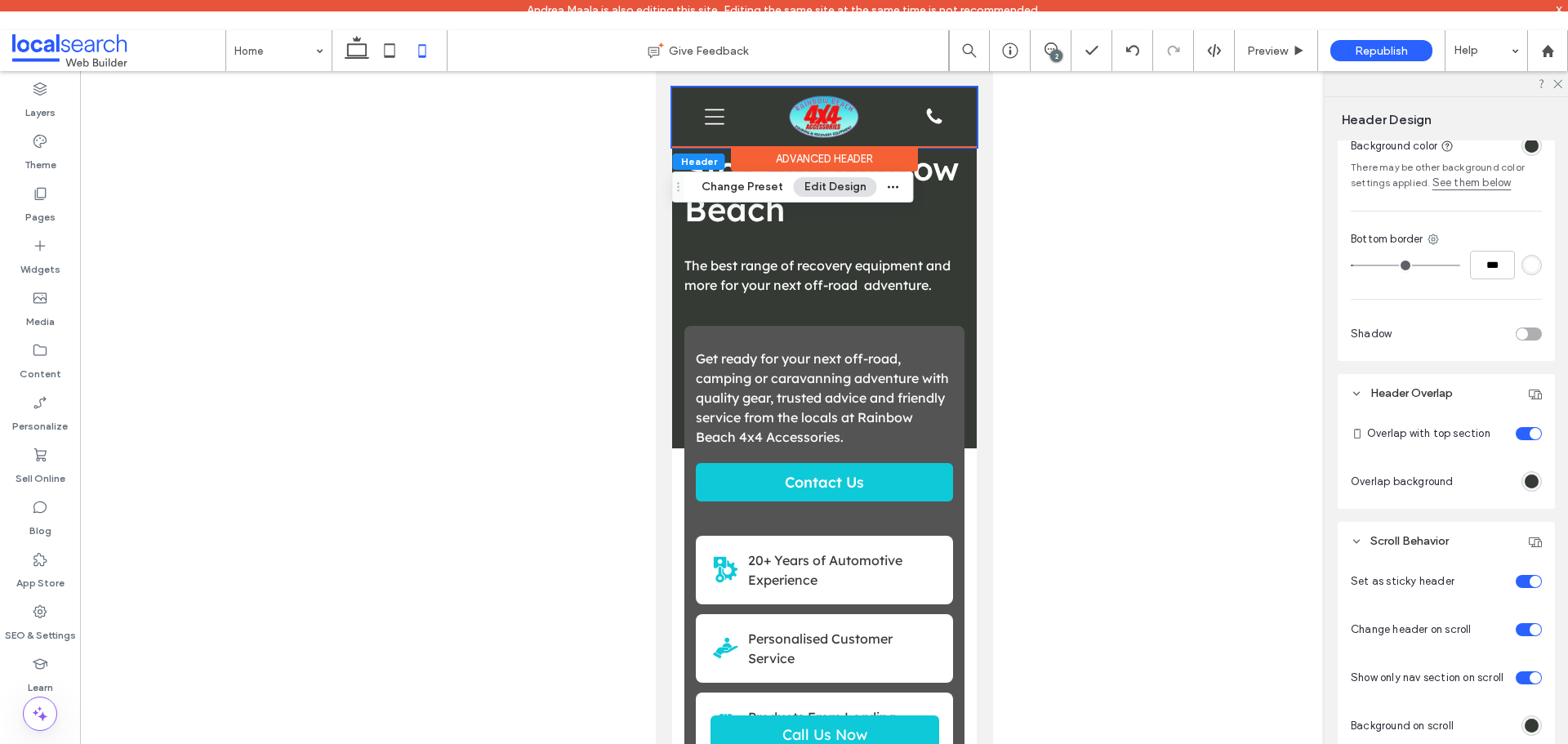 type on "*" 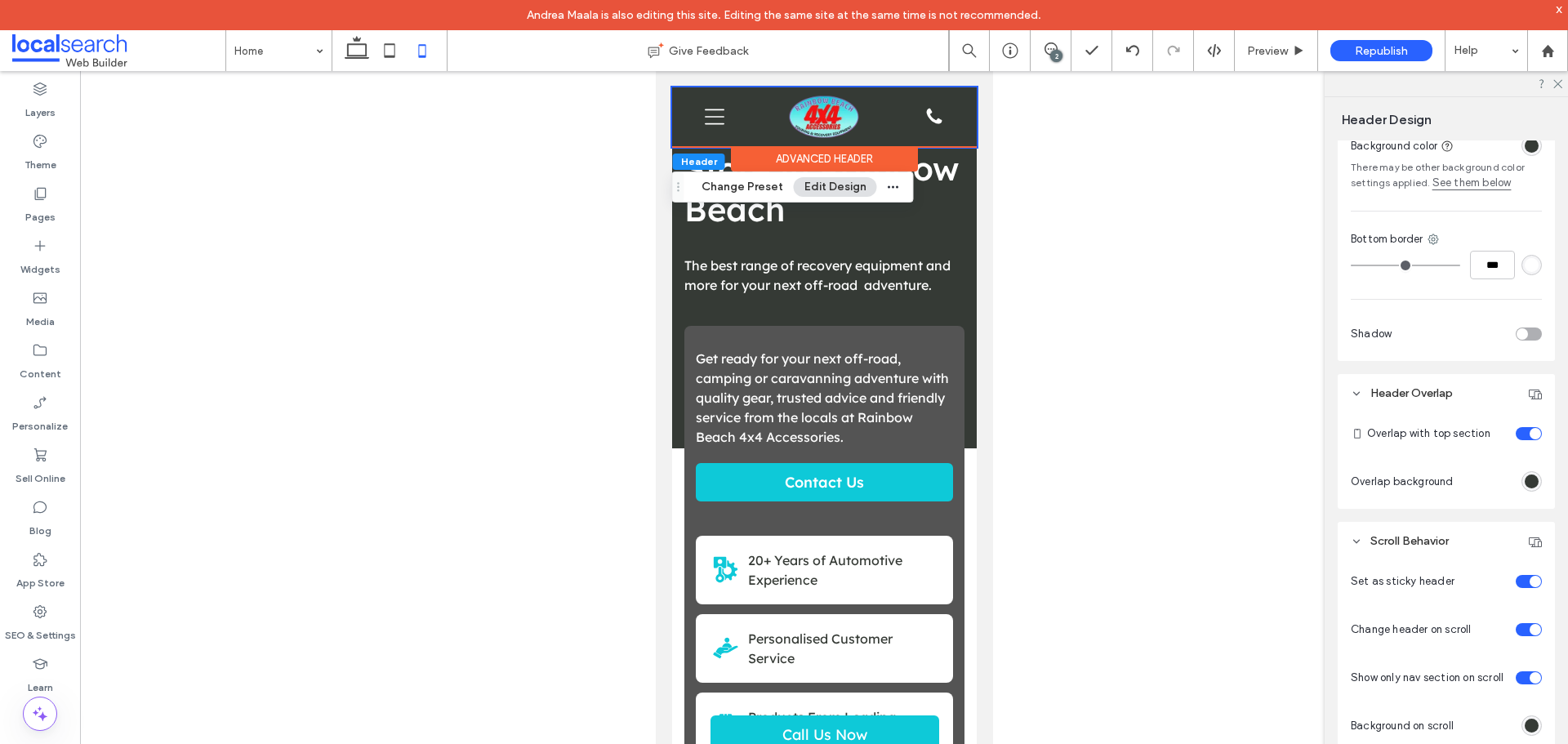 drag, startPoint x: 1359, startPoint y: 269, endPoint x: 1311, endPoint y: 269, distance: 48 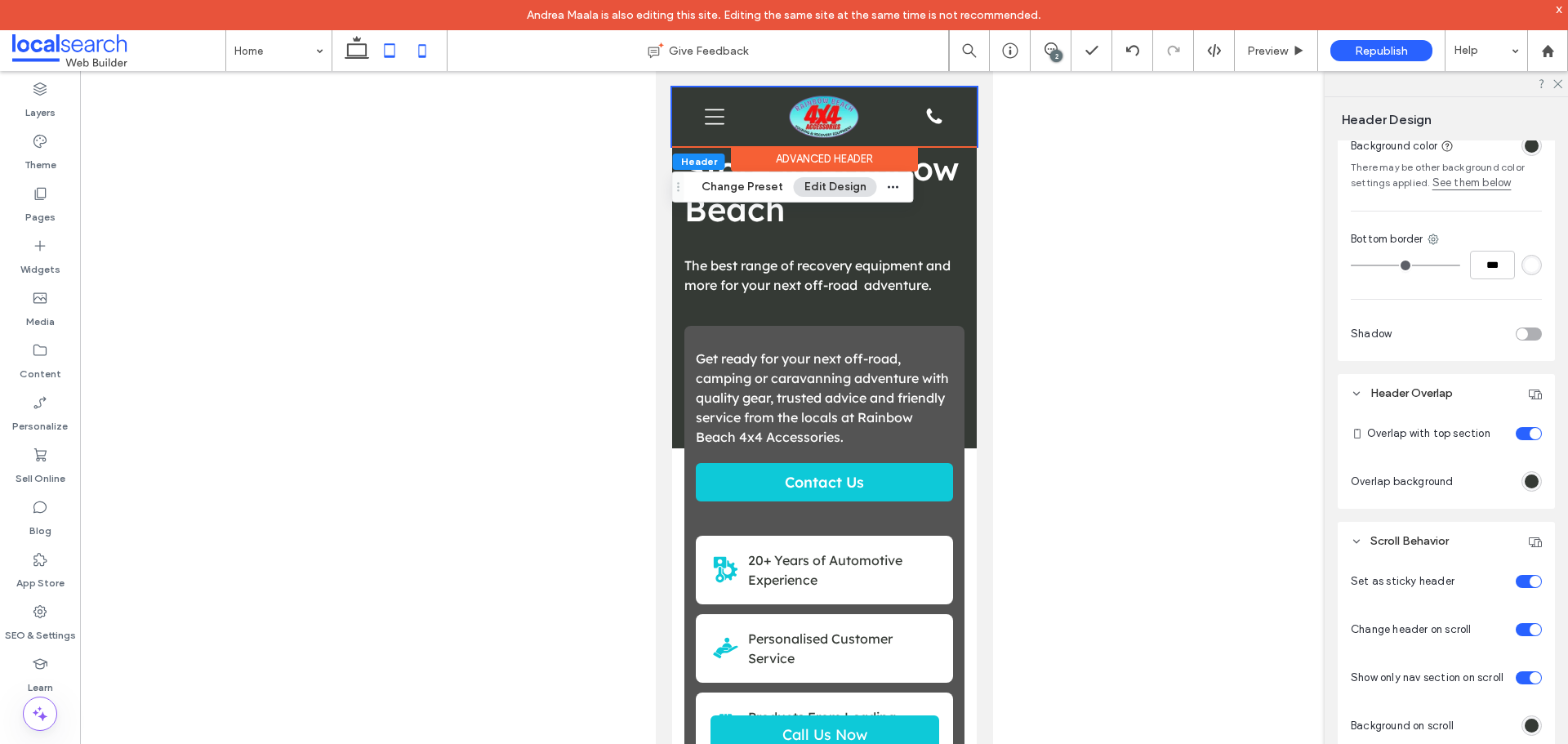 drag, startPoint x: 392, startPoint y: 57, endPoint x: 363, endPoint y: 163, distance: 109.8954 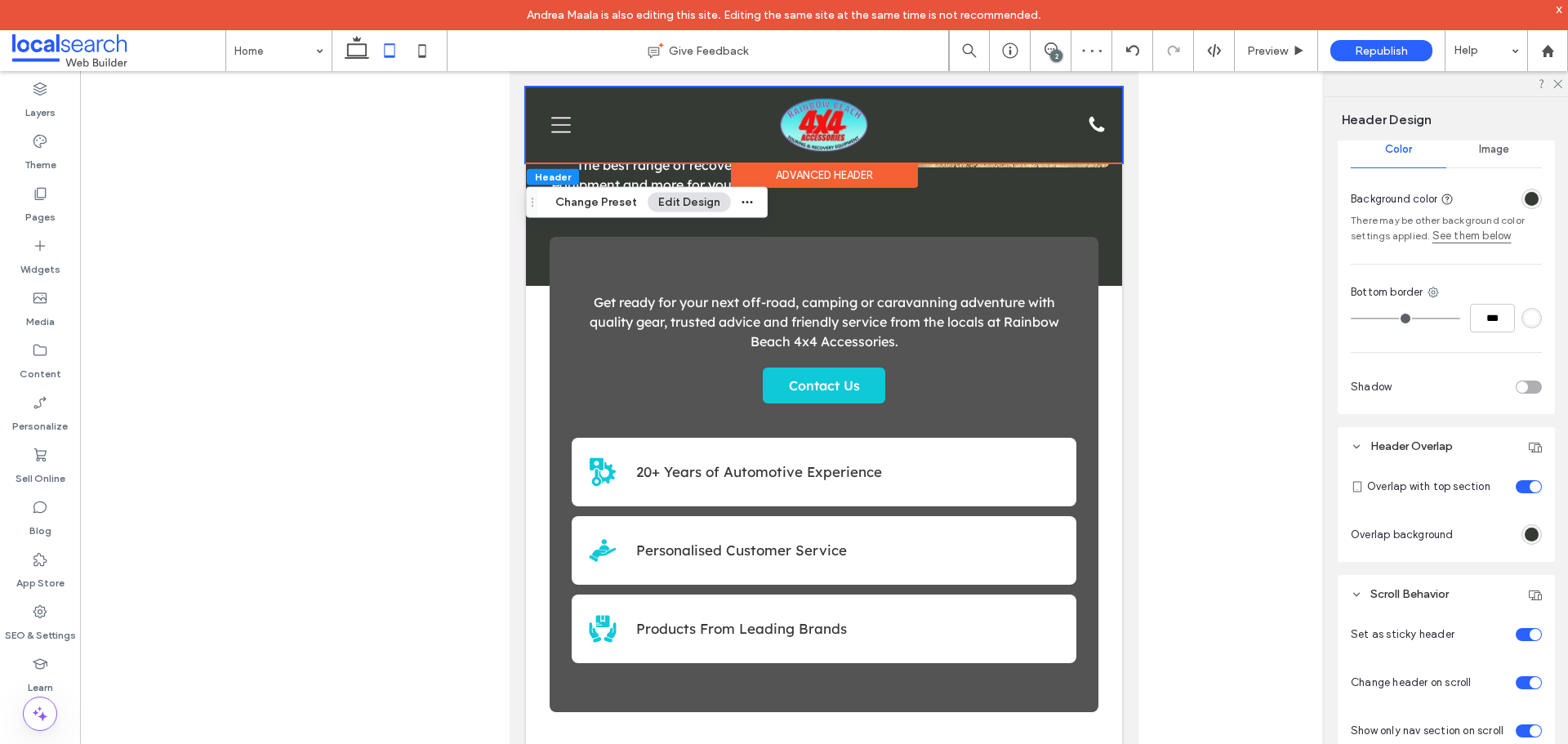 scroll, scrollTop: 283, scrollLeft: 0, axis: vertical 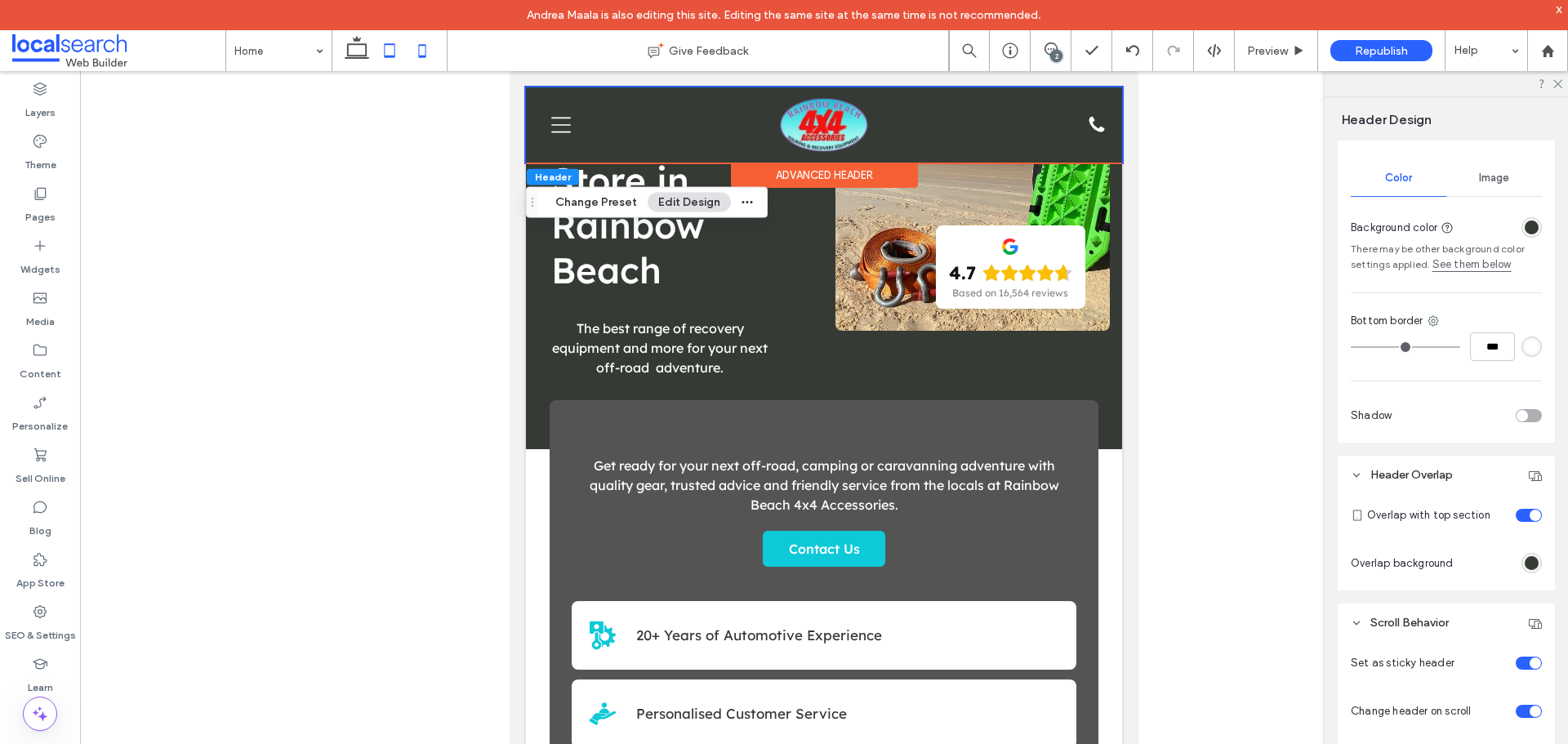drag, startPoint x: 423, startPoint y: 45, endPoint x: 306, endPoint y: 280, distance: 262.51476 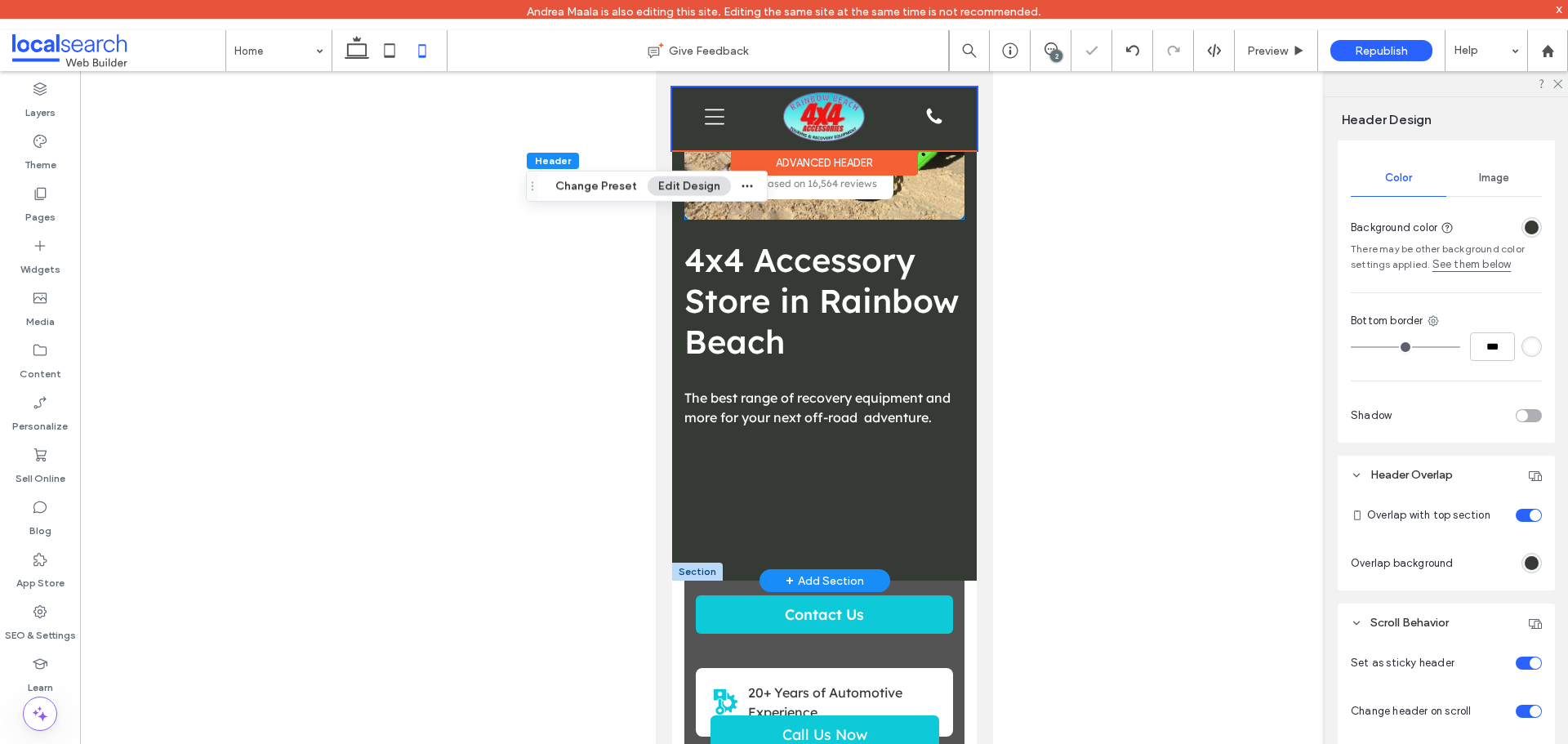 scroll, scrollTop: 0, scrollLeft: 0, axis: both 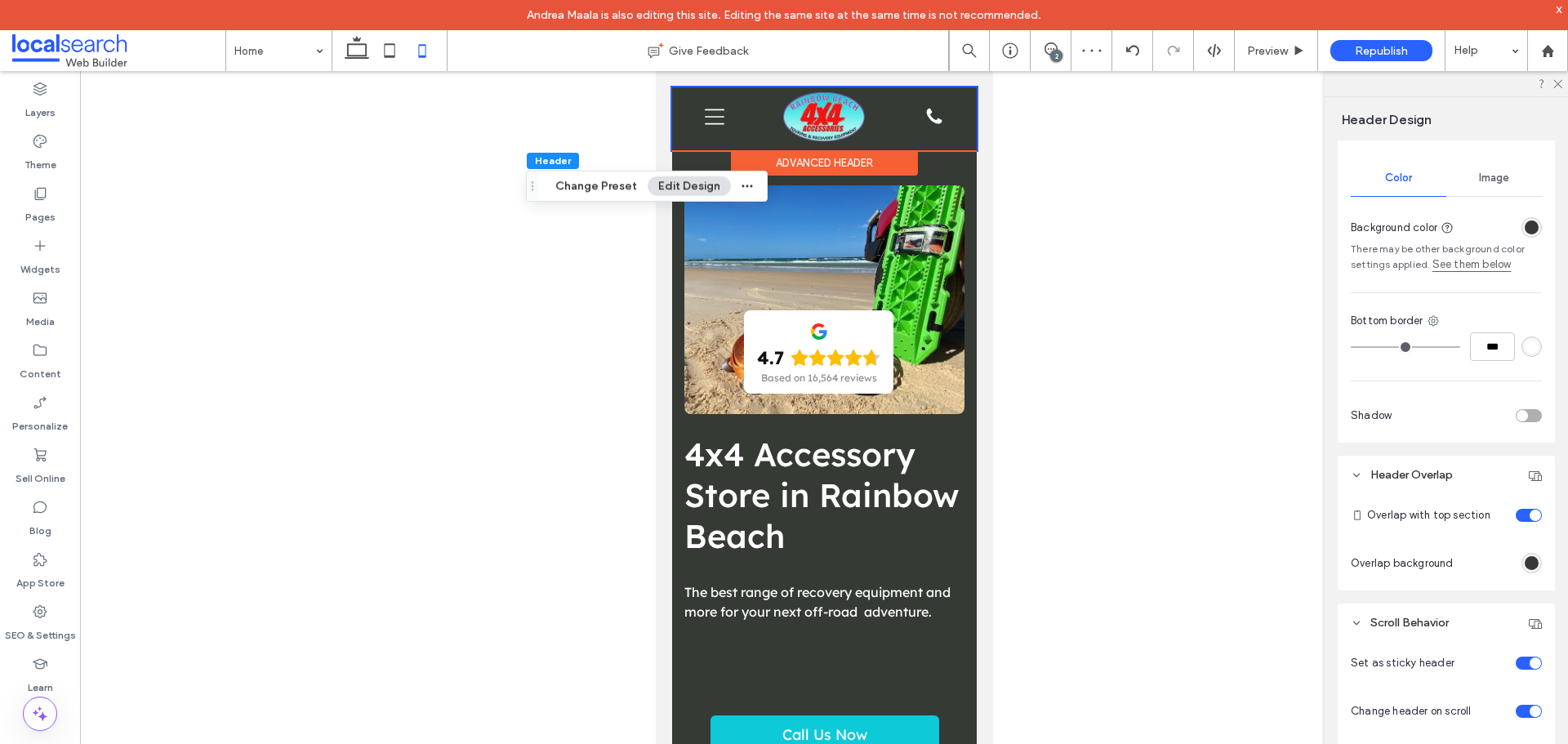 click on "4x4 Accessory Store in [CITY]
The best range of recovery equipment and more for your next off-road  adventure.
4.7 Based on 16,564 reviews" at bounding box center [823, 431] 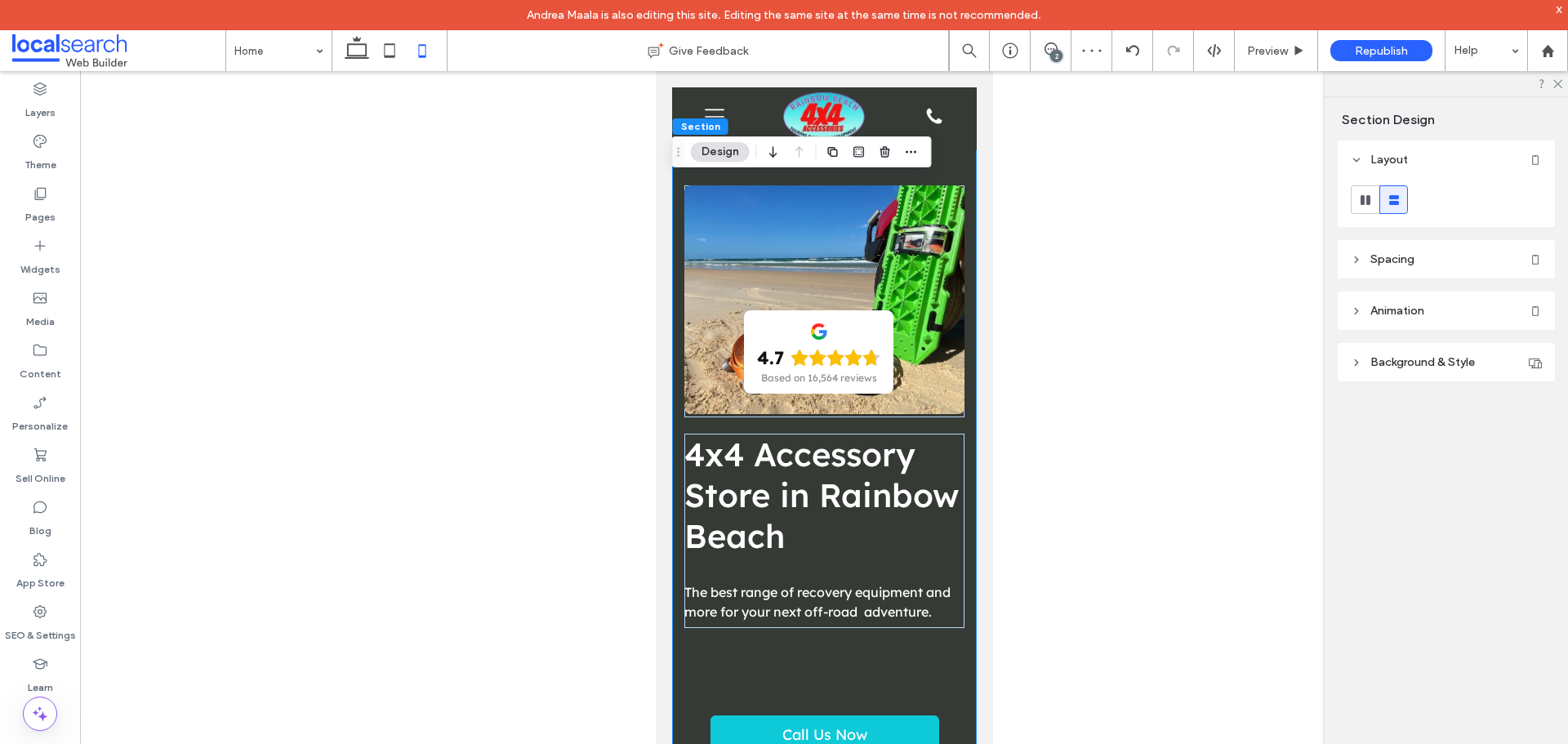 click on "4x4 Accessory Store in [CITY]
The best range of recovery equipment and more for your next off-road  adventure.
4.7 Based on 16,564 reviews" at bounding box center (823, 431) 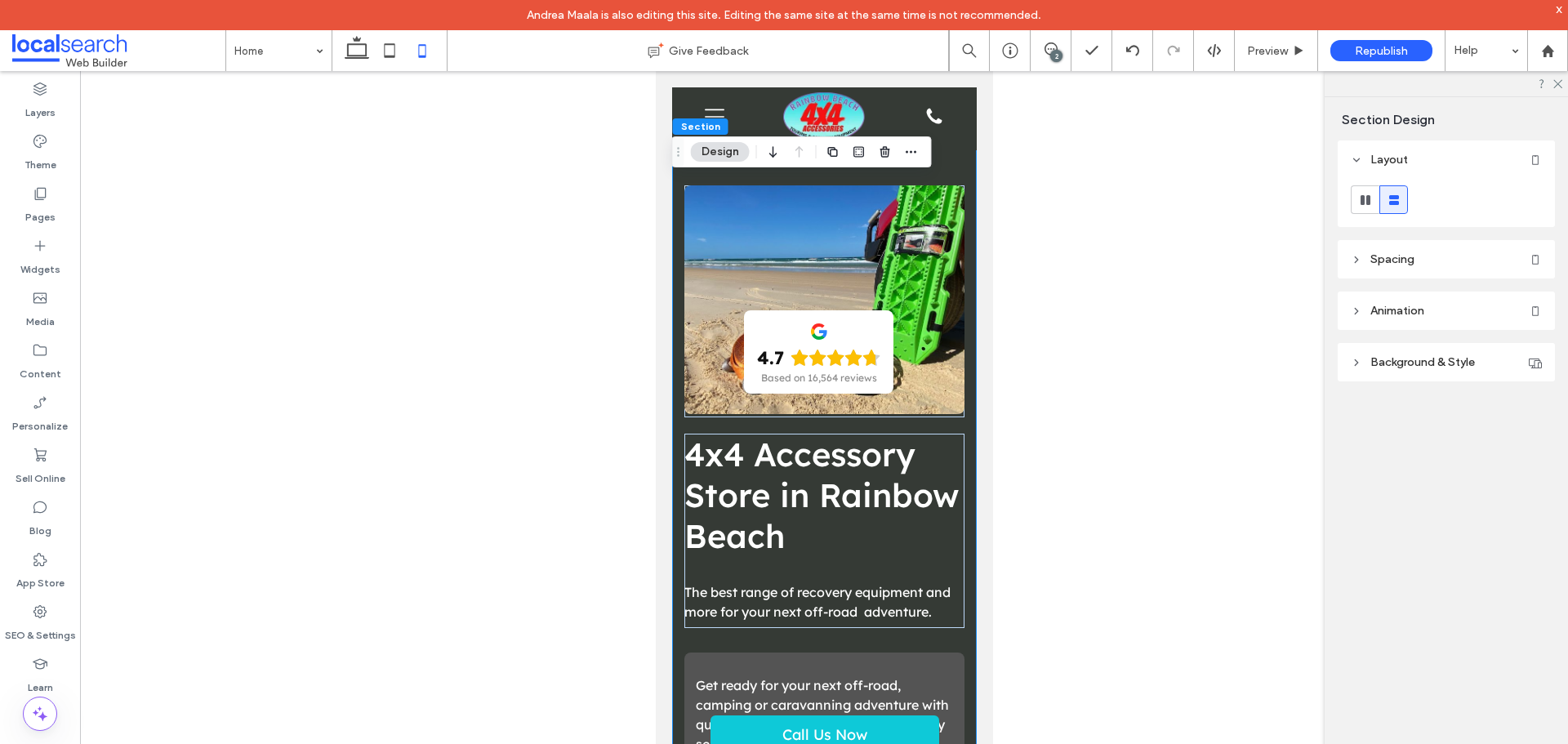 click on "Spacing" at bounding box center (1446, 259) 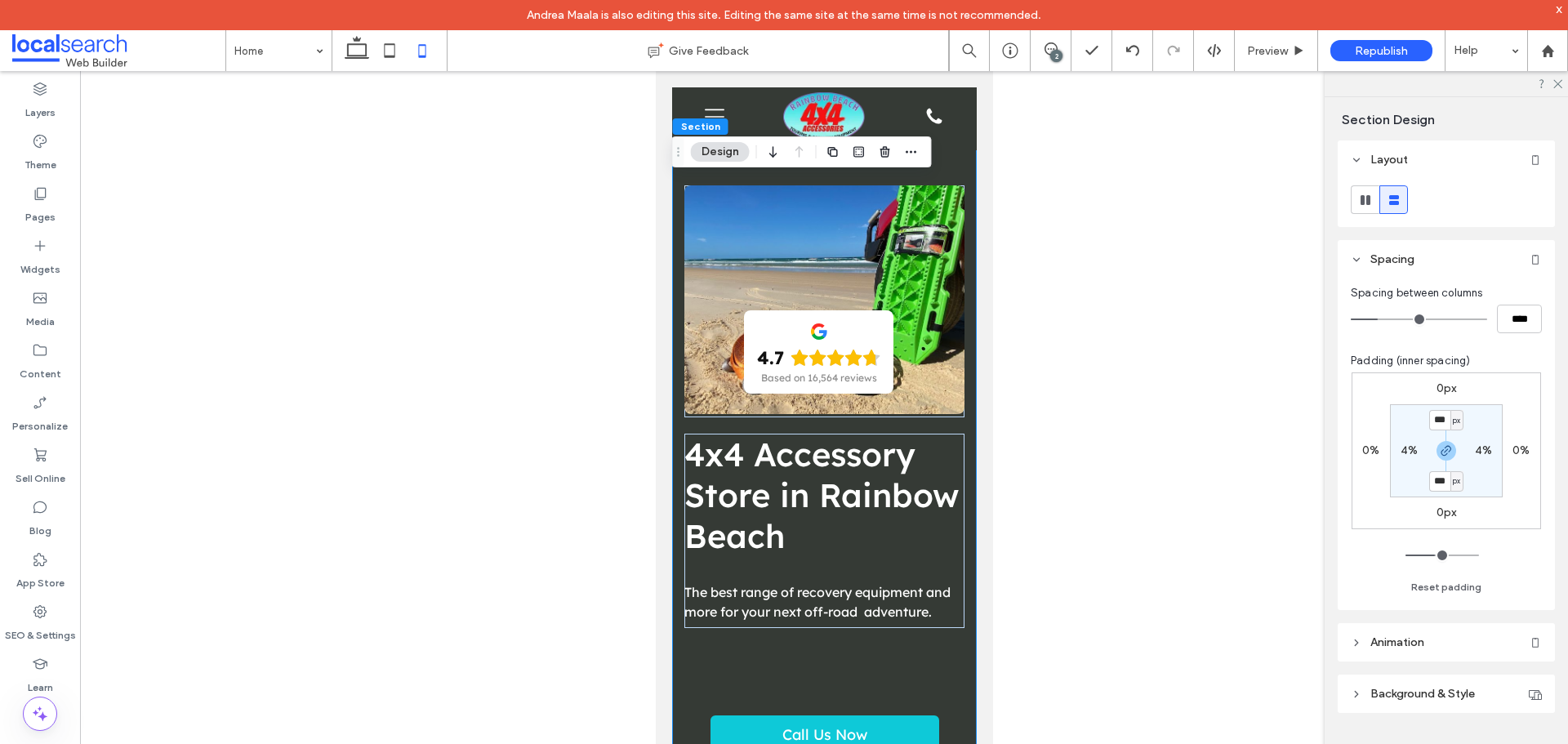 click on "4x4 Accessory Store in [CITY]
The best range of recovery equipment and more for your next off-road  adventure.
4.7 Based on 16,564 reviews" at bounding box center [823, 431] 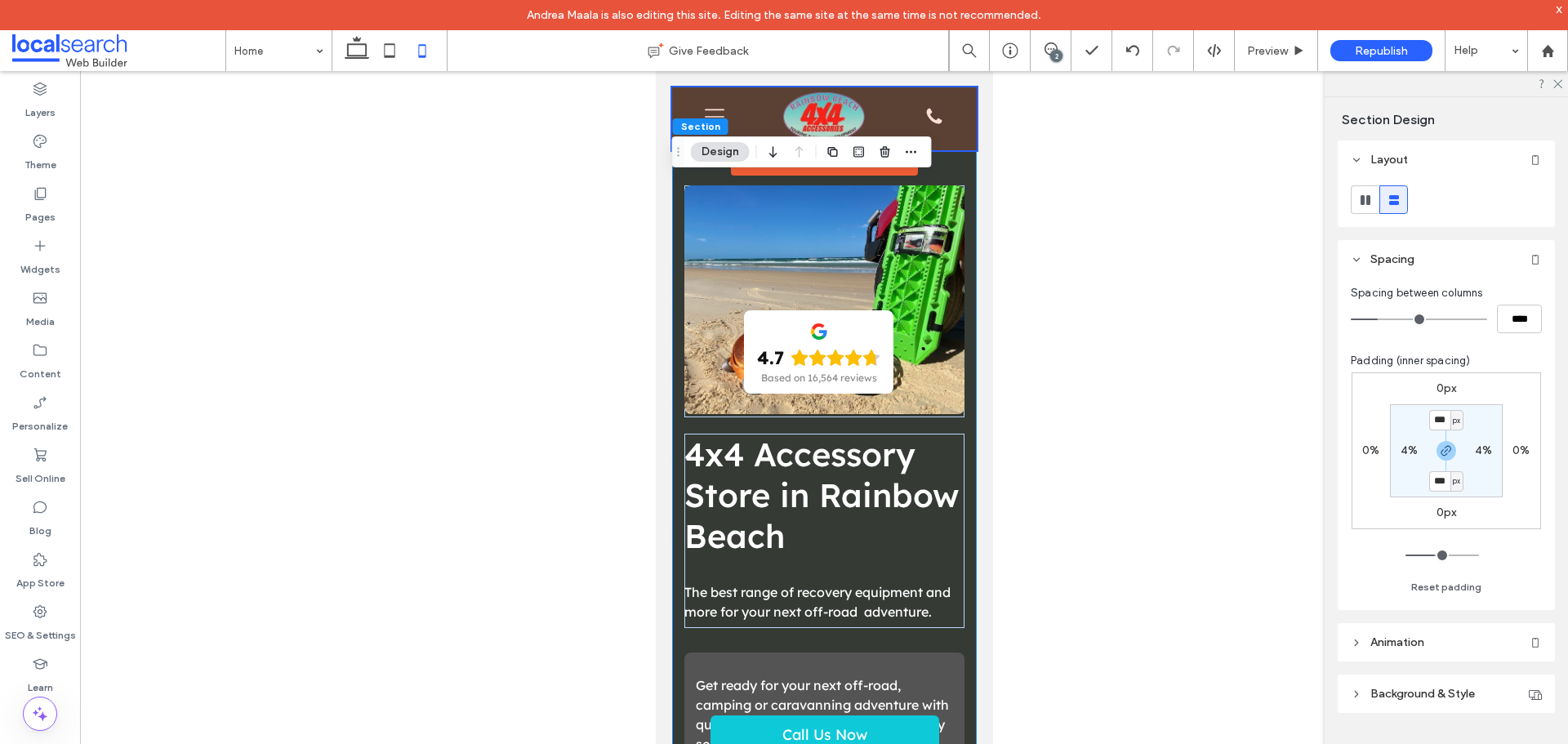 click at bounding box center (823, 118) 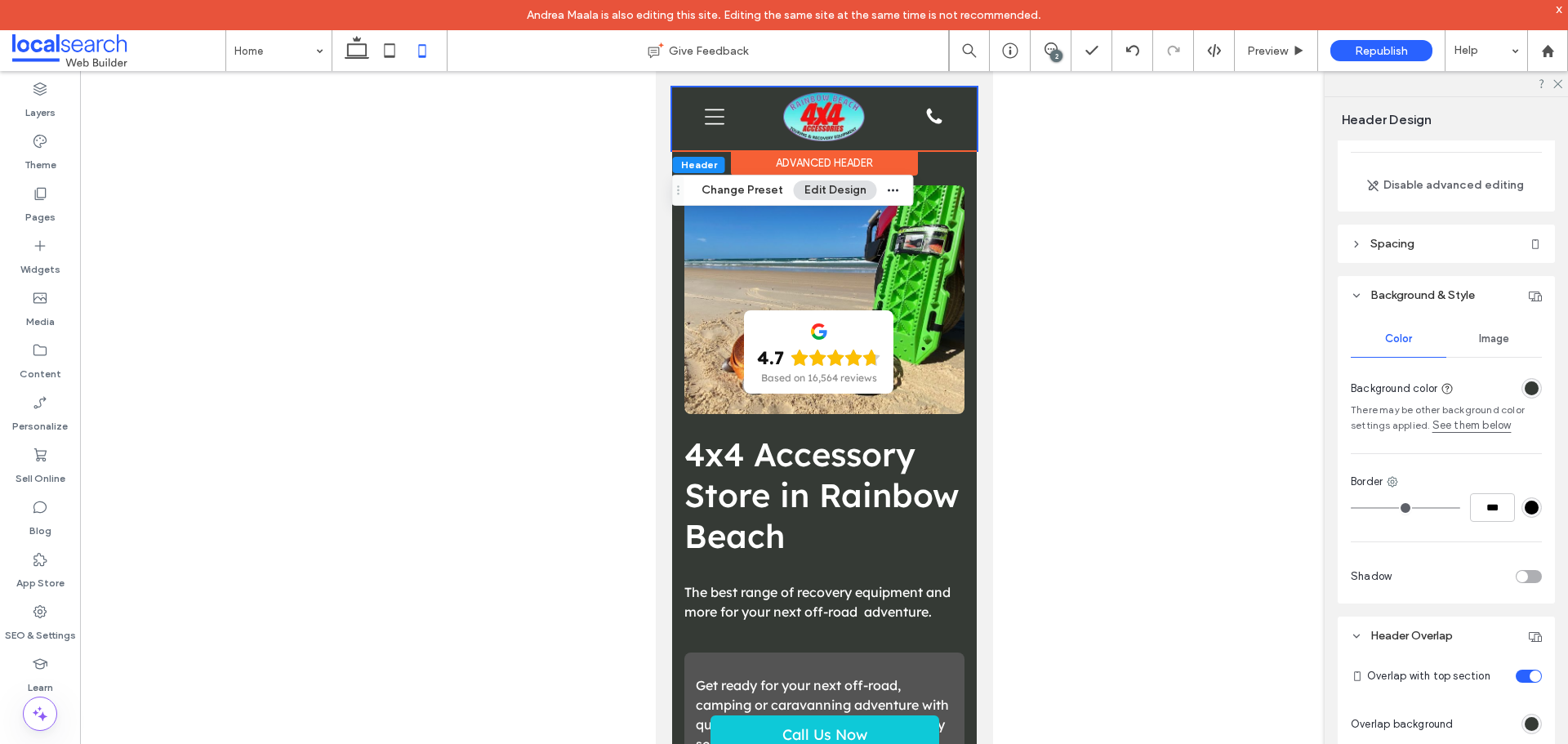 scroll, scrollTop: 327, scrollLeft: 0, axis: vertical 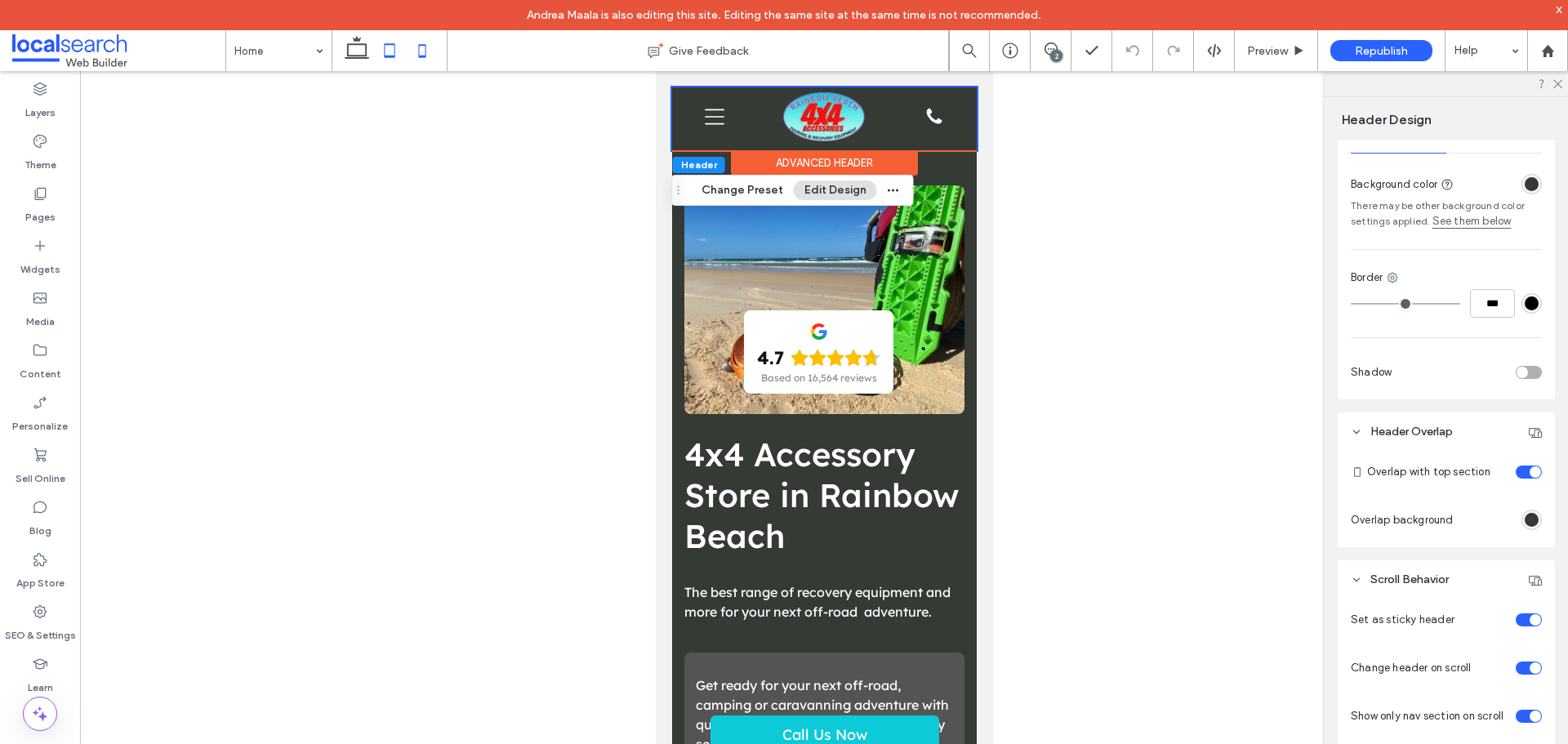 click 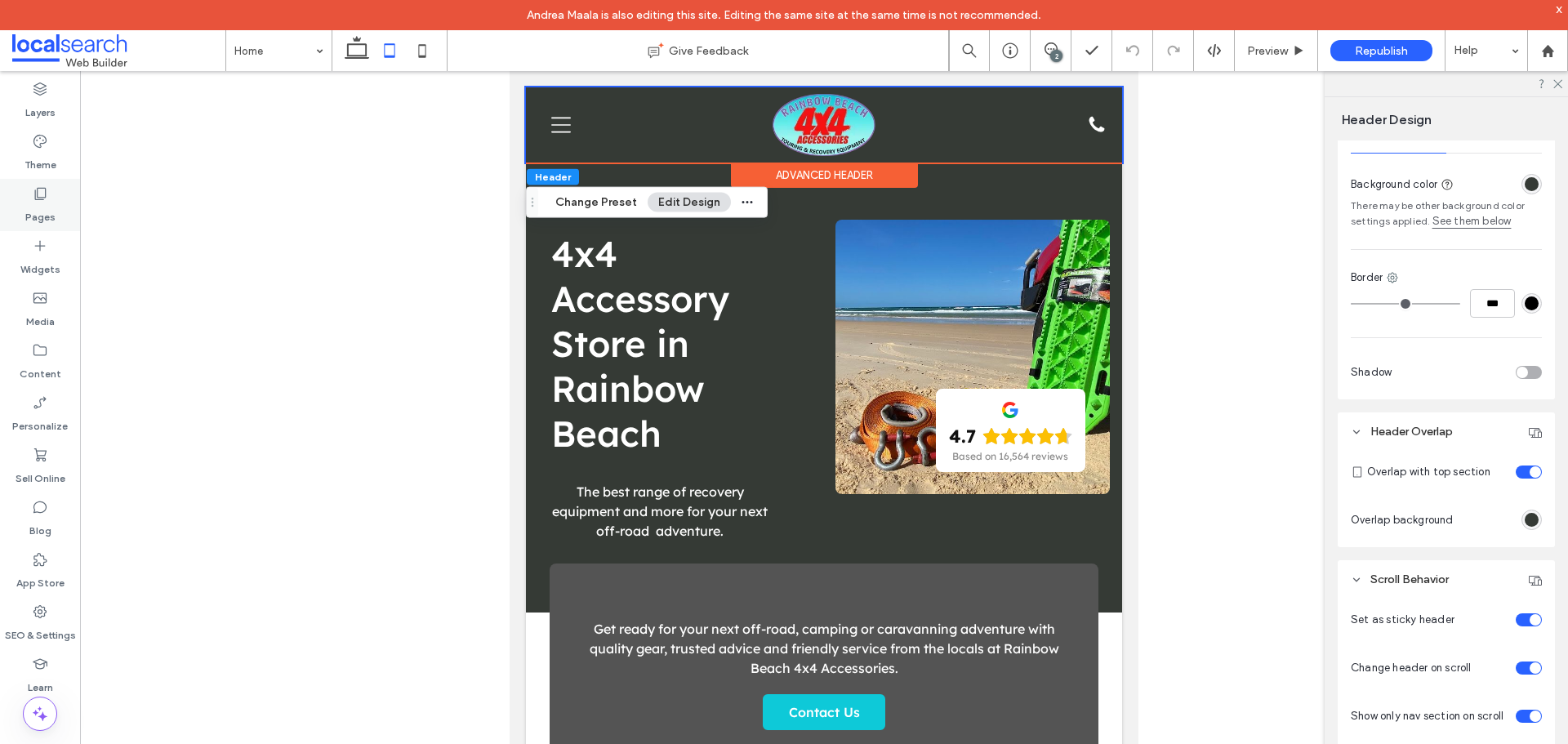 click on "Pages" at bounding box center [40, 213] 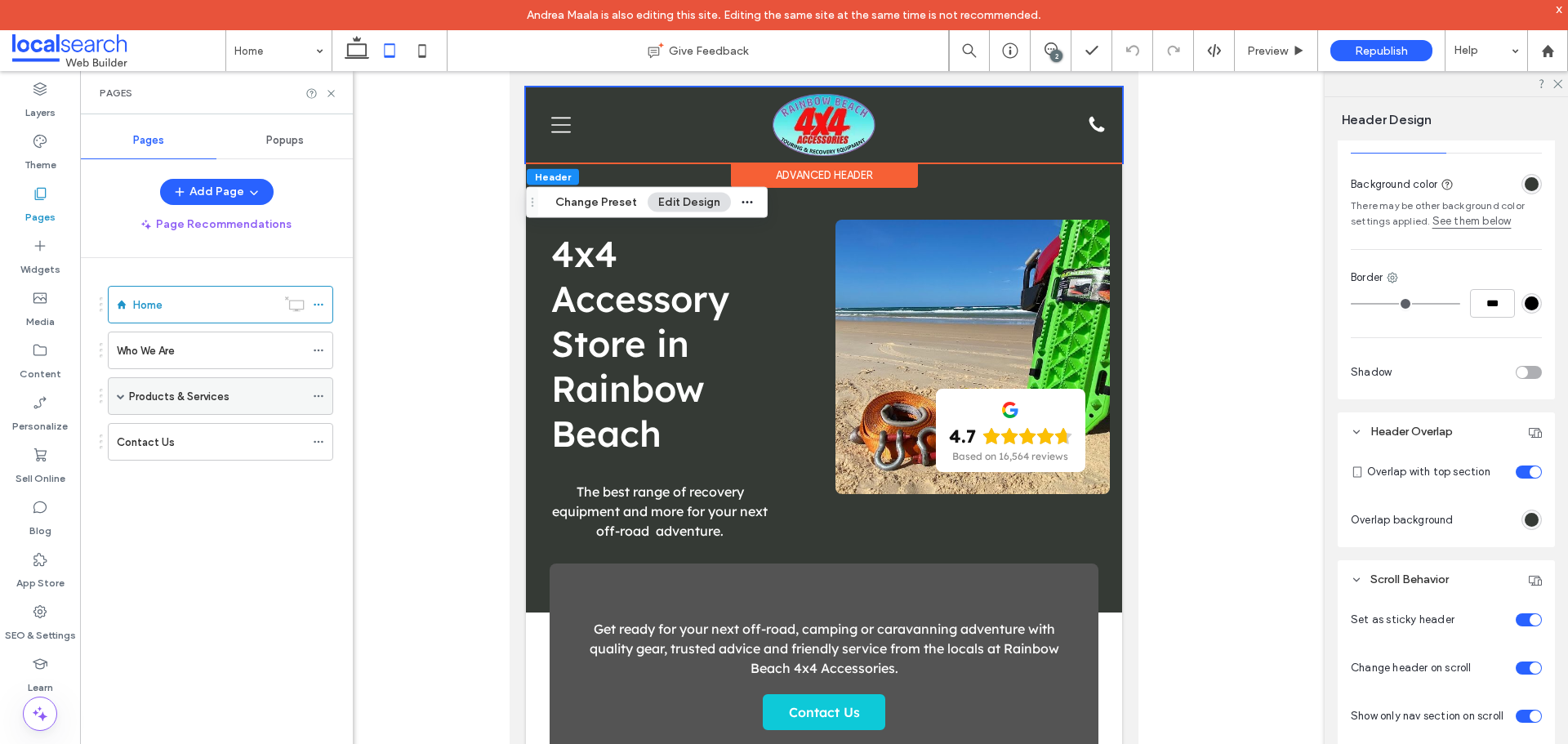 click at bounding box center (121, 396) 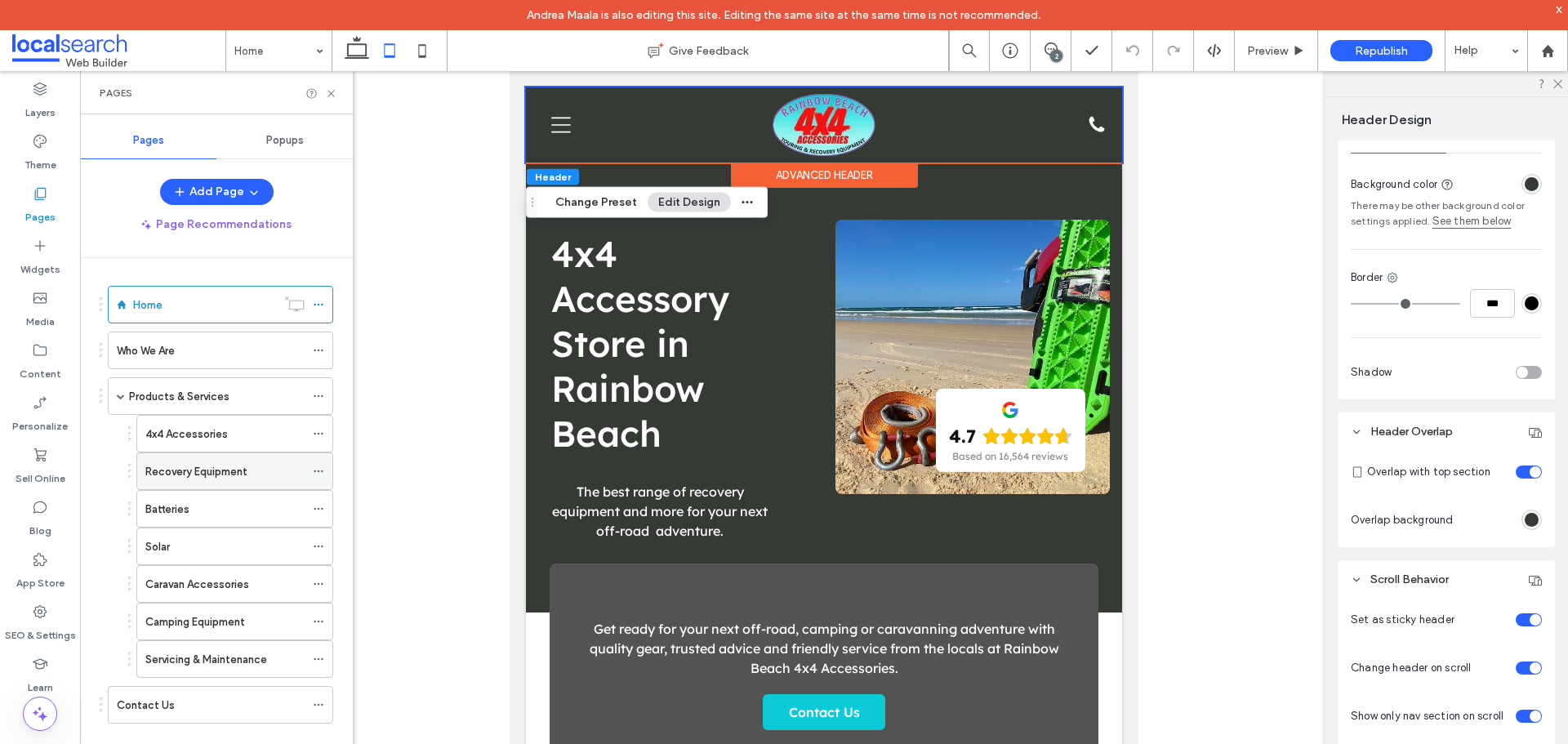 click on "Recovery Equipment" at bounding box center (196, 471) 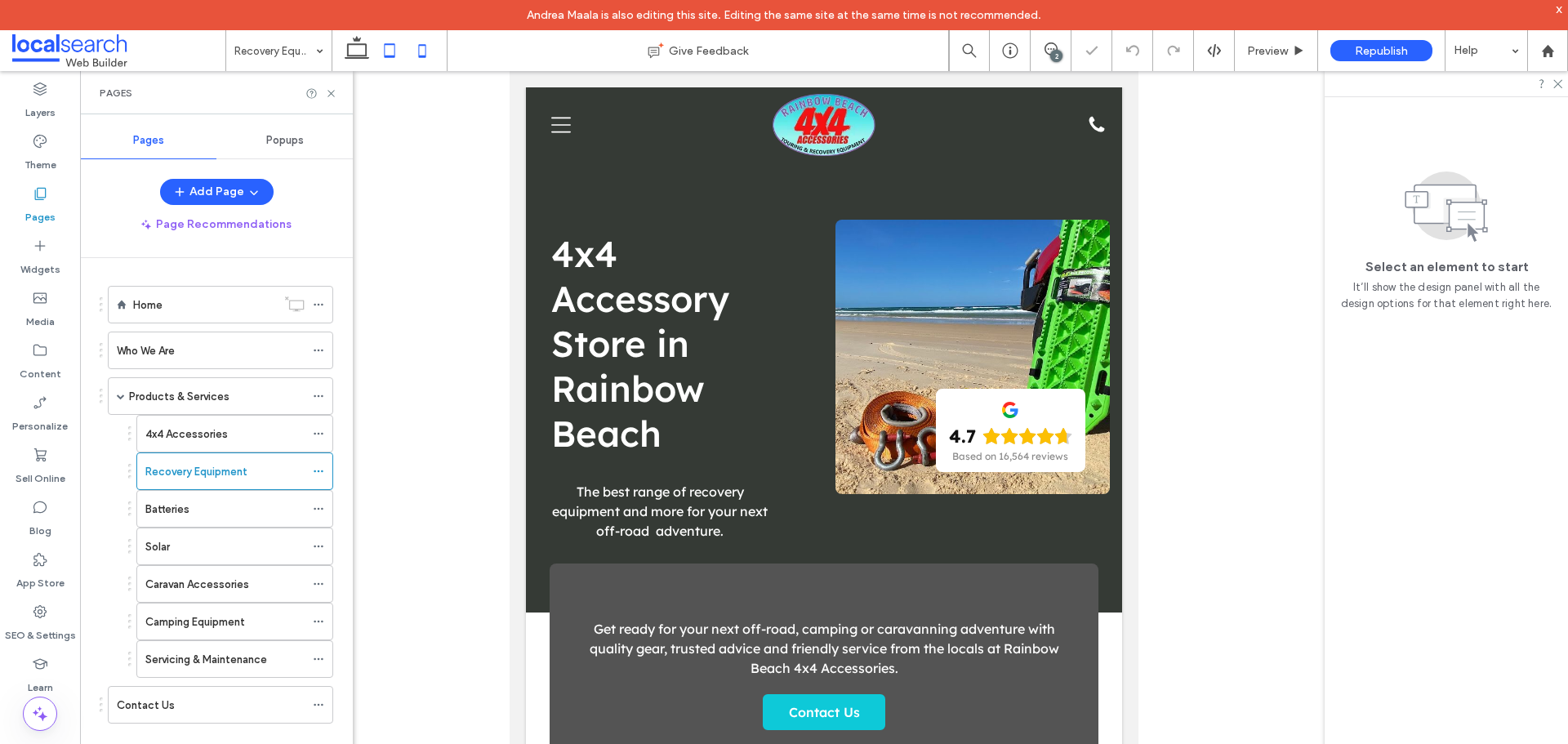 click 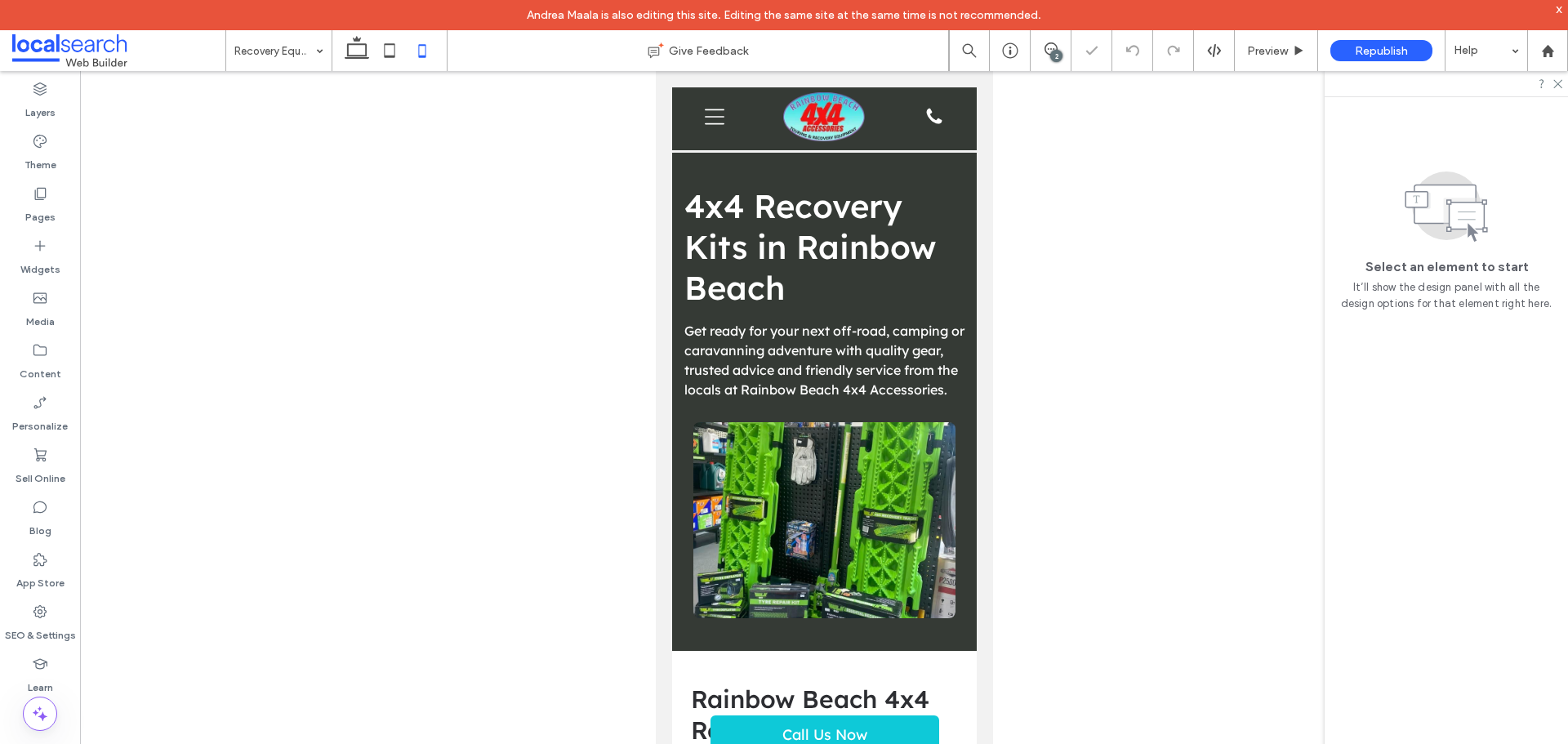 scroll, scrollTop: 0, scrollLeft: 0, axis: both 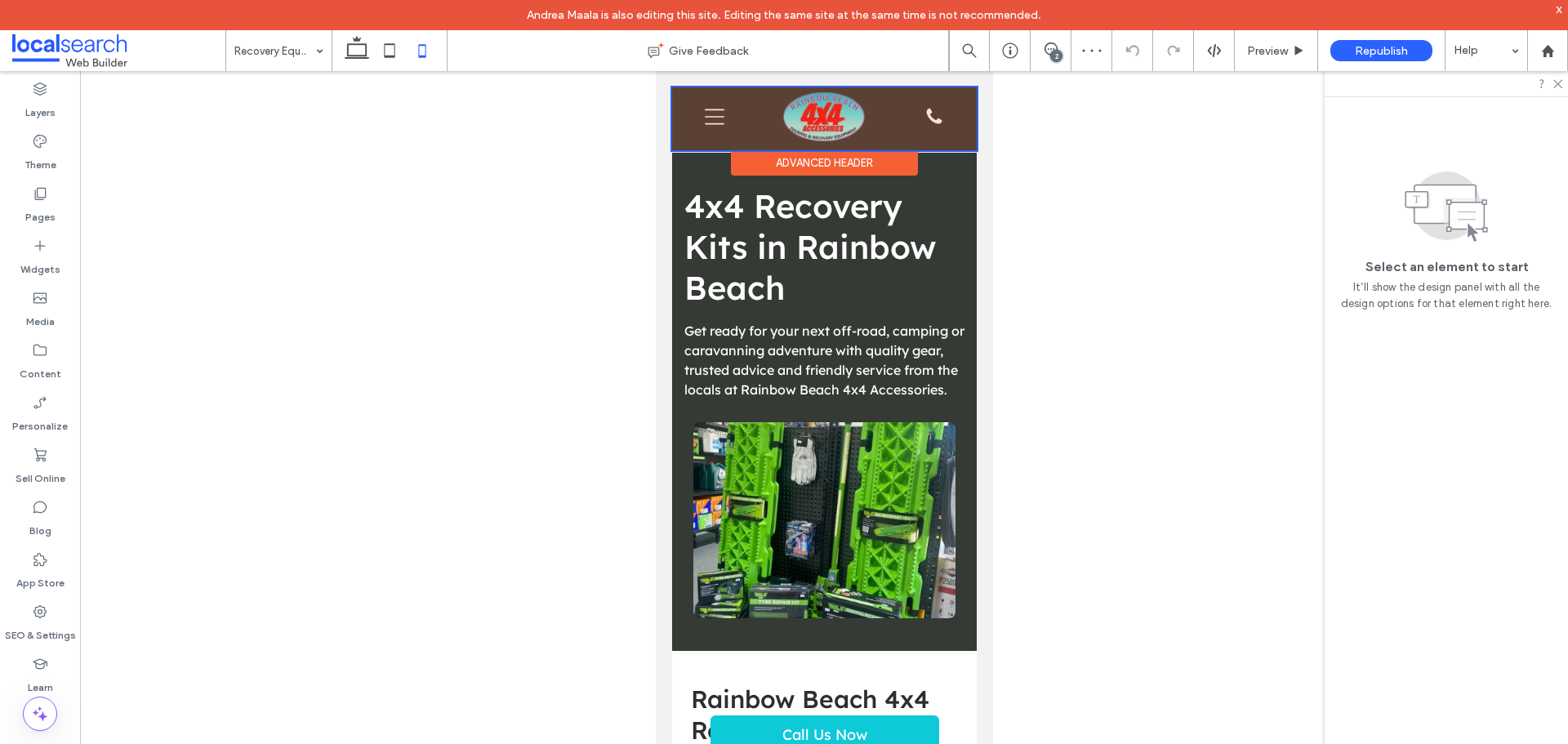 click at bounding box center (823, 118) 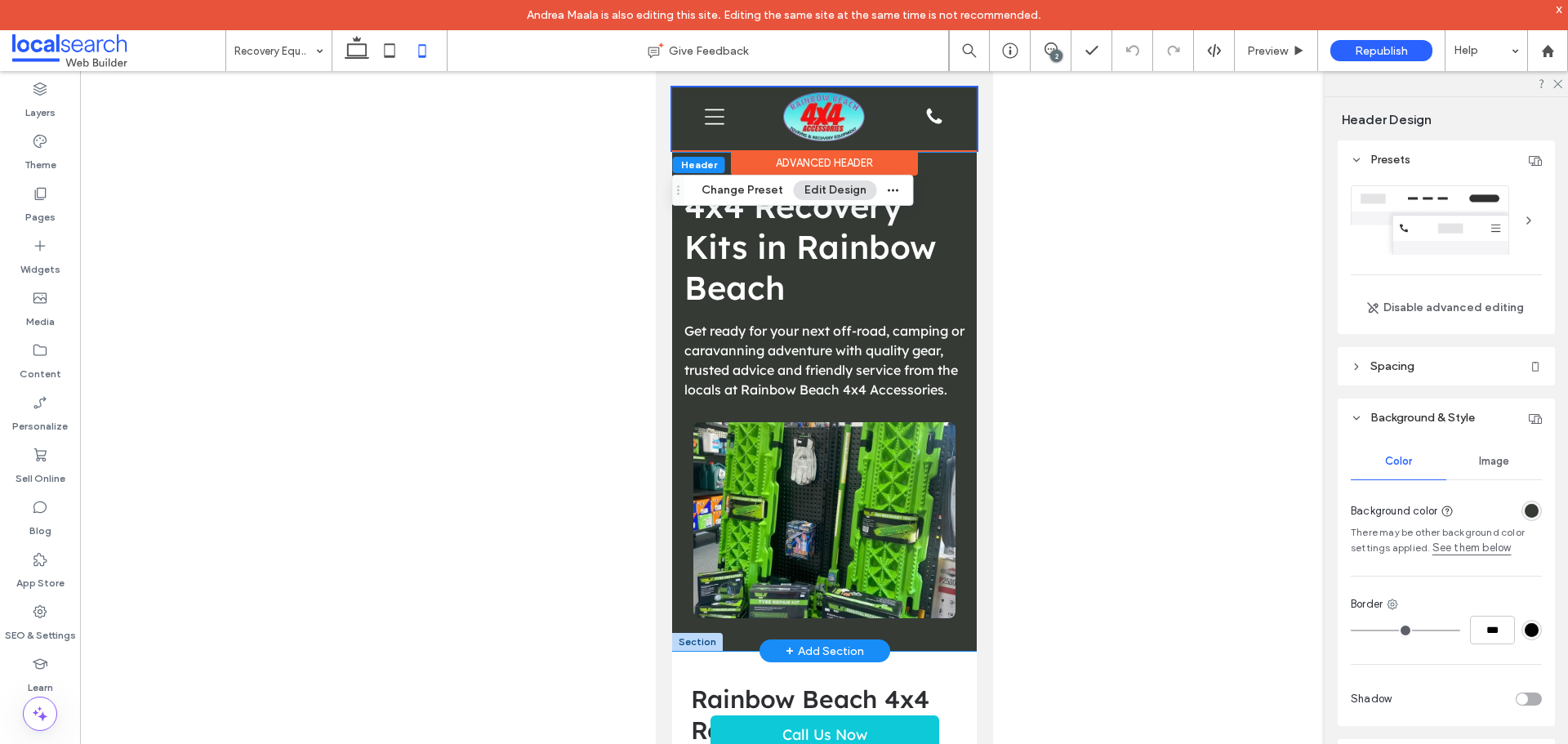 click on "4x4 Recovery Kits in [CITY]
Get ready for your next off-road, camping or caravanning adventure with quality gear, trusted advice and friendly service from the locals at [COMPANY_NAME] Accessories." at bounding box center [823, 402] 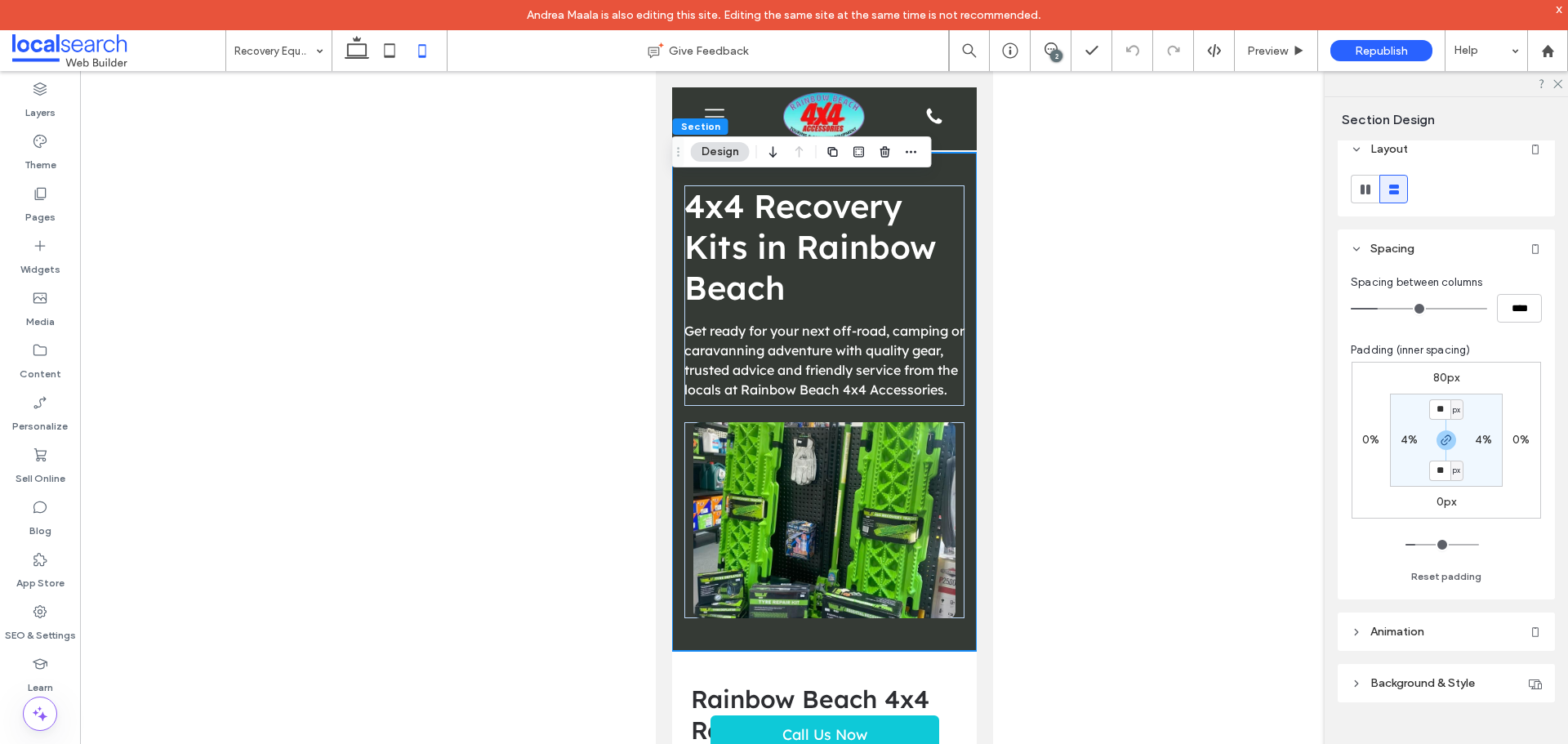 click on "Background & Style" at bounding box center (1423, 683) 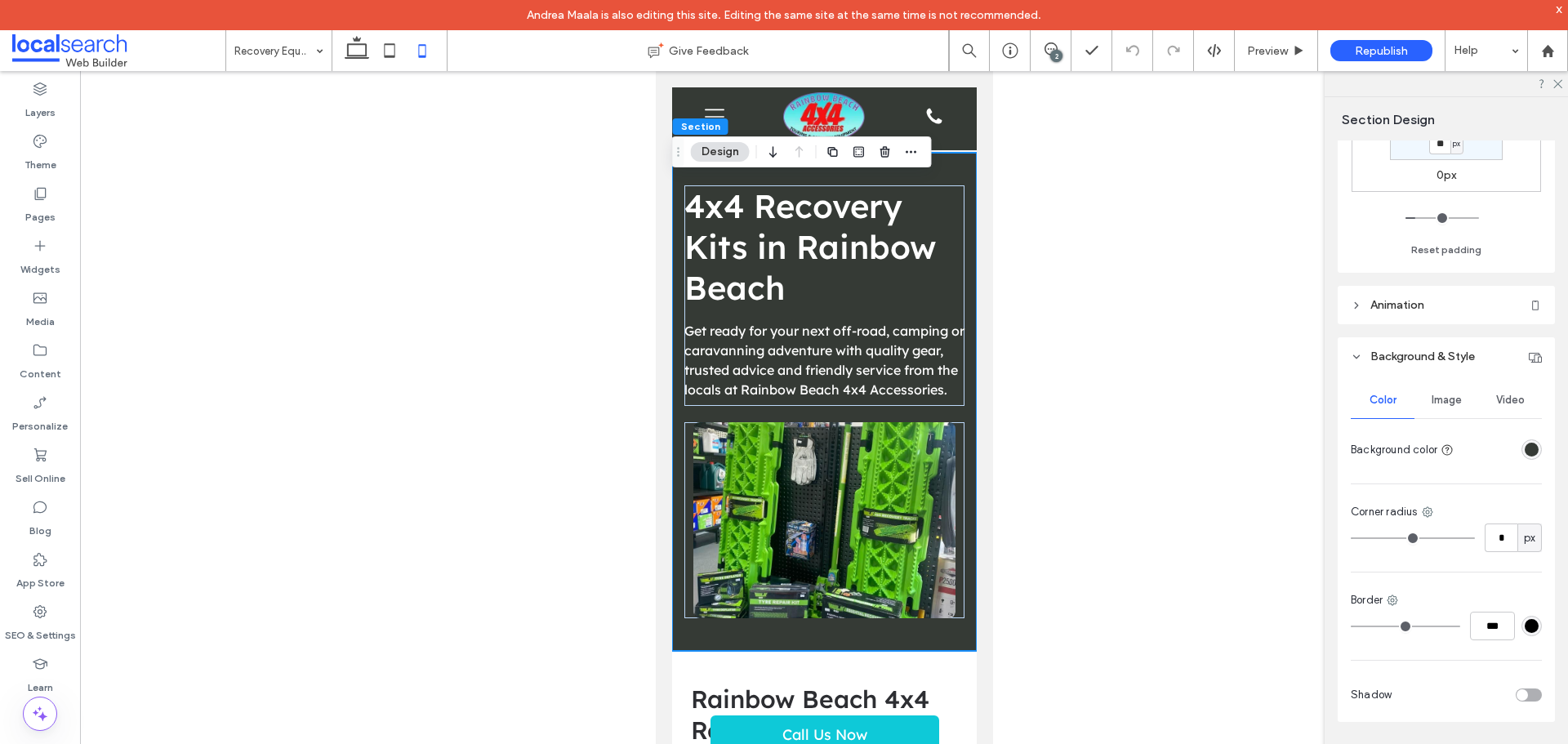 scroll, scrollTop: 357, scrollLeft: 0, axis: vertical 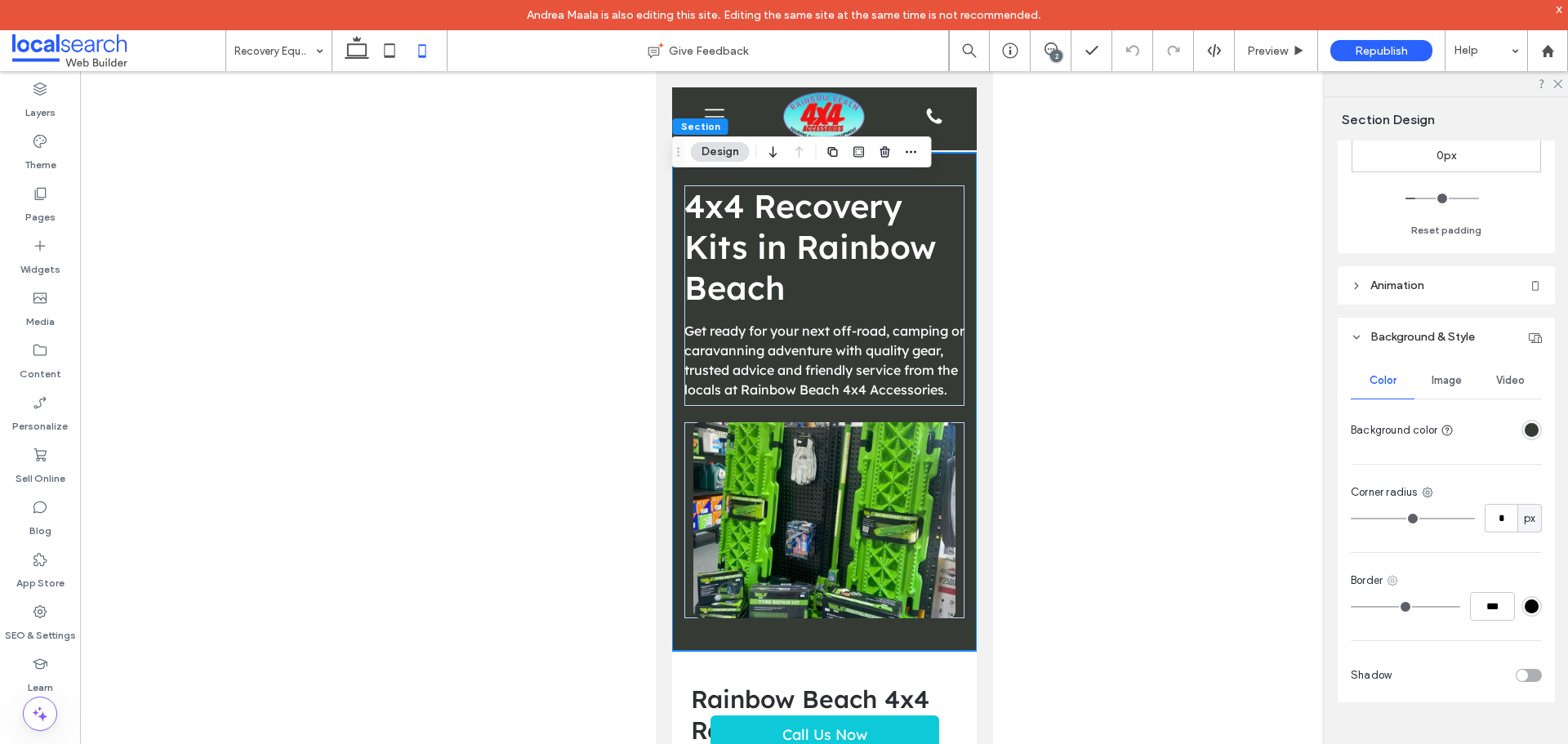 click 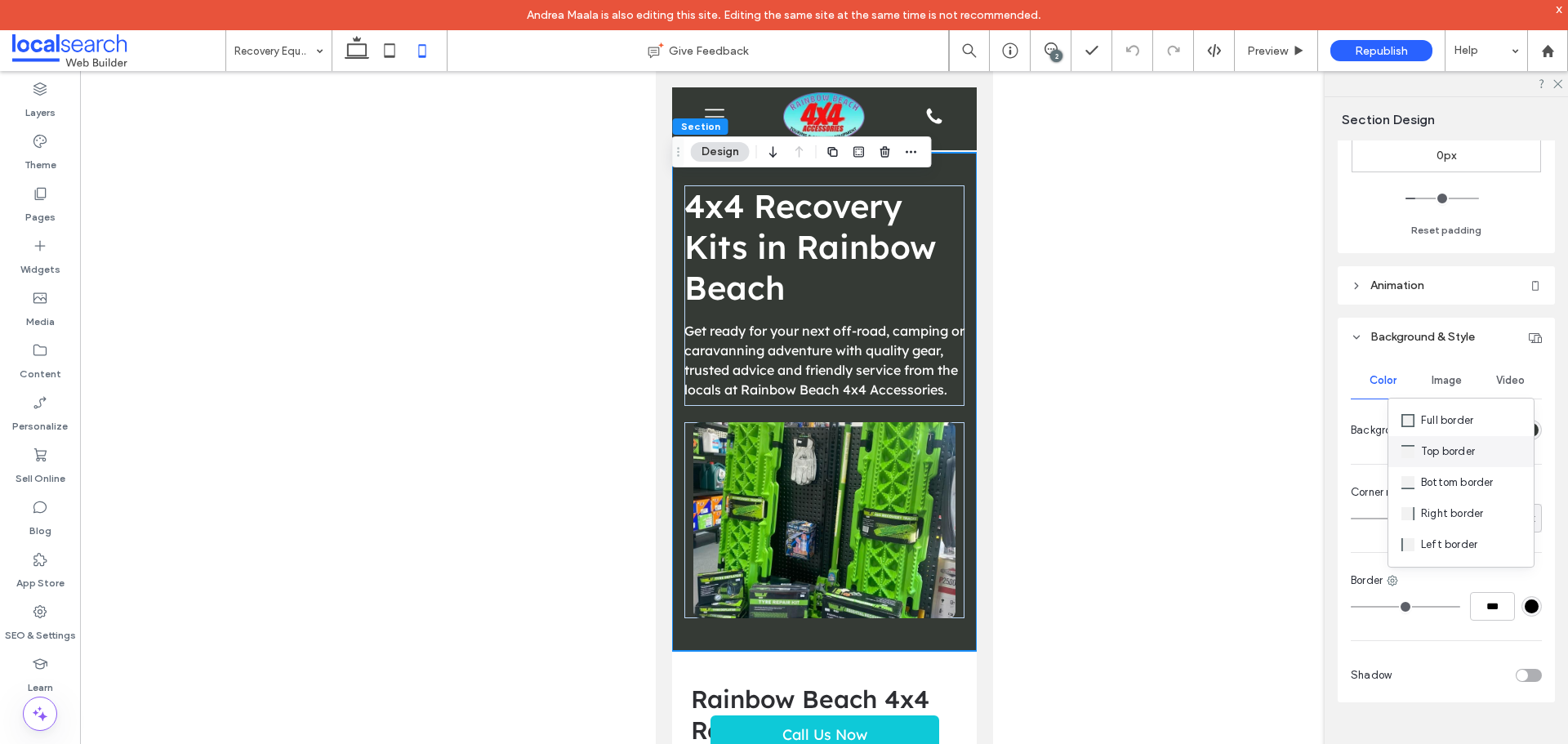click on "Top border" at bounding box center [1448, 452] 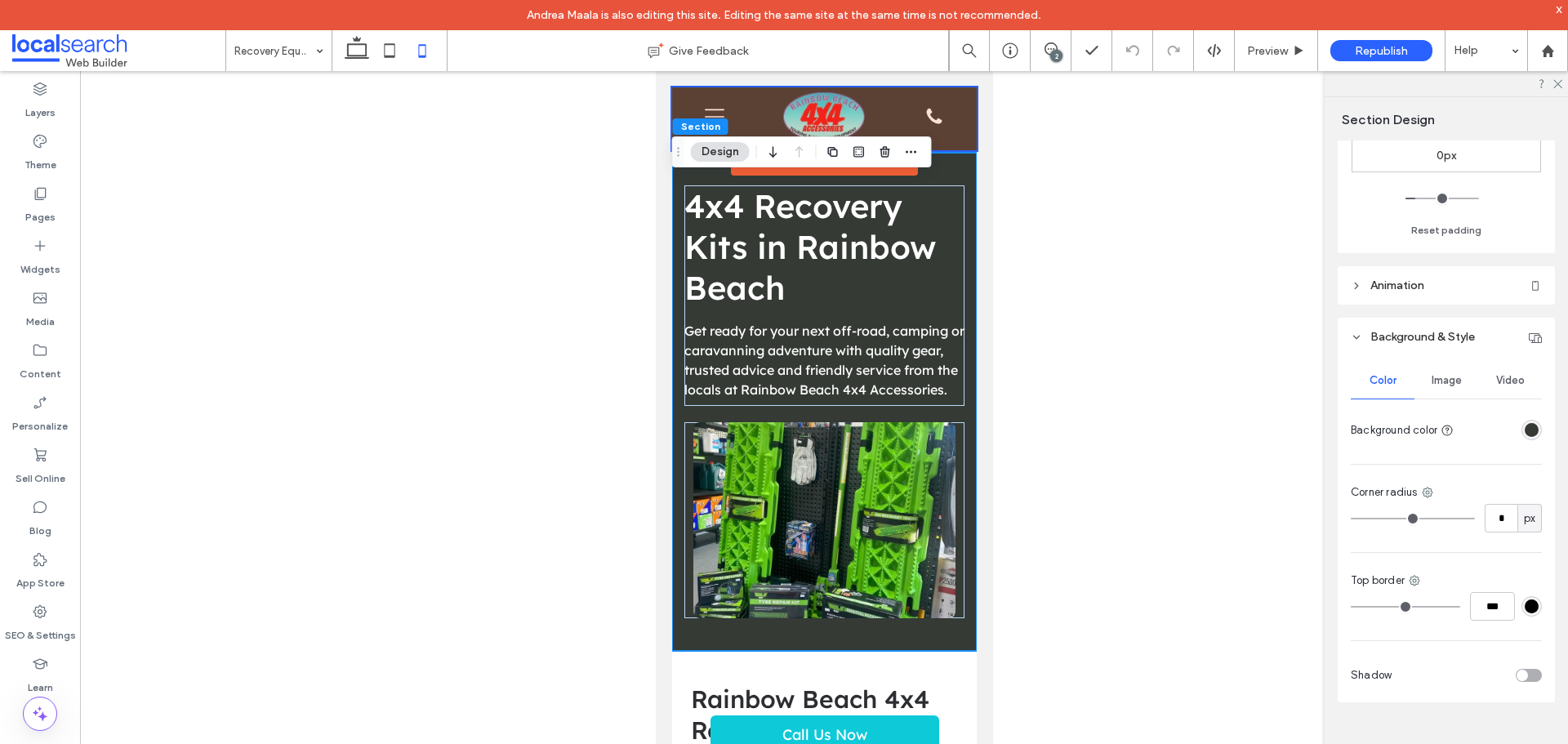 click on "Advanced Header" at bounding box center [823, 151] 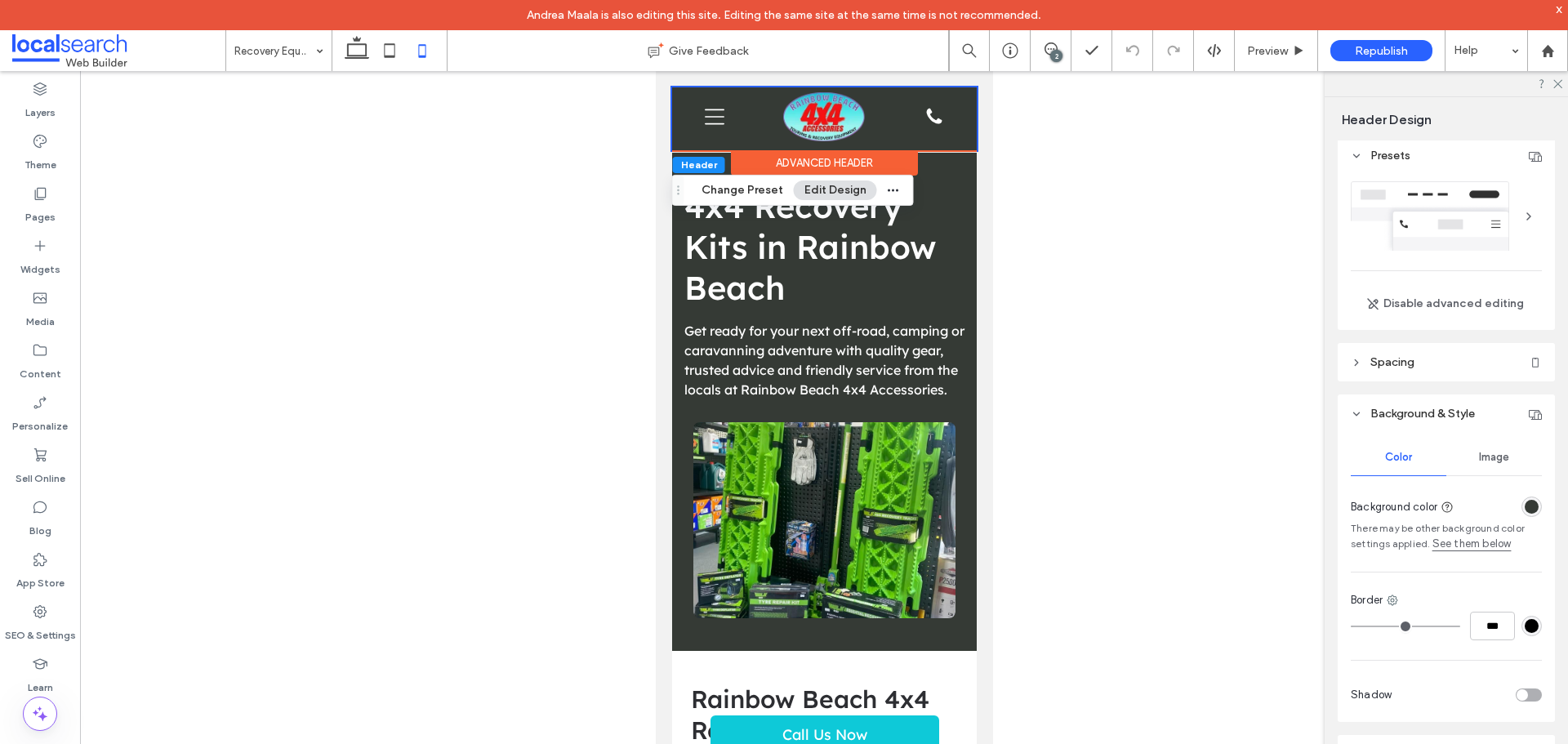 scroll, scrollTop: 0, scrollLeft: 0, axis: both 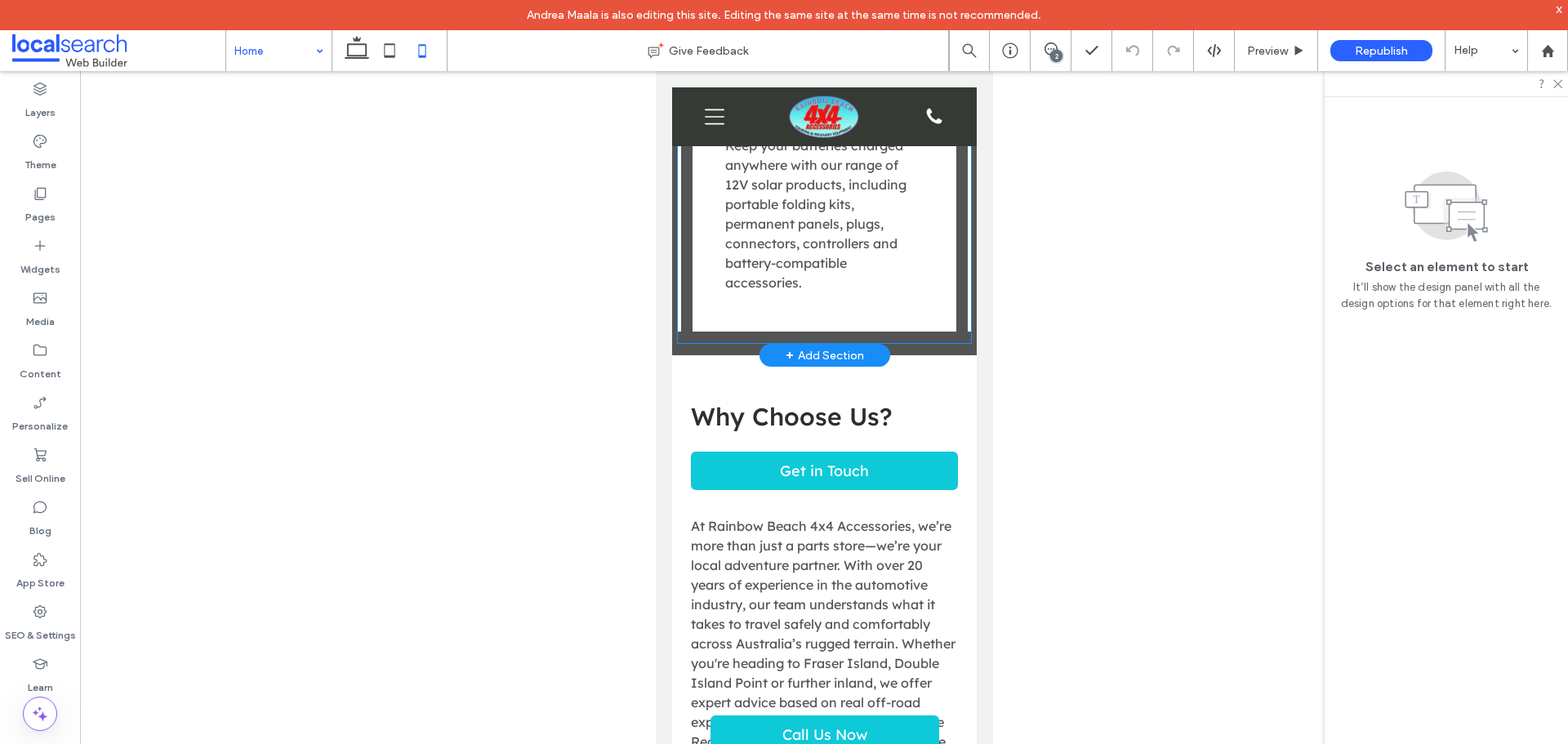 click on "Solar Icon
Solar
Keep your batteries charged anywhere with our range of 12V solar products, including portable folding kits, permanent panels, plugs, connectors, controllers and battery-compatible accessories." at bounding box center (823, 181) 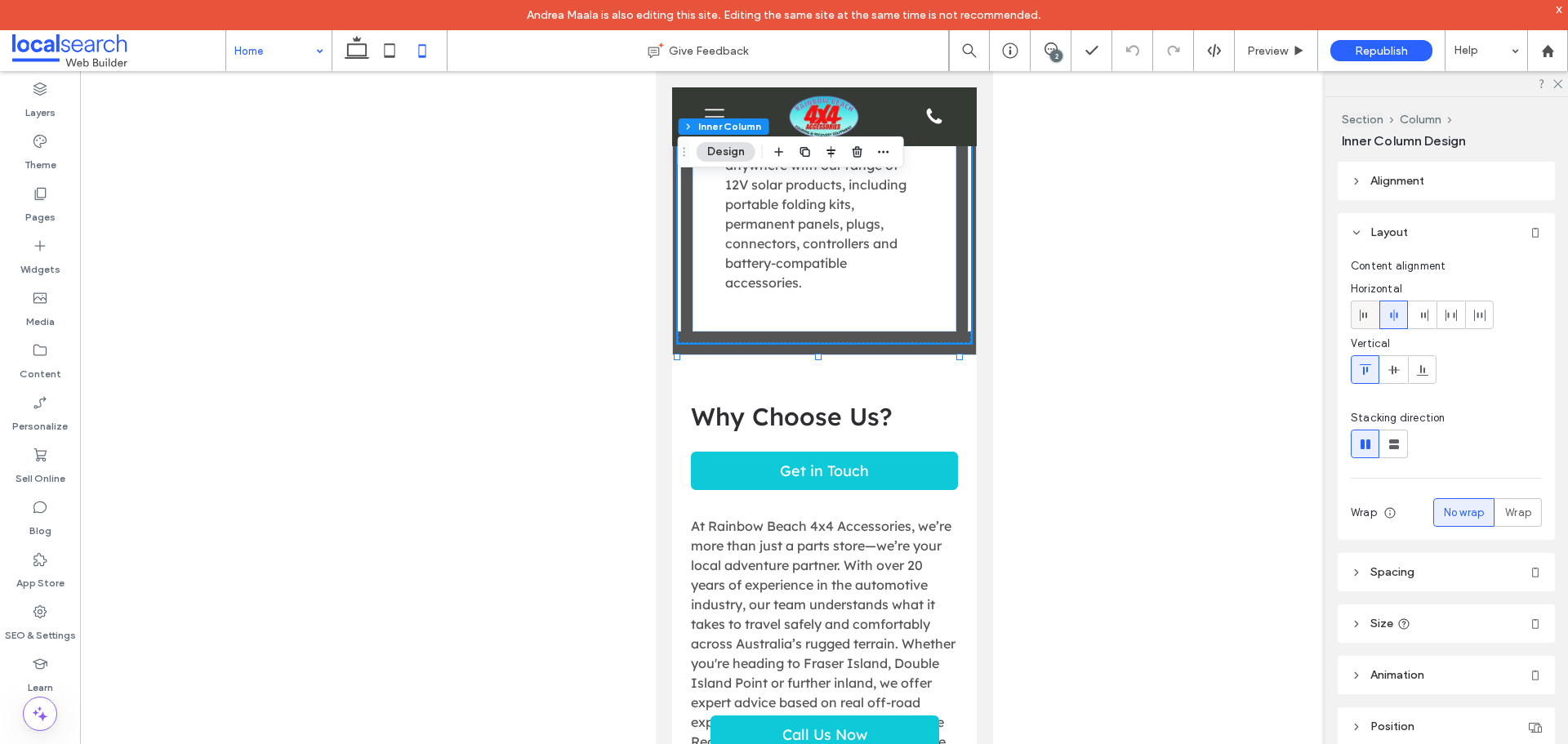 click 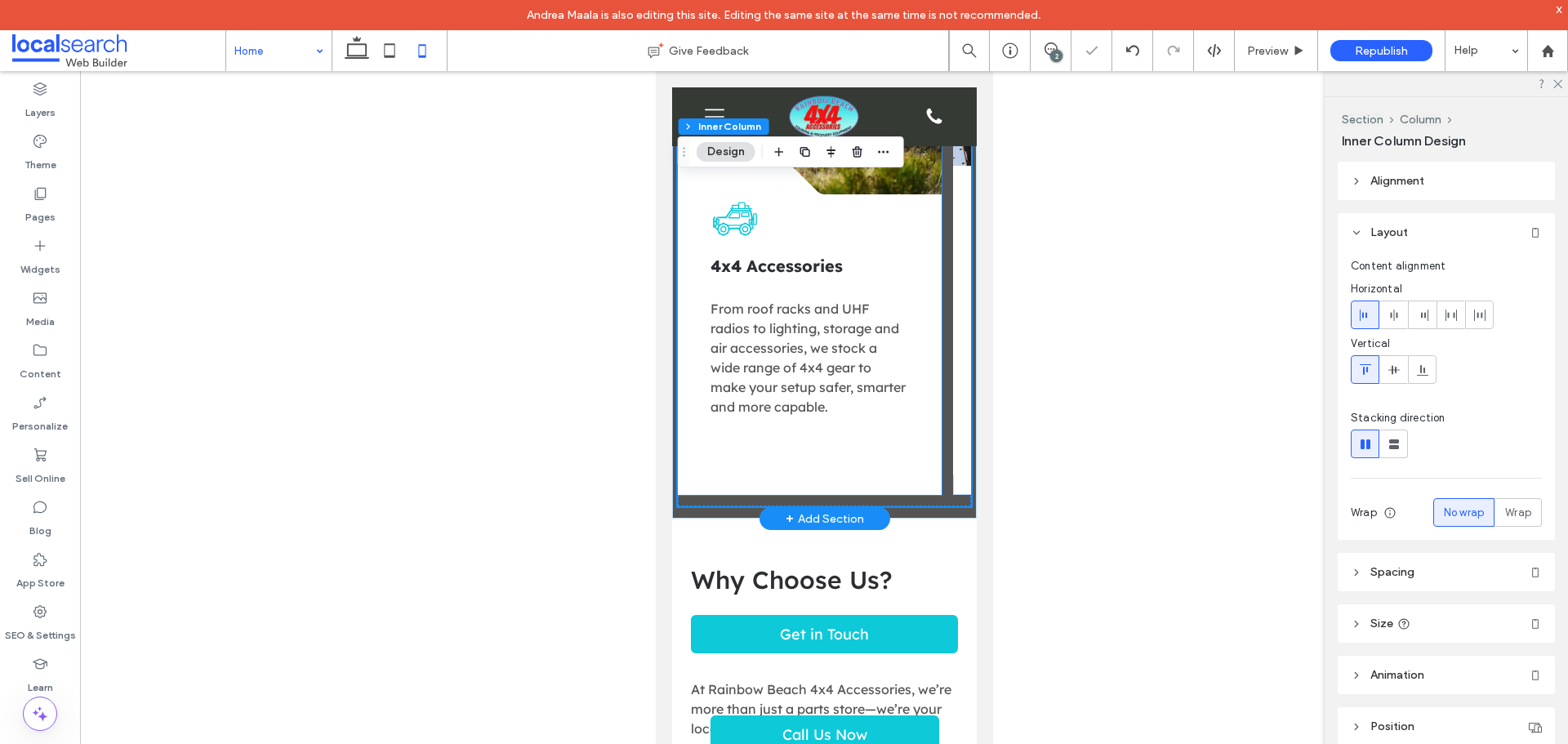 scroll, scrollTop: 1960, scrollLeft: 0, axis: vertical 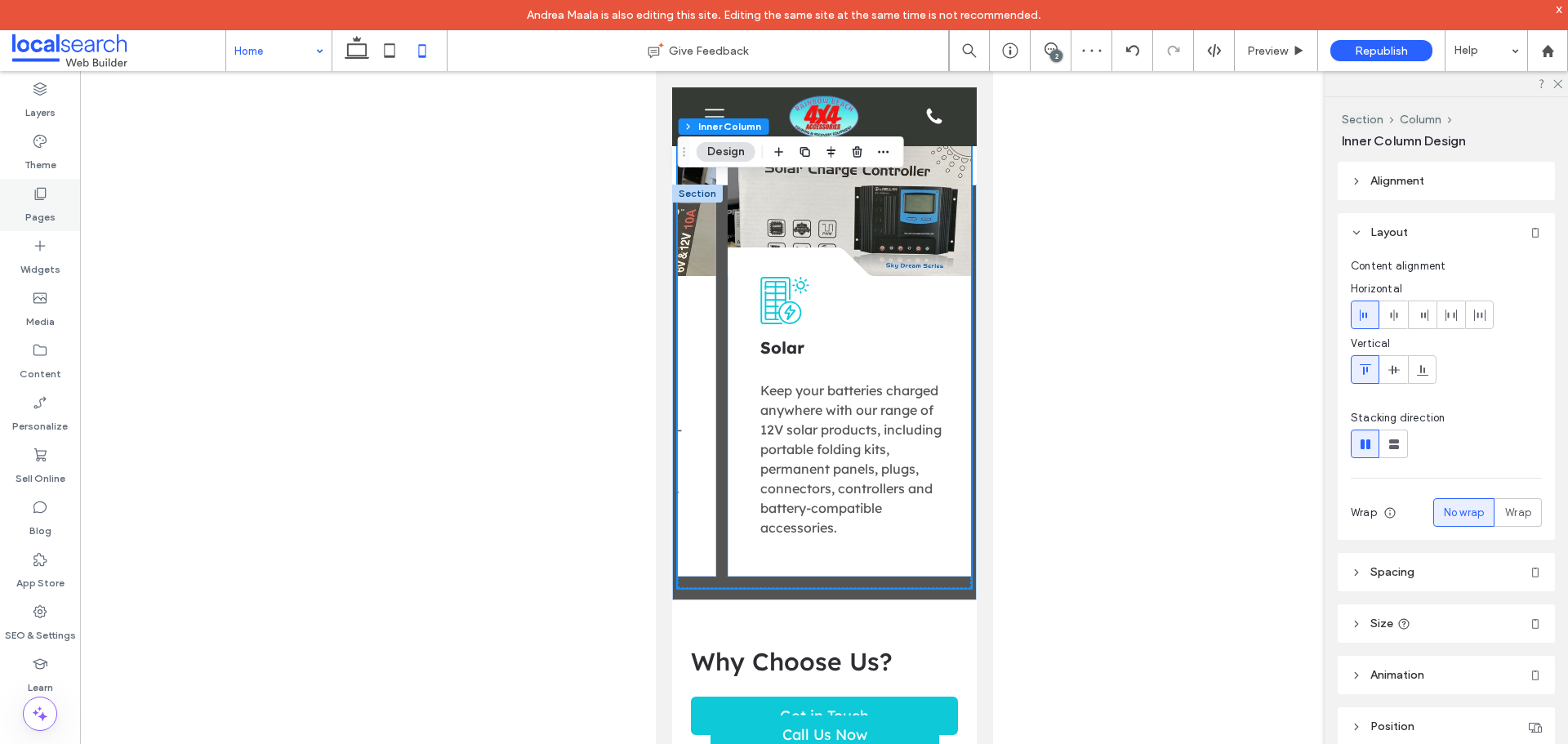 click on "Pages" at bounding box center (40, 213) 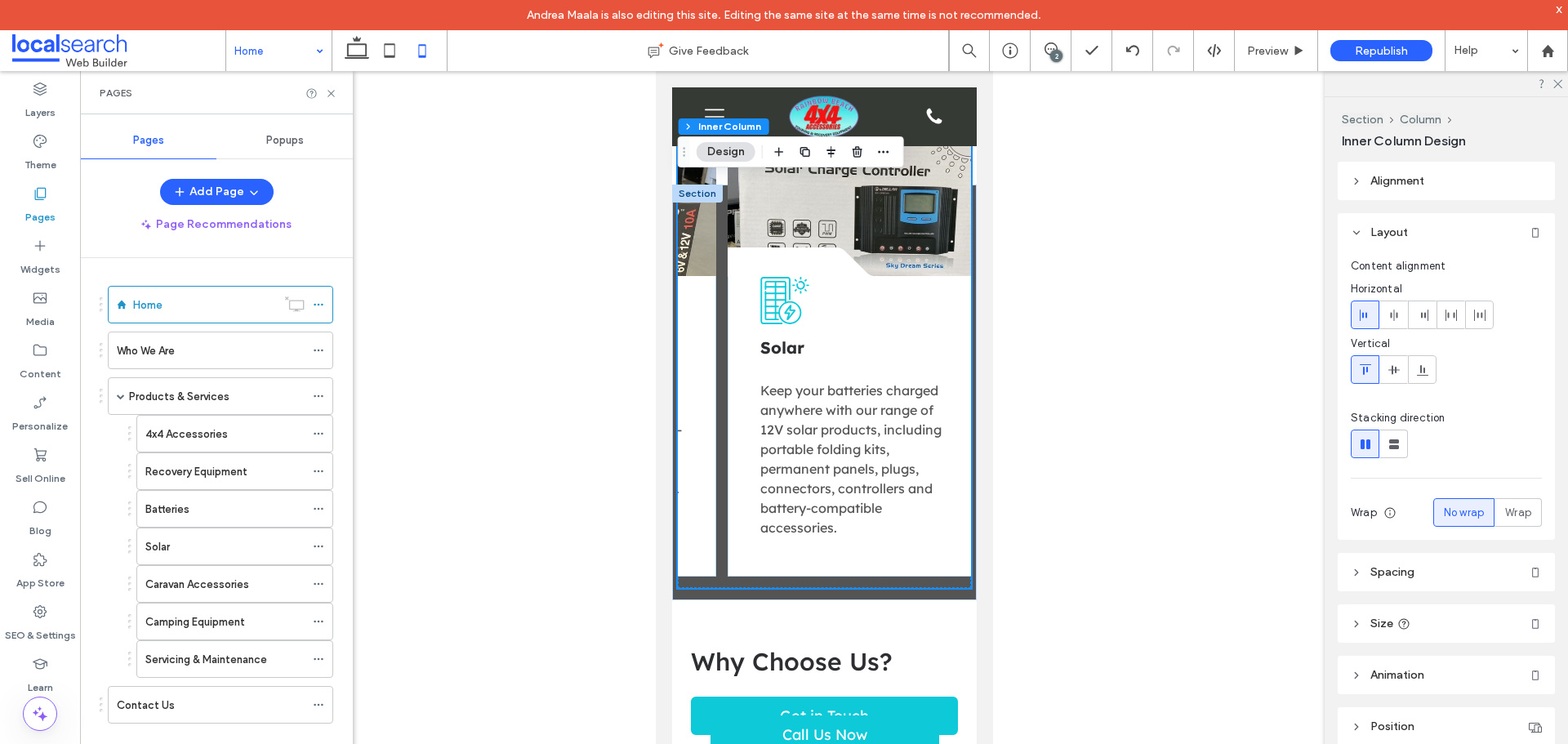 click on "Products & Services" at bounding box center [179, 396] 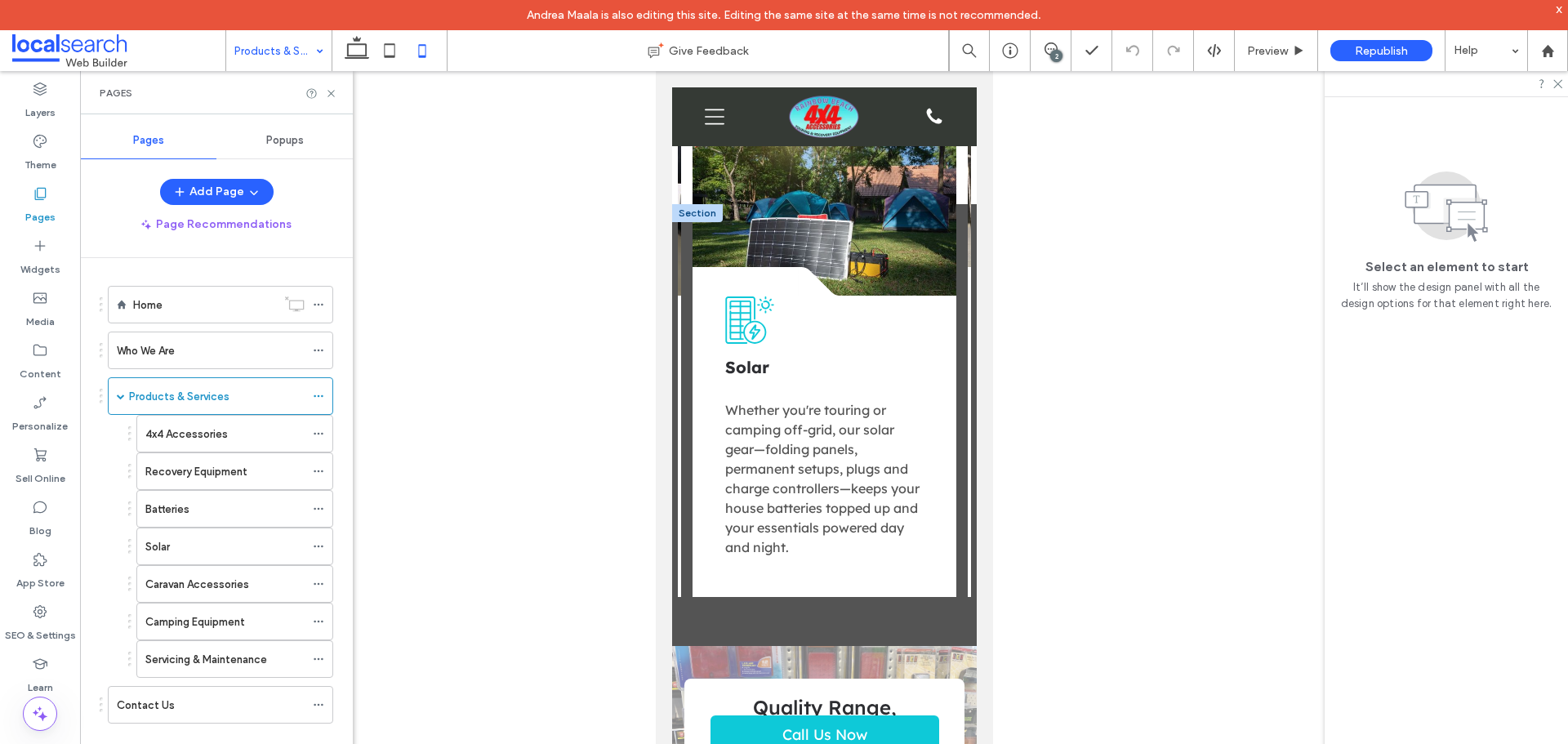 scroll, scrollTop: 1388, scrollLeft: 0, axis: vertical 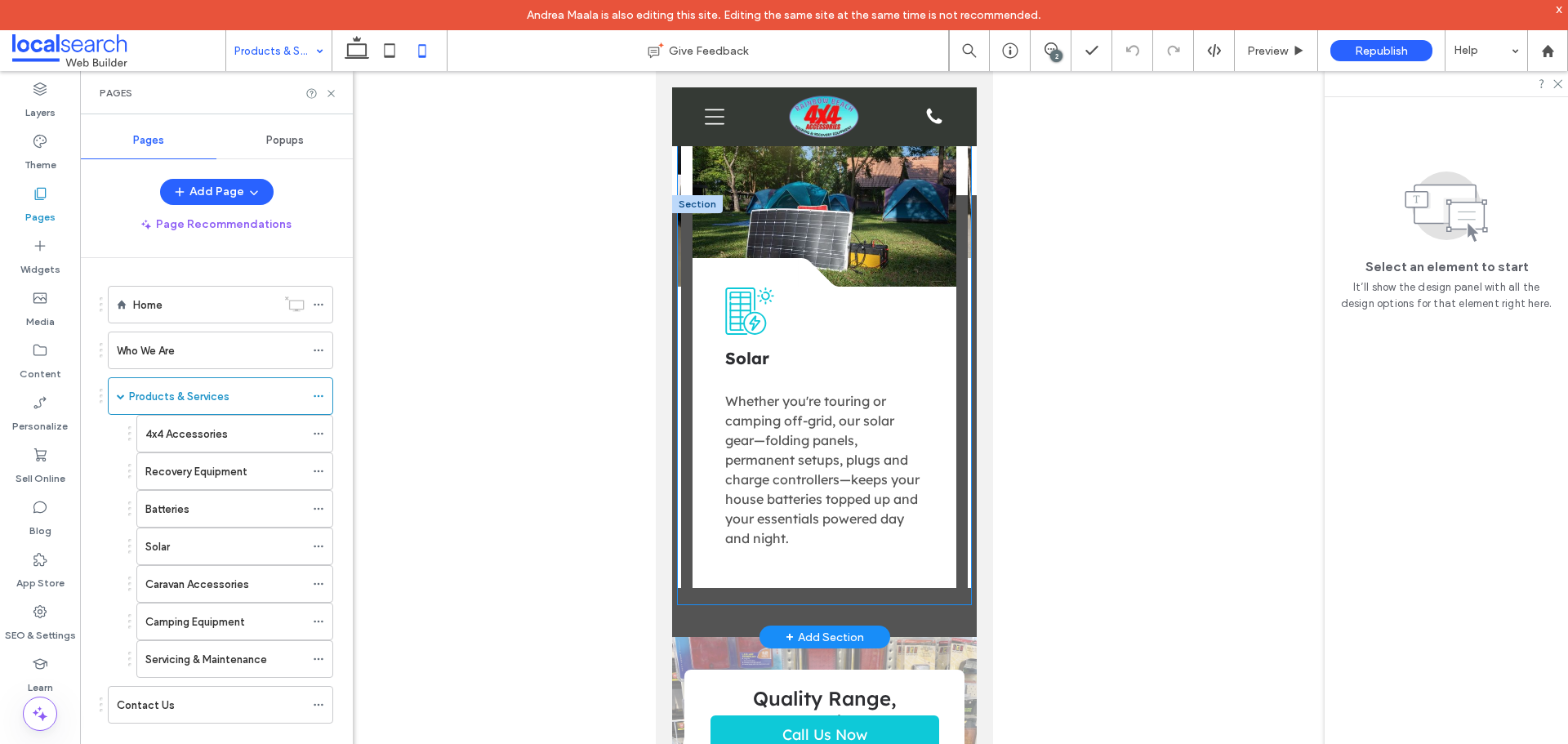 click on "Whether you're touring or camping off-grid, our solar gear—folding panels, permanent setups, plugs and charge controllers—keeps your house batteries topped up and your essentials powered day and night." at bounding box center (822, 470) 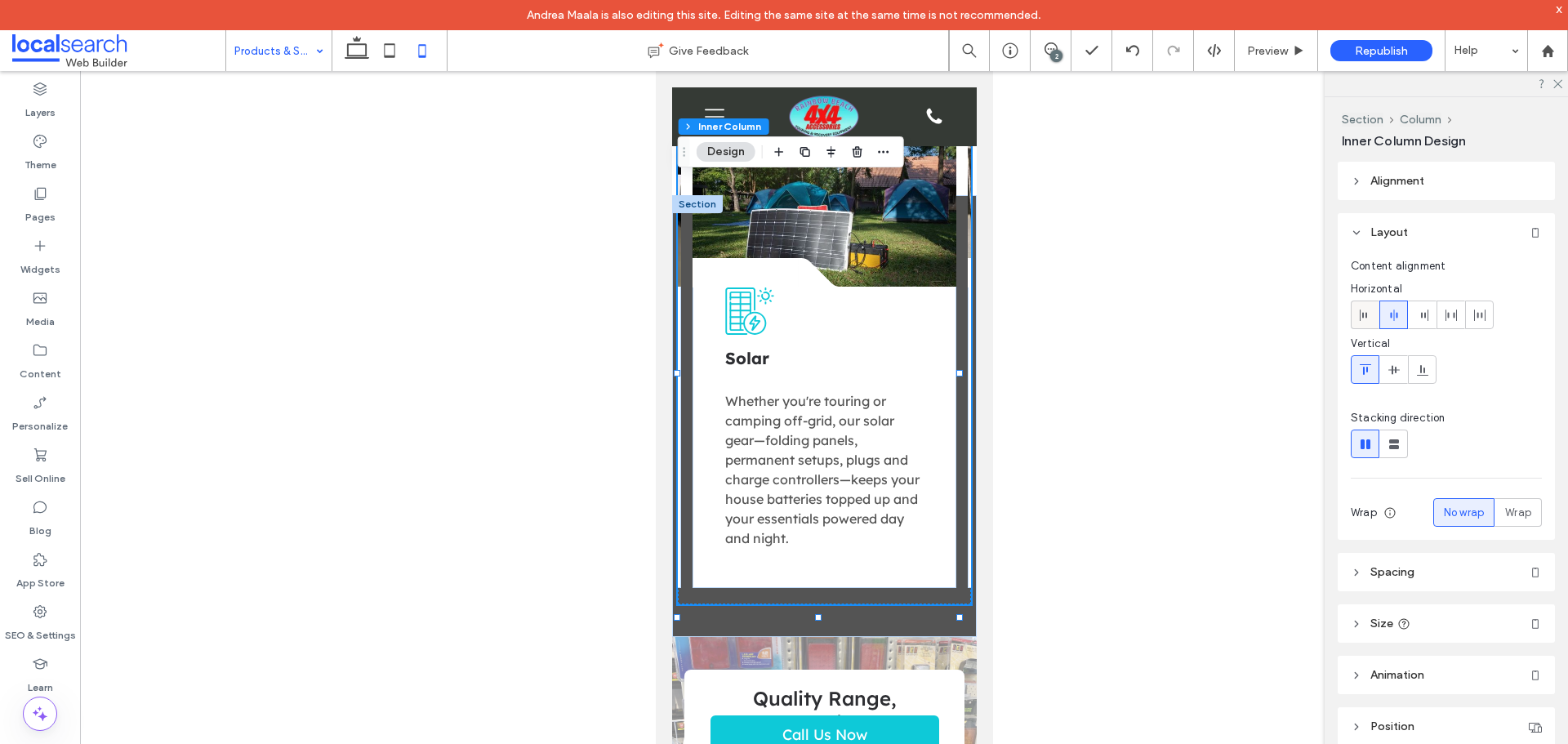 click at bounding box center [1365, 314] 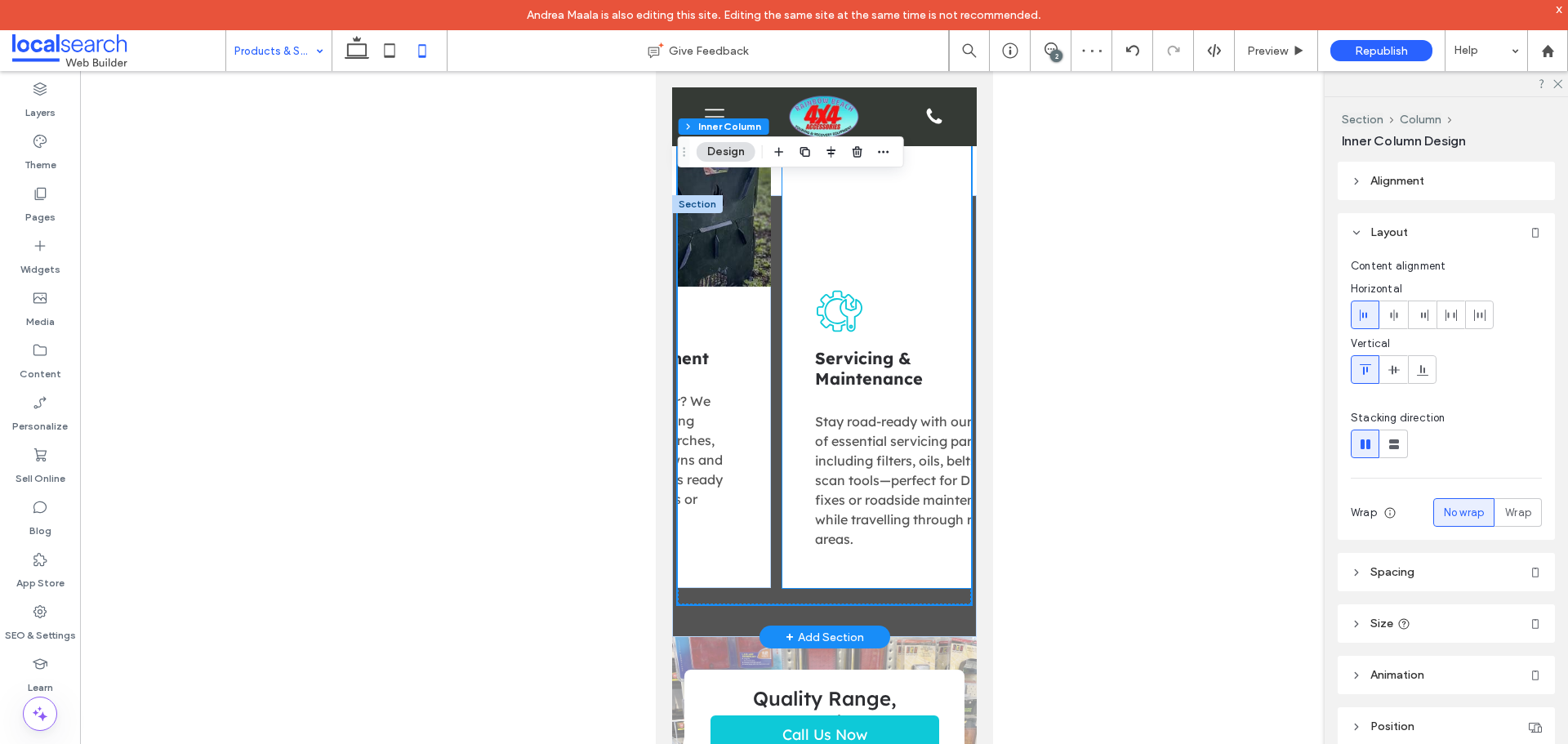 scroll, scrollTop: 0, scrollLeft: 1555, axis: horizontal 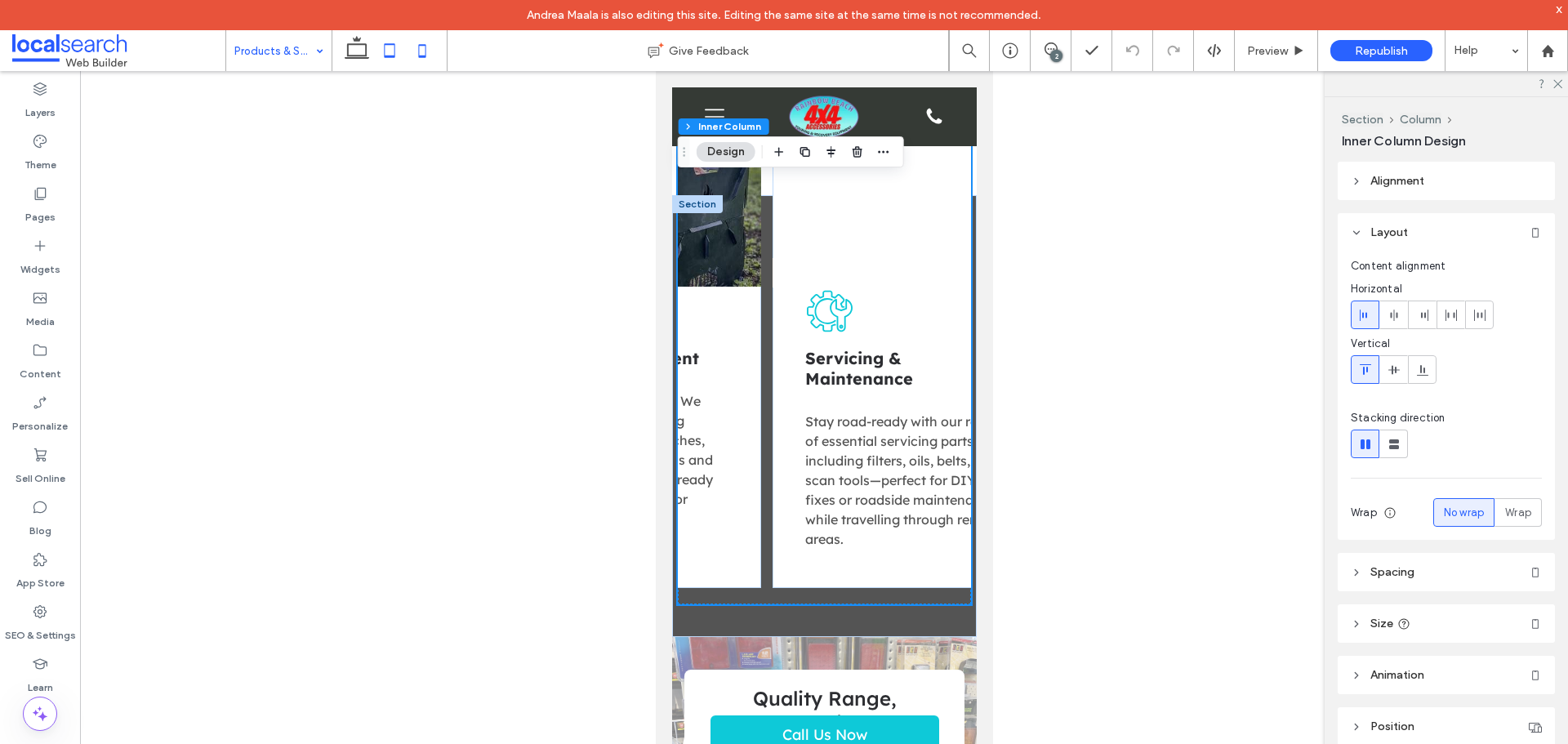 click 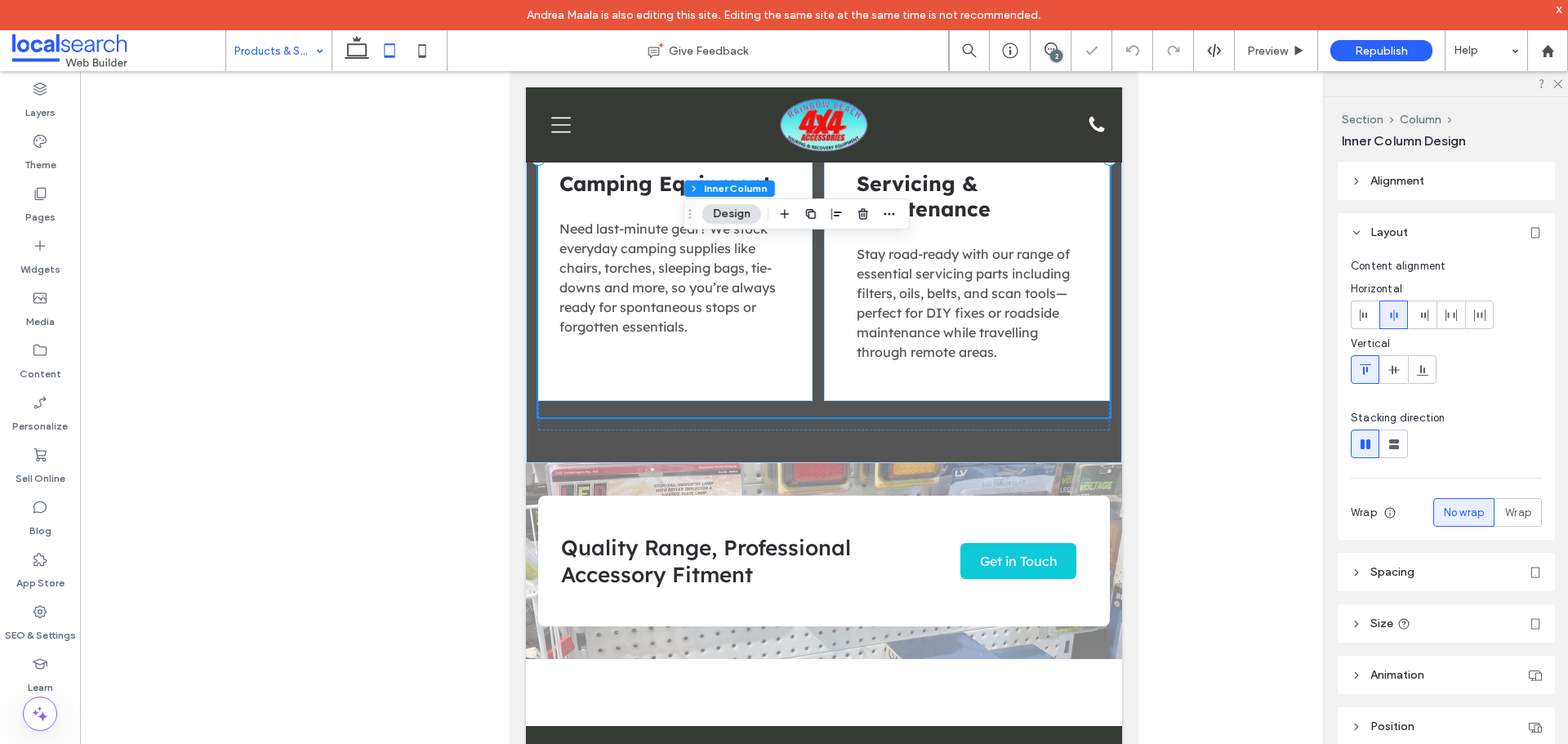 type on "*" 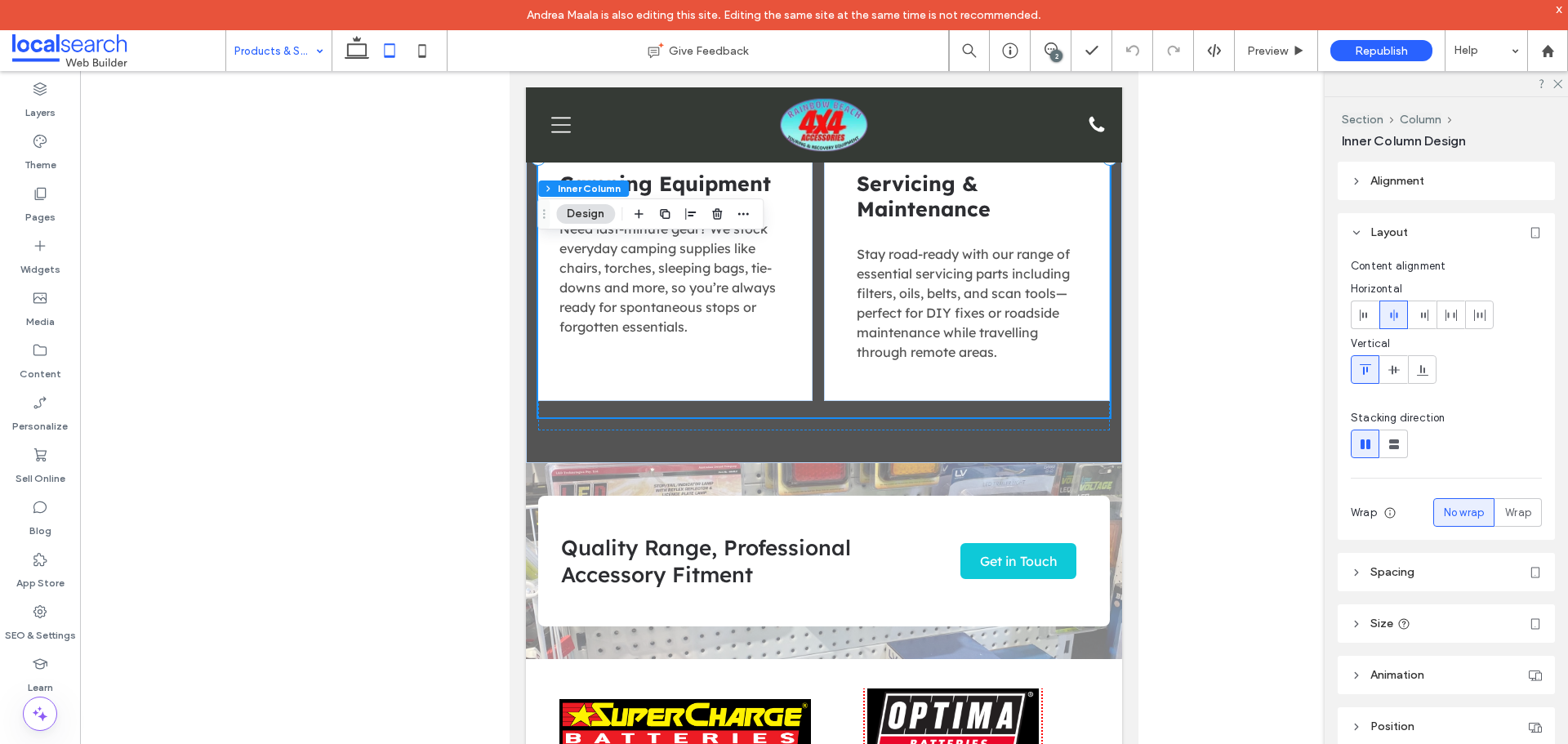 scroll, scrollTop: 1045, scrollLeft: 0, axis: vertical 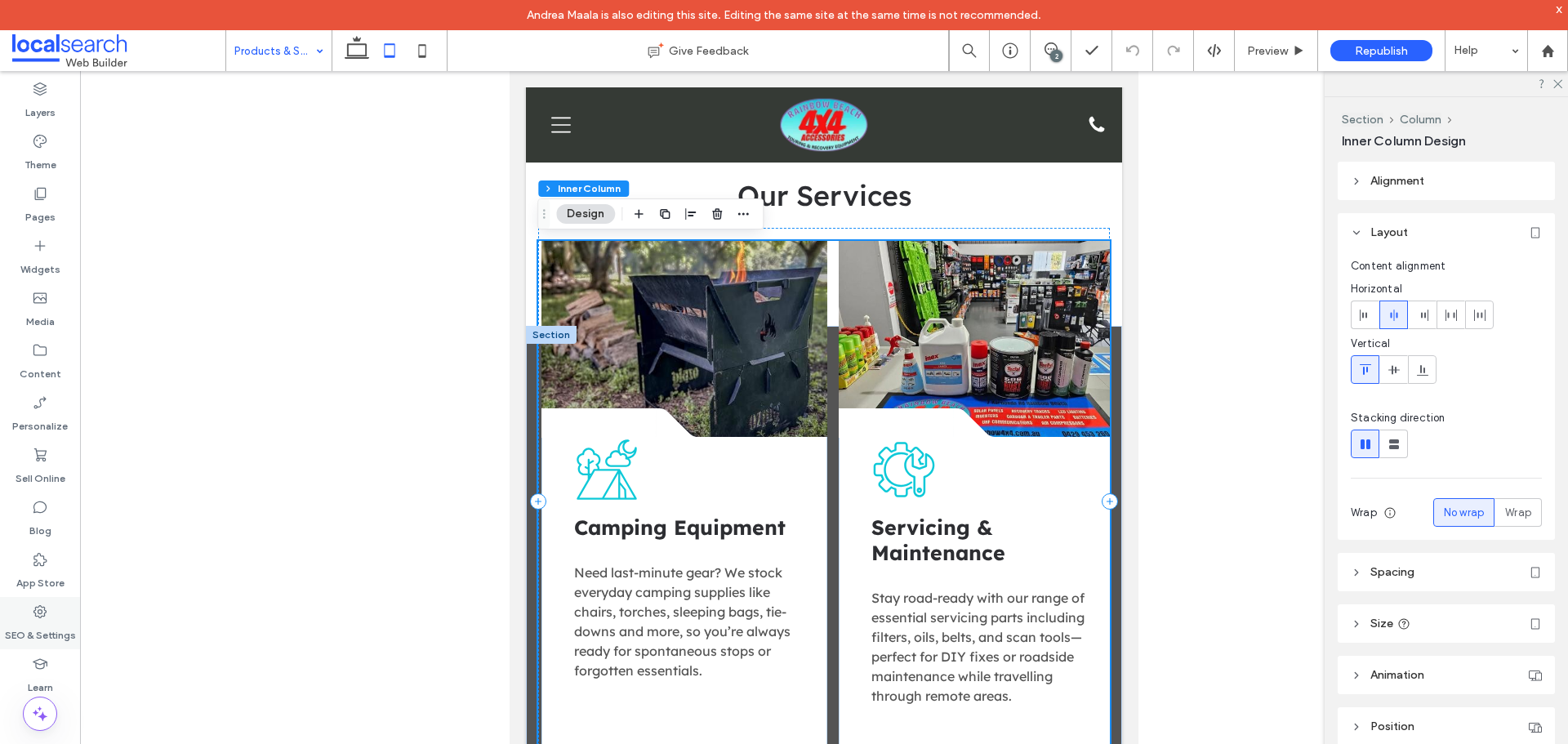 click on "SEO & Settings" at bounding box center (40, 631) 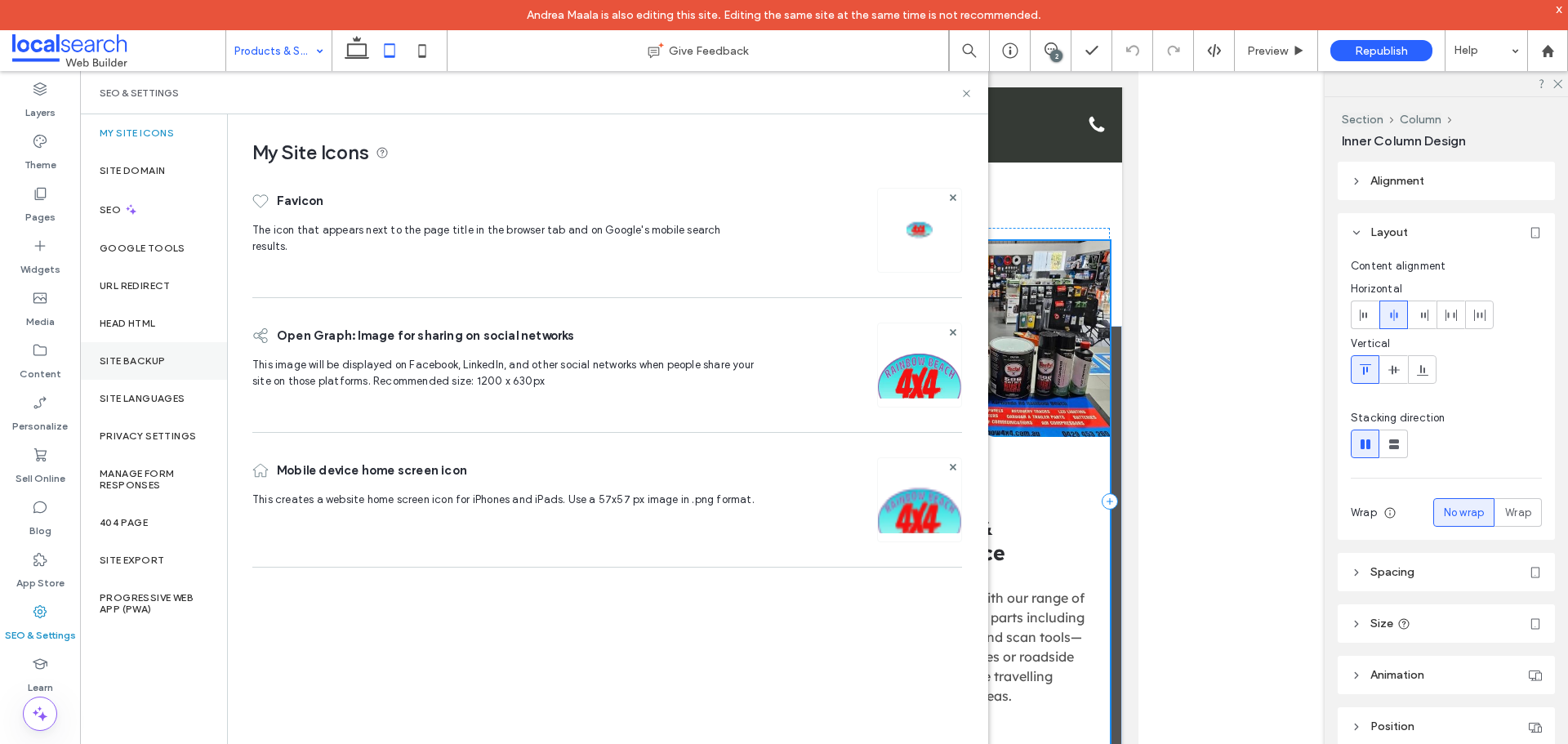 click on "Site Backup" at bounding box center (154, 361) 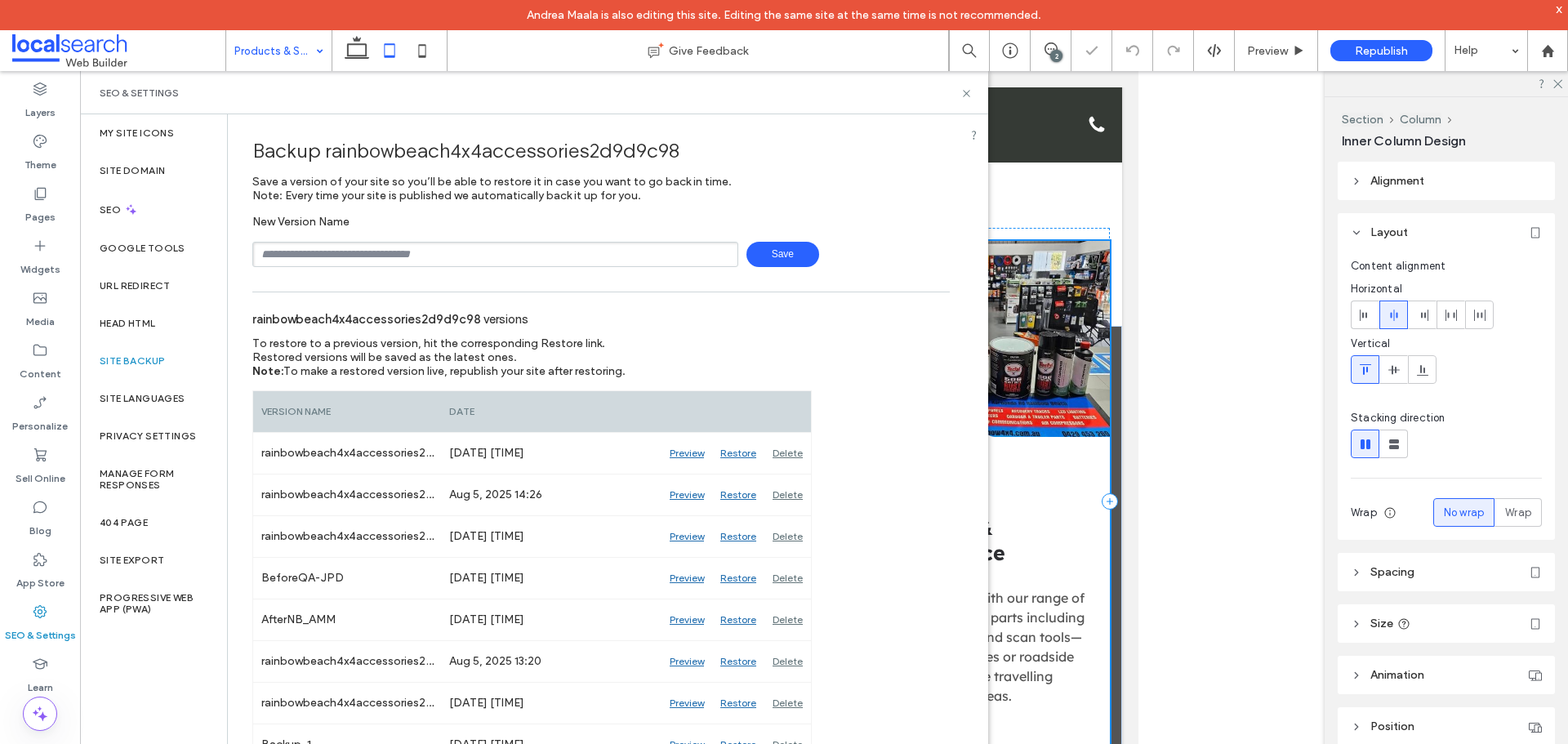 click at bounding box center (495, 254) 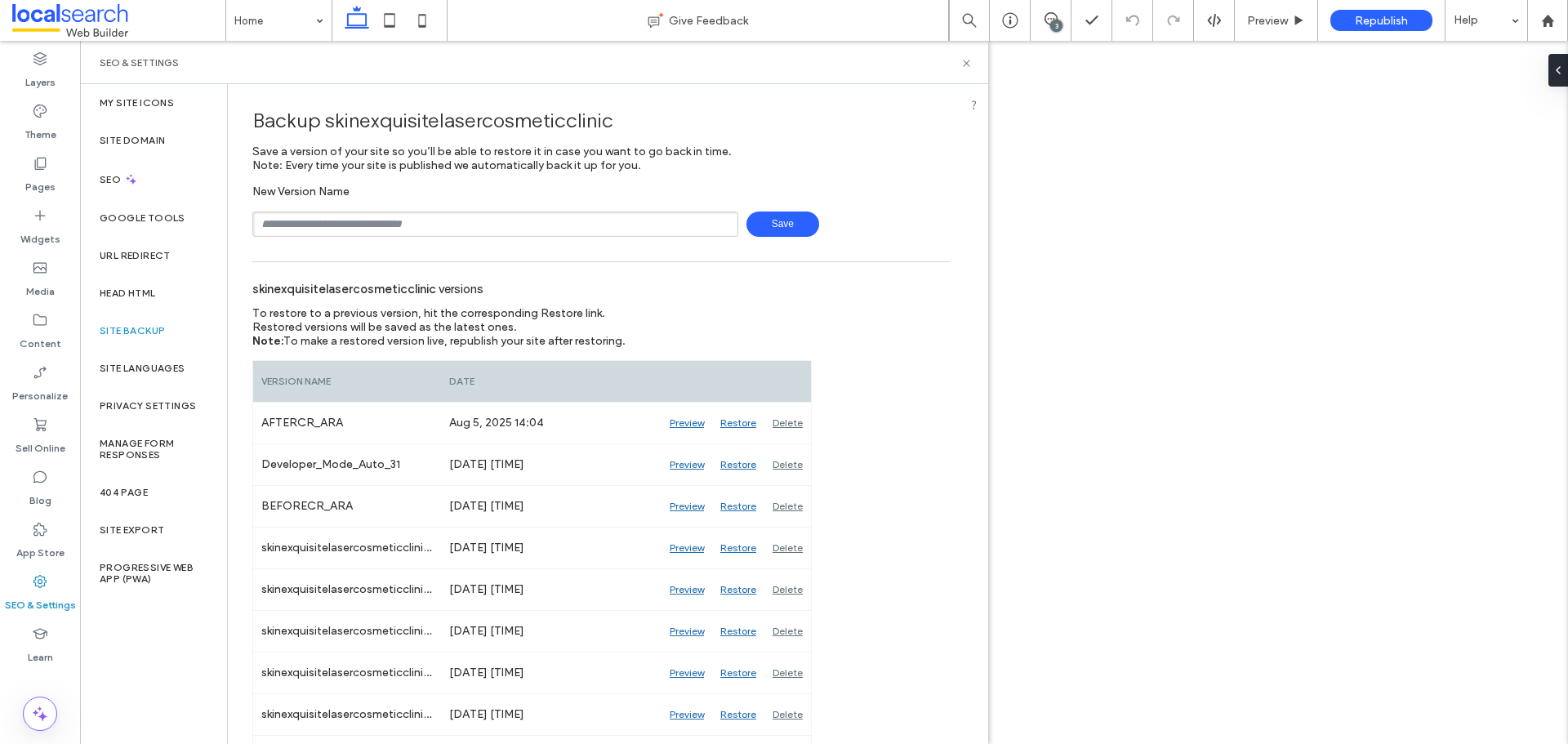 type on "**********" 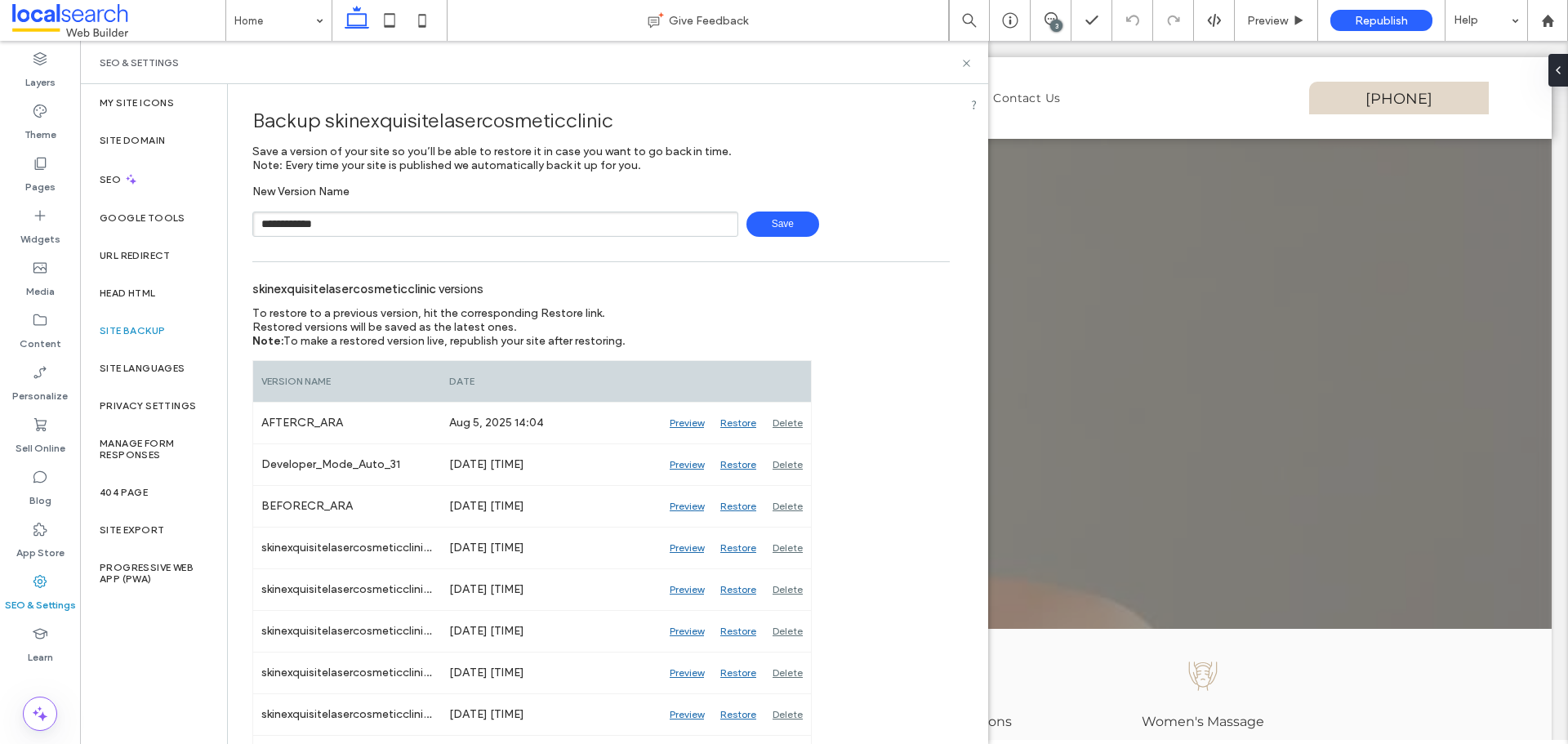 scroll, scrollTop: 0, scrollLeft: 0, axis: both 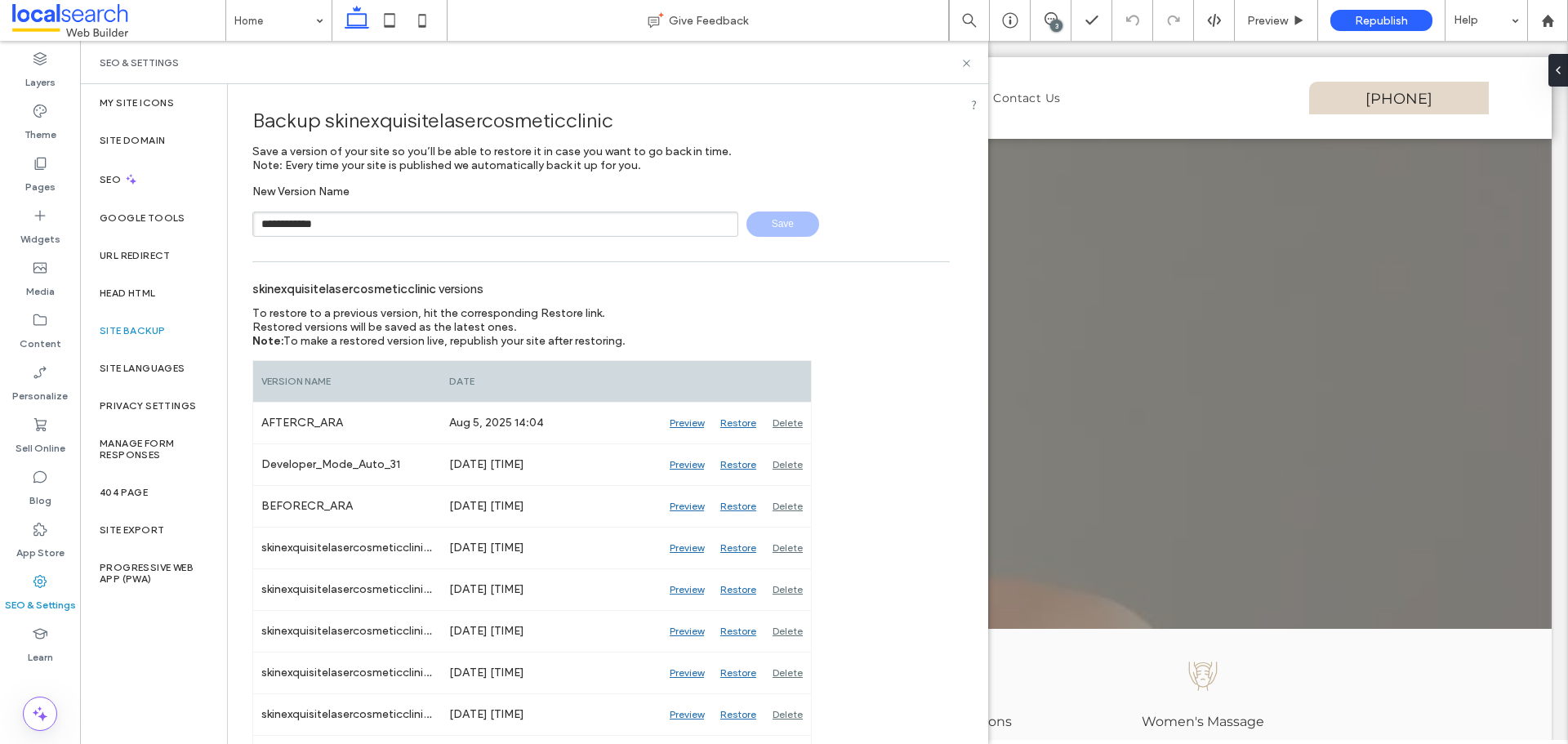 type 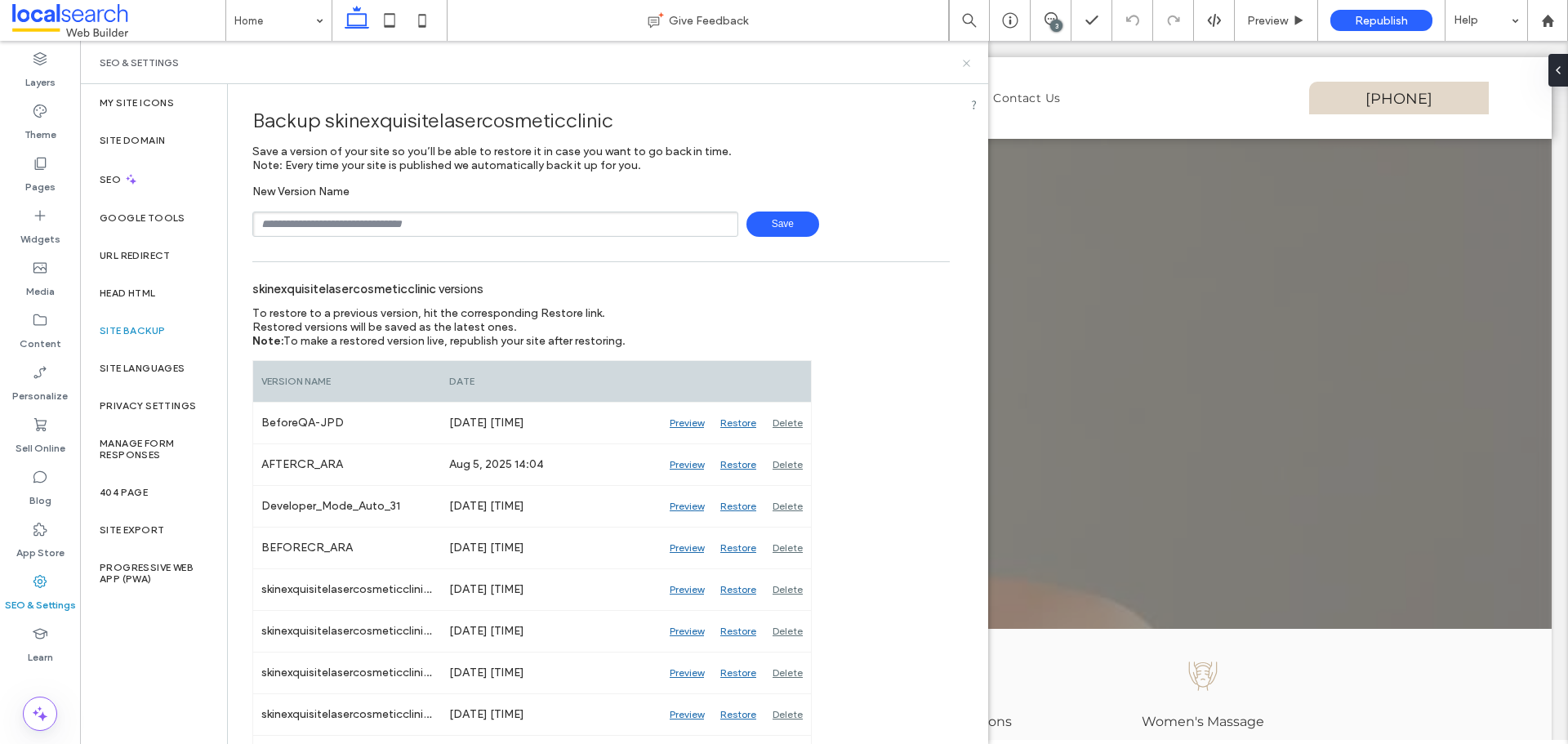 click 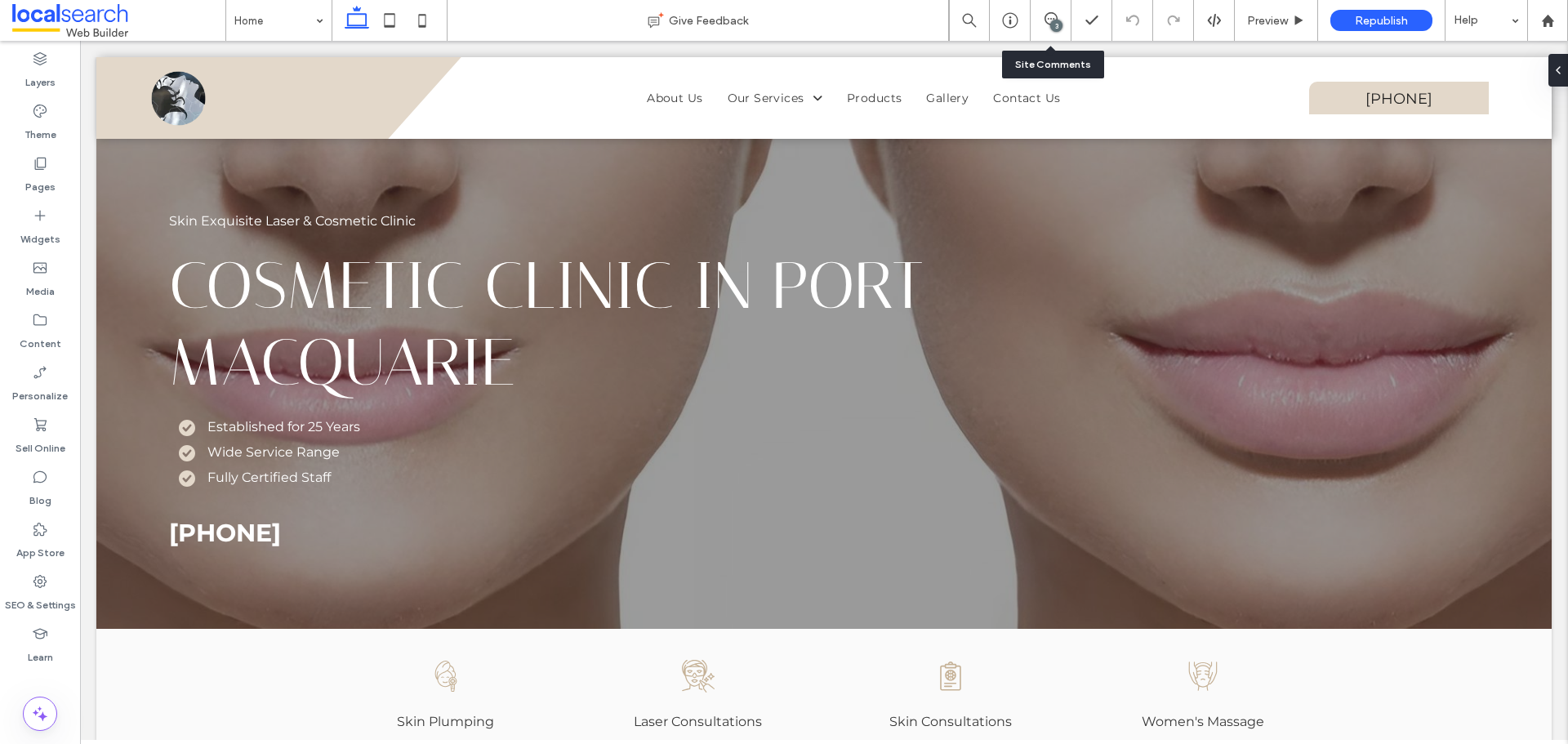 click on "3" at bounding box center (1050, 20) 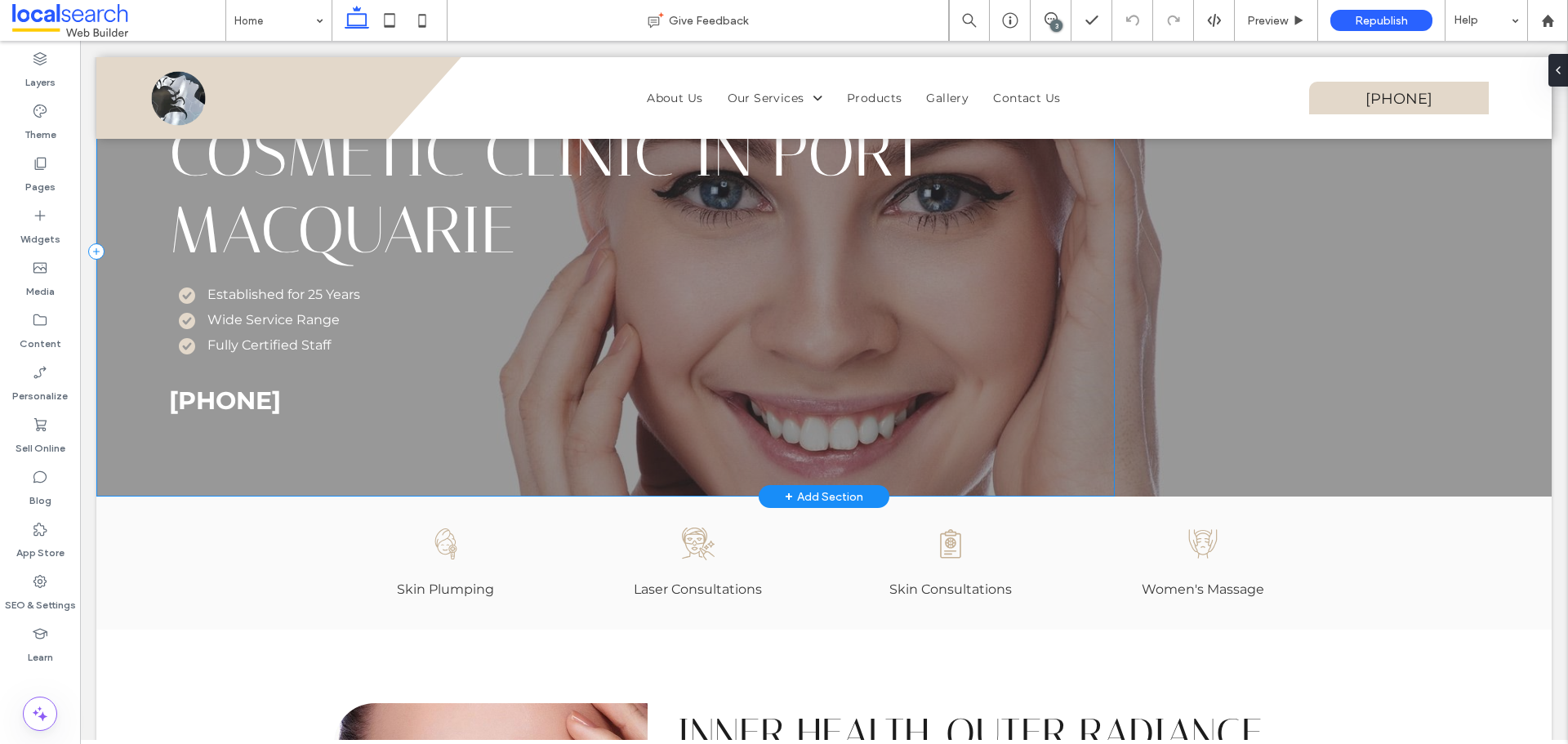 scroll, scrollTop: 0, scrollLeft: 0, axis: both 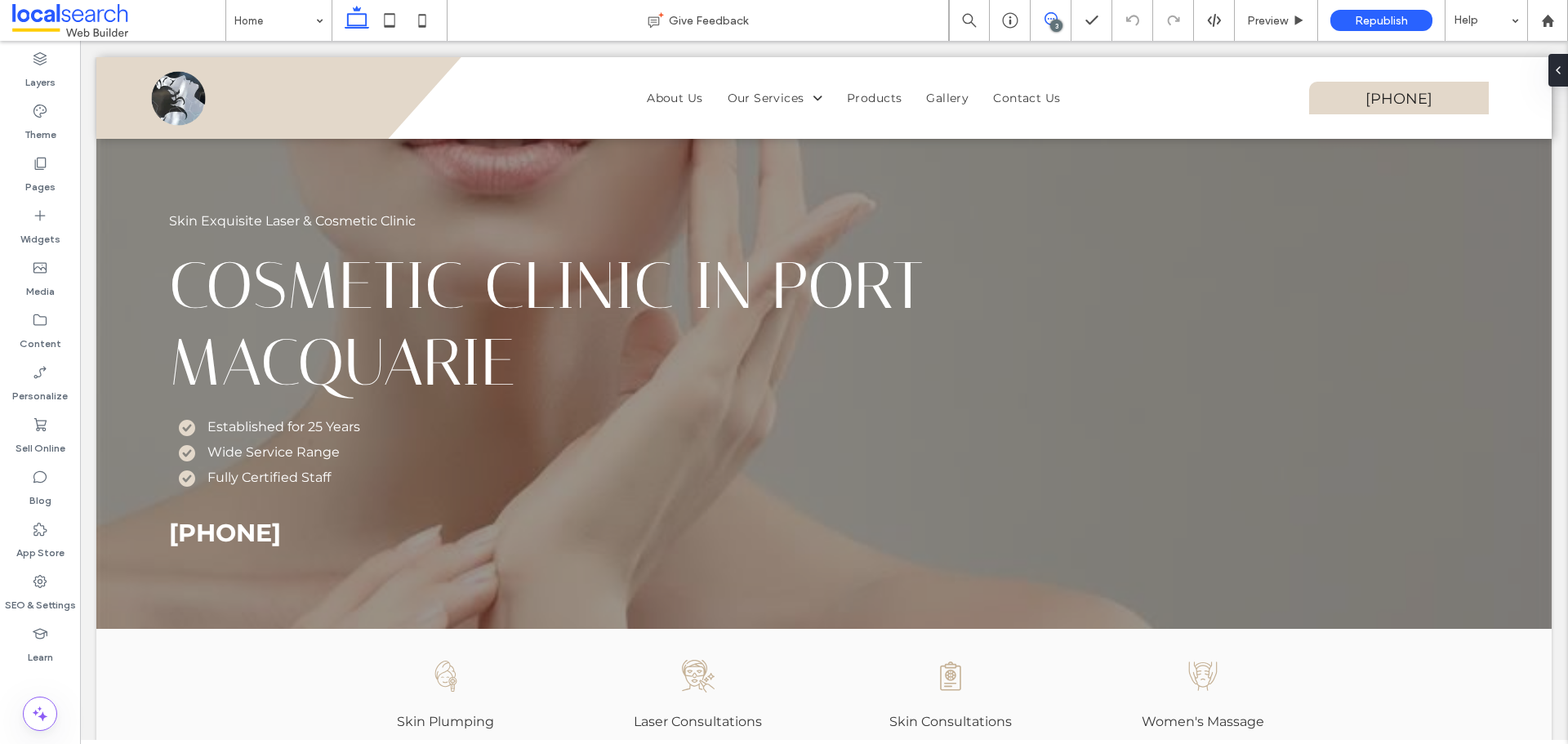 click at bounding box center (1050, 19) 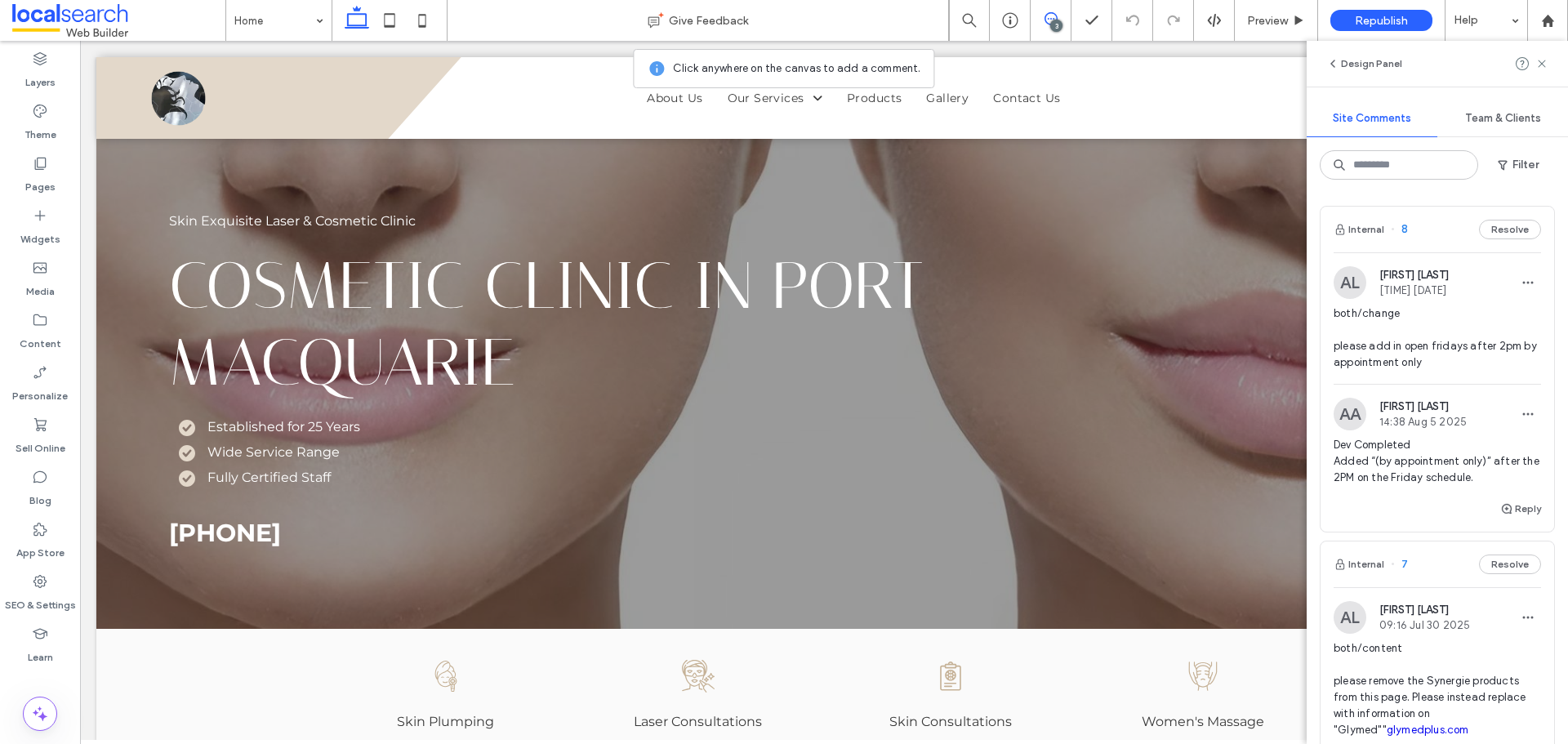 click on "Internal 8 Resolve" at bounding box center (1437, 229) 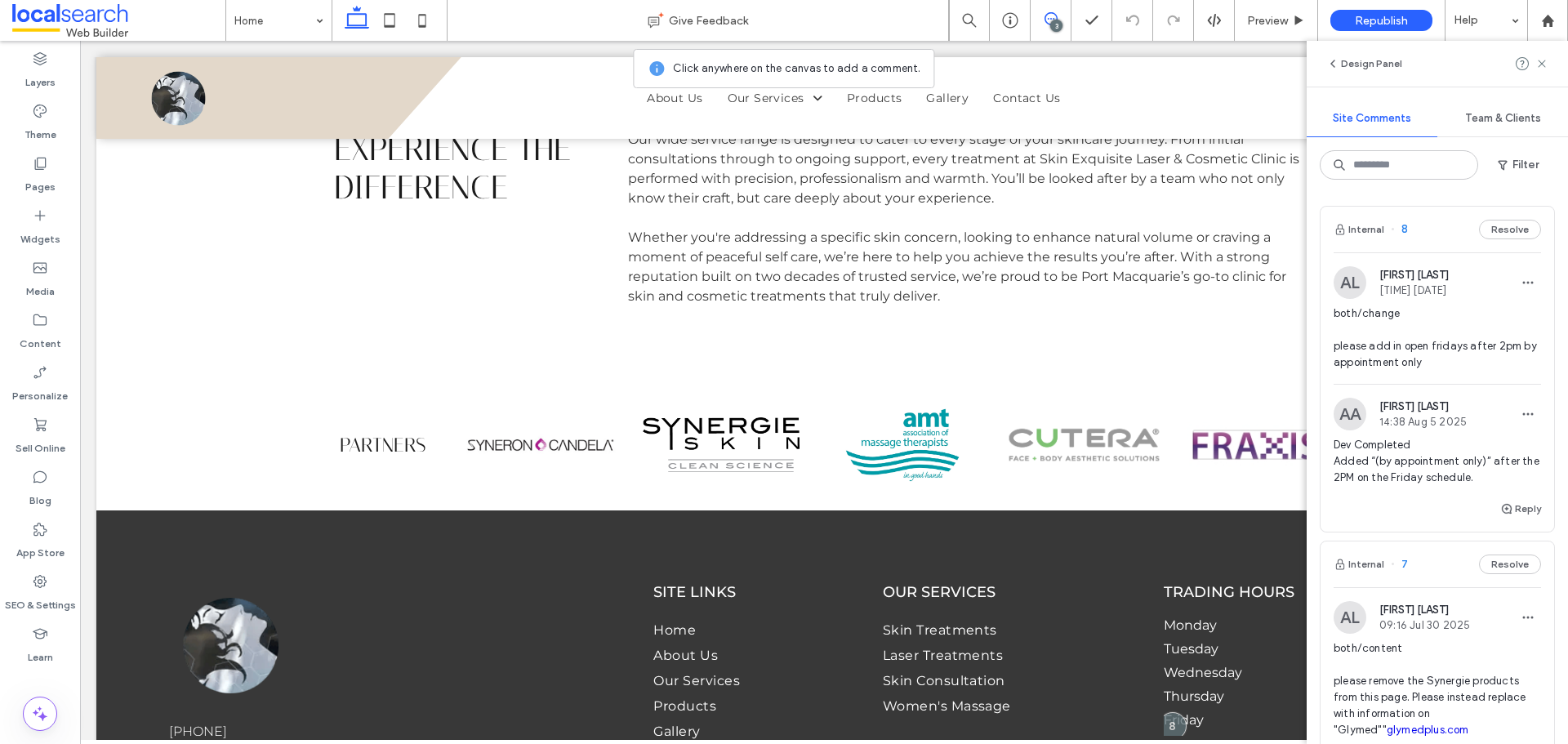 scroll, scrollTop: 1987, scrollLeft: 0, axis: vertical 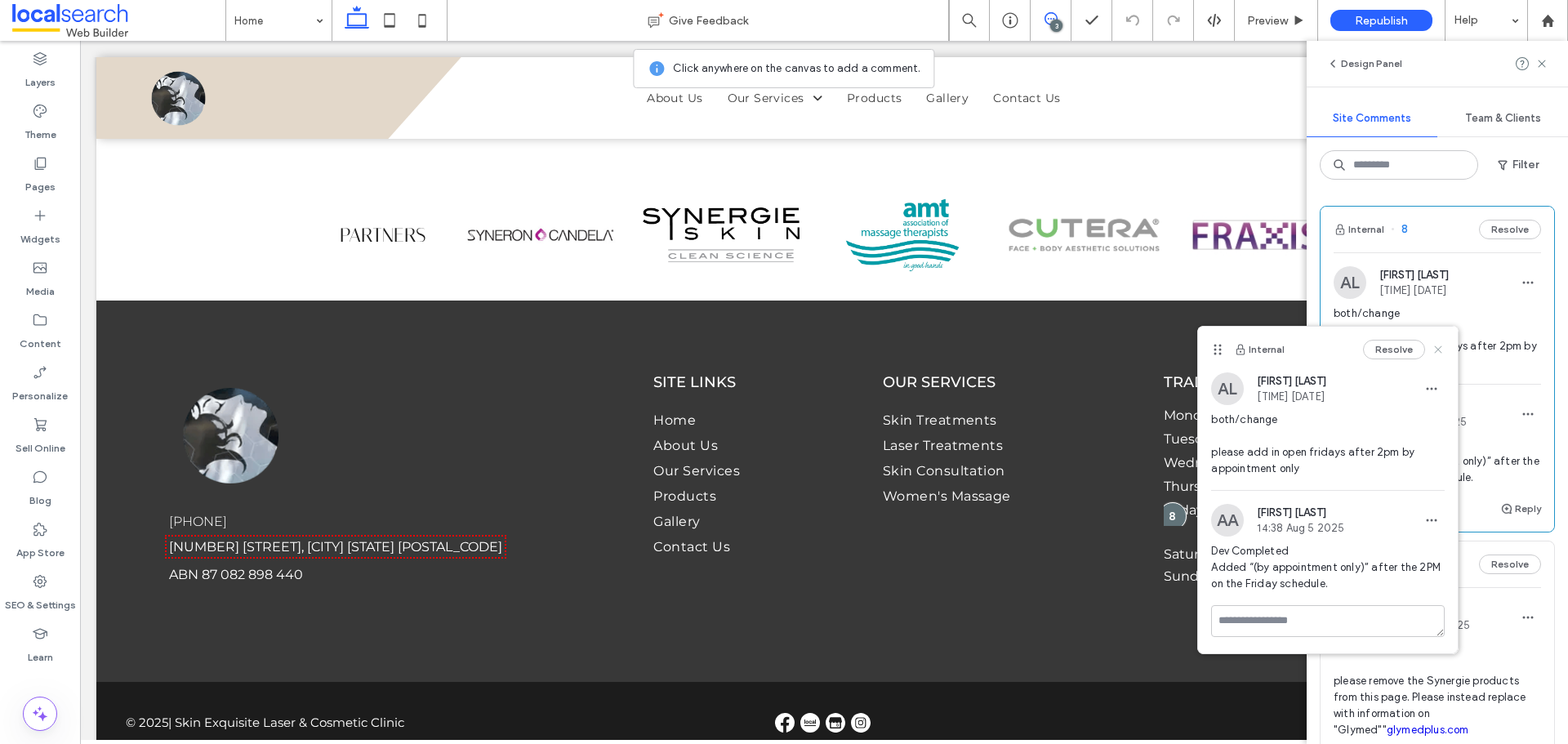 click 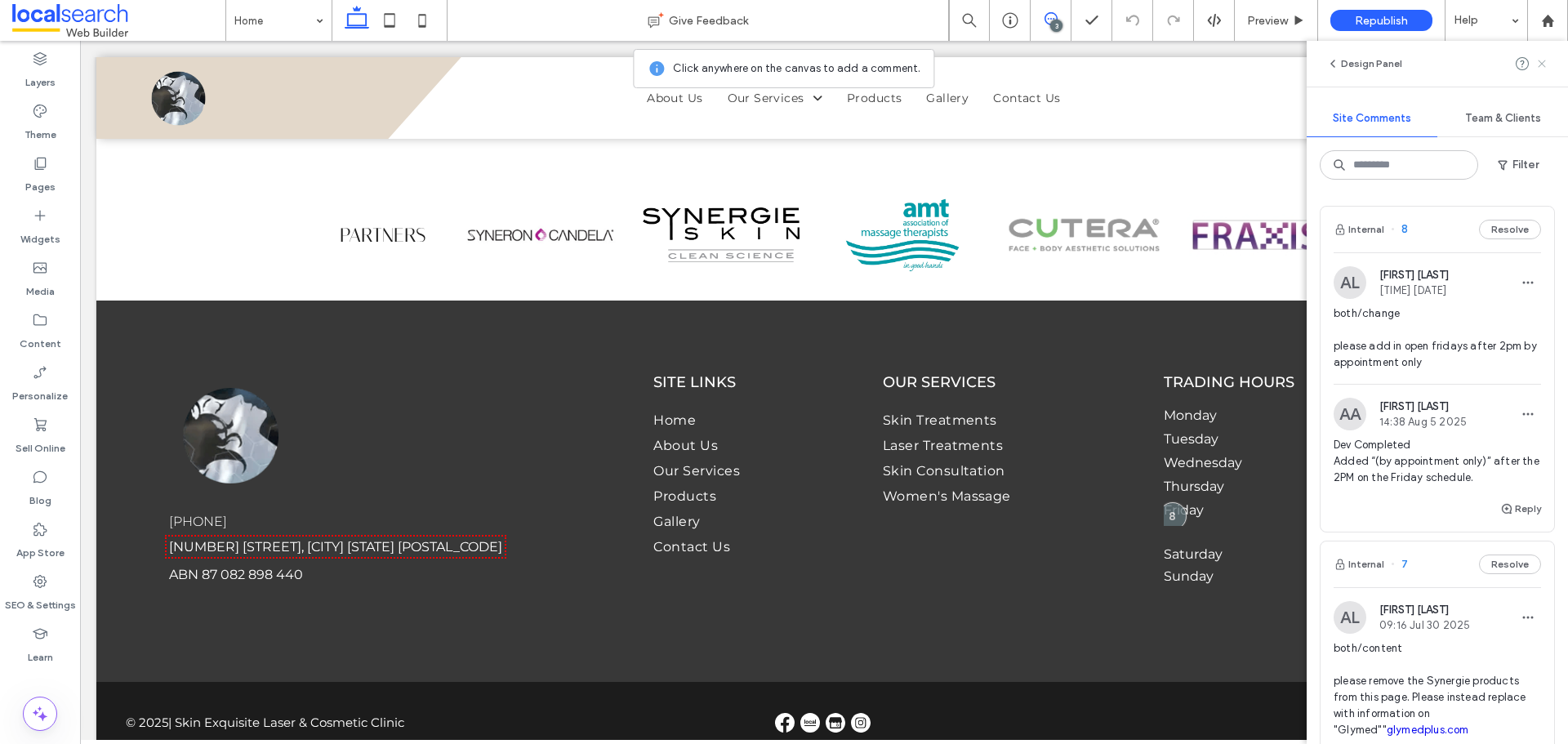 click 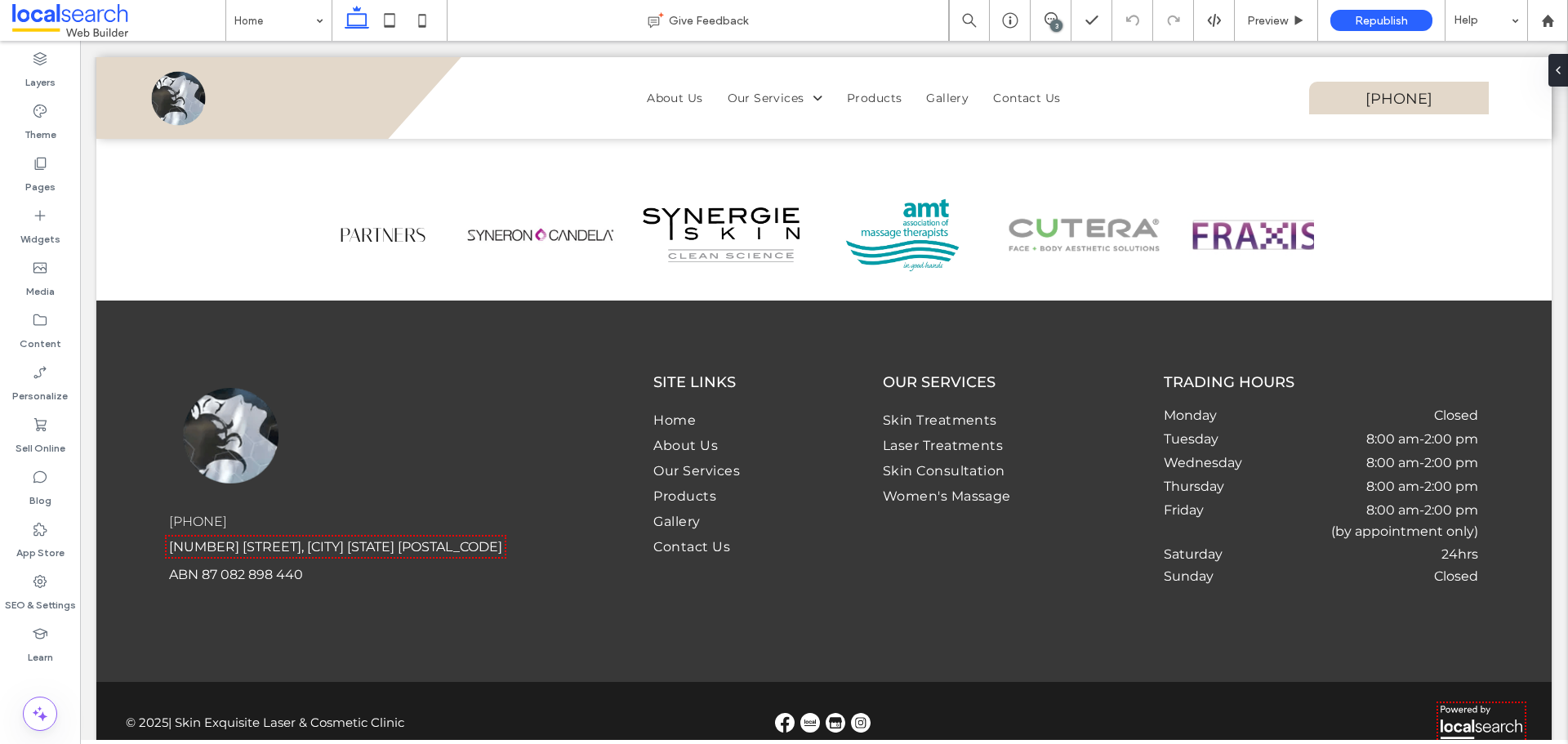 click on "3" at bounding box center [1056, 25] 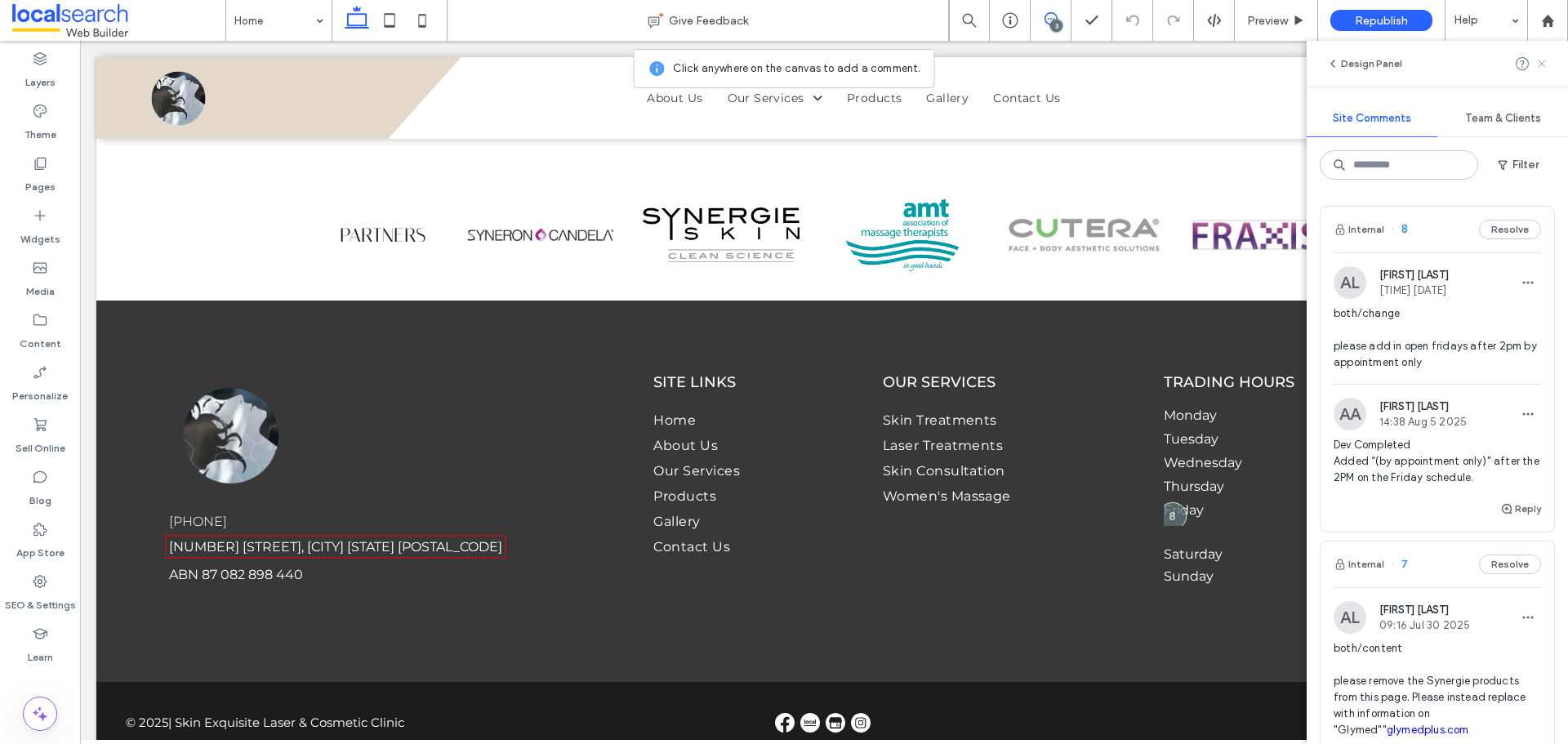 click 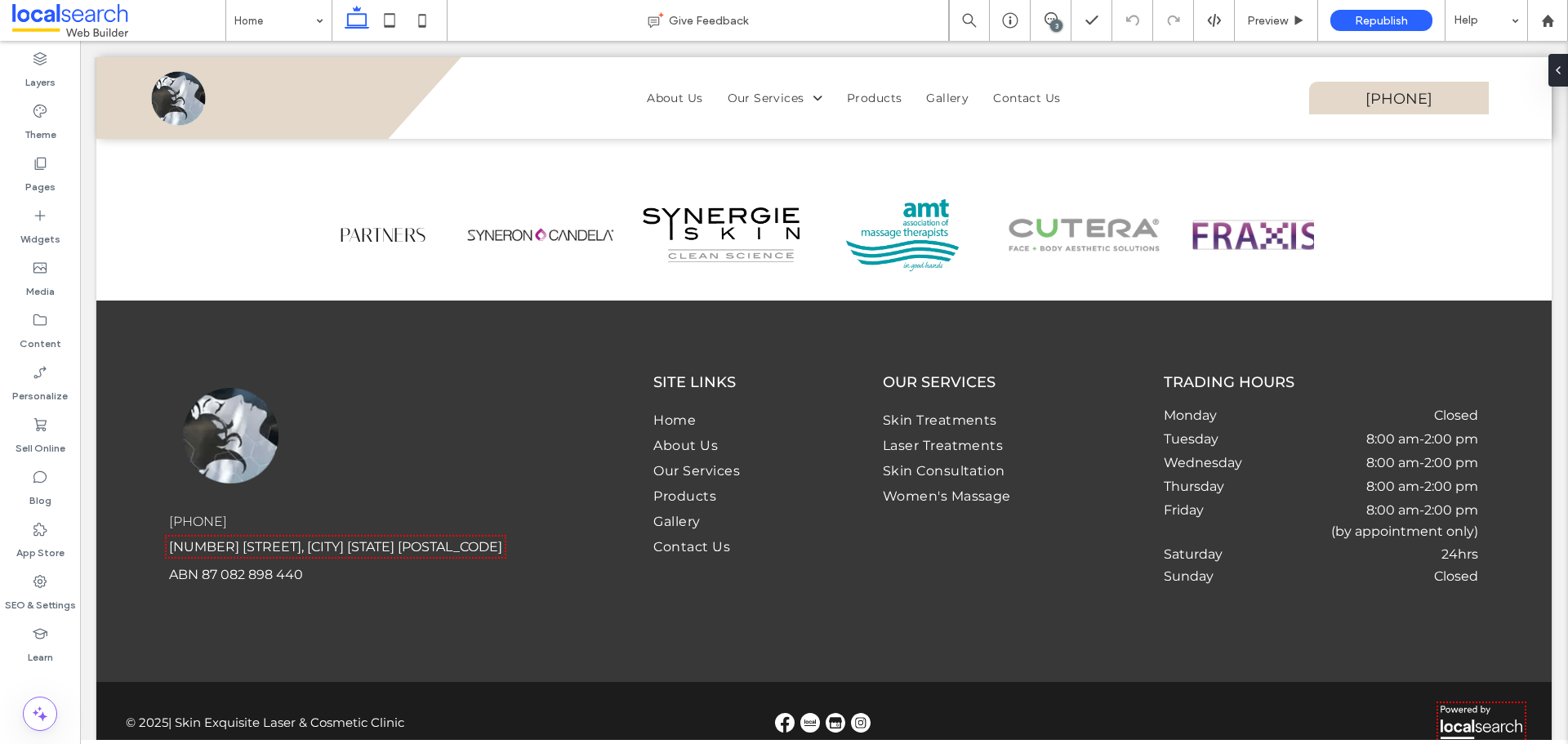 click on "3" at bounding box center [1056, 25] 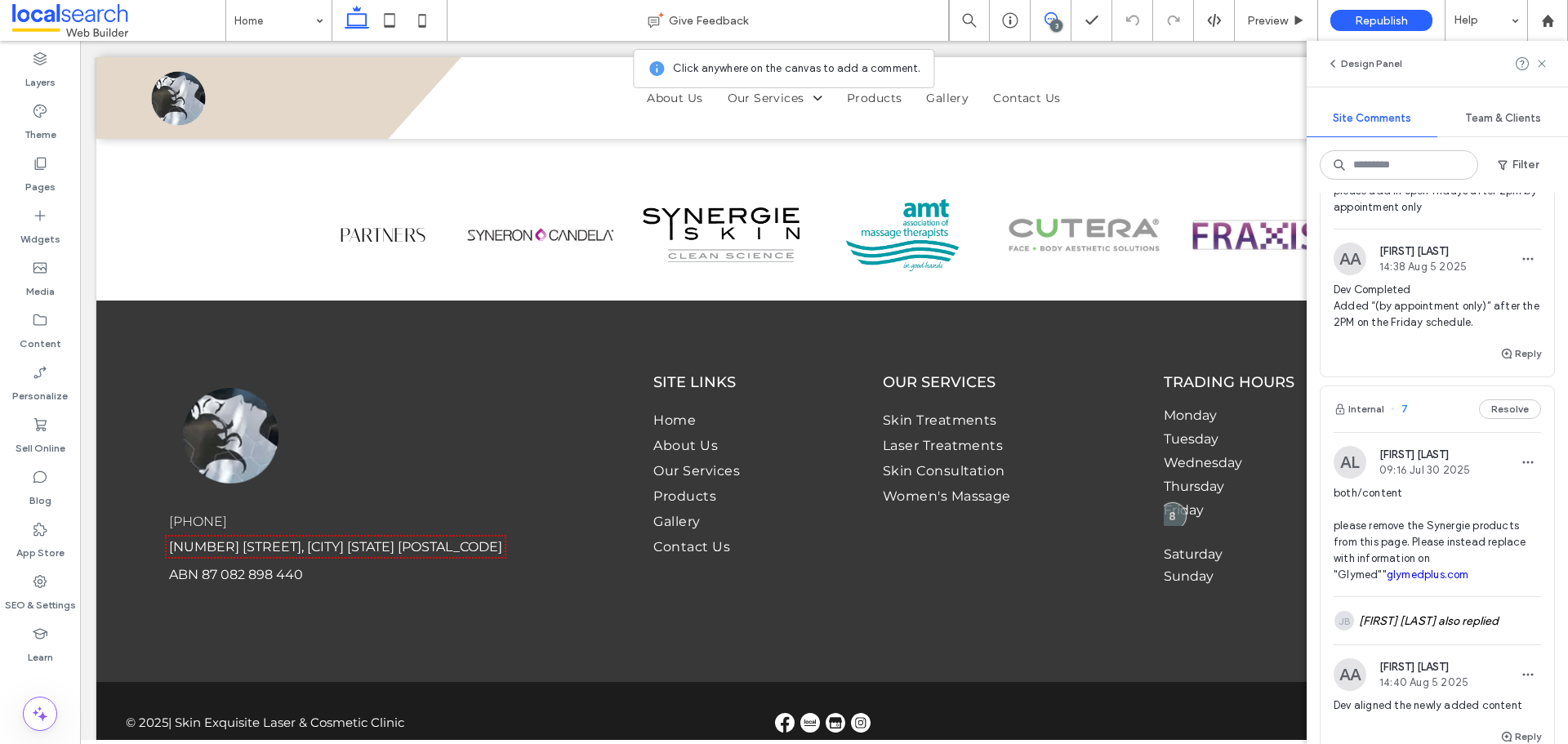 scroll, scrollTop: 82, scrollLeft: 0, axis: vertical 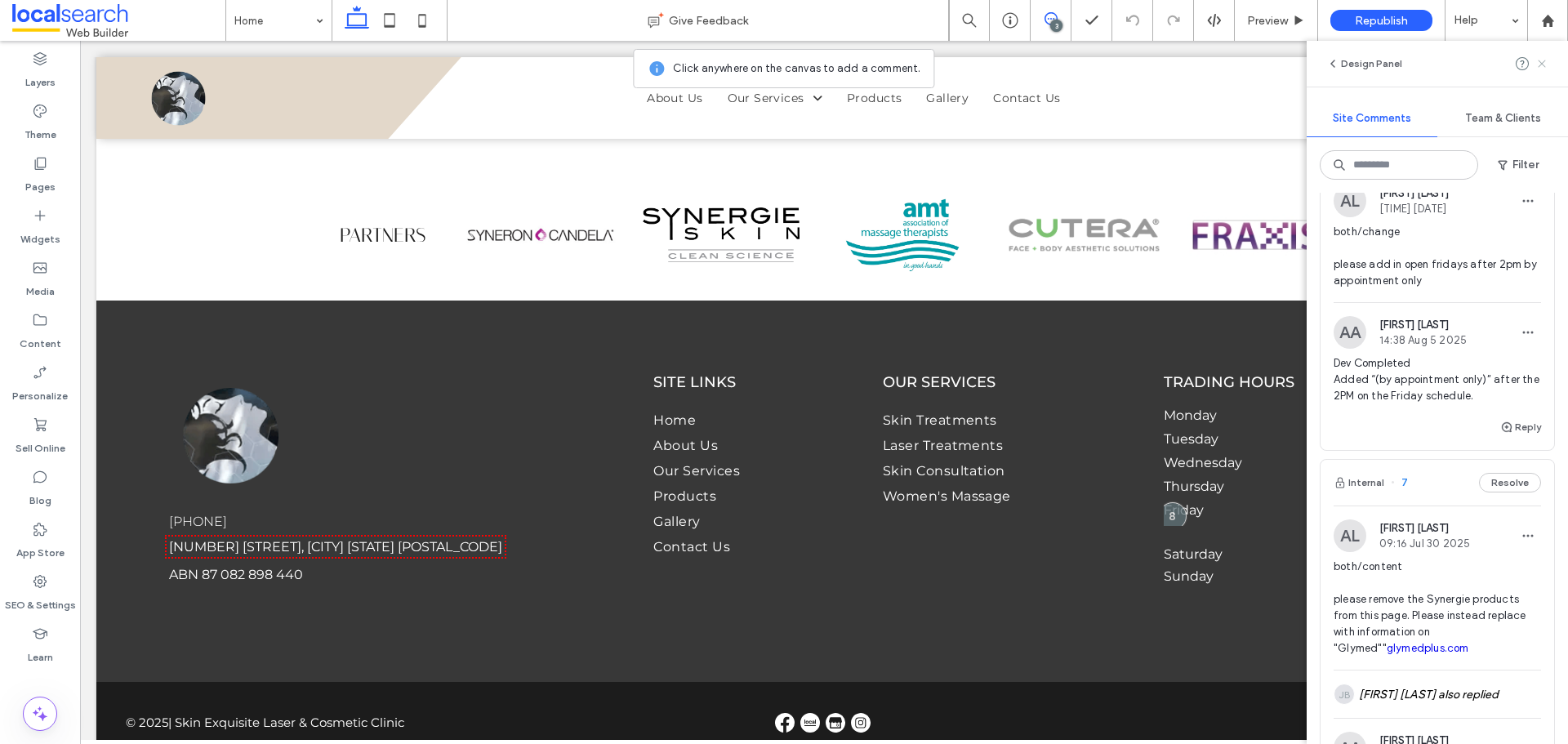 click 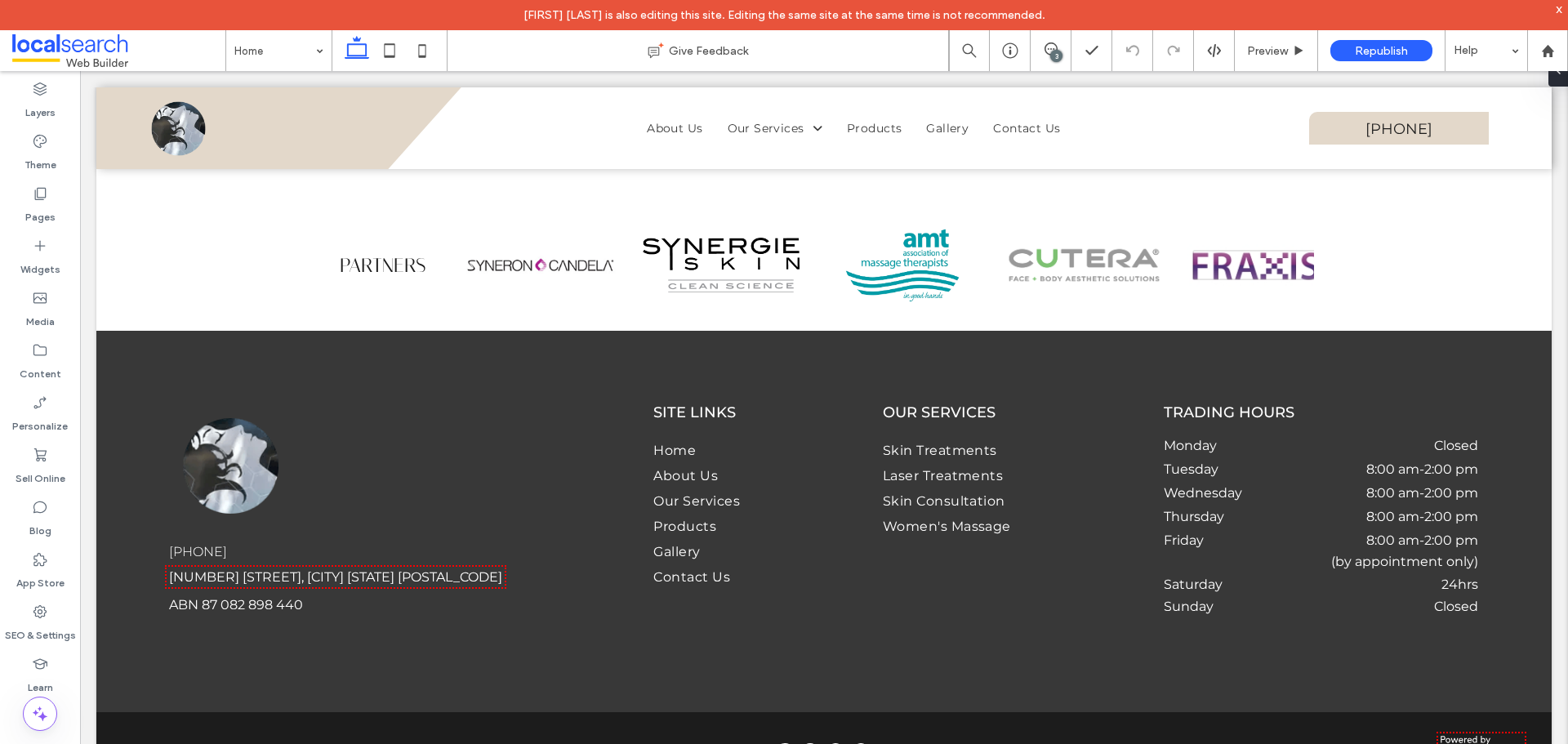 click on "3" at bounding box center [1056, 56] 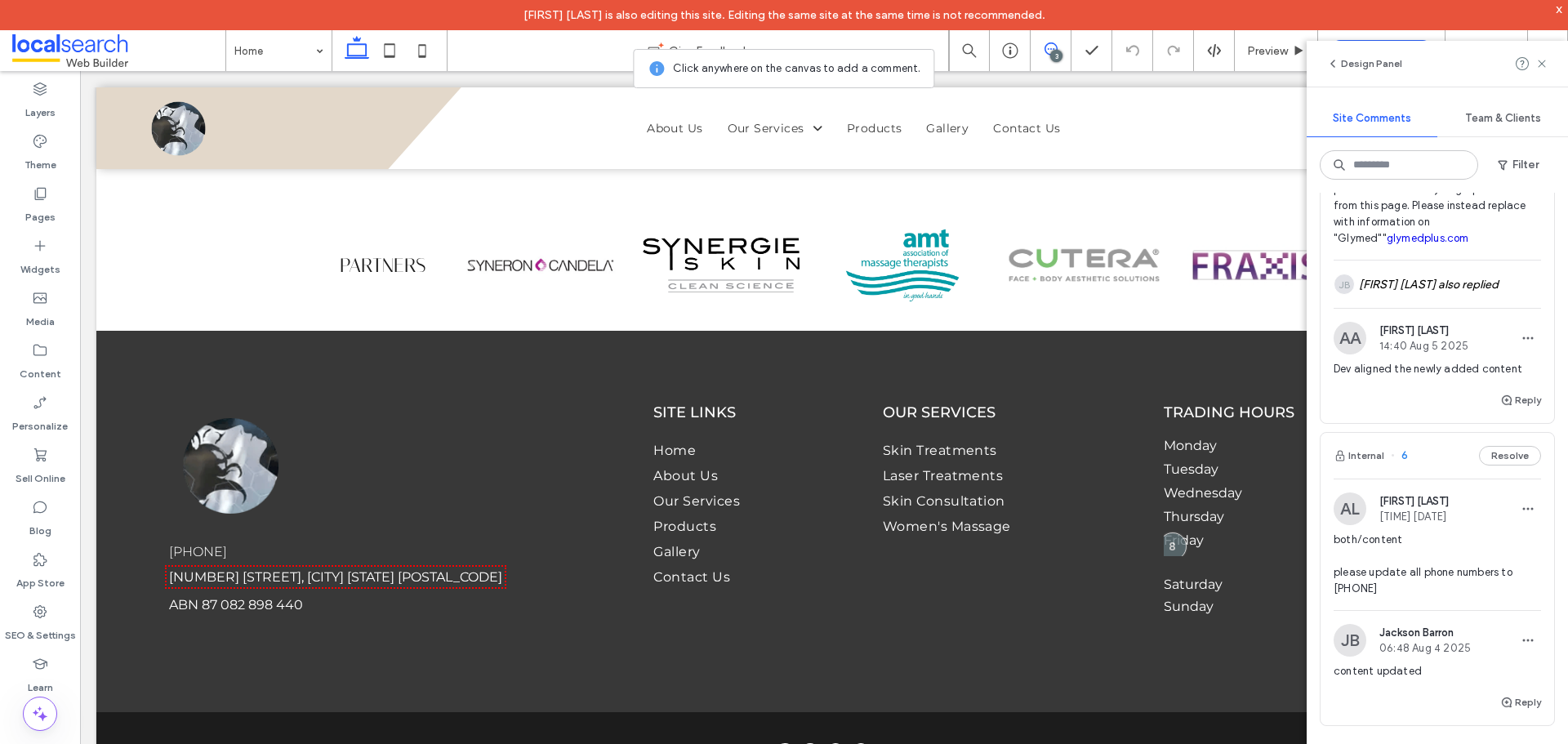 scroll, scrollTop: 327, scrollLeft: 0, axis: vertical 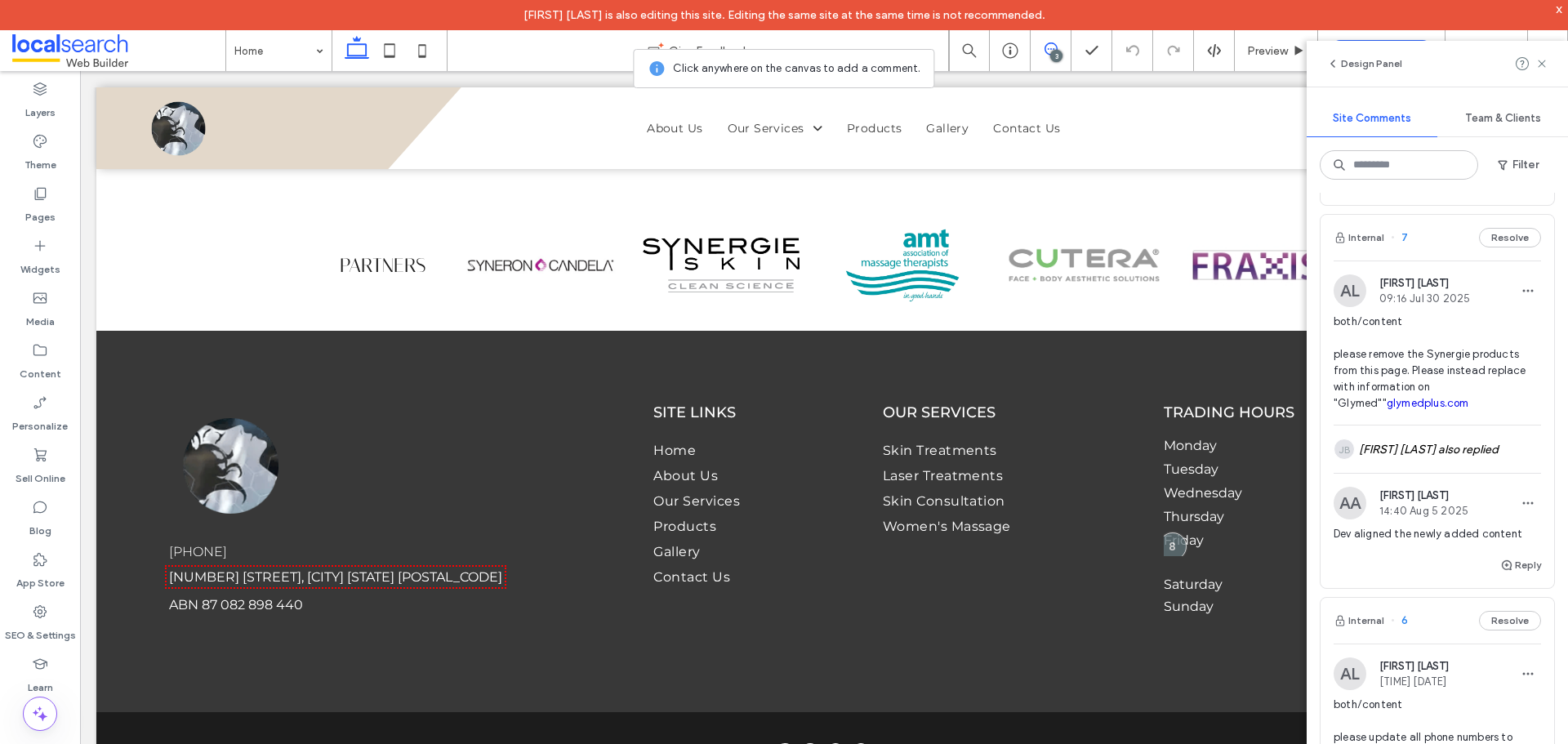 click on "Internal 7 Resolve" at bounding box center [1437, 238] 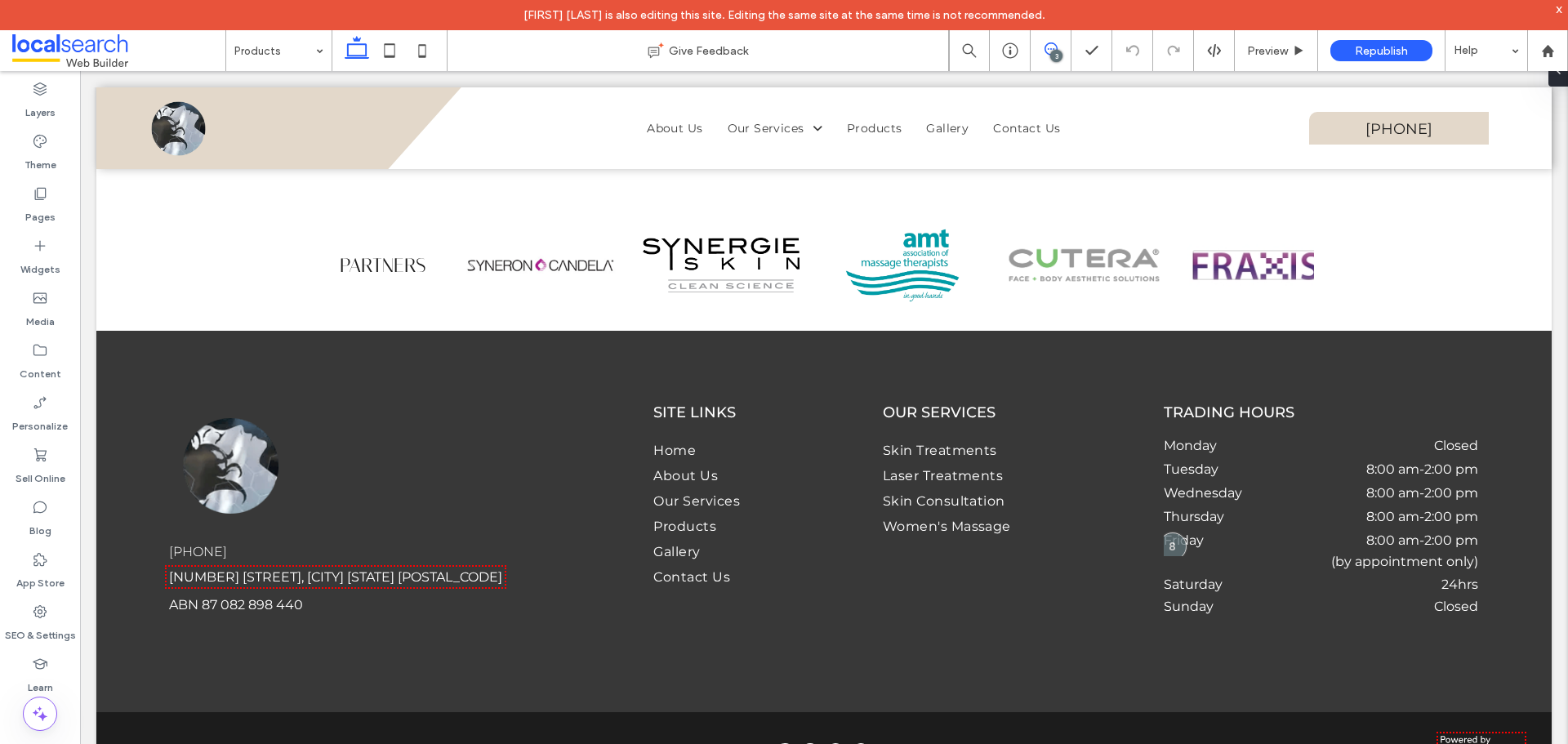 scroll, scrollTop: 0, scrollLeft: 0, axis: both 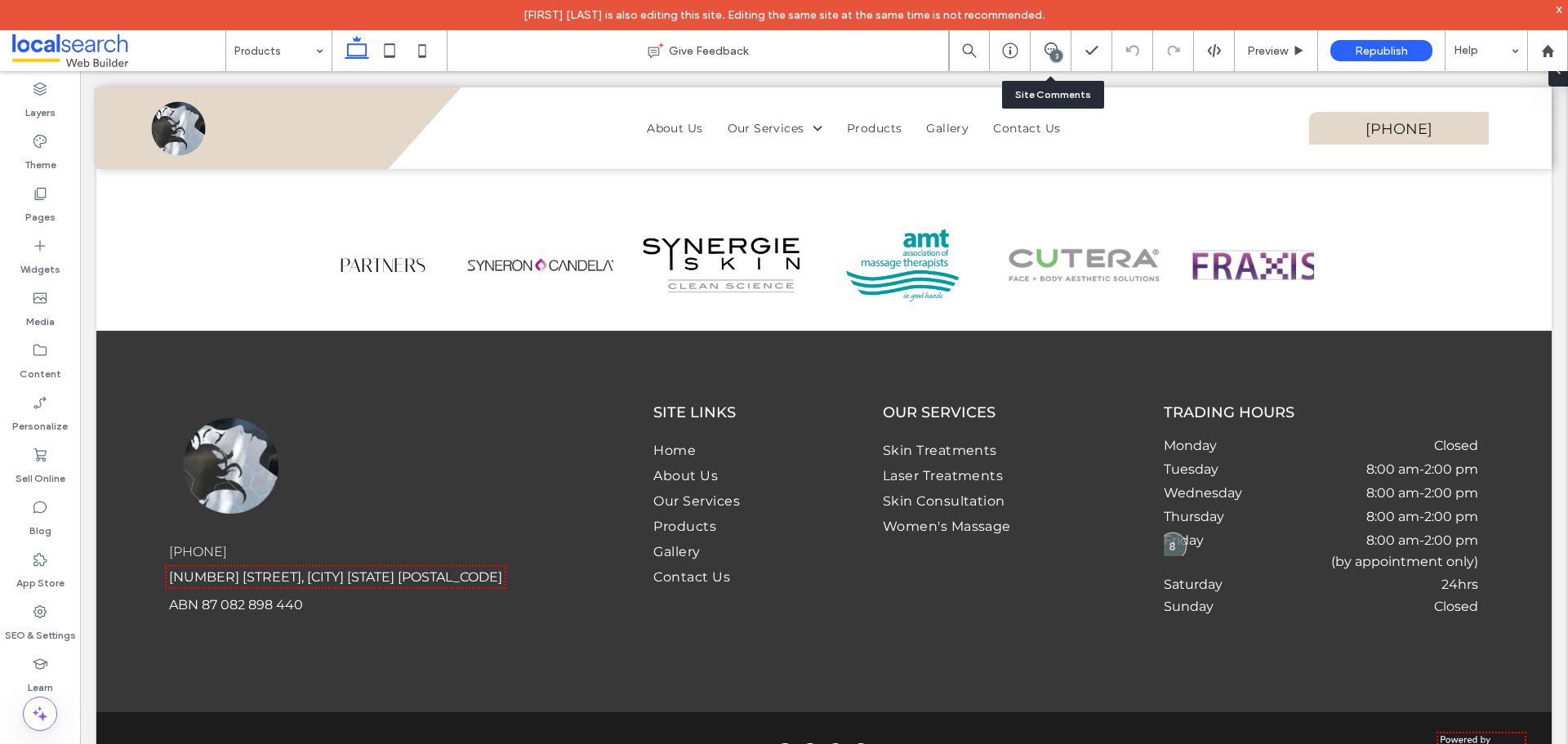 click on "3" at bounding box center [1056, 56] 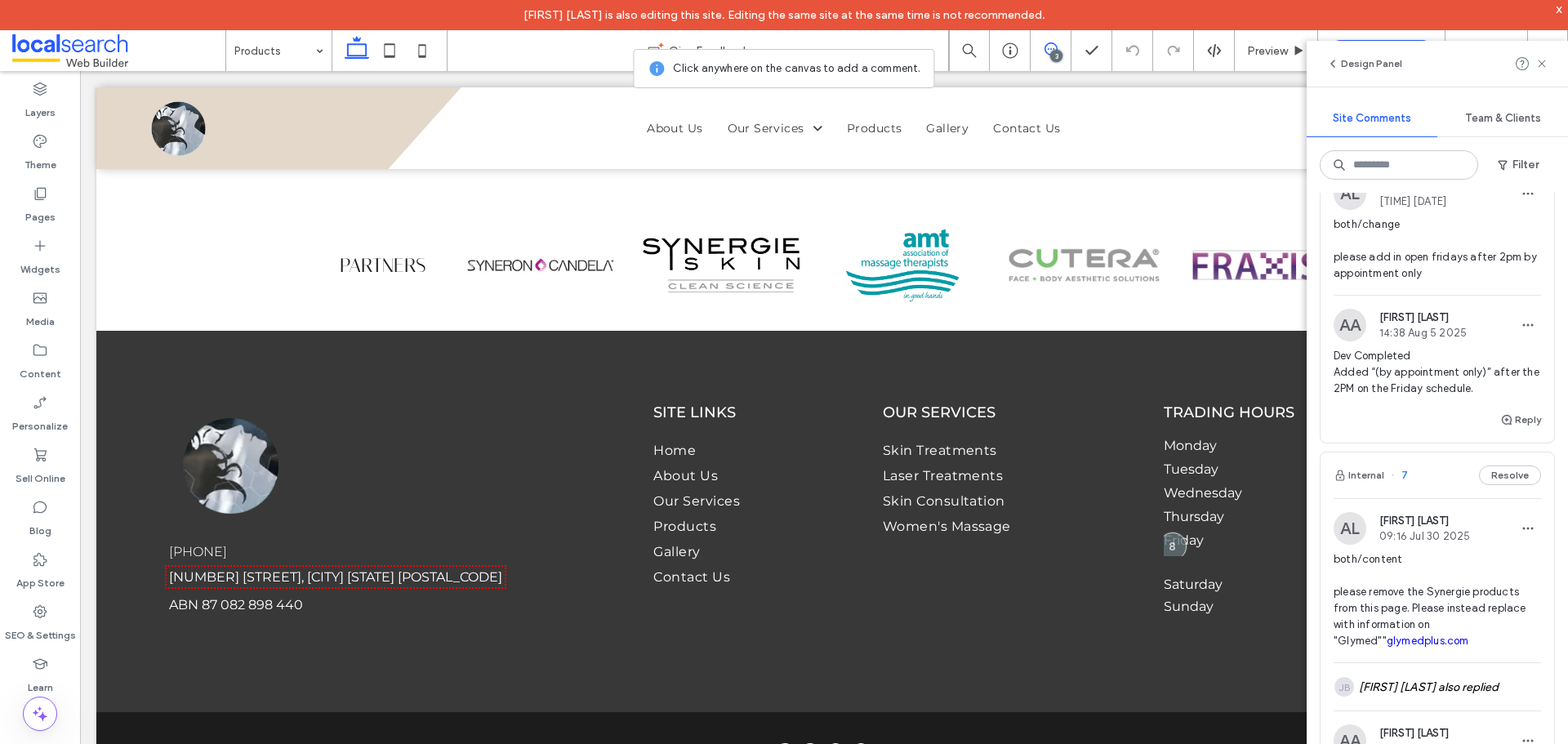 scroll, scrollTop: 408, scrollLeft: 0, axis: vertical 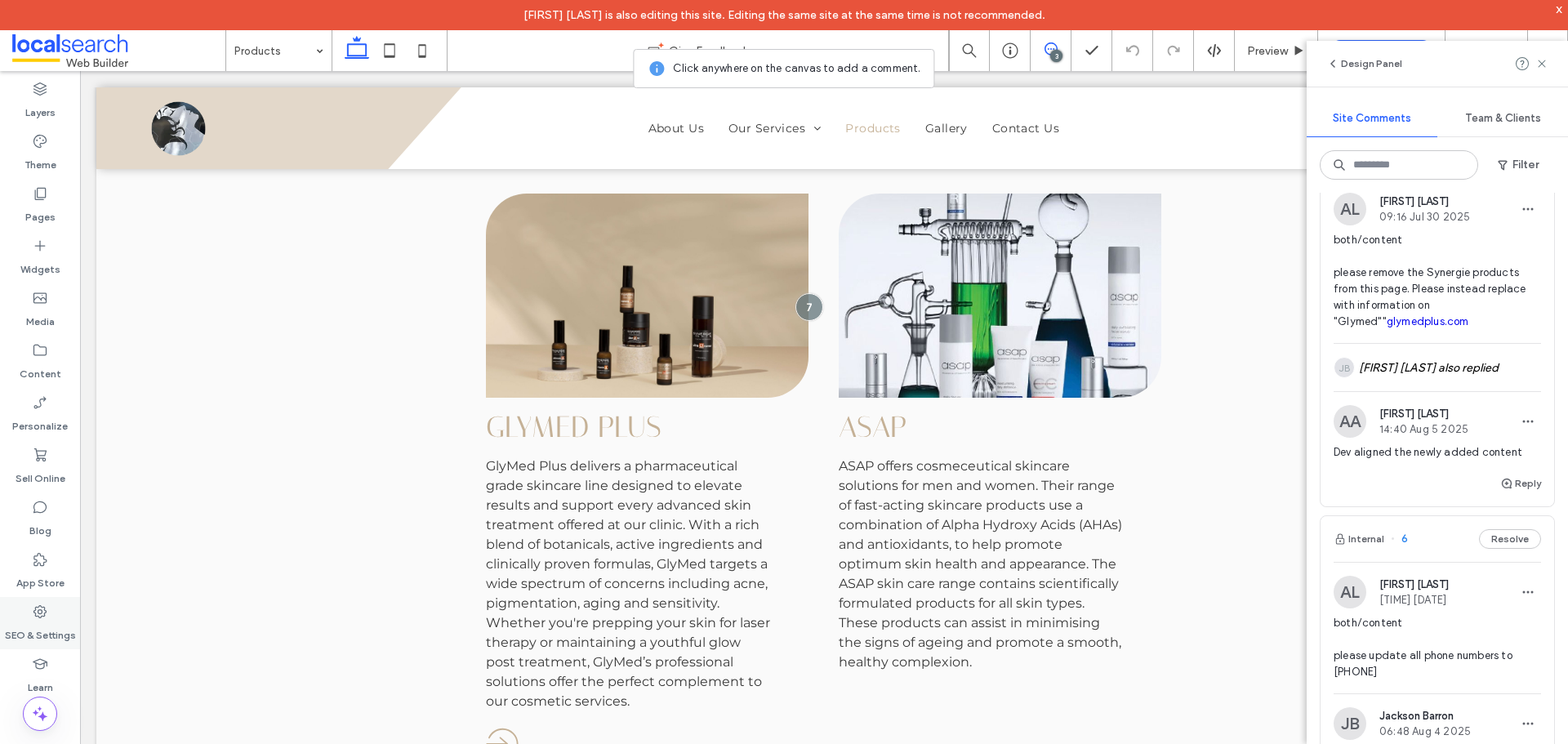 click on "SEO & Settings" at bounding box center [40, 631] 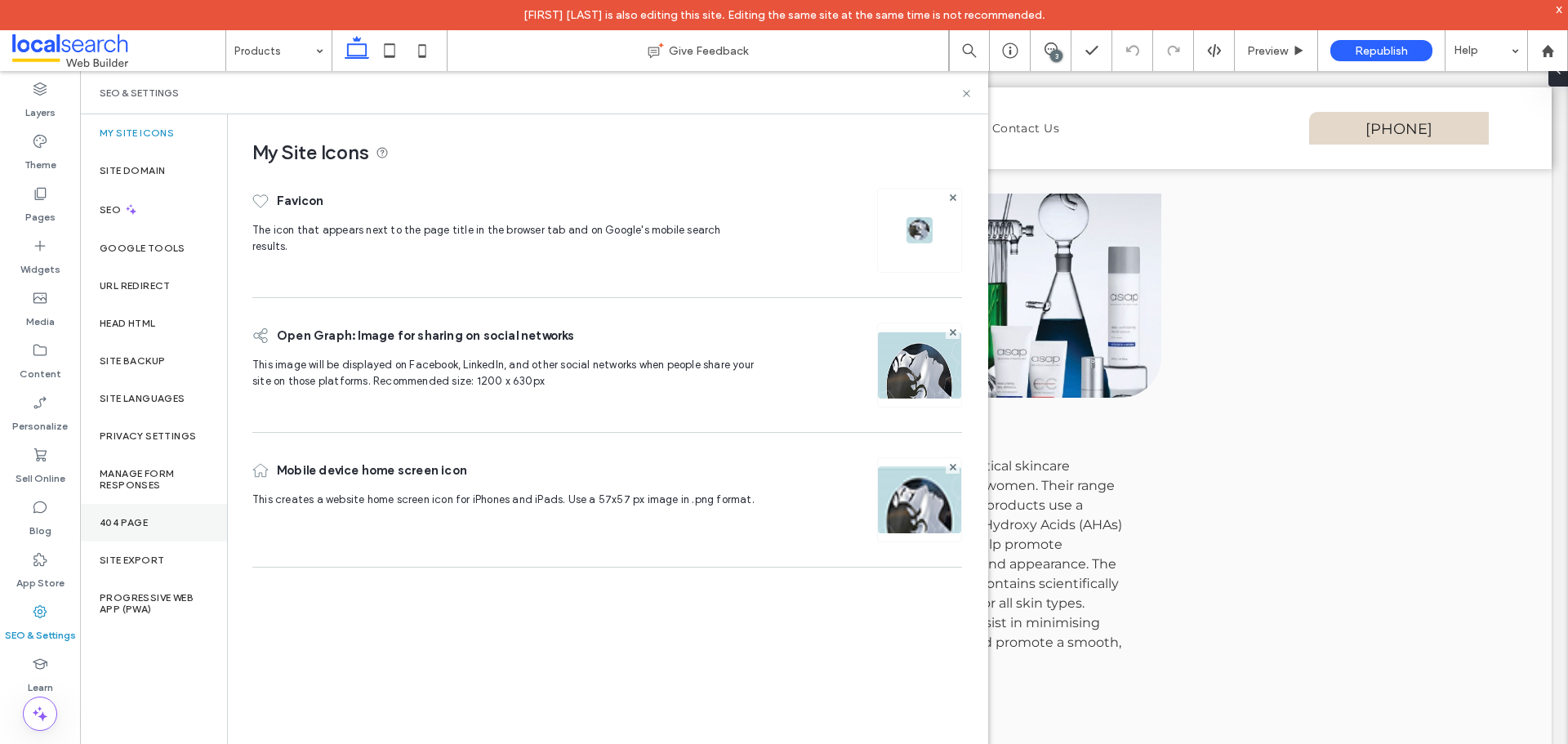 scroll, scrollTop: 0, scrollLeft: 0, axis: both 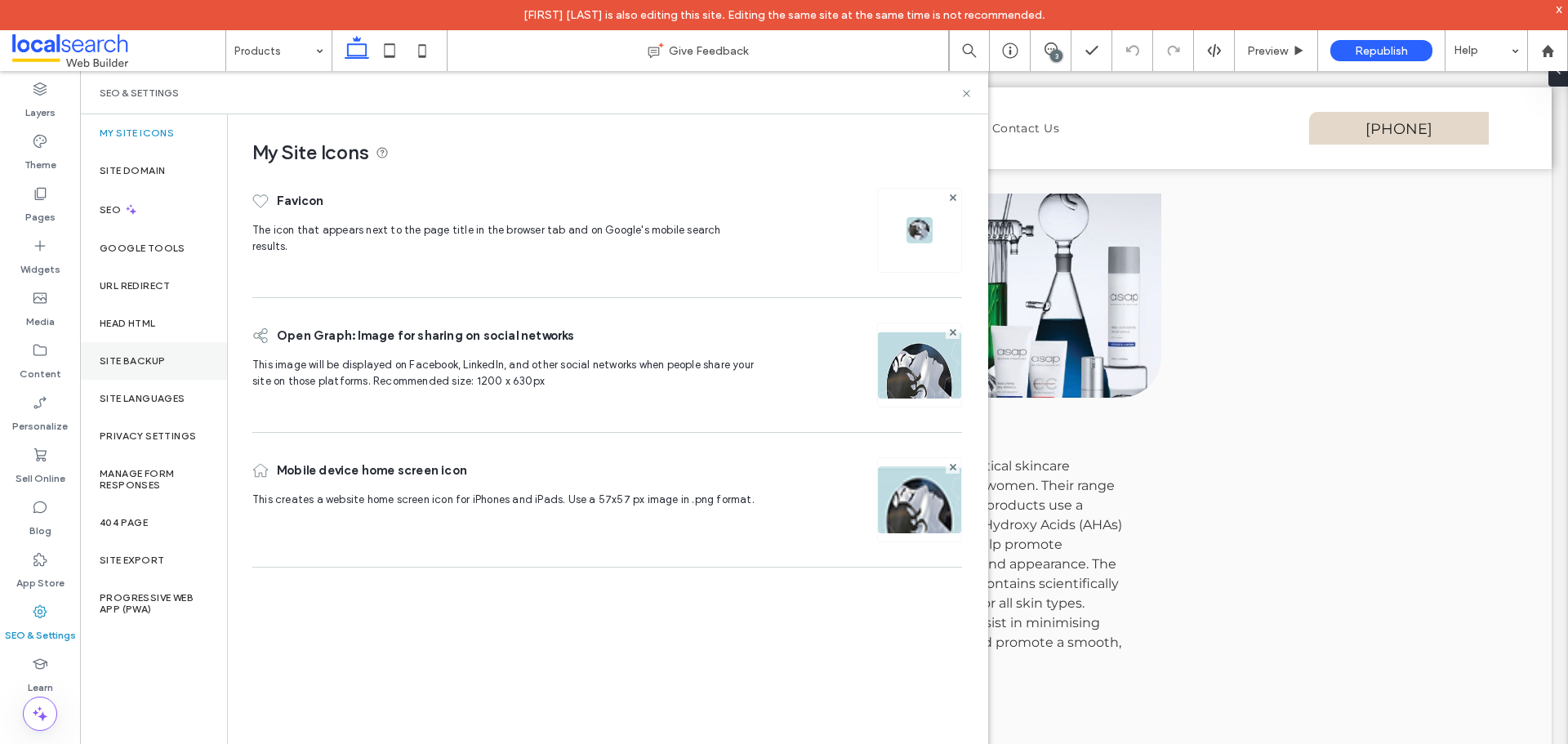 click on "Site Backup" at bounding box center (132, 361) 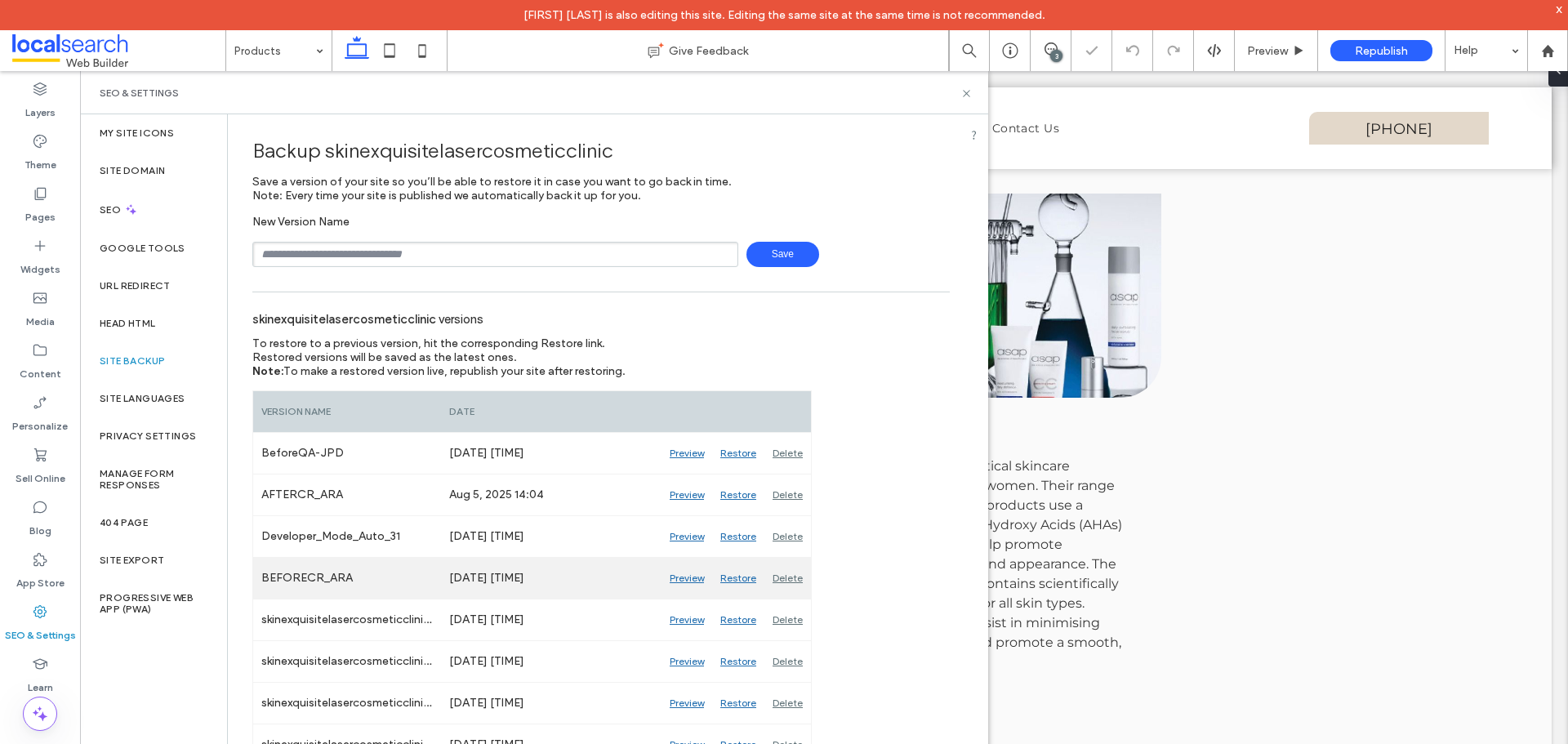 click on "Preview" at bounding box center [687, 578] 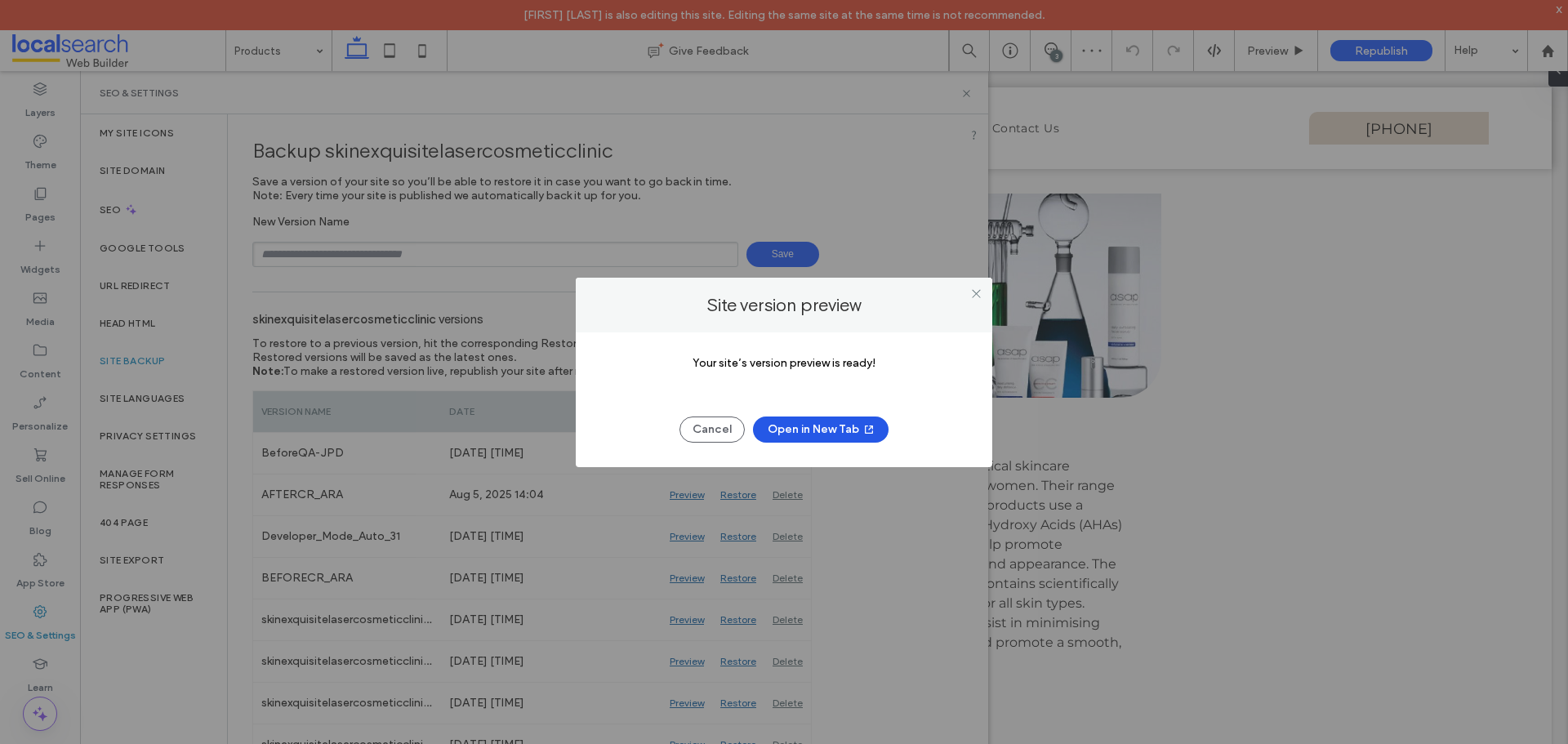 click on "Open in New Tab" at bounding box center (821, 430) 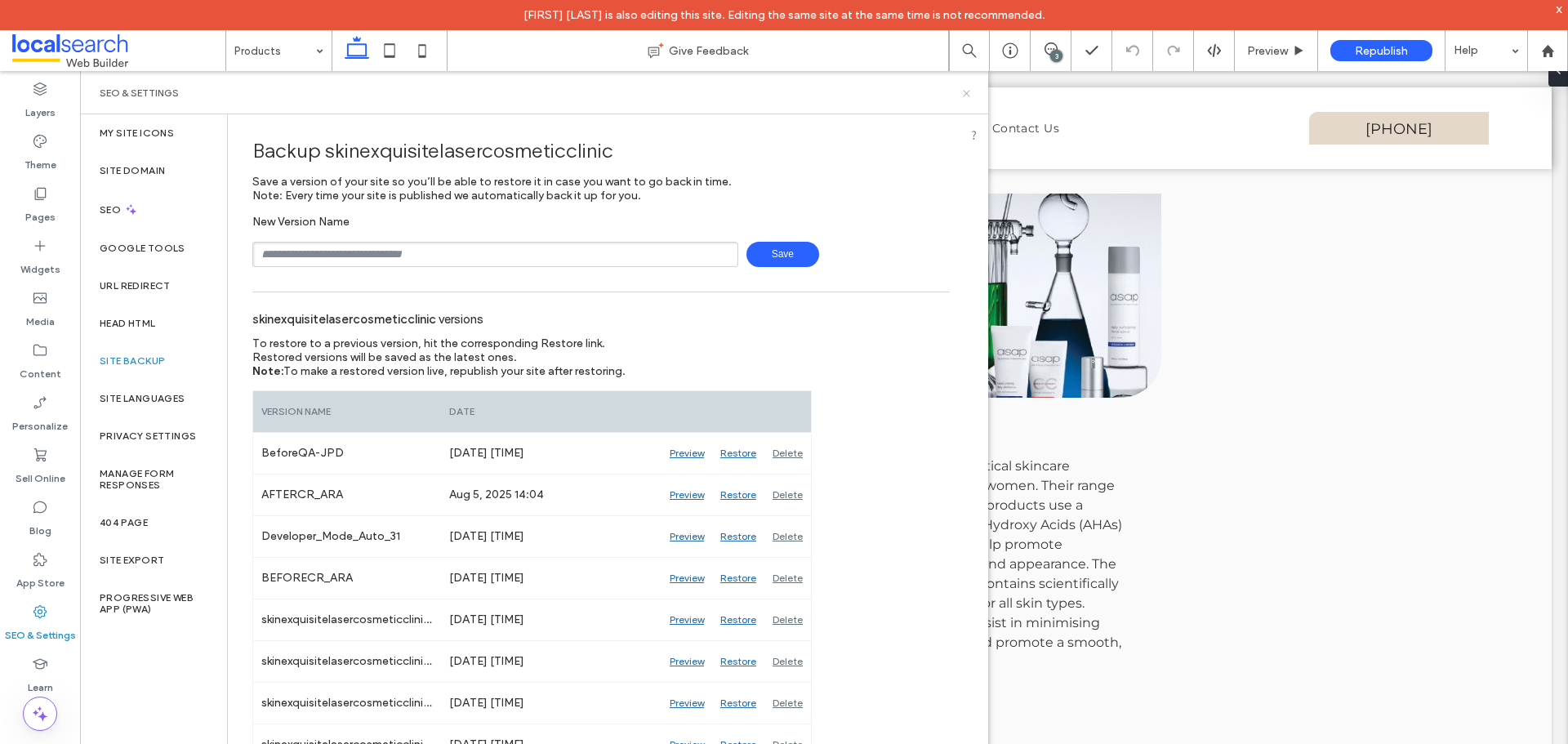 click 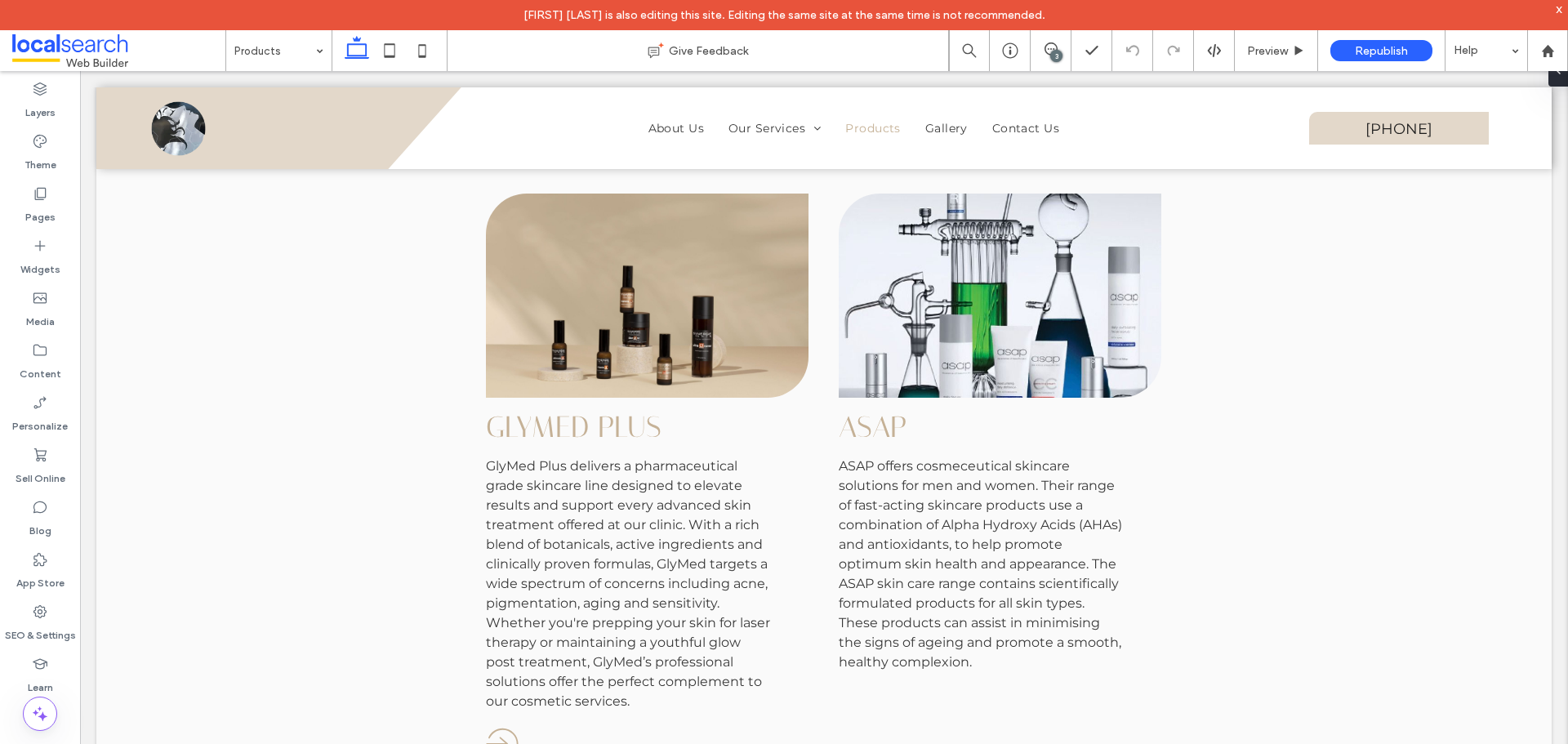 click on "3" at bounding box center [1056, 56] 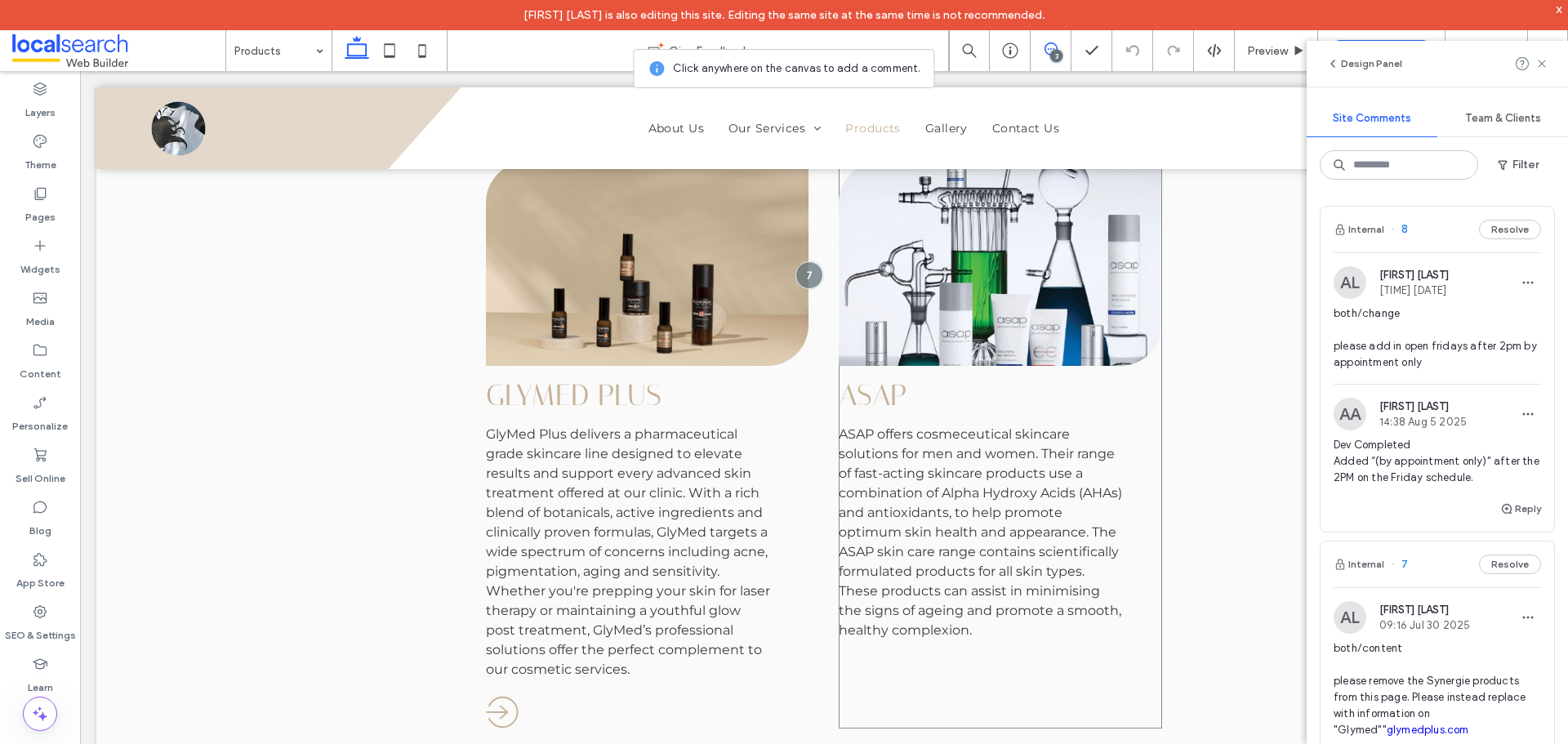 scroll, scrollTop: 1616, scrollLeft: 0, axis: vertical 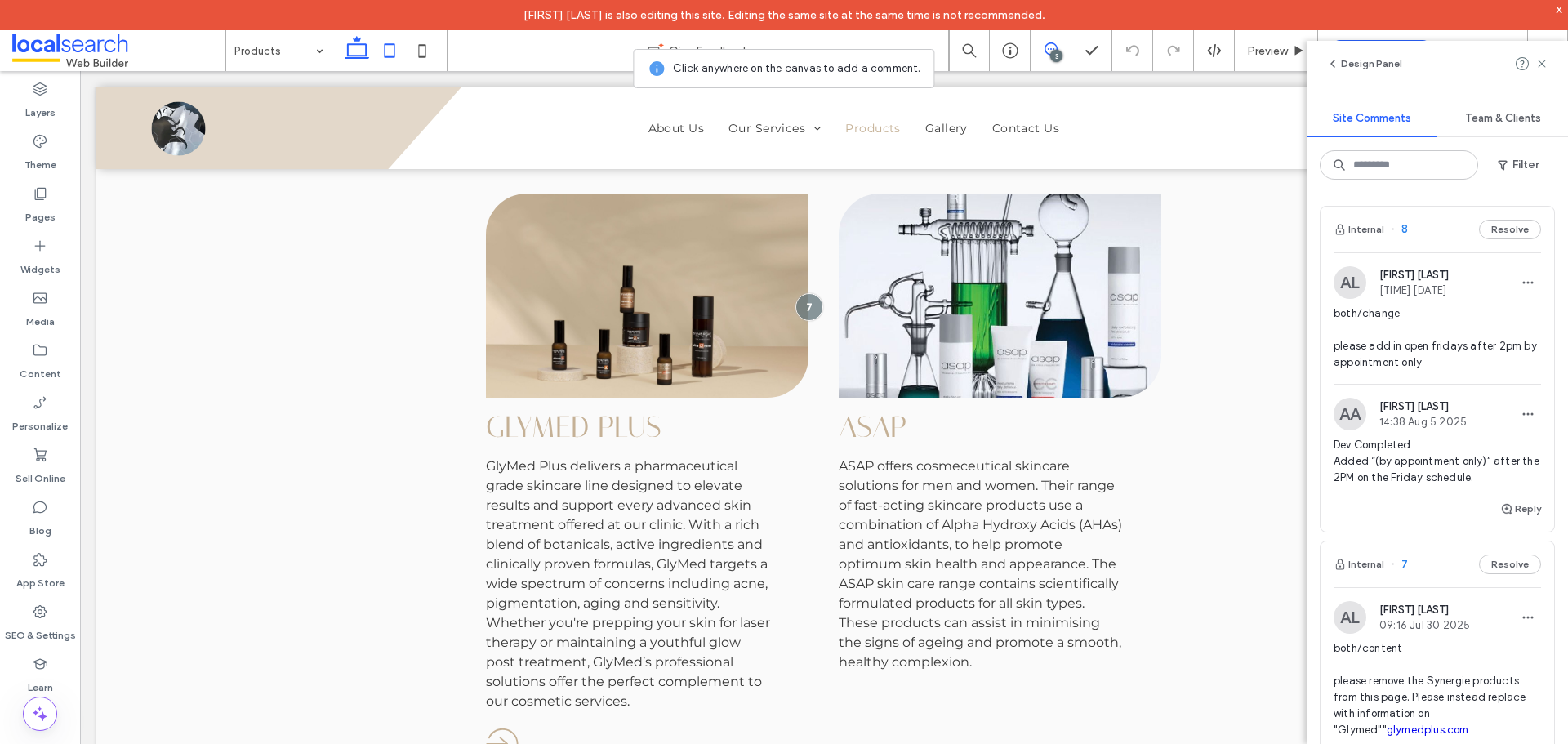 click 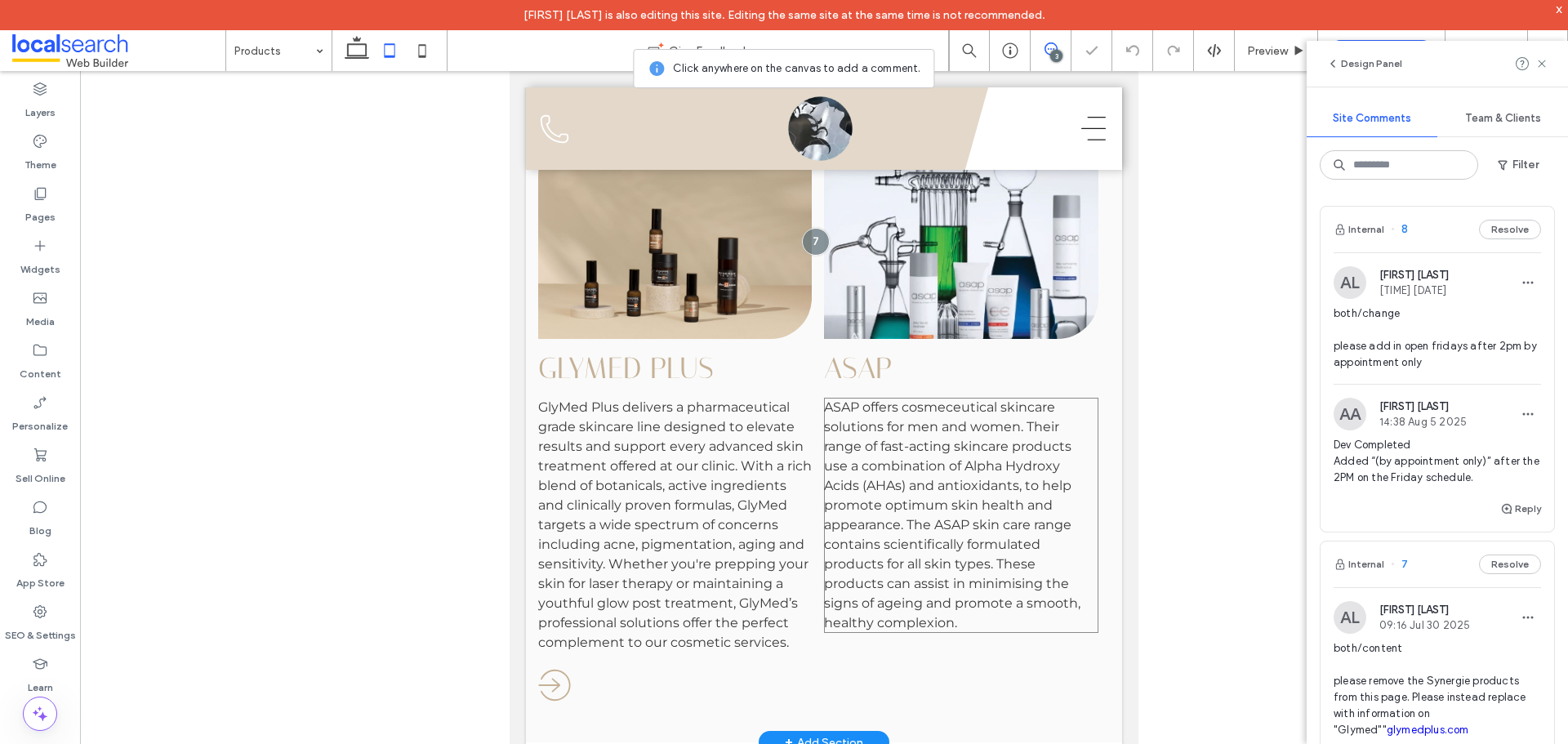 scroll, scrollTop: 2087, scrollLeft: 0, axis: vertical 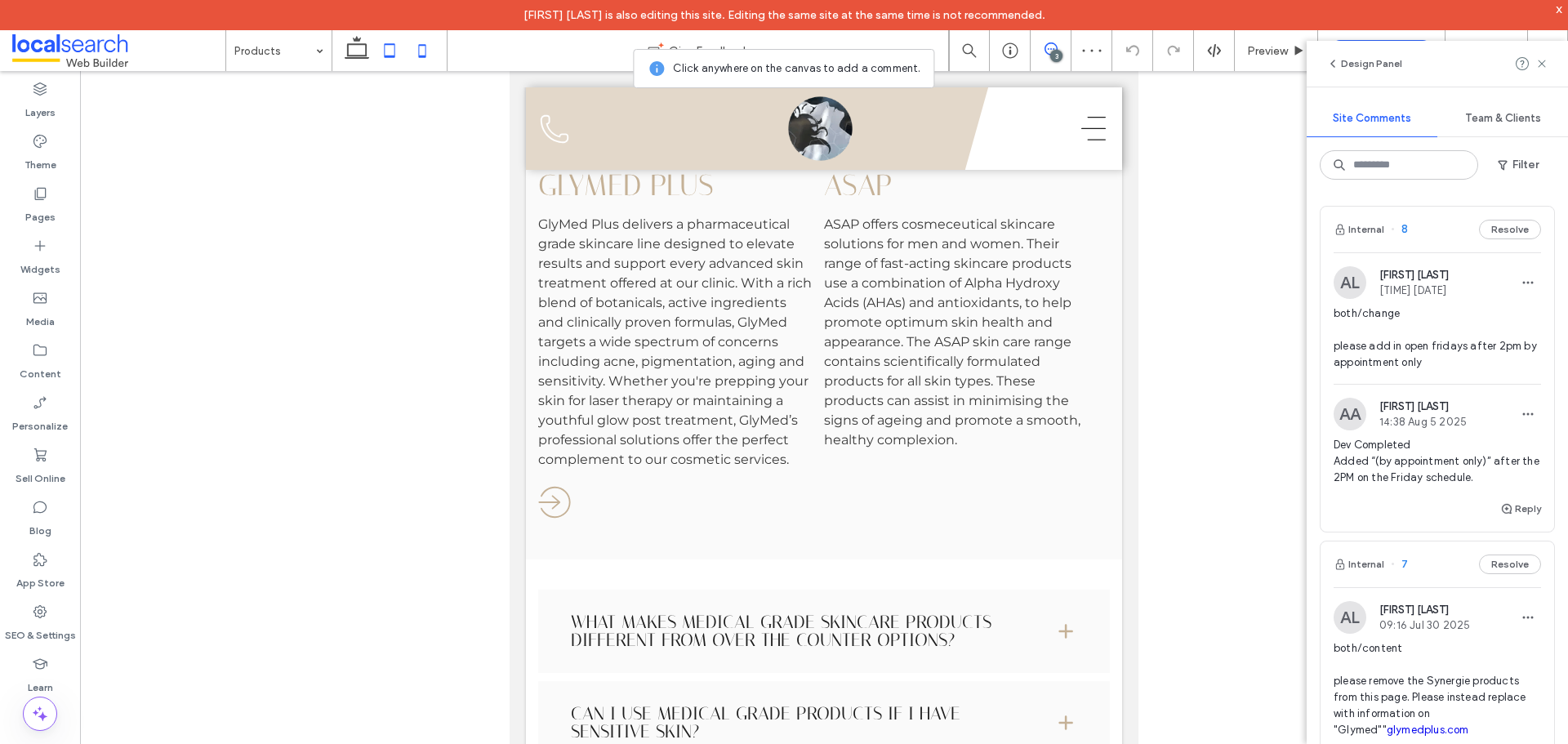 click 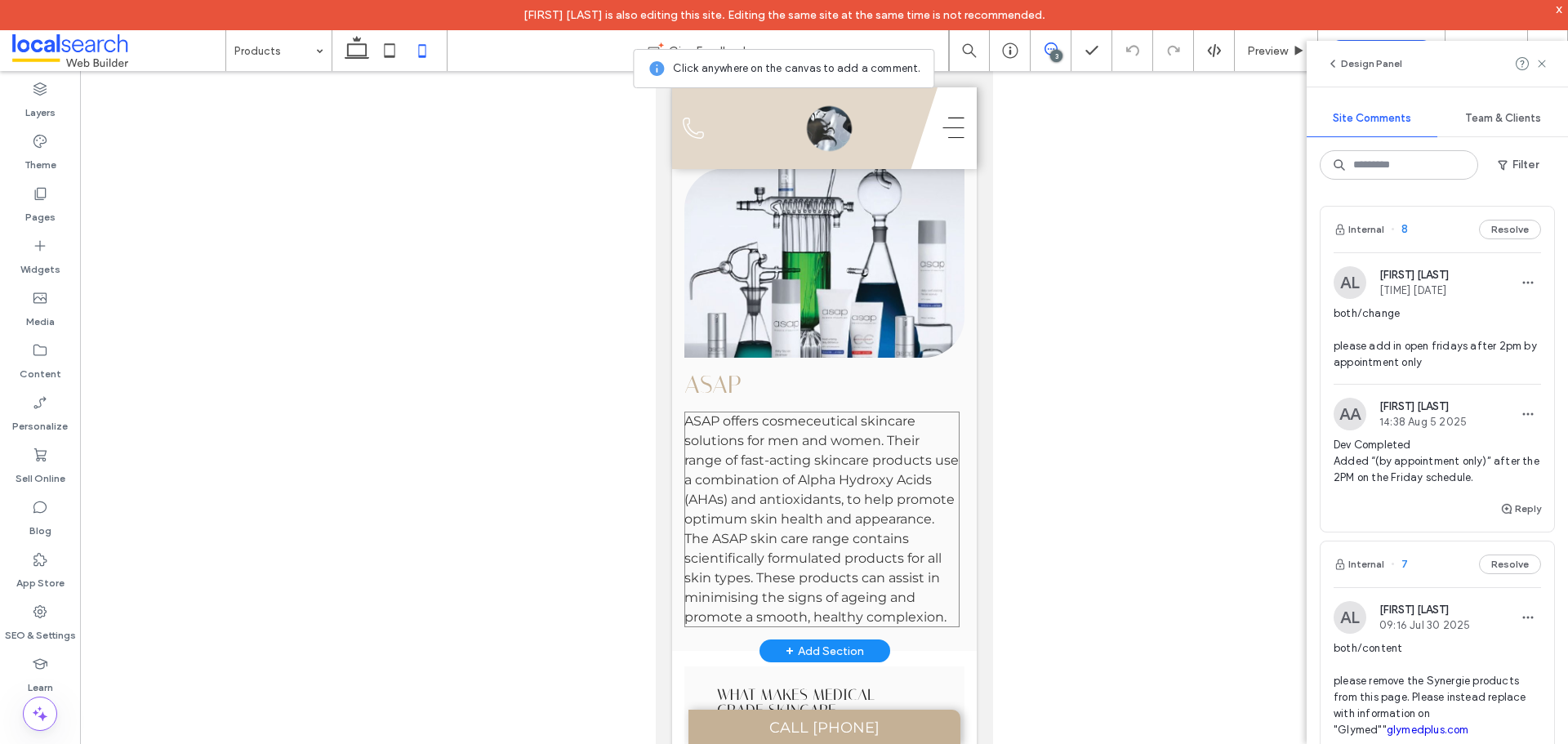 scroll, scrollTop: 2908, scrollLeft: 0, axis: vertical 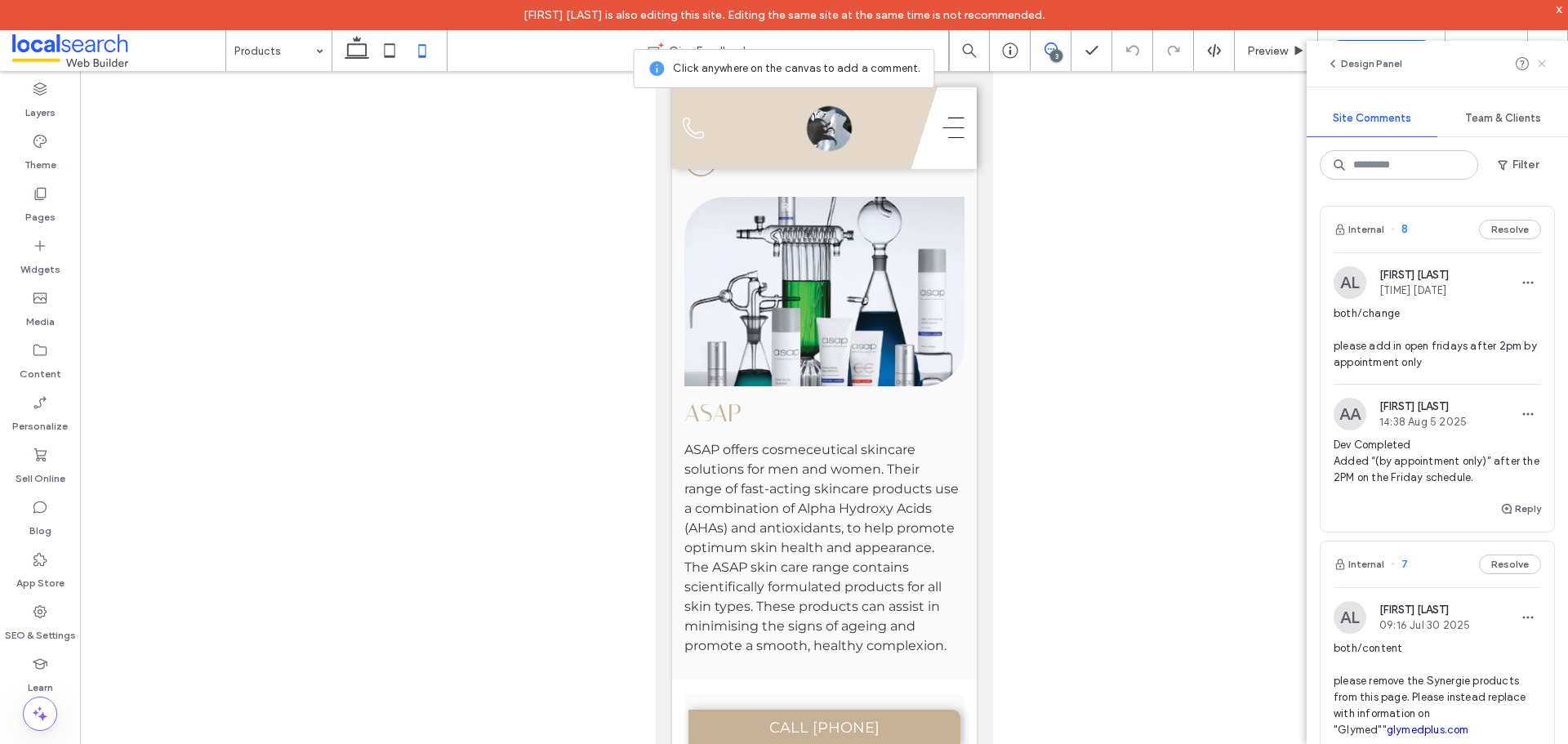 click 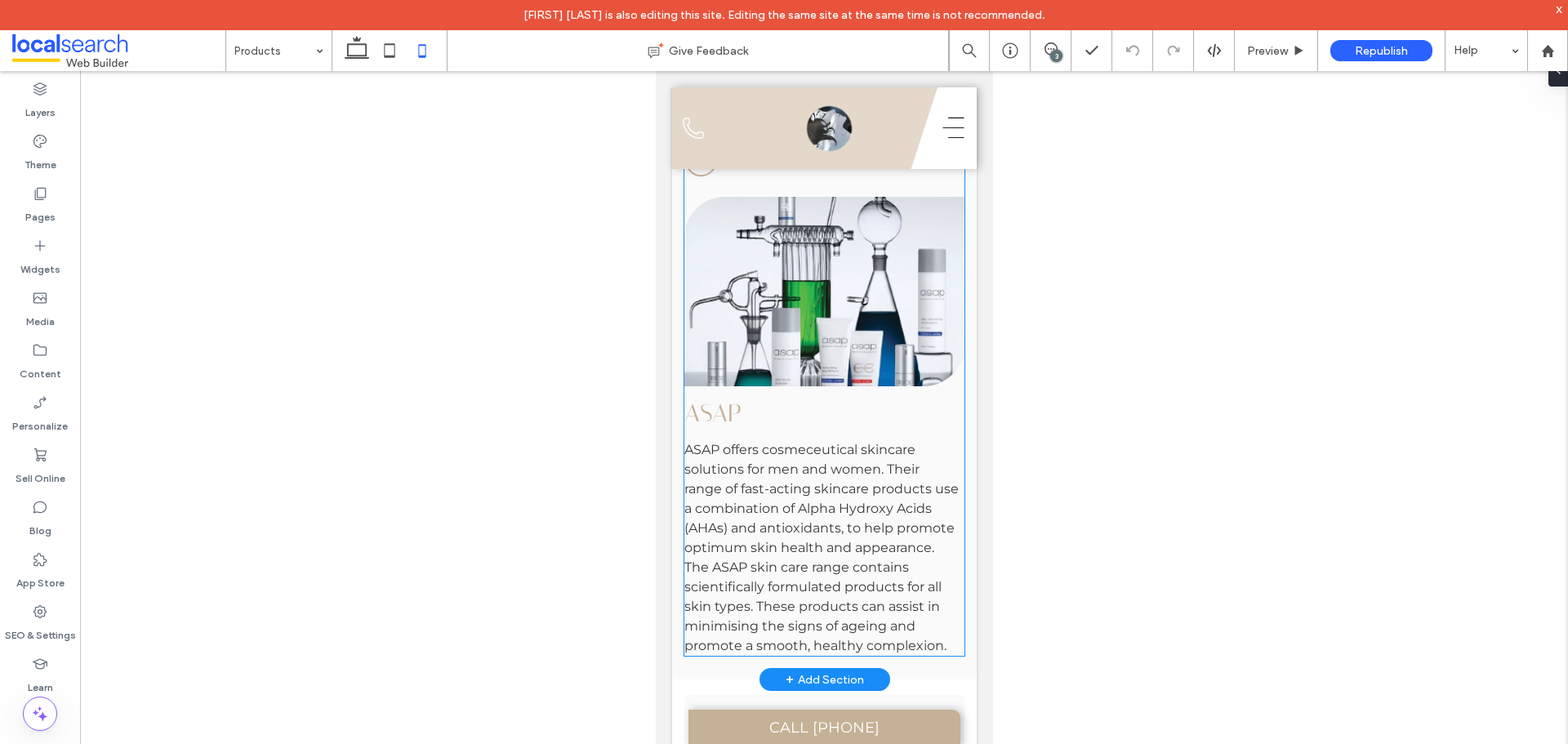 click on "ASAP" at bounding box center (823, 413) 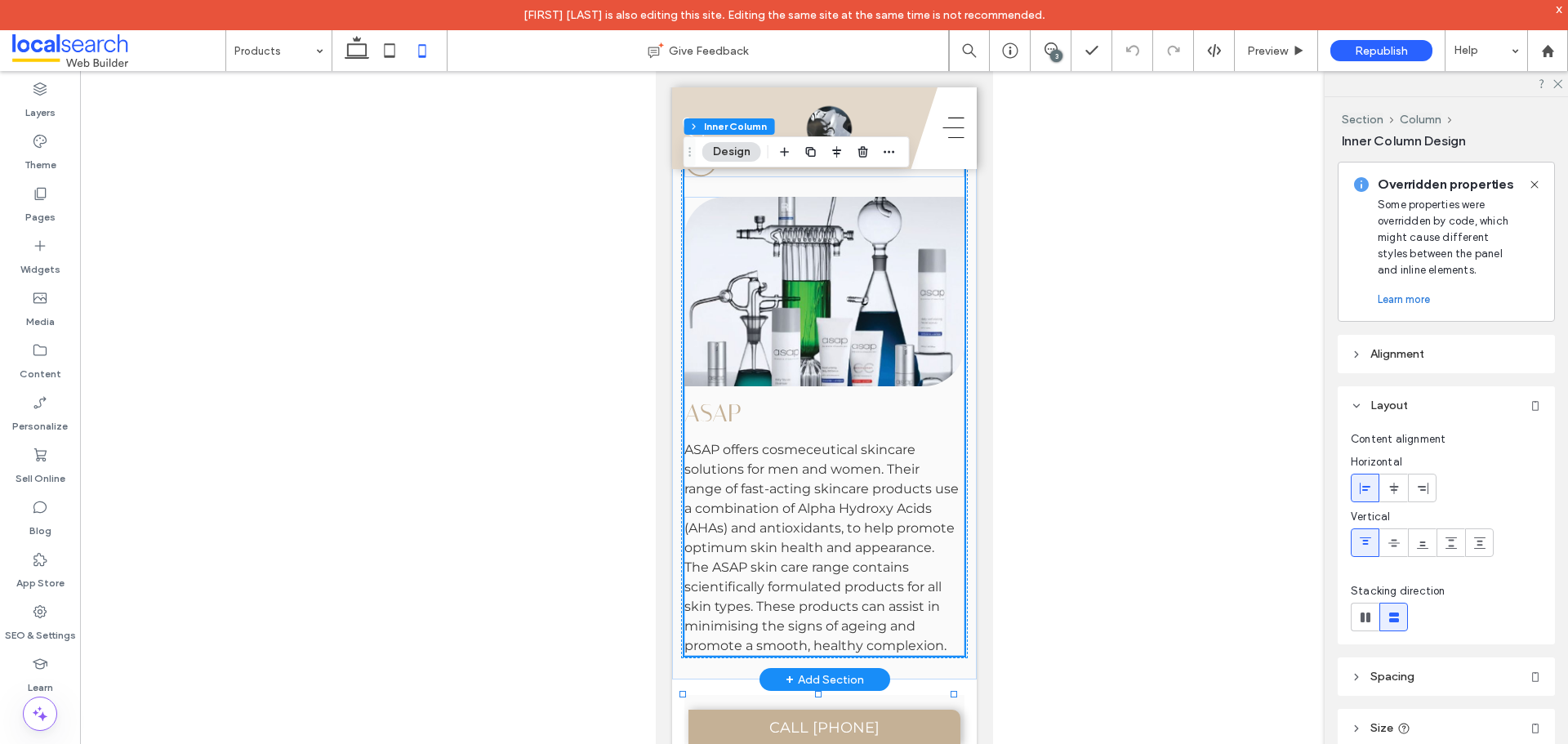 click on "ASAP" at bounding box center [823, 413] 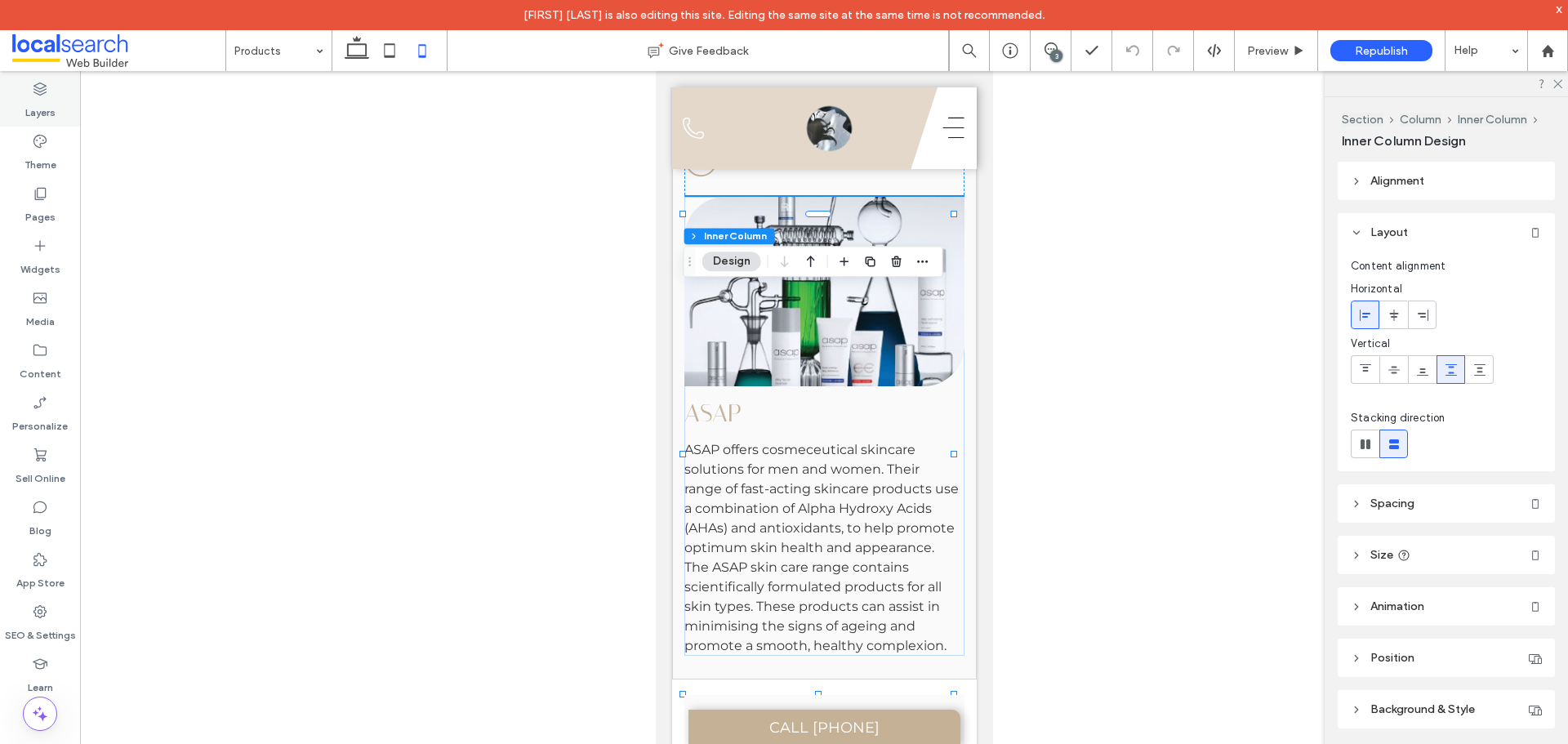 click on "Layers" at bounding box center [40, 109] 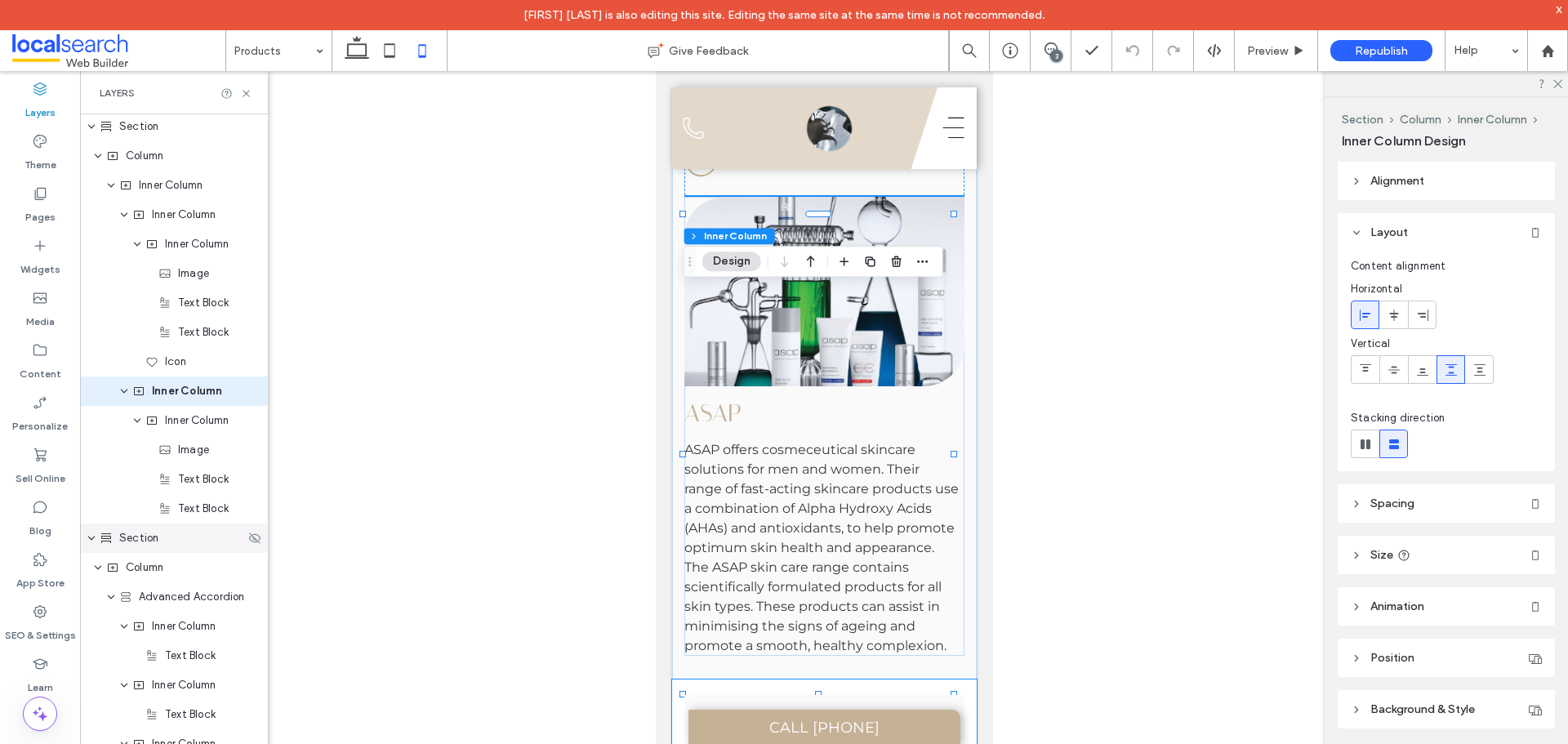 scroll, scrollTop: 1089, scrollLeft: 0, axis: vertical 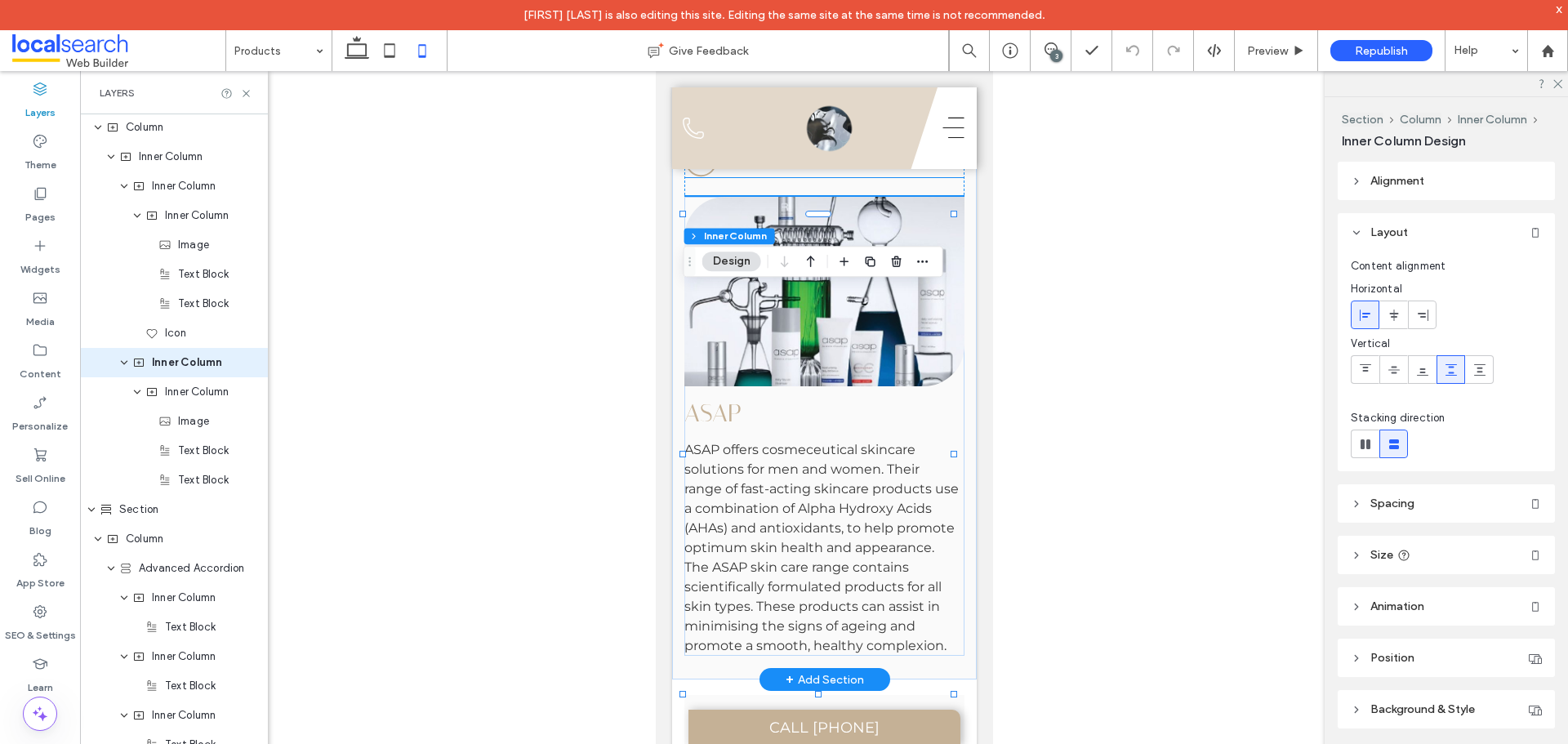 click on "GlyMed Plus
GlyMed Plus delivers a pharmaceutical grade skincare line designed to elevate results and support every advanced skin treatment offered at our clinic. With a rich blend of botanicals, active ingredients and clinically proven formulas, GlyMed targets a wide spectrum of concerns including acne, pigmentation, aging and sensitivity. Whether you're prepping your skin for laser therapy or maintaining a youthful glow post treatment, GlyMed’s professional solutions offer the perfect complement to our cosmetic services.
Arrow Icon" at bounding box center [824, -96] 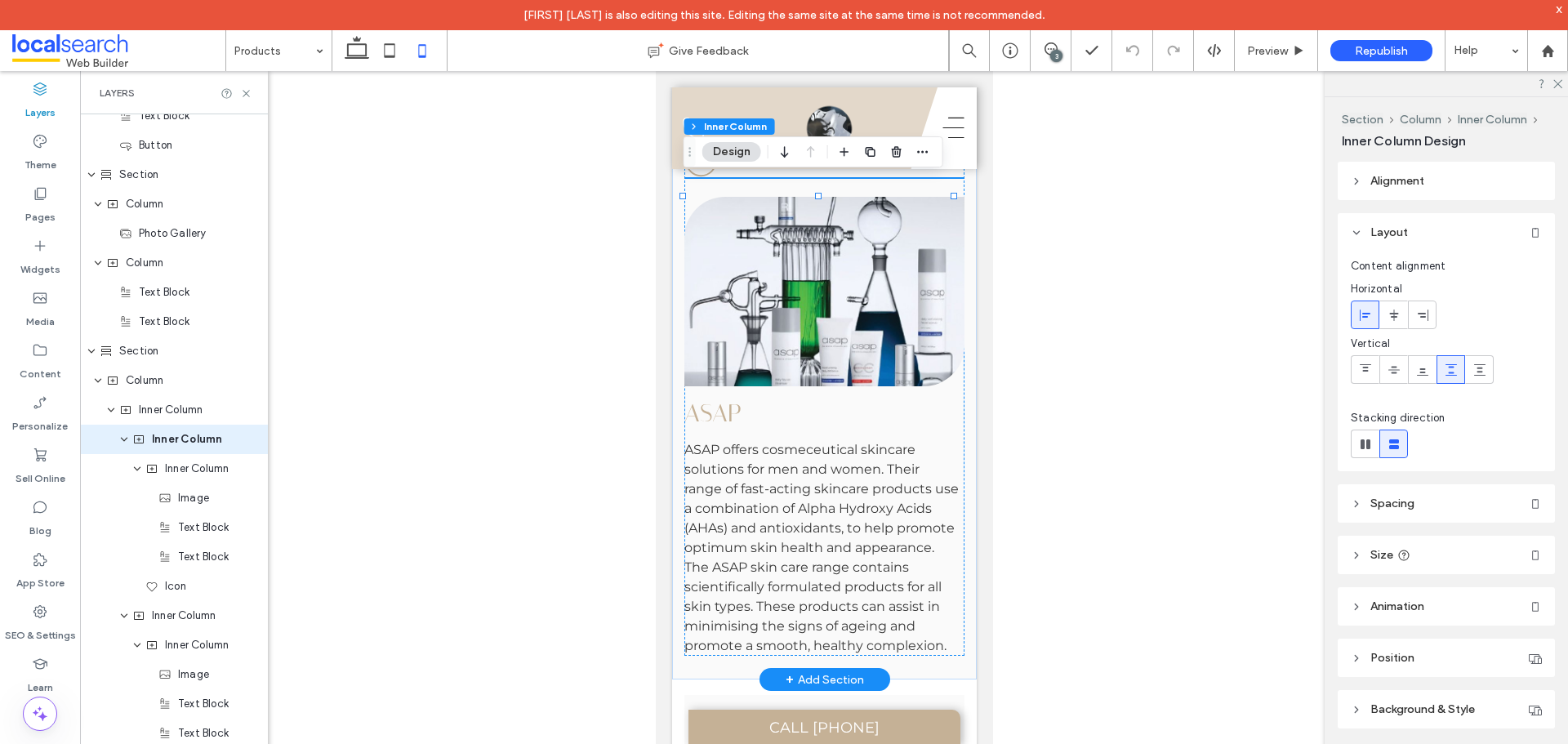 scroll, scrollTop: 831, scrollLeft: 0, axis: vertical 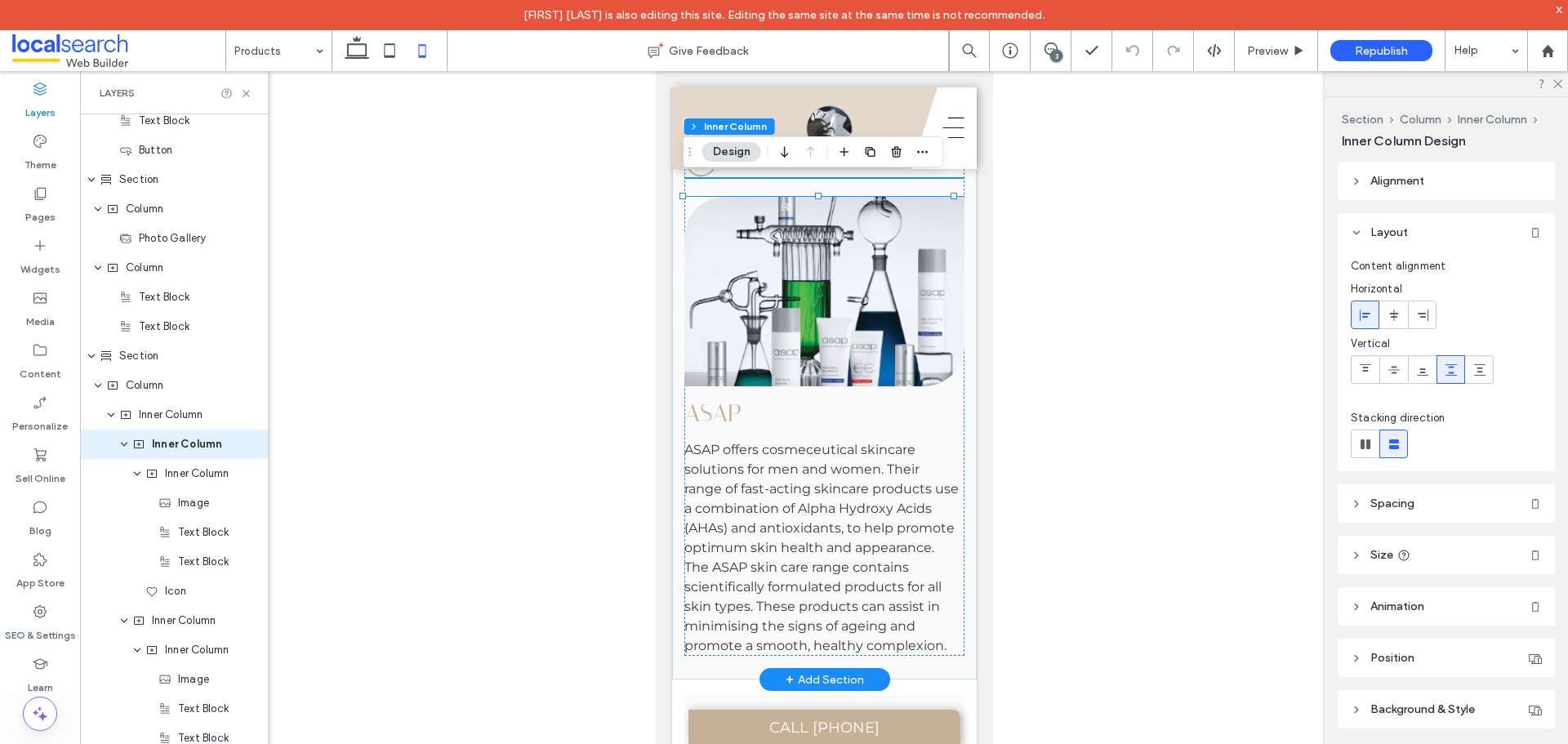 click on "ASAP" at bounding box center [823, 413] 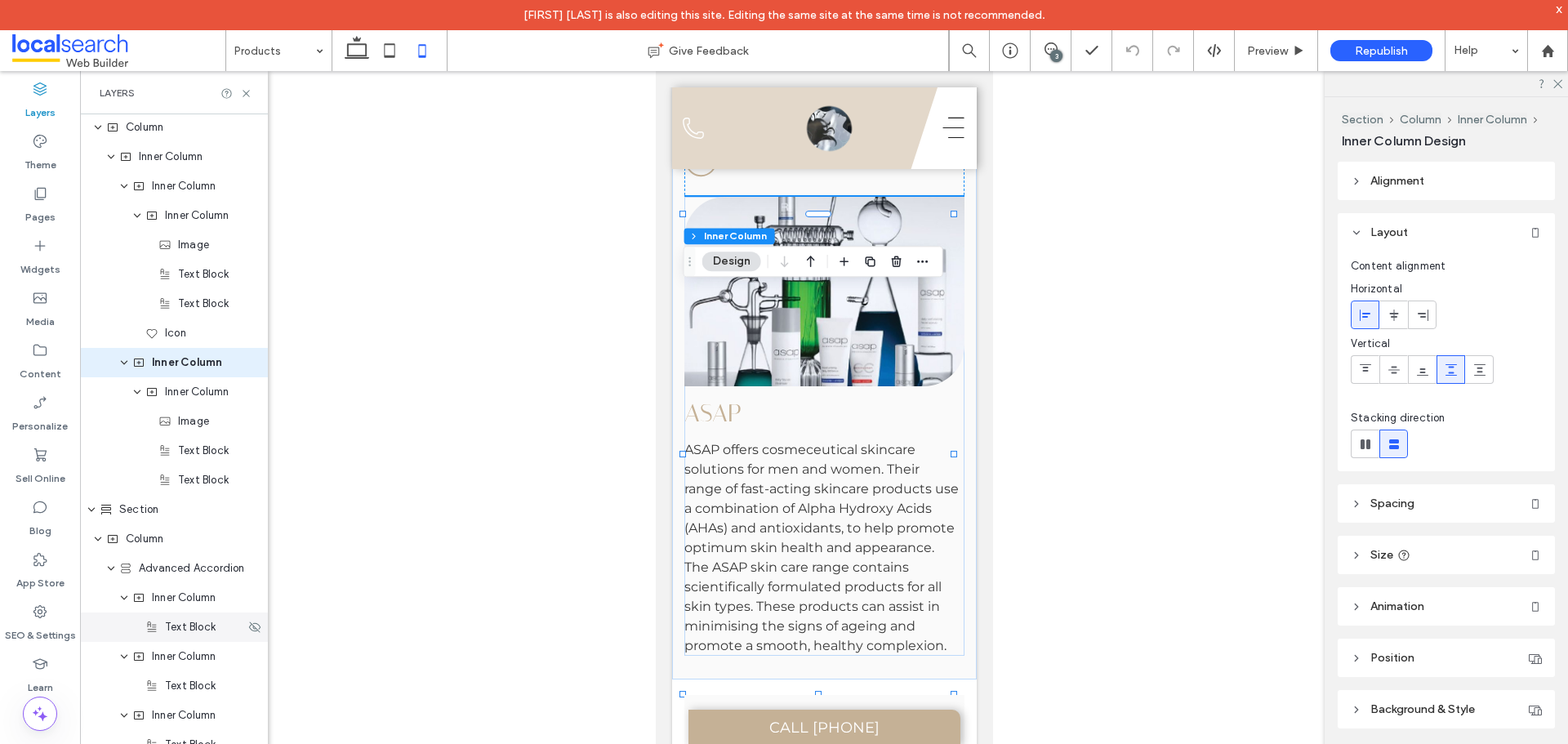 scroll, scrollTop: 1171, scrollLeft: 0, axis: vertical 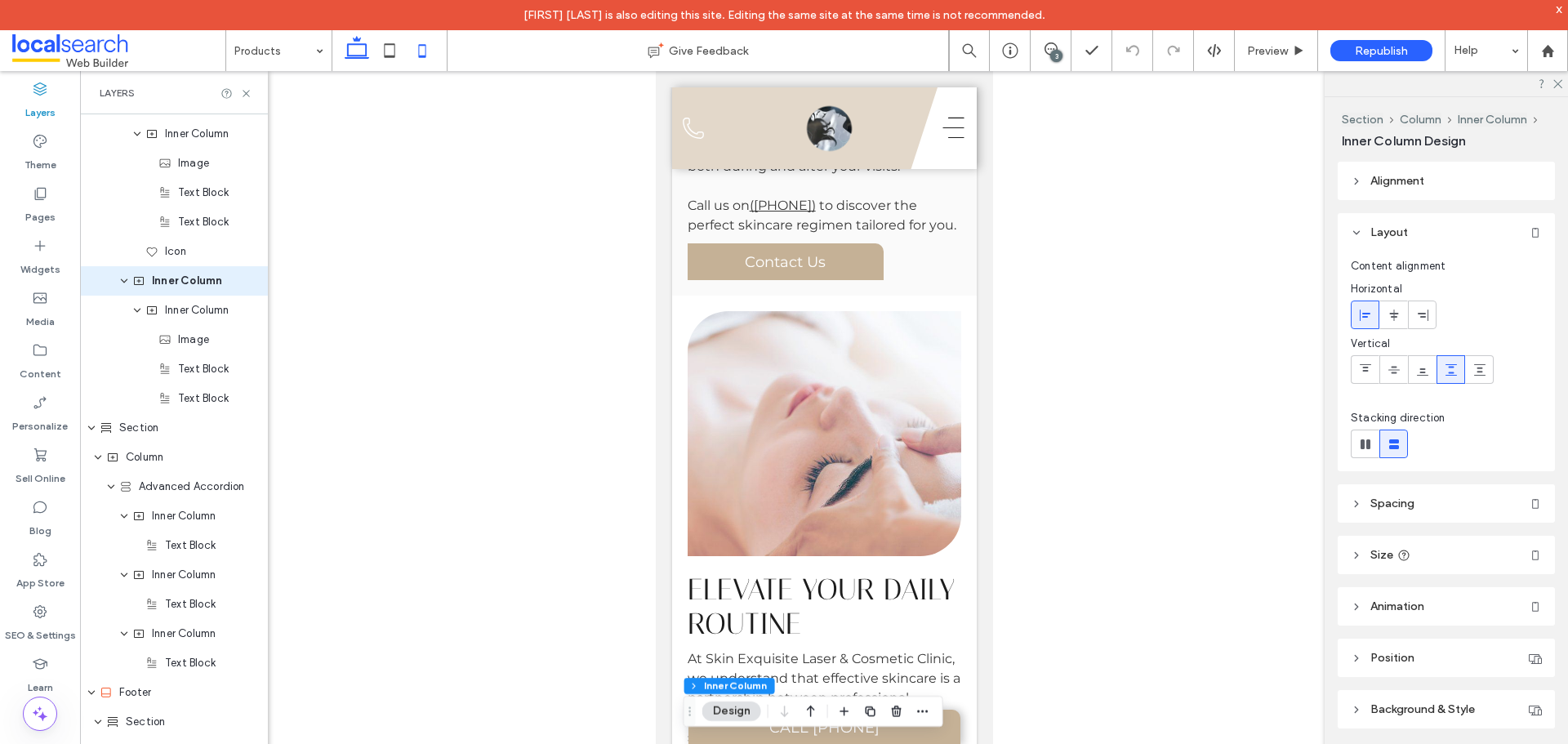 drag, startPoint x: 356, startPoint y: 46, endPoint x: 18, endPoint y: 197, distance: 370.19589 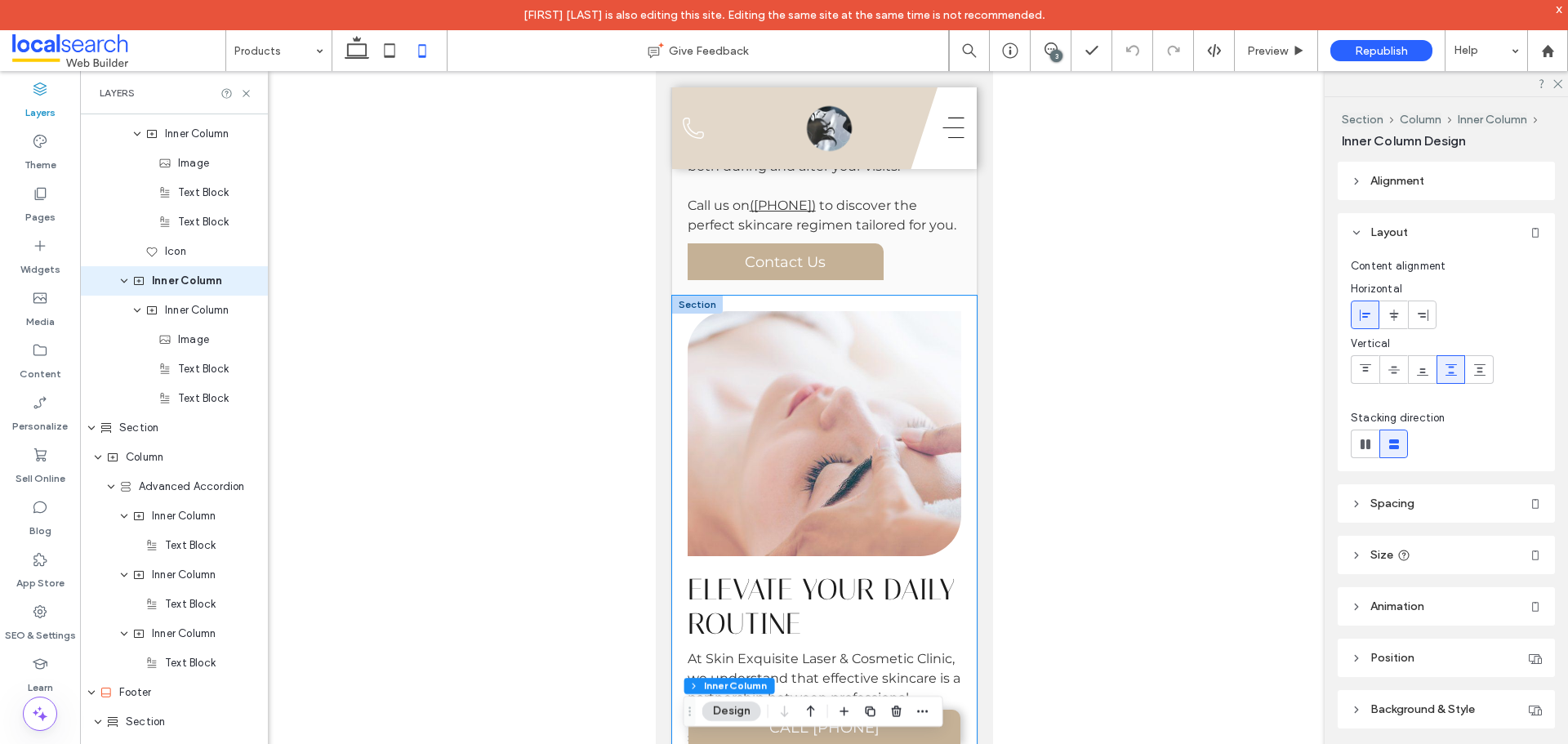 scroll, scrollTop: 1093, scrollLeft: 0, axis: vertical 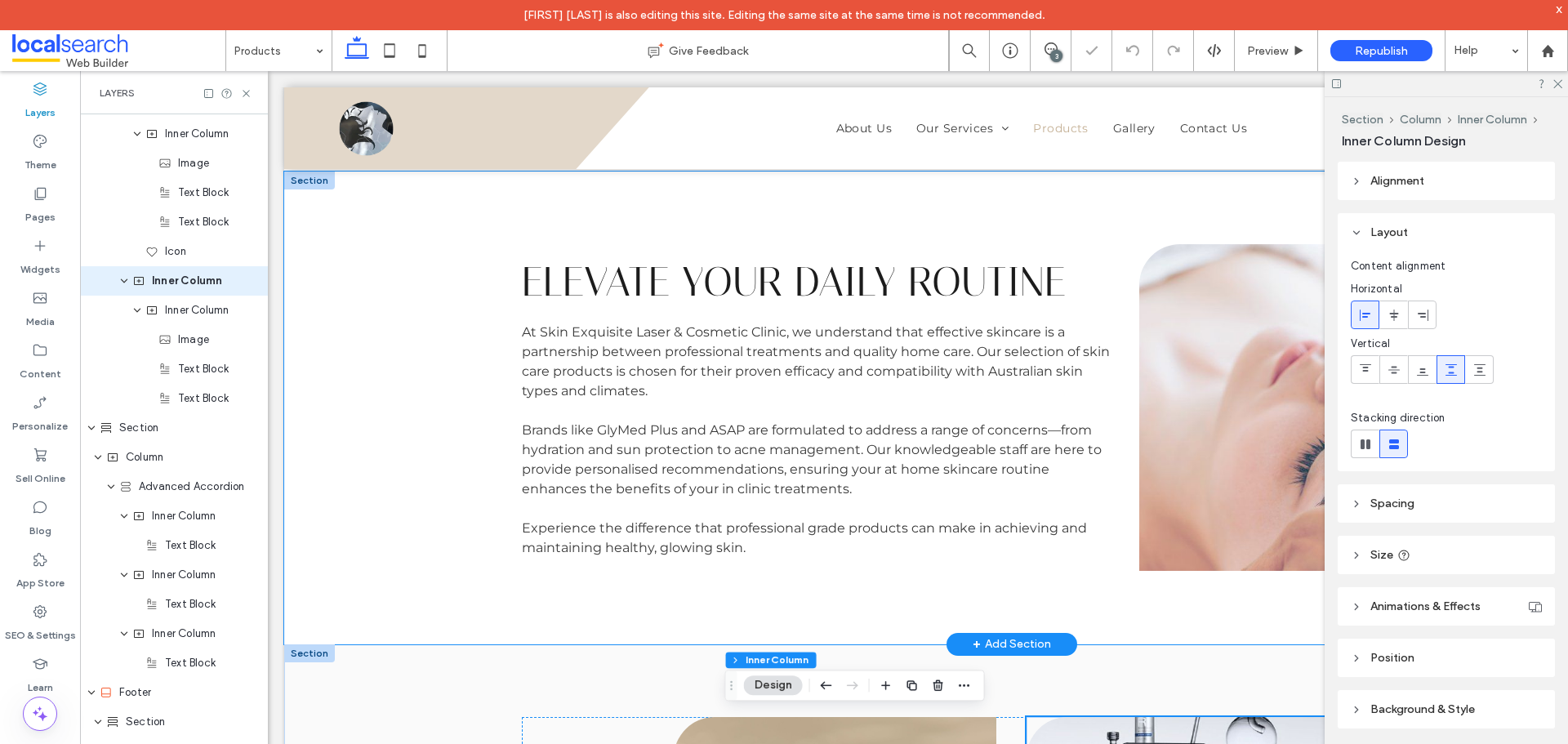 type on "**" 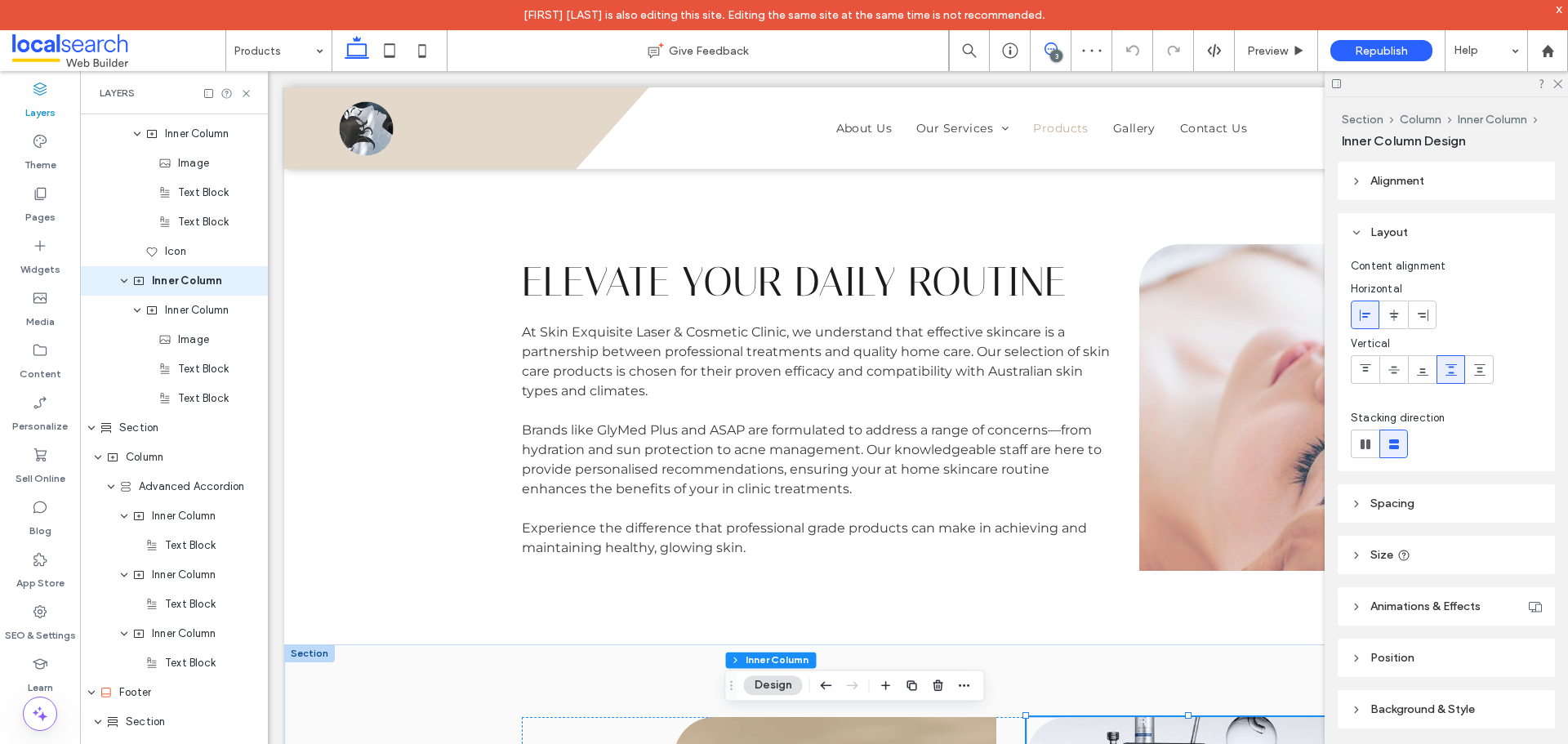click 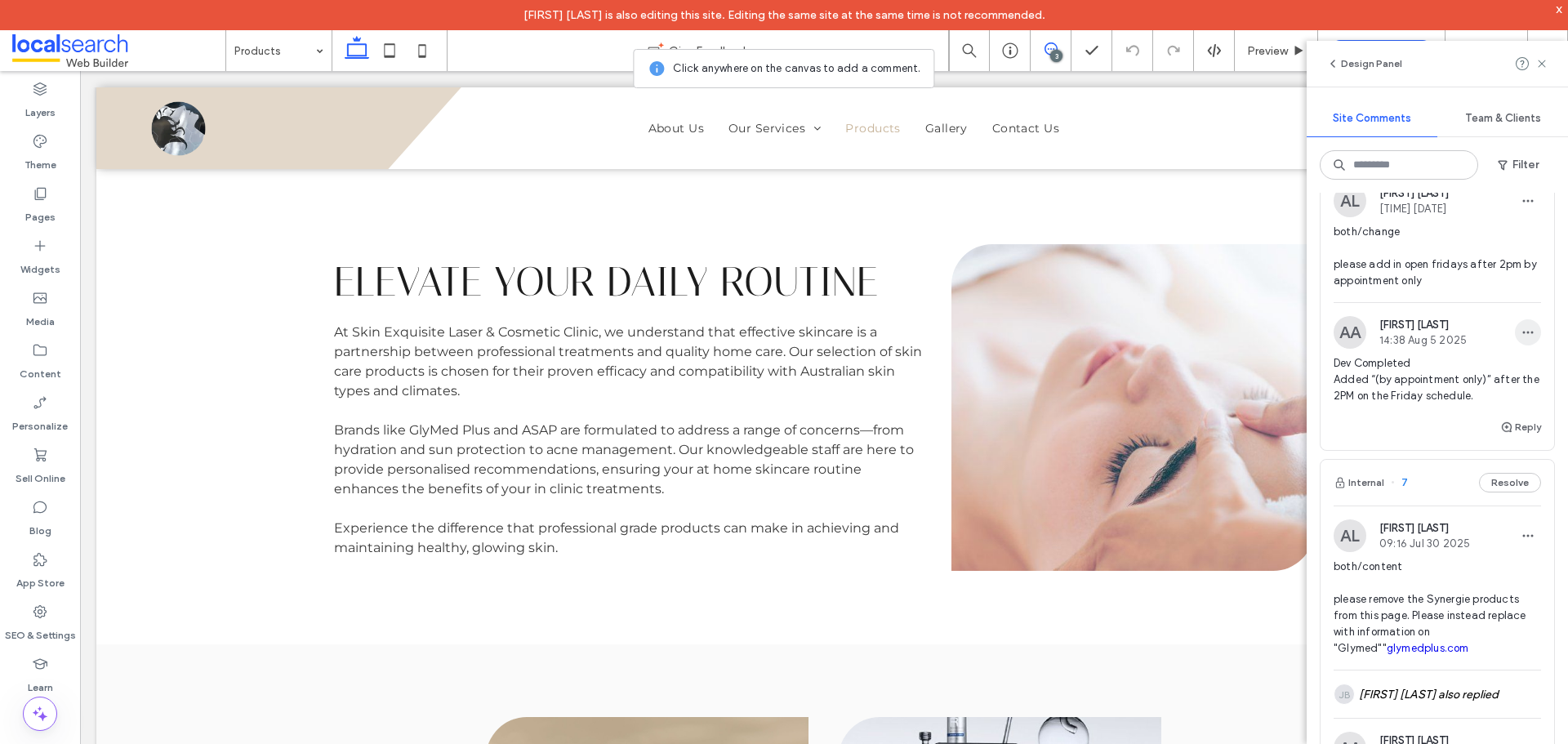 scroll, scrollTop: 0, scrollLeft: 0, axis: both 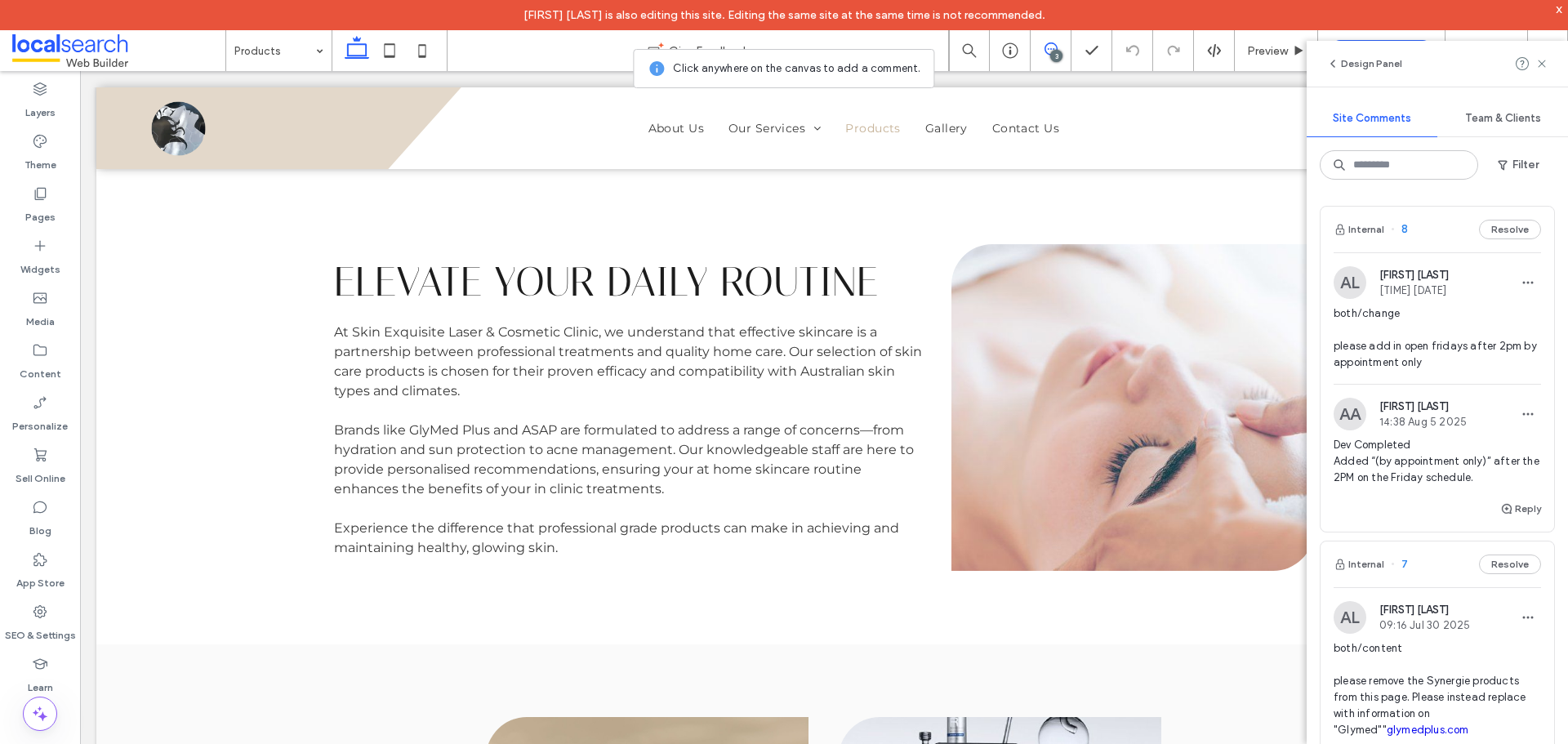 click on "Internal 8 Resolve" at bounding box center [1437, 229] 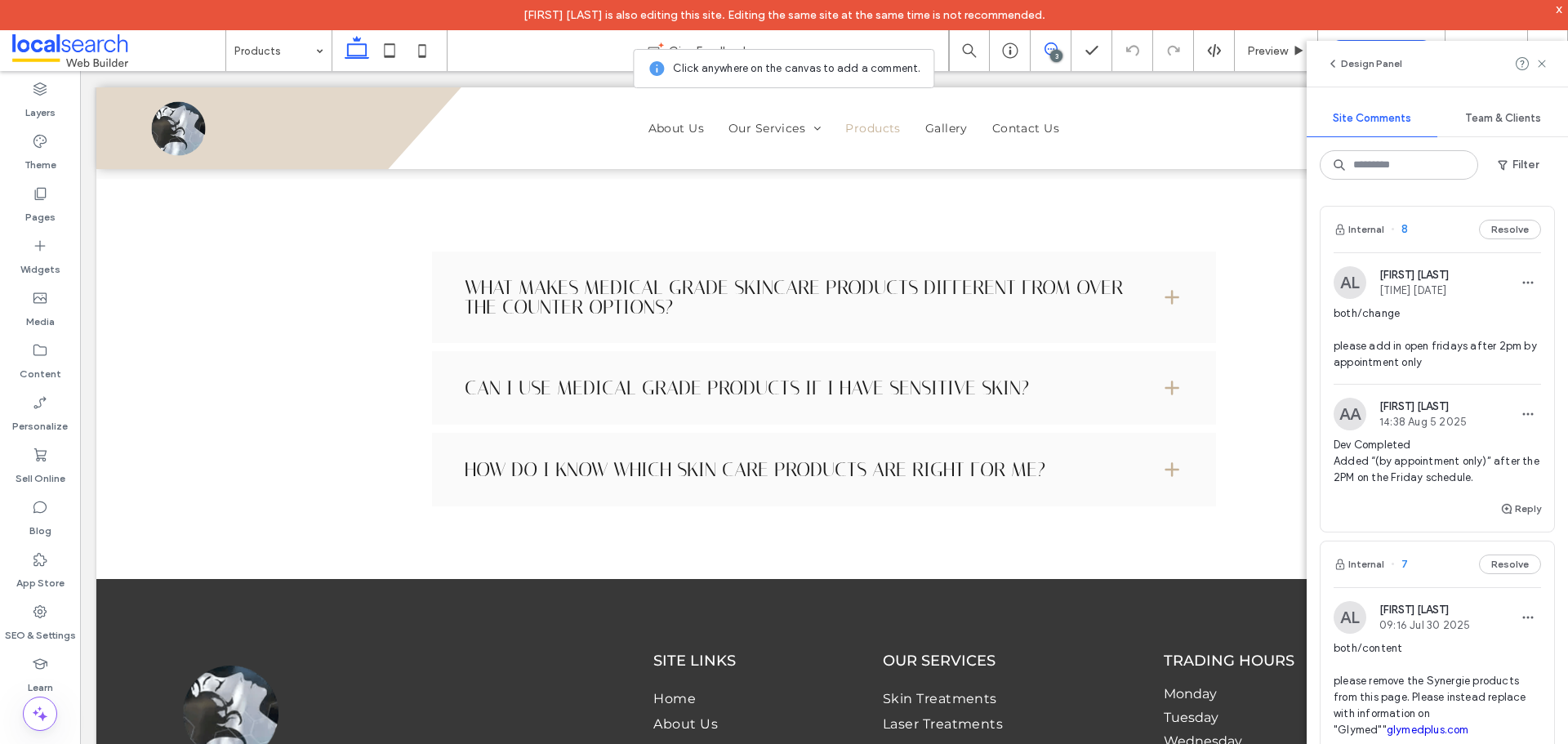 scroll, scrollTop: 2524, scrollLeft: 0, axis: vertical 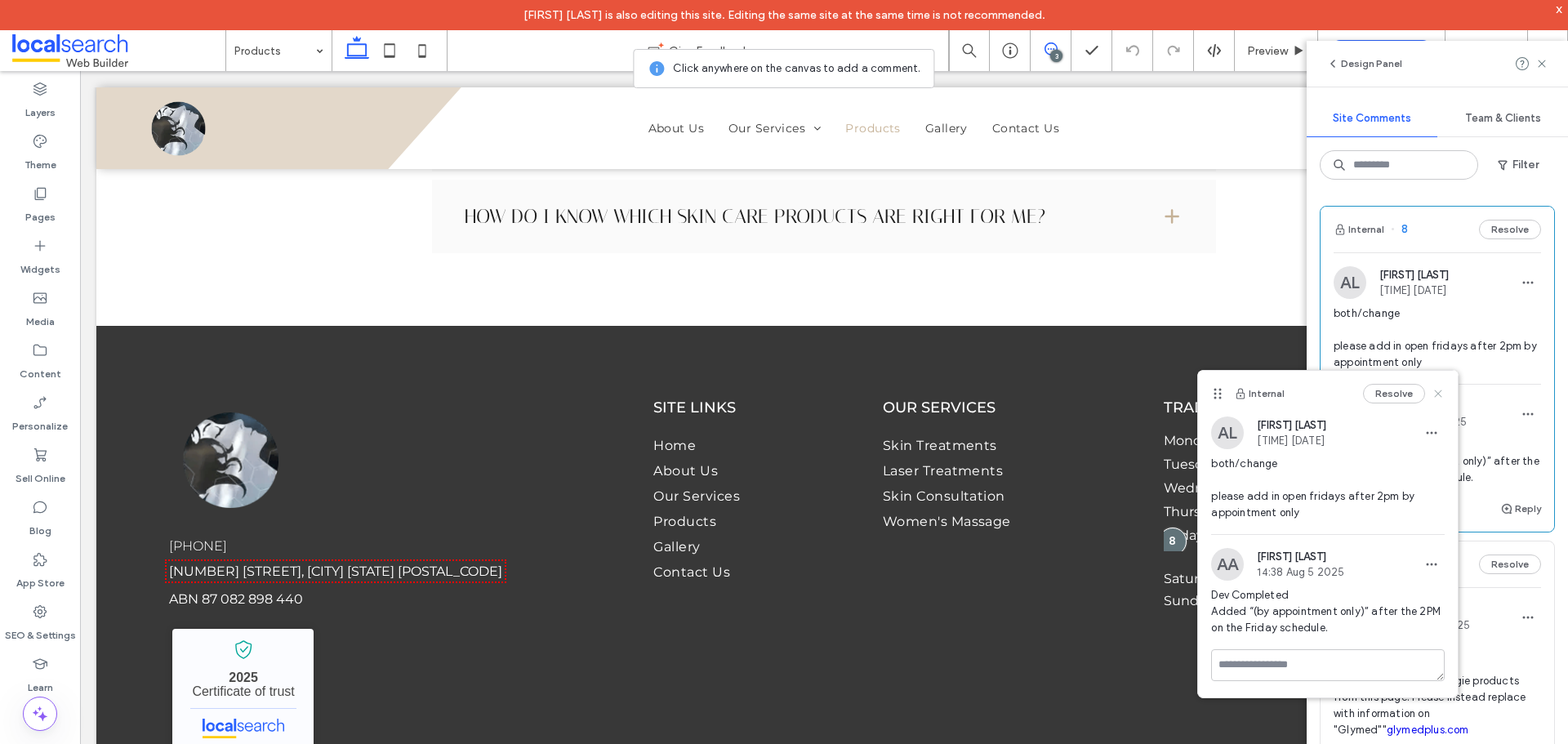 click 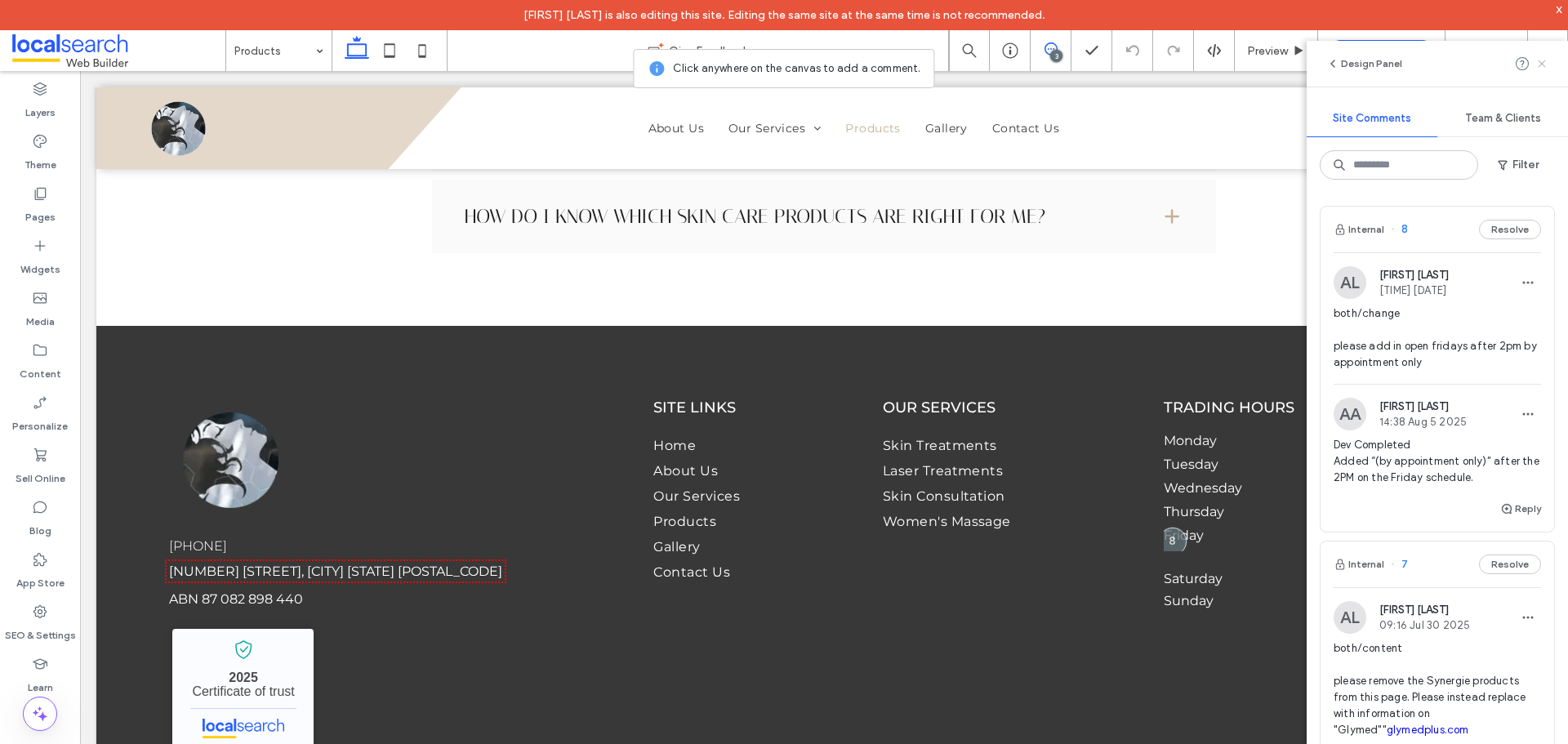 click 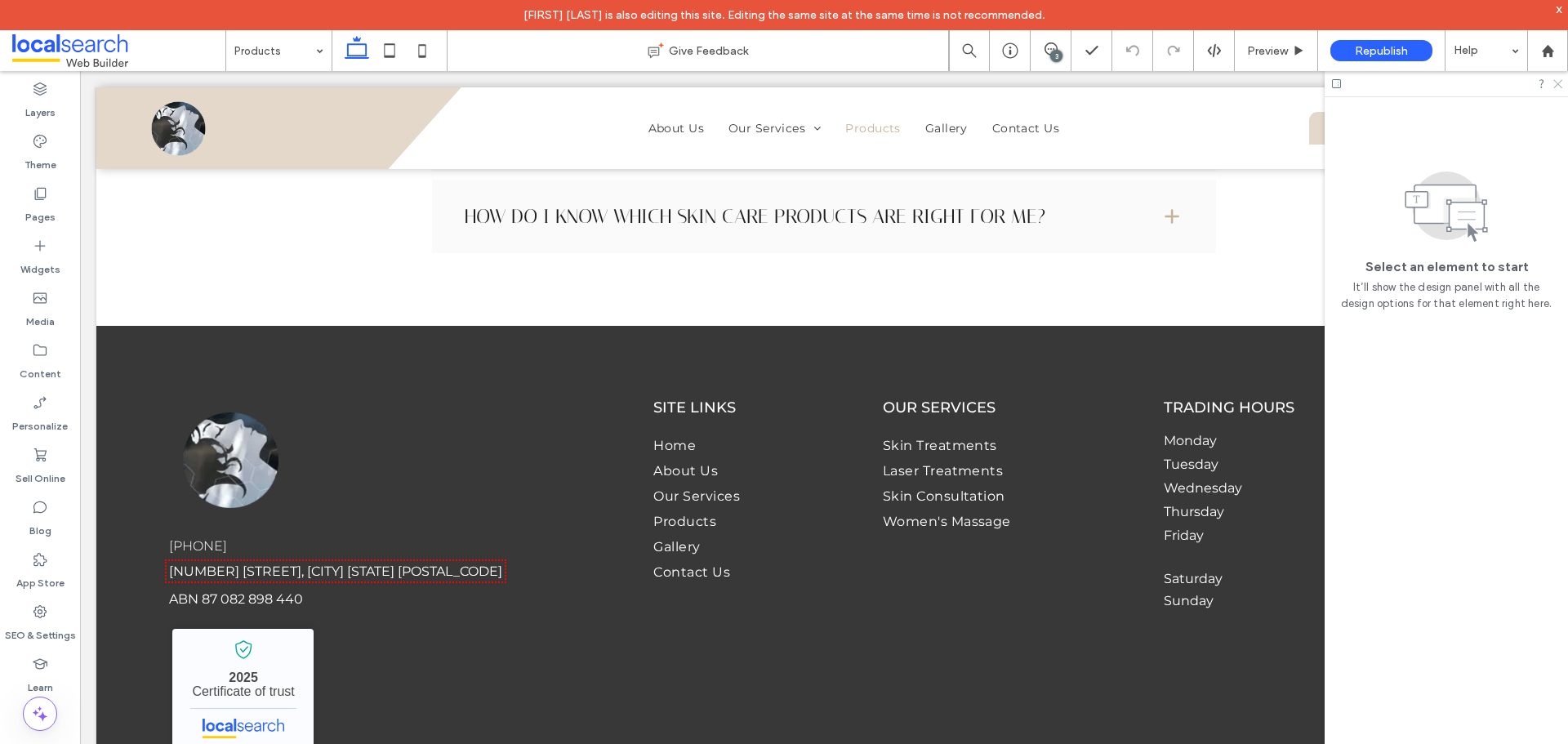 click 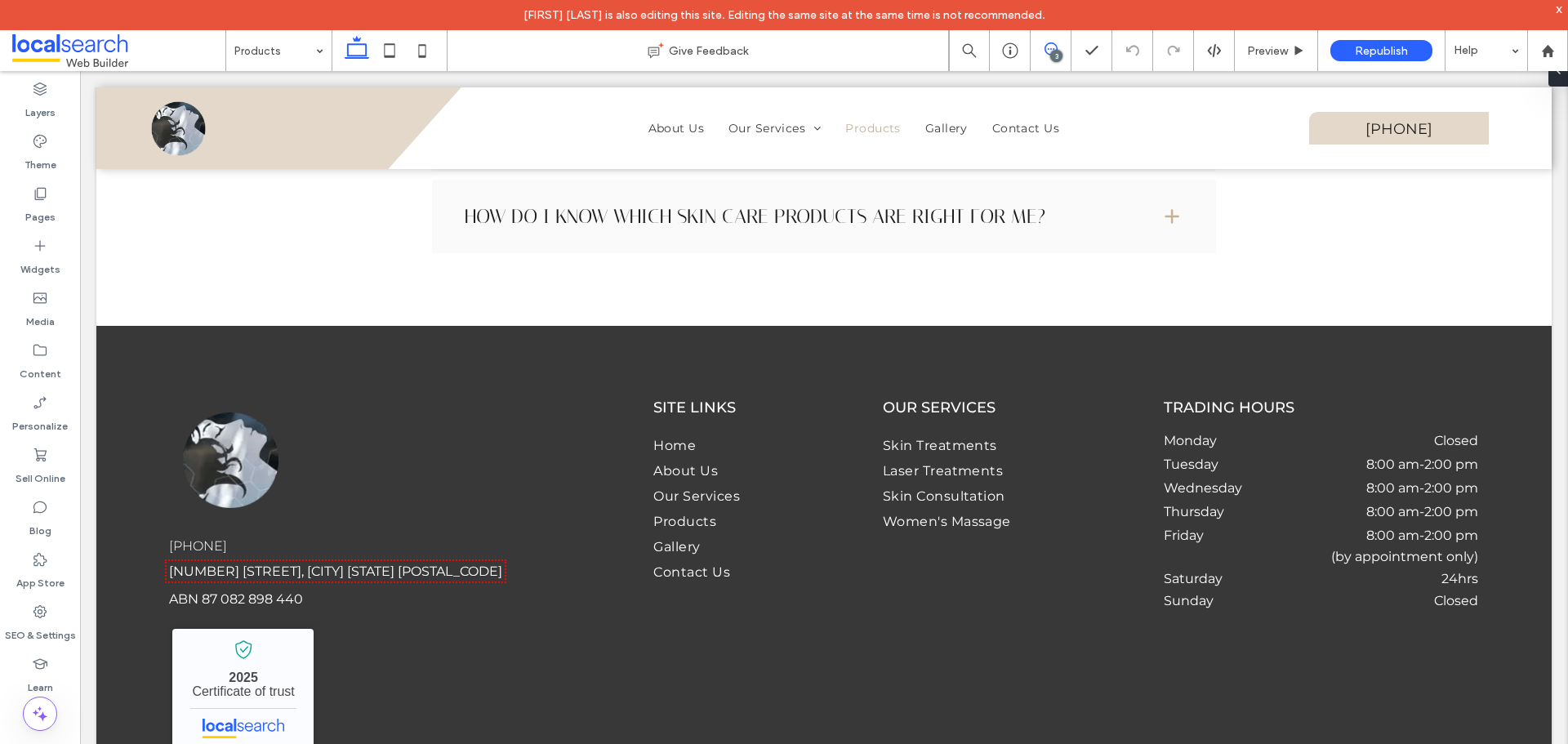 click 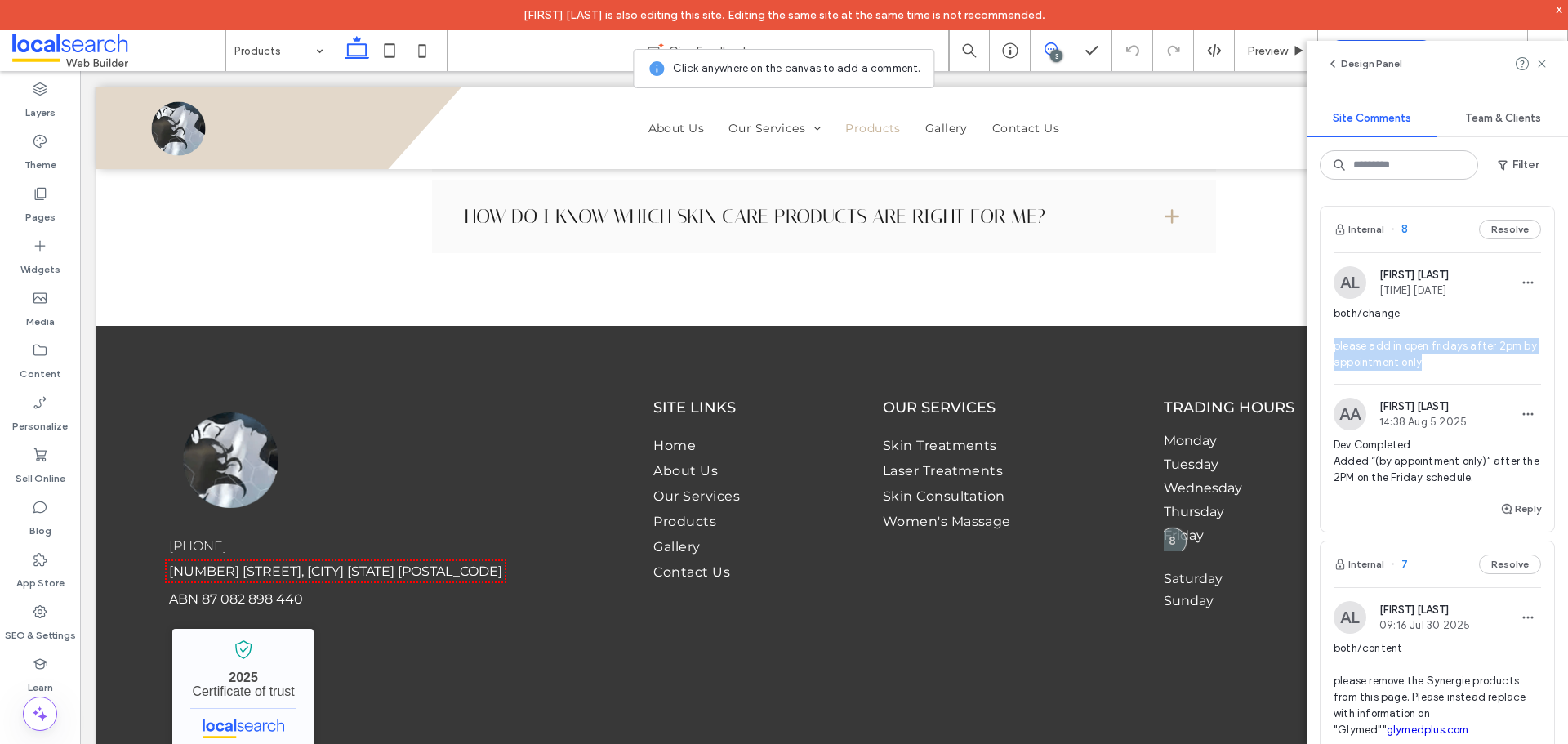 drag, startPoint x: 1463, startPoint y: 367, endPoint x: 1325, endPoint y: 345, distance: 139.74262 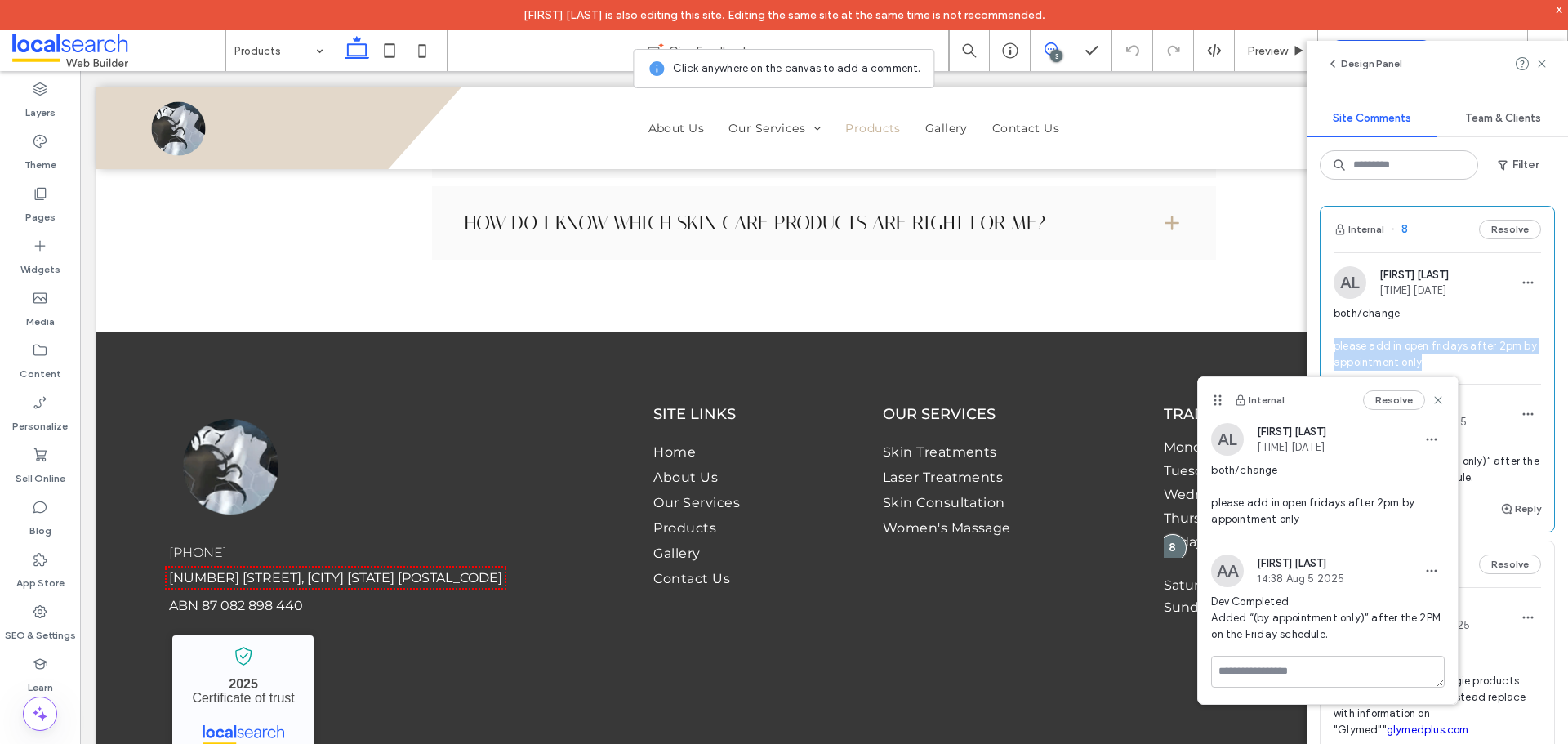 copy on "please add in open fridays after 2pm by appointment only" 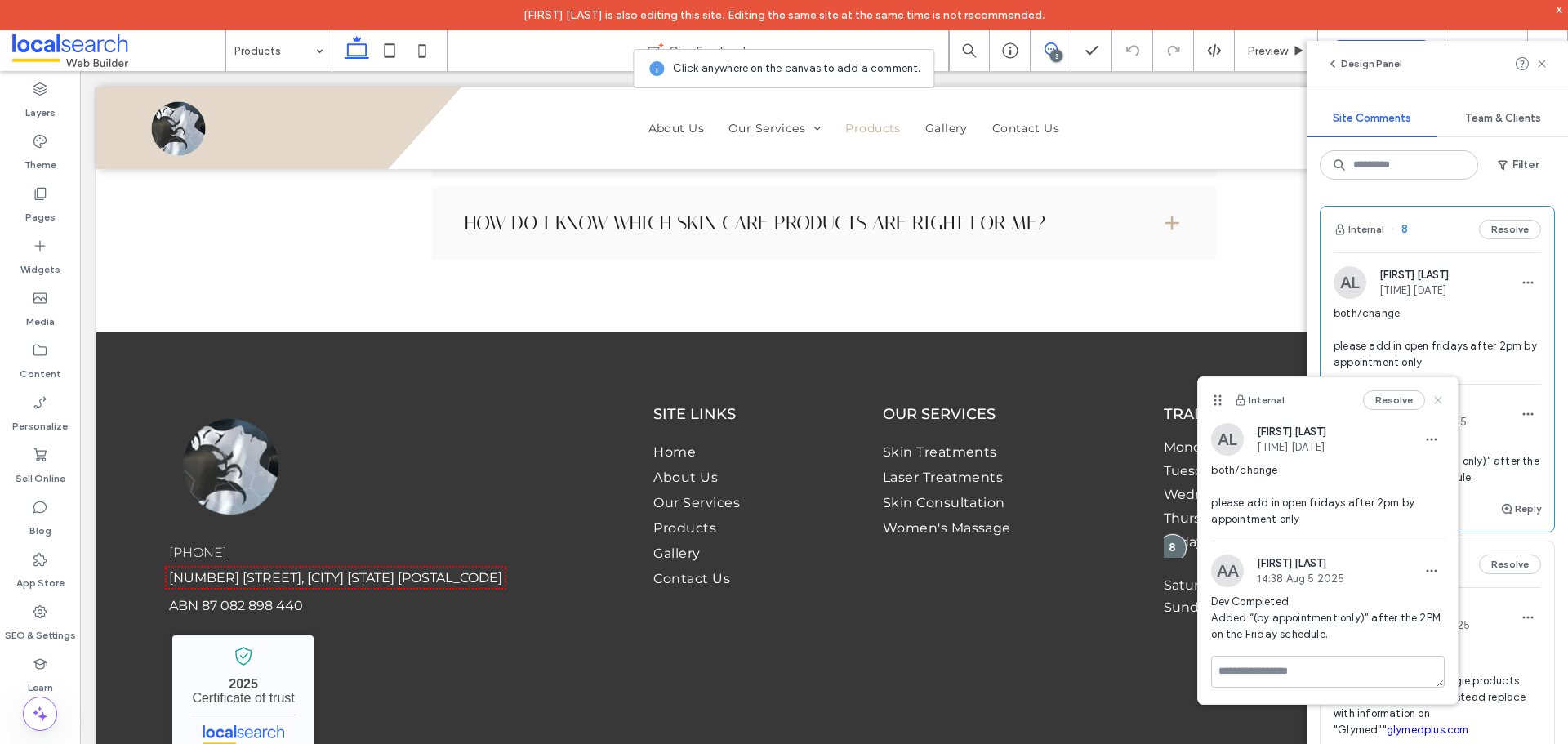 click 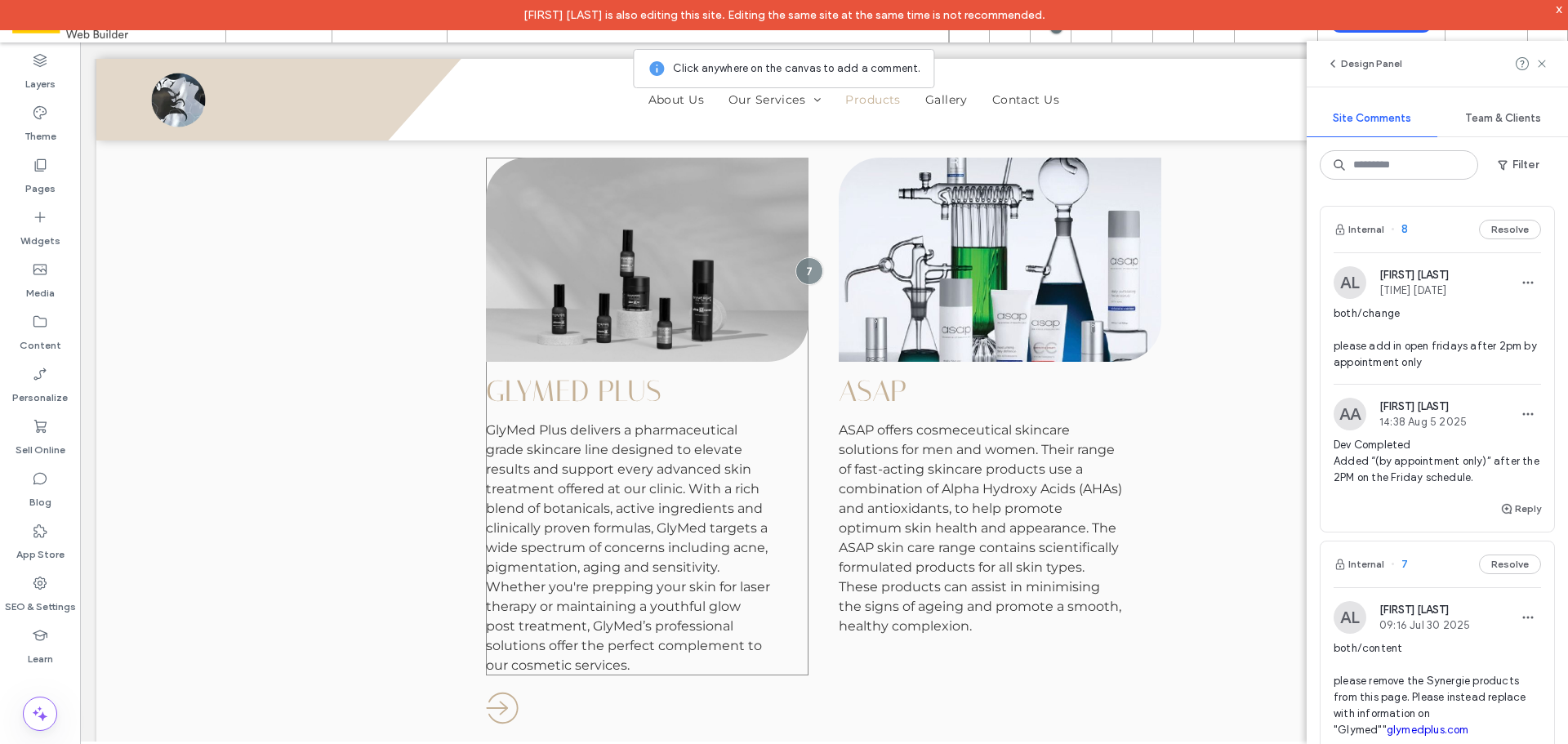 scroll, scrollTop: 1537, scrollLeft: 0, axis: vertical 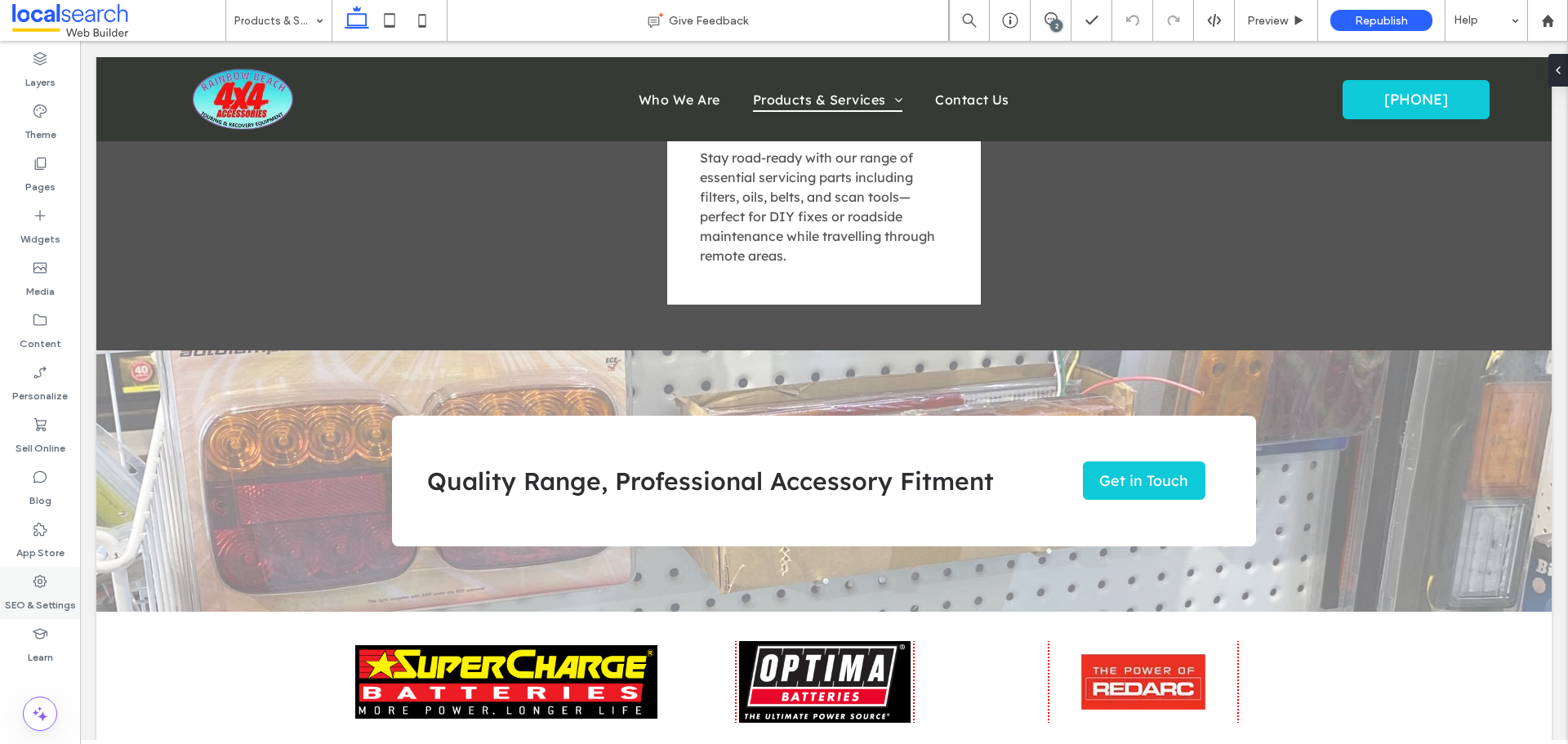 click 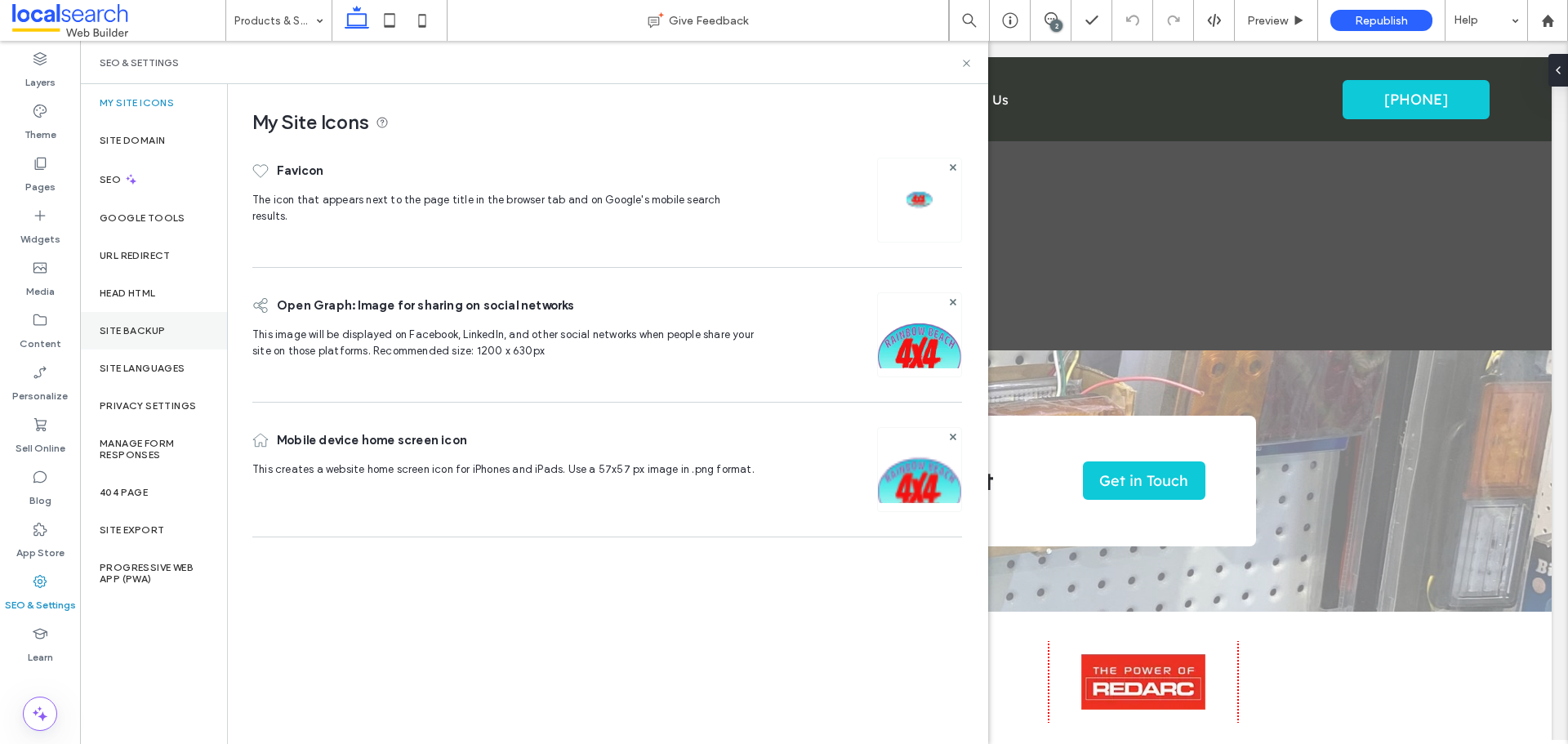 click on "Site Backup" at bounding box center (132, 331) 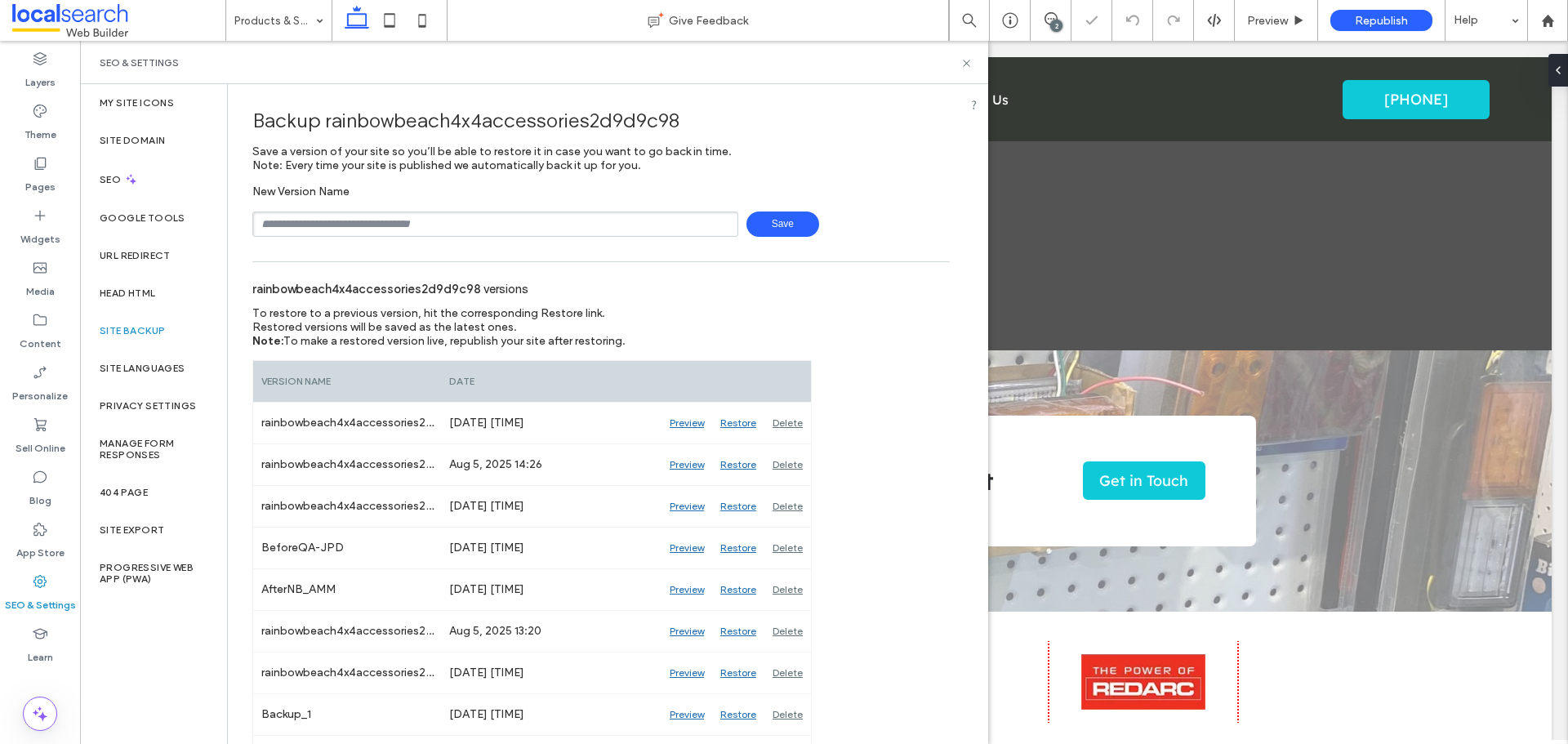 click at bounding box center (495, 224) 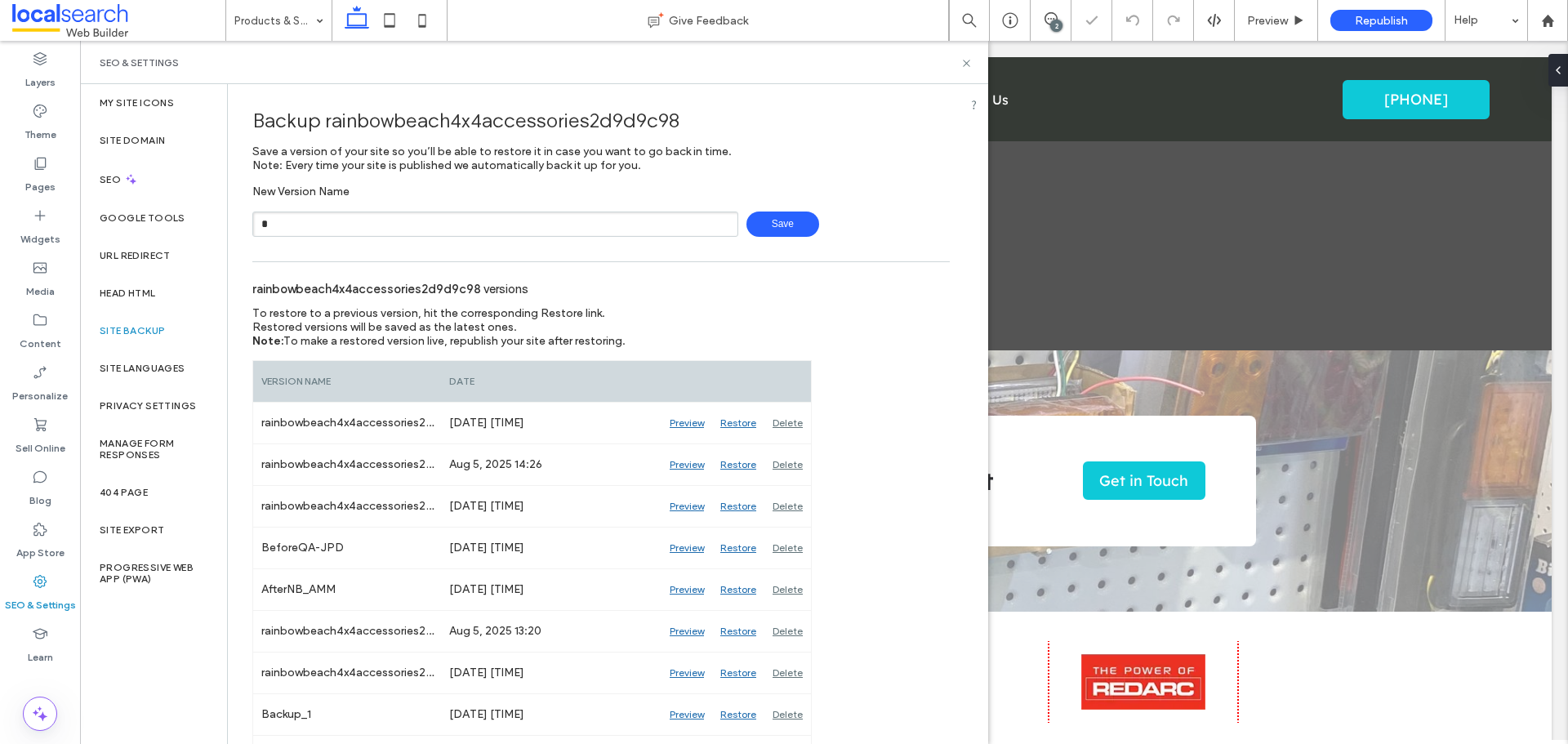 type on "**********" 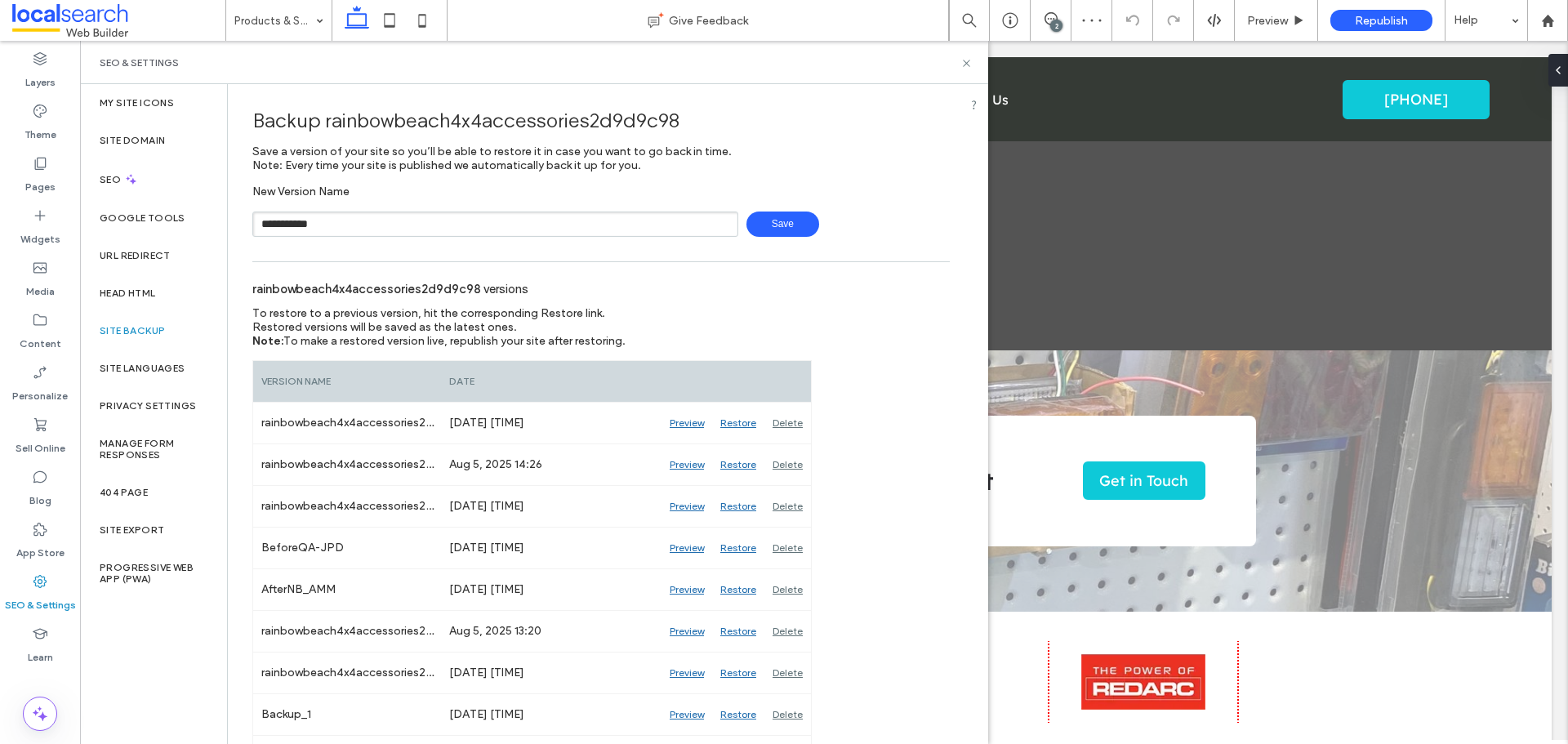 click on "Save" at bounding box center (782, 224) 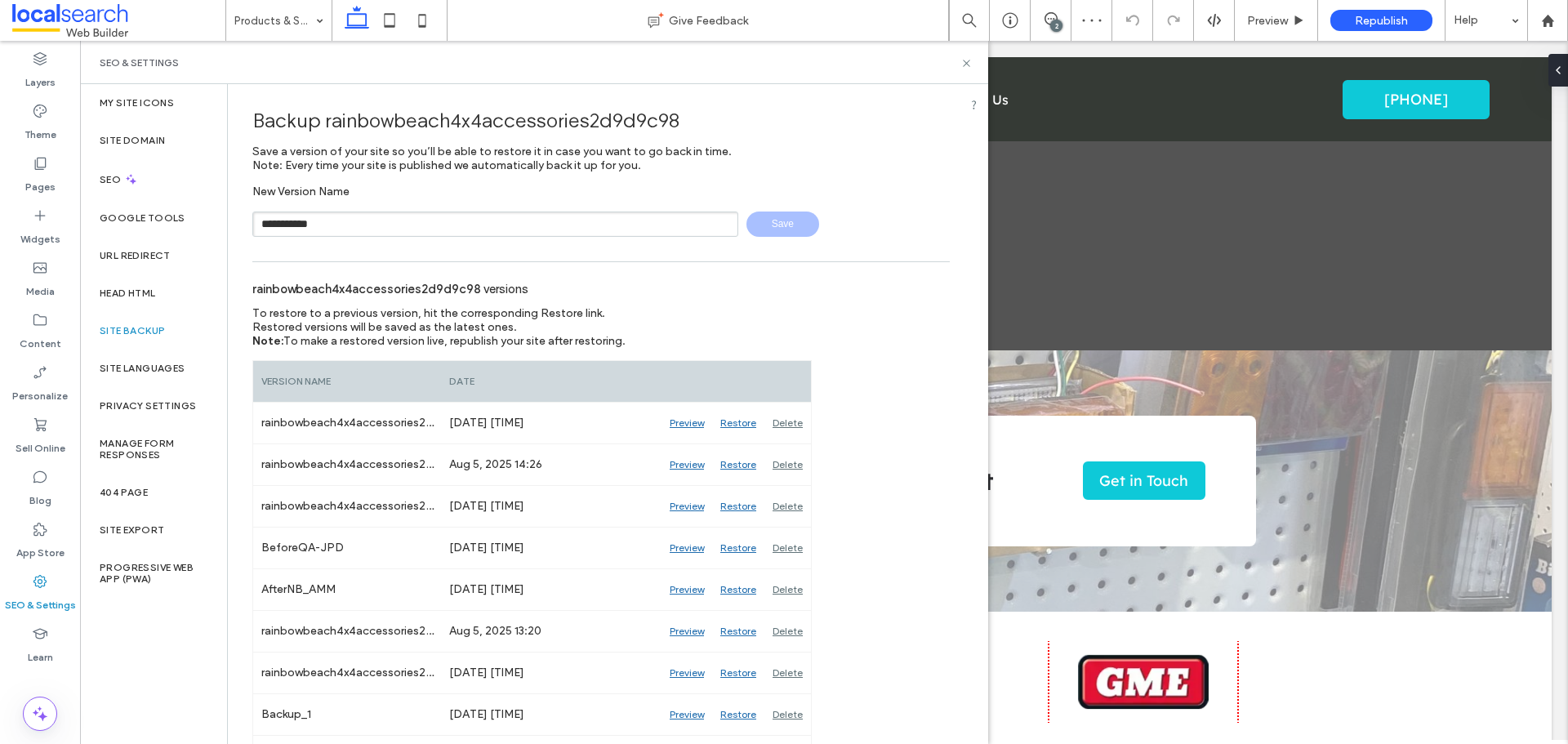 type 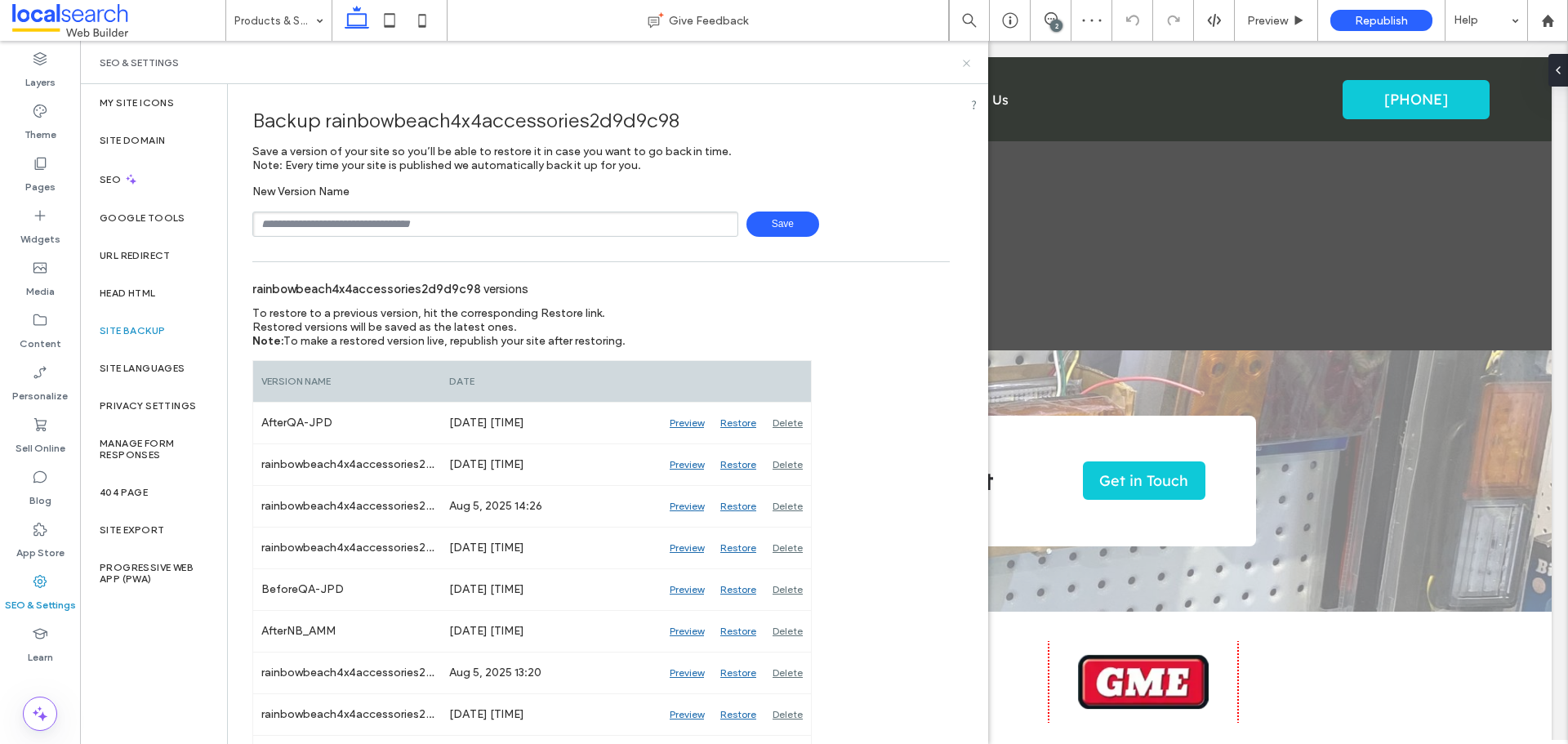 drag, startPoint x: 965, startPoint y: 64, endPoint x: 938, endPoint y: 1, distance: 68.54196 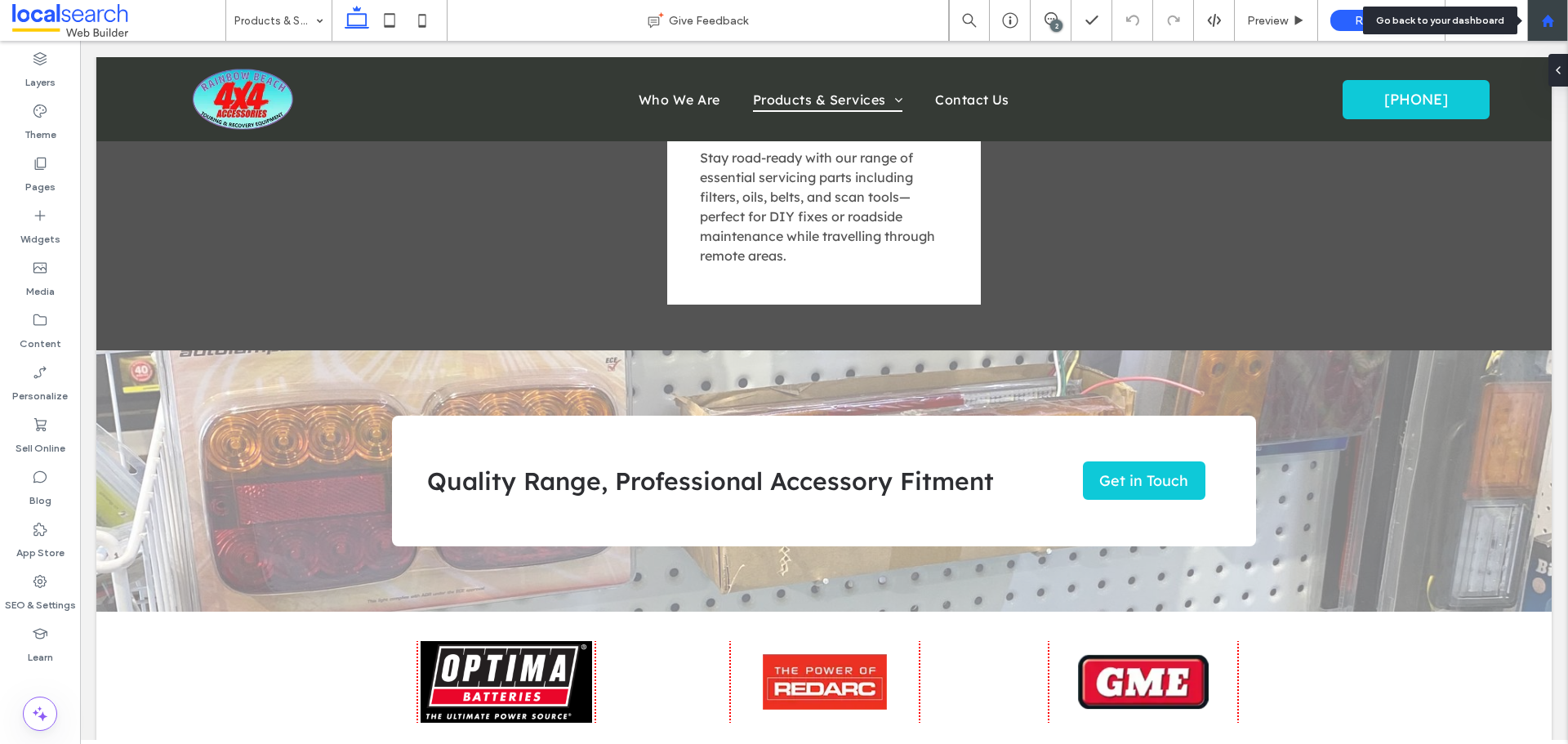 click 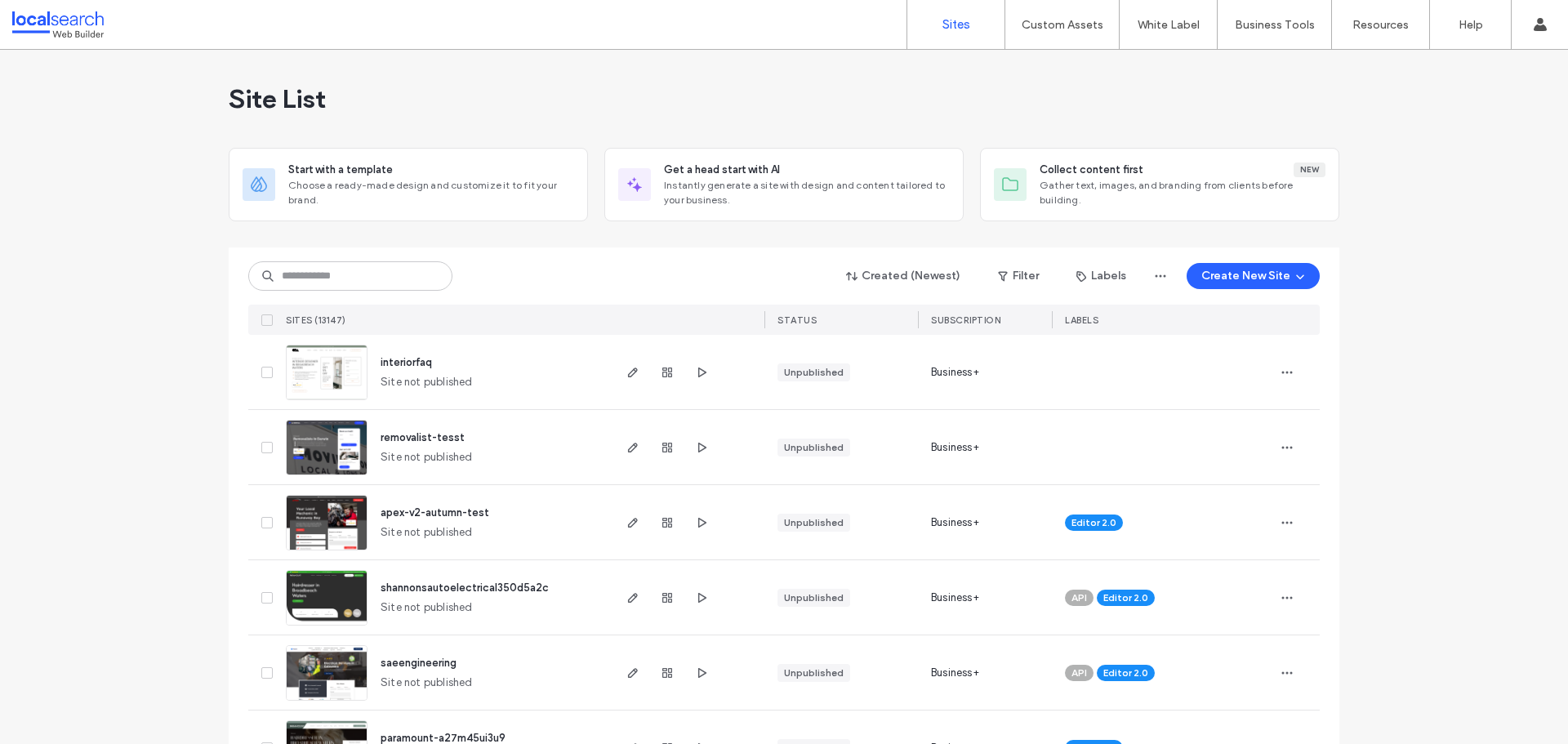 scroll, scrollTop: 0, scrollLeft: 0, axis: both 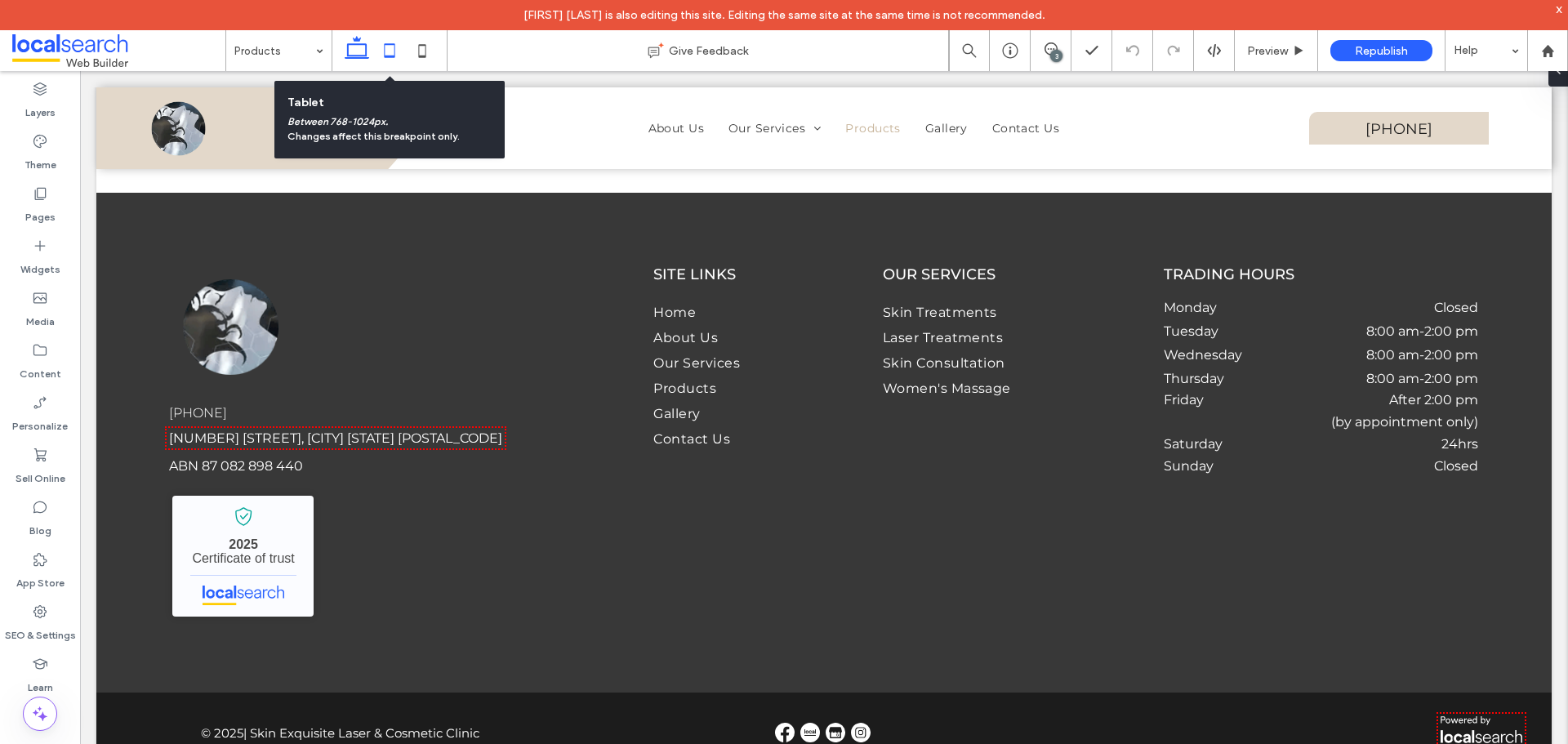 click 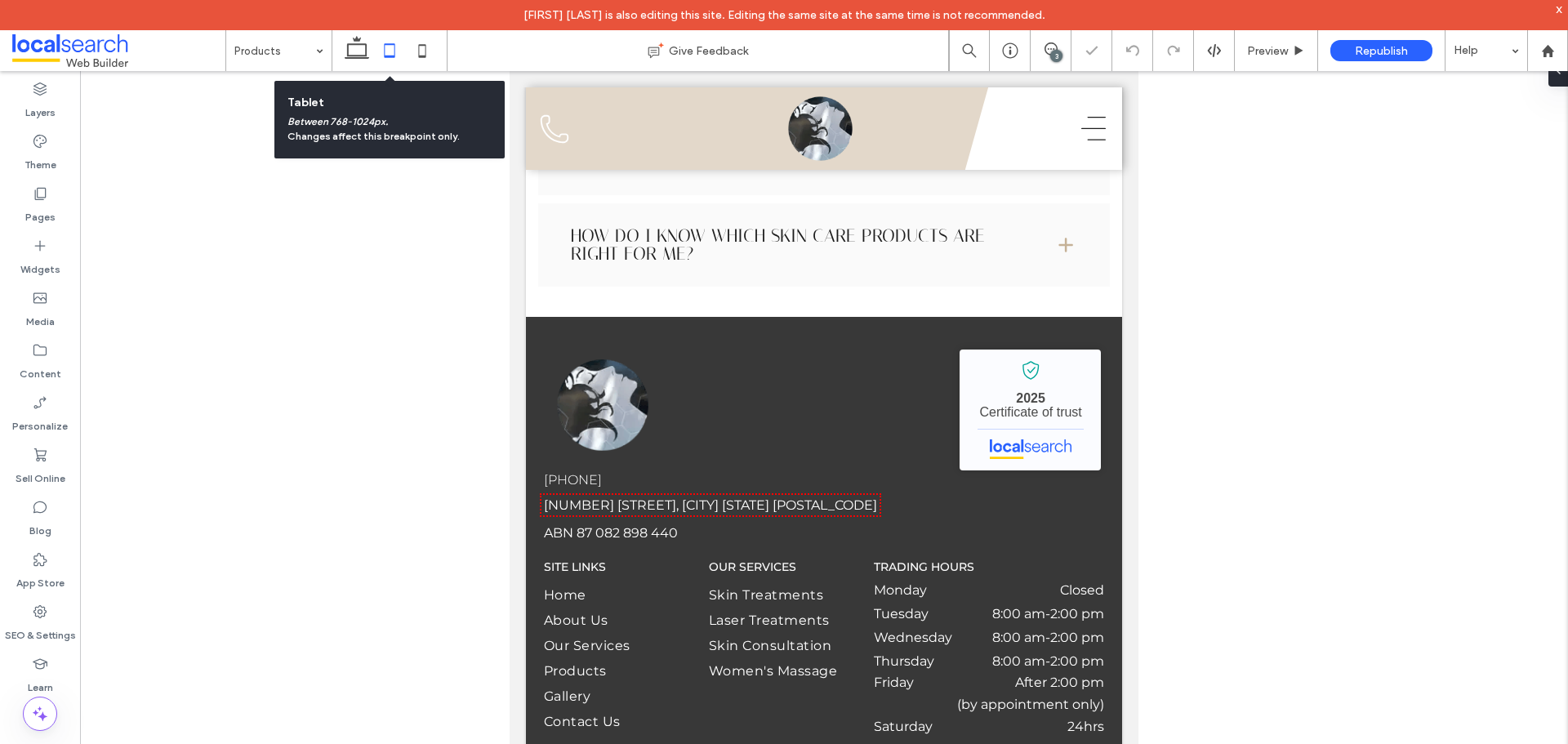 scroll, scrollTop: 2835, scrollLeft: 0, axis: vertical 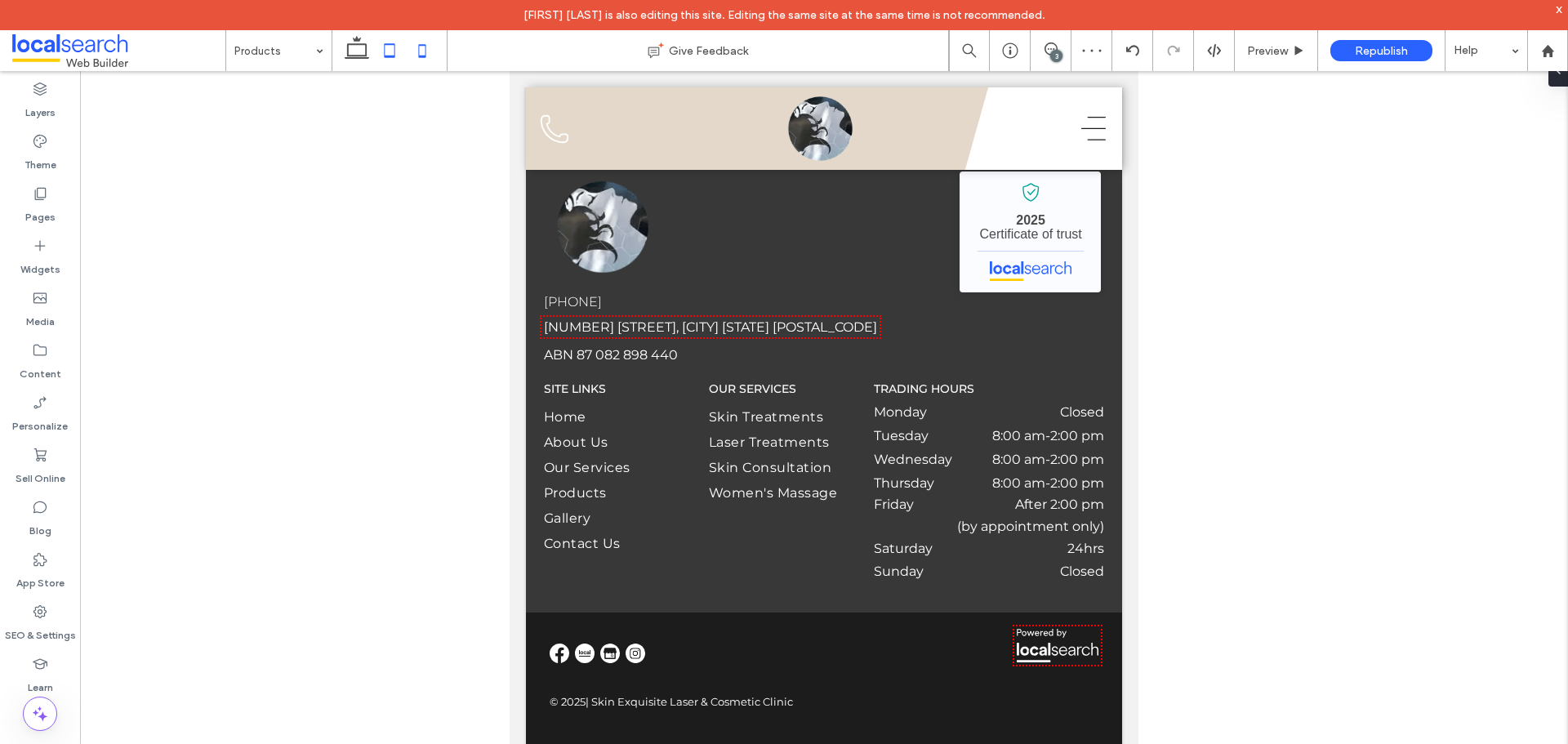 click 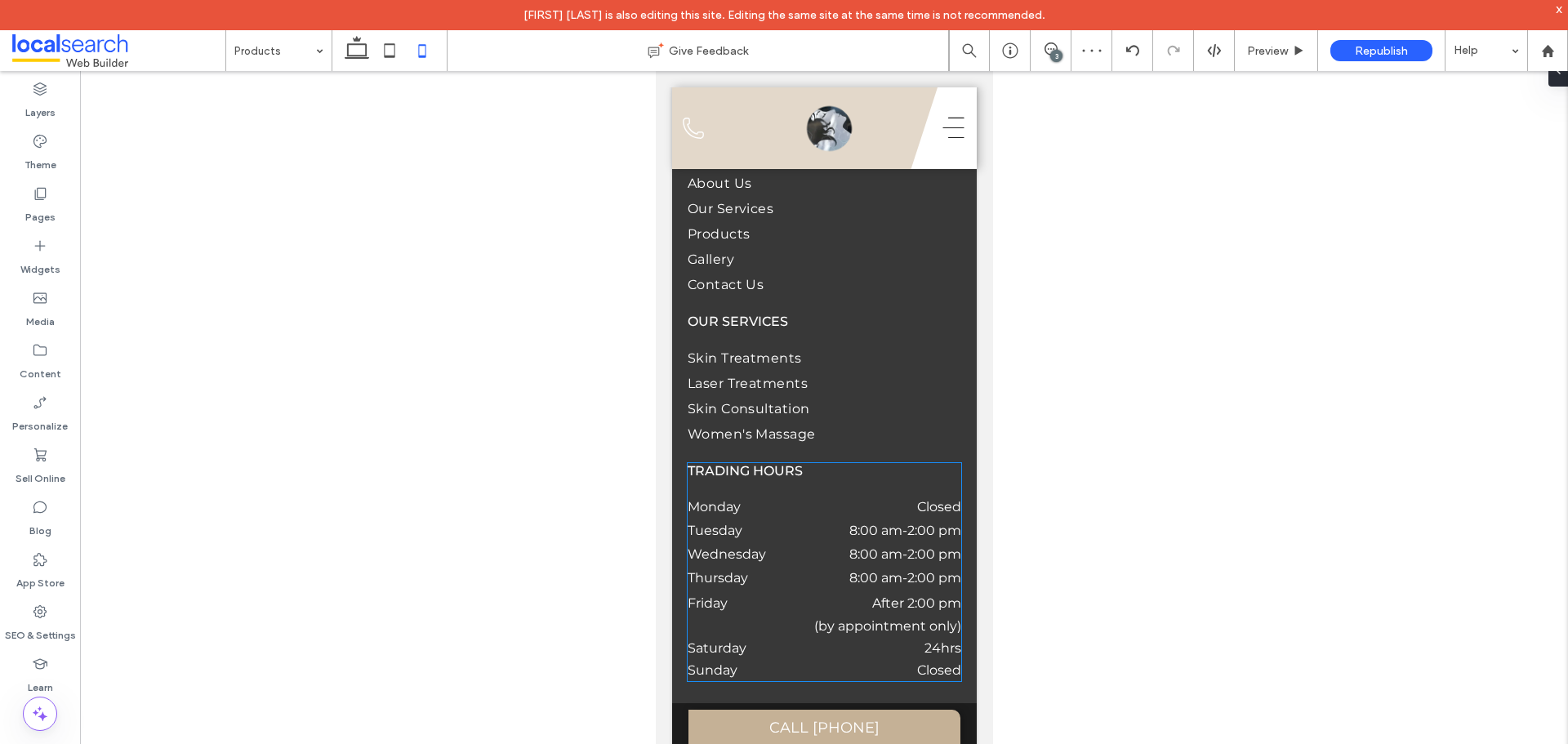 scroll, scrollTop: 4472, scrollLeft: 0, axis: vertical 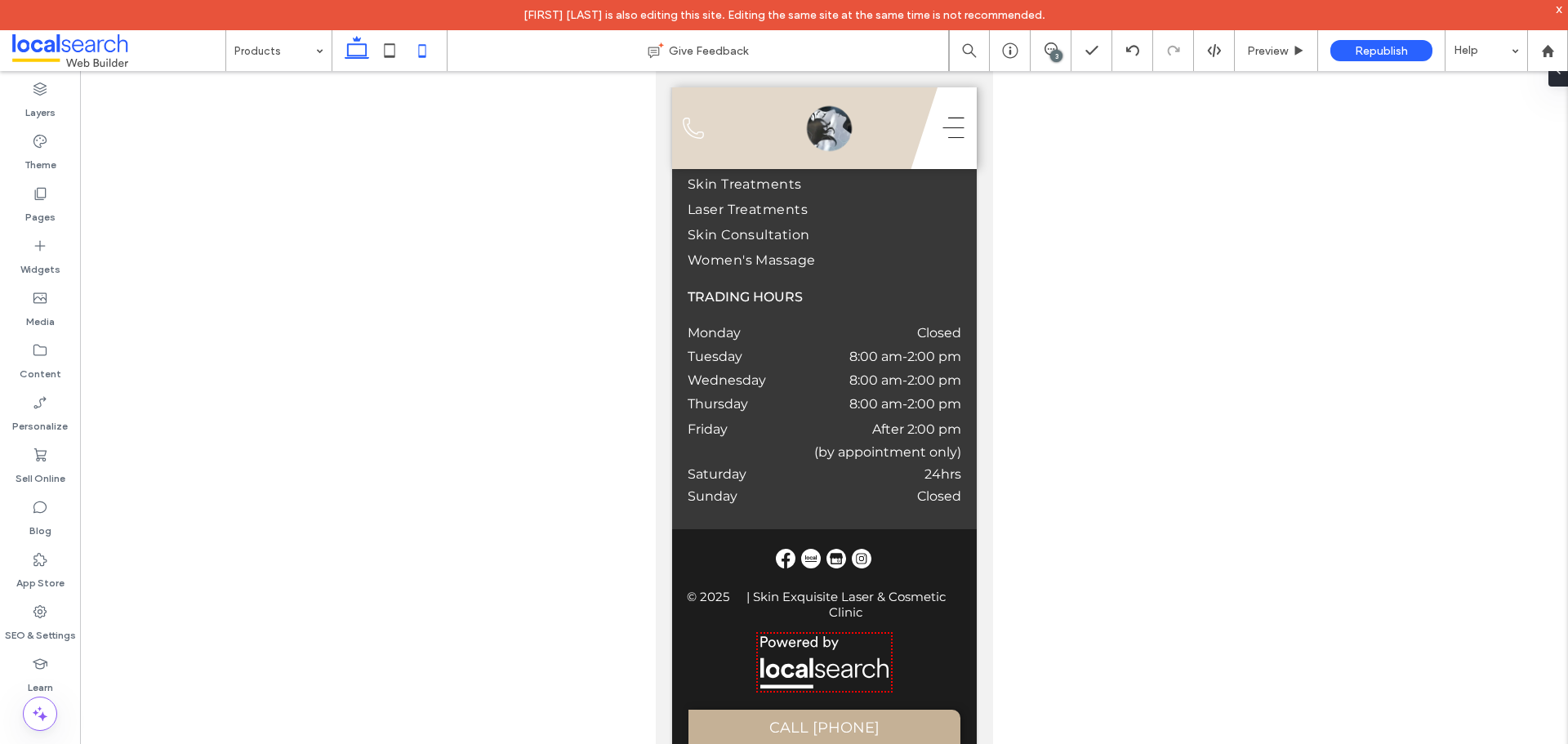 click 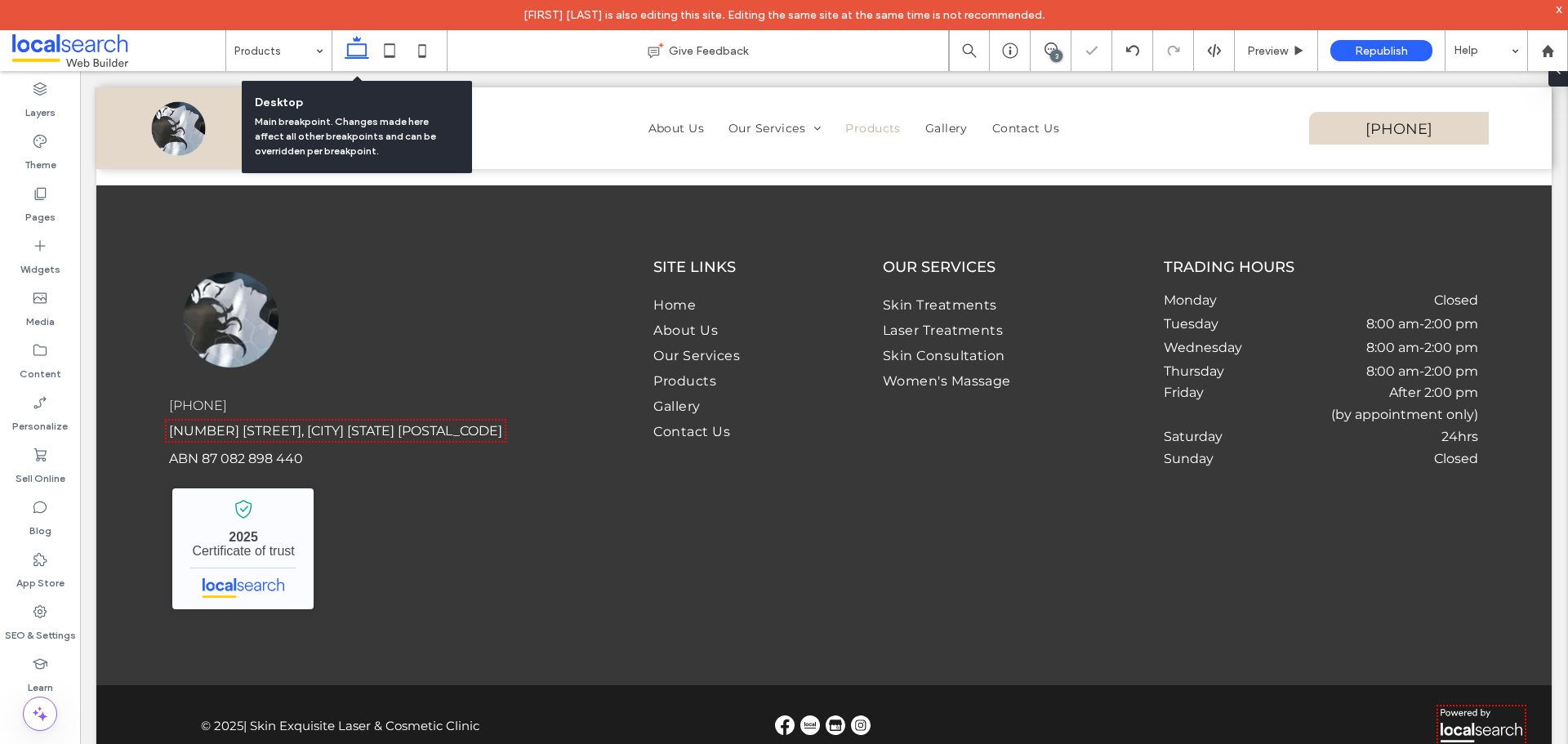 scroll, scrollTop: 2657, scrollLeft: 0, axis: vertical 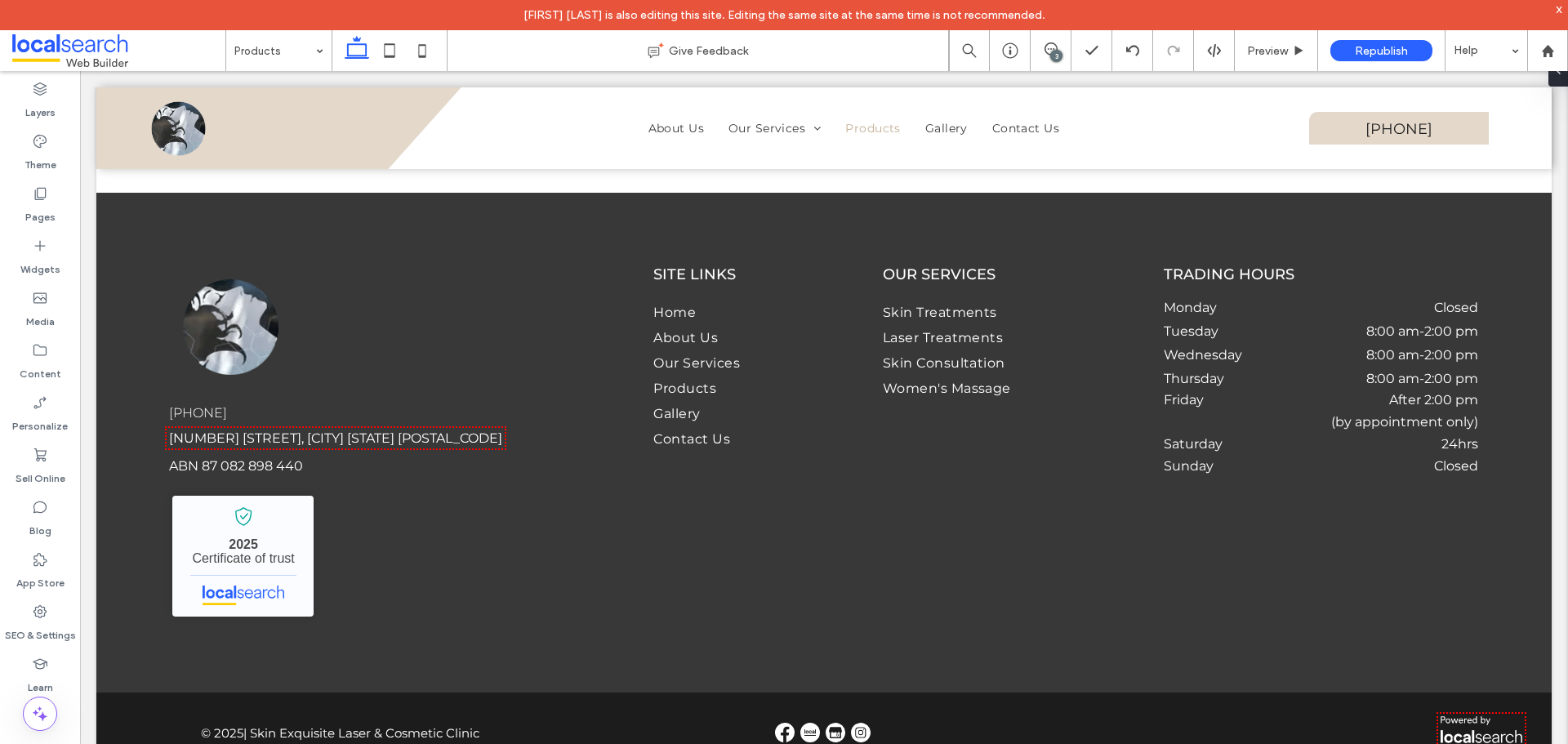 click on "3" at bounding box center [1056, 56] 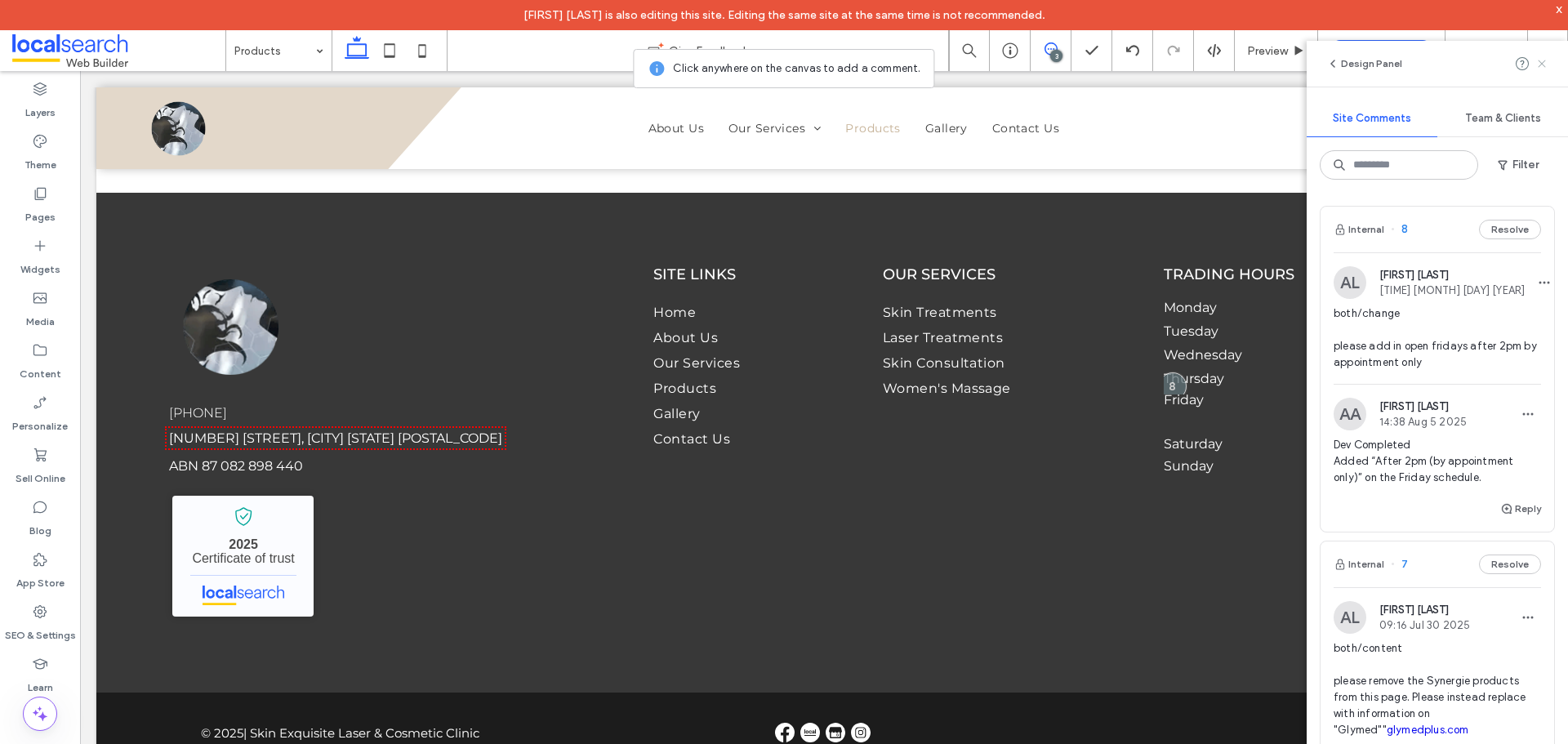 click 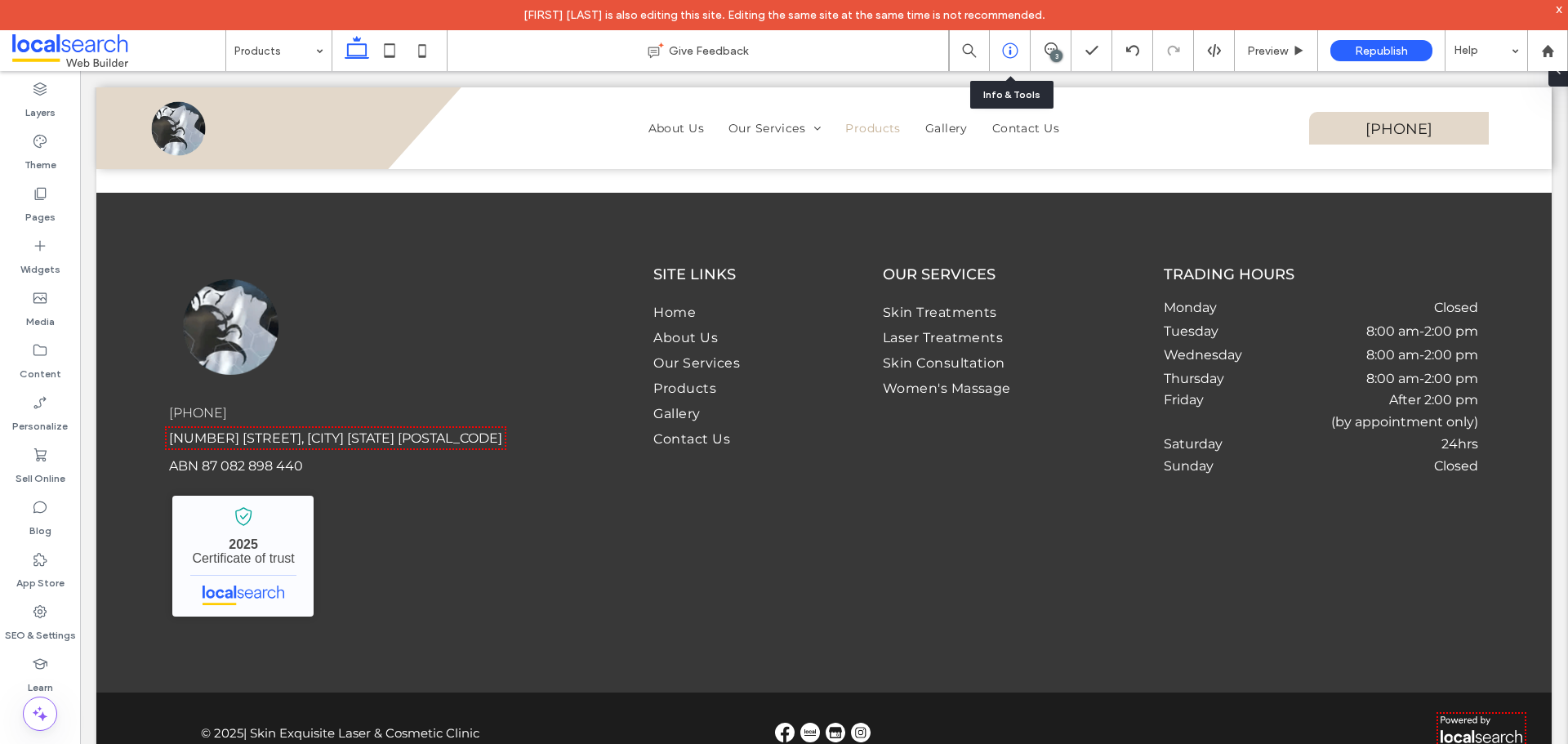 click 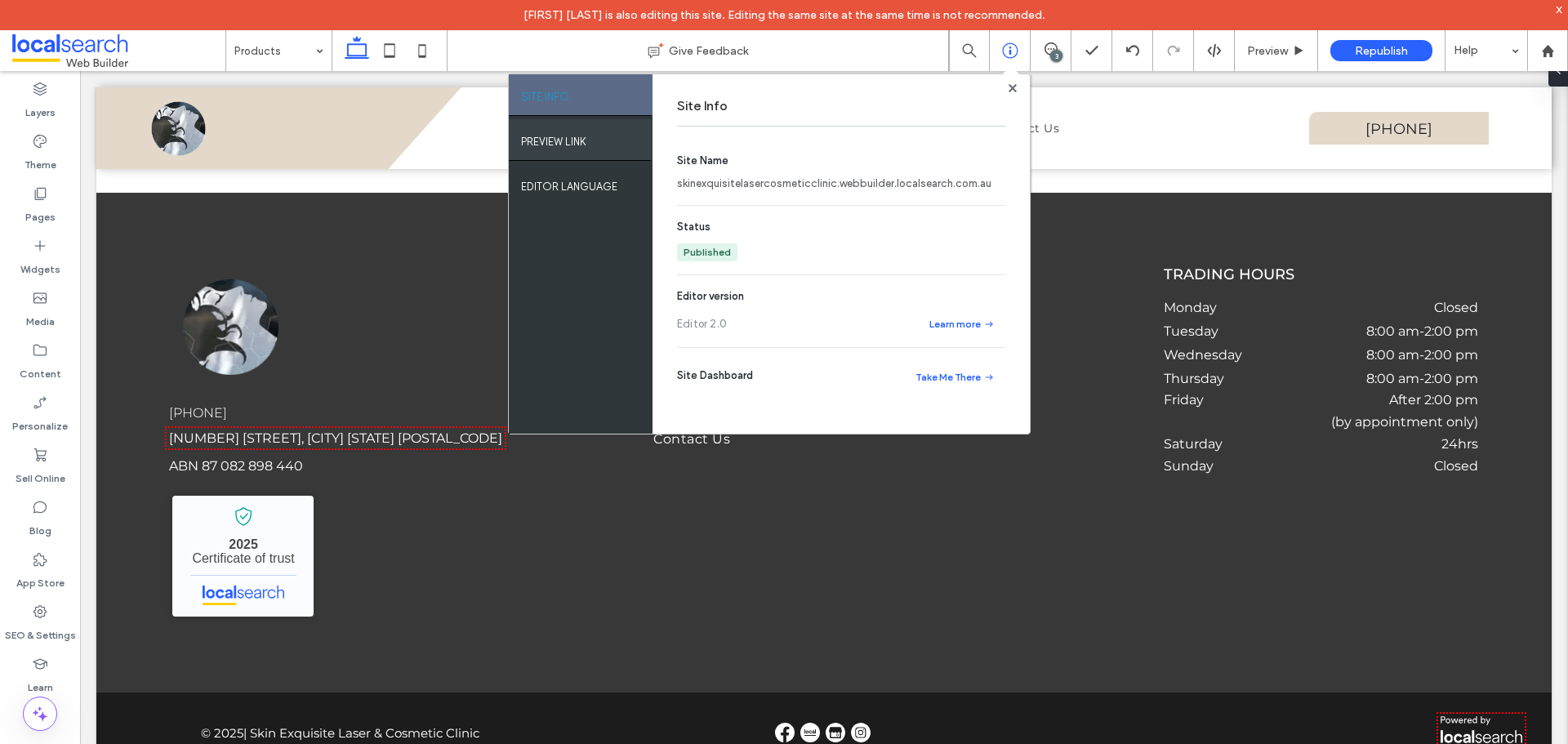 click on "PREVIEW LINK" at bounding box center (581, 140) 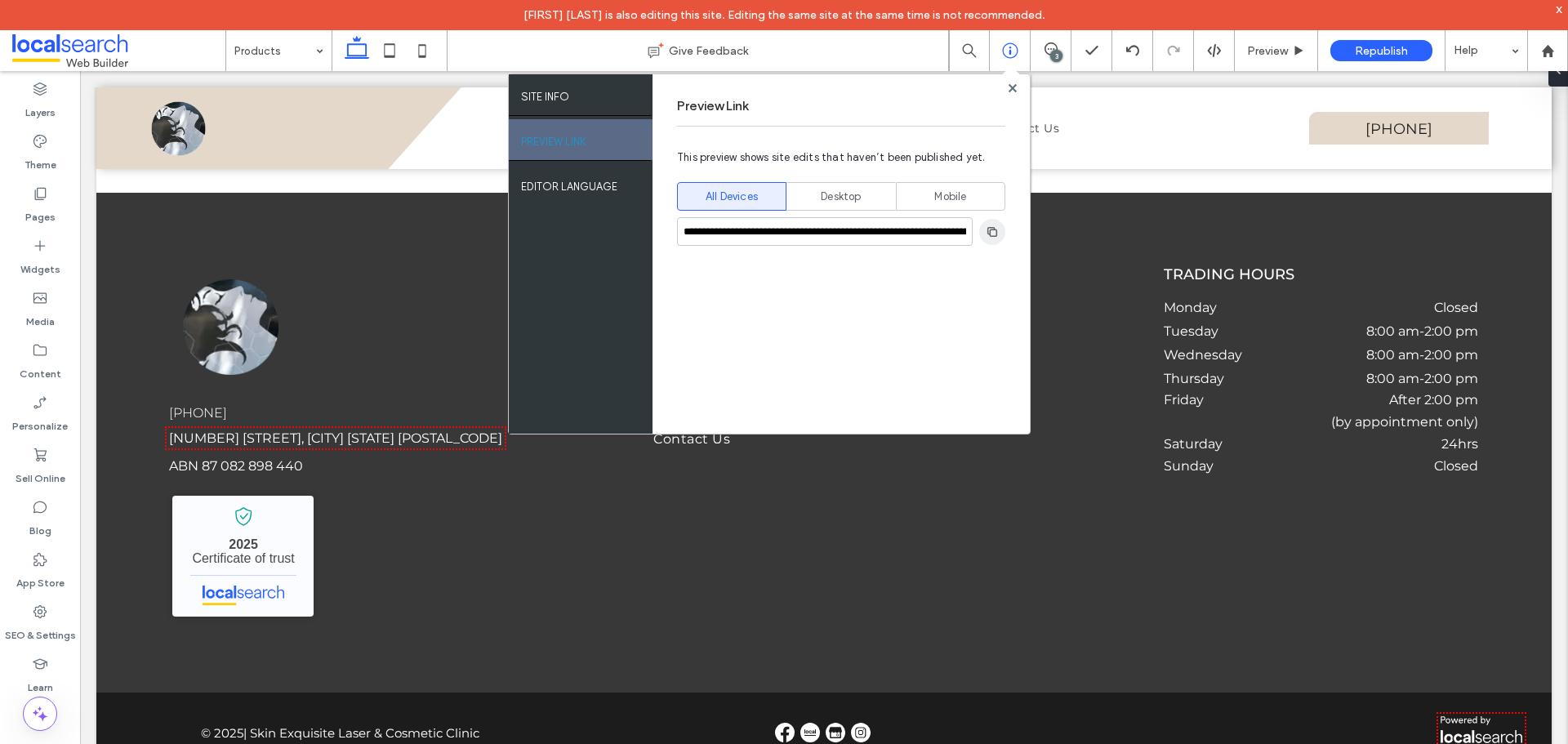 click 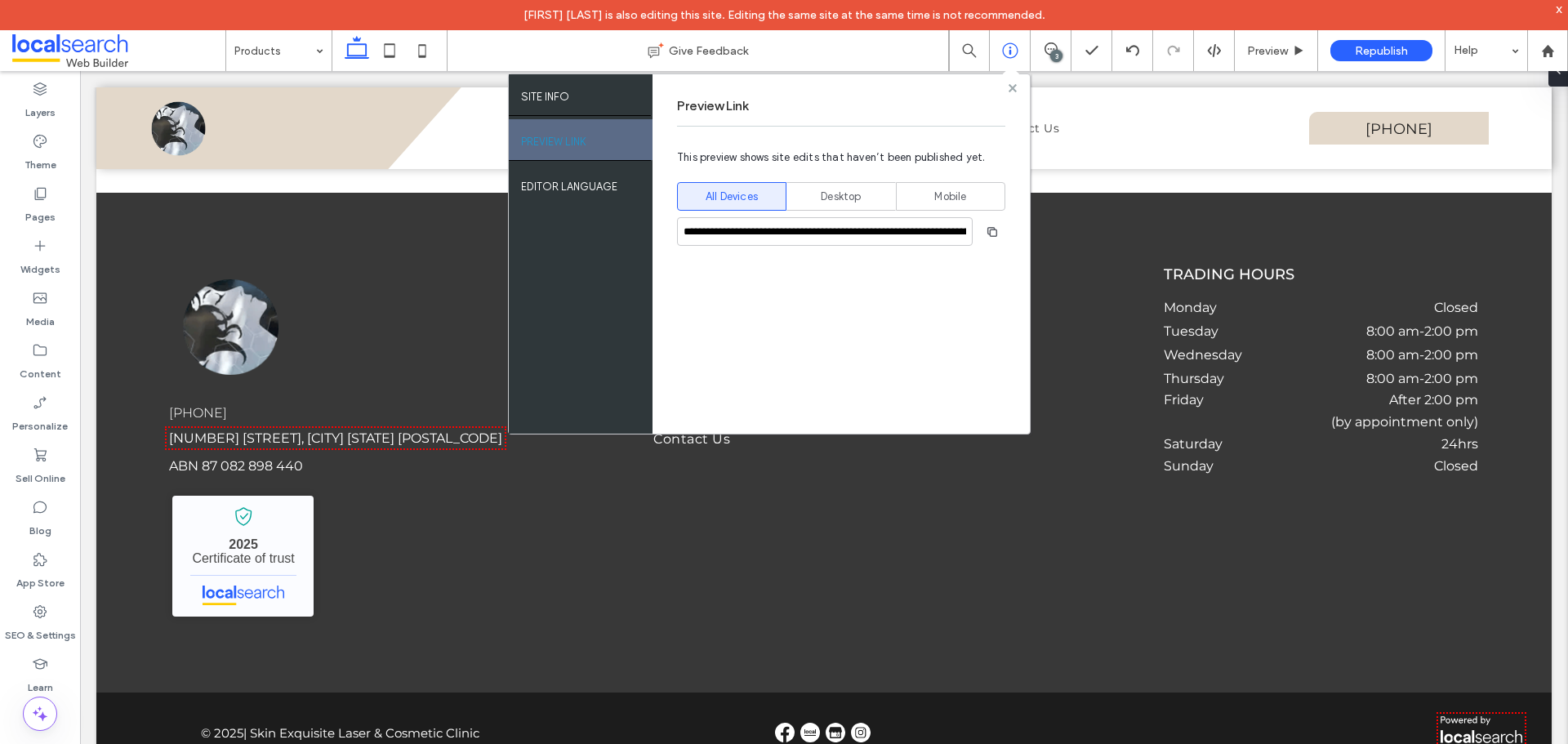 click 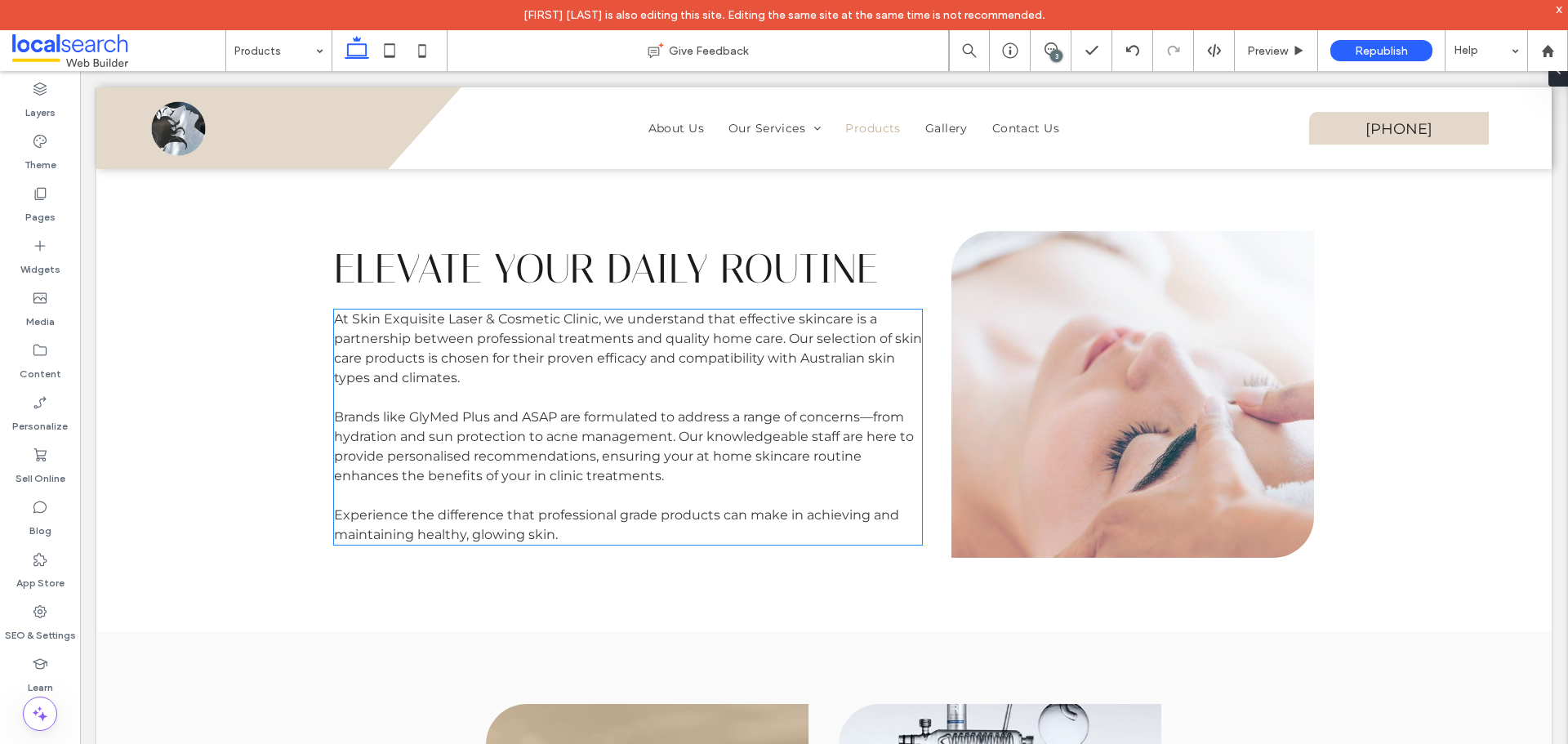 scroll, scrollTop: 1105, scrollLeft: 0, axis: vertical 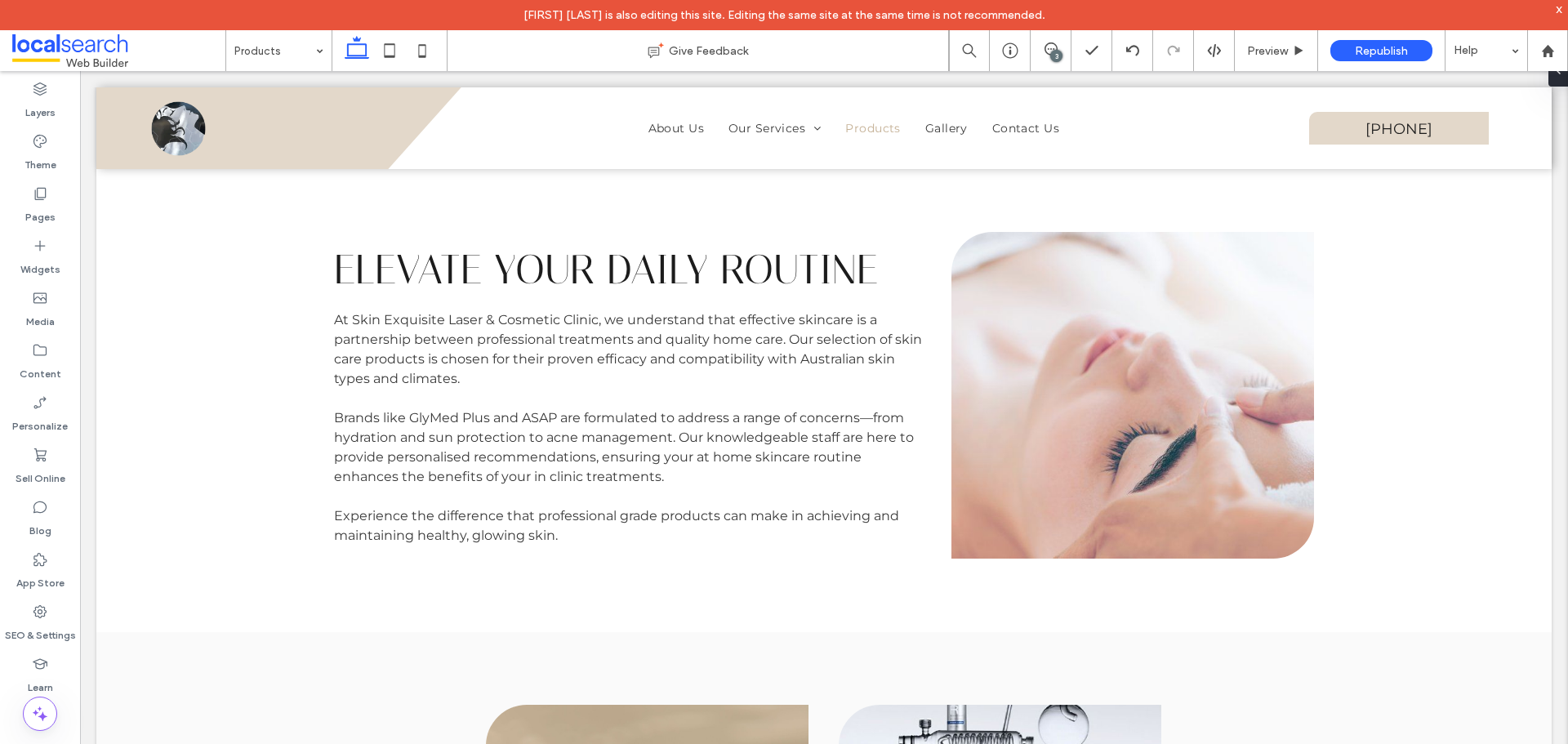 click on "3" at bounding box center (1056, 56) 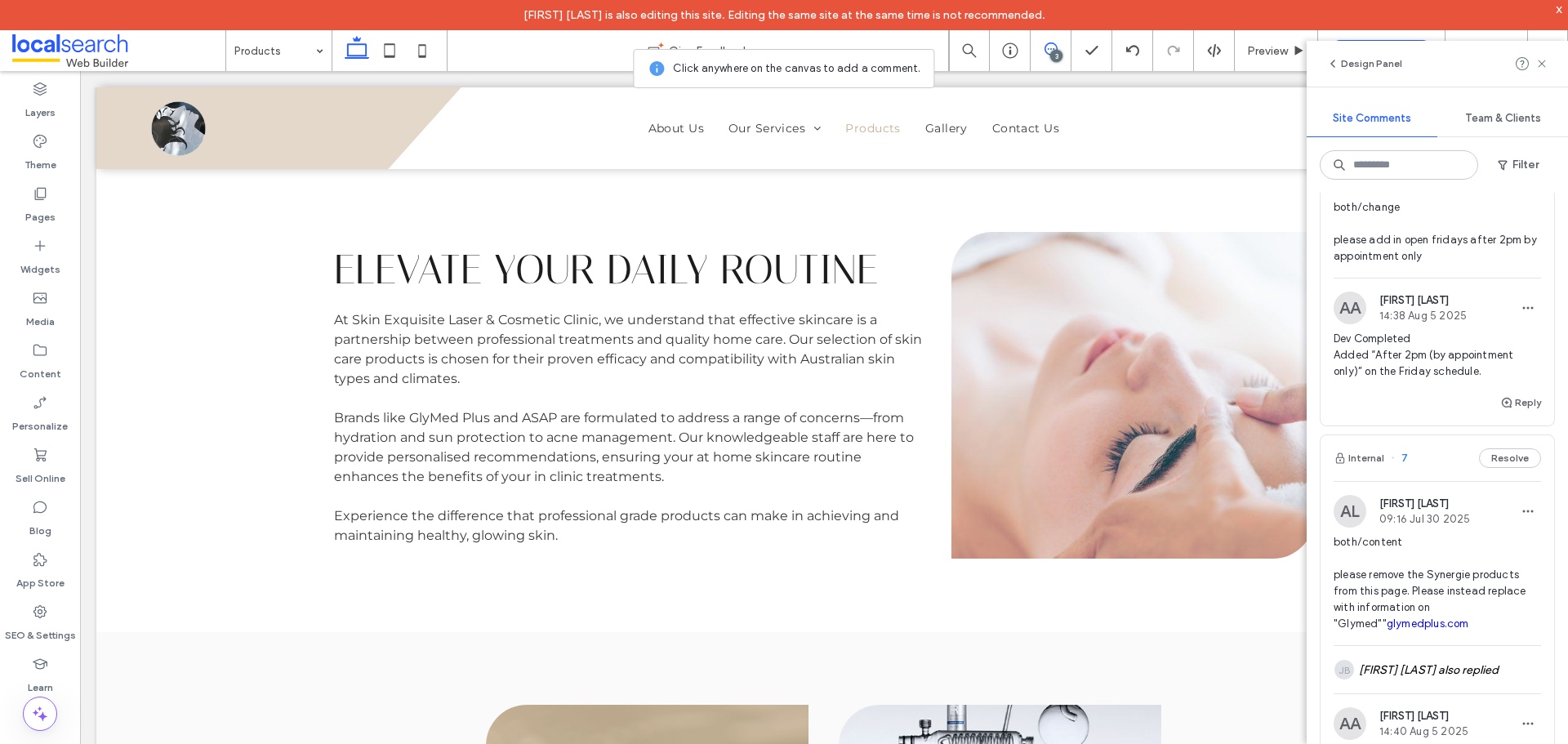 scroll, scrollTop: 327, scrollLeft: 0, axis: vertical 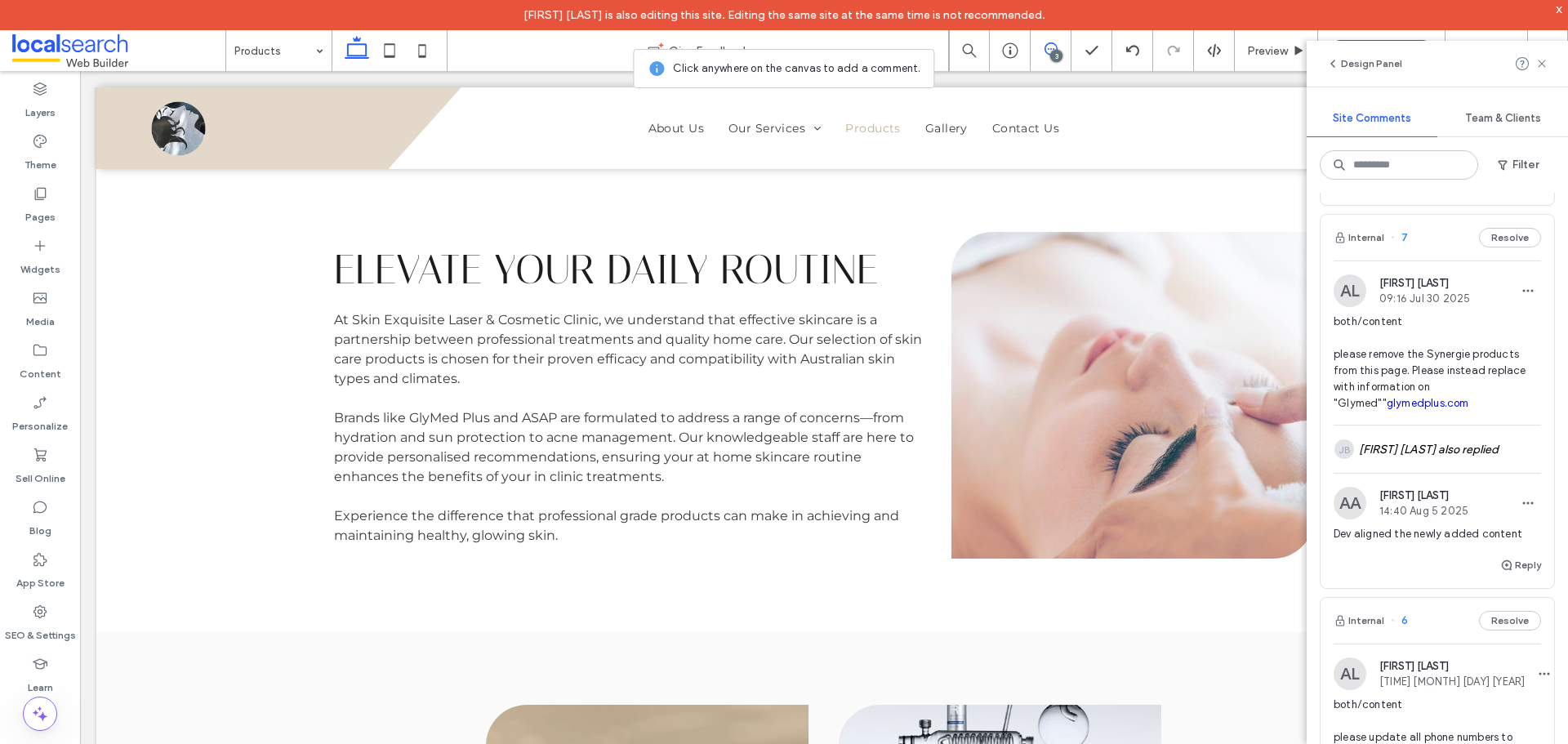 click on "Internal 7 Resolve" at bounding box center (1437, 238) 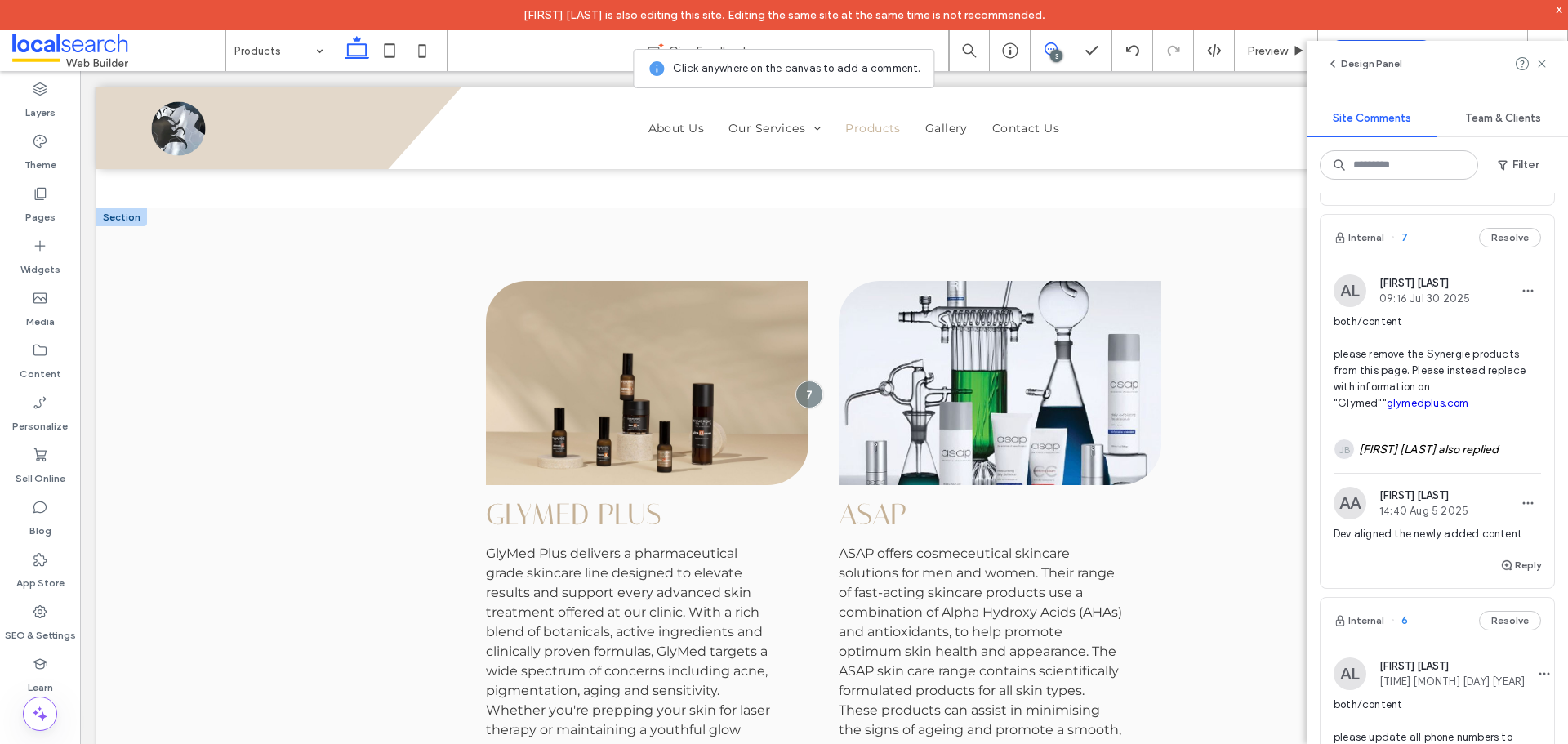scroll, scrollTop: 1597, scrollLeft: 0, axis: vertical 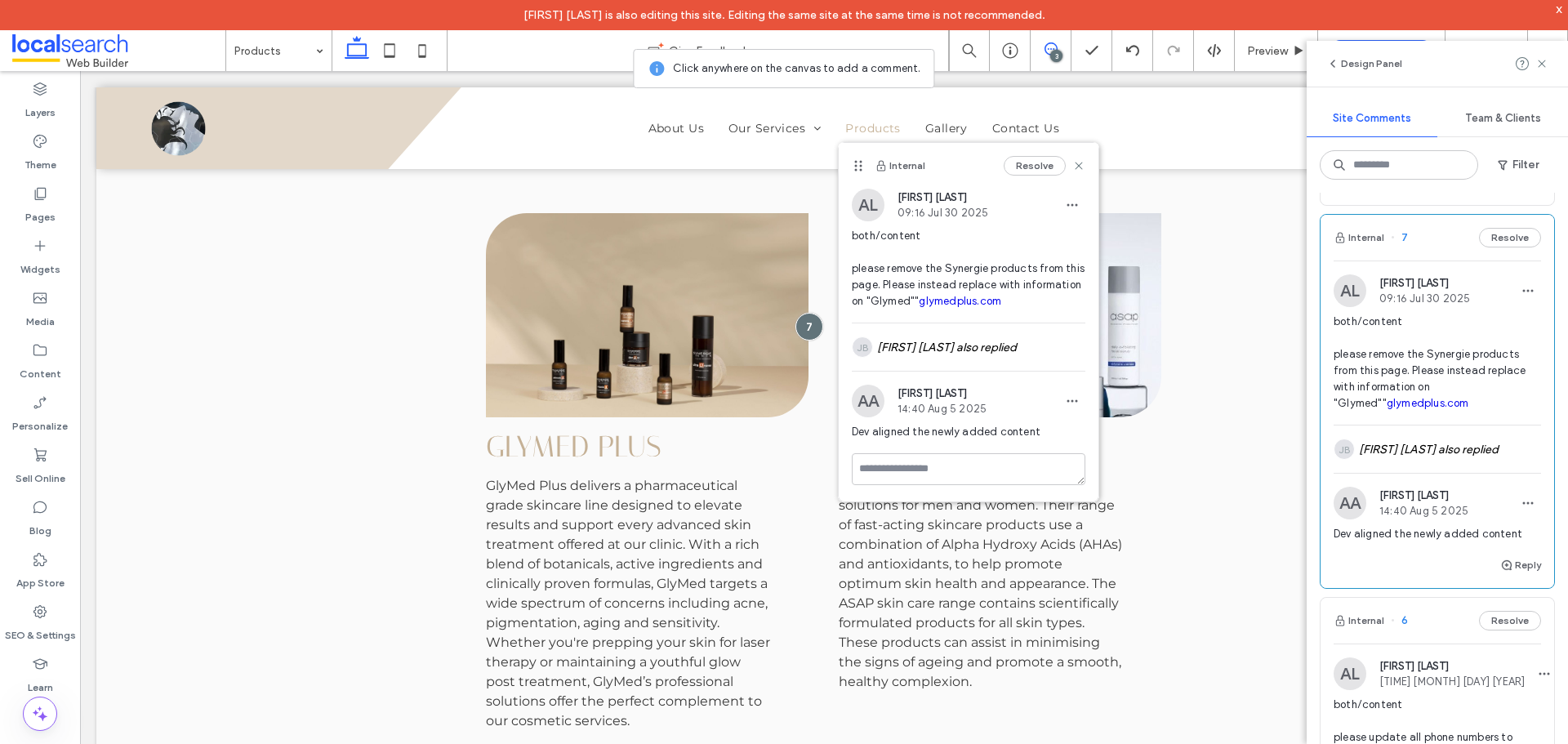 click on "glymedplus.com" at bounding box center (960, 301) 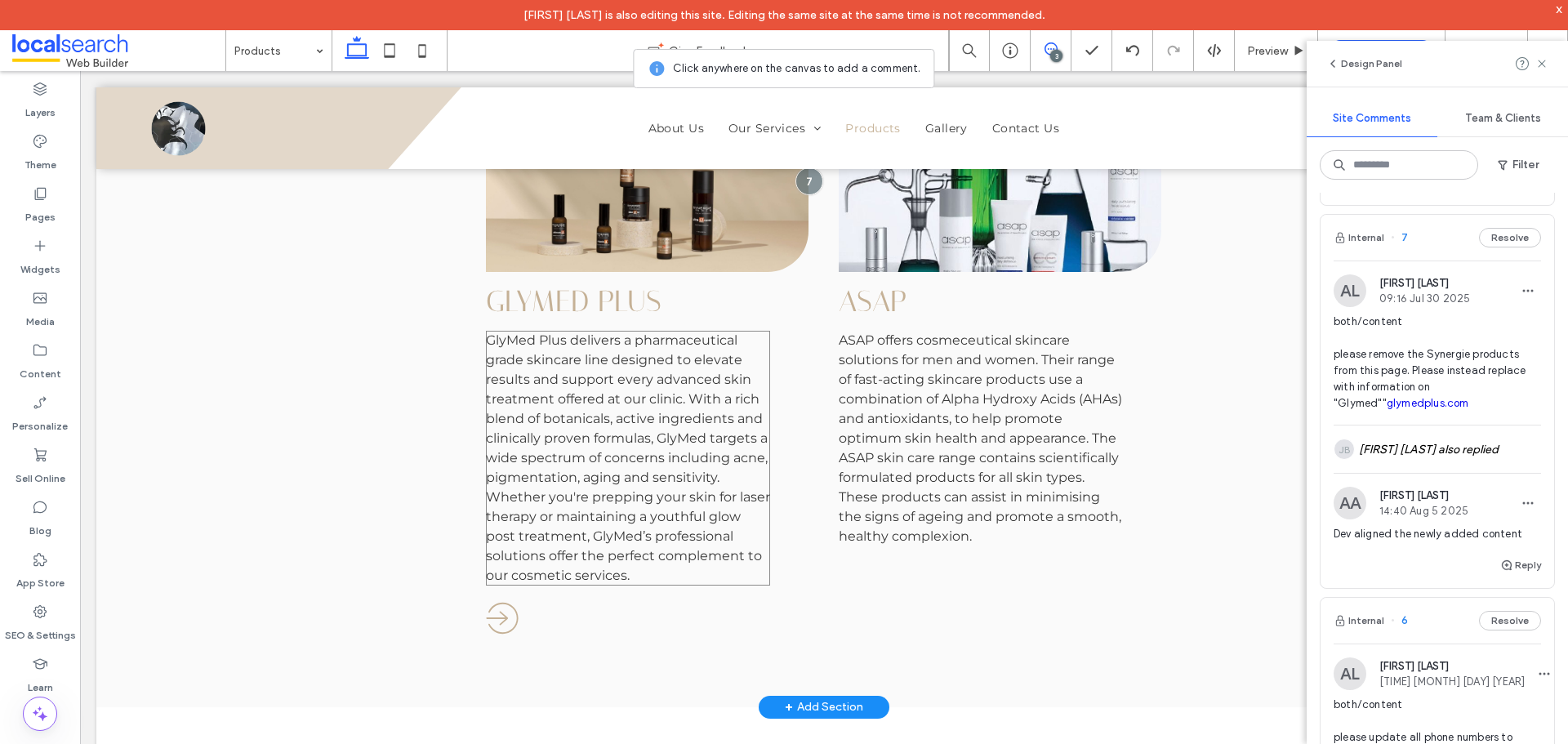 scroll, scrollTop: 1597, scrollLeft: 0, axis: vertical 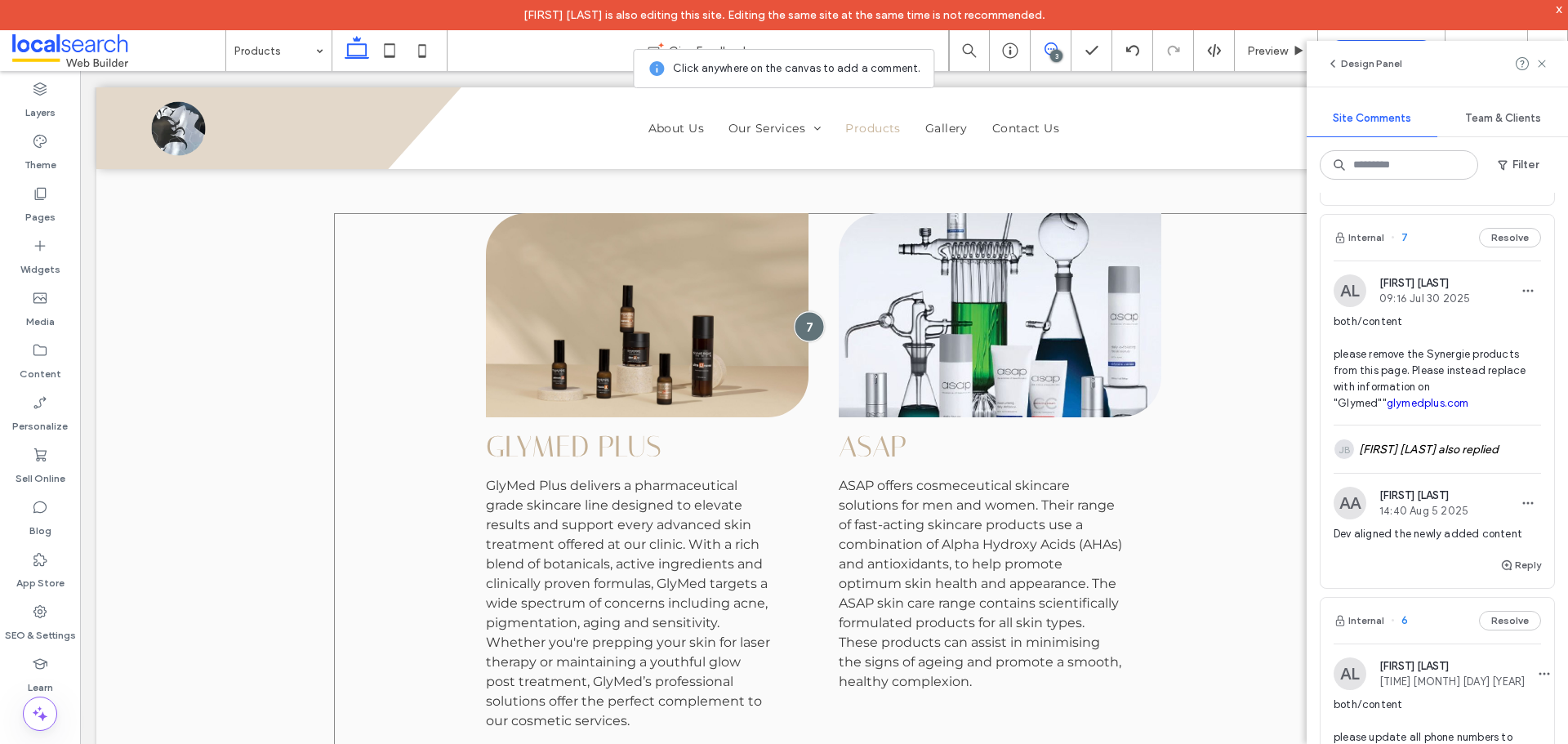 click at bounding box center (809, 326) 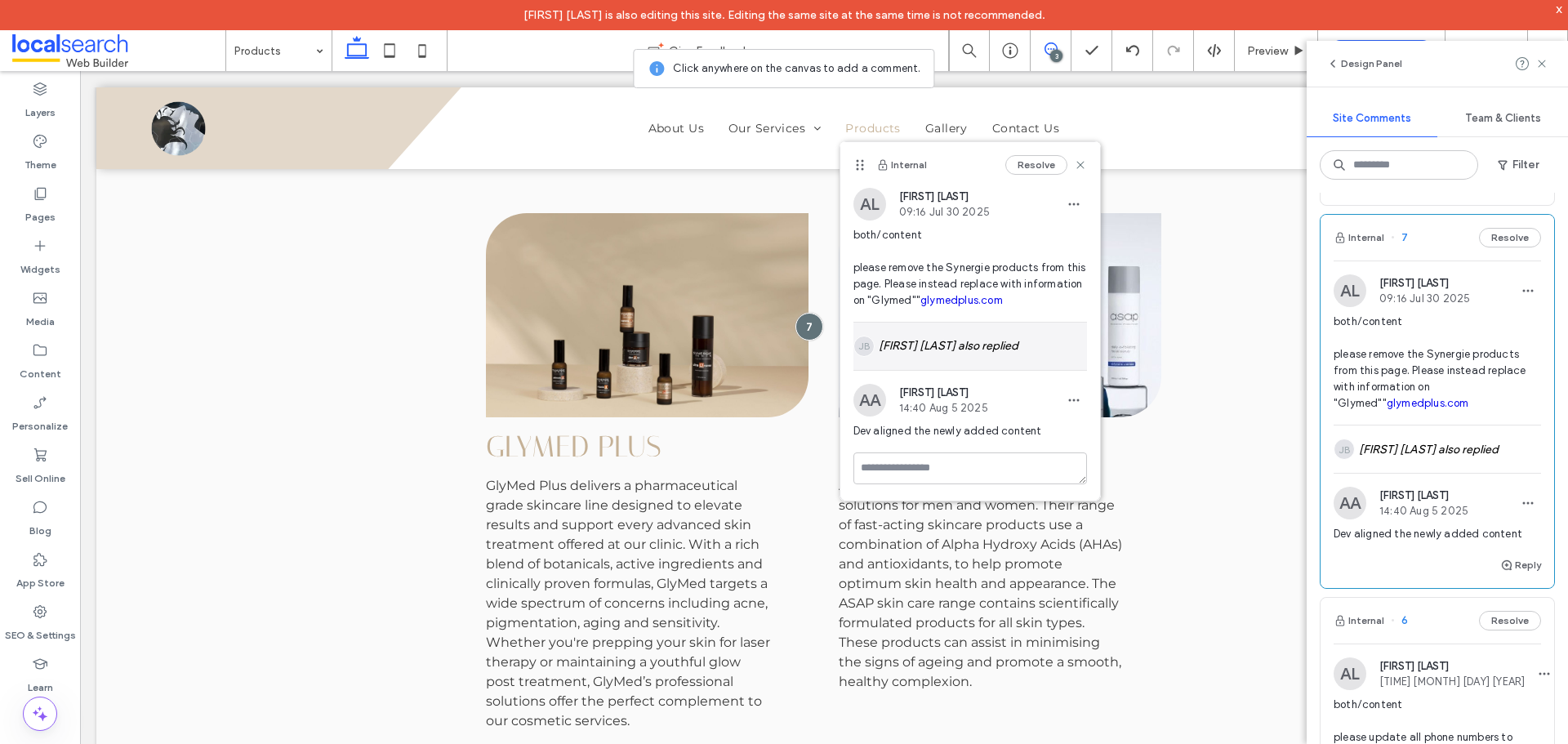 click on "[INITIAL] [LAST] also replied" at bounding box center [970, 346] 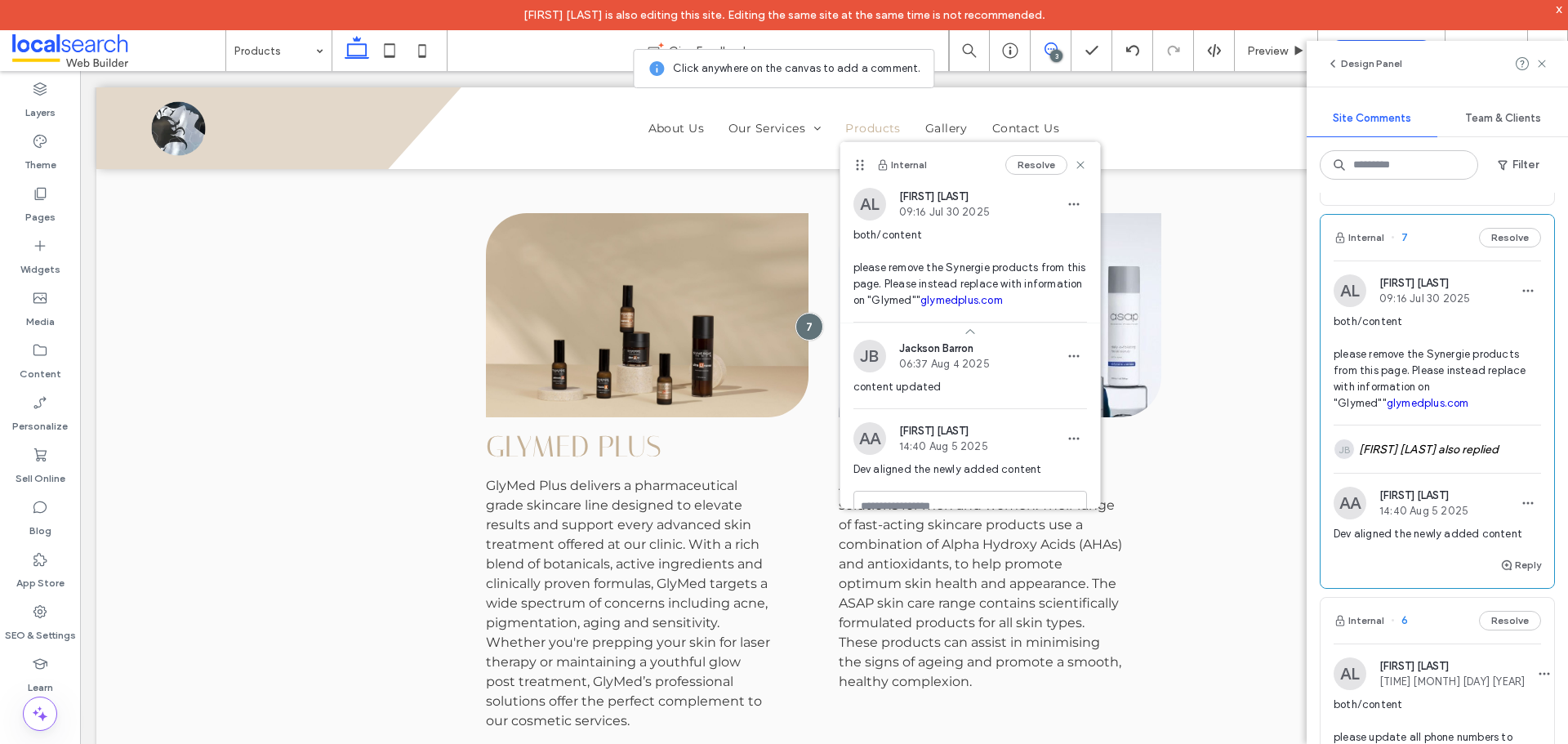 scroll, scrollTop: 31, scrollLeft: 0, axis: vertical 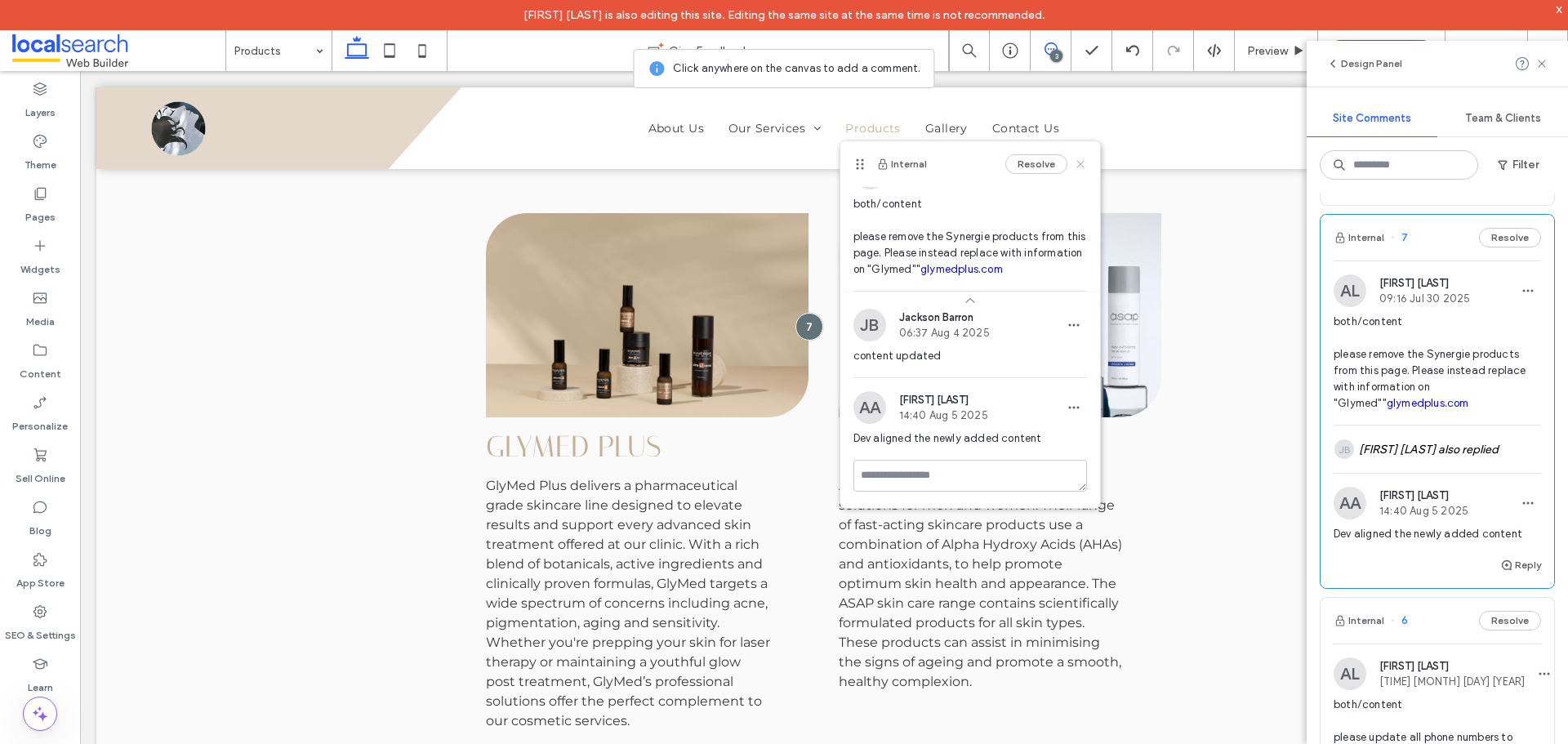 click 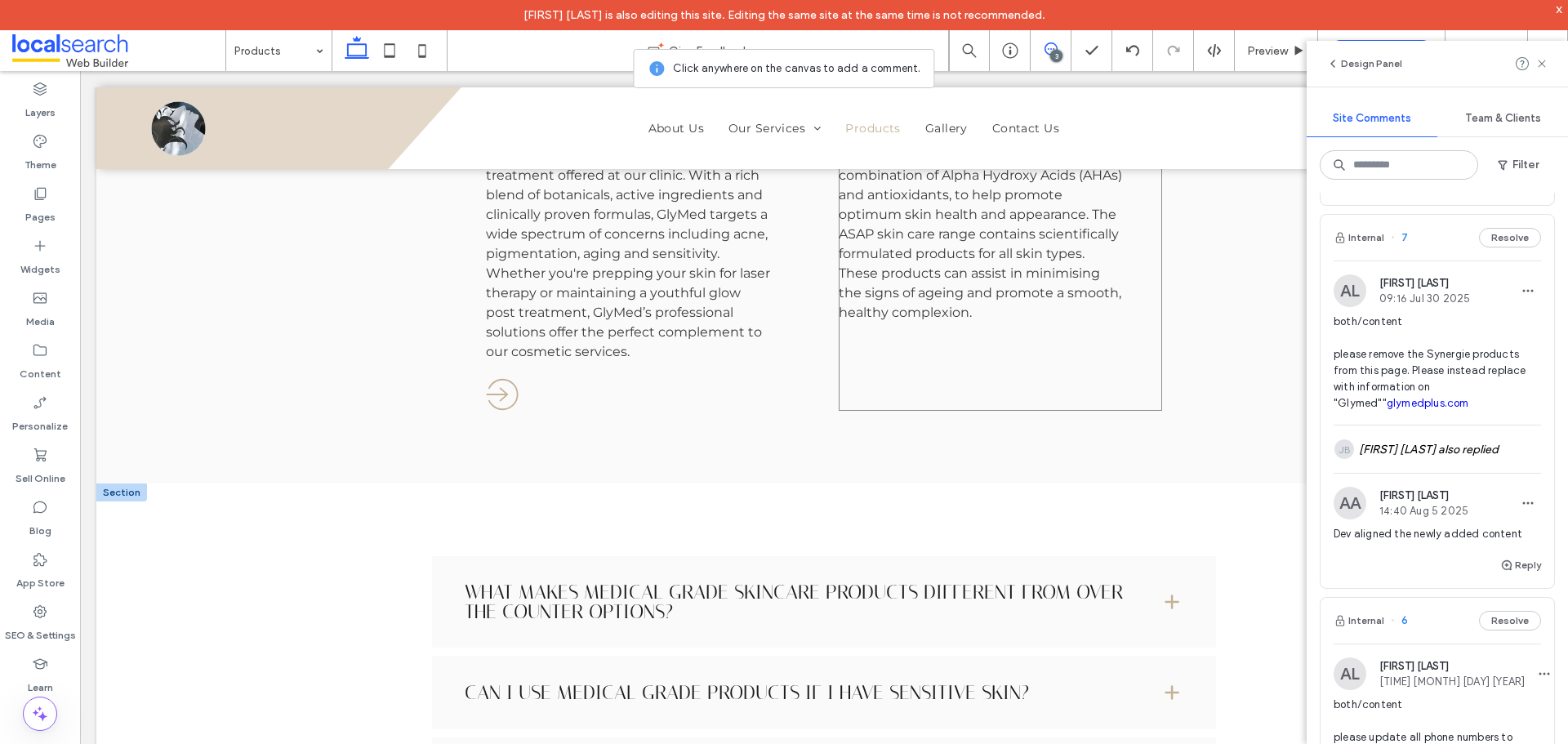 scroll, scrollTop: 2005, scrollLeft: 0, axis: vertical 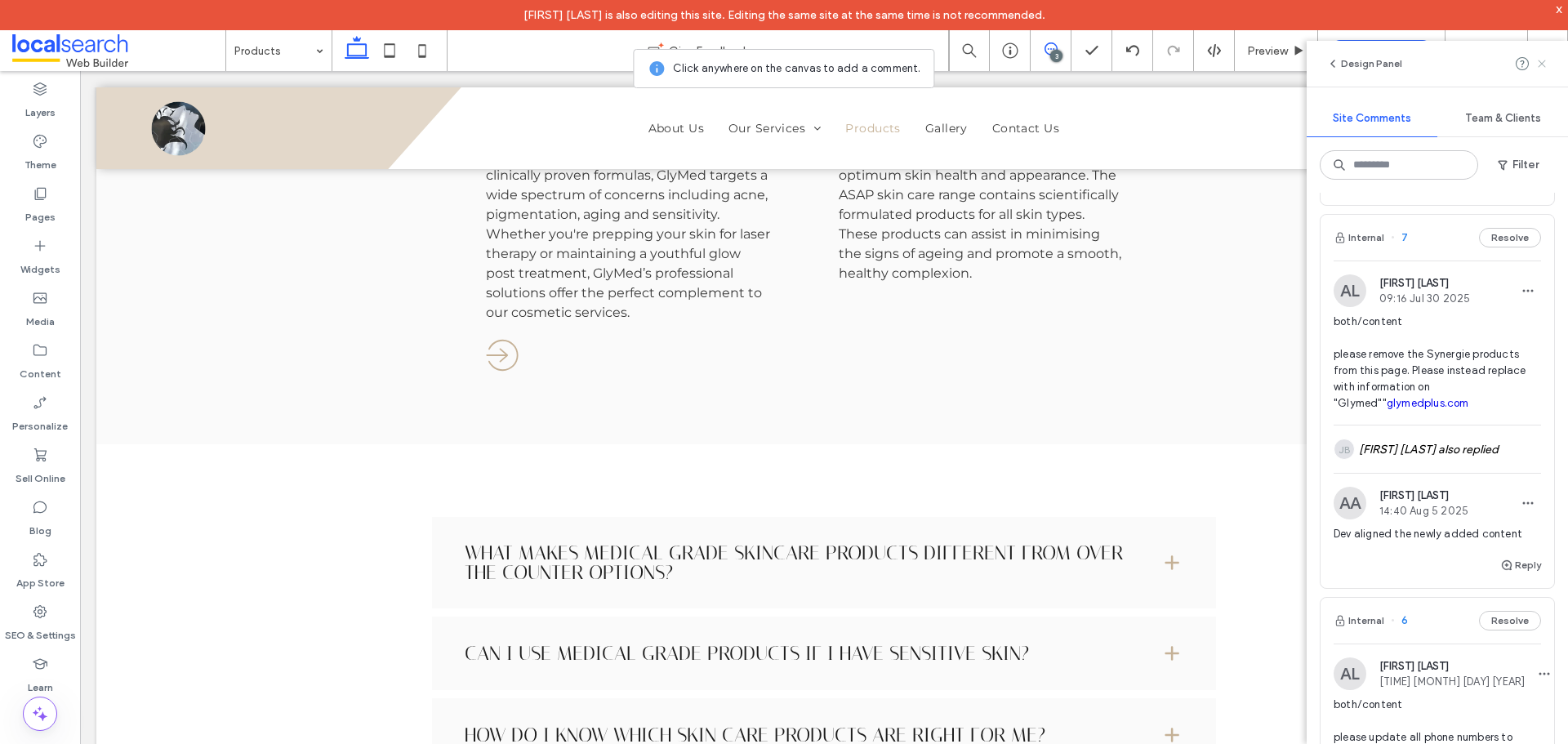 click 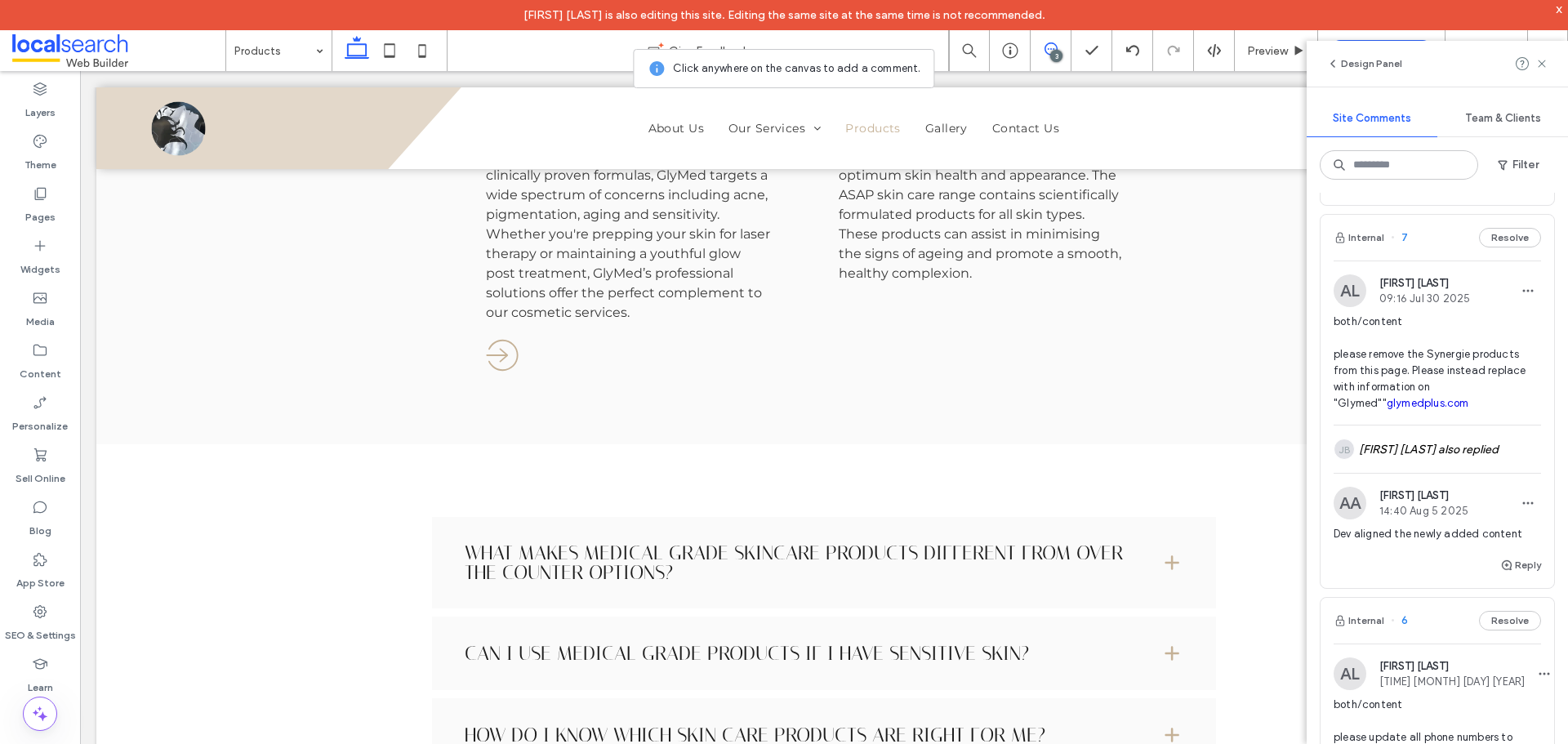scroll, scrollTop: 0, scrollLeft: 0, axis: both 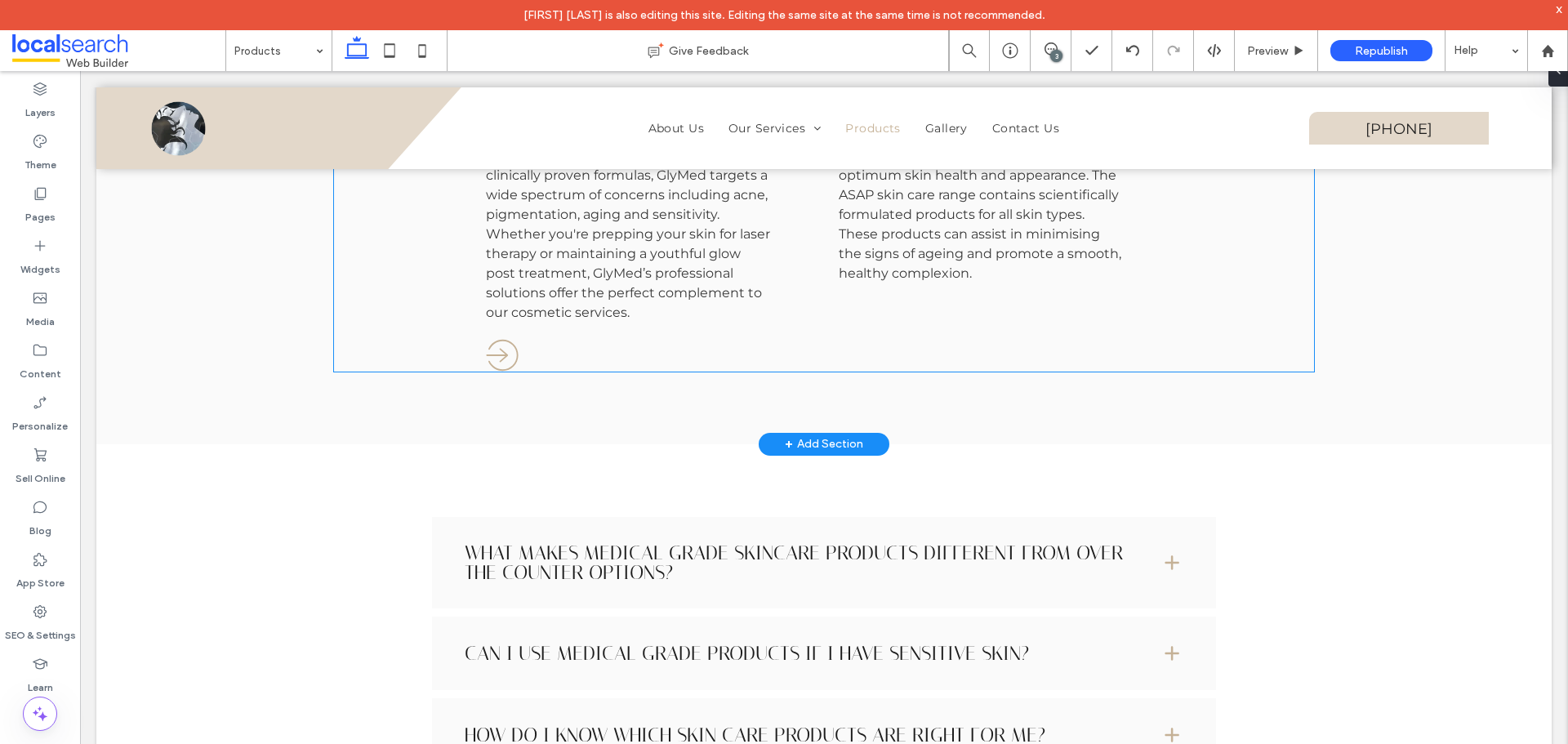 click on "ASAP
ASAP offers cosmeceutical skincare solutions for men and women. Their range of fast-acting skincare products use a combination of Alpha Hydroxy Acids (AHAs) and antioxidants, to help promote optimum skin health and appearance. The ASAP skin care range contains scientifically formulated products for all skin types. These products can assist in minimising the signs of ageing and promote a smooth, healthy complexion." at bounding box center [1000, 88] 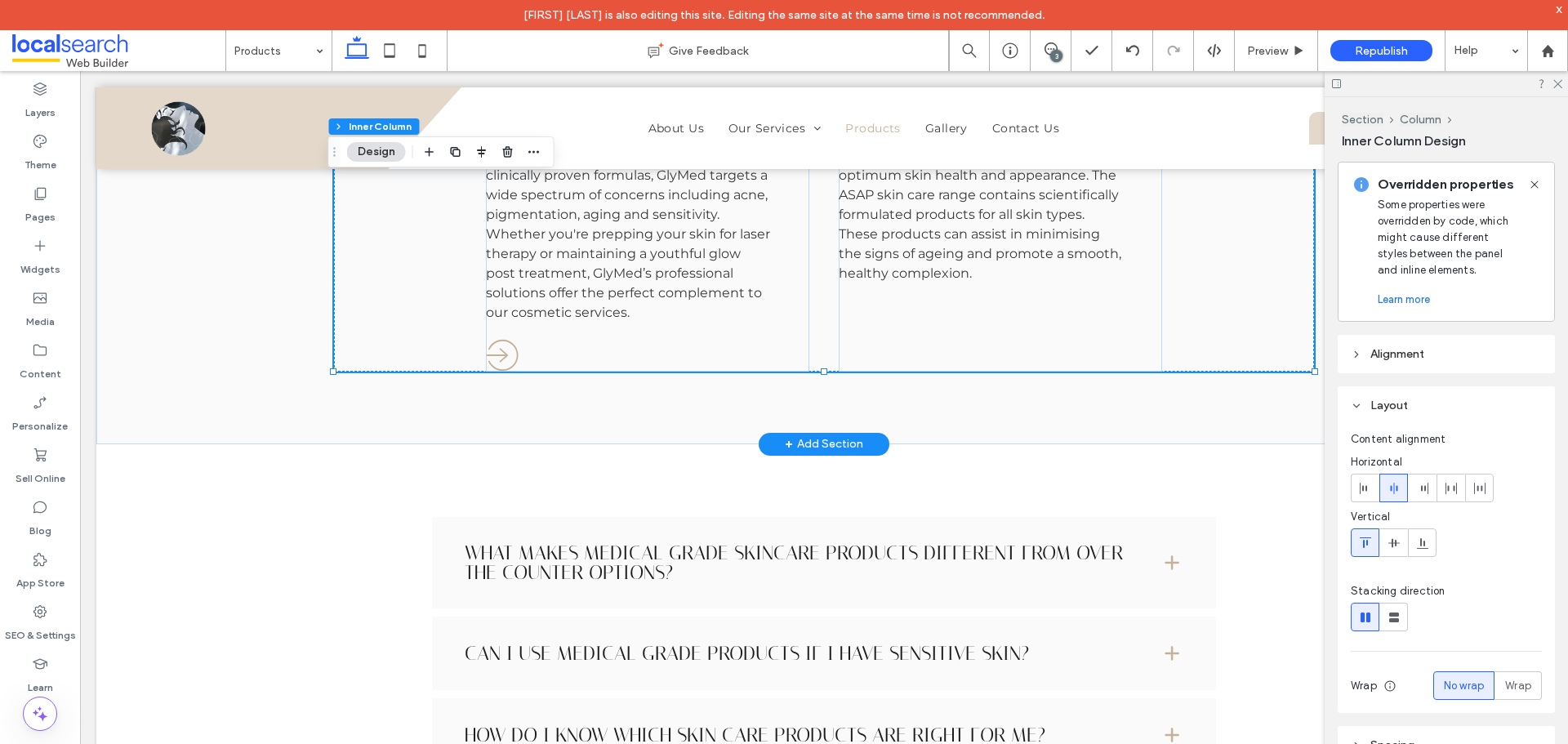click on "ASAP
ASAP offers cosmeceutical skincare solutions for men and women. Their range of fast-acting skincare products use a combination of Alpha Hydroxy Acids (AHAs) and antioxidants, to help promote optimum skin health and appearance. The ASAP skin care range contains scientifically formulated products for all skin types. These products can assist in minimising the signs of ageing and promote a smooth, healthy complexion." at bounding box center [1000, 88] 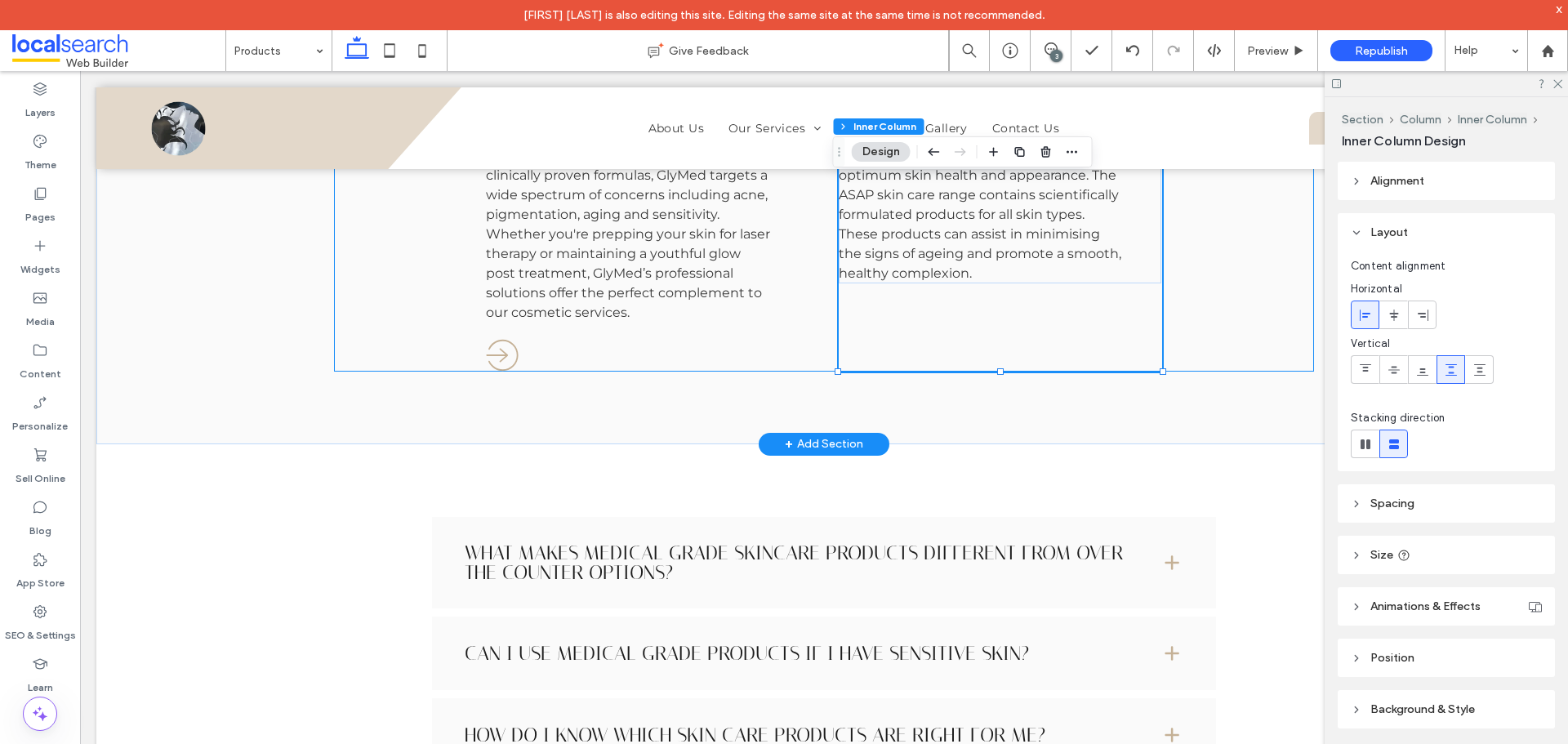 click on "ASAP
ASAP offers cosmeceutical skincare solutions for men and women. Their range of fast-acting skincare products use a combination of Alpha Hydroxy Acids (AHAs) and antioxidants, to help promote optimum skin health and appearance. The ASAP skin care range contains scientifically formulated products for all skin types. These products can assist in minimising the signs of ageing and promote a smooth, healthy complexion." at bounding box center (1000, 88) 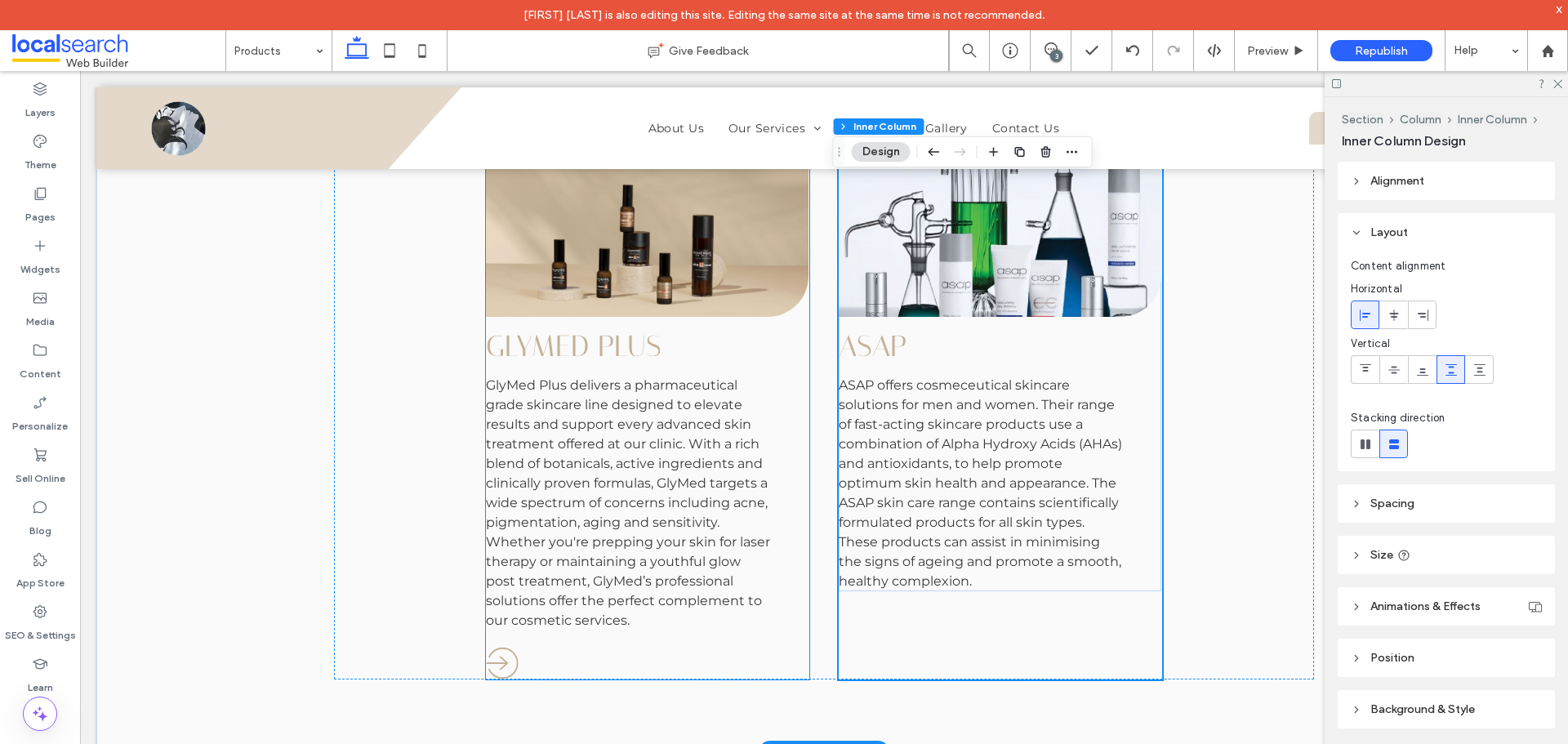 scroll, scrollTop: 1678, scrollLeft: 0, axis: vertical 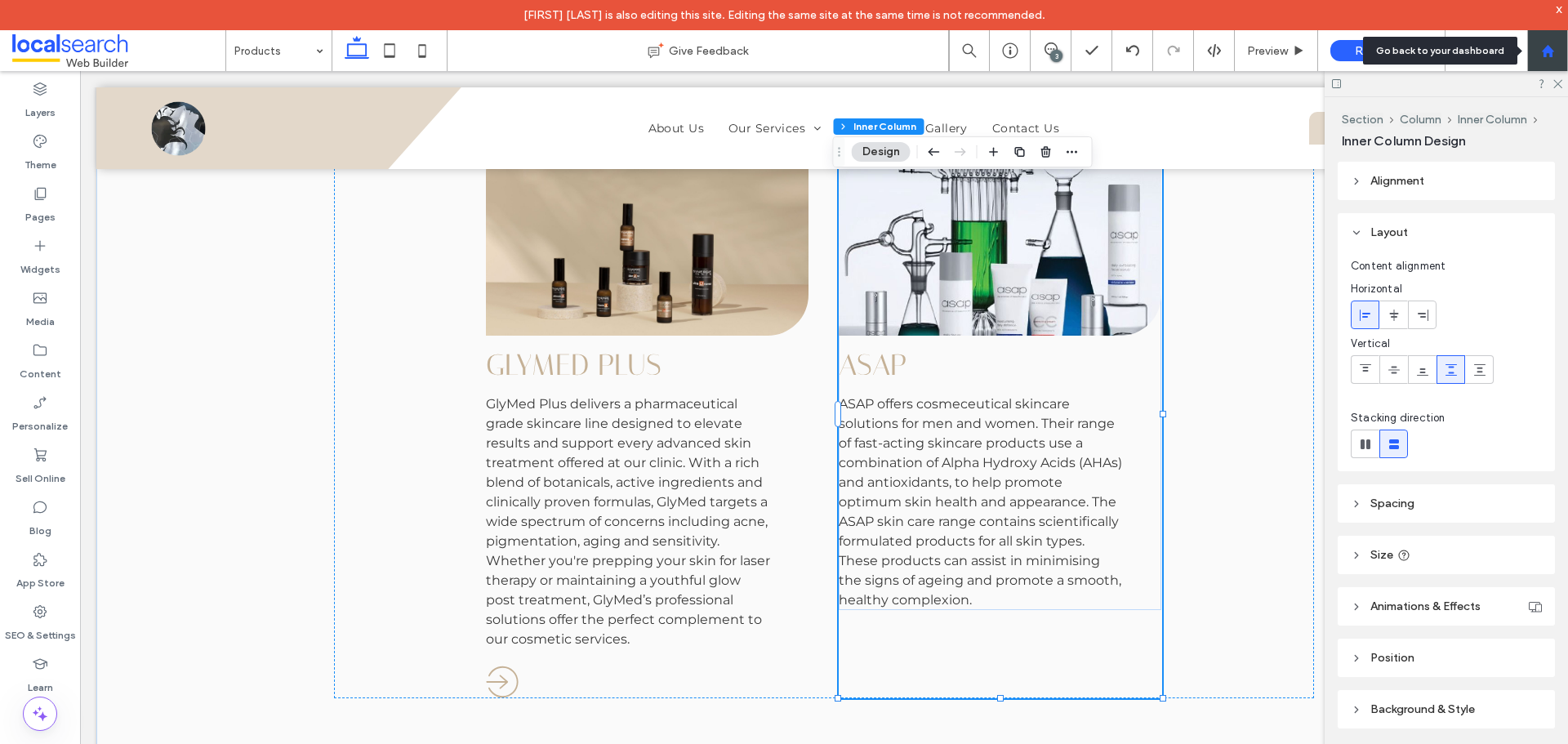 click 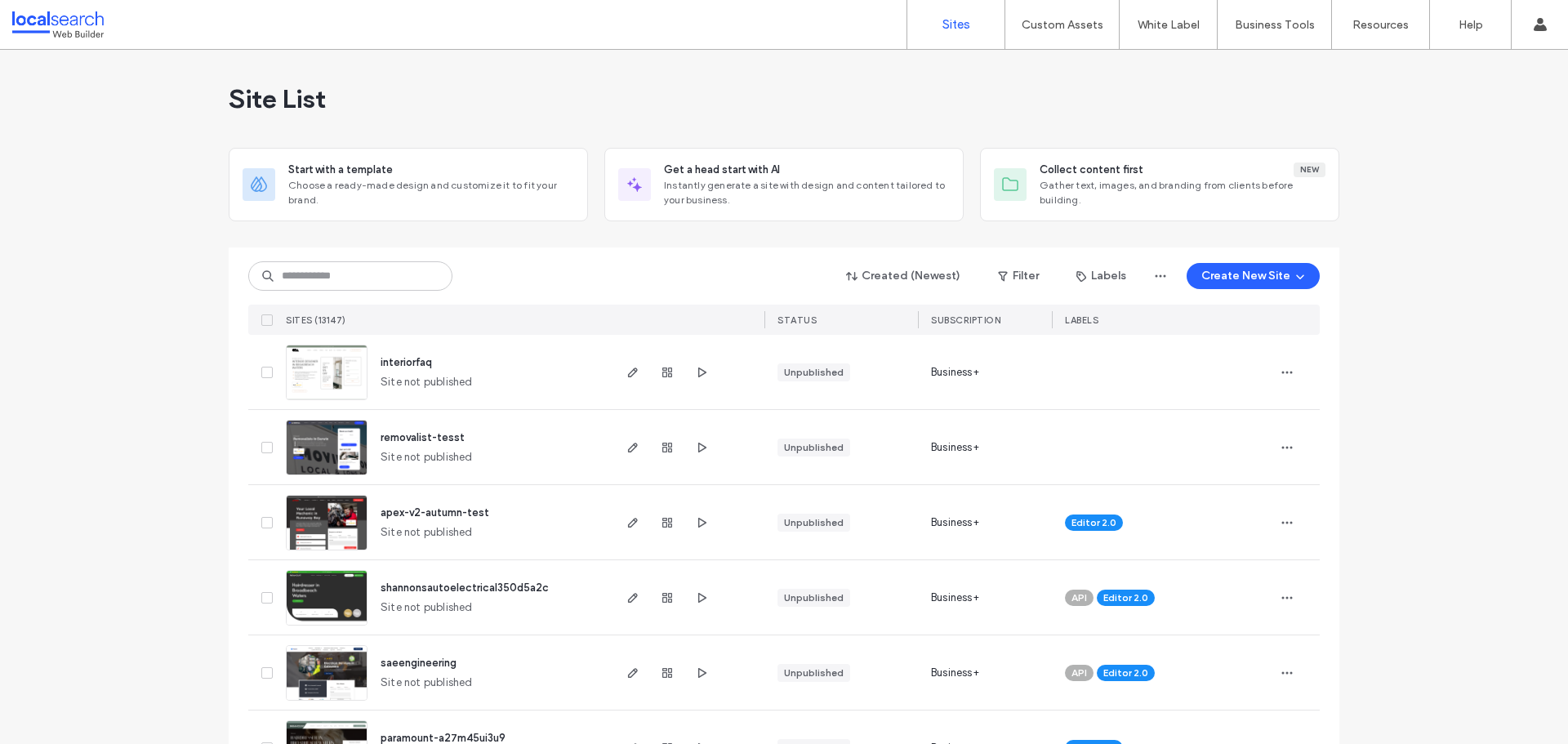 scroll, scrollTop: 0, scrollLeft: 0, axis: both 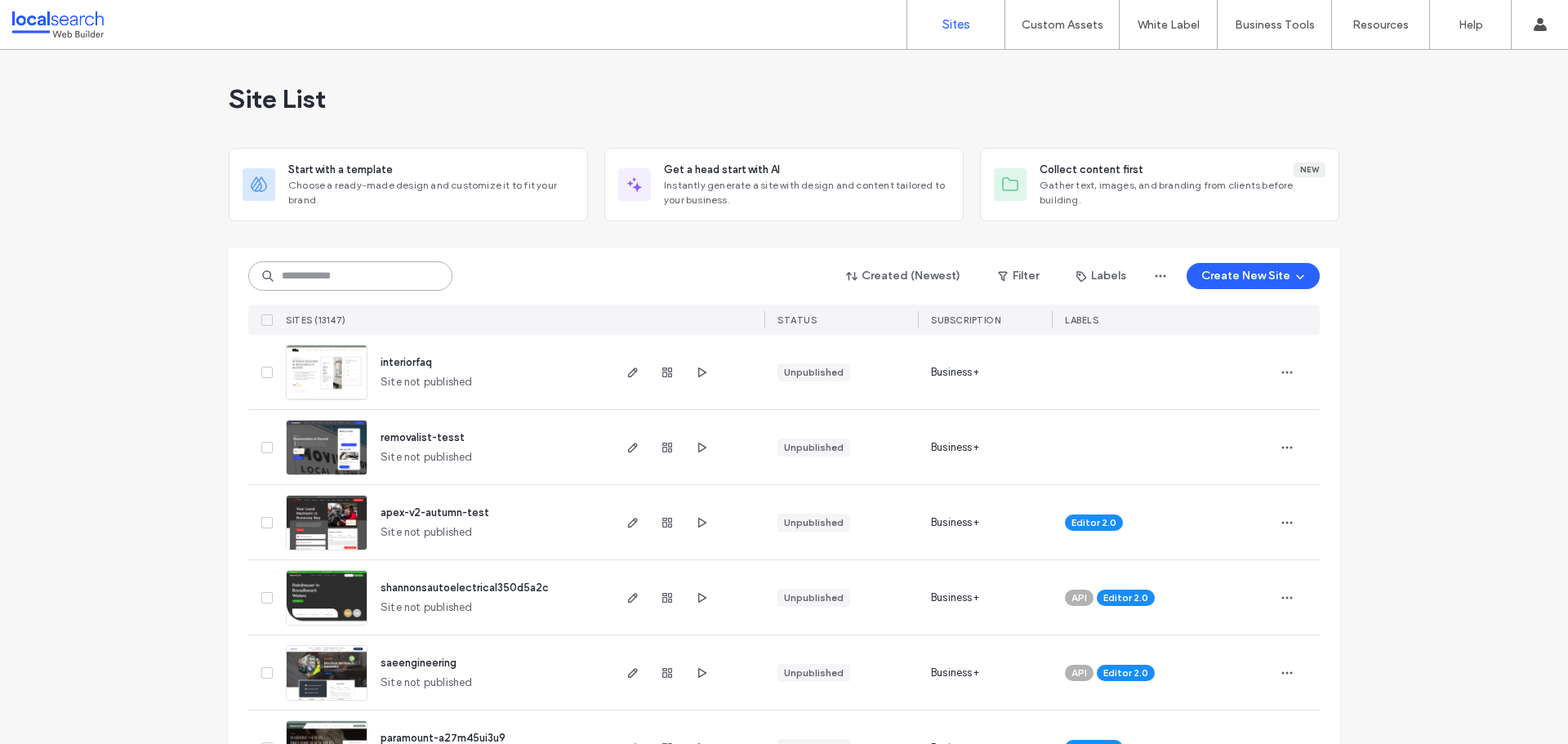 click at bounding box center [350, 276] 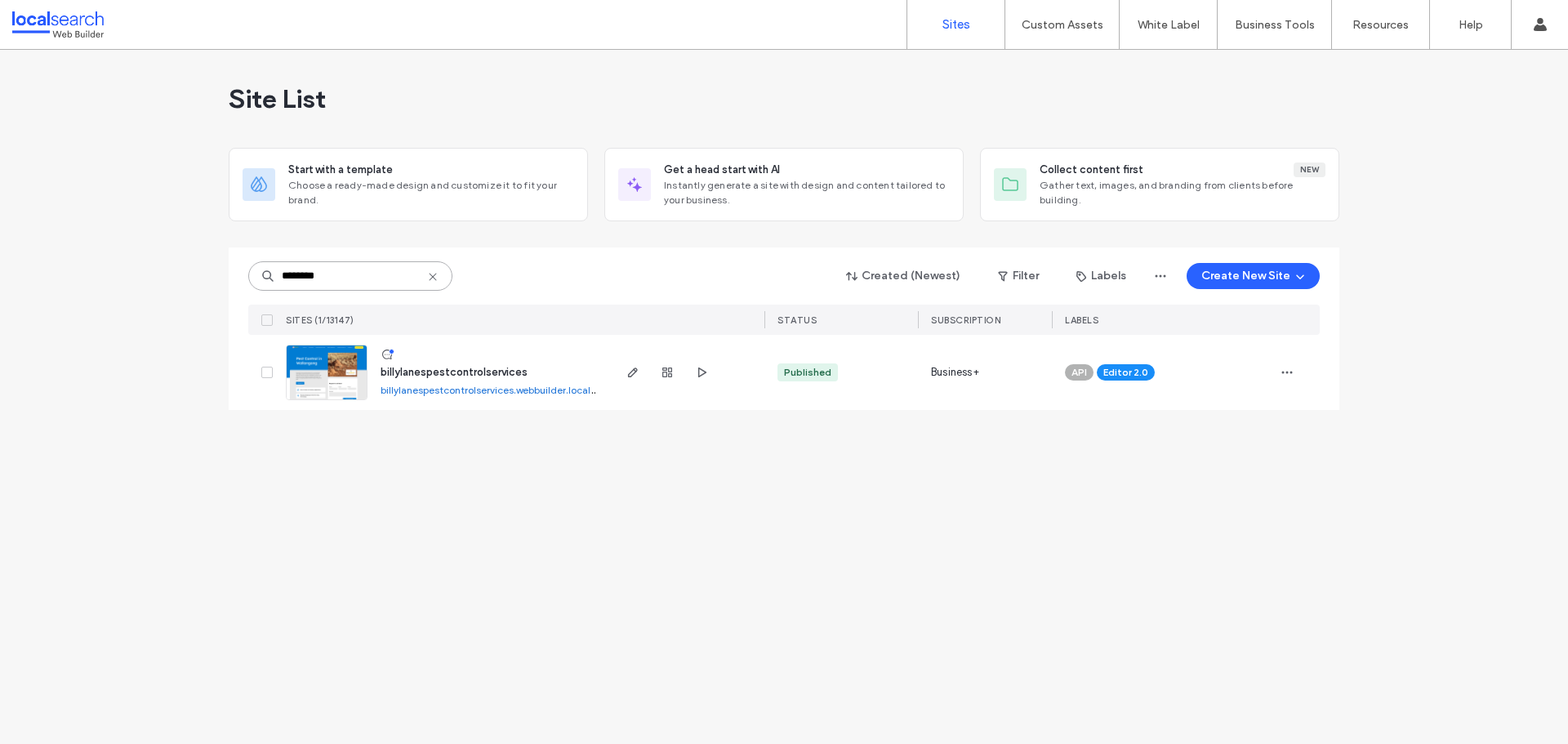 type on "********" 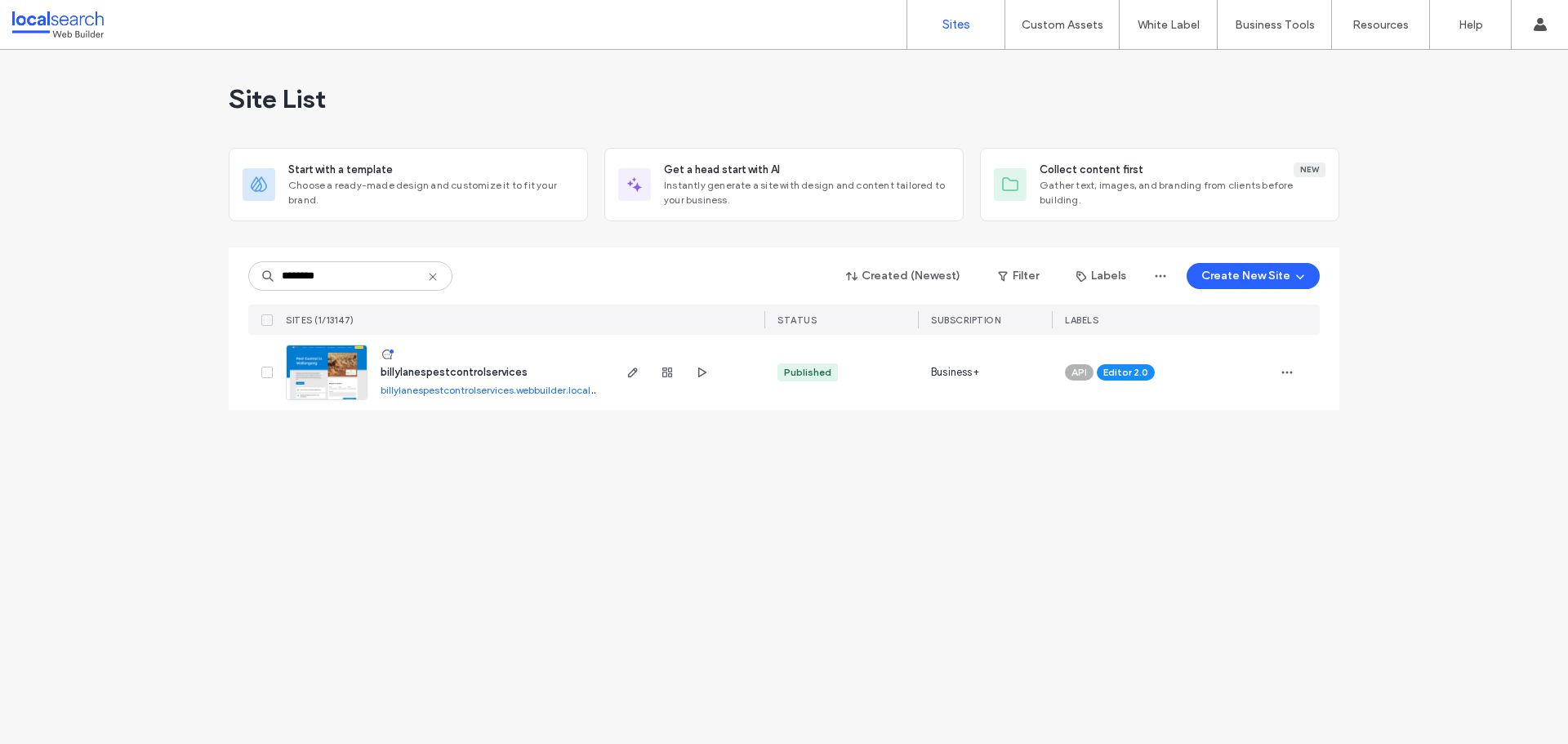 click at bounding box center (327, 401) 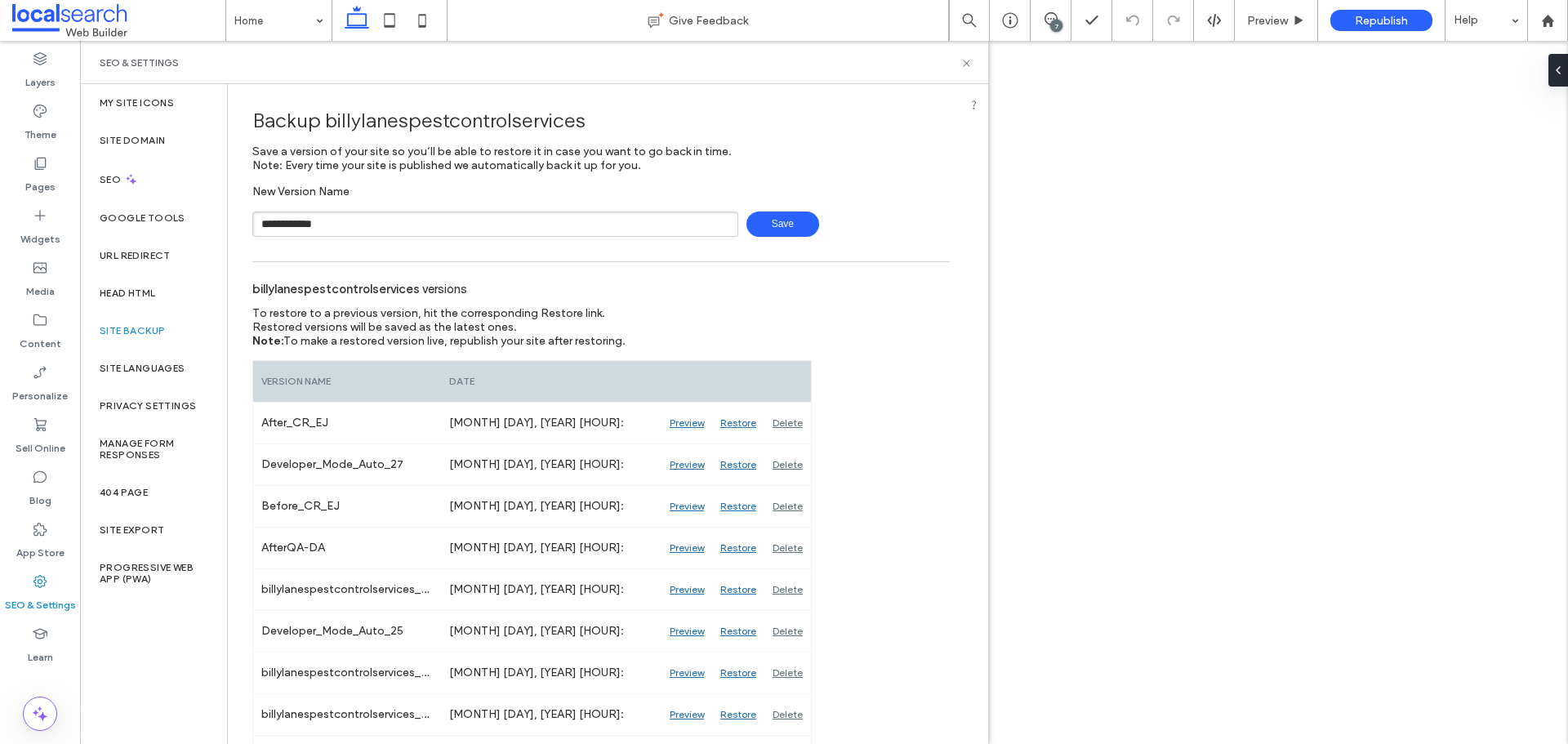 click on "**********" at bounding box center [495, 224] 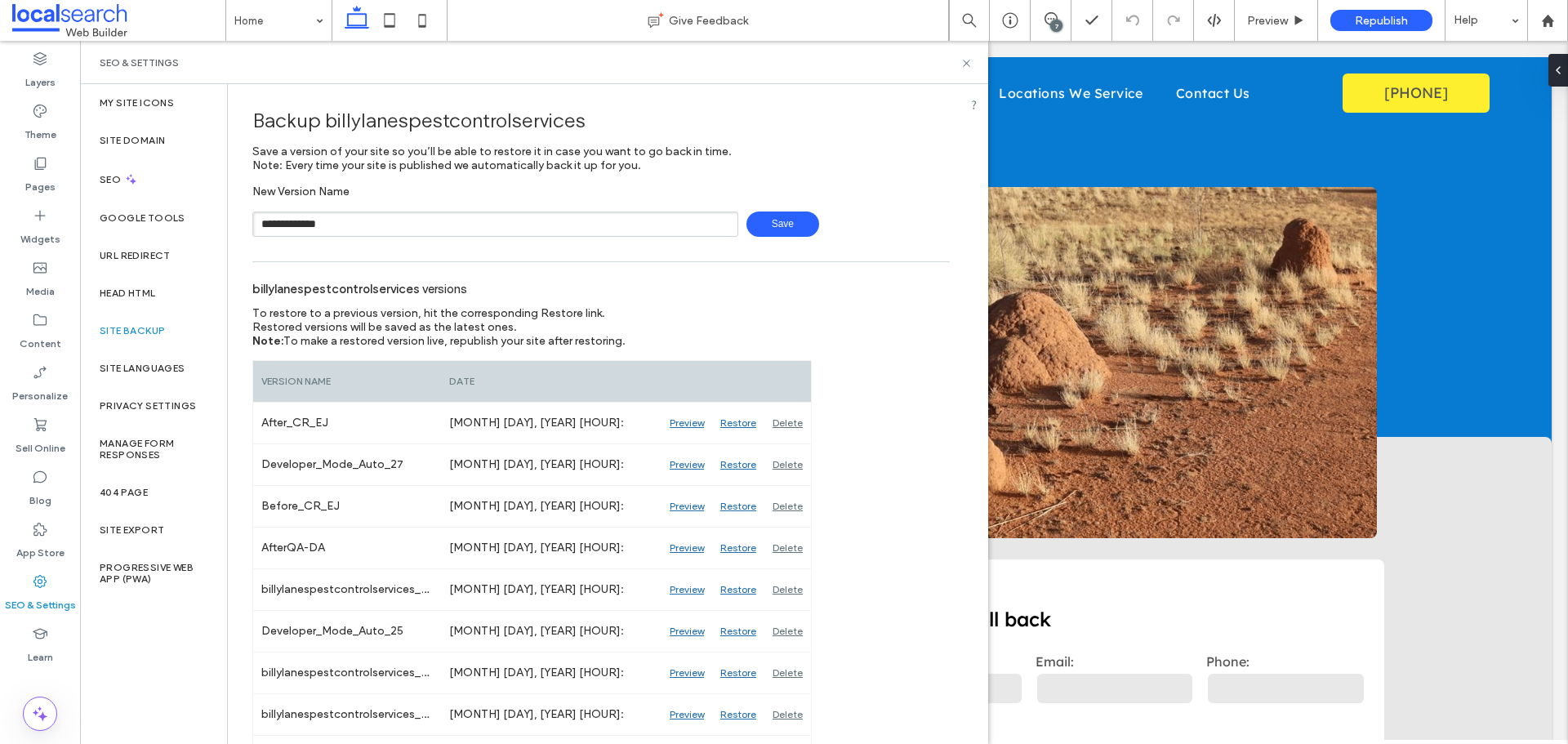 scroll, scrollTop: 0, scrollLeft: 0, axis: both 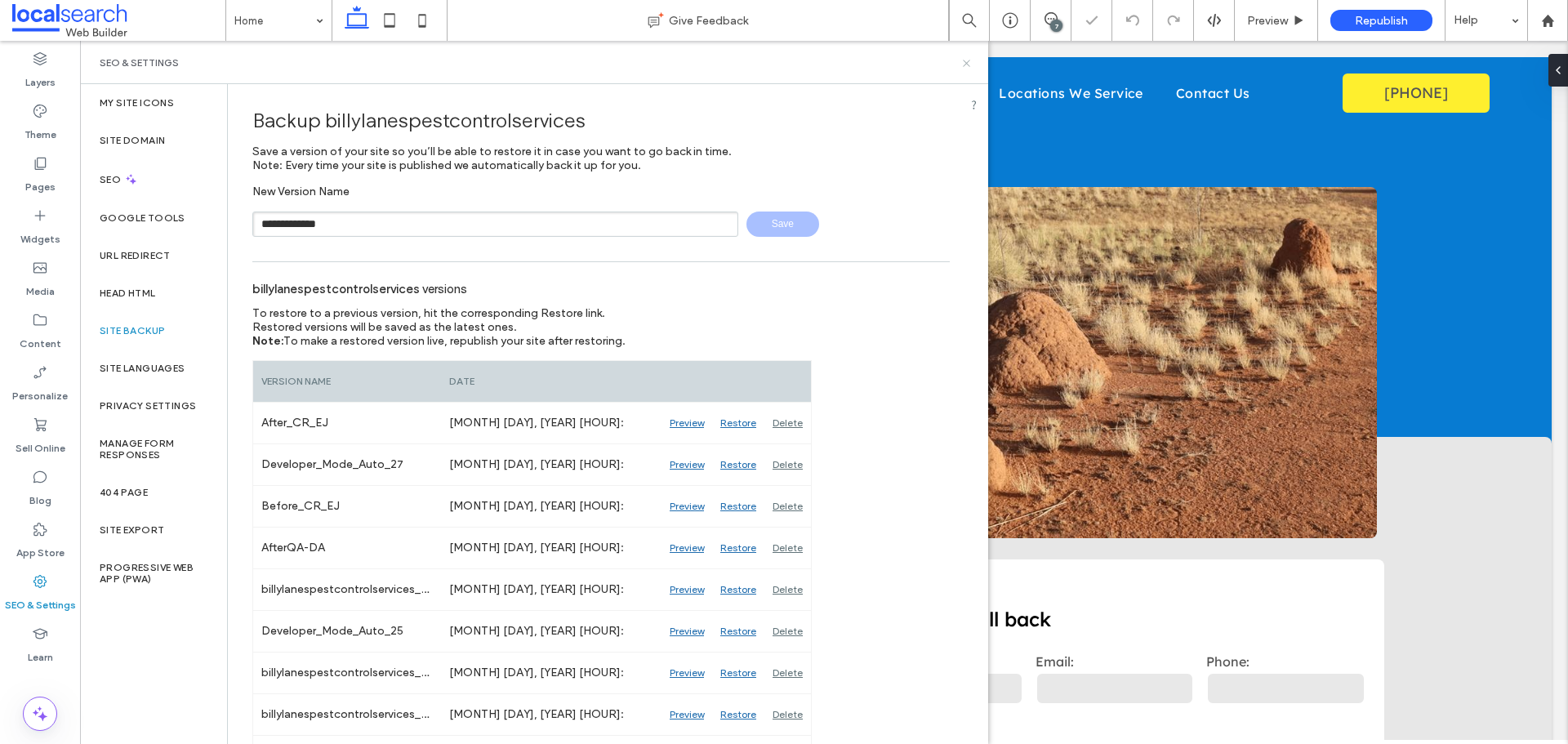type 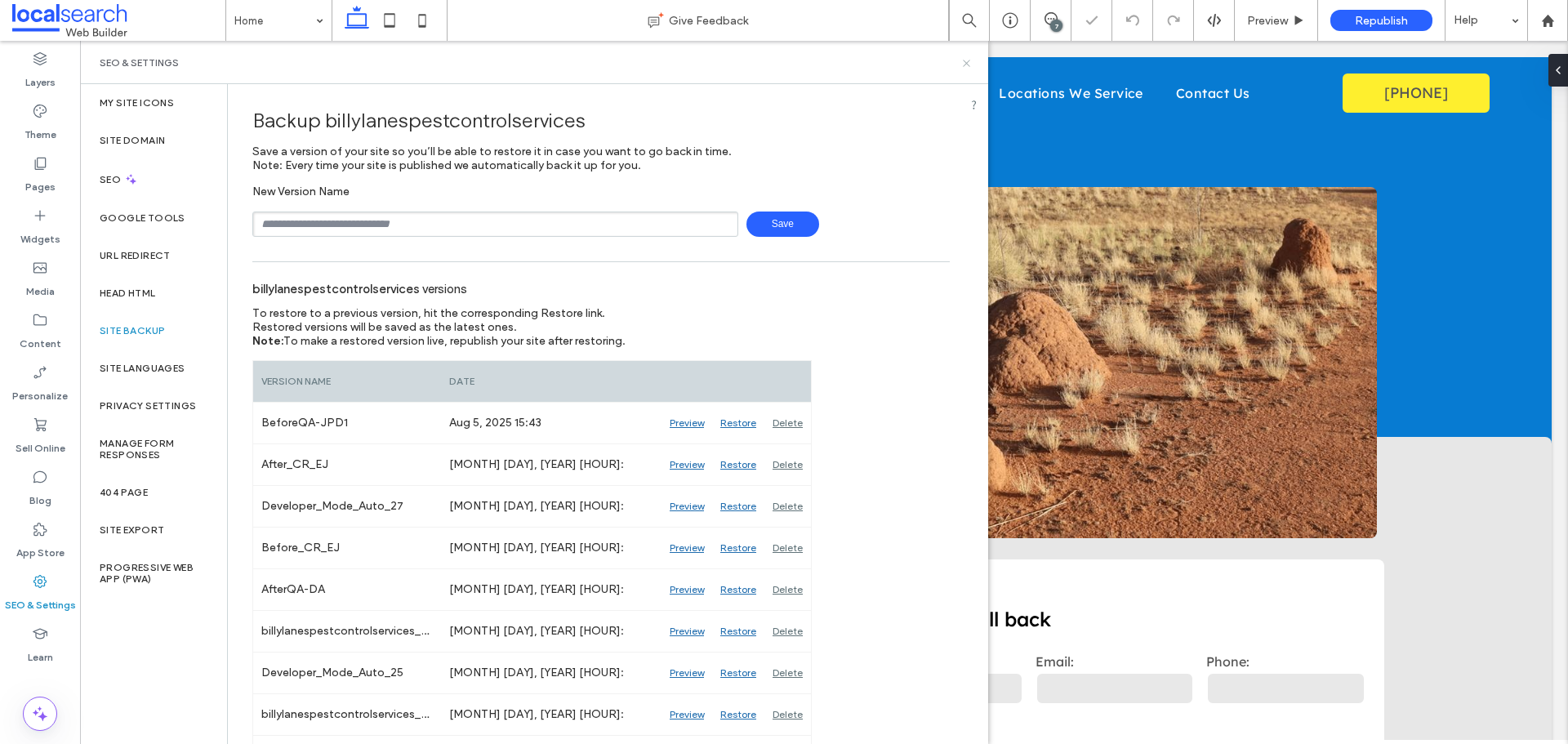 click 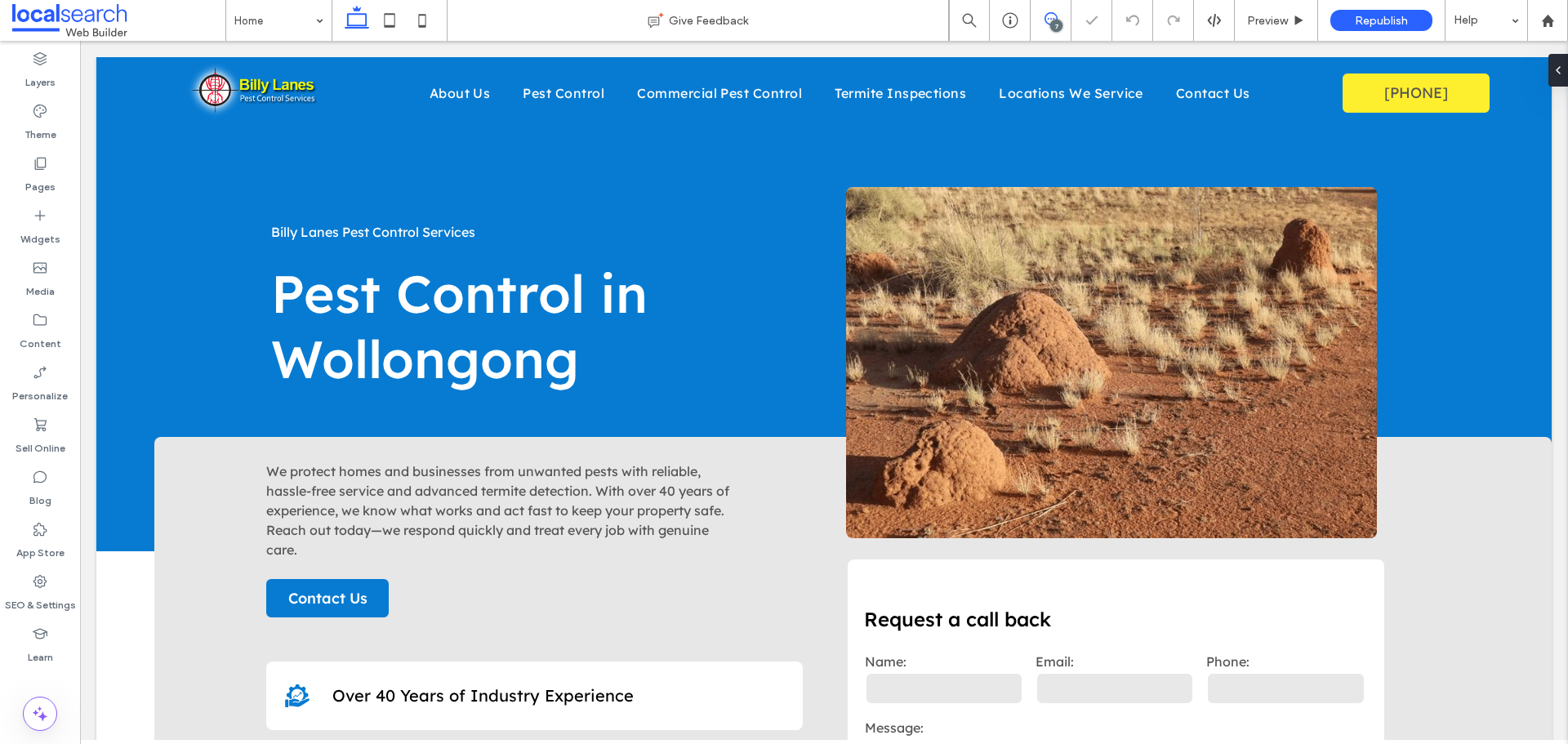 click 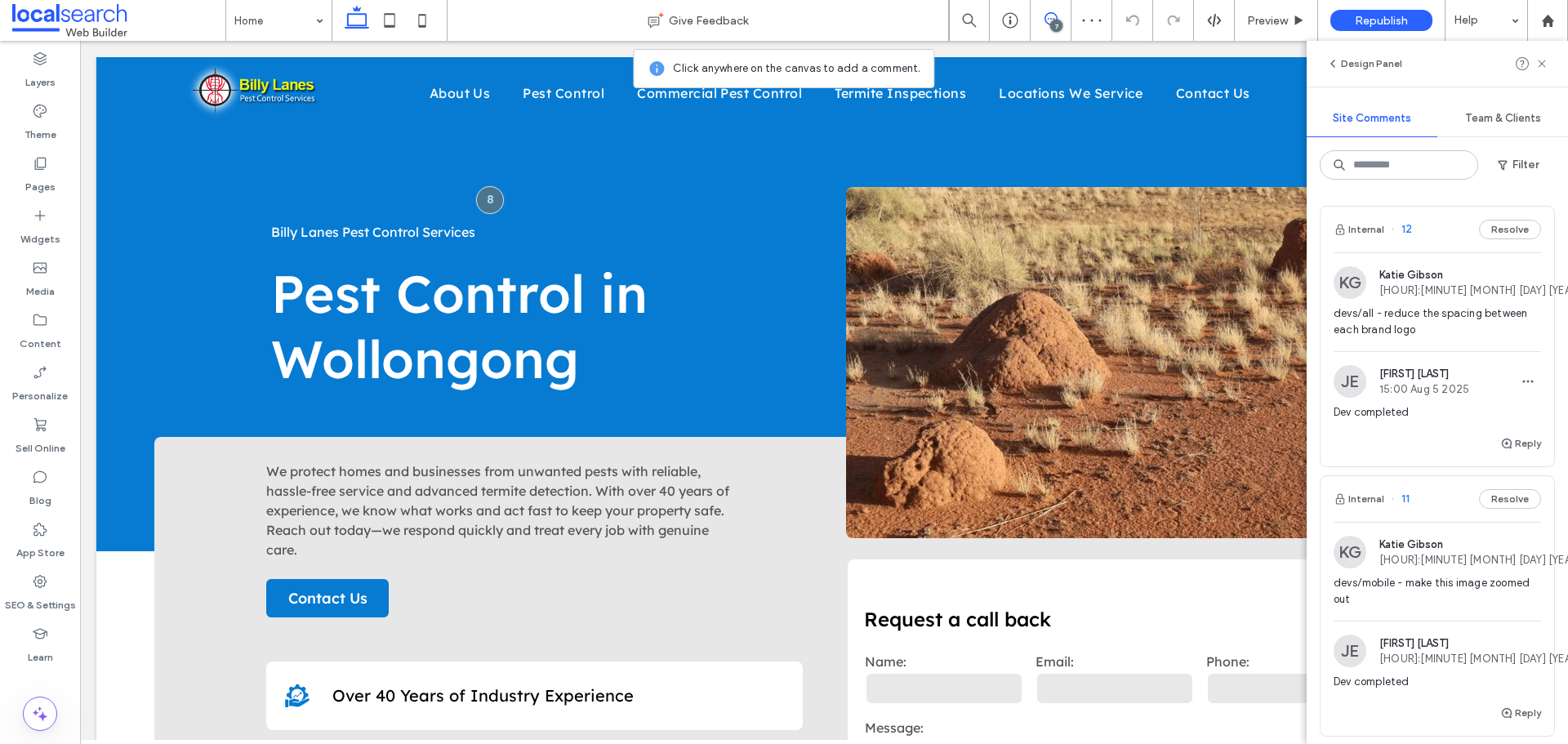 click on "Internal 12 Resolve" at bounding box center (1437, 229) 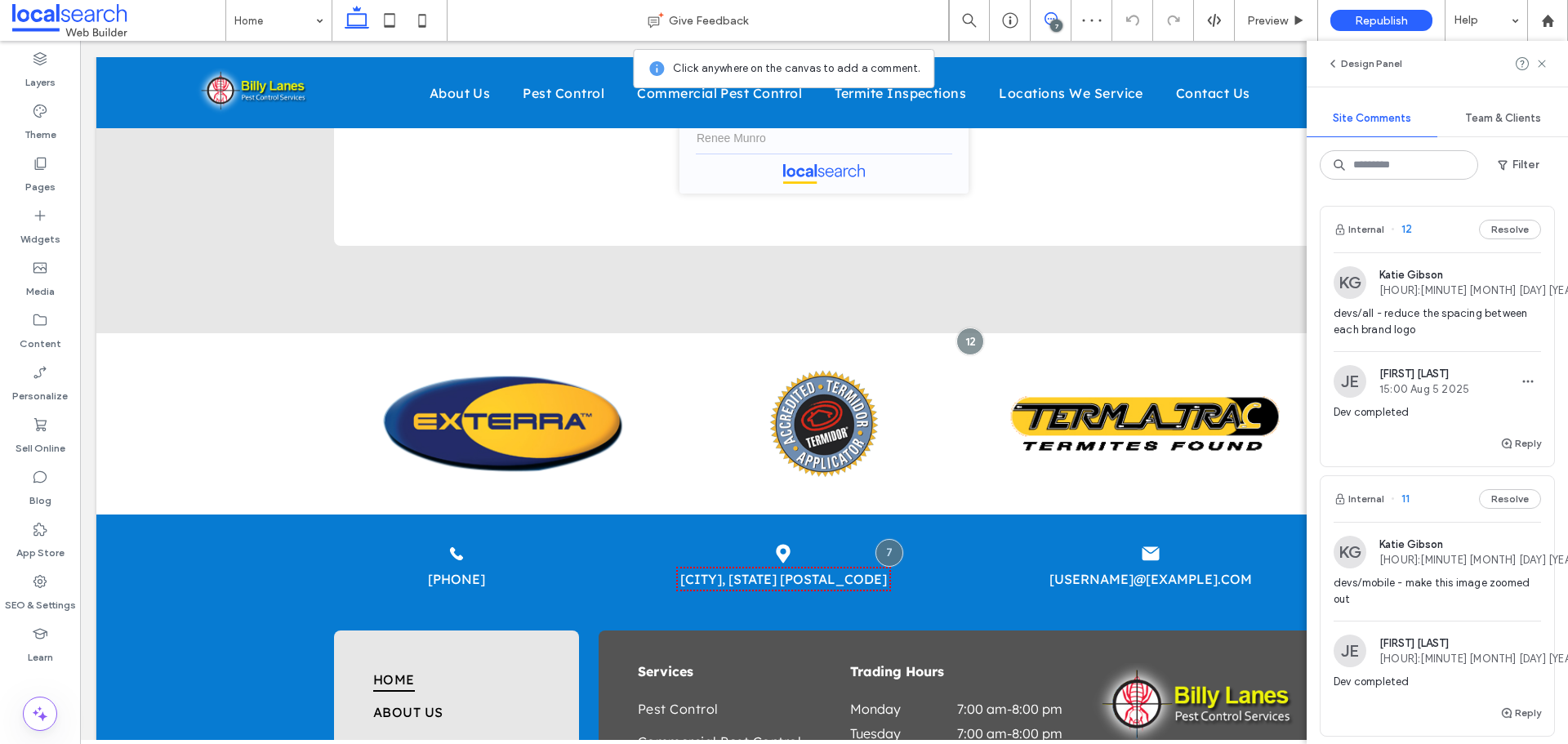 scroll, scrollTop: 3463, scrollLeft: 0, axis: vertical 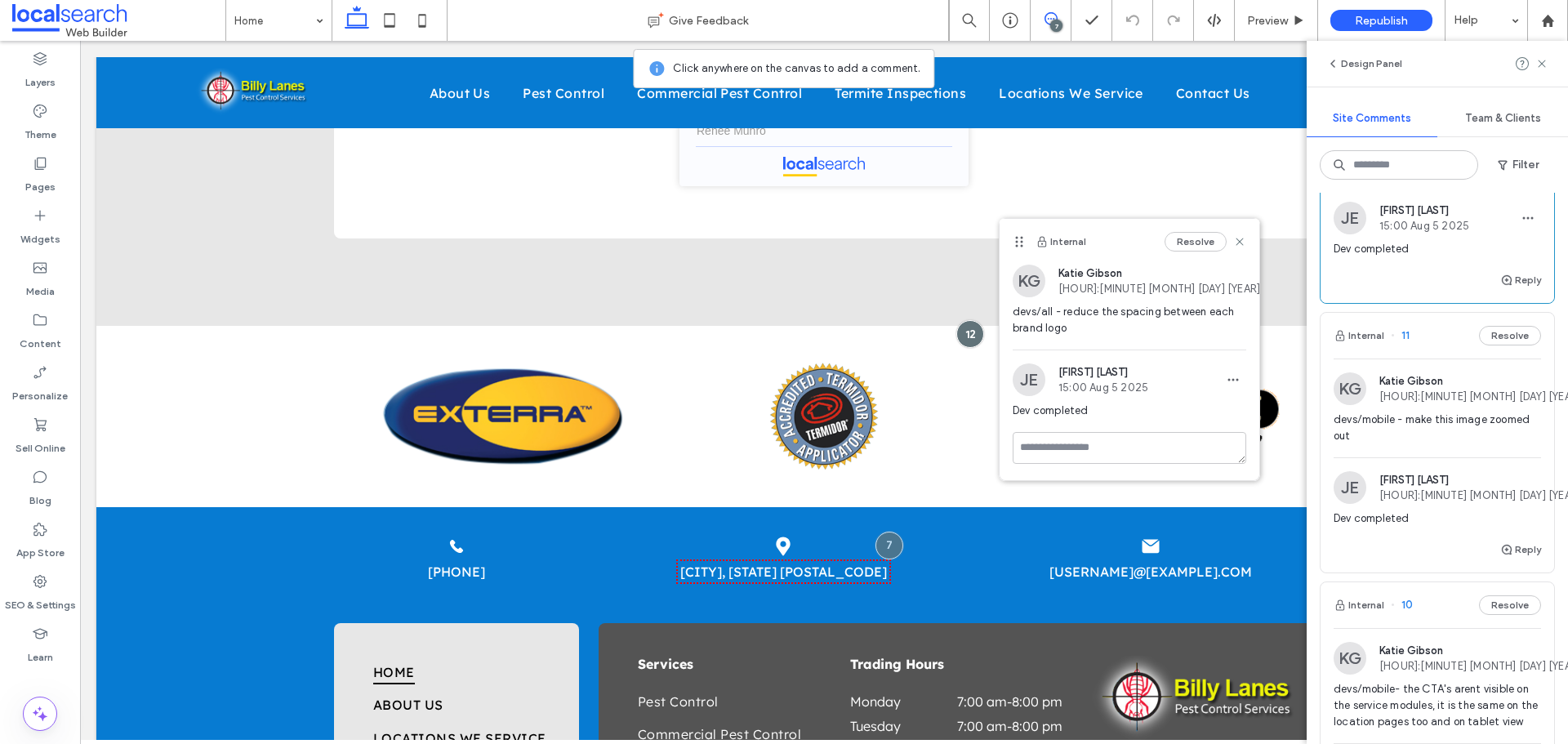 click on "Internal 11 Resolve" at bounding box center (1437, 336) 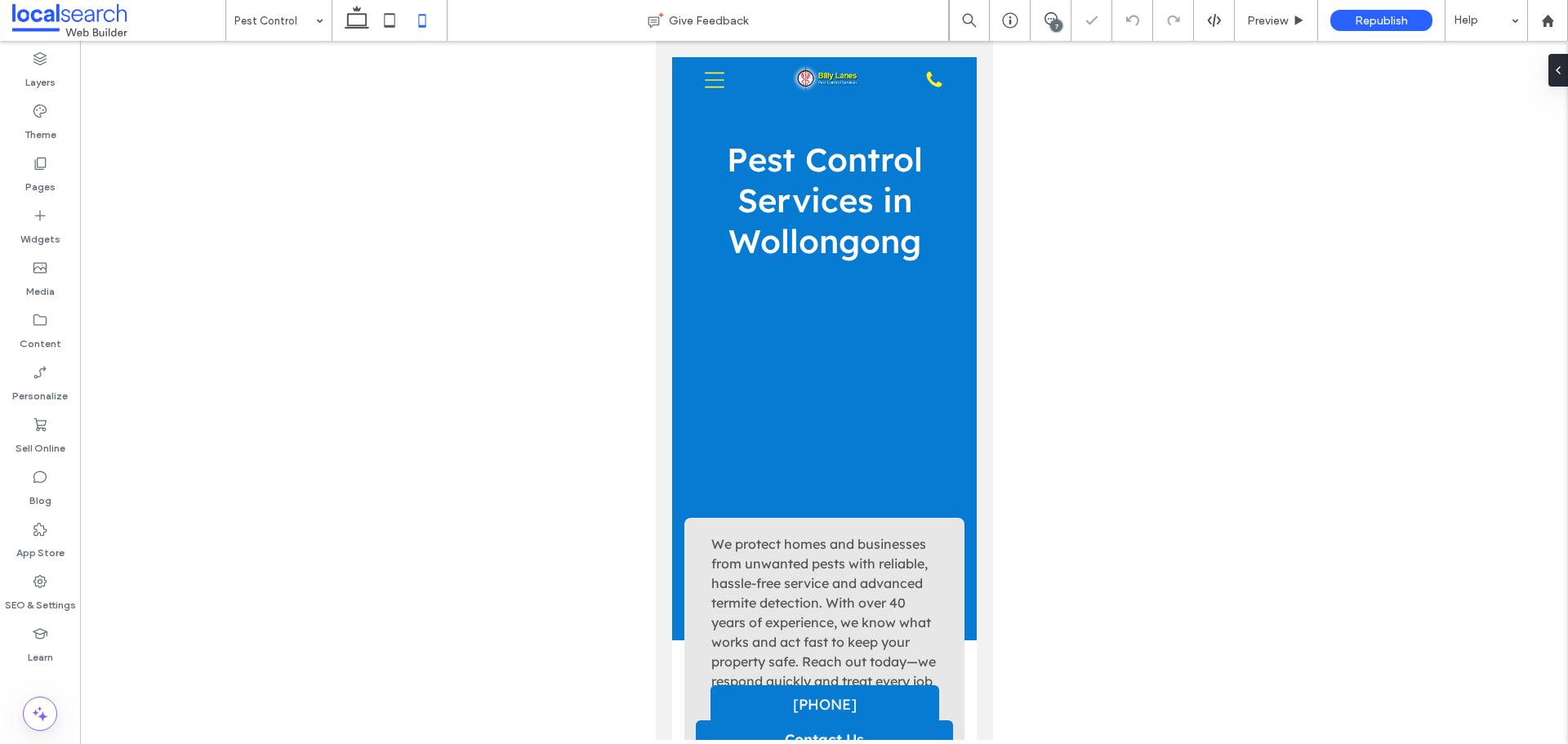 scroll, scrollTop: 0, scrollLeft: 0, axis: both 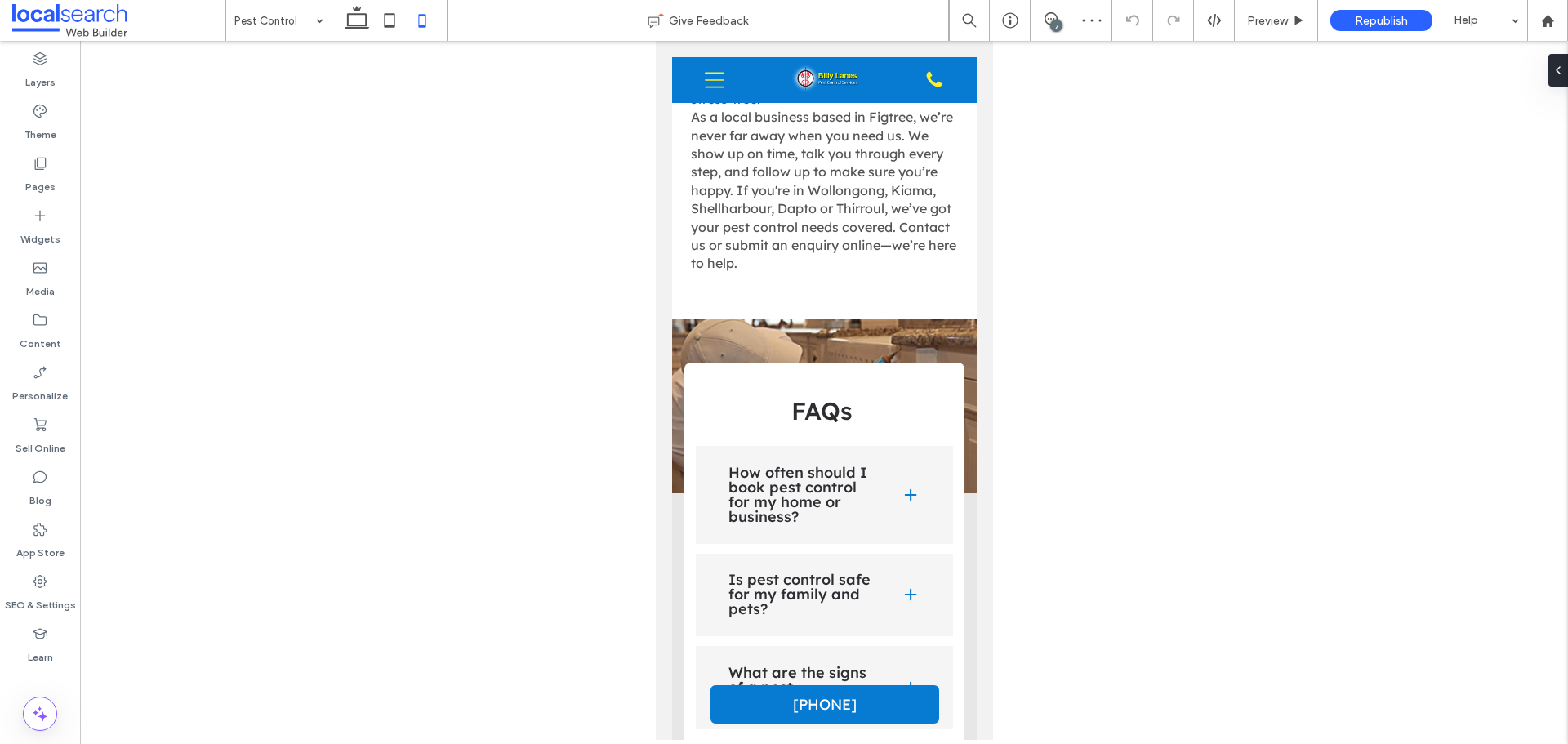 click on "7" at bounding box center [1056, 25] 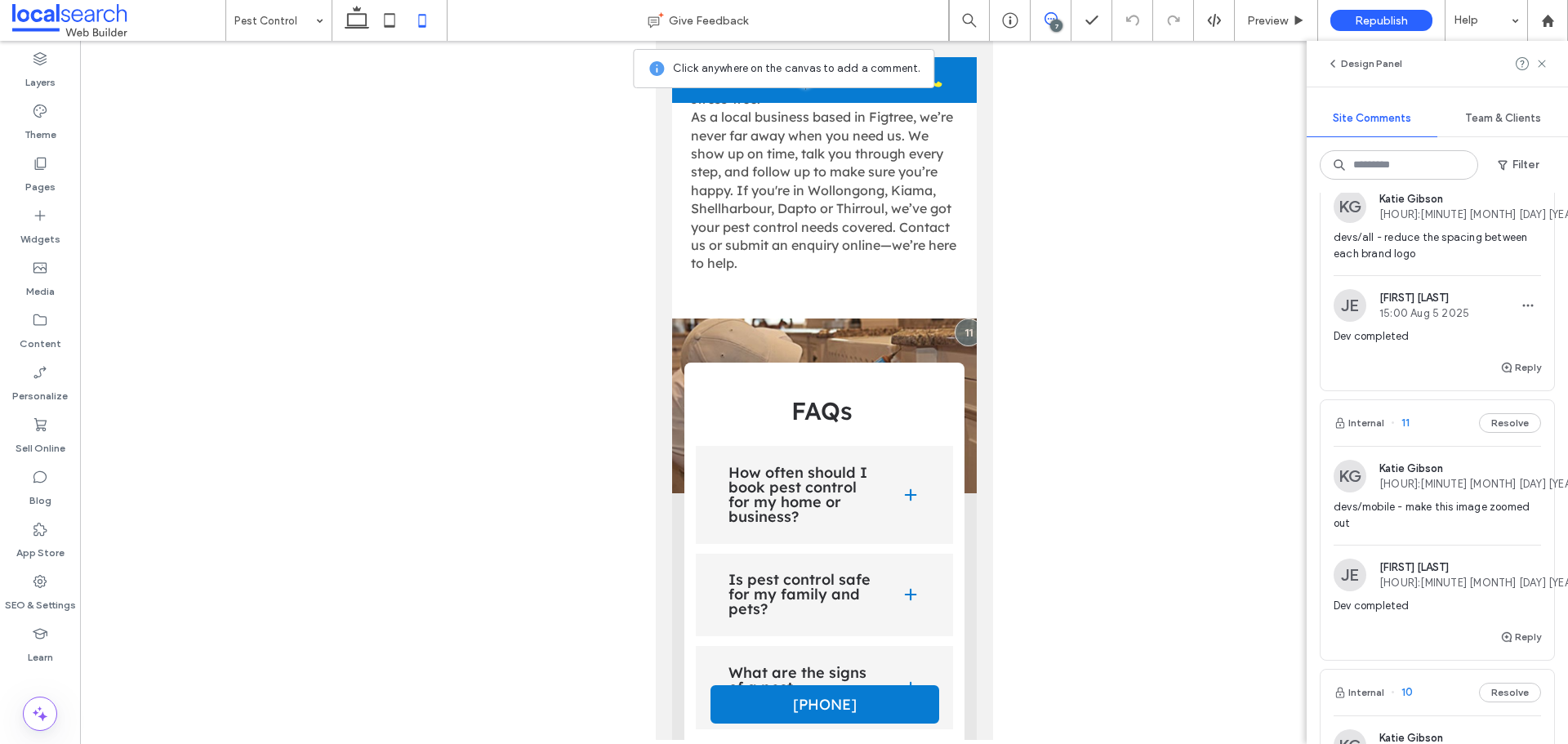 scroll, scrollTop: 163, scrollLeft: 0, axis: vertical 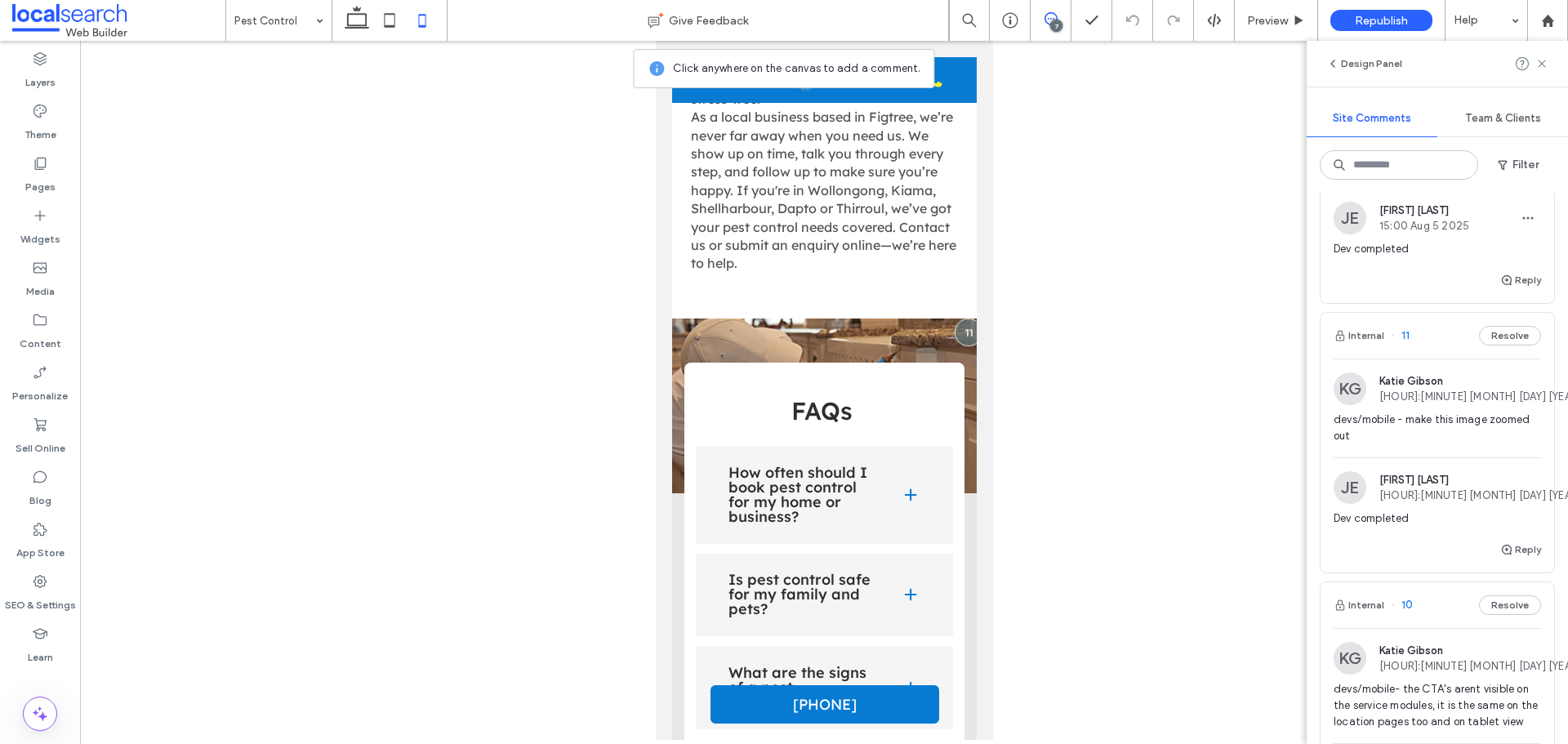 click on "Internal 11 Resolve" at bounding box center [1437, 336] 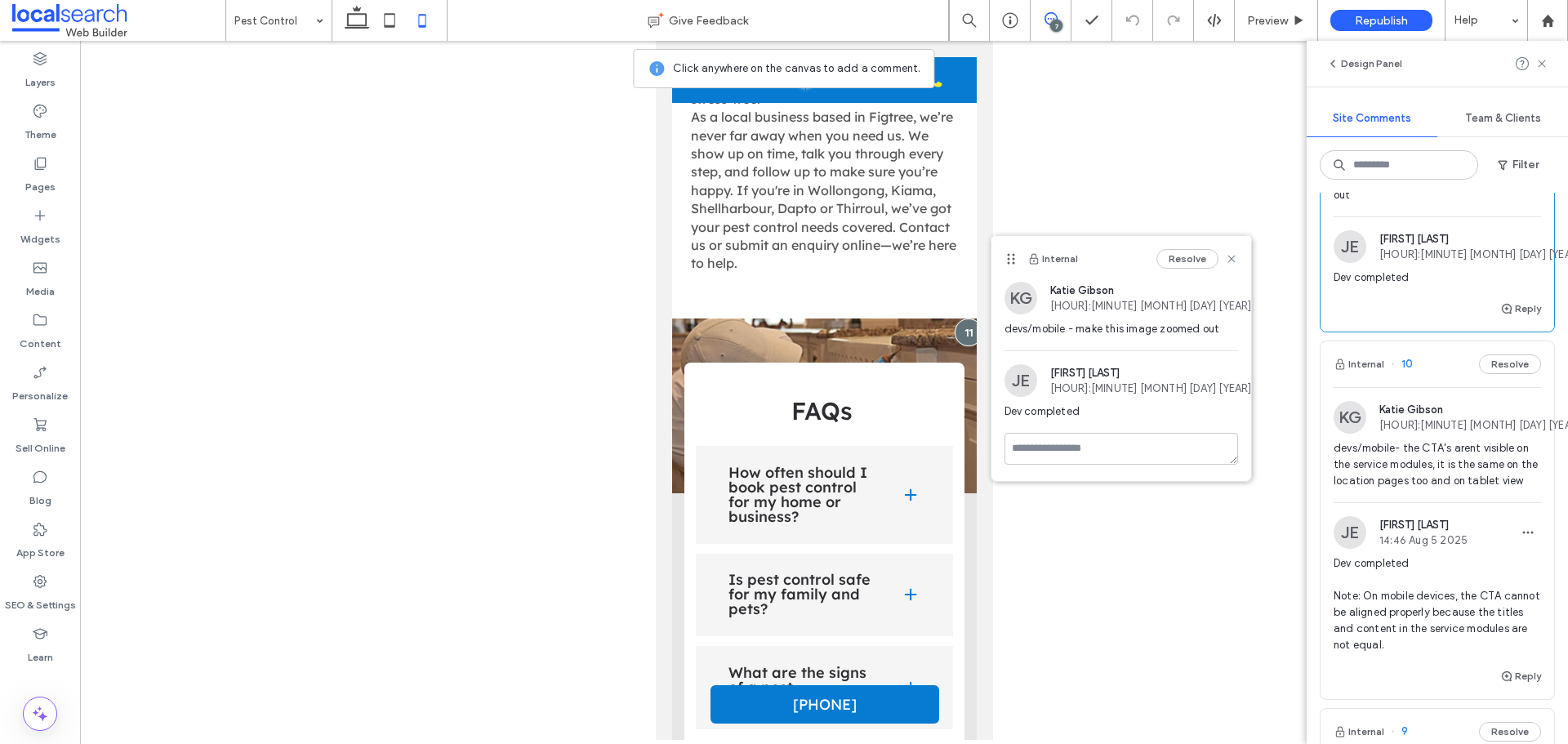 scroll, scrollTop: 408, scrollLeft: 0, axis: vertical 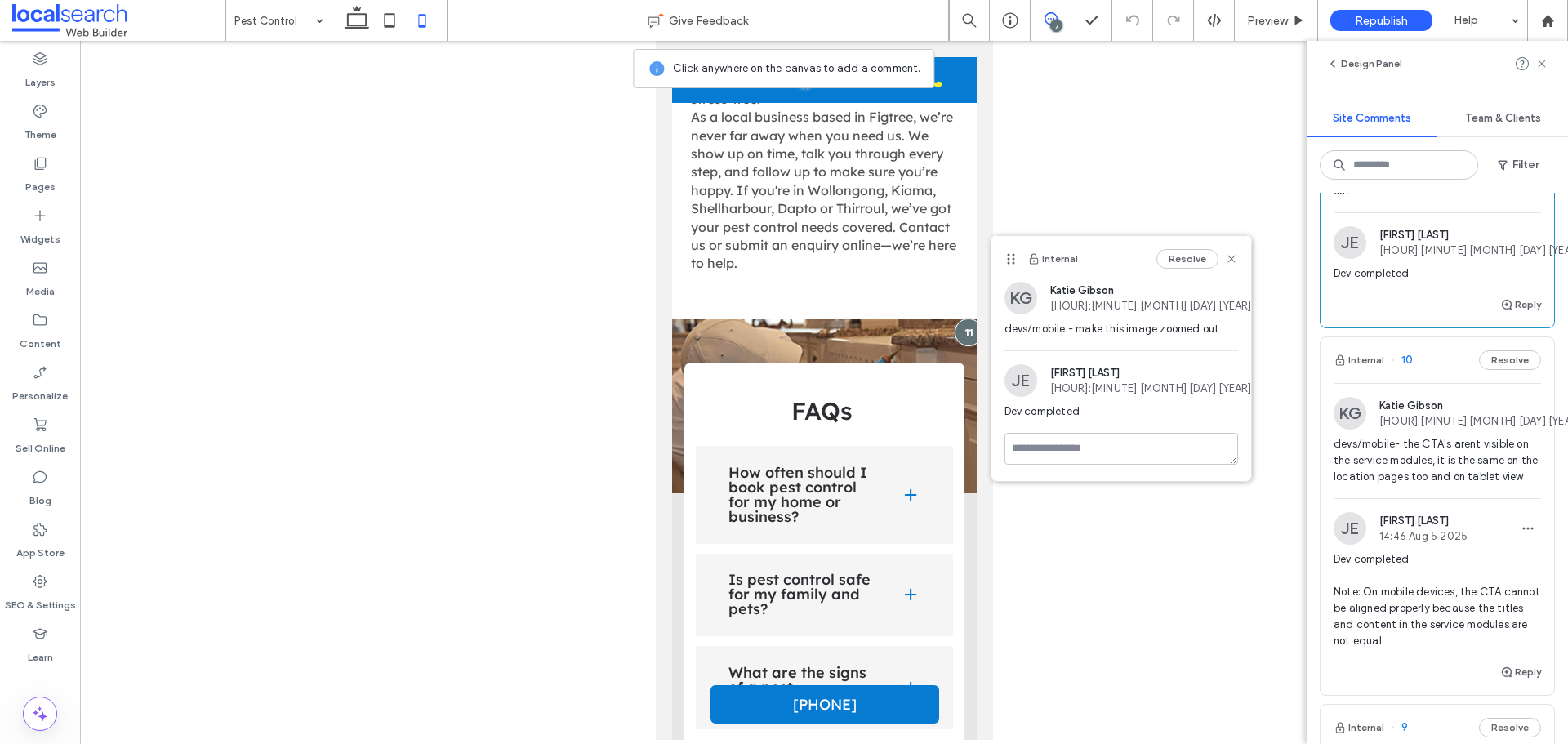 click on "Internal 10 Resolve" at bounding box center (1437, 360) 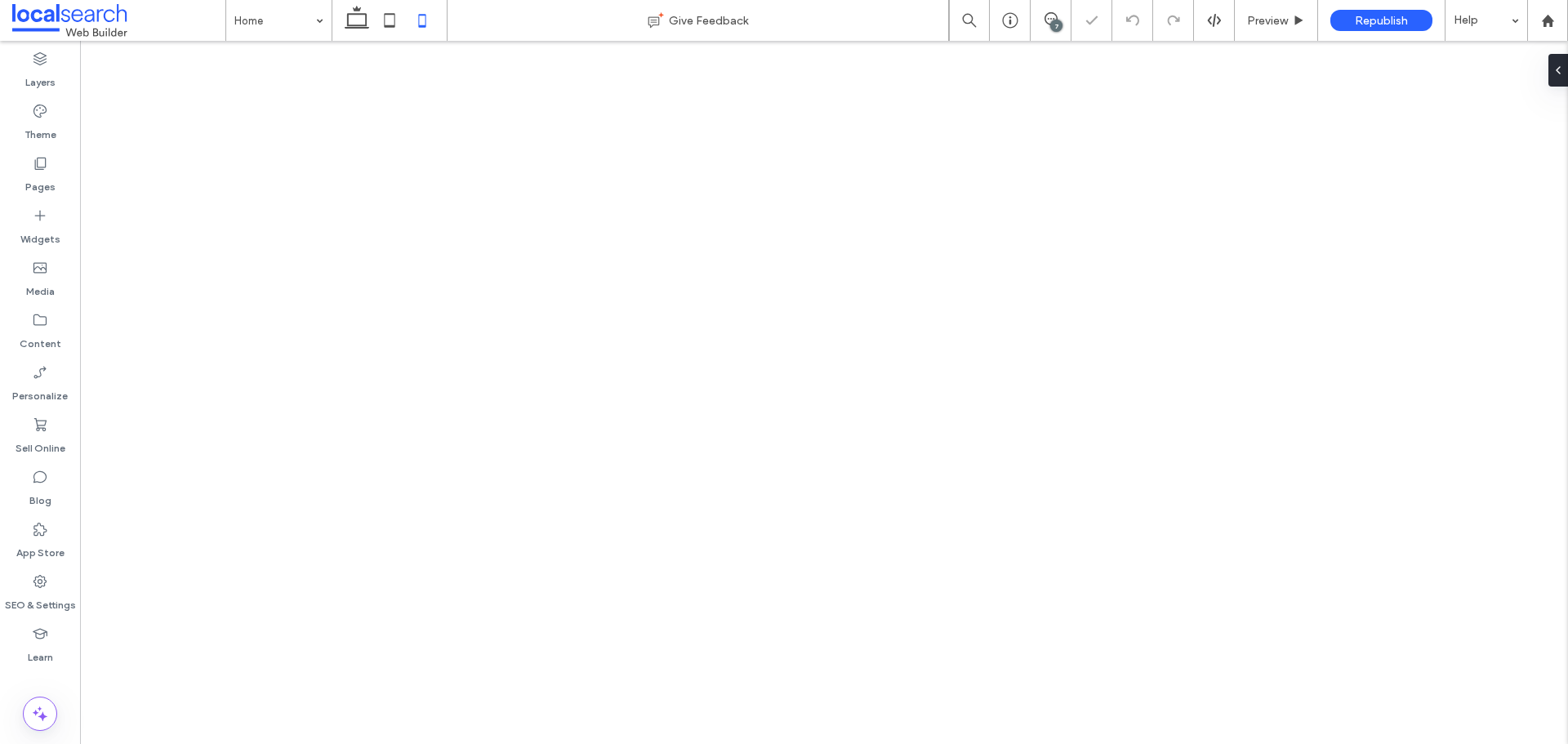 scroll, scrollTop: 0, scrollLeft: 0, axis: both 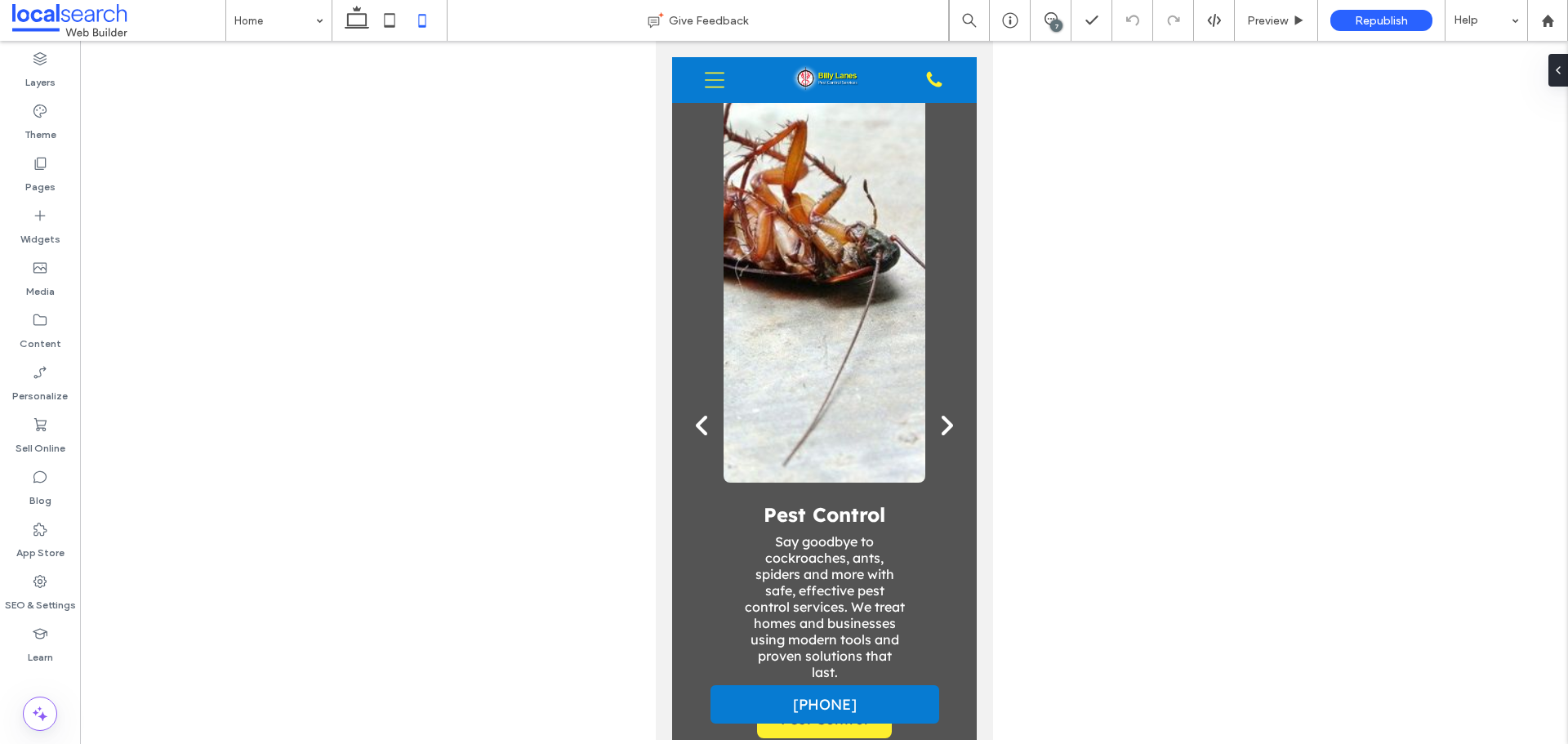 click on "7" at bounding box center [1056, 25] 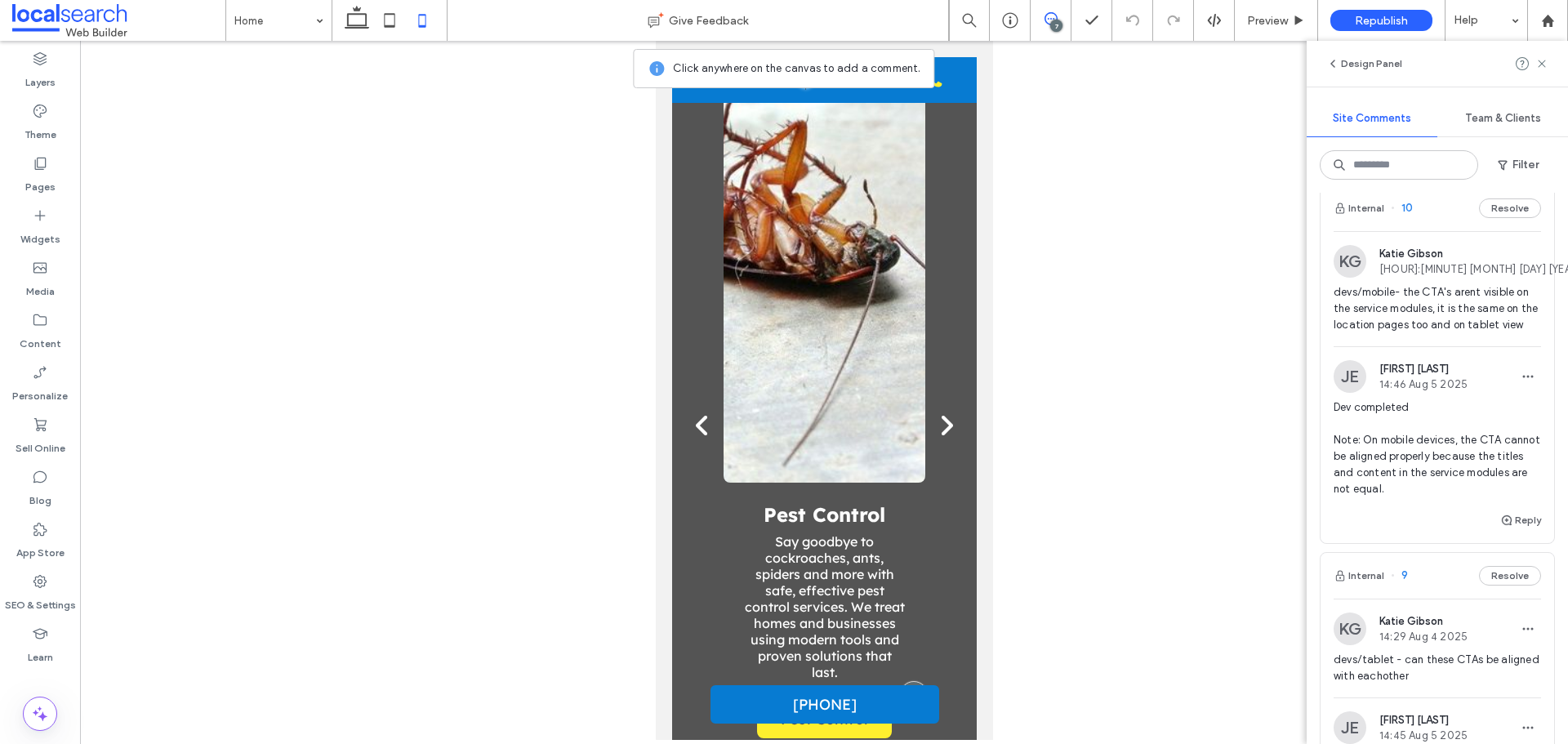 scroll, scrollTop: 572, scrollLeft: 0, axis: vertical 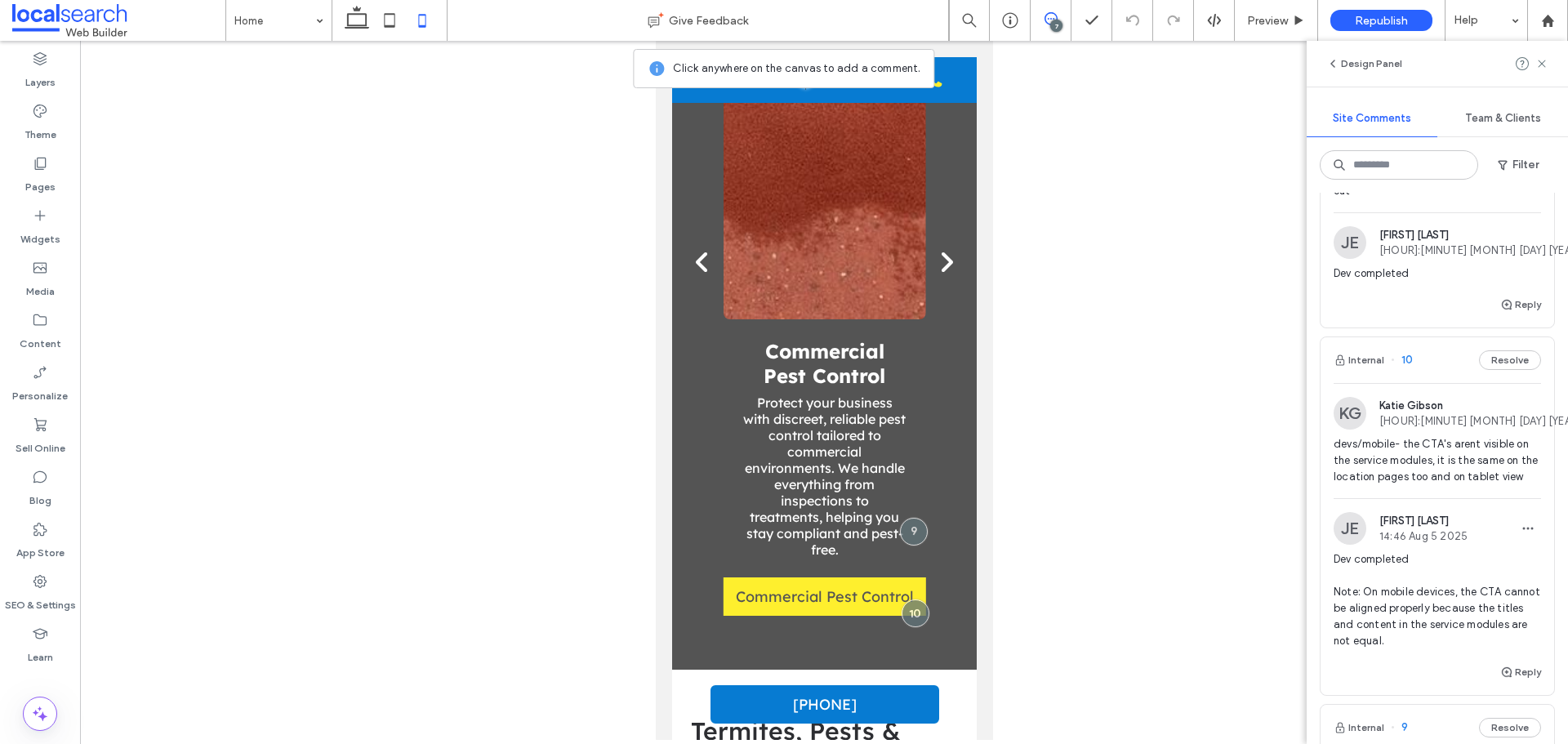 click on "Internal 10 Resolve" at bounding box center [1437, 360] 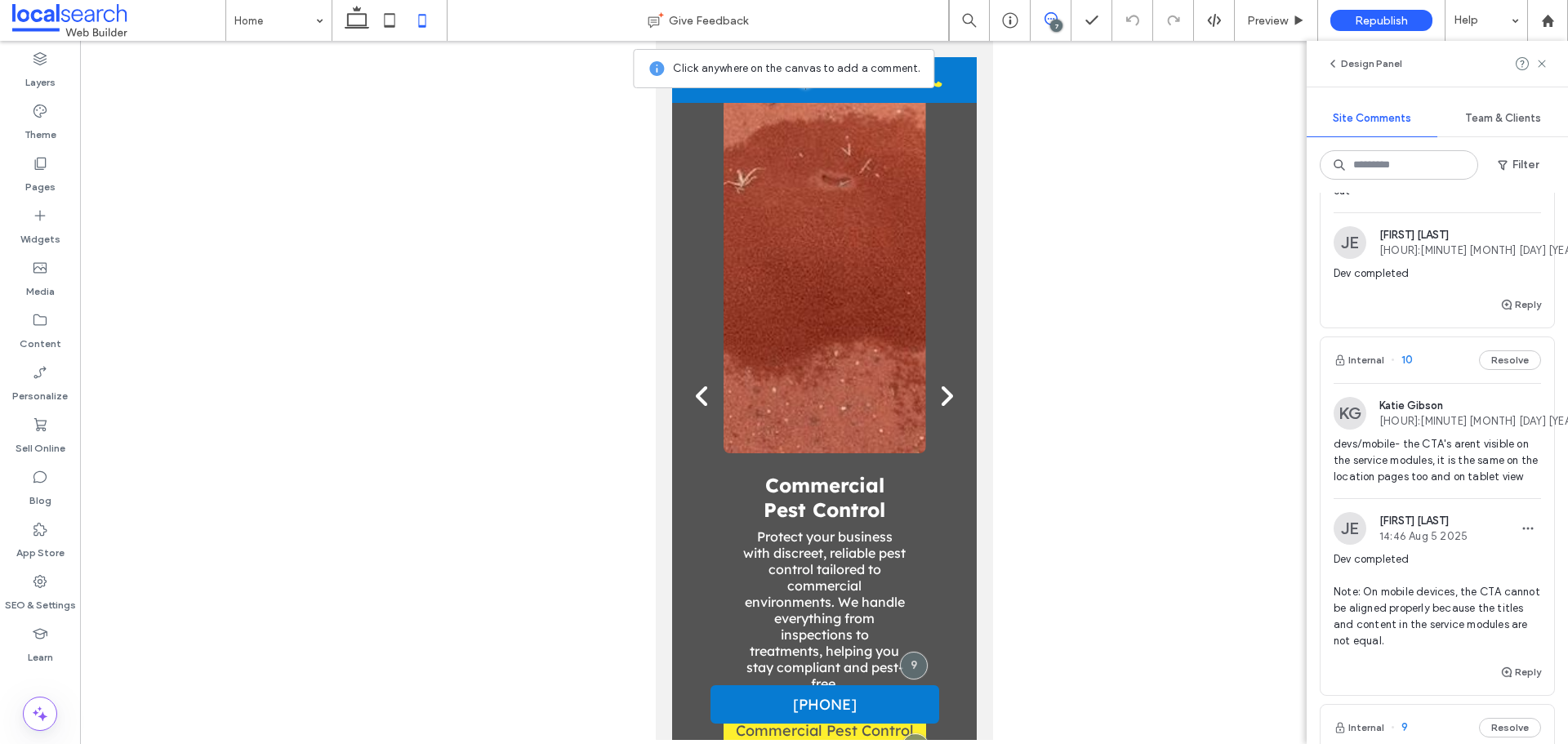 scroll, scrollTop: 2525, scrollLeft: 0, axis: vertical 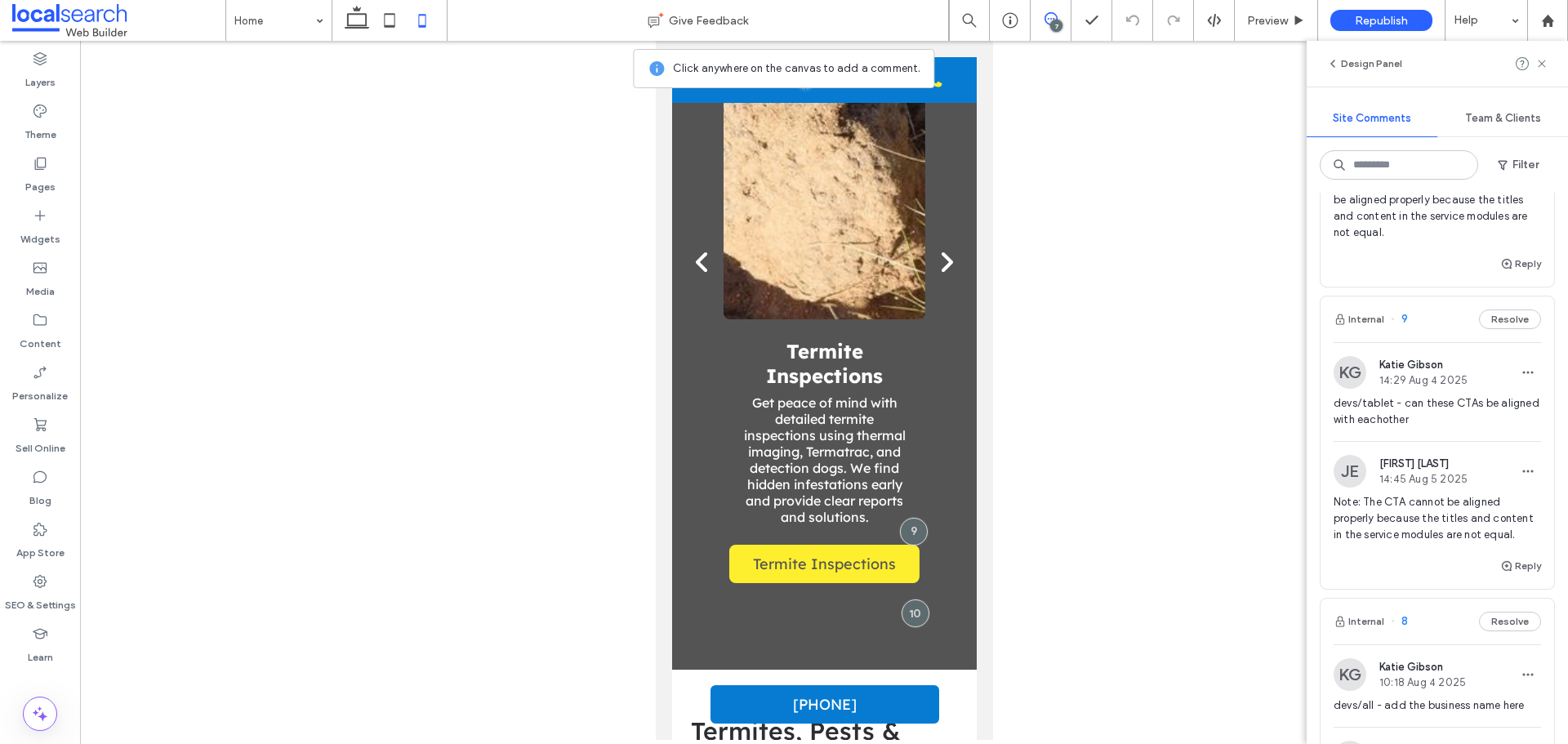 click on "Internal 9 Resolve" at bounding box center [1437, 319] 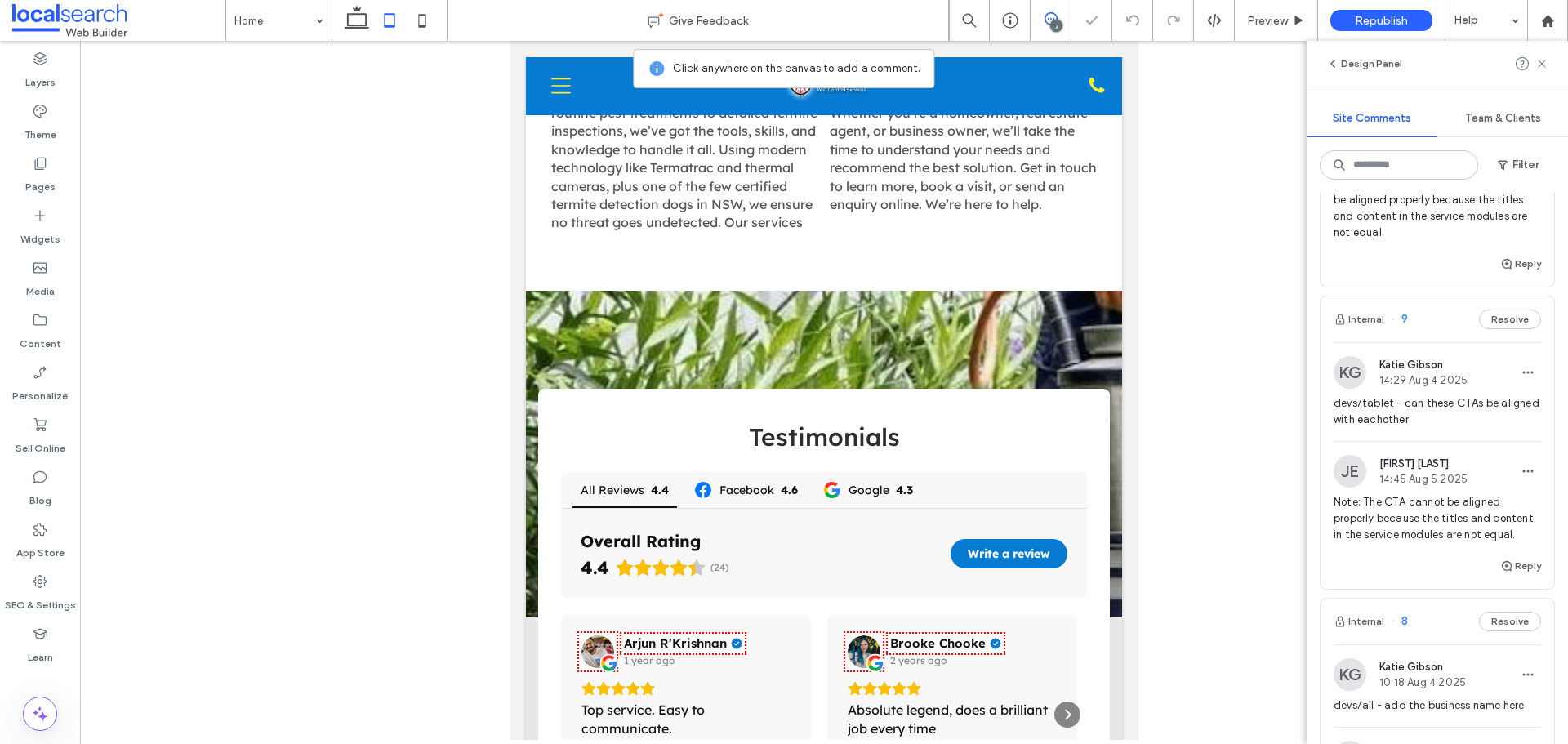 scroll, scrollTop: 1915, scrollLeft: 0, axis: vertical 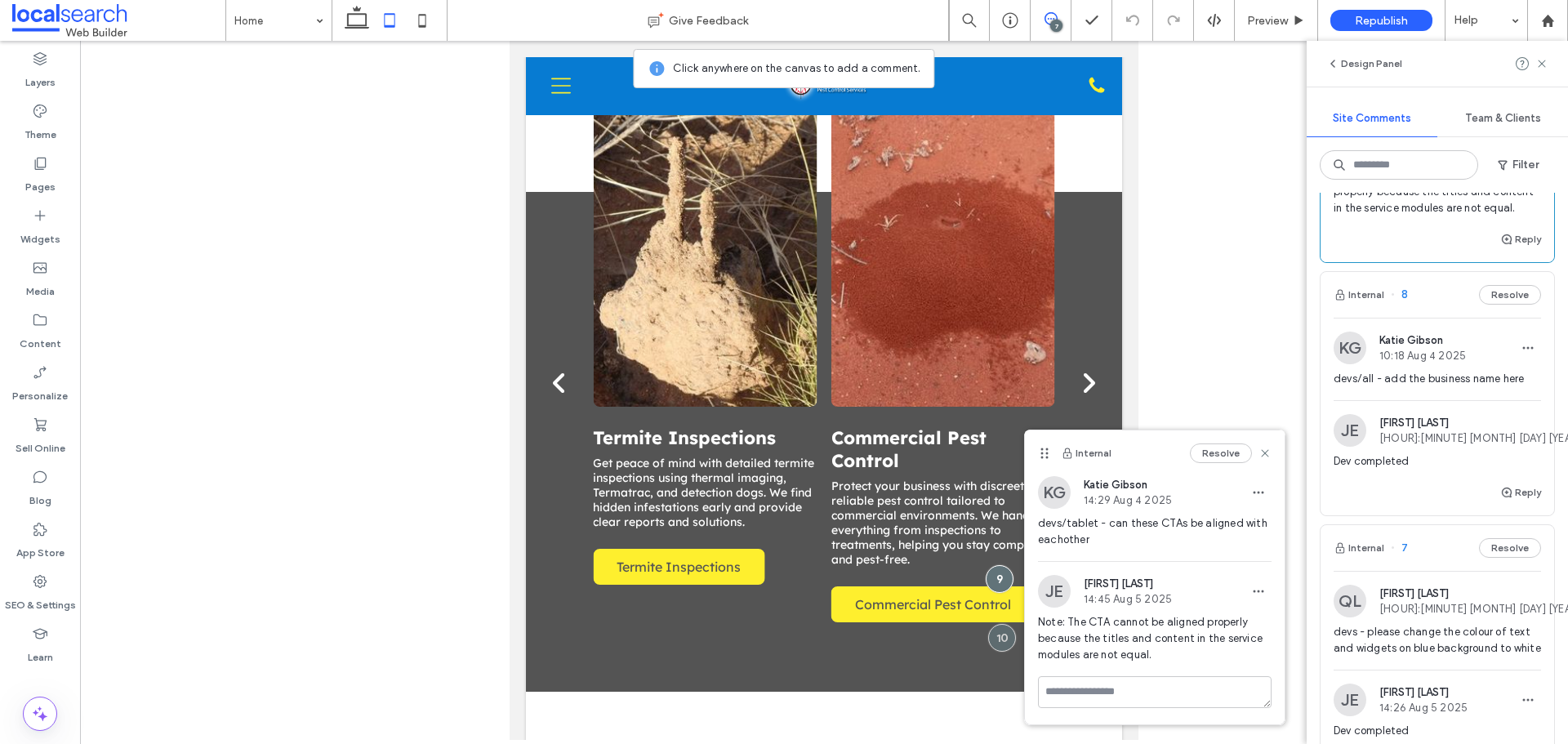 click on "Internal 8 Resolve" at bounding box center (1437, 295) 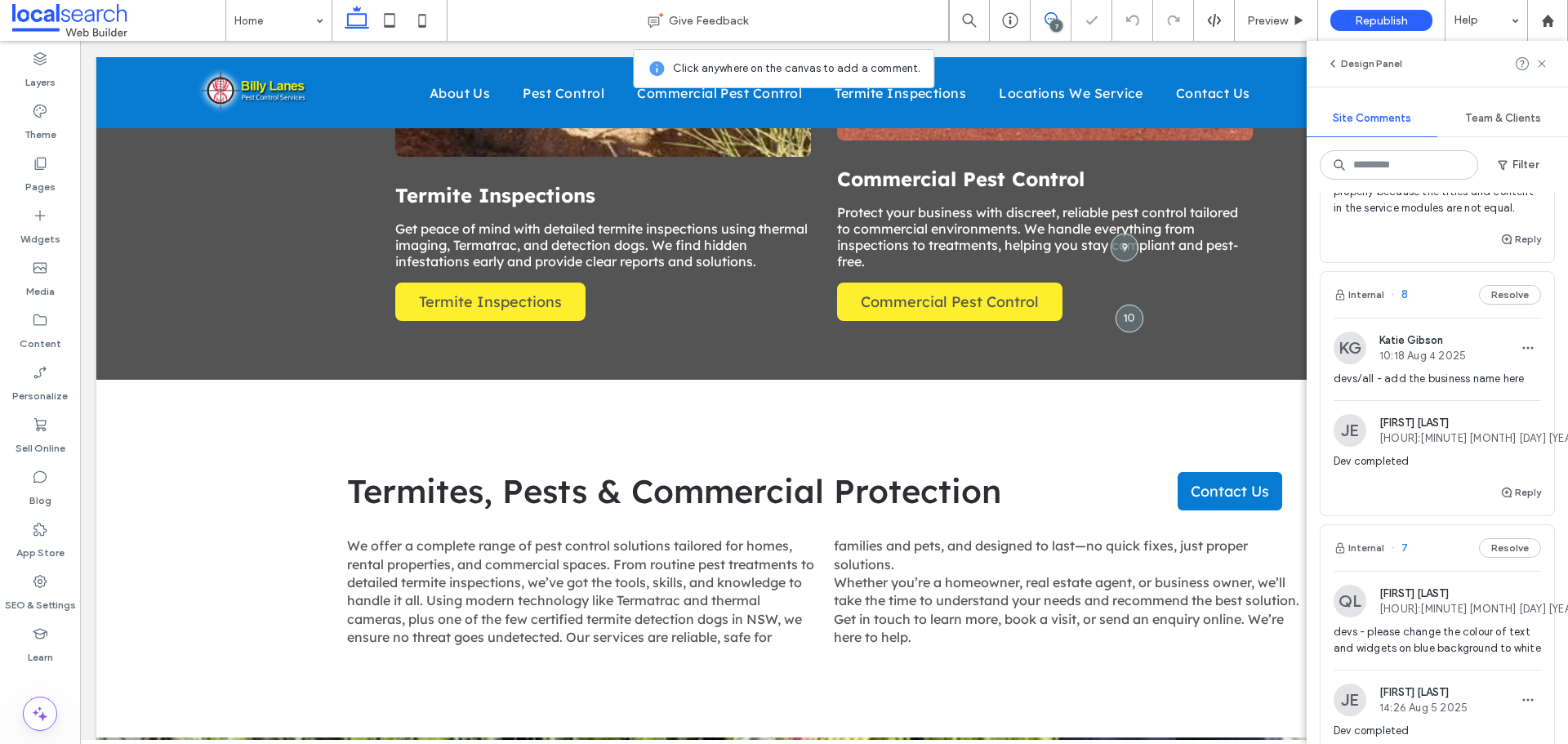 scroll, scrollTop: 0, scrollLeft: 0, axis: both 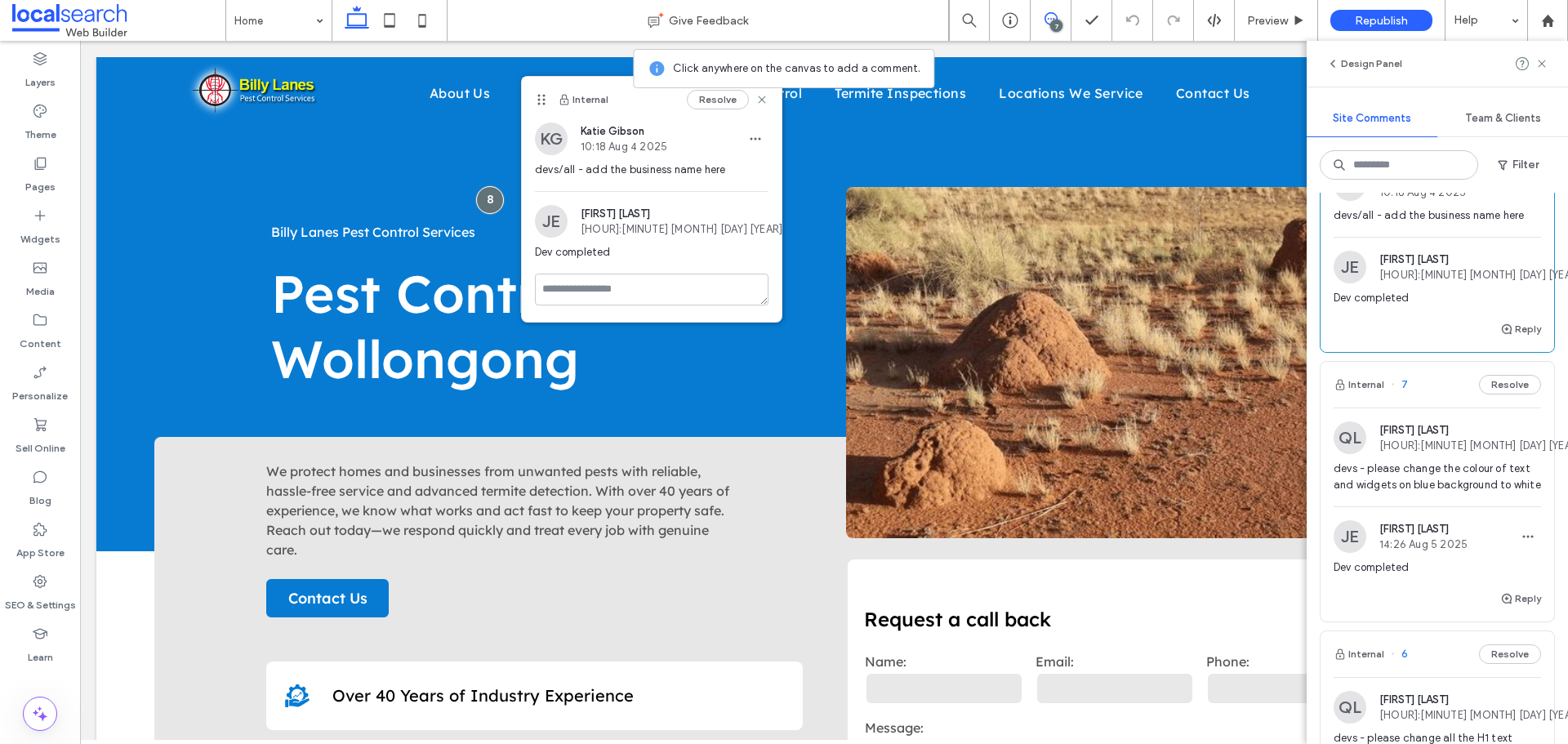 click on "Internal 7 Resolve" at bounding box center (1437, 385) 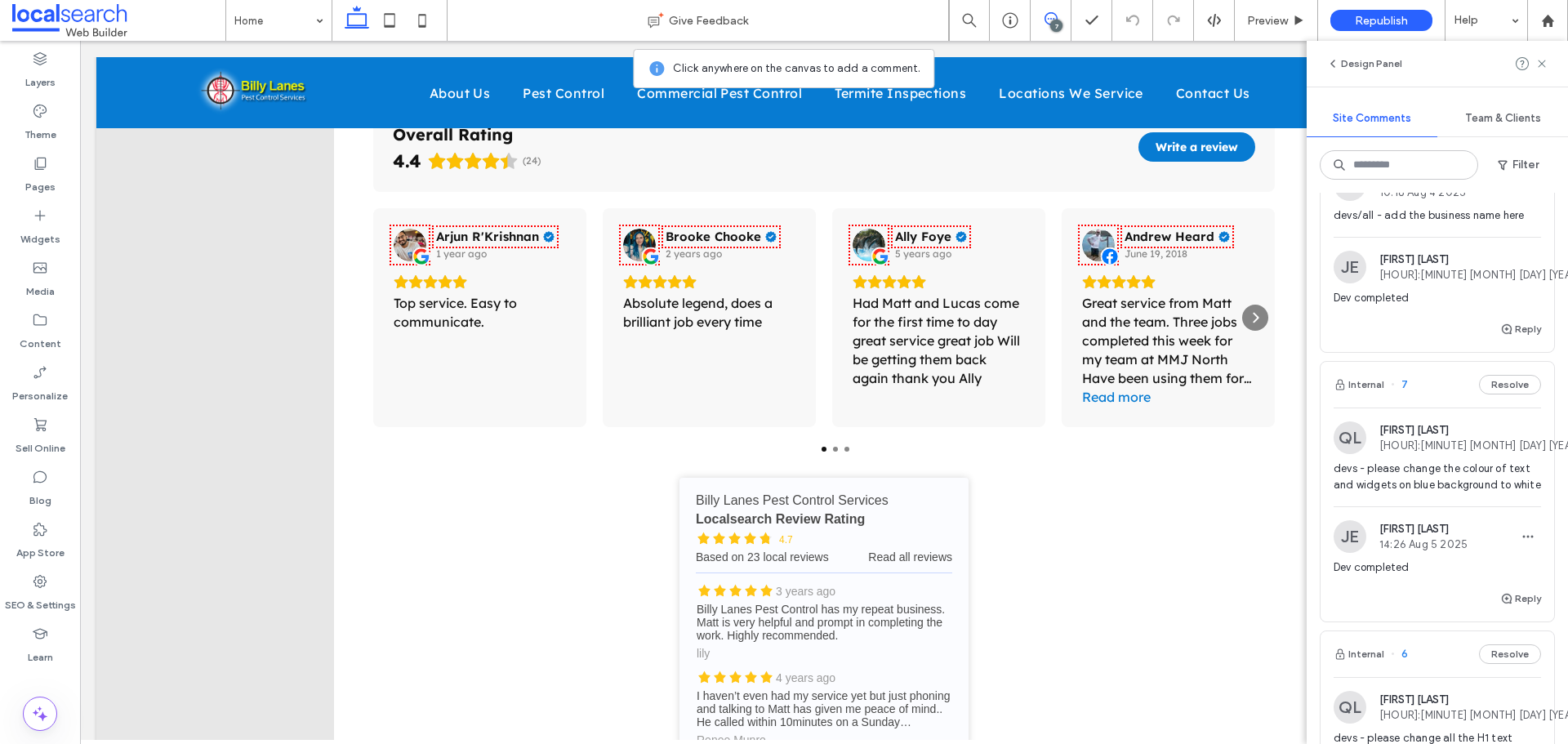 scroll, scrollTop: 3611, scrollLeft: 0, axis: vertical 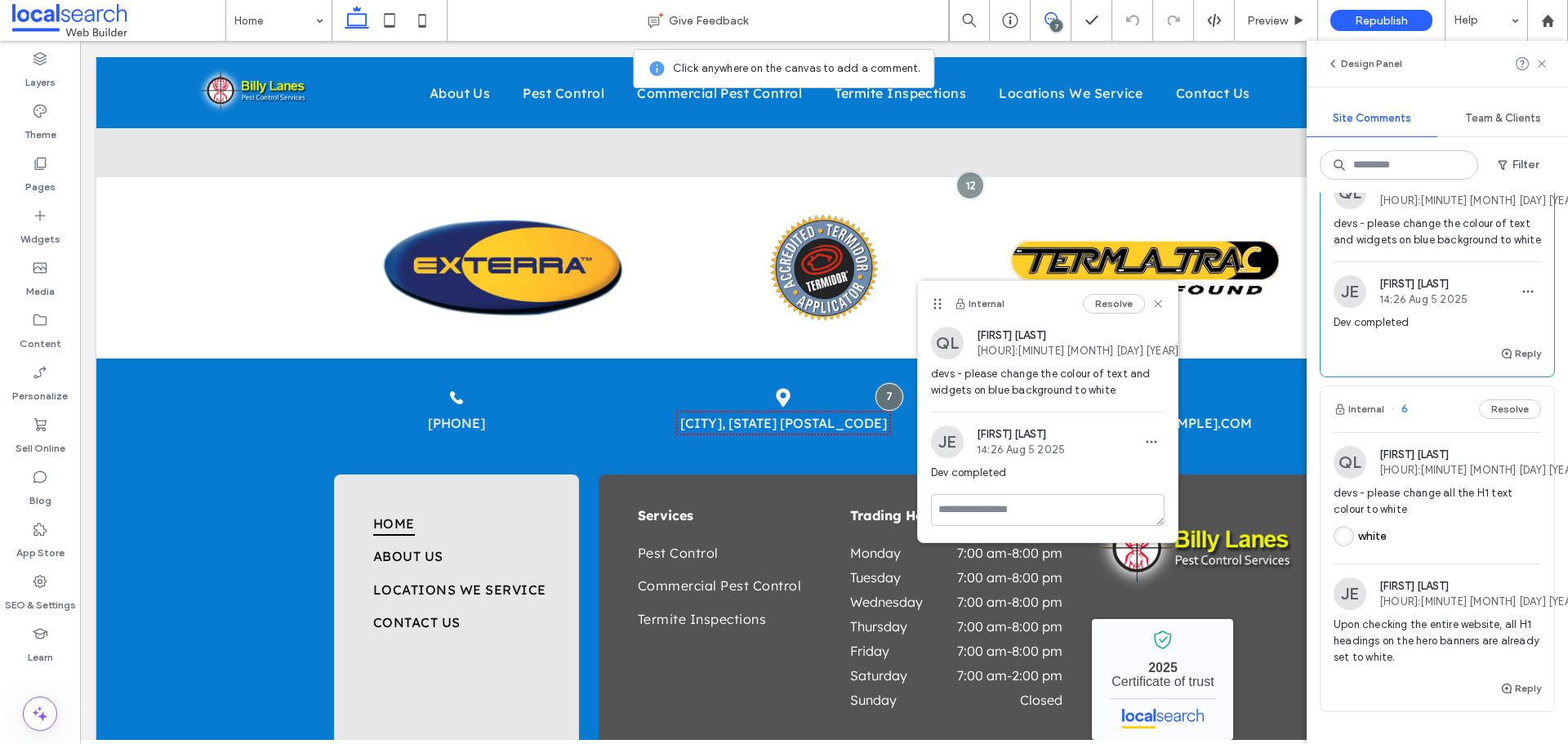click on "Internal 6 Resolve" at bounding box center (1437, 409) 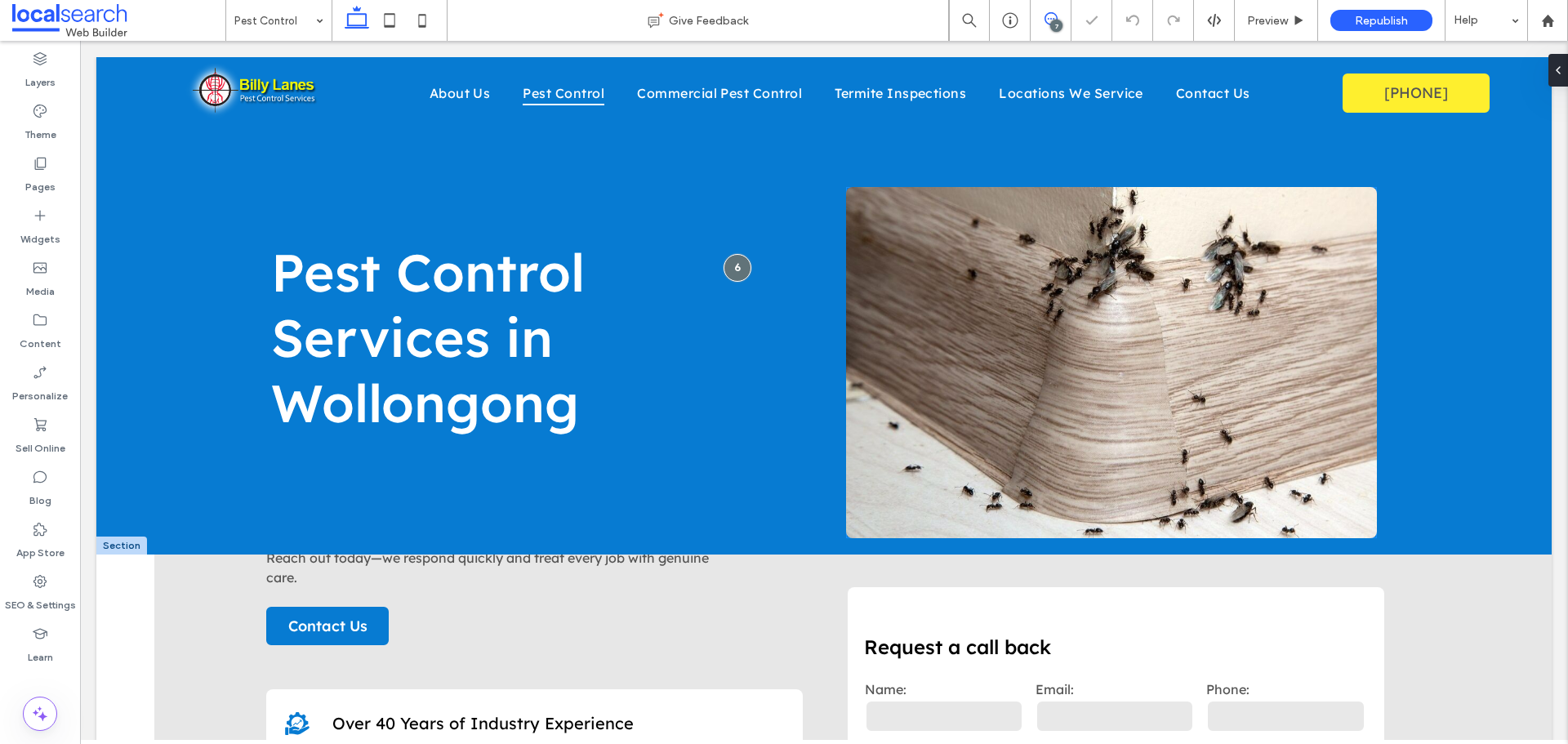 scroll, scrollTop: 0, scrollLeft: 0, axis: both 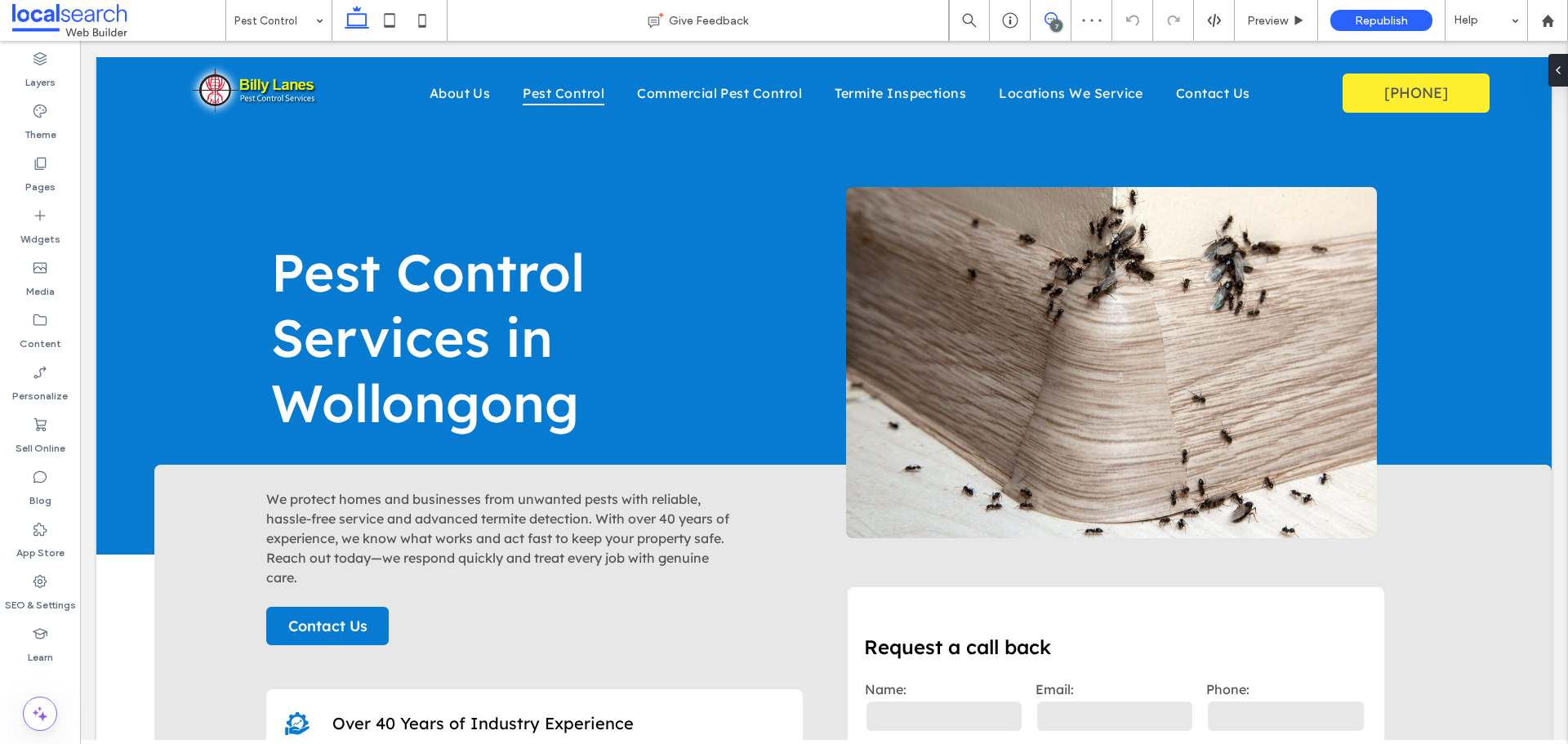 click 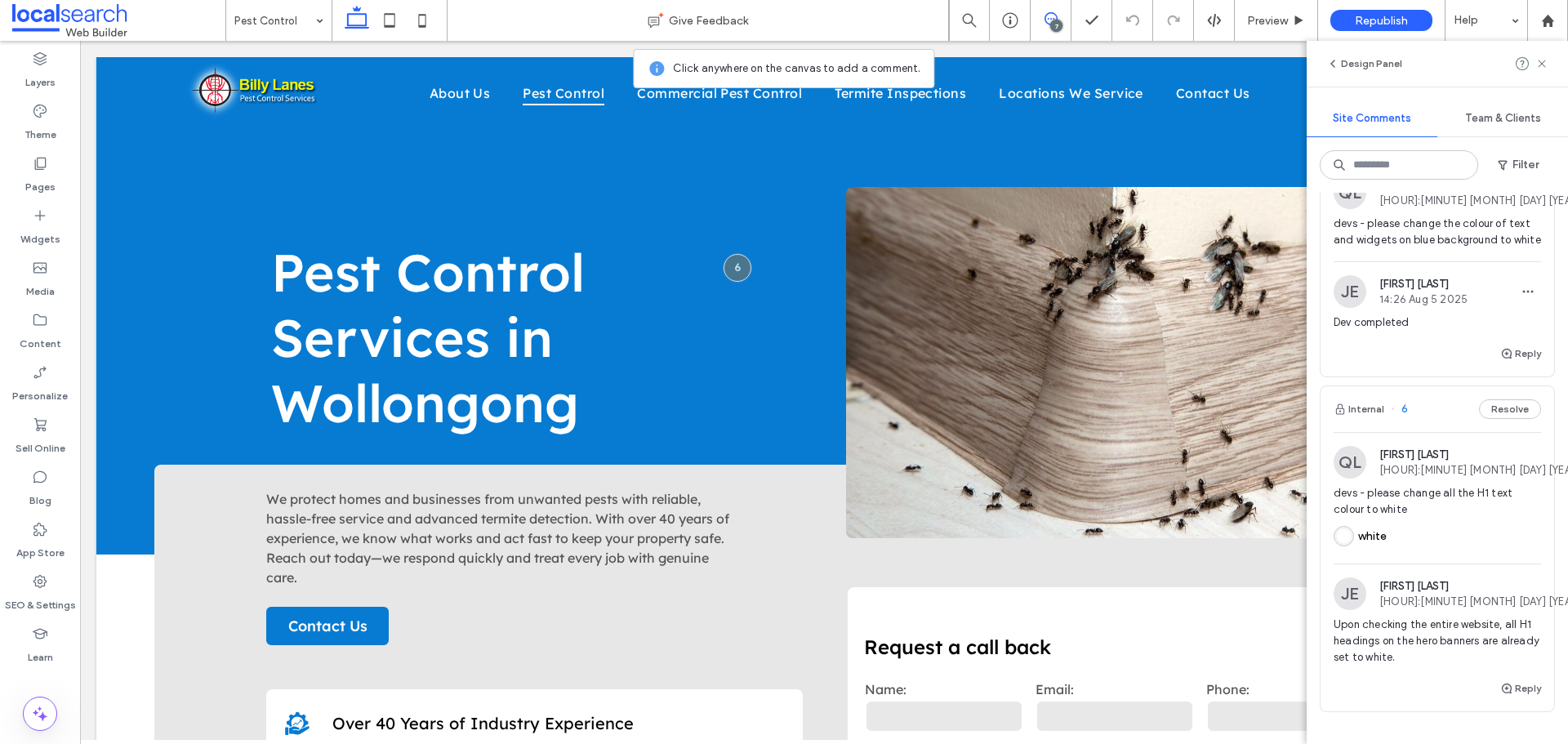 scroll, scrollTop: 1470, scrollLeft: 0, axis: vertical 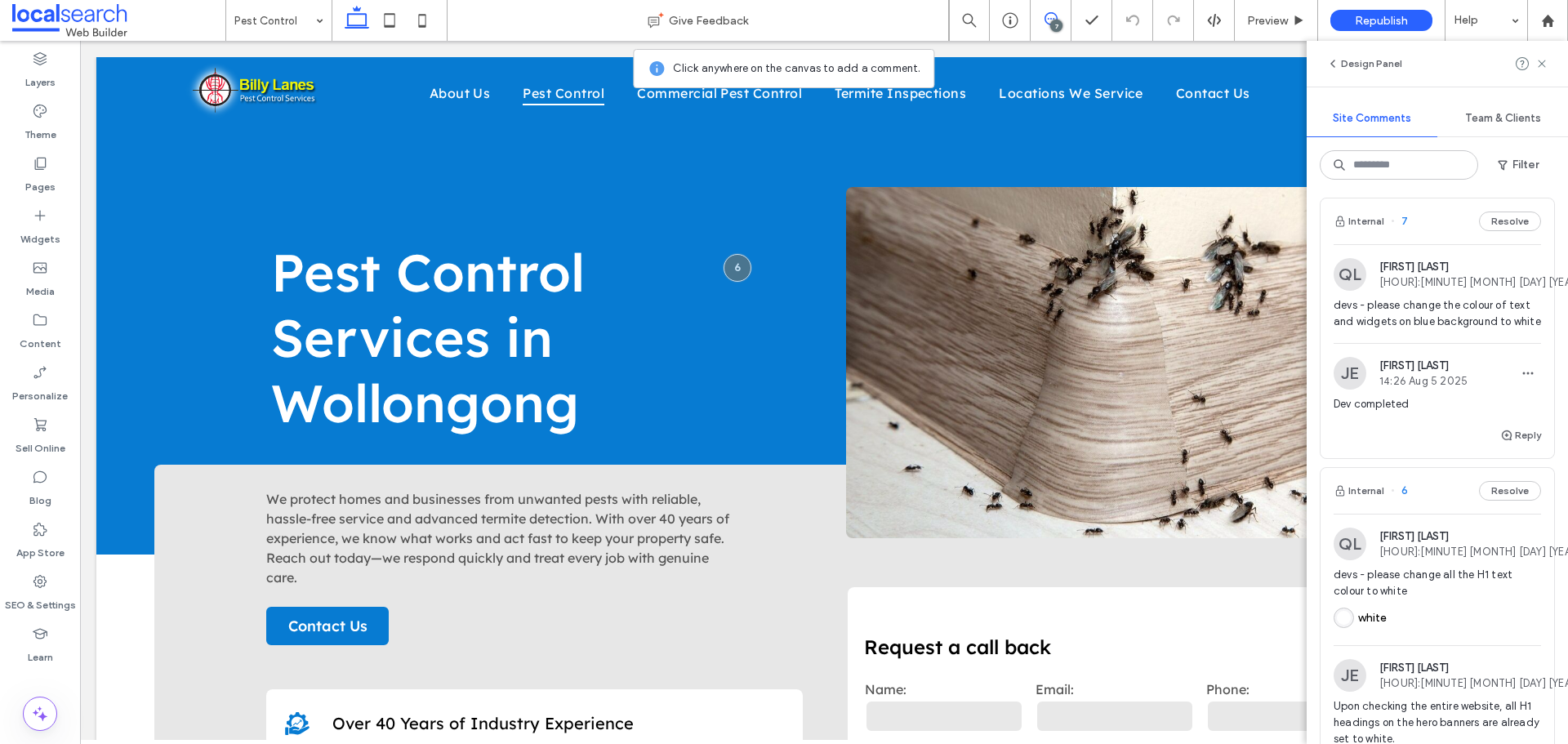 click on "Internal 7 Resolve" at bounding box center [1437, 221] 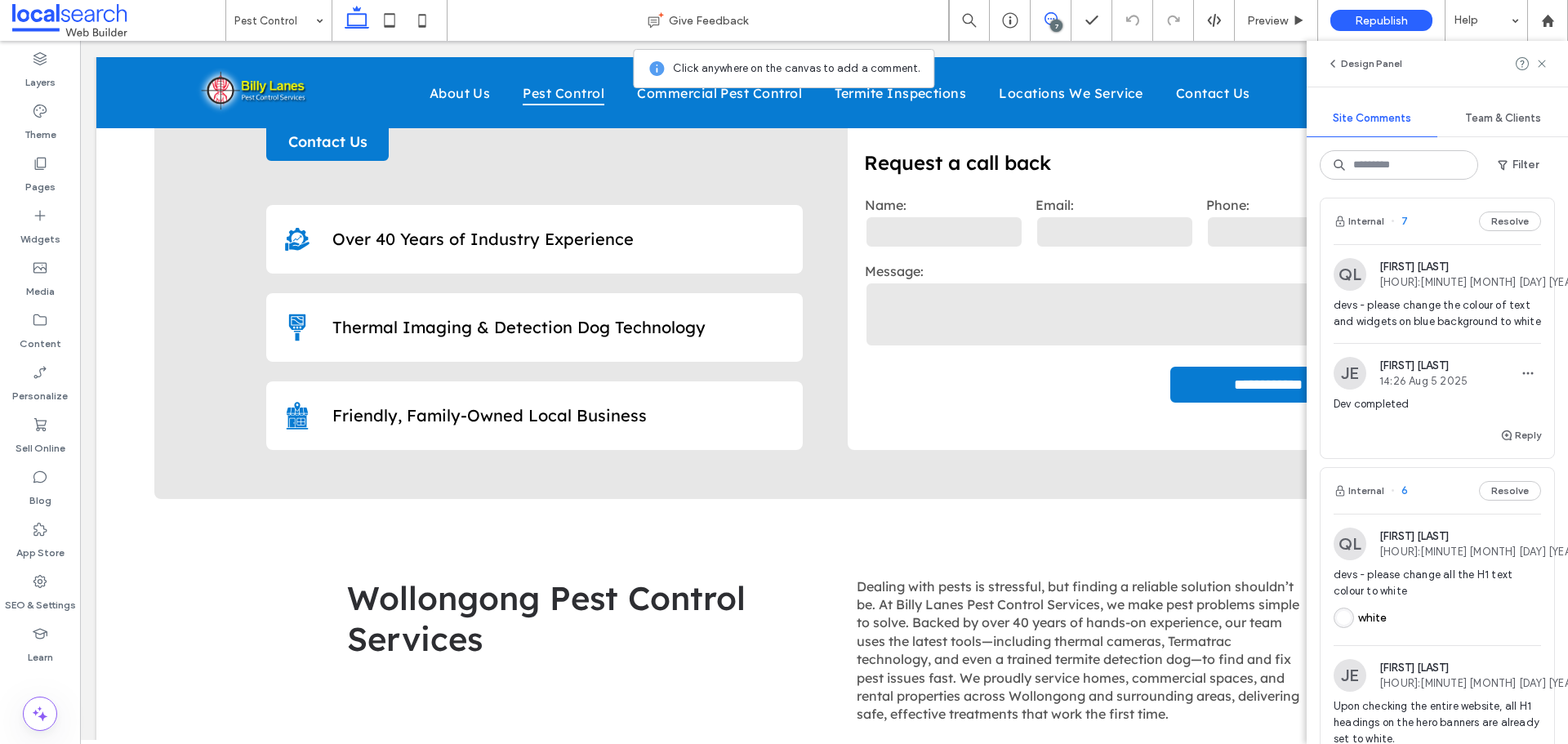 scroll, scrollTop: 2390, scrollLeft: 0, axis: vertical 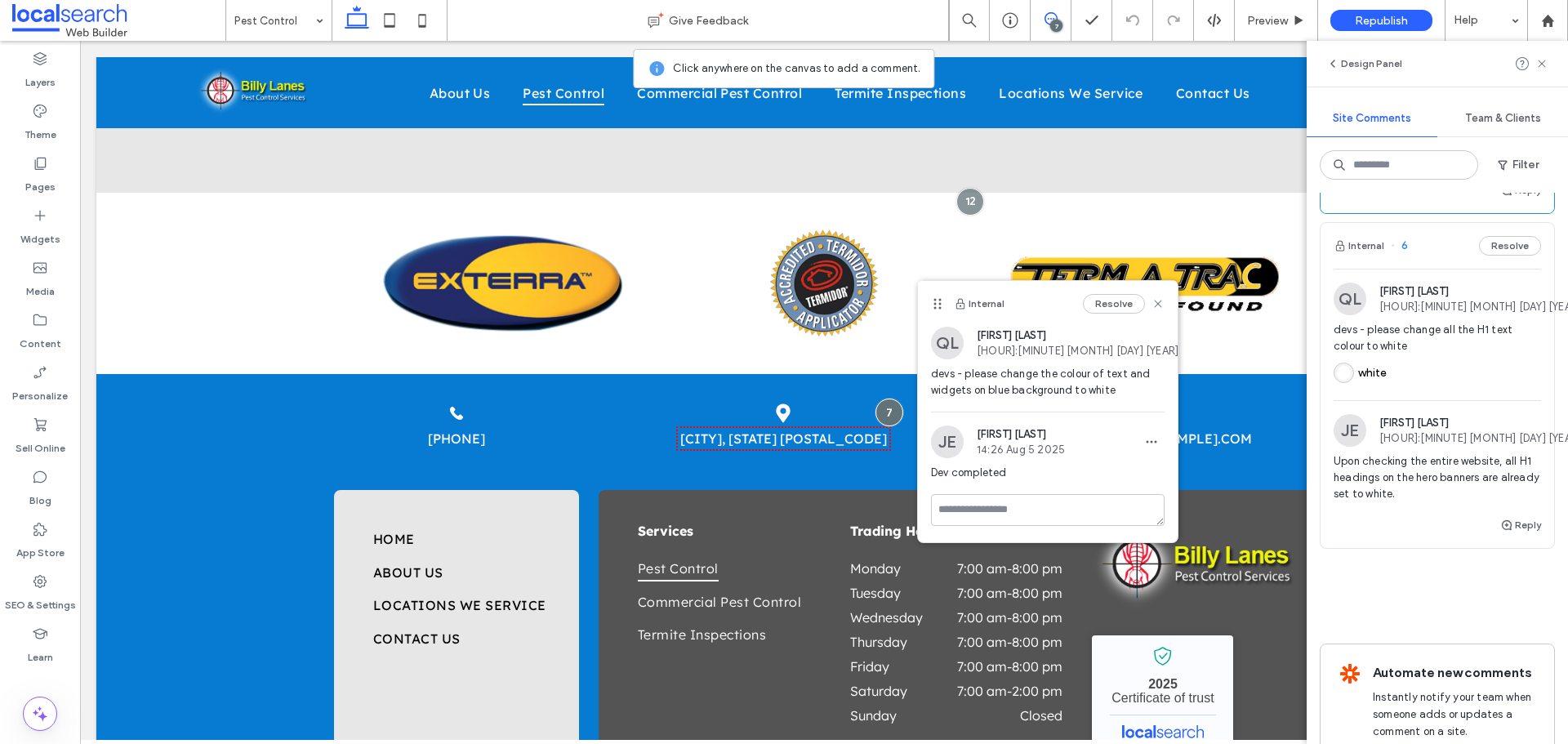 click on "Internal 6 Resolve" at bounding box center [1437, 246] 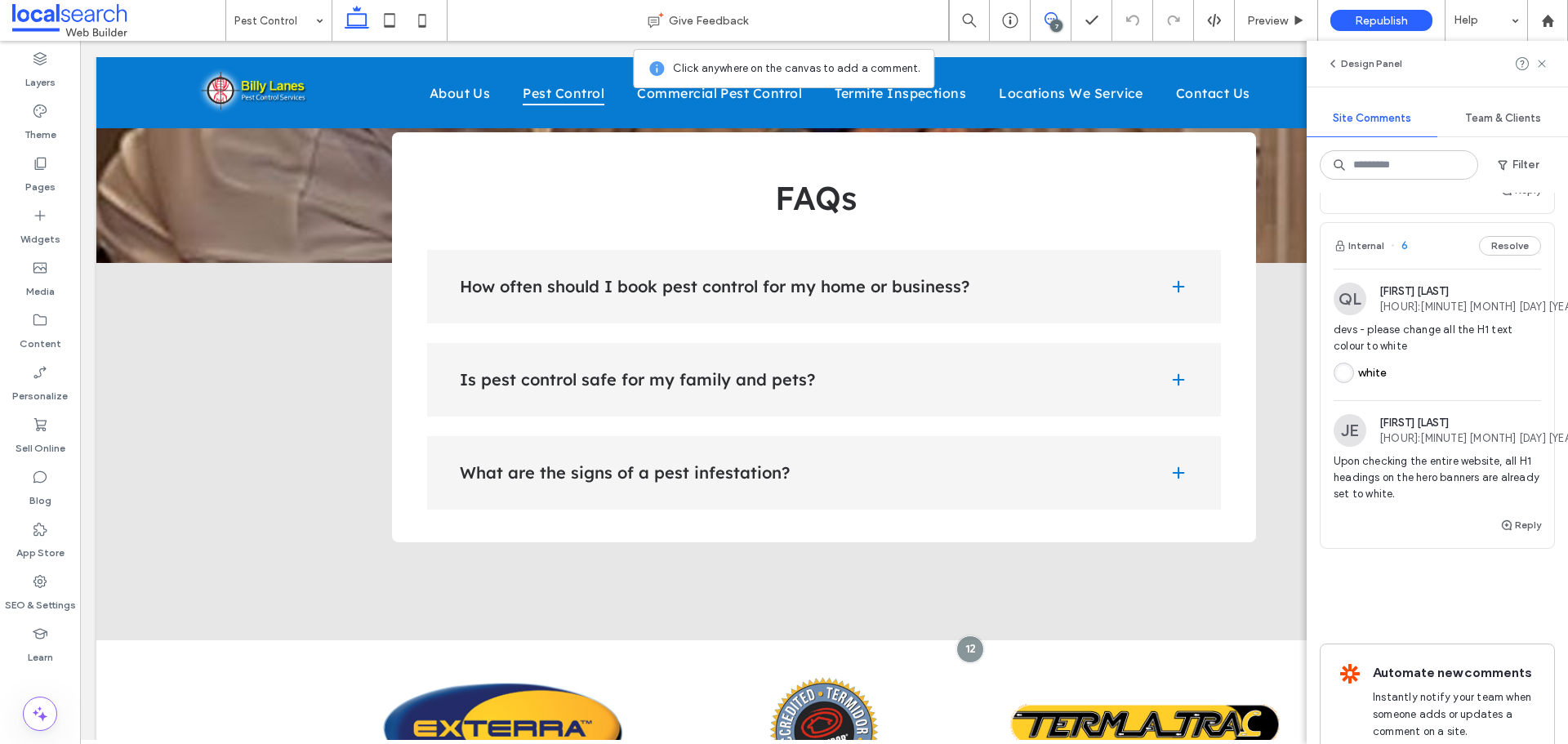 scroll, scrollTop: 0, scrollLeft: 0, axis: both 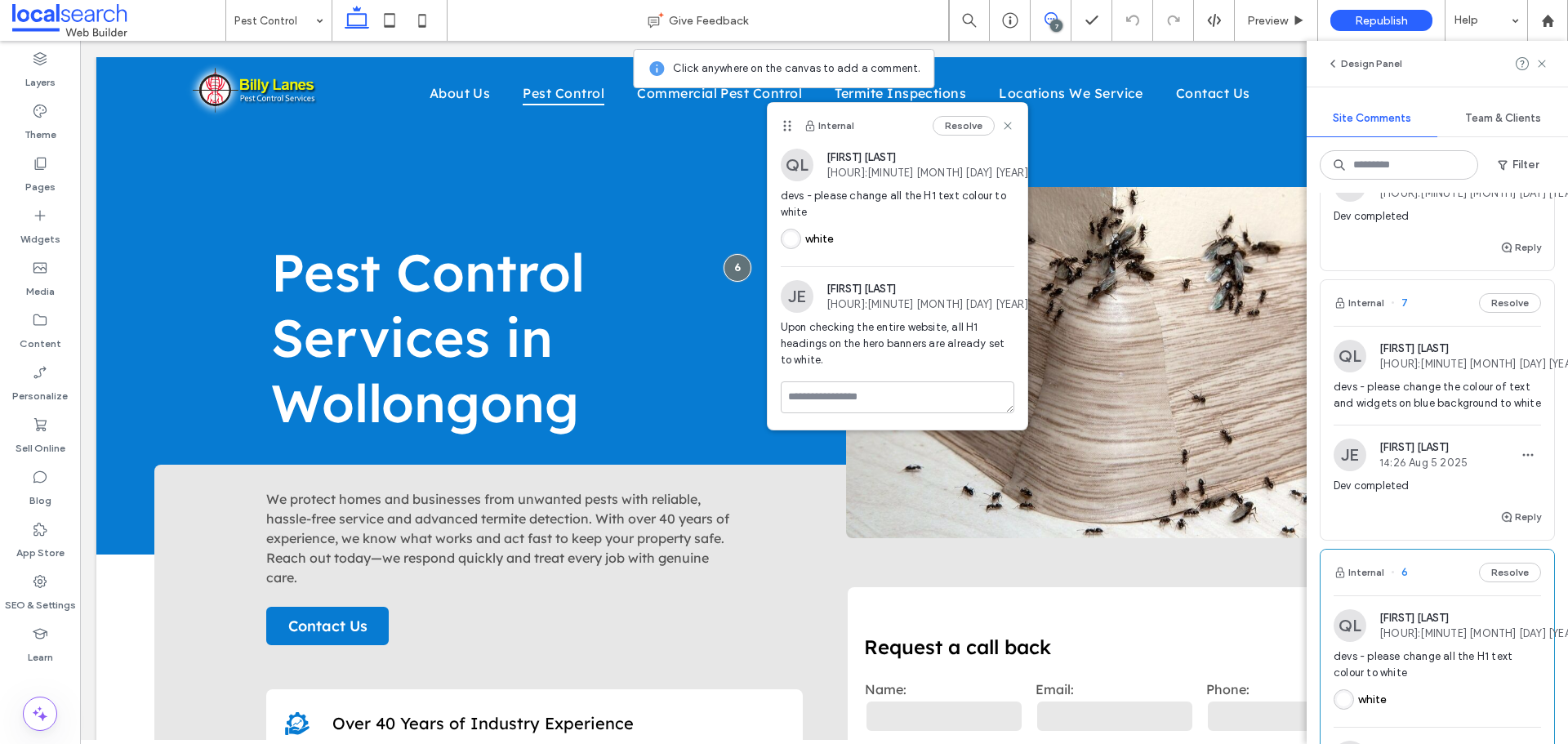 click on "Internal 7 Resolve" at bounding box center (1437, 303) 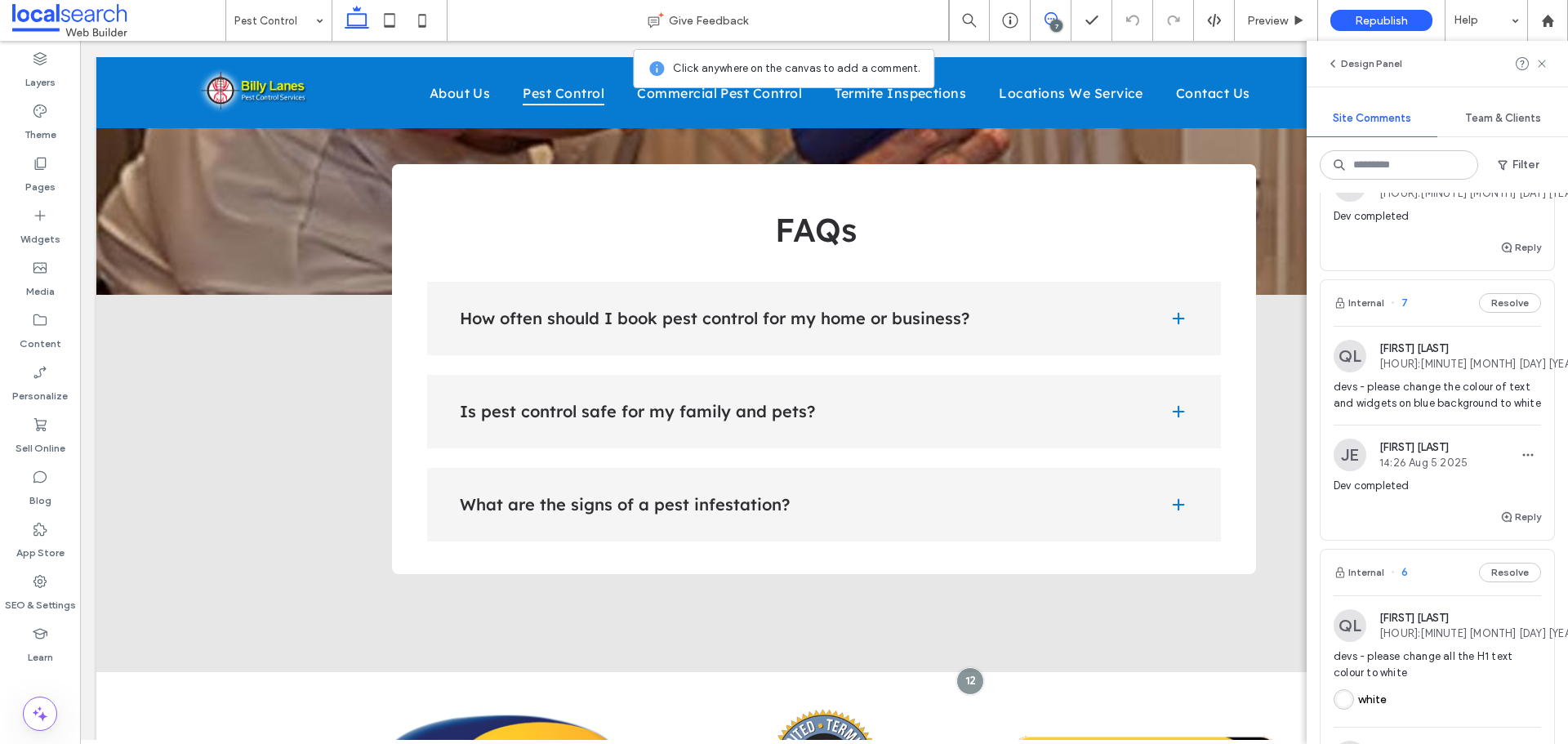 scroll, scrollTop: 2390, scrollLeft: 0, axis: vertical 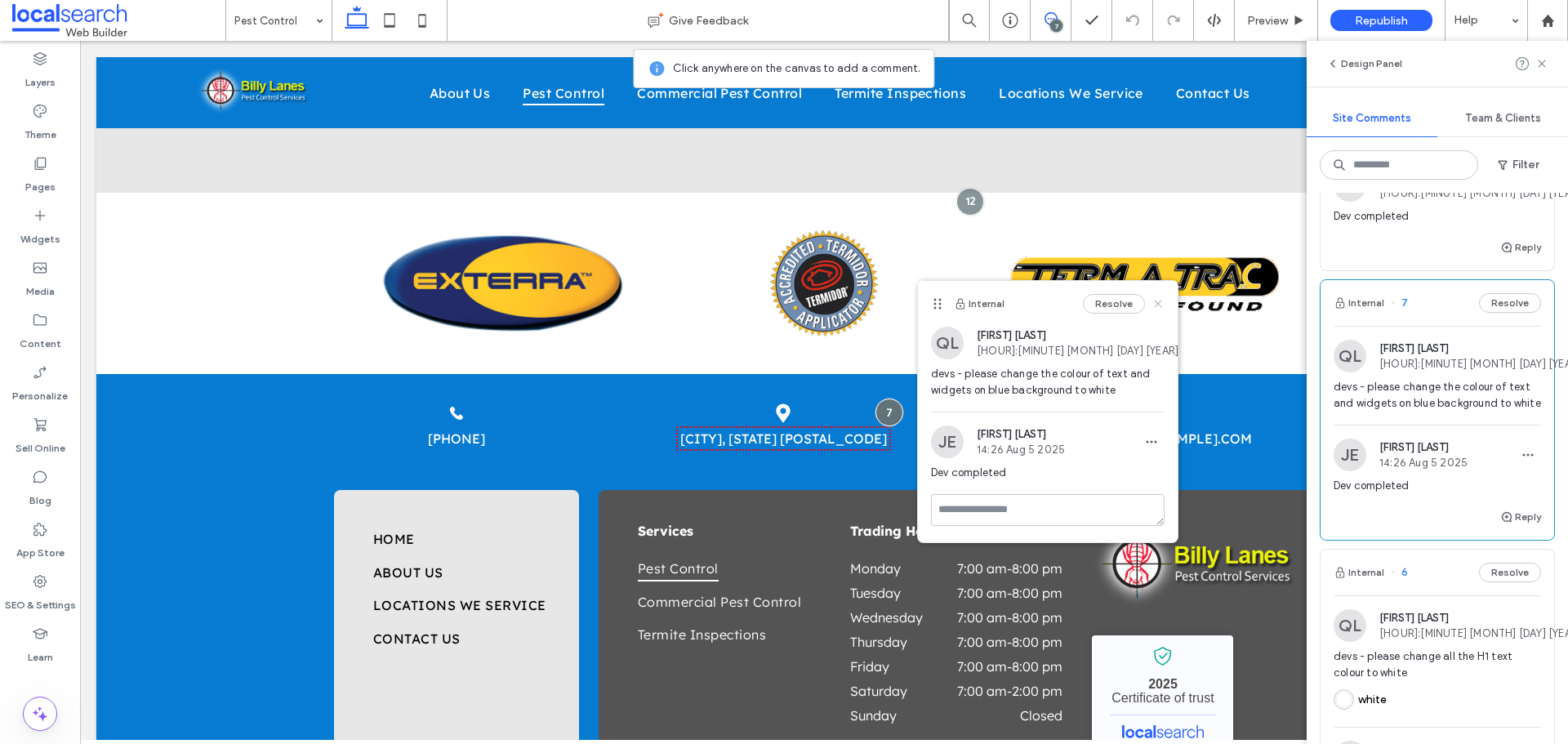 click 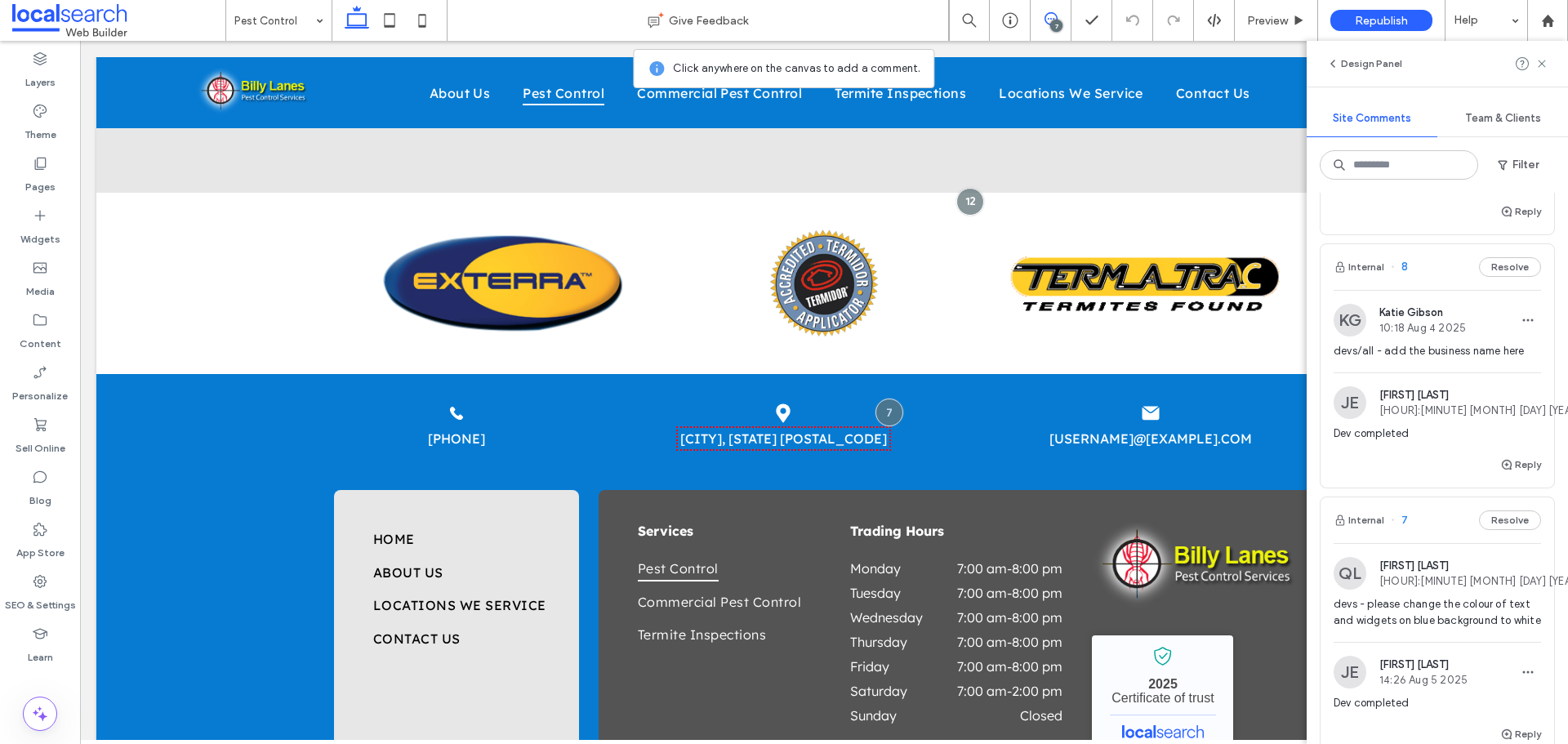 scroll, scrollTop: 1143, scrollLeft: 0, axis: vertical 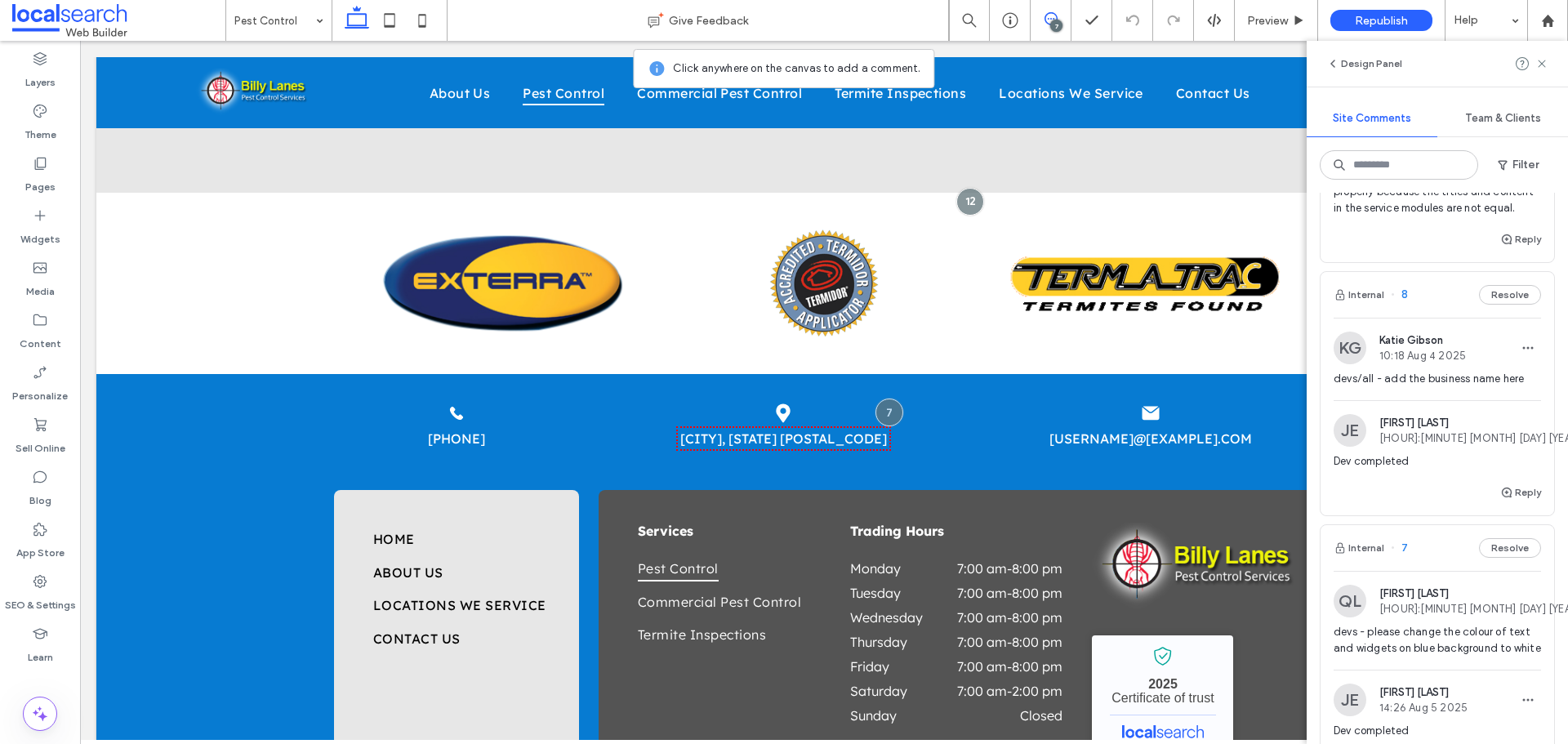click on "Internal 8 Resolve" at bounding box center [1437, 295] 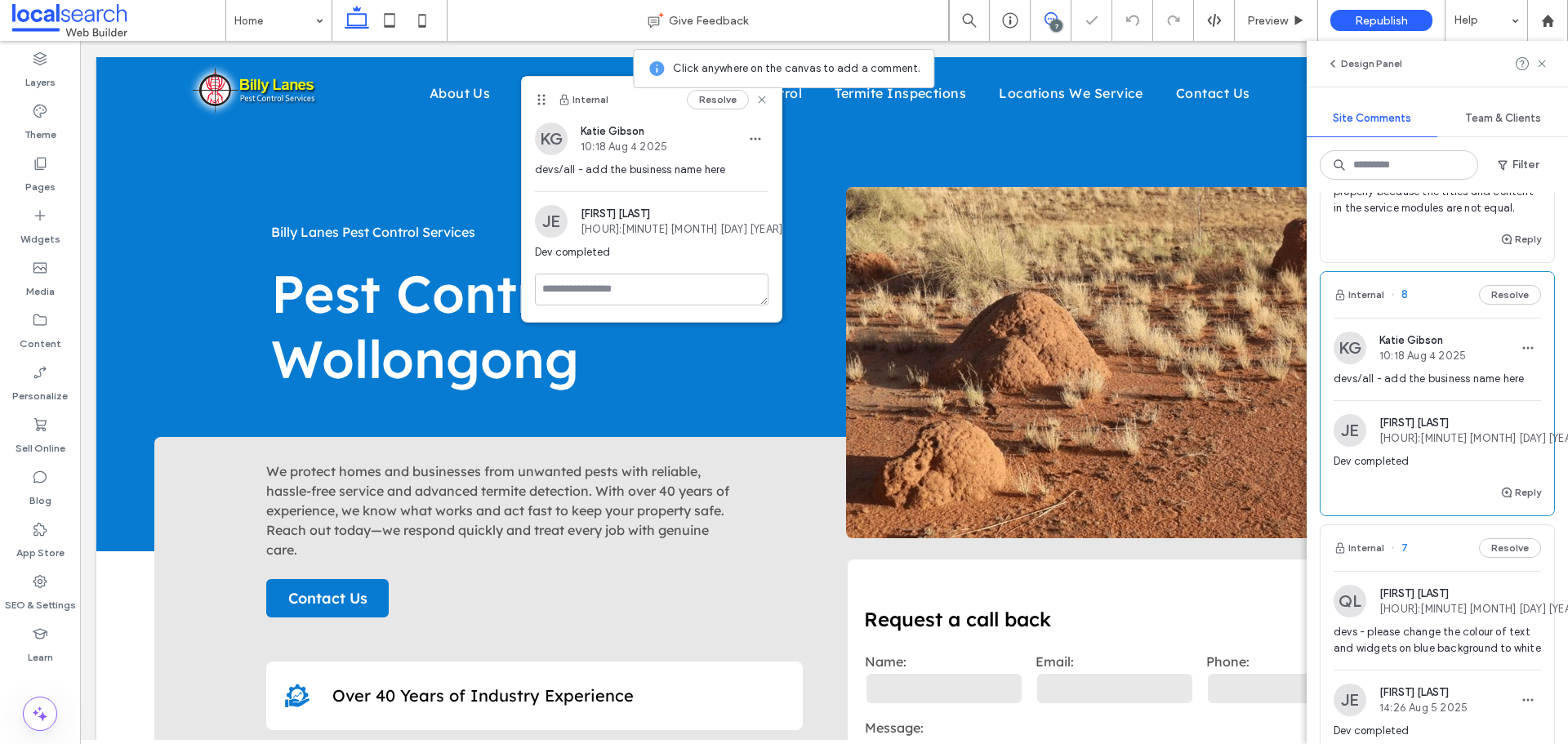 scroll, scrollTop: 0, scrollLeft: 0, axis: both 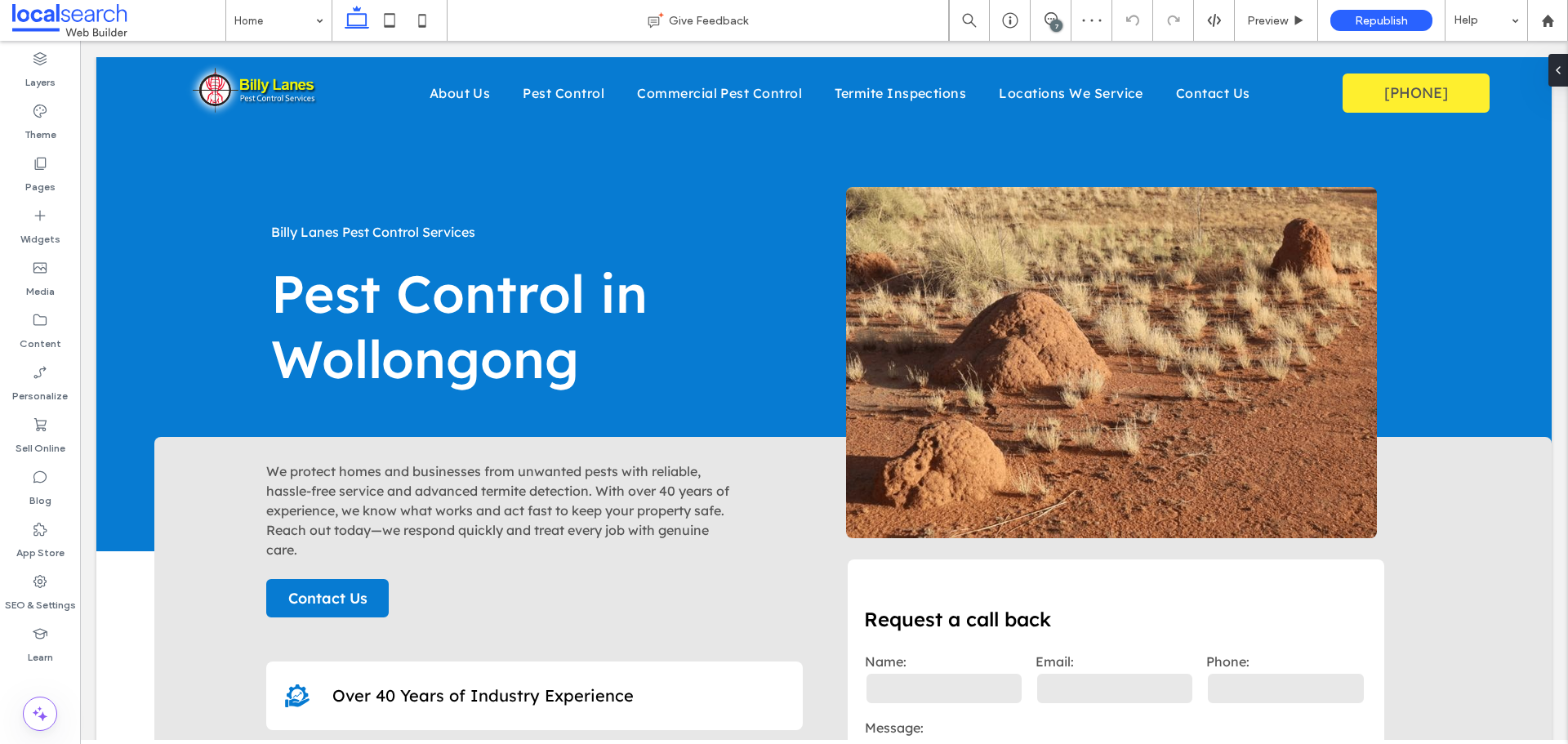 click on "7" at bounding box center [1056, 25] 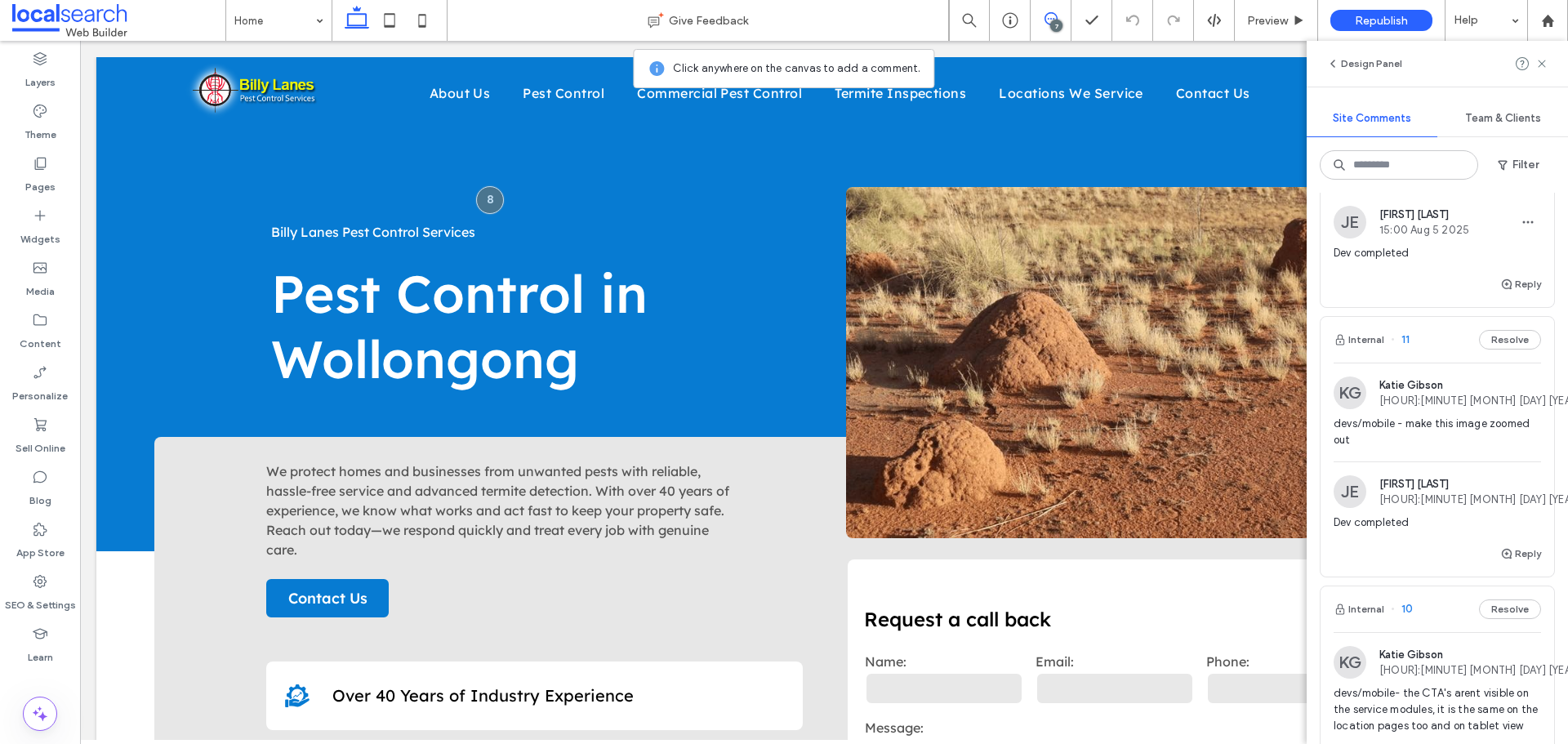 scroll, scrollTop: 0, scrollLeft: 0, axis: both 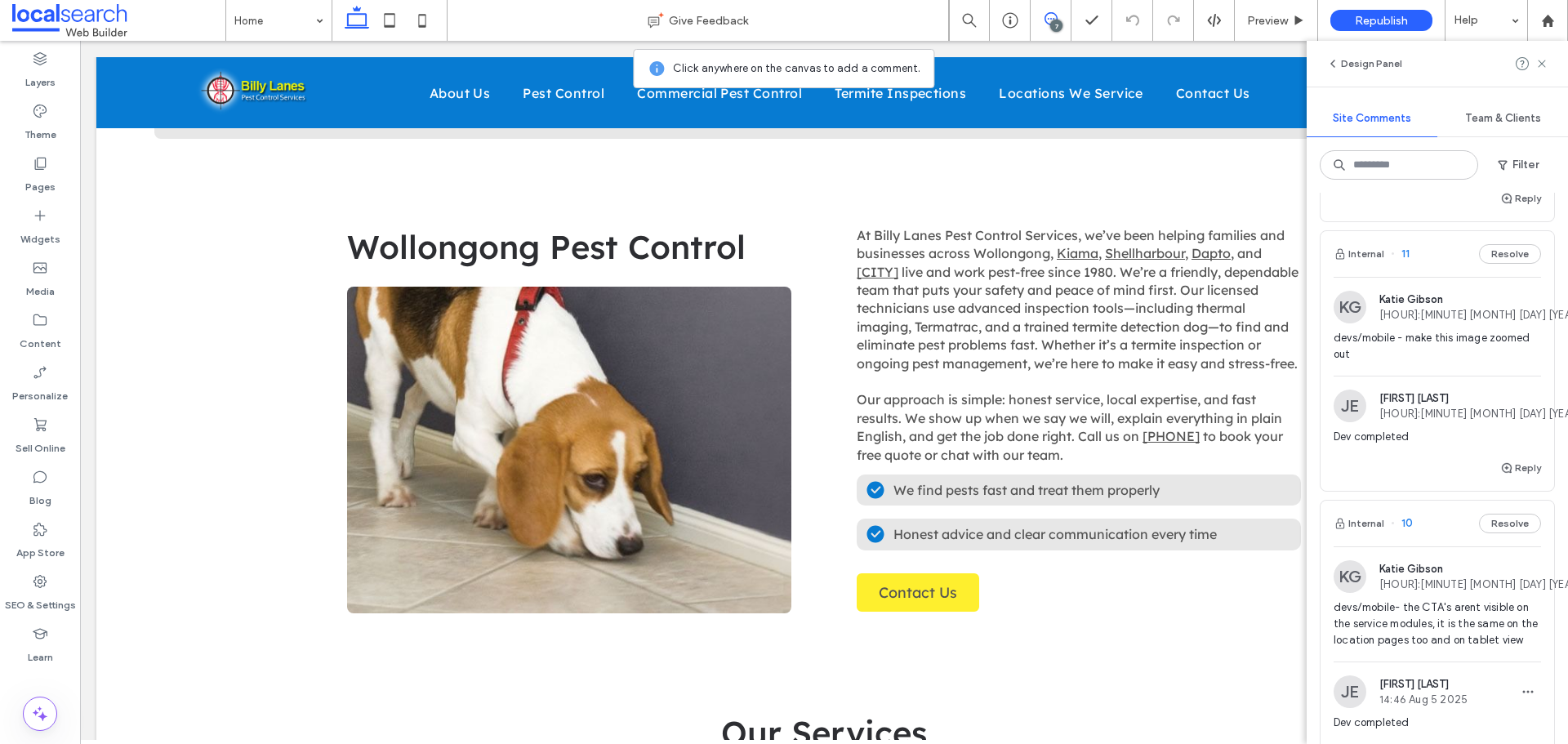 click on "Internal 11 Resolve" at bounding box center [1437, 254] 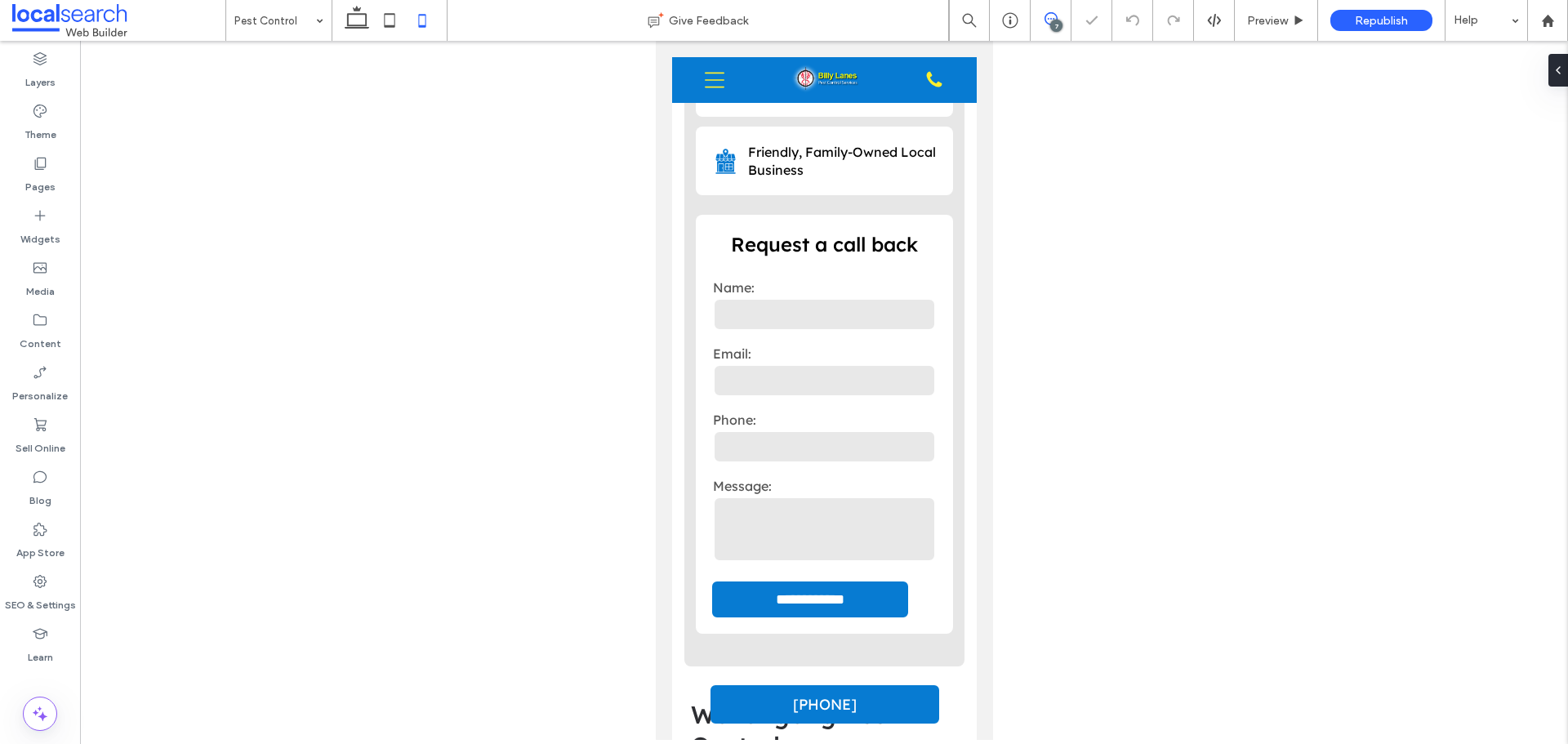 scroll, scrollTop: 0, scrollLeft: 0, axis: both 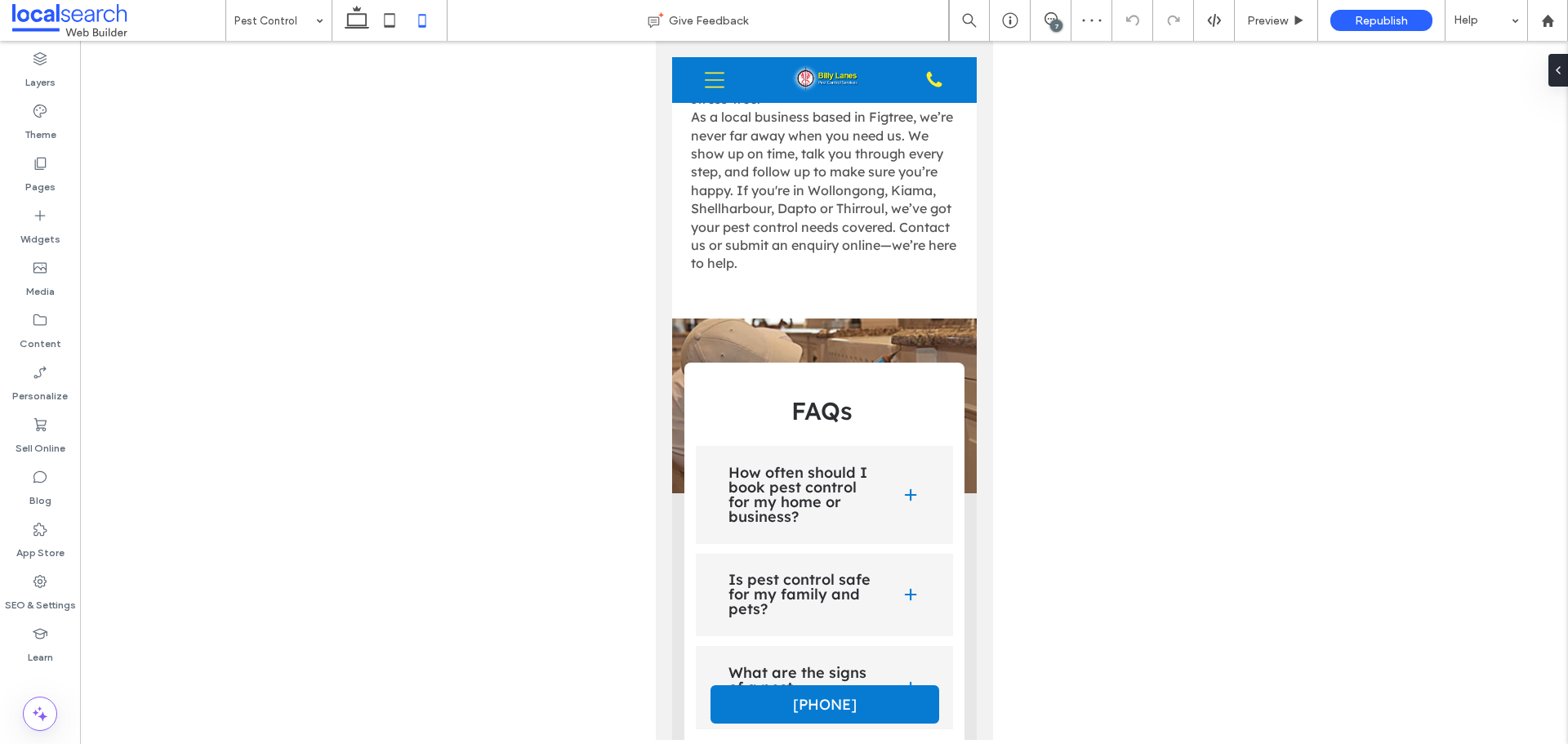click on "7" at bounding box center (1056, 25) 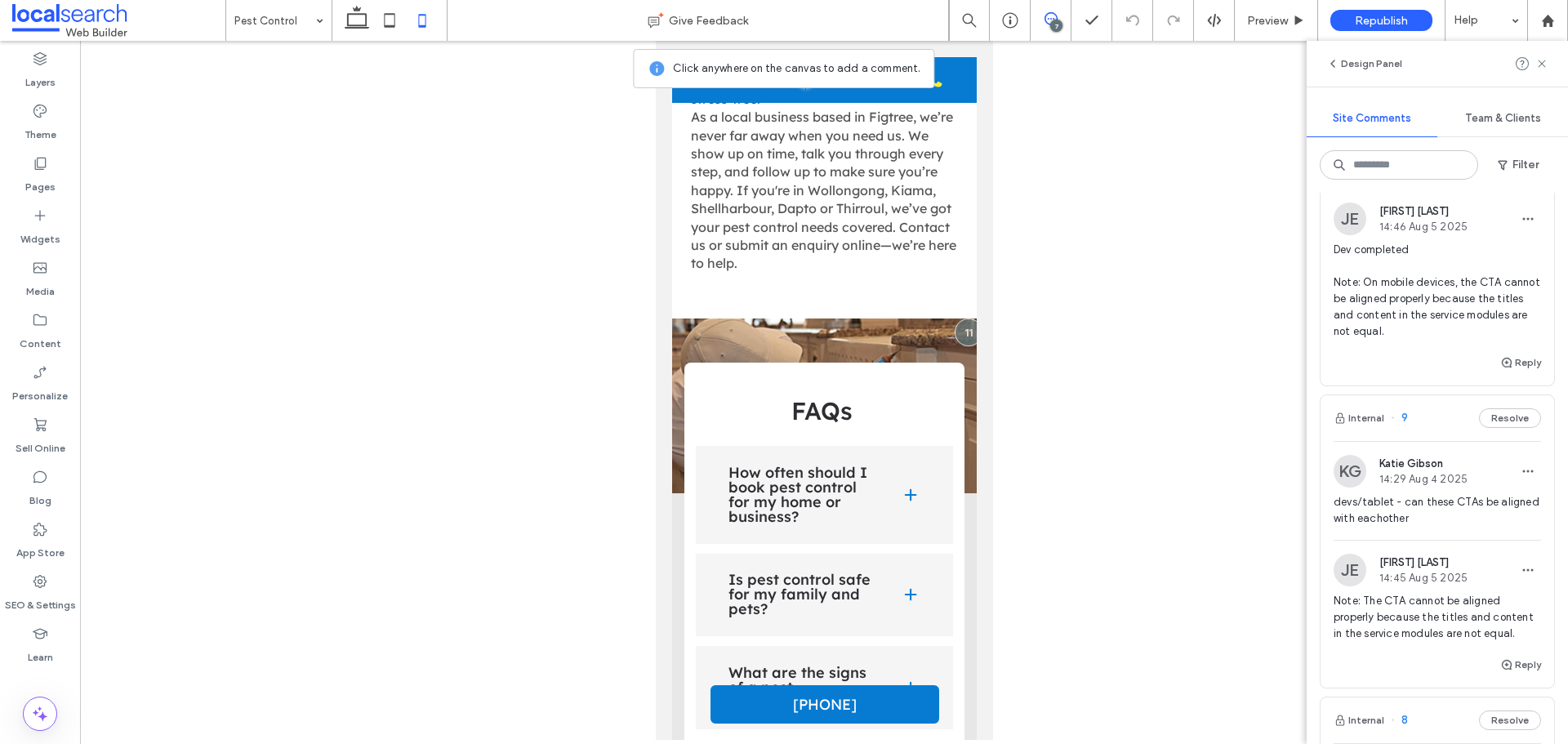 scroll, scrollTop: 735, scrollLeft: 0, axis: vertical 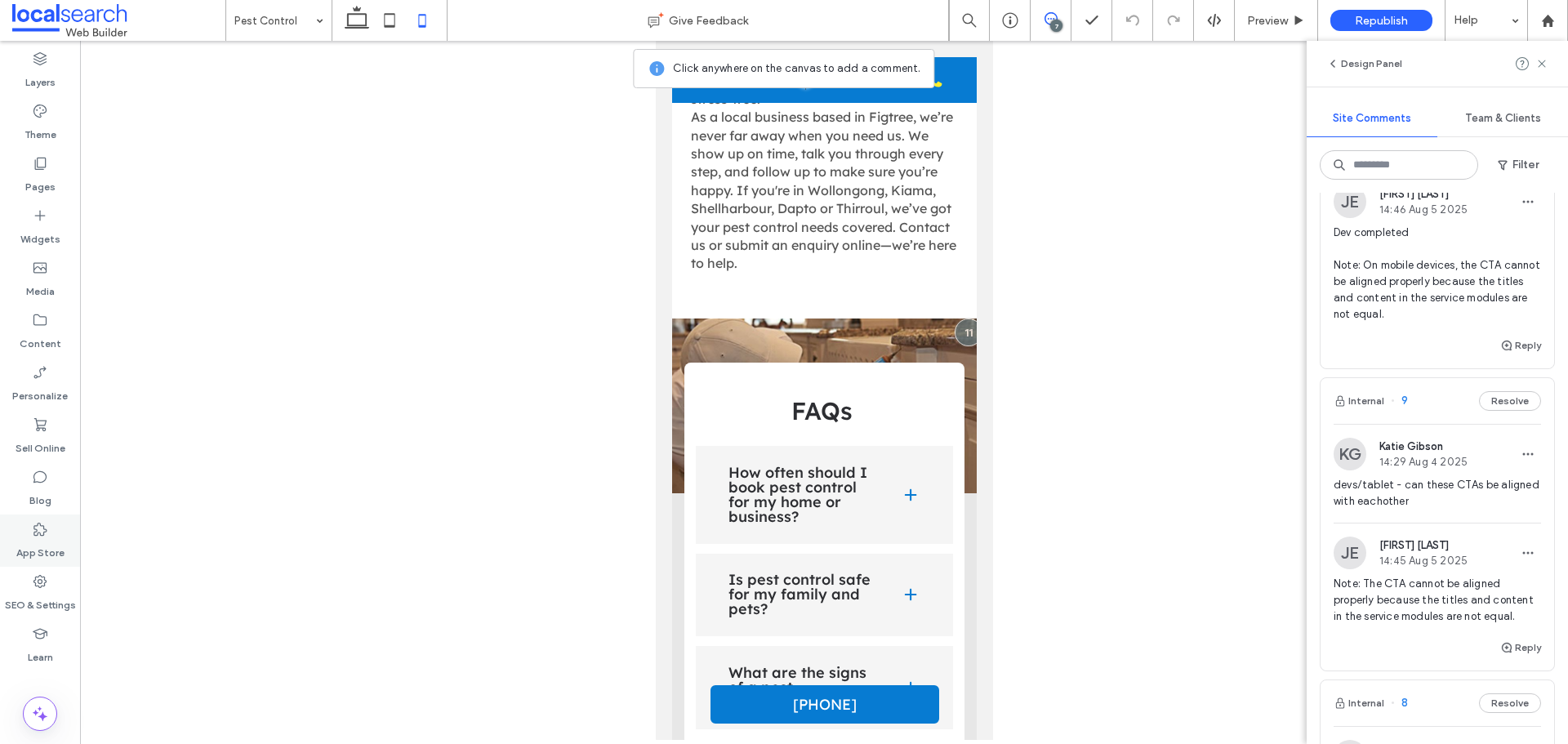 drag, startPoint x: 52, startPoint y: 602, endPoint x: 78, endPoint y: 532, distance: 74.67262 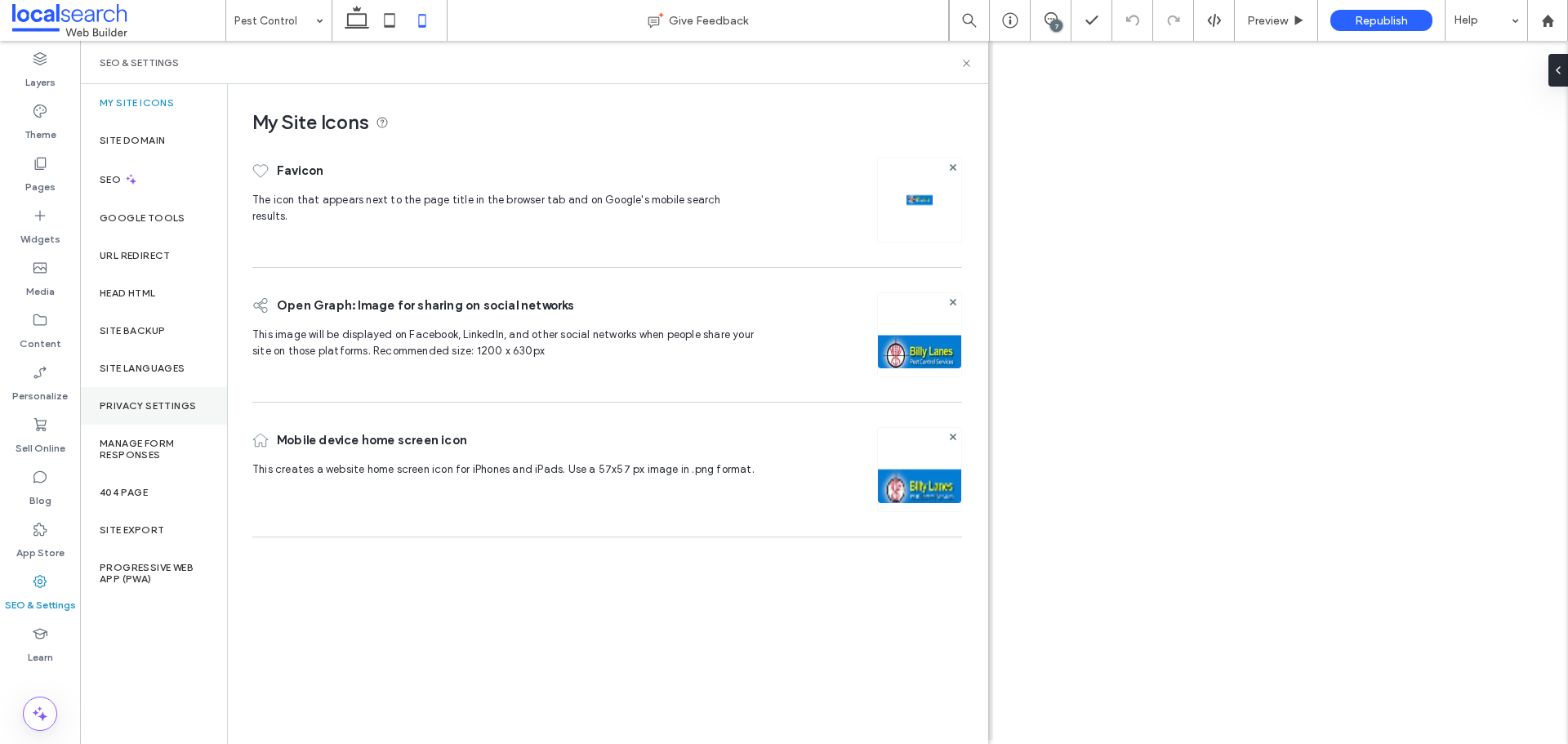 scroll, scrollTop: 0, scrollLeft: 0, axis: both 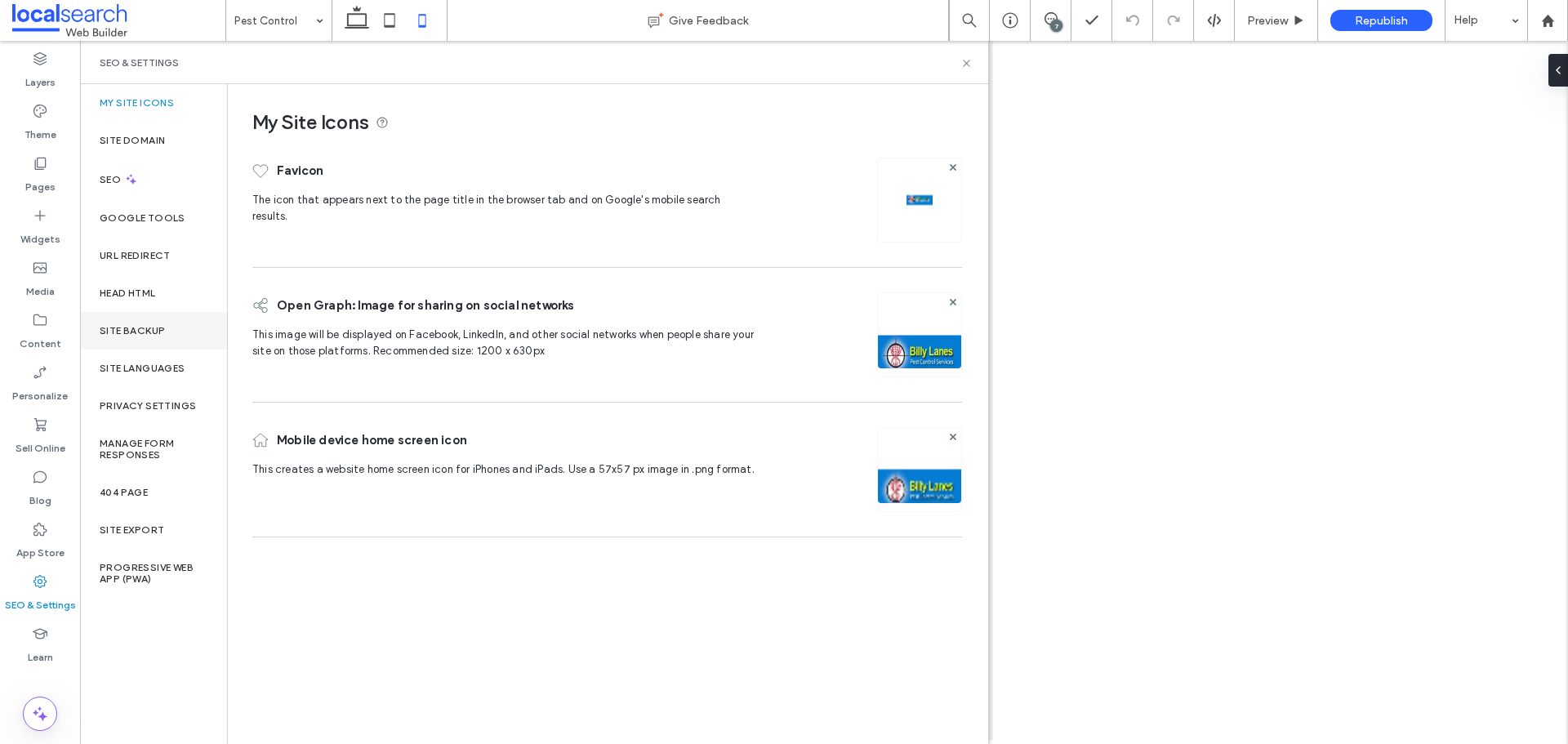 click on "Site Backup" at bounding box center (154, 331) 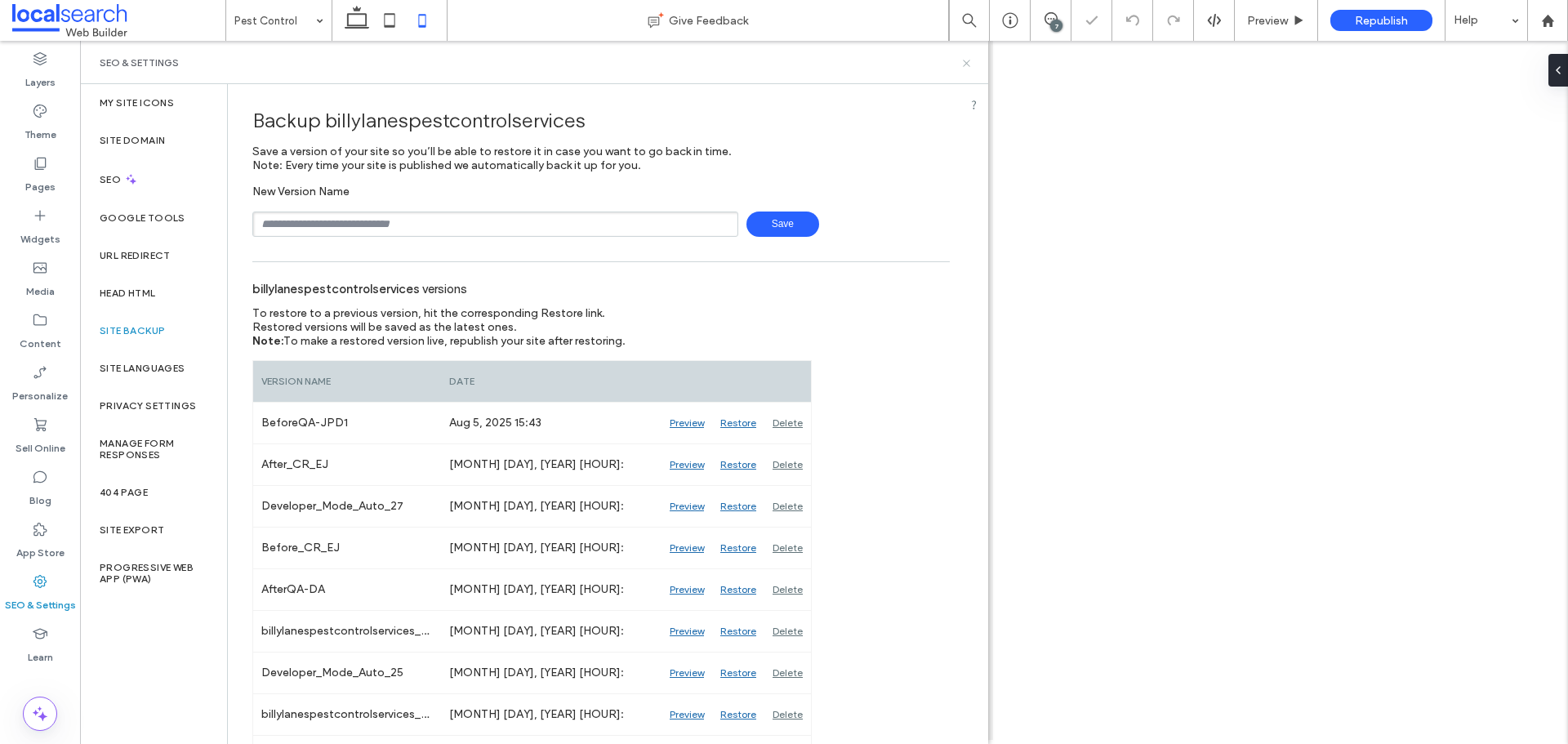 click 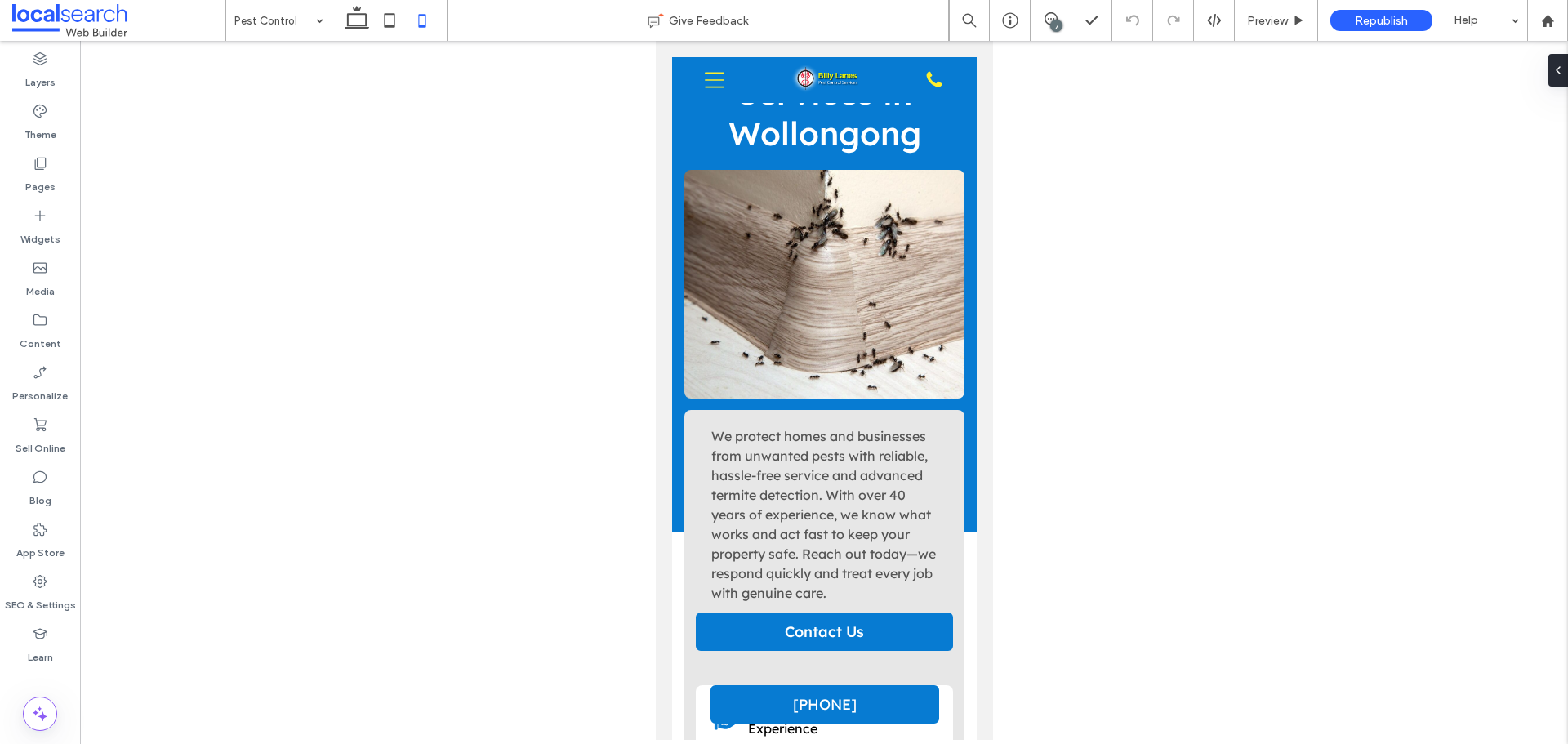 scroll, scrollTop: 0, scrollLeft: 0, axis: both 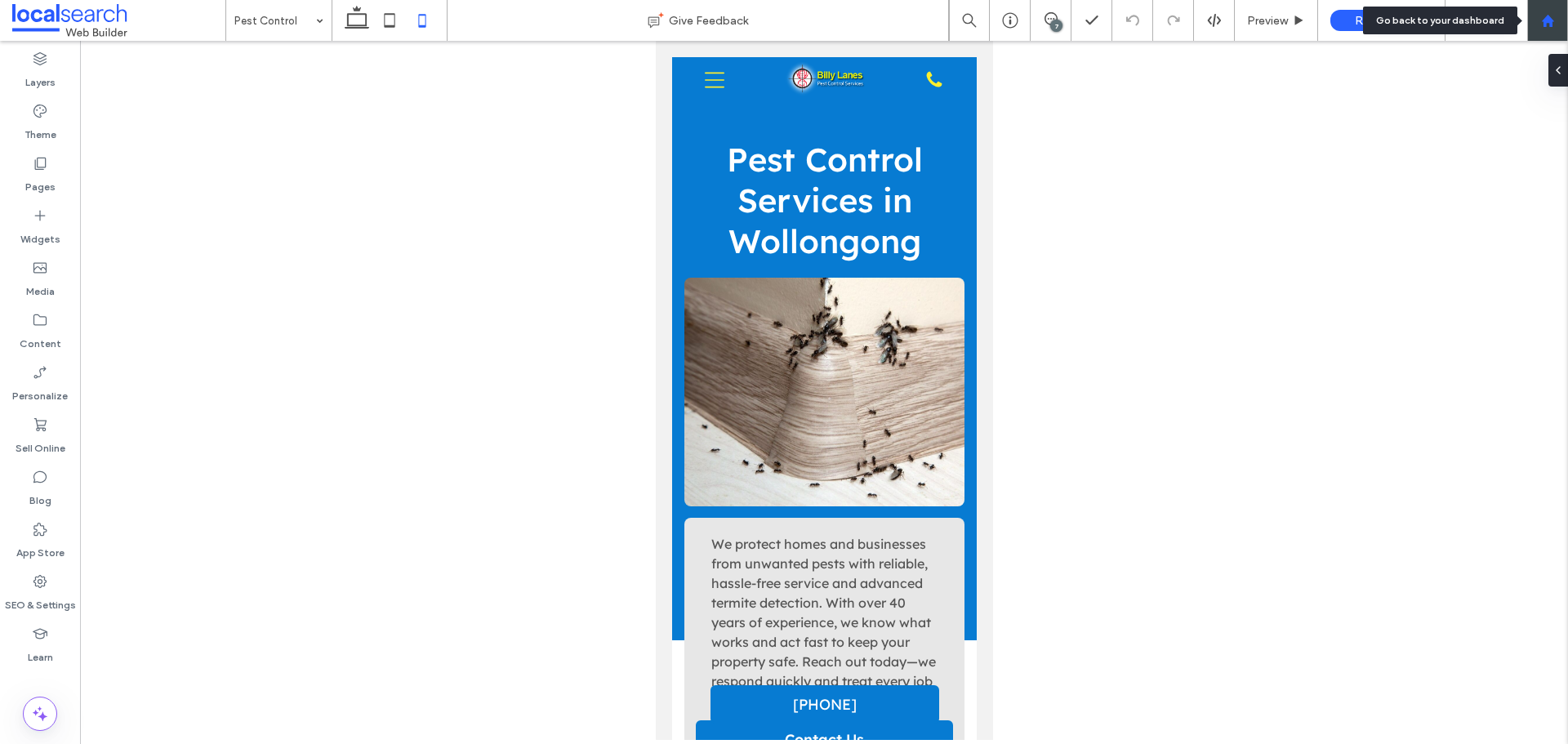 click at bounding box center [1548, 20] 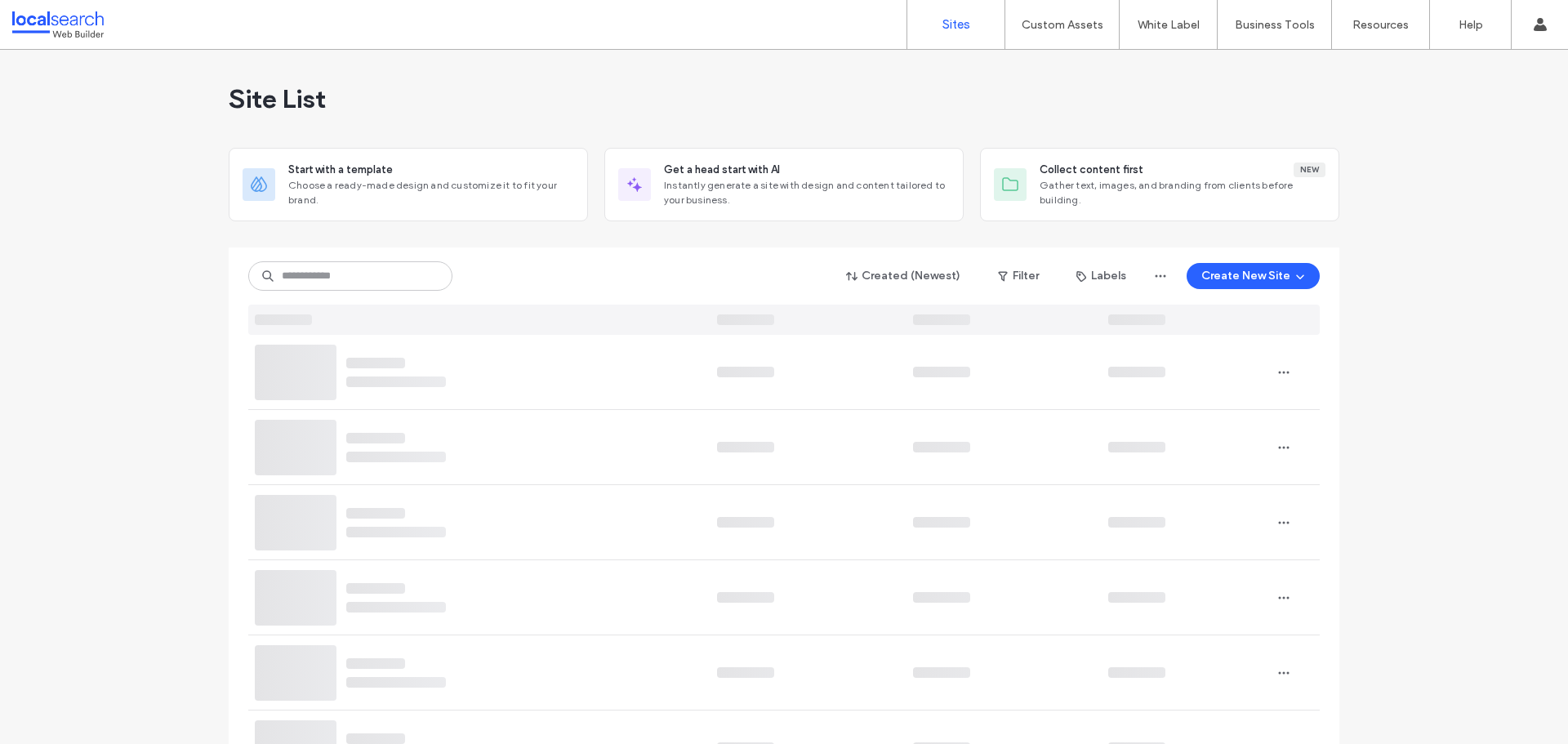 scroll, scrollTop: 0, scrollLeft: 0, axis: both 